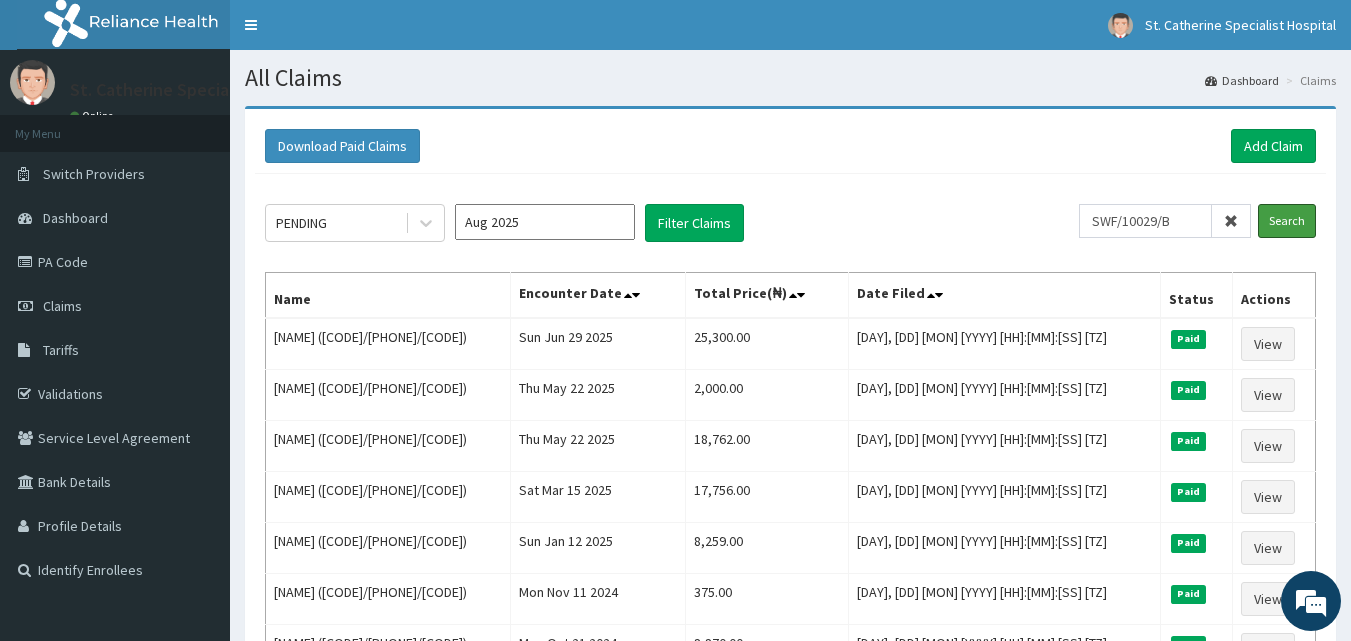scroll, scrollTop: 0, scrollLeft: 0, axis: both 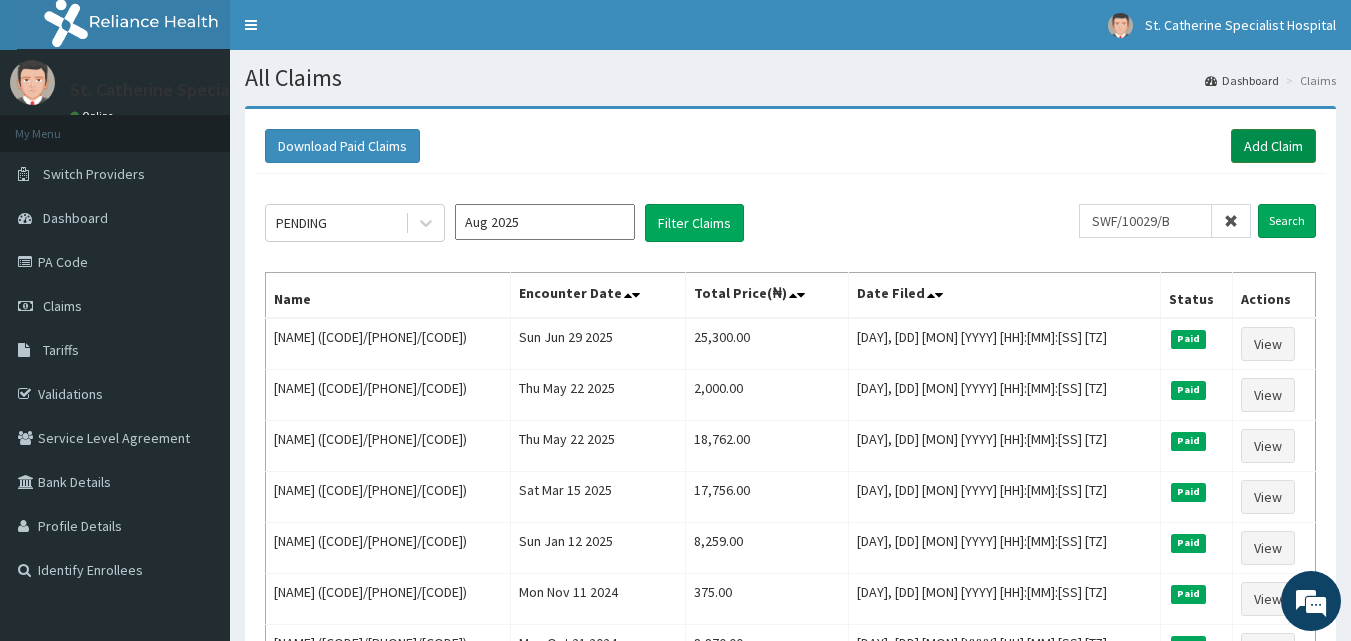 click on "Add Claim" at bounding box center (1273, 146) 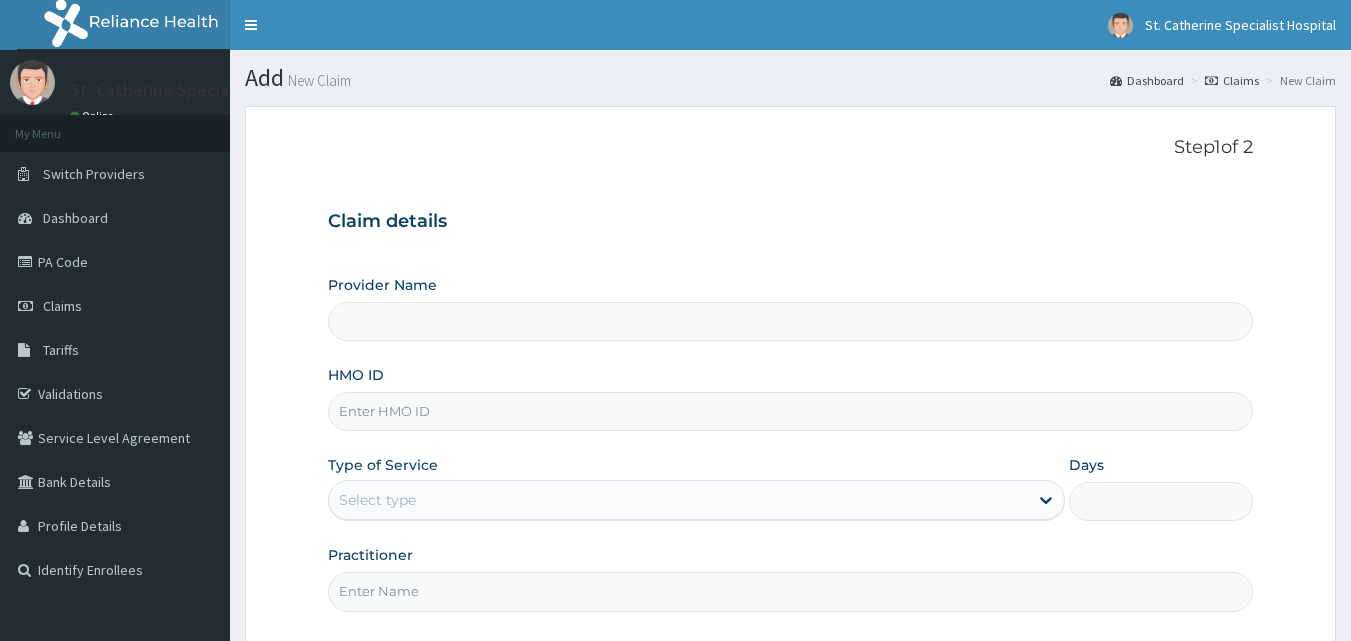 scroll, scrollTop: 0, scrollLeft: 0, axis: both 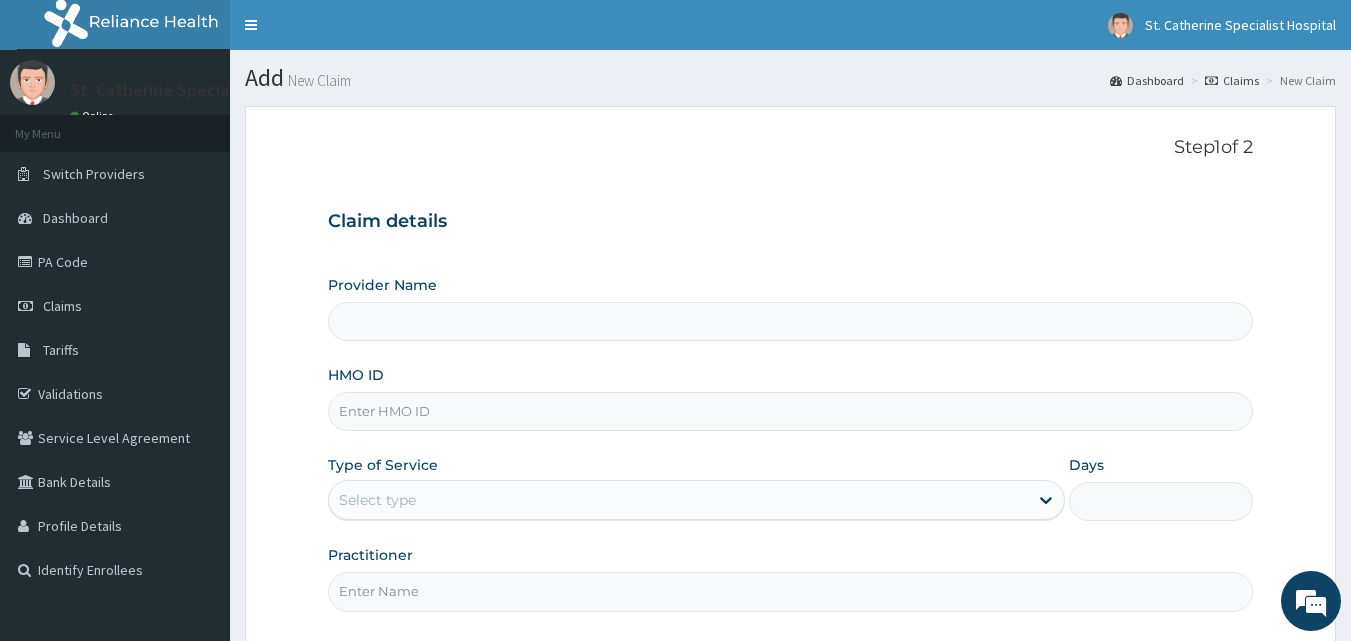 type on "ST. Catherine's Specialist Hospital -Rivers" 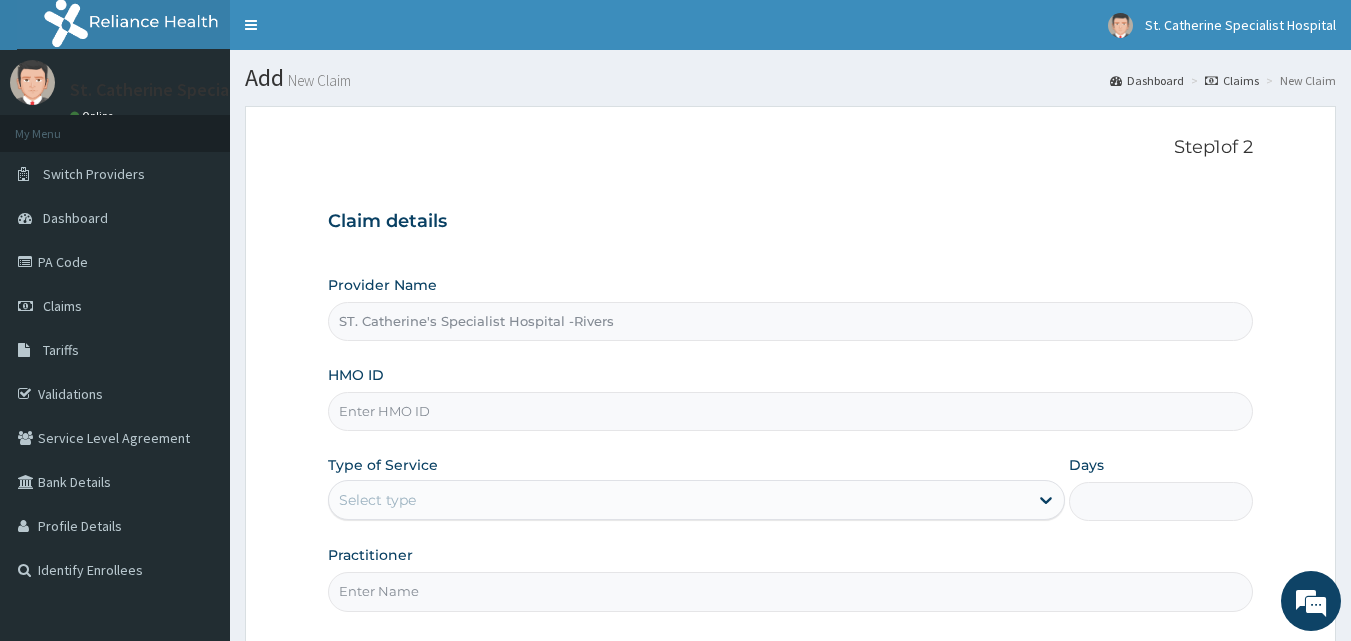 click on "HMO ID" at bounding box center [791, 411] 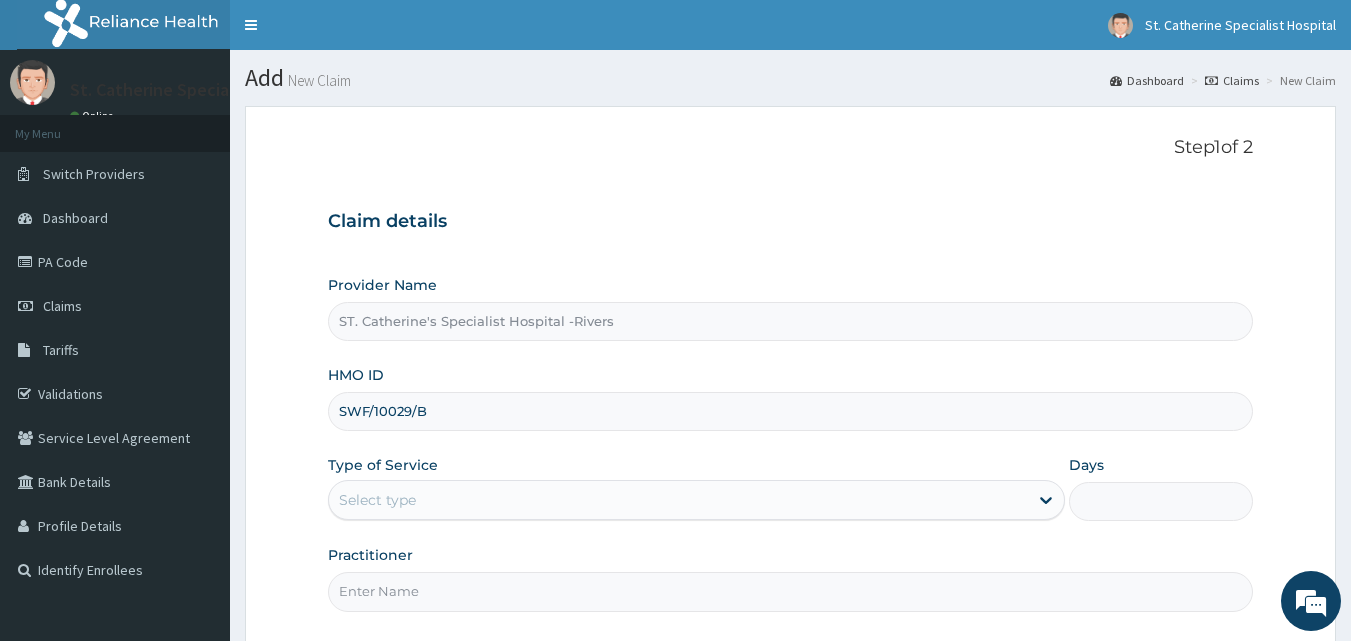 type on "SWF/10029/B" 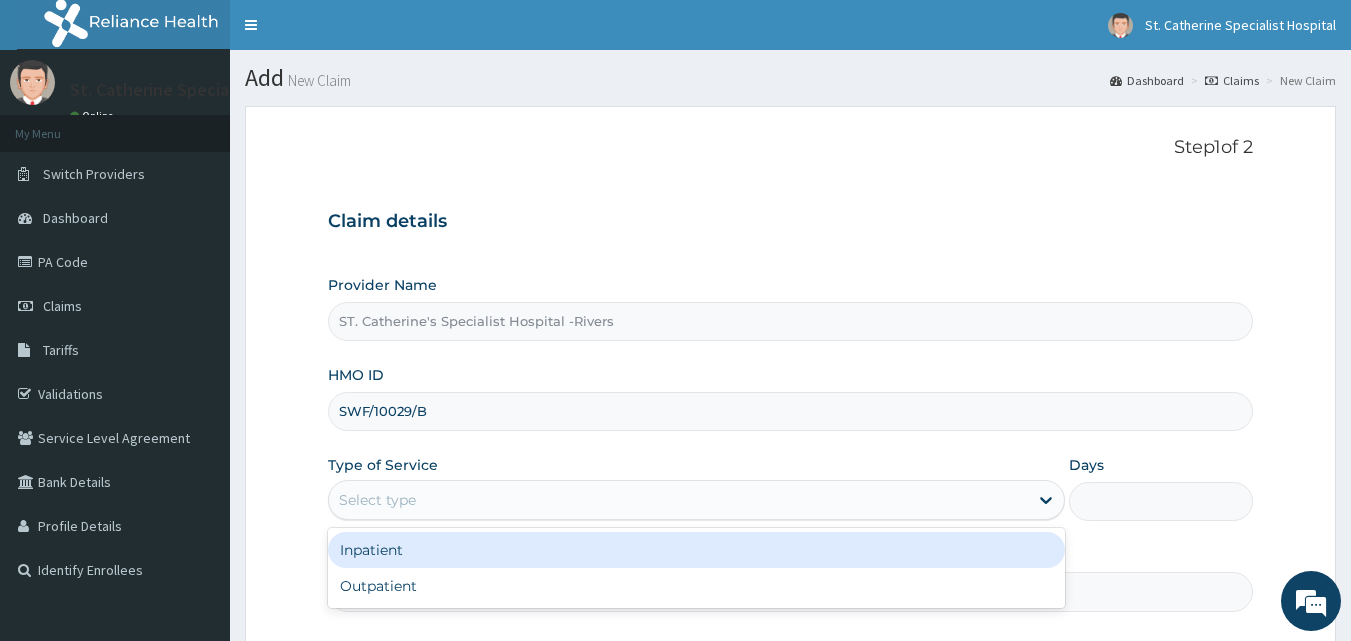 click on "Select type" at bounding box center [377, 500] 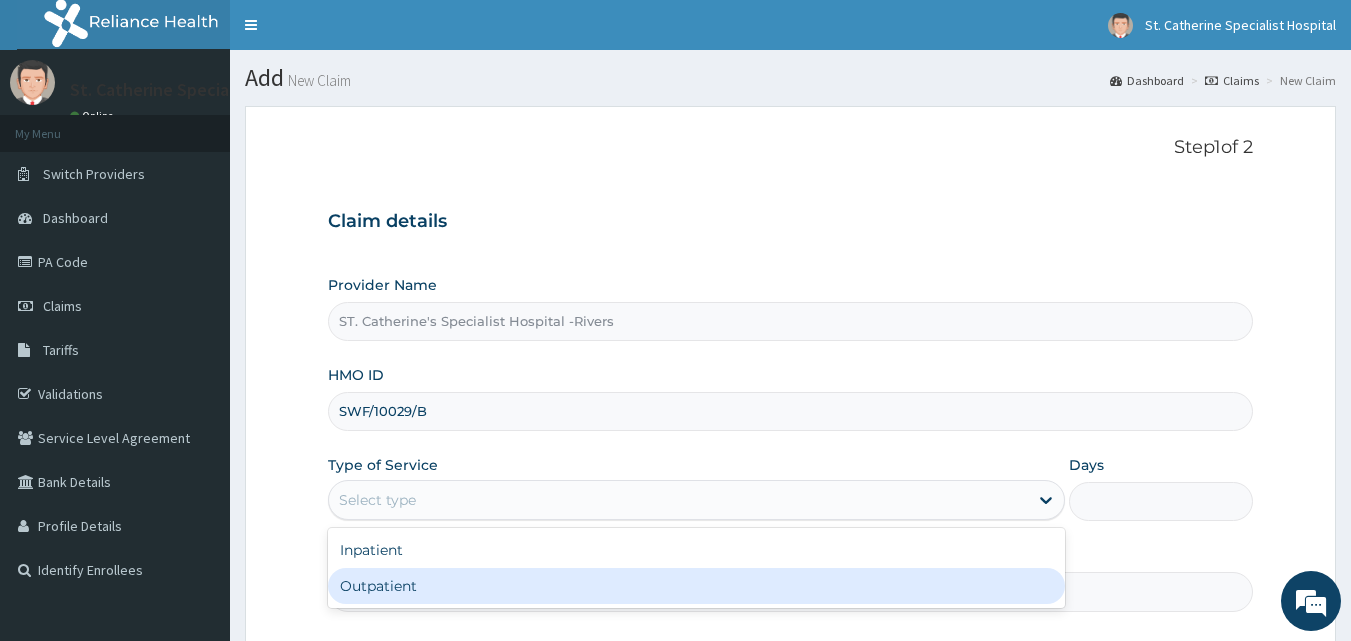 scroll, scrollTop: 0, scrollLeft: 0, axis: both 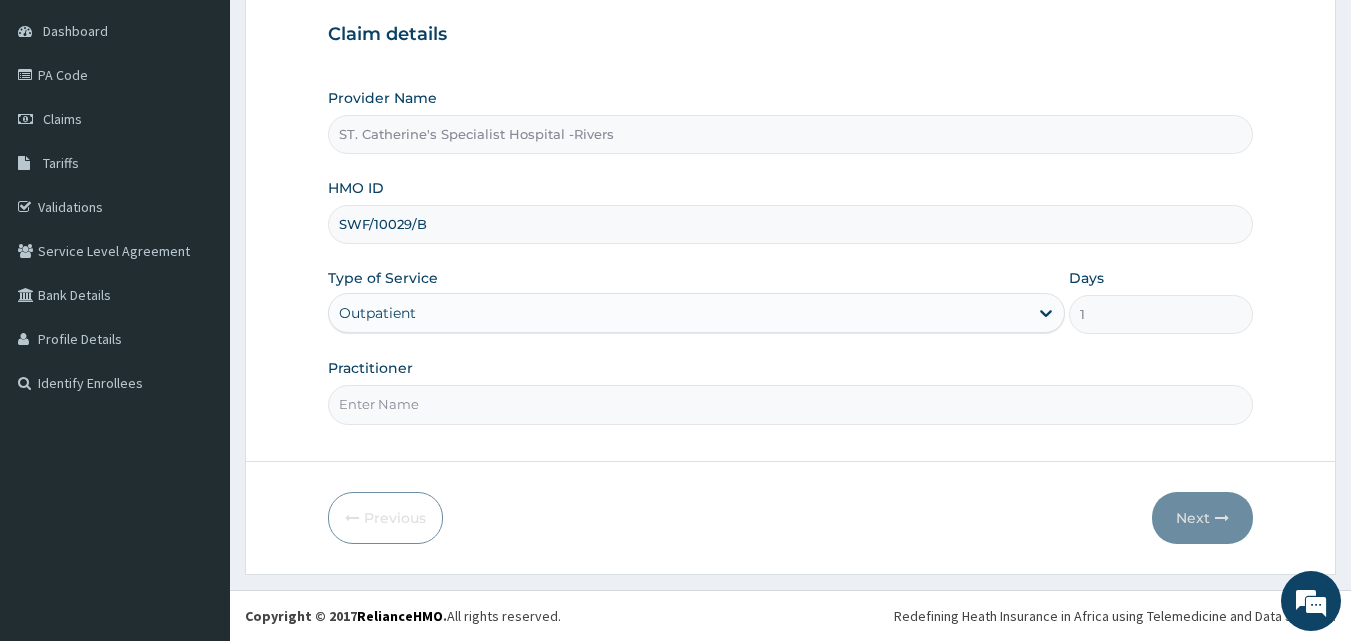 click on "Practitioner" at bounding box center (791, 404) 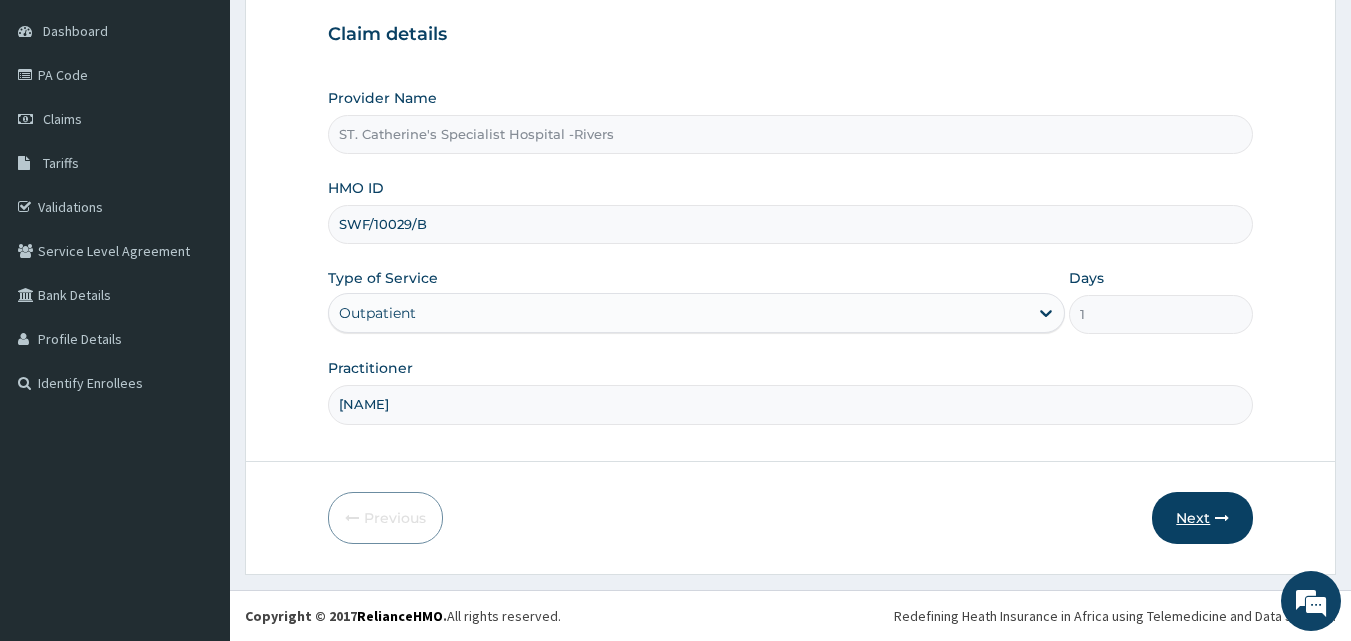 click on "Next" at bounding box center (1202, 518) 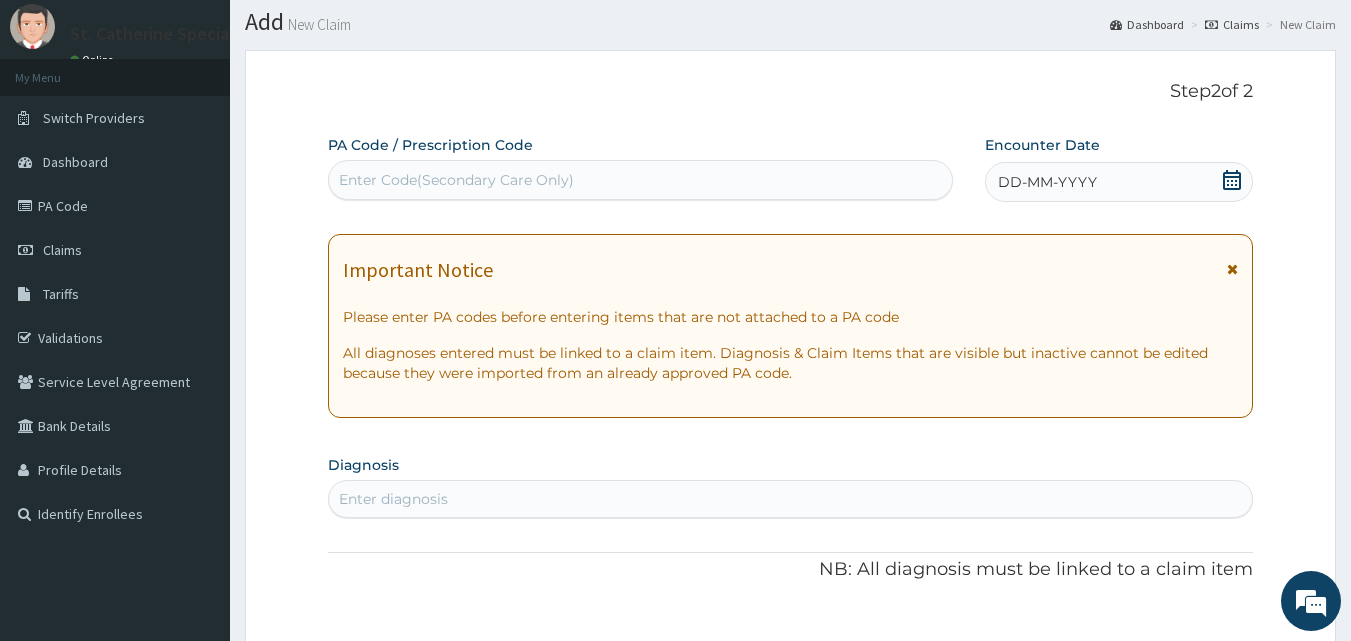 scroll, scrollTop: 0, scrollLeft: 0, axis: both 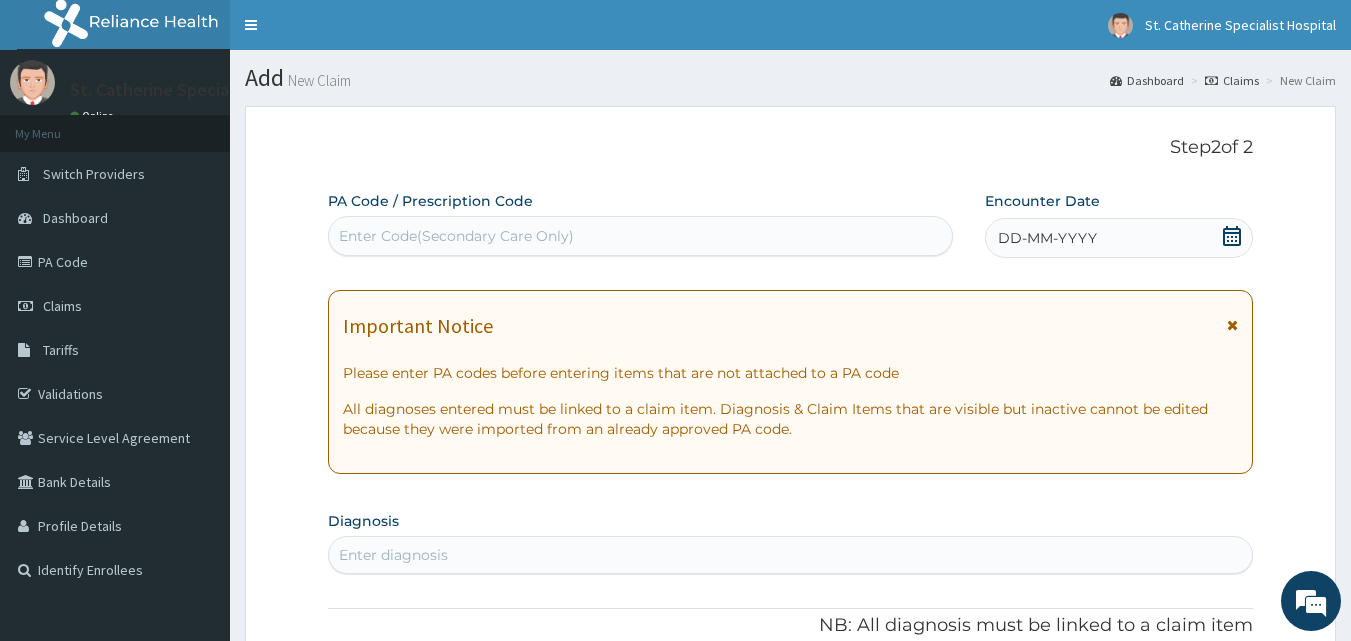 click 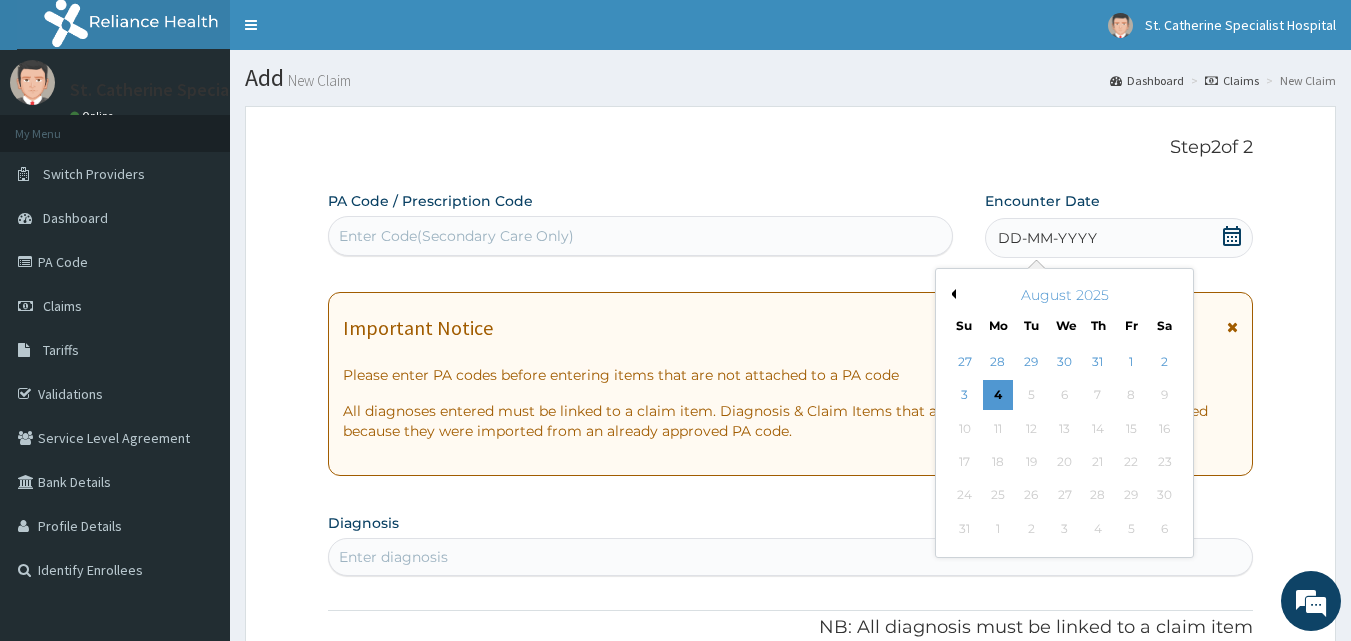 click on "Previous Month" at bounding box center [951, 294] 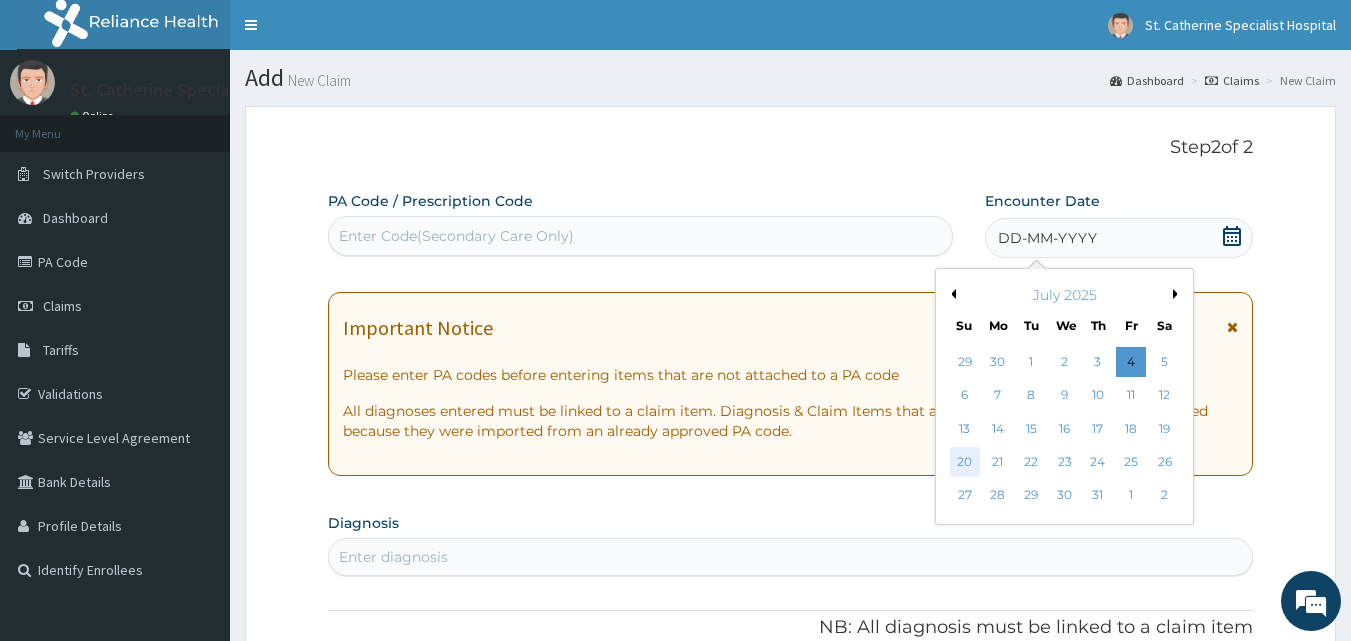 click on "20" at bounding box center (965, 462) 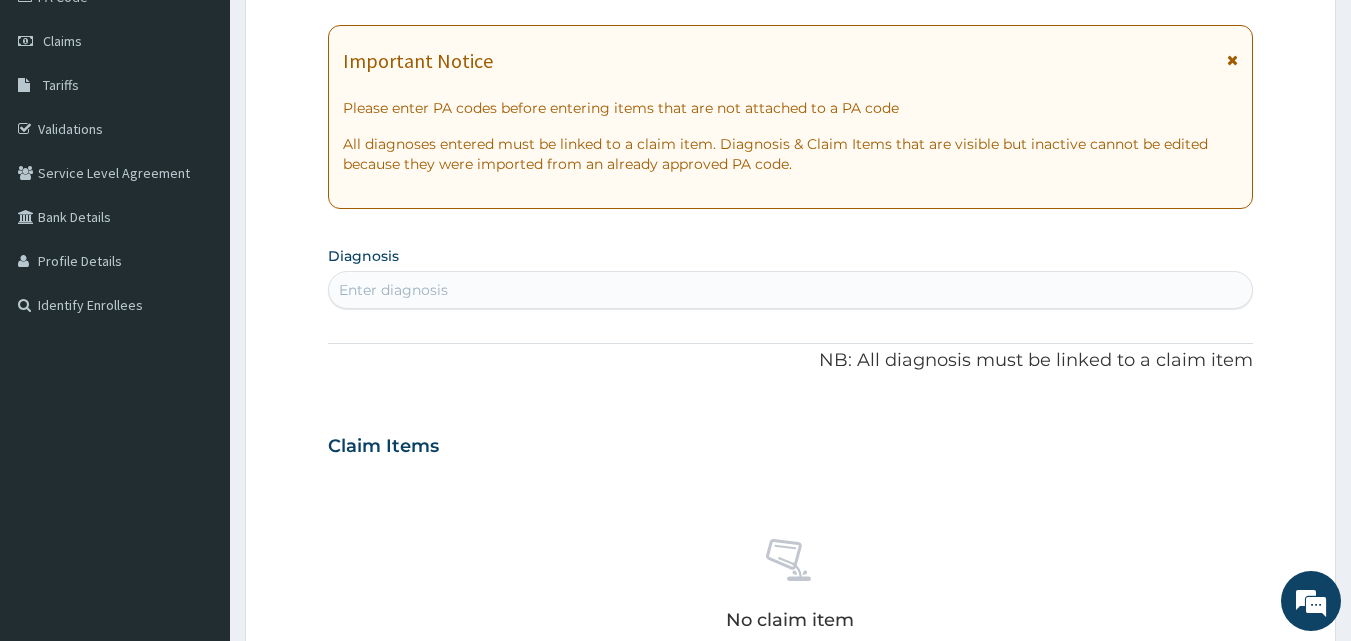 scroll, scrollTop: 300, scrollLeft: 0, axis: vertical 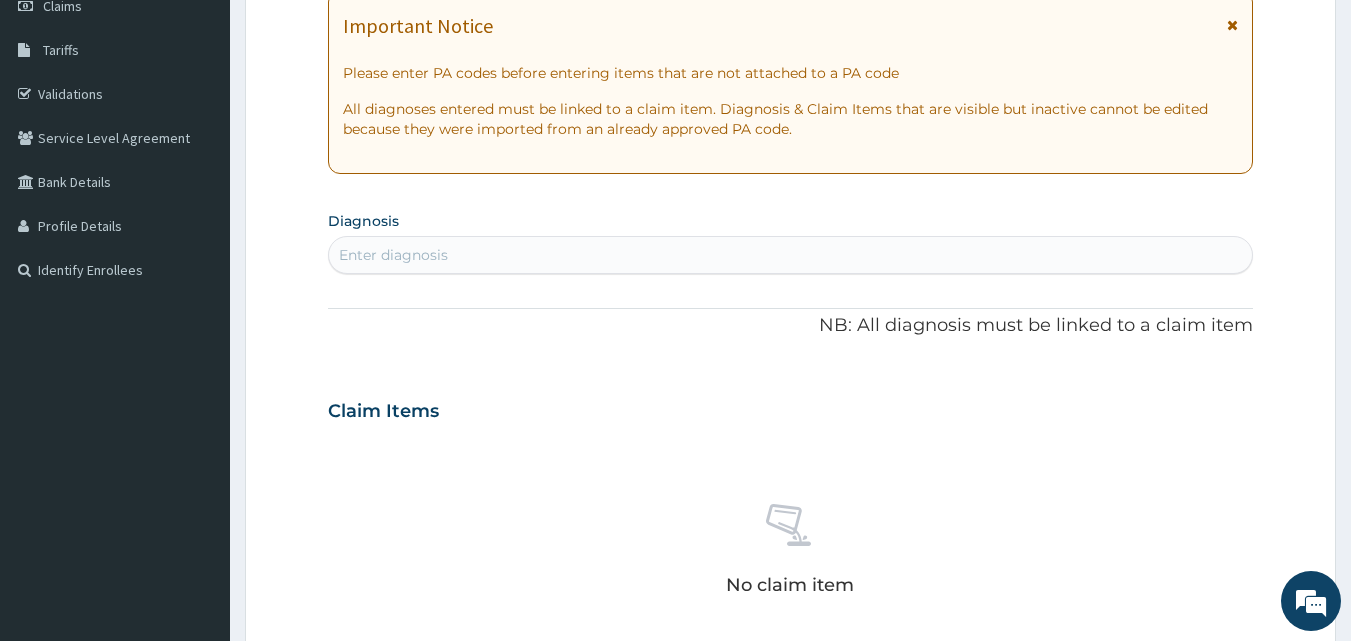 click on "Enter diagnosis" at bounding box center (791, 255) 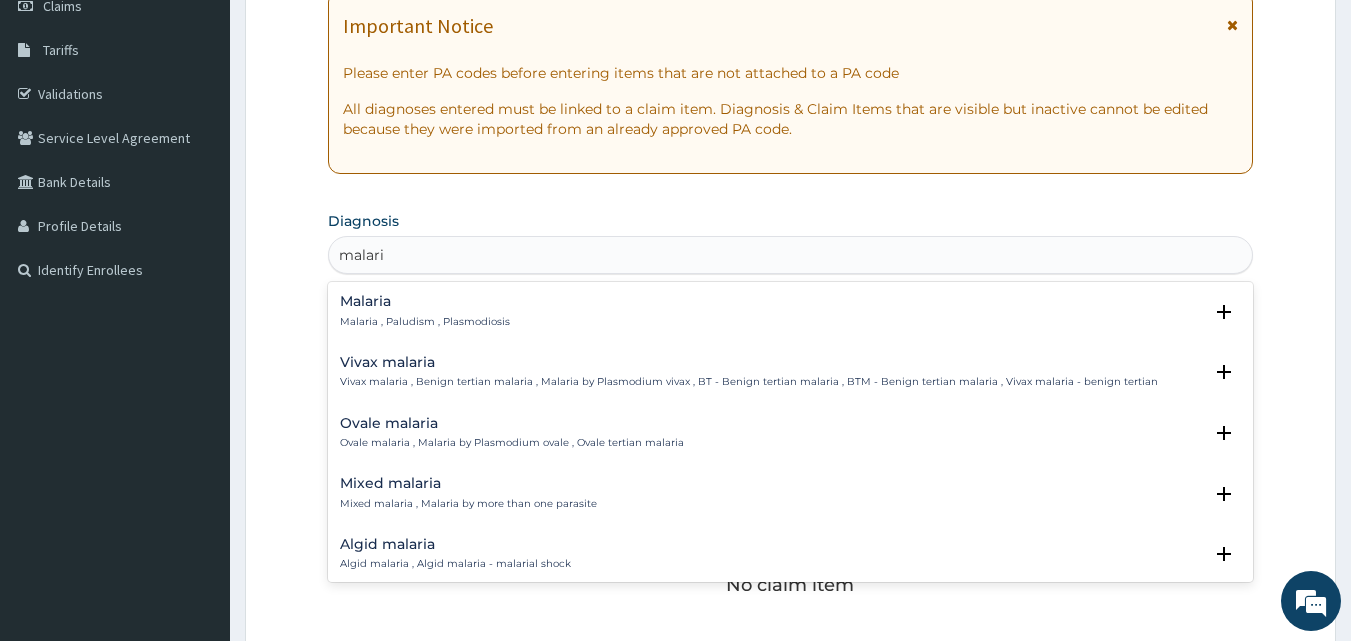 type on "malaria" 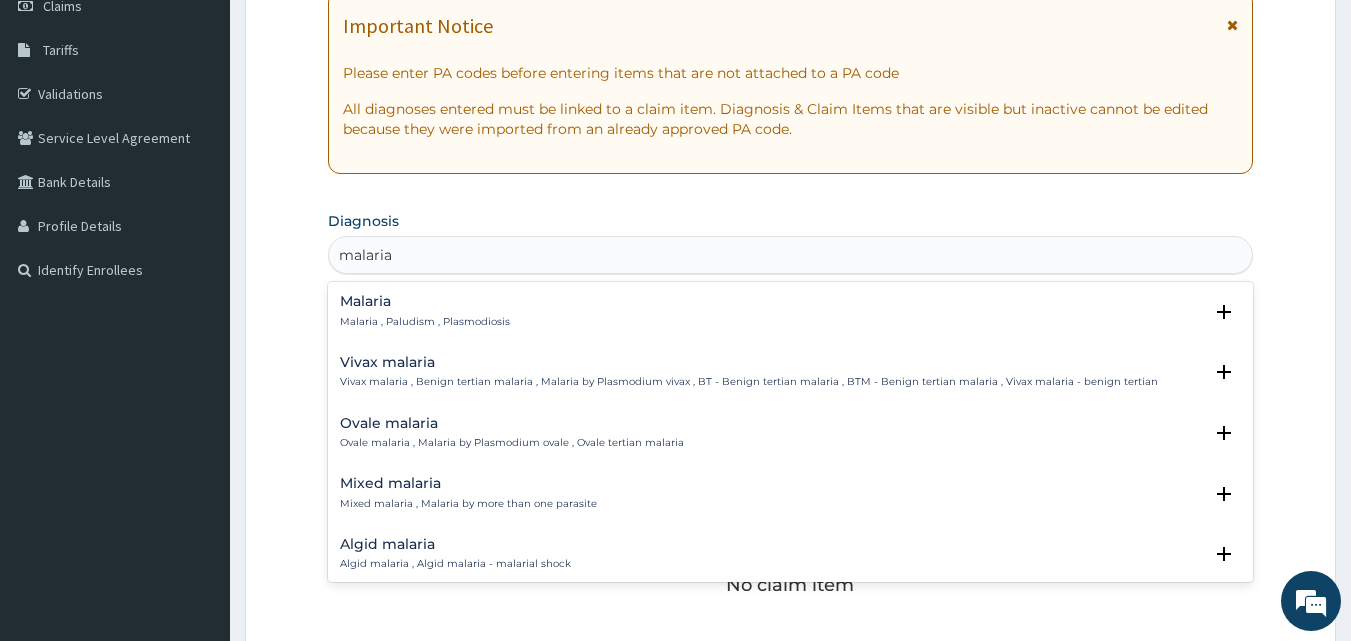 click on "Malaria , Paludism , Plasmodiosis" at bounding box center [425, 322] 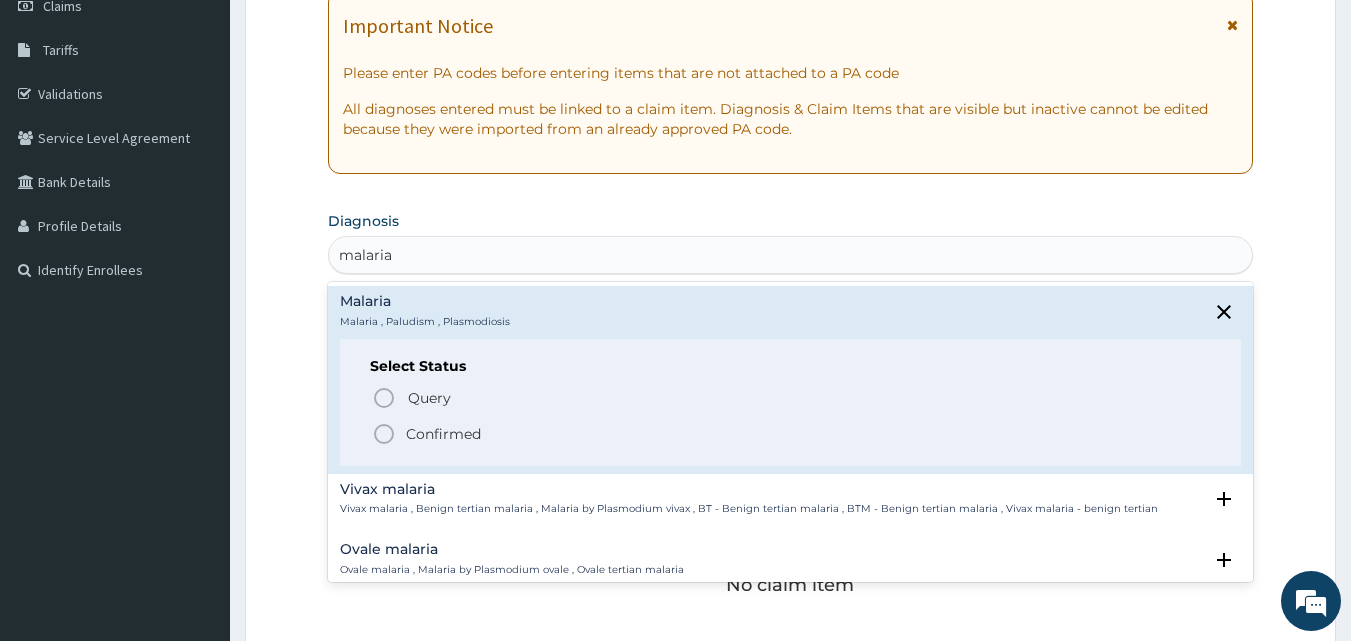 click on "Confirmed" at bounding box center [443, 434] 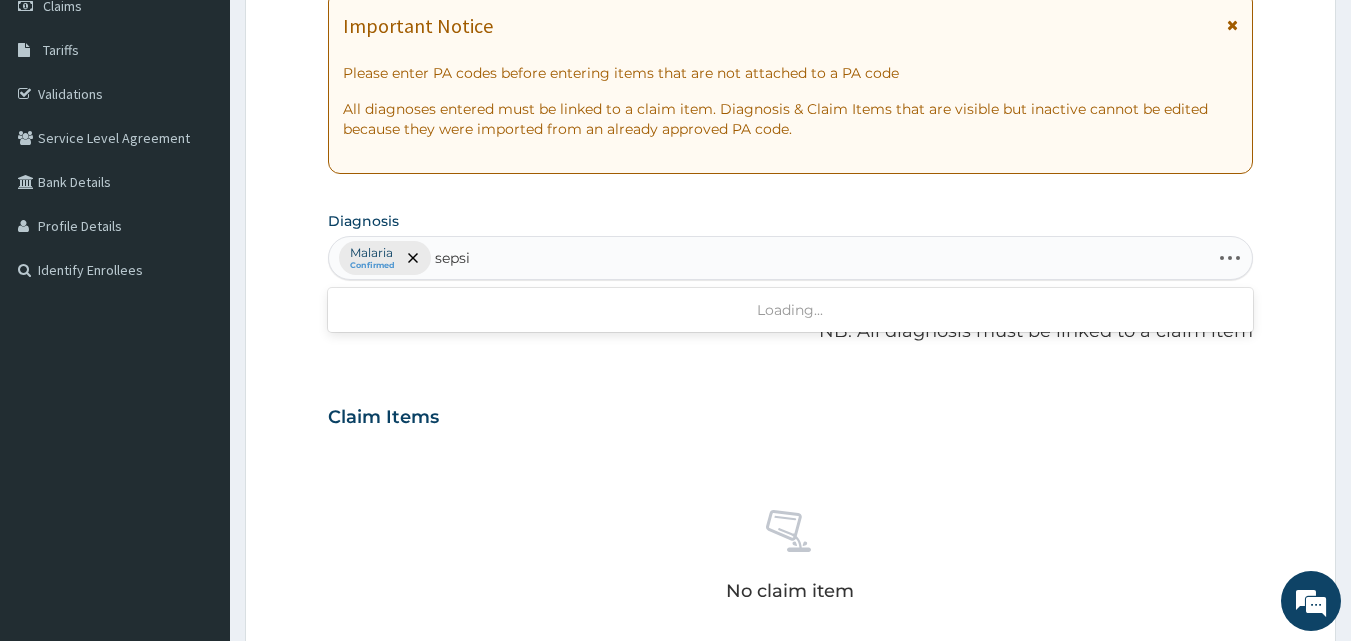 type on "sepsis" 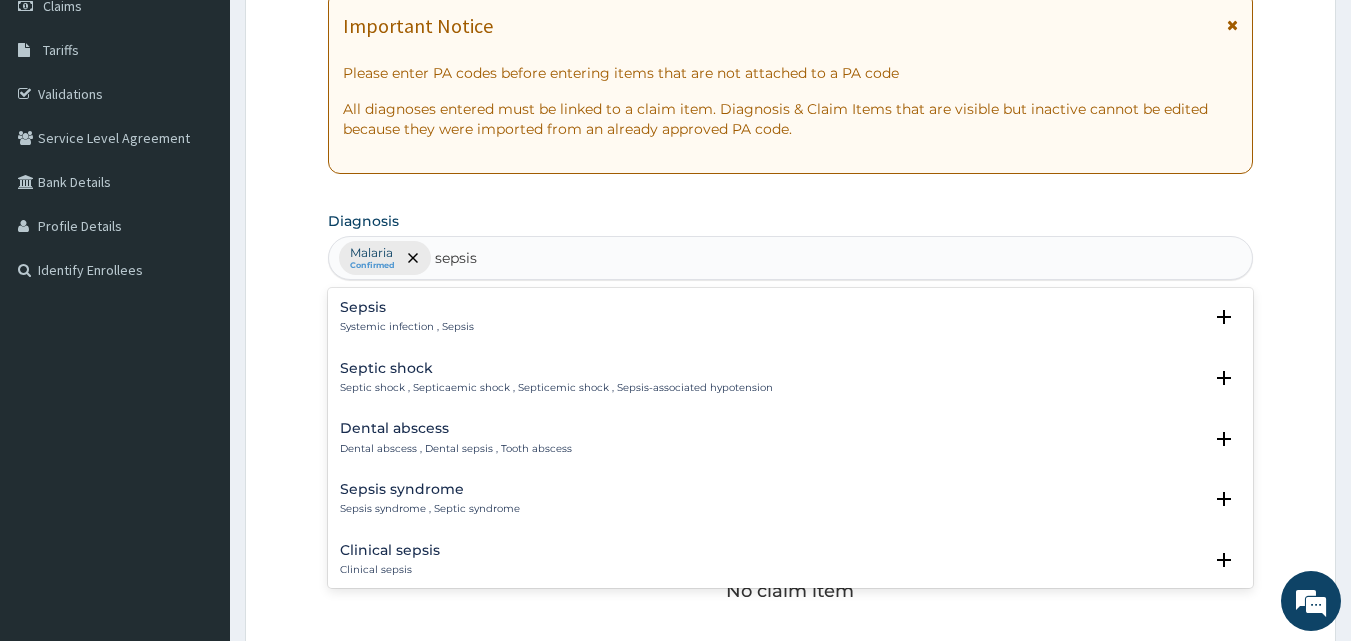 click on "Systemic infection , Sepsis" at bounding box center (407, 327) 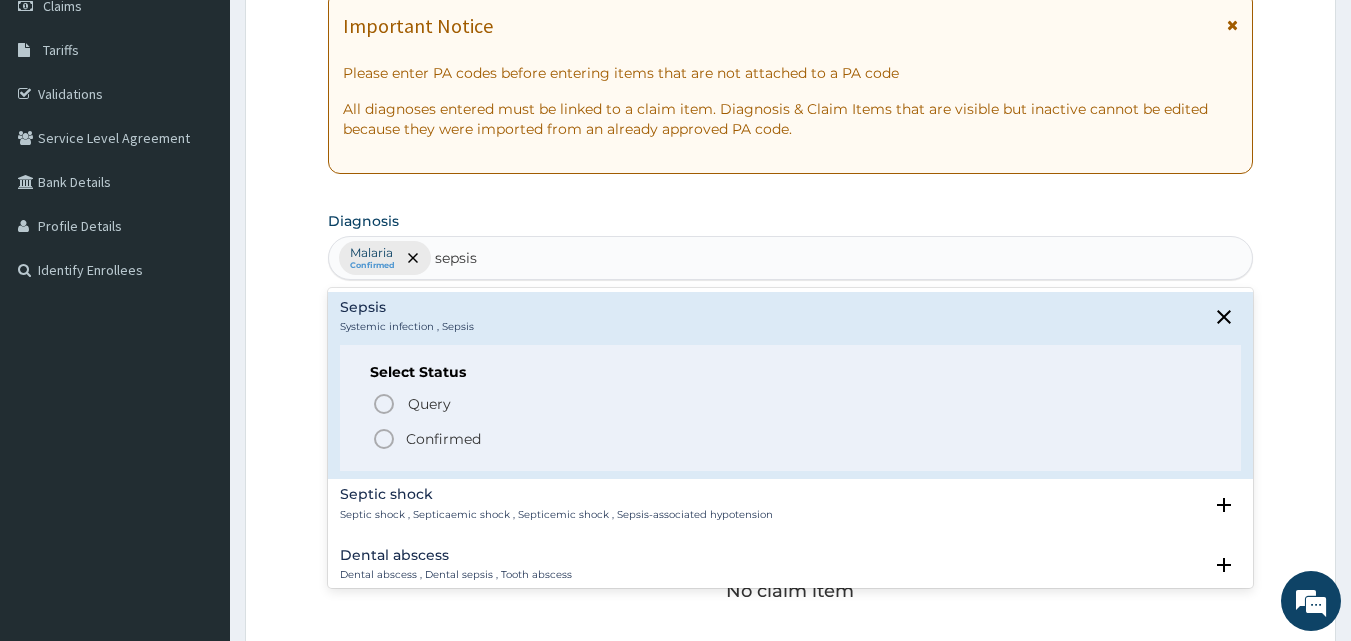 click on "Confirmed" at bounding box center (443, 439) 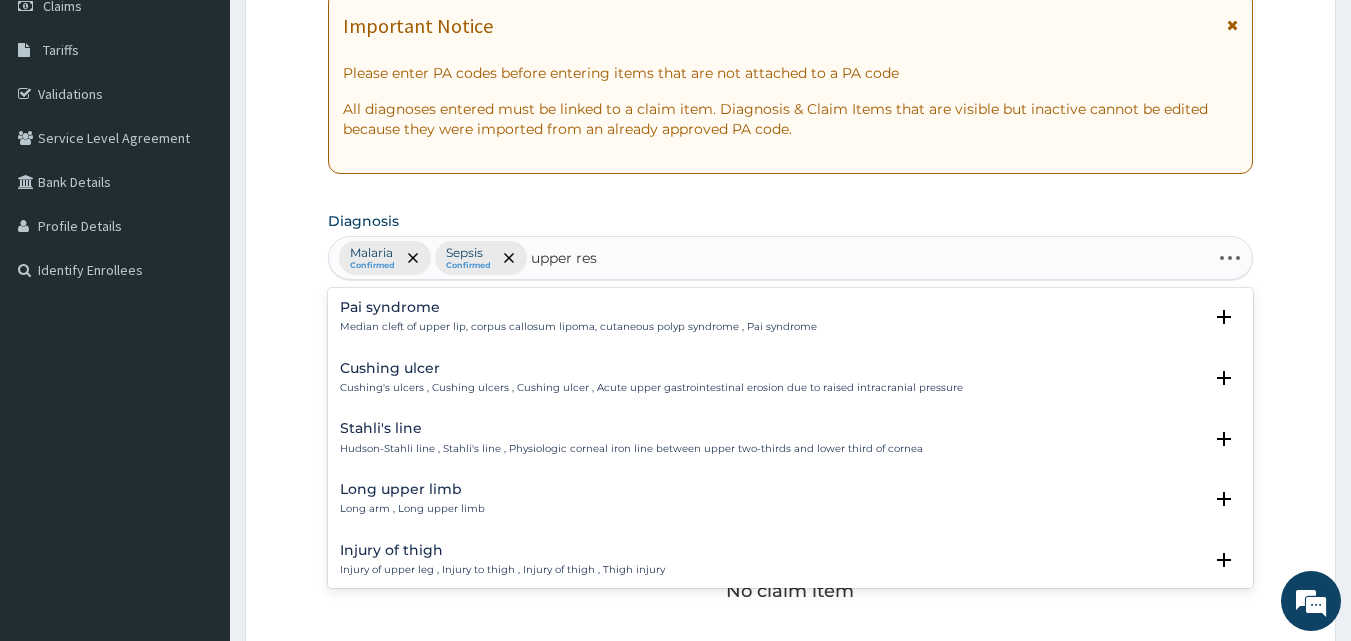 type on "upper resp" 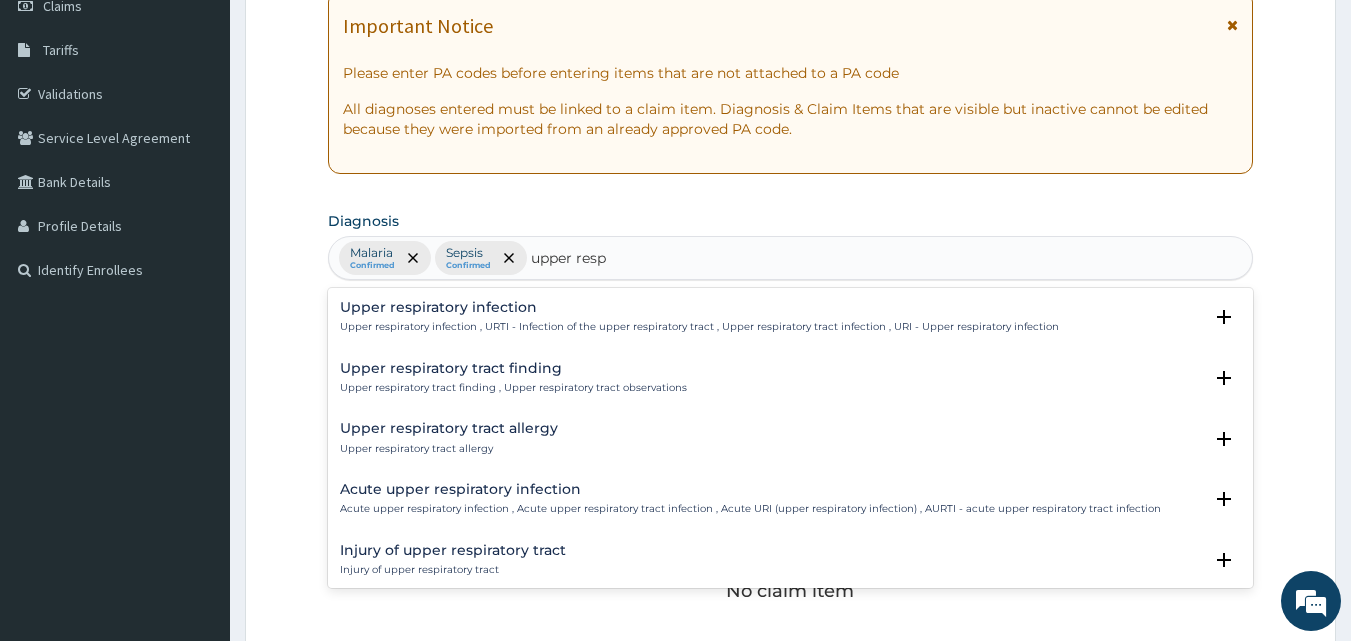 click on "Upper respiratory infection , URTI - Infection of the upper respiratory tract , Upper respiratory tract infection , URI - Upper respiratory infection" at bounding box center [699, 327] 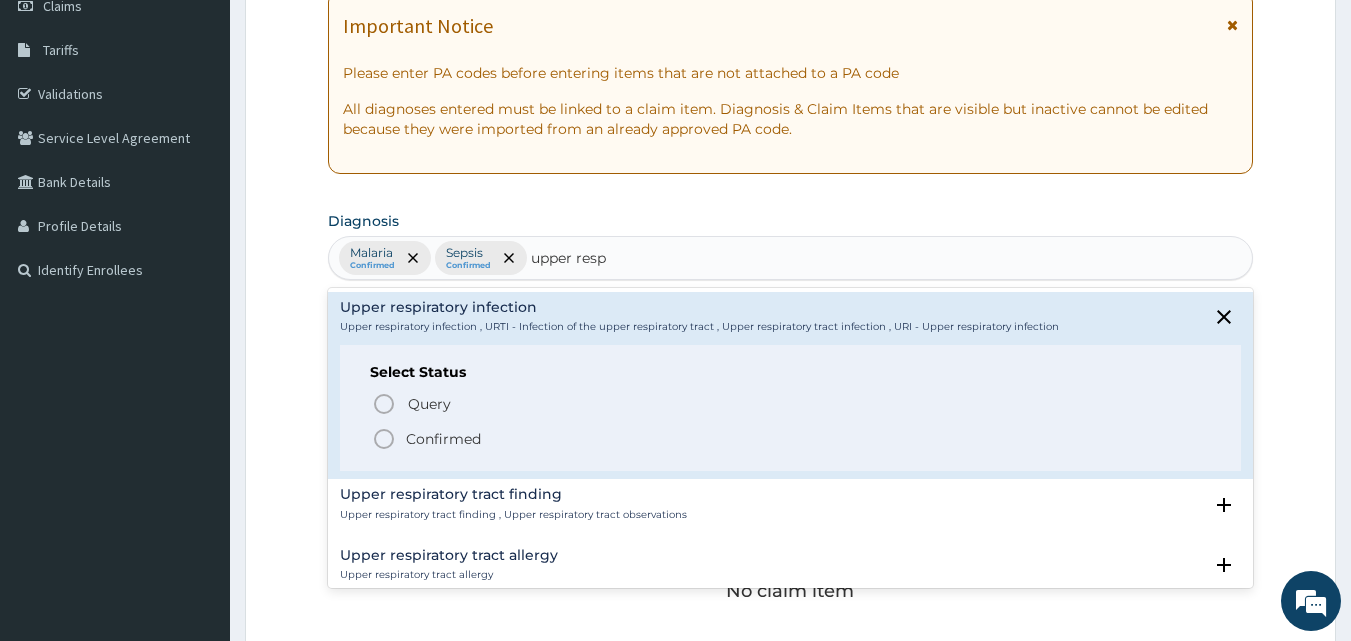 click on "Confirmed" at bounding box center [443, 439] 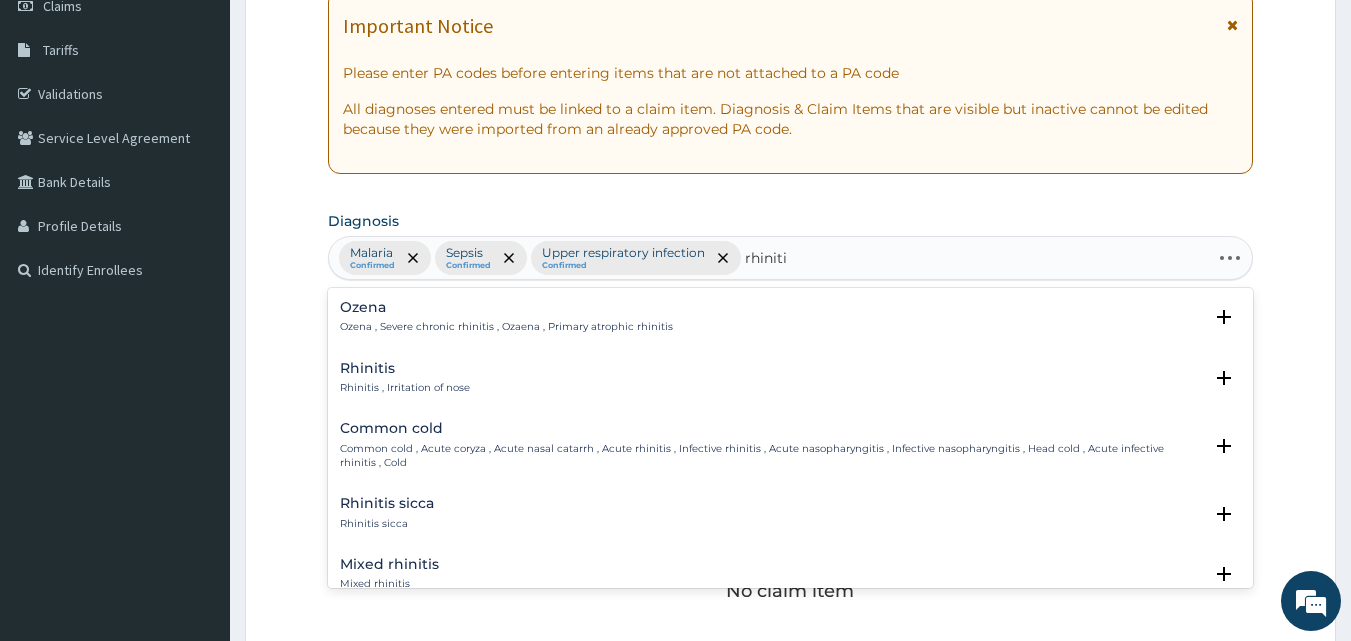 type on "rhinitis" 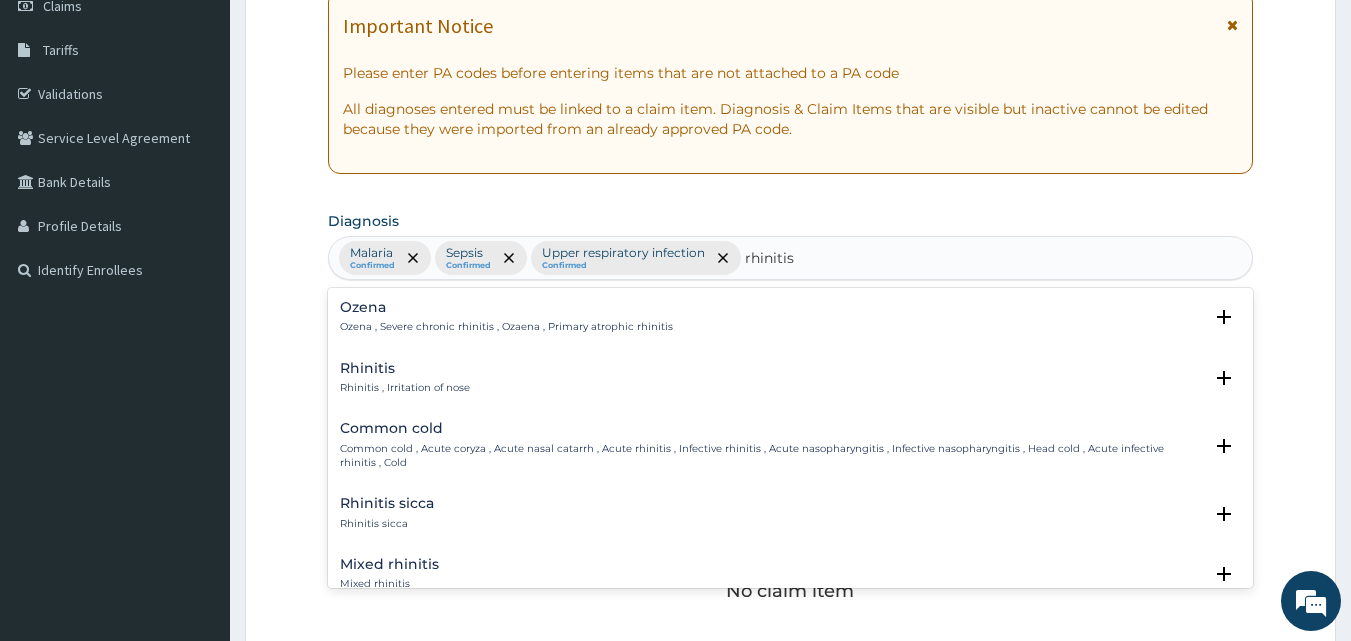 click on "Rhinitis" at bounding box center [405, 368] 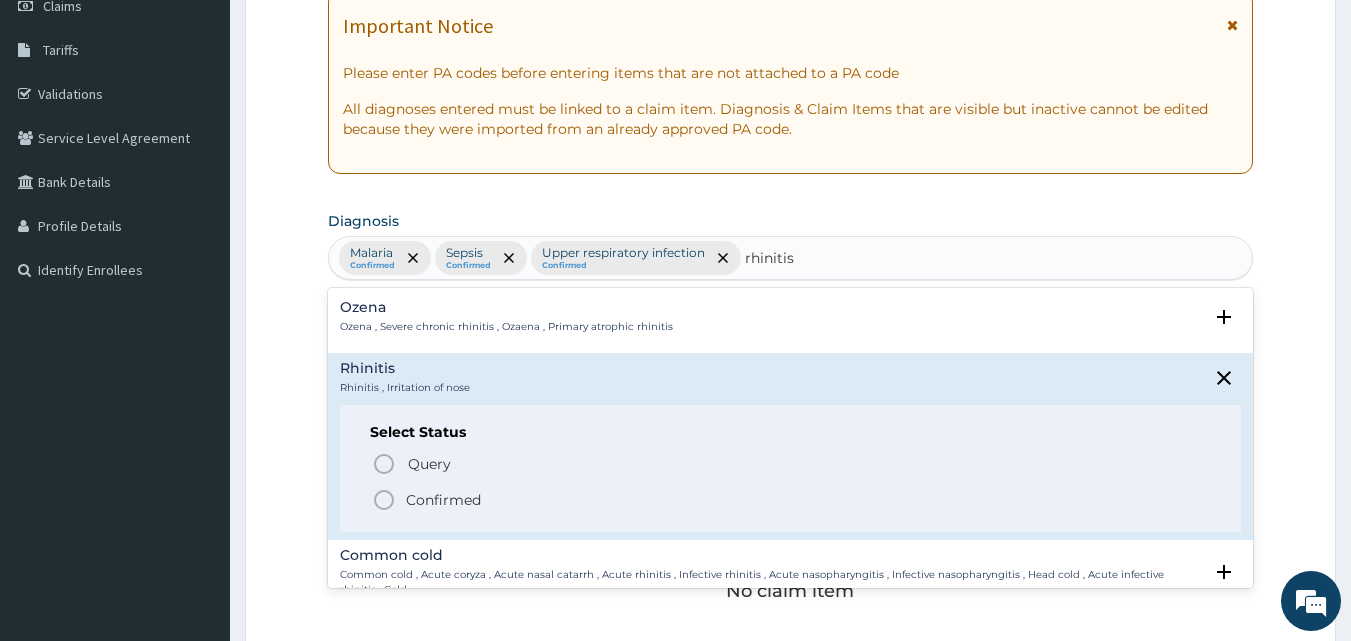 click on "Confirmed" at bounding box center [443, 500] 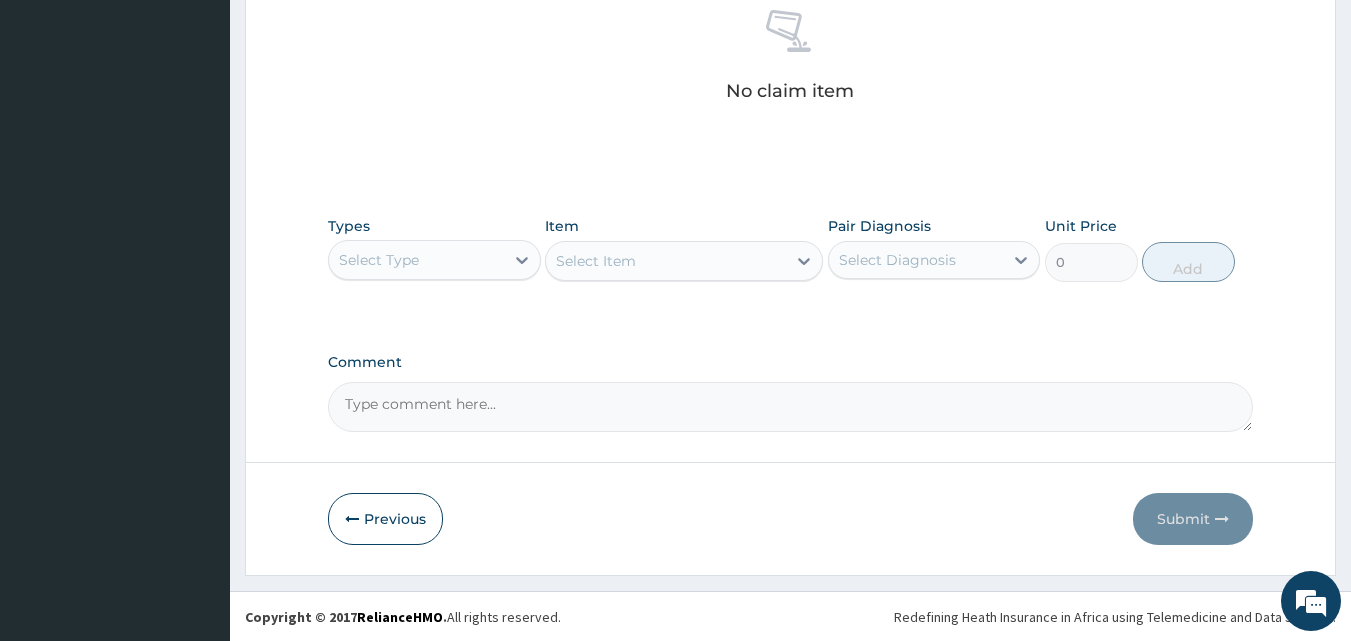 scroll, scrollTop: 801, scrollLeft: 0, axis: vertical 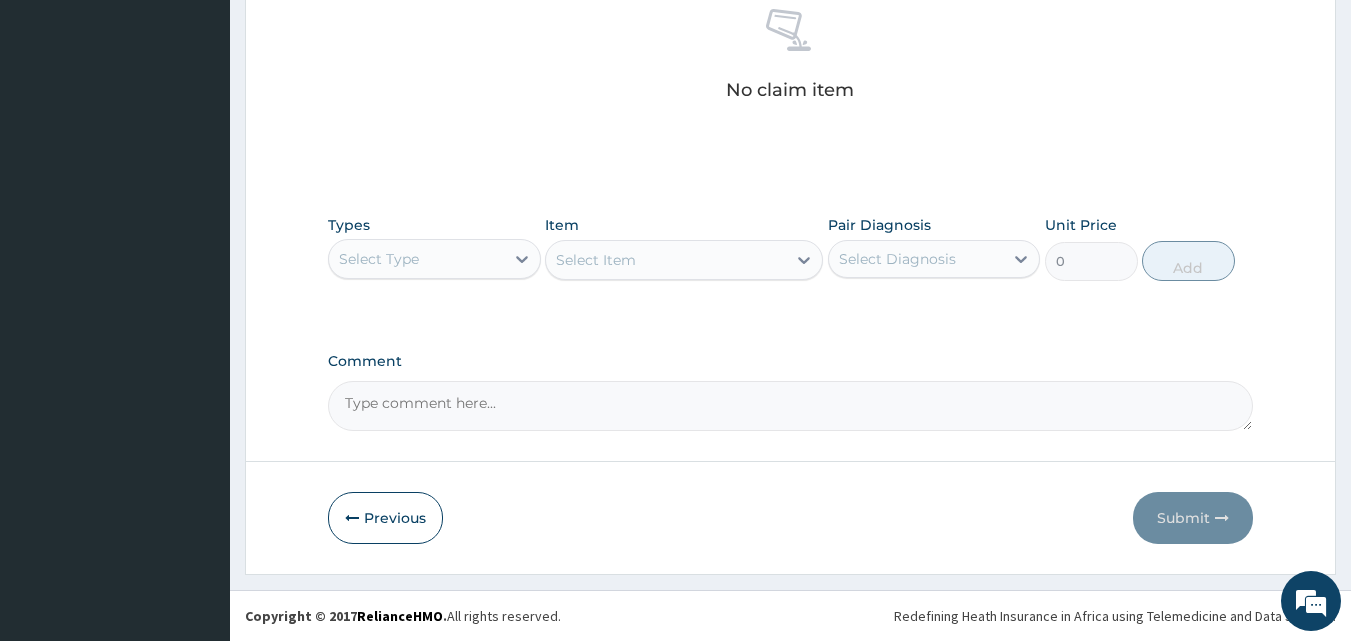 click on "Types Select Type" at bounding box center (434, 248) 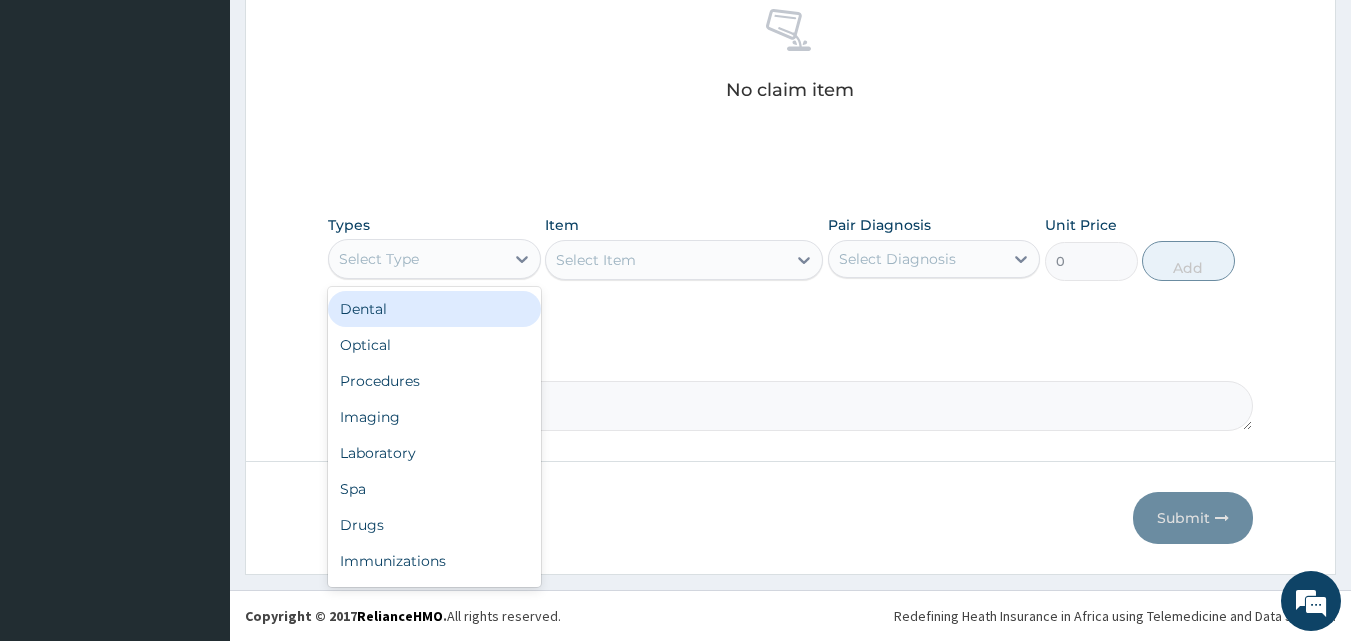 click on "Select Type" at bounding box center [379, 259] 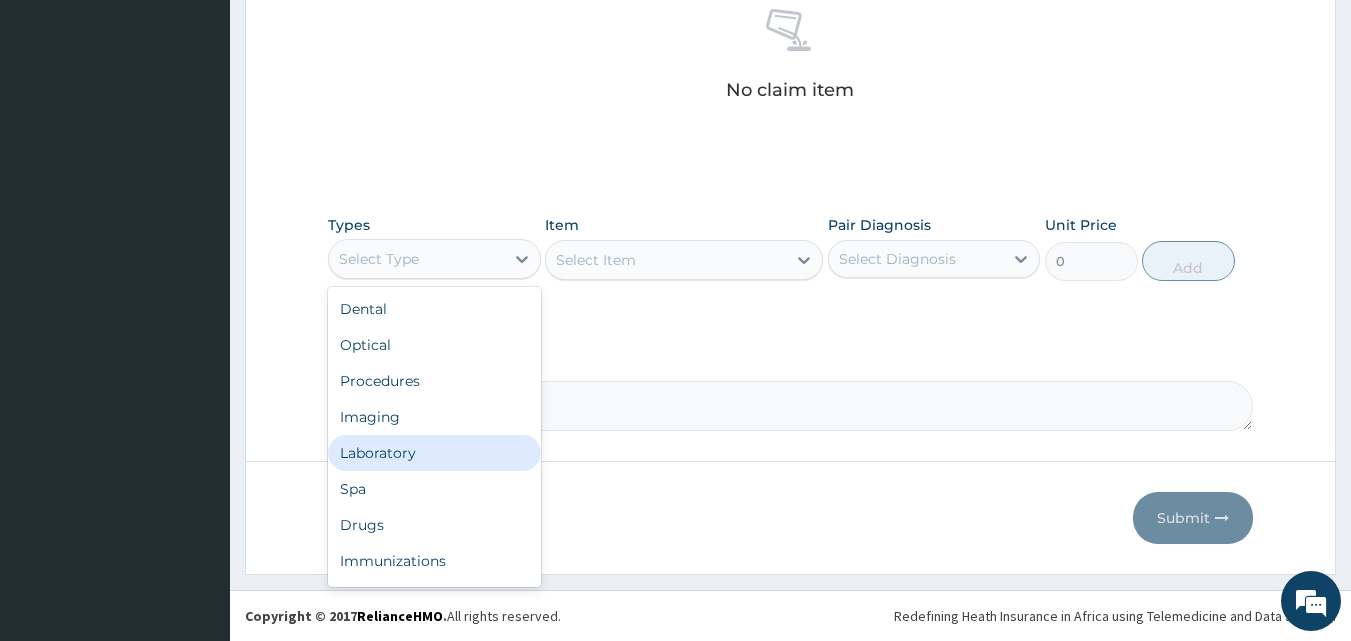 drag, startPoint x: 430, startPoint y: 456, endPoint x: 402, endPoint y: 417, distance: 48.010414 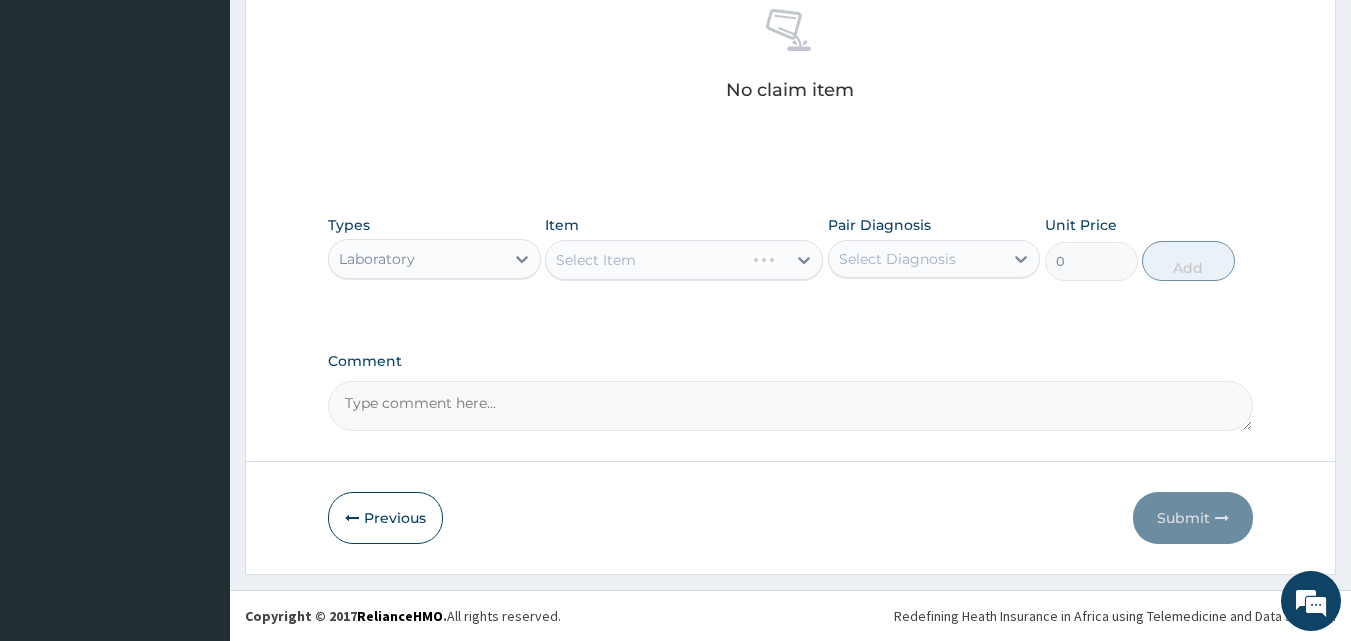click on "Select Item" at bounding box center [684, 260] 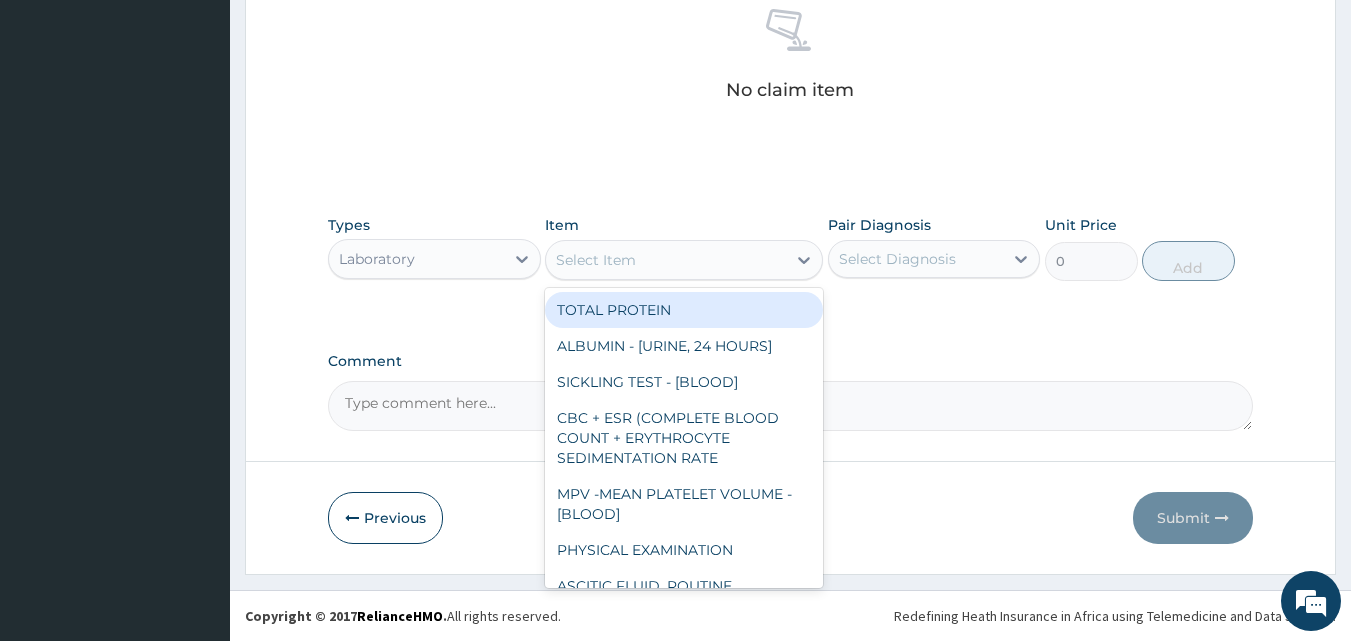 click on "Select Item" at bounding box center (666, 260) 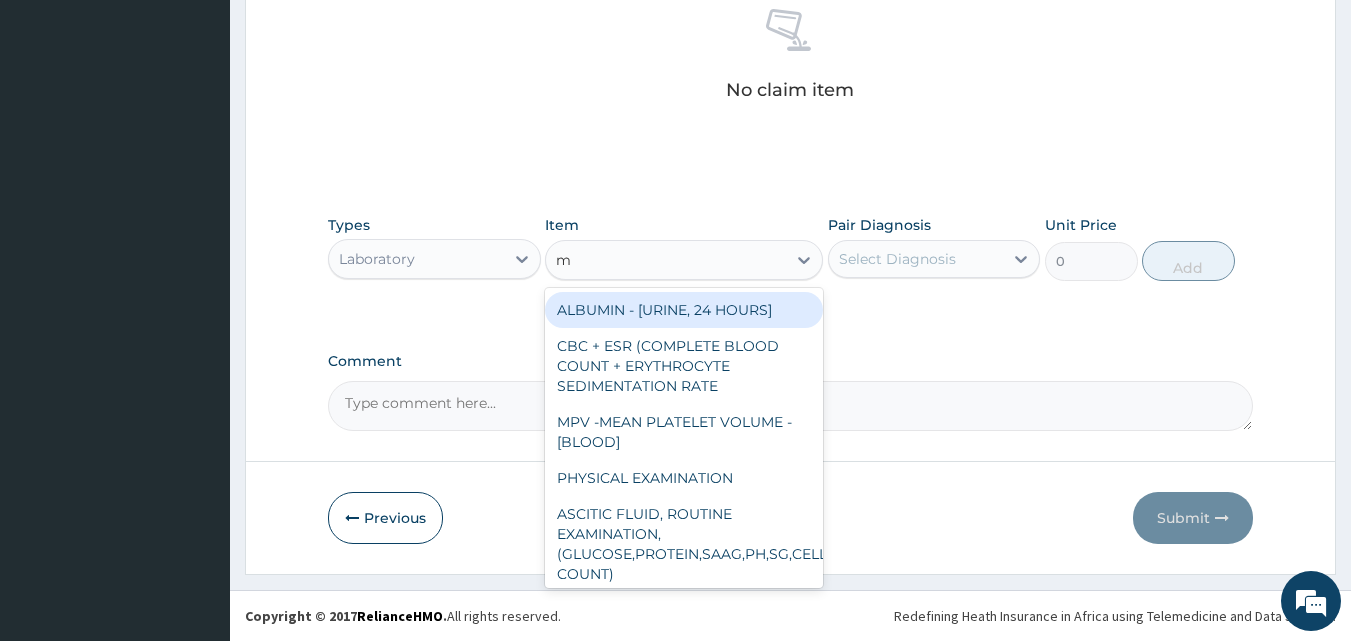 type on "mp" 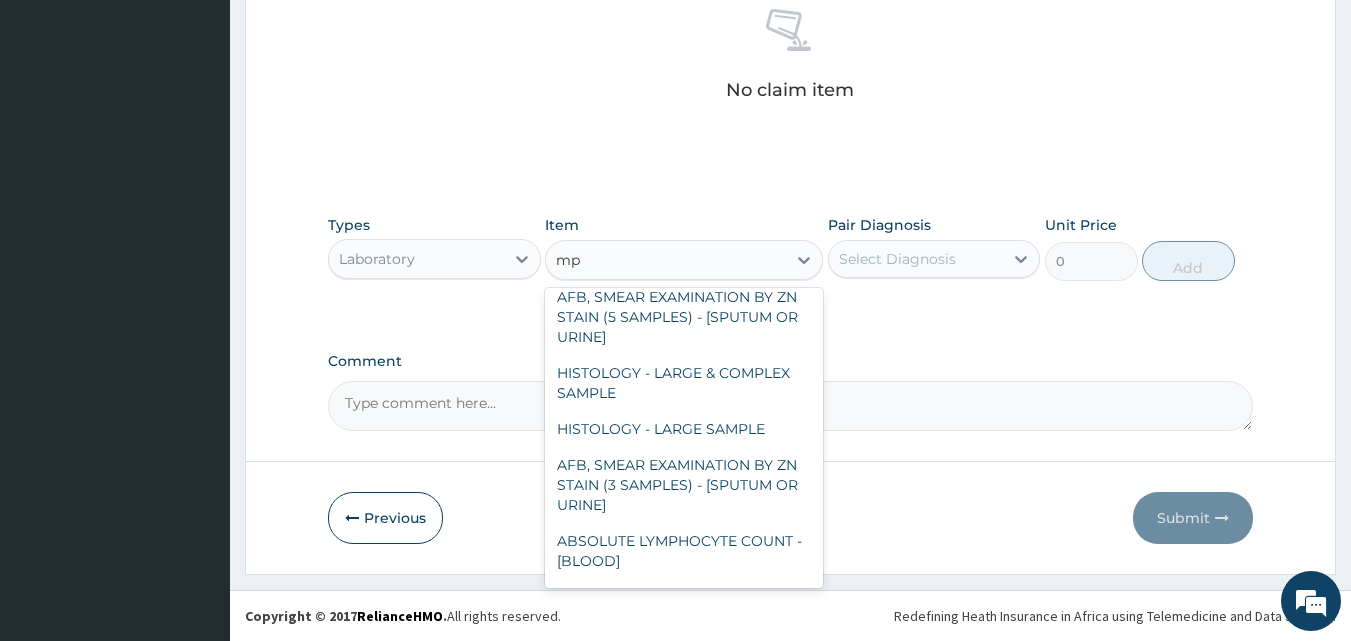 scroll, scrollTop: 436, scrollLeft: 0, axis: vertical 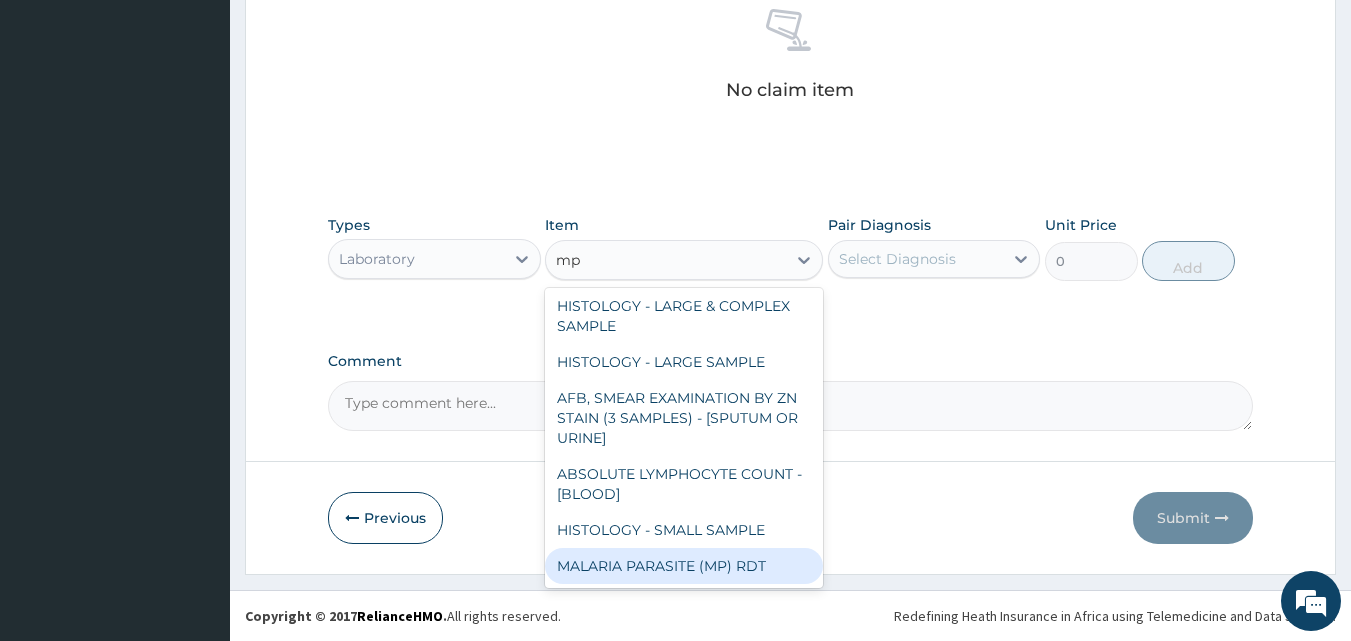 click on "MALARIA PARASITE (MP) RDT" at bounding box center (684, 566) 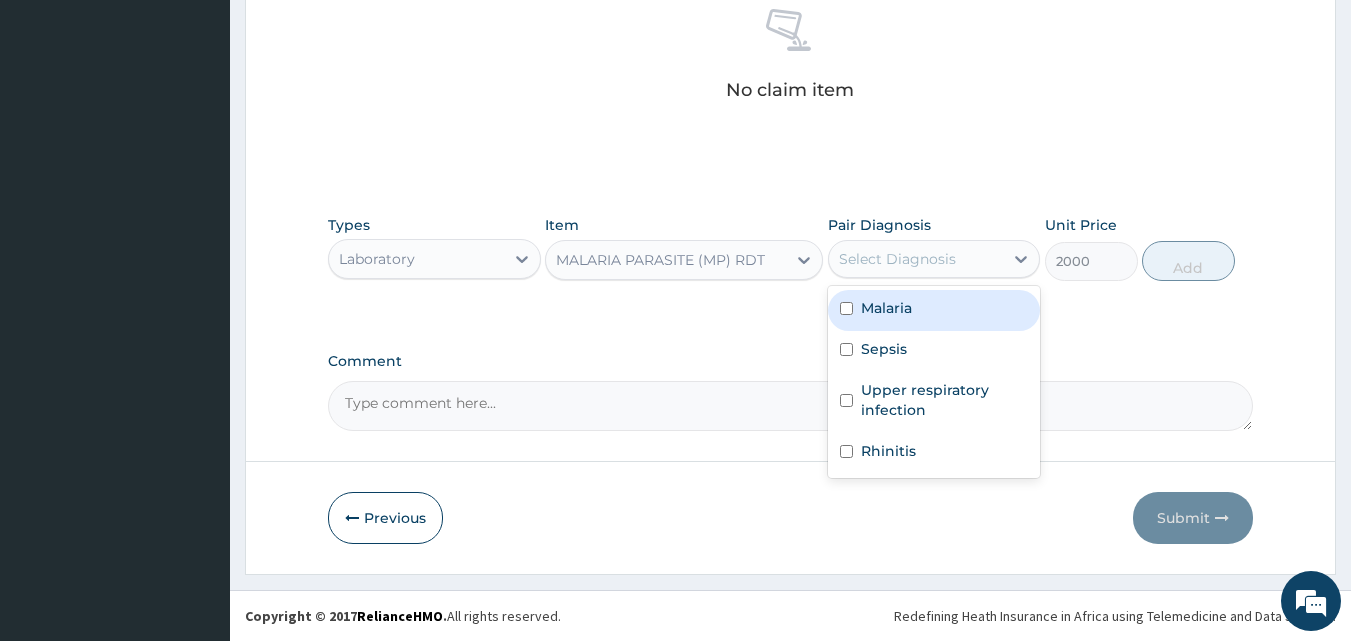 click on "Select Diagnosis" at bounding box center (897, 259) 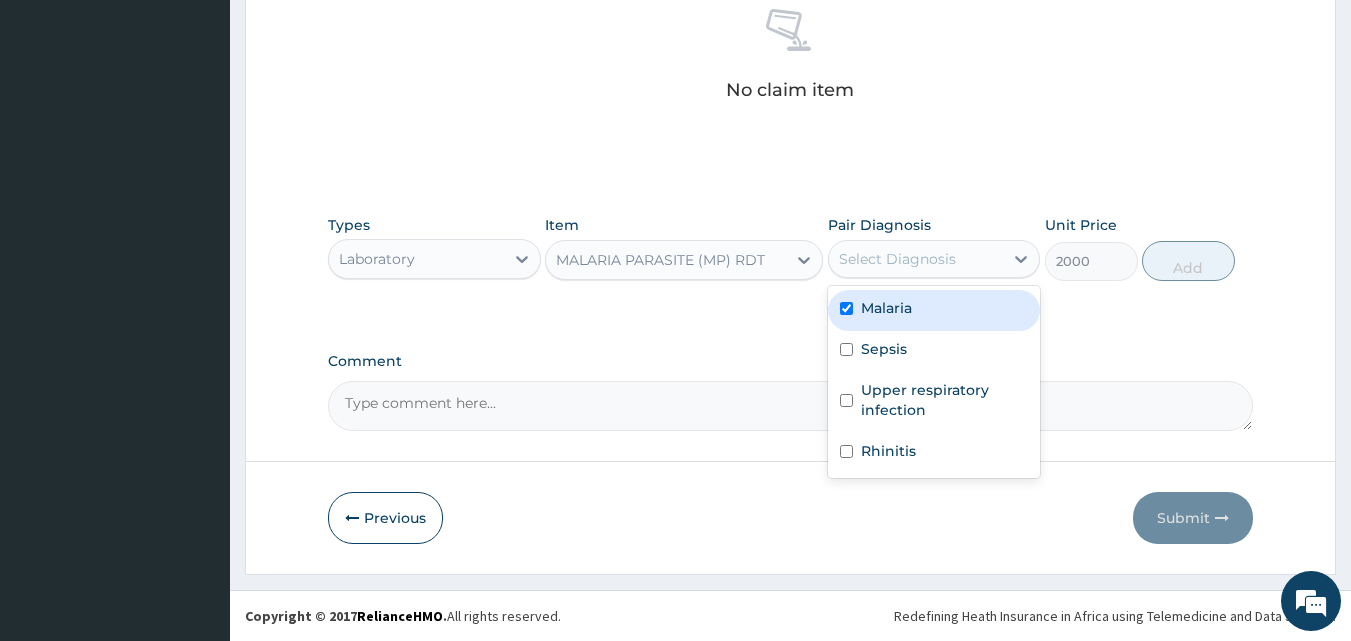 checkbox on "true" 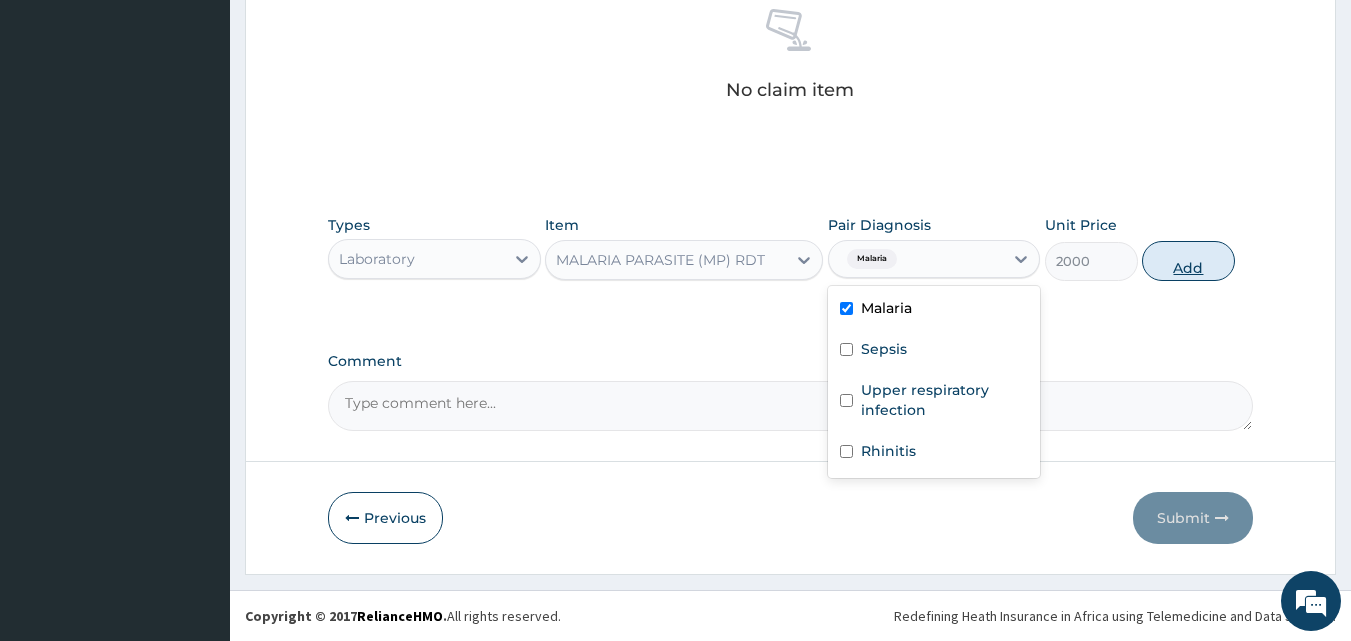 click on "Add" at bounding box center (1188, 261) 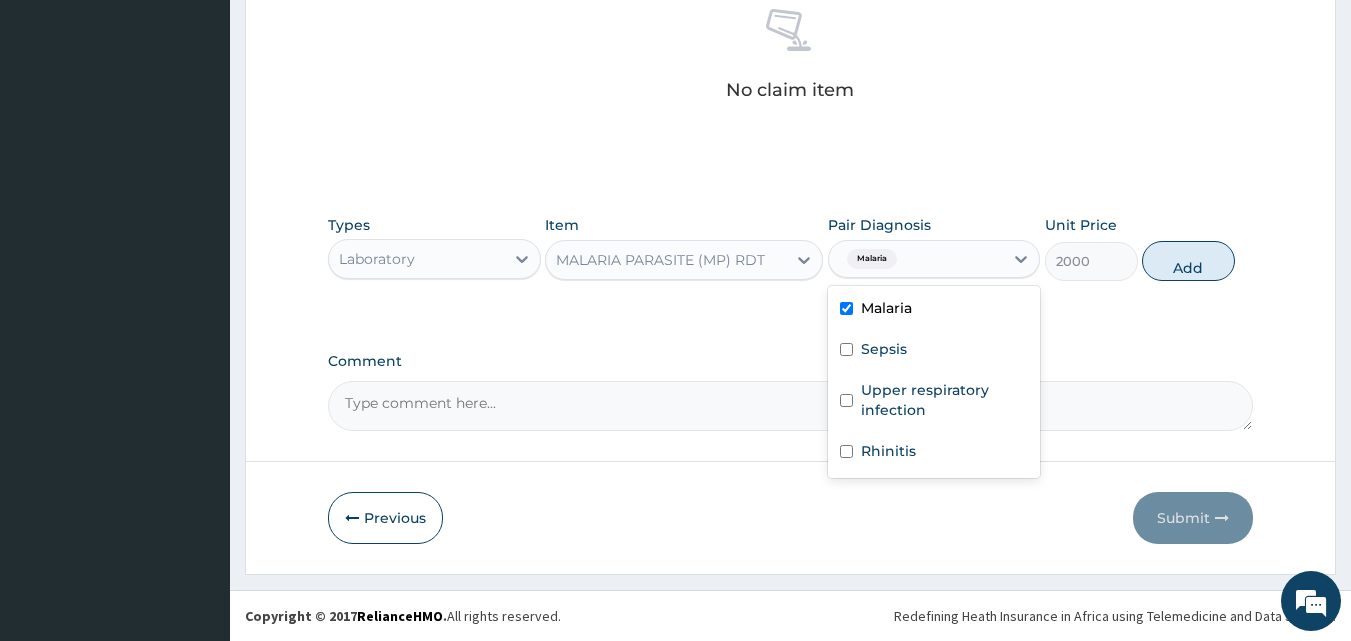 type on "0" 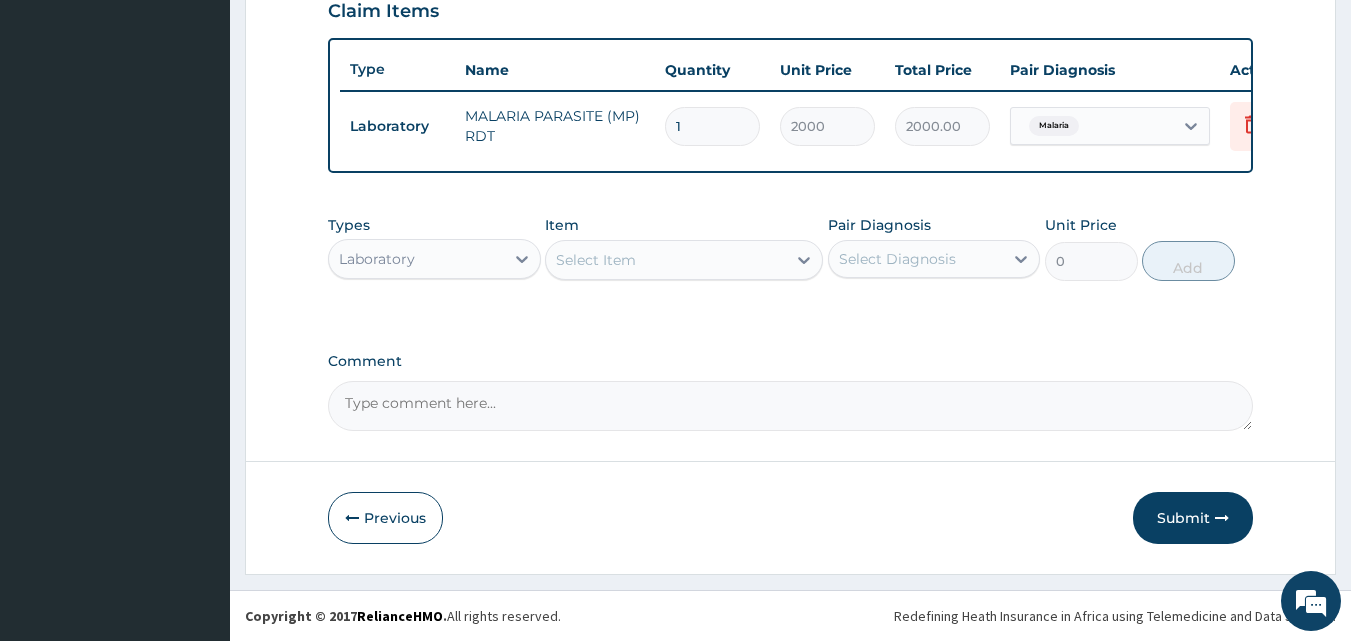 scroll, scrollTop: 721, scrollLeft: 0, axis: vertical 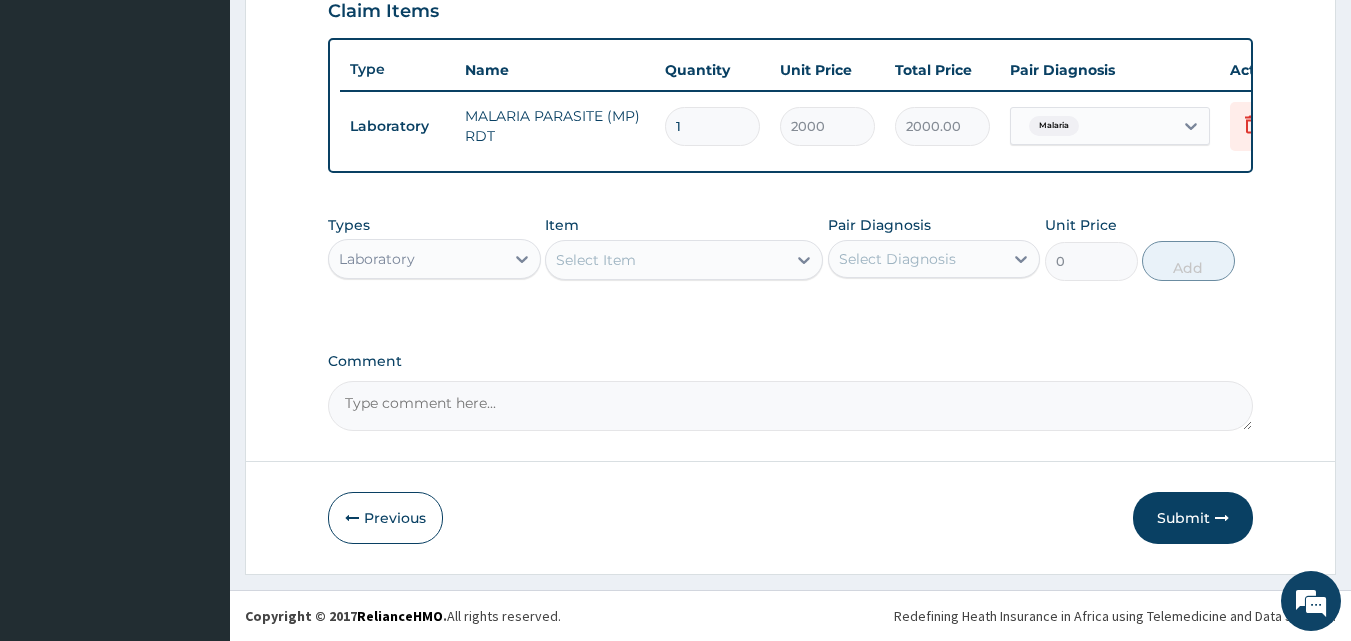 click on "Select Item" at bounding box center (596, 260) 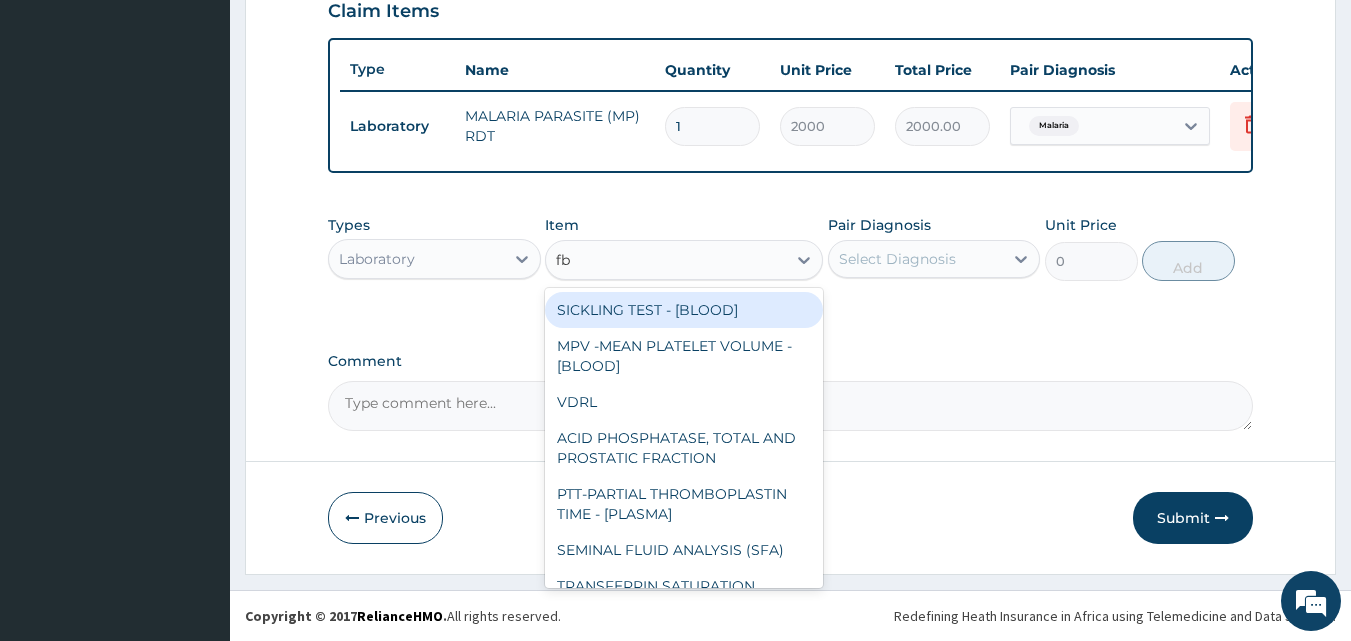 type on "fbc" 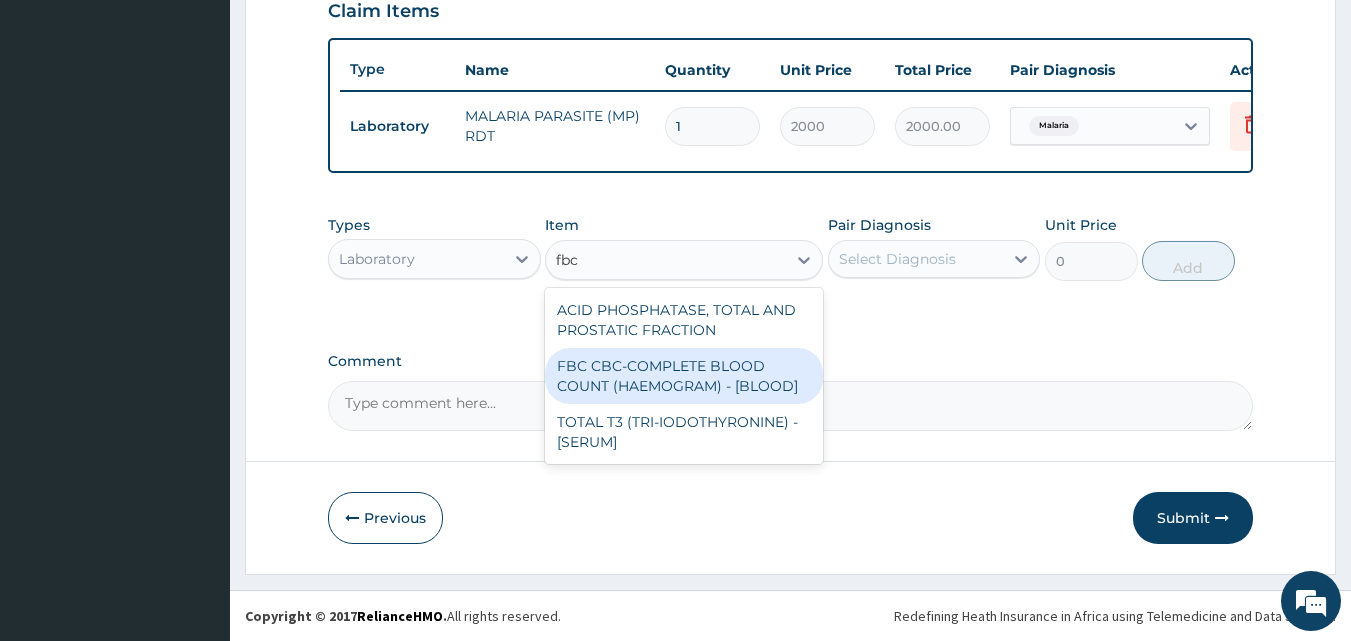 click on "FBC CBC-COMPLETE BLOOD COUNT (HAEMOGRAM) - [BLOOD]" at bounding box center (684, 376) 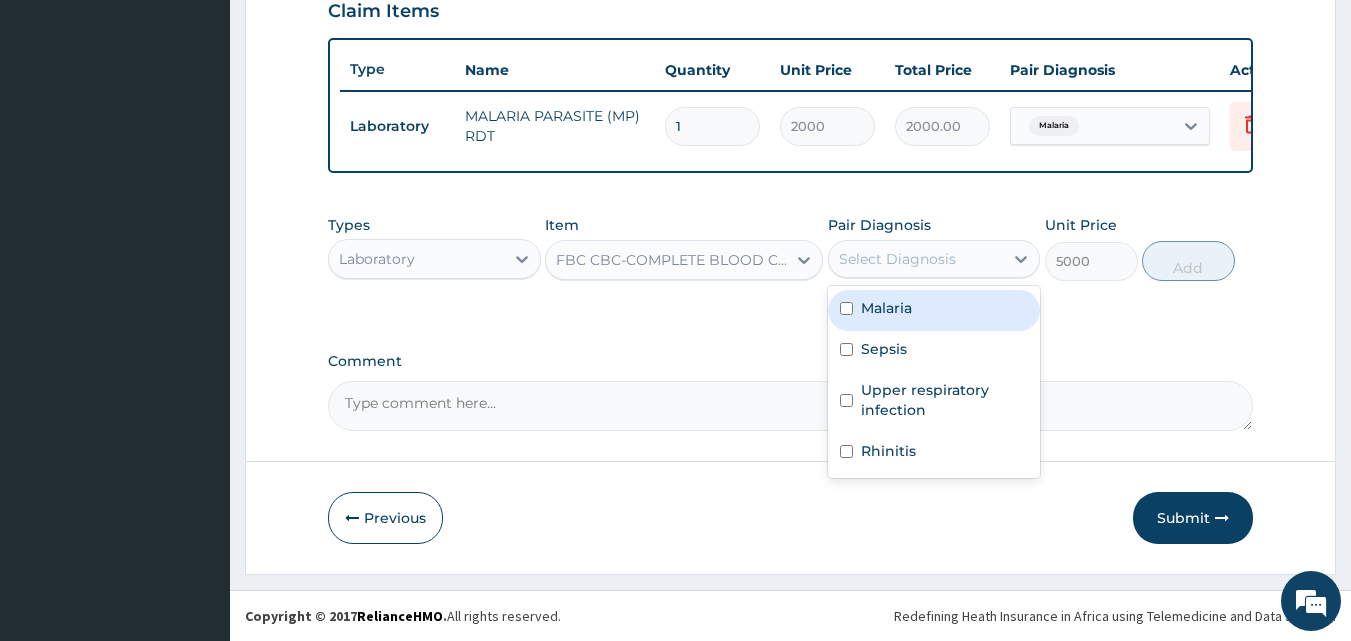 drag, startPoint x: 886, startPoint y: 260, endPoint x: 885, endPoint y: 279, distance: 19.026299 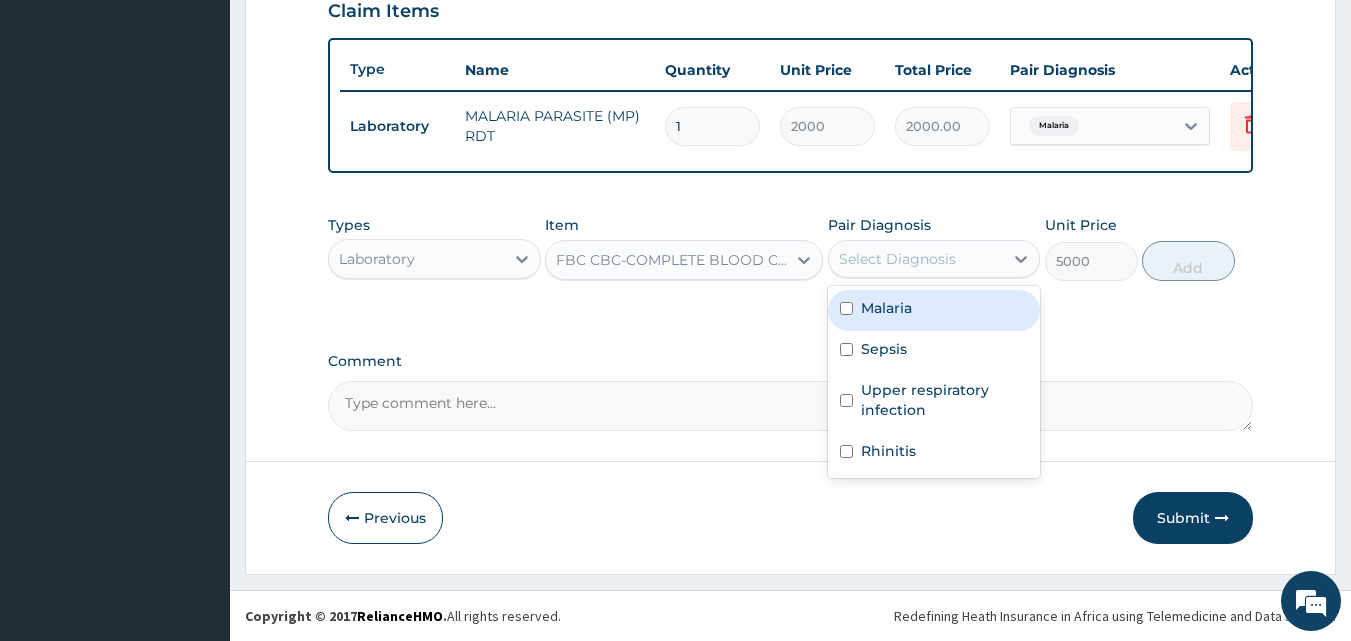 click on "Select Diagnosis" at bounding box center [897, 259] 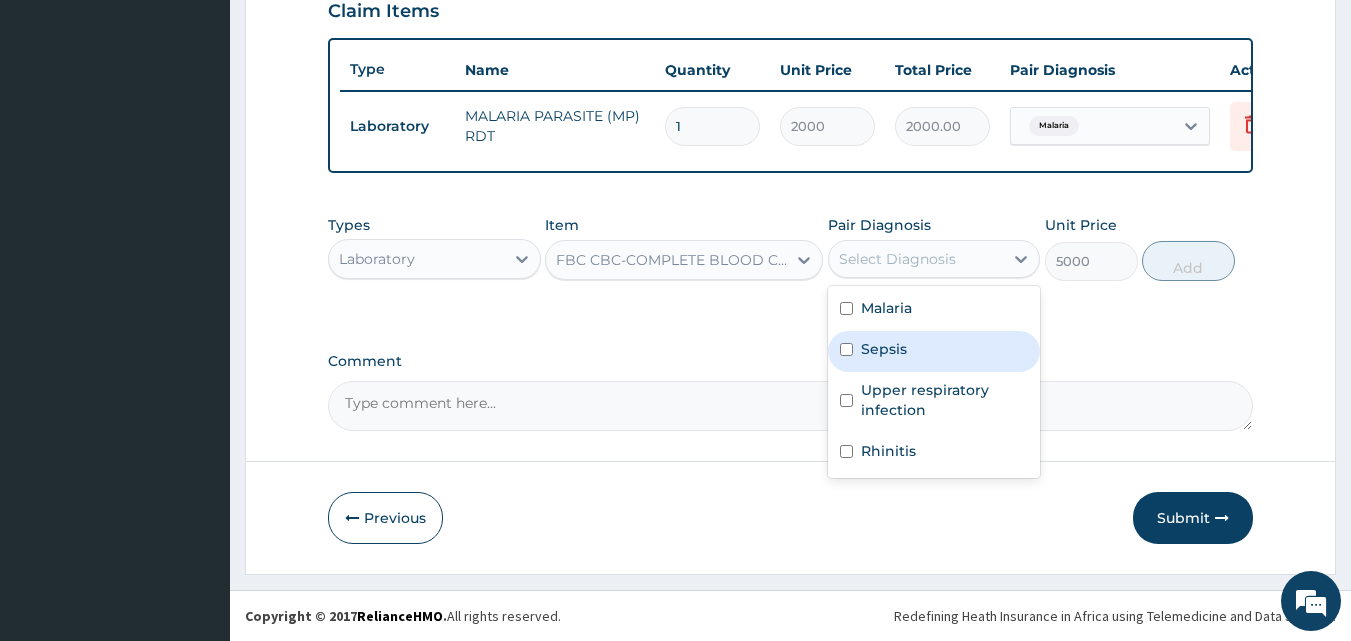 click on "Sepsis" at bounding box center (884, 349) 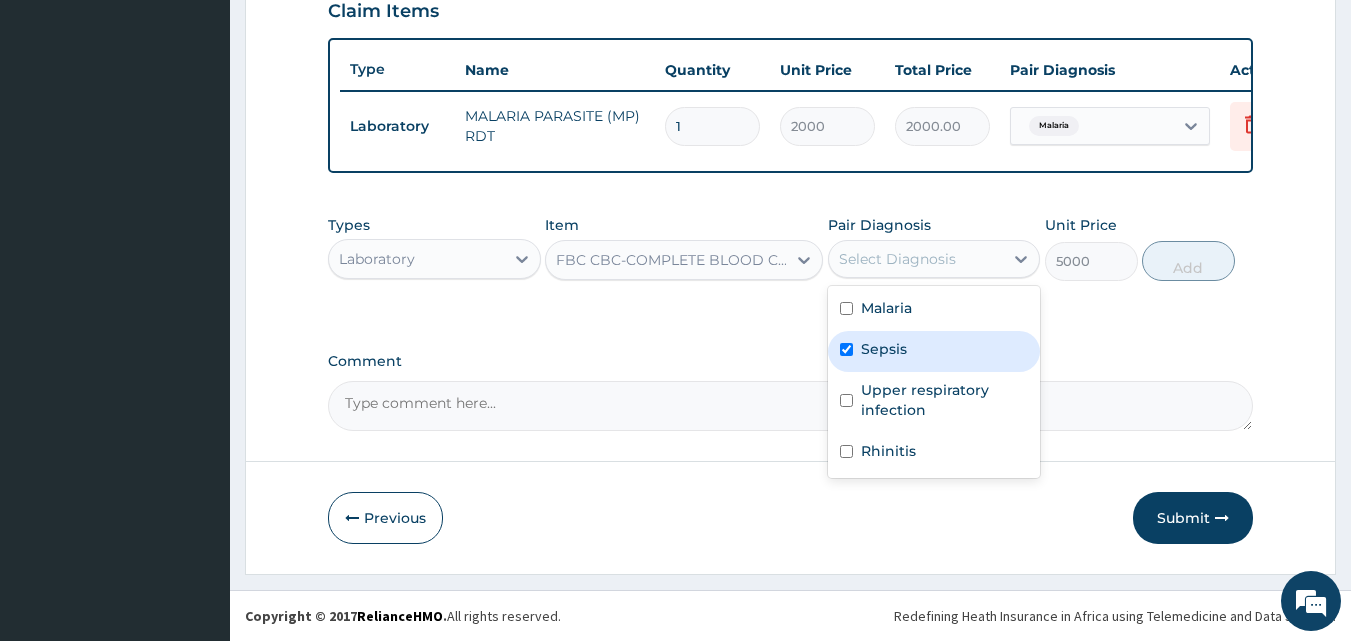 checkbox on "true" 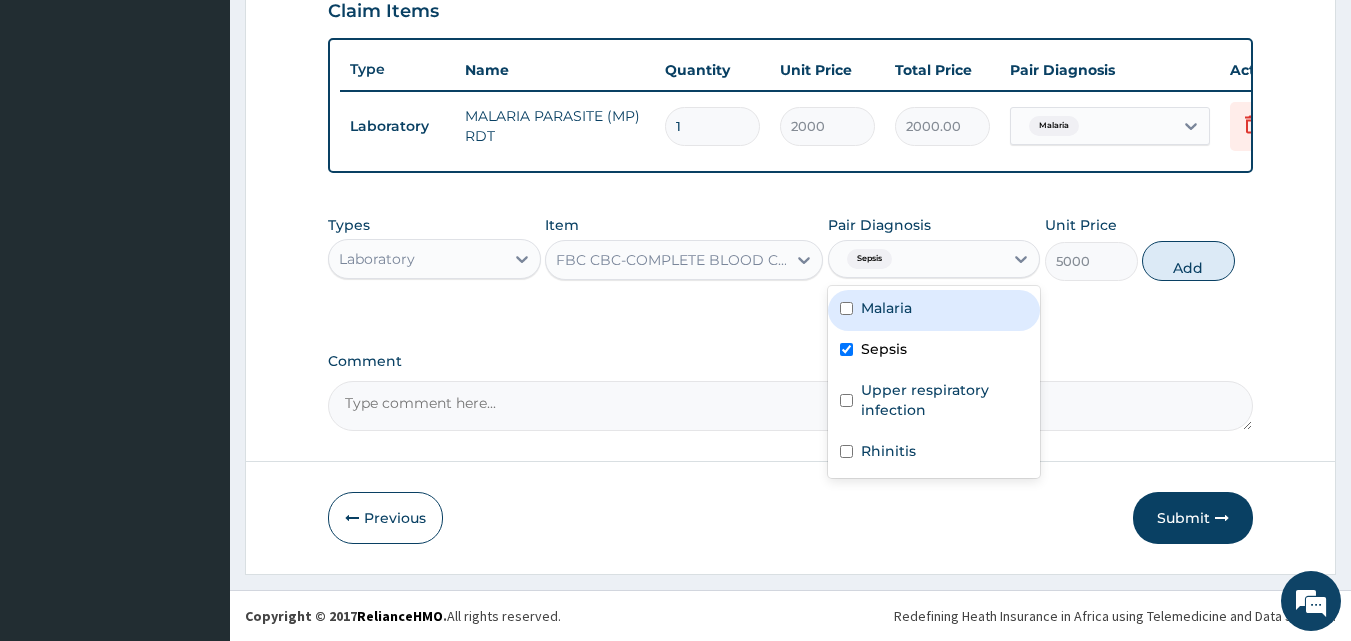 click on "Add" at bounding box center [1188, 261] 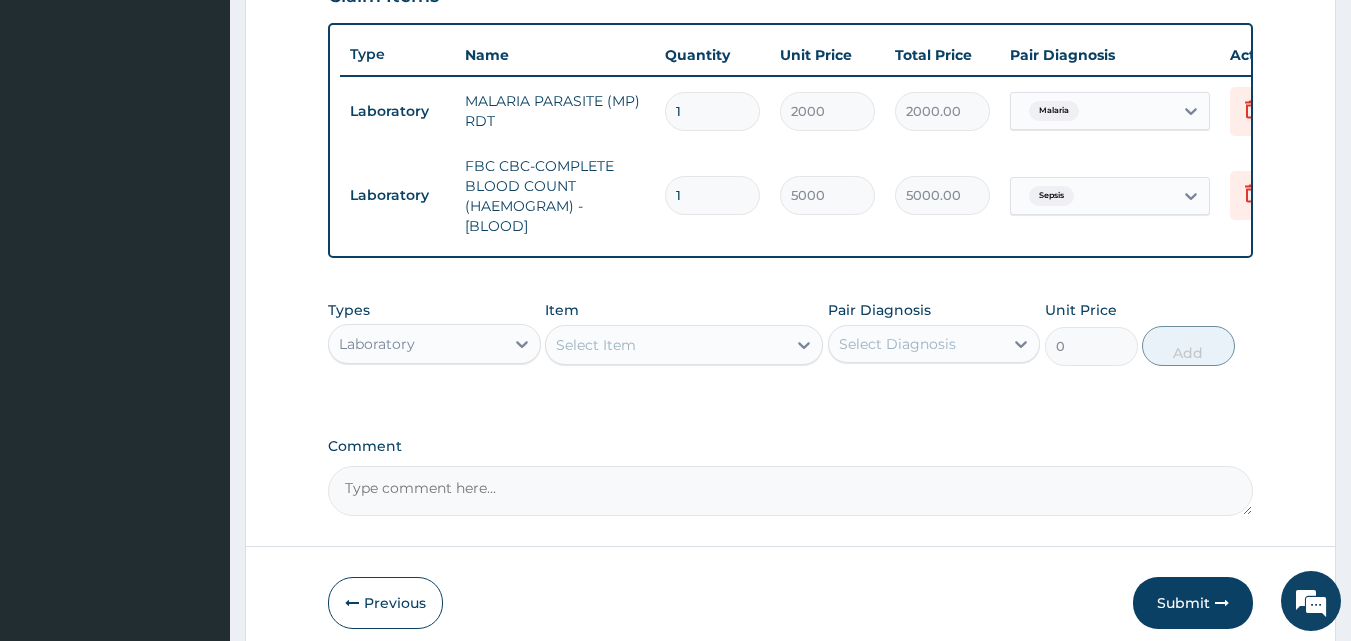 scroll, scrollTop: 821, scrollLeft: 0, axis: vertical 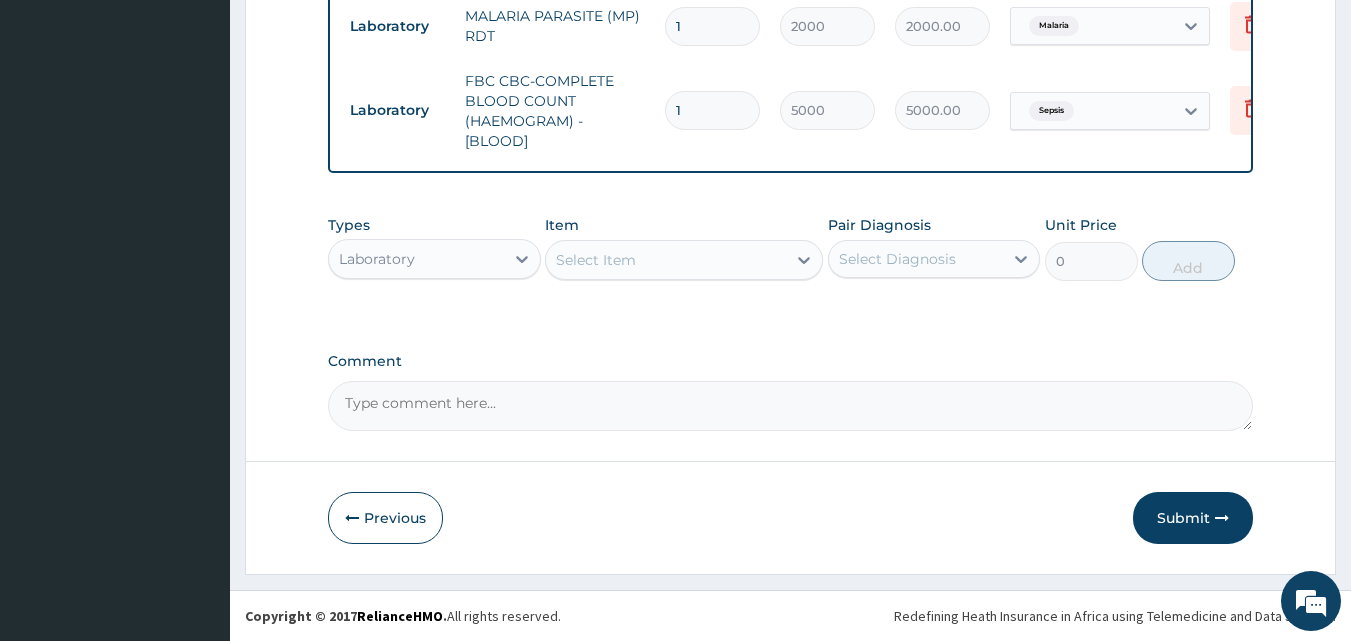 click on "Laboratory" at bounding box center [434, 259] 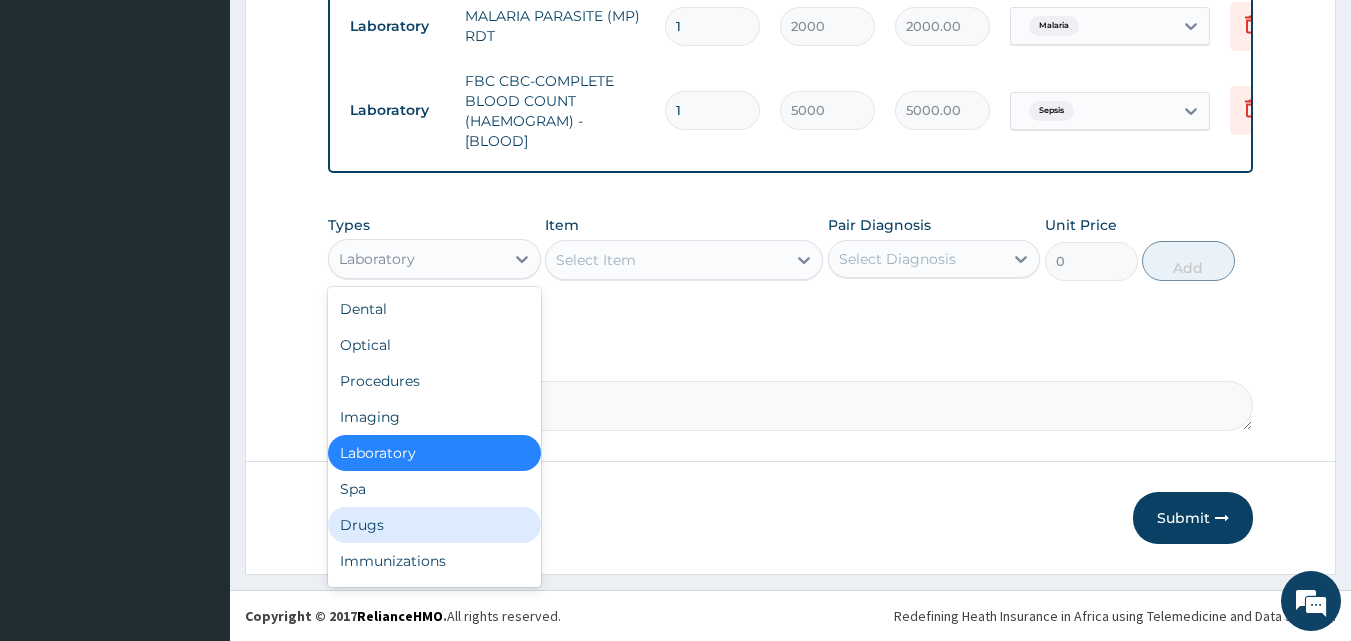 click on "Drugs" at bounding box center [434, 525] 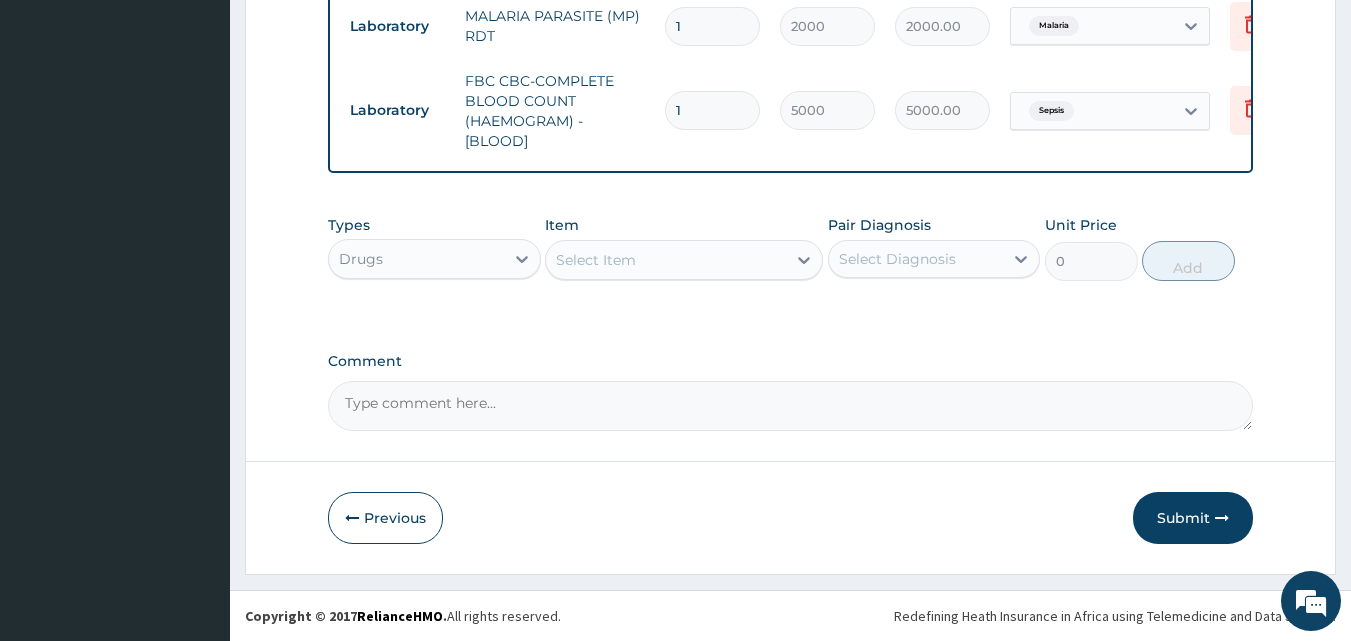 click on "Select Item" at bounding box center [666, 260] 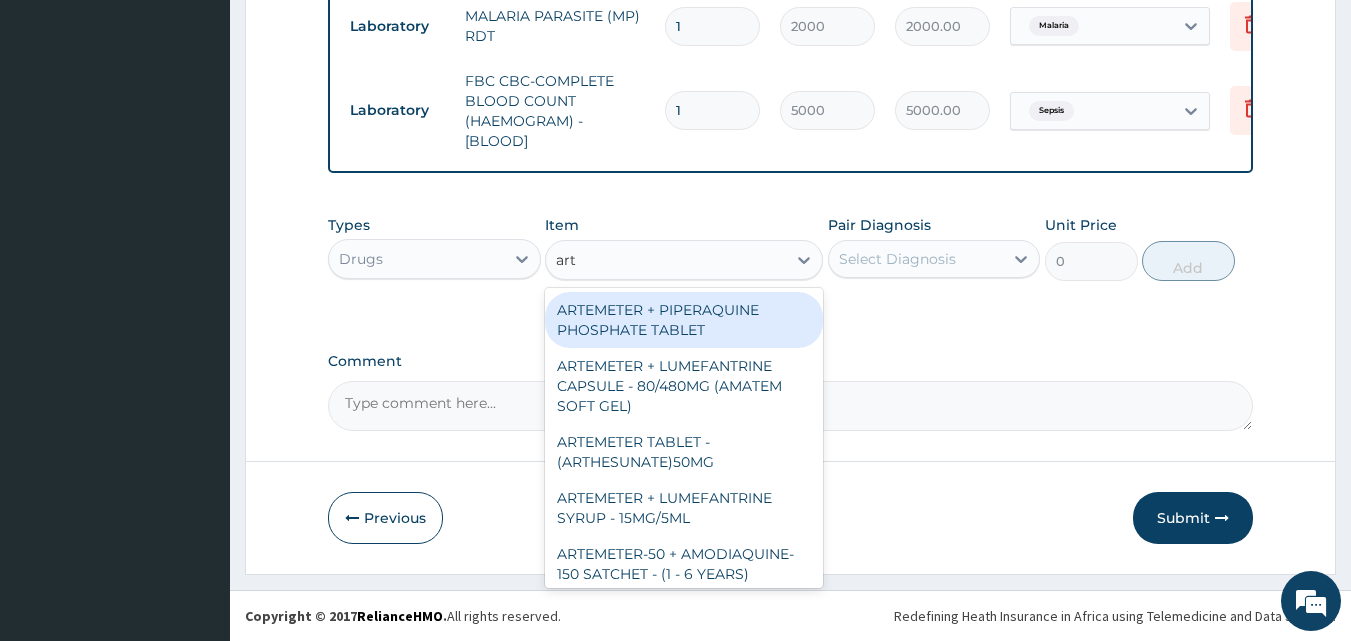 type on "arte" 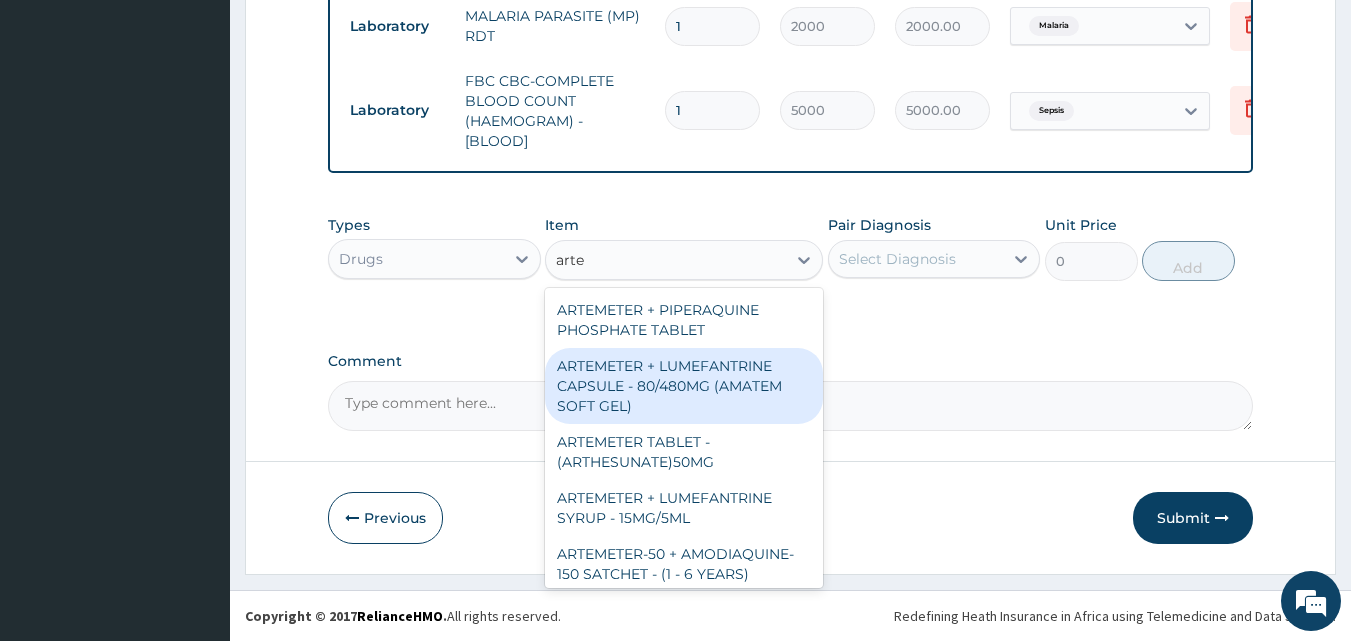 drag, startPoint x: 585, startPoint y: 381, endPoint x: 715, endPoint y: 331, distance: 139.28389 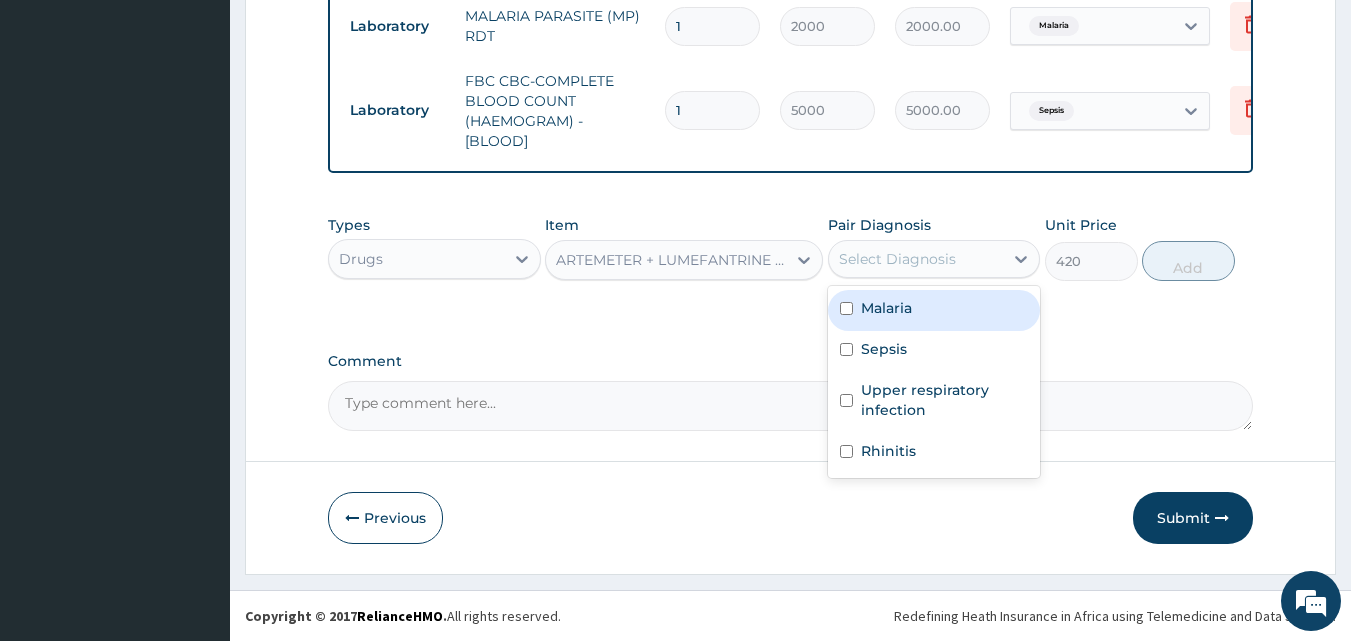 drag, startPoint x: 926, startPoint y: 244, endPoint x: 918, endPoint y: 275, distance: 32.01562 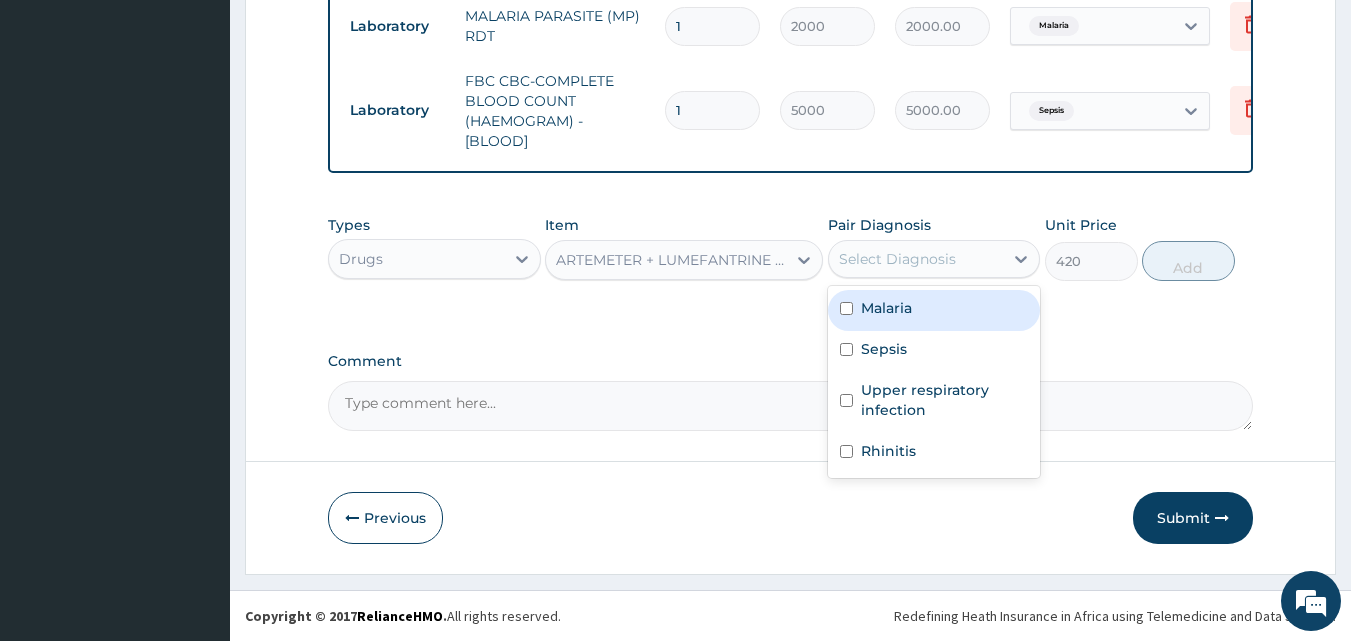 click on "Select Diagnosis" at bounding box center [916, 259] 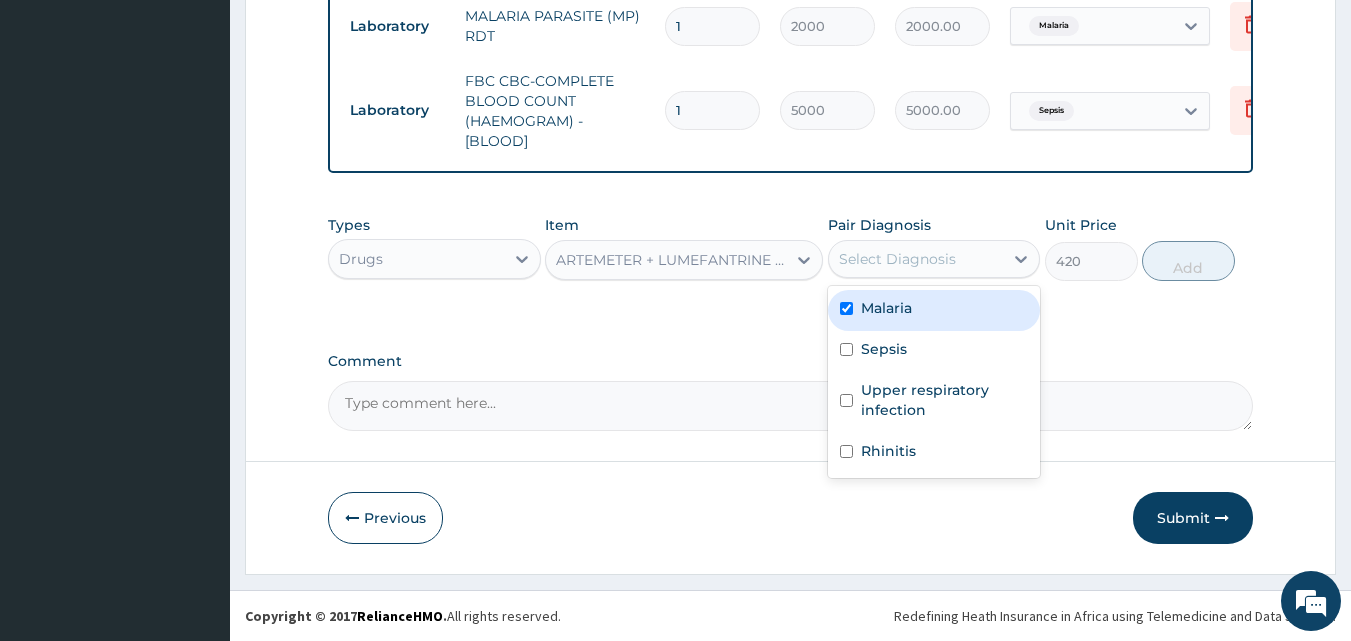 checkbox on "true" 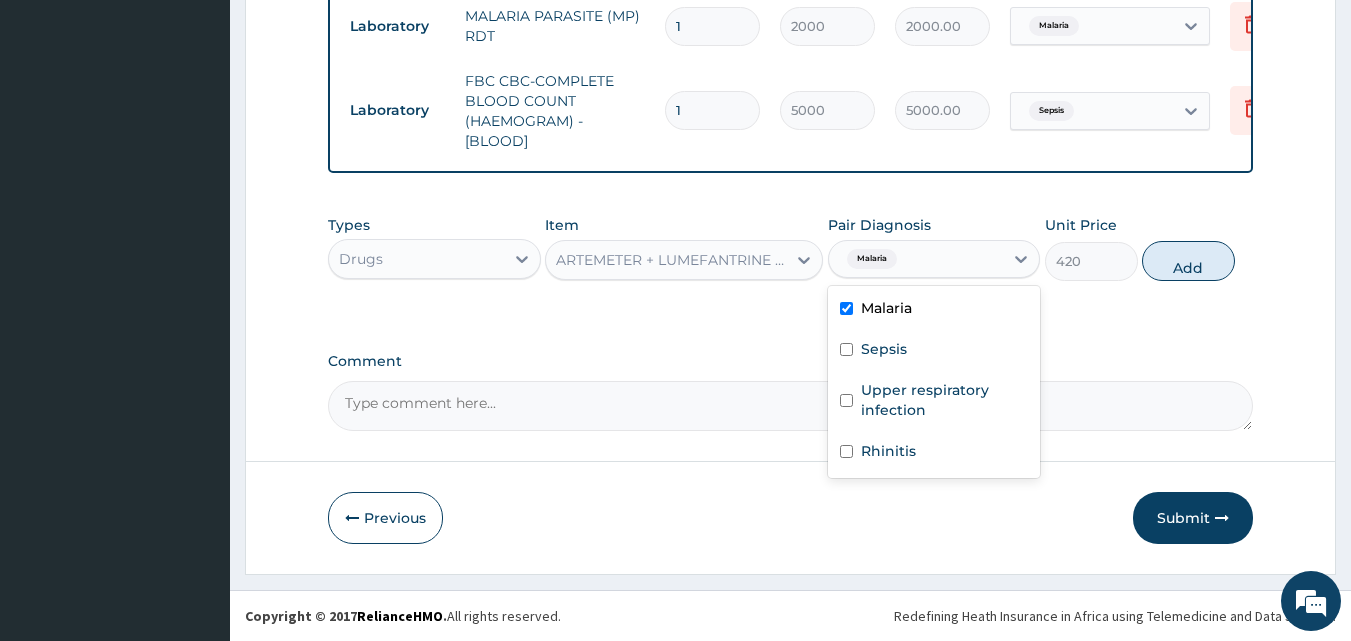 drag, startPoint x: 1171, startPoint y: 270, endPoint x: 1072, endPoint y: 268, distance: 99.0202 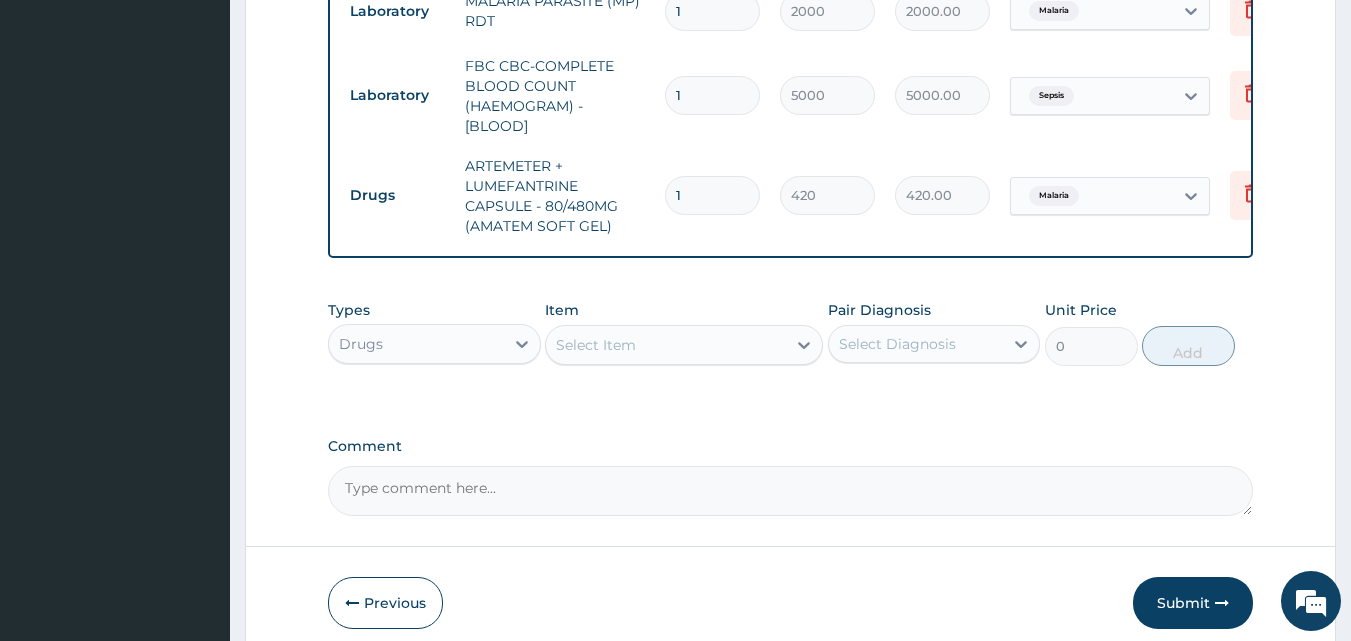 drag, startPoint x: 680, startPoint y: 194, endPoint x: 608, endPoint y: 203, distance: 72.56032 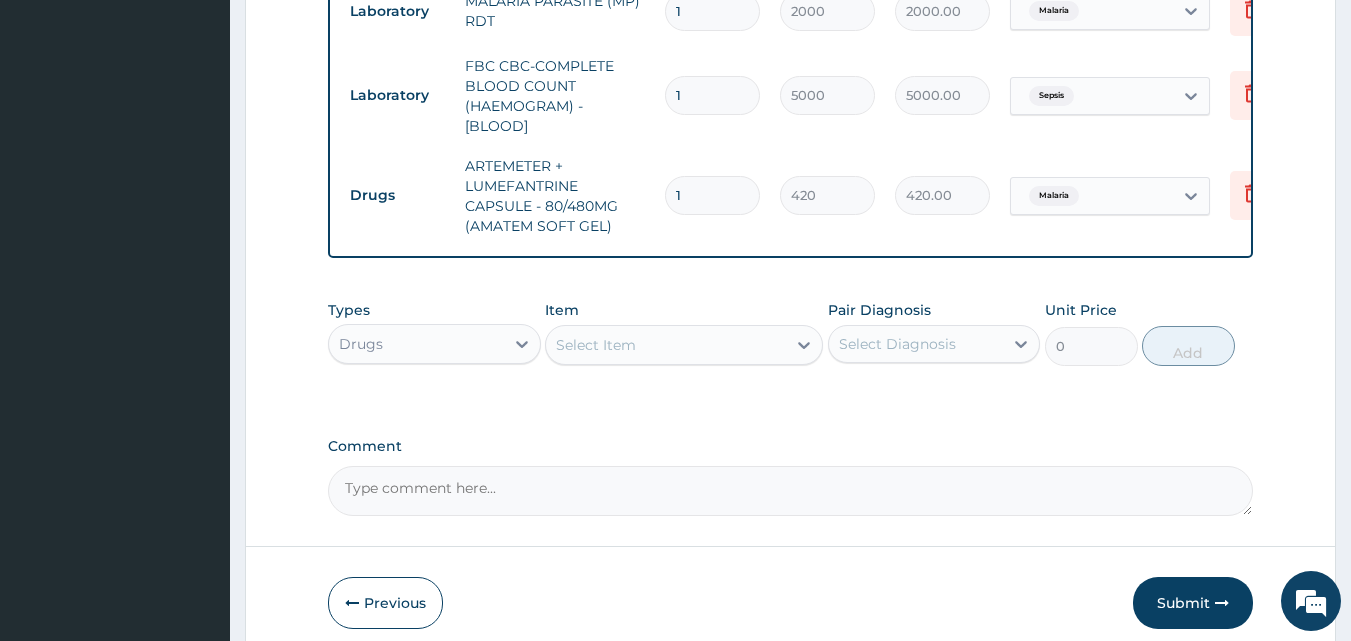 click on "Drugs ARTEMETER + LUMEFANTRINE CAPSULE -  80/480MG (AMATEM SOFT GEL) 1 420 420.00 Malaria Delete" at bounding box center (830, 196) 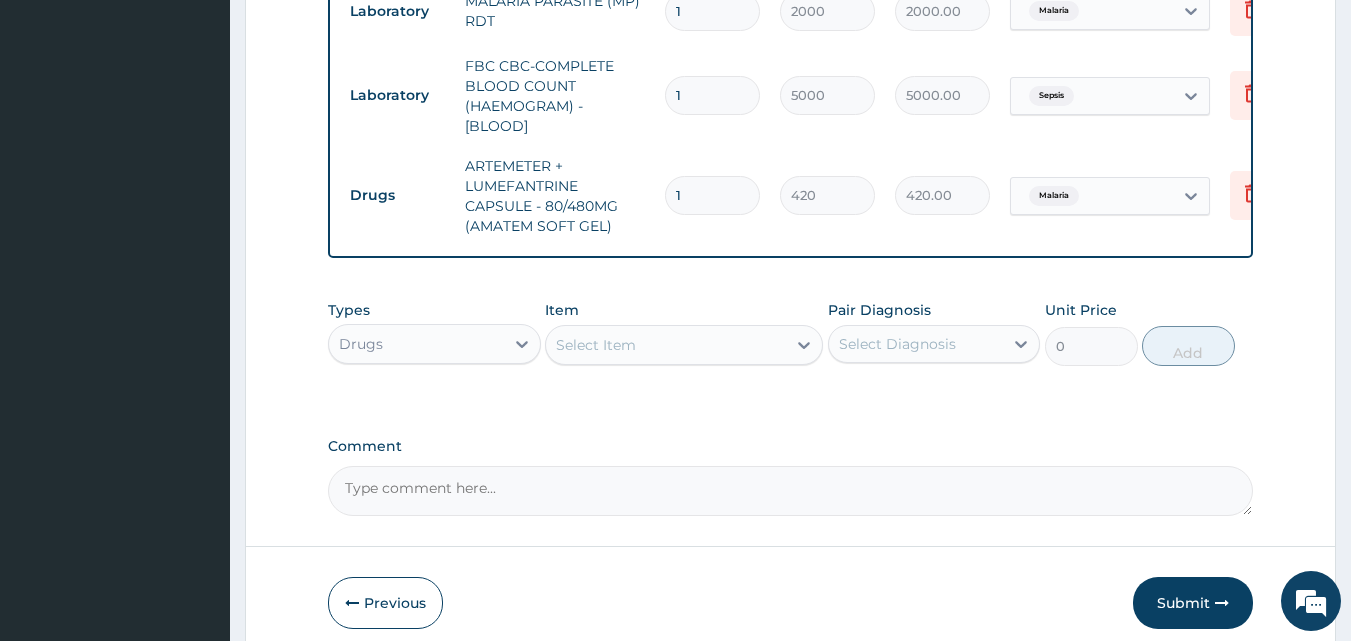 type on "2520.00" 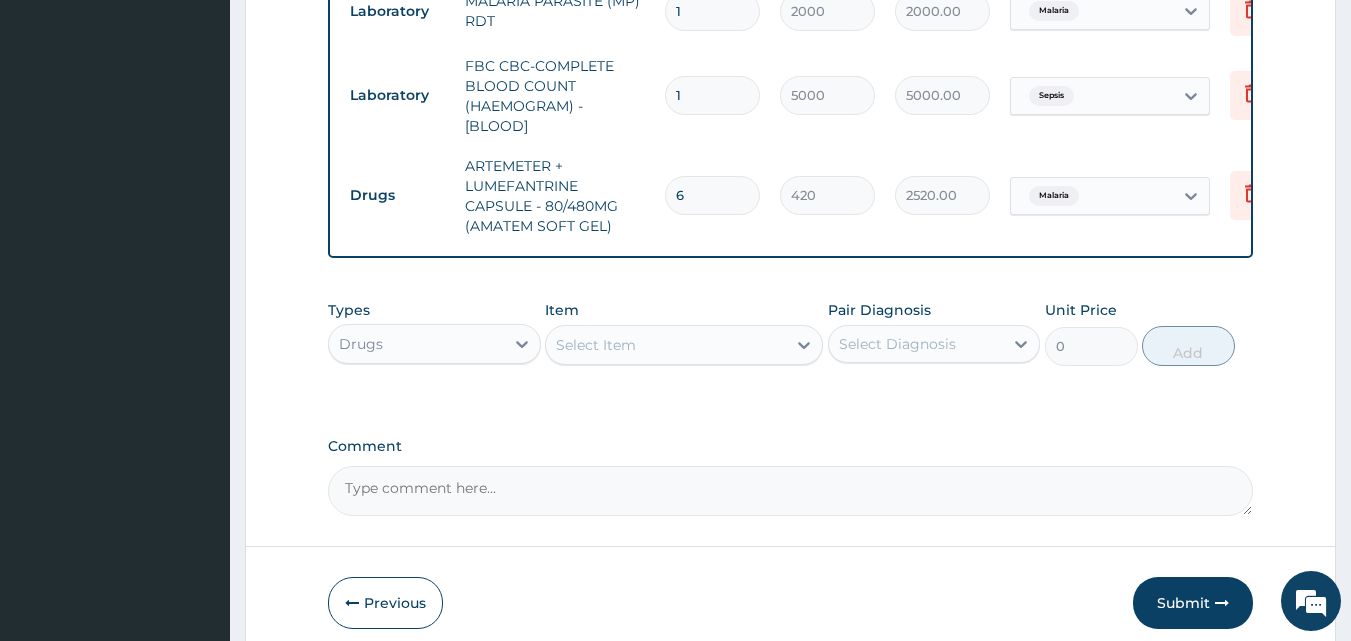 type on "6" 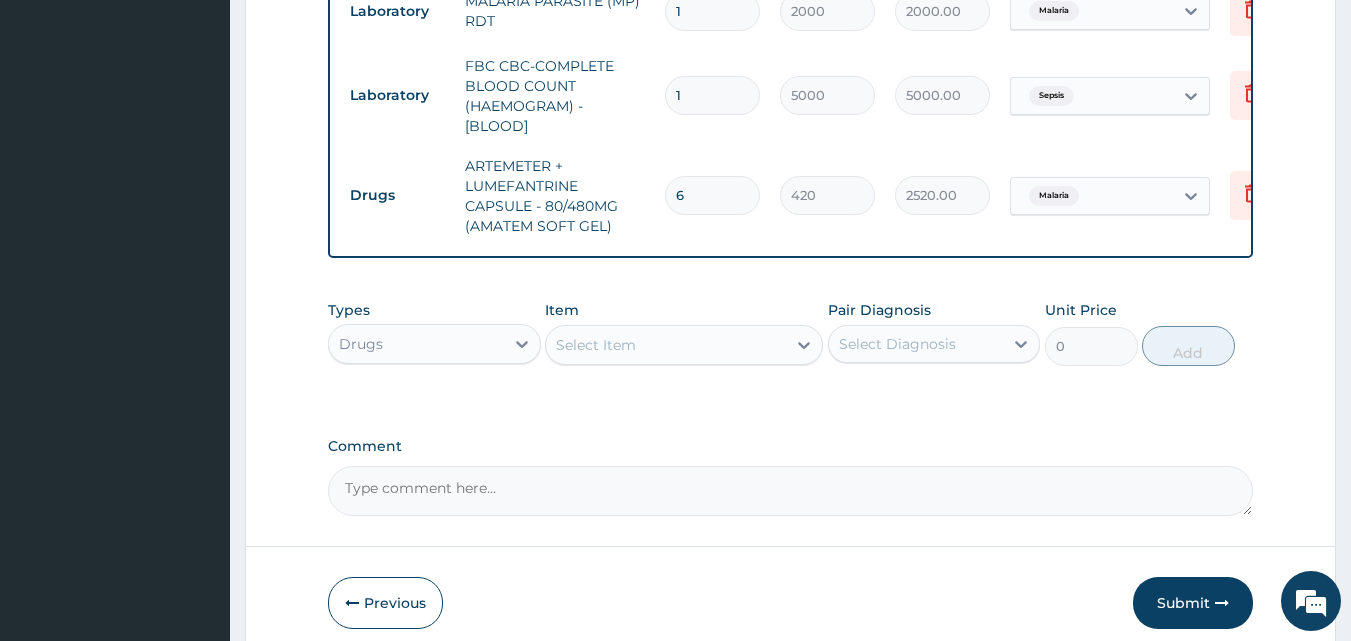 click on "Select Item" at bounding box center [666, 345] 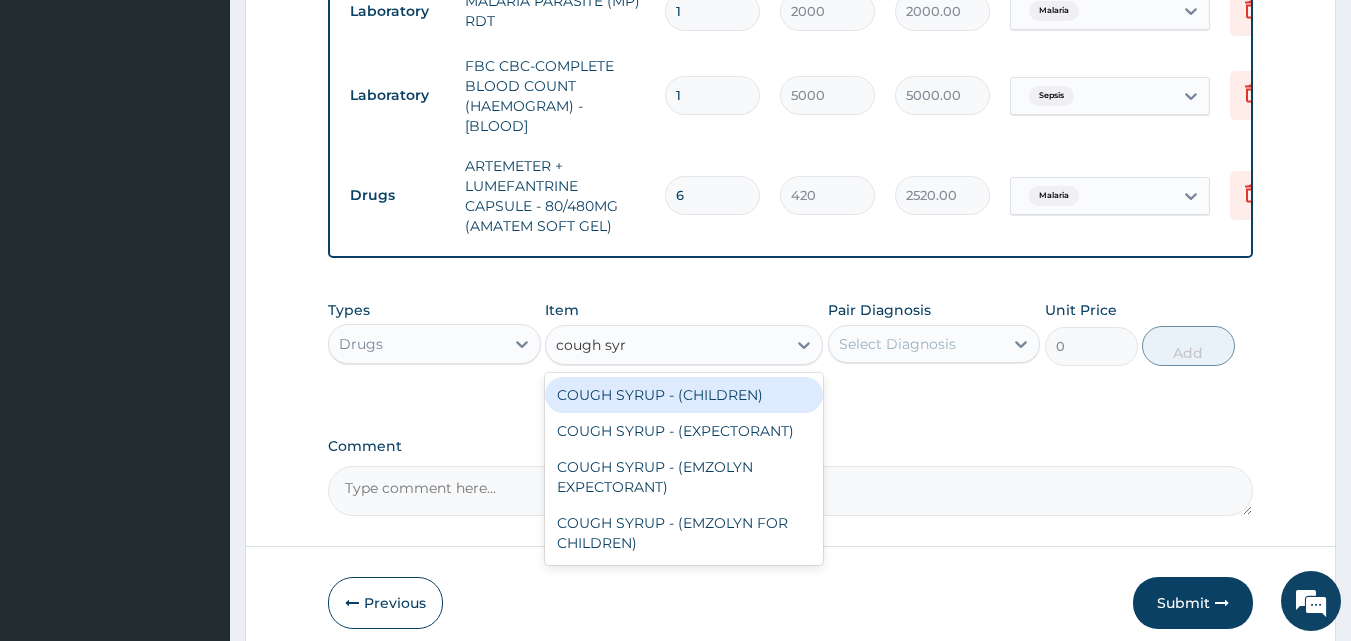 type on "cough syru" 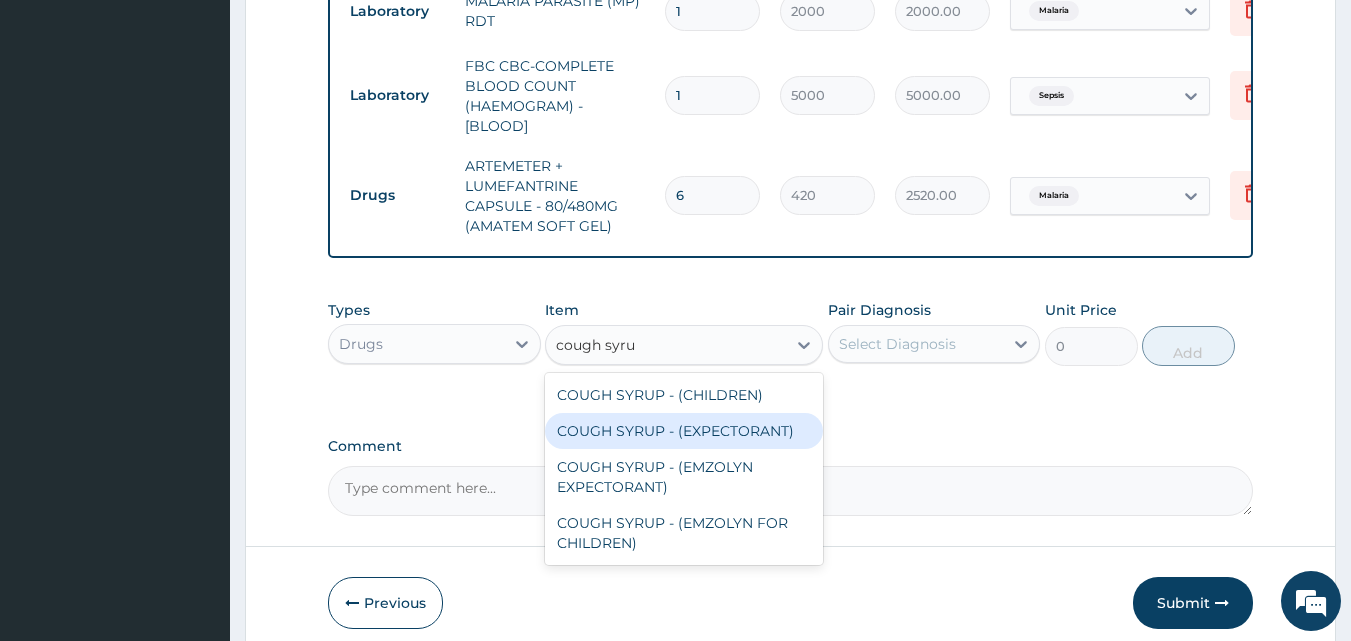 click on "COUGH SYRUP - (EXPECTORANT)" at bounding box center [684, 431] 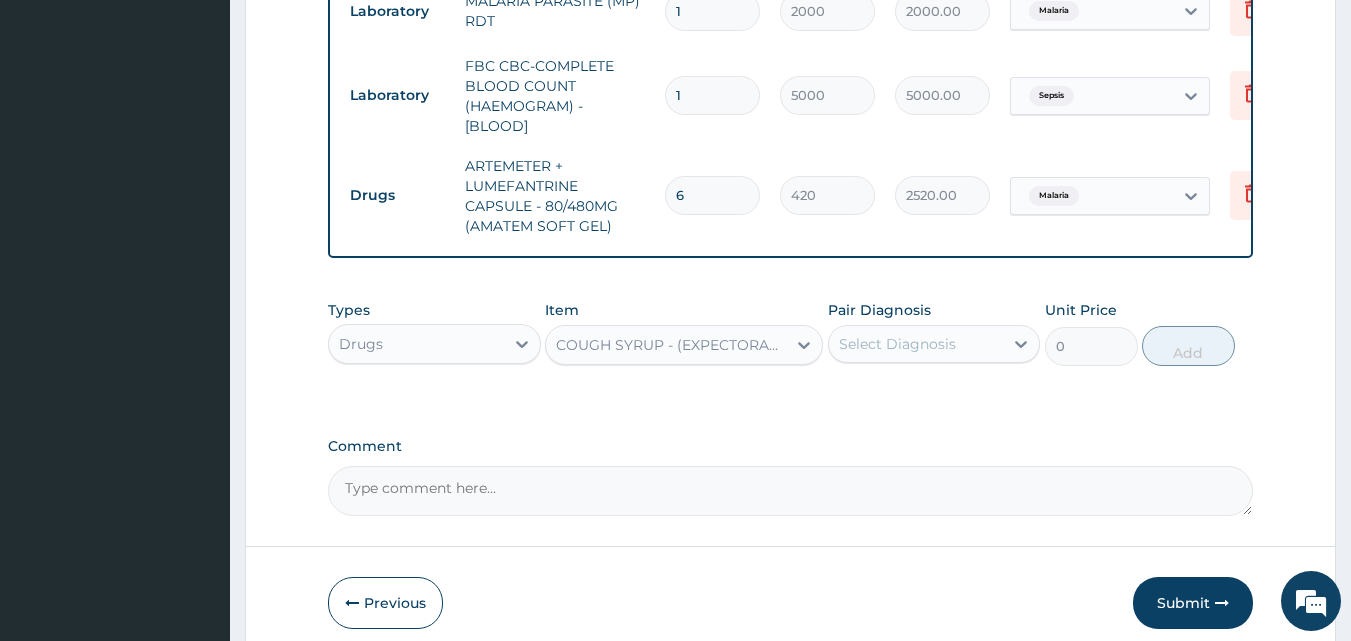 type 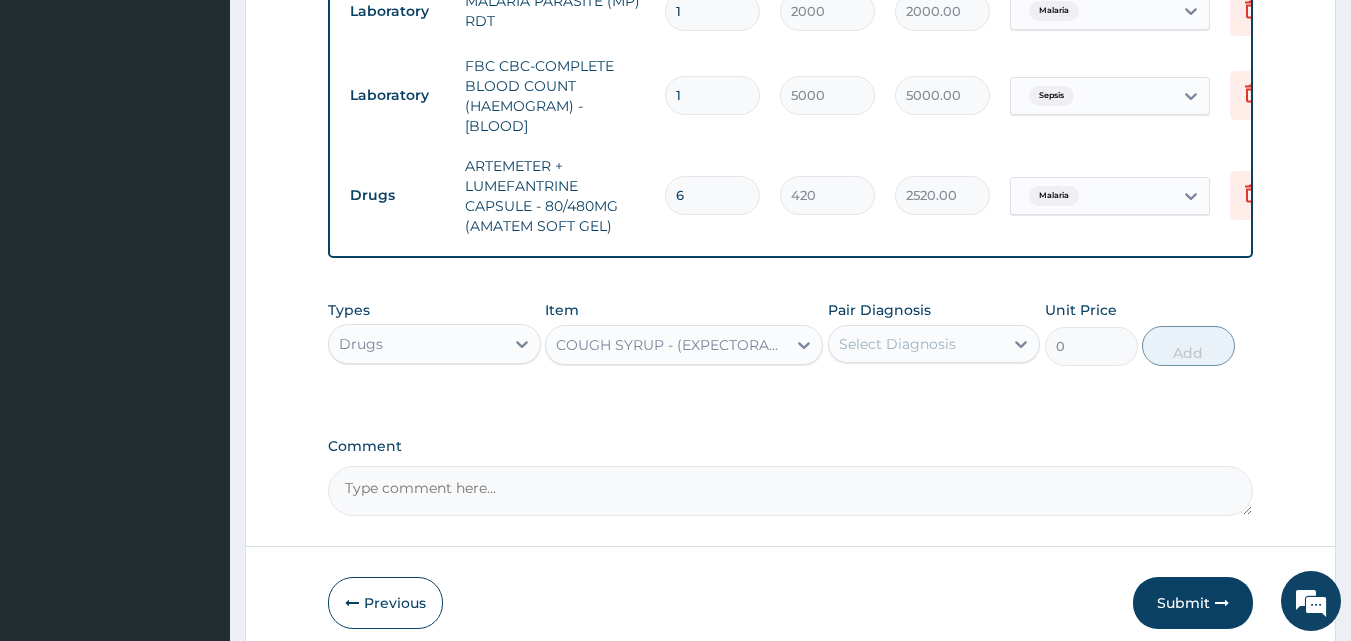 type on "1120" 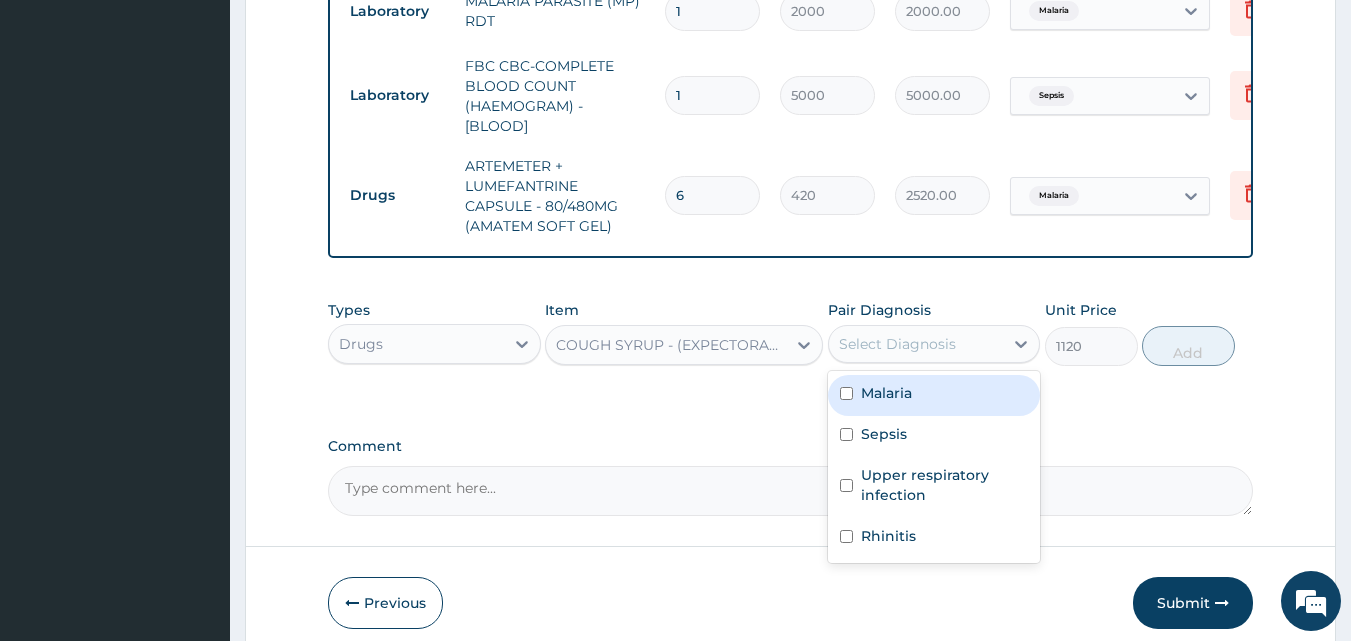 drag, startPoint x: 881, startPoint y: 341, endPoint x: 882, endPoint y: 354, distance: 13.038404 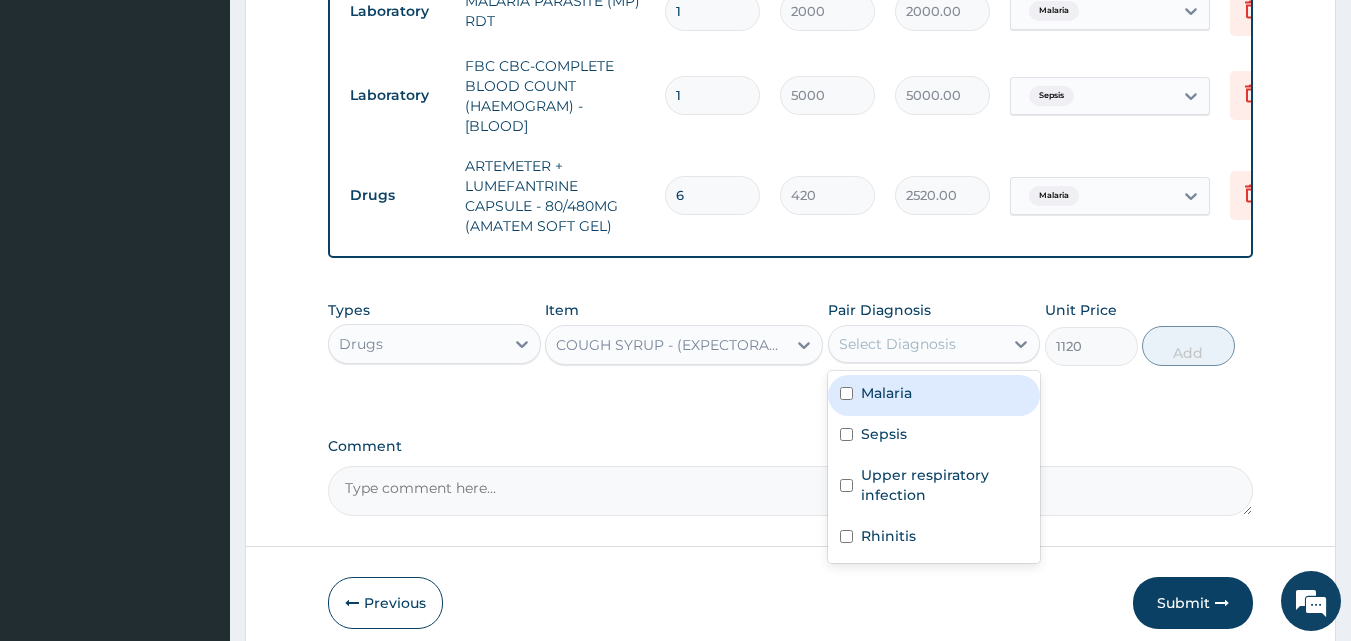 click on "Select Diagnosis" at bounding box center (934, 344) 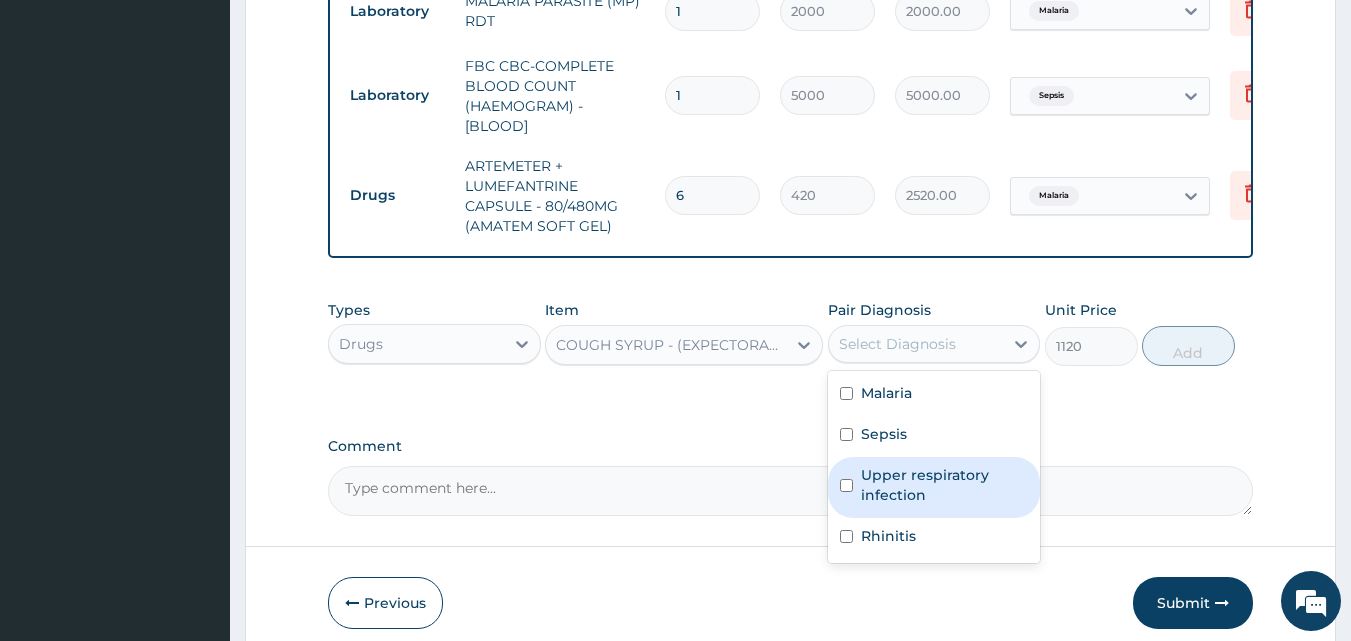 click on "Upper respiratory infection" at bounding box center (945, 485) 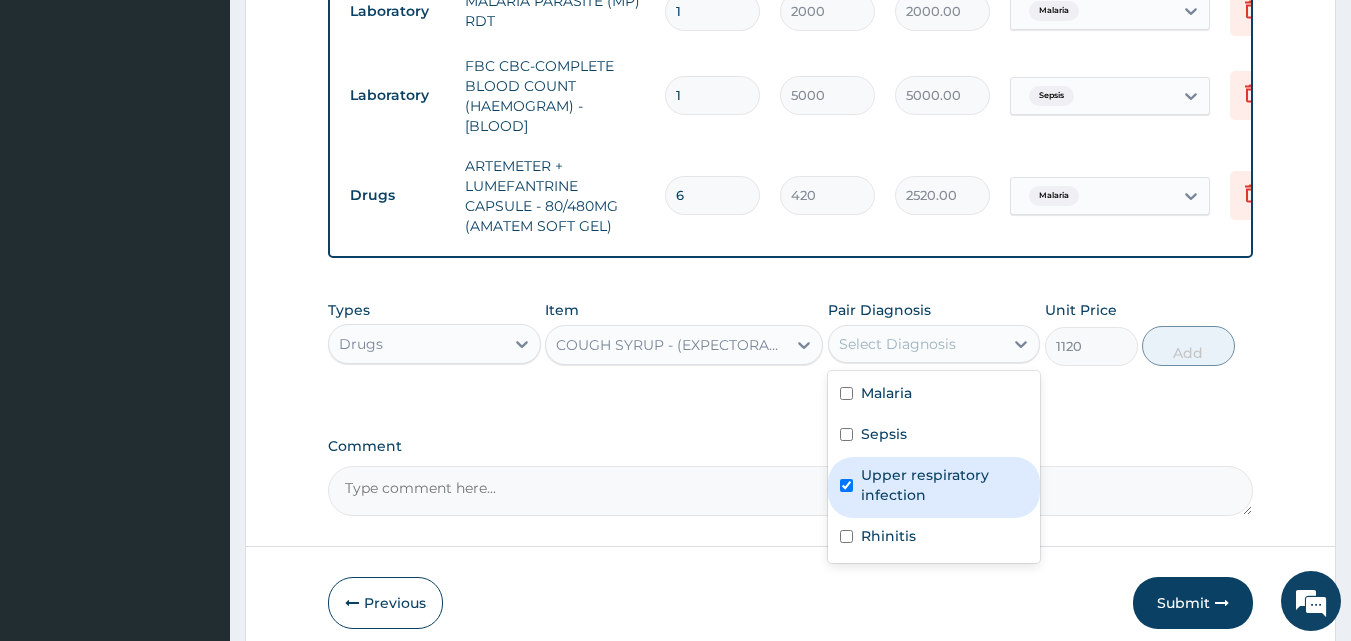 checkbox on "true" 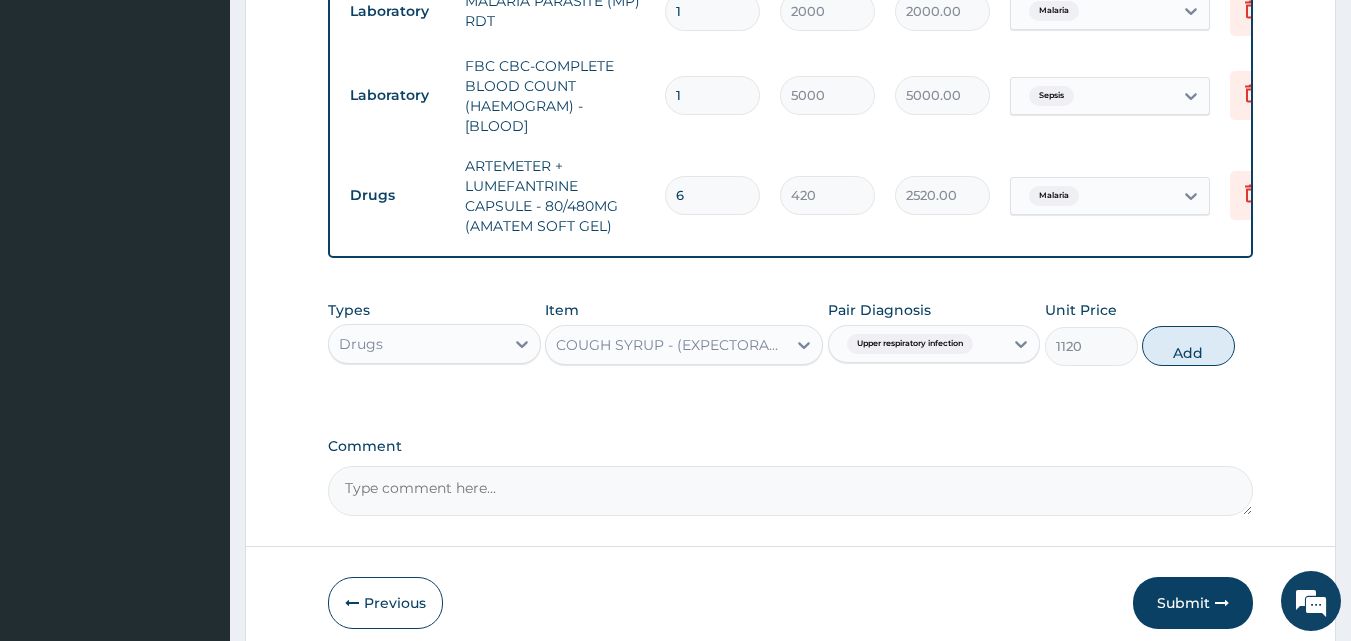 drag, startPoint x: 1174, startPoint y: 370, endPoint x: 1027, endPoint y: 384, distance: 147.66516 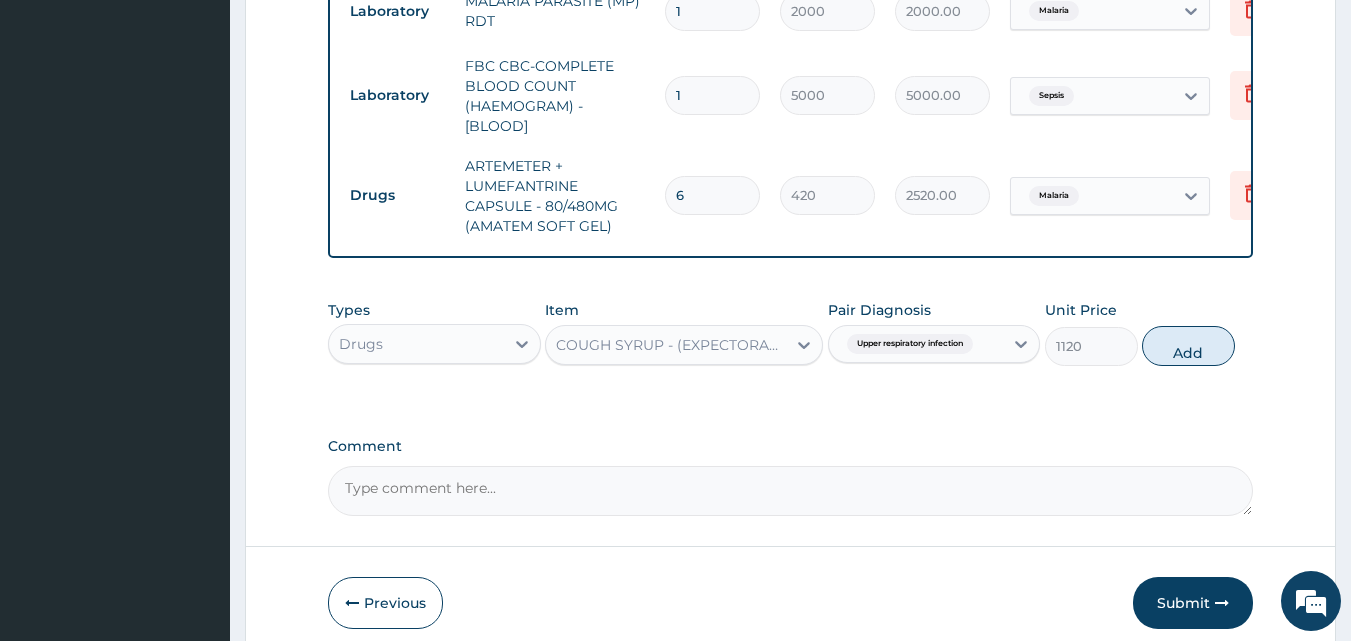 click on "Add" at bounding box center (1188, 346) 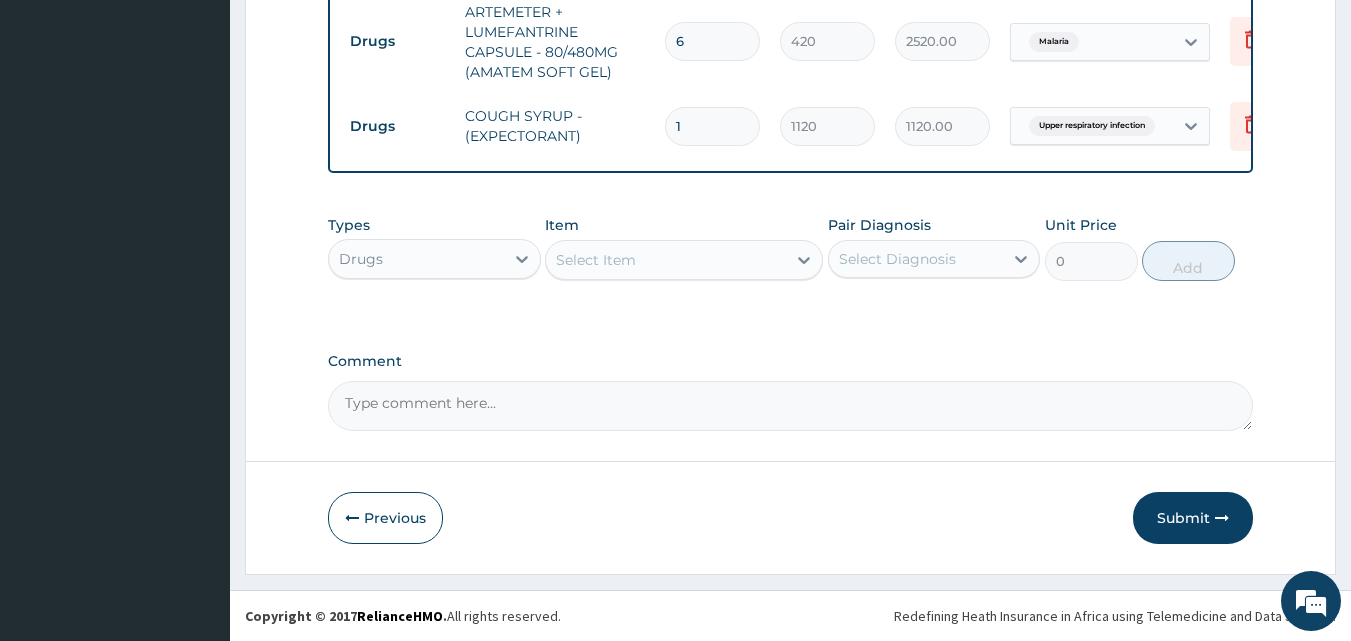 scroll, scrollTop: 990, scrollLeft: 0, axis: vertical 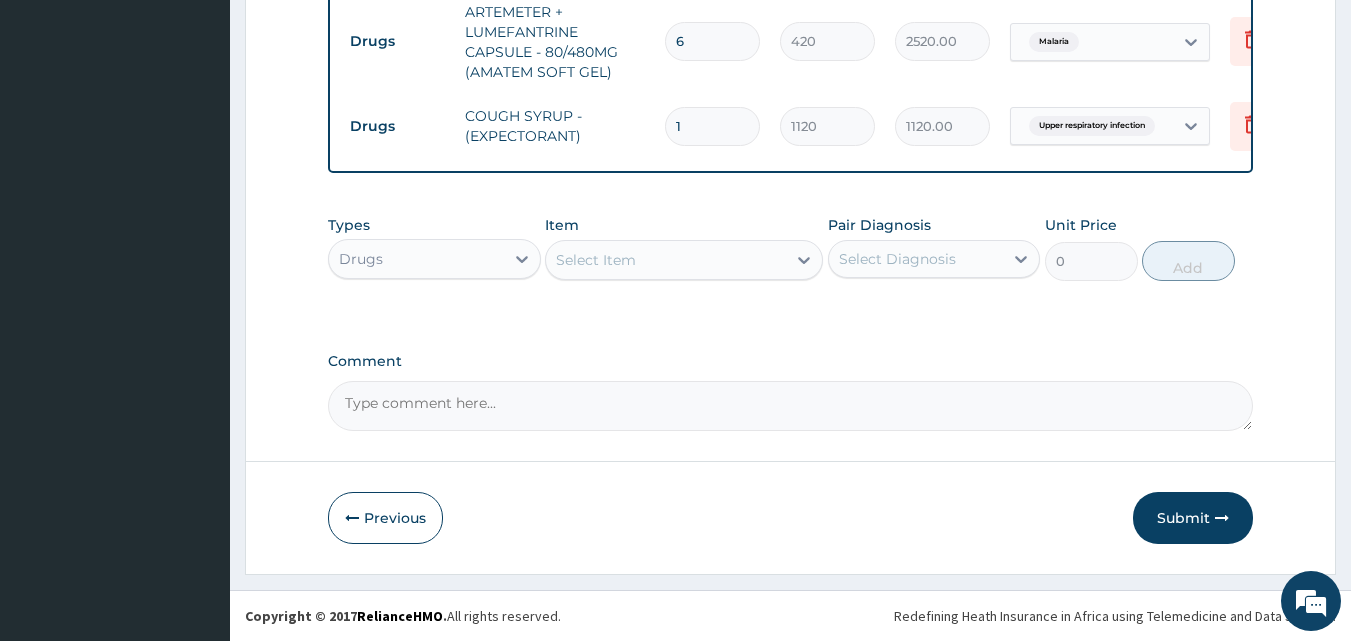 click on "Select Item" at bounding box center (666, 260) 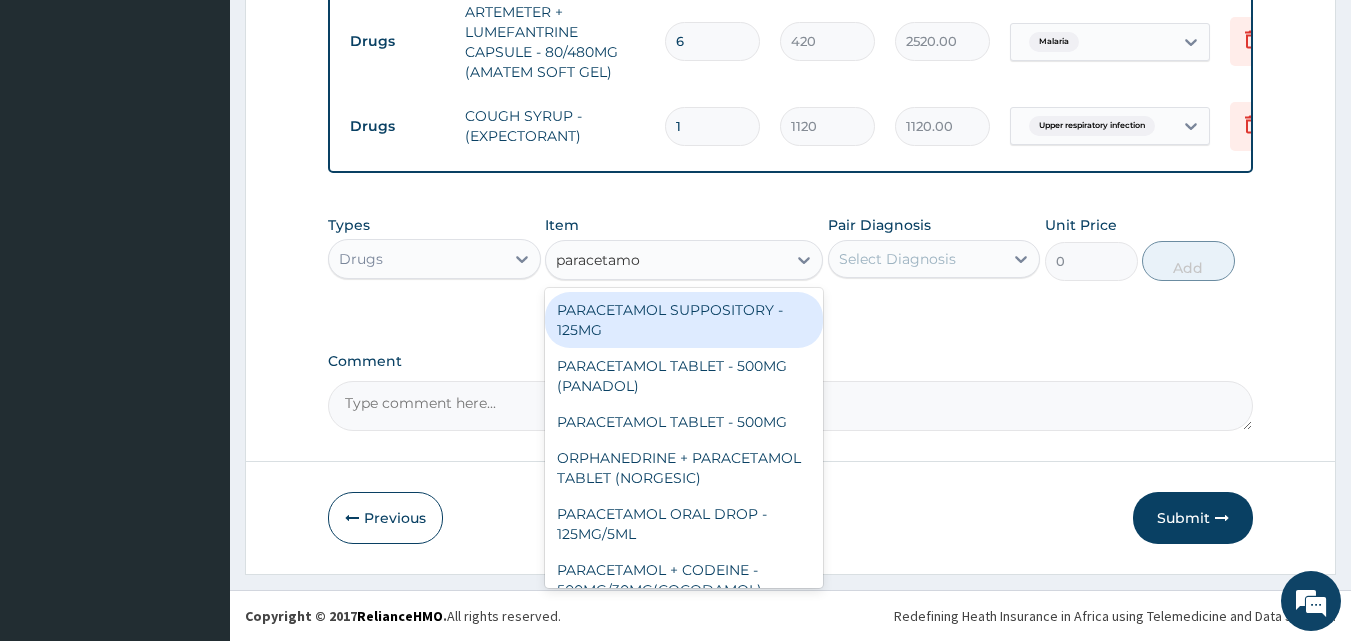 type on "paracetamol" 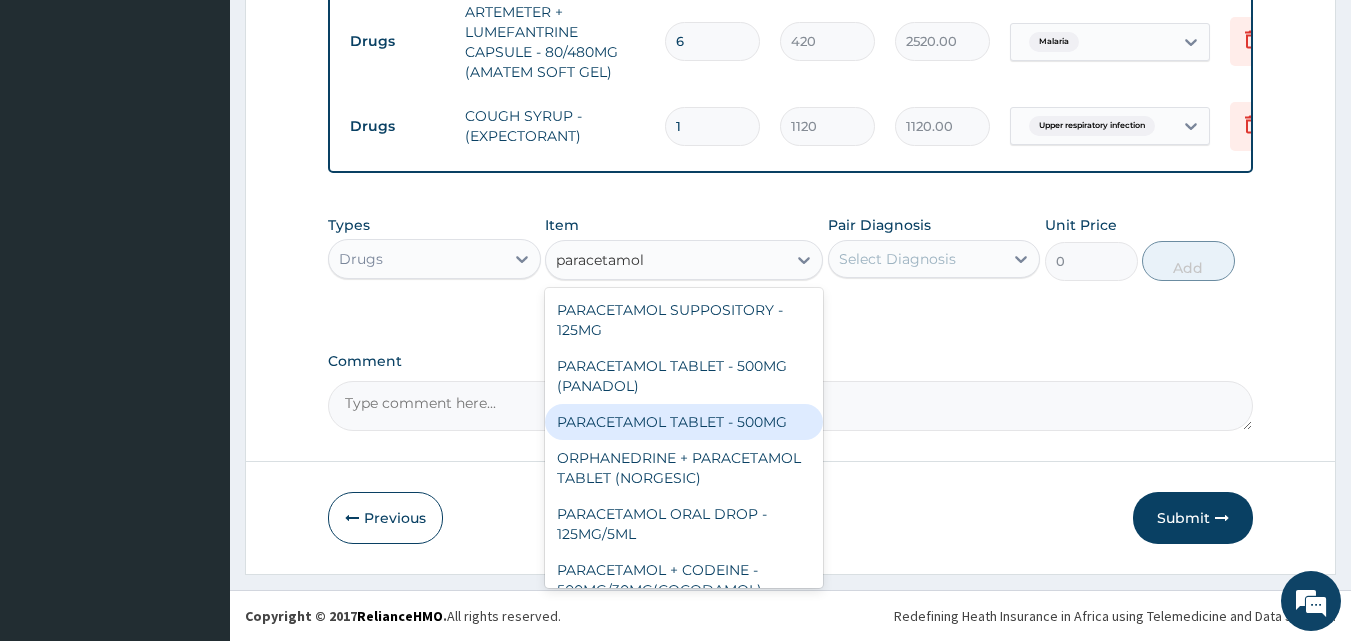 drag, startPoint x: 695, startPoint y: 420, endPoint x: 745, endPoint y: 386, distance: 60.464867 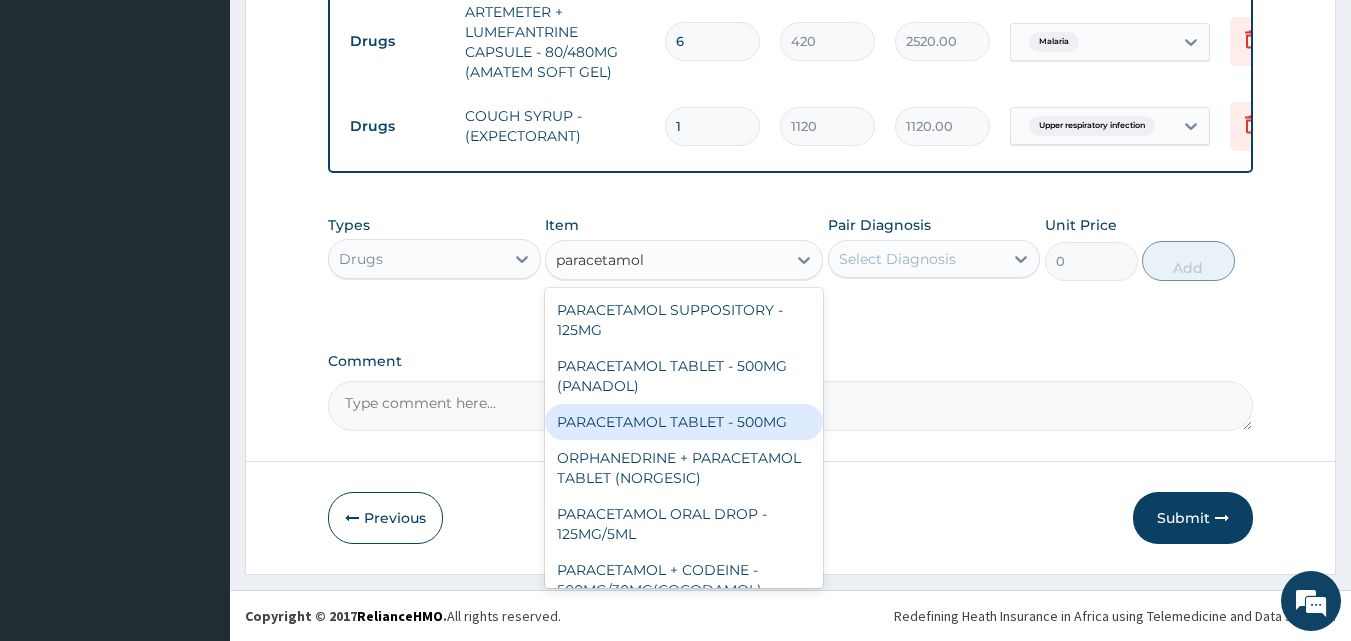 click on "PARACETAMOL SUPPOSITORY - 125MG PARACETAMOL TABLET - 500MG (PANADOL) PARACETAMOL TABLET - 500MG ORPHANEDRINE + PARACETAMOL TABLET  (NORGESIC) PARACETAMOL ORAL DROP - 125MG/5ML PARACETAMOL + CODEINE -  500MG/30MG(COCODAMOL) PARACETAMOL INFUSION - 1000MG/100ML PARACETAMOL SYRUP - 125MG/5ML PARACETAMOL INJECTION - 150MG/ML" at bounding box center (684, 438) 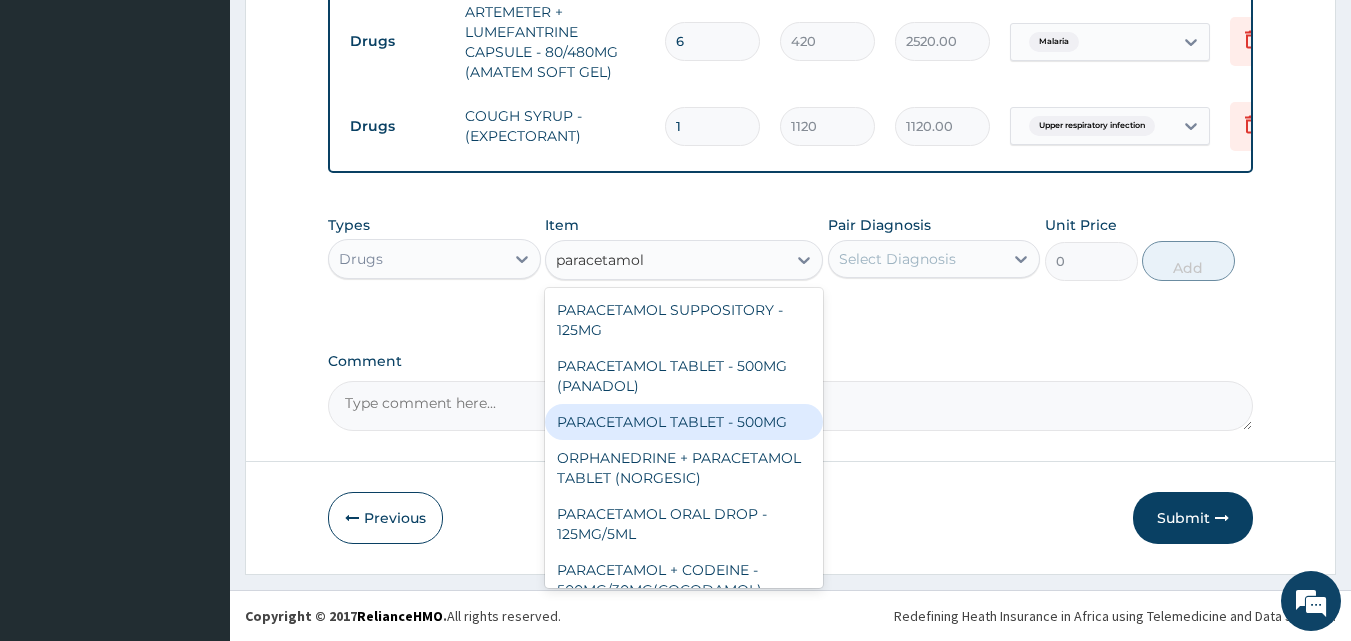 click on "PARACETAMOL TABLET - 500MG" at bounding box center (684, 422) 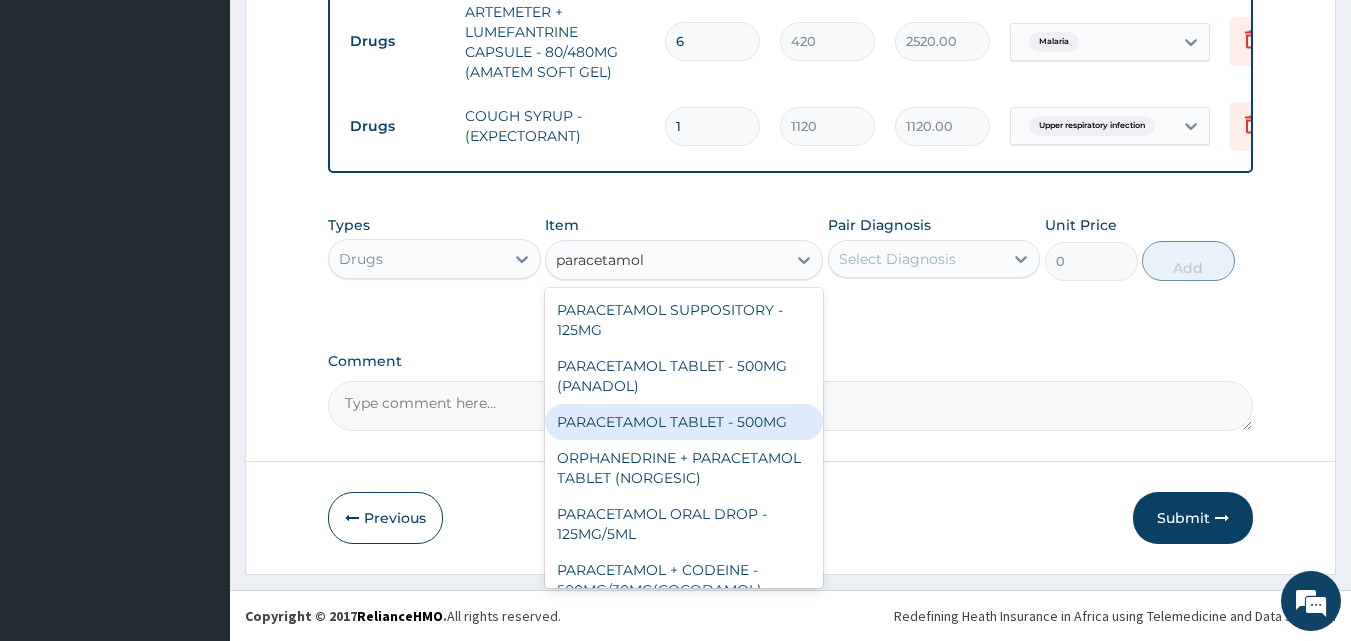 type 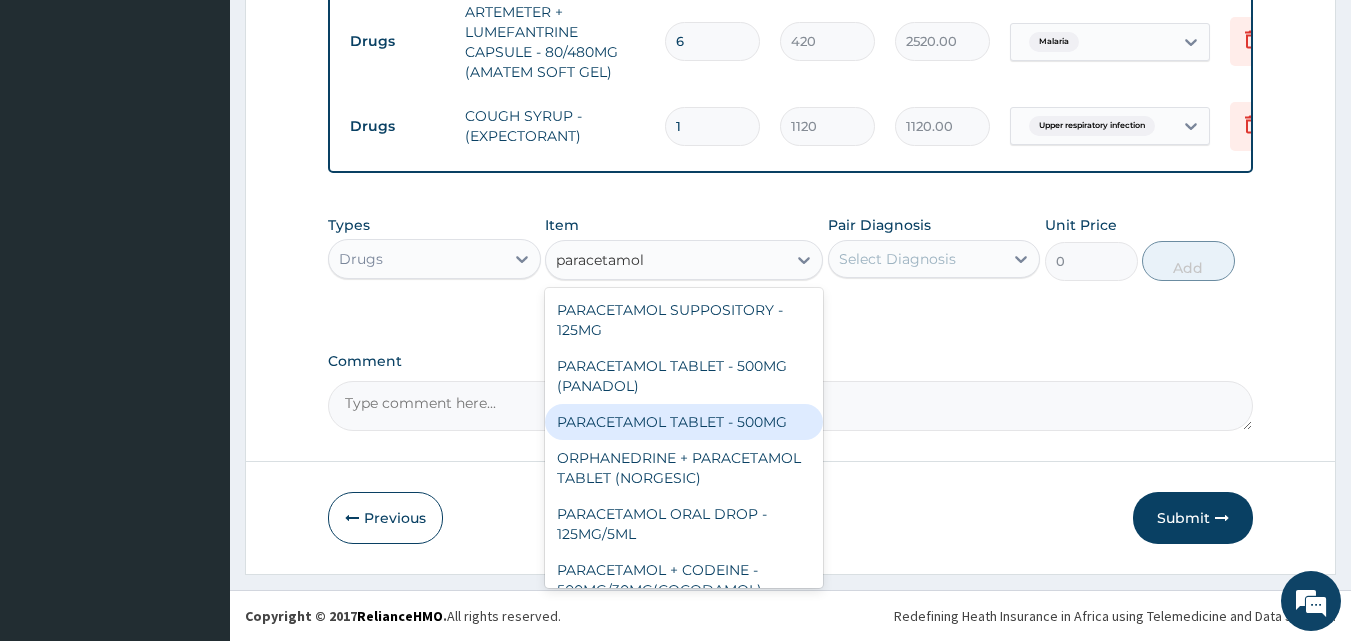 type on "33.599999999999994" 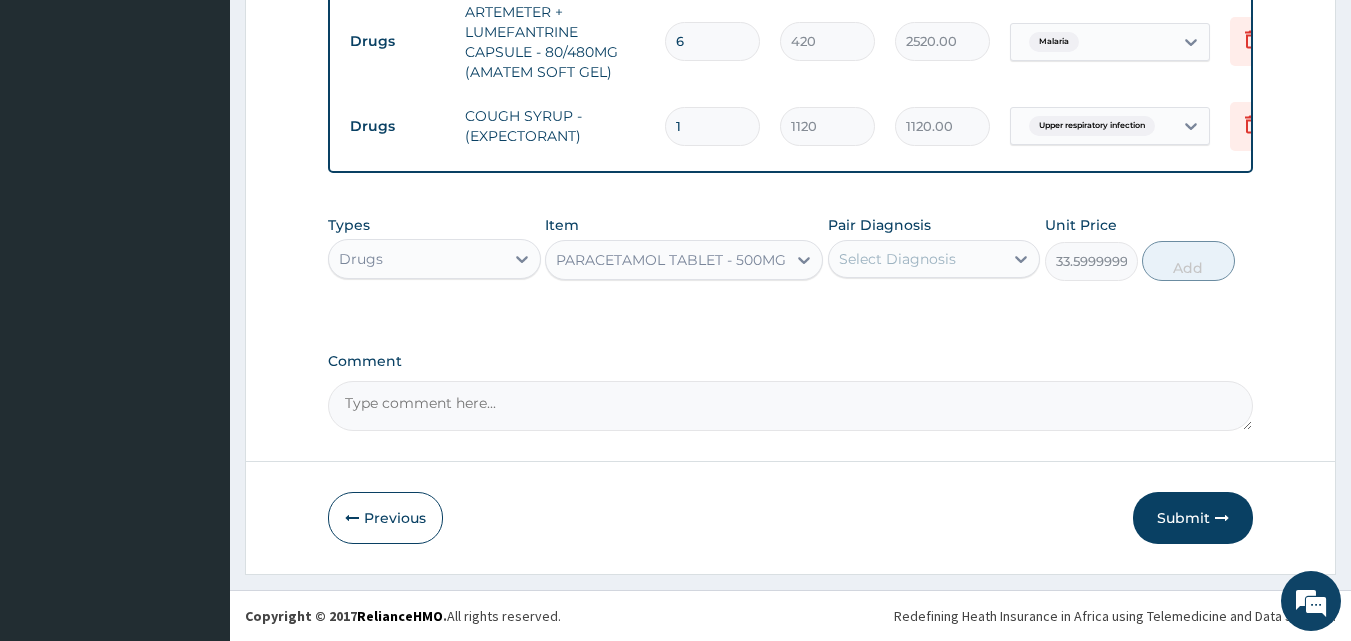 click on "Select Diagnosis" at bounding box center (897, 259) 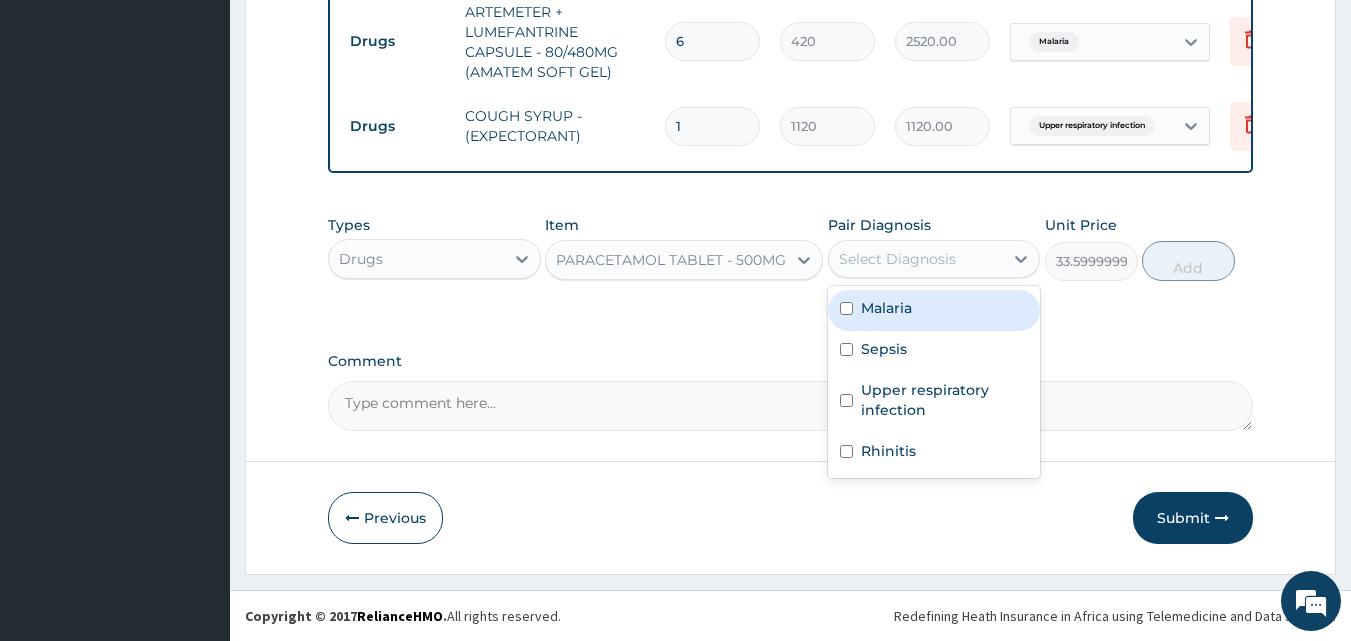 drag, startPoint x: 900, startPoint y: 315, endPoint x: 968, endPoint y: 286, distance: 73.92564 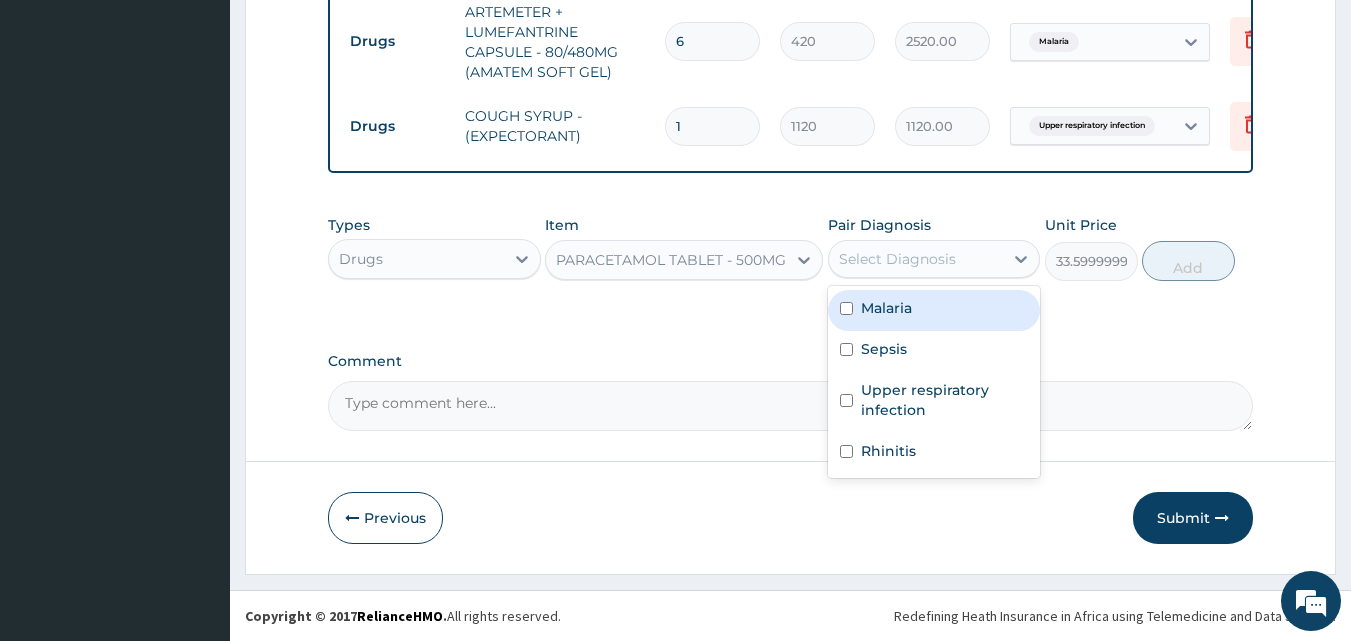 click on "Malaria" at bounding box center [886, 308] 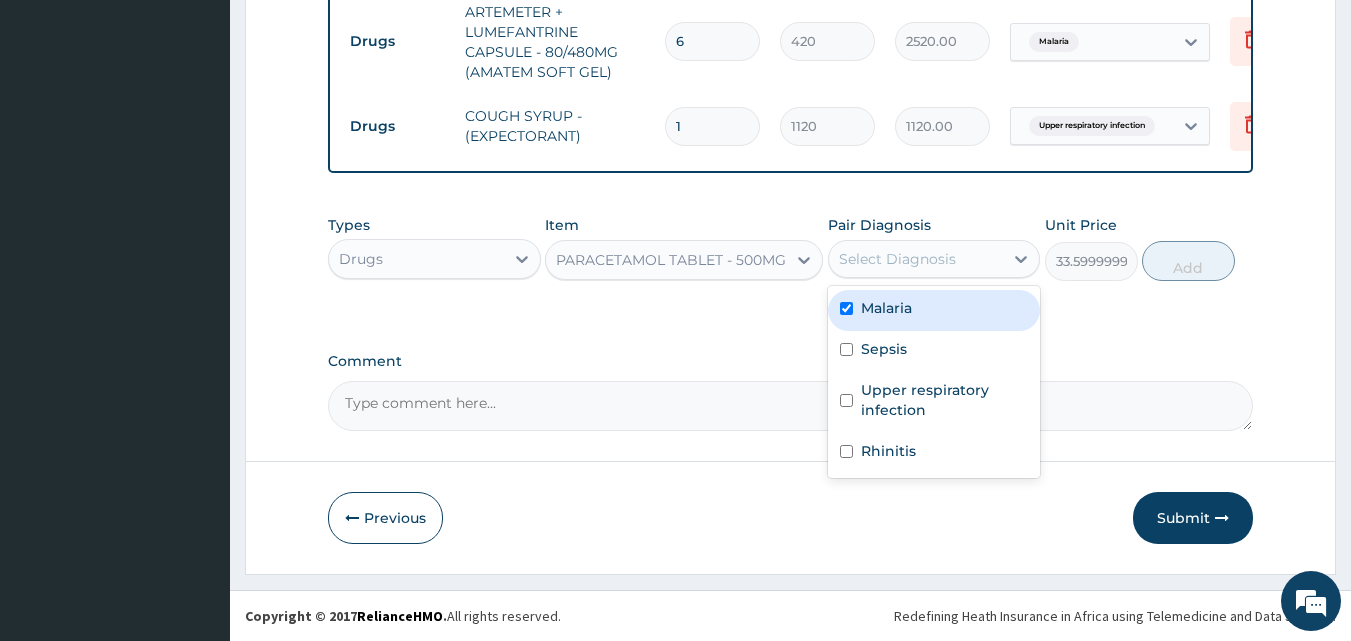 checkbox on "true" 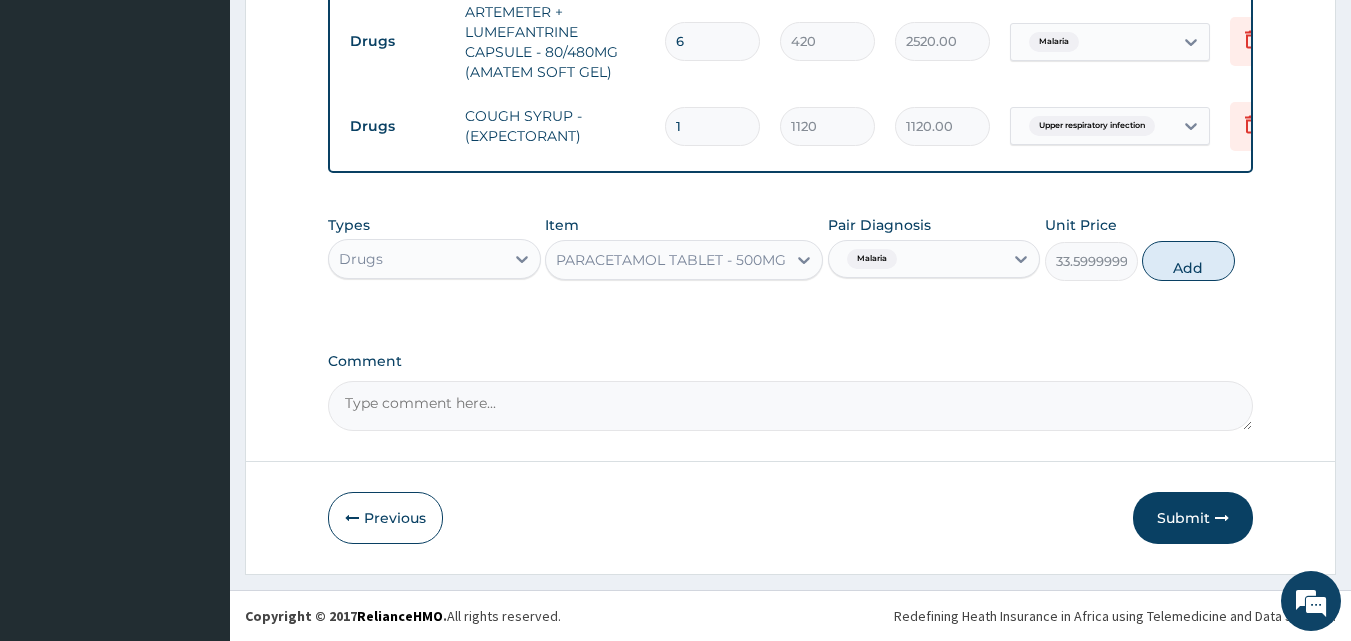 drag, startPoint x: 1193, startPoint y: 257, endPoint x: 1099, endPoint y: 272, distance: 95.189285 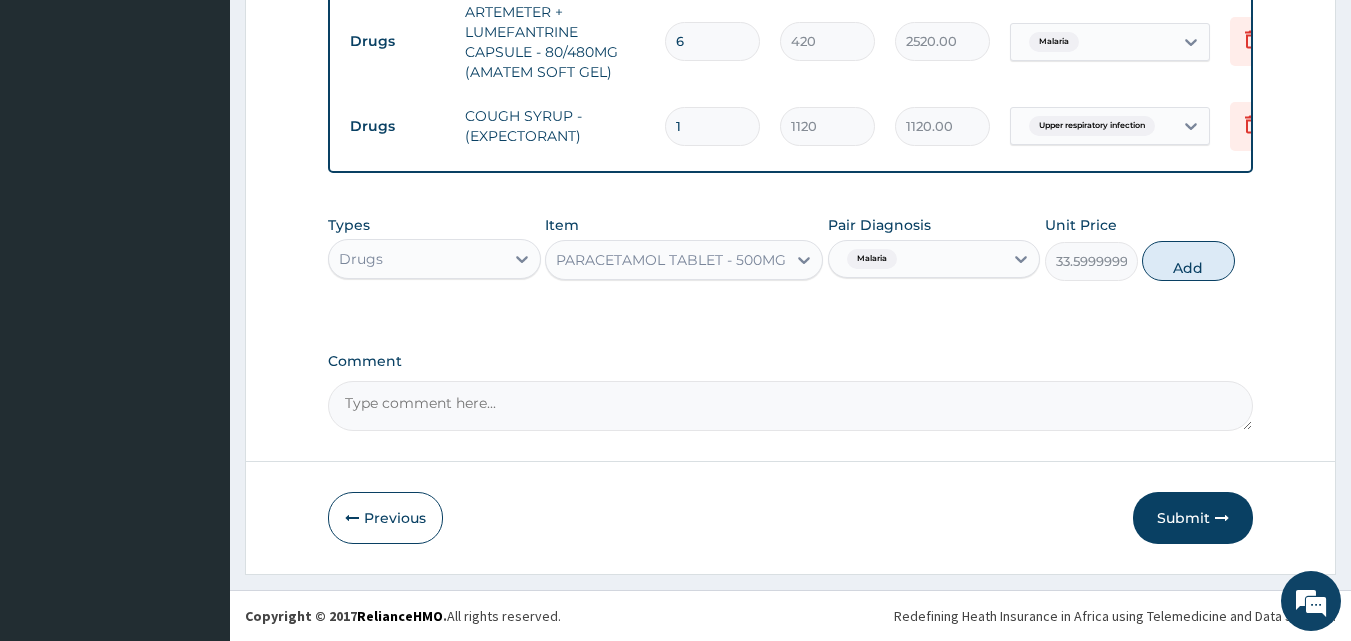click on "Add" at bounding box center [1188, 261] 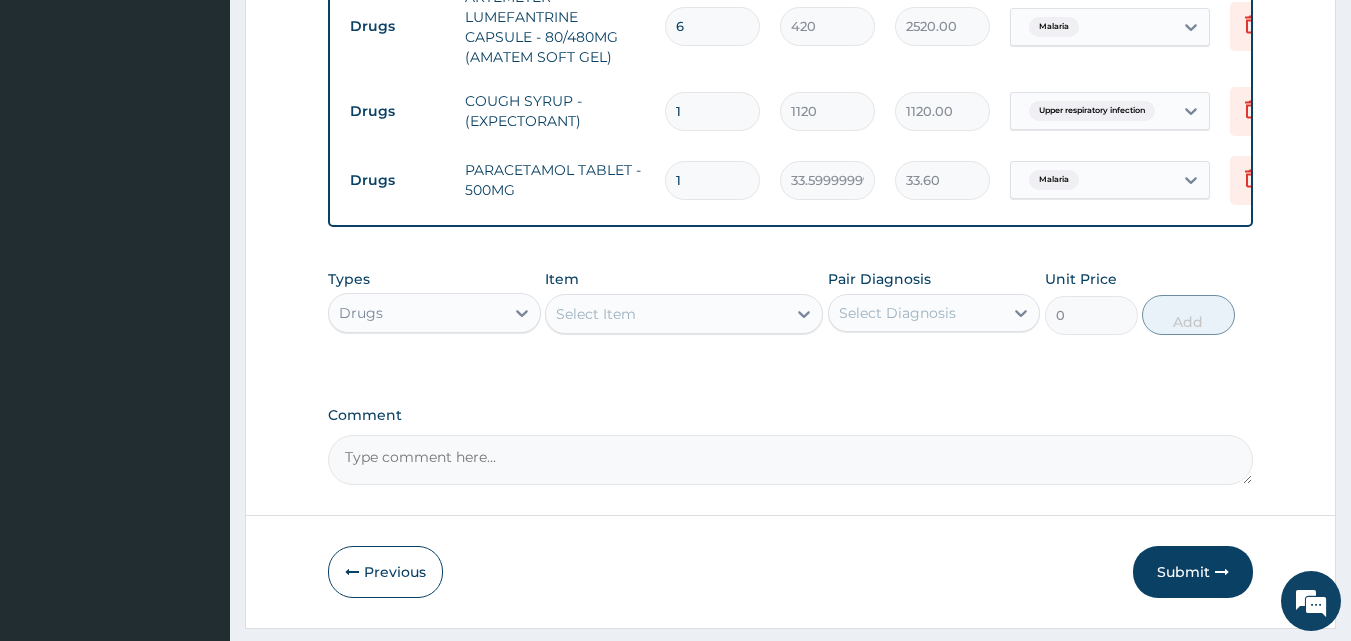type on "18" 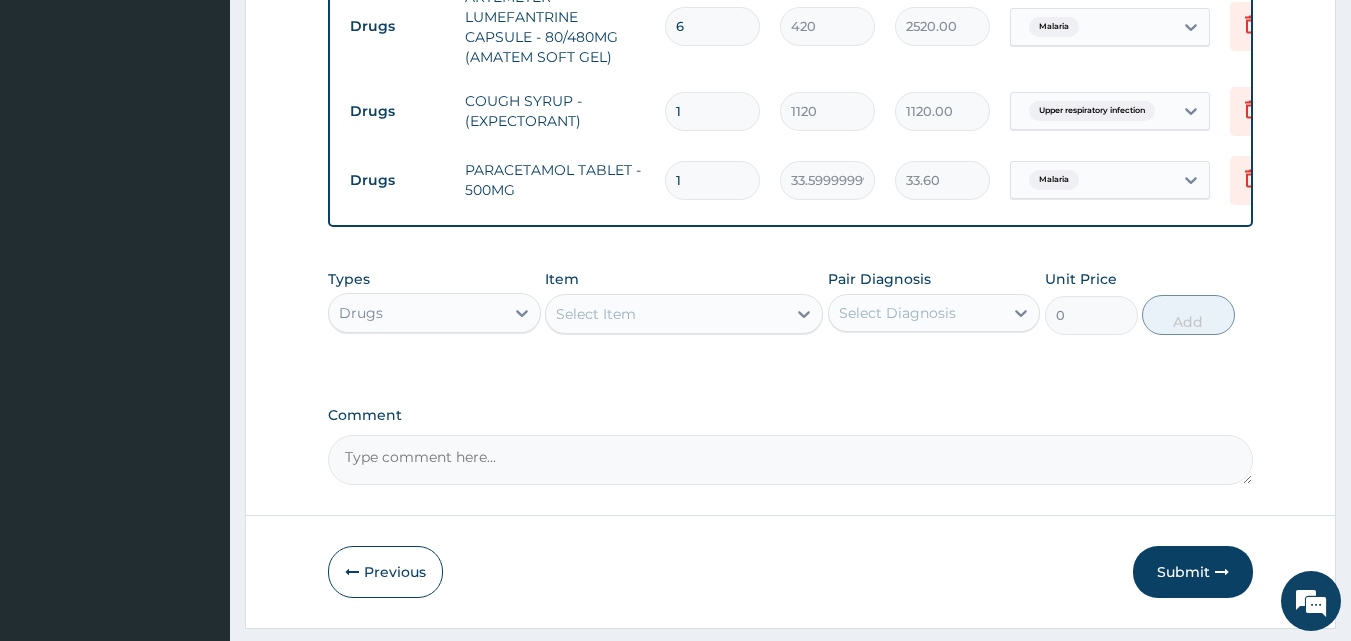 type on "604.80" 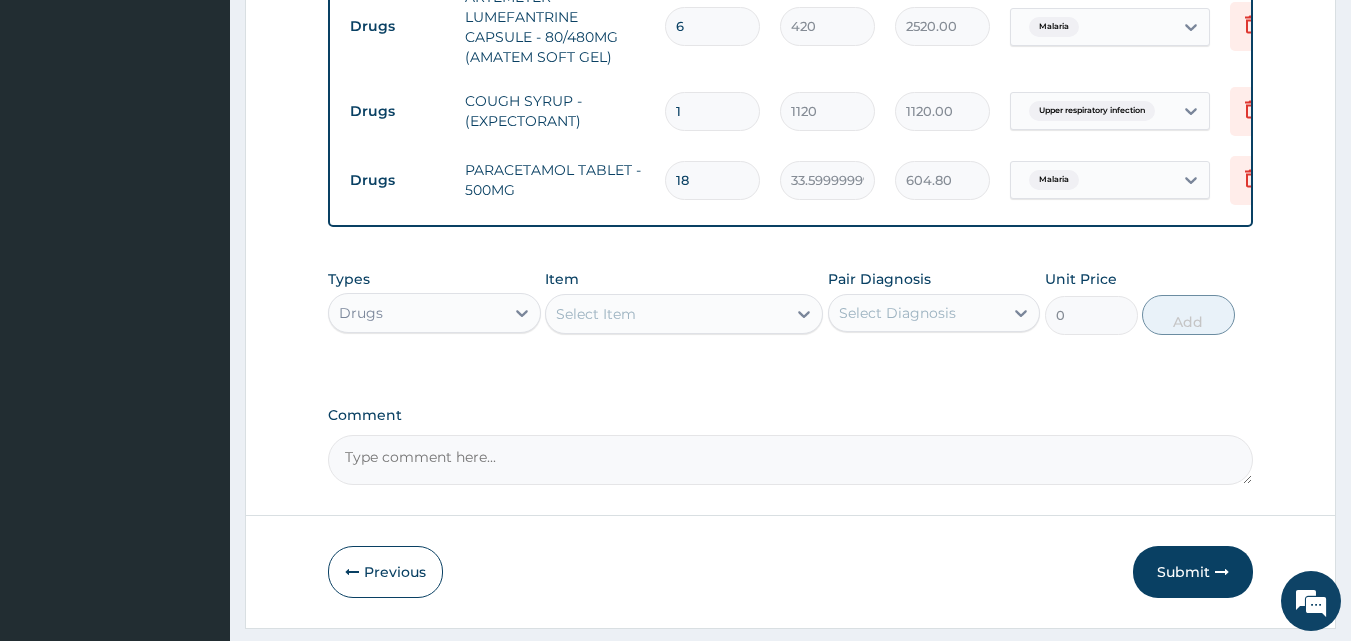 type on "18" 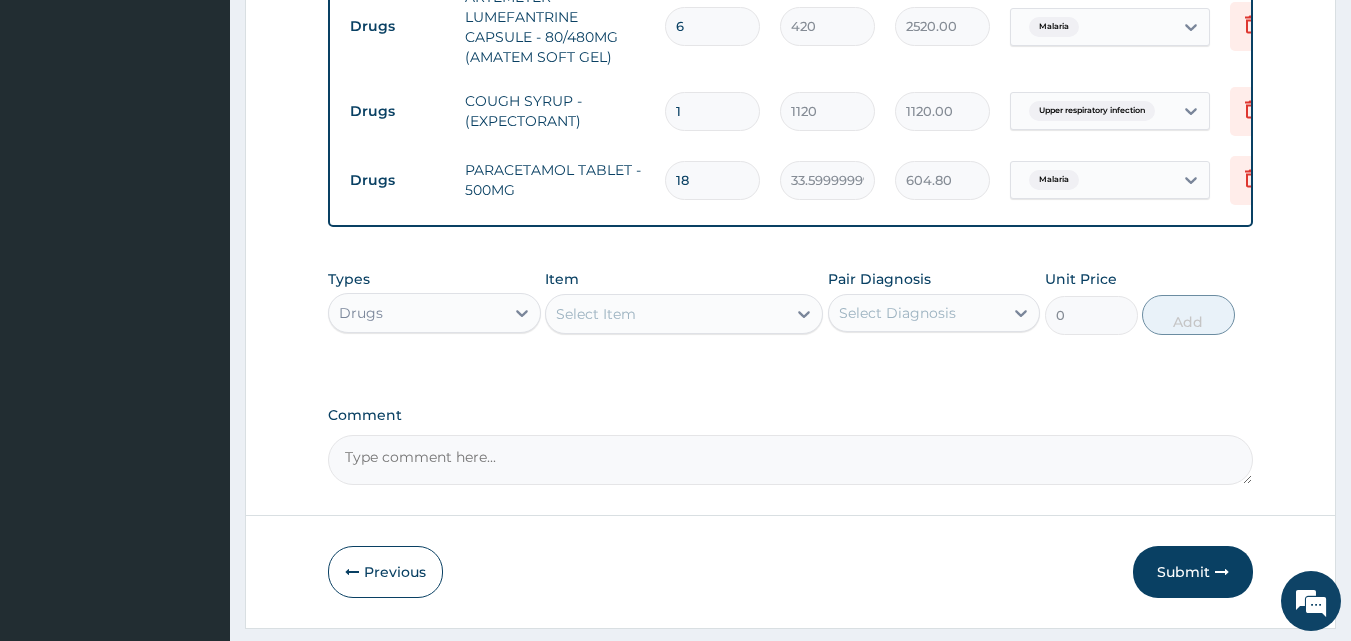 drag, startPoint x: 707, startPoint y: 324, endPoint x: 658, endPoint y: 302, distance: 53.712196 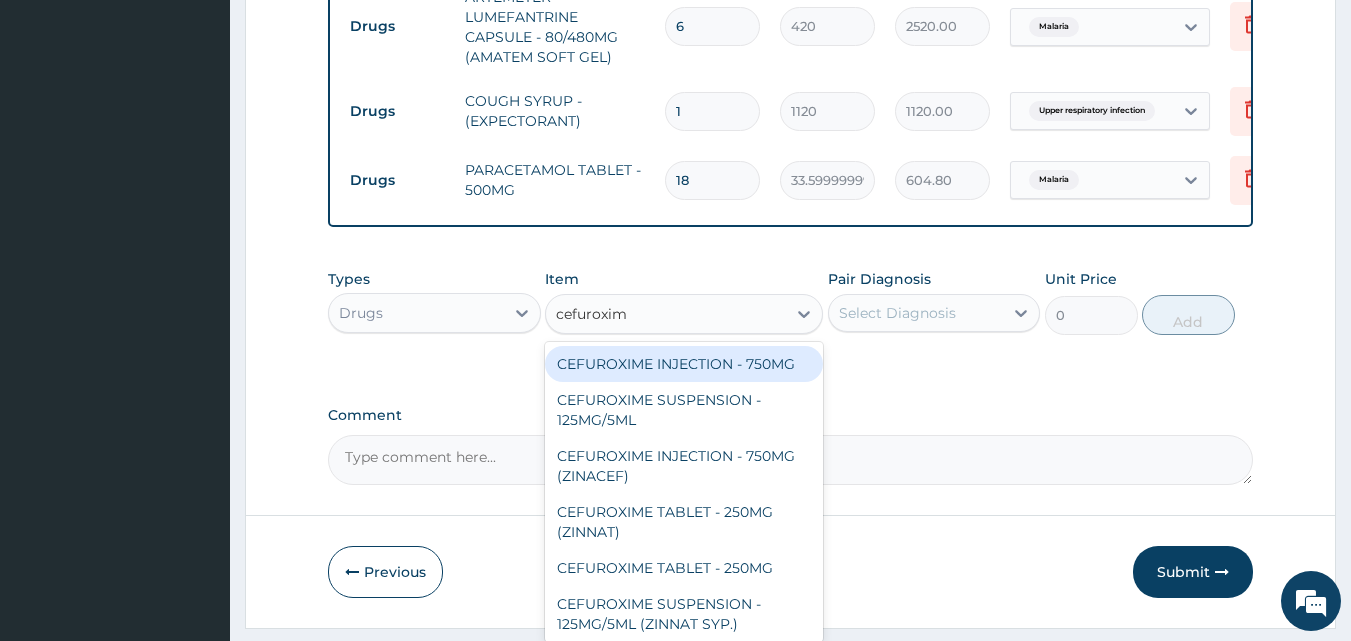 type on "cefuroxime" 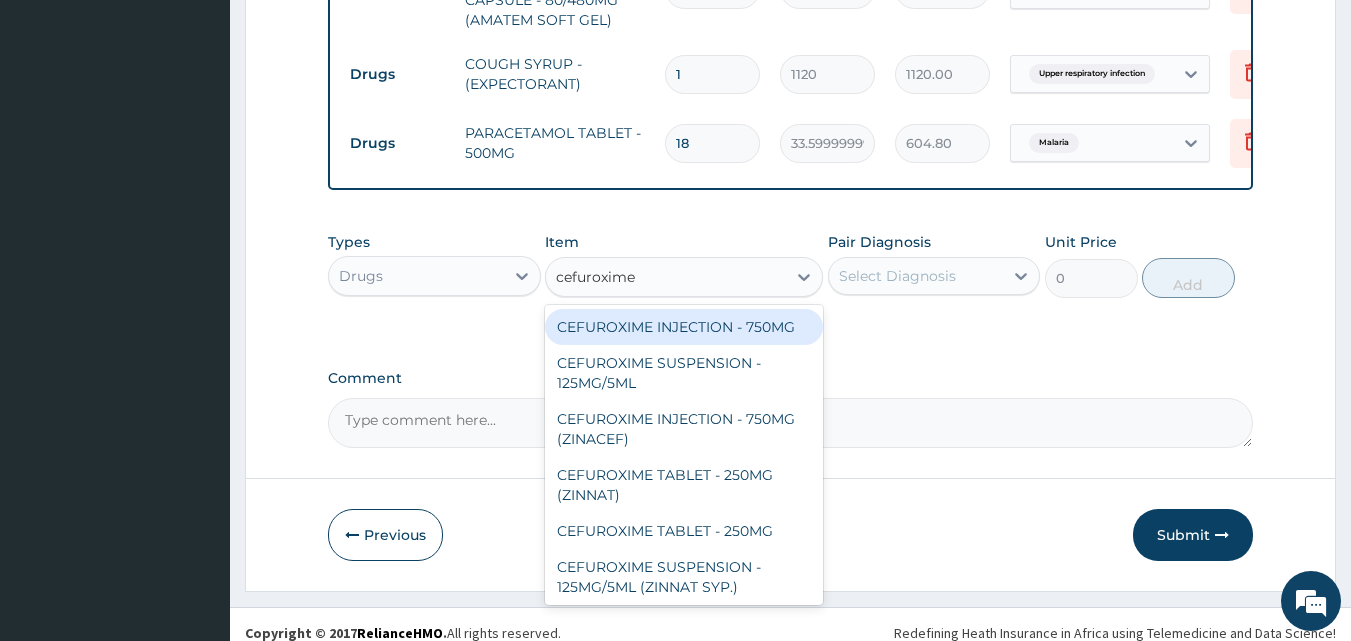 scroll, scrollTop: 1059, scrollLeft: 0, axis: vertical 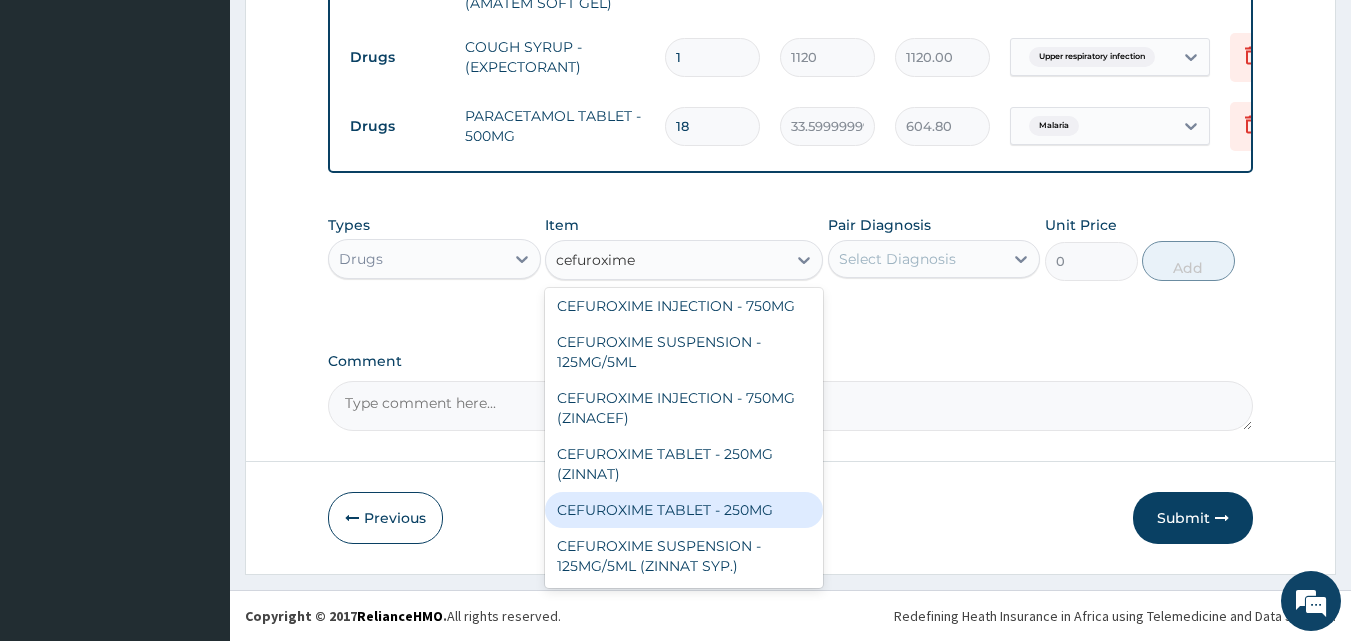 click on "CEFUROXIME  TABLET - 250MG" at bounding box center [684, 510] 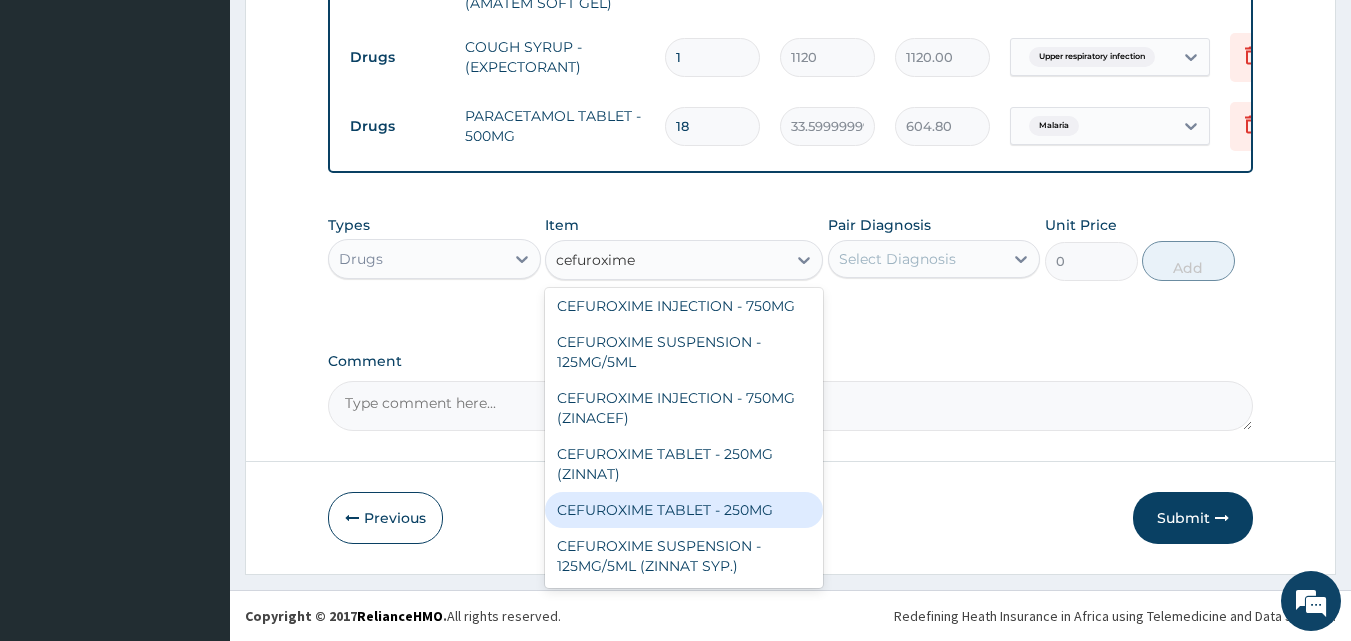 type 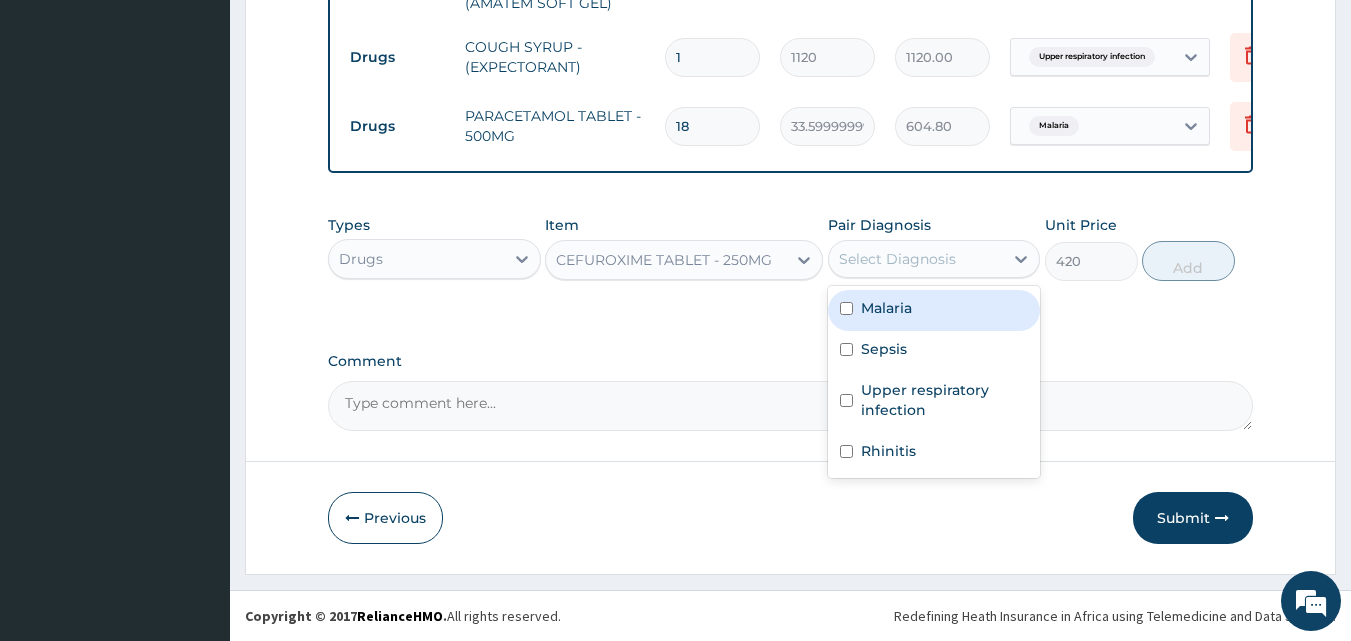 click on "Select Diagnosis" at bounding box center [897, 259] 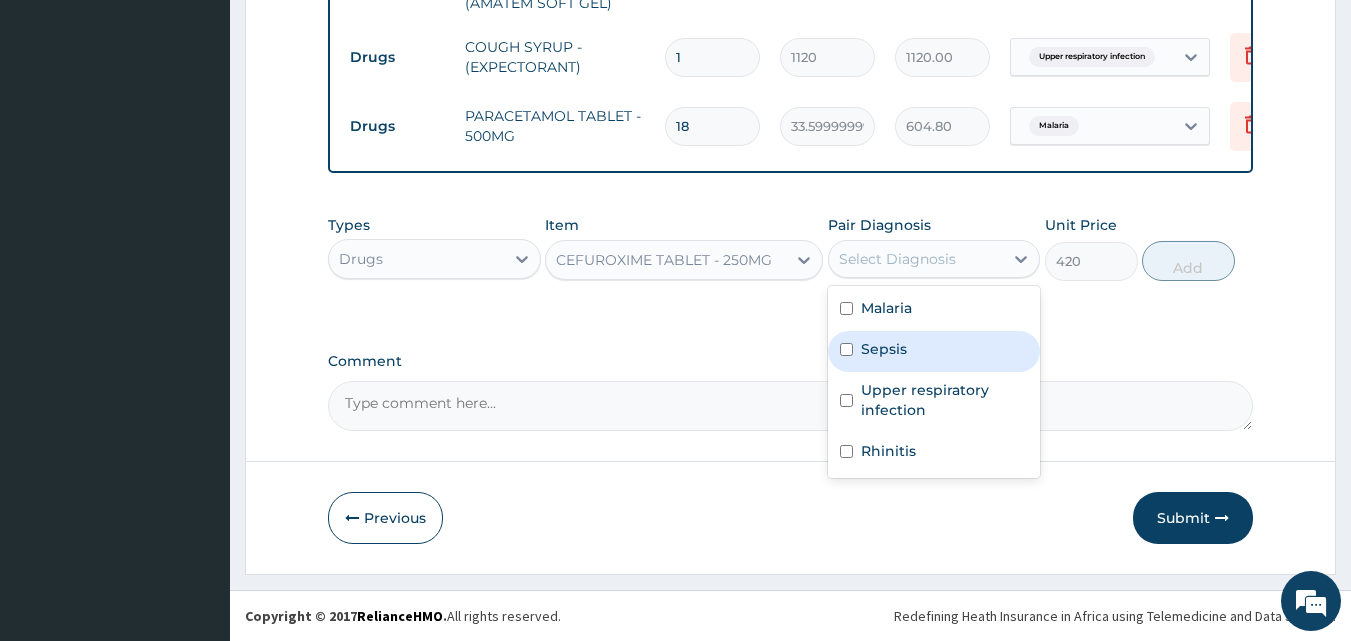 drag, startPoint x: 913, startPoint y: 354, endPoint x: 1064, endPoint y: 305, distance: 158.75137 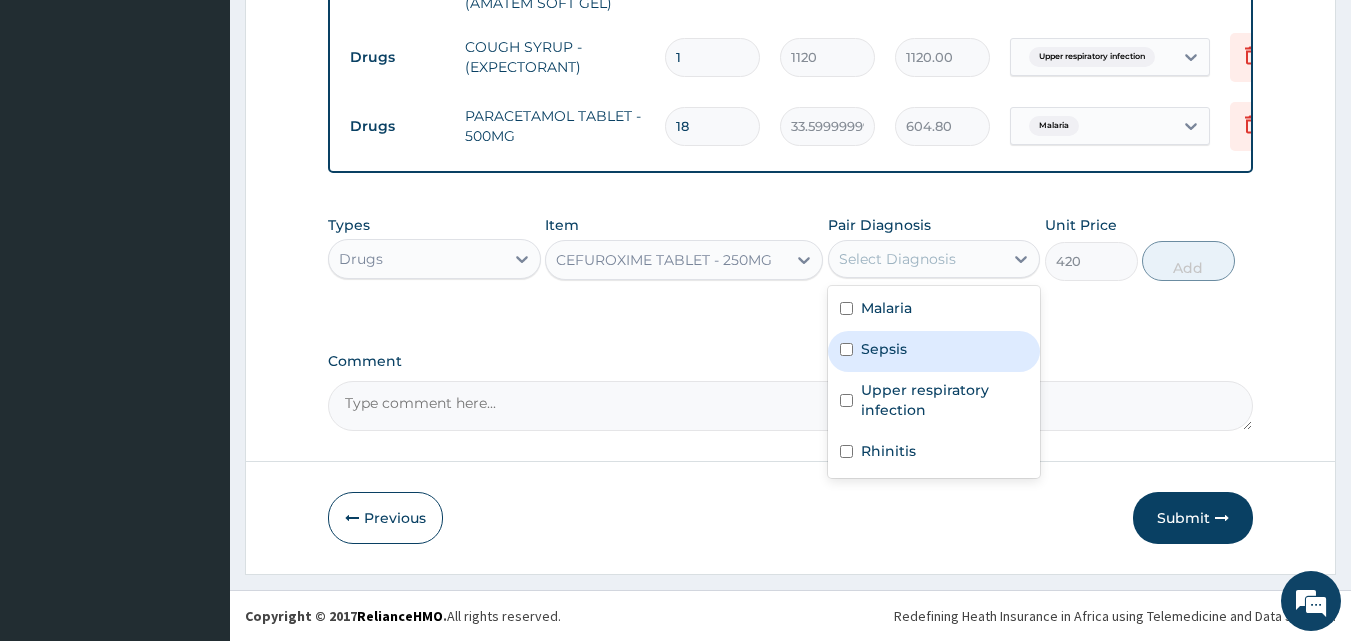 click on "Sepsis" at bounding box center [934, 351] 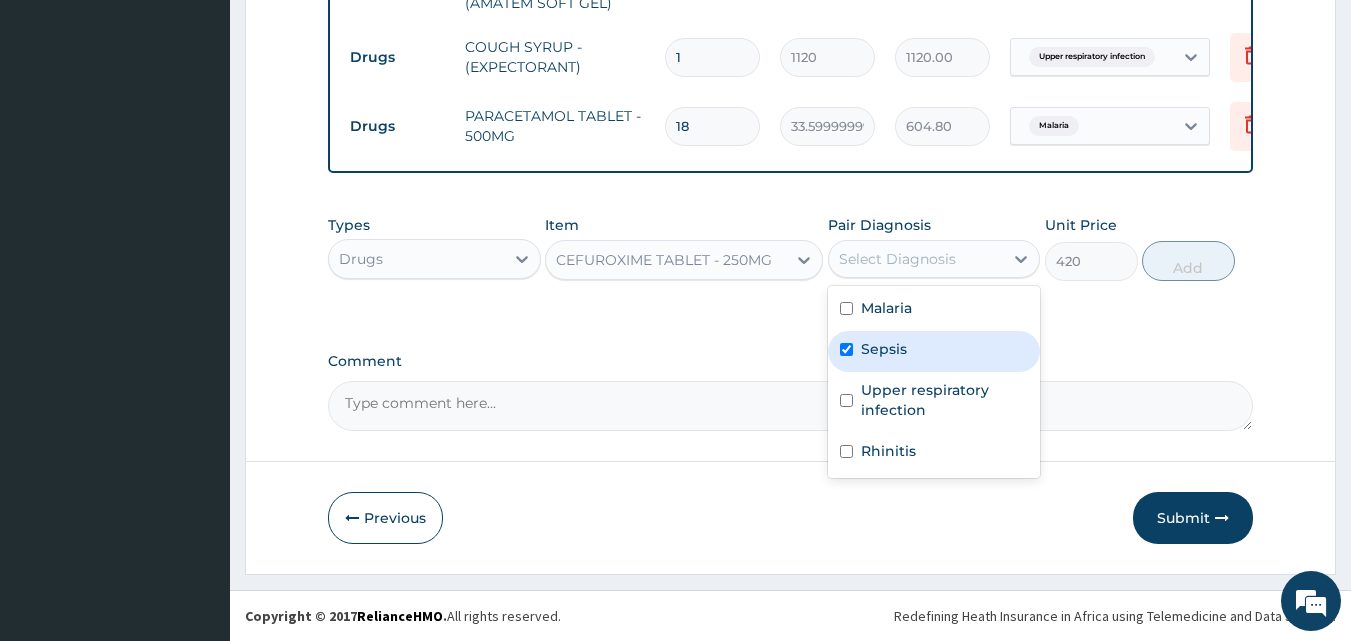checkbox on "true" 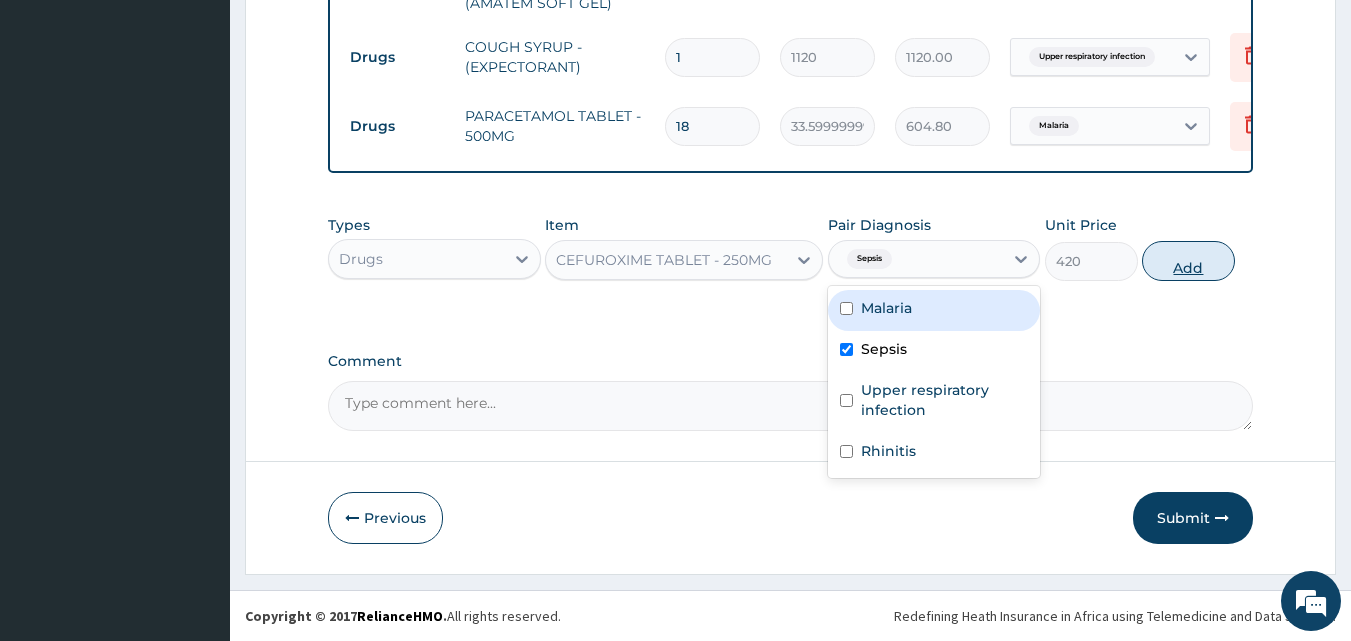 click on "Add" at bounding box center [1188, 261] 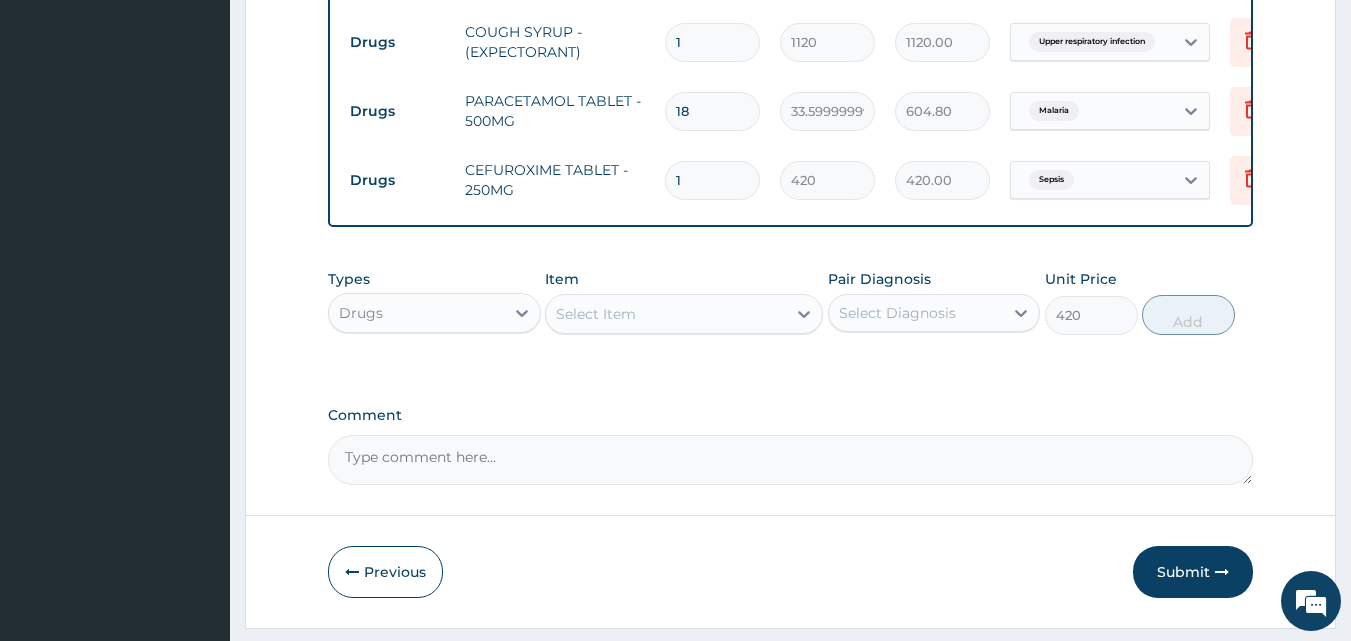 type on "0" 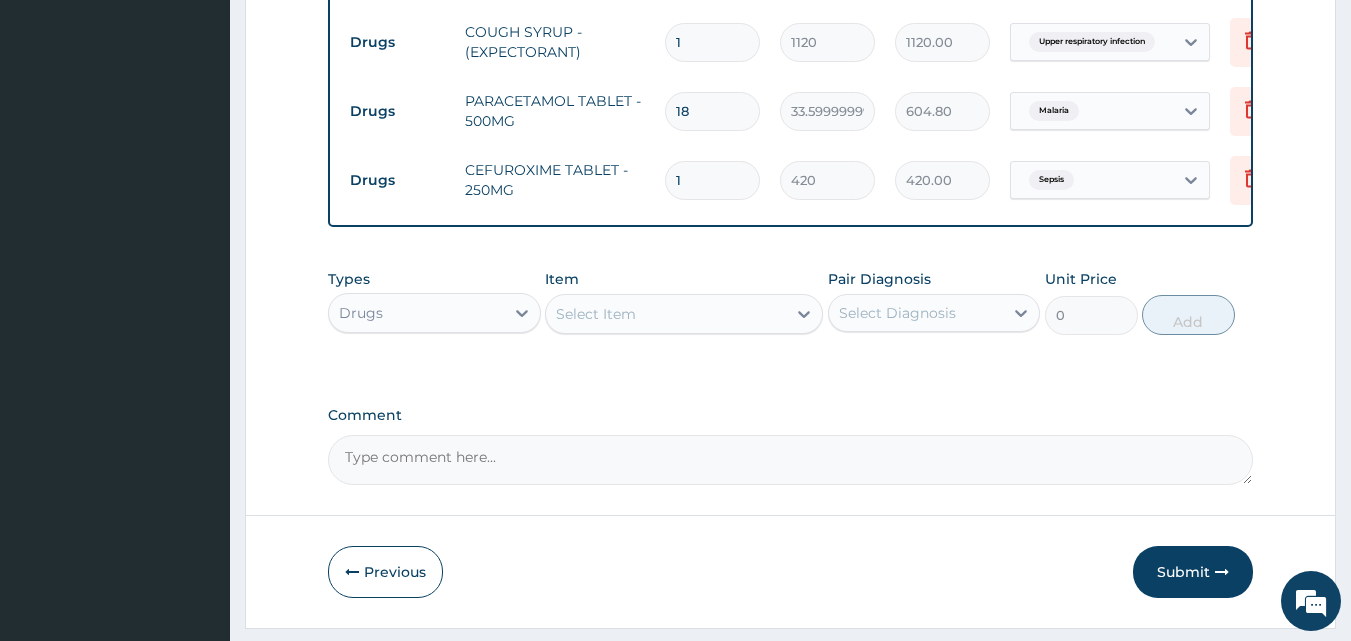 type on "10" 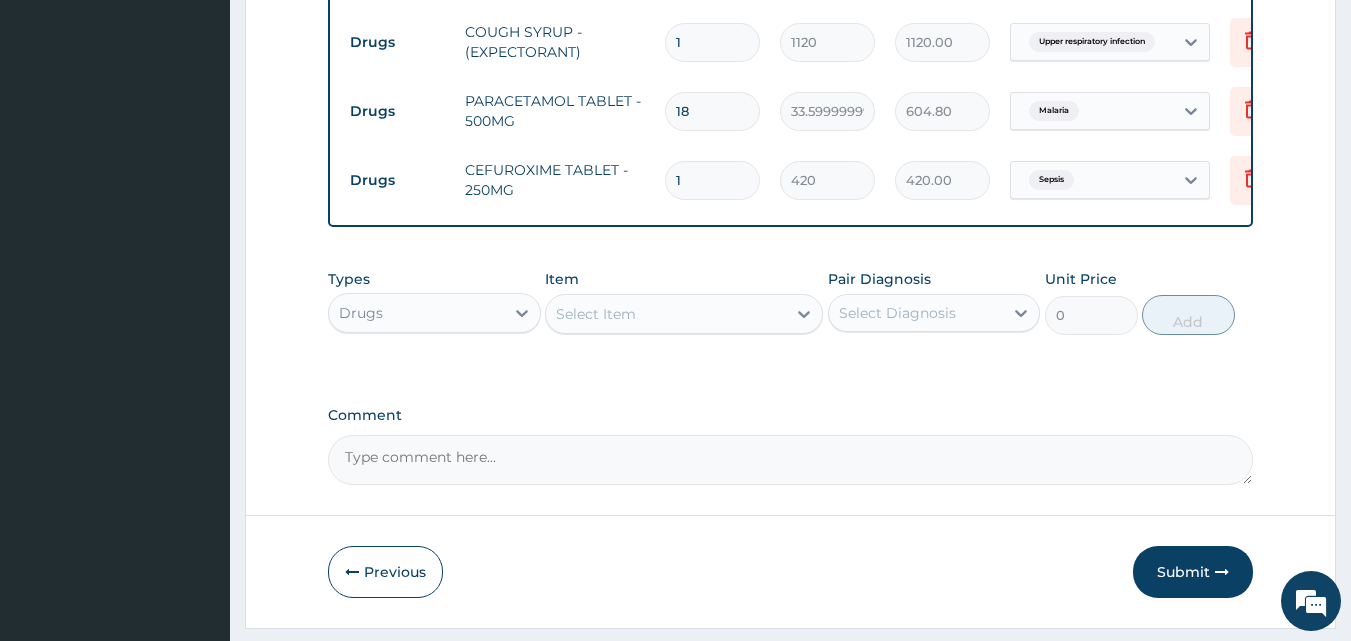 type on "4200.00" 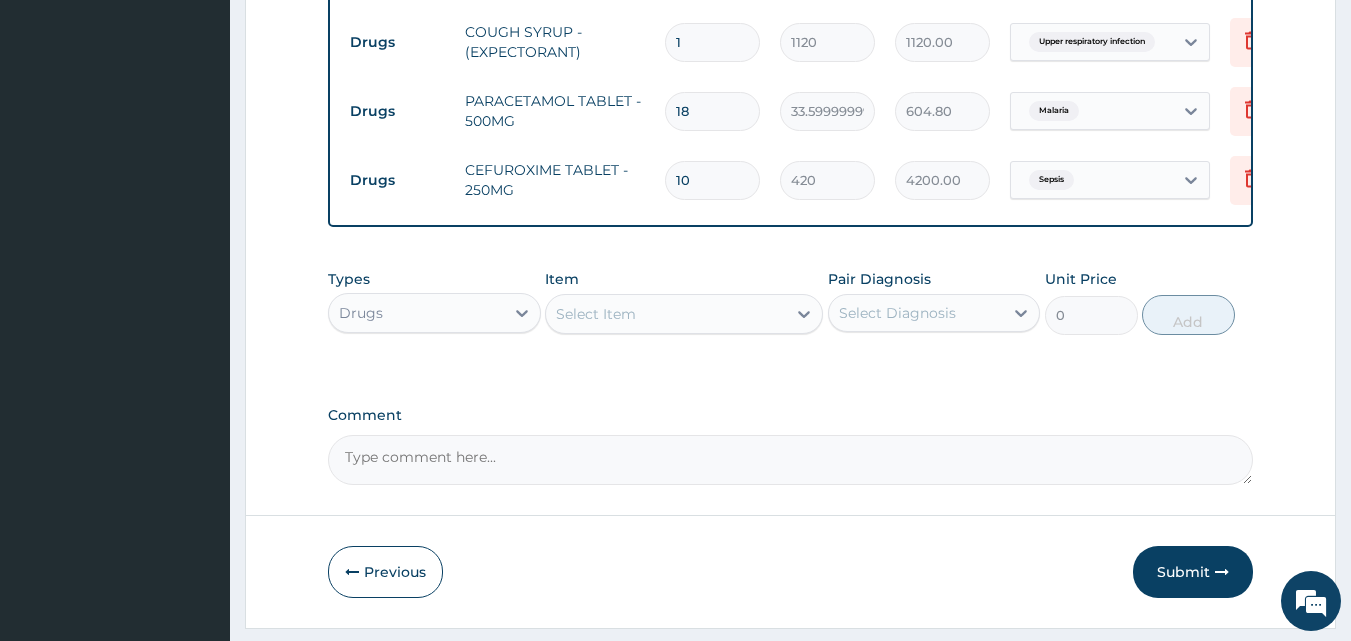 type on "10" 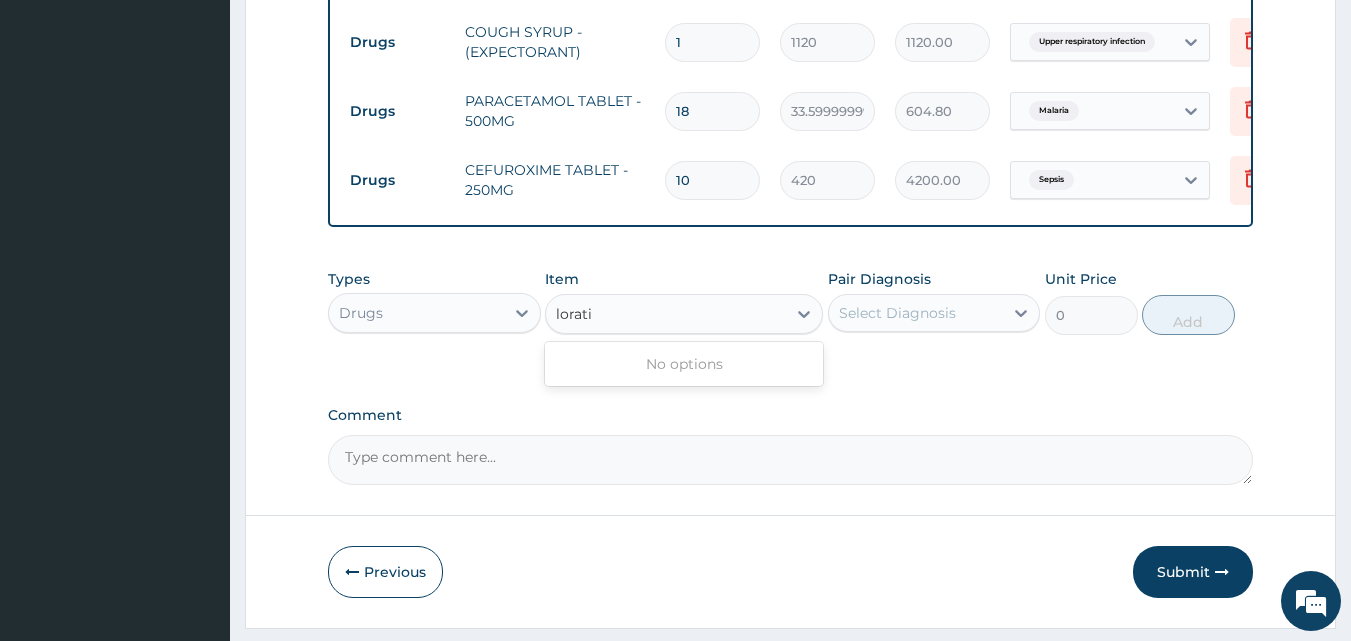 type on "lorat" 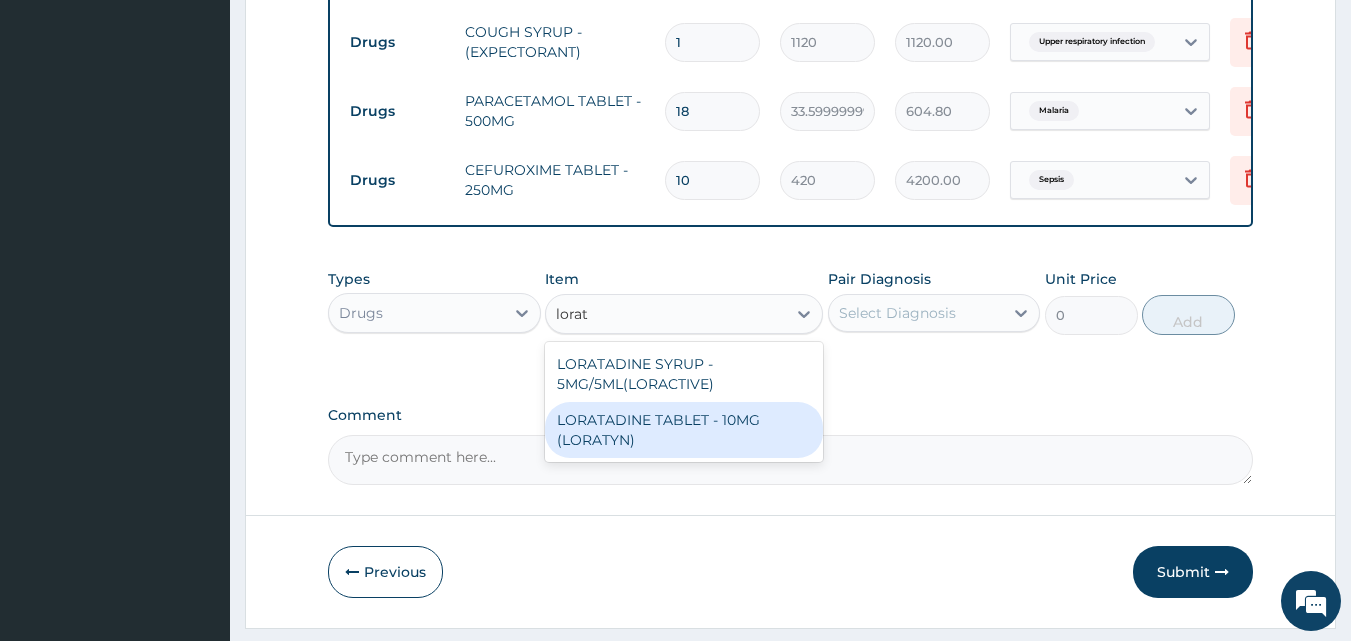 click on "LORATADINE TABLET - 10MG (LORATYN)" at bounding box center (684, 430) 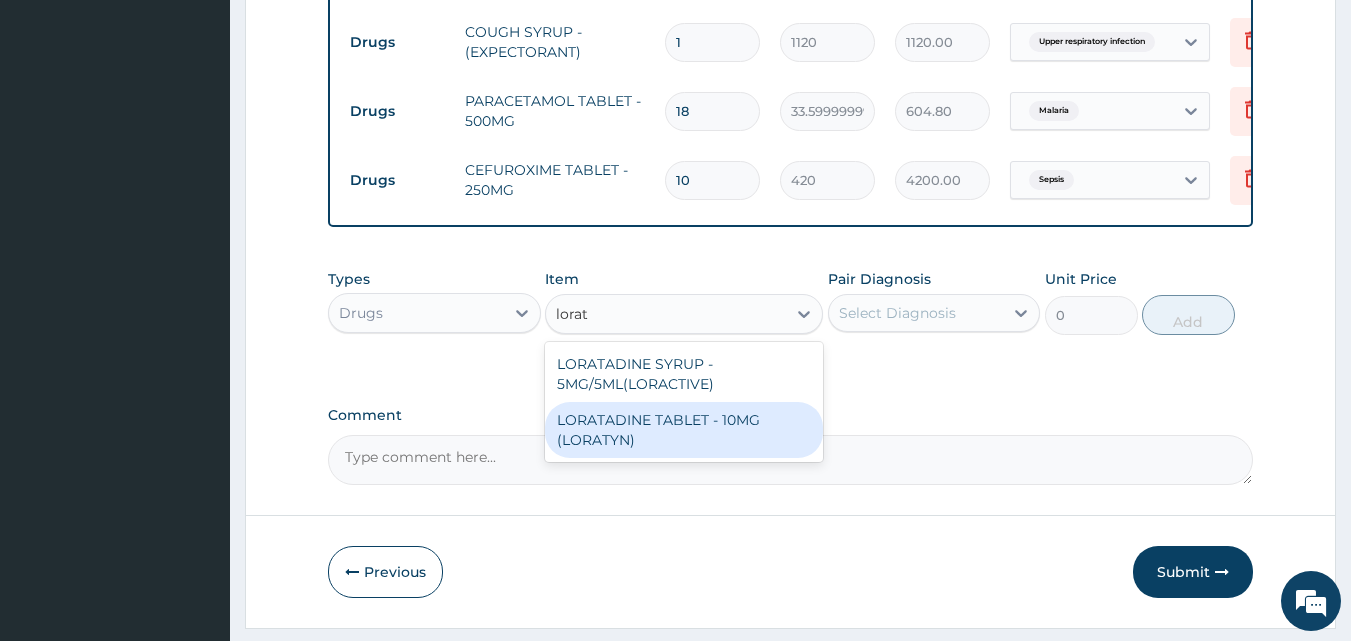 type 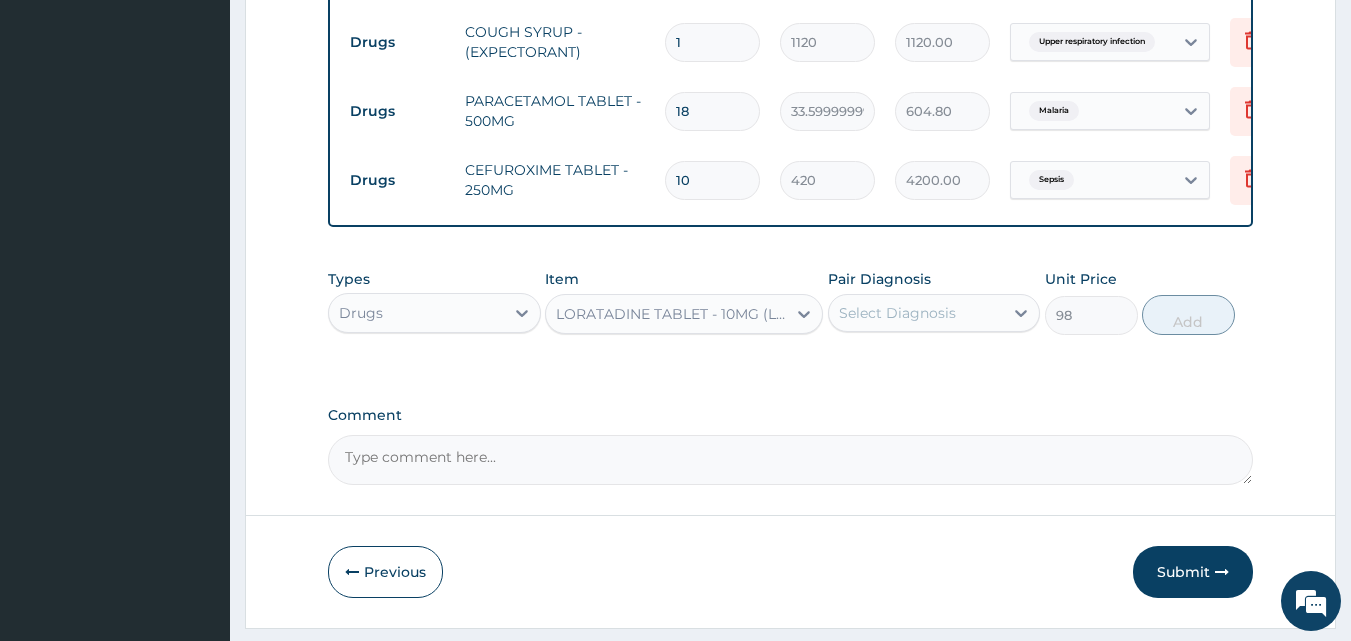click on "Select Diagnosis" at bounding box center (897, 313) 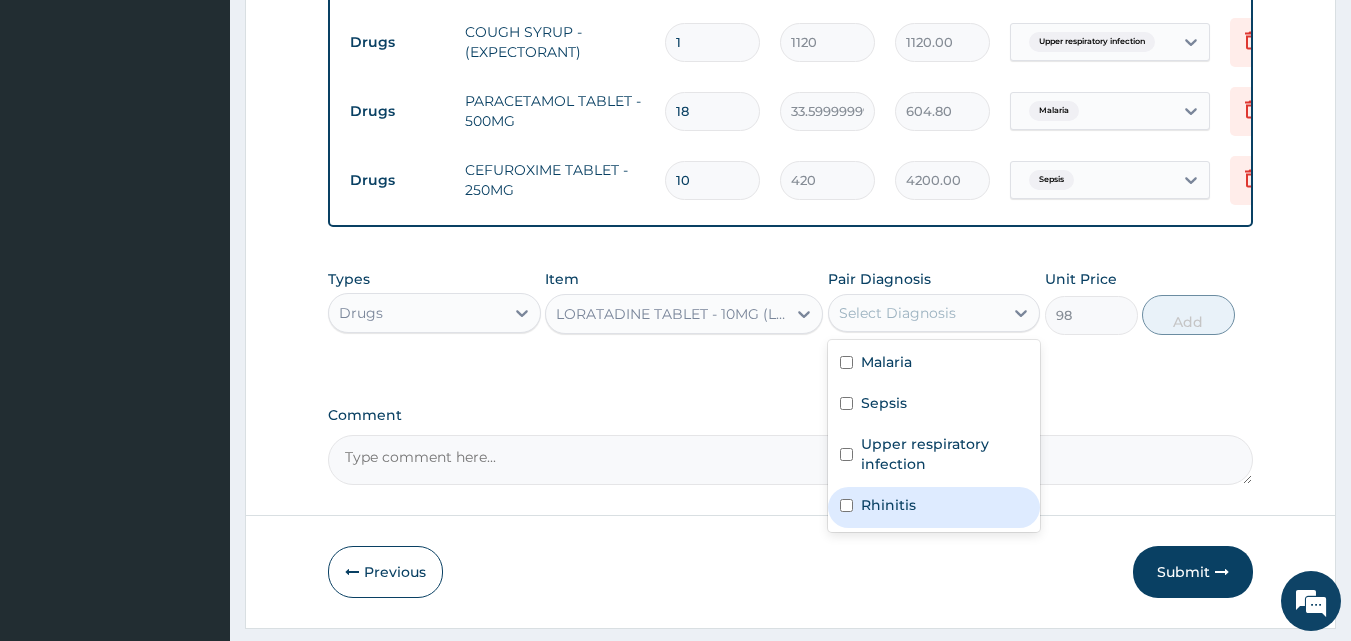 click on "Rhinitis" at bounding box center [934, 507] 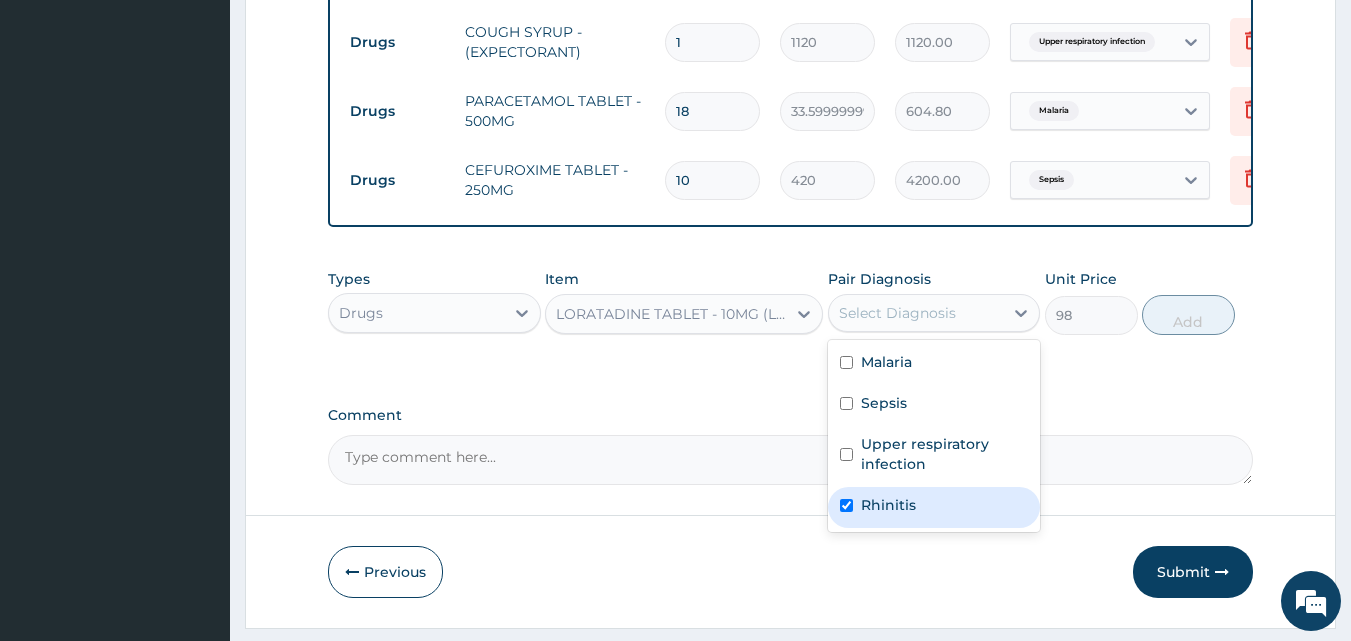 checkbox on "true" 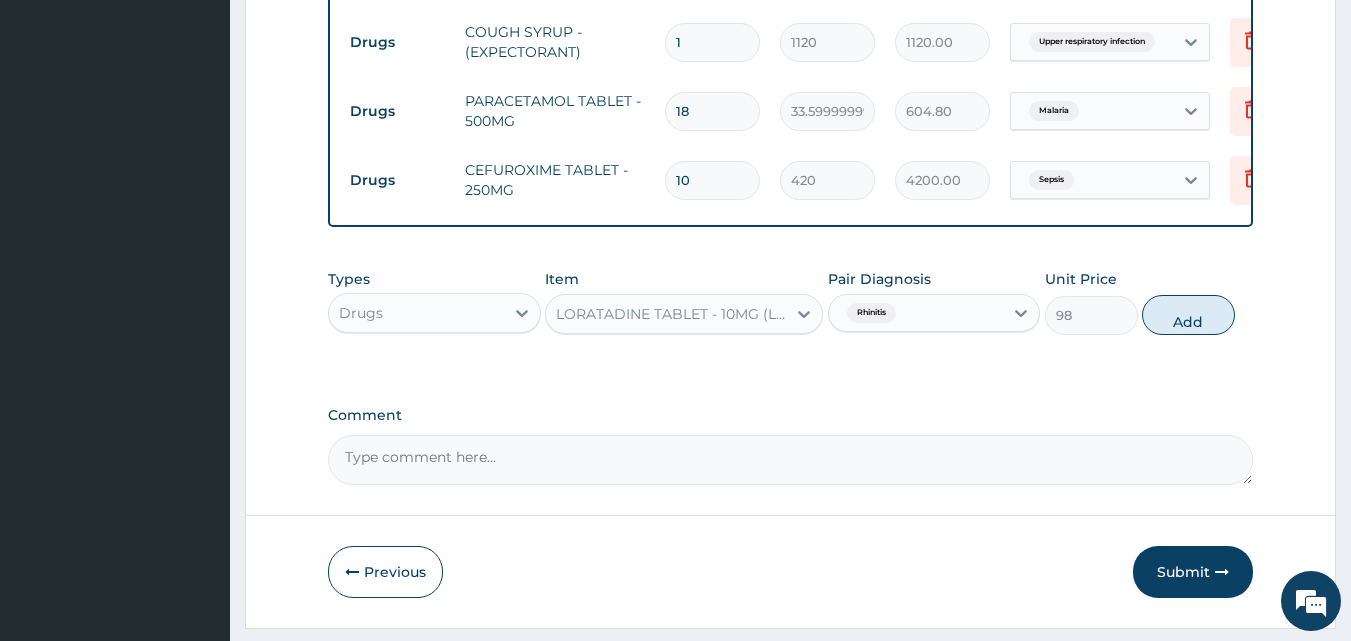 drag, startPoint x: 1176, startPoint y: 322, endPoint x: 1002, endPoint y: 336, distance: 174.56232 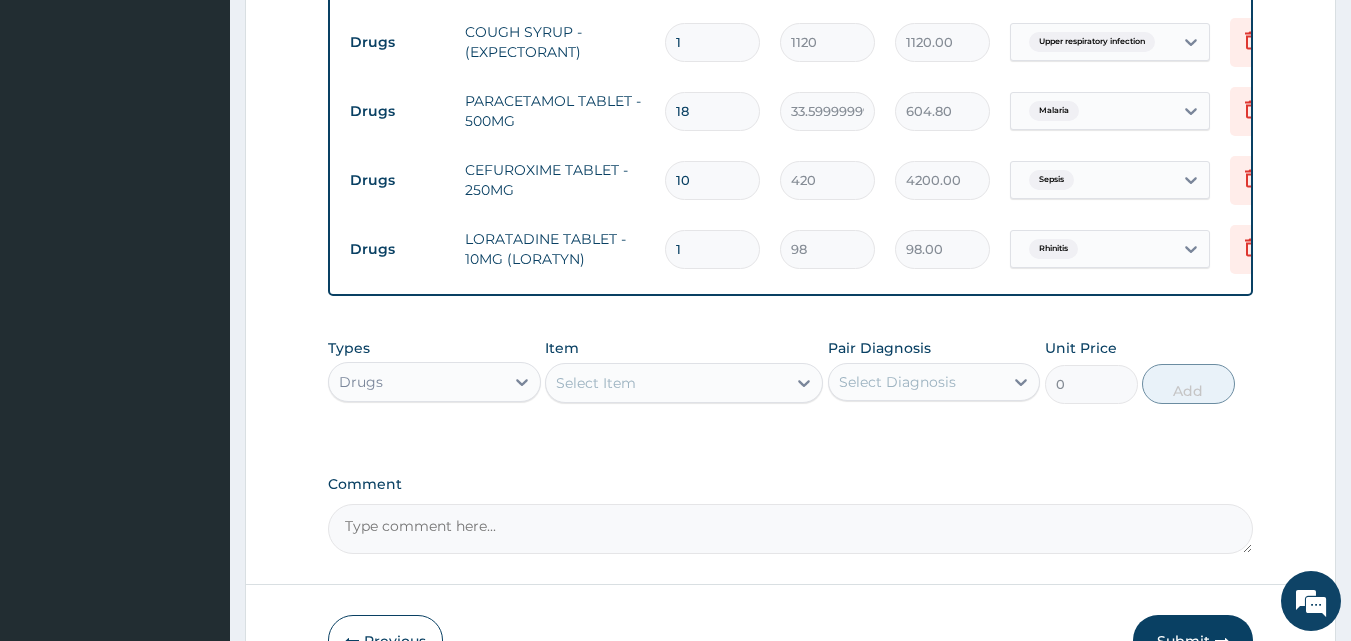 drag, startPoint x: 722, startPoint y: 252, endPoint x: 667, endPoint y: 250, distance: 55.03635 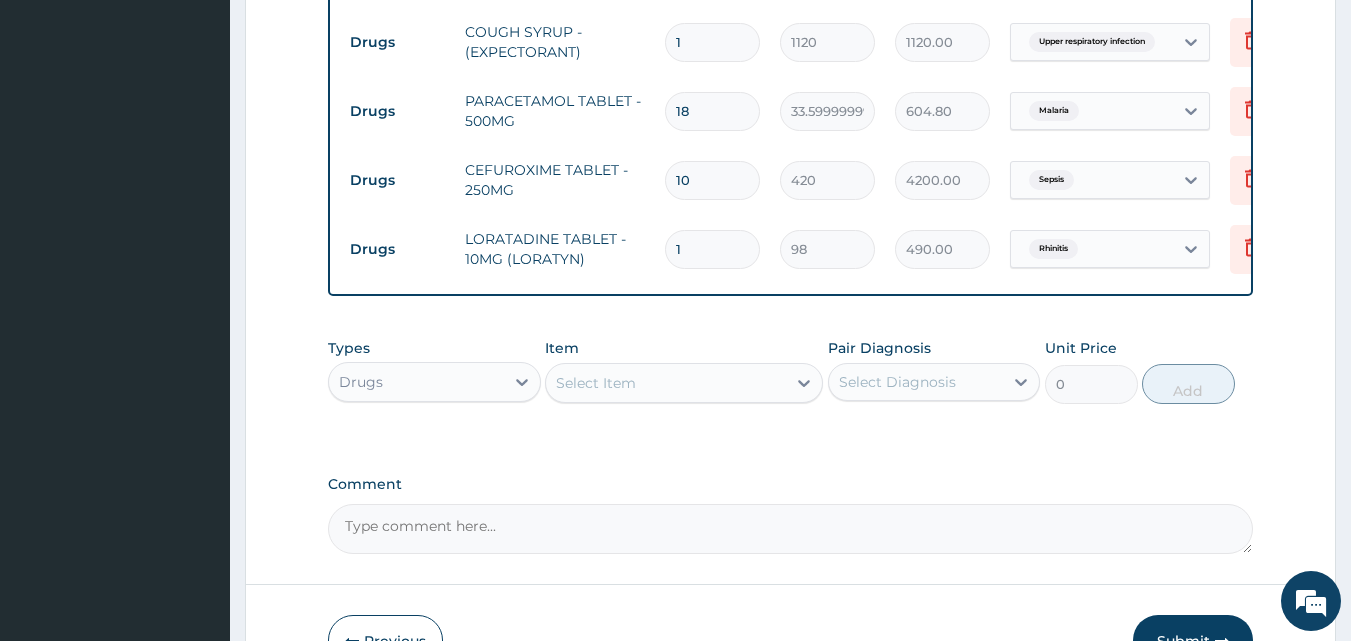type on "5" 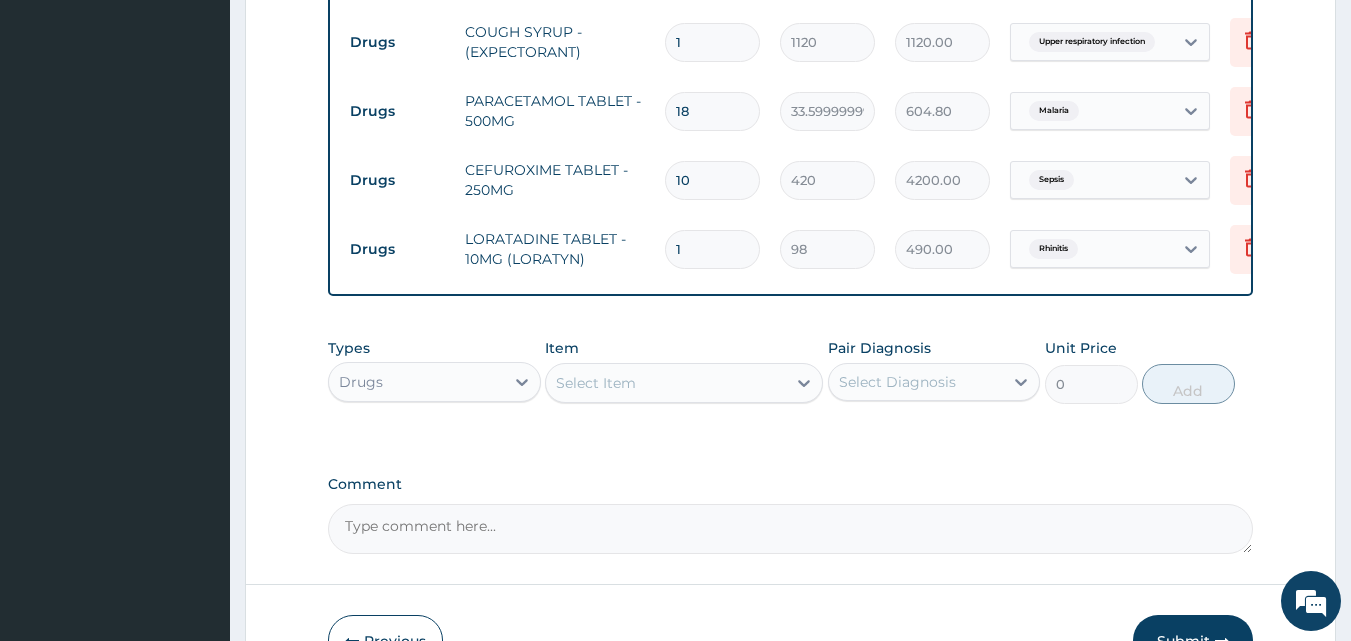 type on "490.00" 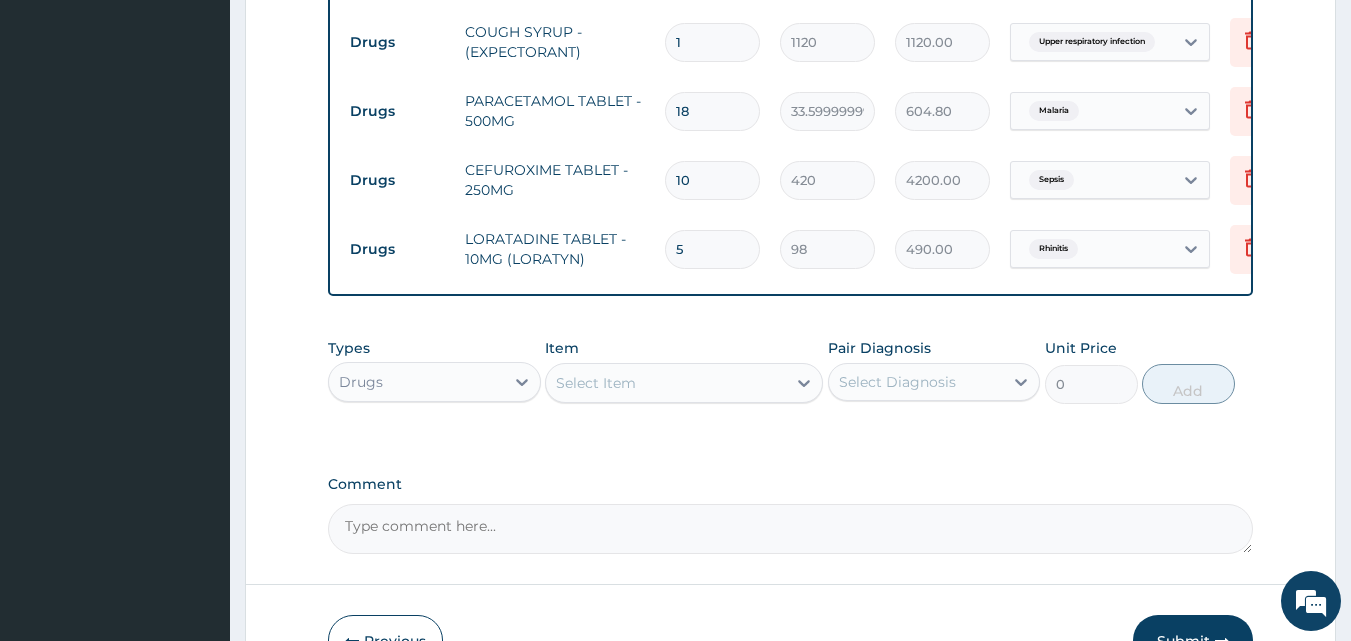 type on "5" 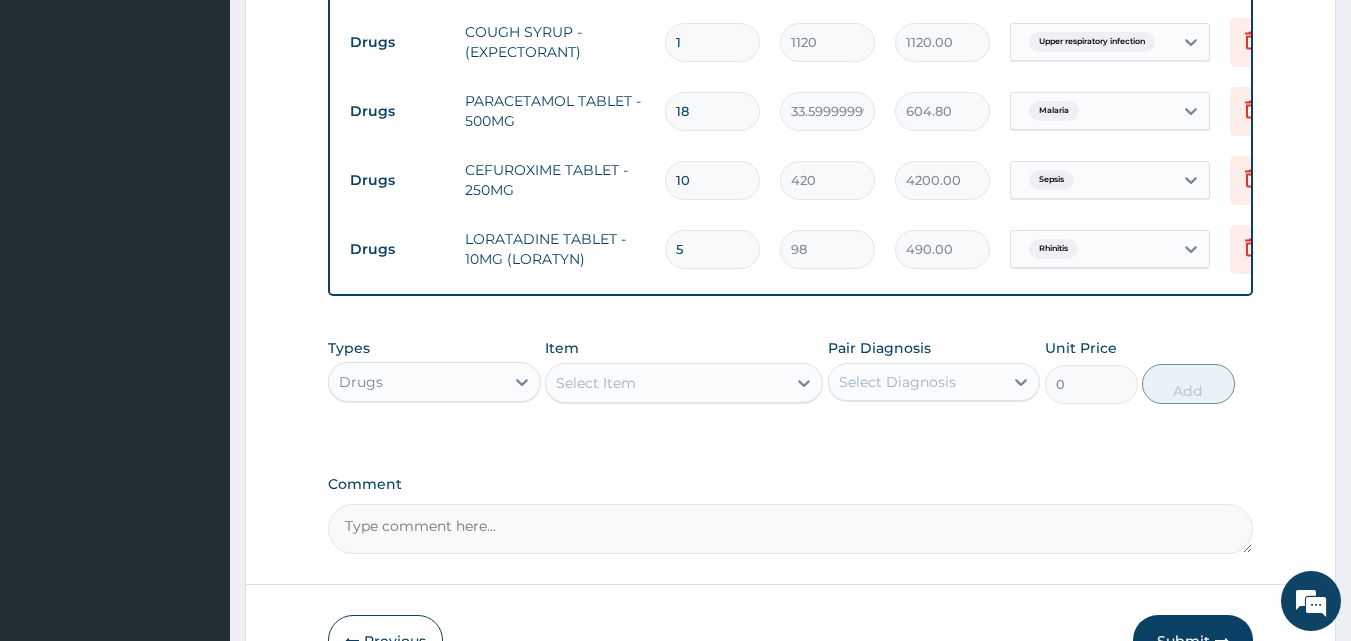 click on "Select Item" at bounding box center [666, 383] 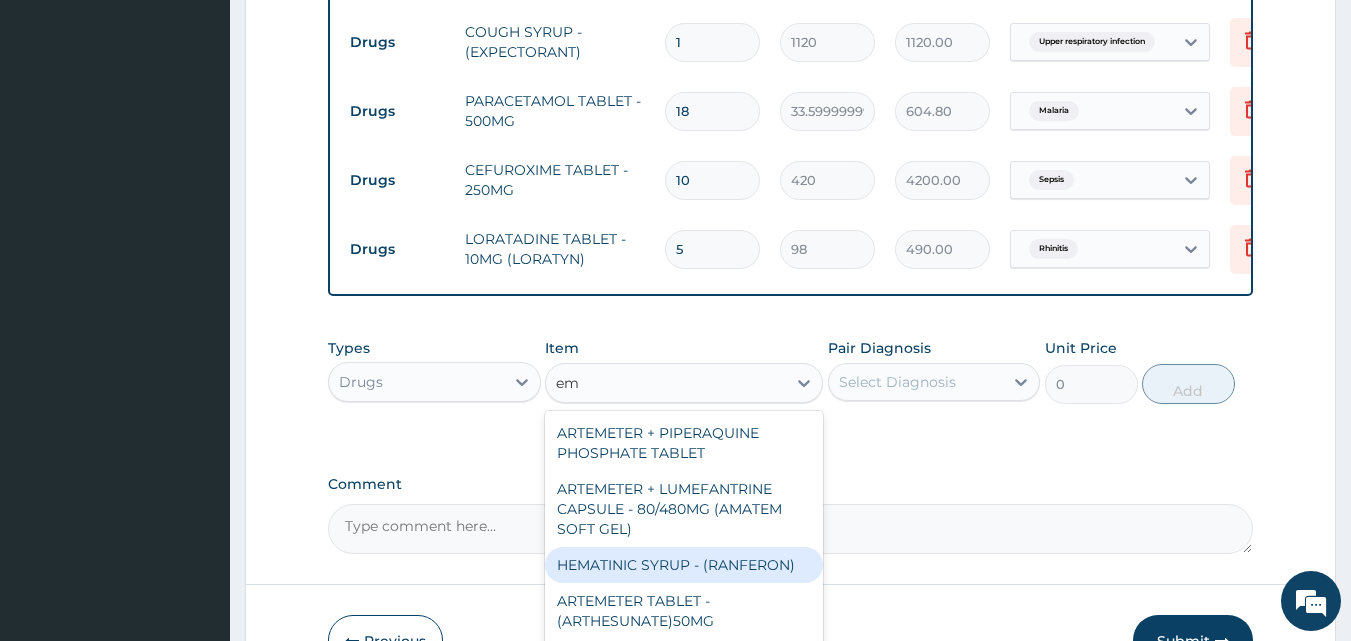 type on "e" 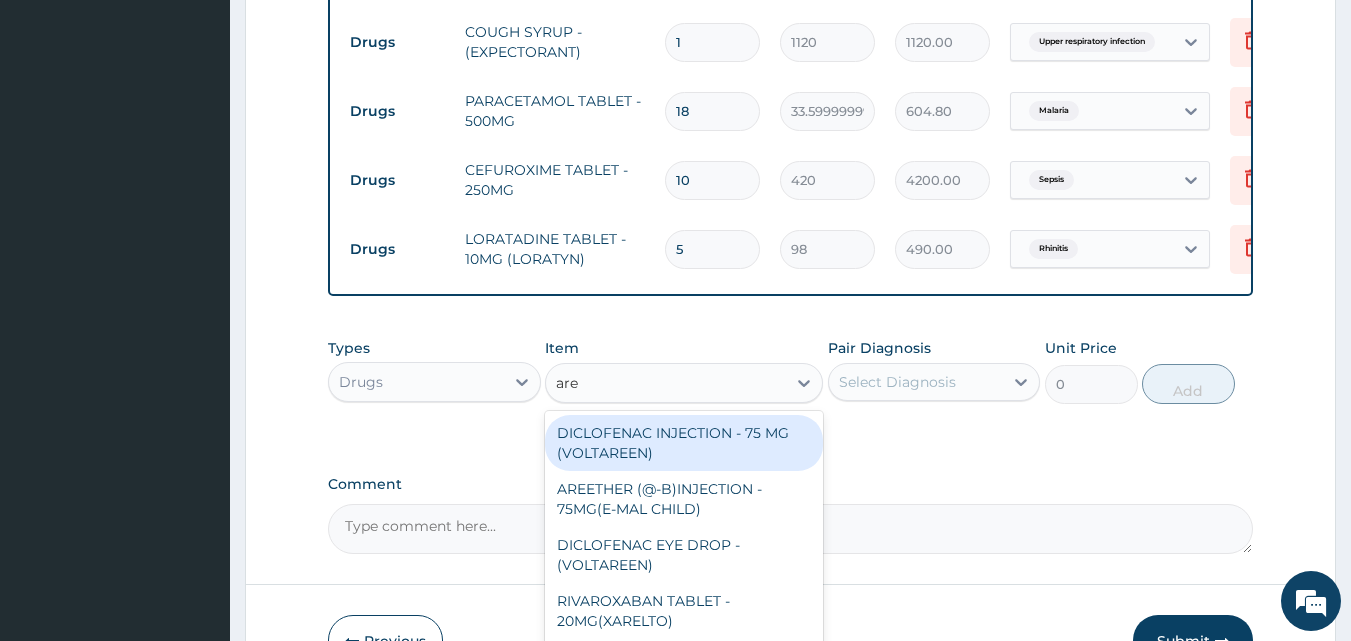 type on "aree" 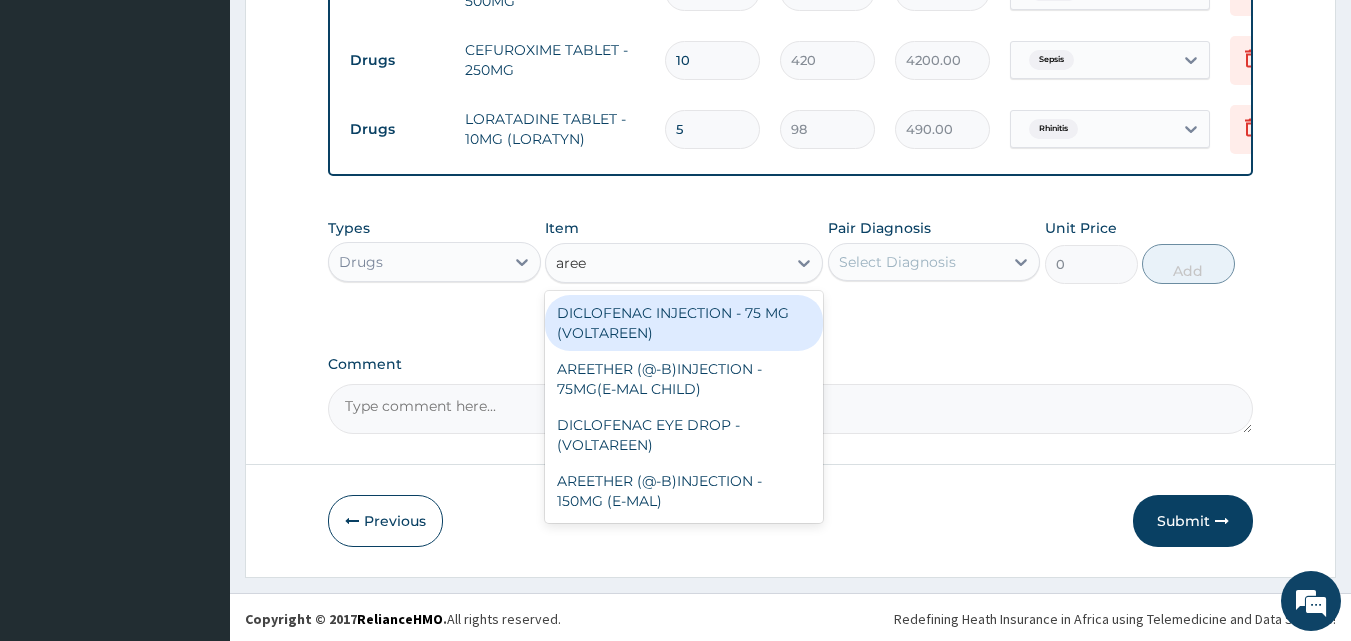 scroll, scrollTop: 1197, scrollLeft: 0, axis: vertical 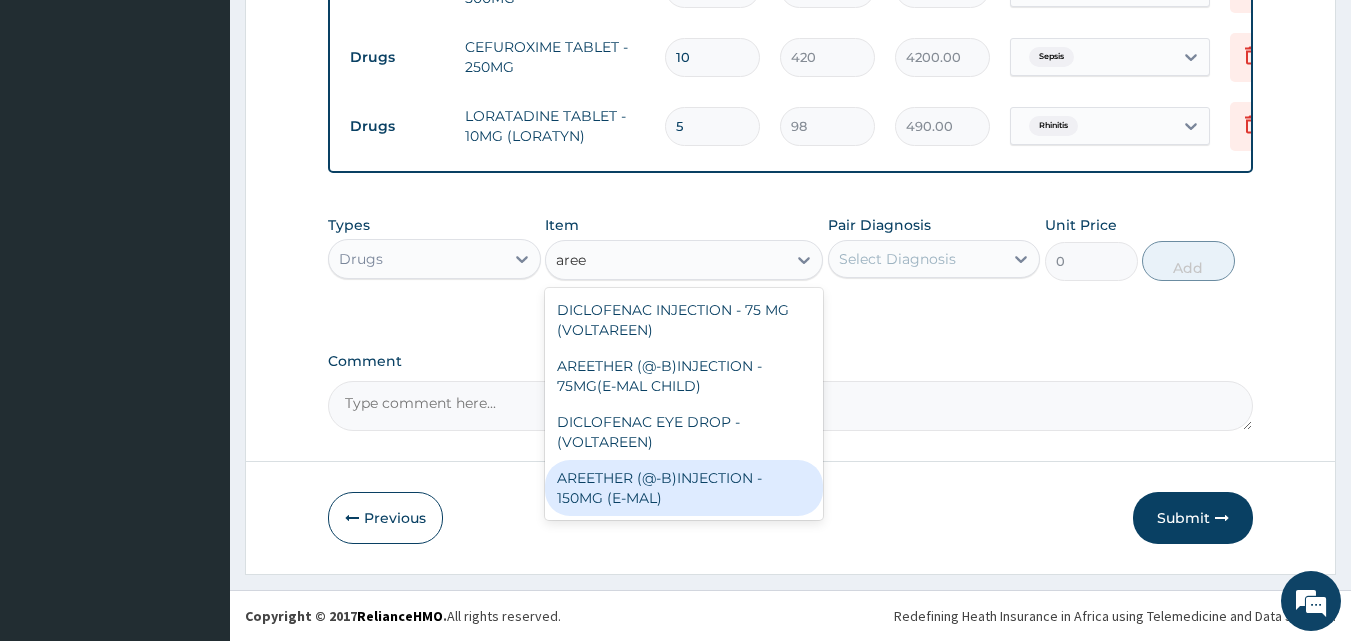 click on "AREETHER (@-B)INJECTION - 150MG (E-MAL)" at bounding box center (684, 488) 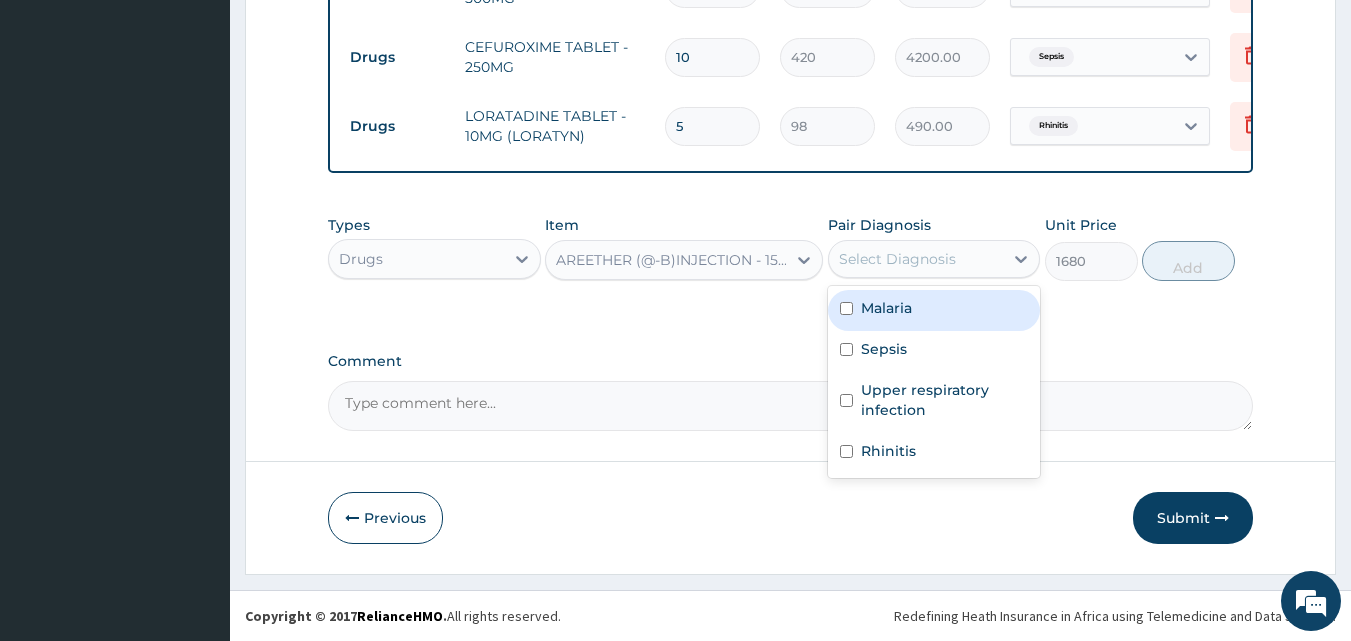 click on "Select Diagnosis" at bounding box center (897, 259) 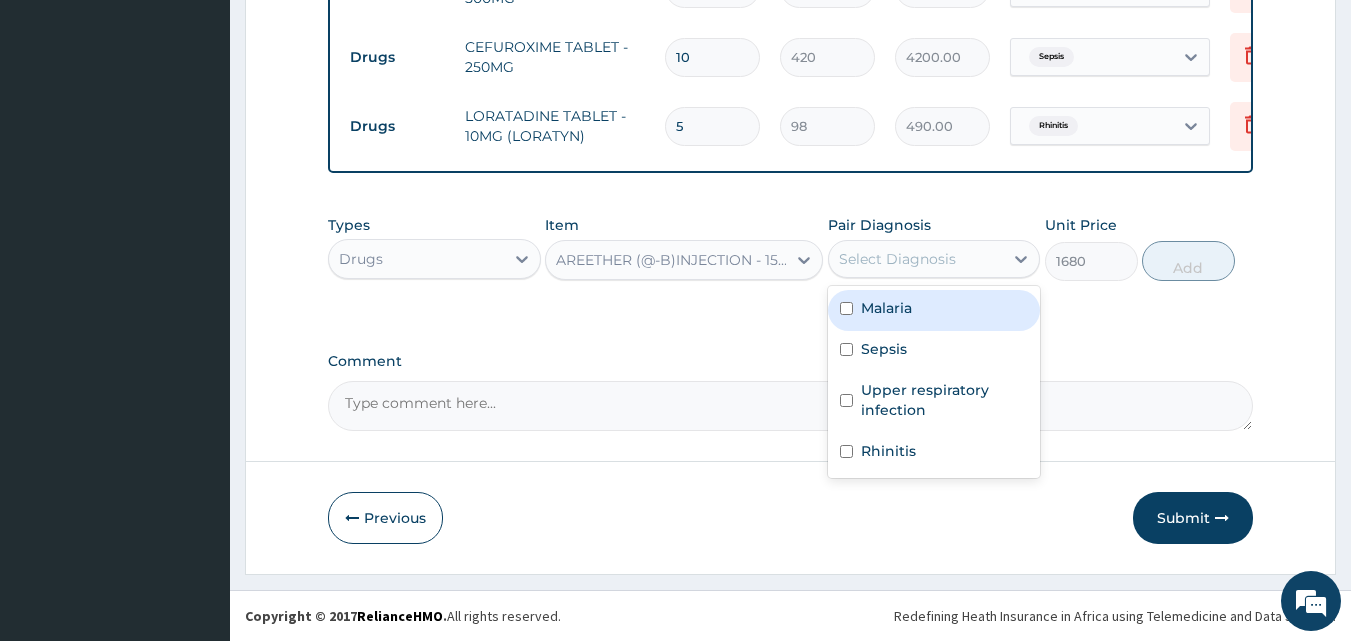 drag, startPoint x: 898, startPoint y: 312, endPoint x: 982, endPoint y: 296, distance: 85.51023 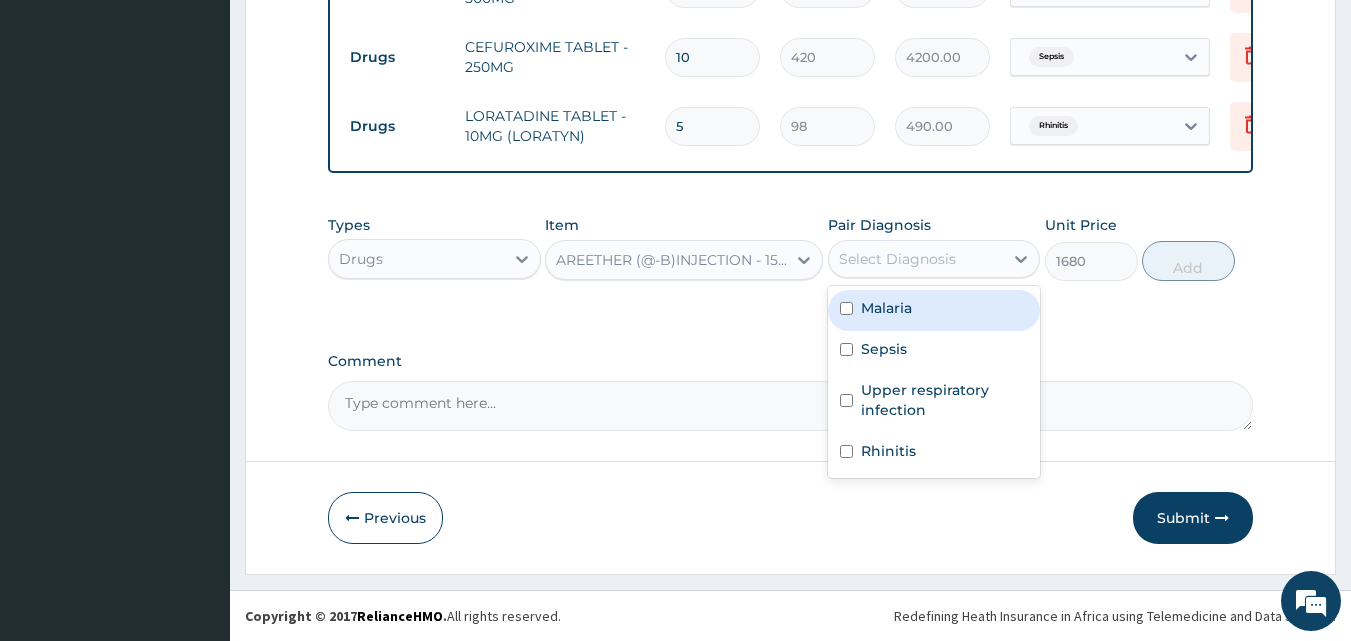click on "Malaria" at bounding box center (934, 310) 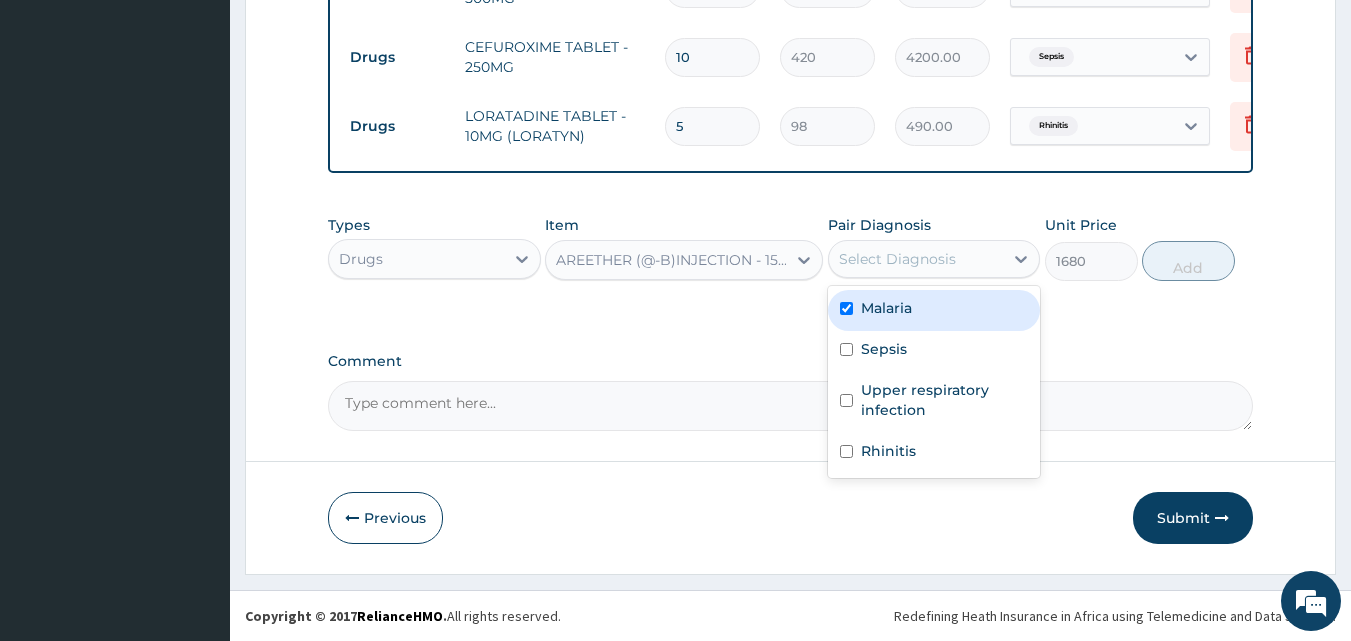 checkbox on "true" 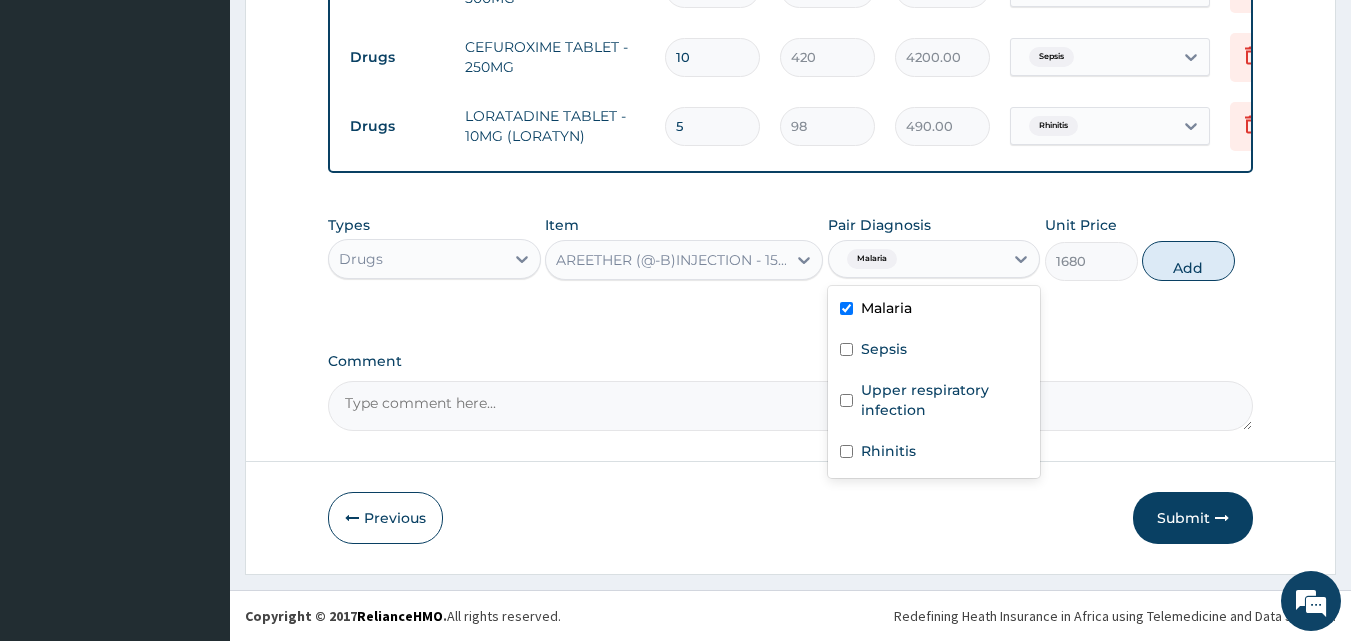 drag, startPoint x: 1183, startPoint y: 256, endPoint x: 1012, endPoint y: 266, distance: 171.29214 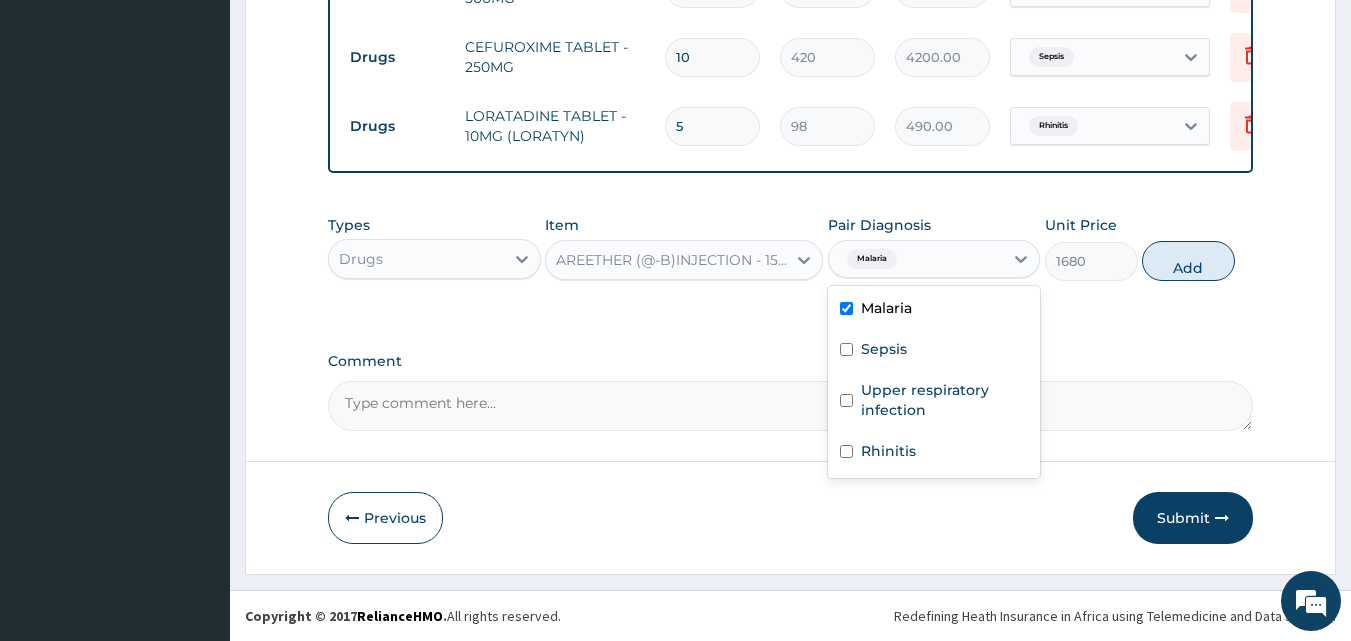 click on "Add" at bounding box center [1188, 261] 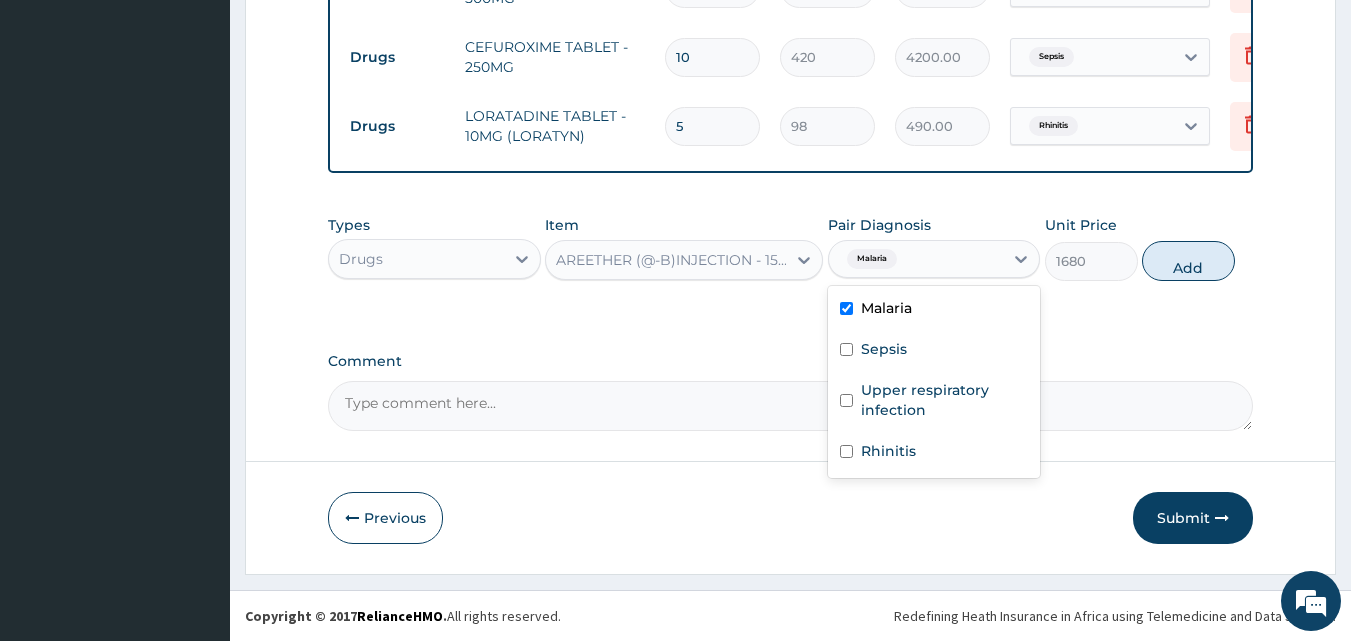 type on "0" 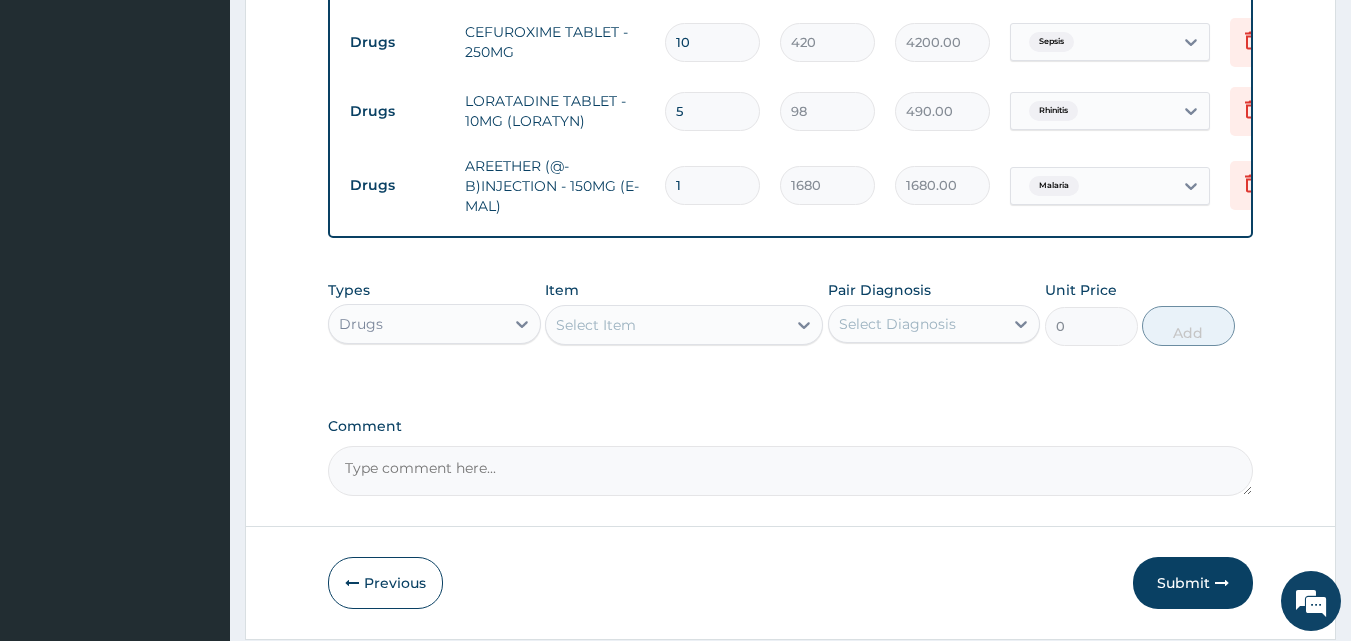 drag, startPoint x: 698, startPoint y: 179, endPoint x: 658, endPoint y: 198, distance: 44.28318 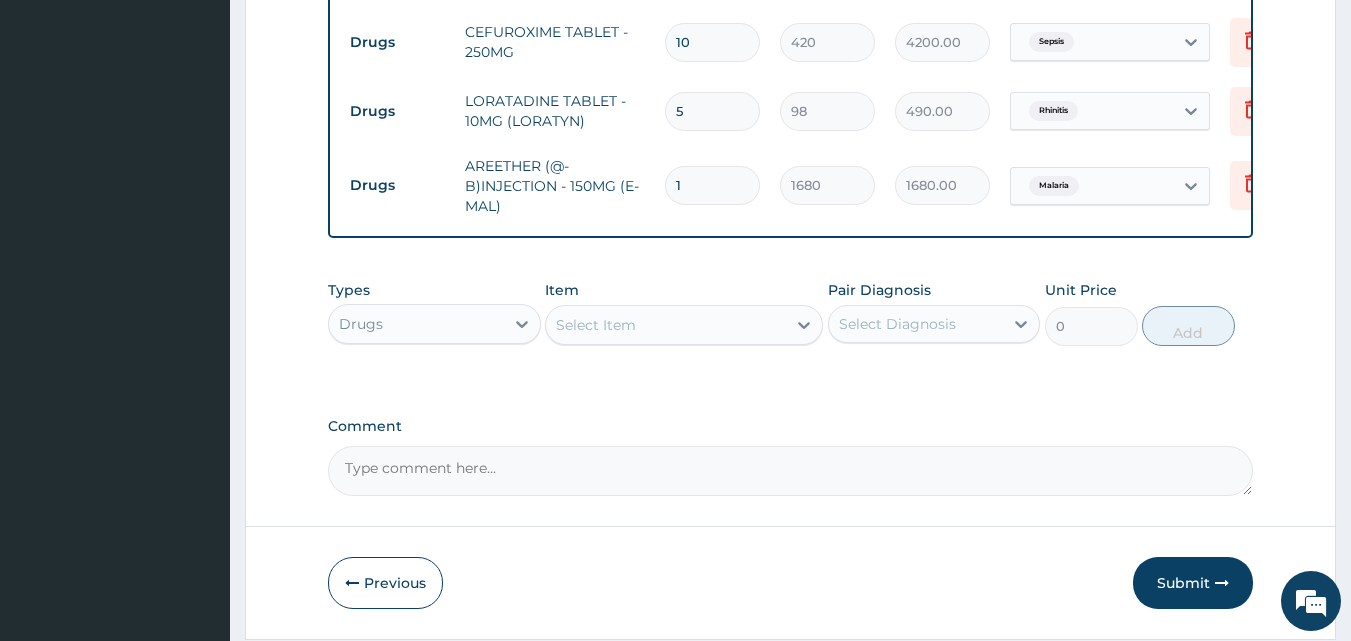 click on "1" at bounding box center (712, 185) 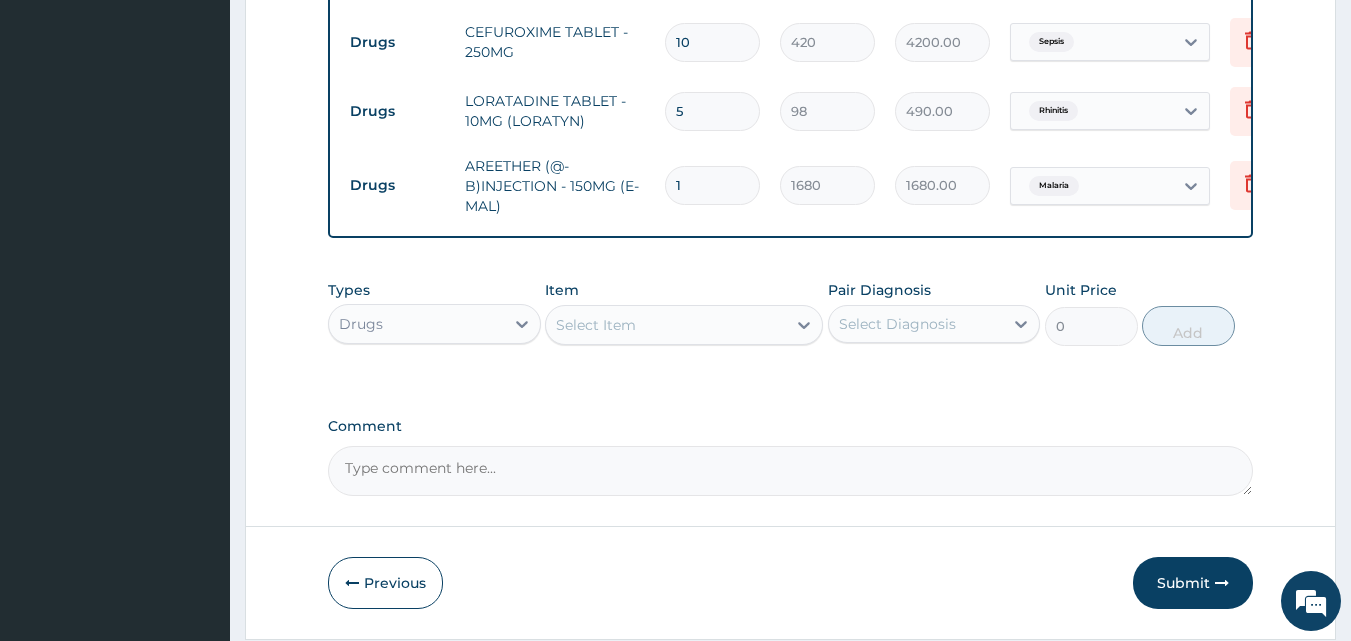 type on "5040.00" 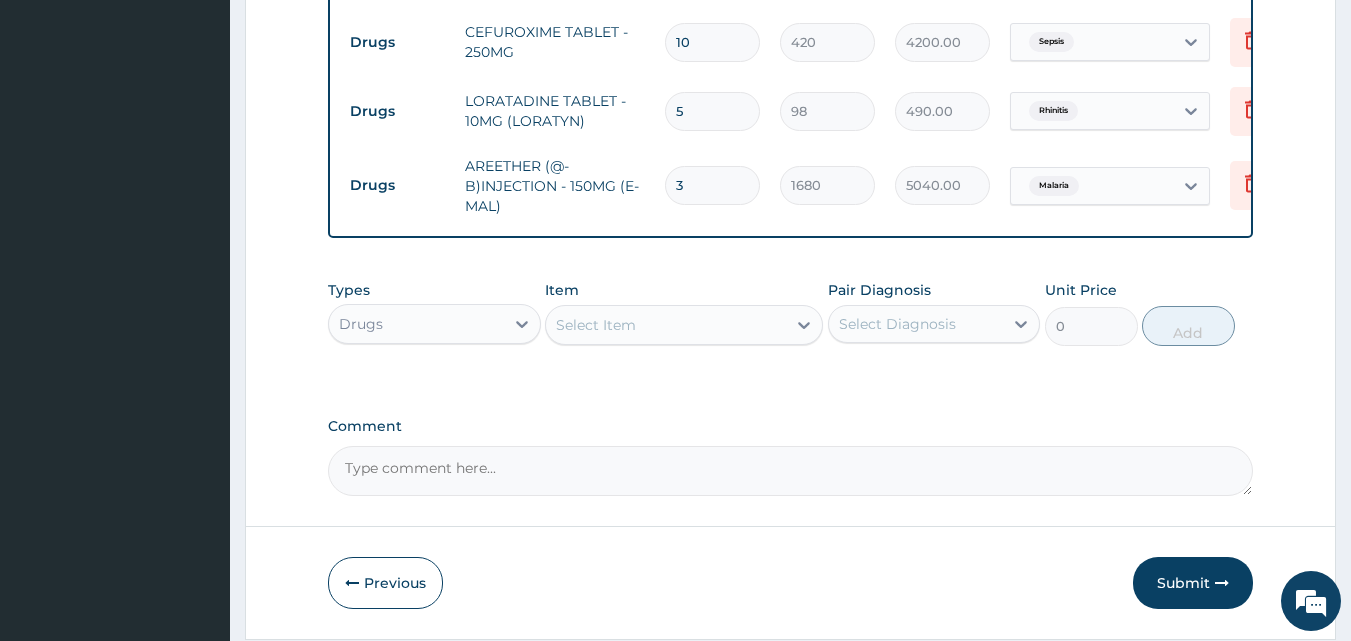 type on "3" 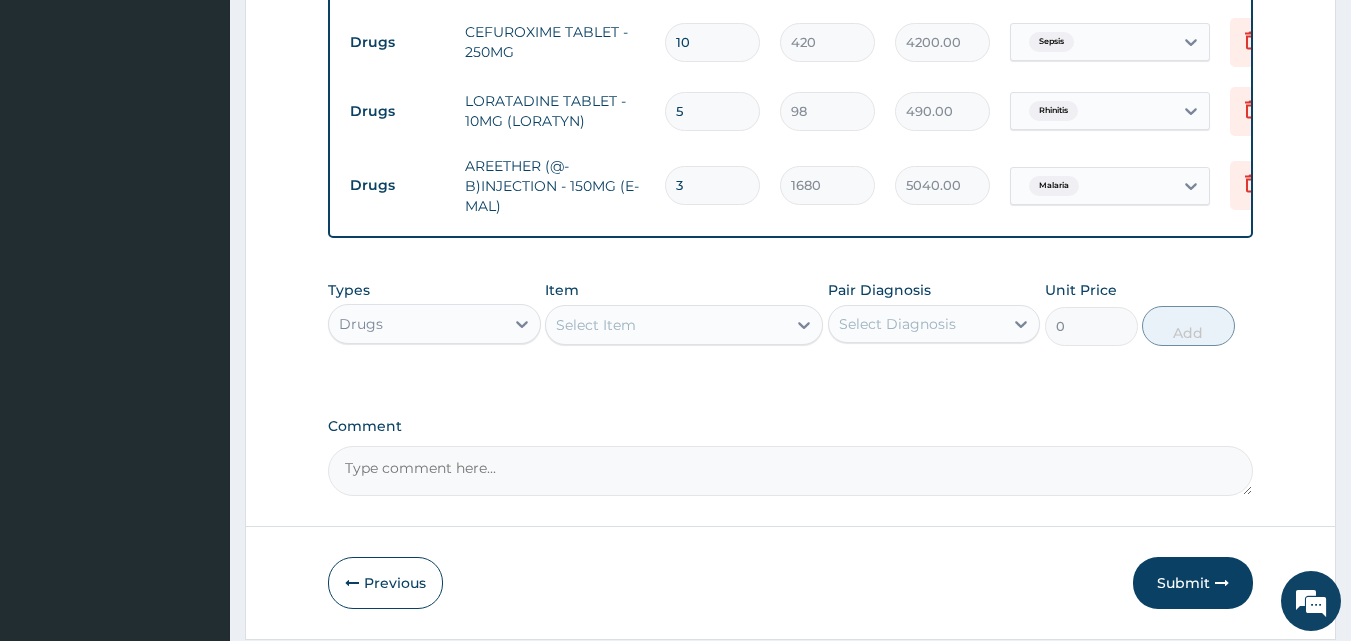 click on "Drugs" at bounding box center (416, 324) 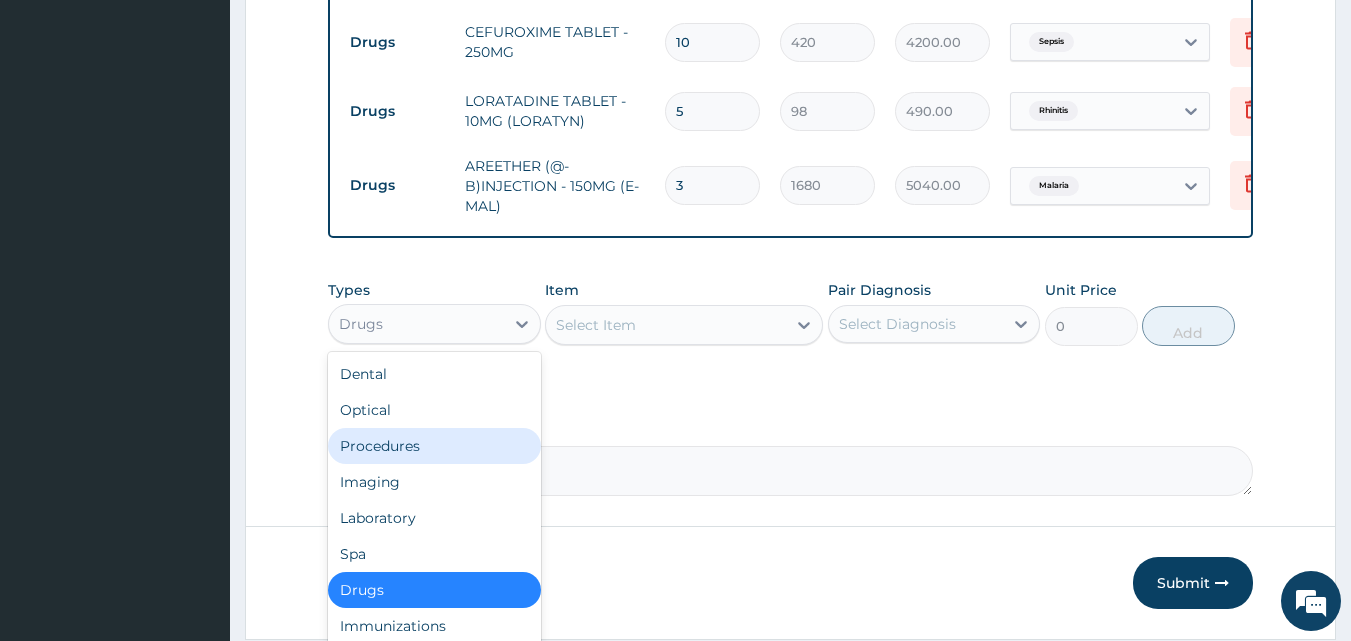 click on "Procedures" at bounding box center [434, 446] 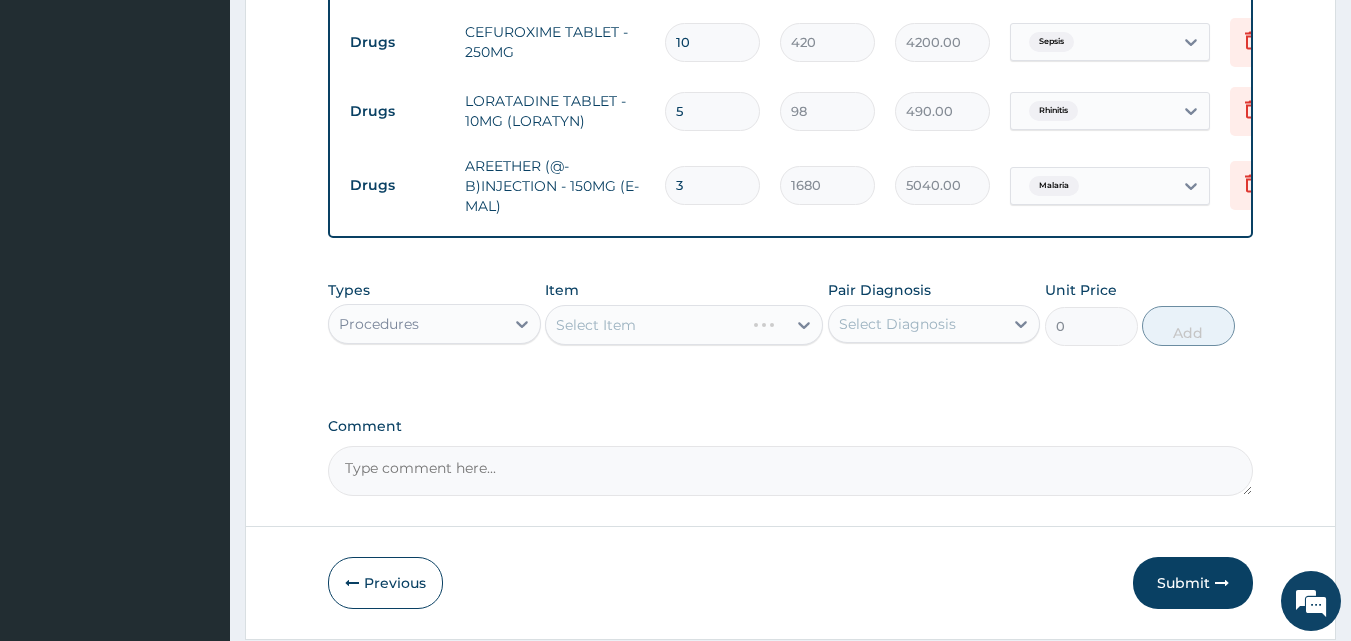 click on "Select Item" at bounding box center (684, 325) 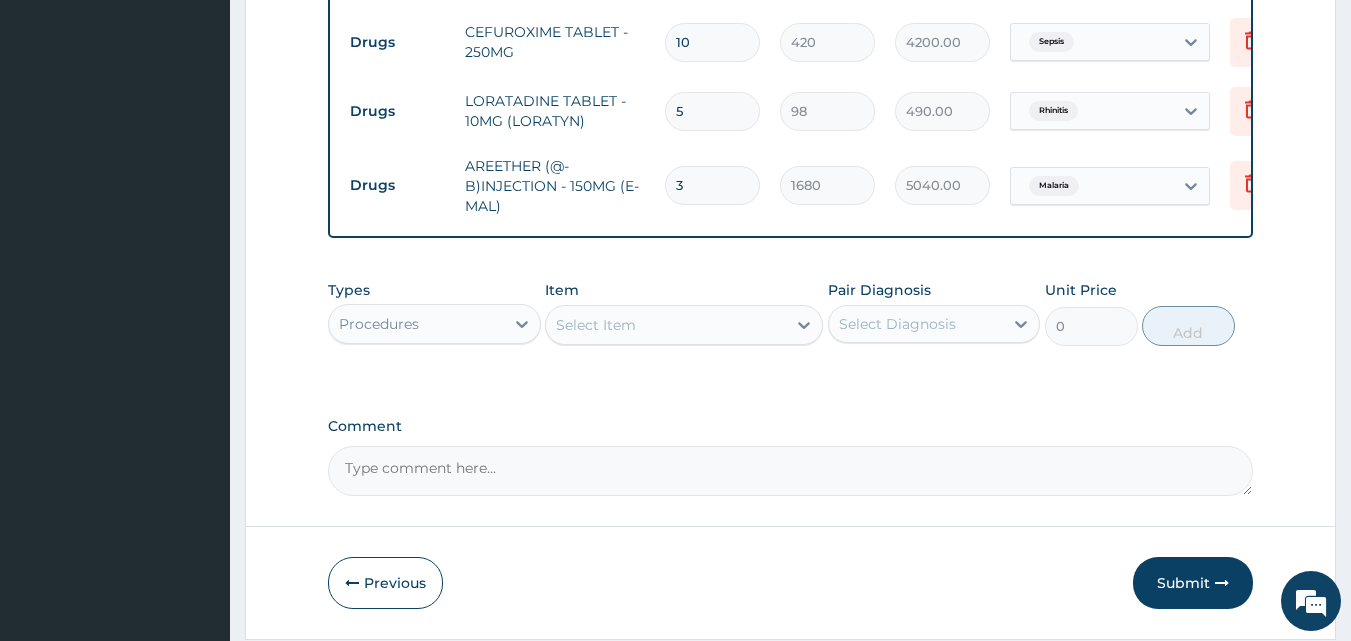 click on "Select Item" at bounding box center [684, 325] 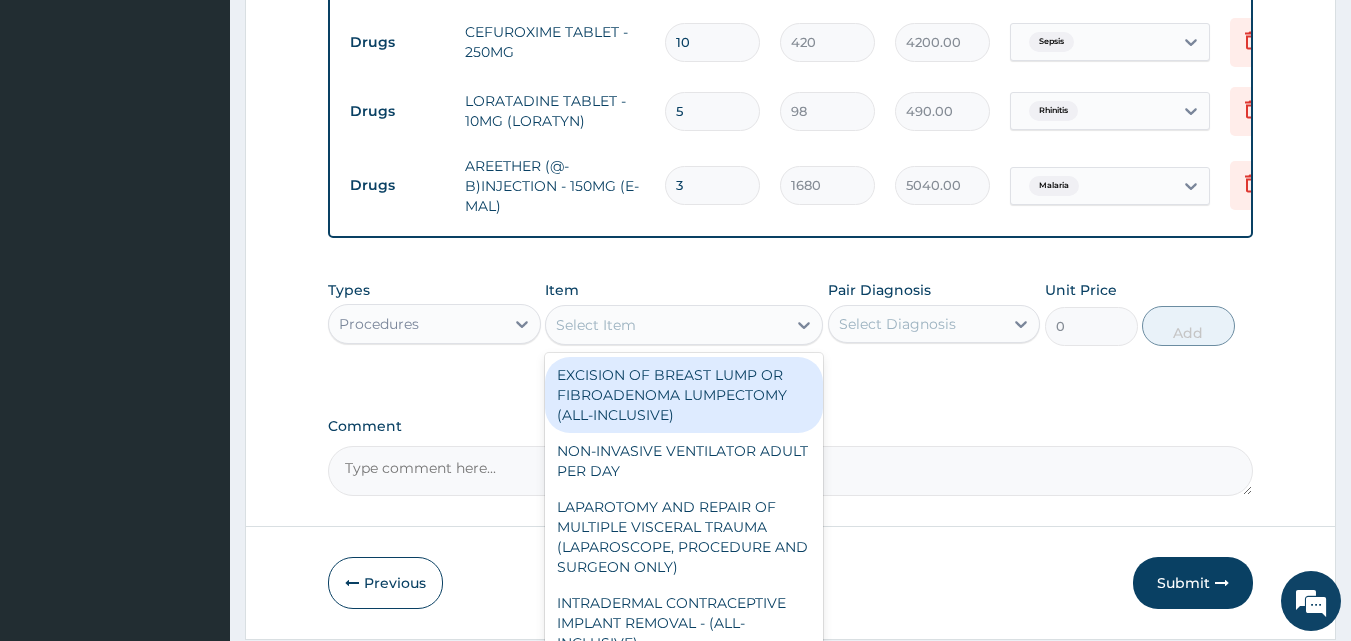 click on "Select Item" at bounding box center (666, 325) 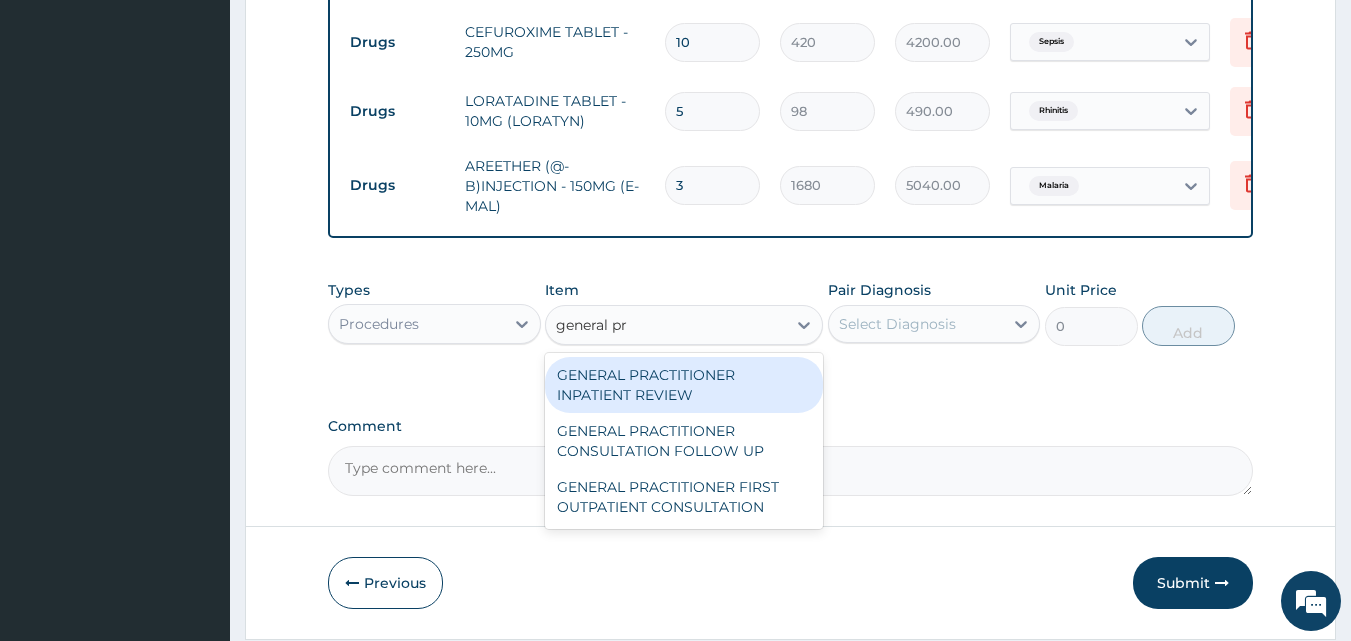 type on "general pra" 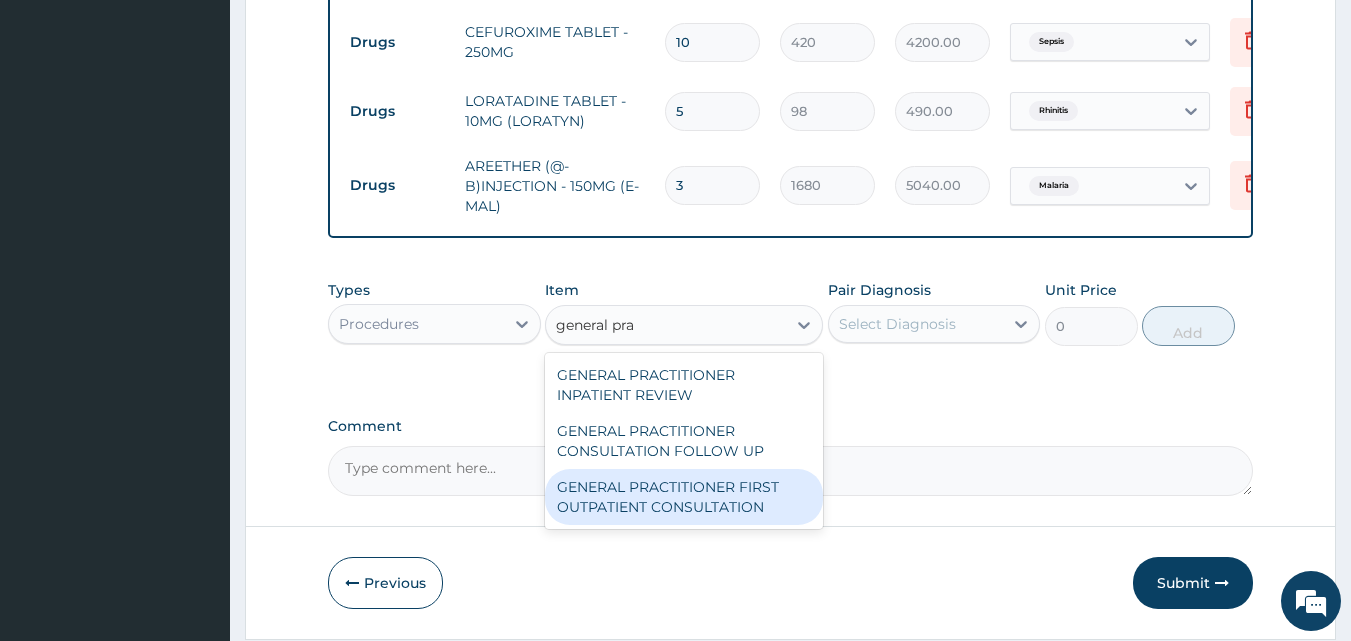 click on "GENERAL PRACTITIONER FIRST OUTPATIENT CONSULTATION" at bounding box center (684, 497) 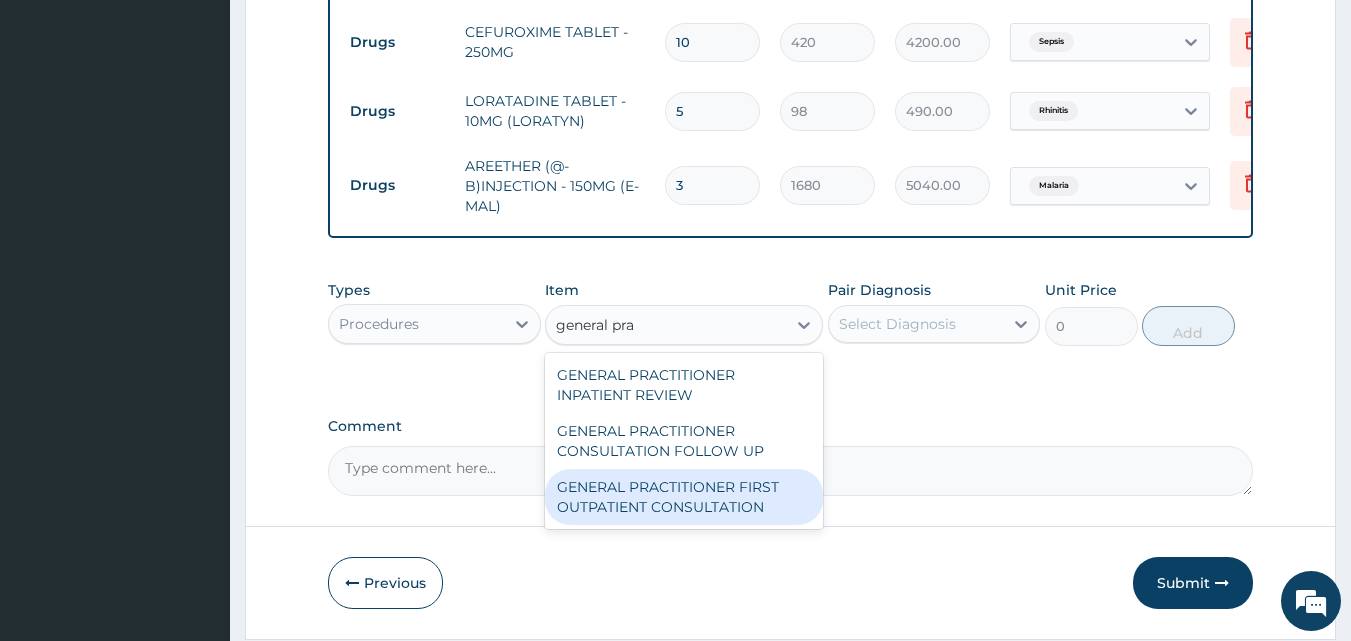type on "3750" 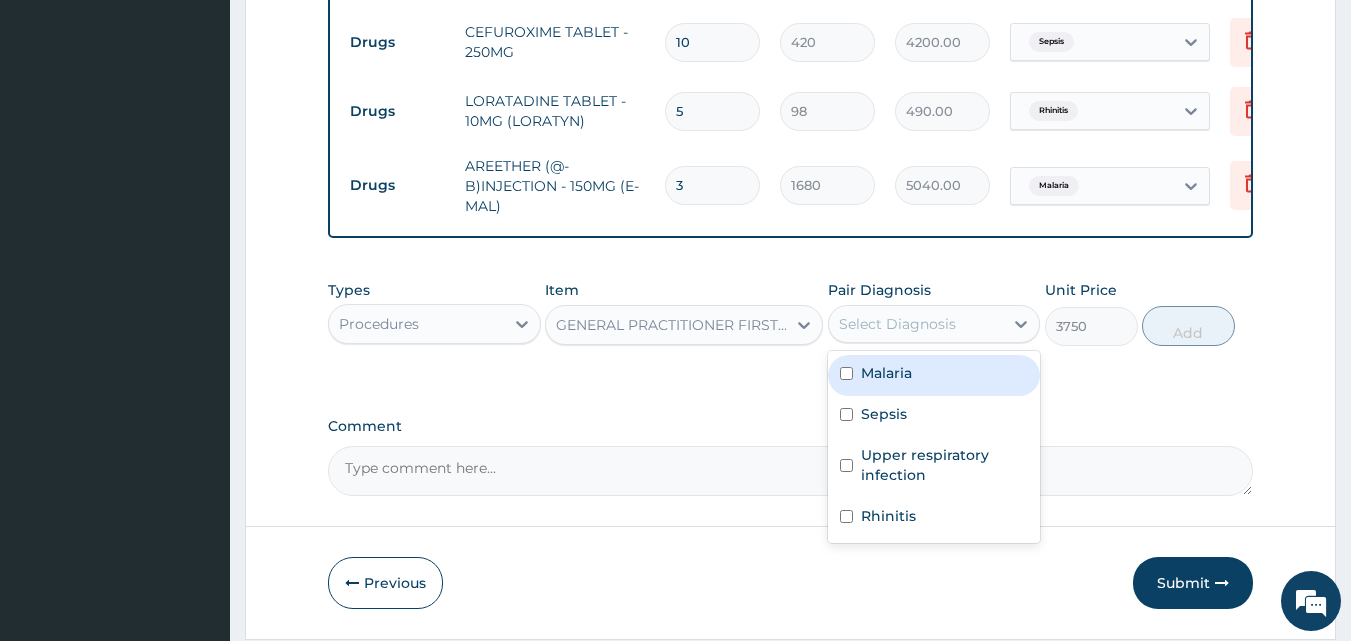 click on "Select Diagnosis" at bounding box center (897, 324) 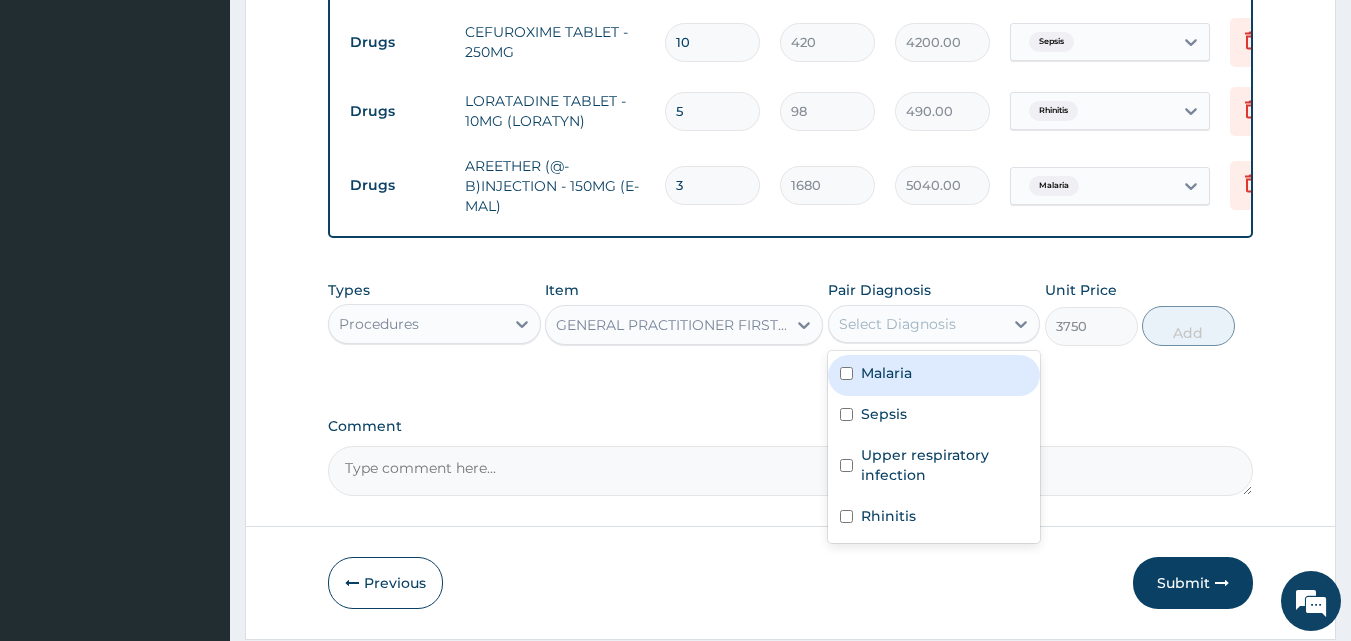 drag, startPoint x: 915, startPoint y: 391, endPoint x: 1069, endPoint y: 386, distance: 154.08115 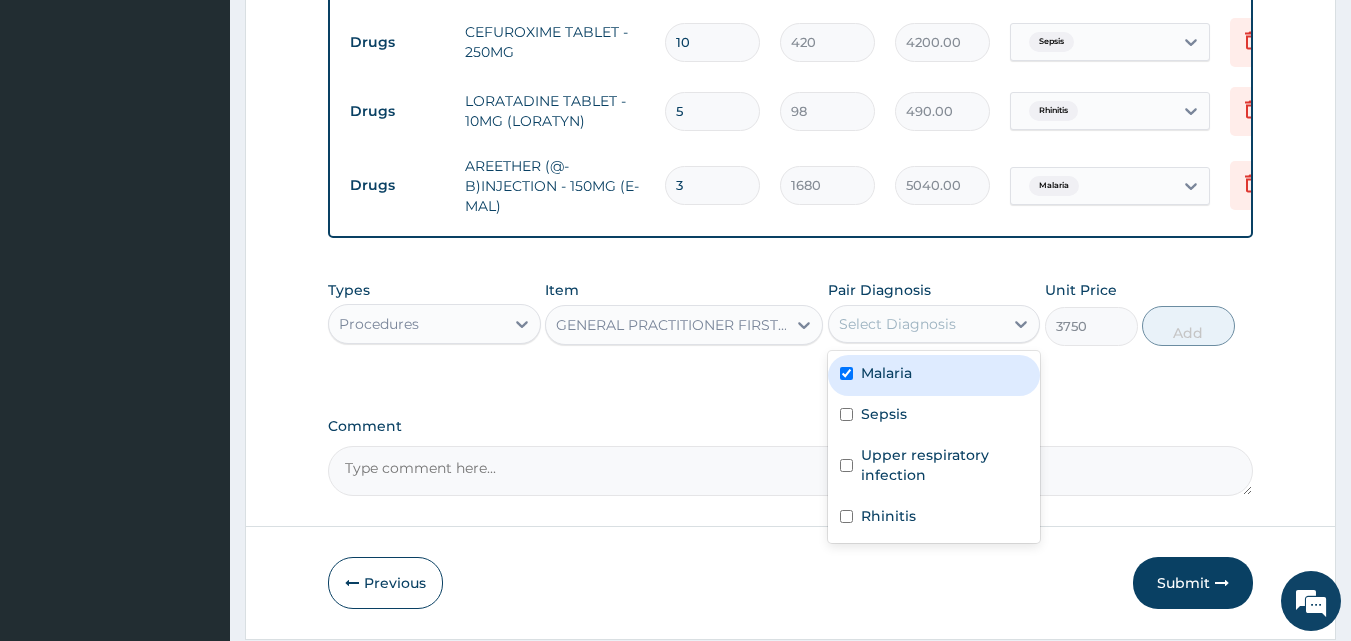 checkbox on "true" 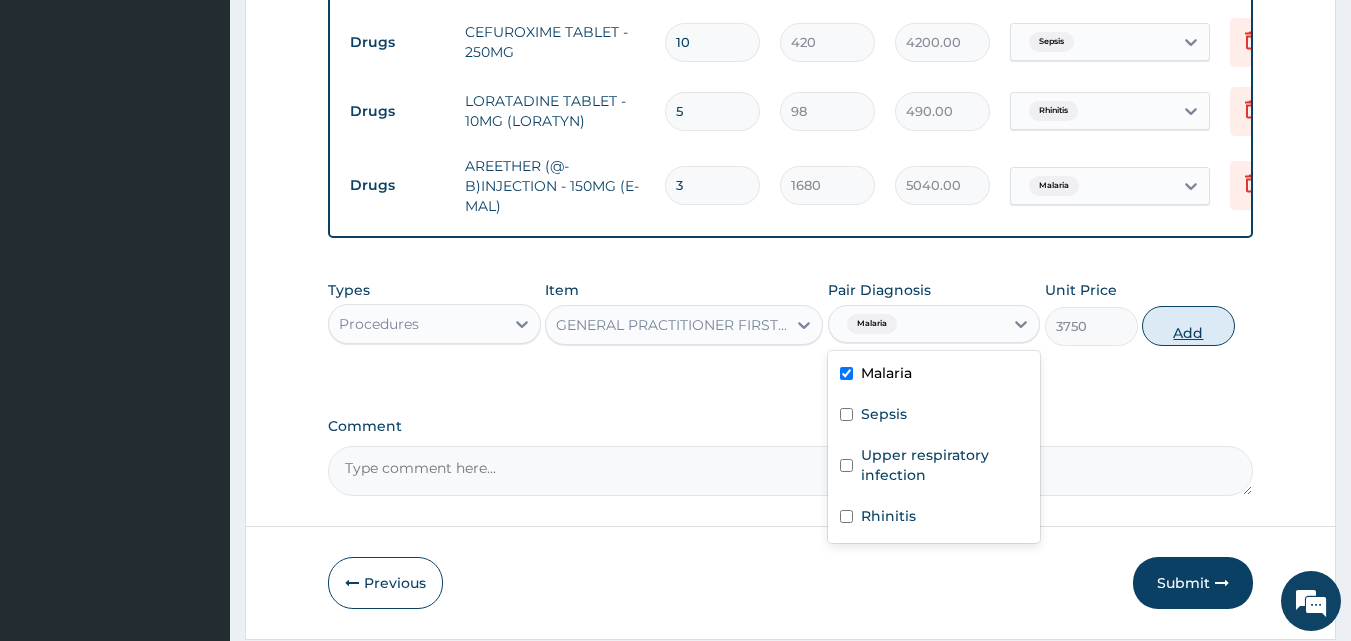 drag, startPoint x: 1196, startPoint y: 335, endPoint x: 1178, endPoint y: 437, distance: 103.57606 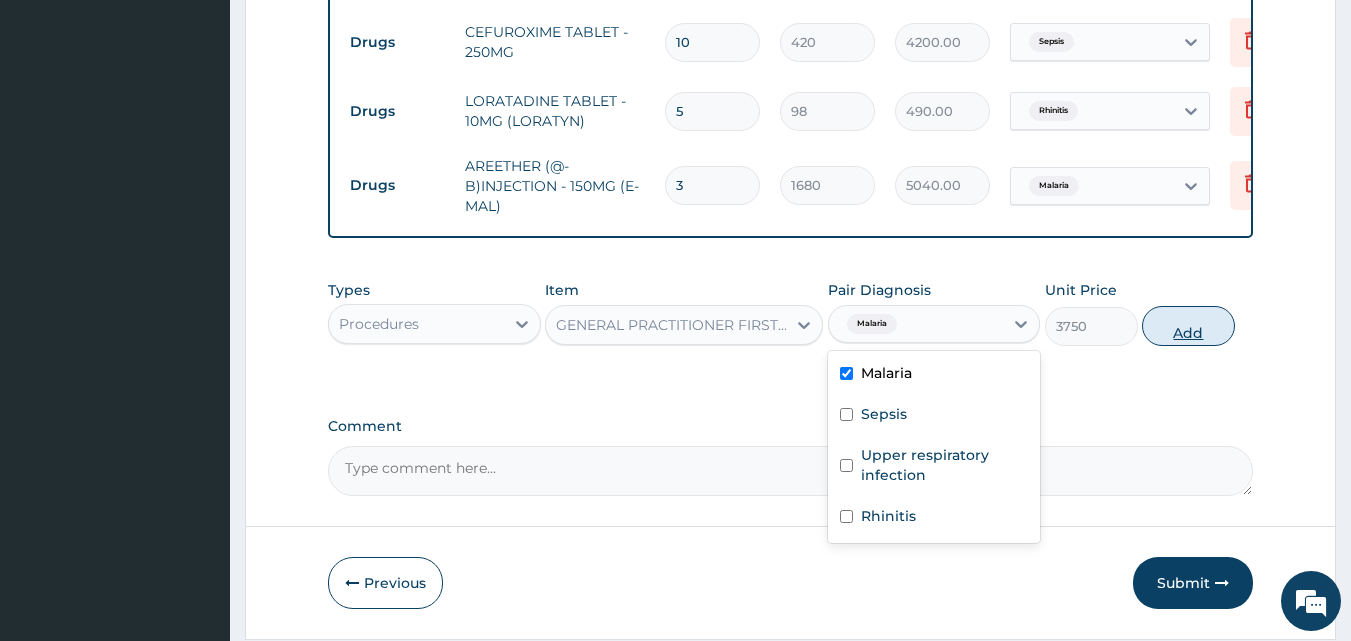 type on "0" 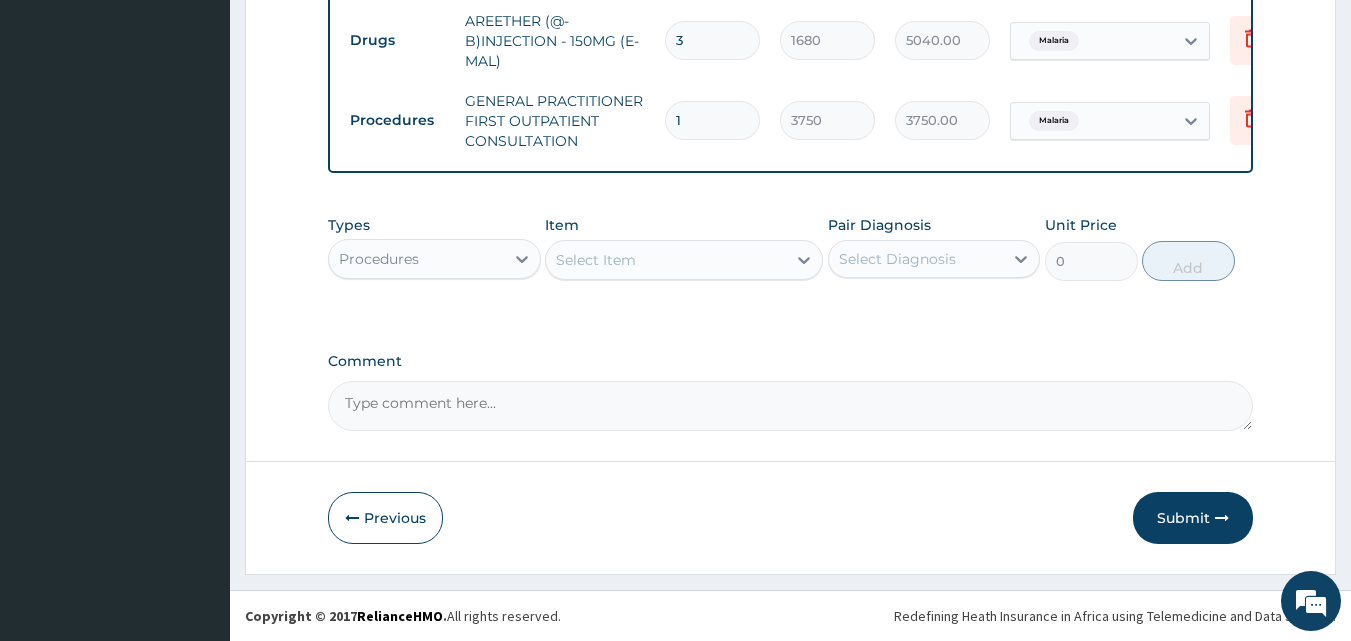 drag, startPoint x: 1178, startPoint y: 516, endPoint x: 828, endPoint y: 410, distance: 365.69934 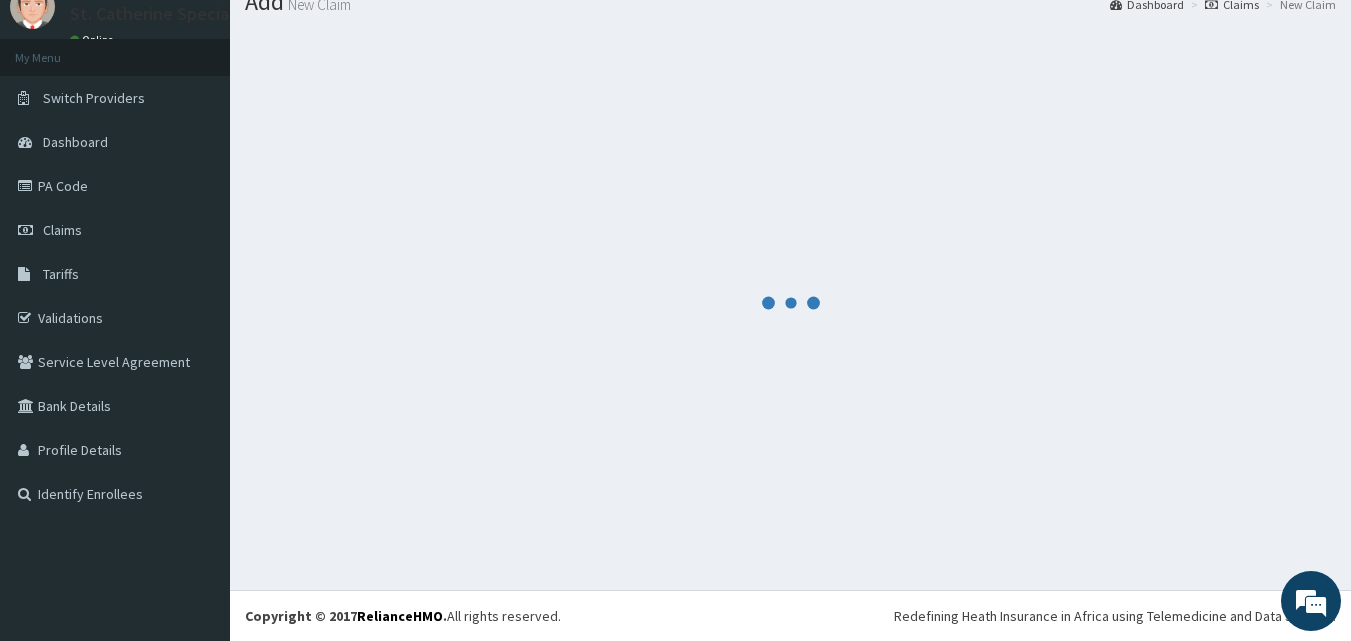 scroll, scrollTop: 76, scrollLeft: 0, axis: vertical 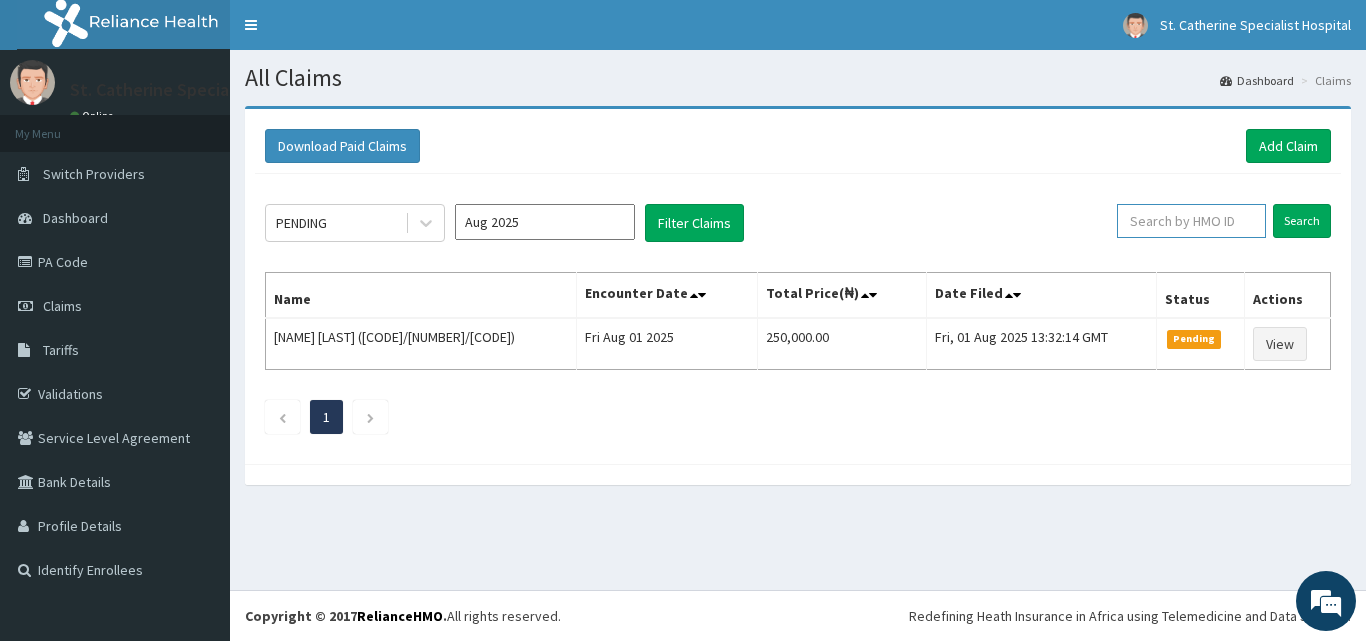 click at bounding box center [1191, 221] 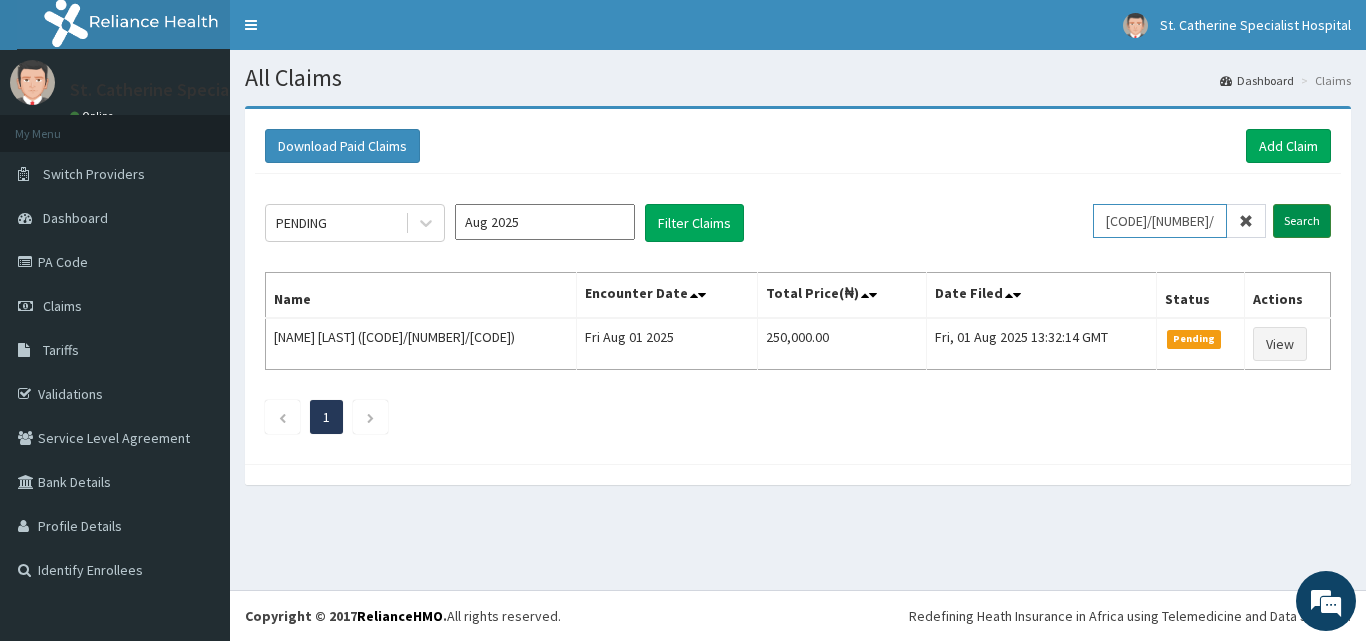 type on "SWF/10029/D" 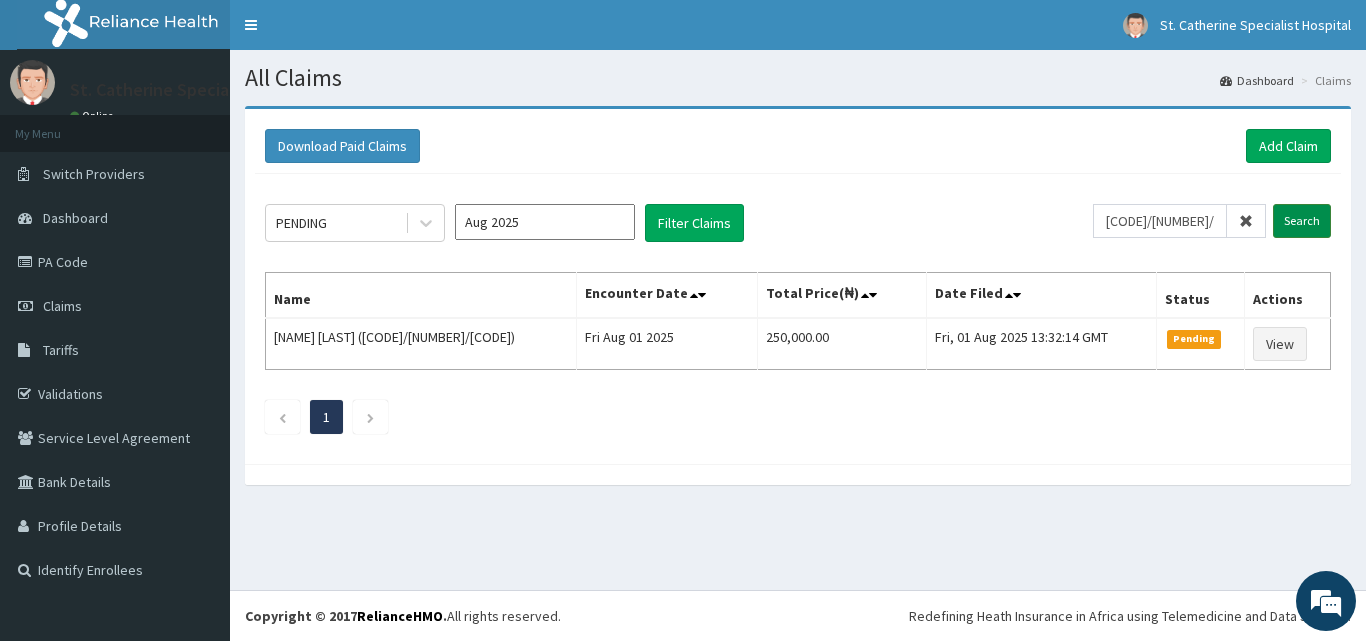 click on "Search" at bounding box center (1302, 221) 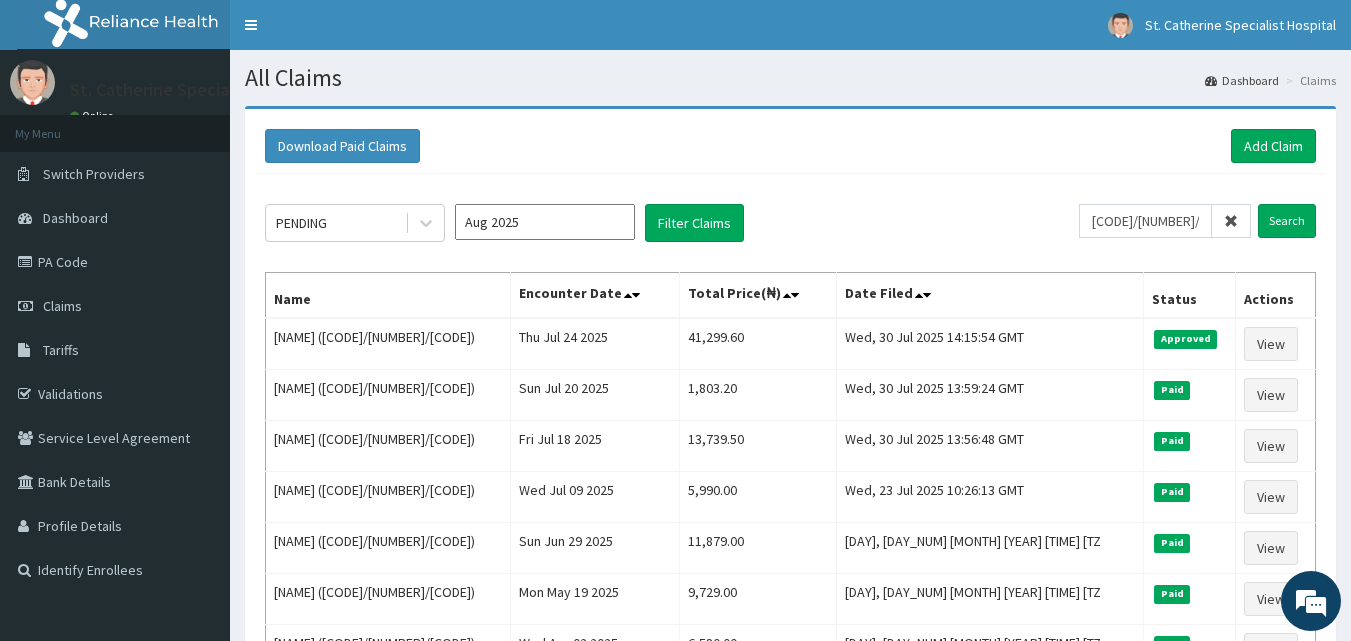 click at bounding box center (1231, 221) 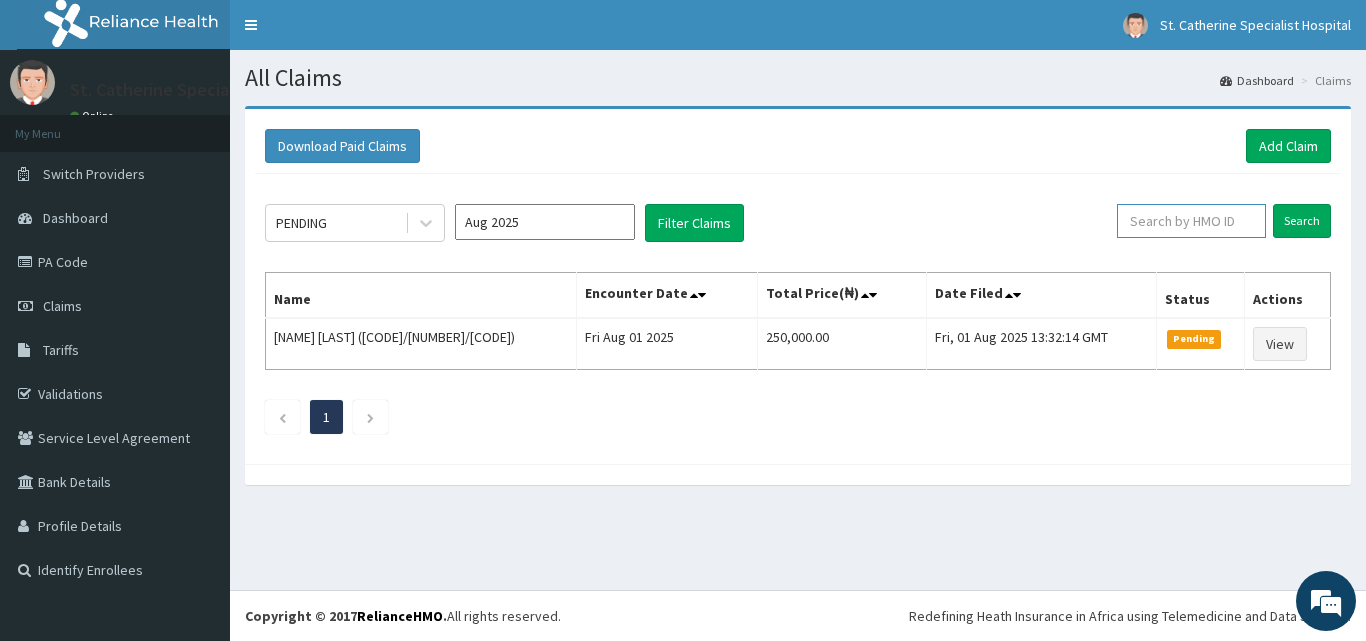 click at bounding box center [1191, 221] 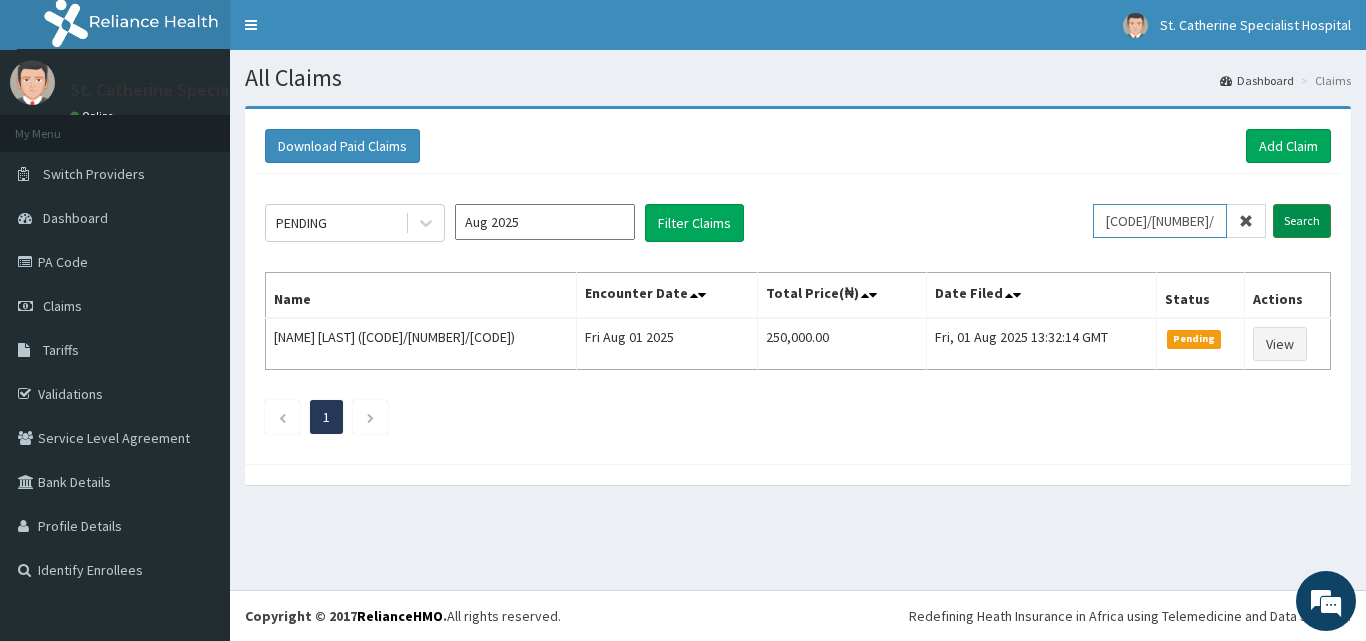 type on "HII/10060/A" 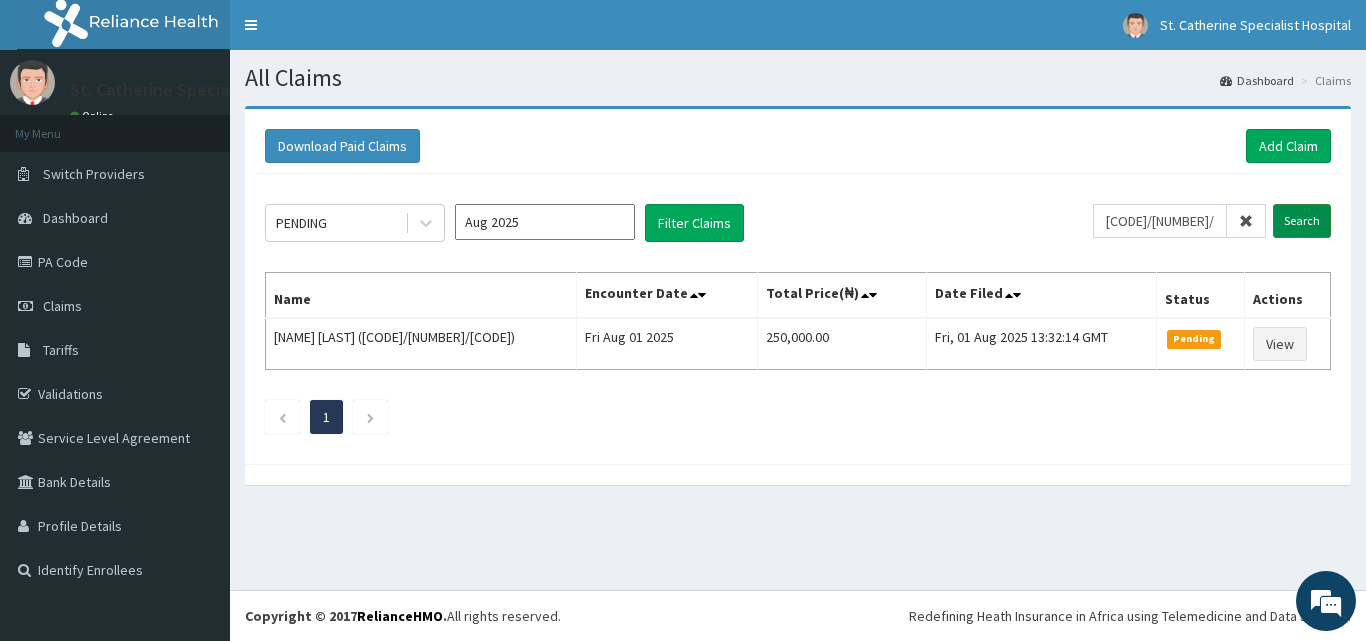 click on "Search" at bounding box center [1302, 221] 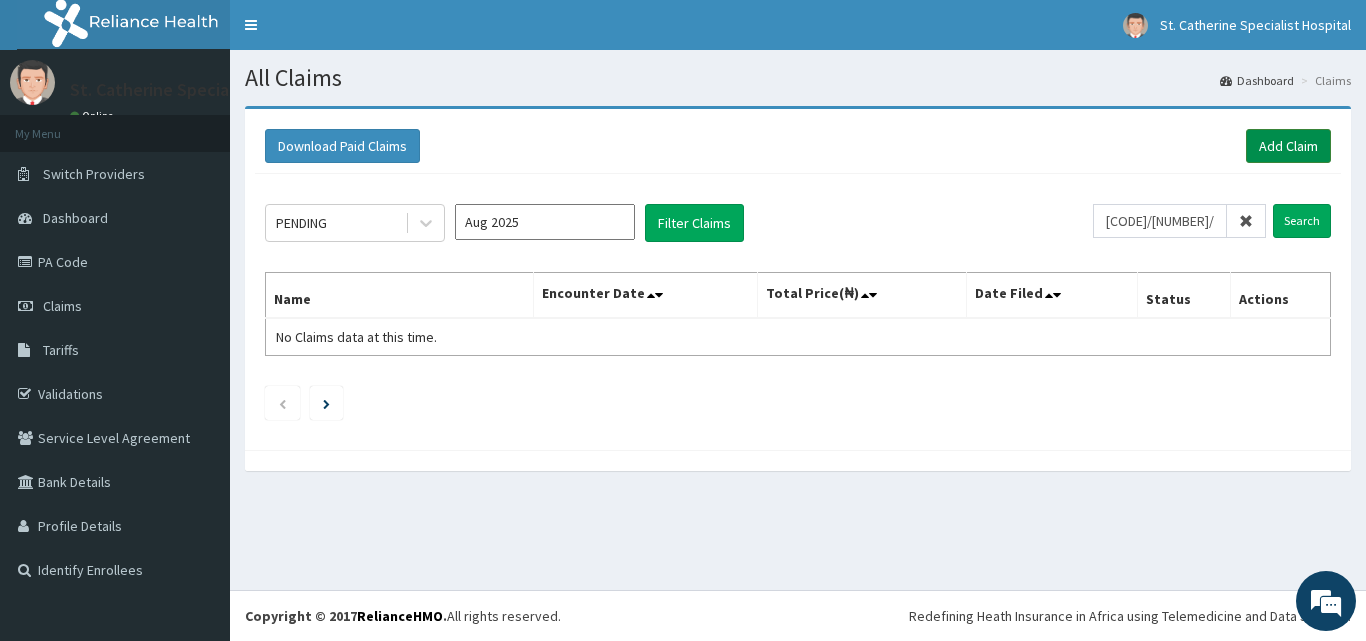 click on "Add Claim" at bounding box center [1288, 146] 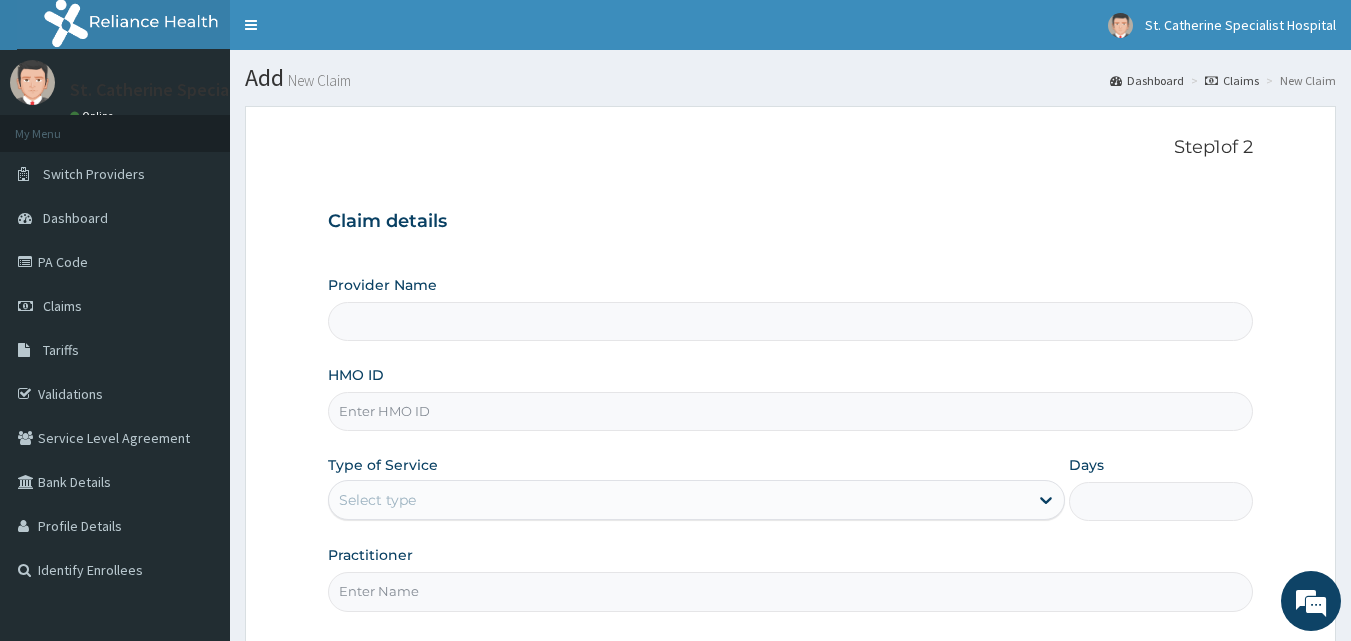 scroll, scrollTop: 0, scrollLeft: 0, axis: both 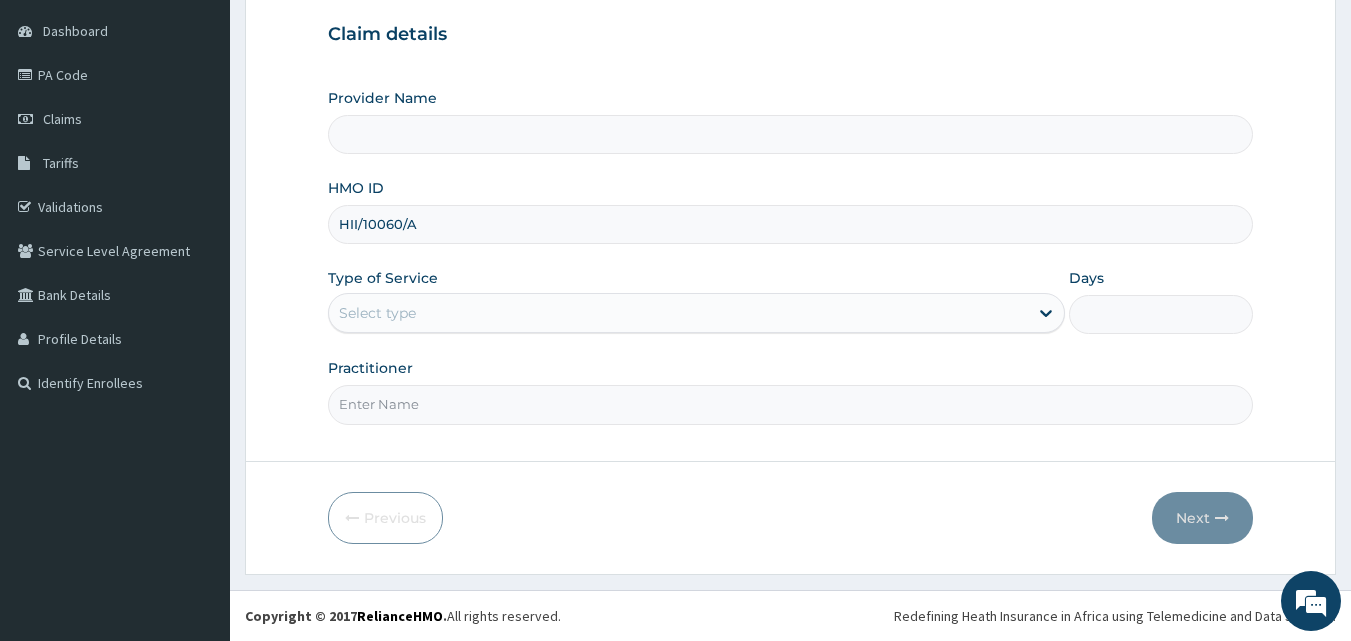 type on "HII/10060/A" 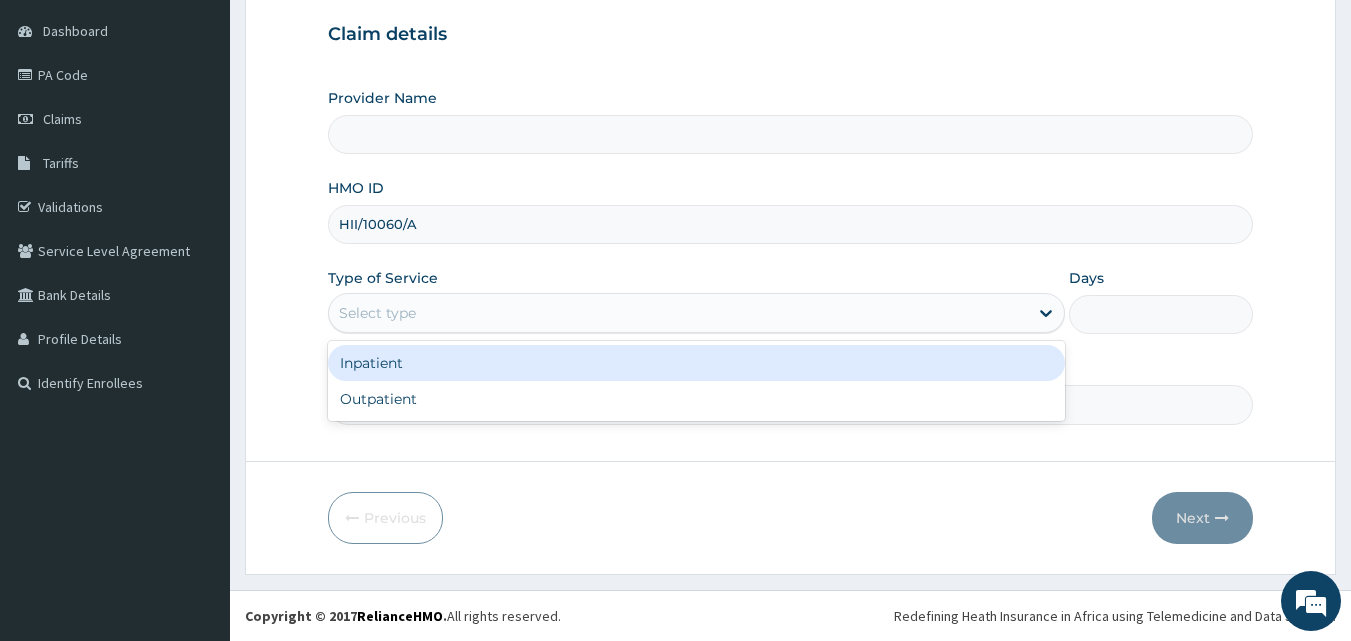 click on "Select type" at bounding box center (678, 313) 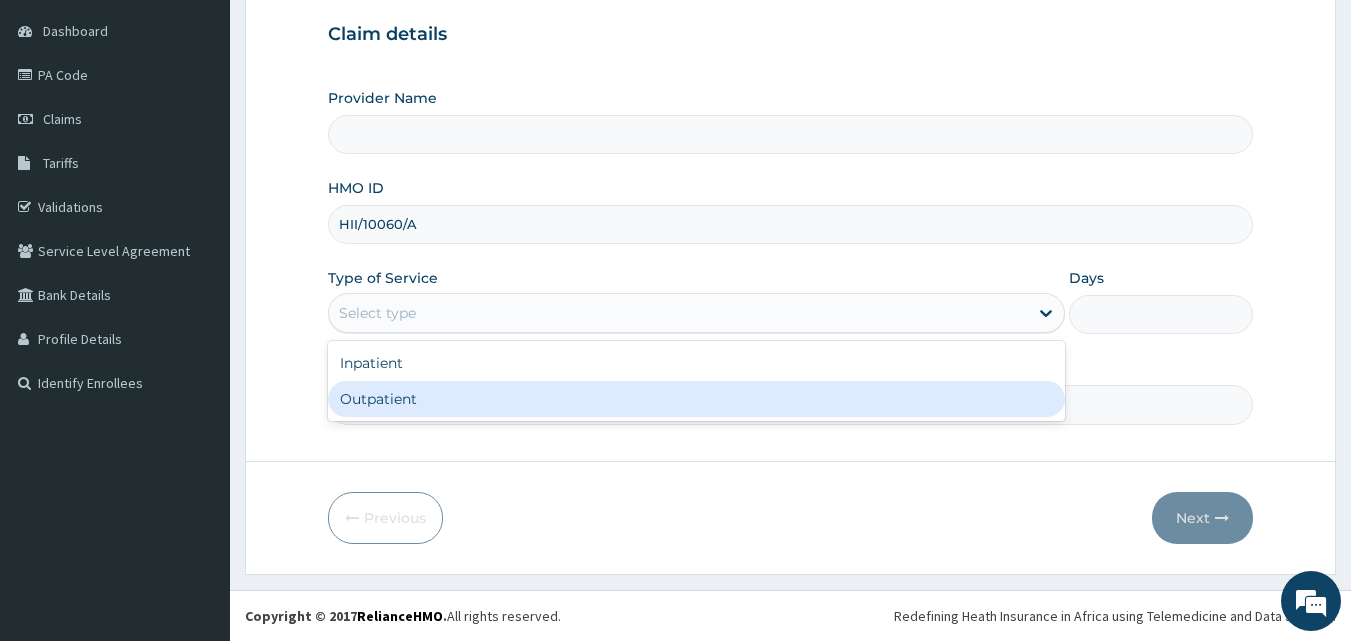 drag, startPoint x: 452, startPoint y: 392, endPoint x: 452, endPoint y: 403, distance: 11 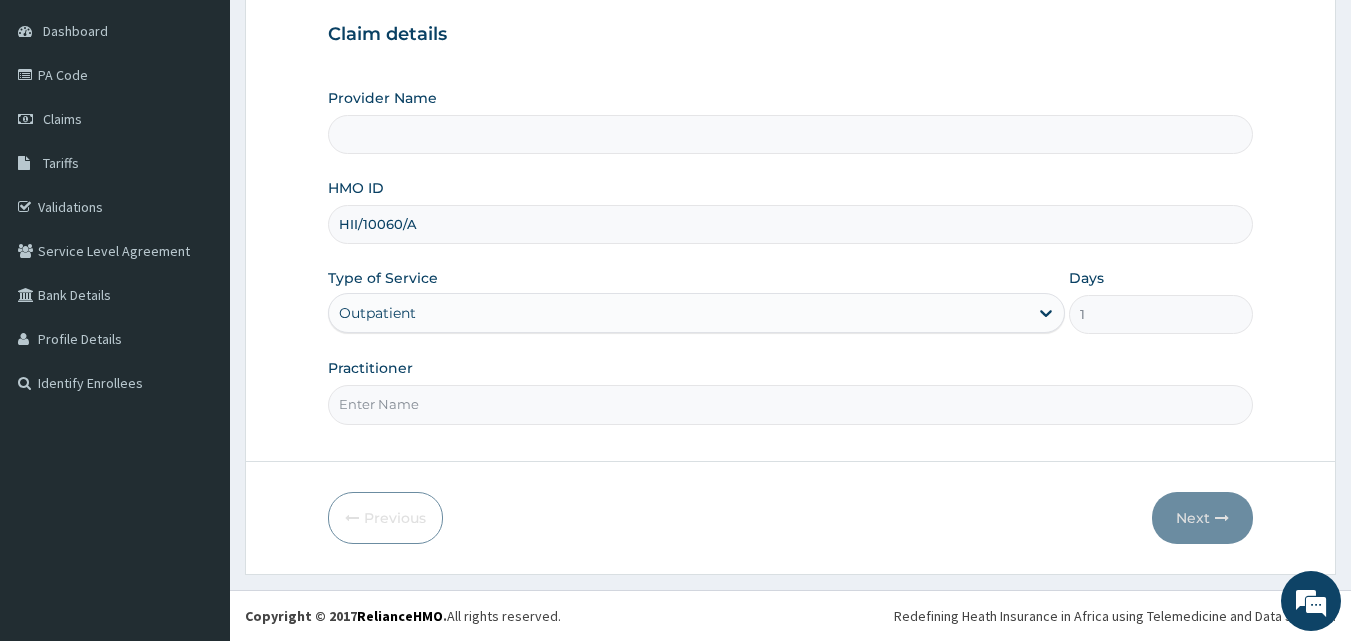 click on "Practitioner" at bounding box center [791, 404] 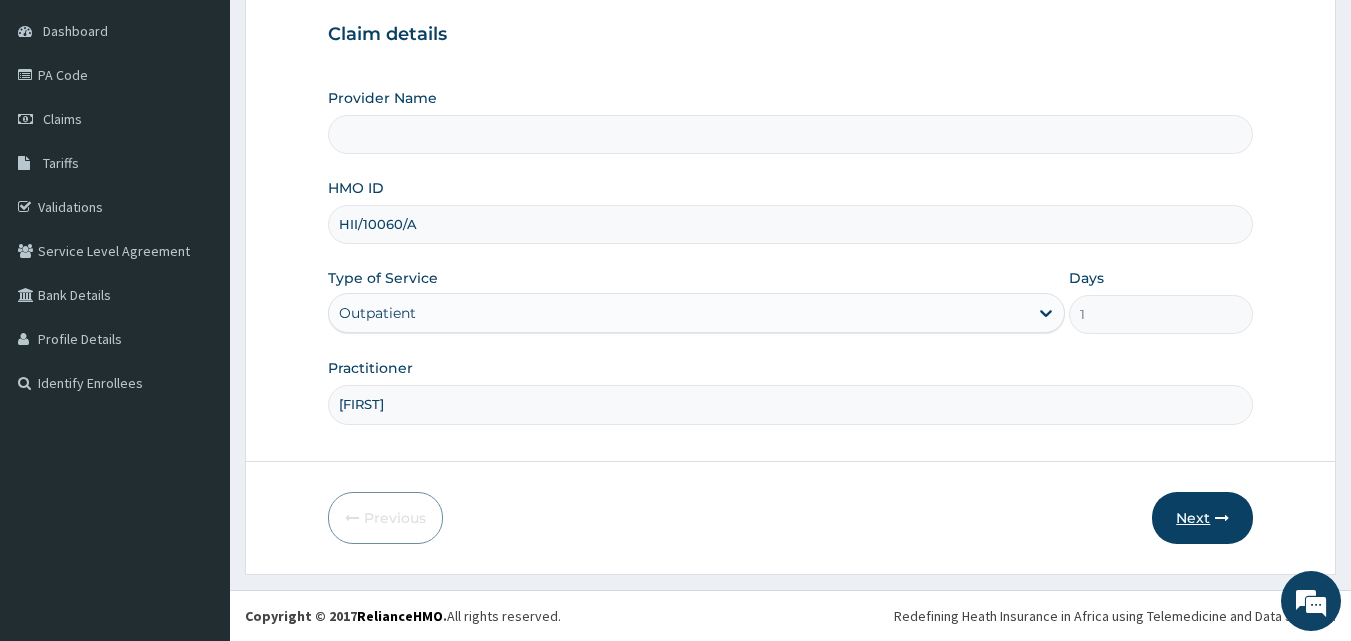 click on "Next" at bounding box center [1202, 518] 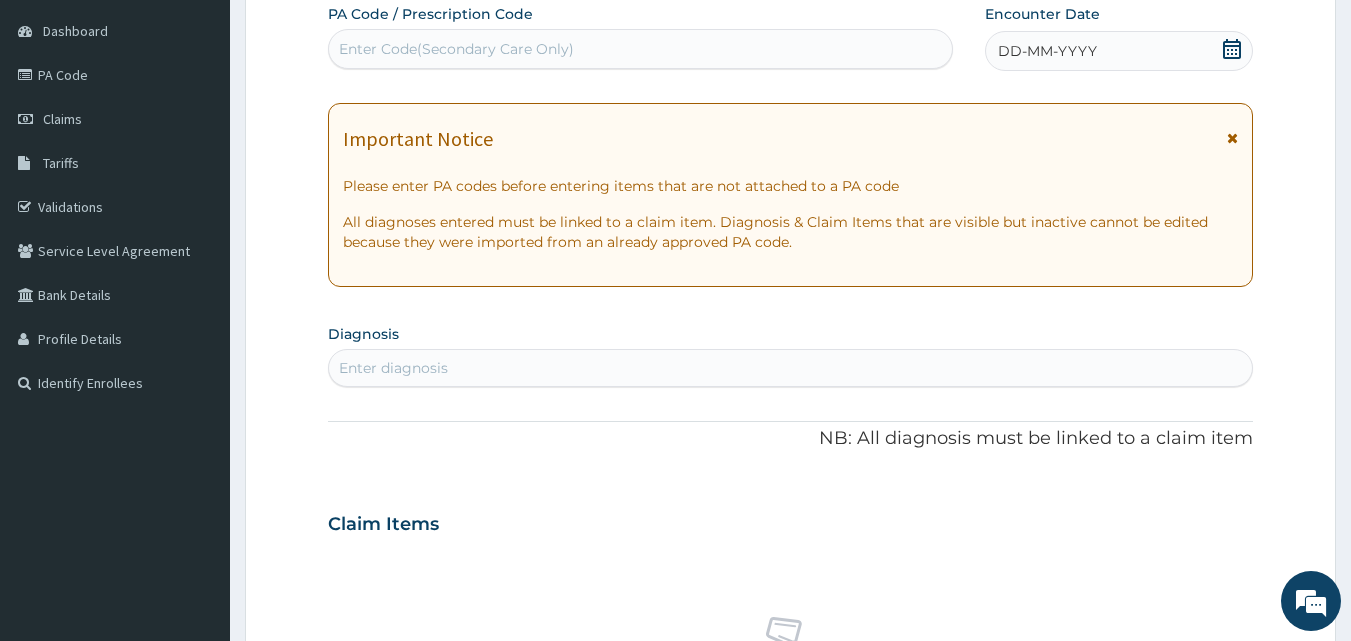 scroll, scrollTop: 0, scrollLeft: 0, axis: both 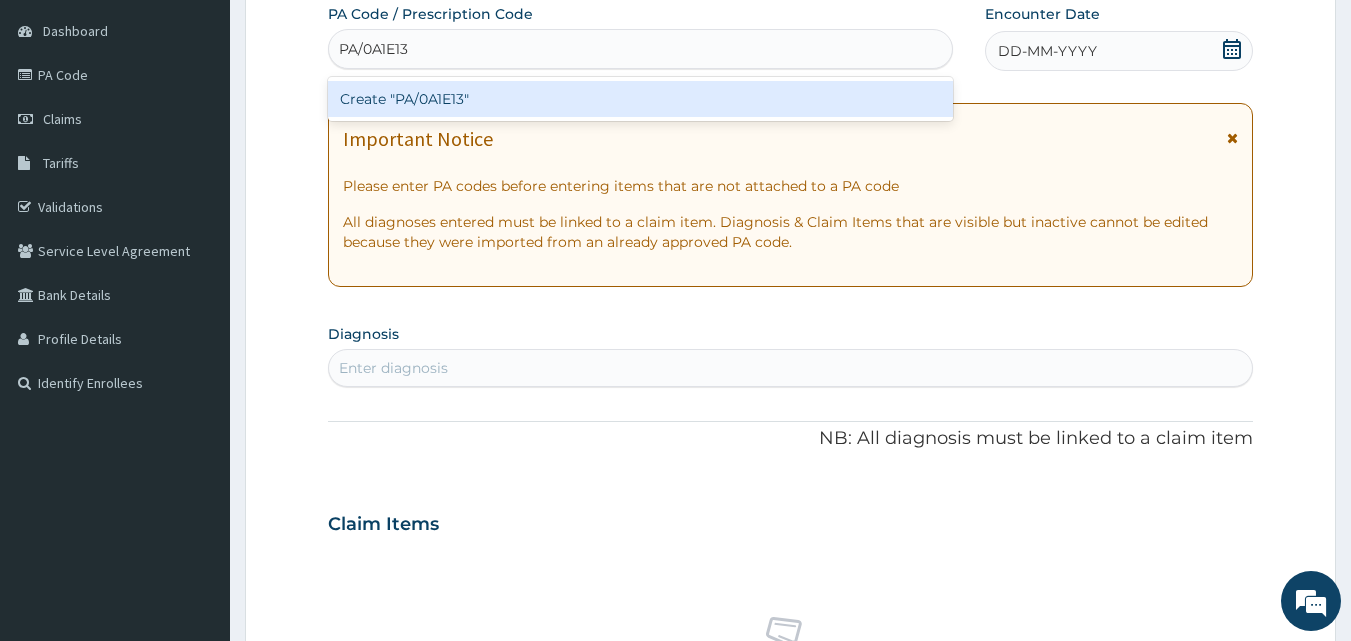 type 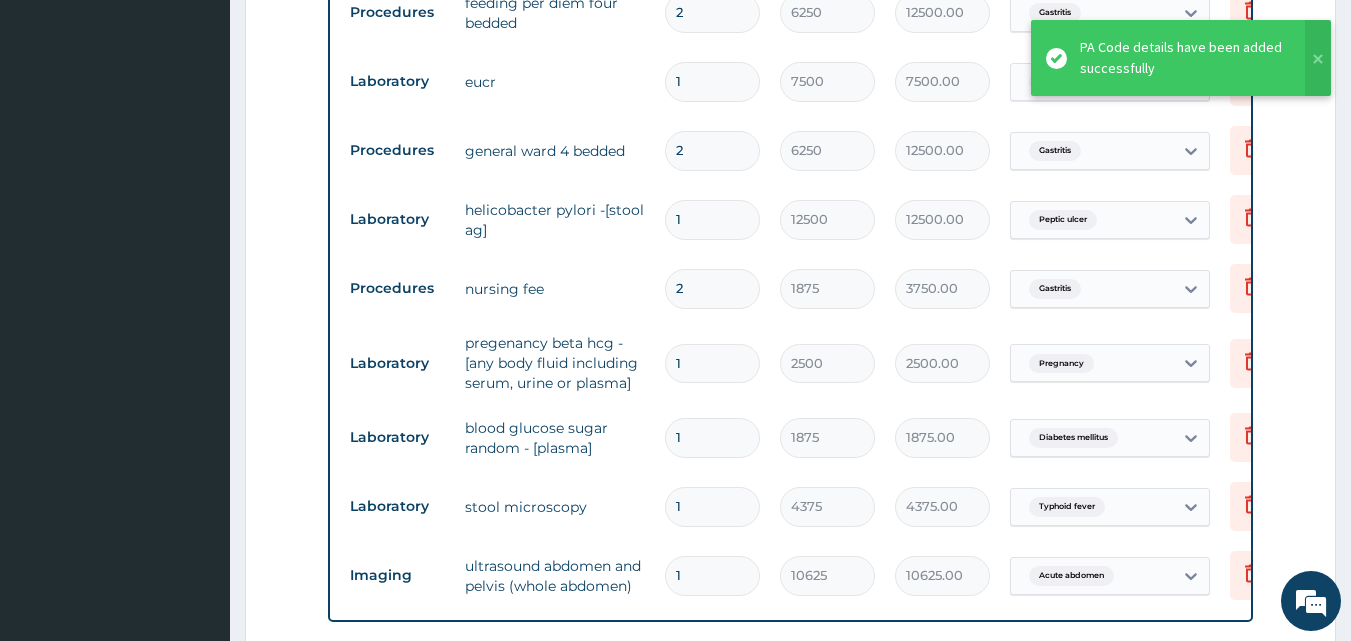 scroll, scrollTop: 812, scrollLeft: 0, axis: vertical 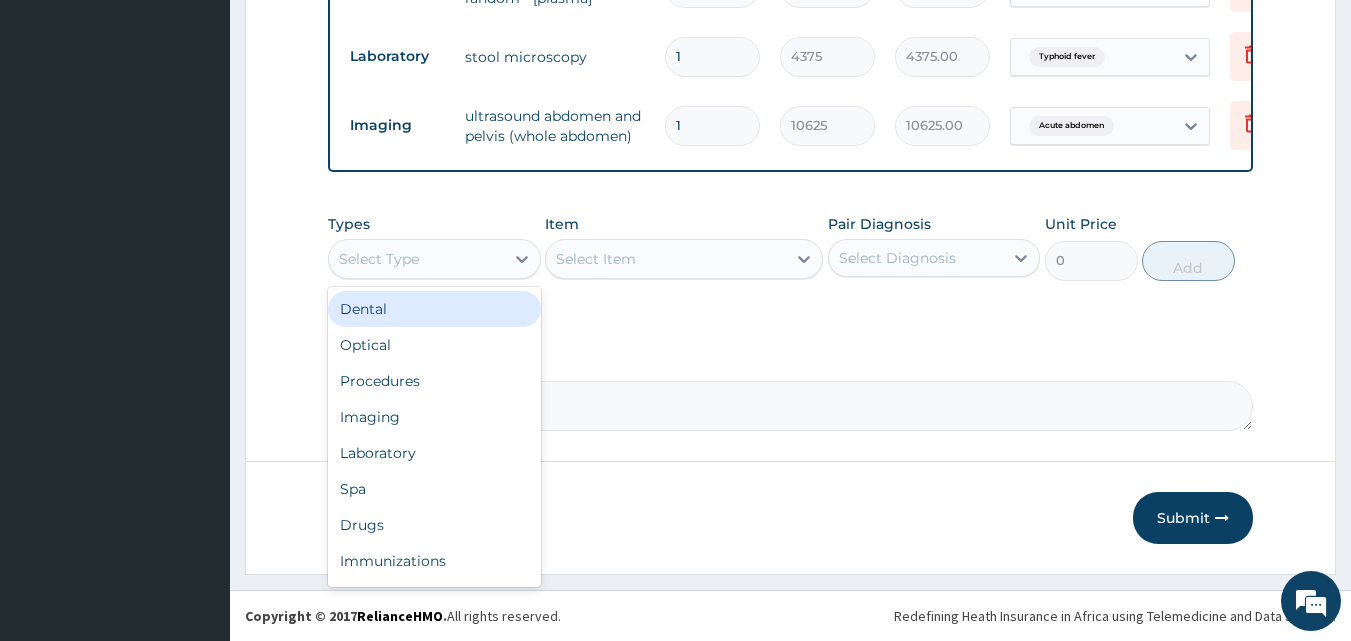 click on "Select Type" at bounding box center [434, 259] 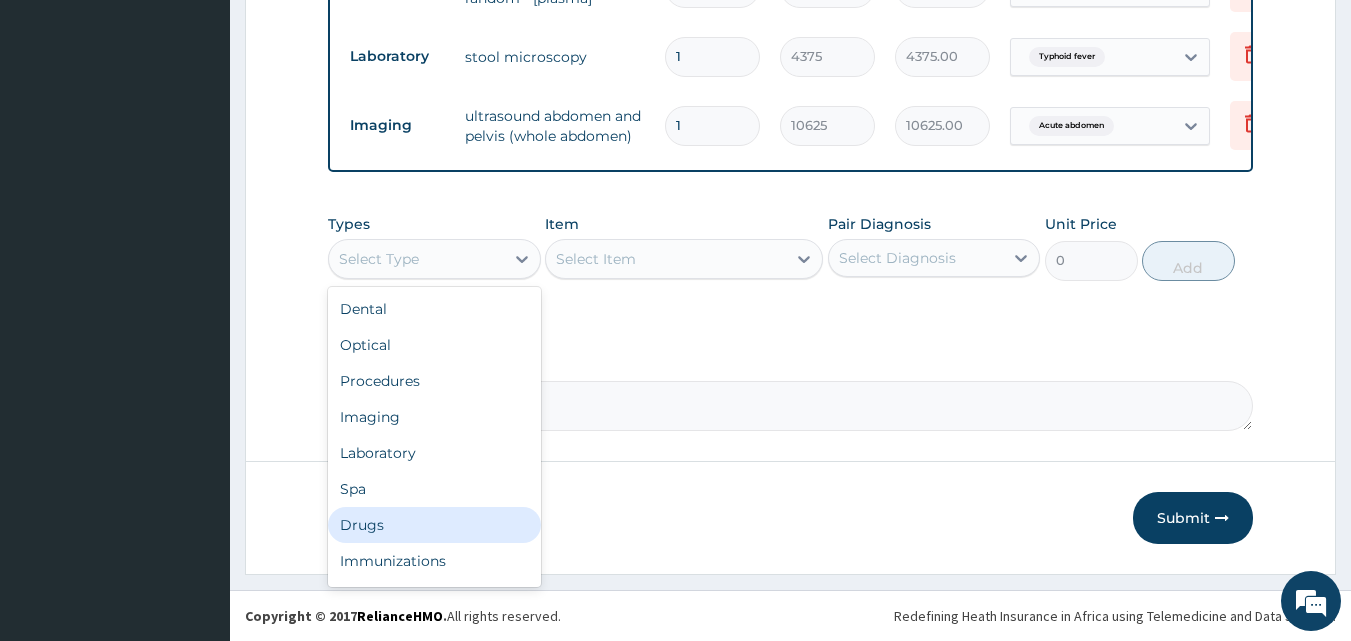 drag, startPoint x: 398, startPoint y: 526, endPoint x: 384, endPoint y: 477, distance: 50.96077 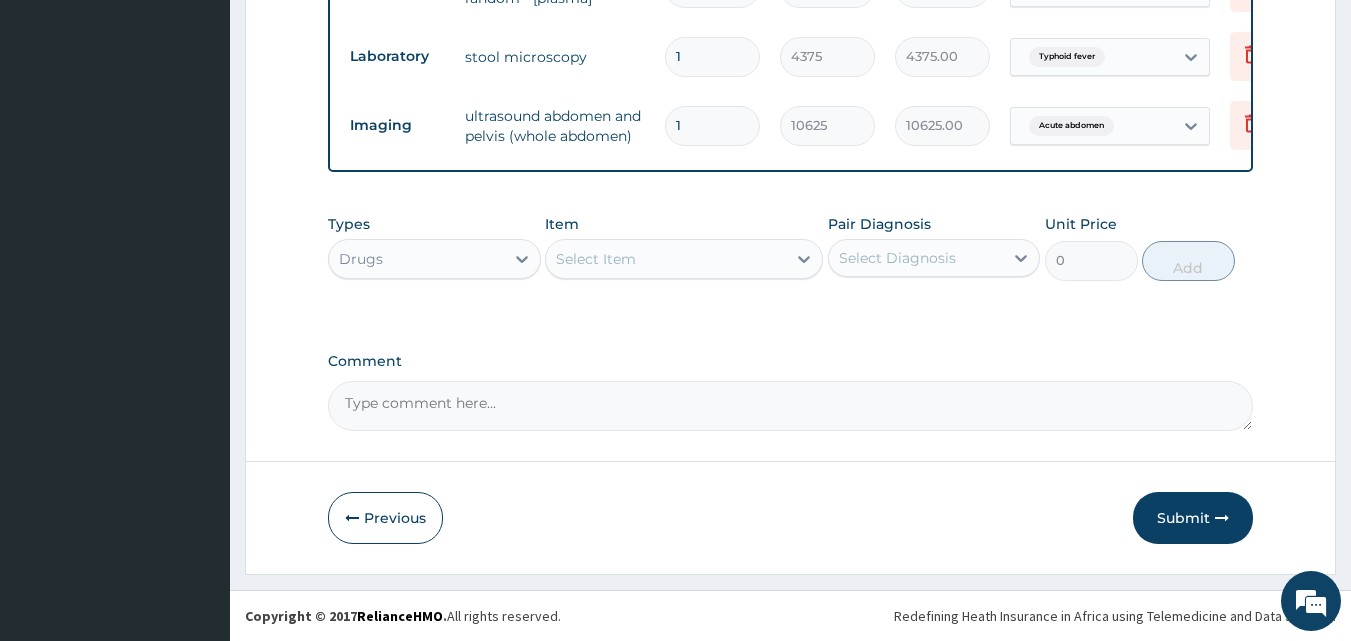 click on "Select Item" at bounding box center [684, 259] 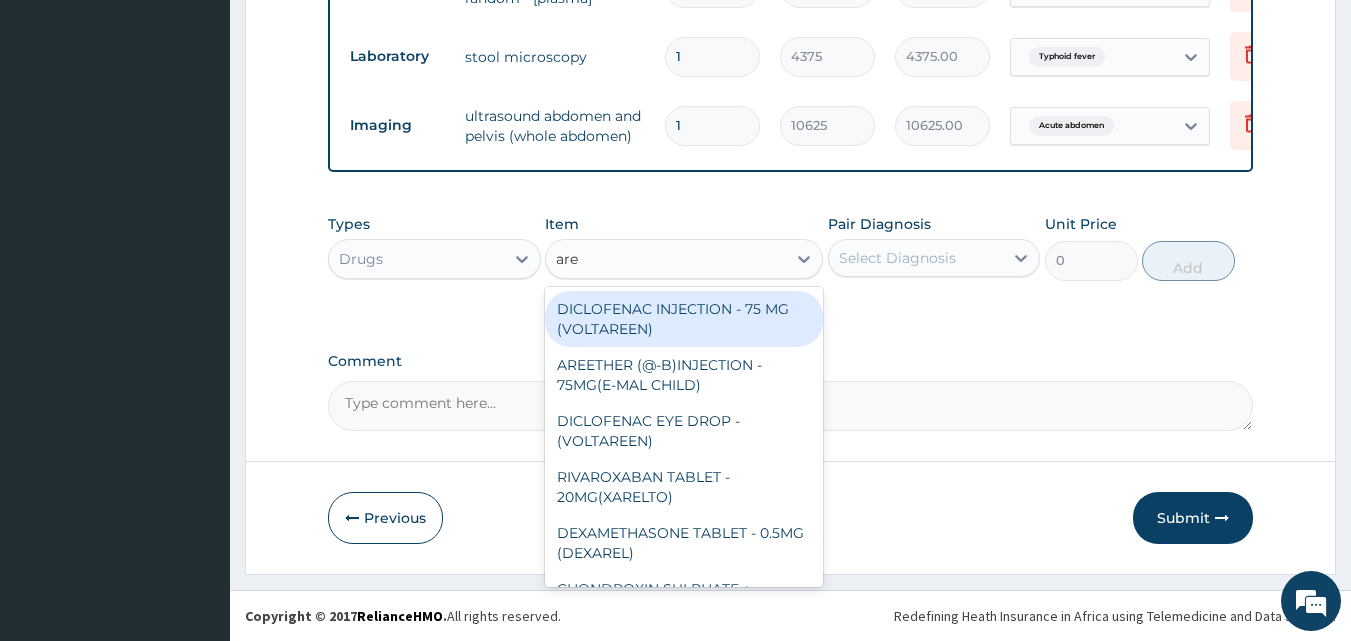 type on "aree" 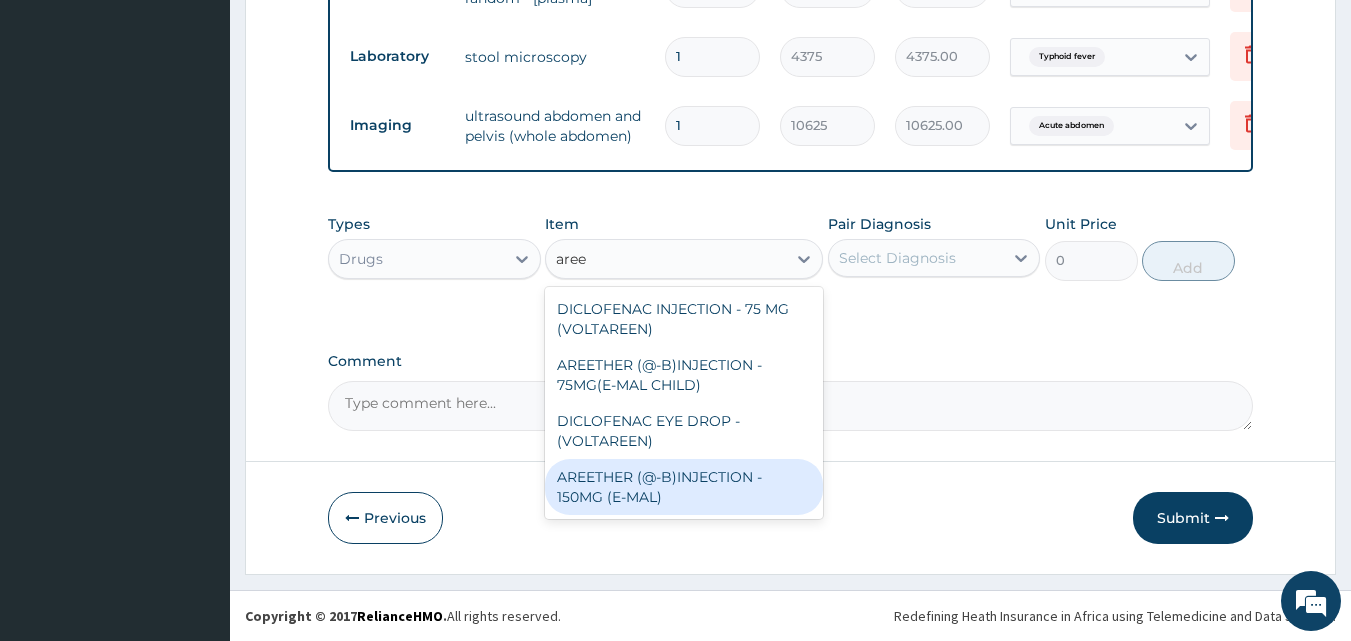 click on "AREETHER (@-B)INJECTION - 150MG (E-MAL)" at bounding box center [684, 487] 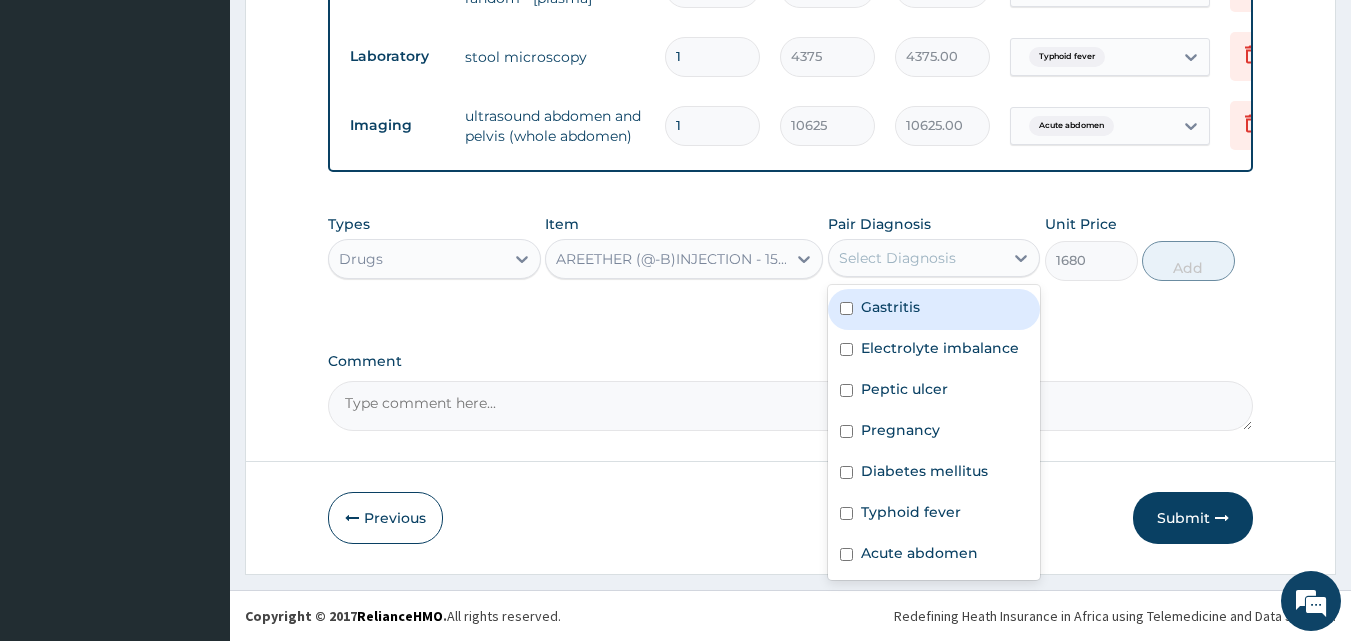 click on "Select Diagnosis" at bounding box center (897, 258) 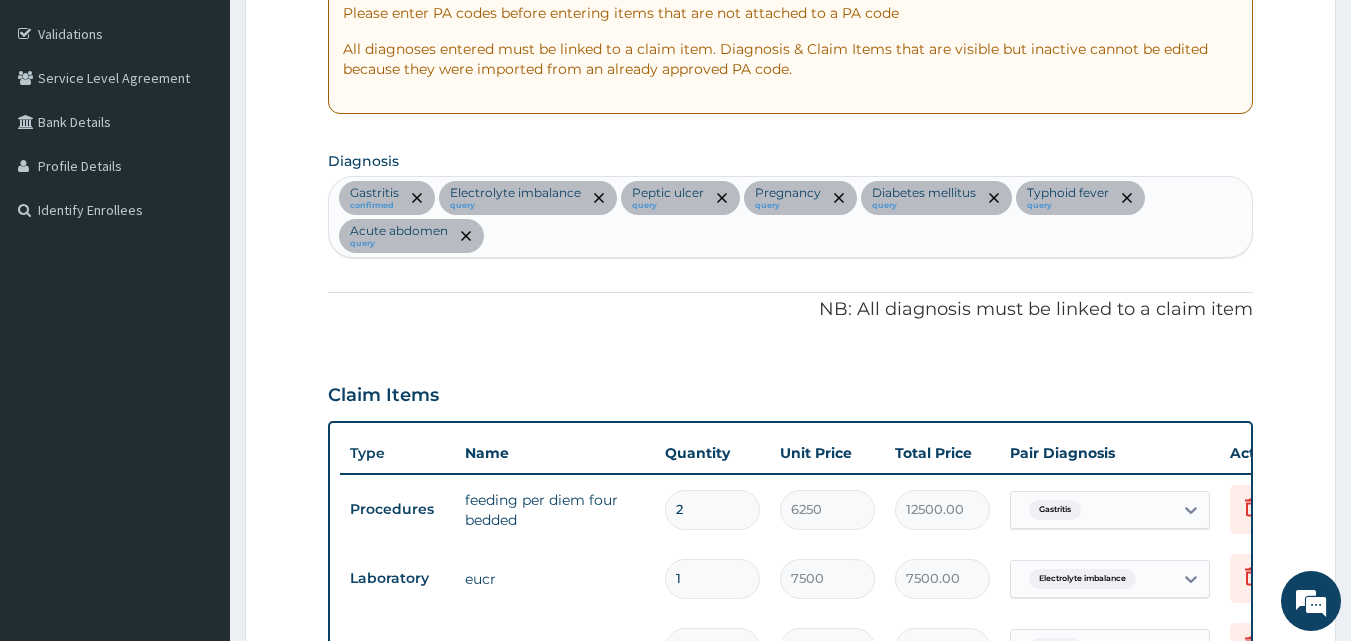 scroll, scrollTop: 322, scrollLeft: 0, axis: vertical 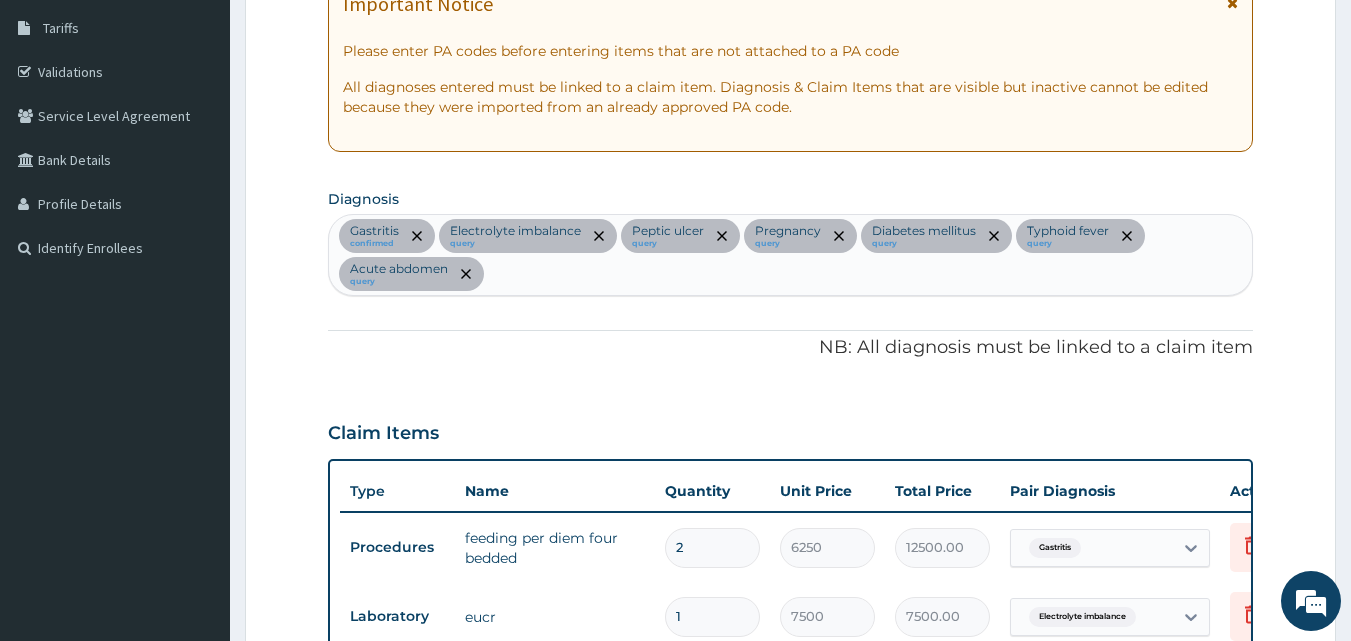 click on "Gastritis confirmed Electrolyte imbalance query Peptic ulcer query Pregnancy query Diabetes mellitus query Typhoid fever query Acute abdomen query" at bounding box center [791, 255] 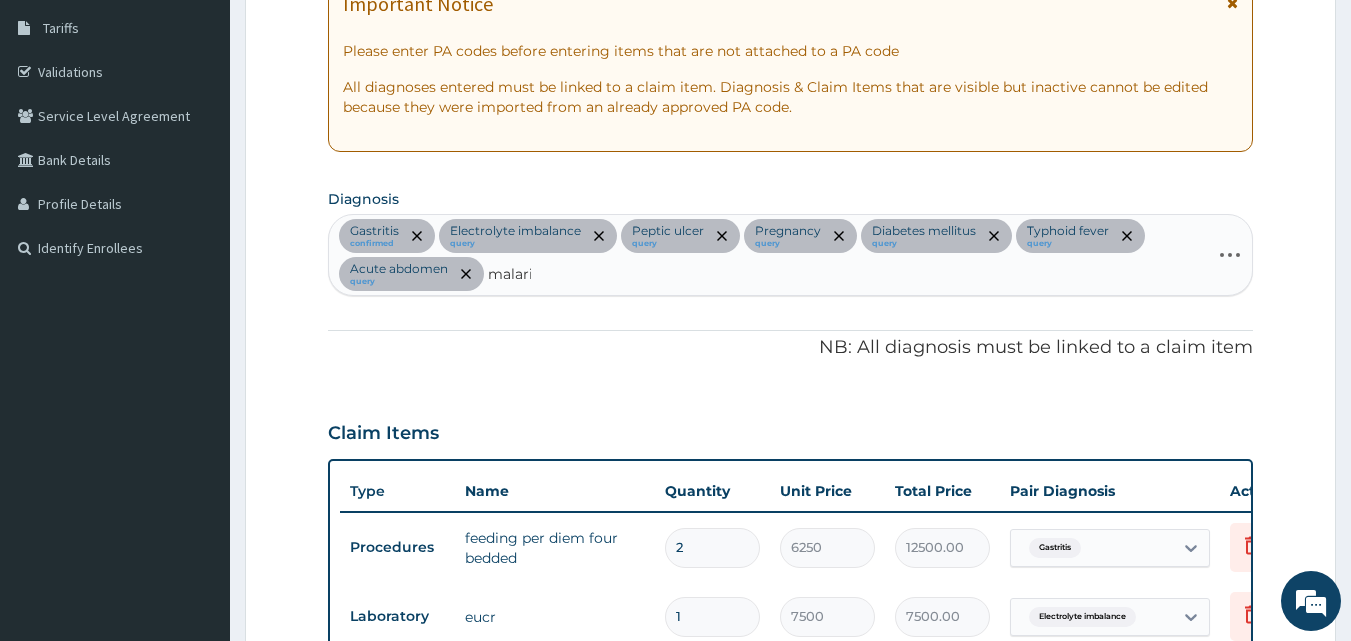 type on "malaria" 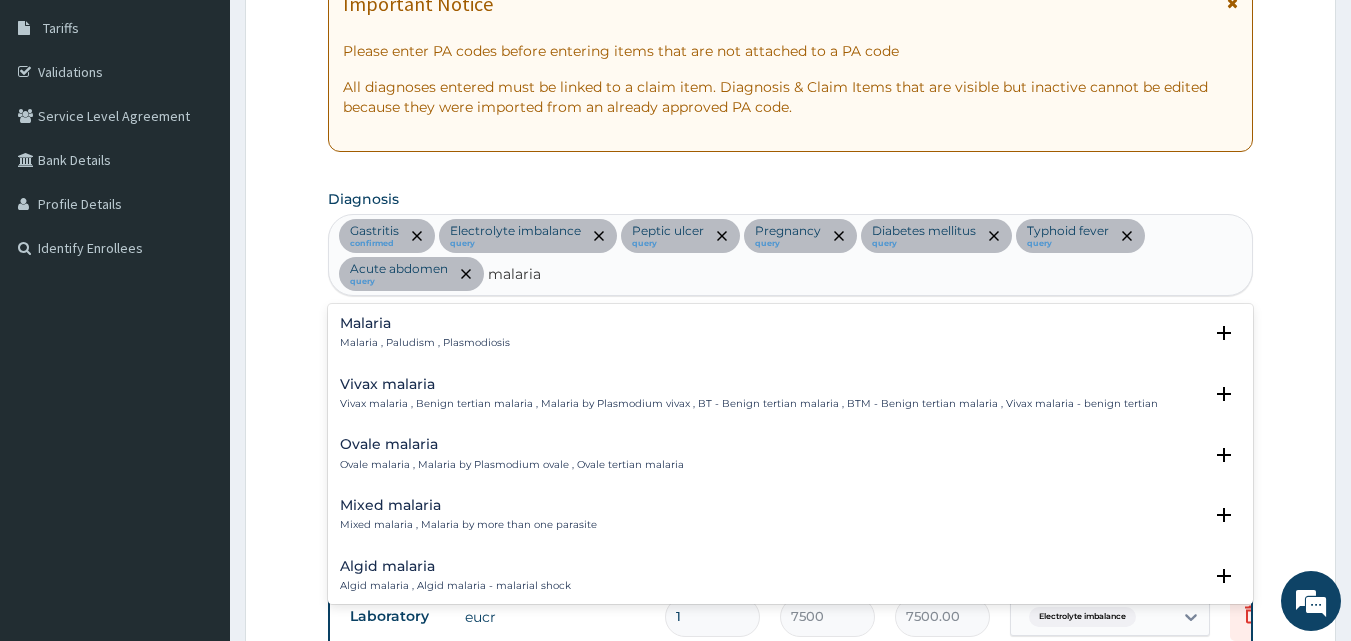 click on "Malaria" at bounding box center [425, 323] 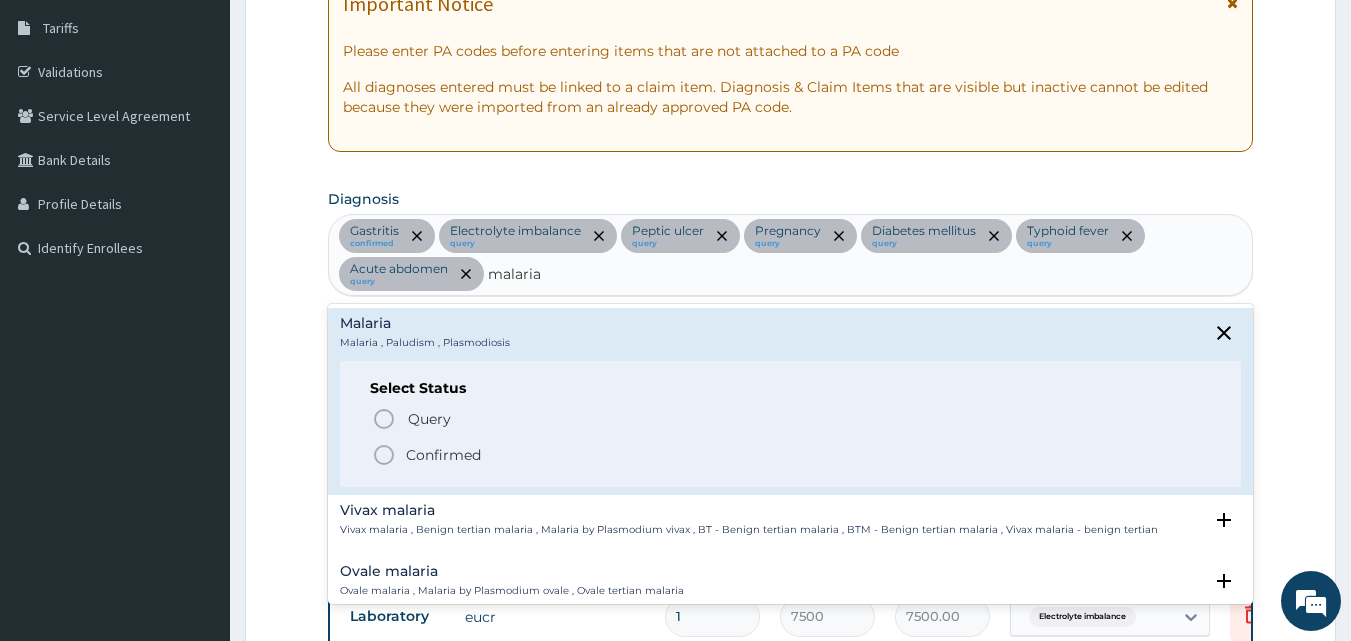 click on "Confirmed" at bounding box center [792, 455] 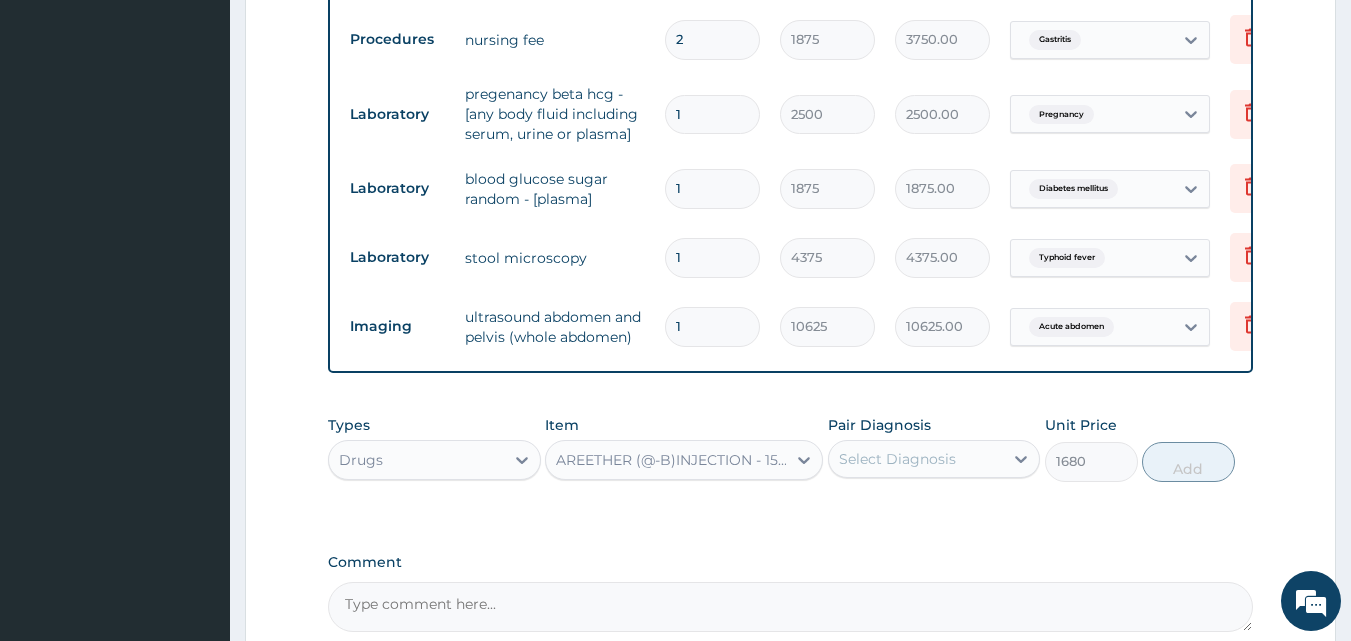 scroll, scrollTop: 1122, scrollLeft: 0, axis: vertical 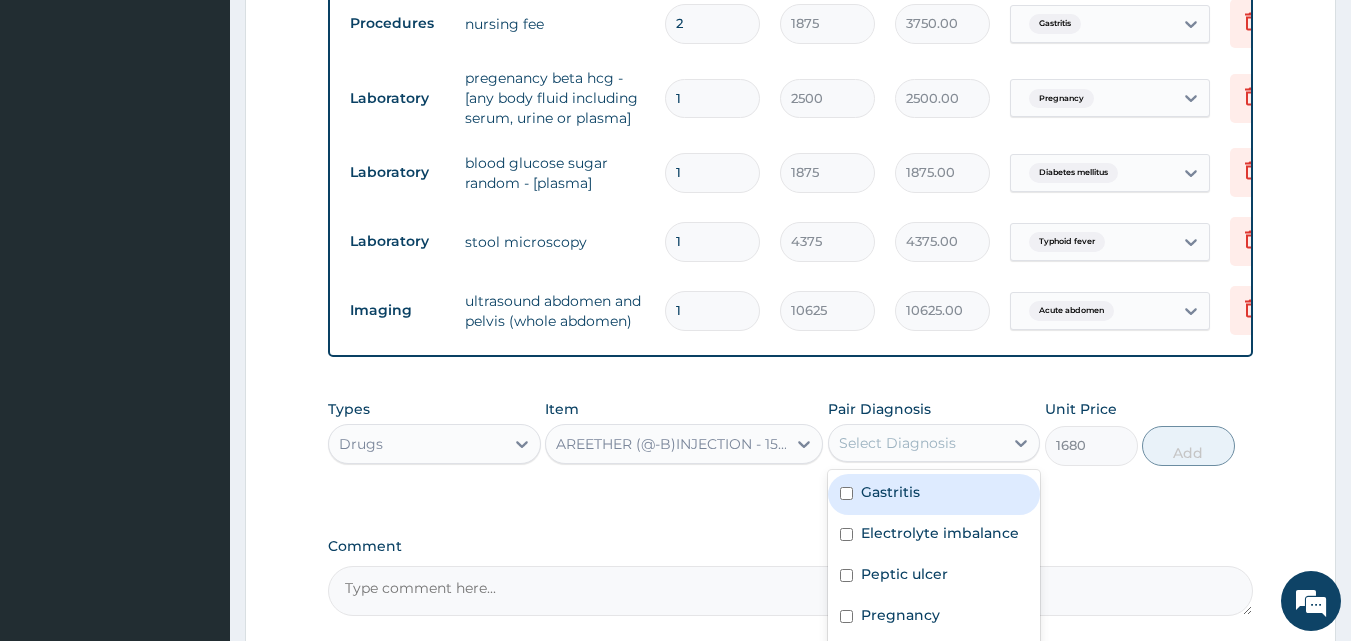click on "Select Diagnosis" at bounding box center [897, 443] 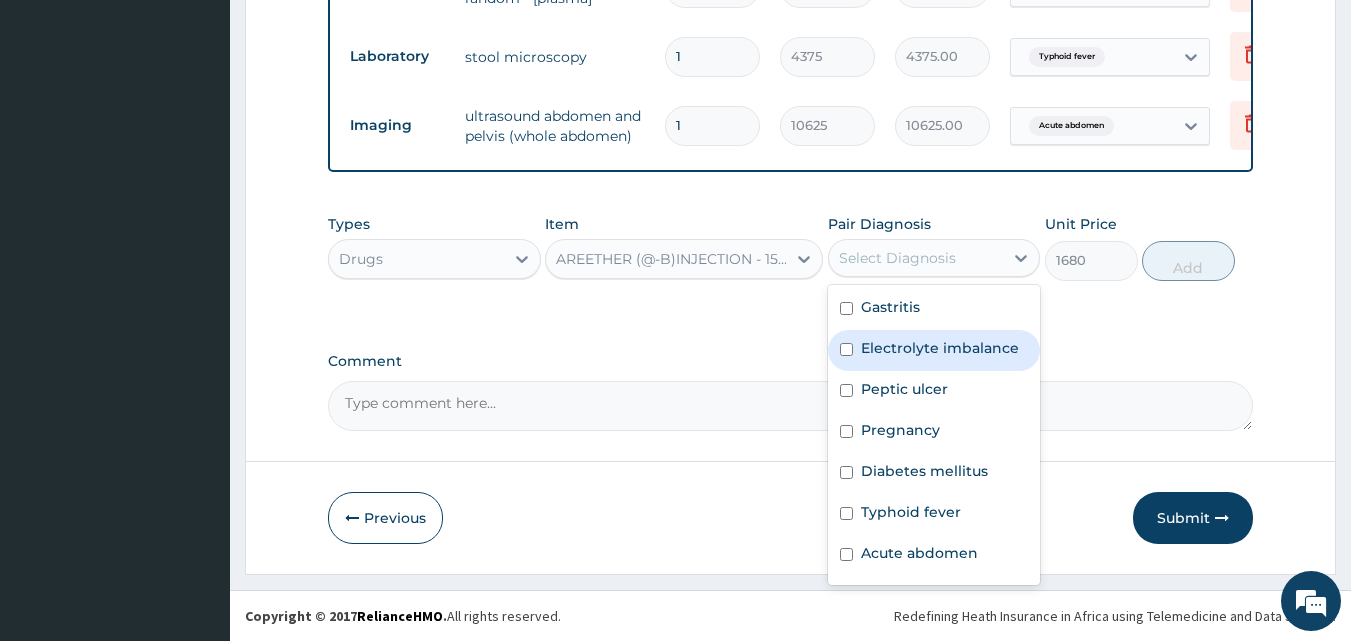 scroll, scrollTop: 1322, scrollLeft: 0, axis: vertical 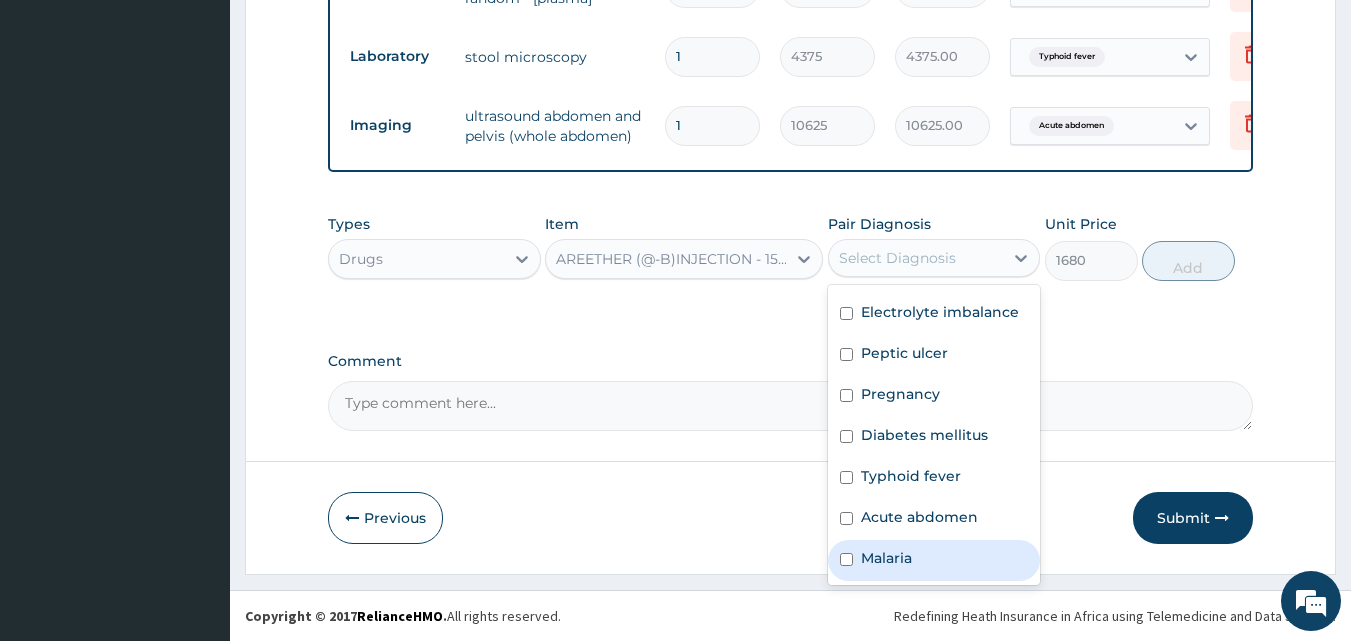 click on "Malaria" at bounding box center [886, 558] 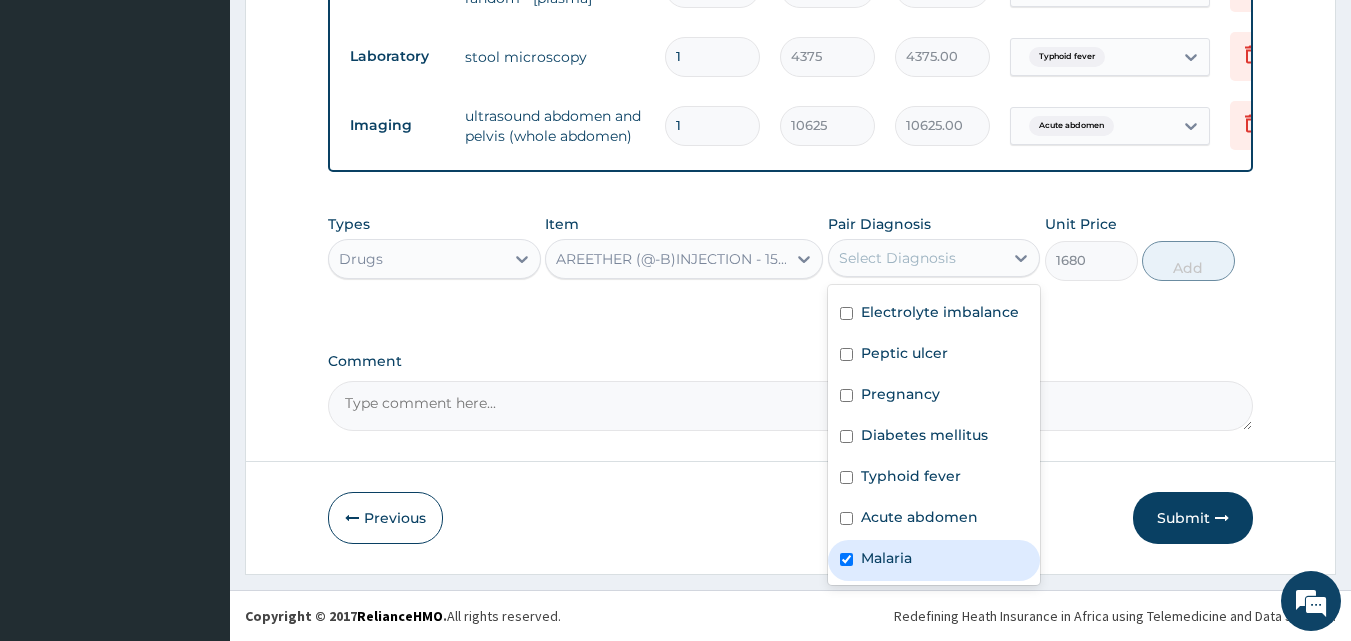 checkbox on "true" 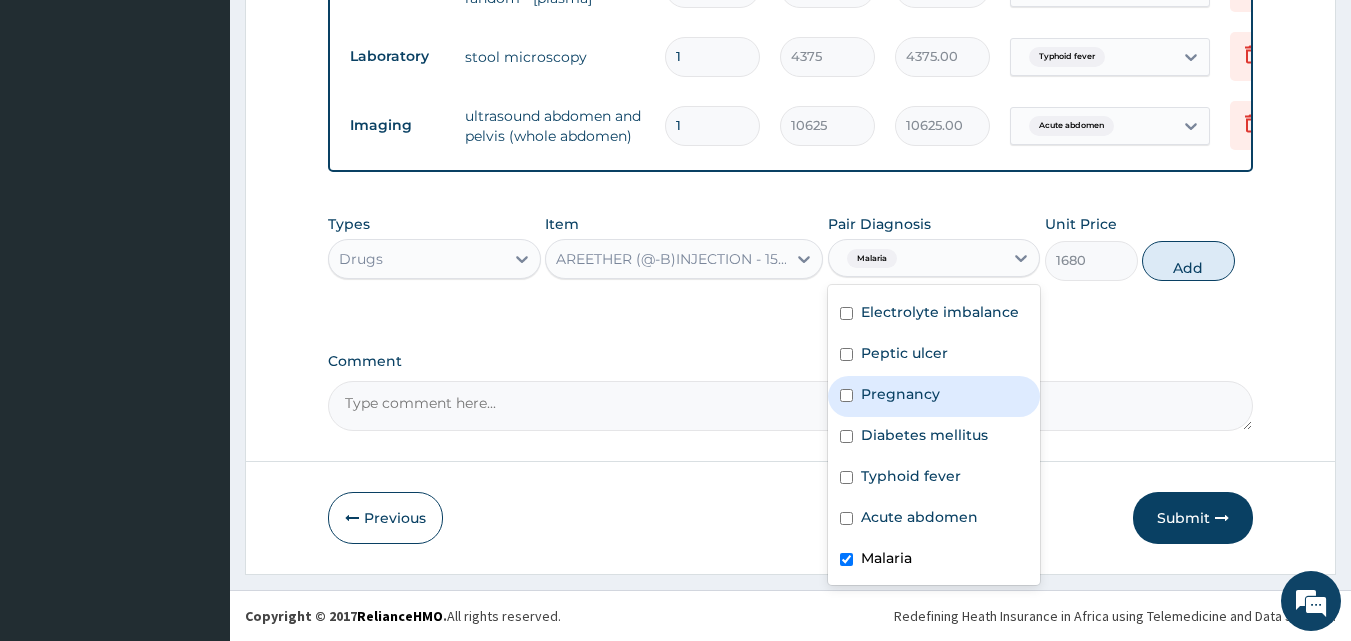 drag, startPoint x: 1199, startPoint y: 263, endPoint x: 1100, endPoint y: 285, distance: 101.414986 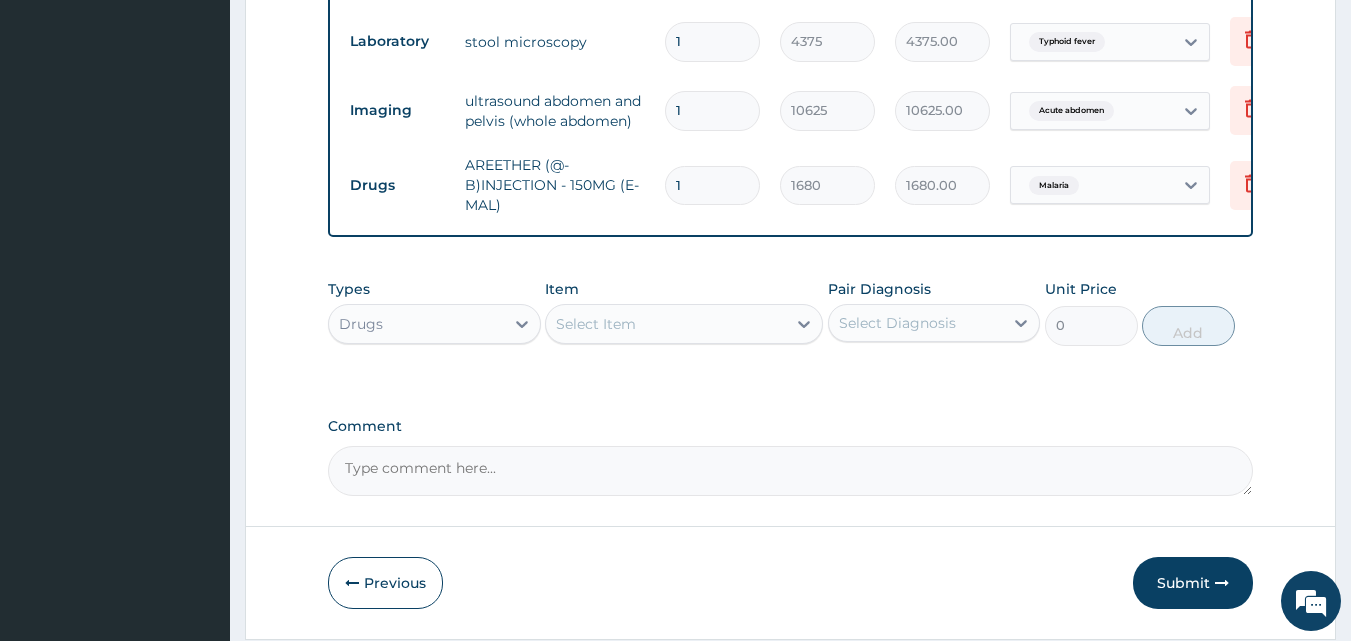drag, startPoint x: 689, startPoint y: 187, endPoint x: 656, endPoint y: 188, distance: 33.01515 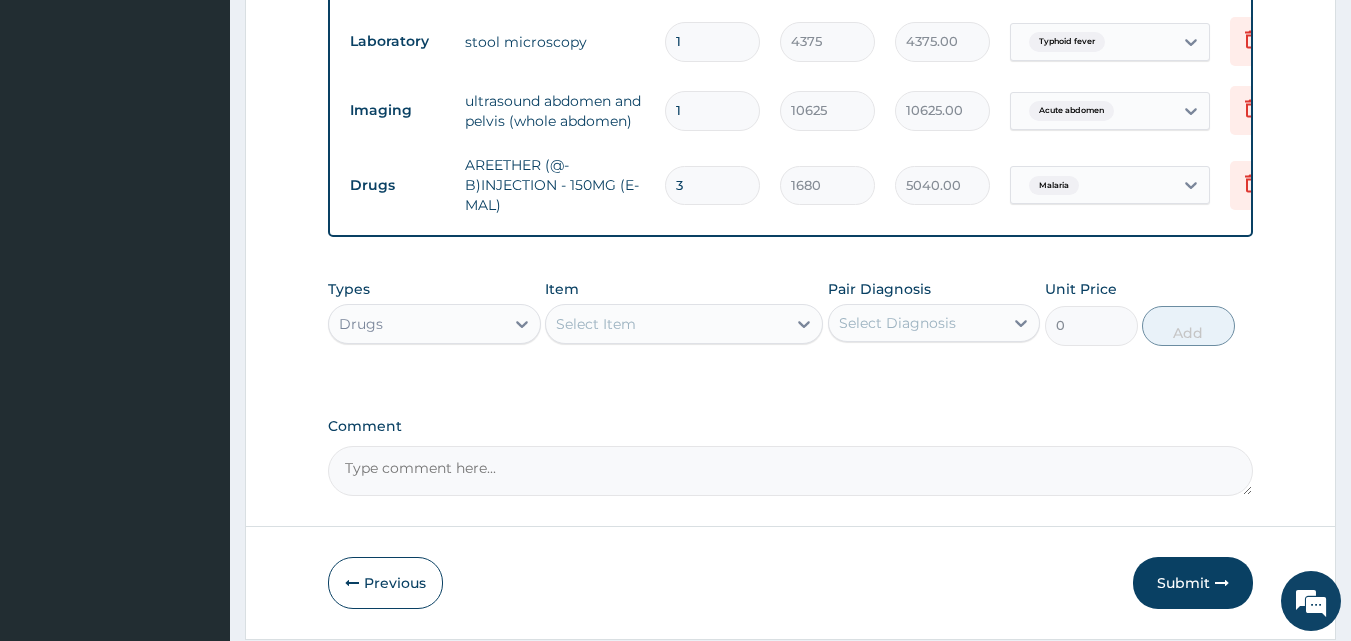 scroll, scrollTop: 1402, scrollLeft: 0, axis: vertical 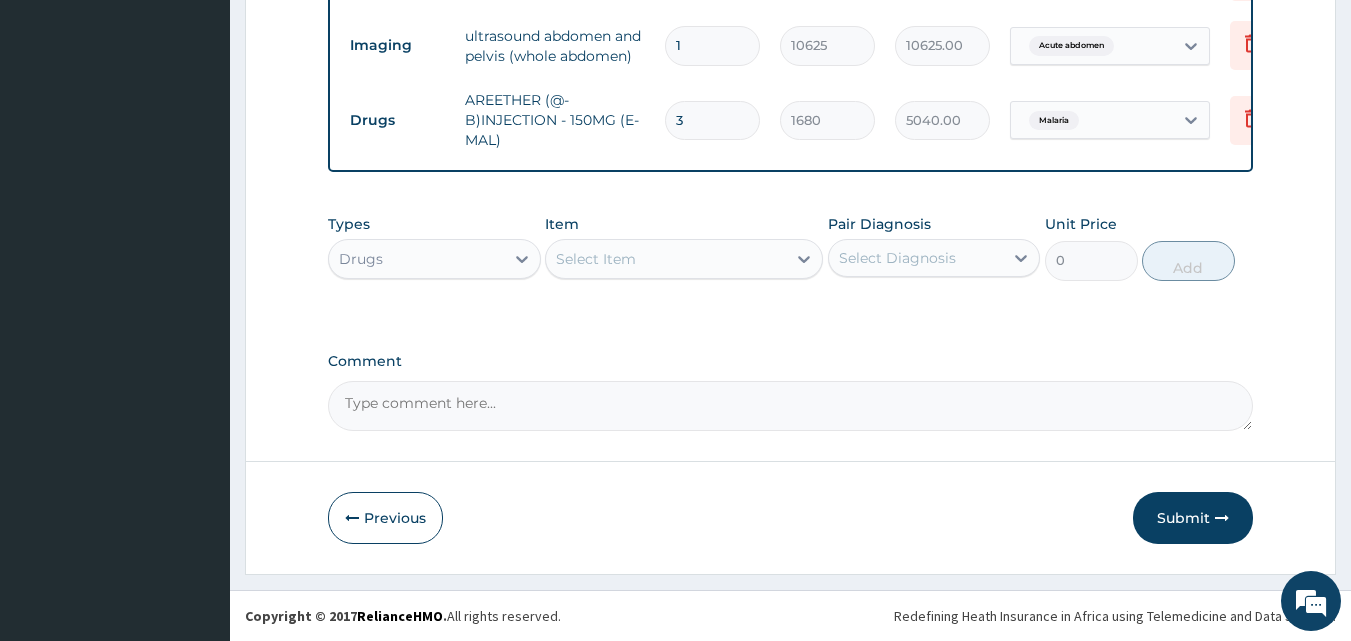 type on "3" 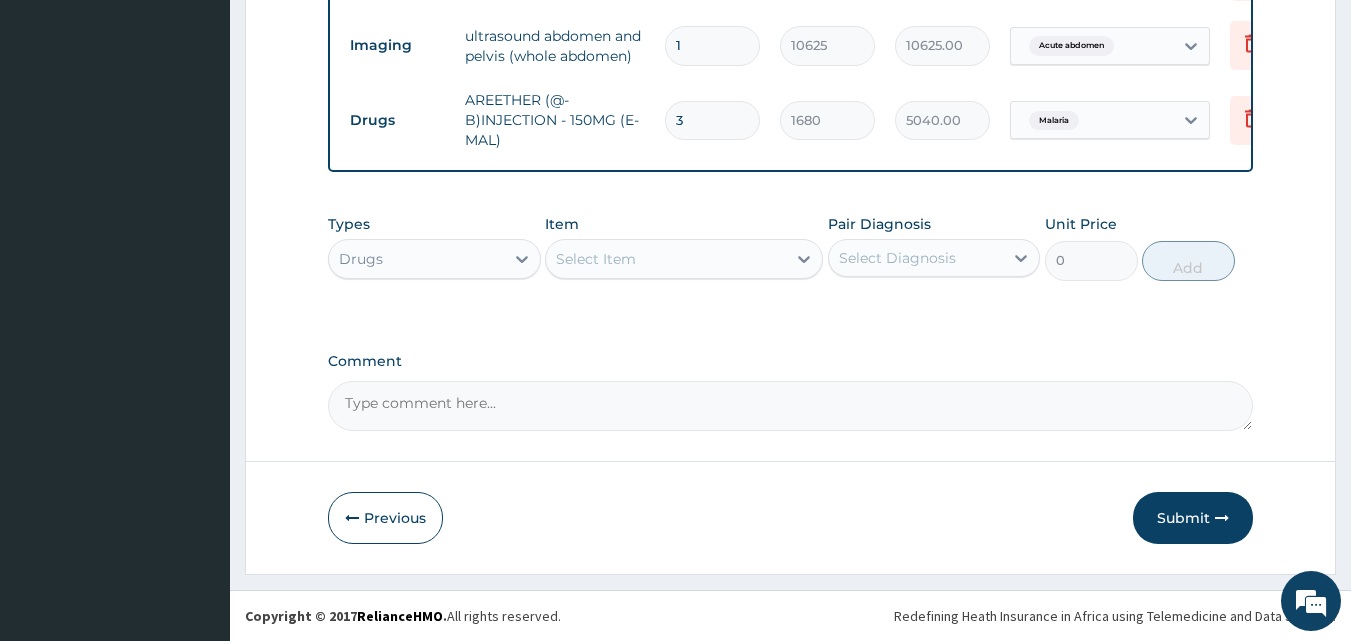 click on "Select Item" at bounding box center [596, 259] 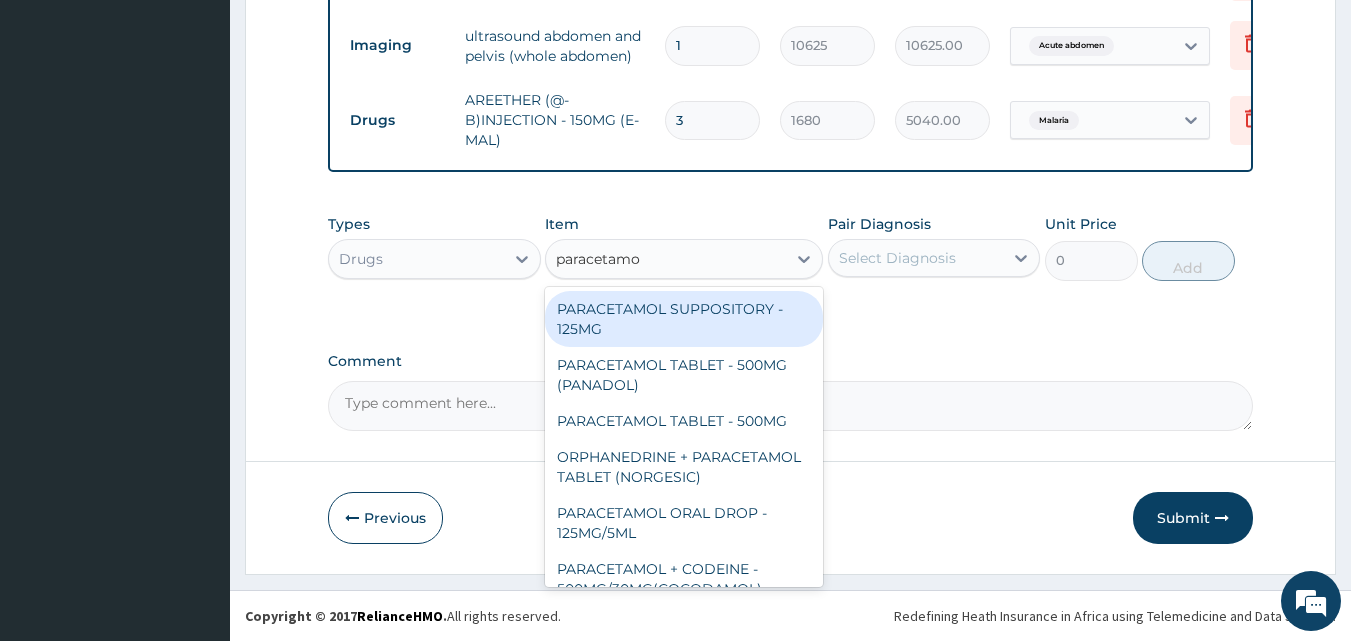 type on "paracetamol" 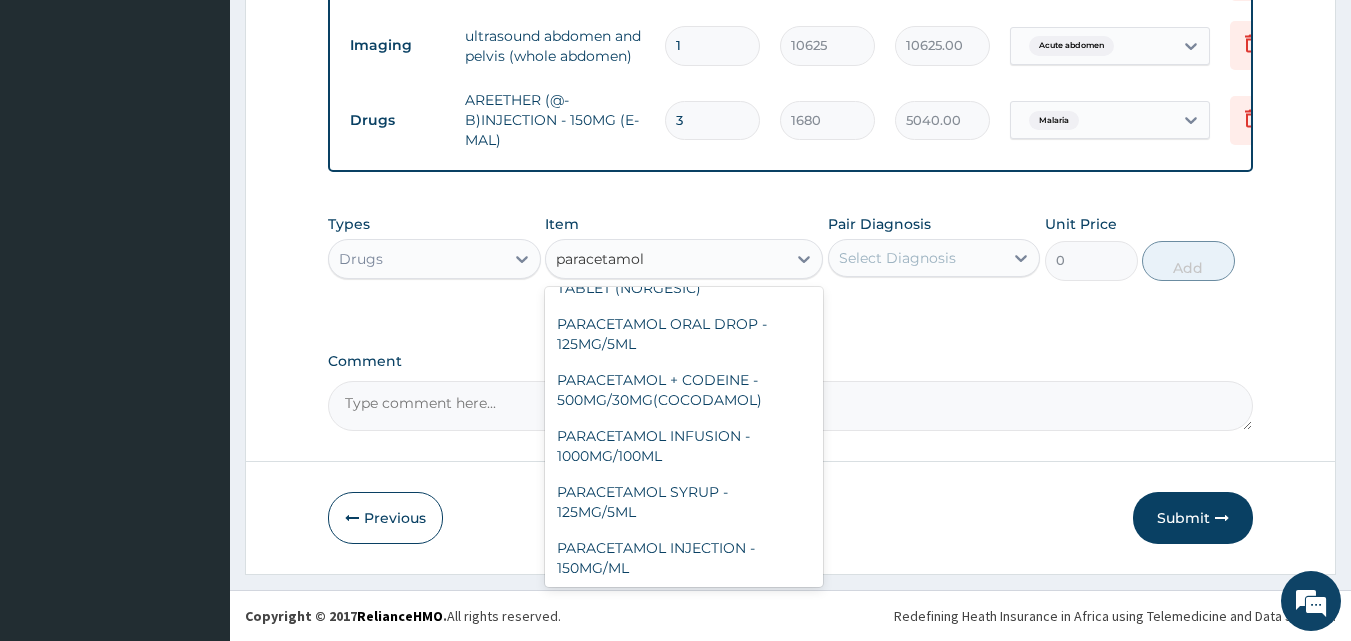scroll, scrollTop: 212, scrollLeft: 0, axis: vertical 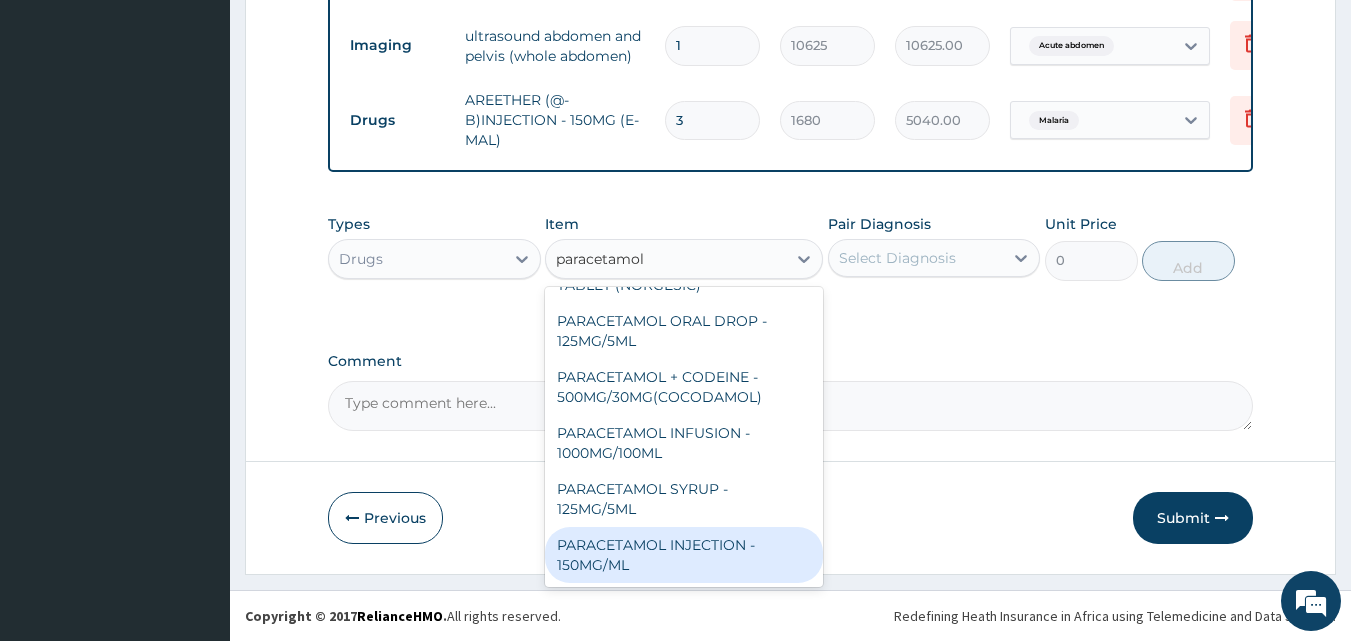 click on "PARACETAMOL INJECTION - 150MG/ML" at bounding box center [684, 555] 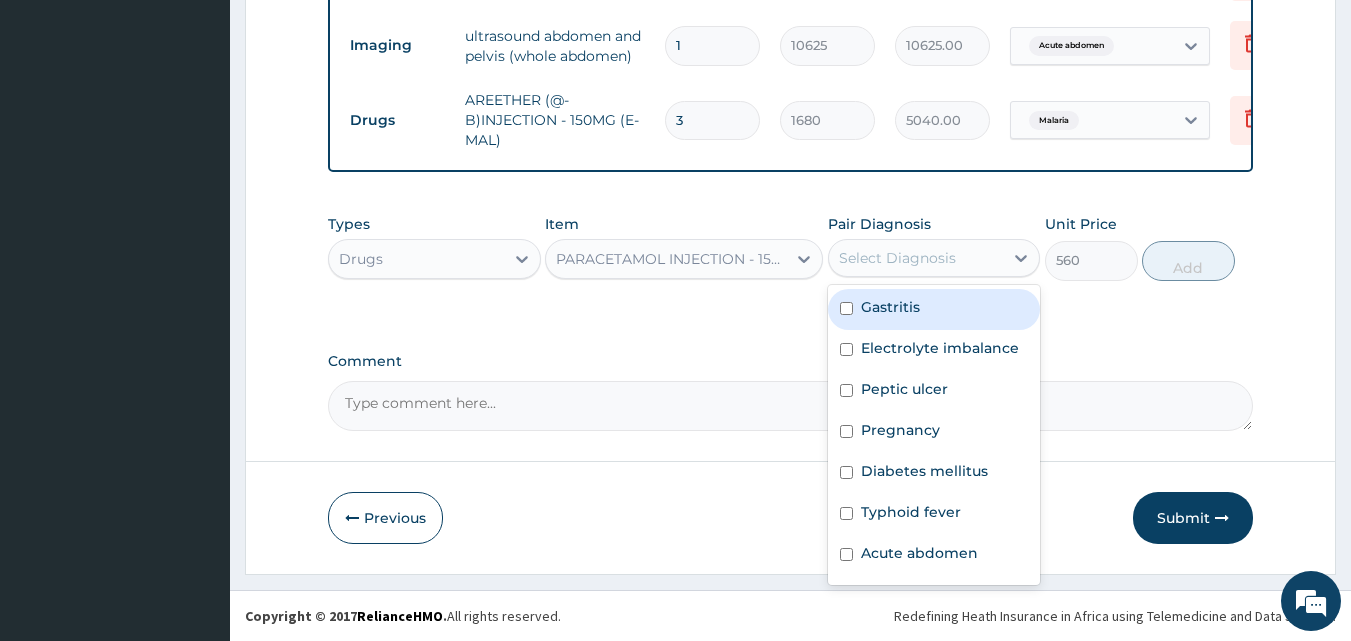 click on "Select Diagnosis" at bounding box center [897, 258] 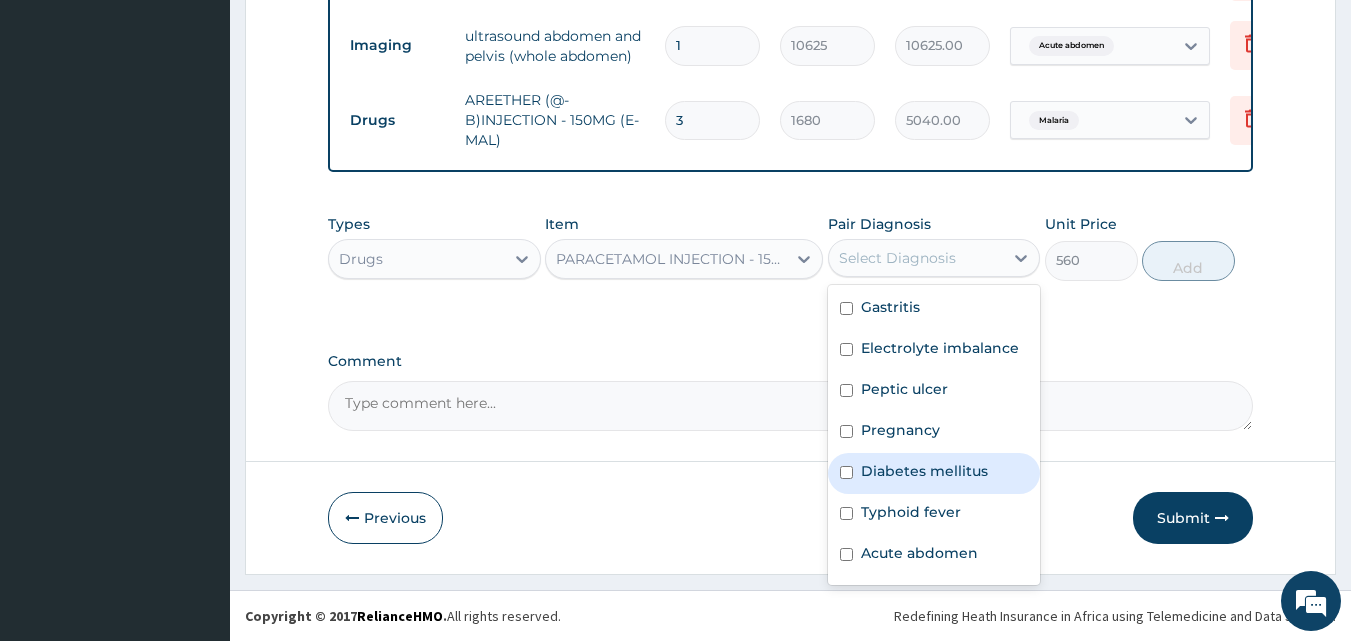 scroll, scrollTop: 56, scrollLeft: 0, axis: vertical 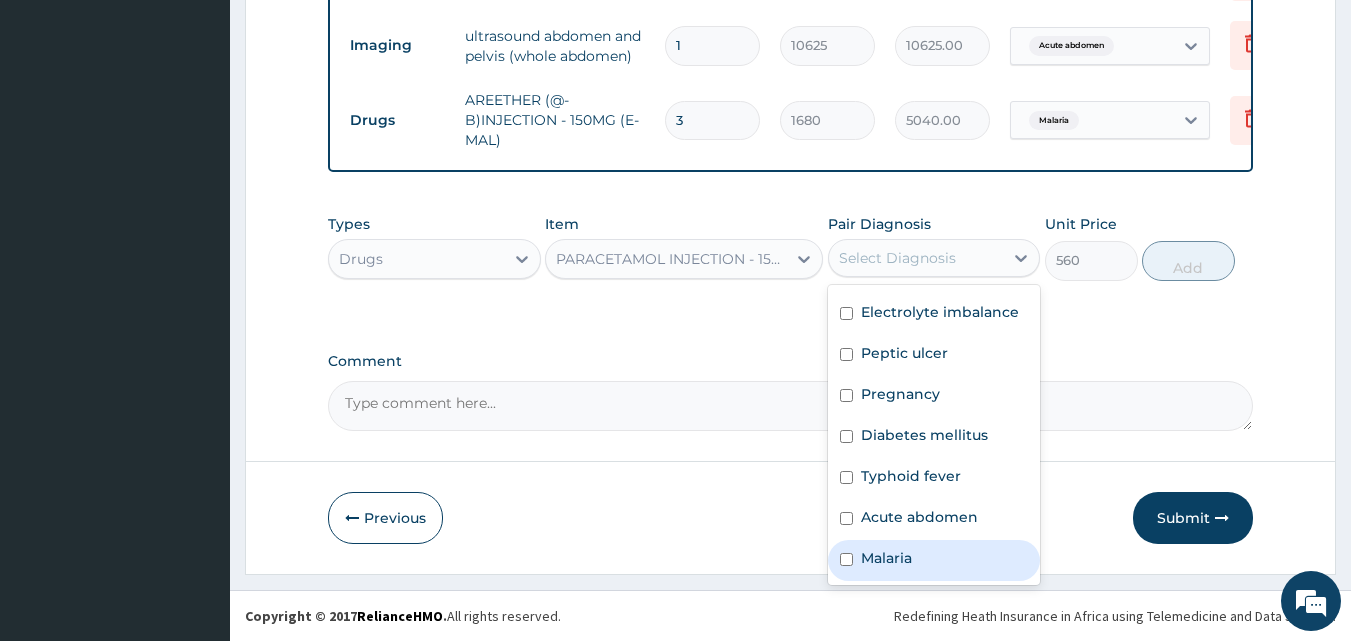 click on "Malaria" at bounding box center (886, 558) 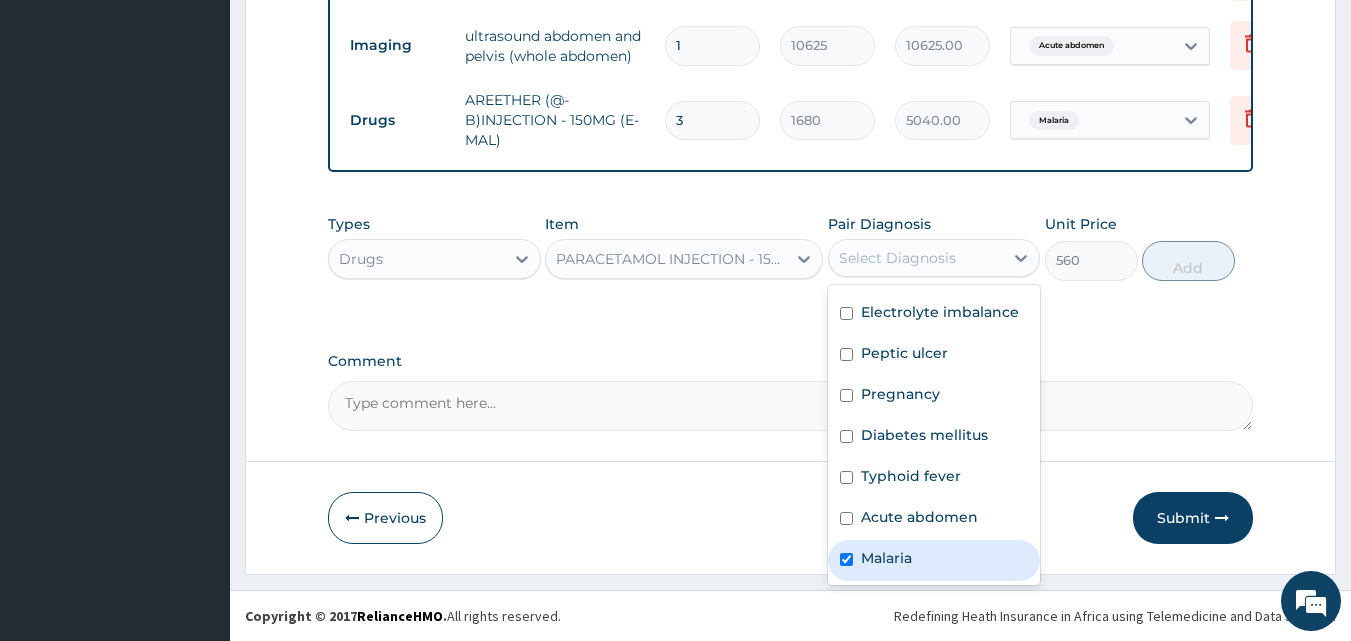 checkbox on "true" 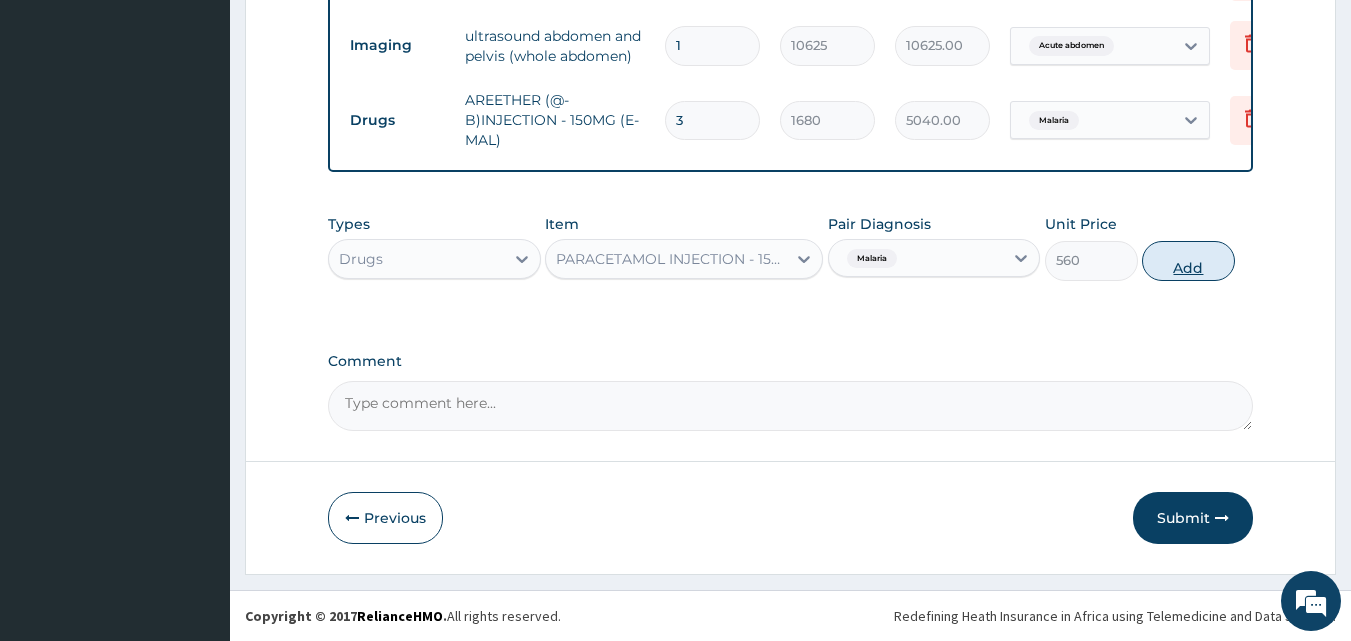 drag, startPoint x: 1193, startPoint y: 249, endPoint x: 1127, endPoint y: 278, distance: 72.09022 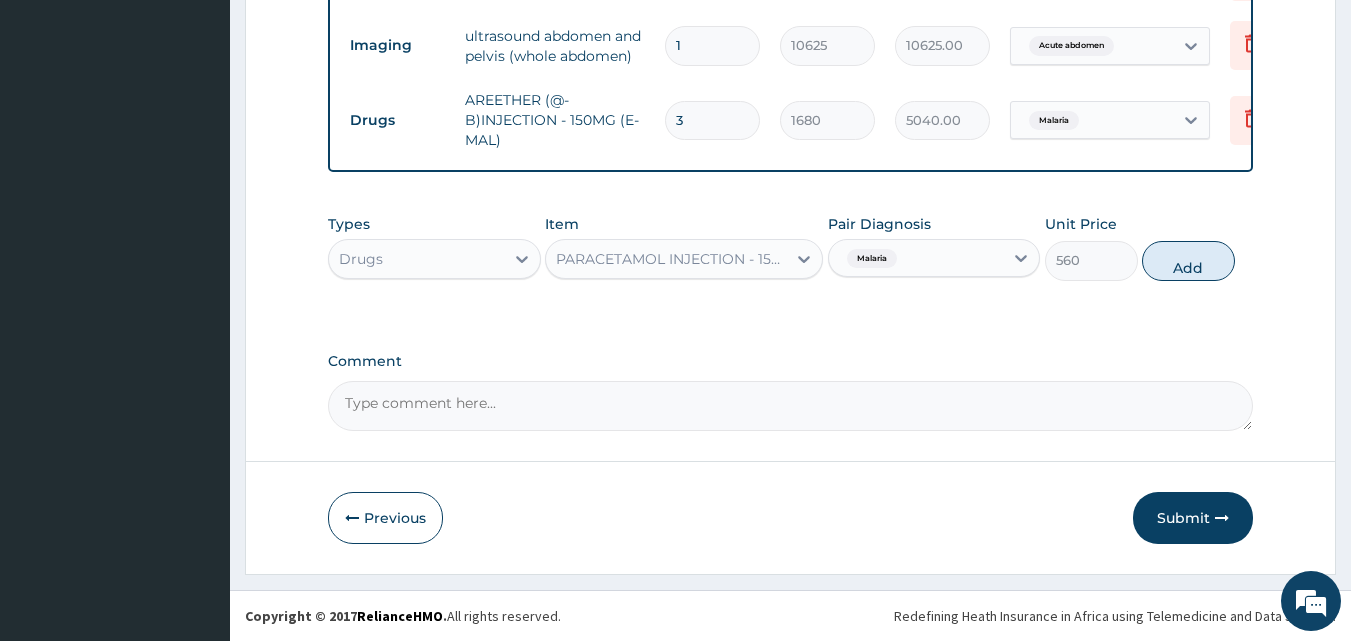 click on "Add" at bounding box center (1188, 261) 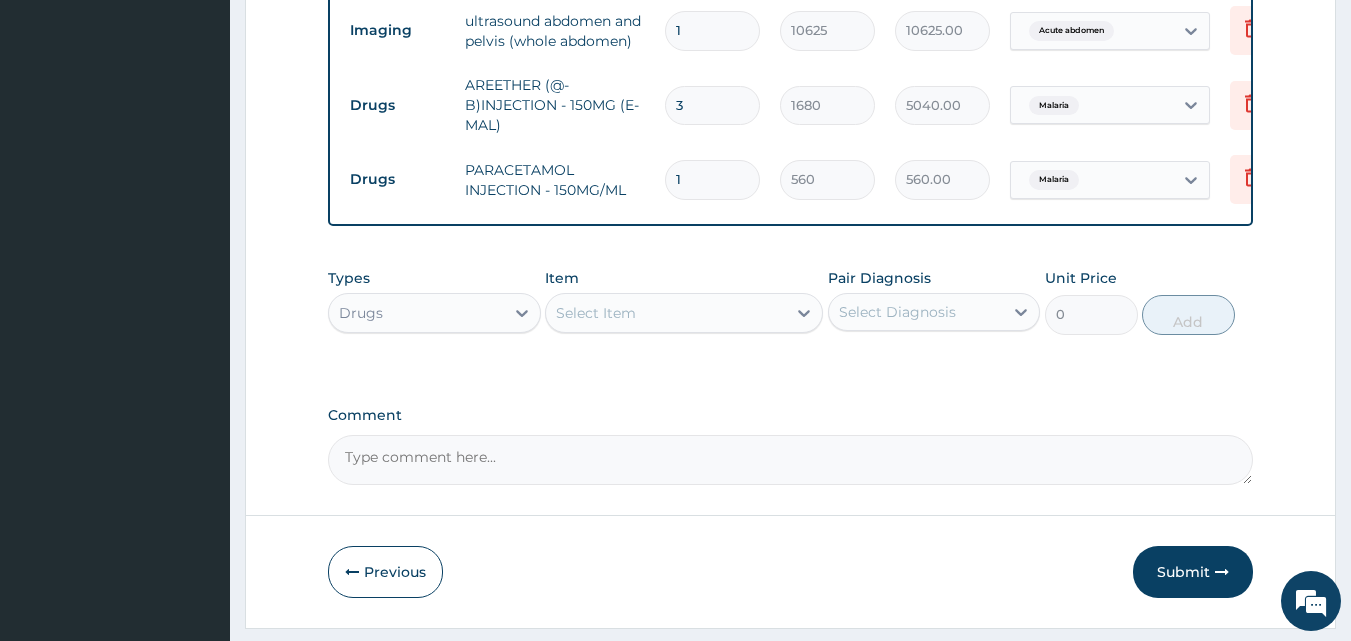 drag, startPoint x: 723, startPoint y: 191, endPoint x: 667, endPoint y: 171, distance: 59.464275 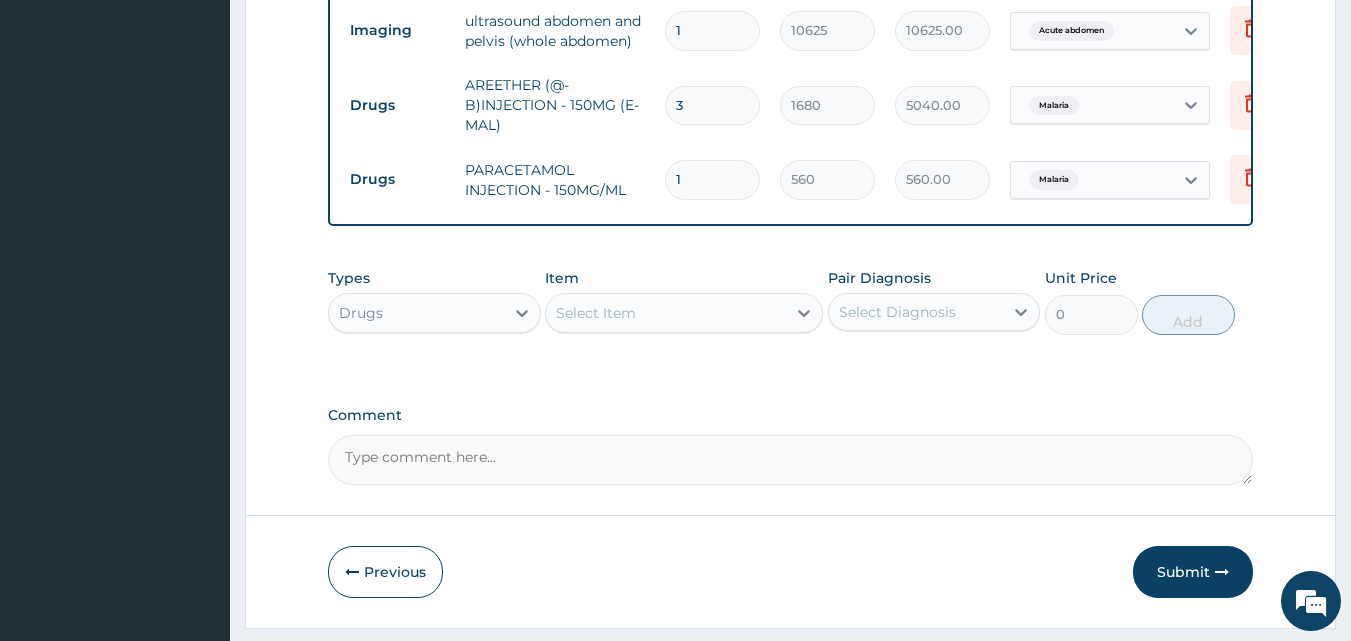 click on "1" at bounding box center [712, 179] 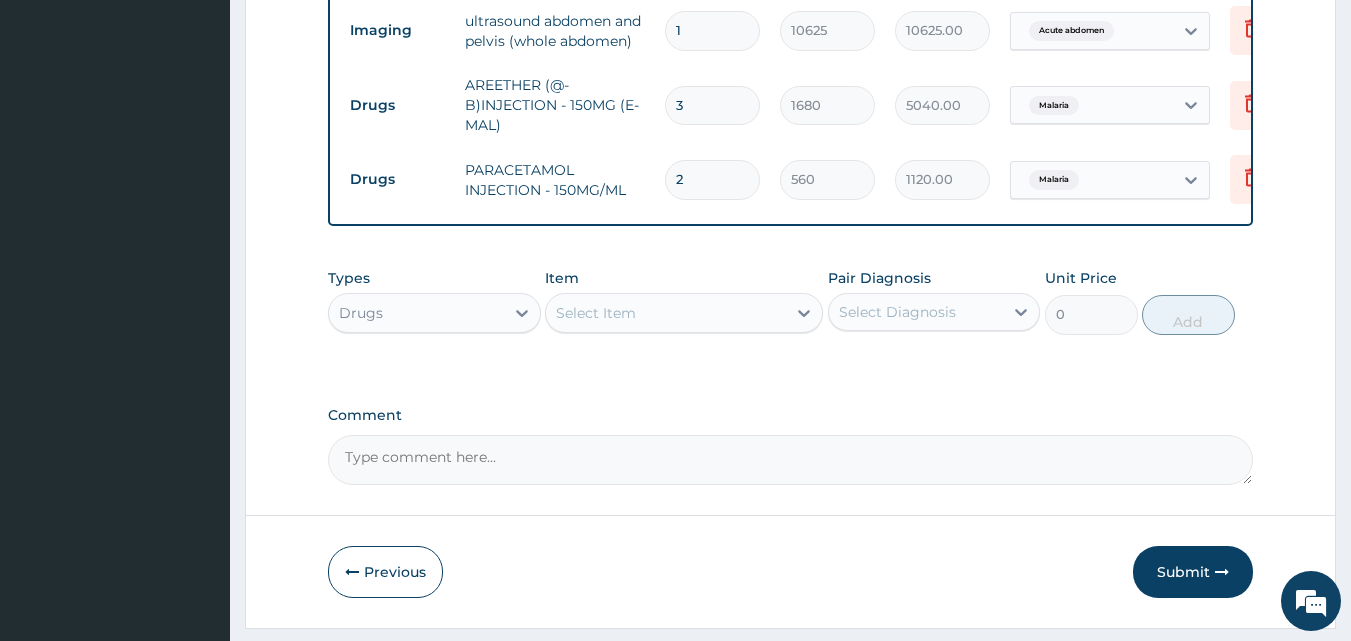 scroll, scrollTop: 1471, scrollLeft: 0, axis: vertical 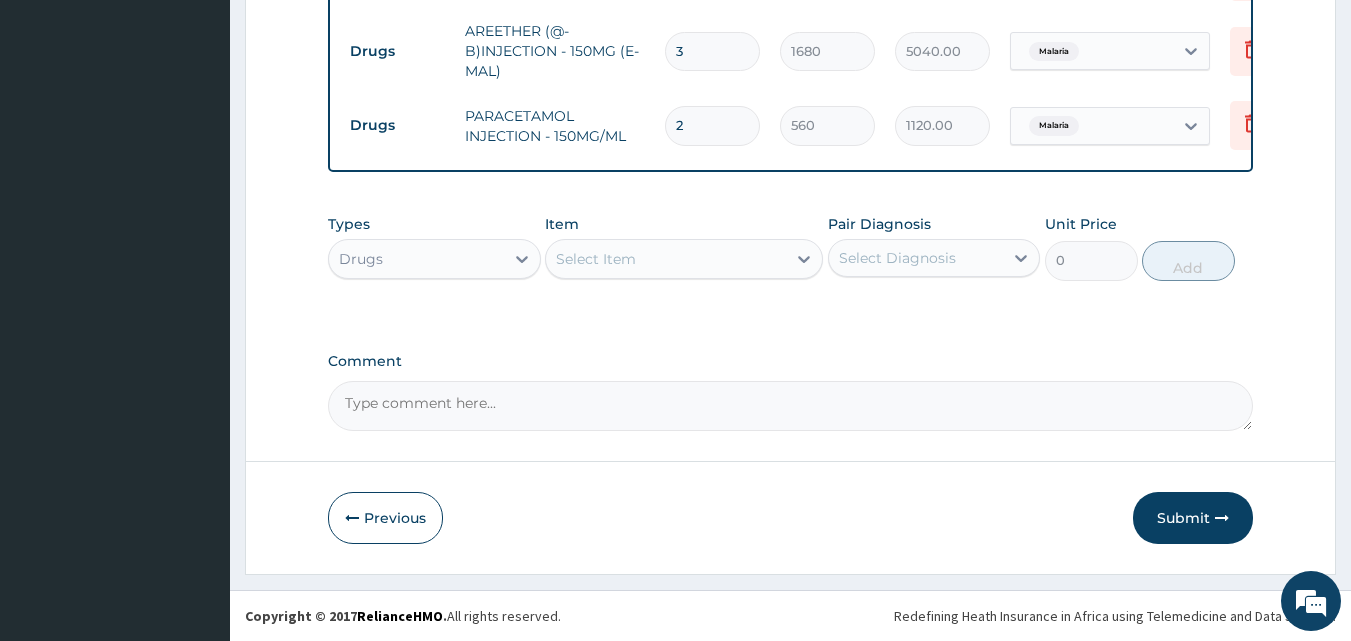 type on "2" 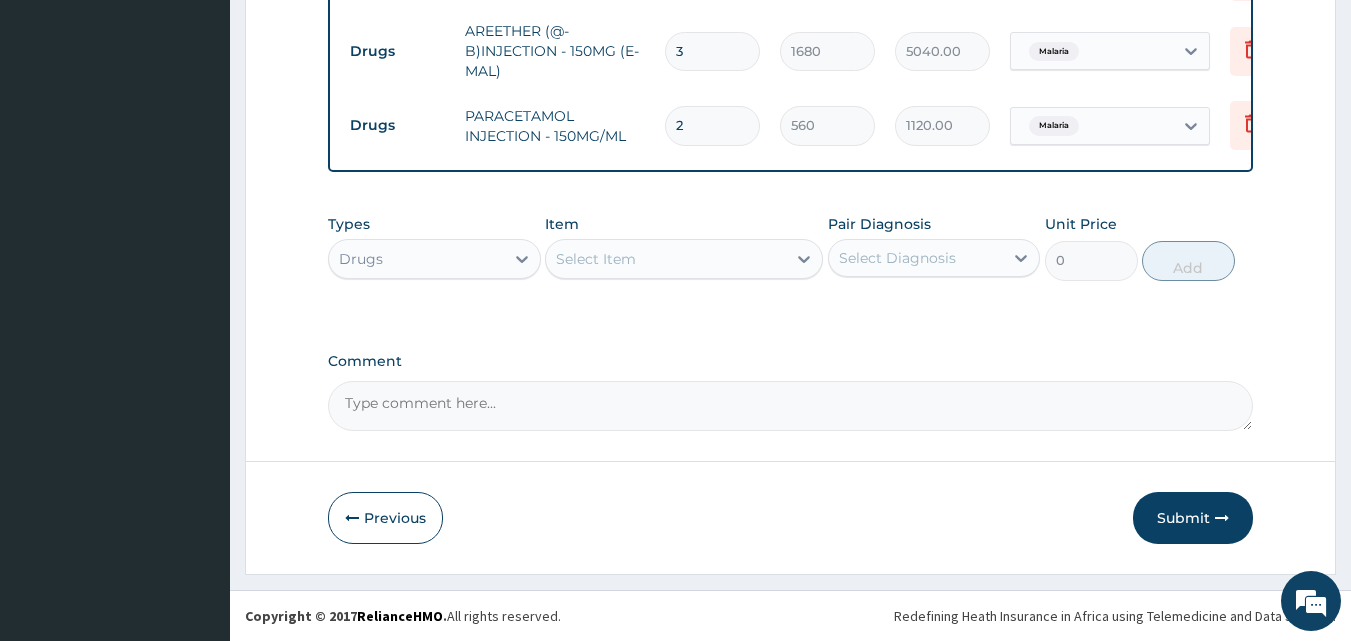 click on "Select Item" at bounding box center (666, 259) 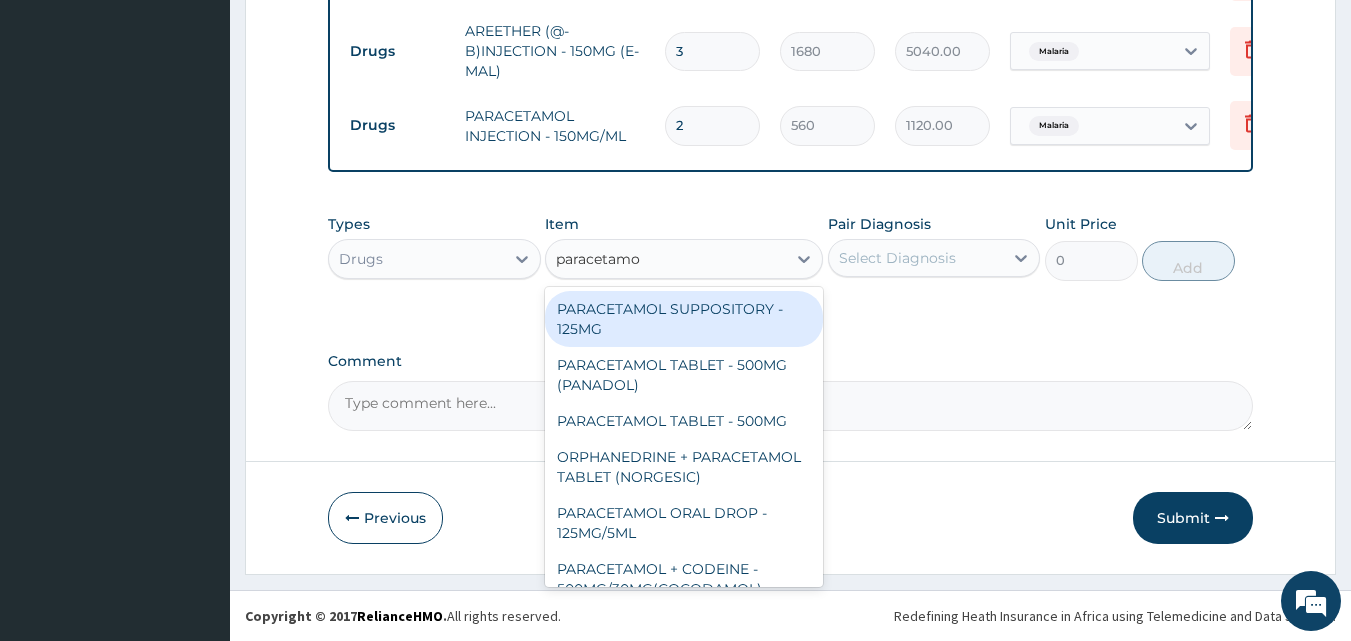 type on "paracetamol" 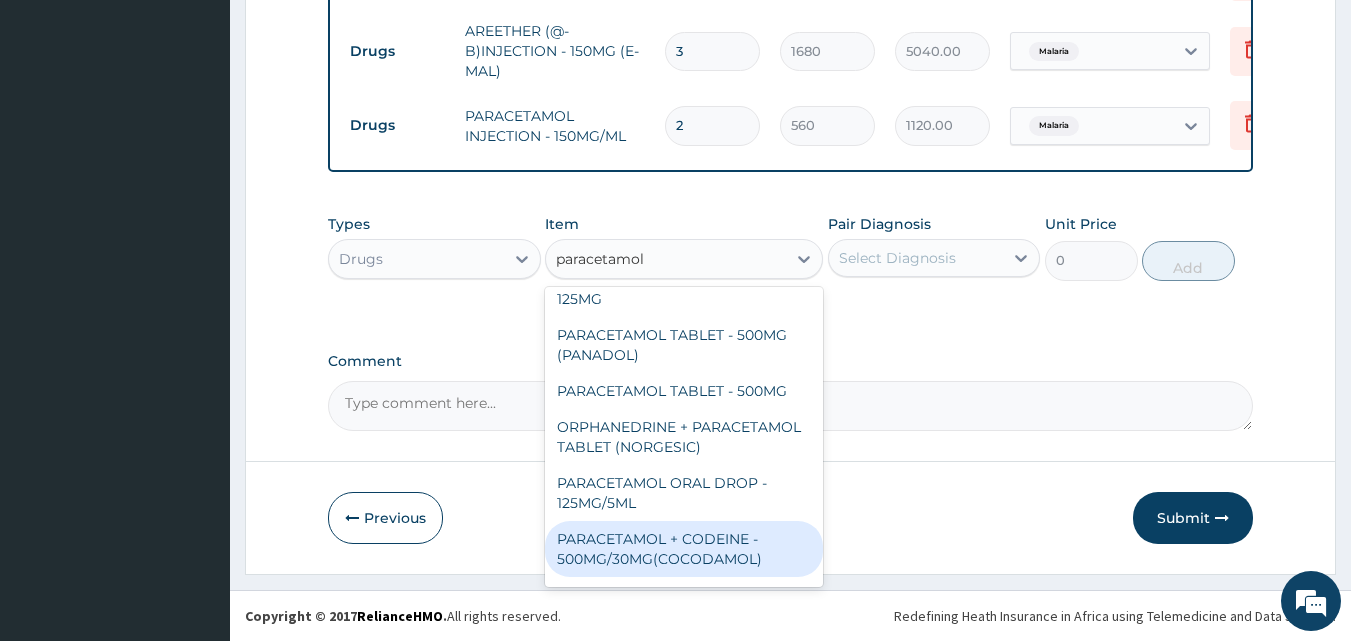 scroll, scrollTop: 12, scrollLeft: 0, axis: vertical 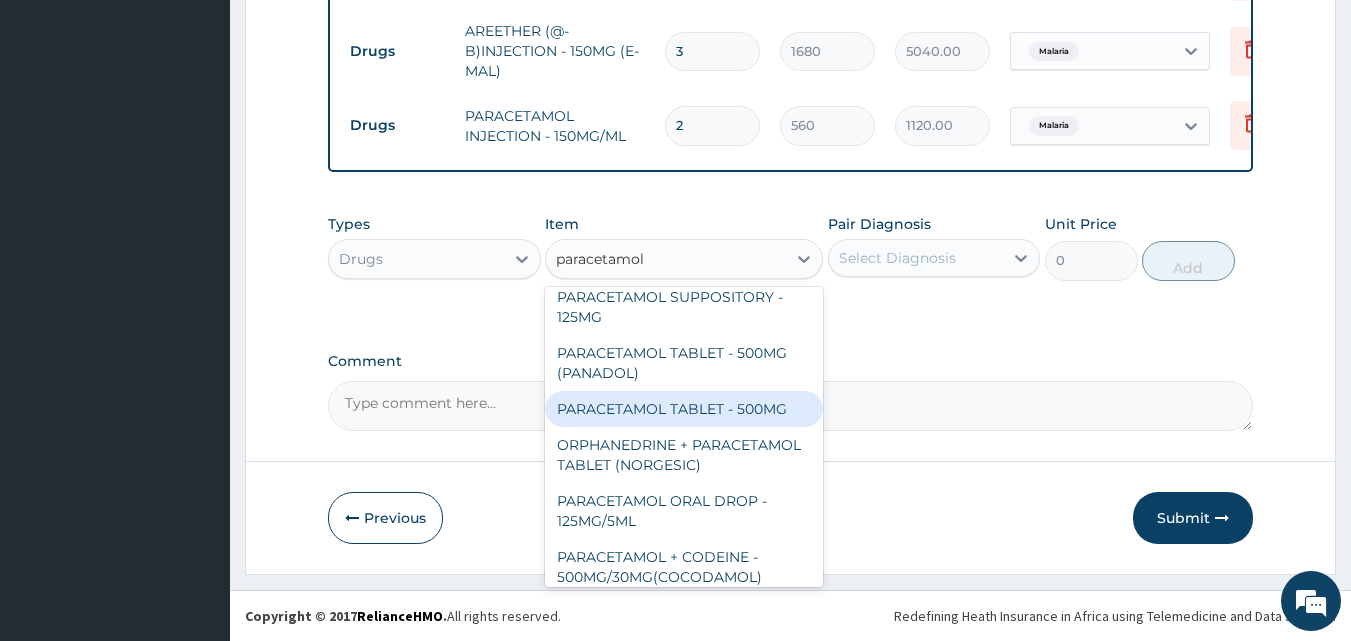 click on "PARACETAMOL TABLET - 500MG" at bounding box center (684, 409) 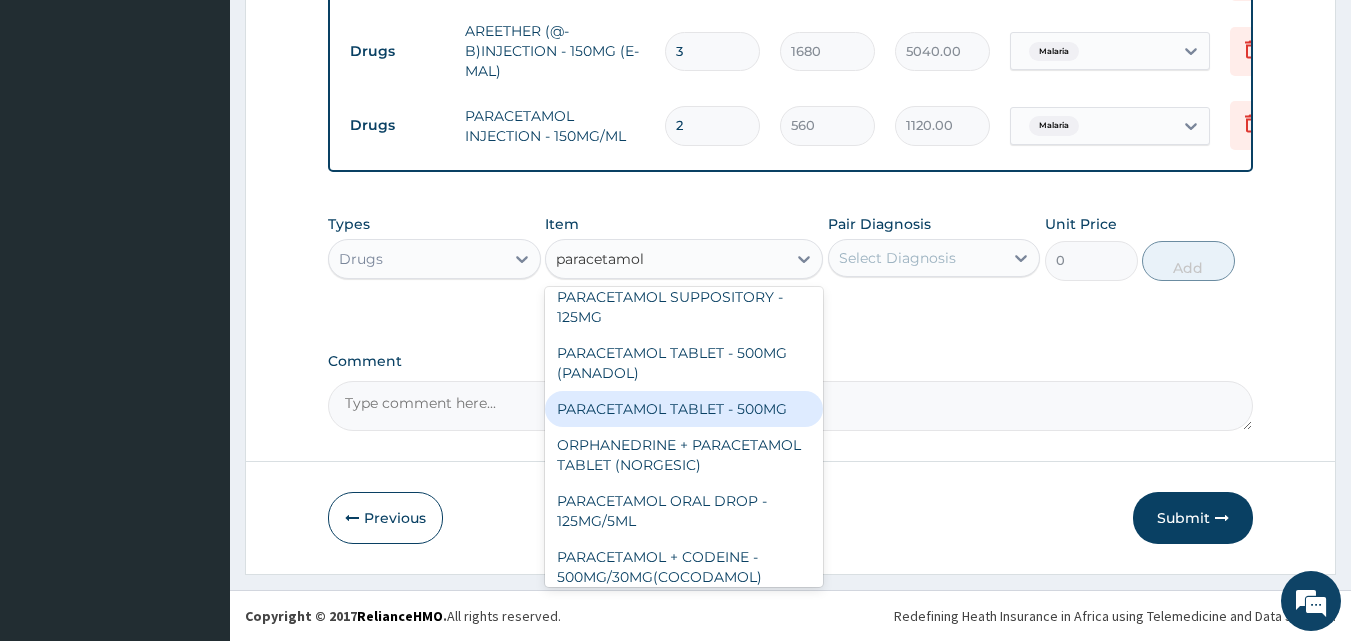 type 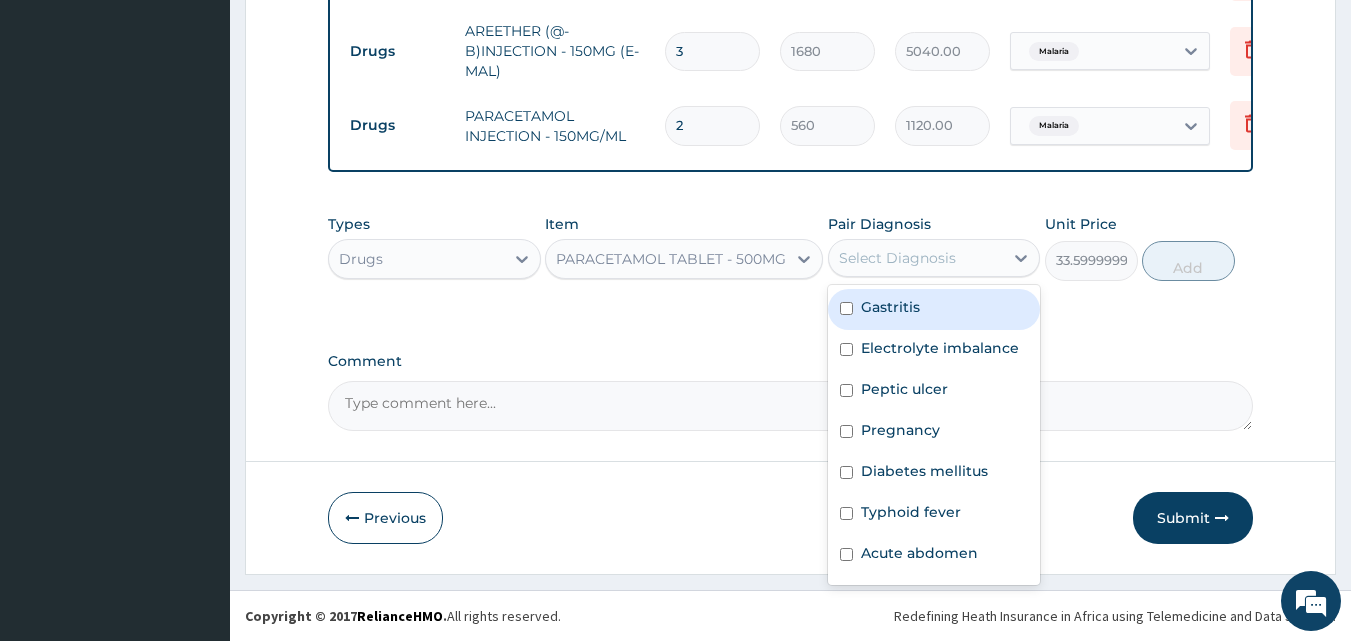click on "Select Diagnosis" at bounding box center [897, 258] 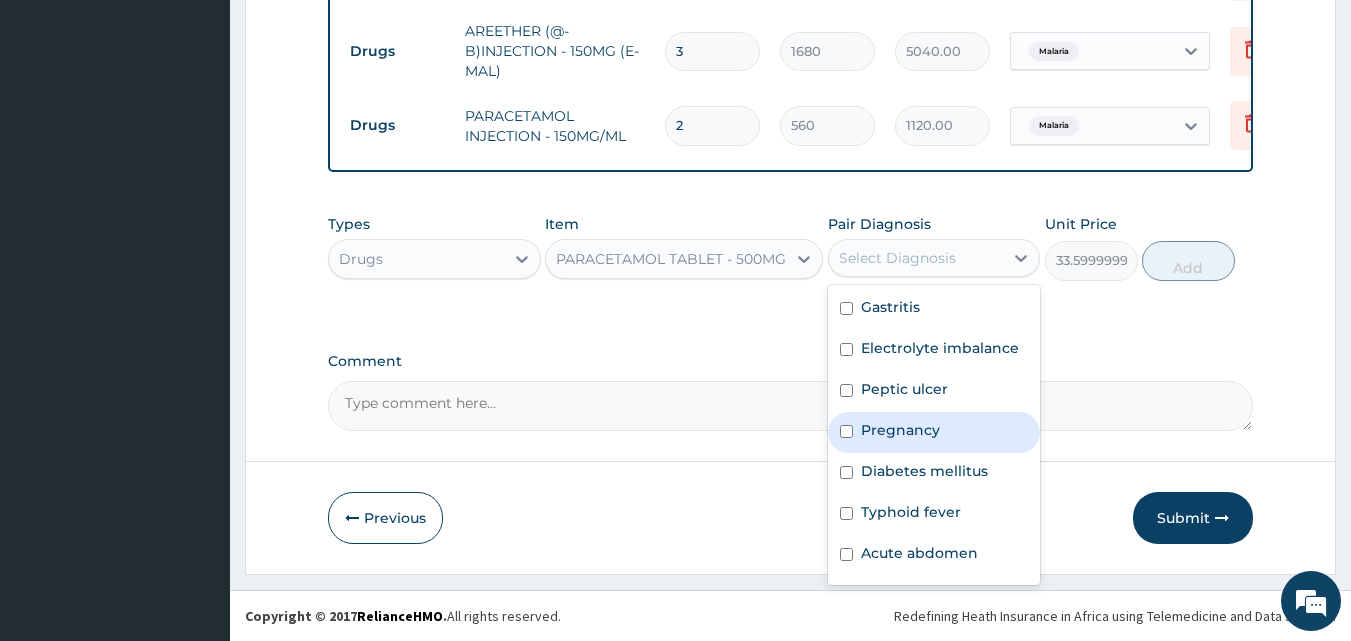 scroll, scrollTop: 56, scrollLeft: 0, axis: vertical 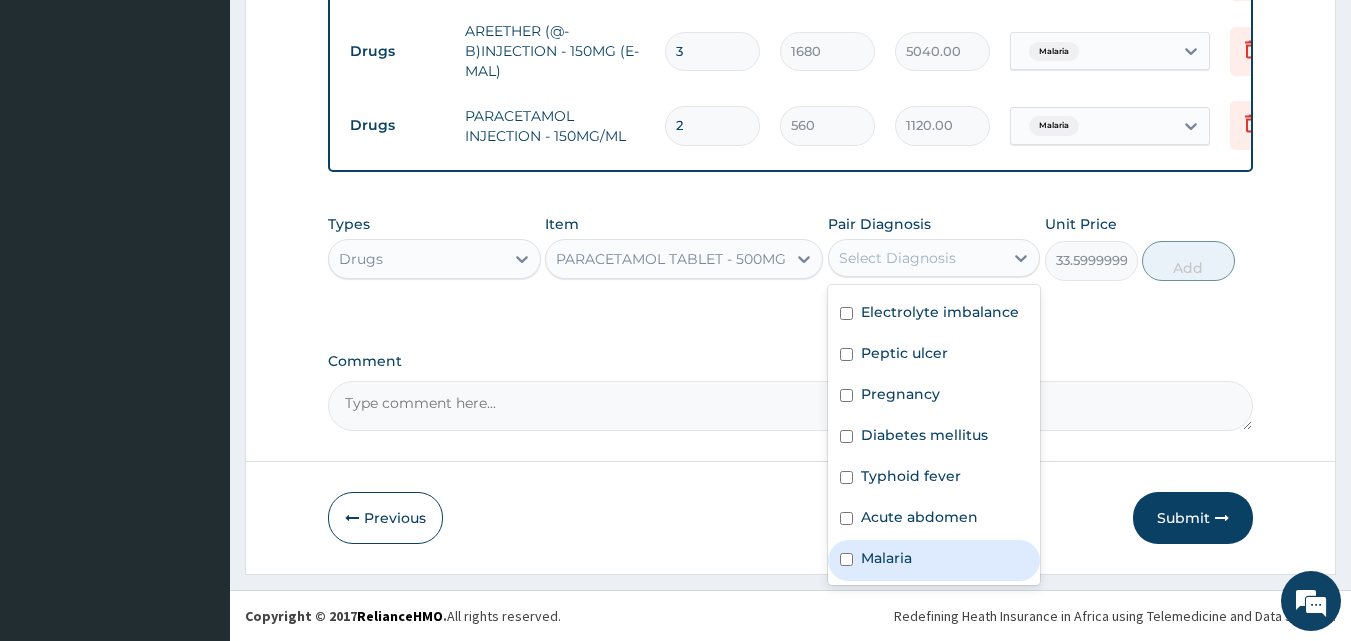 drag, startPoint x: 908, startPoint y: 558, endPoint x: 990, endPoint y: 413, distance: 166.5803 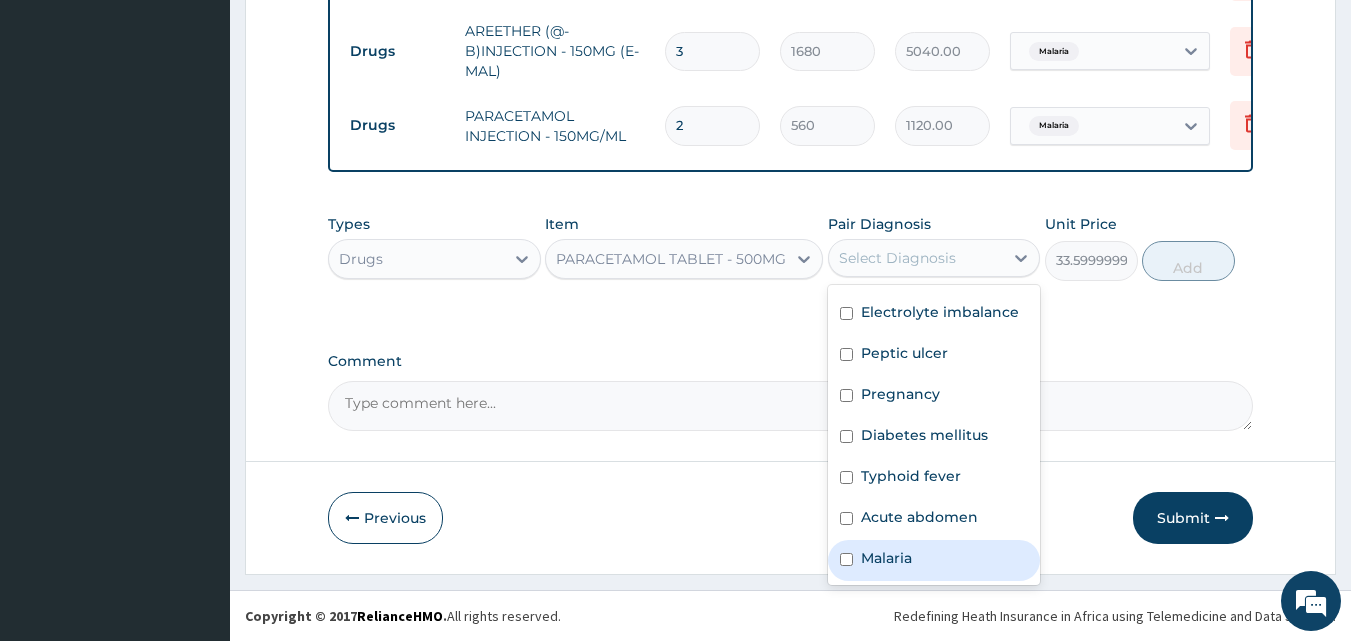 click on "Malaria" at bounding box center [886, 558] 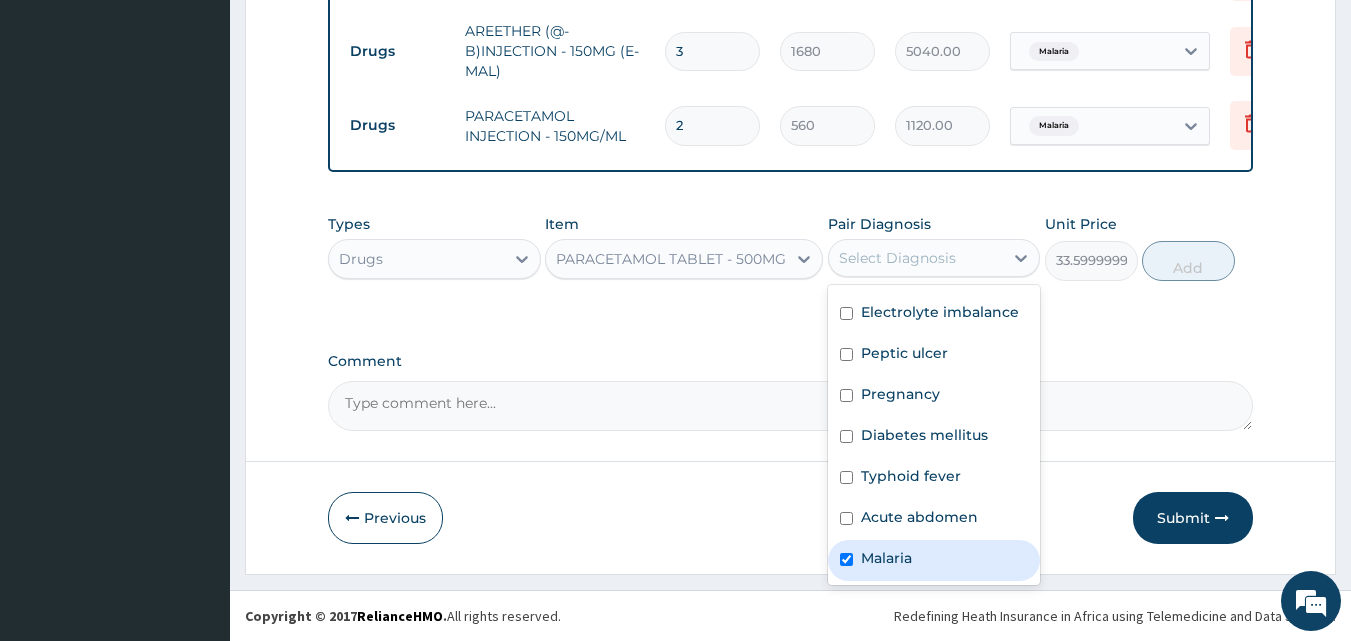 checkbox on "true" 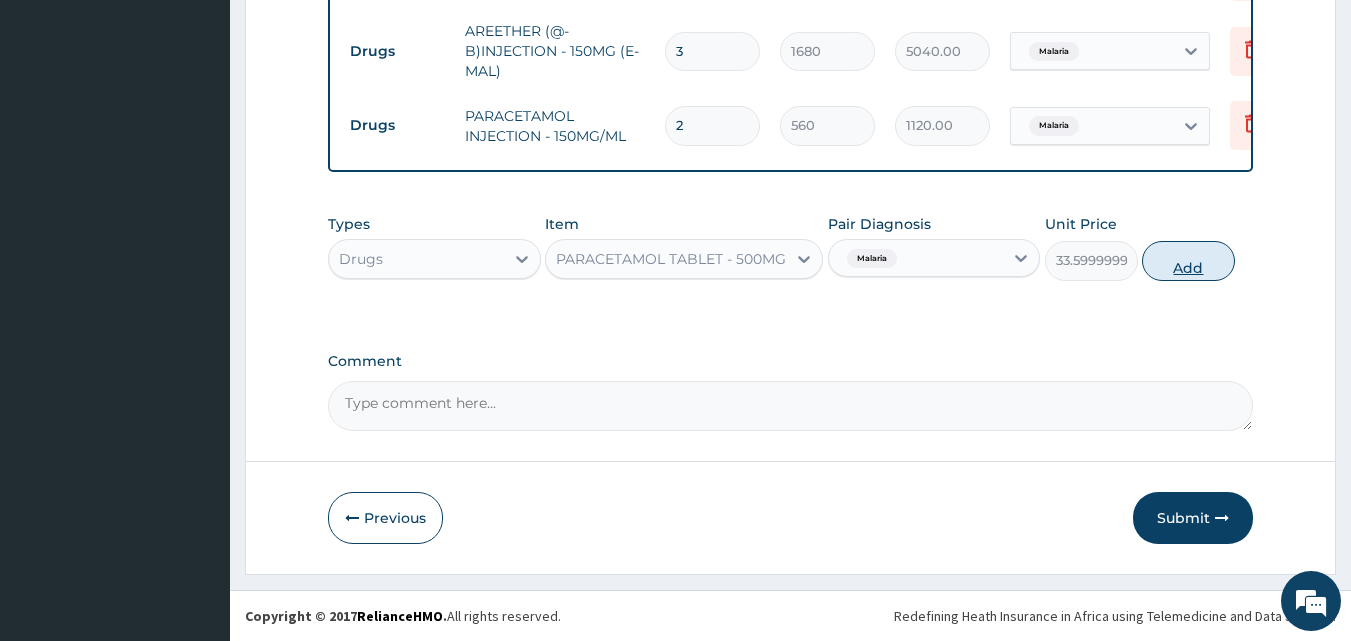 click on "Add" at bounding box center [1188, 261] 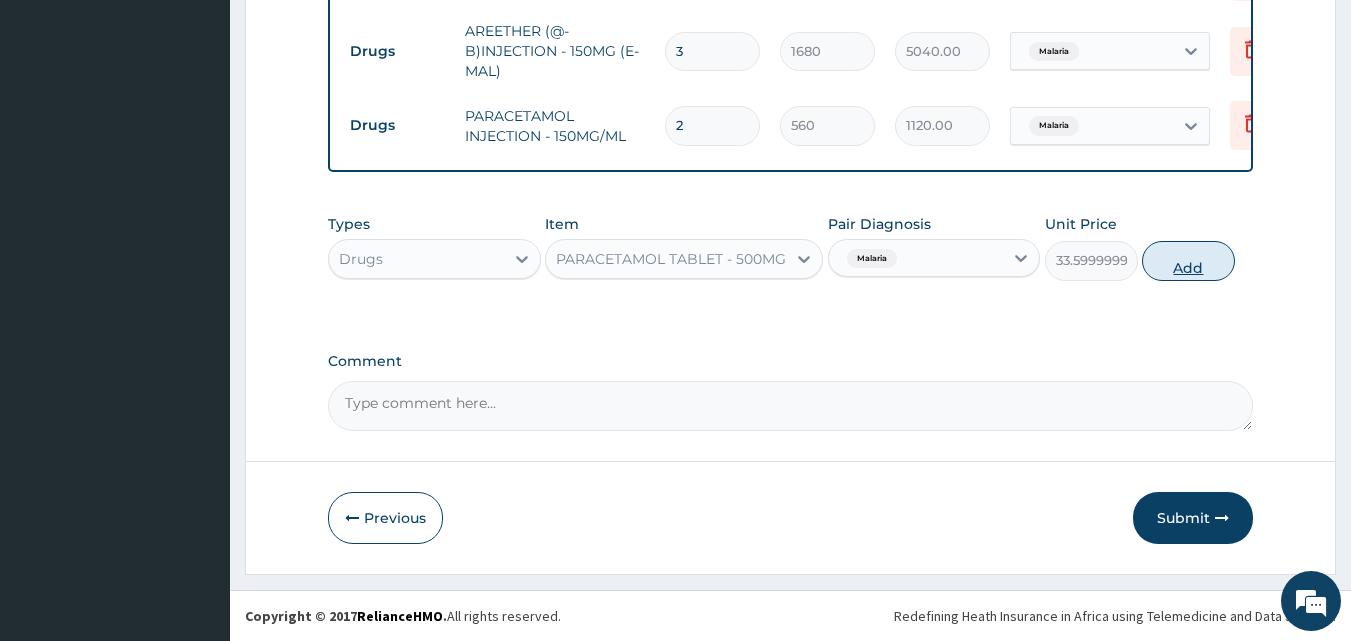 type on "0" 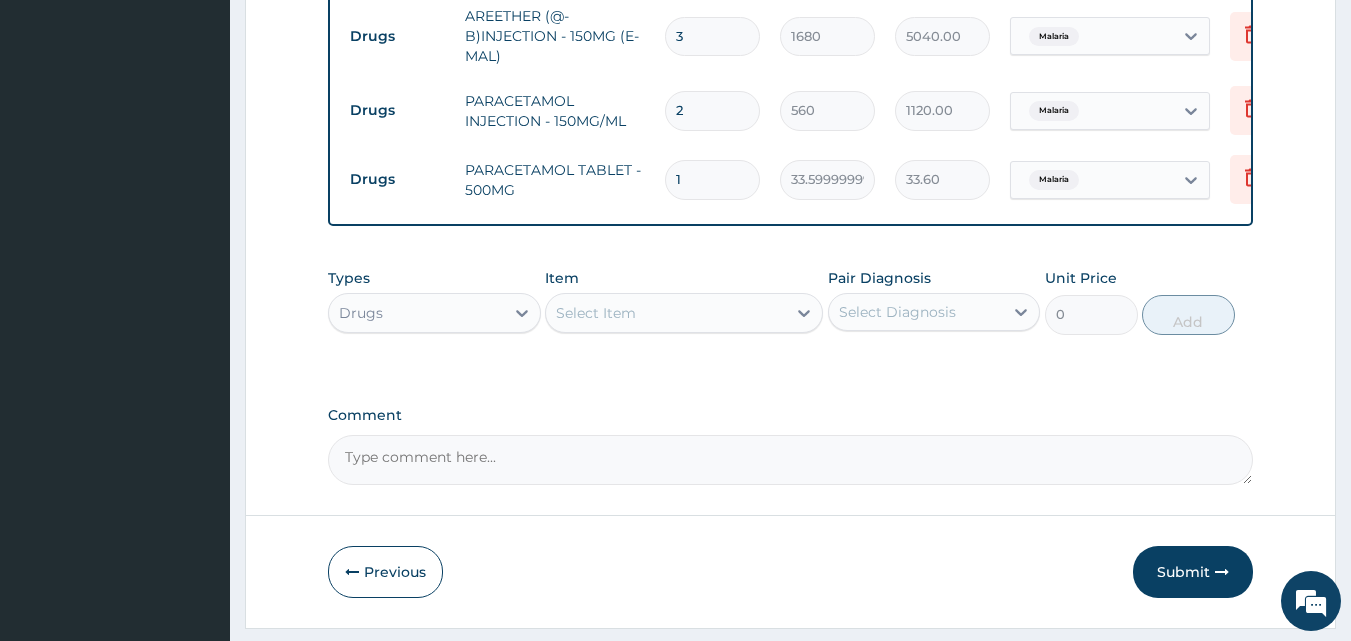 type on "18" 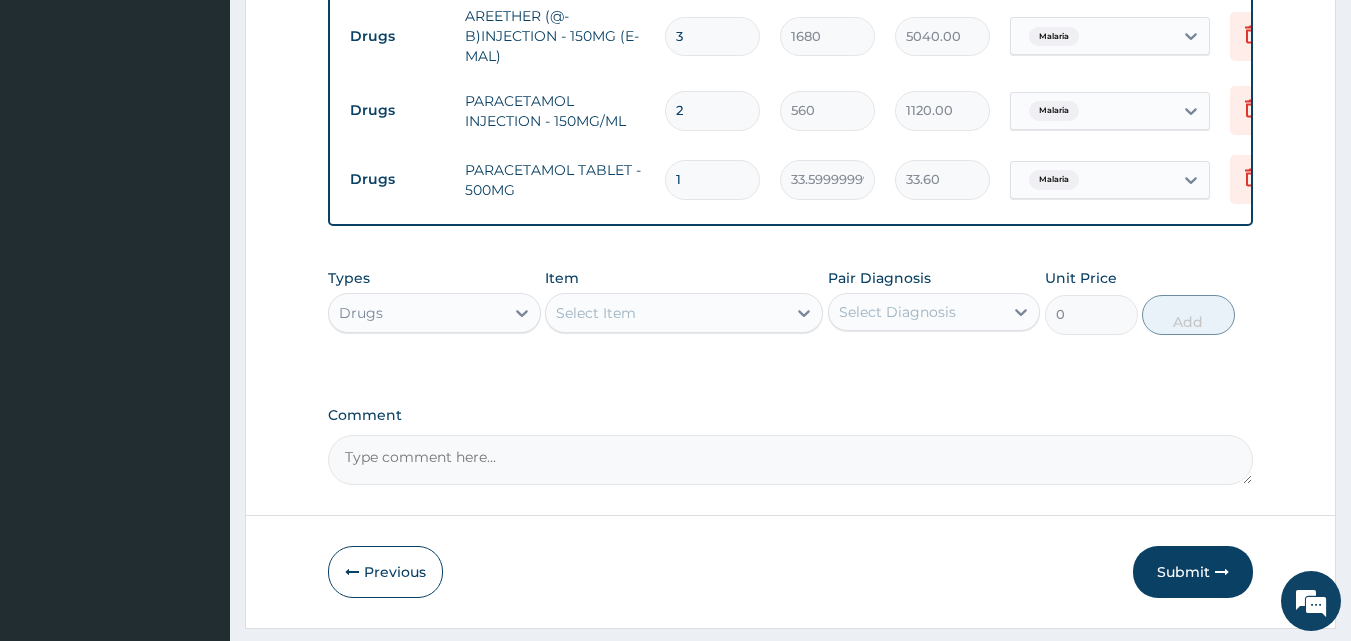 type on "604.80" 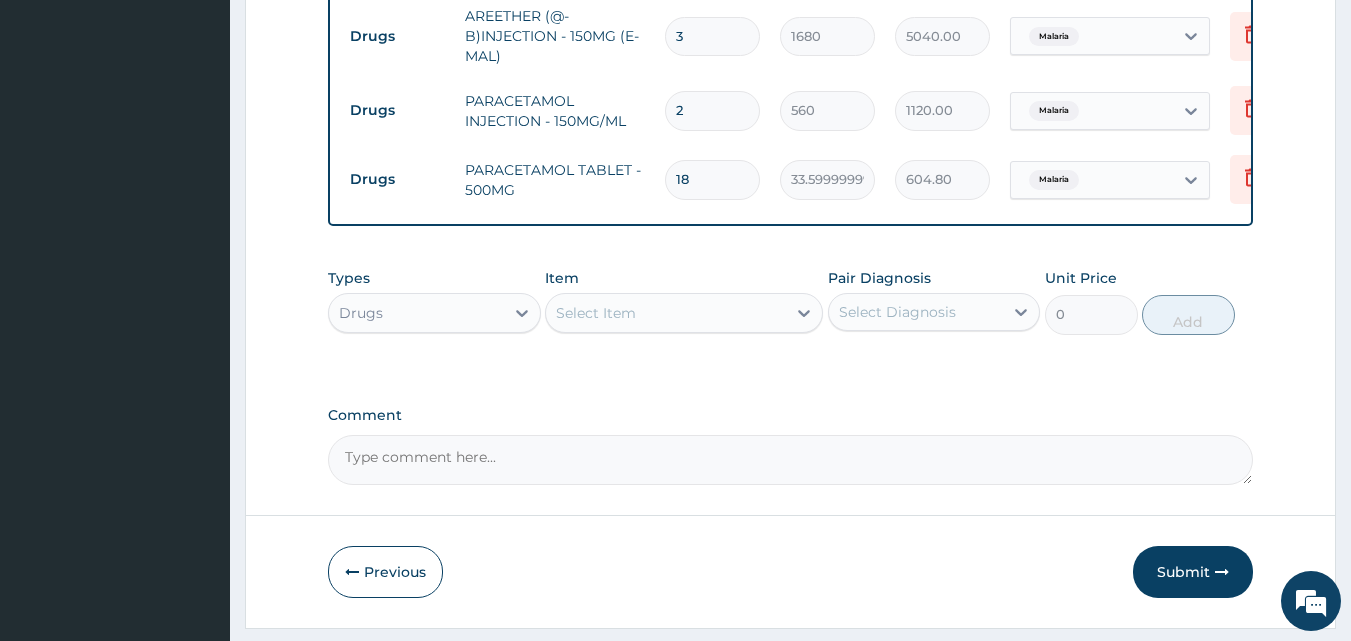 type on "18" 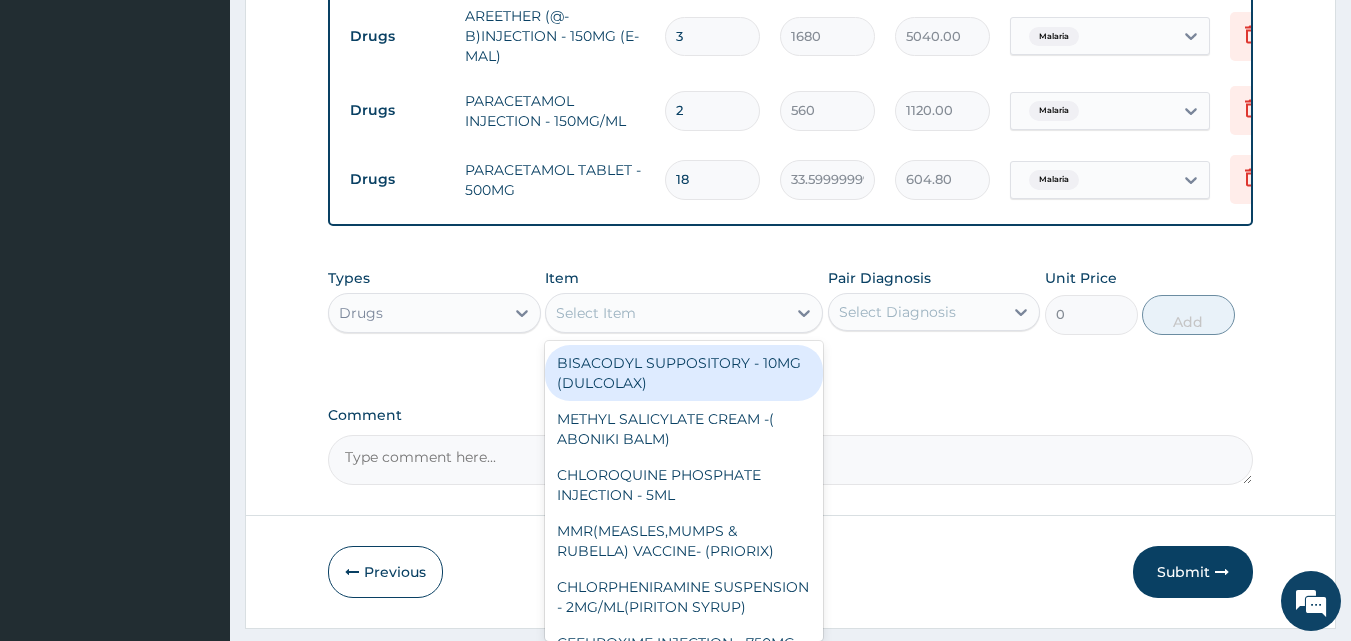 click on "Select Item" at bounding box center (596, 313) 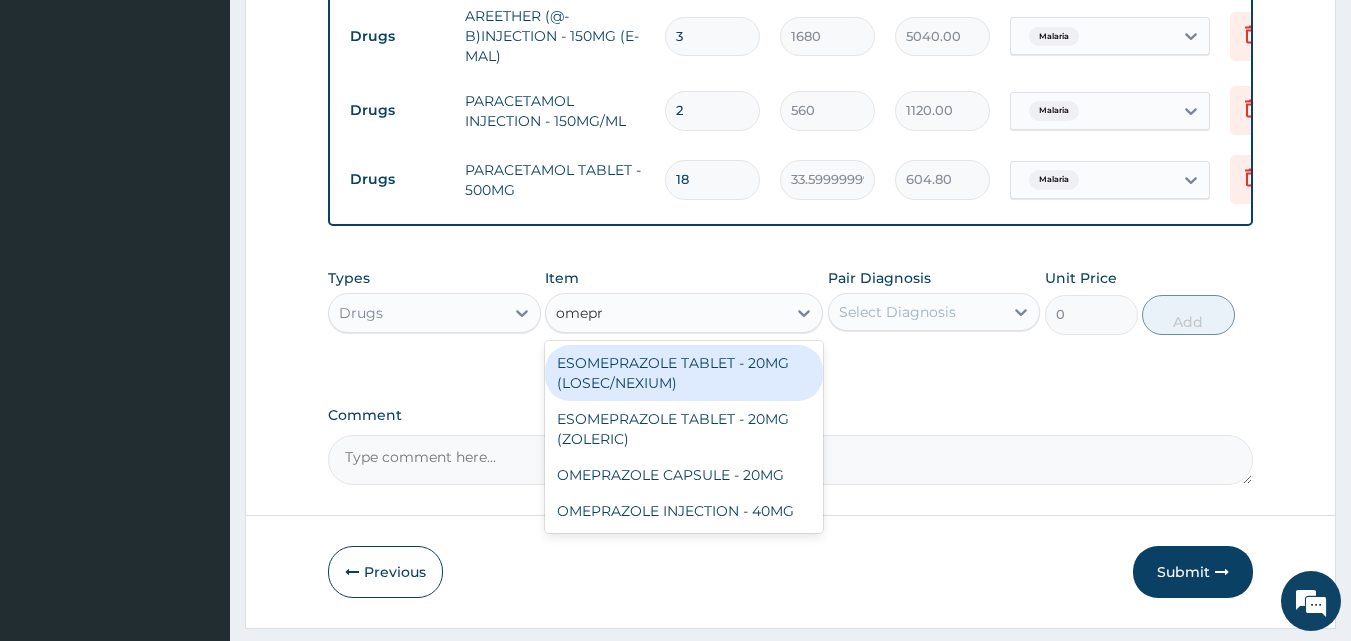 type on "omepra" 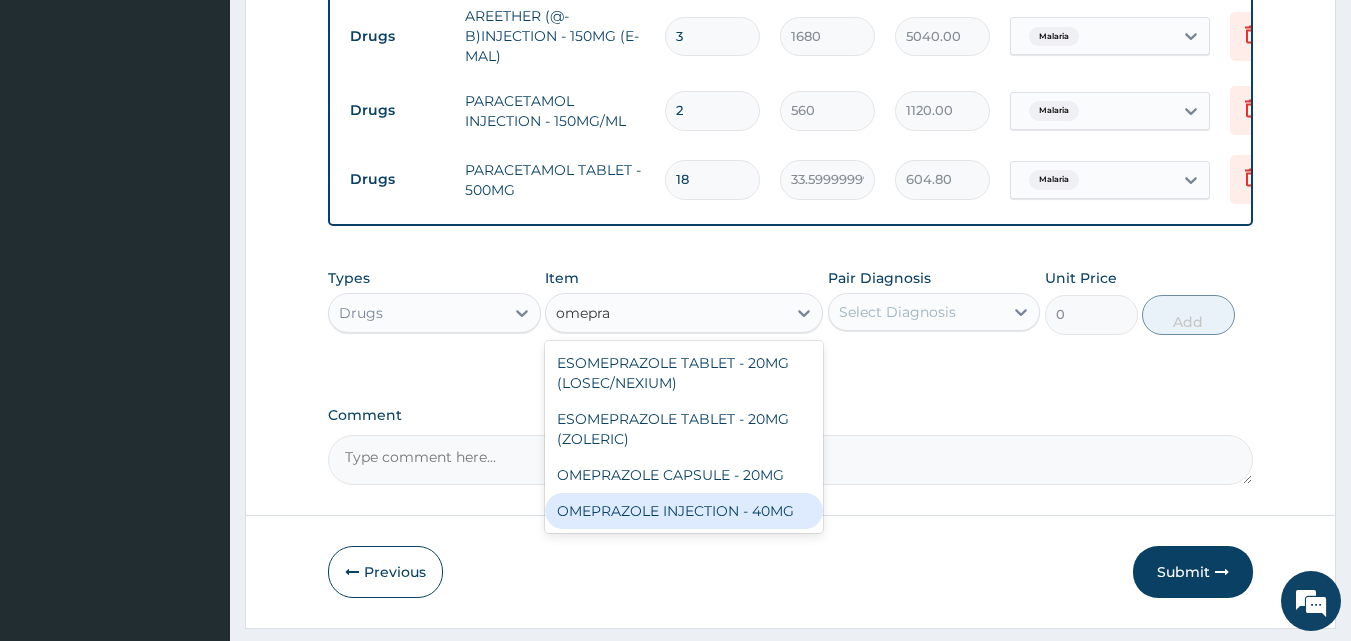 drag, startPoint x: 760, startPoint y: 528, endPoint x: 753, endPoint y: 511, distance: 18.384777 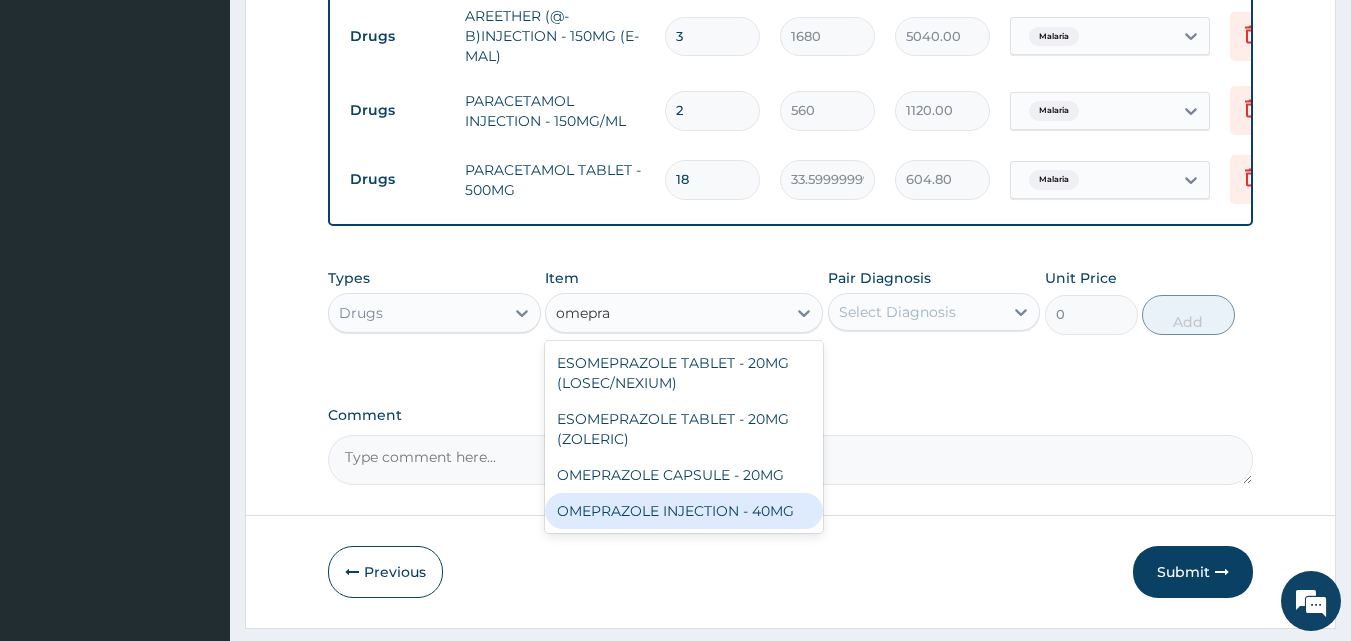 click on "OMEPRAZOLE INJECTION - 40MG" at bounding box center (684, 511) 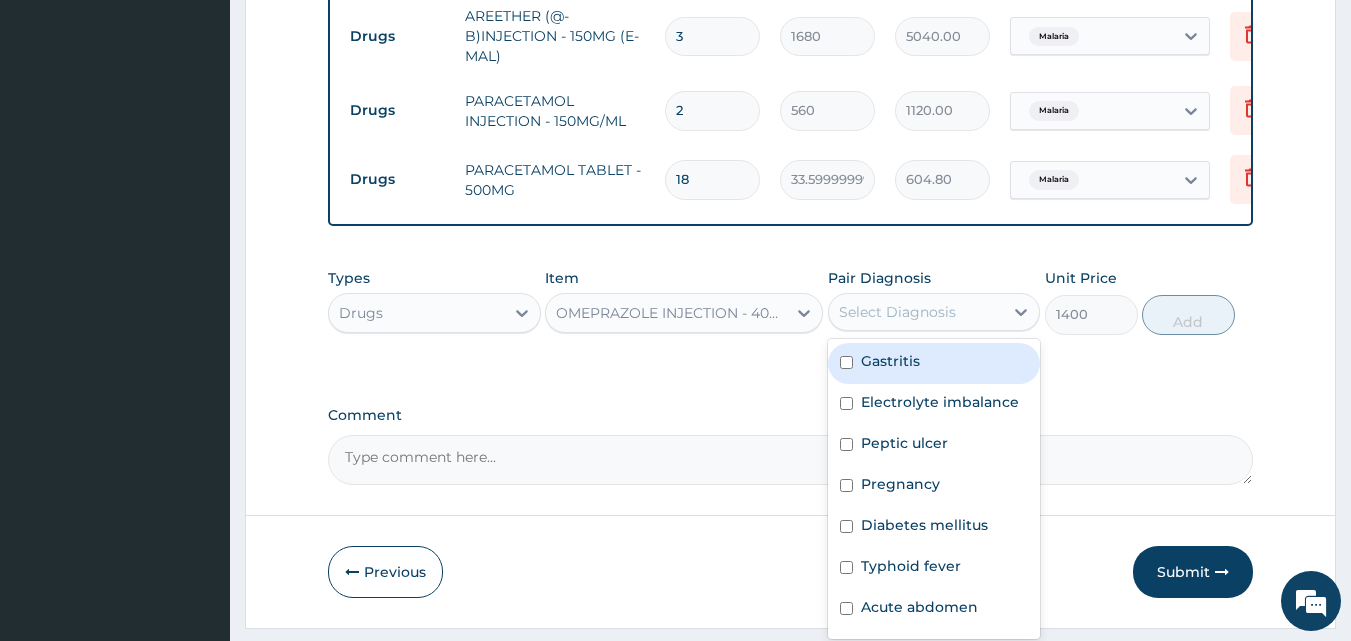 drag, startPoint x: 895, startPoint y: 323, endPoint x: 895, endPoint y: 370, distance: 47 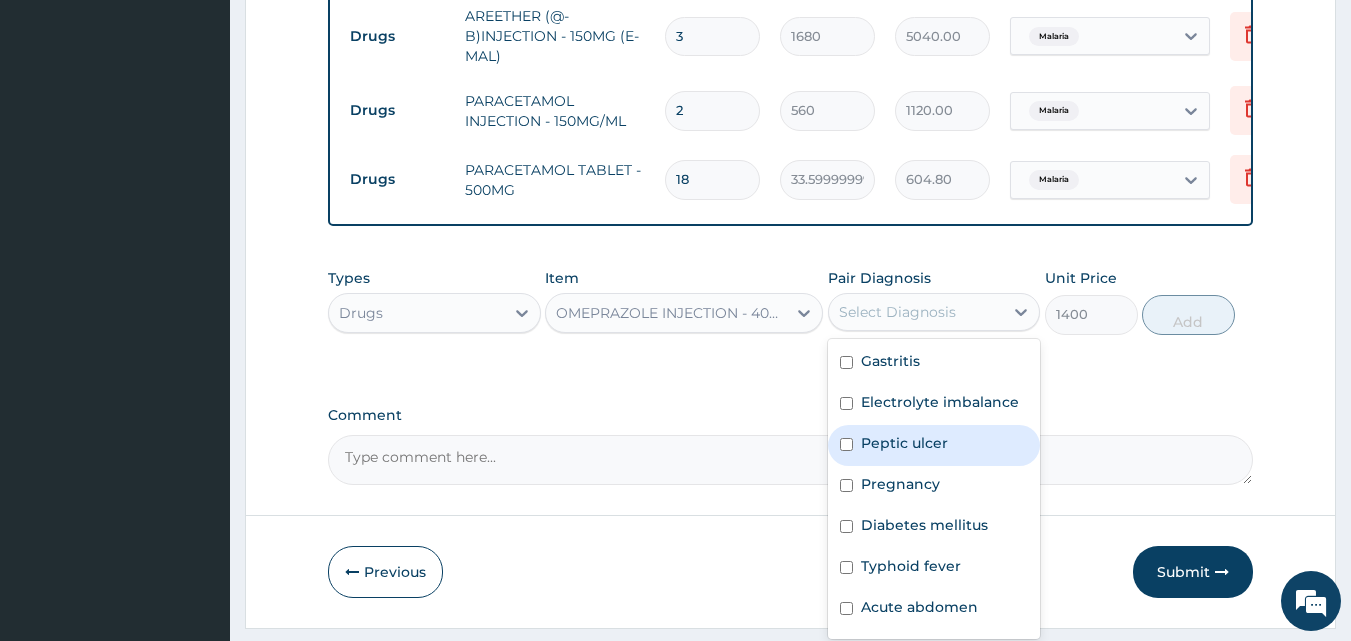 click on "Peptic ulcer" at bounding box center (904, 443) 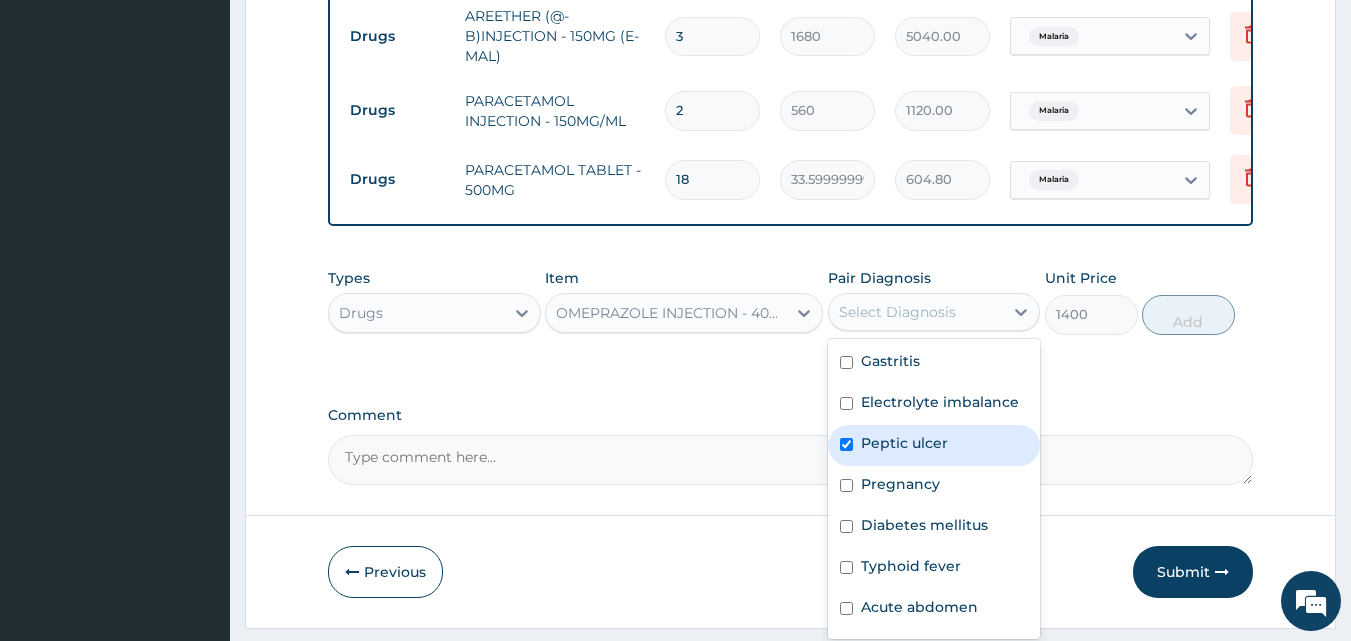 checkbox on "true" 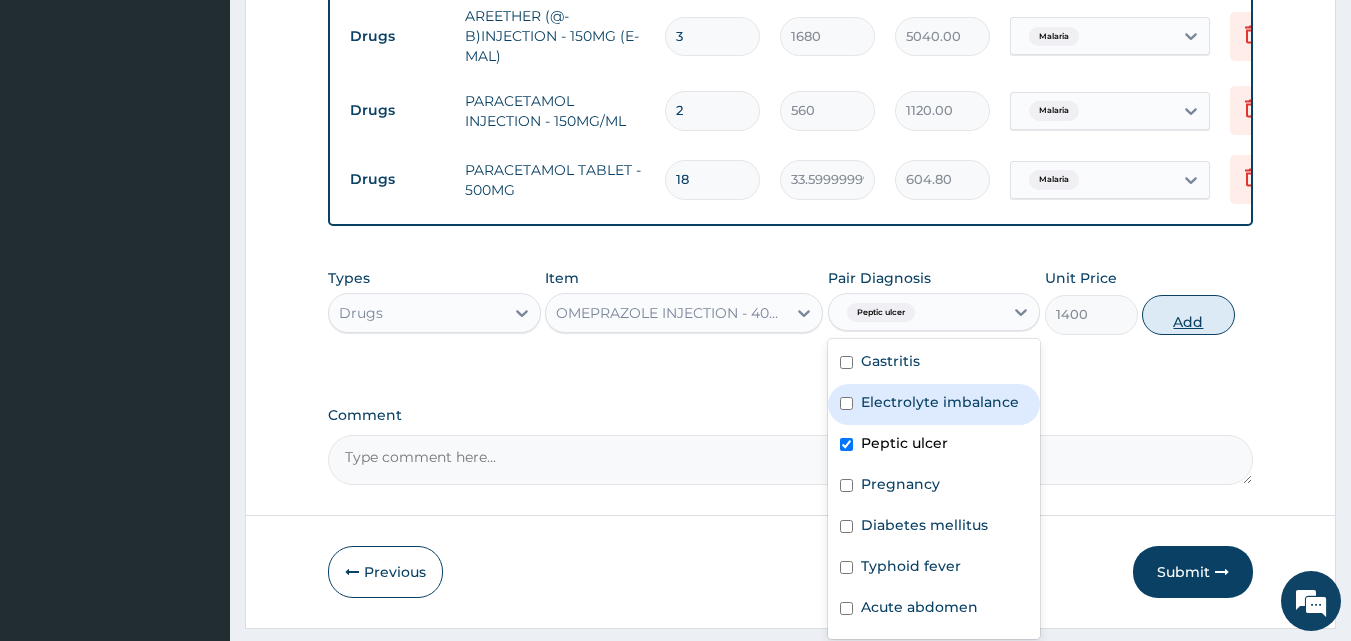 click on "Add" at bounding box center (1188, 315) 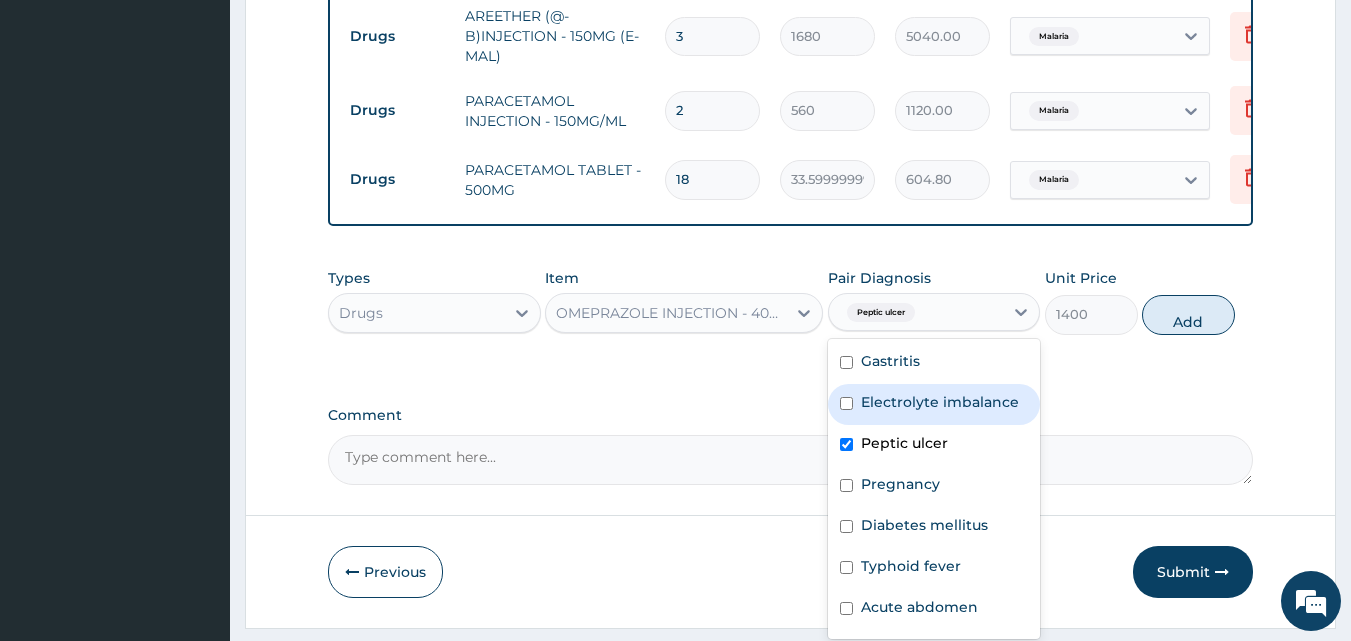 type on "0" 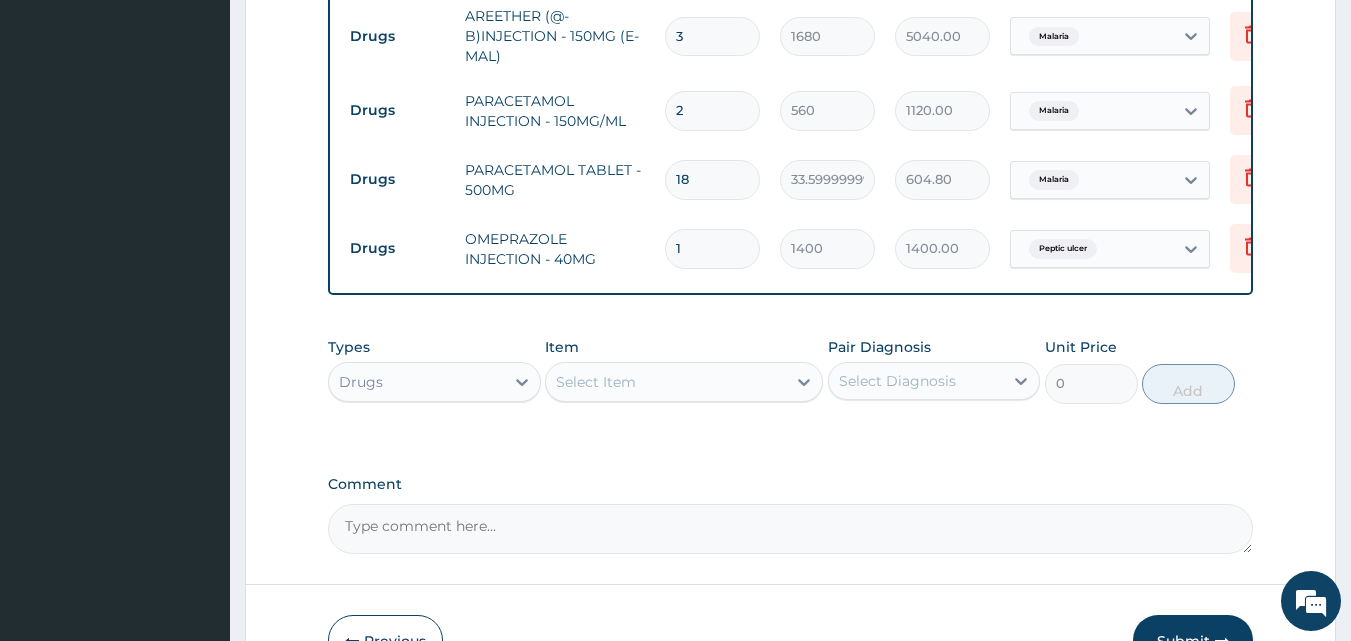 drag, startPoint x: 753, startPoint y: 251, endPoint x: 626, endPoint y: 248, distance: 127.03543 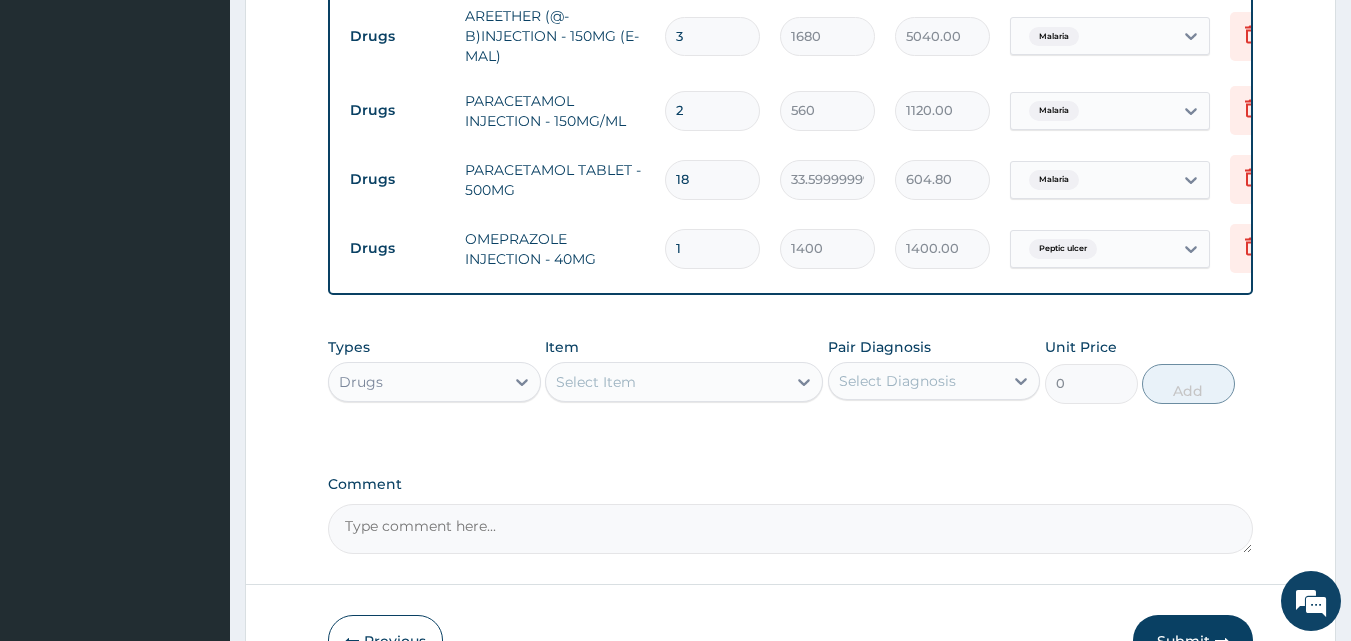click on "Drugs OMEPRAZOLE INJECTION - 40MG 1 1400 1400.00 Peptic ulcer Delete" at bounding box center (830, 248) 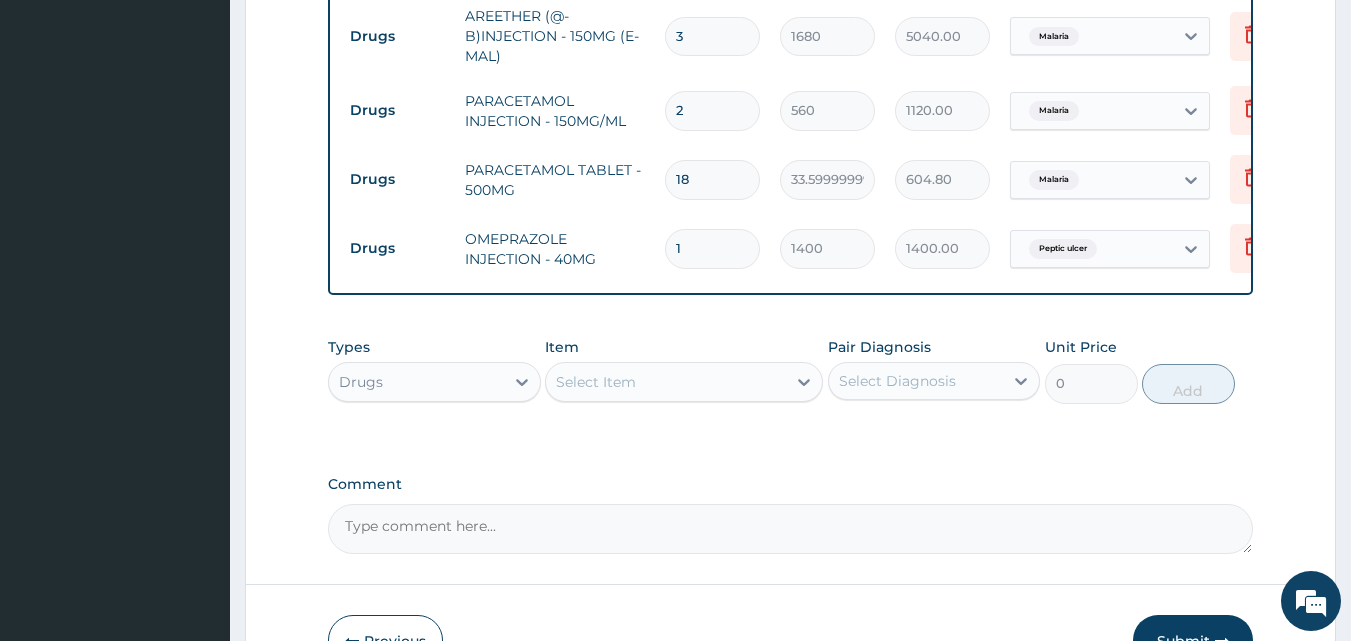 type on "2" 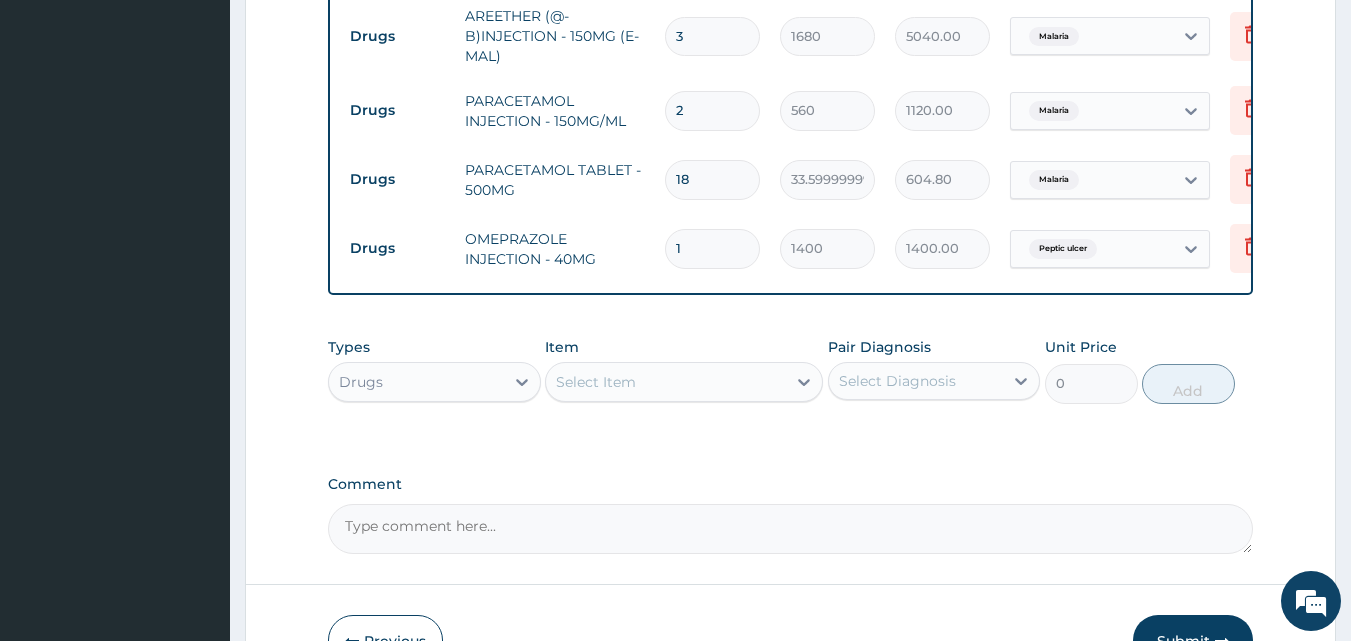 type on "2800.00" 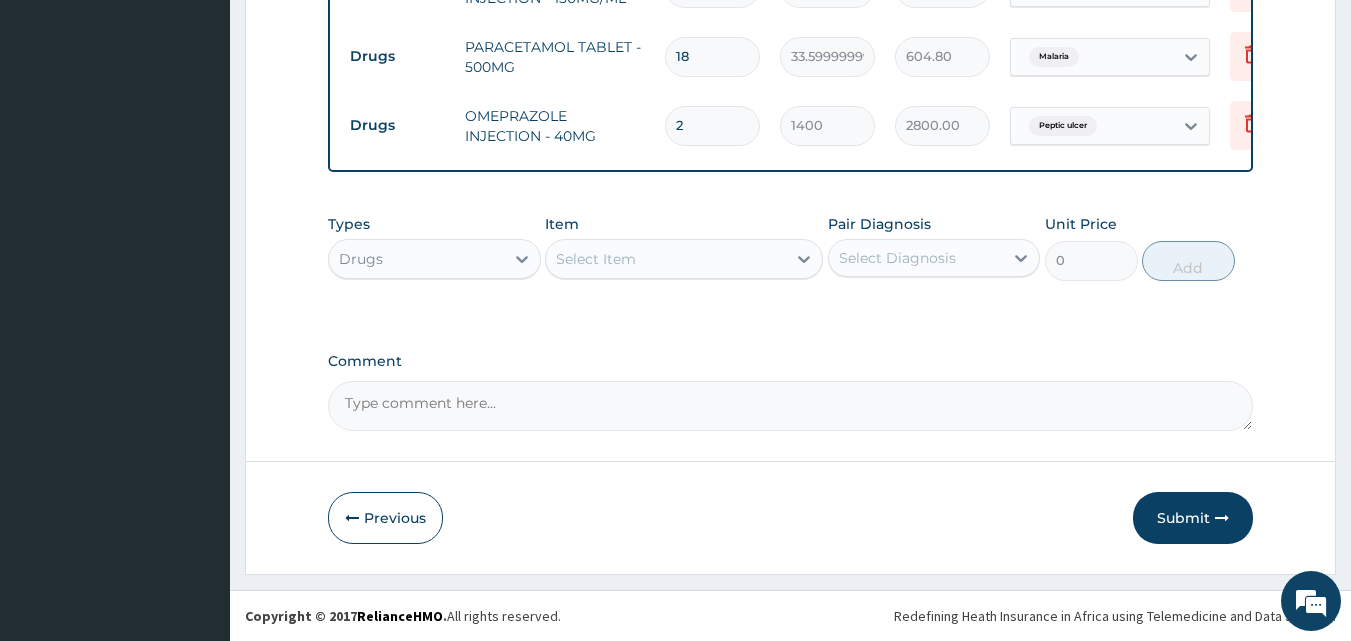 scroll, scrollTop: 1609, scrollLeft: 0, axis: vertical 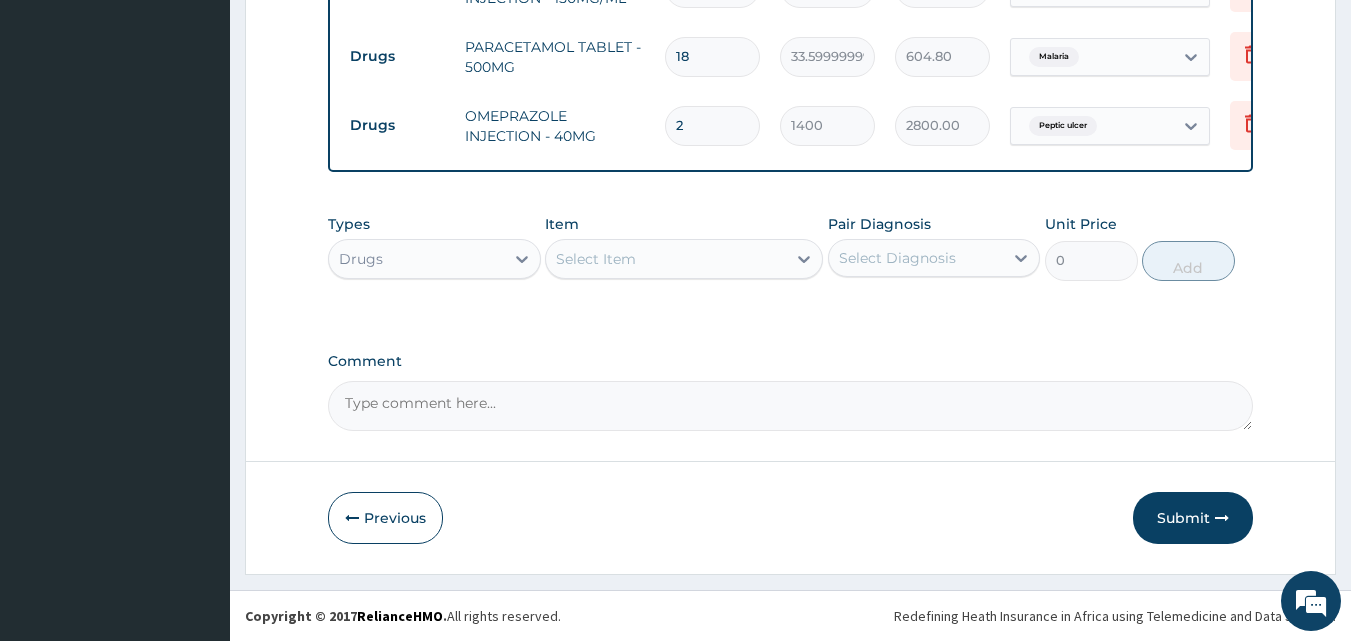 type on "2" 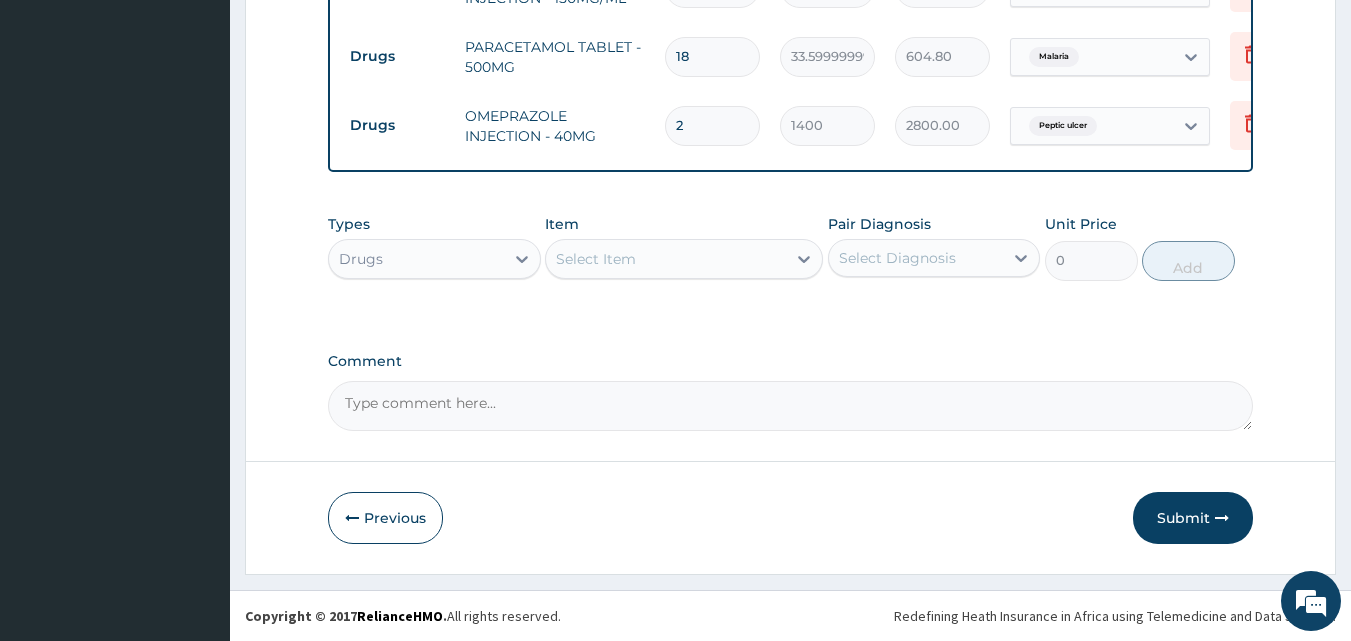 drag, startPoint x: 625, startPoint y: 258, endPoint x: 540, endPoint y: 242, distance: 86.492775 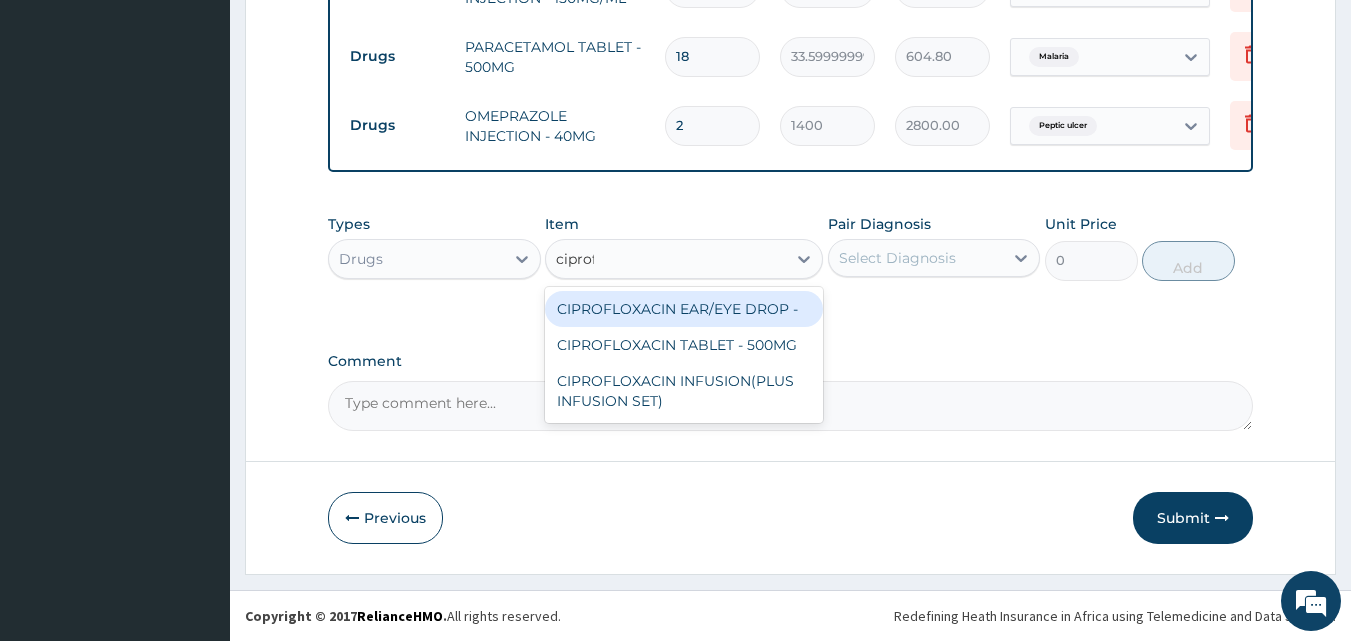 type on "ciprofl" 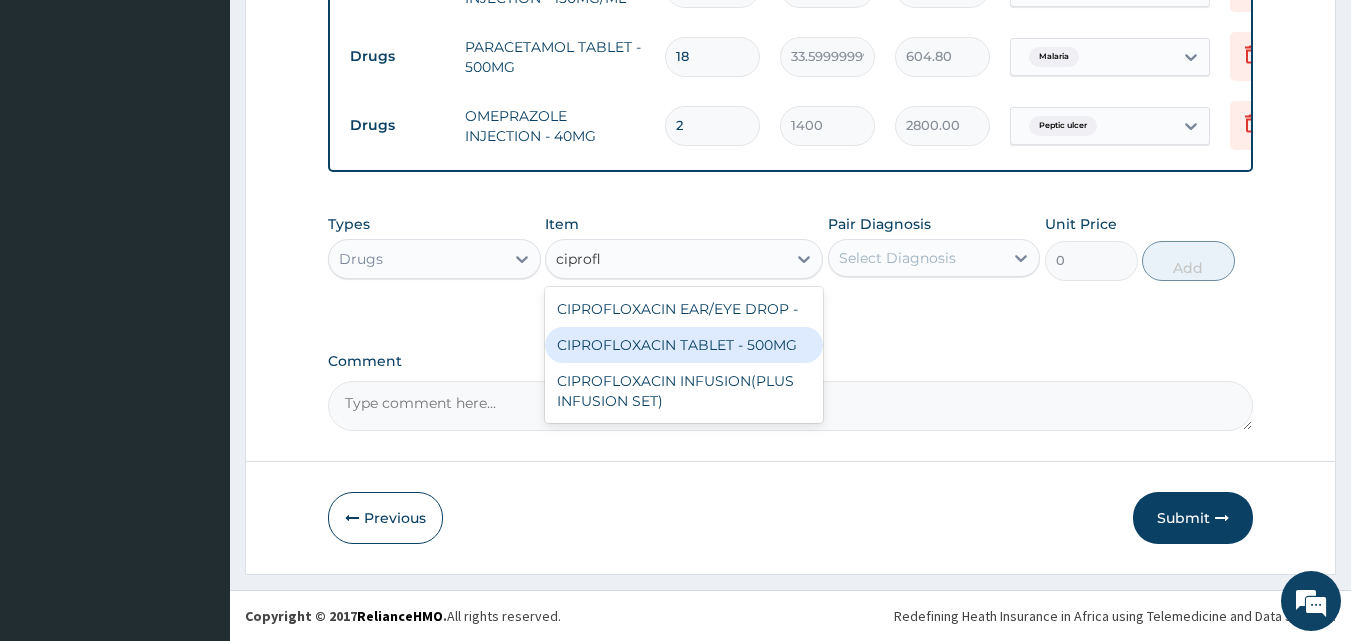 click on "CIPROFLOXACIN TABLET - 500MG" at bounding box center (684, 345) 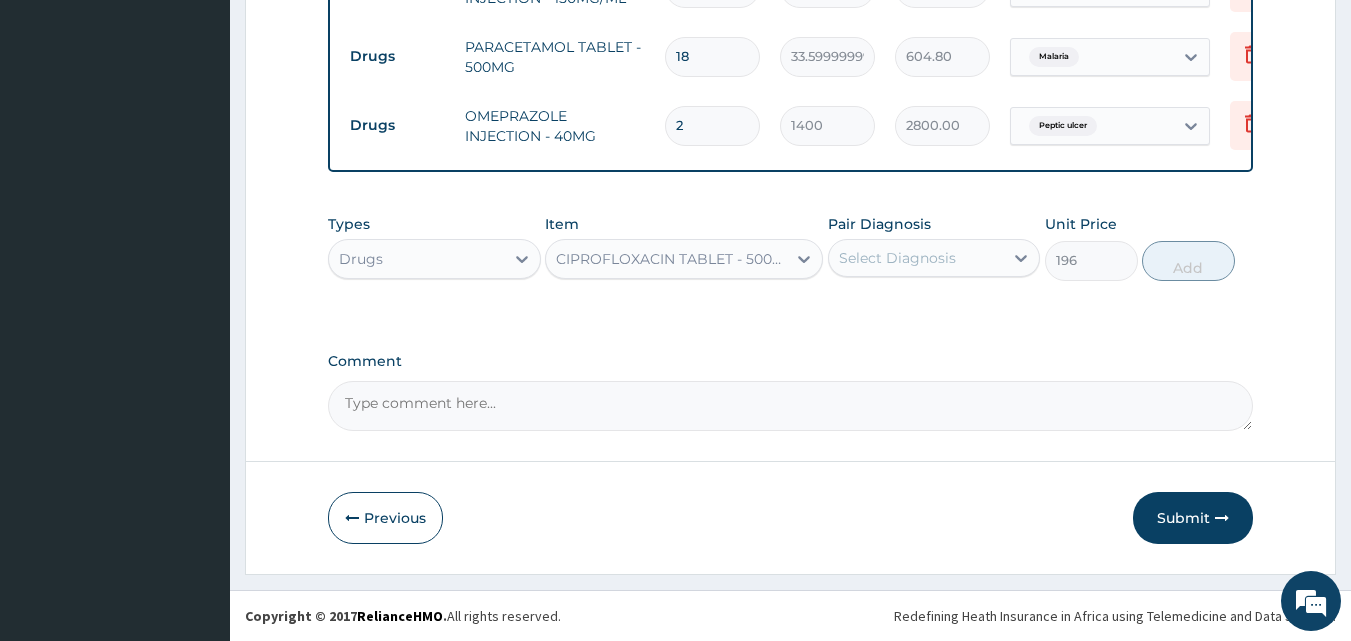 click on "Select Diagnosis" at bounding box center [897, 258] 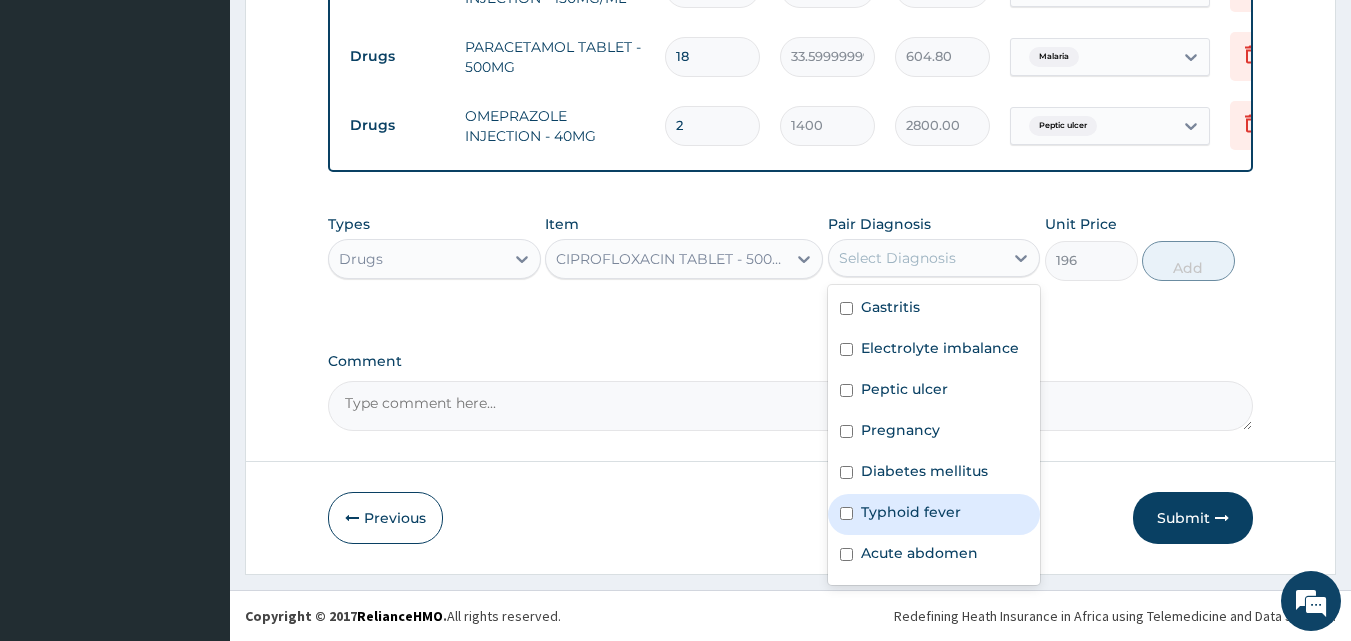 scroll, scrollTop: 56, scrollLeft: 0, axis: vertical 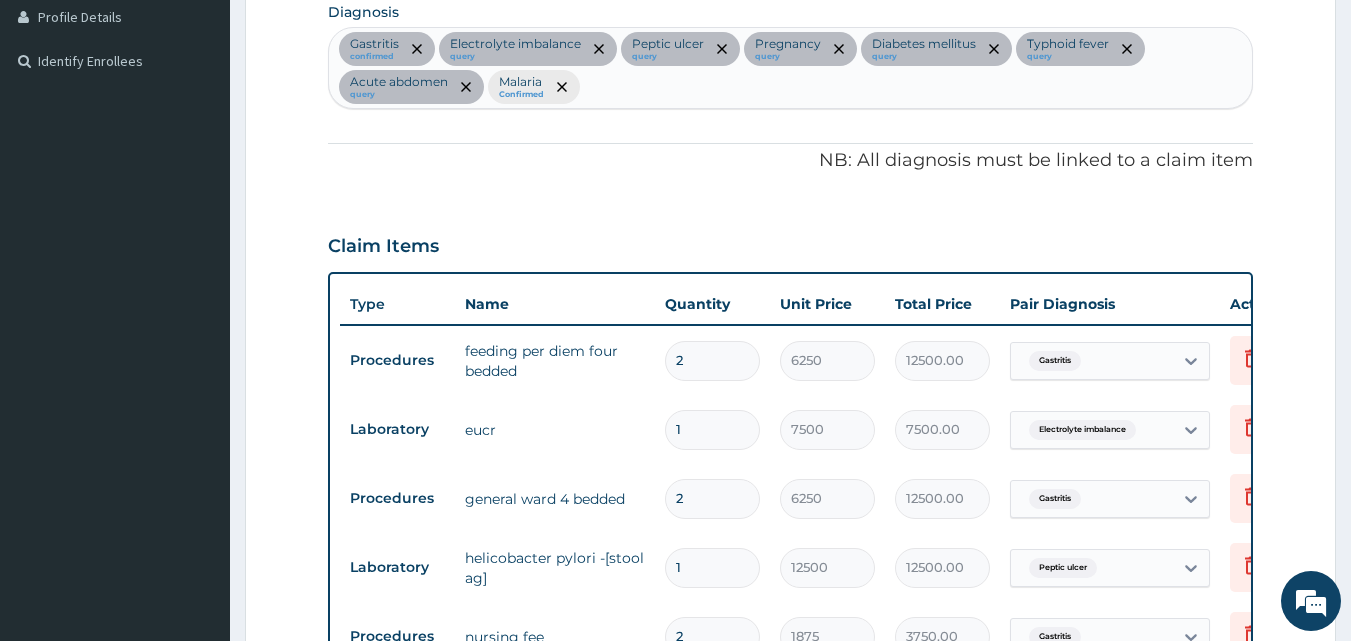 click on "Gastritis confirmed Electrolyte imbalance query Peptic ulcer query Pregnancy query Diabetes mellitus query Typhoid fever query Acute abdomen query Malaria Confirmed" at bounding box center [791, 68] 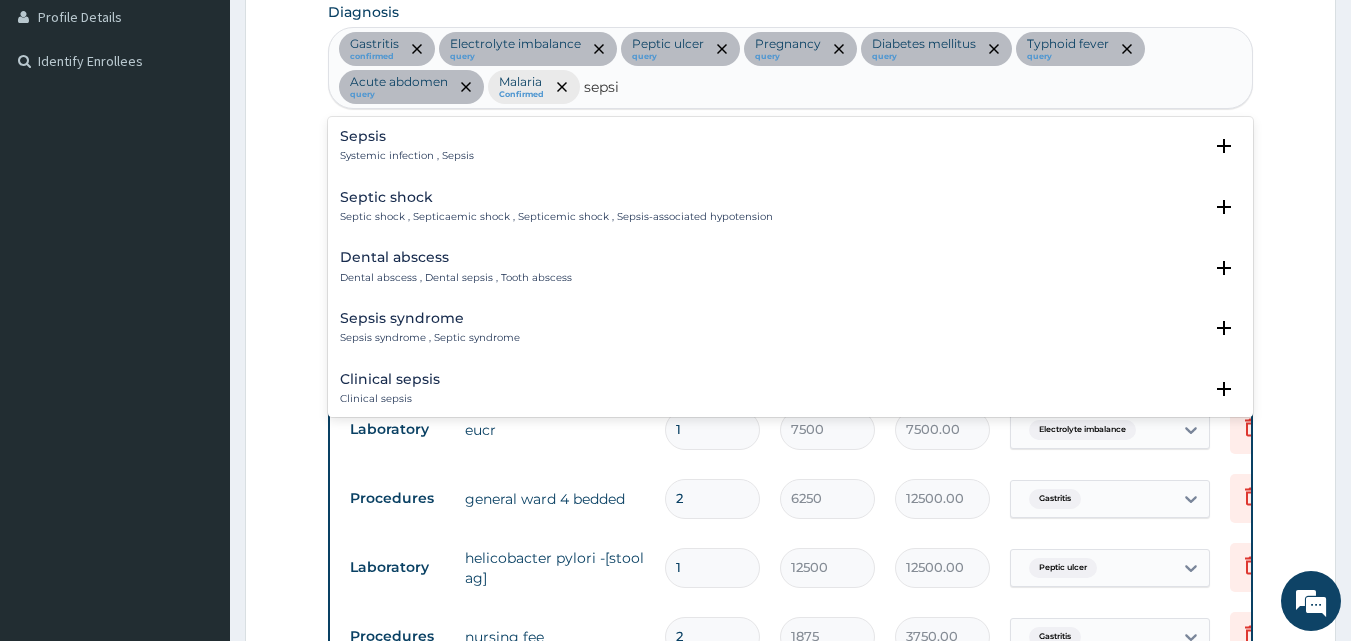 type on "sepsis" 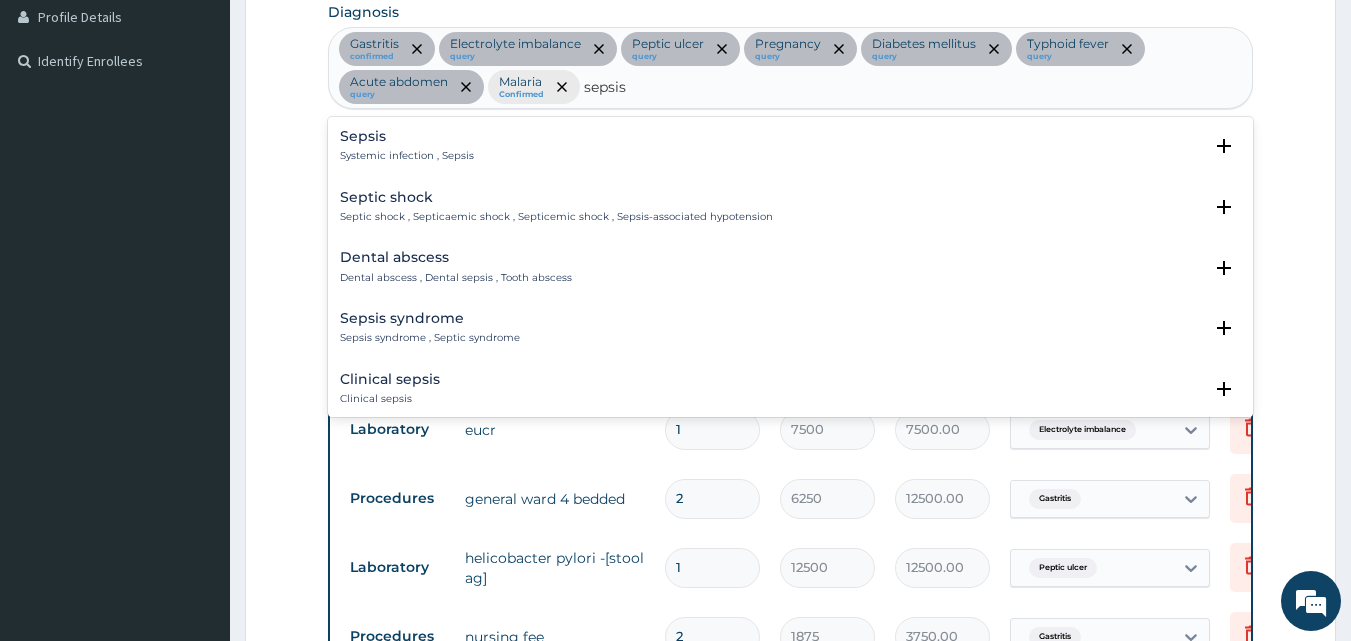 click on "Sepsis" at bounding box center [407, 136] 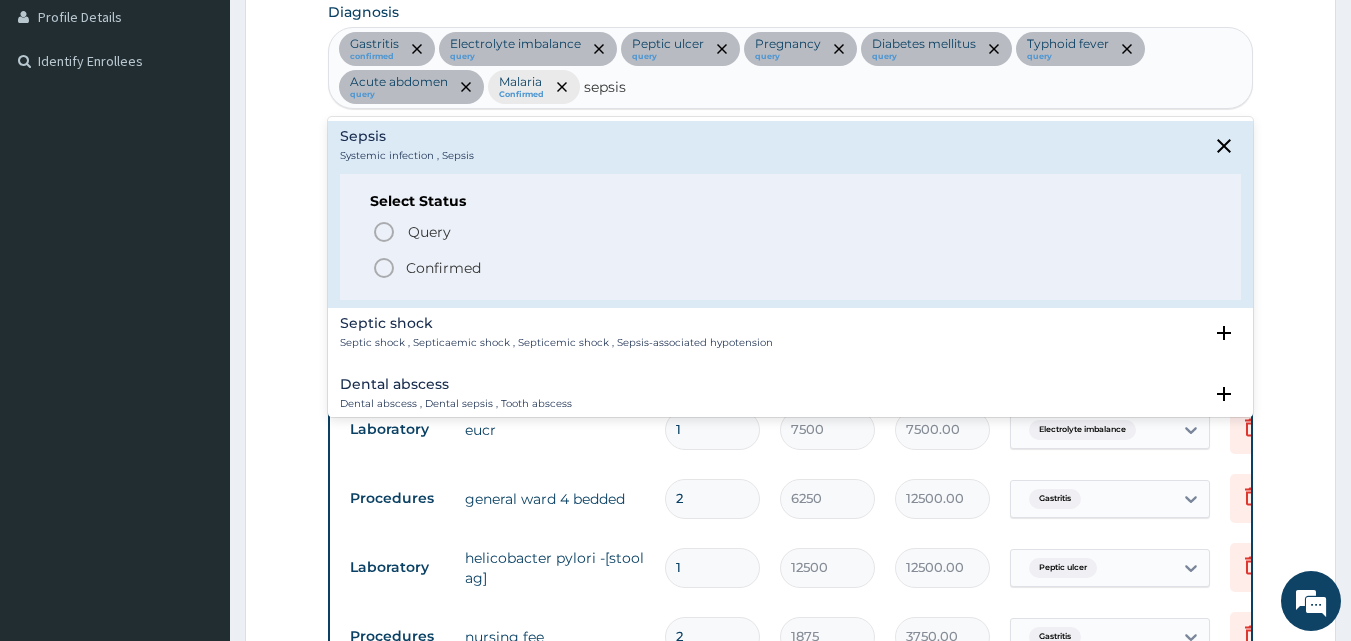 click on "Confirmed" at bounding box center (443, 268) 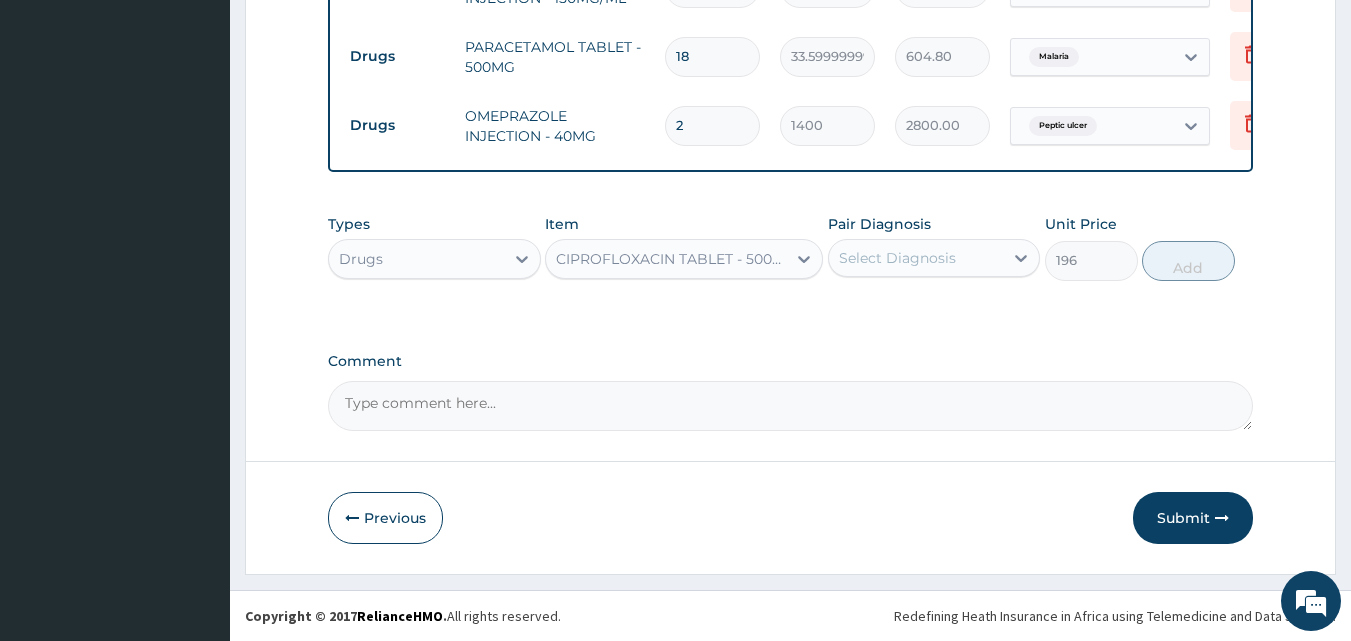 scroll, scrollTop: 1609, scrollLeft: 0, axis: vertical 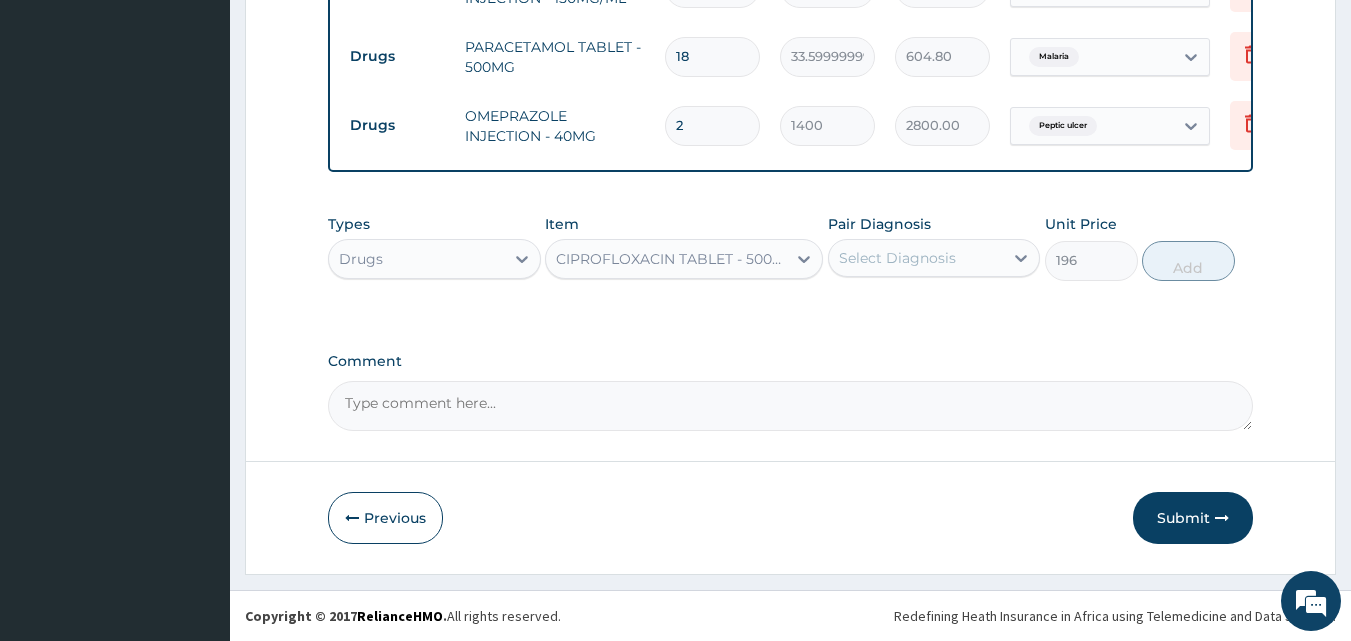 click on "Select Diagnosis" at bounding box center [916, 258] 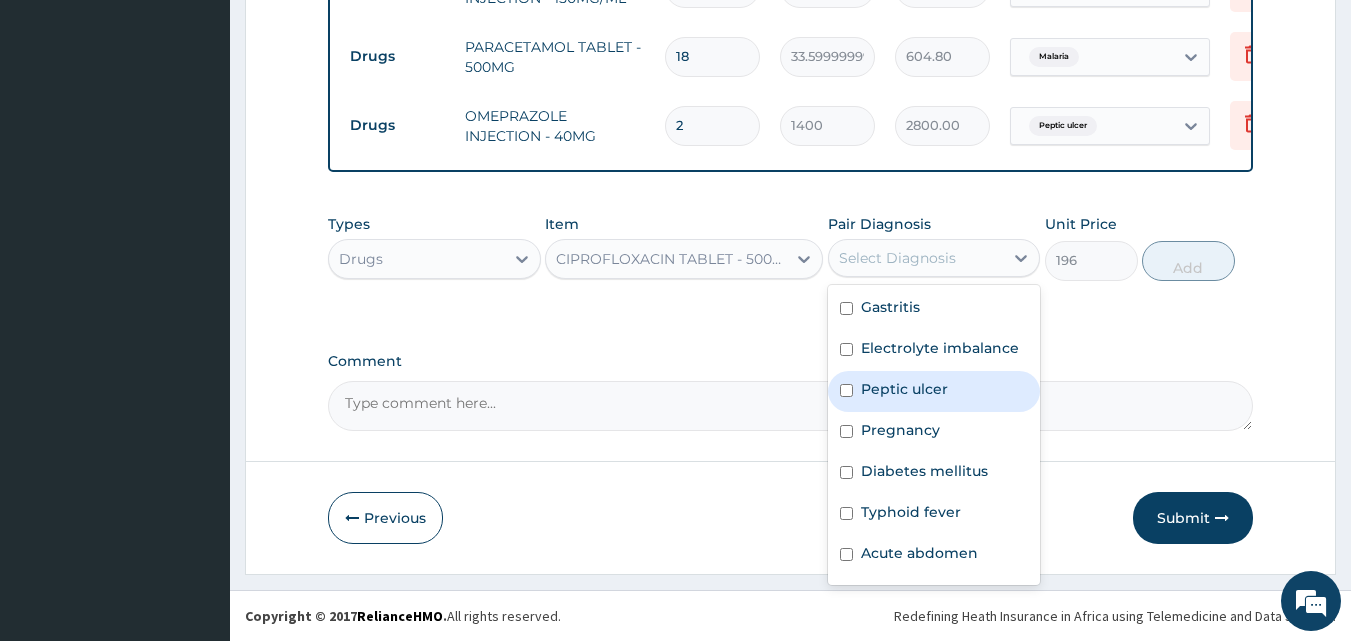 scroll, scrollTop: 97, scrollLeft: 0, axis: vertical 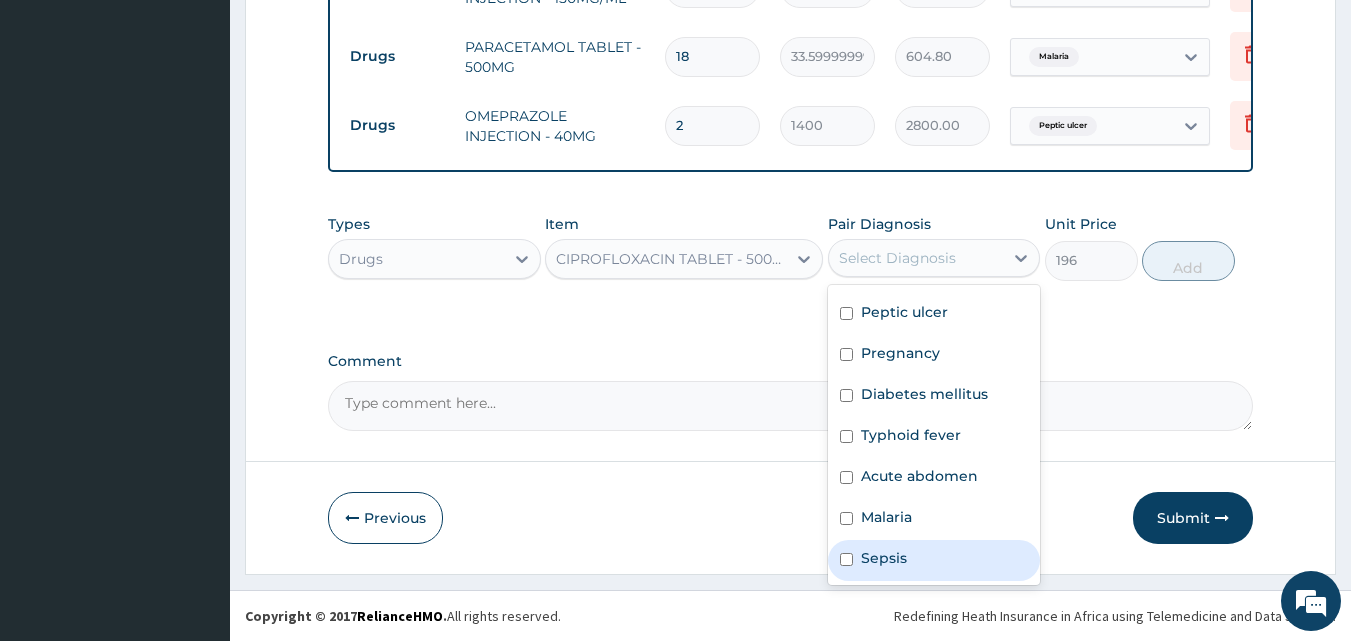 click on "Sepsis" at bounding box center (934, 560) 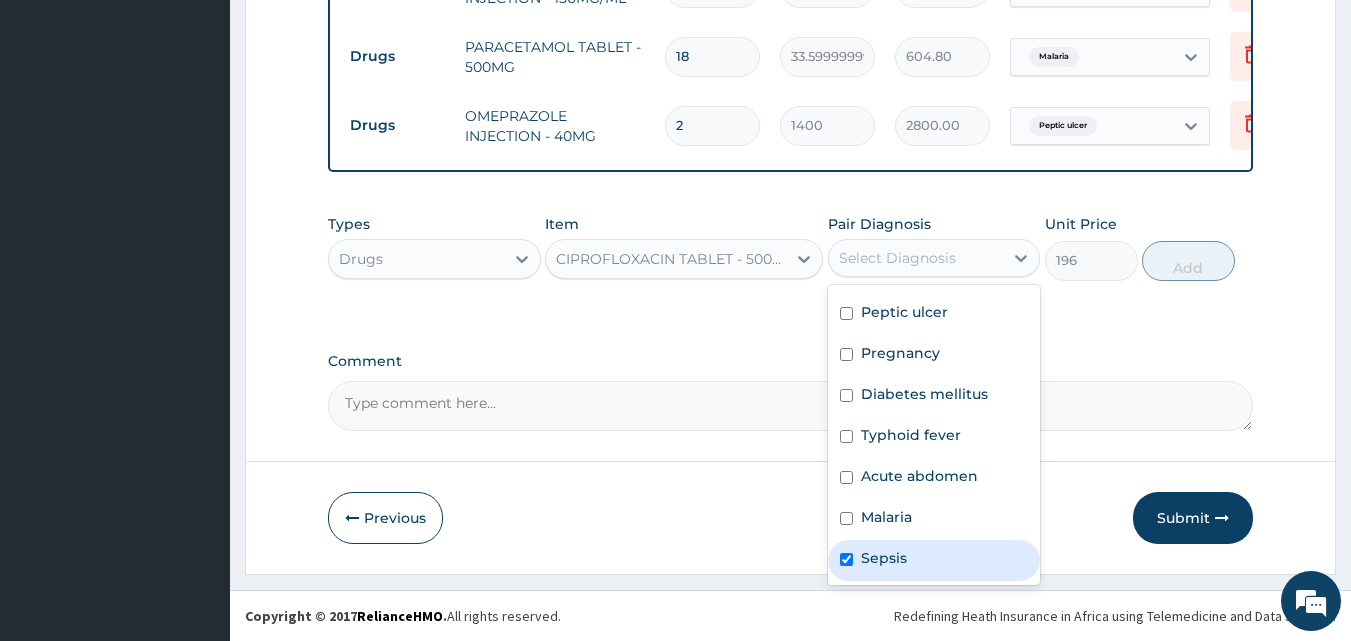 checkbox on "true" 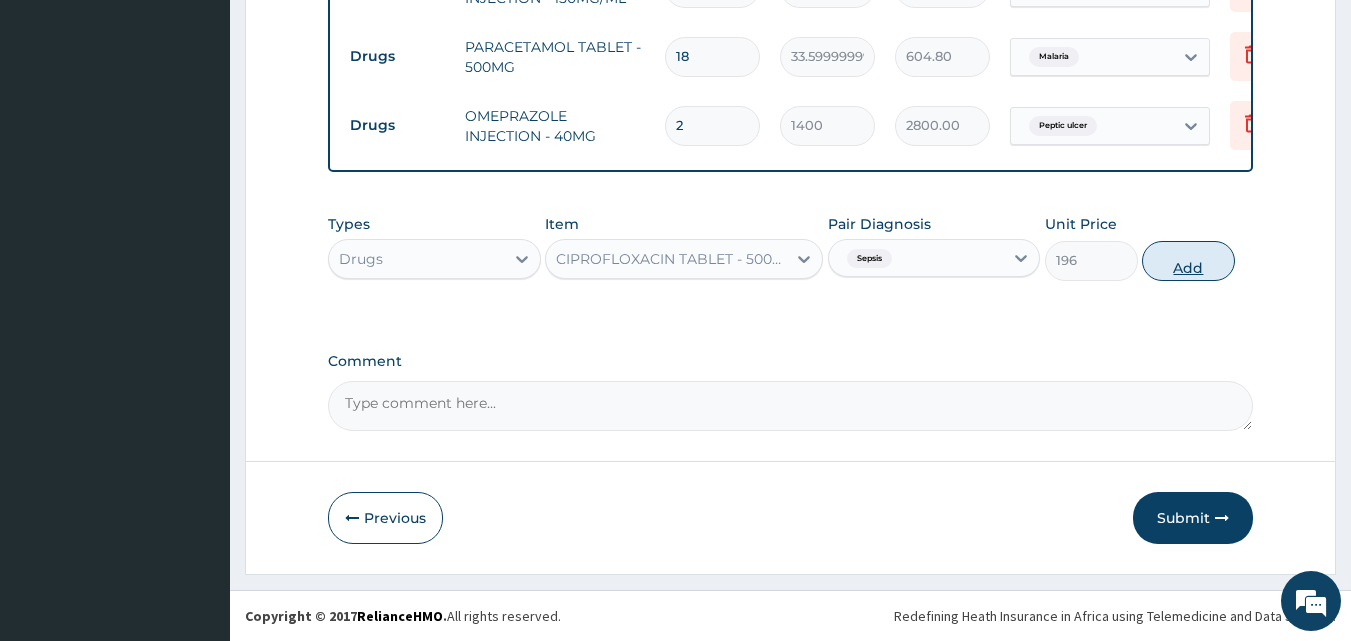click on "Add" at bounding box center [1188, 261] 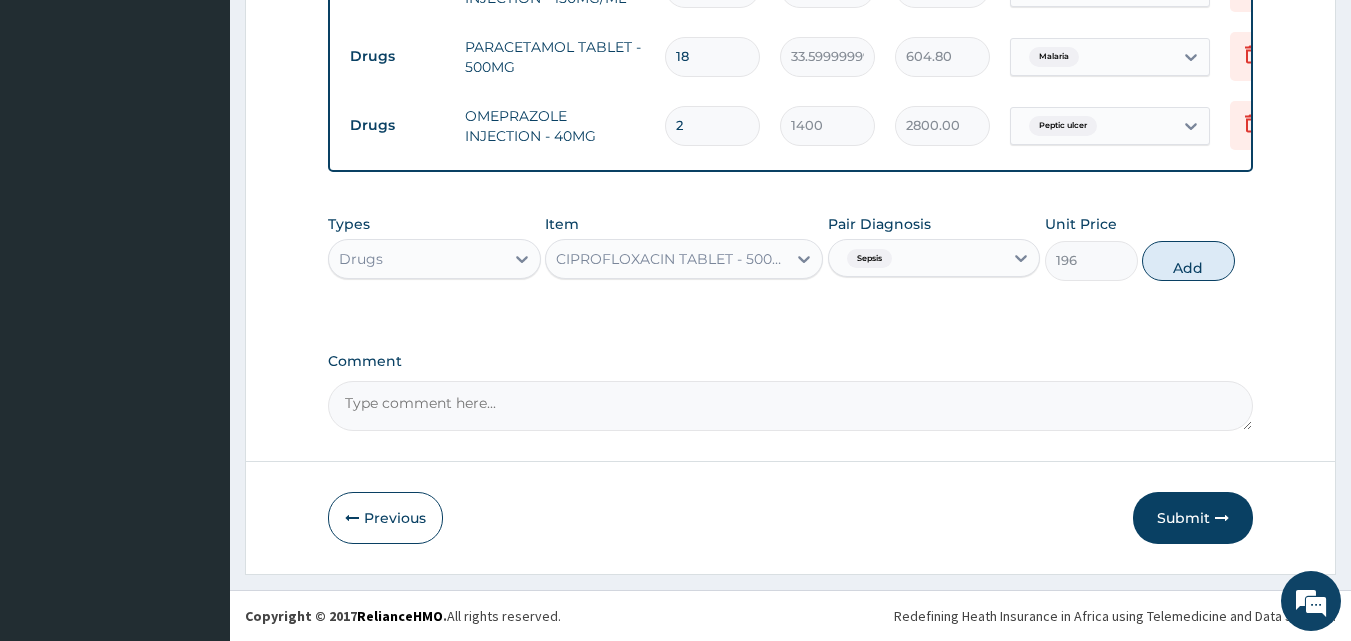 type on "0" 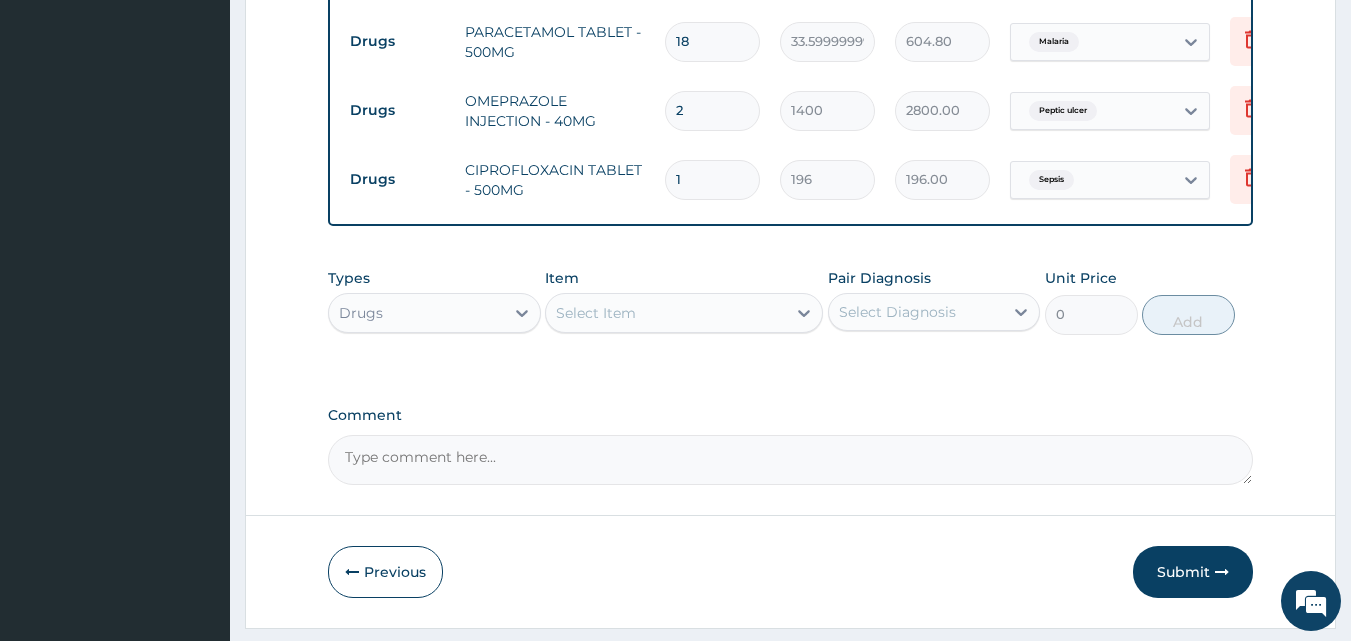 drag, startPoint x: 734, startPoint y: 185, endPoint x: 622, endPoint y: 178, distance: 112.21854 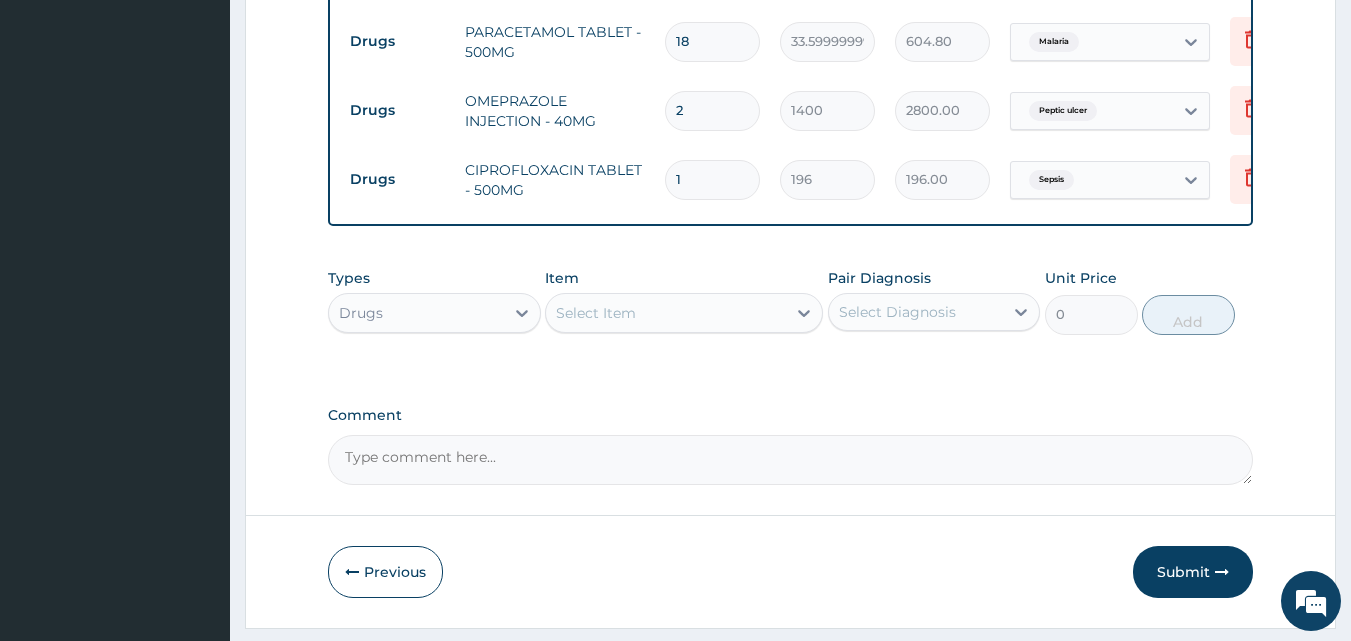 type on "4" 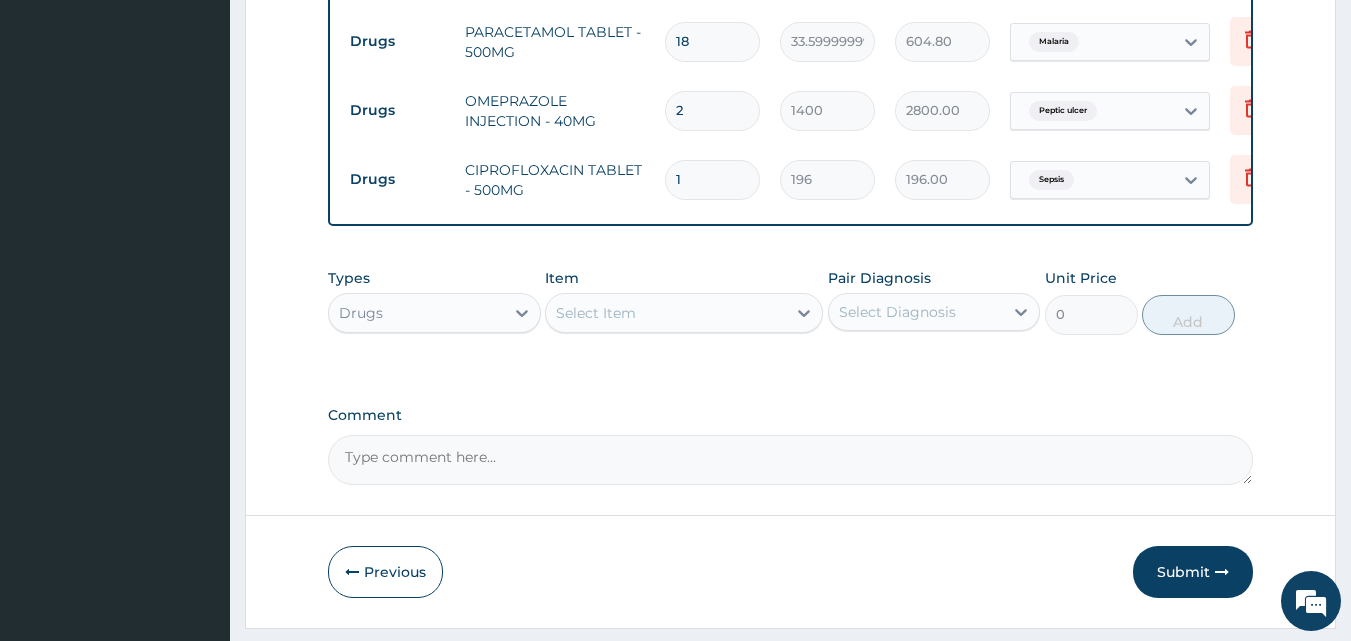 type on "784.00" 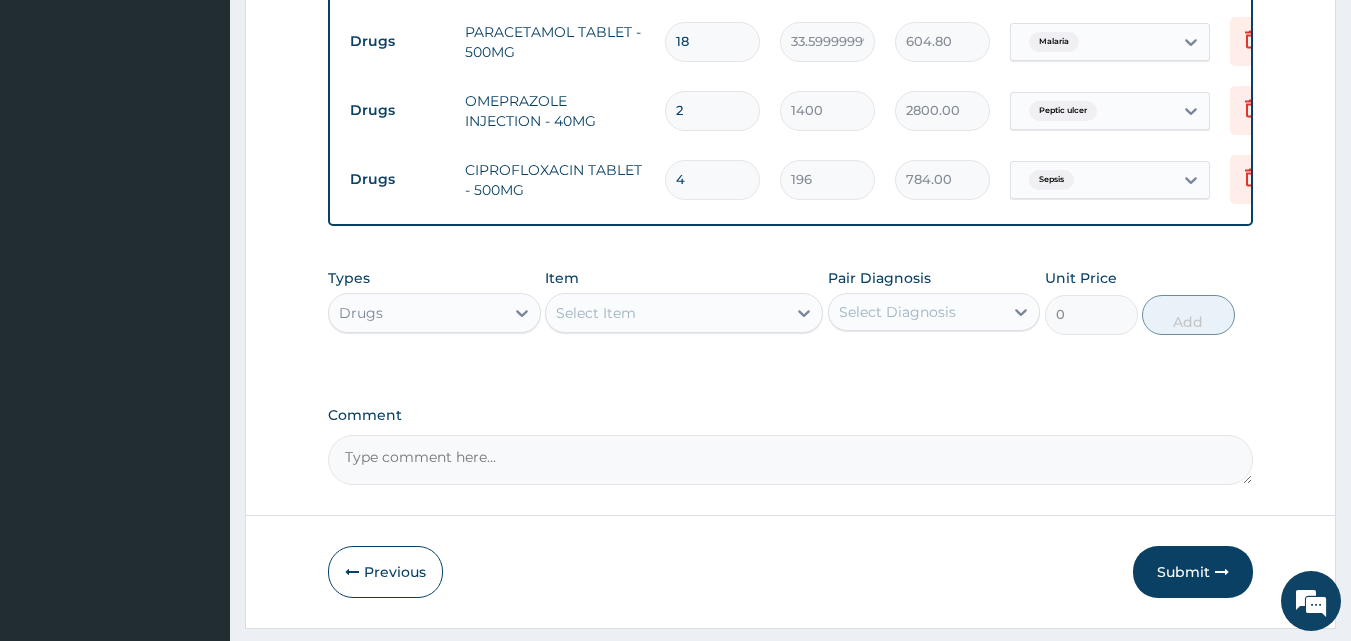 type on "4" 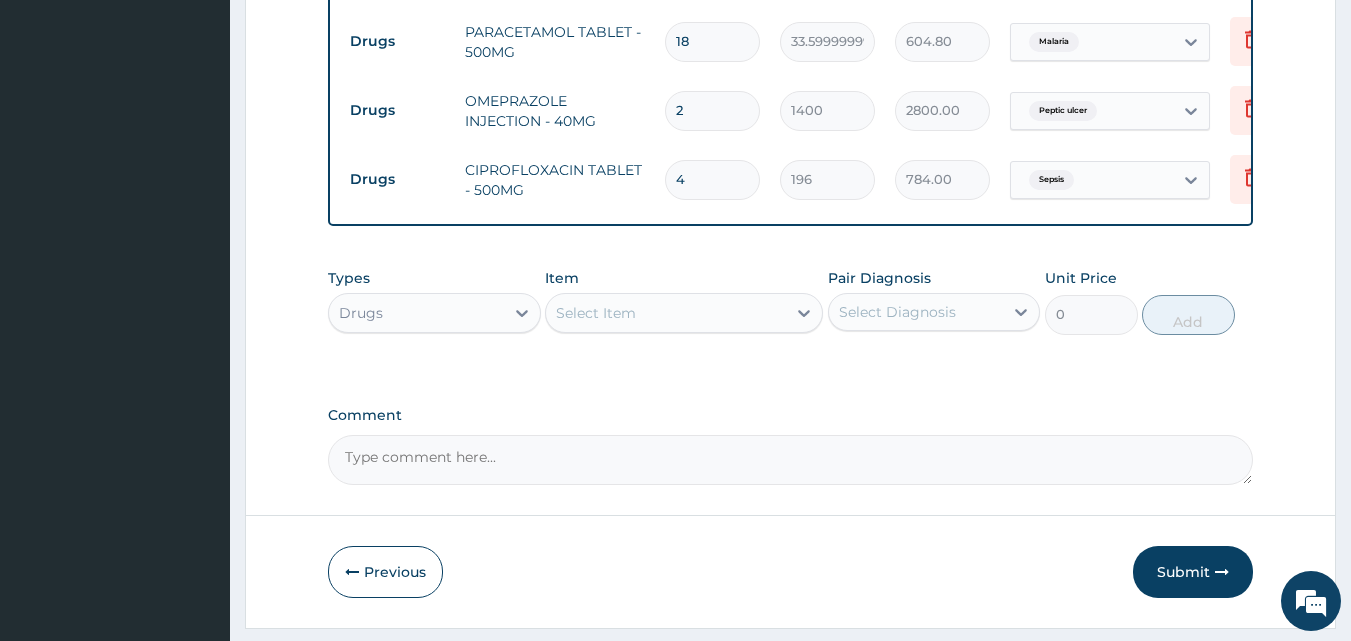click on "Select Item" at bounding box center (666, 313) 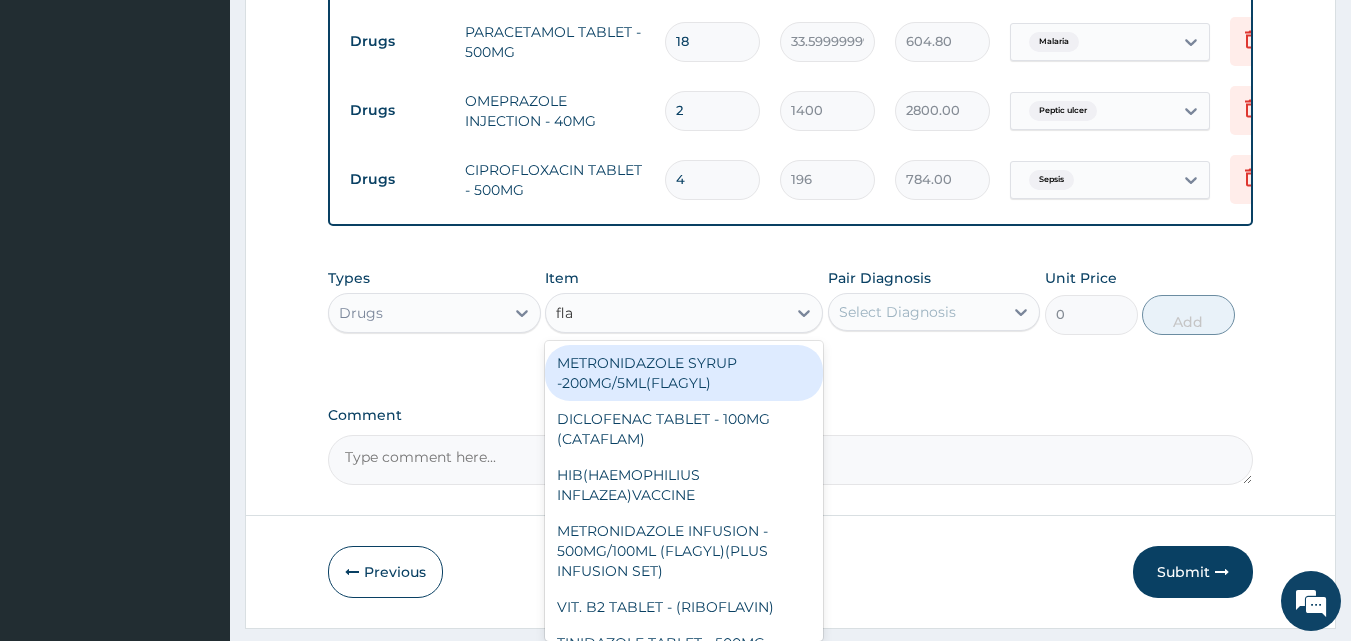type on "flag" 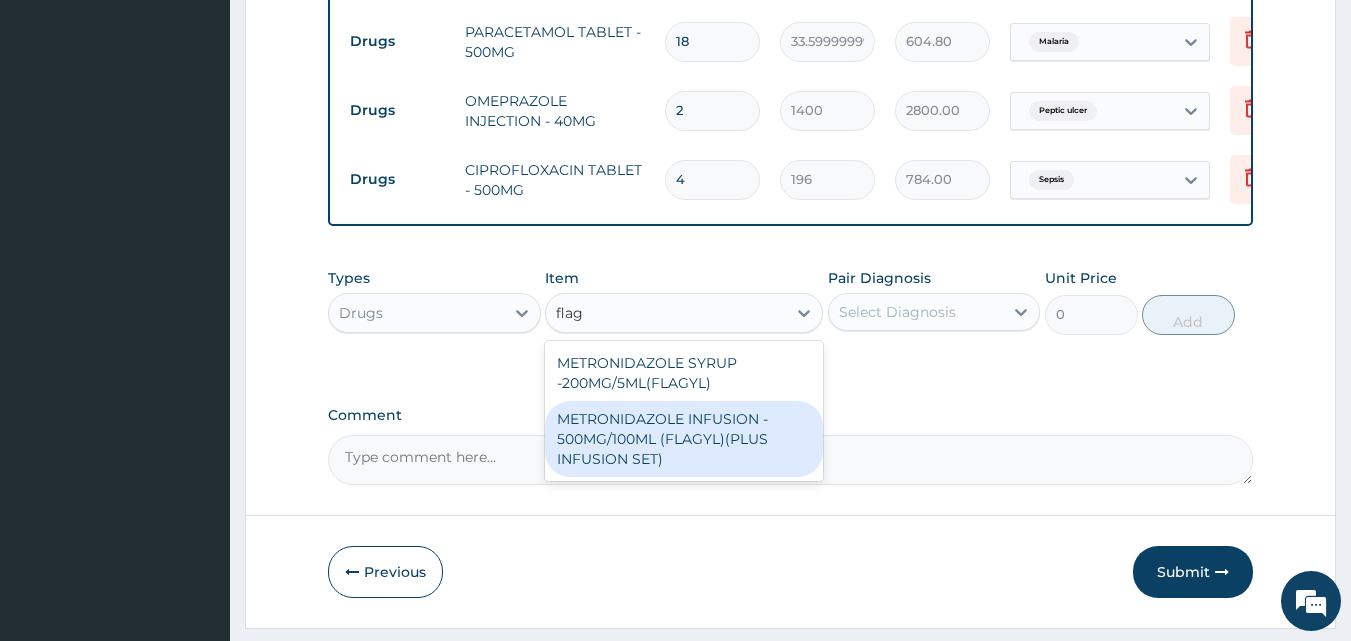 click on "METRONIDAZOLE INFUSION - 500MG/100ML (FLAGYL)(PLUS INFUSION SET)" at bounding box center (684, 439) 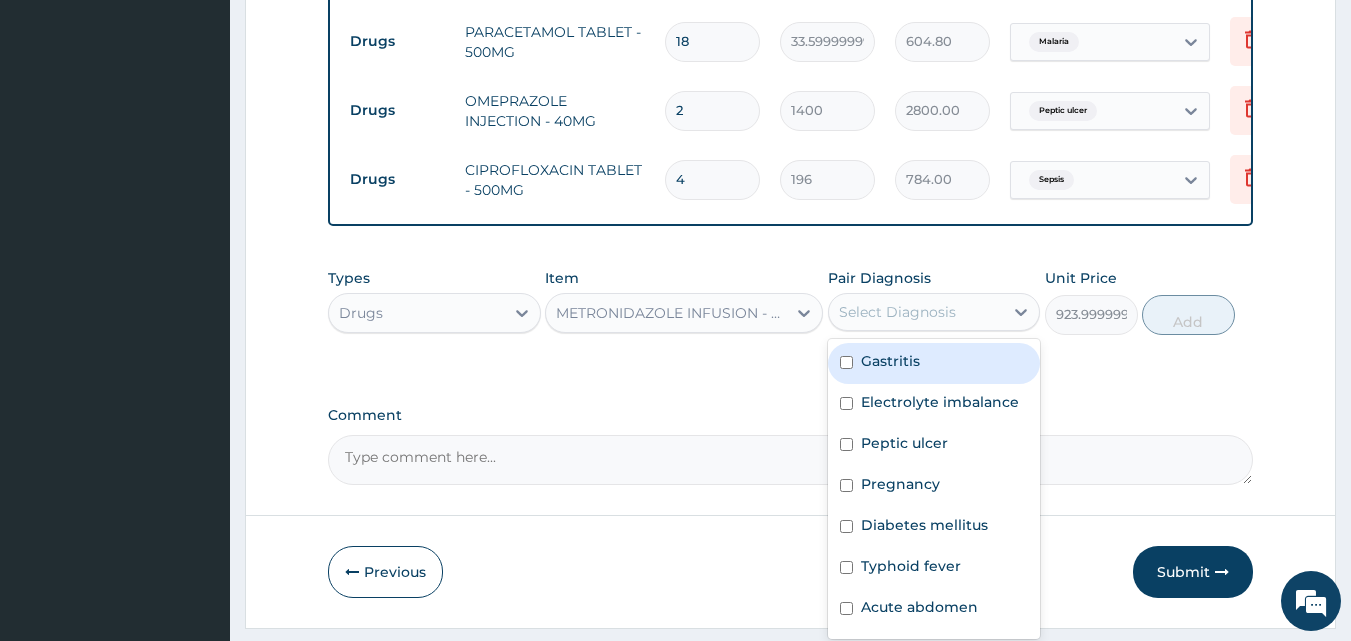 click on "Select Diagnosis" at bounding box center [897, 312] 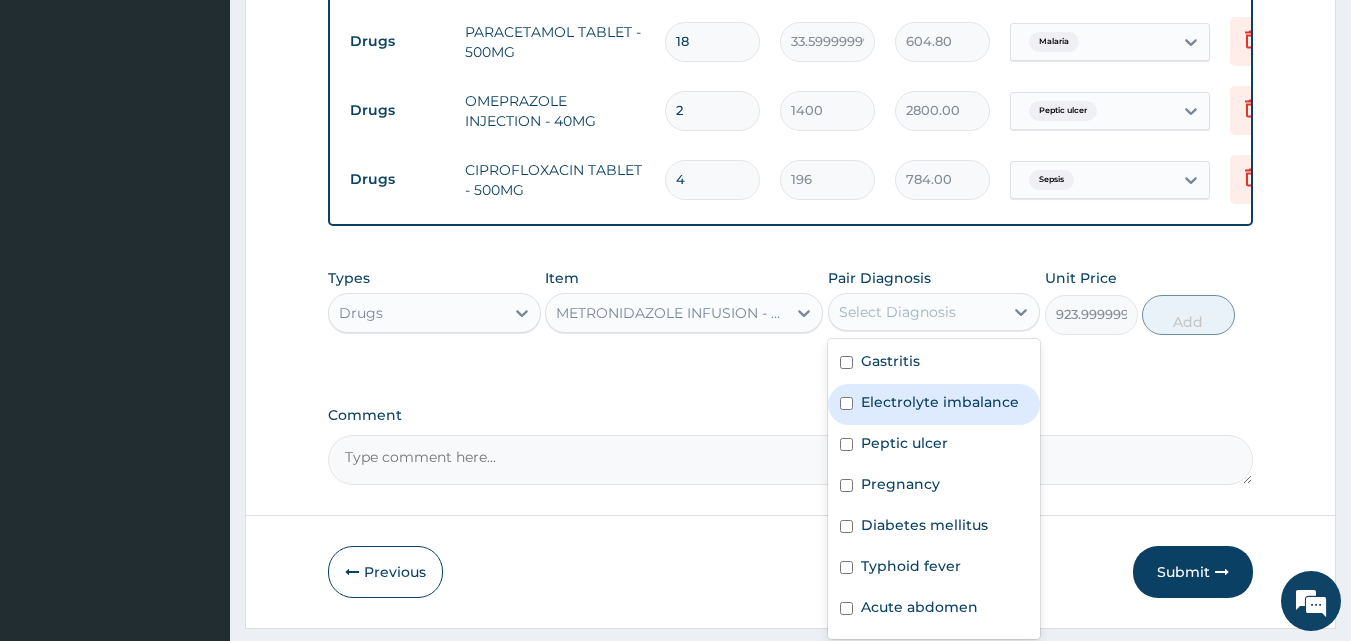 scroll, scrollTop: 1678, scrollLeft: 0, axis: vertical 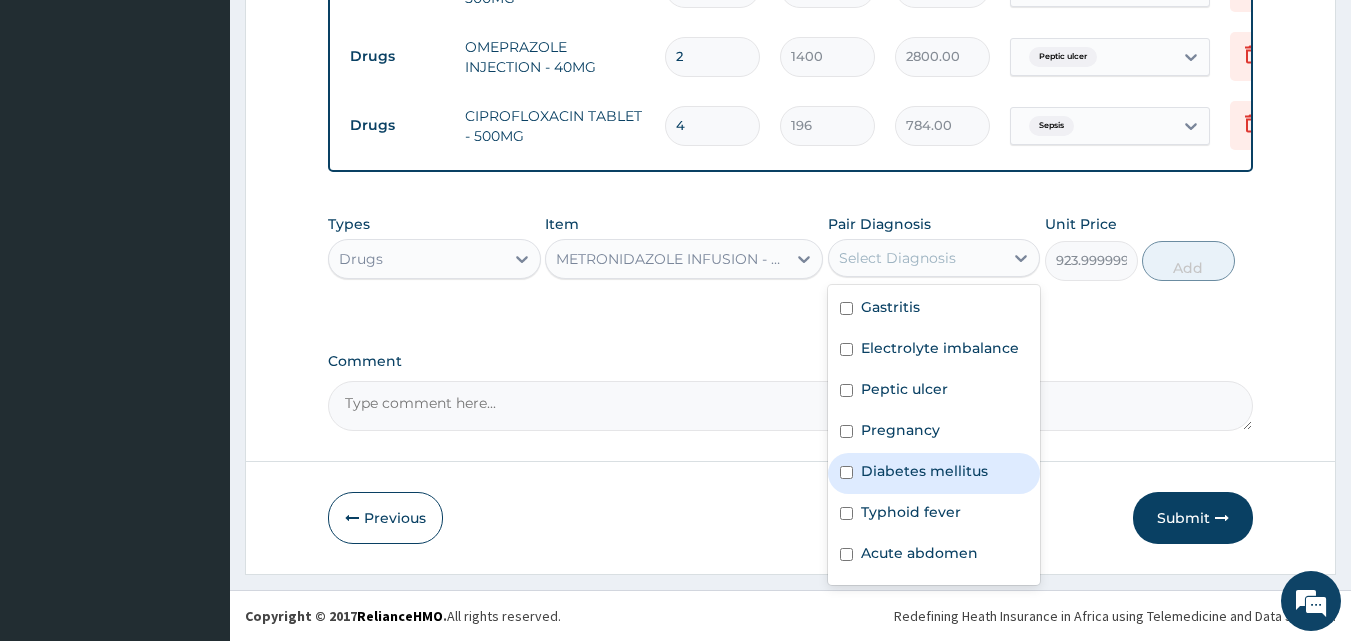 click on "Diabetes mellitus" at bounding box center [934, 473] 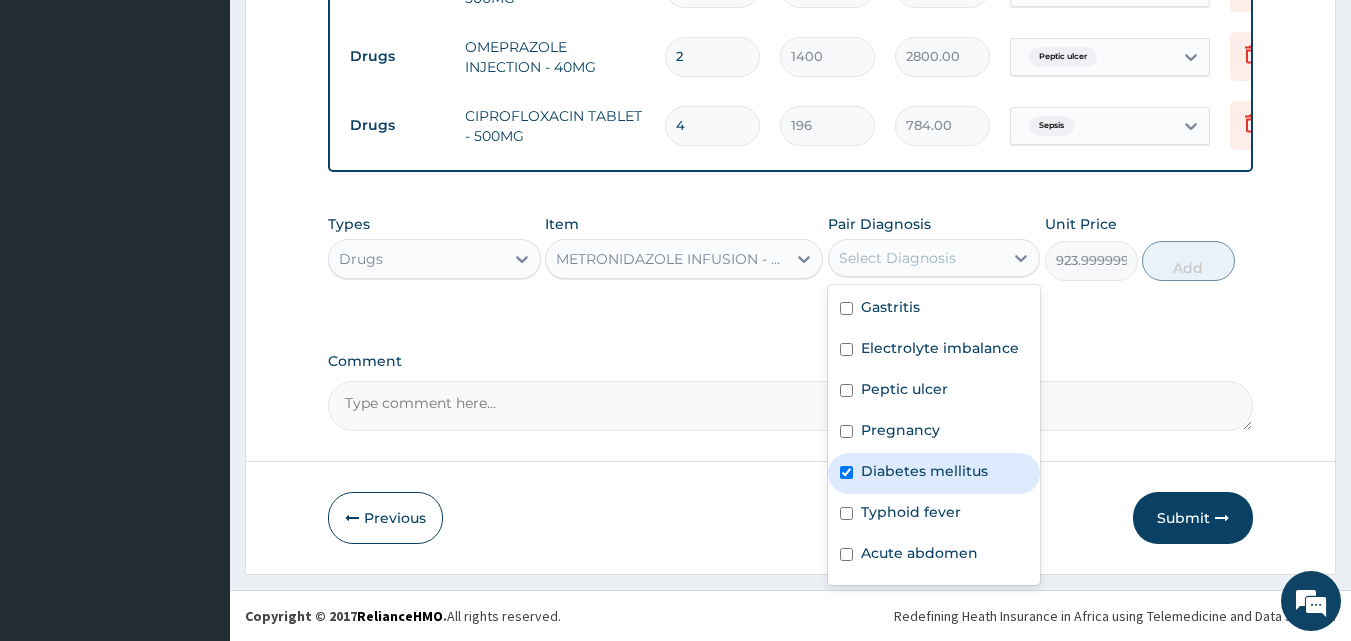 checkbox on "true" 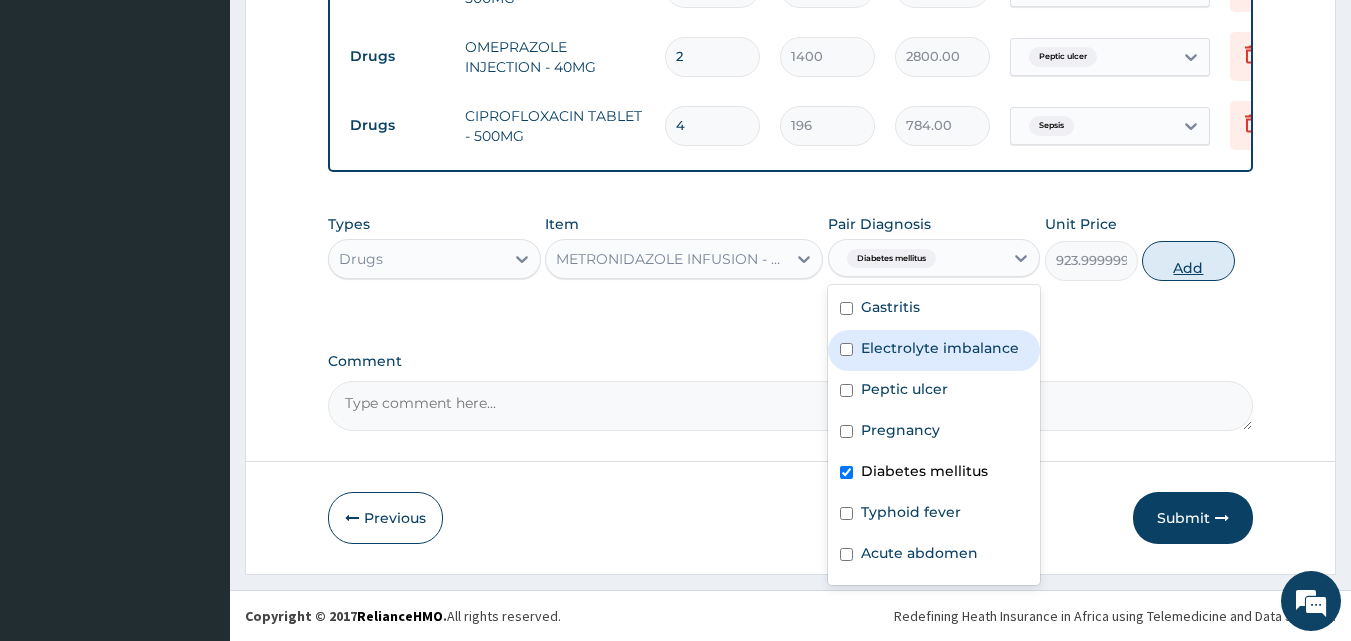 click on "Add" at bounding box center [1188, 261] 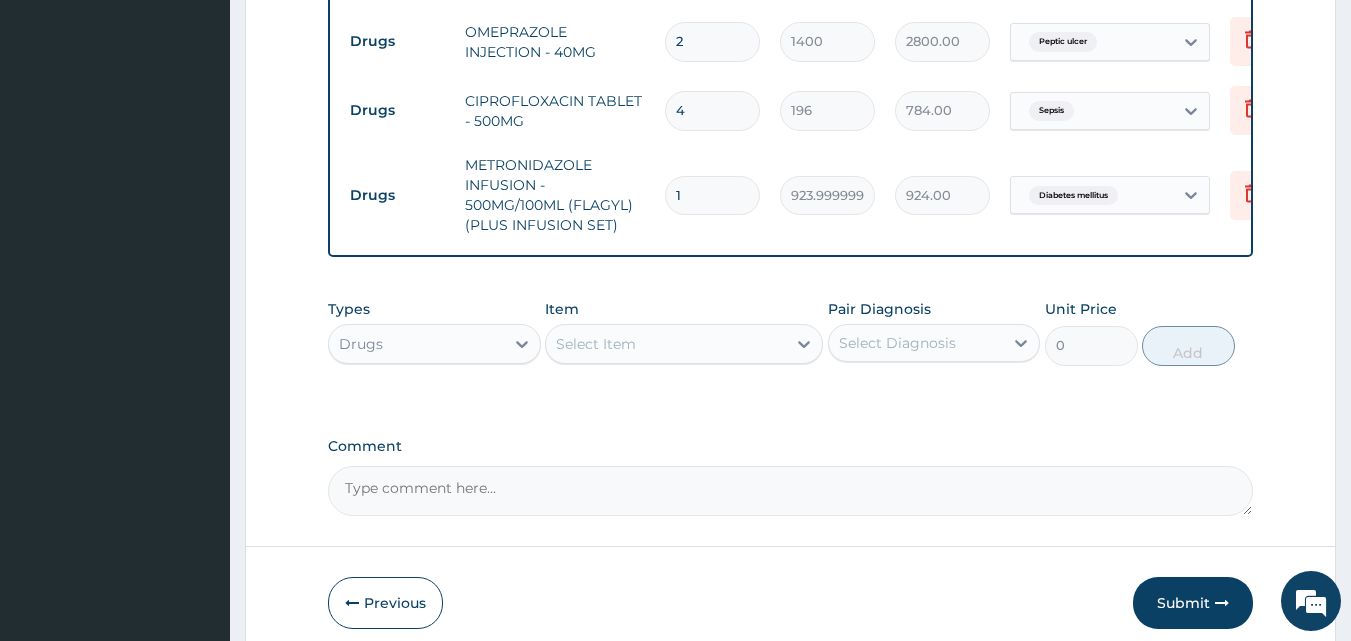 drag, startPoint x: 674, startPoint y: 218, endPoint x: 690, endPoint y: 209, distance: 18.35756 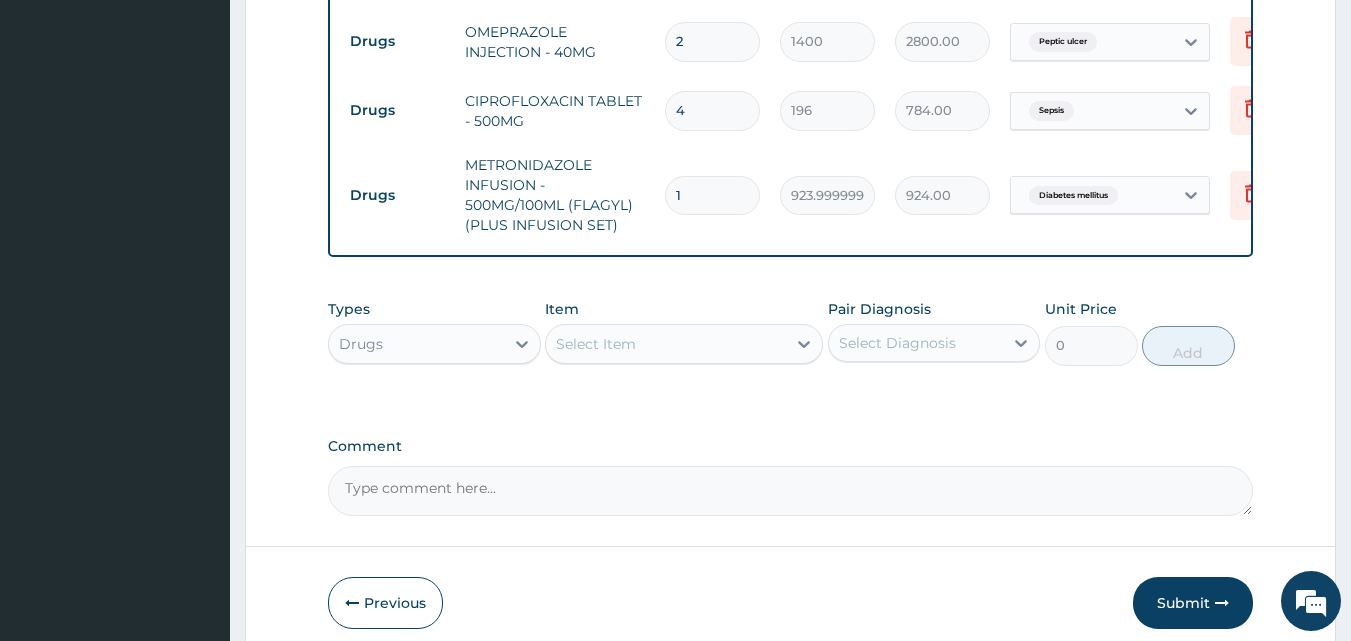 type on "2" 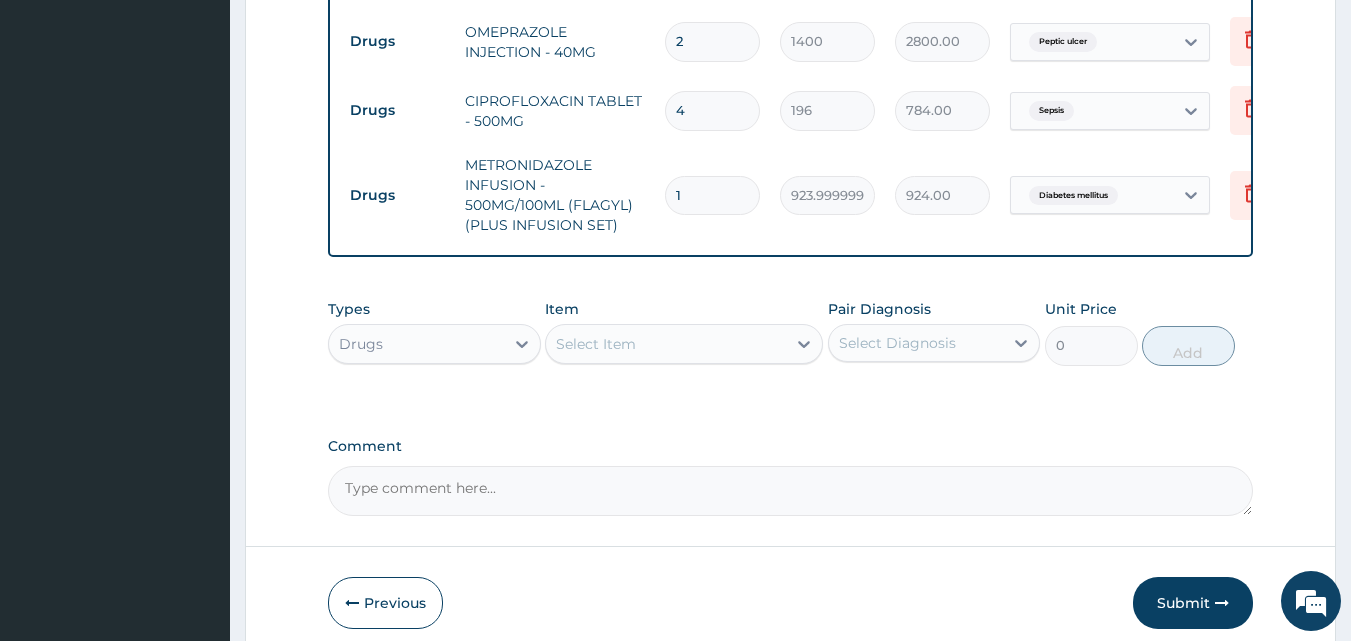 type on "1848.00" 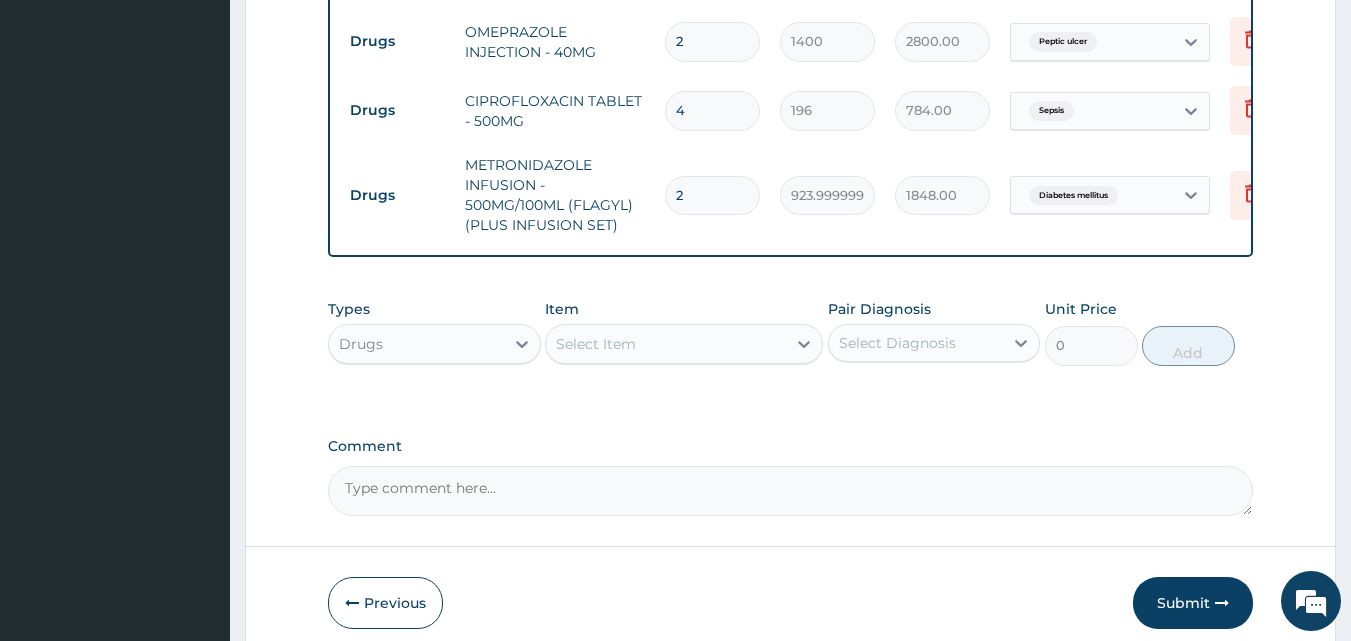 drag, startPoint x: 714, startPoint y: 196, endPoint x: 664, endPoint y: 192, distance: 50.159744 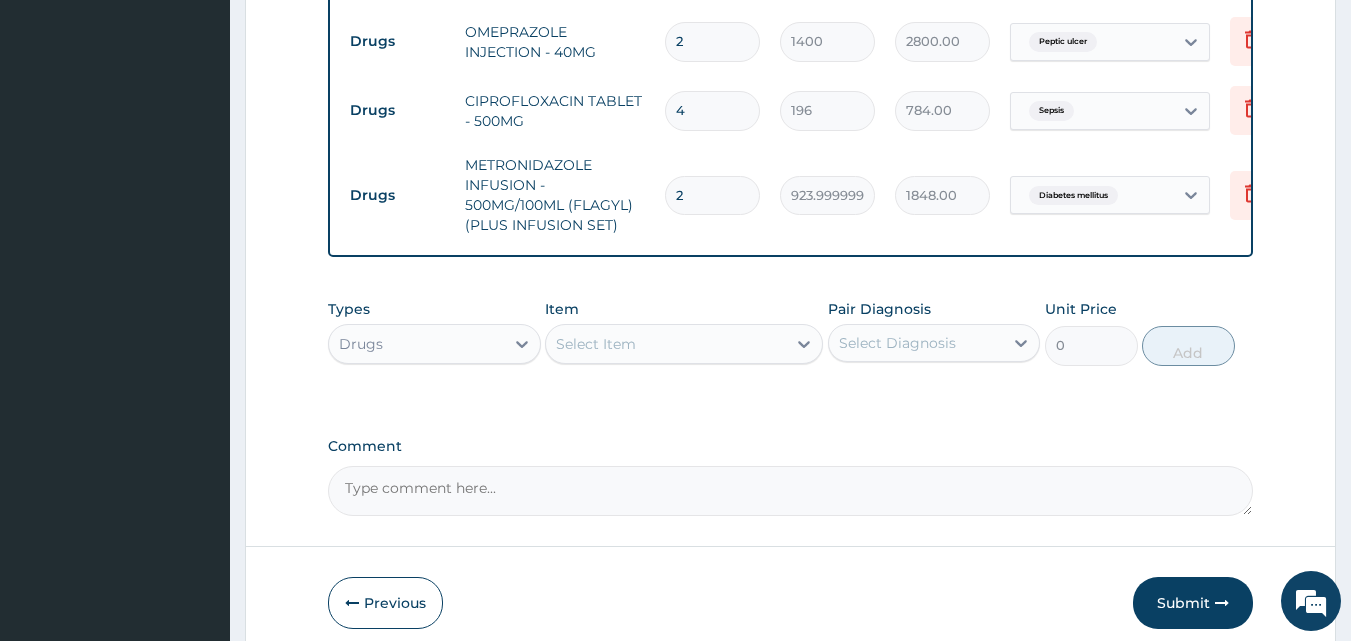 type on "6" 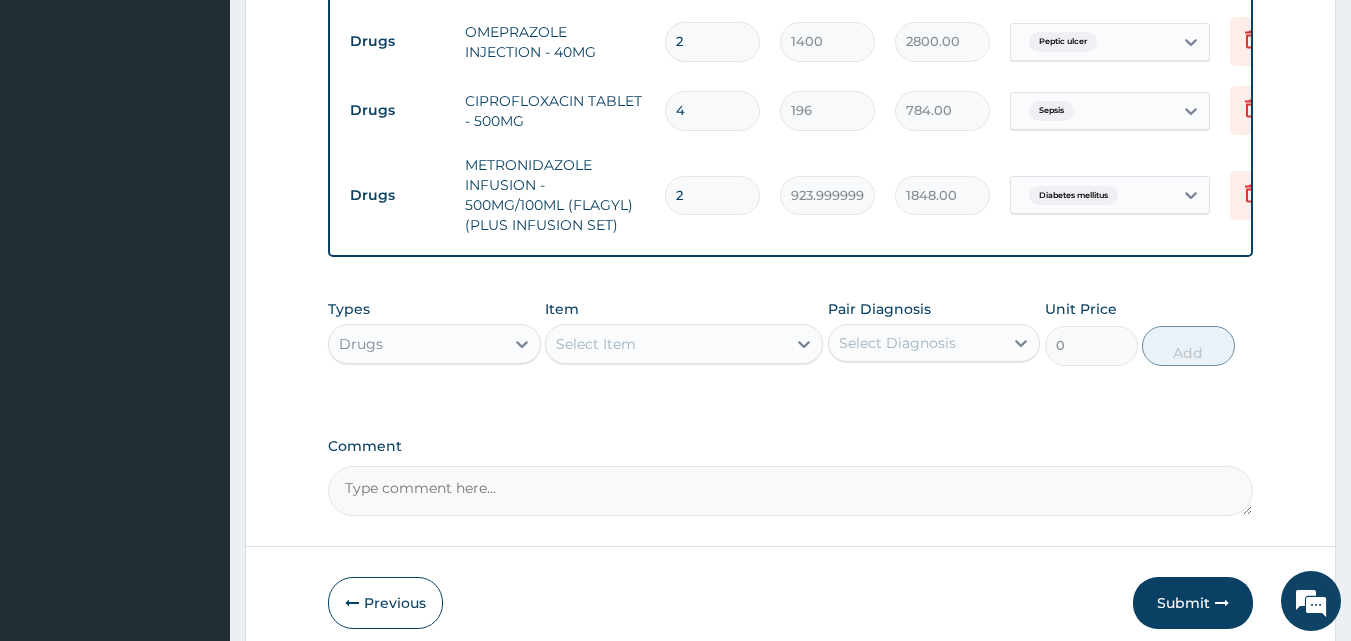 type on "5544.00" 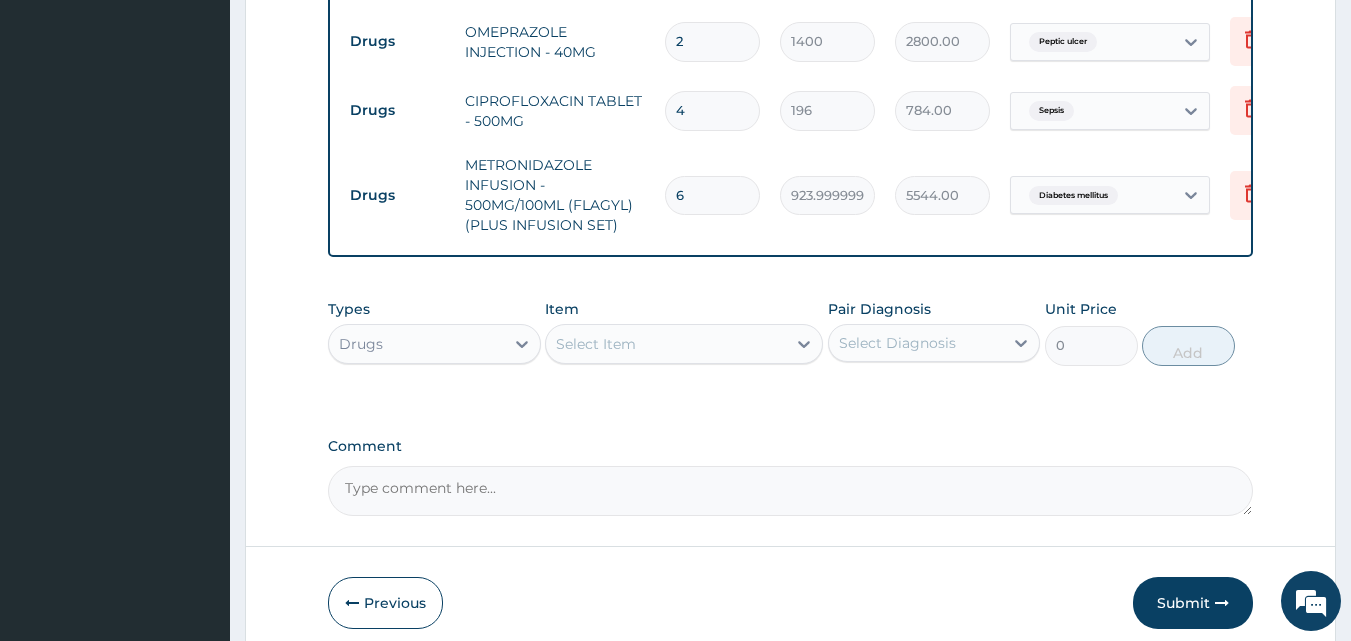type on "6" 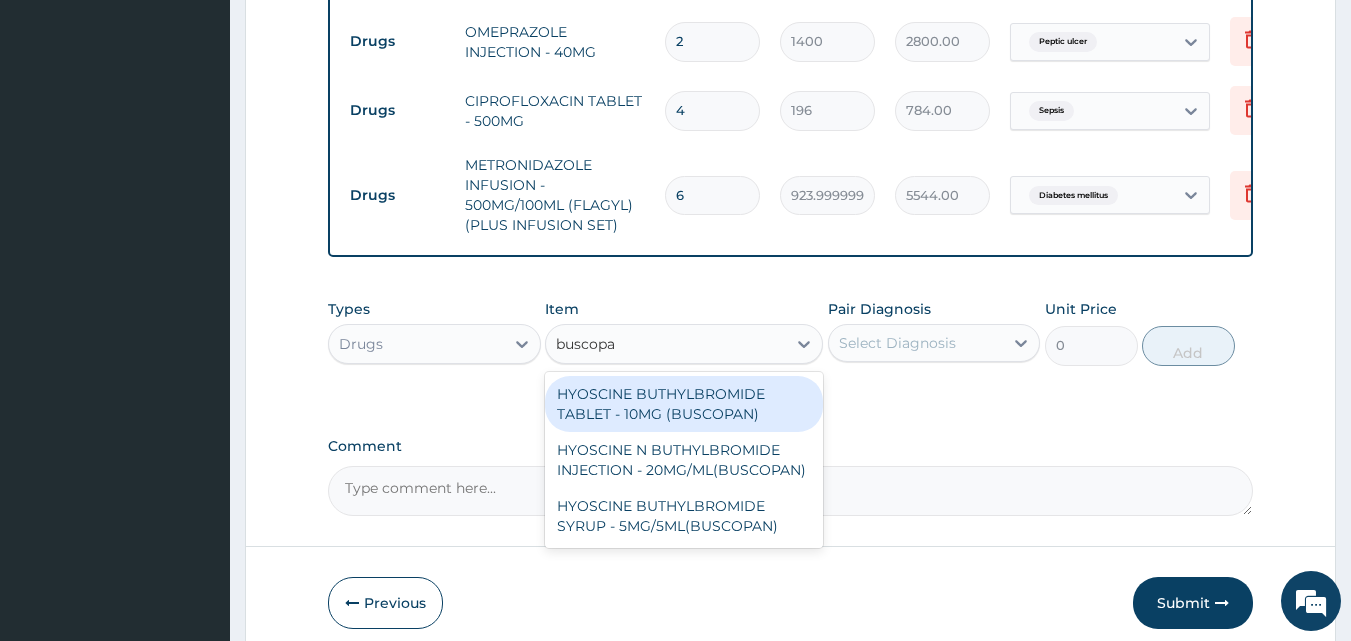 type on "buscopan" 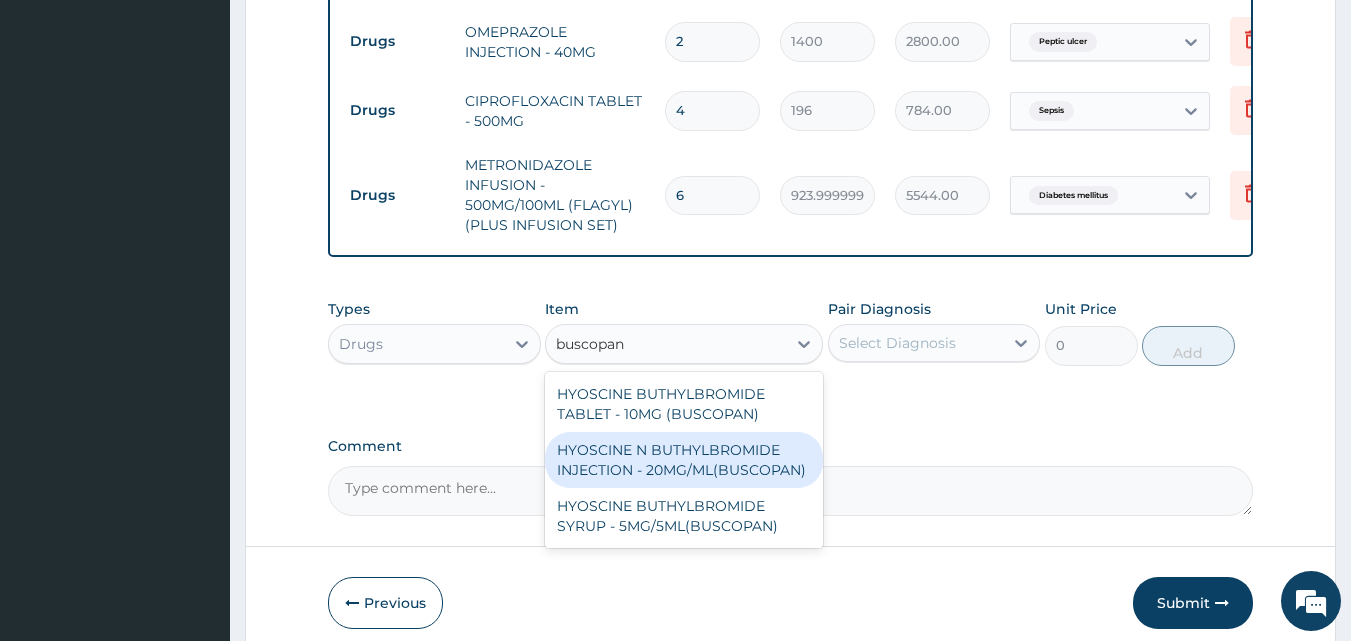 drag, startPoint x: 733, startPoint y: 470, endPoint x: 820, endPoint y: 419, distance: 100.84642 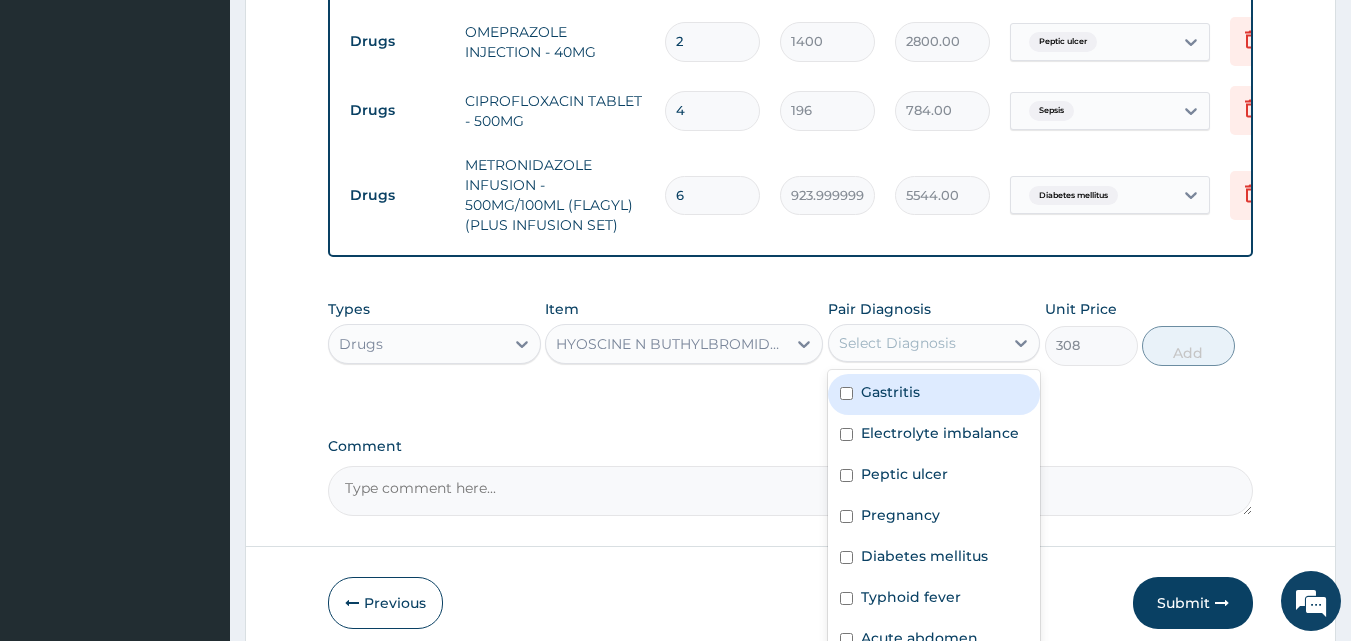 click on "Select Diagnosis" at bounding box center [897, 343] 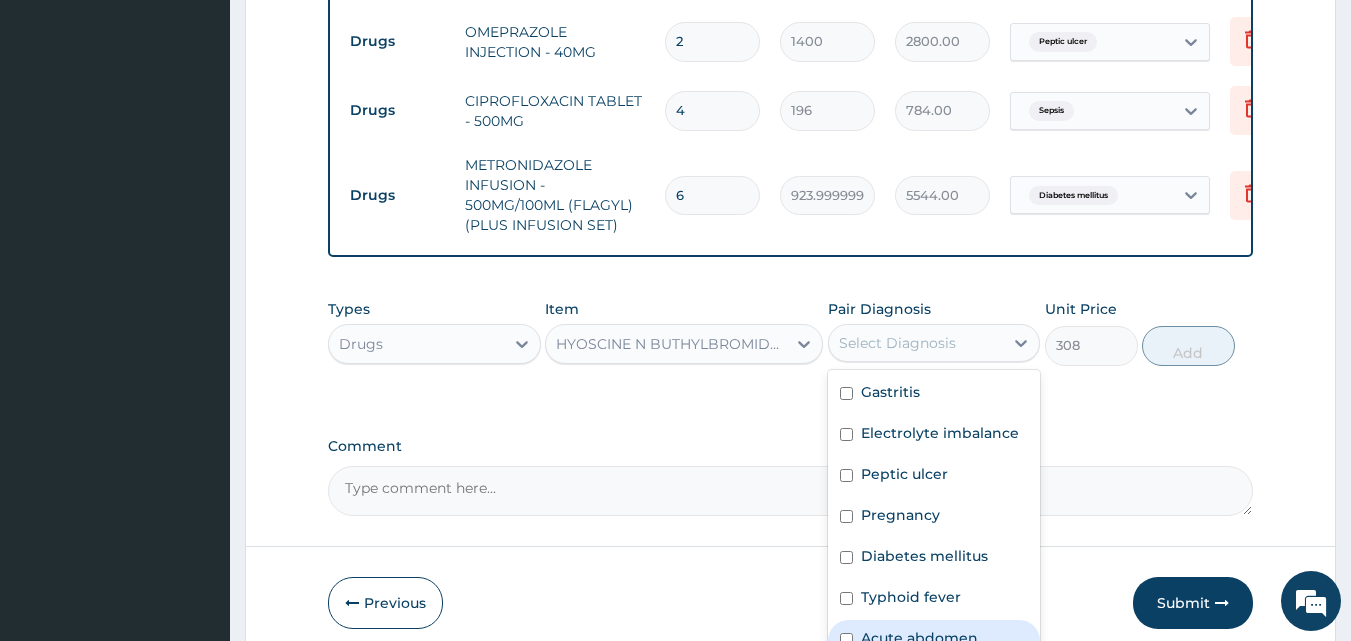 scroll, scrollTop: 97, scrollLeft: 0, axis: vertical 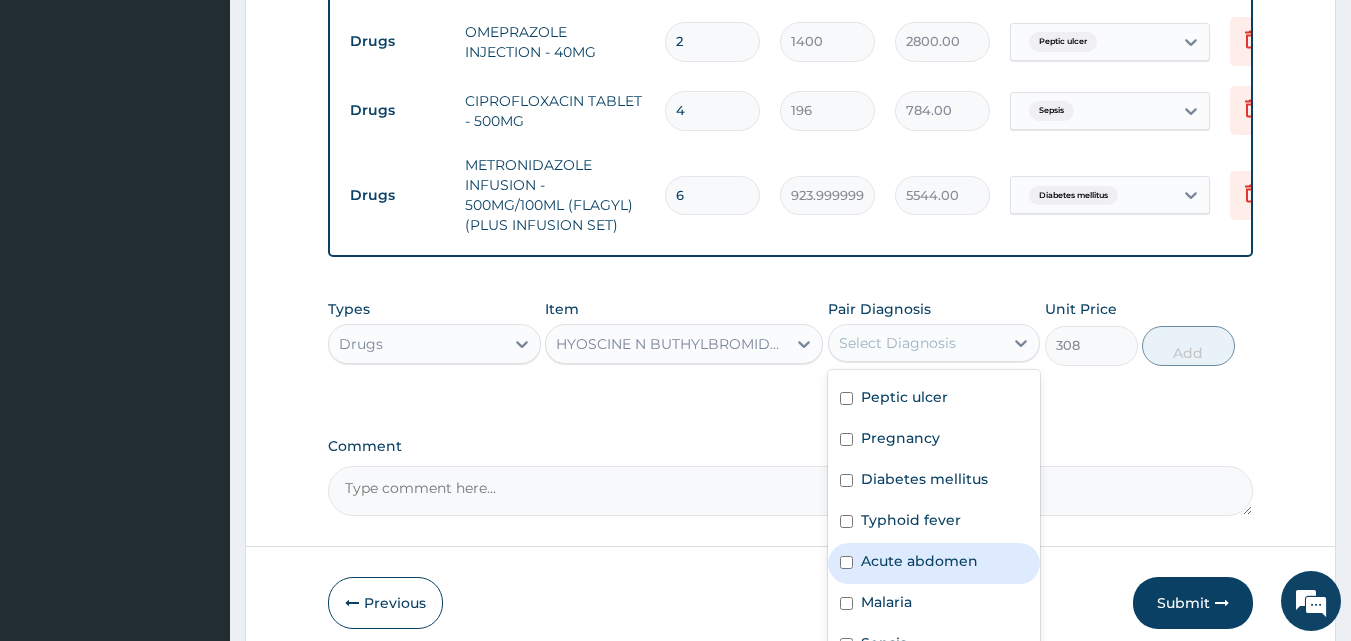 drag, startPoint x: 901, startPoint y: 573, endPoint x: 978, endPoint y: 463, distance: 134.27211 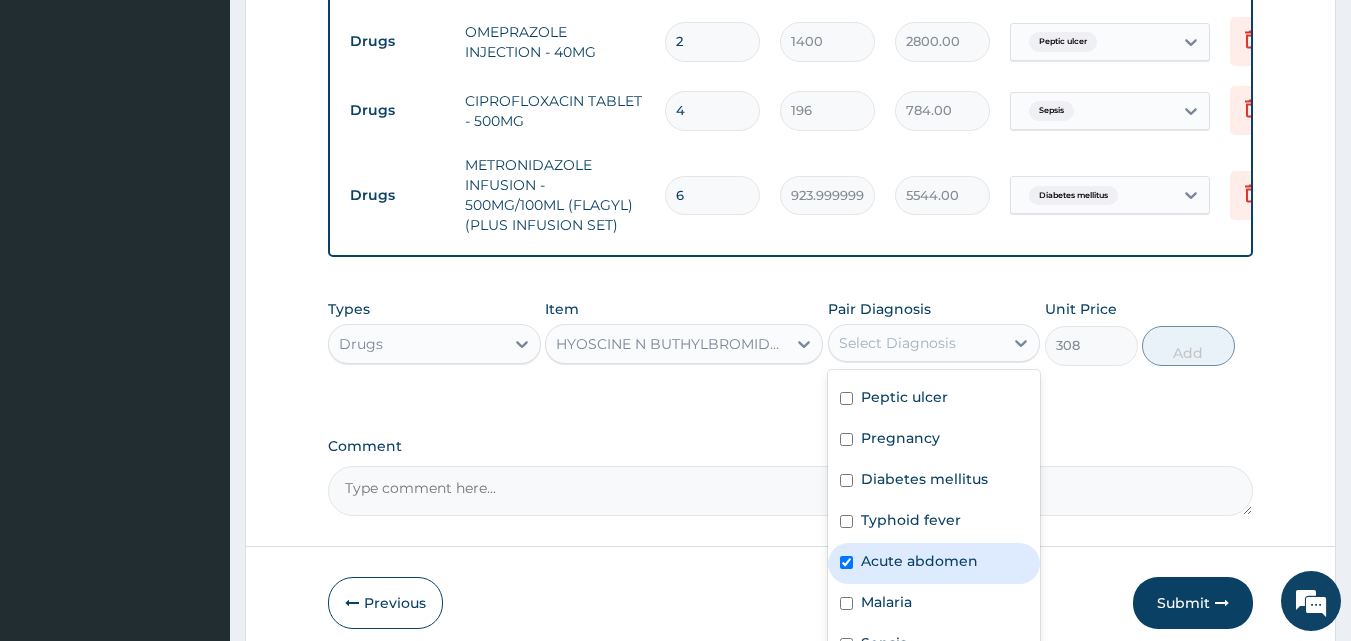 checkbox on "true" 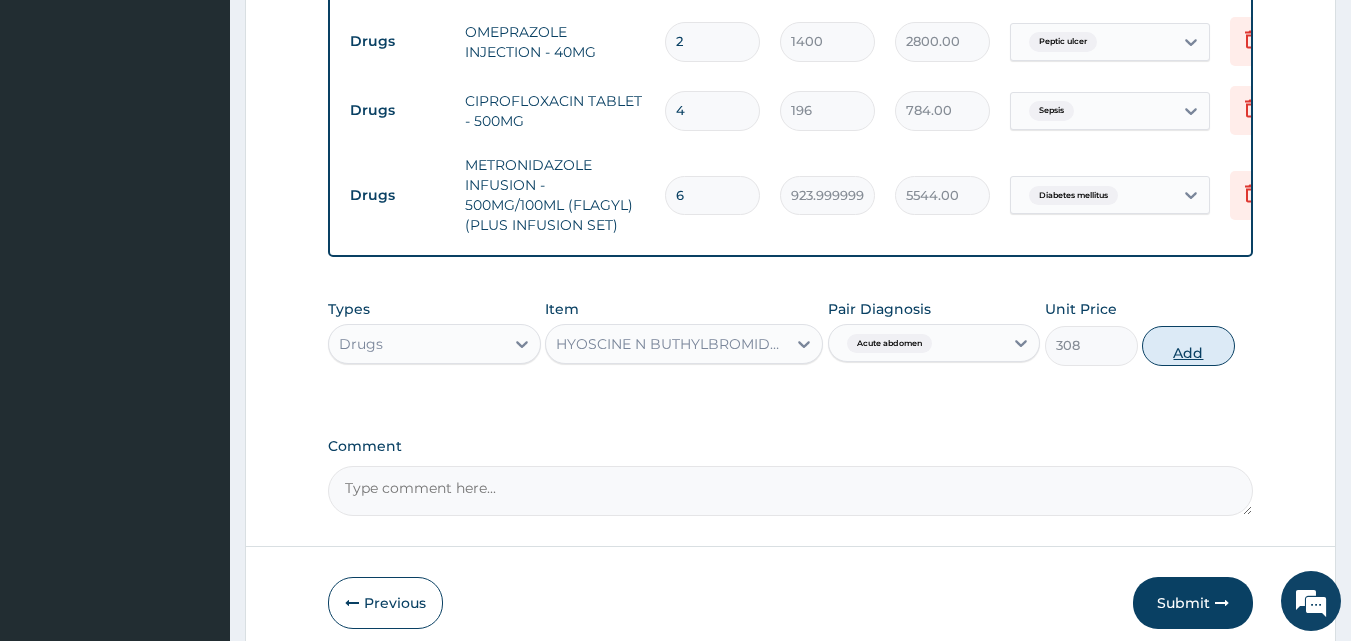 click on "Add" at bounding box center (1188, 346) 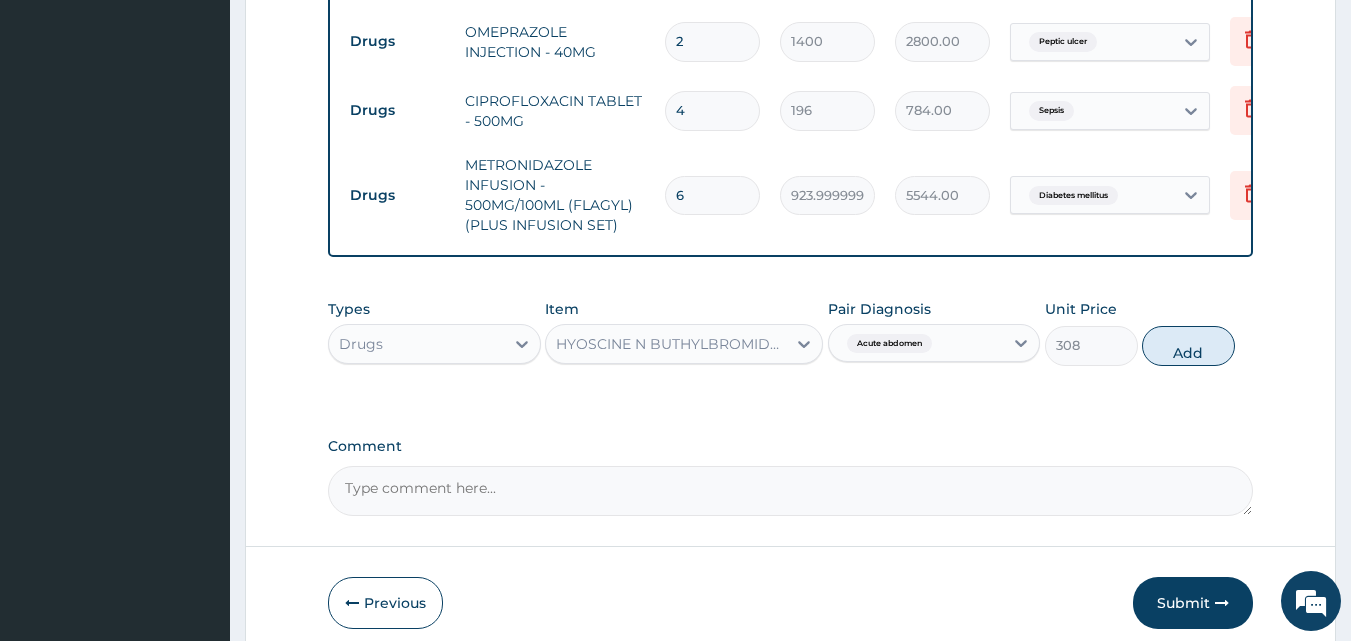 type on "0" 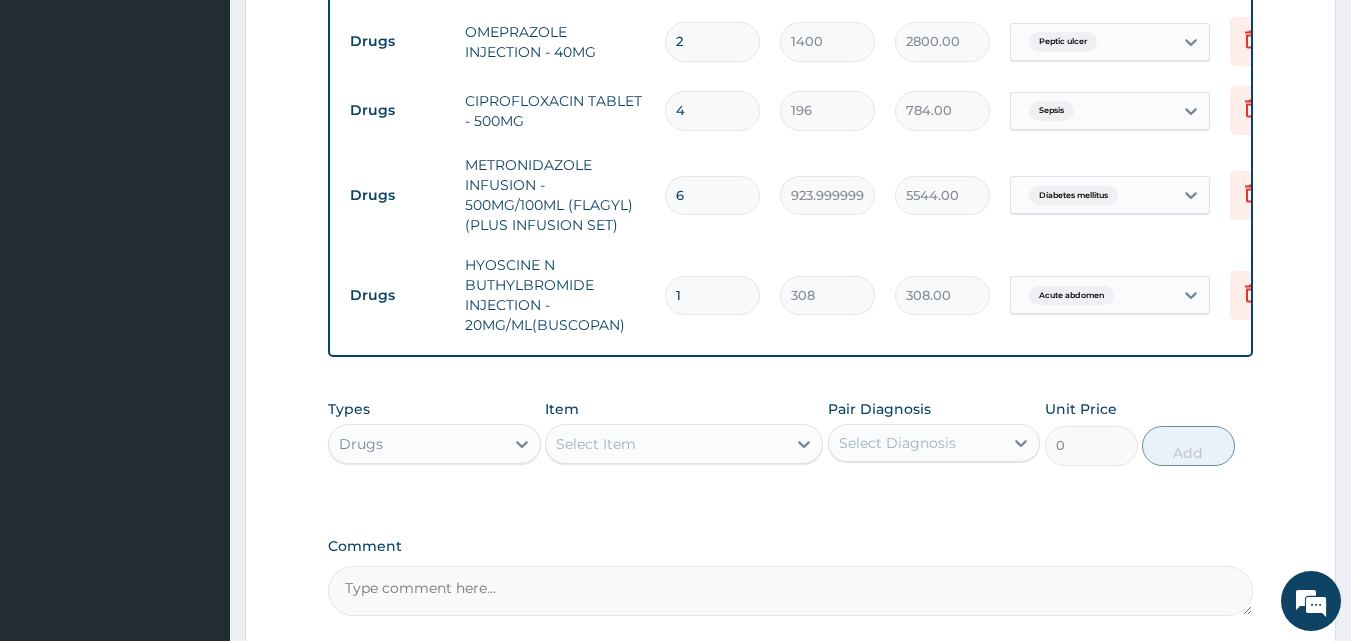 drag, startPoint x: 739, startPoint y: 279, endPoint x: 657, endPoint y: 308, distance: 86.977005 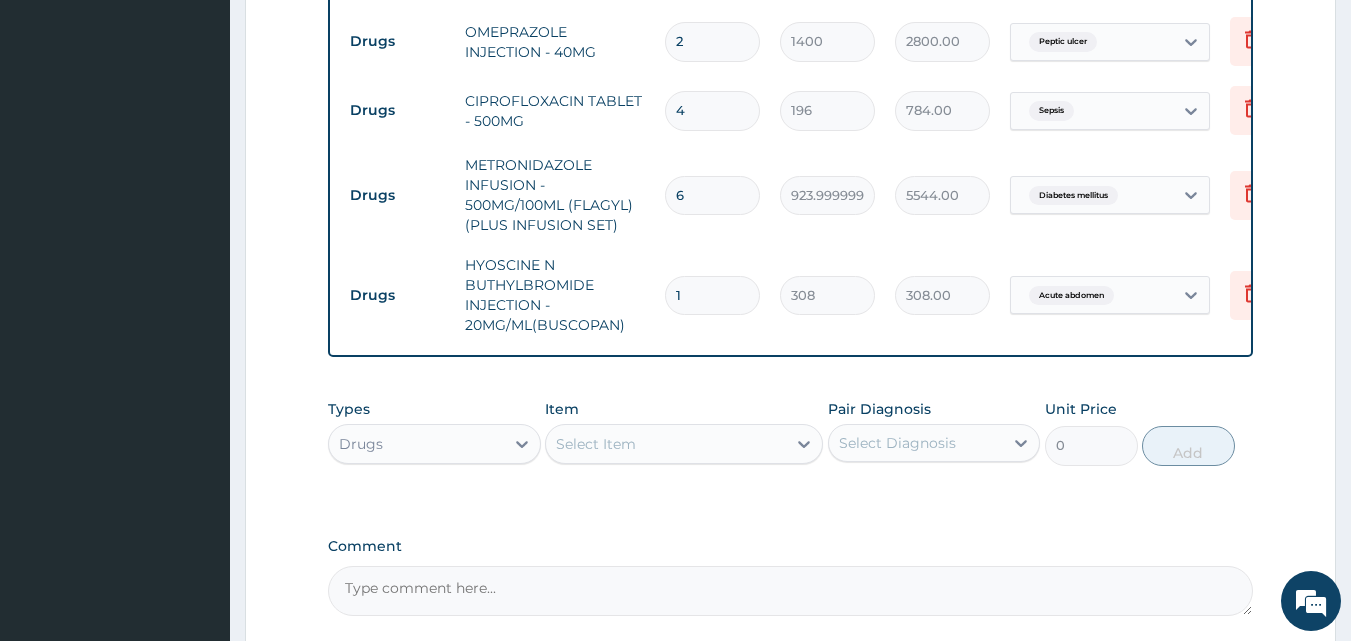 type on "3" 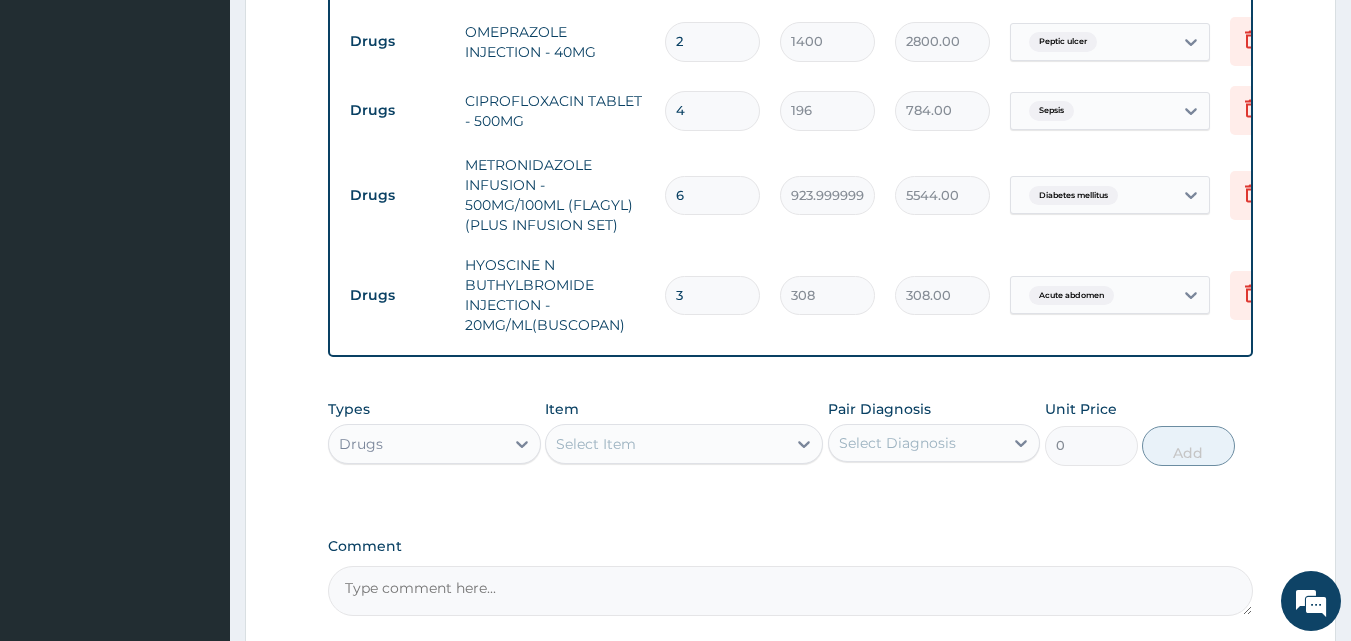 type on "924.00" 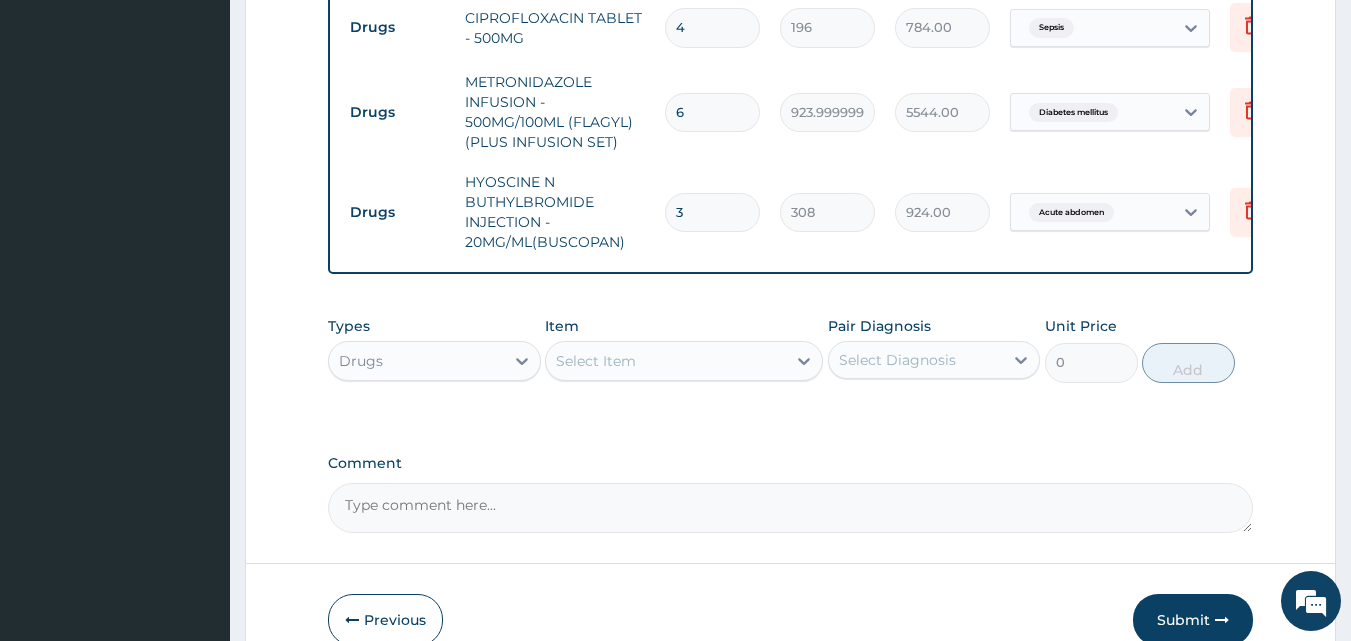 scroll, scrollTop: 1878, scrollLeft: 0, axis: vertical 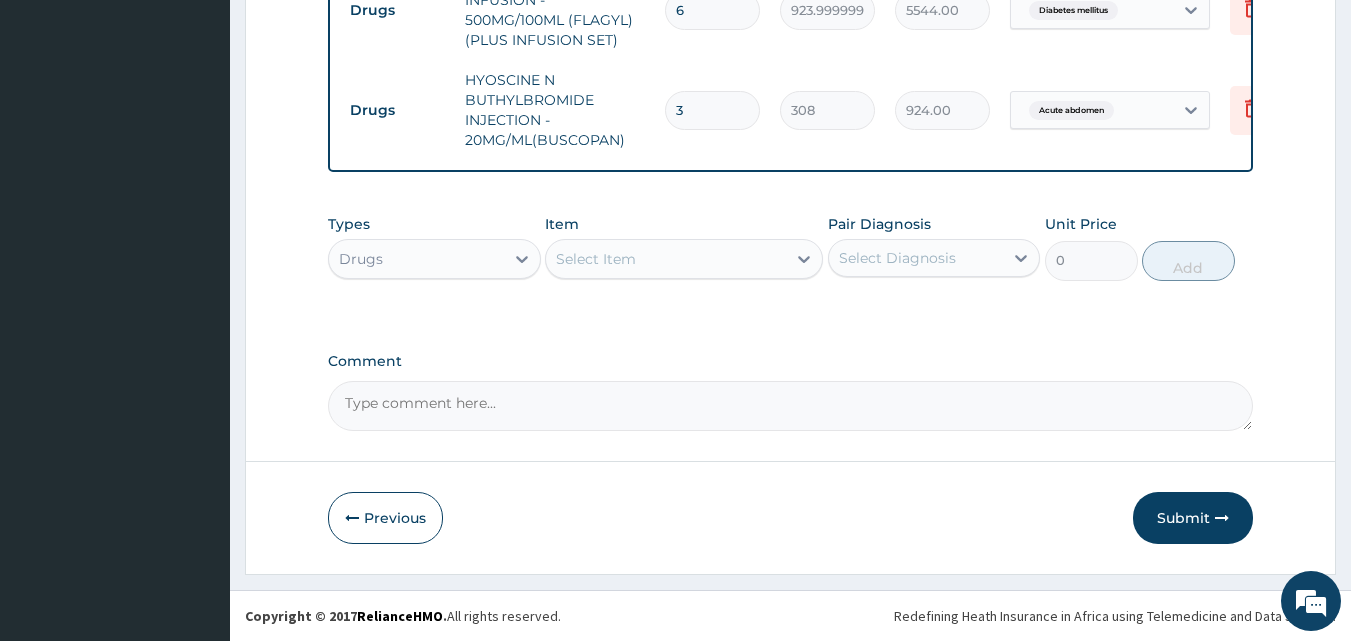 type on "3" 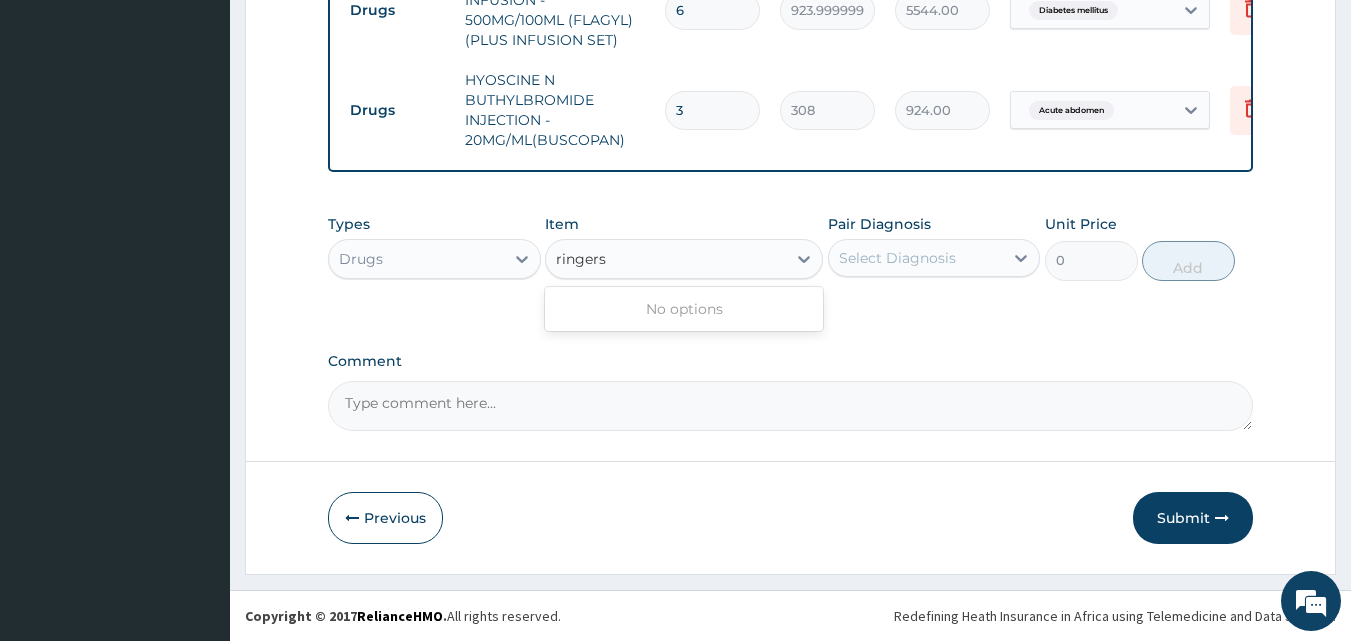 type on "ringer" 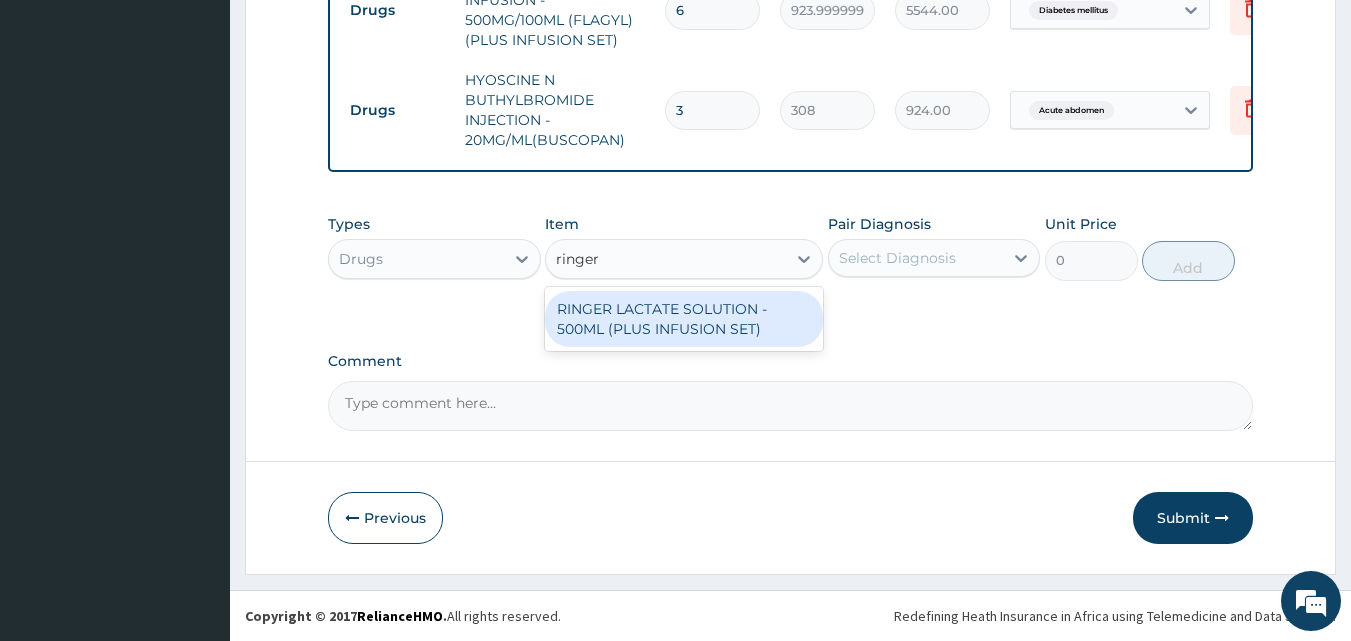 drag, startPoint x: 628, startPoint y: 321, endPoint x: 759, endPoint y: 272, distance: 139.86423 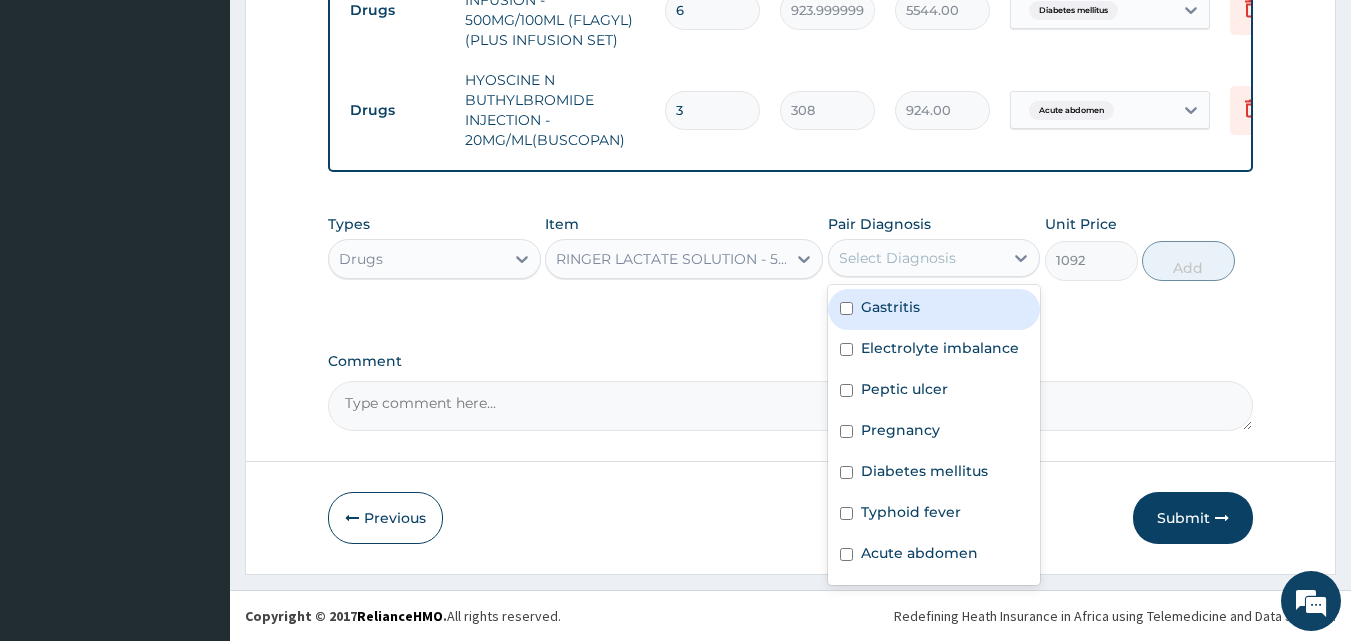 drag, startPoint x: 934, startPoint y: 255, endPoint x: 931, endPoint y: 284, distance: 29.15476 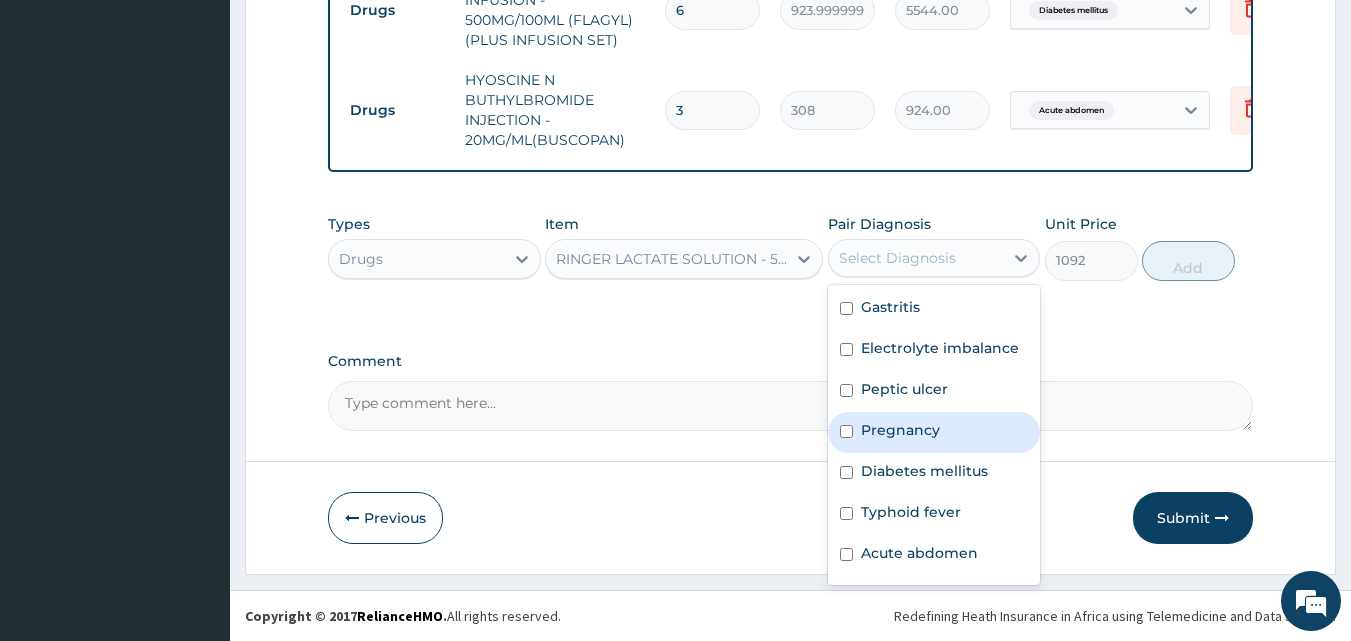 scroll, scrollTop: 97, scrollLeft: 0, axis: vertical 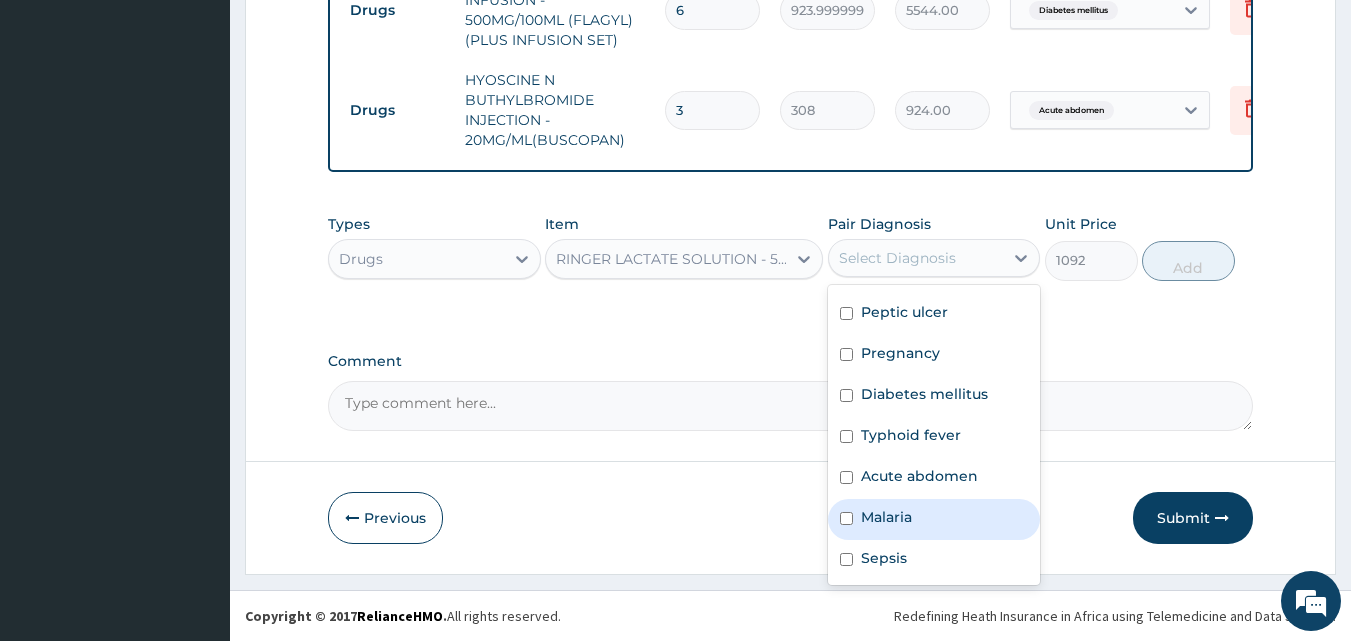 click on "Malaria" at bounding box center (934, 519) 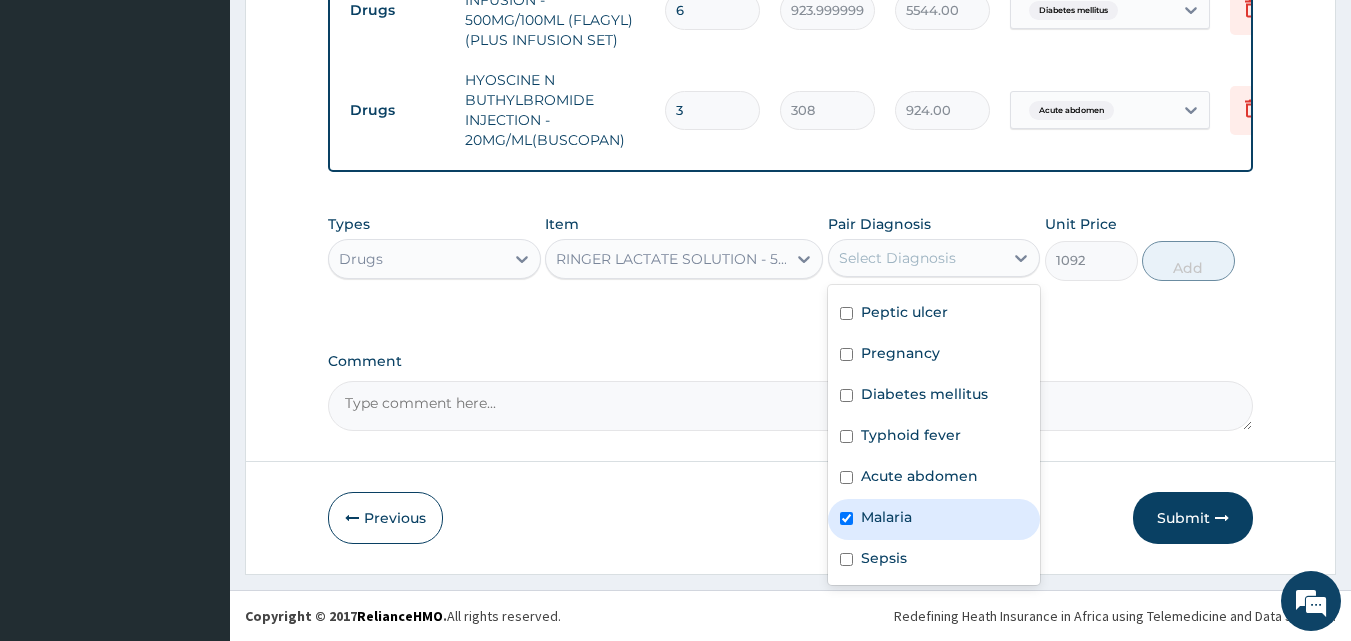 checkbox on "true" 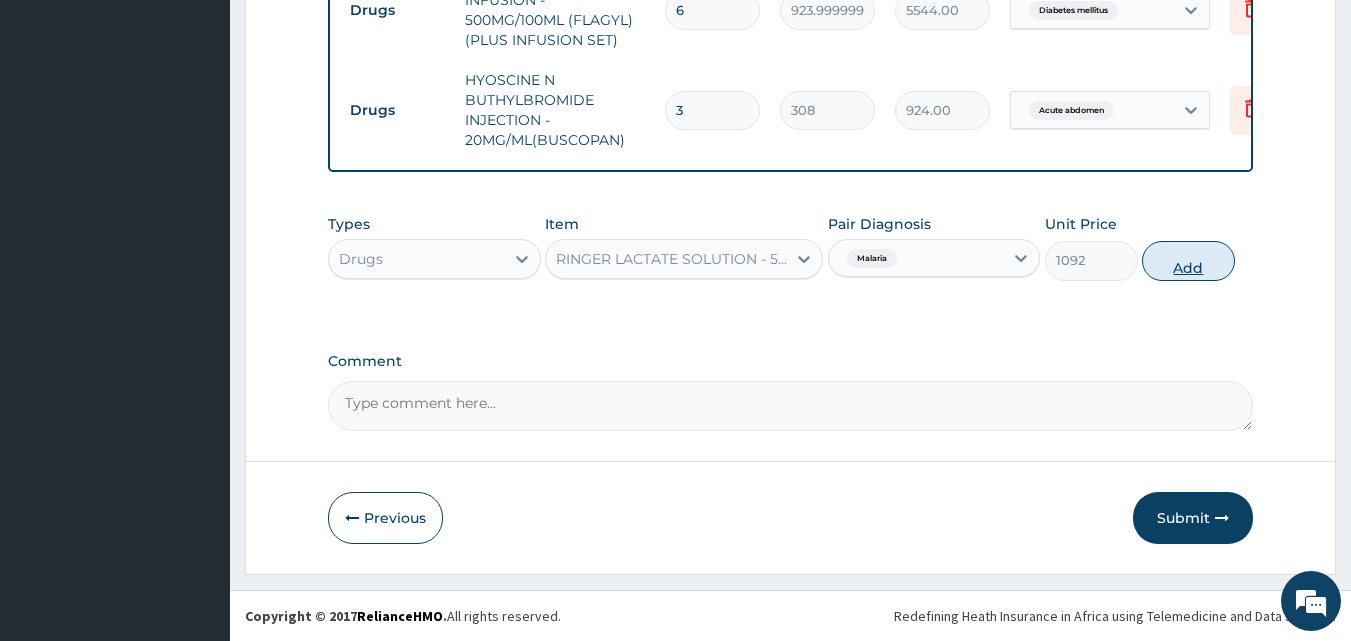 click on "Add" at bounding box center [1188, 261] 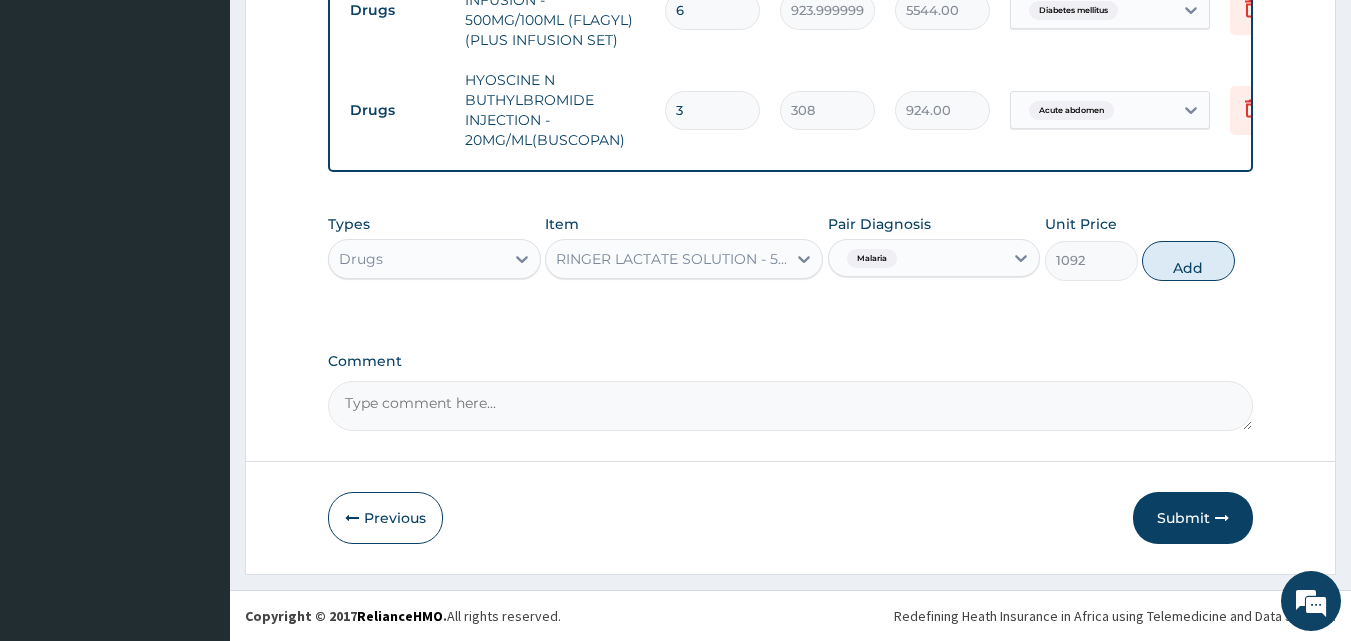 type on "0" 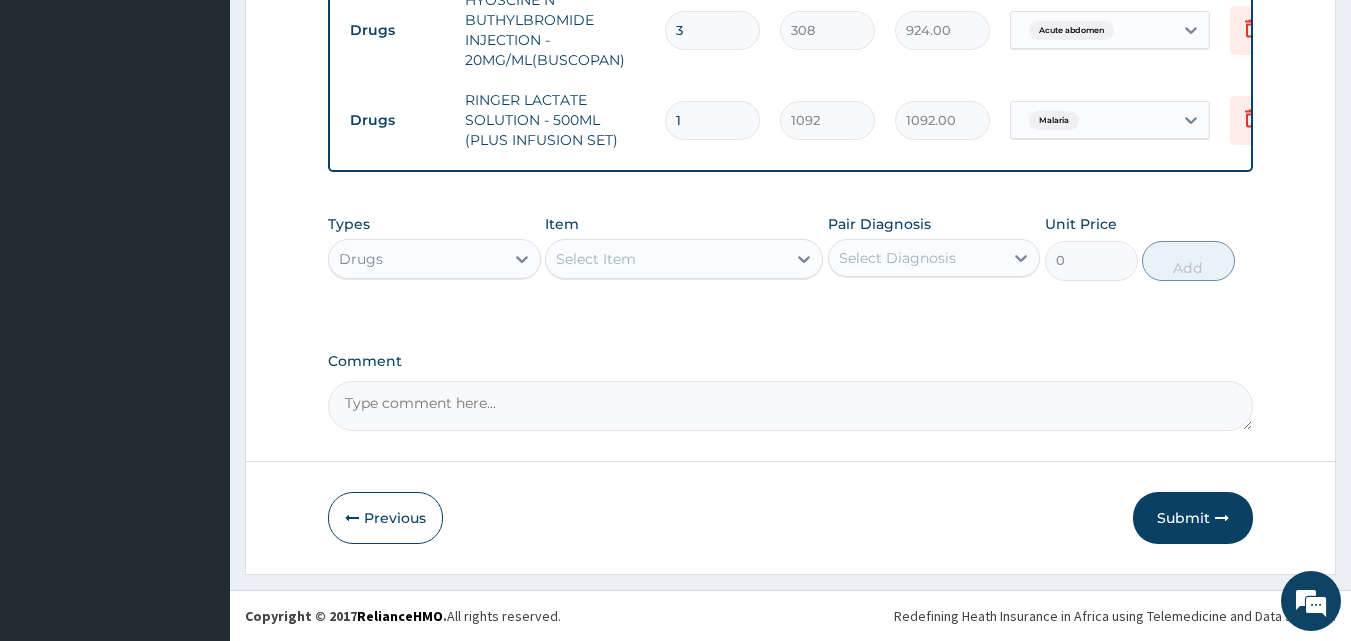 scroll, scrollTop: 1958, scrollLeft: 0, axis: vertical 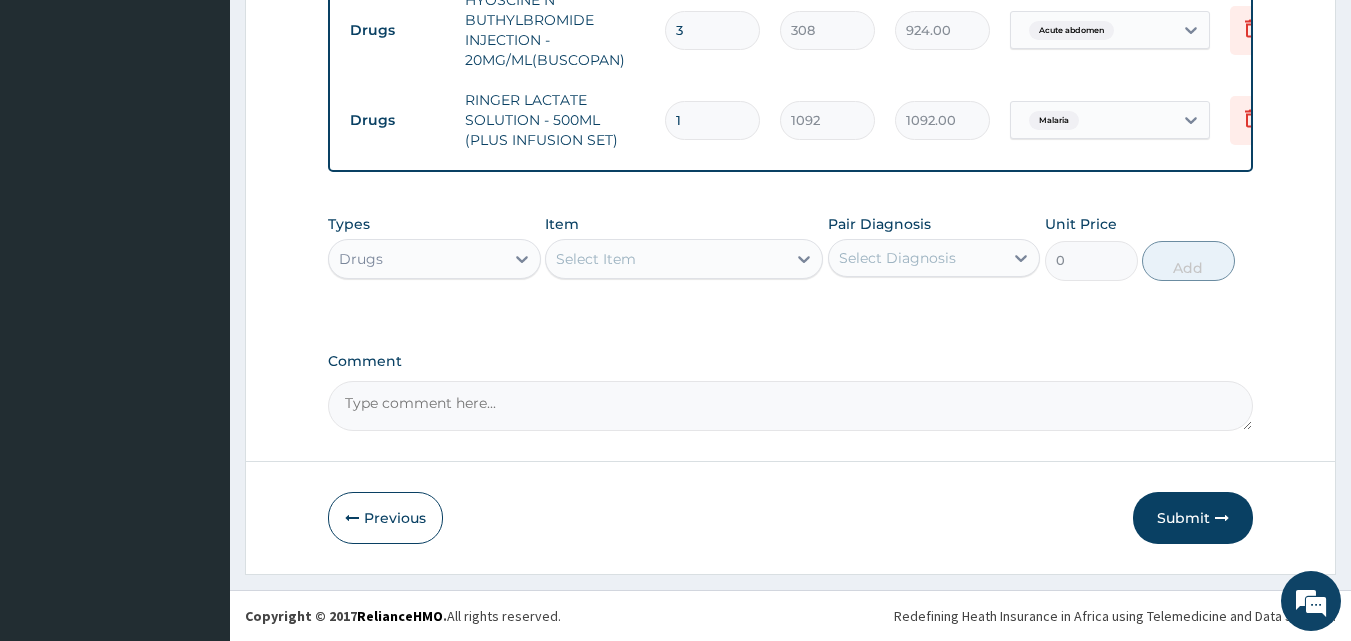 drag, startPoint x: 692, startPoint y: 110, endPoint x: 627, endPoint y: 99, distance: 65.9242 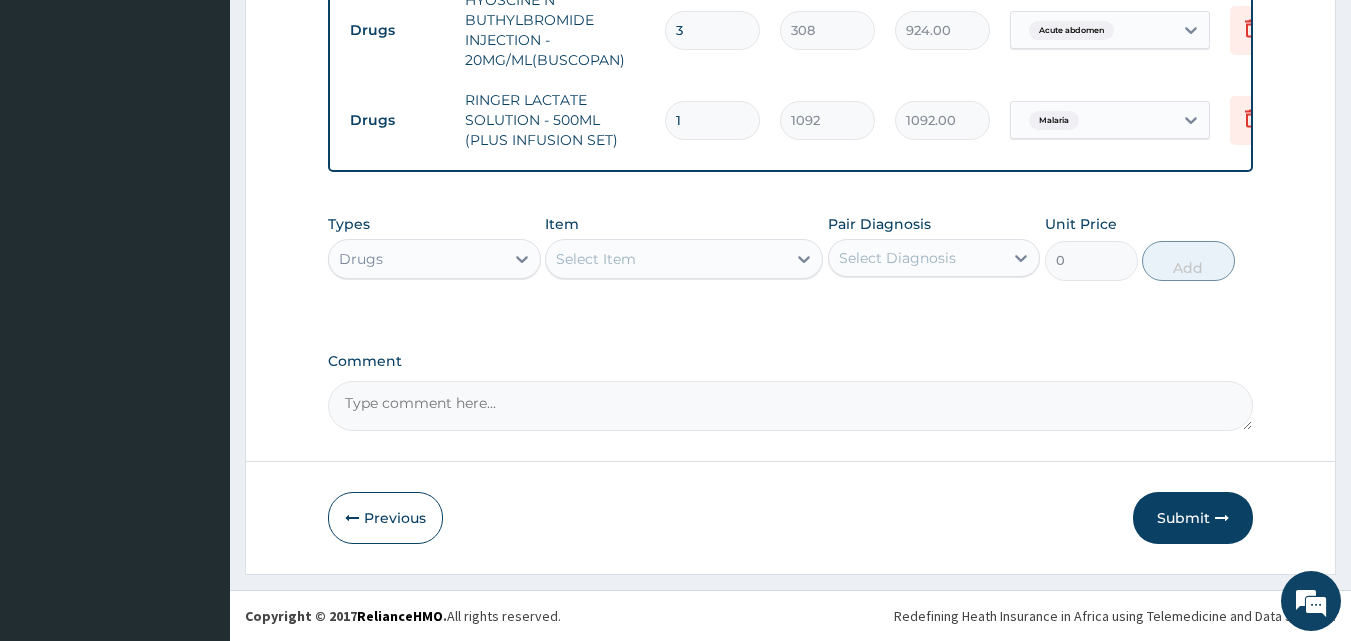 type on "3" 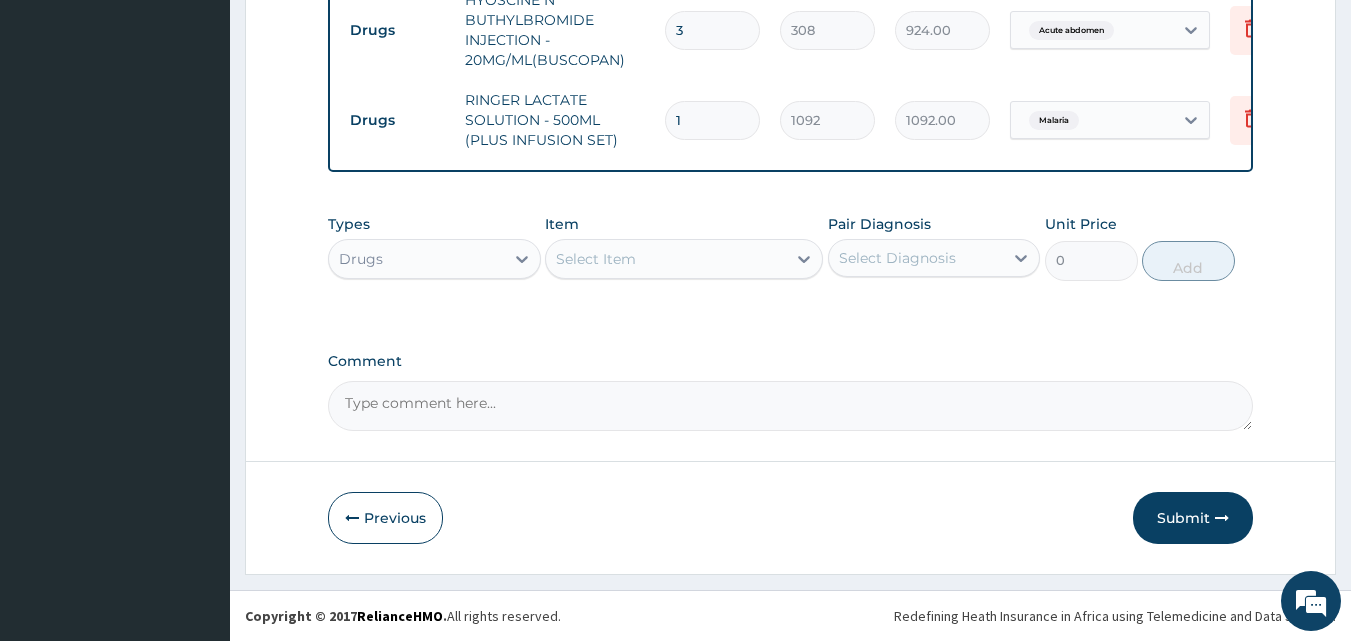 type on "3276.00" 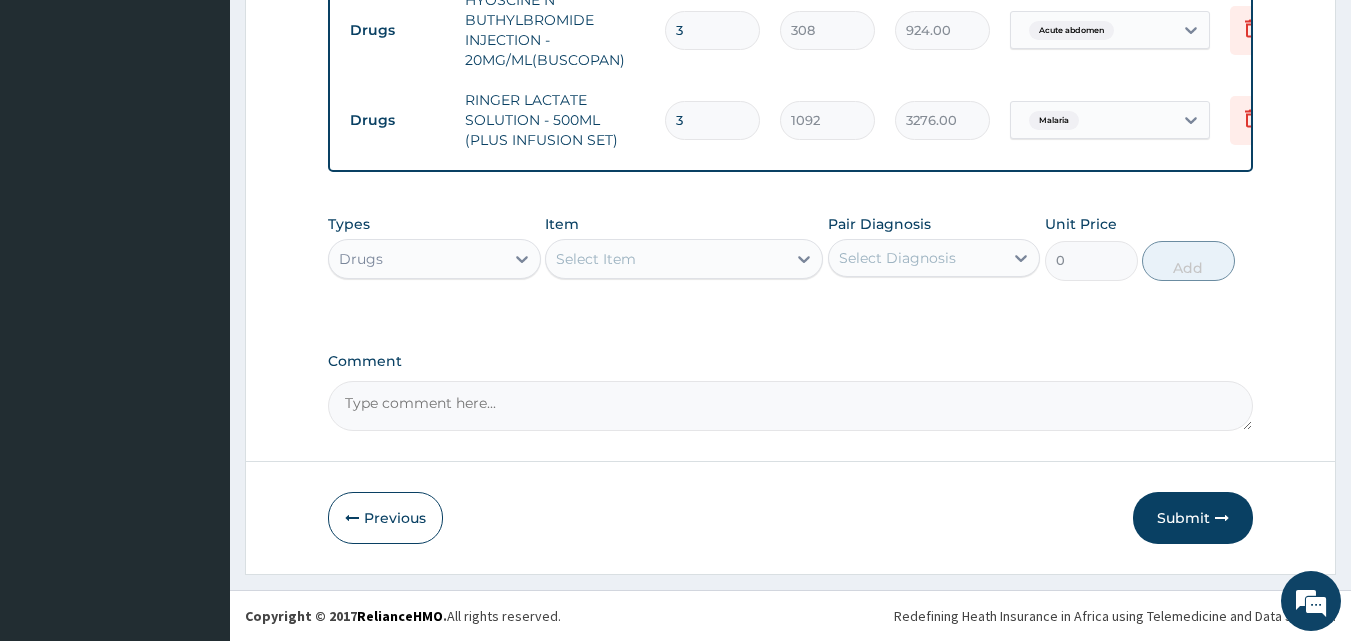 type on "3" 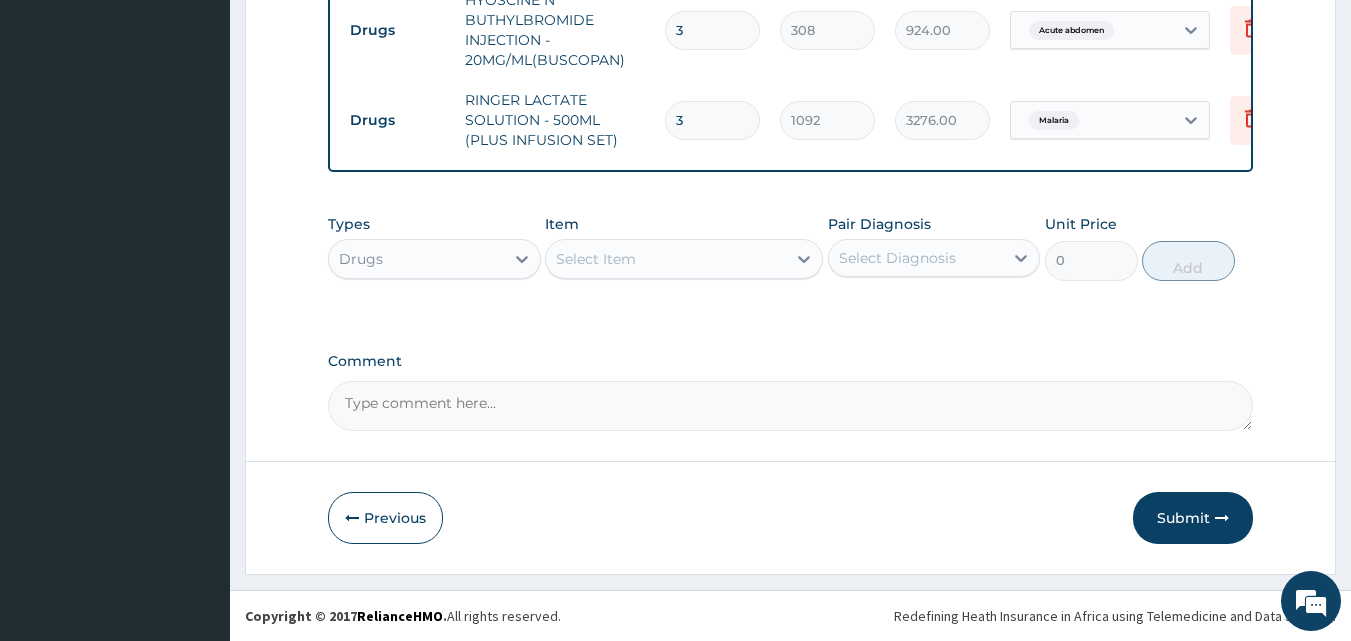 click on "Select Item" at bounding box center (596, 259) 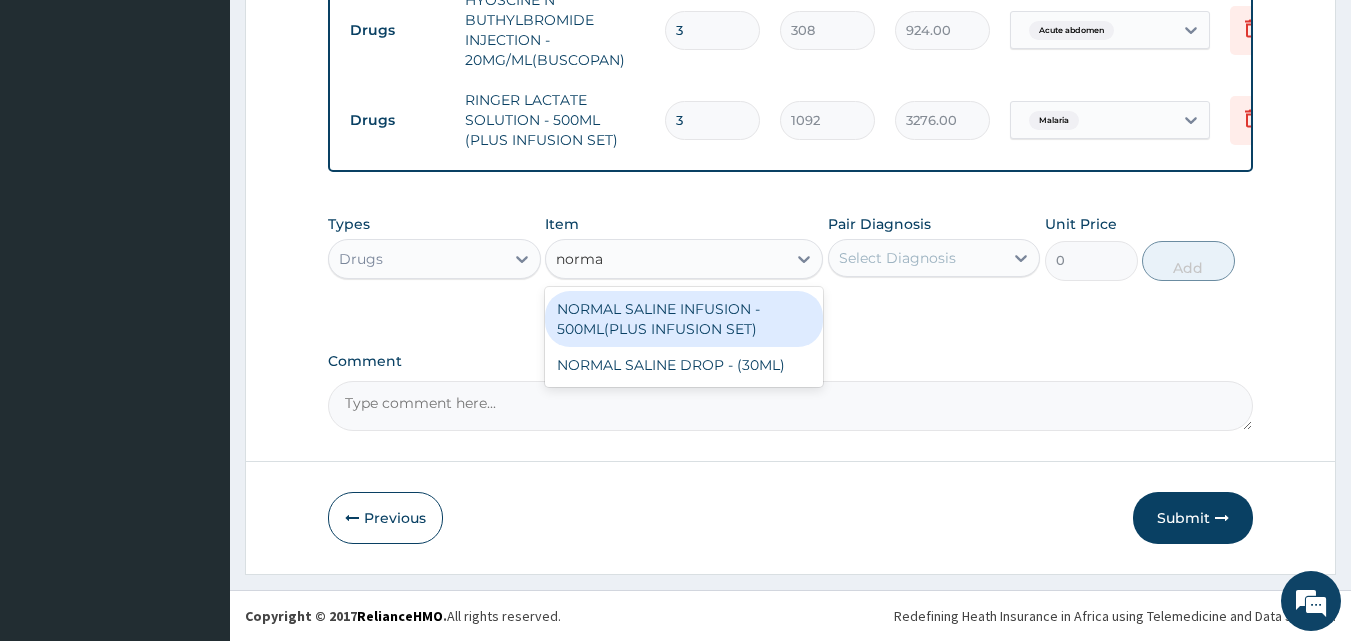 type on "normal" 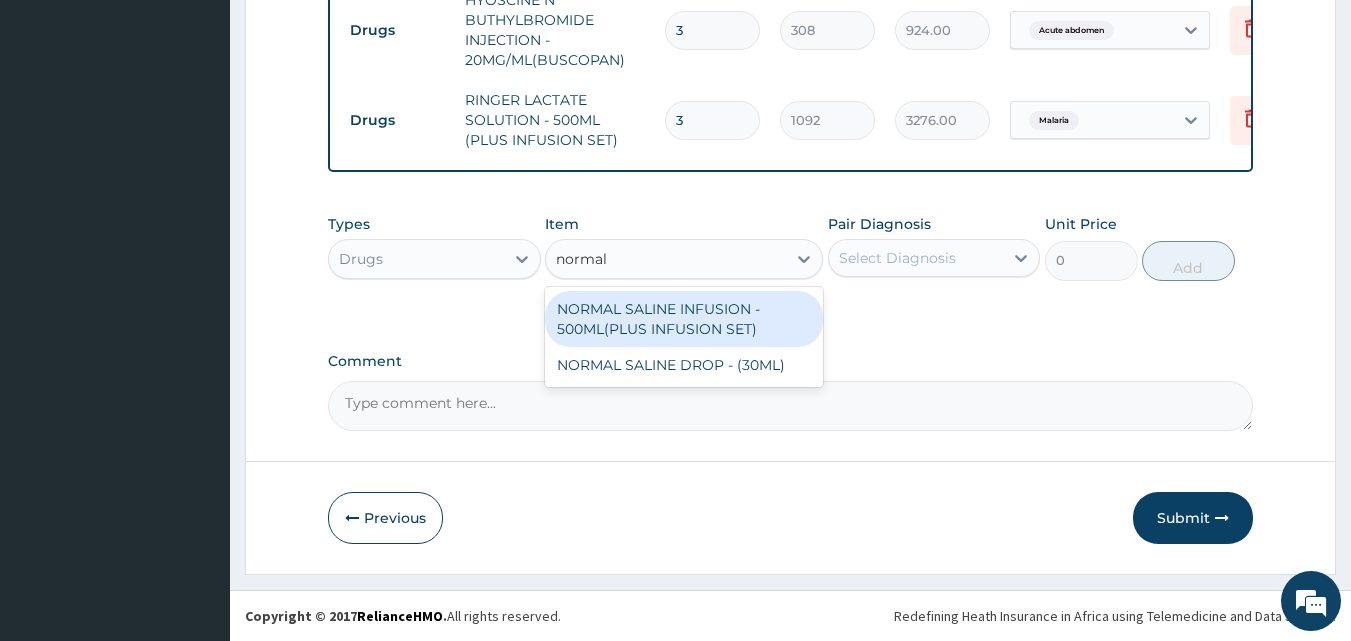 drag, startPoint x: 655, startPoint y: 317, endPoint x: 664, endPoint y: 312, distance: 10.29563 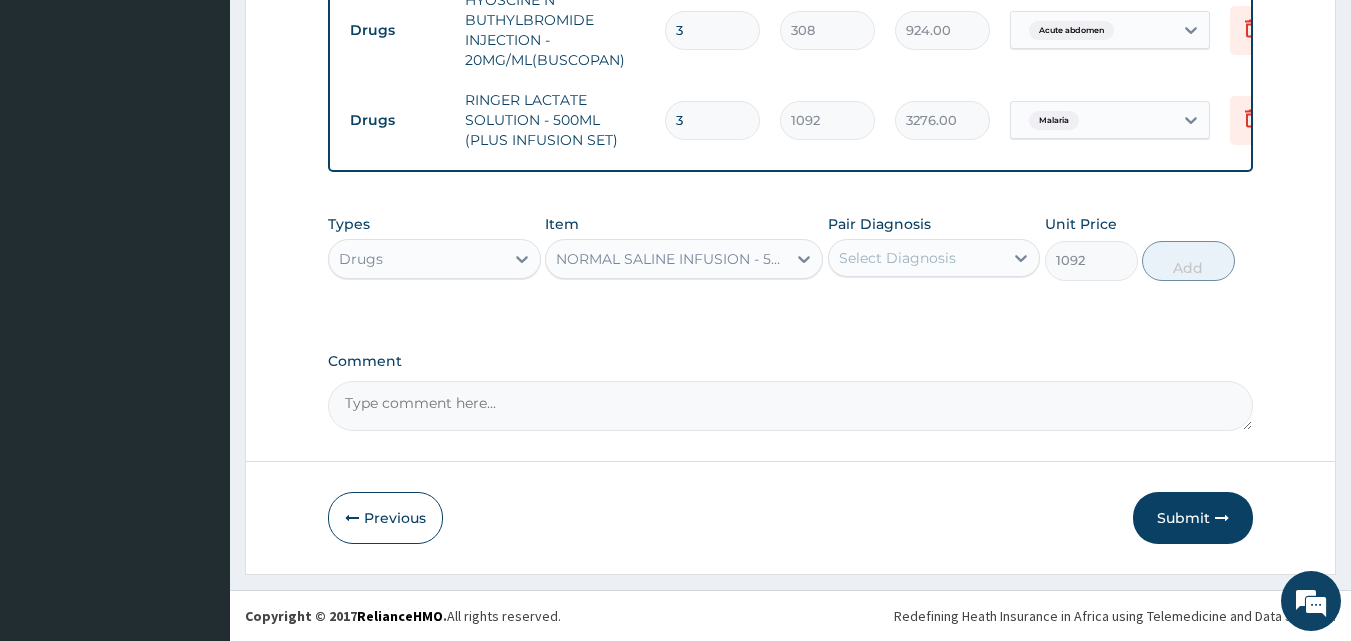 click on "Select Diagnosis" at bounding box center (916, 258) 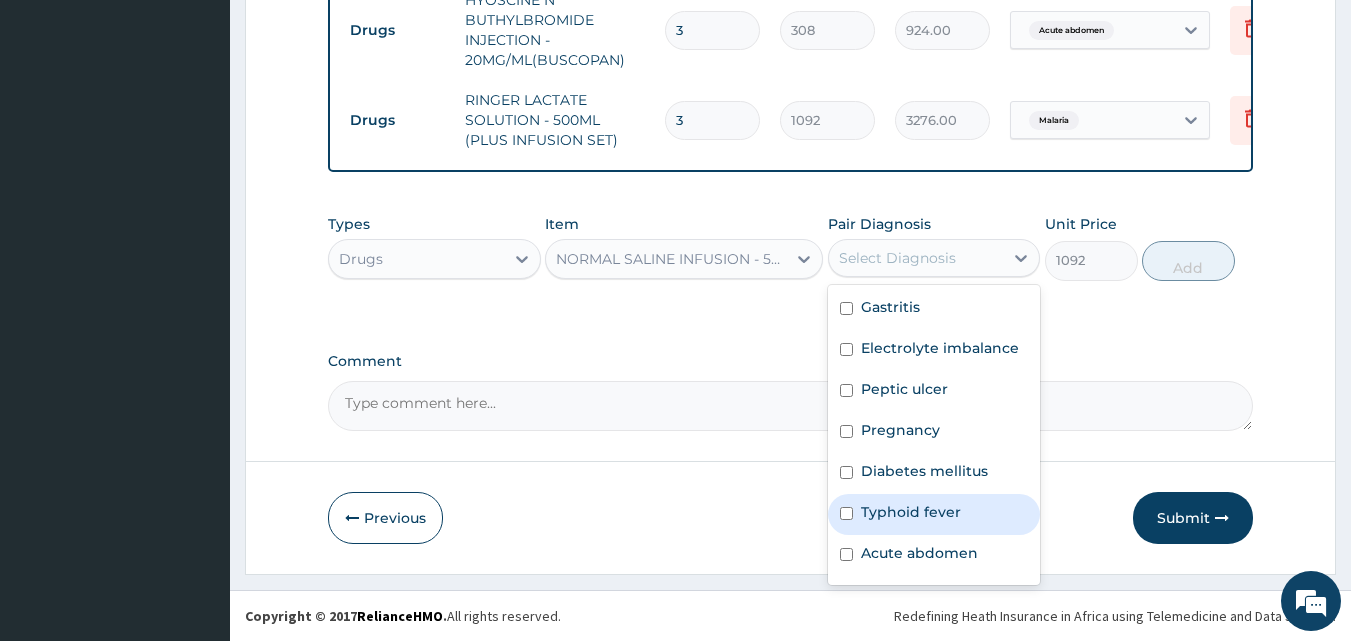 scroll, scrollTop: 97, scrollLeft: 0, axis: vertical 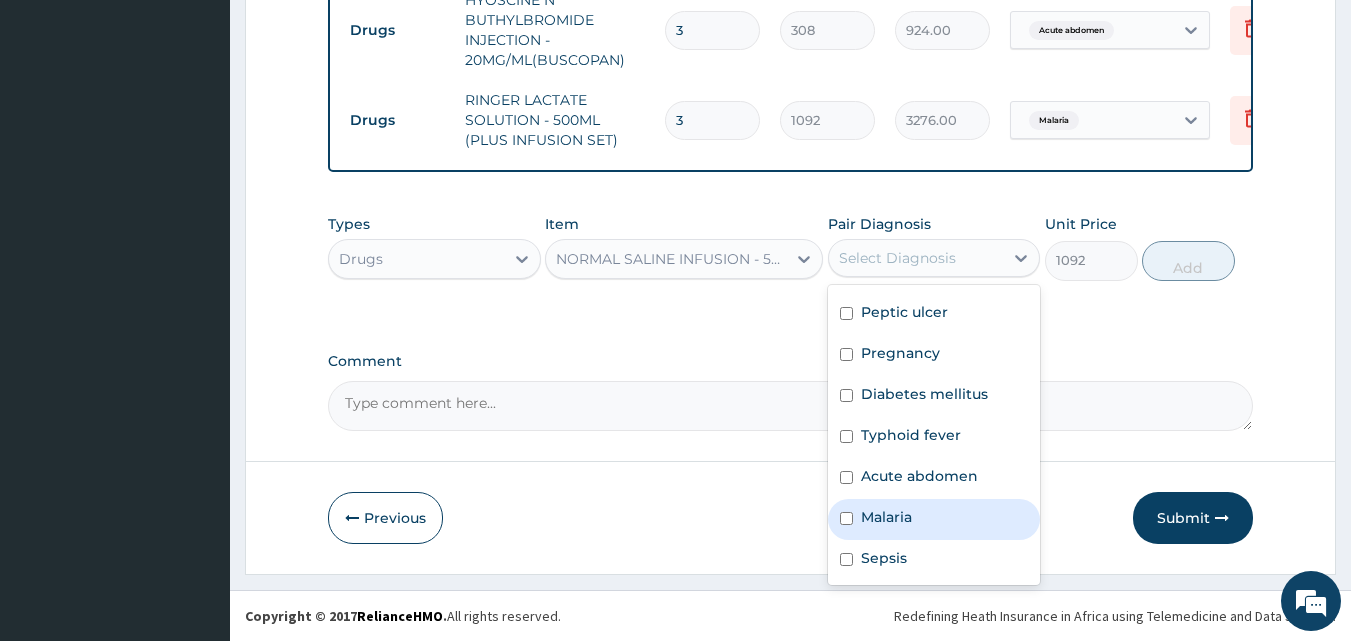 drag, startPoint x: 914, startPoint y: 513, endPoint x: 1035, endPoint y: 348, distance: 204.61183 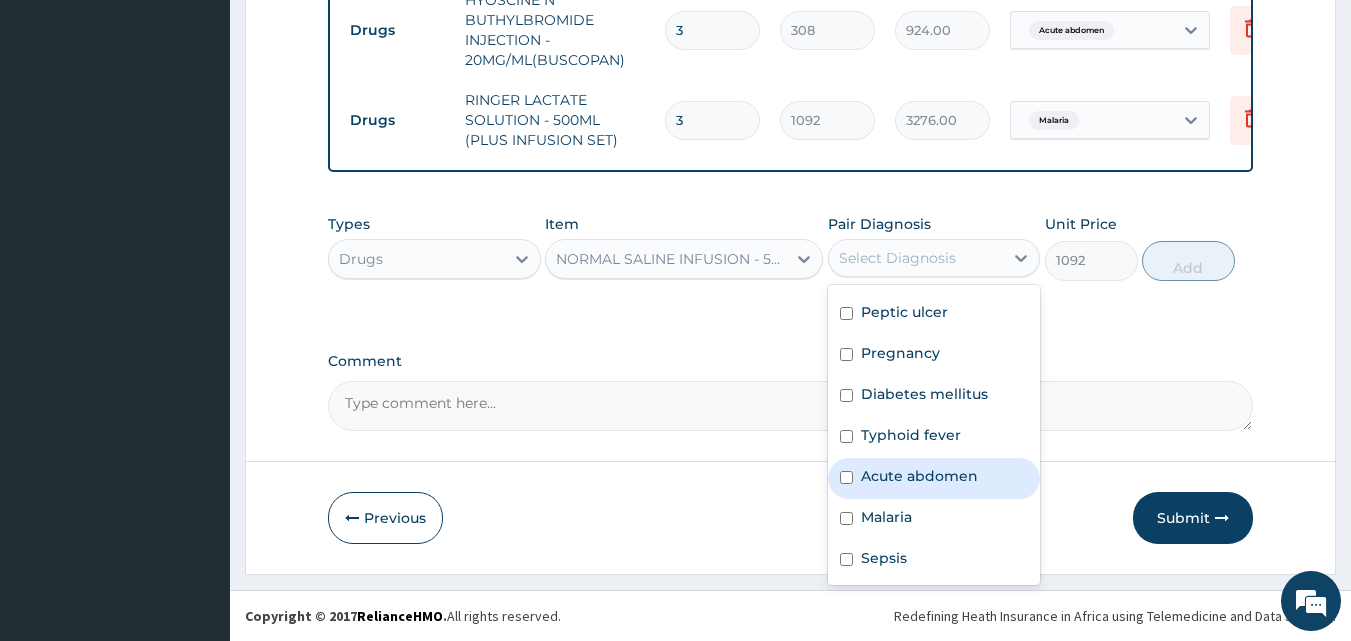 click on "Acute abdomen" at bounding box center [934, 478] 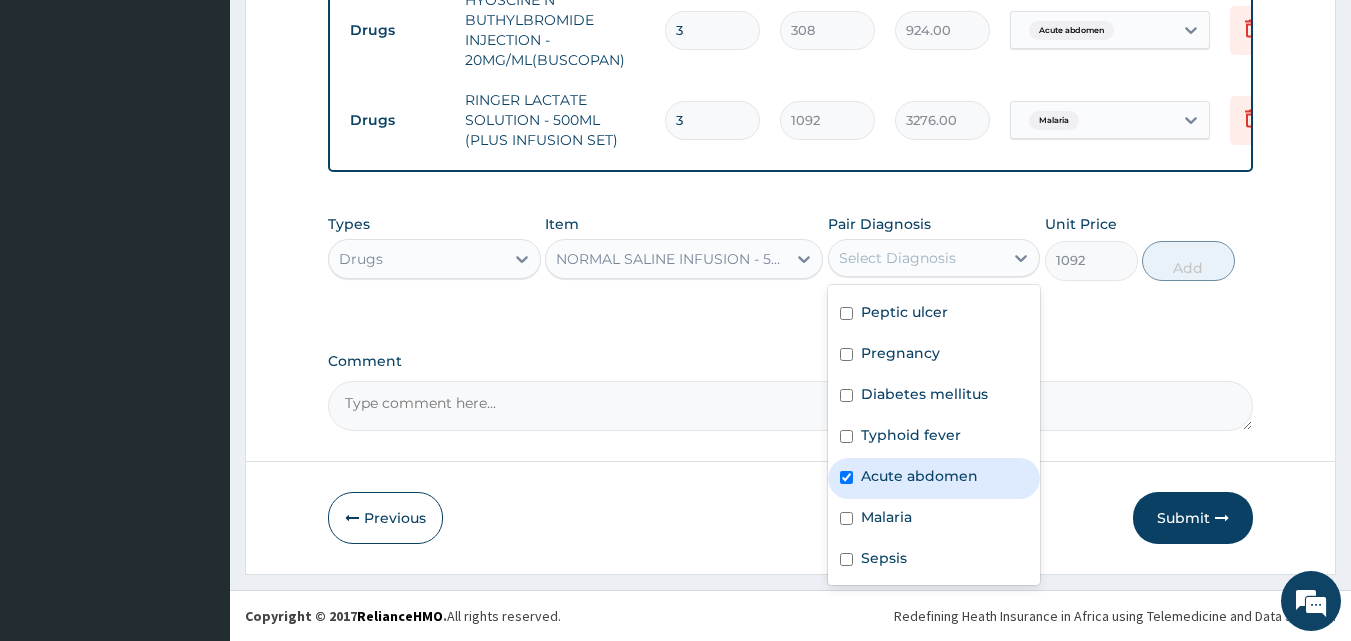 checkbox on "true" 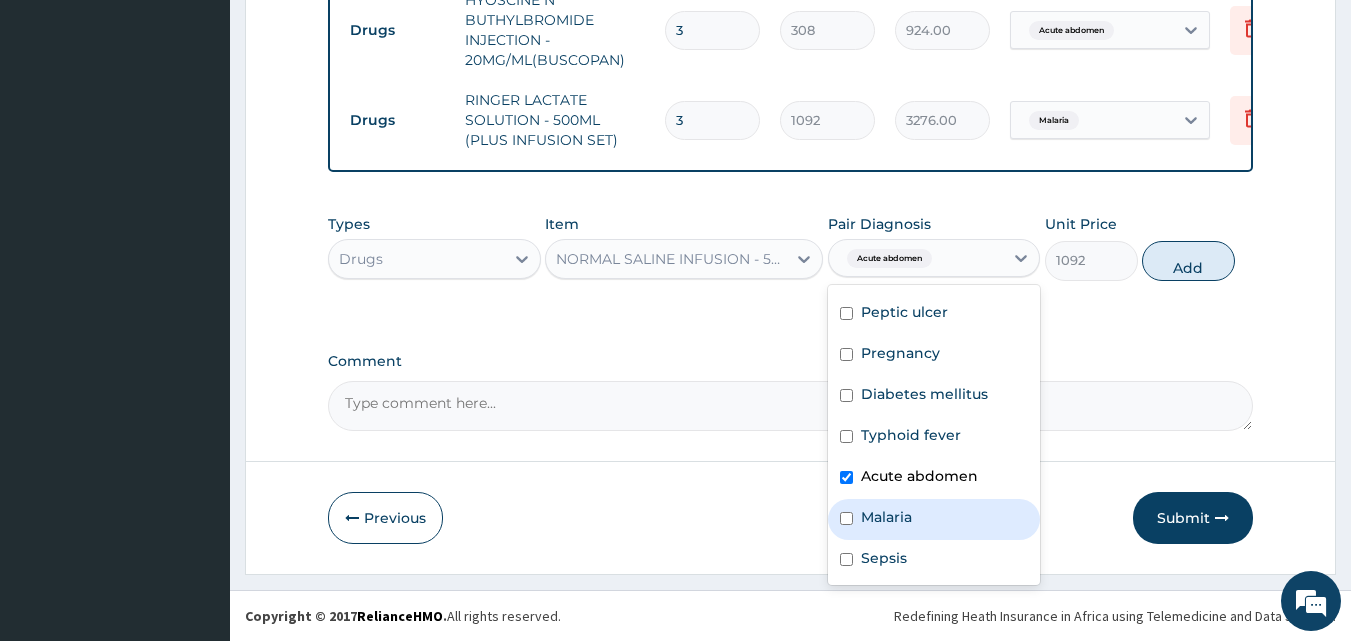 drag, startPoint x: 899, startPoint y: 510, endPoint x: 906, endPoint y: 485, distance: 25.96151 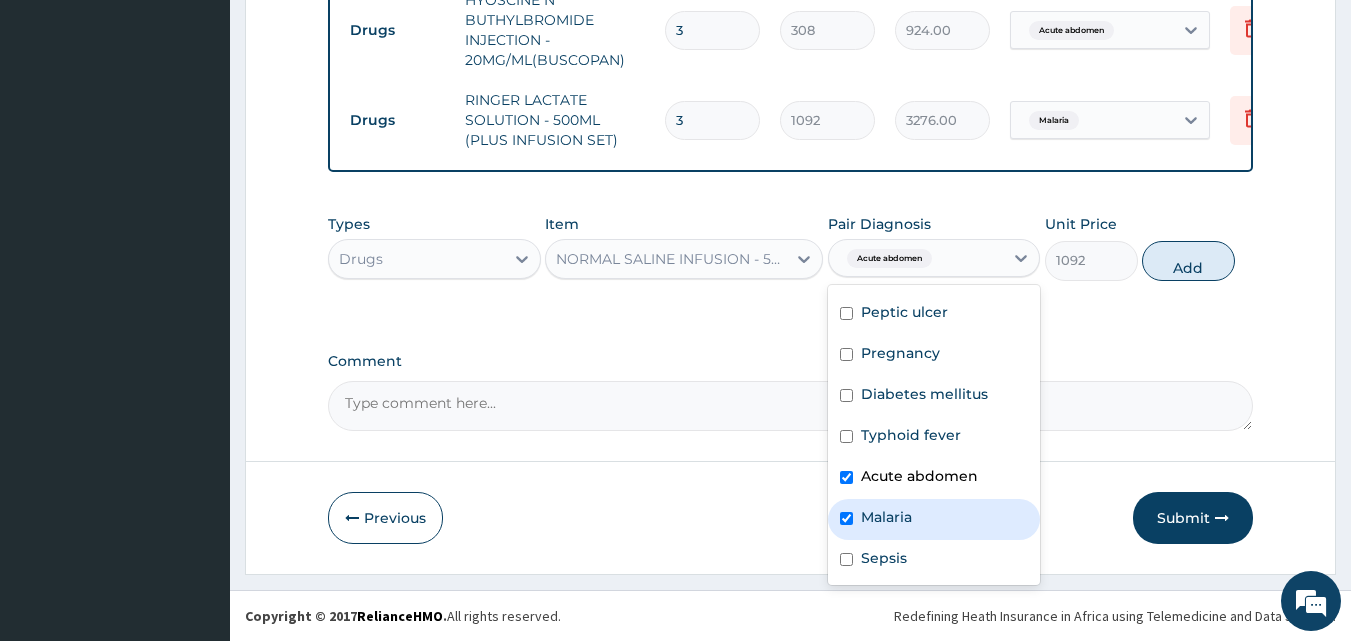 checkbox on "true" 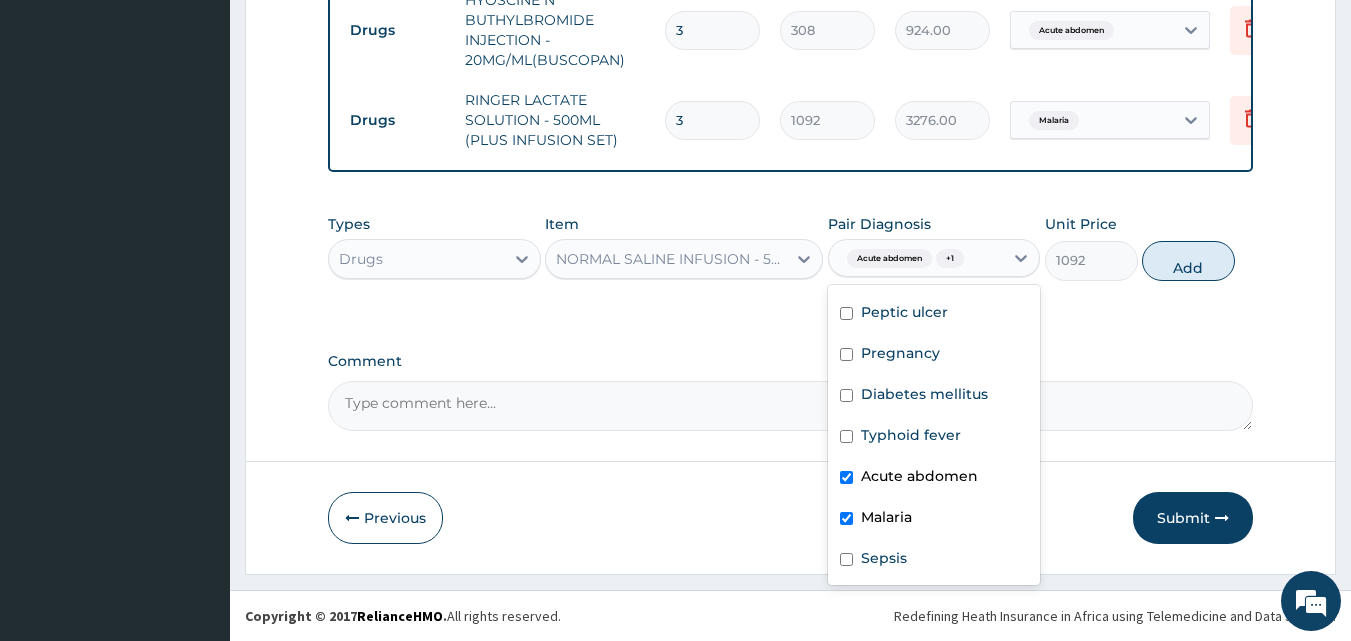 click on "Acute abdomen" at bounding box center (919, 476) 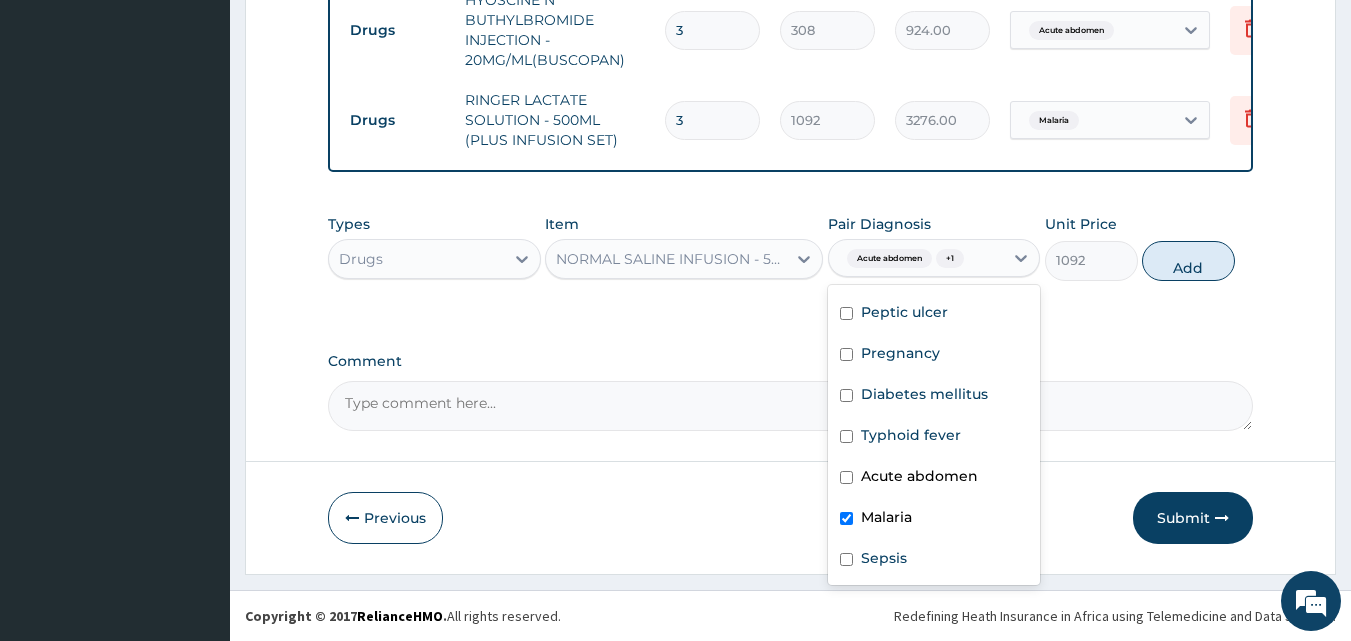 checkbox on "false" 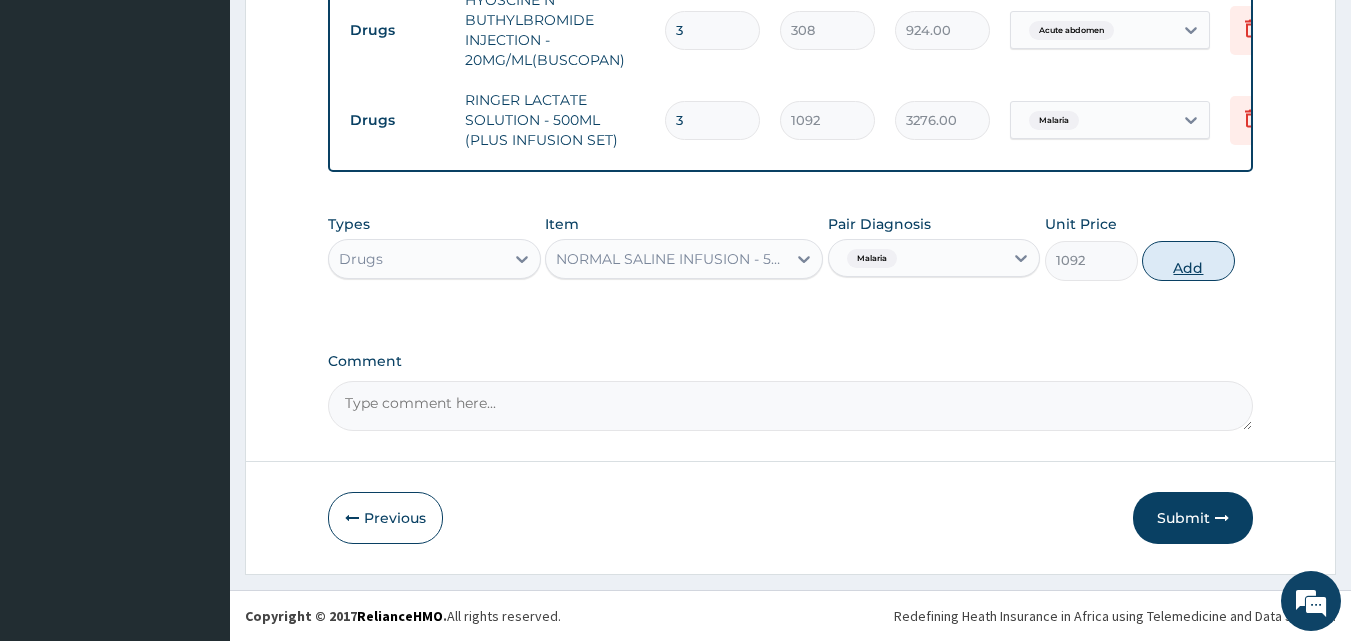 click on "Add" at bounding box center (1188, 261) 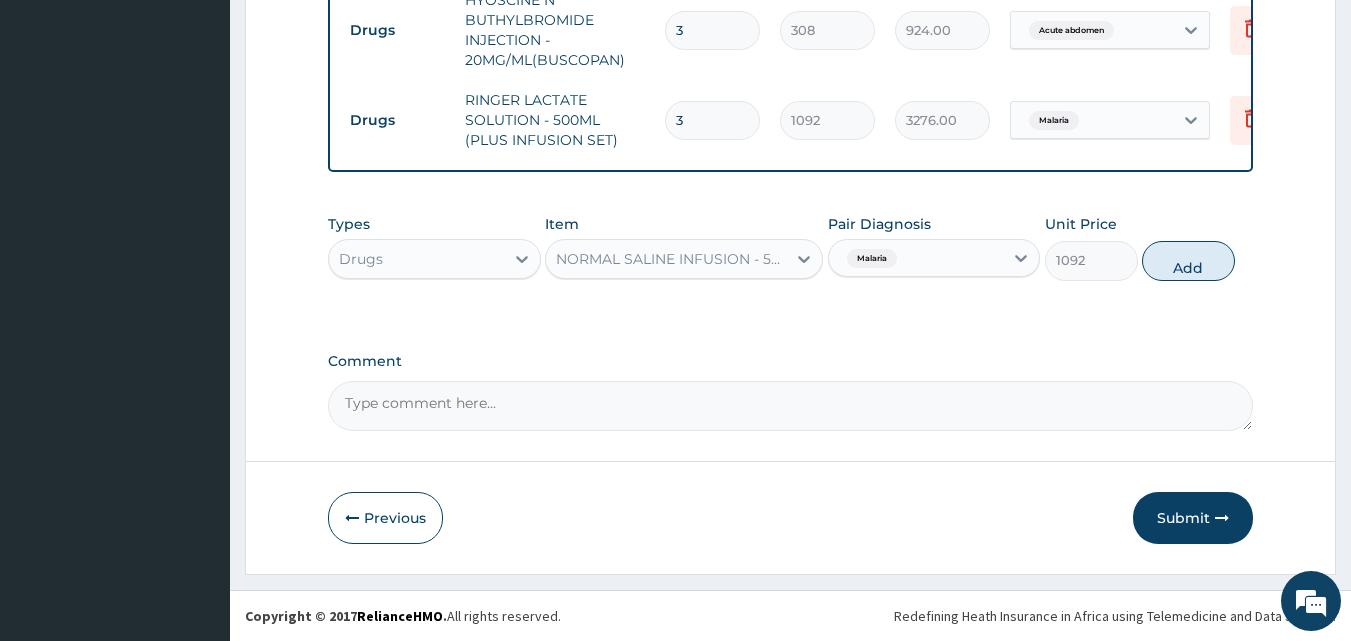 type on "0" 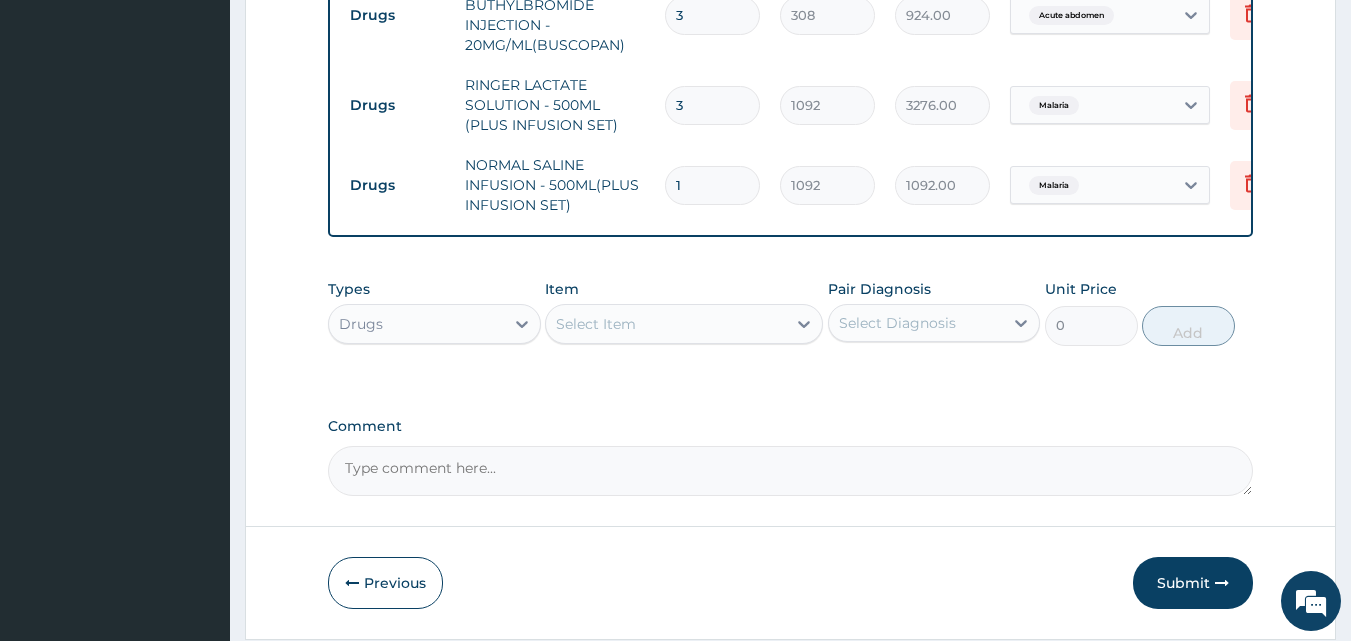 drag, startPoint x: 679, startPoint y: 182, endPoint x: 656, endPoint y: 190, distance: 24.351591 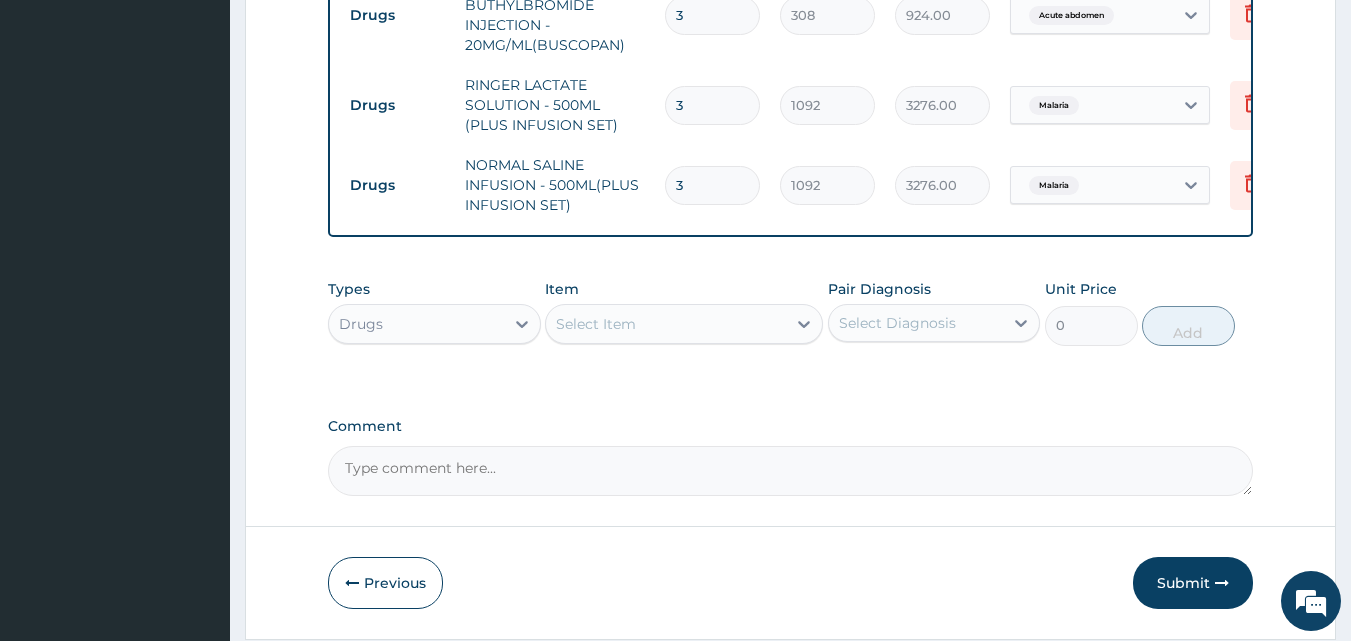 type on "3" 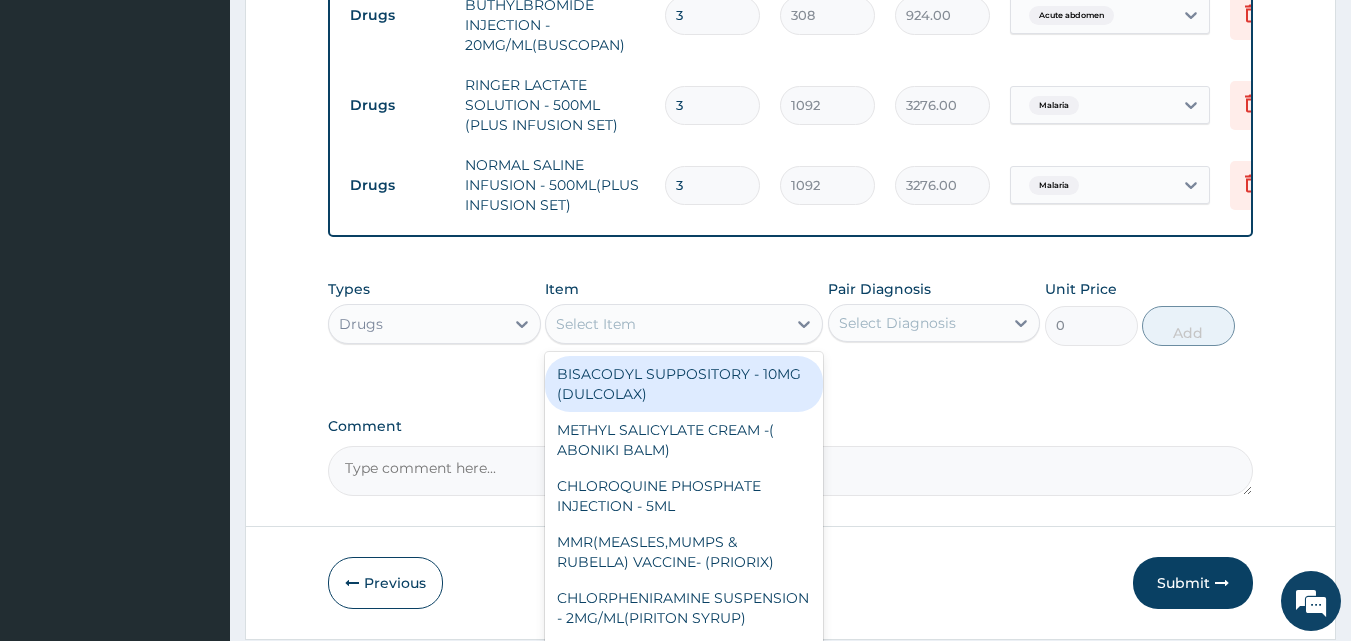 drag, startPoint x: 637, startPoint y: 338, endPoint x: 555, endPoint y: 287, distance: 96.56604 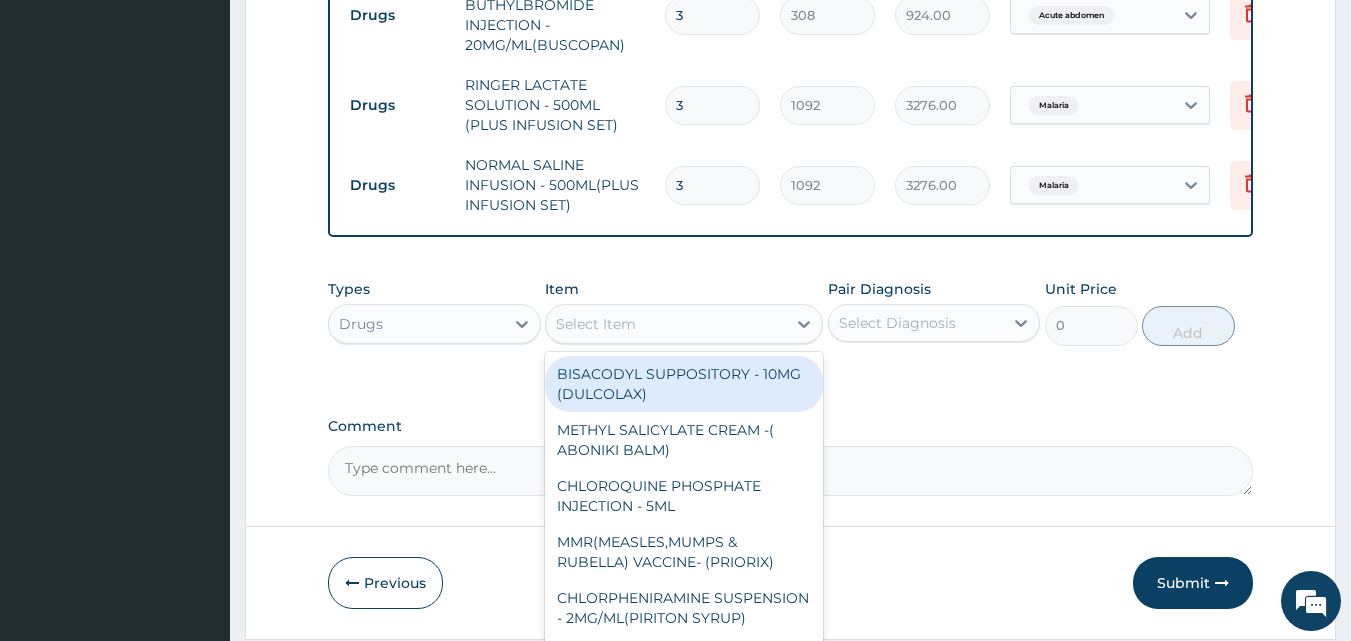 click on "Select Item" at bounding box center [666, 324] 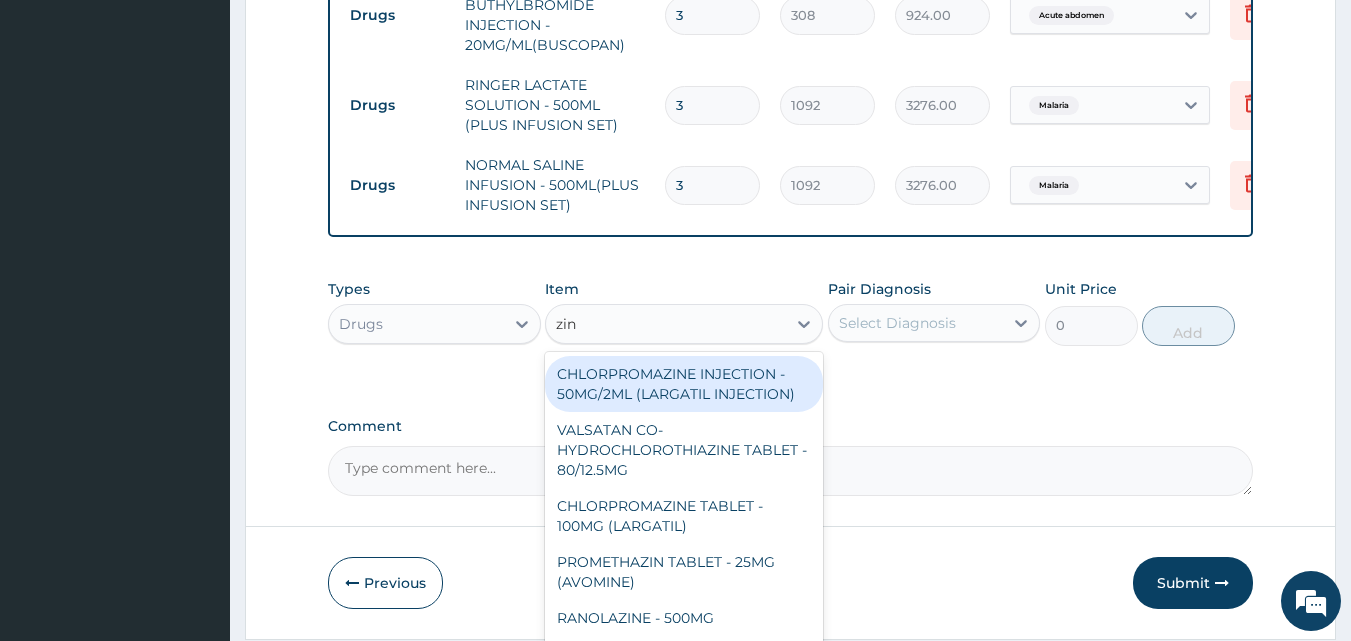 type on "zinc" 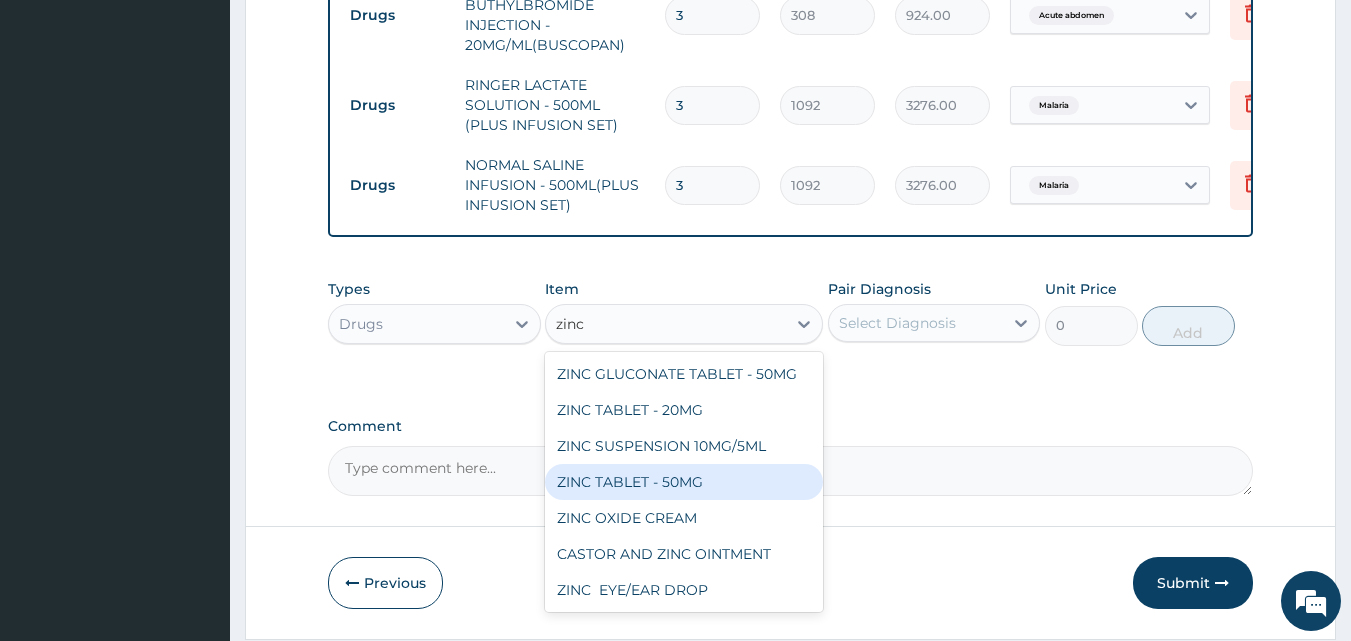 click on "ZINC TABLET - 50MG" at bounding box center [684, 482] 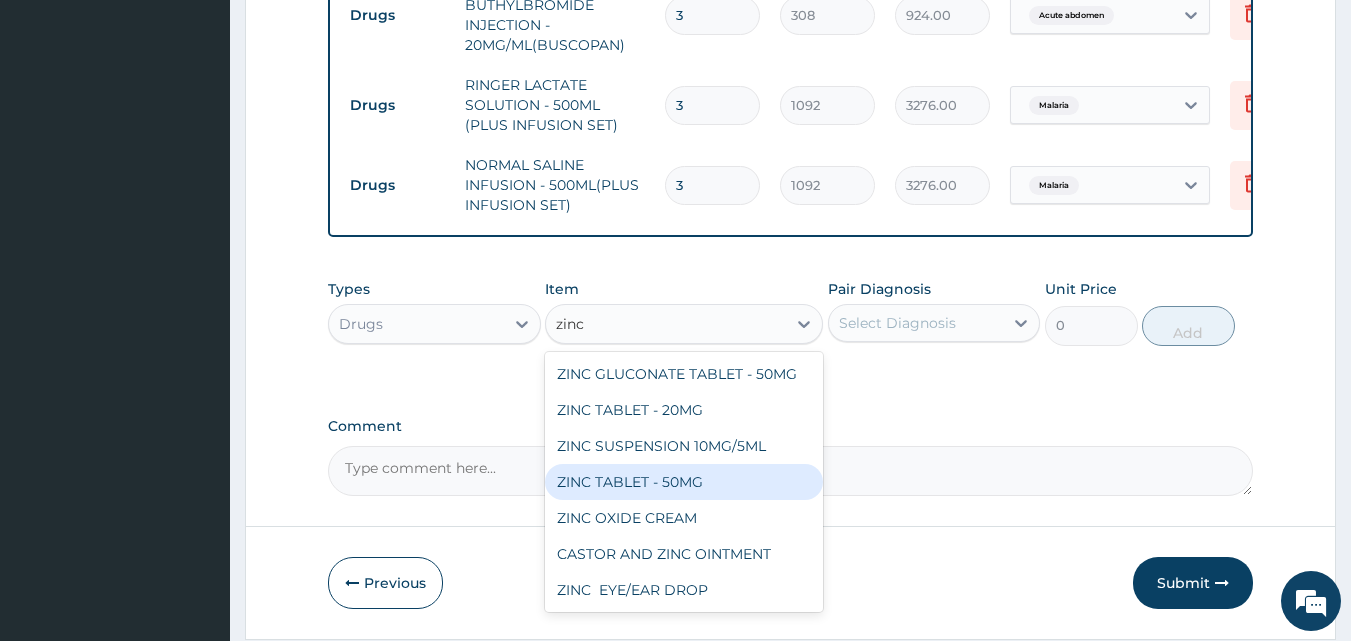 type 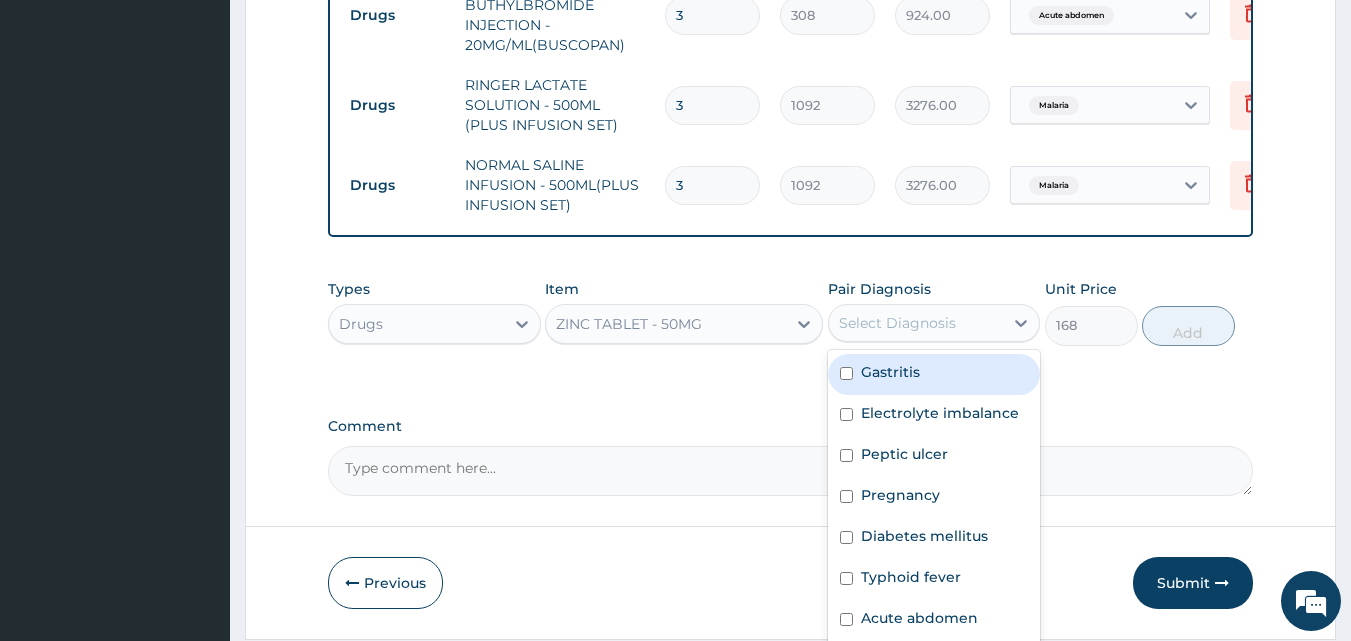 click on "Select Diagnosis" at bounding box center [897, 323] 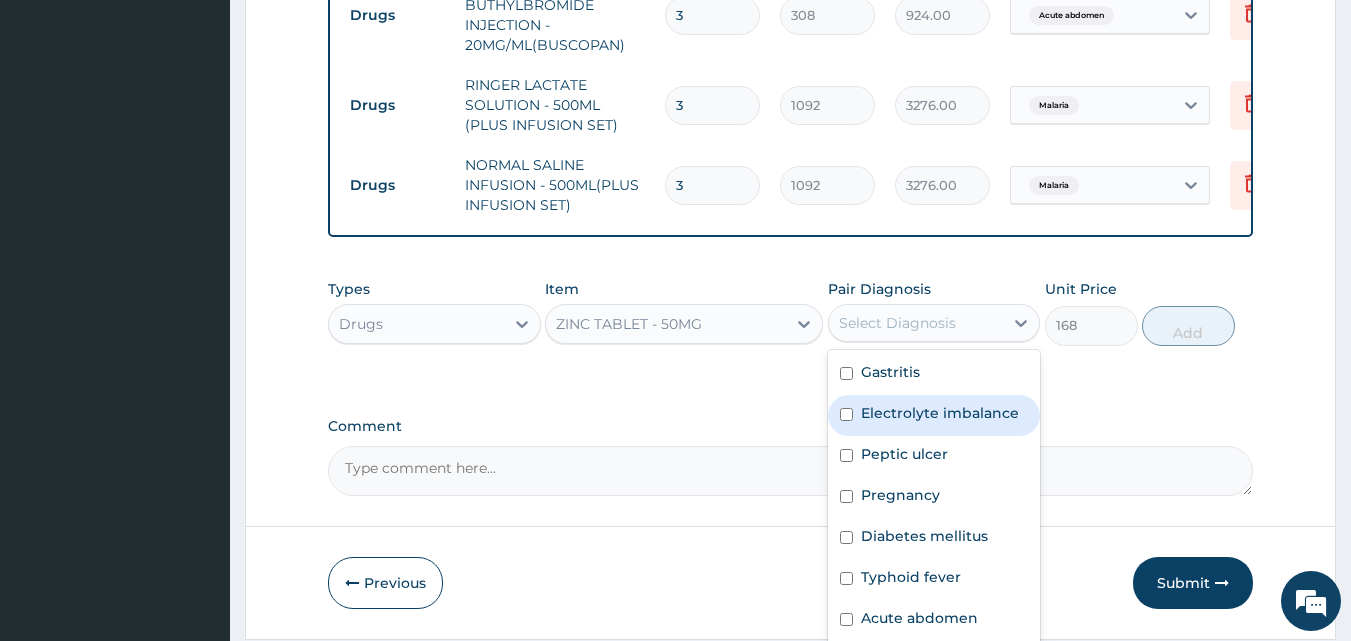 scroll, scrollTop: 2038, scrollLeft: 0, axis: vertical 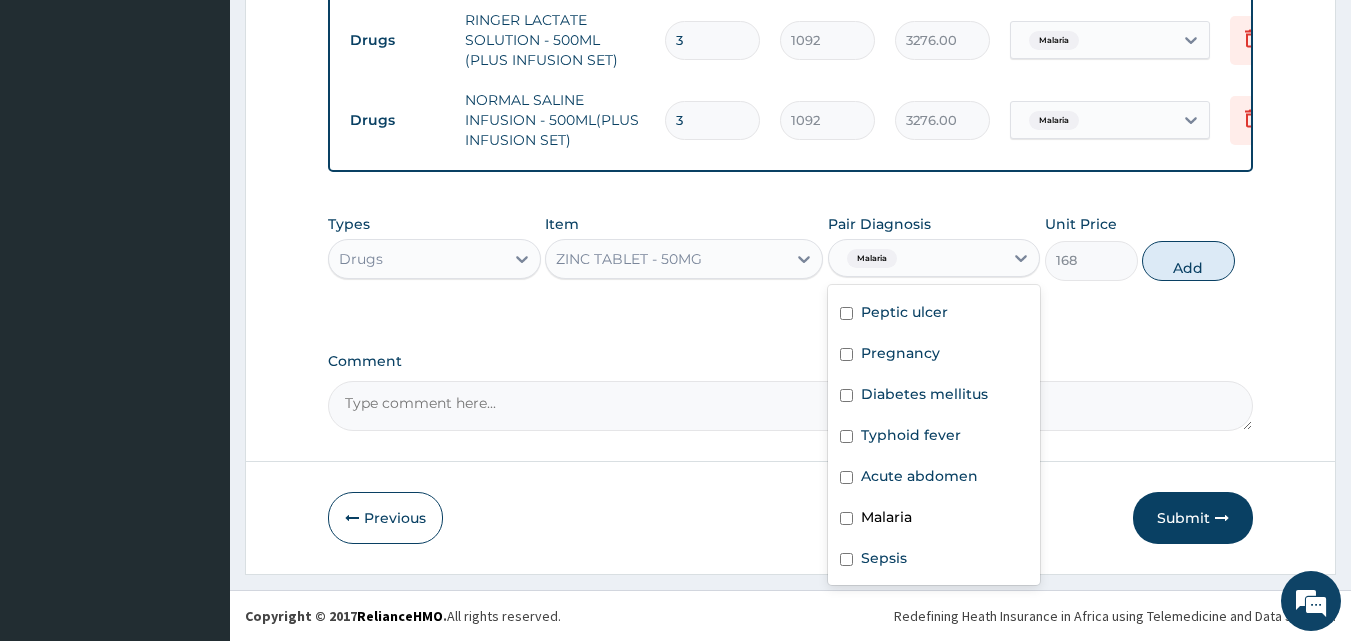 checkbox on "true" 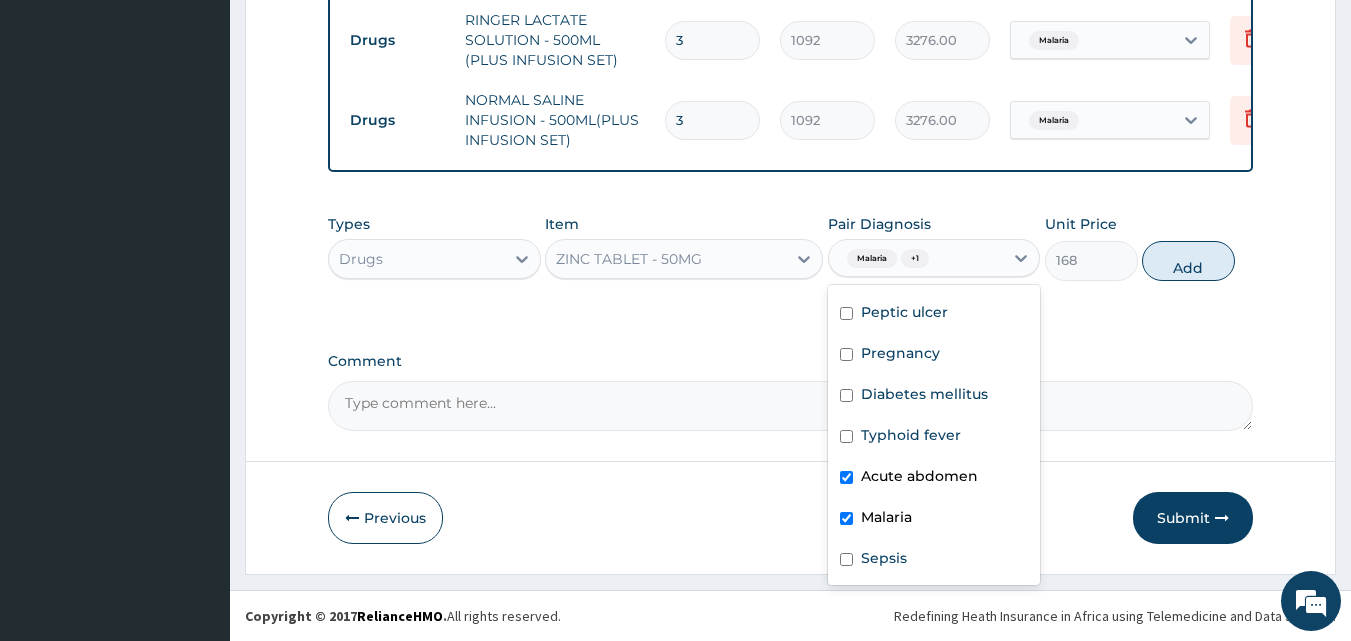 checkbox on "false" 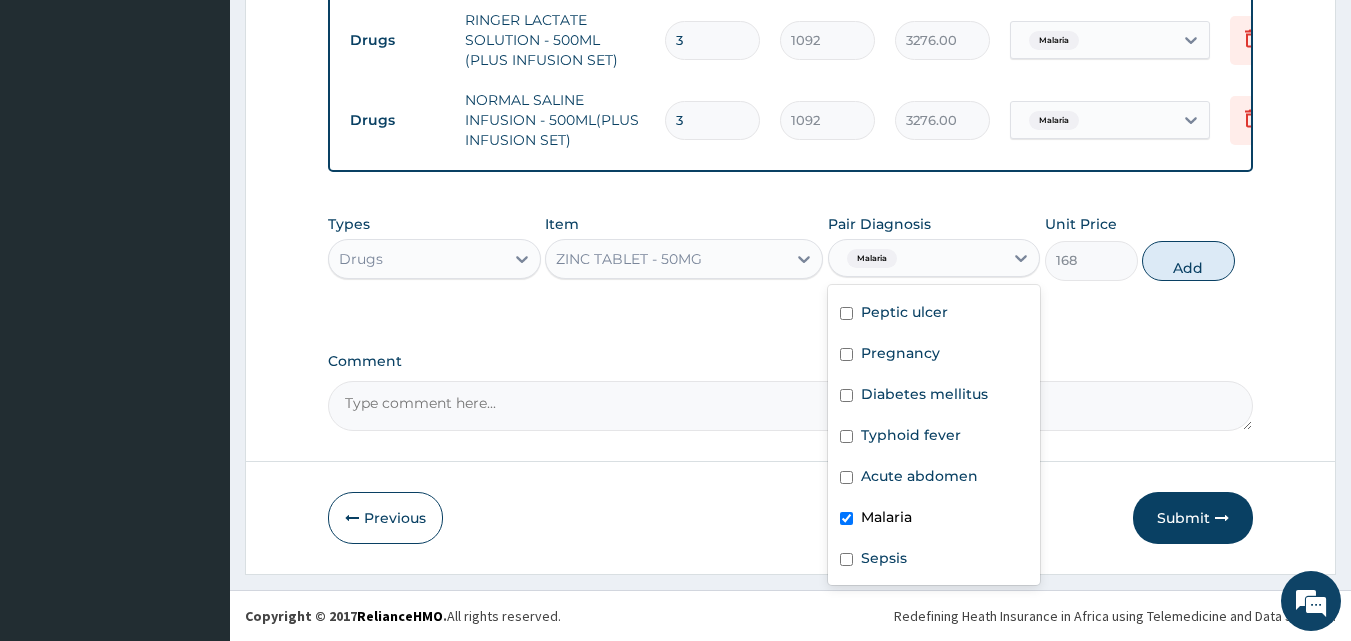 click on "Malaria" at bounding box center [886, 517] 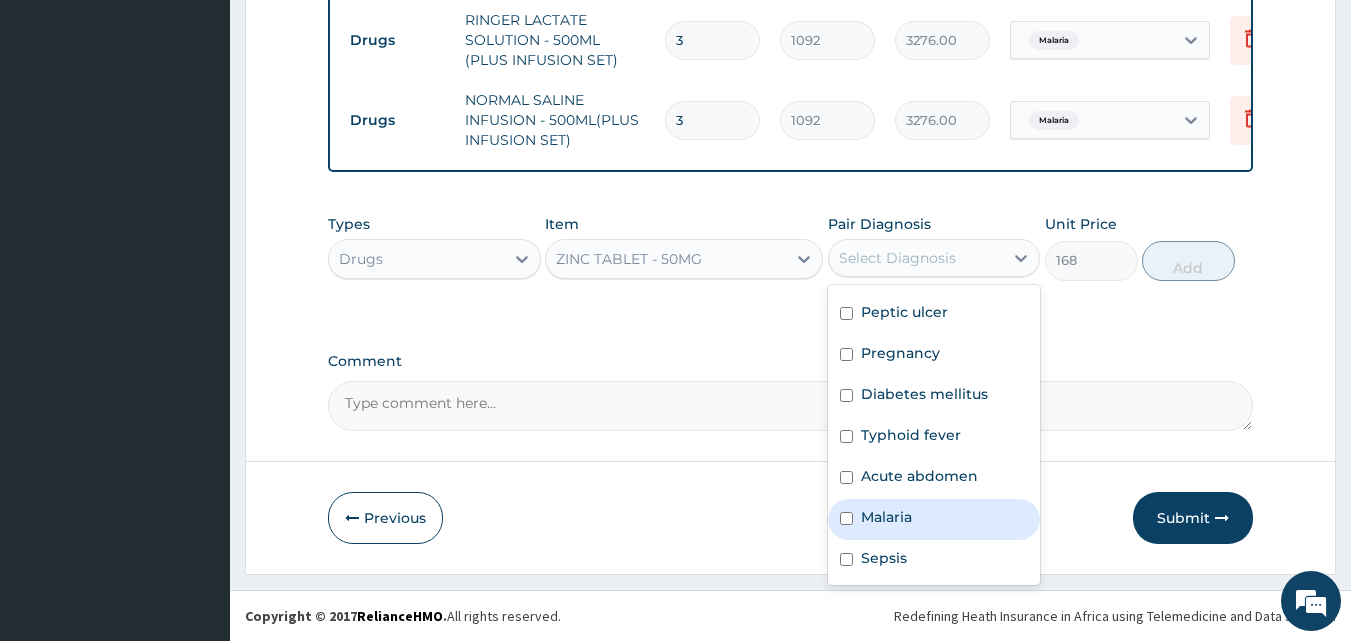 checkbox on "true" 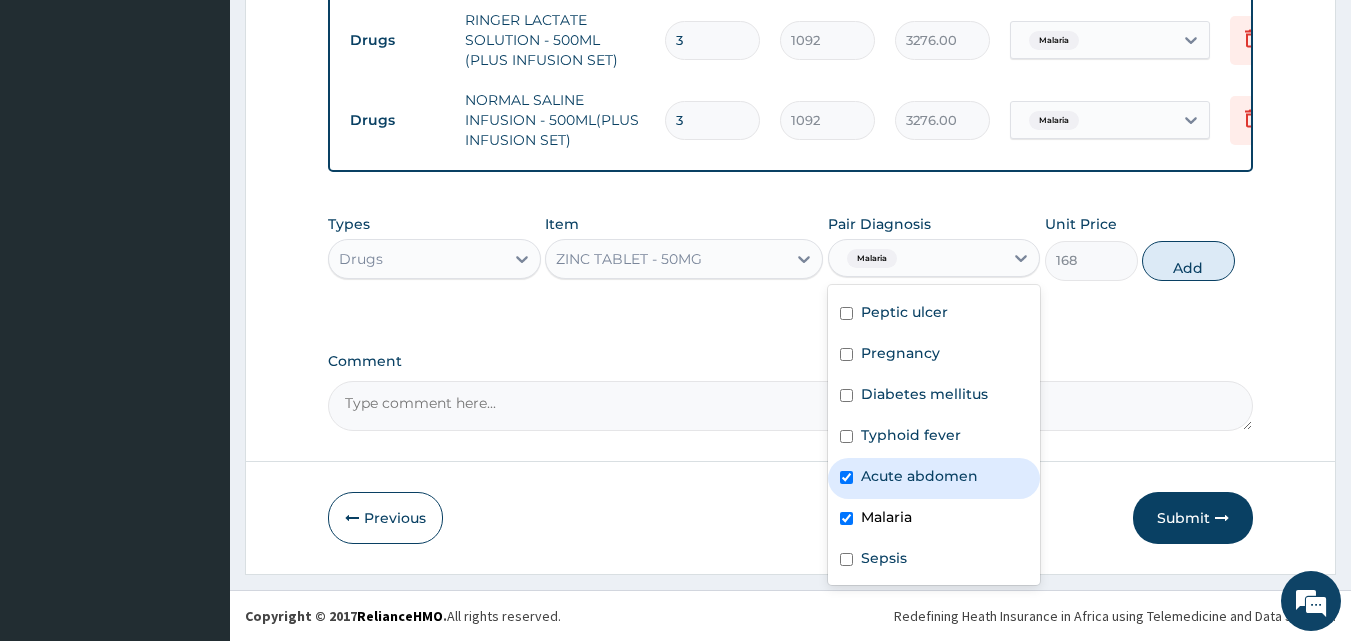 click on "Acute abdomen" at bounding box center [919, 476] 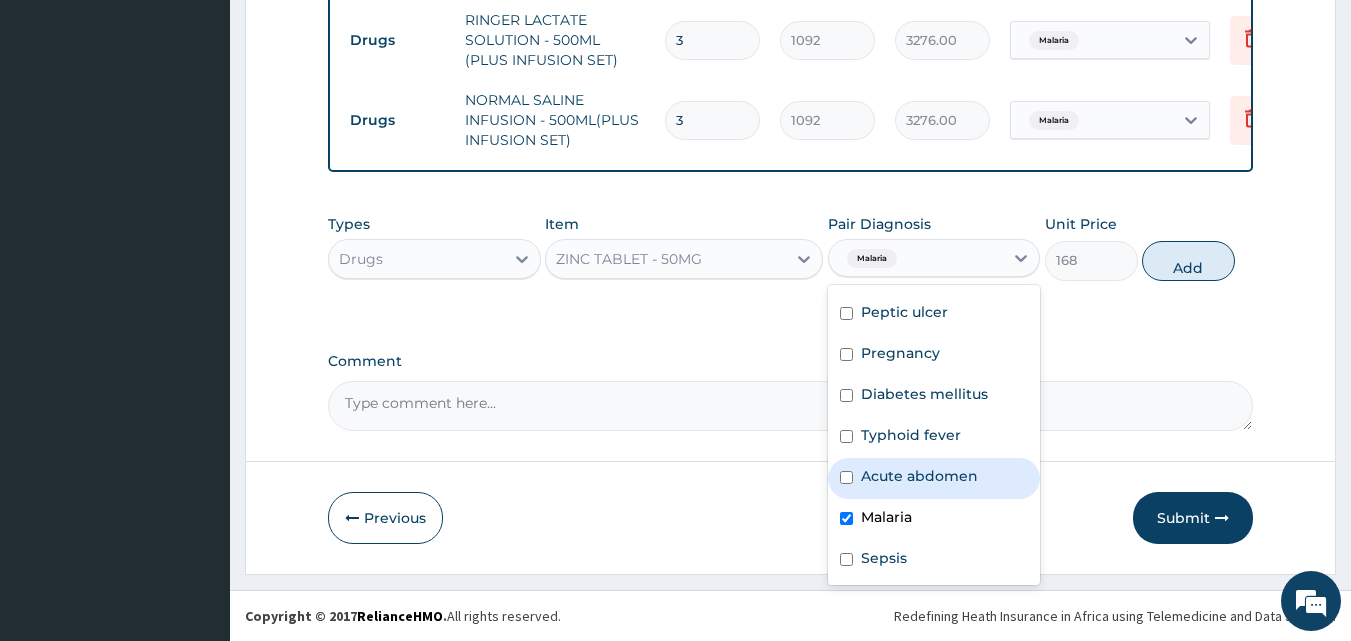 checkbox on "false" 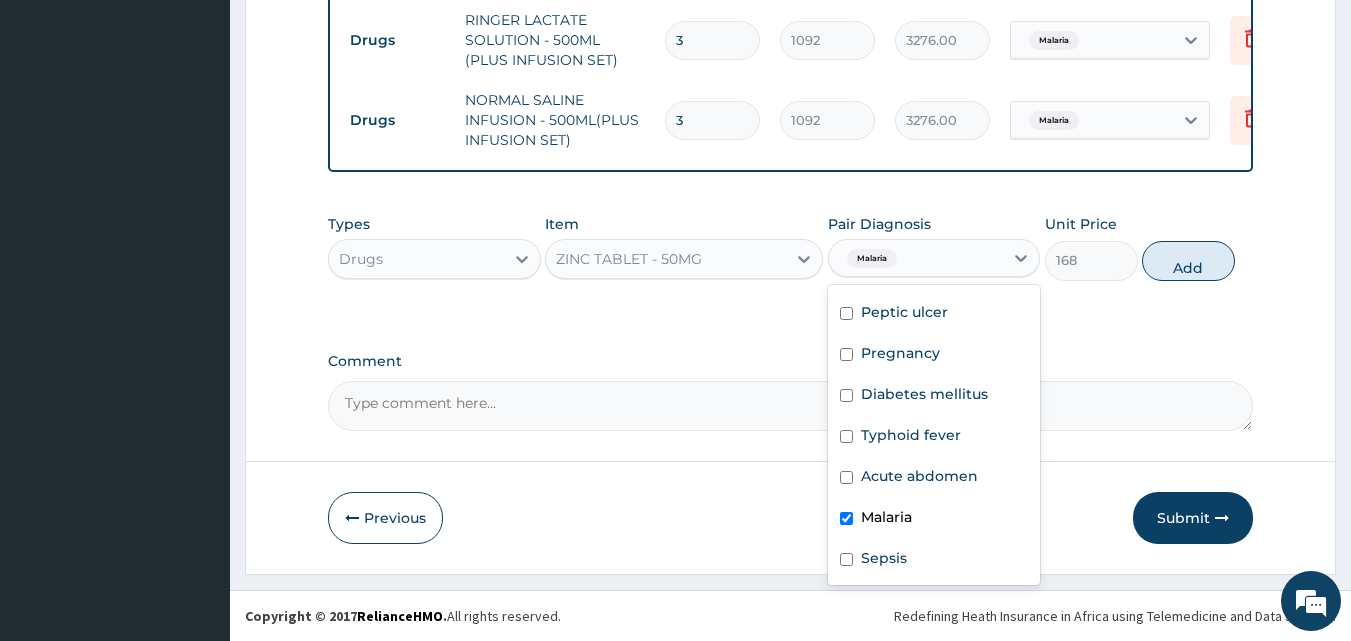 click on "Malaria" at bounding box center [886, 517] 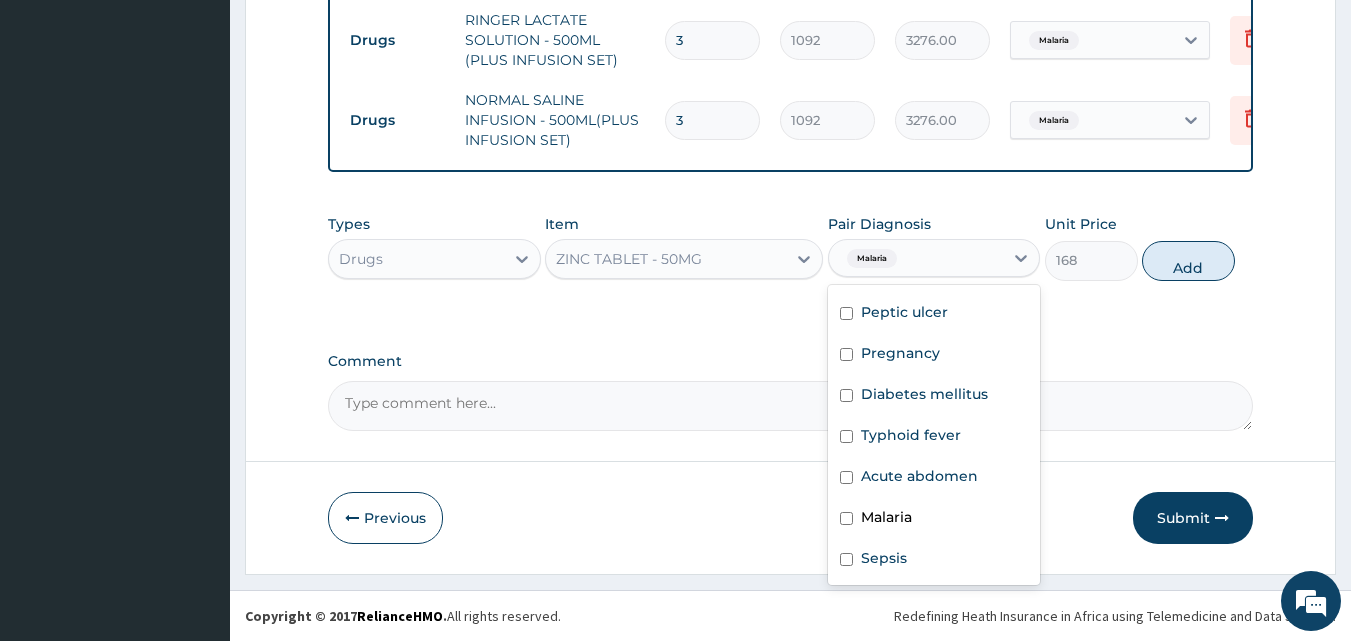 checkbox on "false" 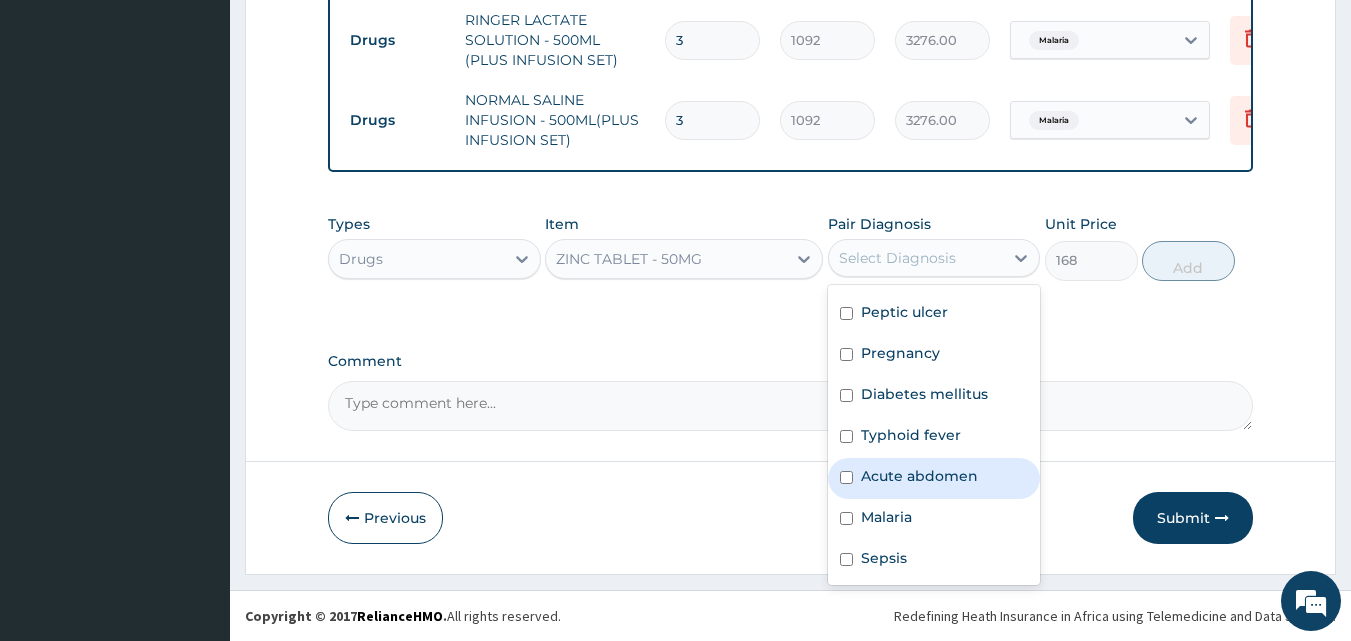 click on "Acute abdomen" at bounding box center [919, 476] 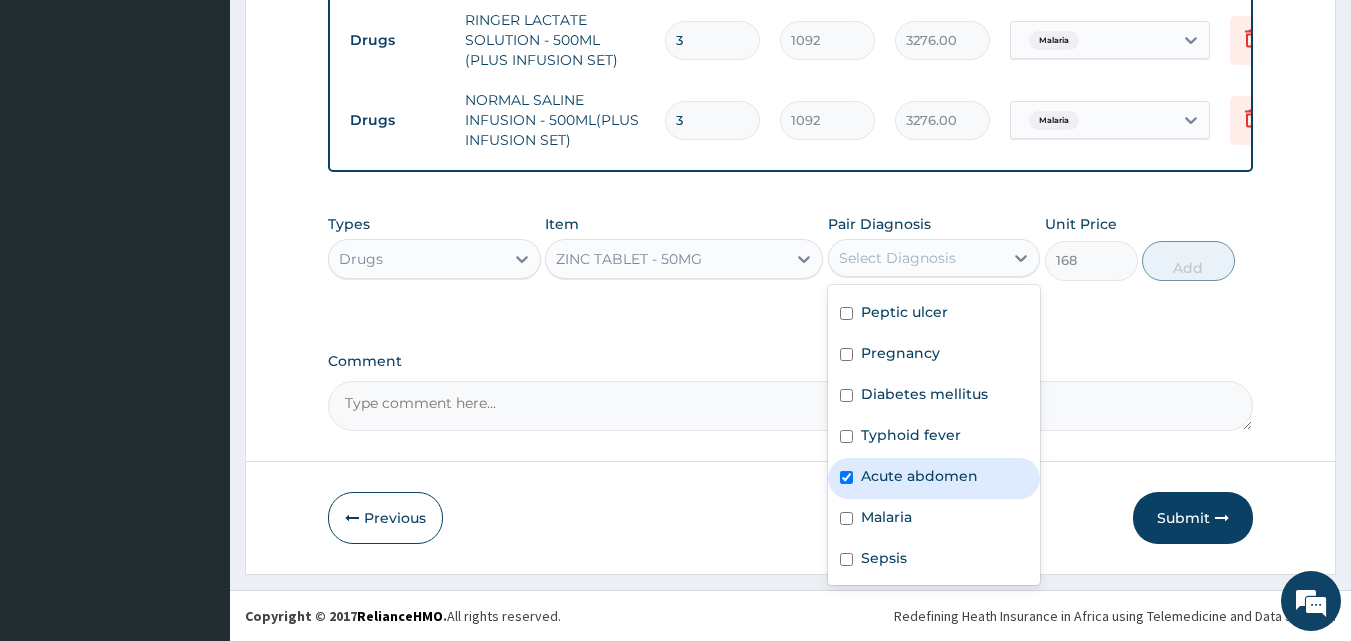 checkbox on "true" 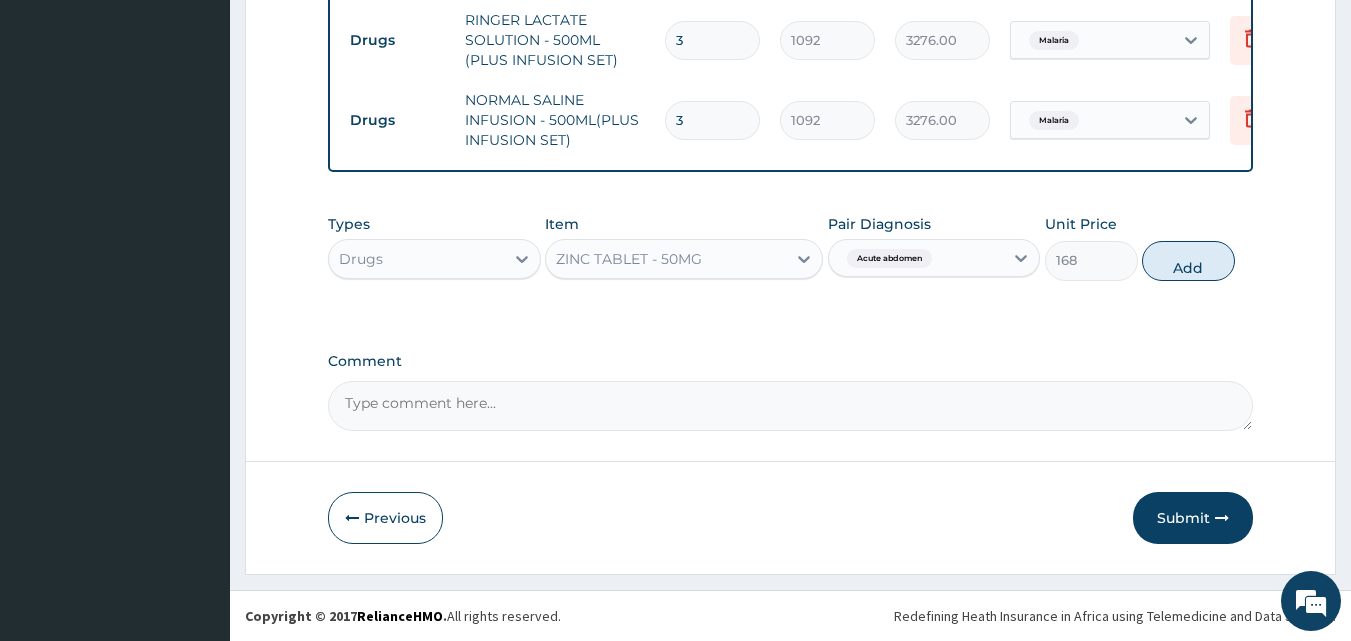 click on "Comment" at bounding box center (791, 406) 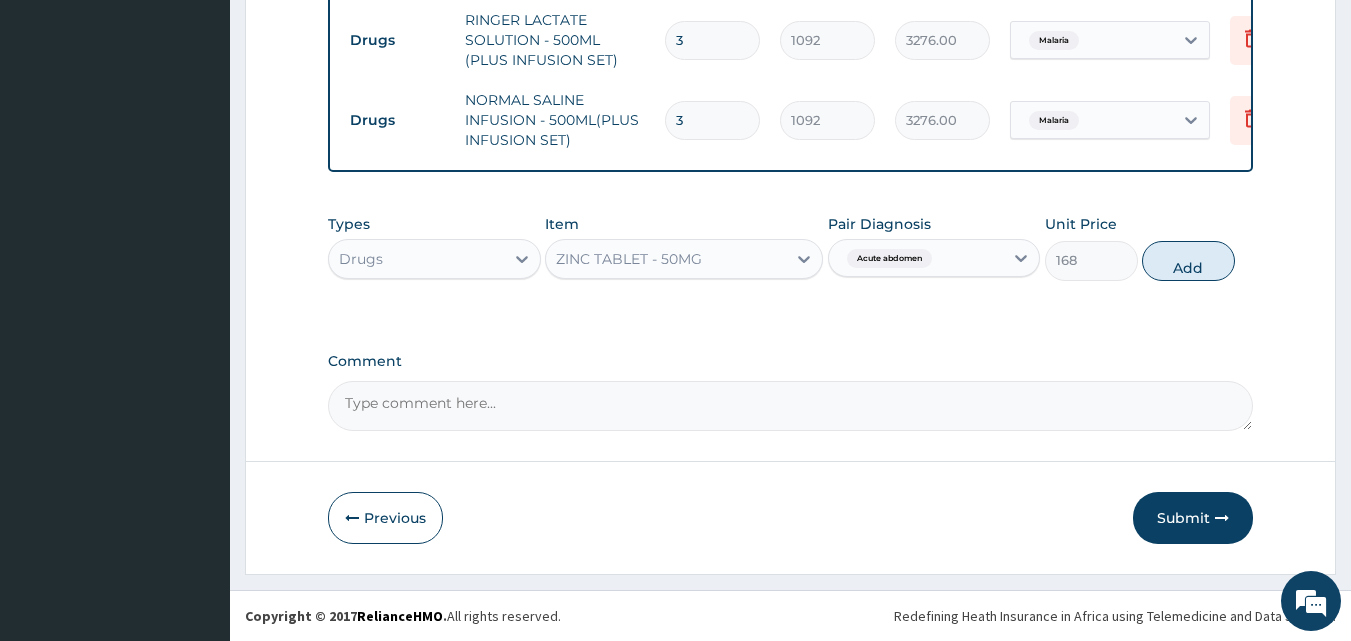 drag, startPoint x: 1177, startPoint y: 252, endPoint x: 1066, endPoint y: 311, distance: 125.70601 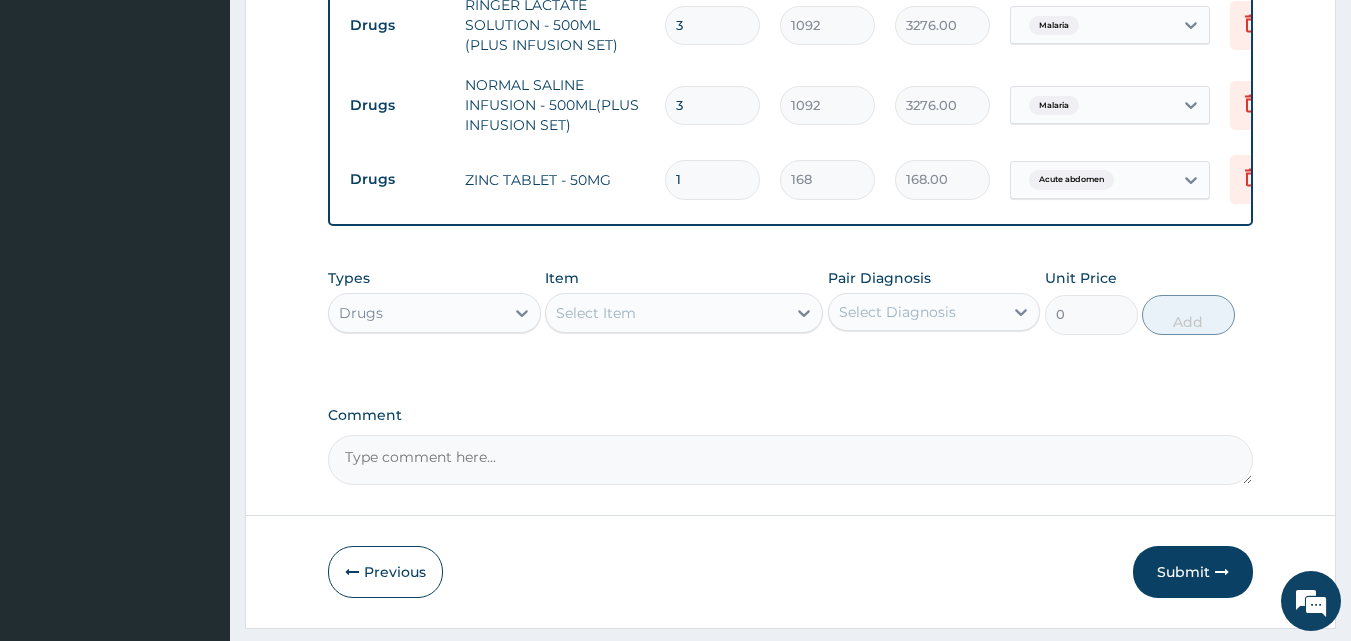 drag, startPoint x: 696, startPoint y: 178, endPoint x: 652, endPoint y: 174, distance: 44.181442 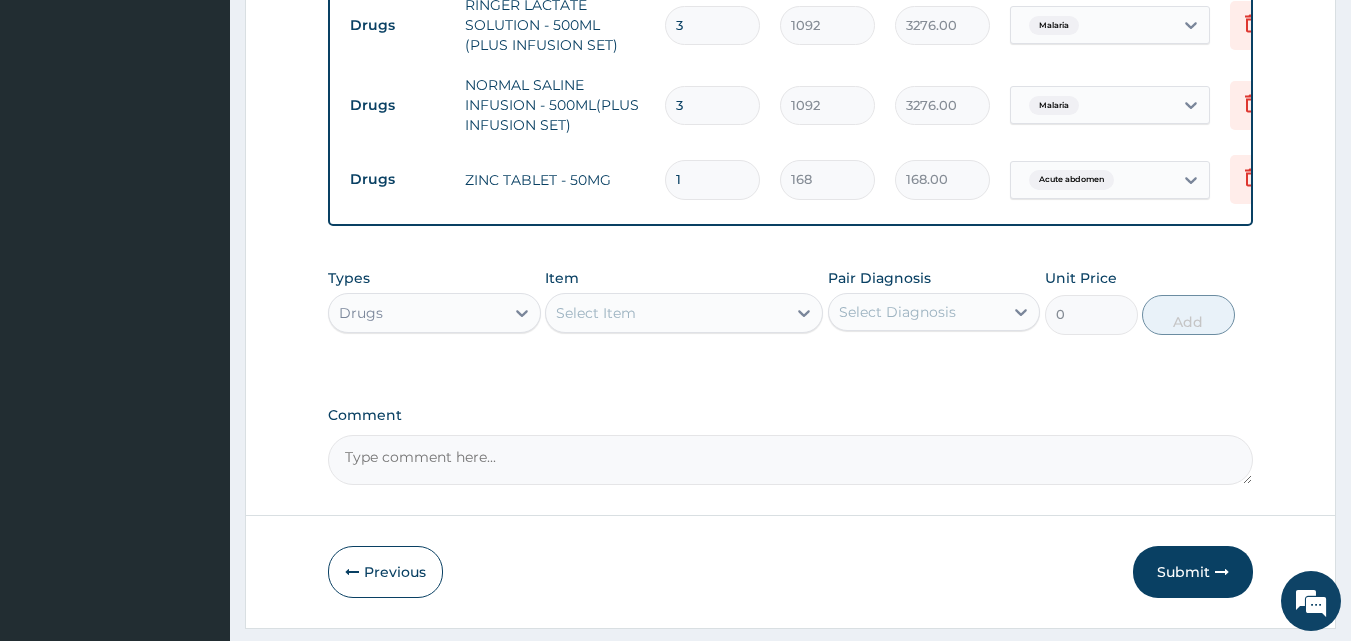 click on "Drugs ZINC TABLET - 50MG 1 168 168.00 Acute abdomen Delete" at bounding box center [830, 179] 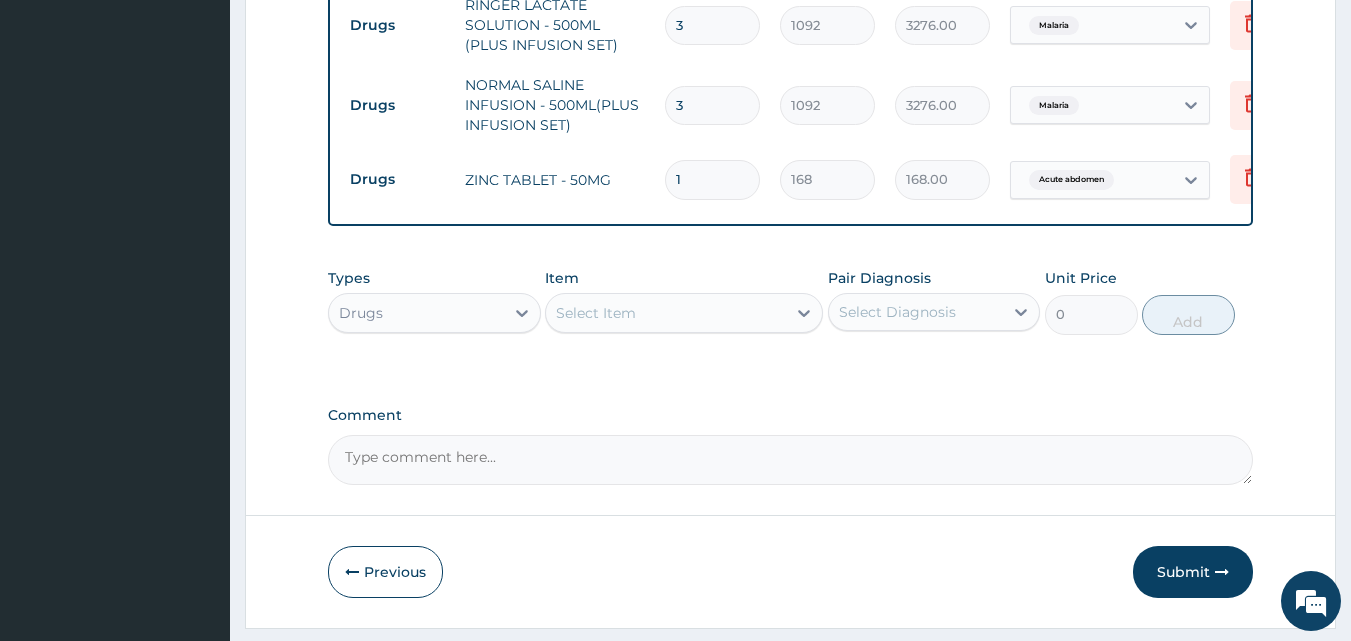 type on "7" 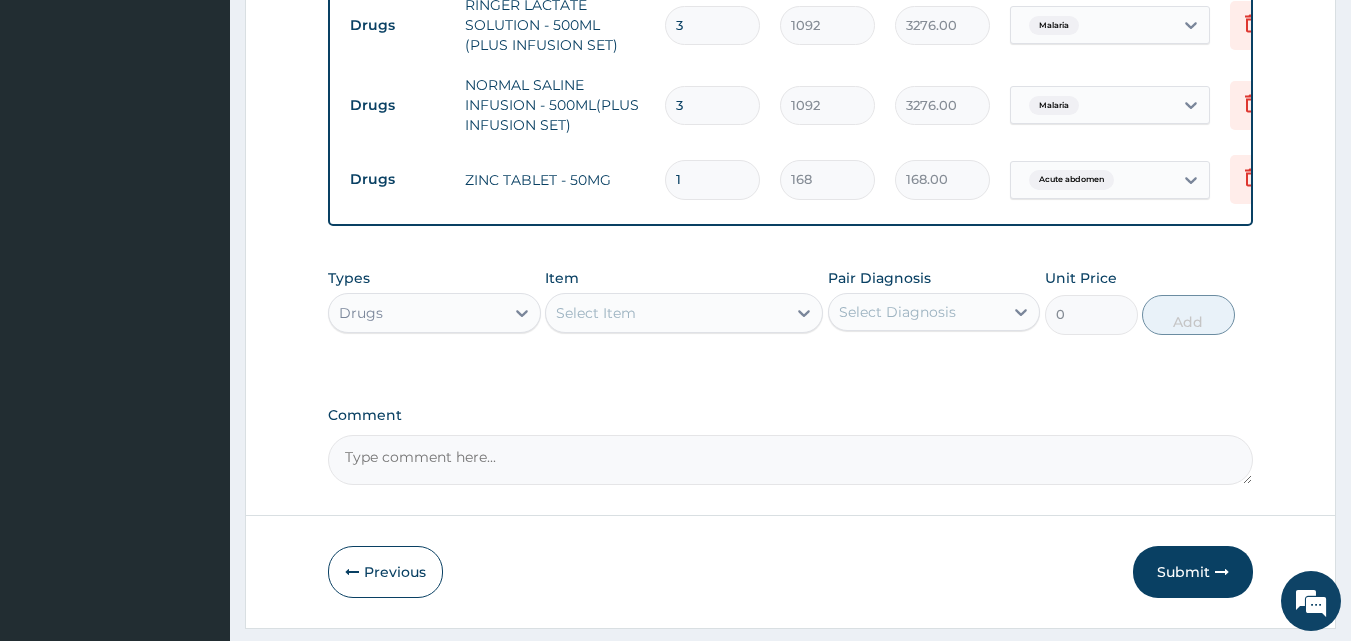 type on "1176.00" 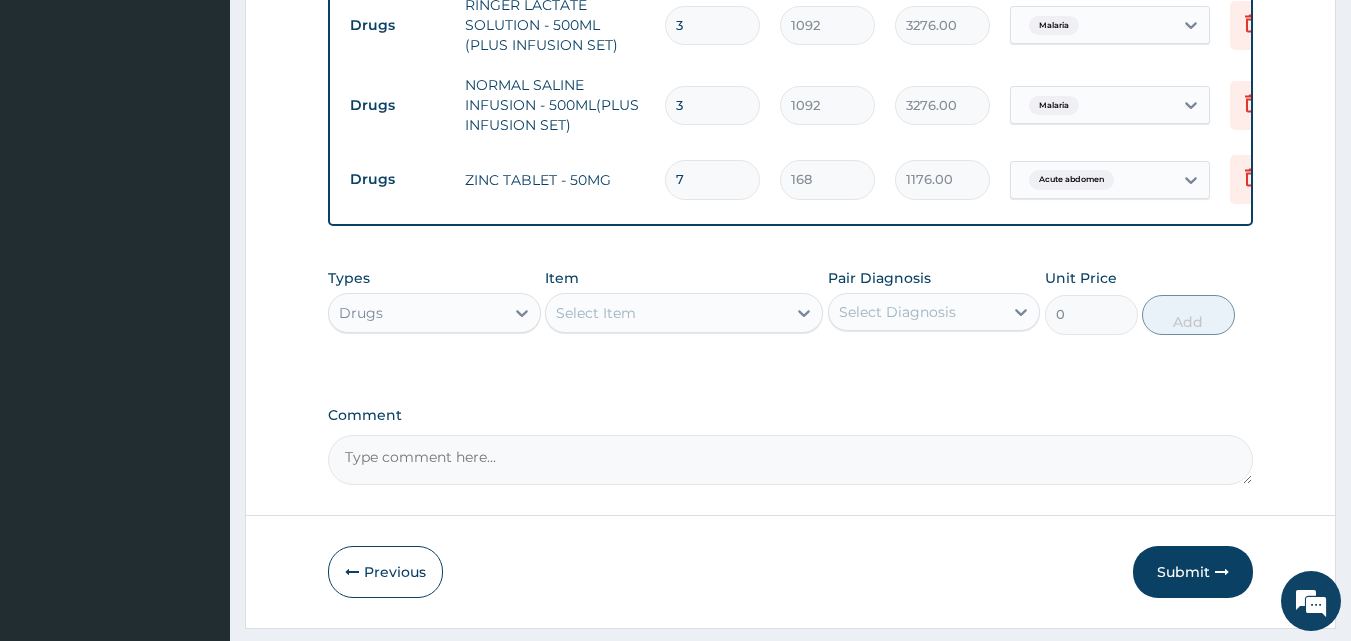 type on "7" 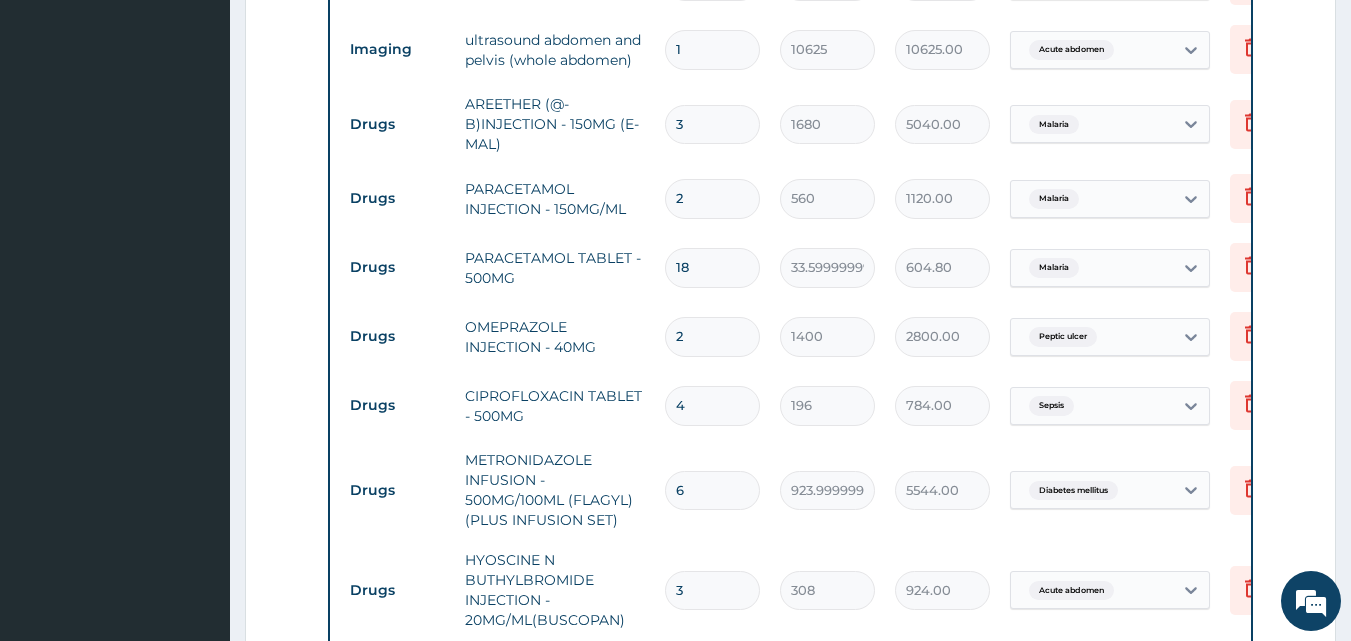 scroll, scrollTop: 1338, scrollLeft: 0, axis: vertical 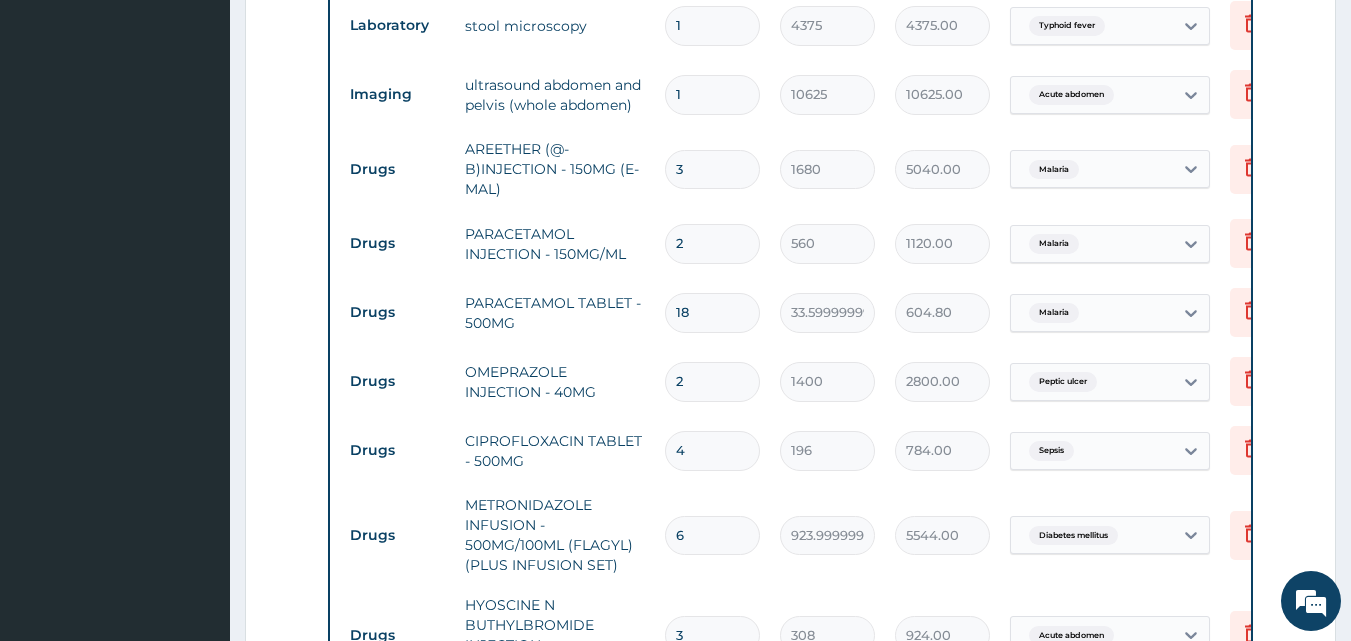 drag, startPoint x: 689, startPoint y: 250, endPoint x: 660, endPoint y: 236, distance: 32.202484 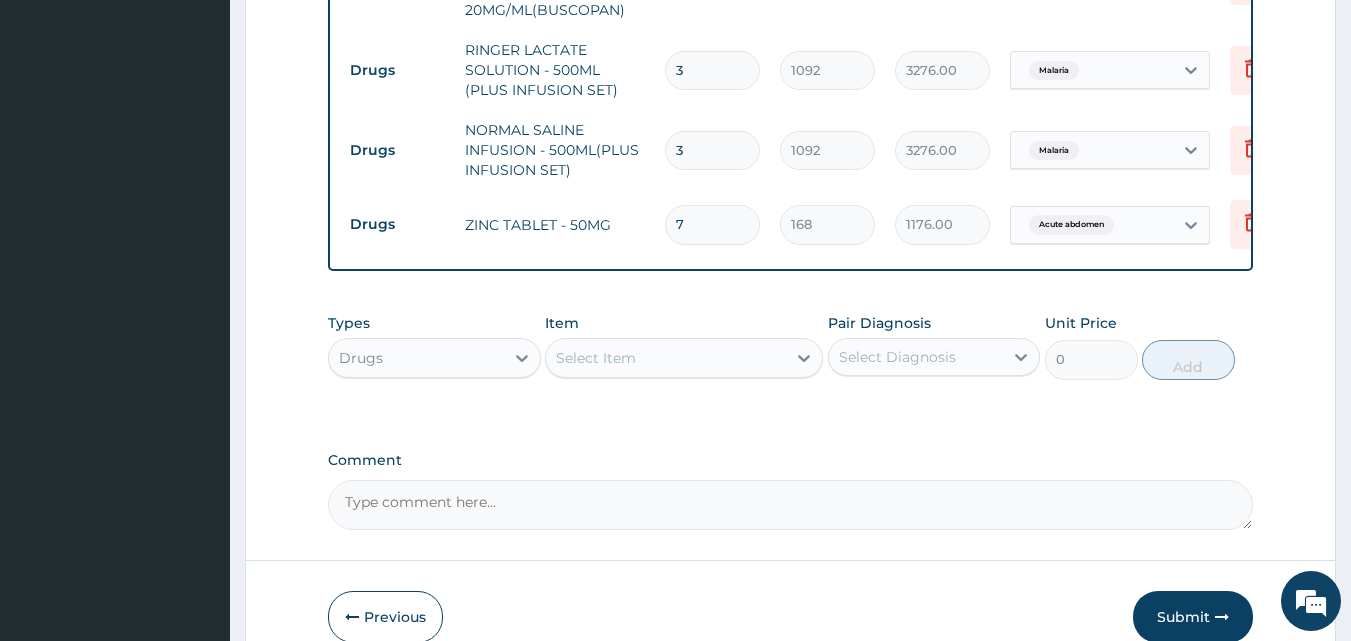 scroll, scrollTop: 2038, scrollLeft: 0, axis: vertical 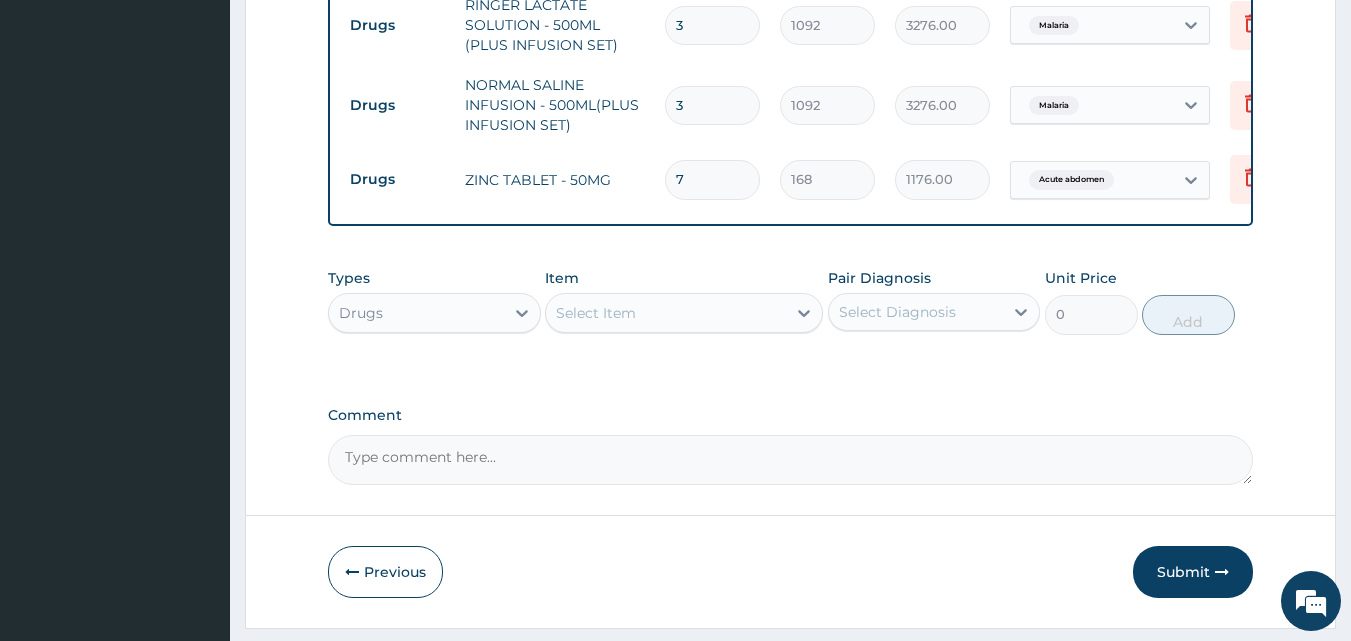 type on "3" 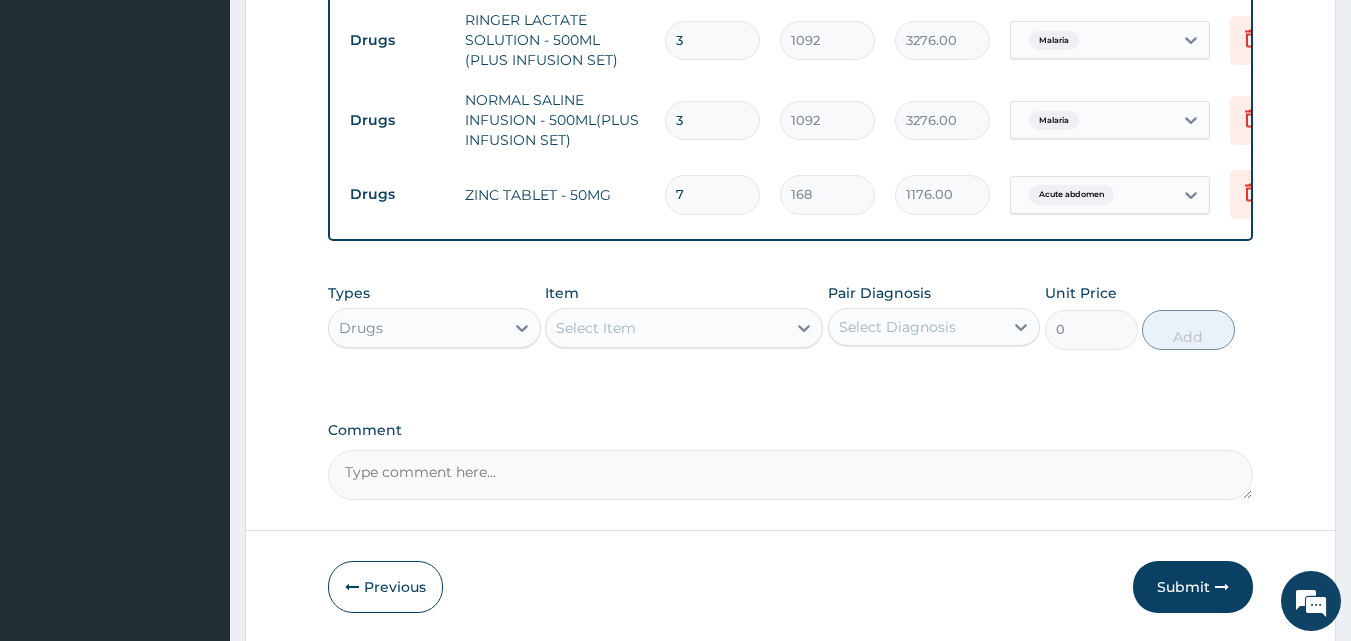 scroll, scrollTop: 2038, scrollLeft: 0, axis: vertical 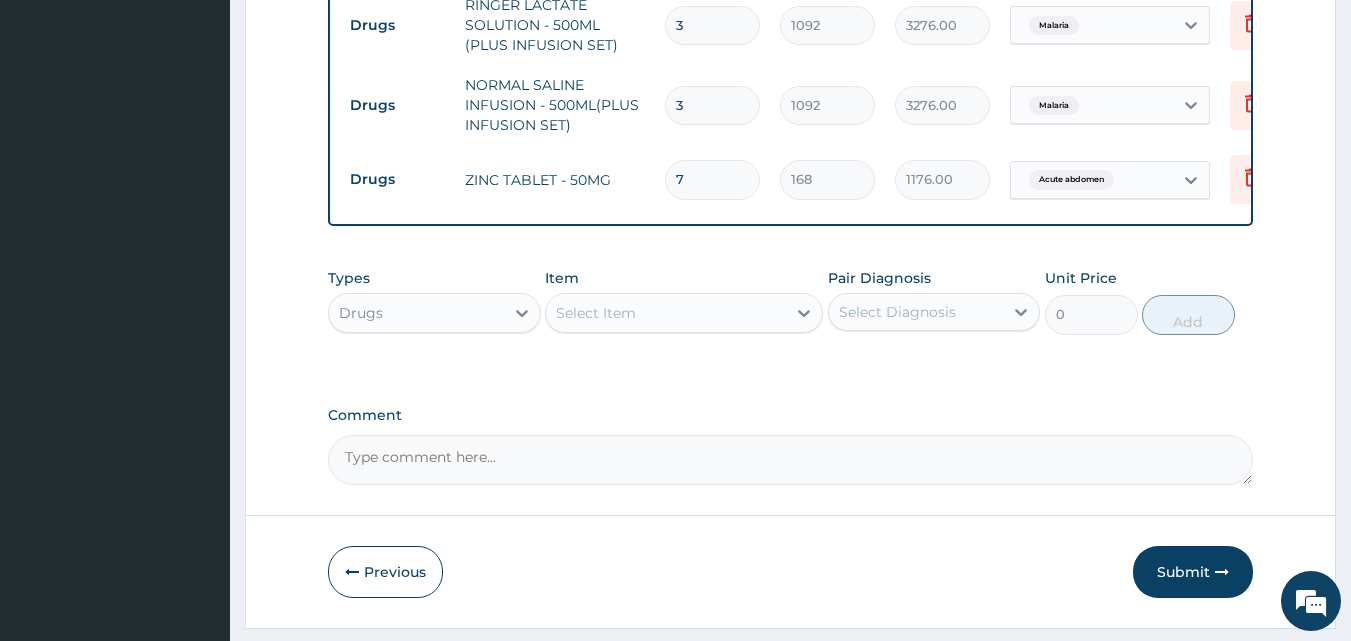 click on "Select Item" at bounding box center [596, 313] 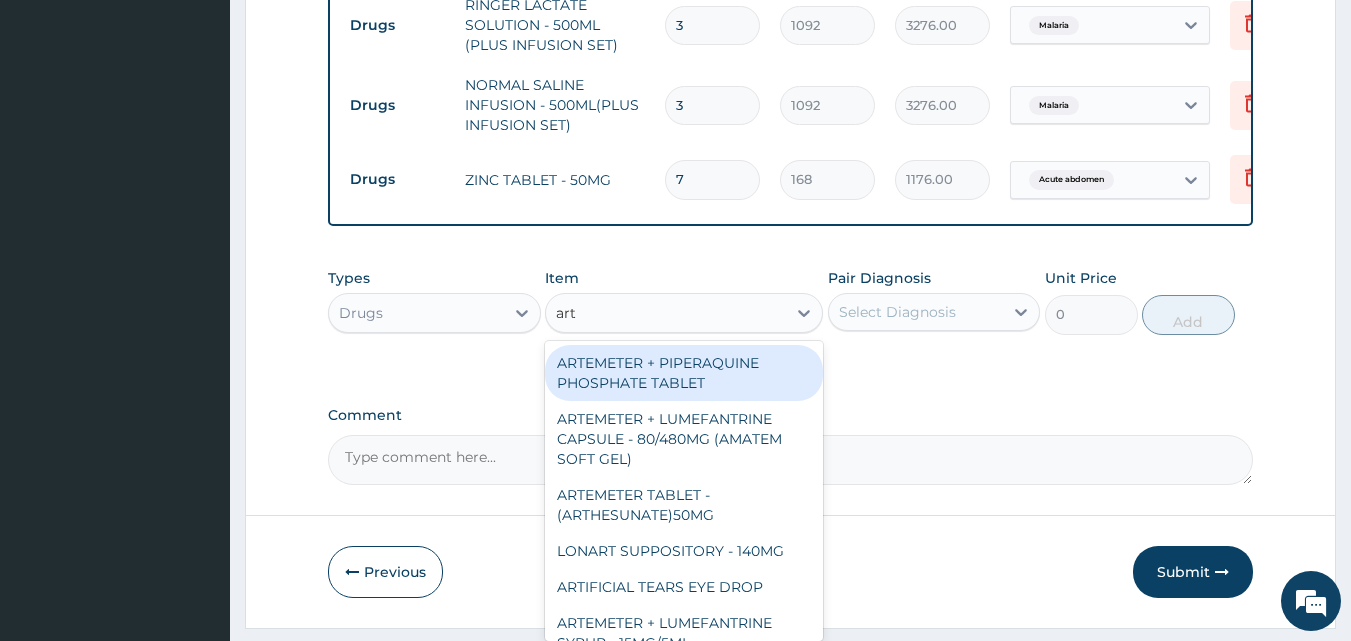 type on "arte" 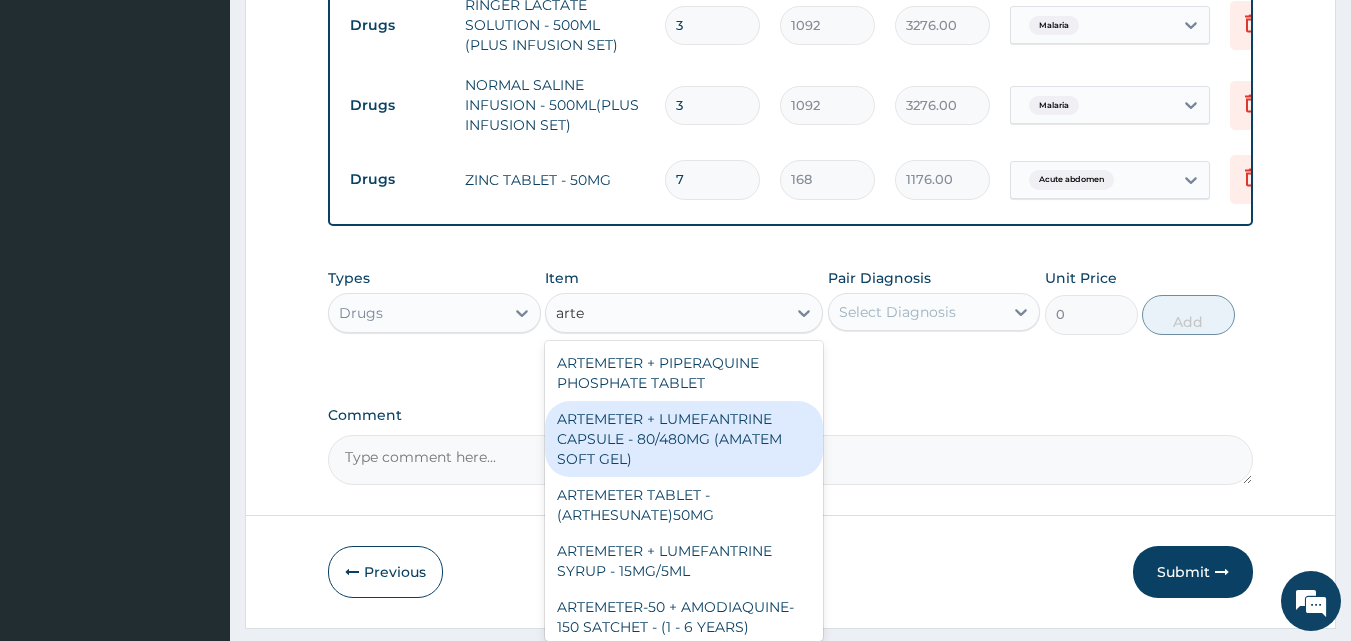 click on "ARTEMETER + LUMEFANTRINE CAPSULE -  80/480MG (AMATEM SOFT GEL)" at bounding box center [684, 439] 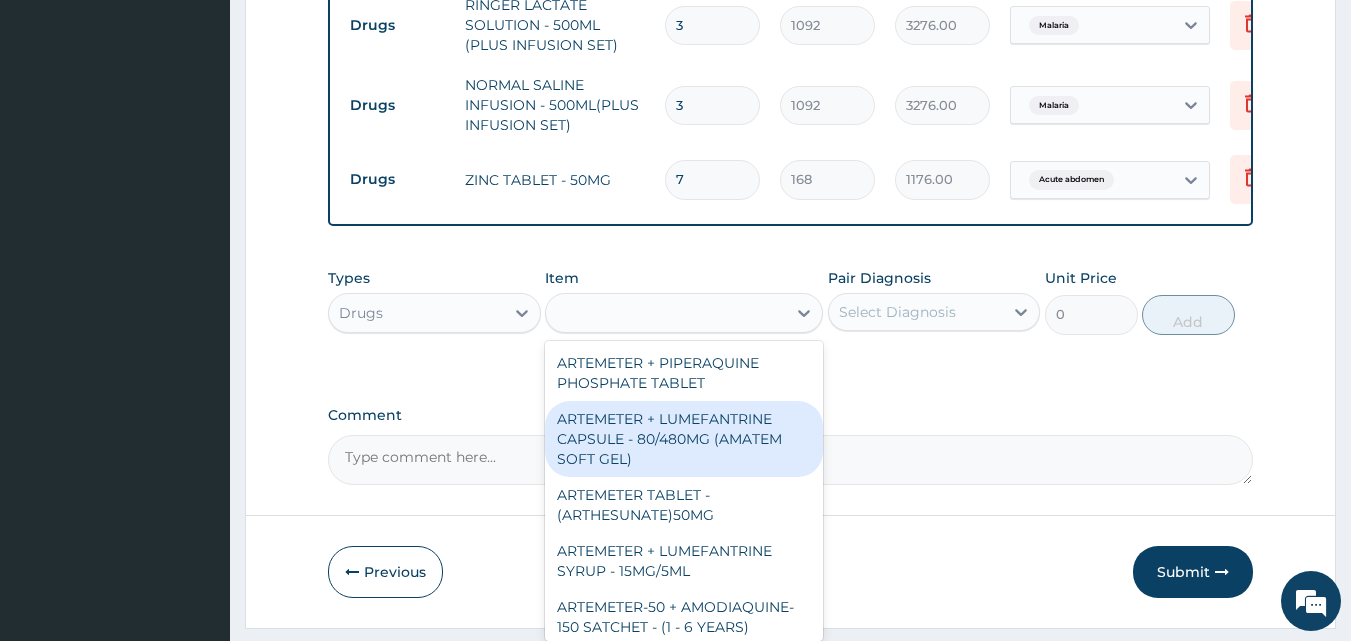 type on "420" 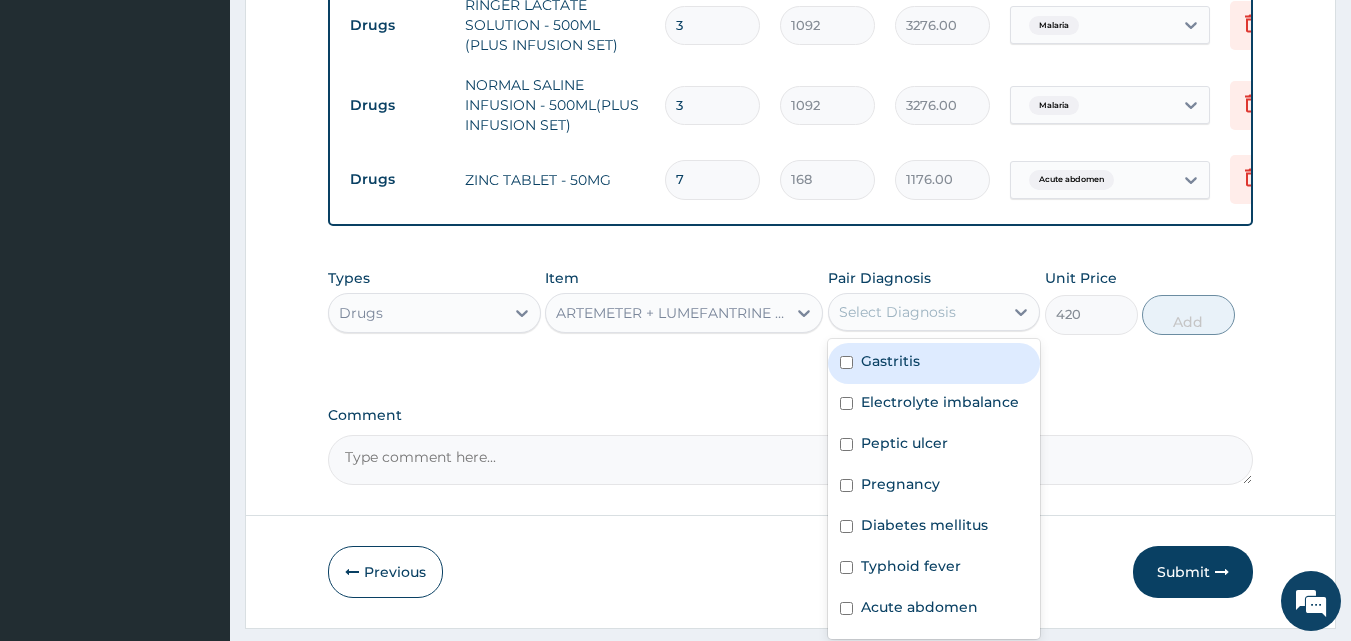click on "Select Diagnosis" at bounding box center (897, 312) 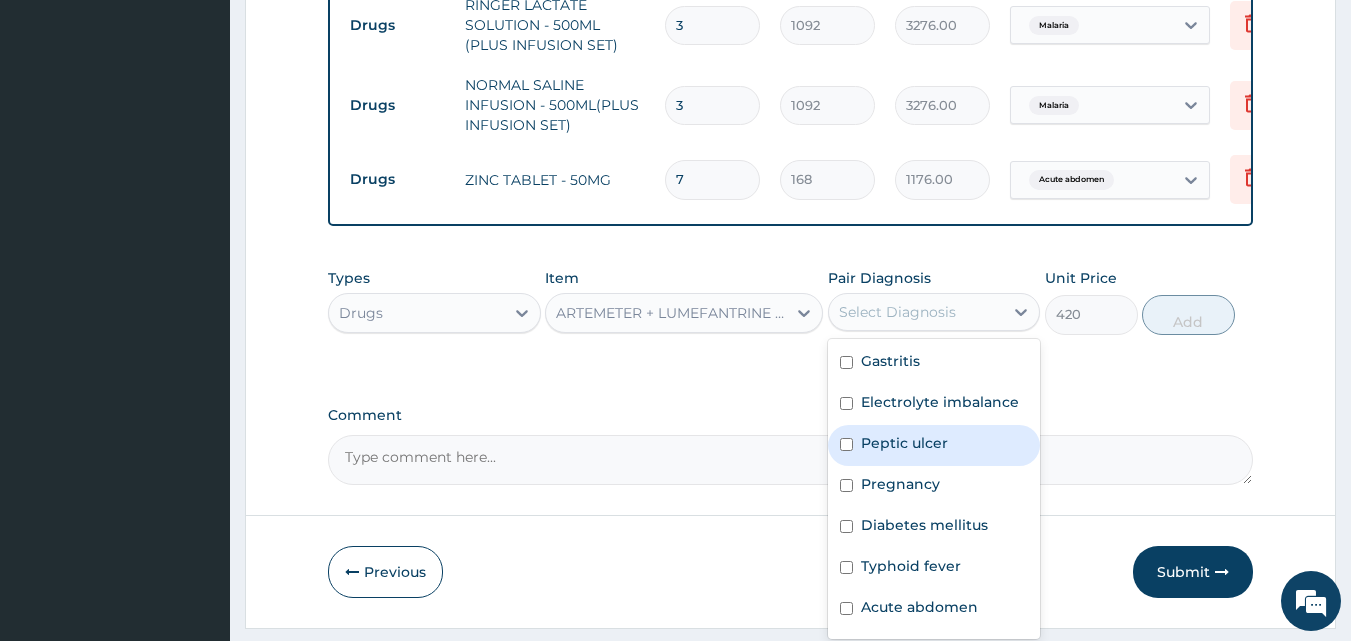 scroll, scrollTop: 97, scrollLeft: 0, axis: vertical 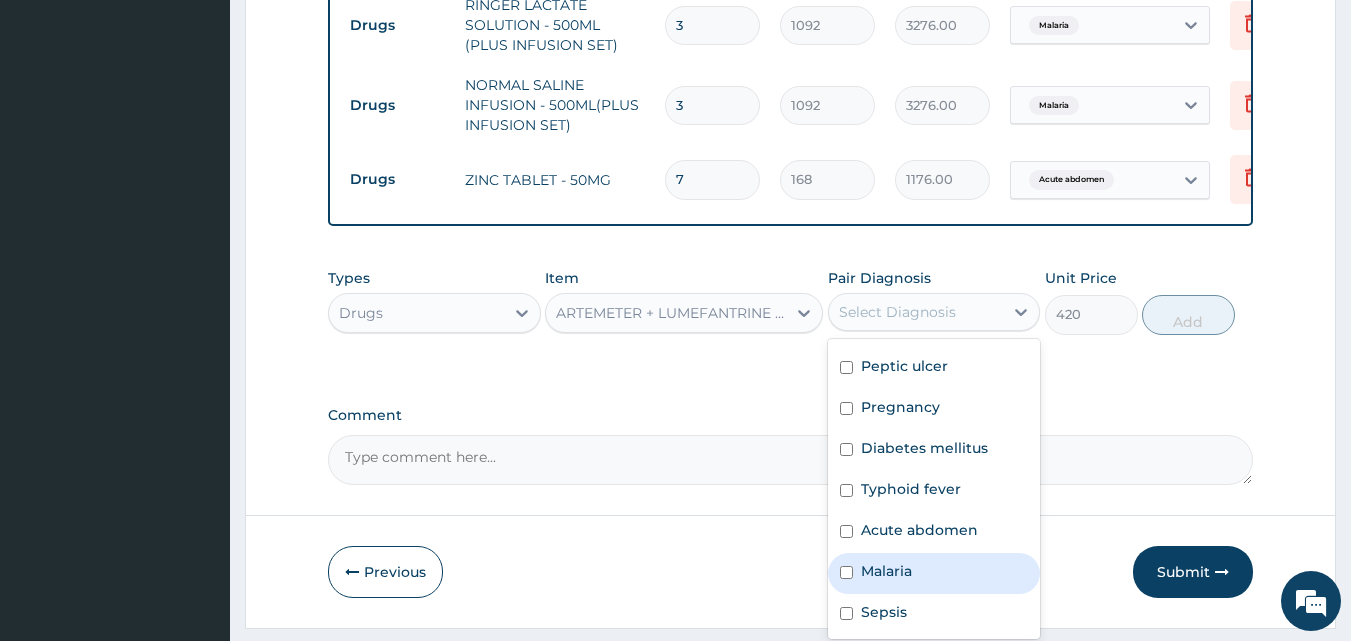 click on "Malaria" at bounding box center (886, 571) 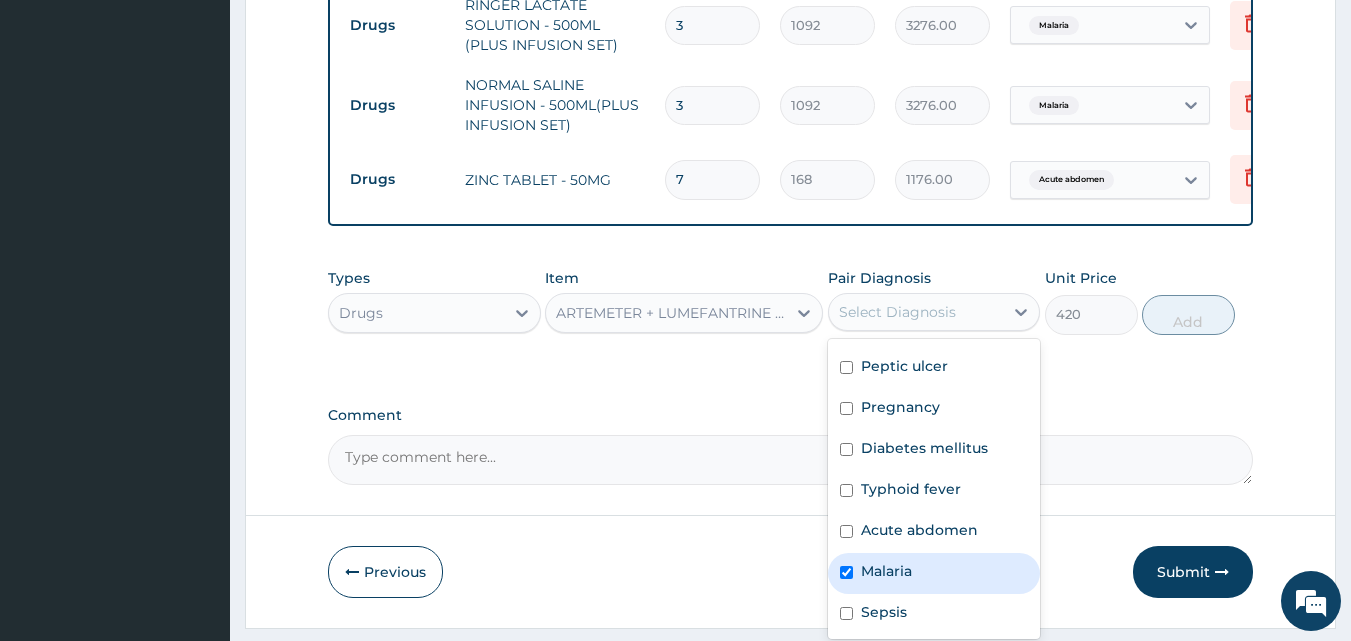checkbox on "true" 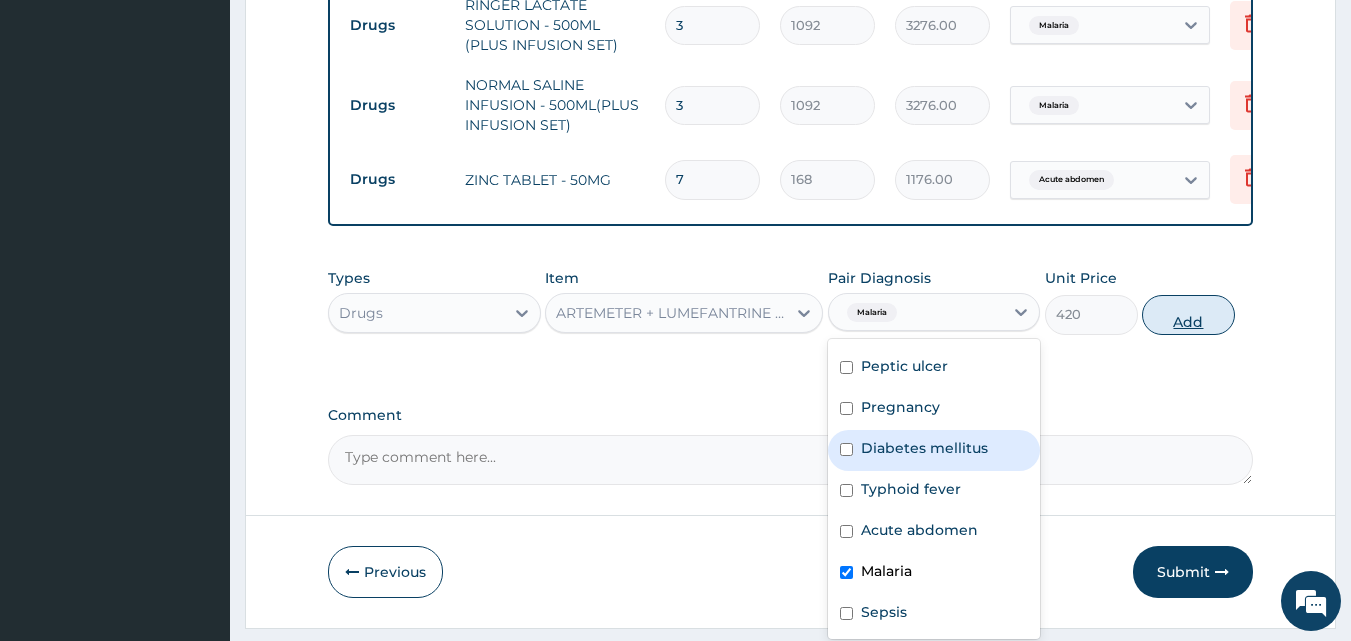 click on "Add" at bounding box center [1188, 315] 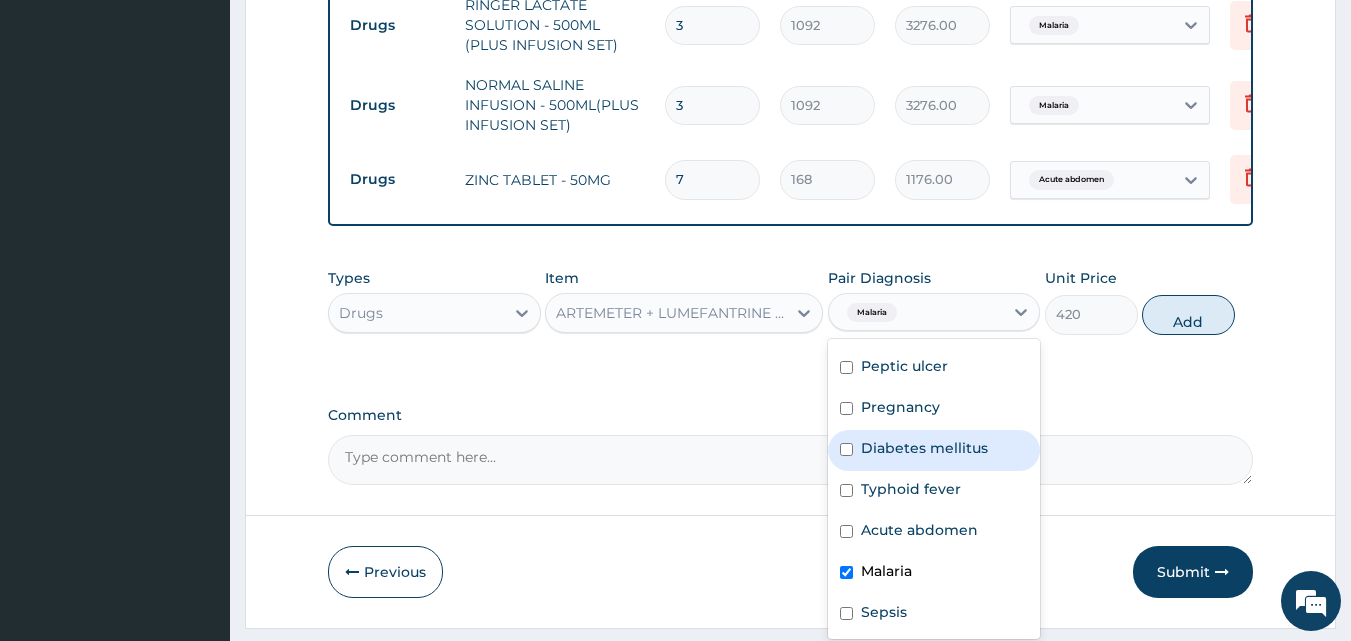 type on "0" 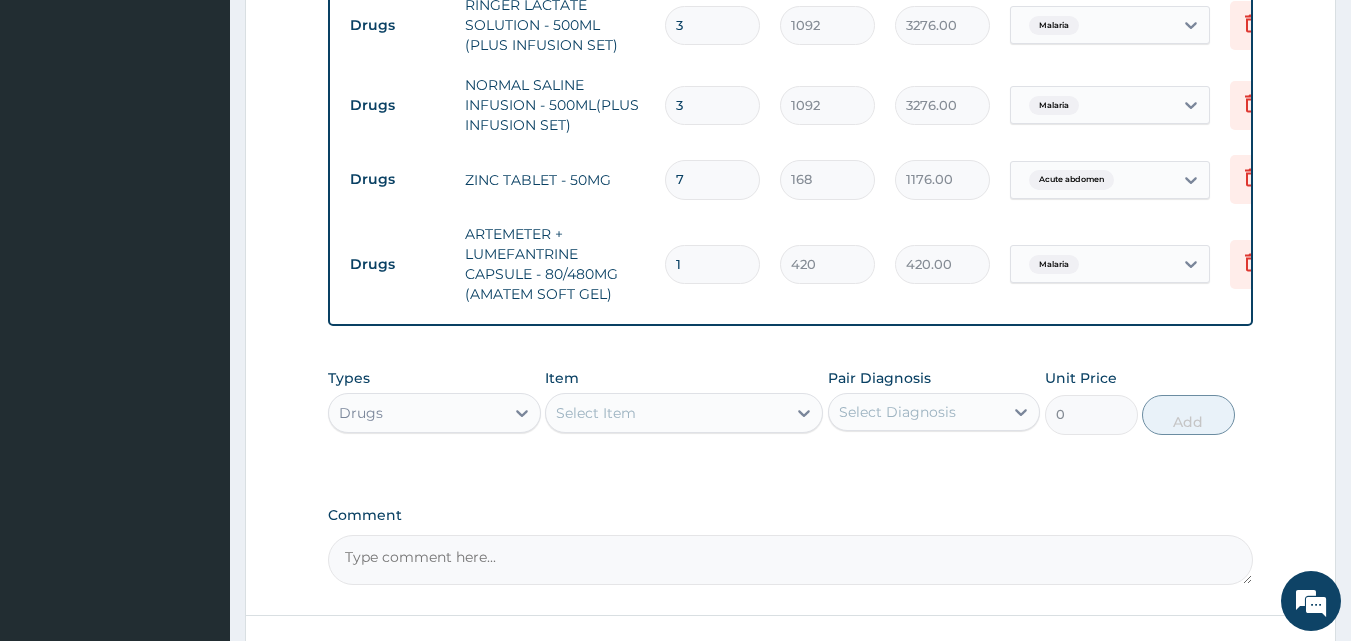 drag, startPoint x: 707, startPoint y: 259, endPoint x: 663, endPoint y: 267, distance: 44.72136 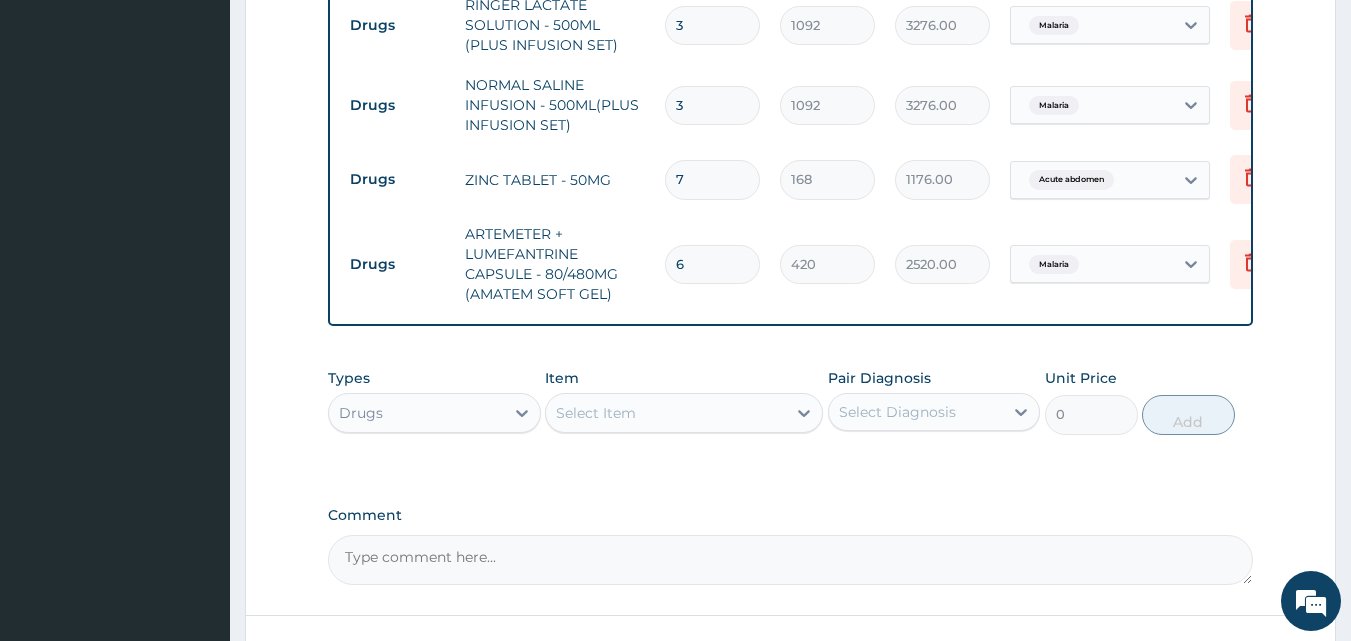 type on "6" 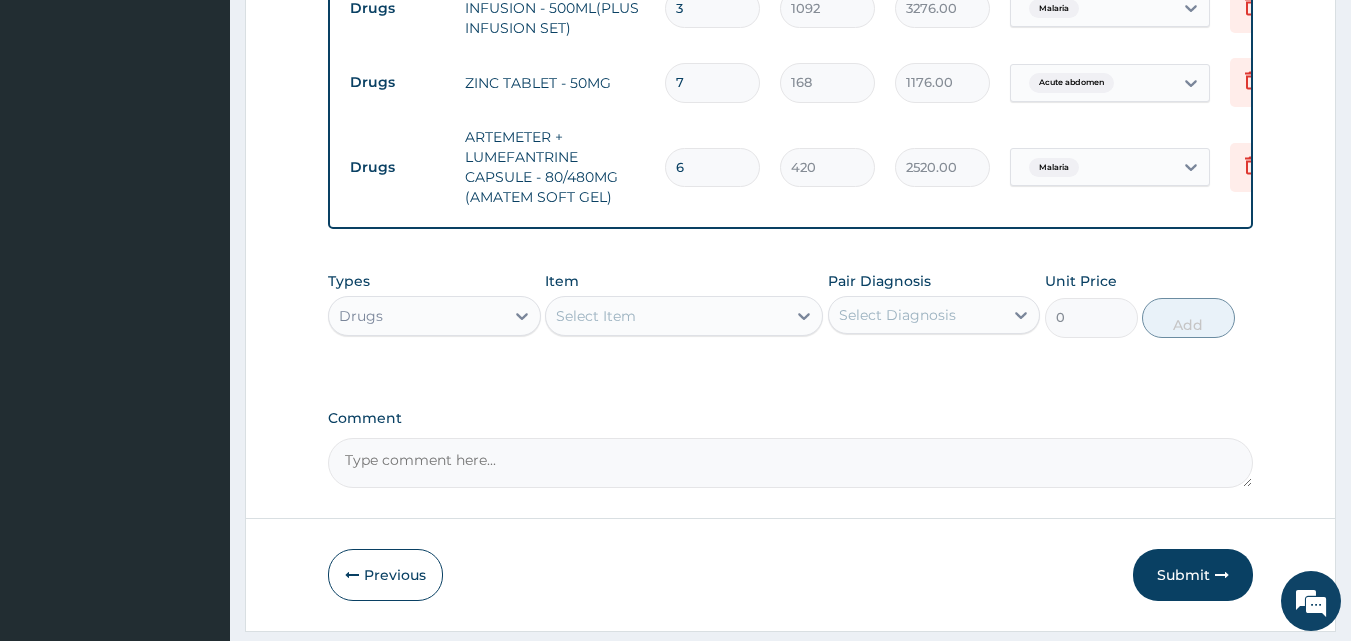 scroll, scrollTop: 2138, scrollLeft: 0, axis: vertical 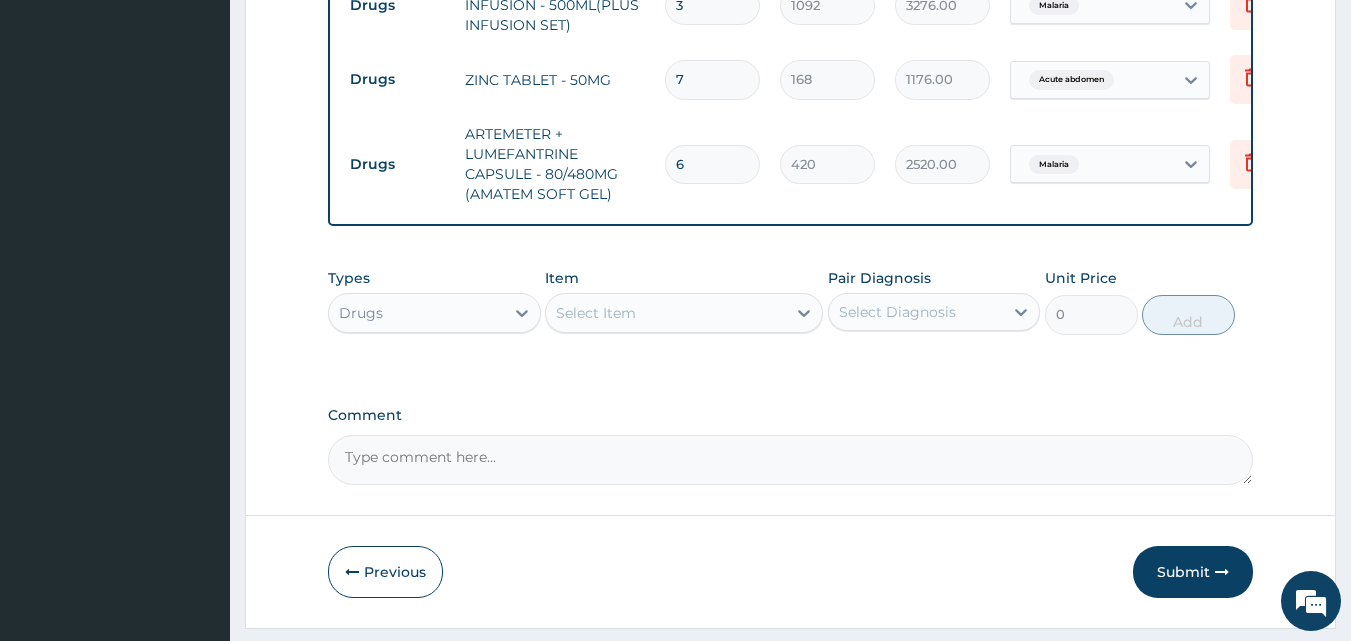 click on "Drugs" at bounding box center (416, 313) 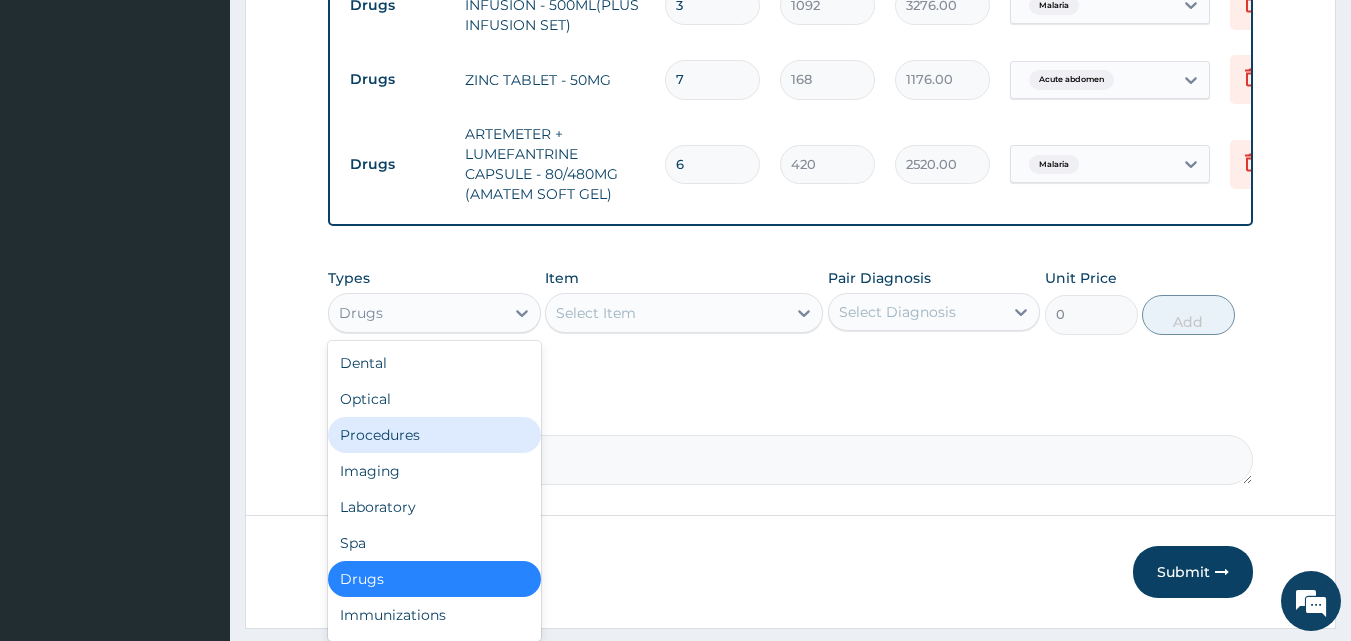 click on "Procedures" at bounding box center (434, 435) 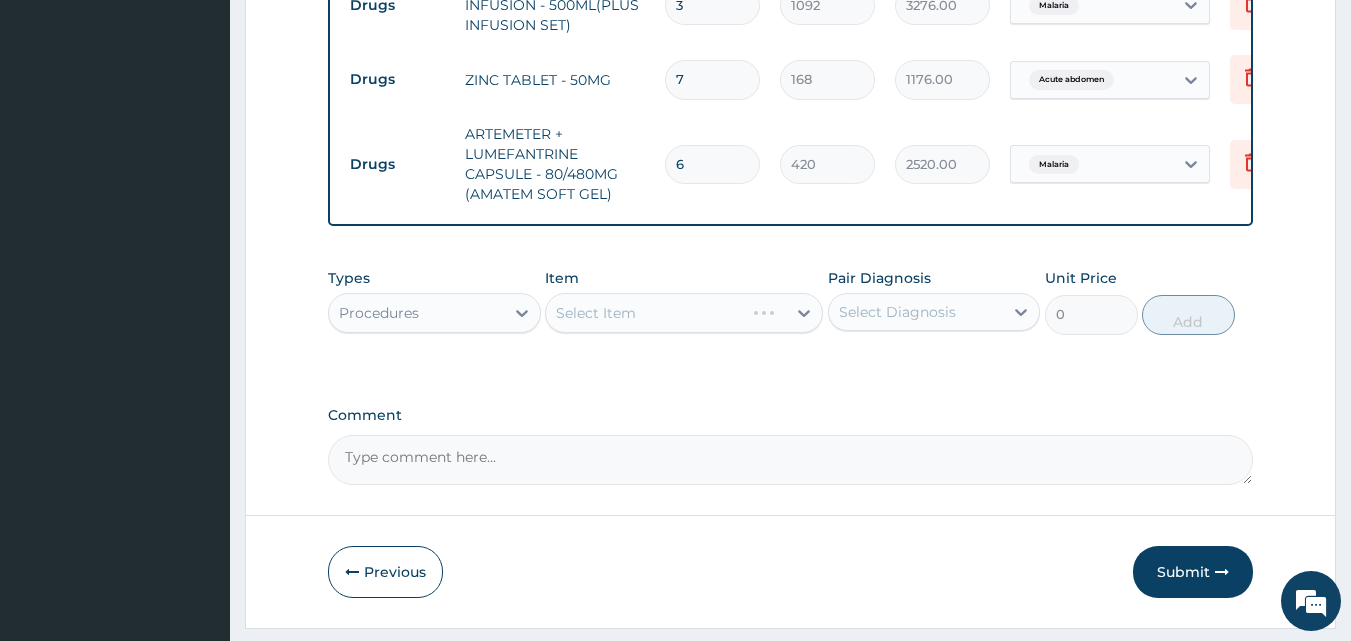 click on "Select Item" at bounding box center [684, 313] 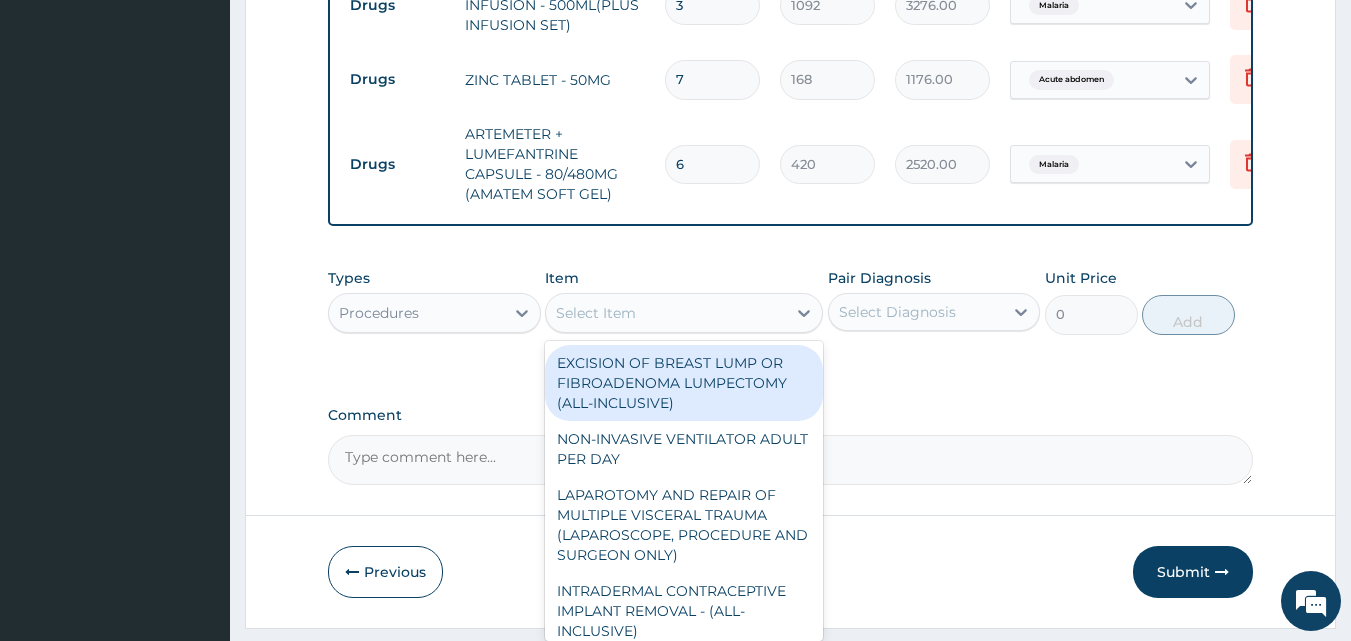 click on "Select Item" at bounding box center [596, 313] 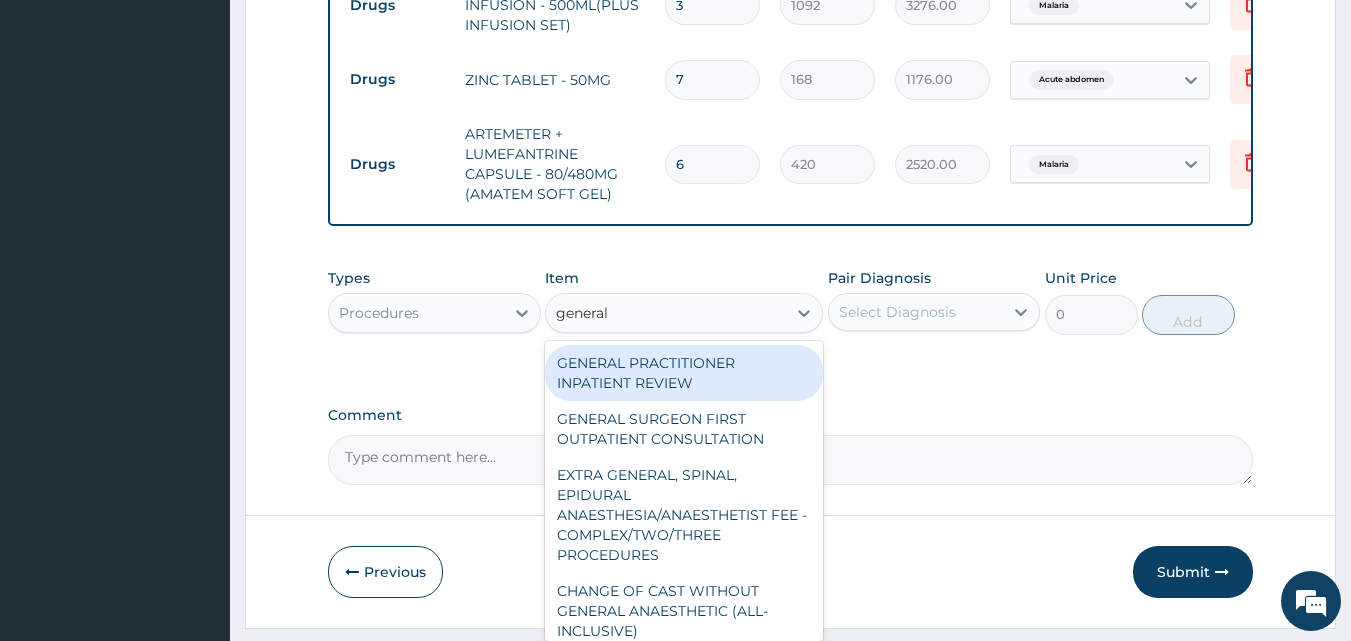 type on "general p" 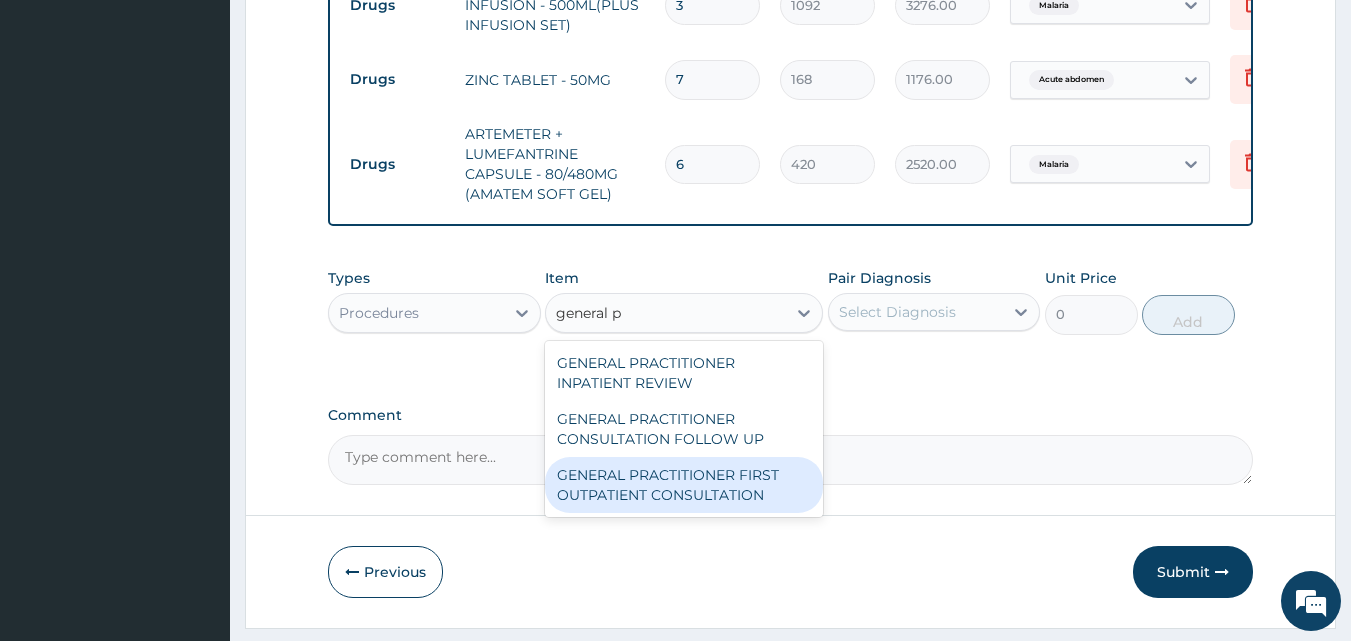 click on "GENERAL PRACTITIONER FIRST OUTPATIENT CONSULTATION" at bounding box center [684, 485] 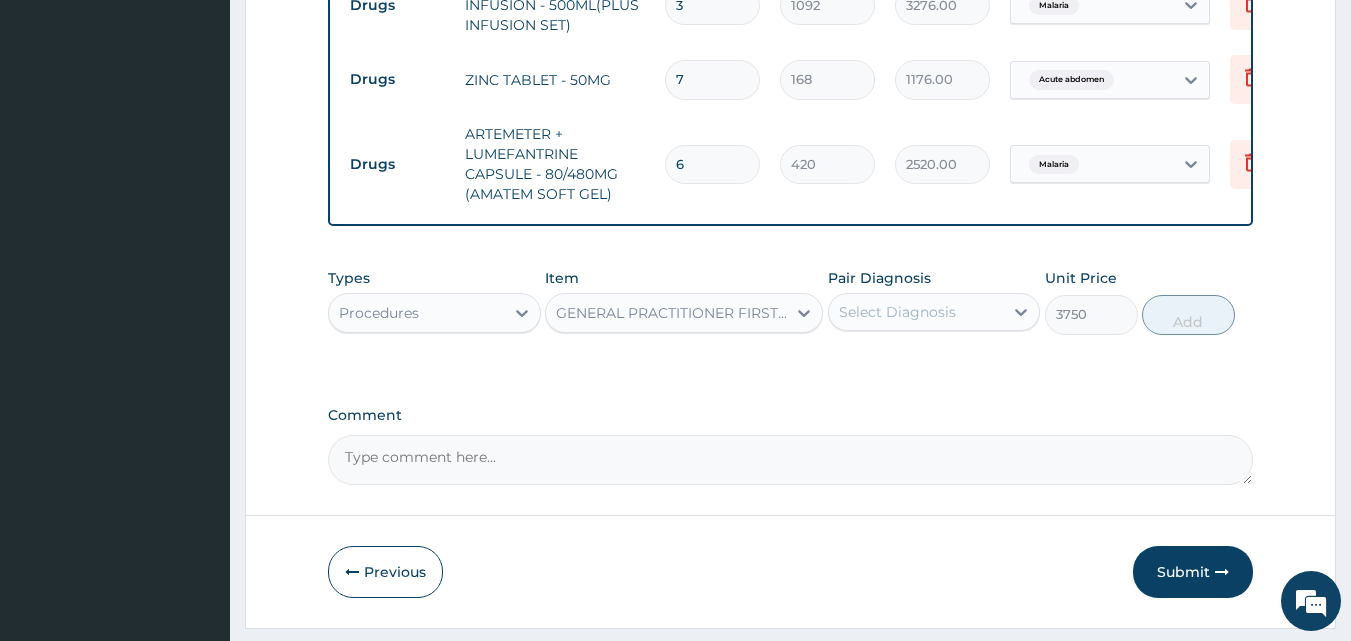 click on "Pair Diagnosis Select Diagnosis" at bounding box center [934, 301] 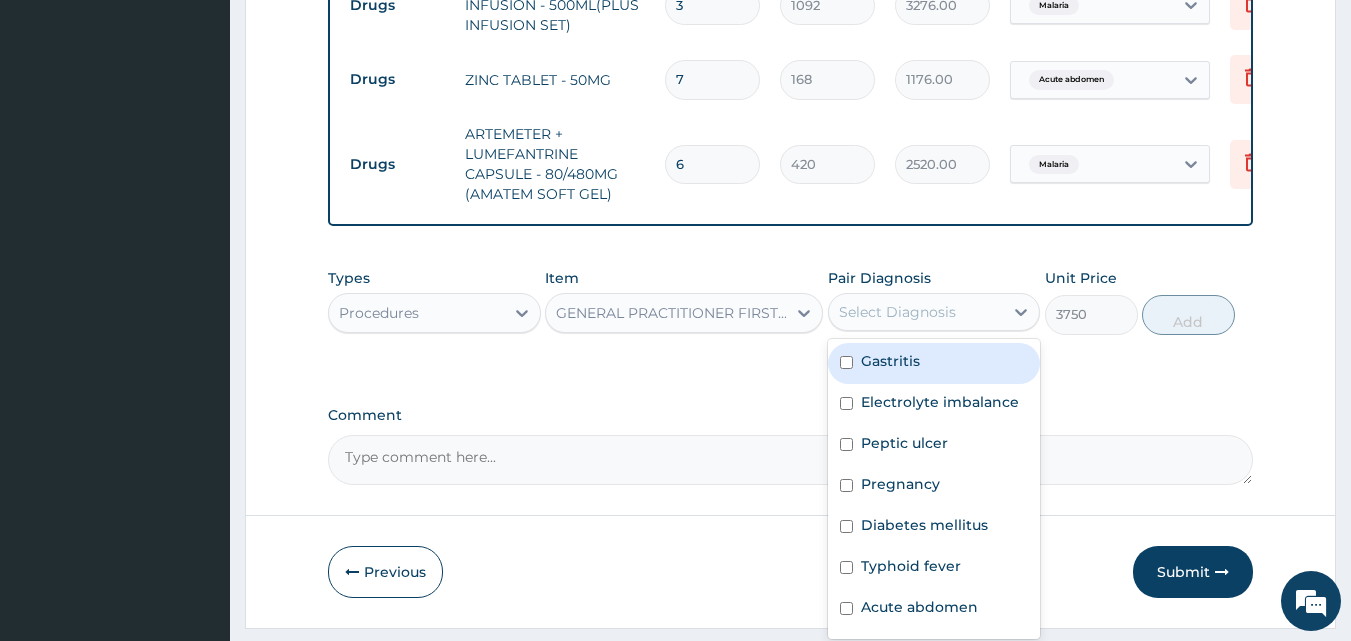 click on "Gastritis" at bounding box center [890, 361] 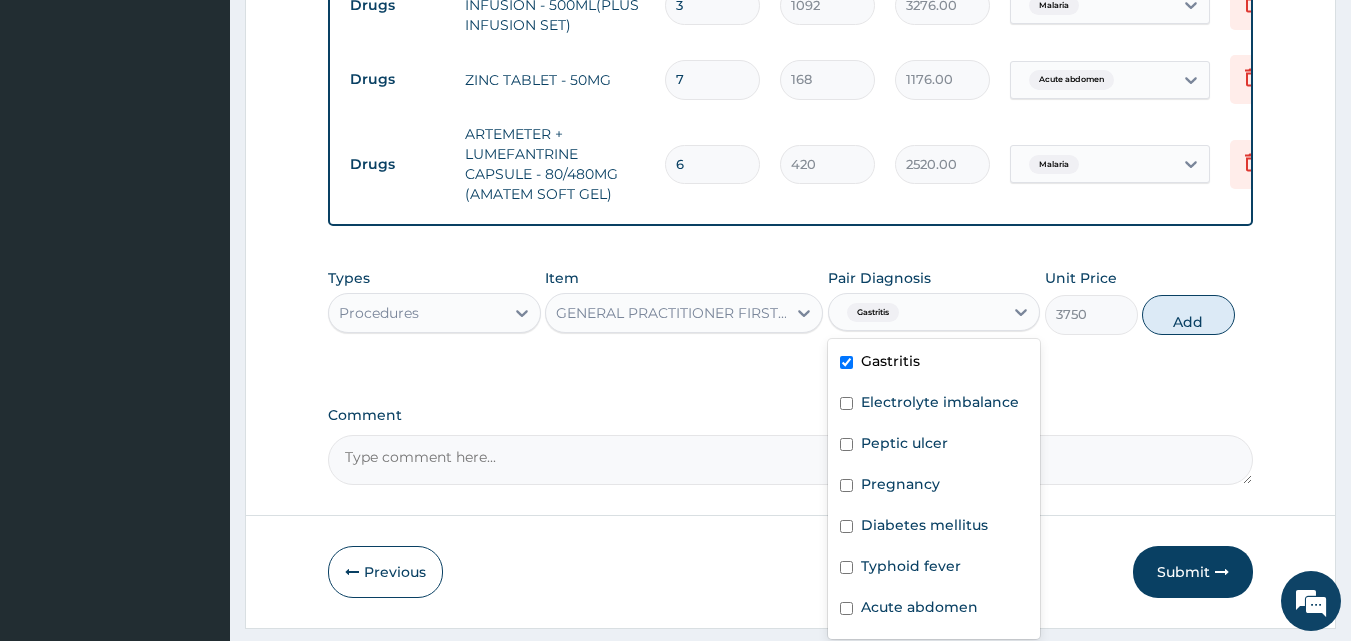 click on "Gastritis" at bounding box center [890, 361] 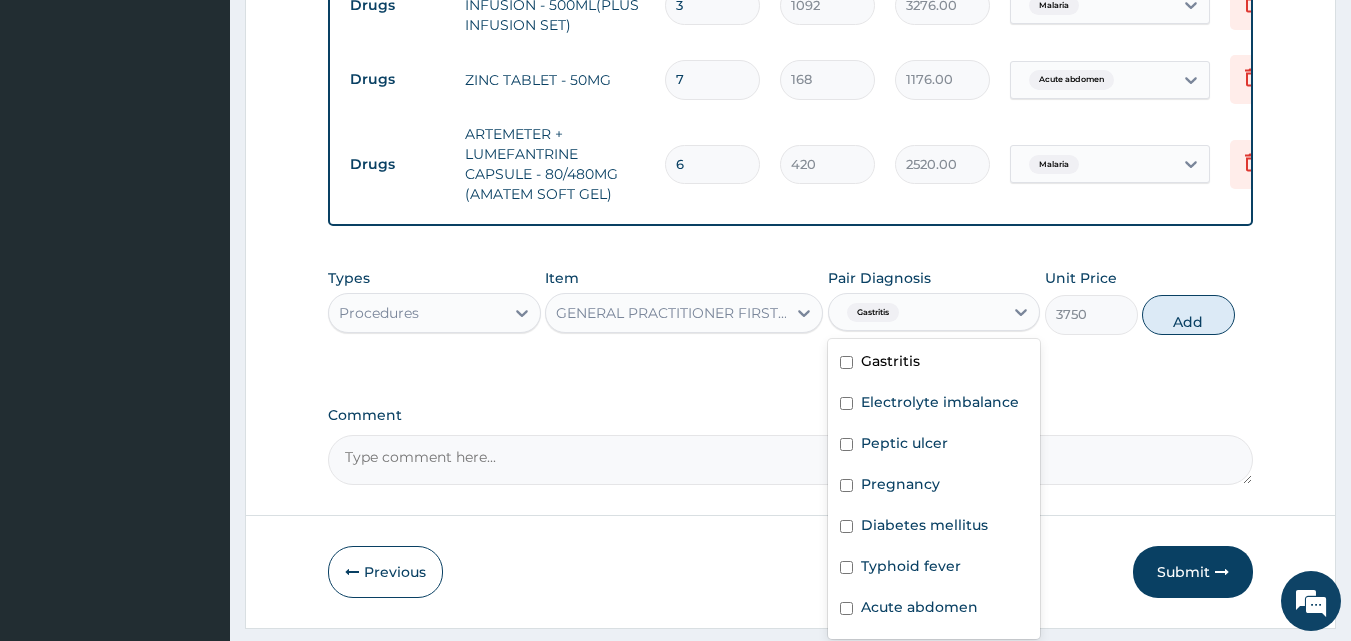 checkbox on "false" 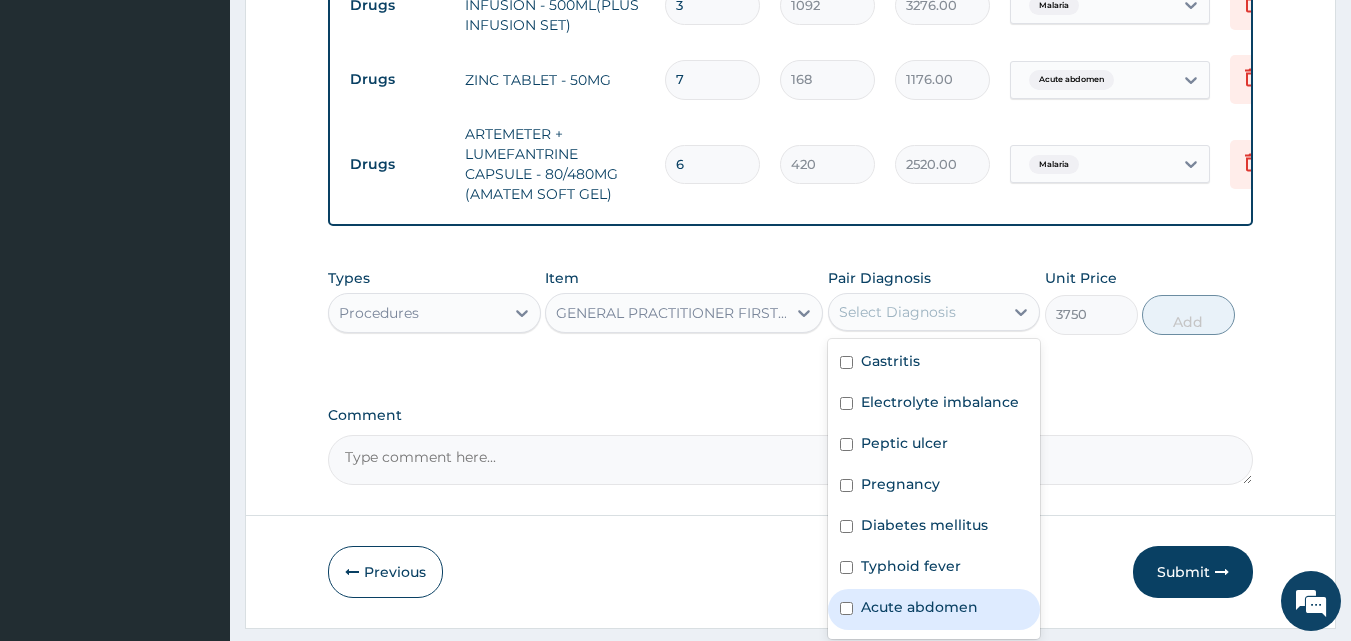 scroll, scrollTop: 97, scrollLeft: 0, axis: vertical 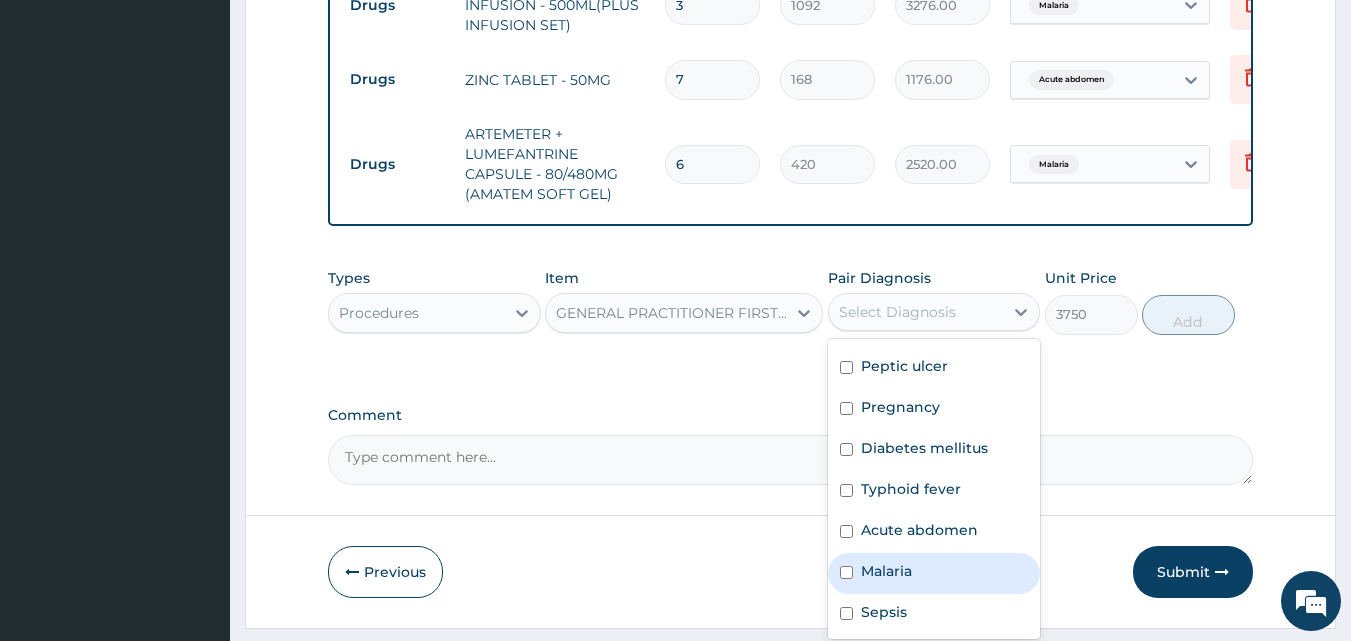 drag, startPoint x: 920, startPoint y: 589, endPoint x: 1014, endPoint y: 517, distance: 118.40608 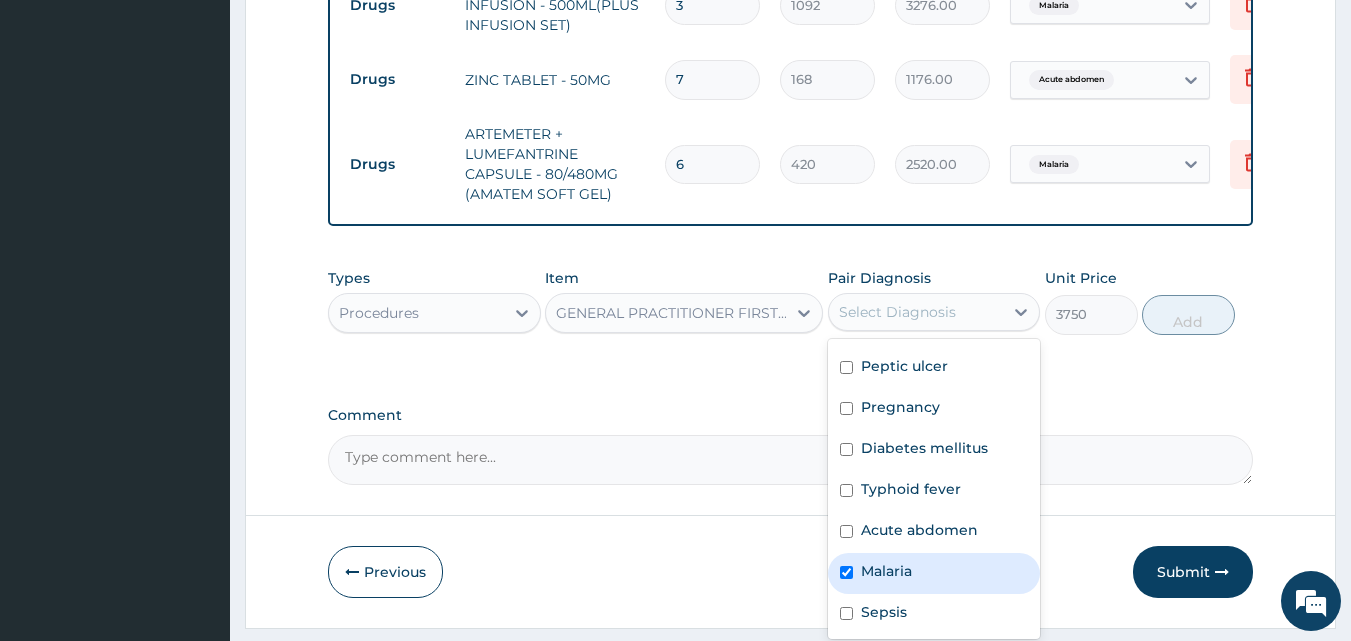 checkbox on "true" 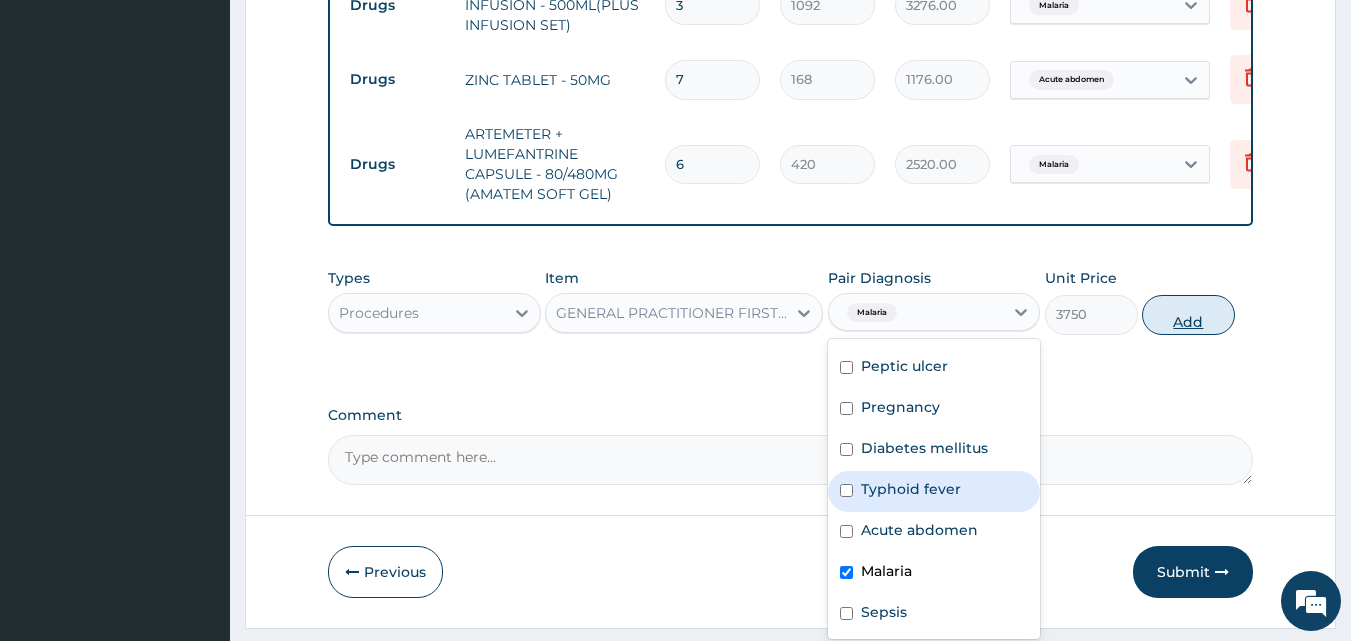 click on "Add" at bounding box center (1188, 315) 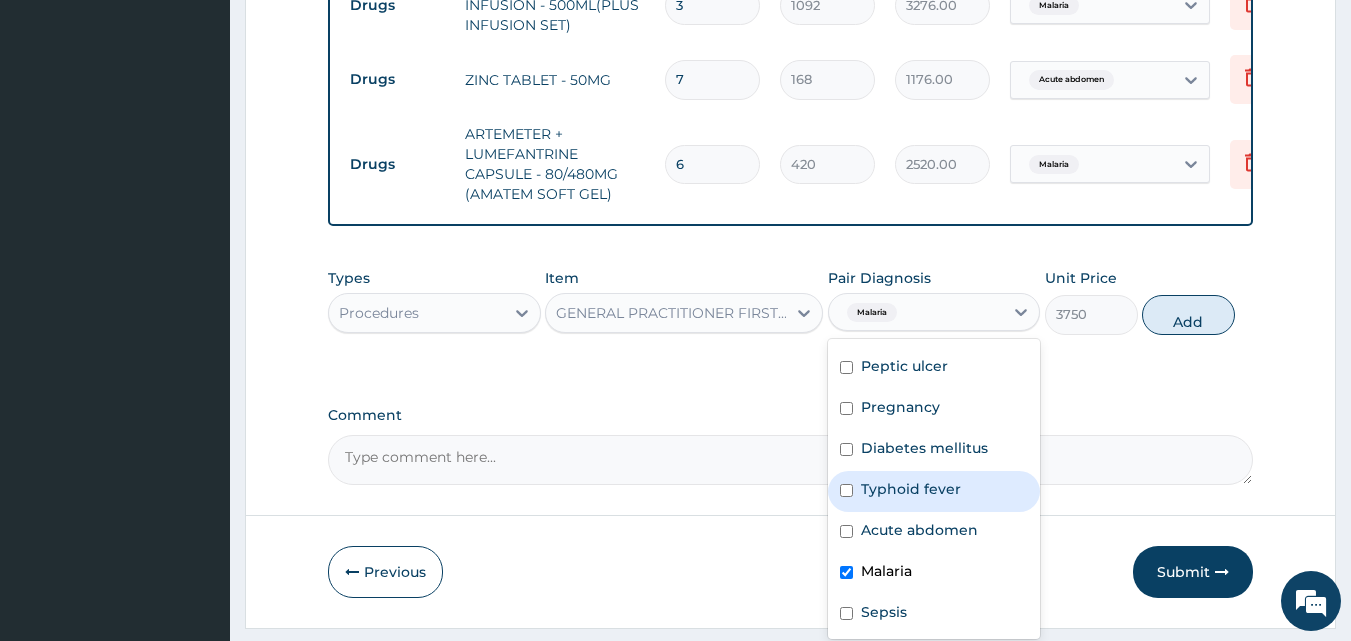 type on "0" 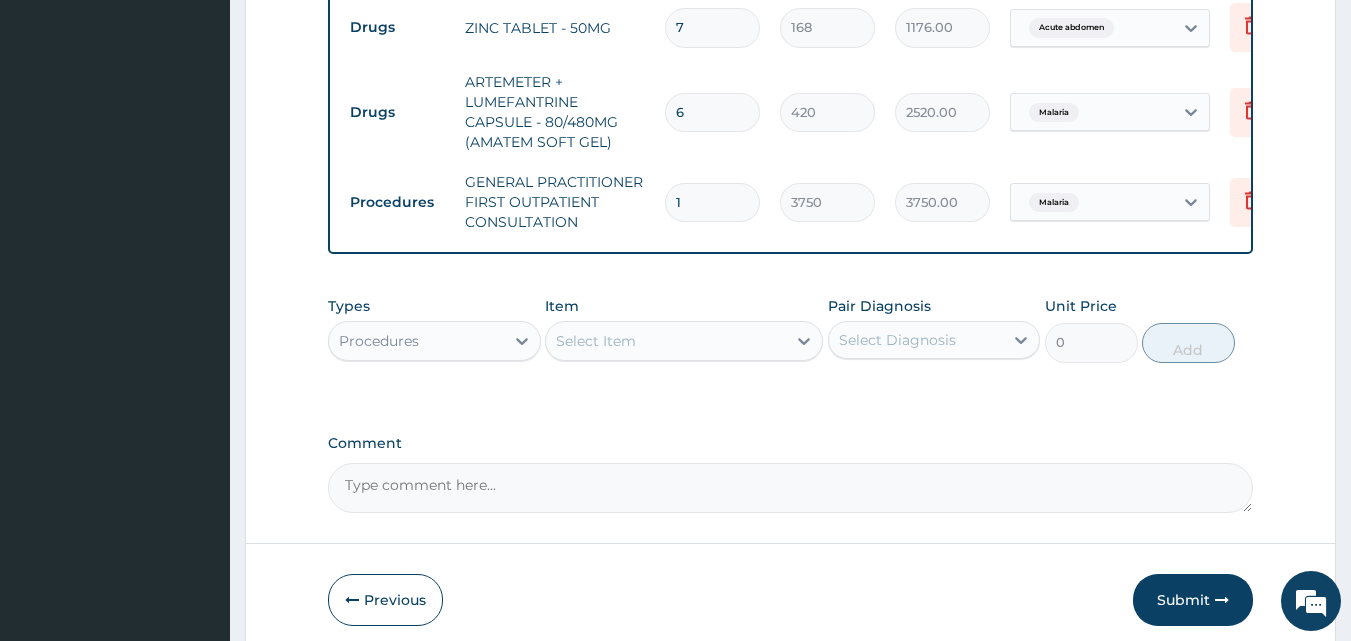 scroll, scrollTop: 2287, scrollLeft: 0, axis: vertical 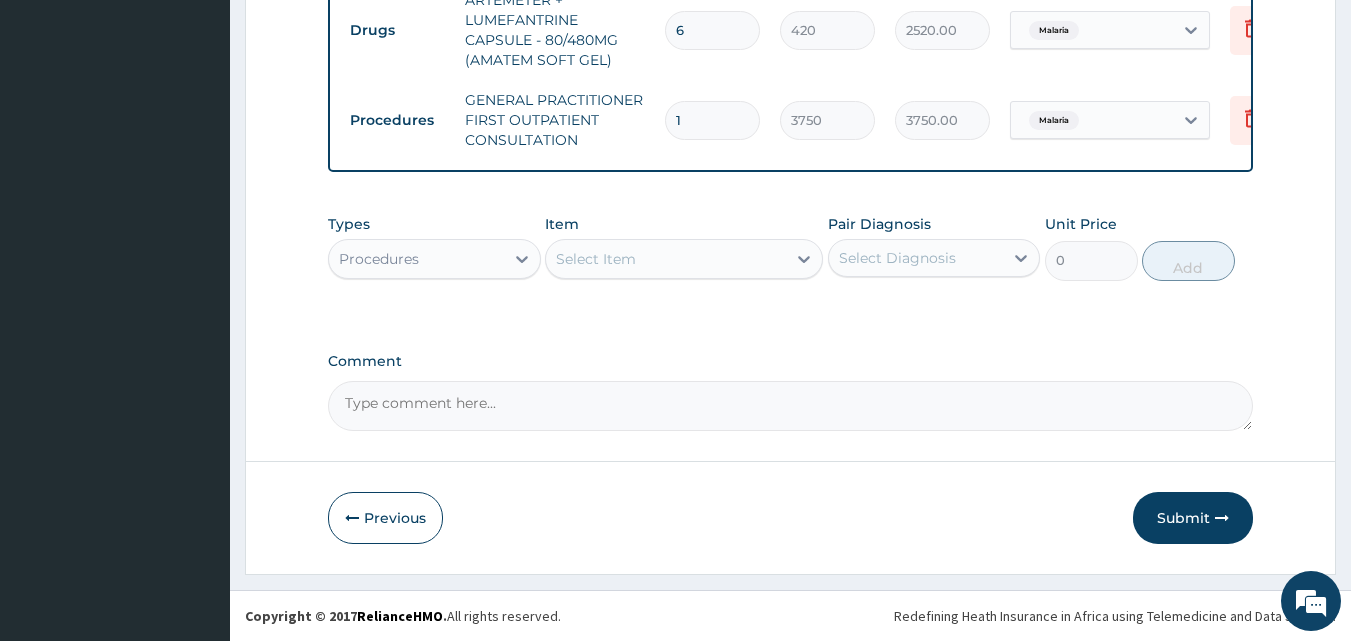 click on "Submit" at bounding box center (1193, 518) 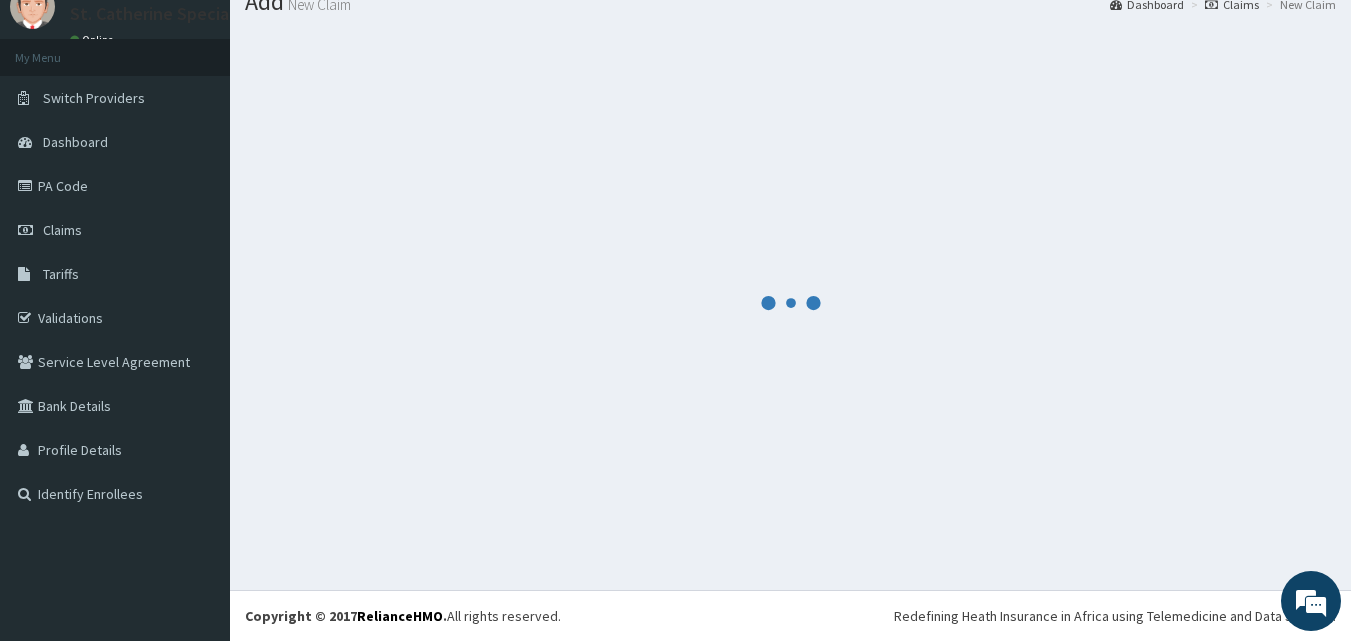scroll, scrollTop: 76, scrollLeft: 0, axis: vertical 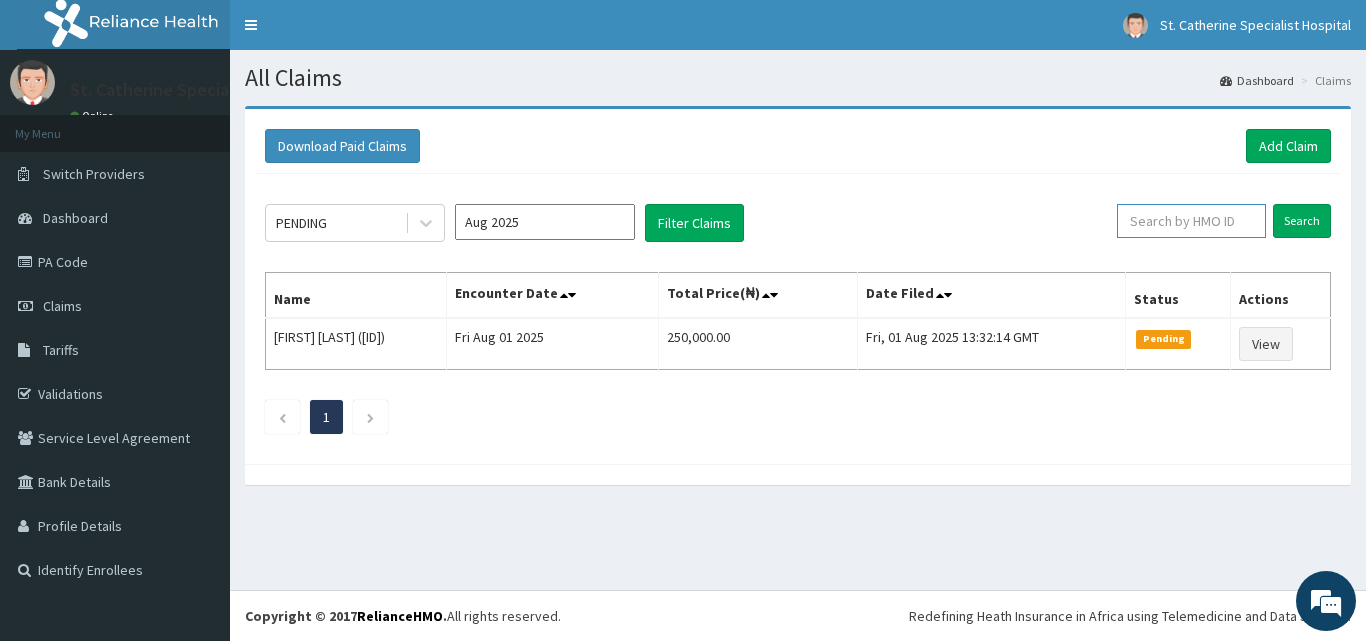 paste on "[ID]" 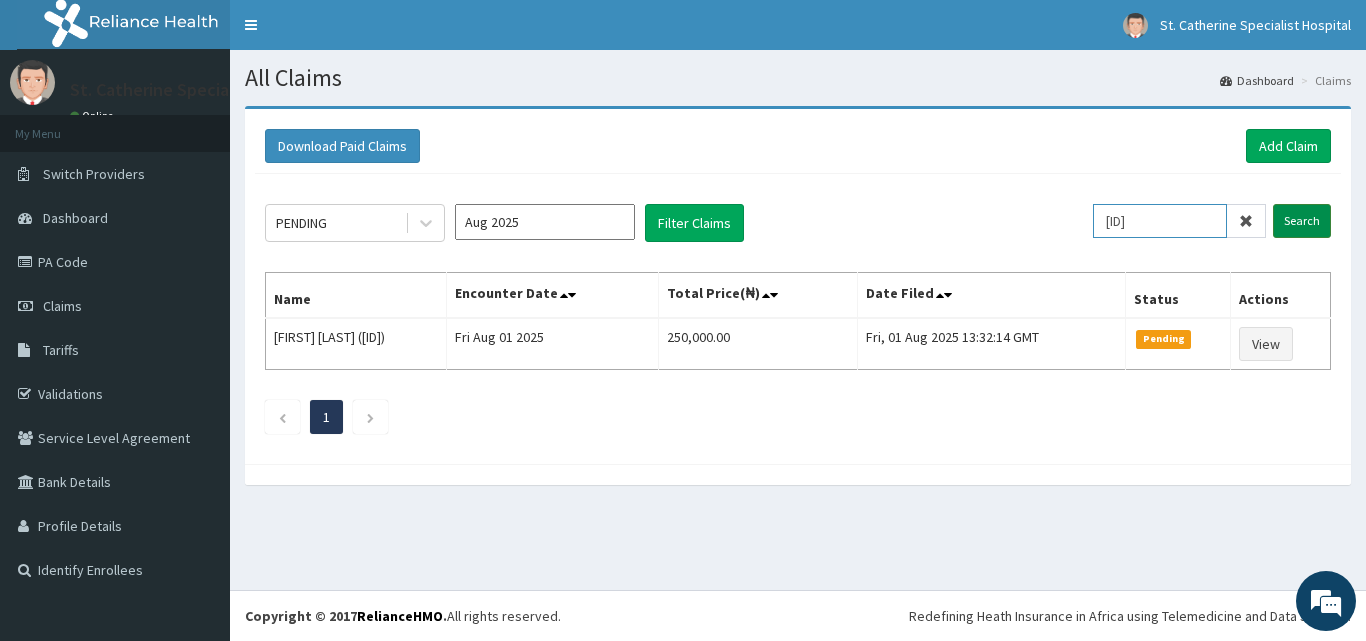 type on "[ID]" 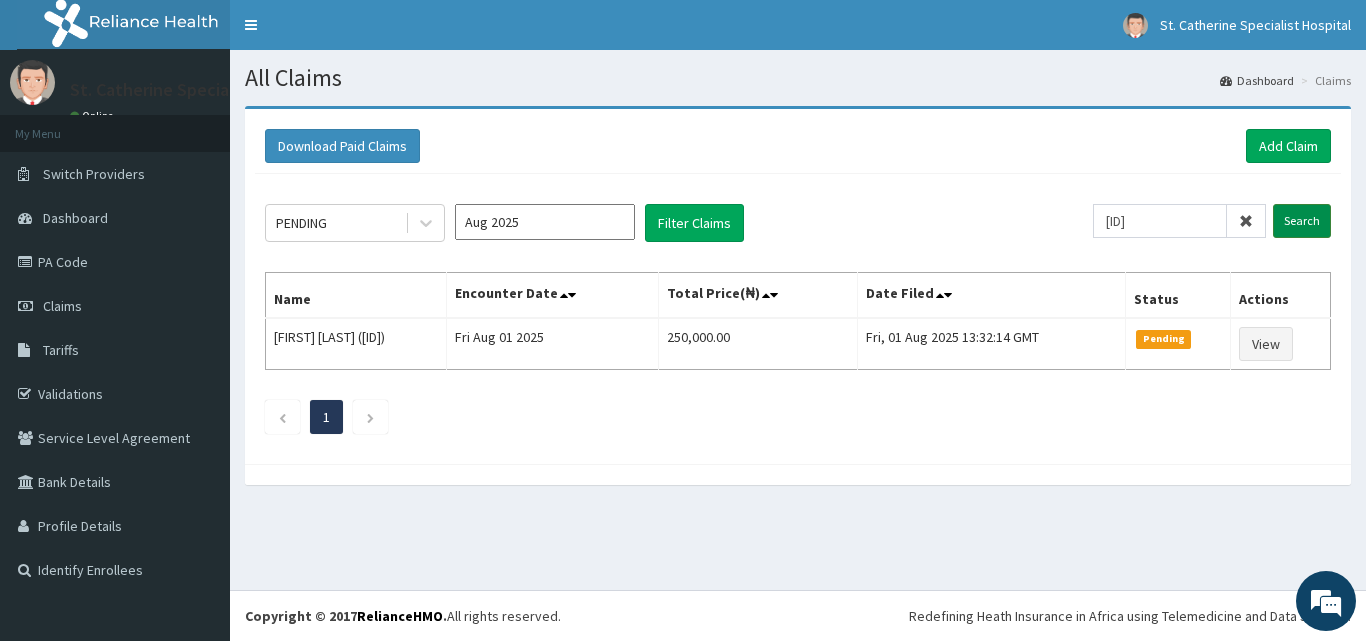 click on "Search" at bounding box center (1302, 221) 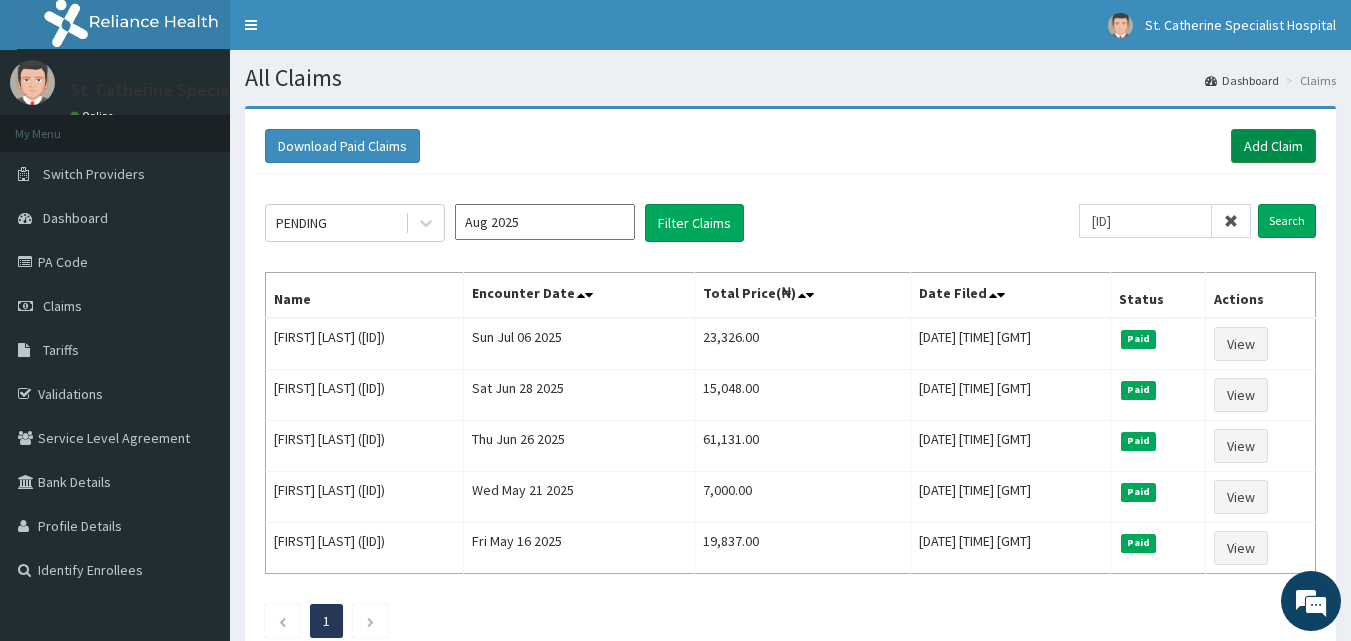 click on "Add Claim" at bounding box center (1273, 146) 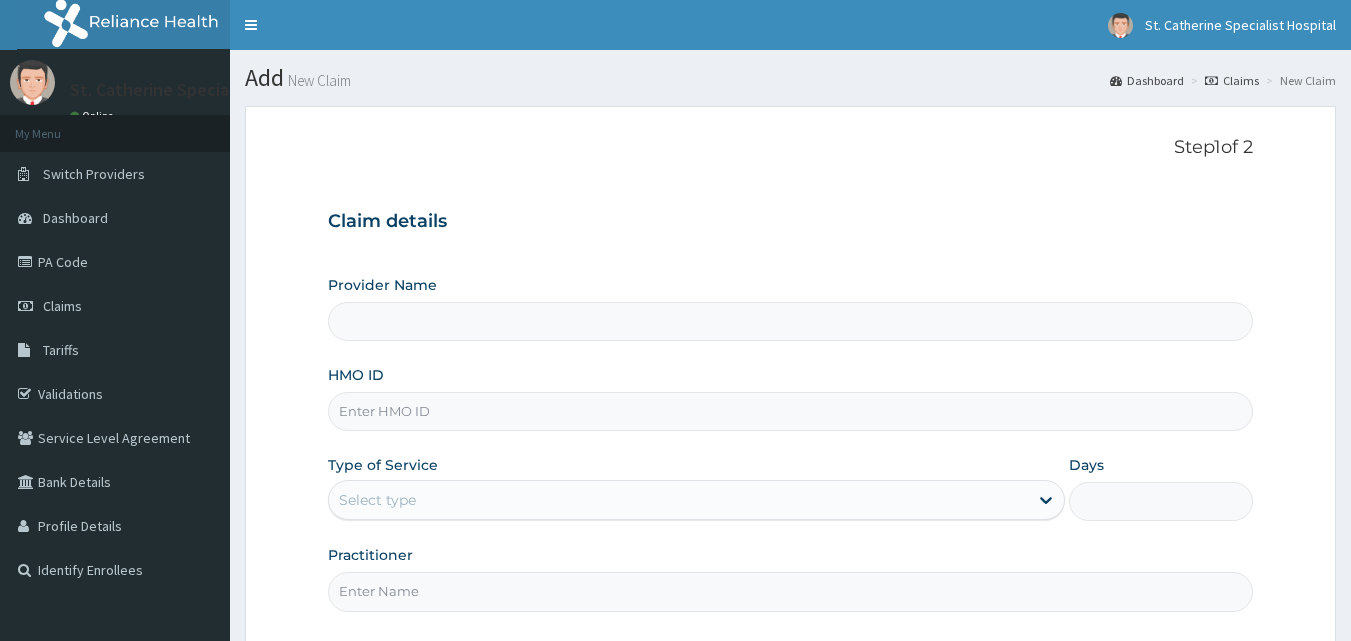 scroll, scrollTop: 0, scrollLeft: 0, axis: both 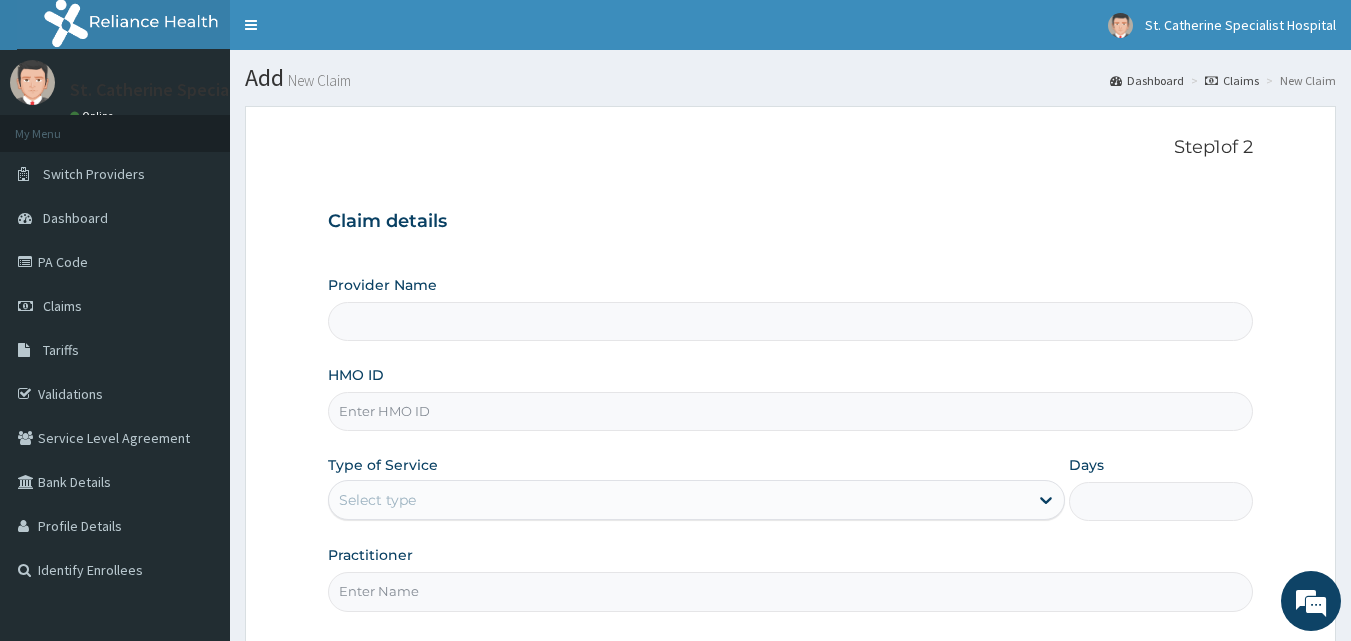 type on "ST. Catherine's Specialist Hospital -Rivers" 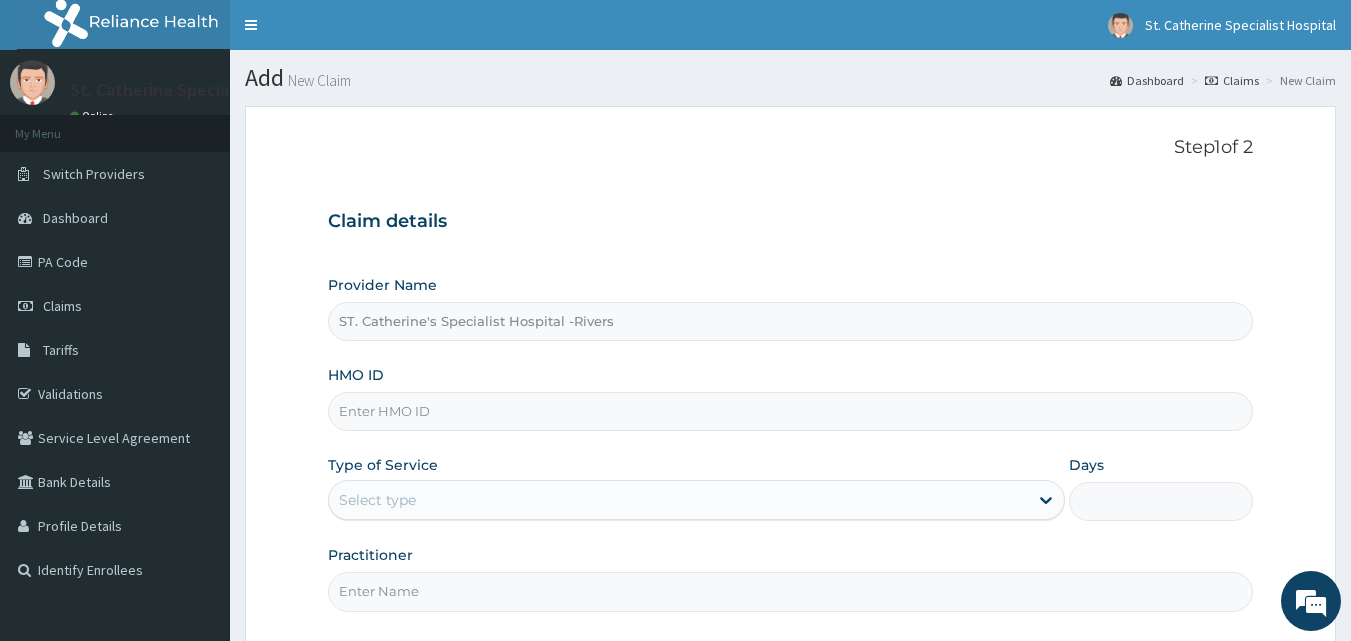 click on "HMO ID" at bounding box center (791, 411) 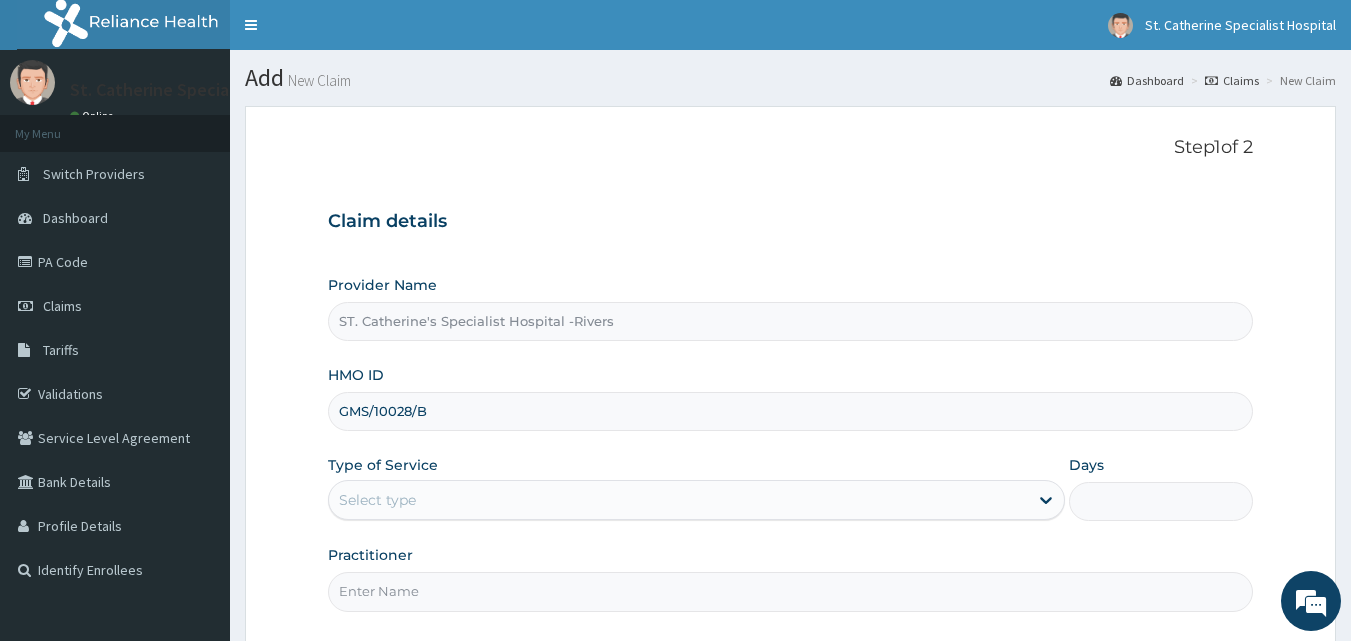 type on "[ID]" 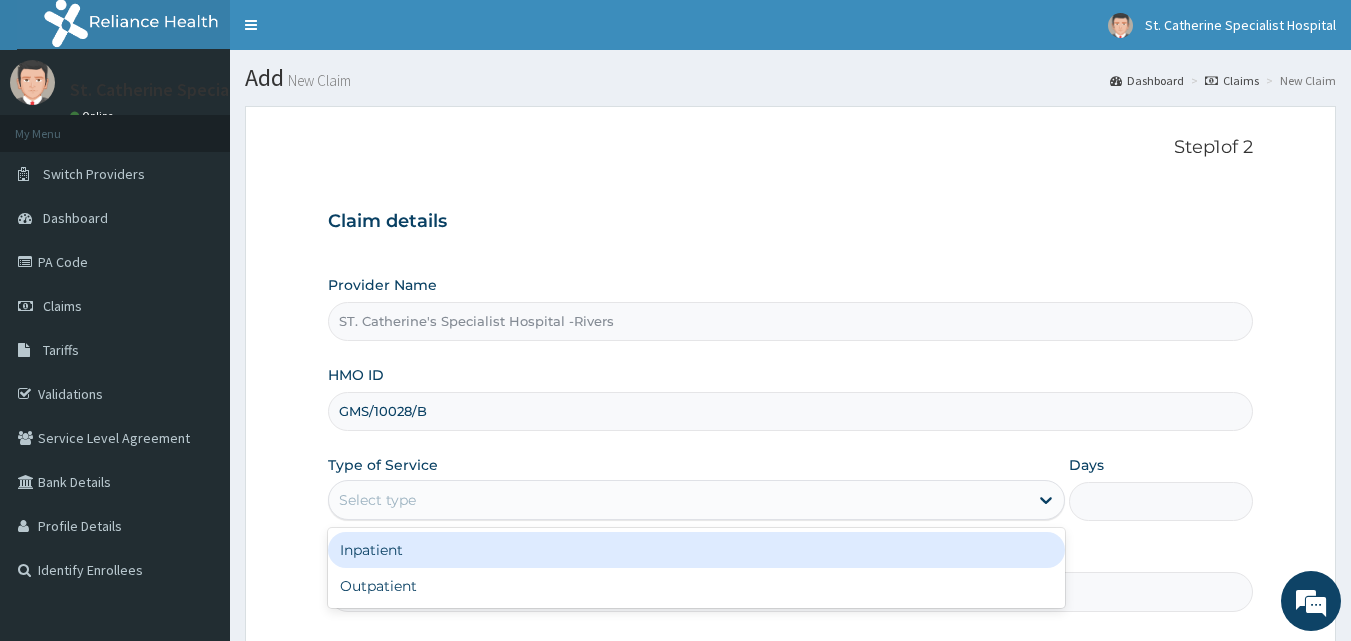 click on "Select type" at bounding box center [678, 500] 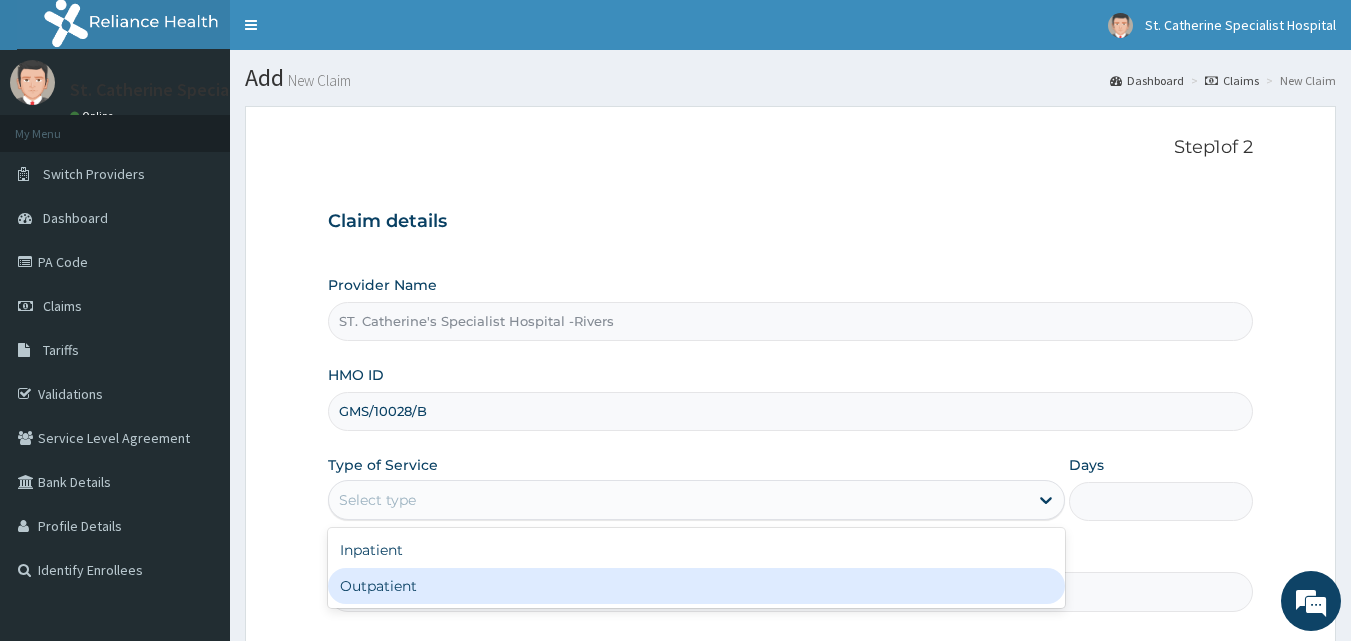 click on "Outpatient" at bounding box center [696, 586] 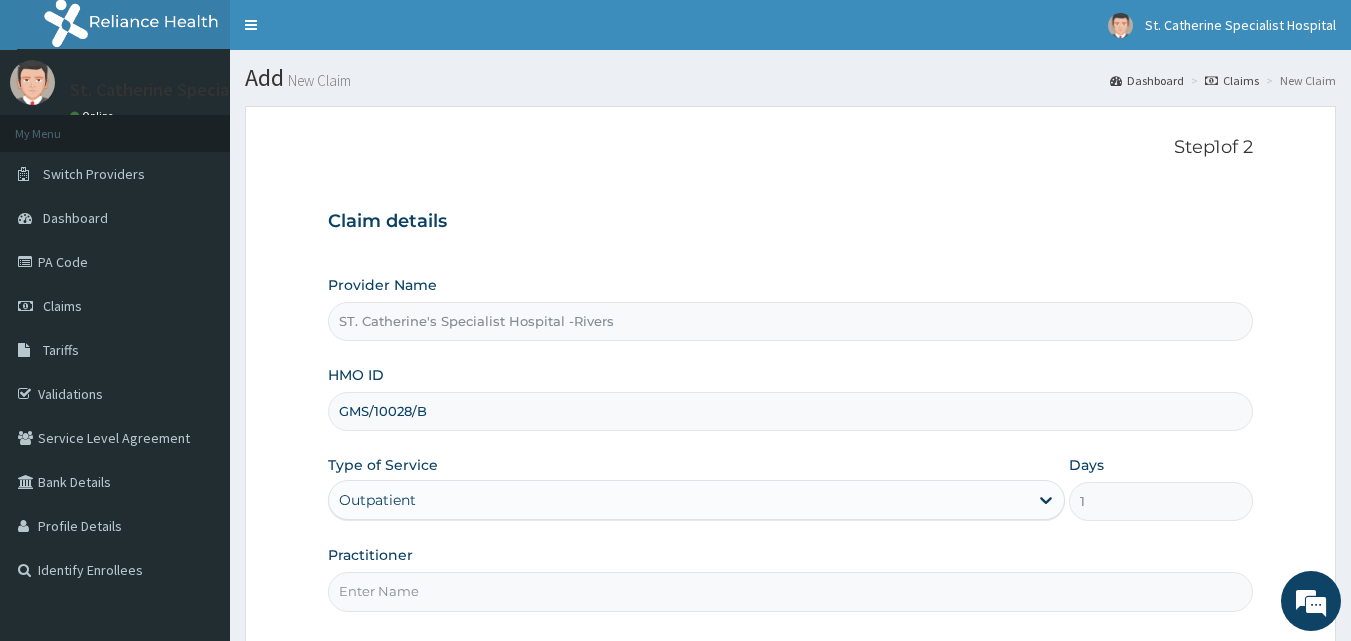 click on "Practitioner" at bounding box center (791, 591) 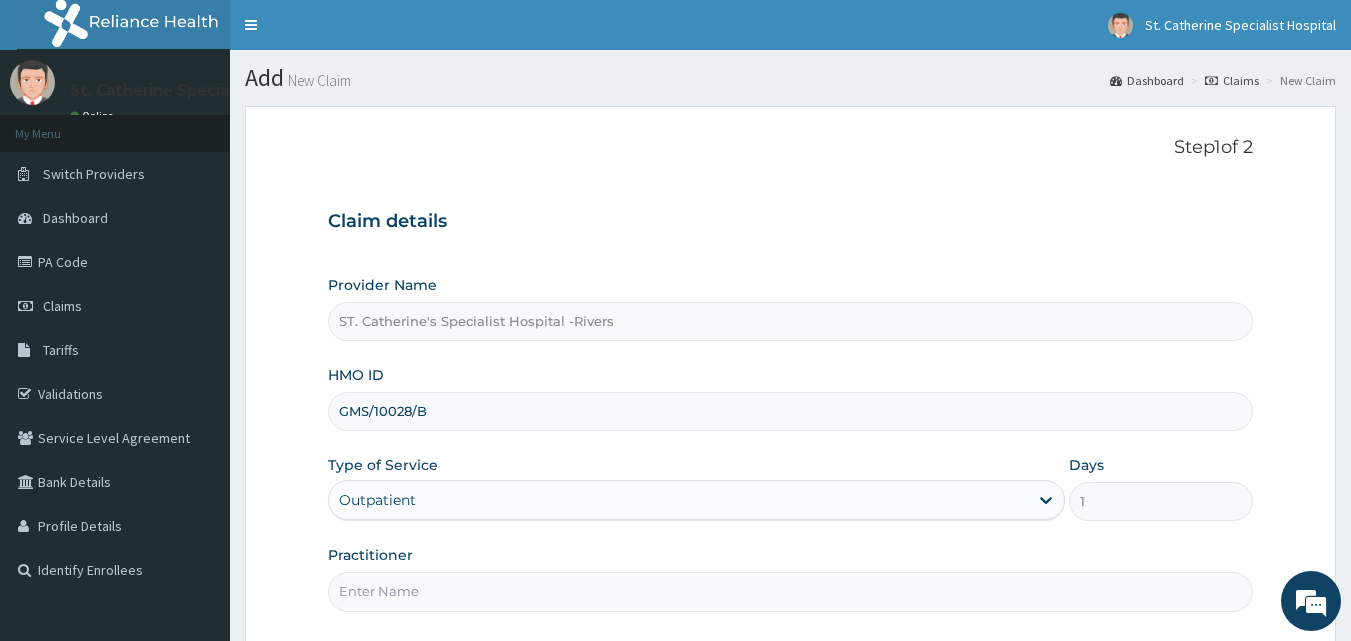 type on "JANE" 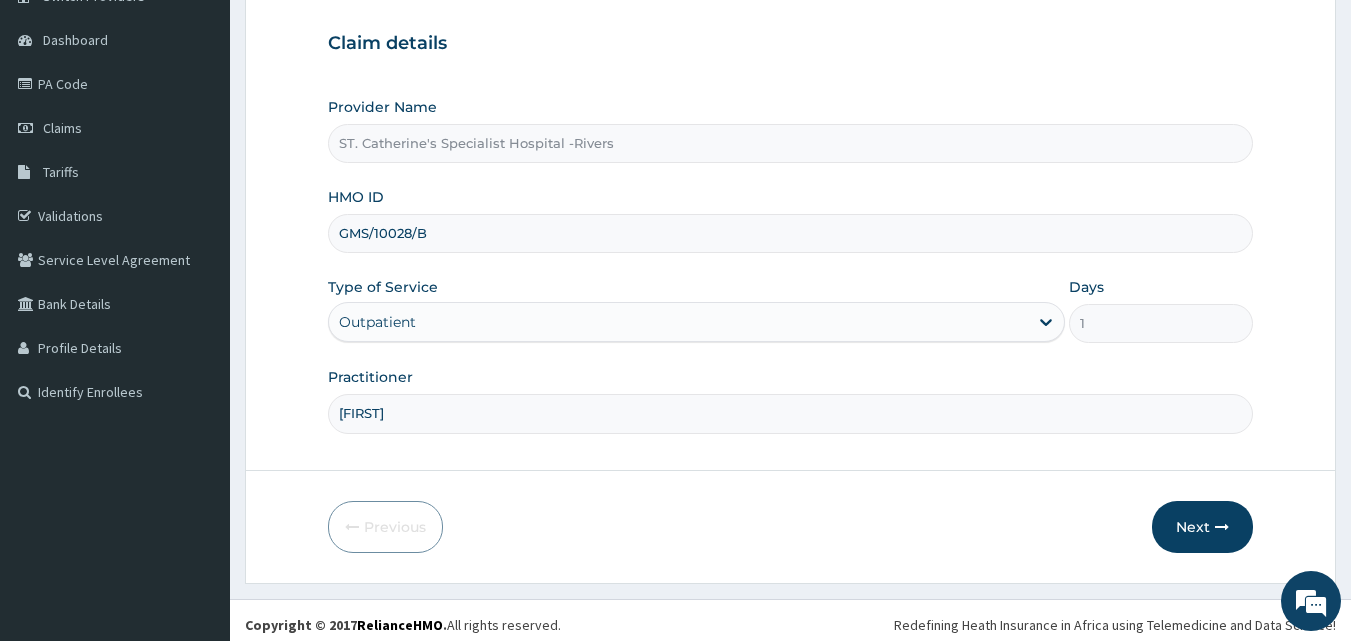 scroll, scrollTop: 187, scrollLeft: 0, axis: vertical 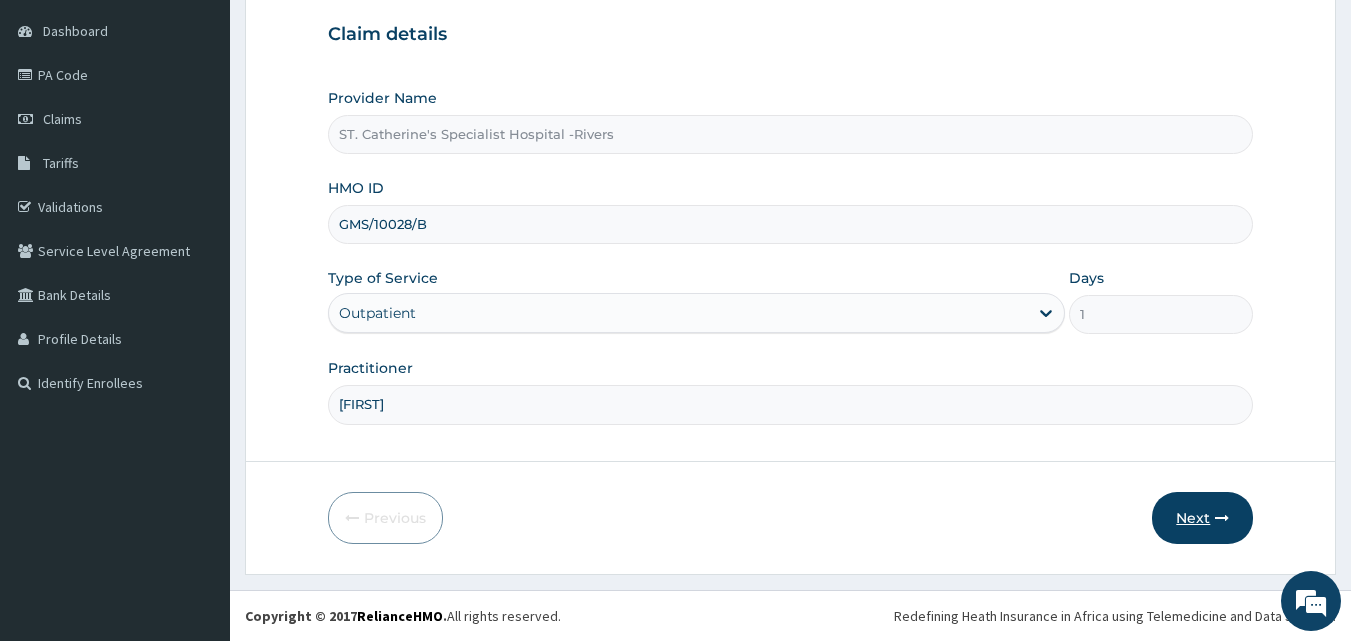 click on "Next" at bounding box center (1202, 518) 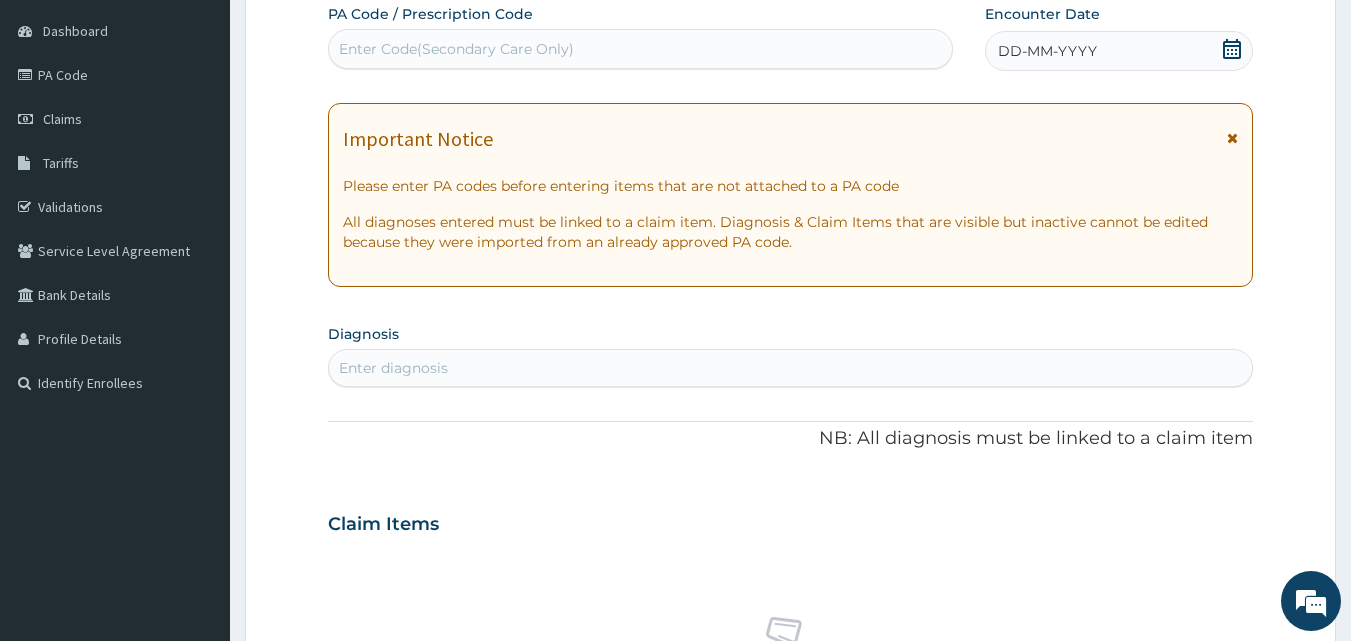 drag, startPoint x: 1230, startPoint y: 46, endPoint x: 1220, endPoint y: 60, distance: 17.20465 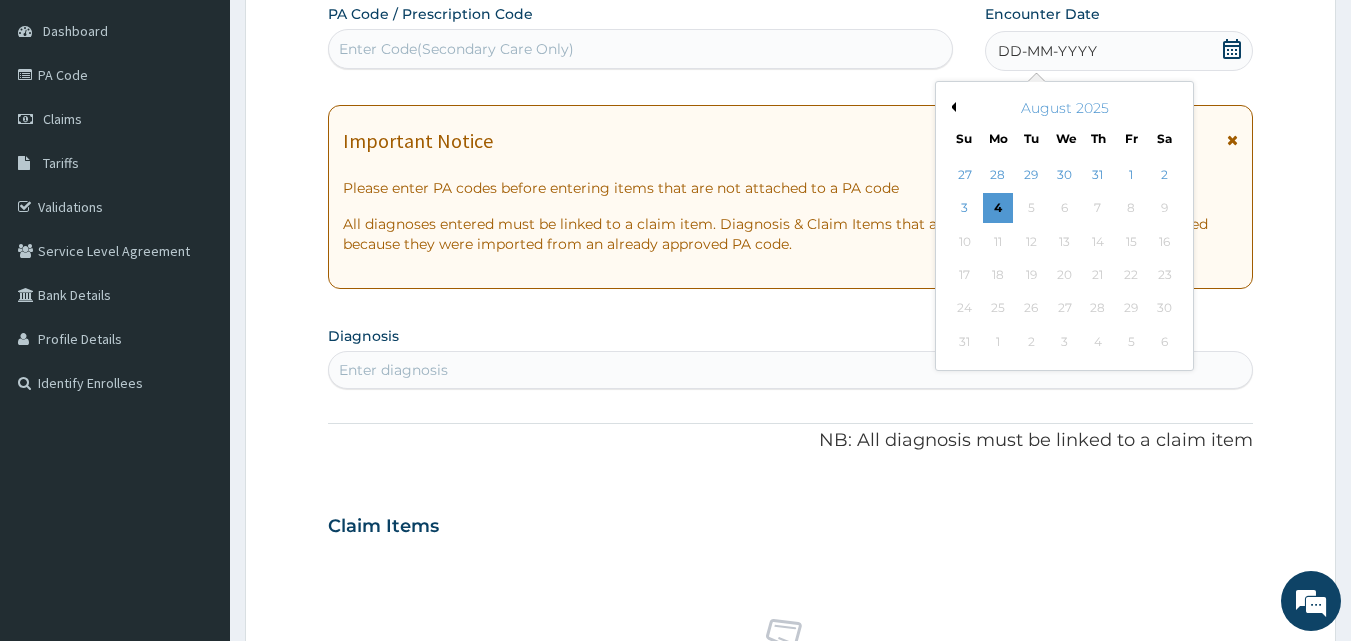 click on "Previous Month" at bounding box center (951, 107) 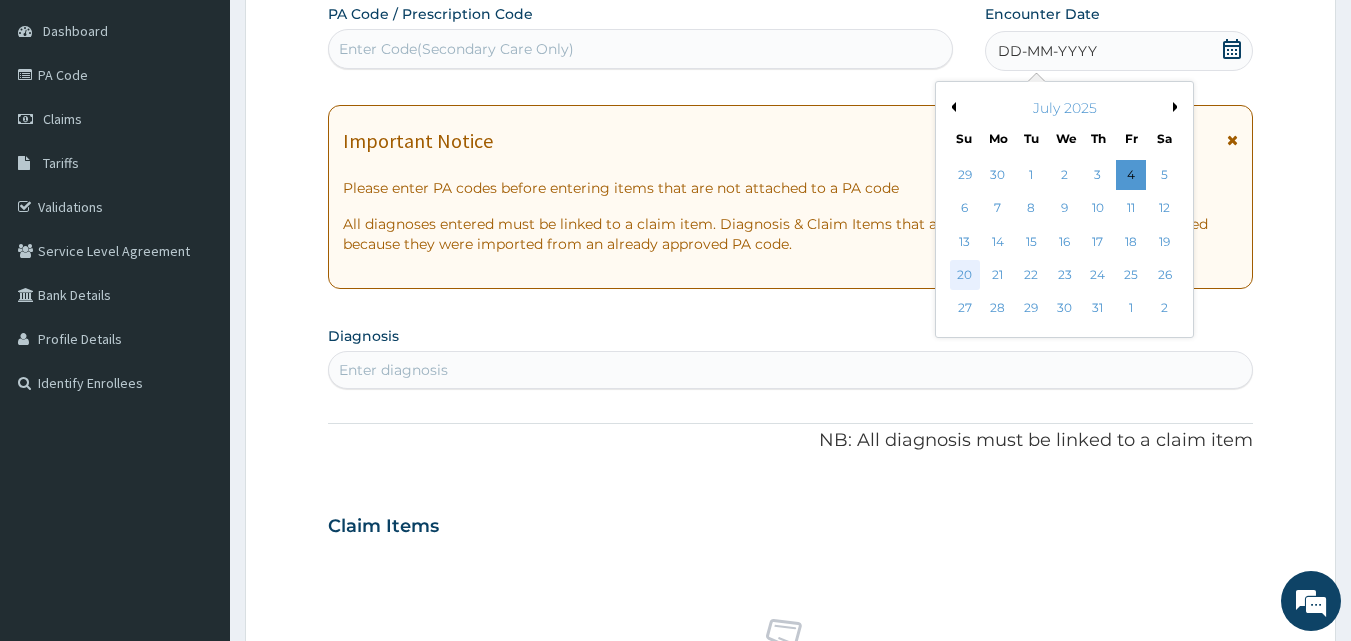 click on "20" at bounding box center [965, 275] 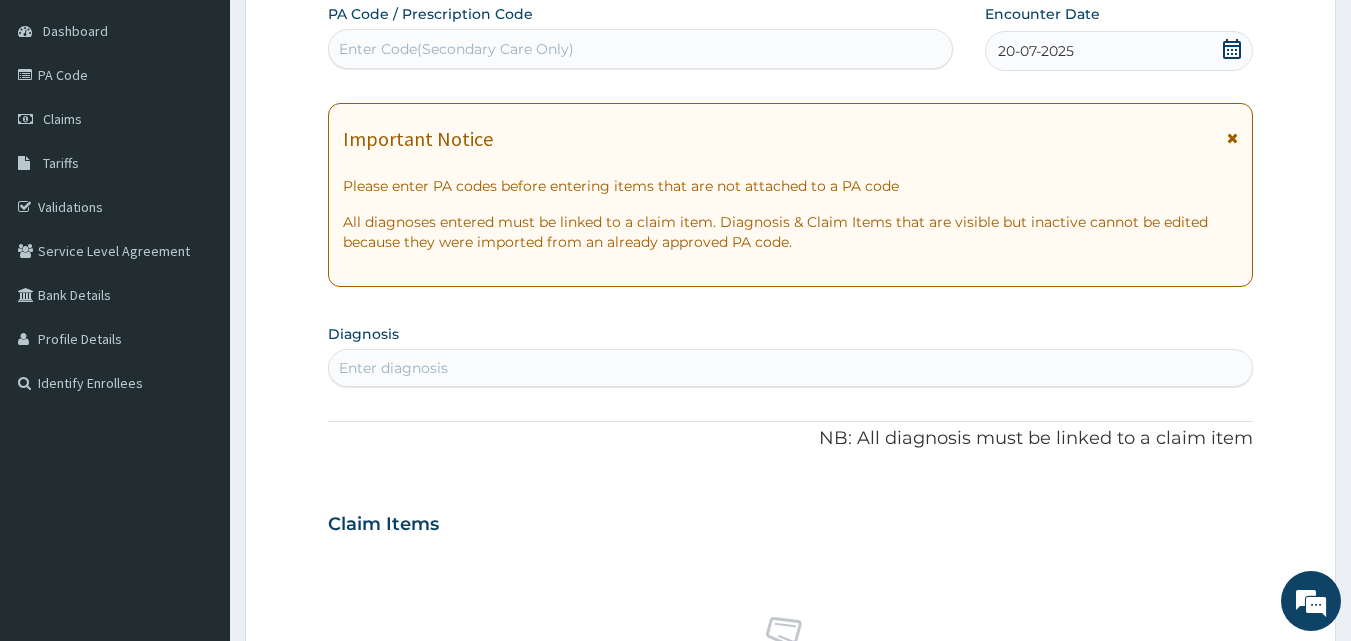 click on "Enter diagnosis" at bounding box center [791, 368] 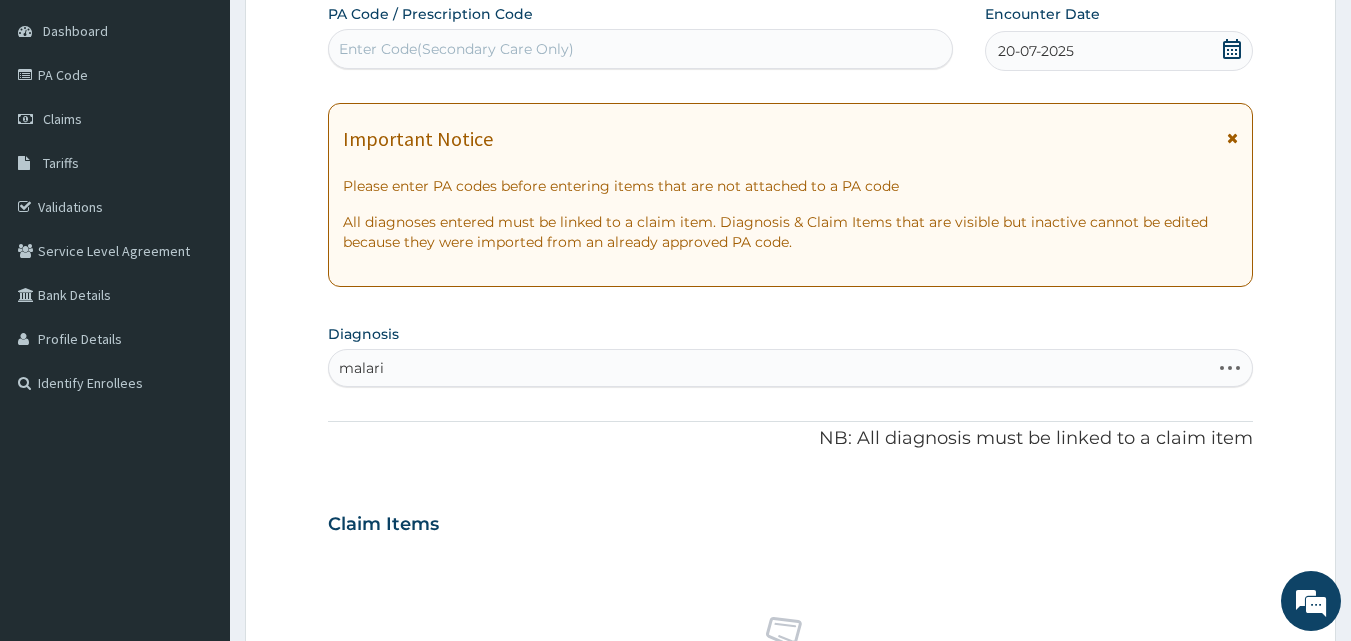 type on "malaria" 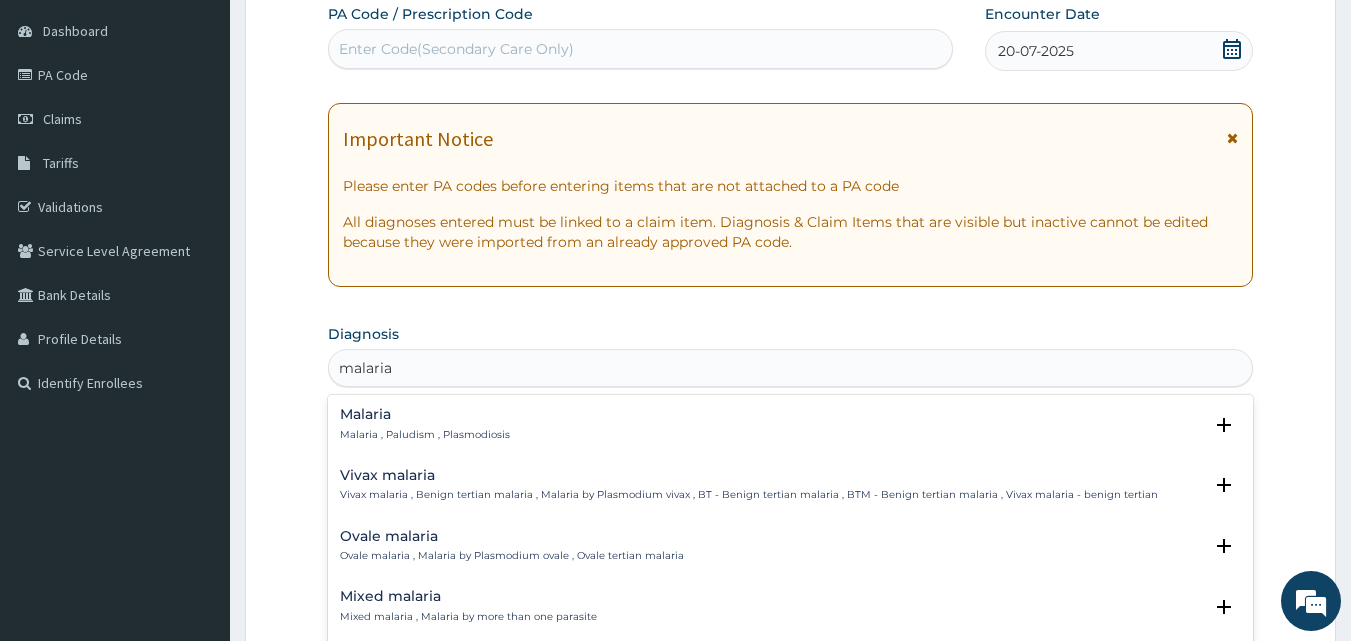 click on "Malaria" at bounding box center [425, 414] 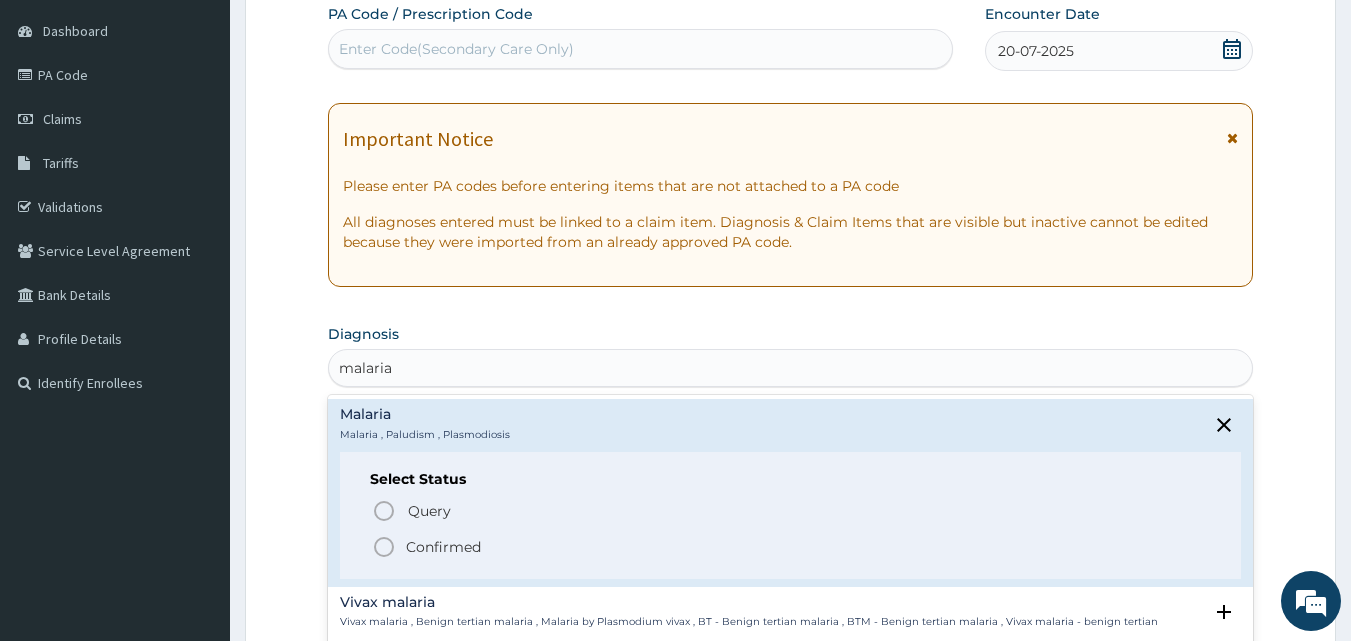 click on "Confirmed" at bounding box center [443, 547] 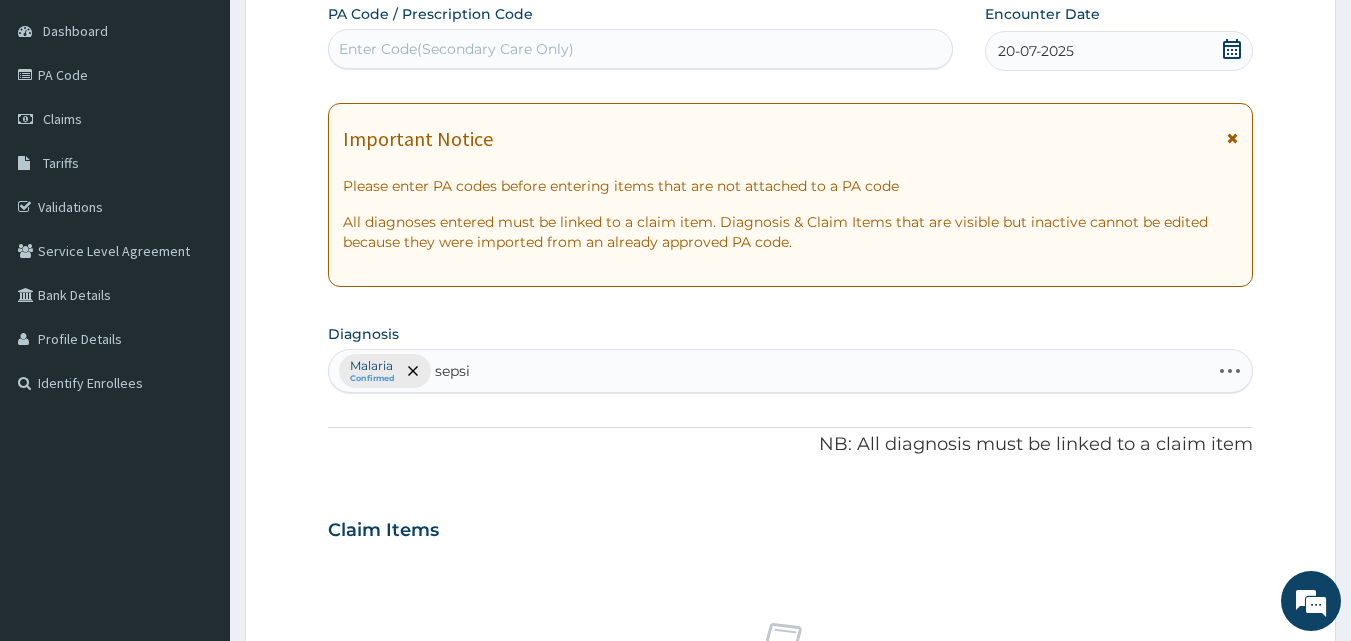 type on "sepsis" 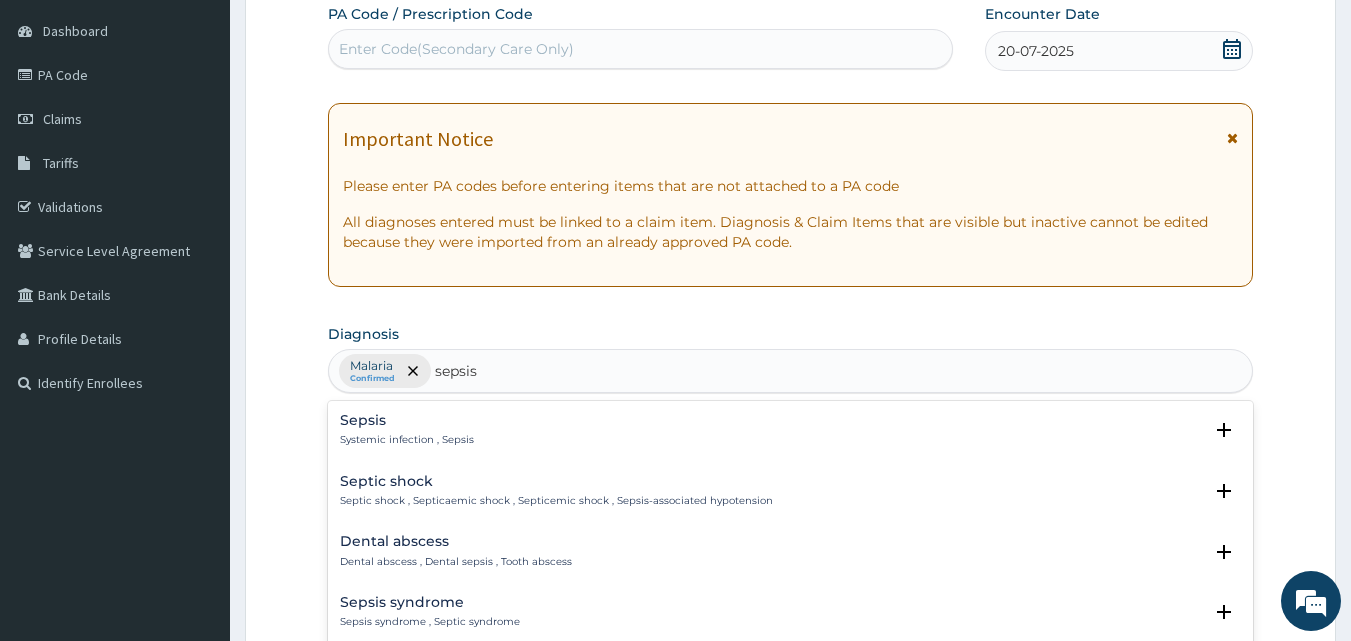 click on "Sepsis" at bounding box center (407, 420) 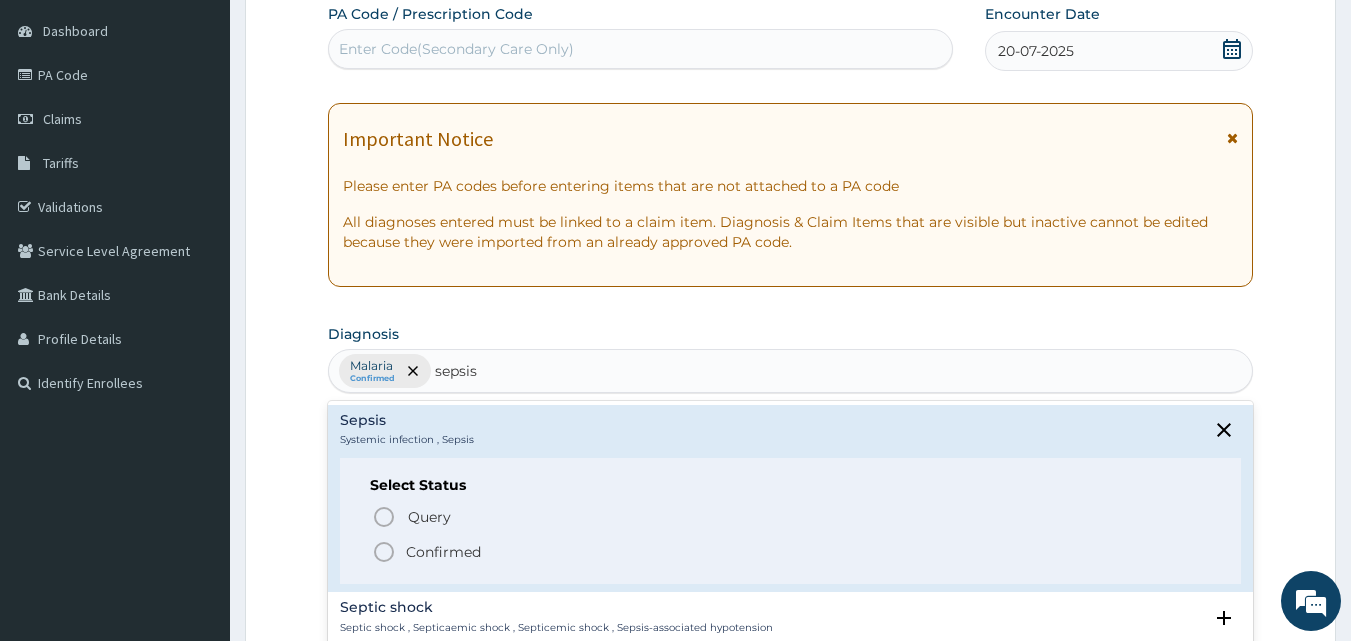click on "Confirmed" at bounding box center (443, 552) 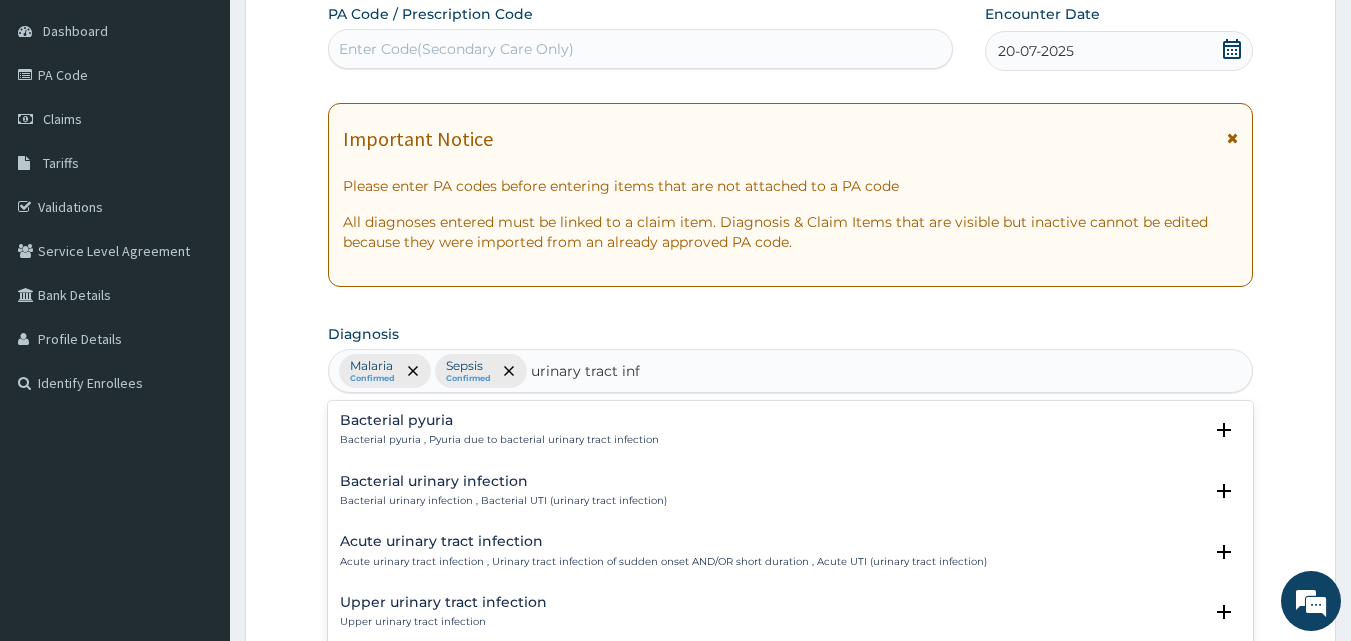 type on "urinary tract infe" 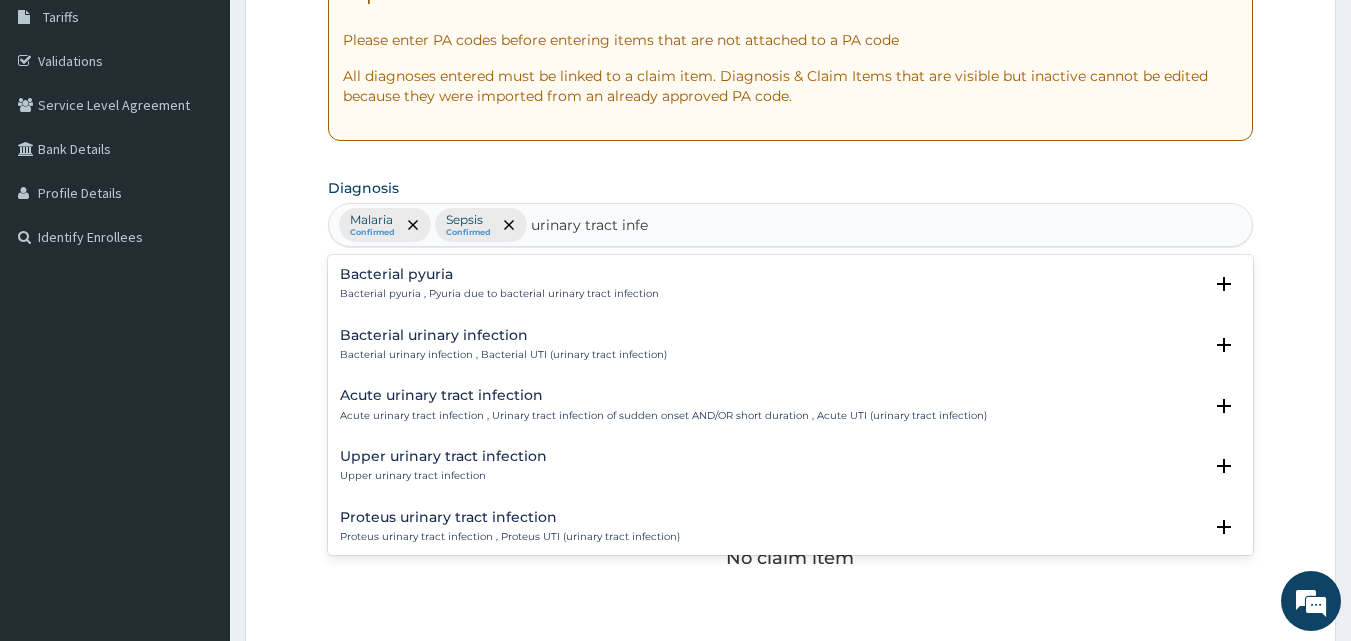 scroll, scrollTop: 387, scrollLeft: 0, axis: vertical 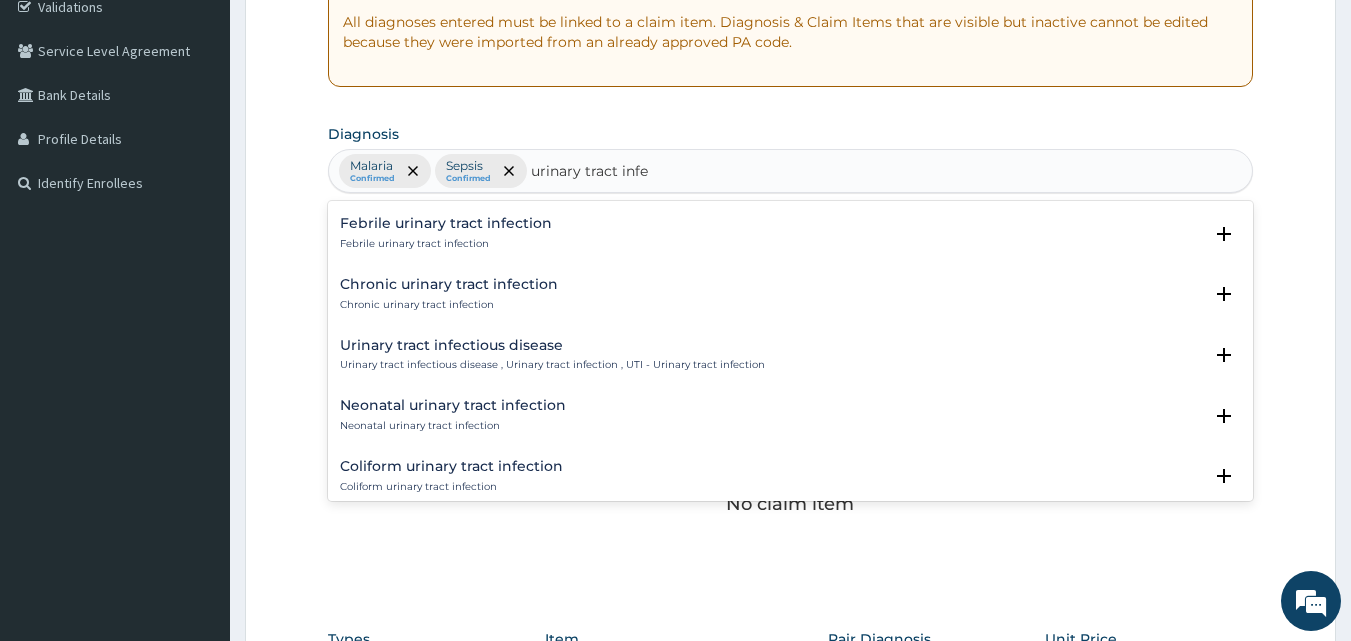 drag, startPoint x: 449, startPoint y: 350, endPoint x: 445, endPoint y: 361, distance: 11.7046995 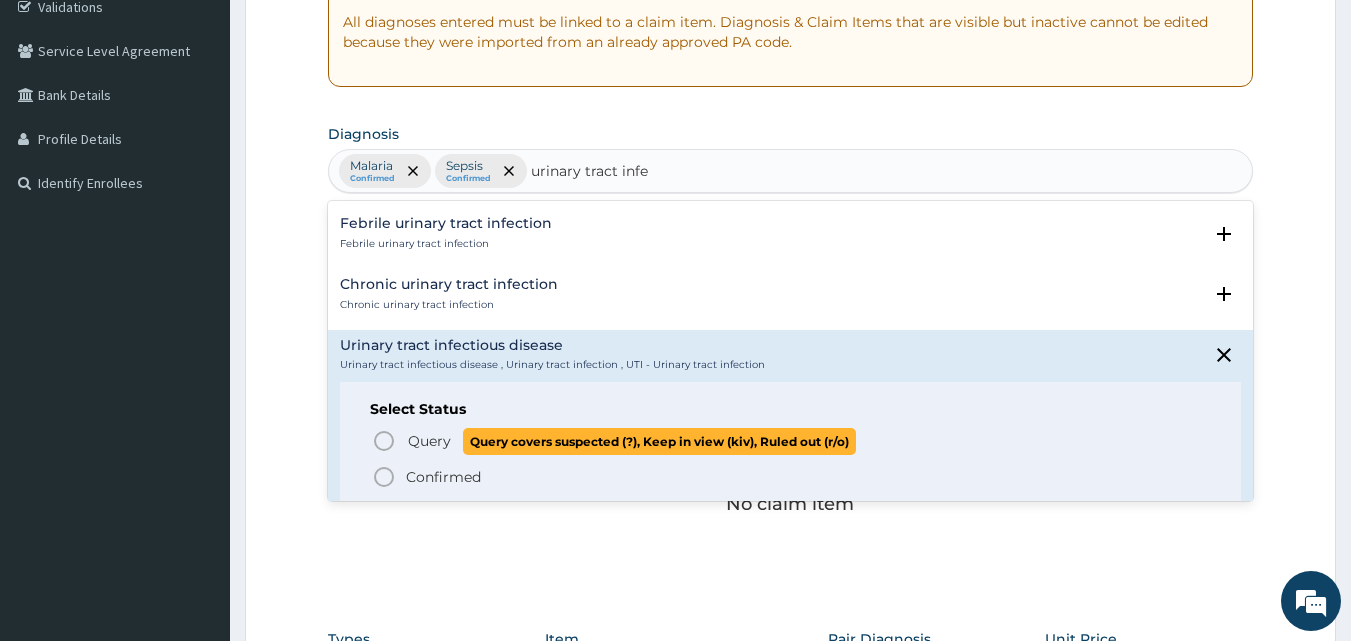 drag, startPoint x: 384, startPoint y: 441, endPoint x: 387, endPoint y: 415, distance: 26.172504 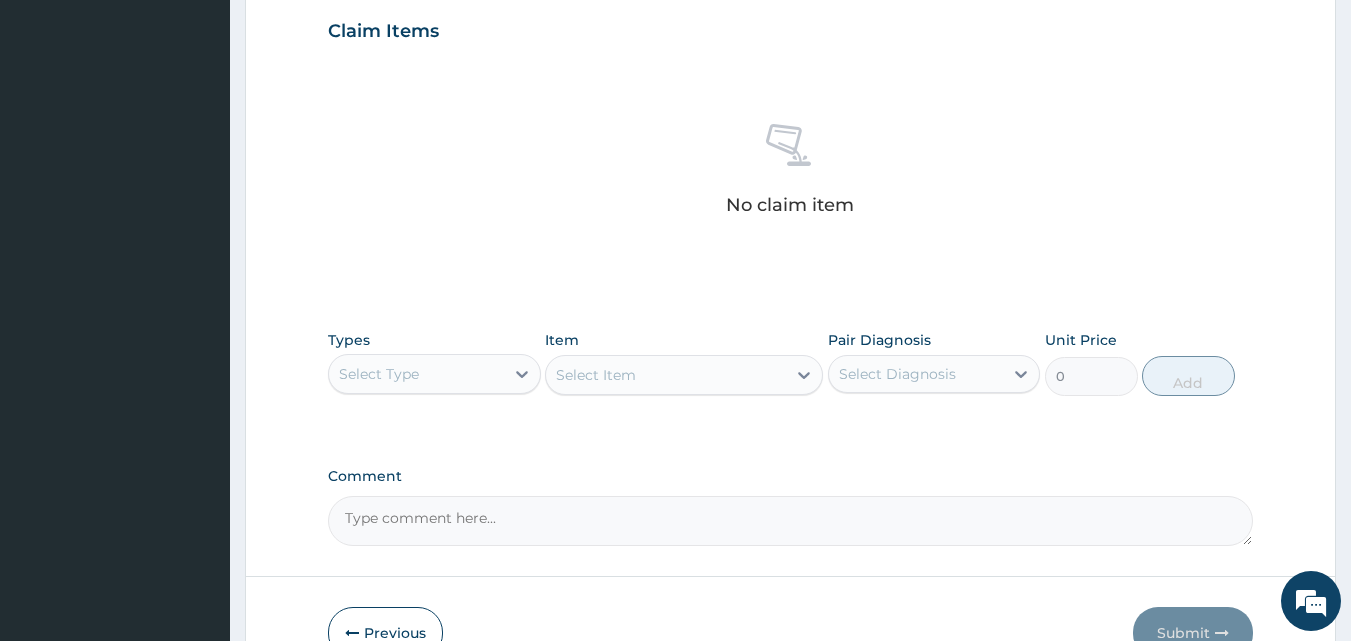 scroll, scrollTop: 687, scrollLeft: 0, axis: vertical 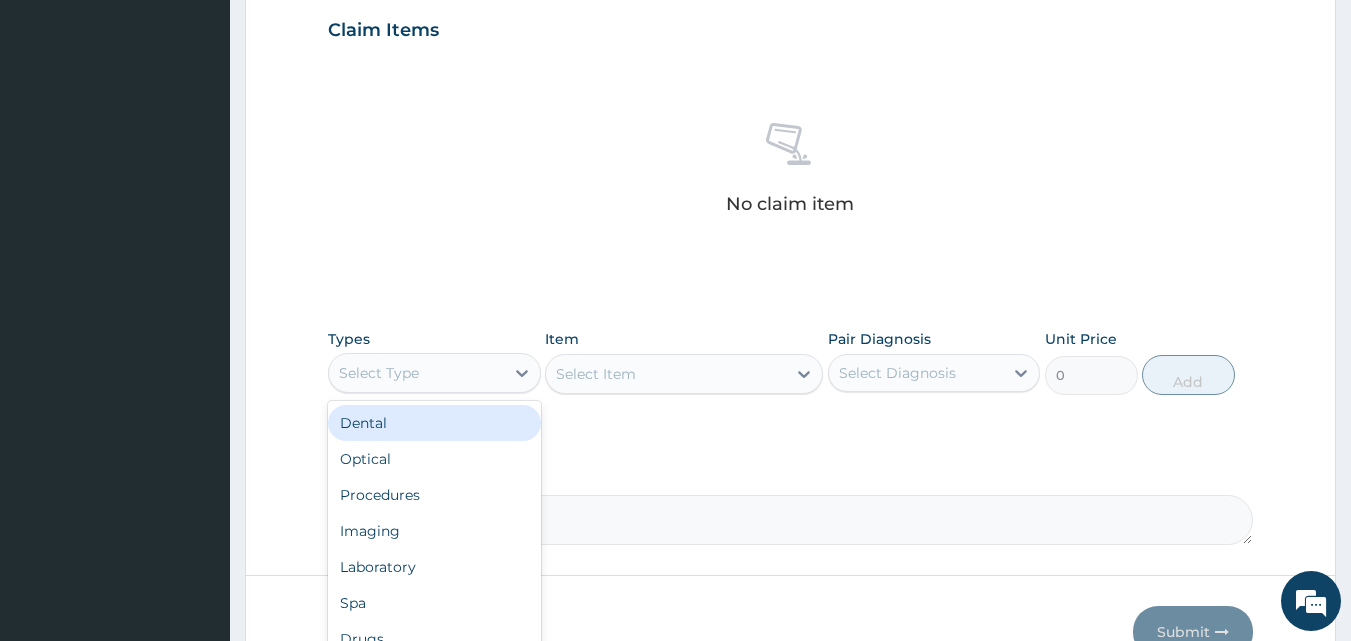 drag, startPoint x: 400, startPoint y: 367, endPoint x: 400, endPoint y: 435, distance: 68 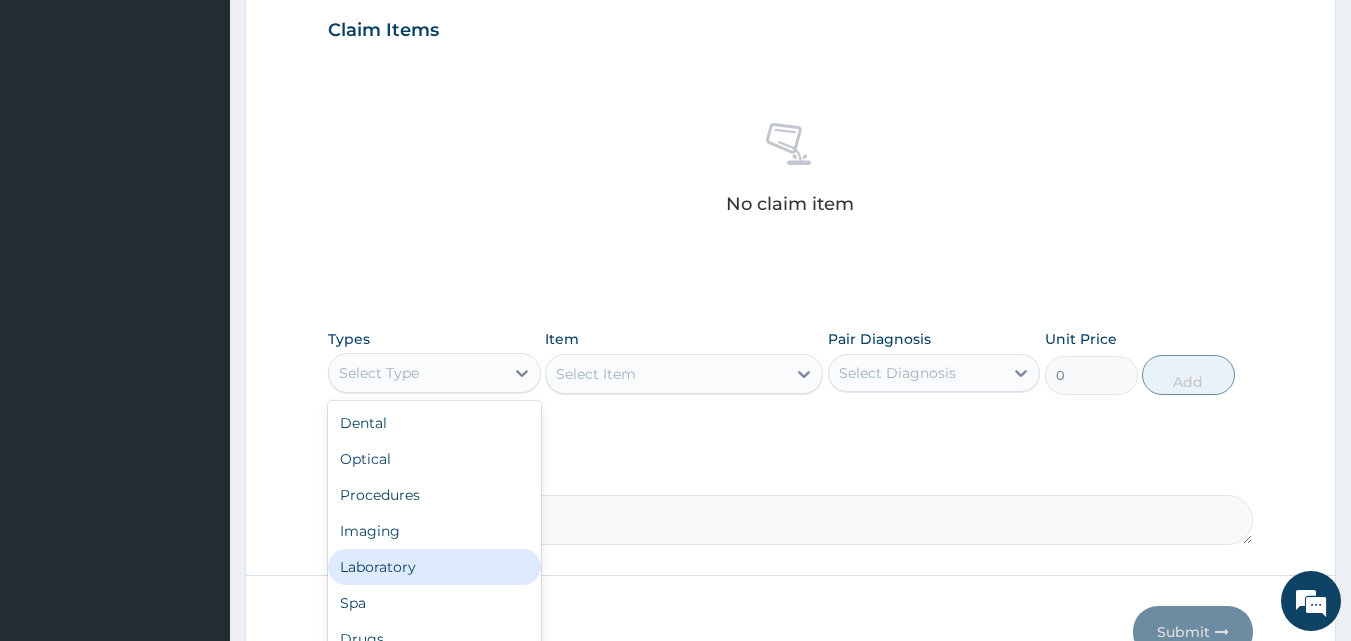 click on "Laboratory" at bounding box center [434, 567] 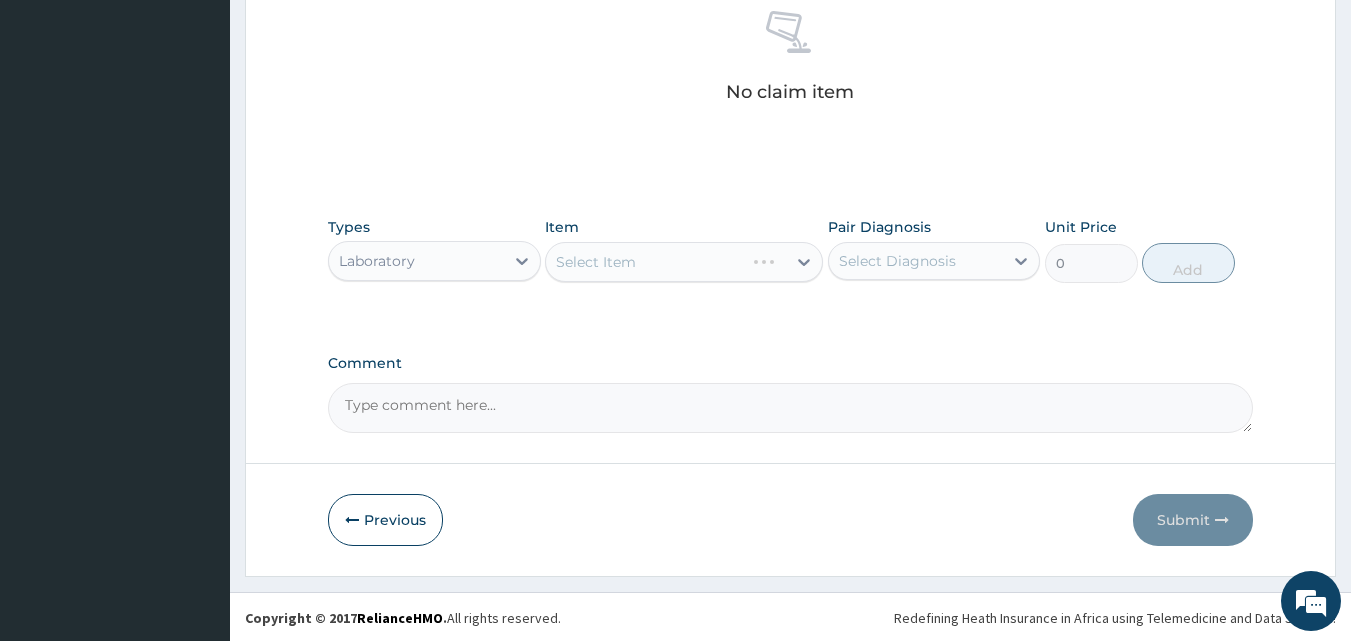 scroll, scrollTop: 801, scrollLeft: 0, axis: vertical 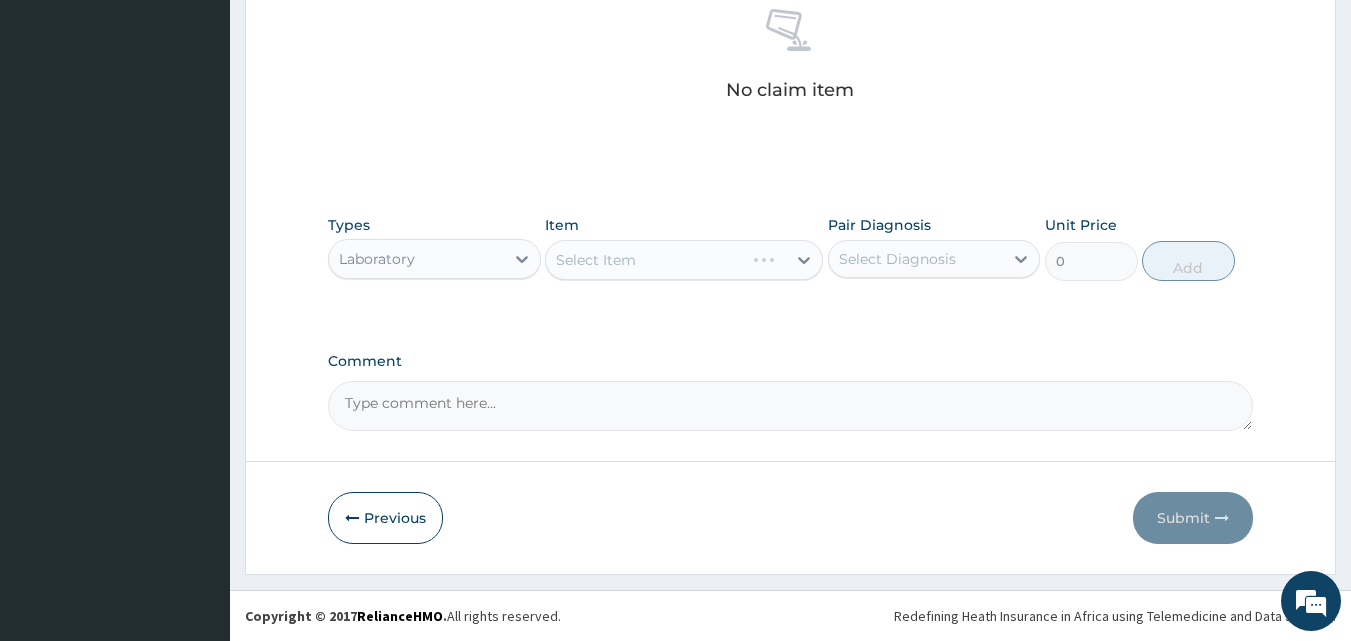 click on "Select Item" at bounding box center (684, 260) 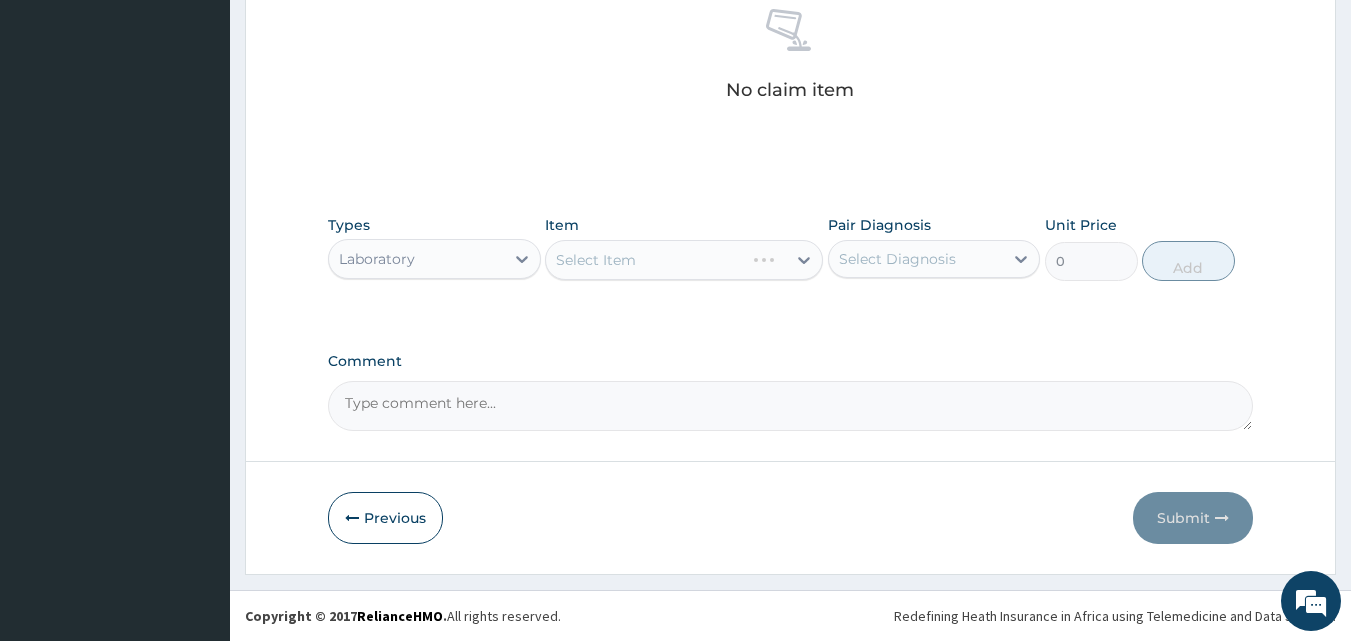 click on "Select Item" at bounding box center [684, 260] 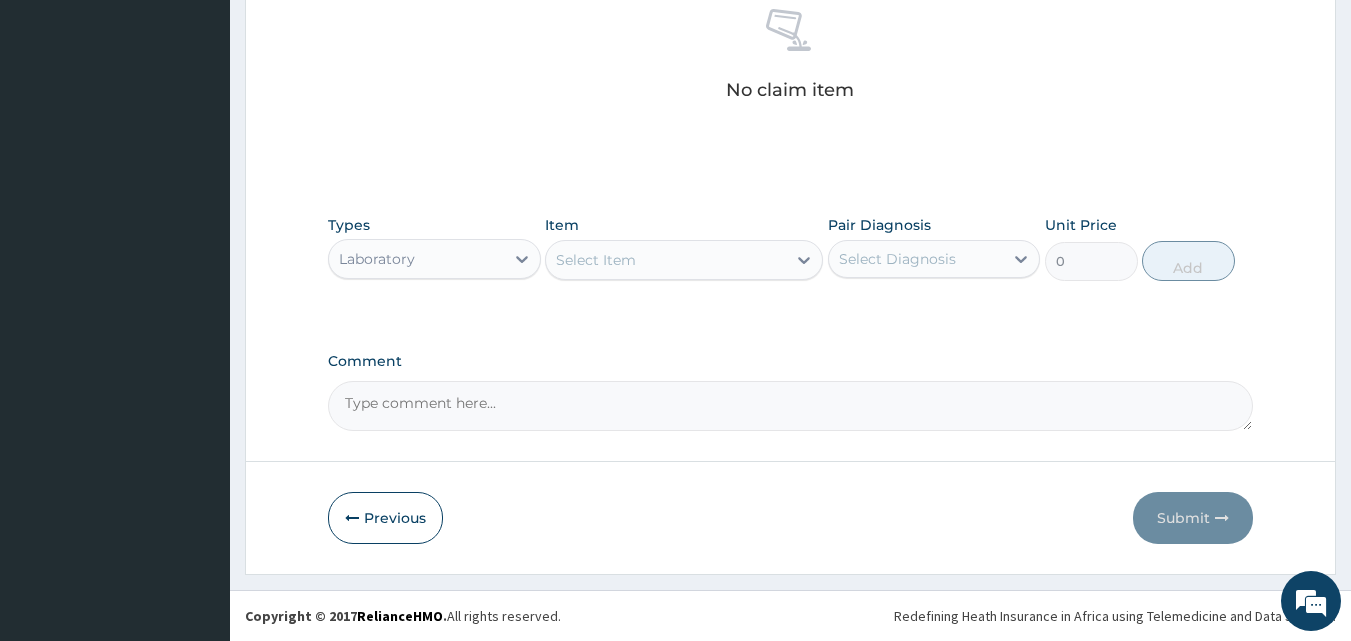 click on "Select Item" at bounding box center (666, 260) 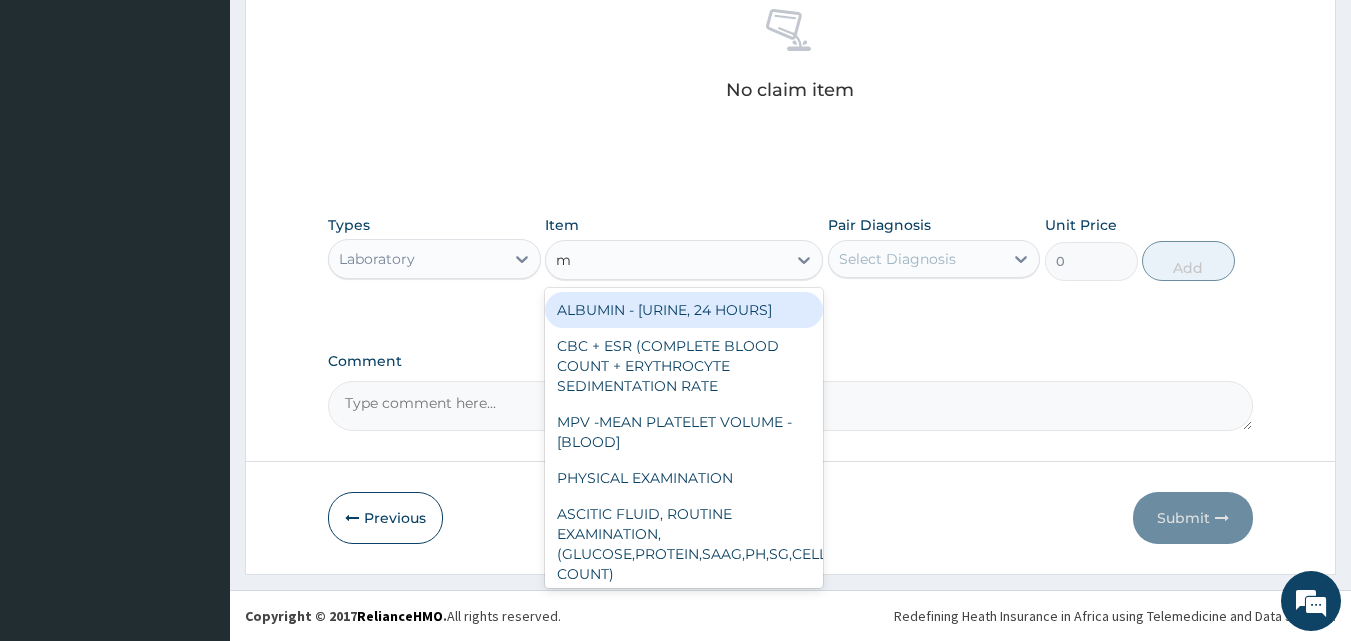 type on "mp" 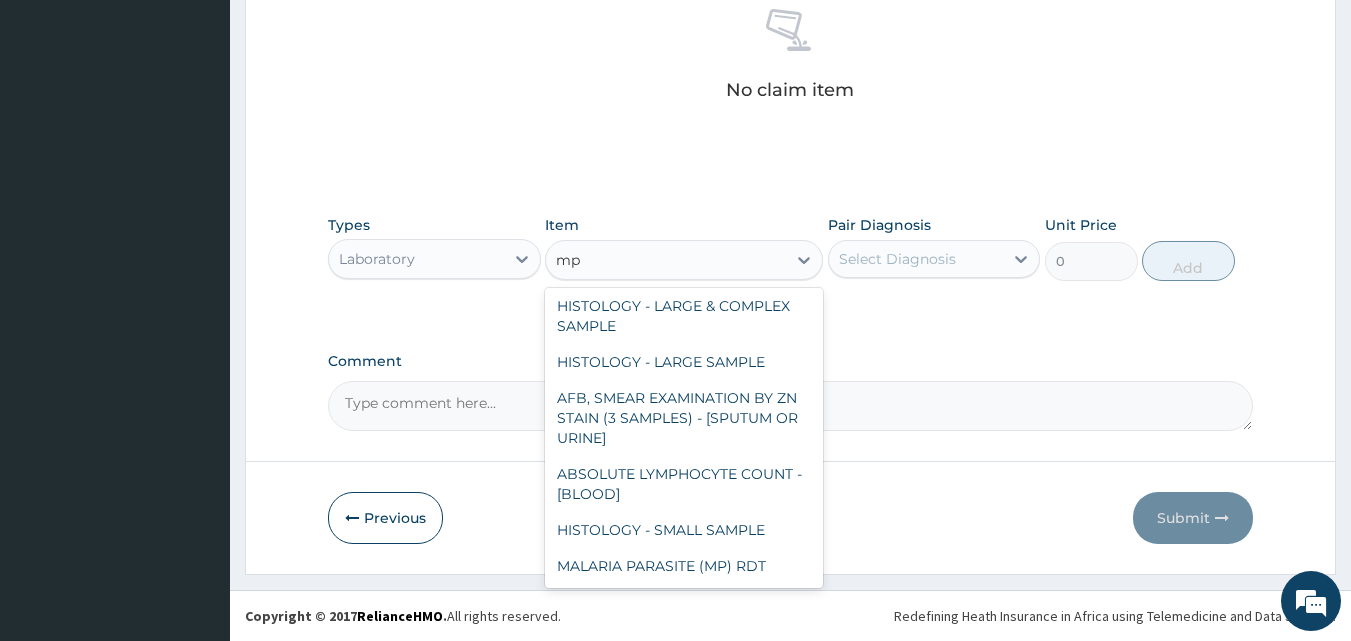scroll, scrollTop: 436, scrollLeft: 0, axis: vertical 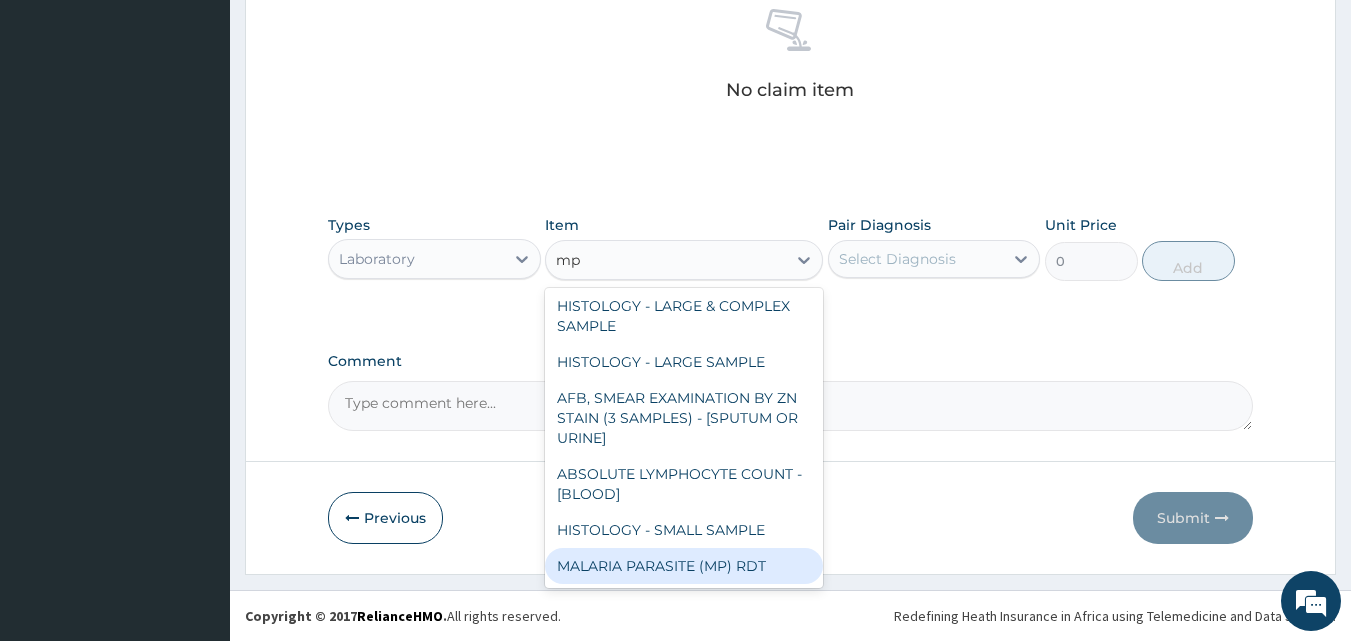 click on "MALARIA PARASITE (MP) RDT" at bounding box center (684, 566) 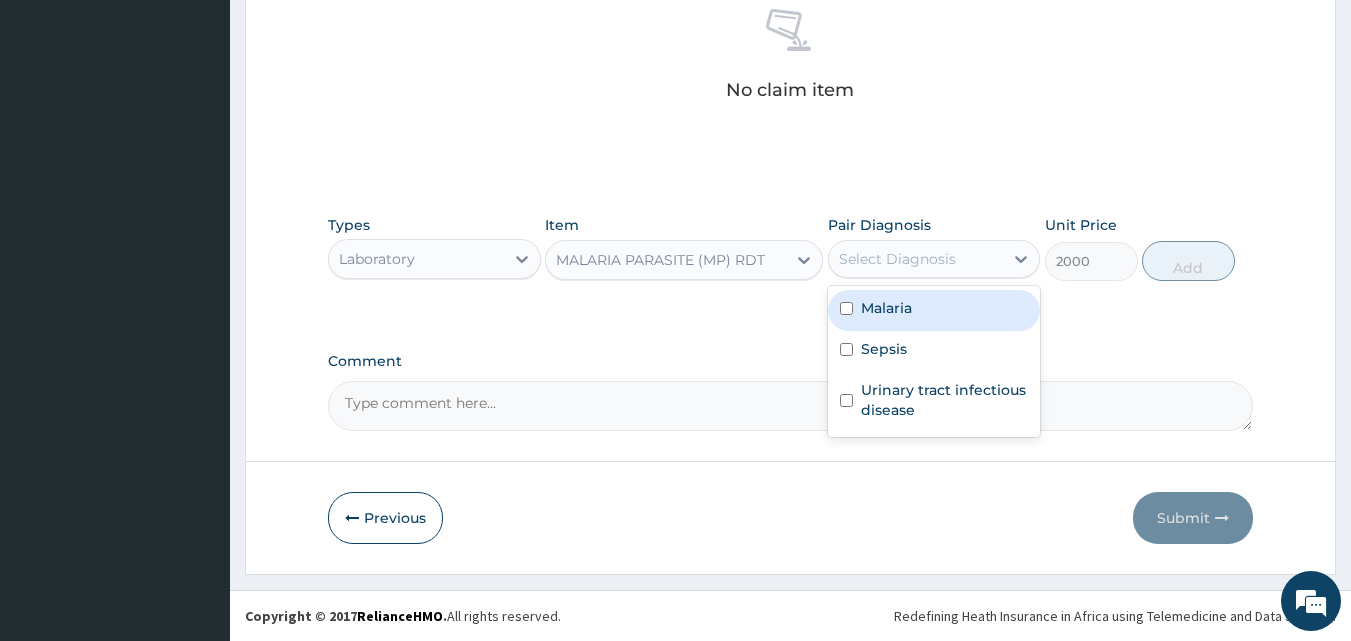 click on "Select Diagnosis" at bounding box center (897, 259) 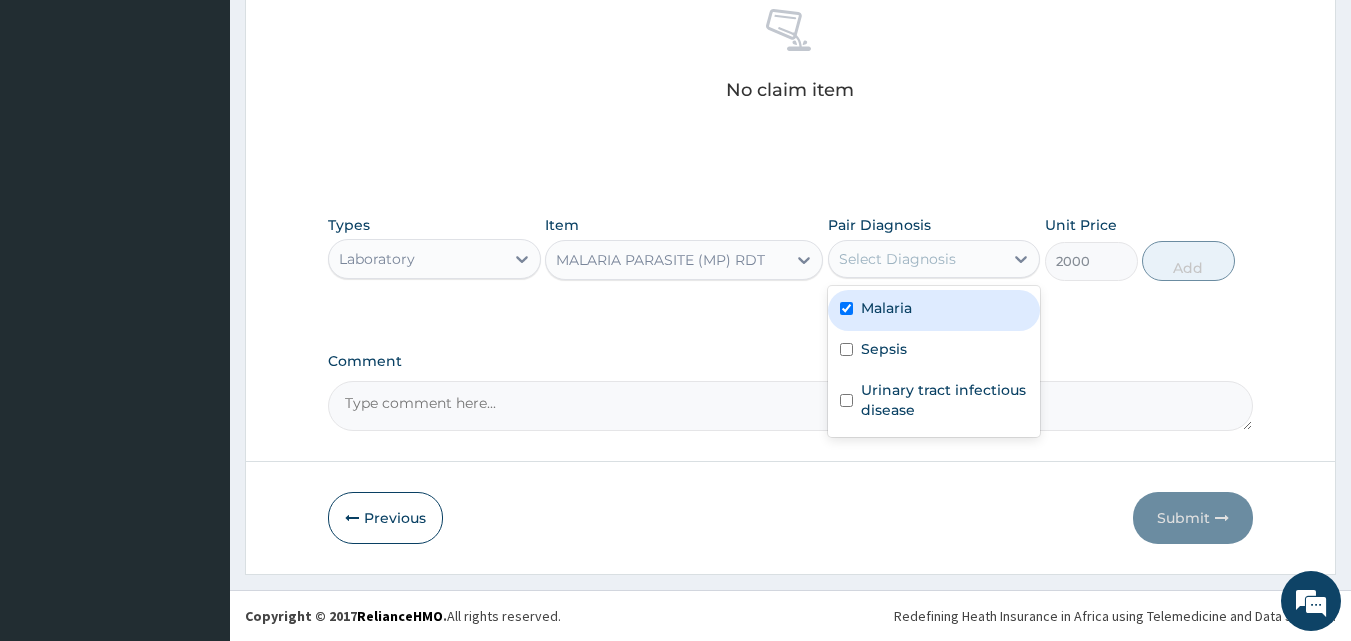 checkbox on "true" 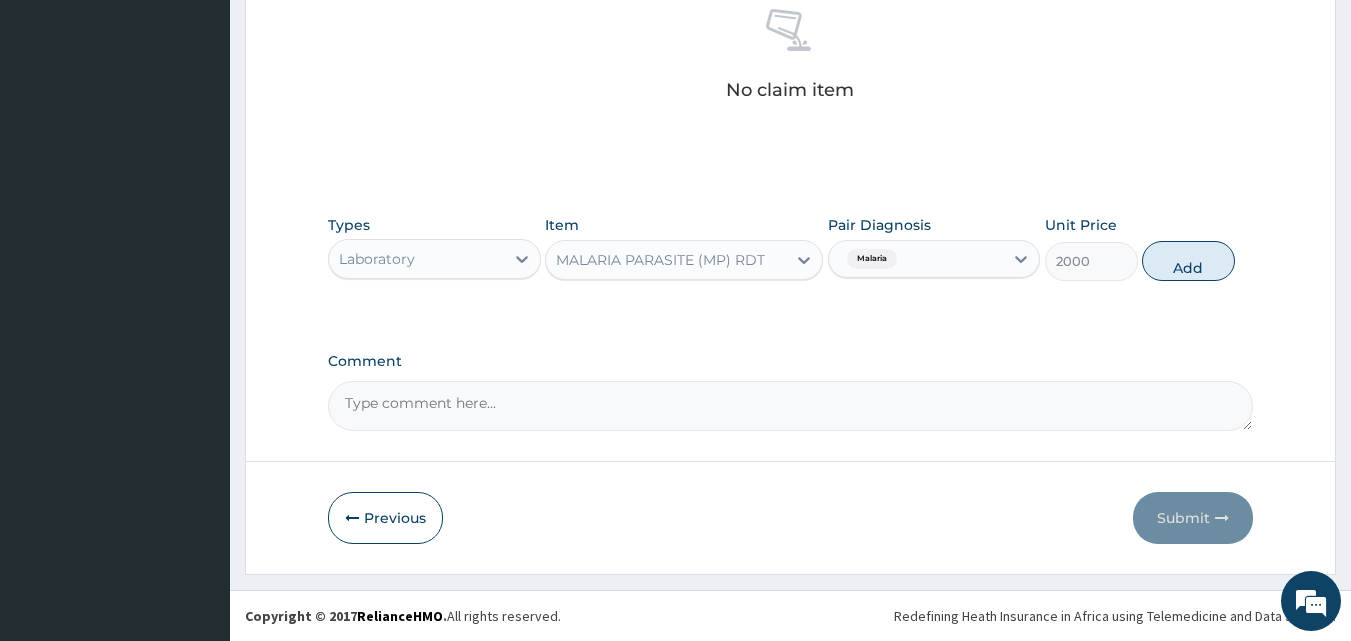click on "Types Laboratory Item MALARIA PARASITE (MP) RDT Pair Diagnosis Malaria Unit Price 2000 Add" at bounding box center [791, 248] 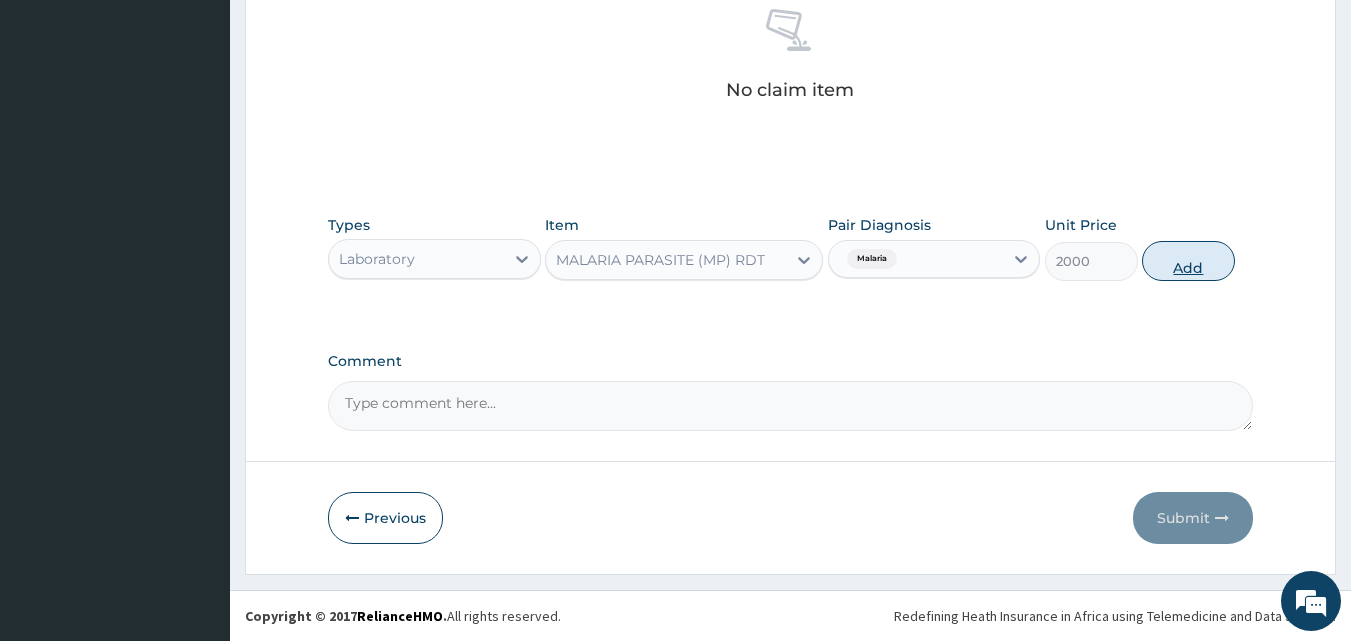 click on "Add" at bounding box center (1188, 261) 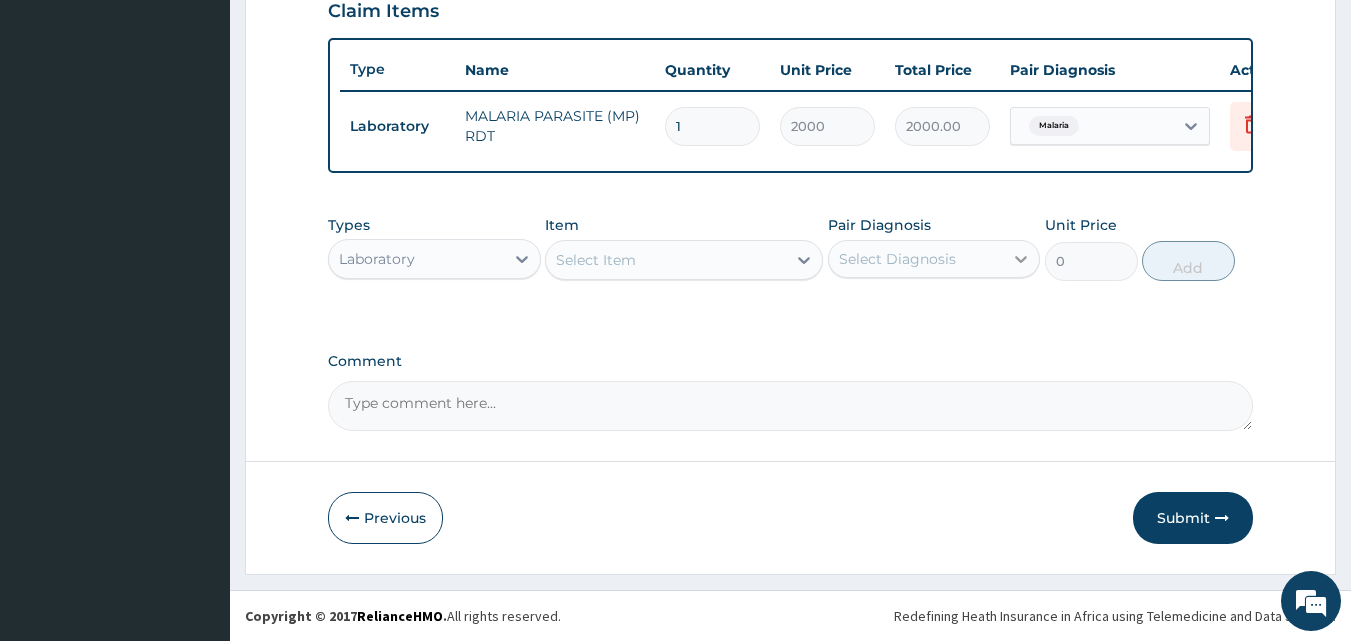 scroll, scrollTop: 721, scrollLeft: 0, axis: vertical 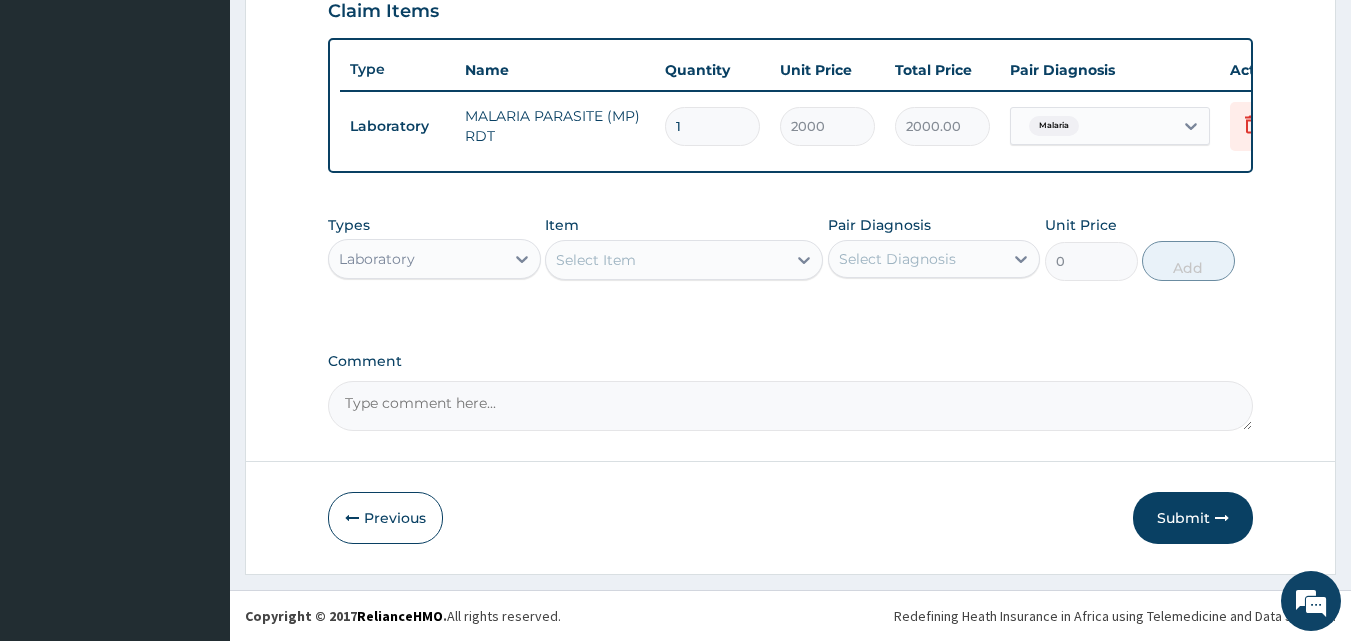 click on "Select Item" at bounding box center (666, 260) 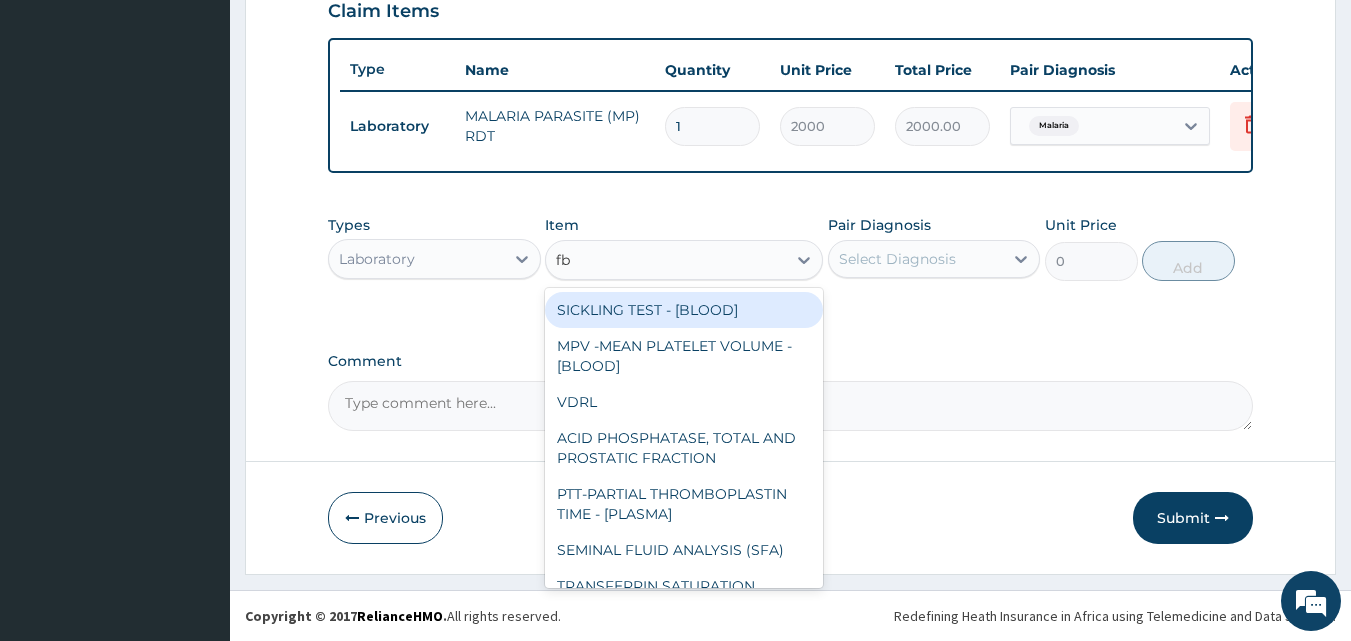 type on "fbc" 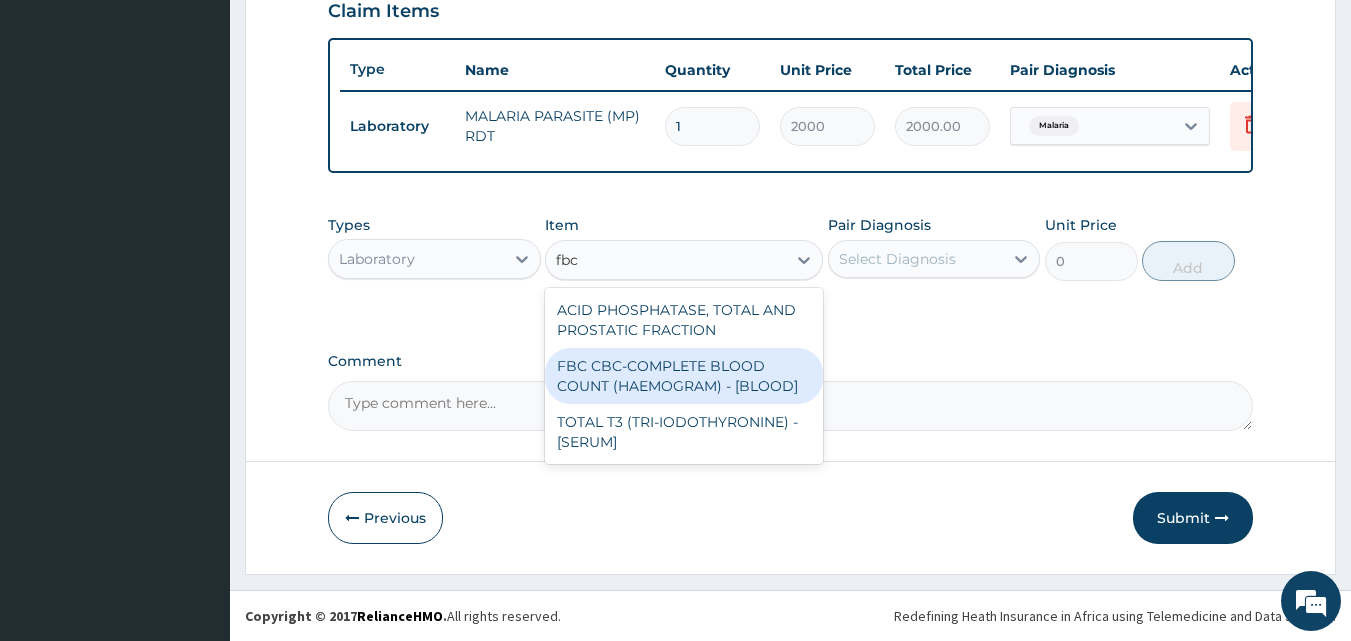 drag, startPoint x: 707, startPoint y: 371, endPoint x: 723, endPoint y: 352, distance: 24.839485 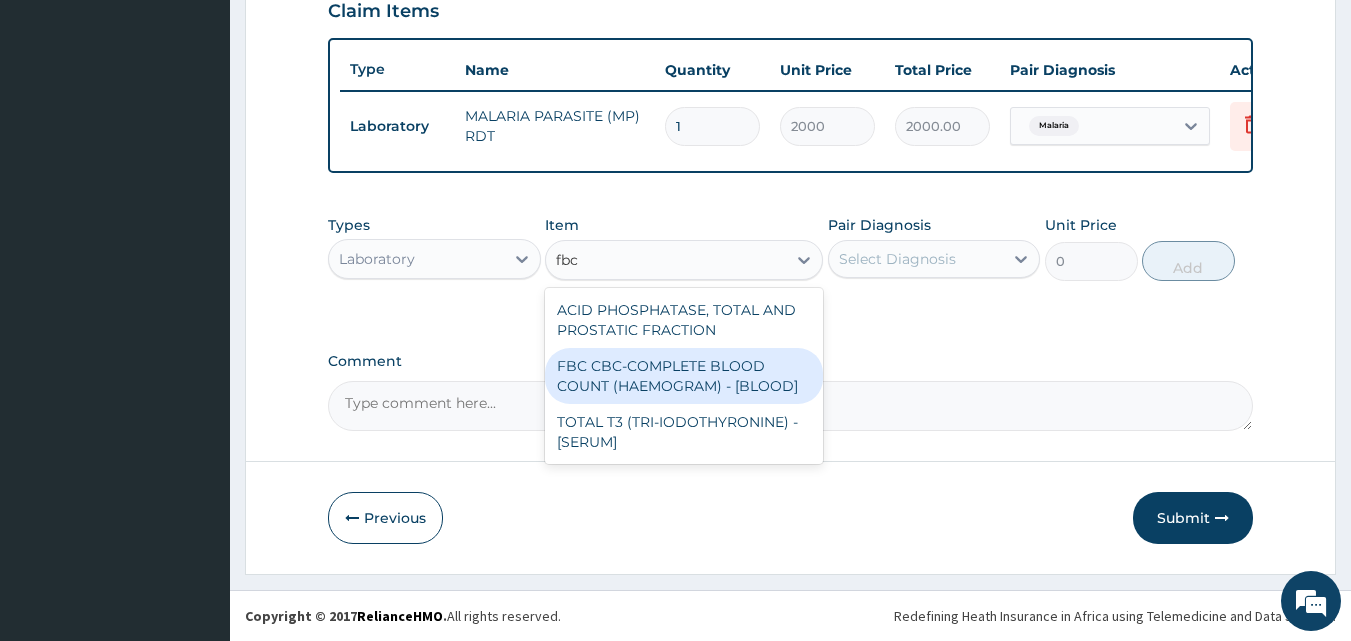 click on "FBC CBC-COMPLETE BLOOD COUNT (HAEMOGRAM) - [BLOOD]" at bounding box center [684, 376] 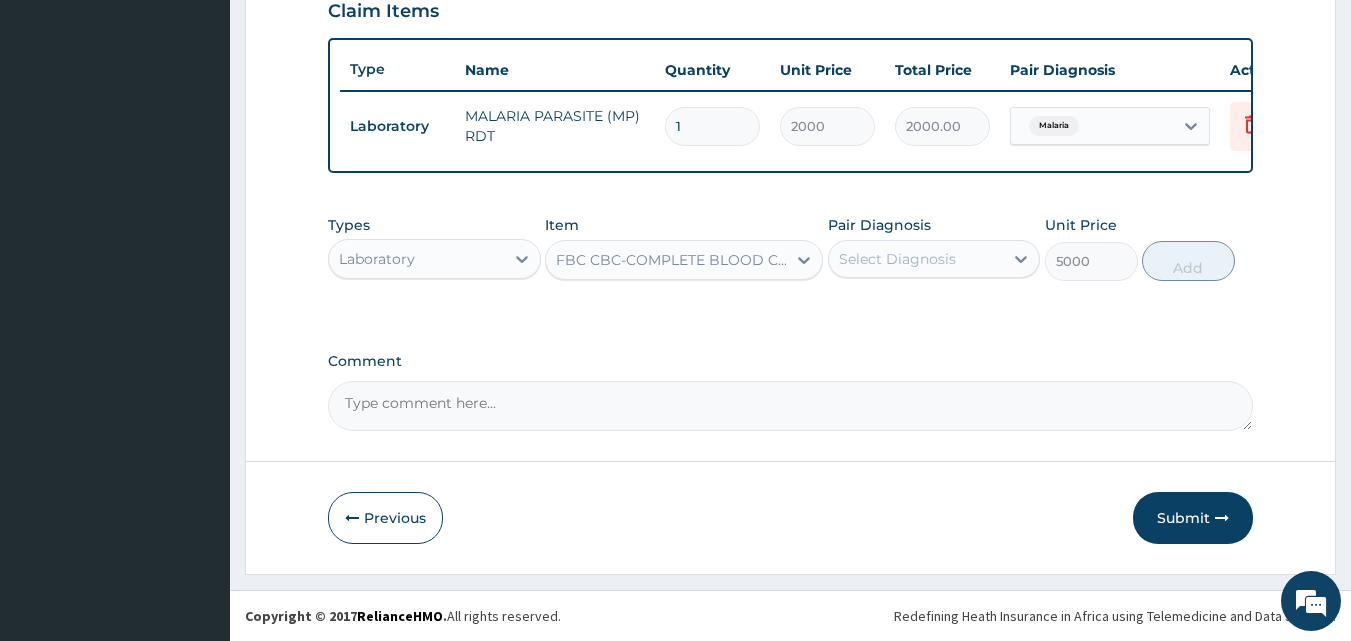 click on "Select Diagnosis" at bounding box center [897, 259] 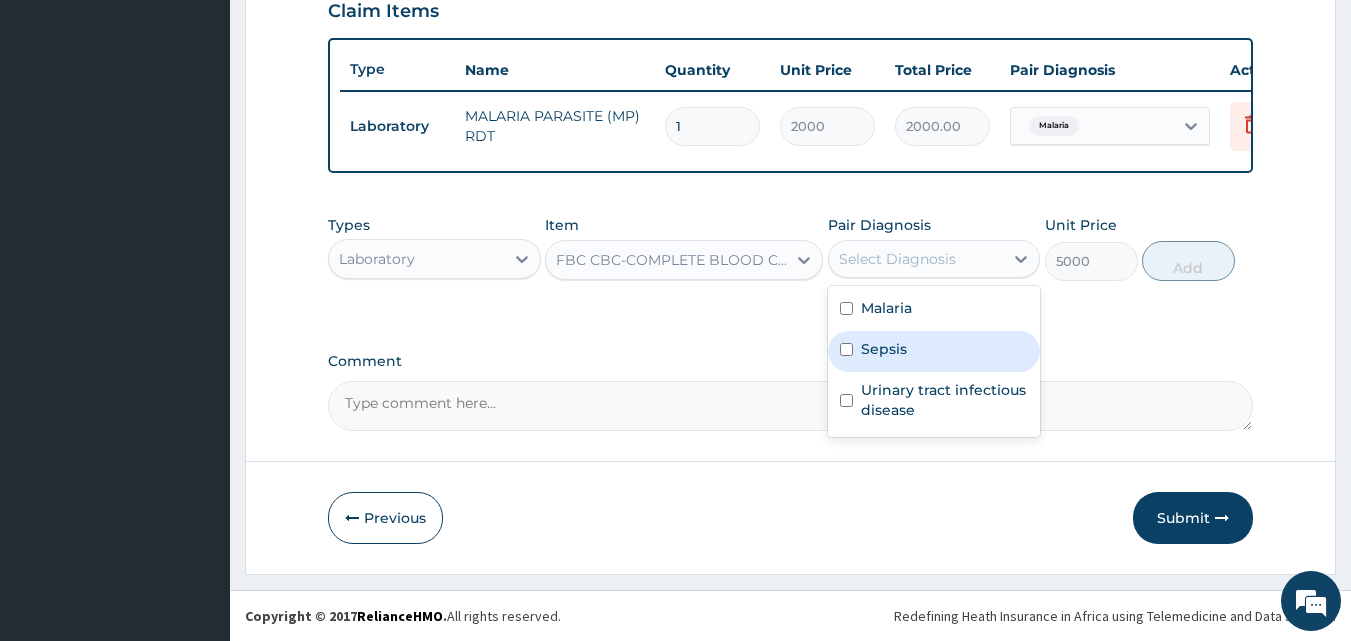 drag, startPoint x: 893, startPoint y: 349, endPoint x: 1001, endPoint y: 287, distance: 124.53112 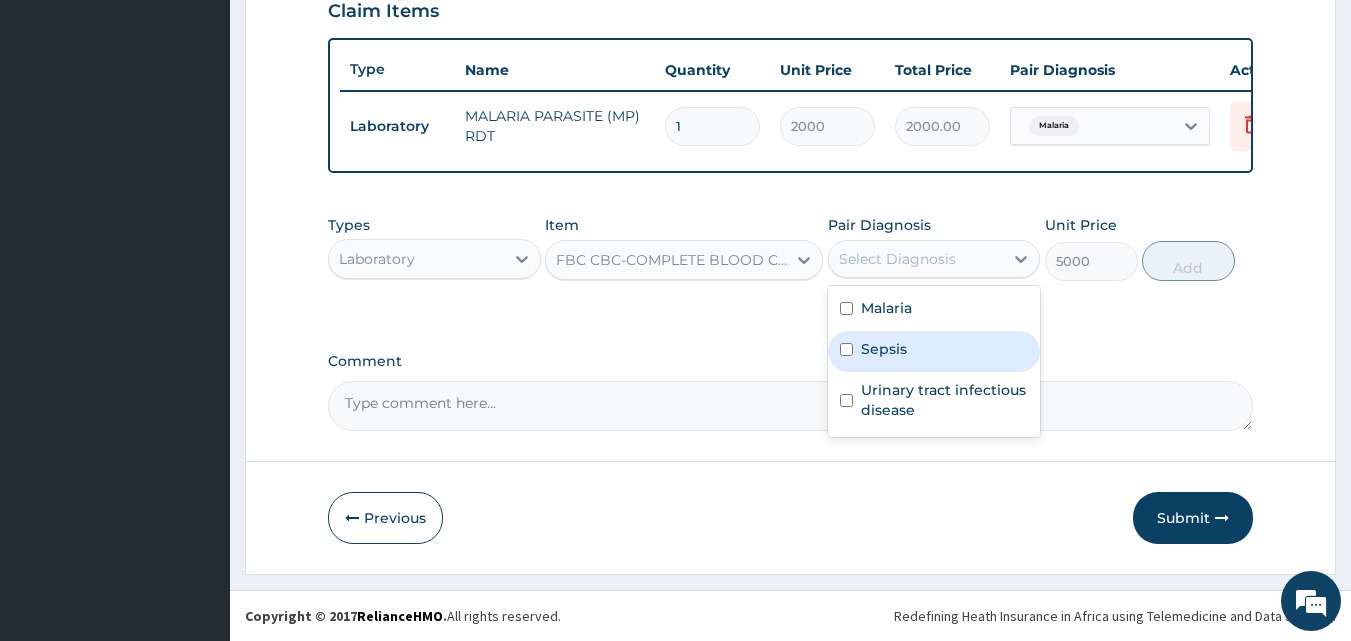 click on "Sepsis" at bounding box center (884, 349) 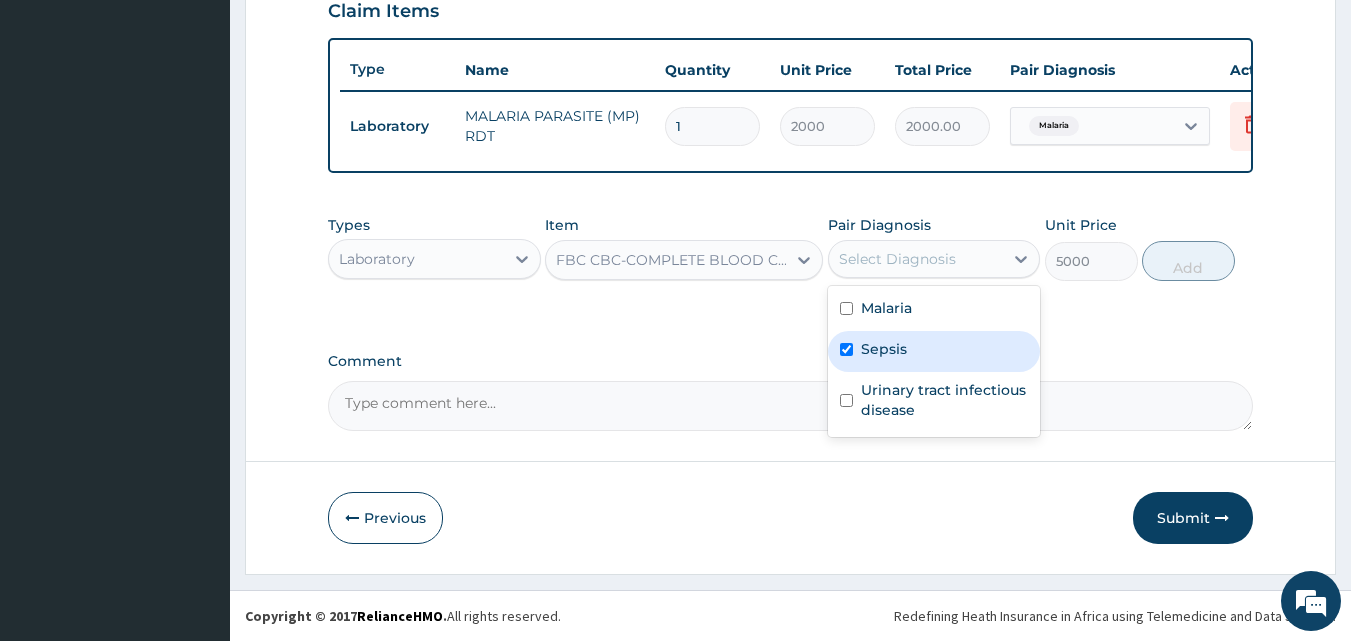 checkbox on "true" 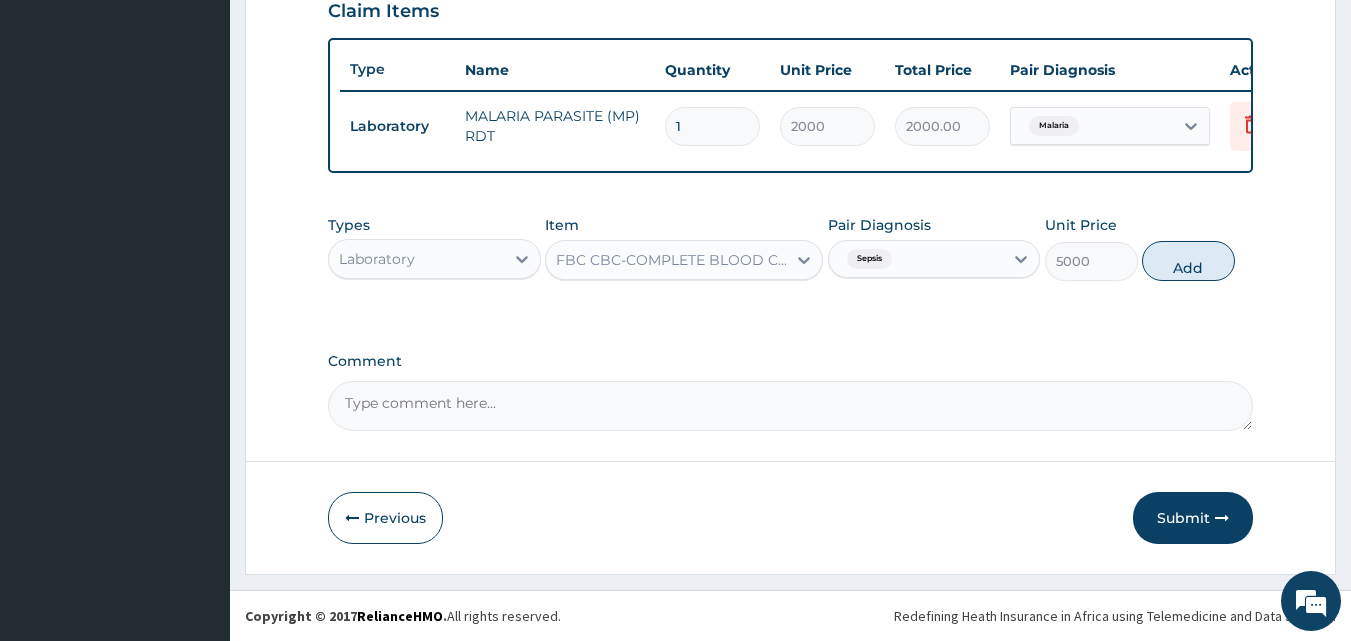 drag, startPoint x: 1199, startPoint y: 271, endPoint x: 1043, endPoint y: 292, distance: 157.40712 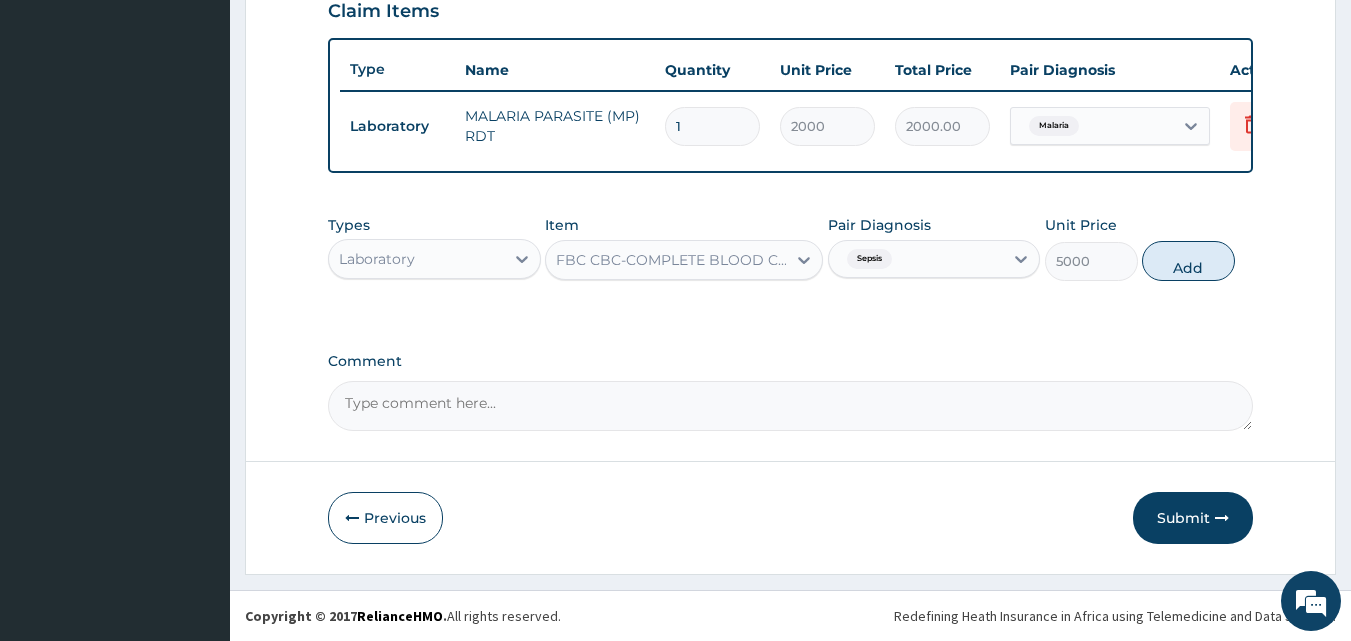 drag, startPoint x: 1175, startPoint y: 258, endPoint x: 1080, endPoint y: 283, distance: 98.23441 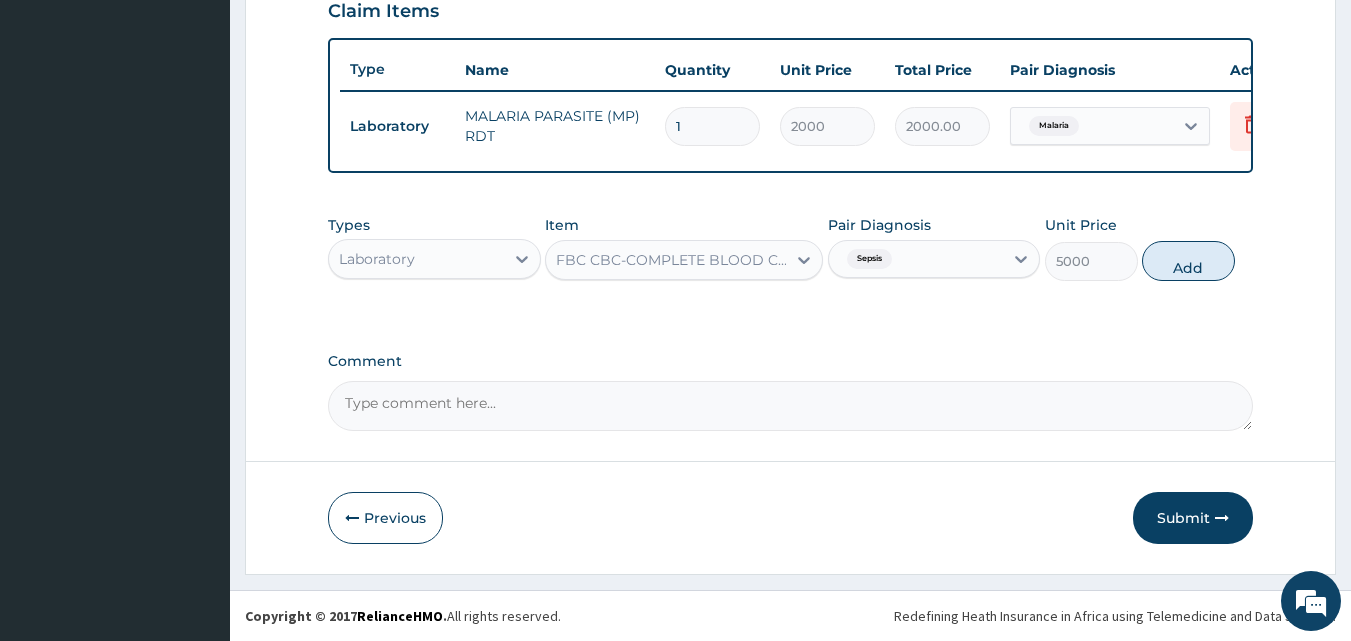 click on "Types Laboratory Item FBC CBC-COMPLETE BLOOD COUNT (HAEMOGRAM) - [BLOOD] Pair Diagnosis Sepsis Unit Price 5000 Add" at bounding box center (791, 248) 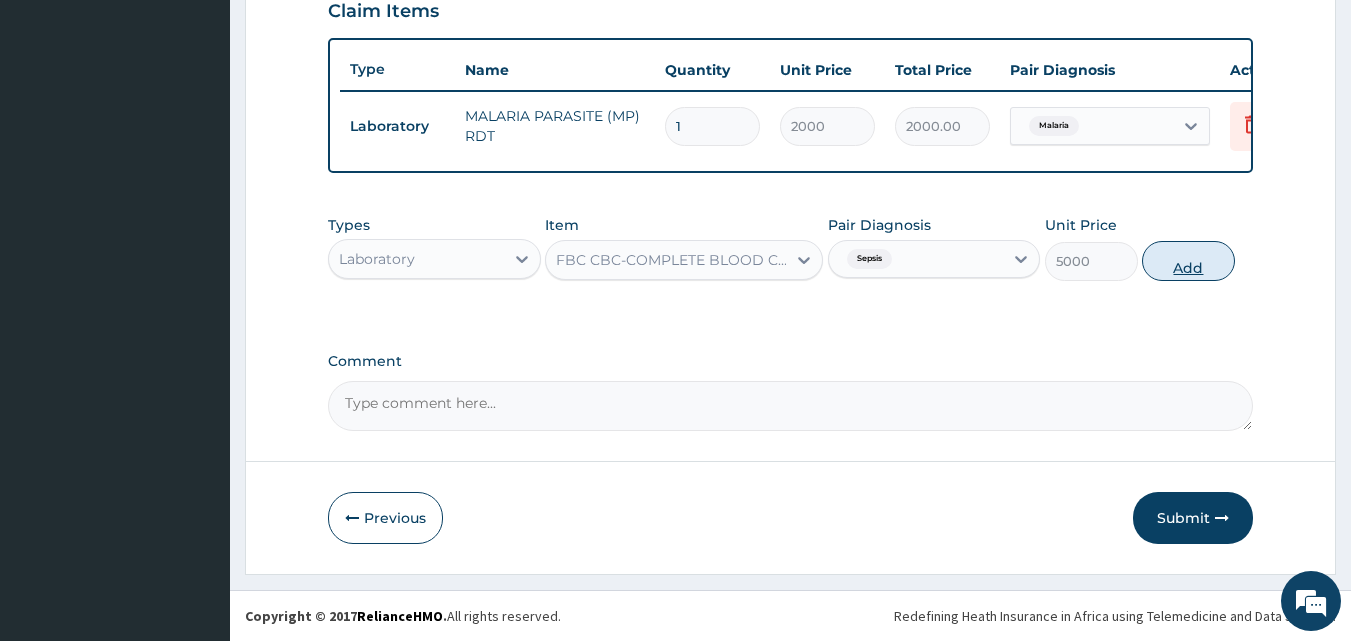 click on "Add" at bounding box center [1188, 261] 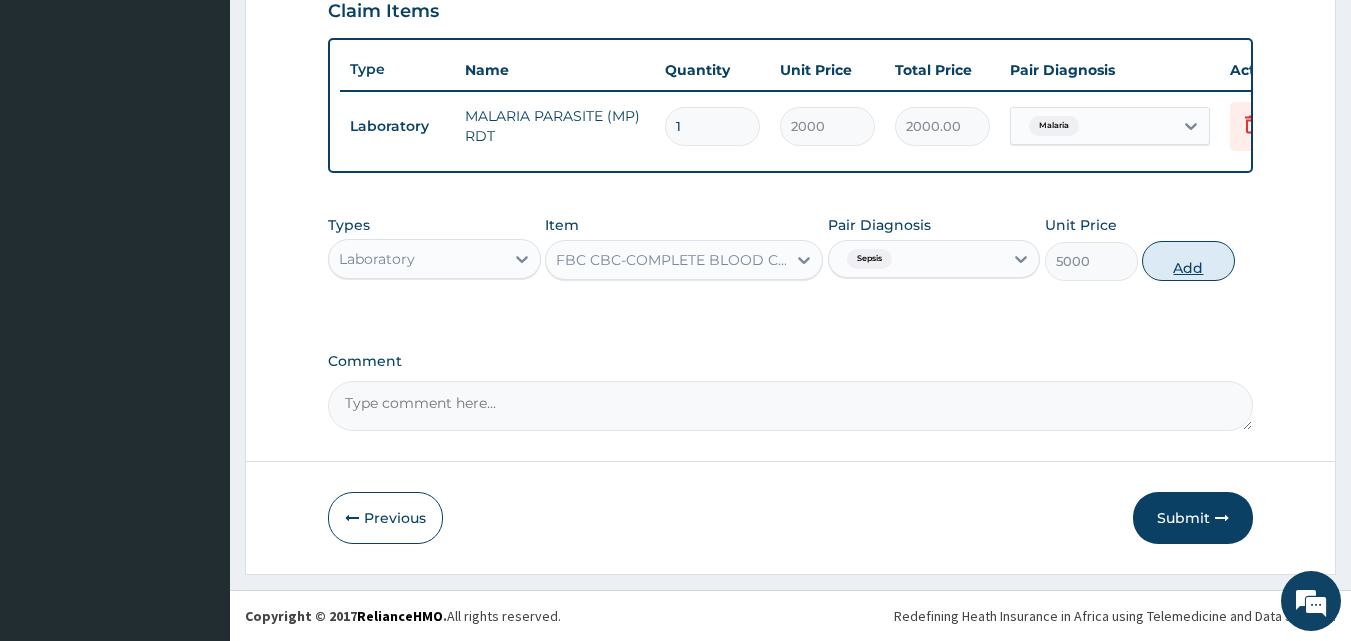 type on "0" 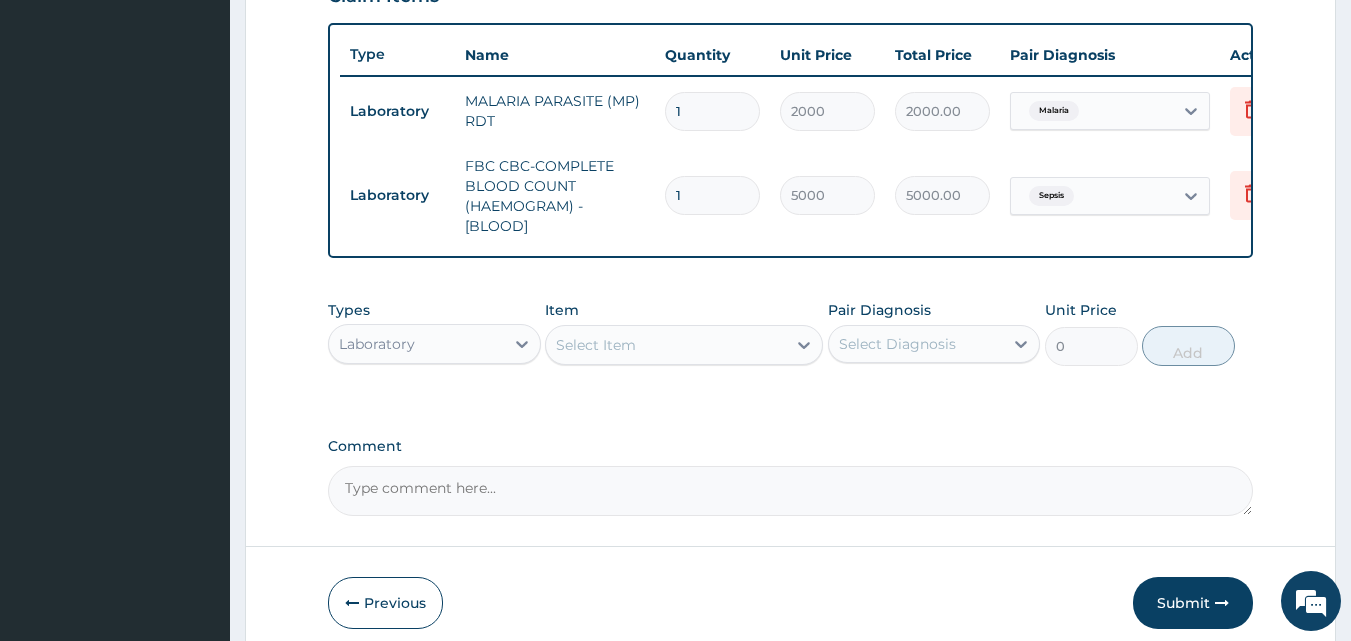 click on "Select Item" at bounding box center [666, 345] 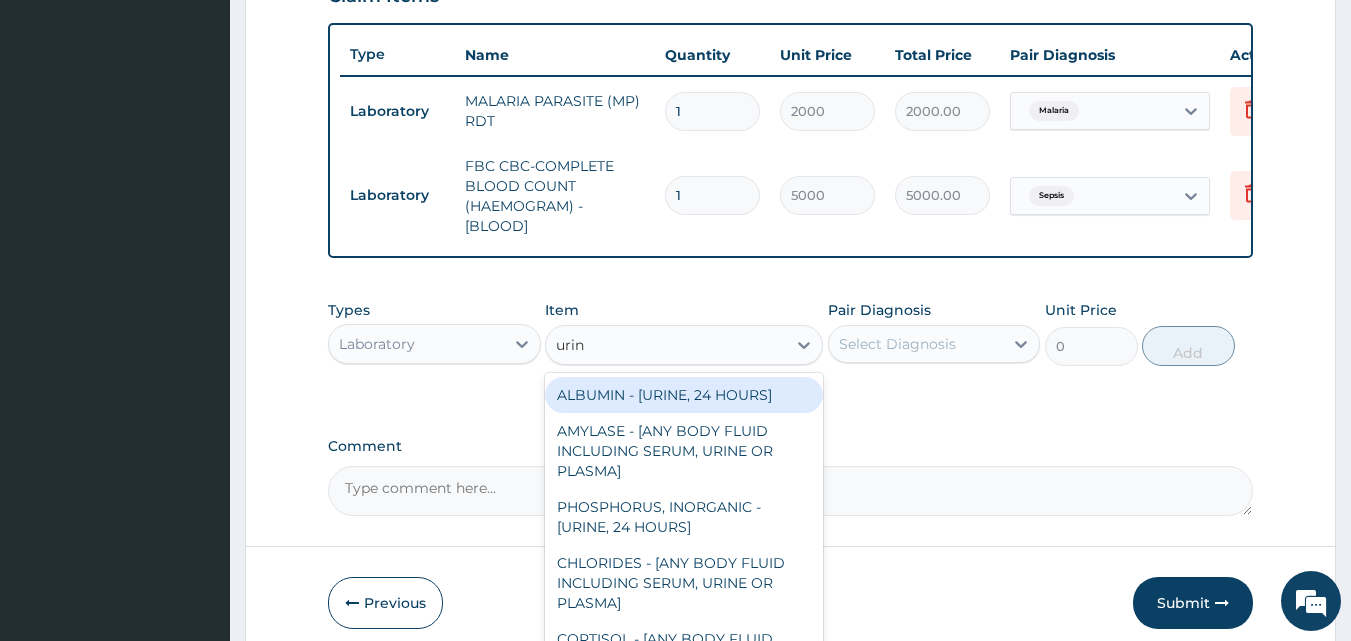 type on "urina" 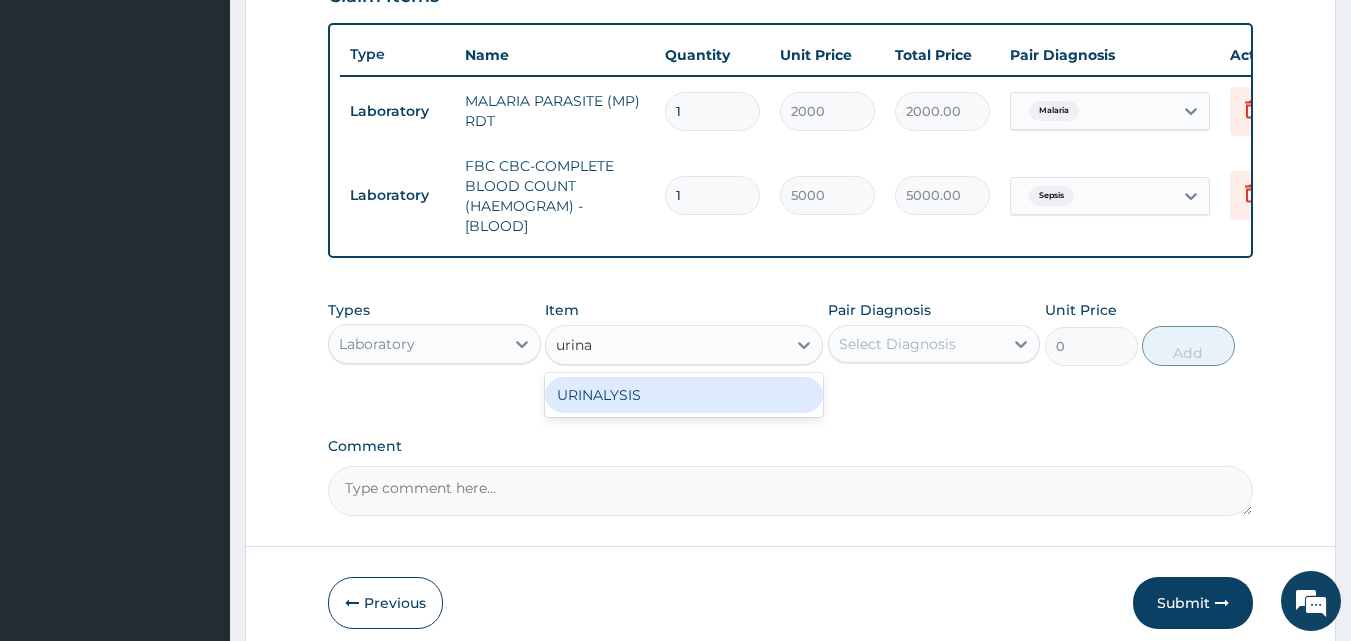 click on "URINALYSIS" at bounding box center [684, 395] 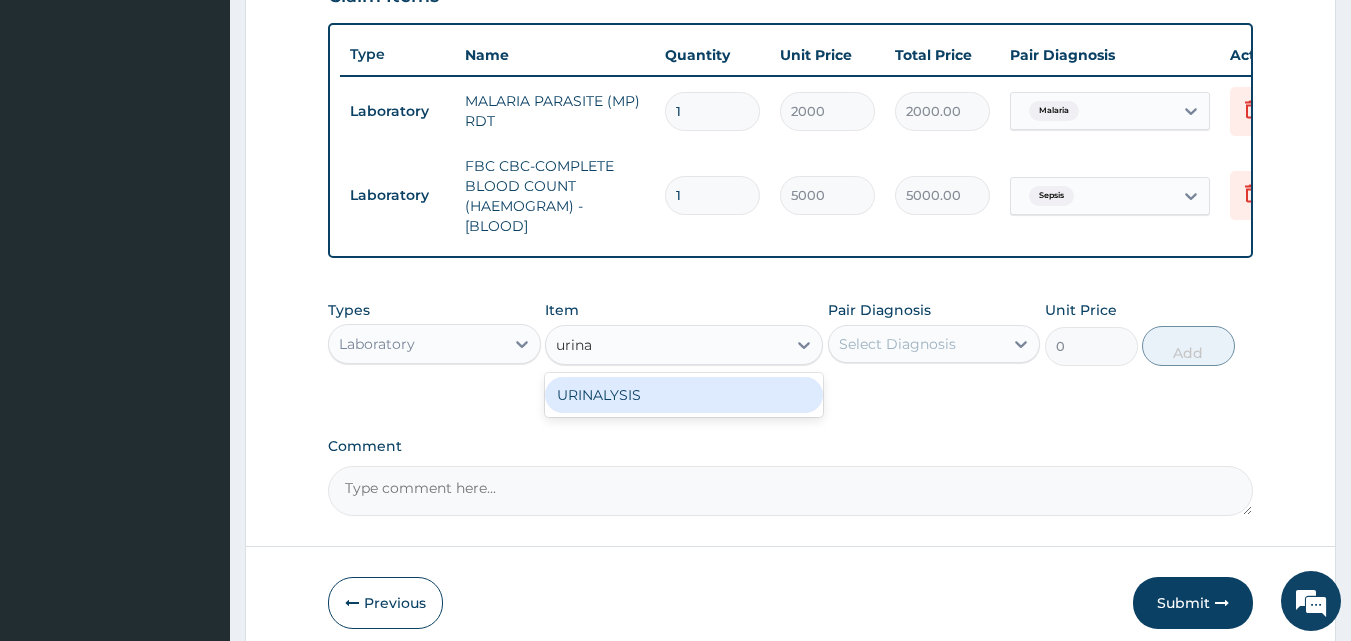 type 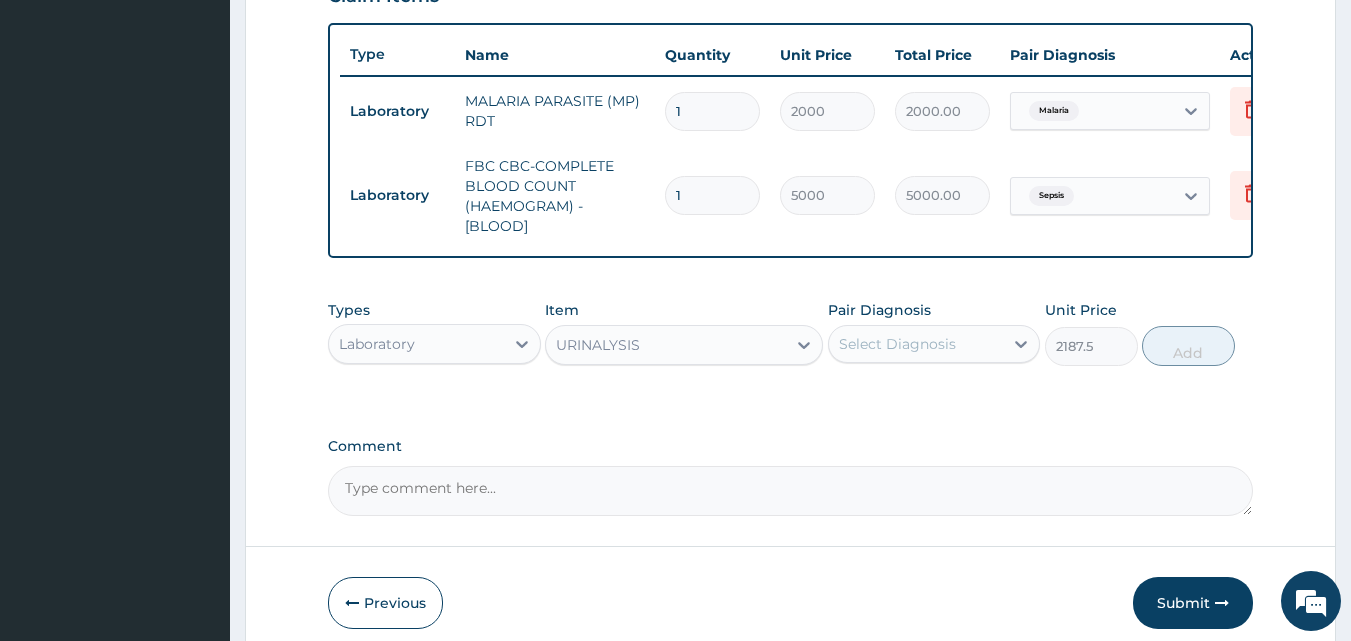 click on "Select Diagnosis" at bounding box center (897, 344) 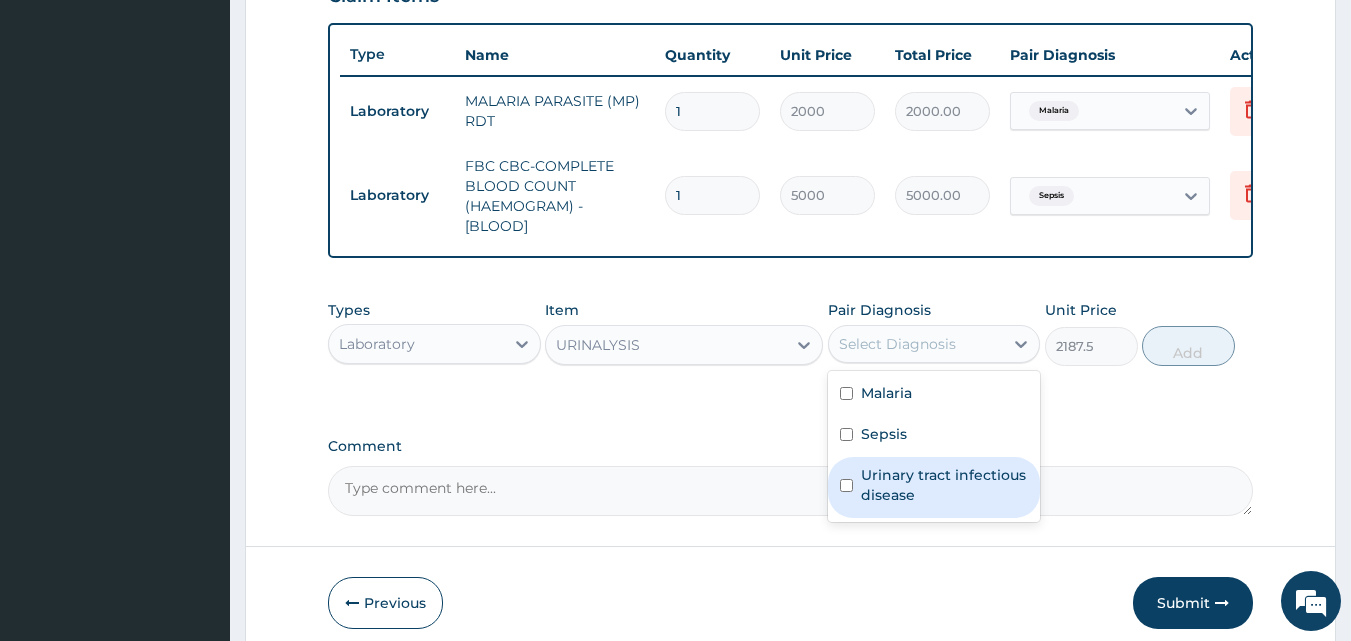 drag, startPoint x: 882, startPoint y: 484, endPoint x: 973, endPoint y: 440, distance: 101.07918 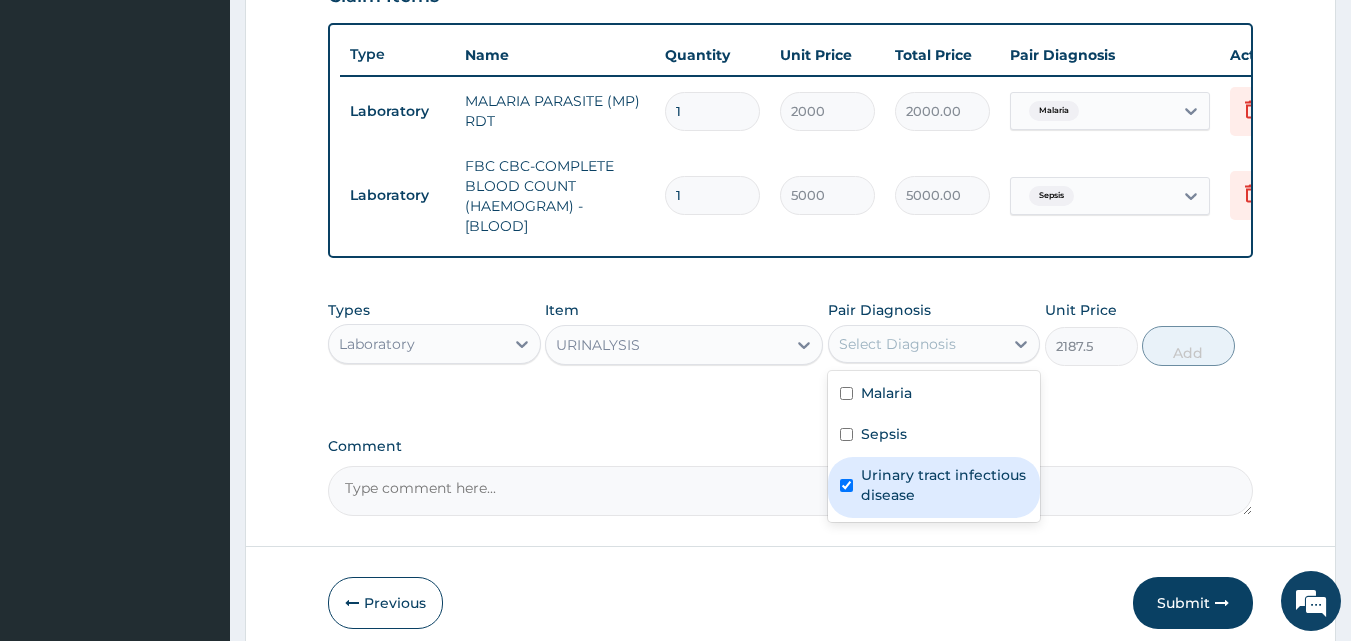 checkbox on "true" 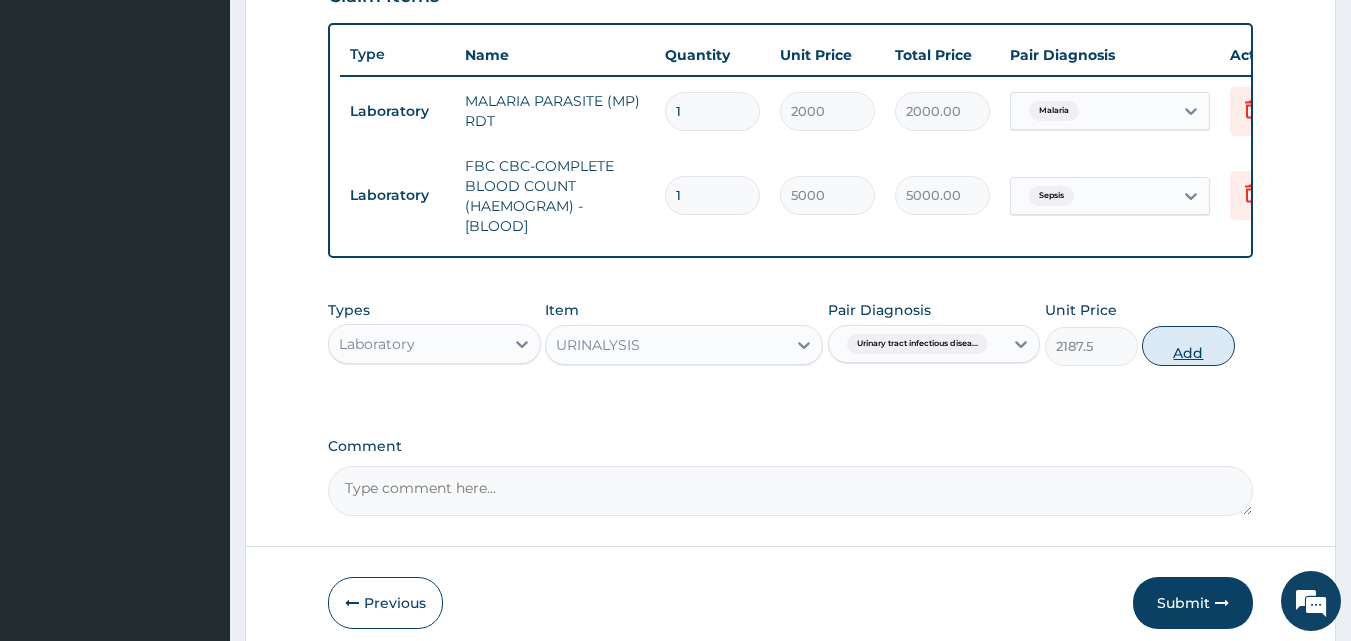 click on "Add" at bounding box center (1188, 346) 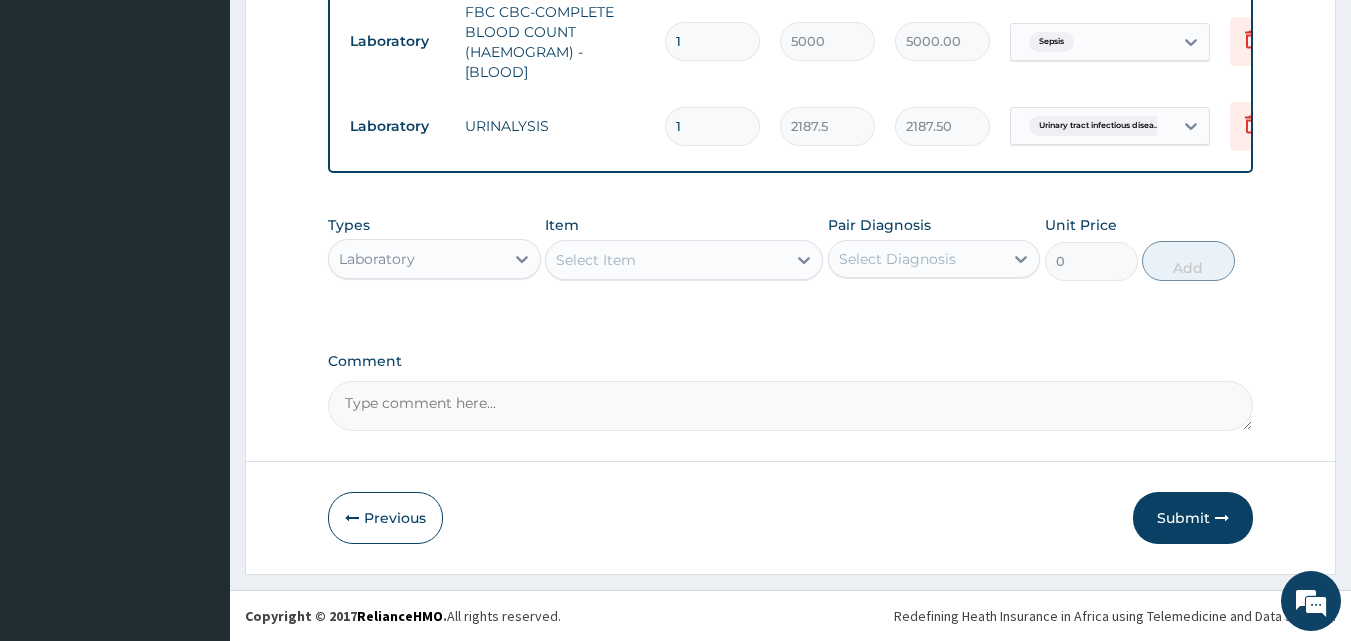 scroll, scrollTop: 890, scrollLeft: 0, axis: vertical 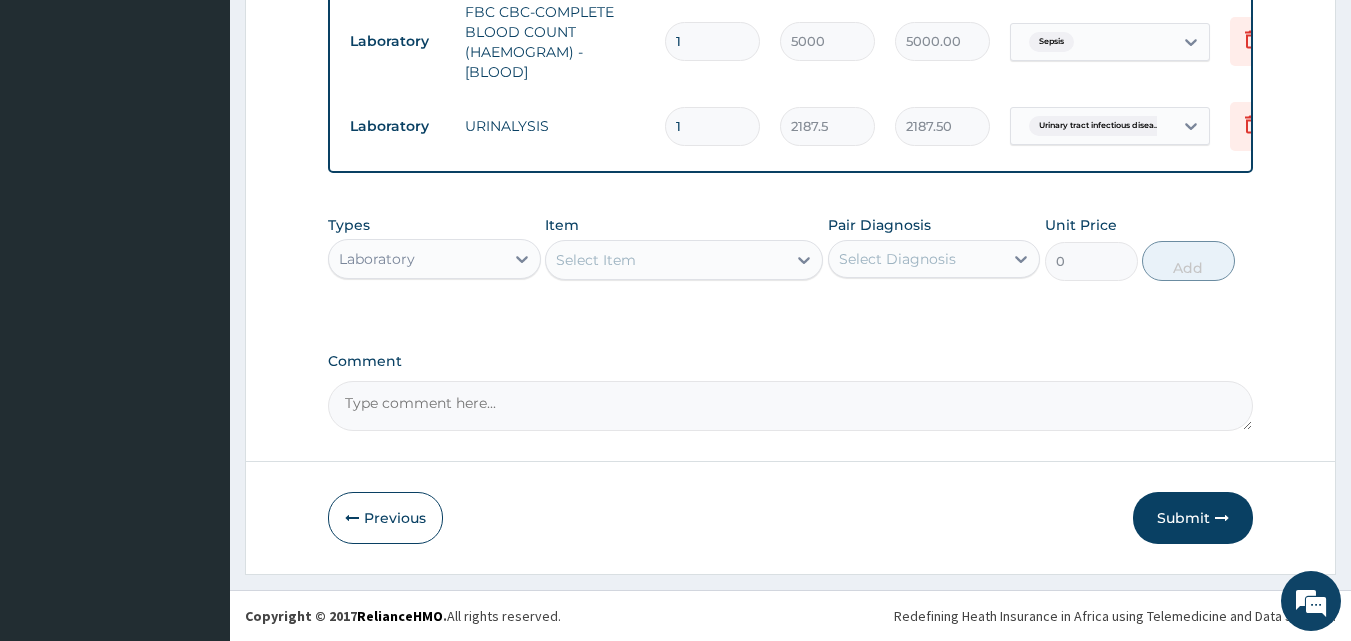 click on "Laboratory" at bounding box center (377, 259) 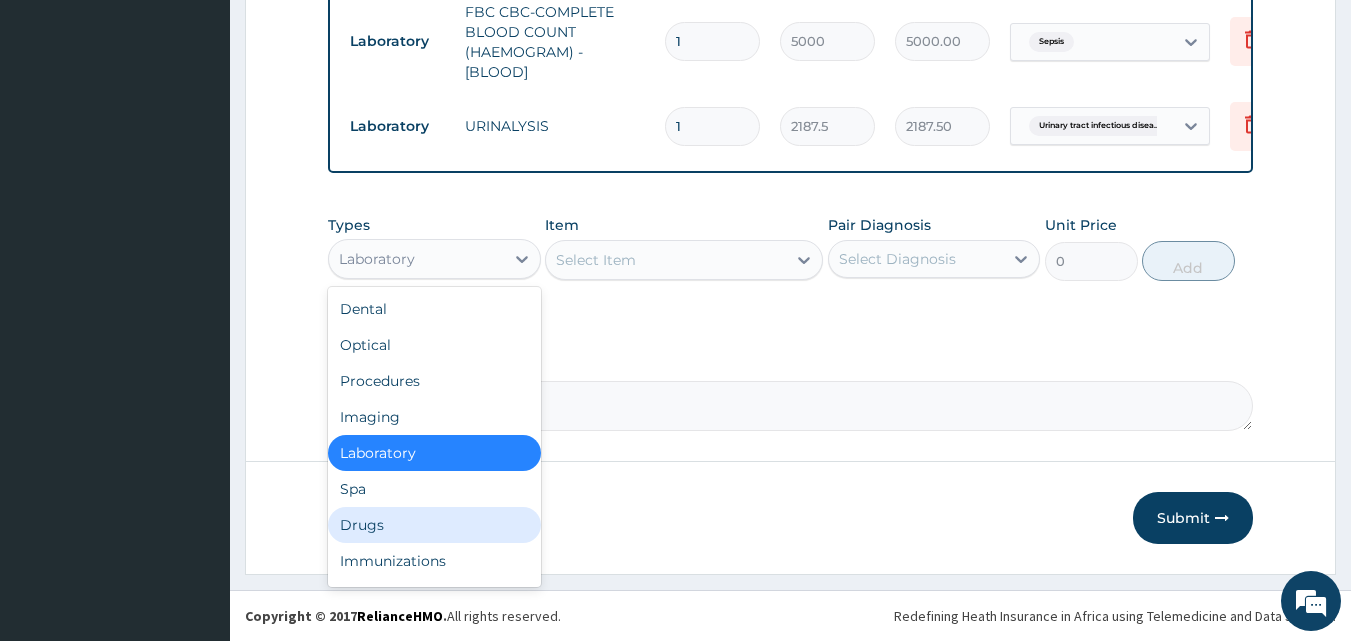 click on "Drugs" at bounding box center (434, 525) 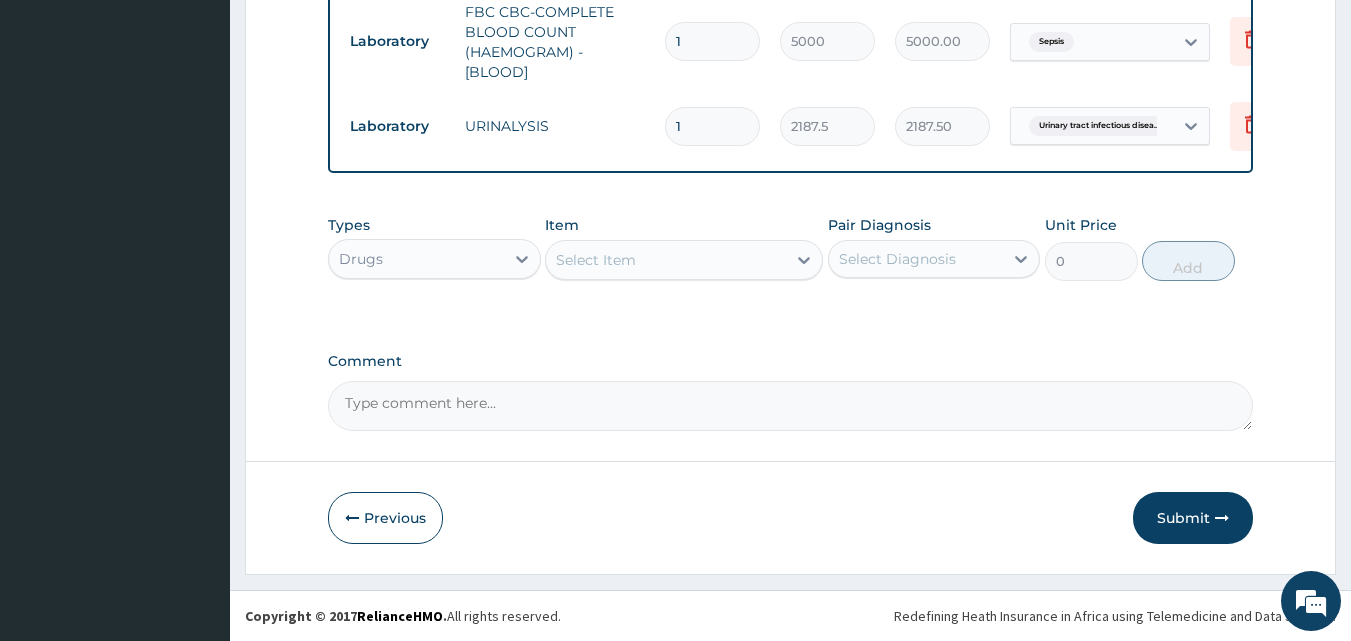 click on "Select Item" at bounding box center [666, 260] 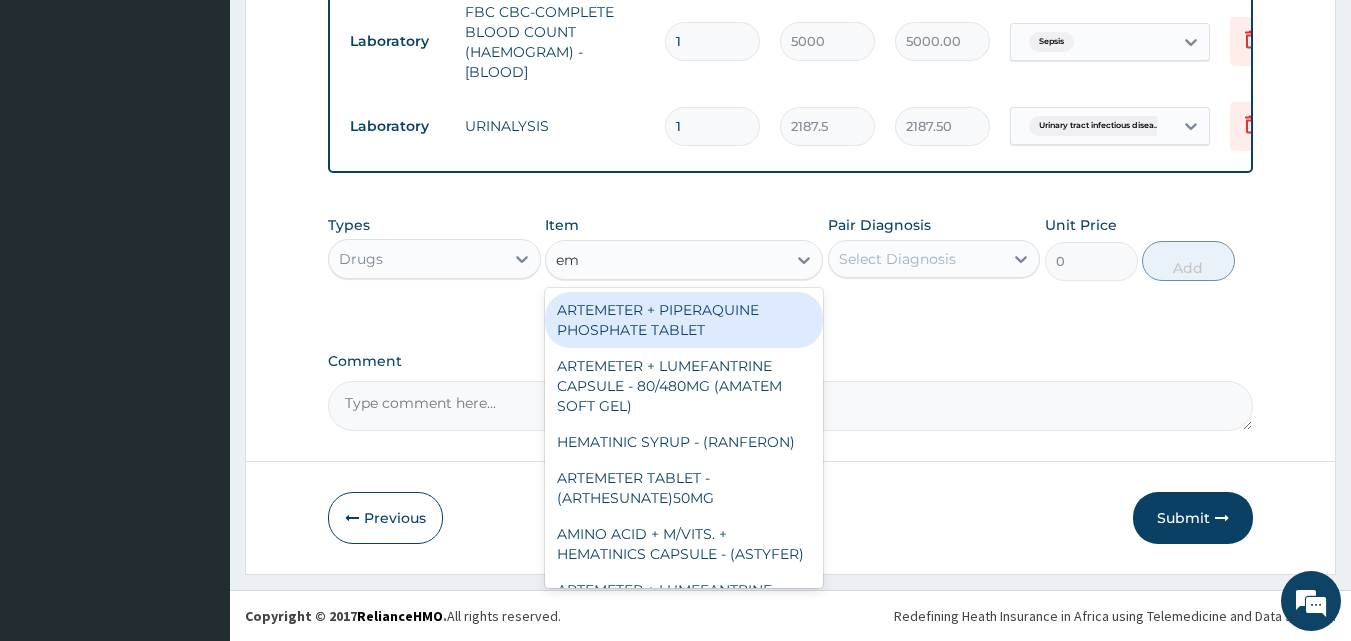 type on "e" 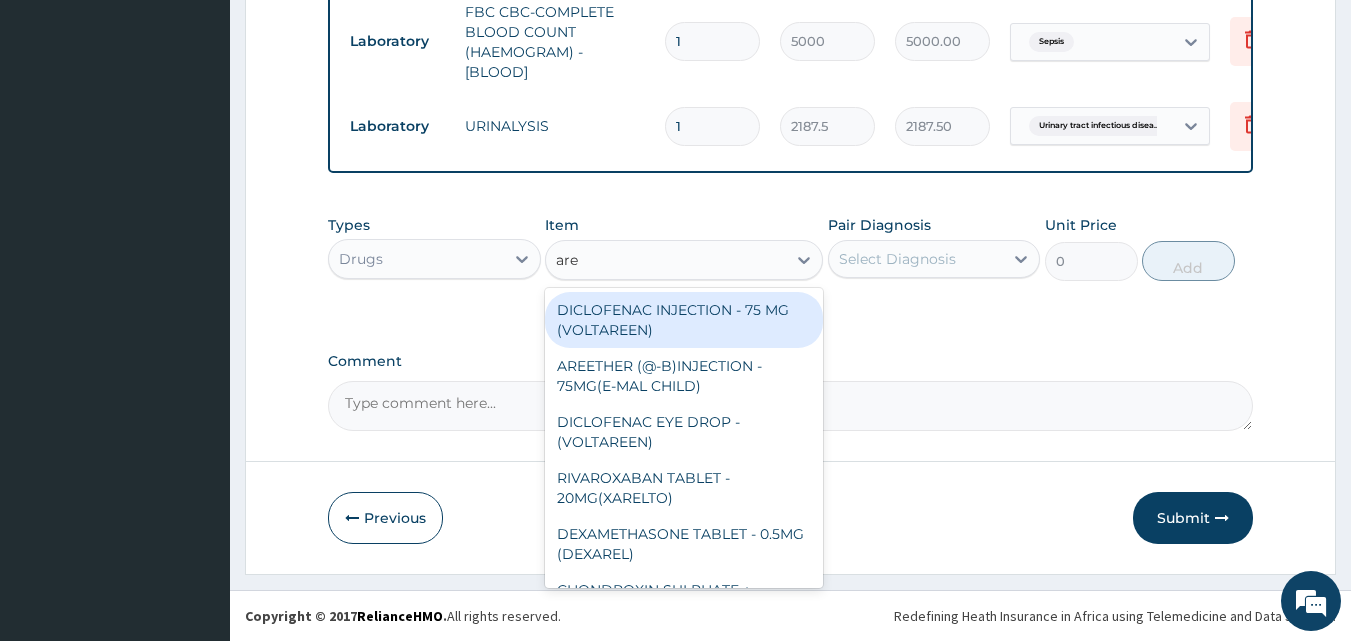 type on "aree" 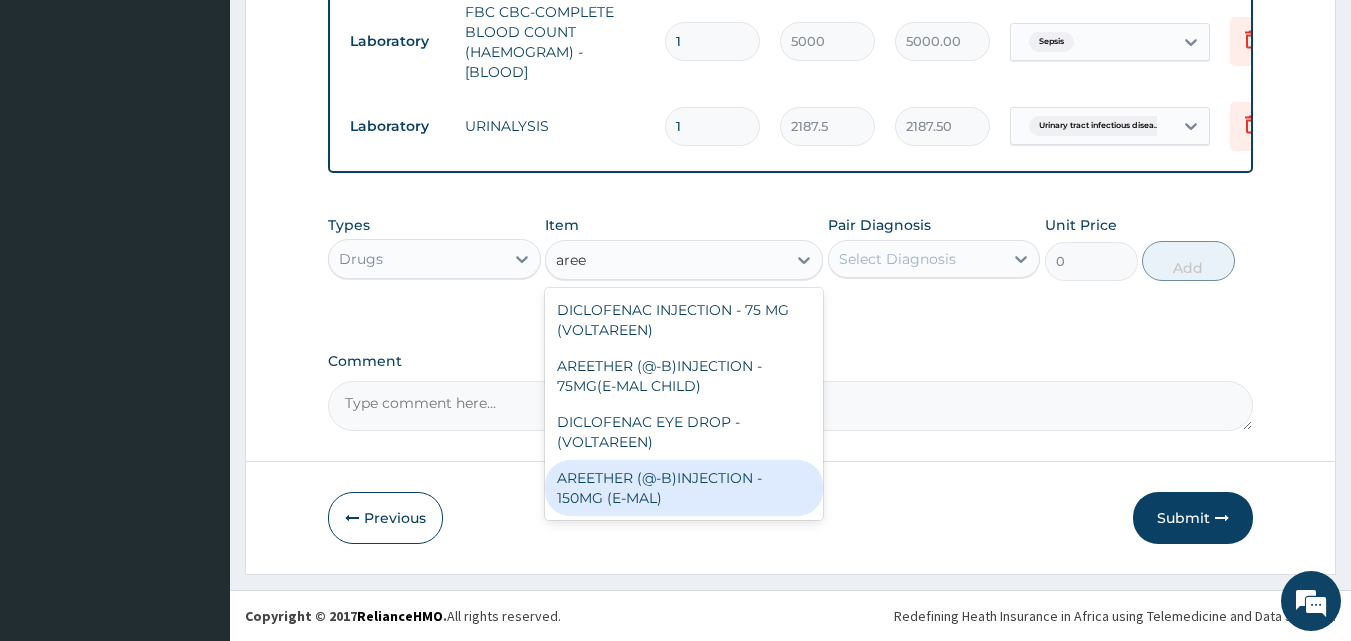 drag, startPoint x: 681, startPoint y: 488, endPoint x: 709, endPoint y: 474, distance: 31.304953 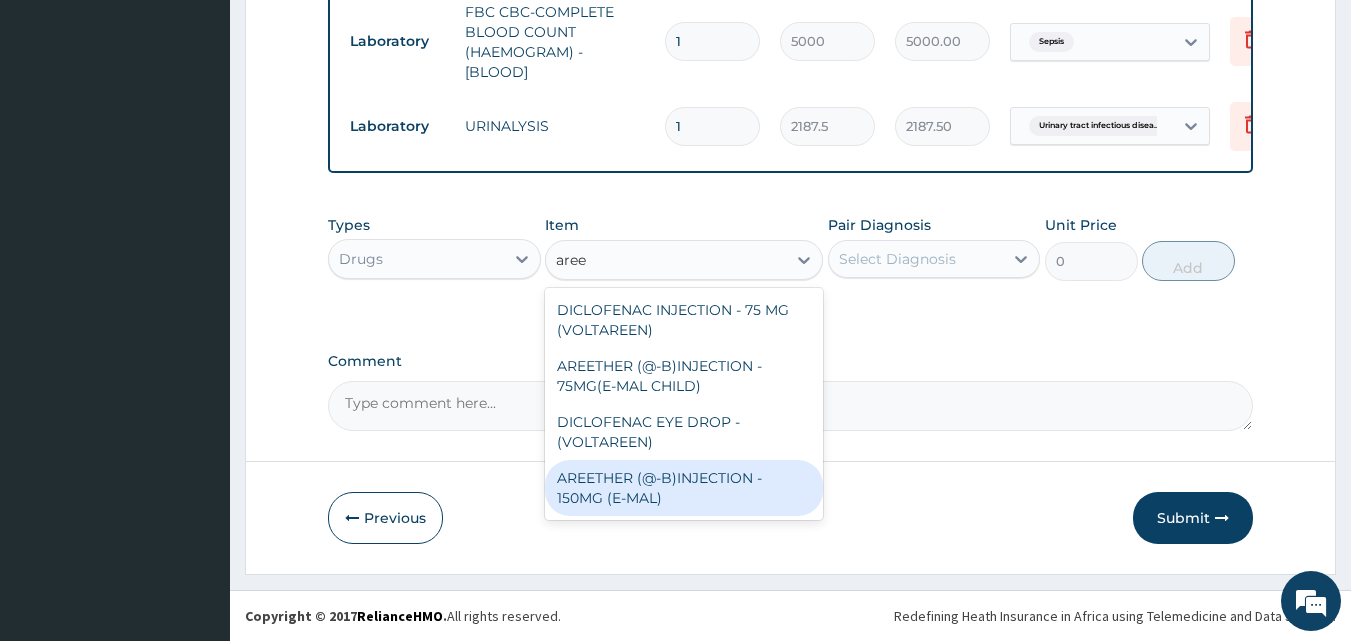 click on "AREETHER (@-B)INJECTION - 150MG (E-MAL)" at bounding box center (684, 488) 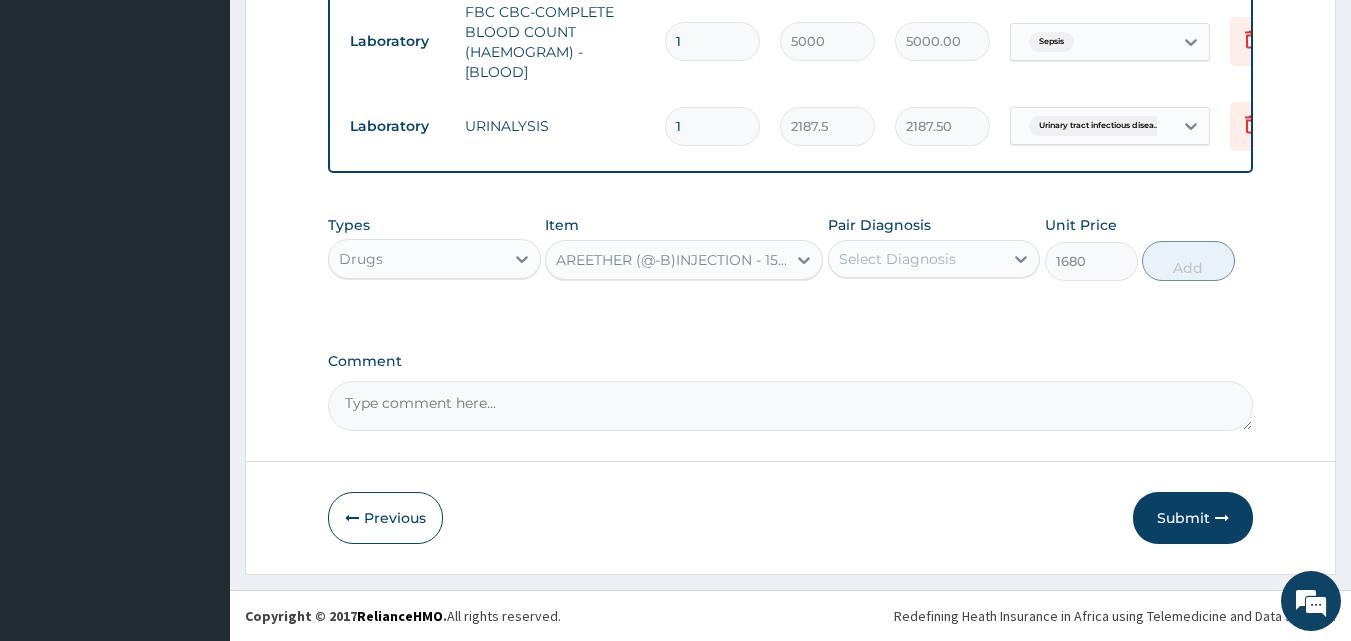 click on "Select Diagnosis" at bounding box center [916, 259] 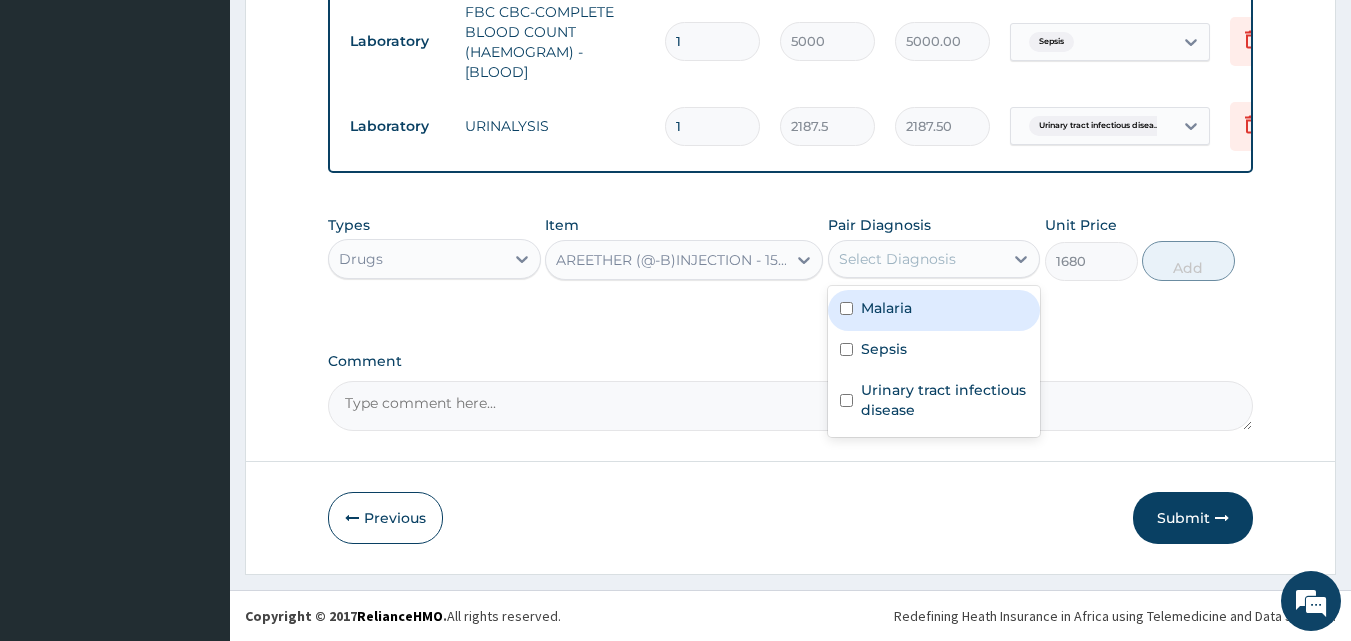click on "Malaria" at bounding box center (934, 310) 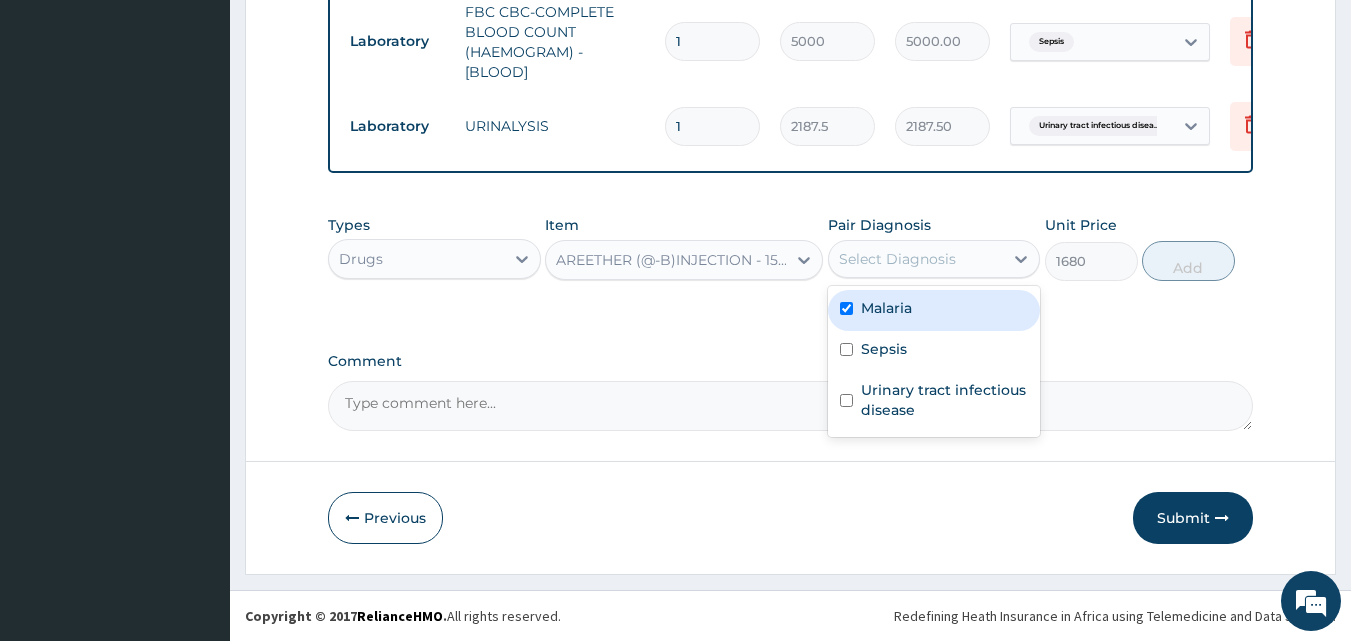 checkbox on "true" 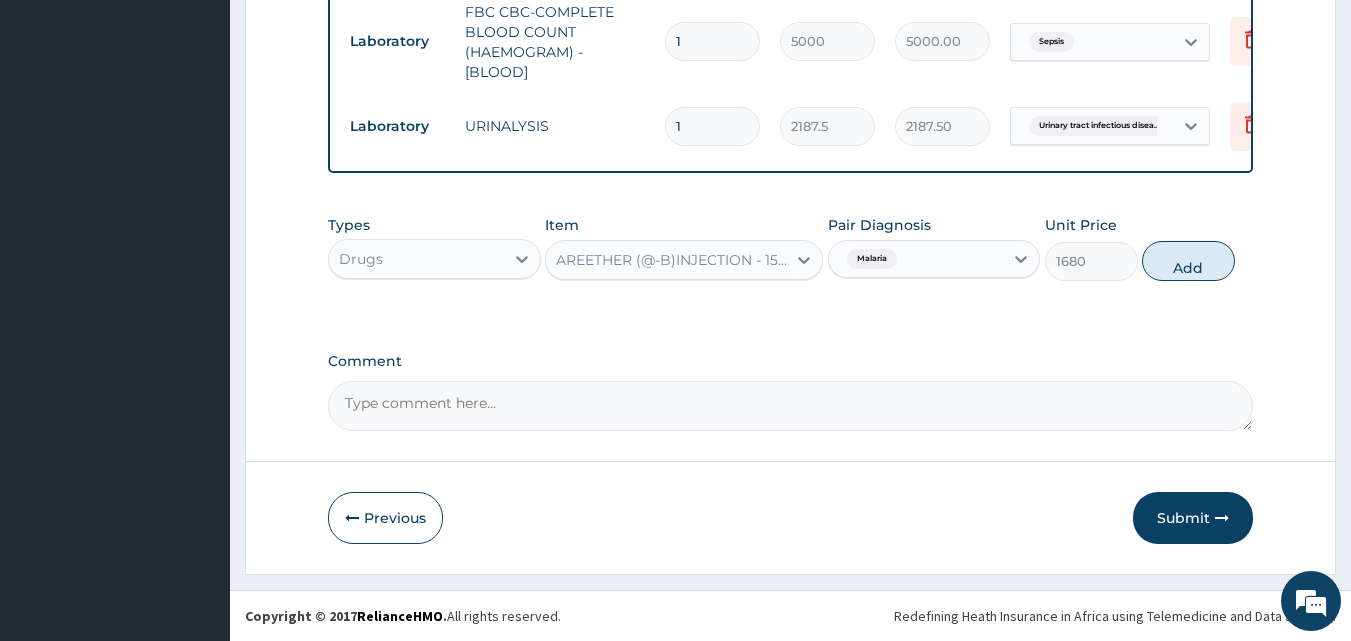 drag, startPoint x: 1169, startPoint y: 253, endPoint x: 937, endPoint y: 286, distance: 234.33524 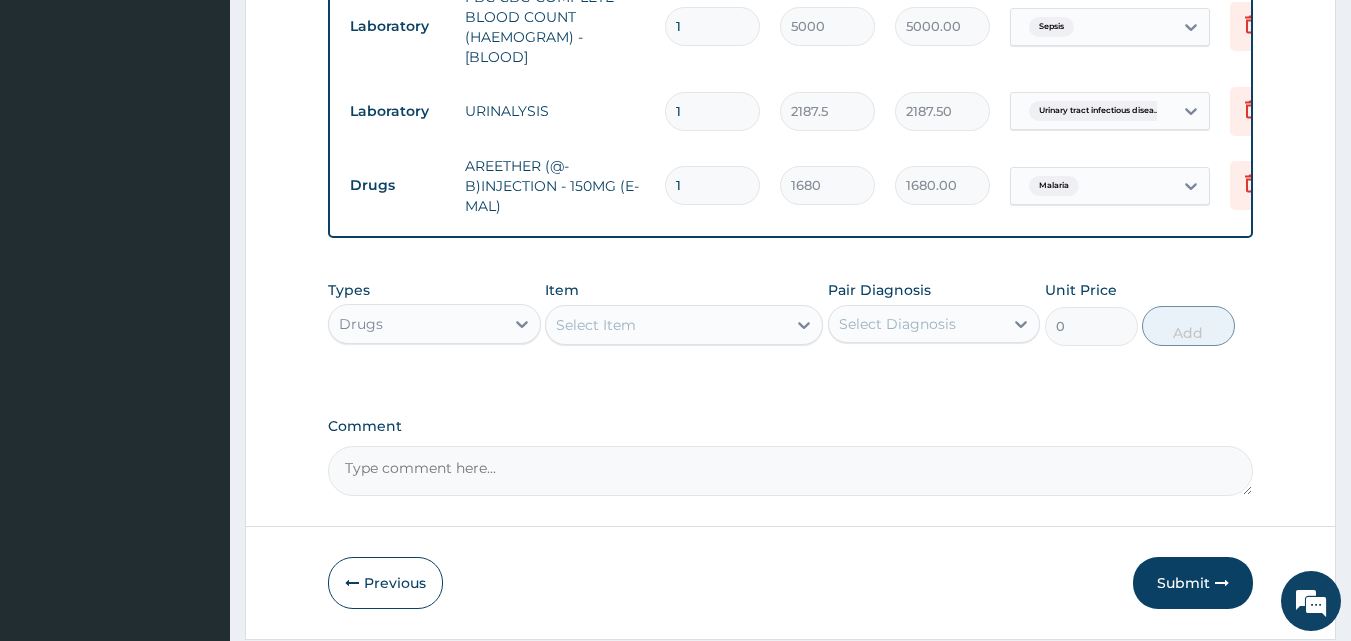 drag, startPoint x: 709, startPoint y: 180, endPoint x: 650, endPoint y: 181, distance: 59.008472 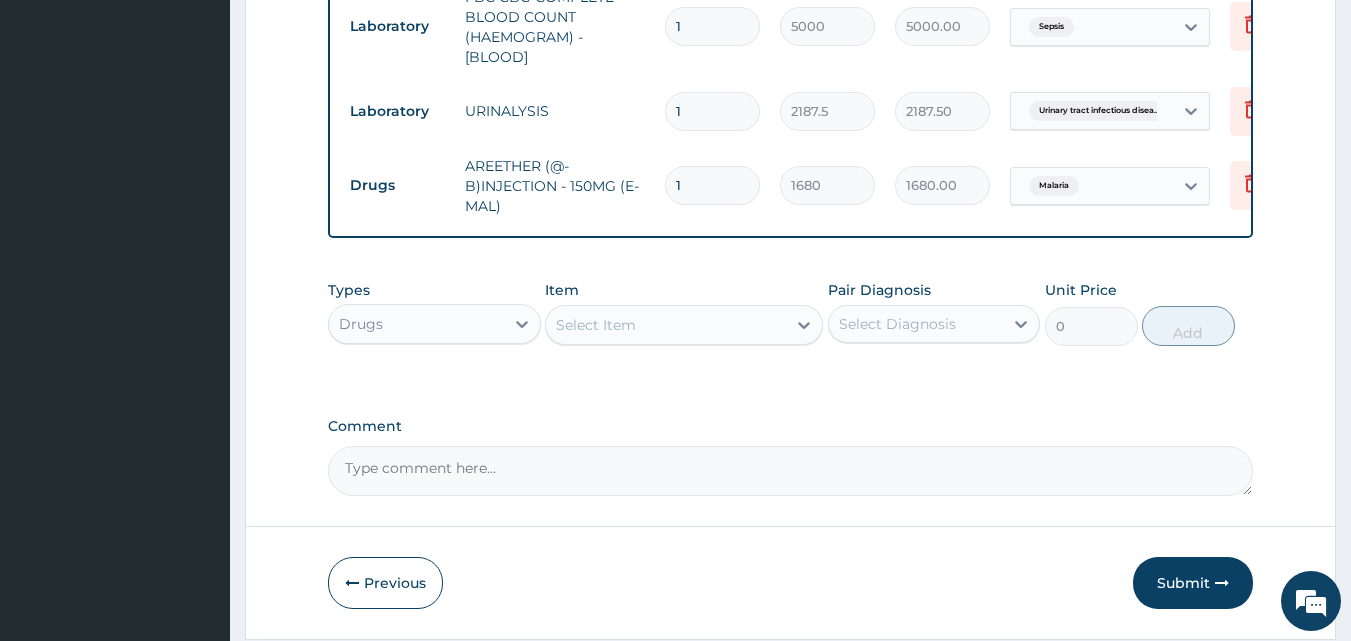 click on "Drugs AREETHER (@-B)INJECTION - 150MG (E-MAL) 1 1680 1680.00 Malaria Delete" at bounding box center (830, 186) 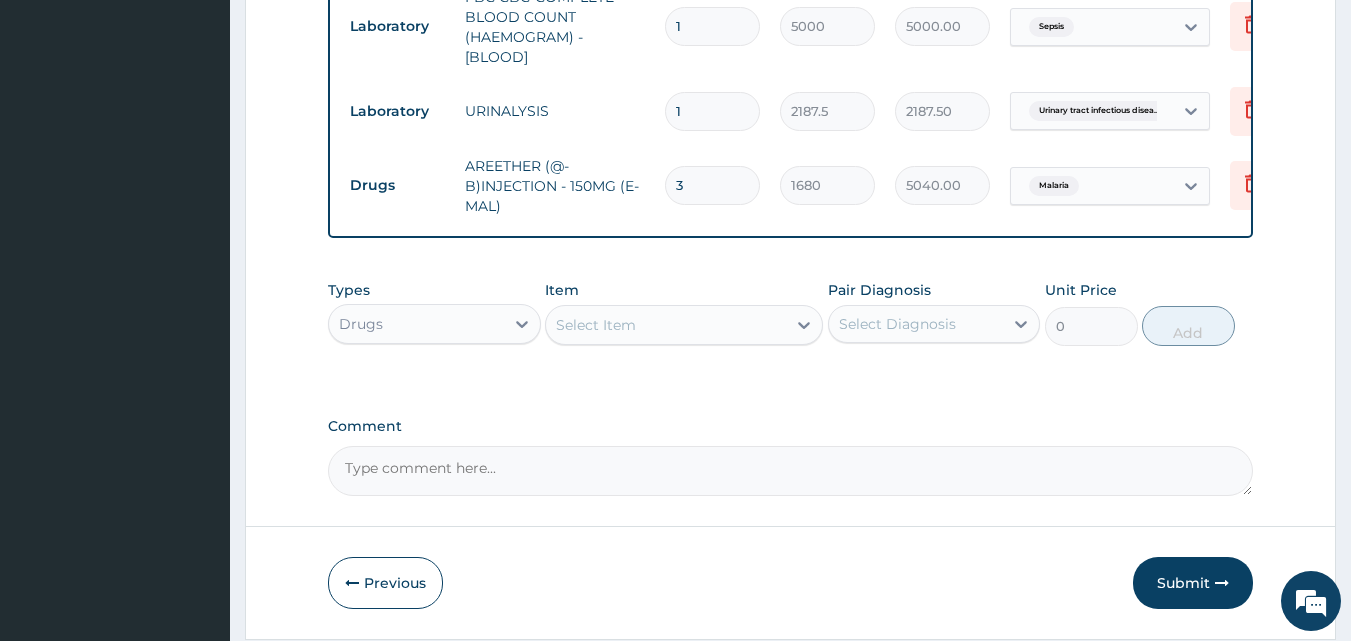 type on "3" 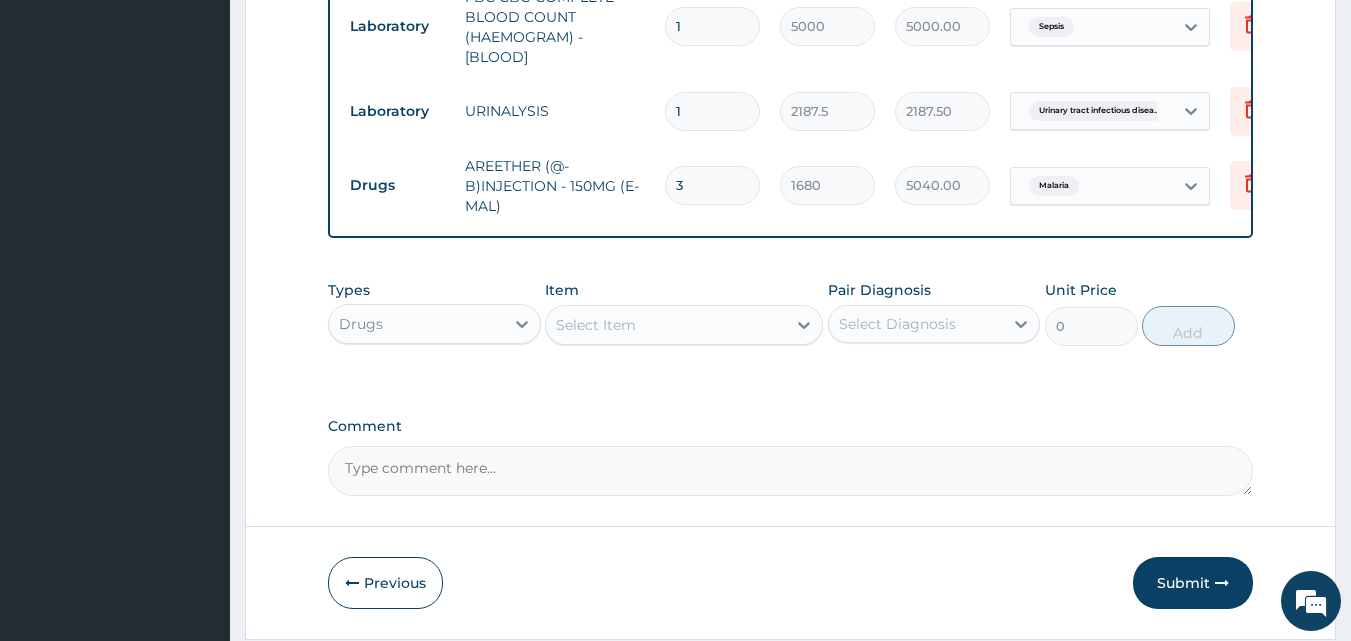 click on "Select Item" at bounding box center [666, 325] 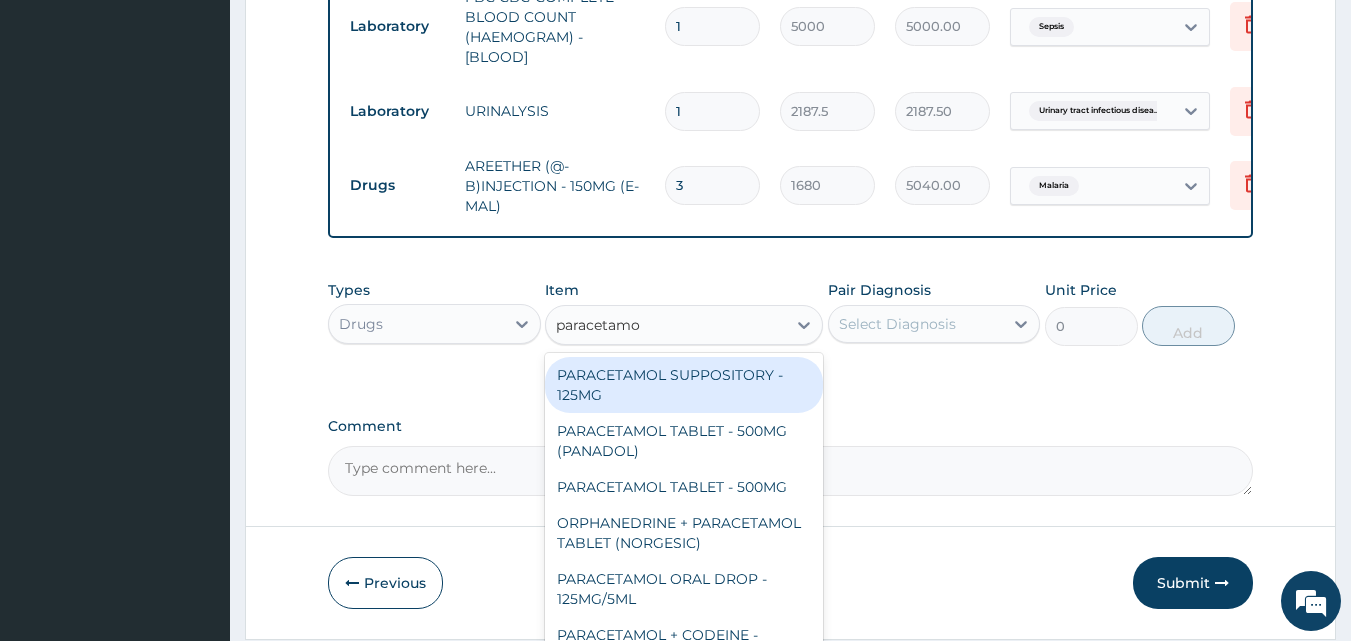 type on "paracetamol" 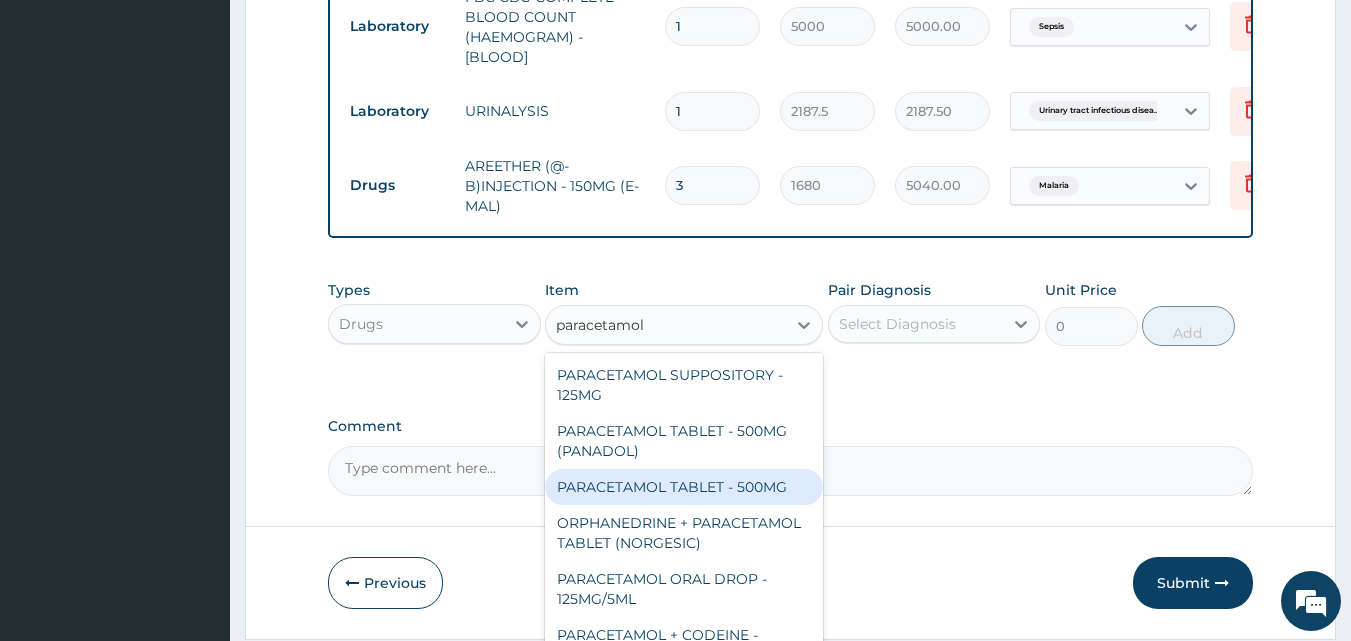 click on "PARACETAMOL TABLET - 500MG" at bounding box center (684, 487) 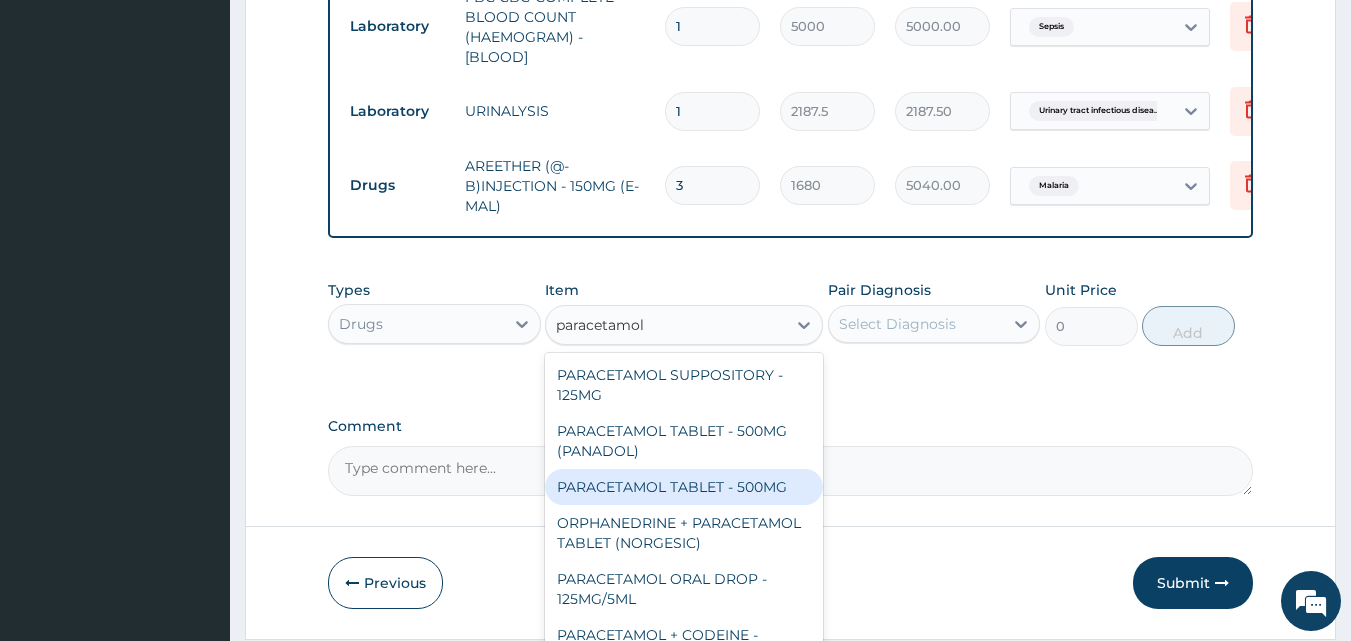type 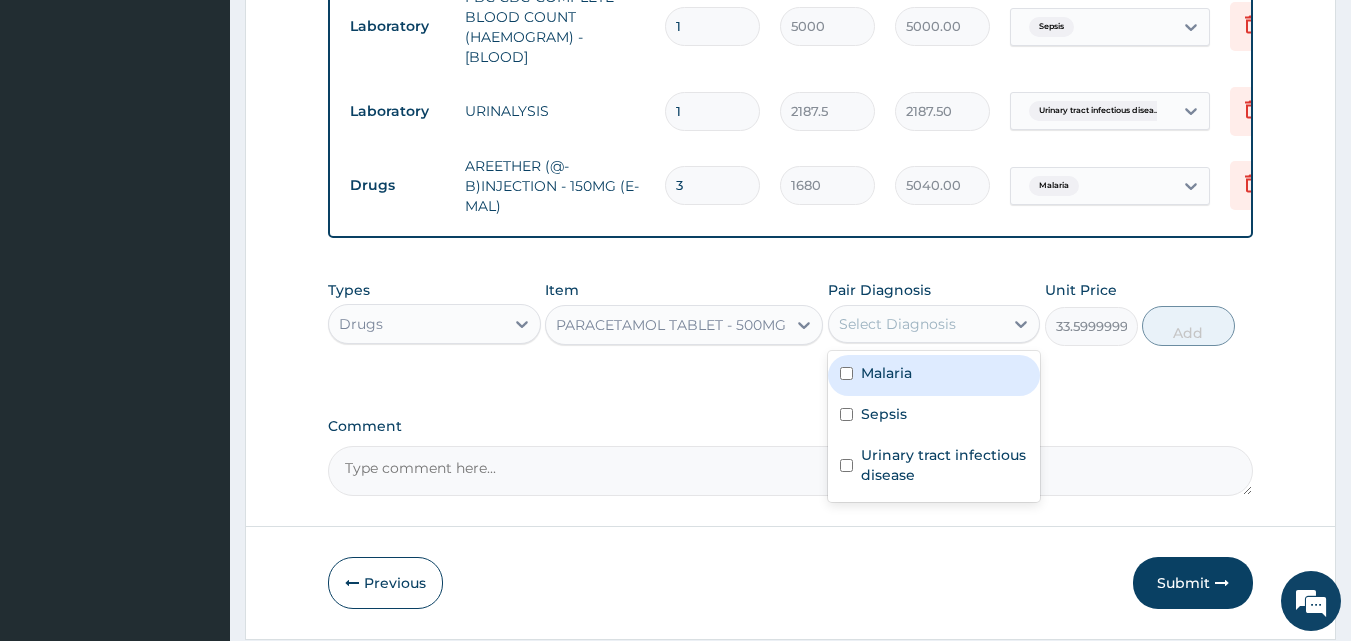 click on "Select Diagnosis" at bounding box center [897, 324] 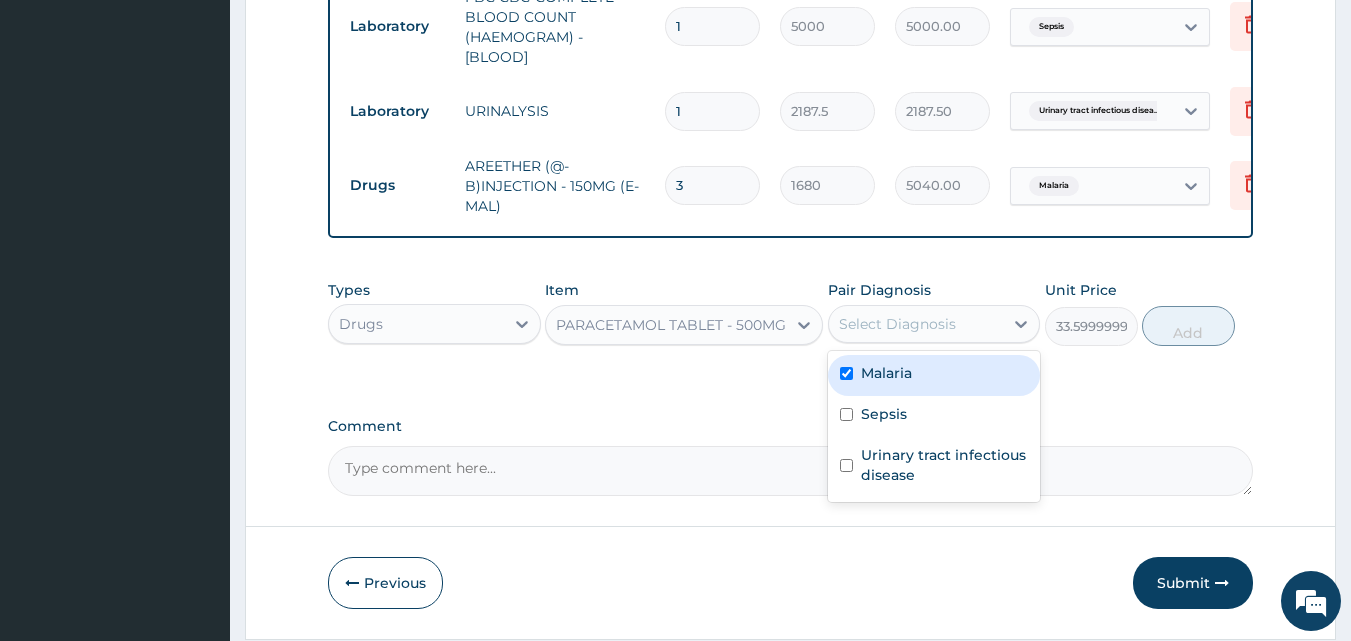 checkbox on "true" 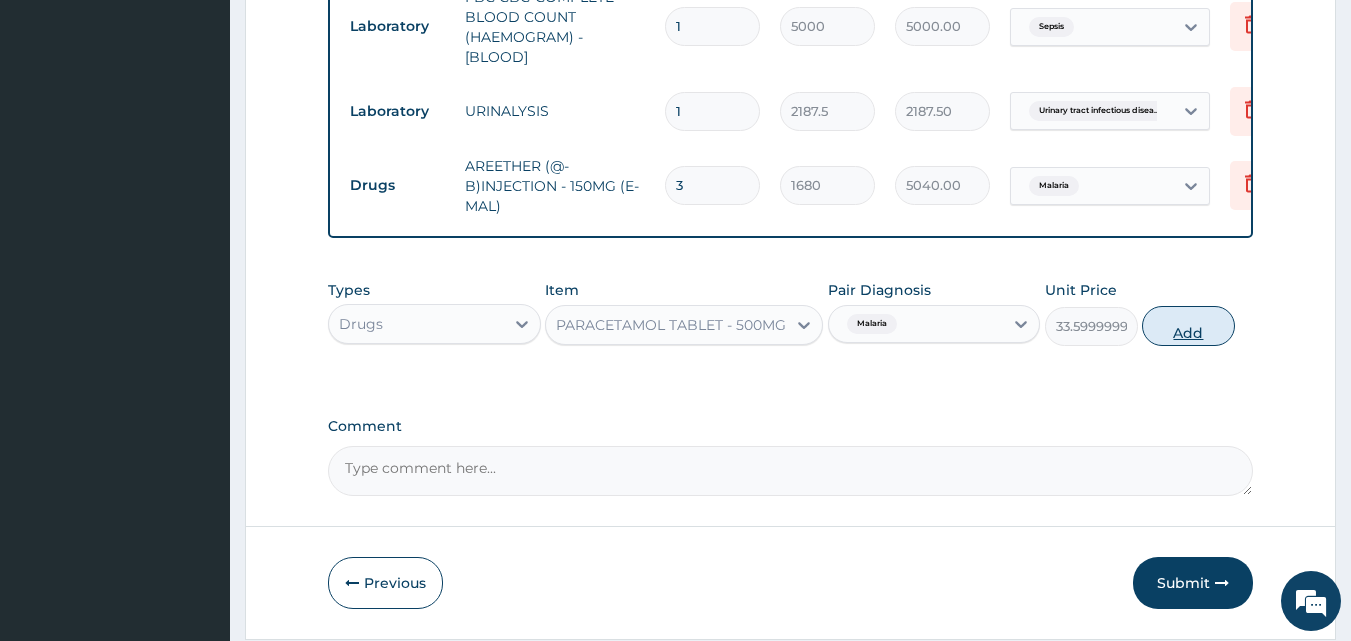 drag, startPoint x: 1175, startPoint y: 340, endPoint x: 1042, endPoint y: 387, distance: 141.06027 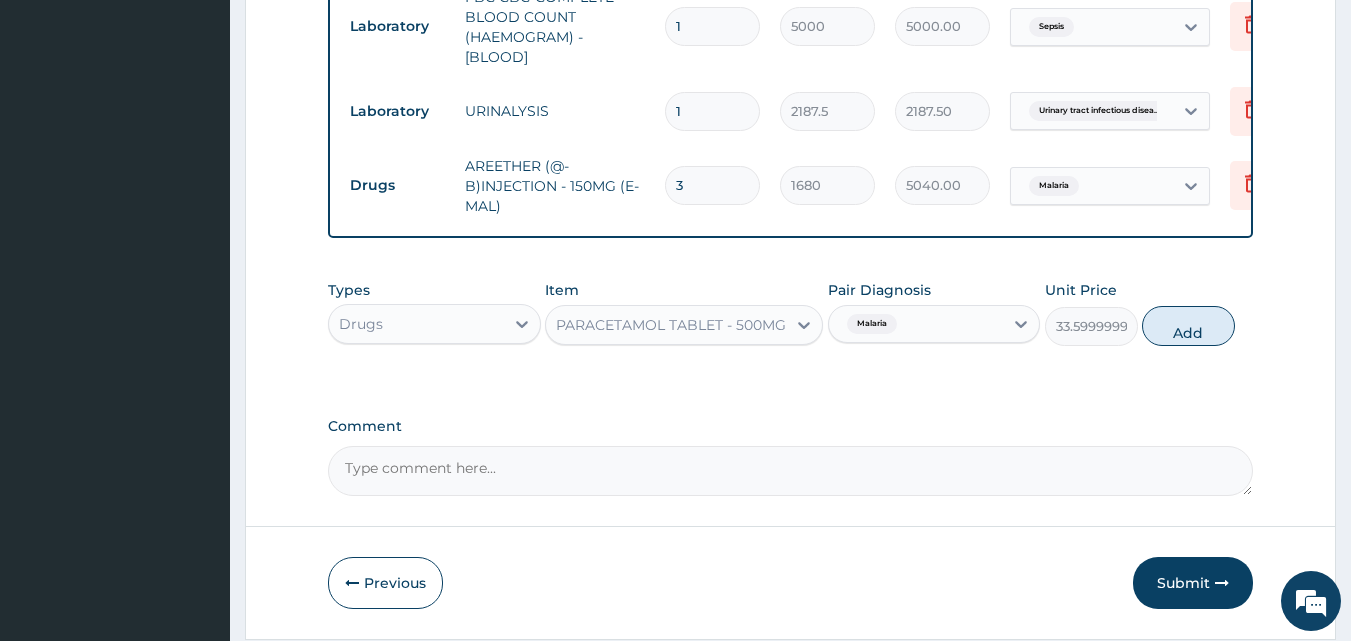 click on "Add" at bounding box center [1188, 326] 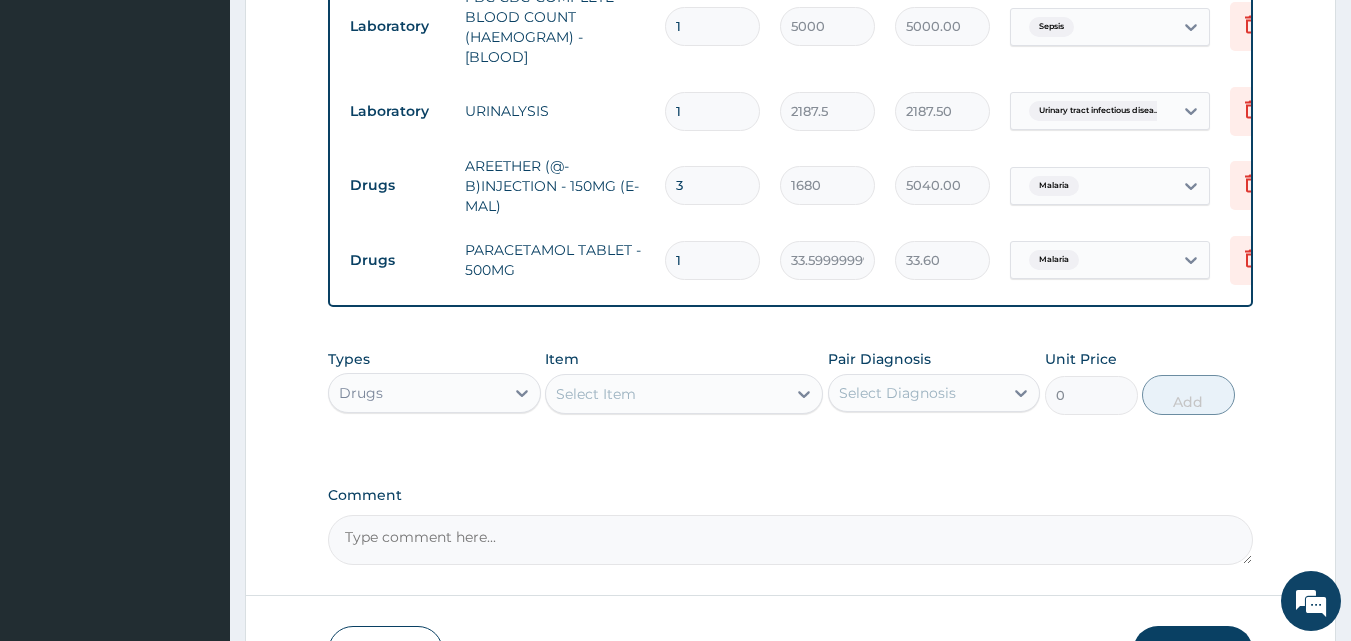 type on "18" 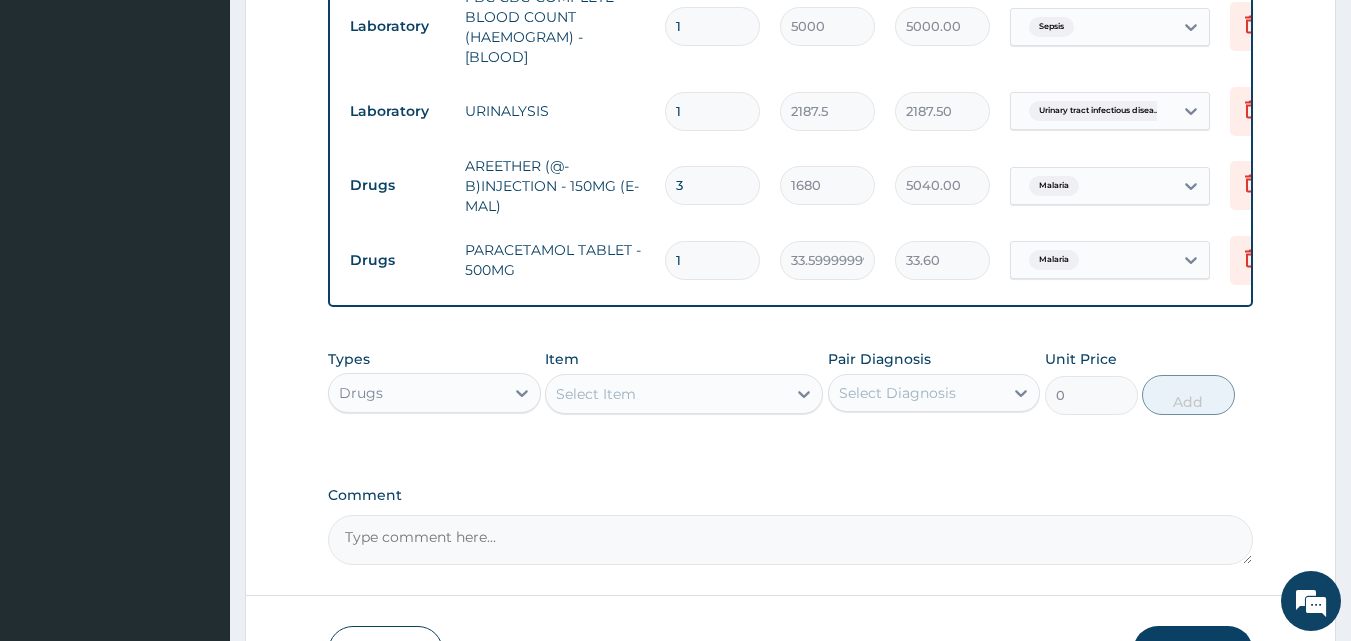 type on "604.80" 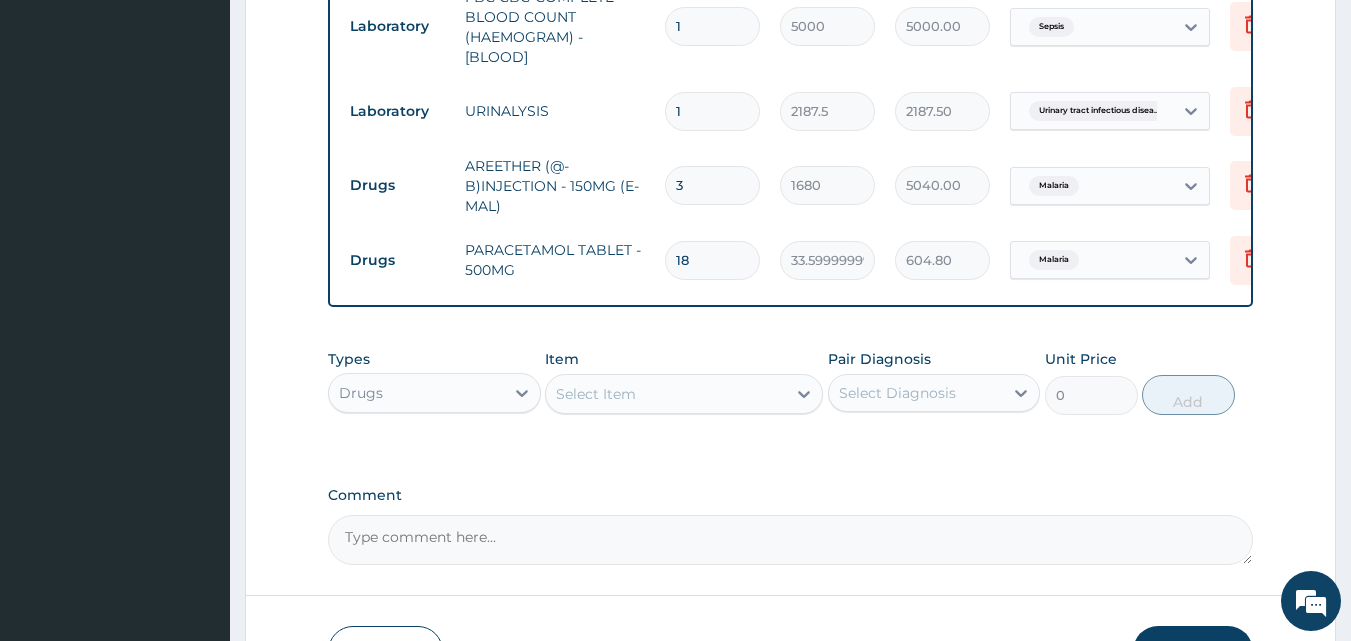 type on "18" 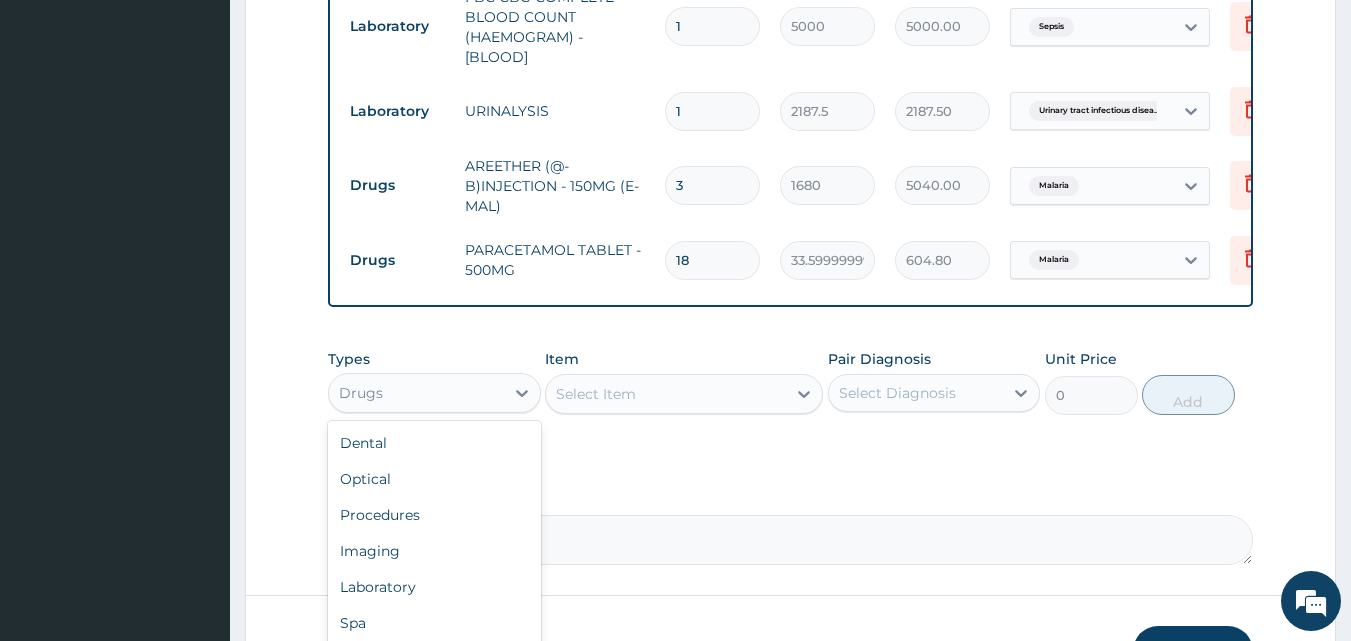 click on "Drugs" at bounding box center [416, 393] 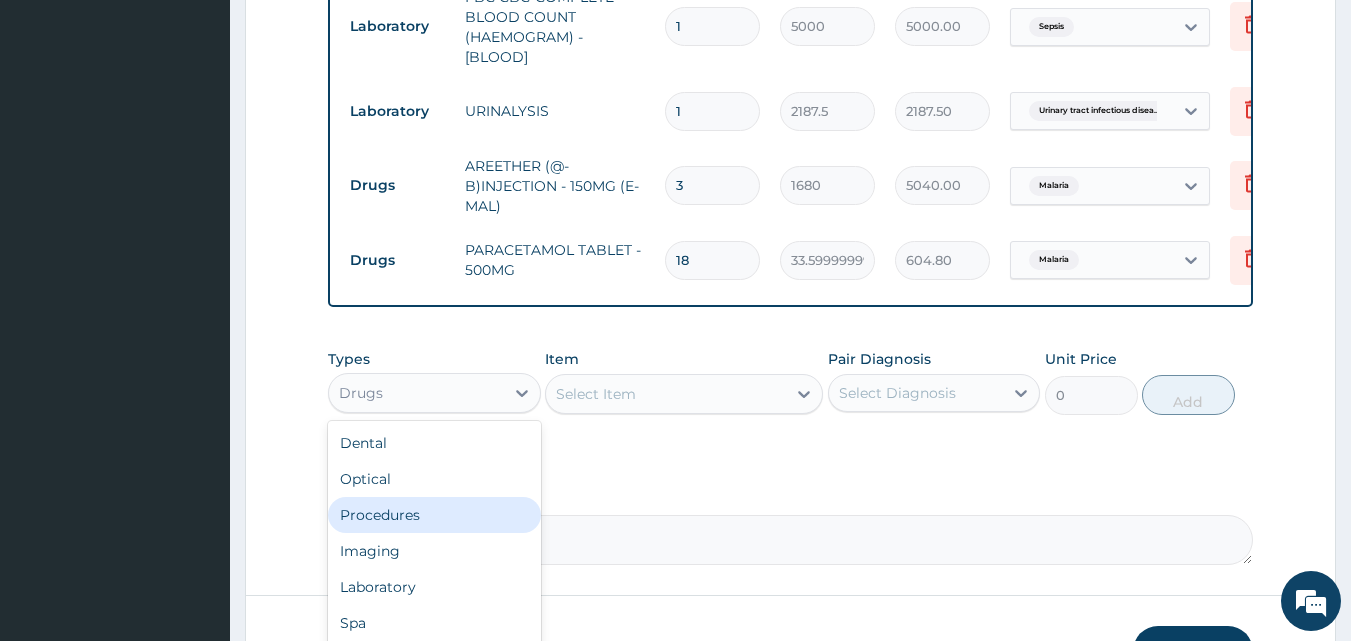 click on "Procedures" at bounding box center (434, 515) 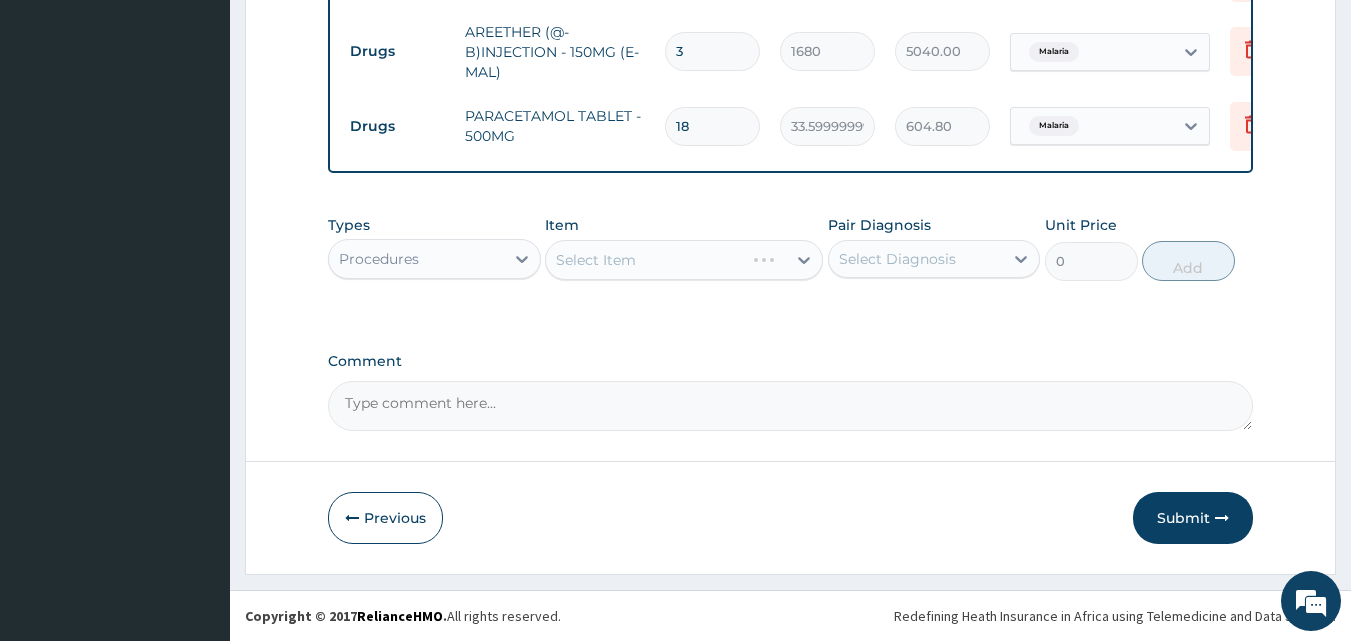 scroll, scrollTop: 1039, scrollLeft: 0, axis: vertical 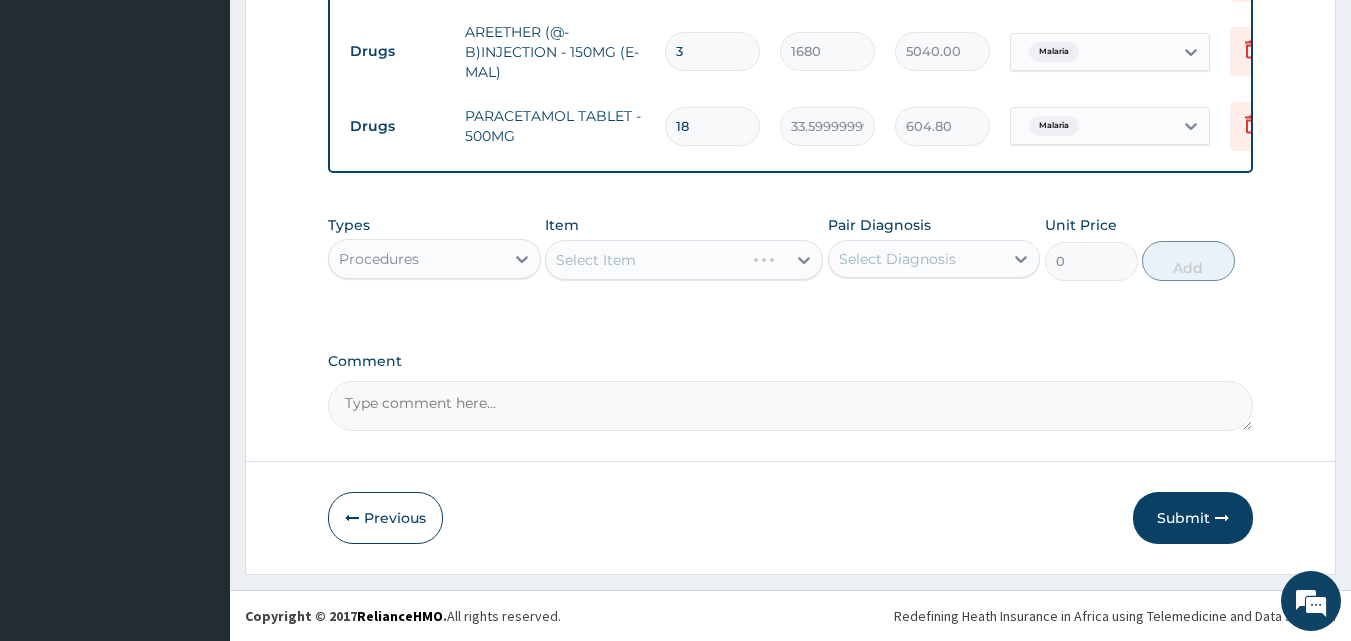 click on "Select Item" at bounding box center [684, 260] 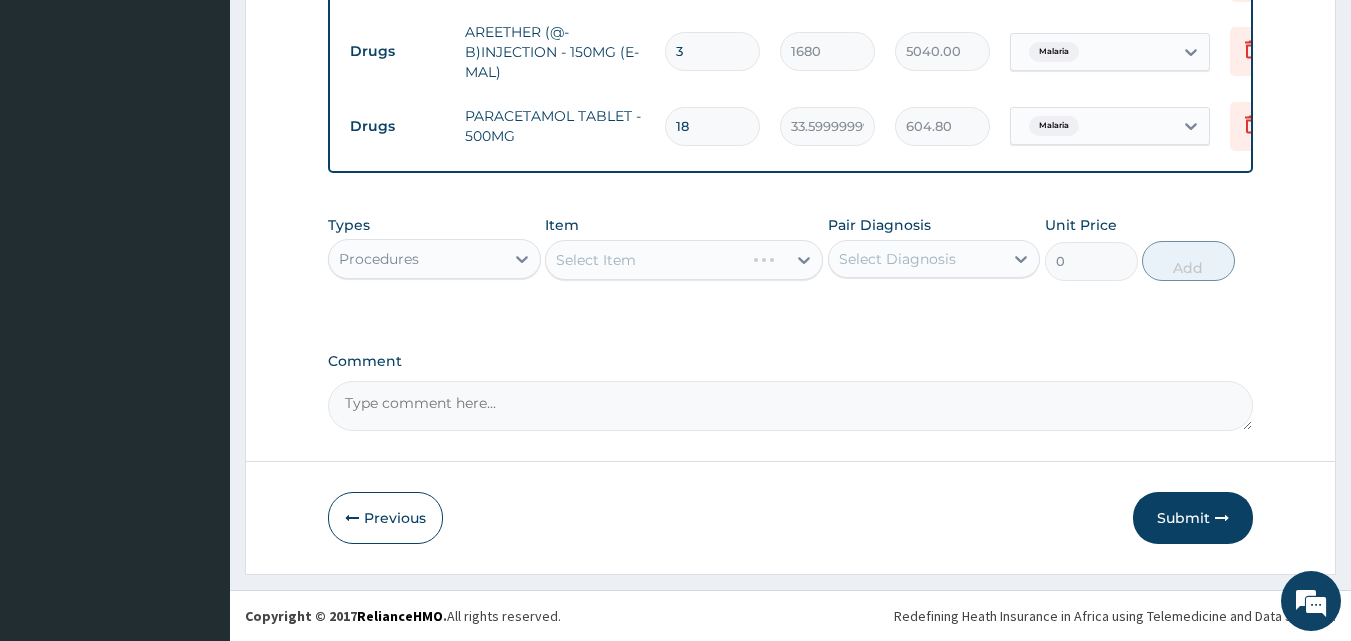 click on "Select Item" at bounding box center [684, 260] 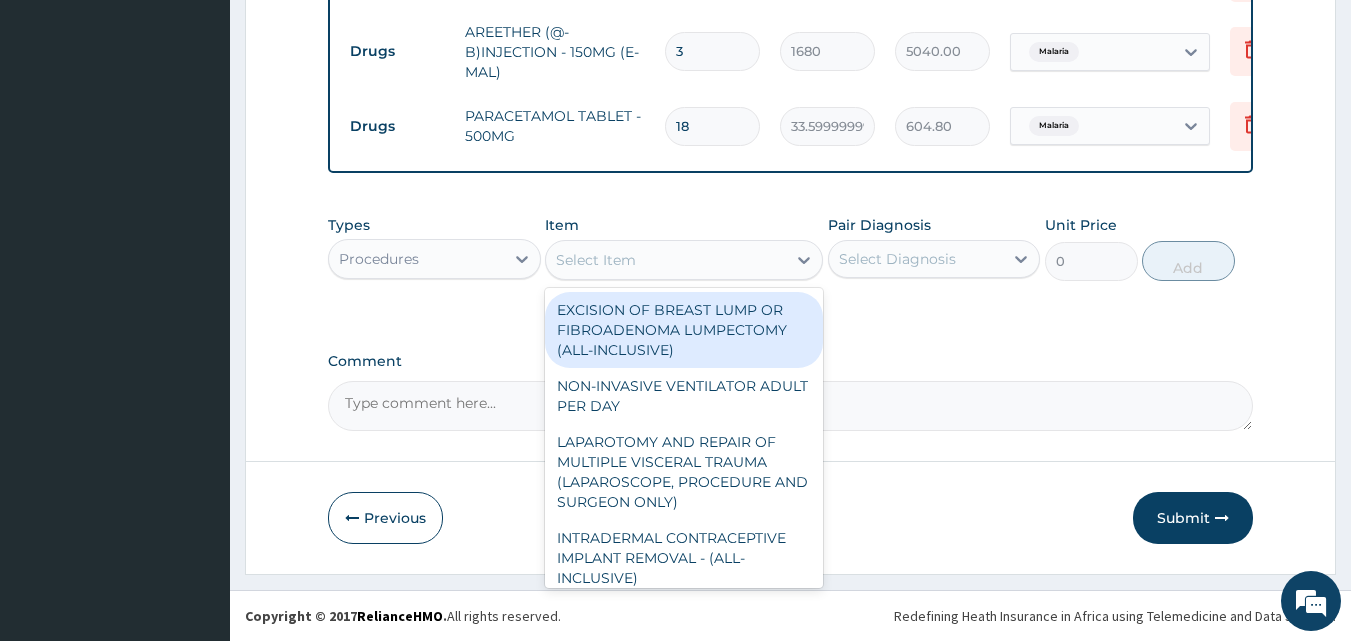 click on "Select Item" at bounding box center (666, 260) 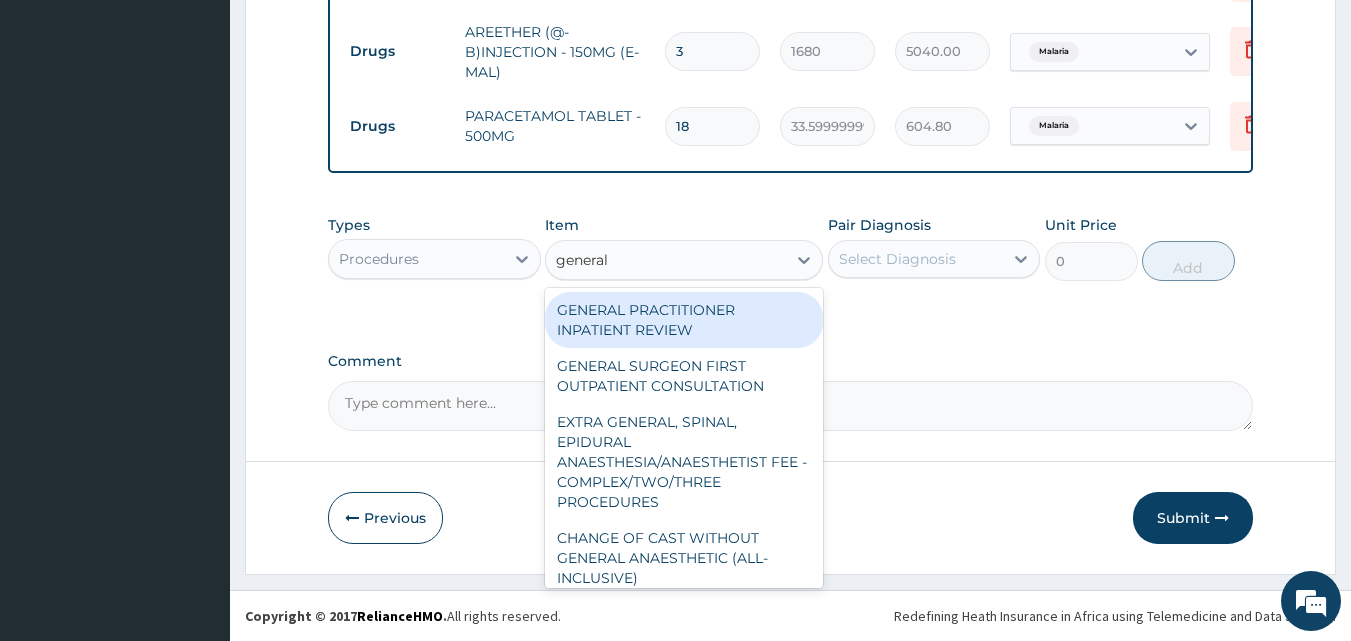 type on "general p" 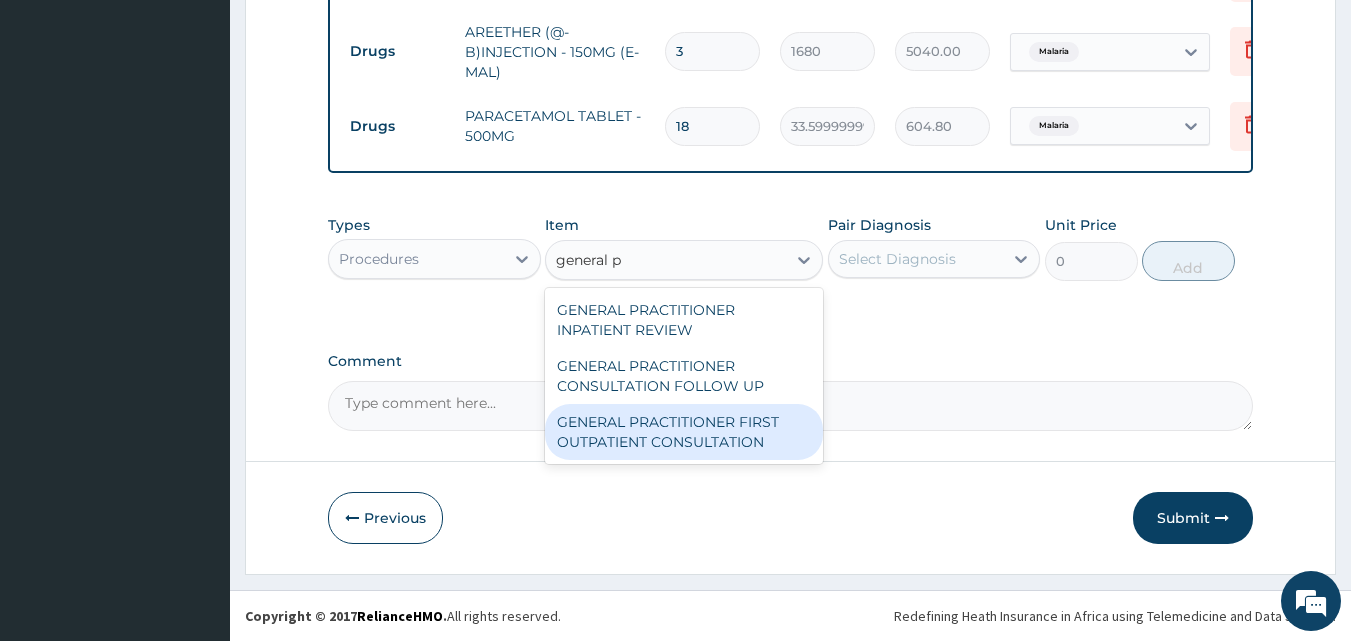click on "GENERAL PRACTITIONER FIRST OUTPATIENT CONSULTATION" at bounding box center [684, 432] 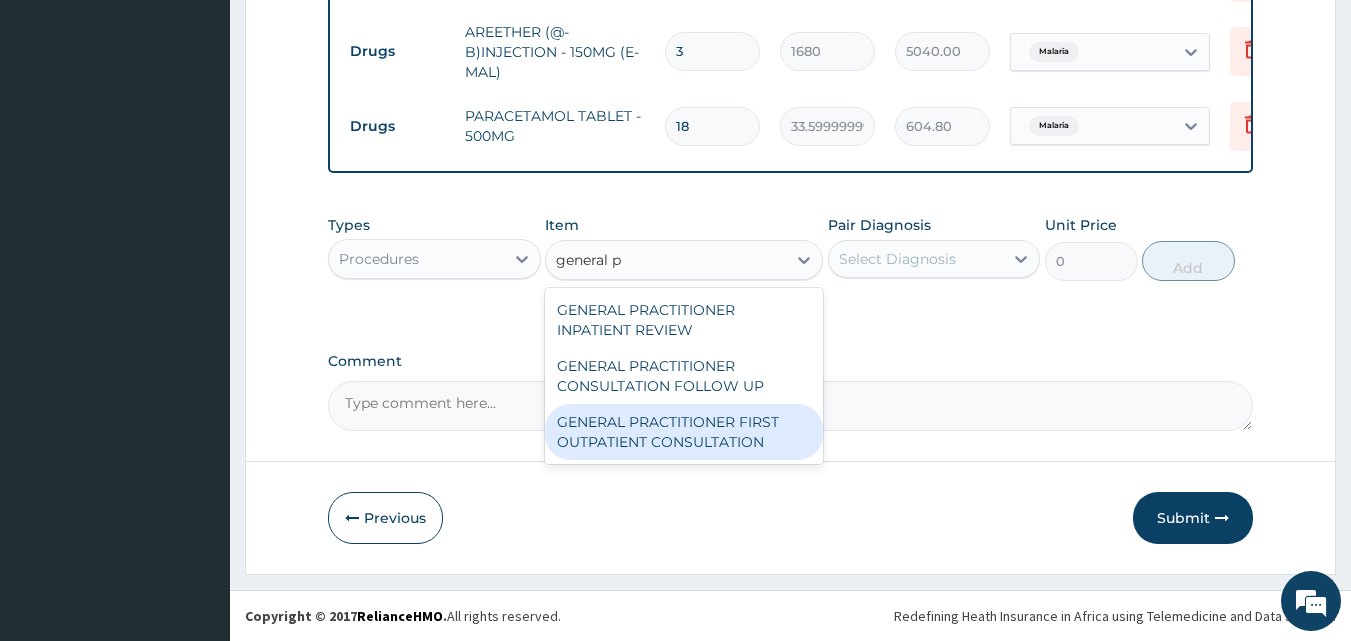 type 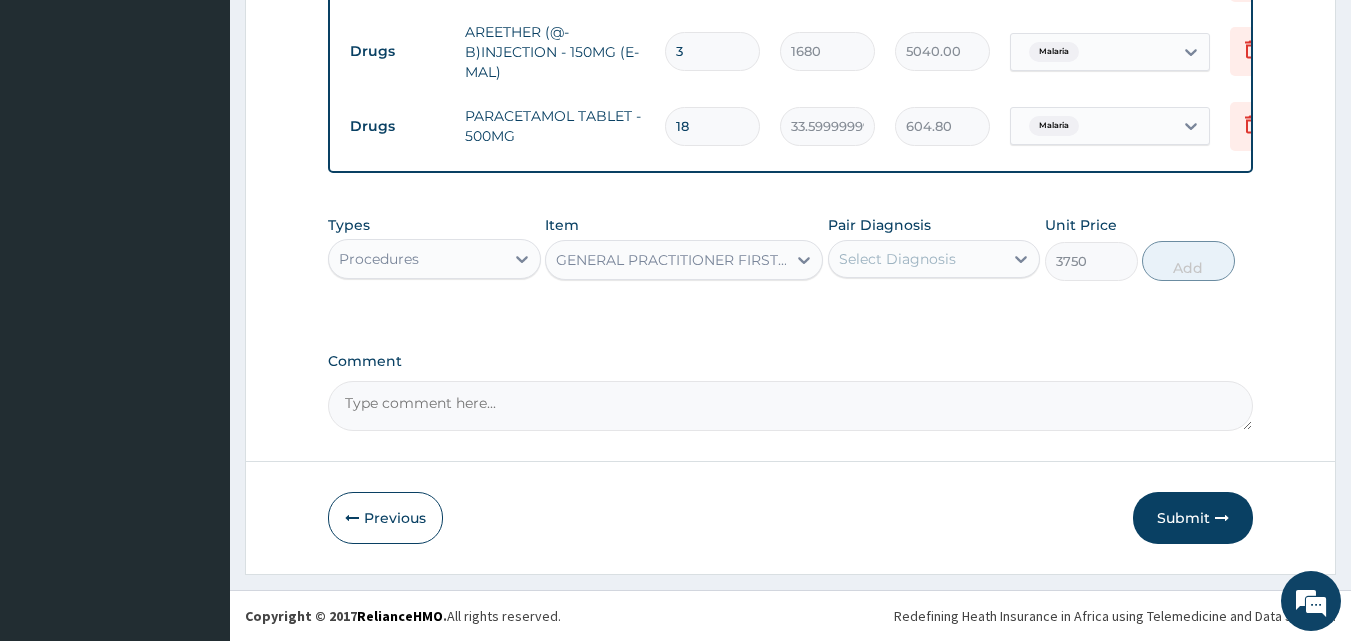 click on "Pair Diagnosis" at bounding box center (879, 225) 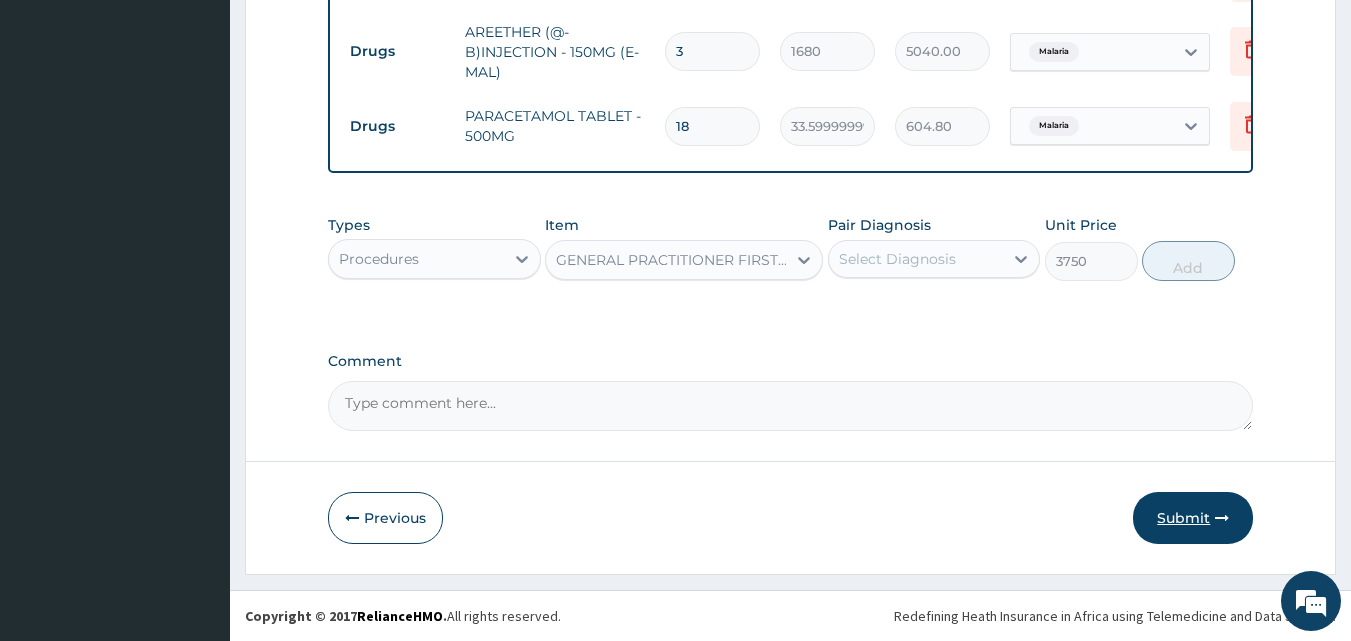 click on "Submit" at bounding box center [1193, 518] 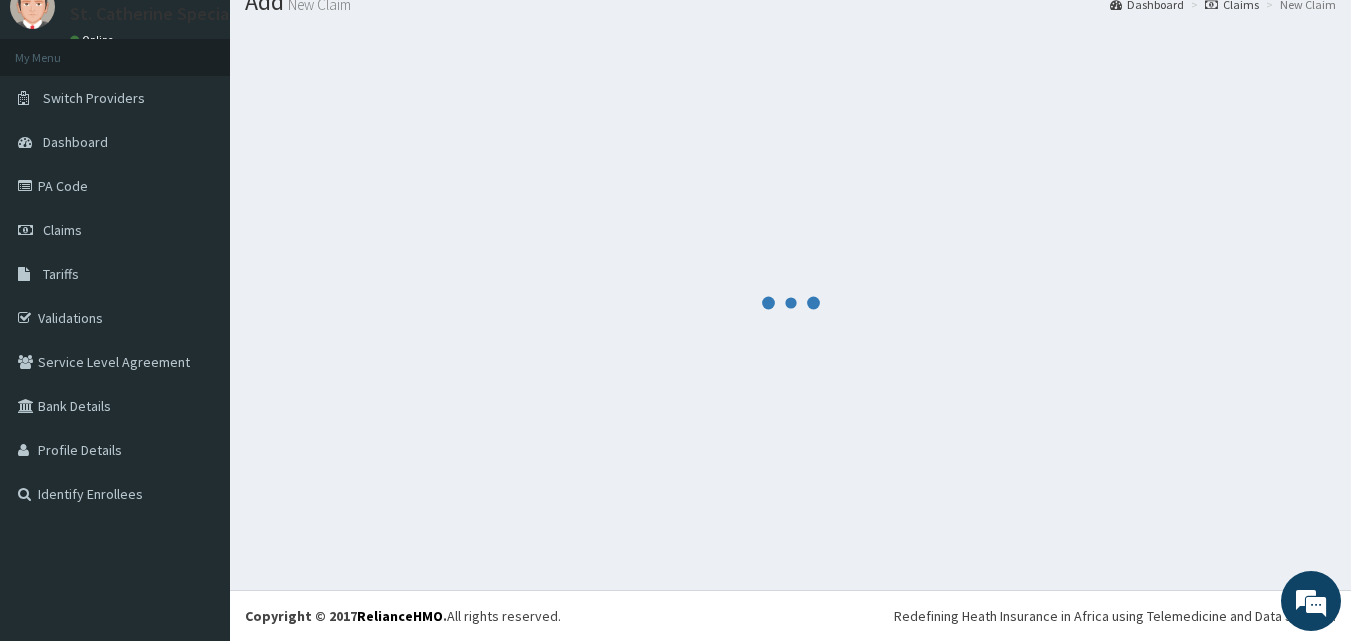 scroll, scrollTop: 76, scrollLeft: 0, axis: vertical 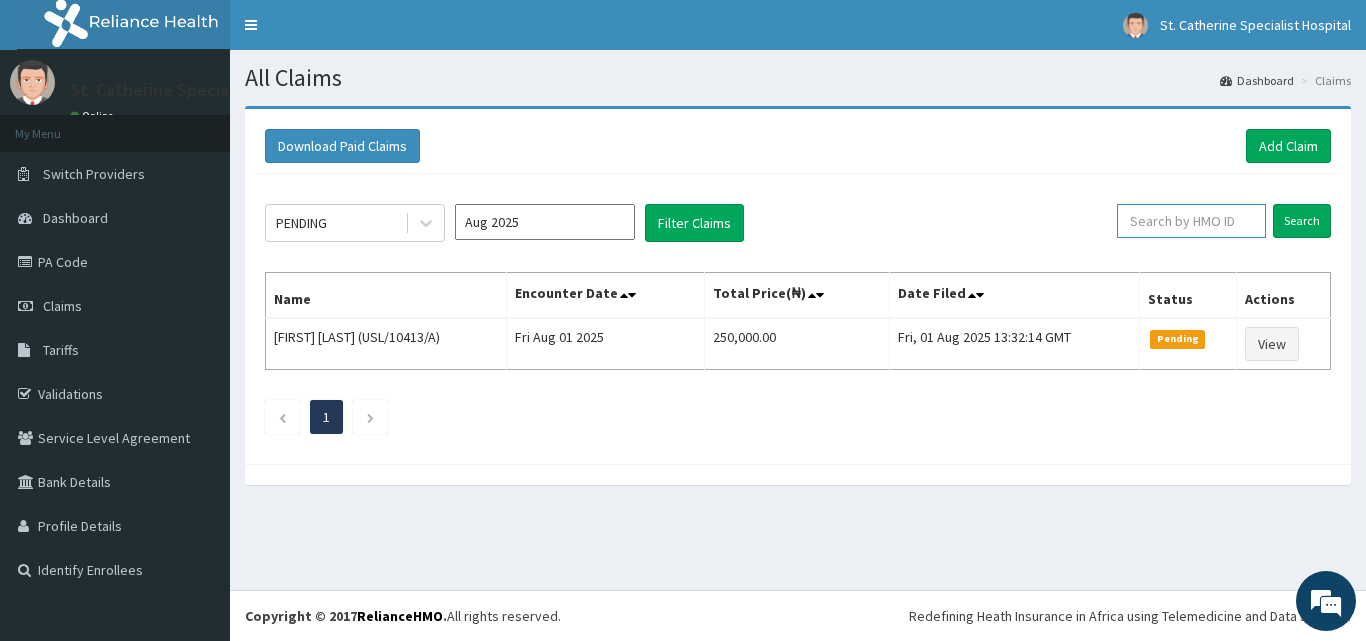 click at bounding box center [1191, 221] 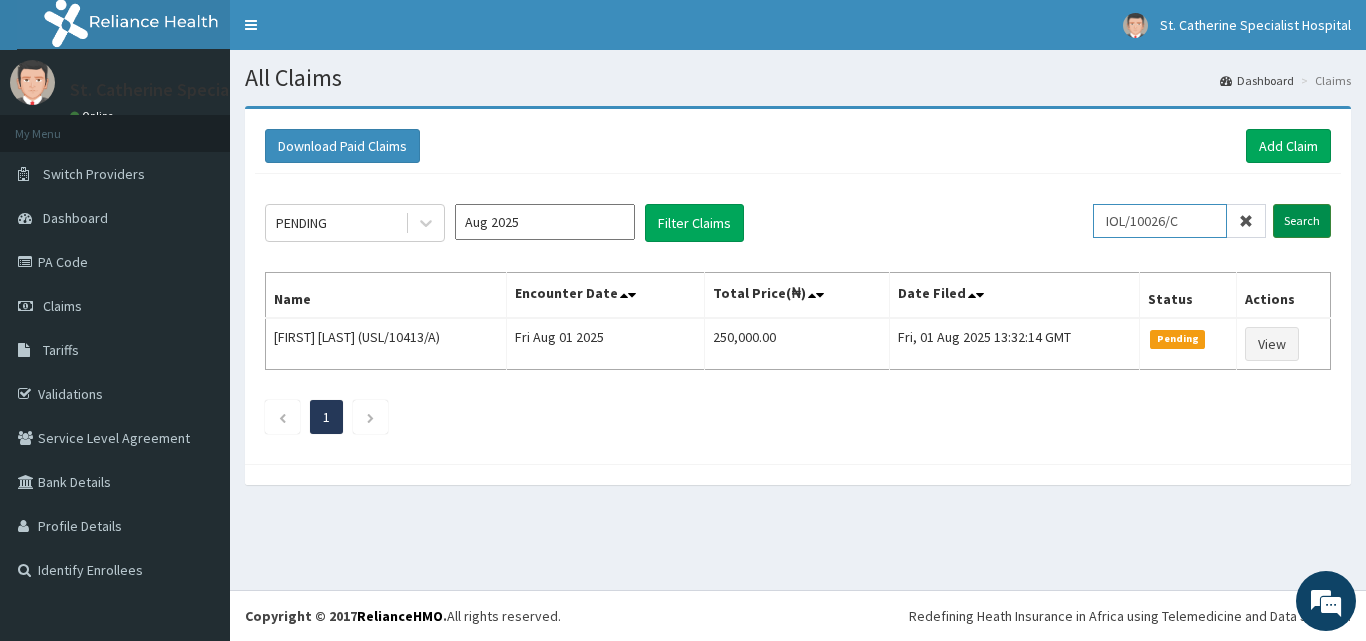 type on "IOL/10026/C" 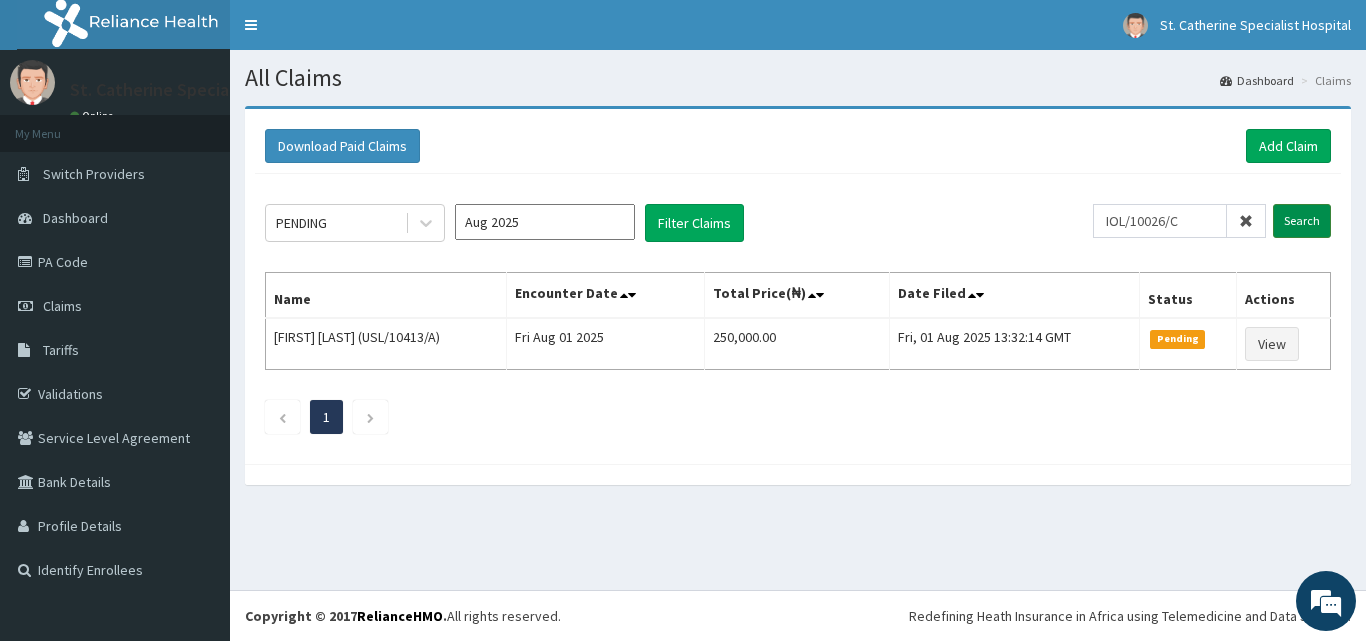 click on "Search" at bounding box center [1302, 221] 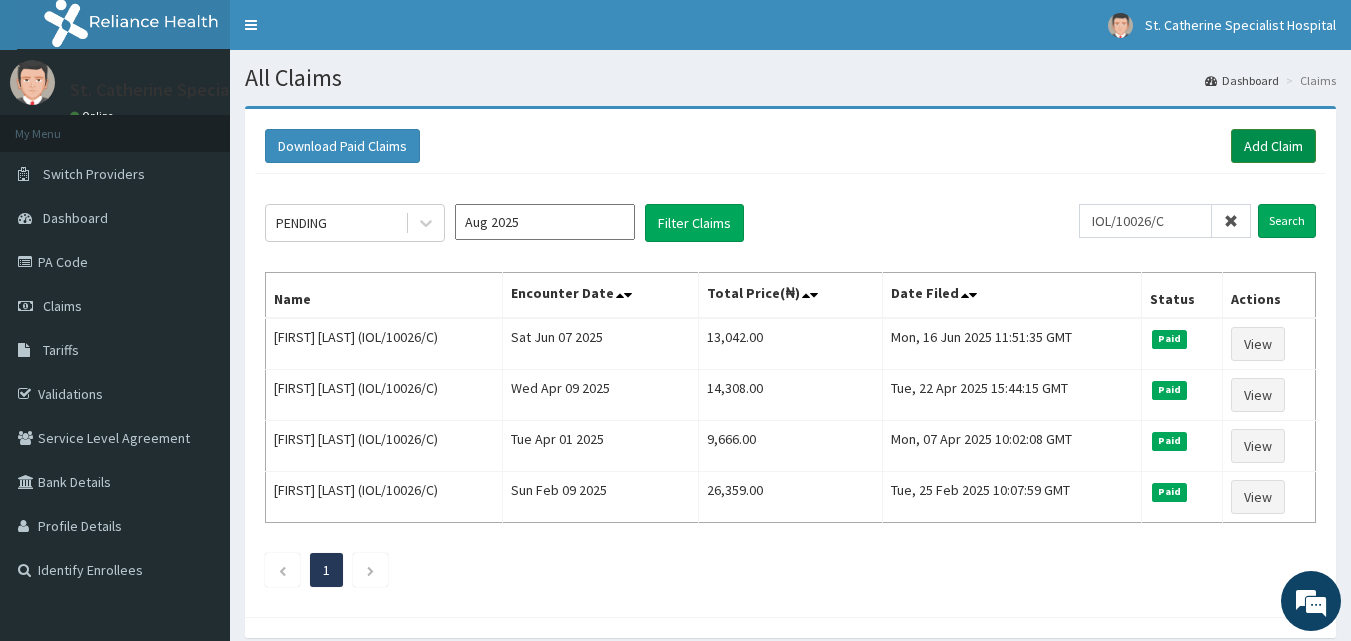 click on "Add Claim" at bounding box center (1273, 146) 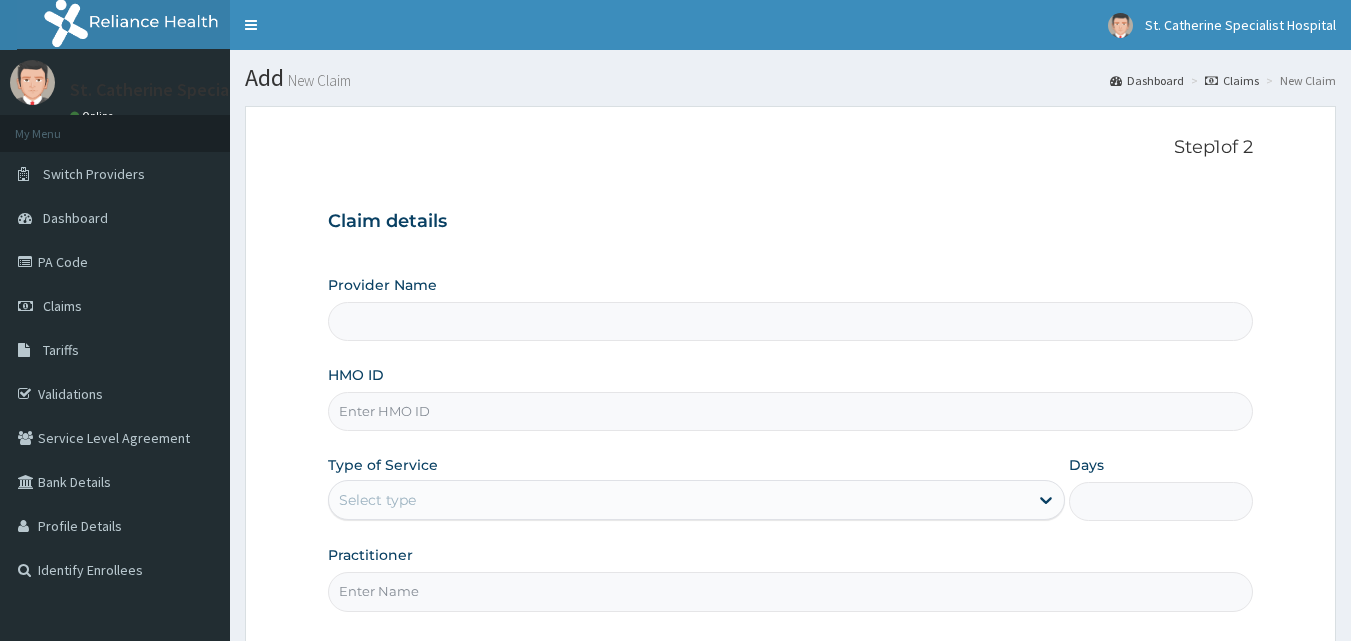 scroll, scrollTop: 0, scrollLeft: 0, axis: both 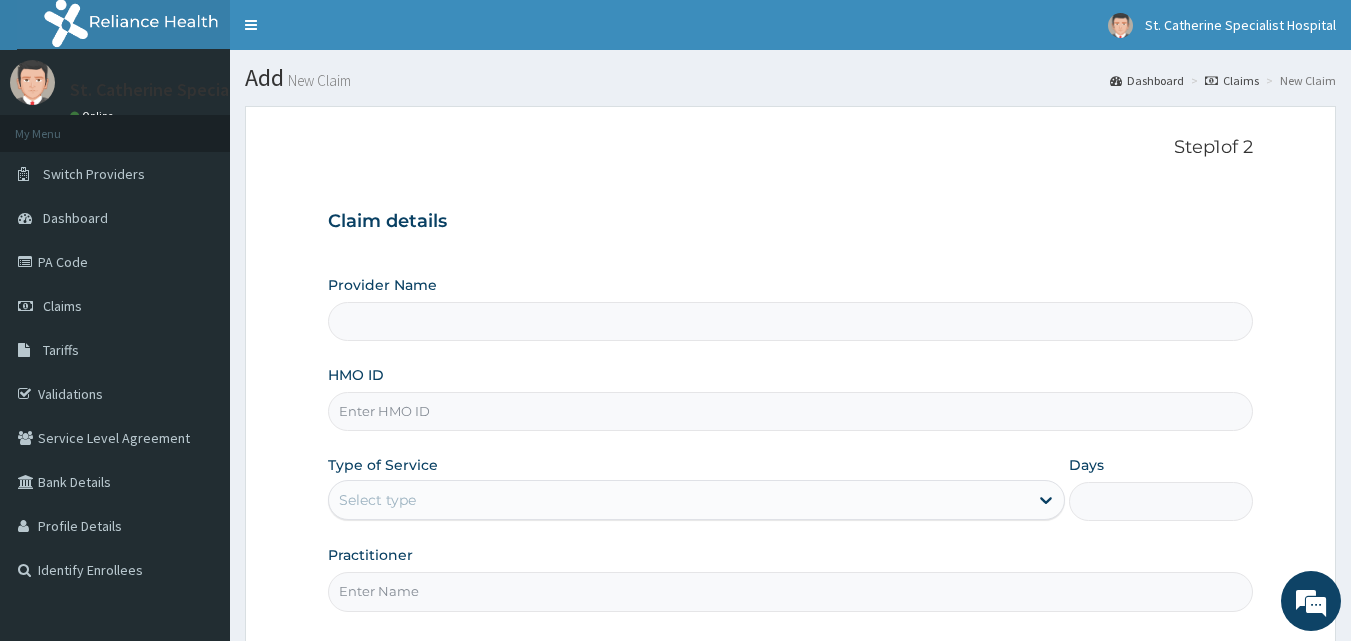 click on "HMO ID" at bounding box center (791, 411) 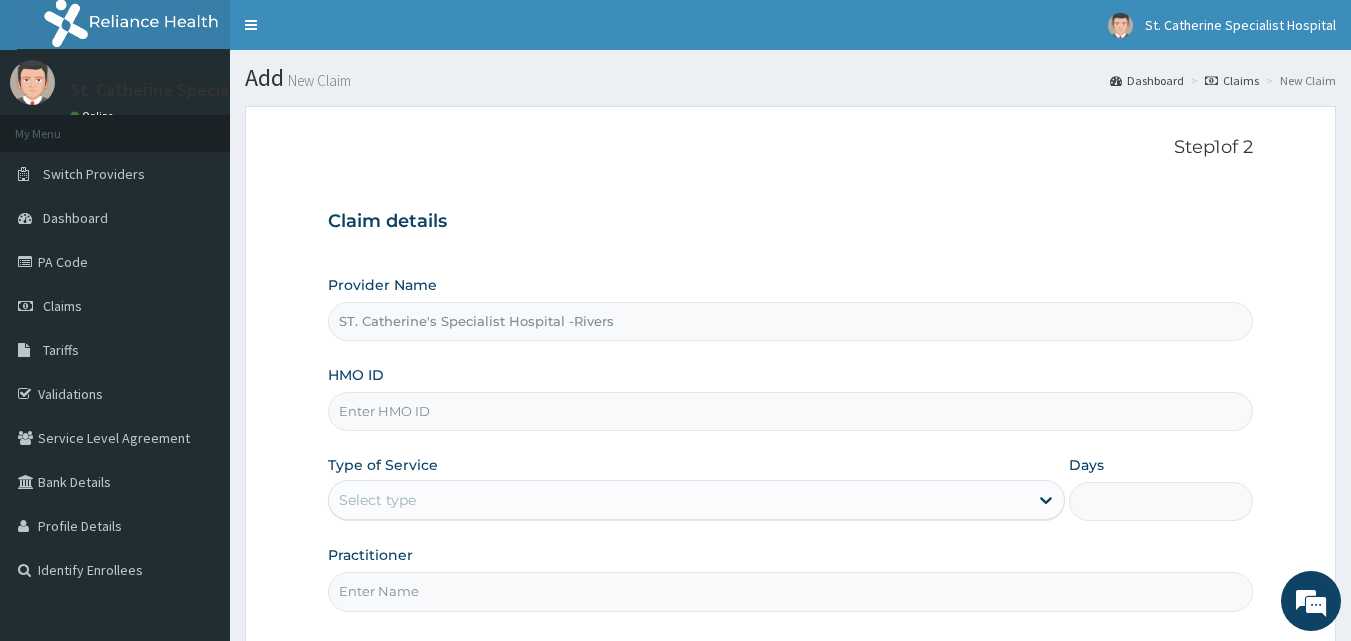 paste on "IOL/10026/C" 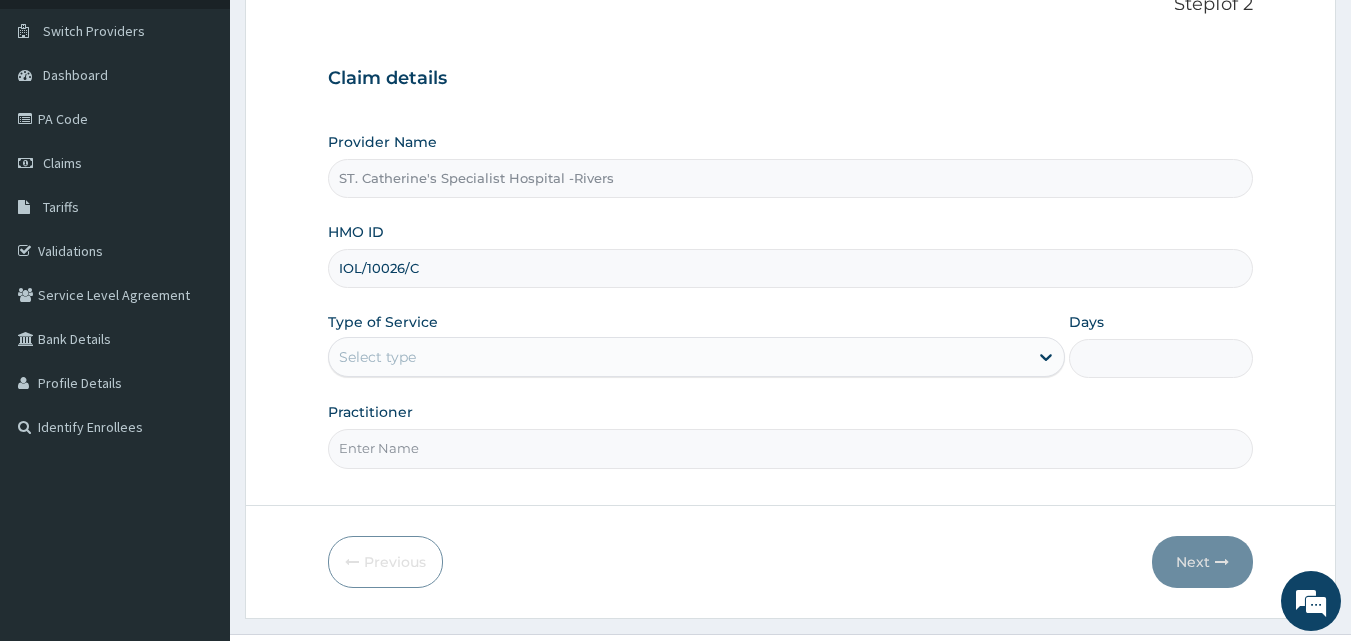 scroll, scrollTop: 187, scrollLeft: 0, axis: vertical 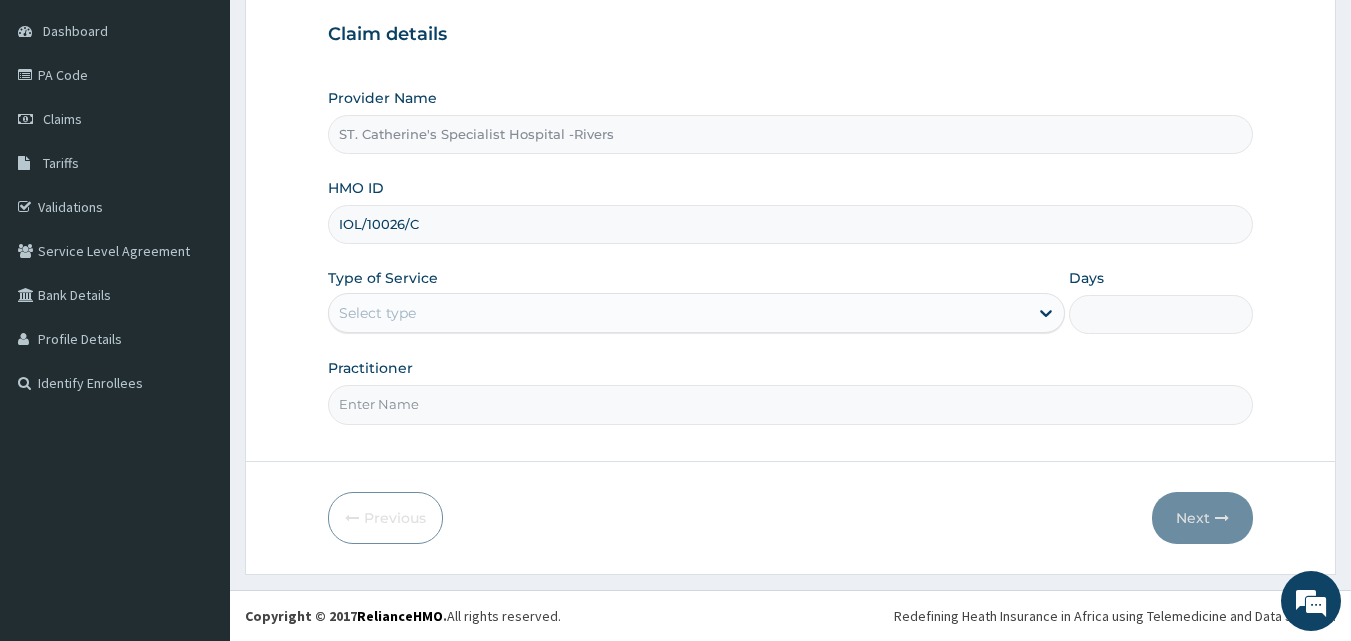 type on "IOL/10026/C" 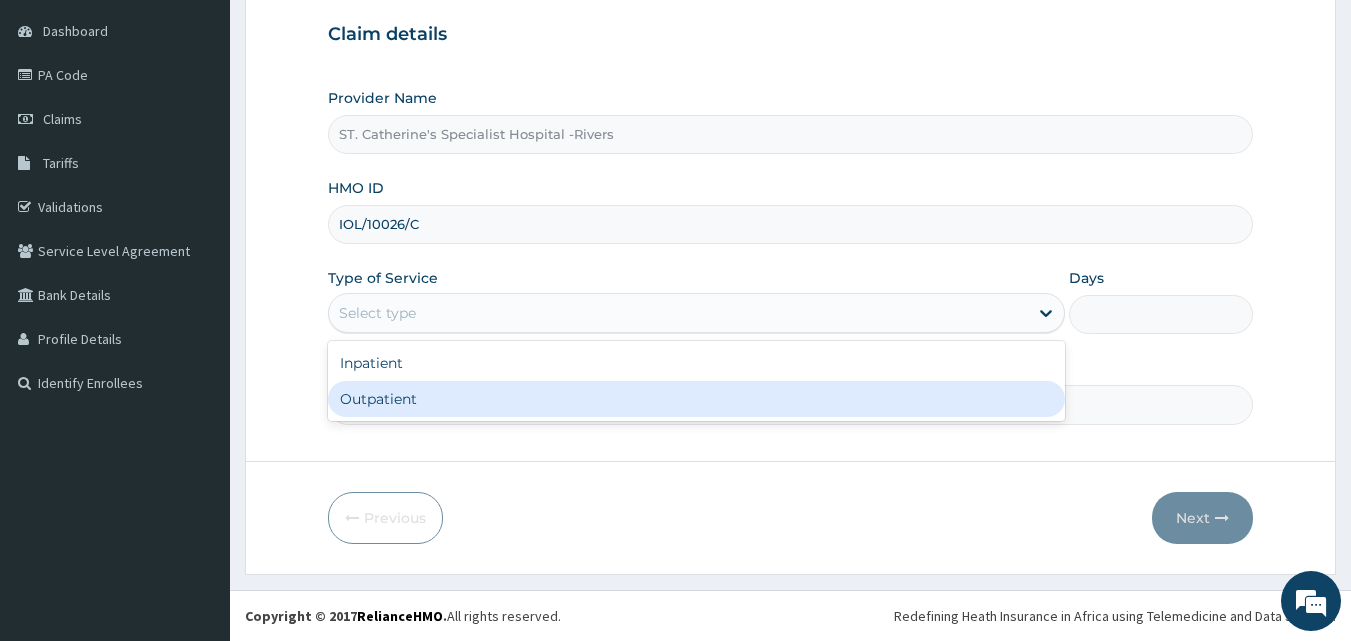 click on "Outpatient" at bounding box center [696, 399] 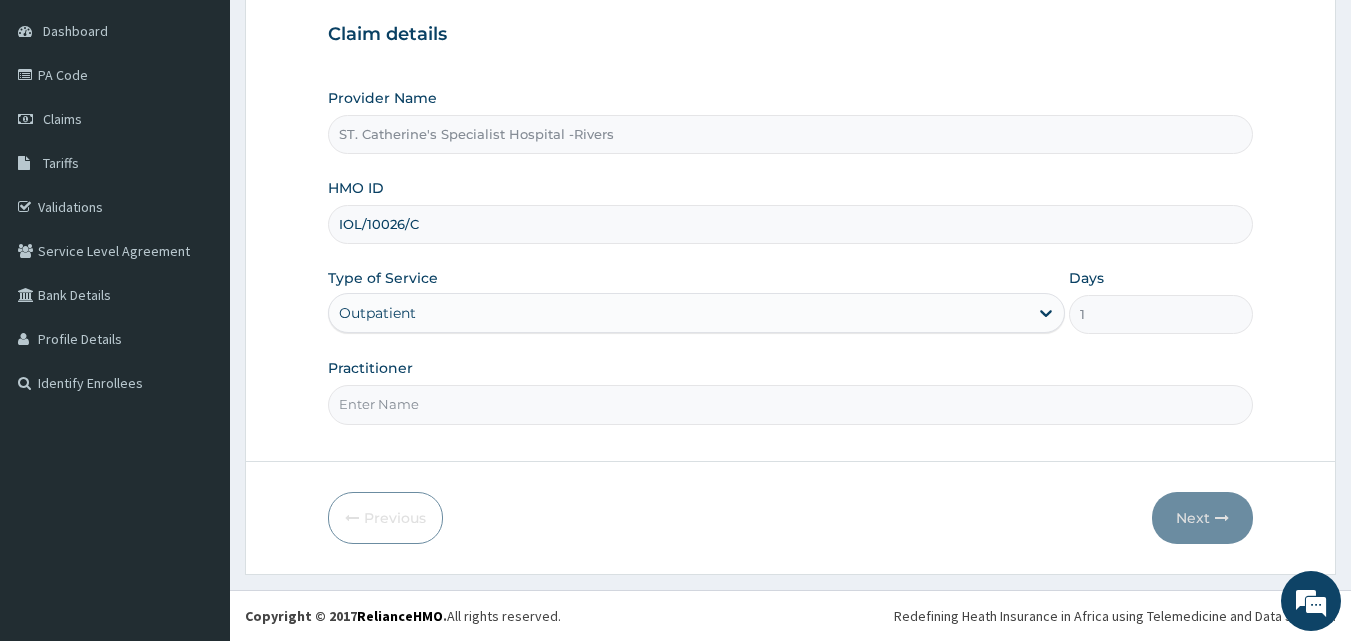 click on "Practitioner" at bounding box center [791, 404] 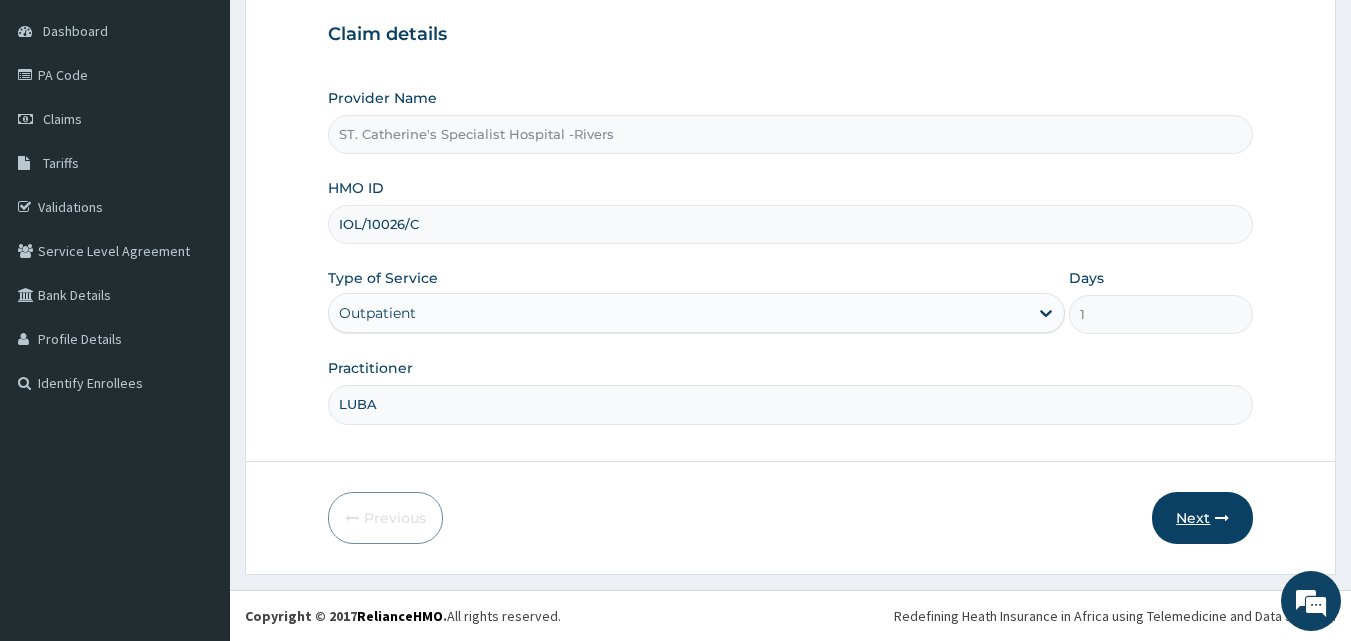 drag, startPoint x: 1207, startPoint y: 534, endPoint x: 1174, endPoint y: 523, distance: 34.785053 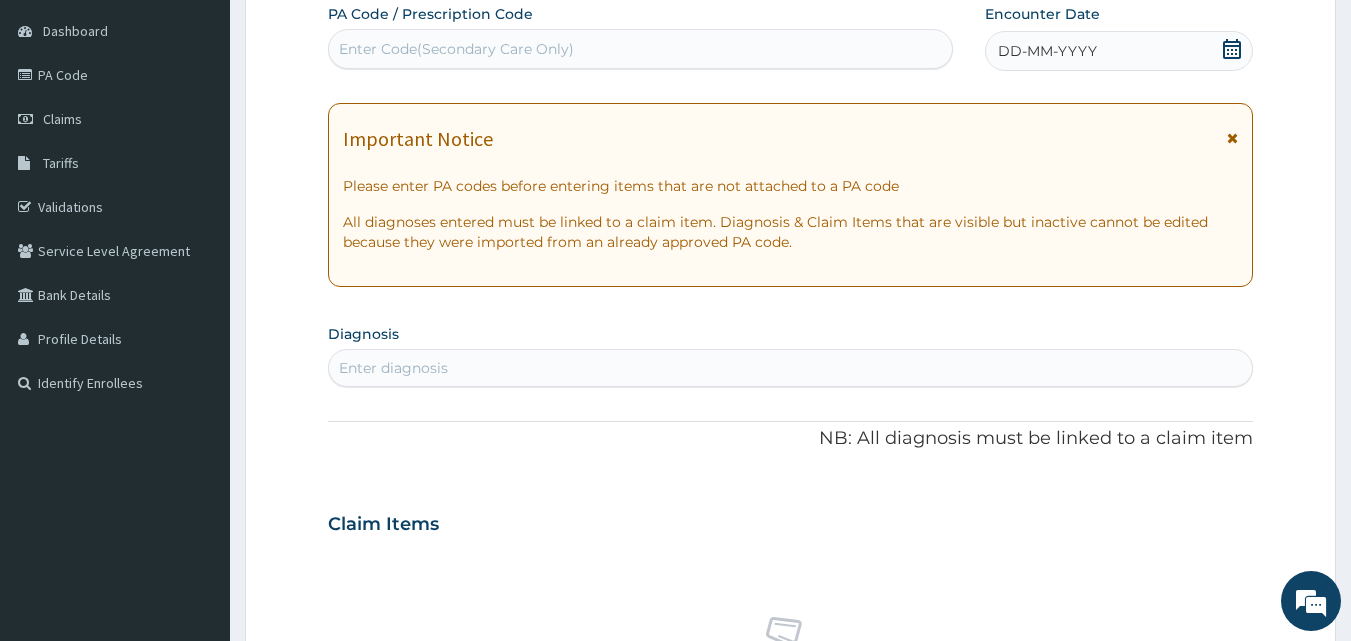 scroll, scrollTop: 0, scrollLeft: 0, axis: both 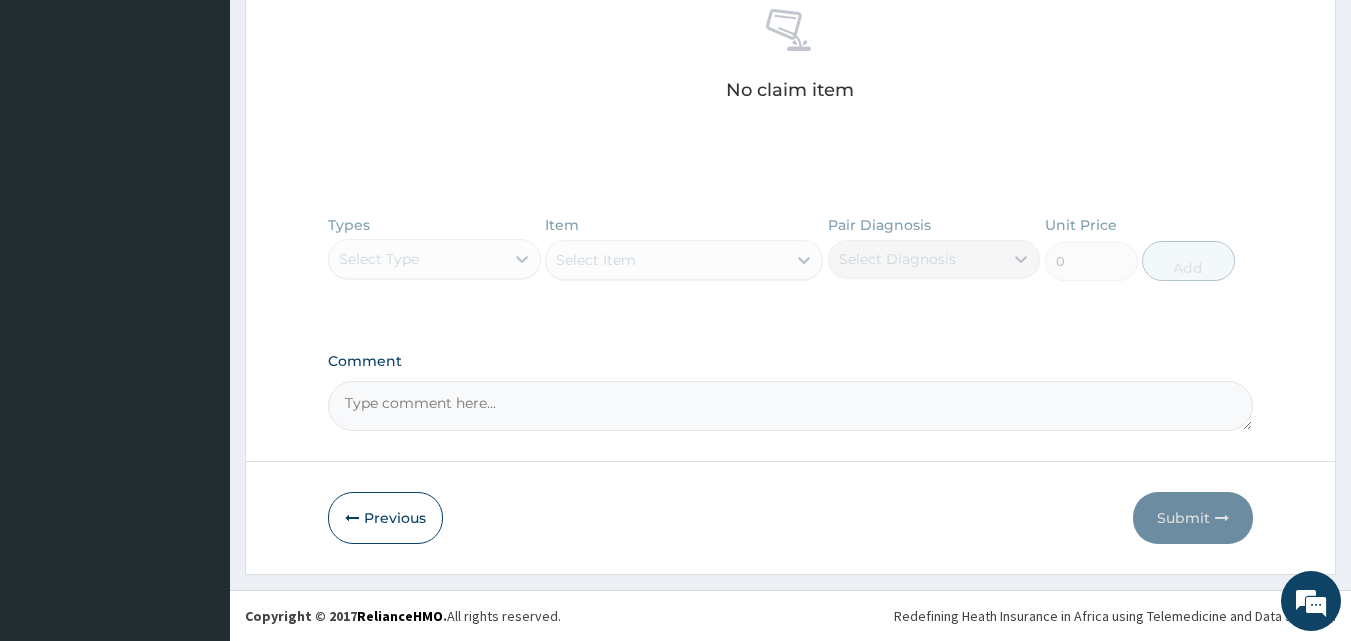 drag, startPoint x: 407, startPoint y: 523, endPoint x: 386, endPoint y: 482, distance: 46.06517 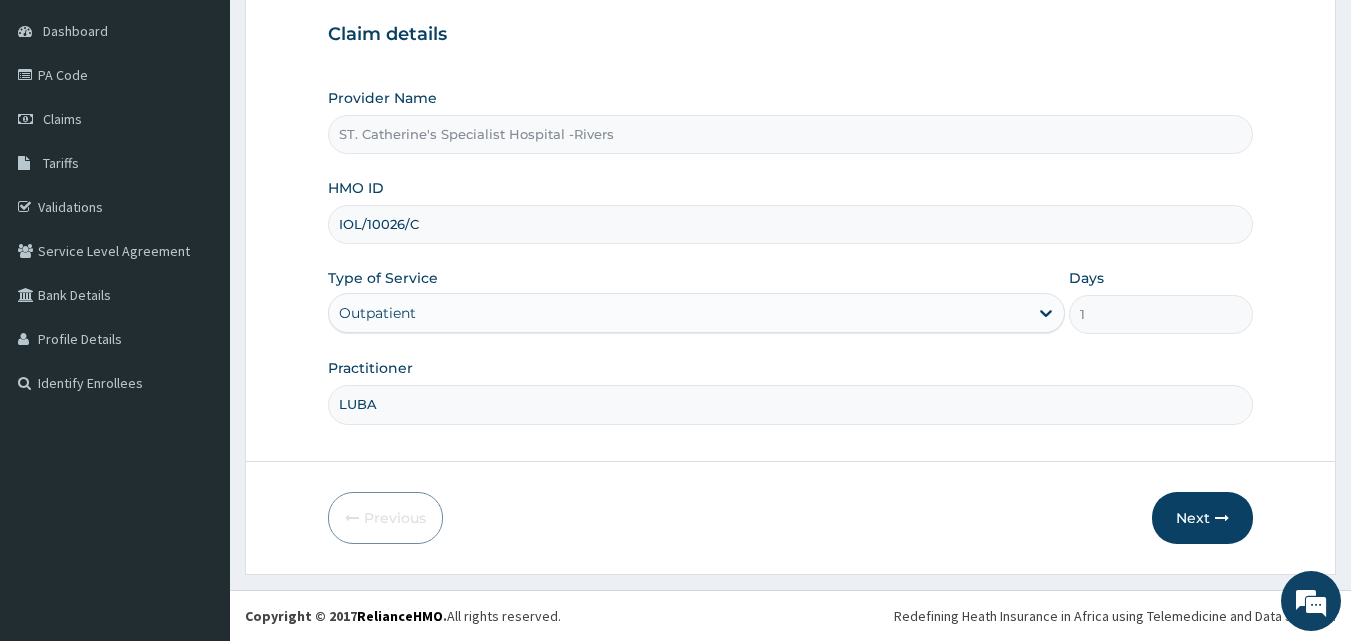 scroll, scrollTop: 187, scrollLeft: 0, axis: vertical 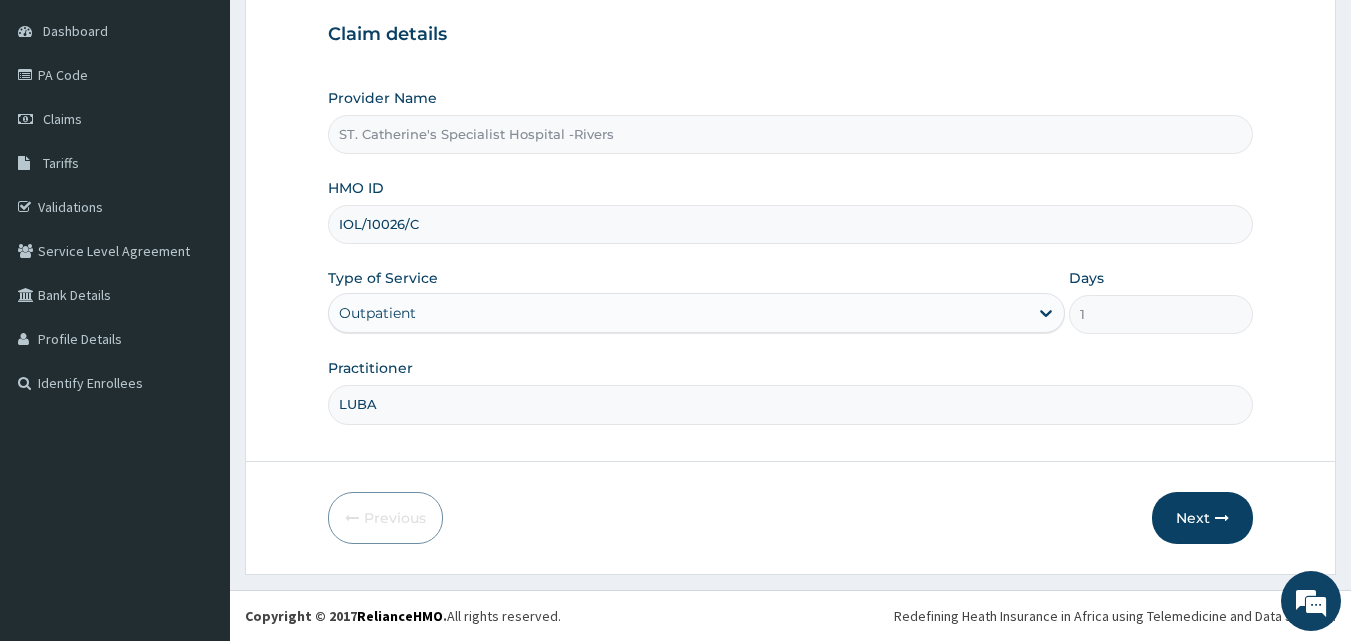 drag, startPoint x: 374, startPoint y: 409, endPoint x: 388, endPoint y: 400, distance: 16.643316 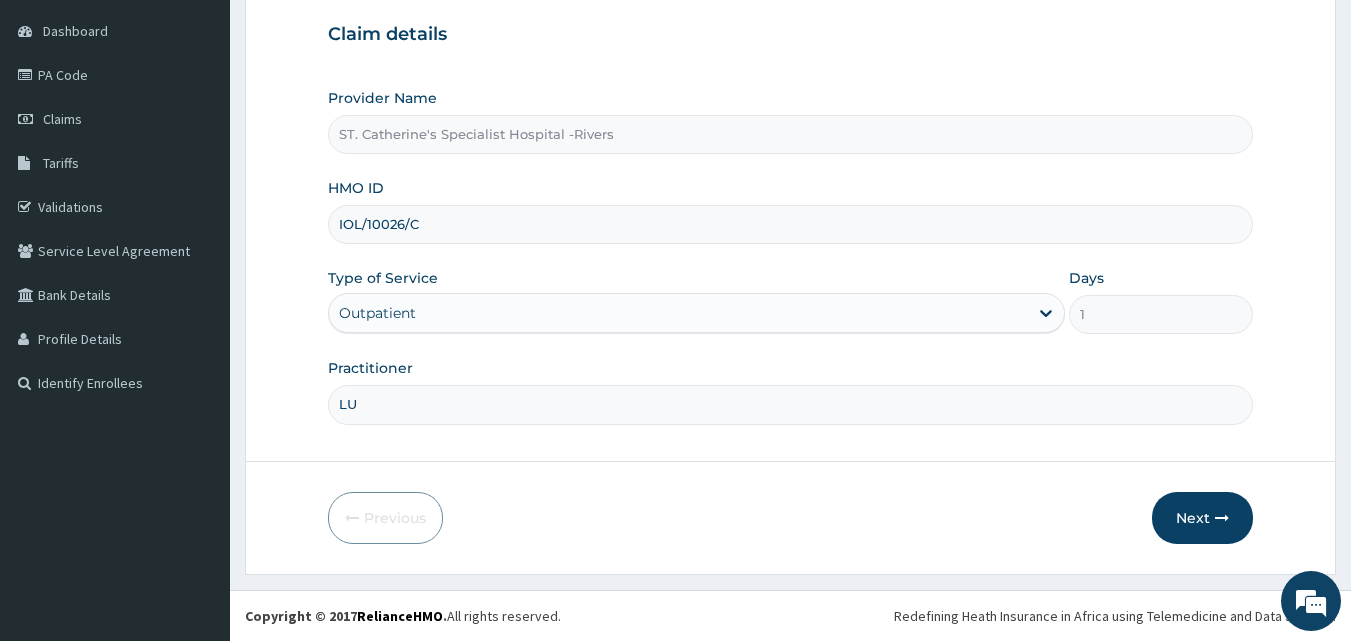 type on "L" 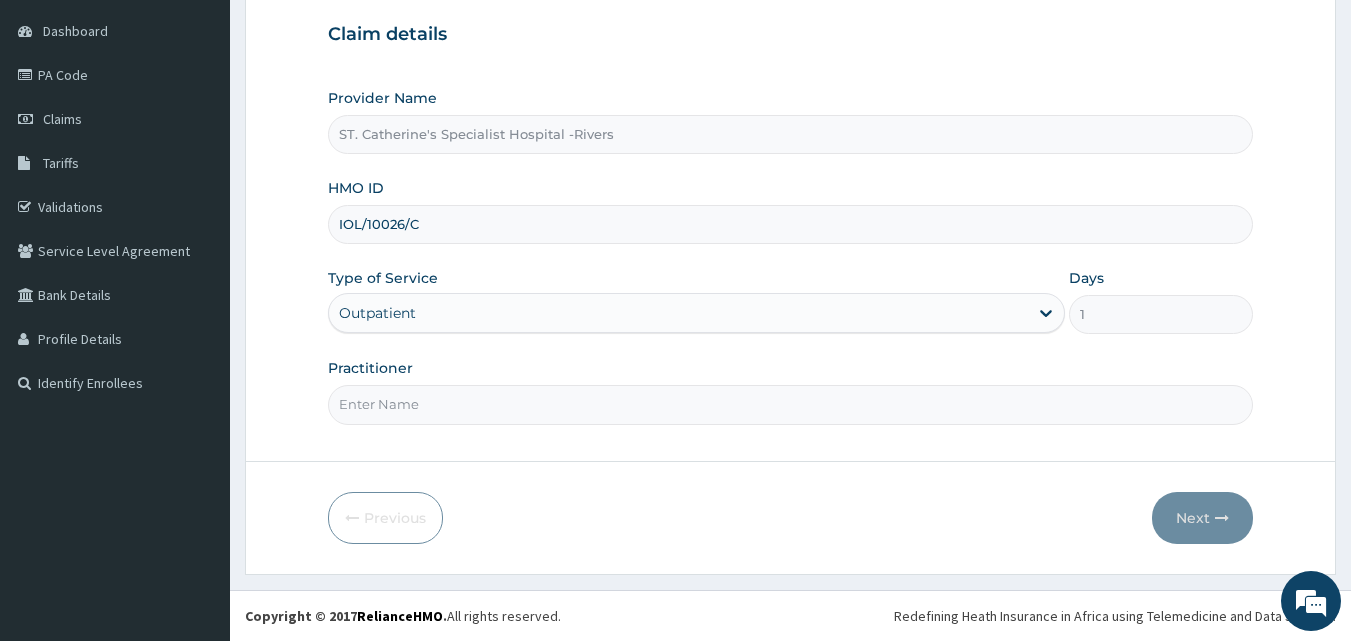drag, startPoint x: 404, startPoint y: 423, endPoint x: 408, endPoint y: 376, distance: 47.169907 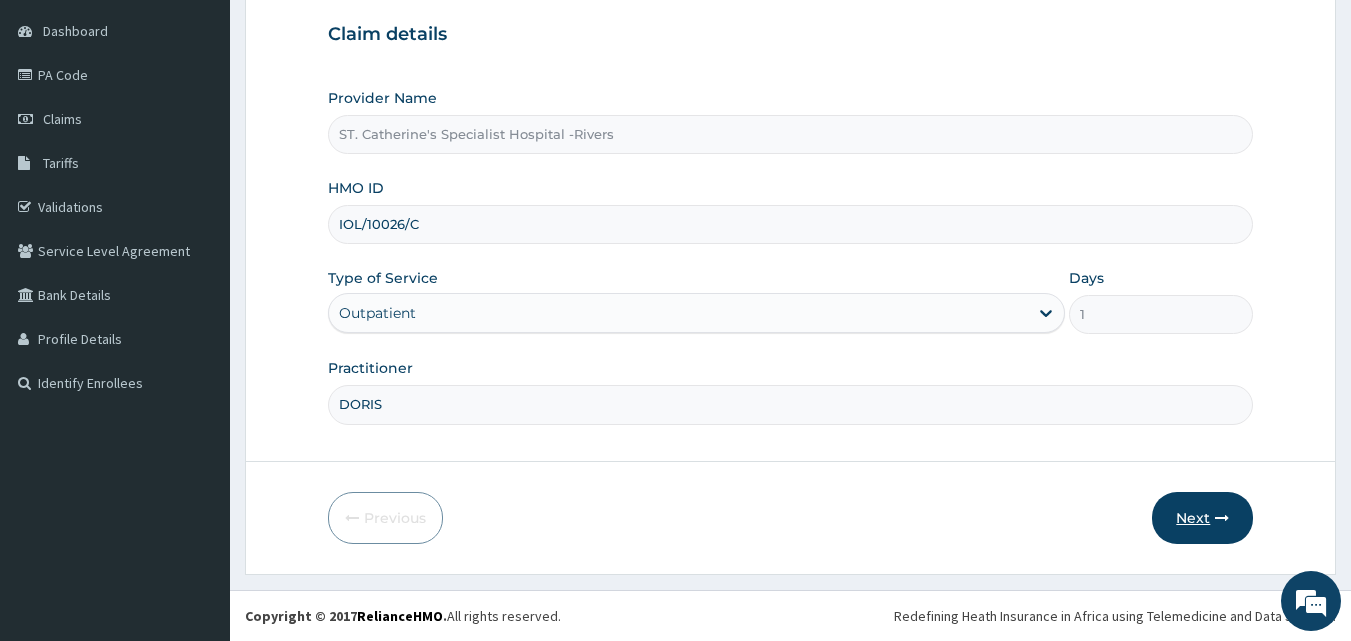click on "Next" at bounding box center [1202, 518] 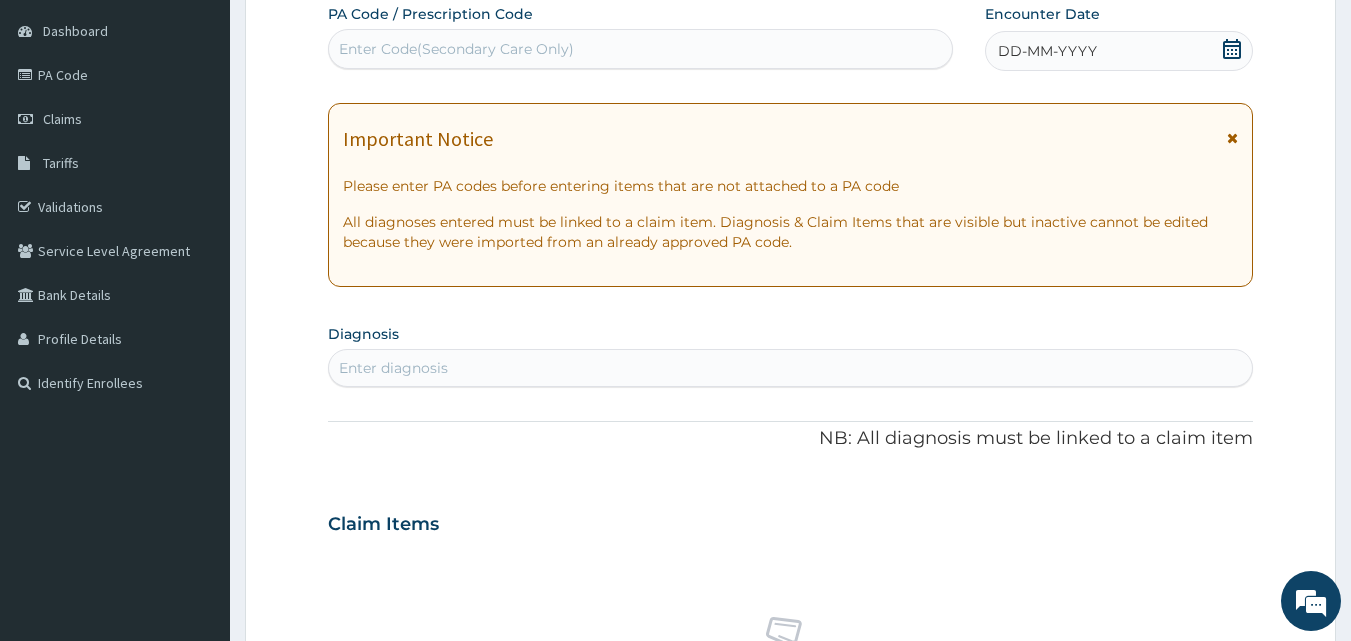 click 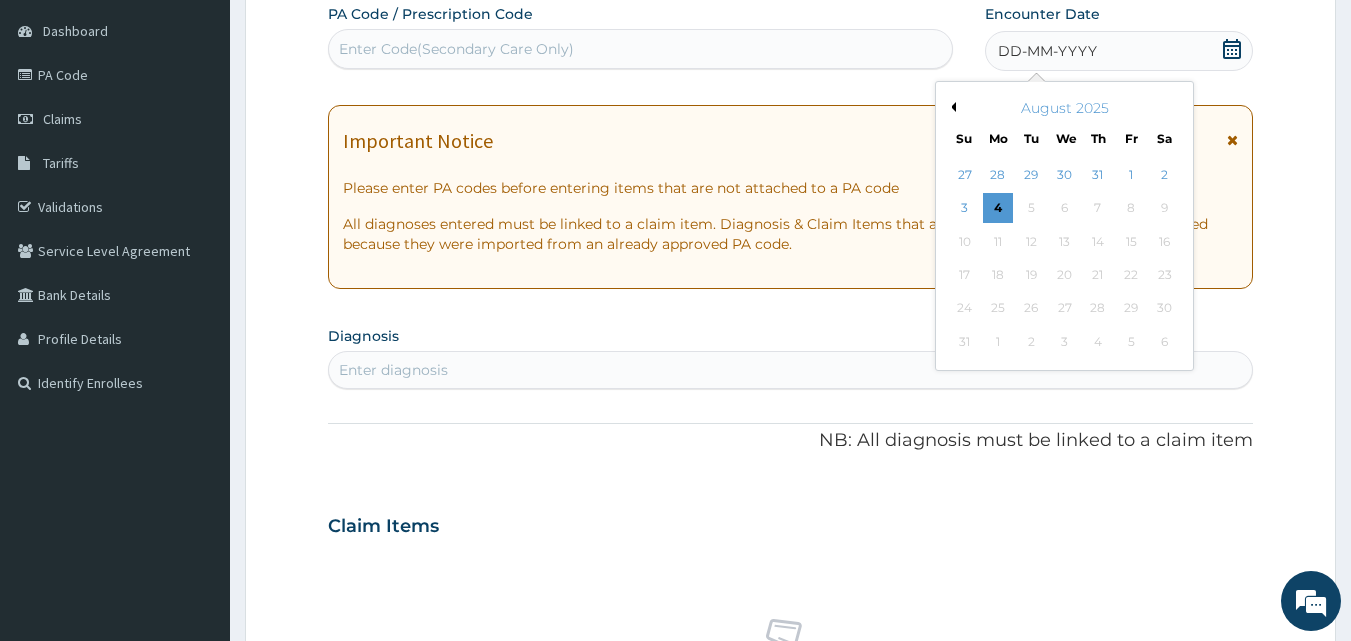 click on "Previous Month" at bounding box center (951, 107) 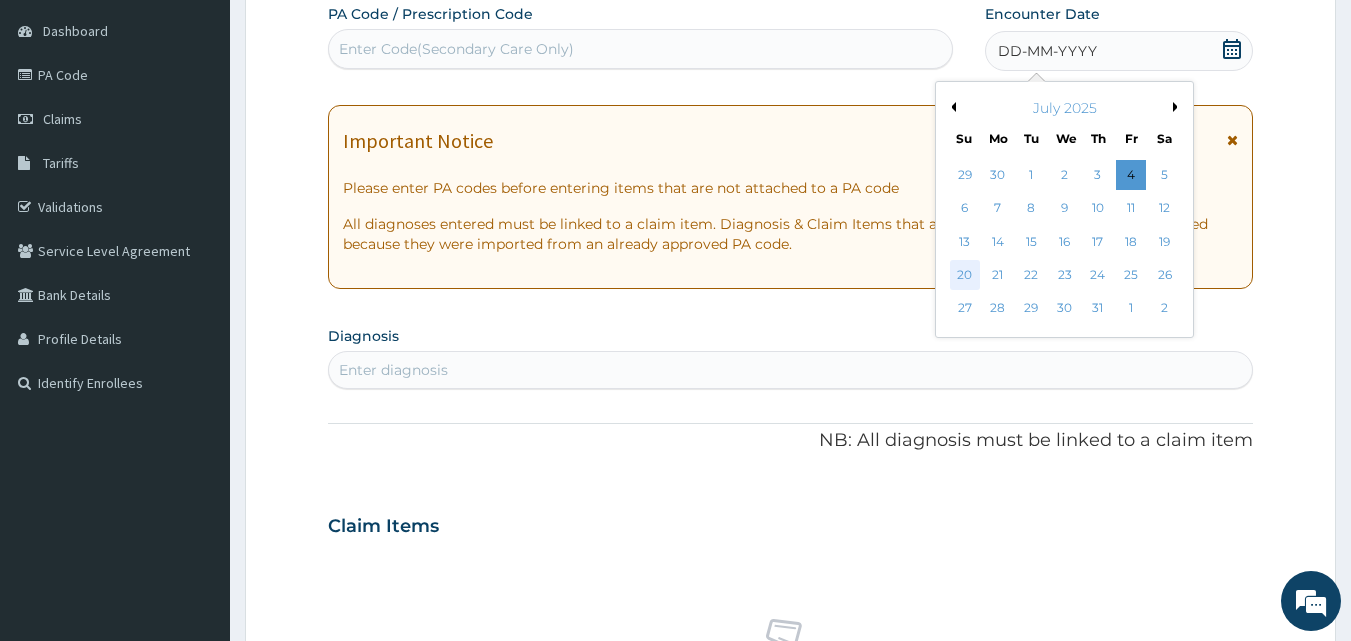 click on "20" at bounding box center (965, 275) 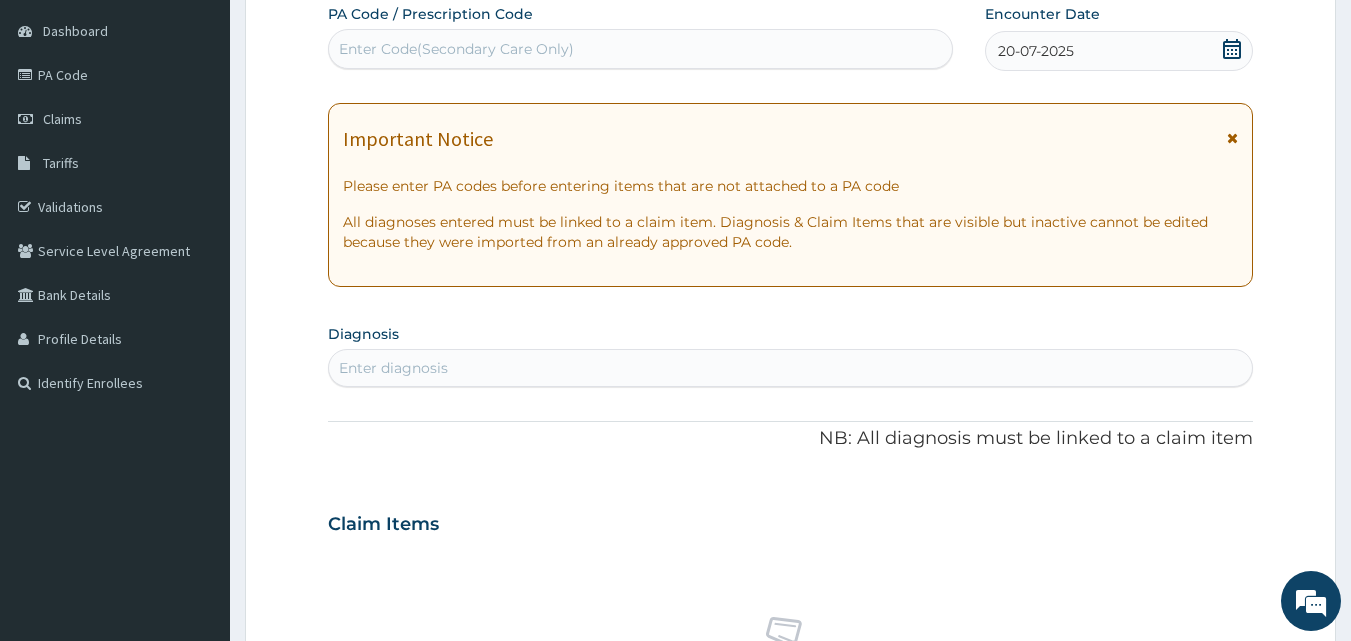 click on "Enter diagnosis" at bounding box center [791, 368] 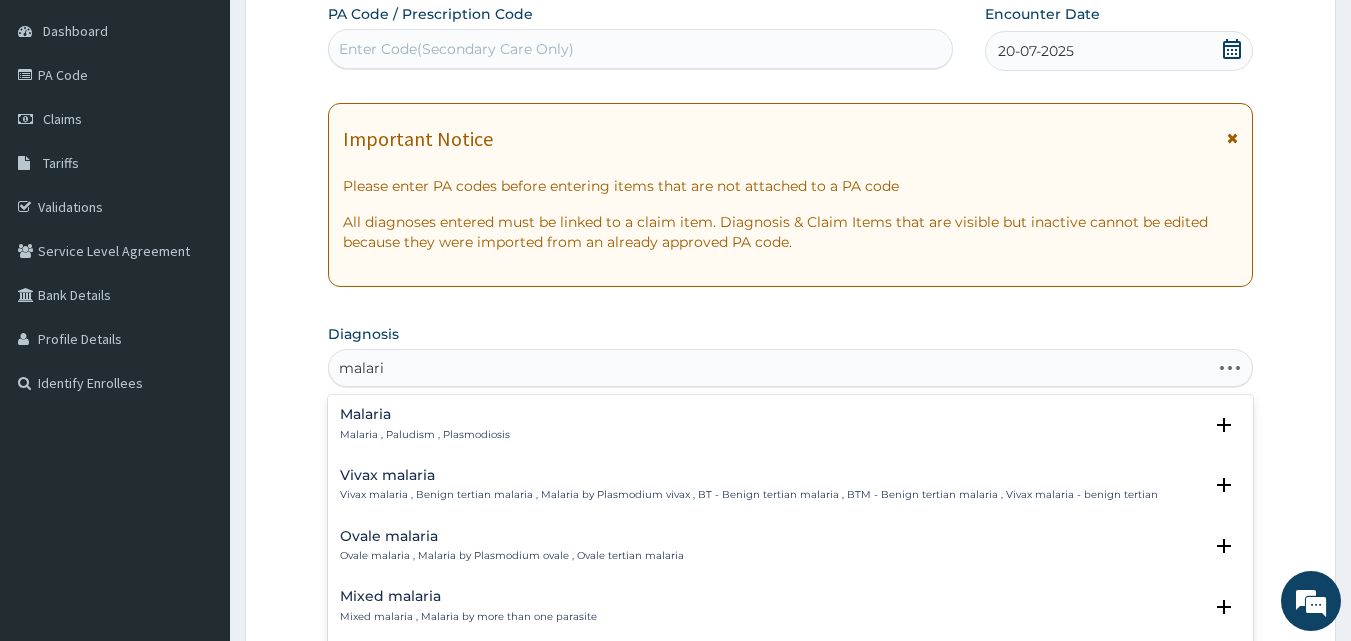 type on "malaria" 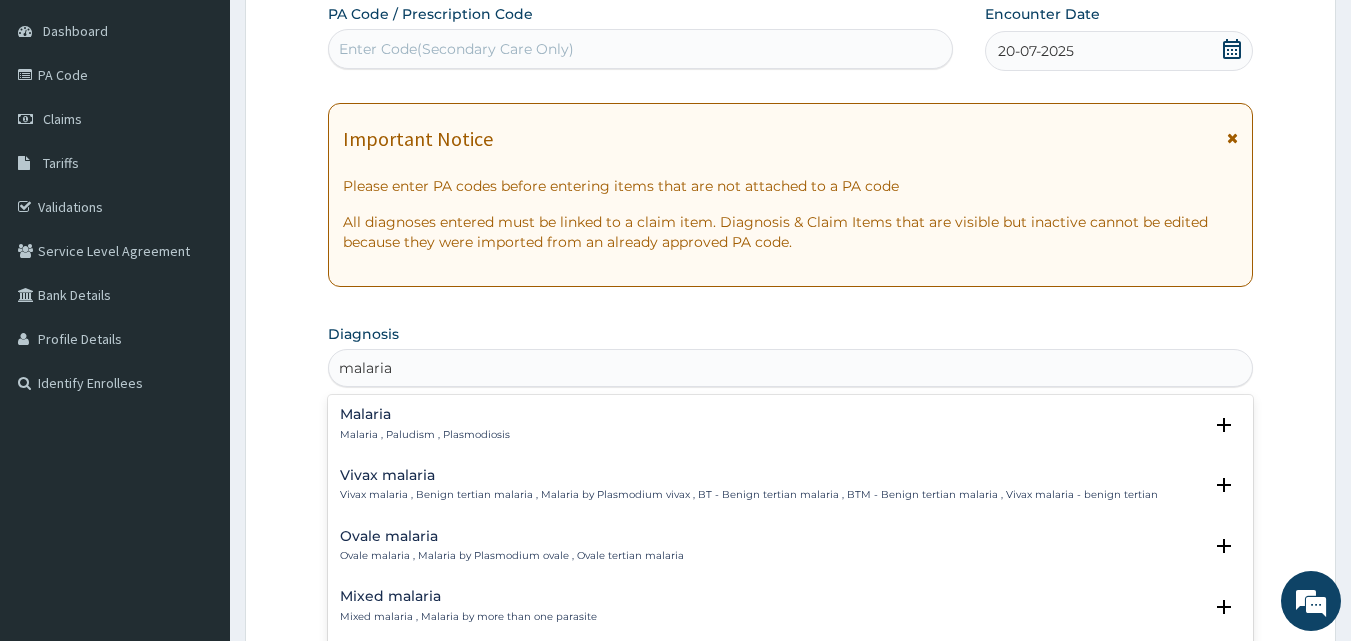 drag, startPoint x: 369, startPoint y: 413, endPoint x: 379, endPoint y: 429, distance: 18.867962 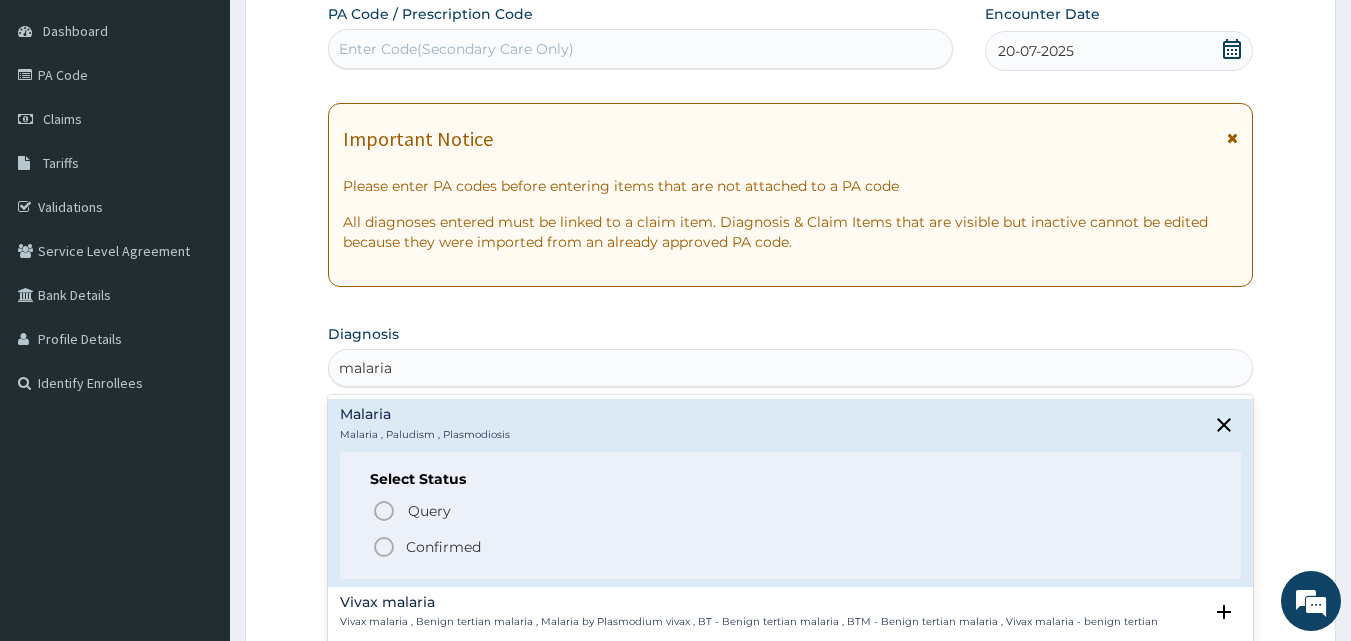 click on "Confirmed" at bounding box center [792, 547] 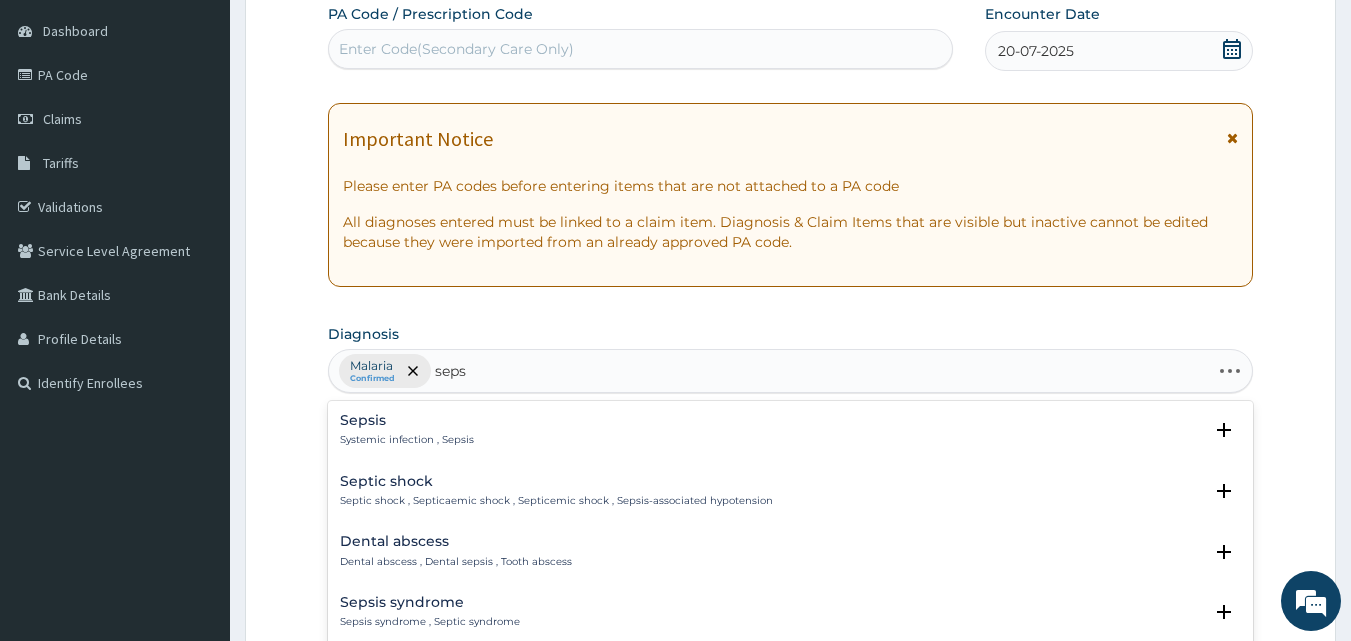 type on "sepsi" 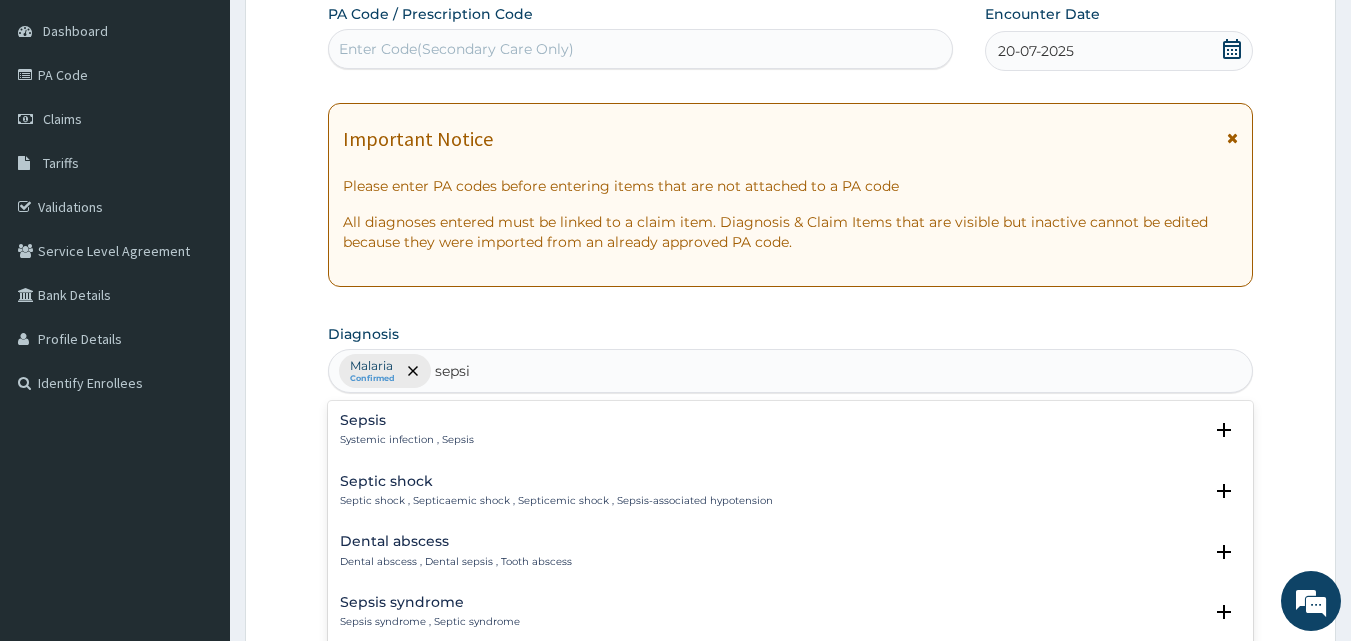 click on "Sepsis Systemic infection , Sepsis" at bounding box center [407, 430] 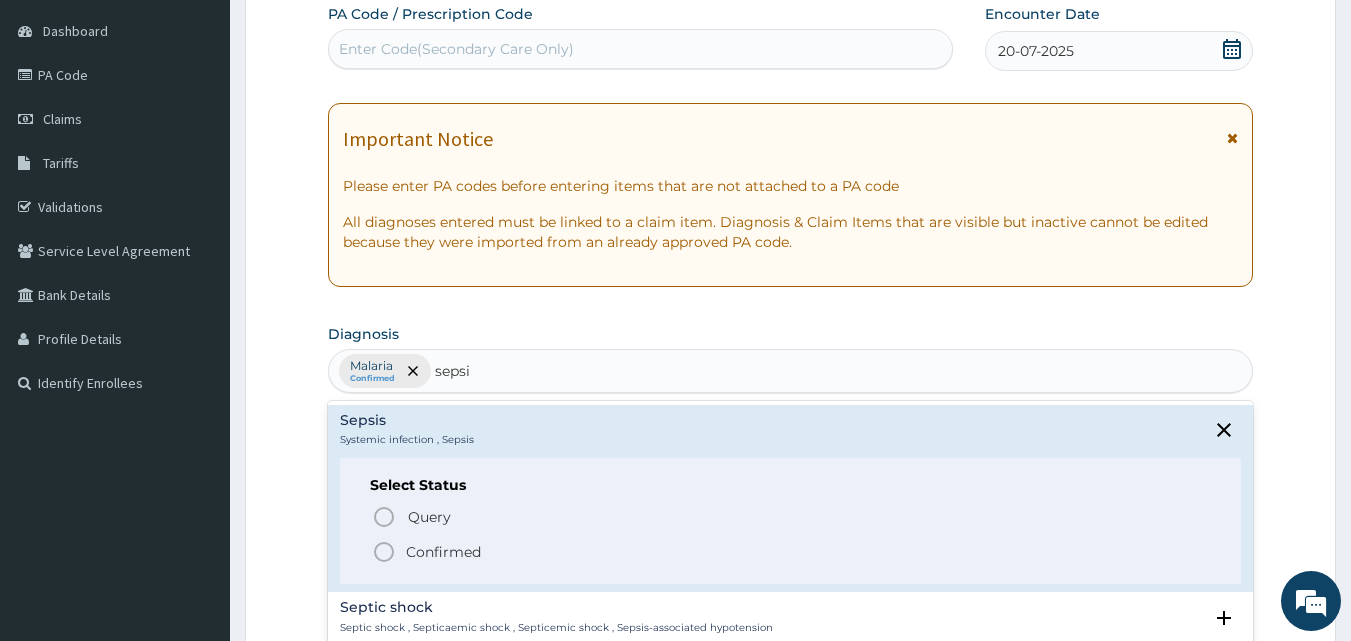 drag, startPoint x: 413, startPoint y: 549, endPoint x: 327, endPoint y: 186, distance: 373.04825 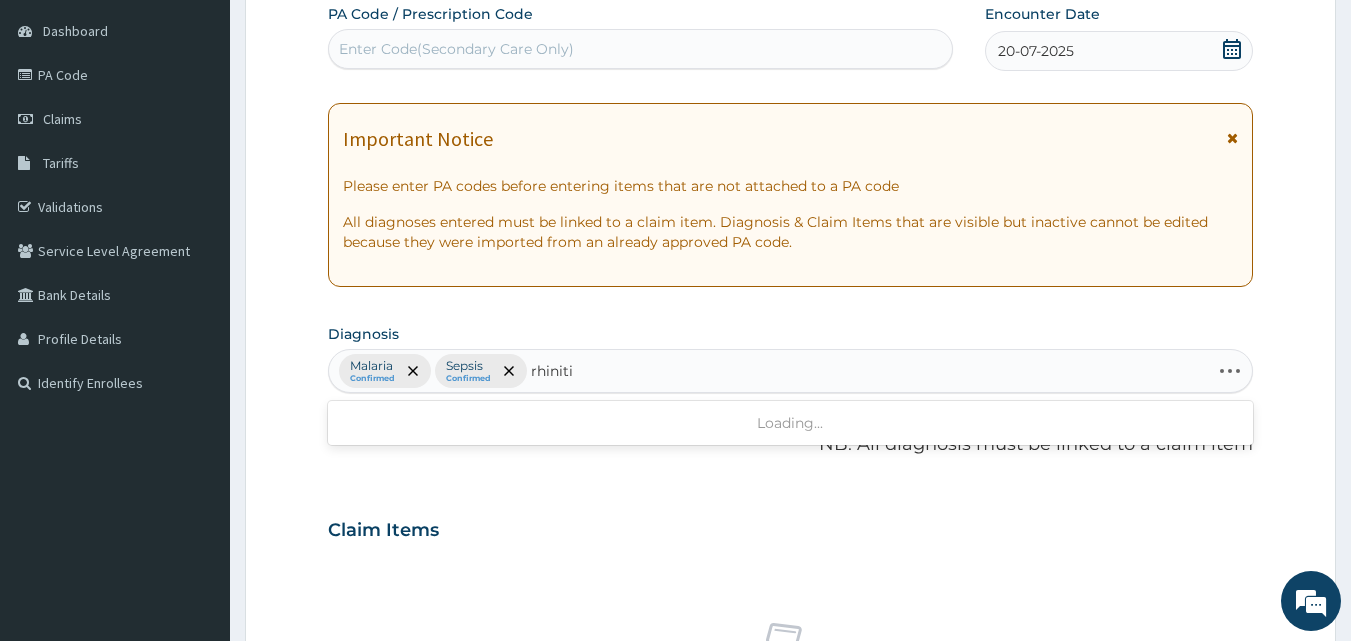 type on "rhinitis" 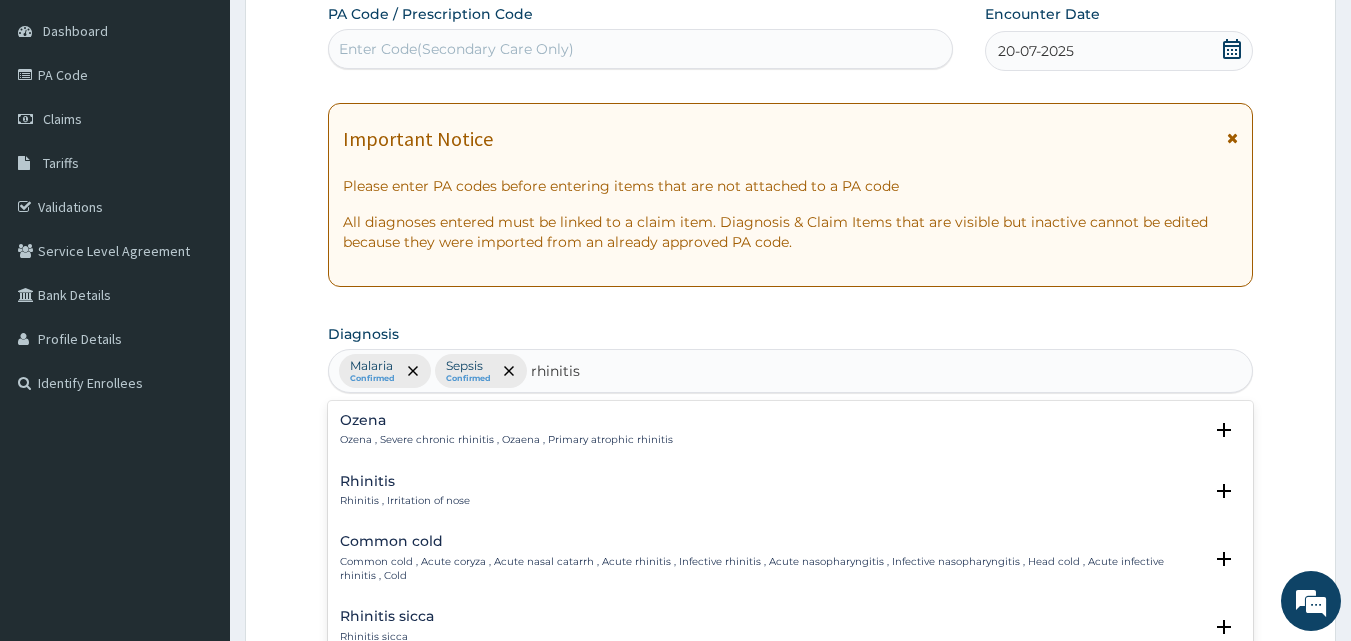 click on "Rhinitis" at bounding box center [405, 481] 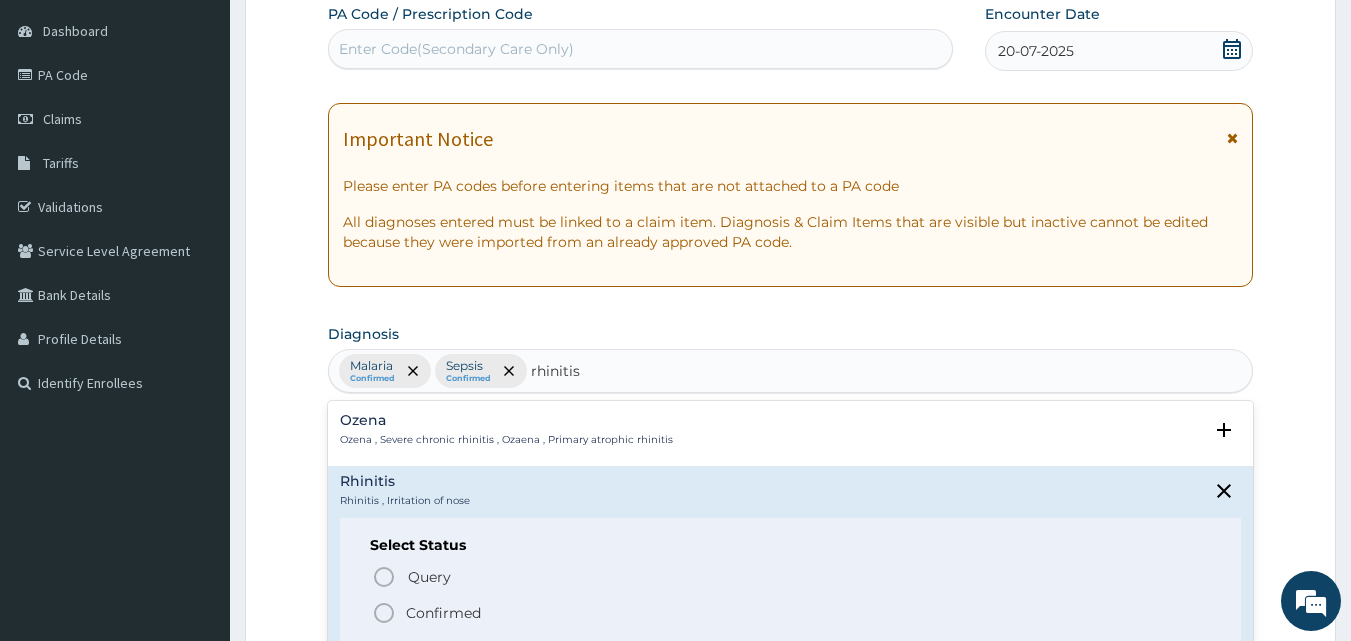 click on "Confirmed" at bounding box center [443, 613] 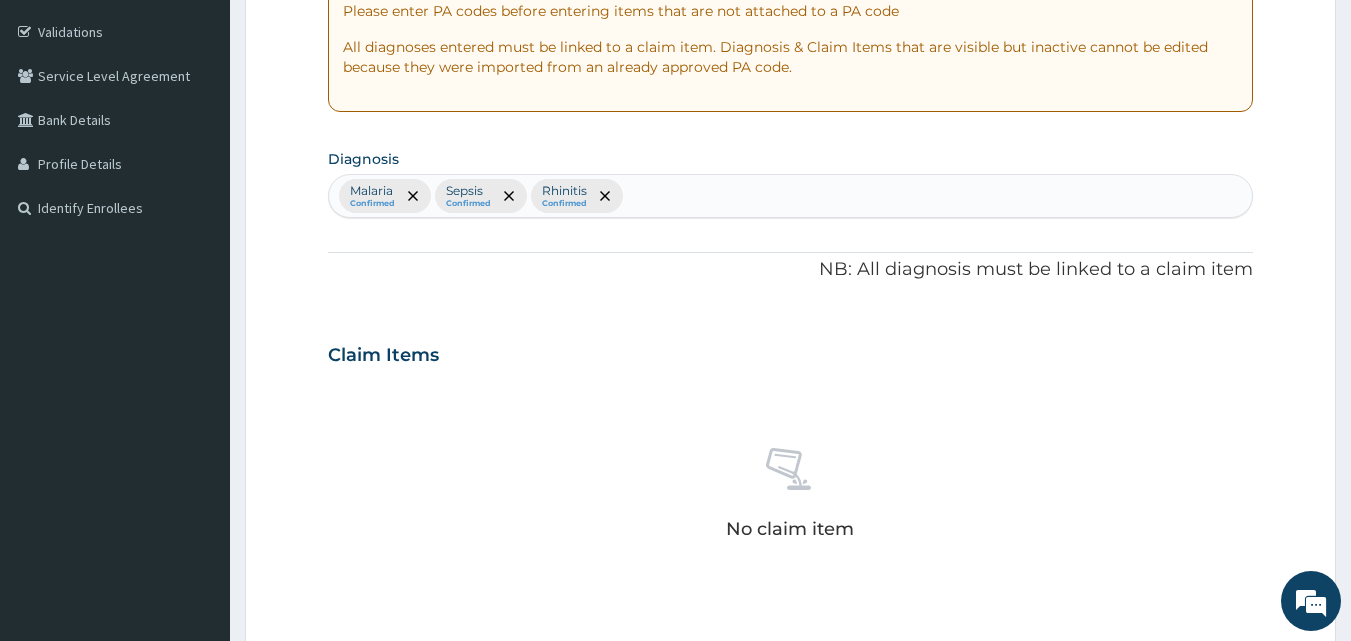 scroll, scrollTop: 387, scrollLeft: 0, axis: vertical 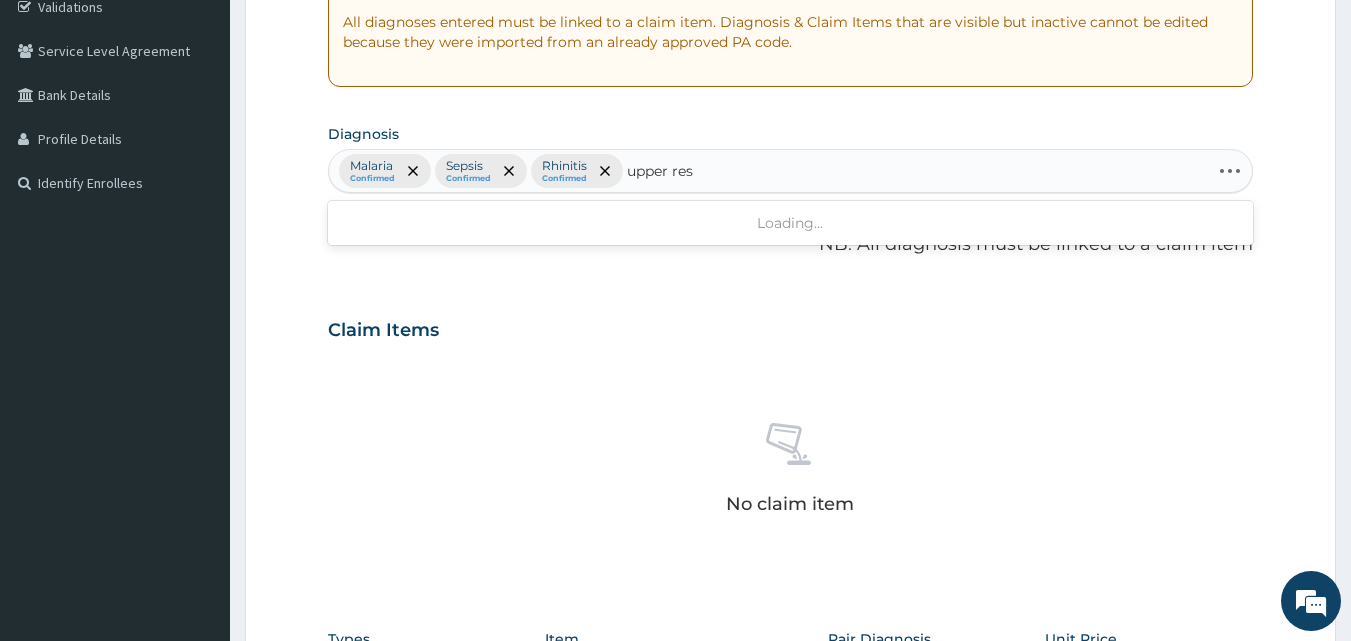 type on "upper resp" 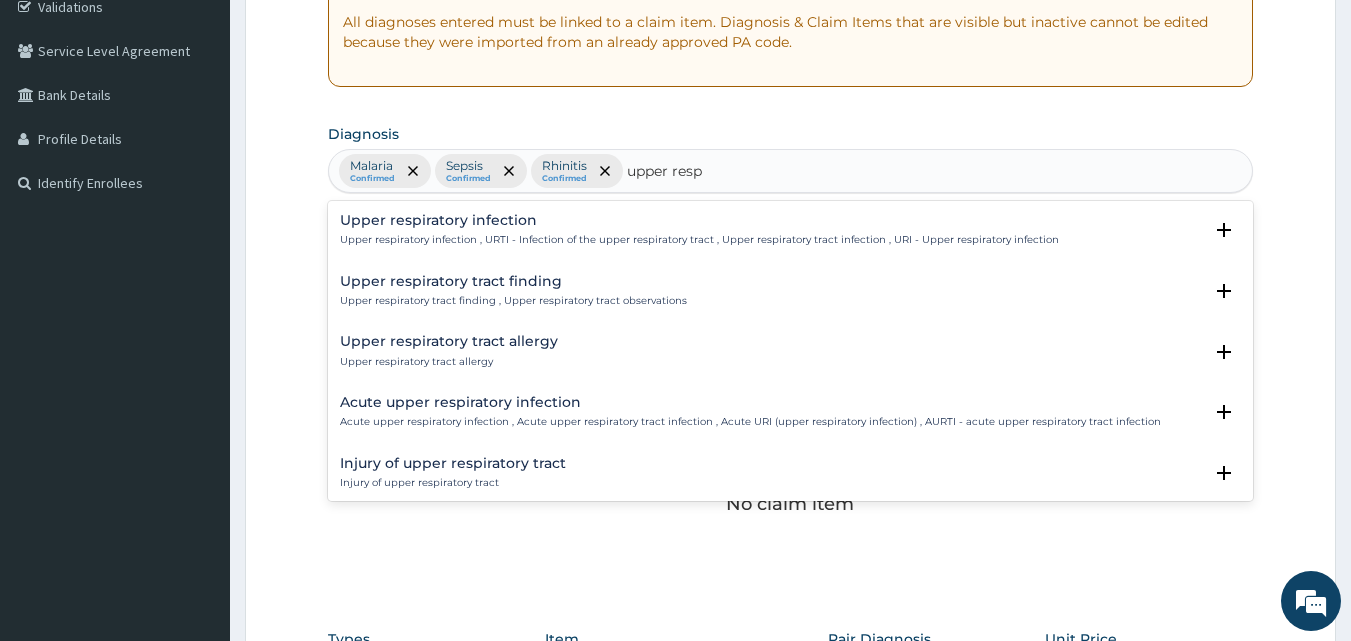 click on "Upper respiratory infection" at bounding box center (699, 220) 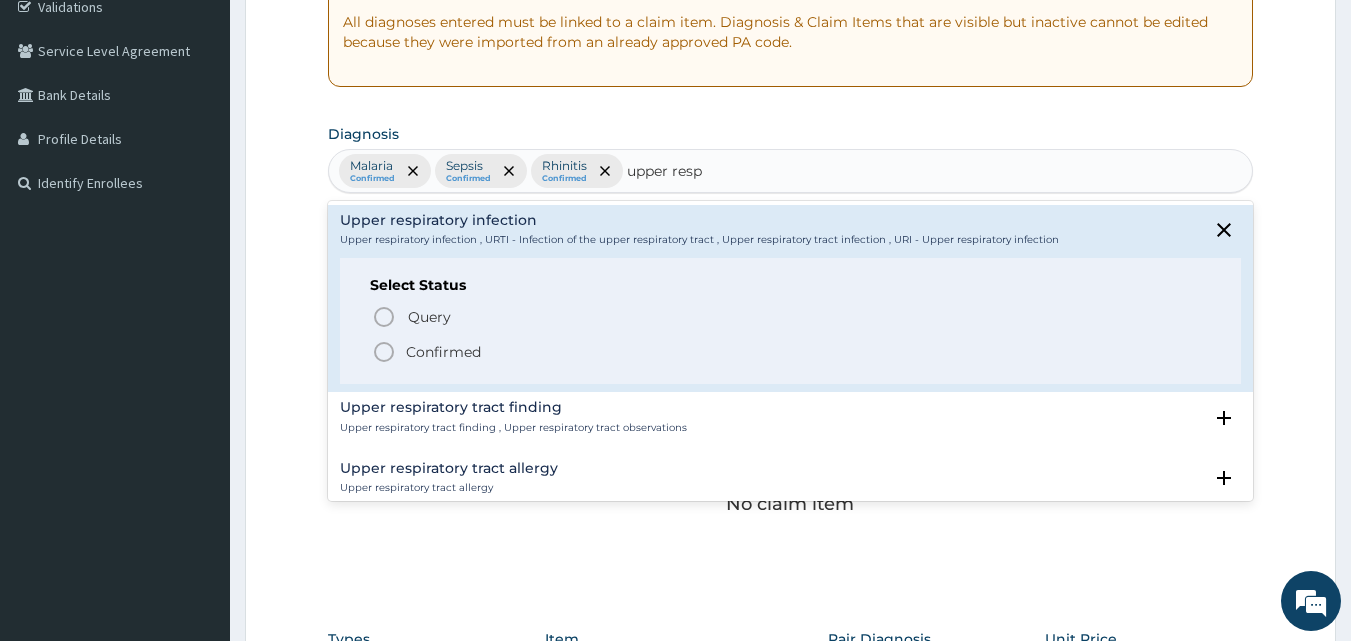 click on "Confirmed" at bounding box center (443, 352) 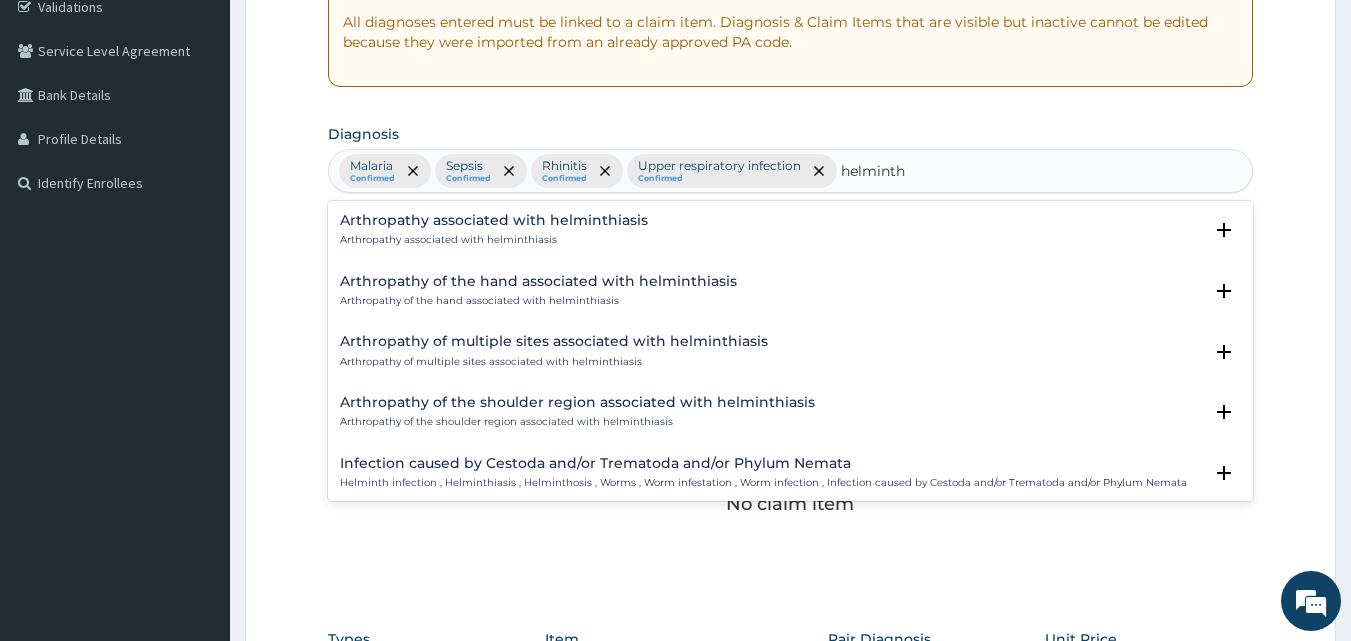 click at bounding box center (604, 171) 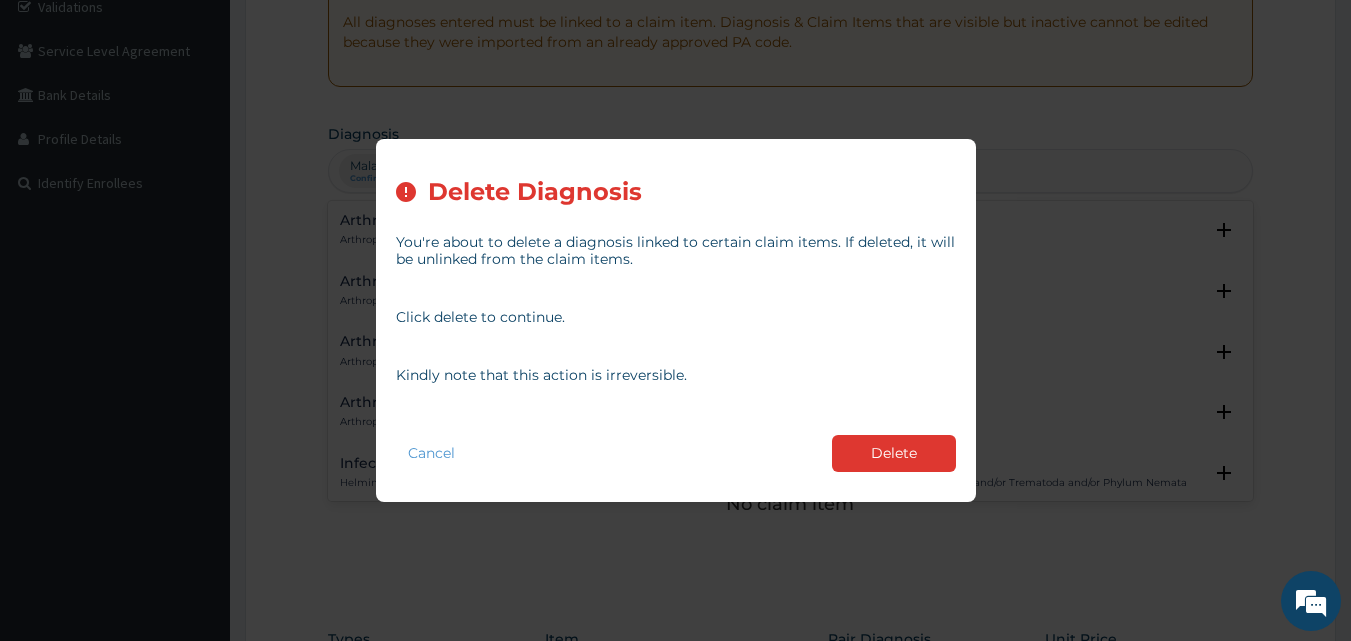type on "helminth" 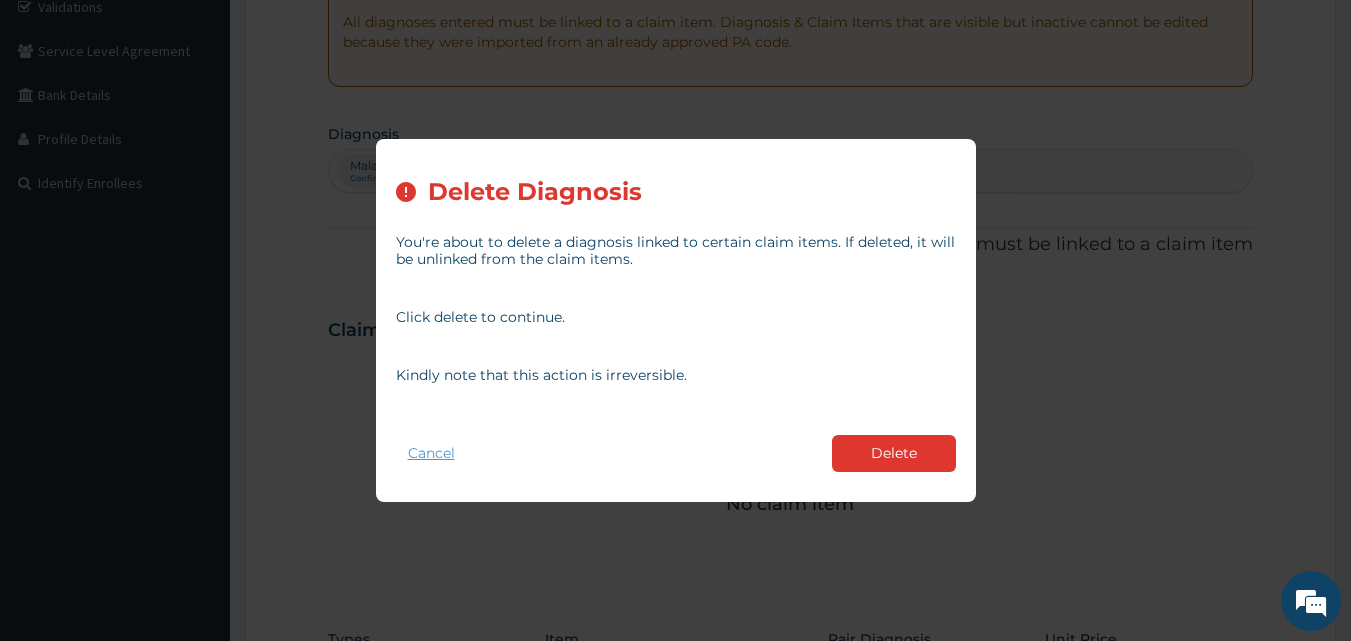 click on "Cancel" at bounding box center (431, 453) 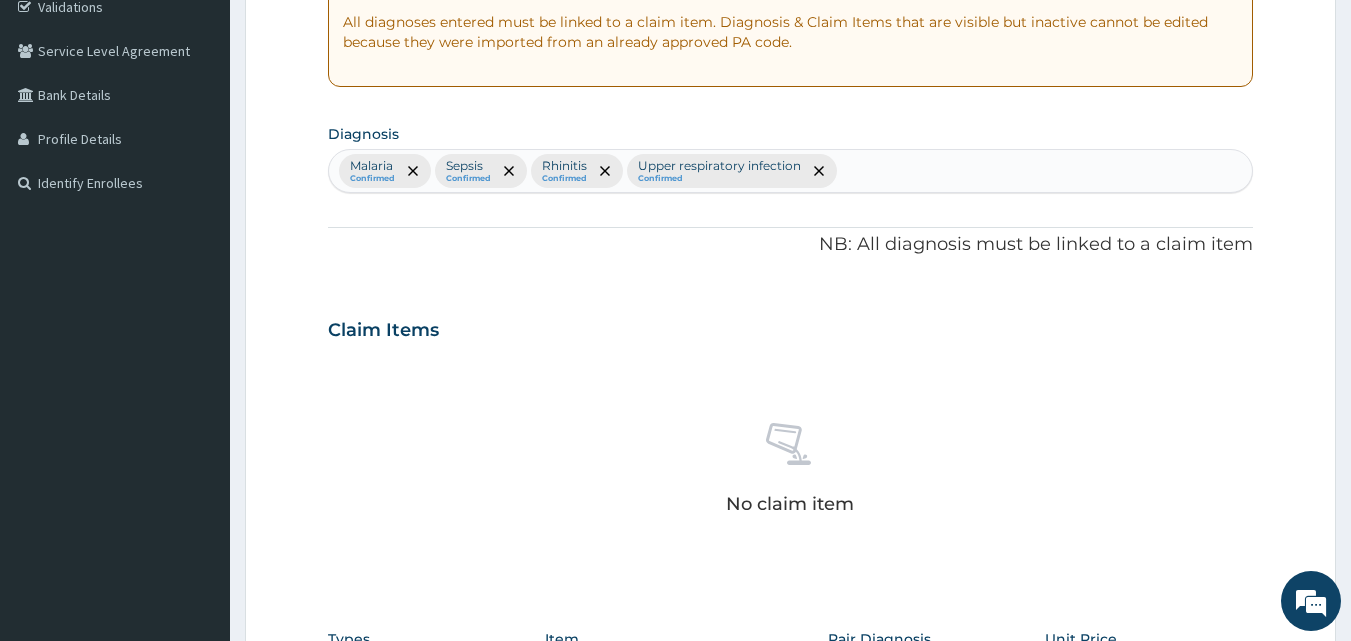 click on "Malaria Confirmed Sepsis Confirmed Rhinitis Confirmed Upper respiratory infection Confirmed" at bounding box center (791, 171) 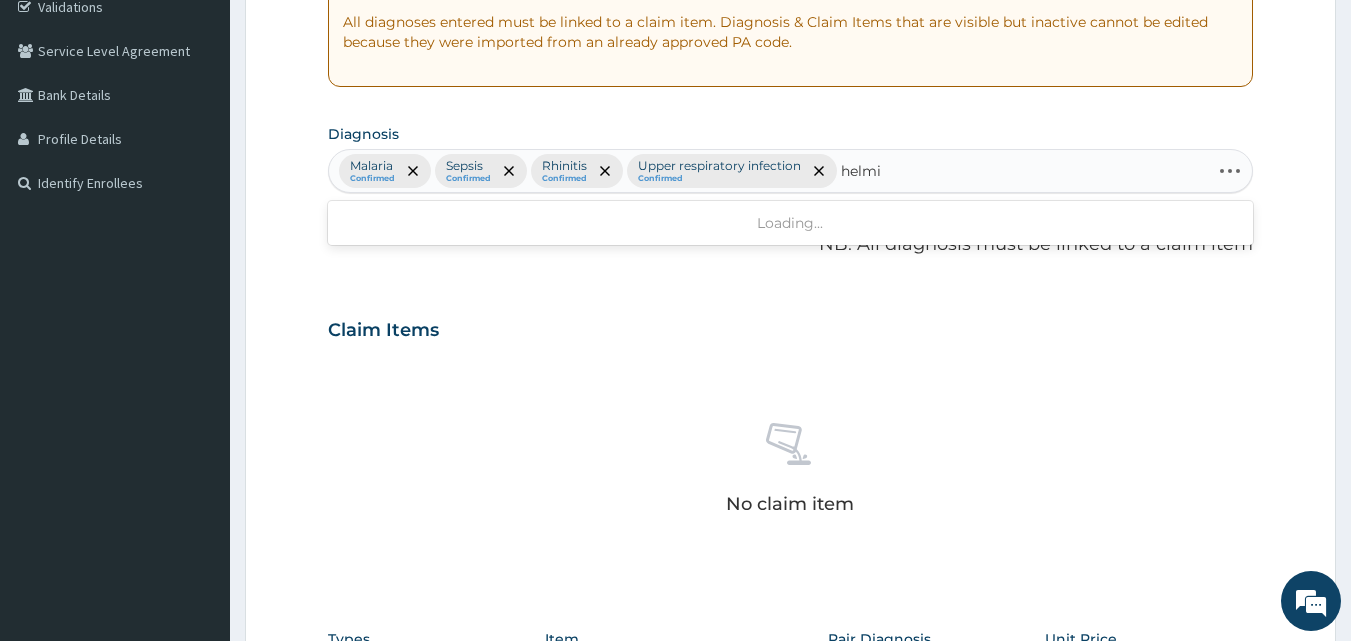 type on "helmin" 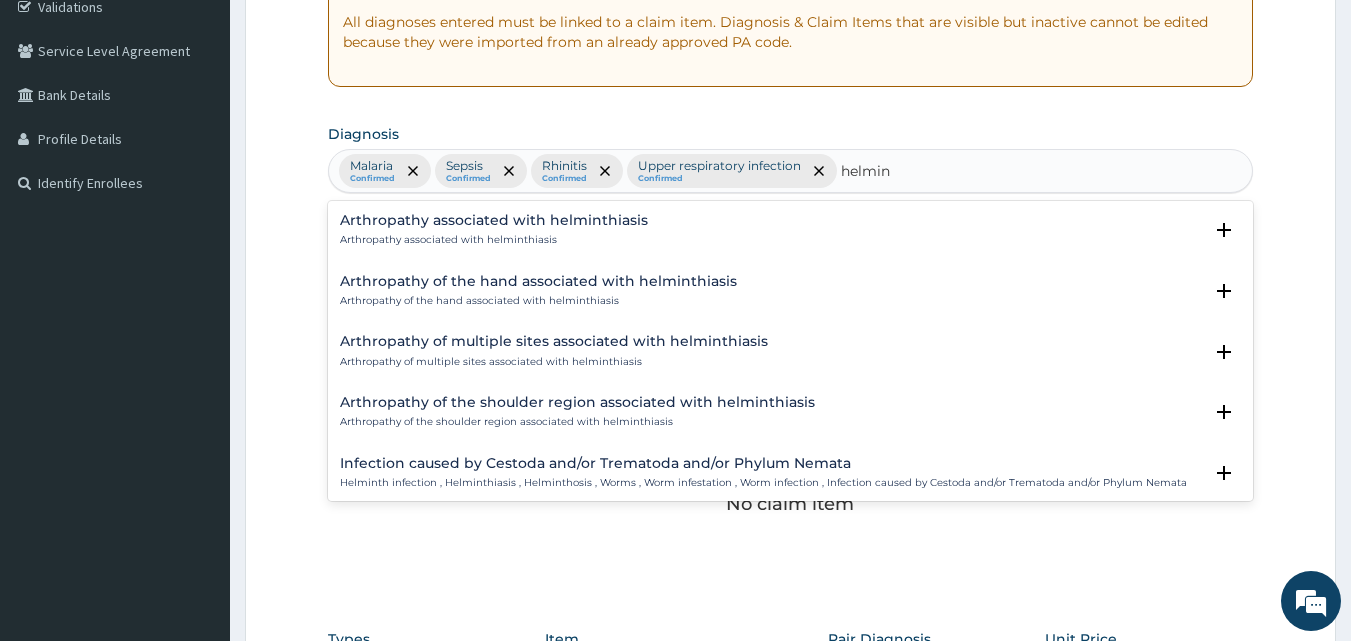 click on "Arthropathy associated with helminthiasis Arthropathy associated with helminthiasis Select Status Query Query covers suspected (?), Keep in view (kiv), Ruled out (r/o) Confirmed Arthropathy of the hand associated with helminthiasis Arthropathy of the hand associated with helminthiasis Select Status Query Query covers suspected (?), Keep in view (kiv), Ruled out (r/o) Confirmed Arthropathy of multiple sites associated with helminthiasis Arthropathy of multiple sites associated with helminthiasis Select Status Query Query covers suspected (?), Keep in view (kiv), Ruled out (r/o) Confirmed Arthropathy of the shoulder region associated with helminthiasis Arthropathy of the shoulder region associated with helminthiasis Select Status Query Query covers suspected (?), Keep in view (kiv), Ruled out (r/o) Confirmed Infection caused by Cestoda and/or Trematoda and/or Phylum Nemata Select Status Query Query covers suspected (?), Keep in view (kiv), Ruled out (r/o) Confirmed Select Status Query Confirmed Select Status" at bounding box center (791, 351) 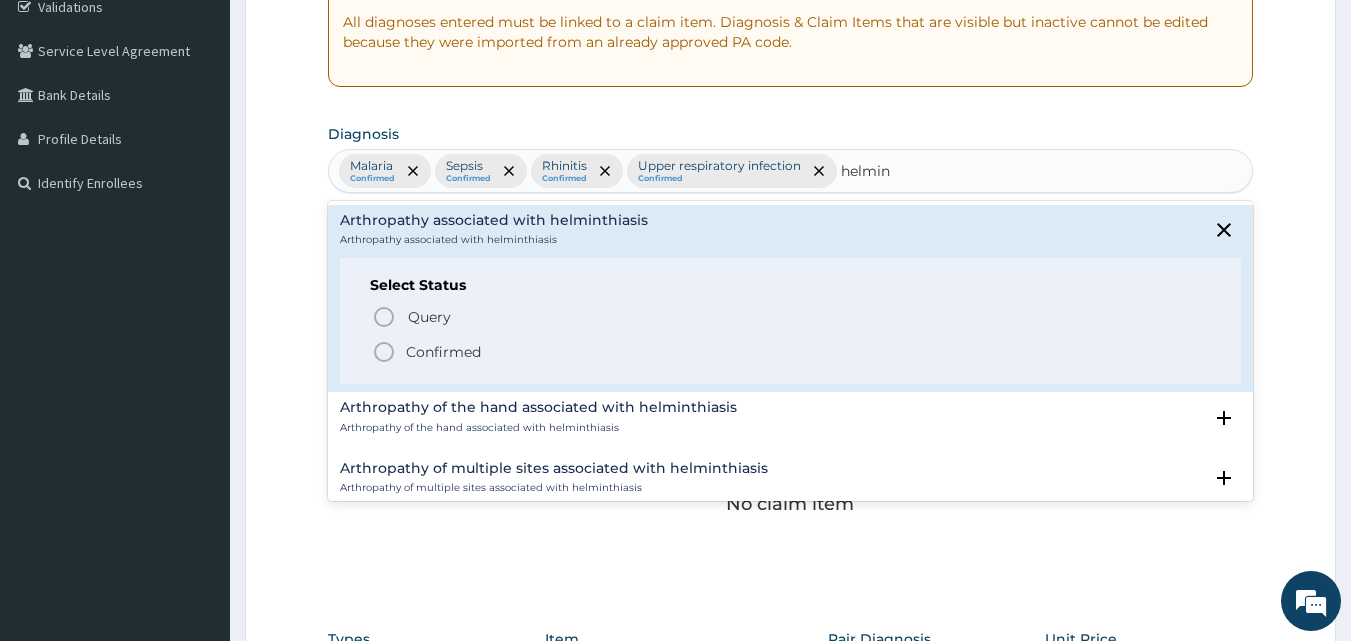 click on "Confirmed" at bounding box center (443, 352) 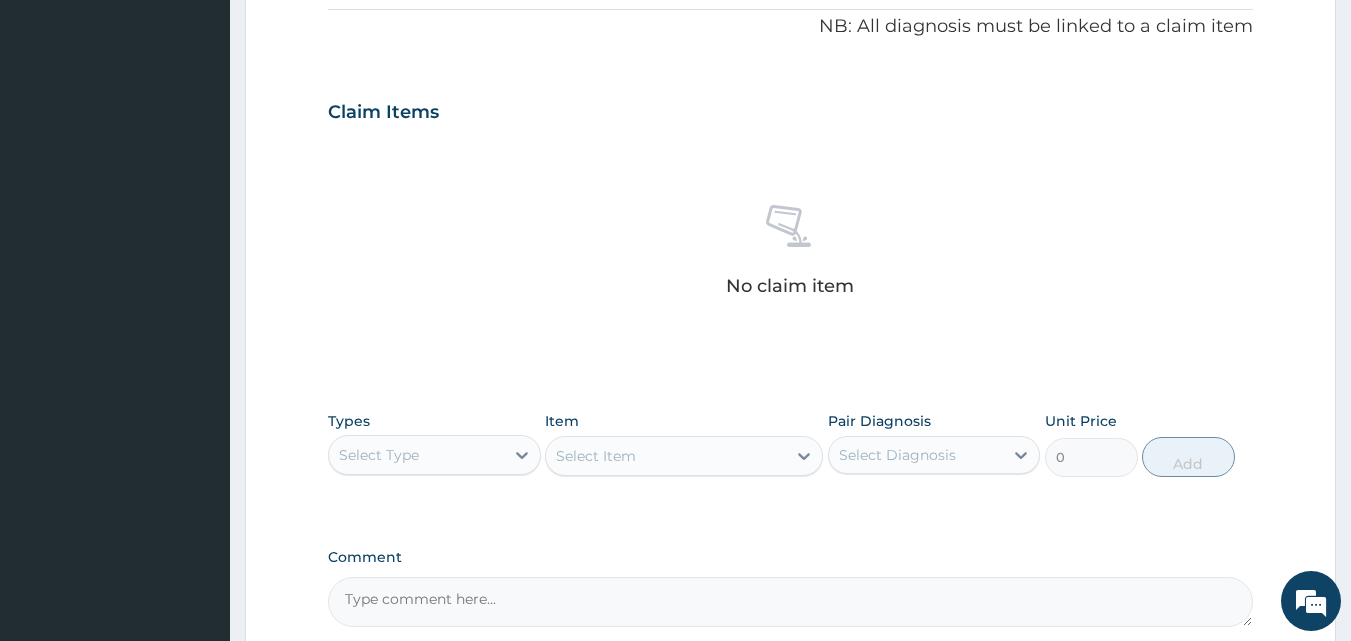 scroll, scrollTop: 801, scrollLeft: 0, axis: vertical 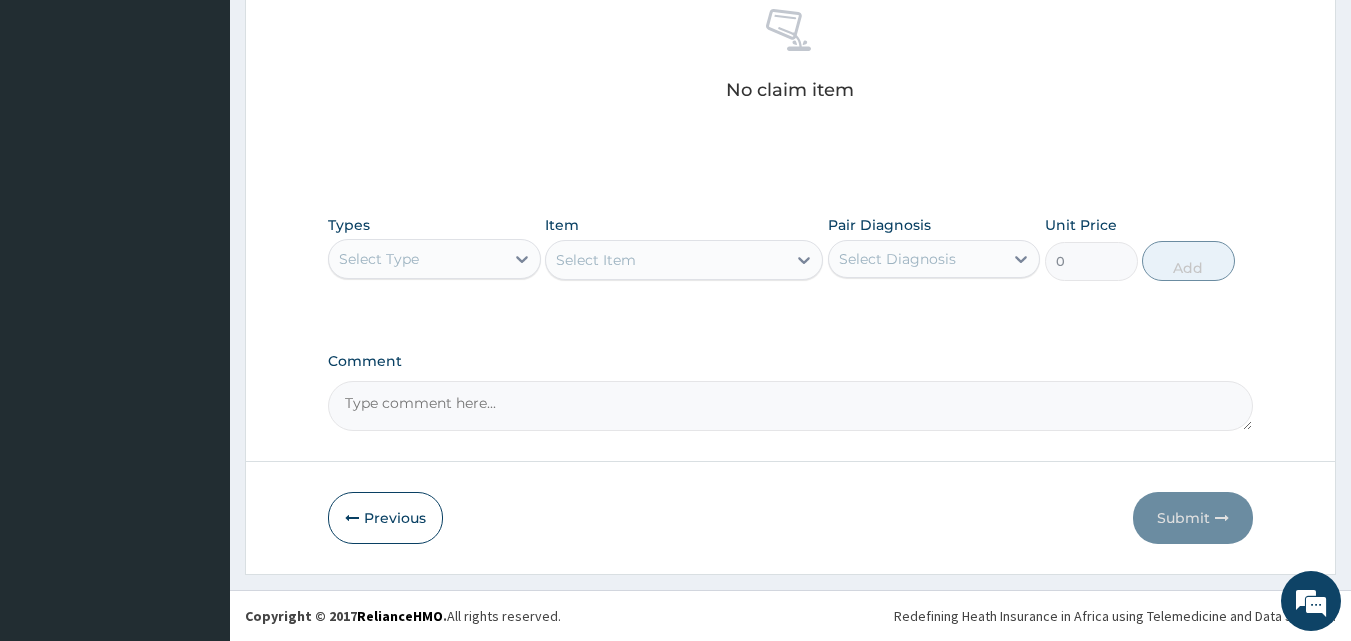 click on "Select Type" at bounding box center (379, 259) 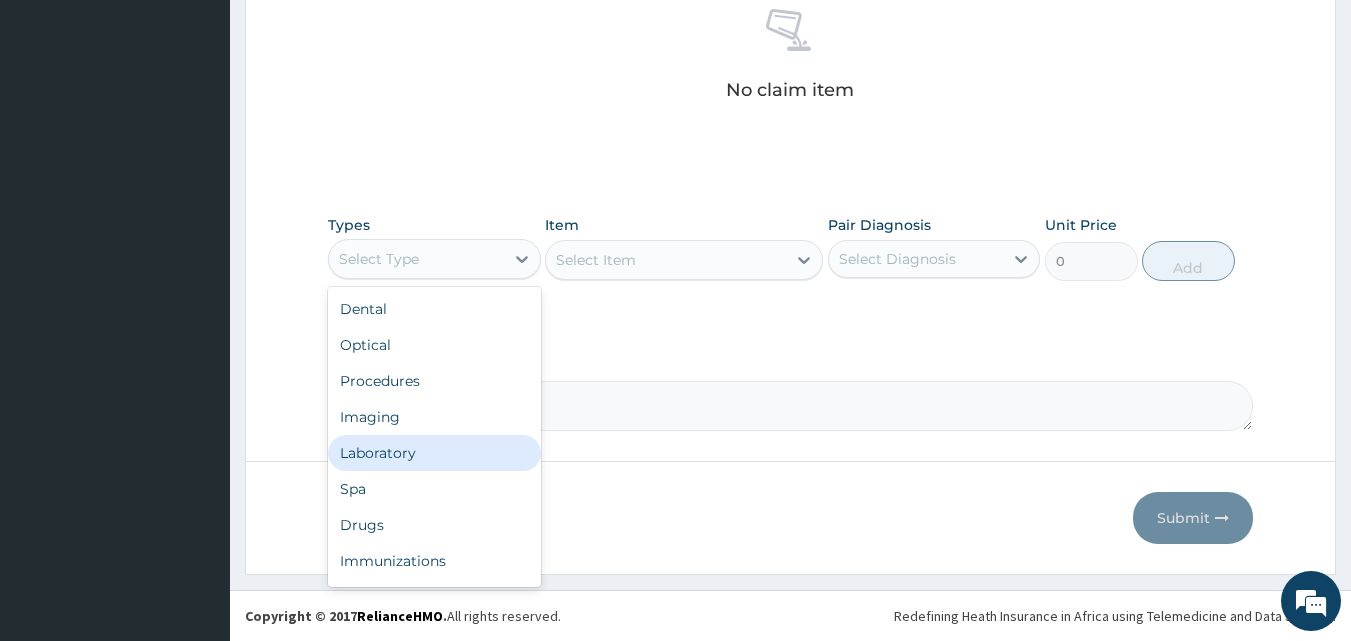 click on "Laboratory" at bounding box center [434, 453] 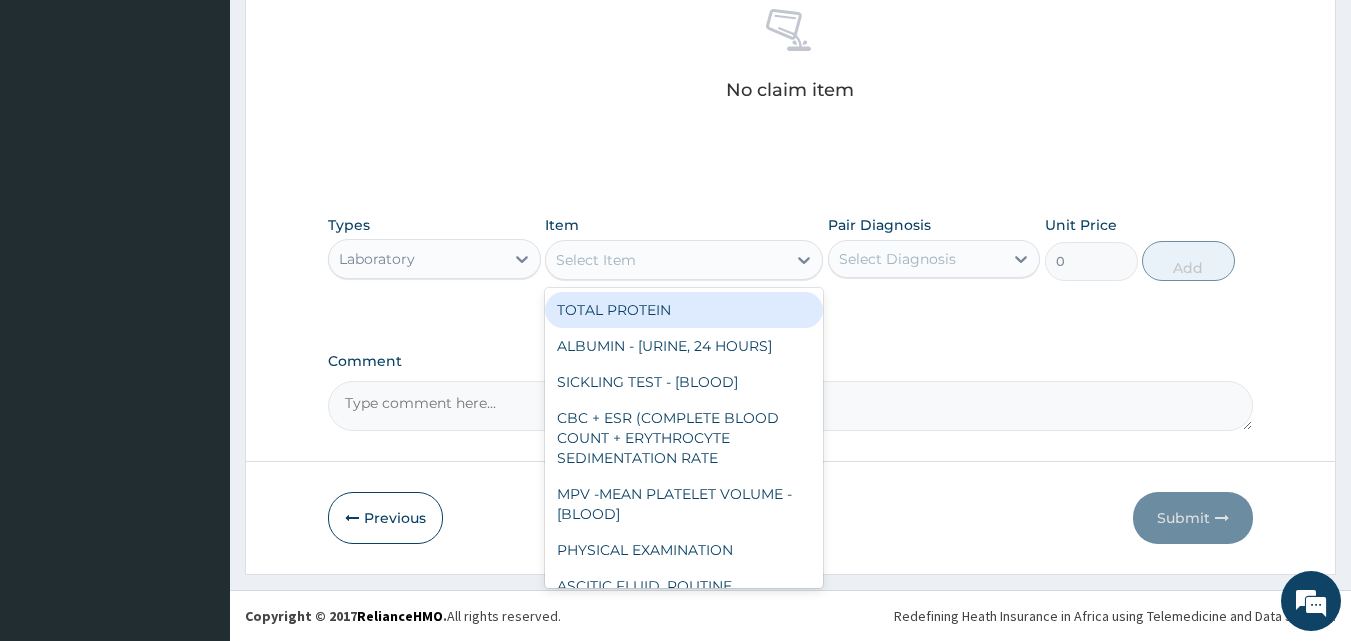 click on "Select Item" at bounding box center (666, 260) 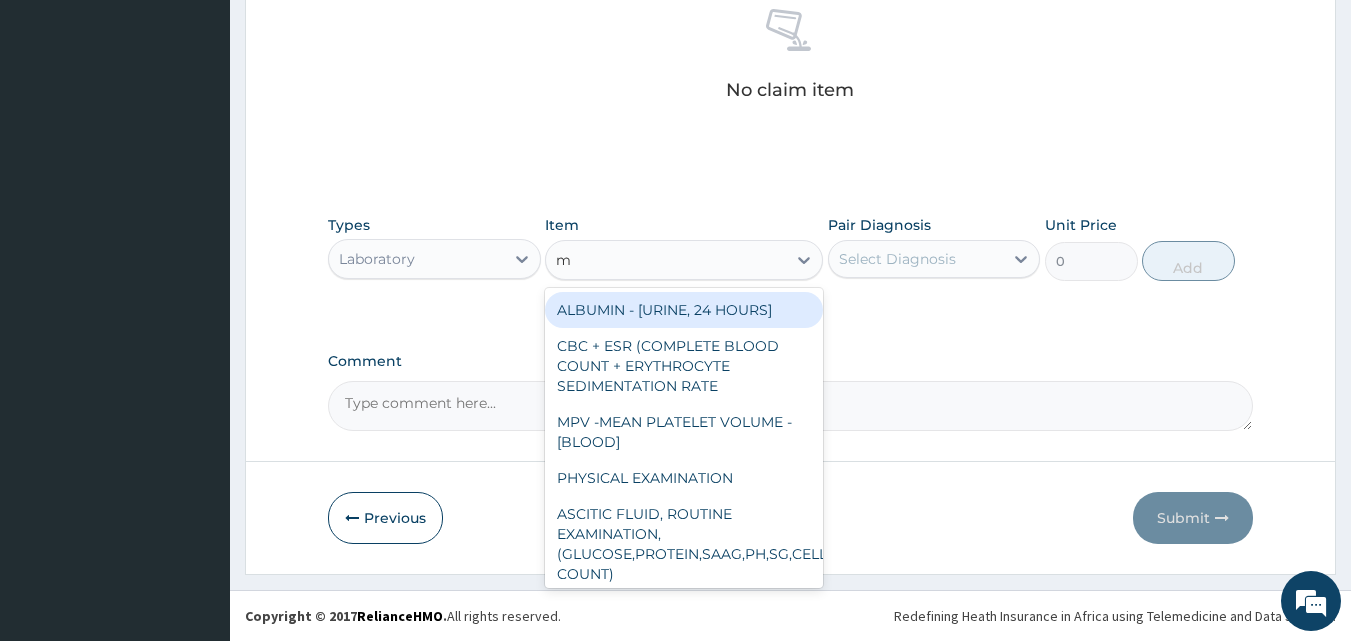 type on "mp" 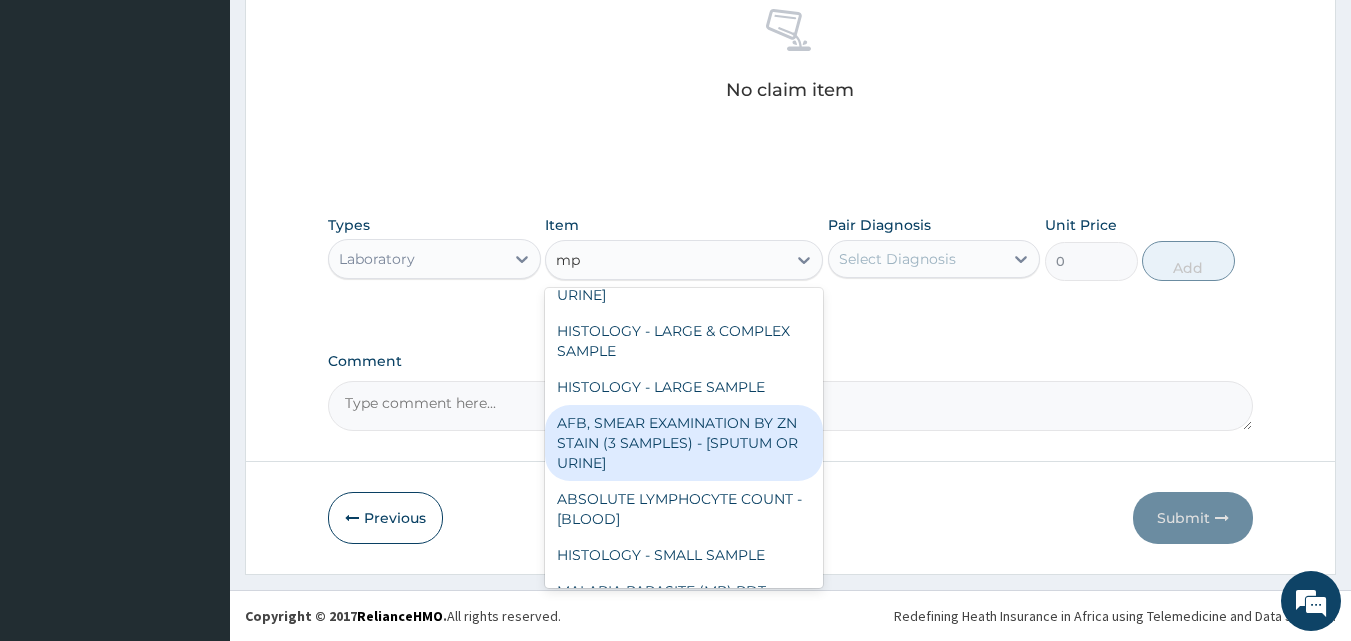 scroll, scrollTop: 436, scrollLeft: 0, axis: vertical 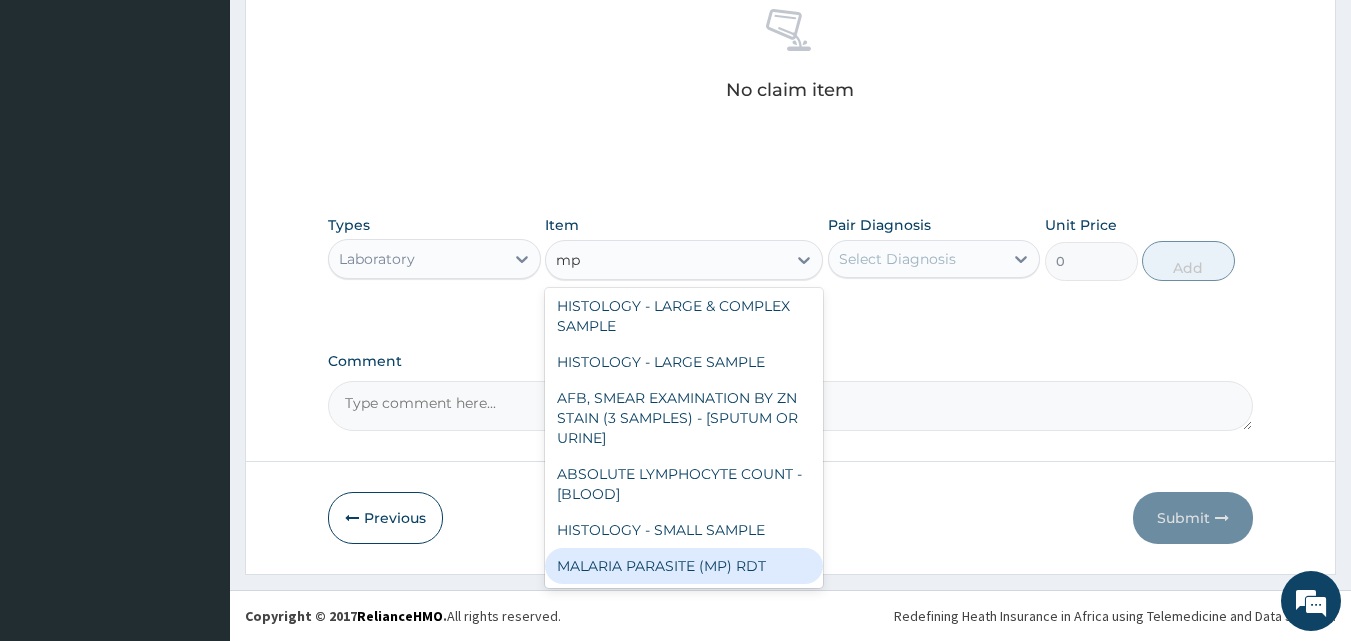 click on "MALARIA PARASITE (MP) RDT" at bounding box center [684, 566] 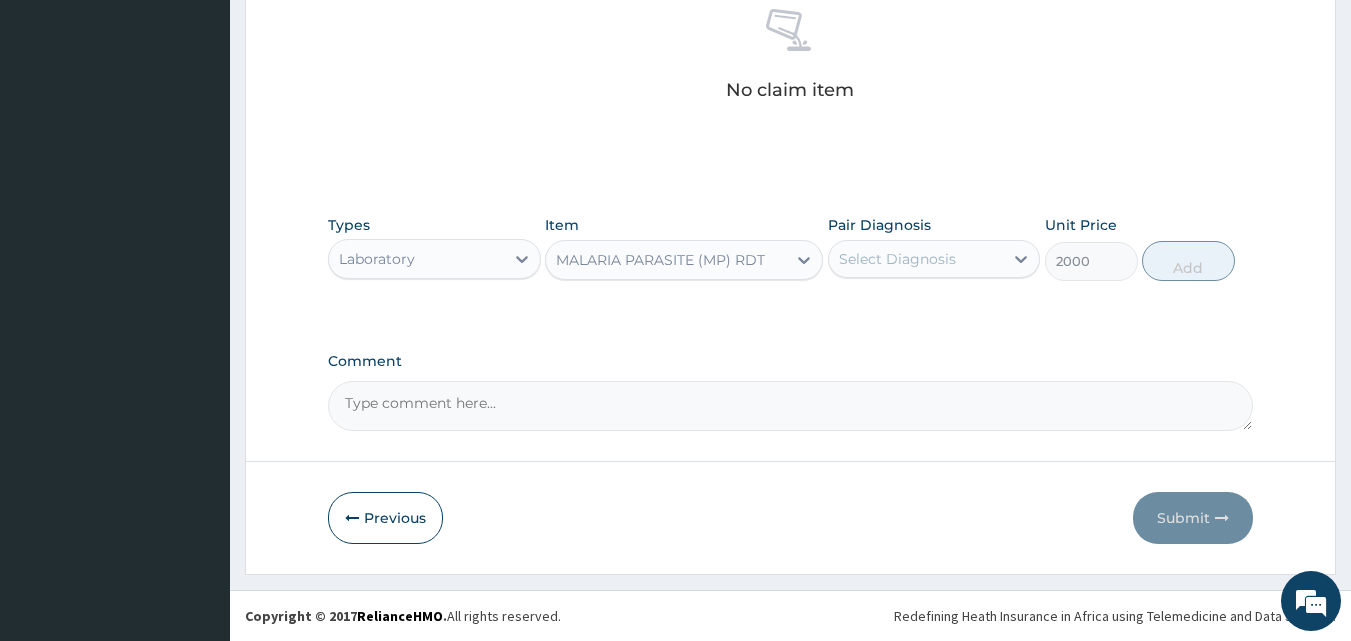 click on "Select Diagnosis" at bounding box center [916, 259] 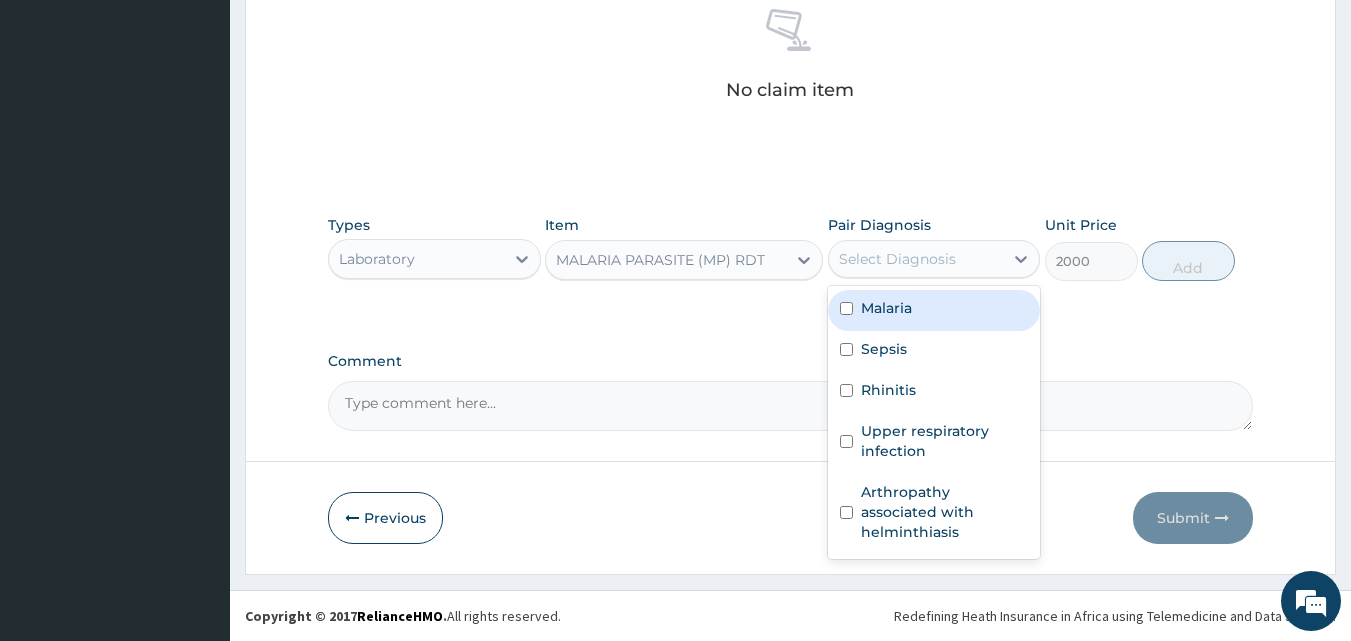 click on "Malaria" at bounding box center (886, 308) 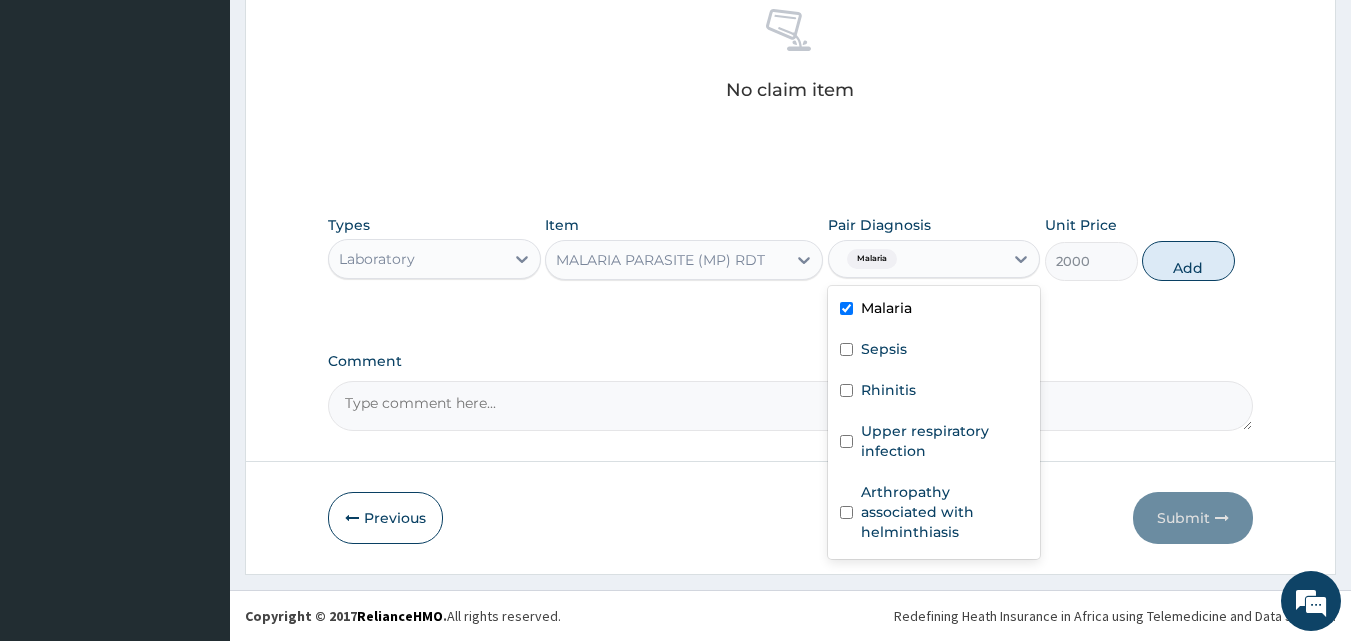 checkbox on "true" 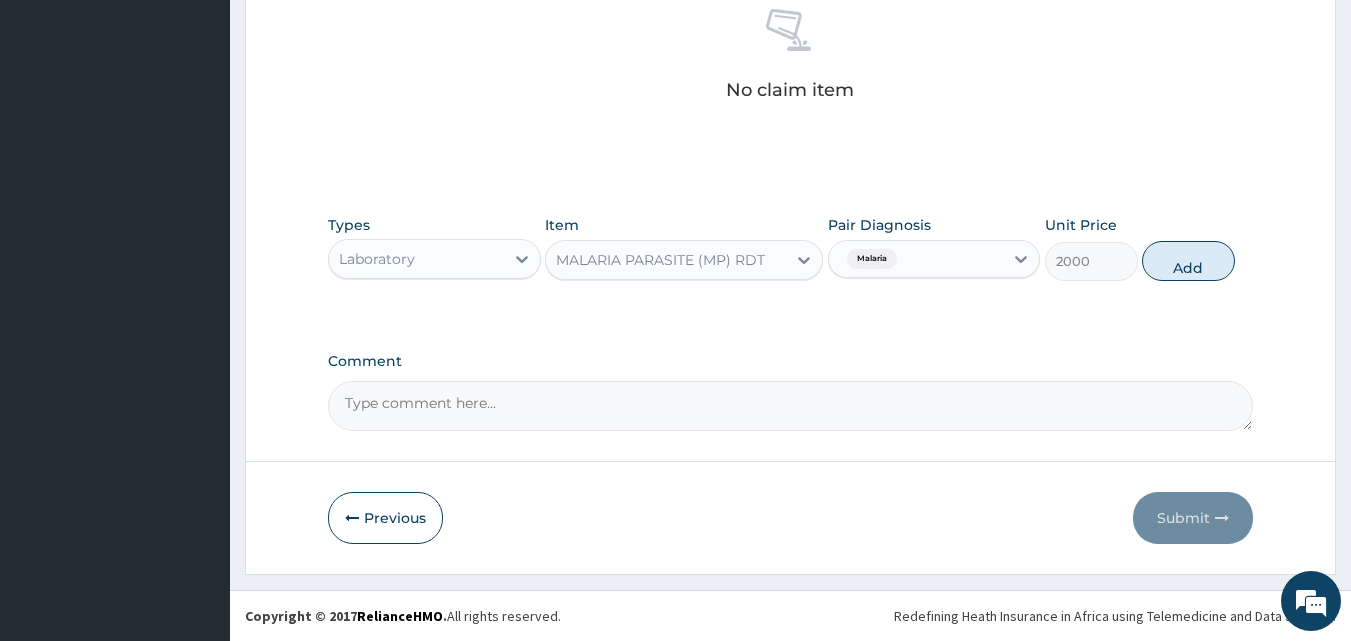 click on "Types Laboratory Item MALARIA PARASITE (MP) RDT Pair Diagnosis Malaria Unit Price 2000 Add" at bounding box center (791, 248) 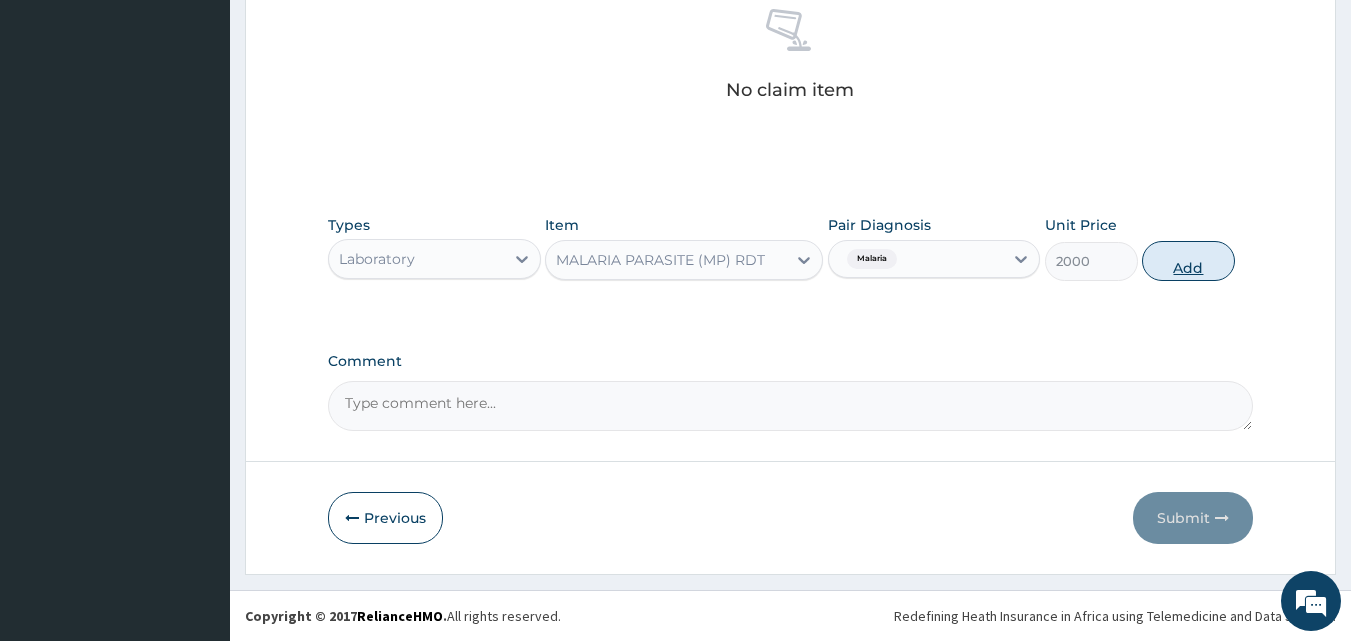 click on "Add" at bounding box center [1188, 261] 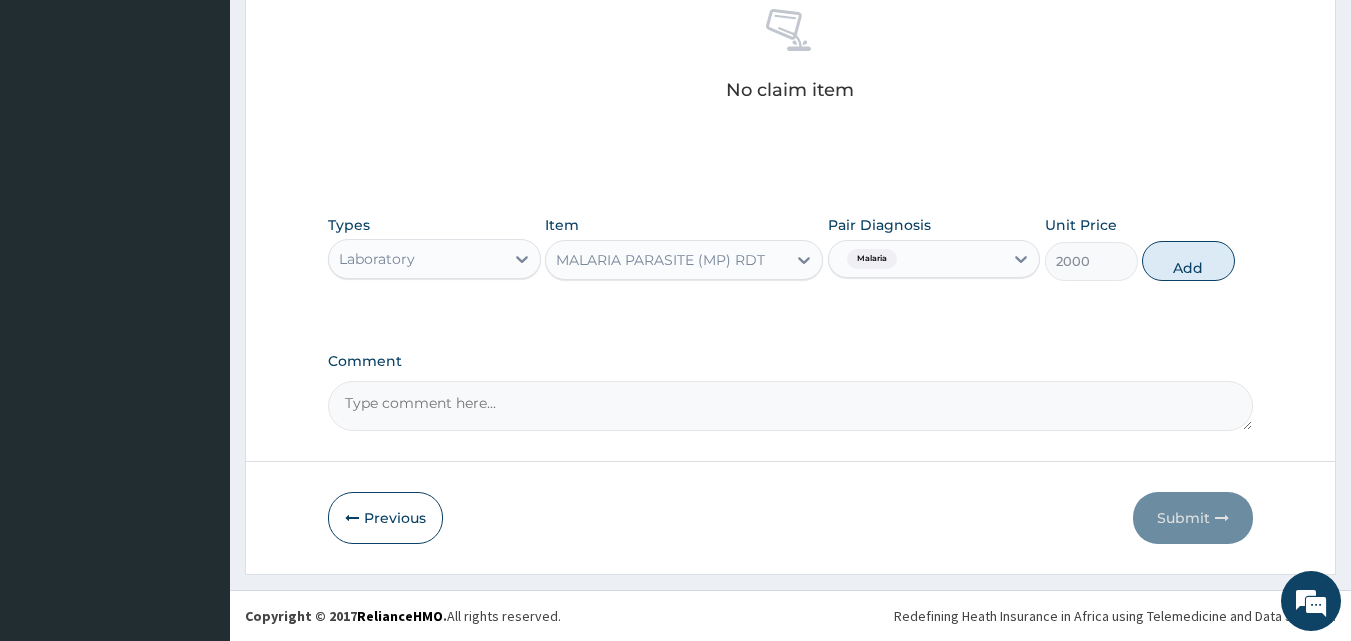 type on "0" 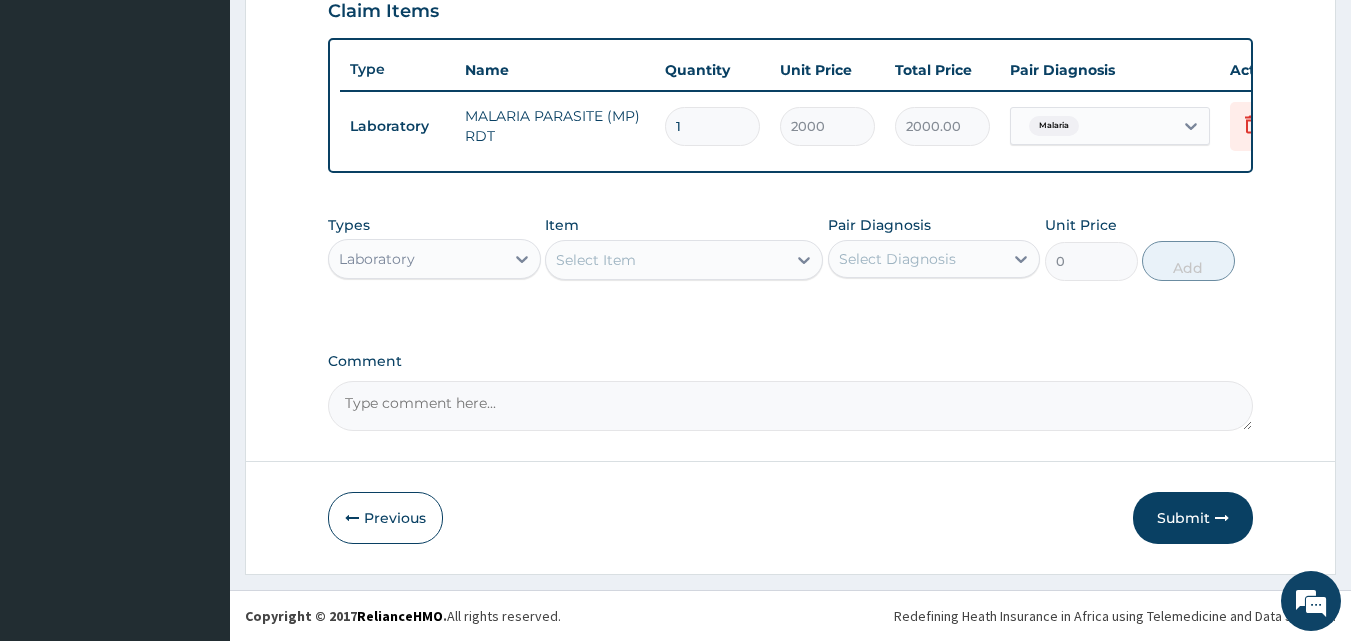 scroll, scrollTop: 721, scrollLeft: 0, axis: vertical 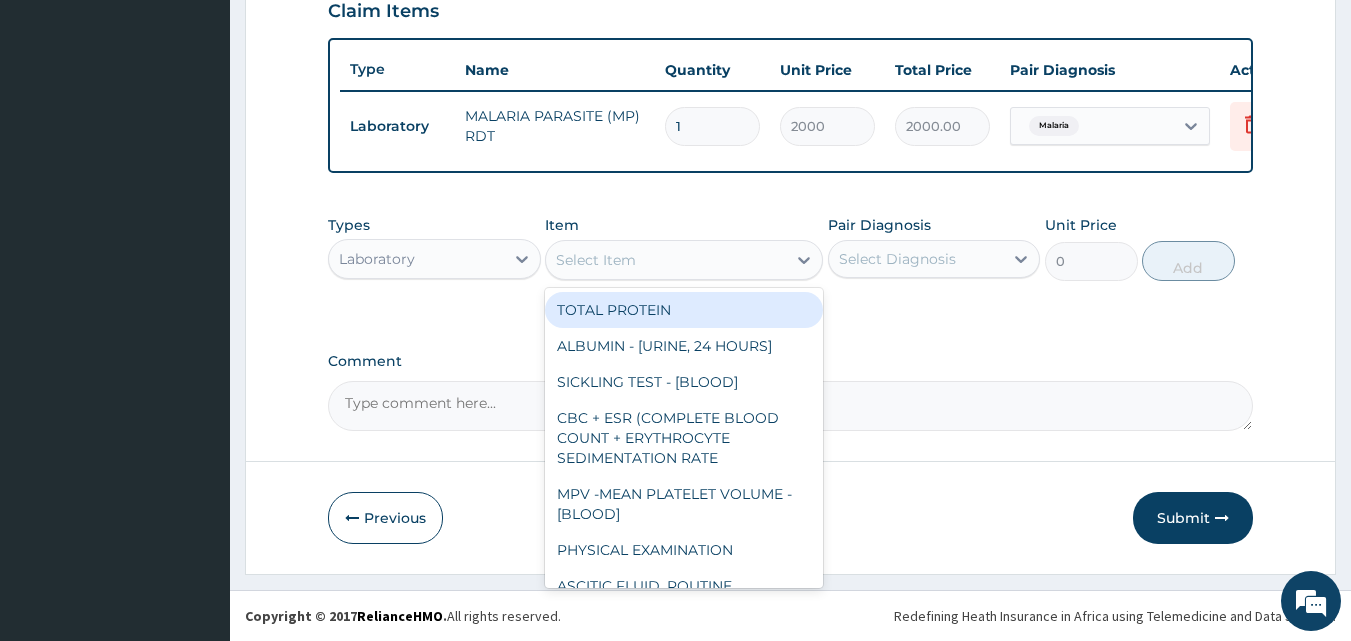 click on "Select Item" at bounding box center (666, 260) 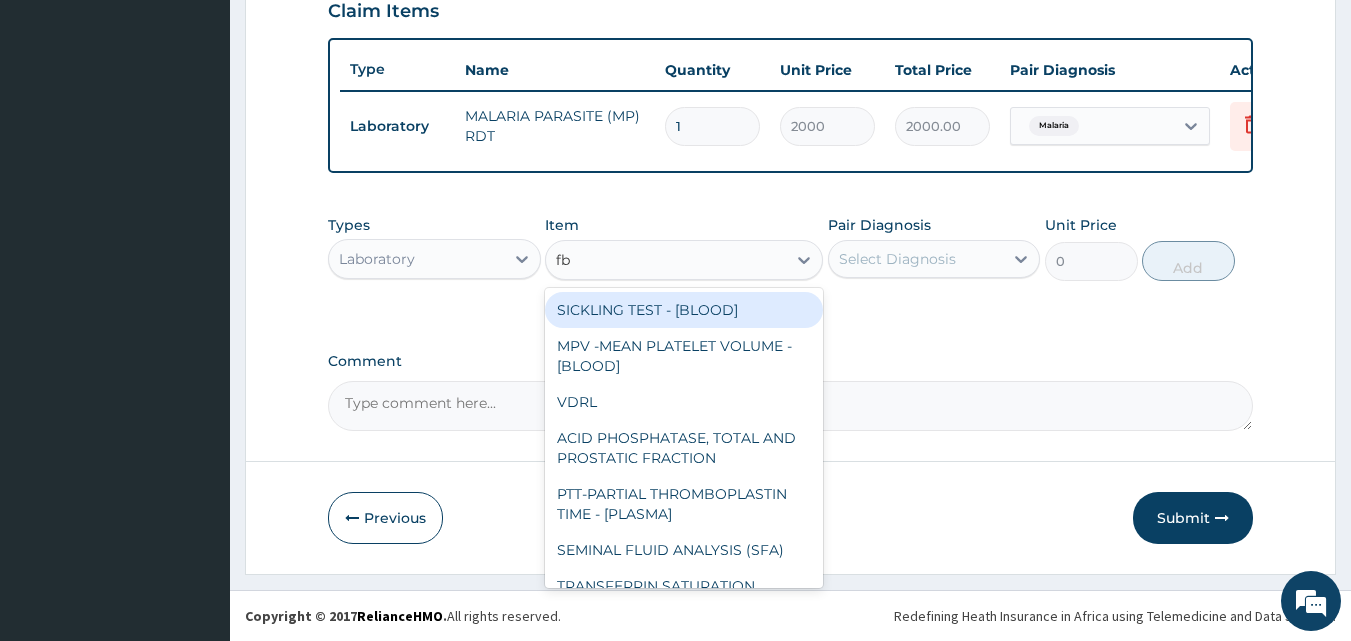 type on "fbc" 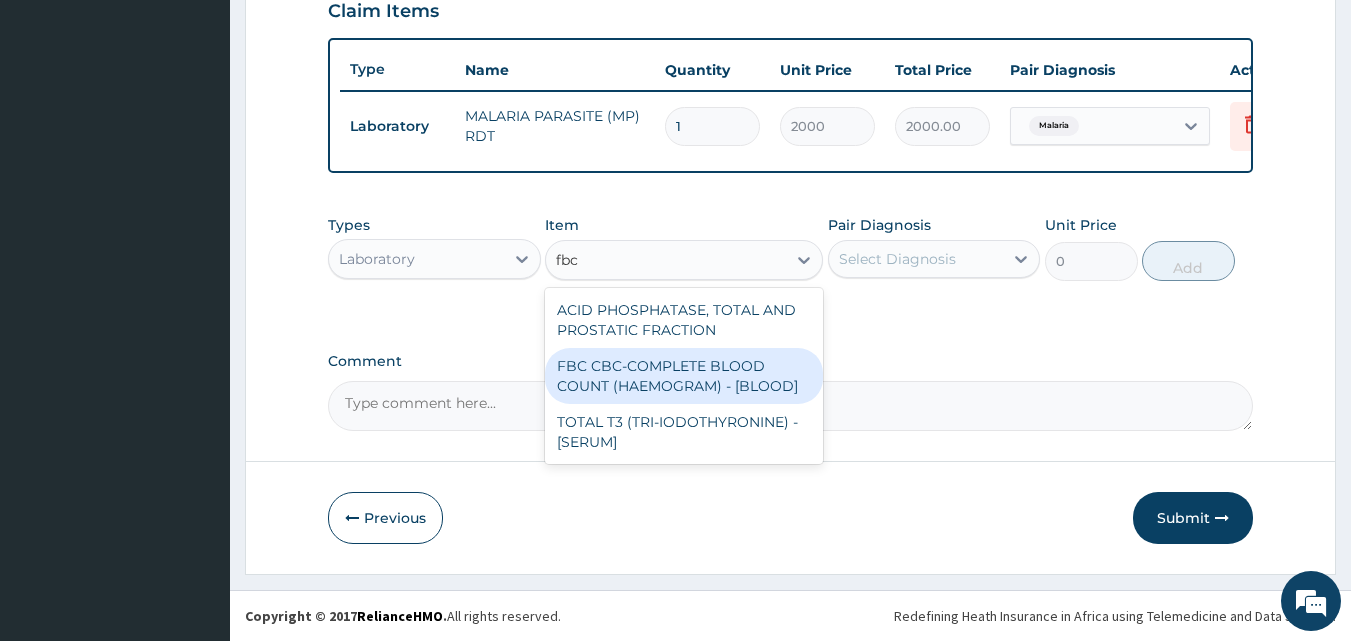 drag, startPoint x: 669, startPoint y: 378, endPoint x: 761, endPoint y: 318, distance: 109.83624 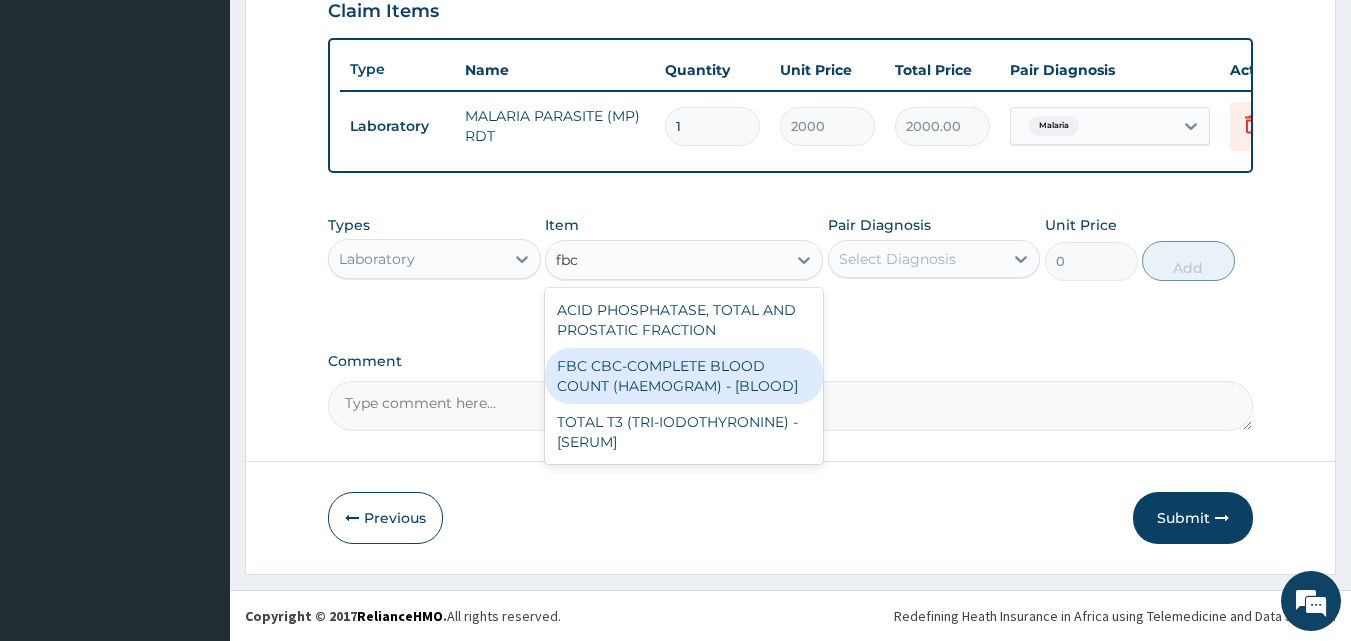 click on "FBC CBC-COMPLETE BLOOD COUNT (HAEMOGRAM) - [BLOOD]" at bounding box center (684, 376) 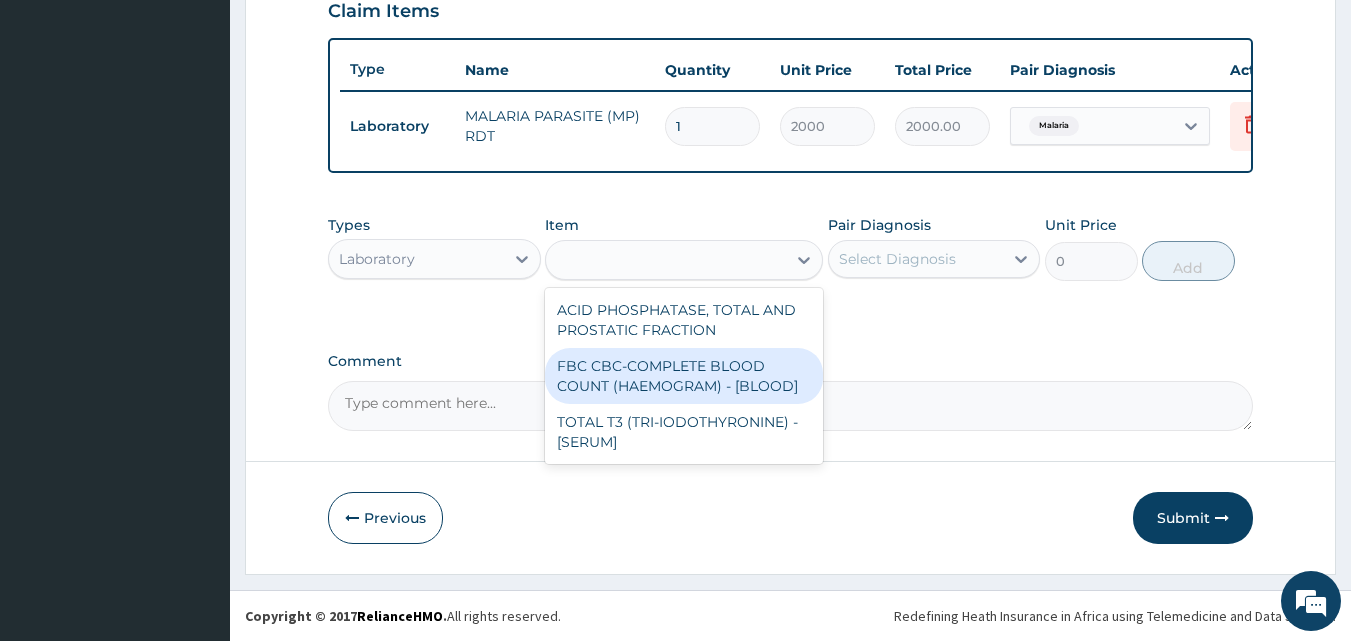 type on "5000" 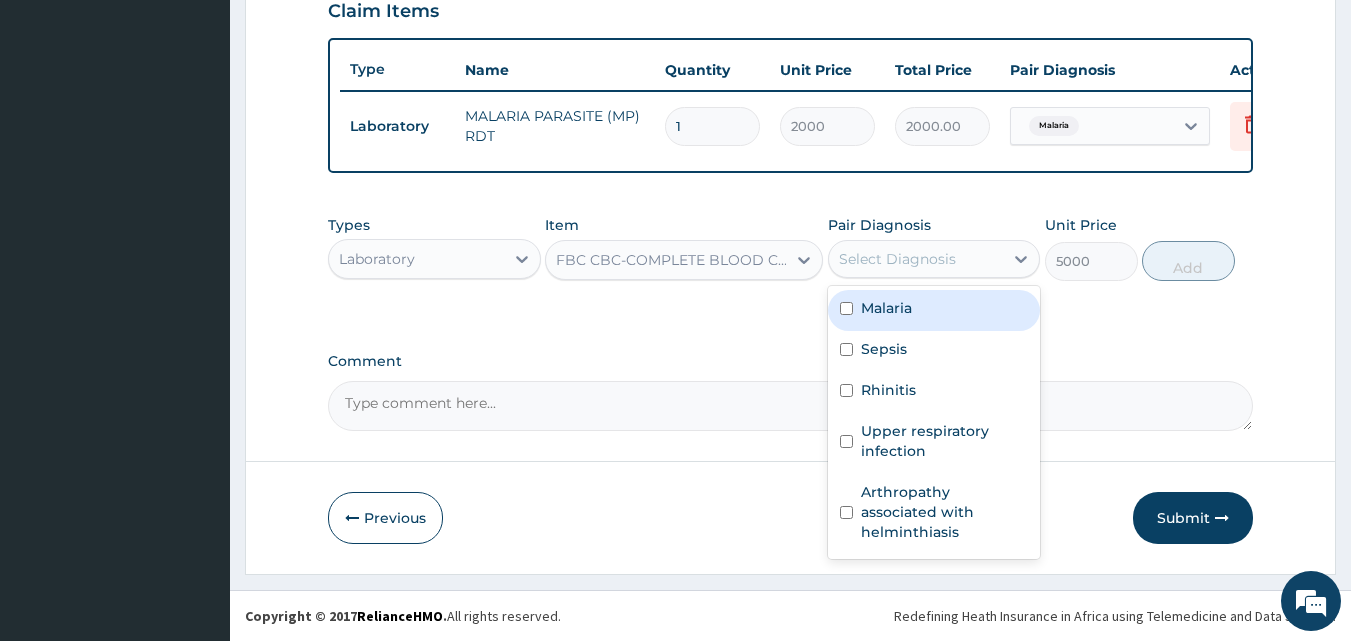 drag, startPoint x: 919, startPoint y: 254, endPoint x: 897, endPoint y: 312, distance: 62.03225 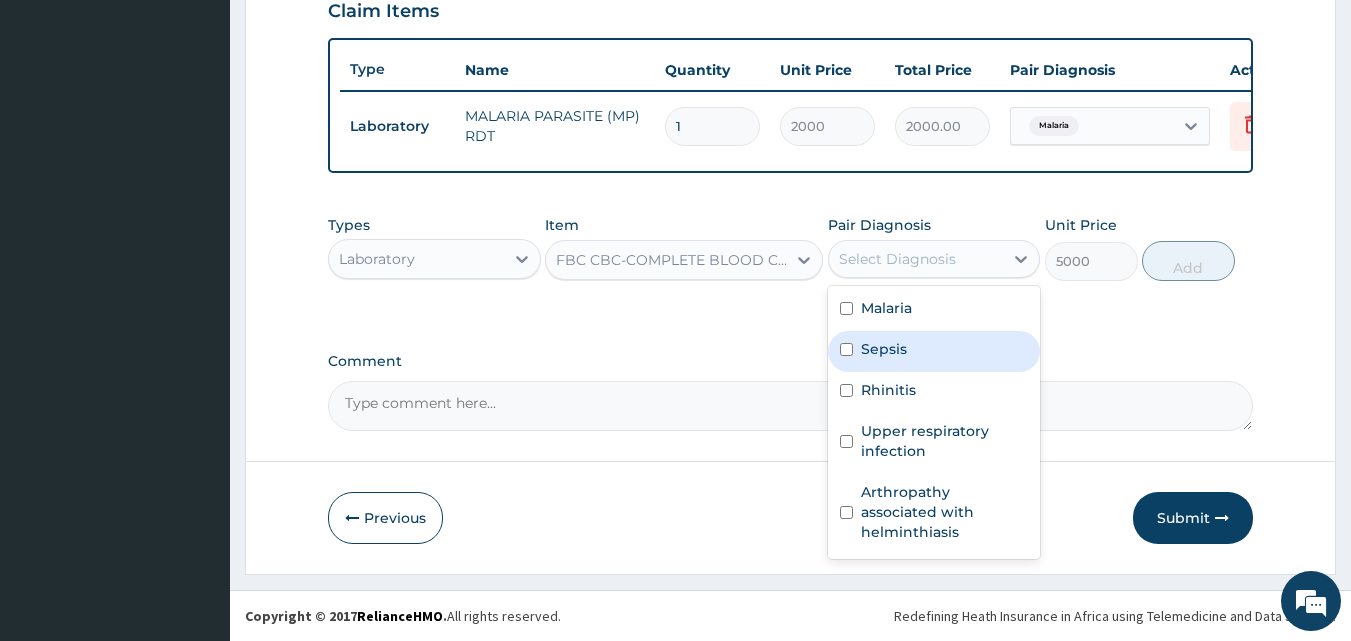 click on "Sepsis" at bounding box center [884, 349] 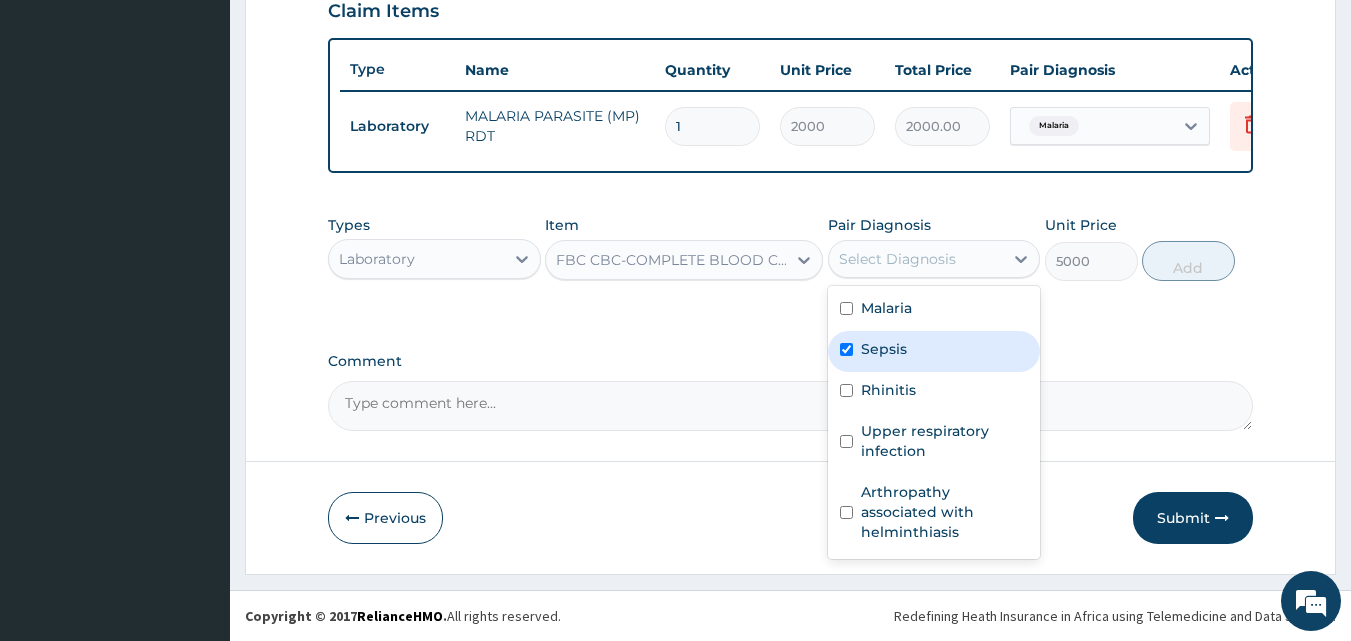 checkbox on "true" 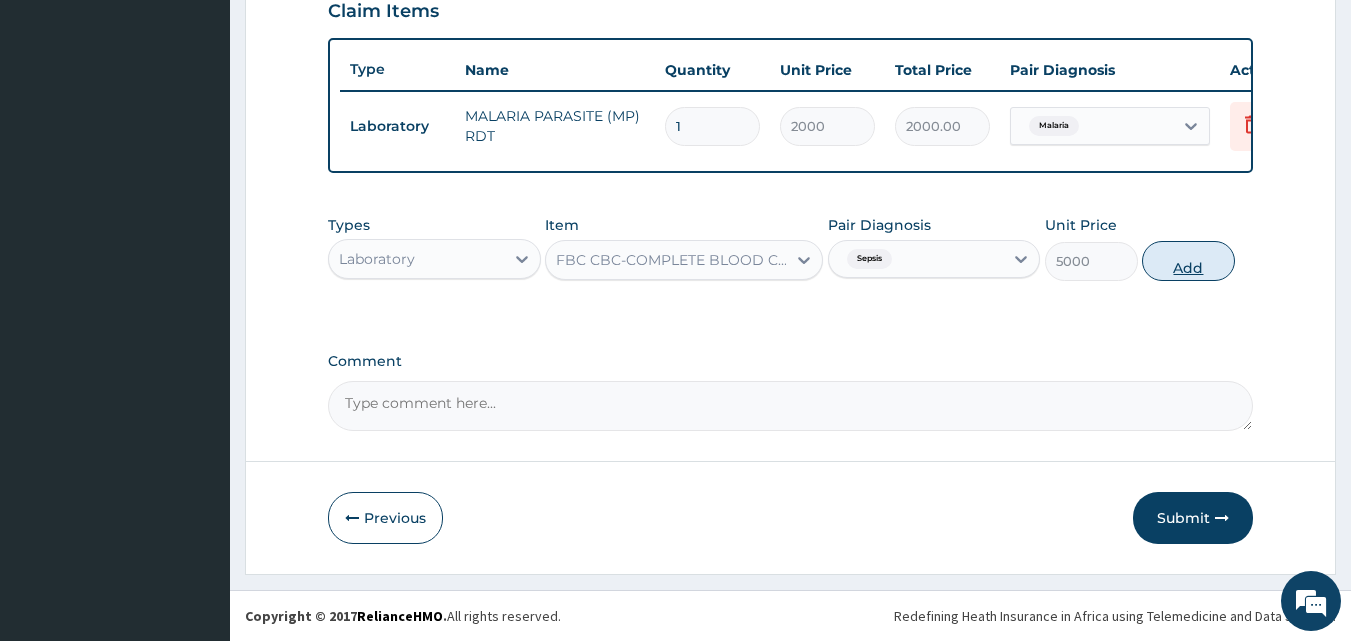 click on "Add" at bounding box center (1188, 261) 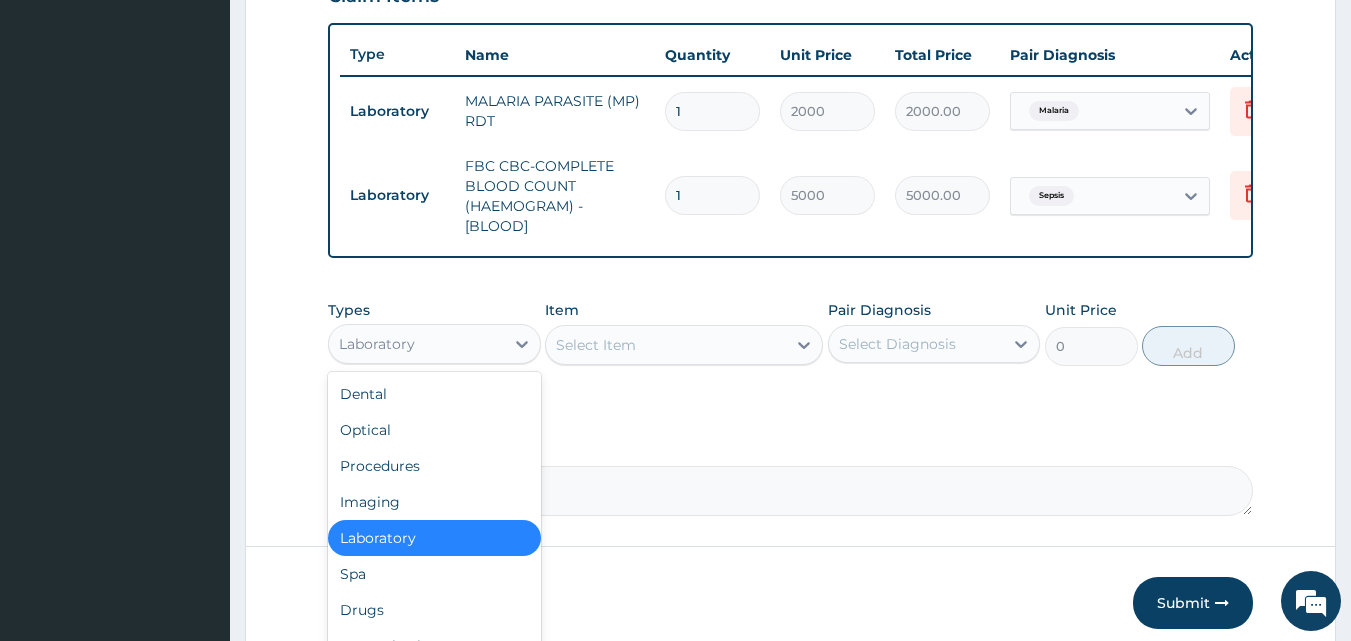 drag, startPoint x: 460, startPoint y: 359, endPoint x: 446, endPoint y: 390, distance: 34.0147 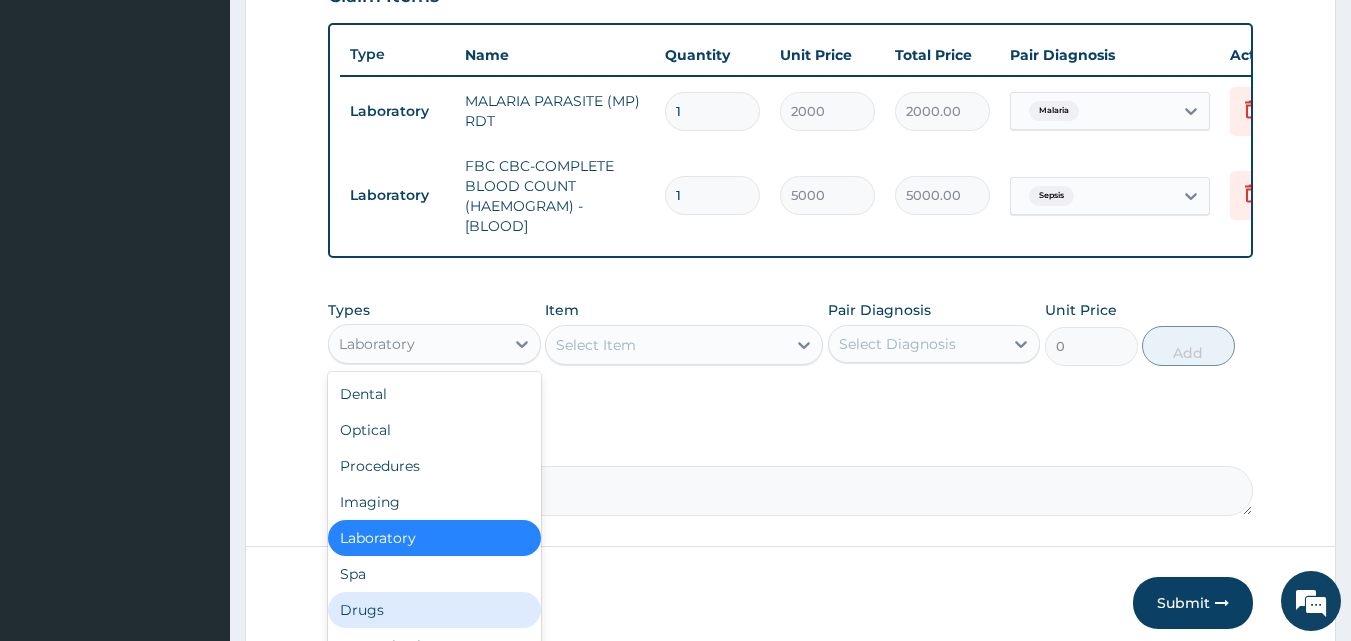 click on "Drugs" at bounding box center [434, 610] 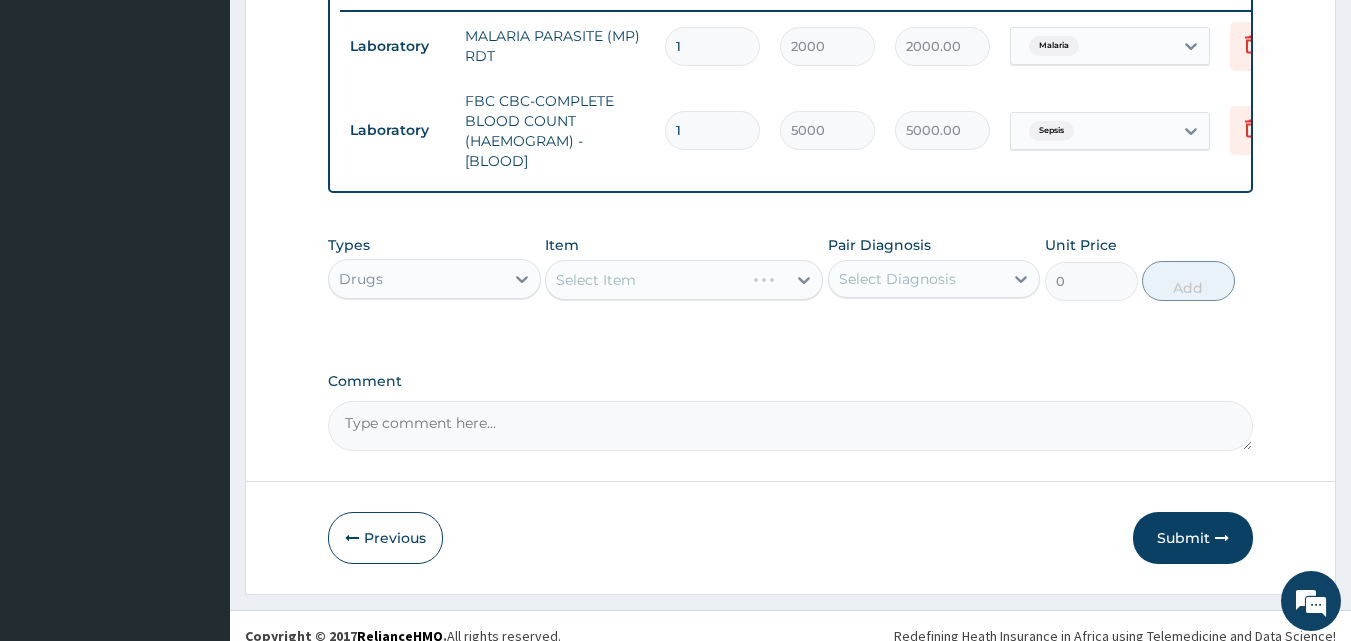 scroll, scrollTop: 821, scrollLeft: 0, axis: vertical 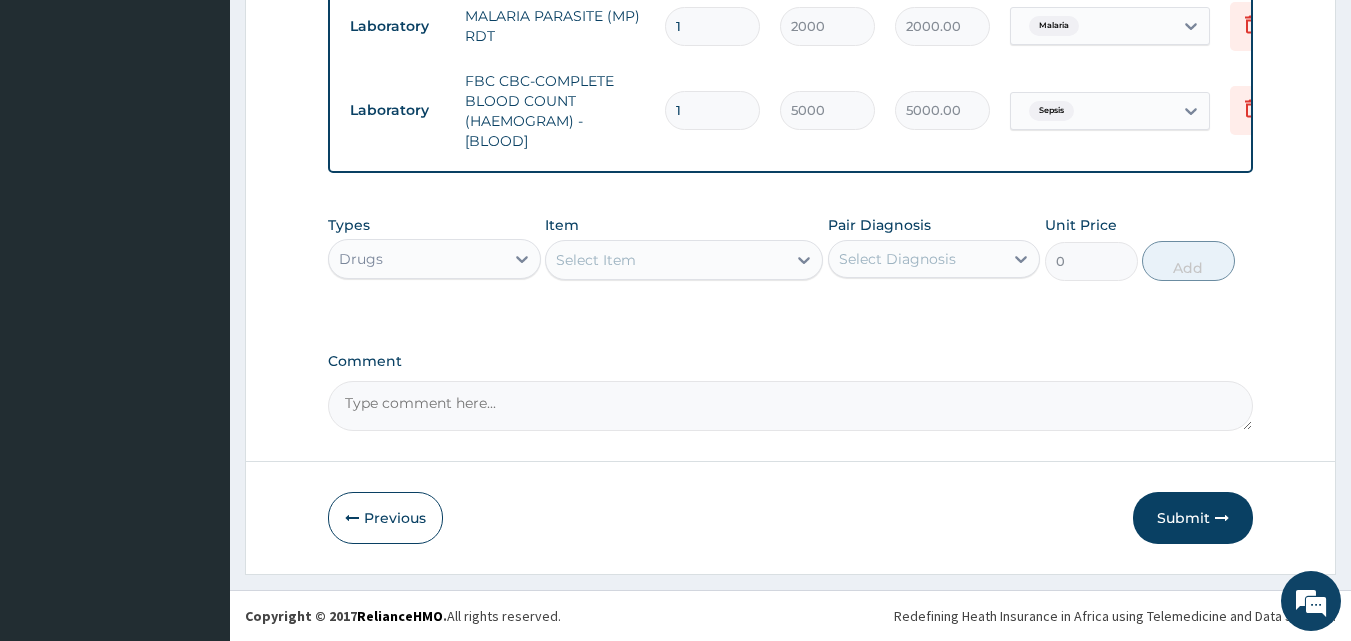click on "Select Item" at bounding box center [596, 260] 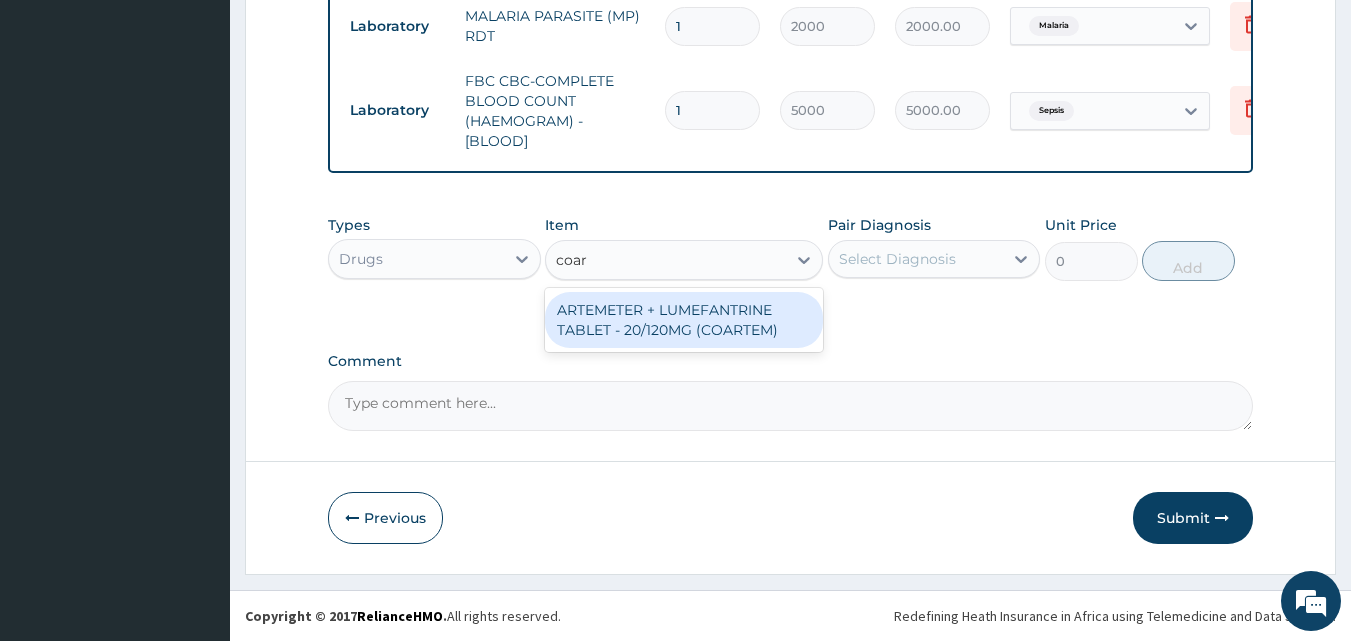type on "coart" 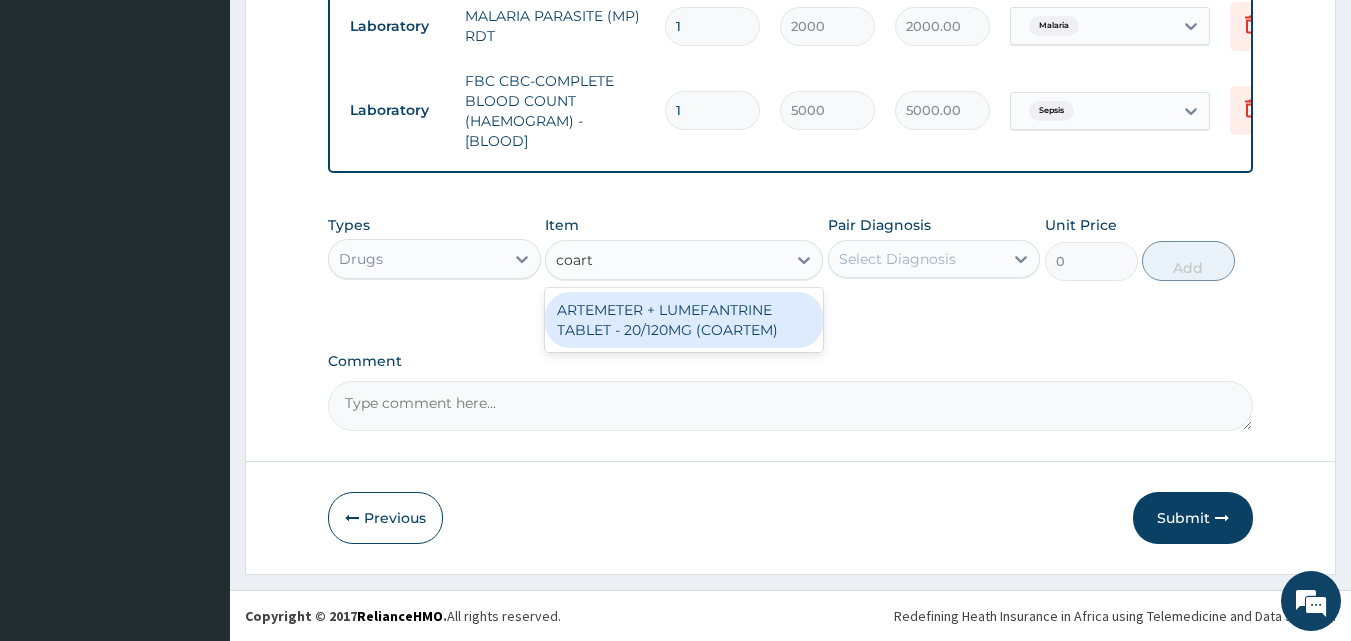 click on "ARTEMETER + LUMEFANTRINE TABLET - 20/120MG (COARTEM)" at bounding box center [684, 320] 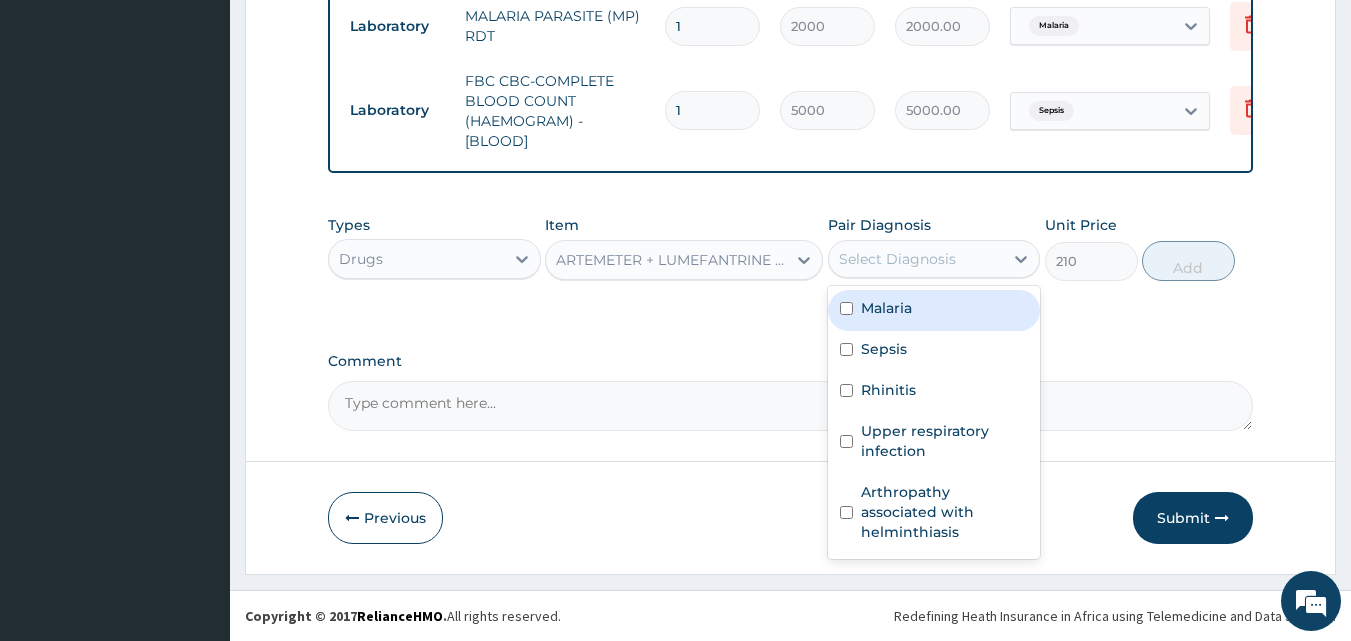 drag, startPoint x: 877, startPoint y: 247, endPoint x: 889, endPoint y: 308, distance: 62.169125 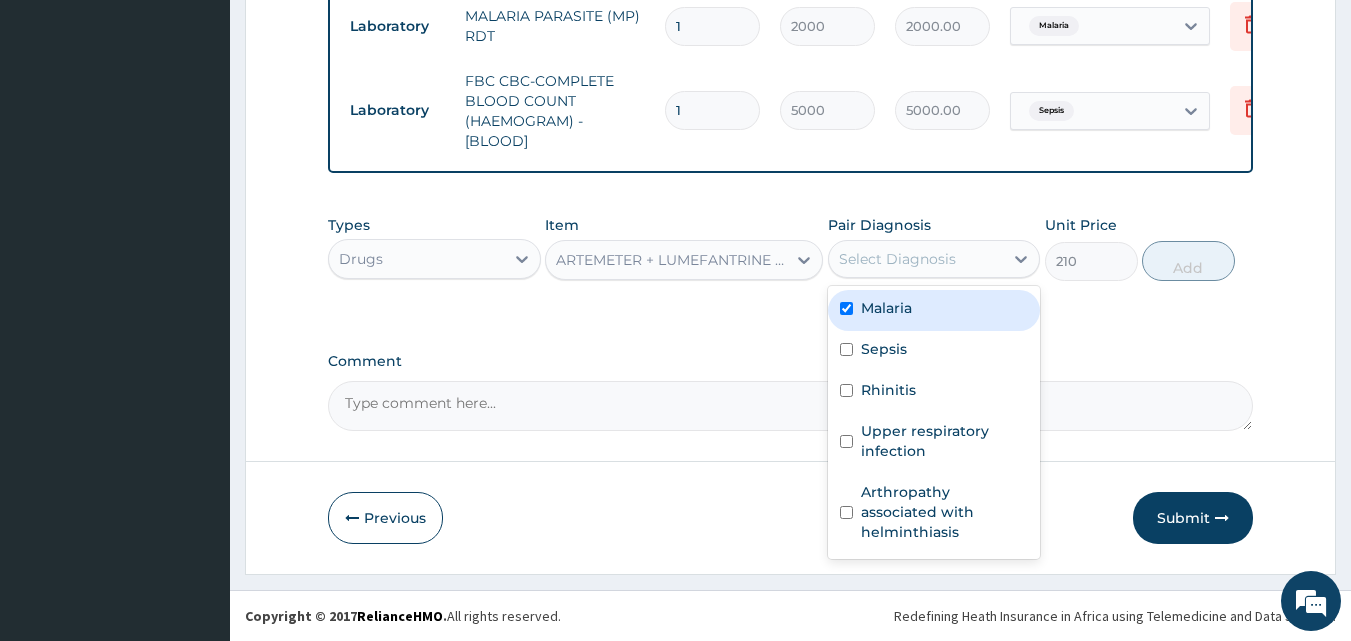 checkbox on "true" 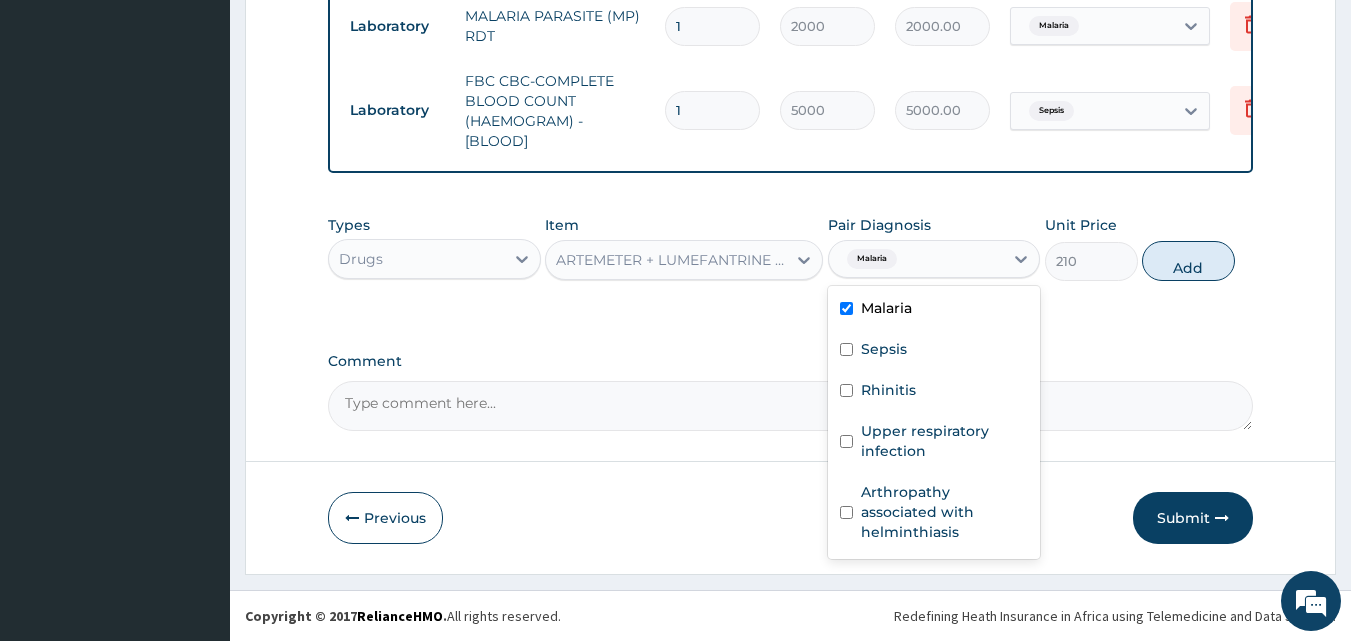drag, startPoint x: 1198, startPoint y: 260, endPoint x: 1141, endPoint y: 277, distance: 59.48109 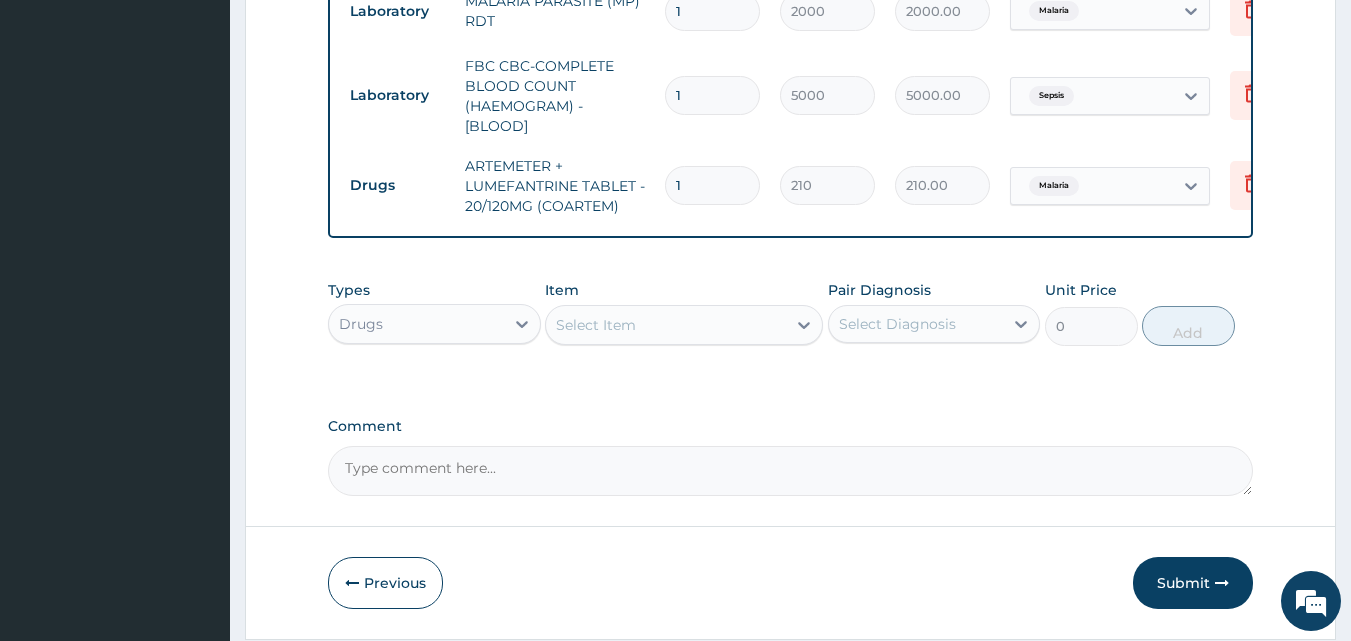 type on "12" 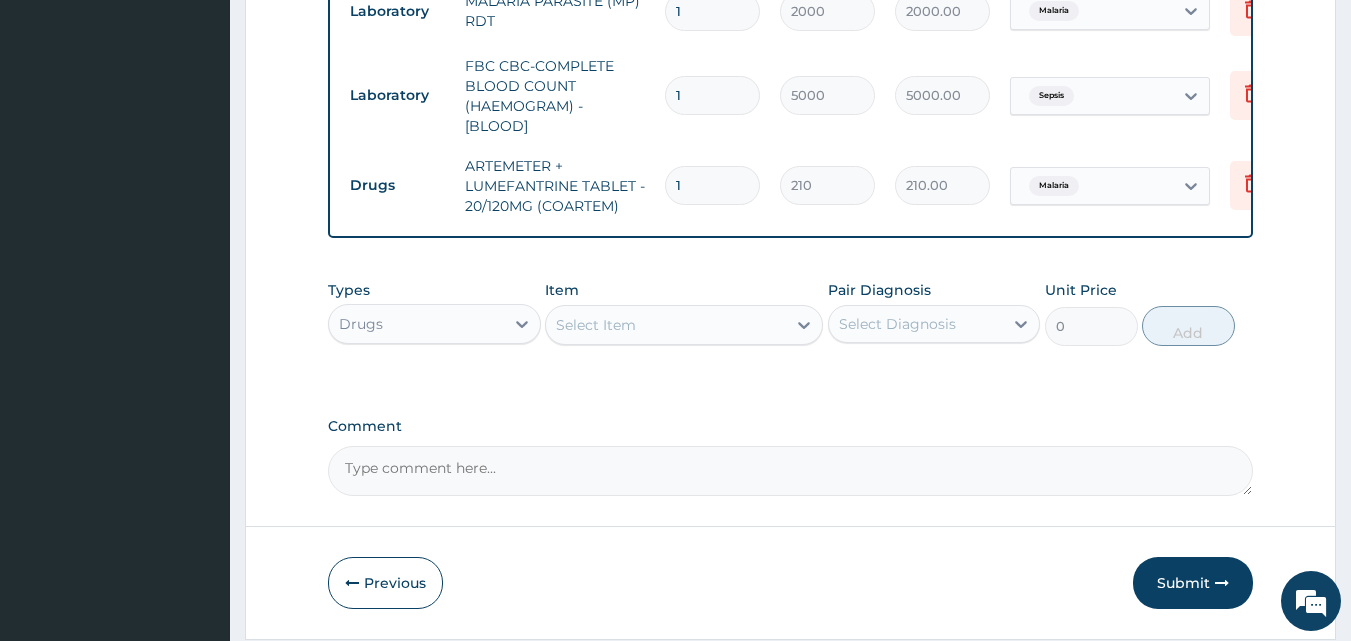 type on "2520.00" 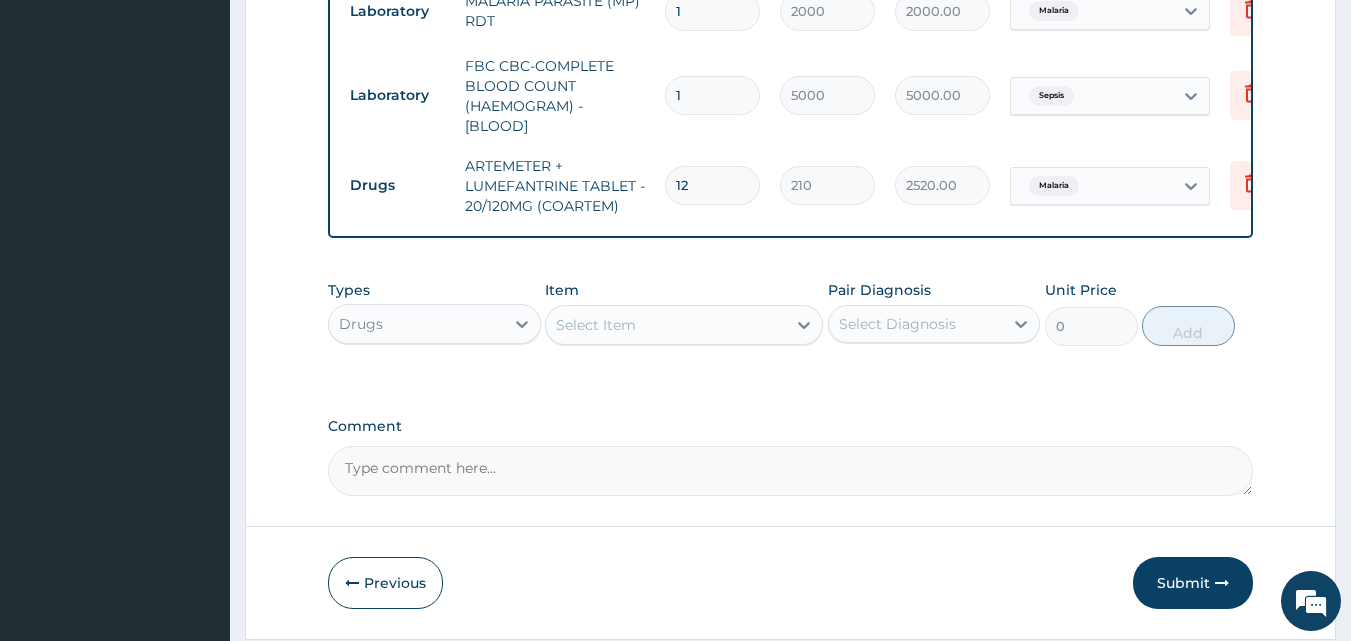 type on "12" 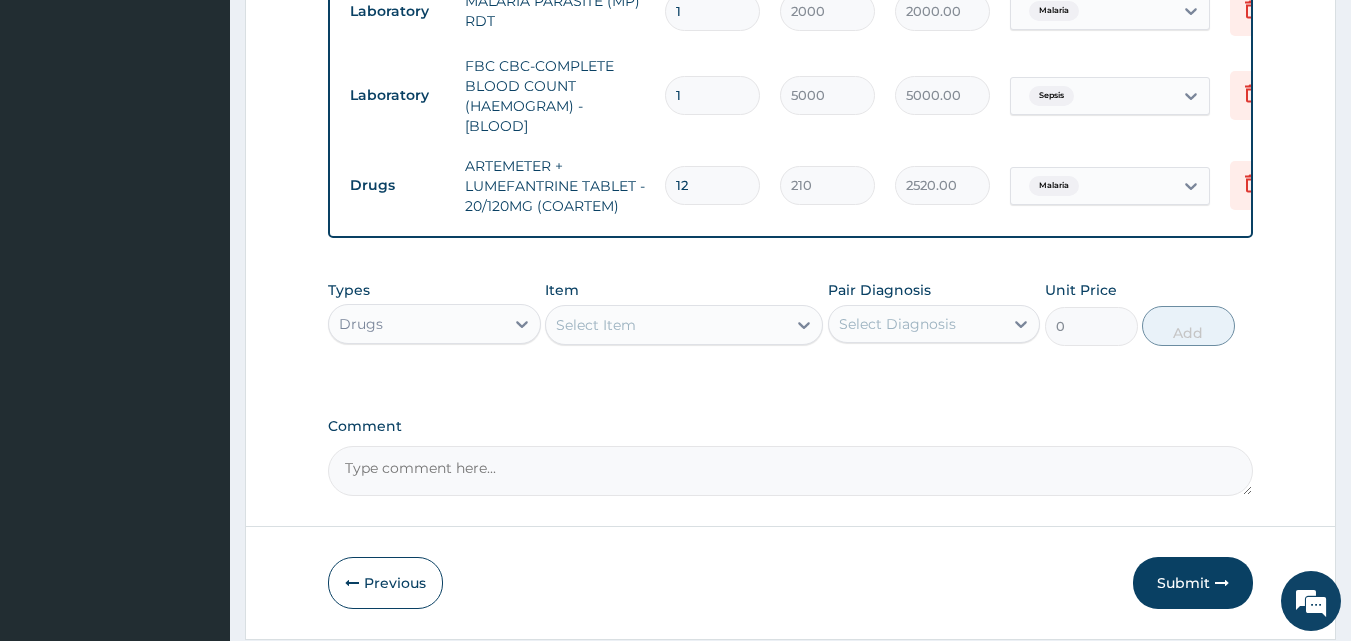 drag, startPoint x: 626, startPoint y: 341, endPoint x: 561, endPoint y: 304, distance: 74.793045 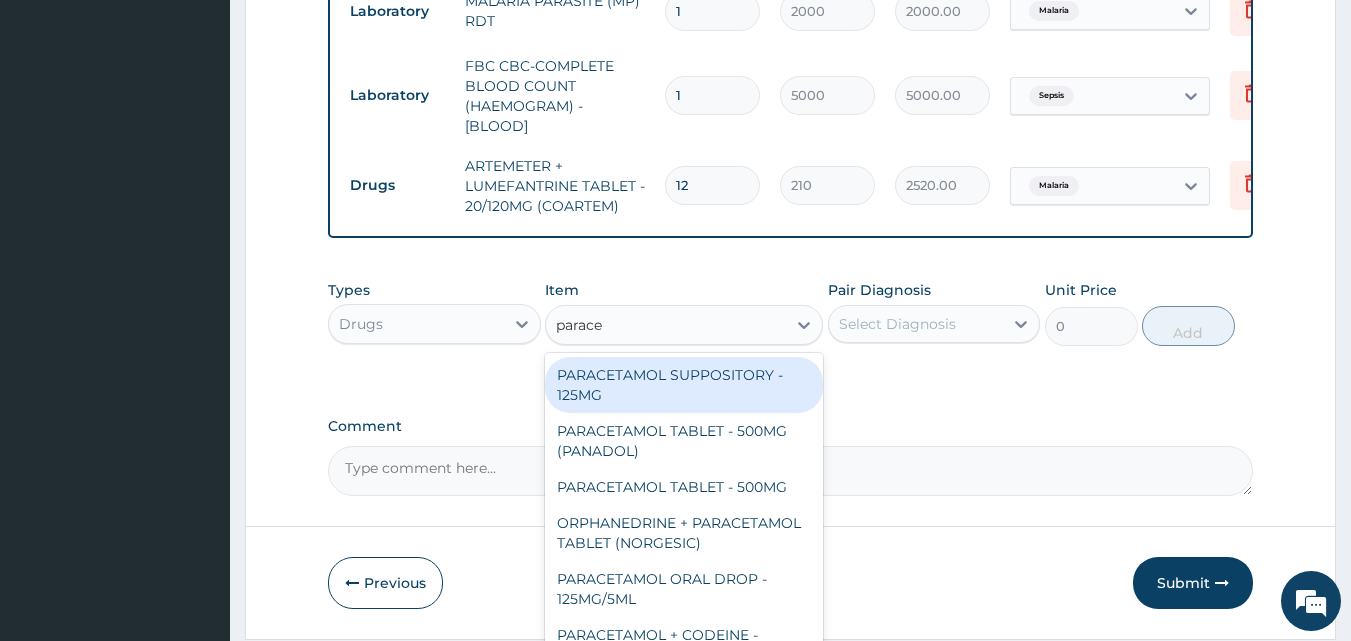 type on "paracet" 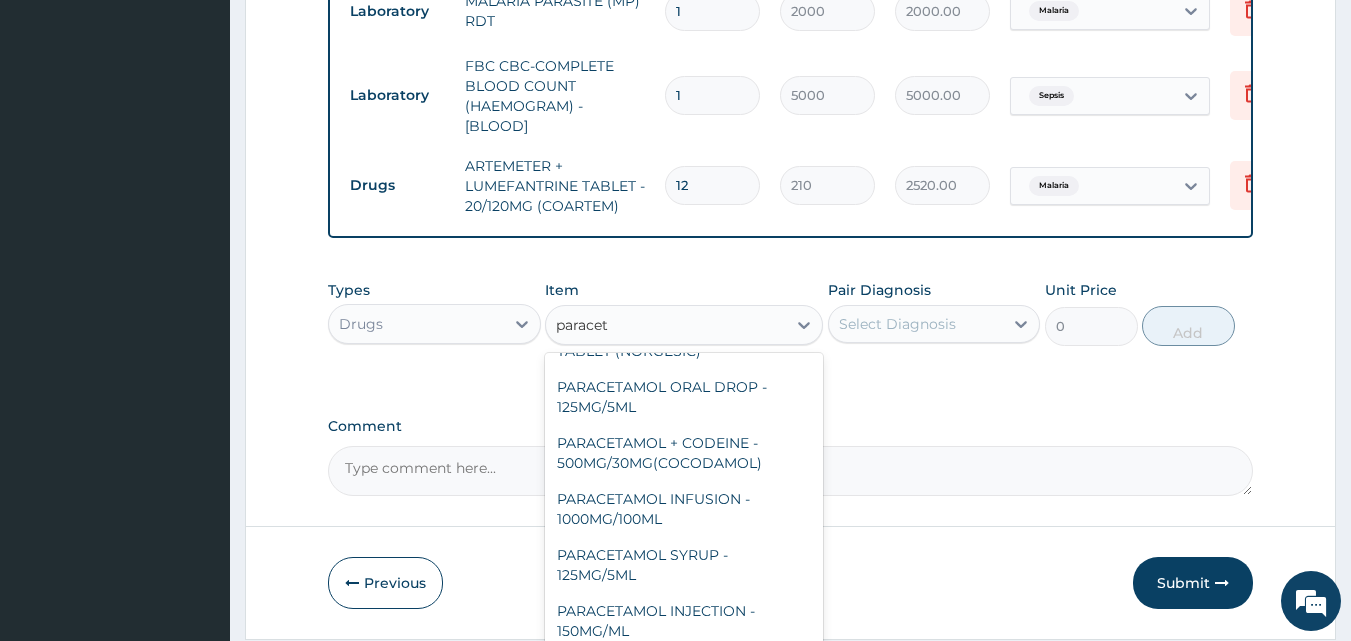 scroll, scrollTop: 212, scrollLeft: 0, axis: vertical 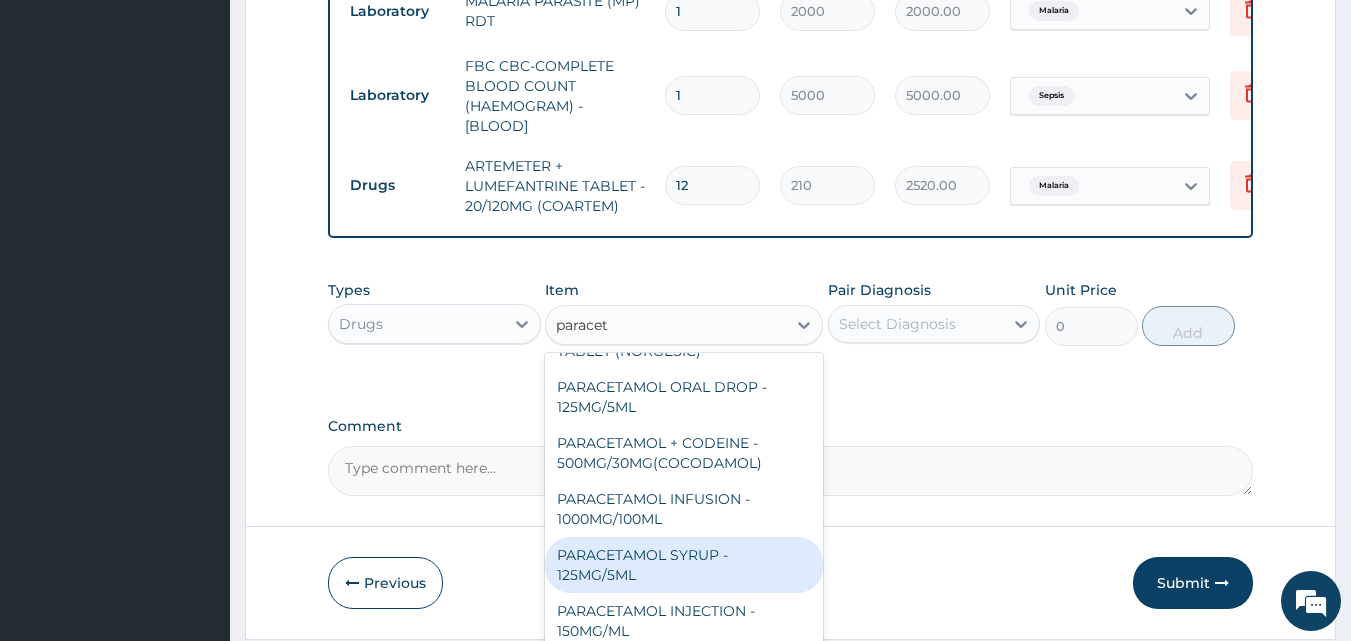 click on "PARACETAMOL SYRUP - 125MG/5ML" at bounding box center (684, 565) 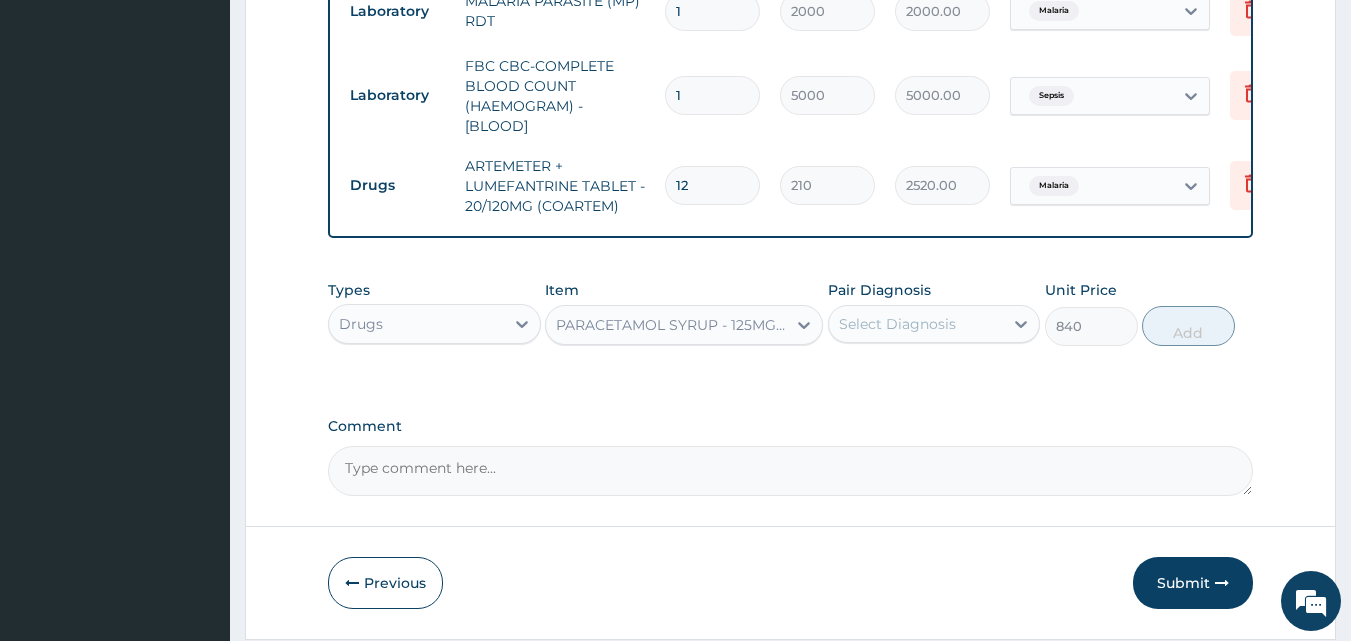 click on "Select Diagnosis" at bounding box center (897, 324) 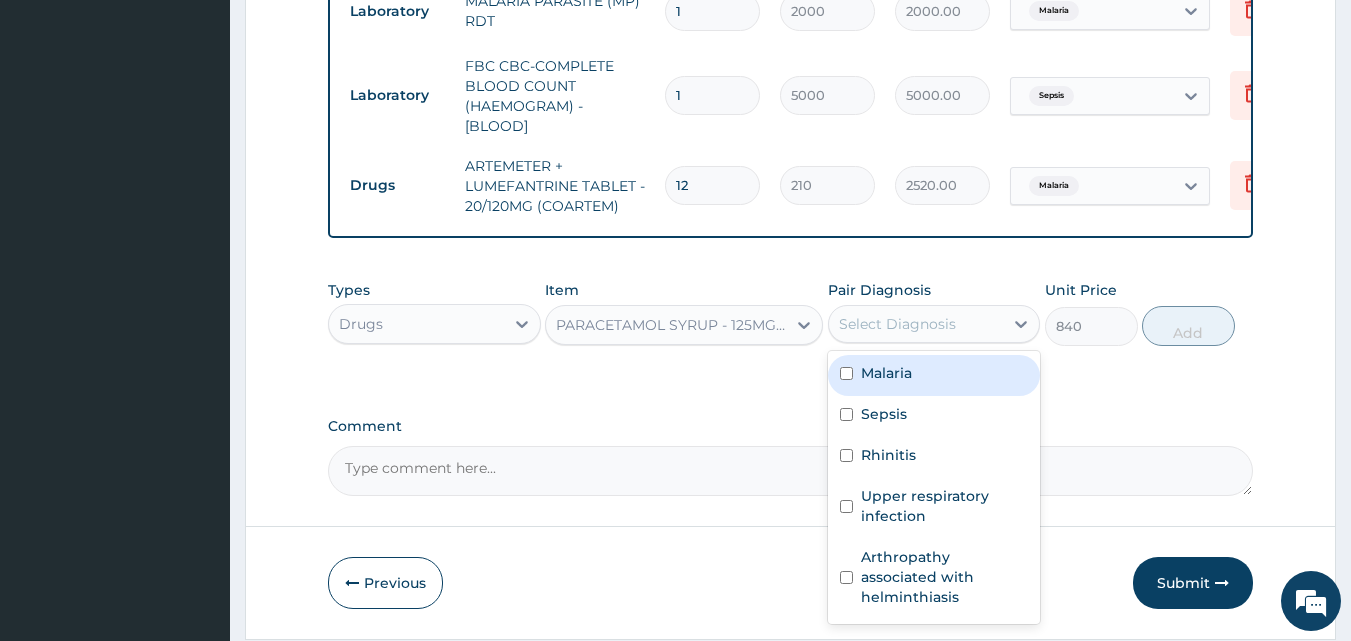 drag, startPoint x: 883, startPoint y: 394, endPoint x: 985, endPoint y: 379, distance: 103.09704 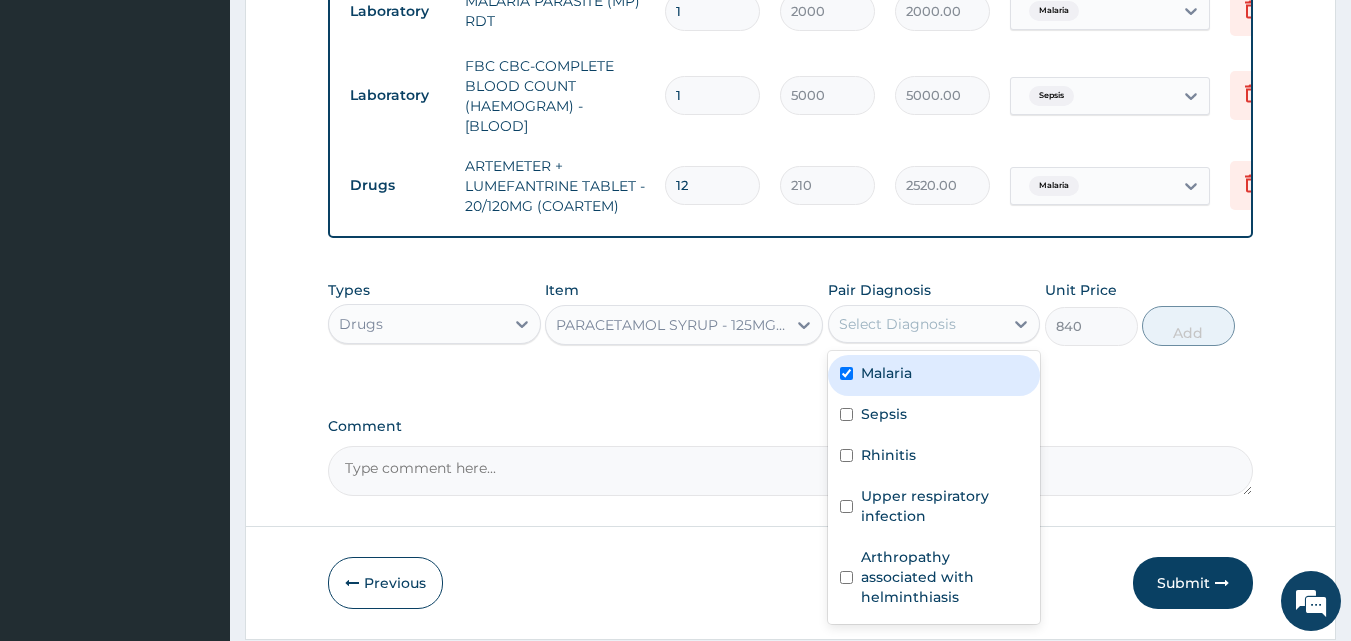 checkbox on "true" 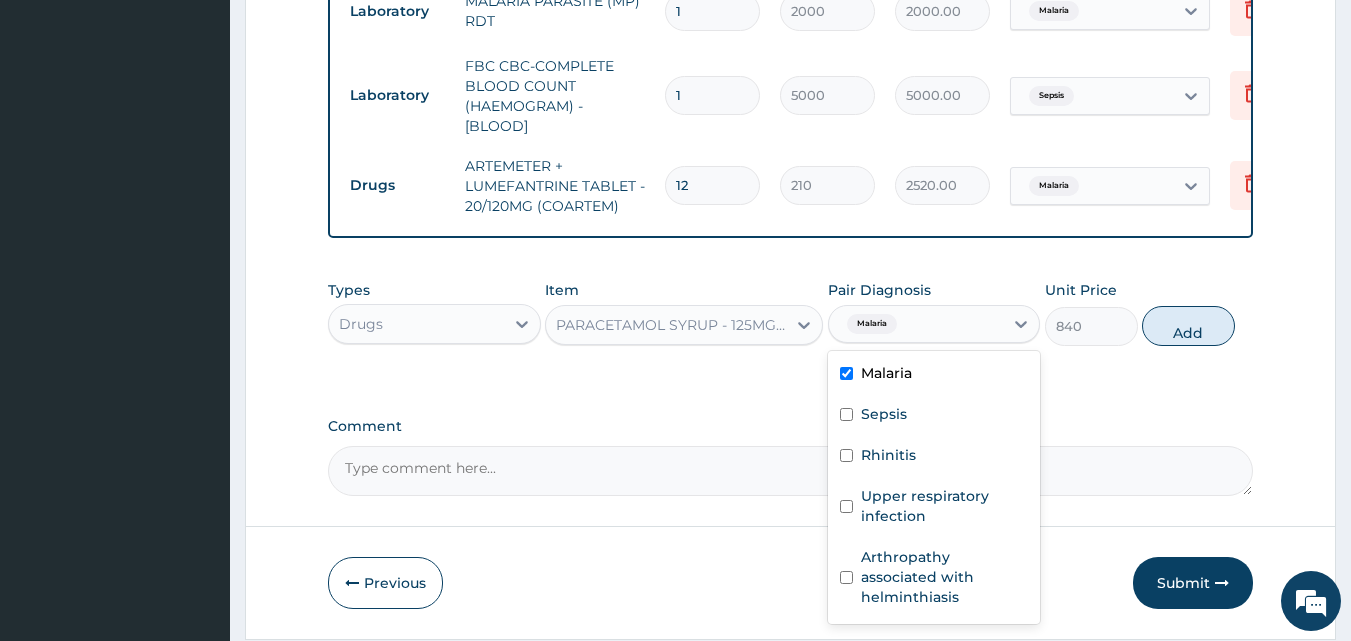 drag, startPoint x: 1165, startPoint y: 332, endPoint x: 1118, endPoint y: 368, distance: 59.20304 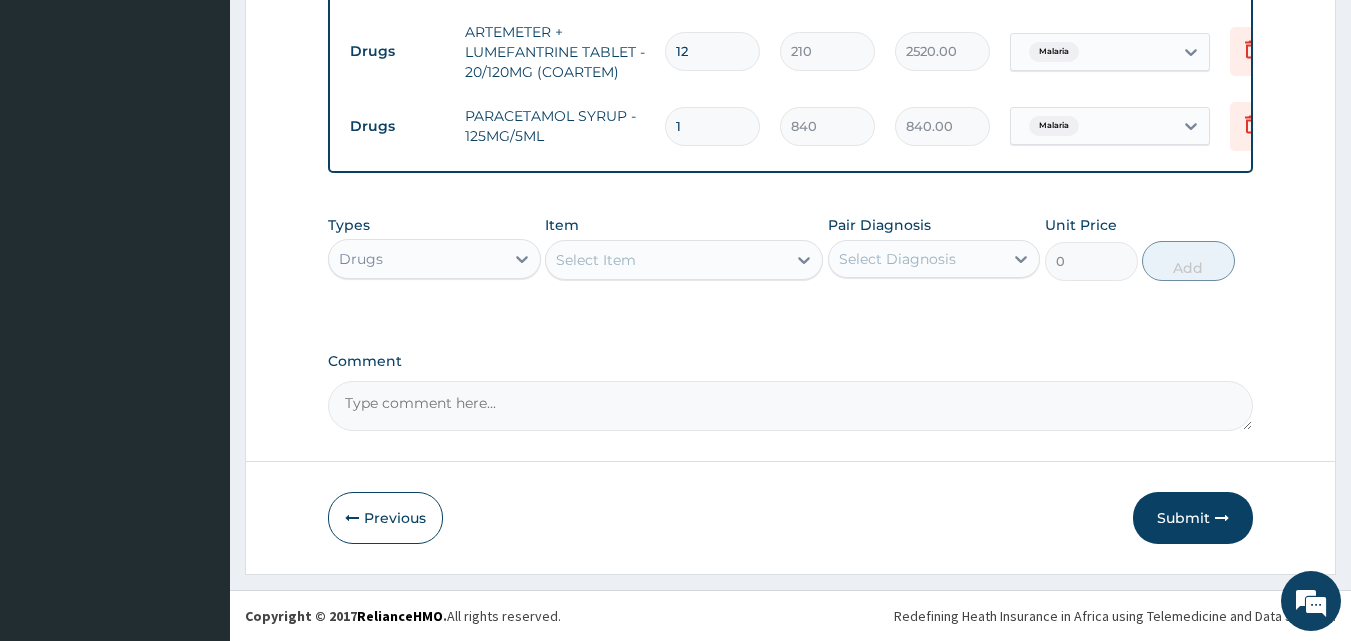 scroll, scrollTop: 970, scrollLeft: 0, axis: vertical 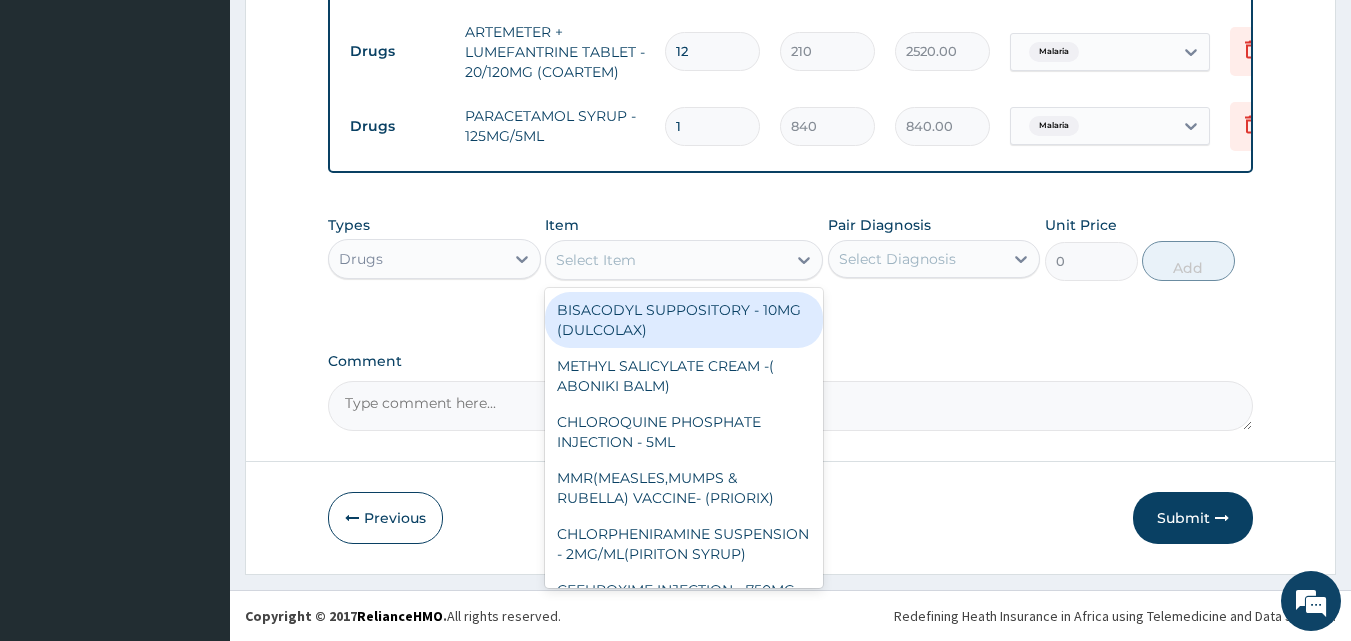 click on "Select Item" at bounding box center (596, 260) 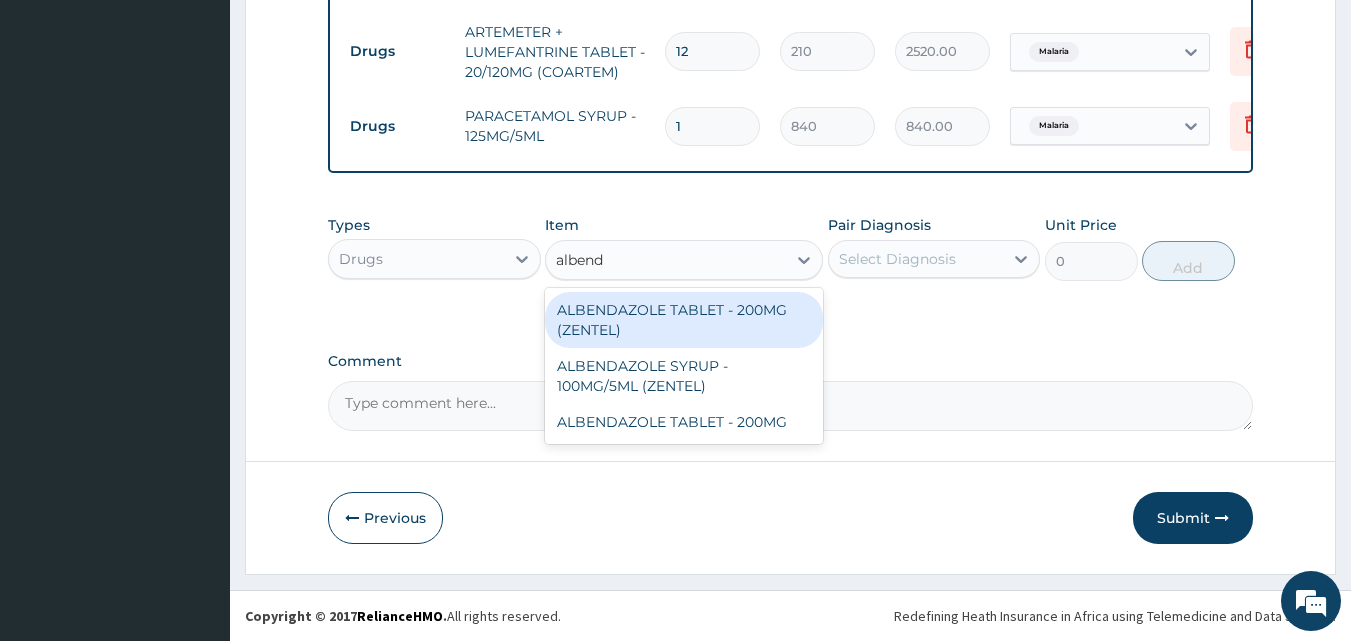 type on "albenda" 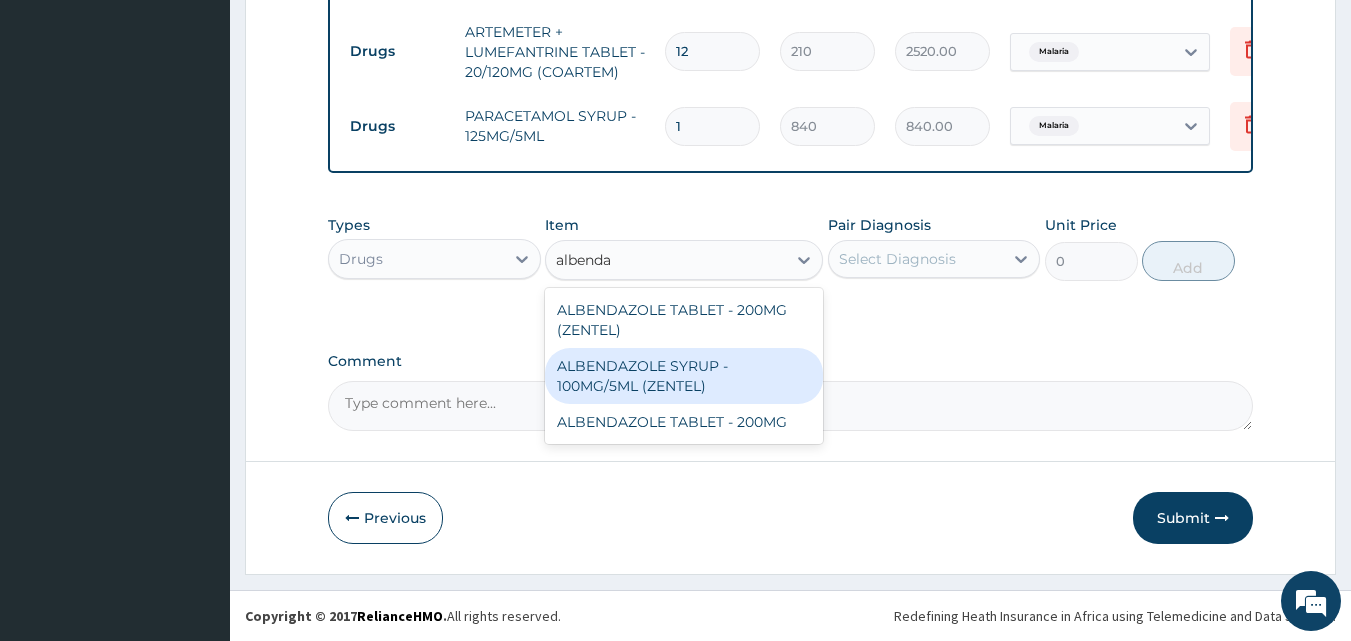 drag, startPoint x: 689, startPoint y: 381, endPoint x: 716, endPoint y: 314, distance: 72.235725 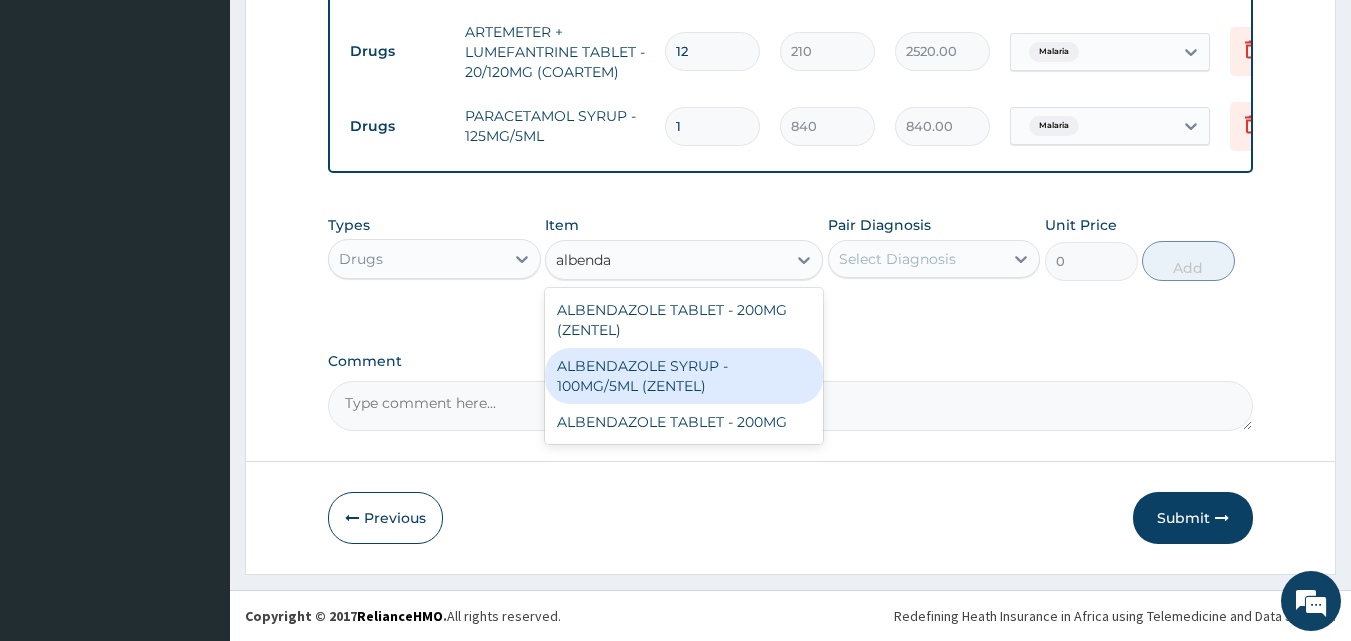 click on "ALBENDAZOLE SYRUP - 100MG/5ML (ZENTEL)" at bounding box center [684, 376] 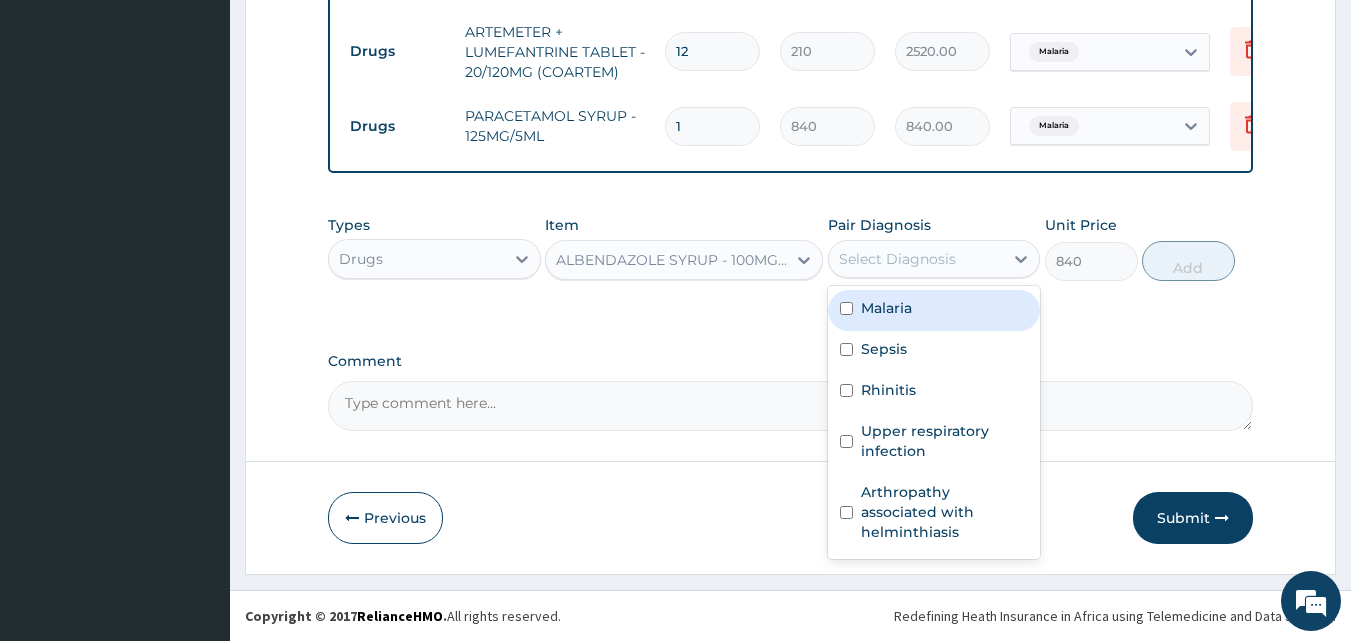 drag, startPoint x: 915, startPoint y: 255, endPoint x: 901, endPoint y: 294, distance: 41.4367 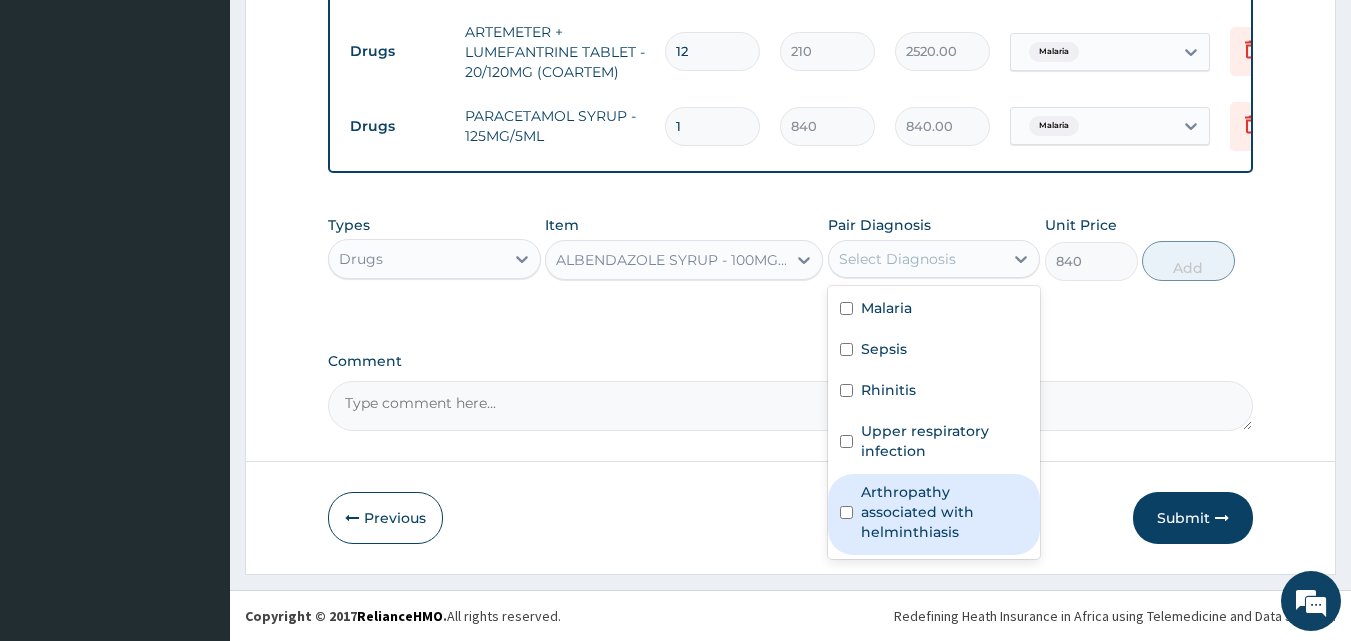 click on "Arthropathy associated with helminthiasis" at bounding box center [945, 512] 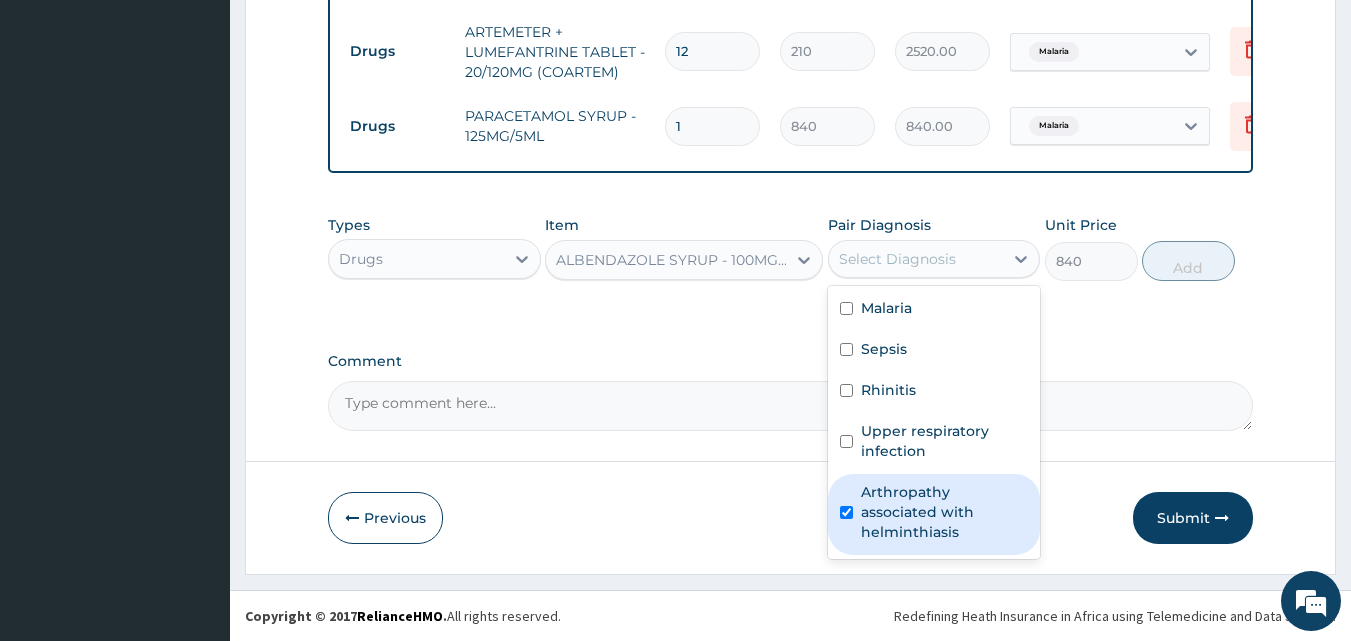checkbox on "true" 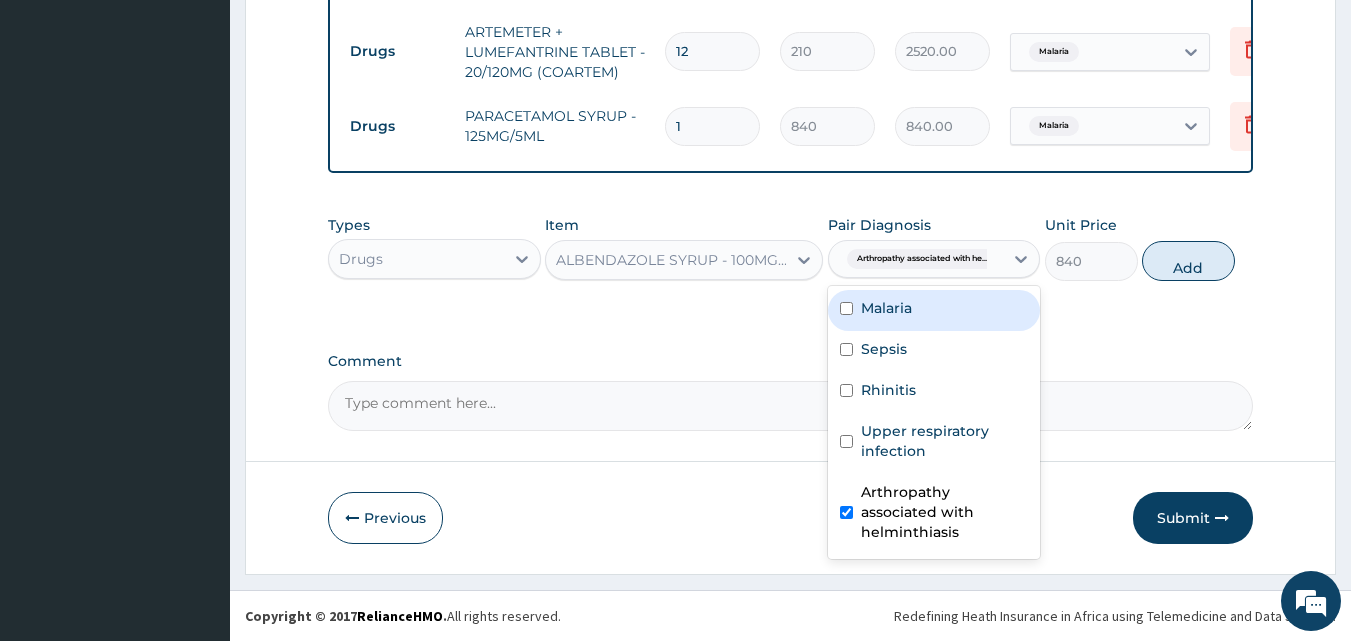 drag, startPoint x: 1172, startPoint y: 261, endPoint x: 959, endPoint y: 332, distance: 224.52171 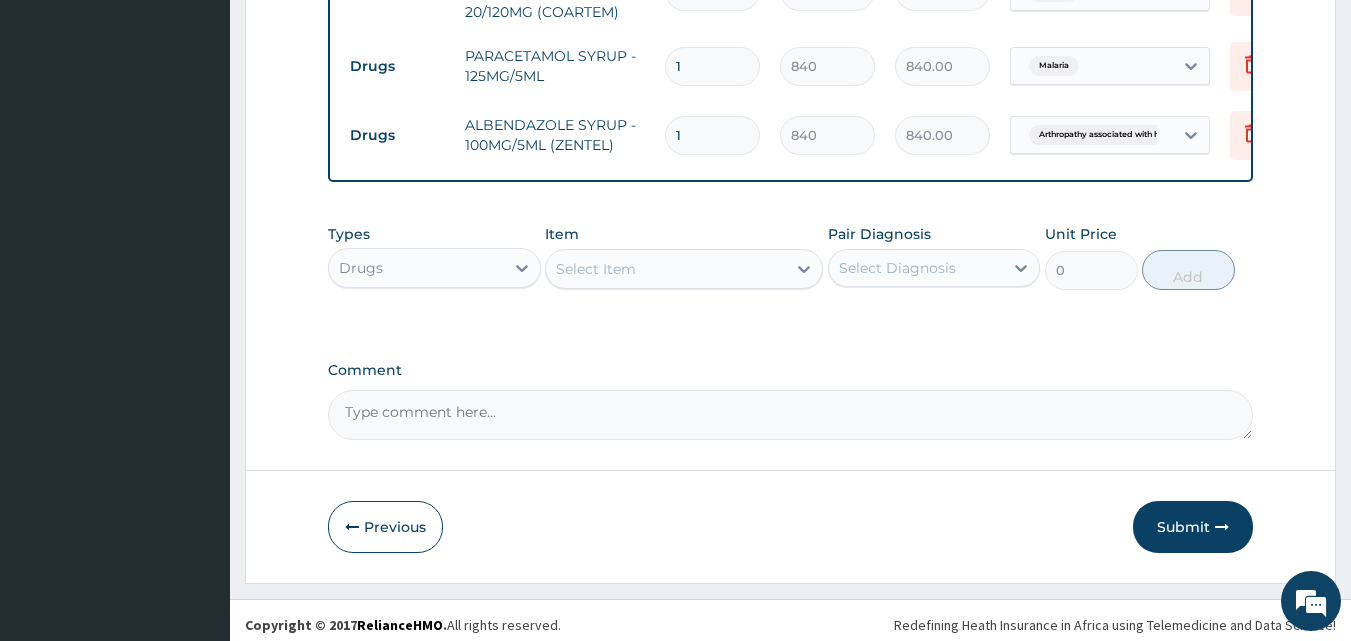 scroll, scrollTop: 1039, scrollLeft: 0, axis: vertical 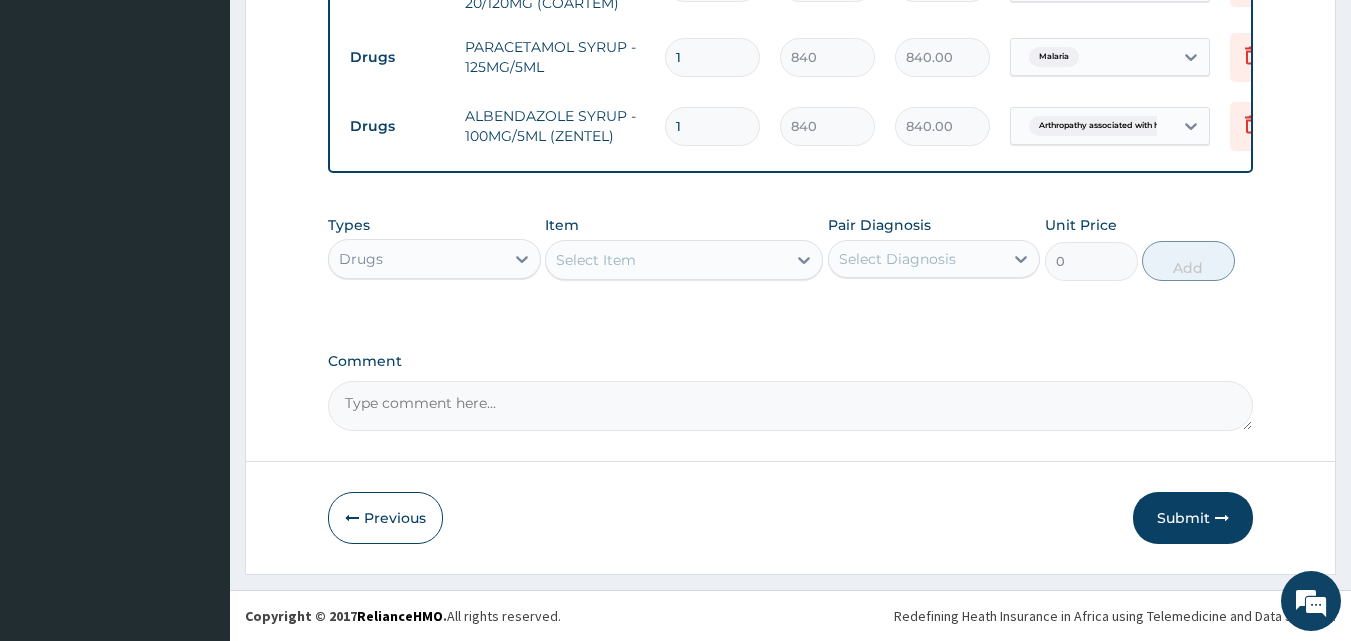click on "Select Item" at bounding box center (666, 260) 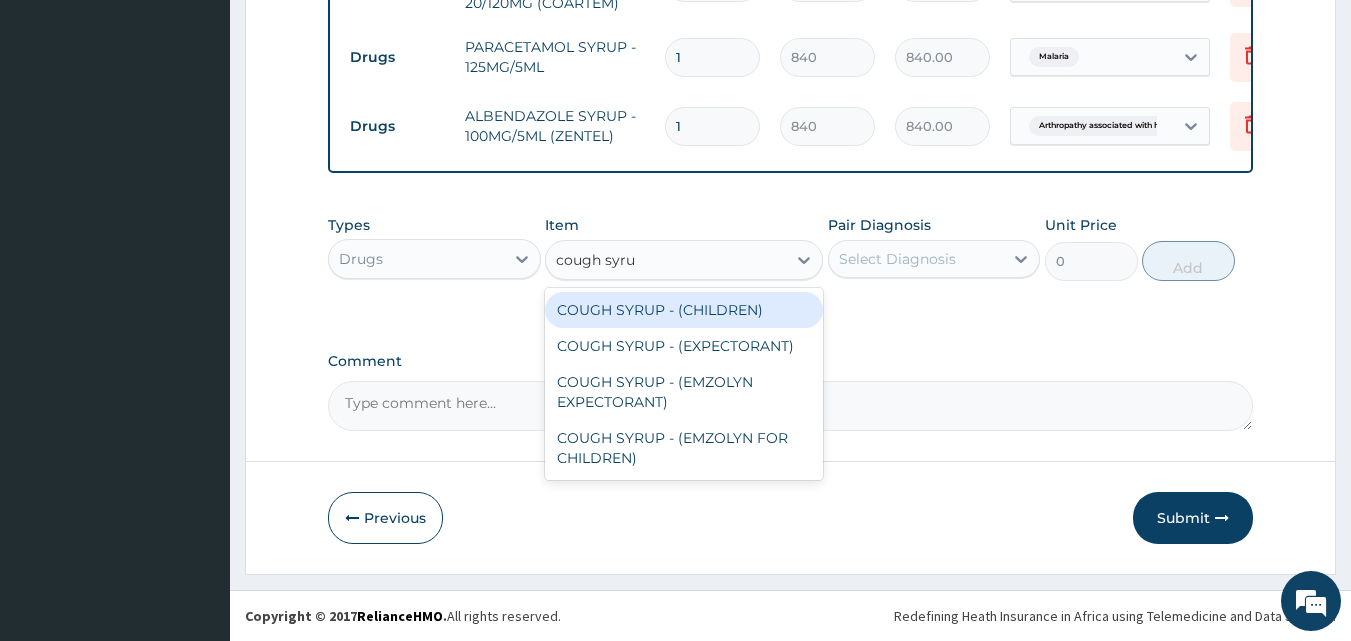 type on "cough syrup" 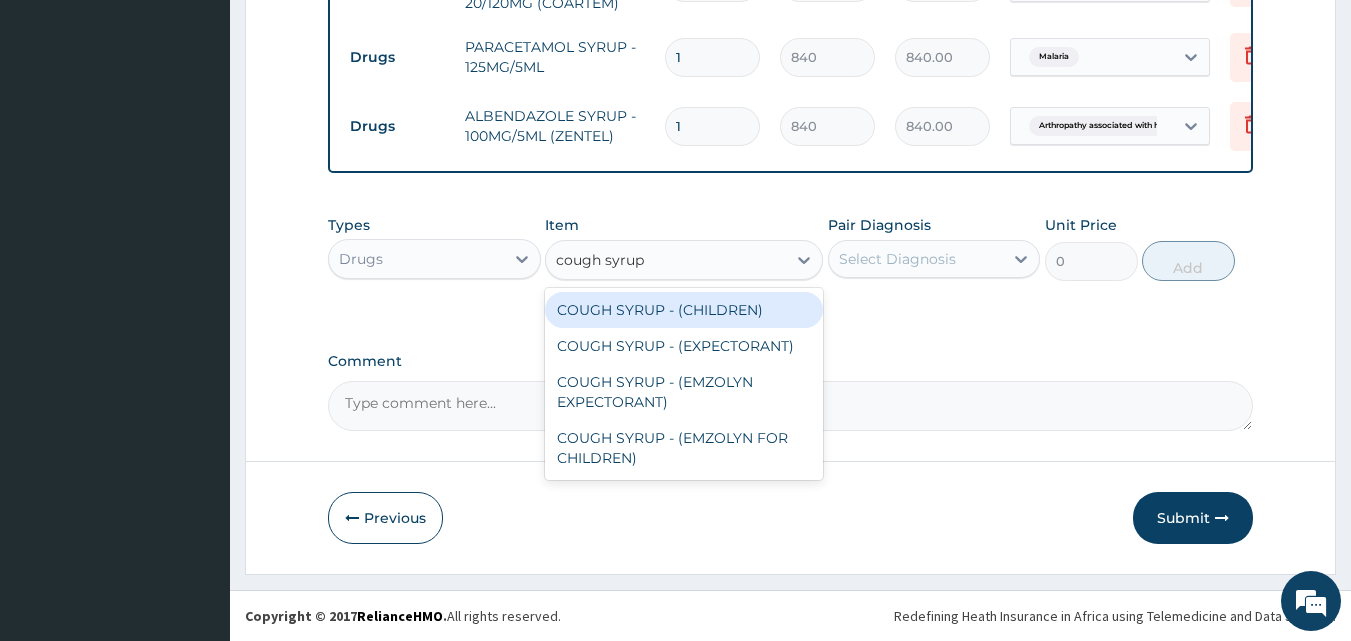 drag, startPoint x: 657, startPoint y: 300, endPoint x: 776, endPoint y: 271, distance: 122.48265 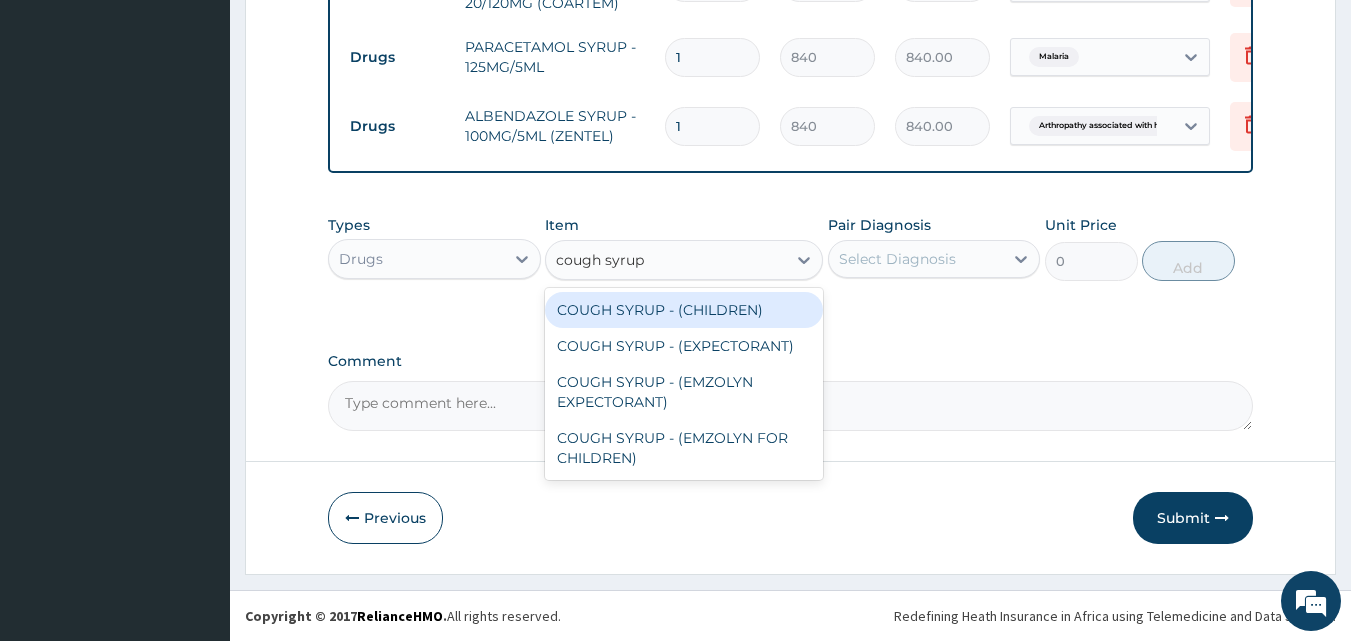 click on "COUGH SYRUP - (CHILDREN)" at bounding box center (684, 310) 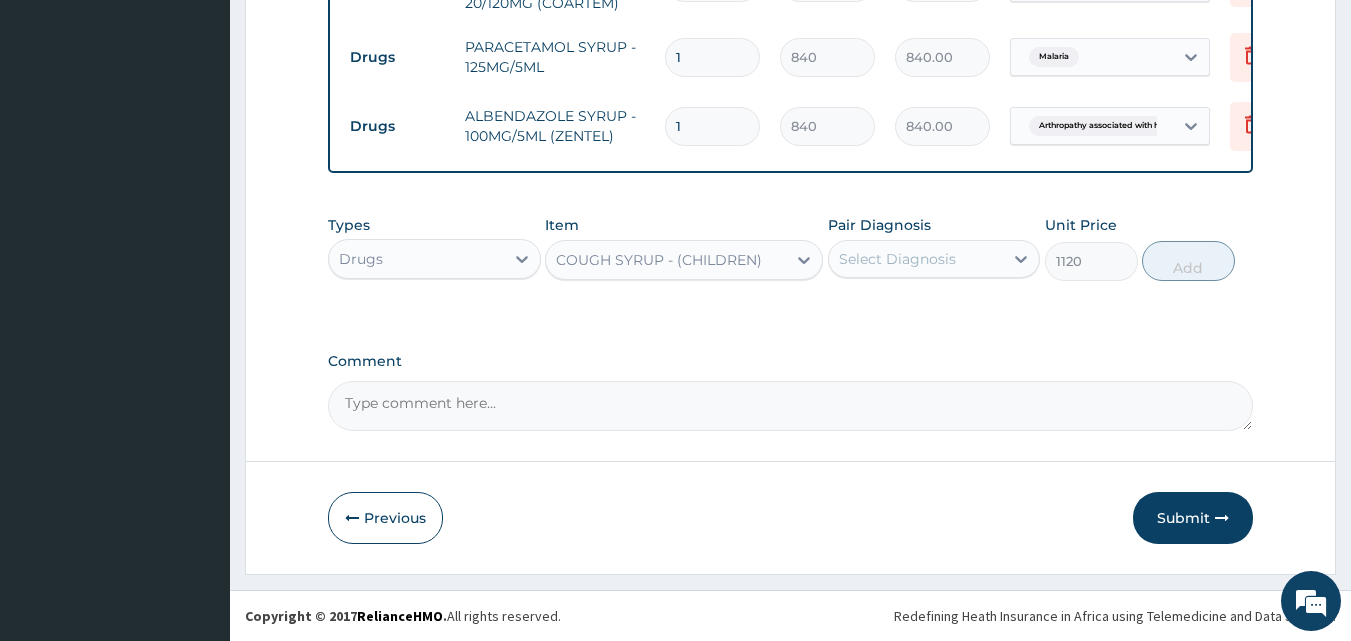 click on "Select Diagnosis" at bounding box center [916, 259] 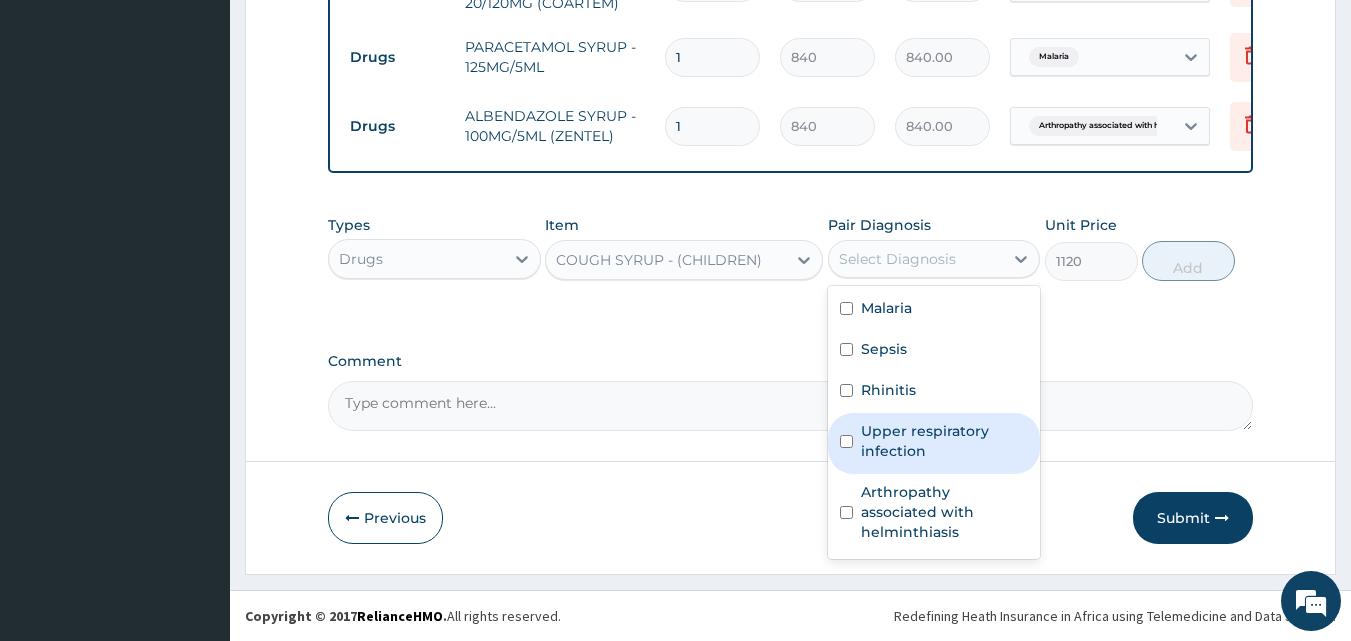 drag, startPoint x: 884, startPoint y: 450, endPoint x: 894, endPoint y: 442, distance: 12.806249 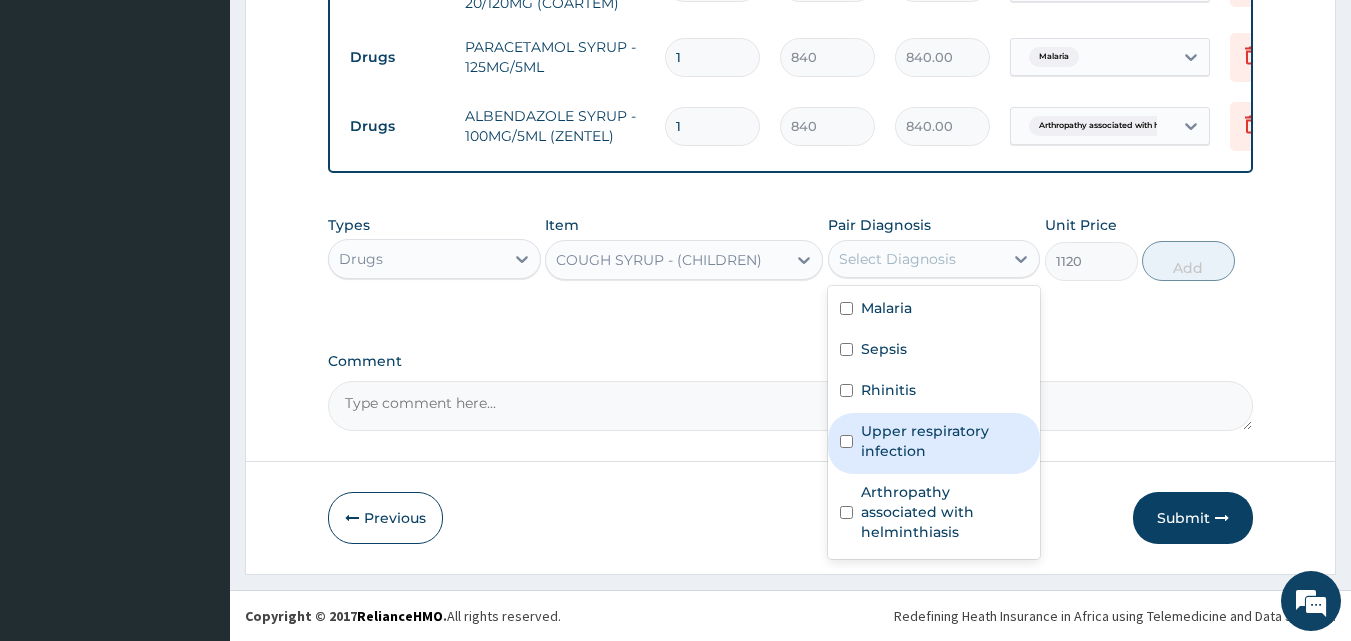 click on "Upper respiratory infection" at bounding box center (945, 441) 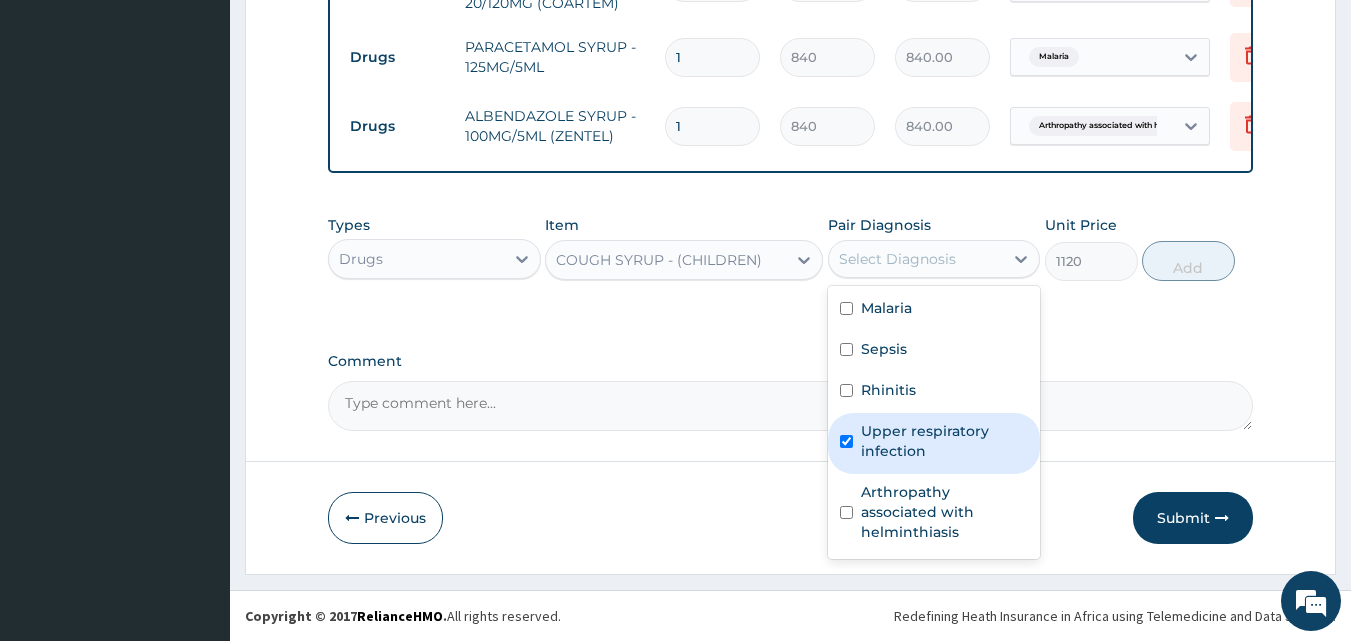 checkbox on "true" 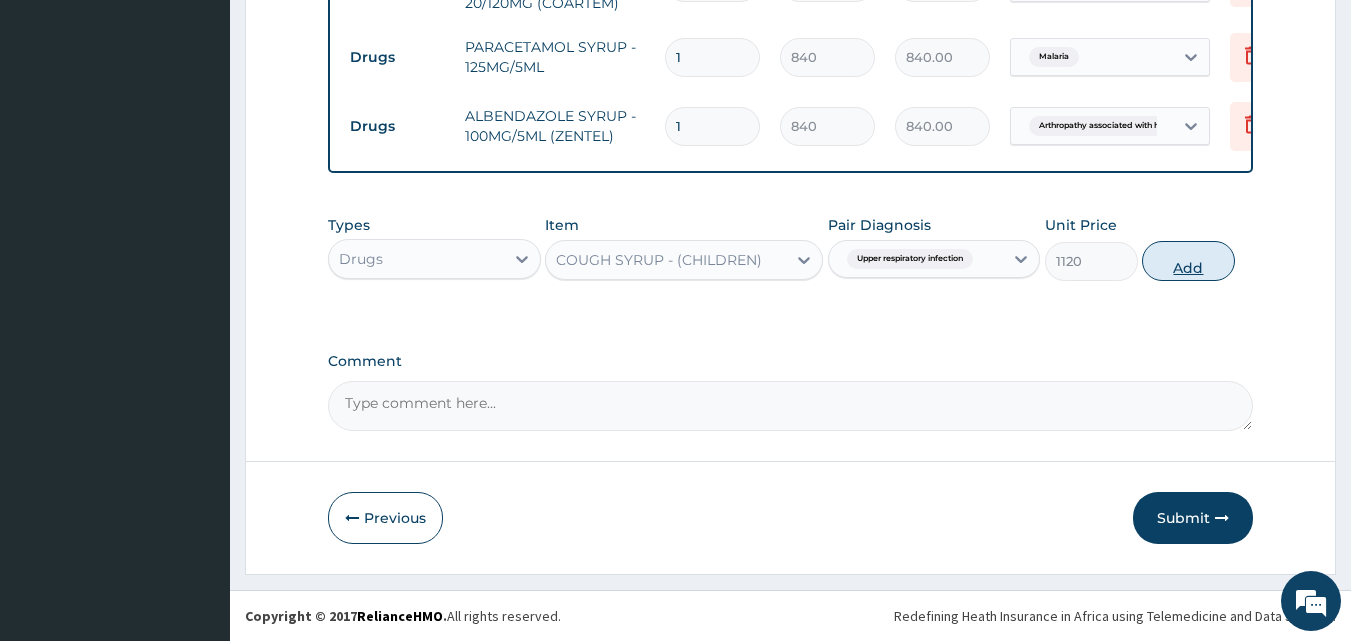 click on "Add" at bounding box center (1188, 261) 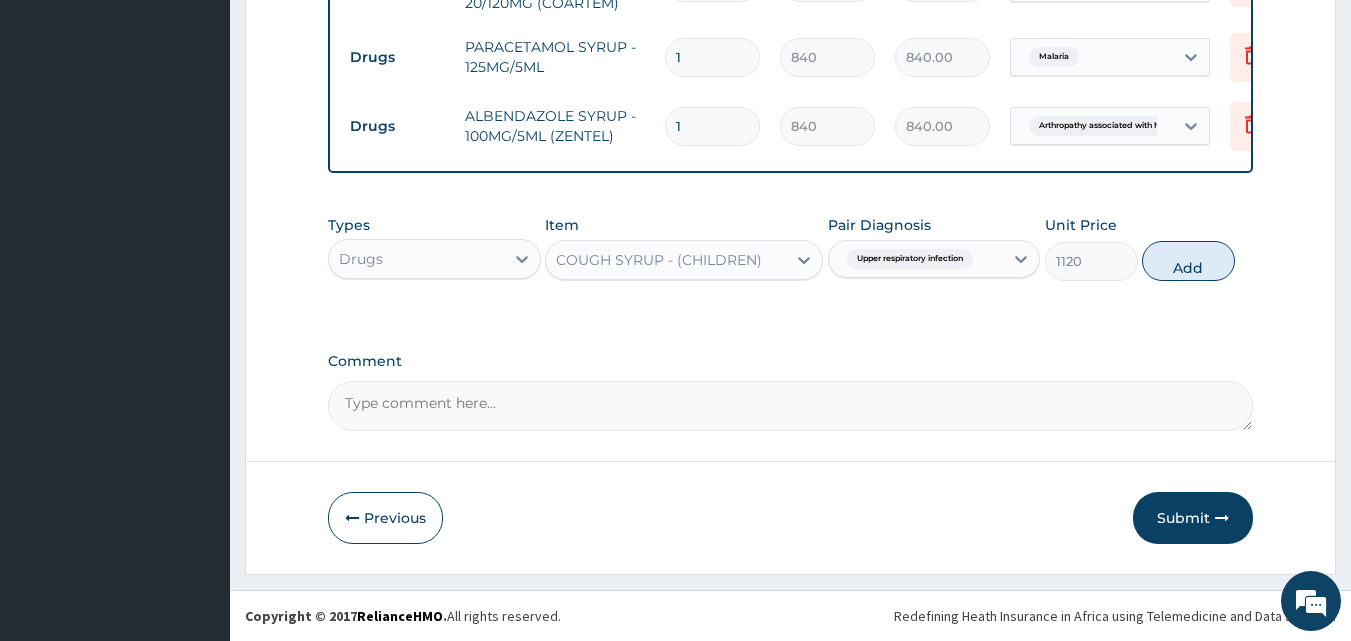 type on "0" 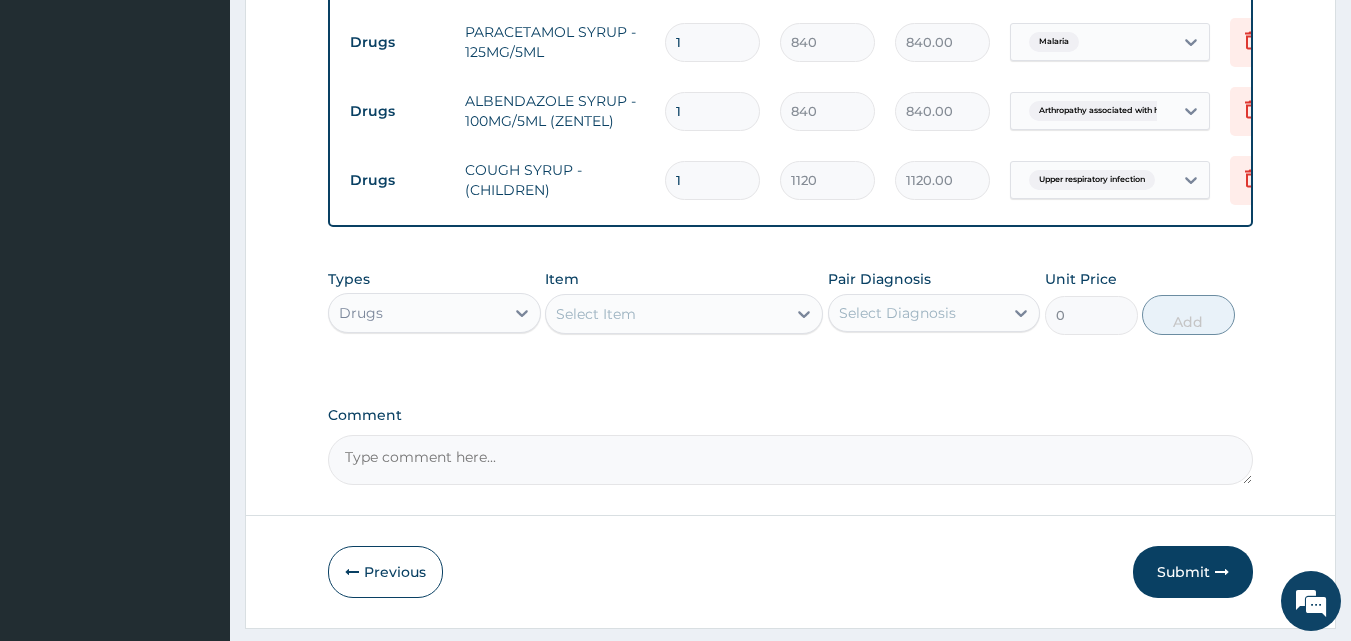 click on "Select Item" at bounding box center (596, 314) 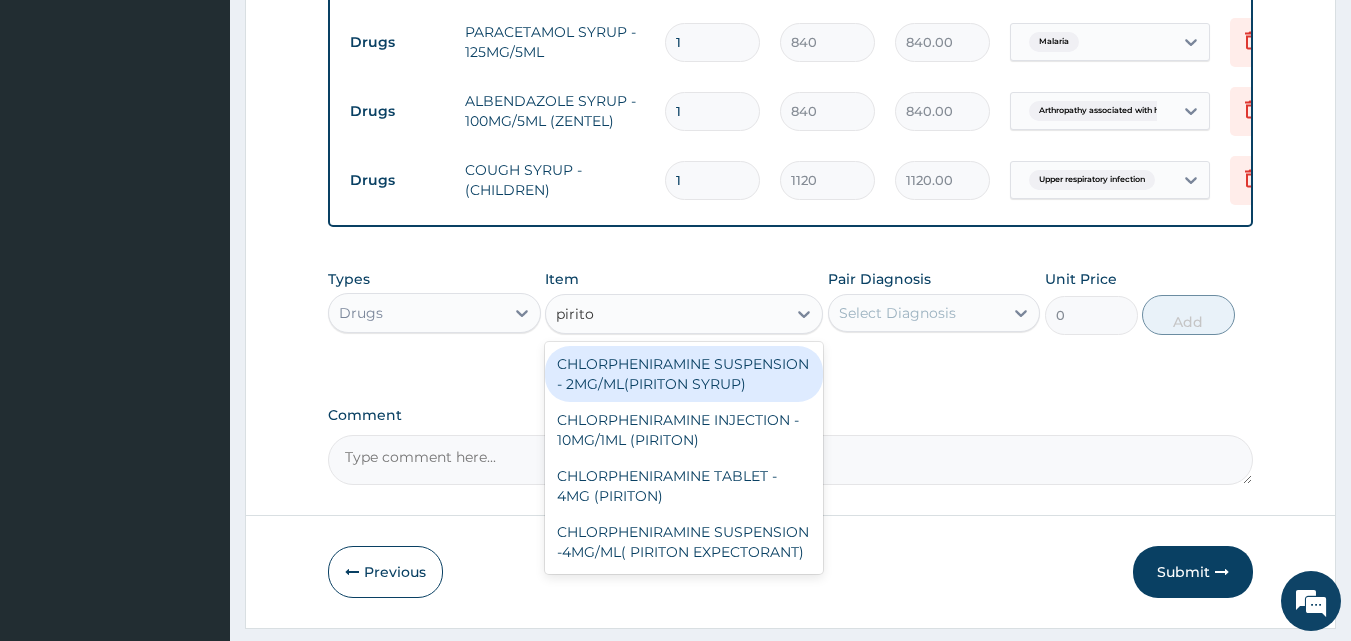 type on "piriton" 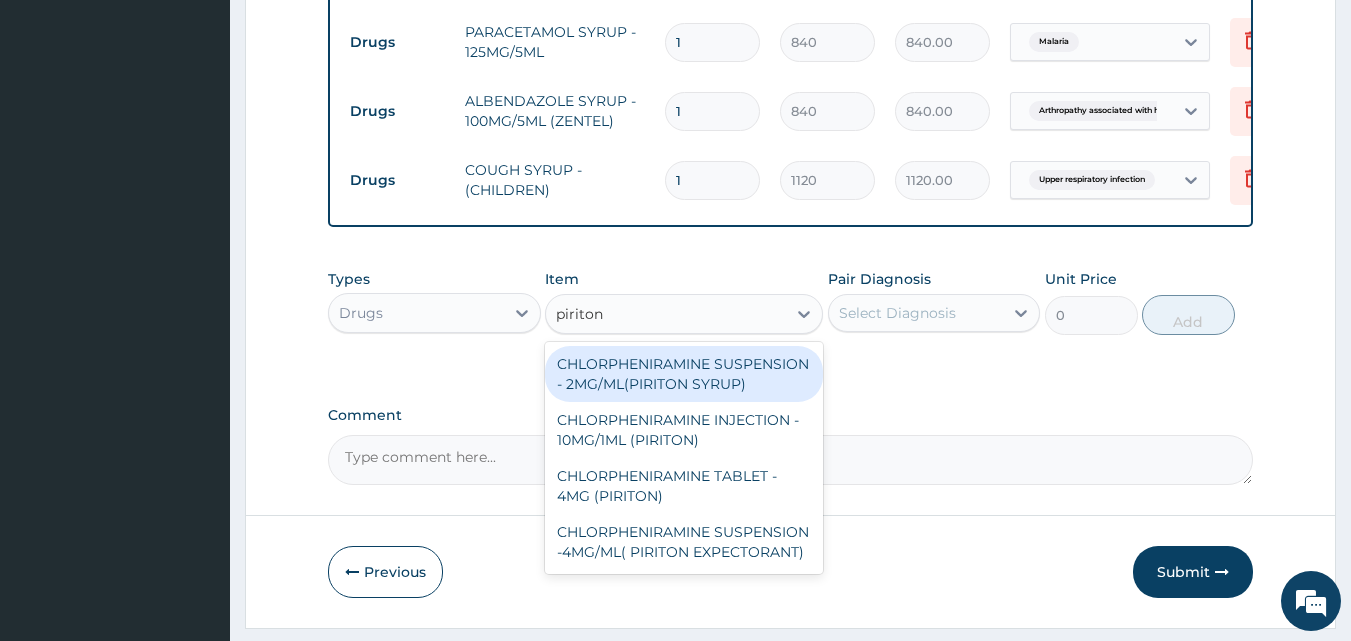 click on "CHLORPHENIRAMINE SUSPENSION - 2MG/ML(PIRITON SYRUP)" at bounding box center (684, 374) 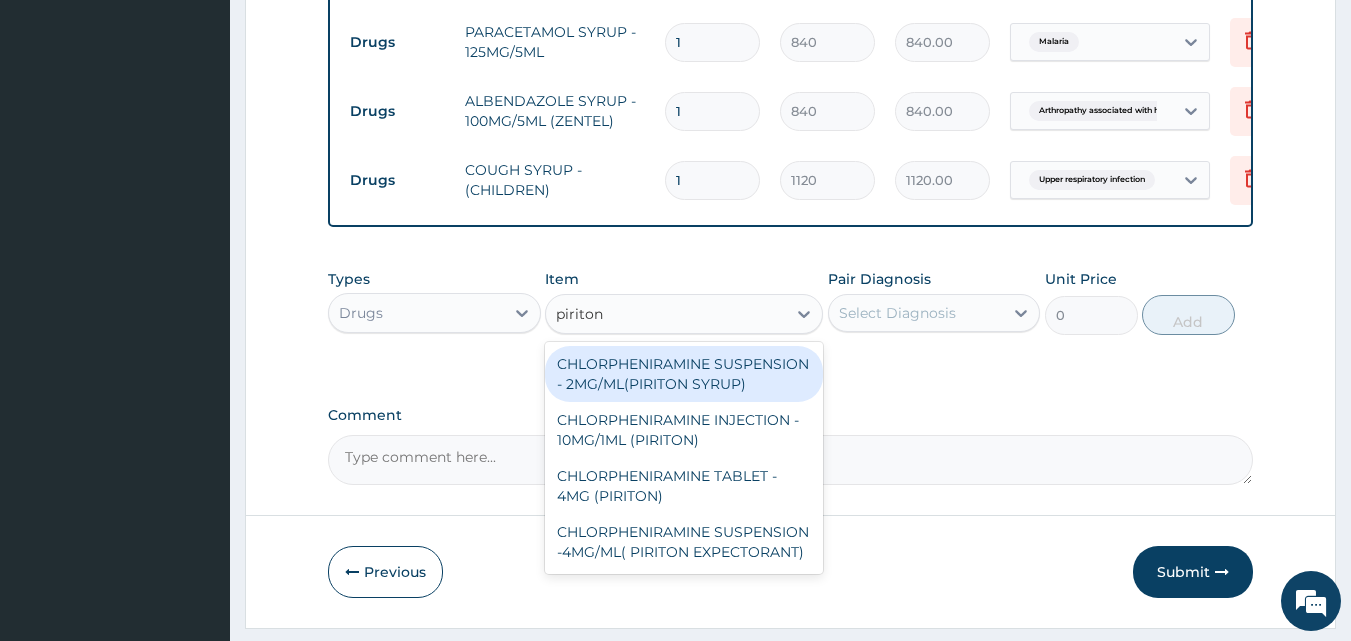 type 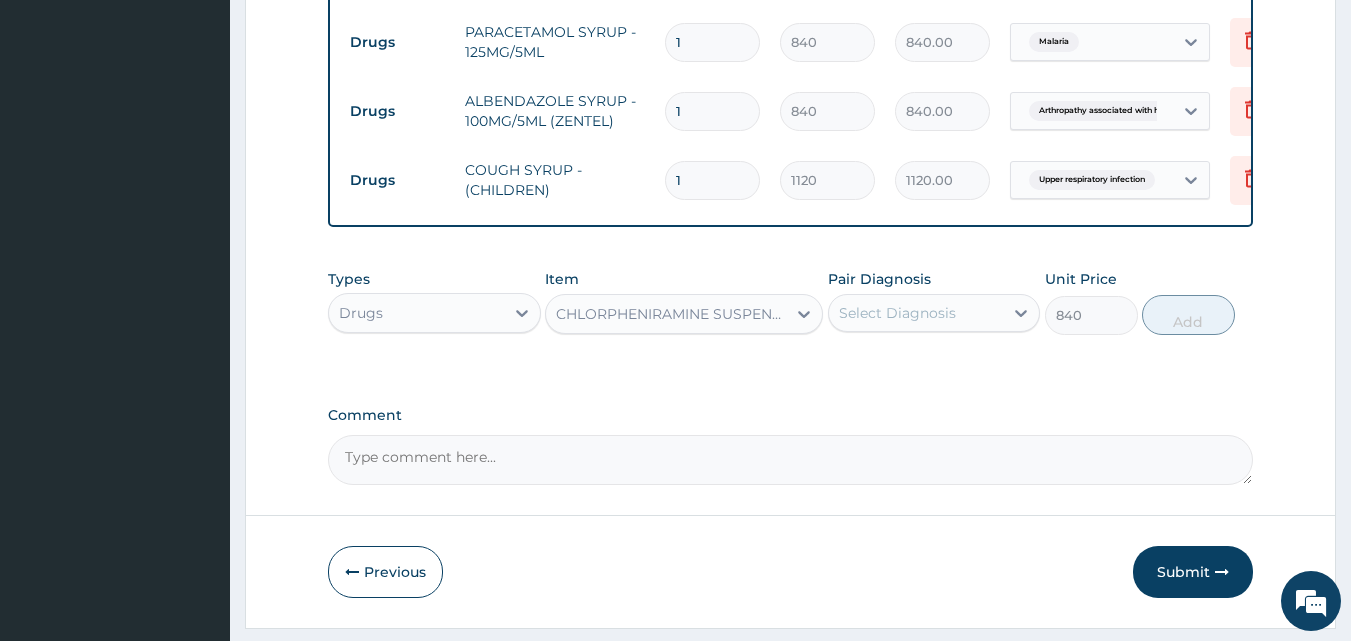 click on "Select Diagnosis" at bounding box center [897, 313] 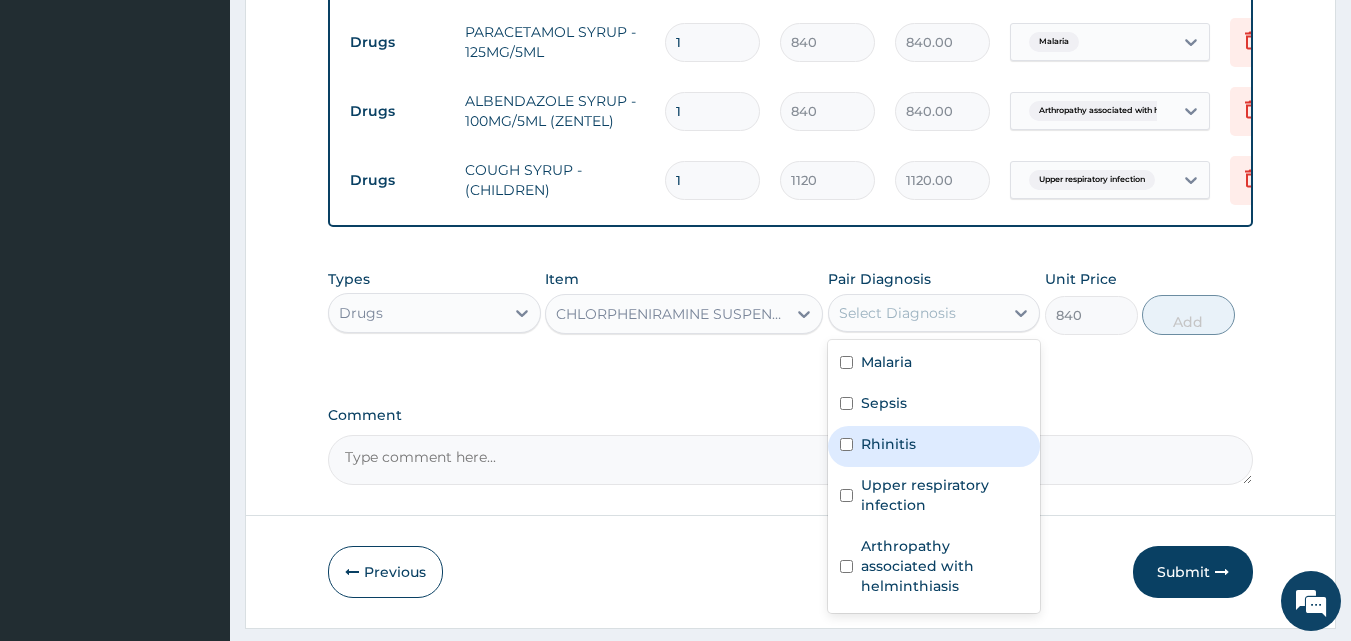 click on "Rhinitis" at bounding box center (934, 446) 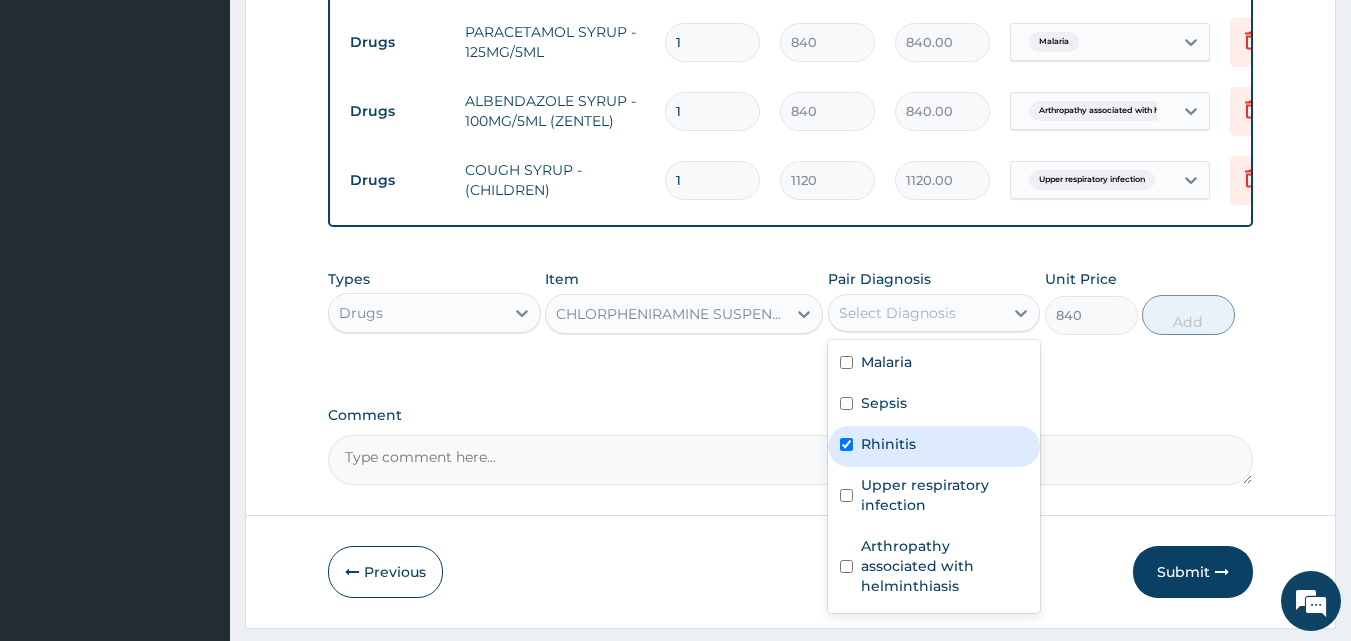 checkbox on "true" 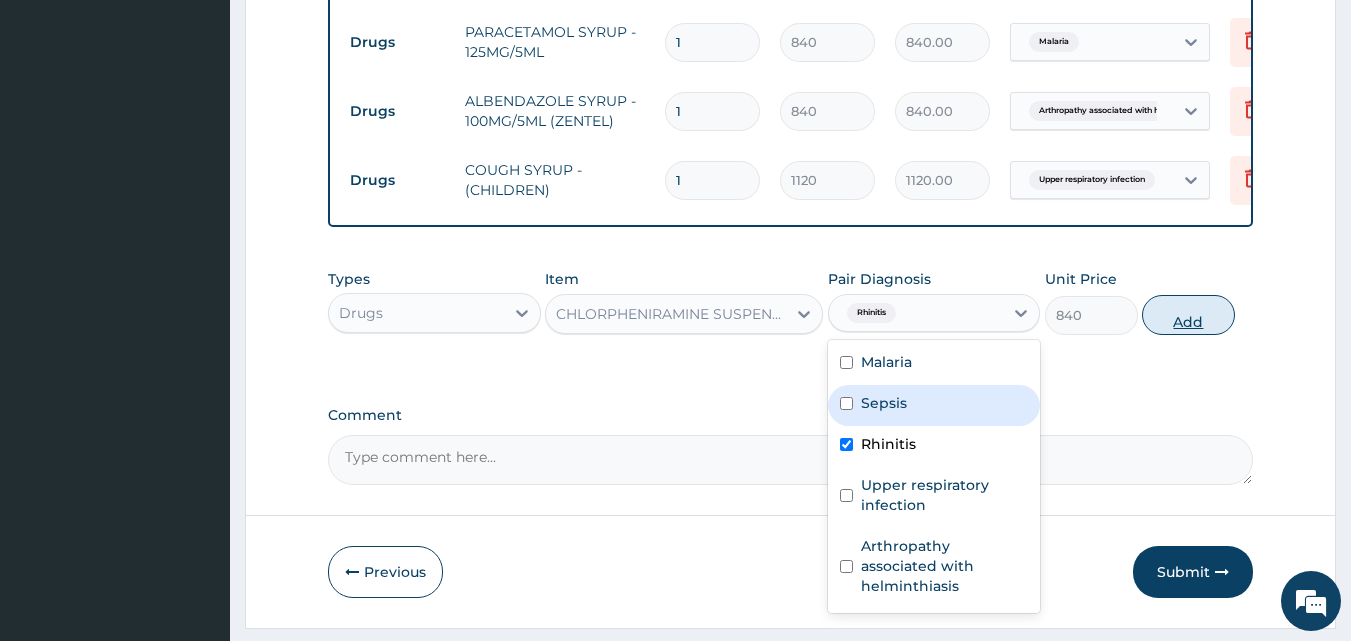 click on "Add" at bounding box center (1188, 315) 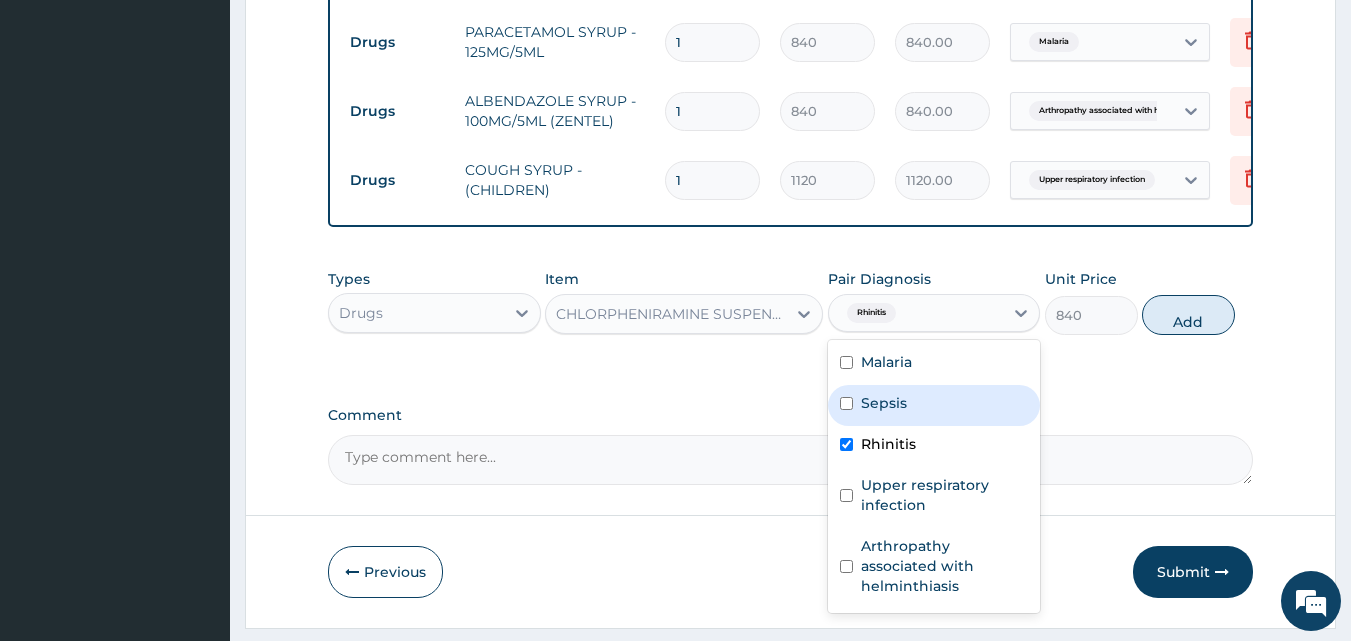 type on "0" 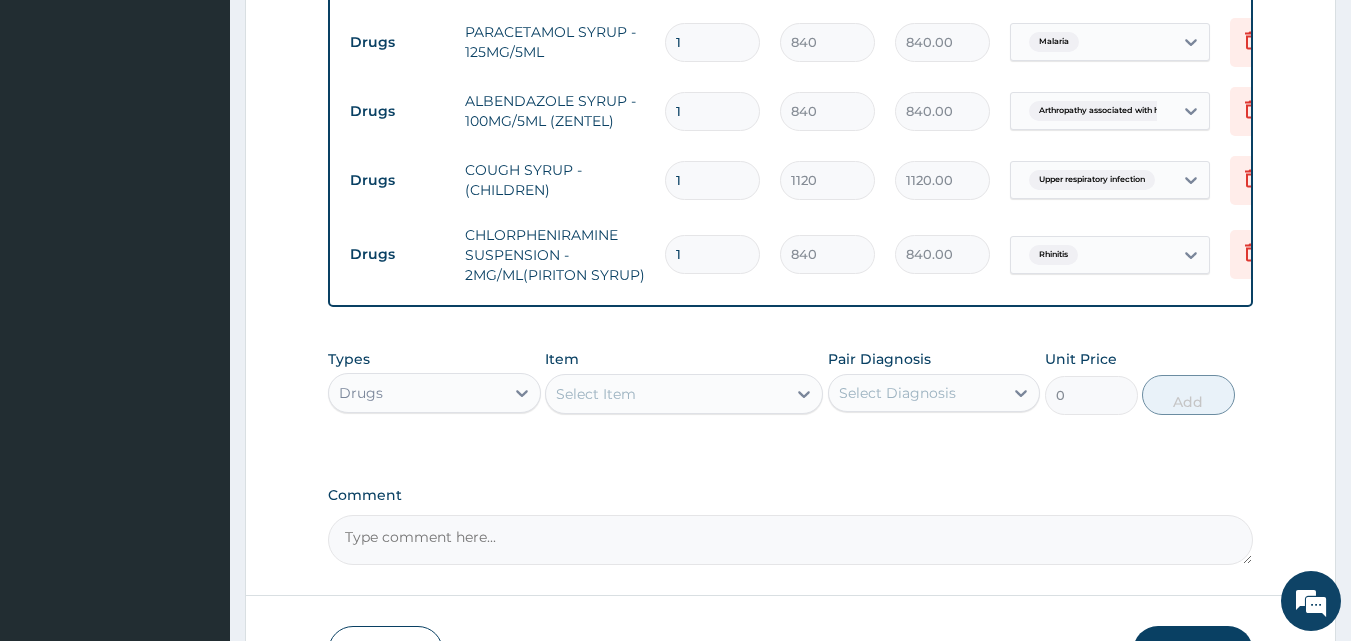 click on "Select Item" at bounding box center [596, 394] 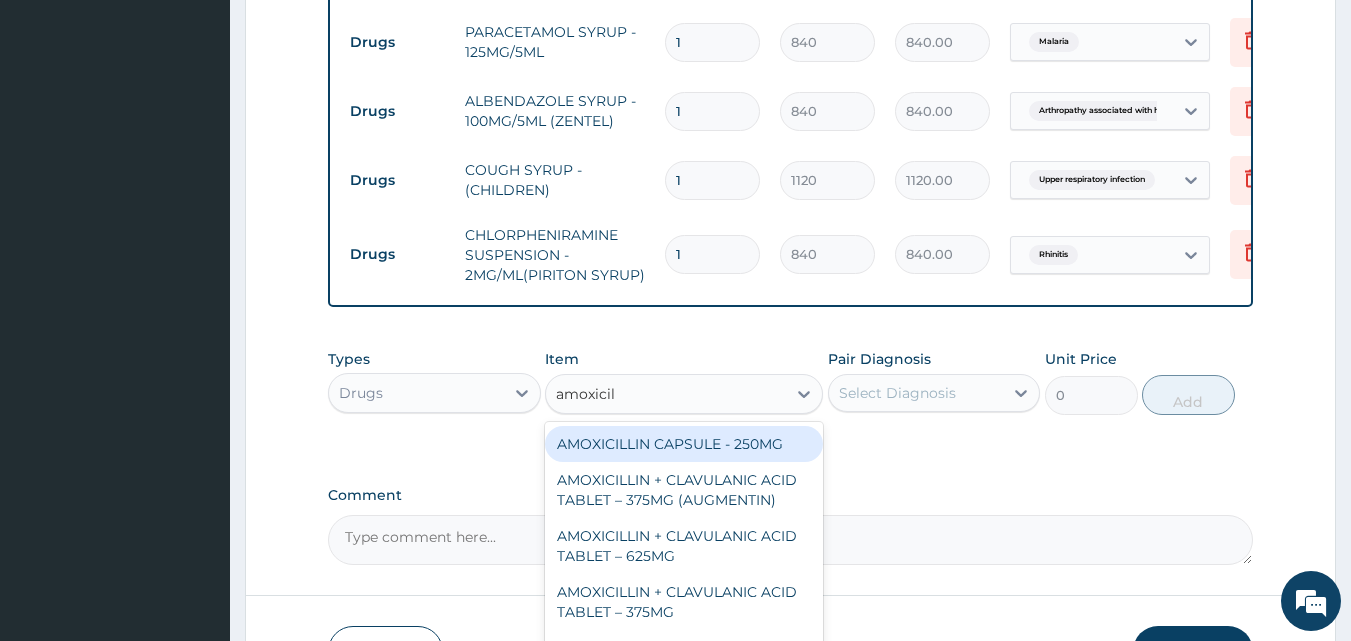 type on "amoxicill" 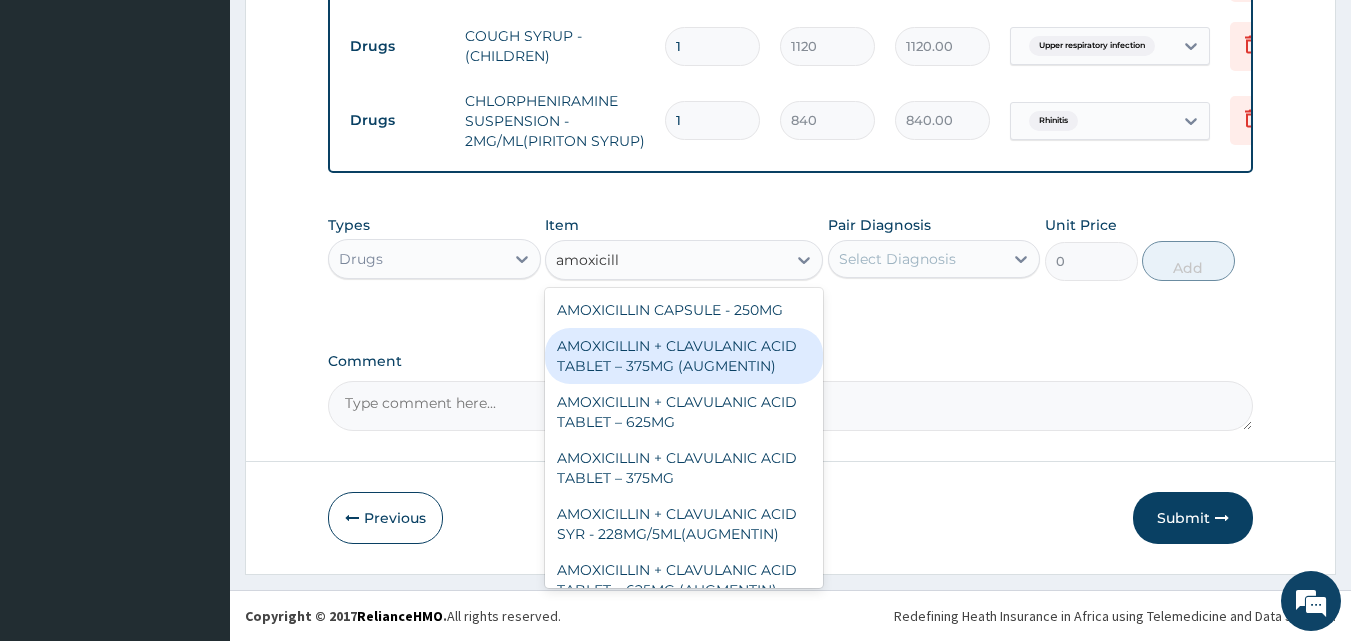 scroll, scrollTop: 1188, scrollLeft: 0, axis: vertical 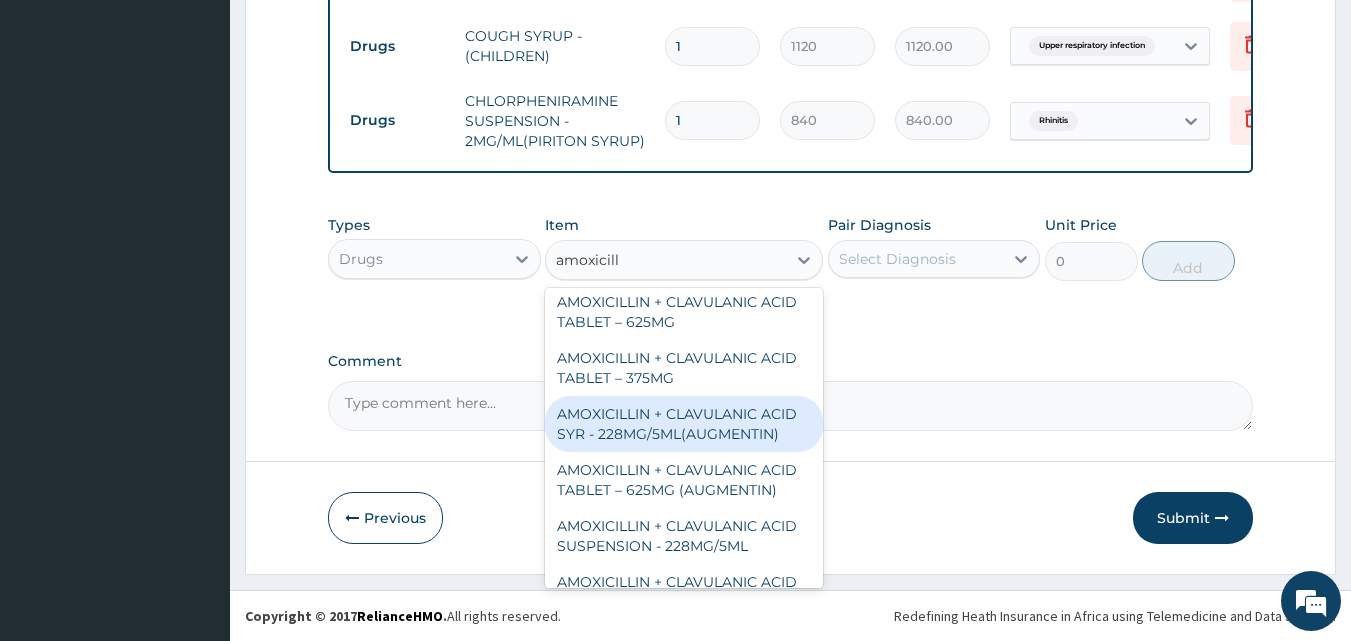 click on "AMOXICILLIN + CLAVULANIC ACID SYR  - 228MG/5ML(AUGMENTIN)" at bounding box center (684, 424) 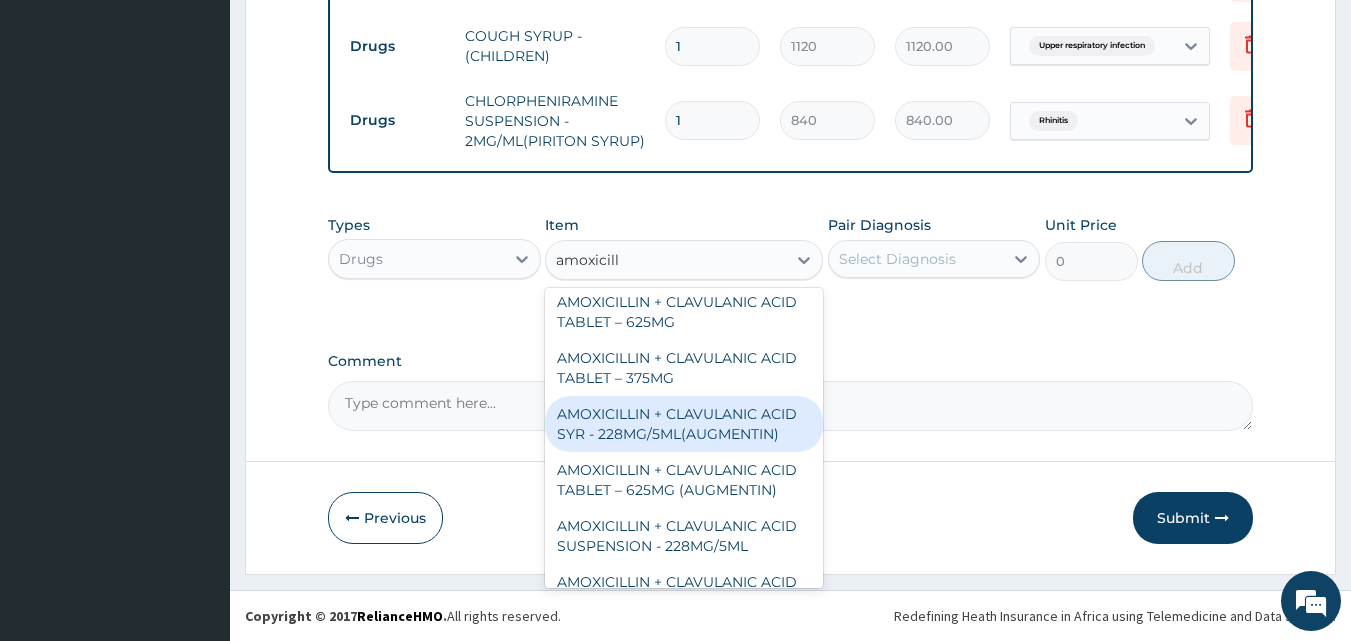 type 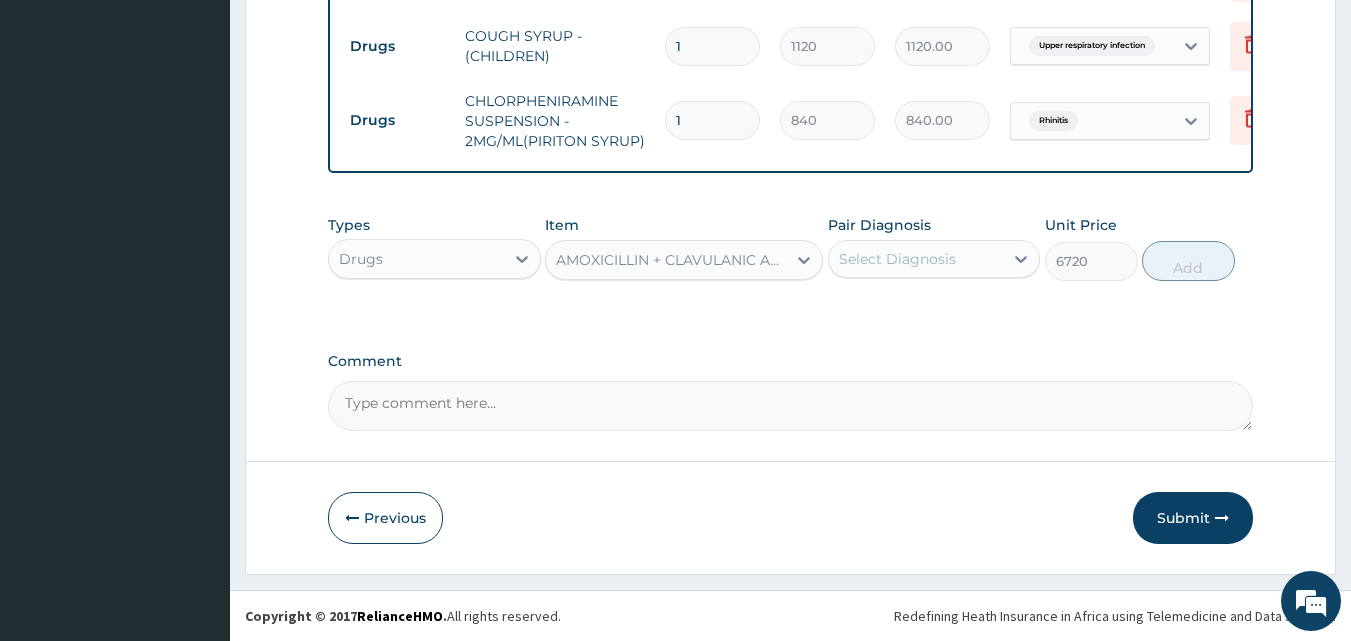 click on "Select Diagnosis" at bounding box center [897, 259] 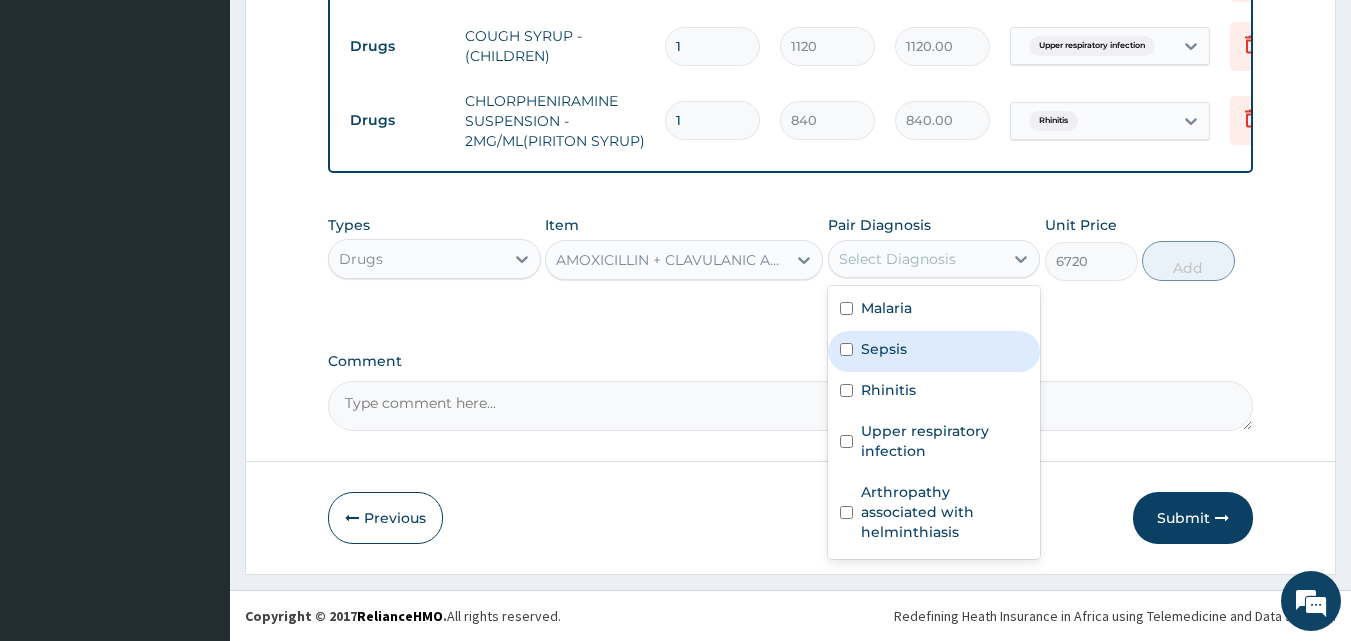 click on "Sepsis" at bounding box center [934, 351] 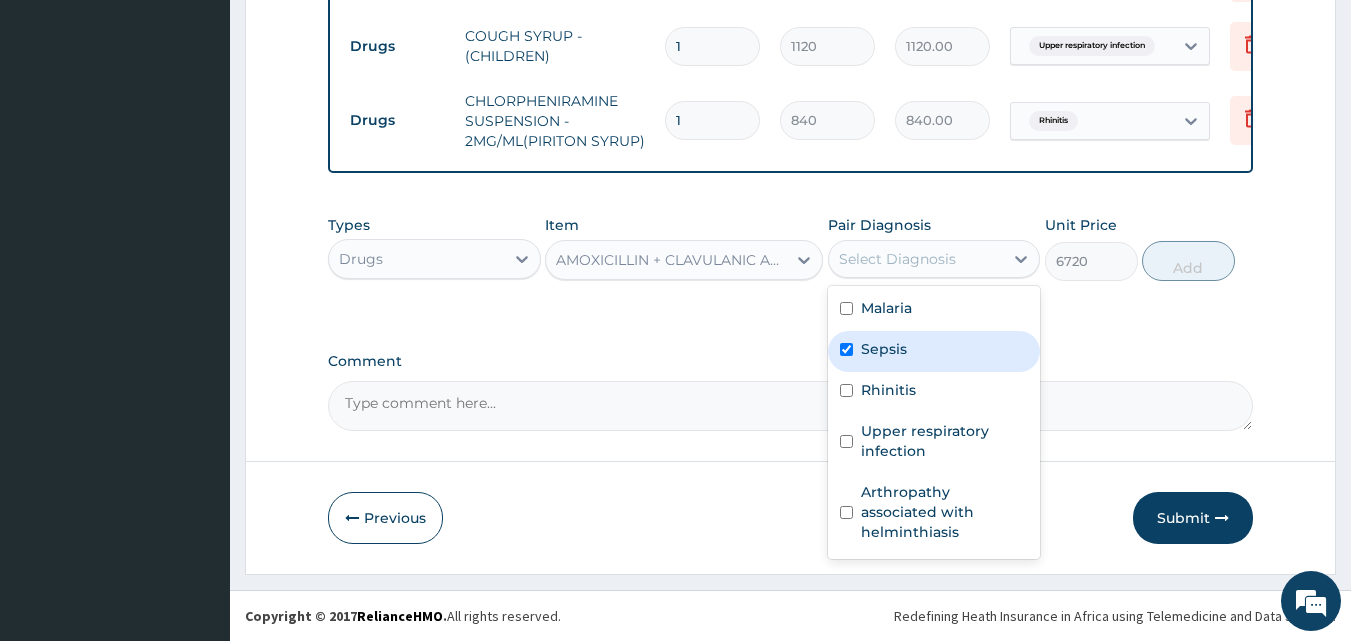 checkbox on "true" 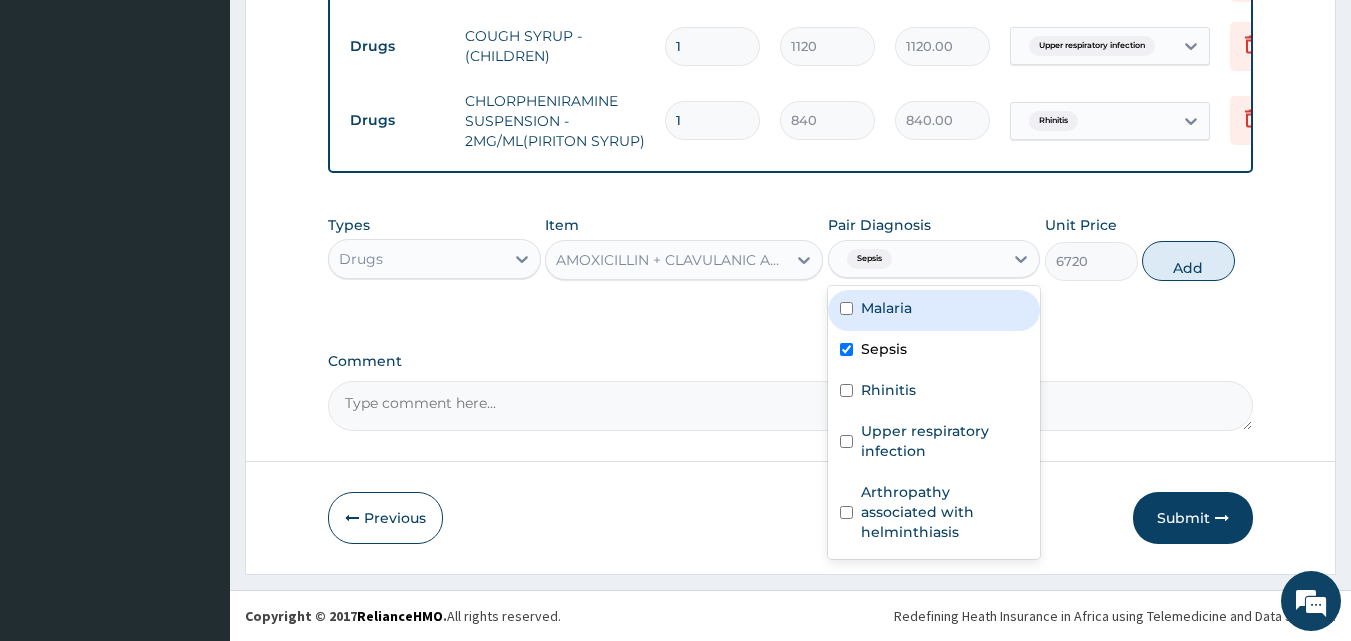 drag, startPoint x: 1160, startPoint y: 263, endPoint x: 1148, endPoint y: 270, distance: 13.892444 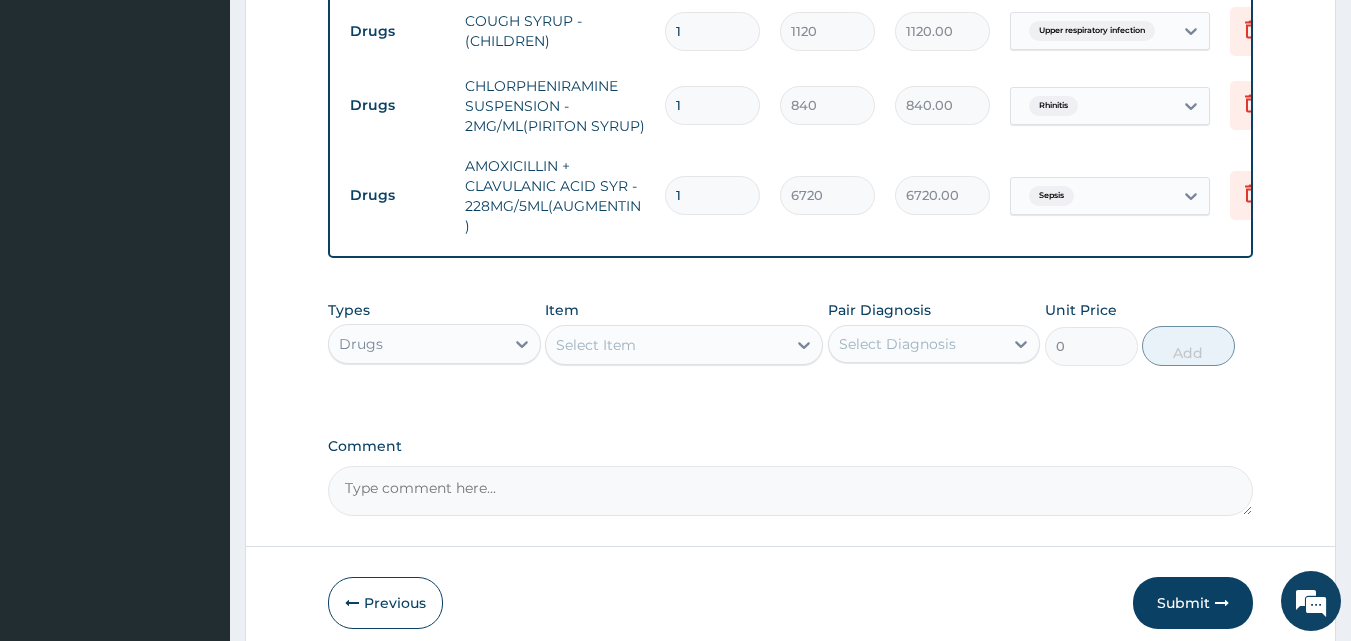 drag, startPoint x: 443, startPoint y: 356, endPoint x: 444, endPoint y: 381, distance: 25.019993 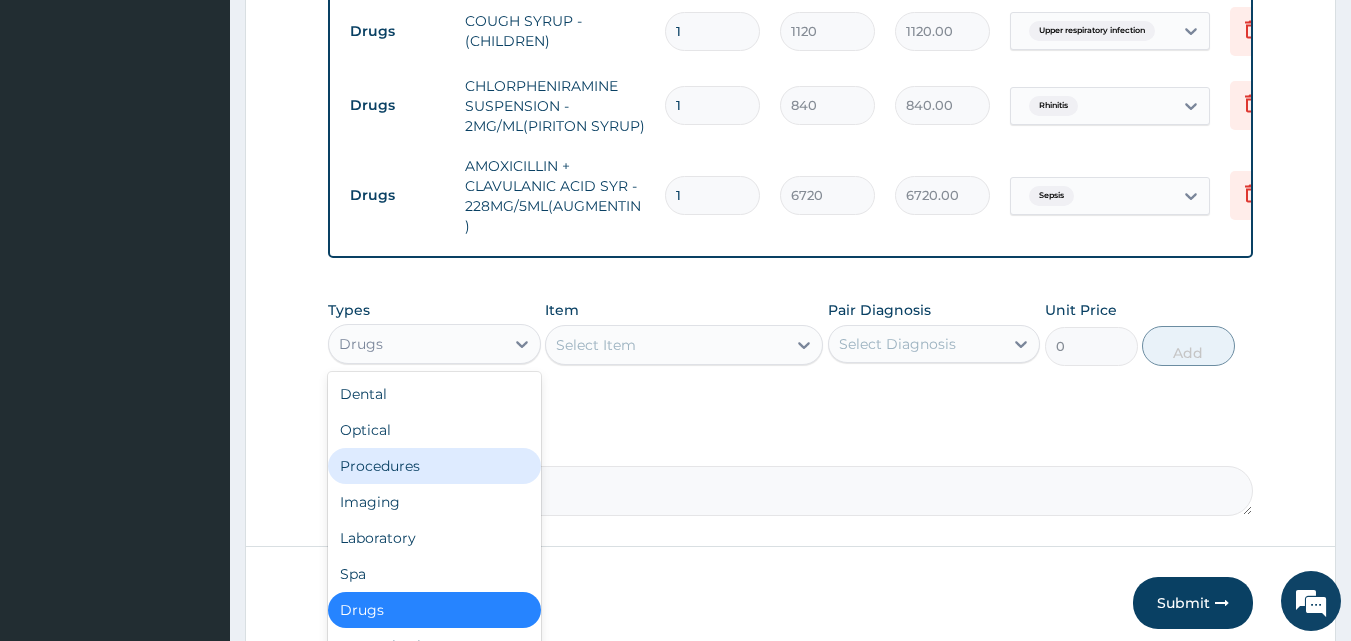 click on "Procedures" at bounding box center (434, 466) 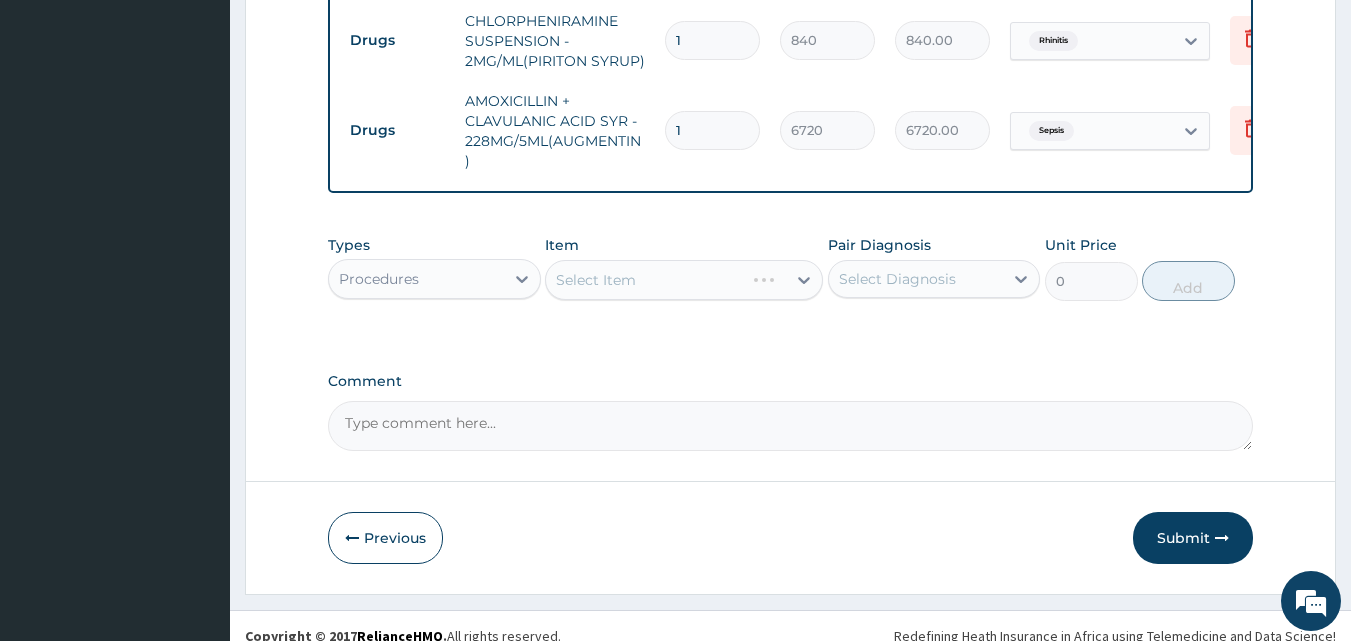 scroll, scrollTop: 1288, scrollLeft: 0, axis: vertical 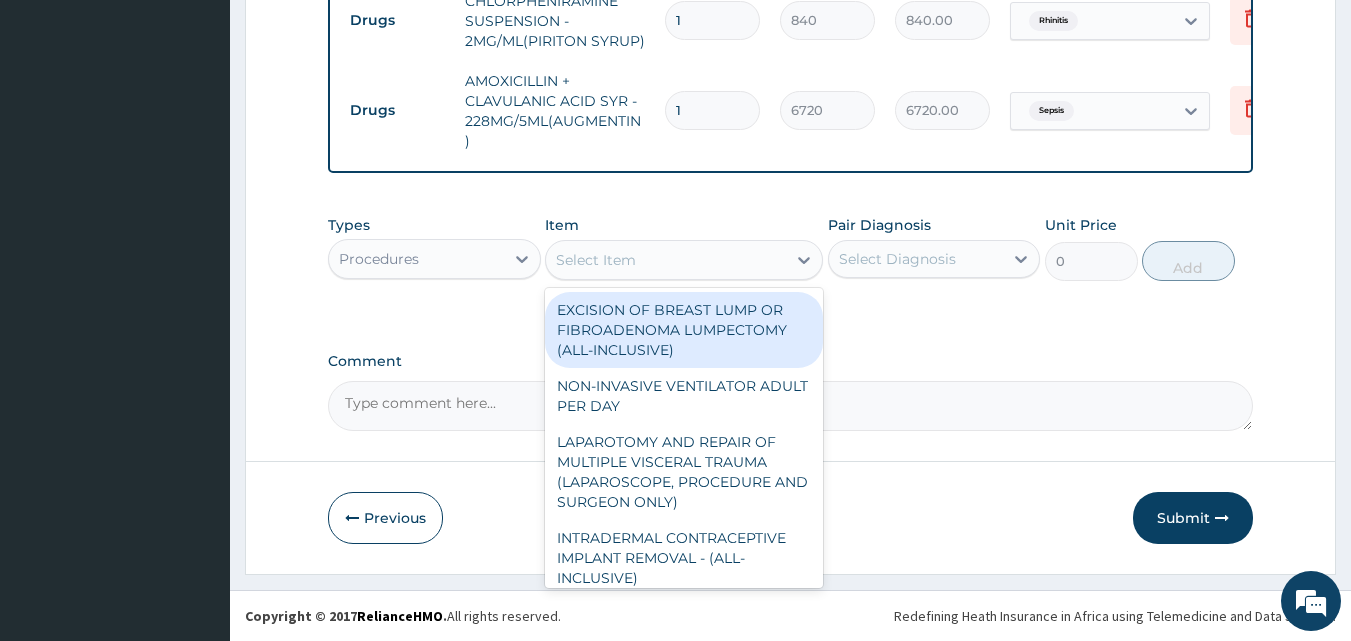 click on "Select Item" at bounding box center [684, 260] 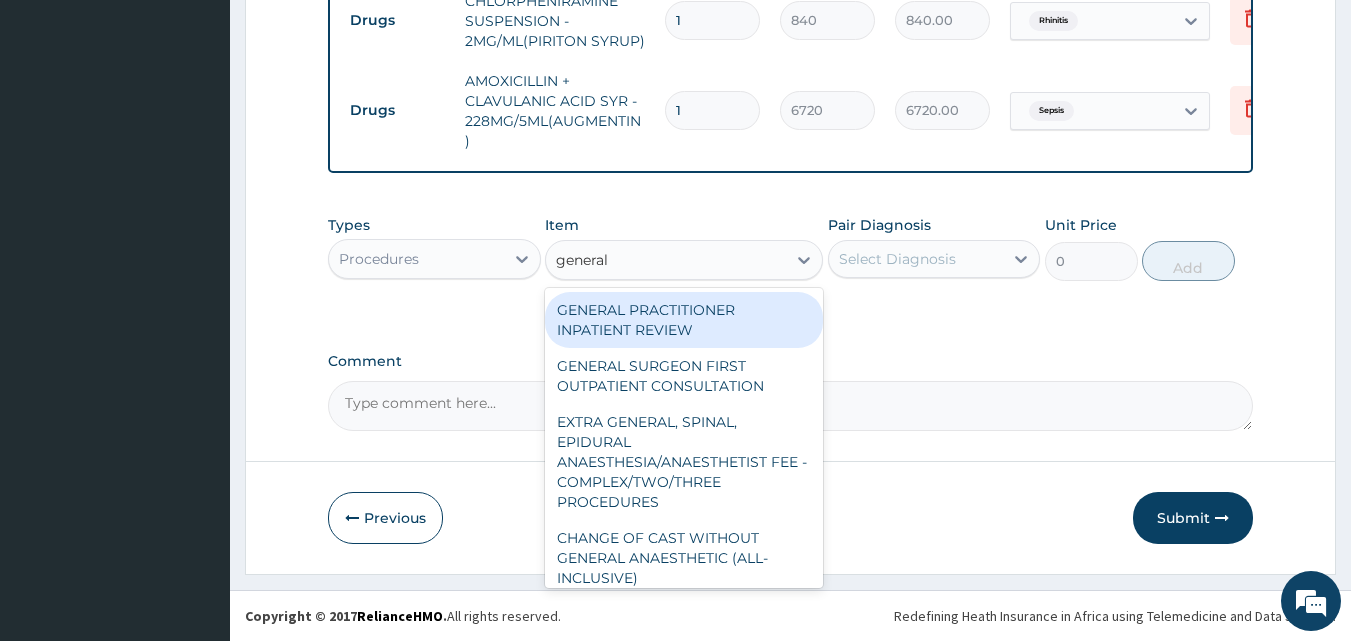 type on "general p" 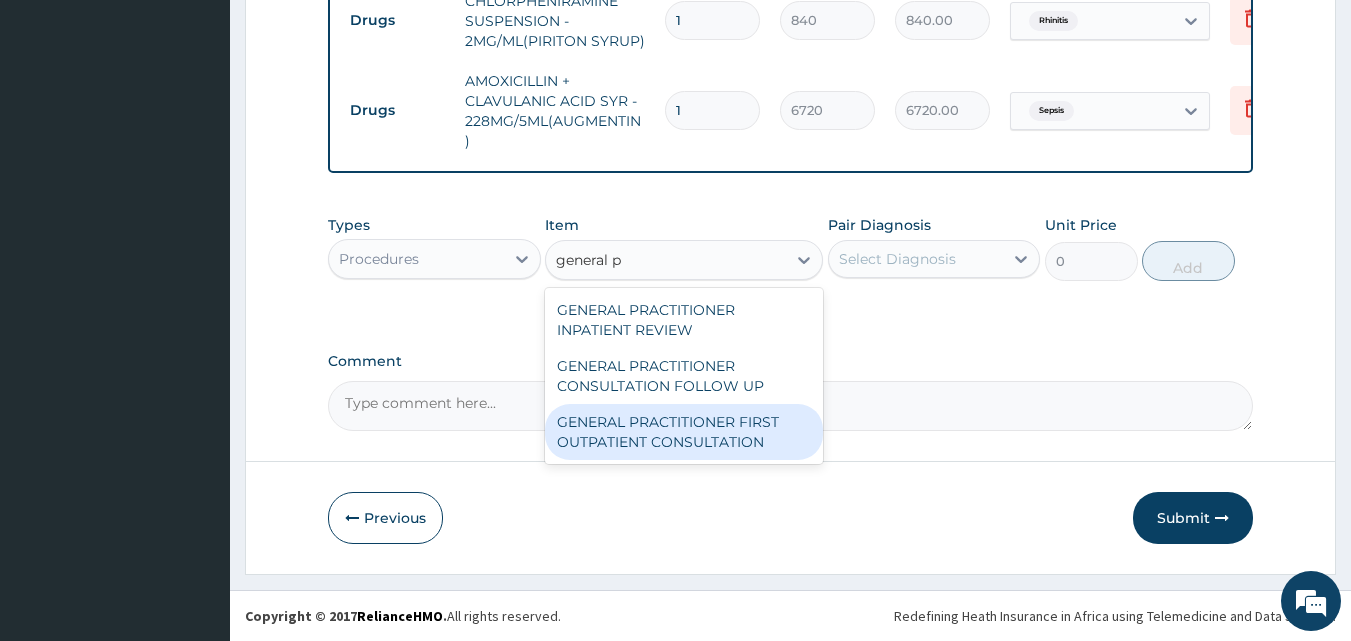 drag, startPoint x: 690, startPoint y: 437, endPoint x: 740, endPoint y: 367, distance: 86.023254 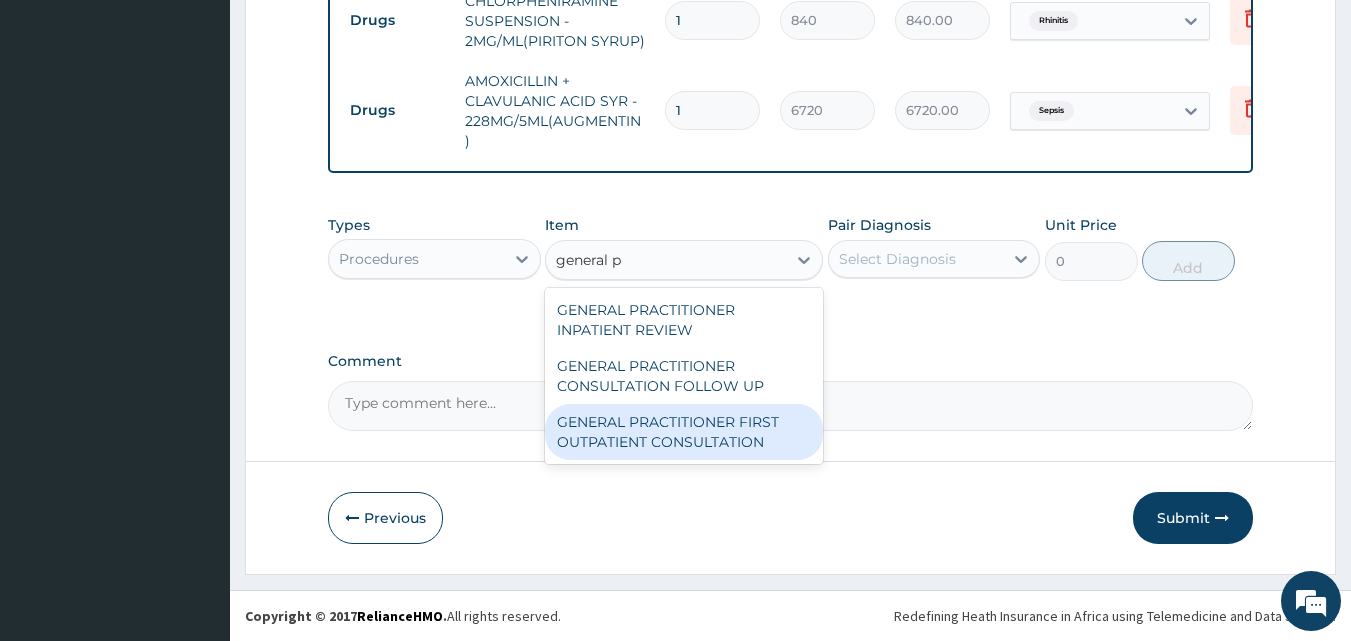 click on "GENERAL PRACTITIONER FIRST OUTPATIENT CONSULTATION" at bounding box center (684, 432) 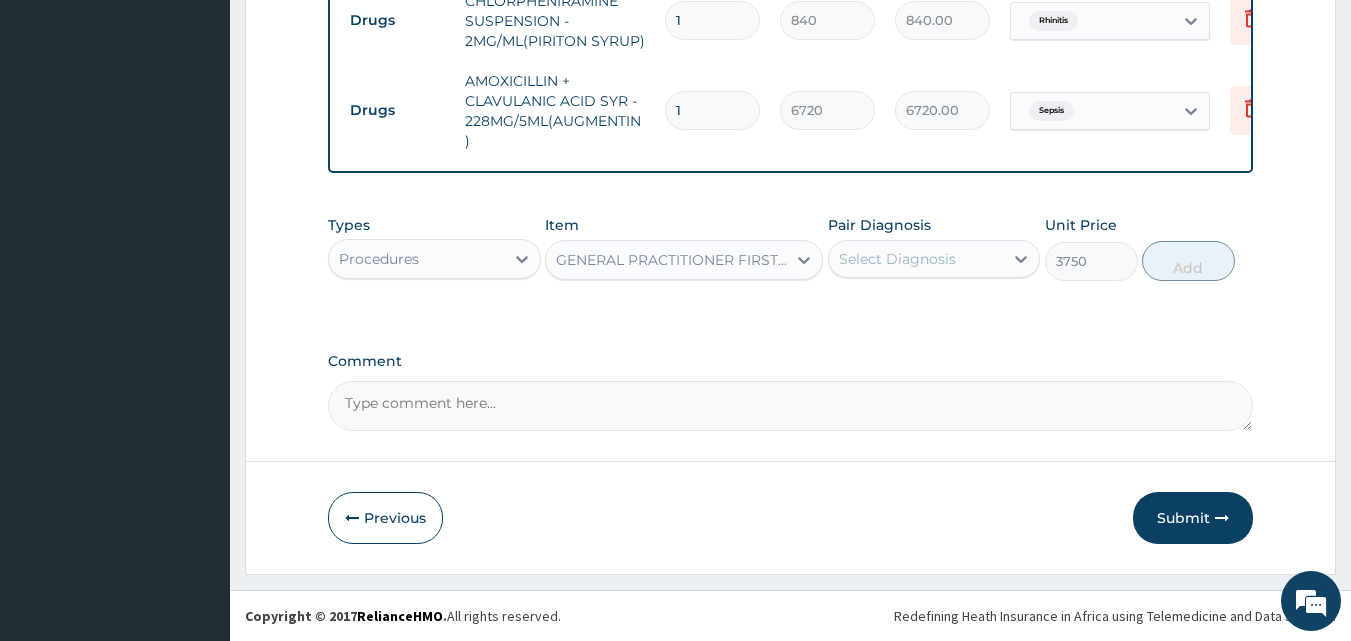 click on "Select Diagnosis" at bounding box center (897, 259) 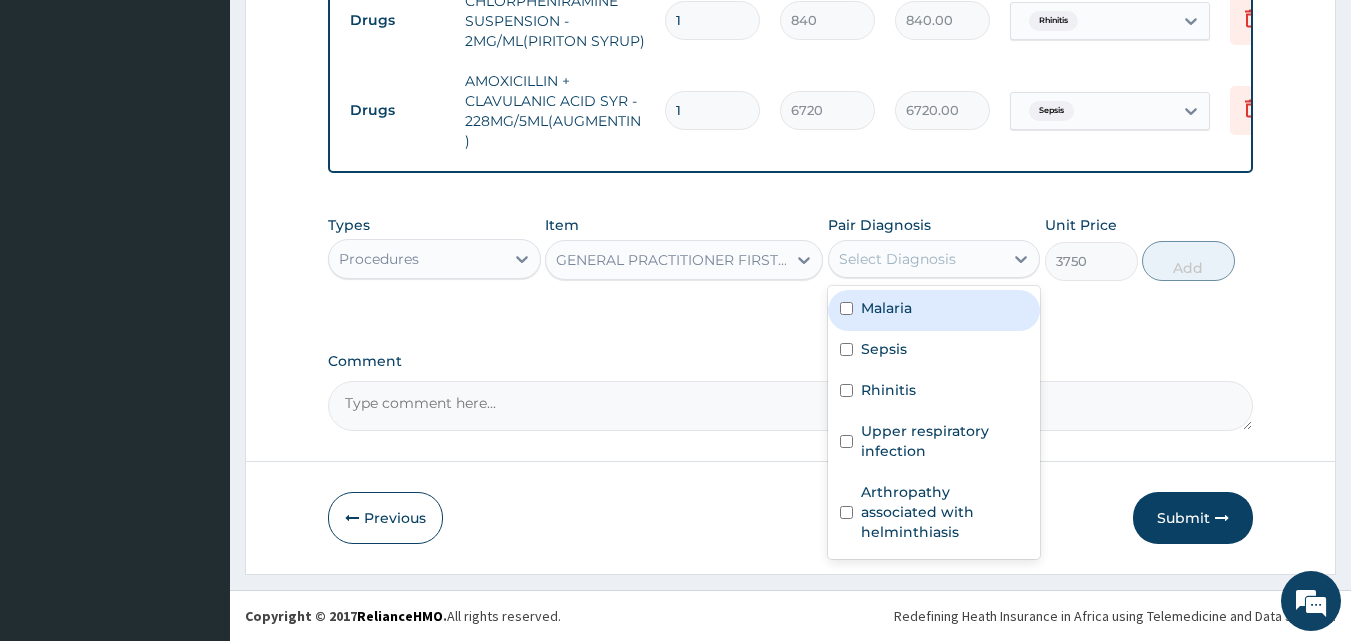click on "Malaria" at bounding box center (934, 310) 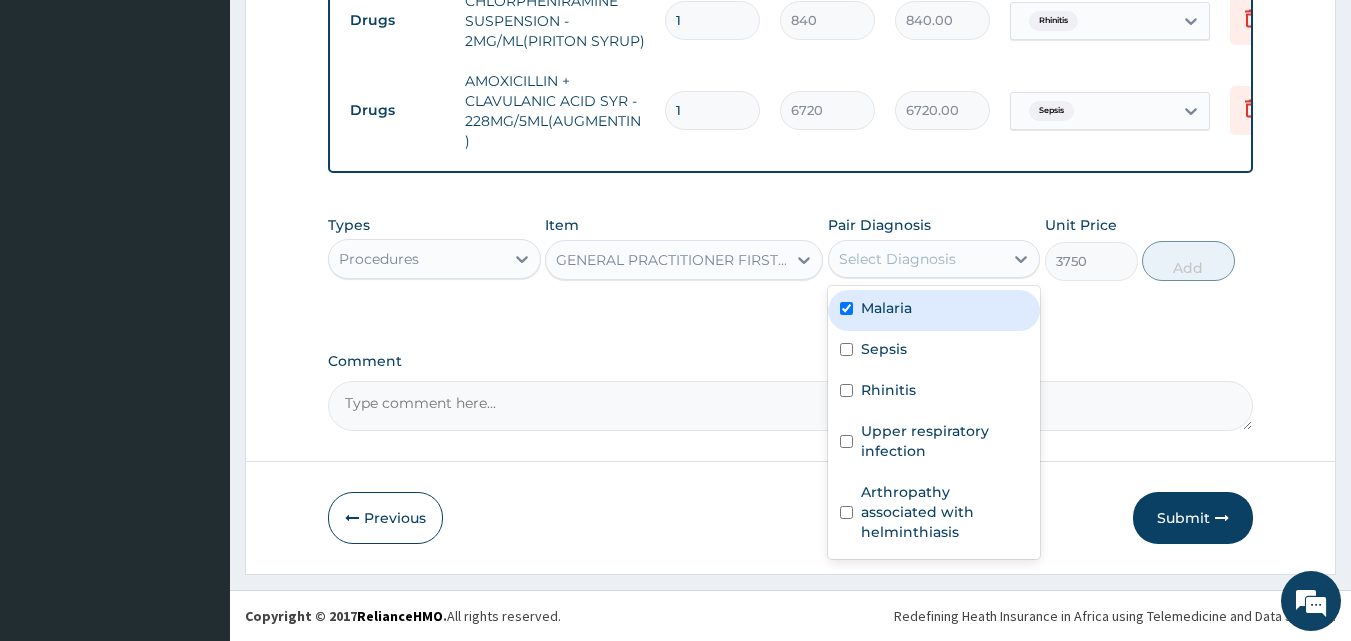 checkbox on "true" 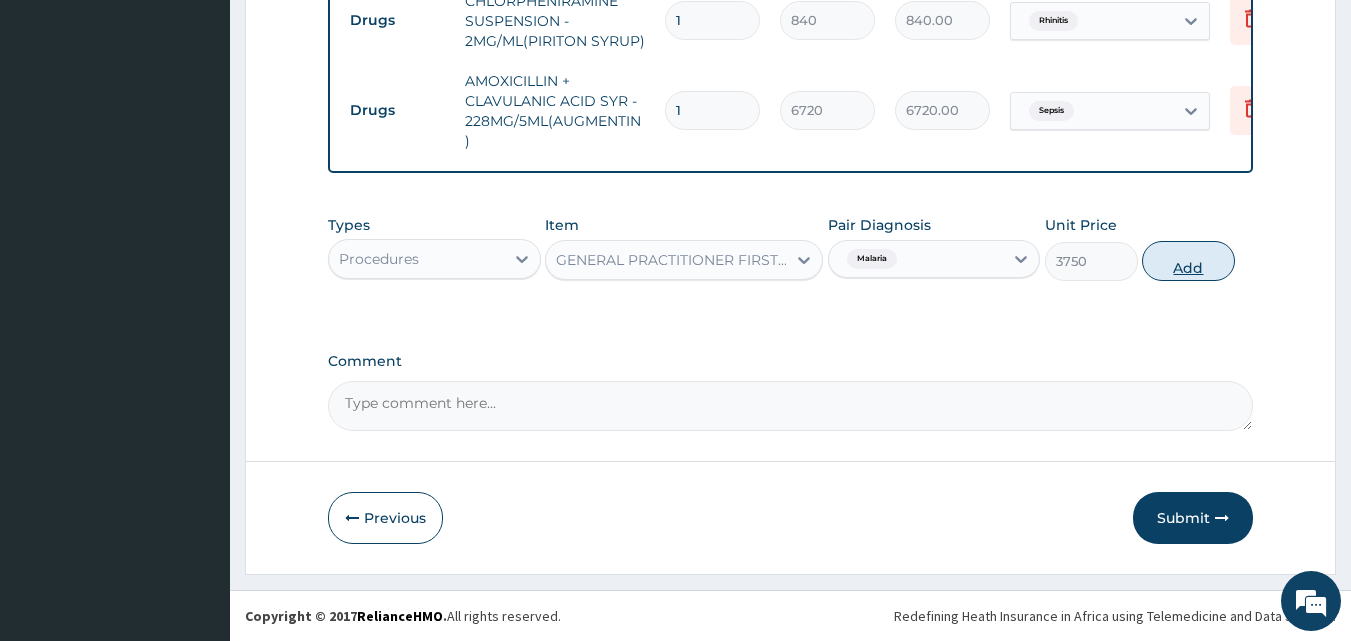 drag, startPoint x: 1177, startPoint y: 266, endPoint x: 1162, endPoint y: 509, distance: 243.46252 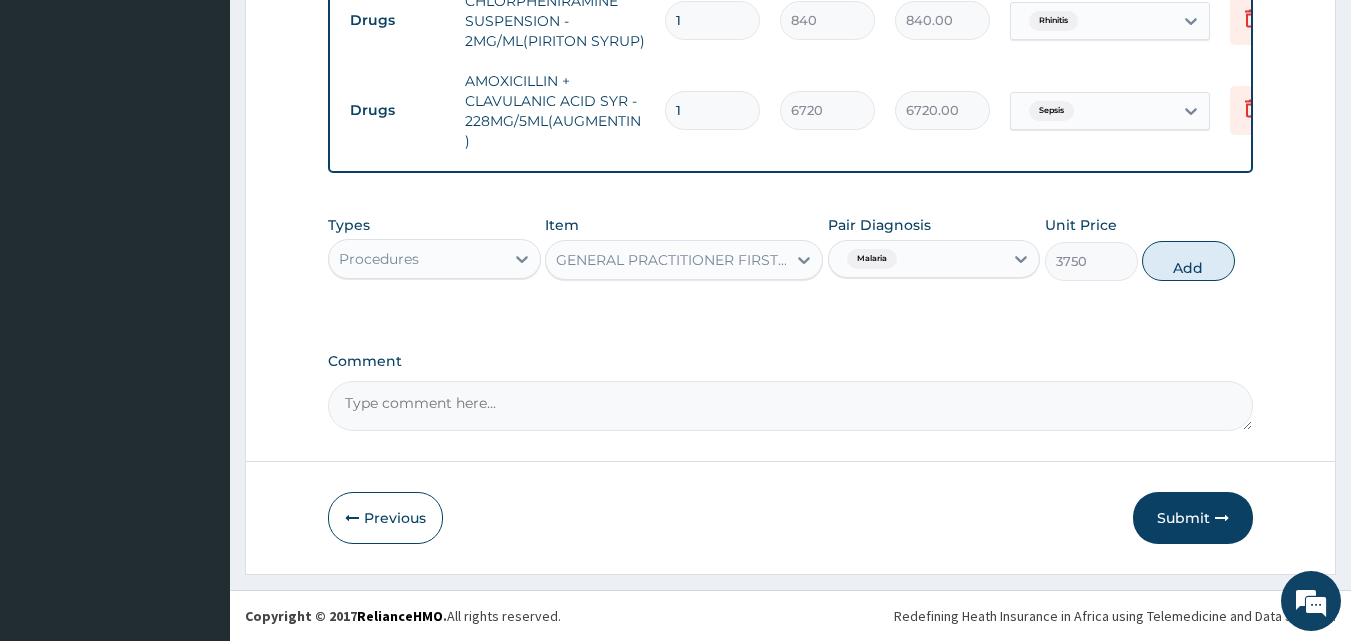 click on "Add" at bounding box center (1188, 261) 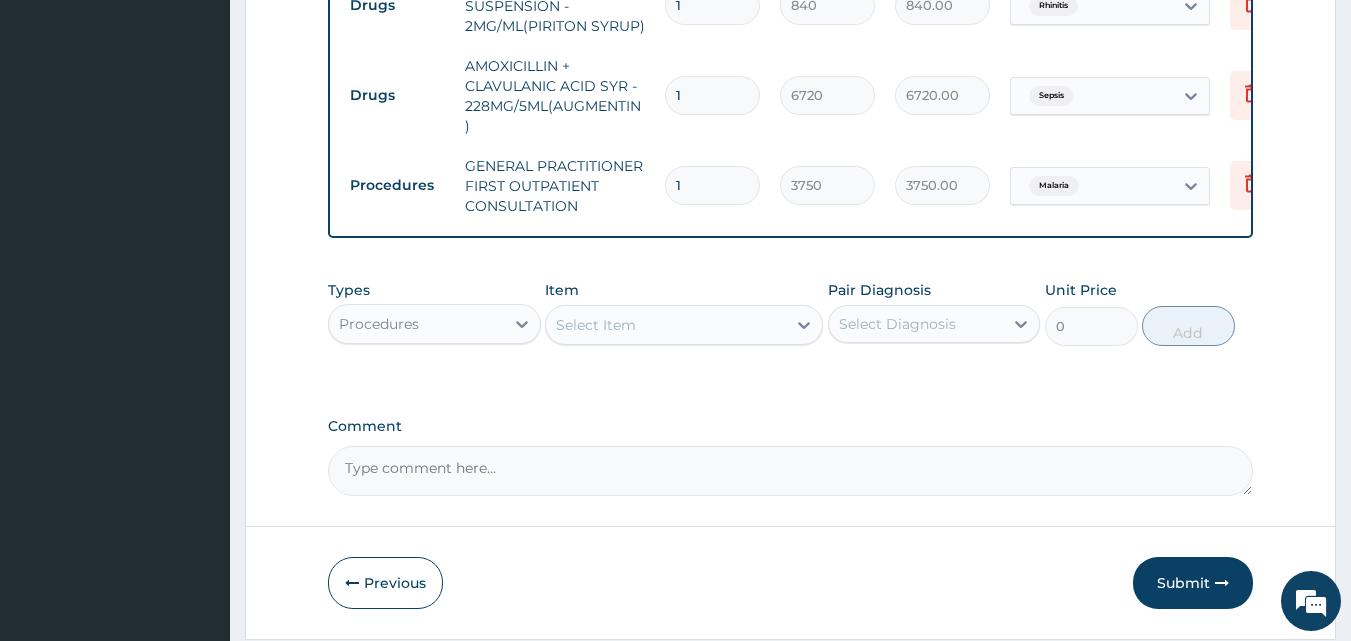 drag, startPoint x: 1163, startPoint y: 585, endPoint x: 1141, endPoint y: 602, distance: 27.802877 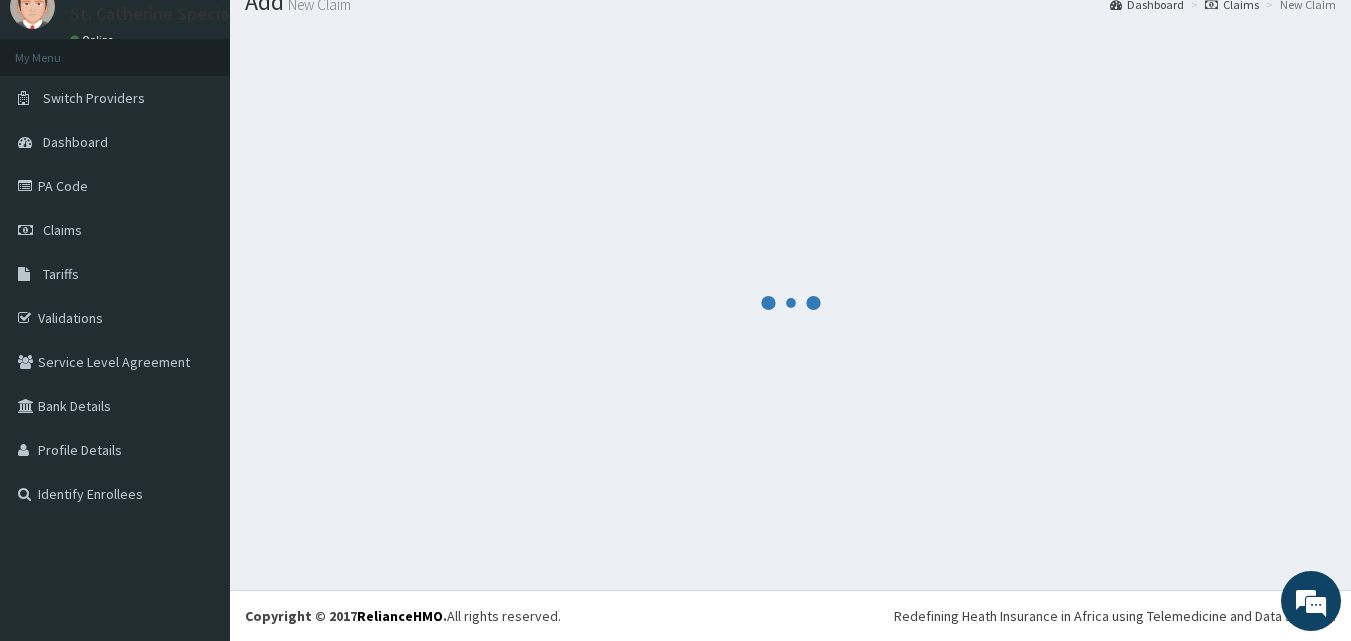 scroll, scrollTop: 76, scrollLeft: 0, axis: vertical 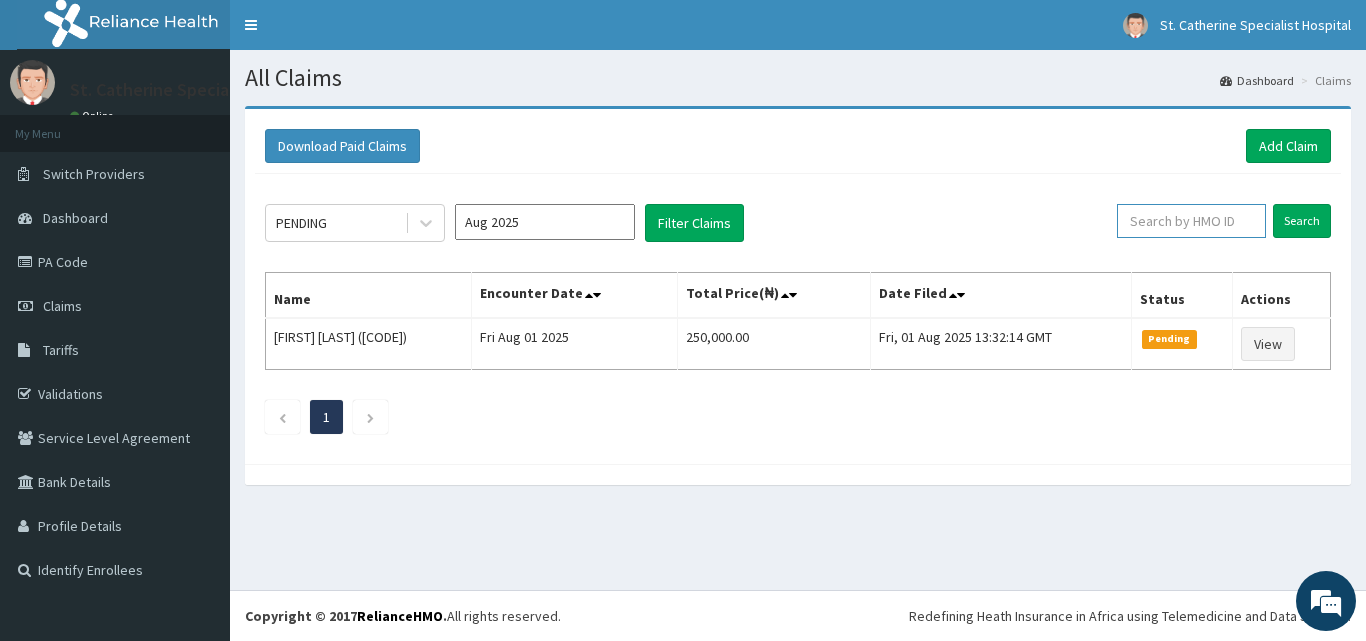 drag, startPoint x: 1195, startPoint y: 228, endPoint x: 1187, endPoint y: 221, distance: 10.630146 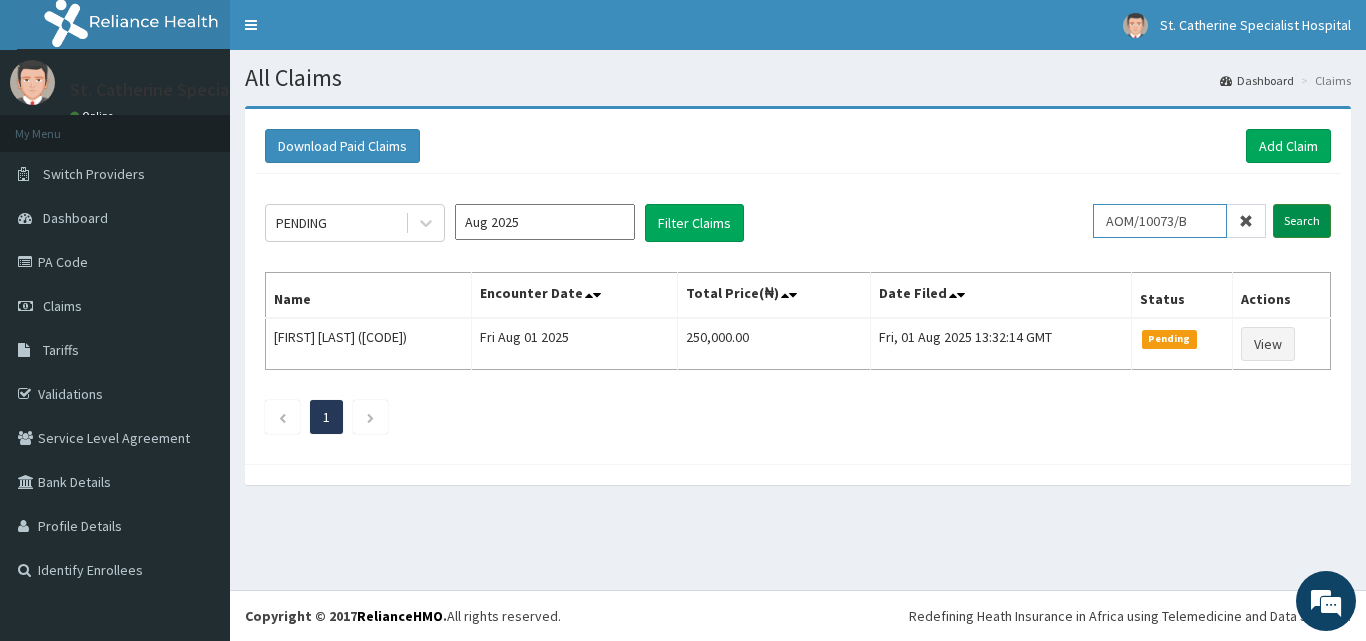 type on "AOM/10073/B" 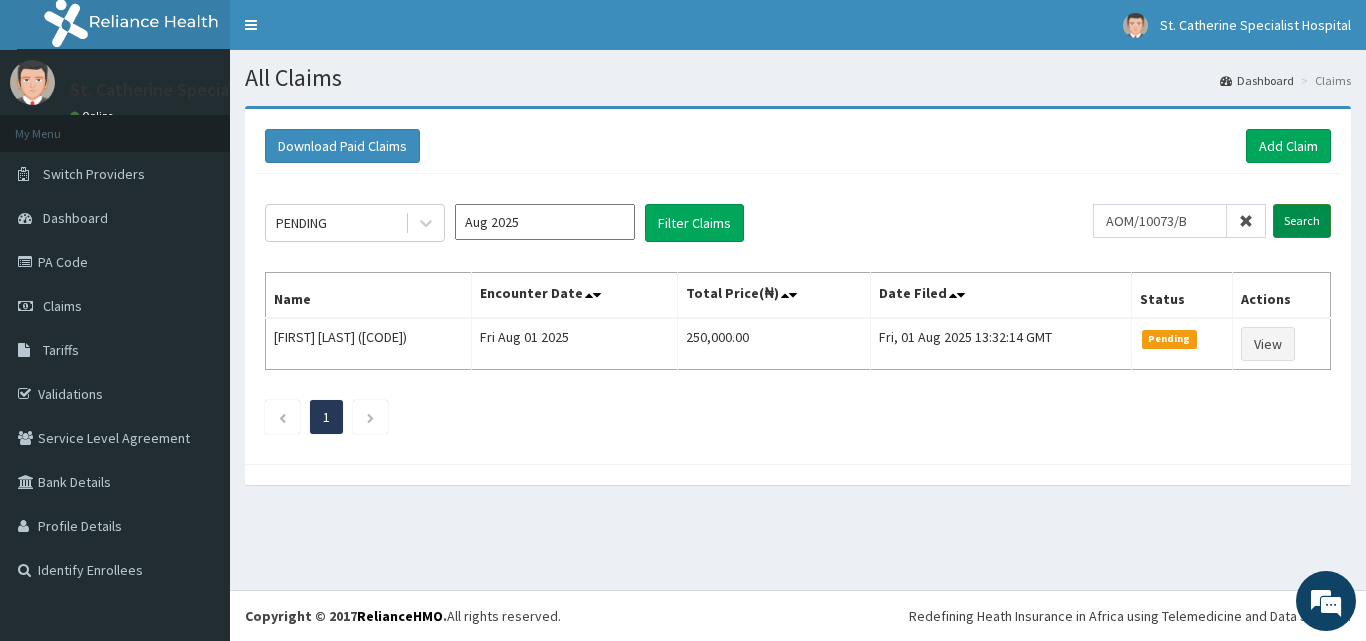 click on "Search" at bounding box center [1302, 221] 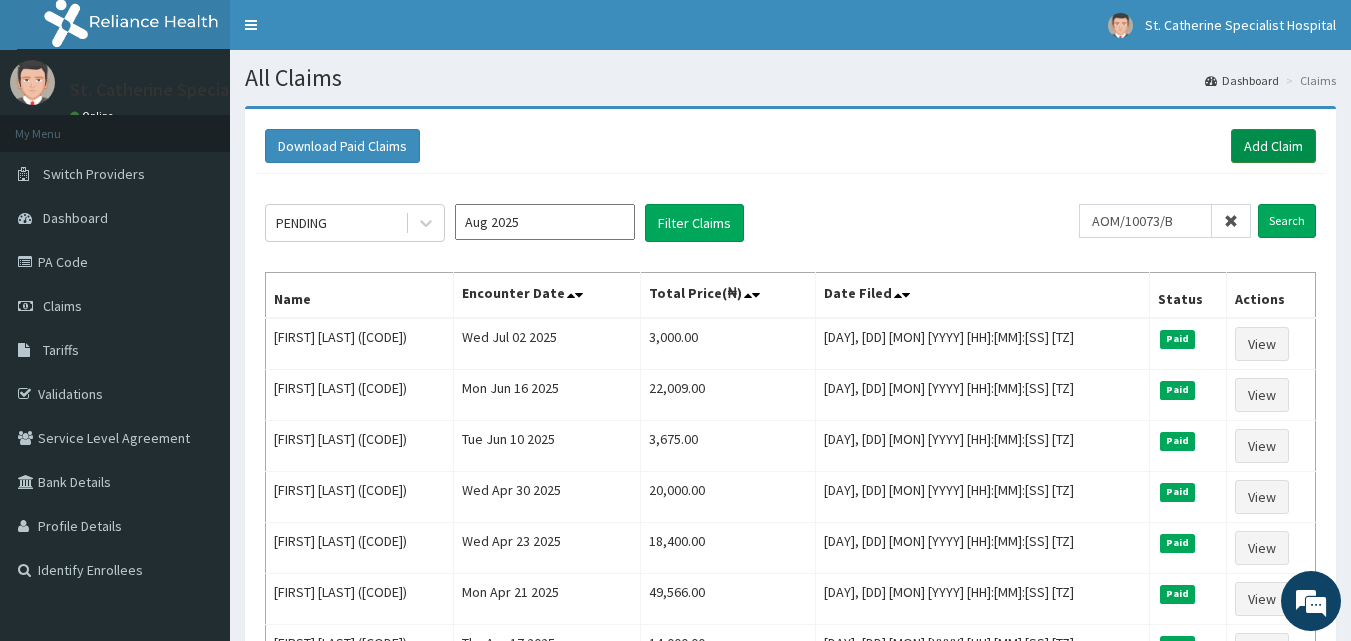 click on "Add Claim" at bounding box center (1273, 146) 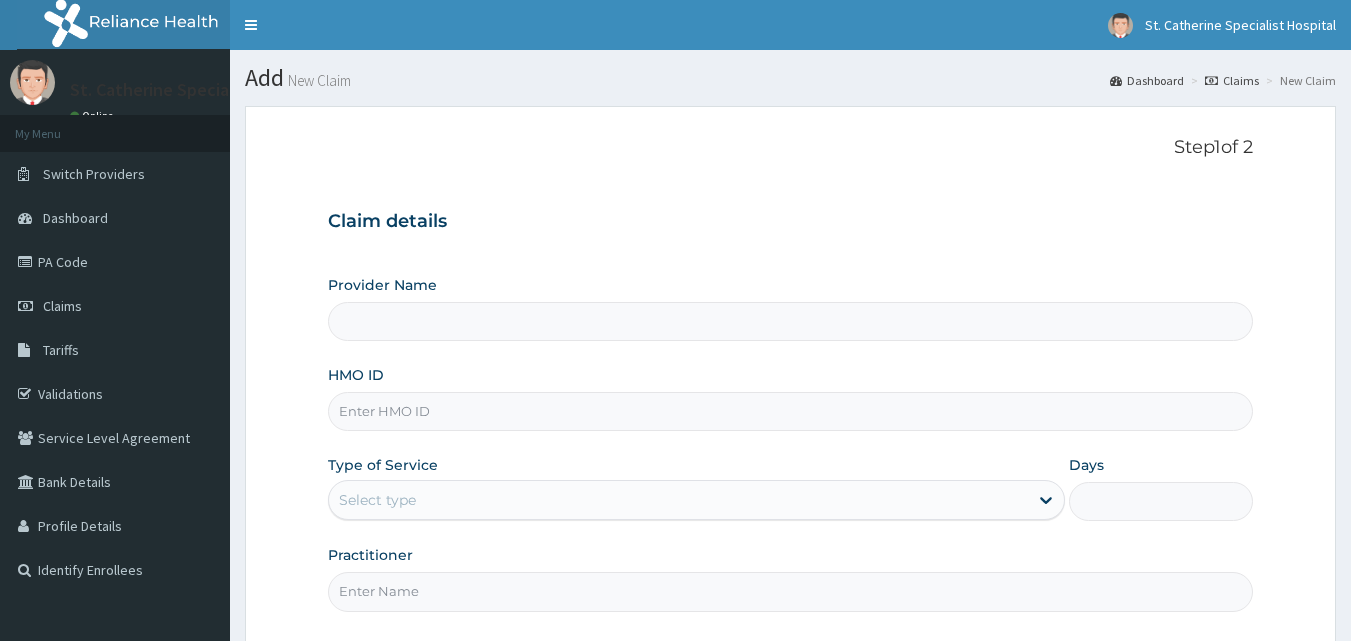 scroll, scrollTop: 0, scrollLeft: 0, axis: both 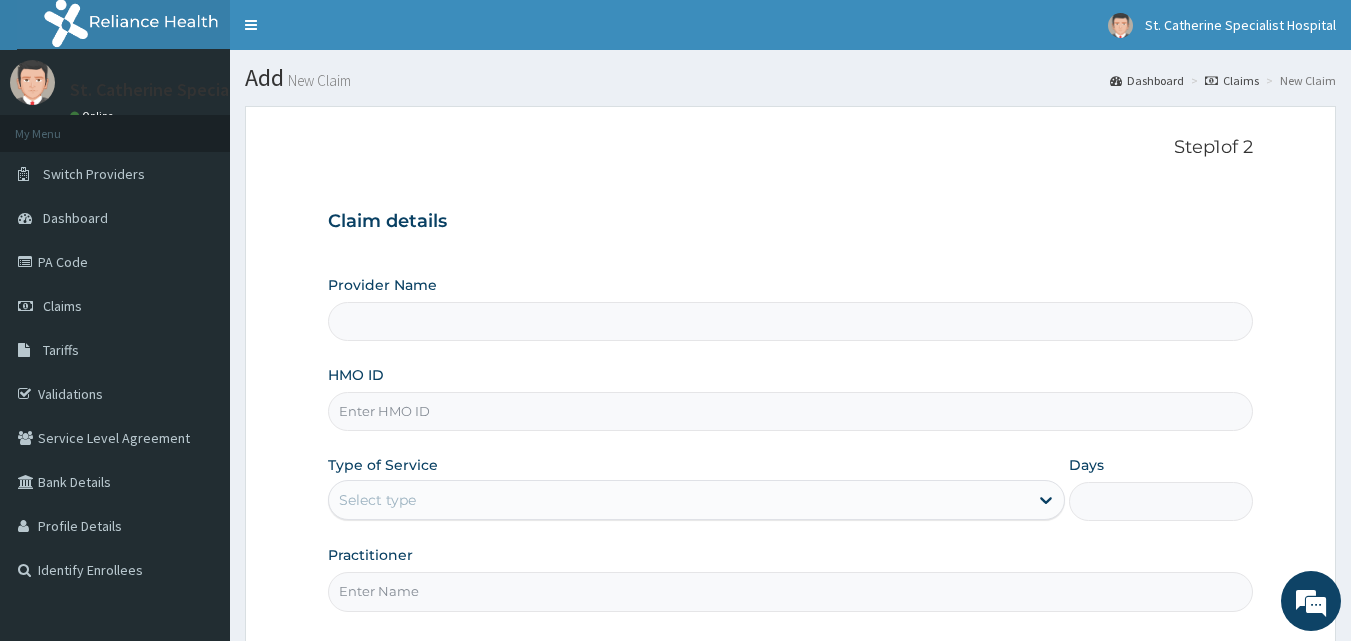click on "HMO ID" at bounding box center [791, 411] 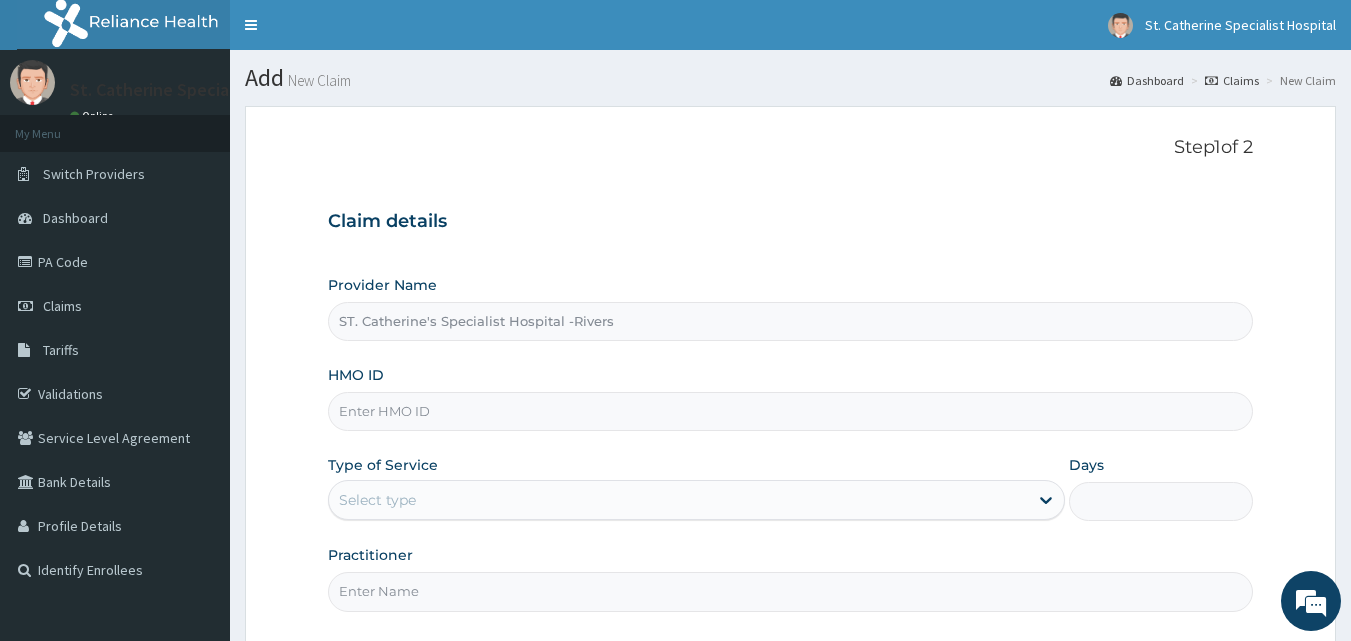 paste on "AOM/10073/B" 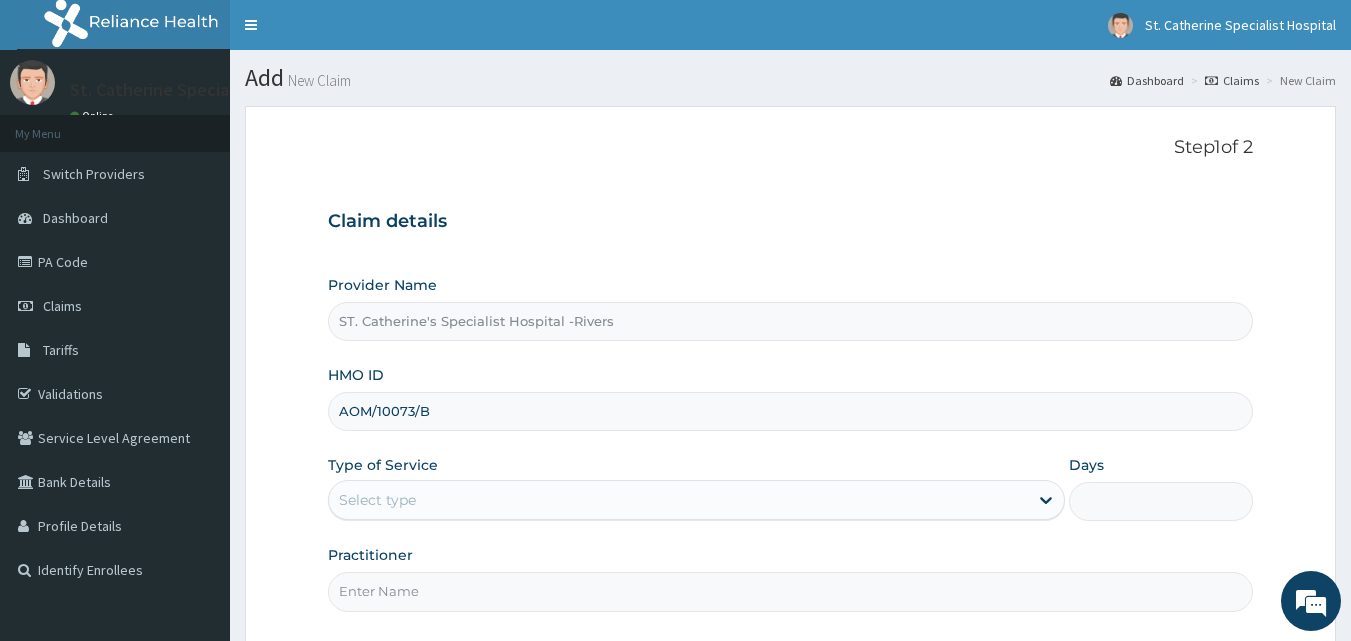 type on "AOM/10073/B" 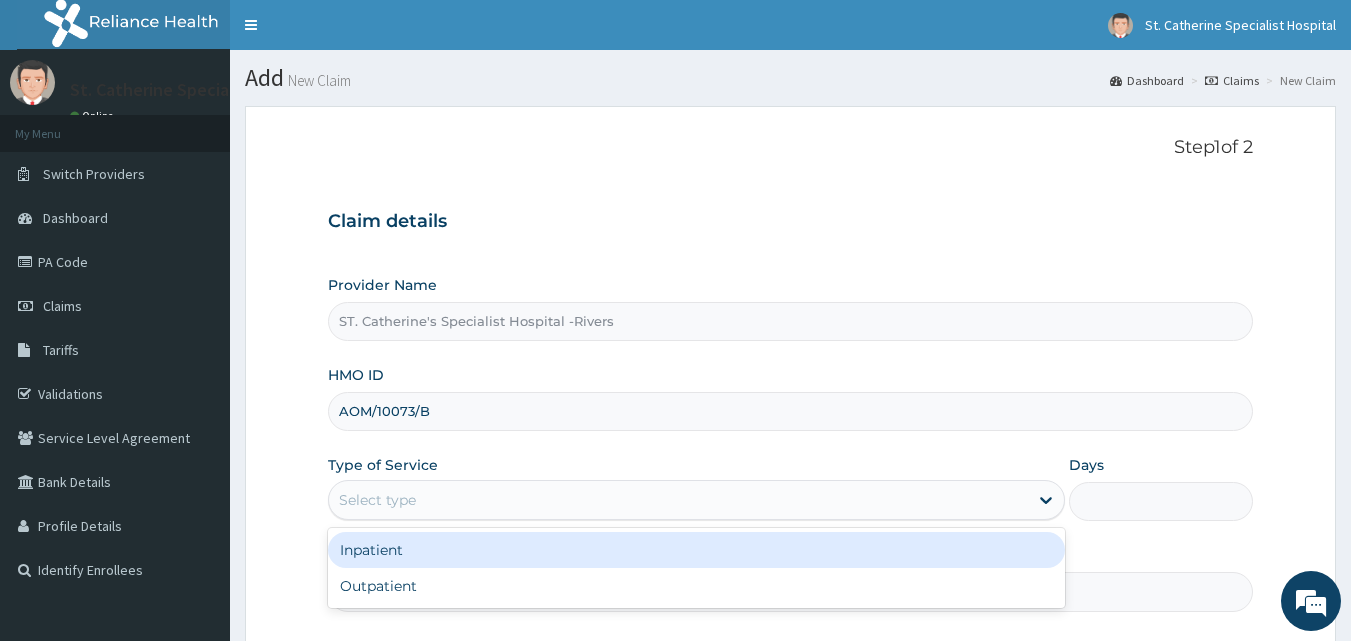 drag, startPoint x: 398, startPoint y: 487, endPoint x: 407, endPoint y: 515, distance: 29.410883 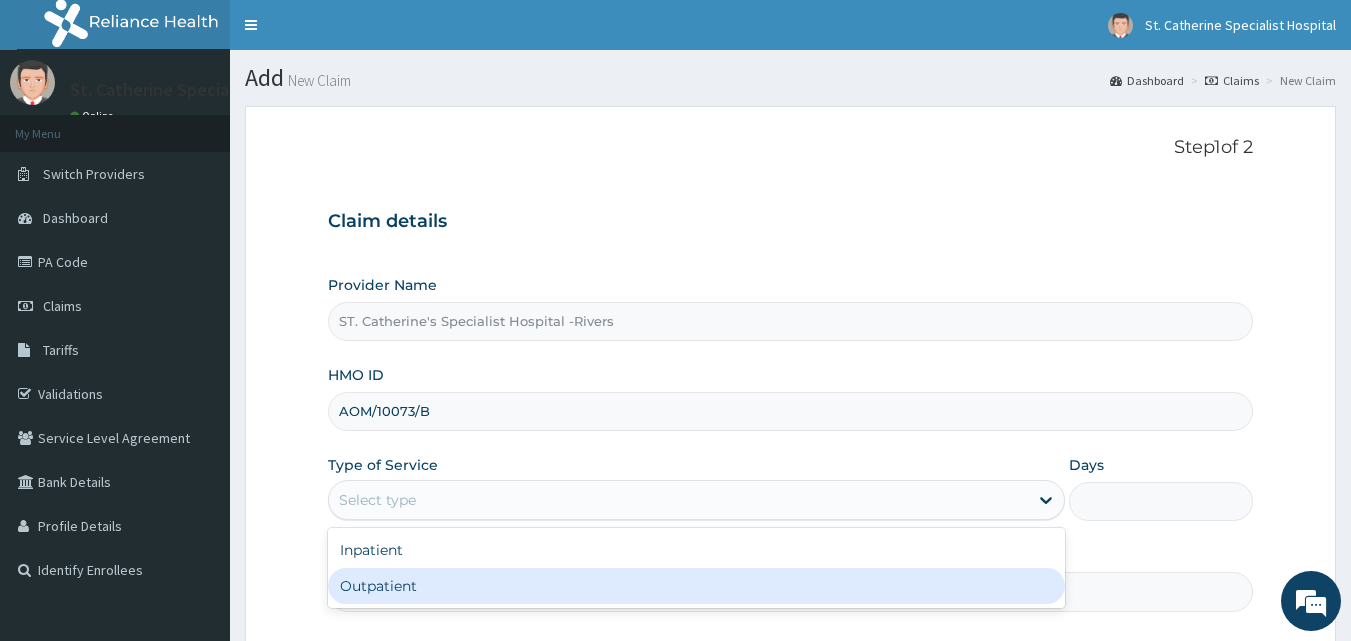click on "Outpatient" at bounding box center (696, 586) 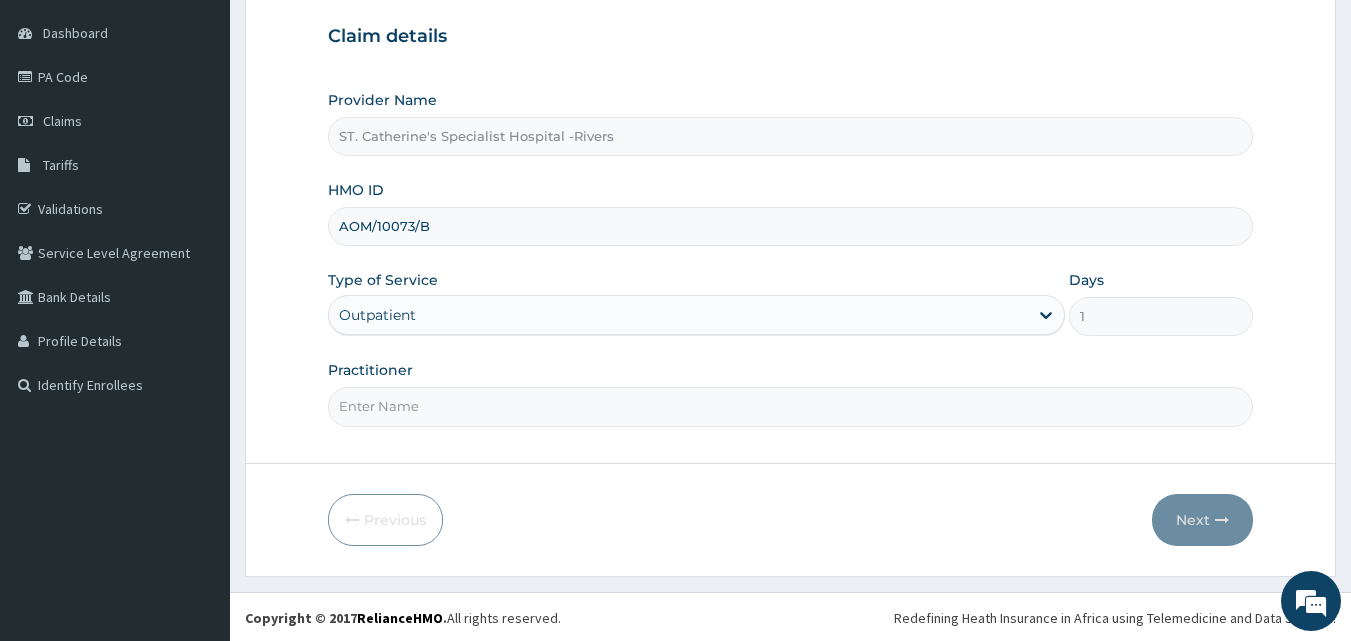 scroll, scrollTop: 187, scrollLeft: 0, axis: vertical 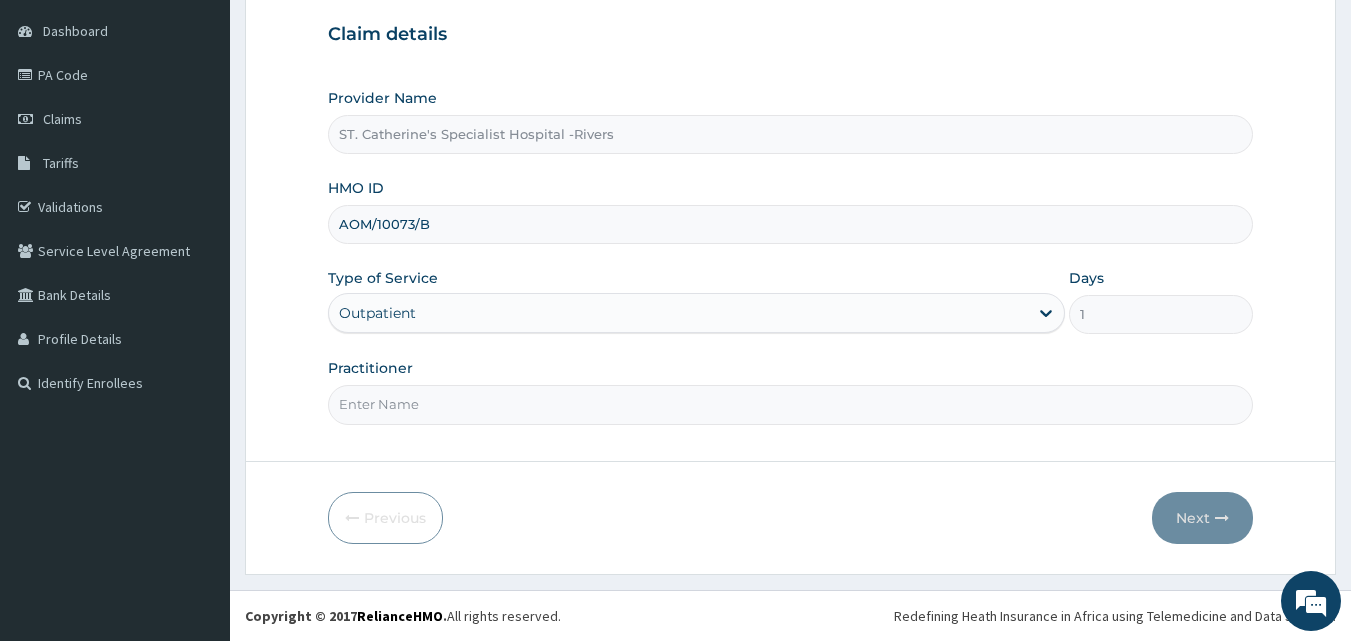 drag, startPoint x: 479, startPoint y: 414, endPoint x: 444, endPoint y: 417, distance: 35.128338 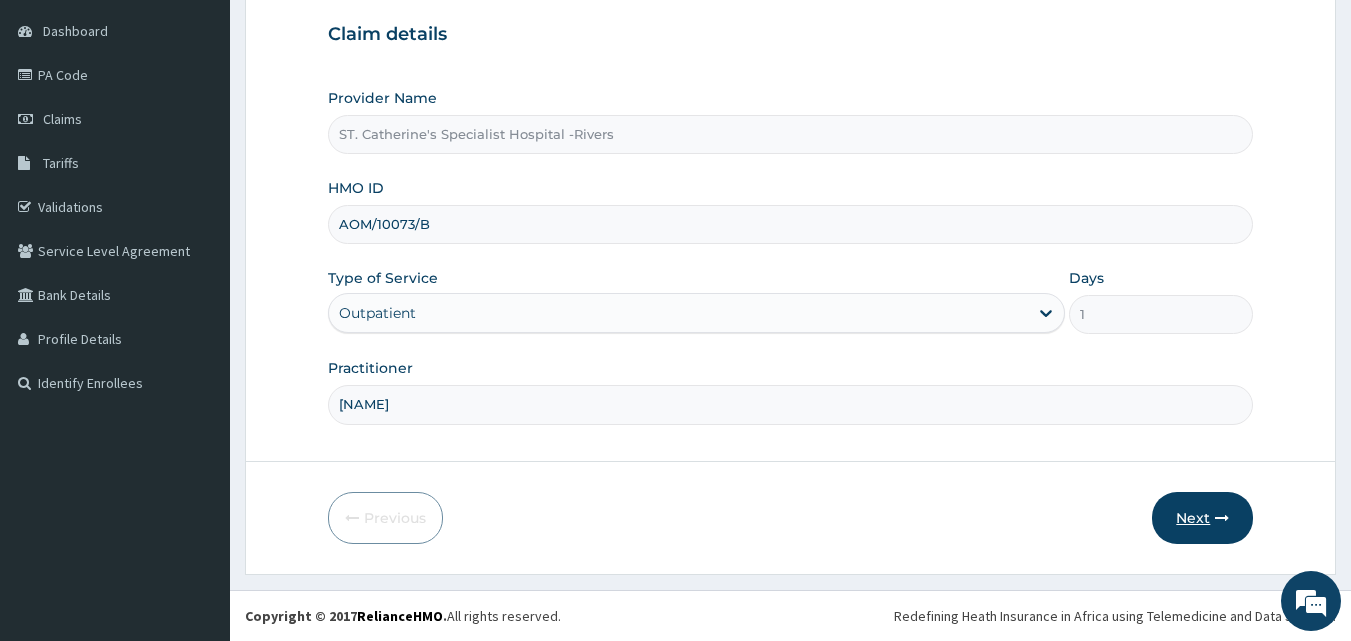 click on "Next" at bounding box center (1202, 518) 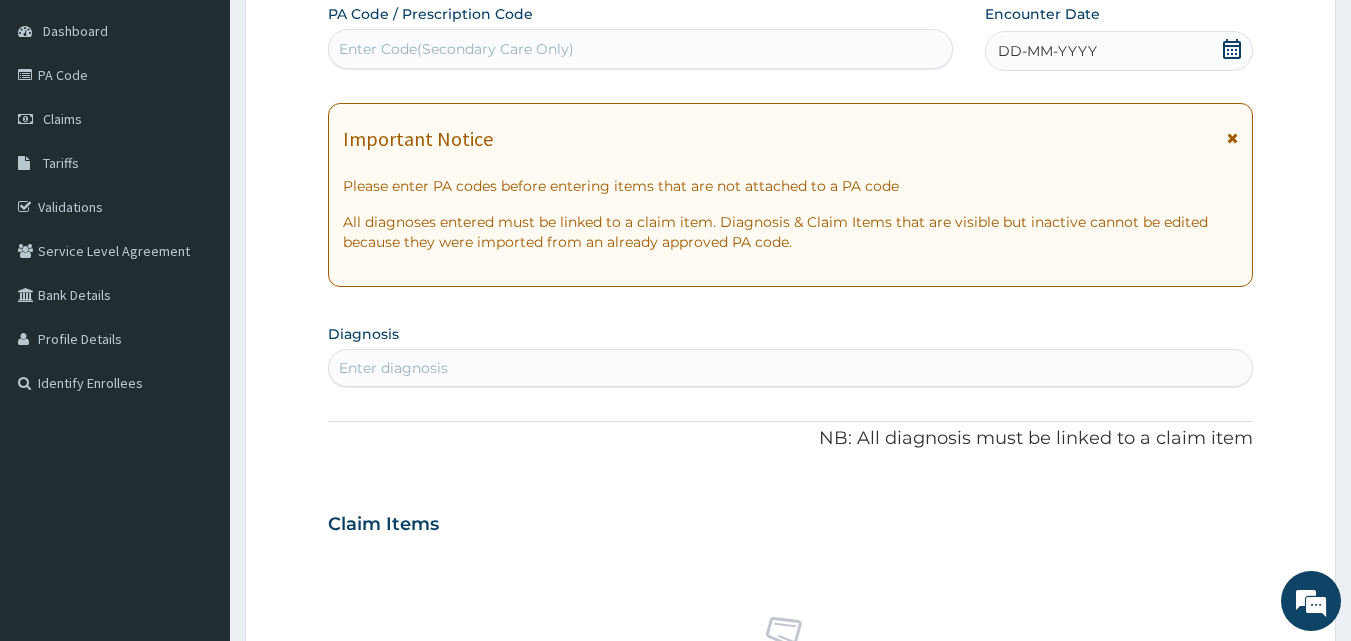 scroll, scrollTop: 0, scrollLeft: 0, axis: both 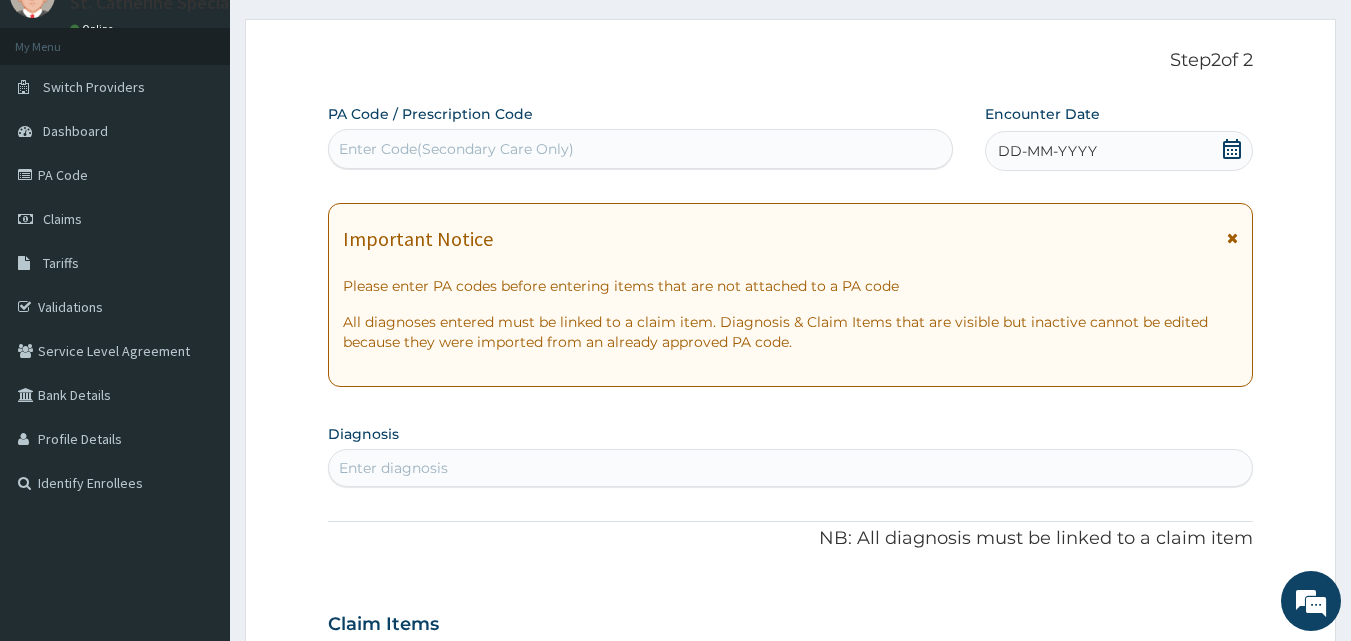 click 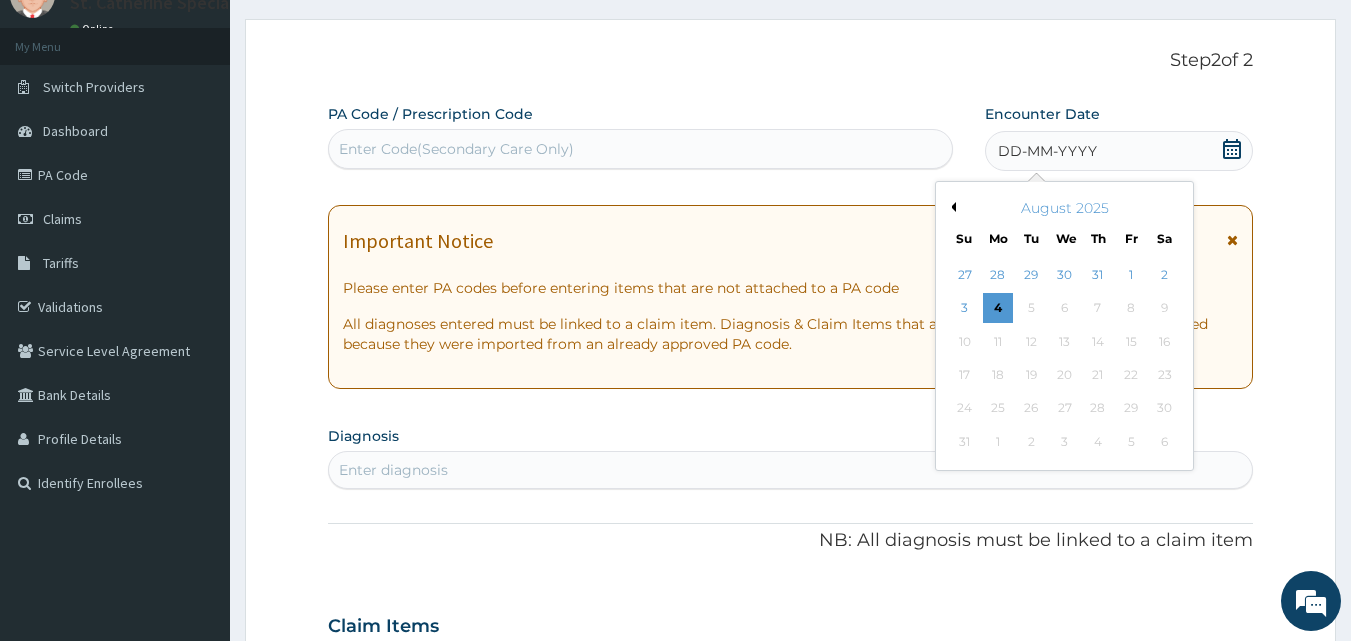 click on "Previous Month" at bounding box center (951, 207) 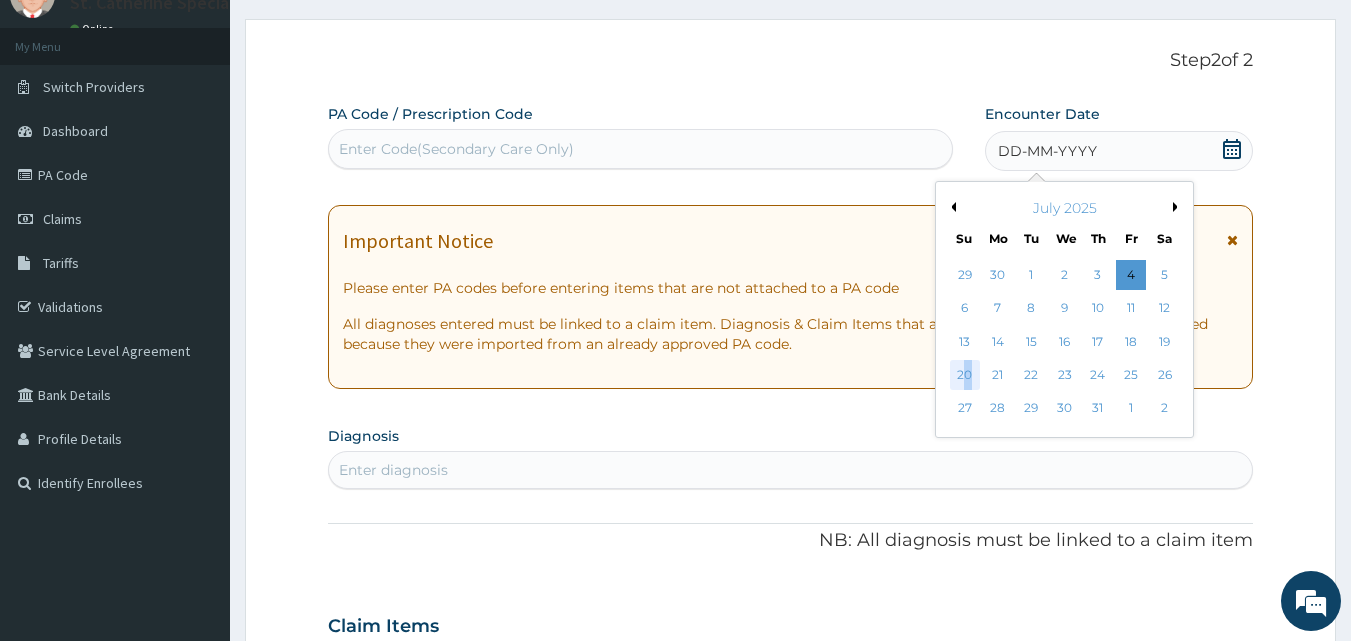drag, startPoint x: 968, startPoint y: 367, endPoint x: 952, endPoint y: 385, distance: 24.083189 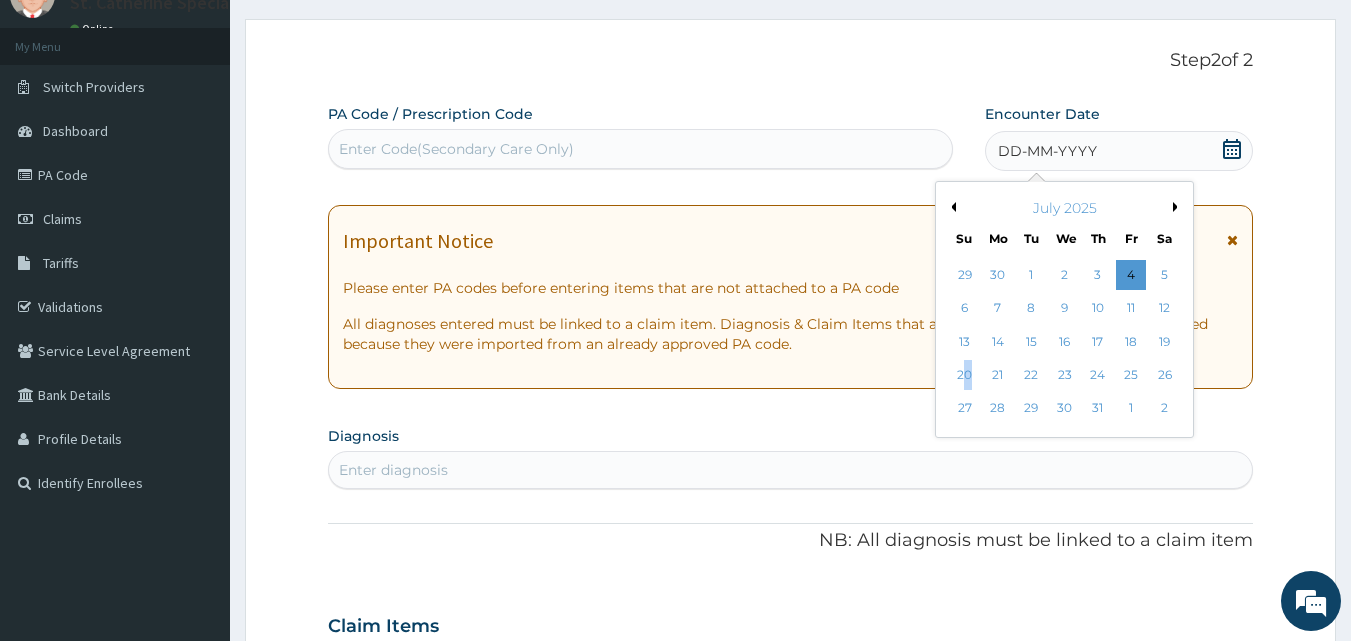 click on "20" at bounding box center [965, 375] 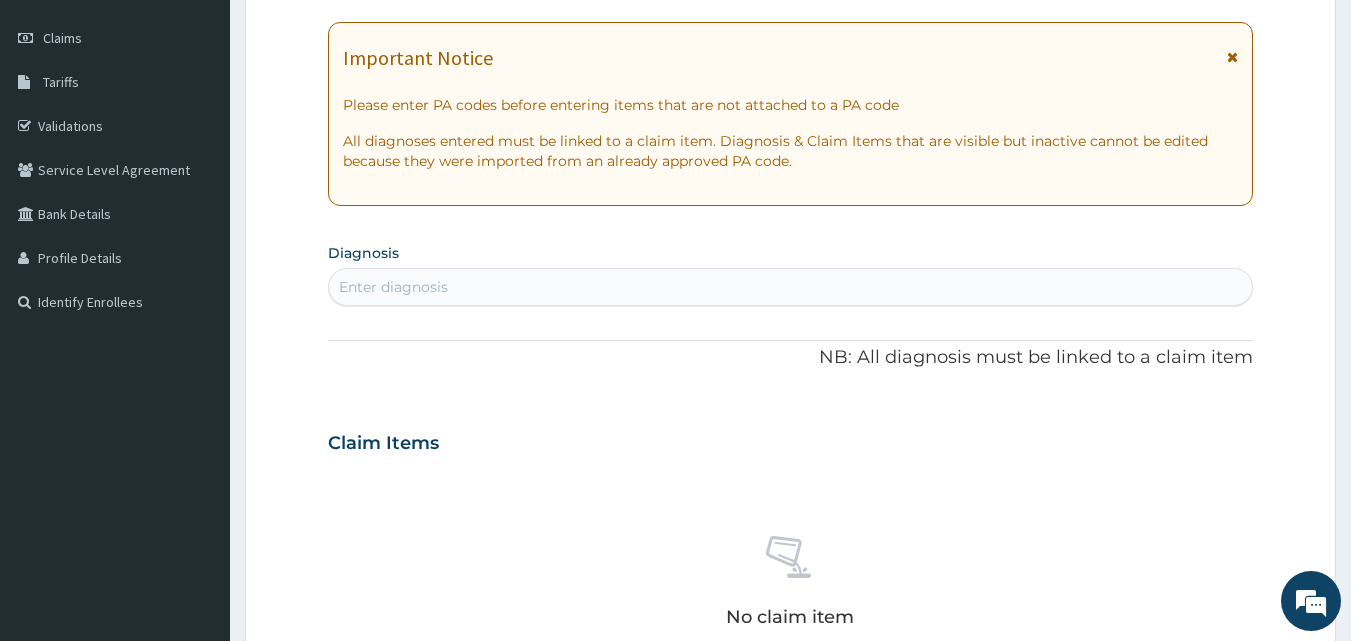 scroll, scrollTop: 287, scrollLeft: 0, axis: vertical 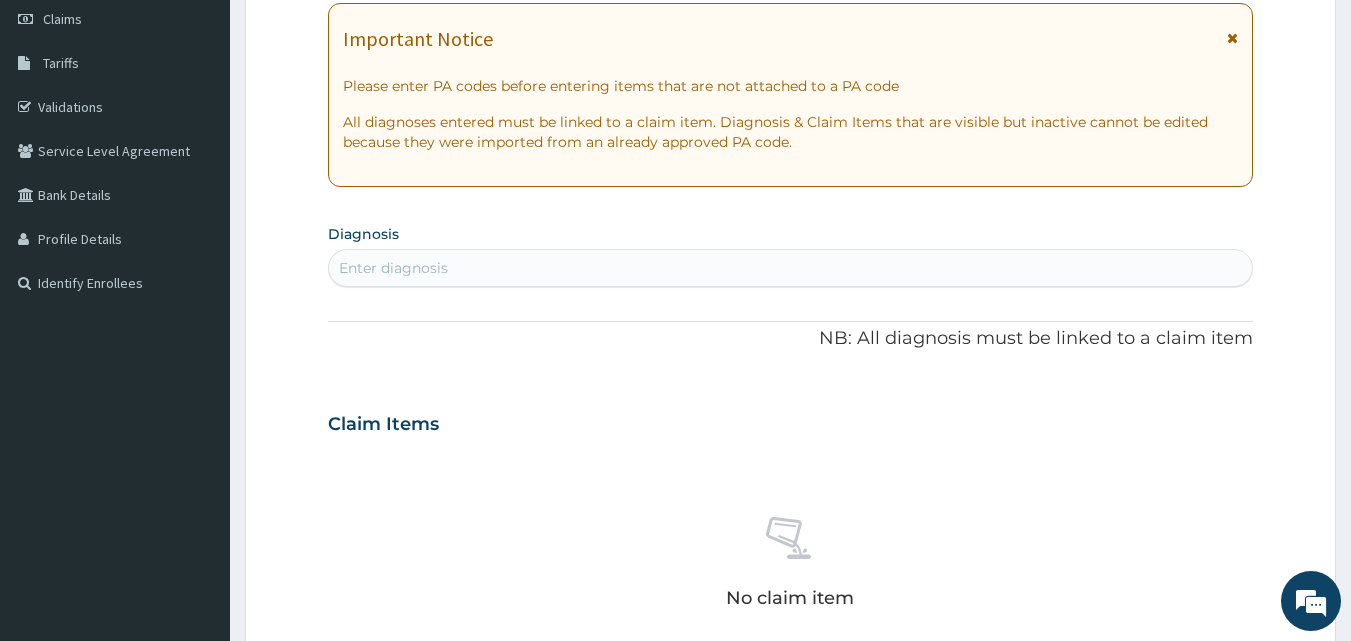 click on "Enter diagnosis" at bounding box center [791, 268] 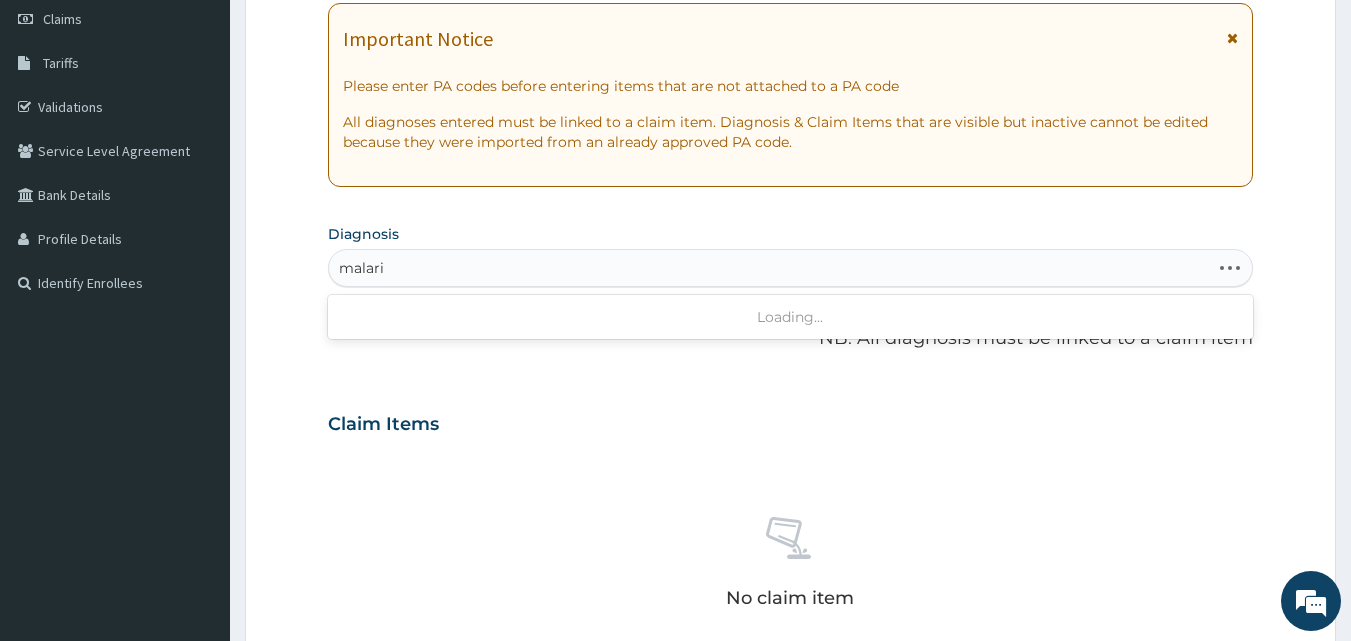 type on "malaria" 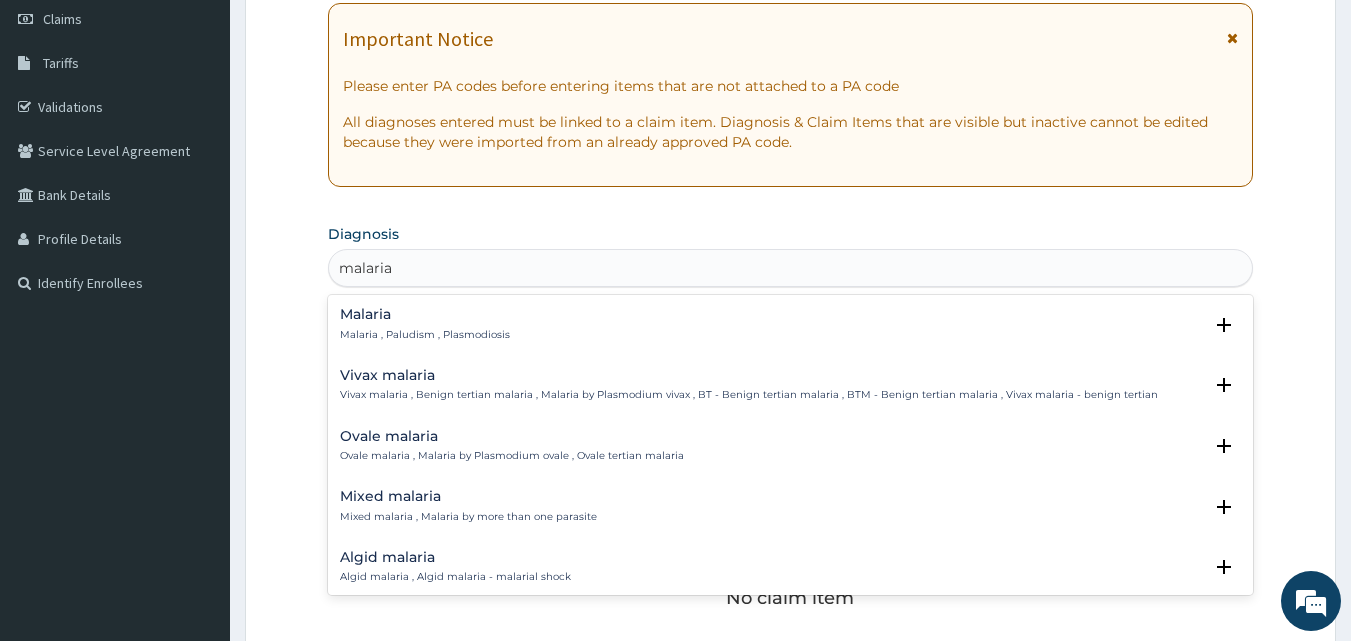 click on "Malaria" at bounding box center (425, 314) 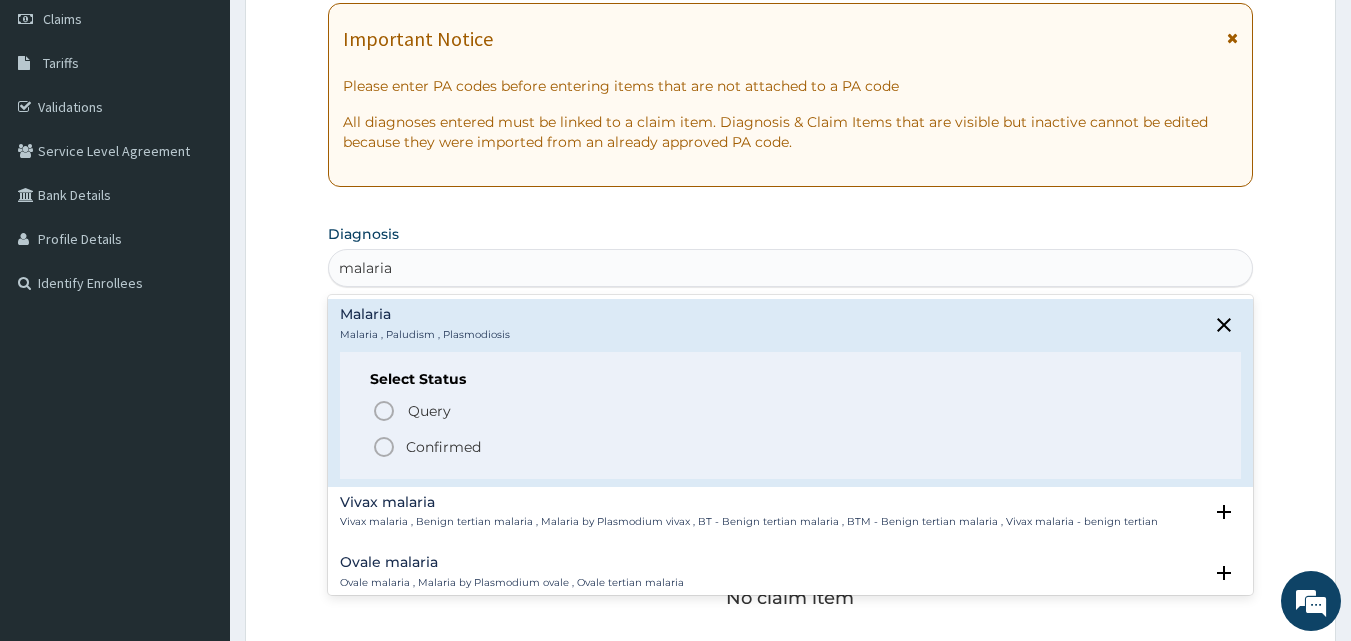 click on "Confirmed" at bounding box center (443, 447) 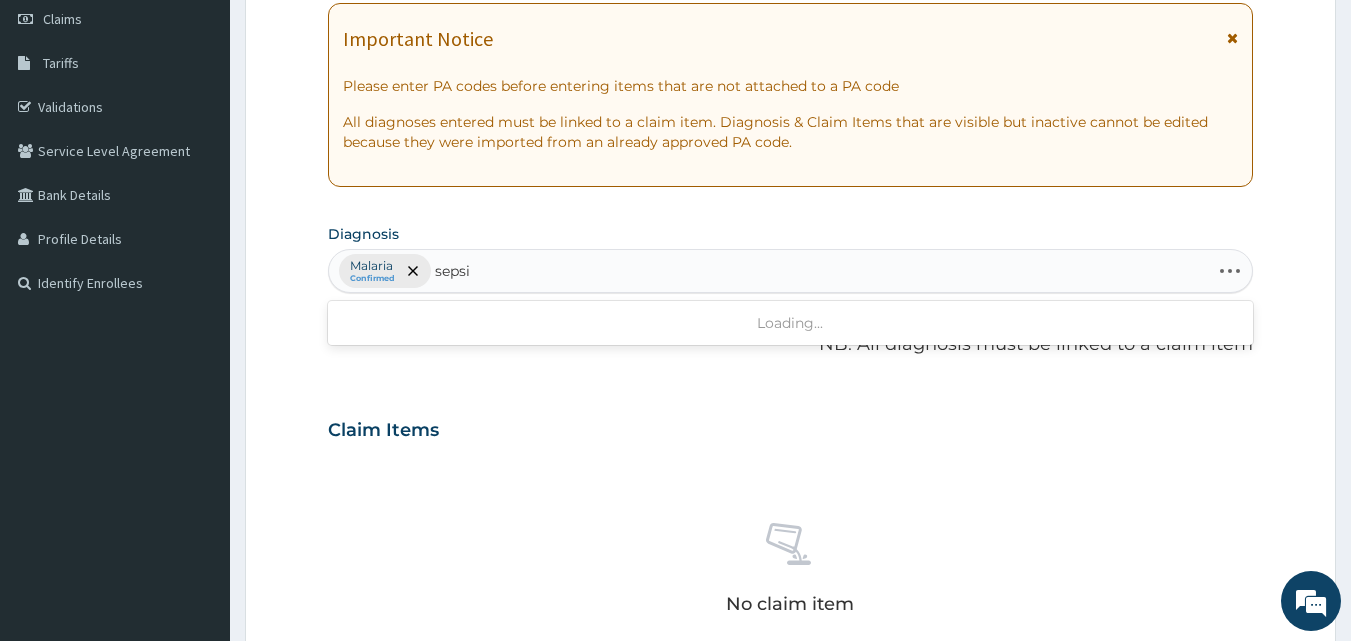 type on "sepsis" 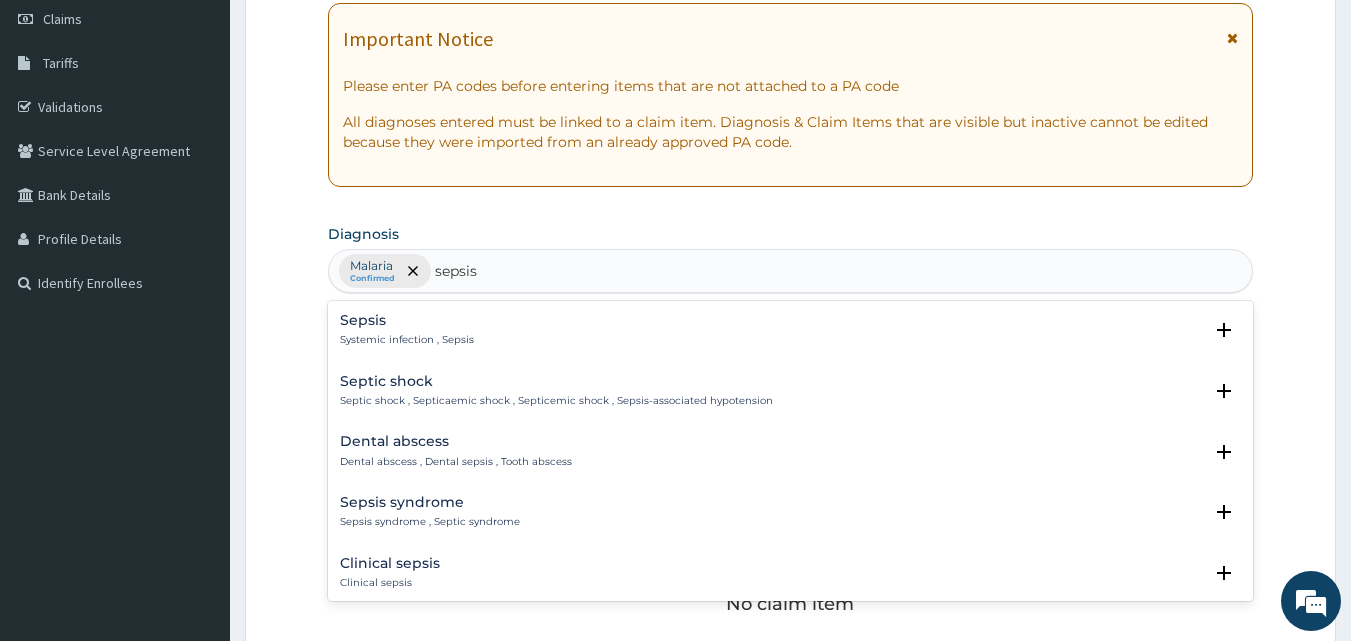 click on "Sepsis" at bounding box center [407, 320] 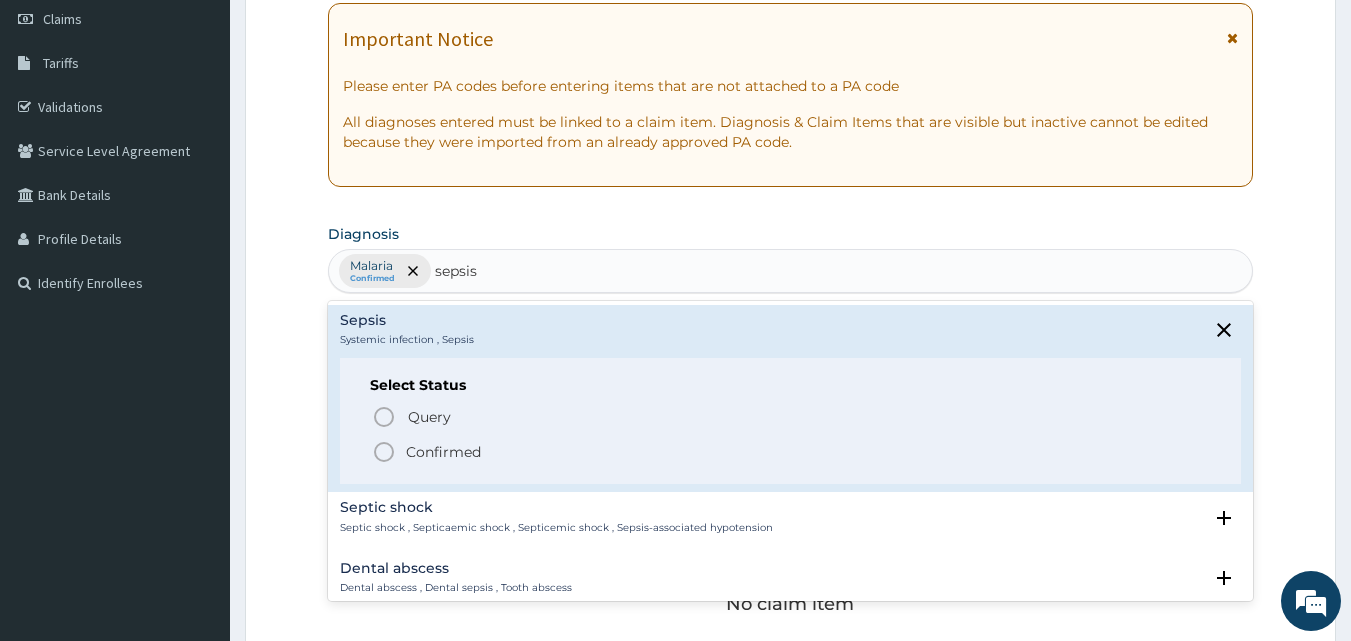 click on "Confirmed" at bounding box center (443, 452) 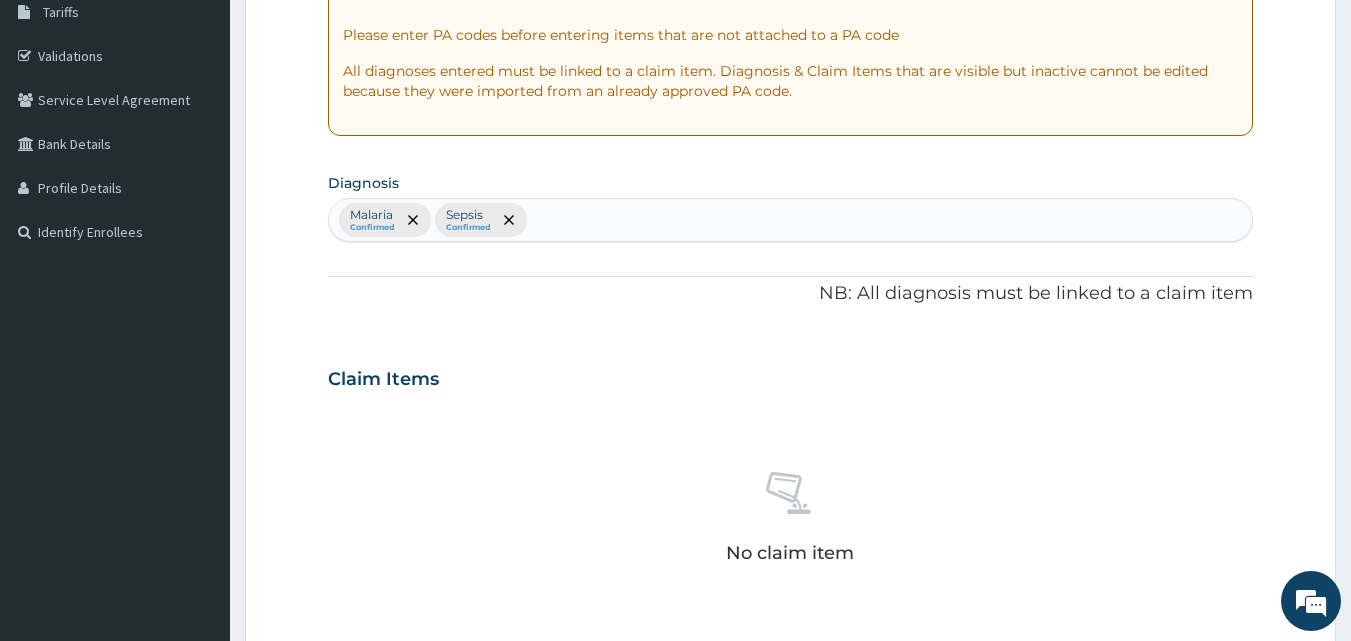 scroll, scrollTop: 387, scrollLeft: 0, axis: vertical 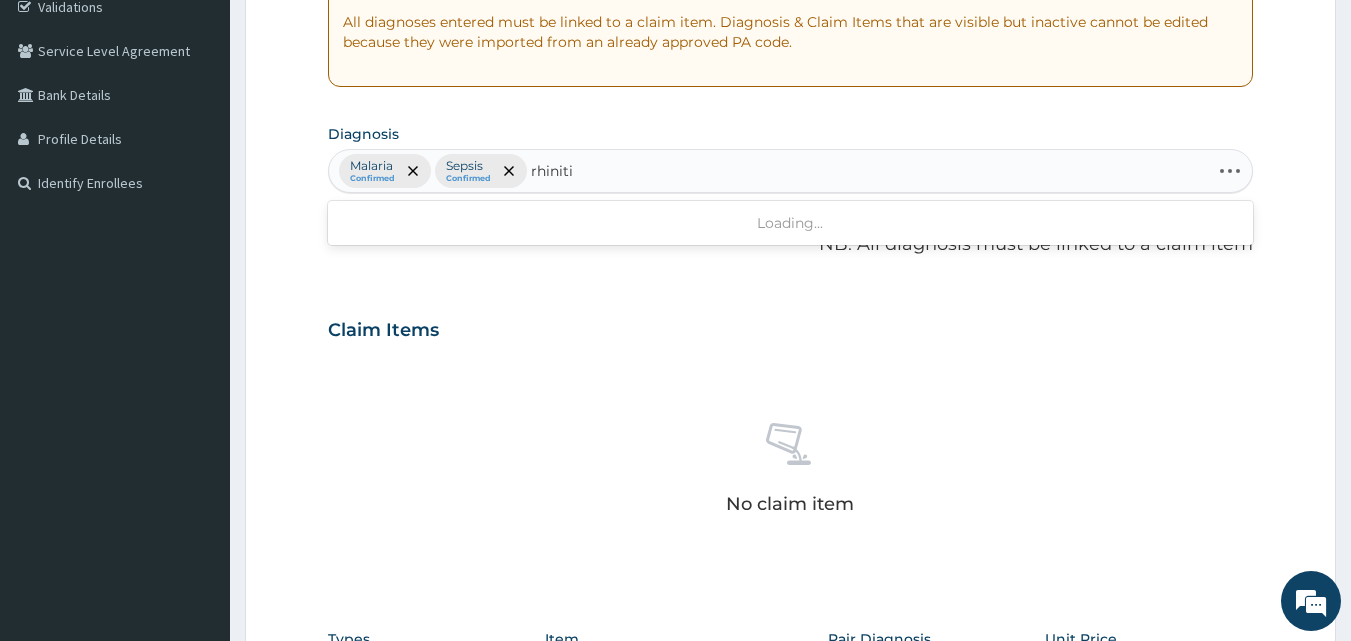 type on "rhinitis" 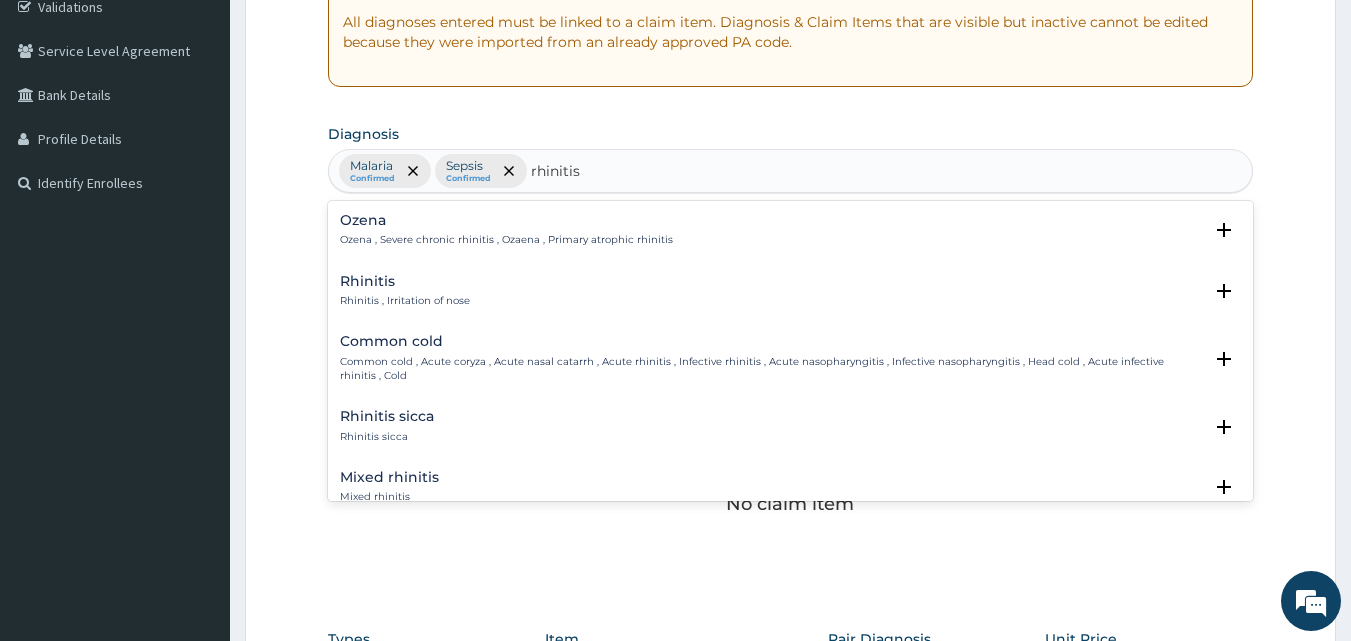click on "Rhinitis Rhinitis , Irritation of nose Select Status Query Query covers suspected (?), Keep in view (kiv), Ruled out (r/o) Confirmed" at bounding box center (791, 296) 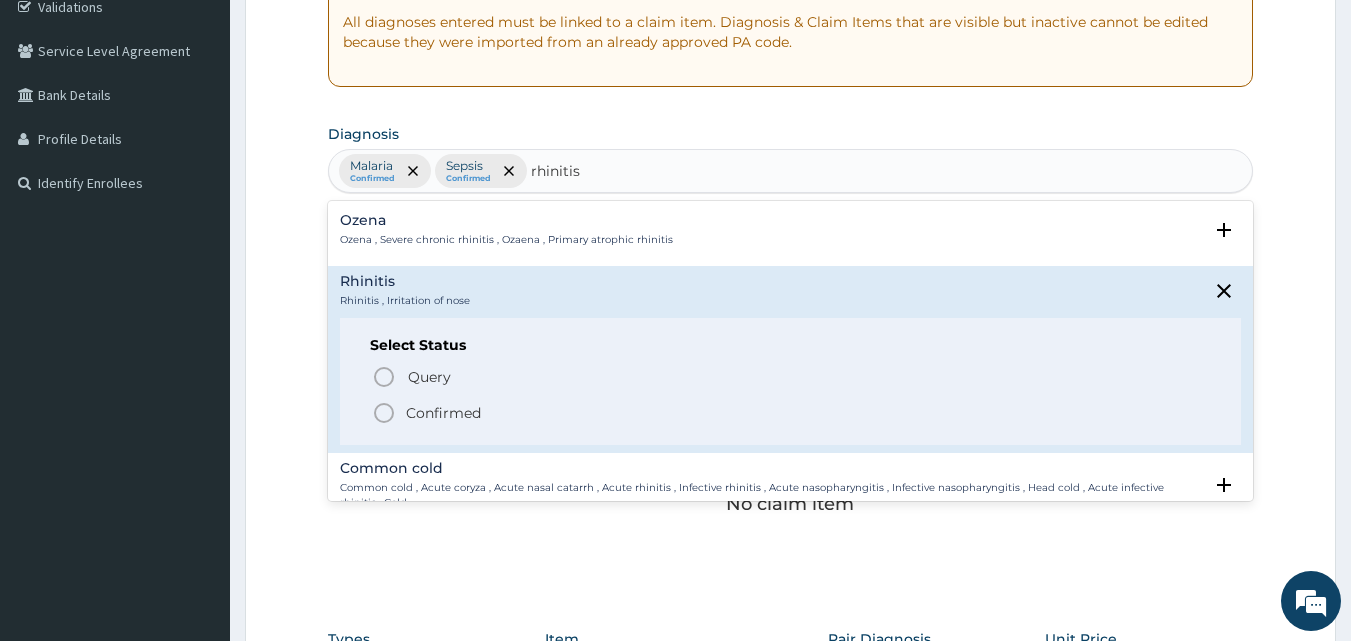 click on "Confirmed" at bounding box center [792, 413] 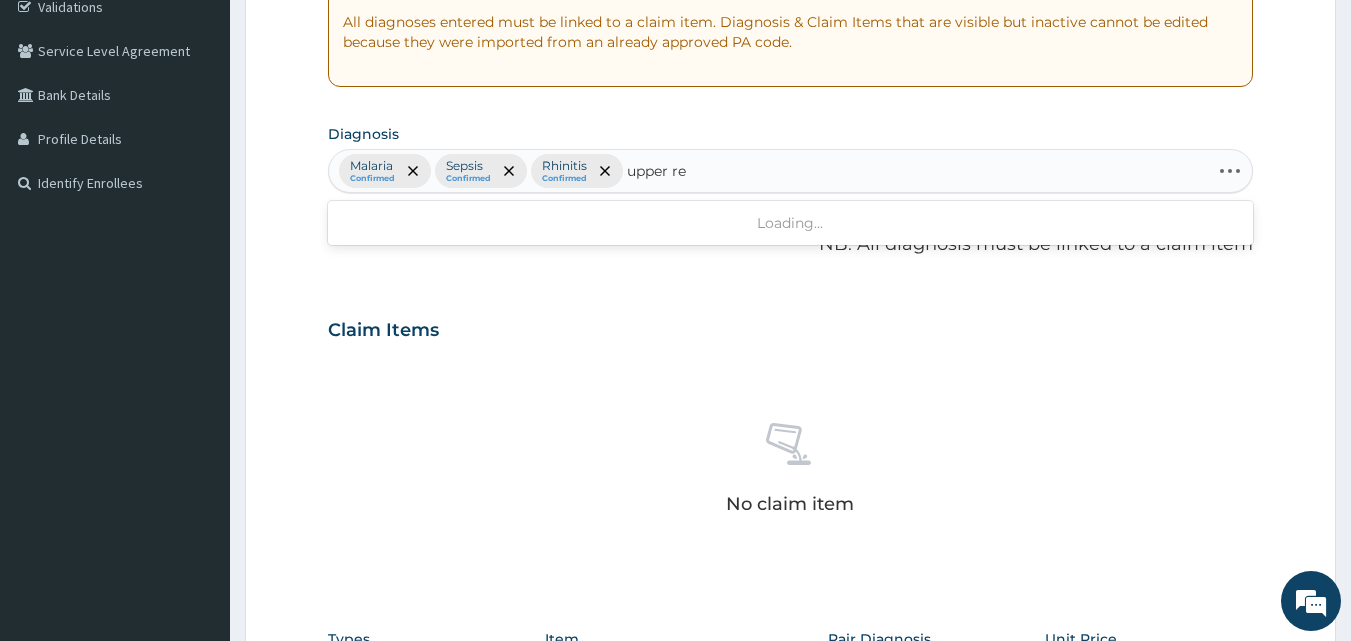 type on "upper res" 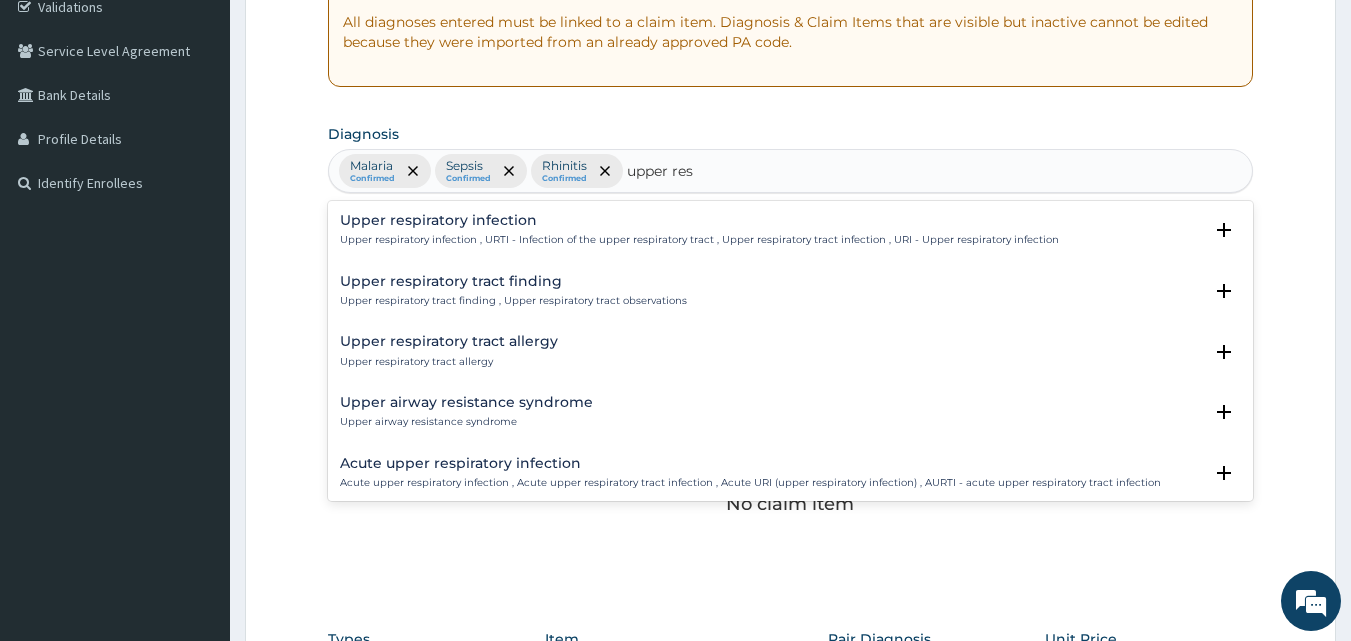 click on "Upper respiratory infection" at bounding box center [699, 220] 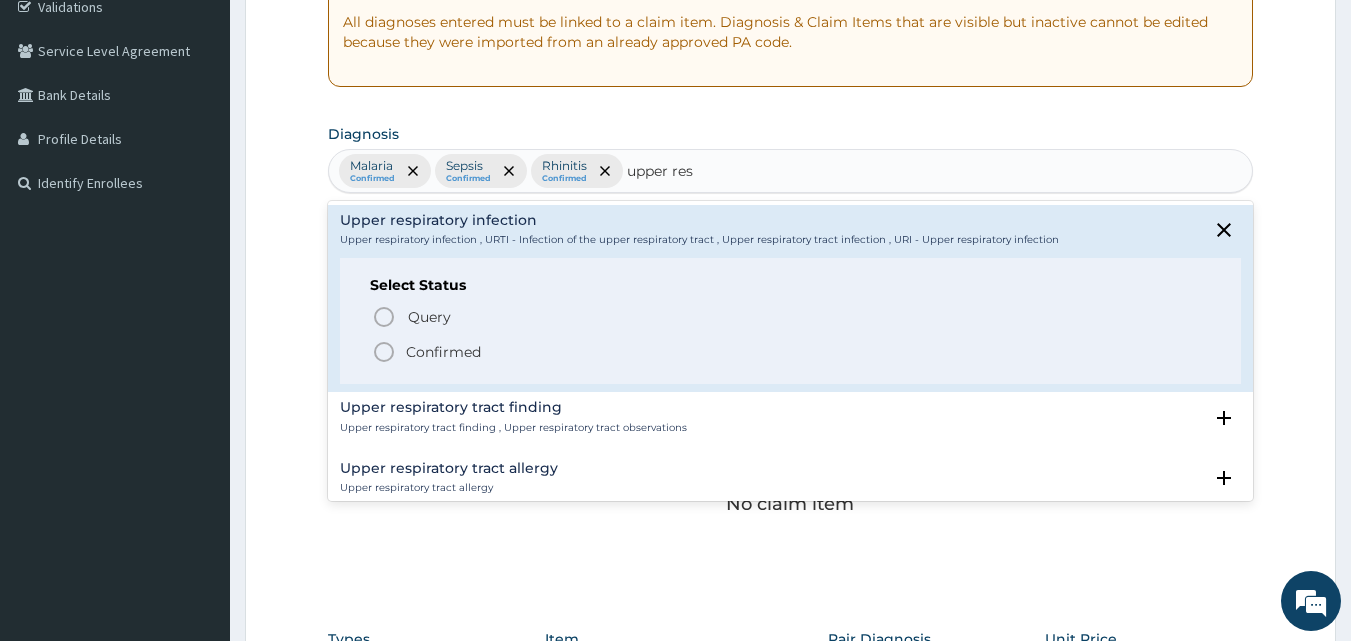 click on "Confirmed" at bounding box center (443, 352) 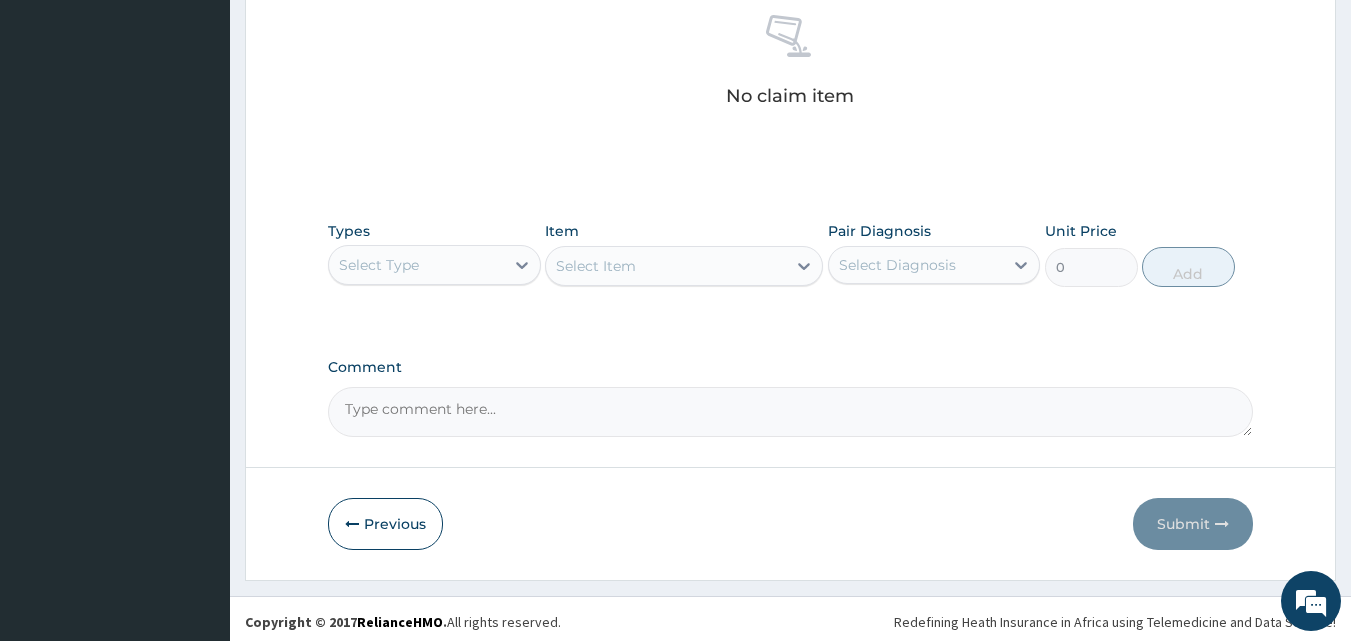scroll, scrollTop: 801, scrollLeft: 0, axis: vertical 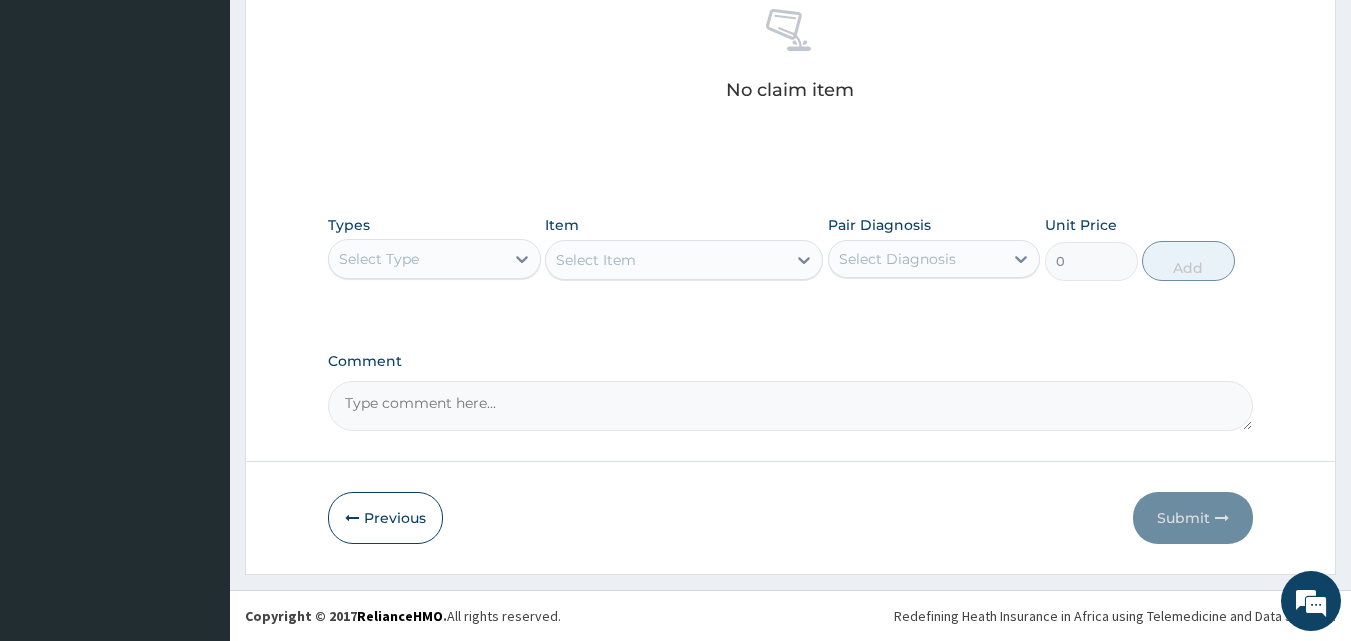 drag, startPoint x: 430, startPoint y: 257, endPoint x: 426, endPoint y: 270, distance: 13.601471 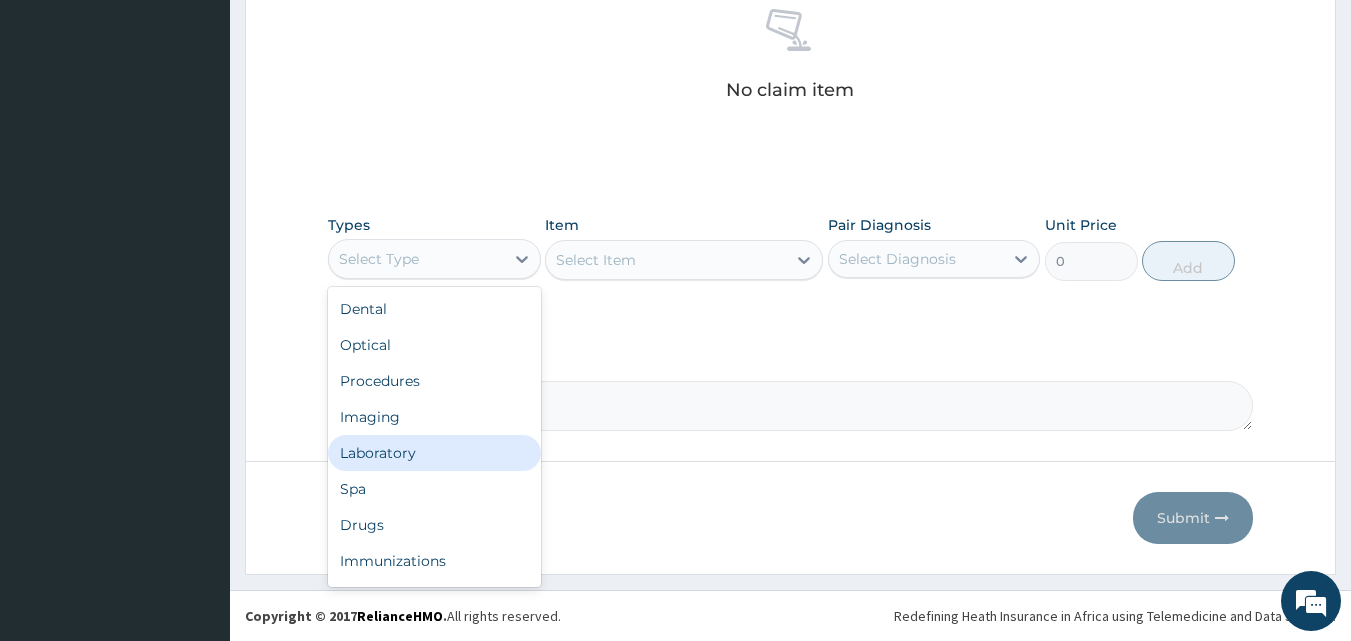 click on "Laboratory" at bounding box center (434, 453) 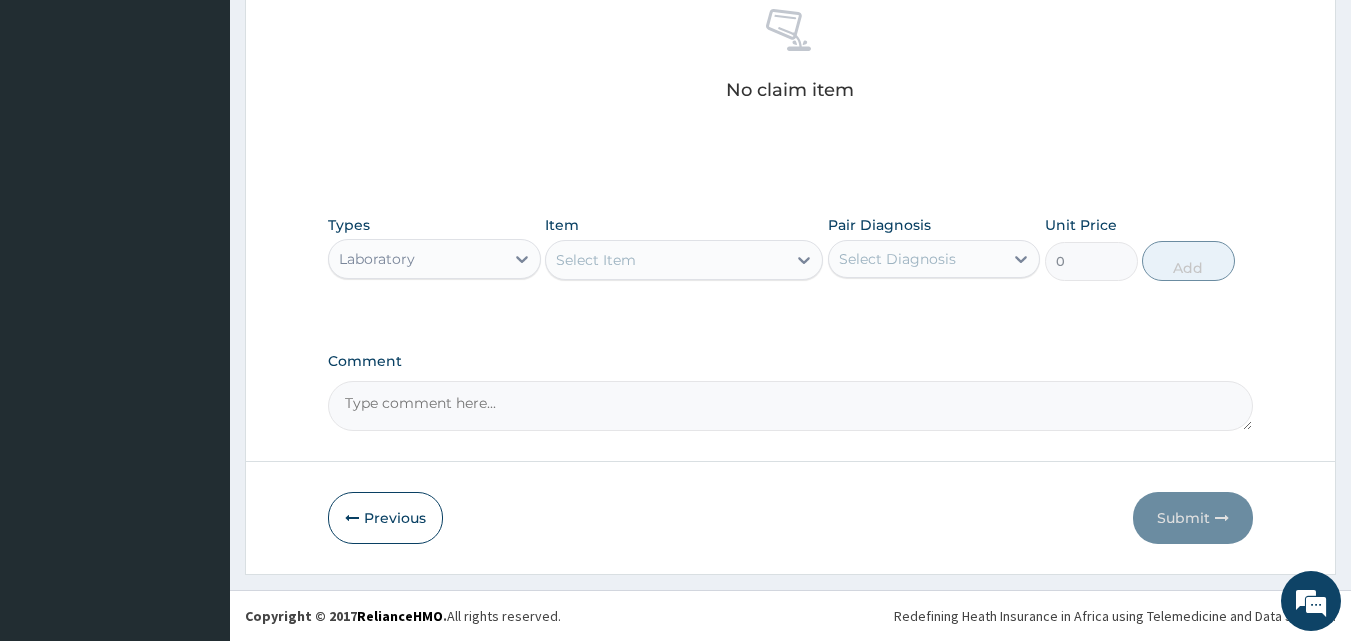 click on "Select Item" at bounding box center (596, 260) 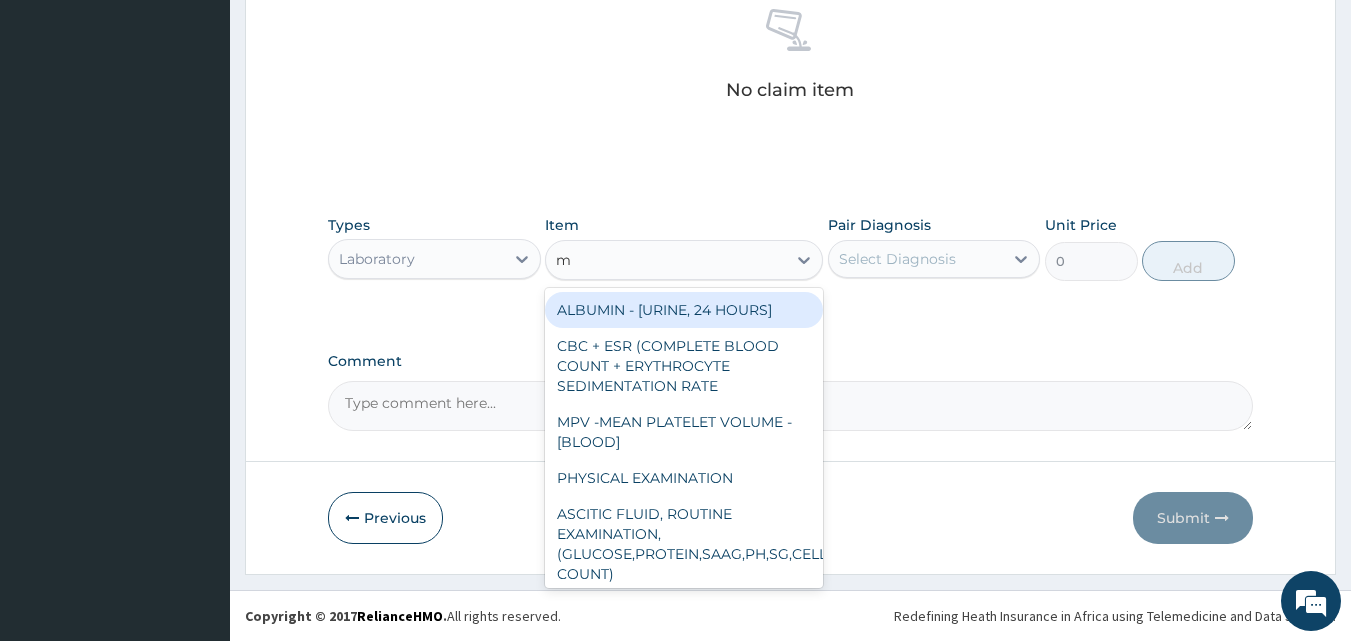 type on "mp" 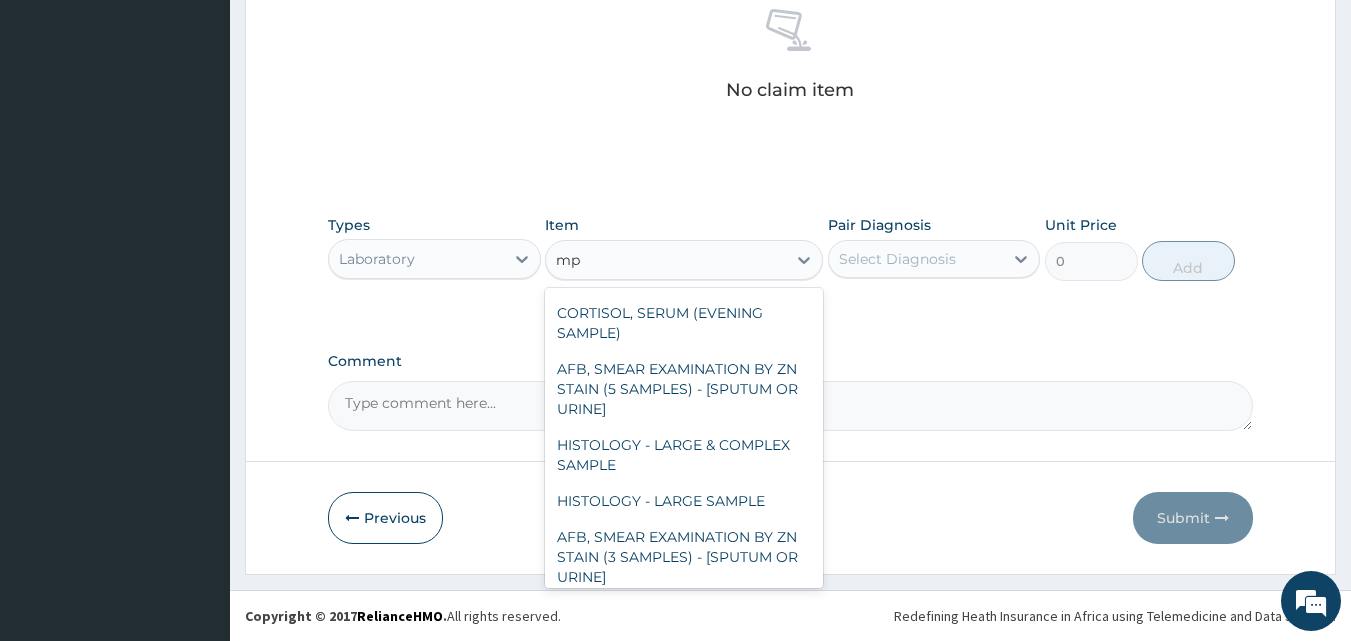 scroll, scrollTop: 436, scrollLeft: 0, axis: vertical 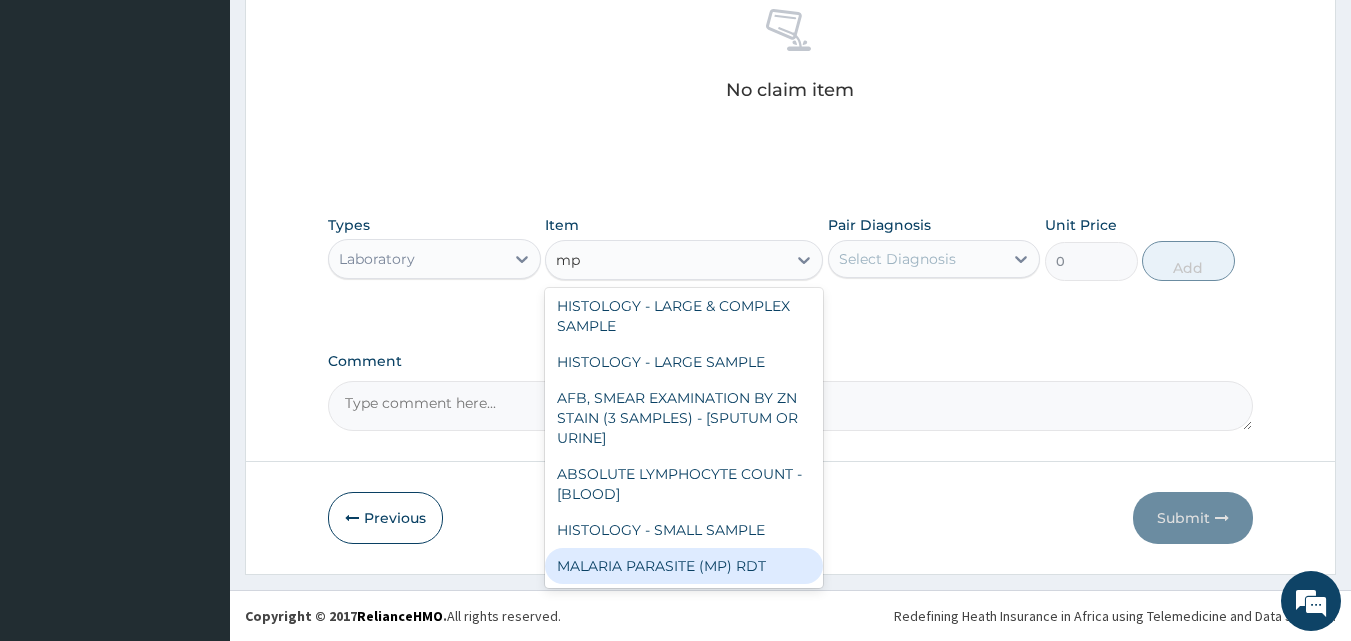 click on "MALARIA PARASITE (MP) RDT" at bounding box center (684, 566) 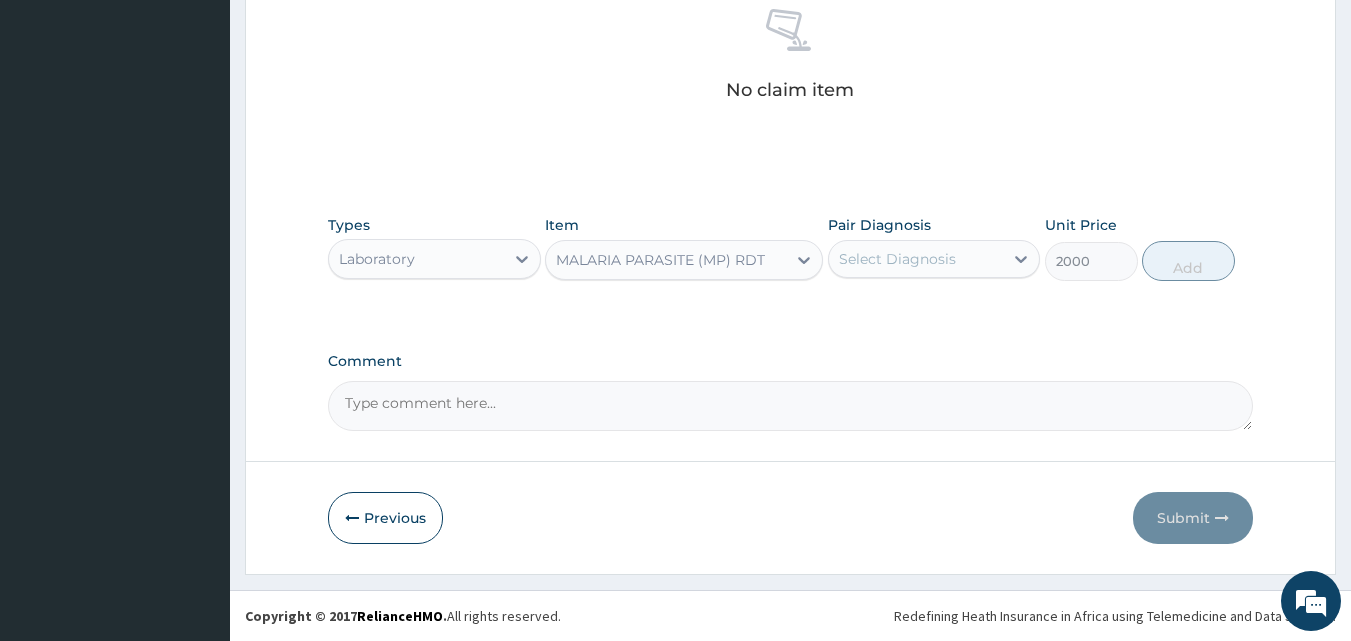 click on "Select Diagnosis" at bounding box center [916, 259] 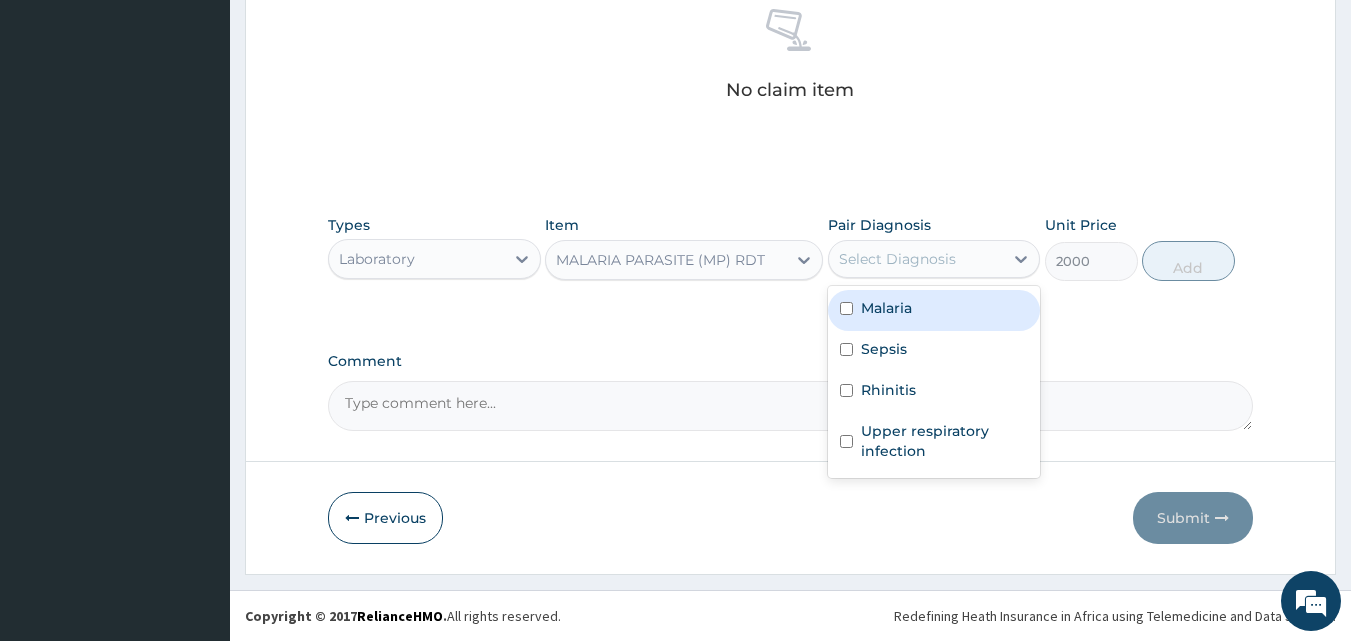 drag, startPoint x: 901, startPoint y: 308, endPoint x: 919, endPoint y: 307, distance: 18.027756 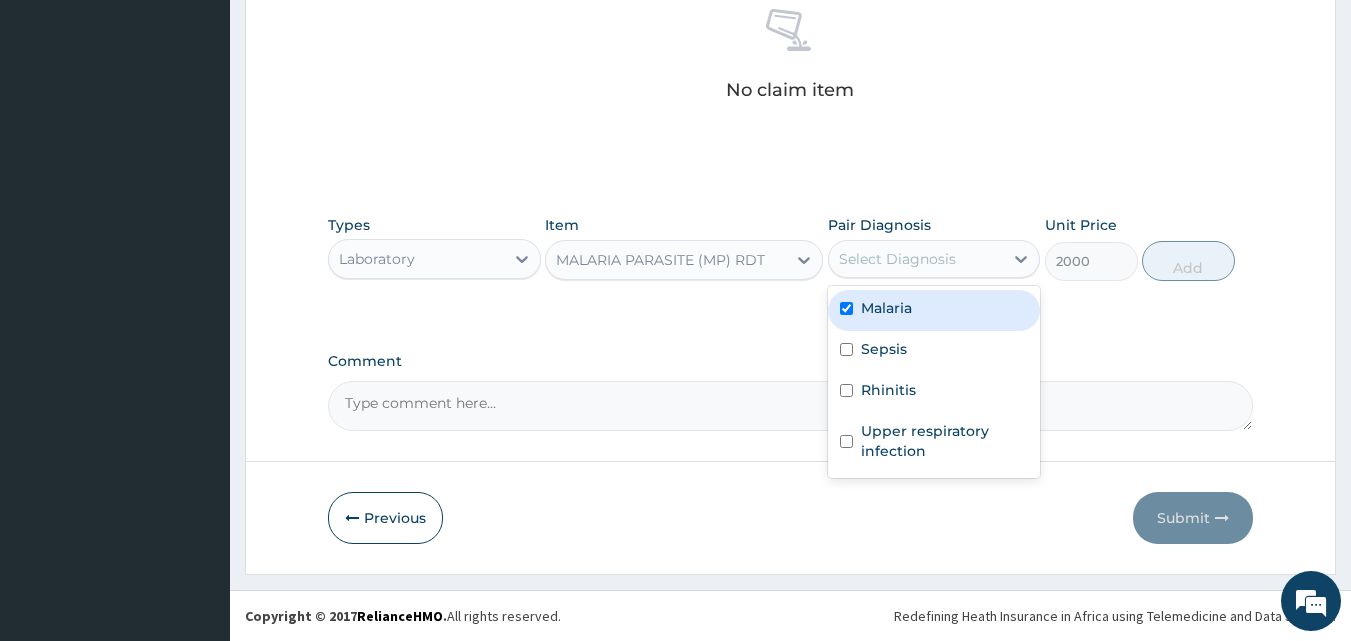 checkbox on "true" 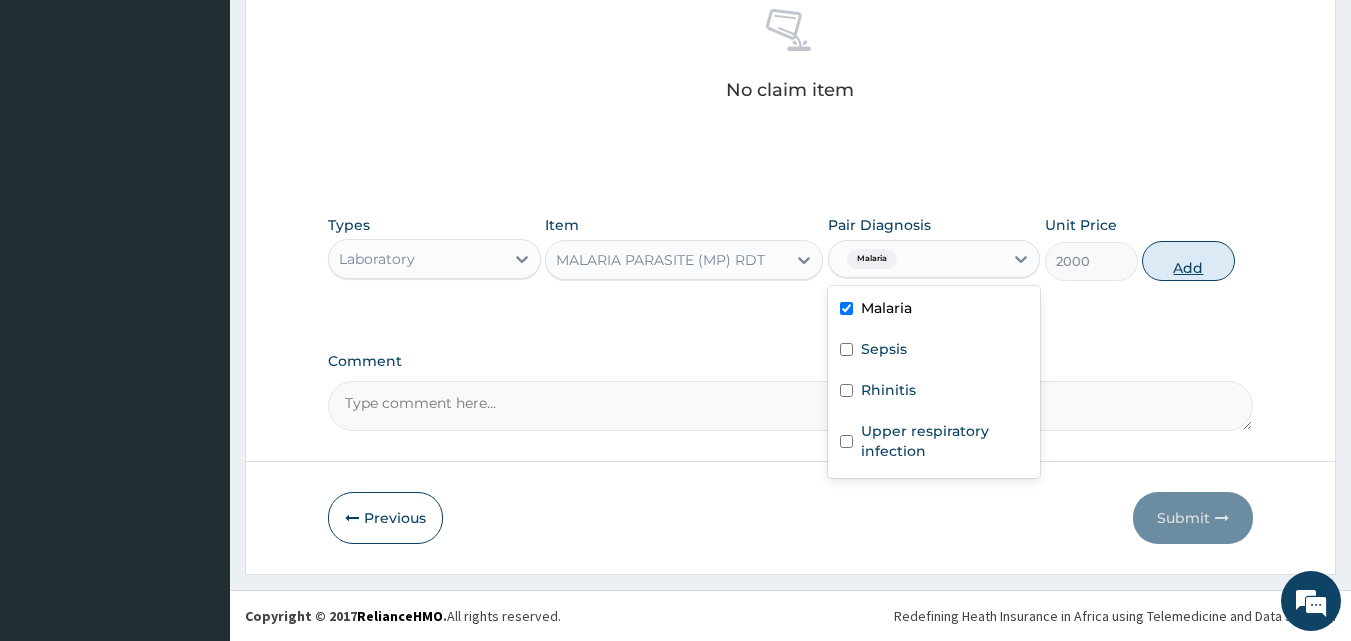 click on "Add" at bounding box center [1188, 261] 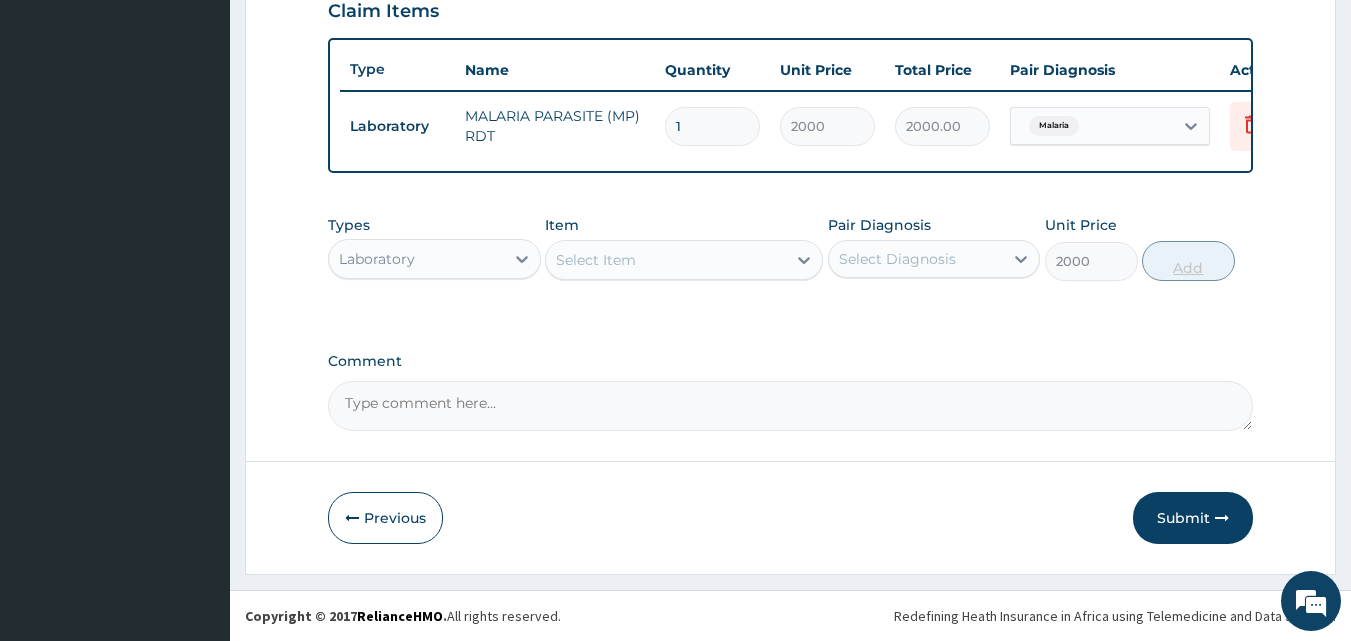 type on "0" 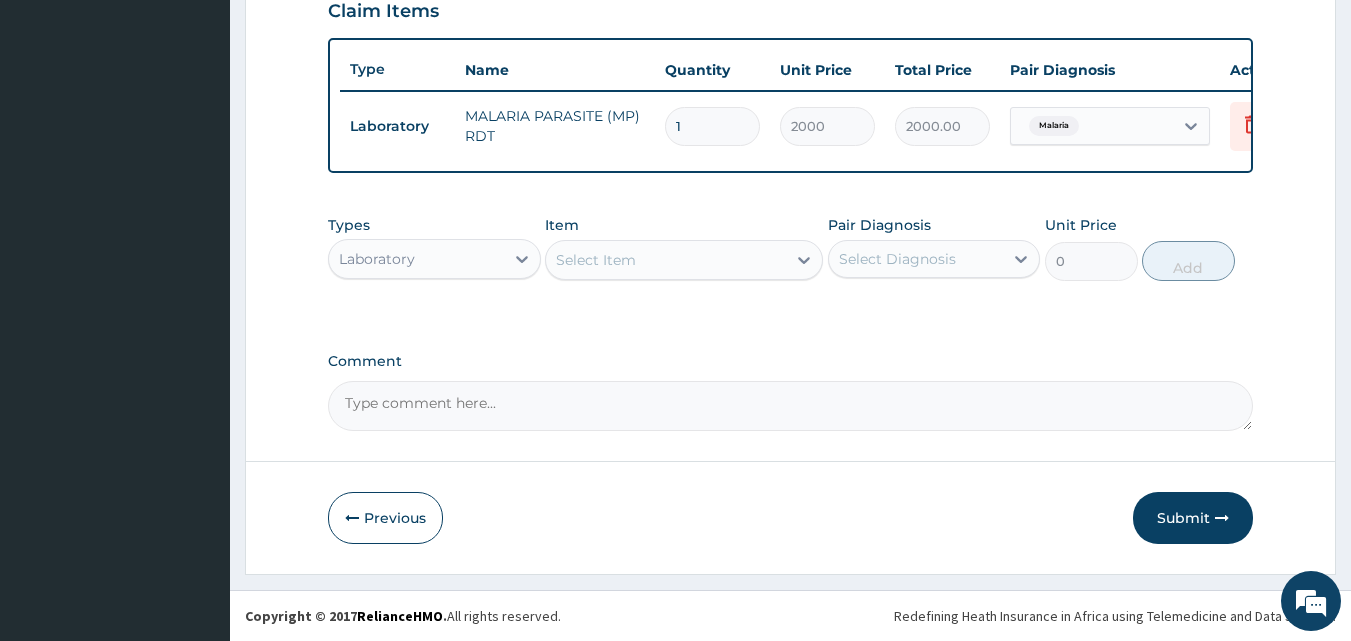 scroll, scrollTop: 721, scrollLeft: 0, axis: vertical 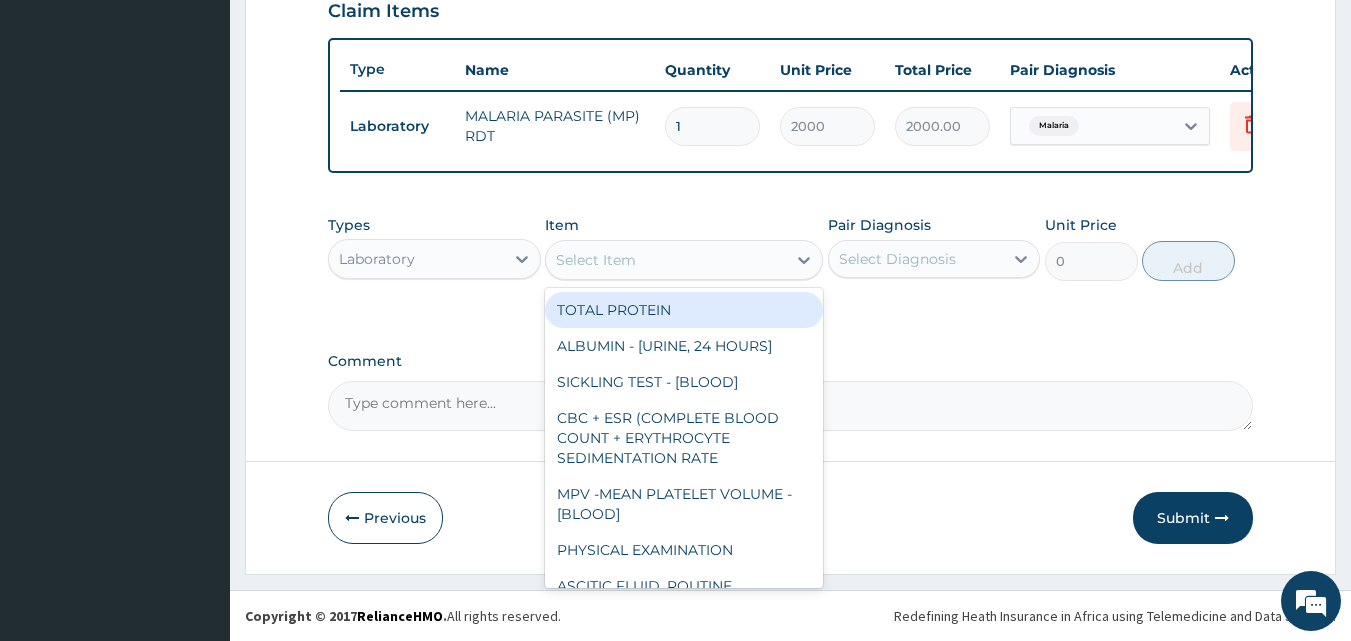 click on "Select Item" at bounding box center (666, 260) 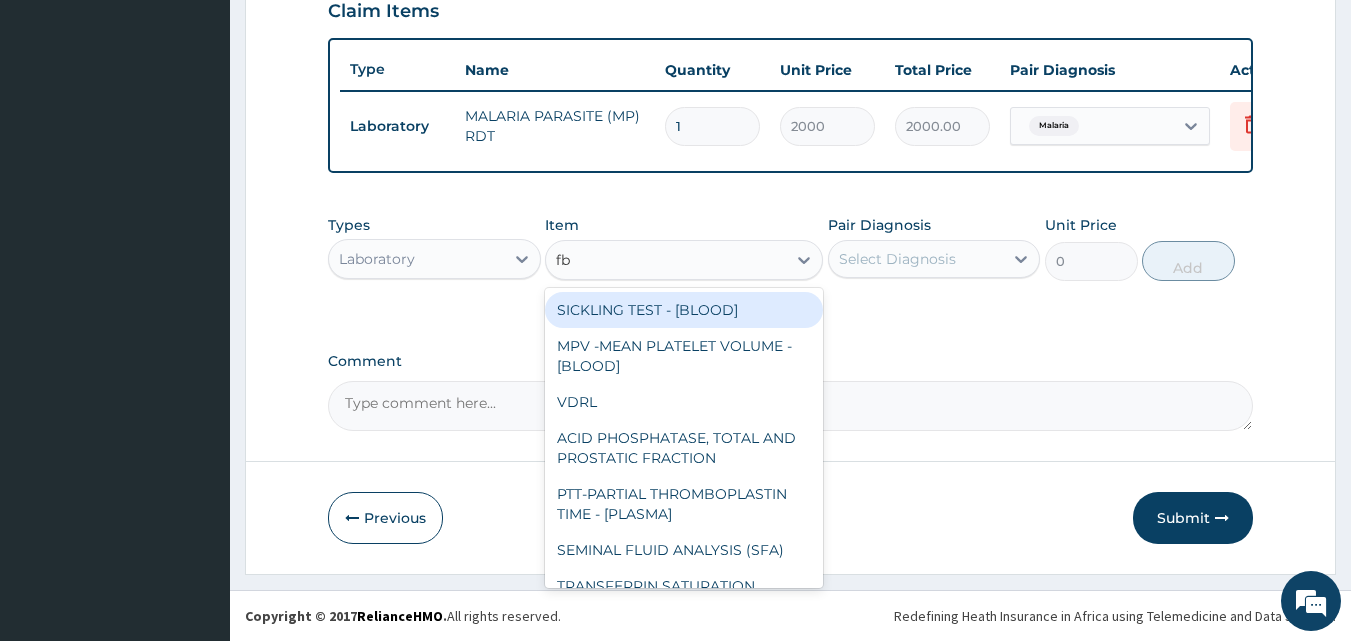 type on "fbc" 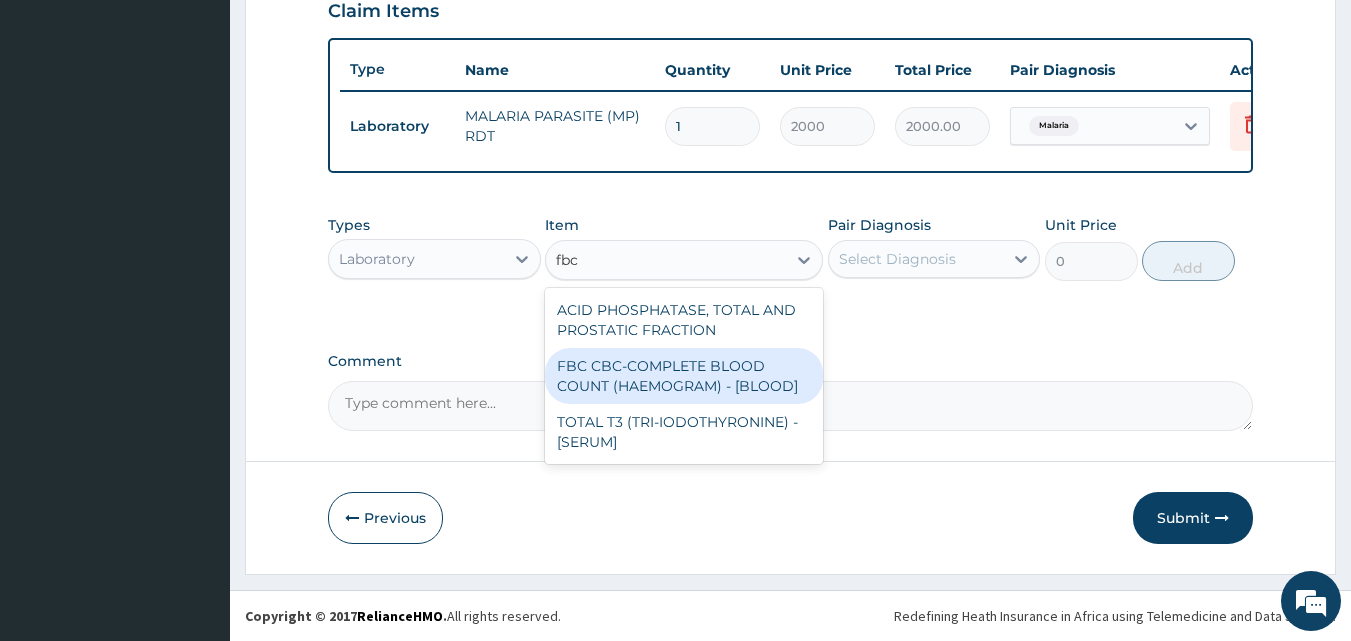 drag, startPoint x: 698, startPoint y: 368, endPoint x: 821, endPoint y: 312, distance: 135.14807 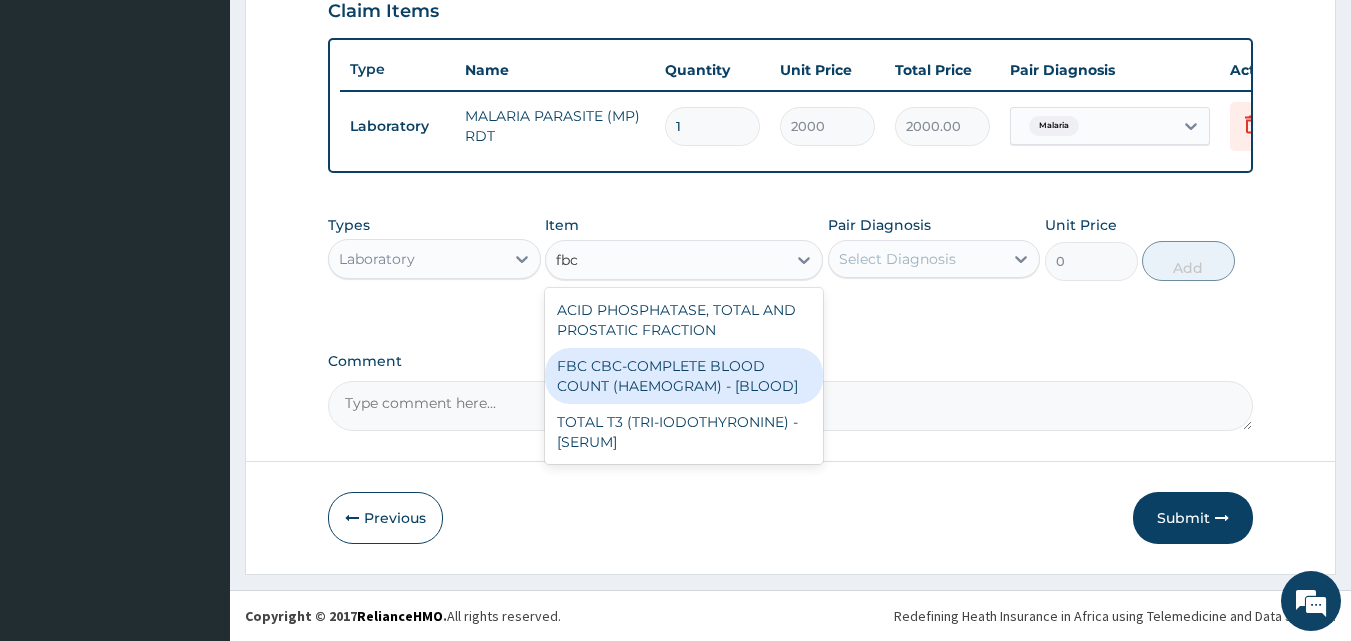 click on "FBC CBC-COMPLETE BLOOD COUNT (HAEMOGRAM) - [BLOOD]" at bounding box center (684, 376) 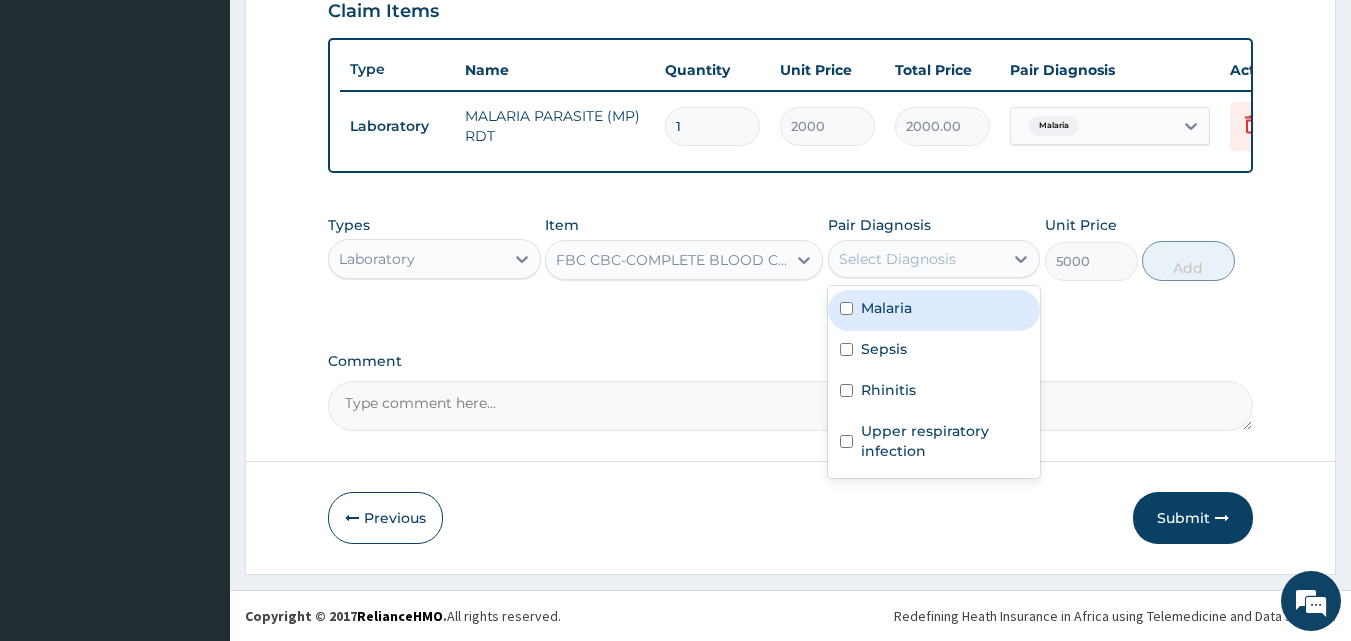 click on "Select Diagnosis" at bounding box center (897, 259) 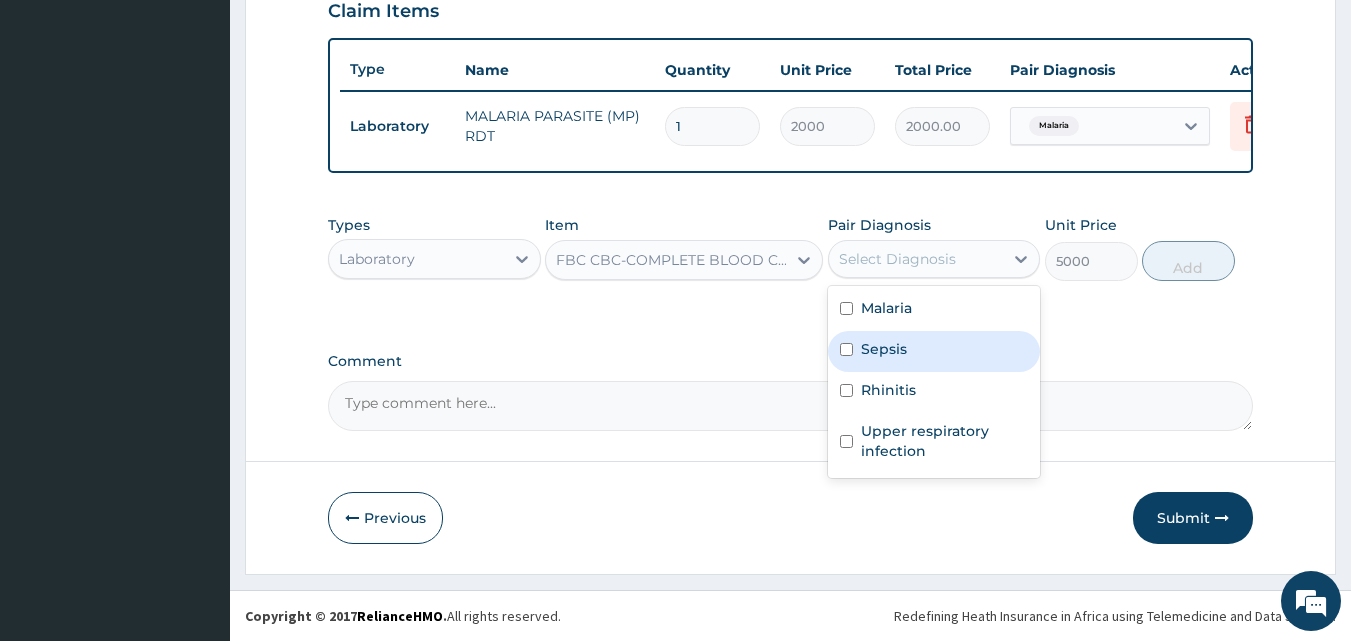drag, startPoint x: 907, startPoint y: 349, endPoint x: 902, endPoint y: 334, distance: 15.811388 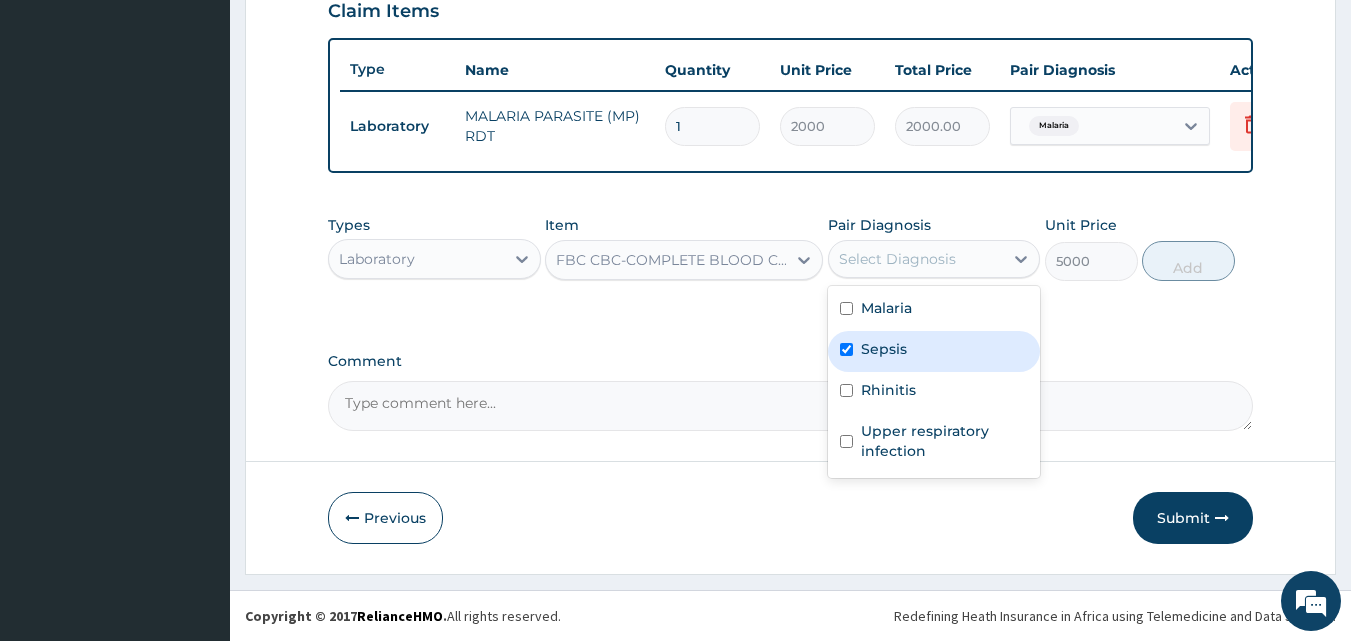 checkbox on "true" 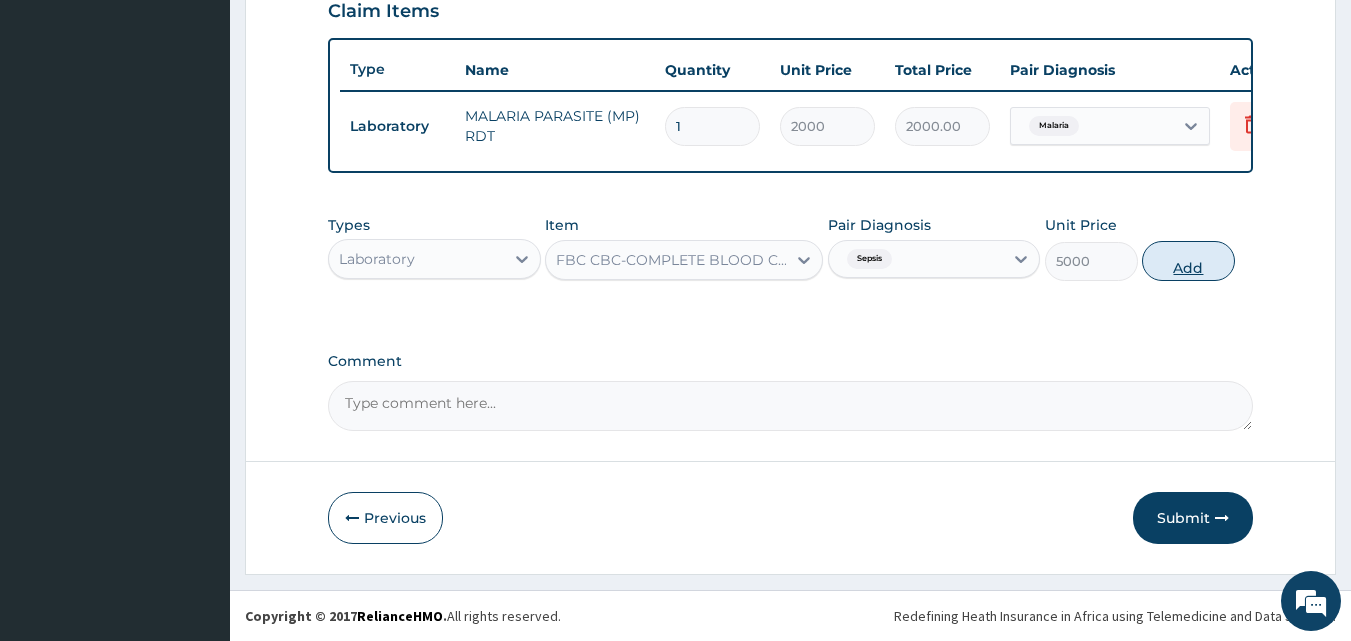 click on "Add" at bounding box center (1188, 261) 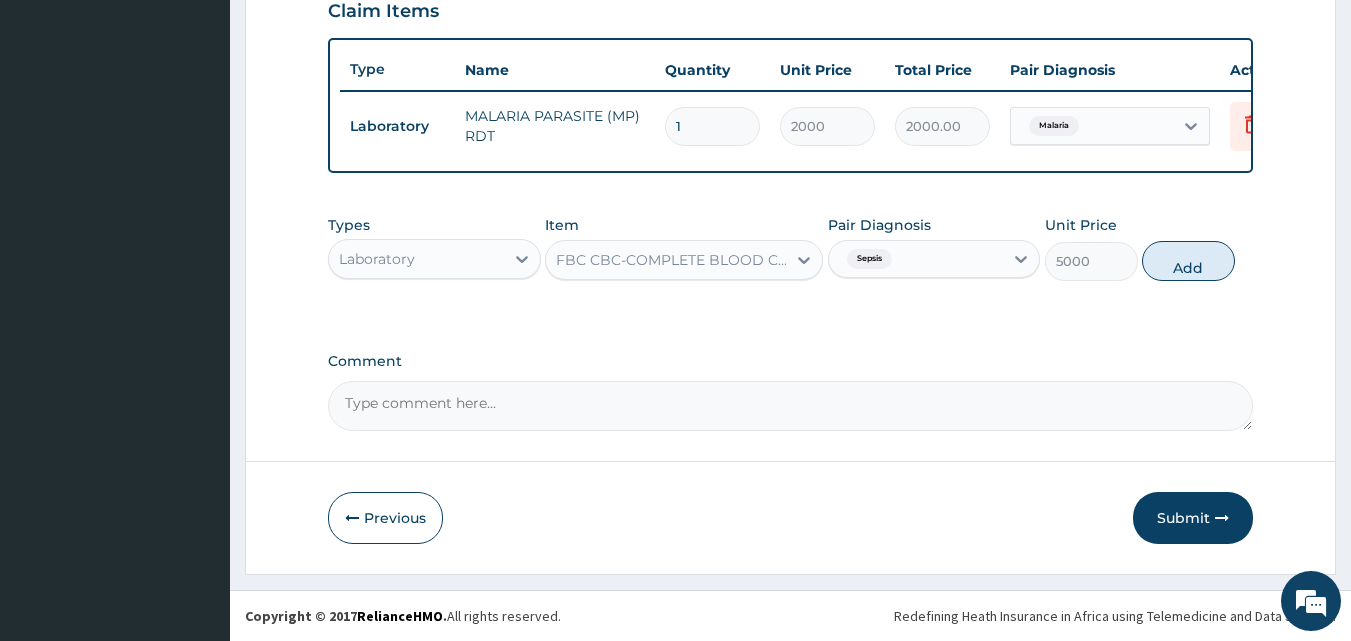 type on "0" 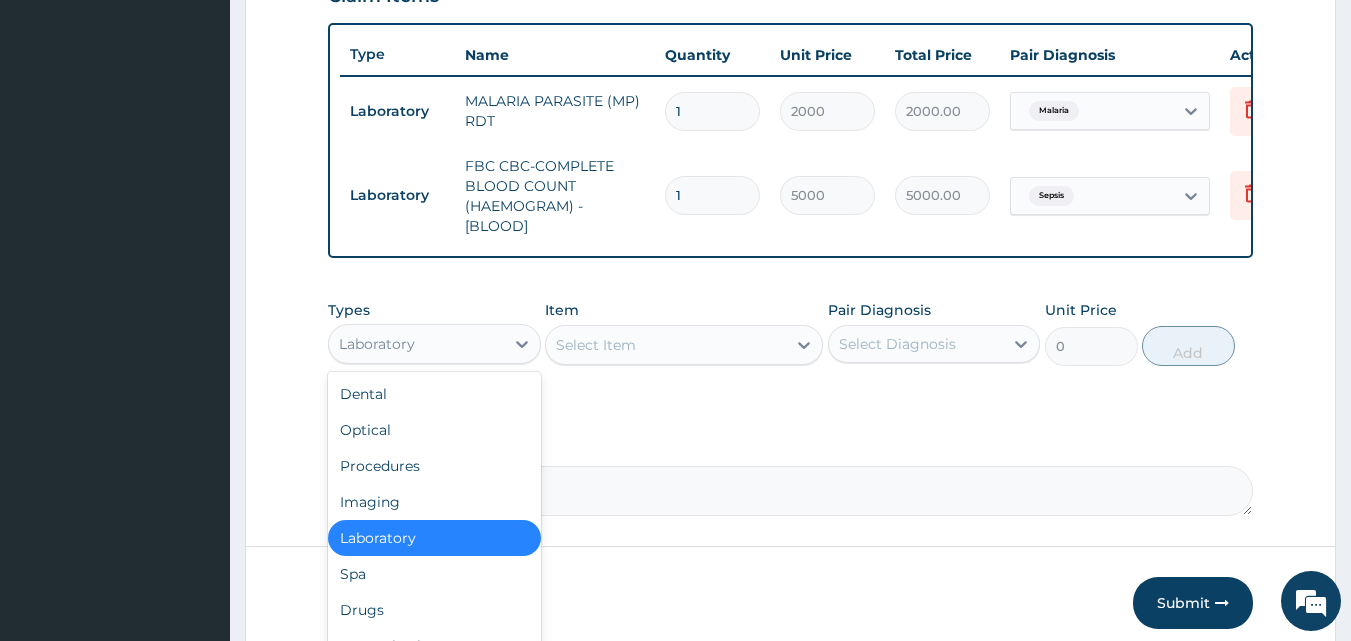 drag, startPoint x: 430, startPoint y: 364, endPoint x: 447, endPoint y: 484, distance: 121.19818 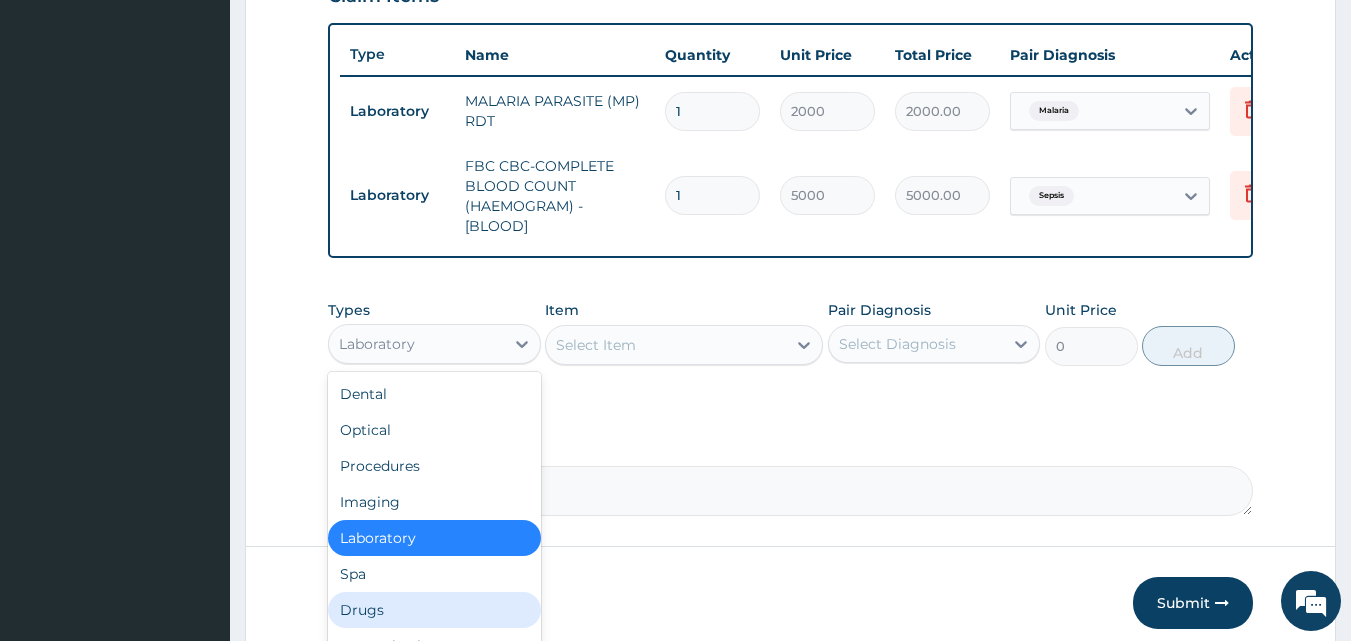 click on "Drugs" at bounding box center [434, 610] 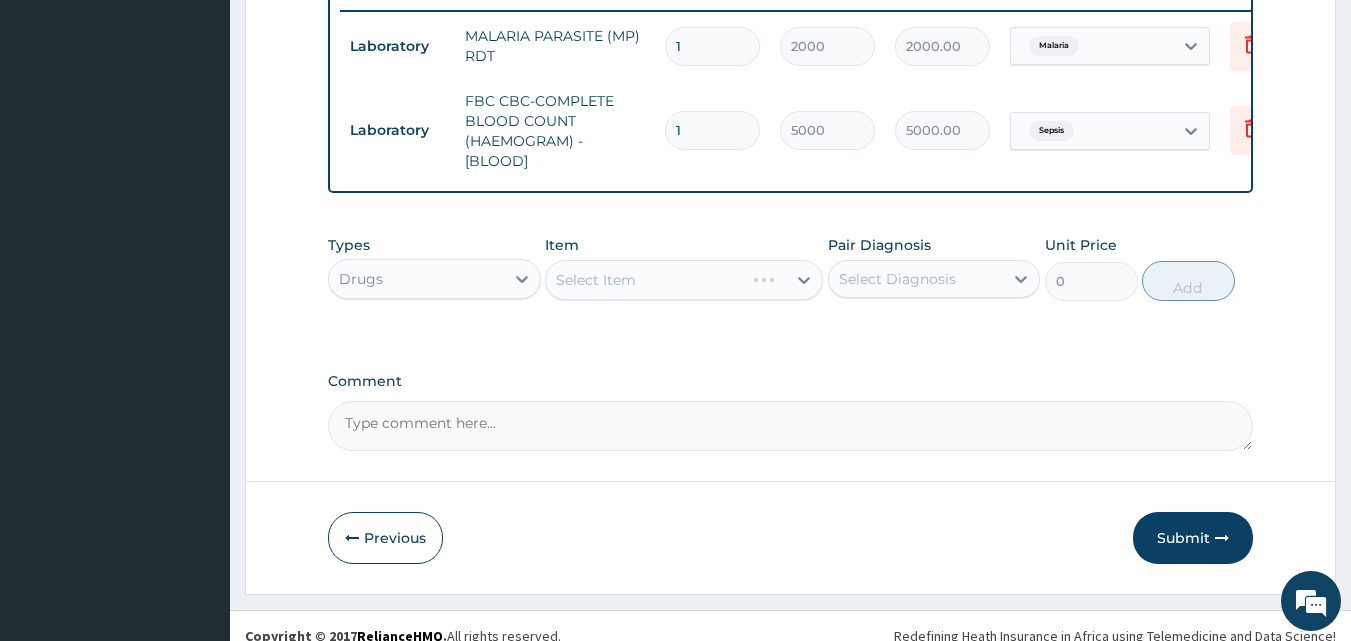 scroll, scrollTop: 821, scrollLeft: 0, axis: vertical 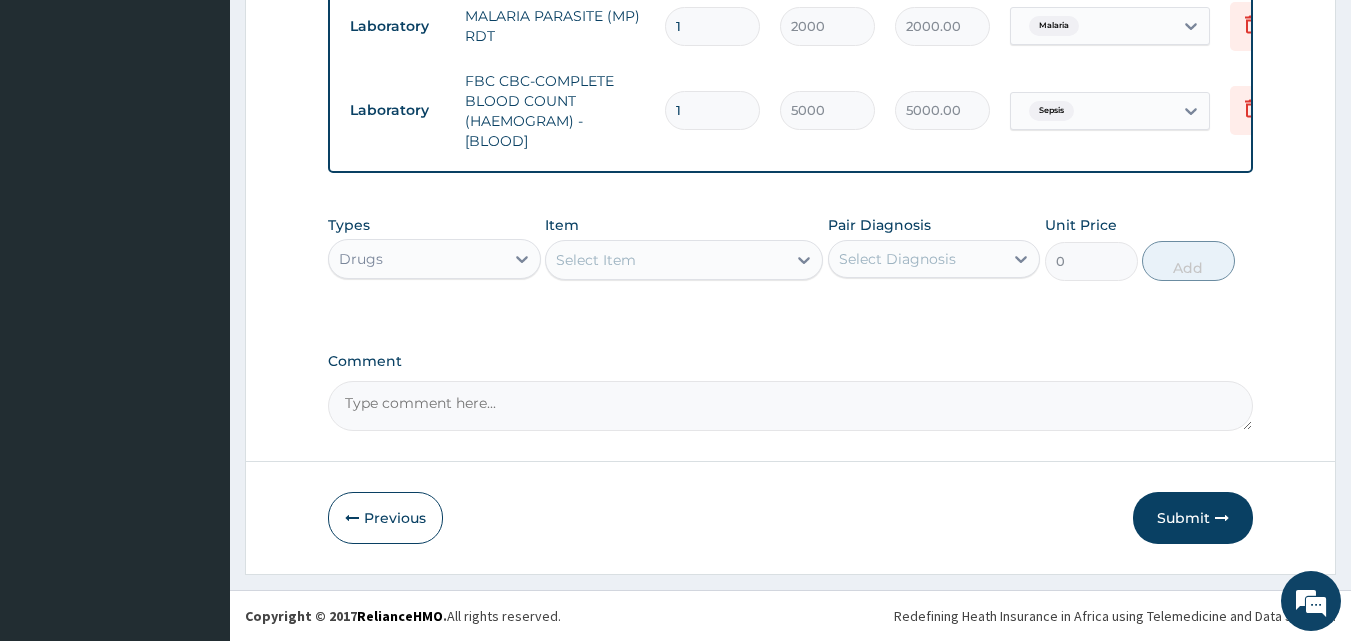 click on "Select Item" at bounding box center [596, 260] 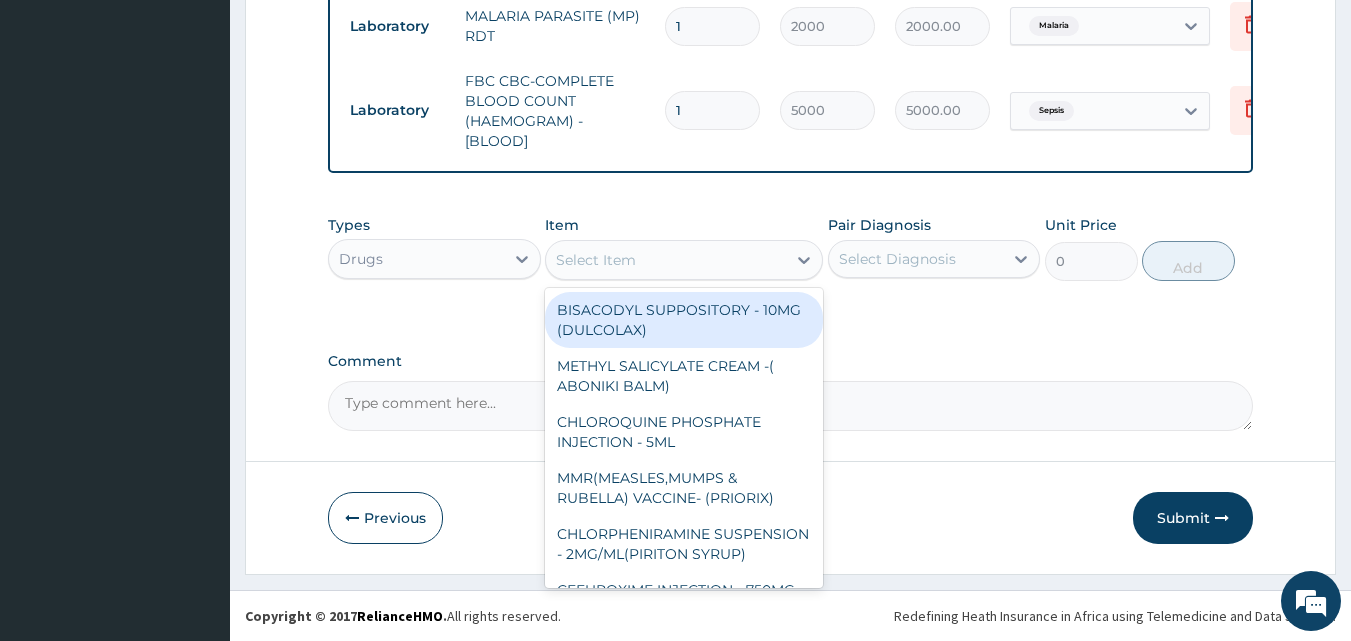 type on "c" 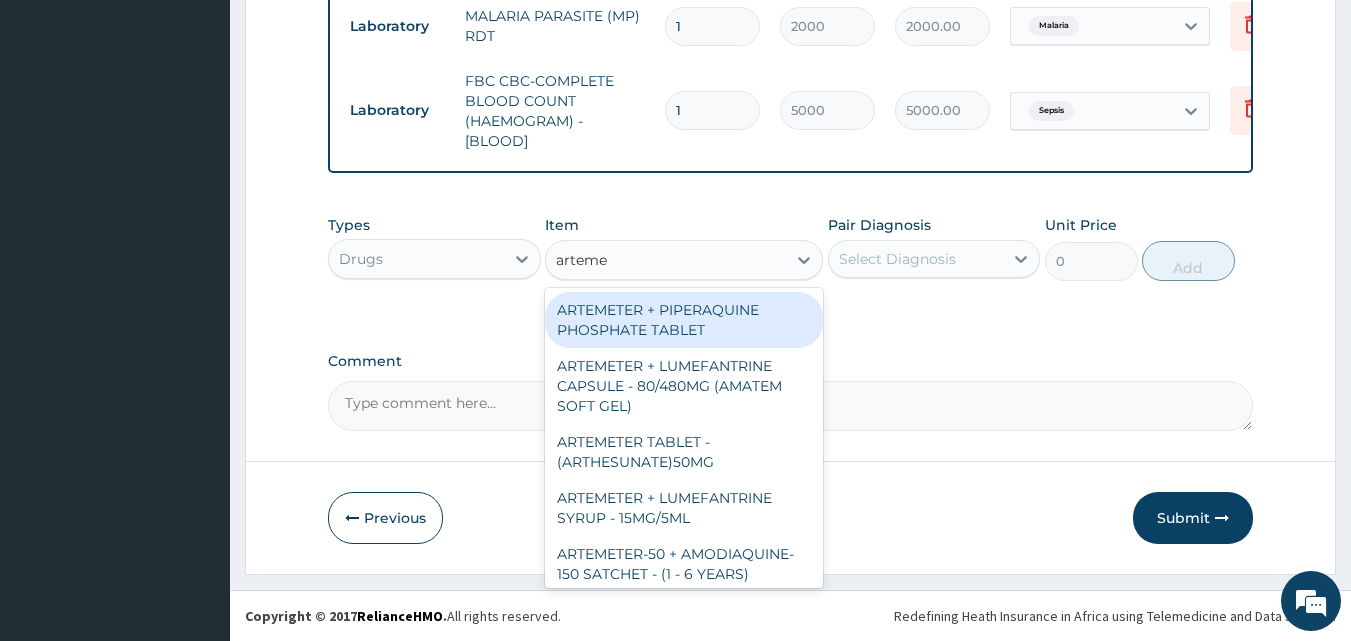type on "artemet" 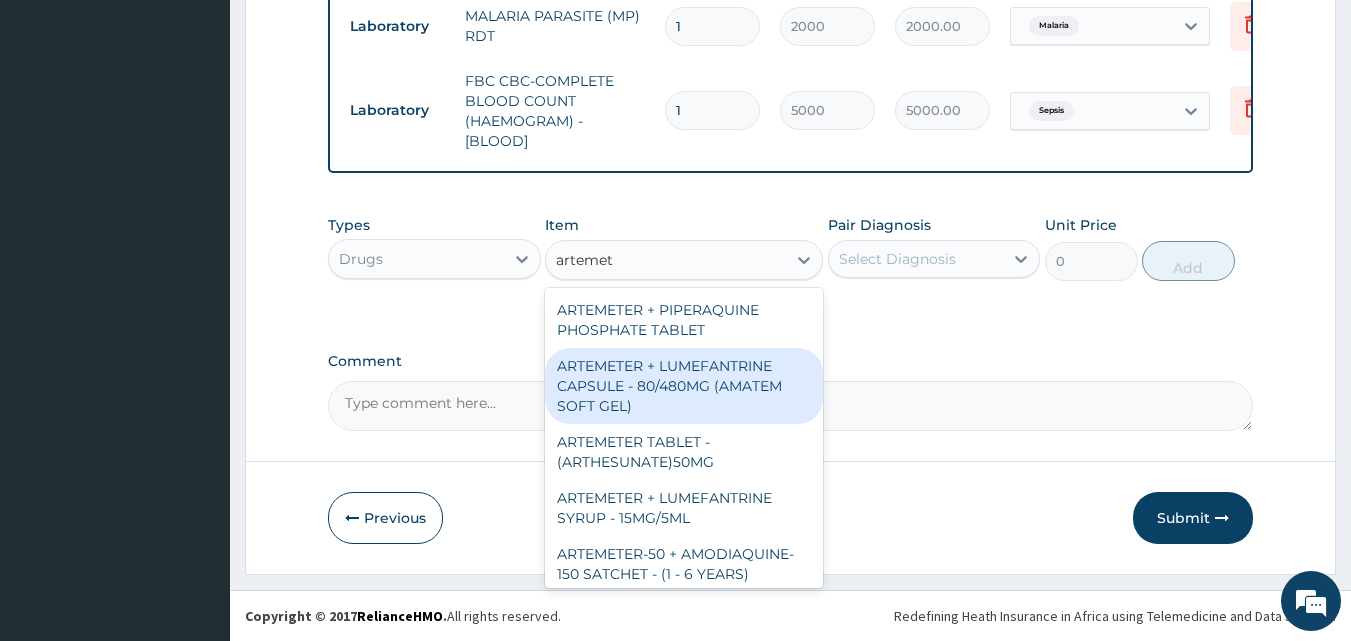 click on "ARTEMETER + LUMEFANTRINE CAPSULE -  80/480MG (AMATEM SOFT GEL)" at bounding box center [684, 386] 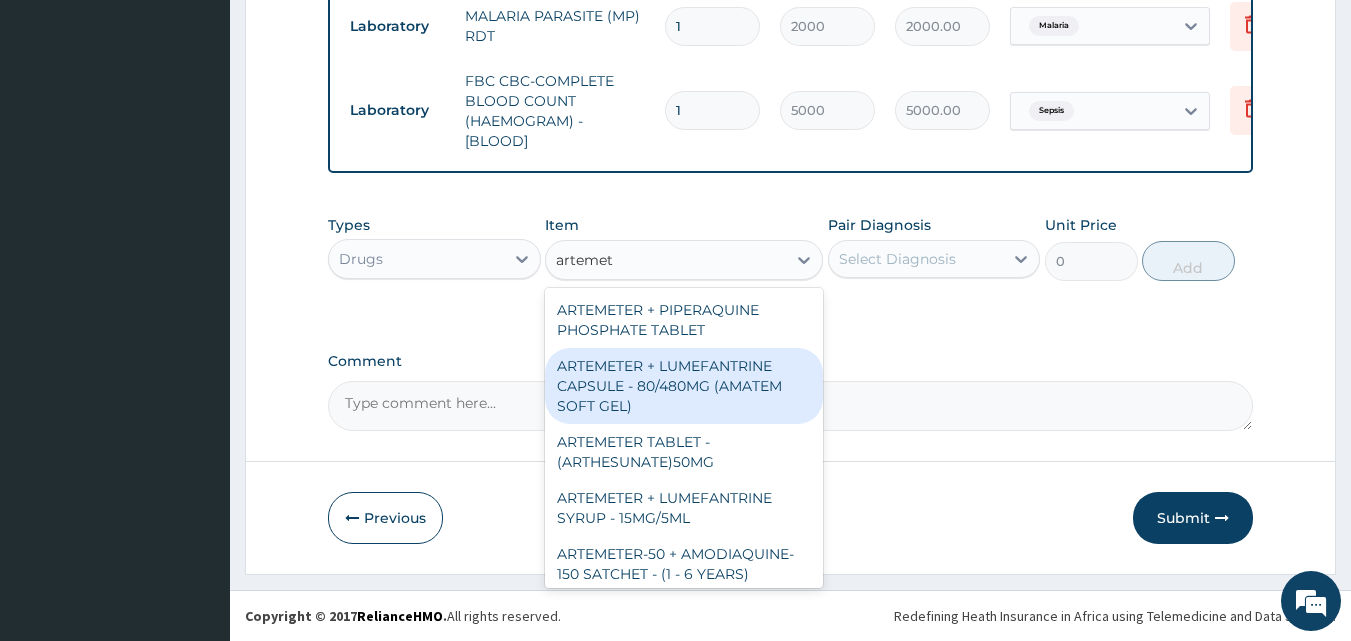 type 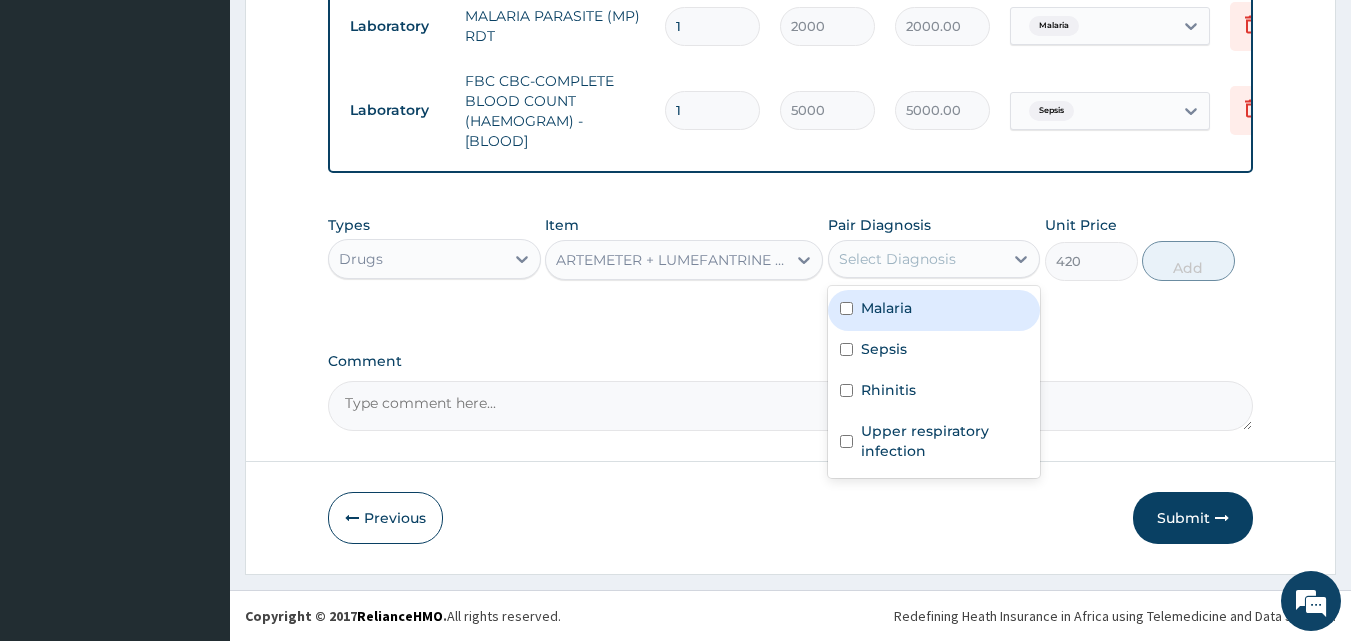 click on "Select Diagnosis" at bounding box center [916, 259] 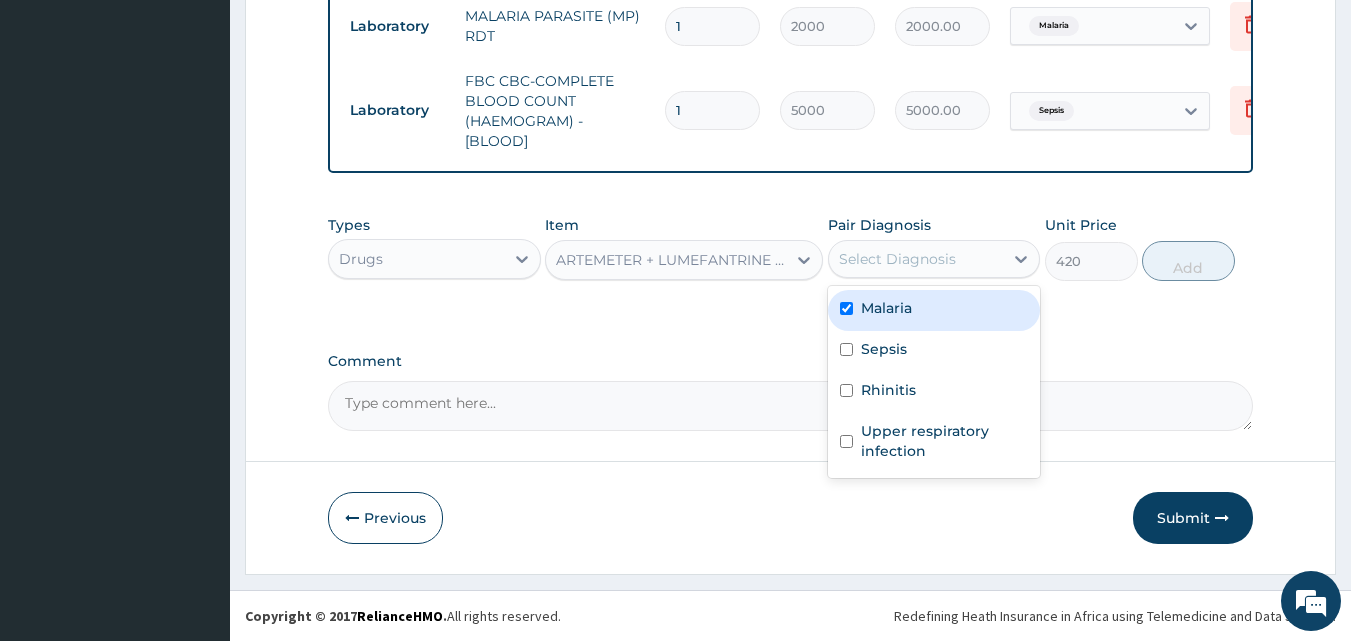 checkbox on "true" 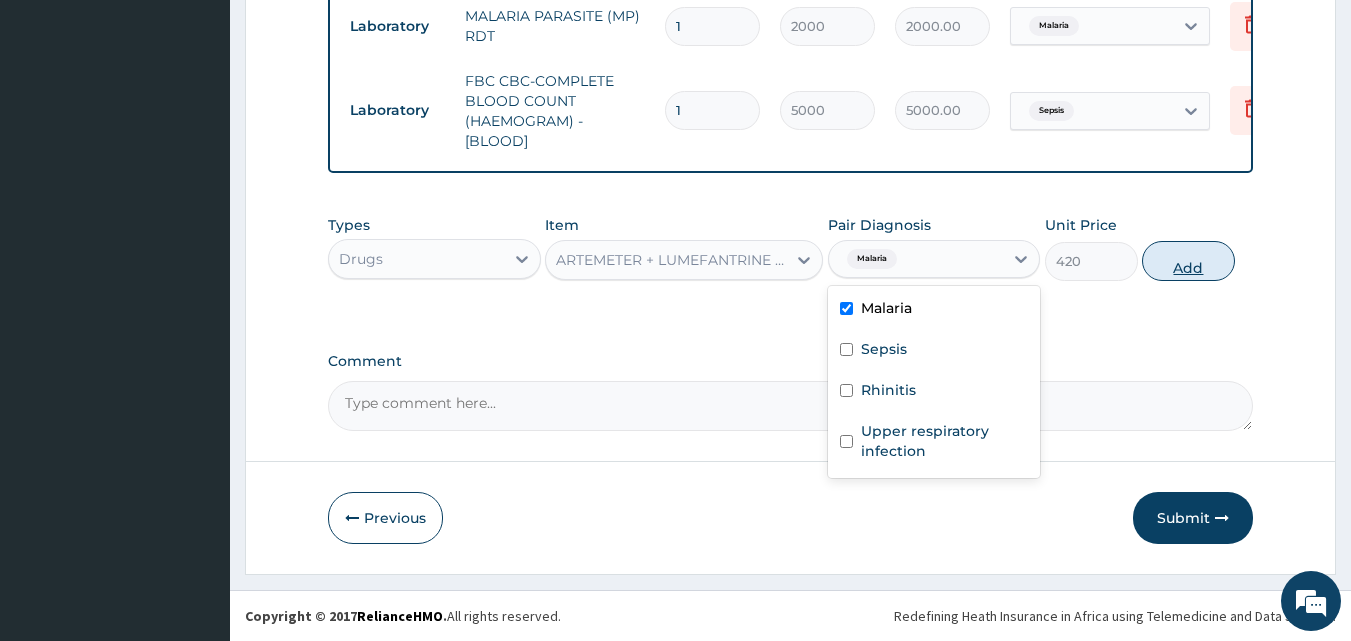 click on "Add" at bounding box center [1188, 261] 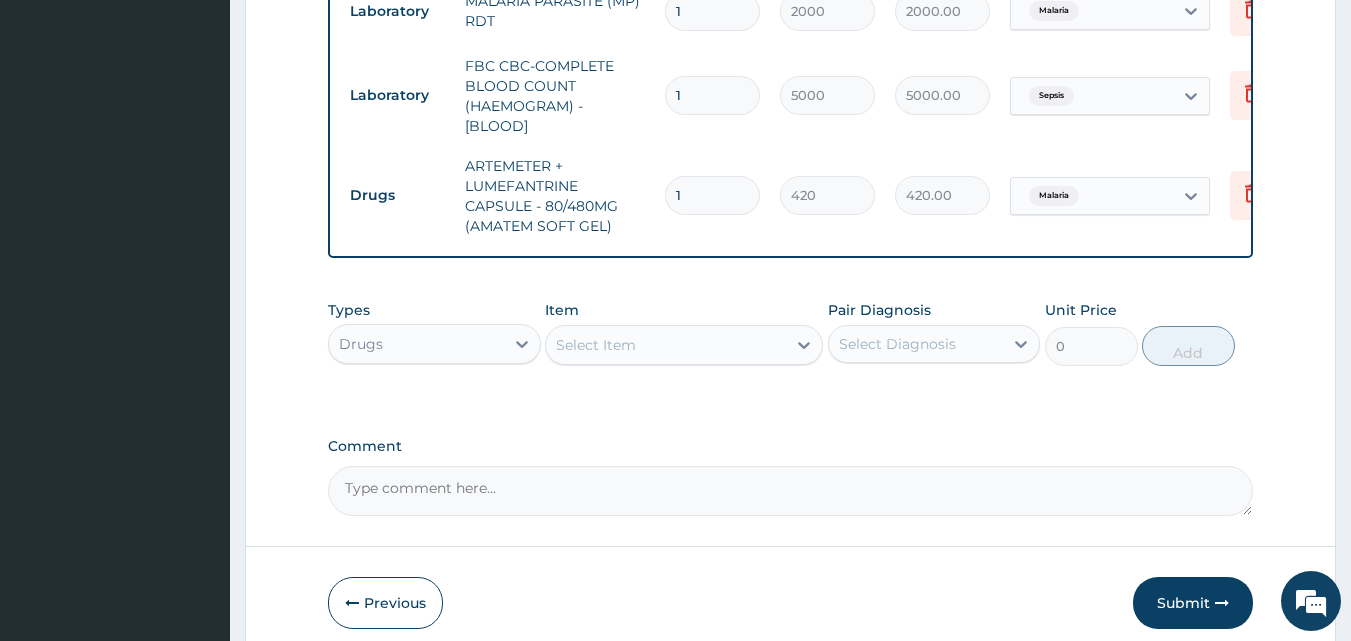 drag, startPoint x: 730, startPoint y: 190, endPoint x: 646, endPoint y: 186, distance: 84.095184 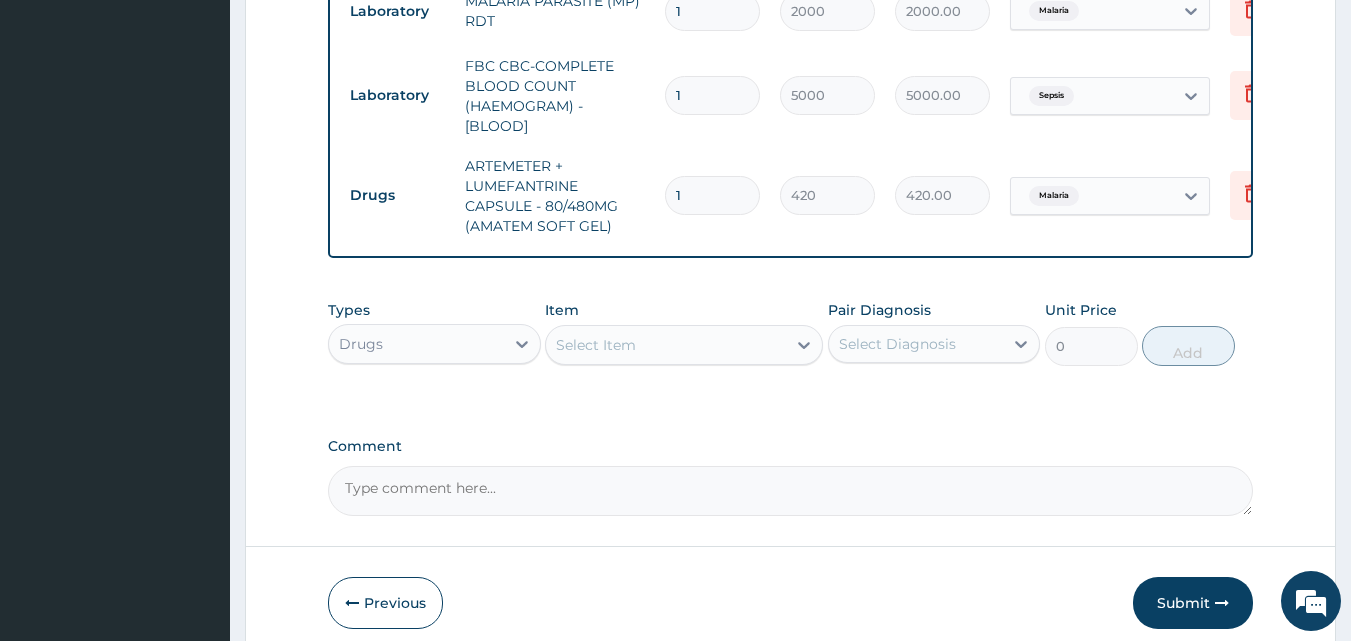click on "Drugs ARTEMETER + LUMEFANTRINE CAPSULE -  80/480MG (AMATEM SOFT GEL) 1 420 420.00 Malaria Delete" at bounding box center (830, 196) 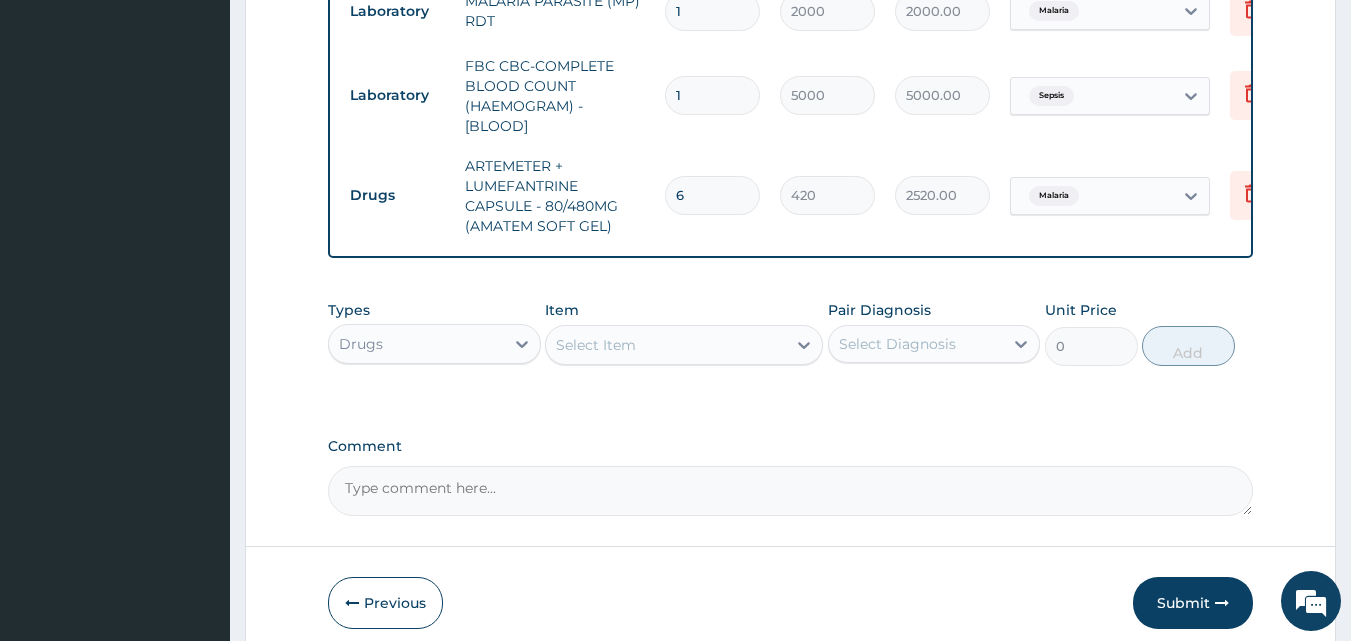 type on "6" 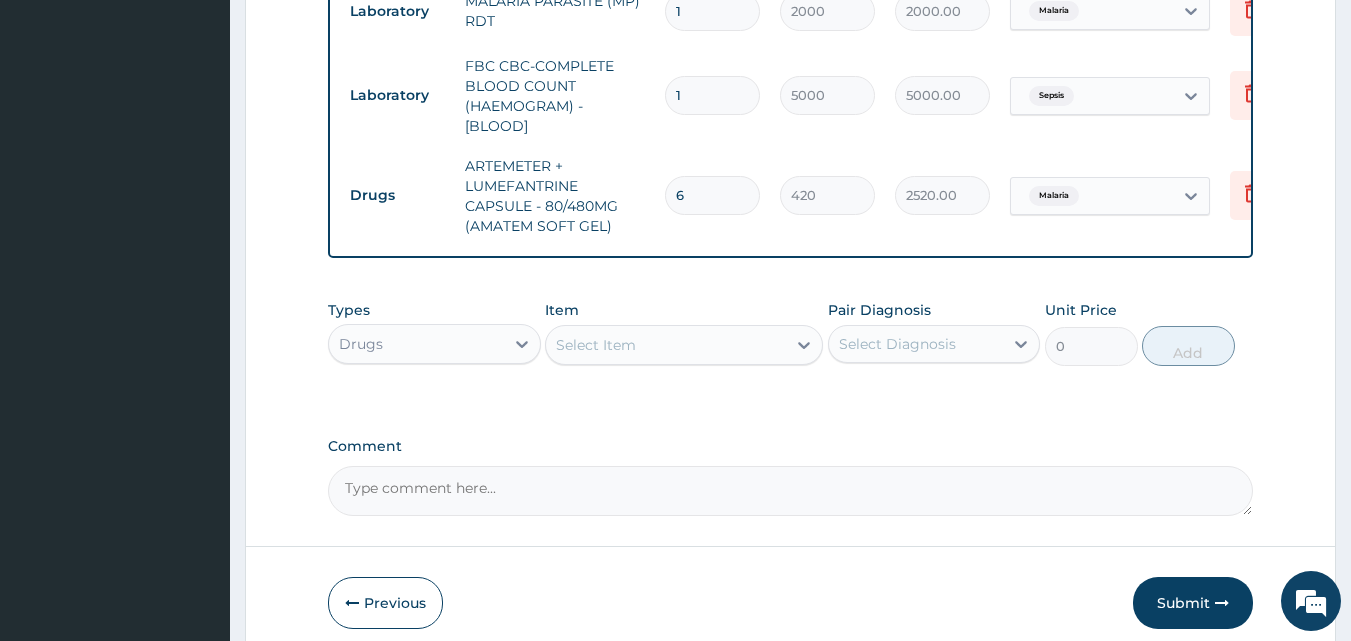 click on "Select Item" at bounding box center [596, 345] 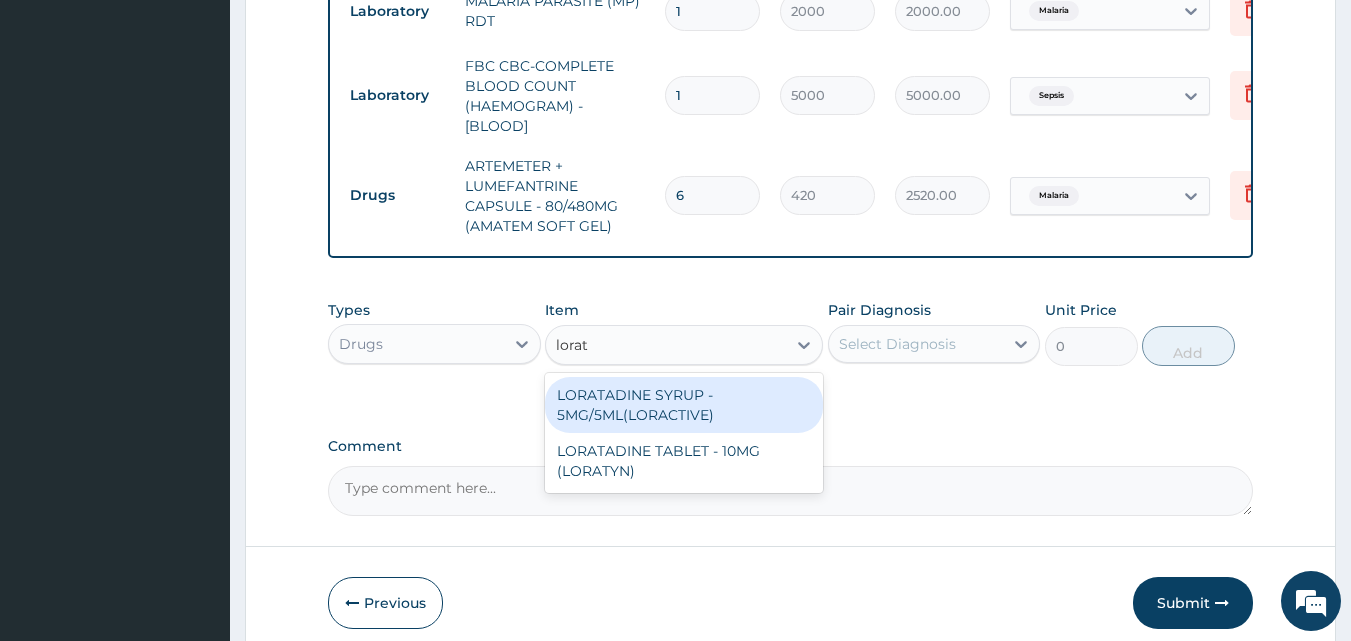 type on "lorata" 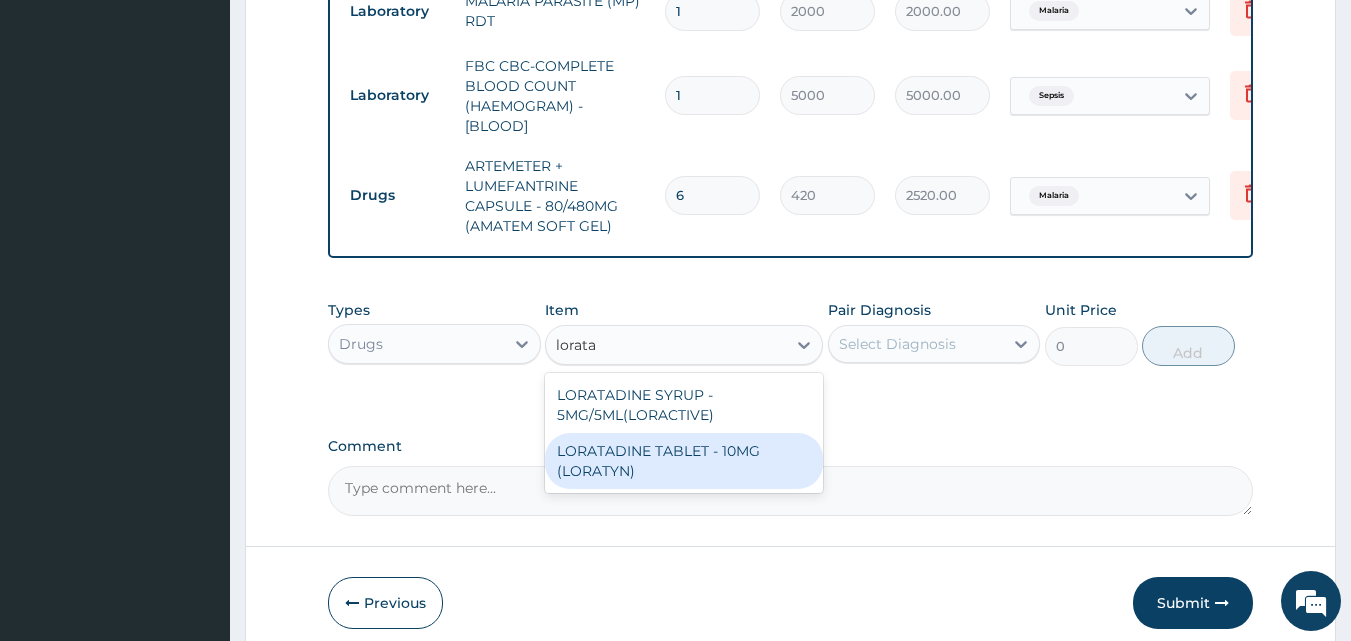 drag, startPoint x: 658, startPoint y: 482, endPoint x: 812, endPoint y: 400, distance: 174.47063 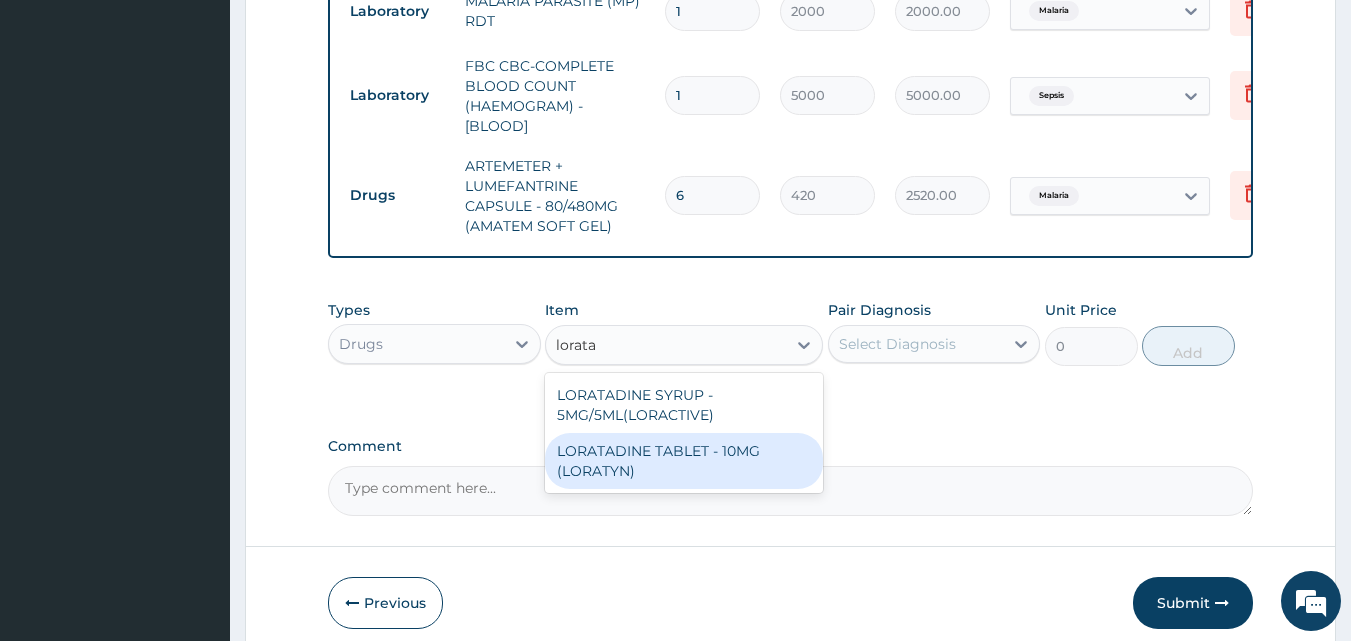 click on "LORATADINE TABLET - 10MG (LORATYN)" at bounding box center [684, 461] 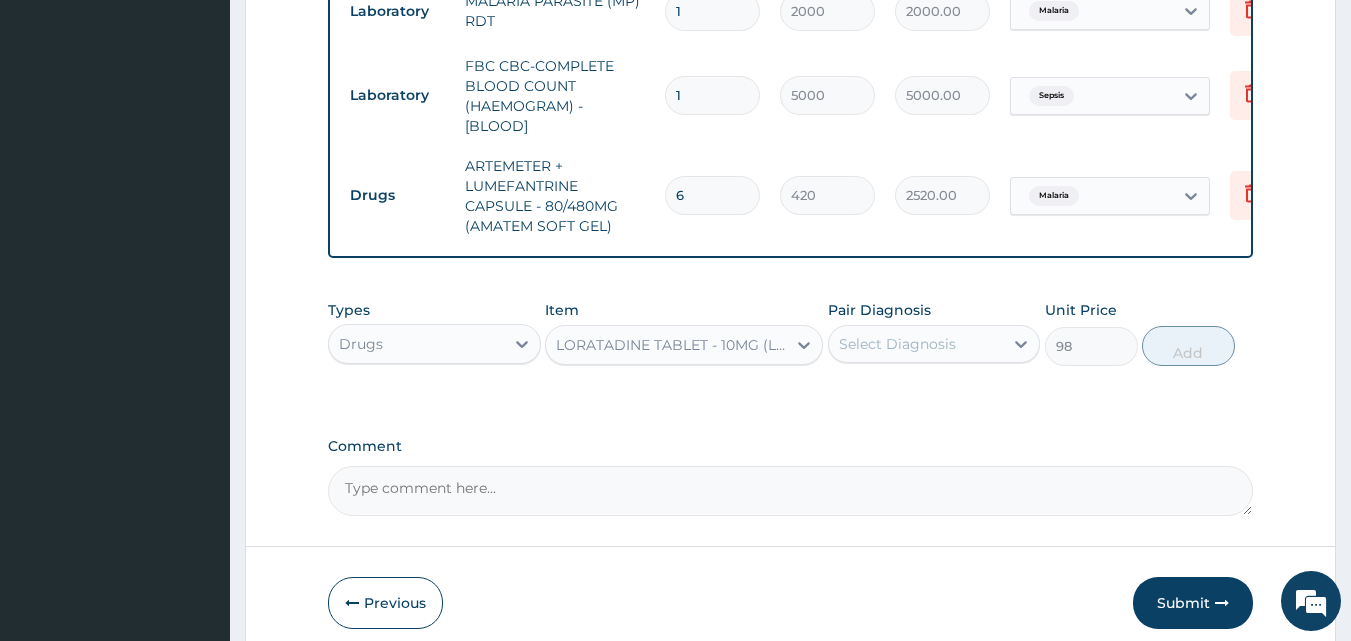 click on "Select Diagnosis" at bounding box center (897, 344) 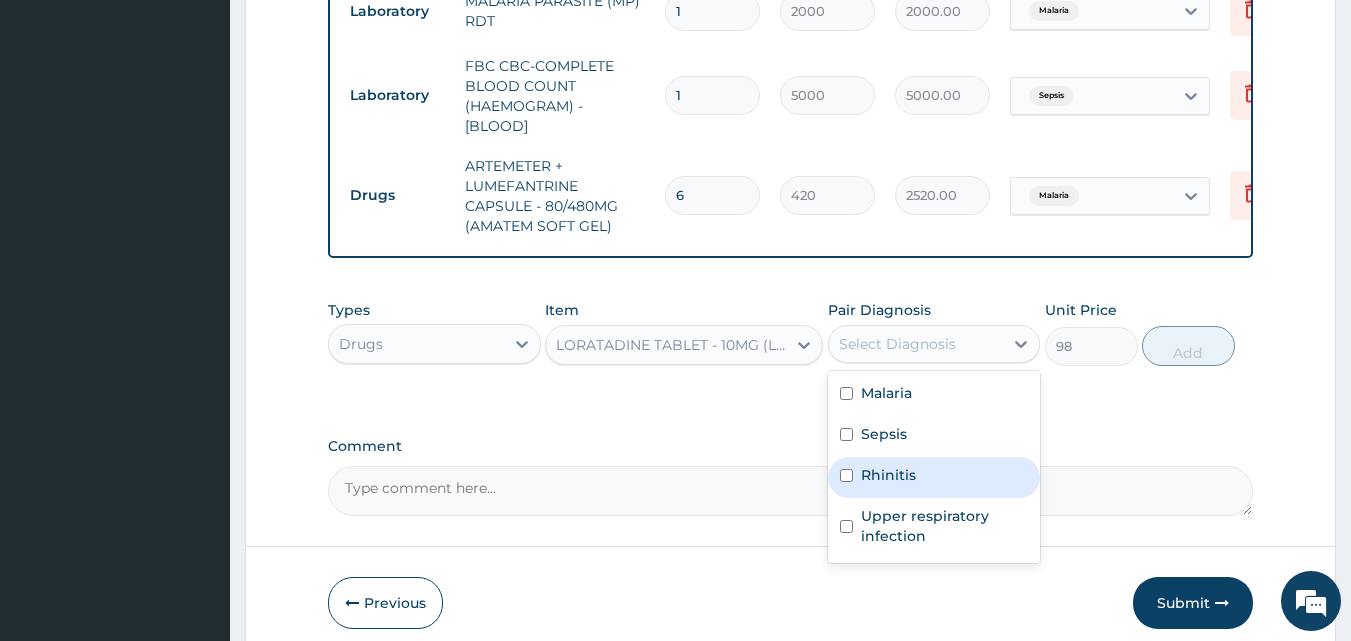 drag, startPoint x: 907, startPoint y: 488, endPoint x: 975, endPoint y: 447, distance: 79.40403 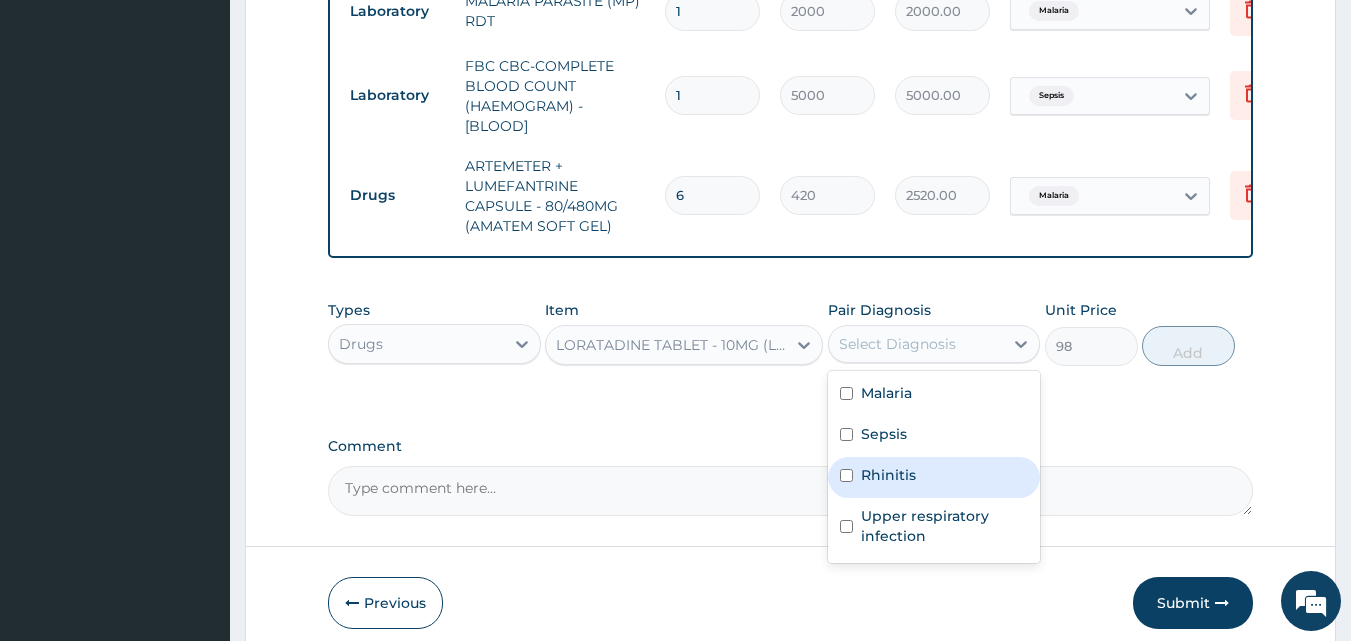 click on "Rhinitis" at bounding box center [888, 475] 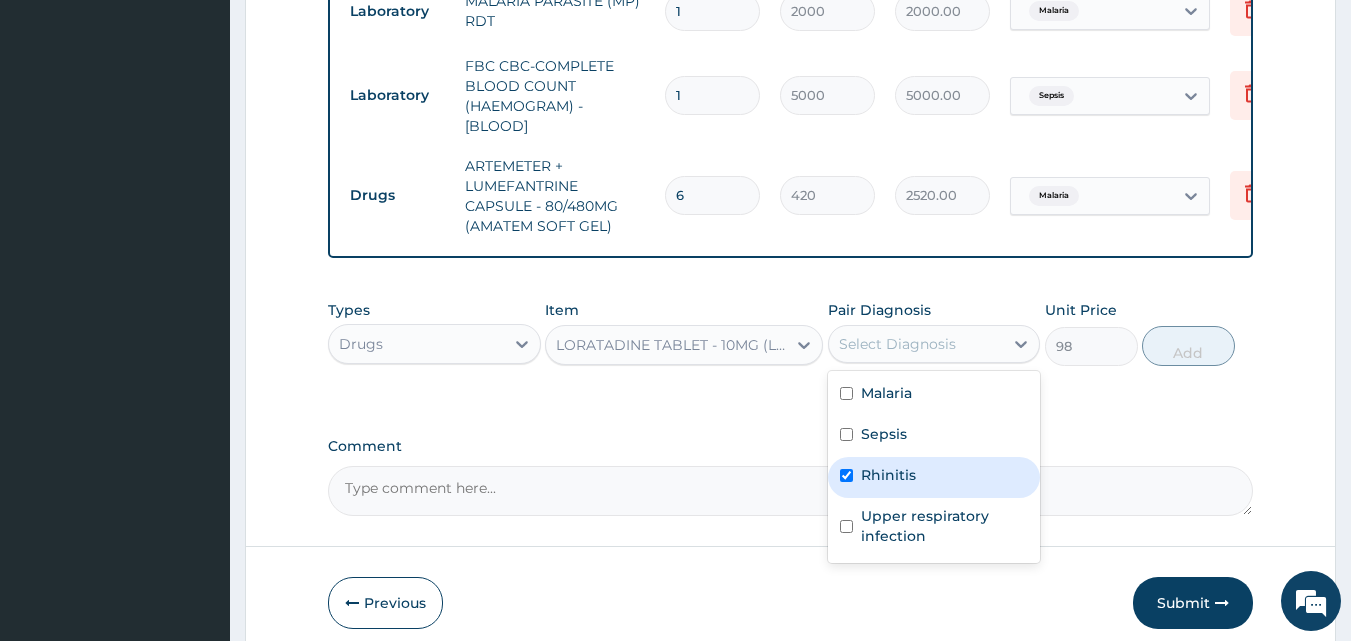 checkbox on "true" 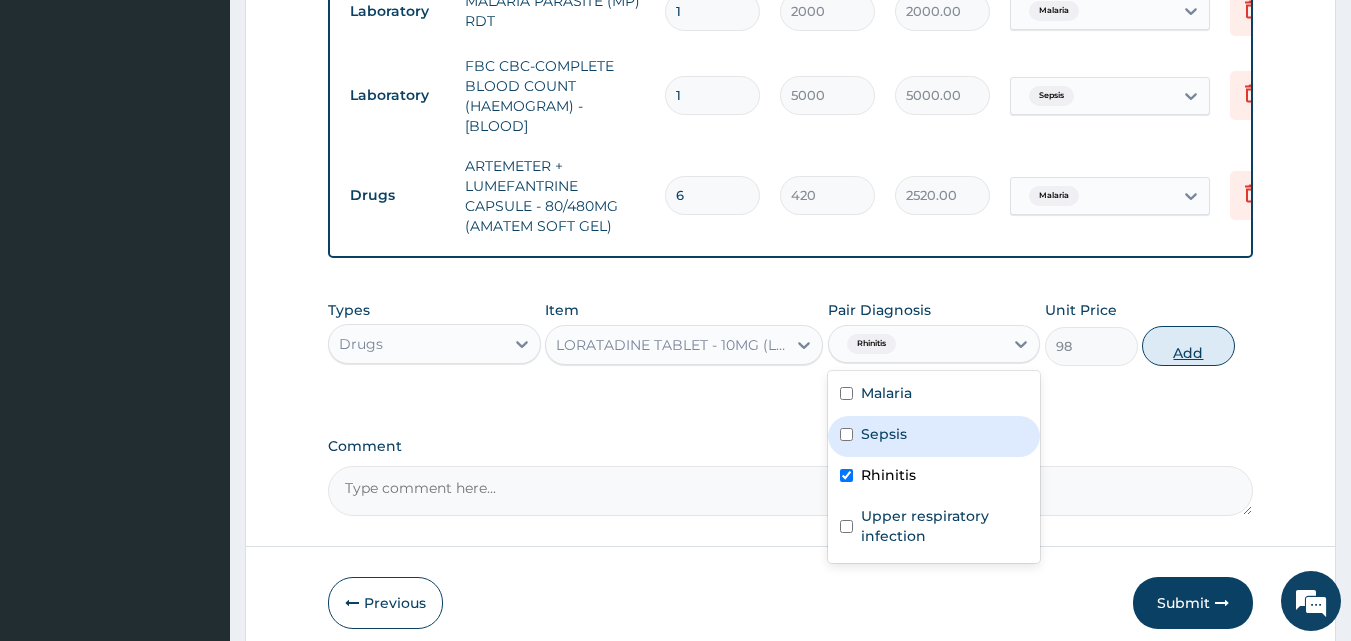 click on "Add" at bounding box center (1188, 346) 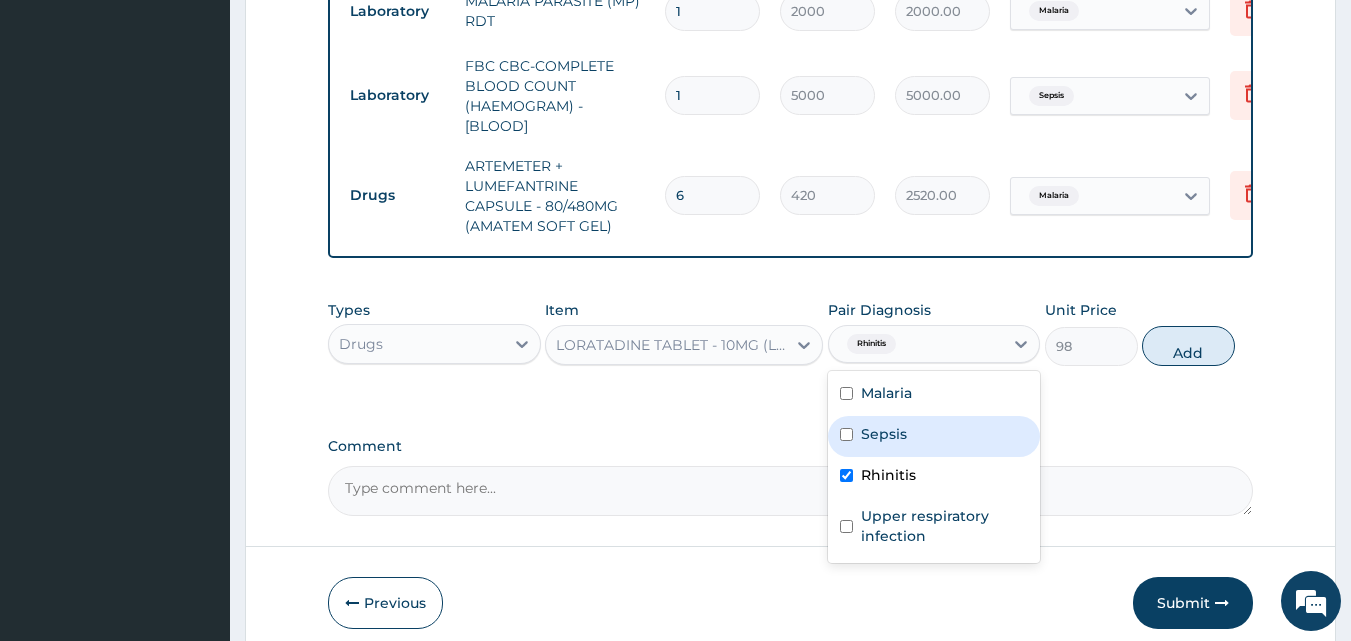 type on "0" 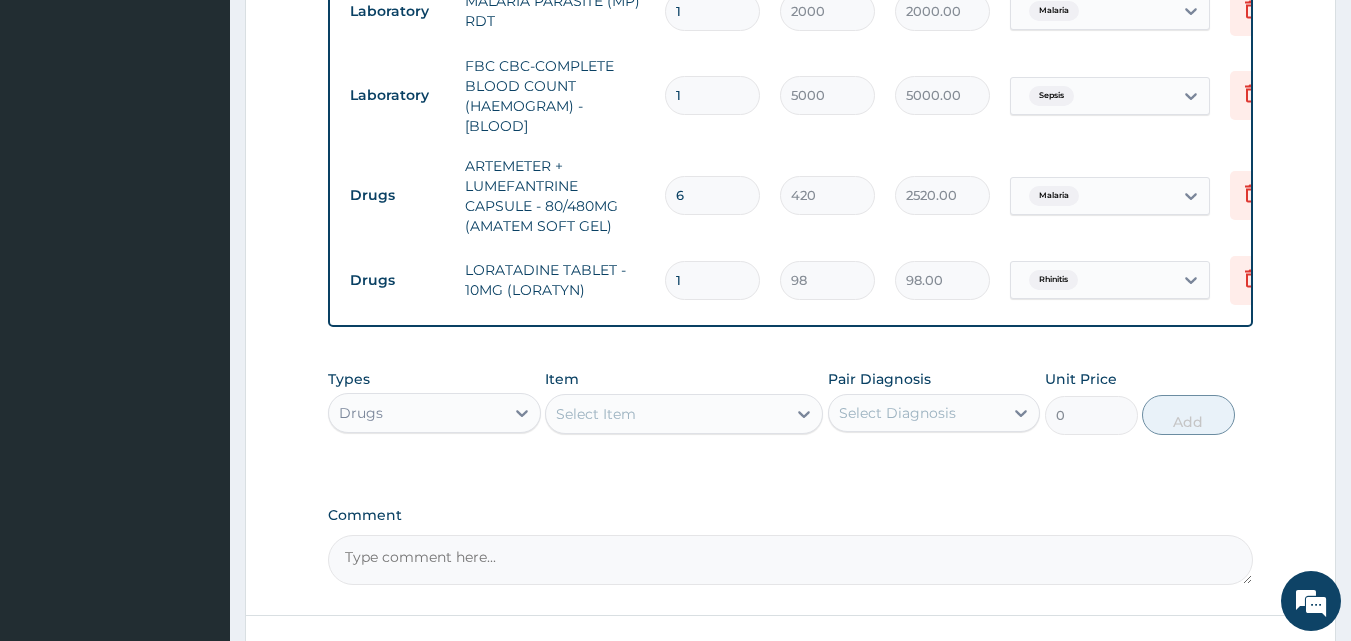 drag, startPoint x: 689, startPoint y: 282, endPoint x: 667, endPoint y: 297, distance: 26.627054 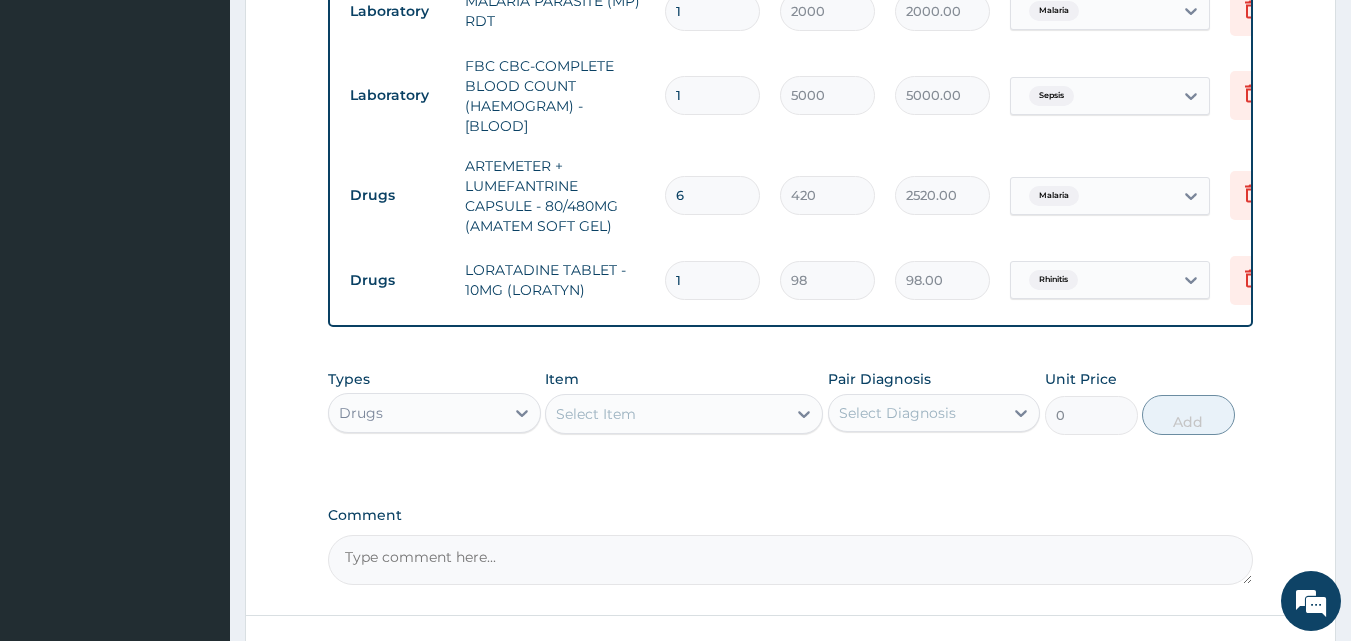 click on "1" at bounding box center [712, 280] 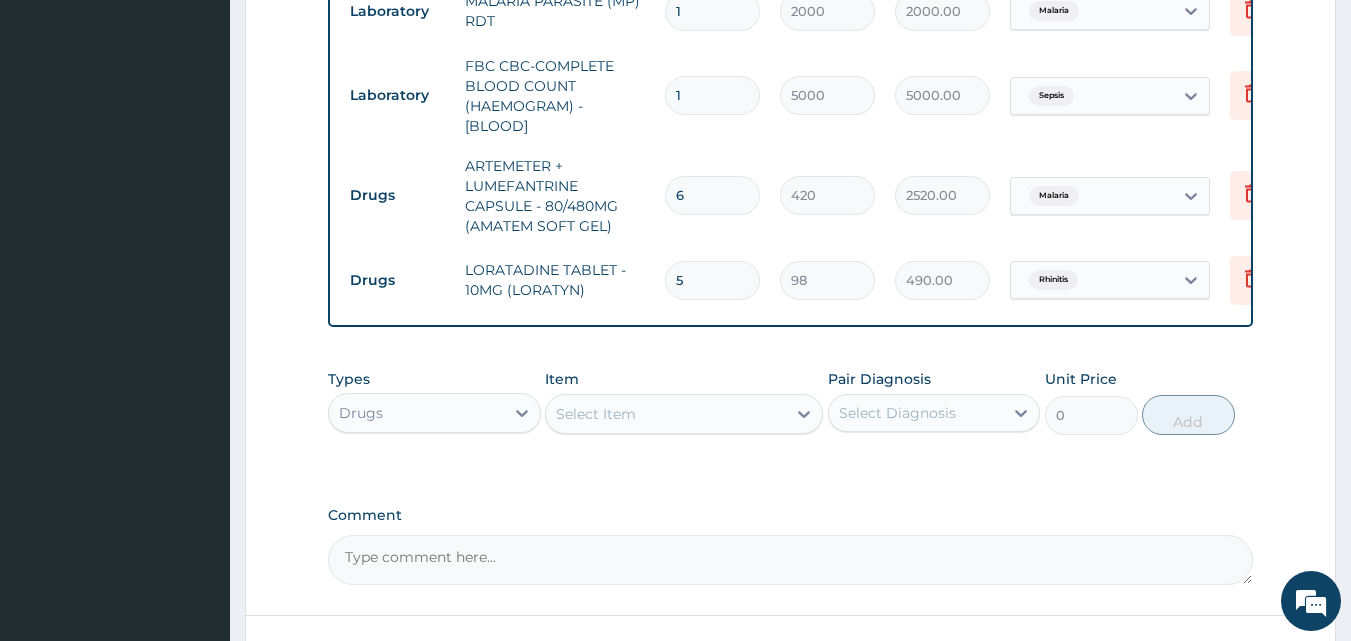 type on "5" 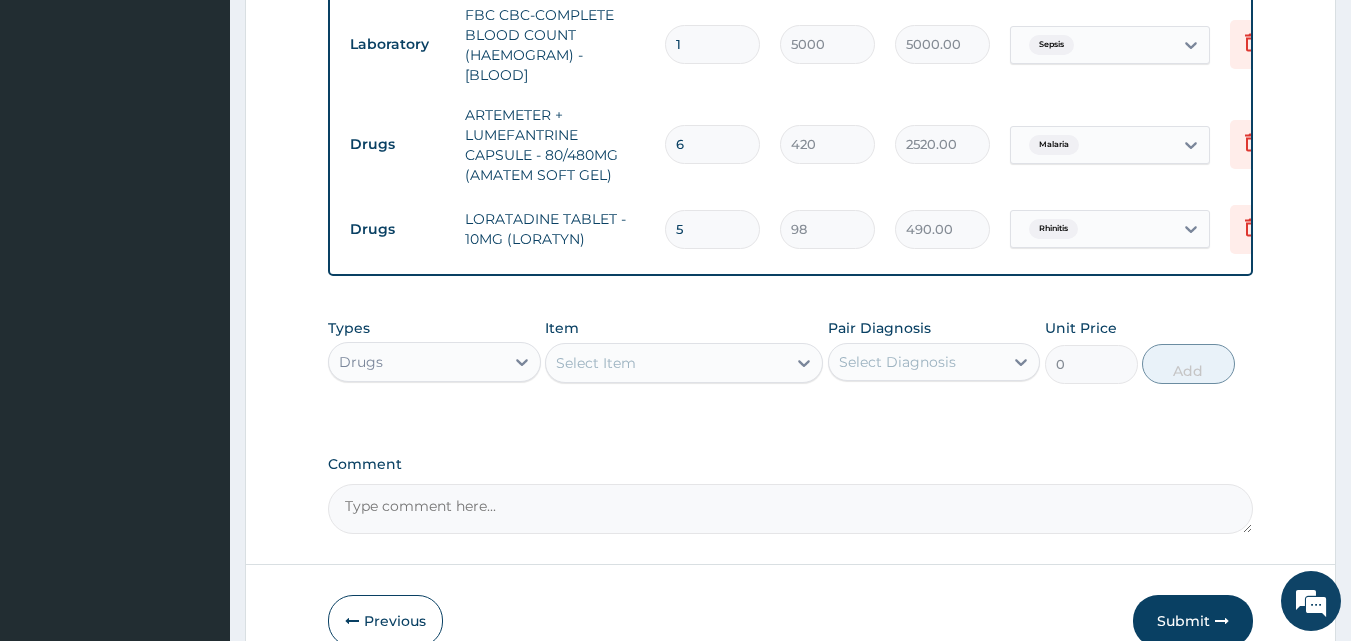 scroll, scrollTop: 990, scrollLeft: 0, axis: vertical 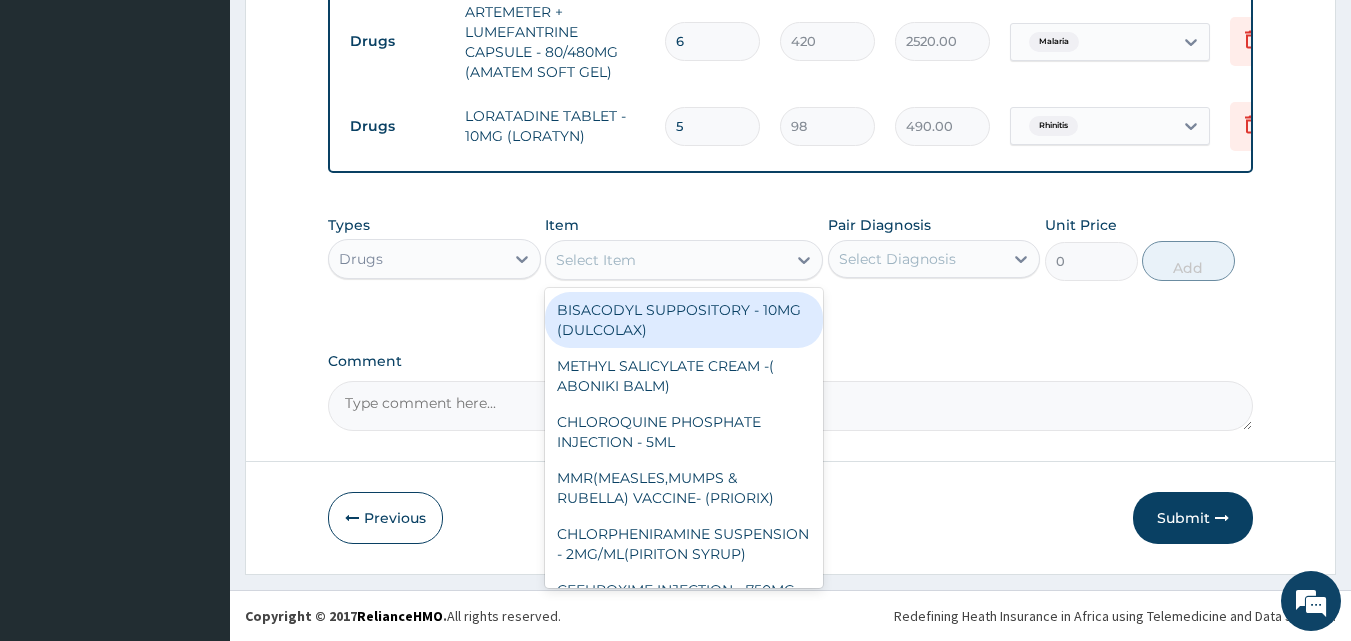 click on "Select Item" at bounding box center [596, 260] 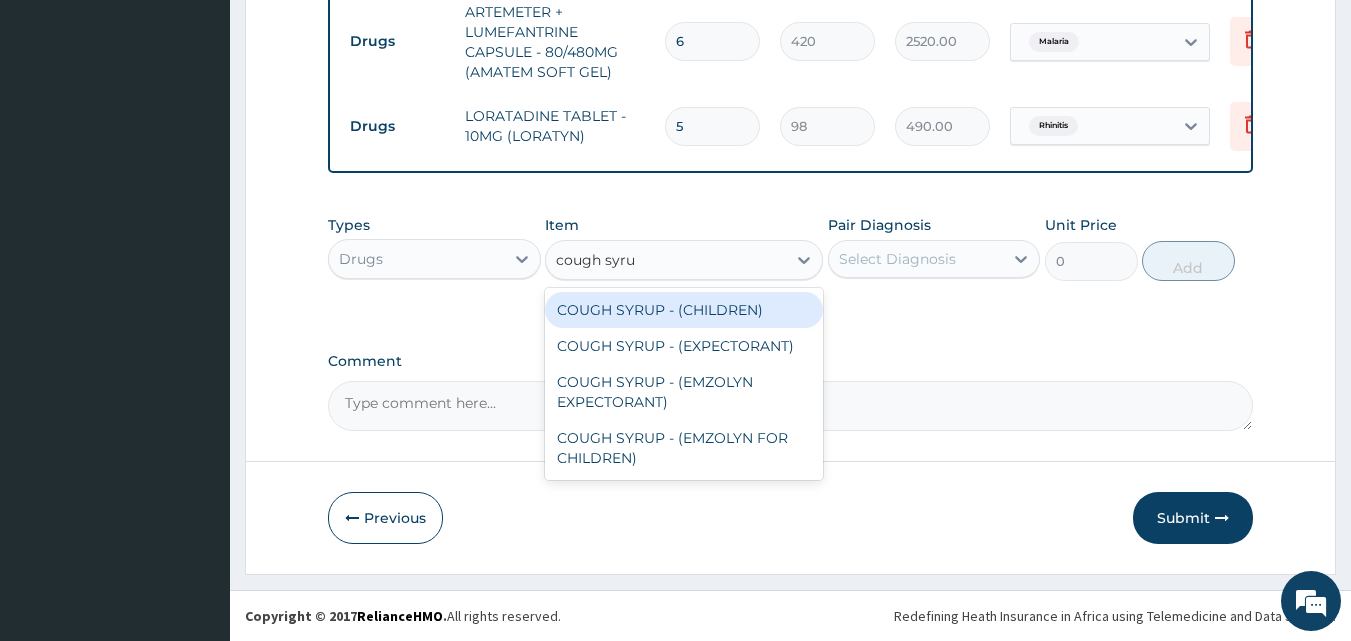 type on "cough syrup" 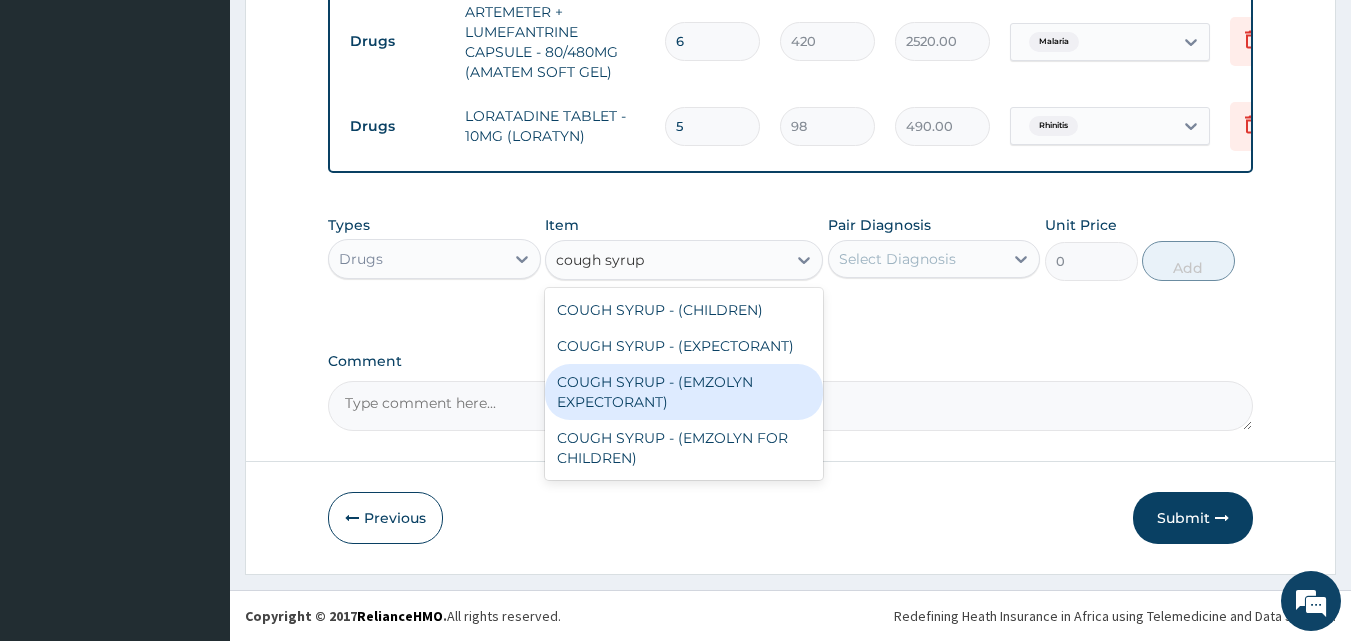 click on "COUGH SYRUP - (EMZOLYN EXPECTORANT)" at bounding box center [684, 392] 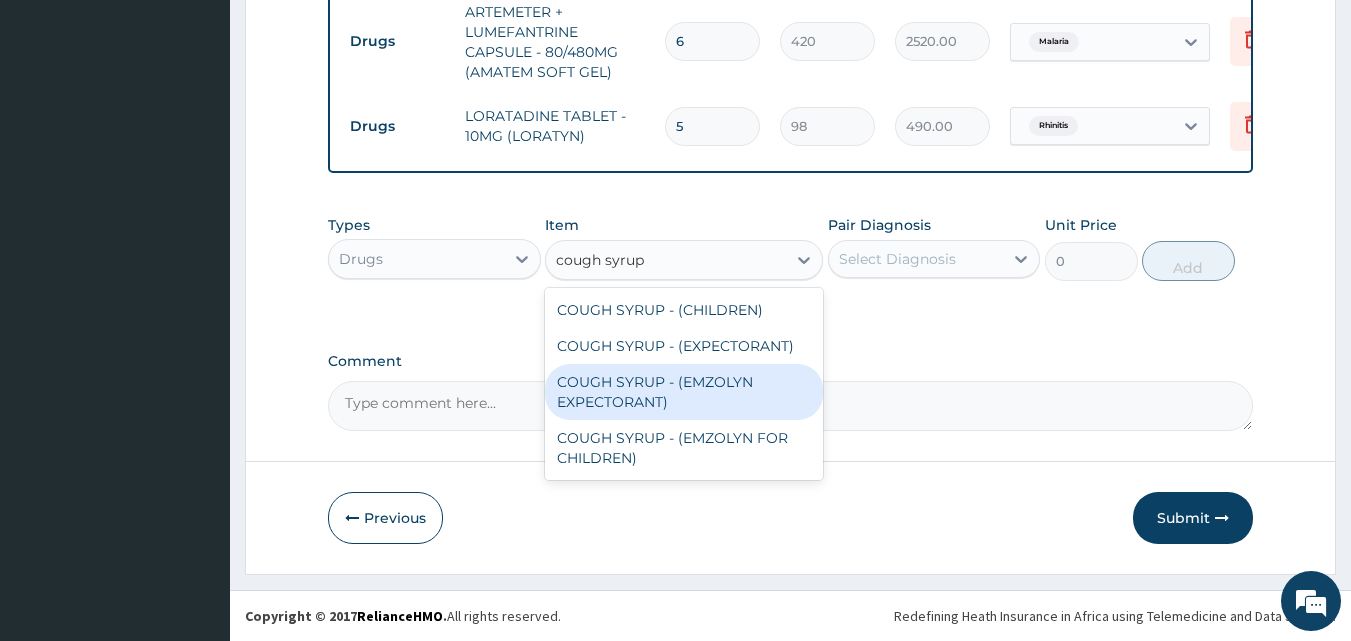 type 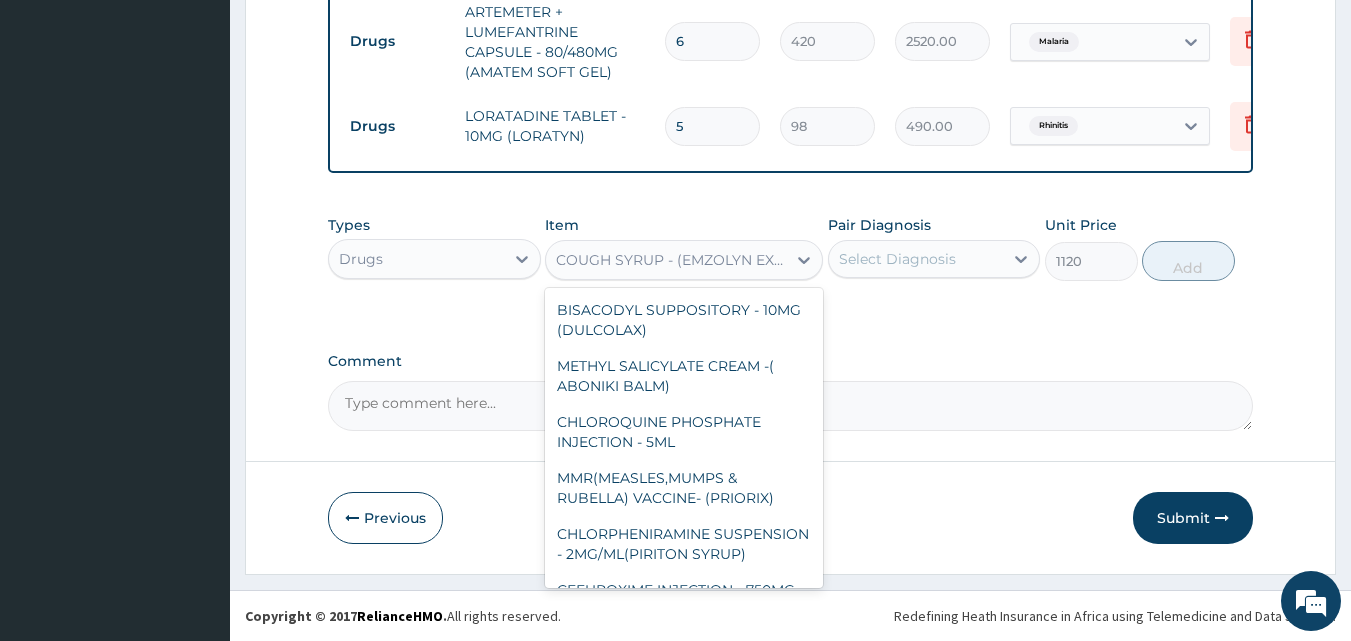 click on "COUGH SYRUP - (EMZOLYN EXPECTORANT)" at bounding box center [672, 260] 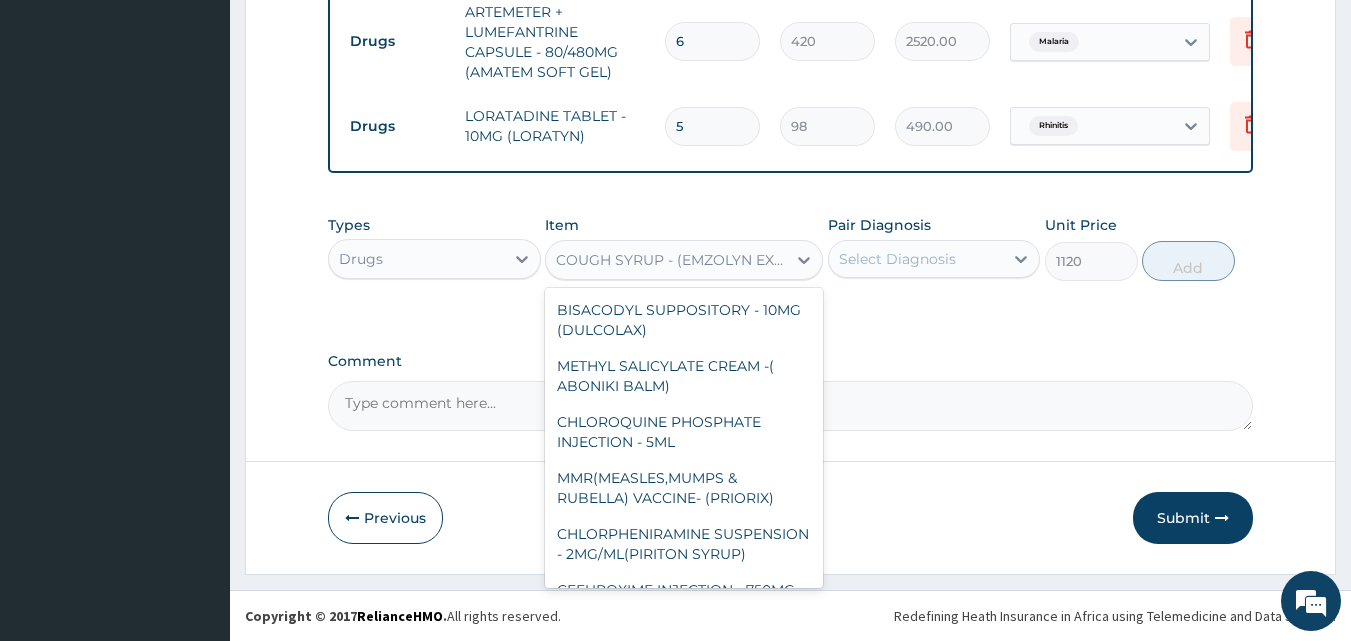 scroll, scrollTop: 37807, scrollLeft: 0, axis: vertical 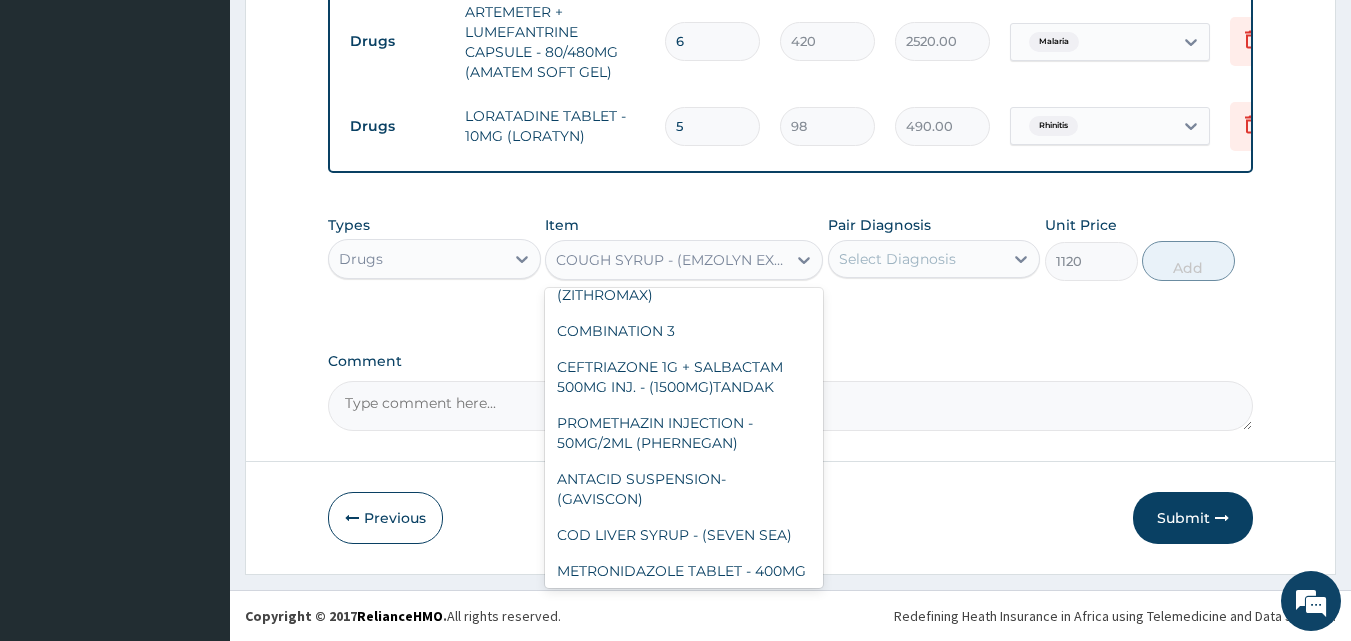 click on "Select Diagnosis" at bounding box center [897, 259] 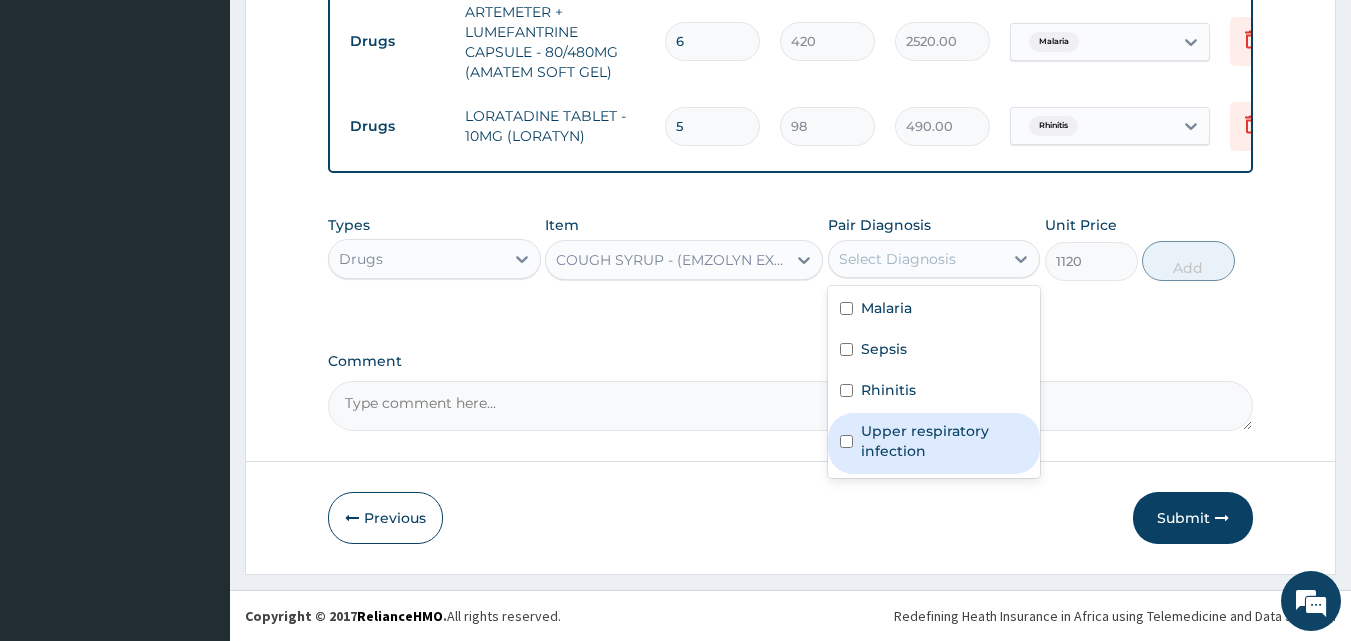 drag, startPoint x: 915, startPoint y: 430, endPoint x: 1026, endPoint y: 351, distance: 136.24243 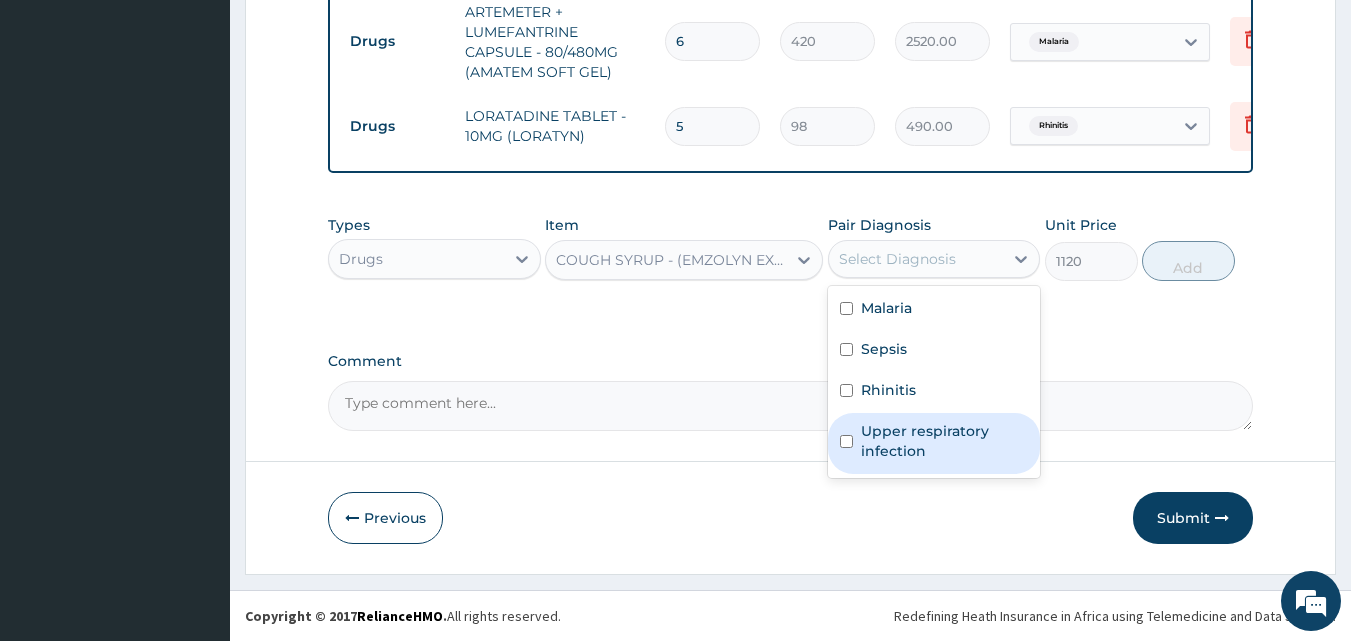 click on "Malaria Sepsis Rhinitis Upper respiratory infection" at bounding box center (934, 382) 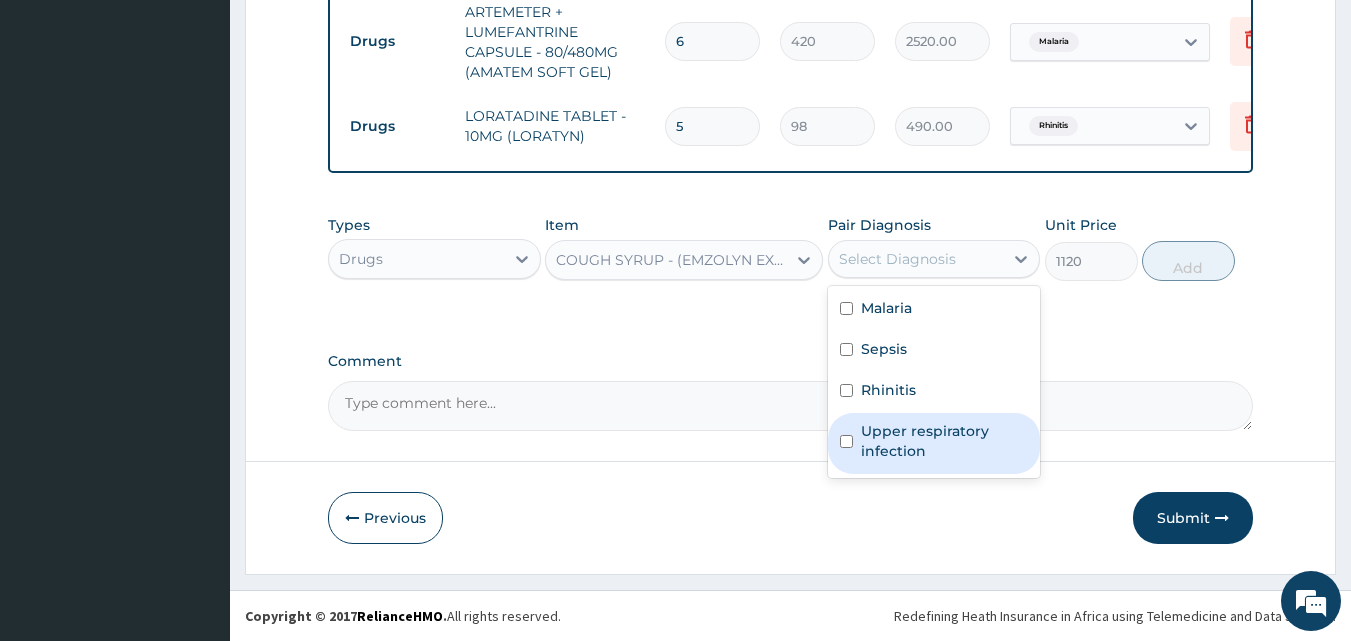 drag, startPoint x: 962, startPoint y: 430, endPoint x: 1001, endPoint y: 389, distance: 56.586216 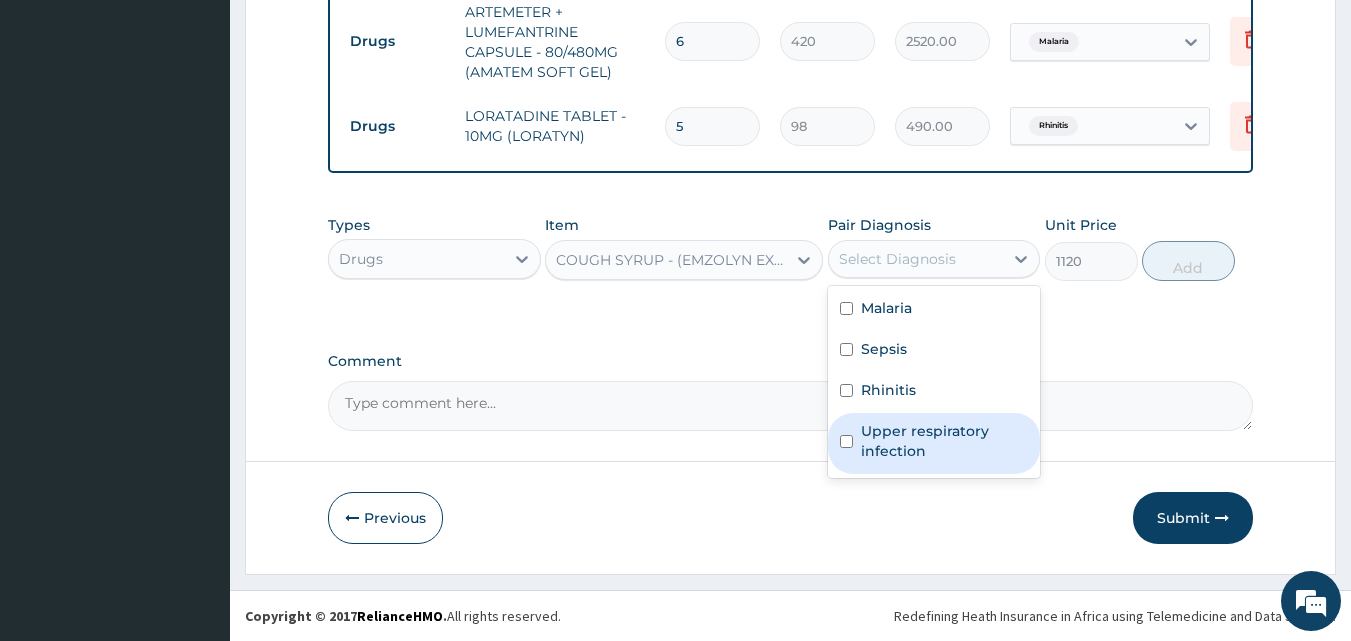 click on "Upper respiratory infection" at bounding box center (945, 441) 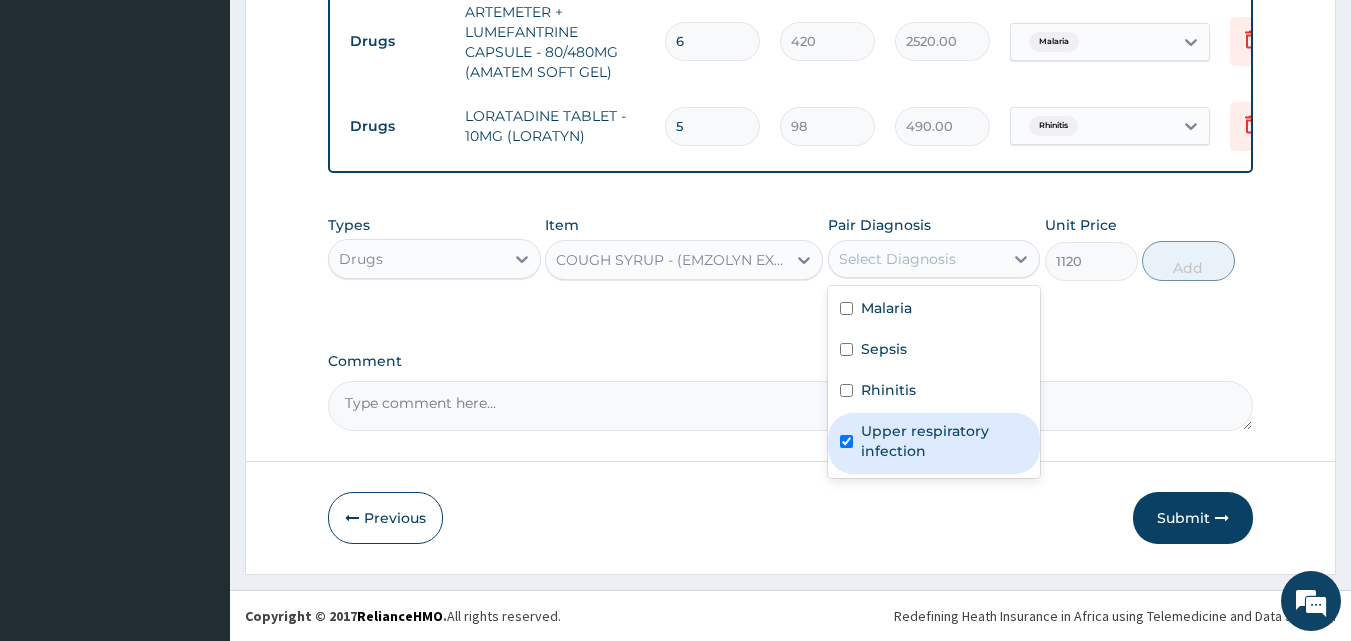 checkbox on "true" 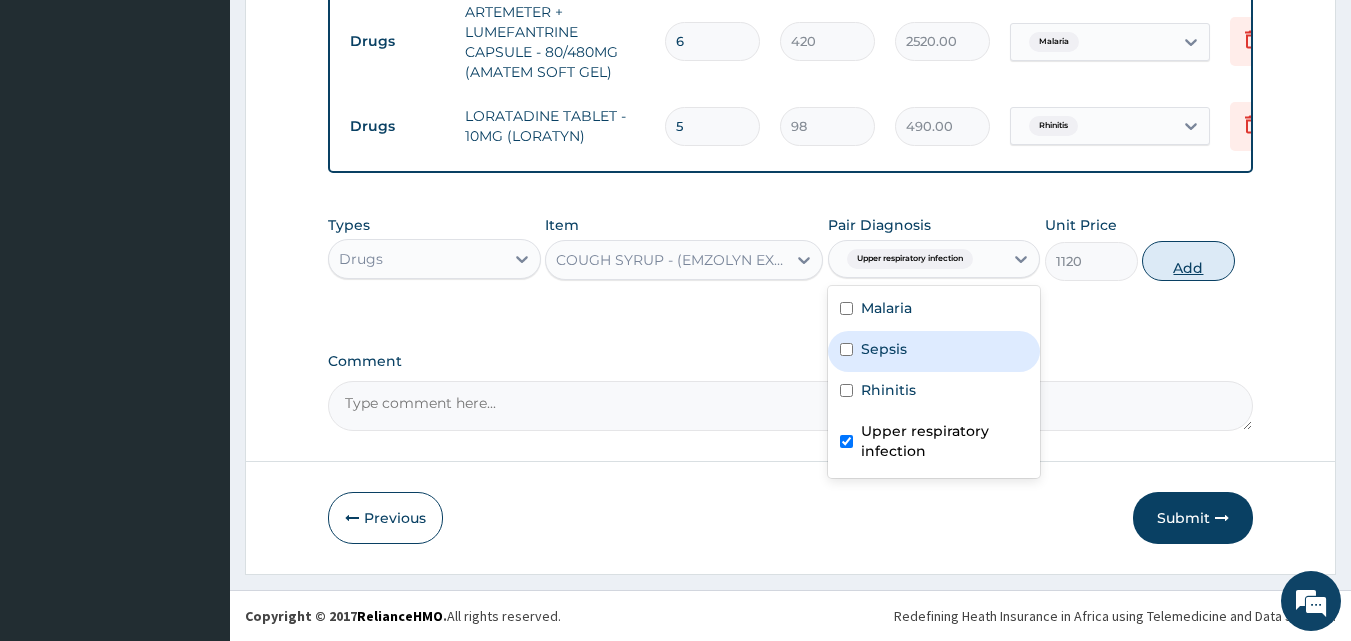 click on "Add" at bounding box center (1188, 261) 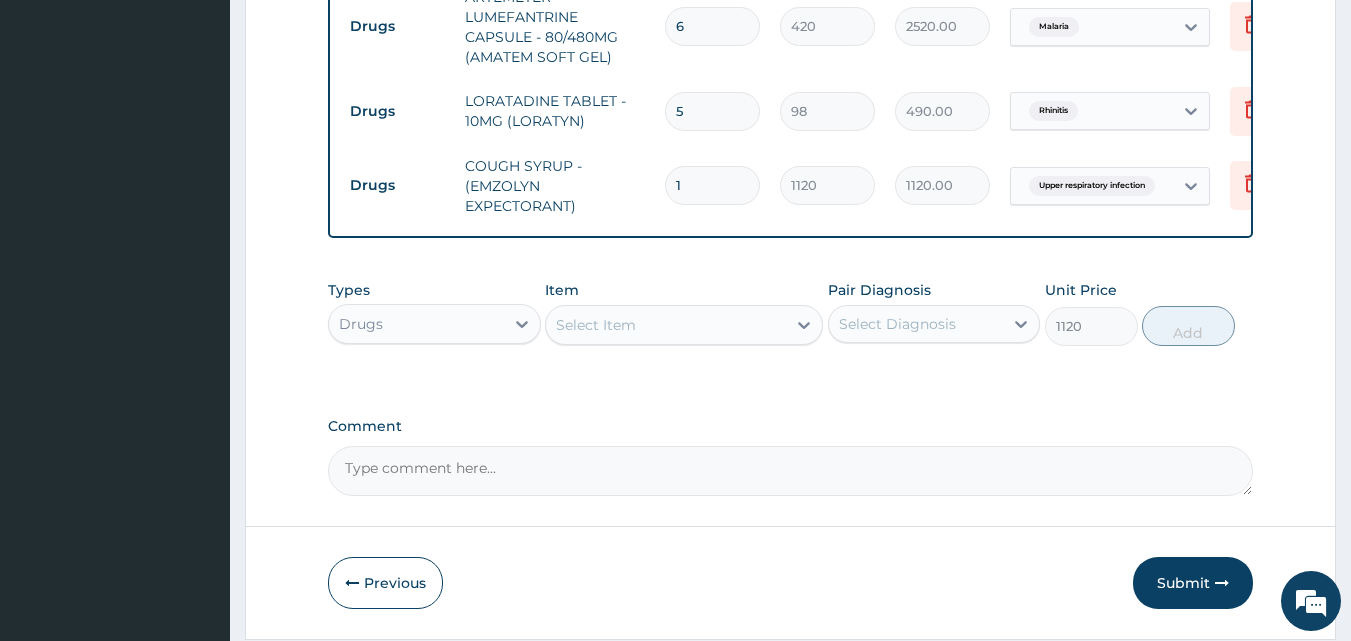 type on "0" 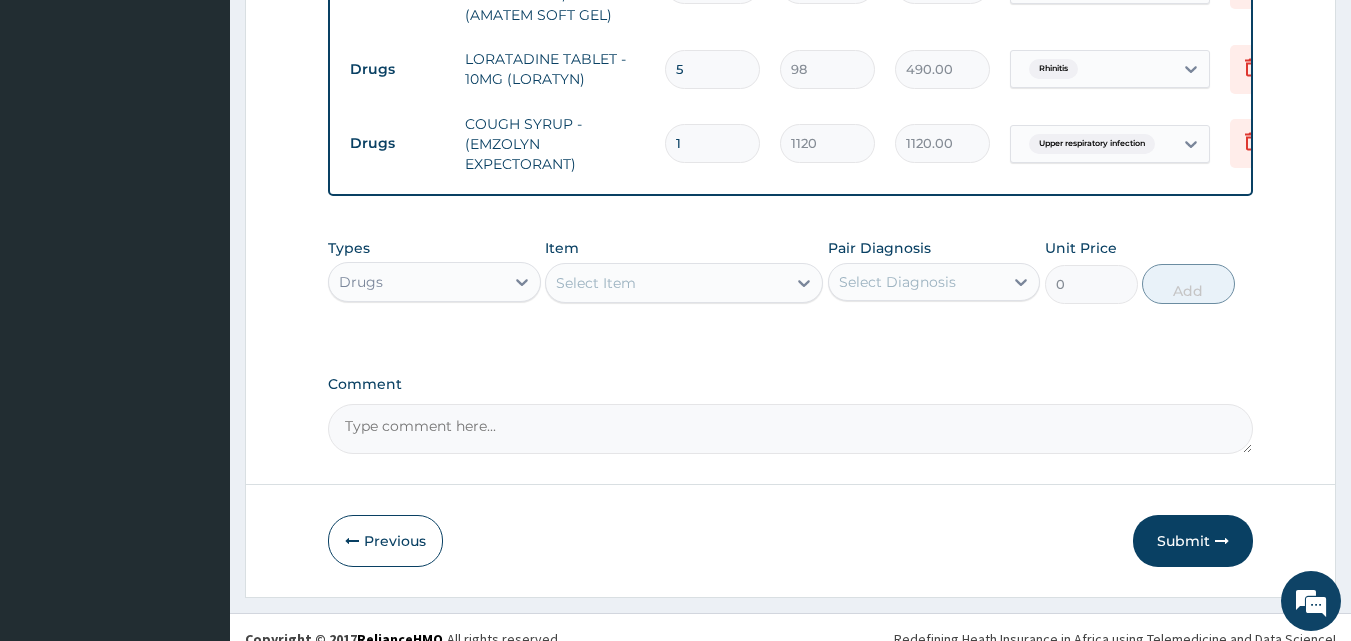 scroll, scrollTop: 1070, scrollLeft: 0, axis: vertical 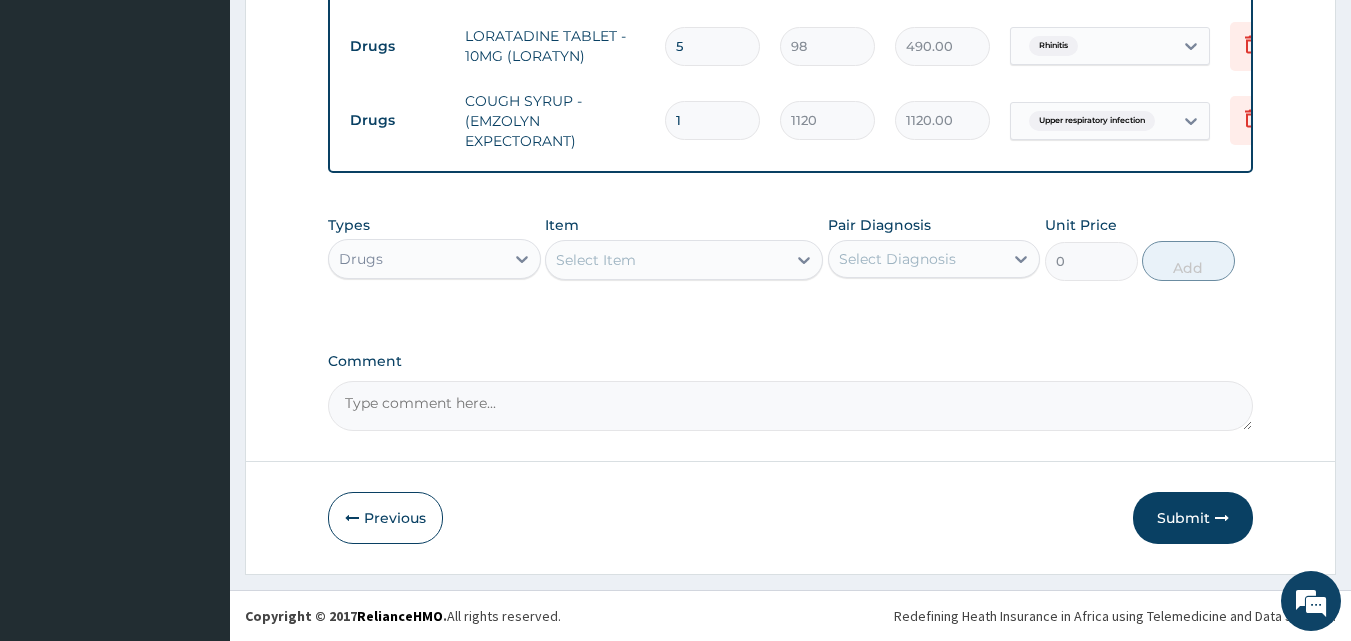 click on "Select Item" at bounding box center [666, 260] 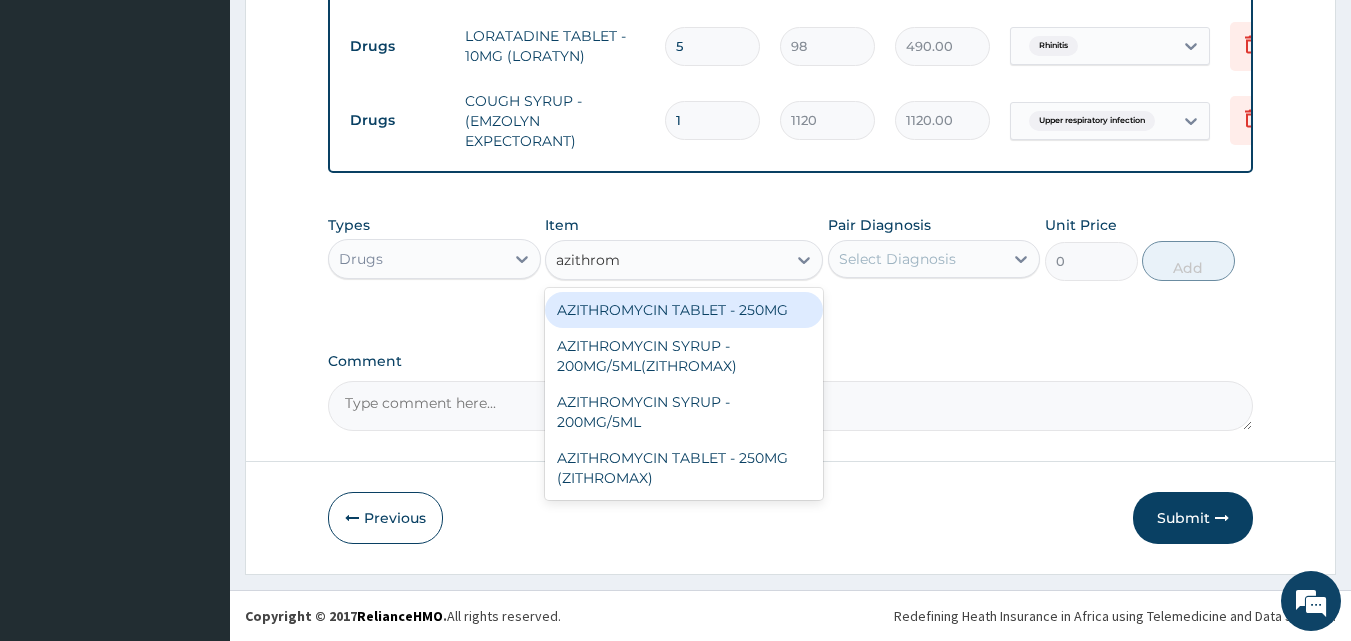 type on "azithromy" 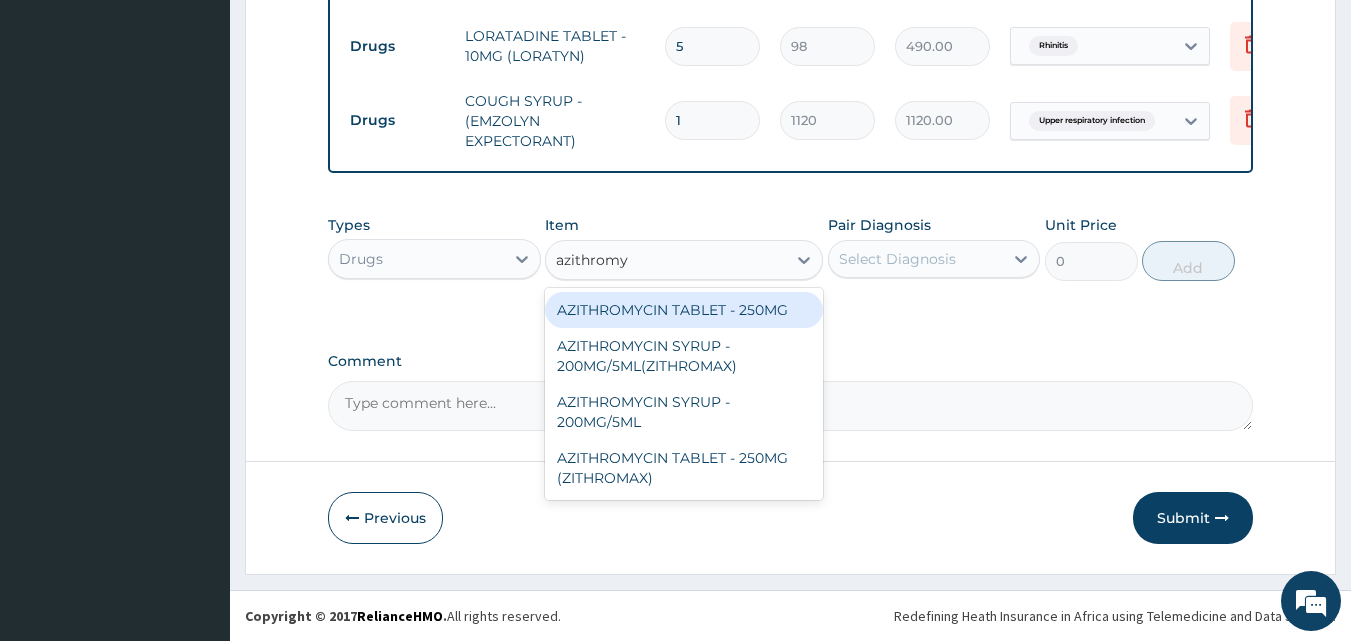 click on "AZITHROMYCIN TABLET - 250MG" at bounding box center (684, 310) 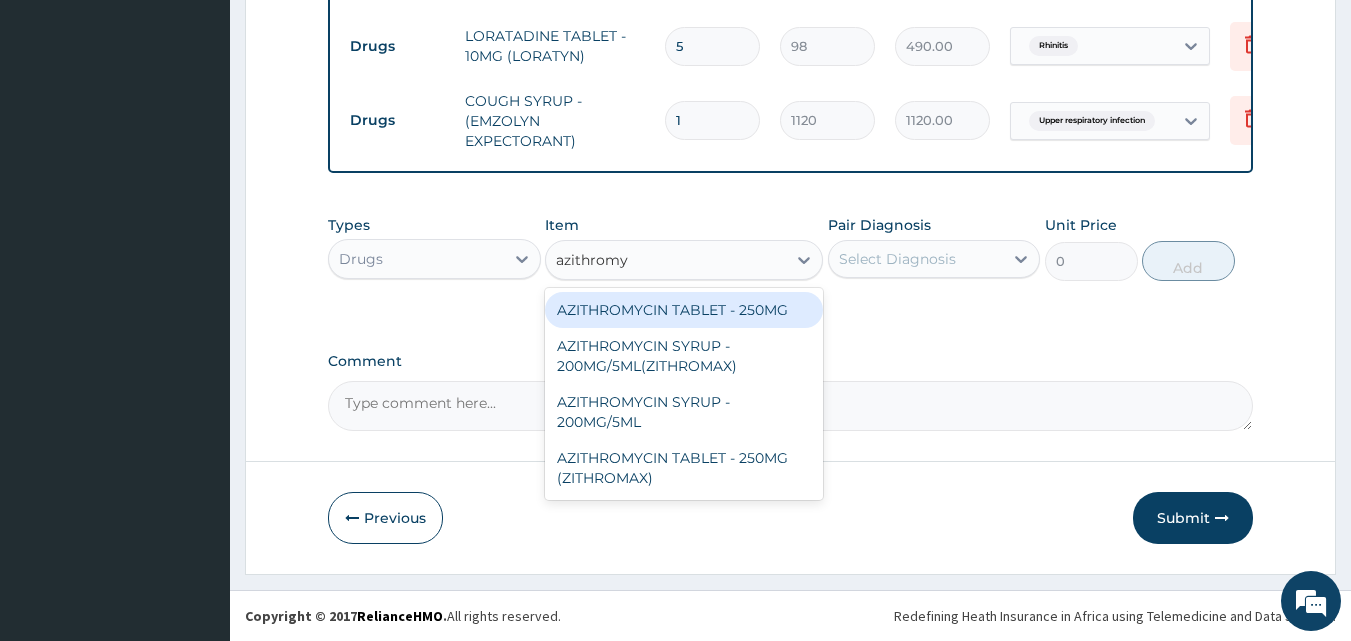 type 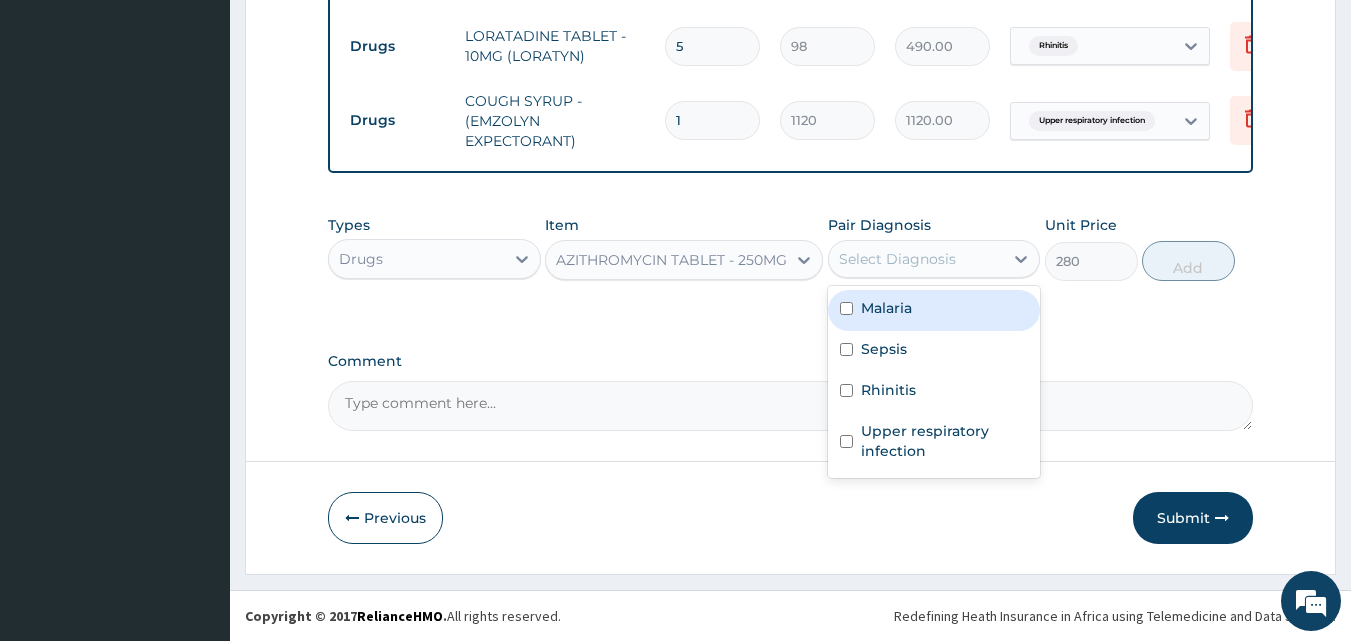 drag, startPoint x: 928, startPoint y: 251, endPoint x: 926, endPoint y: 274, distance: 23.086792 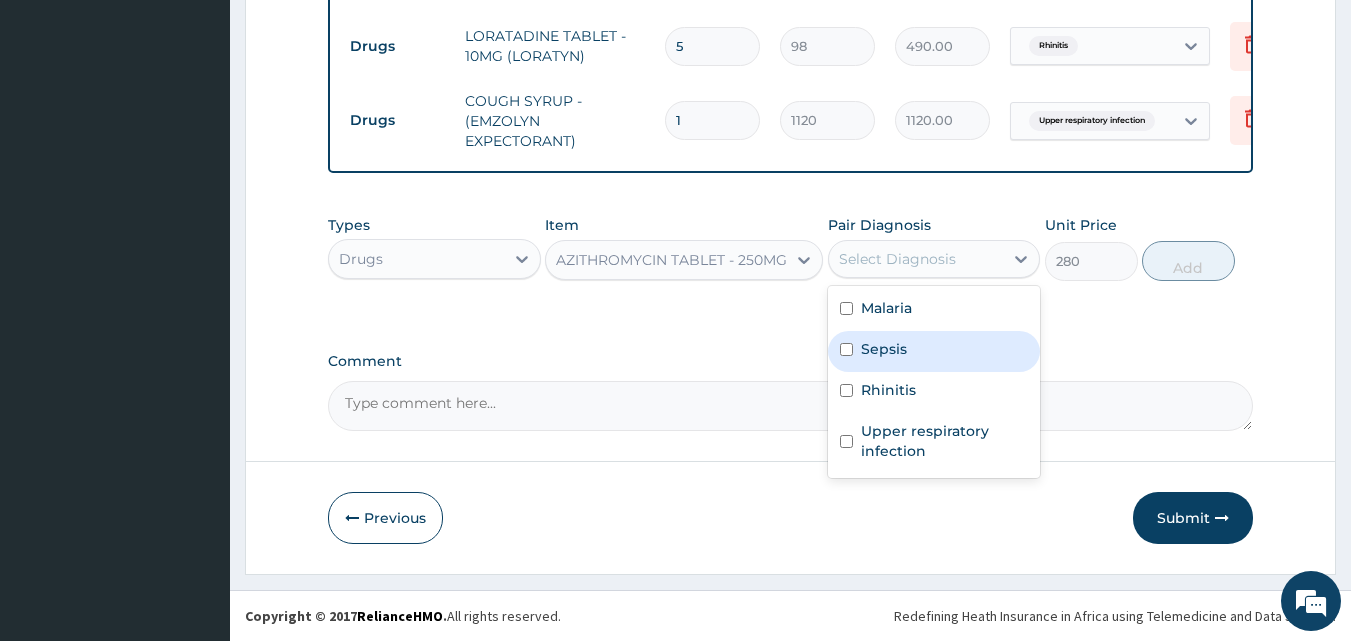 click on "Sepsis" at bounding box center (884, 349) 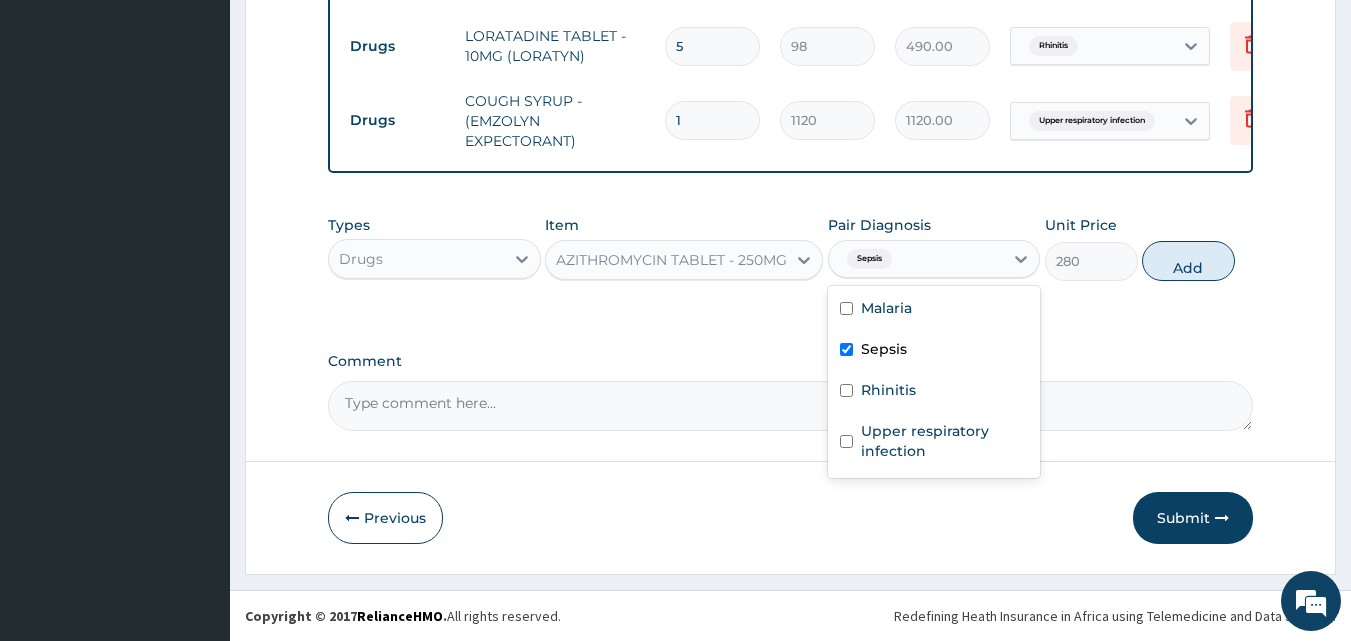 click on "Sepsis" at bounding box center [884, 349] 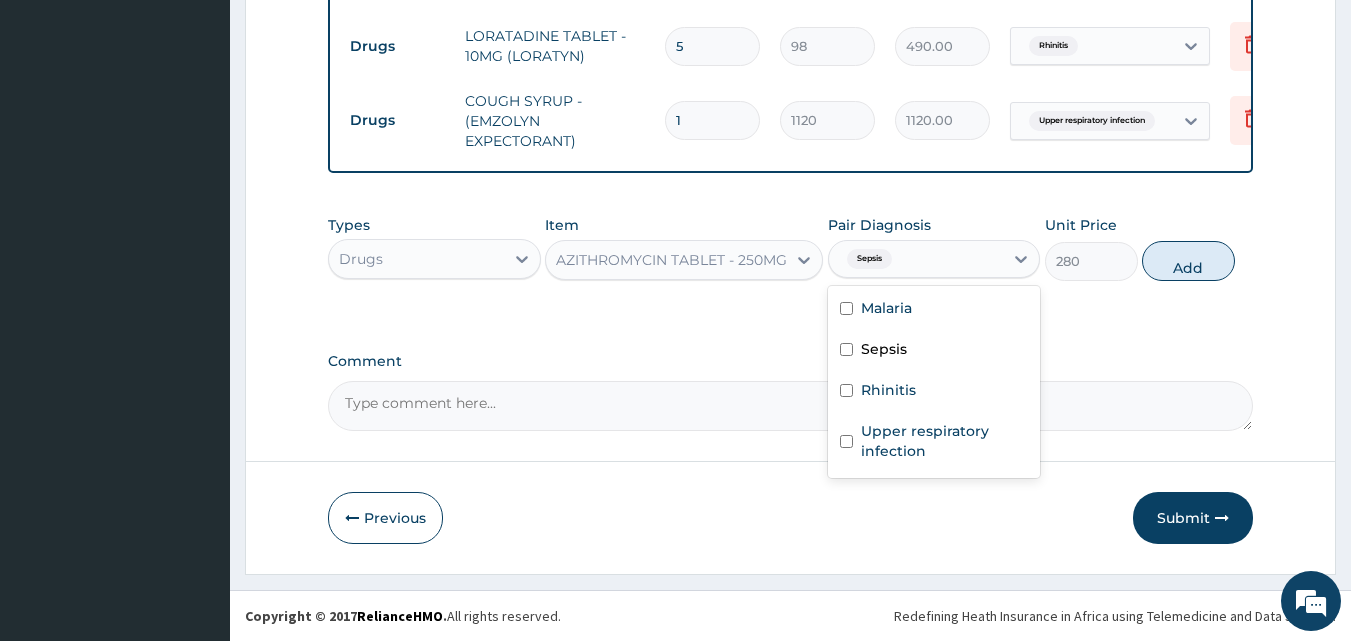 checkbox on "false" 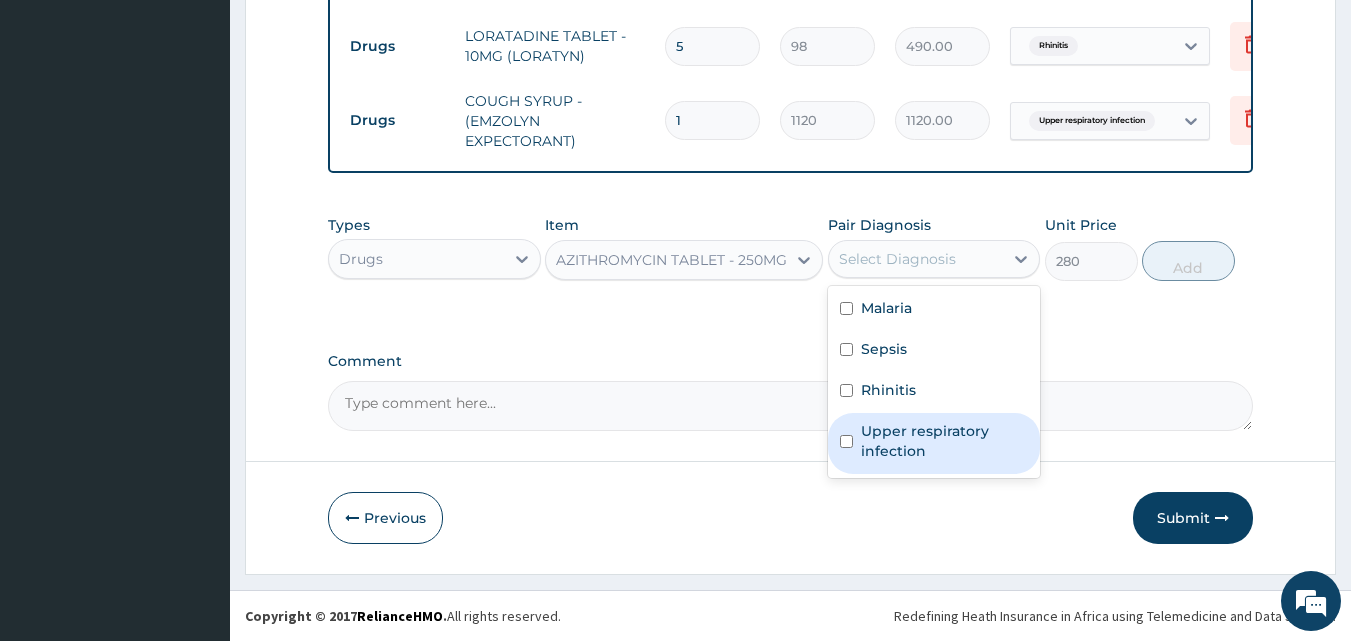 drag, startPoint x: 905, startPoint y: 438, endPoint x: 935, endPoint y: 433, distance: 30.413813 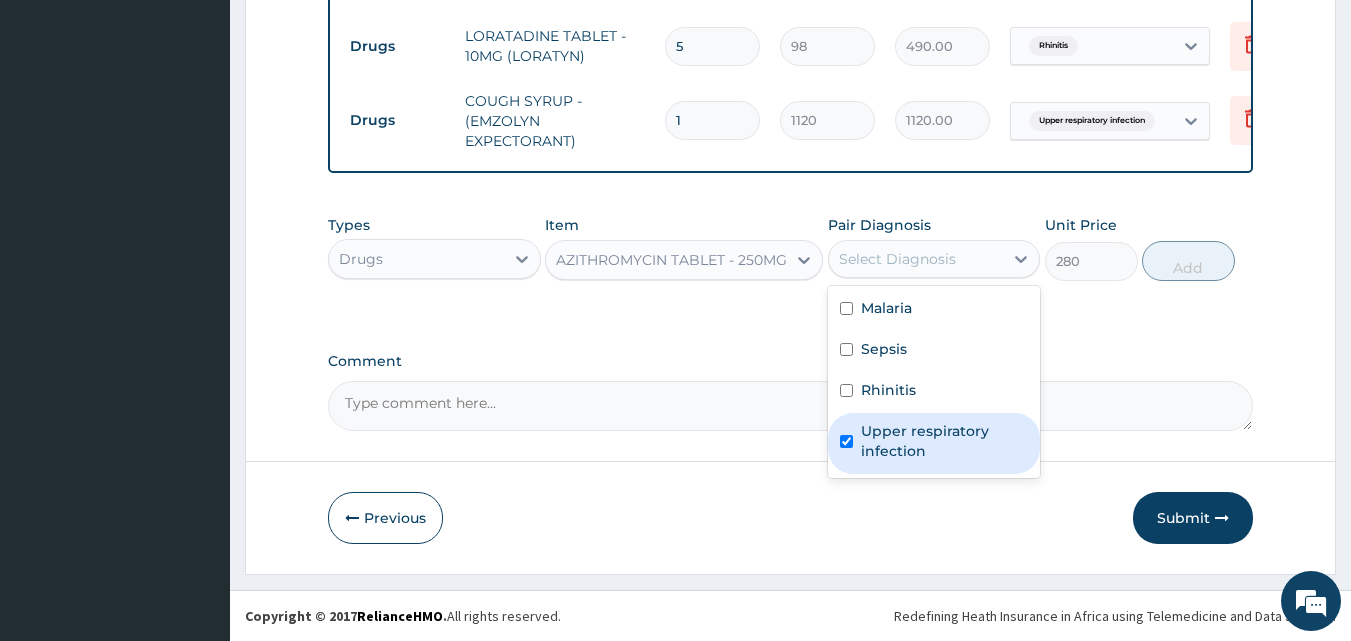 checkbox on "true" 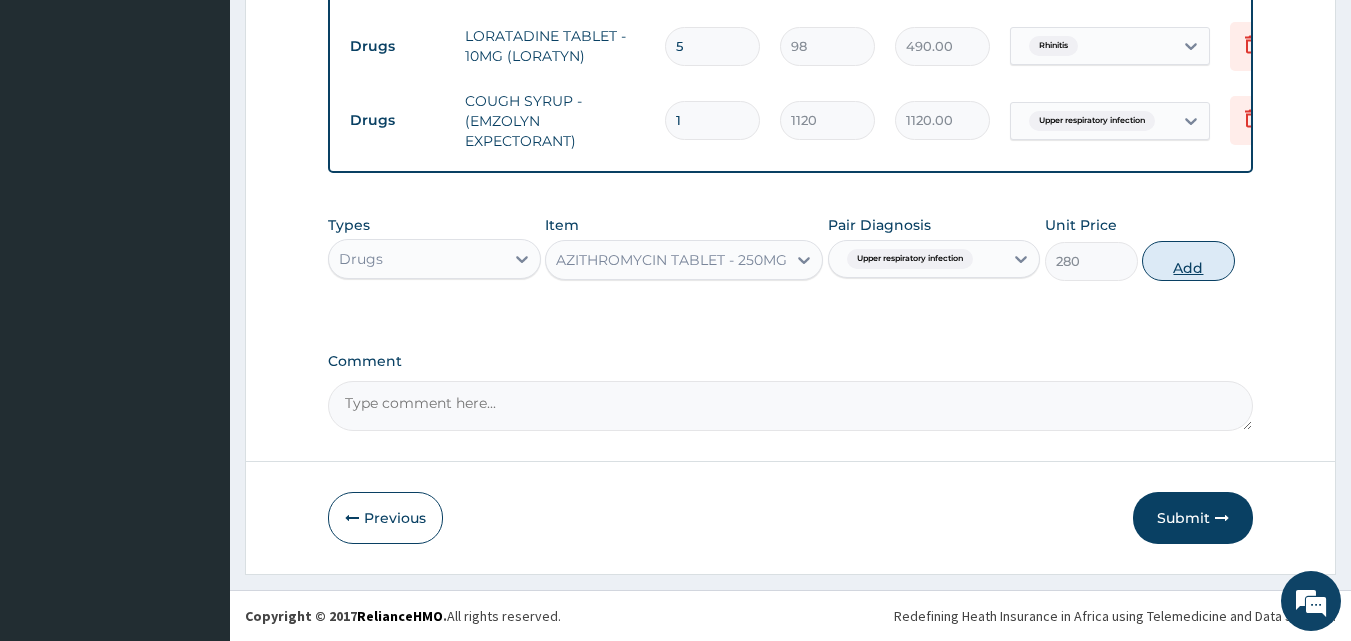 click on "Add" at bounding box center [1188, 261] 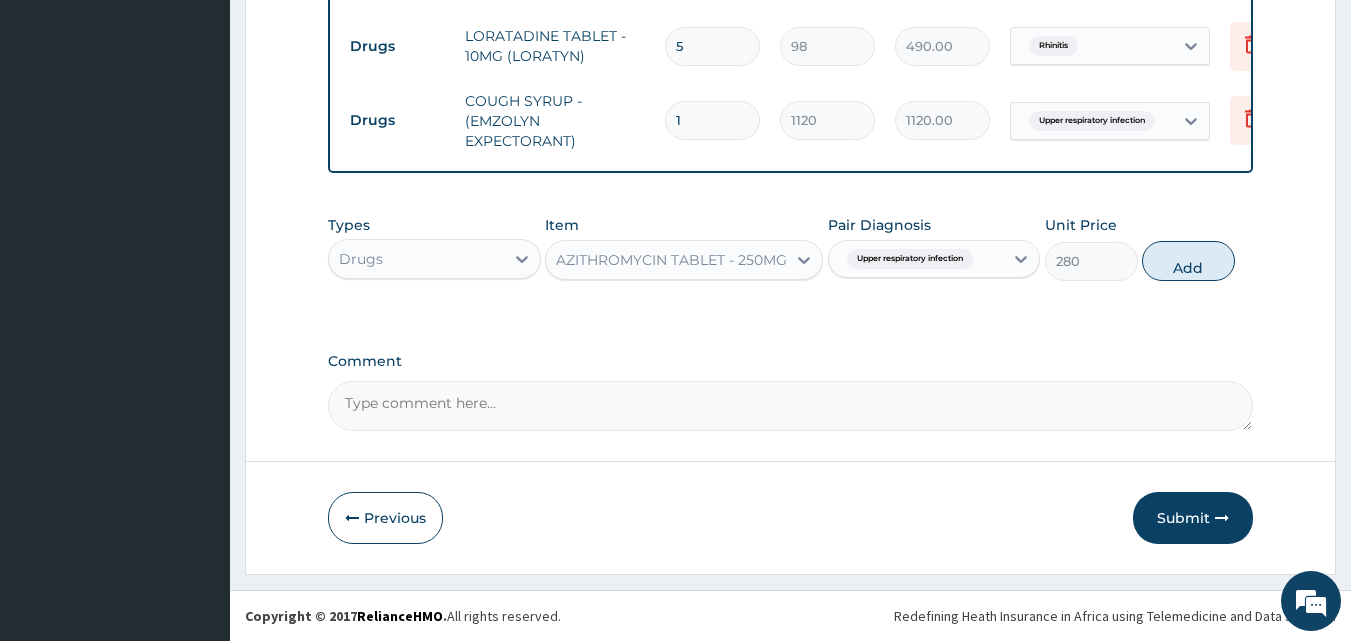 type on "0" 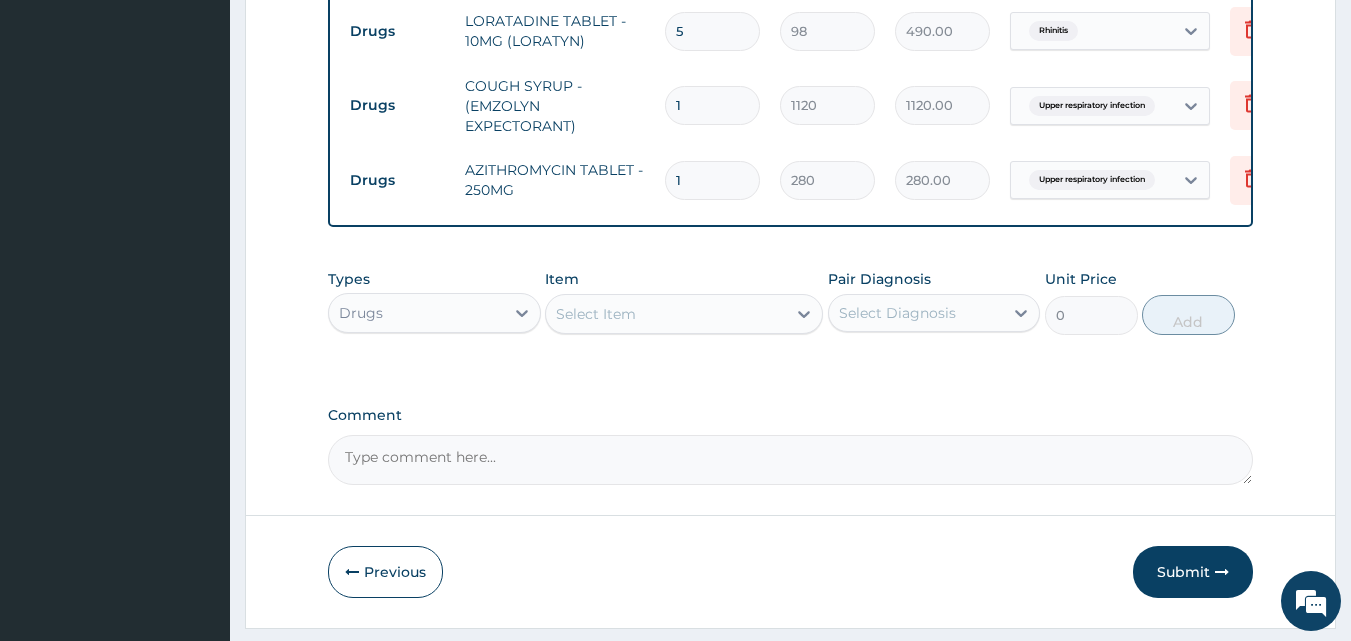 drag, startPoint x: 729, startPoint y: 174, endPoint x: 634, endPoint y: 182, distance: 95.33625 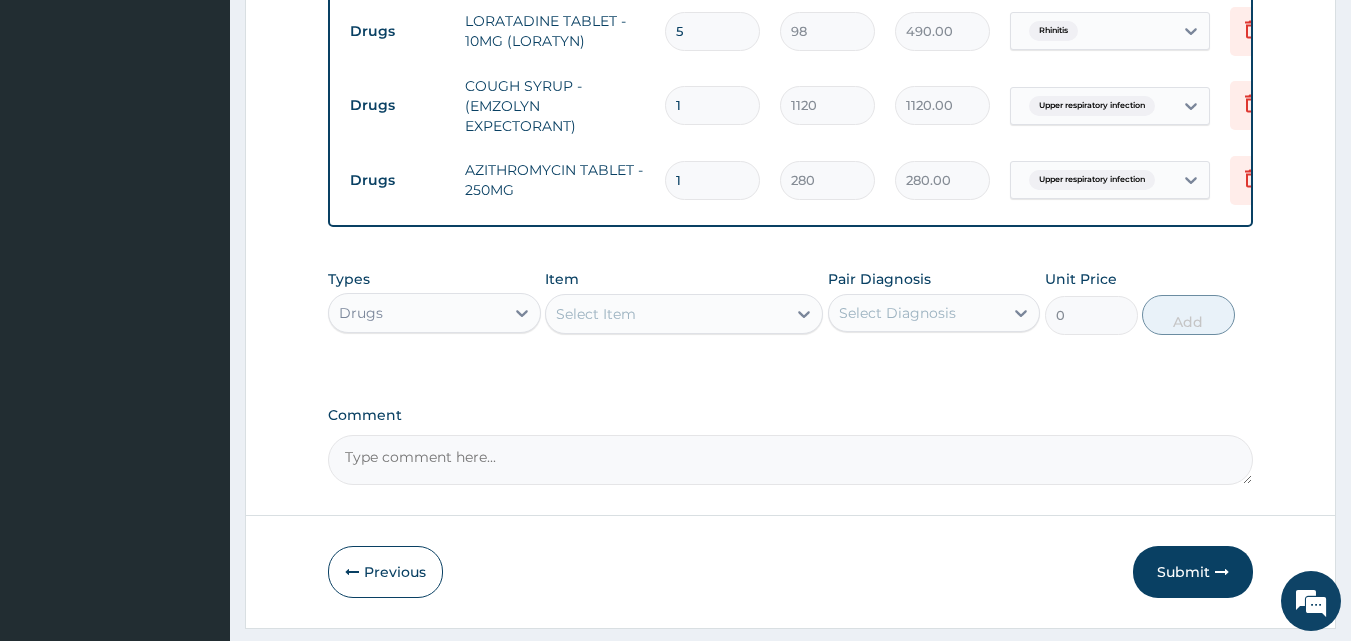 click on "Drugs AZITHROMYCIN TABLET - 250MG 1 280 280.00 Upper respiratory infection Delete" at bounding box center [830, 180] 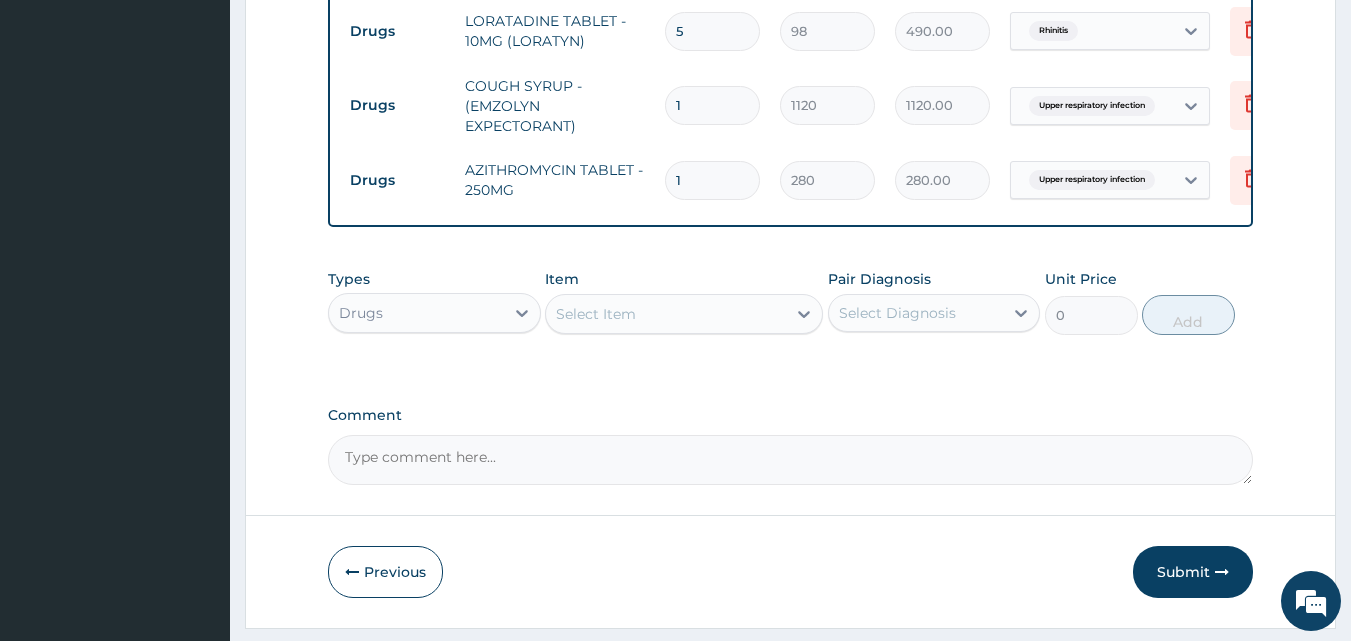 type on "10" 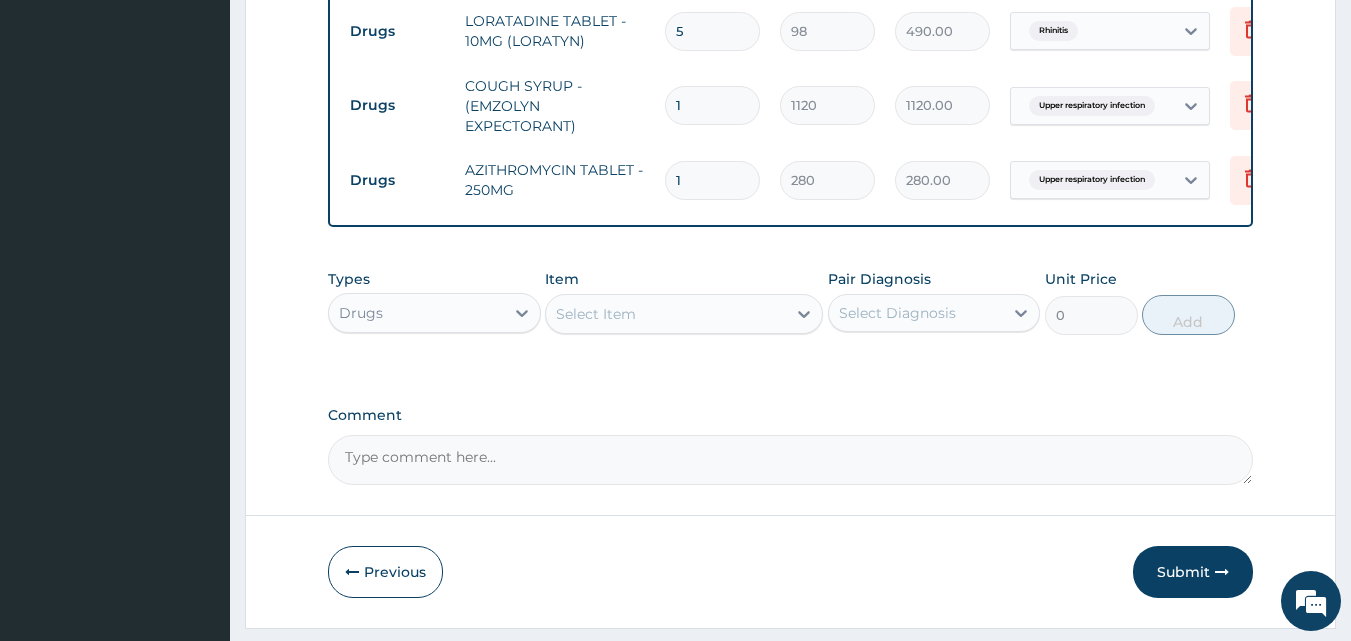 type on "2800.00" 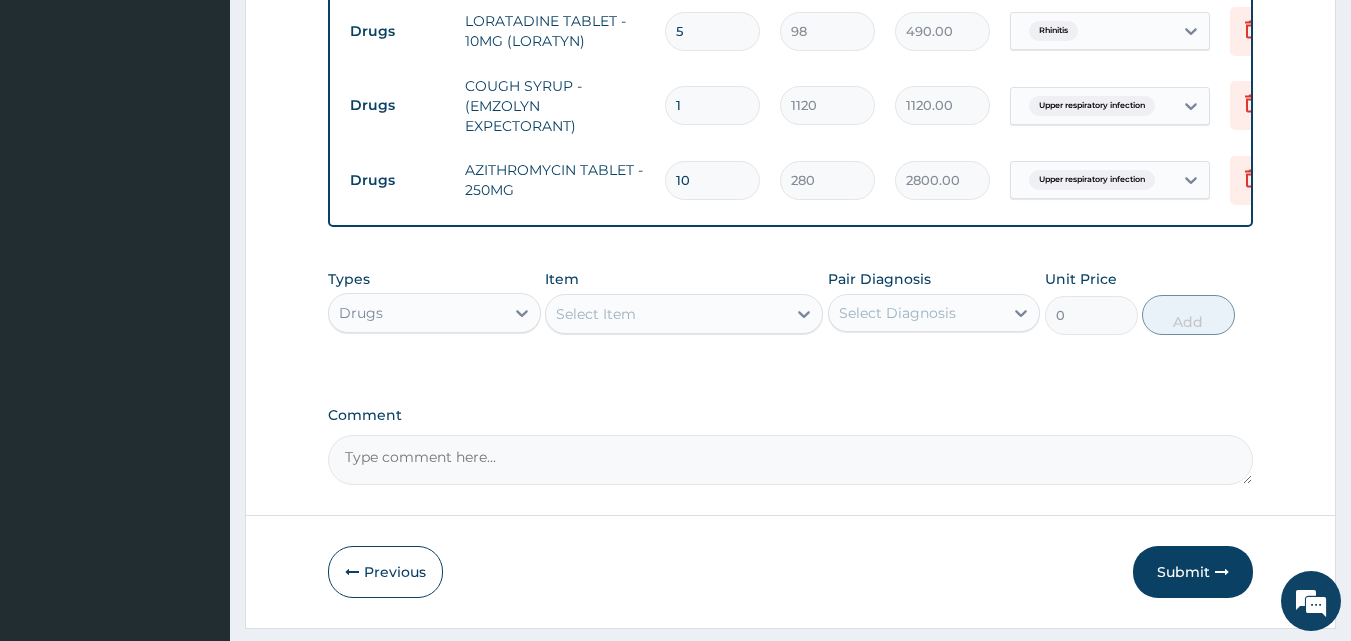type on "10" 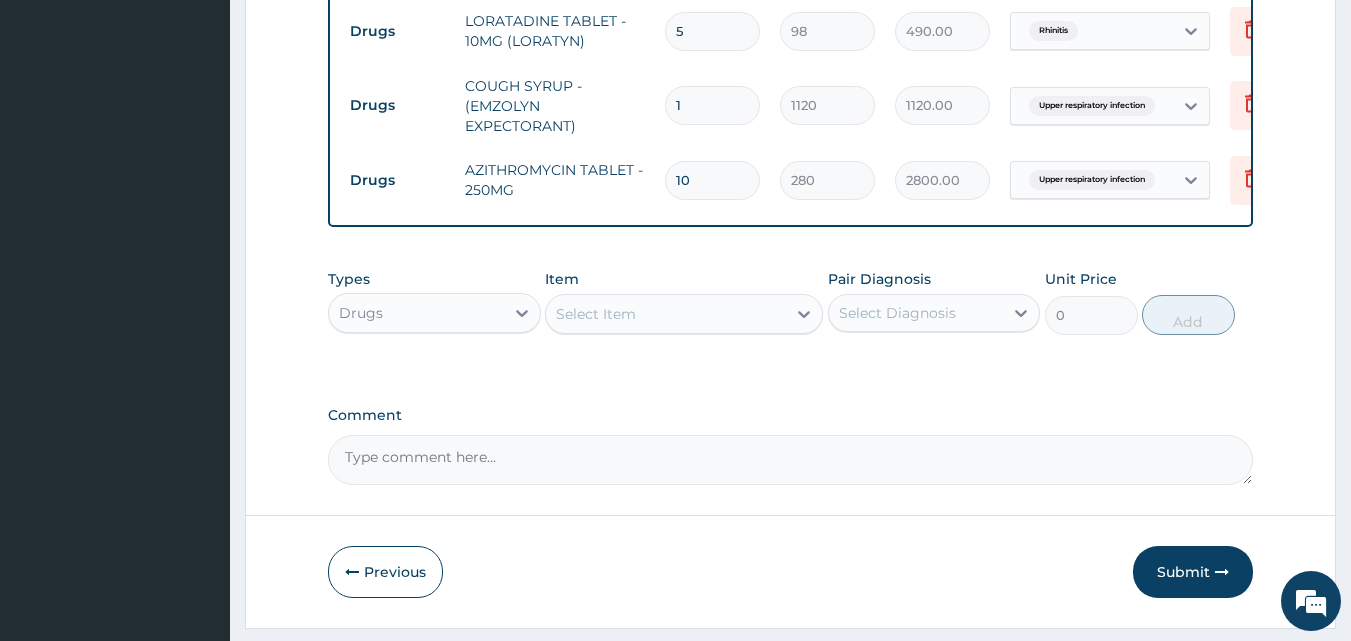 drag, startPoint x: 645, startPoint y: 339, endPoint x: 631, endPoint y: 306, distance: 35.846897 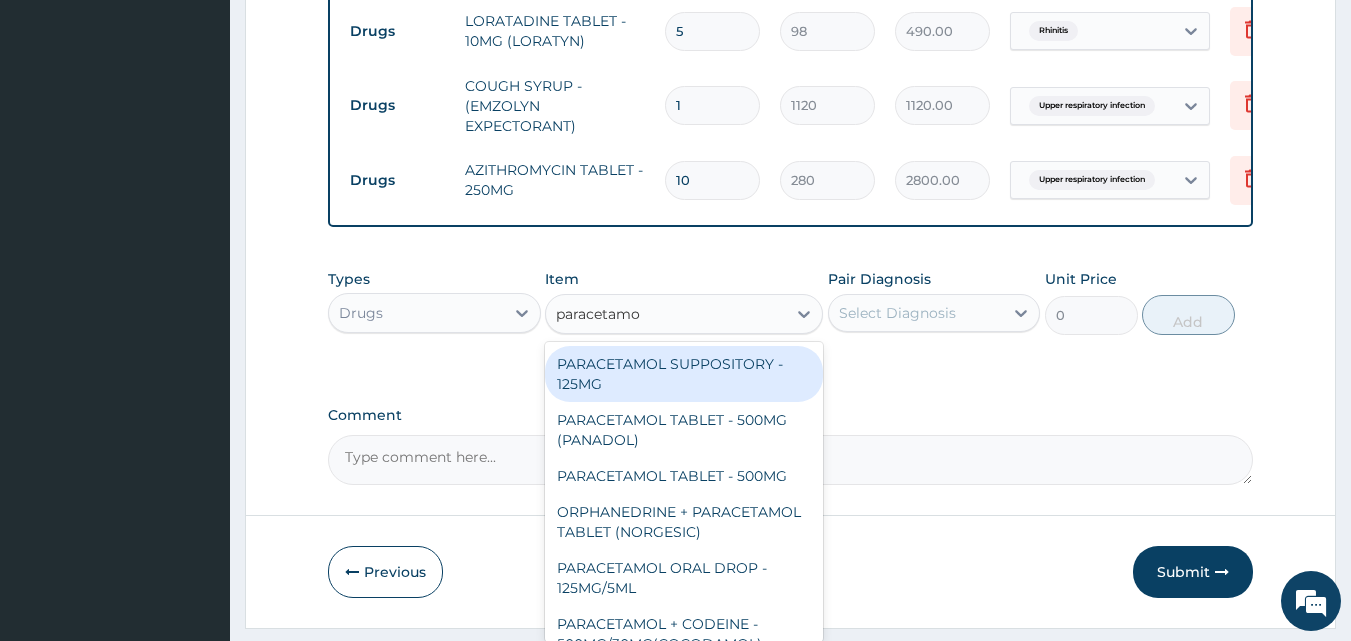type on "paracetamol" 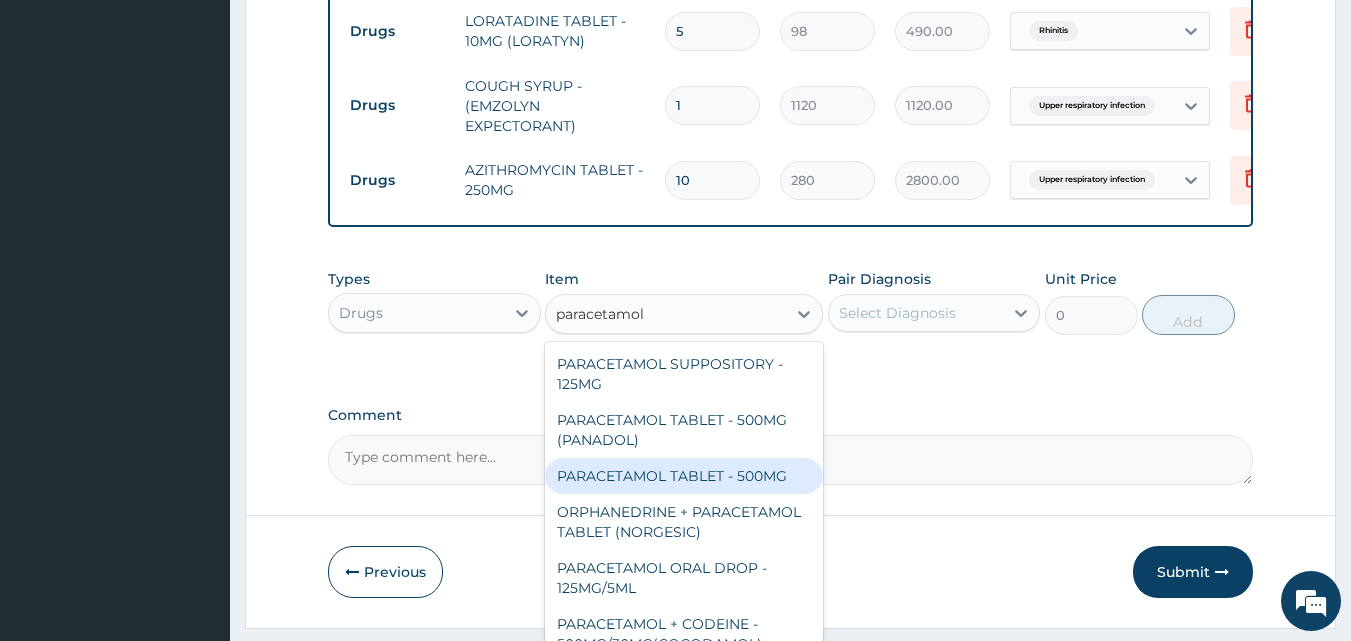 drag, startPoint x: 688, startPoint y: 487, endPoint x: 707, endPoint y: 470, distance: 25.495098 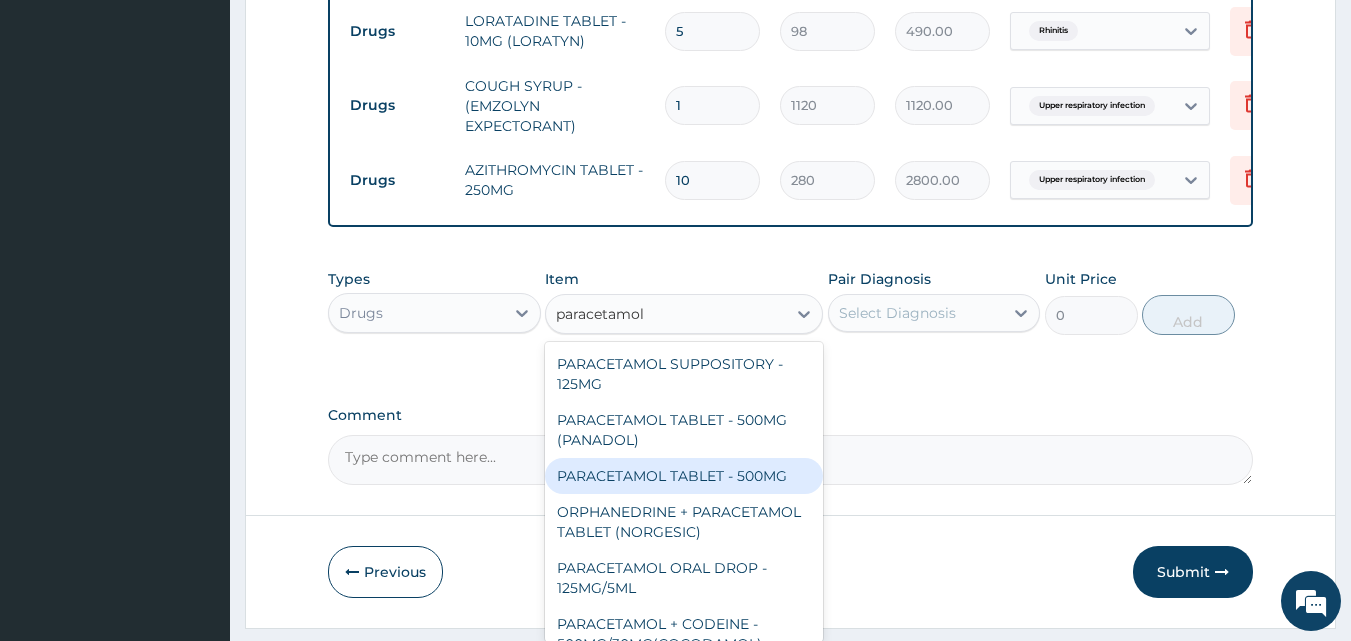 click on "PARACETAMOL TABLET - 500MG" at bounding box center [684, 476] 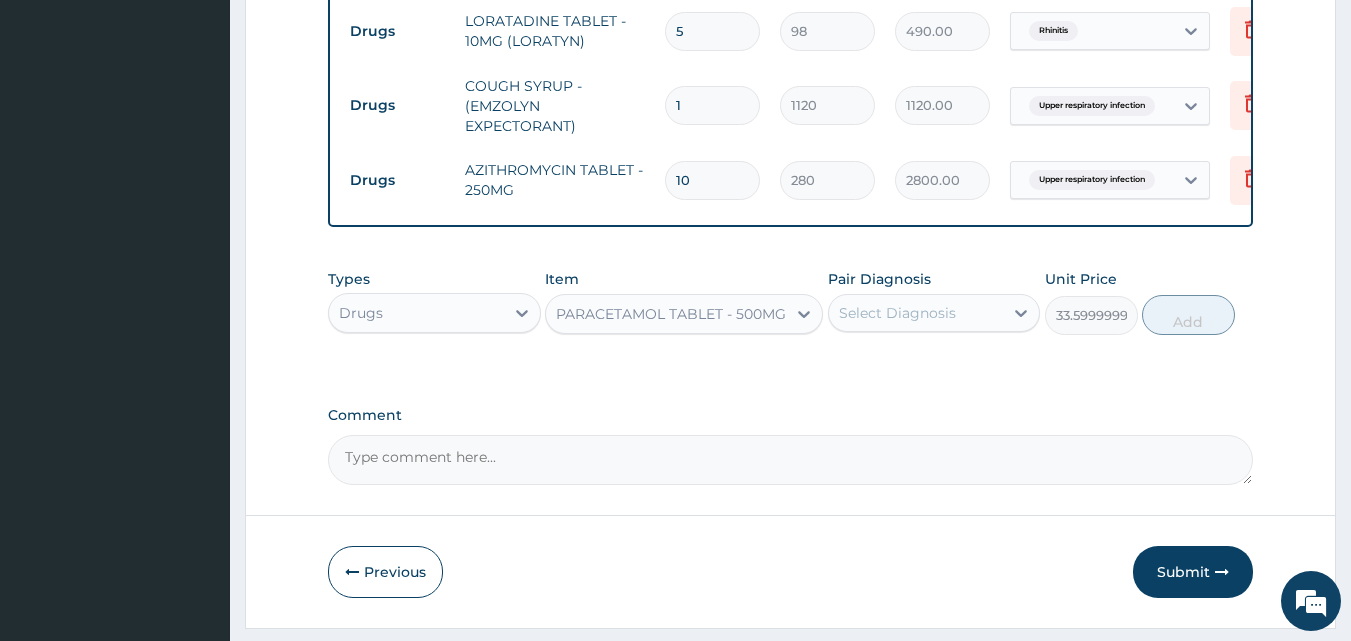 click on "Select Diagnosis" at bounding box center (897, 313) 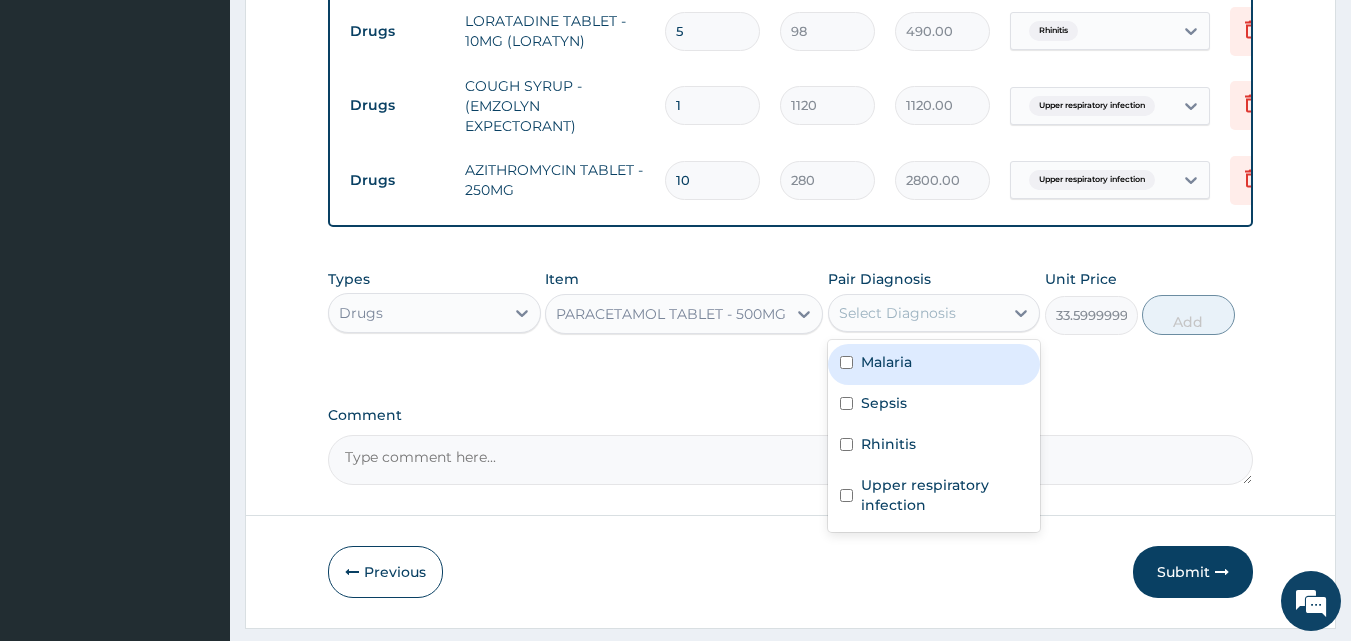 click on "Malaria" at bounding box center [886, 362] 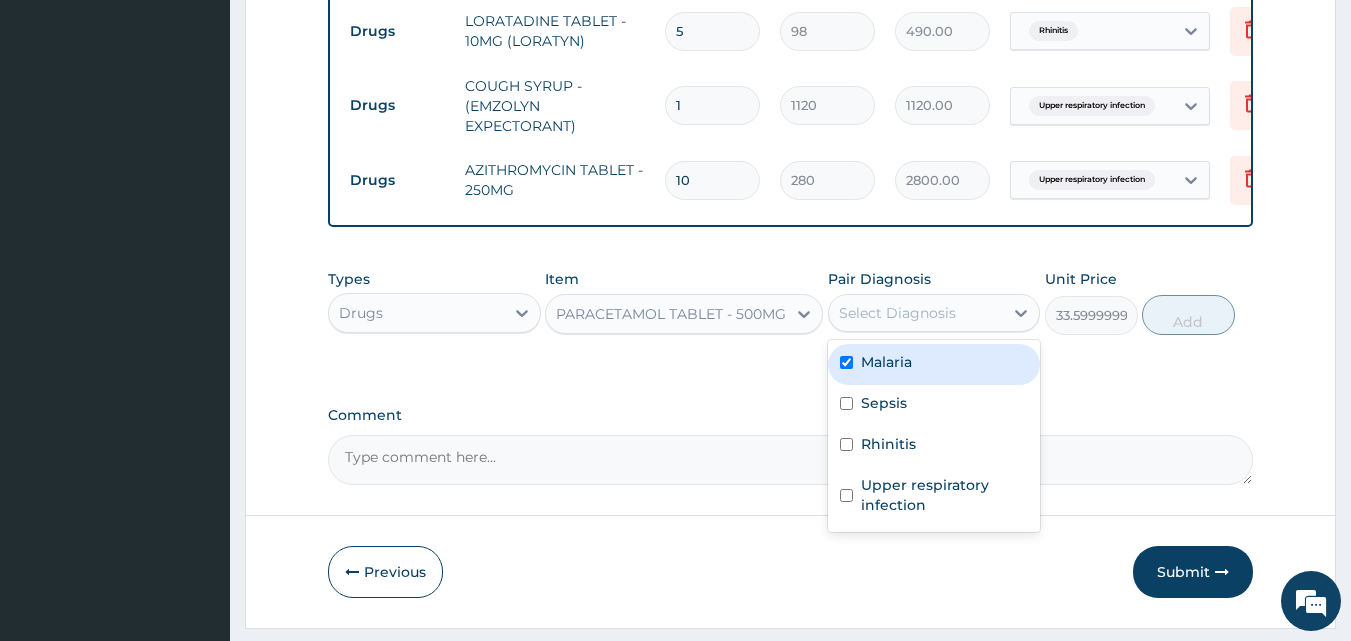 checkbox on "true" 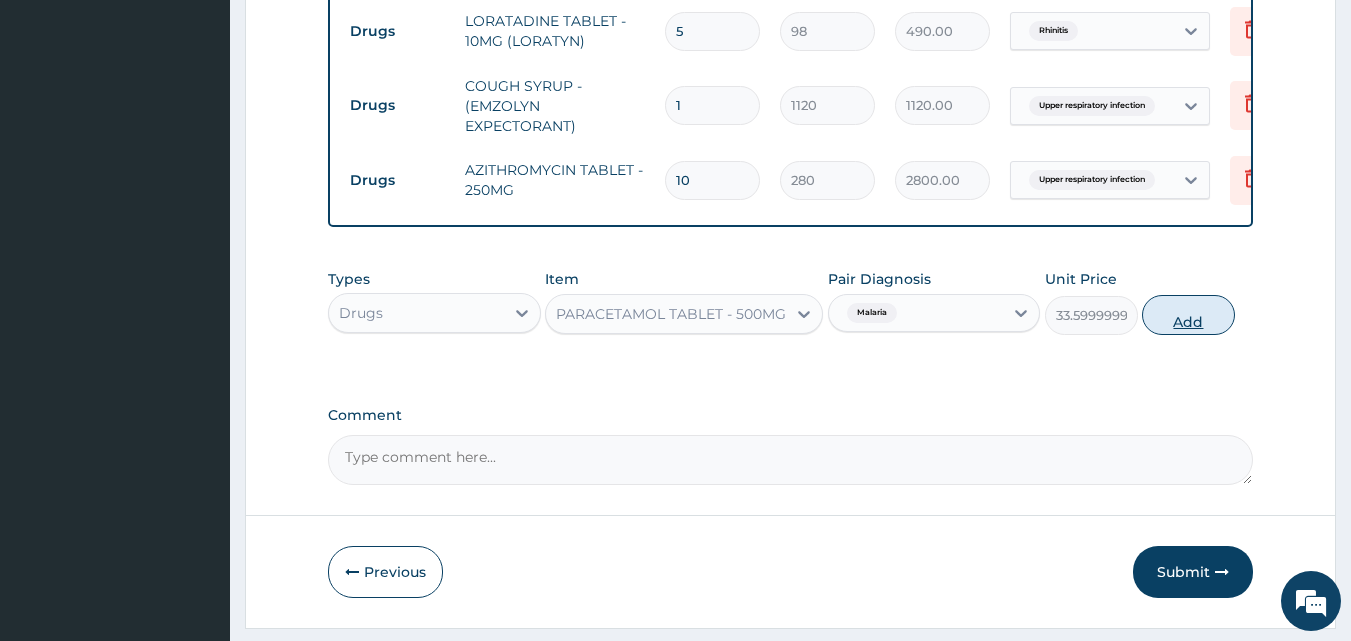 click on "Add" at bounding box center [1188, 315] 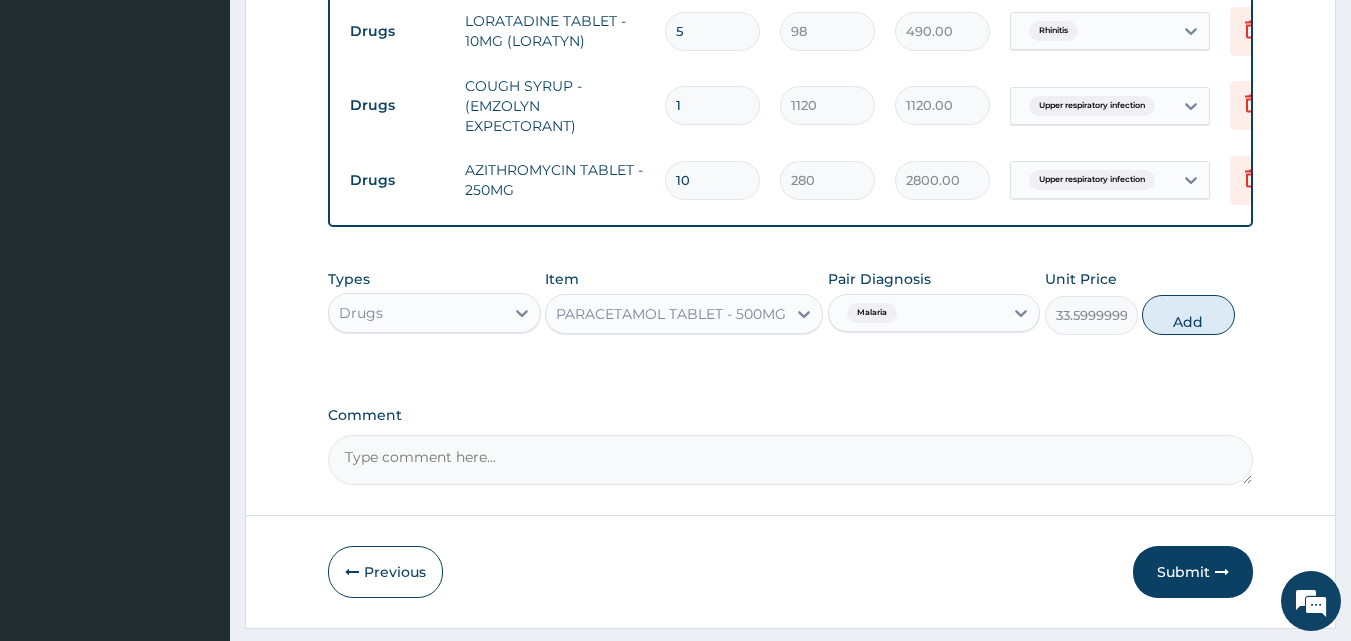 type on "0" 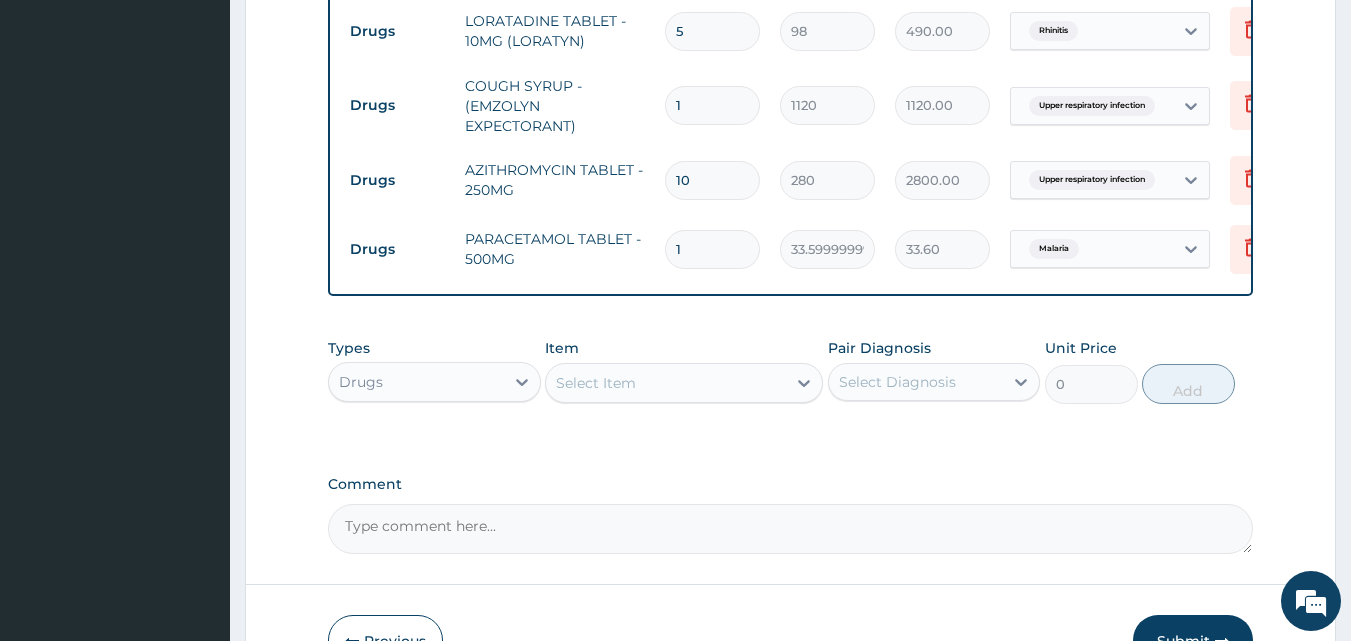 type on "18" 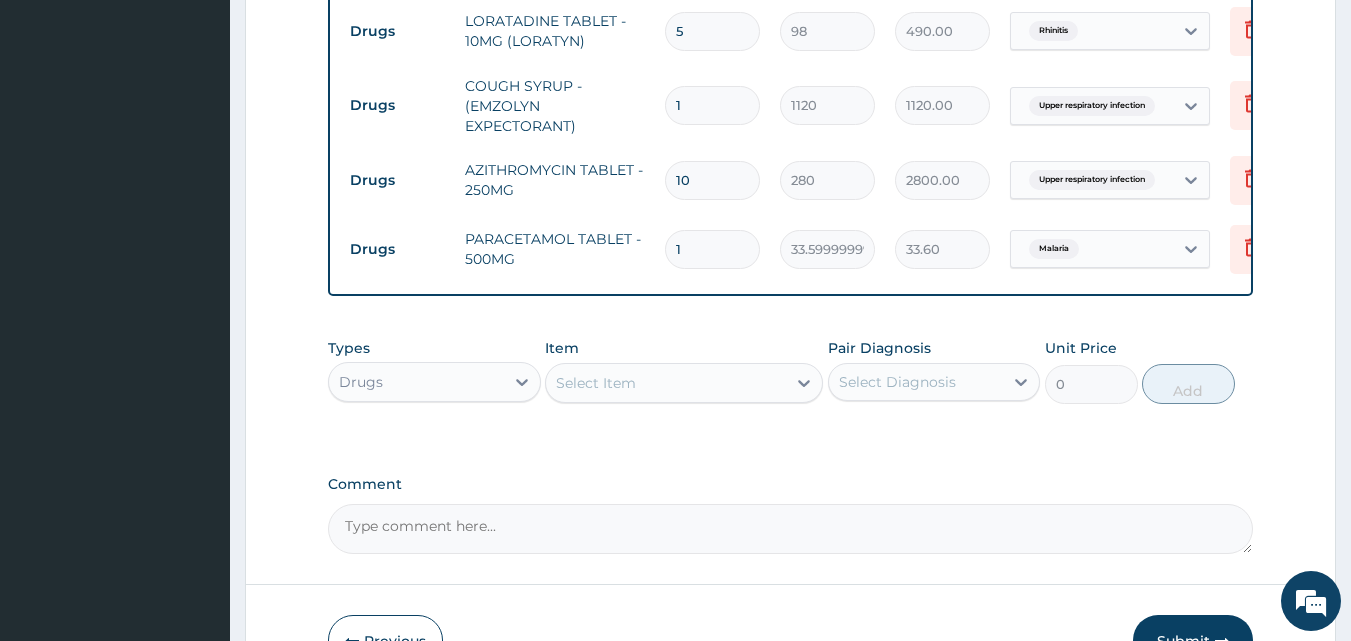 type on "604.80" 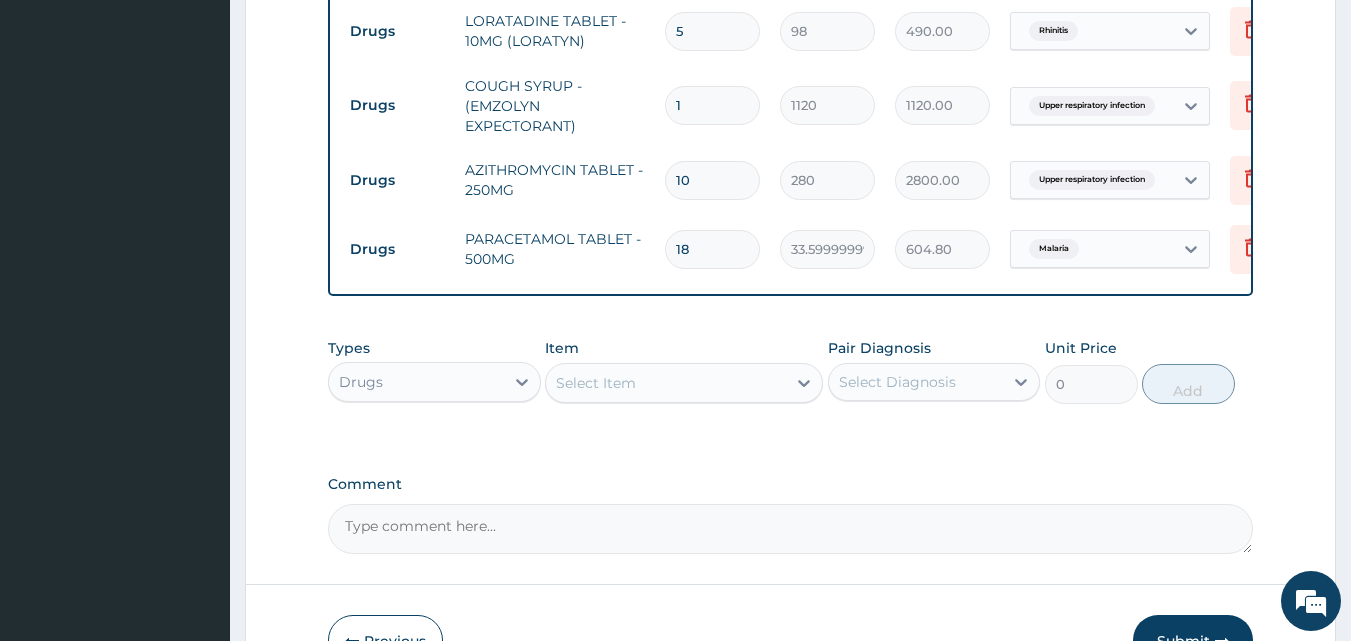 type on "18" 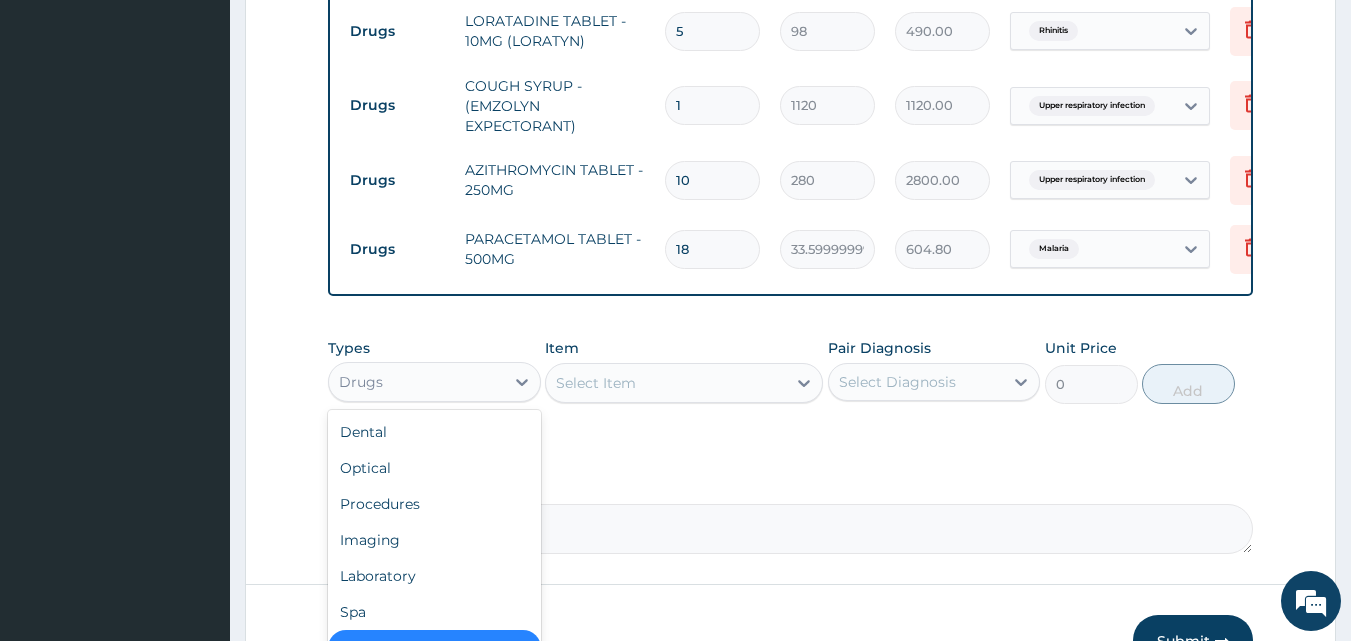 drag, startPoint x: 480, startPoint y: 394, endPoint x: 462, endPoint y: 459, distance: 67.44627 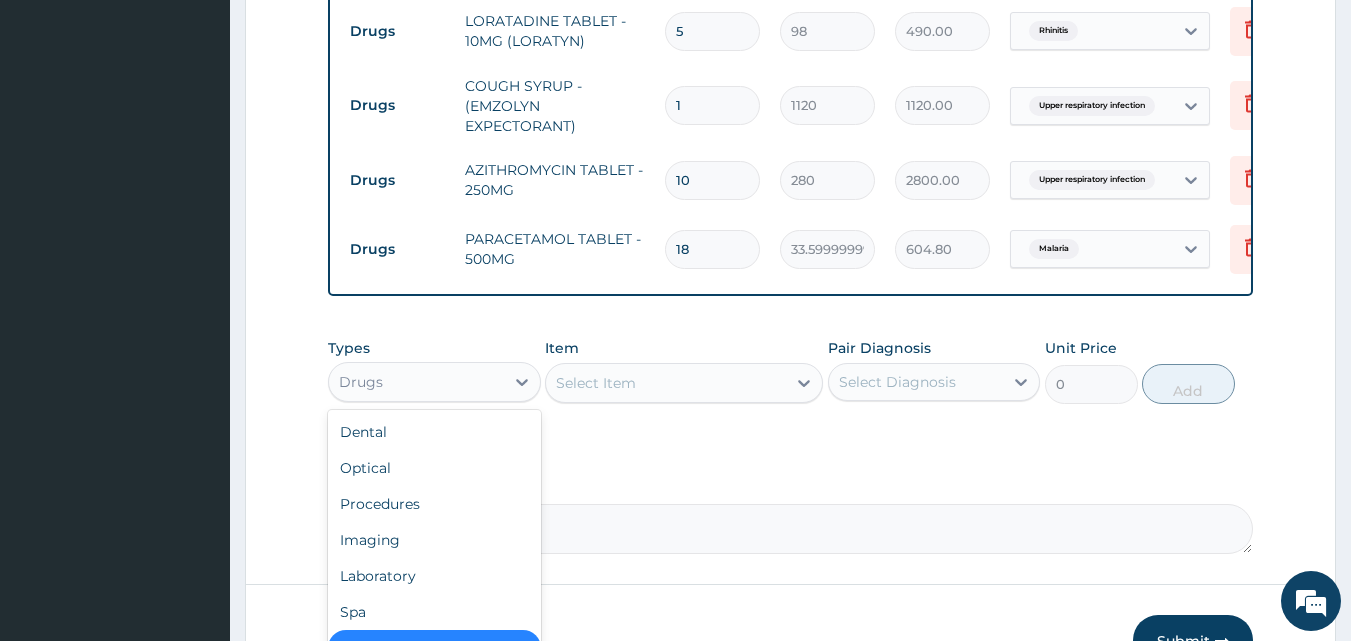 click on "Drugs" at bounding box center [416, 382] 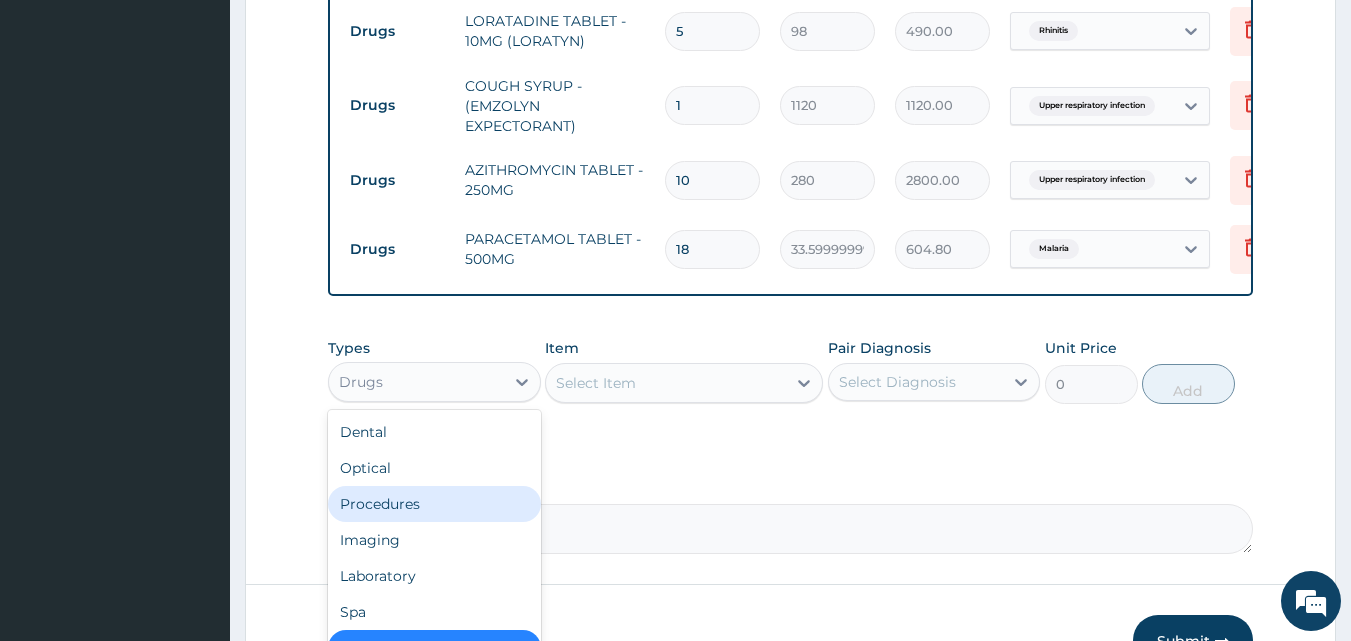 click on "Procedures" at bounding box center (434, 504) 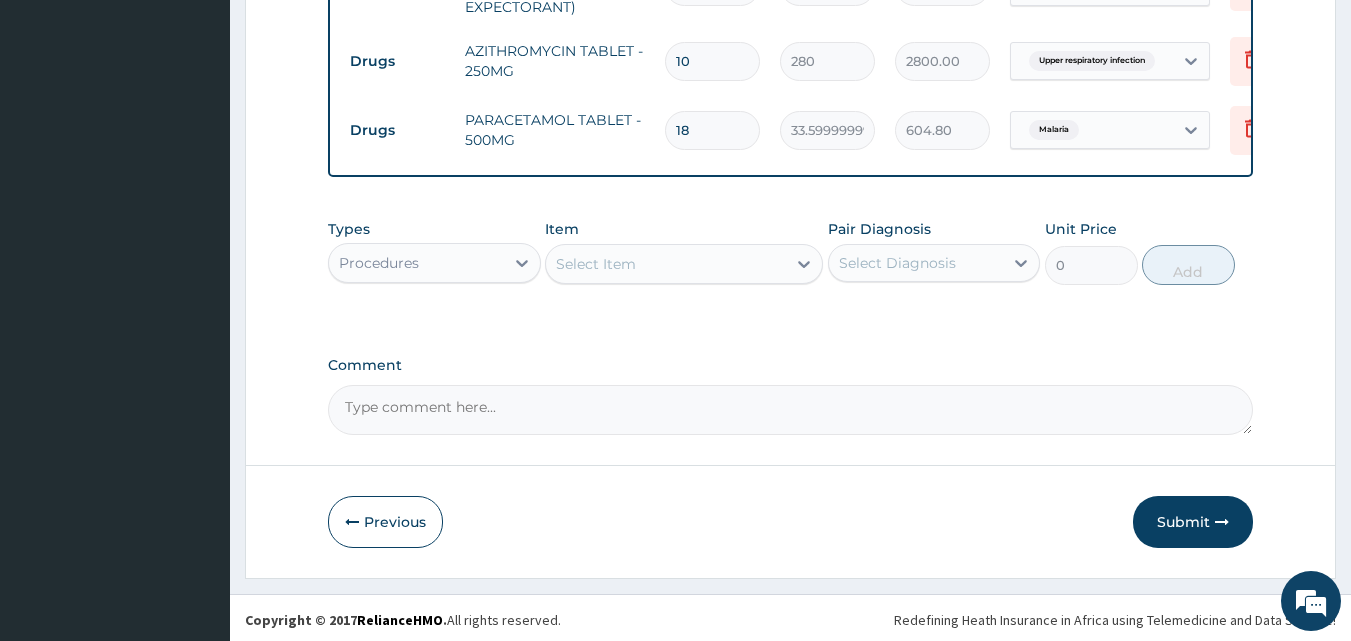 scroll, scrollTop: 1208, scrollLeft: 0, axis: vertical 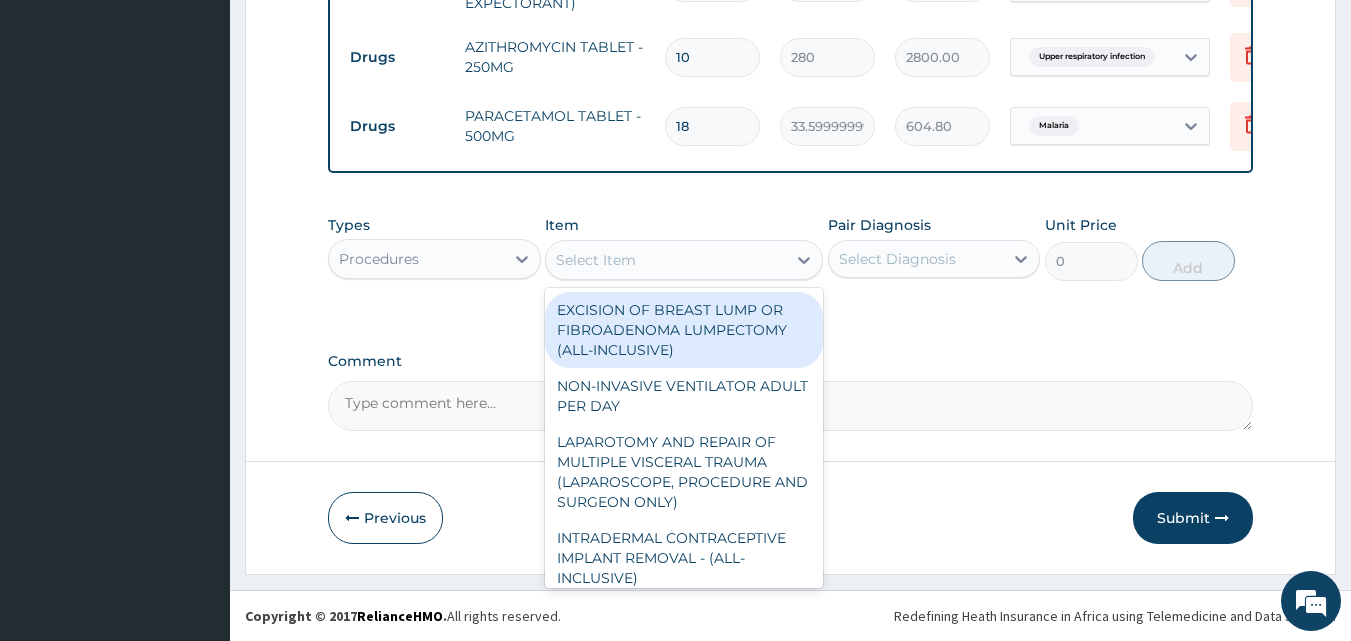 click on "Select Item" at bounding box center [666, 260] 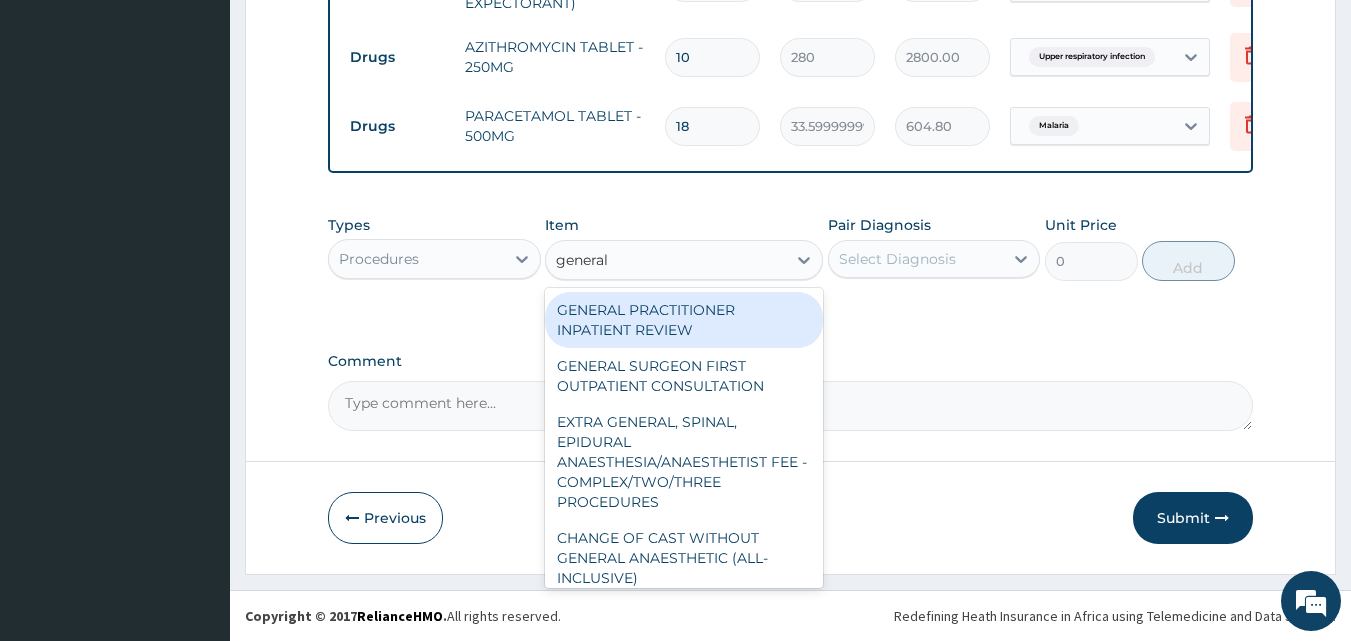 type on "general p" 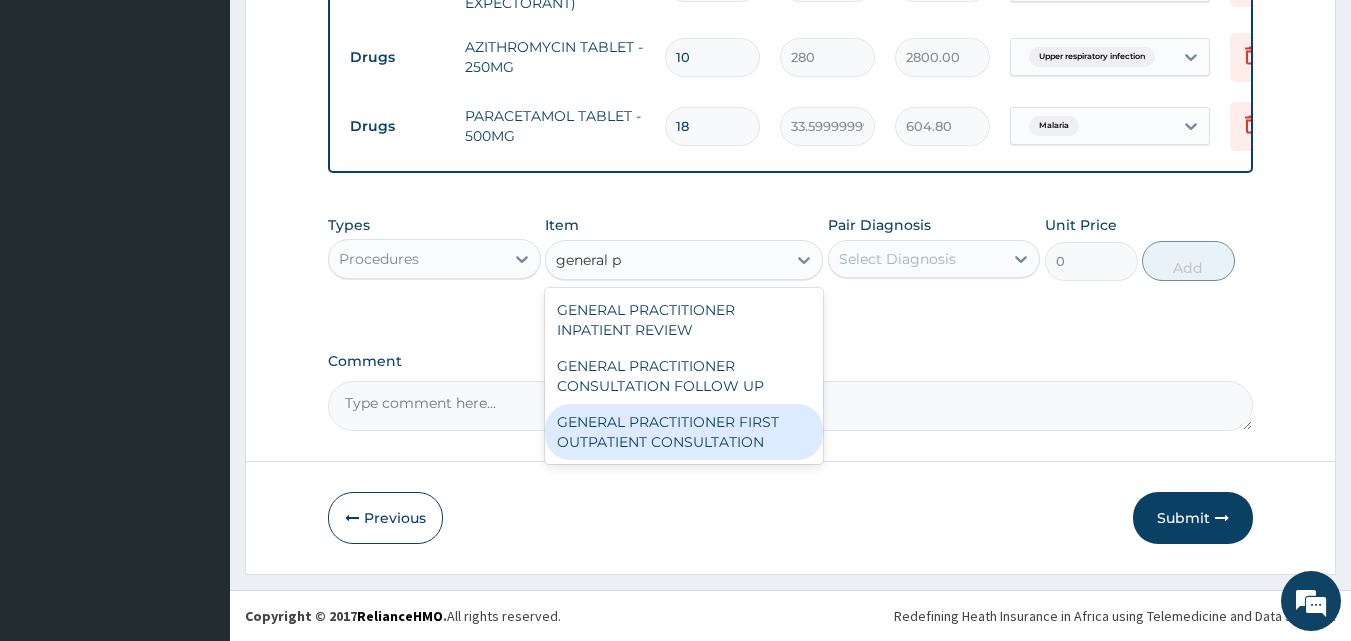 click on "GENERAL PRACTITIONER FIRST OUTPATIENT CONSULTATION" at bounding box center (684, 432) 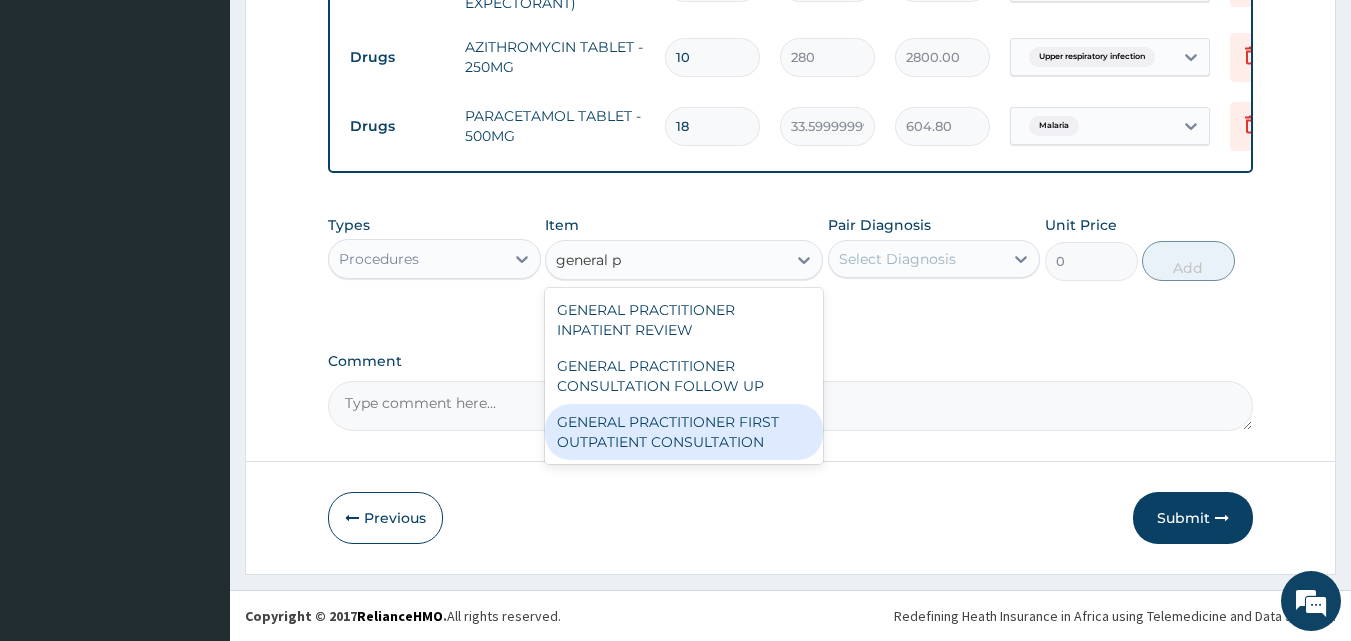 type 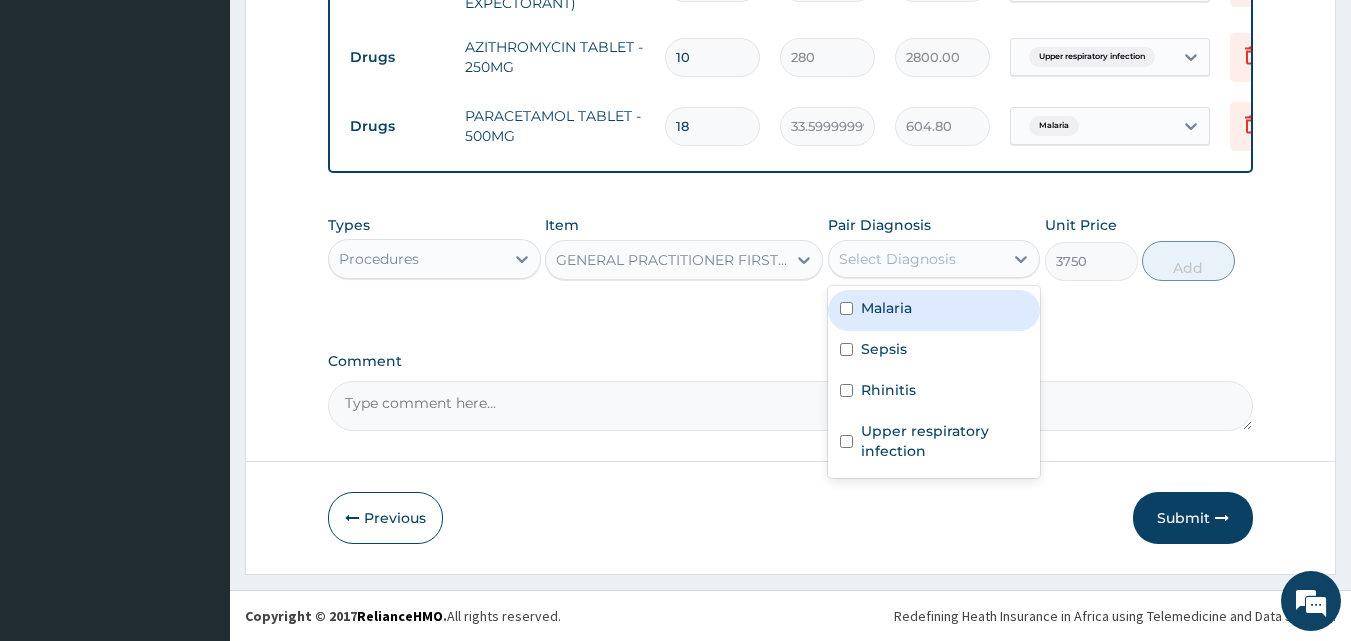 drag, startPoint x: 868, startPoint y: 257, endPoint x: 881, endPoint y: 306, distance: 50.695168 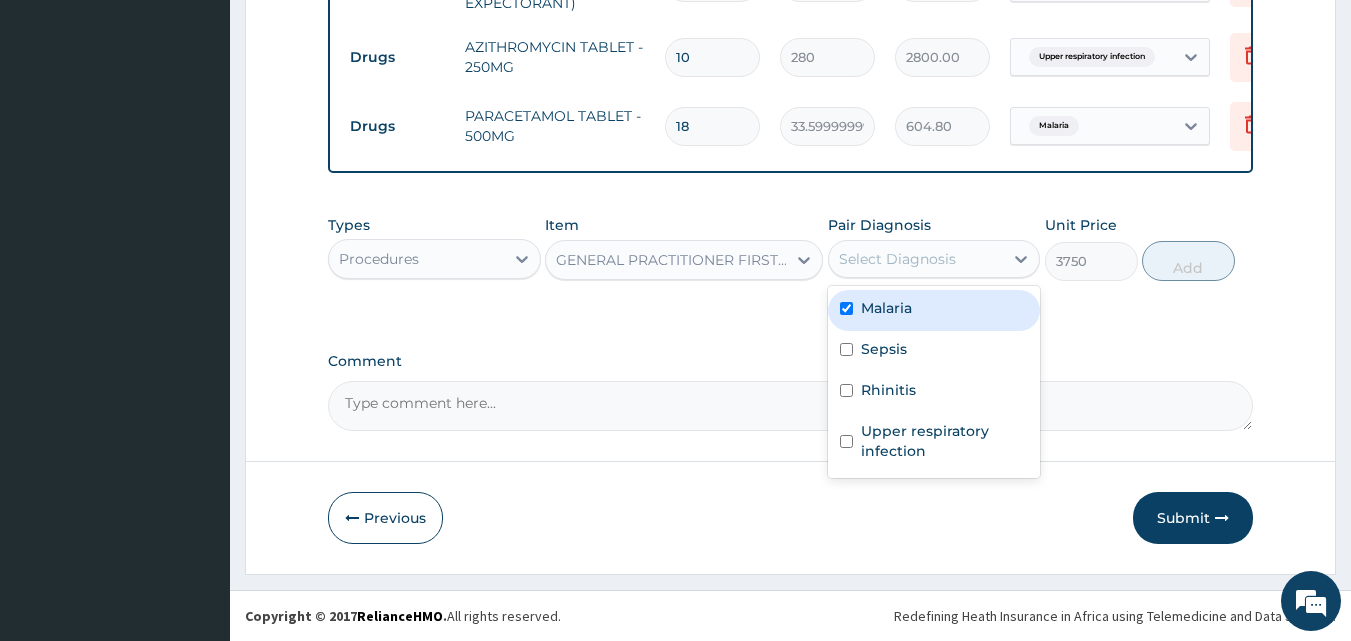 checkbox on "true" 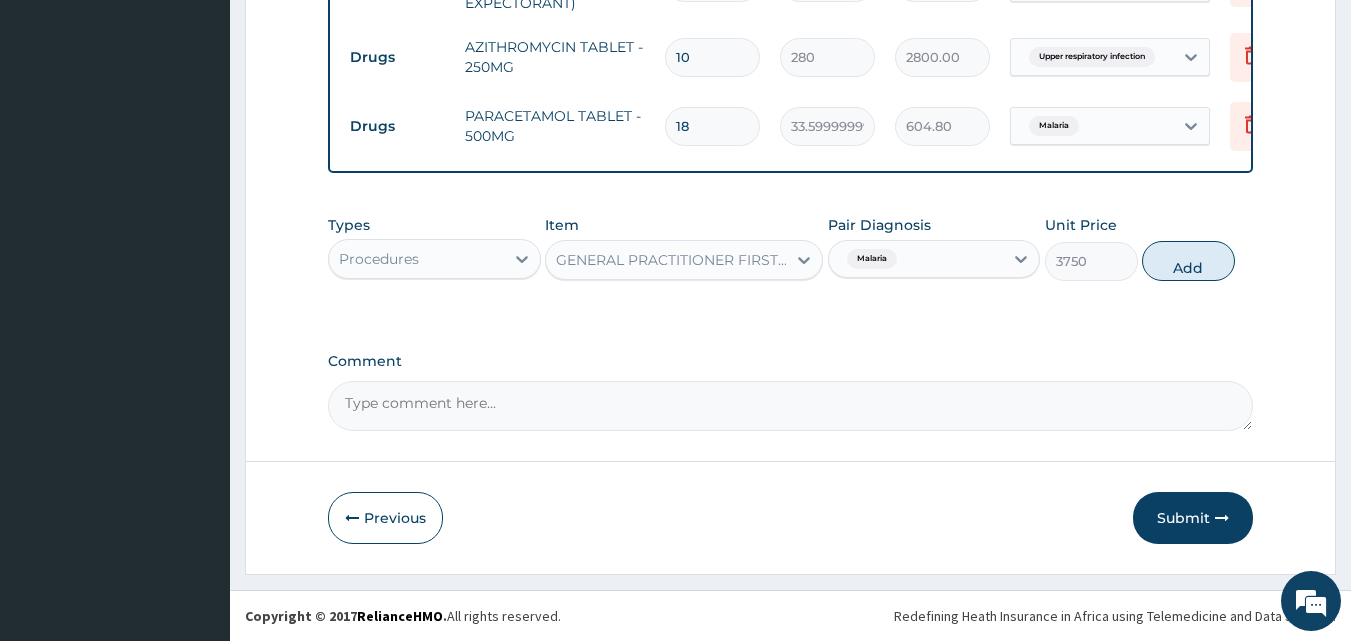 drag, startPoint x: 1171, startPoint y: 260, endPoint x: 1132, endPoint y: 357, distance: 104.54664 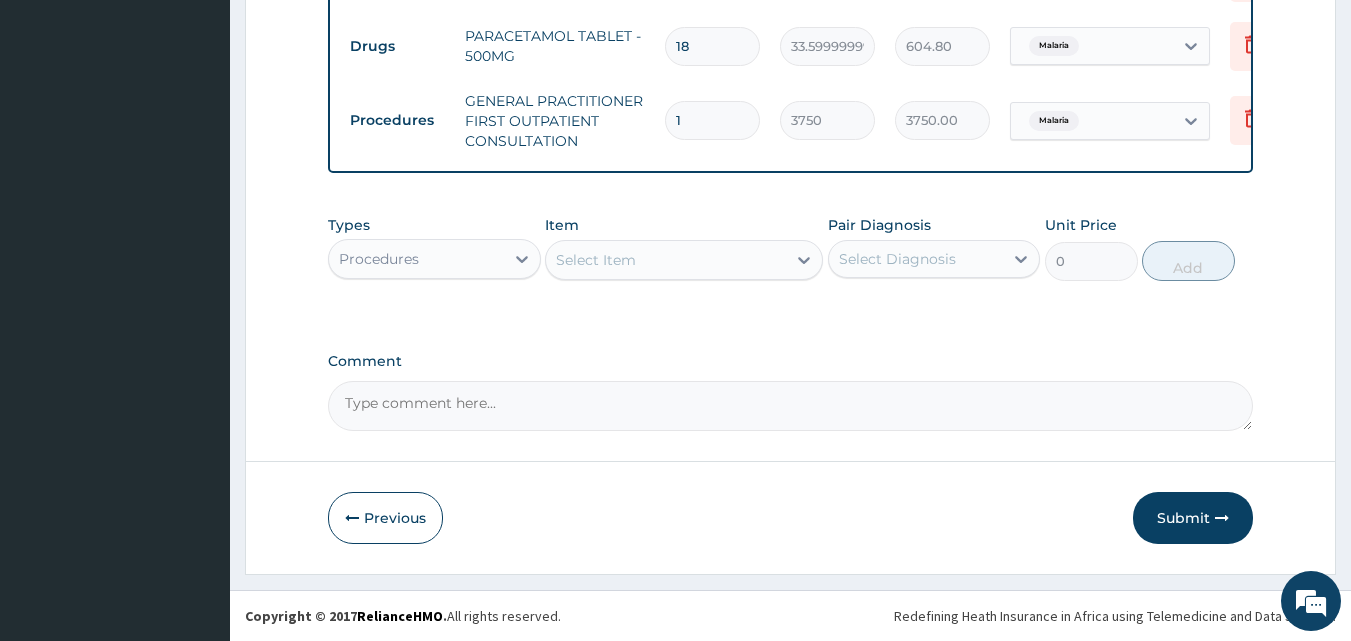 drag, startPoint x: 1181, startPoint y: 513, endPoint x: 1051, endPoint y: 475, distance: 135.44002 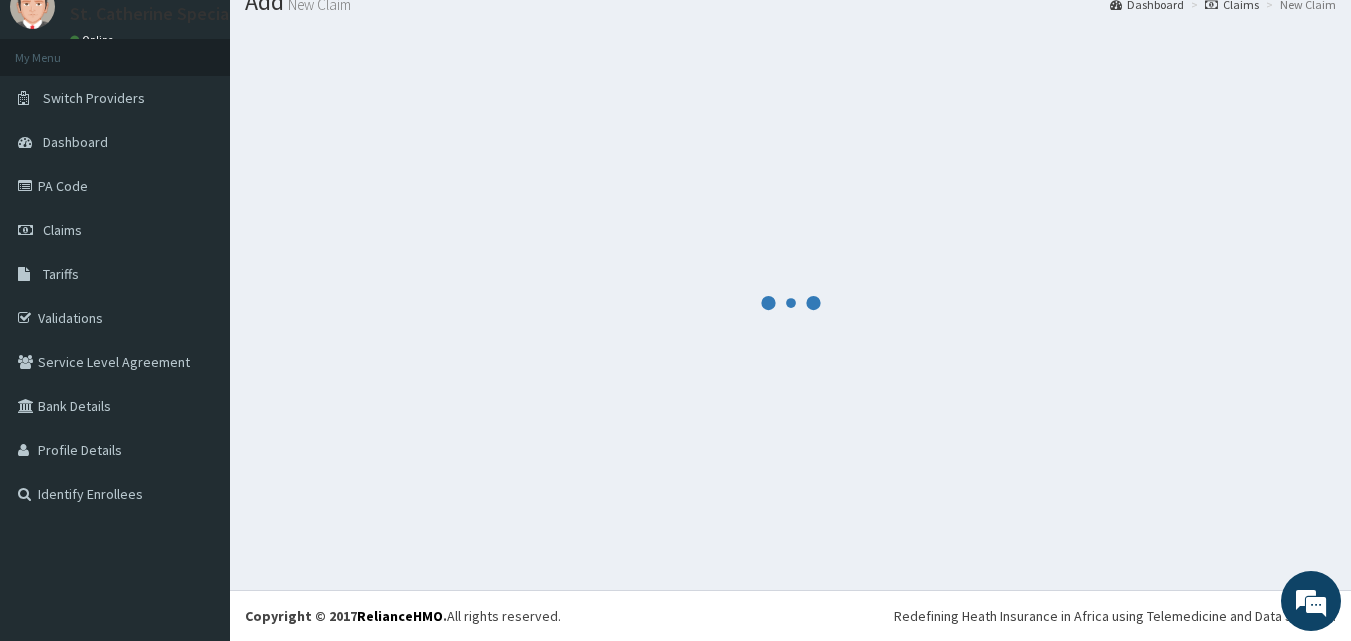 scroll, scrollTop: 1288, scrollLeft: 0, axis: vertical 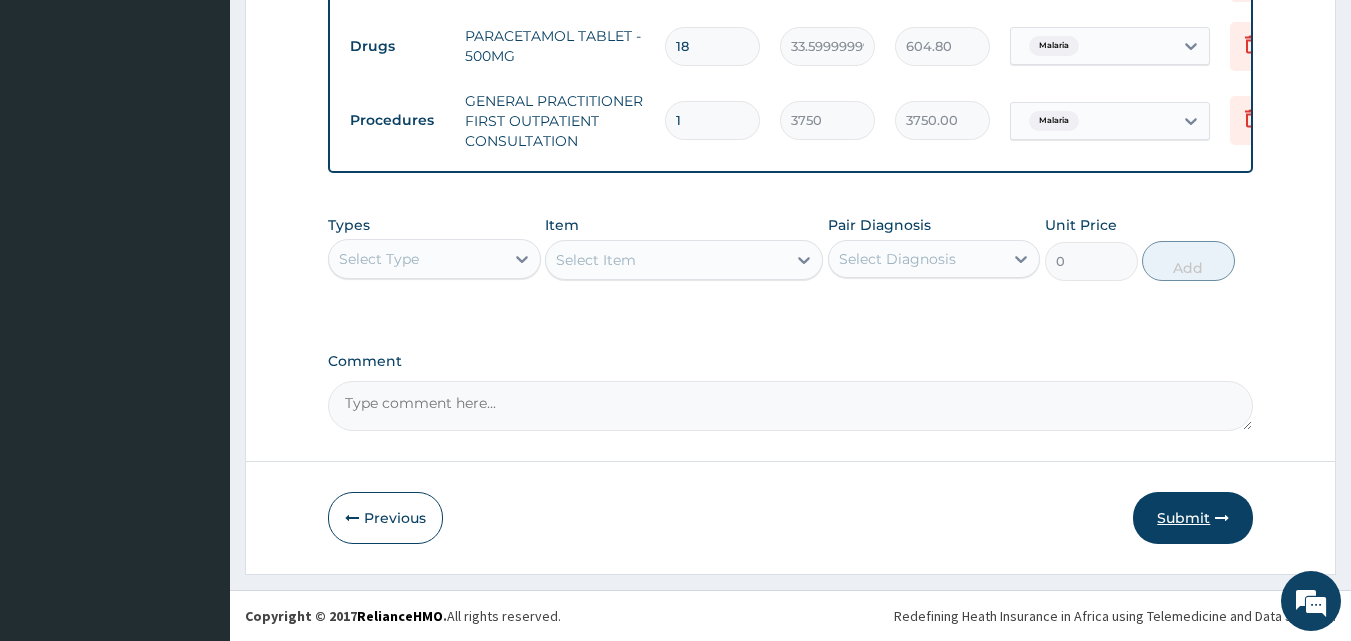 click on "Submit" at bounding box center [1193, 518] 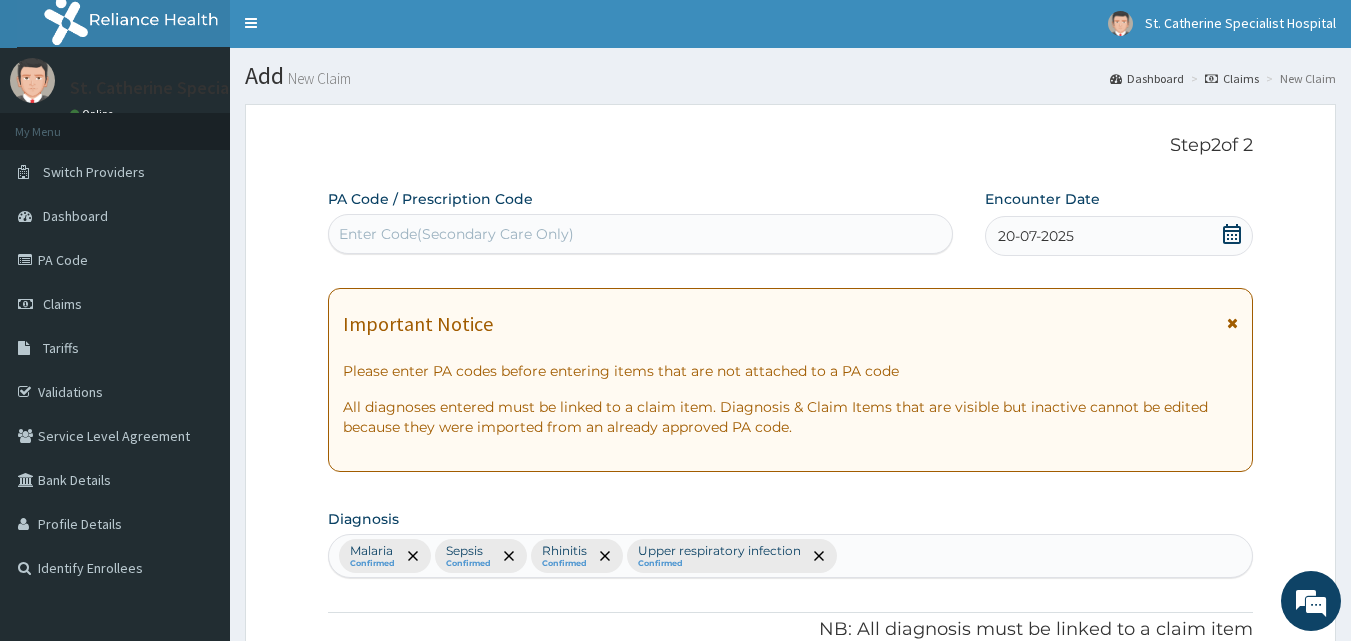 scroll, scrollTop: 0, scrollLeft: 0, axis: both 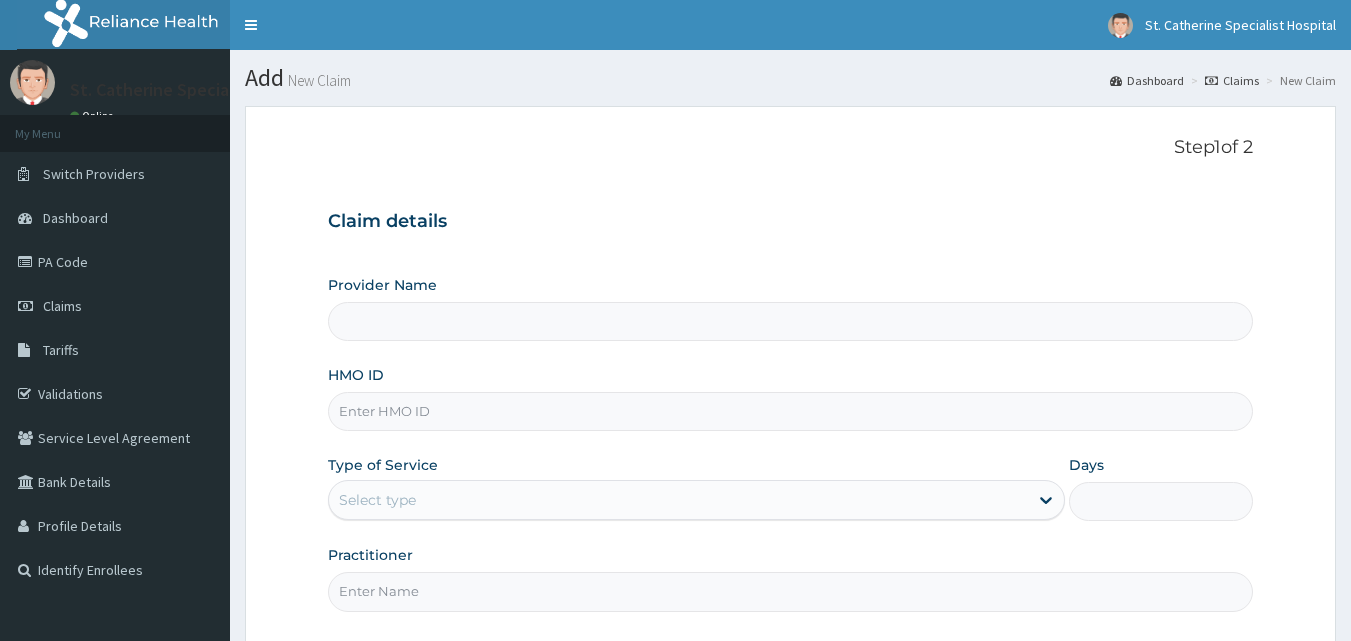 click on "HMO ID" at bounding box center [791, 411] 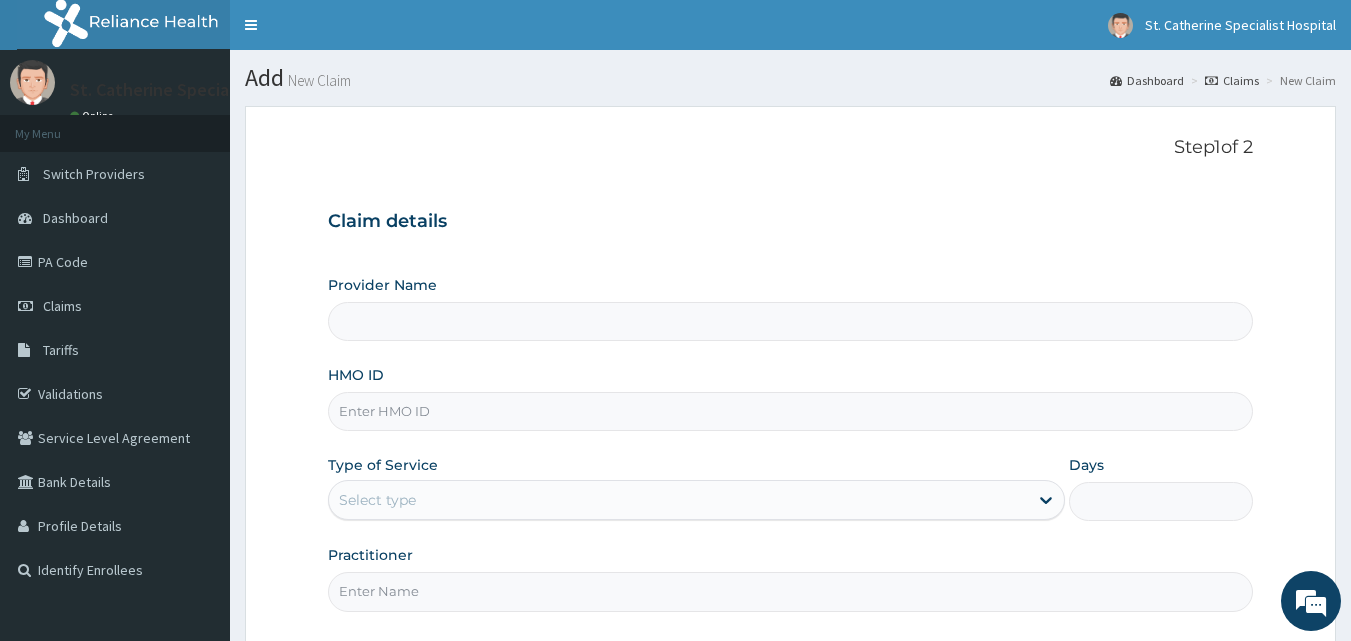 paste on "AOM/10073/B" 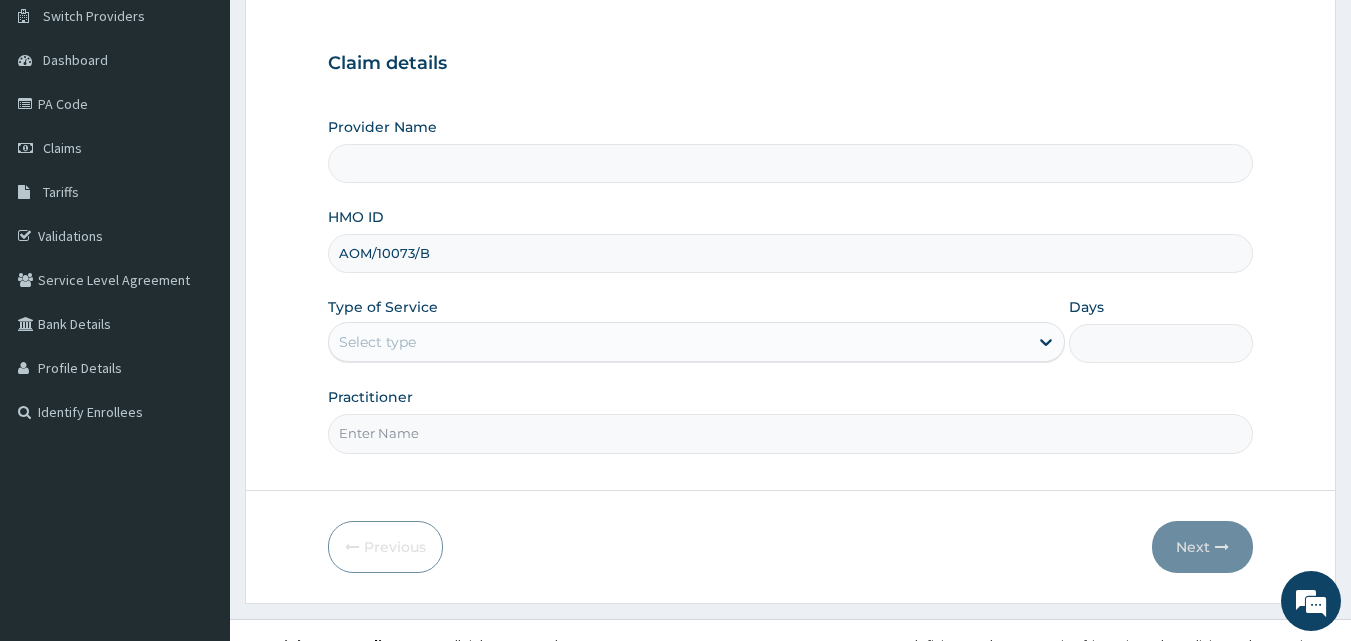 scroll, scrollTop: 187, scrollLeft: 0, axis: vertical 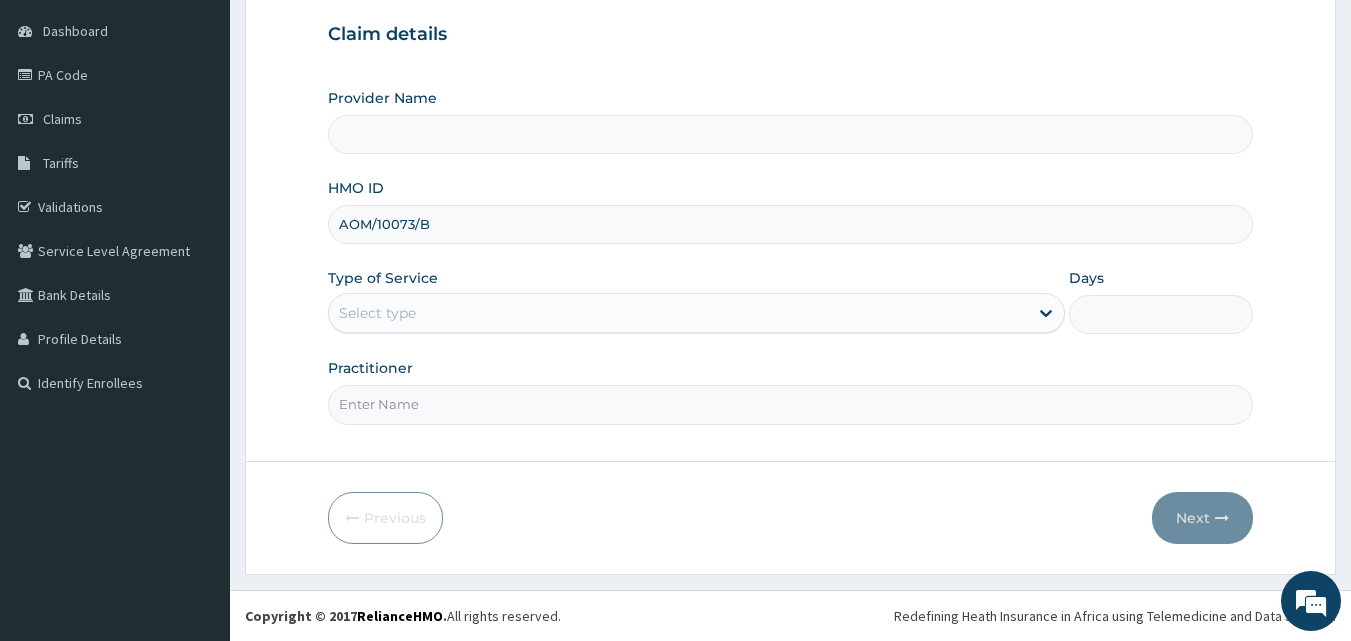 type on "AOM/10073/B" 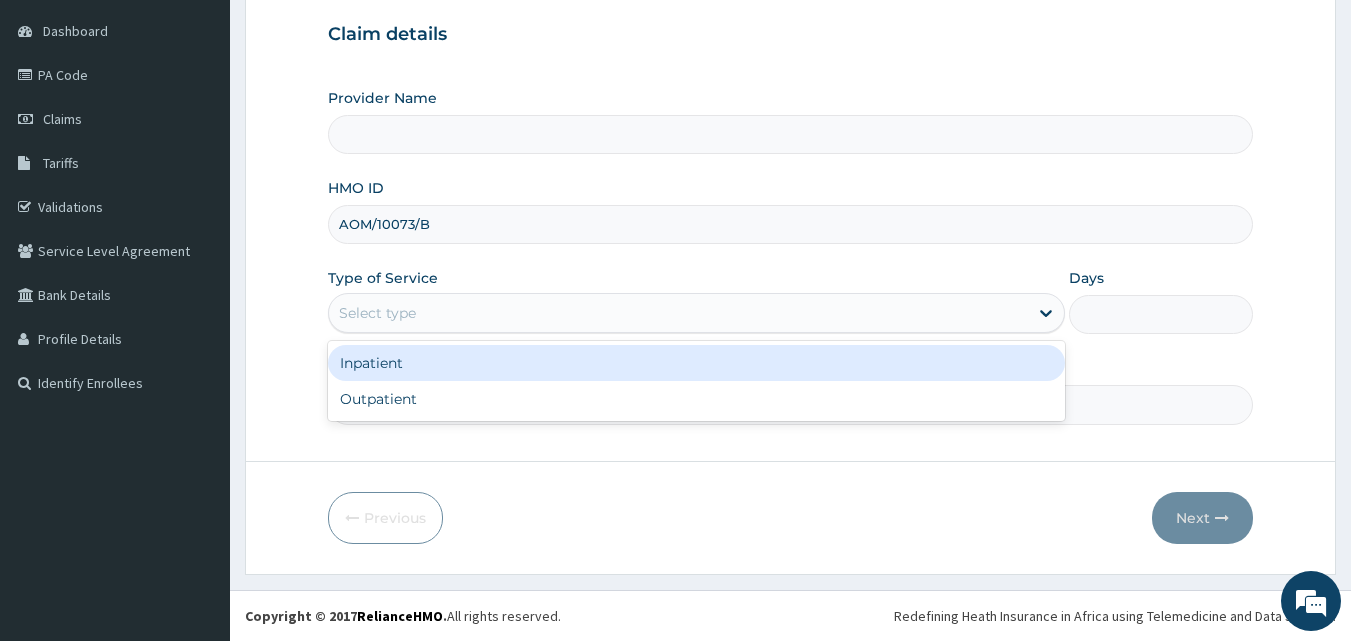 click on "Select type" at bounding box center [678, 313] 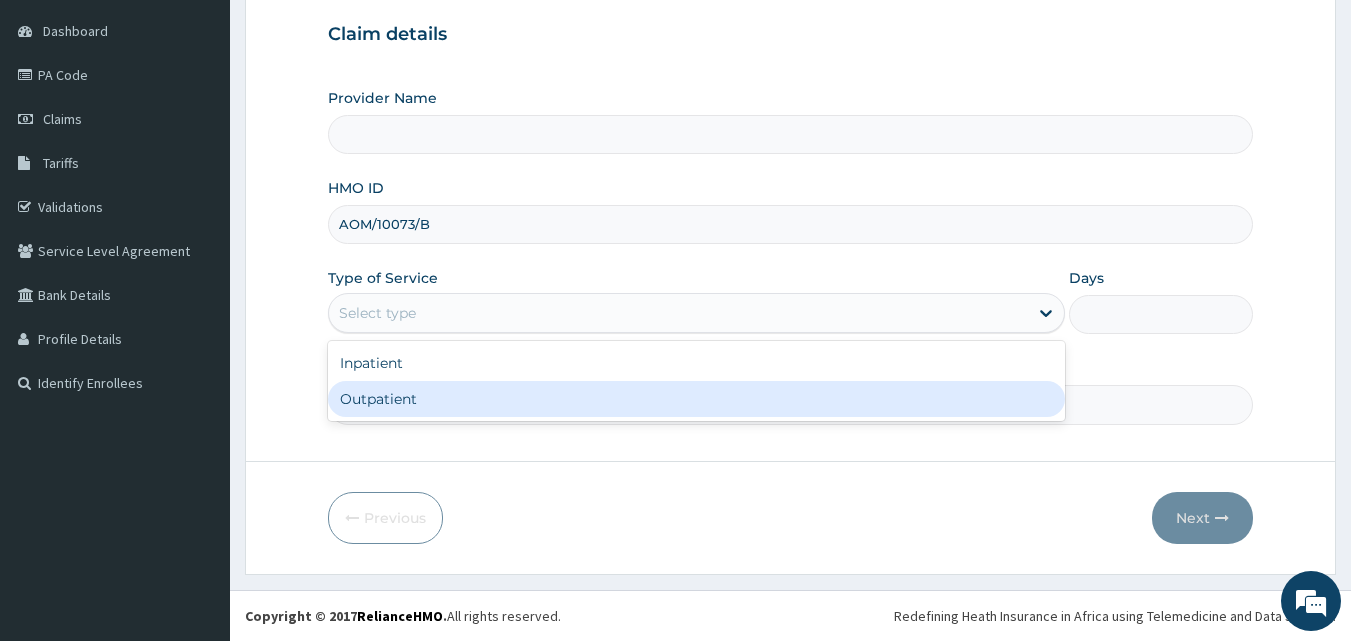 click on "Outpatient" at bounding box center (696, 399) 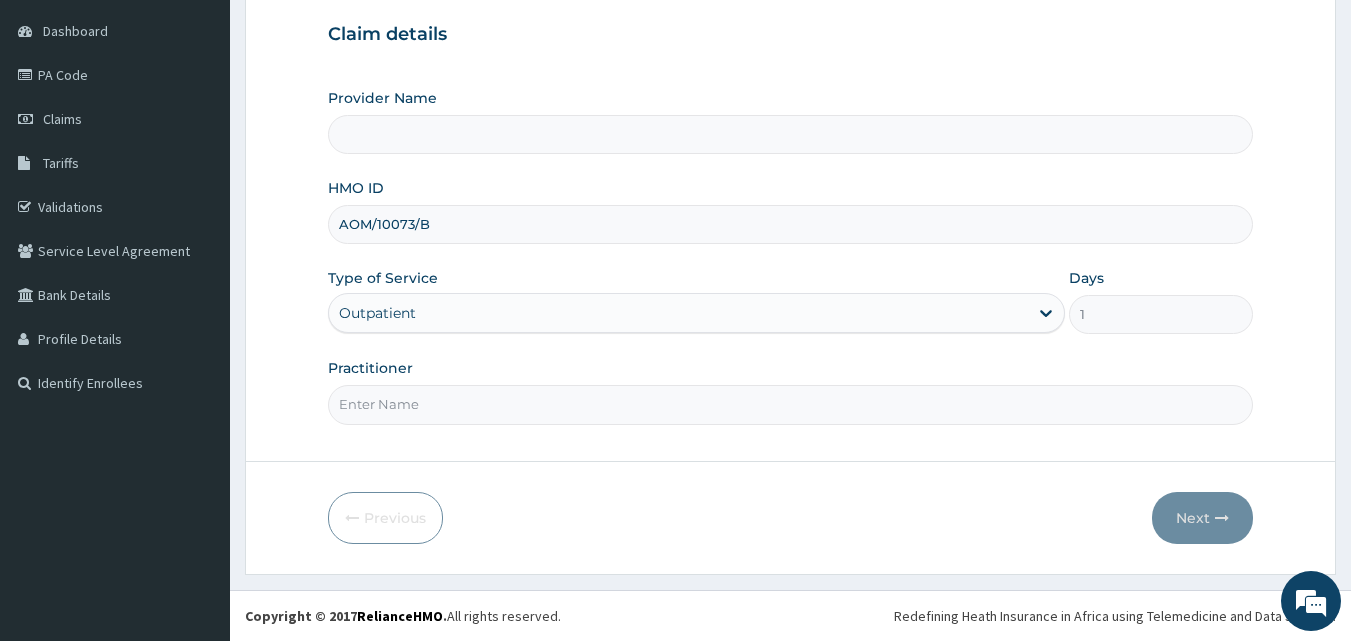 click on "Practitioner" at bounding box center (791, 404) 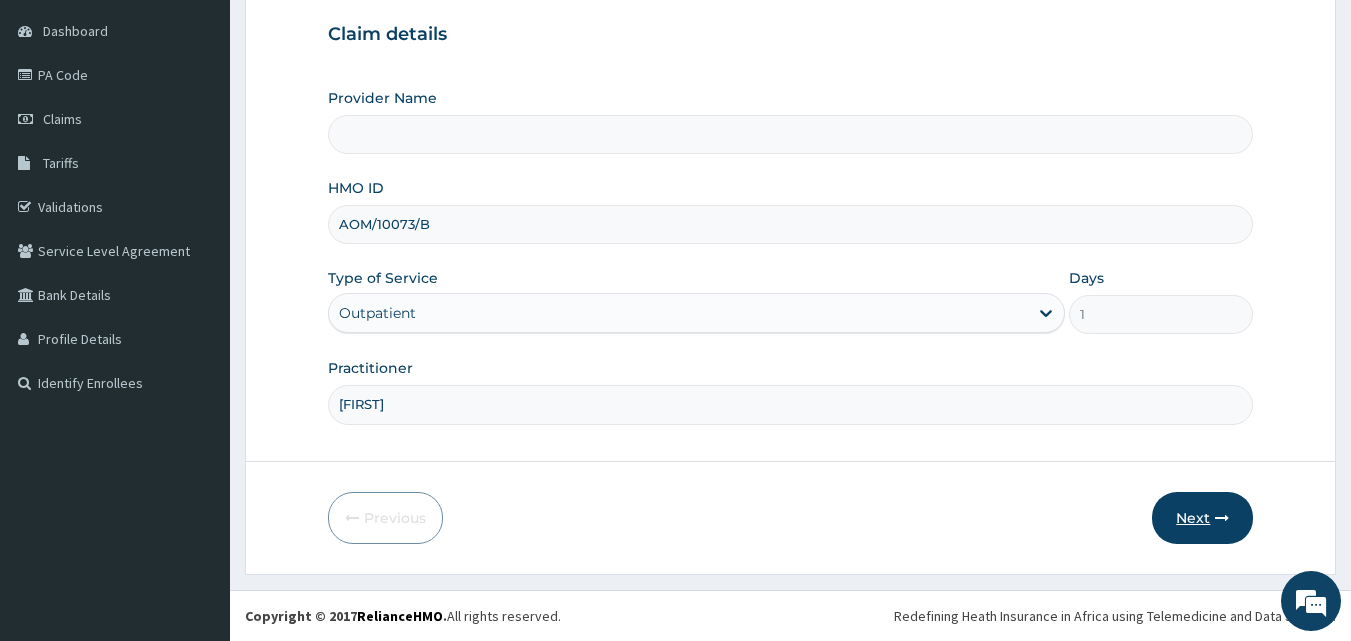 click on "Next" at bounding box center (1202, 518) 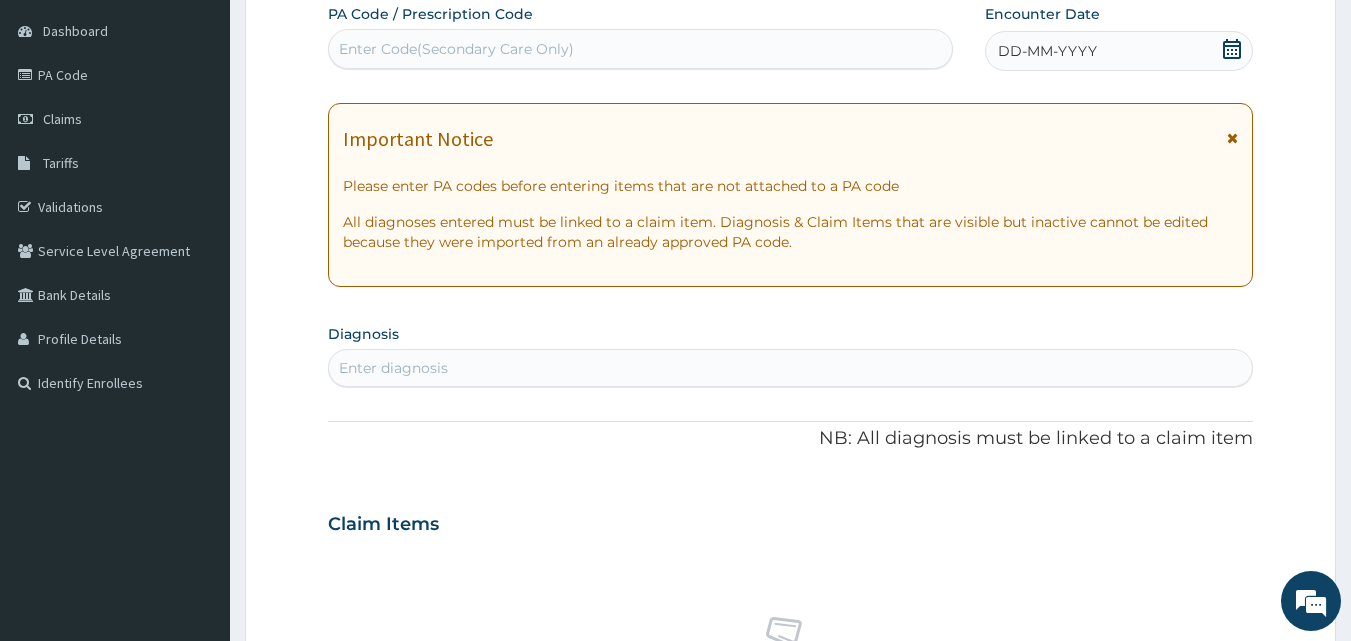 click 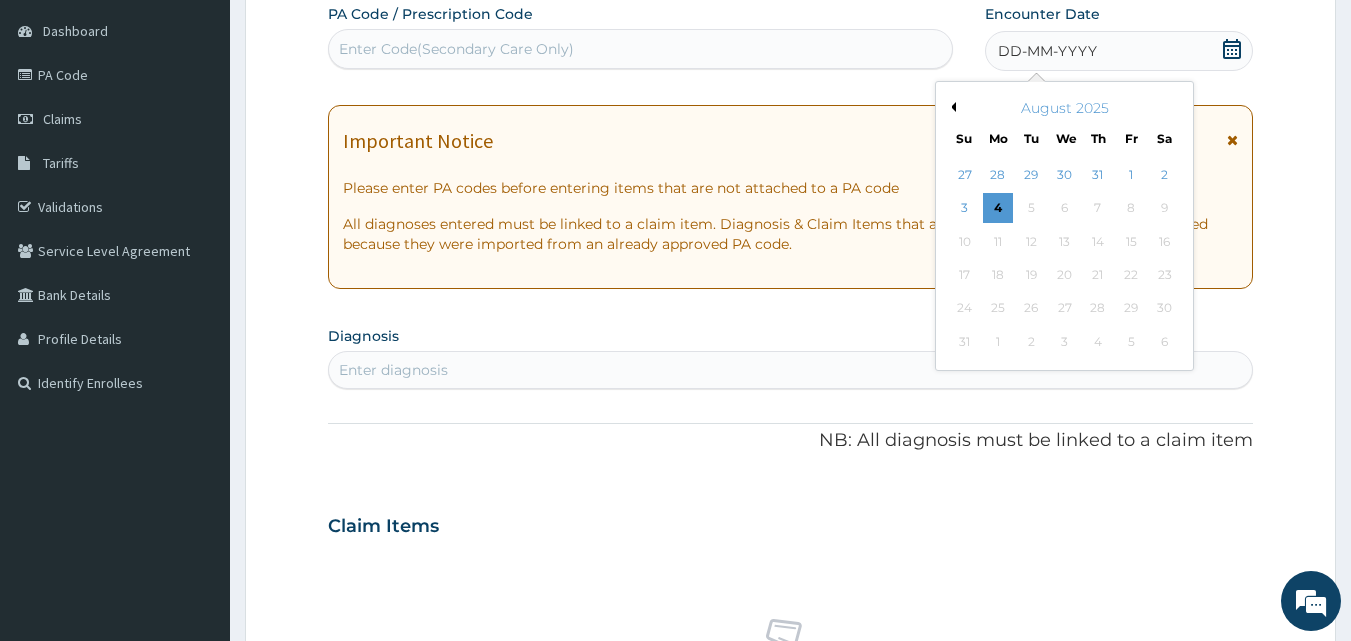 click on "Previous Month" at bounding box center [951, 107] 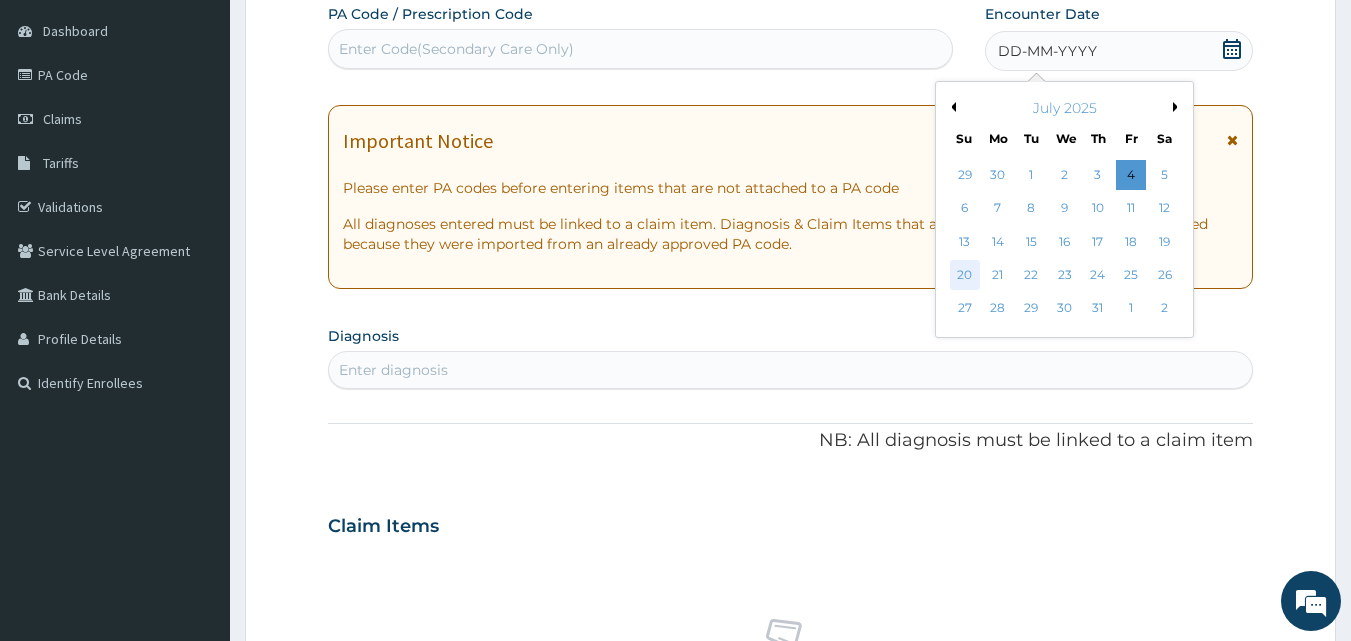 click on "20" at bounding box center [965, 275] 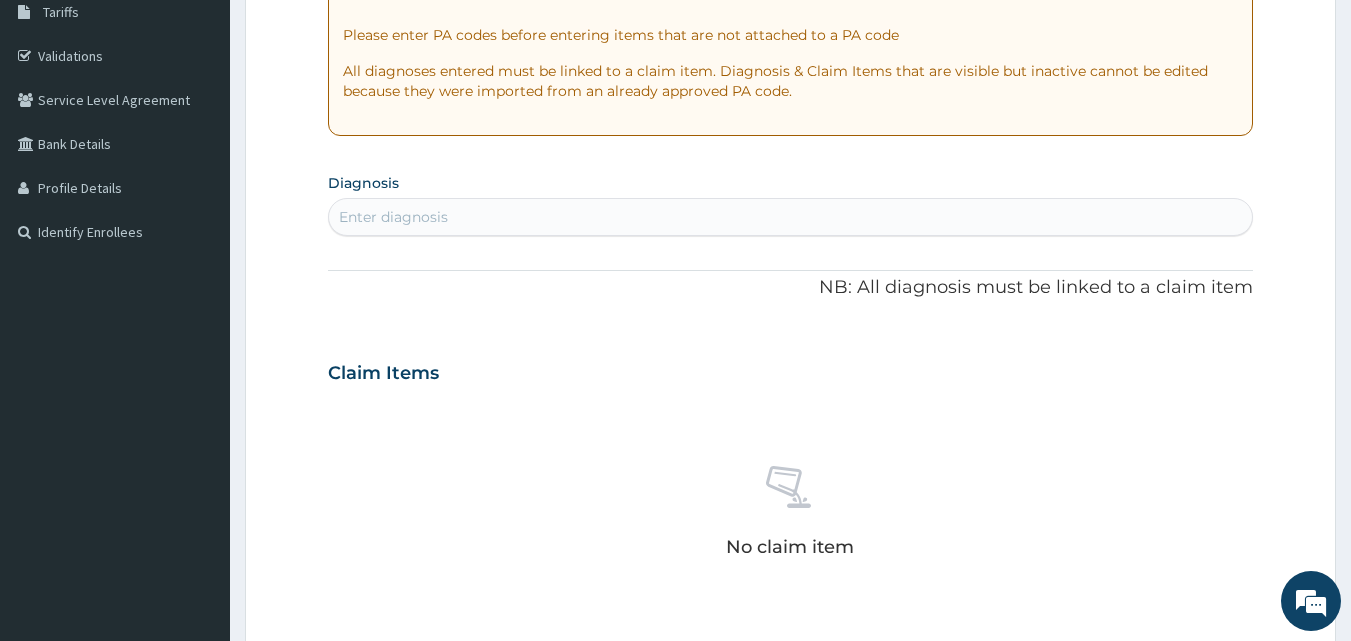 scroll, scrollTop: 387, scrollLeft: 0, axis: vertical 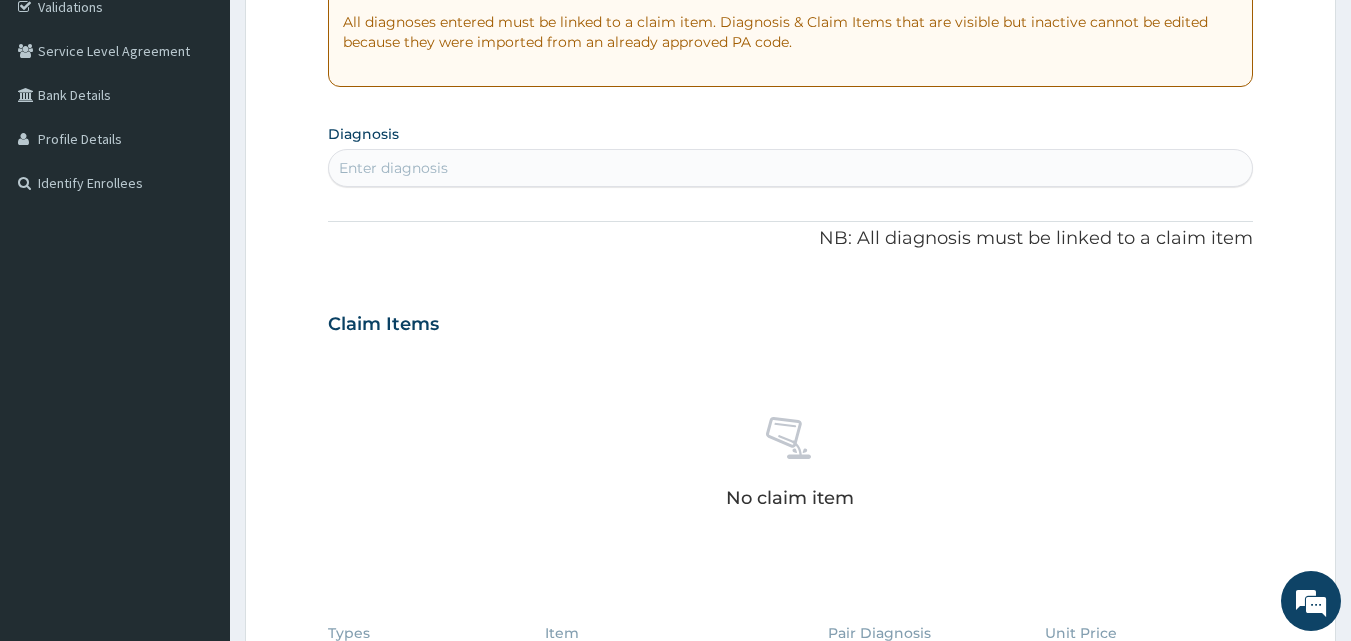 click on "Enter diagnosis" at bounding box center [791, 168] 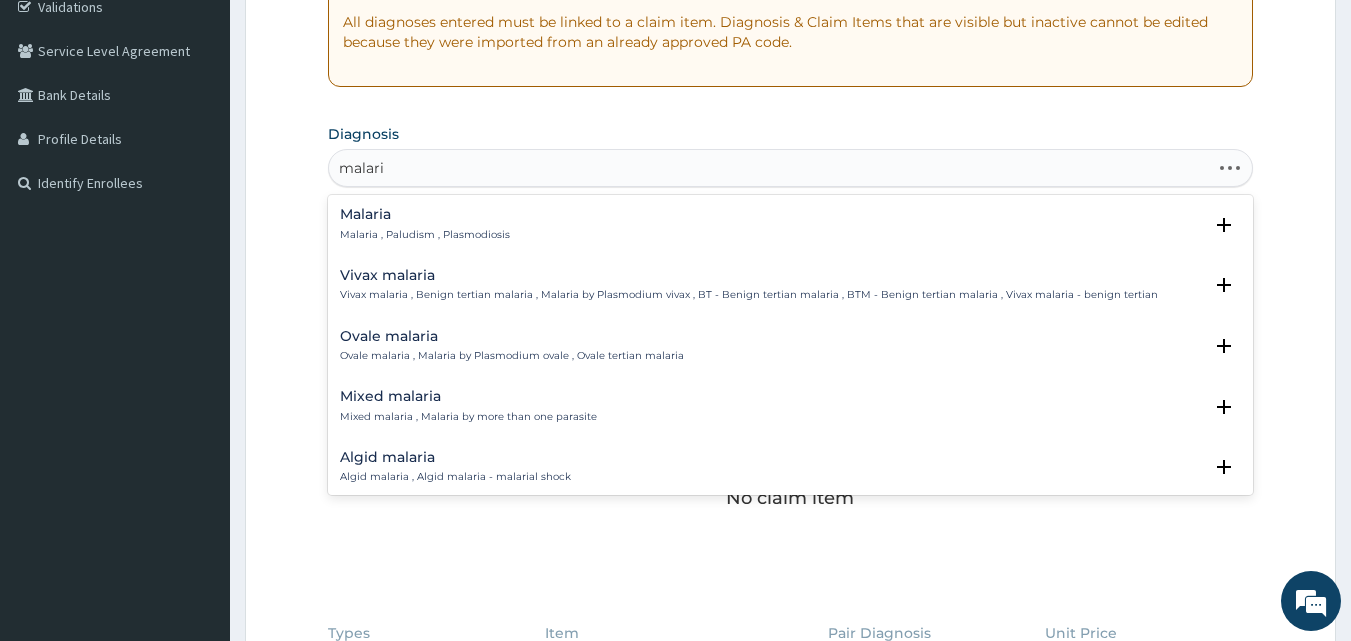 type on "malaria" 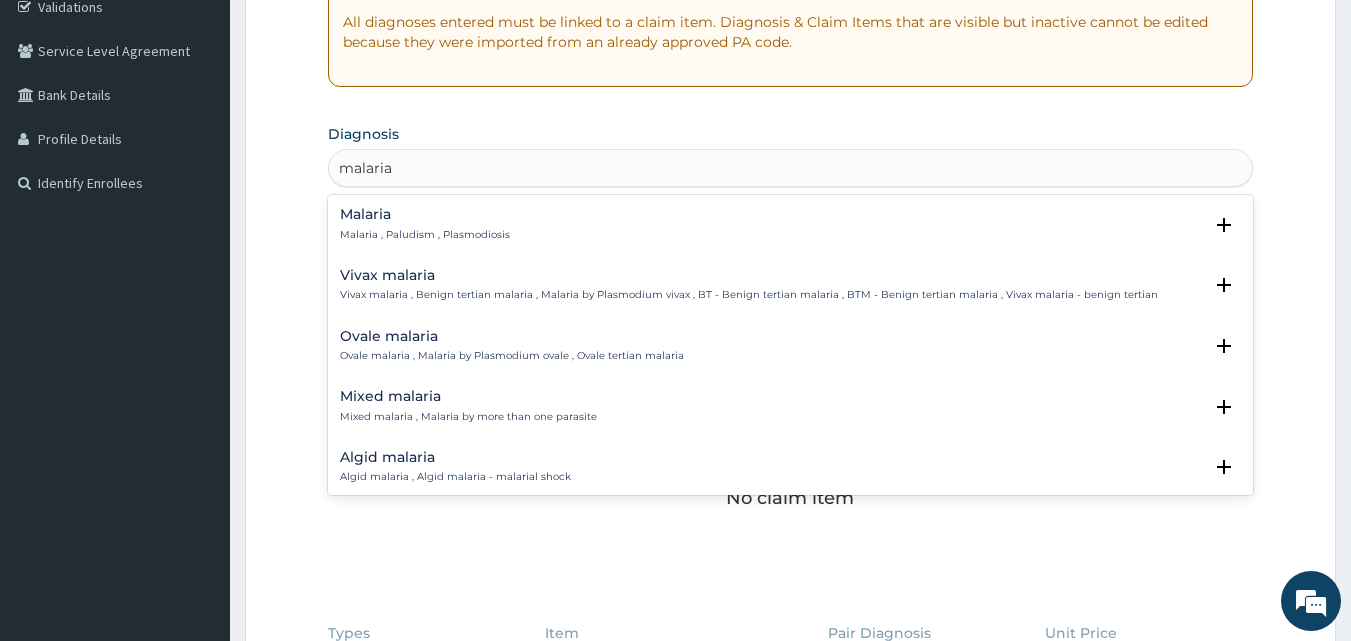 click on "Malaria Malaria , Paludism , Plasmodiosis Select Status Query Query covers suspected (?), Keep in view (kiv), Ruled out (r/o) Confirmed" at bounding box center (791, 229) 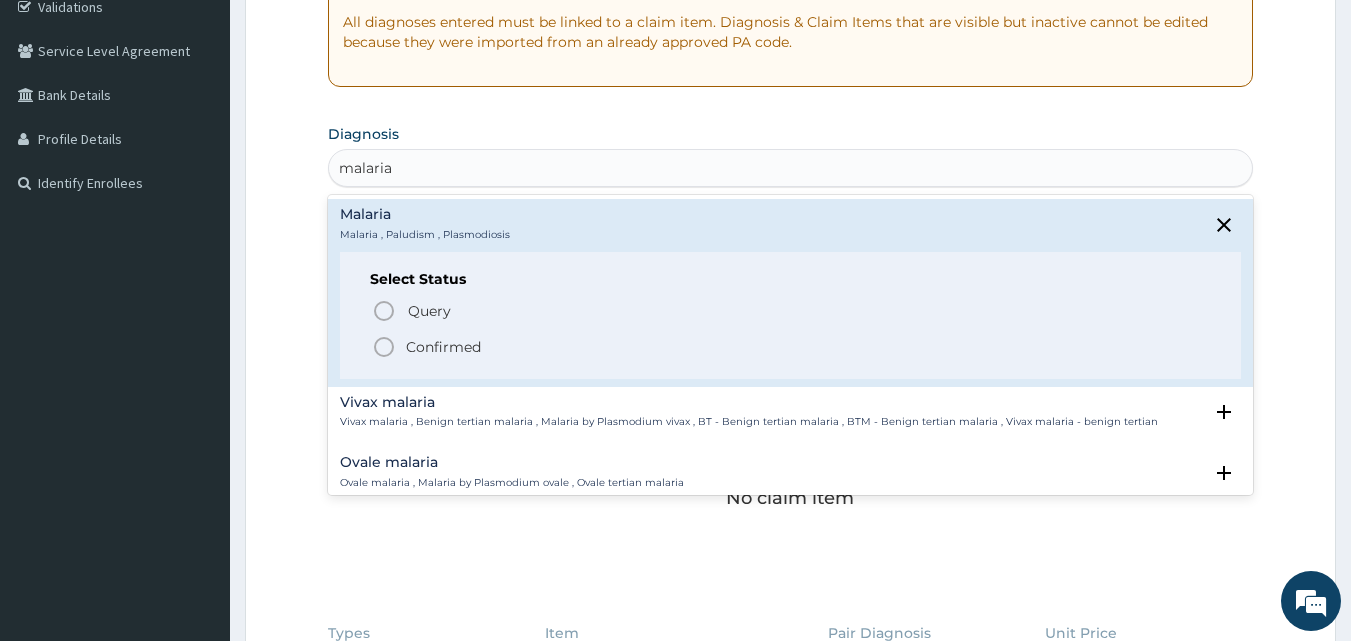 click 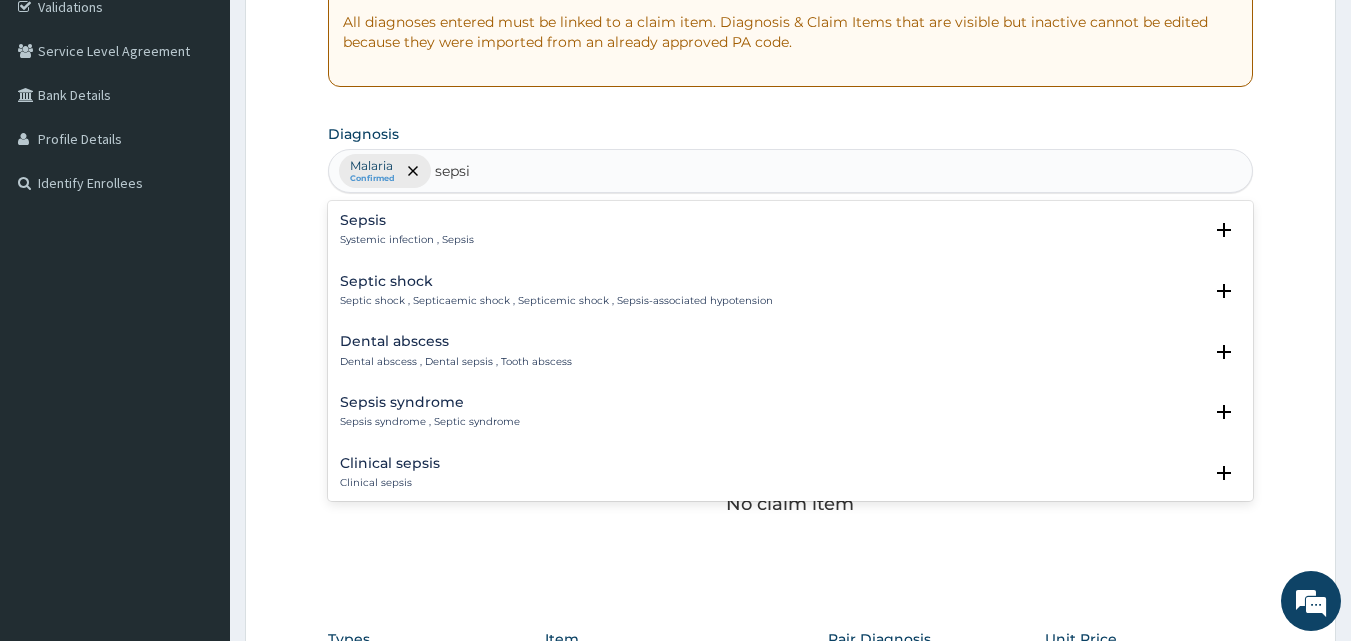 type on "sepsis" 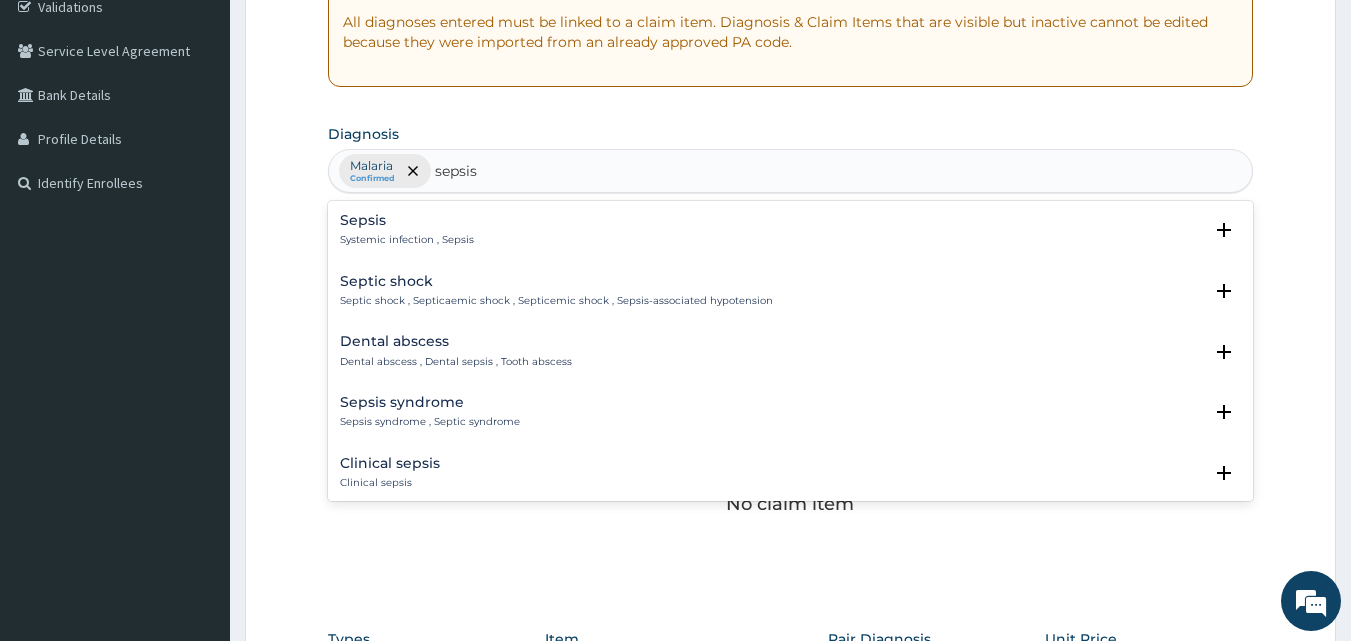 click on "Sepsis Systemic infection , Sepsis" at bounding box center [407, 230] 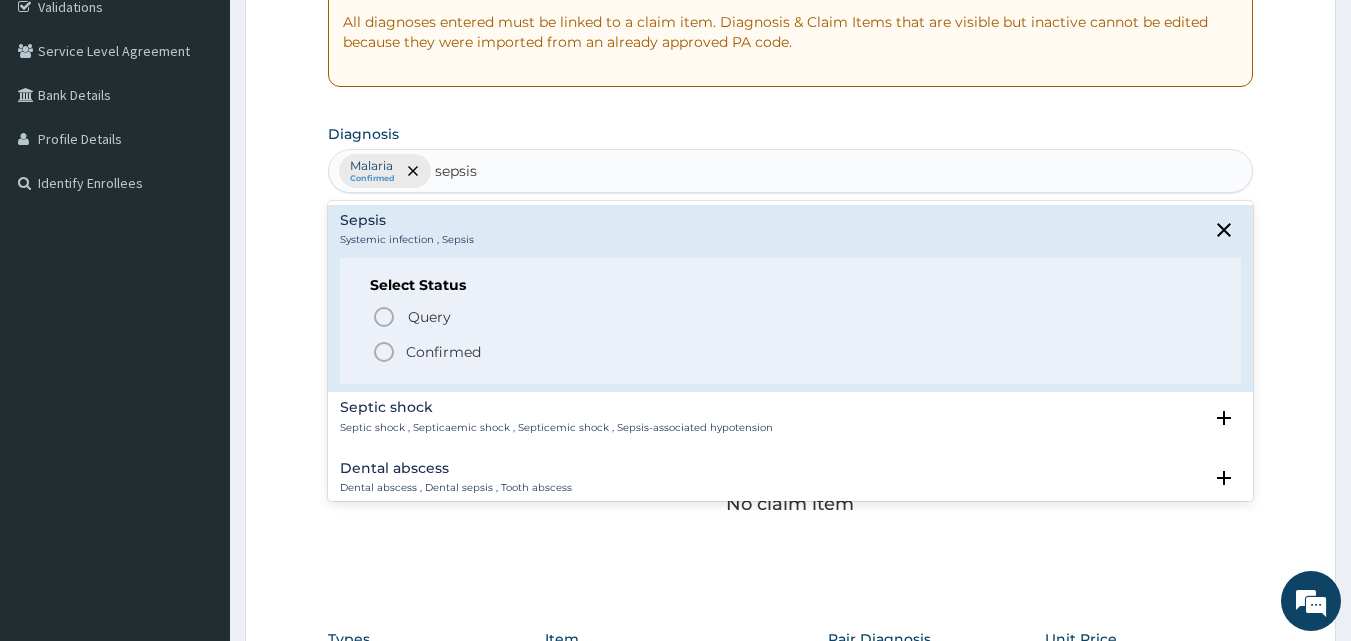 click on "Confirmed" at bounding box center (443, 352) 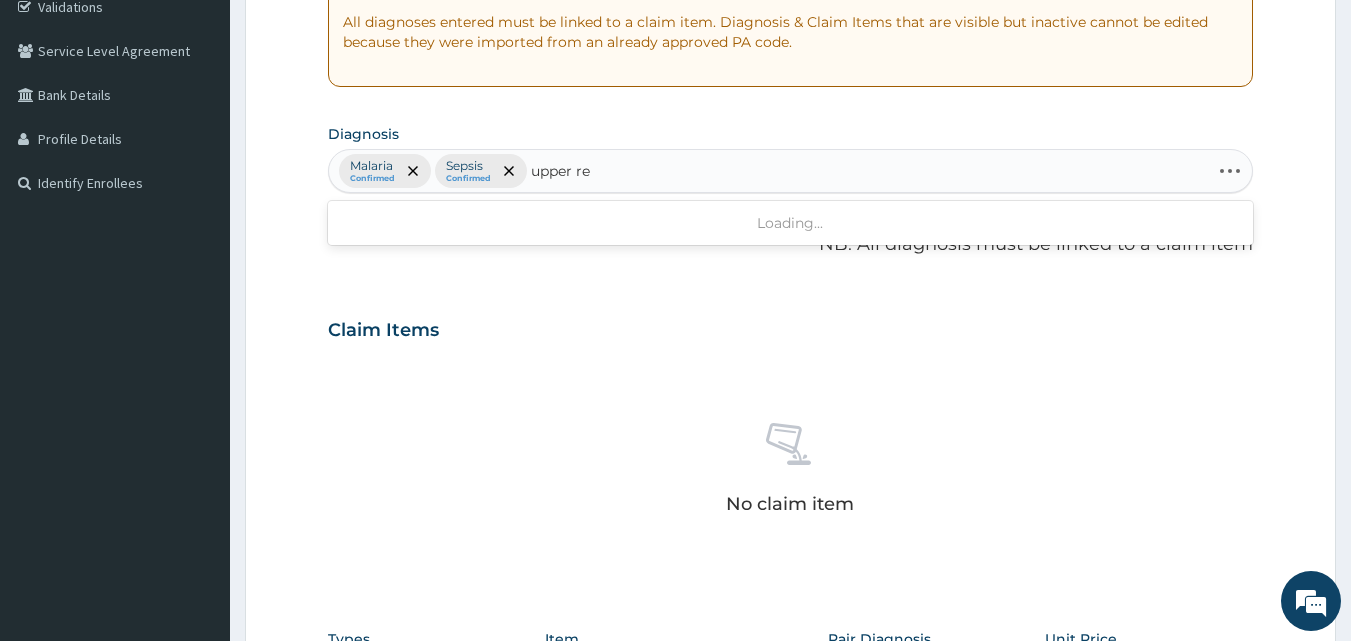 type on "upper res" 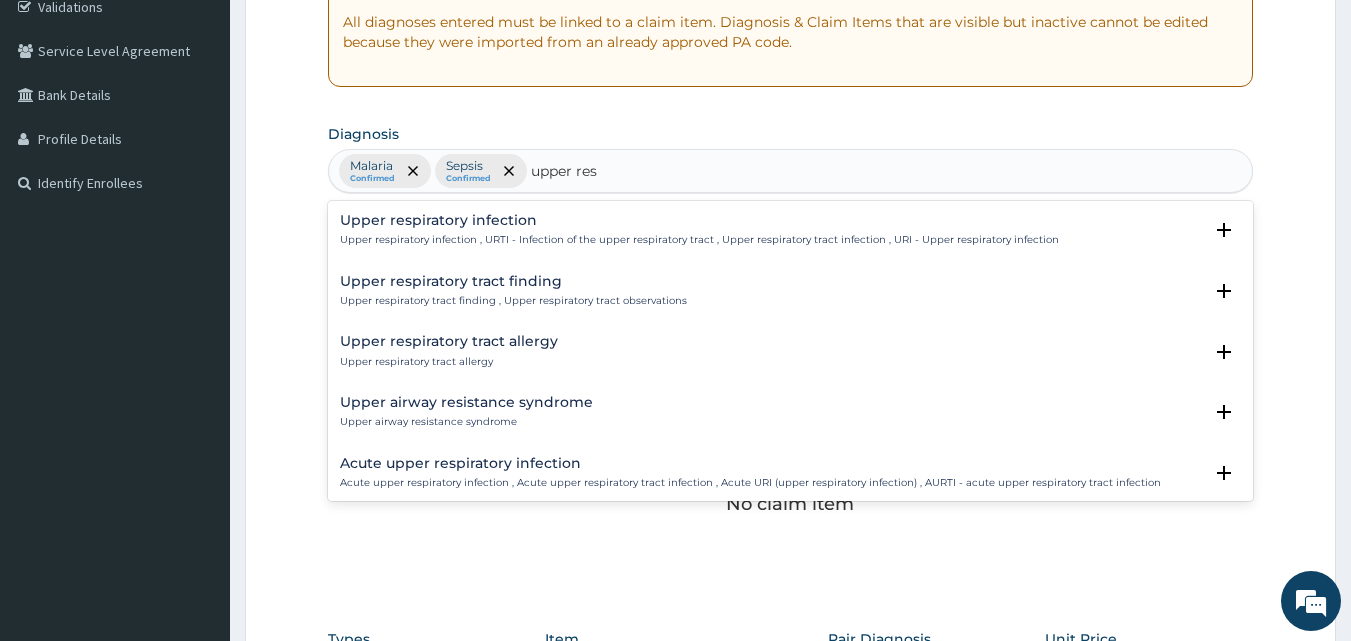click on "Upper respiratory infection , URTI - Infection of the upper respiratory tract , Upper respiratory tract infection , URI - Upper respiratory infection" at bounding box center (699, 240) 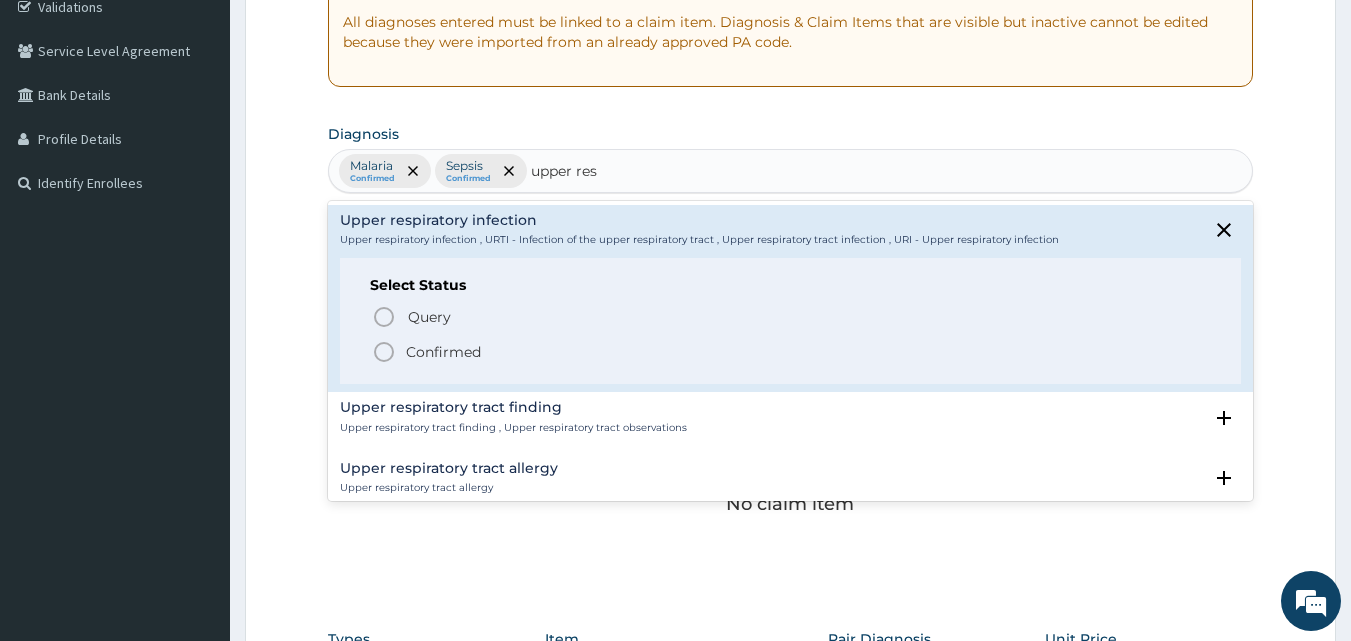 click on "Confirmed" at bounding box center (443, 352) 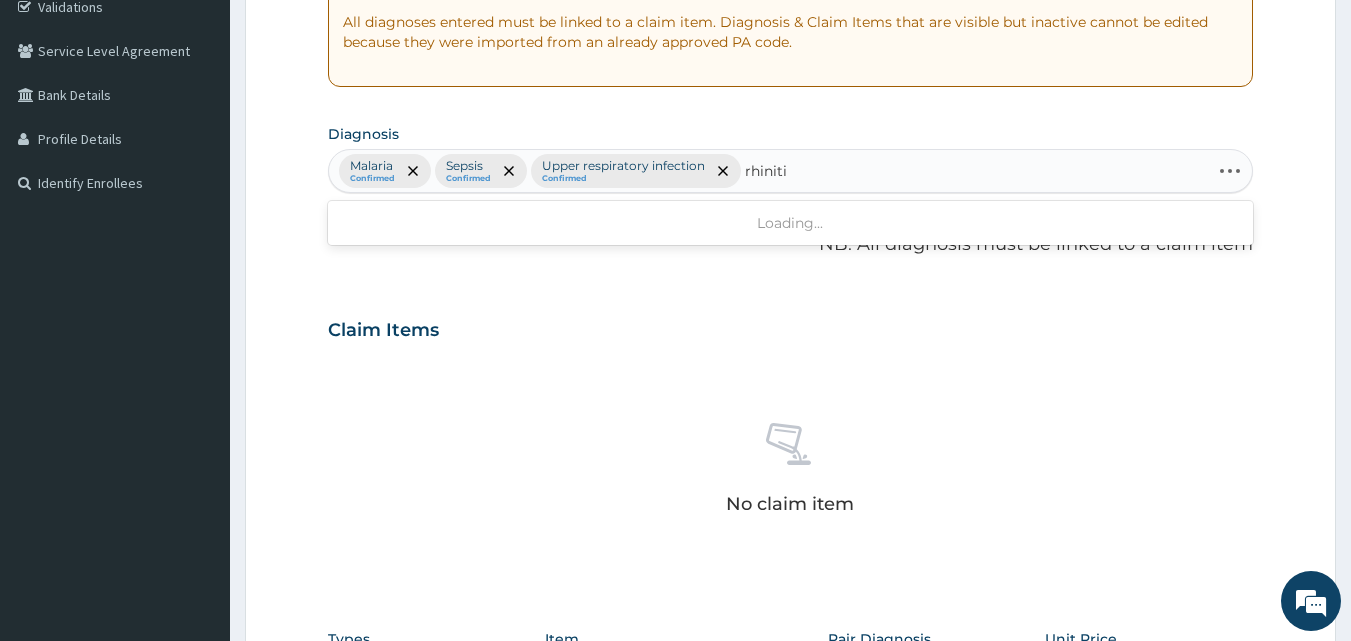 type on "rhinitis" 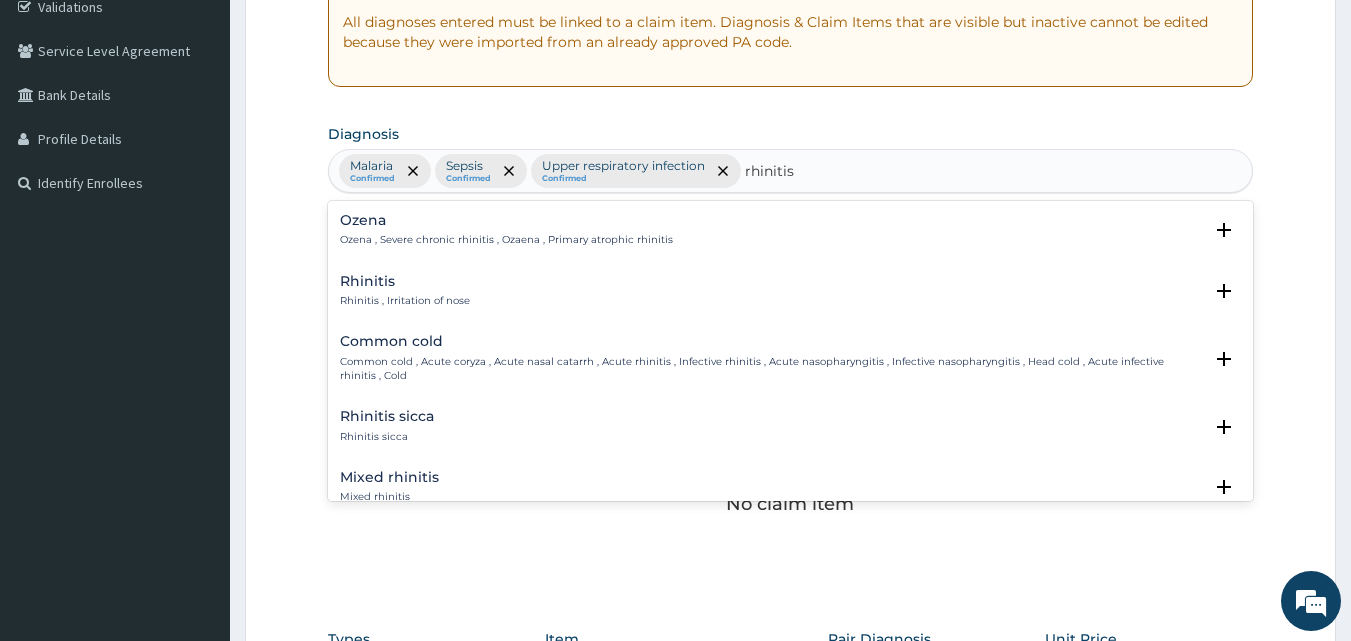 click on "Rhinitis" at bounding box center (405, 281) 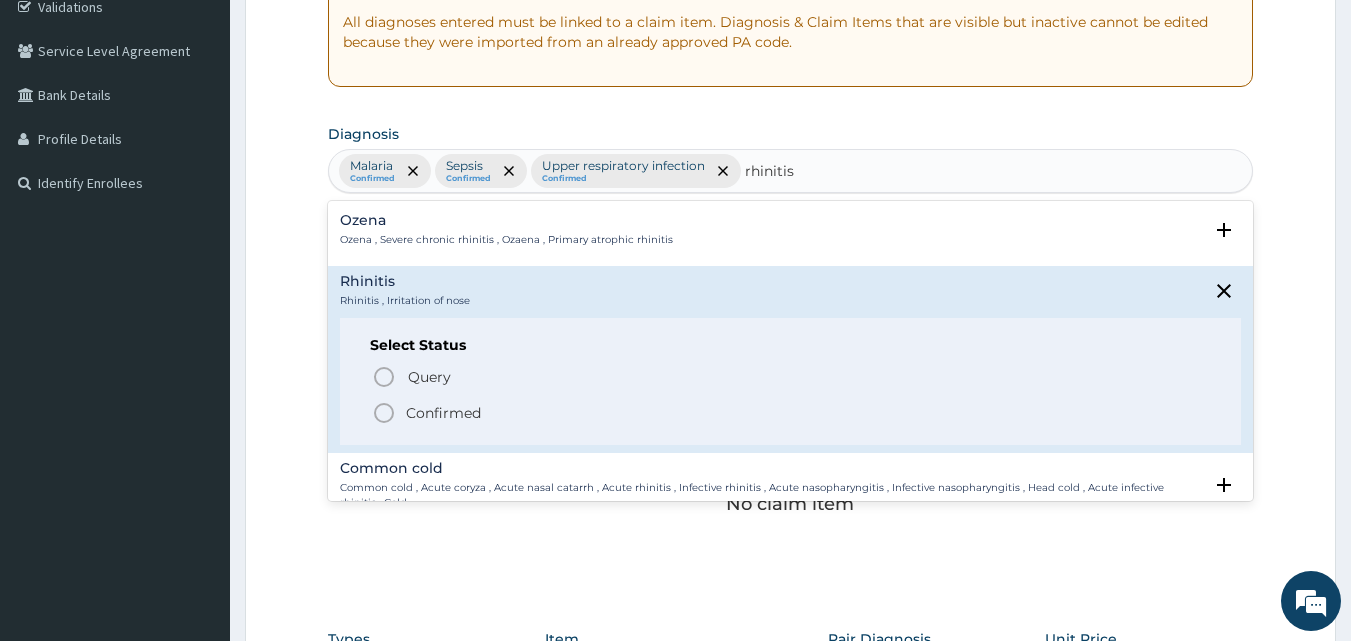click on "Confirmed" at bounding box center (443, 413) 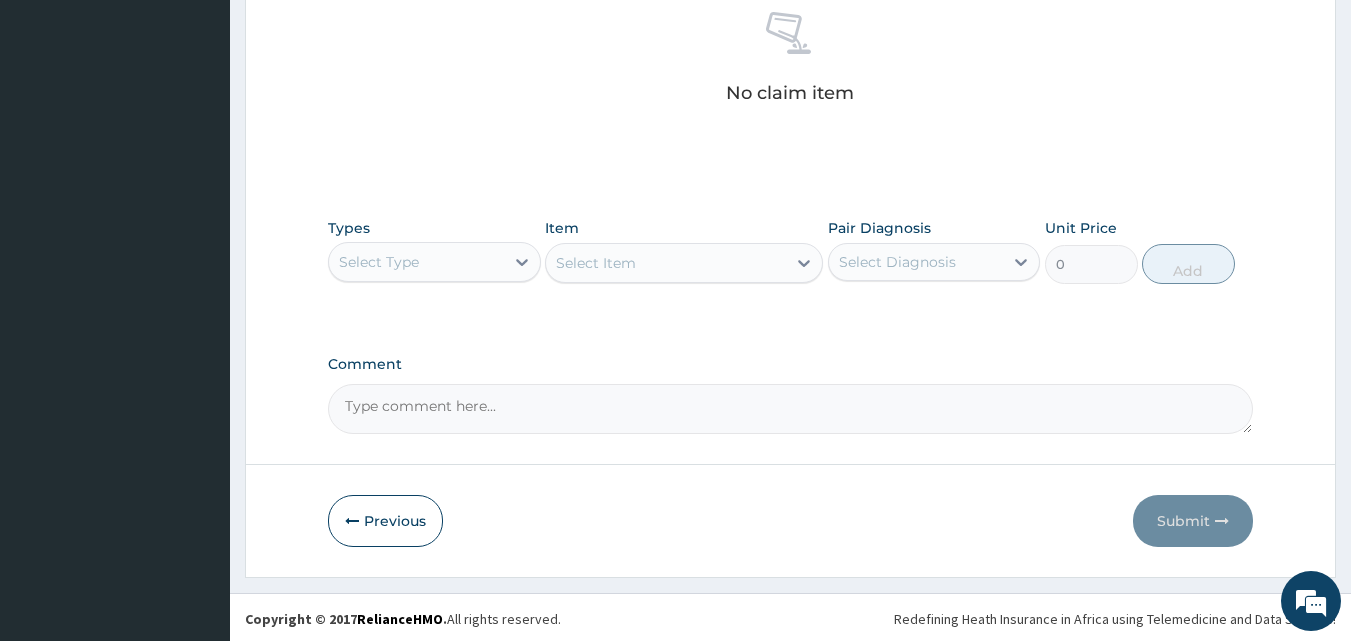 scroll, scrollTop: 801, scrollLeft: 0, axis: vertical 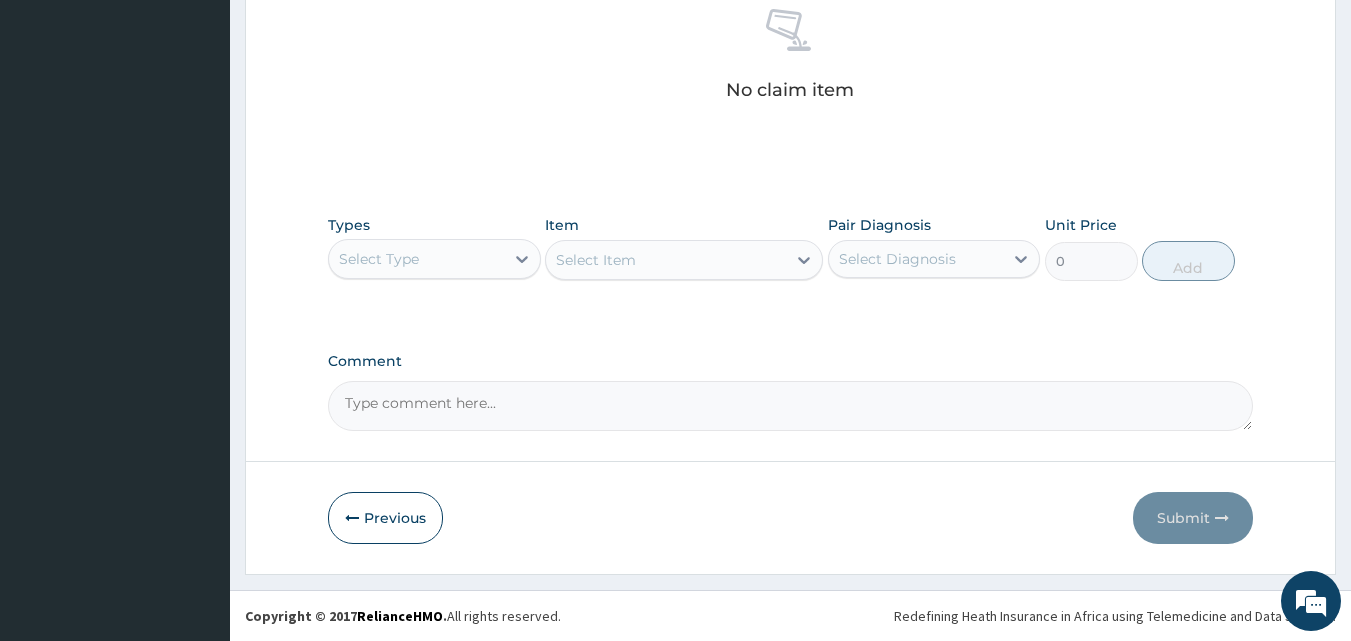 click on "Select Type" at bounding box center (416, 259) 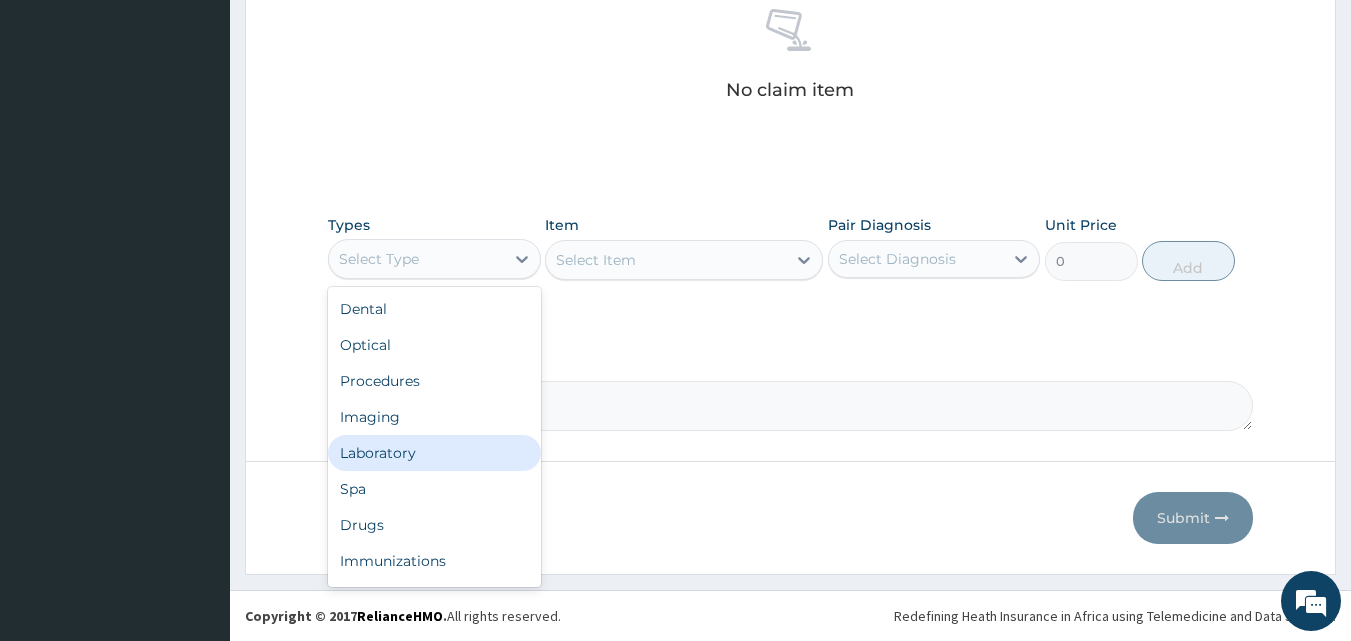 click on "Laboratory" at bounding box center (434, 453) 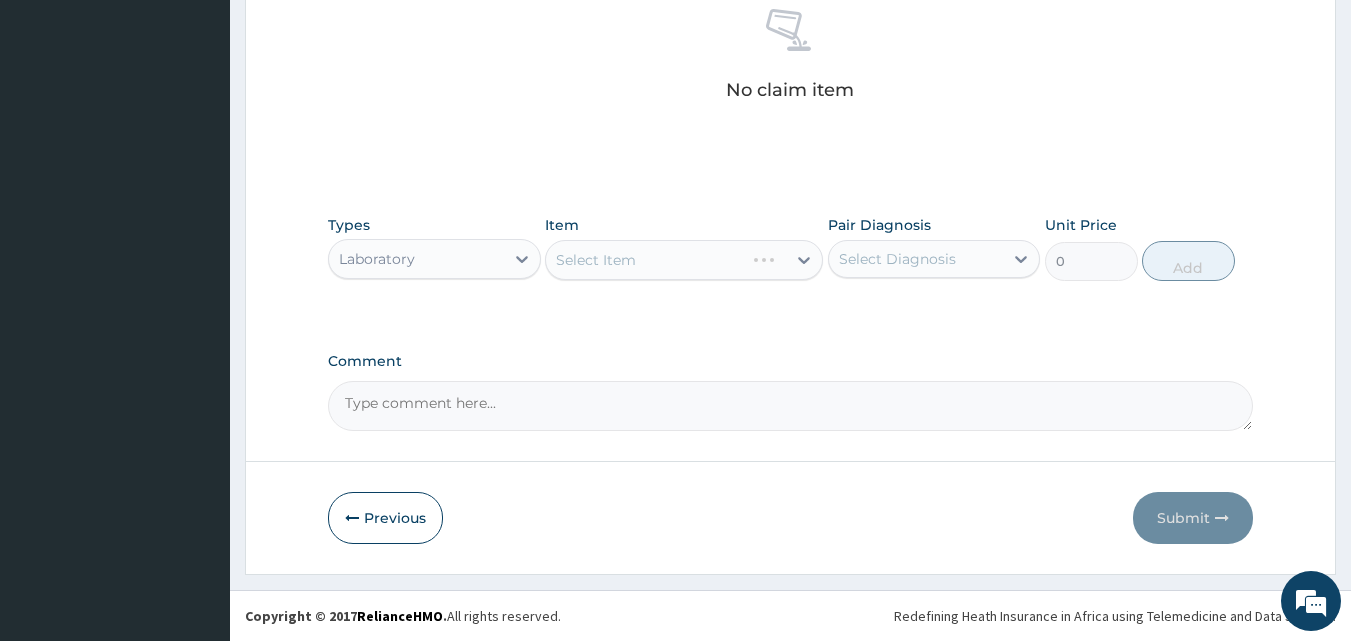 drag, startPoint x: 652, startPoint y: 255, endPoint x: 653, endPoint y: 272, distance: 17.029387 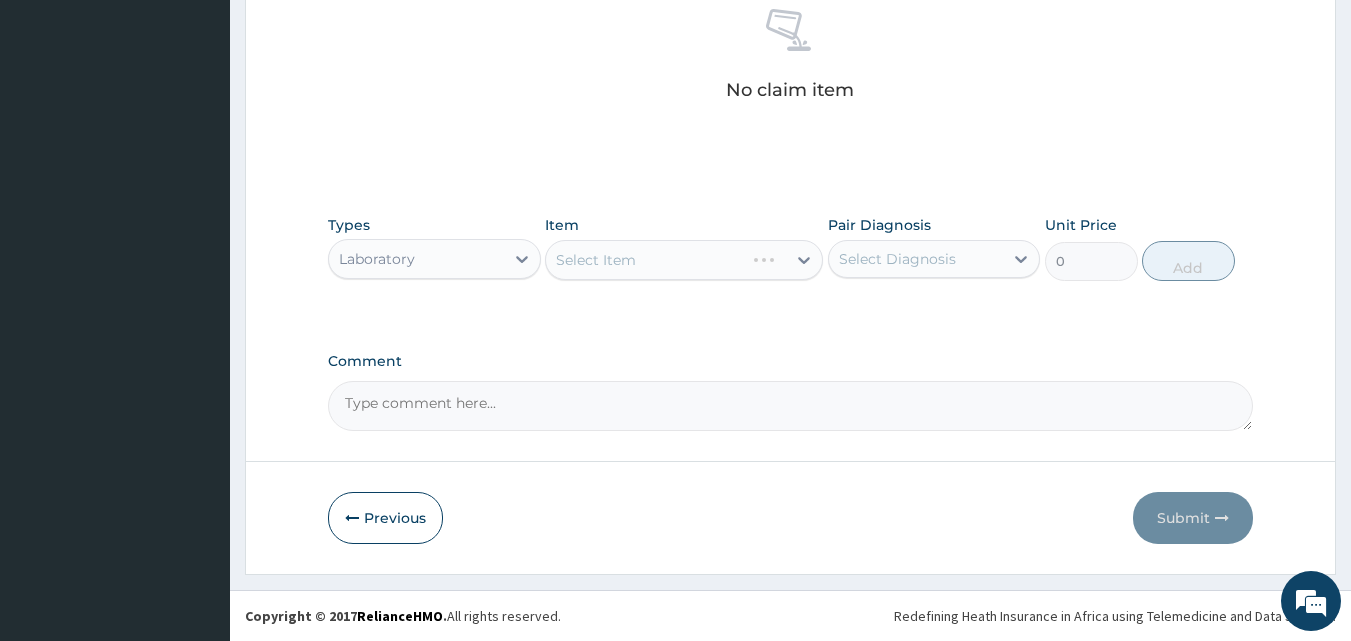 click on "Select Item" at bounding box center (684, 260) 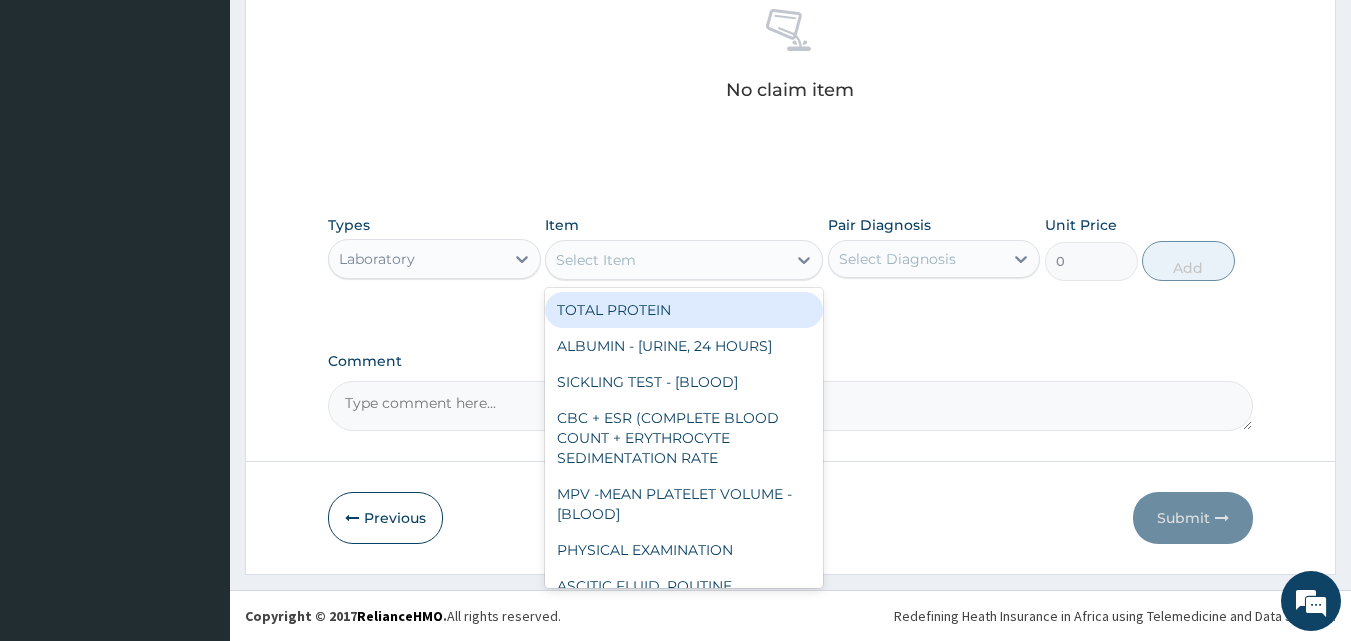 click on "Select Item" at bounding box center [666, 260] 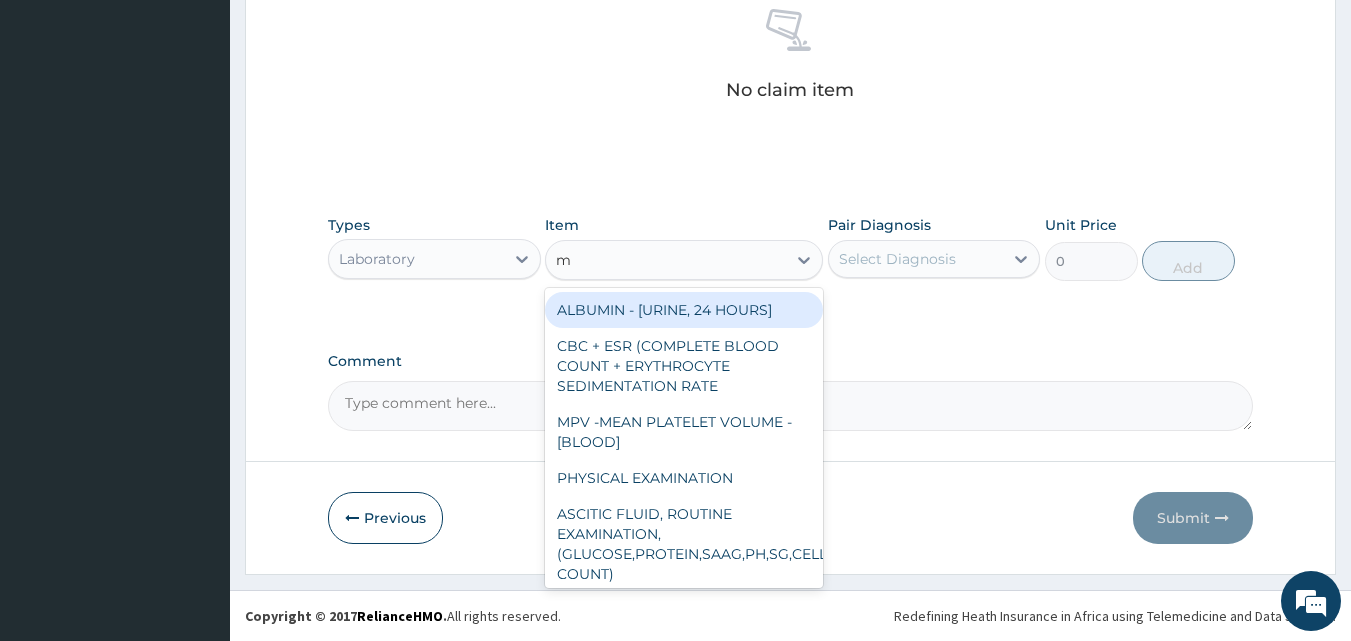 type on "mp" 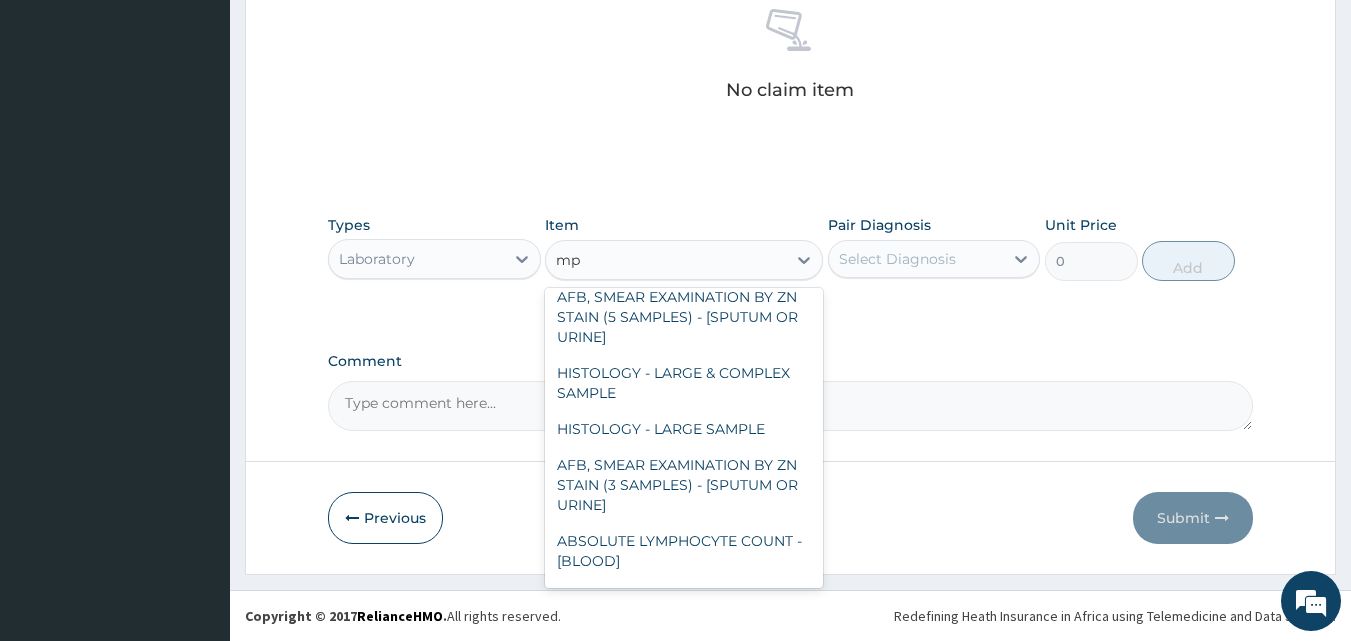 scroll, scrollTop: 436, scrollLeft: 0, axis: vertical 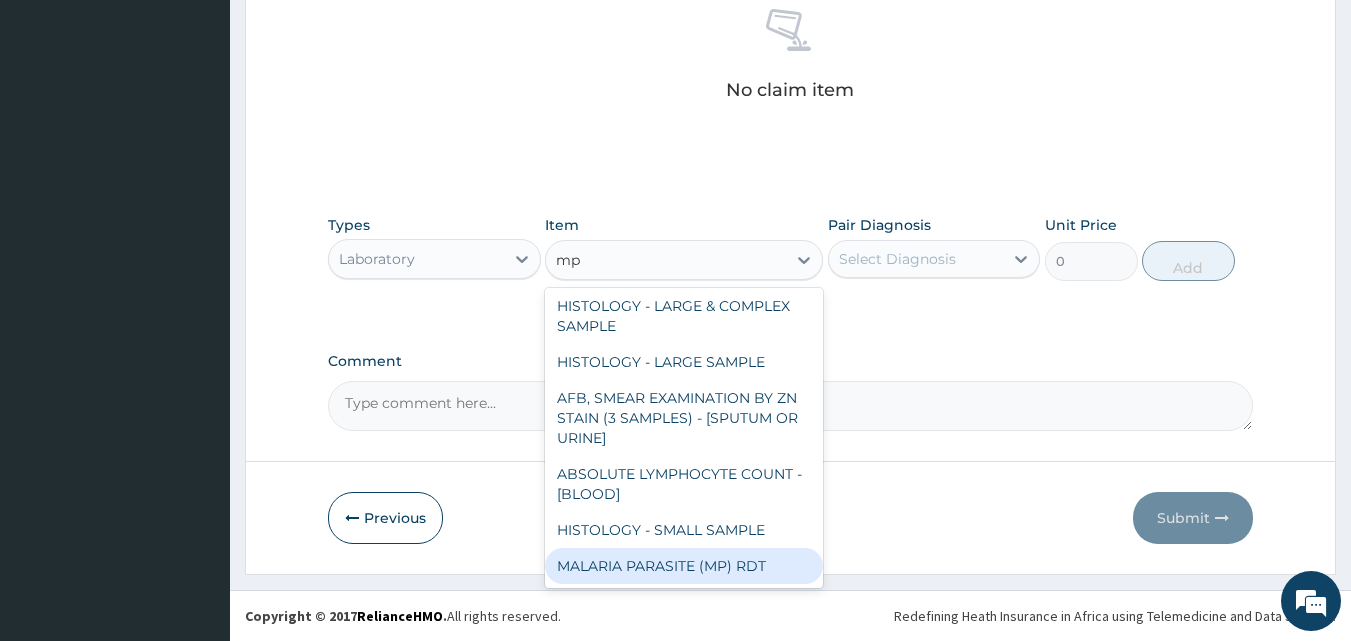 click on "MALARIA PARASITE (MP) RDT" at bounding box center (684, 566) 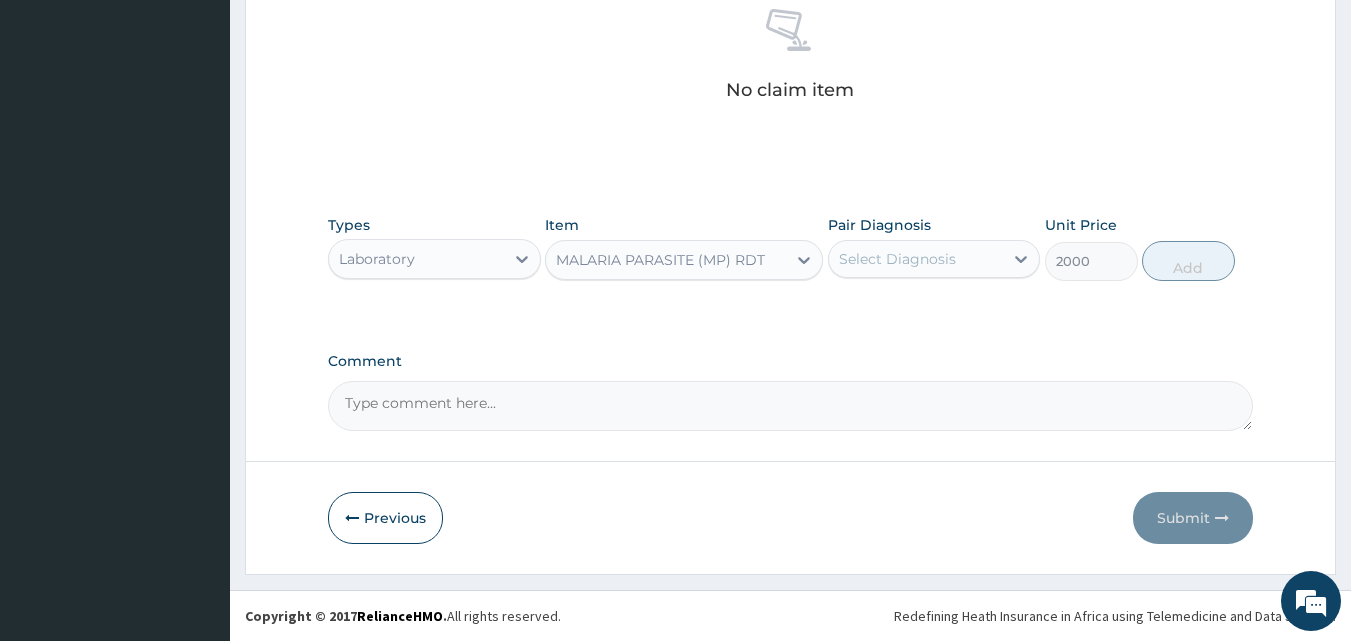 click on "Select Diagnosis" at bounding box center (897, 259) 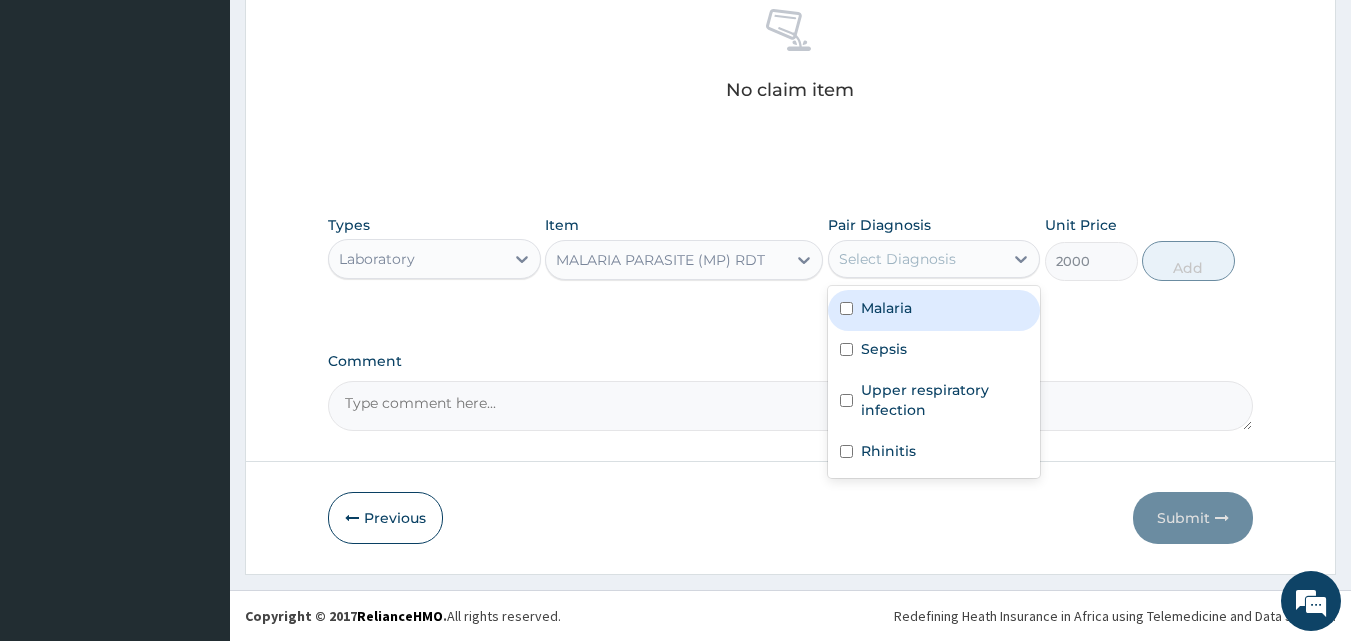 click on "Malaria" at bounding box center [934, 310] 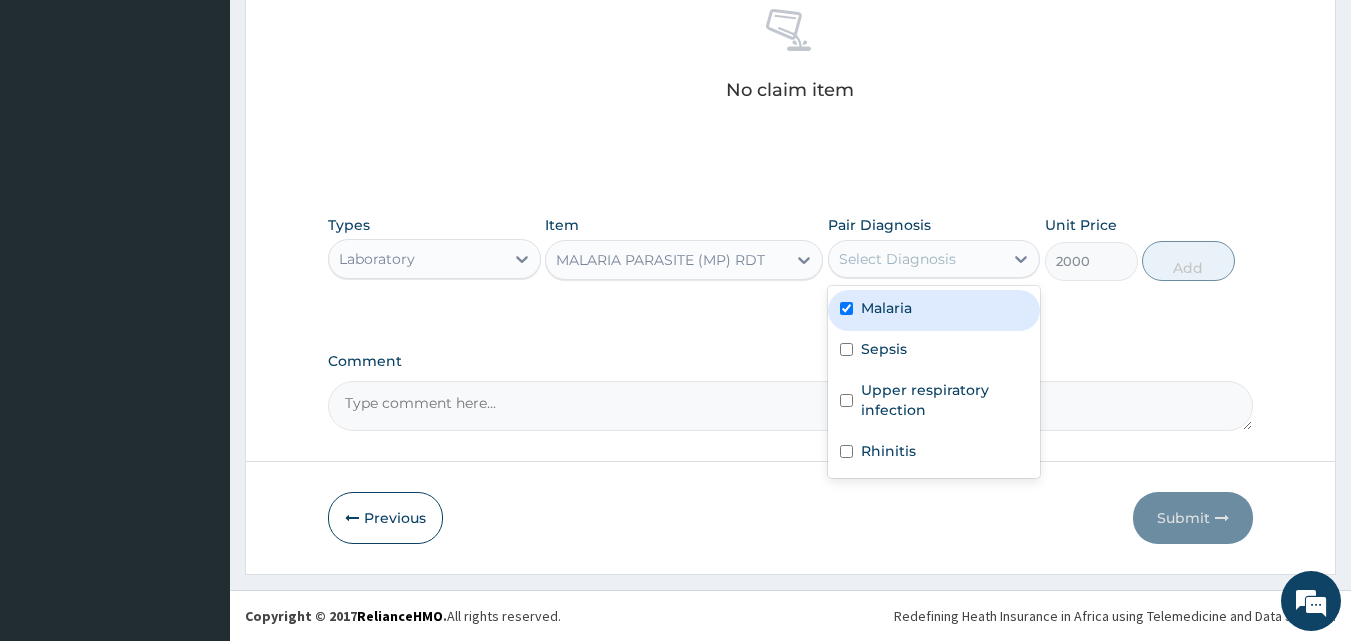 checkbox on "true" 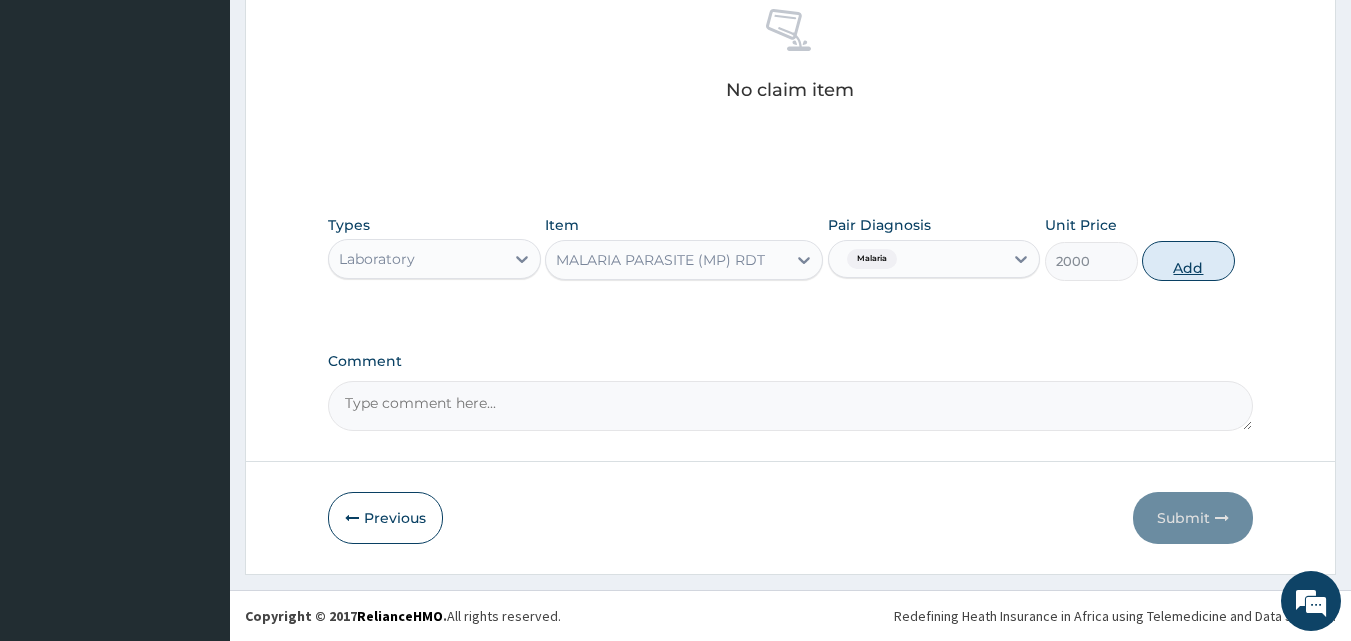 click on "Add" at bounding box center [1188, 261] 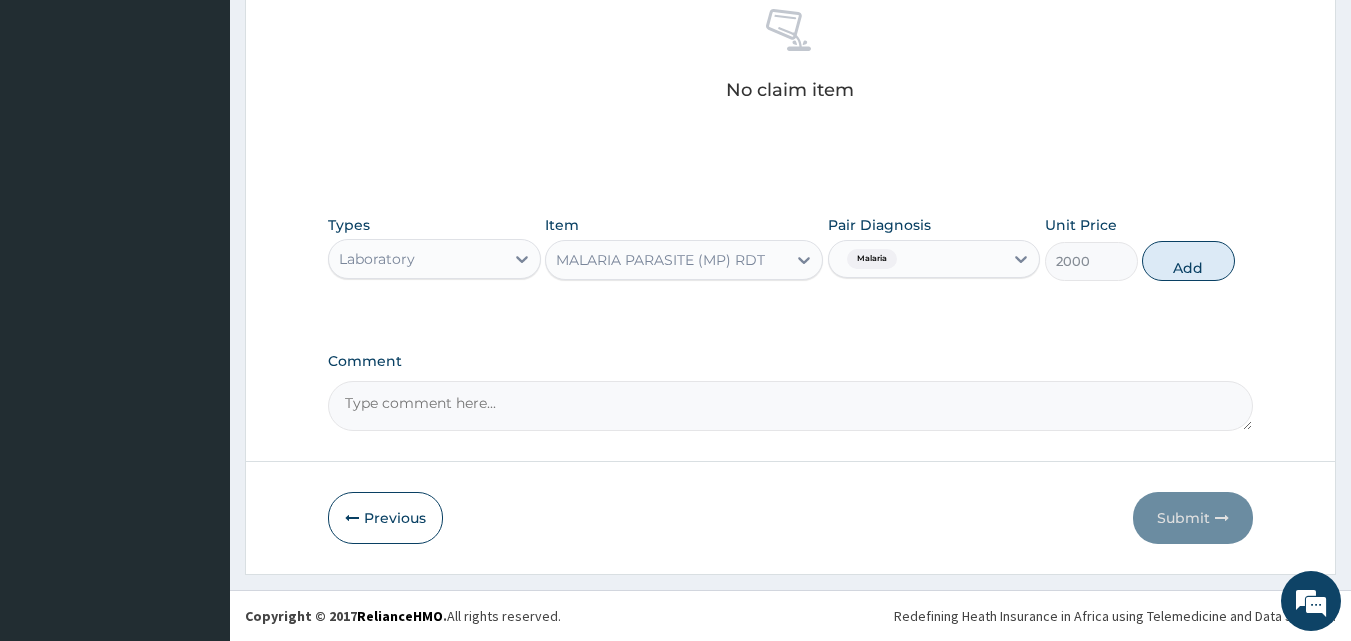 type on "0" 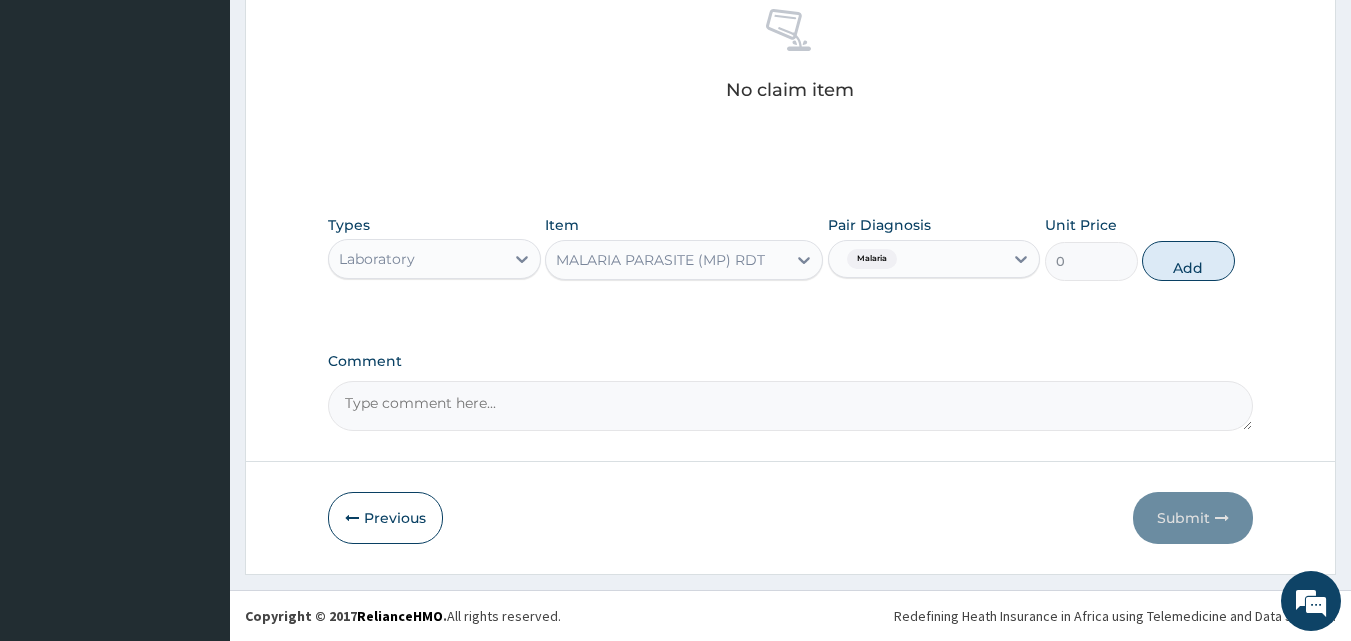 scroll, scrollTop: 721, scrollLeft: 0, axis: vertical 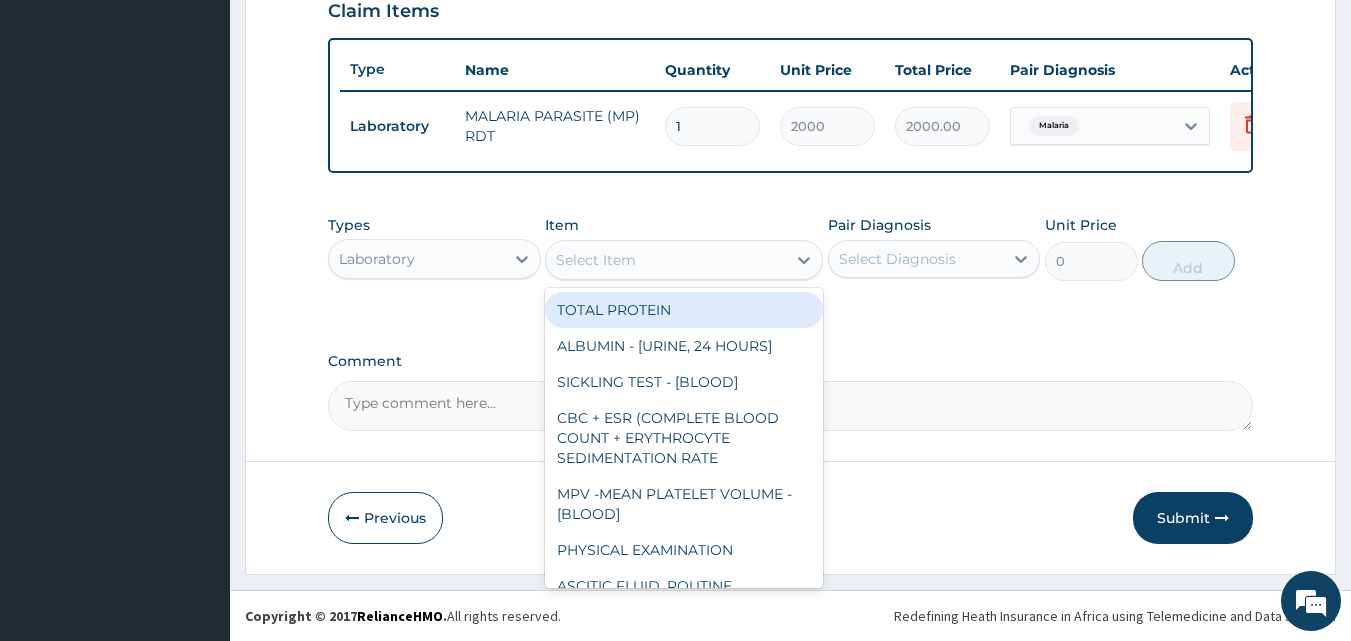 click on "Select Item" at bounding box center (666, 260) 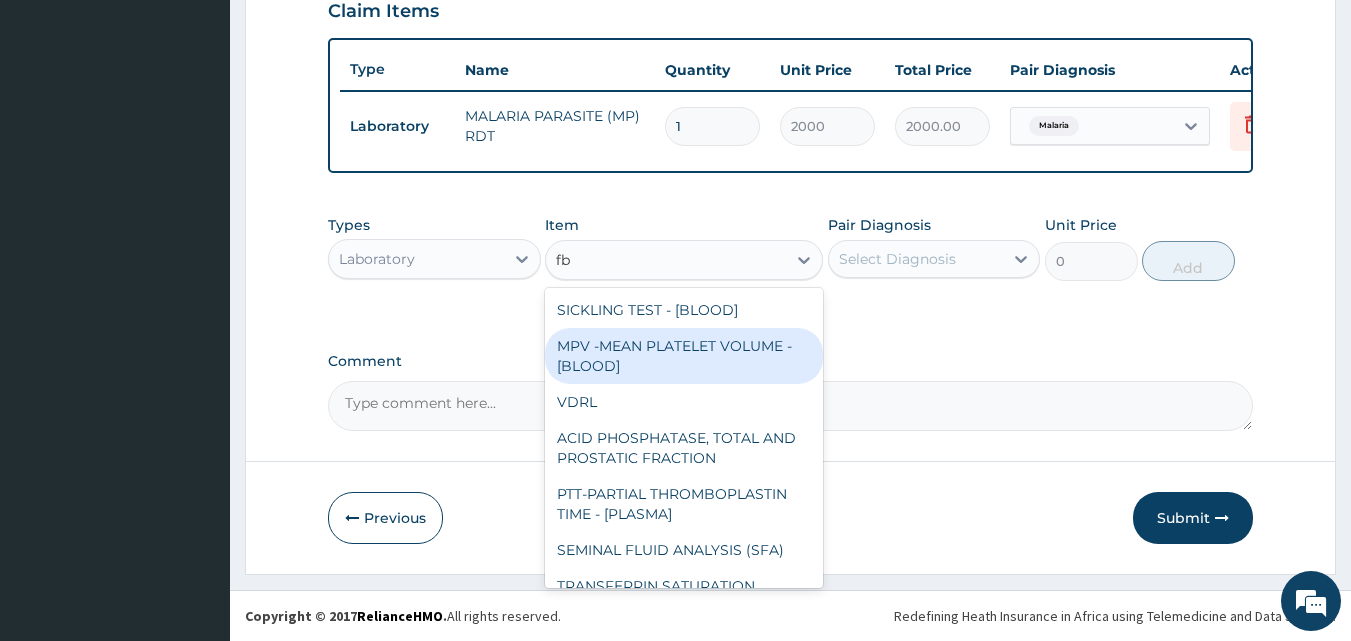 type on "fbc" 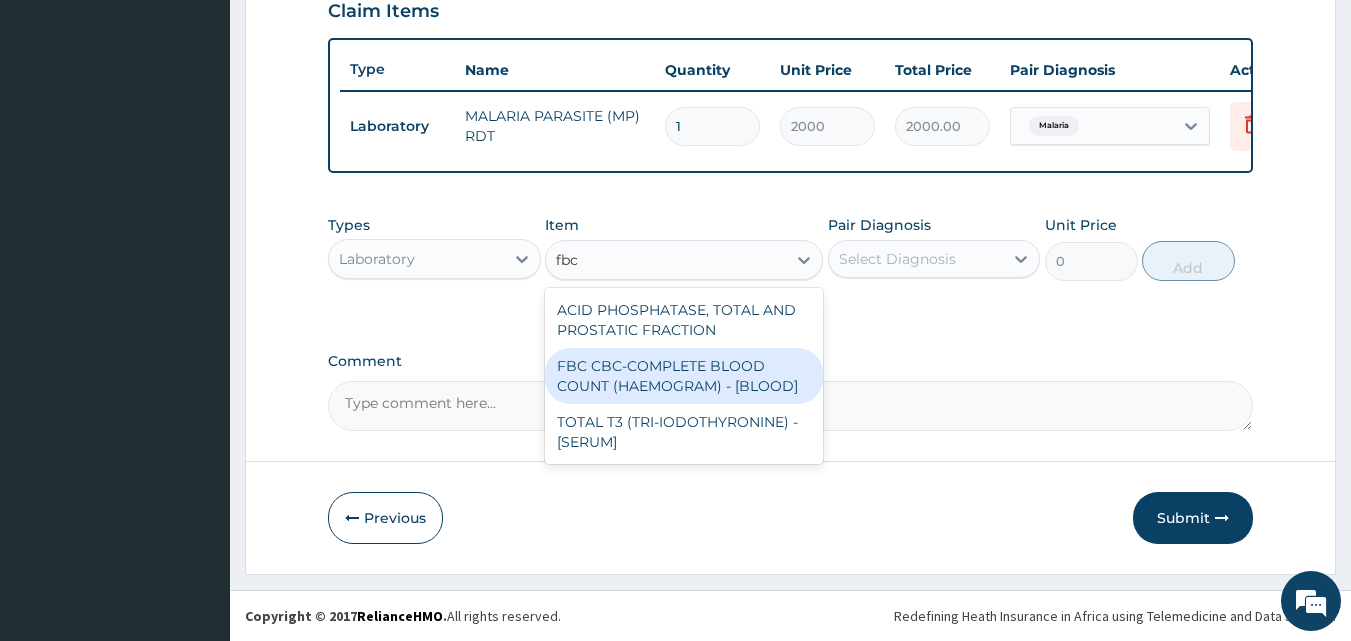 drag, startPoint x: 654, startPoint y: 375, endPoint x: 758, endPoint y: 301, distance: 127.64012 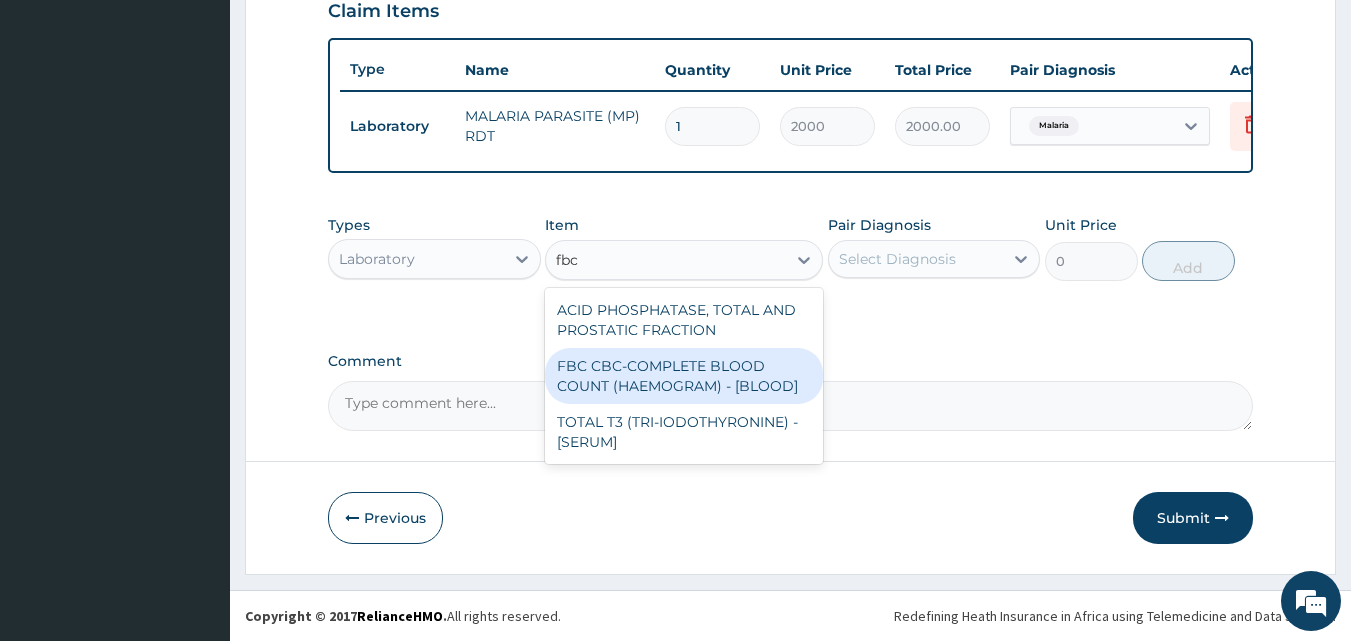 click on "FBC CBC-COMPLETE BLOOD COUNT (HAEMOGRAM) - [BLOOD]" at bounding box center (684, 376) 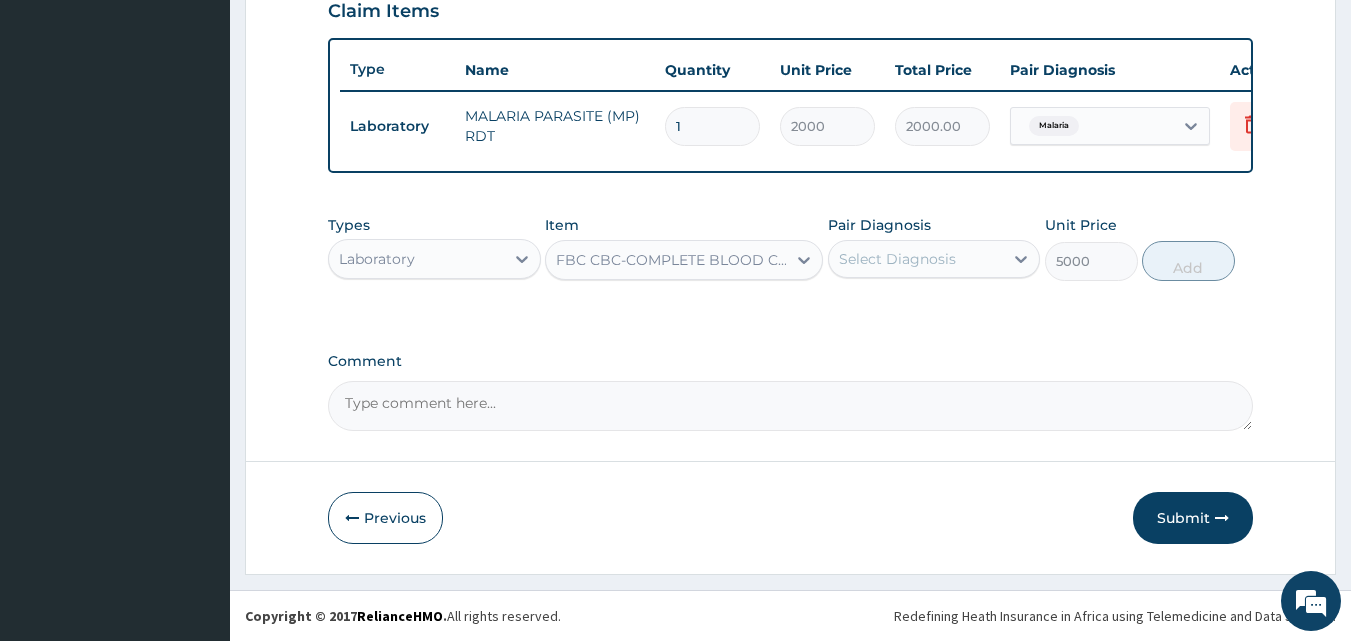 drag, startPoint x: 854, startPoint y: 249, endPoint x: 859, endPoint y: 265, distance: 16.763054 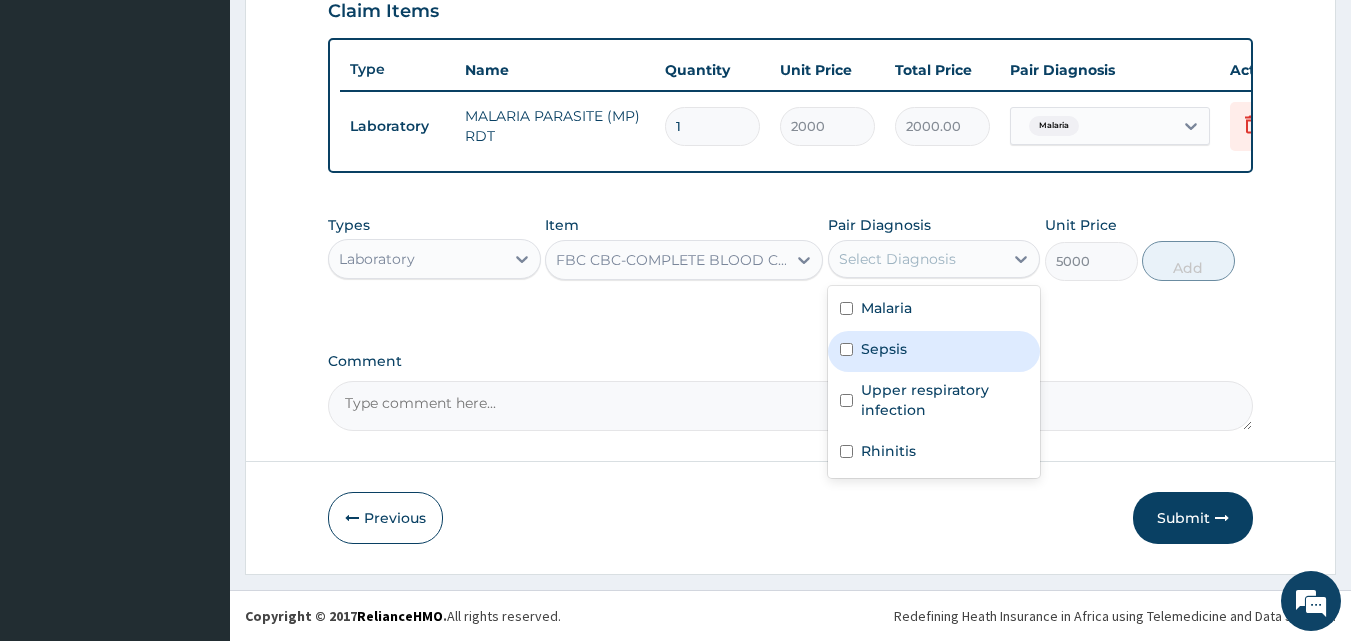 drag, startPoint x: 882, startPoint y: 346, endPoint x: 916, endPoint y: 339, distance: 34.713108 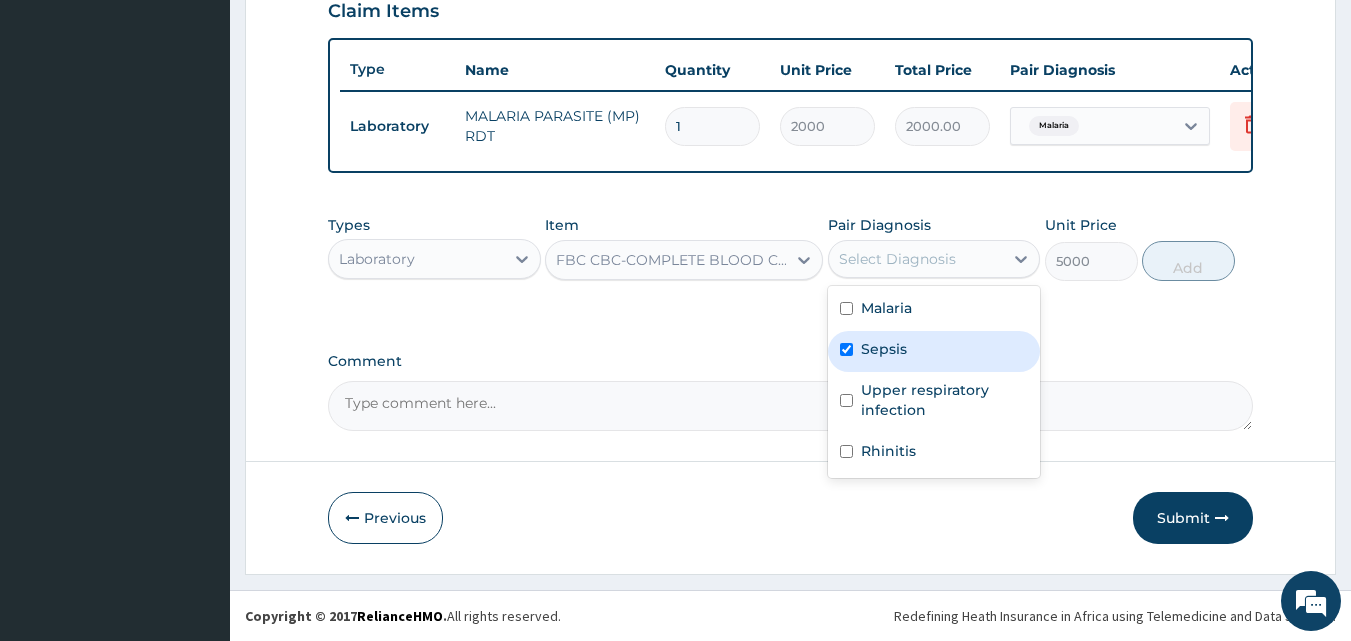 checkbox on "true" 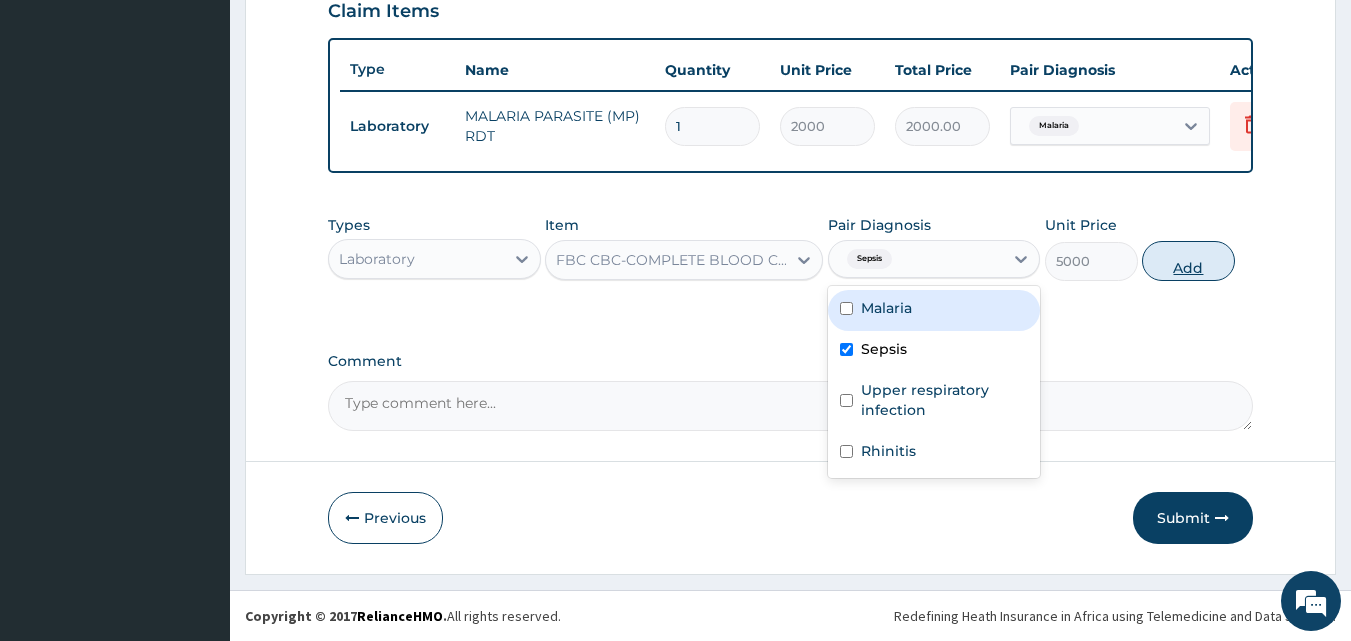 drag, startPoint x: 1171, startPoint y: 265, endPoint x: 1144, endPoint y: 284, distance: 33.01515 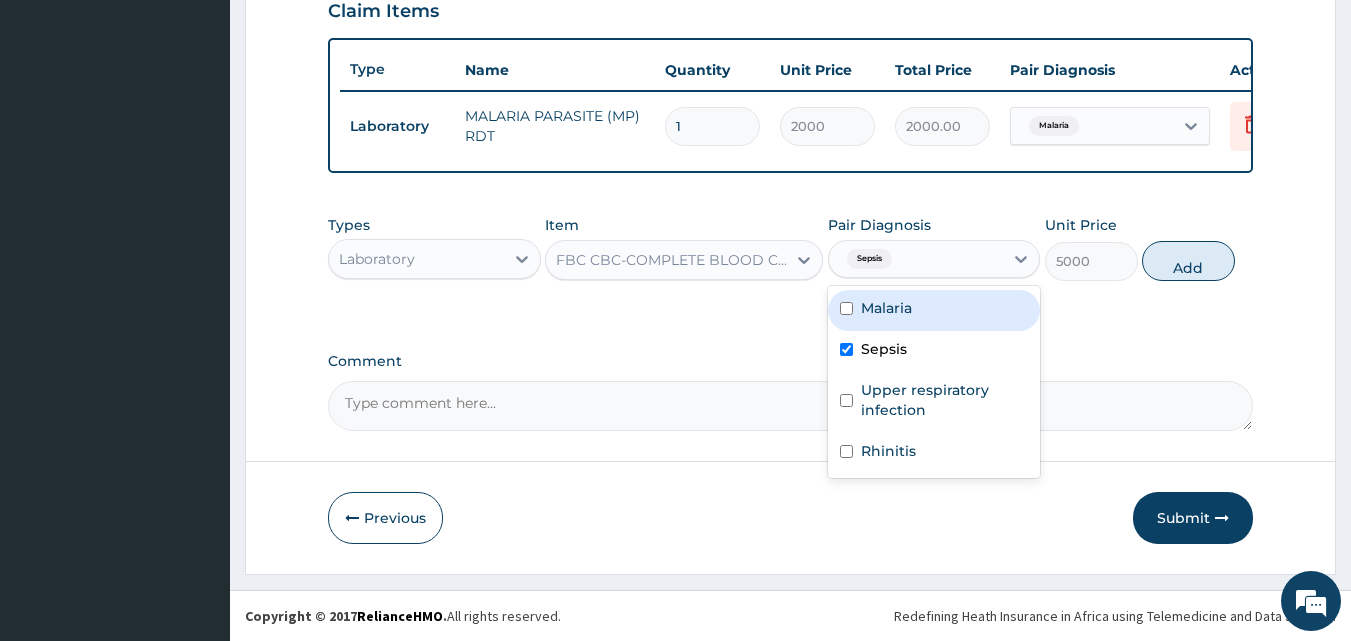 click on "Add" at bounding box center [1188, 261] 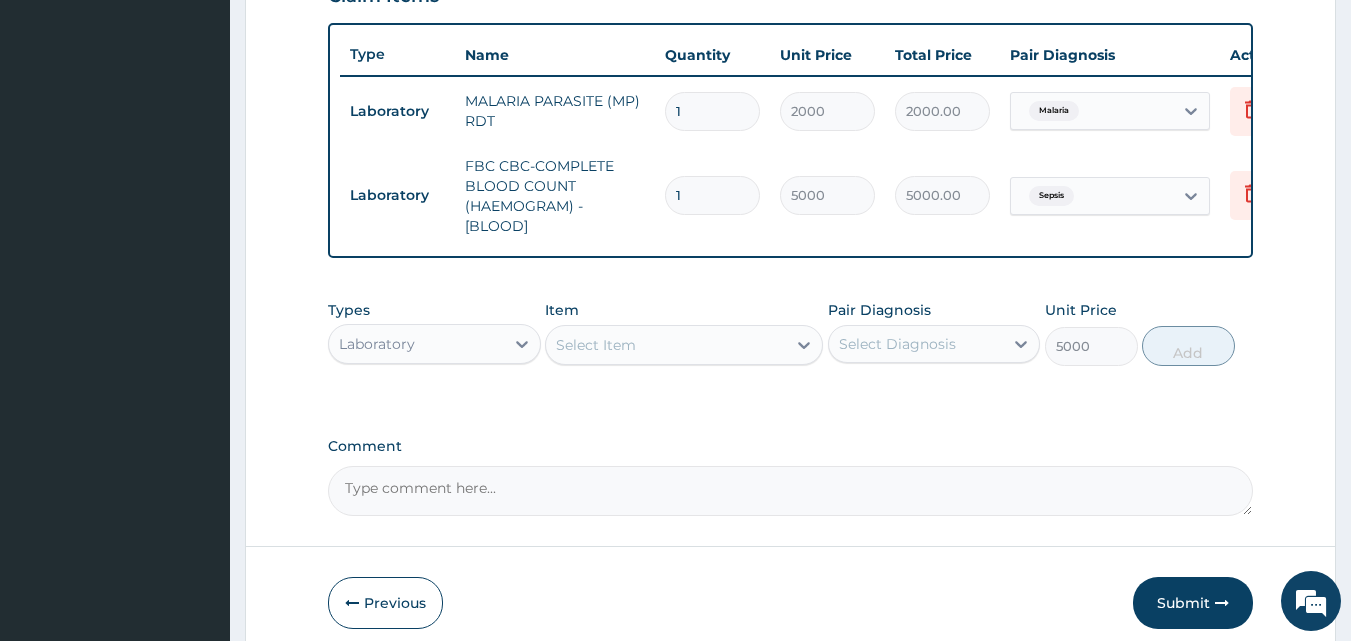 type on "0" 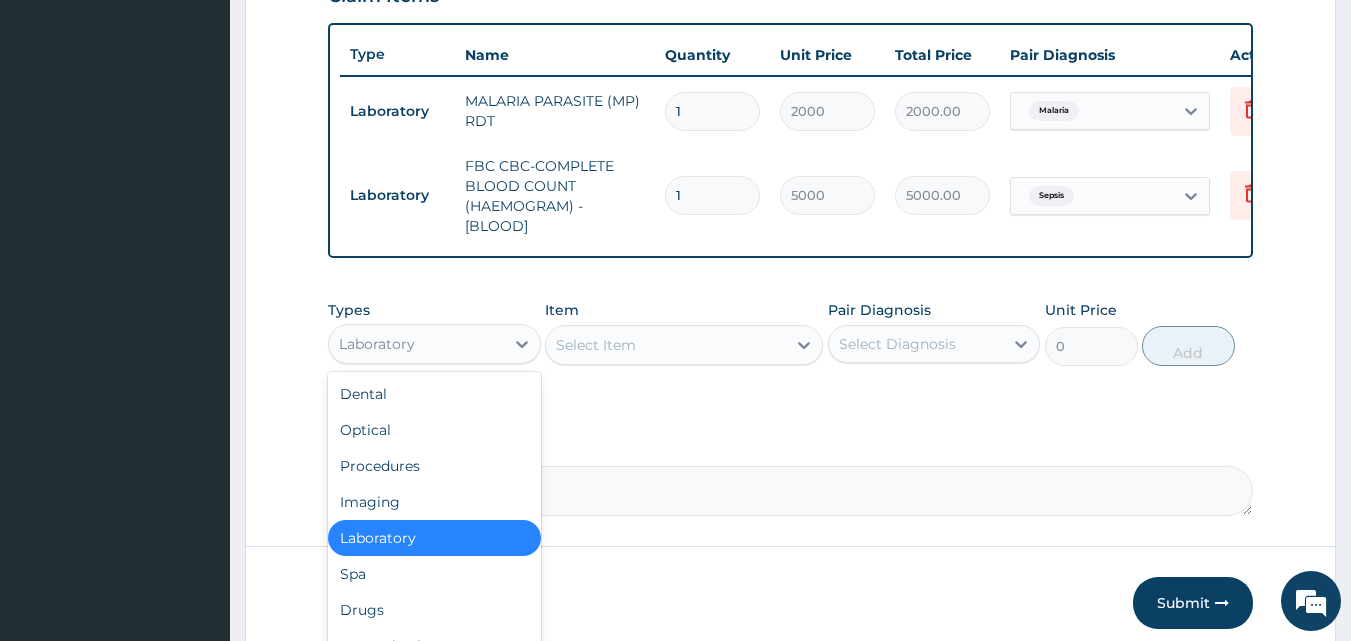 click on "Laboratory" at bounding box center [416, 344] 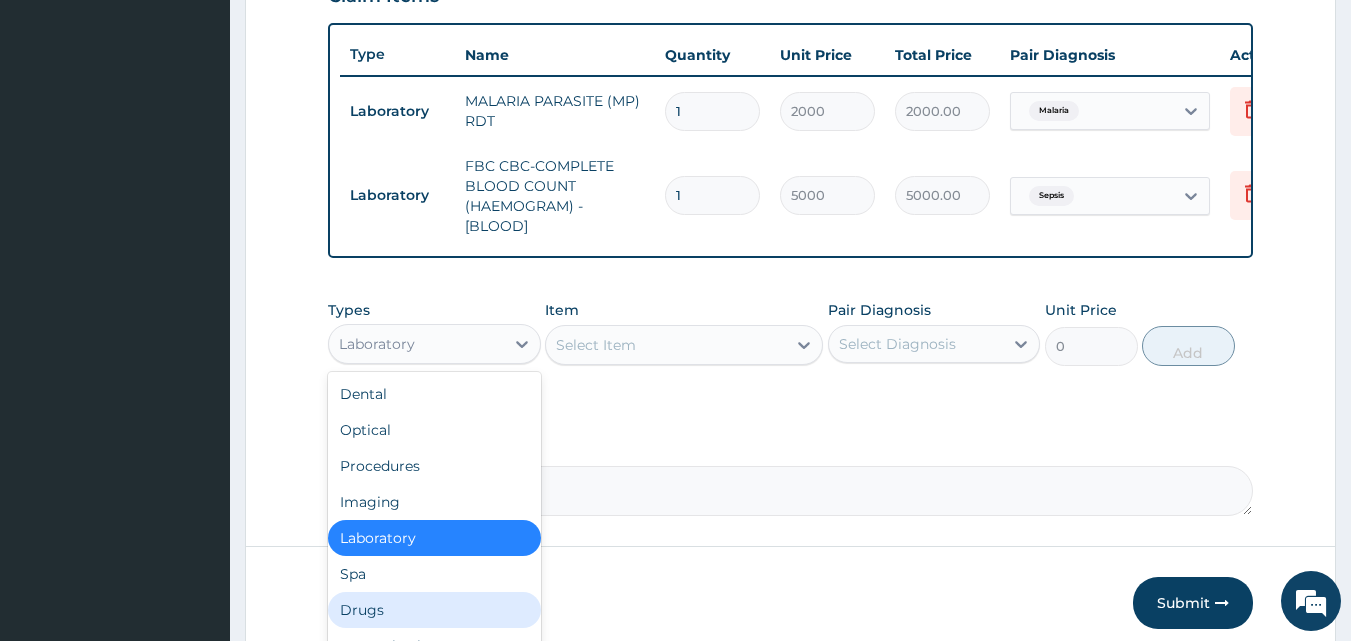 click on "Drugs" at bounding box center (434, 610) 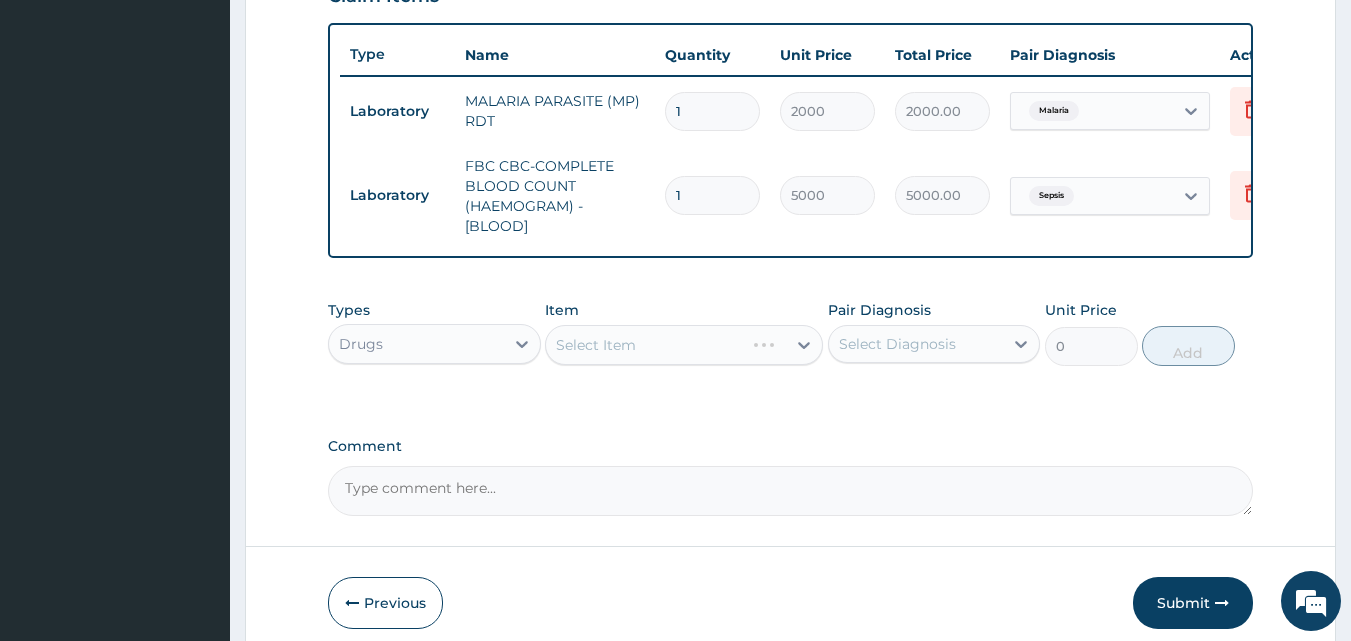 scroll, scrollTop: 821, scrollLeft: 0, axis: vertical 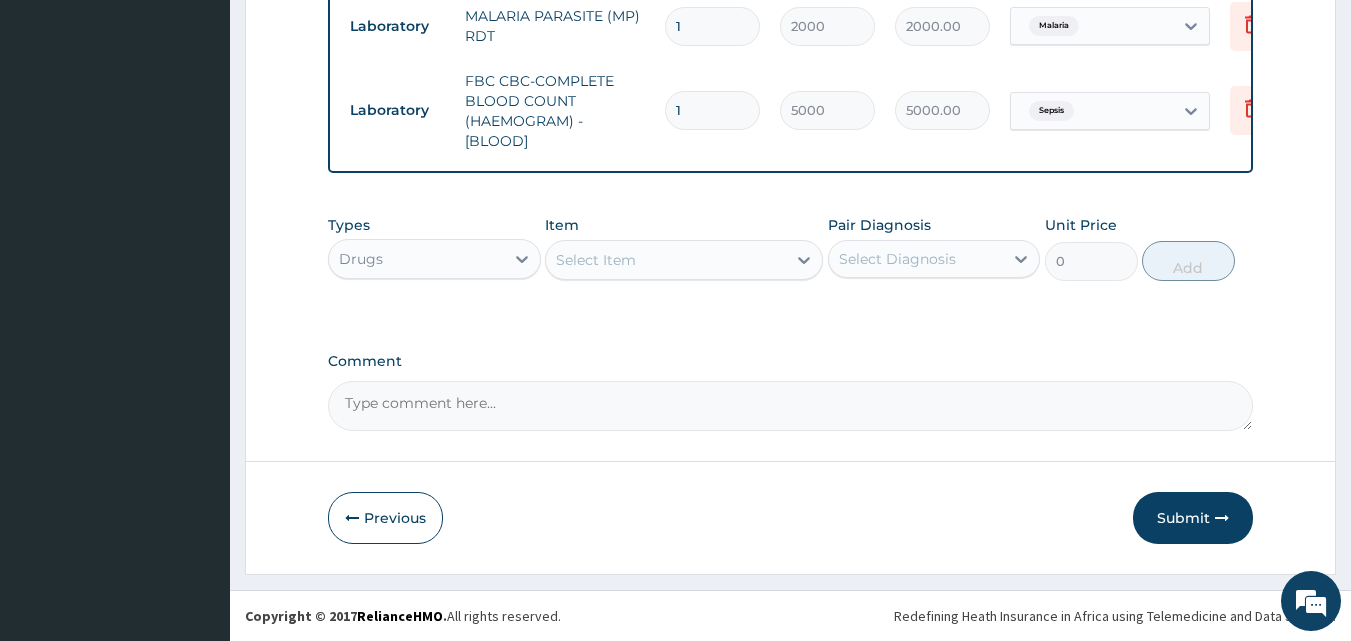 click on "Select Item" at bounding box center (596, 260) 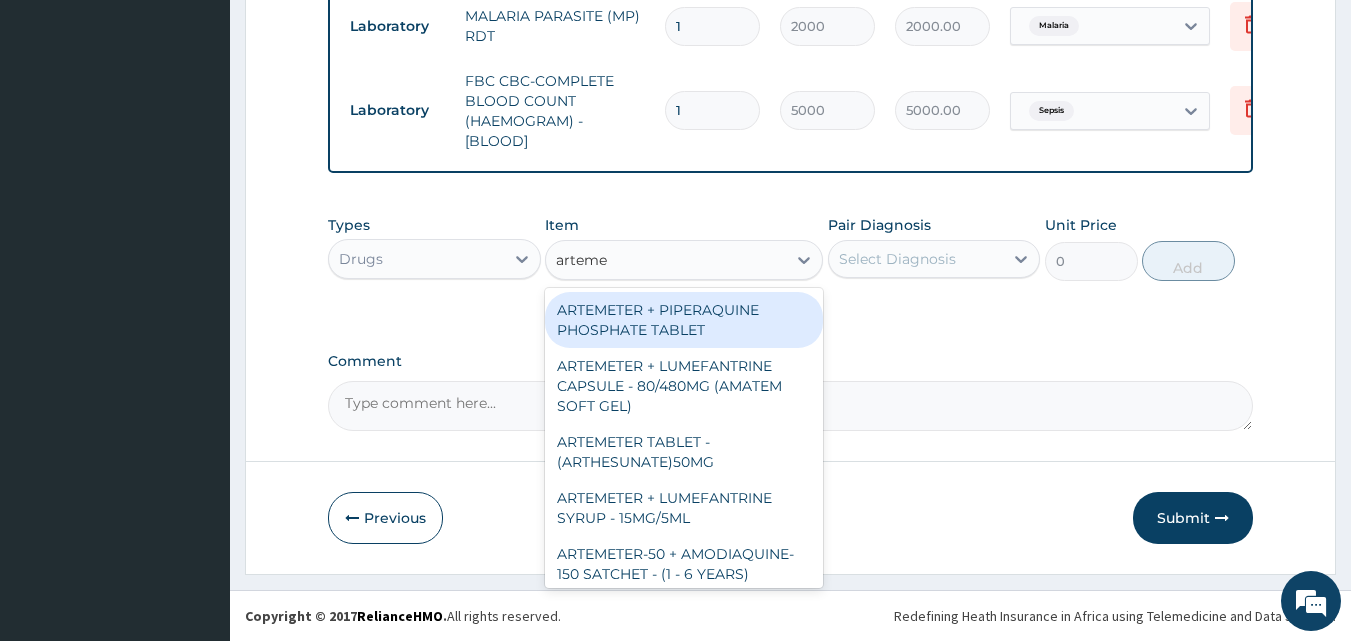 type on "artemet" 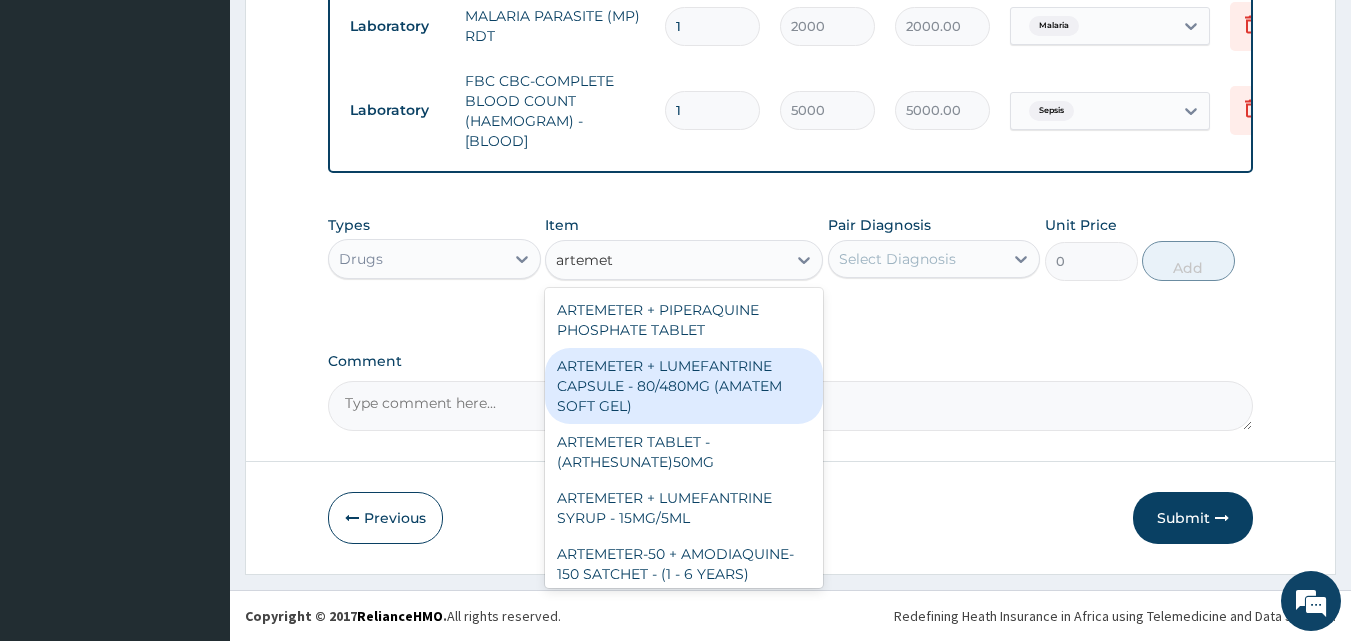 drag, startPoint x: 695, startPoint y: 376, endPoint x: 727, endPoint y: 356, distance: 37.735924 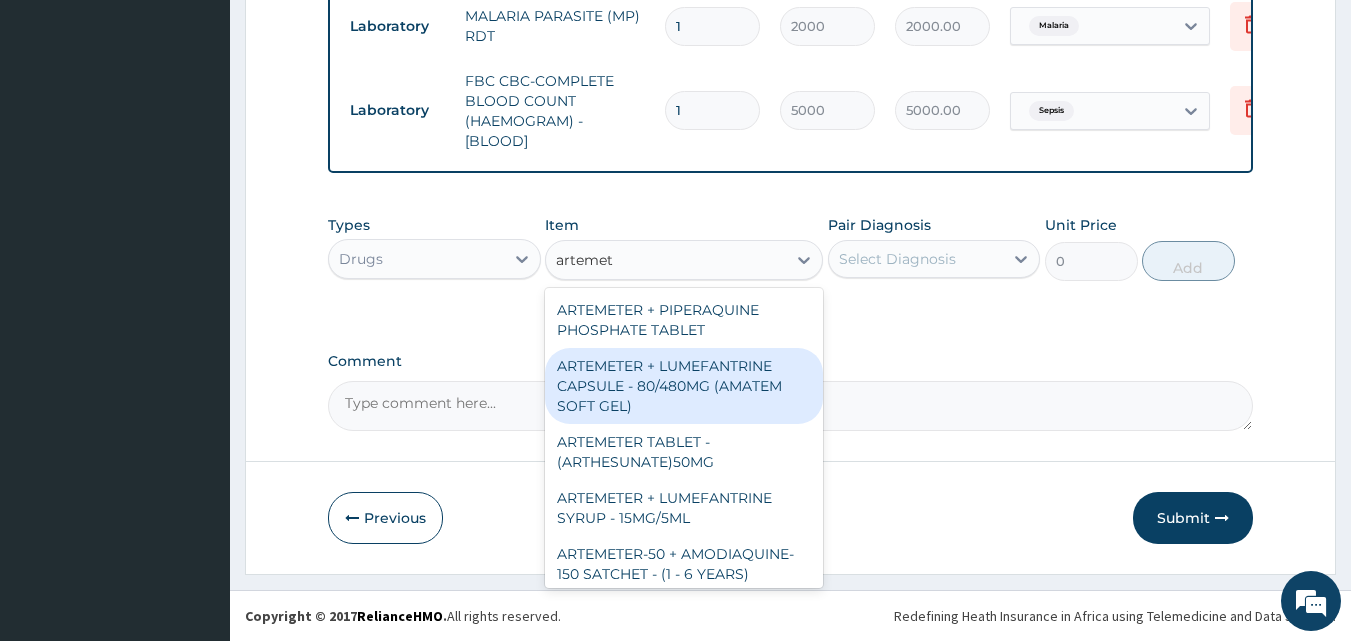 click on "ARTEMETER + LUMEFANTRINE CAPSULE -  80/480MG (AMATEM SOFT GEL)" at bounding box center [684, 386] 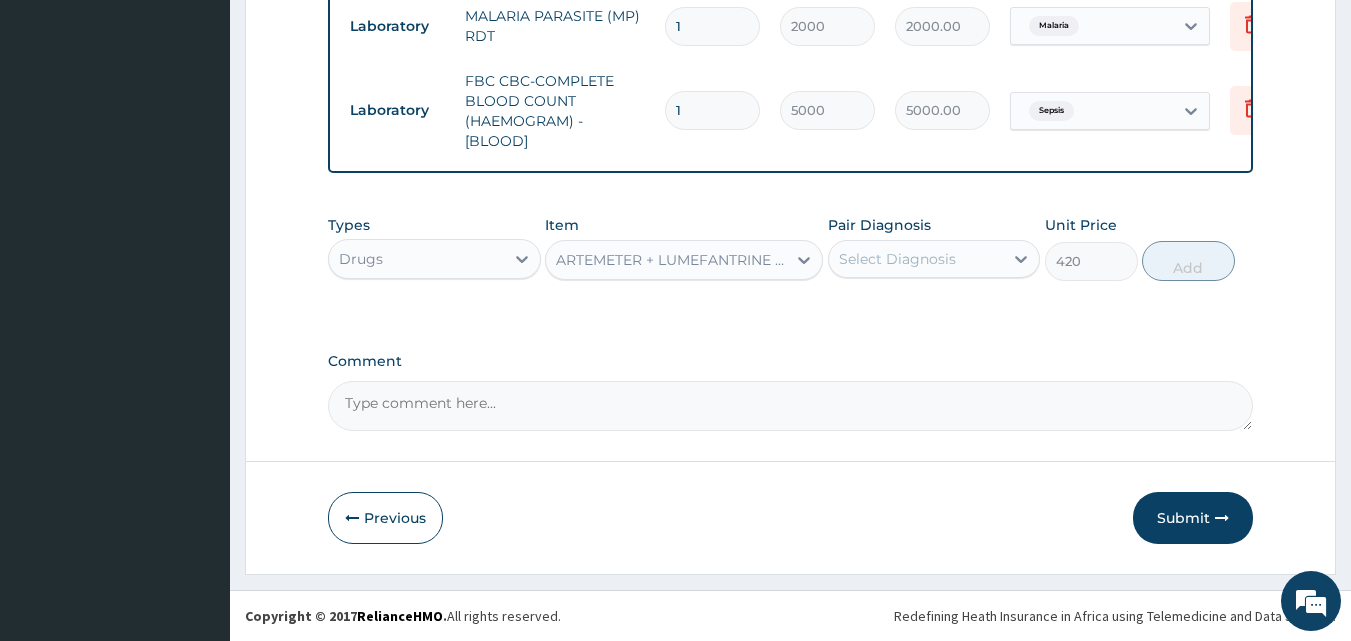 click on "Select Diagnosis" at bounding box center [897, 259] 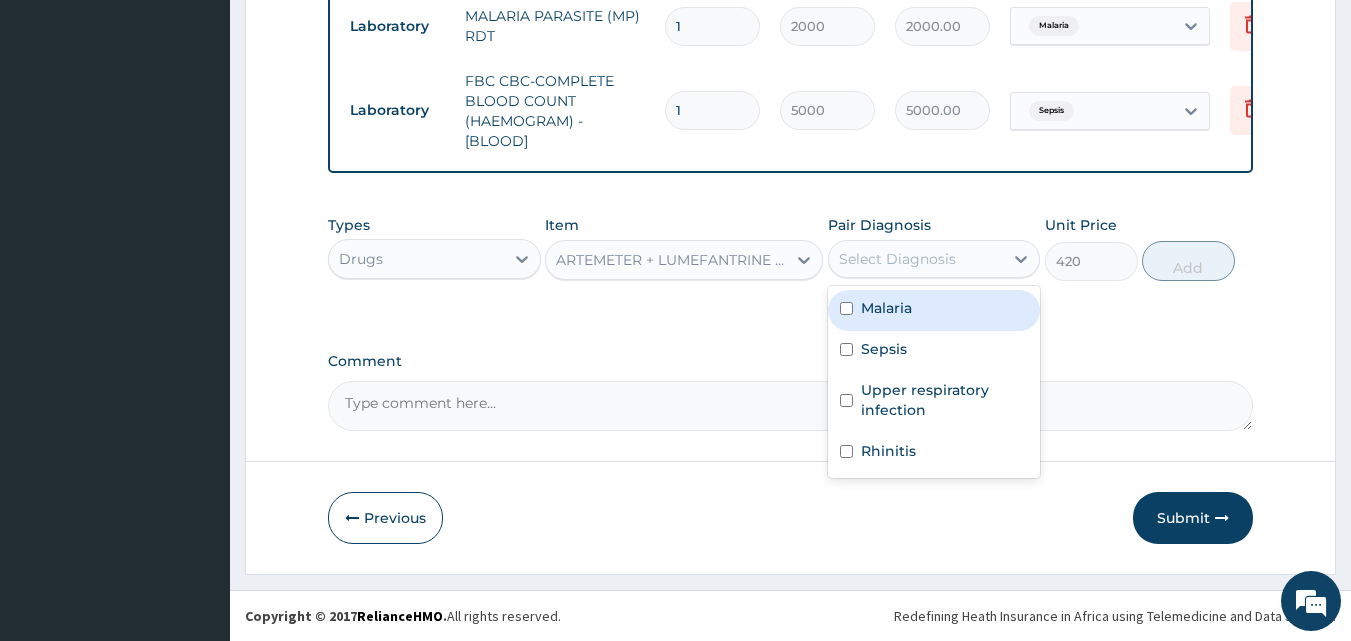 click on "Malaria" at bounding box center (886, 308) 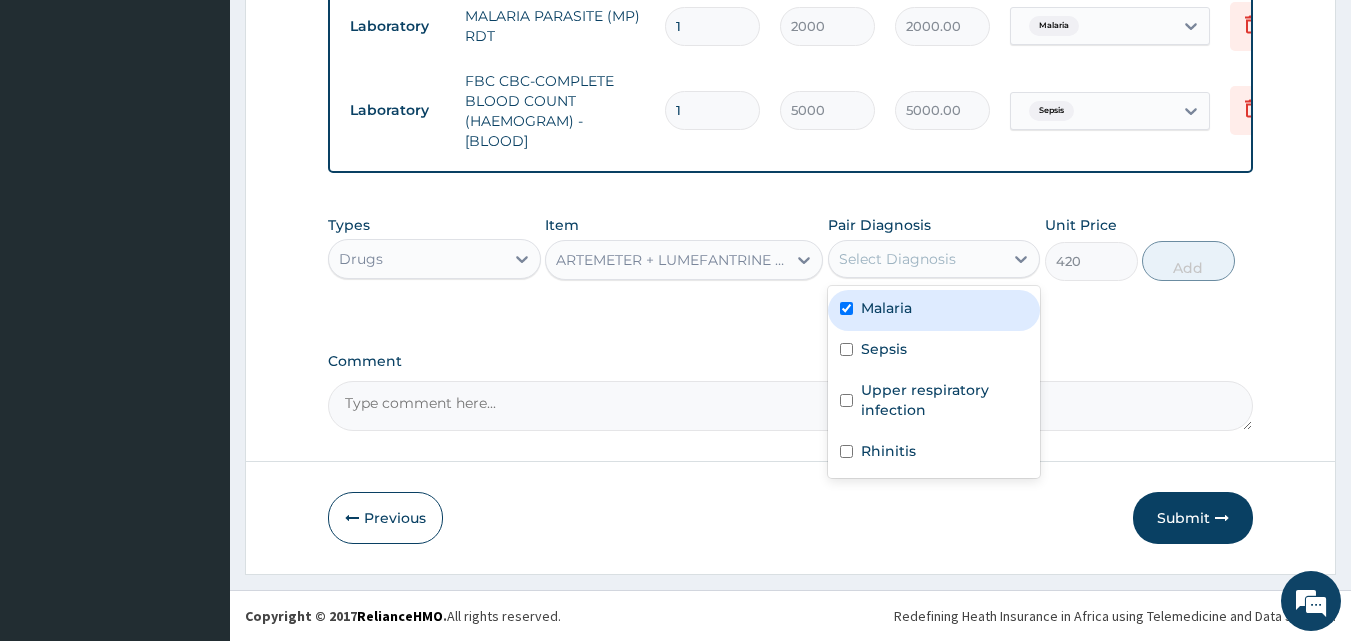 checkbox on "true" 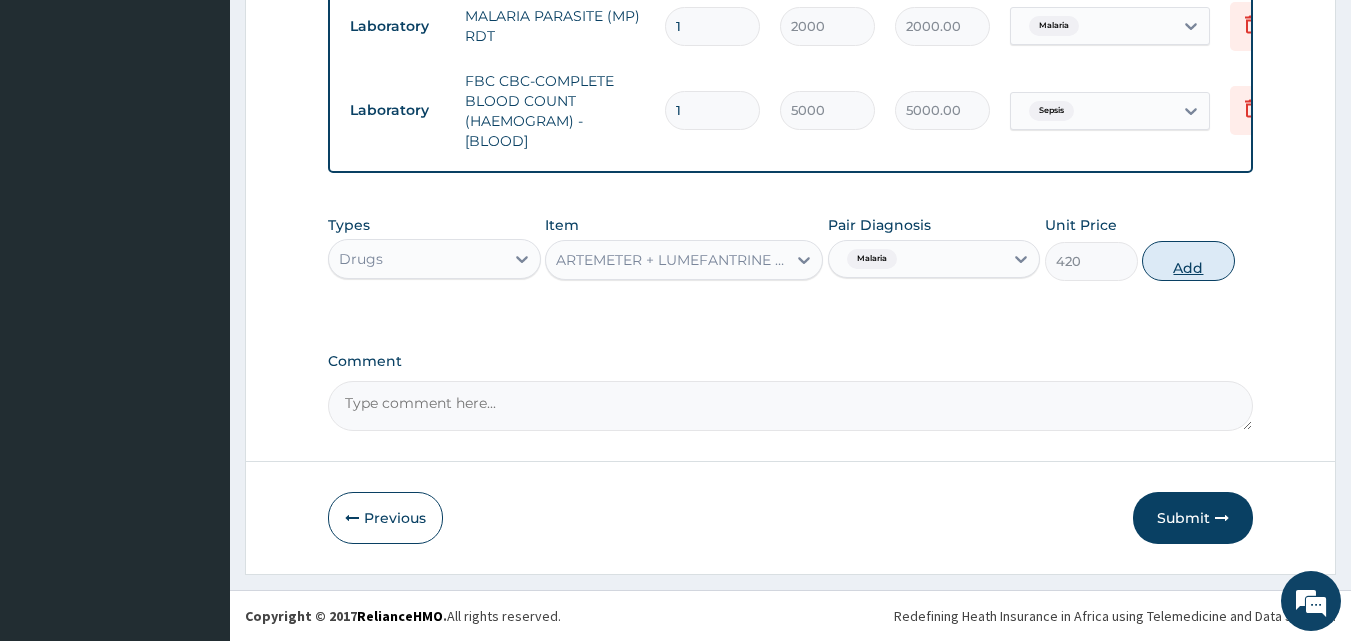 click on "Add" at bounding box center (1188, 261) 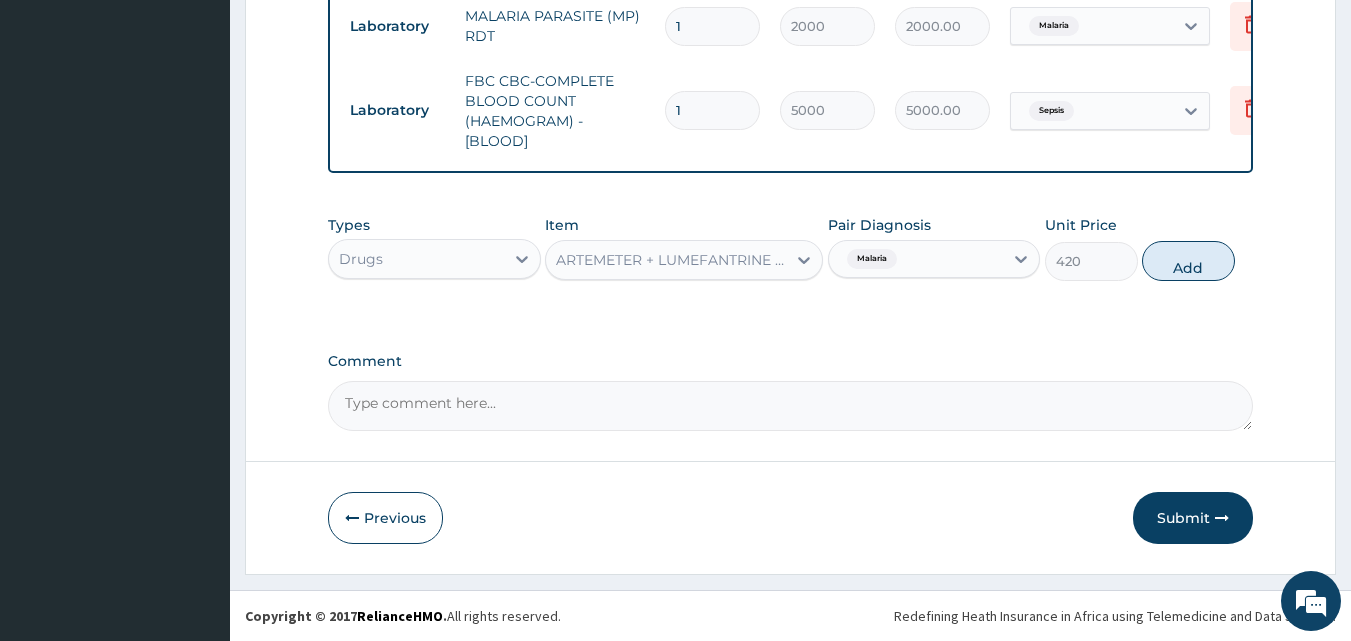 type on "0" 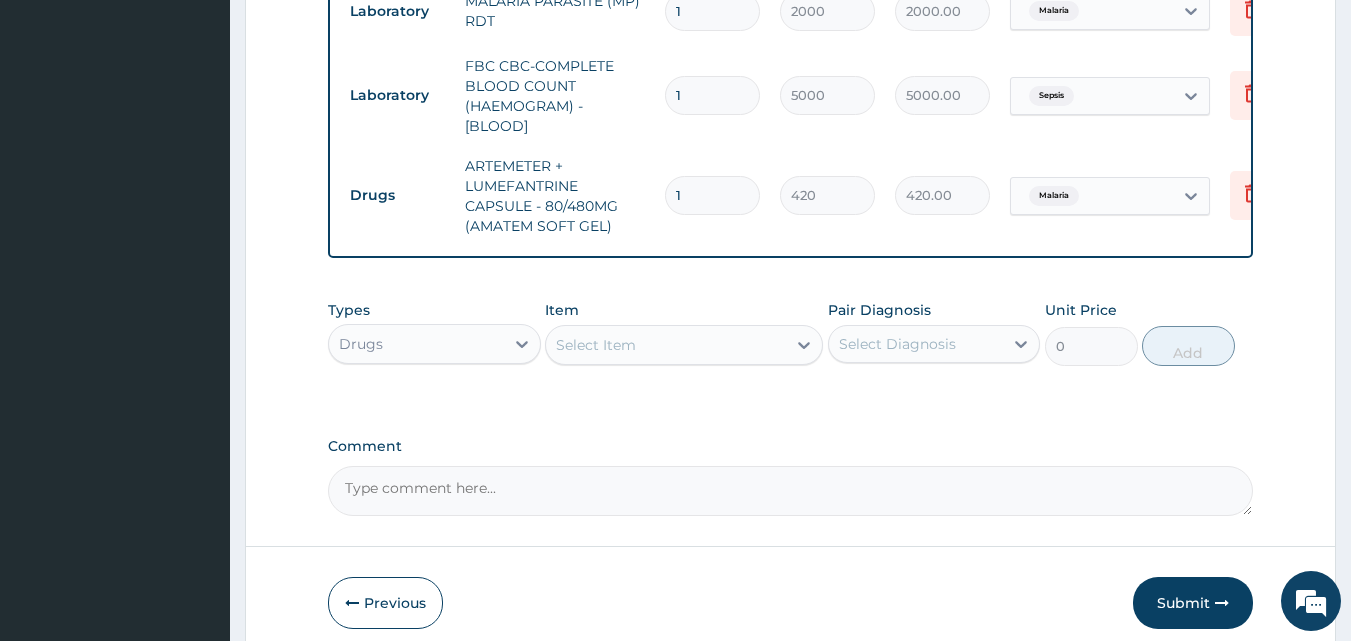 drag, startPoint x: 714, startPoint y: 197, endPoint x: 653, endPoint y: 195, distance: 61.03278 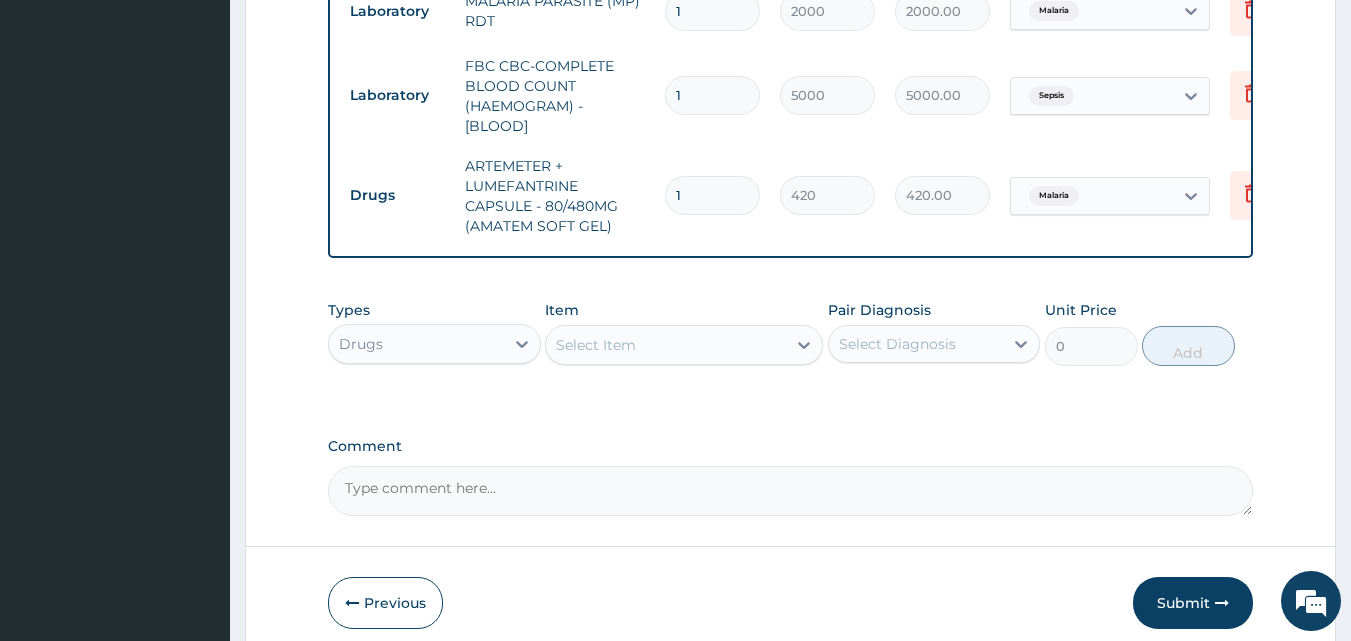 click on "1" at bounding box center [712, 195] 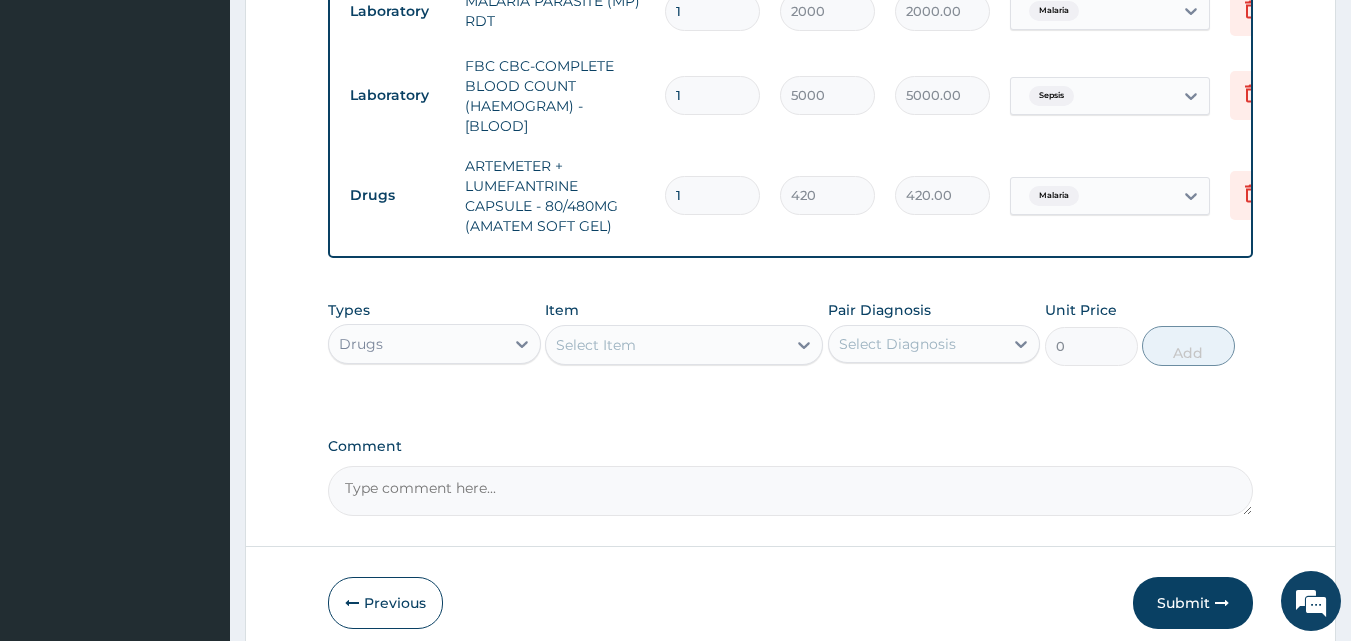 type on "6" 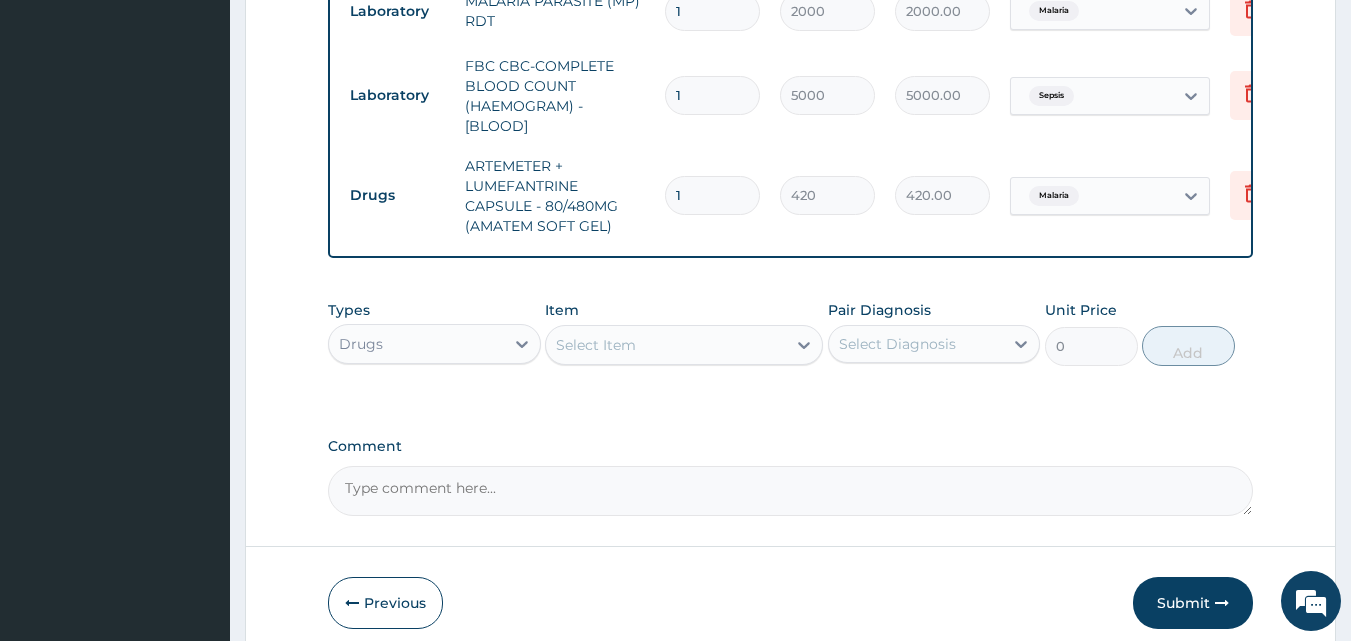 type on "2520.00" 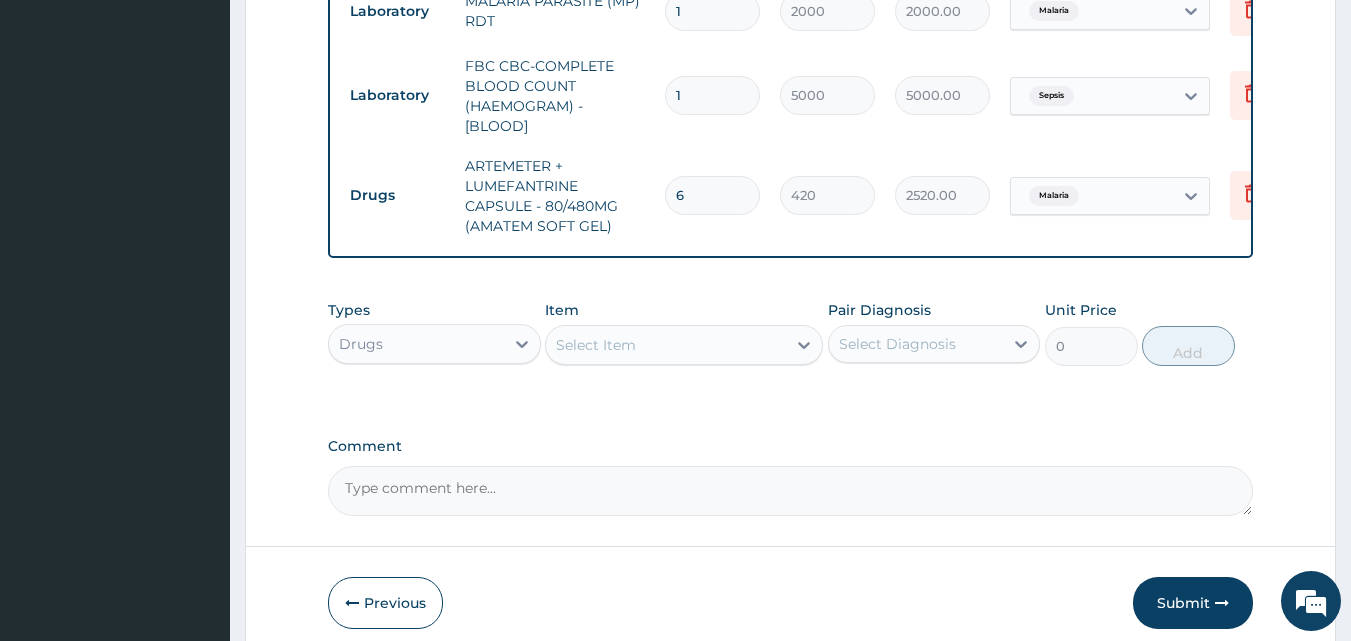 type on "6" 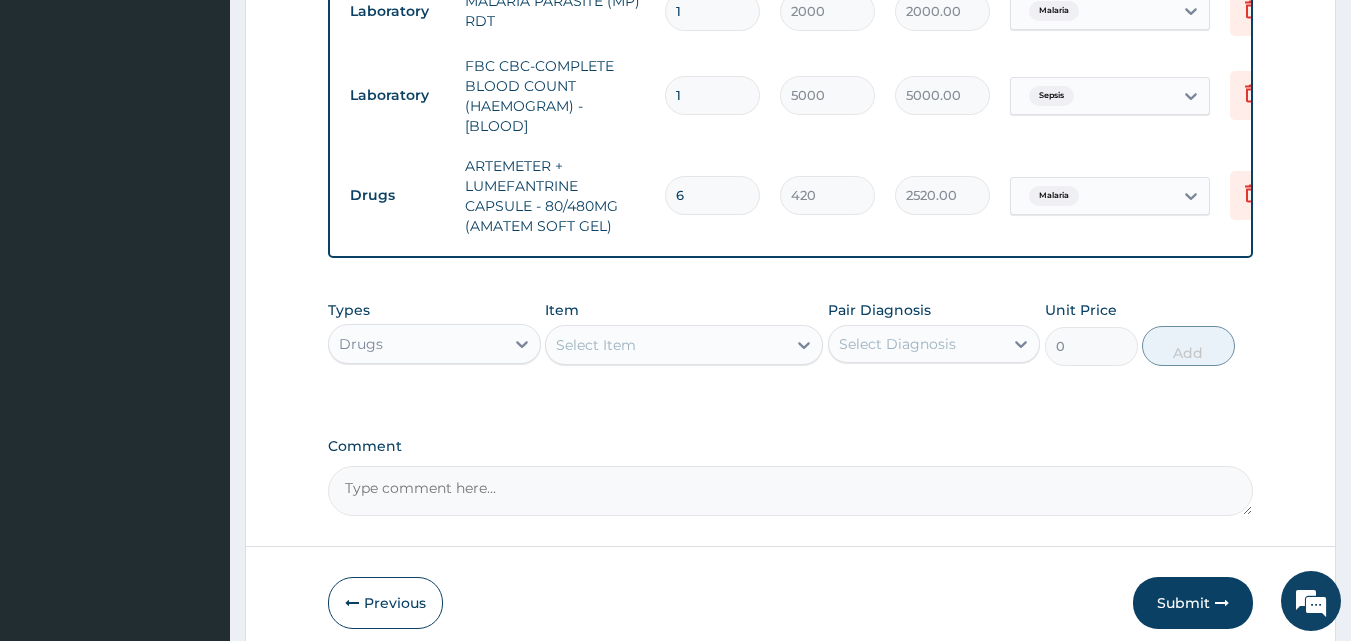 click on "Select Item" at bounding box center [596, 345] 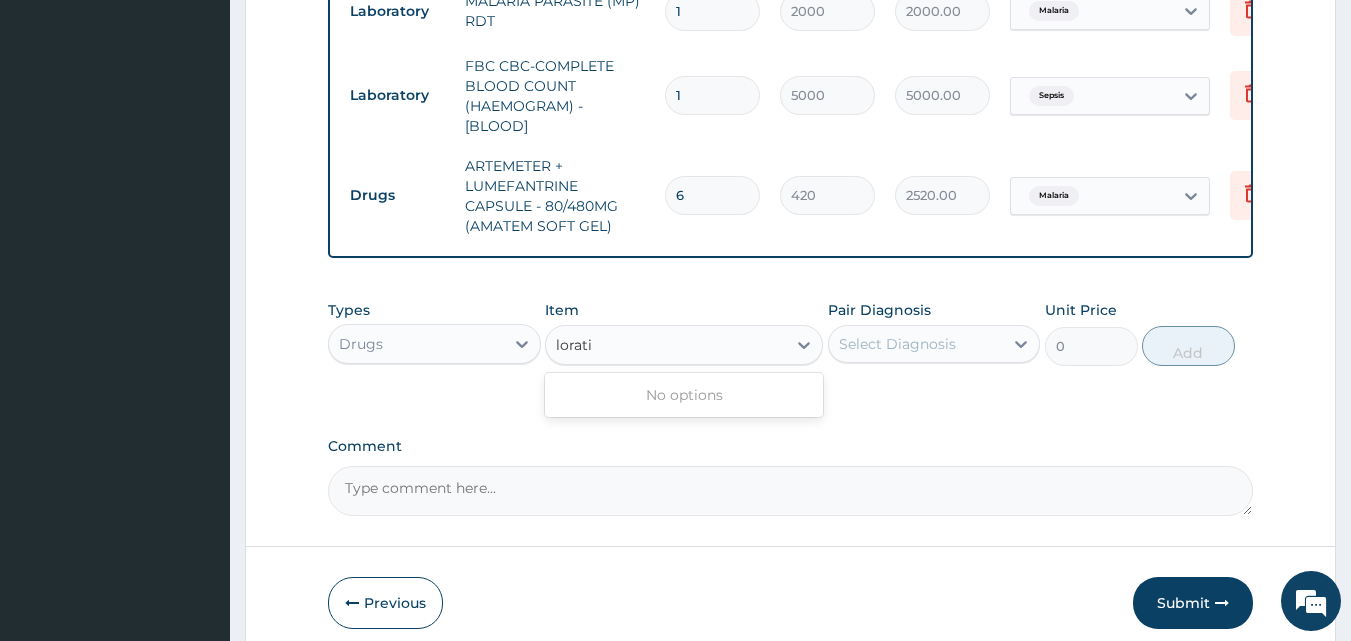 type on "lorat" 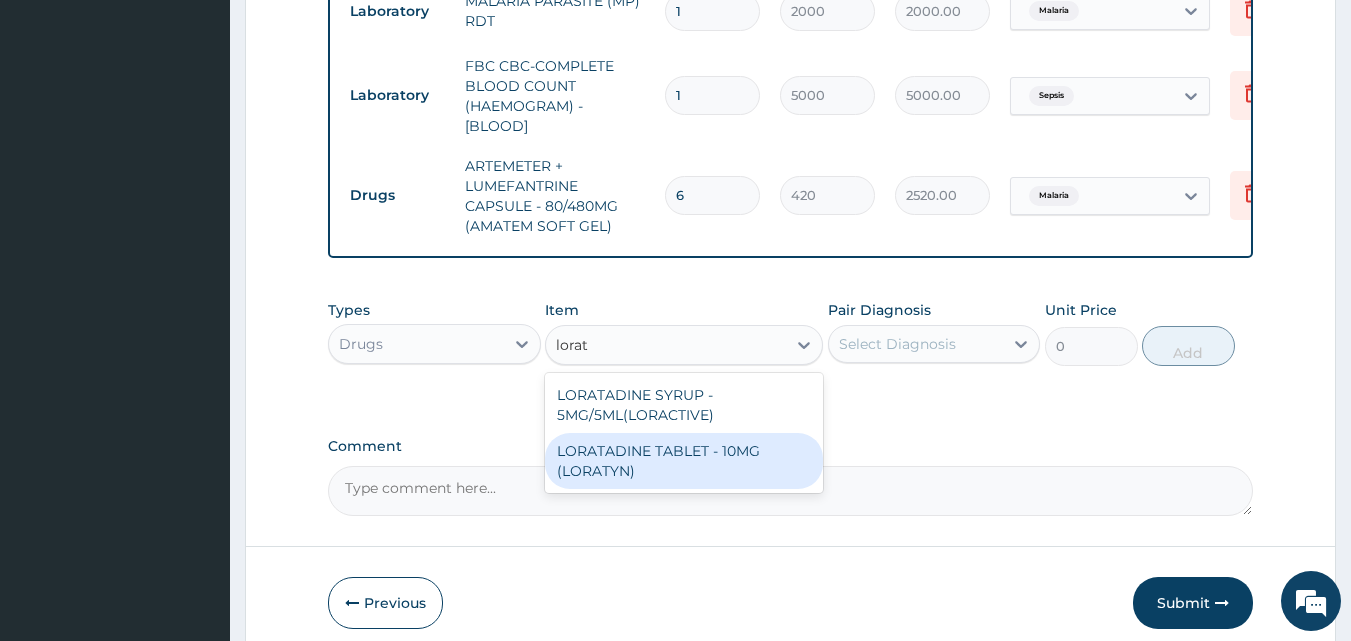 drag, startPoint x: 618, startPoint y: 474, endPoint x: 802, endPoint y: 431, distance: 188.95767 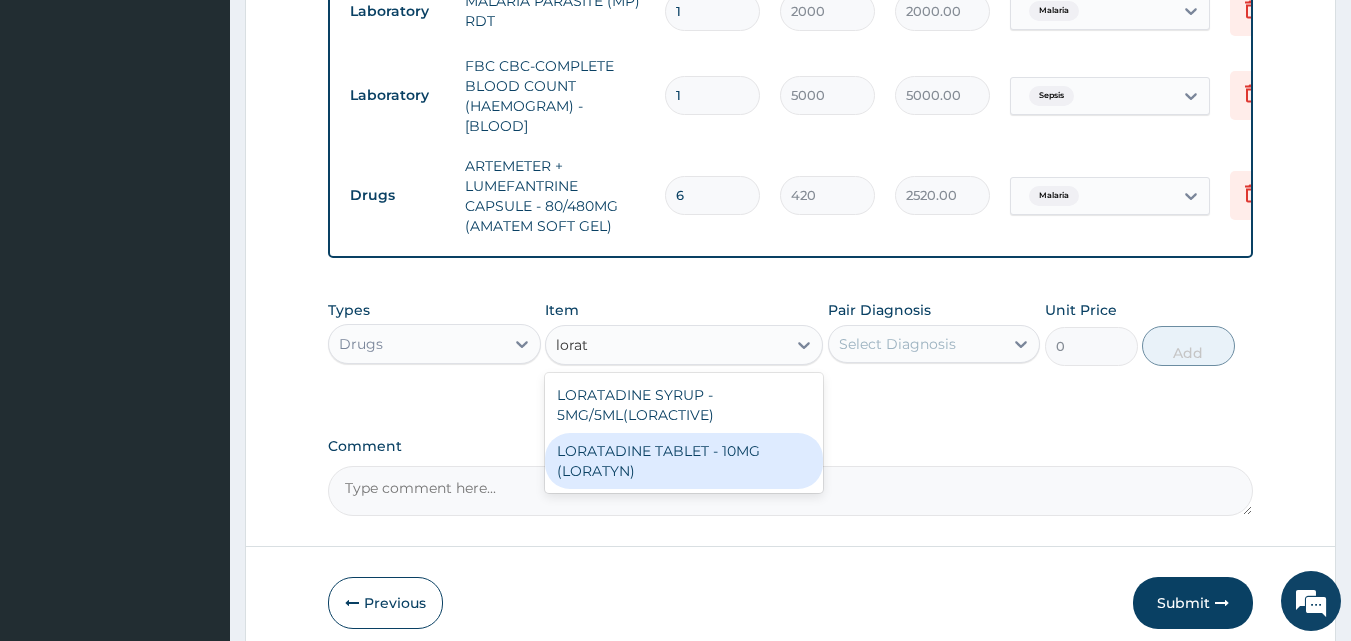 click on "LORATADINE TABLET - 10MG (LORATYN)" at bounding box center [684, 461] 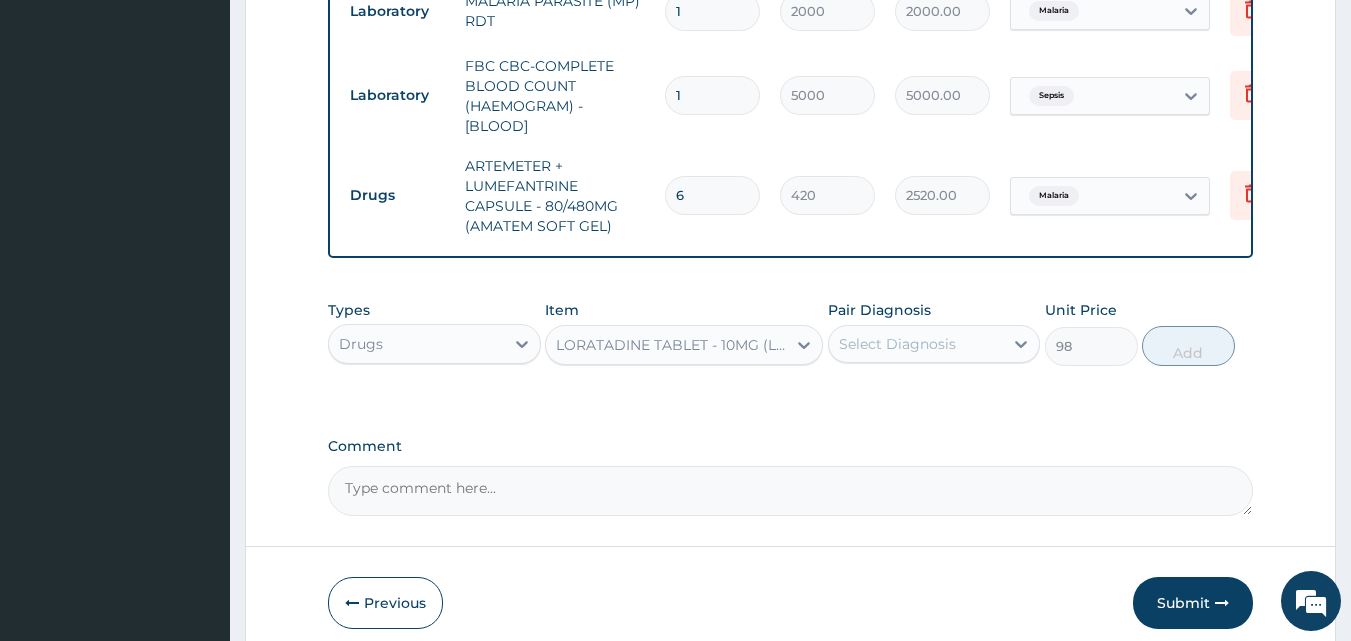 click on "Select Diagnosis" at bounding box center [897, 344] 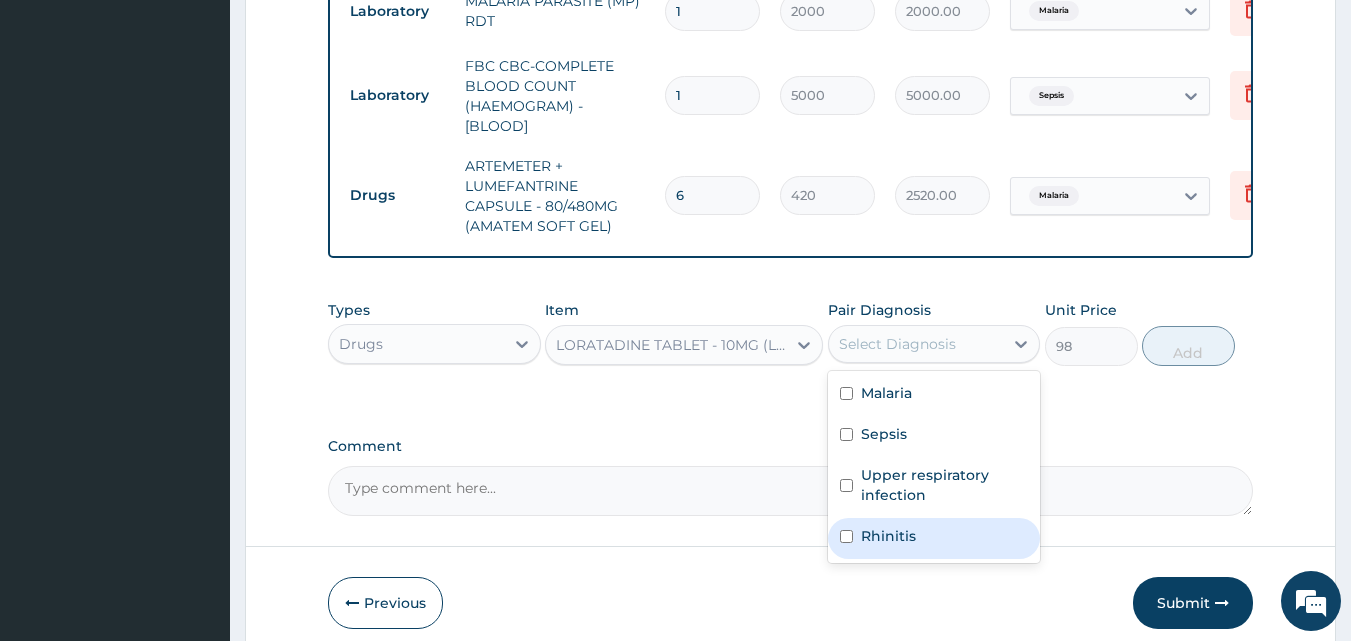 drag, startPoint x: 904, startPoint y: 546, endPoint x: 955, endPoint y: 489, distance: 76.48529 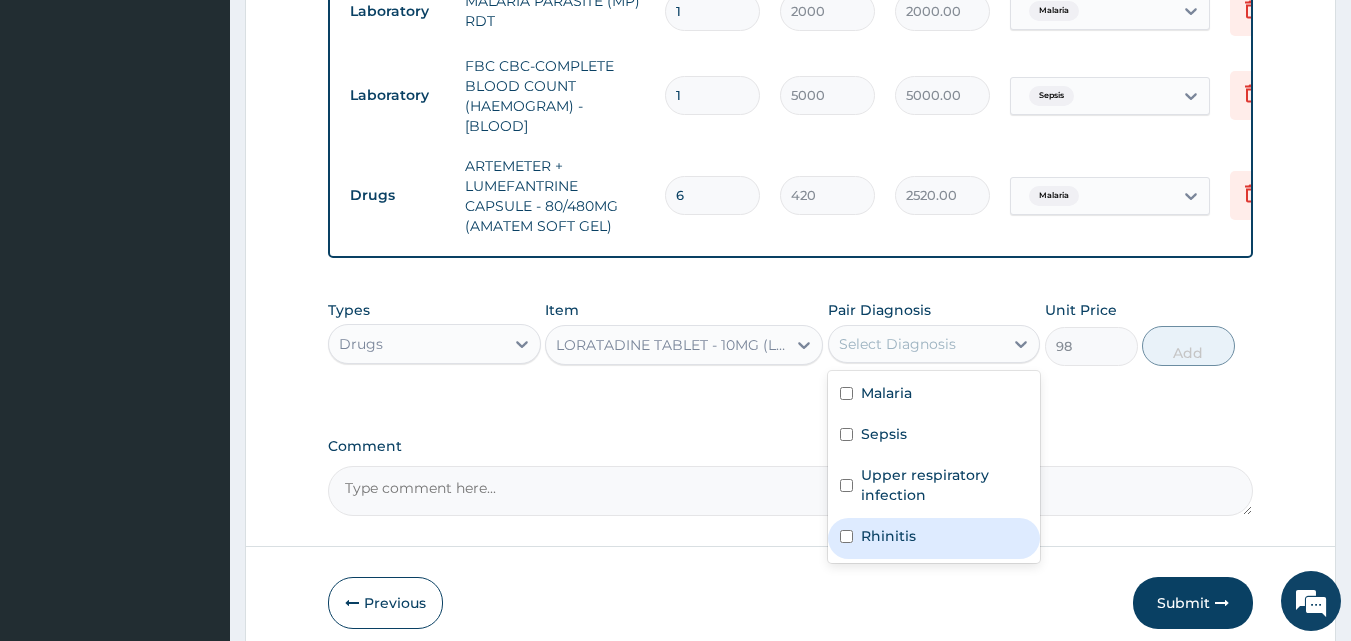 click on "Rhinitis" at bounding box center (888, 536) 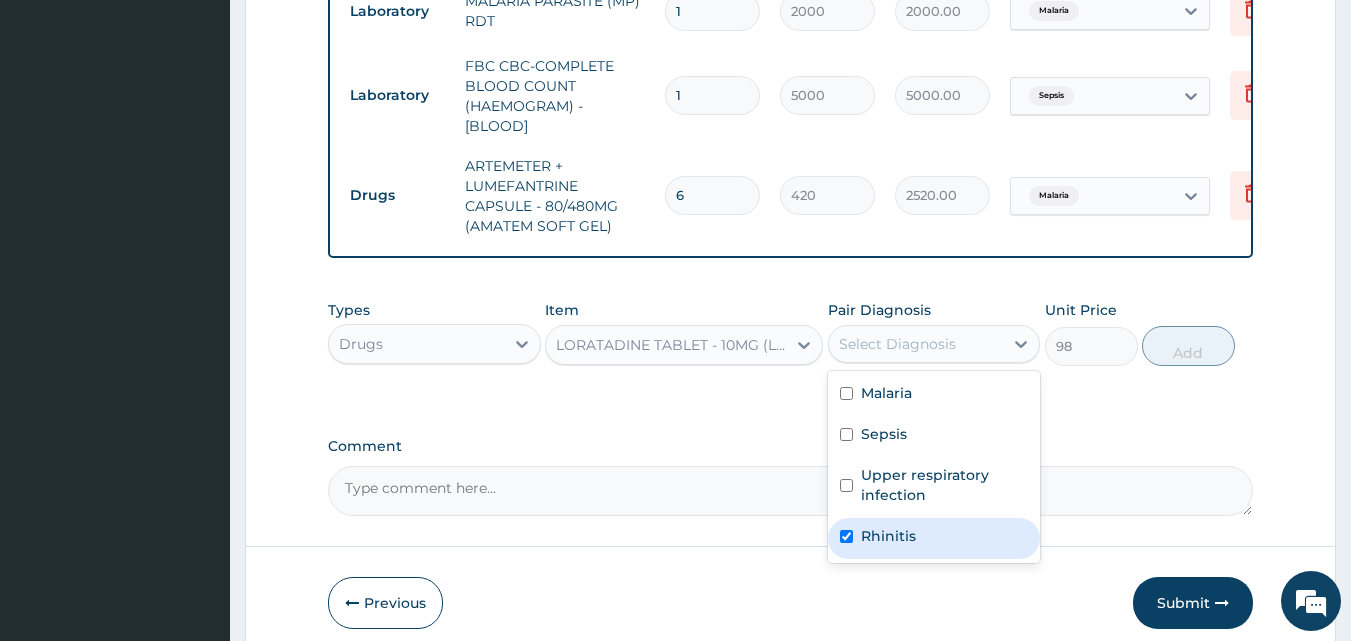 checkbox on "true" 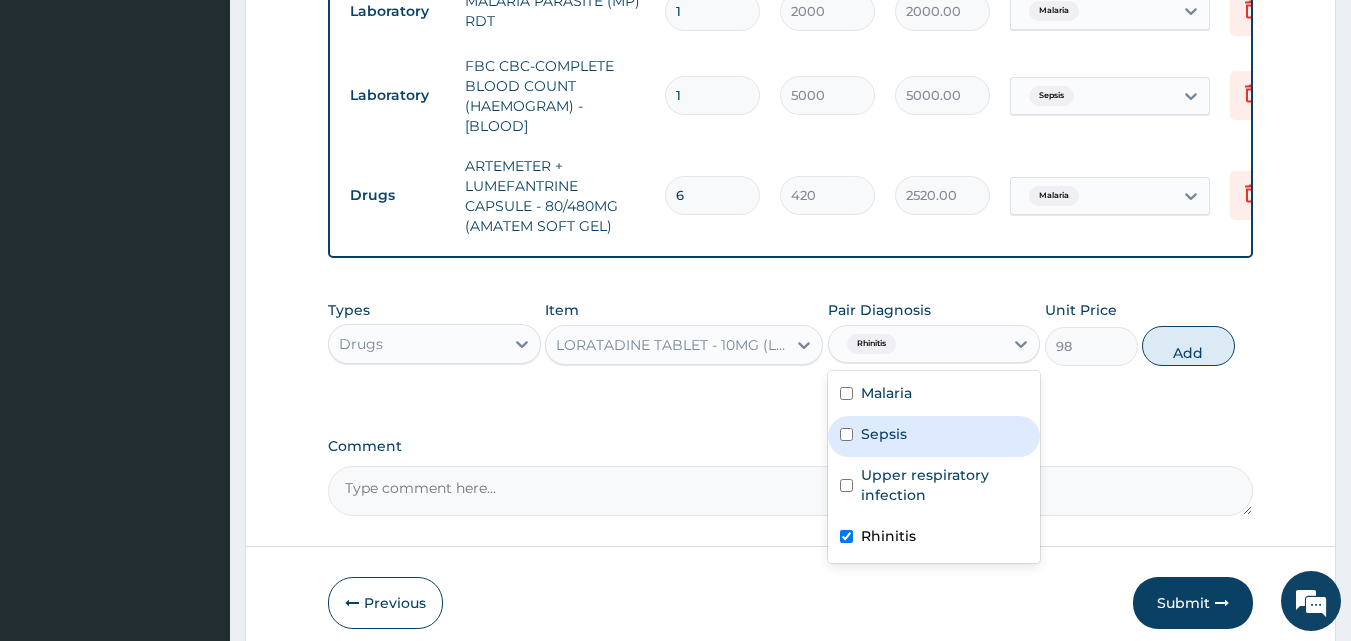drag, startPoint x: 1194, startPoint y: 365, endPoint x: 1141, endPoint y: 373, distance: 53.600372 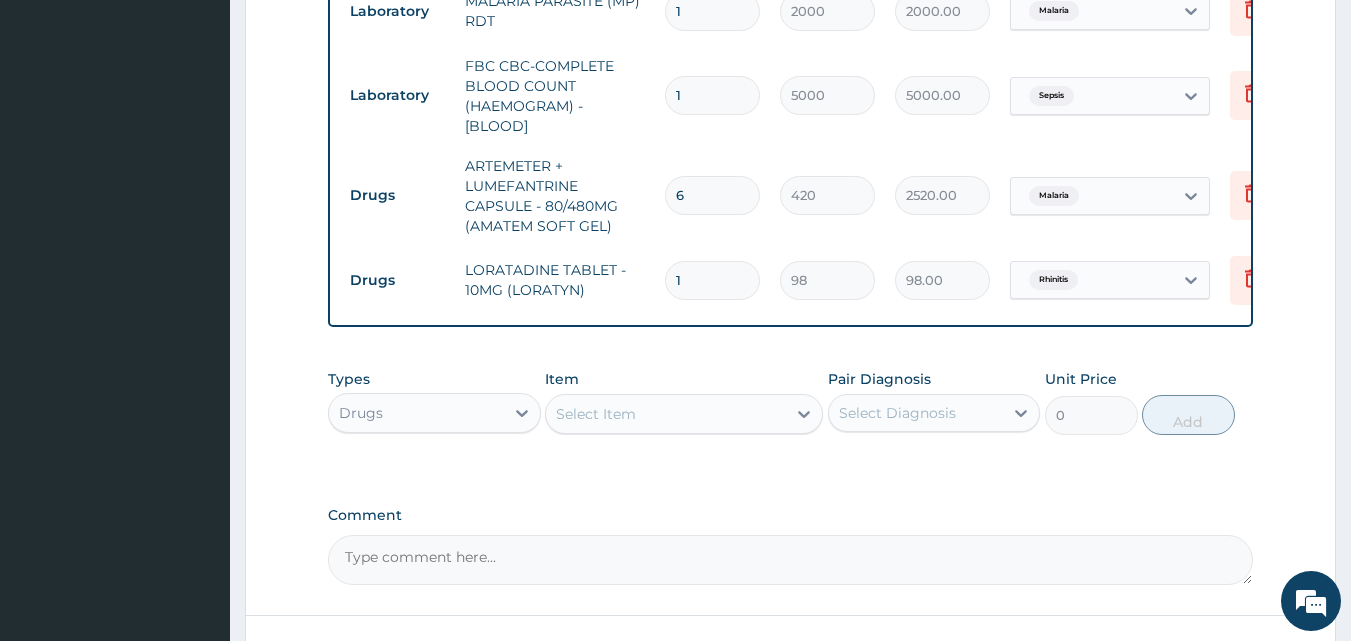 drag, startPoint x: 696, startPoint y: 283, endPoint x: 635, endPoint y: 283, distance: 61 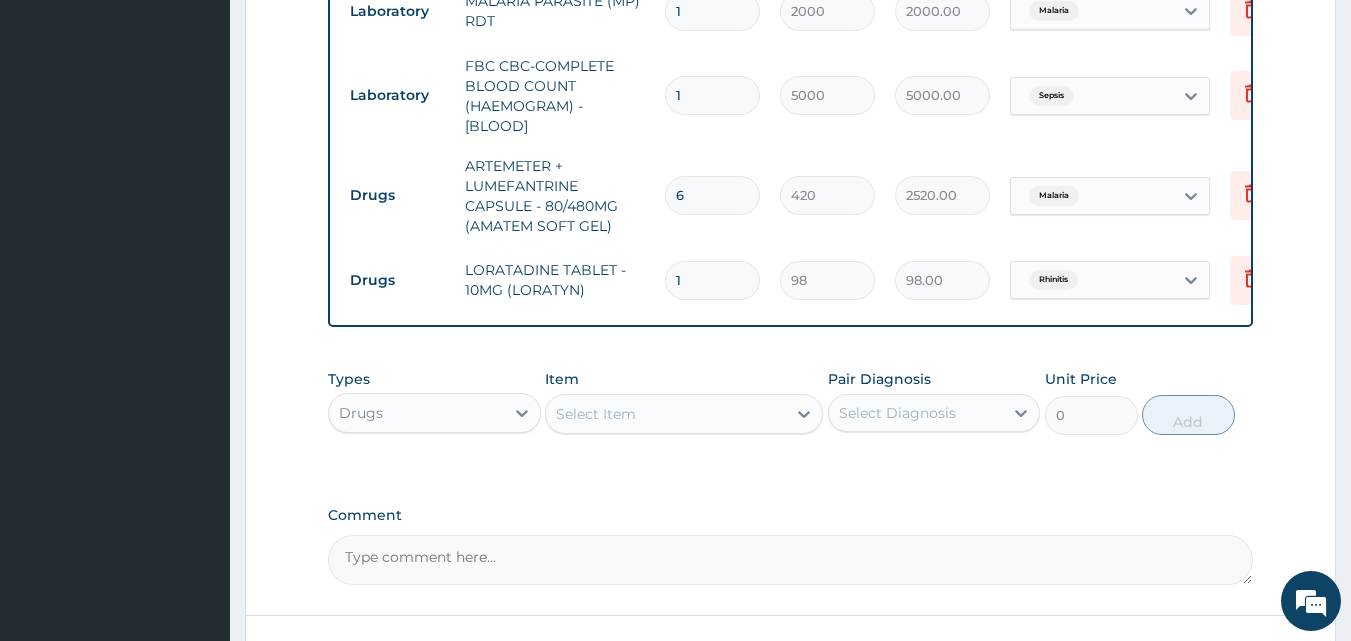 click on "Drugs LORATADINE TABLET - 10MG (LORATYN) 1 98 98.00 Rhinitis Delete" at bounding box center (830, 280) 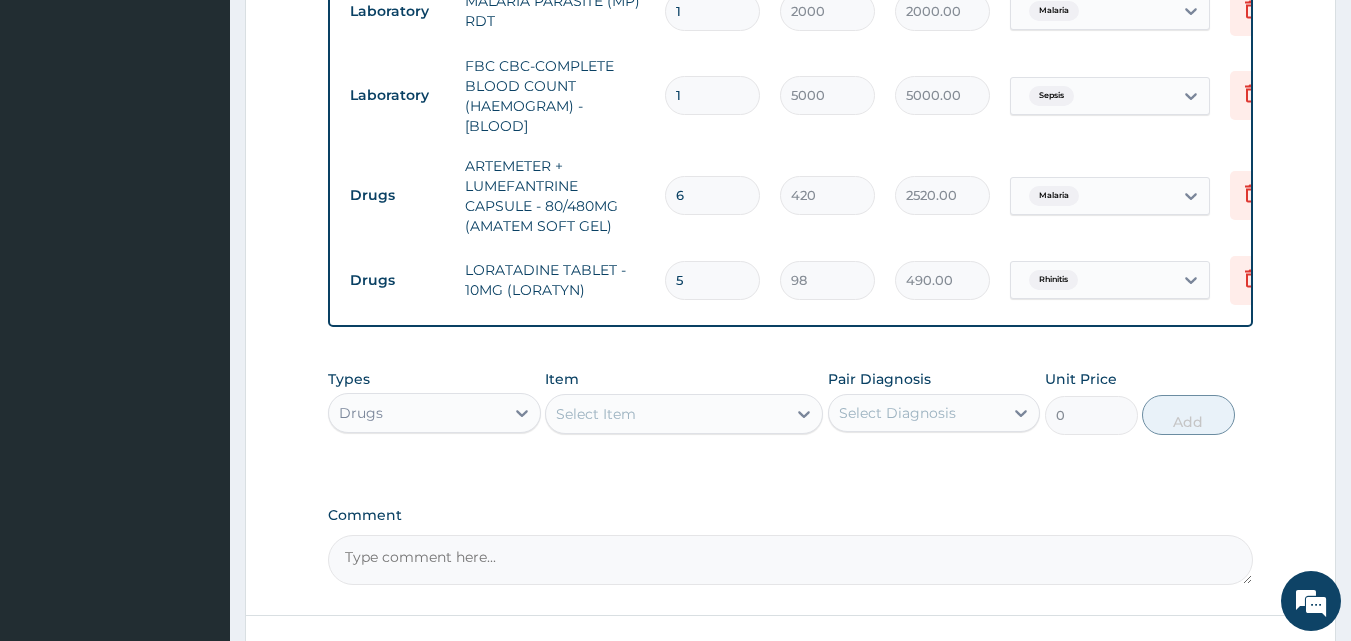 type on "5" 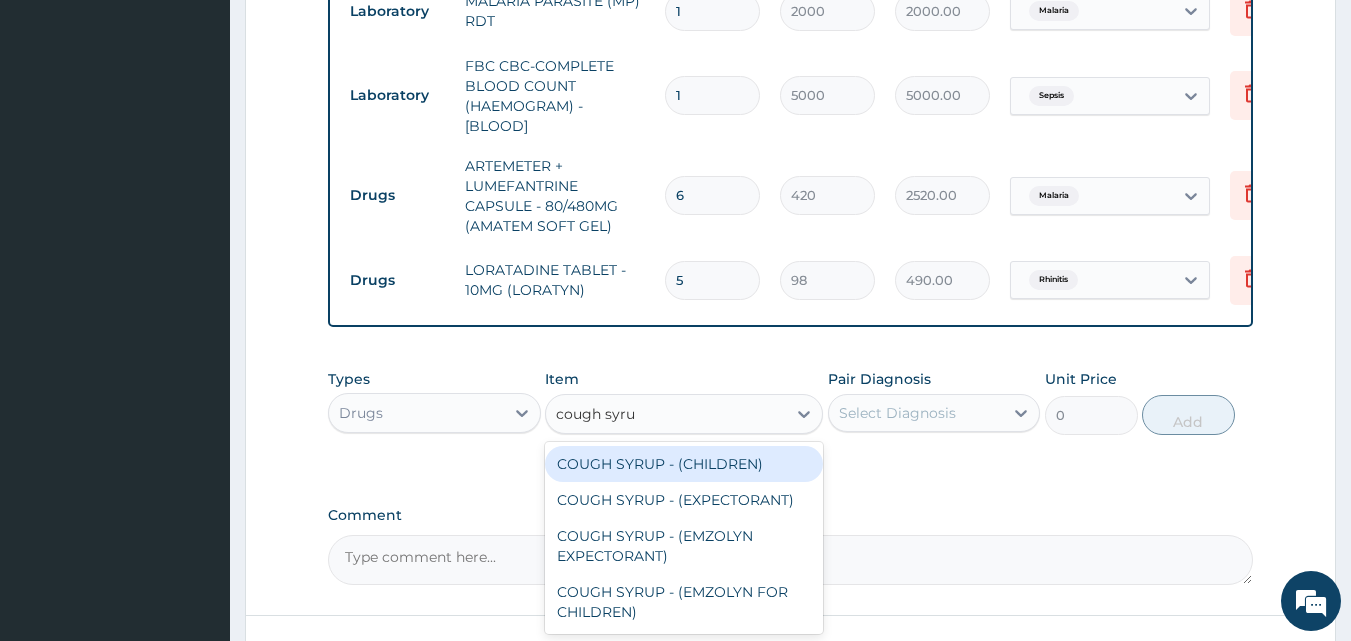 type on "cough syrup" 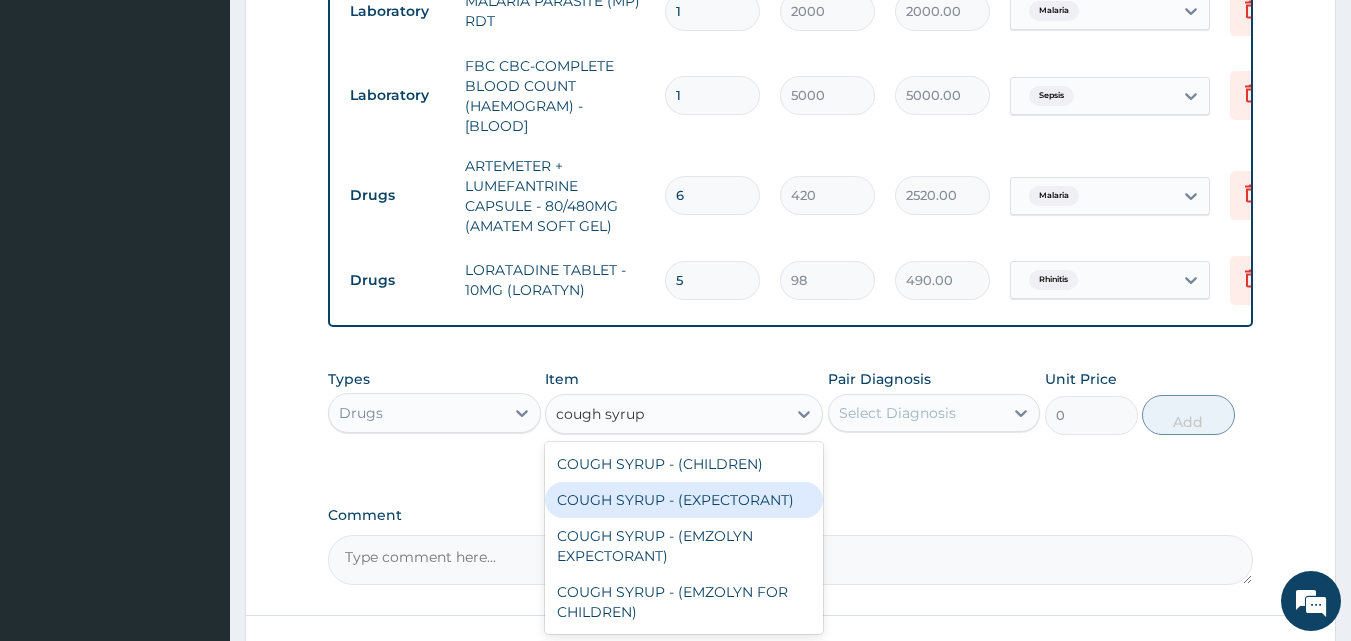 drag, startPoint x: 607, startPoint y: 512, endPoint x: 645, endPoint y: 522, distance: 39.293766 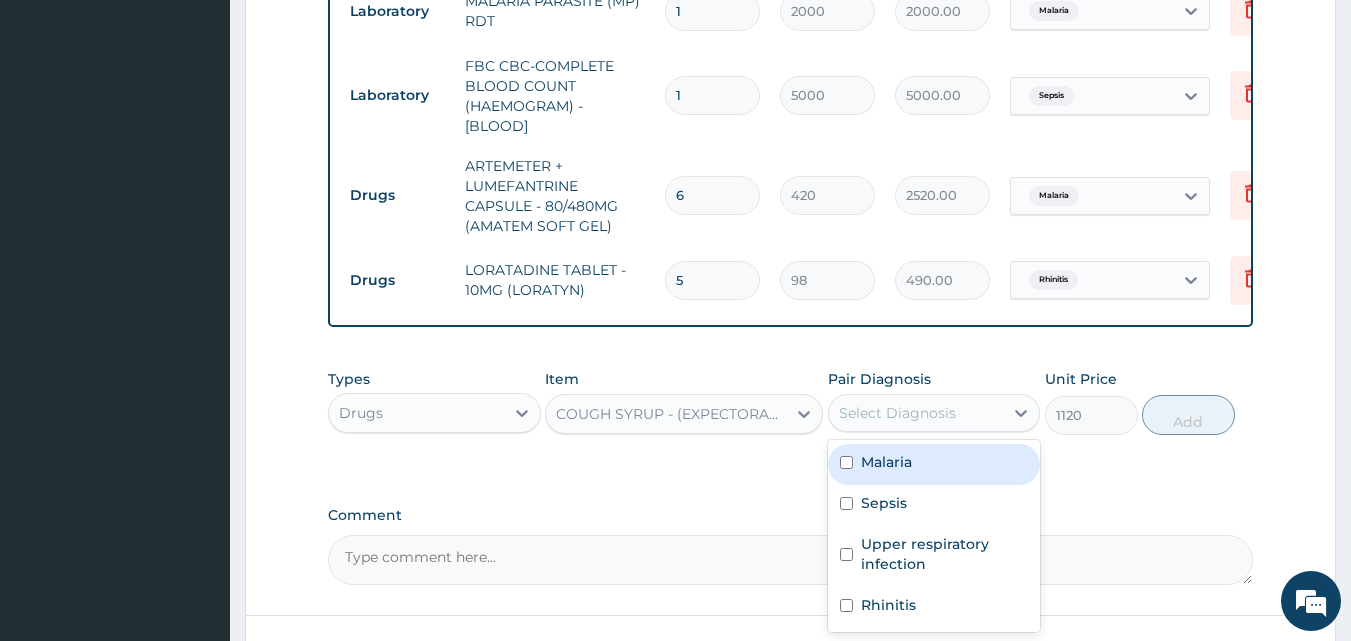 drag, startPoint x: 856, startPoint y: 431, endPoint x: 927, endPoint y: 492, distance: 93.60555 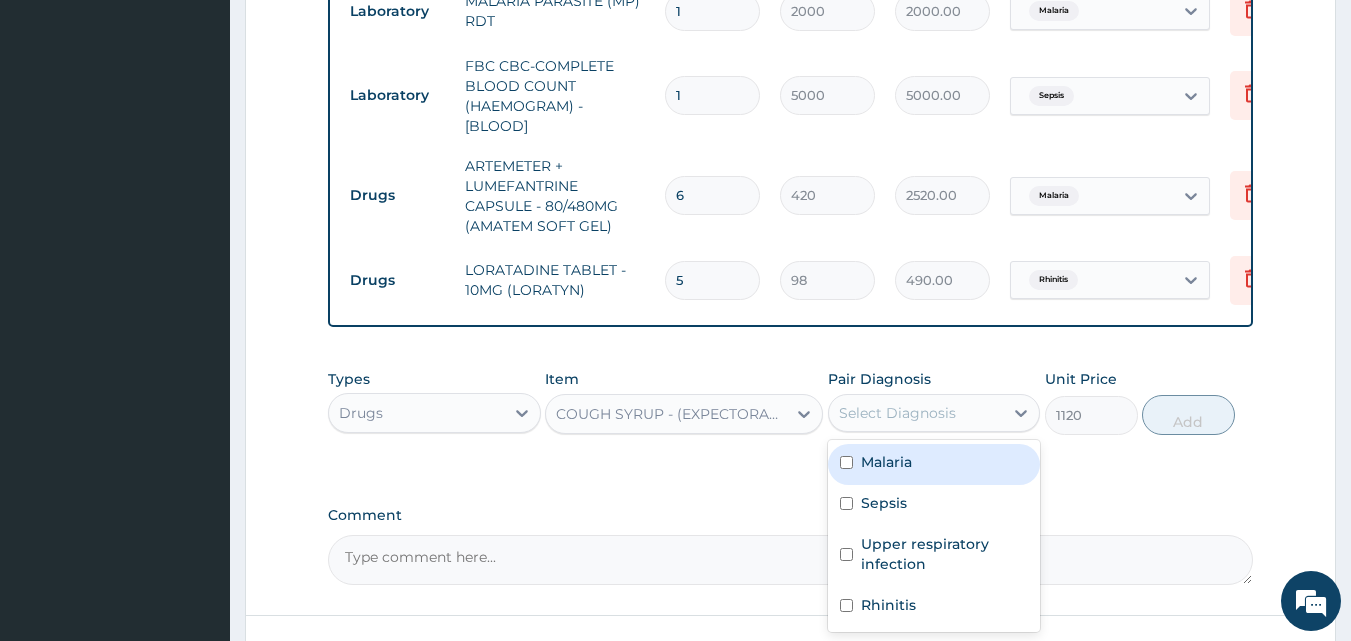 click on "Select Diagnosis" at bounding box center (916, 413) 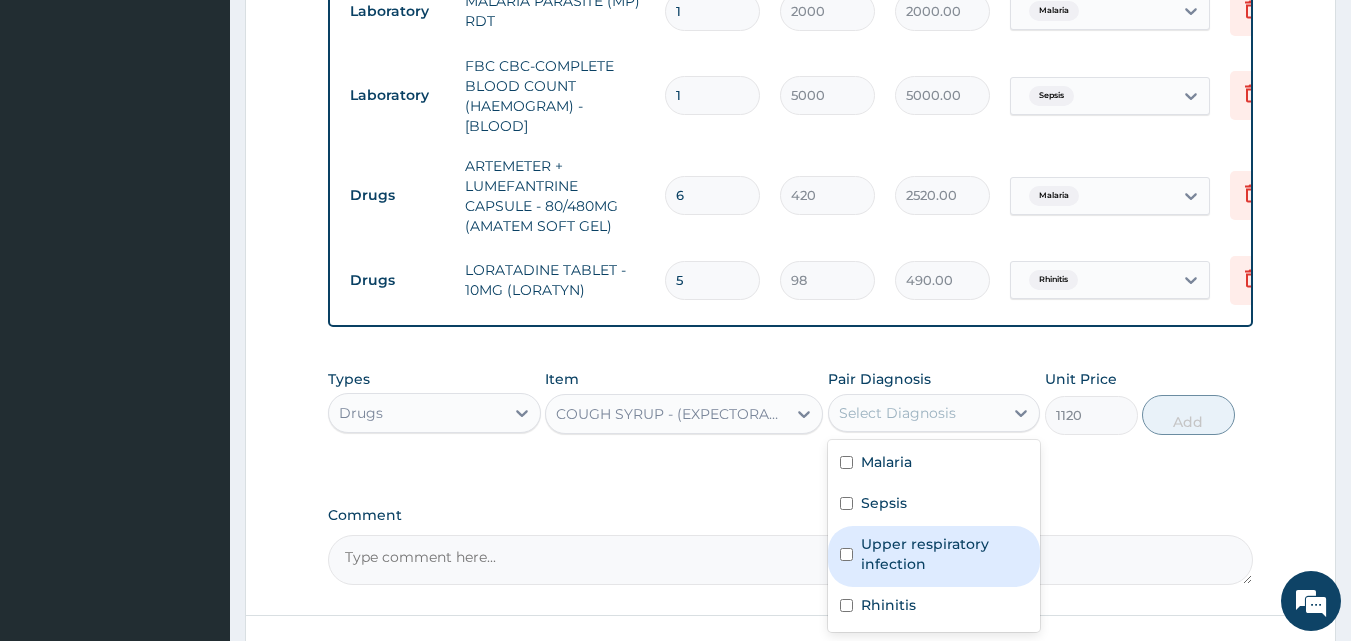 drag, startPoint x: 916, startPoint y: 576, endPoint x: 1020, endPoint y: 509, distance: 123.71338 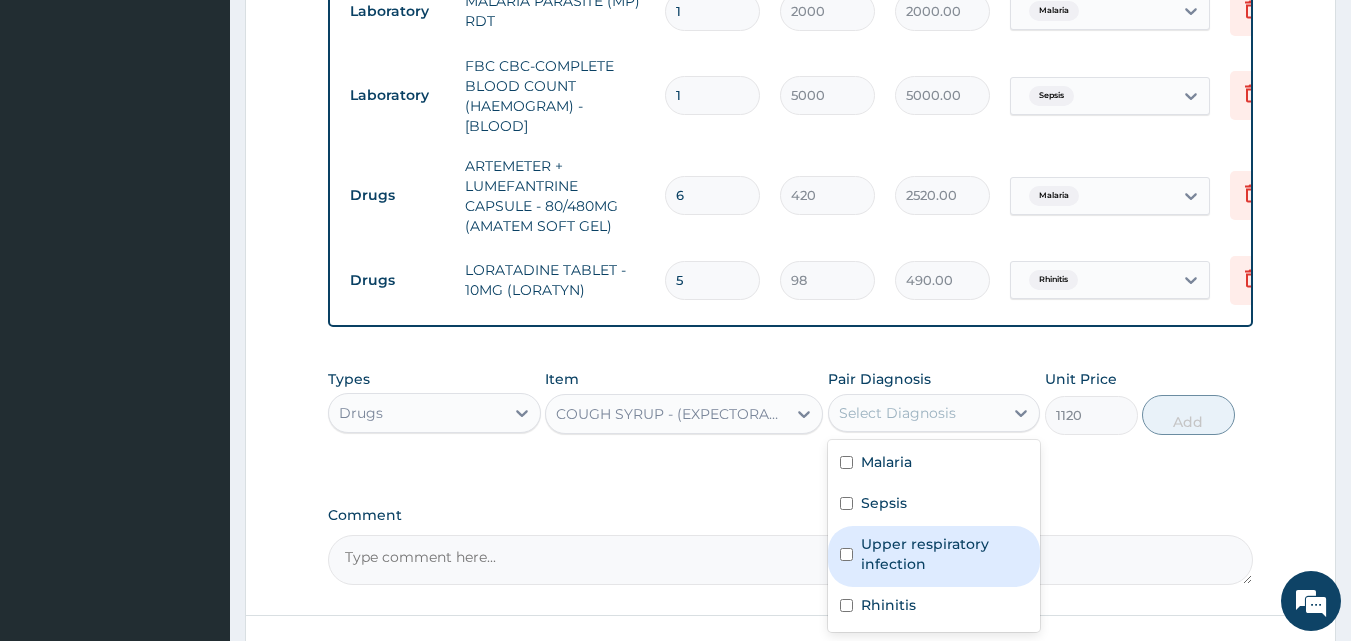 click on "Upper respiratory infection" at bounding box center [945, 554] 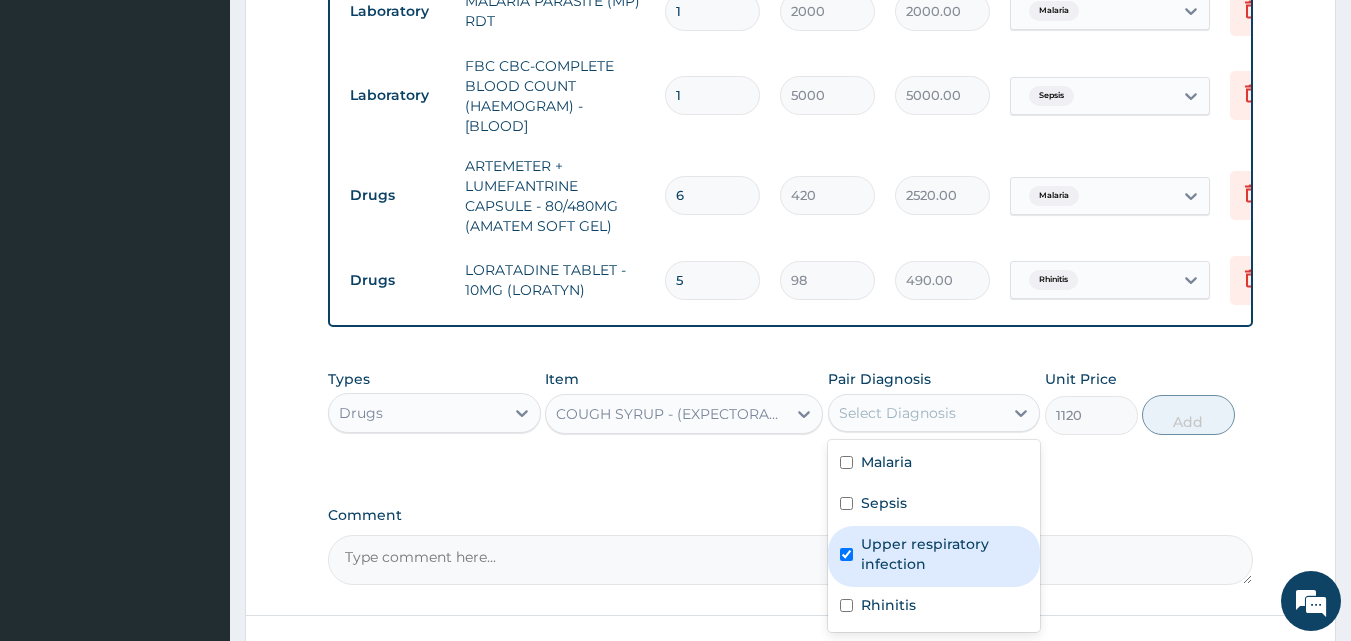 checkbox on "true" 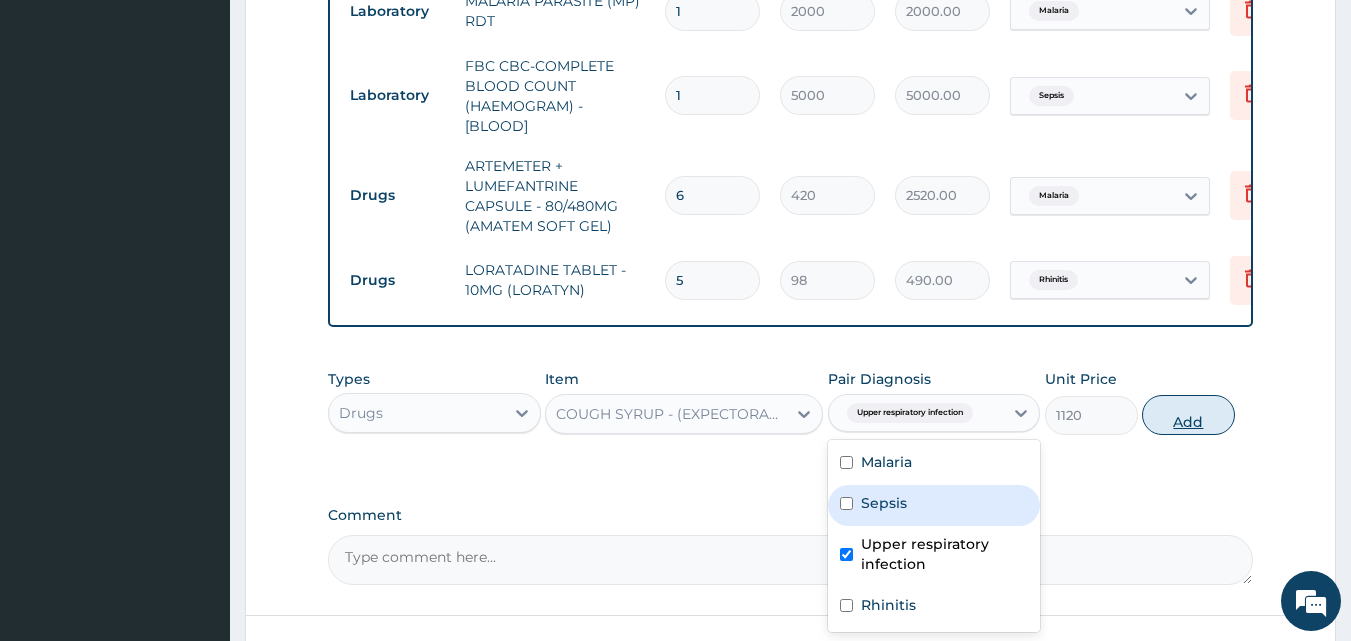click on "Add" at bounding box center [1188, 415] 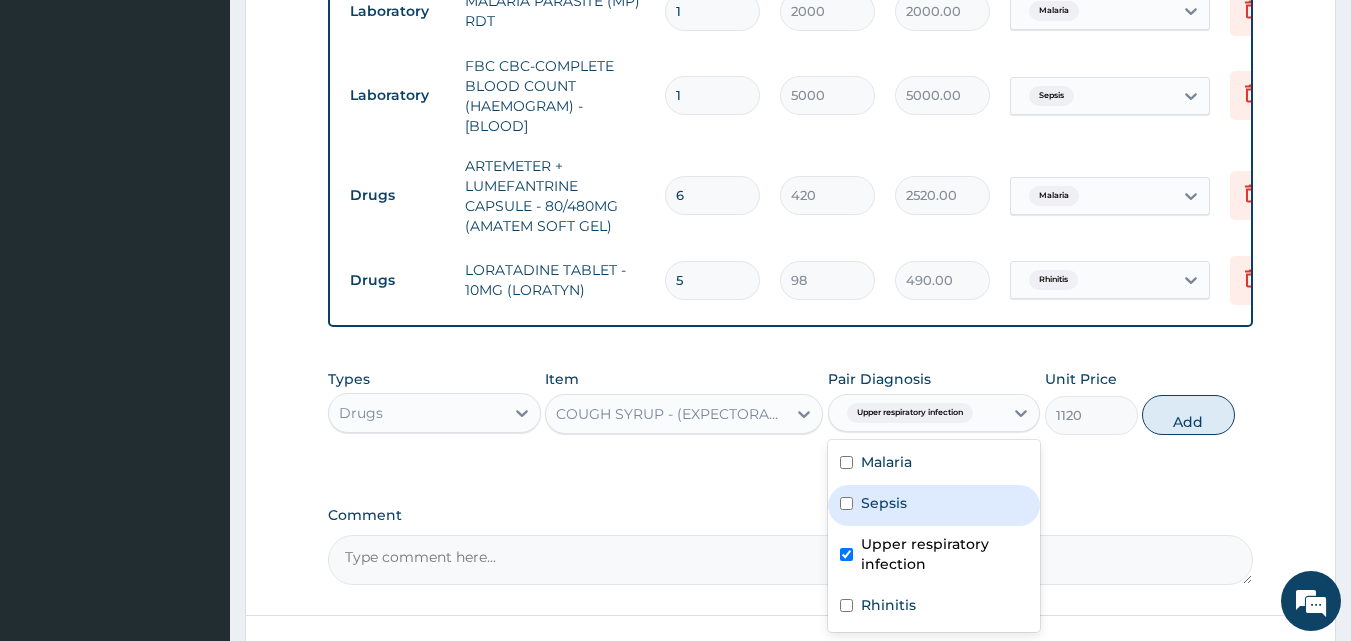 type on "0" 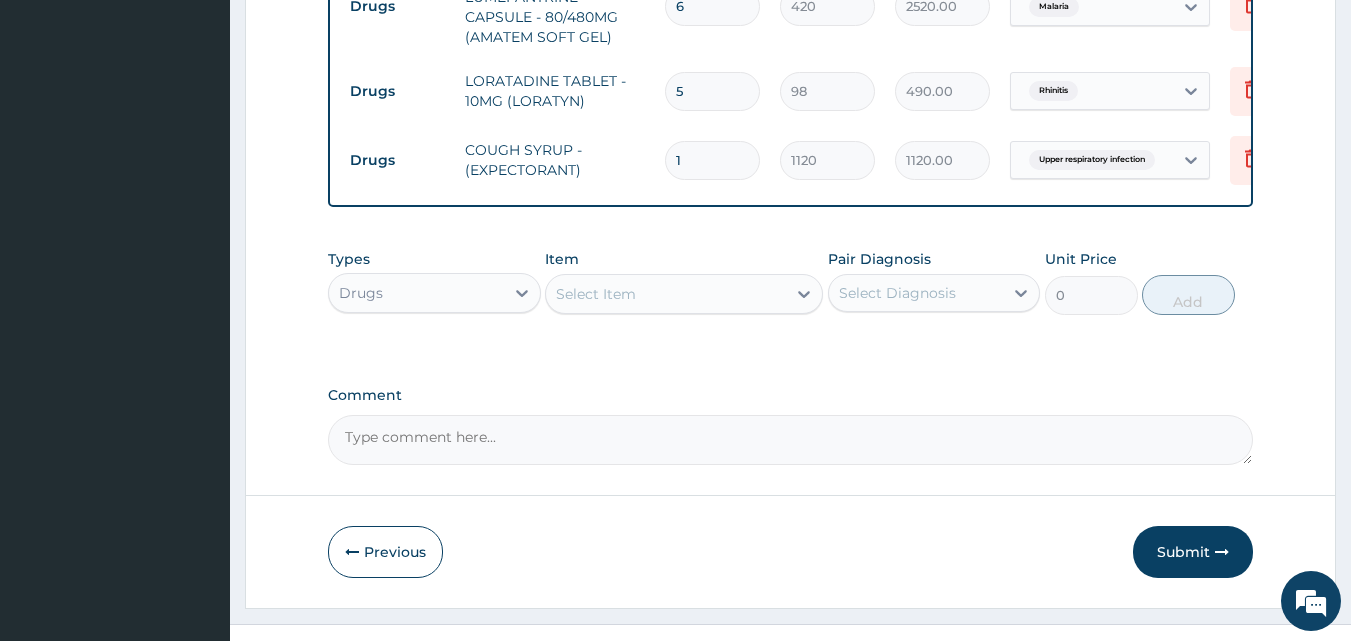 scroll, scrollTop: 1059, scrollLeft: 0, axis: vertical 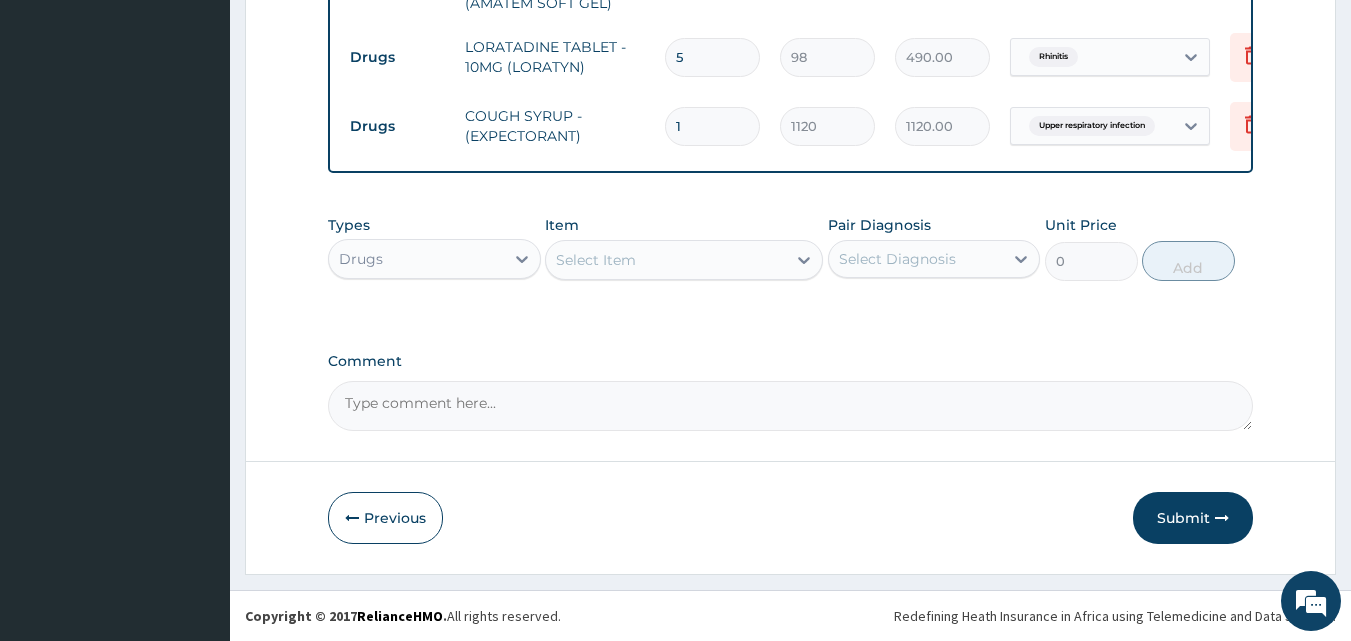 click on "Select Item" at bounding box center (666, 260) 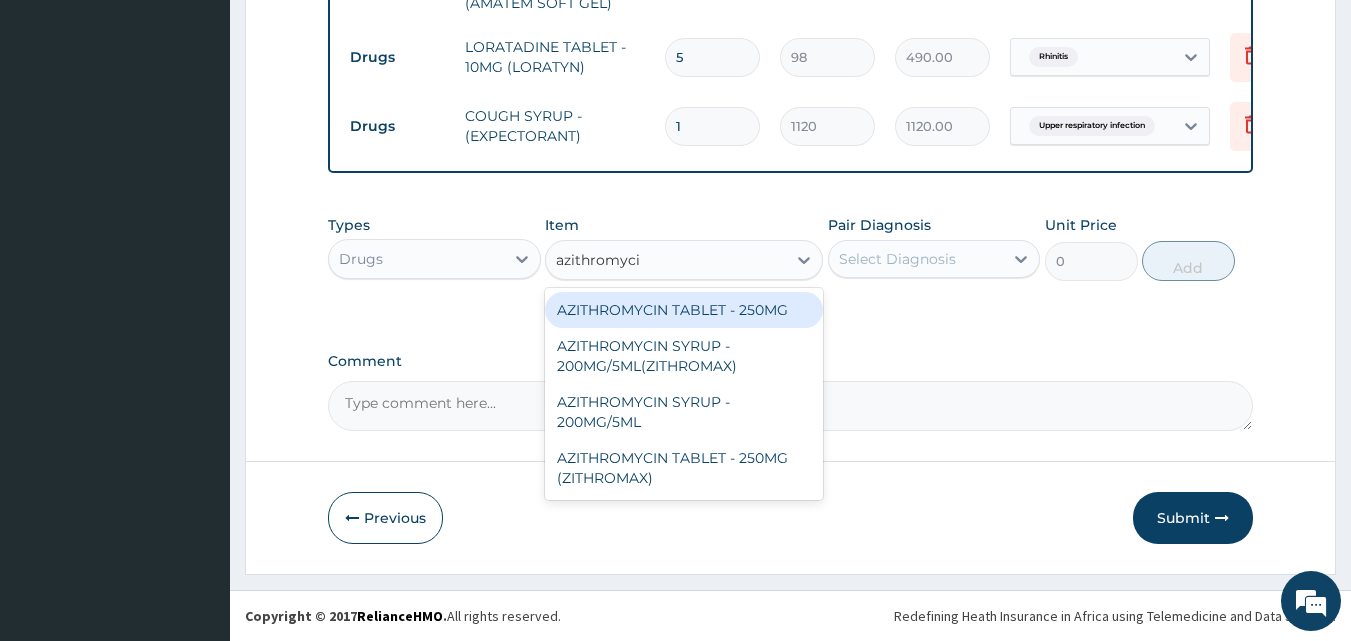 type on "azithromycin" 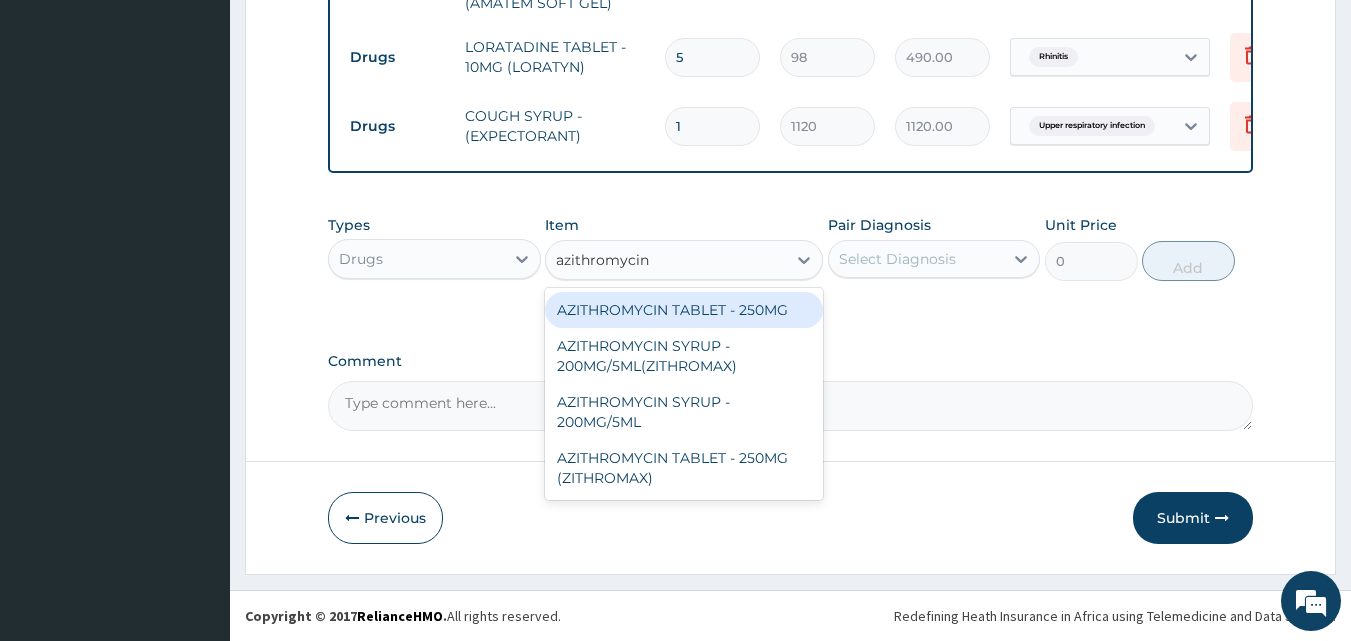 click on "AZITHROMYCIN TABLET - 250MG" at bounding box center [684, 310] 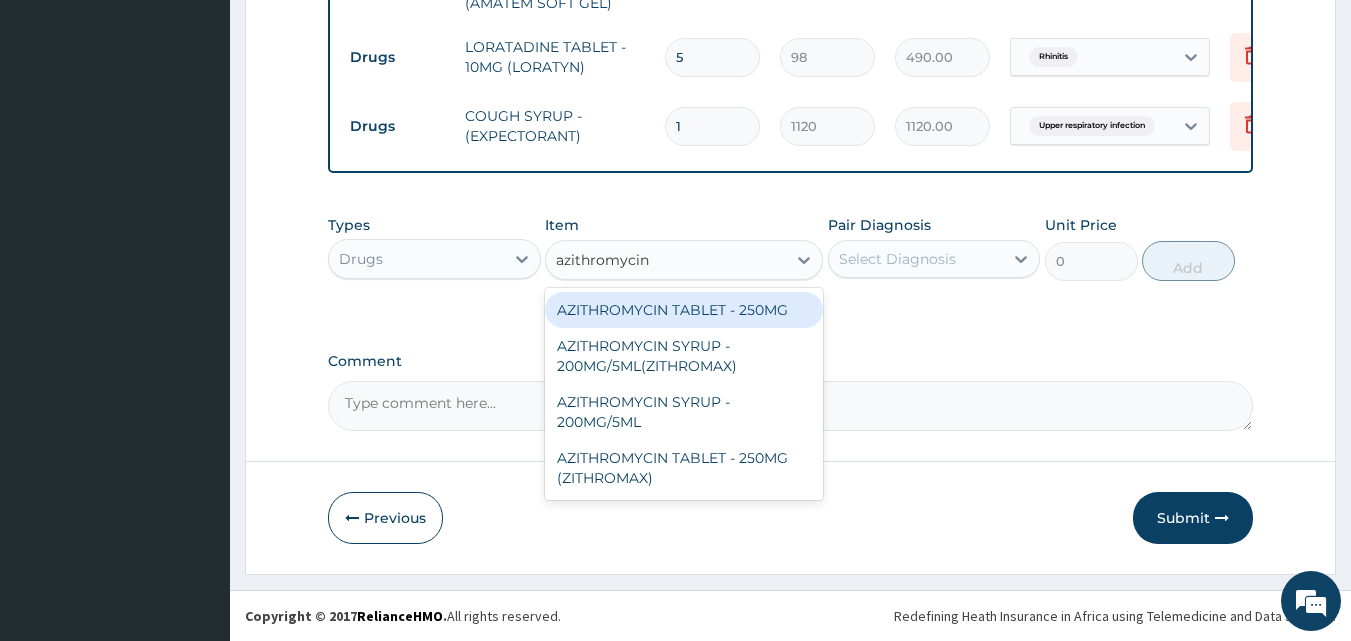 type 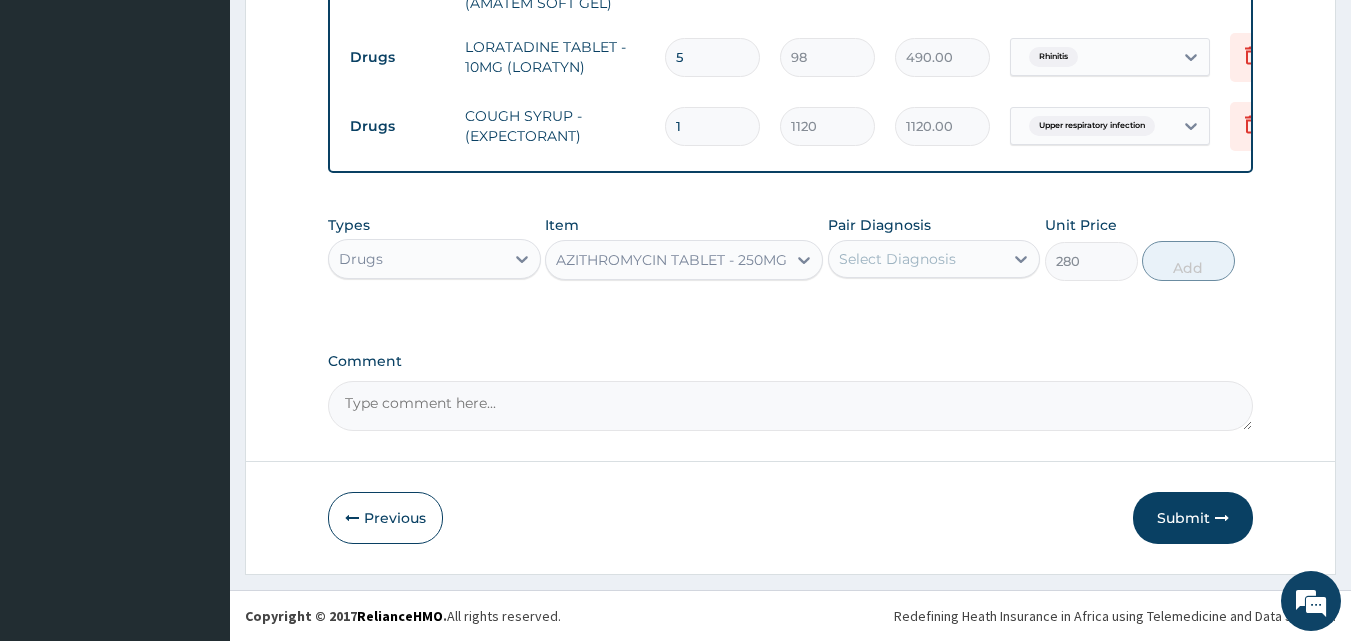 click on "Select Diagnosis" at bounding box center [897, 259] 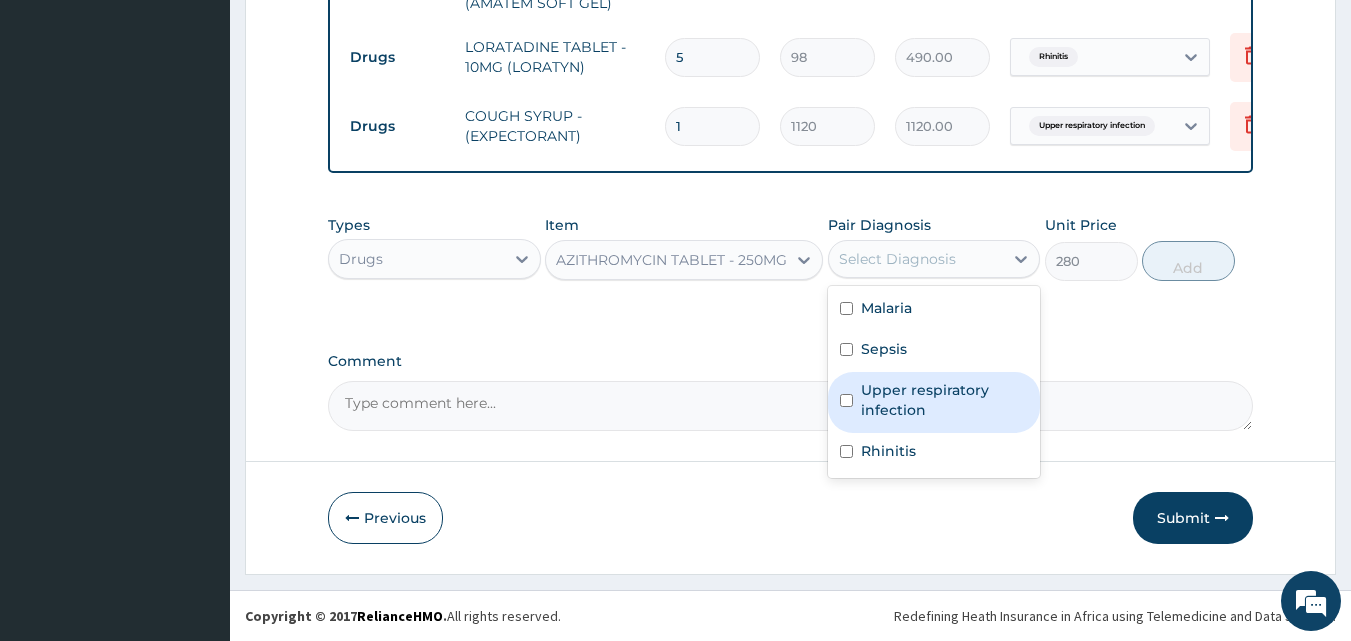 drag, startPoint x: 918, startPoint y: 409, endPoint x: 937, endPoint y: 361, distance: 51.62364 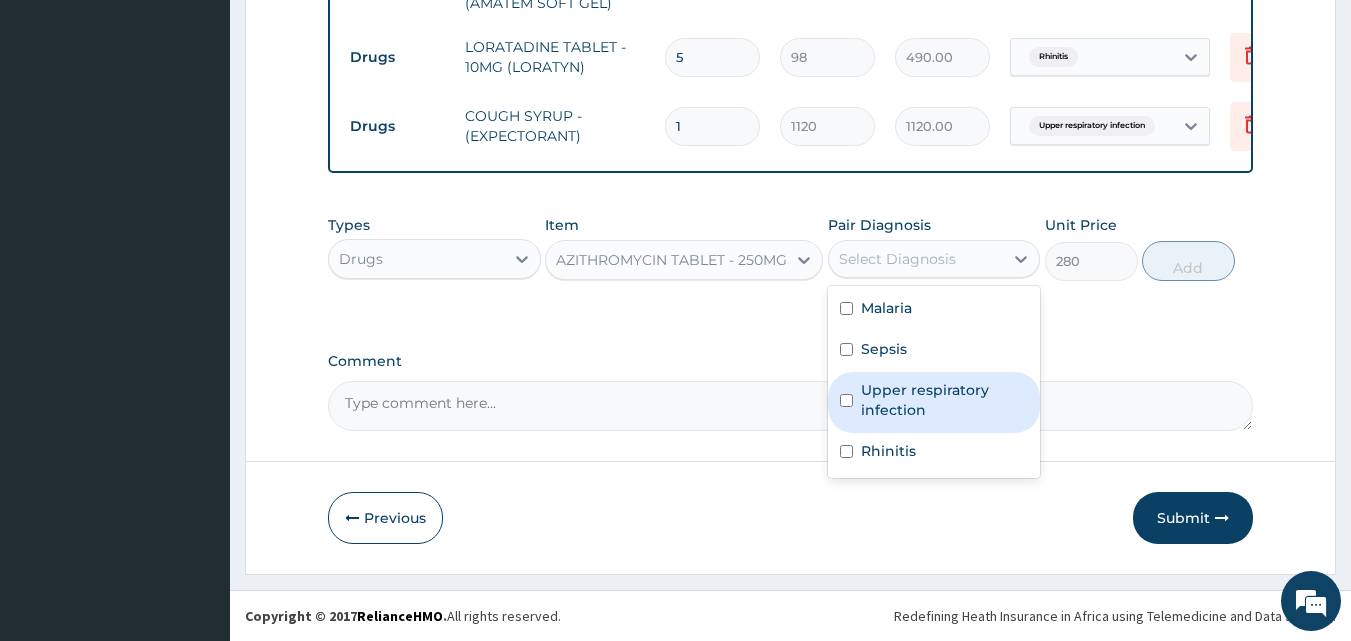 click on "Upper respiratory infection" at bounding box center [945, 400] 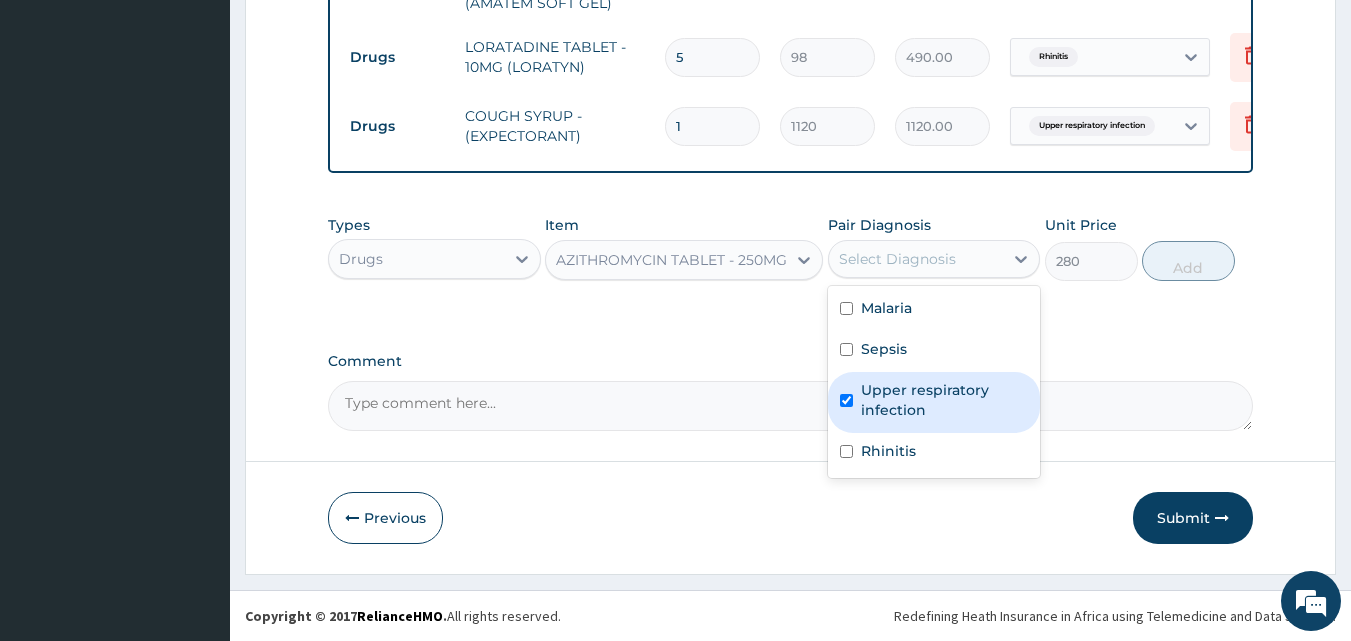 checkbox on "true" 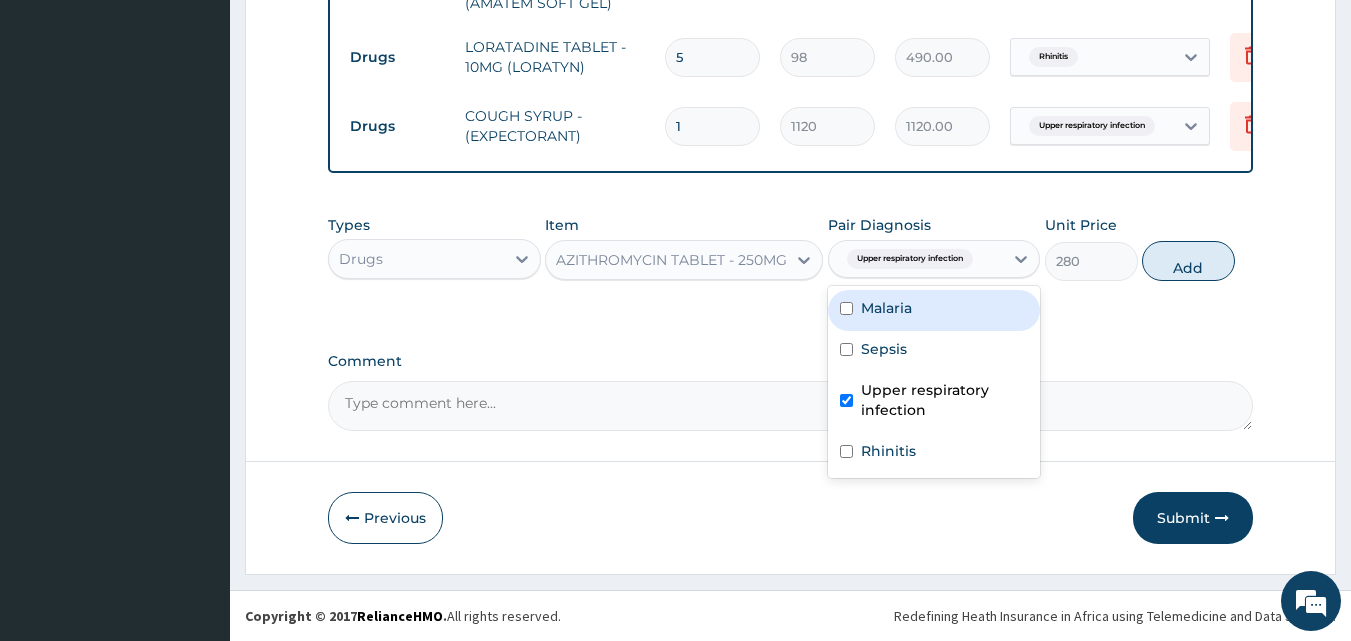 drag, startPoint x: 1186, startPoint y: 261, endPoint x: 1119, endPoint y: 267, distance: 67.26812 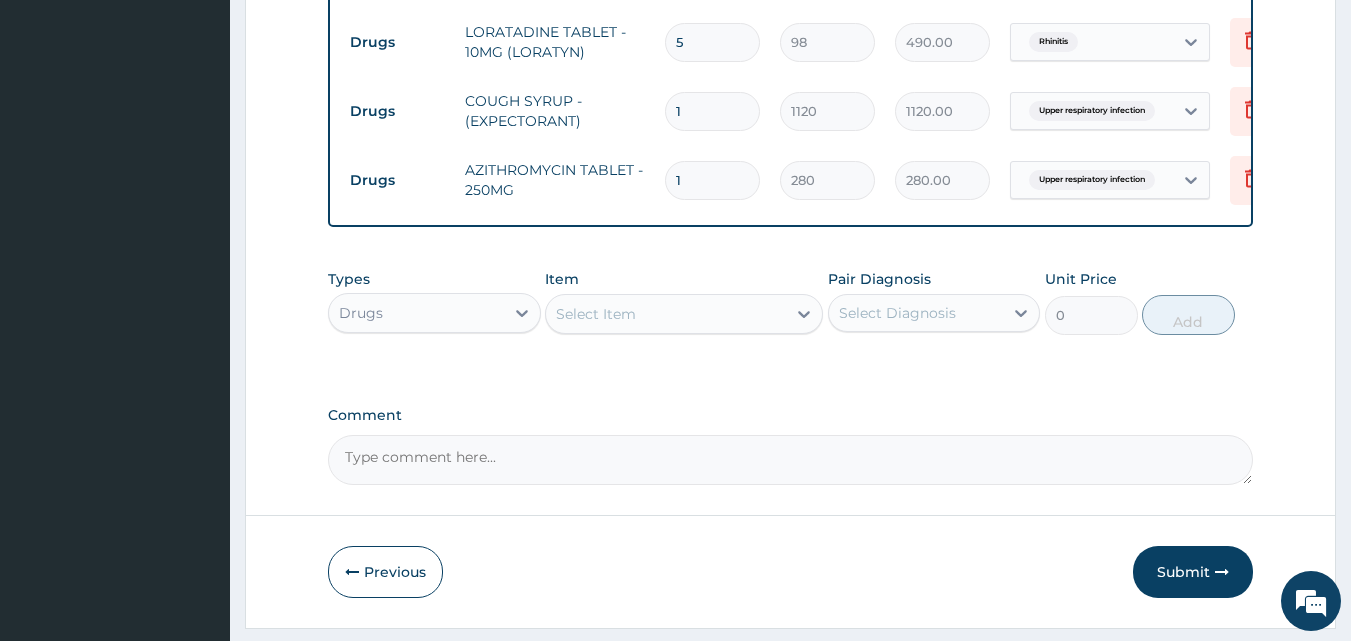 drag, startPoint x: 691, startPoint y: 179, endPoint x: 657, endPoint y: 181, distance: 34.058773 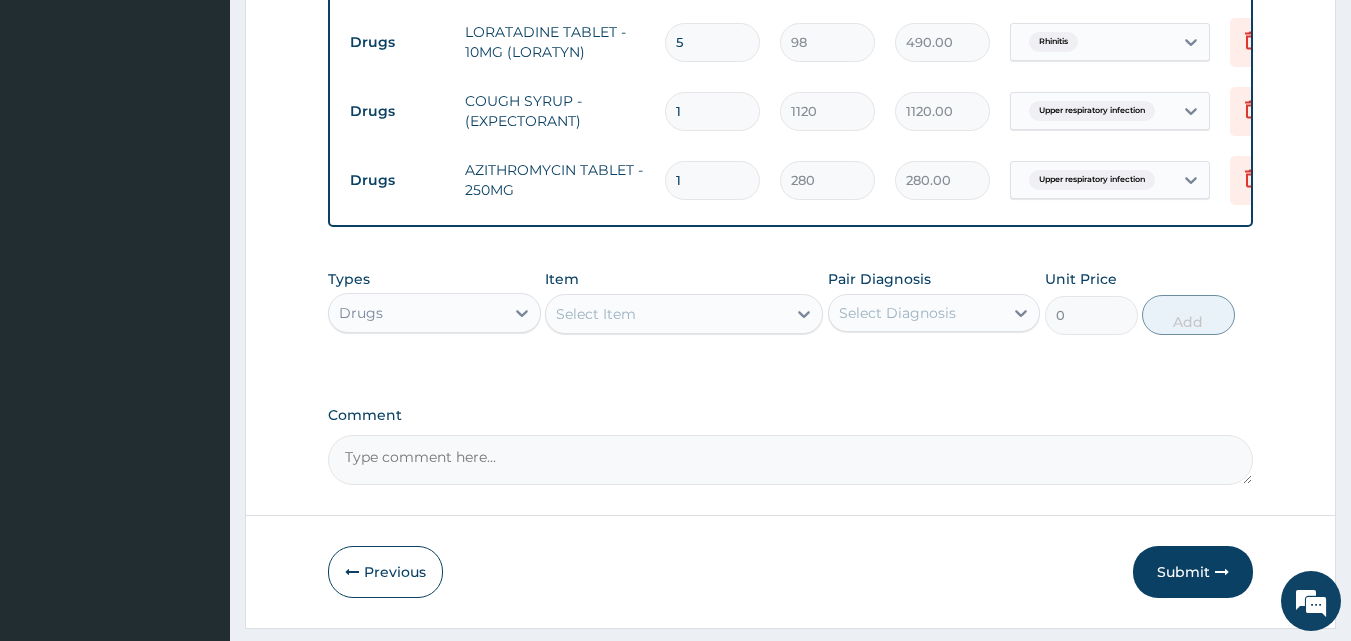 click on "1" at bounding box center (712, 180) 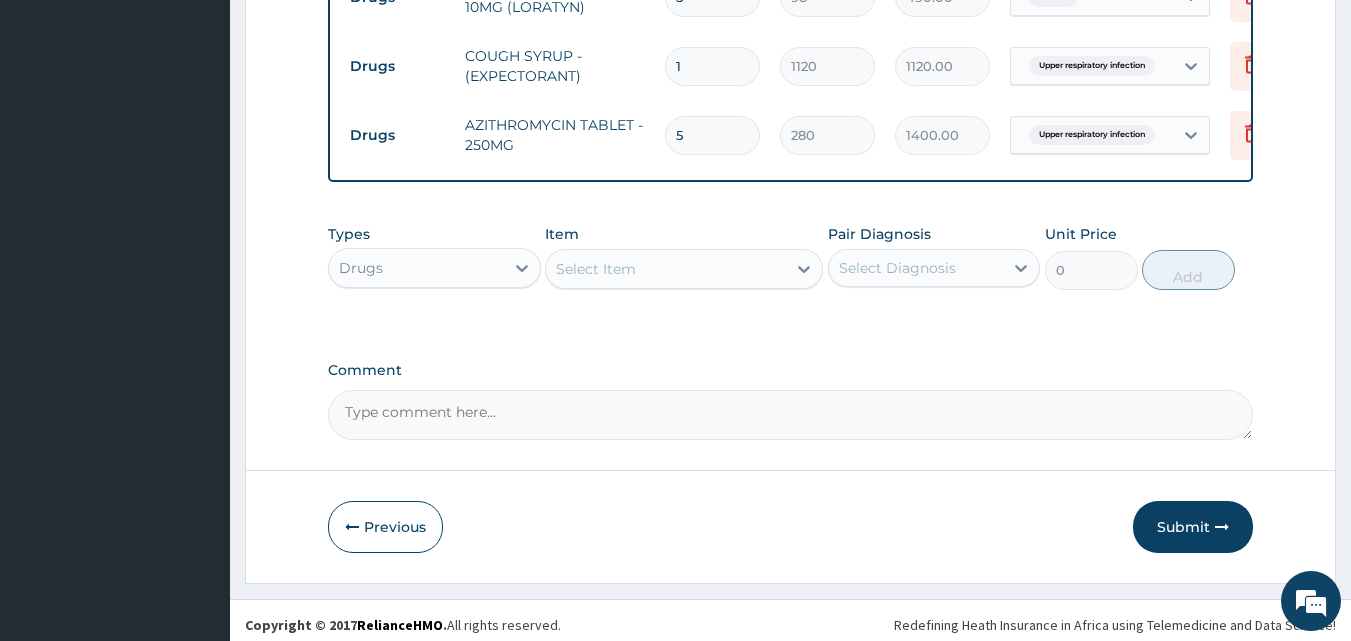 scroll, scrollTop: 1128, scrollLeft: 0, axis: vertical 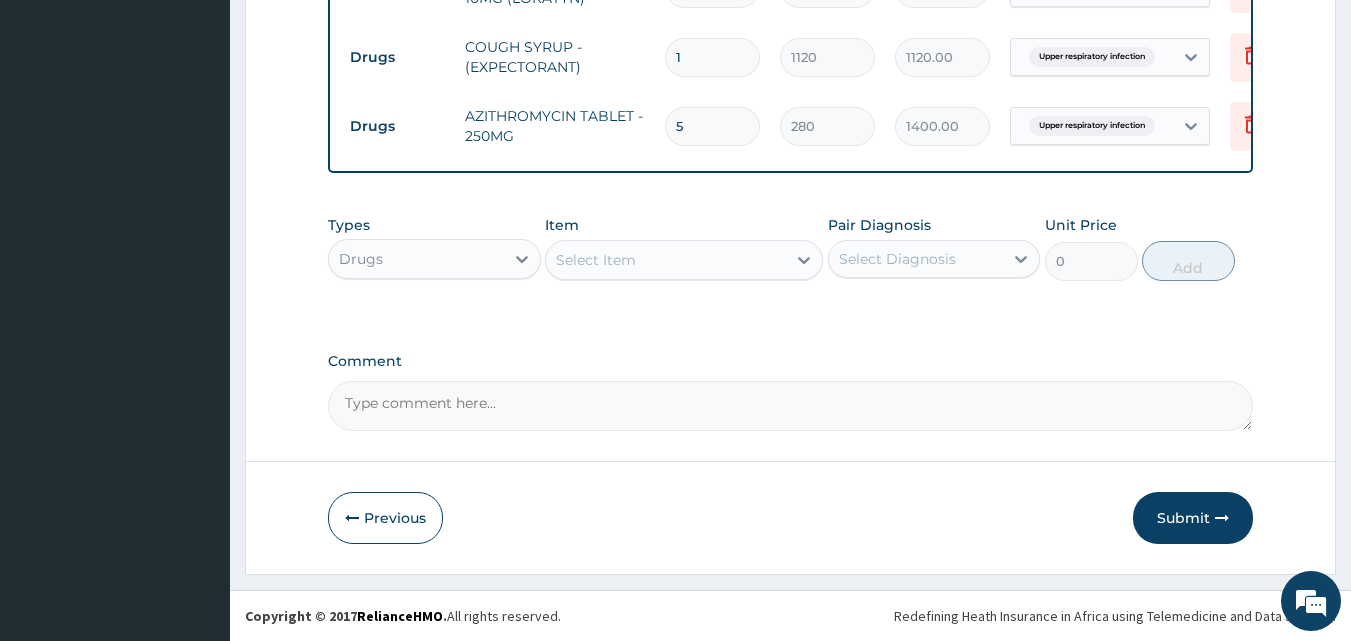 type on "5" 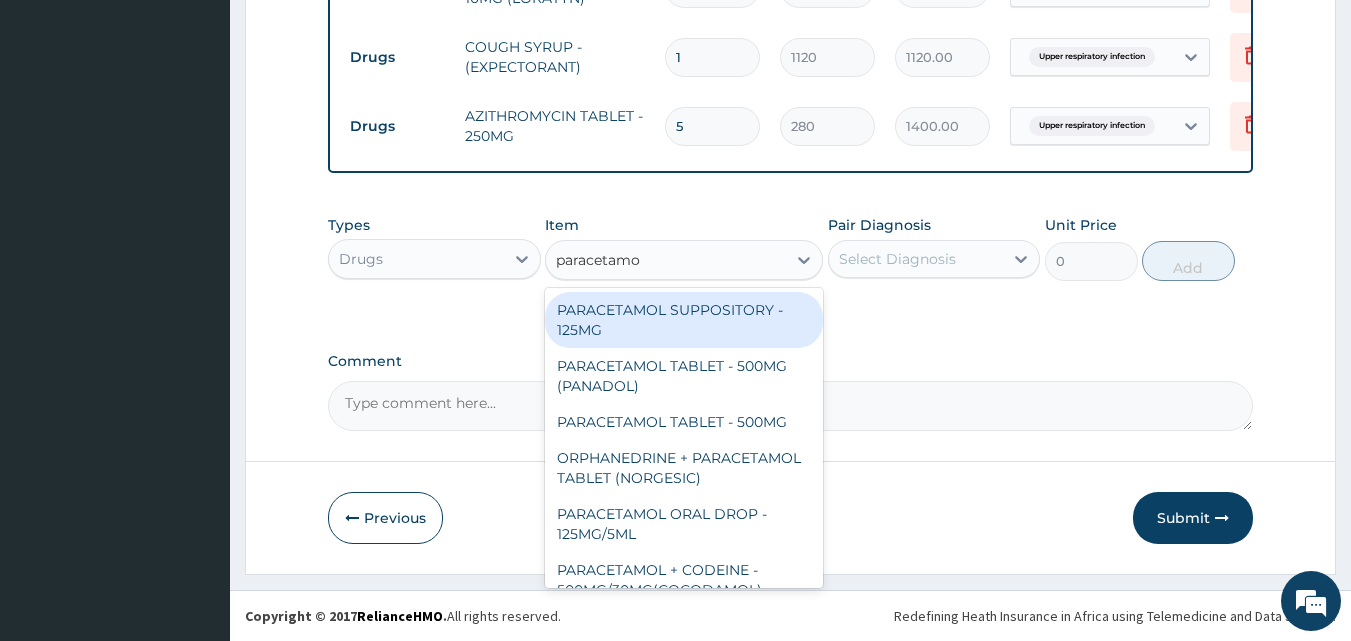 type on "paracetamol" 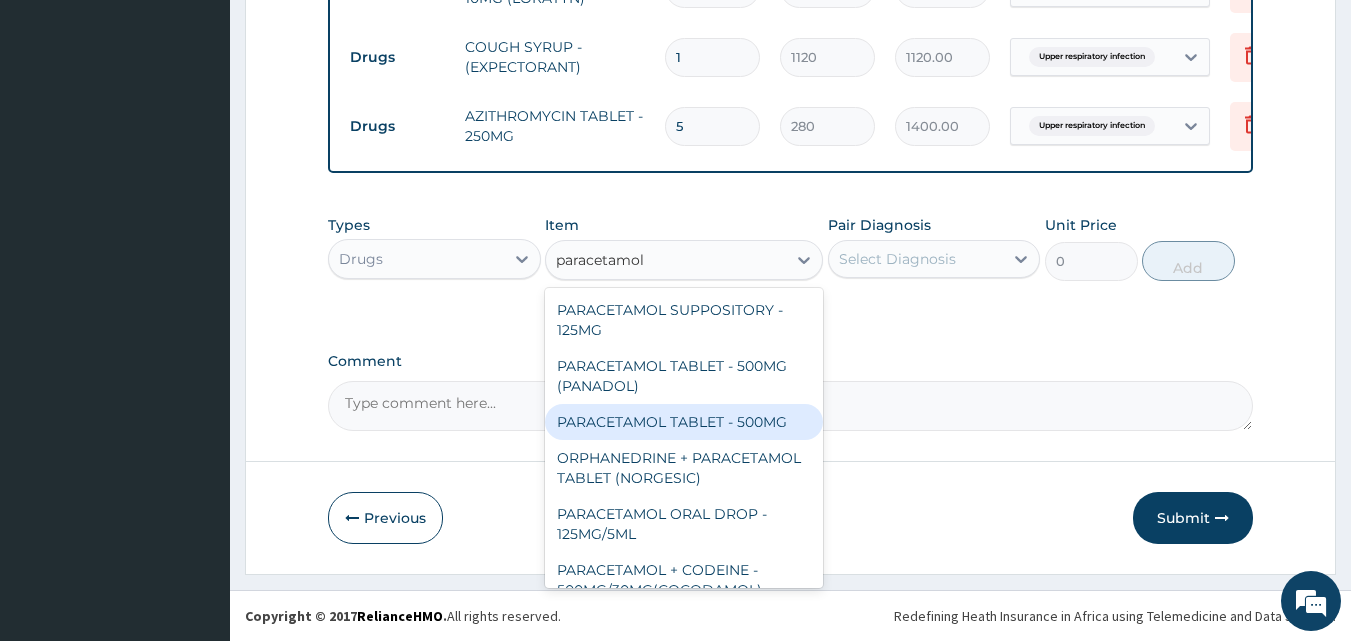 click on "PARACETAMOL TABLET - 500MG" at bounding box center [684, 422] 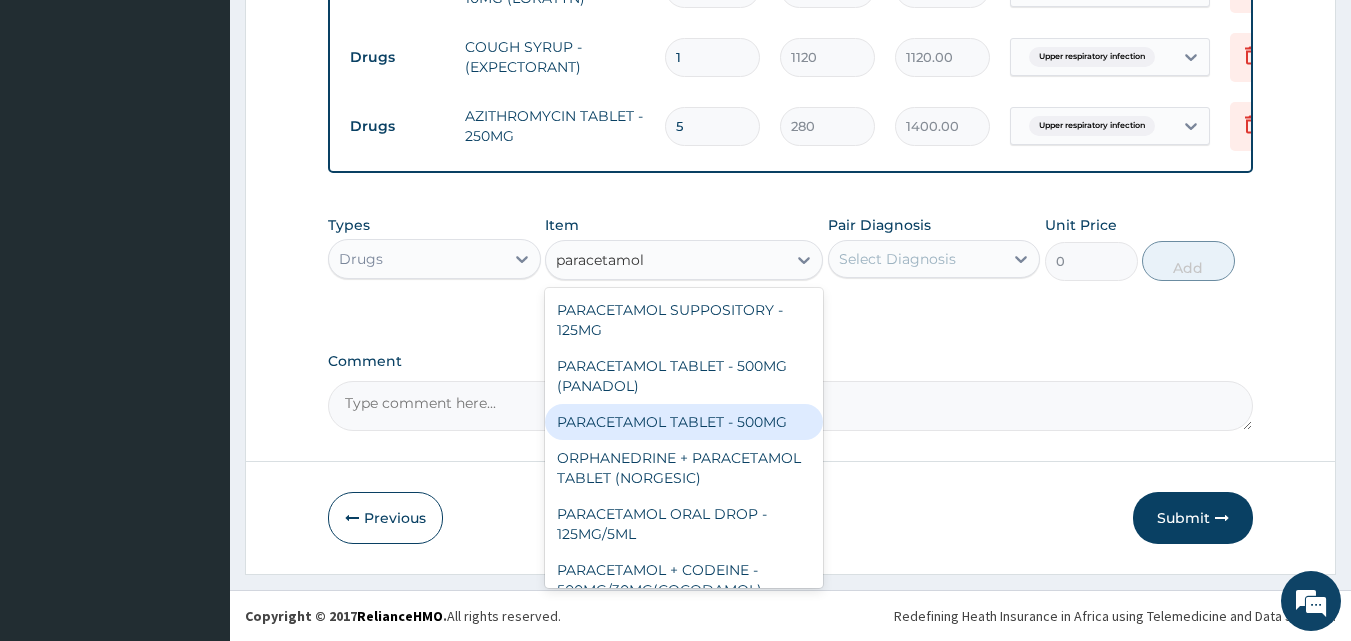 type 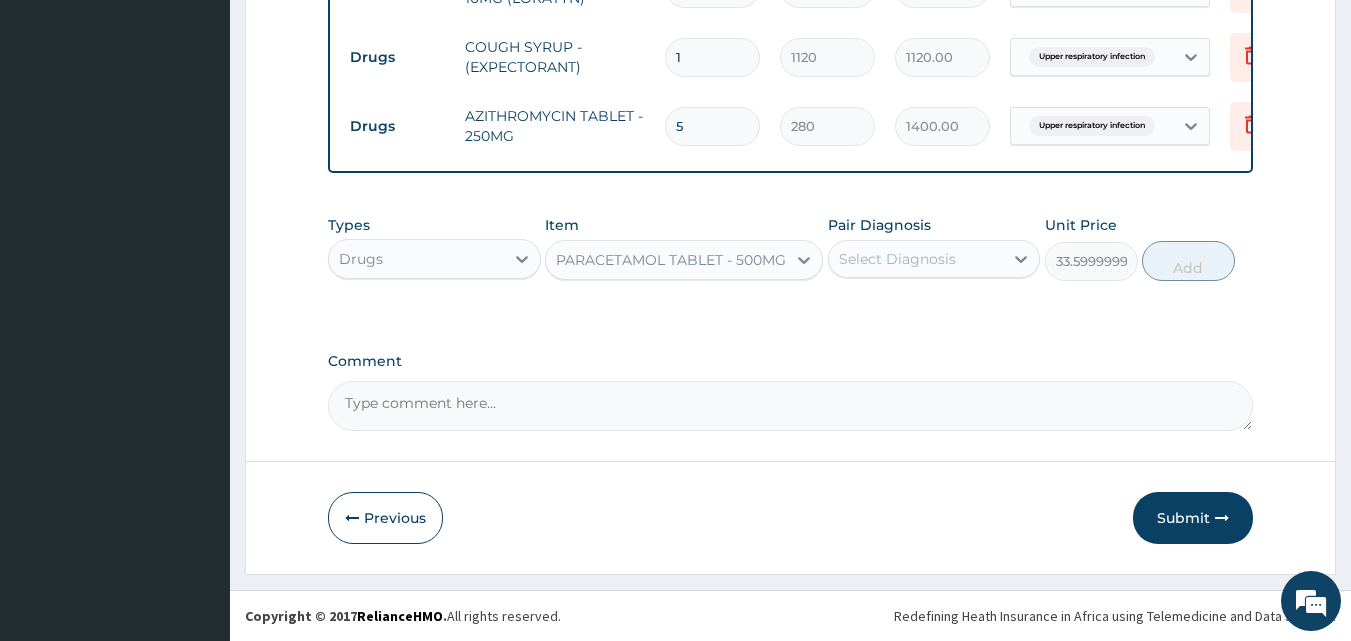 click on "Select Diagnosis" at bounding box center (916, 259) 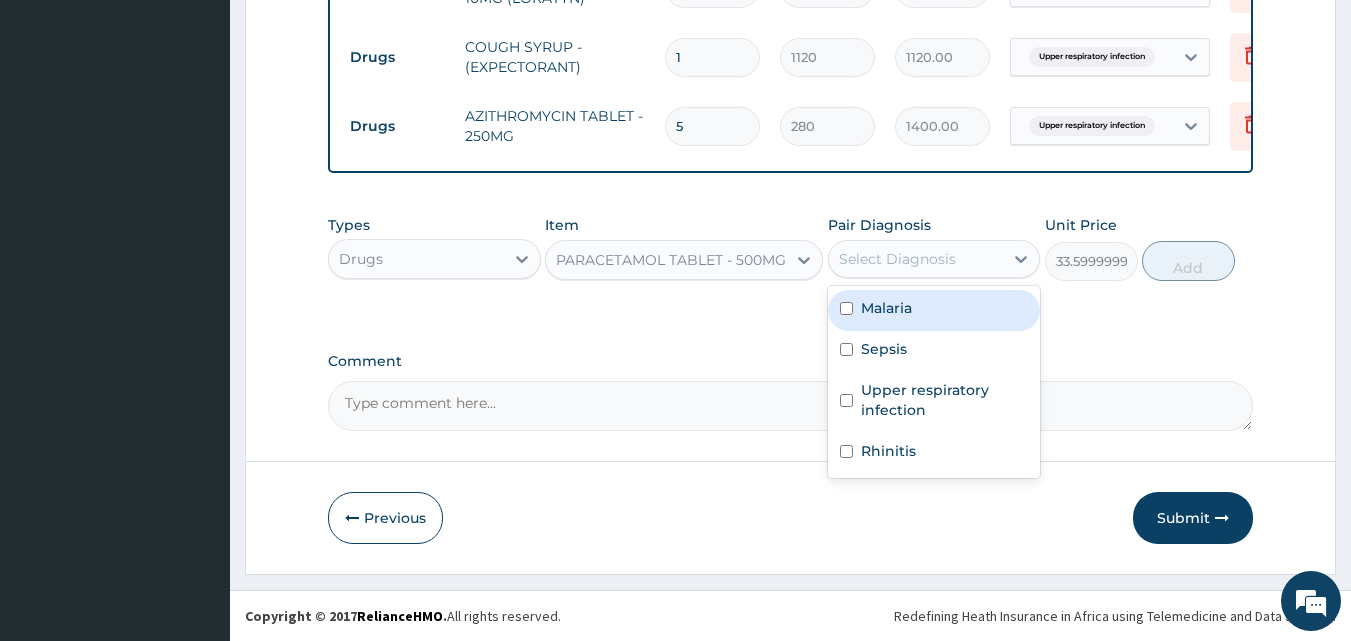 drag, startPoint x: 892, startPoint y: 310, endPoint x: 858, endPoint y: 309, distance: 34.0147 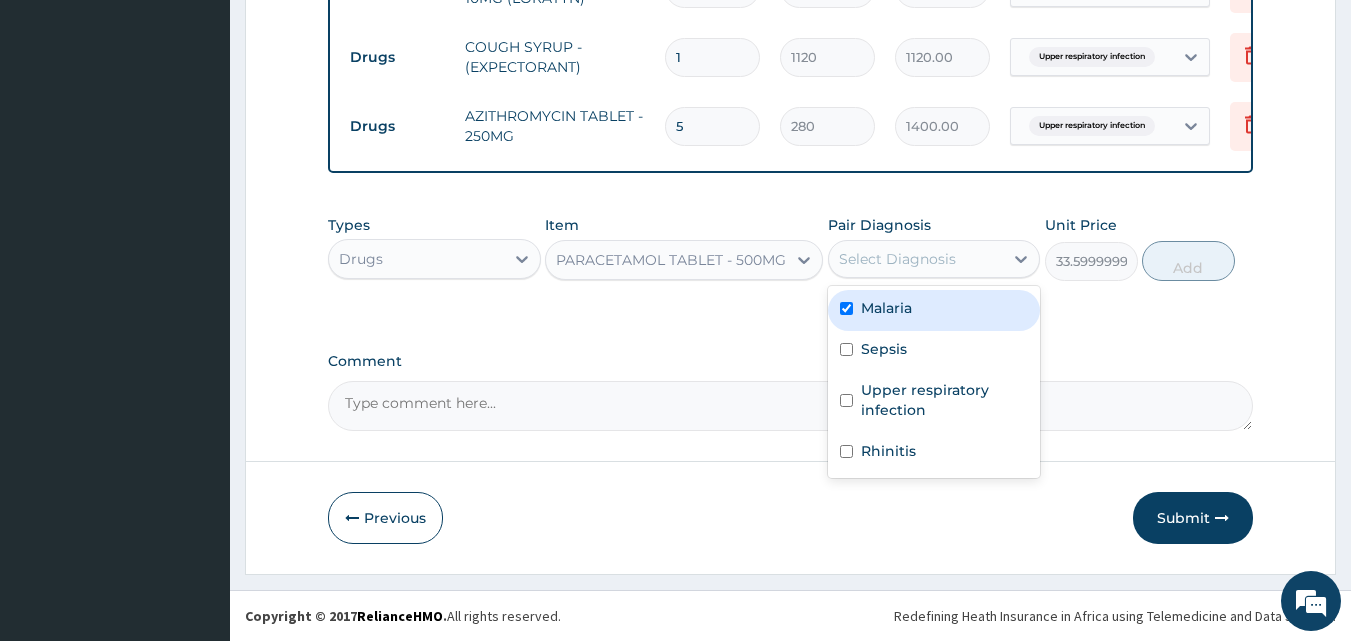 checkbox on "true" 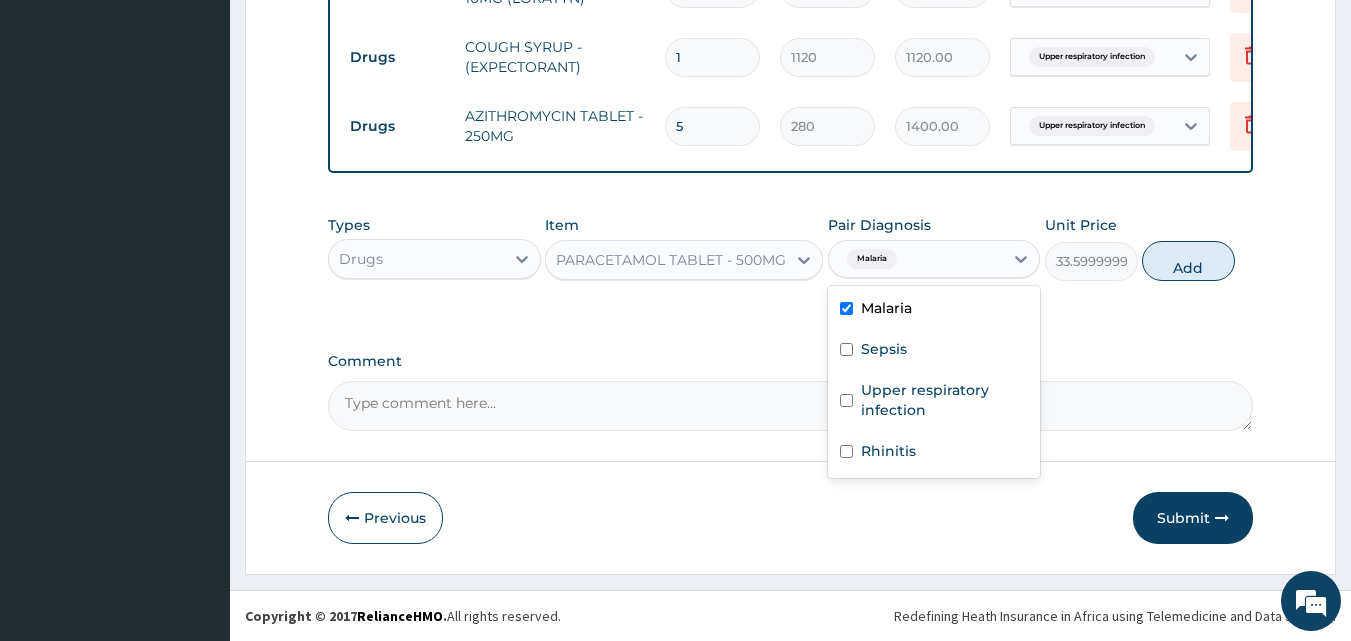 click on "Add" at bounding box center [1188, 261] 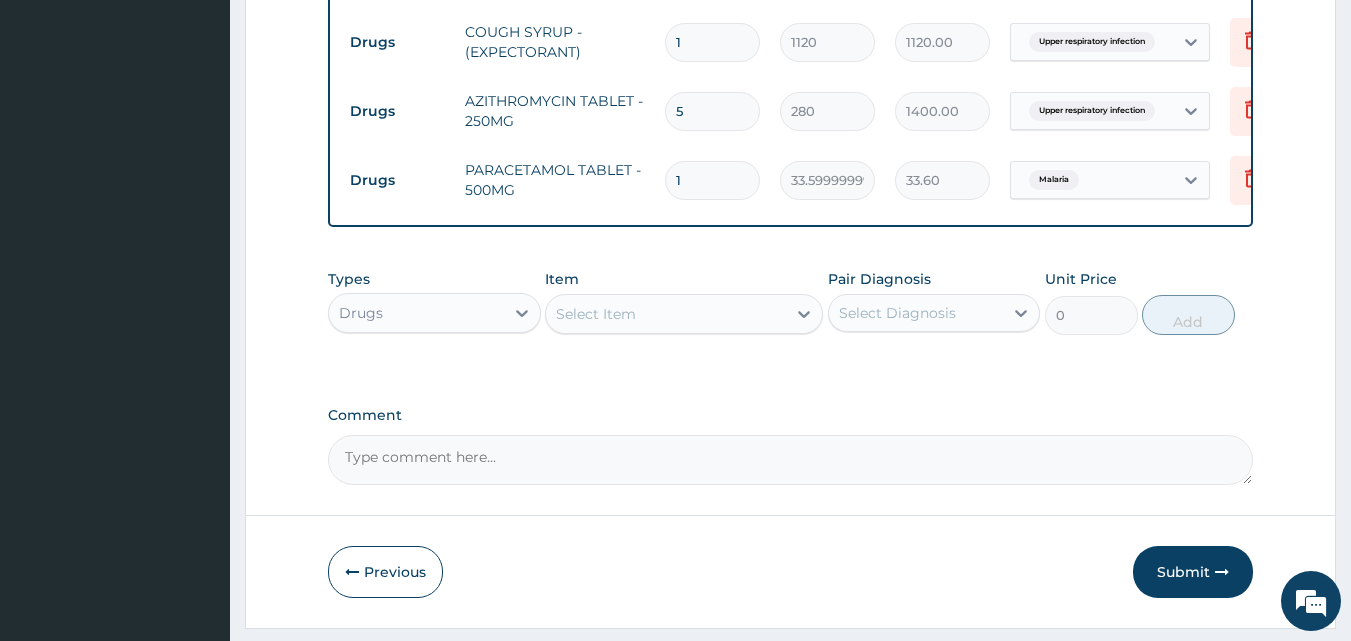 type on "18" 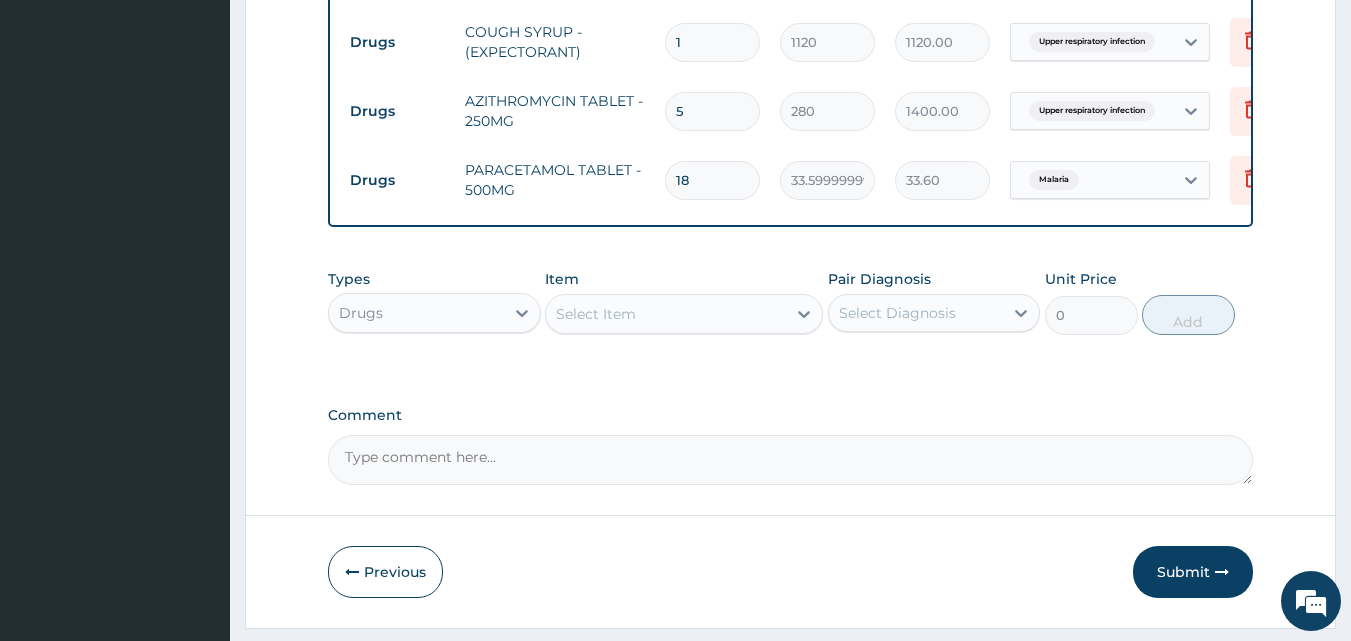 type on "604.80" 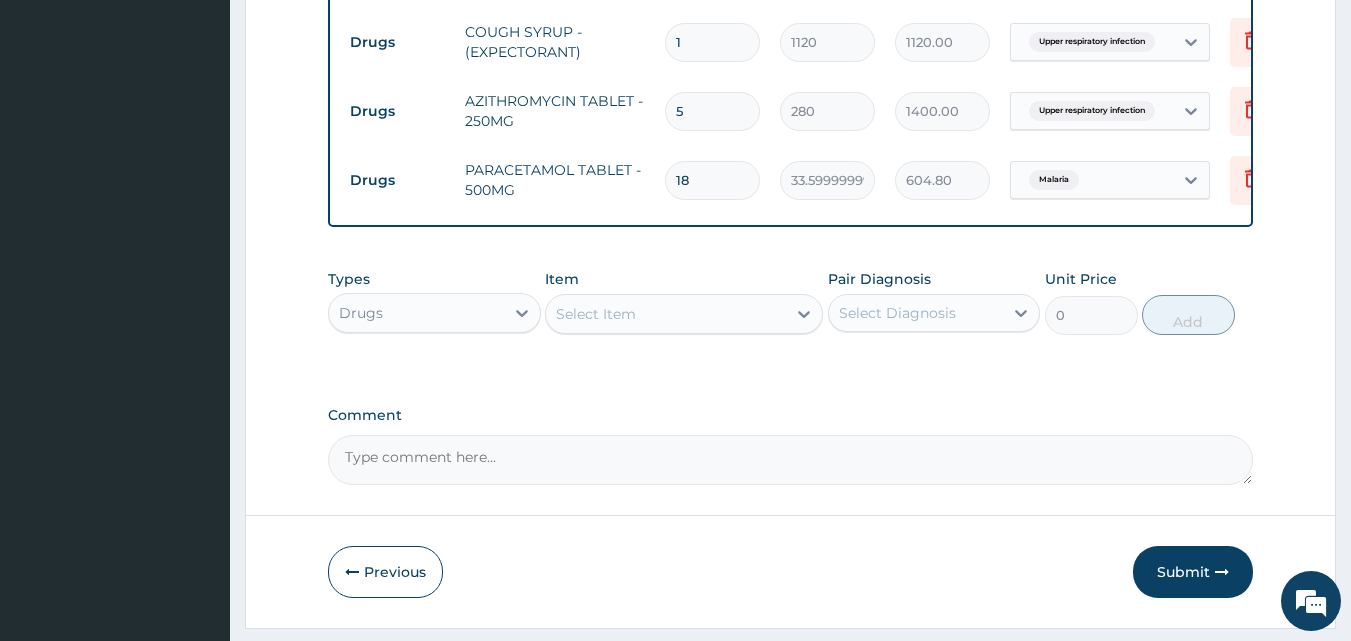 type on "18" 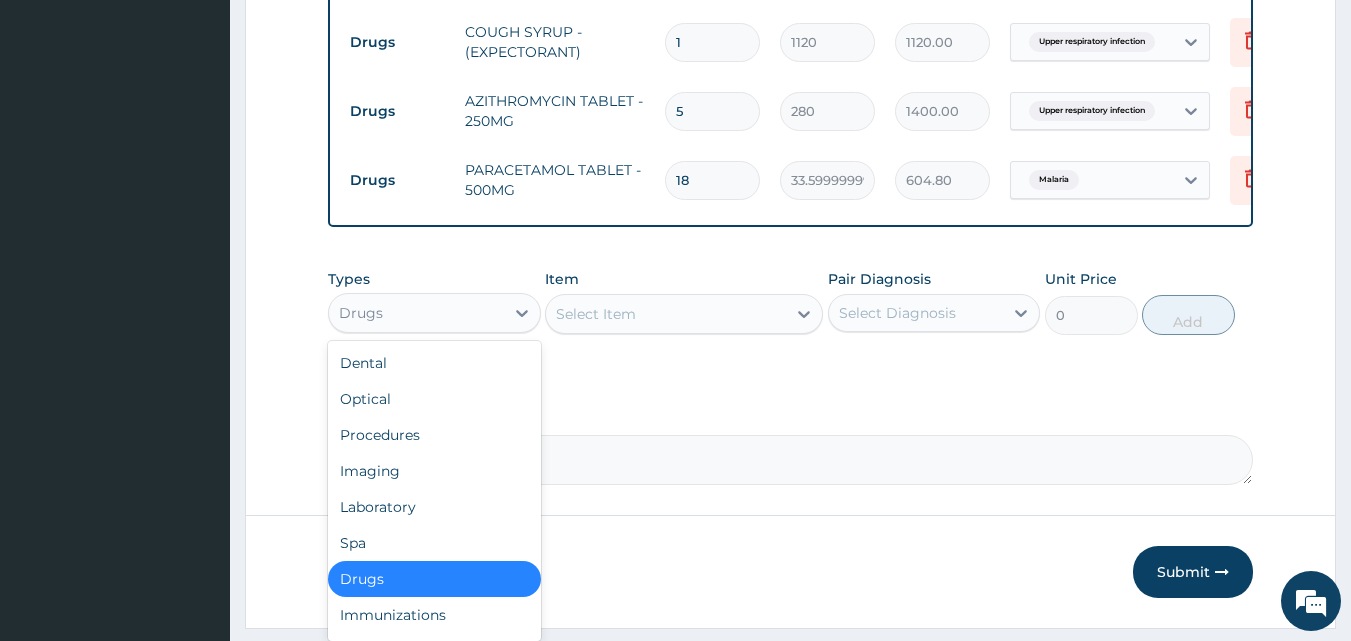 click on "Drugs" at bounding box center (361, 313) 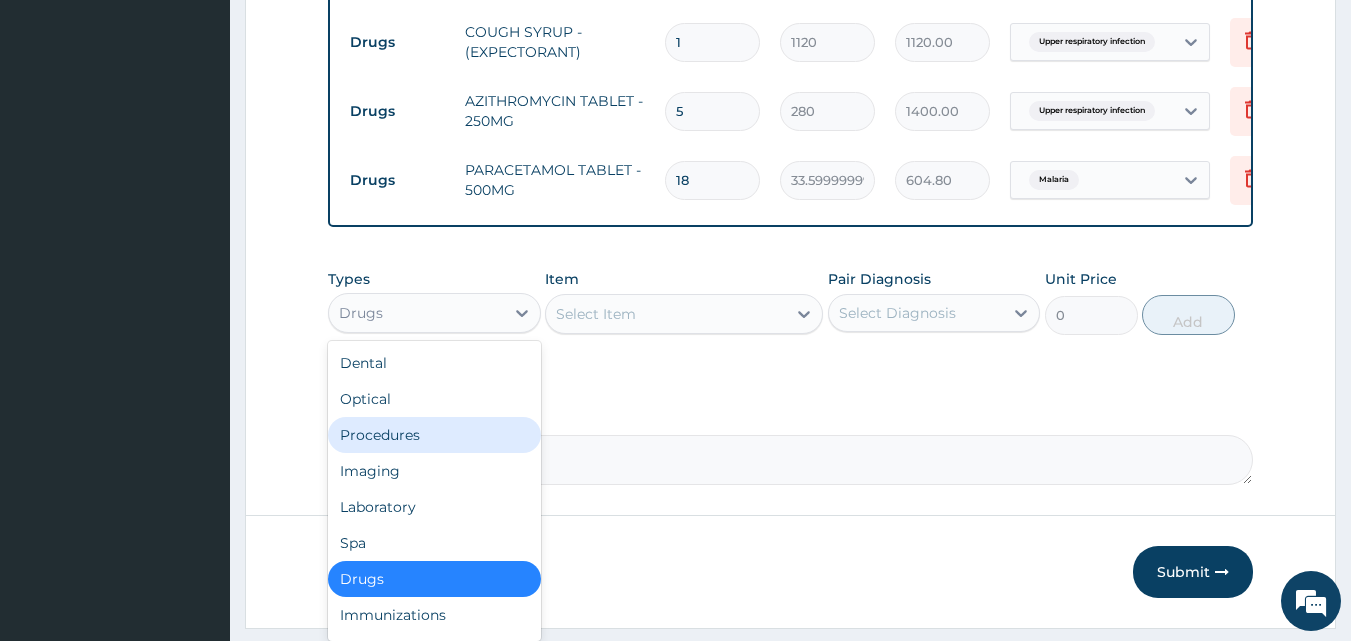 click on "Procedures" at bounding box center (434, 435) 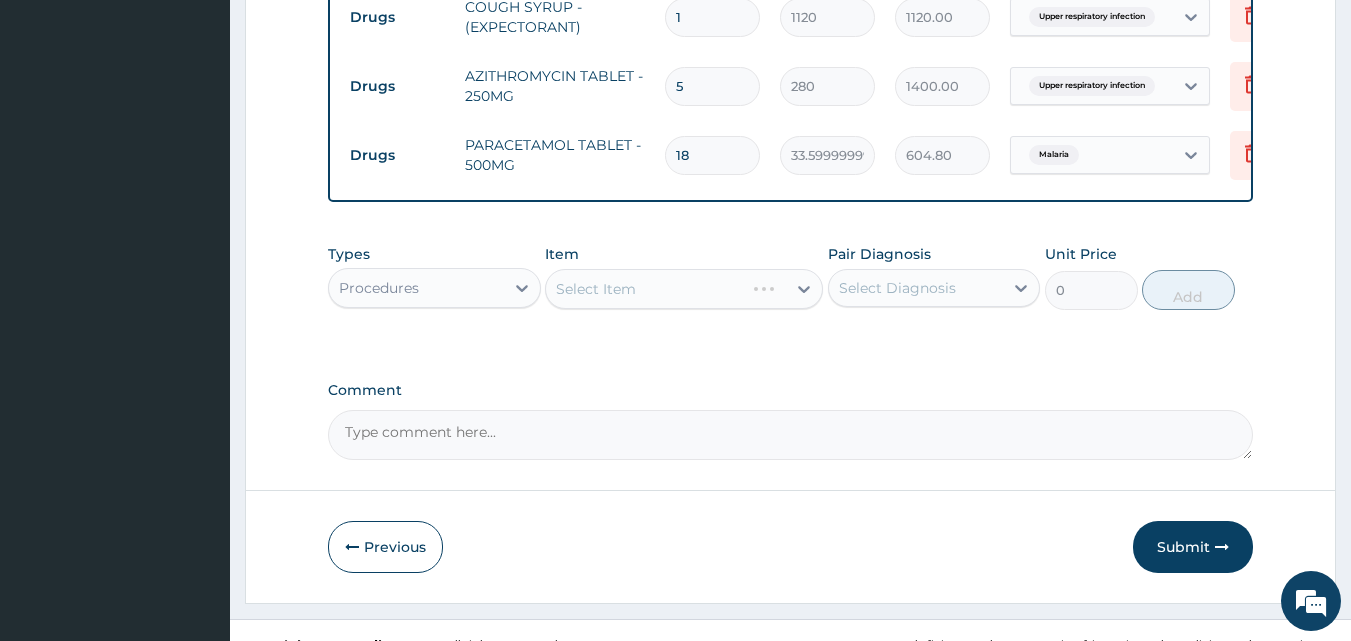 scroll, scrollTop: 1197, scrollLeft: 0, axis: vertical 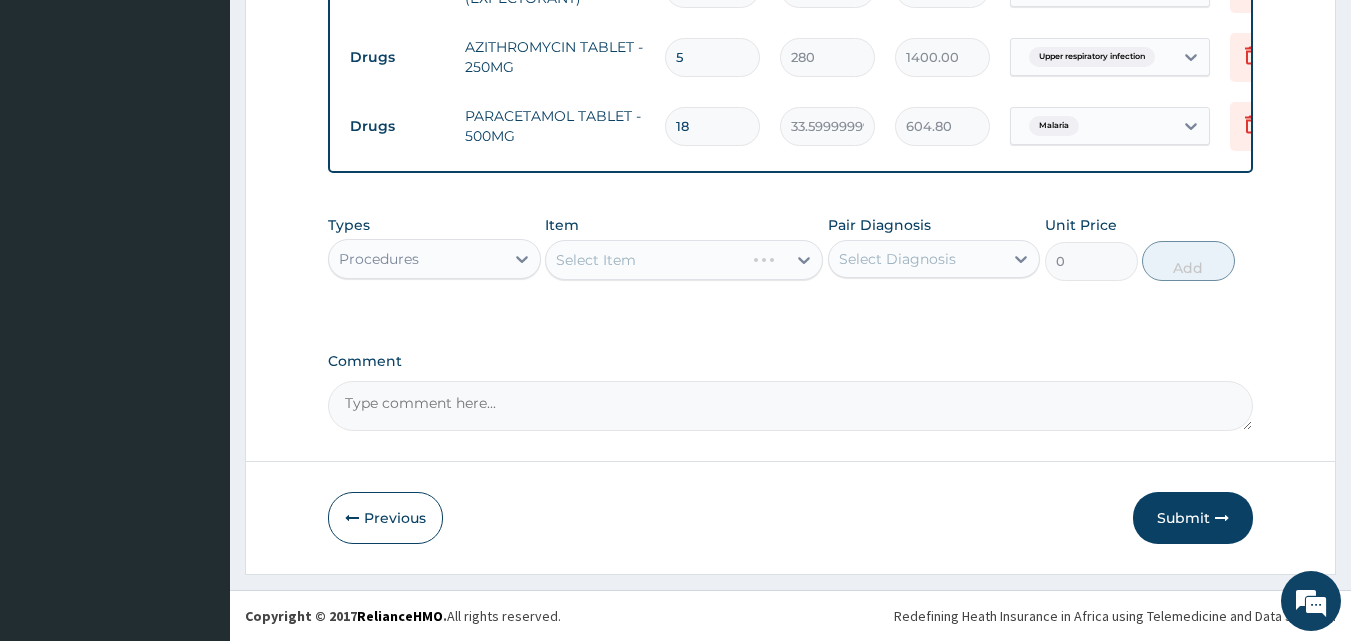 click on "Select Item" at bounding box center (684, 260) 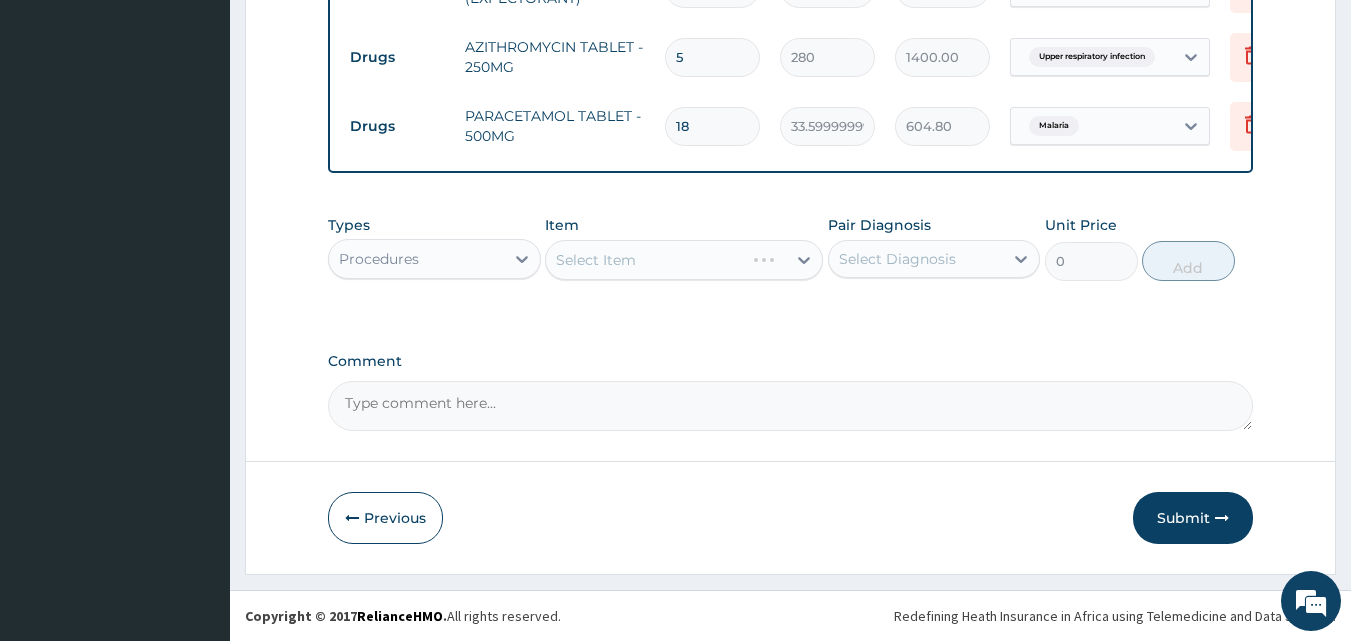 click on "Select Item" at bounding box center [684, 260] 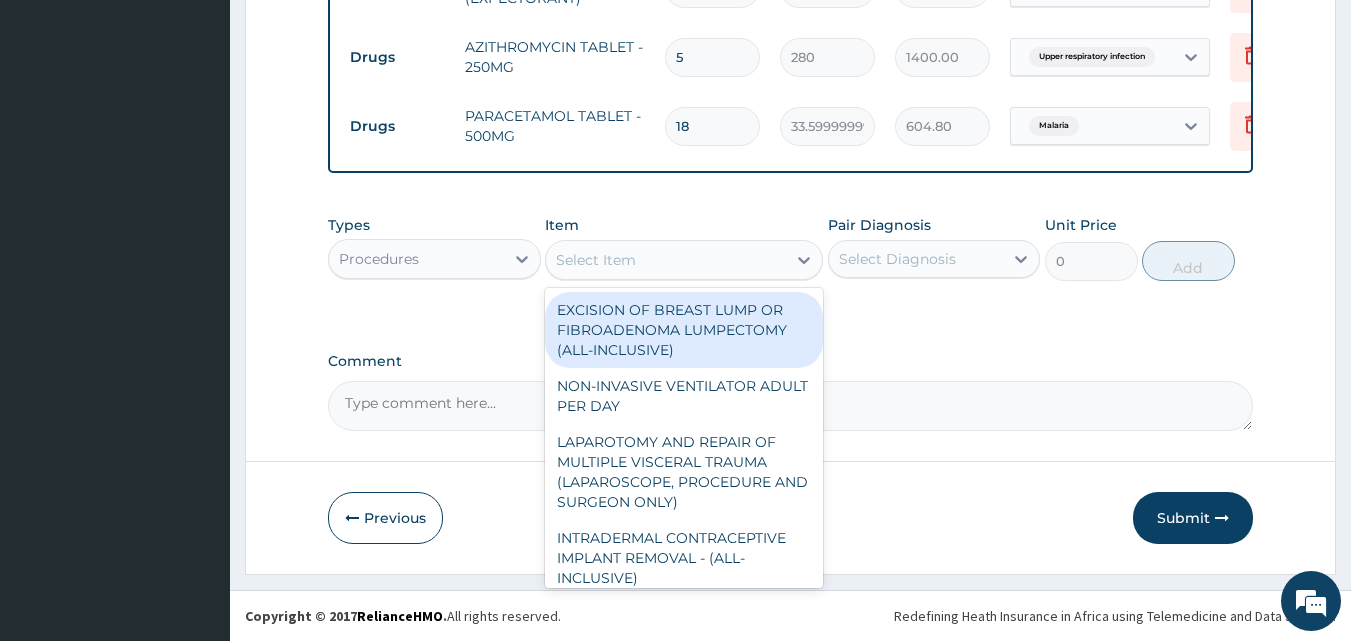 click on "Select Item" at bounding box center [666, 260] 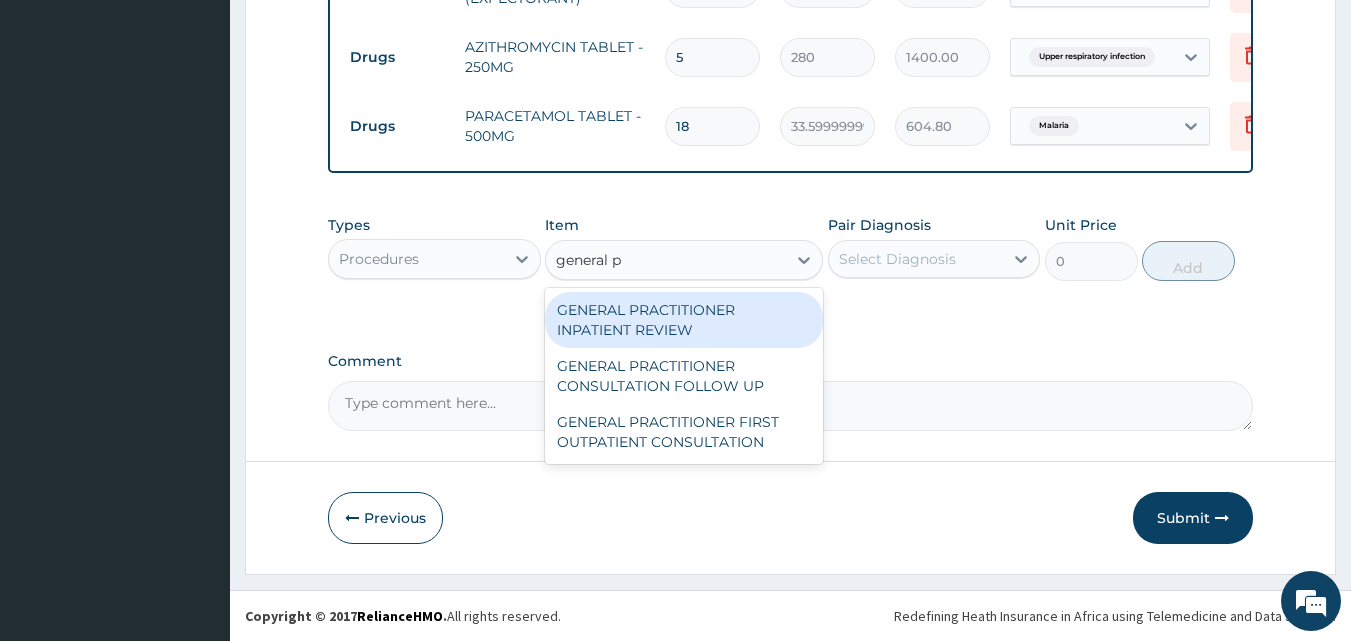 type on "general pr" 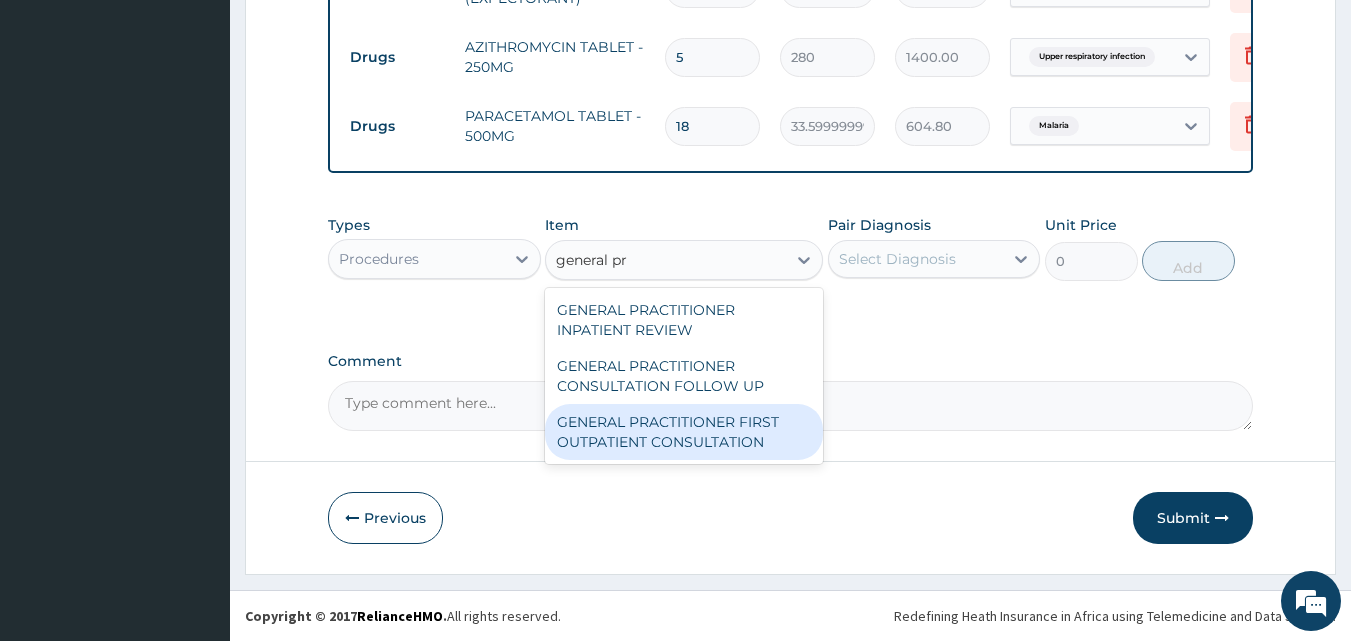 click on "GENERAL PRACTITIONER FIRST OUTPATIENT CONSULTATION" at bounding box center [684, 432] 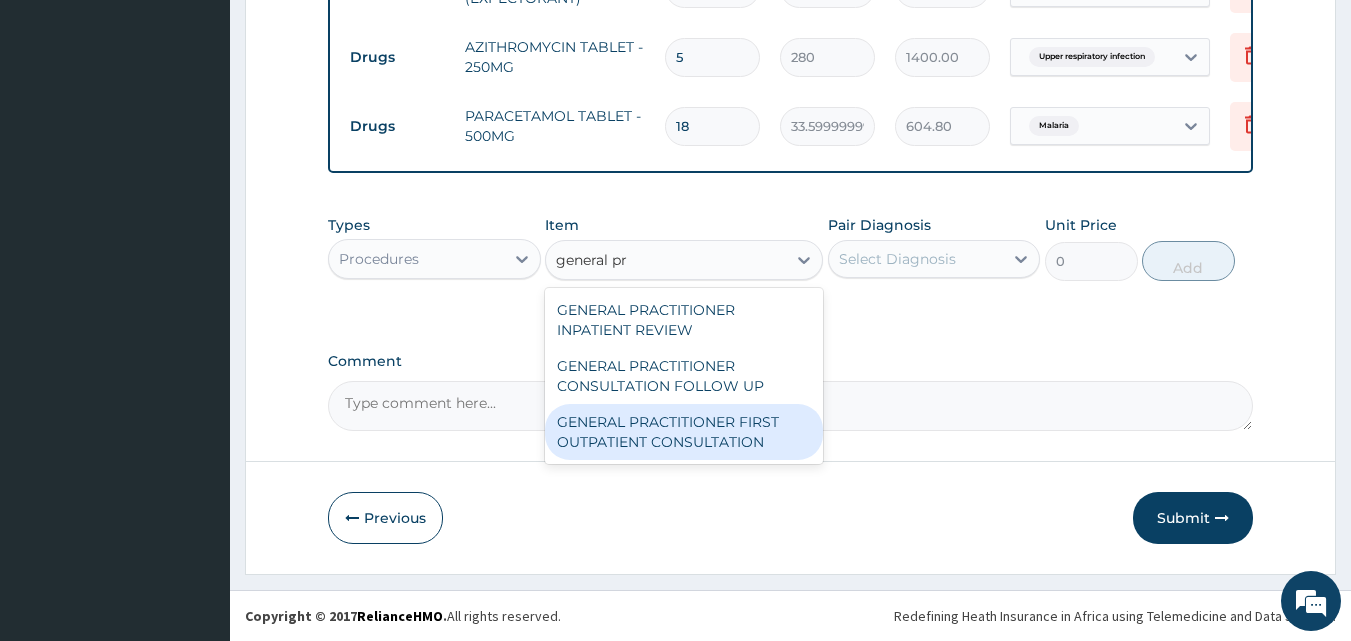 type 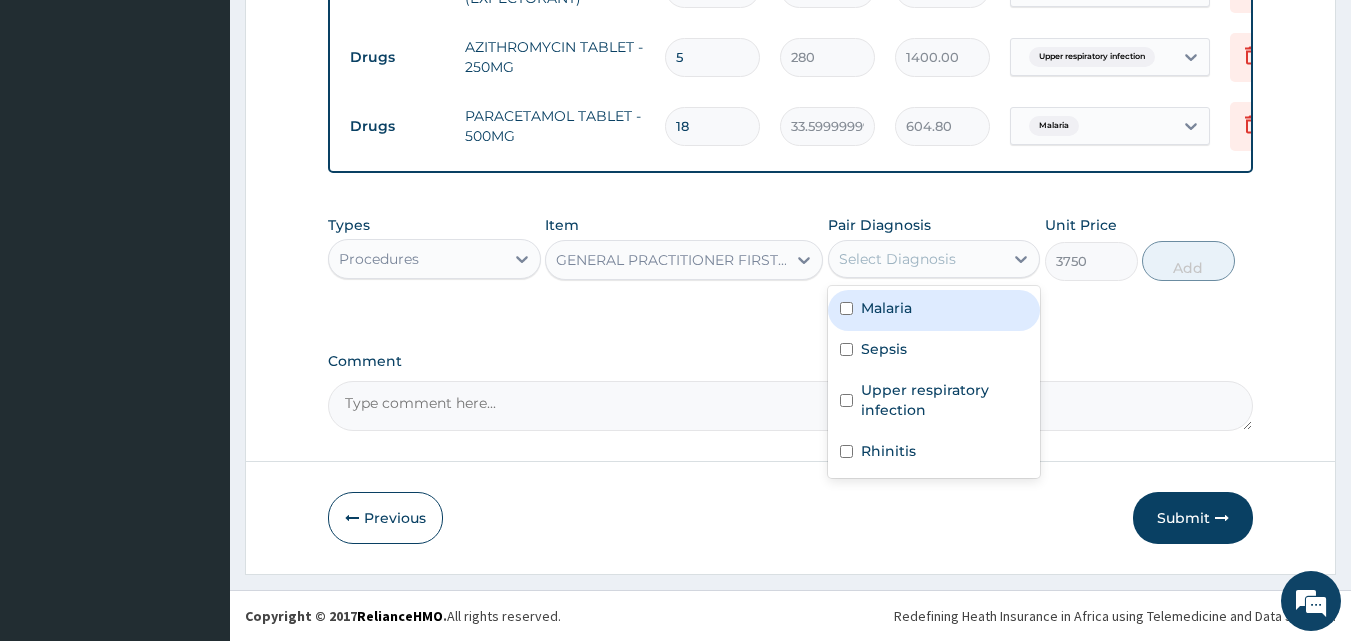 click on "Select Diagnosis" at bounding box center (897, 259) 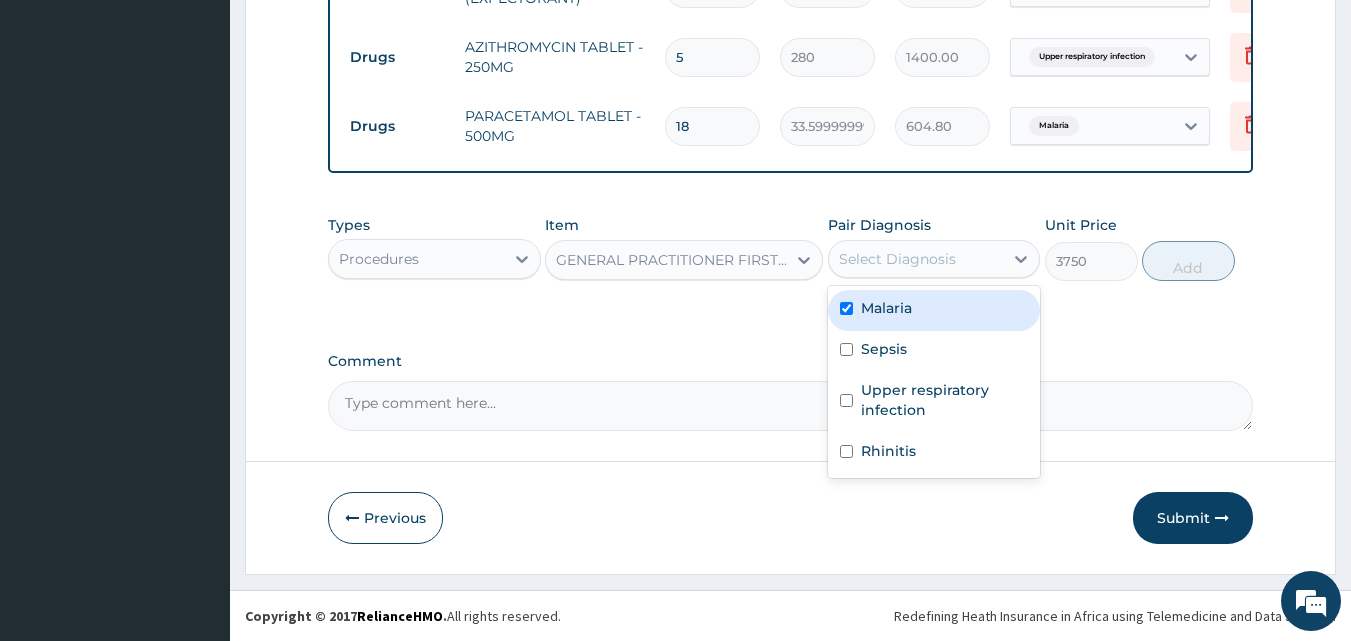 checkbox on "true" 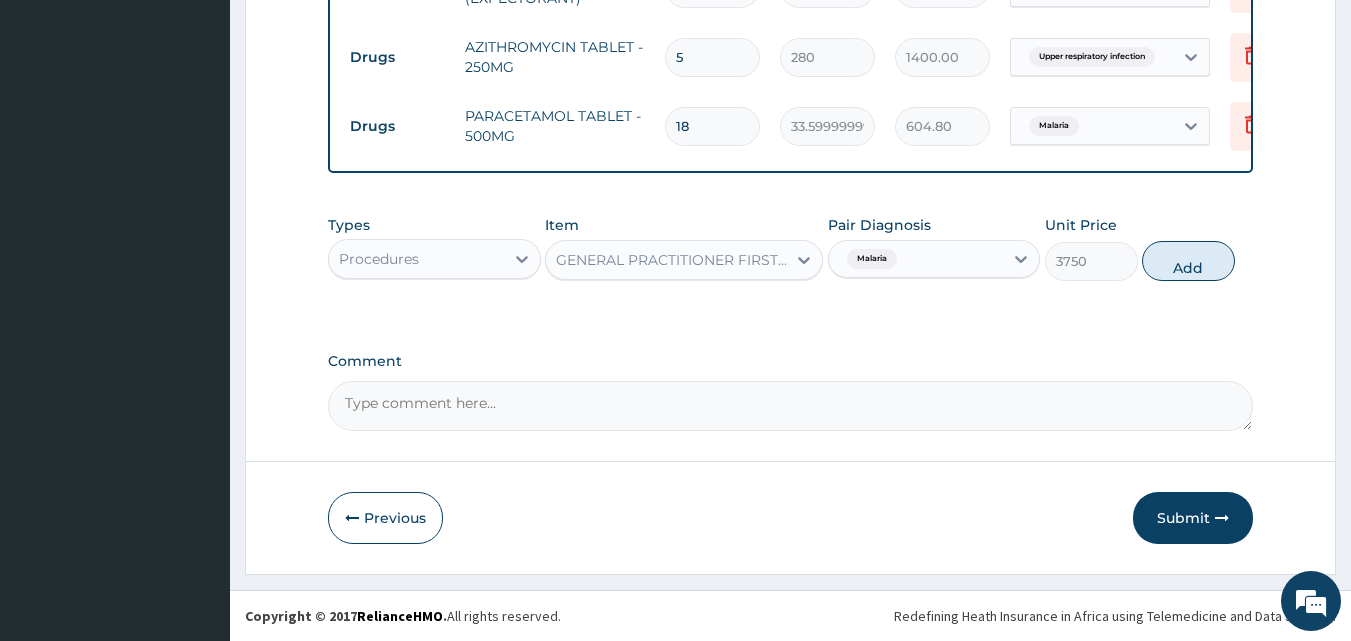 drag, startPoint x: 1171, startPoint y: 250, endPoint x: 1191, endPoint y: 389, distance: 140.43147 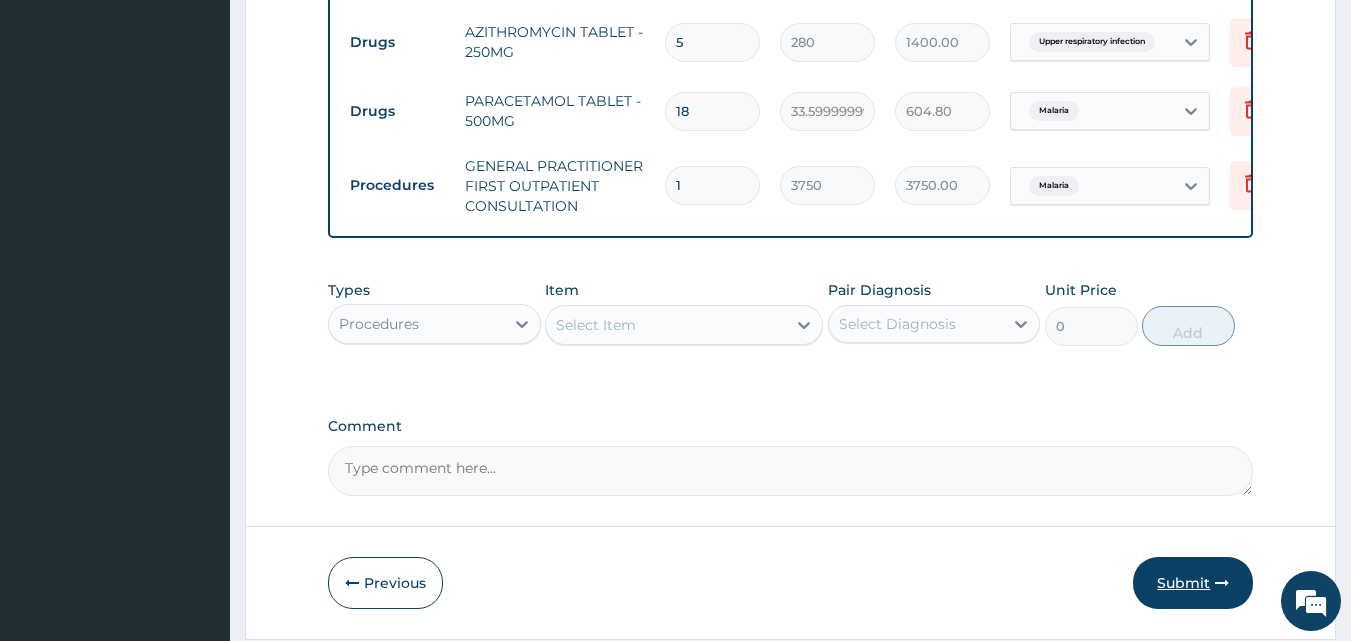 click on "Submit" at bounding box center (1193, 583) 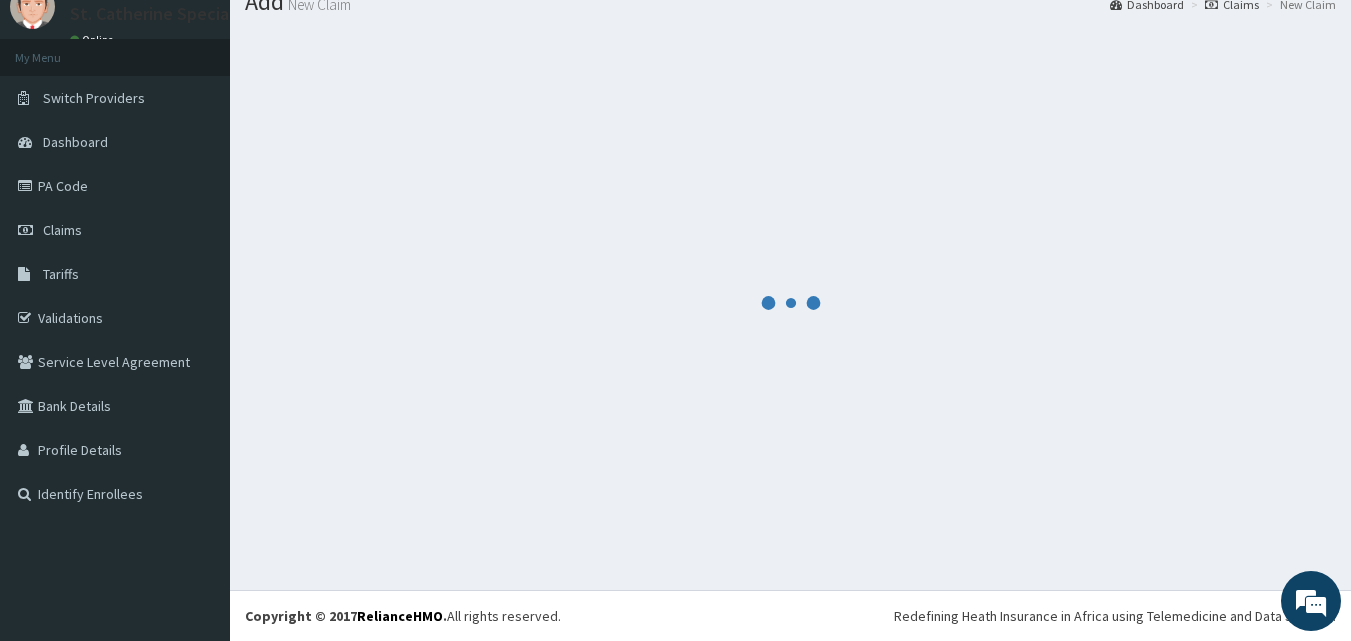 scroll, scrollTop: 76, scrollLeft: 0, axis: vertical 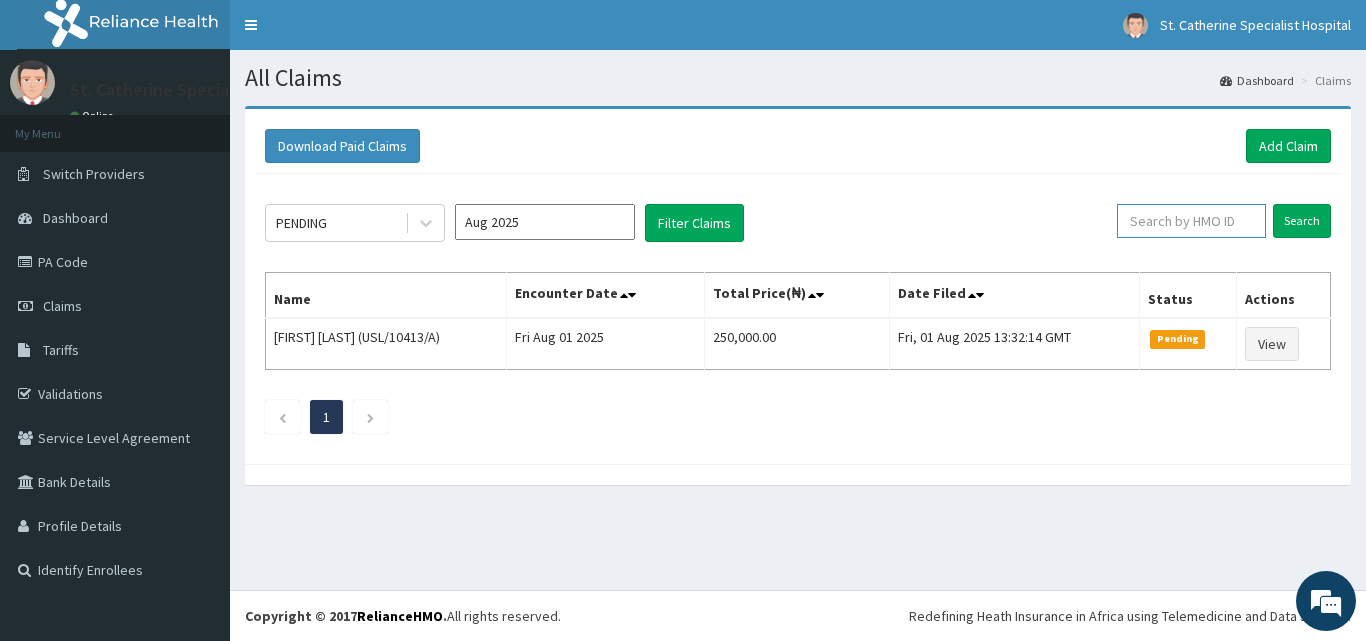 click at bounding box center (1191, 221) 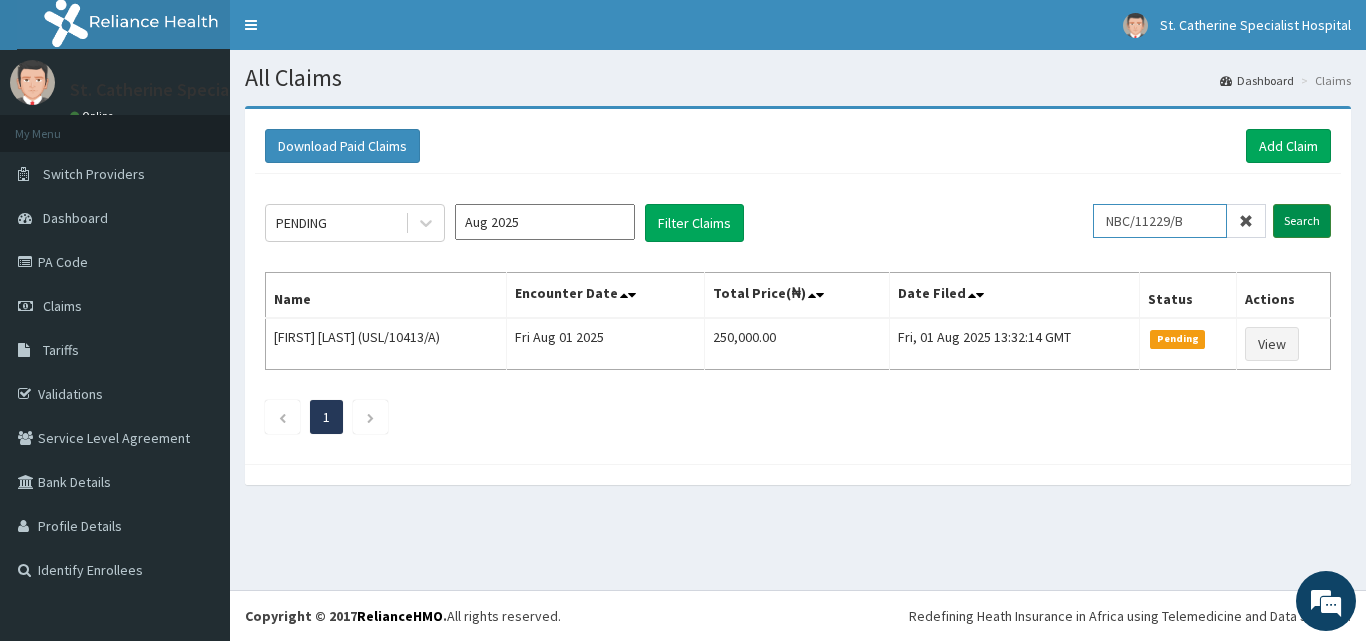 type on "NBC/11229/B" 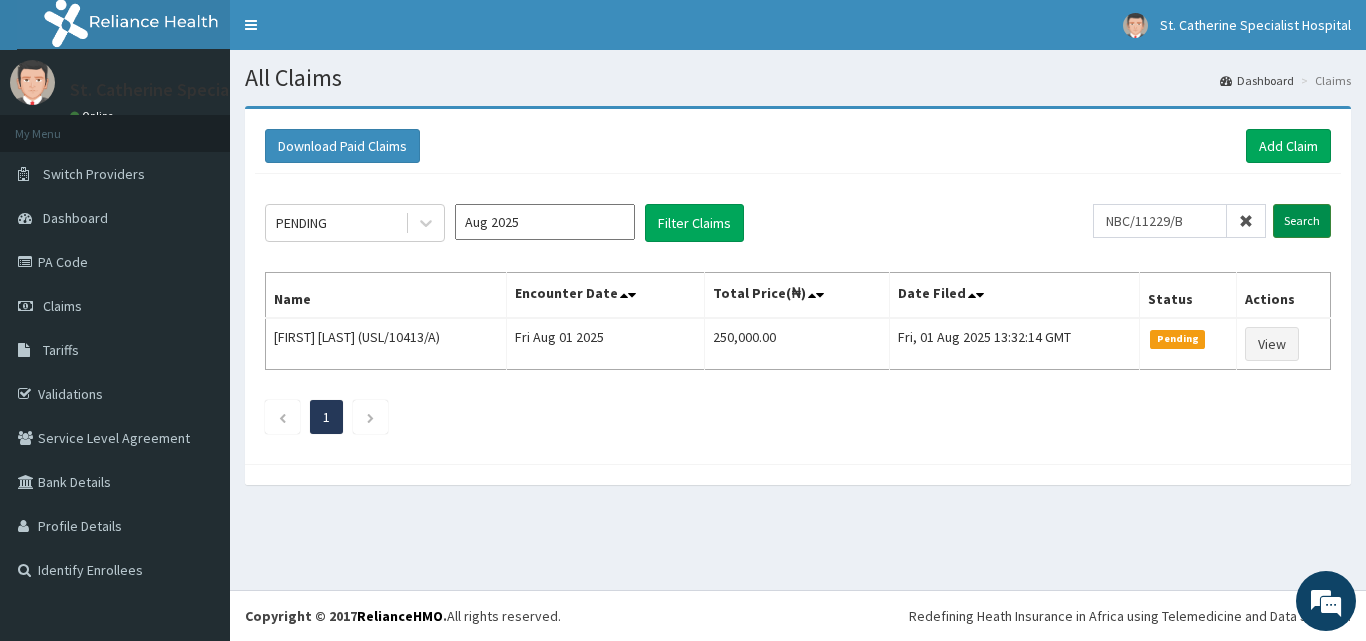 click on "Search" at bounding box center (1302, 221) 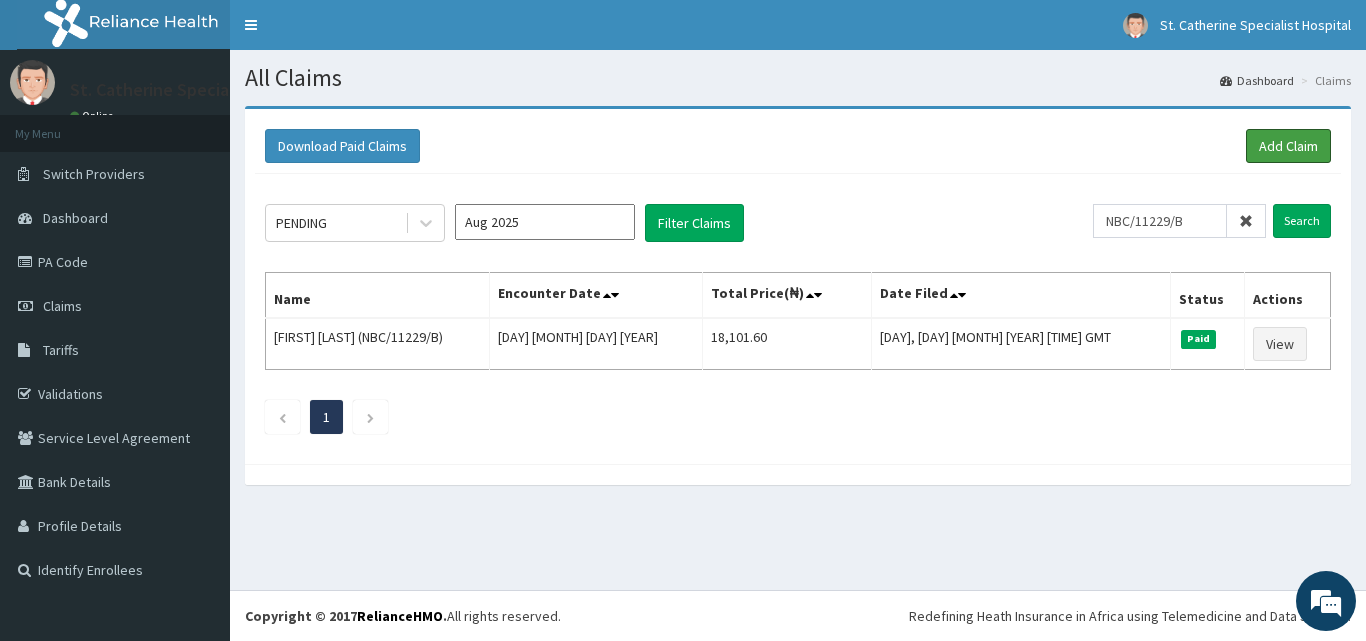 drag, startPoint x: 1264, startPoint y: 139, endPoint x: 1185, endPoint y: 190, distance: 94.031906 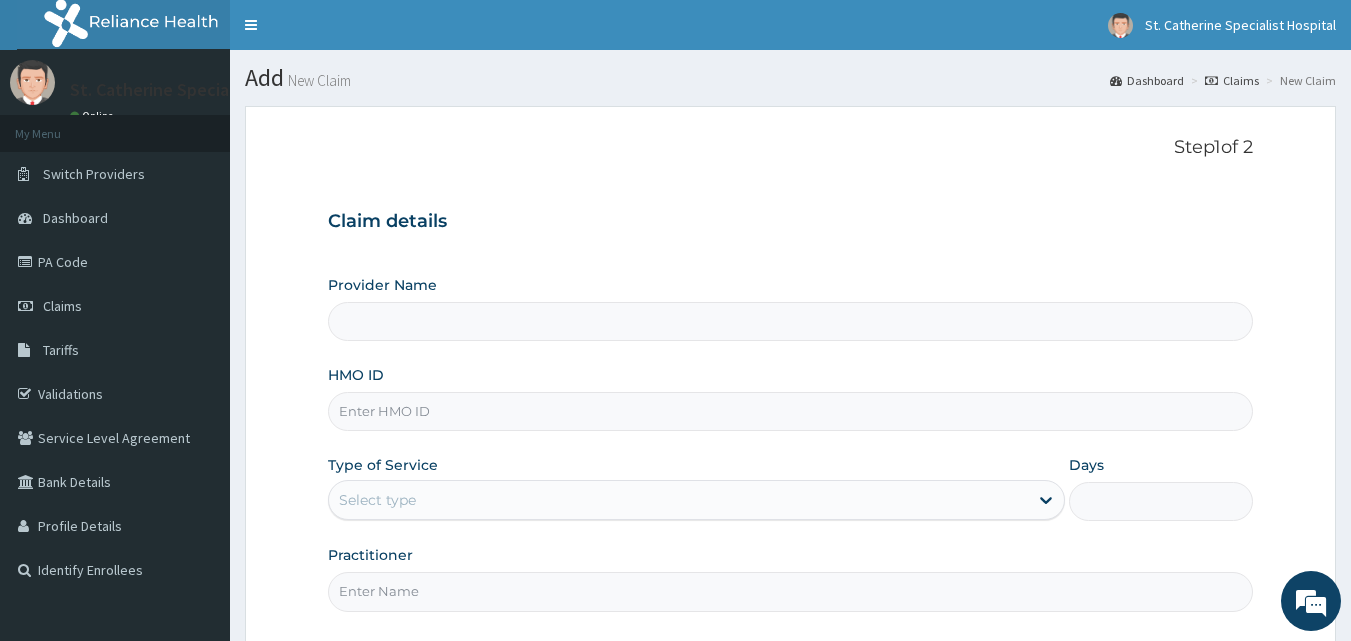 scroll, scrollTop: 0, scrollLeft: 0, axis: both 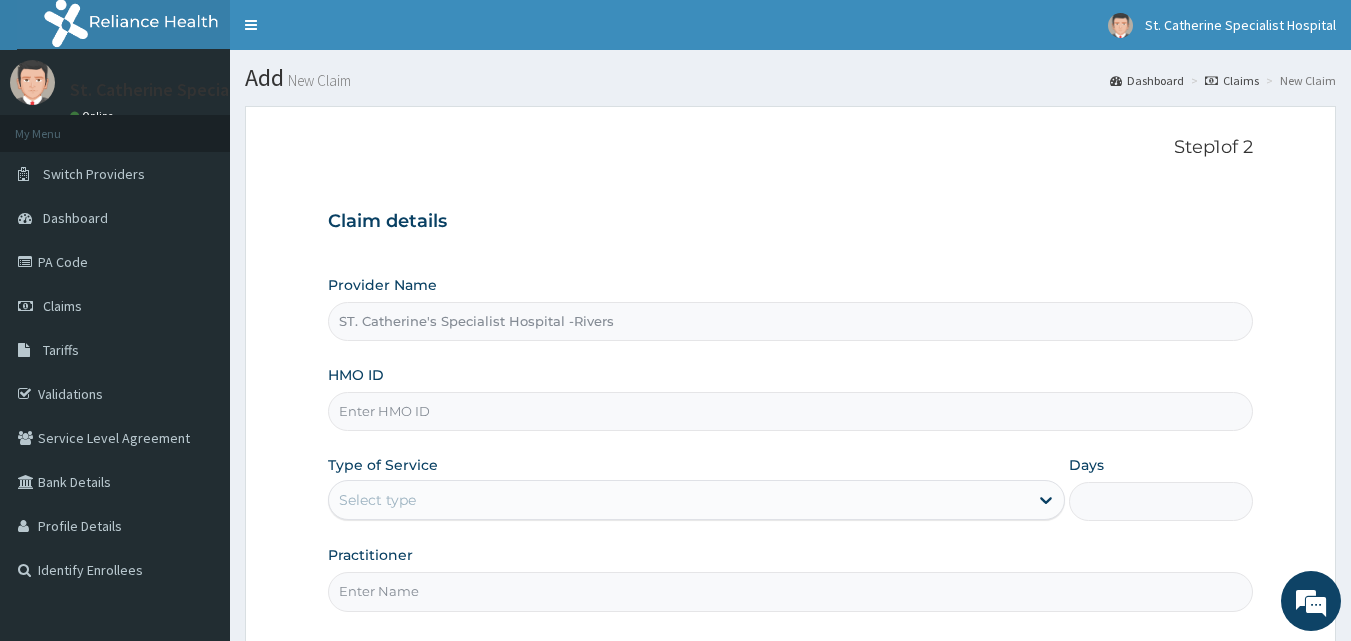 click on "HMO ID" at bounding box center (791, 411) 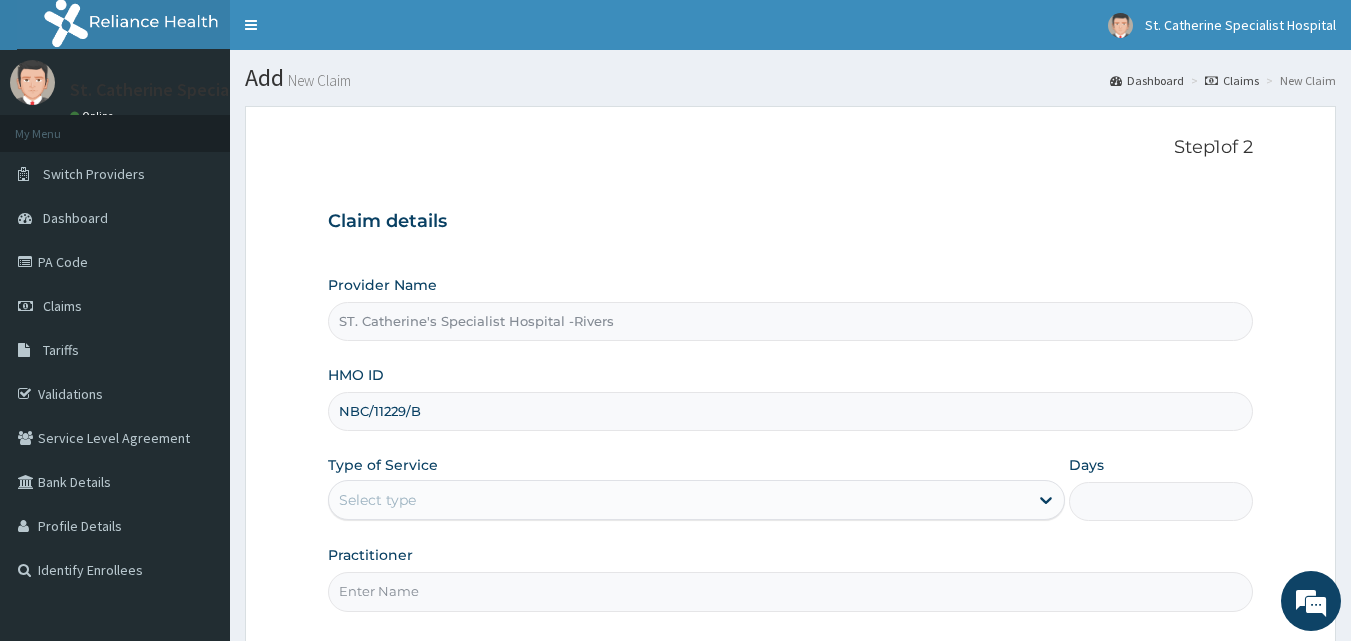 type on "NBC/11229/B" 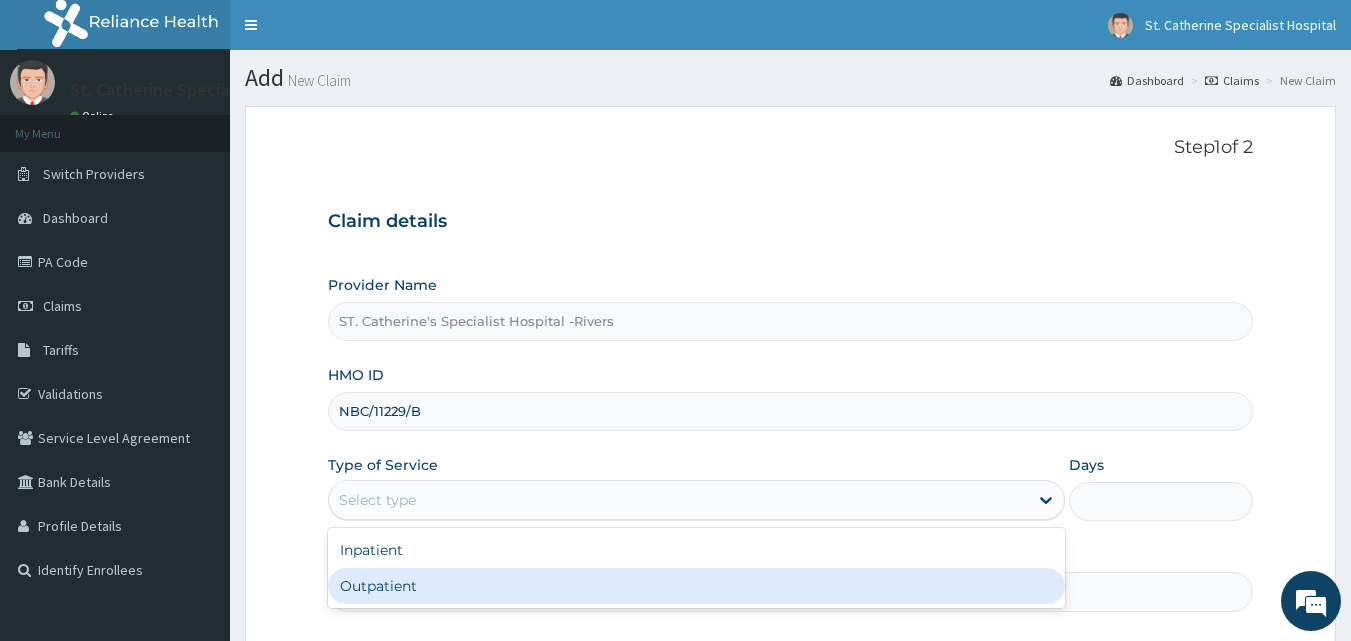 click on "Outpatient" at bounding box center (696, 586) 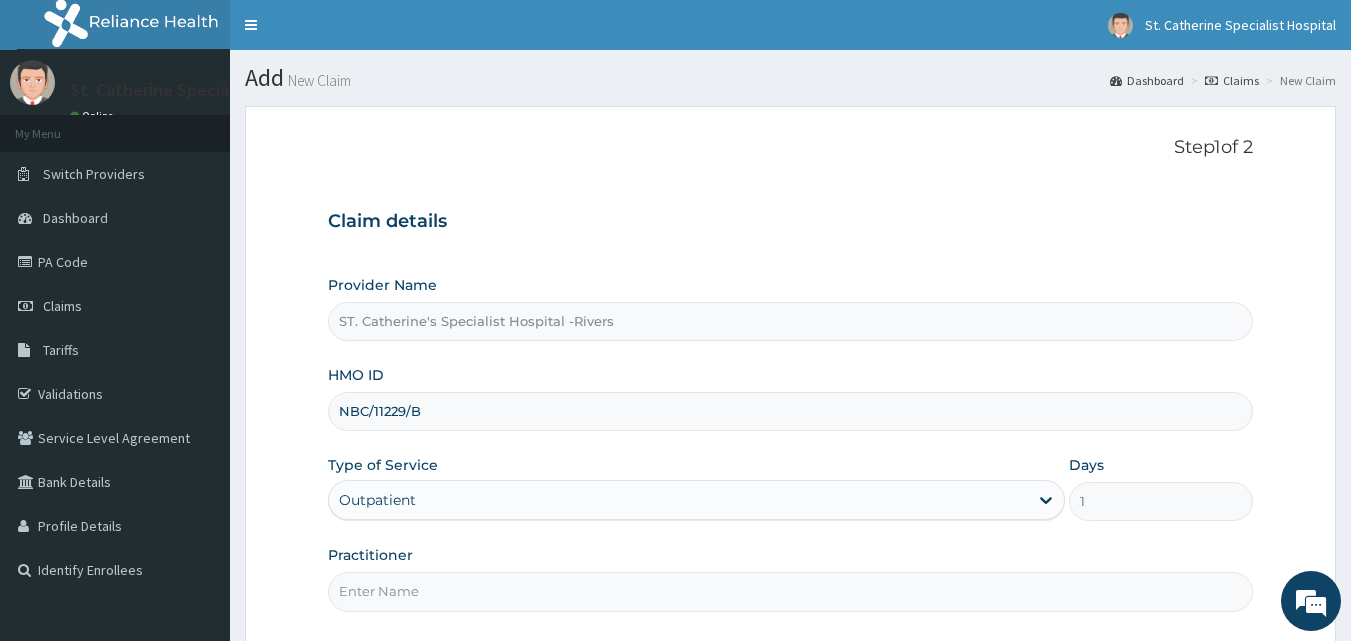 drag, startPoint x: 417, startPoint y: 583, endPoint x: 404, endPoint y: 557, distance: 29.068884 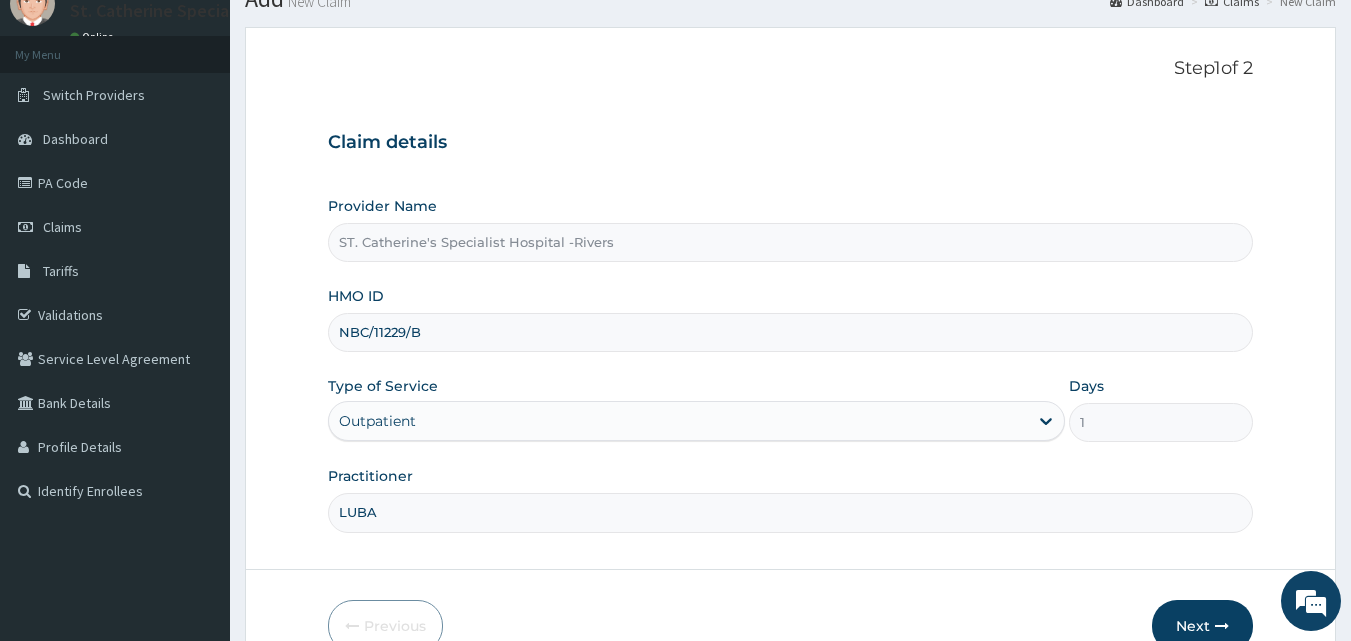 scroll, scrollTop: 187, scrollLeft: 0, axis: vertical 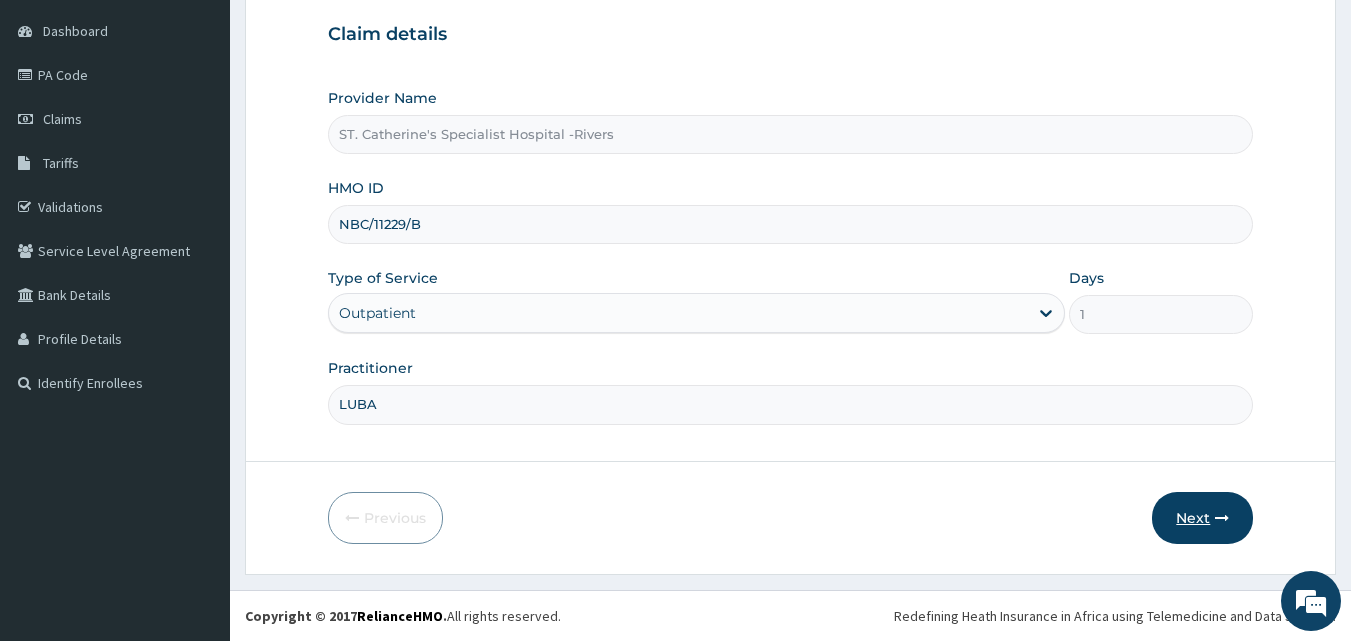 click on "Next" at bounding box center (1202, 518) 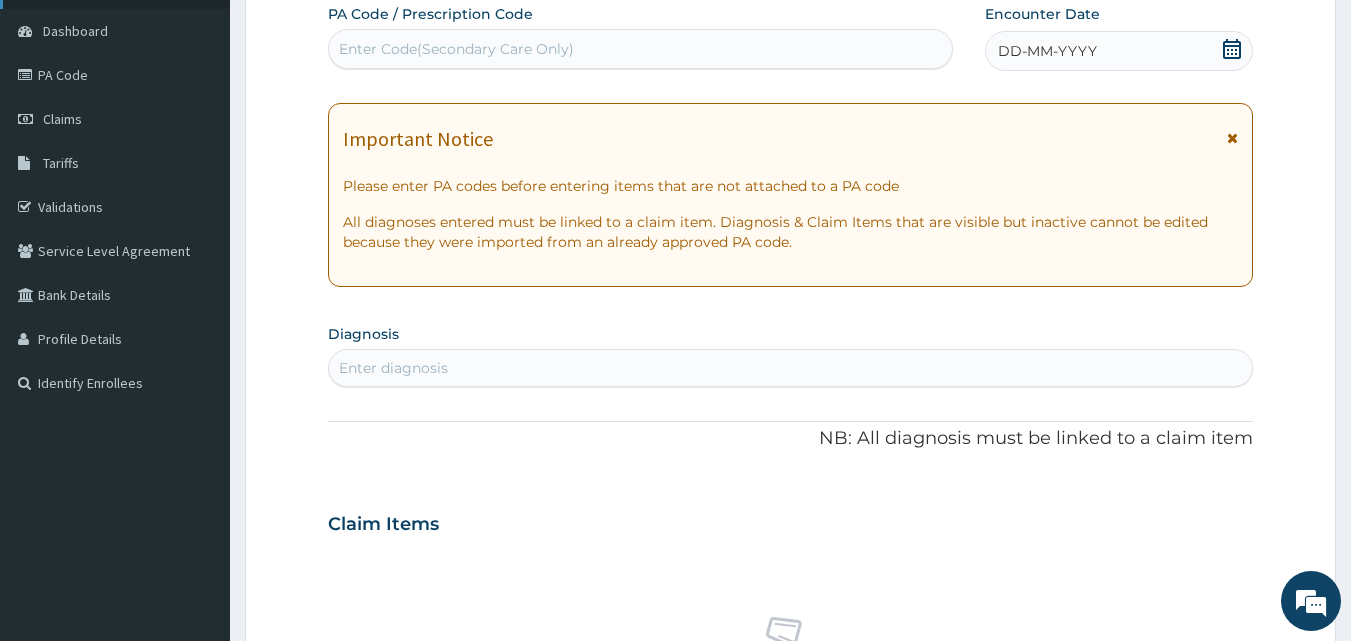 scroll, scrollTop: 0, scrollLeft: 0, axis: both 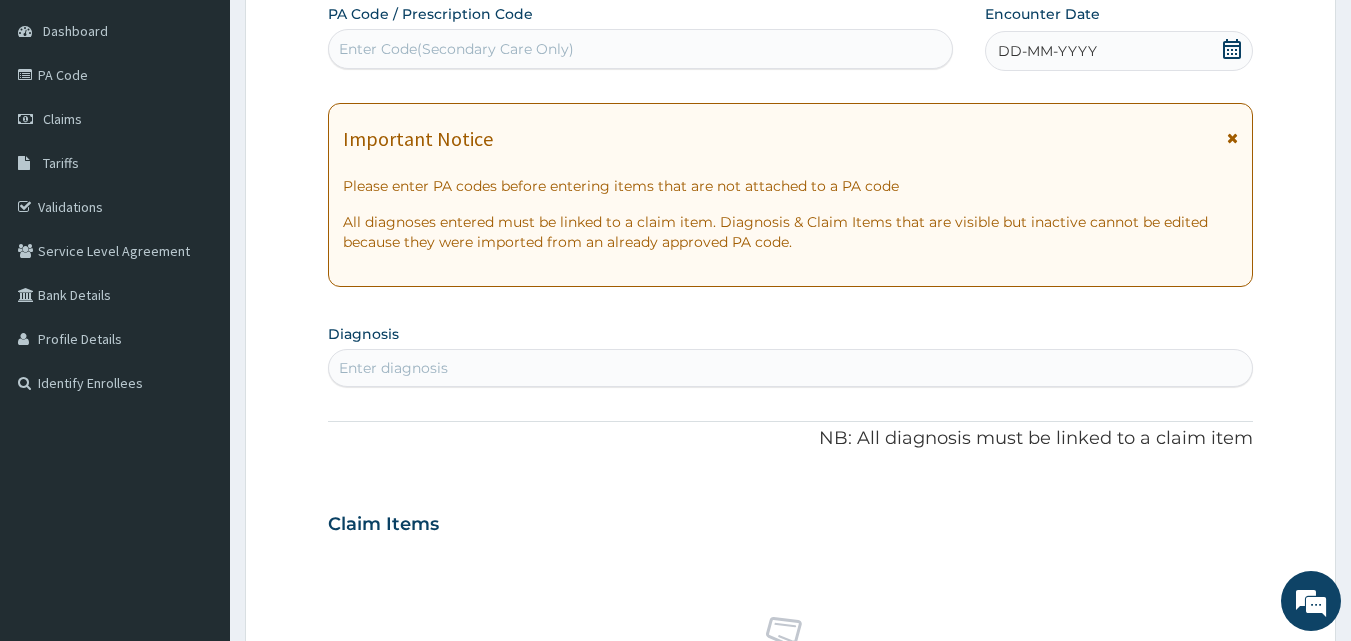 drag, startPoint x: 1228, startPoint y: 50, endPoint x: 1226, endPoint y: 64, distance: 14.142136 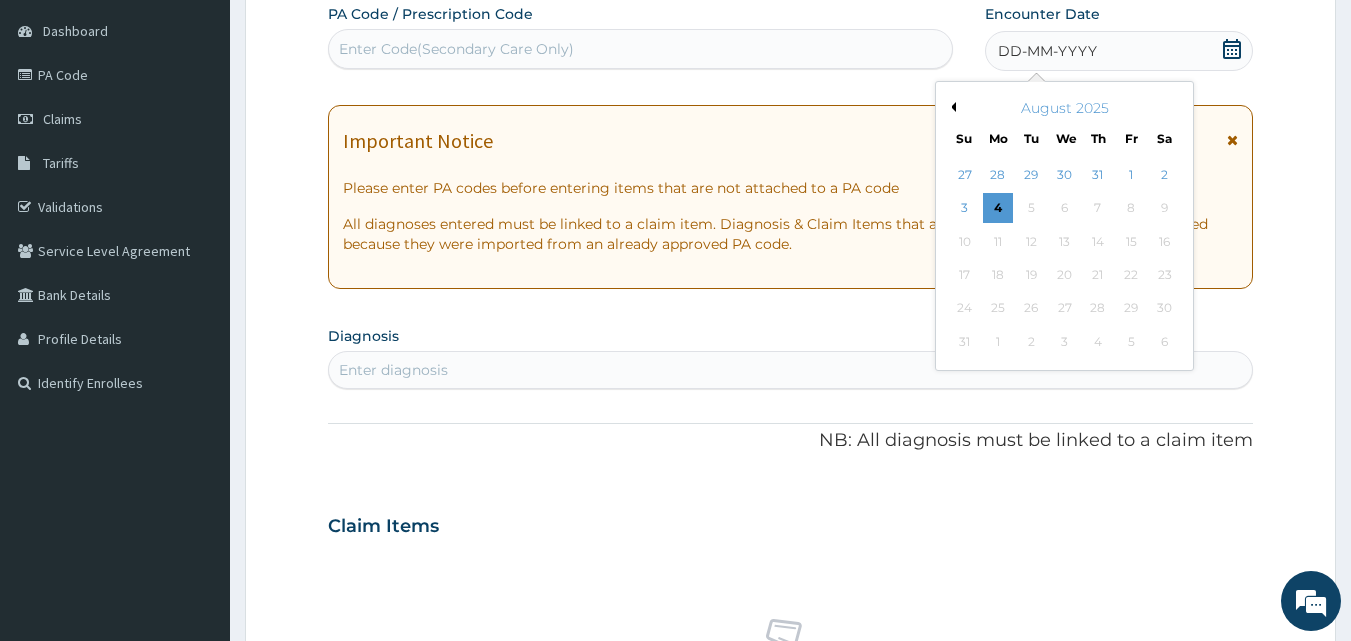 drag, startPoint x: 952, startPoint y: 106, endPoint x: 960, endPoint y: 125, distance: 20.615528 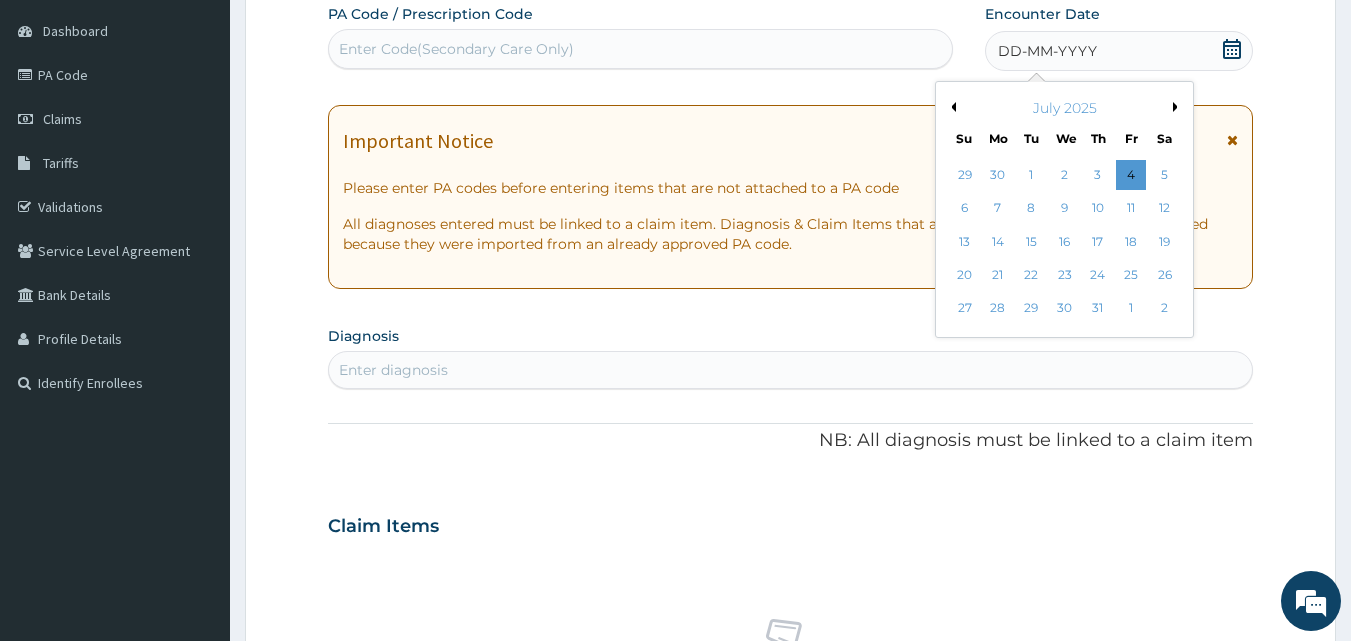 click on "20" at bounding box center [965, 275] 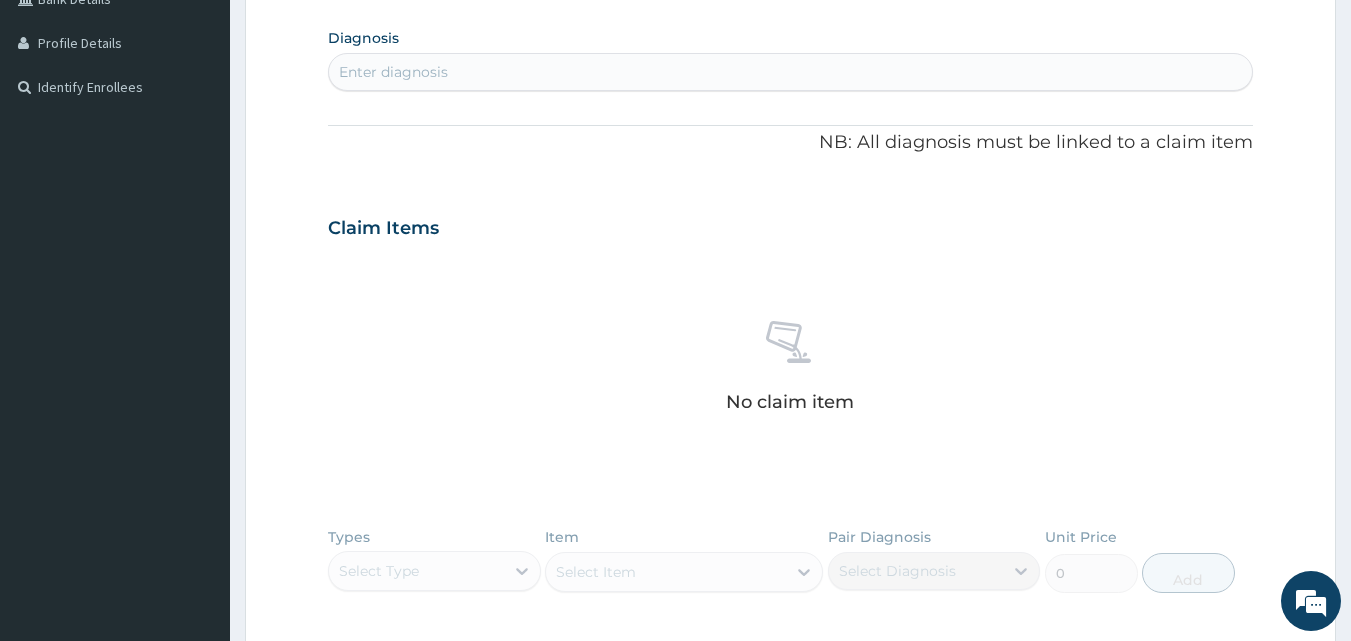 scroll, scrollTop: 487, scrollLeft: 0, axis: vertical 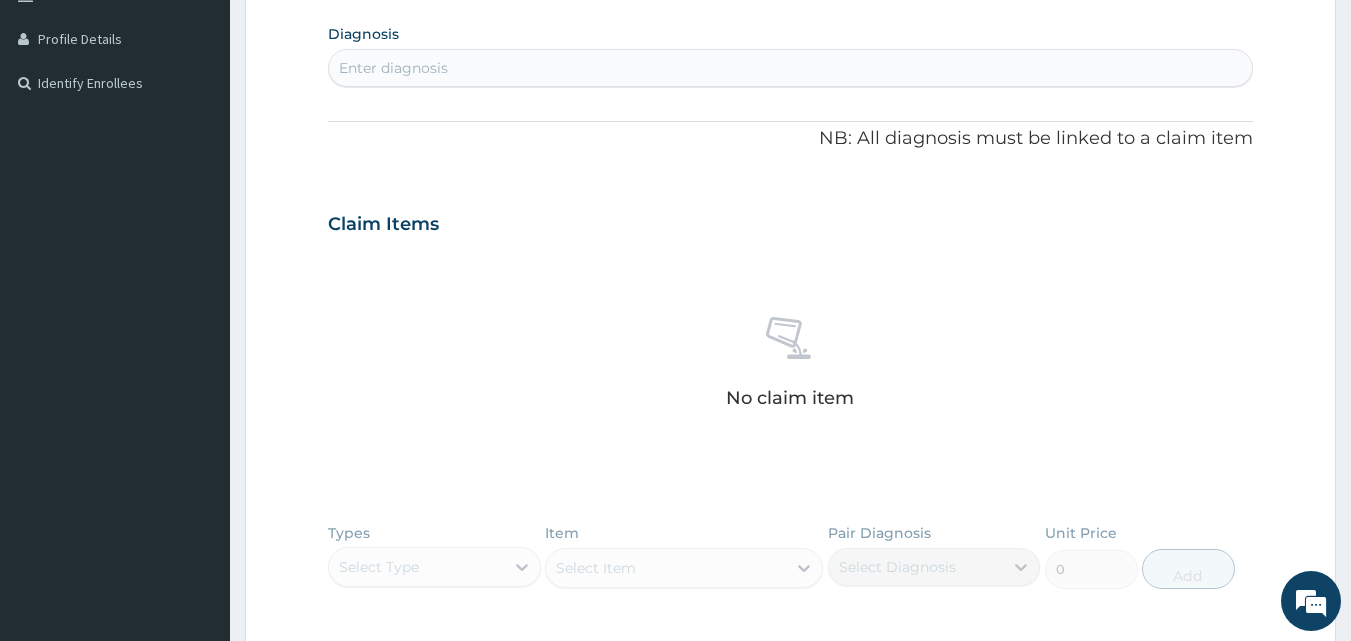 click on "Enter diagnosis" at bounding box center (791, 68) 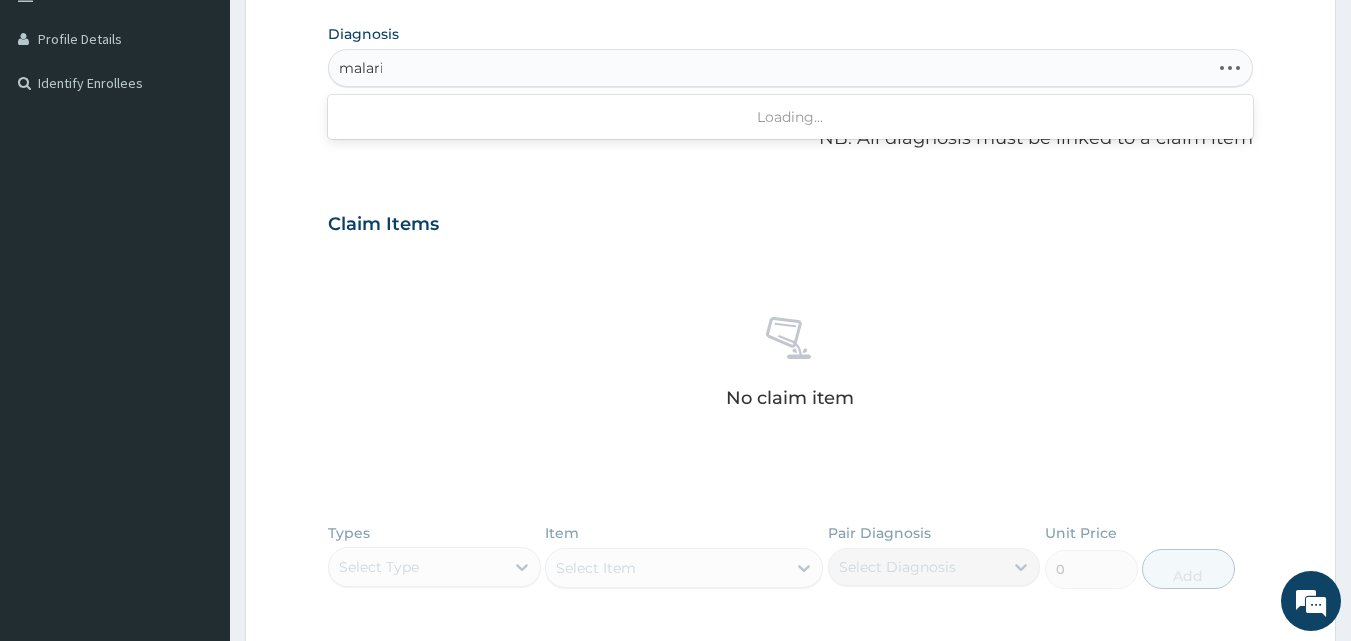 type on "malaria" 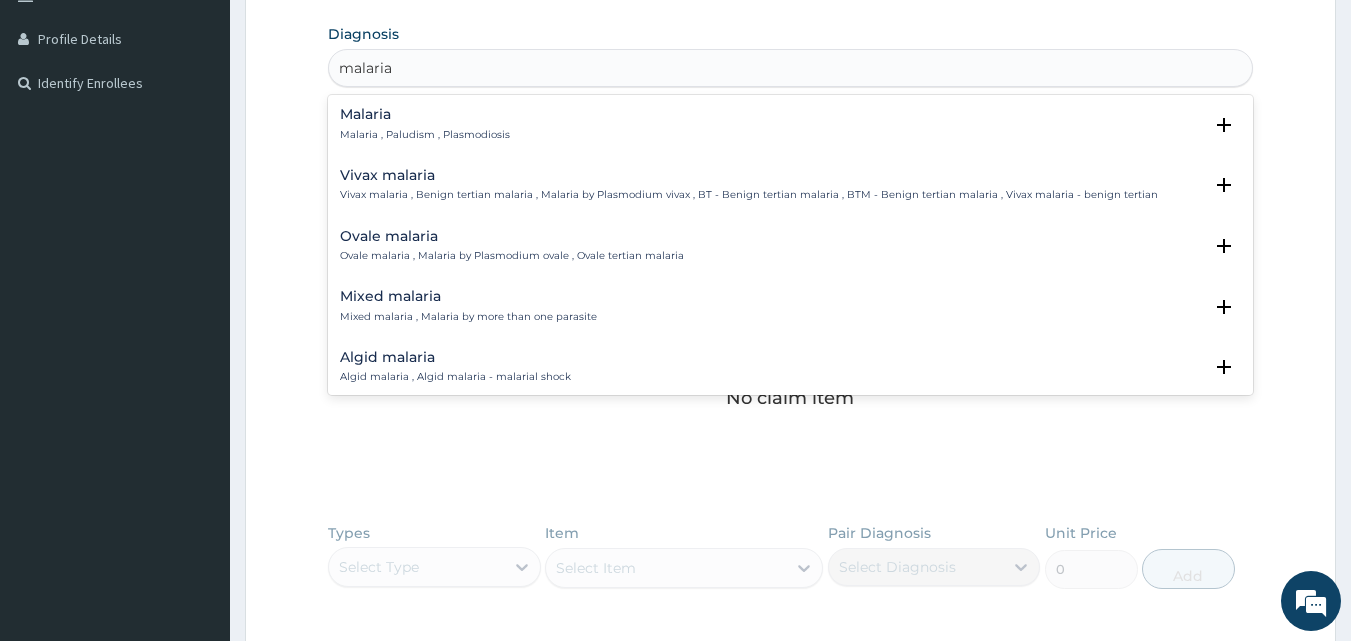 click on "Malaria" at bounding box center (425, 114) 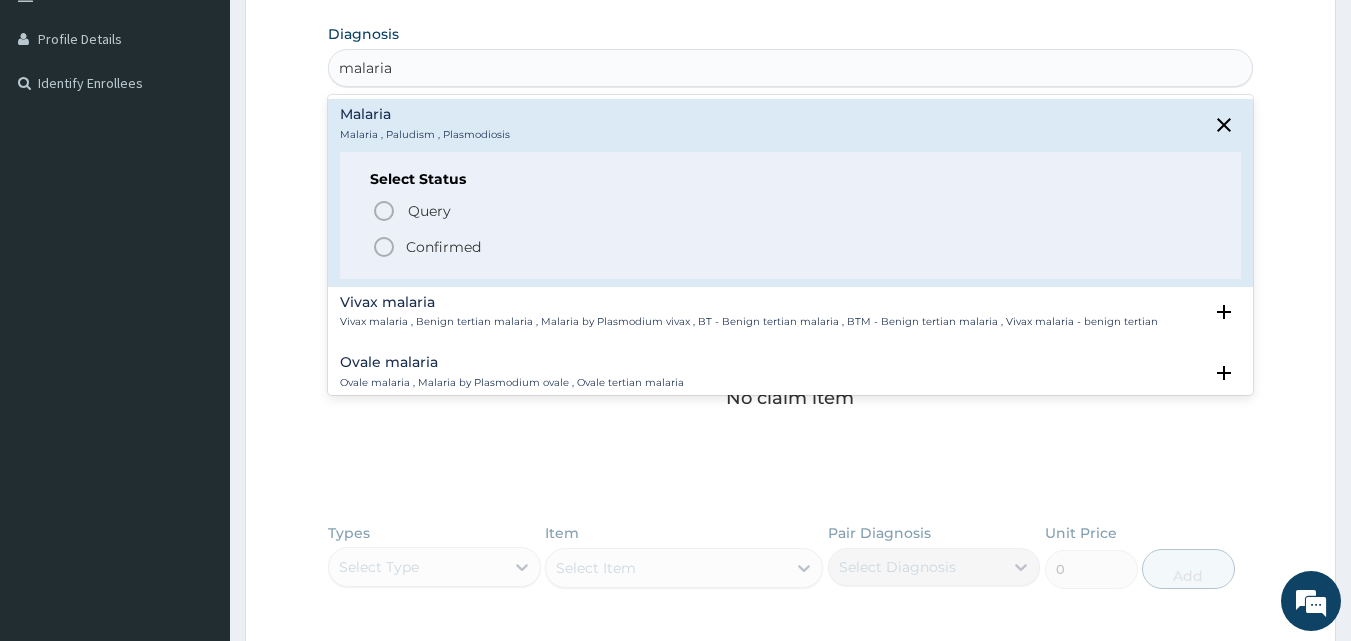 click on "Confirmed" at bounding box center (443, 247) 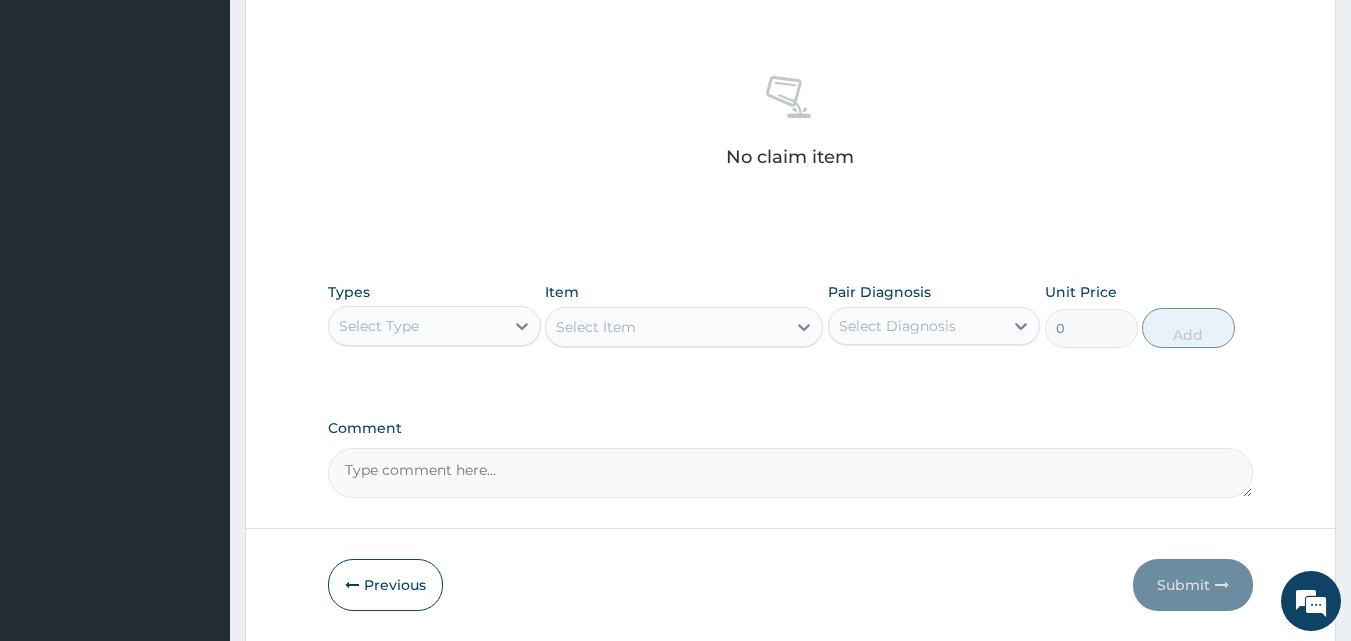 scroll, scrollTop: 801, scrollLeft: 0, axis: vertical 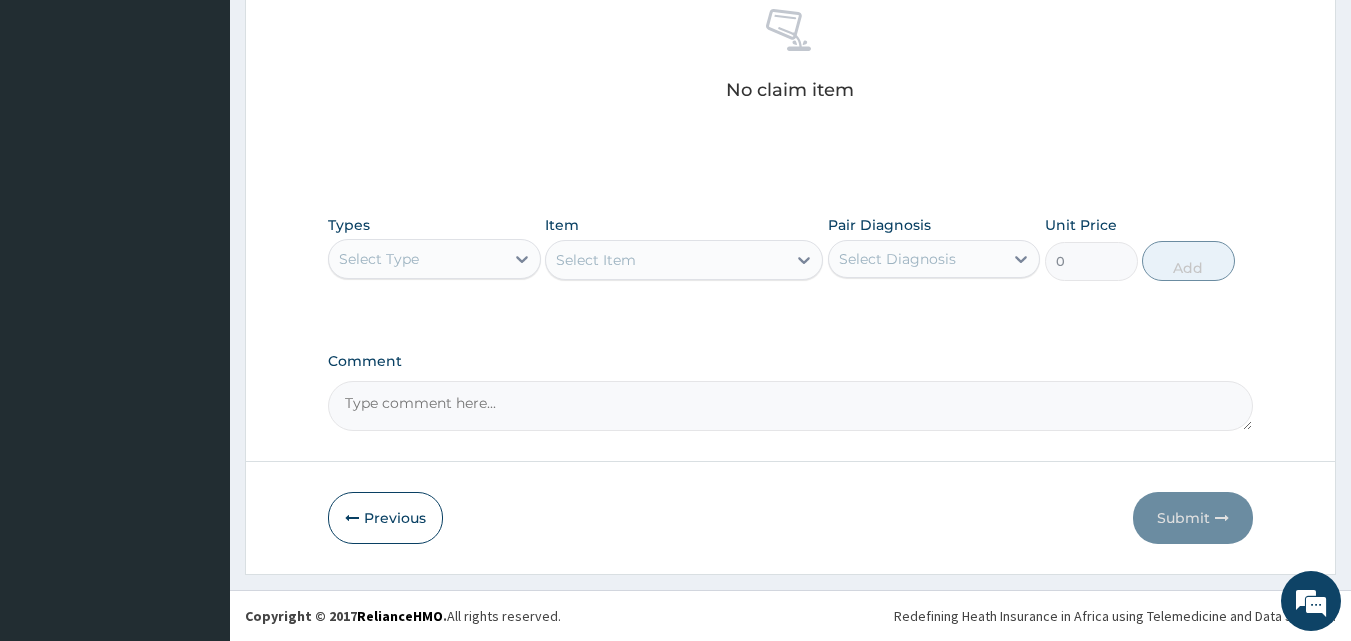 click on "Select Type" at bounding box center [379, 259] 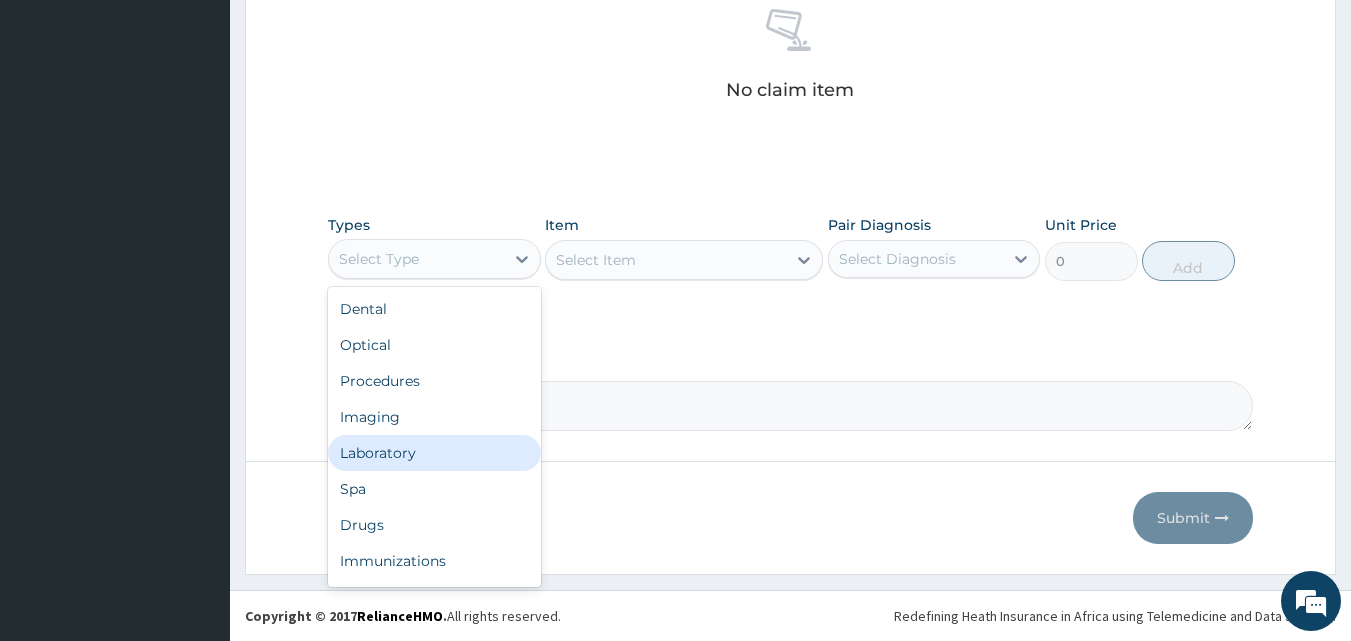 click on "Laboratory" at bounding box center [434, 453] 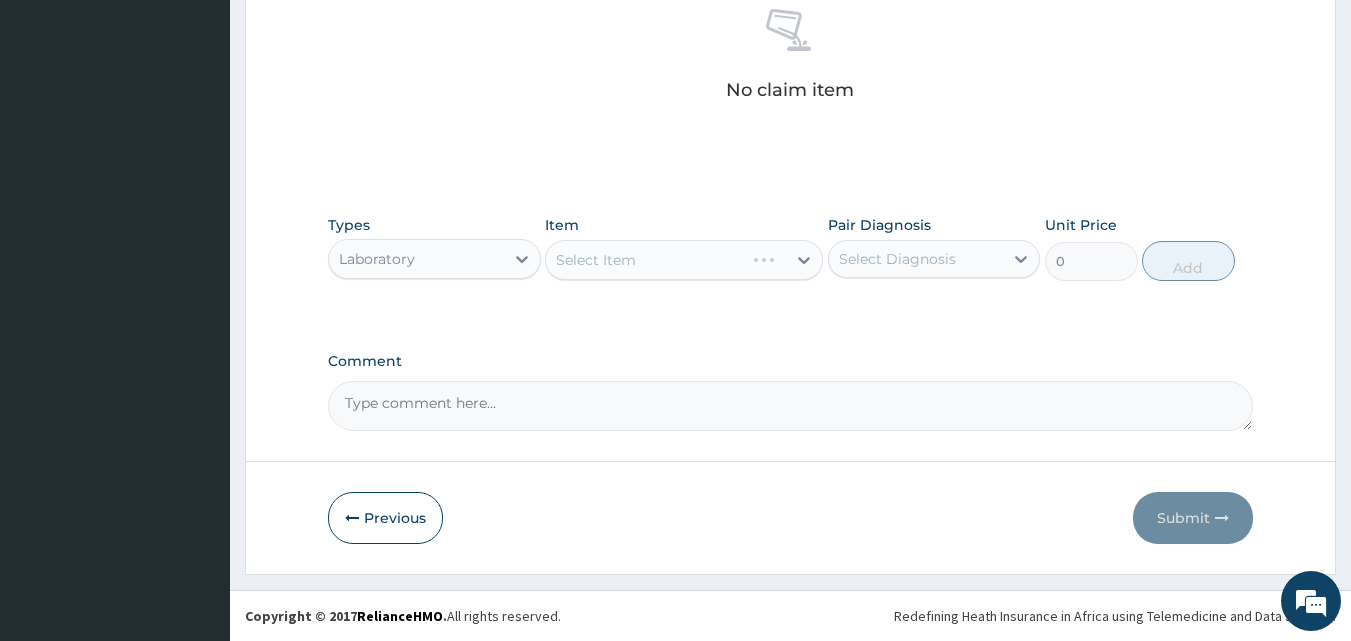 click on "Select Item" at bounding box center [684, 260] 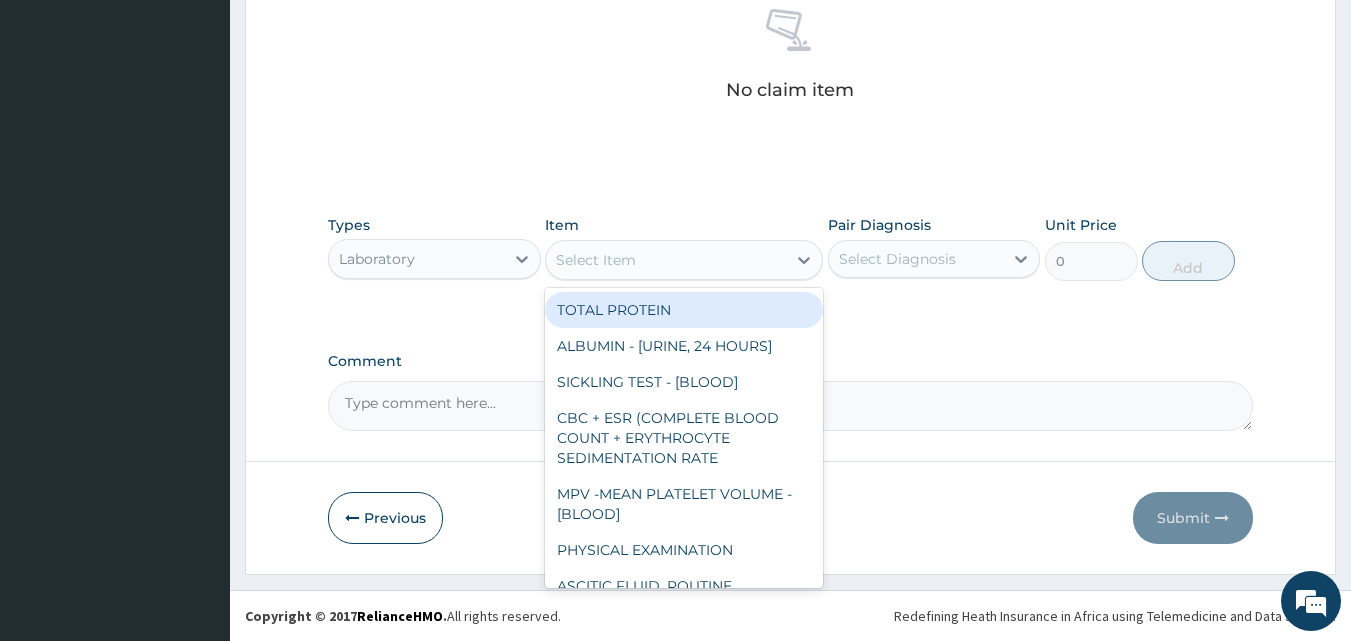 click on "Select Item" at bounding box center [666, 260] 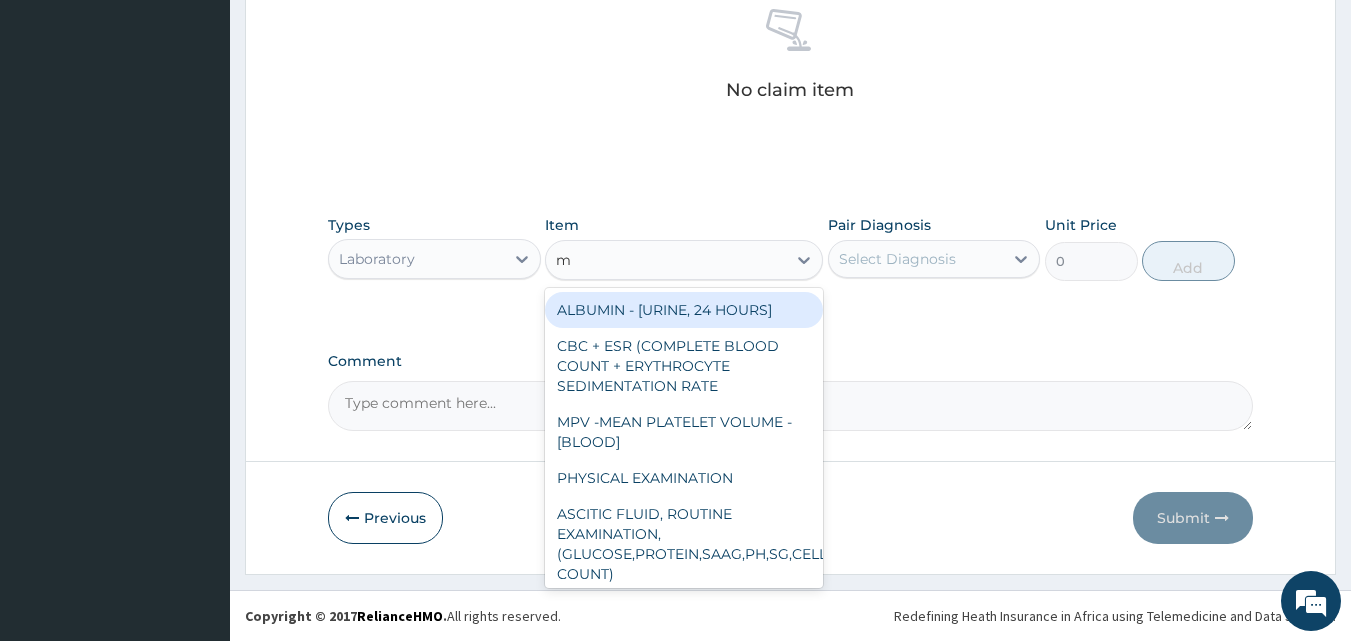 type on "mp" 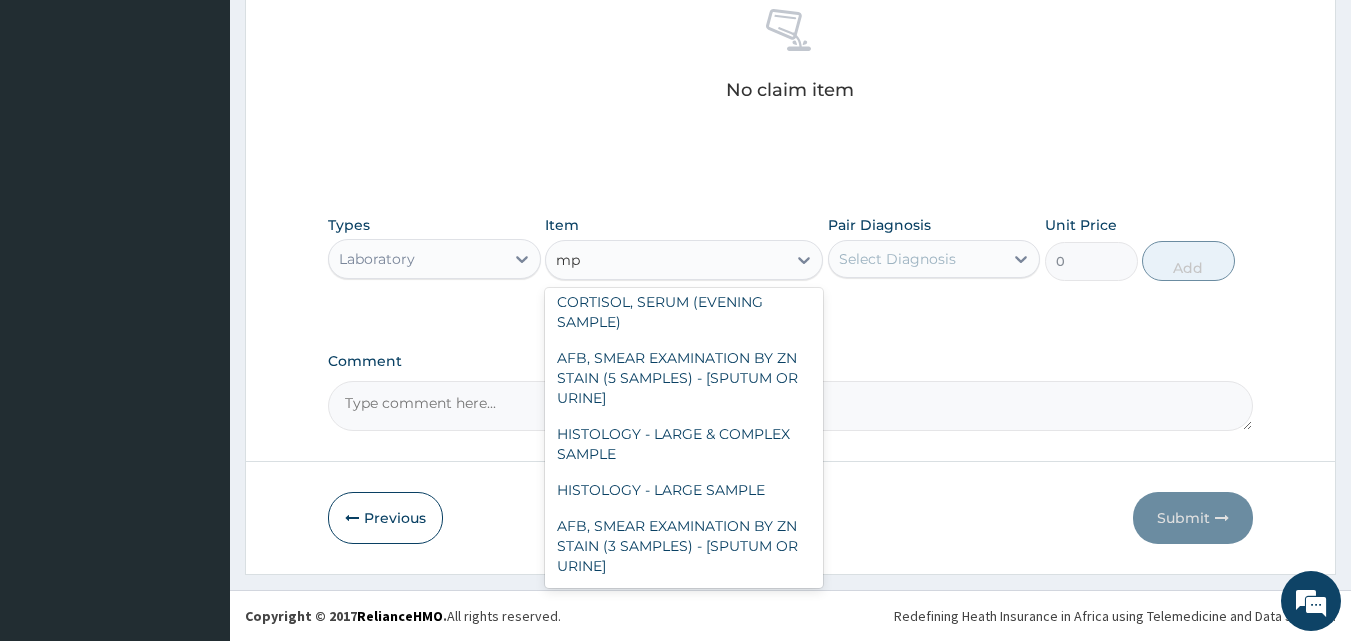 scroll, scrollTop: 436, scrollLeft: 0, axis: vertical 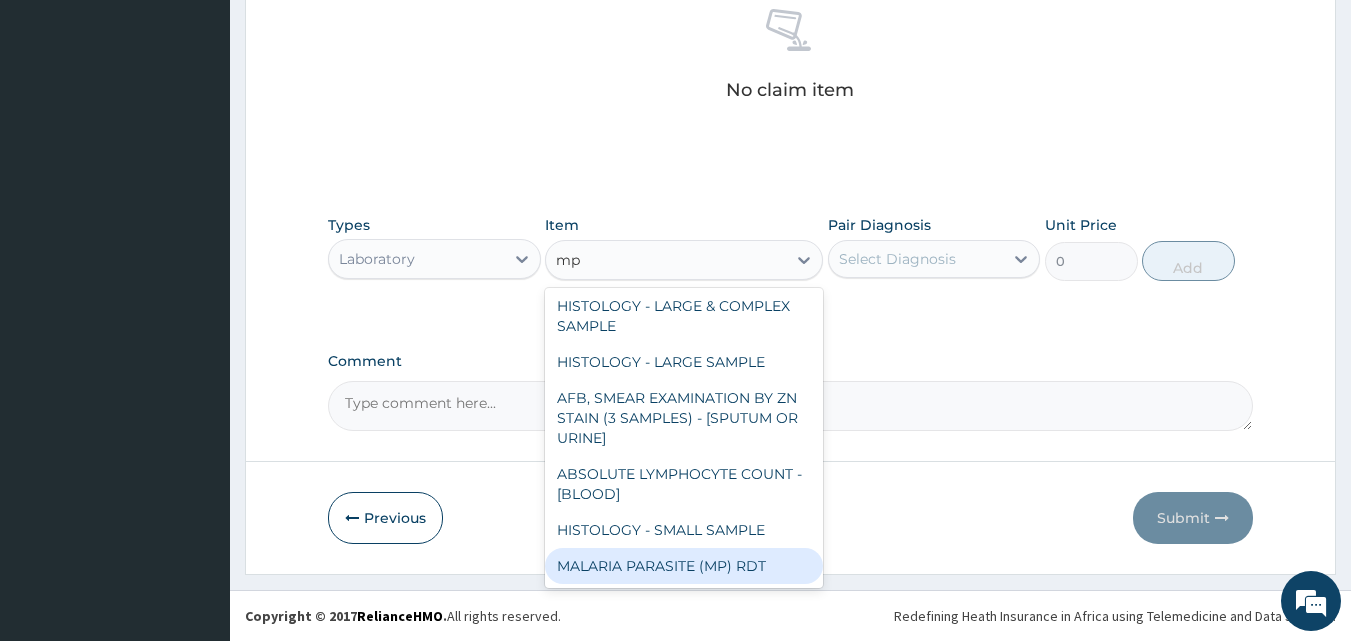 click on "MALARIA PARASITE (MP) RDT" at bounding box center (684, 566) 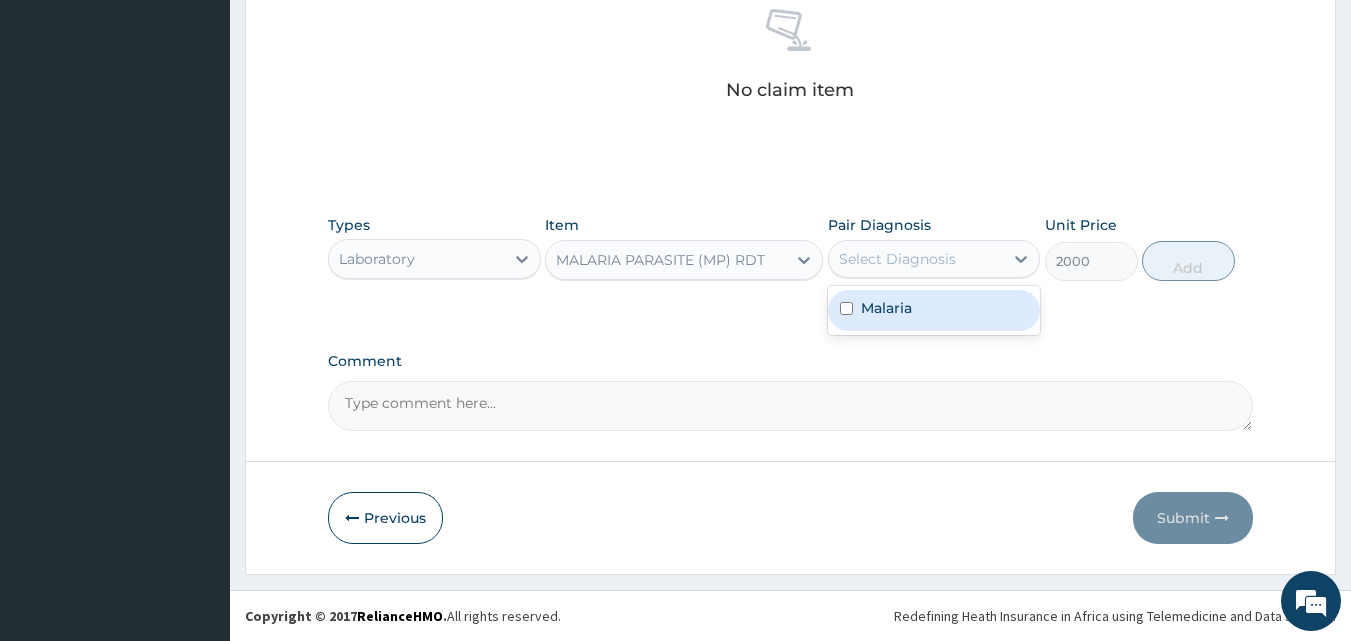 drag, startPoint x: 946, startPoint y: 255, endPoint x: 942, endPoint y: 345, distance: 90.088844 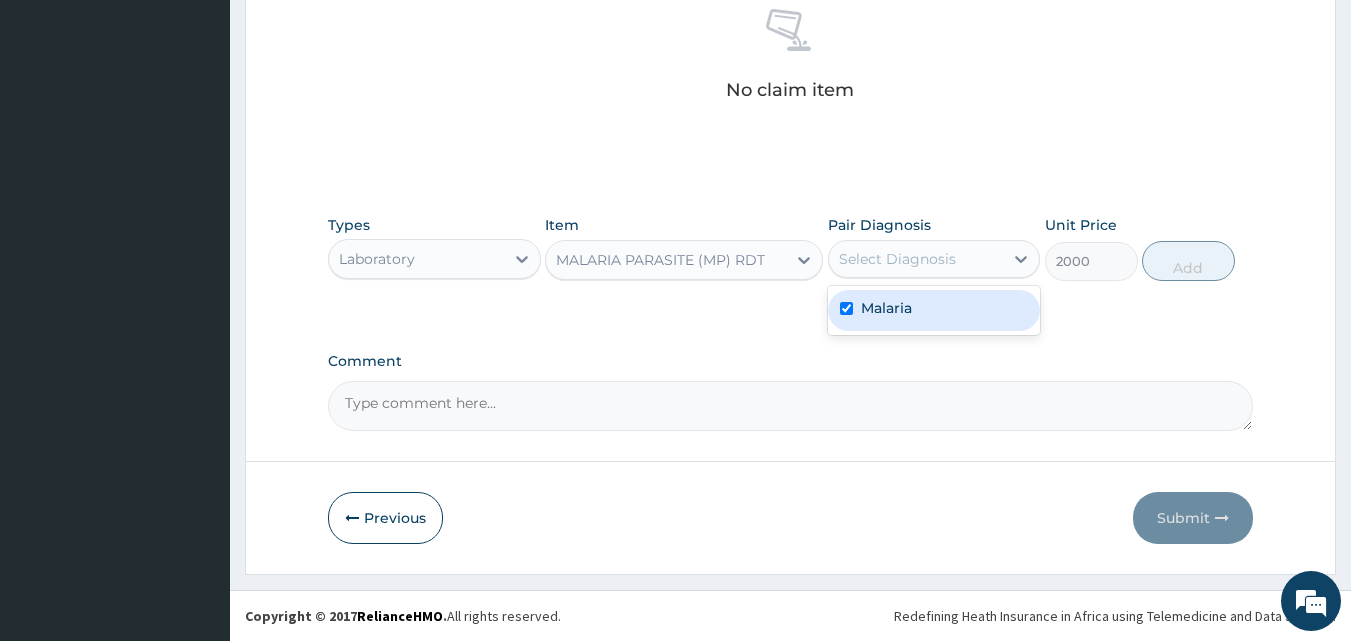 checkbox on "true" 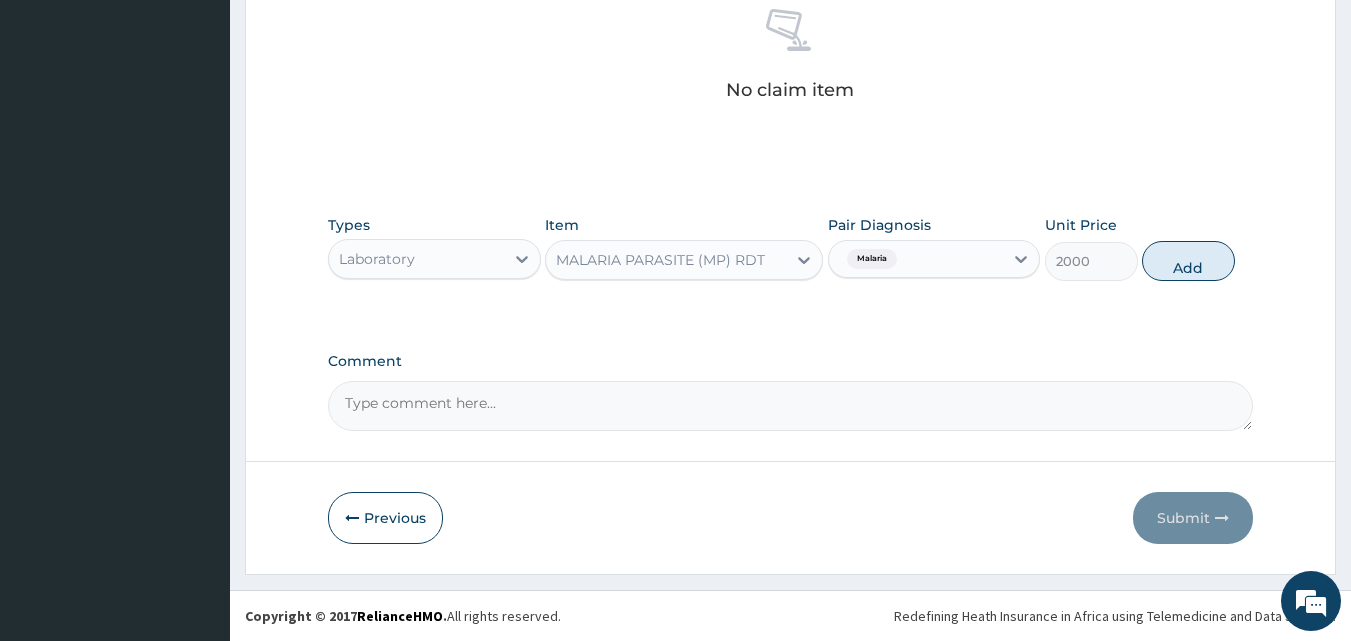 drag, startPoint x: 1180, startPoint y: 248, endPoint x: 940, endPoint y: 317, distance: 249.72185 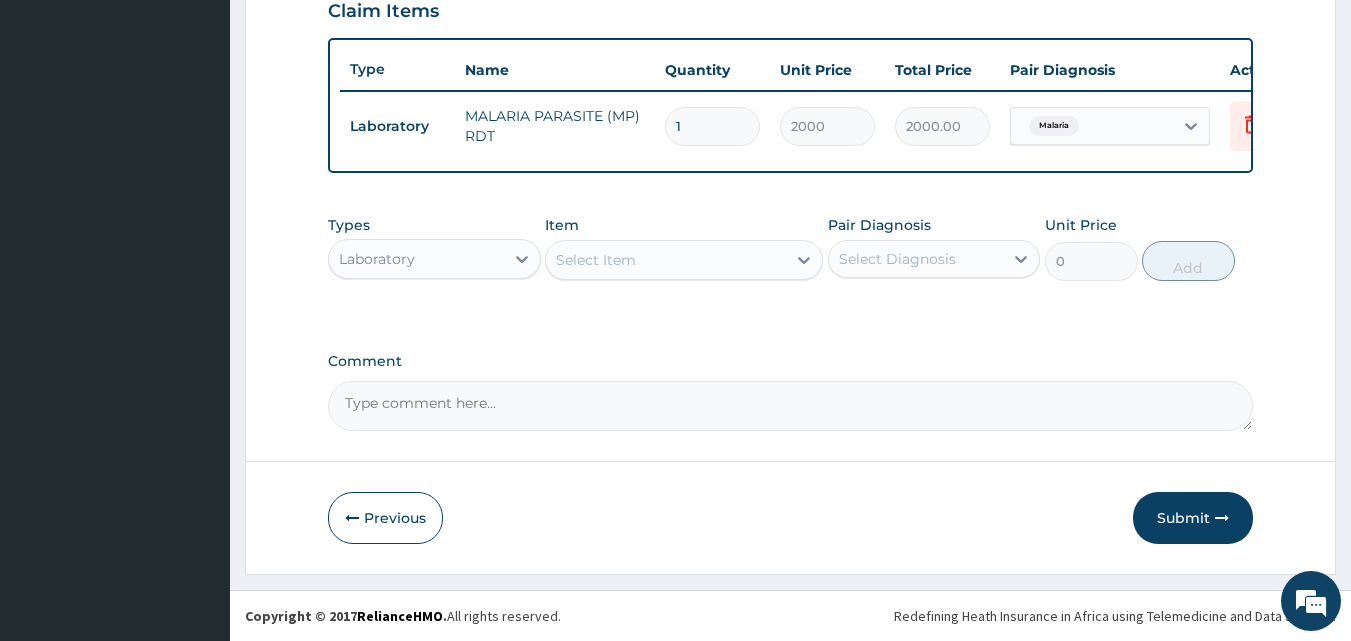 scroll, scrollTop: 721, scrollLeft: 0, axis: vertical 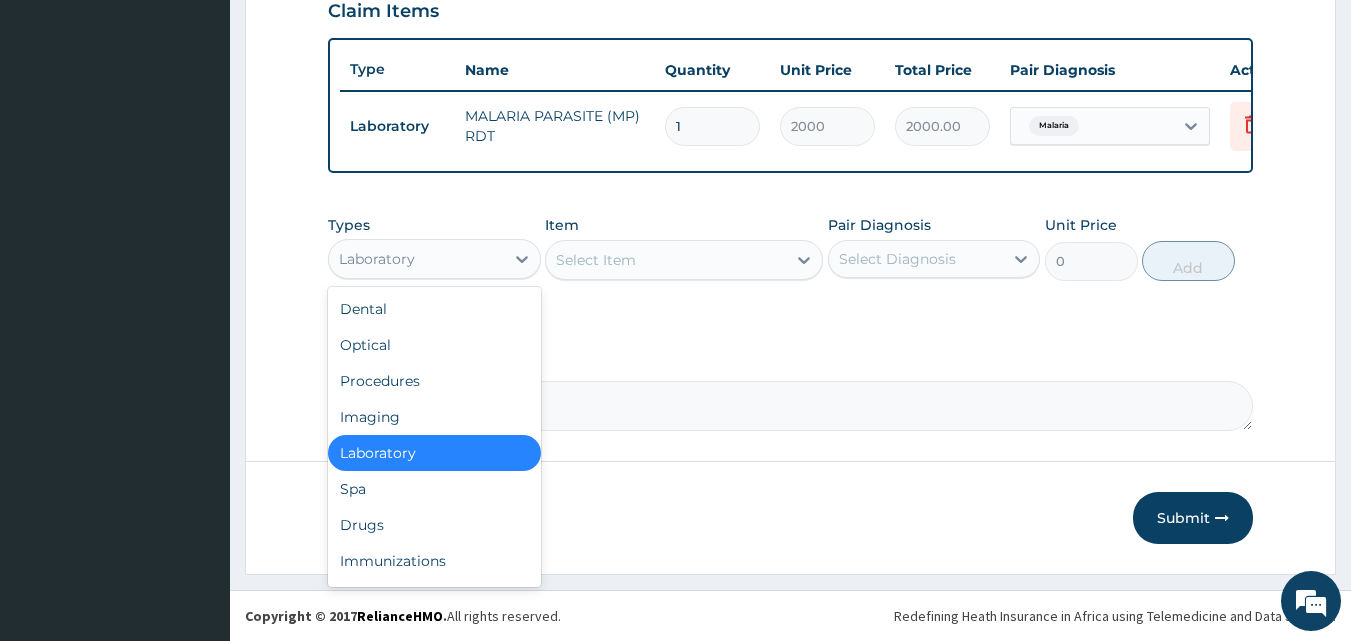 drag, startPoint x: 441, startPoint y: 265, endPoint x: 432, endPoint y: 332, distance: 67.601776 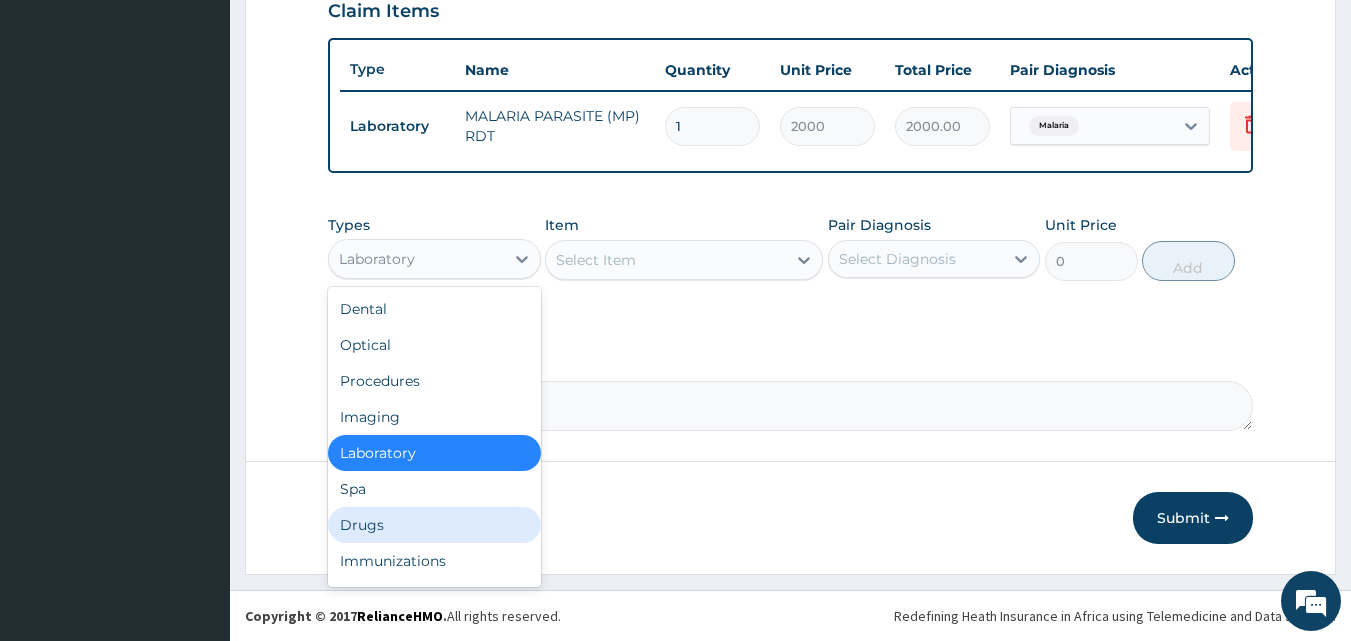 drag, startPoint x: 404, startPoint y: 514, endPoint x: 334, endPoint y: 415, distance: 121.24768 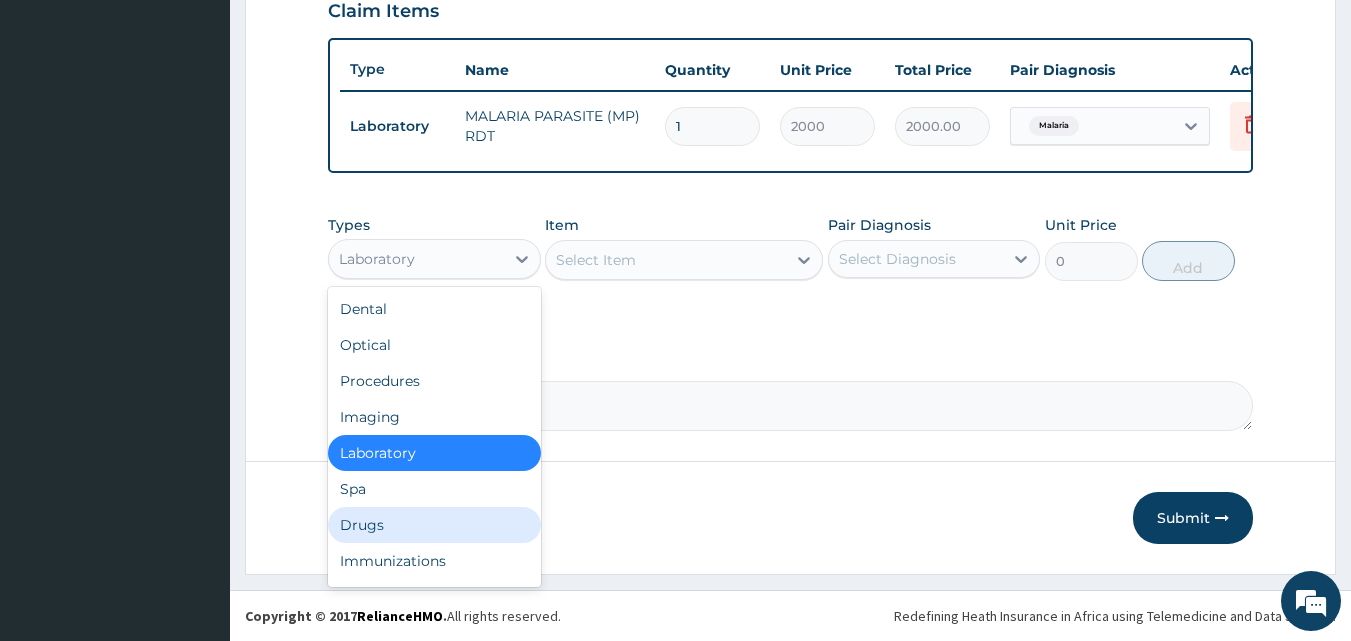click on "Dental Optical Procedures Imaging Laboratory Spa Drugs Immunizations Others Gym" at bounding box center (434, 437) 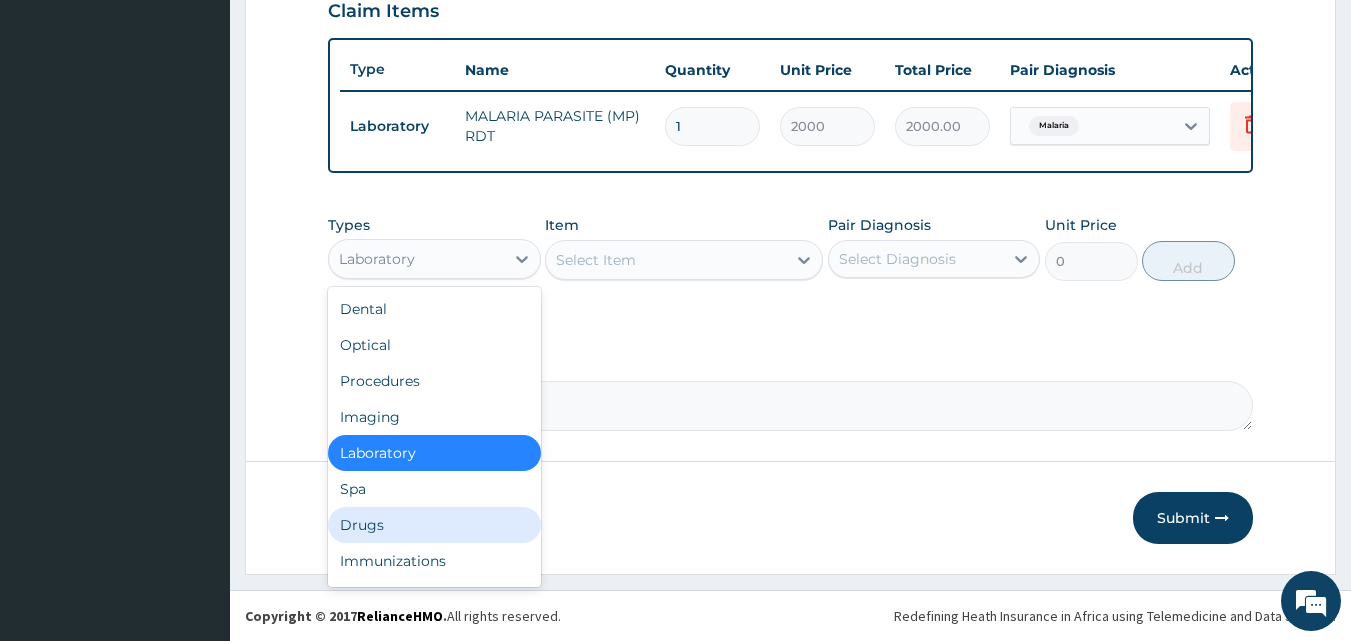 click on "Drugs" at bounding box center [434, 525] 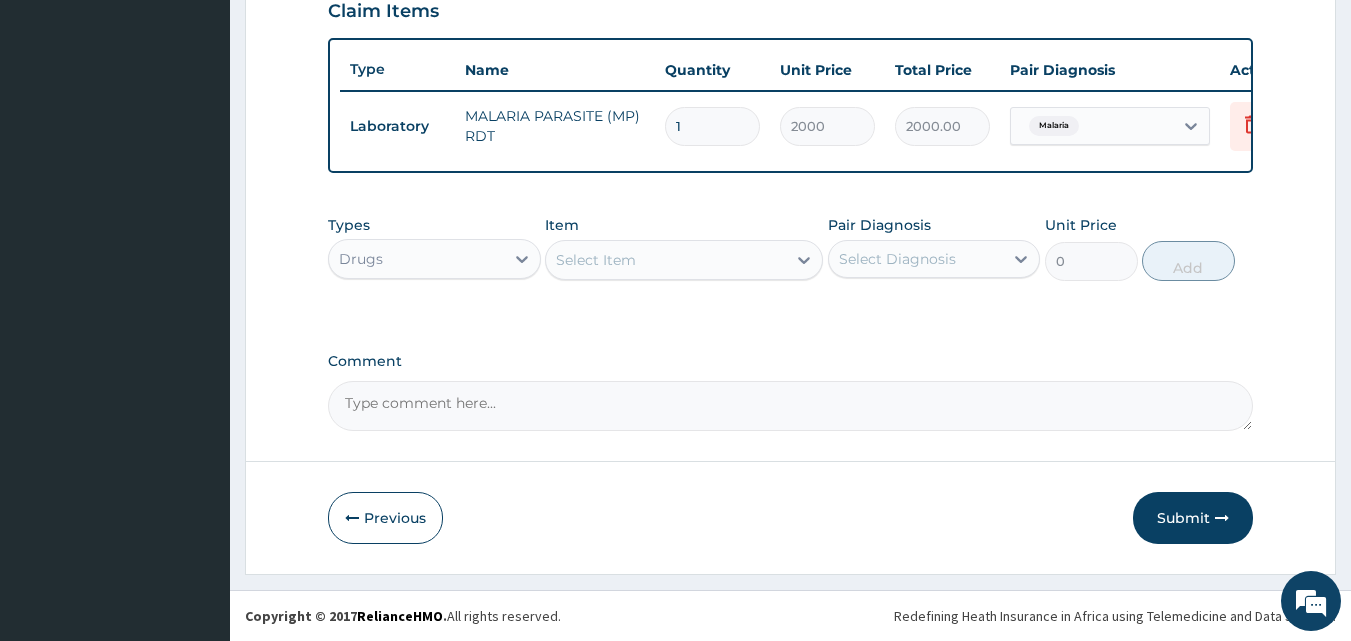 click on "Select Item" at bounding box center [666, 260] 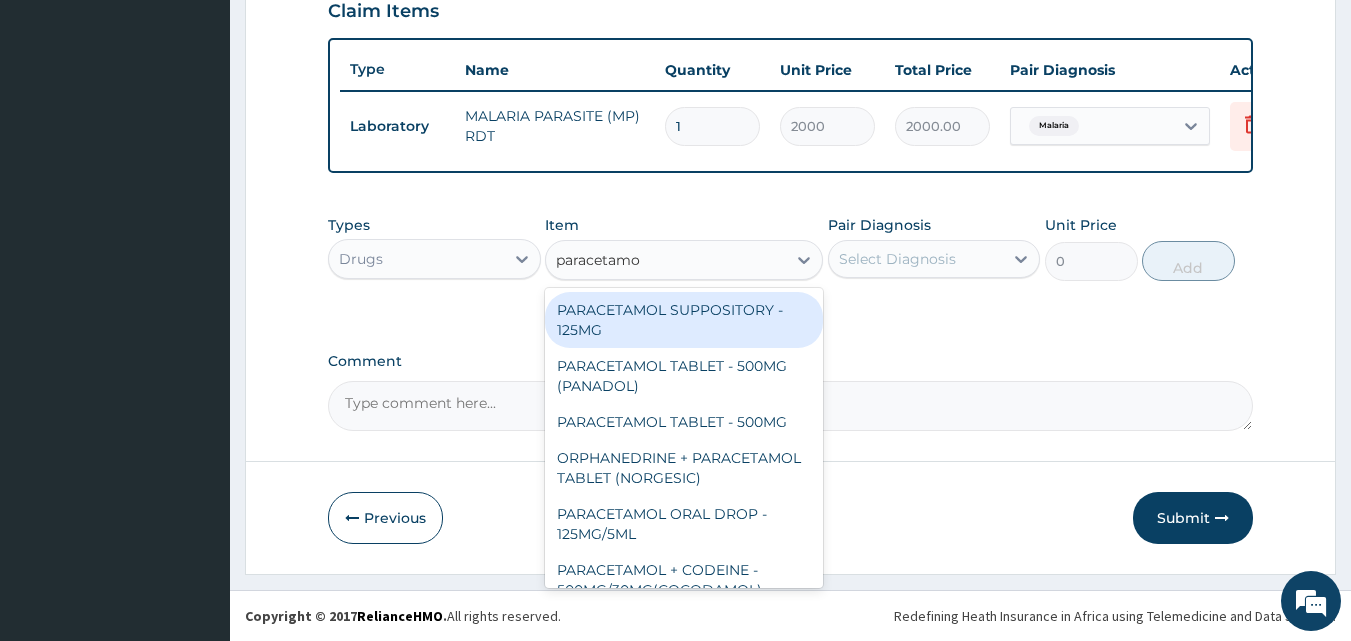 type on "paracetamol" 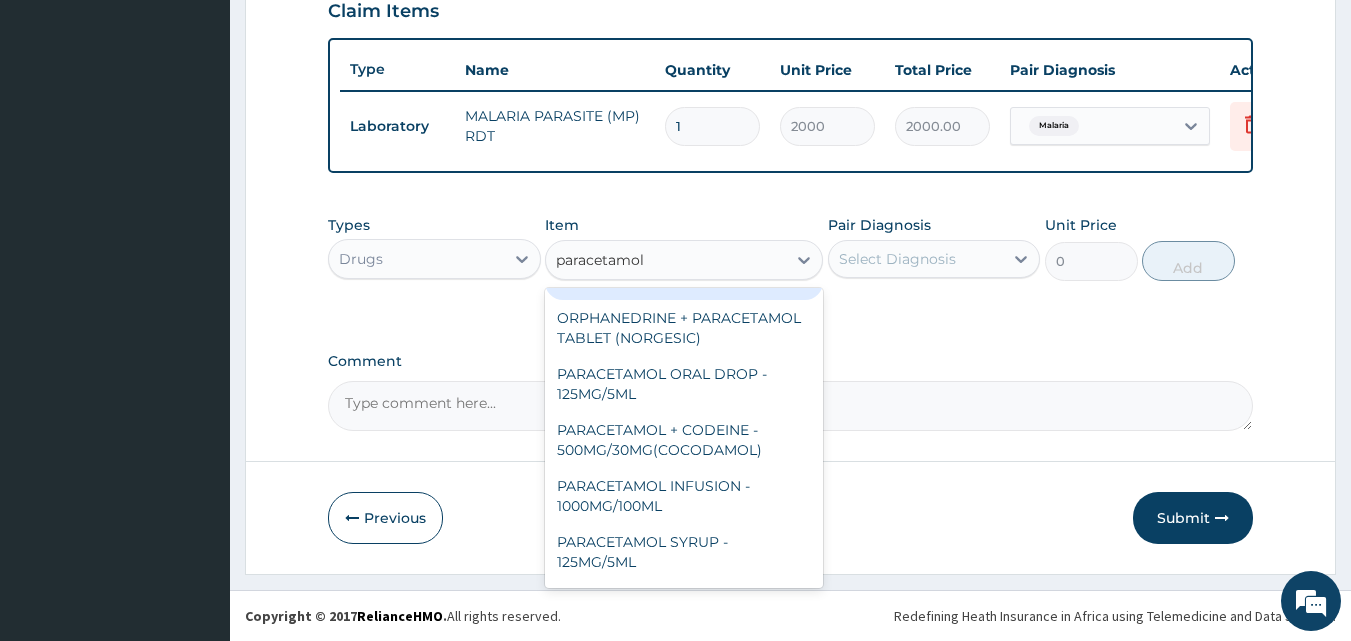 scroll, scrollTop: 212, scrollLeft: 0, axis: vertical 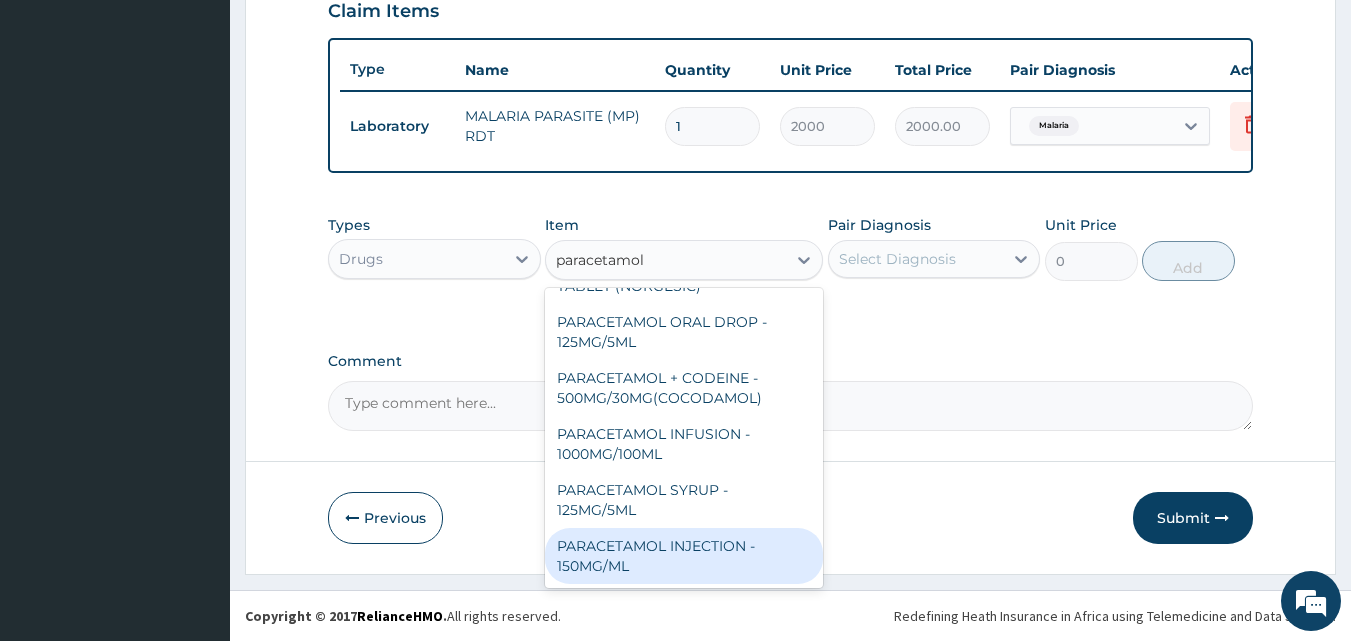 drag, startPoint x: 687, startPoint y: 544, endPoint x: 686, endPoint y: 509, distance: 35.014282 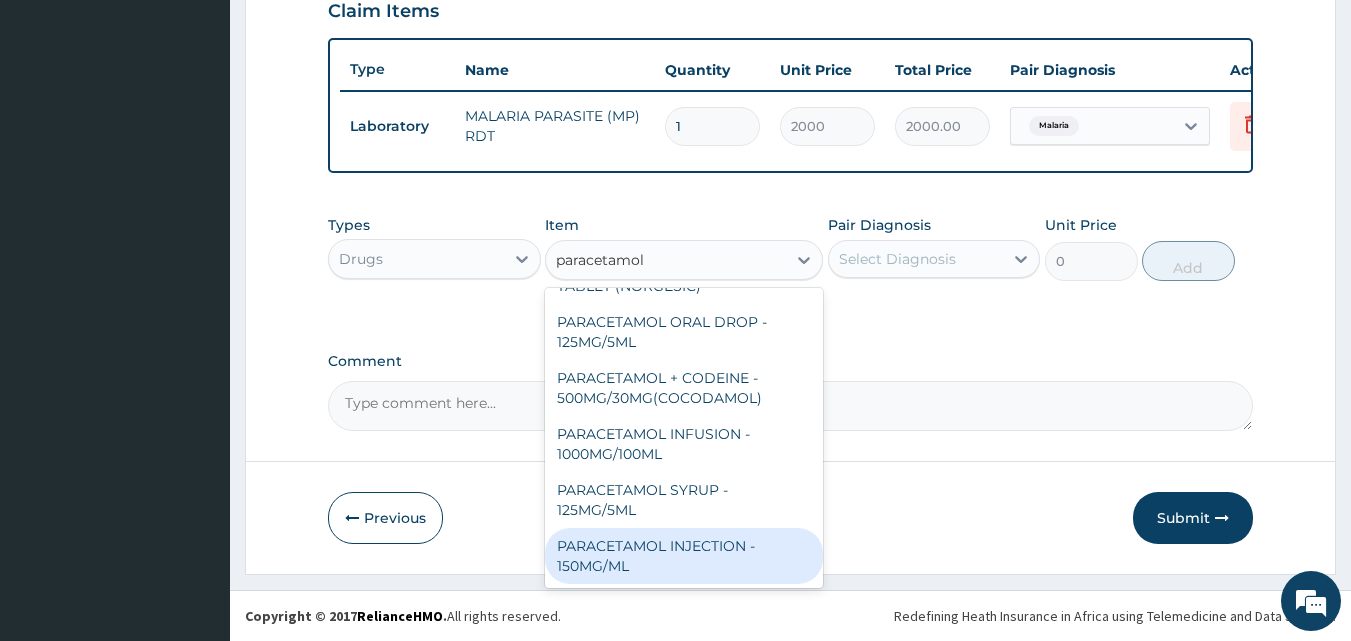 click on "PARACETAMOL INJECTION - 150MG/ML" at bounding box center [684, 556] 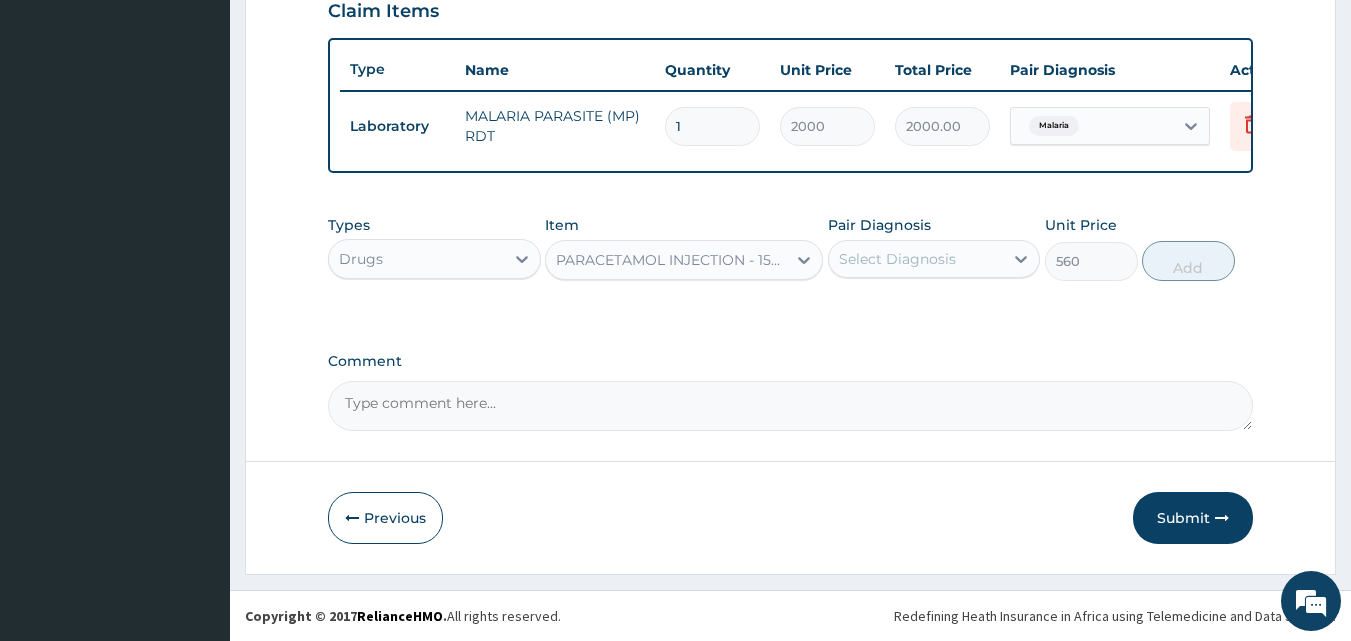 click on "Select Diagnosis" at bounding box center (897, 259) 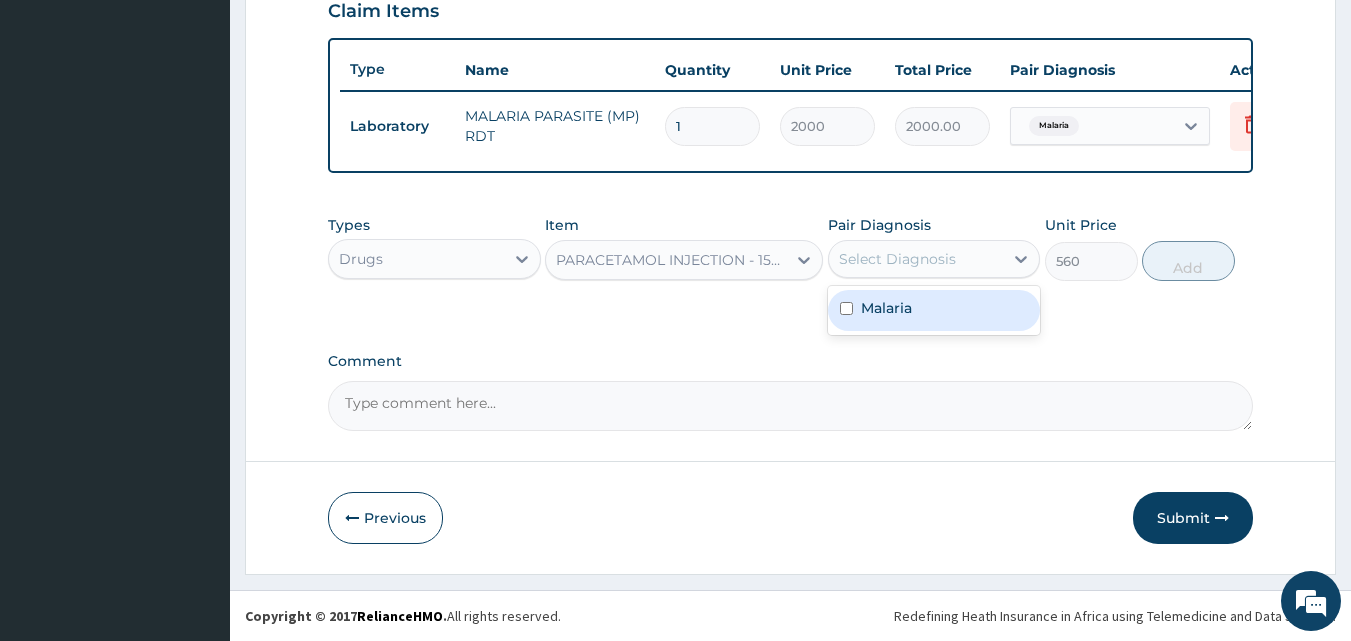 click on "Malaria" at bounding box center (934, 310) 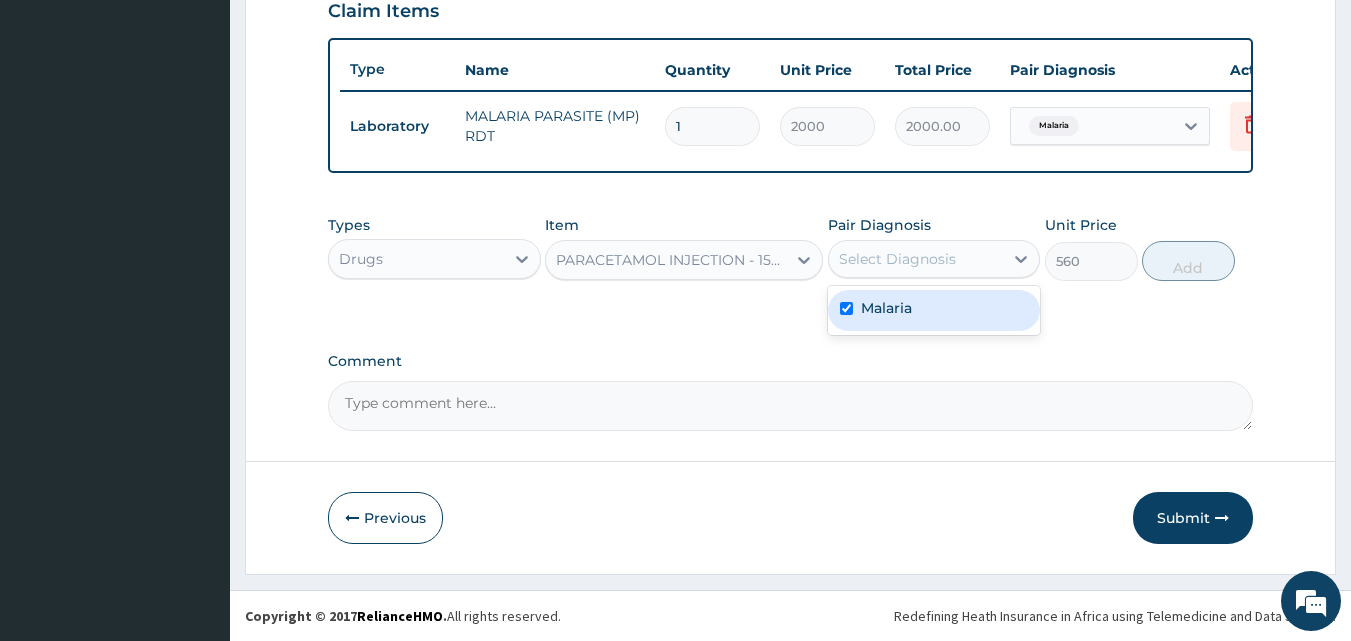 checkbox on "true" 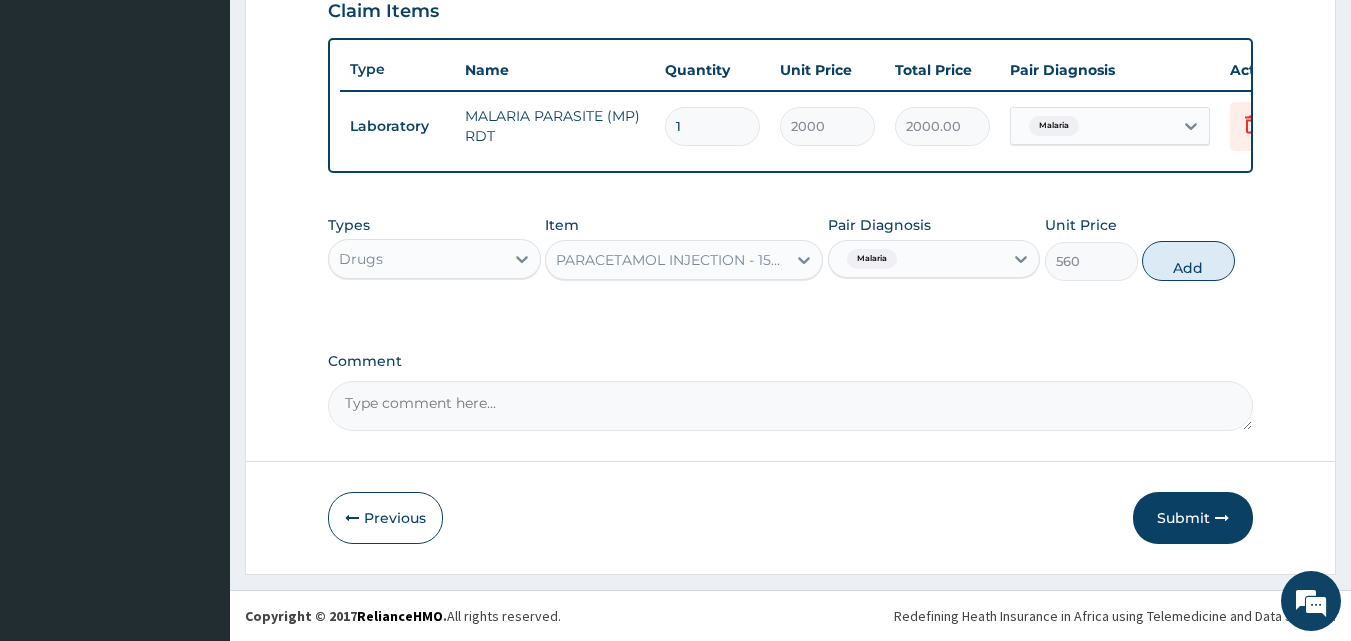 drag, startPoint x: 1205, startPoint y: 245, endPoint x: 921, endPoint y: 265, distance: 284.70337 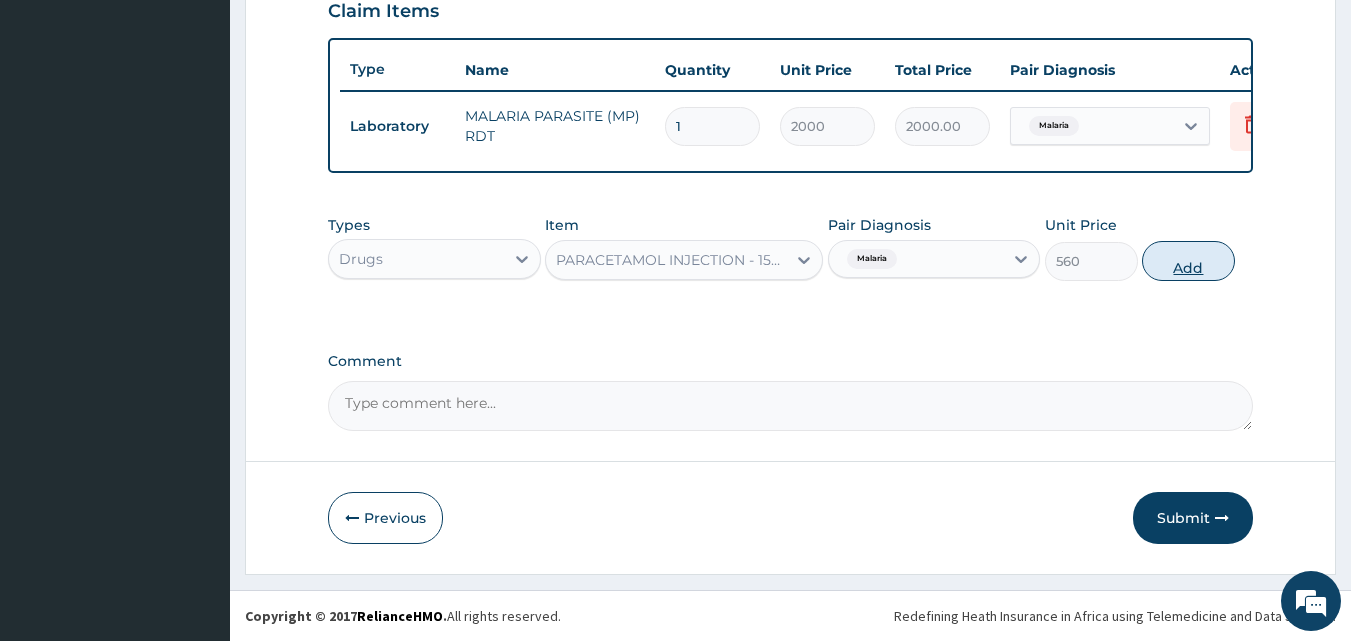 click on "Add" at bounding box center [1188, 261] 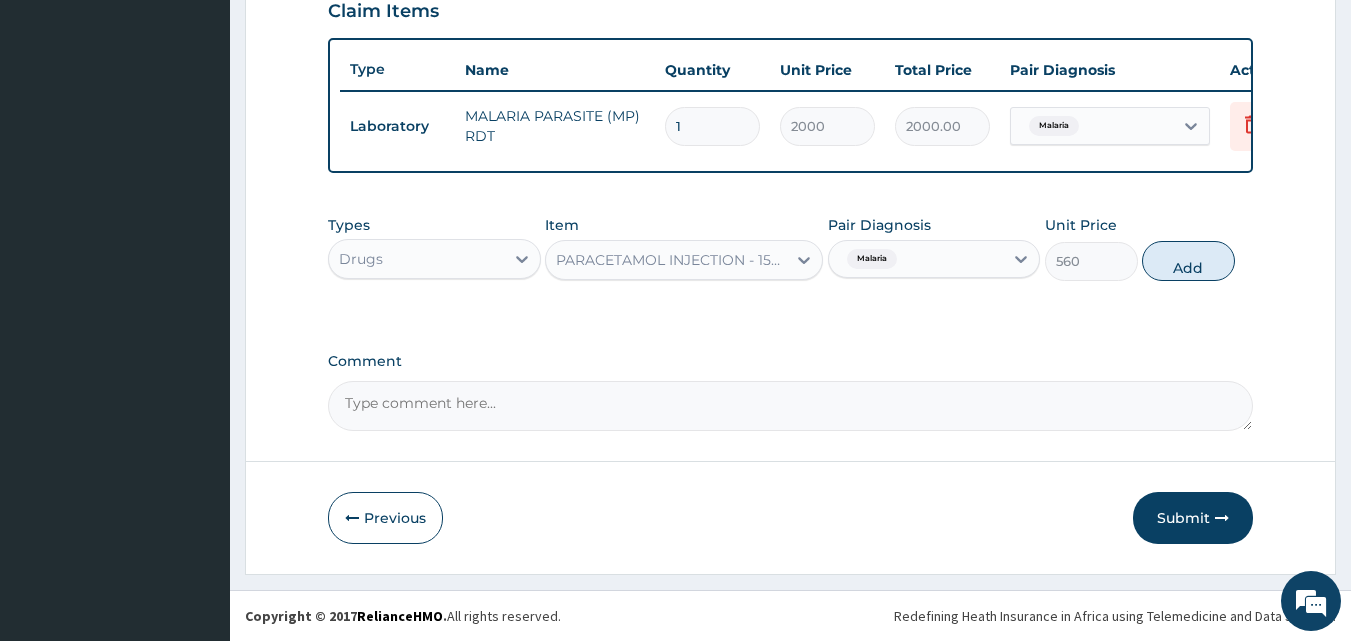 type on "0" 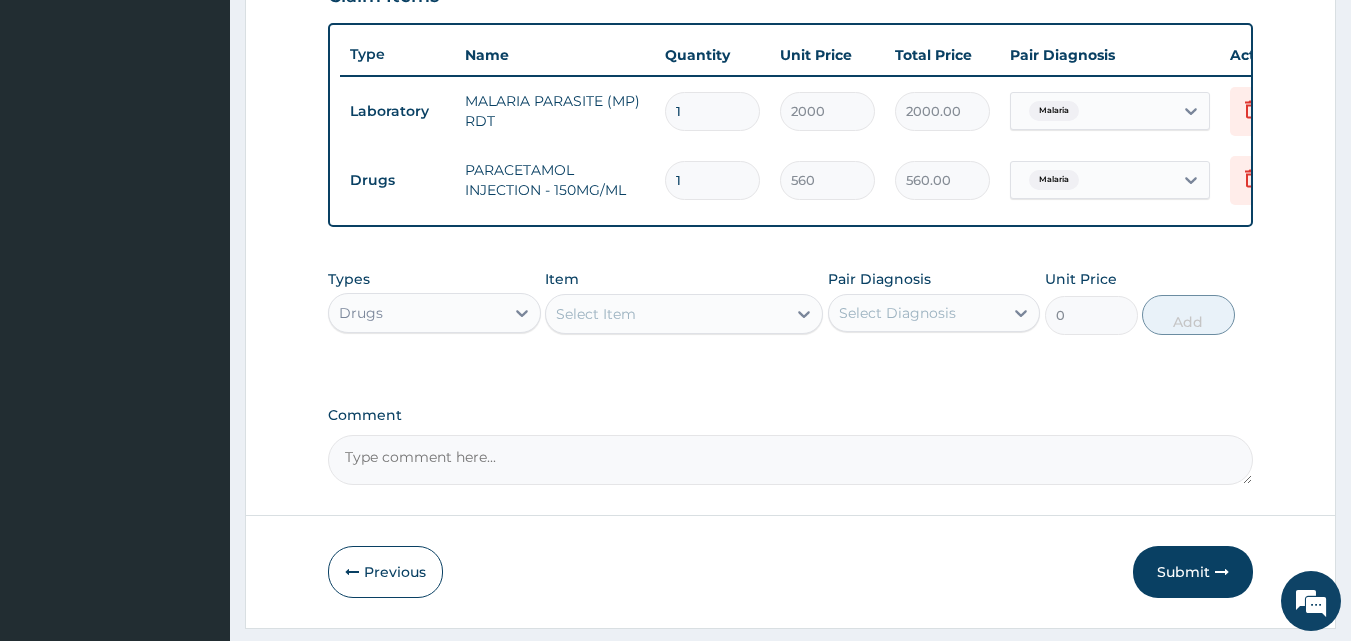 drag, startPoint x: 705, startPoint y: 188, endPoint x: 634, endPoint y: 190, distance: 71.02816 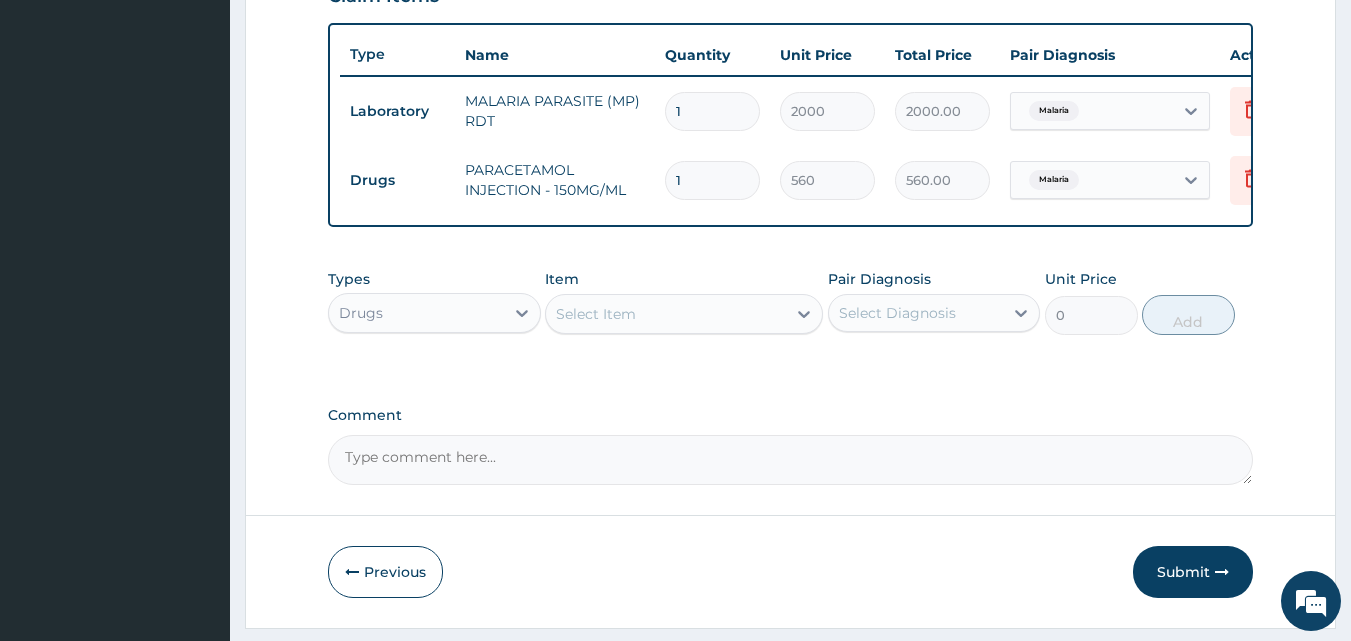 click on "Drugs PARACETAMOL INJECTION - 150MG/ML 1 560 560.00 Malaria Delete" at bounding box center (830, 180) 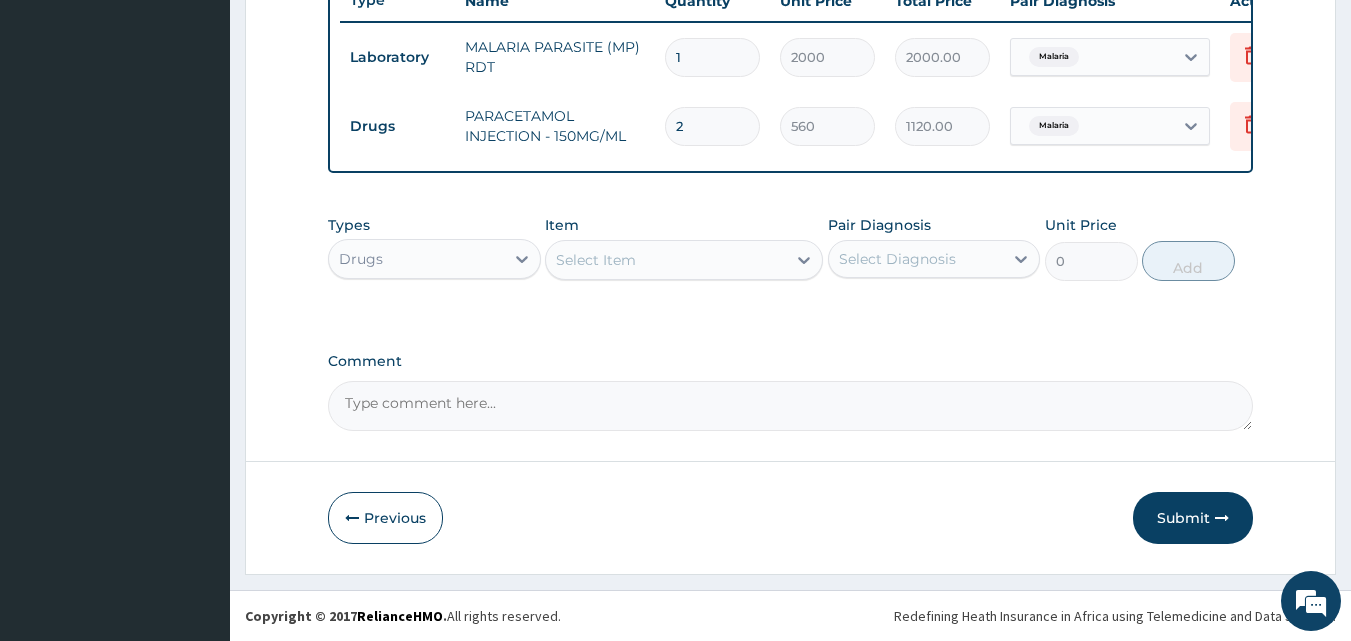 scroll, scrollTop: 790, scrollLeft: 0, axis: vertical 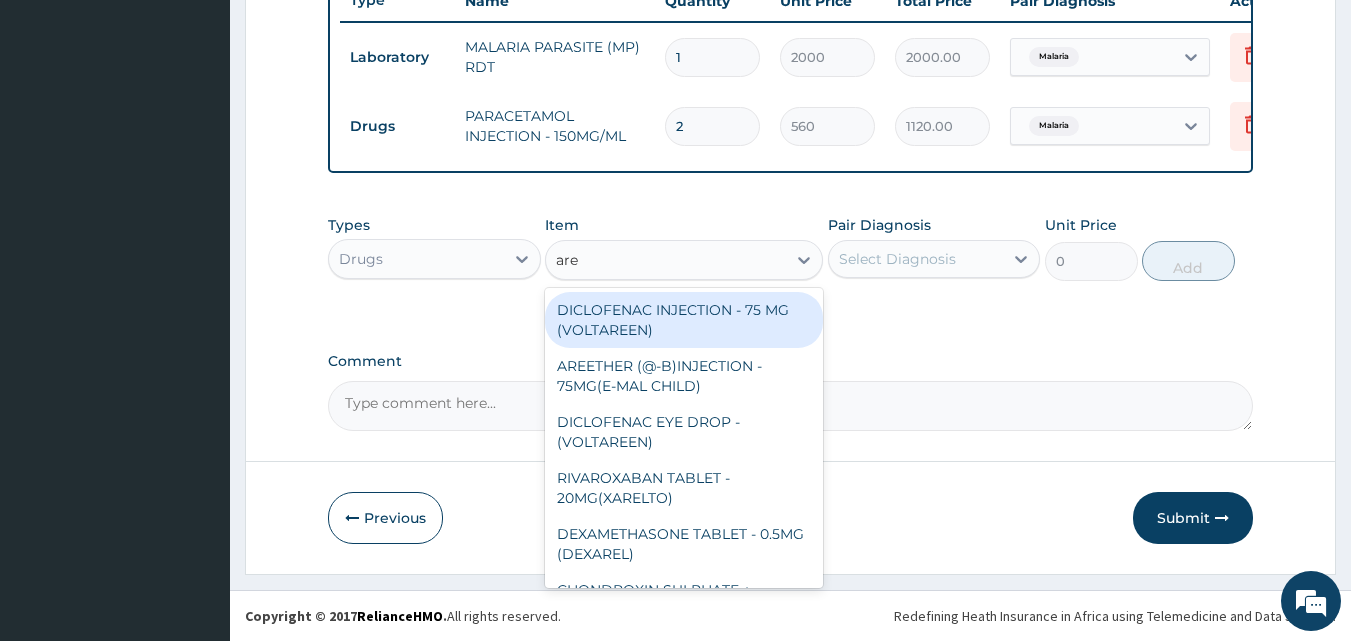 type on "aree" 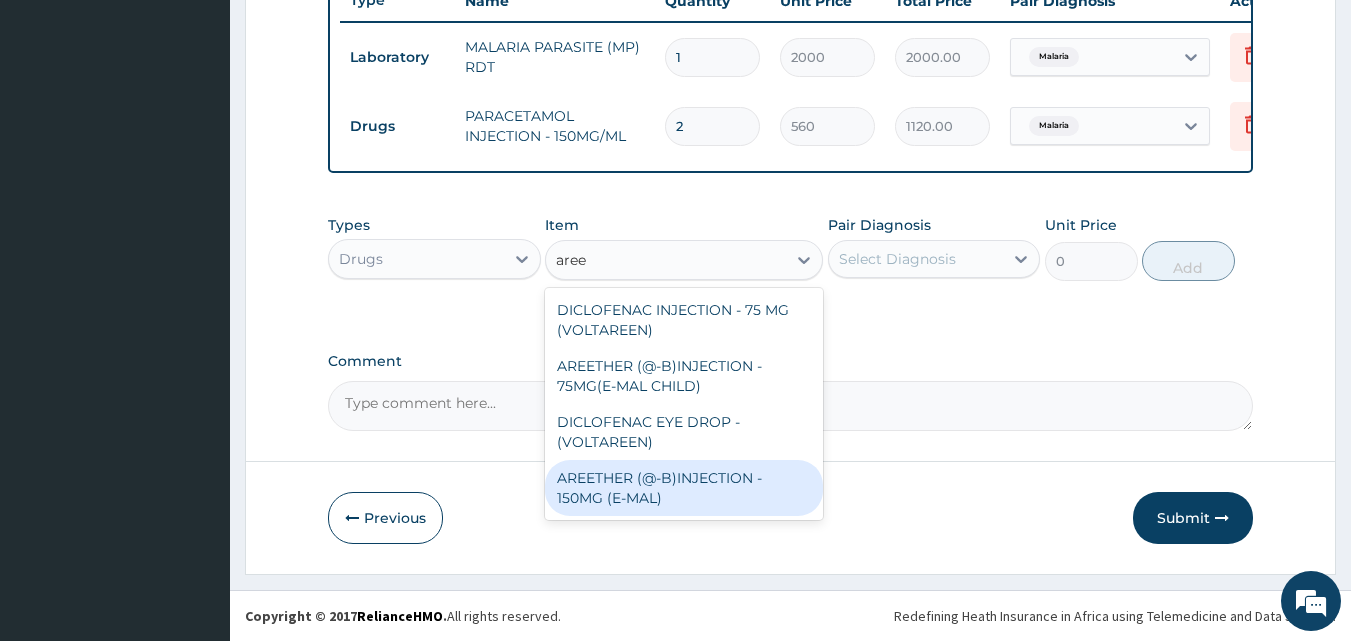 click on "AREETHER (@-B)INJECTION - 150MG (E-MAL)" at bounding box center (684, 488) 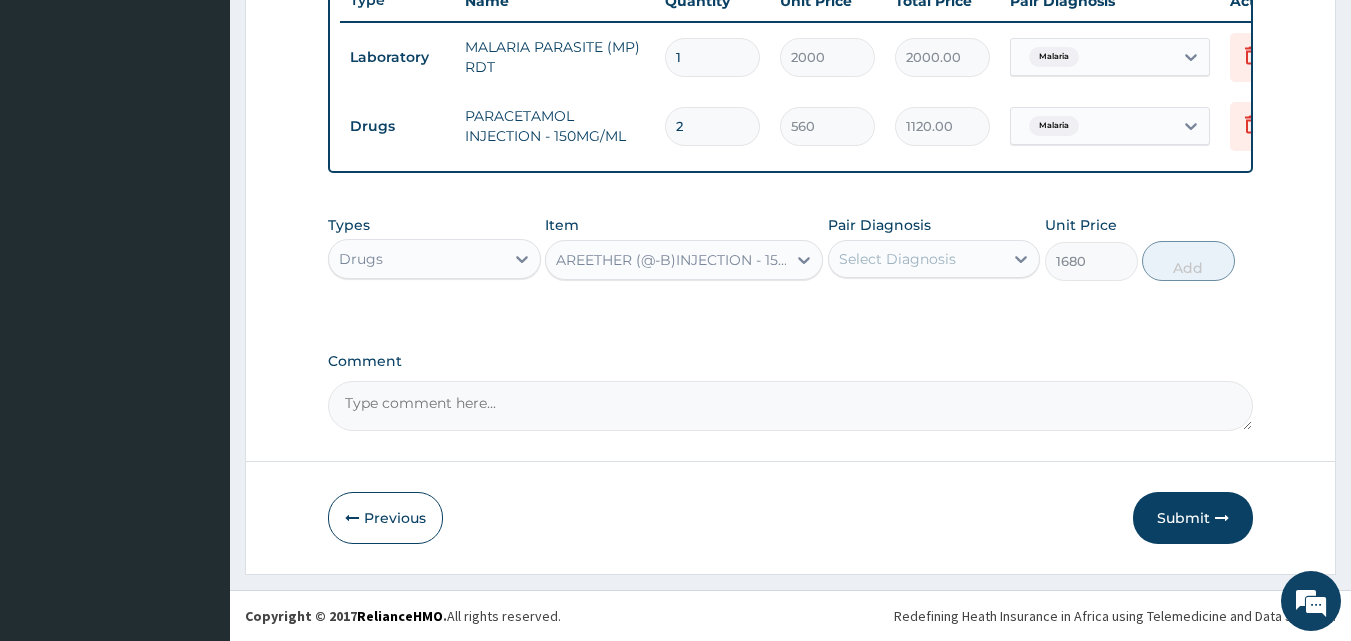 click on "Select Diagnosis" at bounding box center (897, 259) 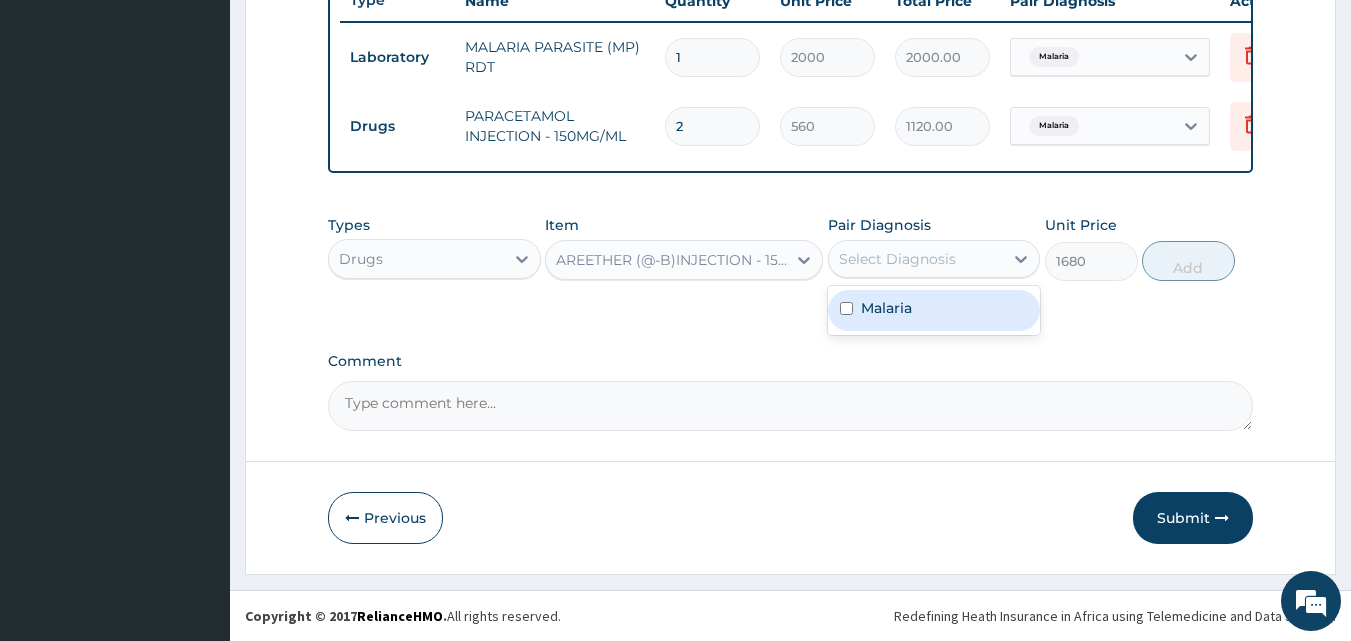 click on "Malaria" at bounding box center (934, 310) 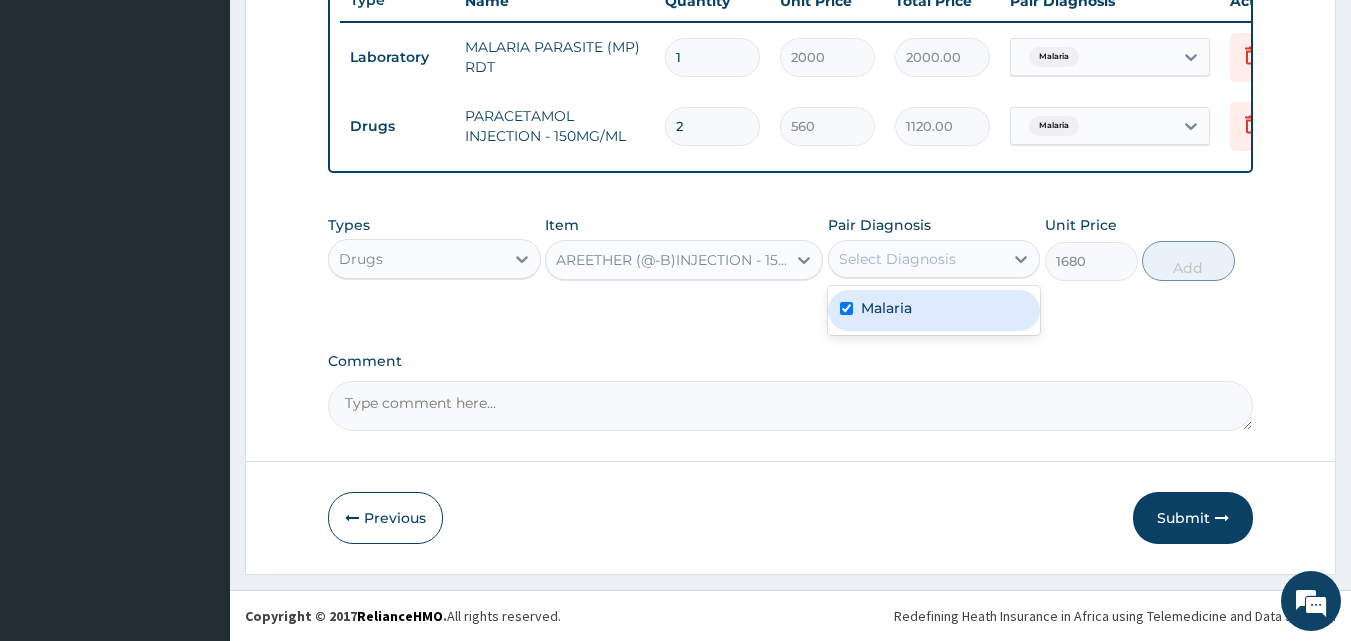checkbox on "true" 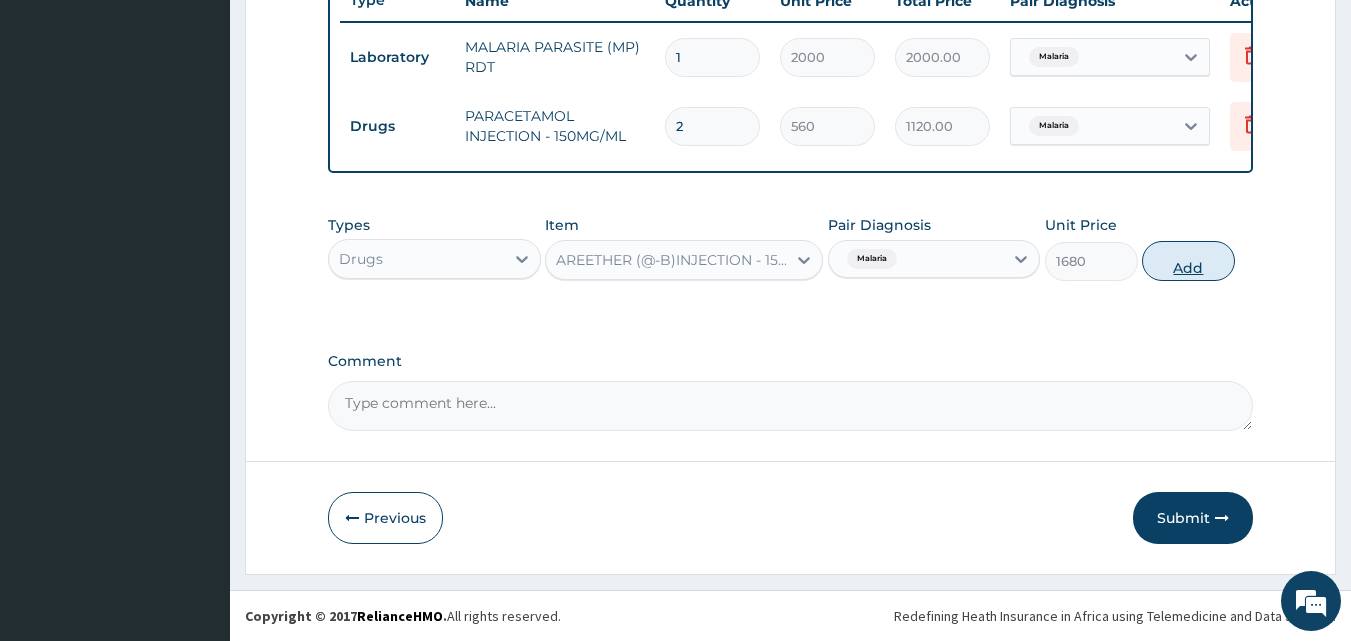 click on "Add" at bounding box center [1188, 261] 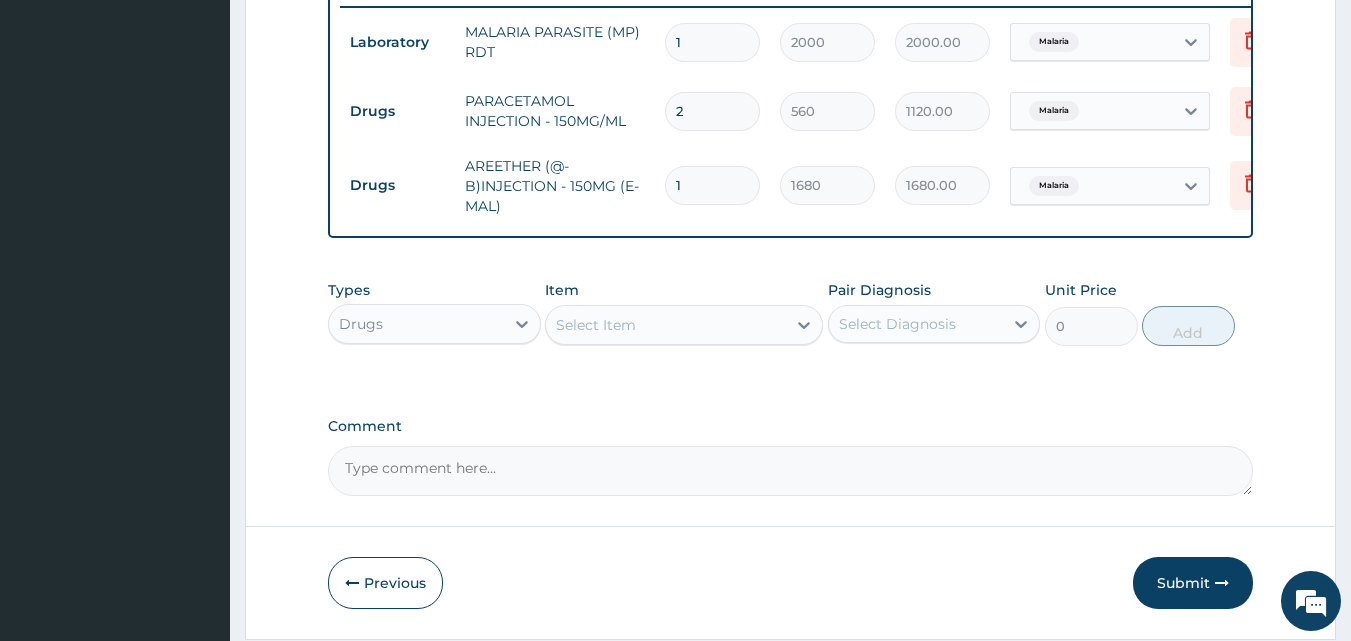 drag, startPoint x: 708, startPoint y: 182, endPoint x: 658, endPoint y: 195, distance: 51.662365 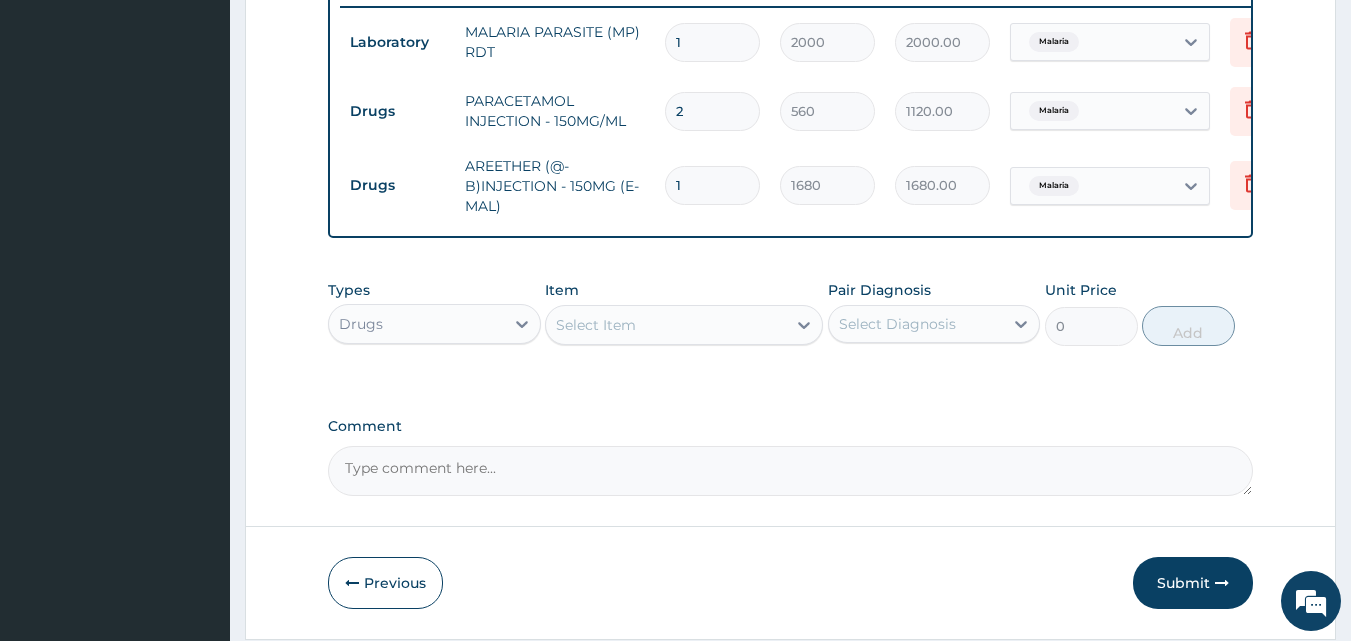 click on "1" at bounding box center [712, 185] 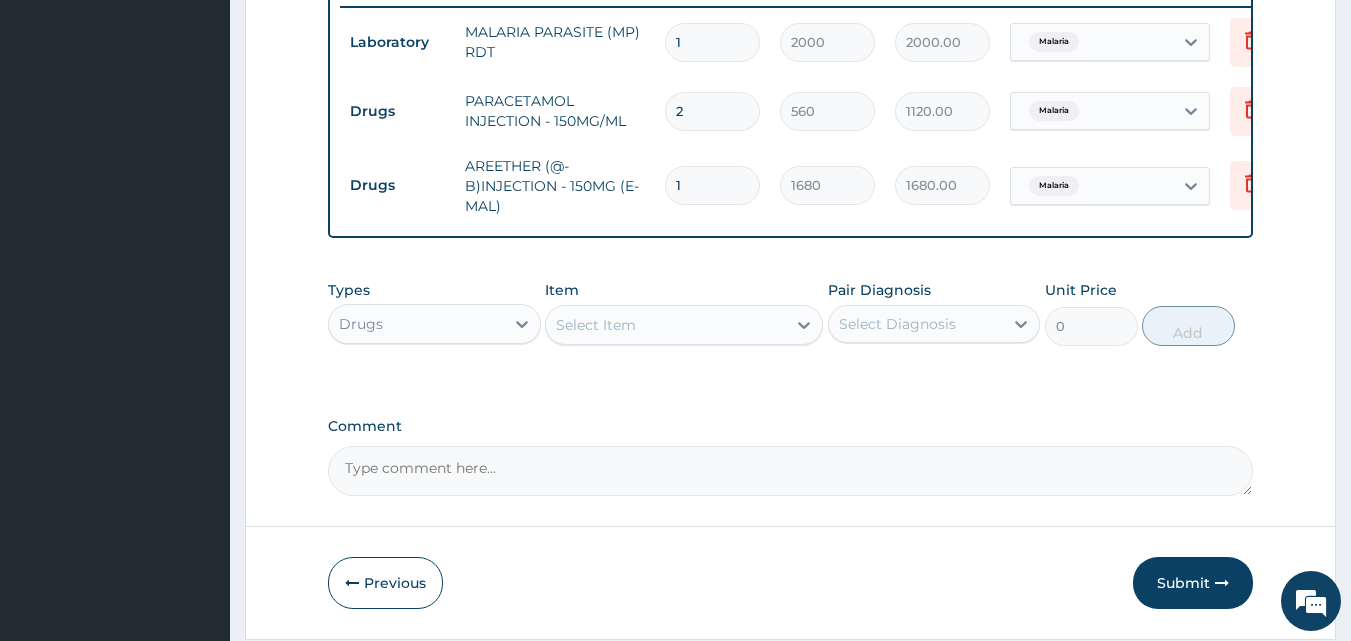 type on "3" 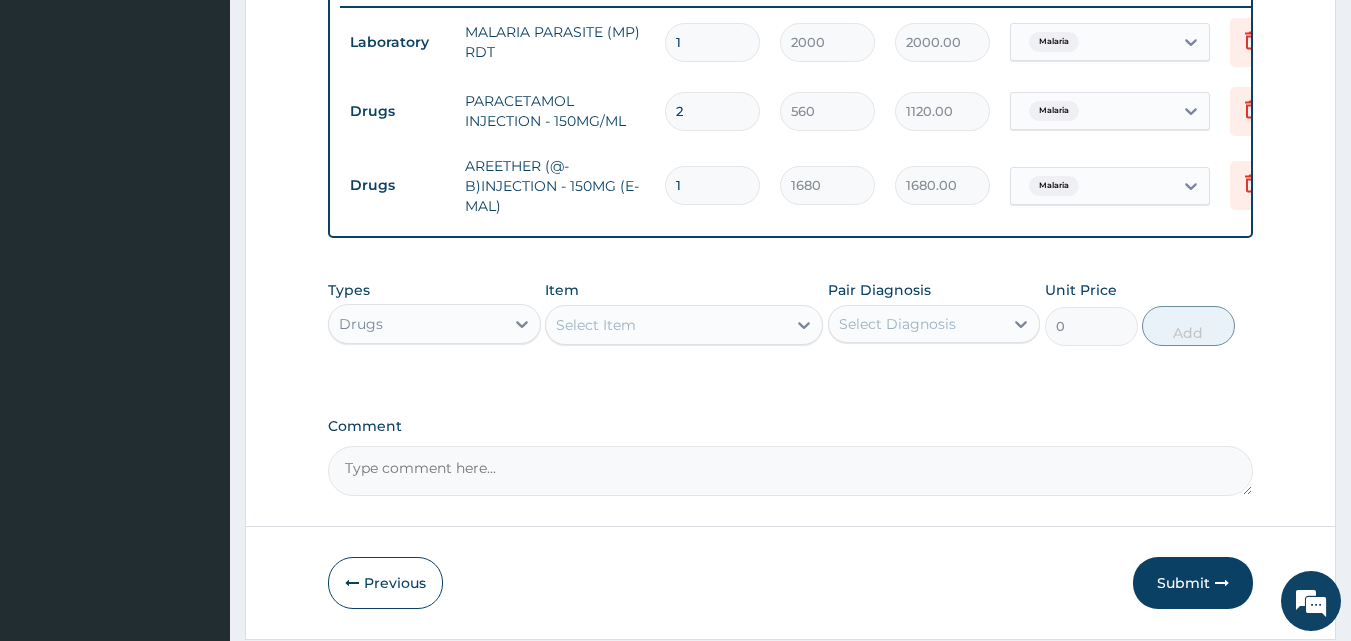 type on "5040.00" 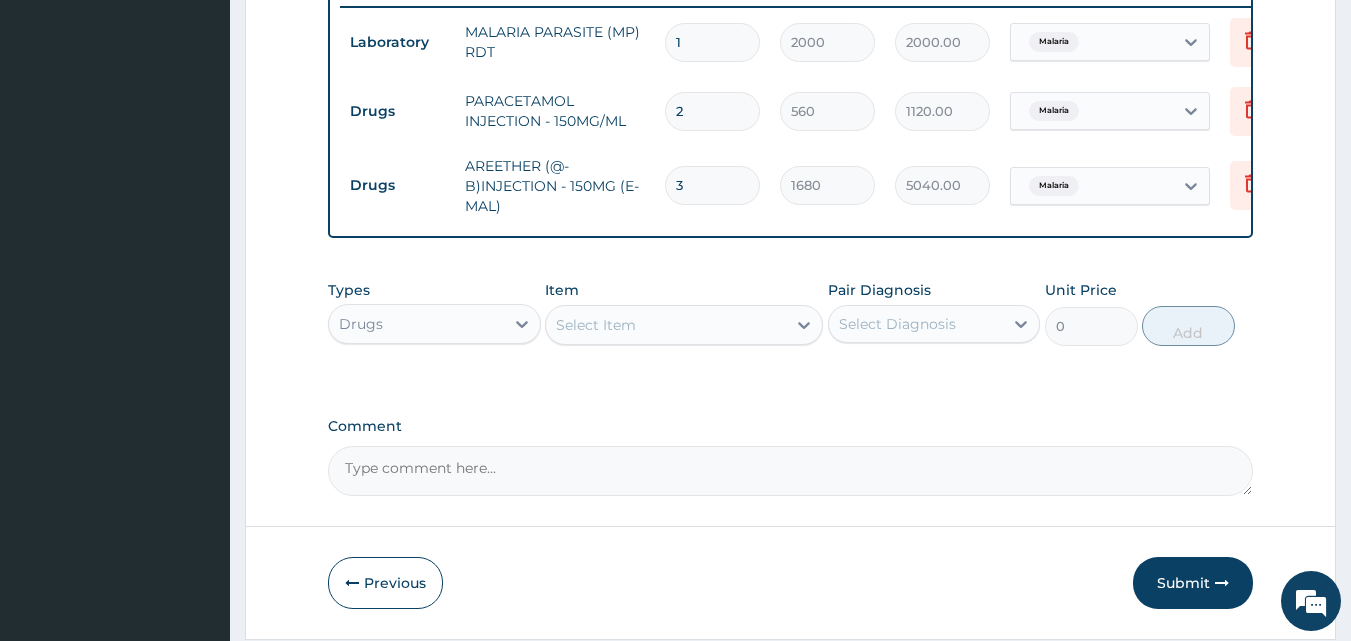 type on "3" 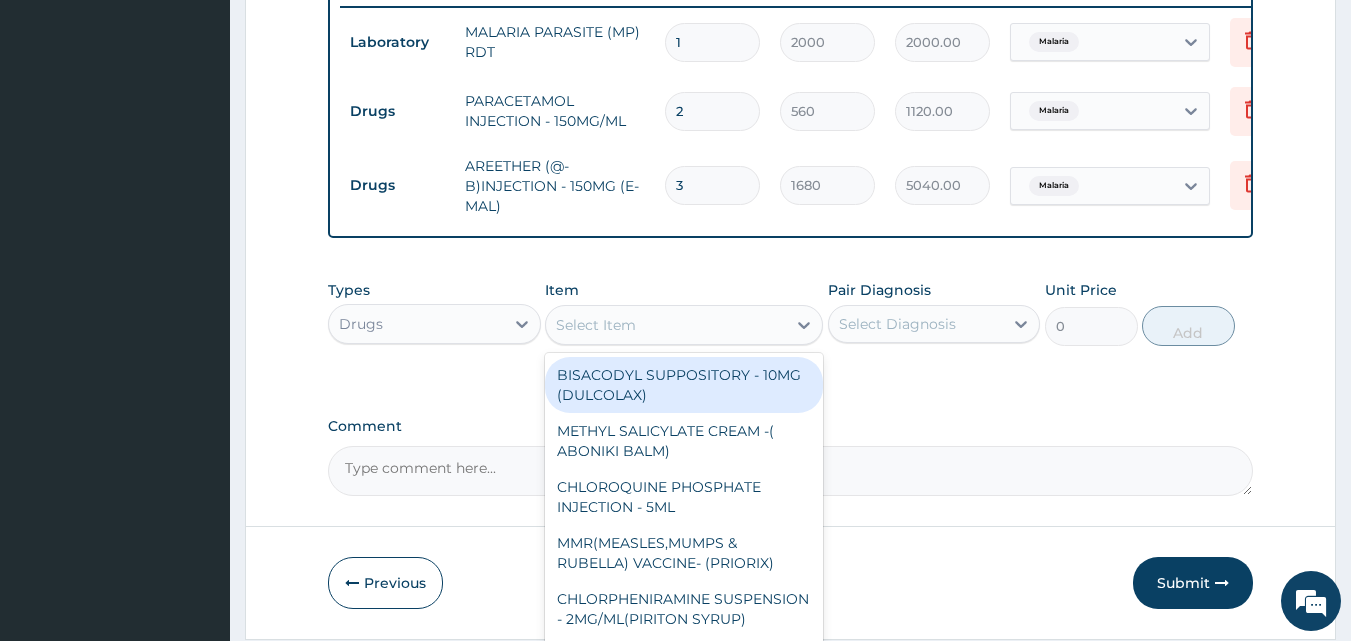 click on "Select Item" at bounding box center [666, 325] 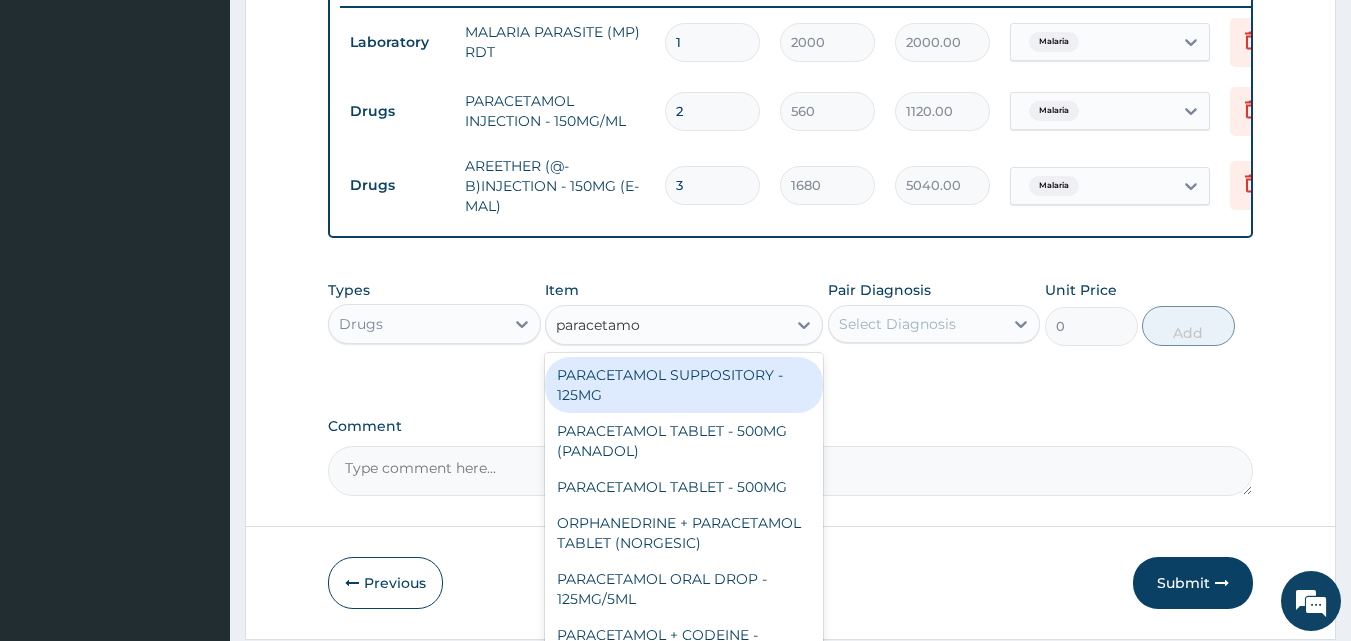 type on "paracetamol" 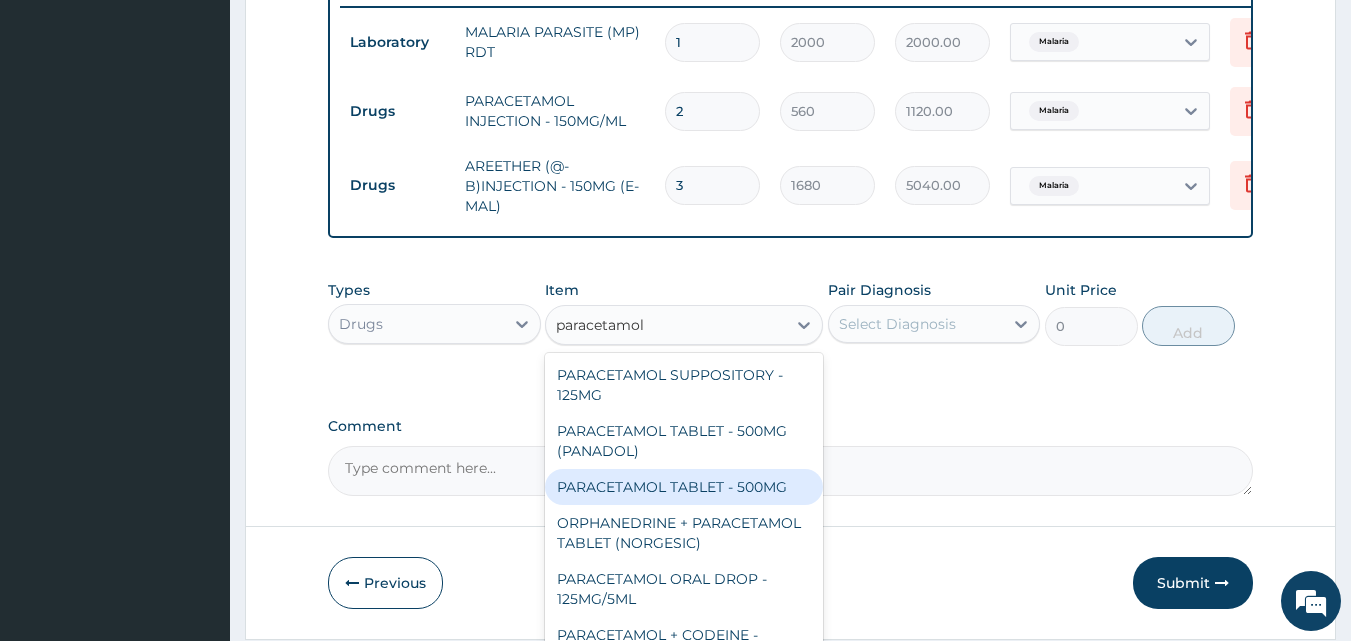 click on "PARACETAMOL TABLET - 500MG" at bounding box center (684, 487) 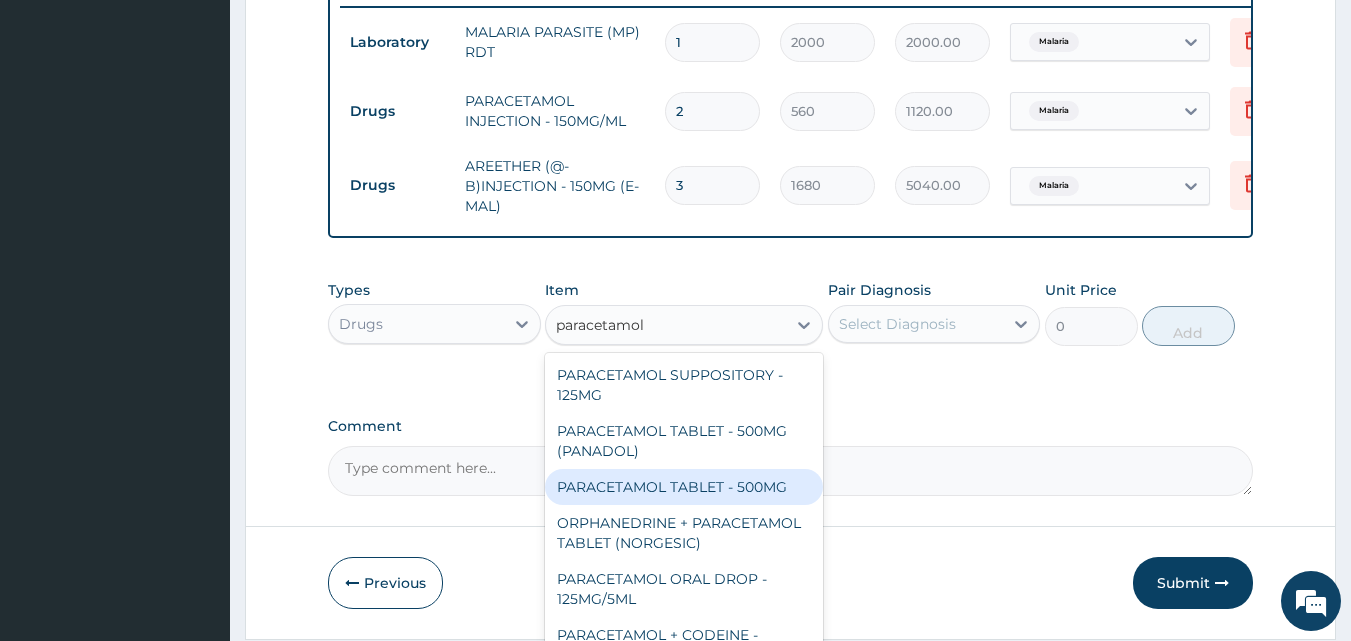 type 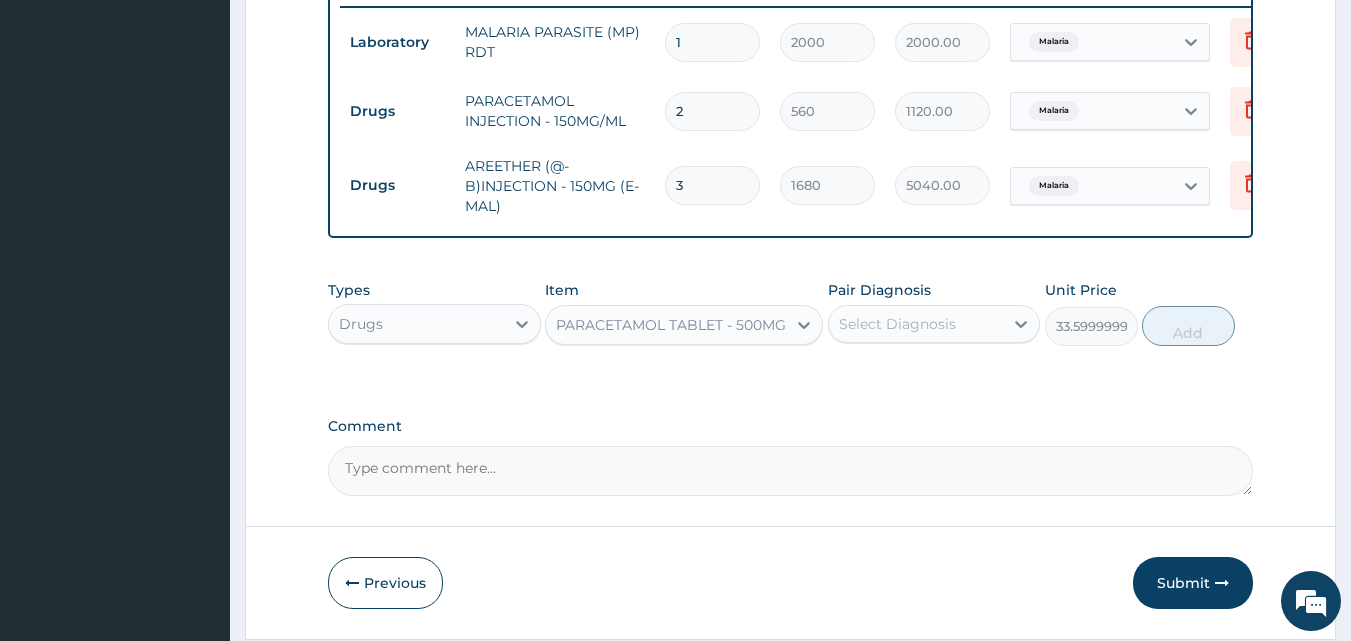 drag, startPoint x: 895, startPoint y: 336, endPoint x: 900, endPoint y: 358, distance: 22.561028 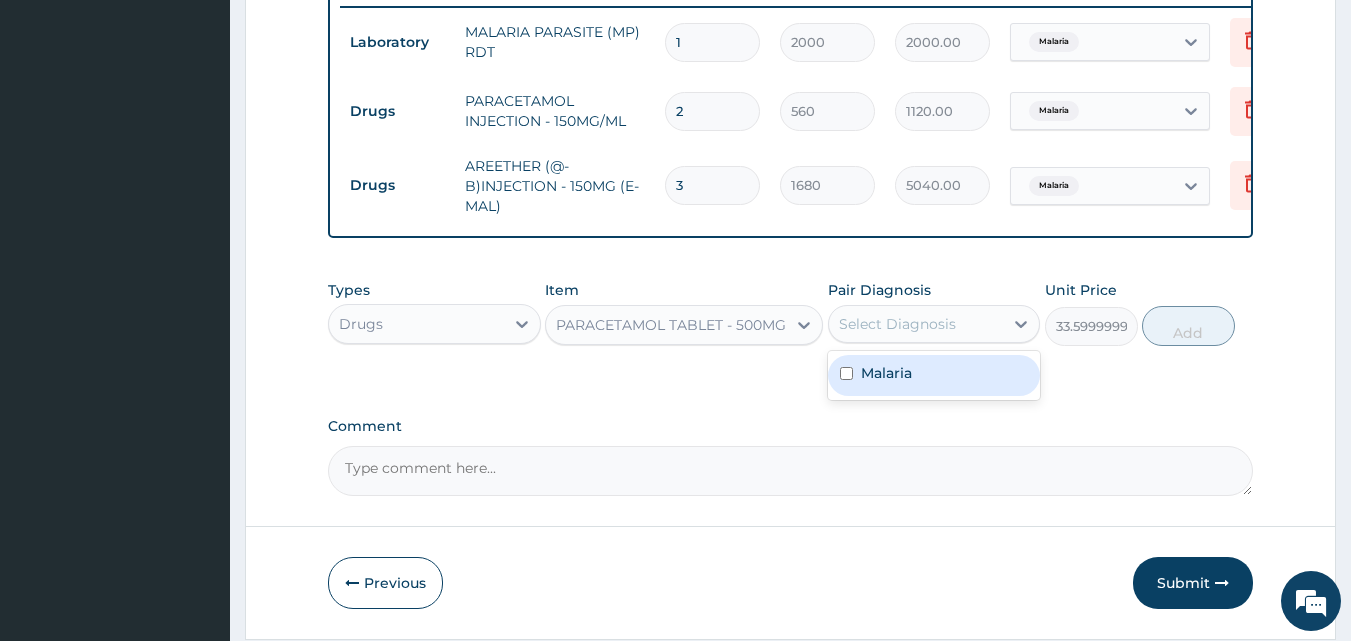 drag, startPoint x: 898, startPoint y: 376, endPoint x: 948, endPoint y: 383, distance: 50.48762 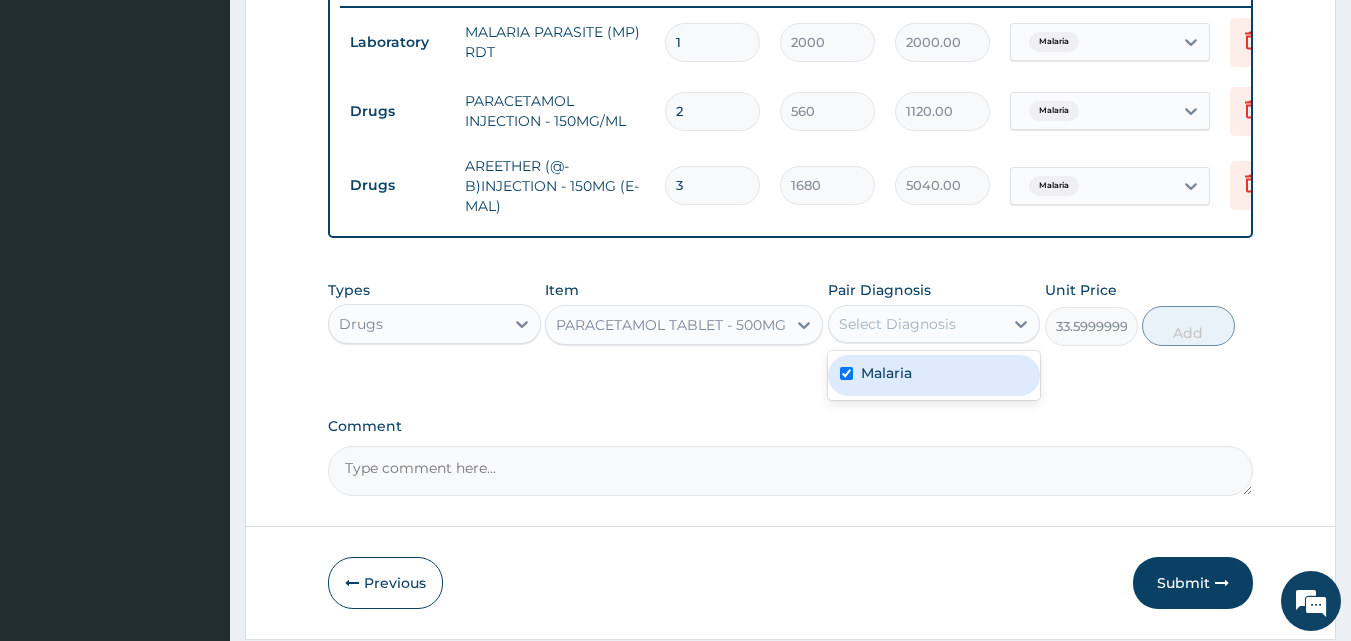 checkbox on "true" 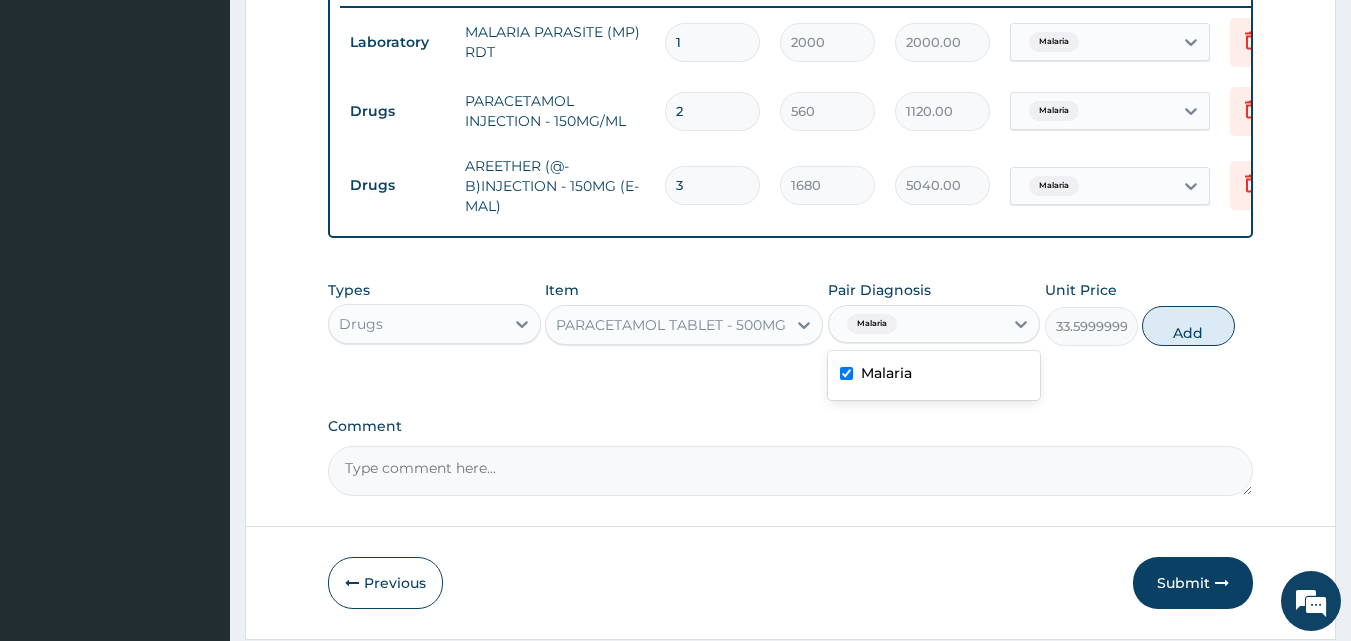drag, startPoint x: 1195, startPoint y: 346, endPoint x: 1158, endPoint y: 348, distance: 37.054016 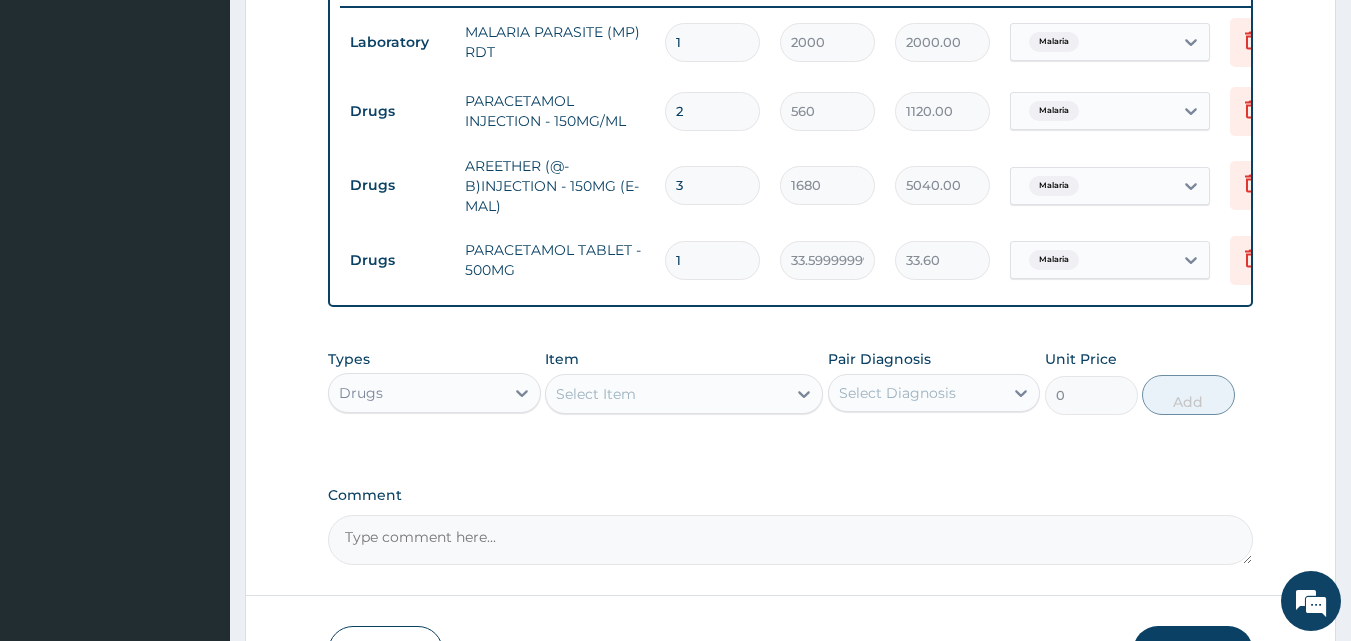 type on "18" 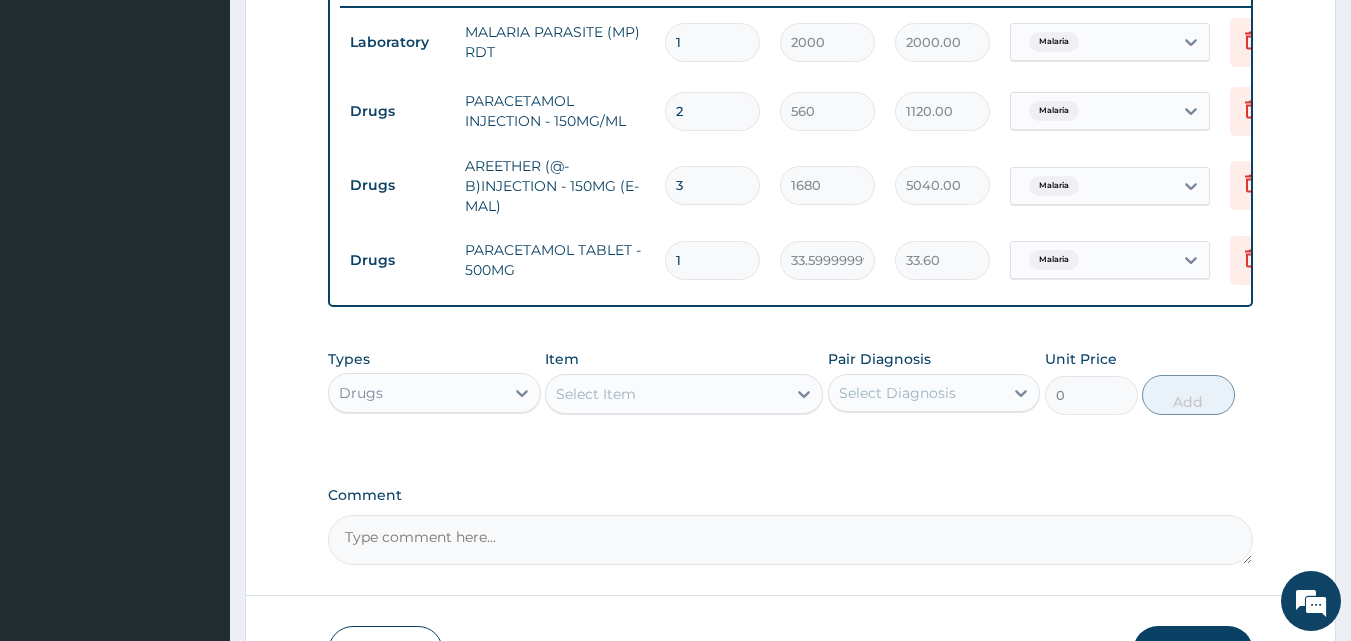 type on "604.80" 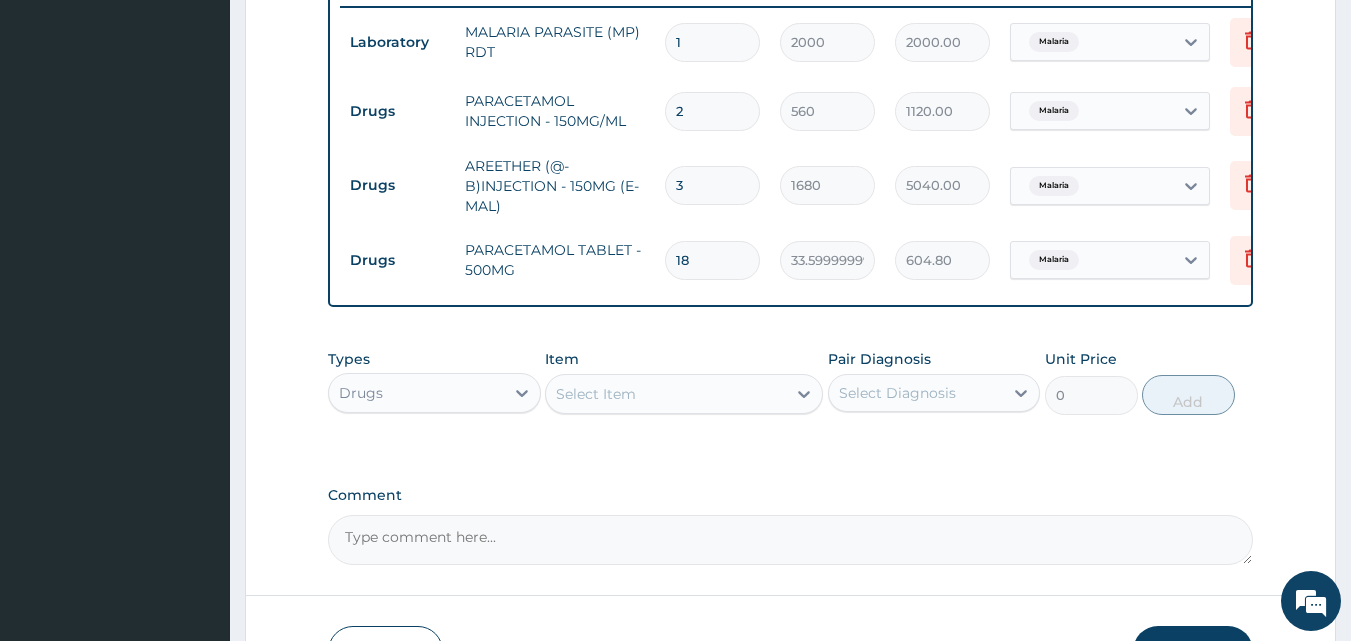 type on "18" 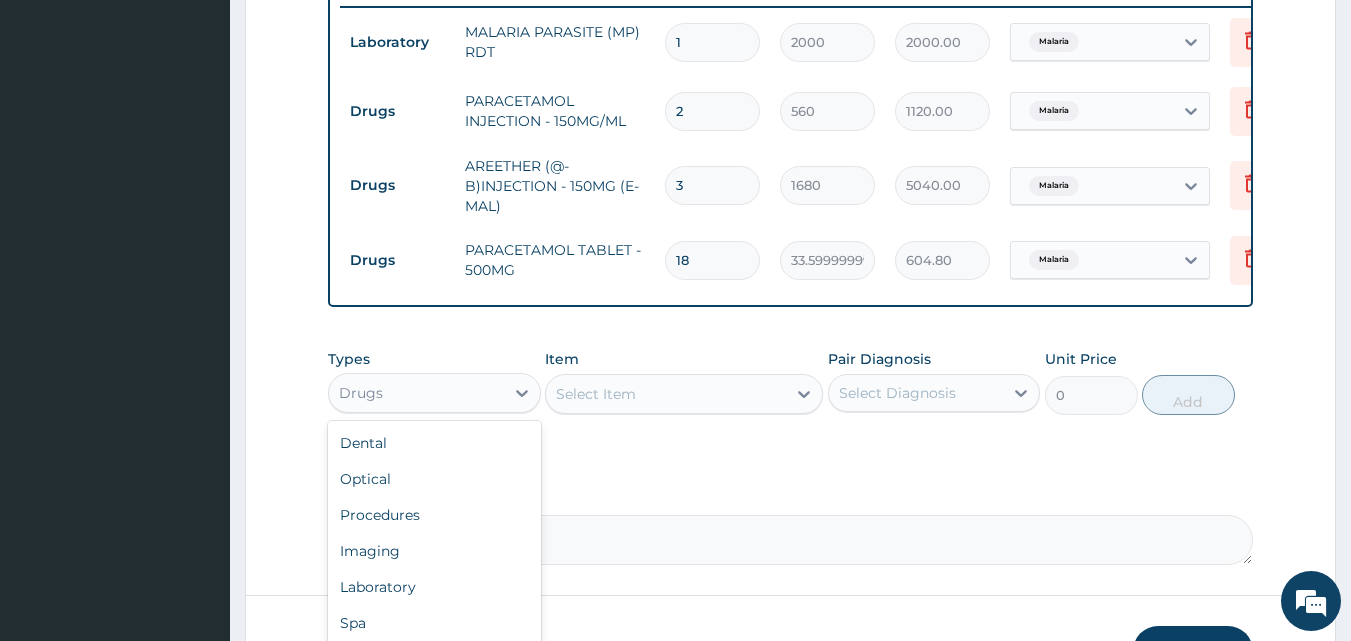 drag, startPoint x: 437, startPoint y: 405, endPoint x: 429, endPoint y: 514, distance: 109.29318 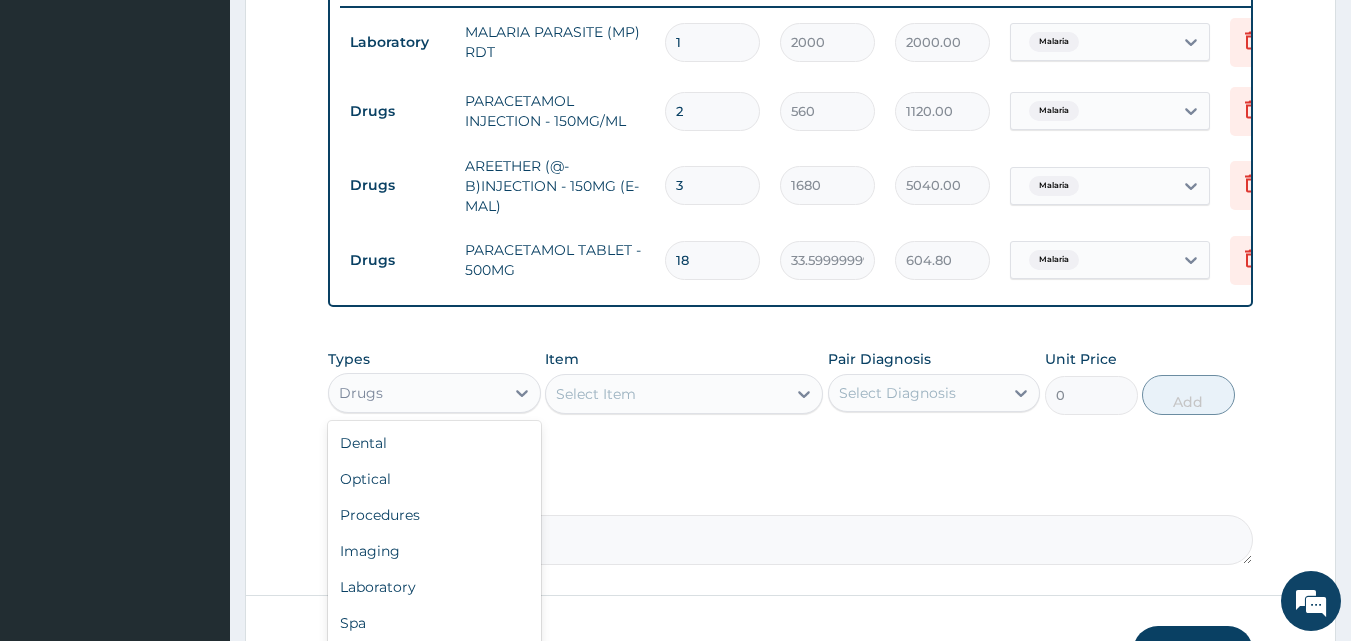 click on "Drugs" at bounding box center (434, 393) 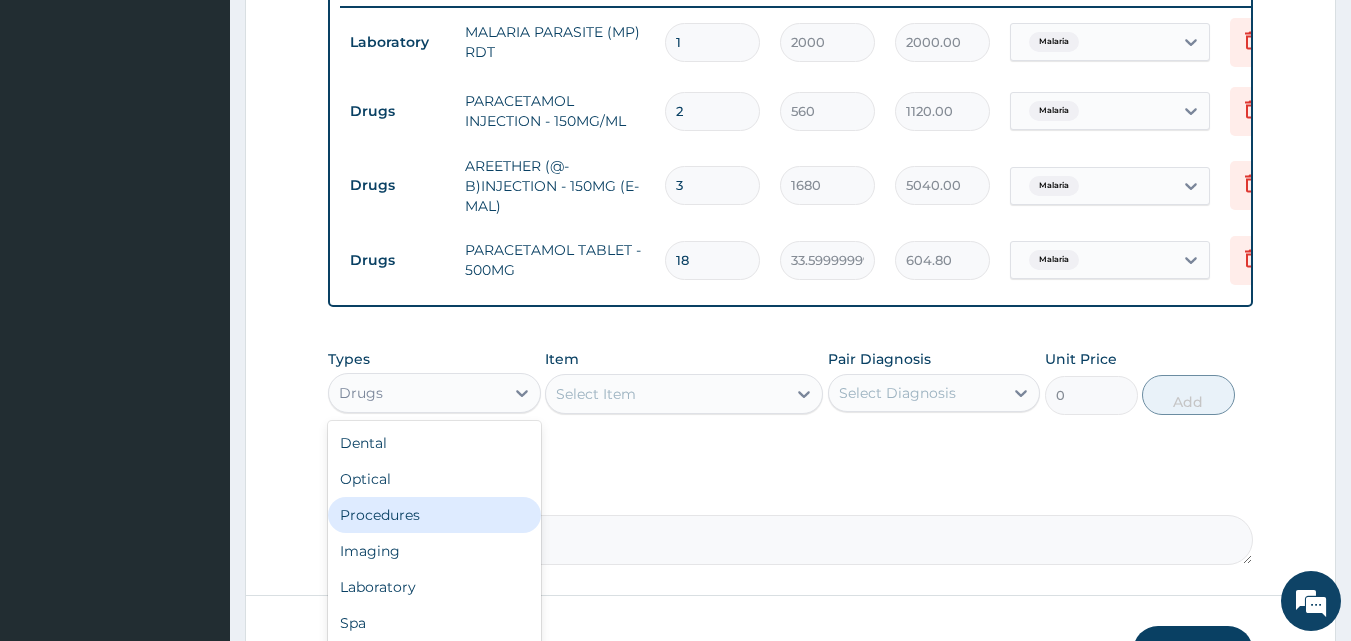 click on "Procedures" at bounding box center [434, 515] 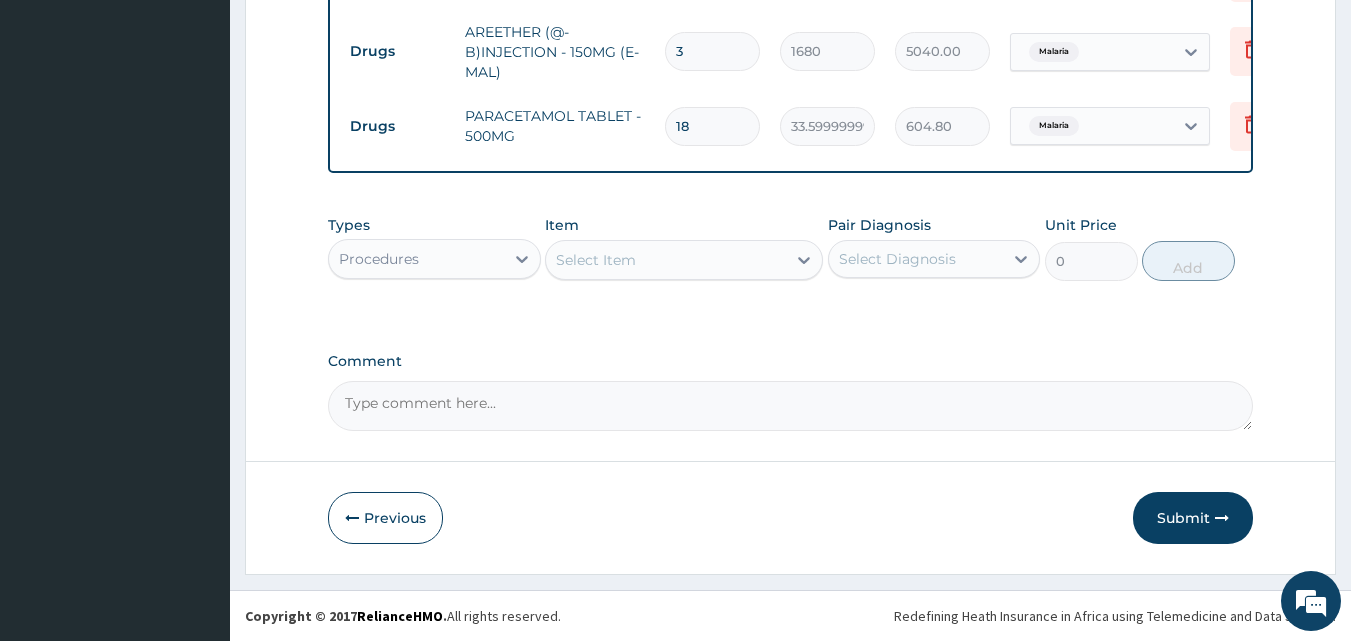 scroll, scrollTop: 939, scrollLeft: 0, axis: vertical 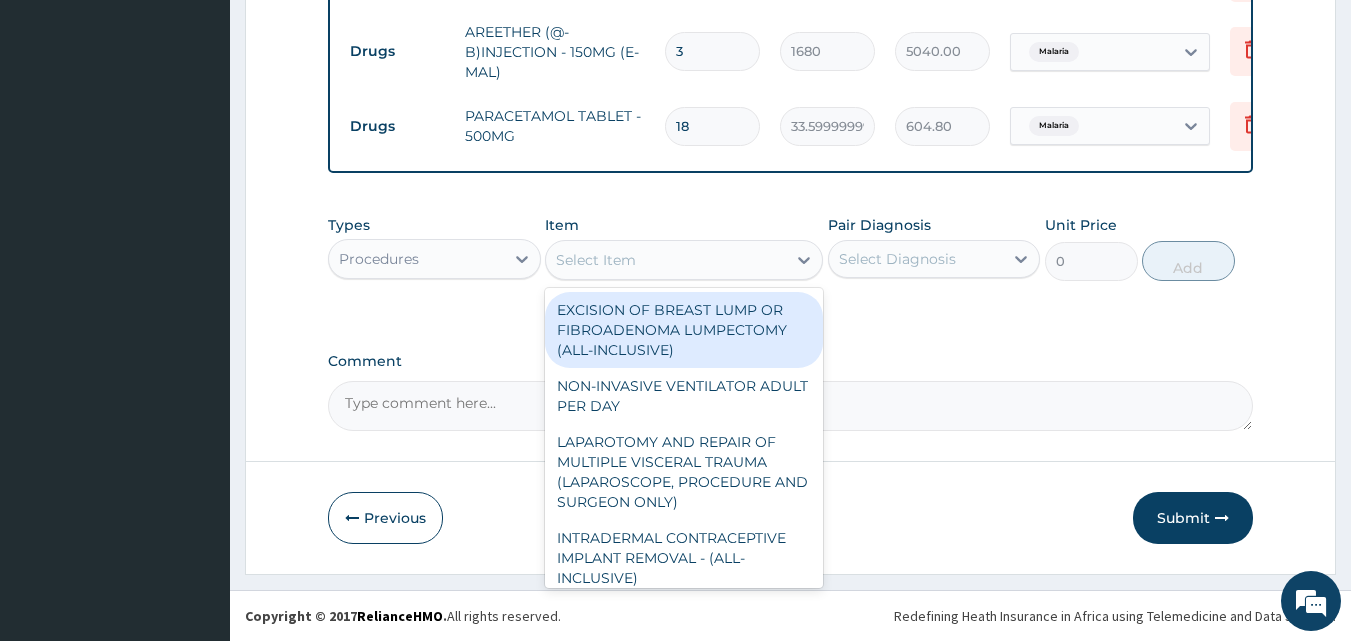 click on "Select Item" at bounding box center (596, 260) 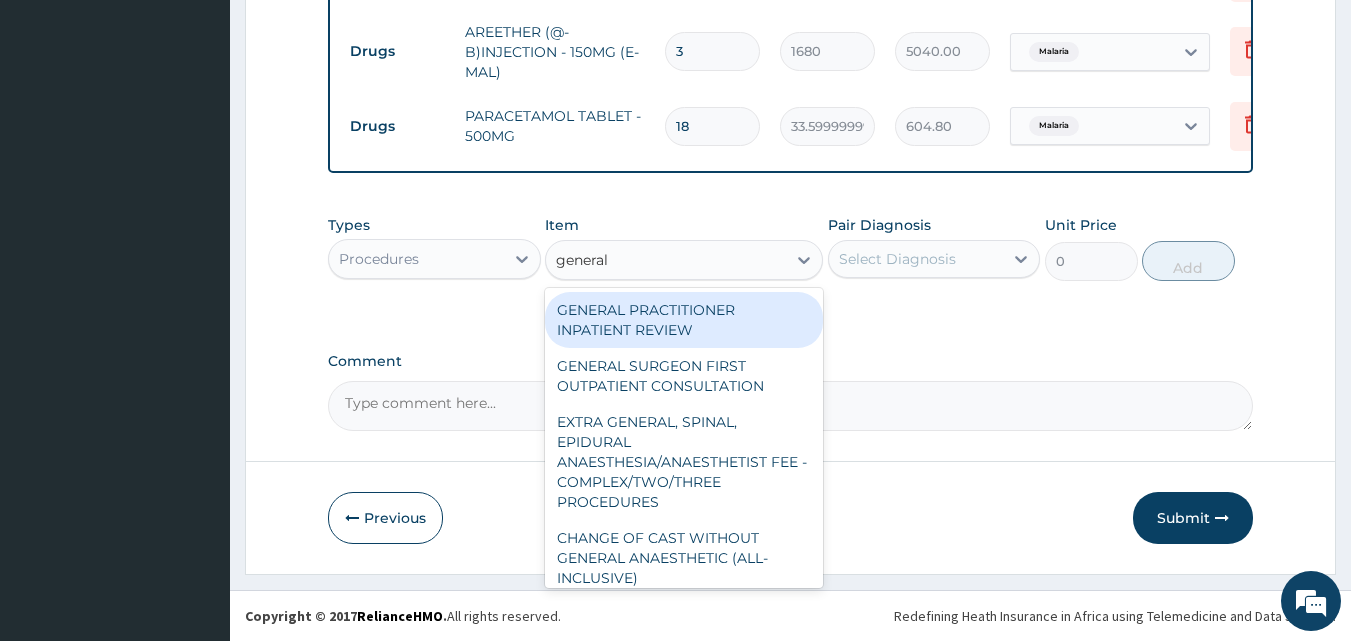 type on "general p" 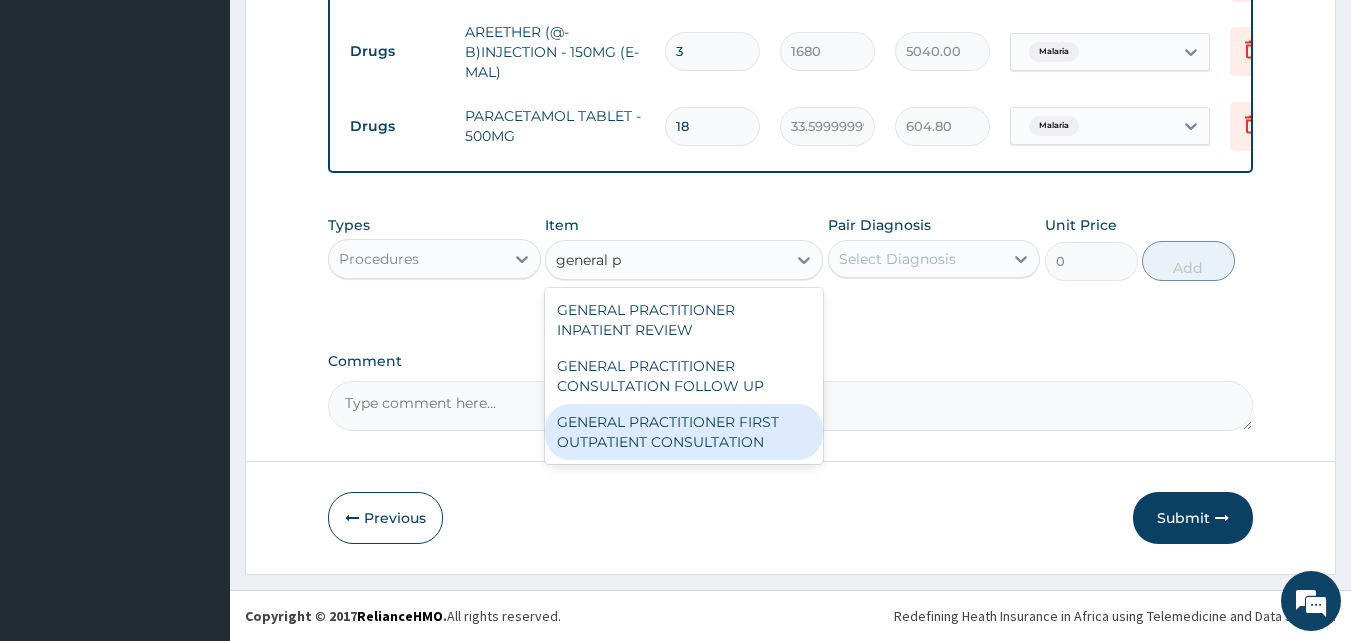 click on "GENERAL PRACTITIONER FIRST OUTPATIENT CONSULTATION" at bounding box center [684, 432] 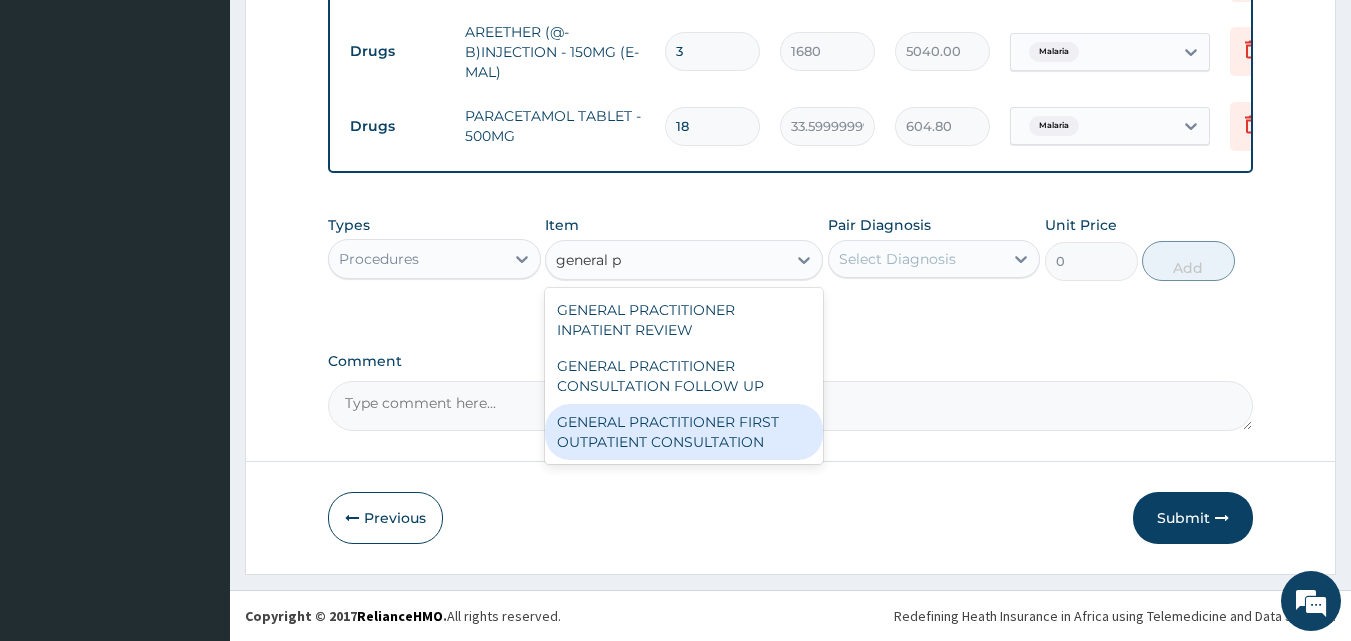 type 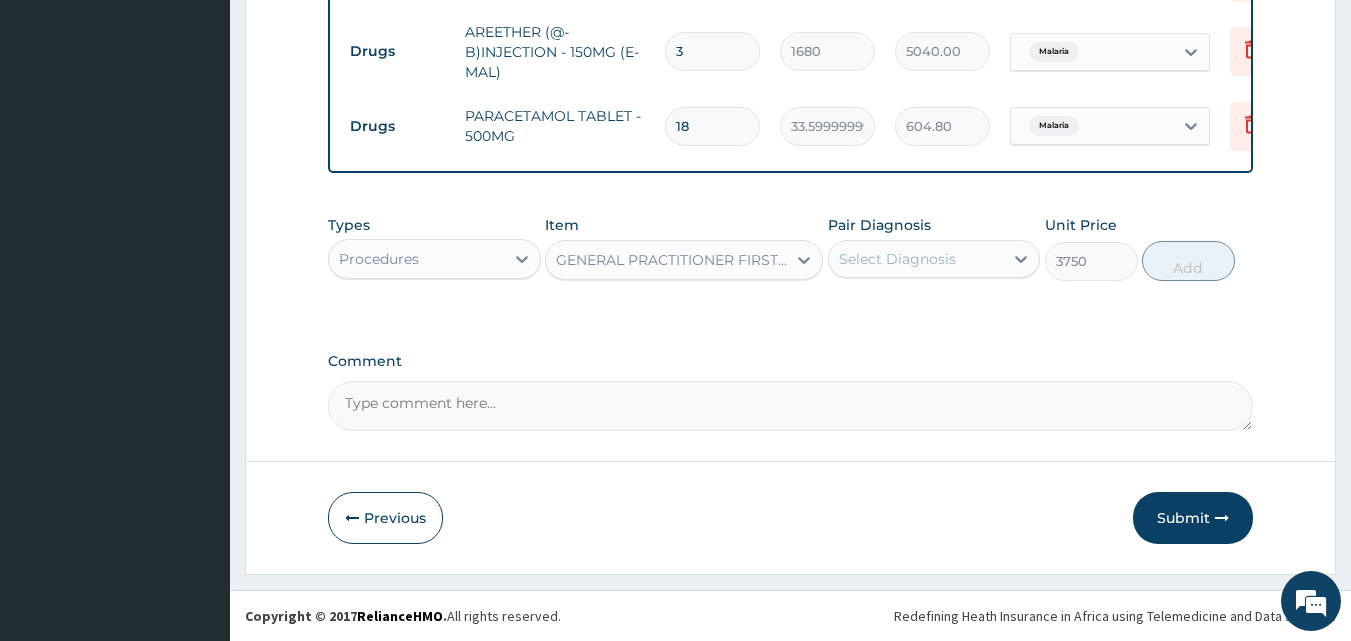 click on "Select Diagnosis" at bounding box center [916, 259] 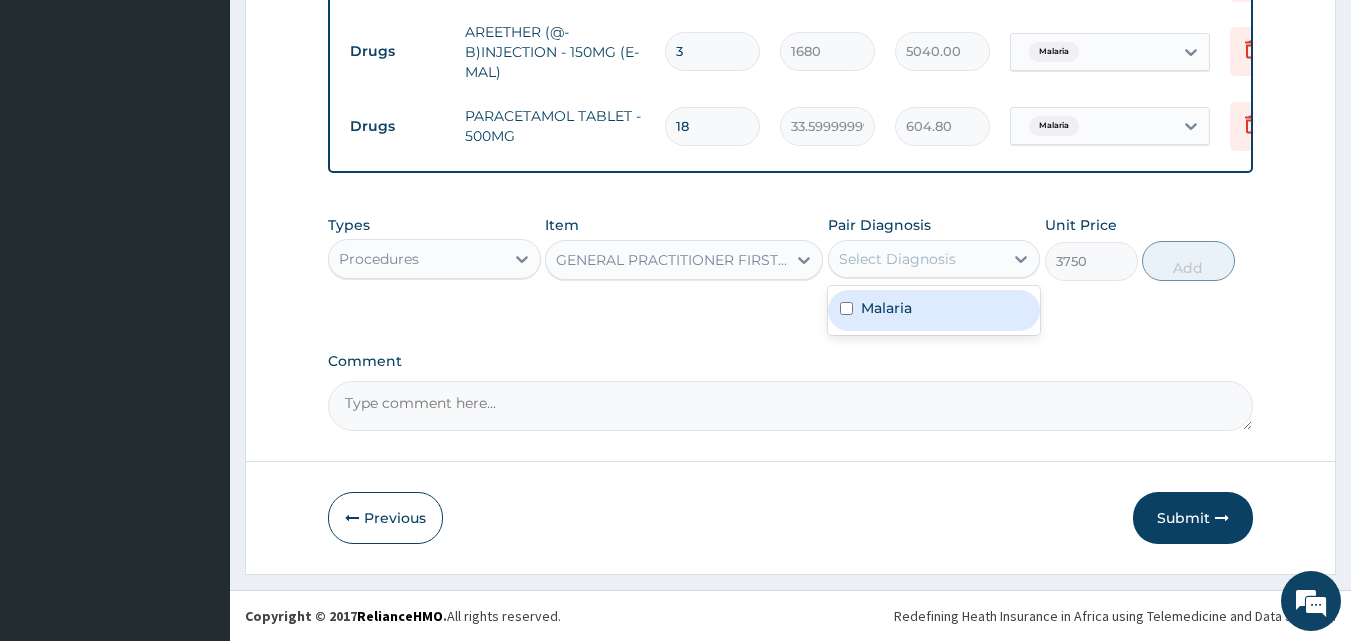 drag, startPoint x: 905, startPoint y: 318, endPoint x: 981, endPoint y: 297, distance: 78.84795 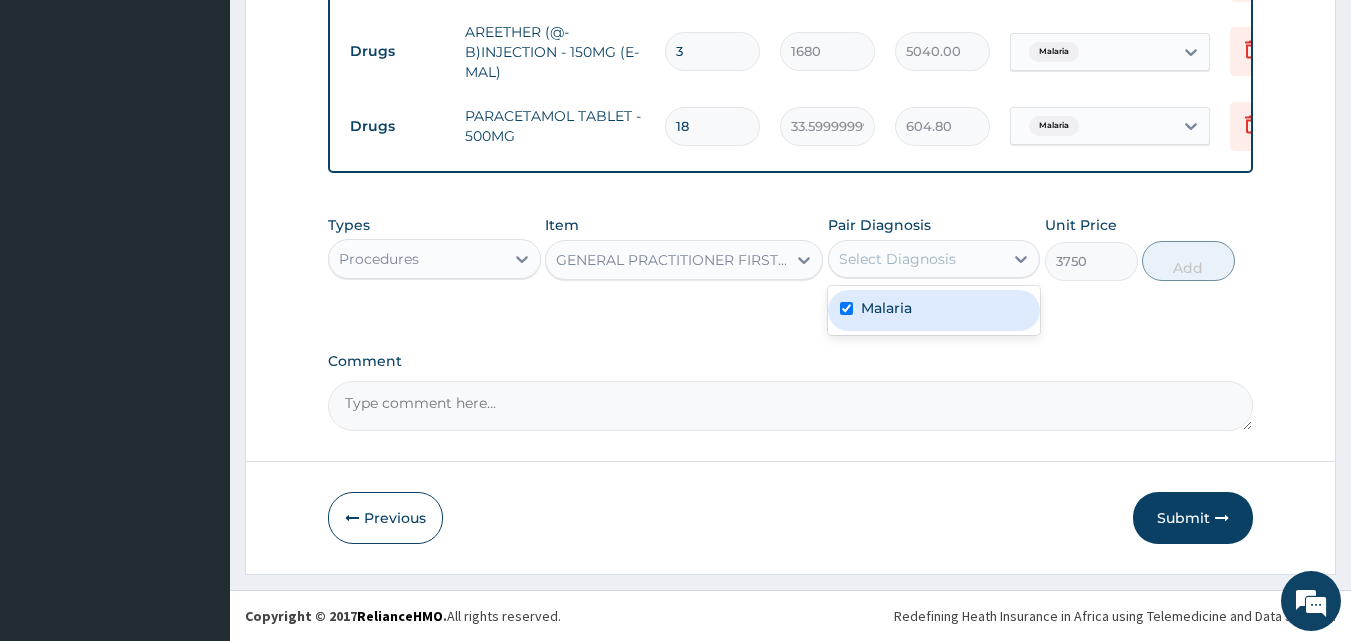 checkbox on "true" 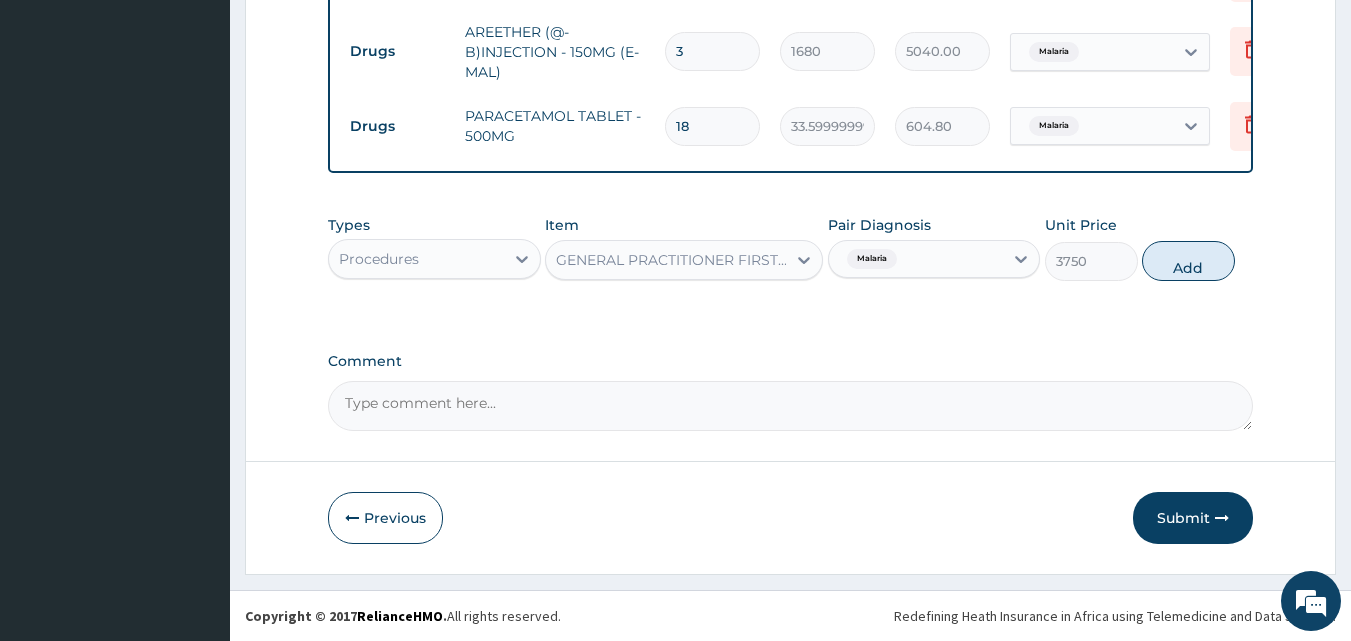 drag, startPoint x: 1189, startPoint y: 256, endPoint x: 1164, endPoint y: 318, distance: 66.85058 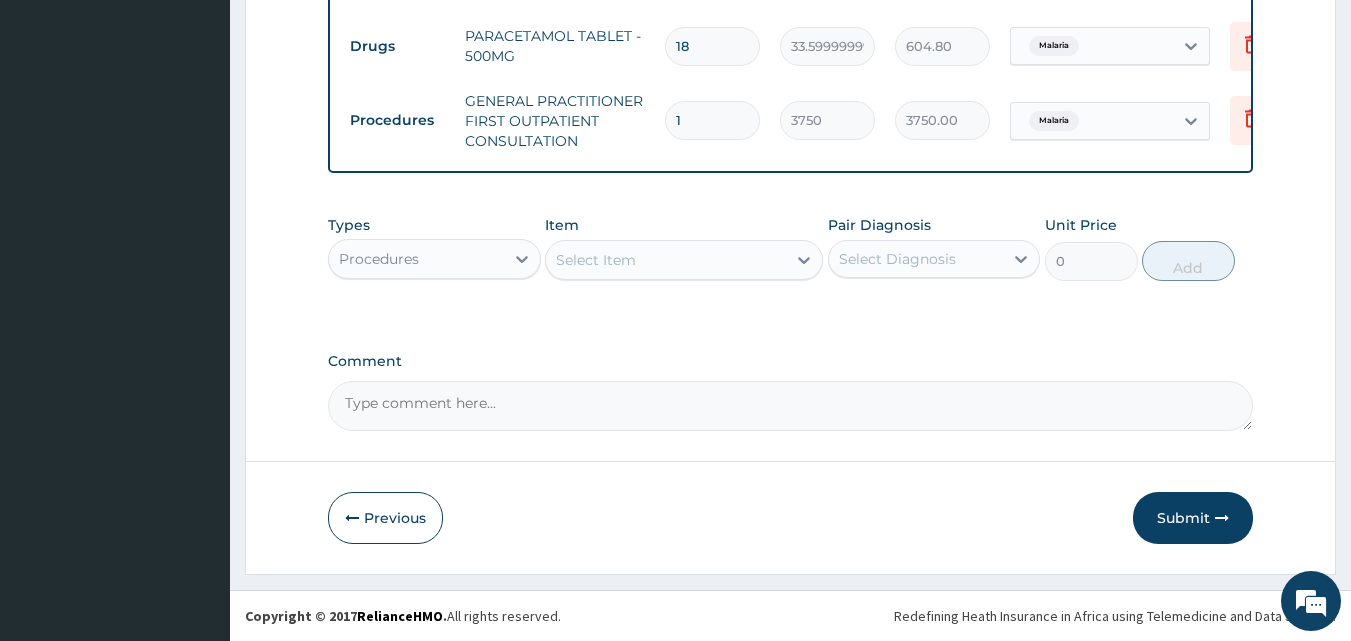 click on "Submit" at bounding box center [1193, 518] 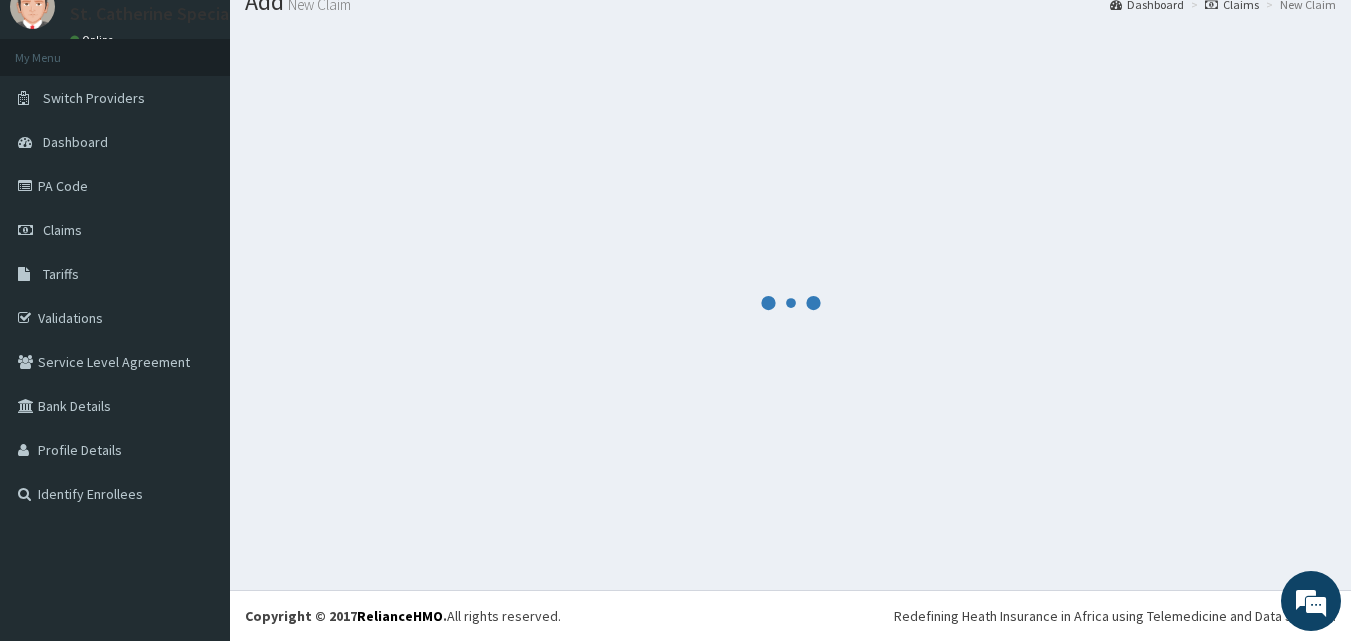 scroll, scrollTop: 76, scrollLeft: 0, axis: vertical 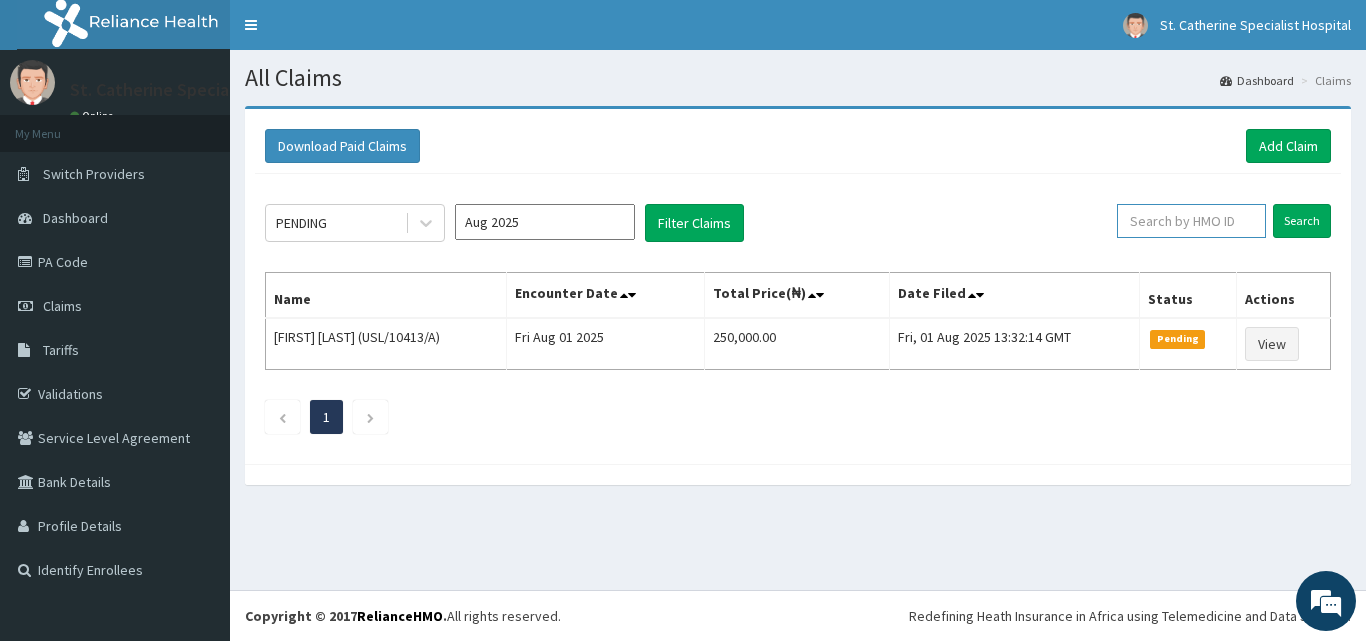click at bounding box center [1191, 221] 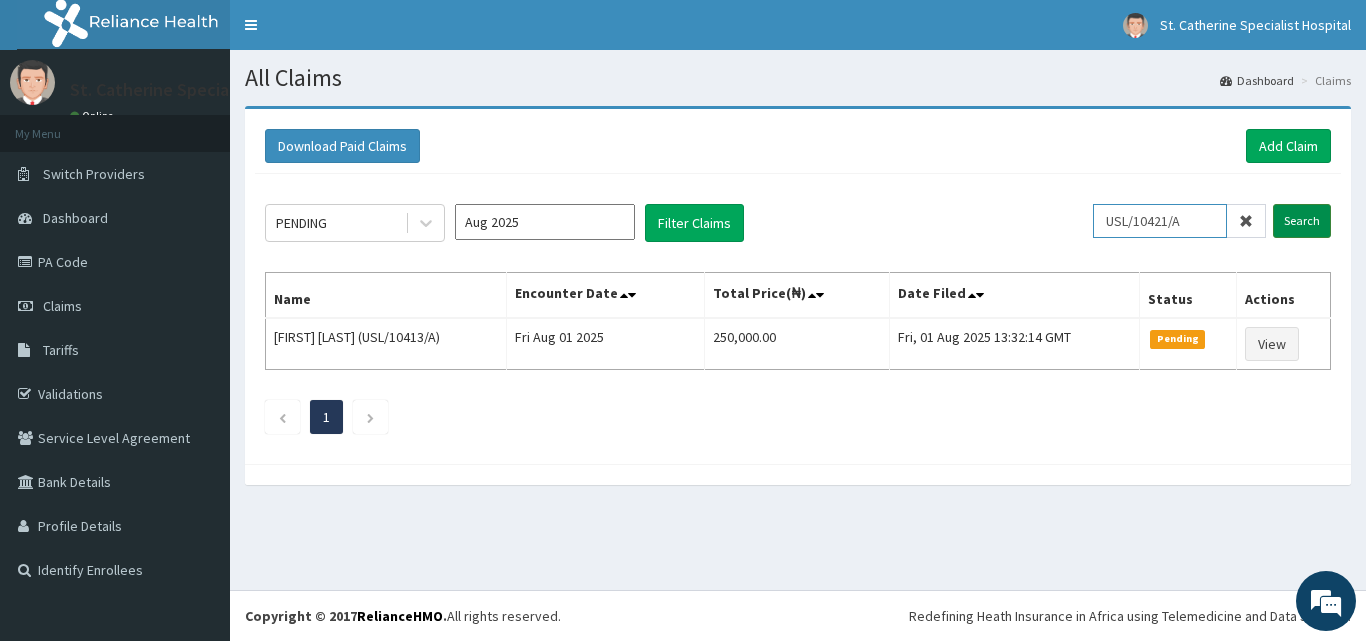 type on "USL/10421/A" 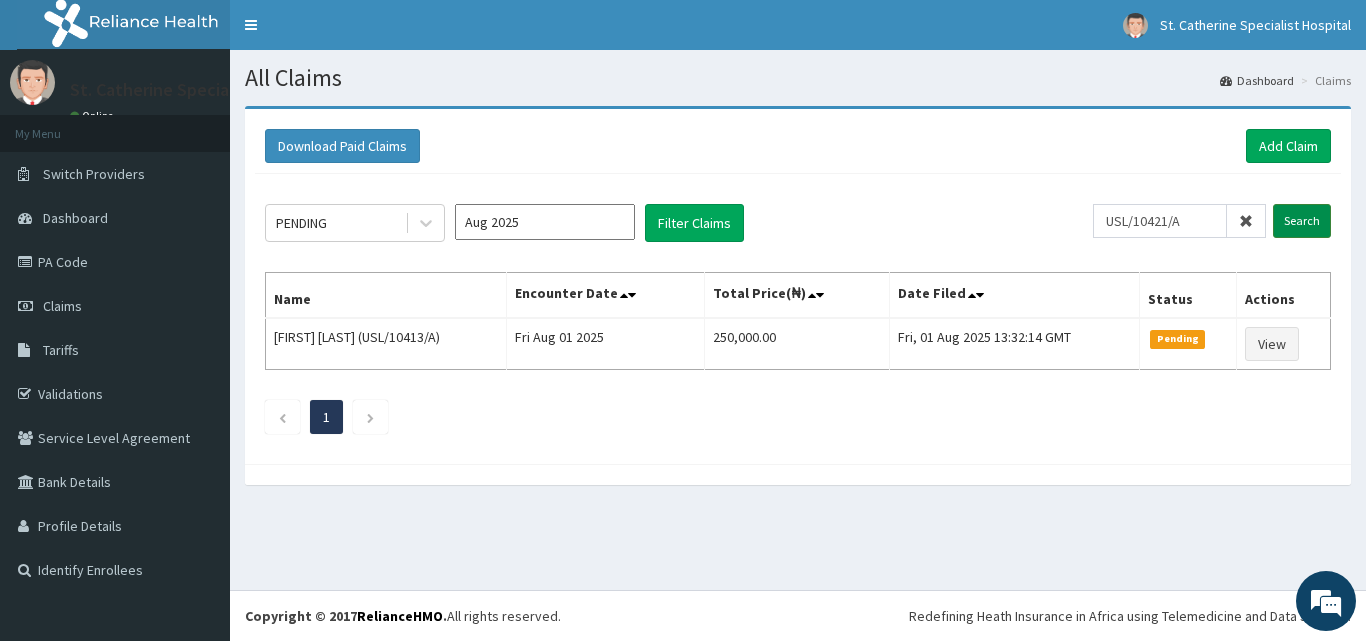 drag, startPoint x: 1326, startPoint y: 217, endPoint x: 1286, endPoint y: 231, distance: 42.379242 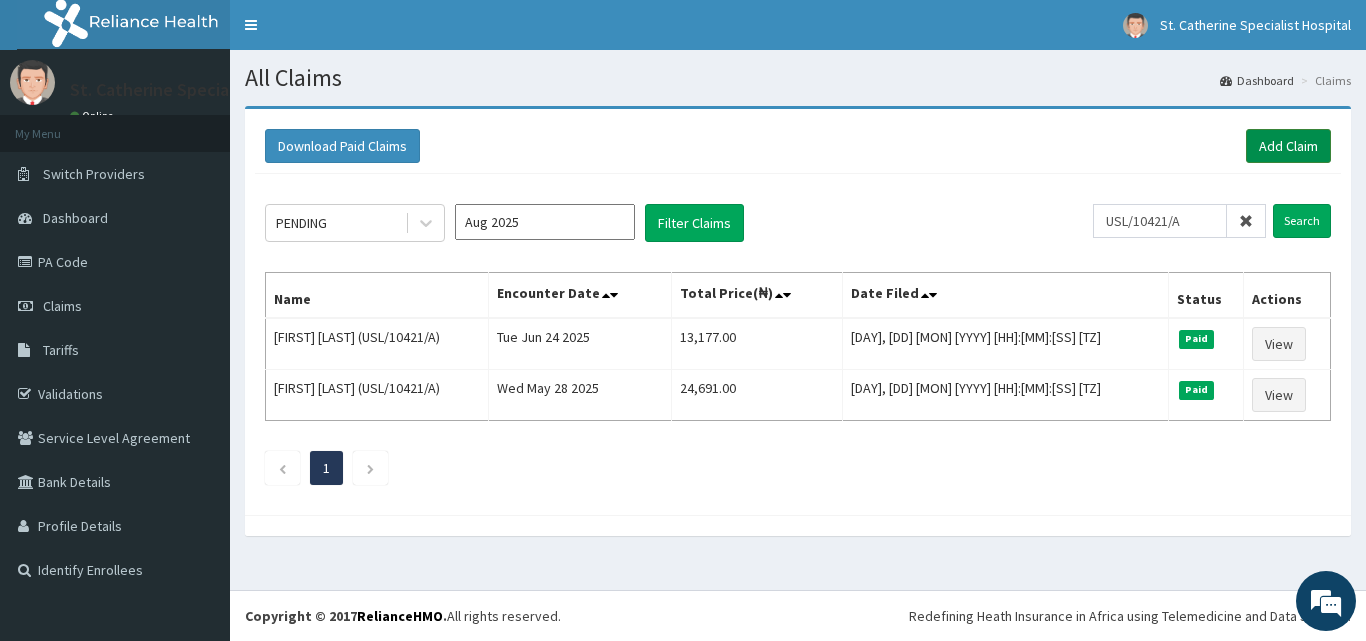 click on "Add Claim" at bounding box center (1288, 146) 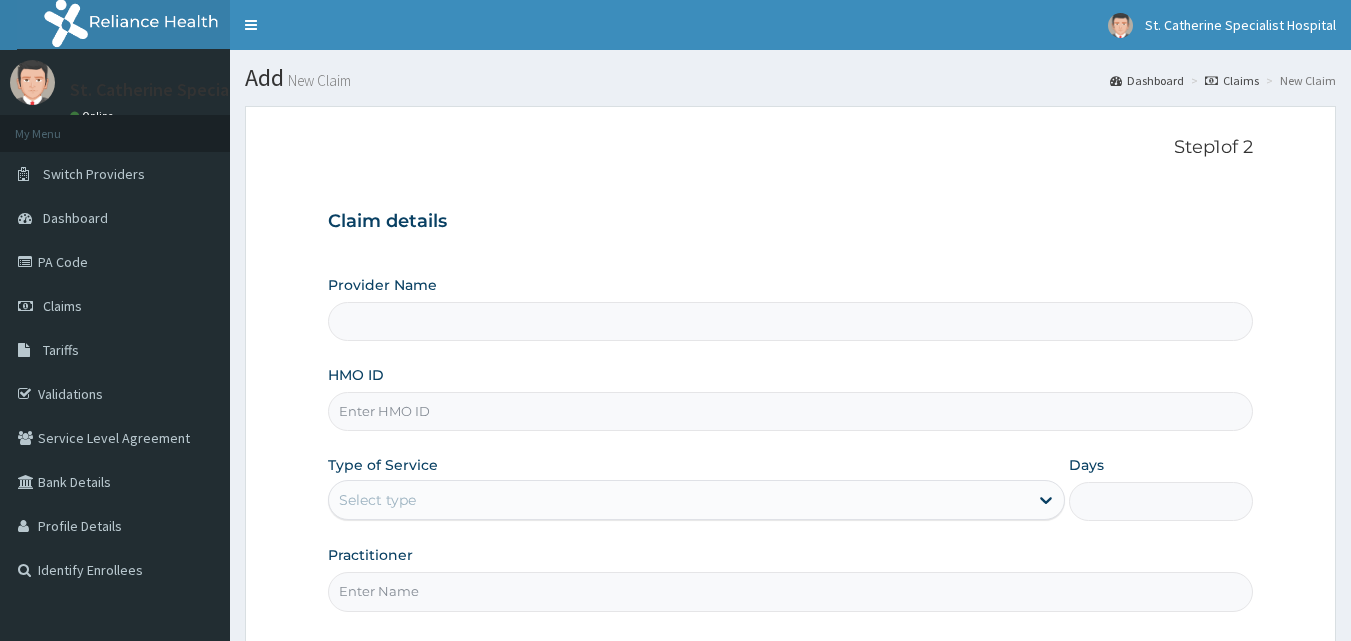 scroll, scrollTop: 0, scrollLeft: 0, axis: both 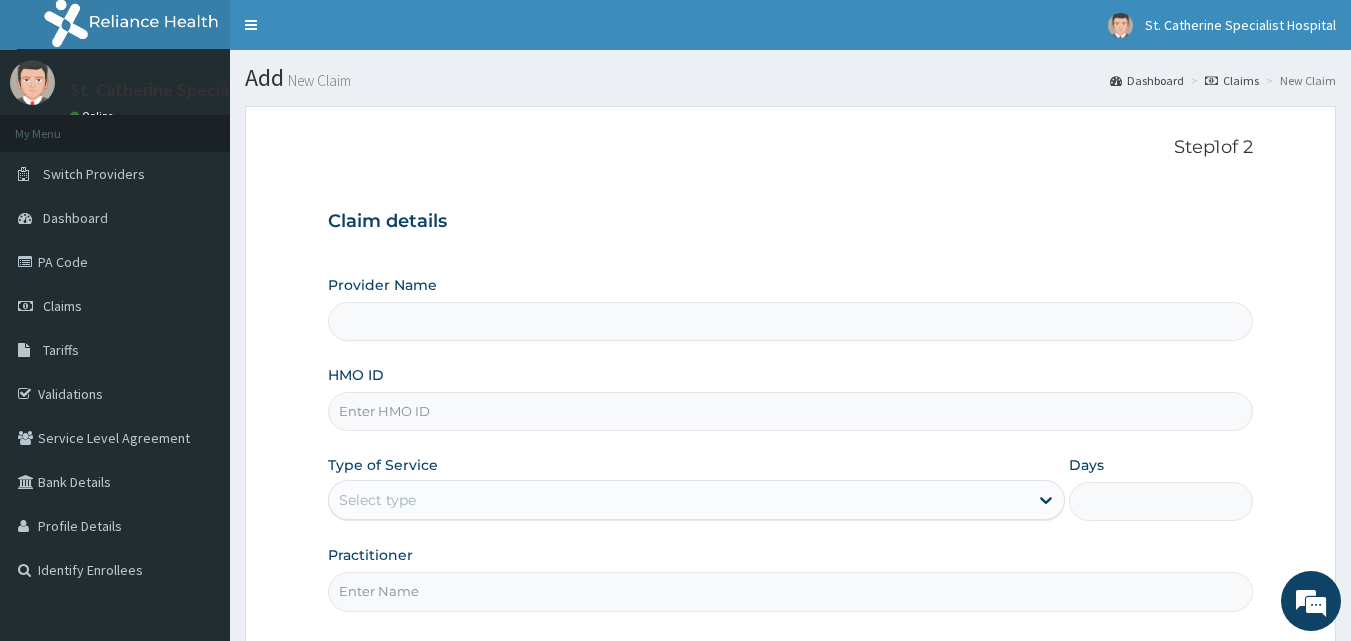 type on "ST. Catherine's Specialist Hospital -Rivers" 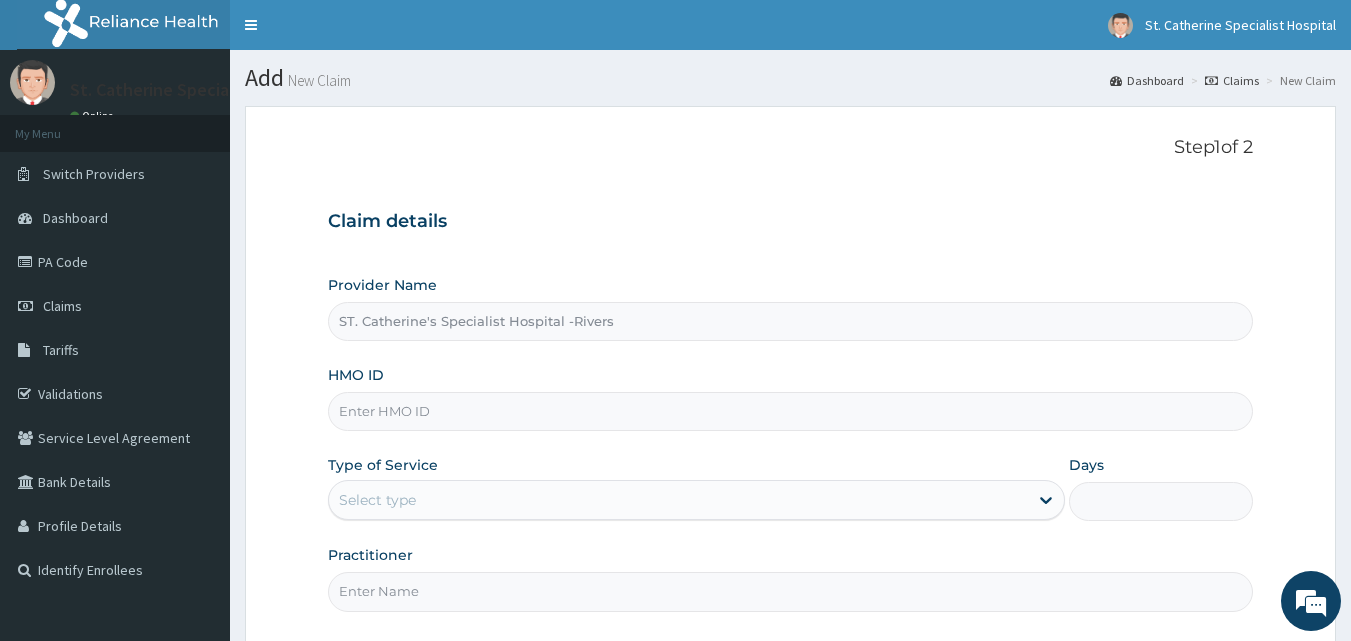 click on "HMO ID" at bounding box center [791, 411] 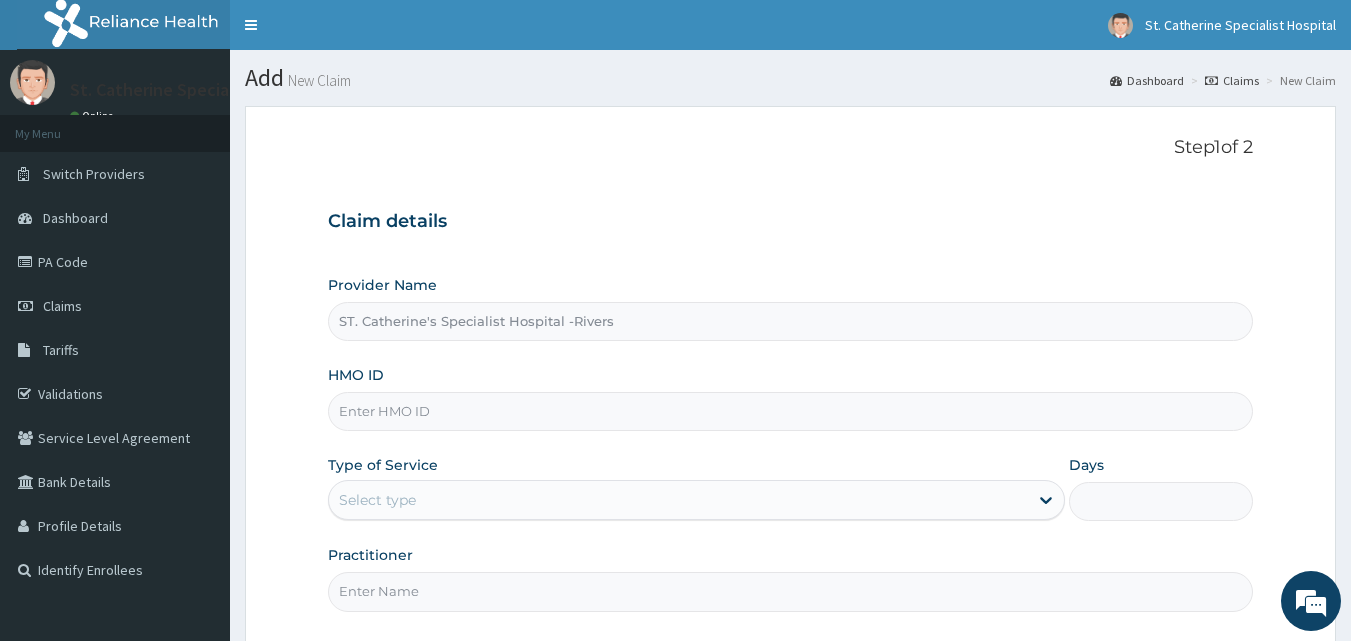 paste on "USL/10421/A" 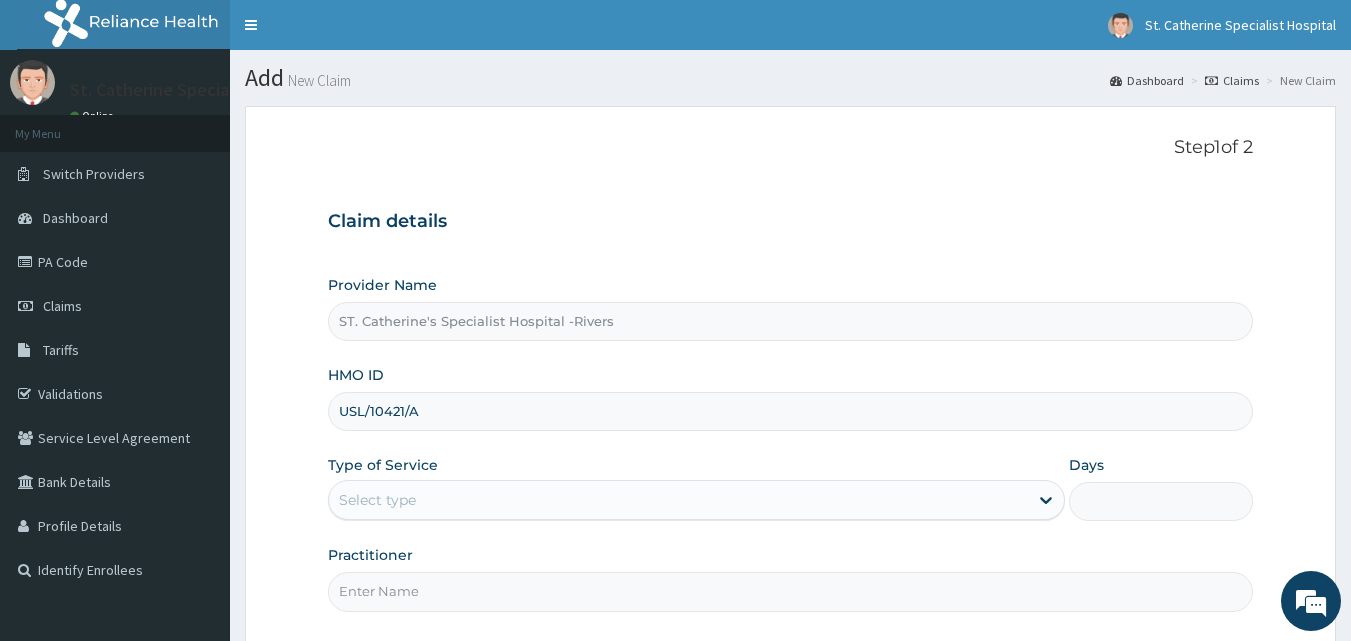 scroll, scrollTop: 187, scrollLeft: 0, axis: vertical 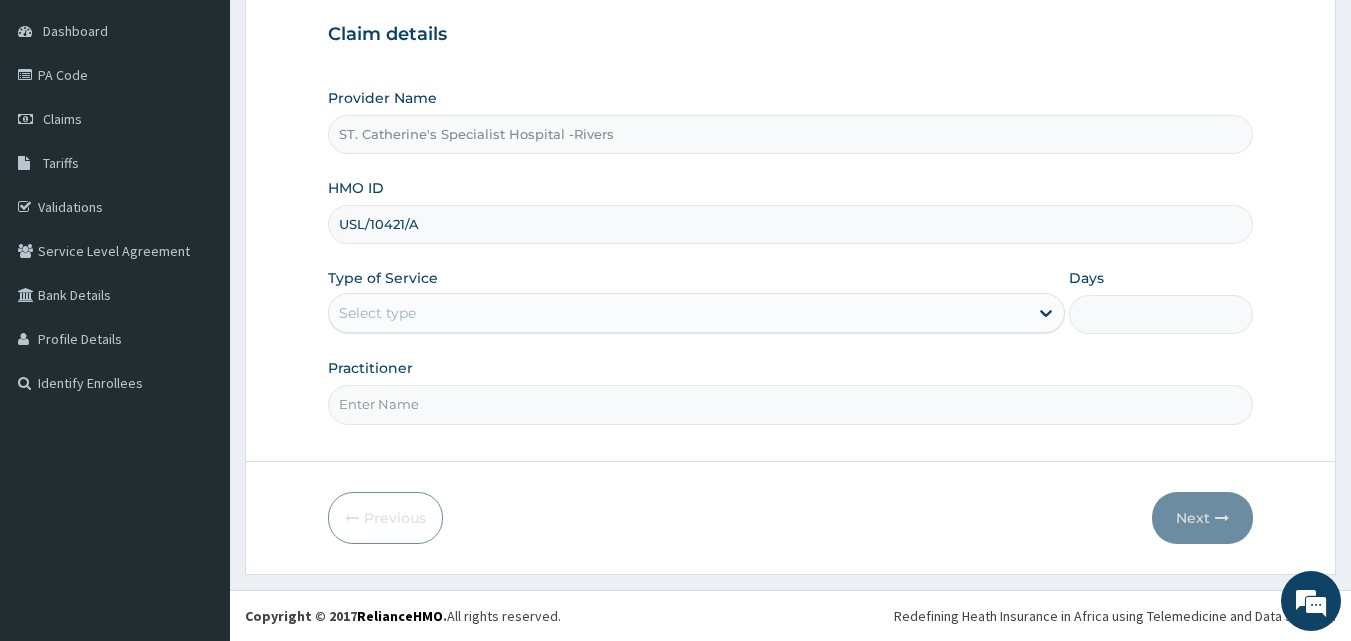 type on "USL/10421/A" 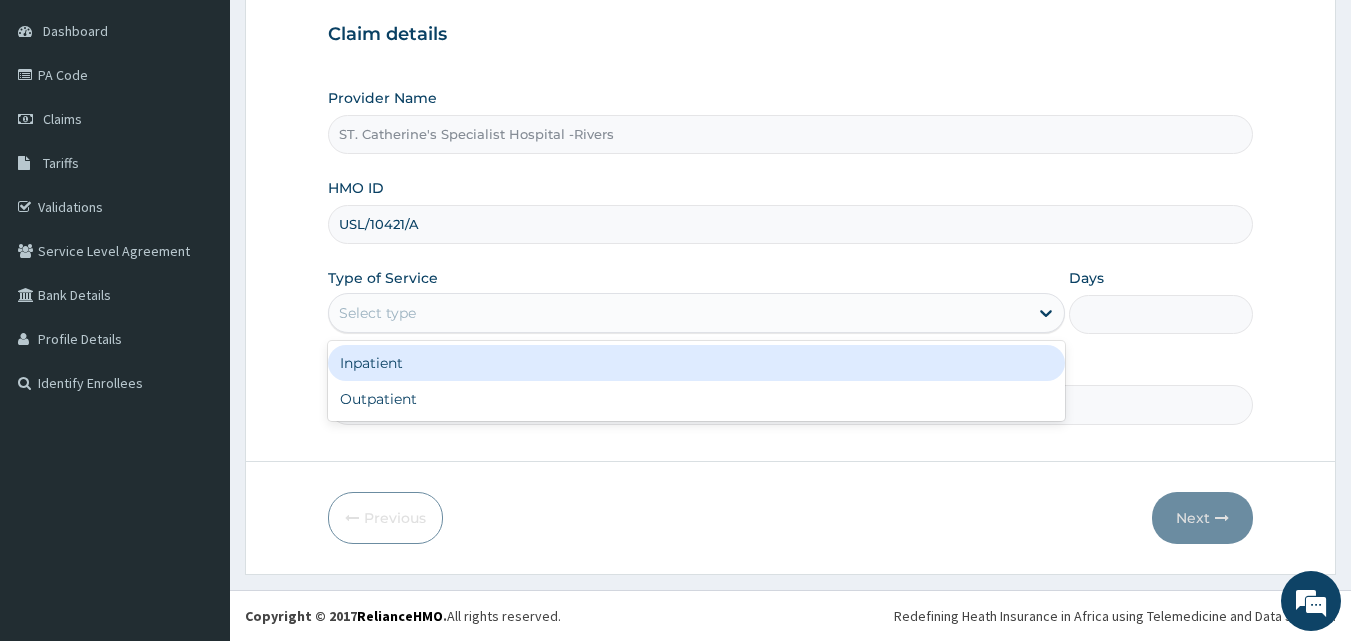 click on "Select type" at bounding box center (678, 313) 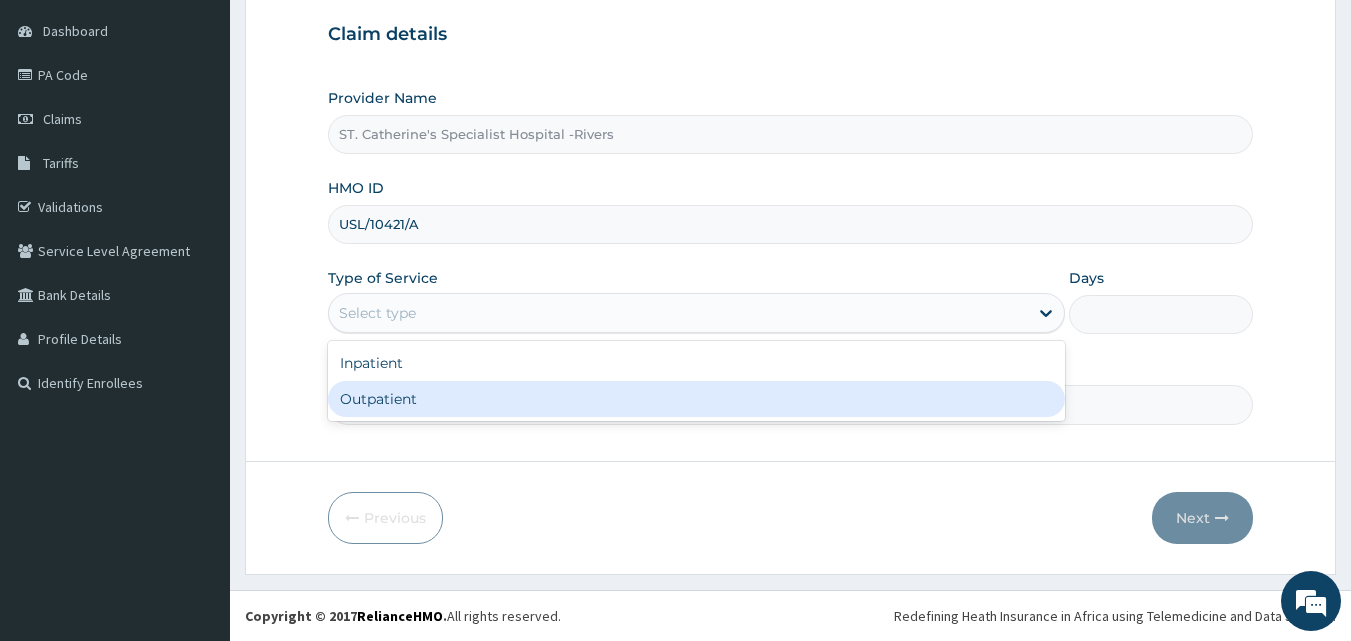 click on "Outpatient" at bounding box center [696, 399] 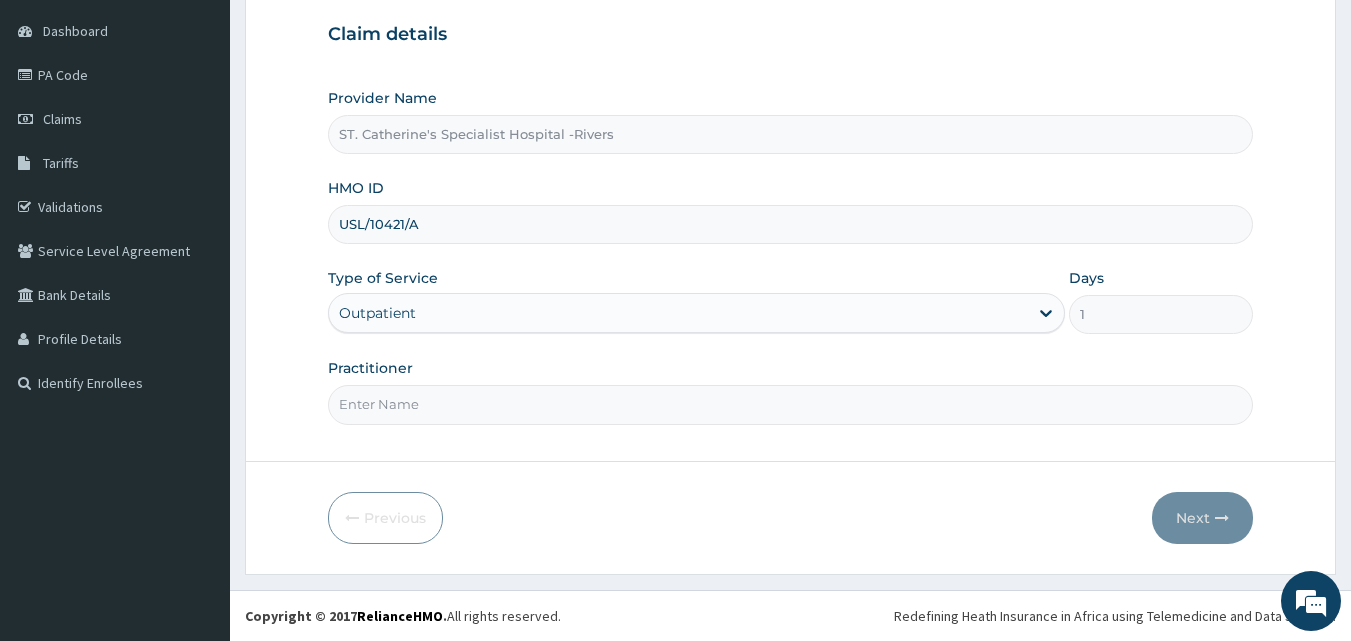 click on "Practitioner" at bounding box center (791, 404) 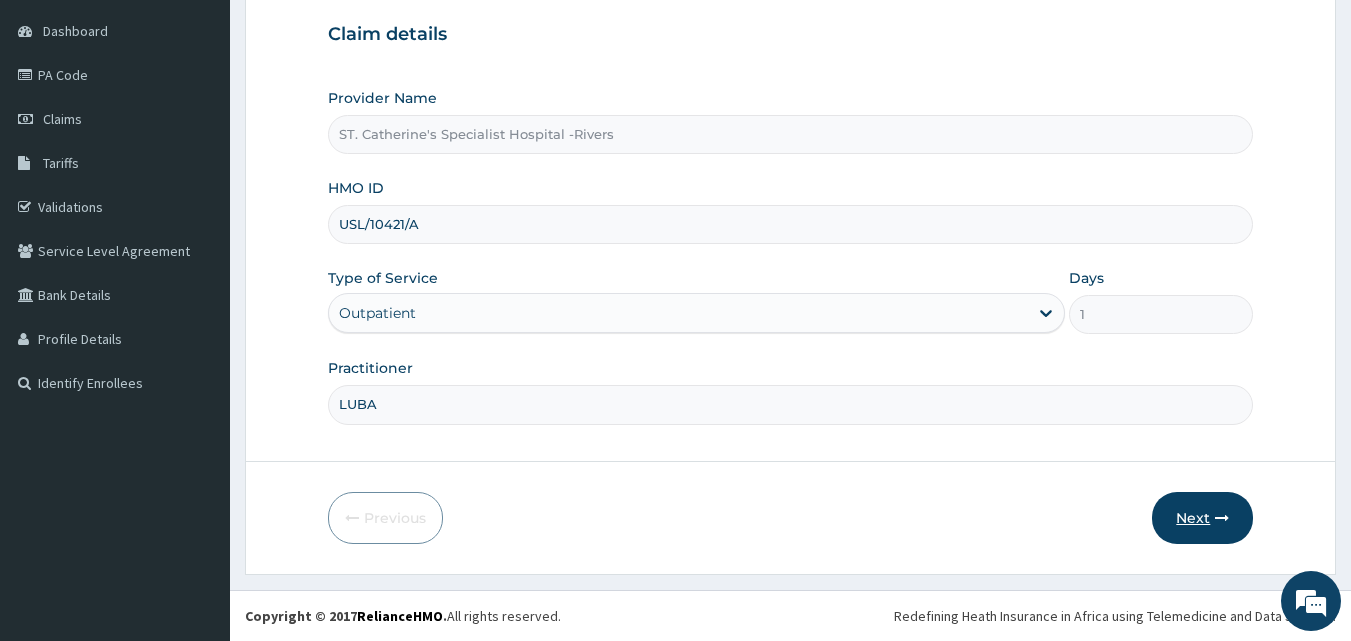 click on "Next" at bounding box center (1202, 518) 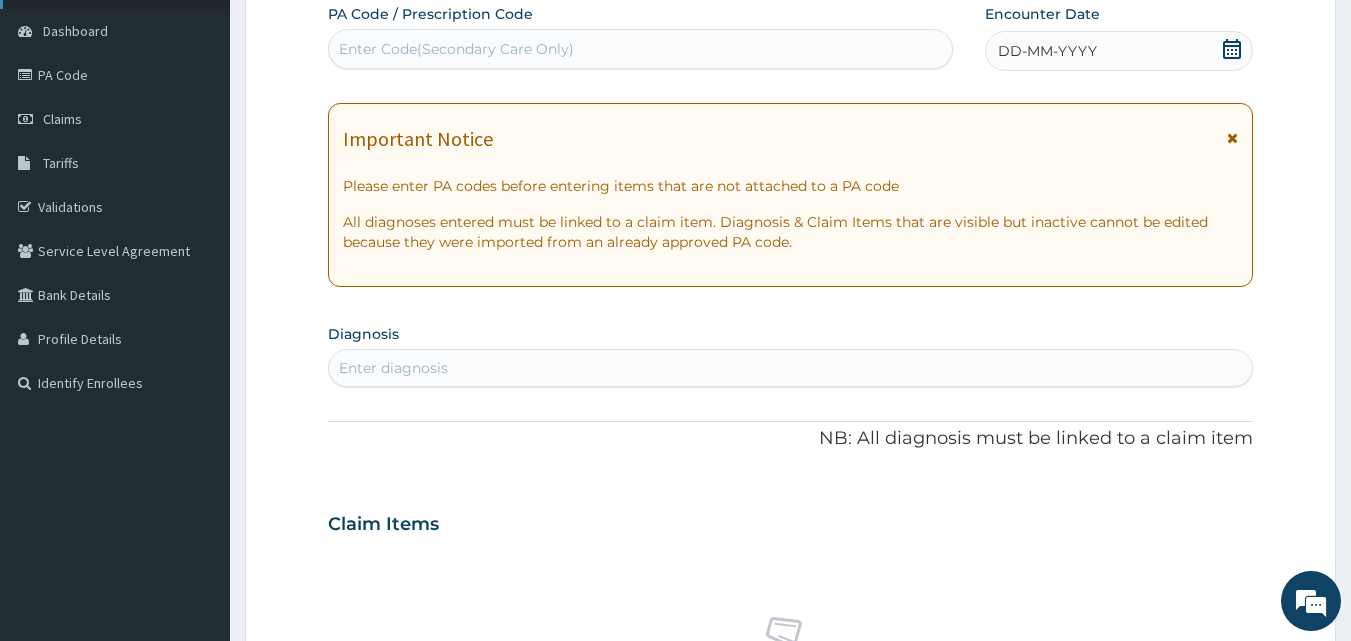 scroll, scrollTop: 0, scrollLeft: 0, axis: both 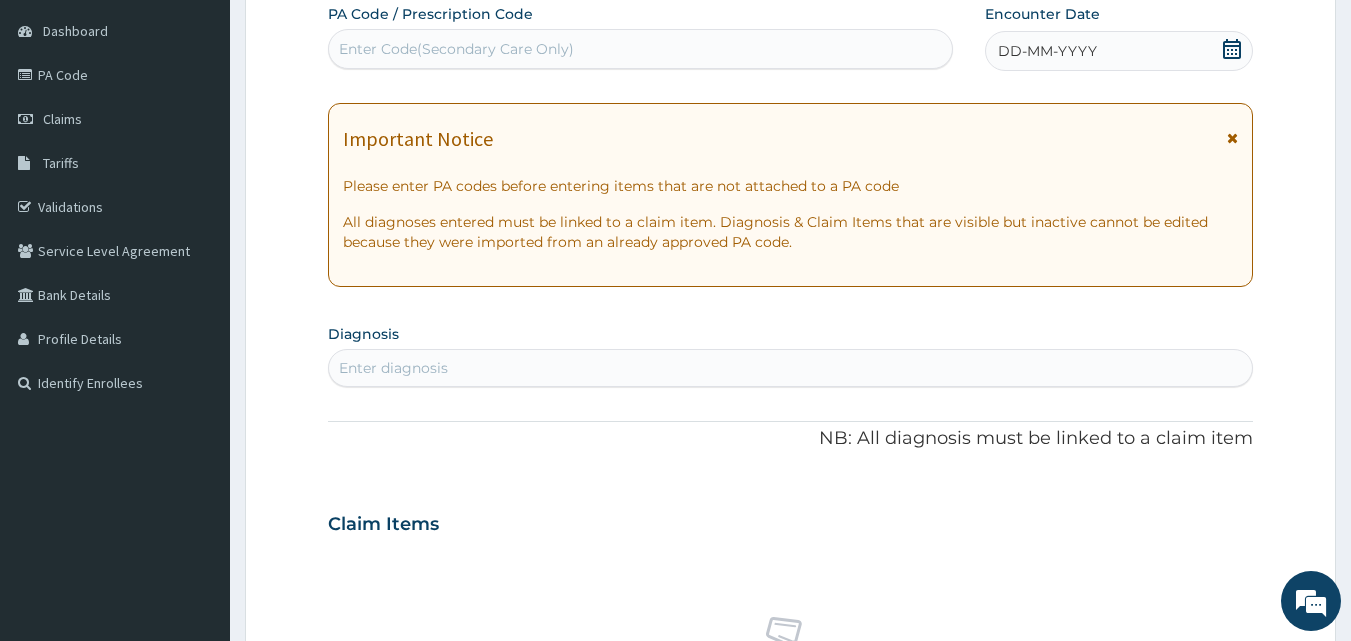 drag, startPoint x: 1231, startPoint y: 50, endPoint x: 1193, endPoint y: 78, distance: 47.201694 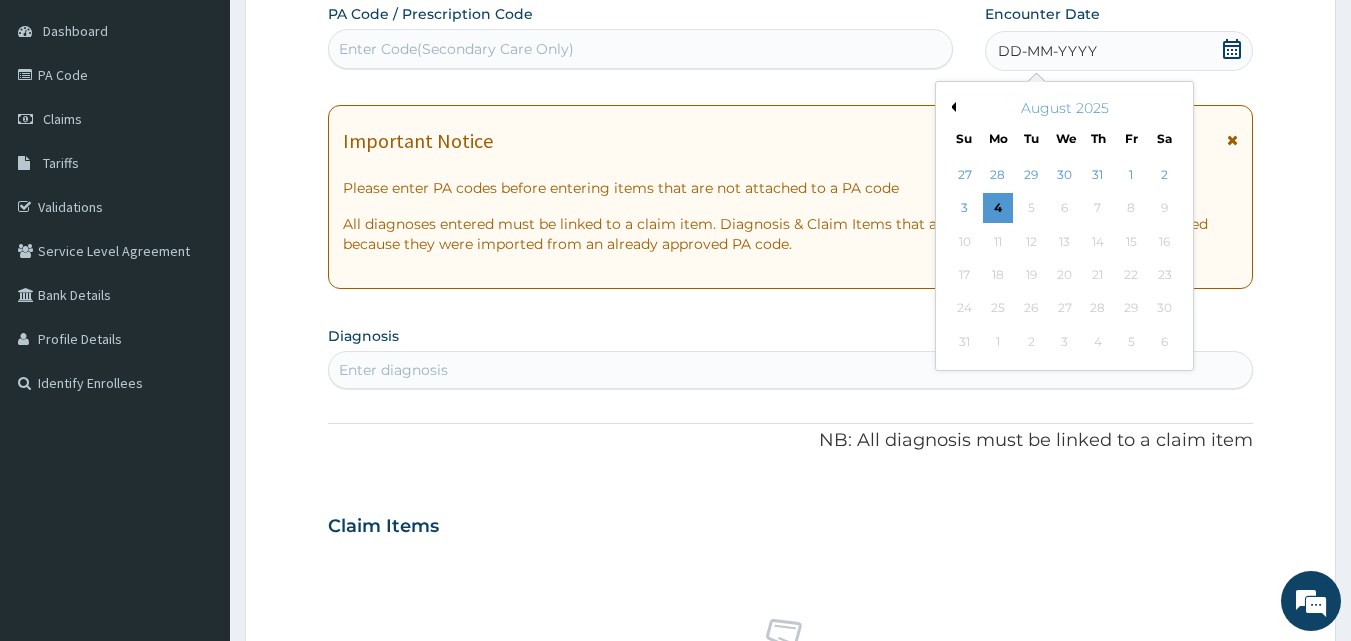 drag, startPoint x: 953, startPoint y: 106, endPoint x: 958, endPoint y: 142, distance: 36.345562 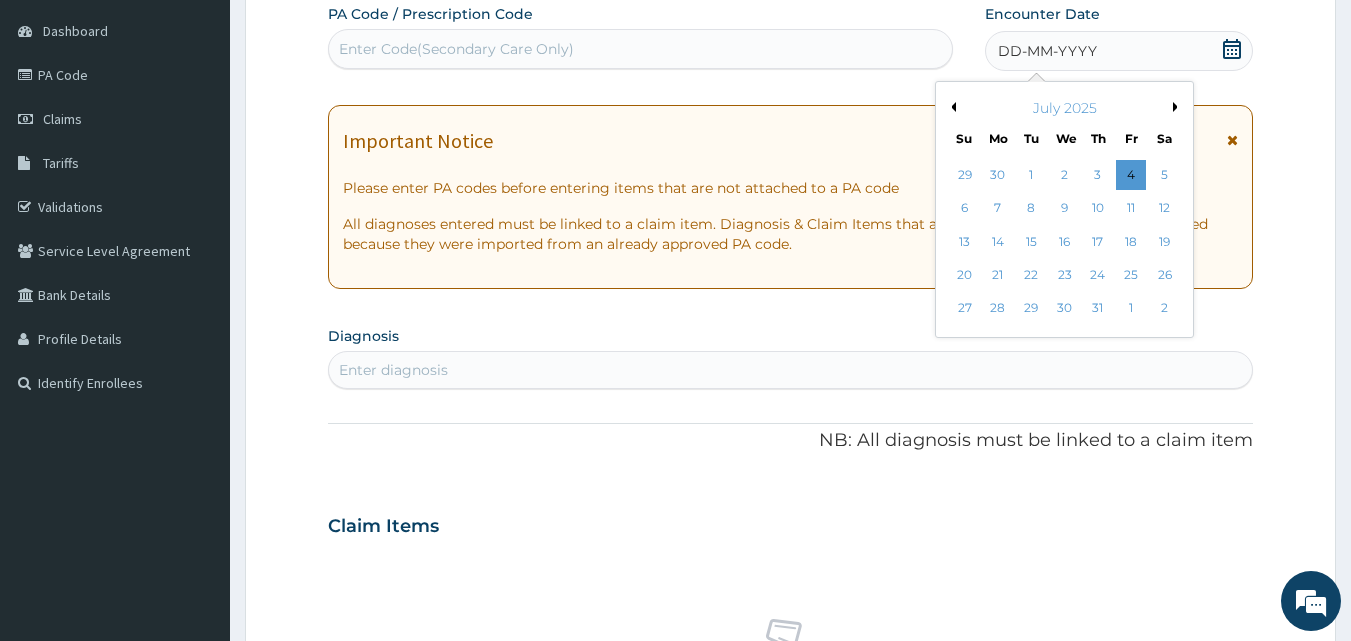 drag, startPoint x: 966, startPoint y: 275, endPoint x: 918, endPoint y: 275, distance: 48 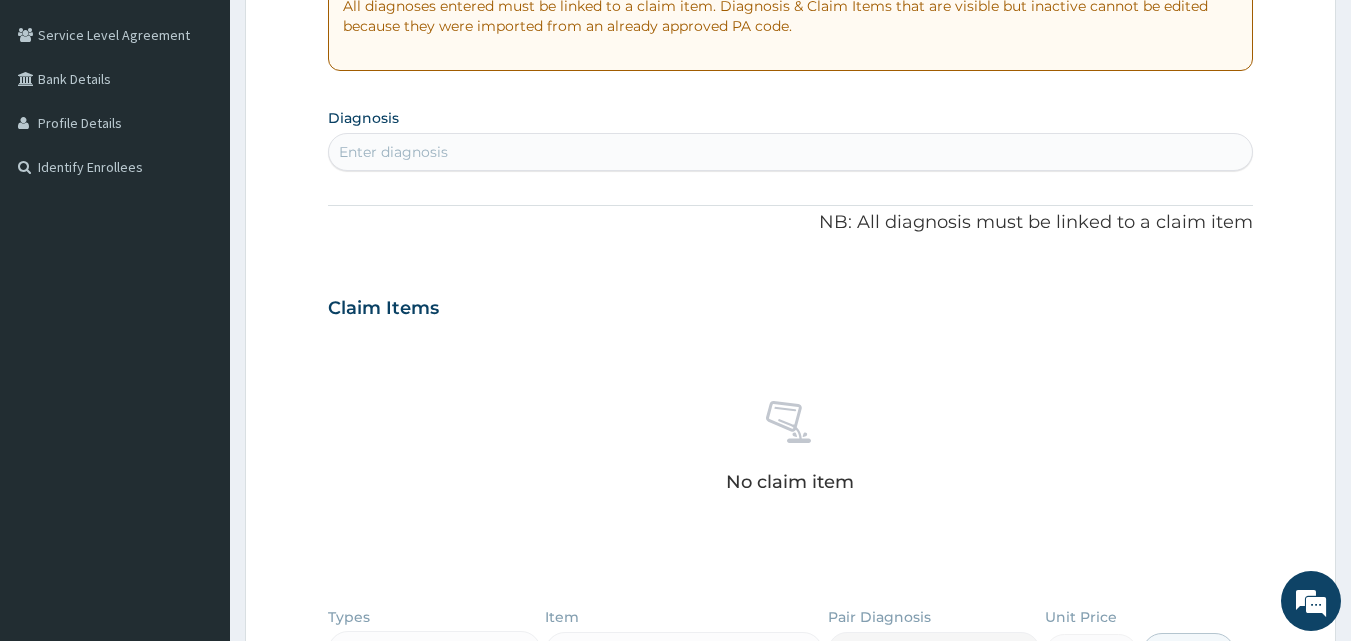 scroll, scrollTop: 487, scrollLeft: 0, axis: vertical 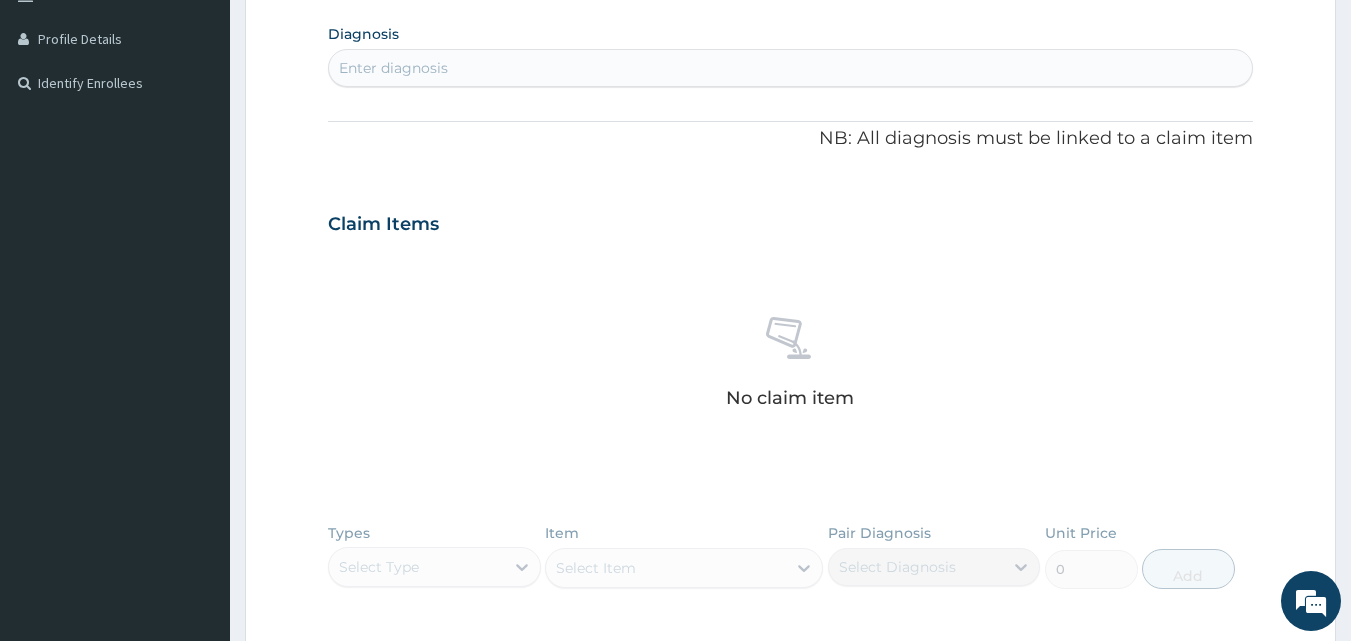 click on "Enter diagnosis" at bounding box center [791, 68] 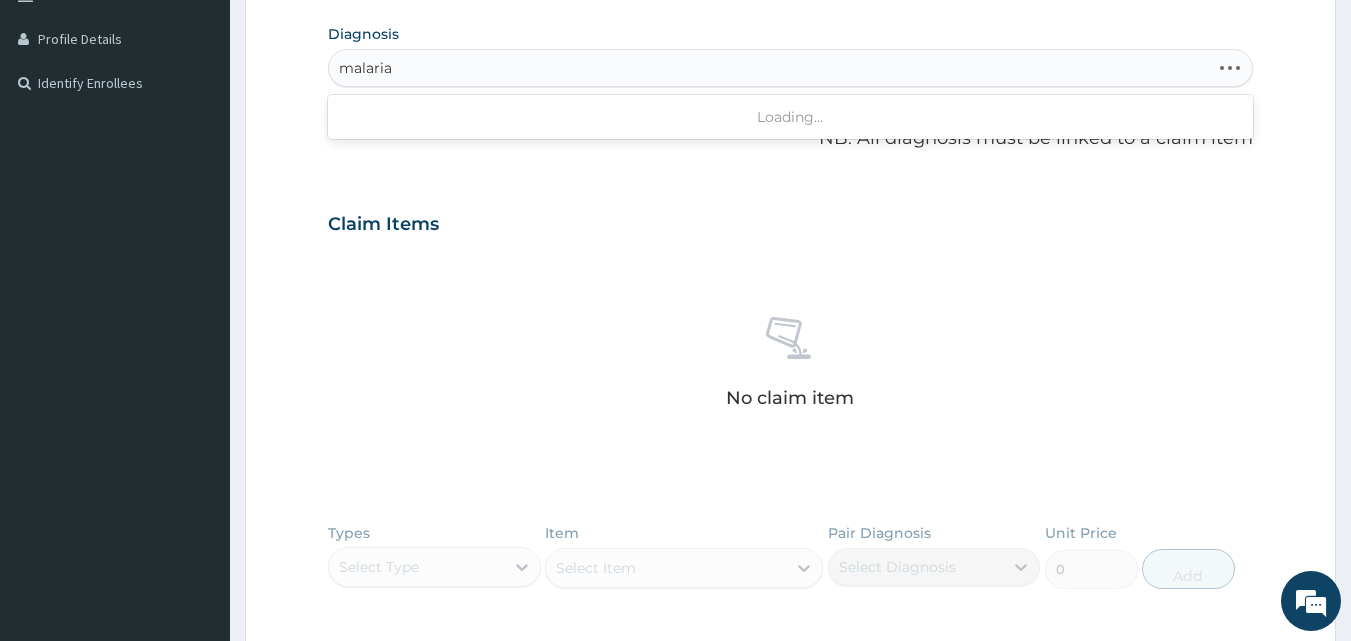 type on "malaria" 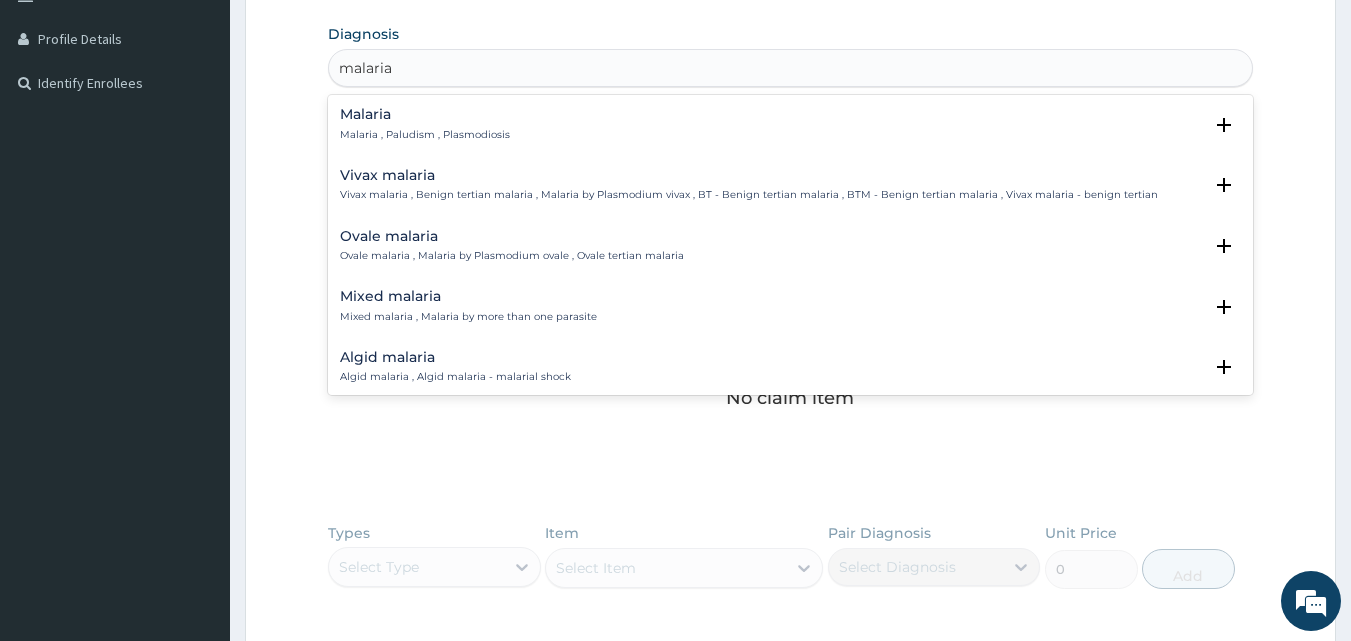 drag, startPoint x: 471, startPoint y: 104, endPoint x: 462, endPoint y: 123, distance: 21.023796 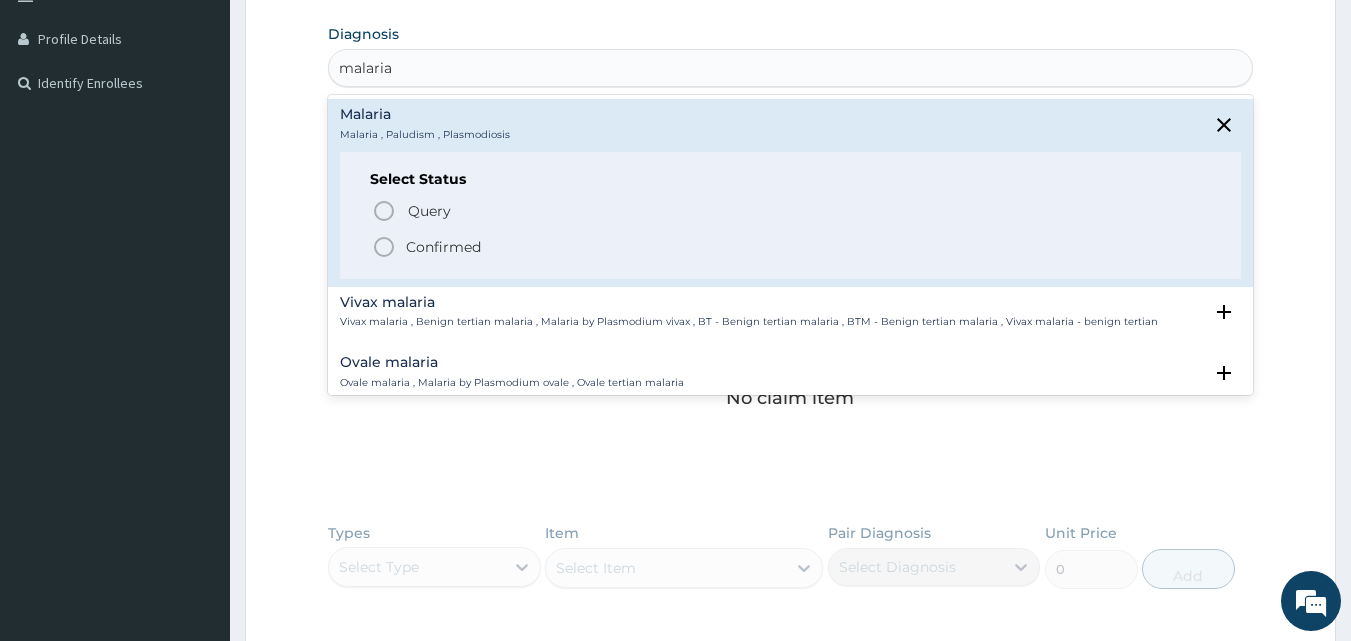 click on "Confirmed" at bounding box center (443, 247) 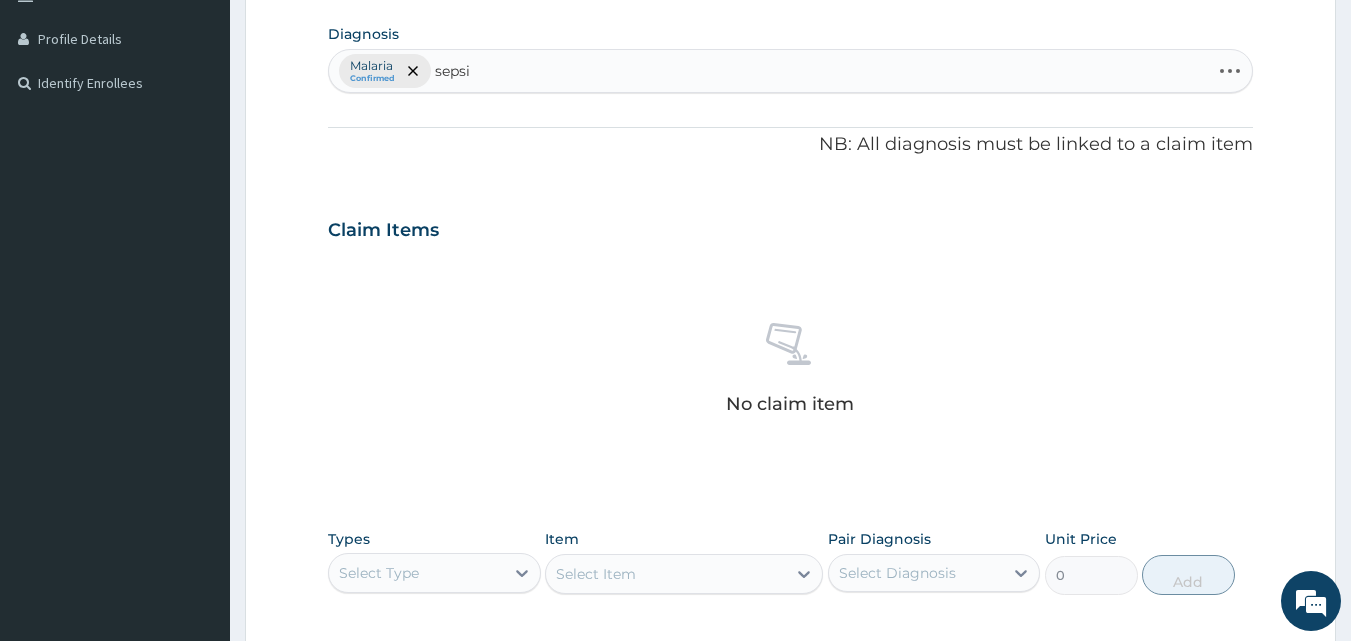 type on "sepsis" 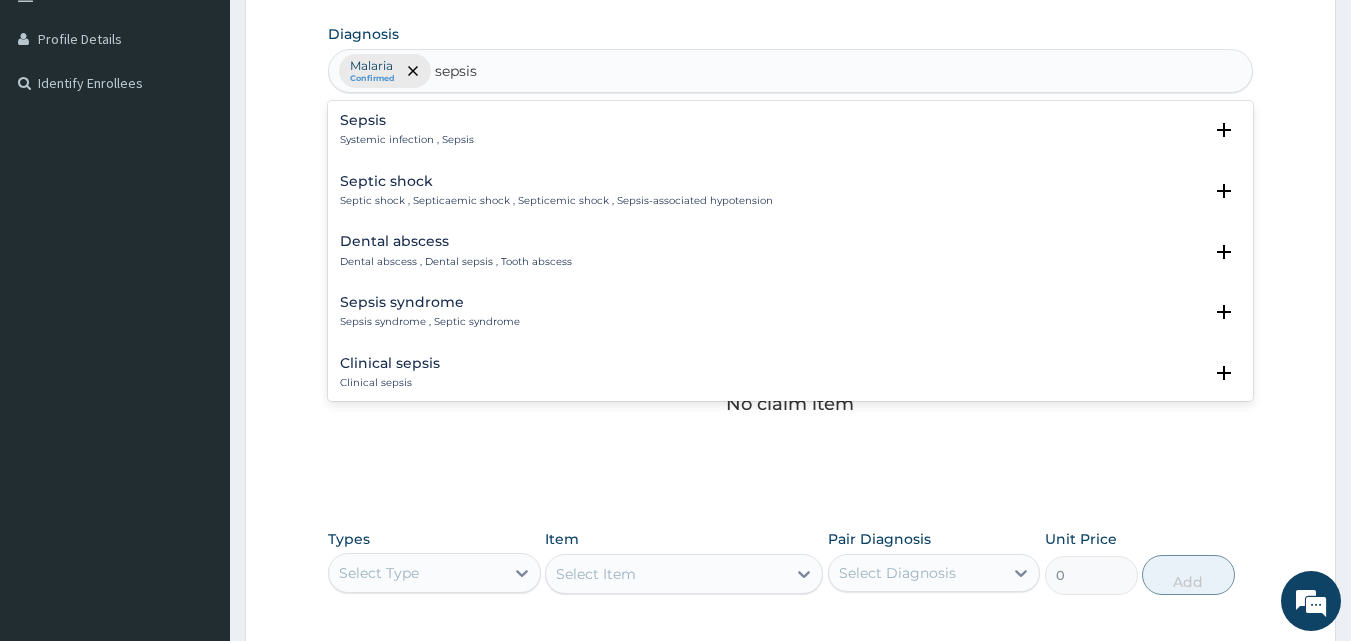 click on "Sepsis Systemic infection , Sepsis Select Status Query Query covers suspected (?), Keep in view (kiv), Ruled out (r/o) Confirmed" at bounding box center (791, 135) 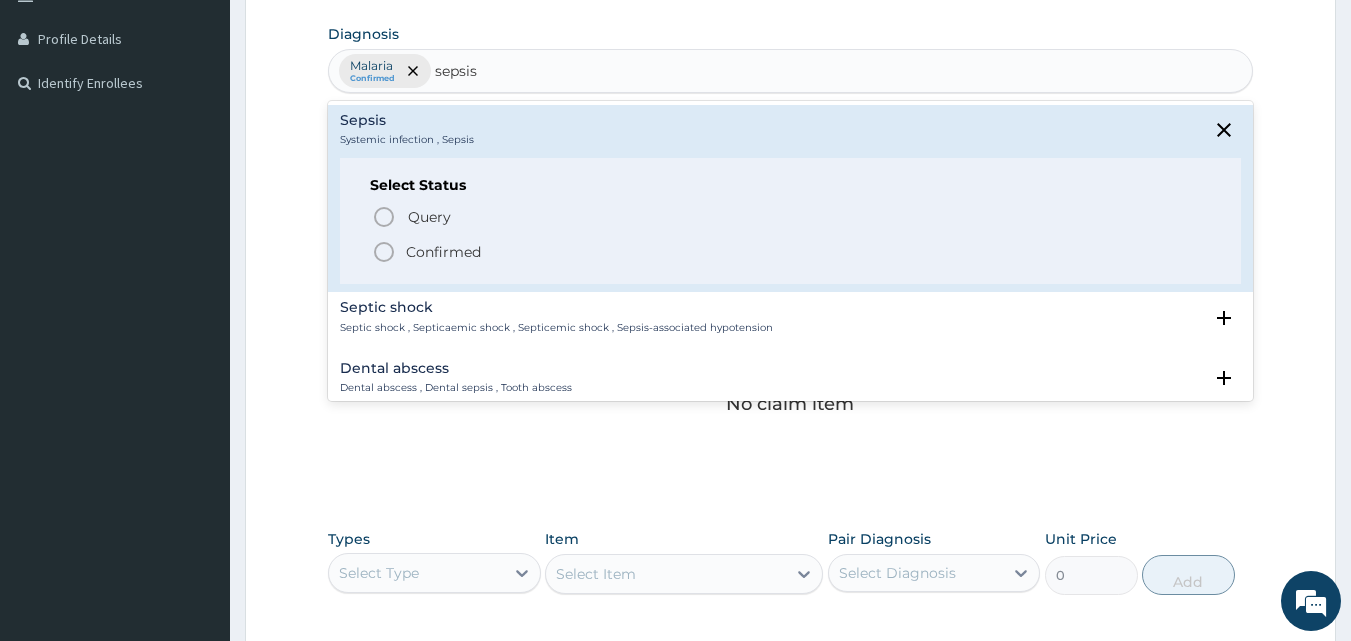 click on "Confirmed" at bounding box center [443, 252] 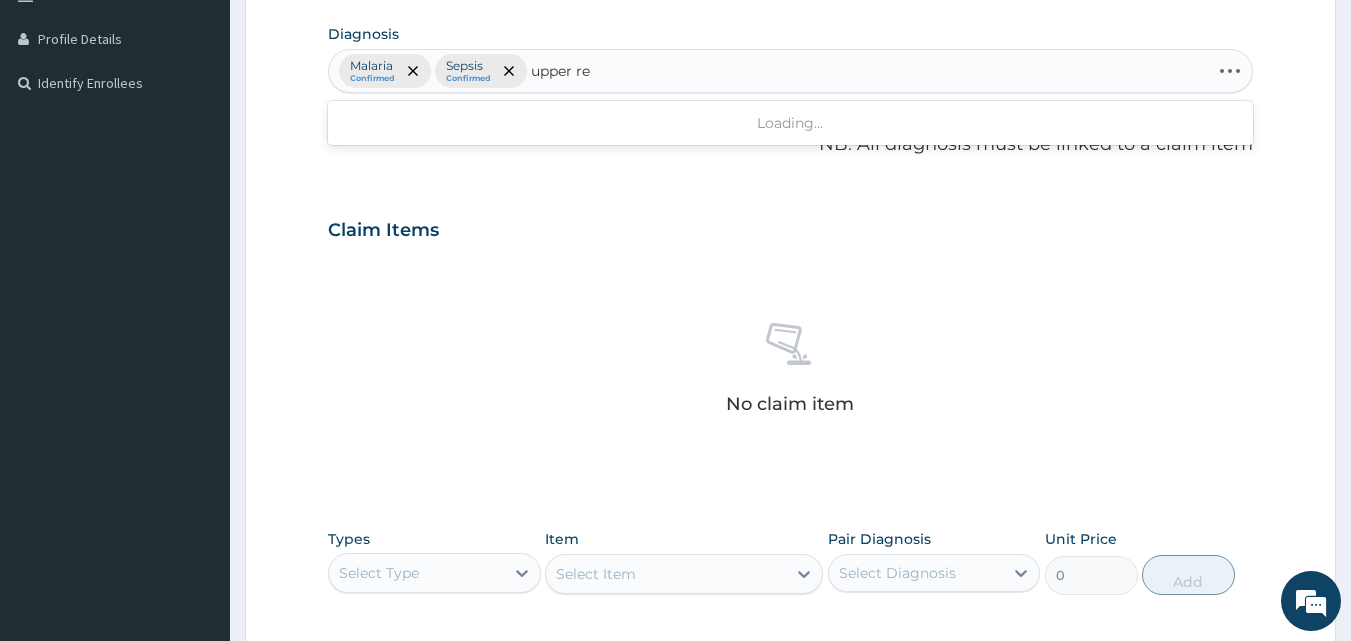 type on "upper res" 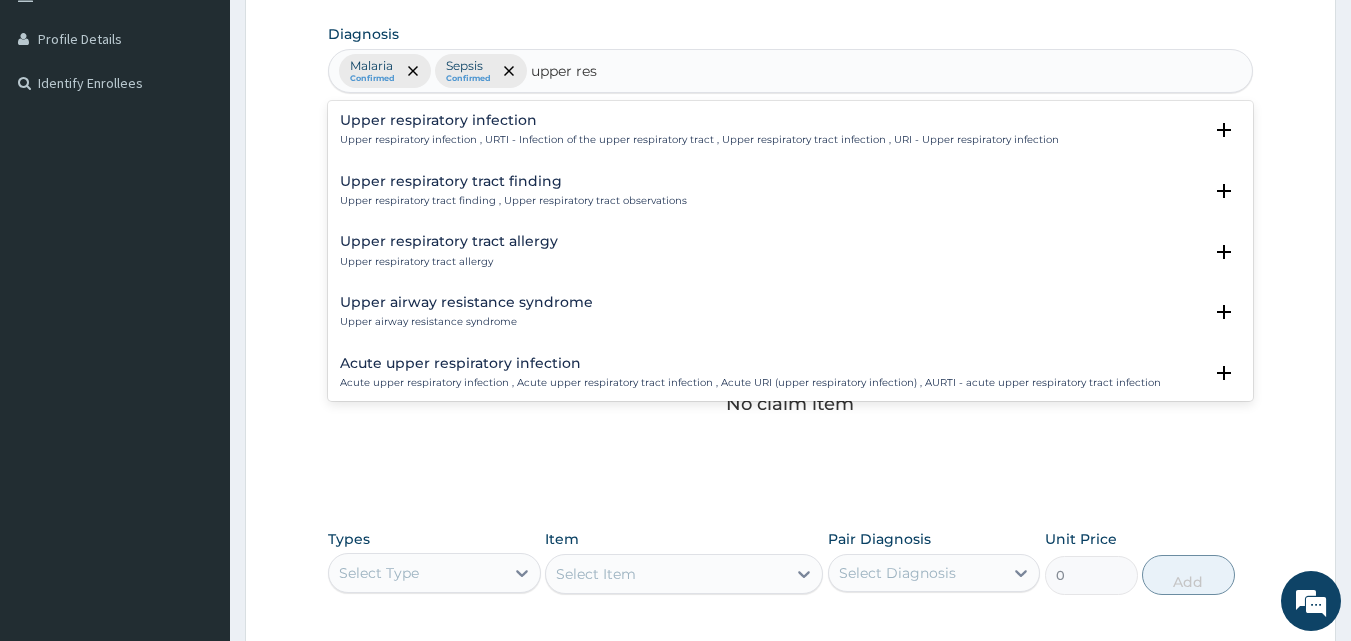 click on "Upper respiratory infection" at bounding box center (699, 120) 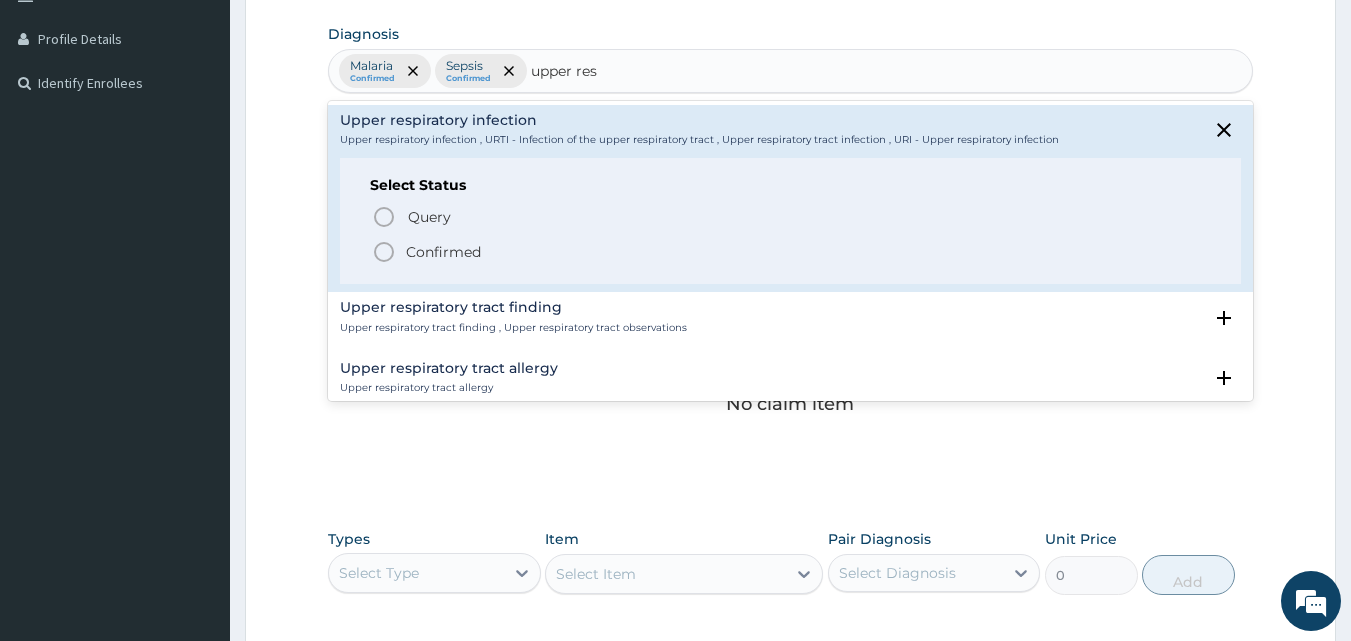 click on "Confirmed" at bounding box center [443, 252] 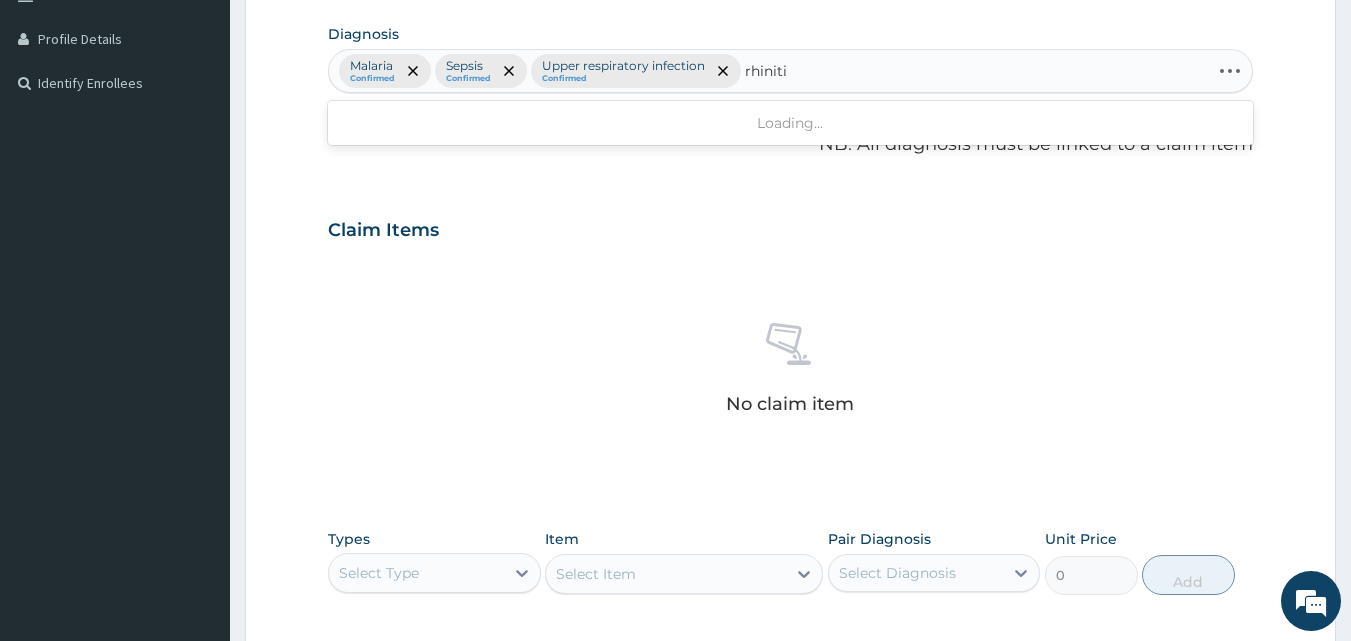 type on "rhinitis" 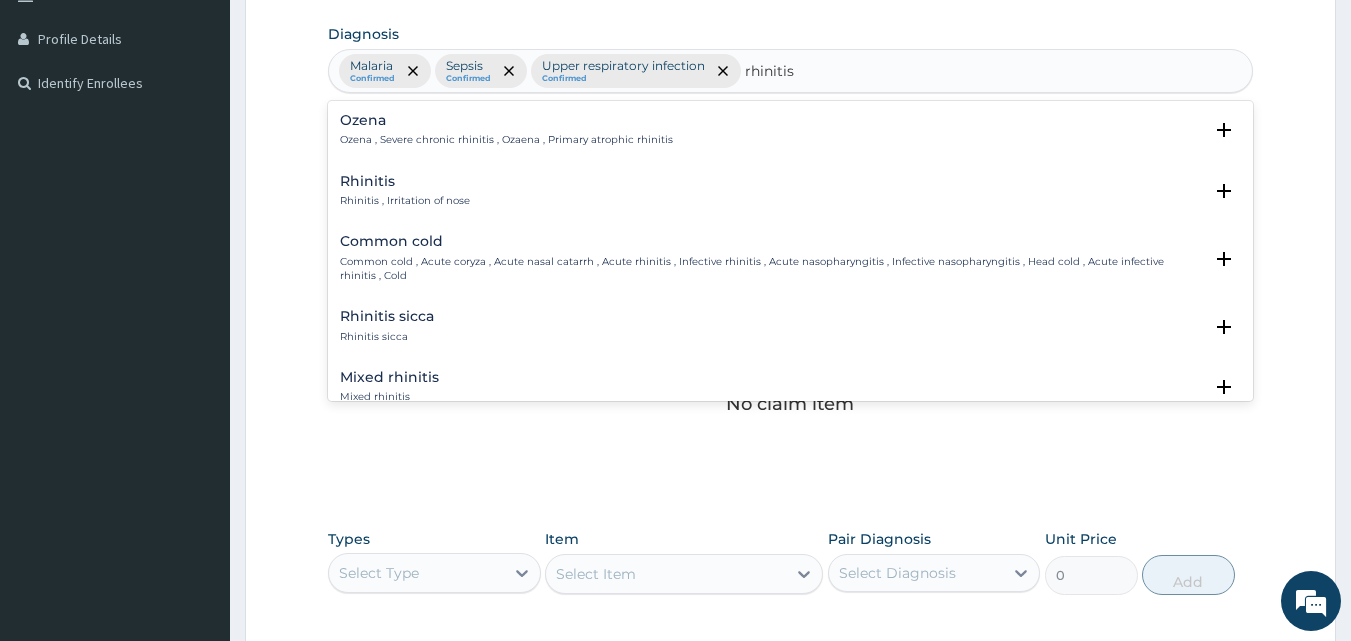 click on "Rhinitis" at bounding box center (405, 181) 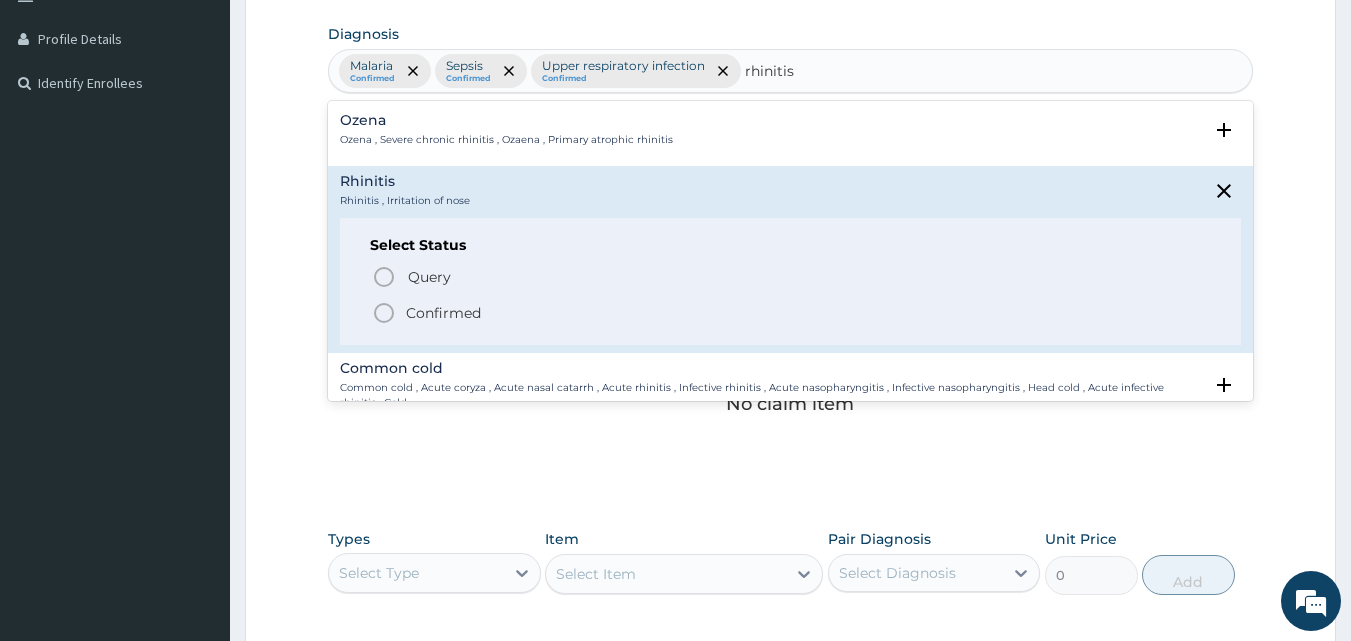click on "Confirmed" at bounding box center [443, 313] 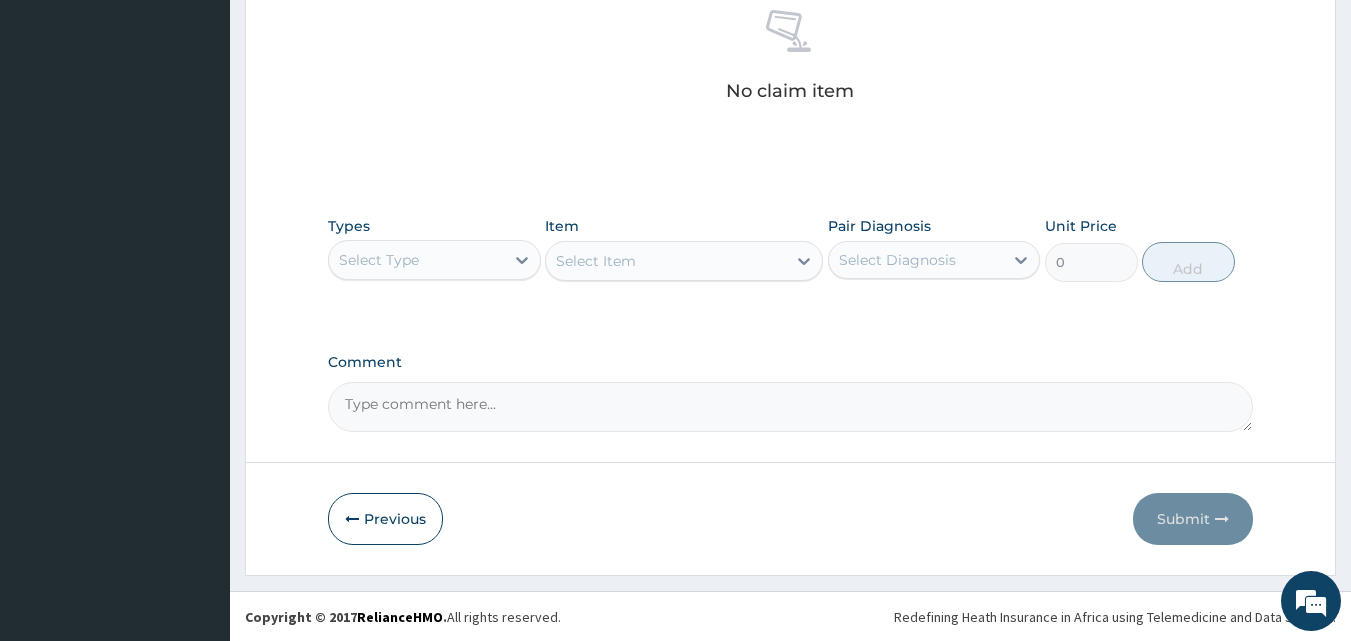scroll, scrollTop: 801, scrollLeft: 0, axis: vertical 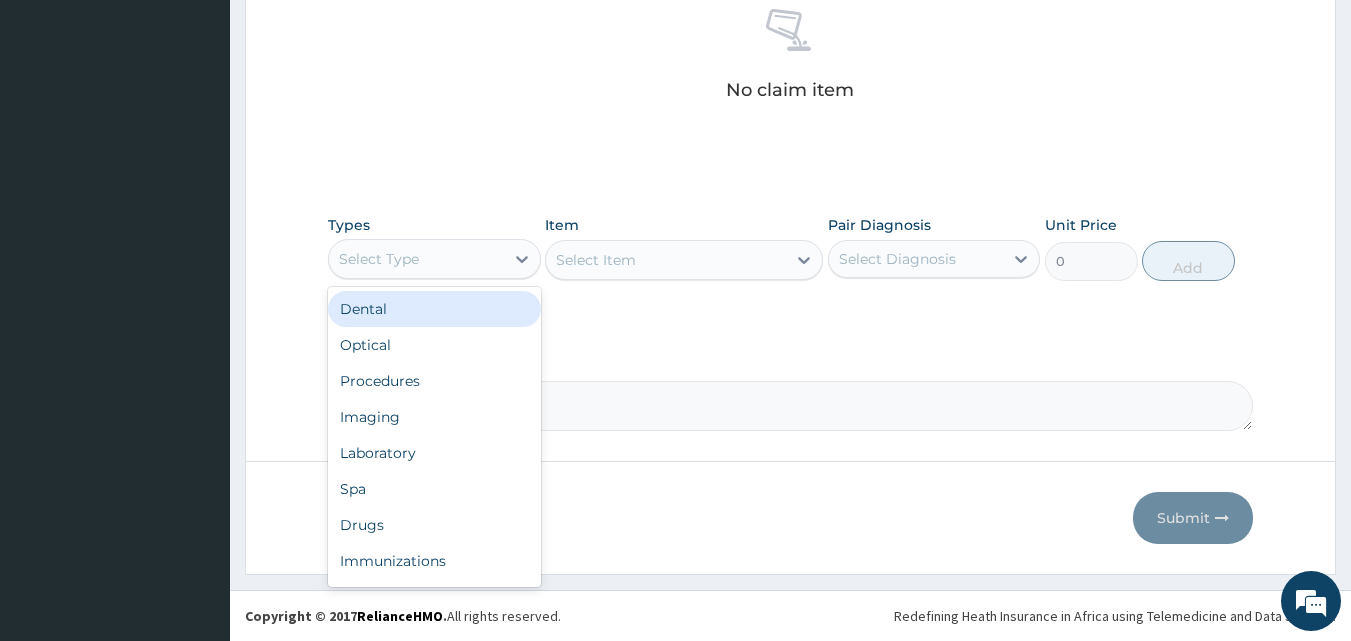 click on "Select Type" at bounding box center (434, 259) 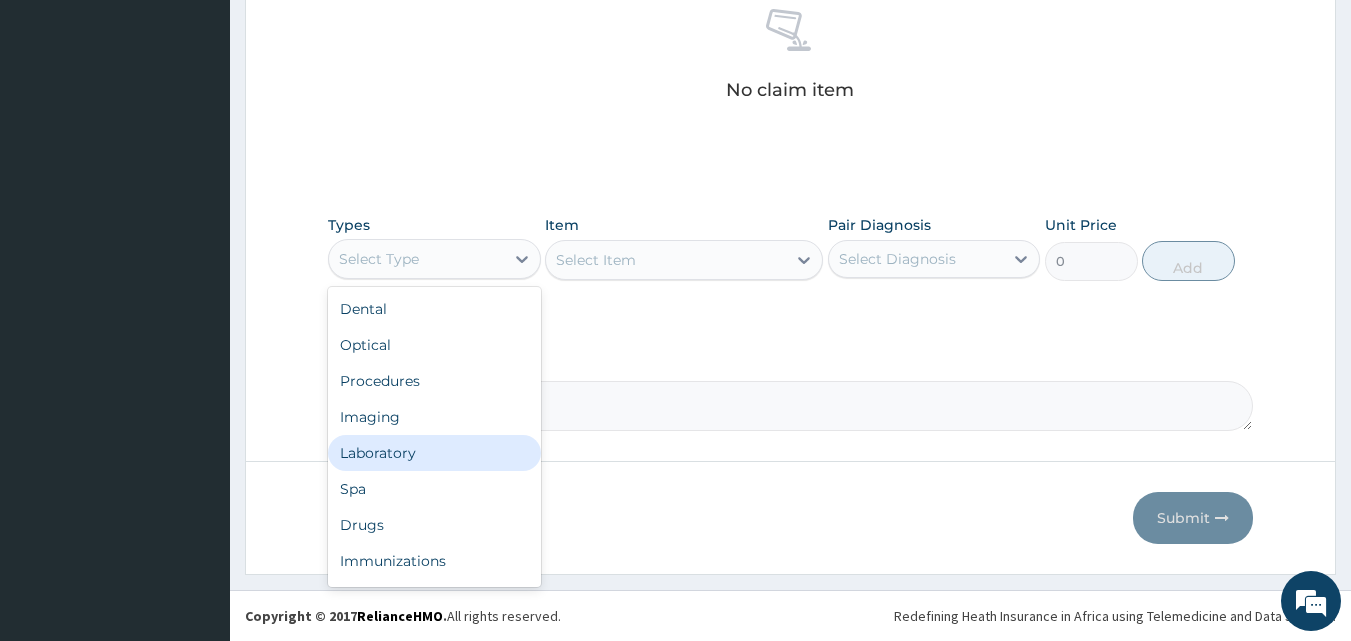 click on "Laboratory" at bounding box center [434, 453] 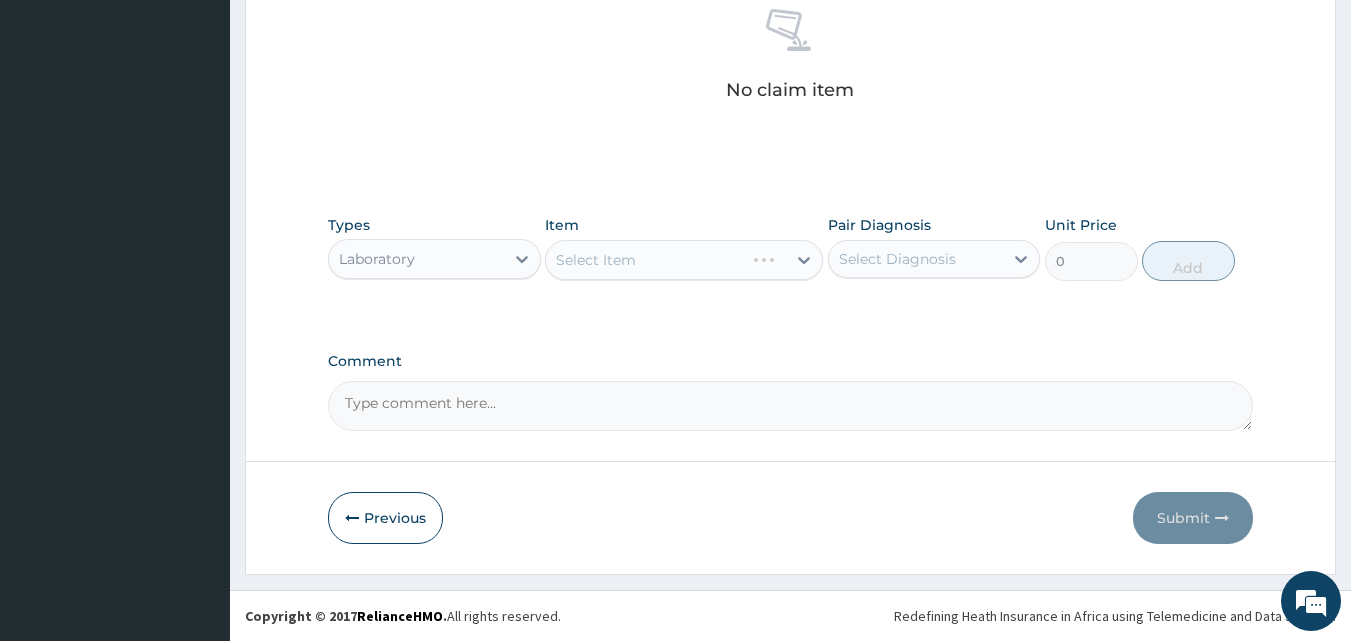 click on "Select Item" at bounding box center (684, 260) 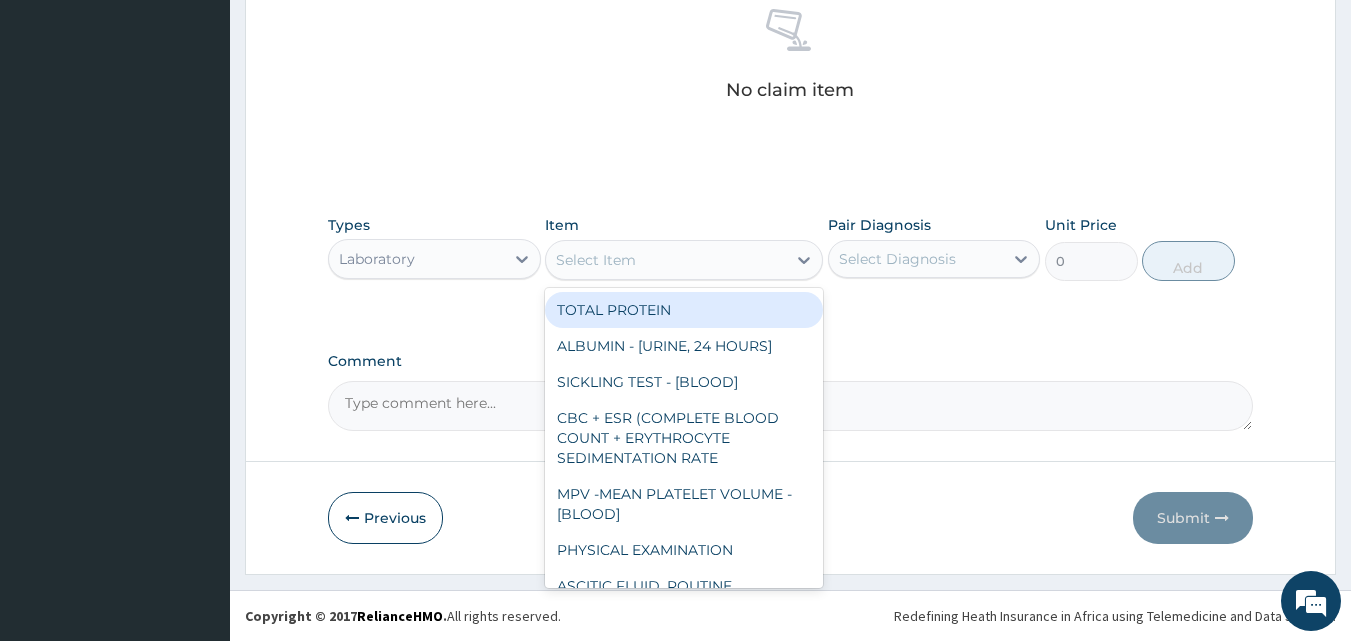 click on "Select Item" at bounding box center (666, 260) 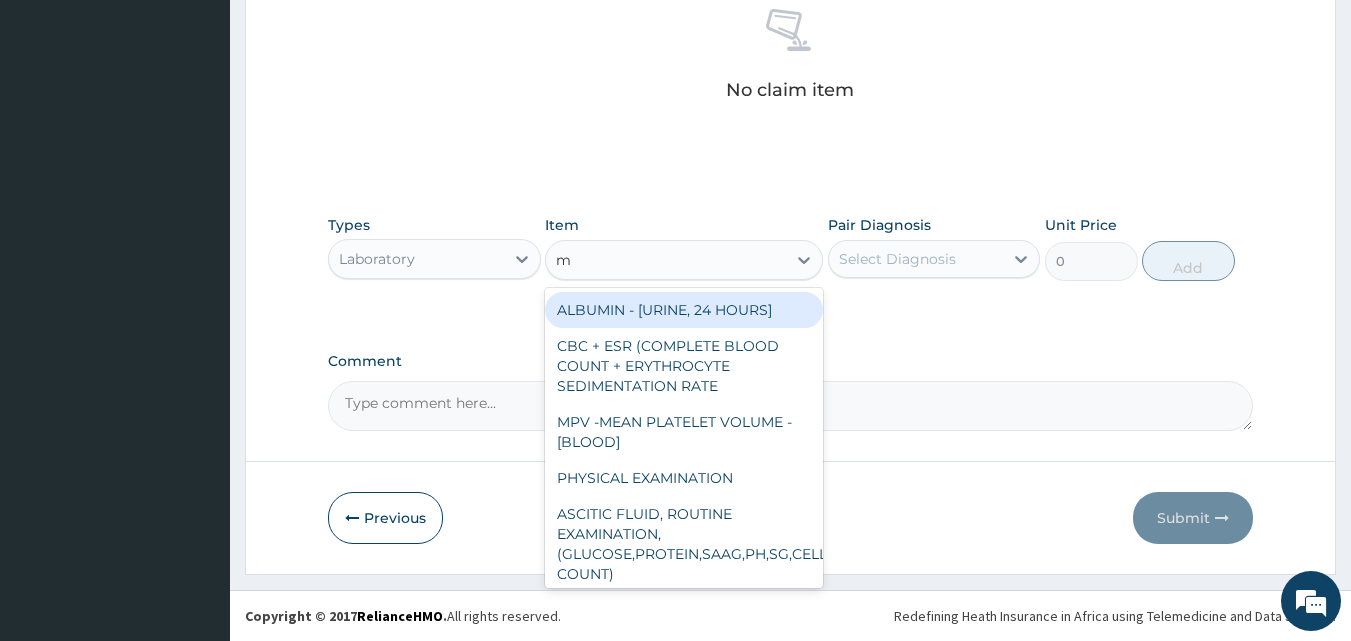 type on "mp" 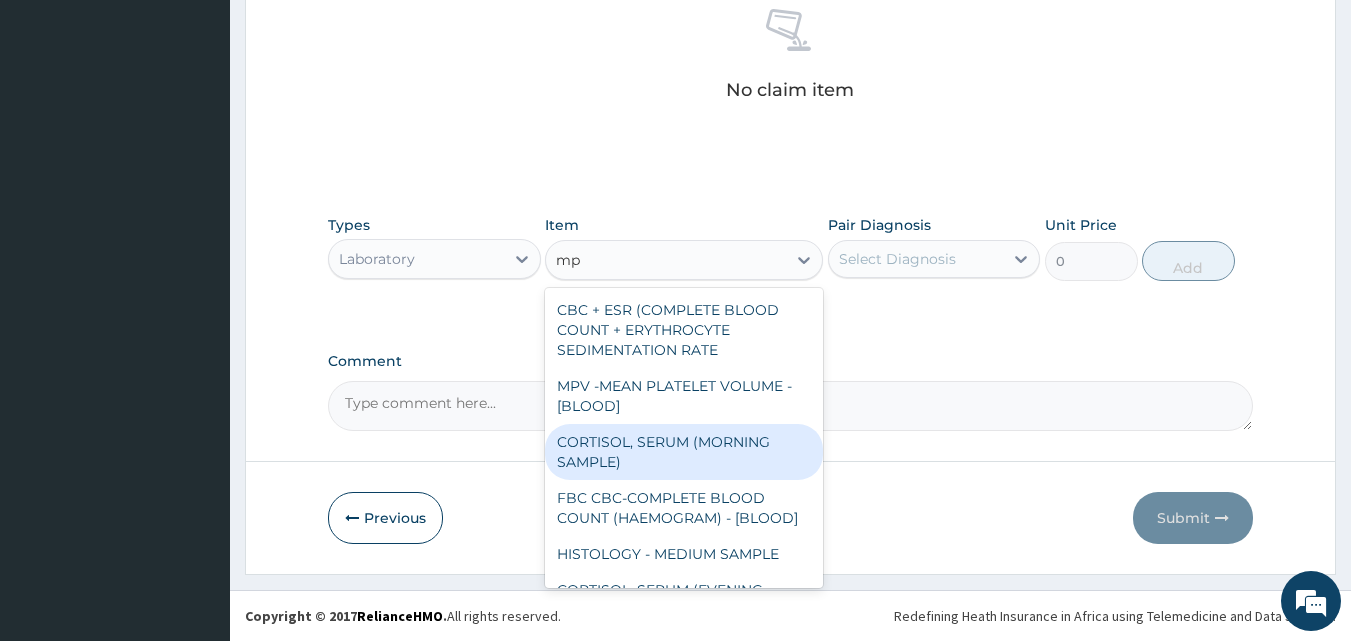 scroll, scrollTop: 436, scrollLeft: 0, axis: vertical 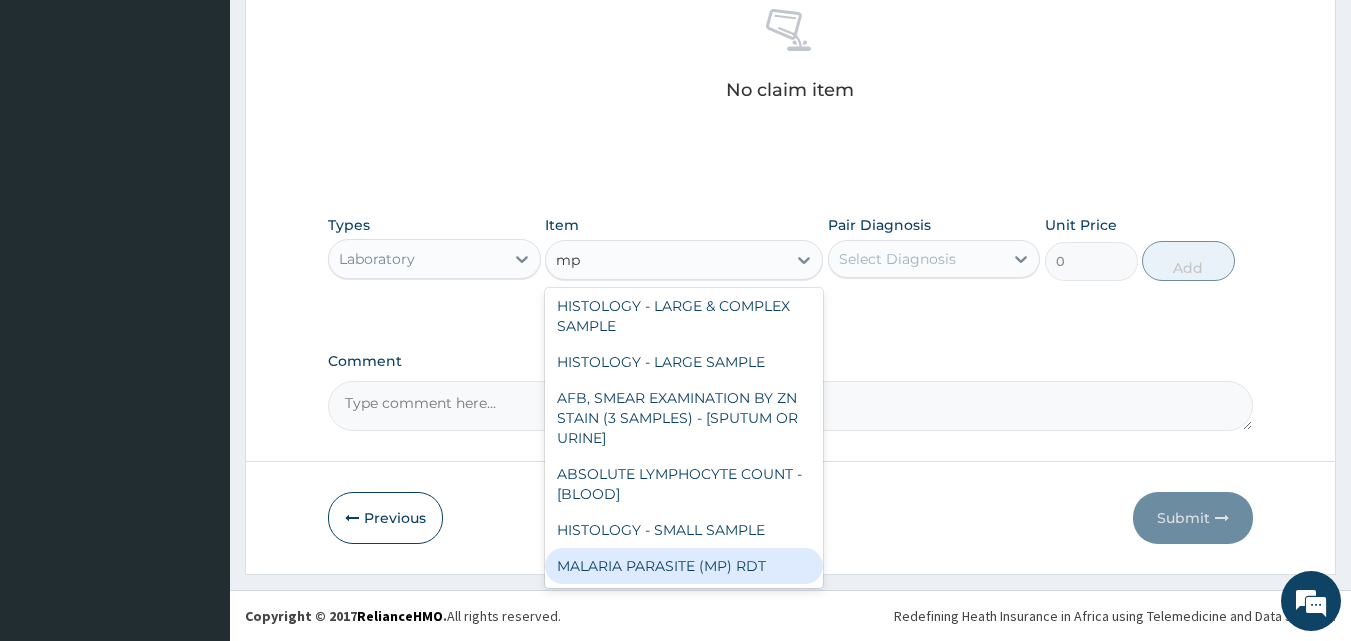 drag, startPoint x: 739, startPoint y: 560, endPoint x: 757, endPoint y: 503, distance: 59.77458 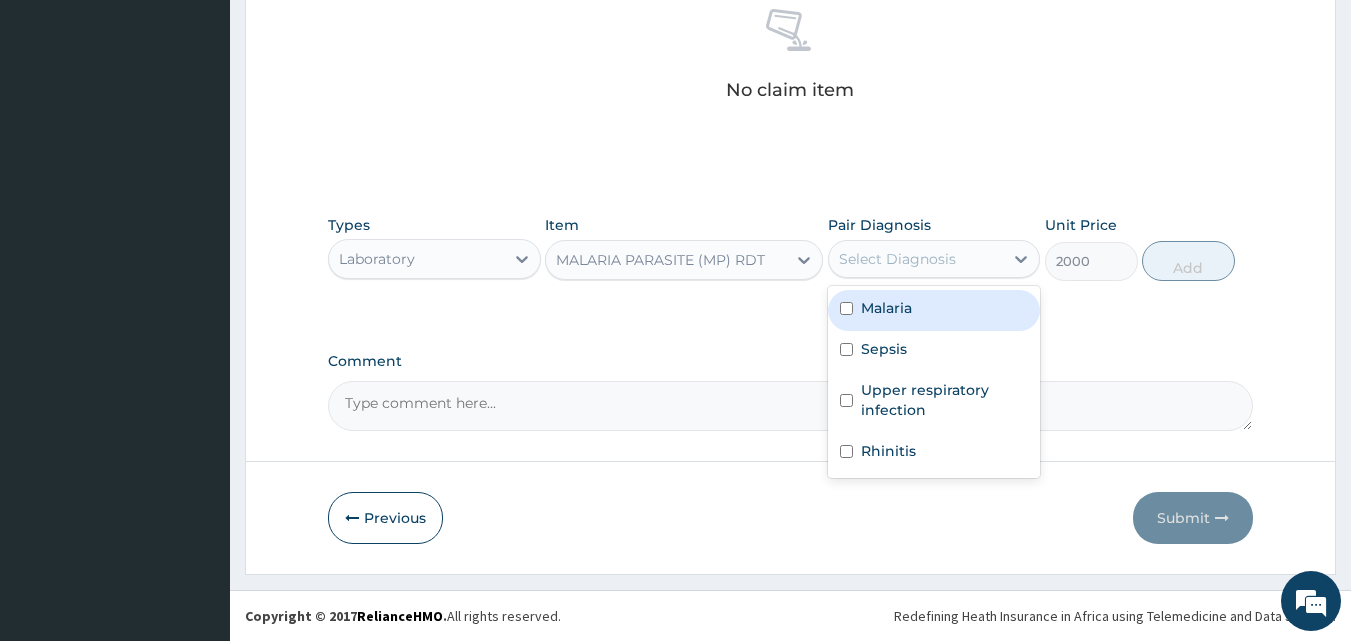 click on "Select Diagnosis" at bounding box center [897, 259] 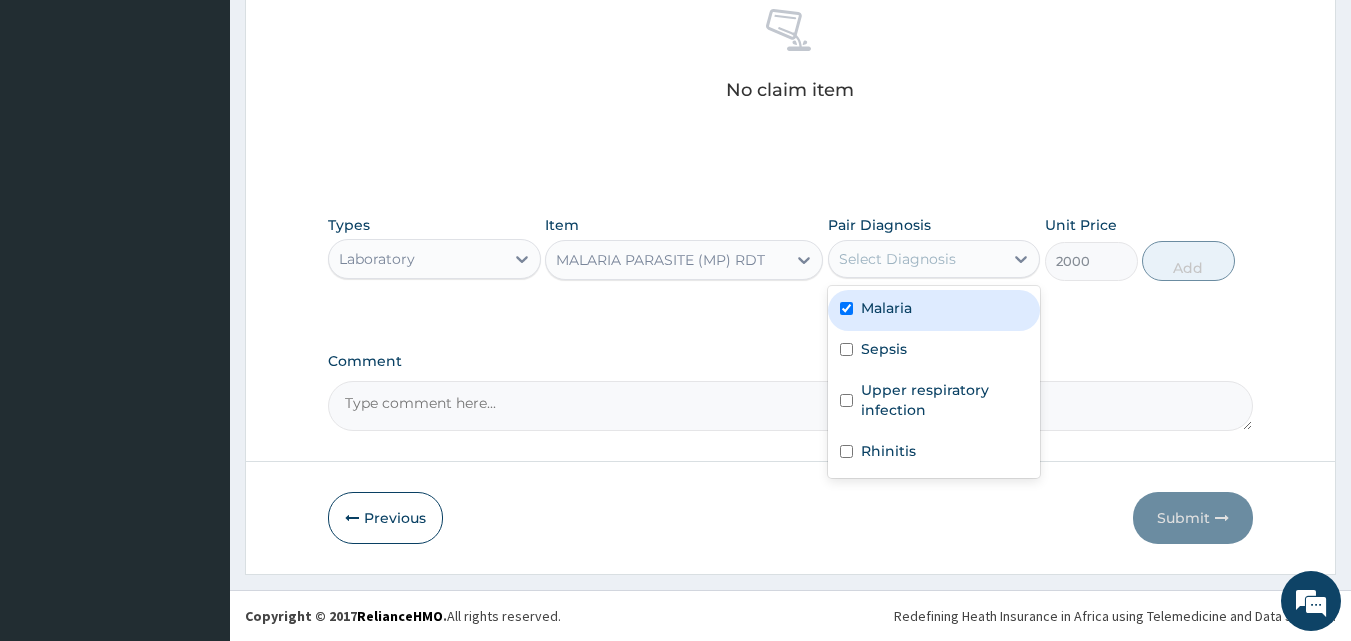 checkbox on "true" 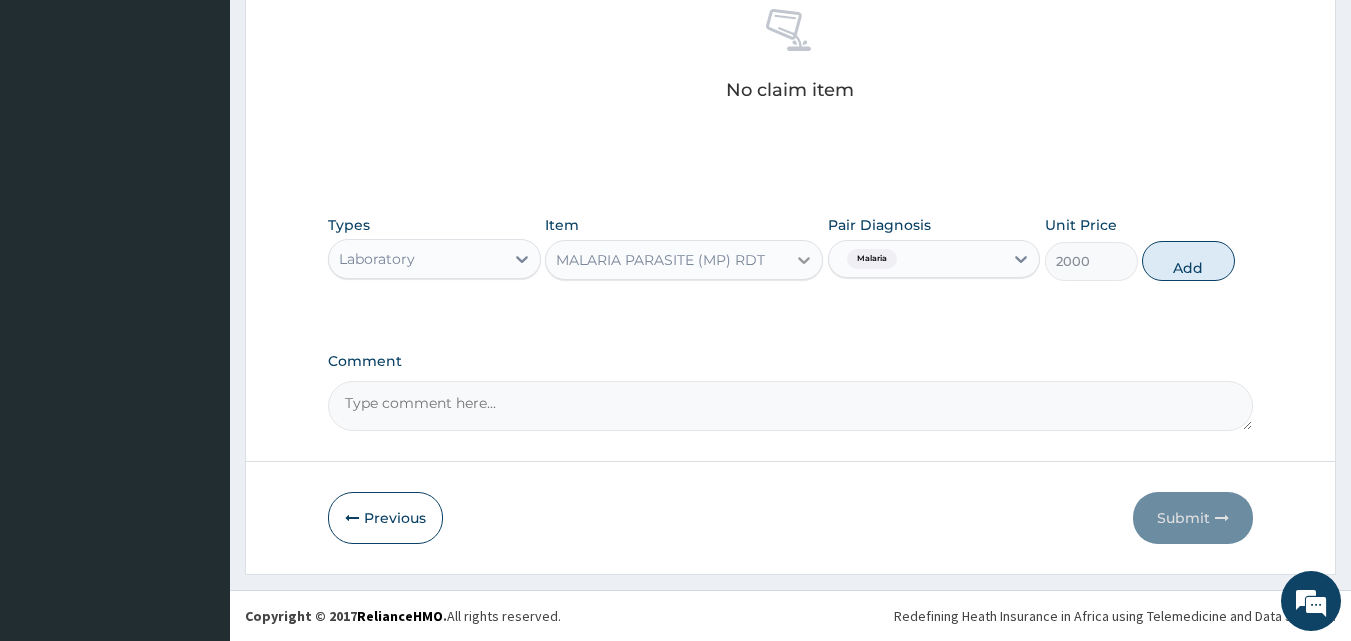 drag, startPoint x: 1176, startPoint y: 257, endPoint x: 804, endPoint y: 255, distance: 372.00537 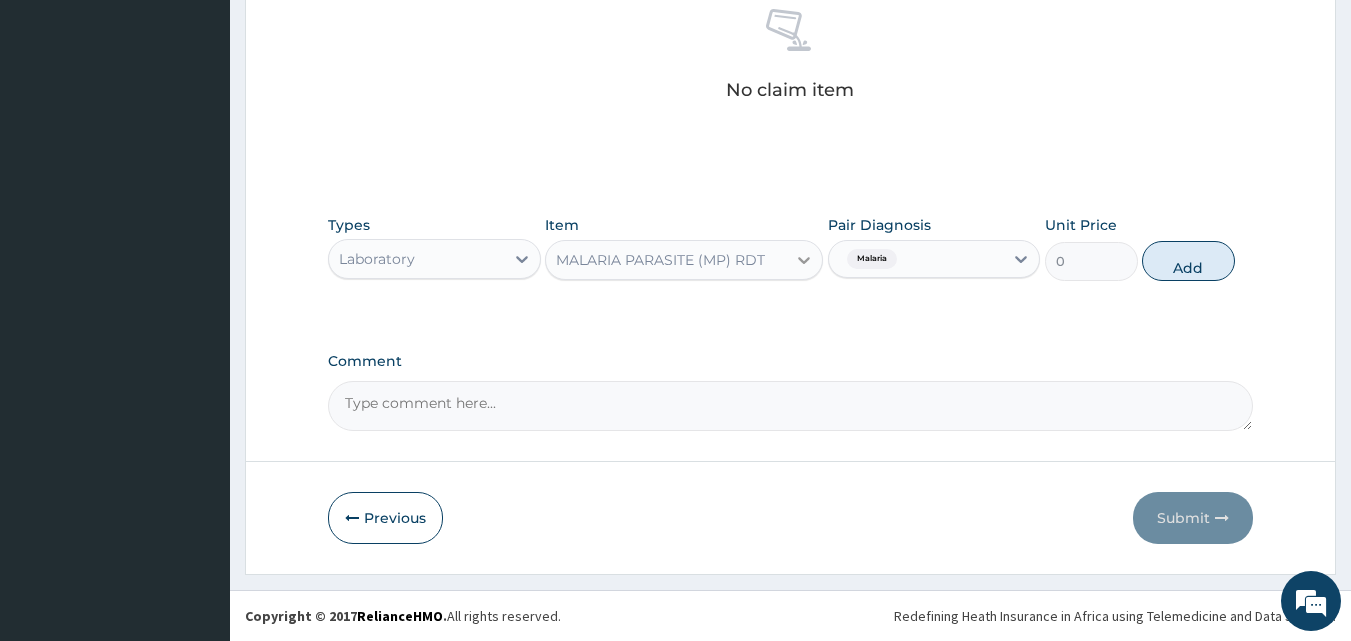 scroll, scrollTop: 721, scrollLeft: 0, axis: vertical 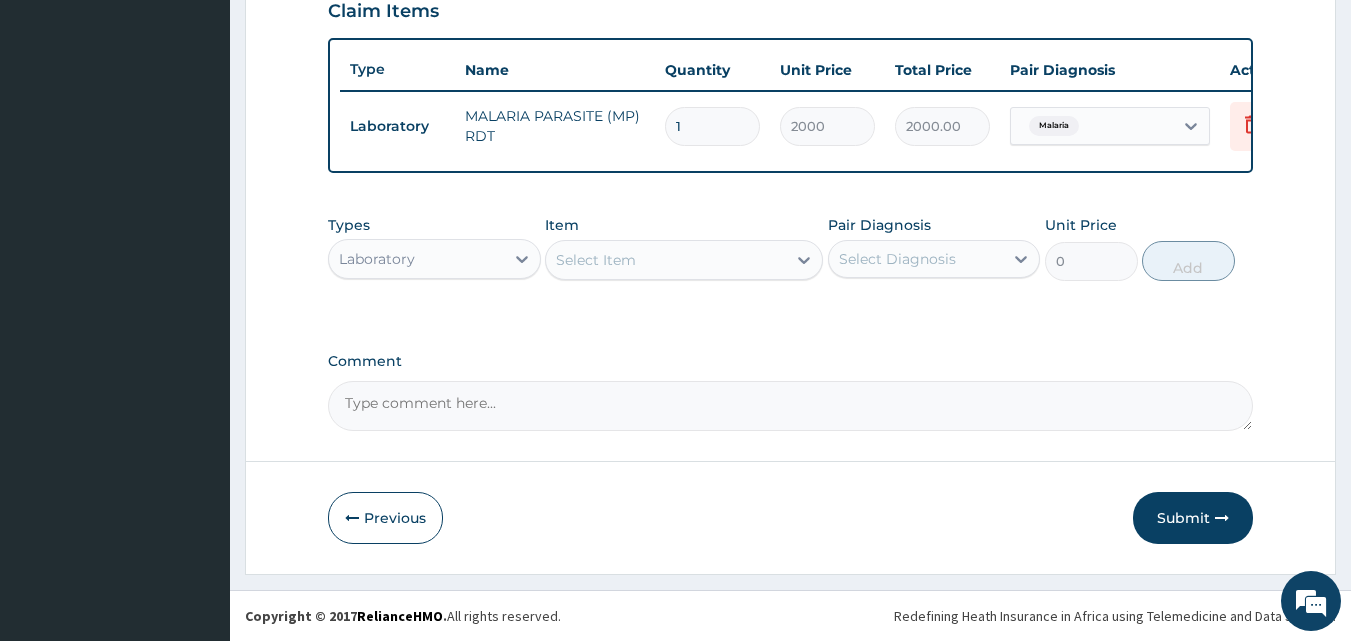 click on "Select Item" at bounding box center [666, 260] 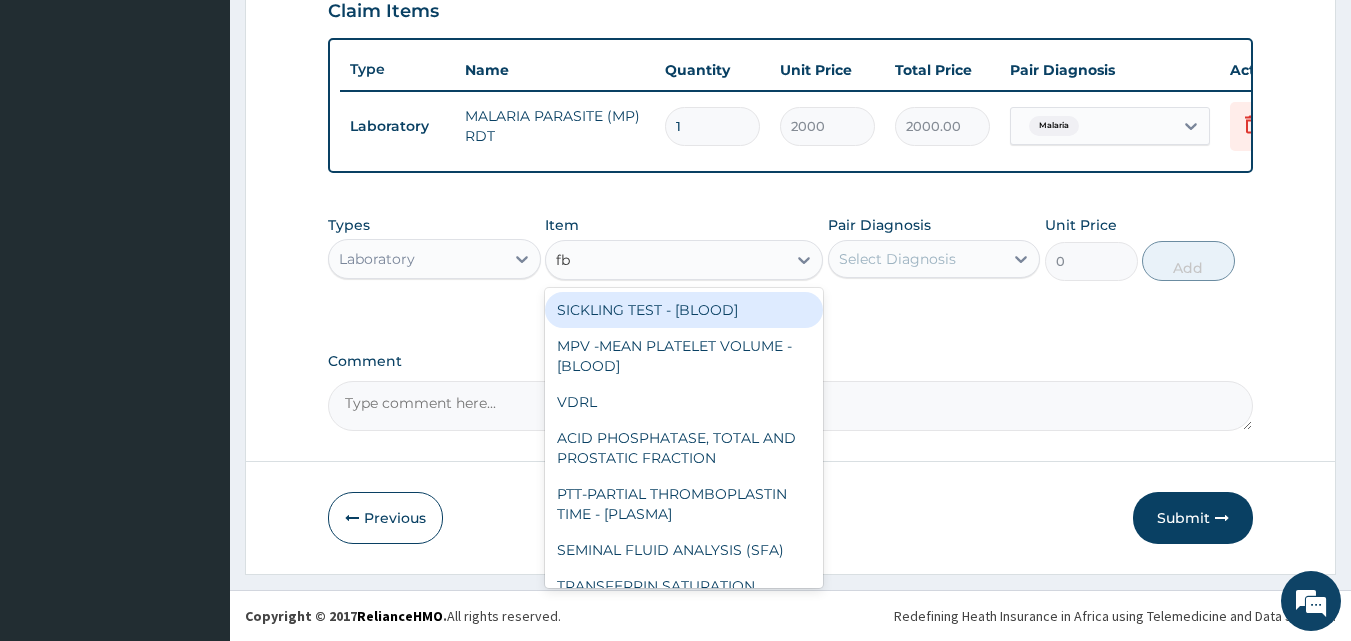 type on "fbc" 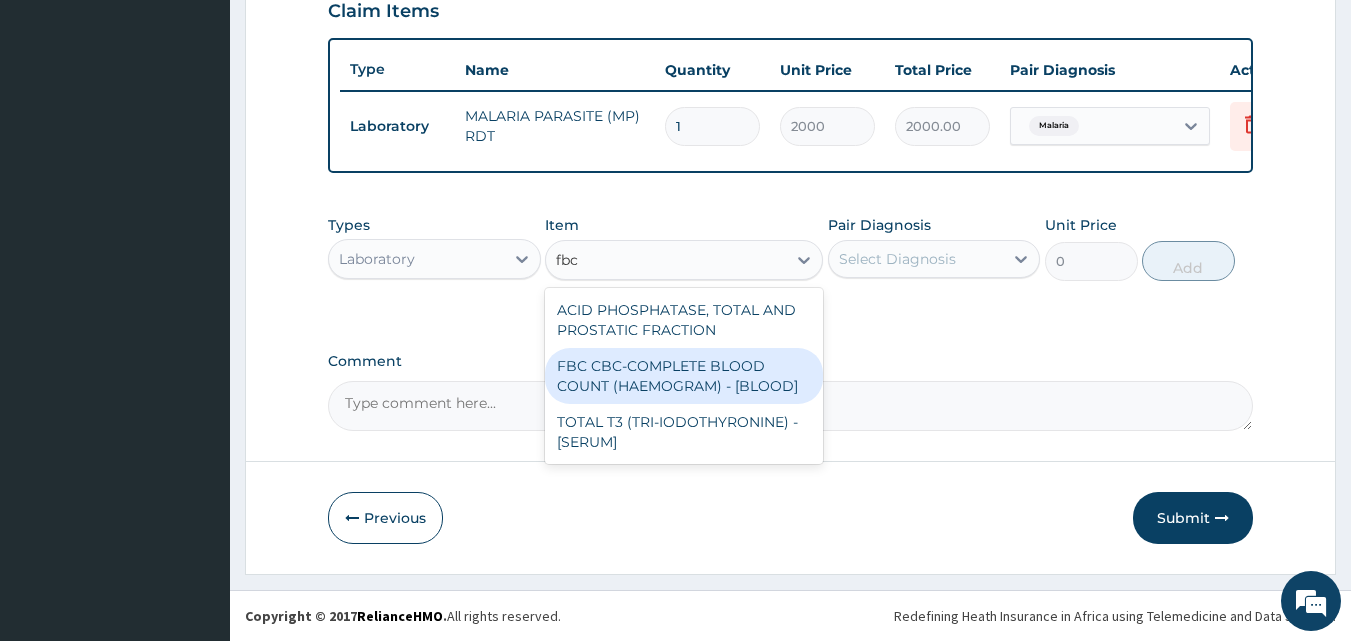 click on "FBC CBC-COMPLETE BLOOD COUNT (HAEMOGRAM) - [BLOOD]" at bounding box center [684, 376] 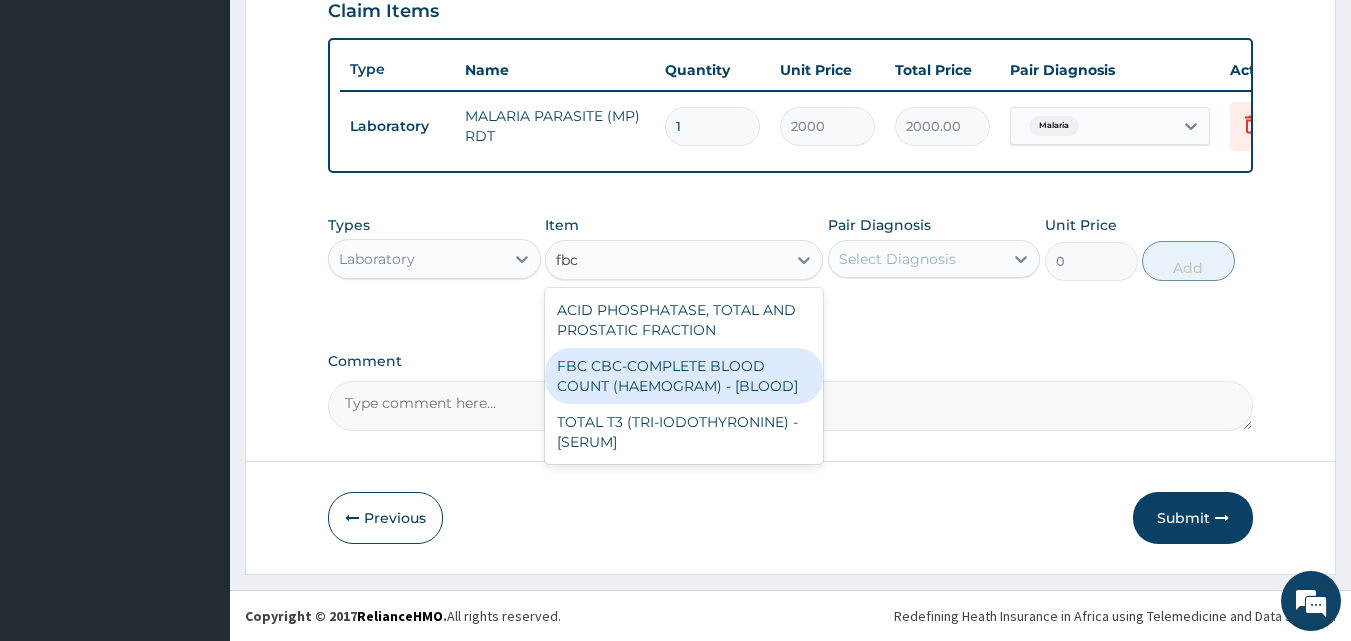 type 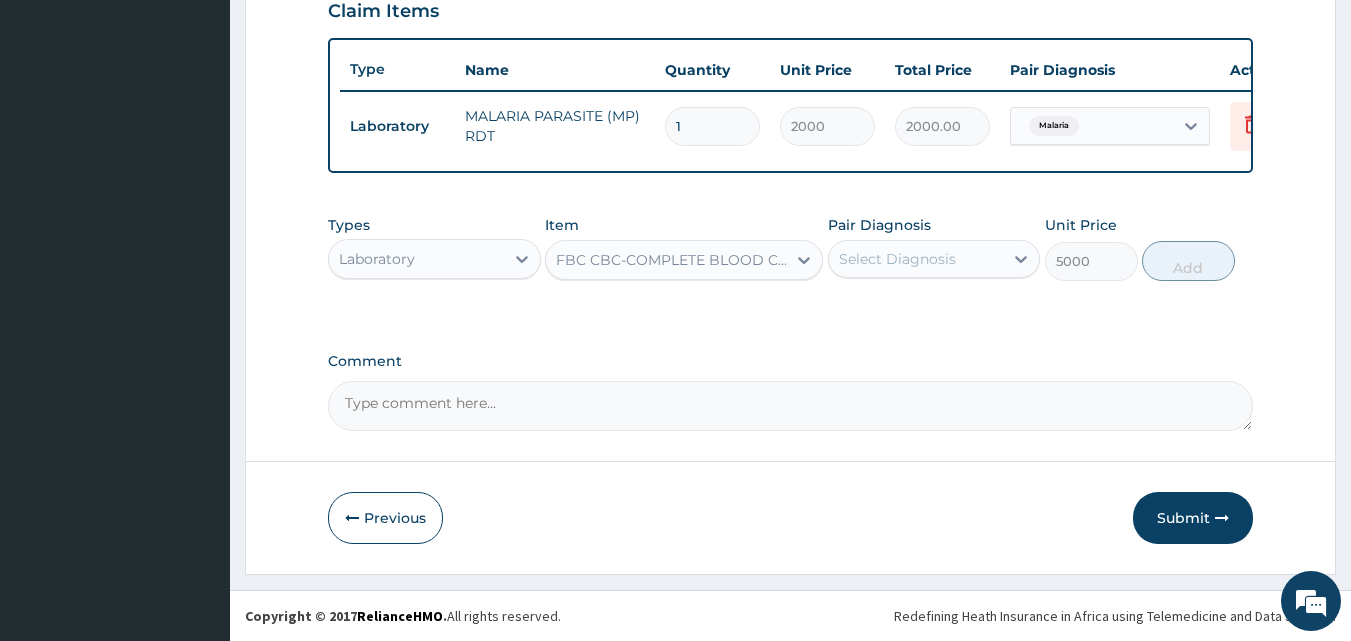 click on "Select Diagnosis" at bounding box center [897, 259] 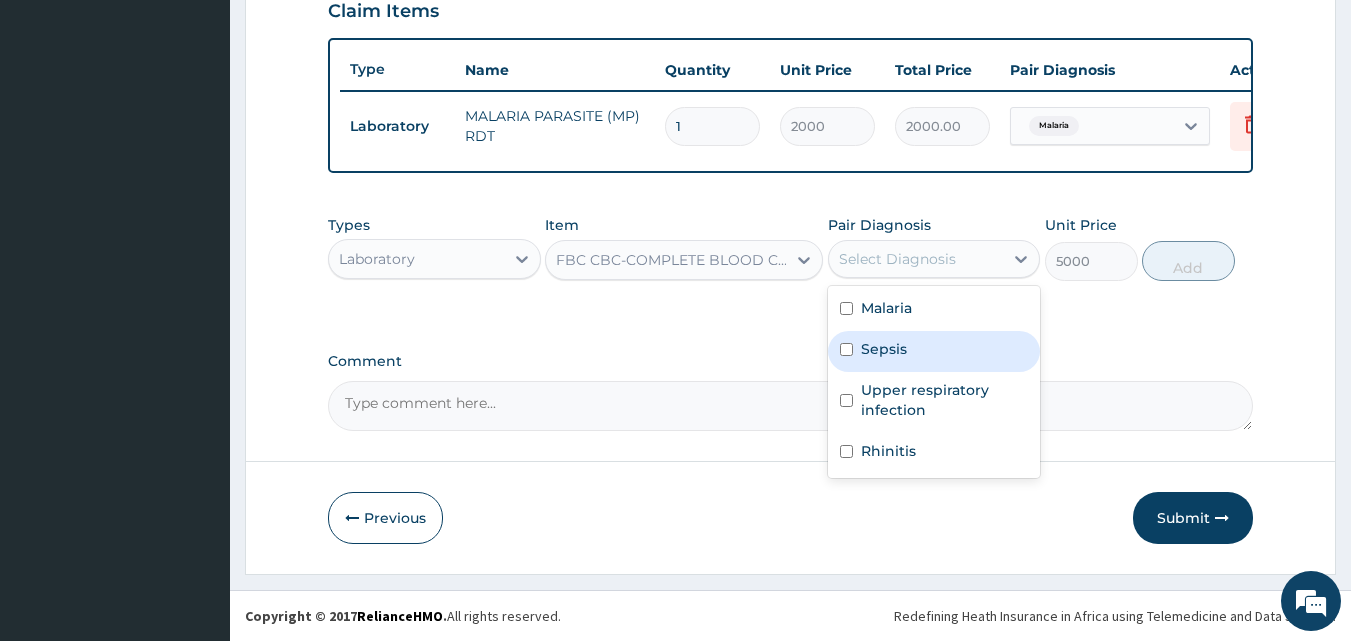 drag, startPoint x: 908, startPoint y: 345, endPoint x: 1029, endPoint y: 288, distance: 133.75351 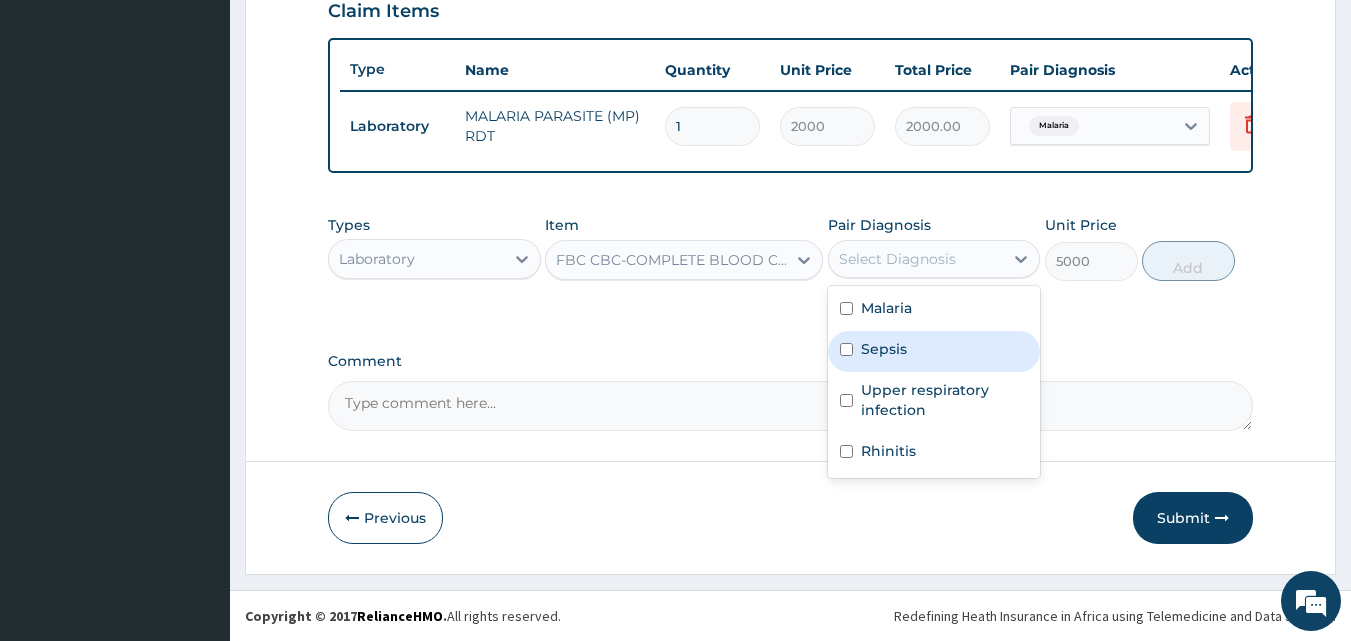 click on "Sepsis" at bounding box center (934, 351) 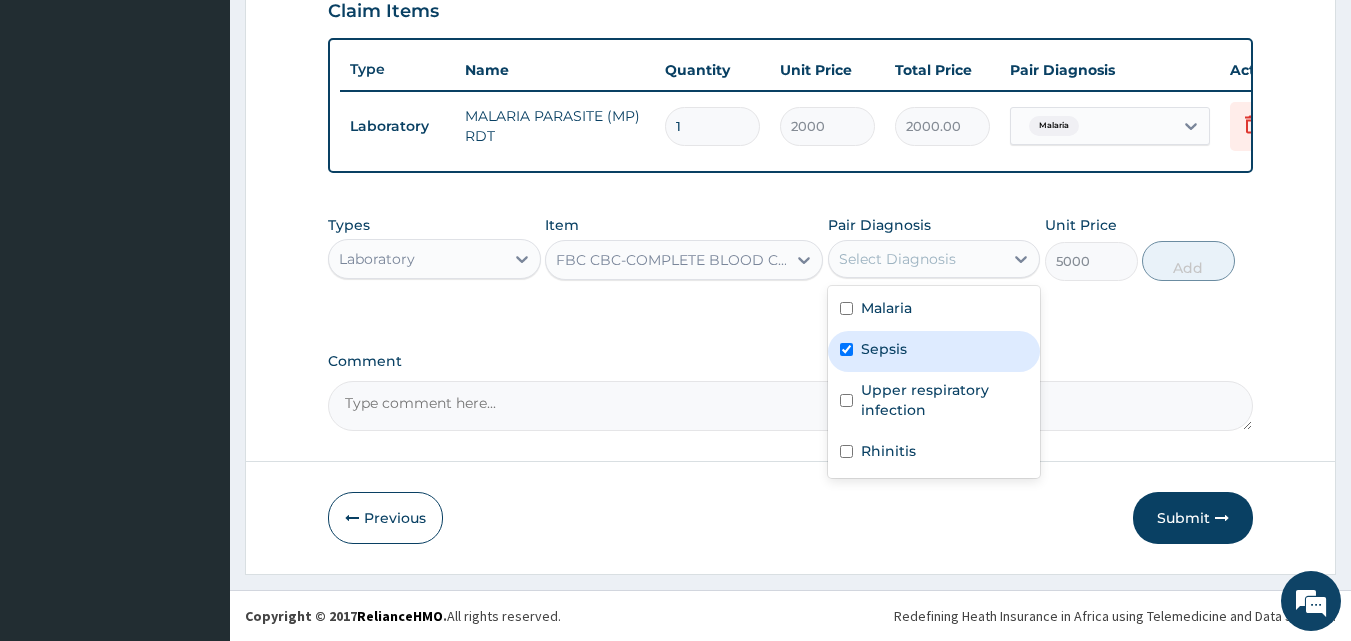 checkbox on "true" 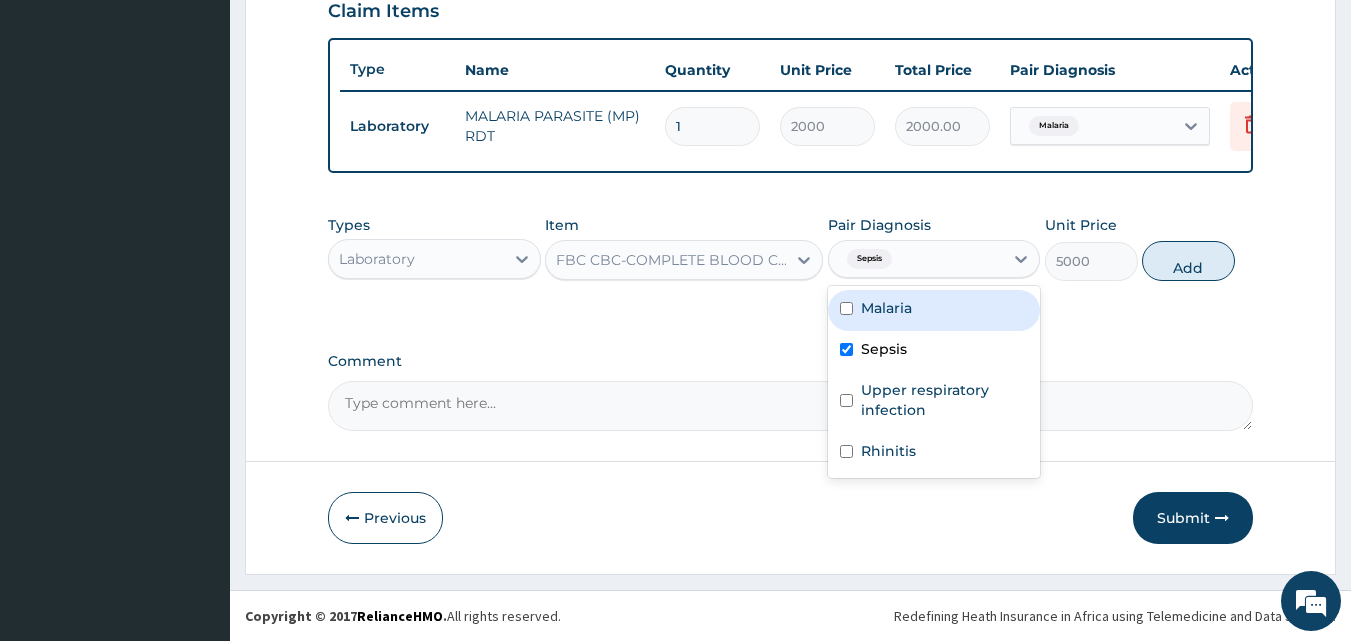 drag, startPoint x: 1156, startPoint y: 261, endPoint x: 1124, endPoint y: 284, distance: 39.40812 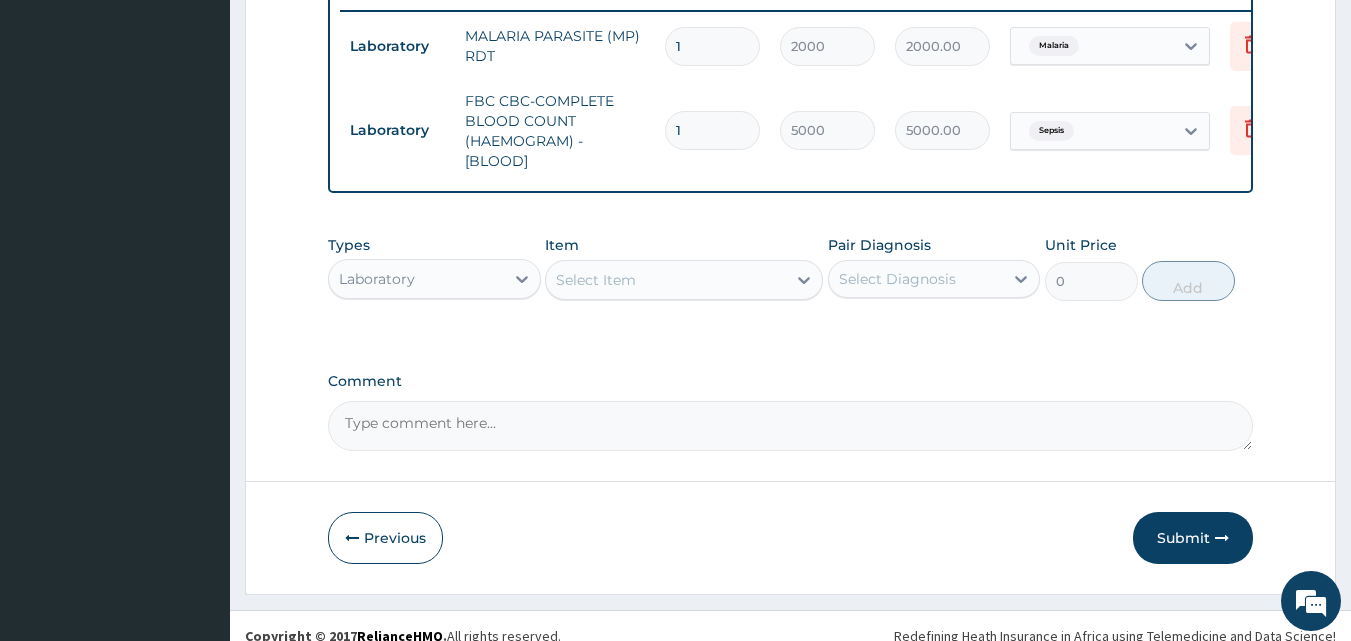 scroll, scrollTop: 821, scrollLeft: 0, axis: vertical 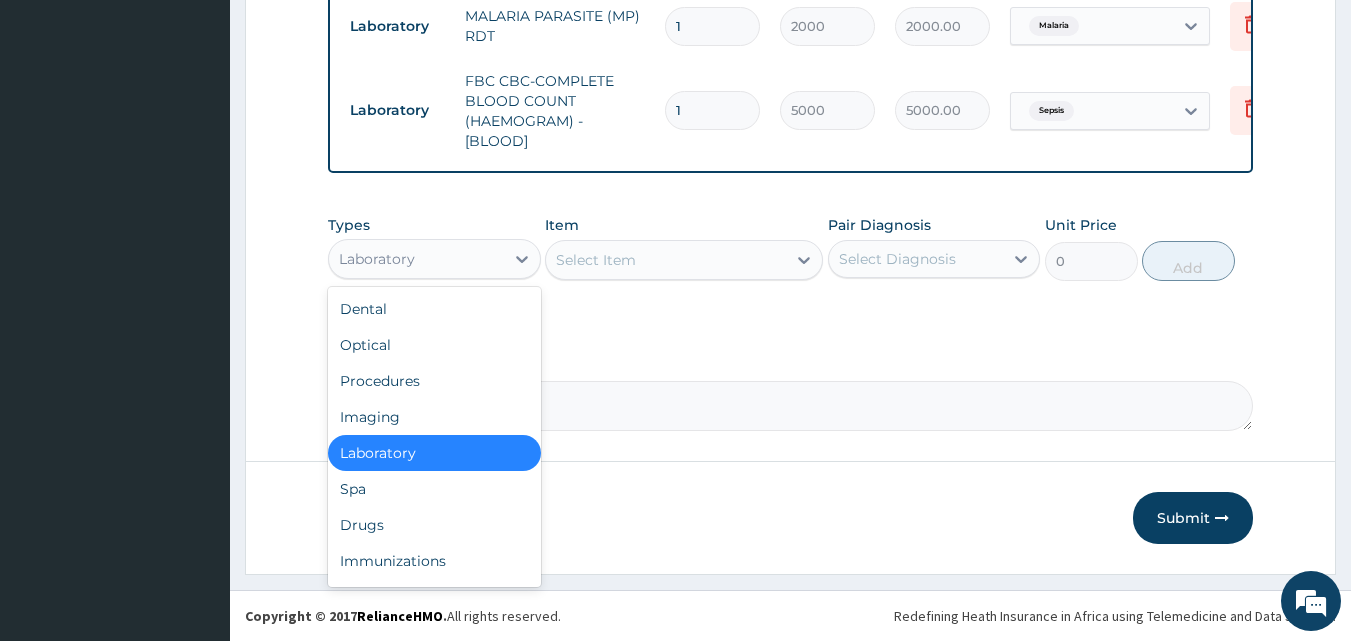drag, startPoint x: 446, startPoint y: 240, endPoint x: 447, endPoint y: 315, distance: 75.00667 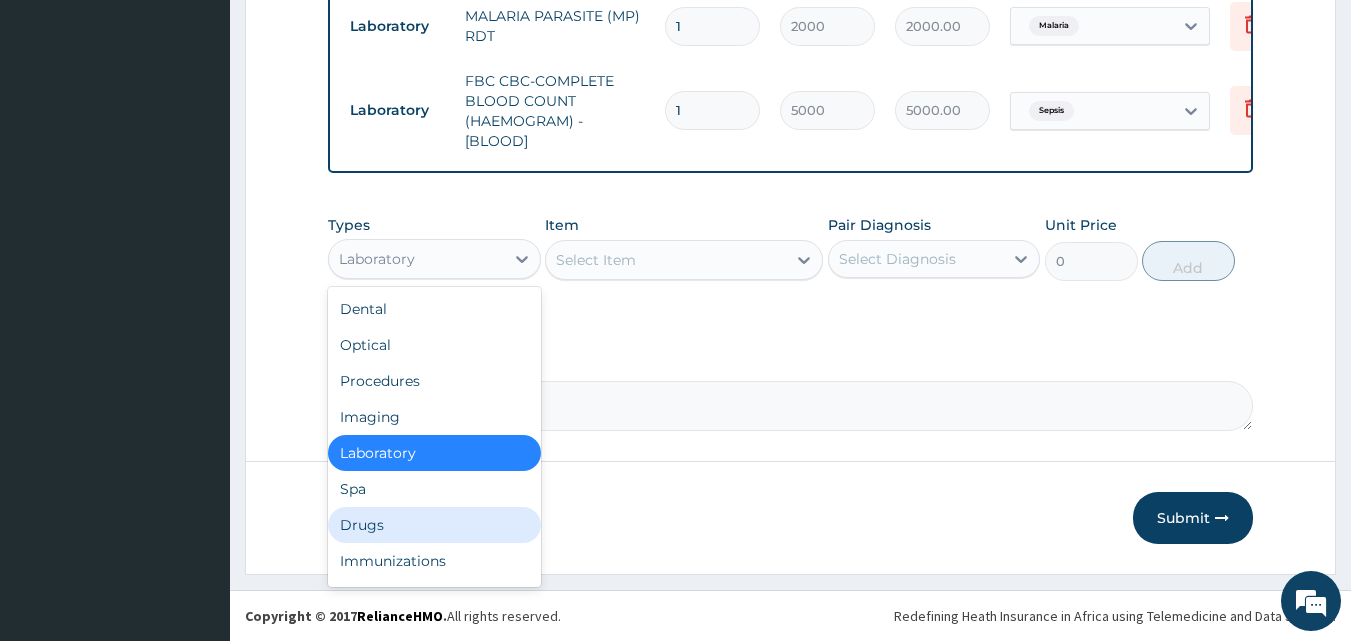 drag, startPoint x: 429, startPoint y: 519, endPoint x: 383, endPoint y: 437, distance: 94.02127 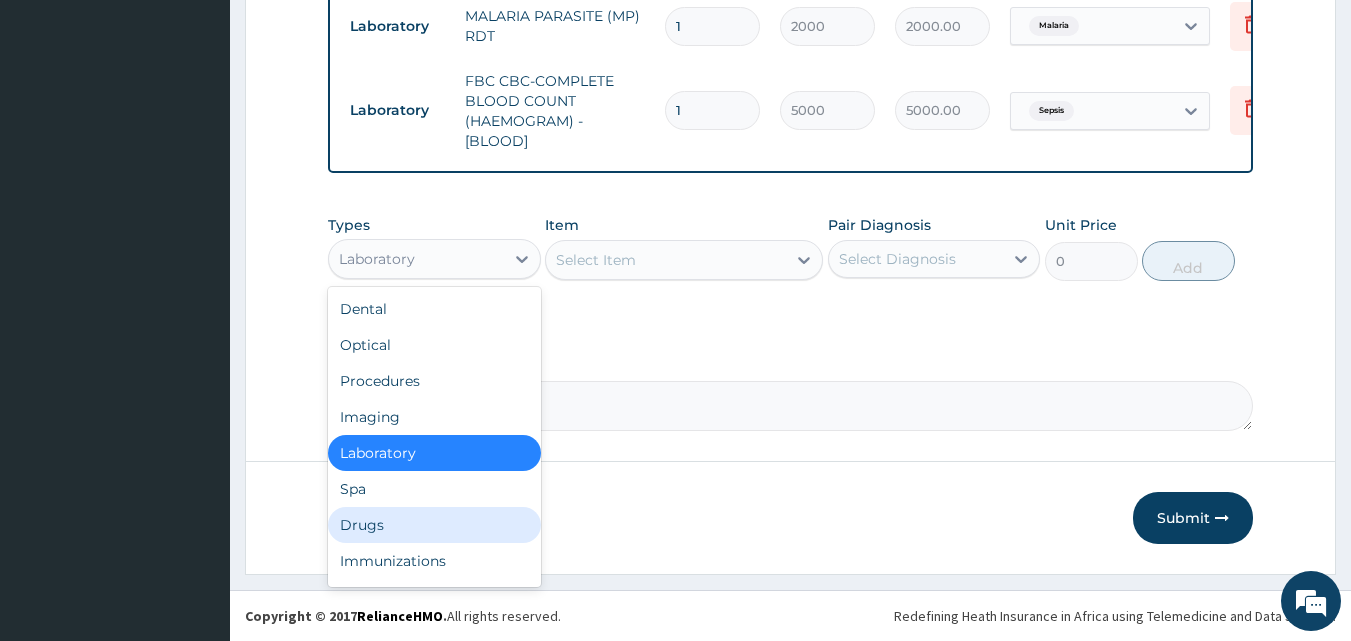 click on "Drugs" at bounding box center [434, 525] 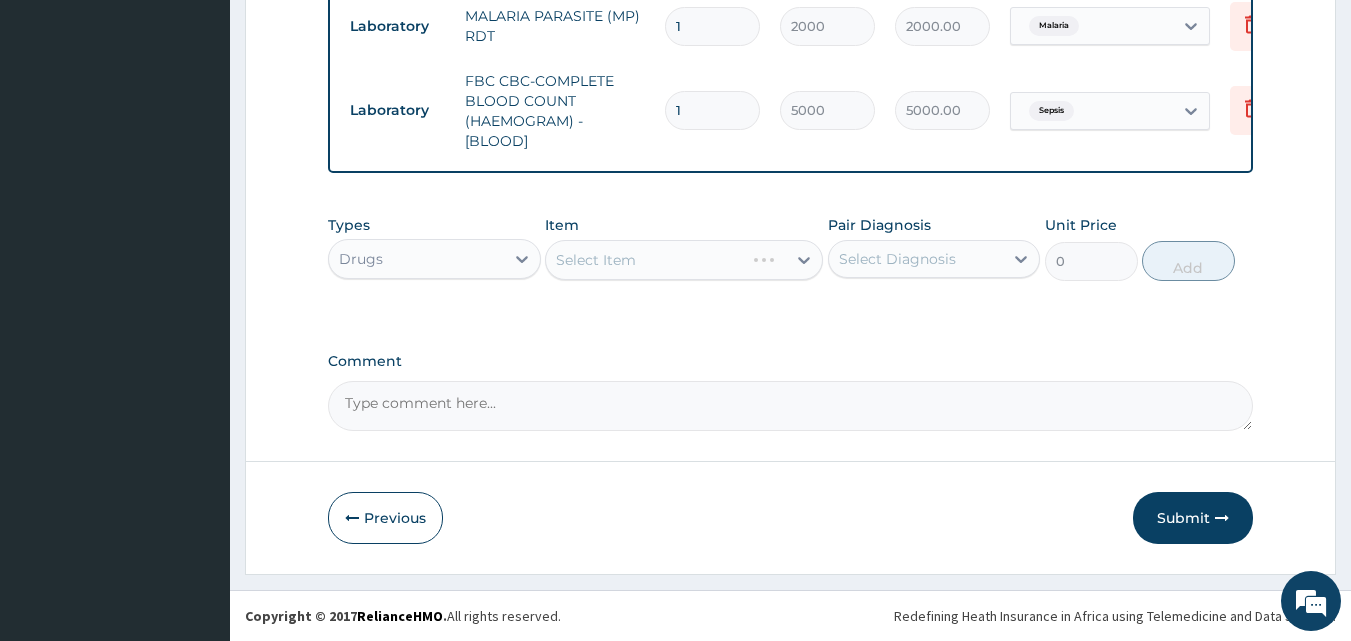 click on "Select Item" at bounding box center (684, 260) 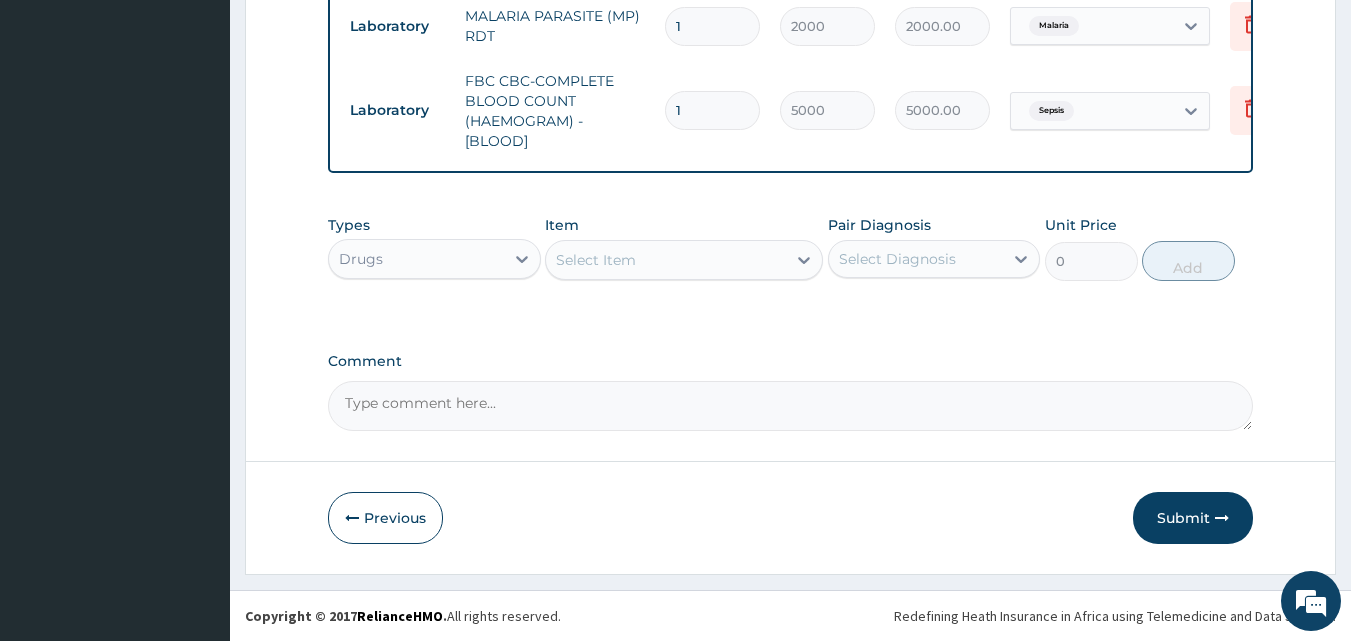 click on "Select Item" at bounding box center (666, 260) 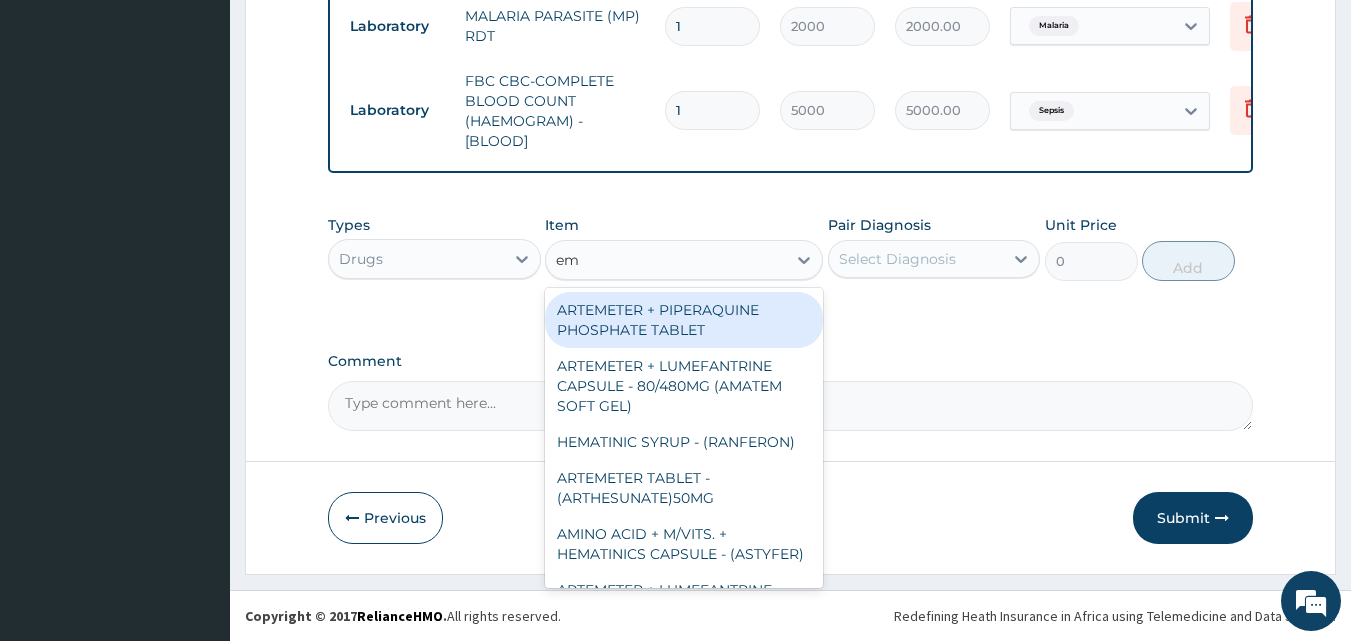 type on "e" 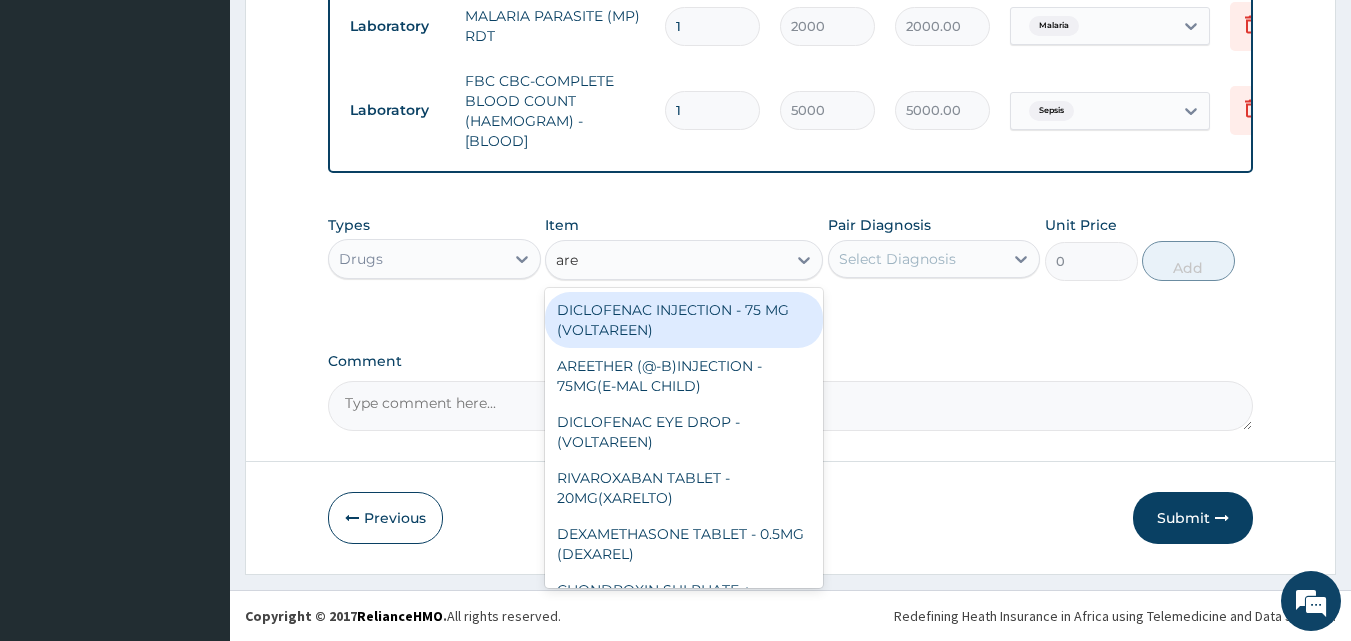 type on "aree" 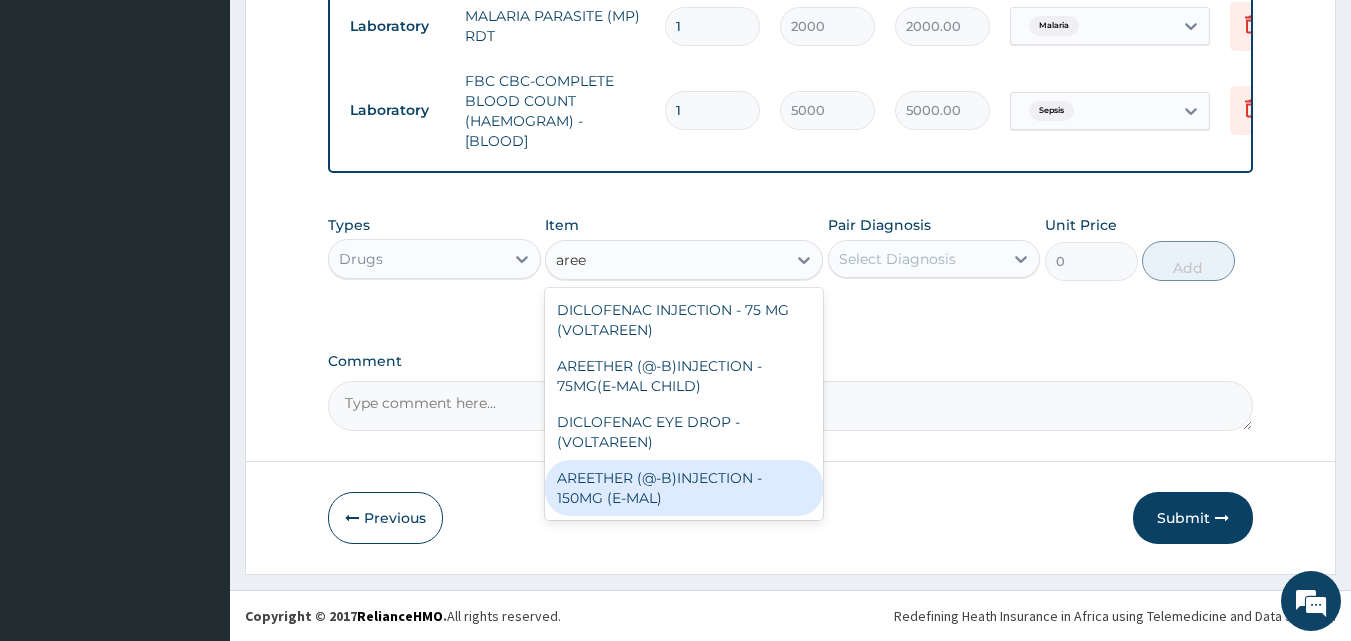 drag, startPoint x: 664, startPoint y: 483, endPoint x: 926, endPoint y: 330, distance: 303.40237 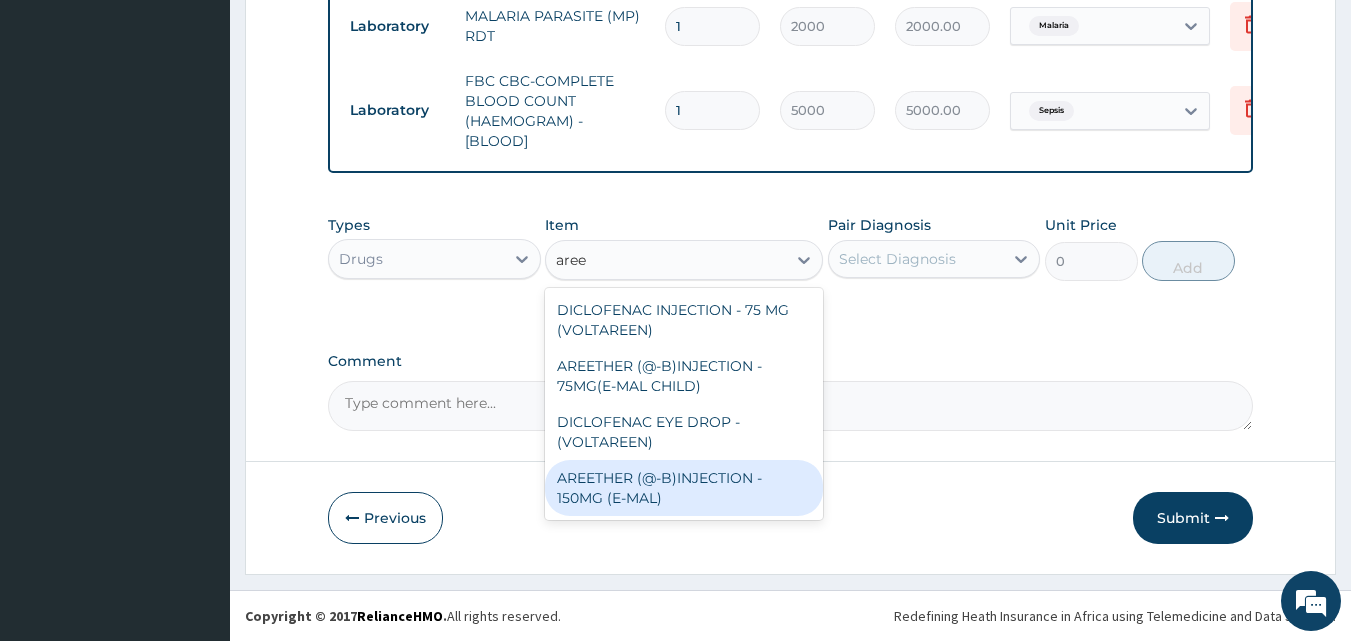 click on "AREETHER (@-B)INJECTION - 150MG (E-MAL)" at bounding box center [684, 488] 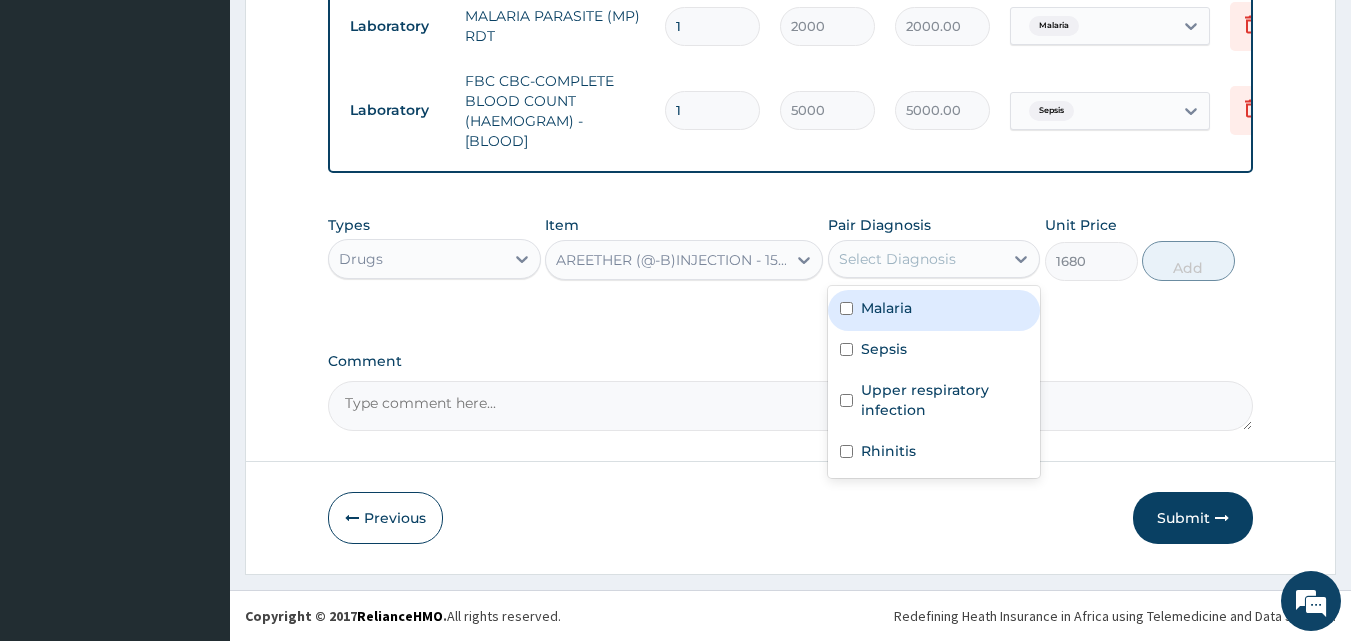 drag, startPoint x: 960, startPoint y: 258, endPoint x: 891, endPoint y: 312, distance: 87.61849 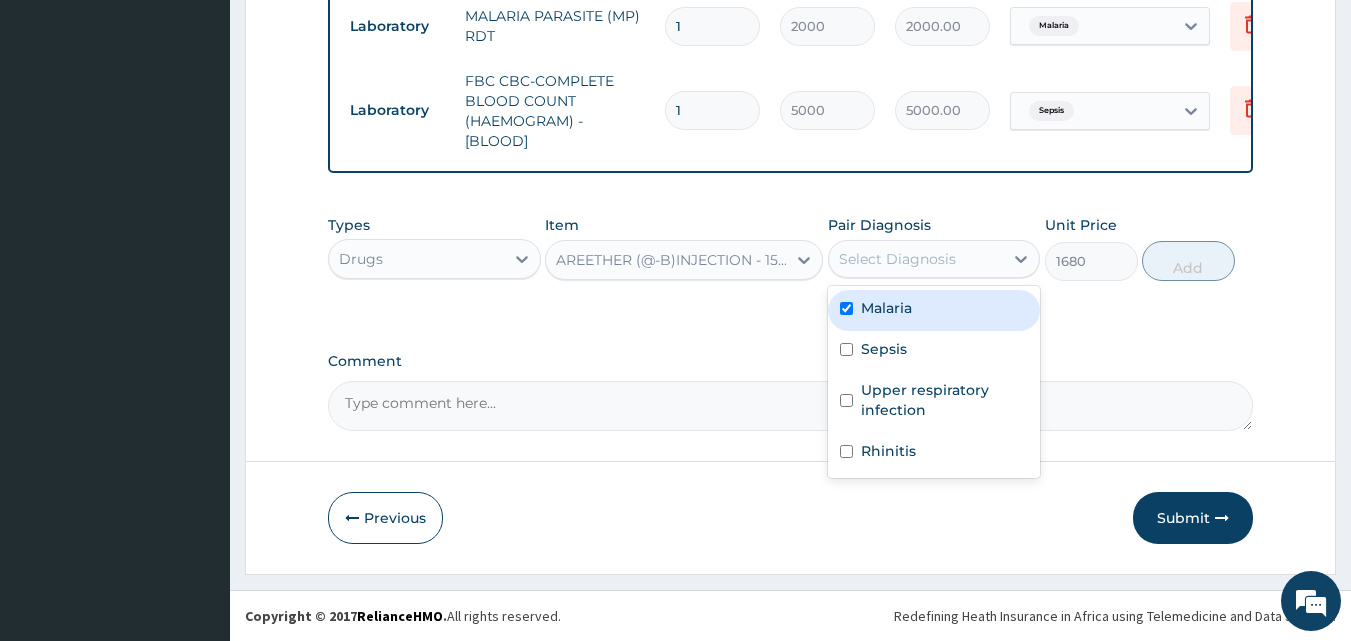 checkbox on "true" 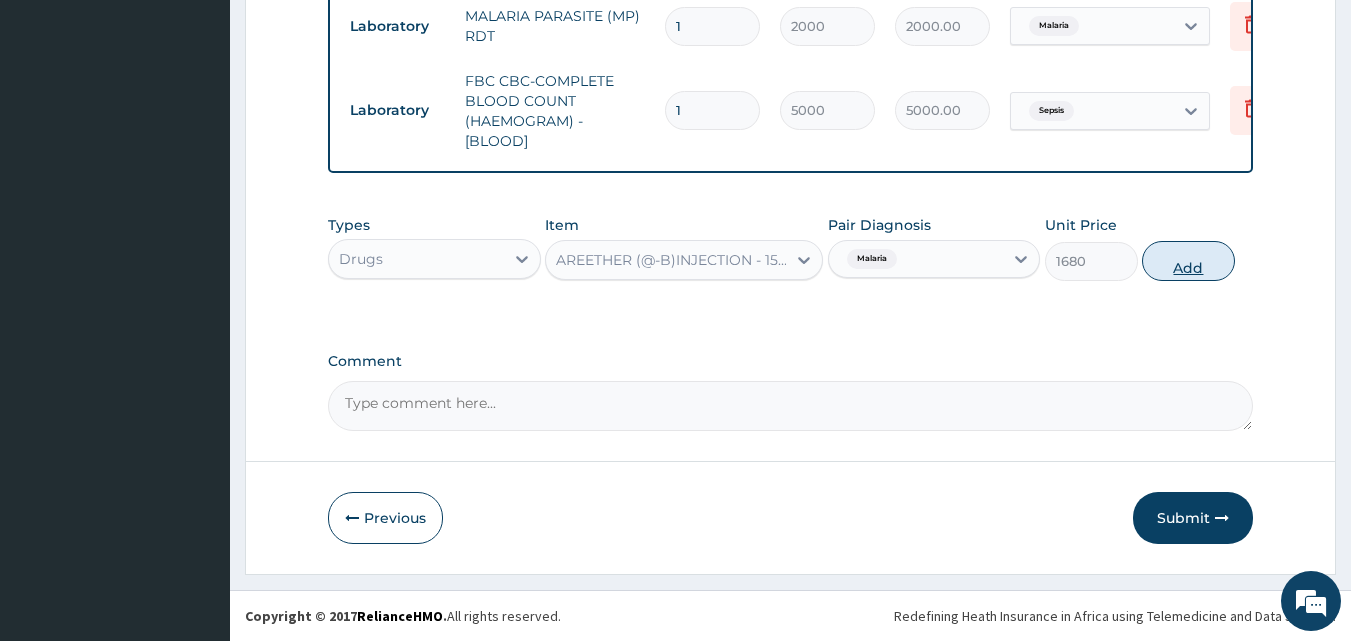 click on "Add" at bounding box center (1188, 261) 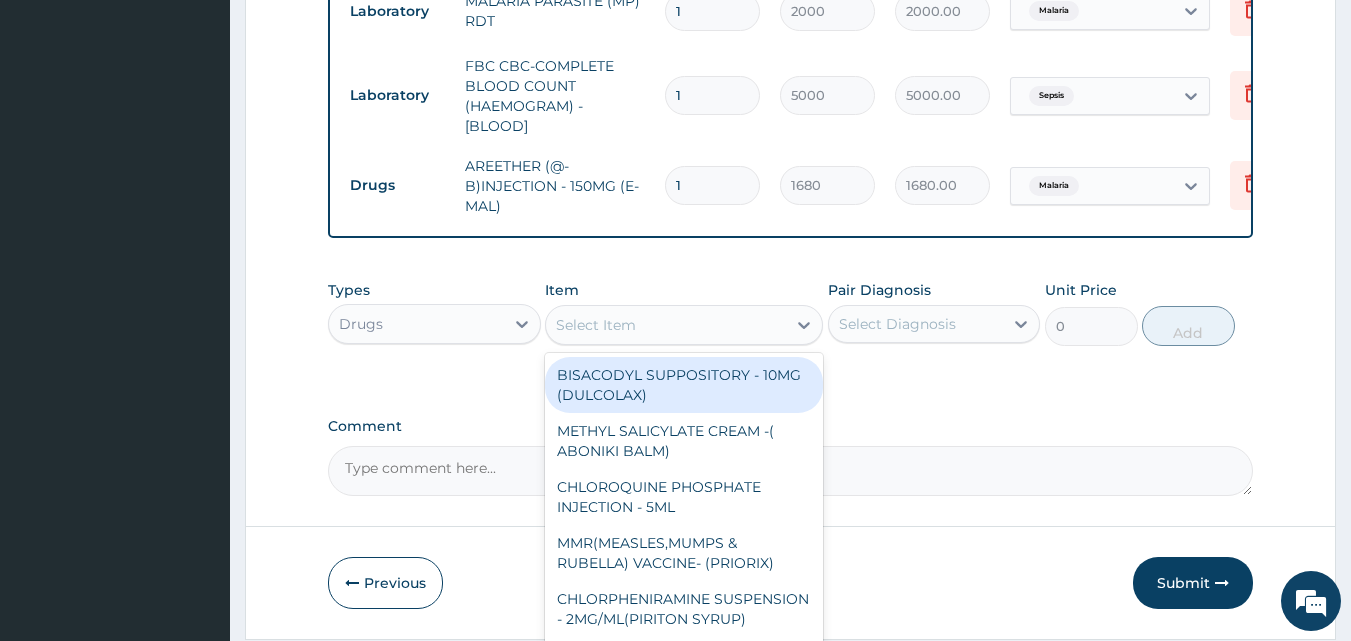 click on "Select Item" at bounding box center (666, 325) 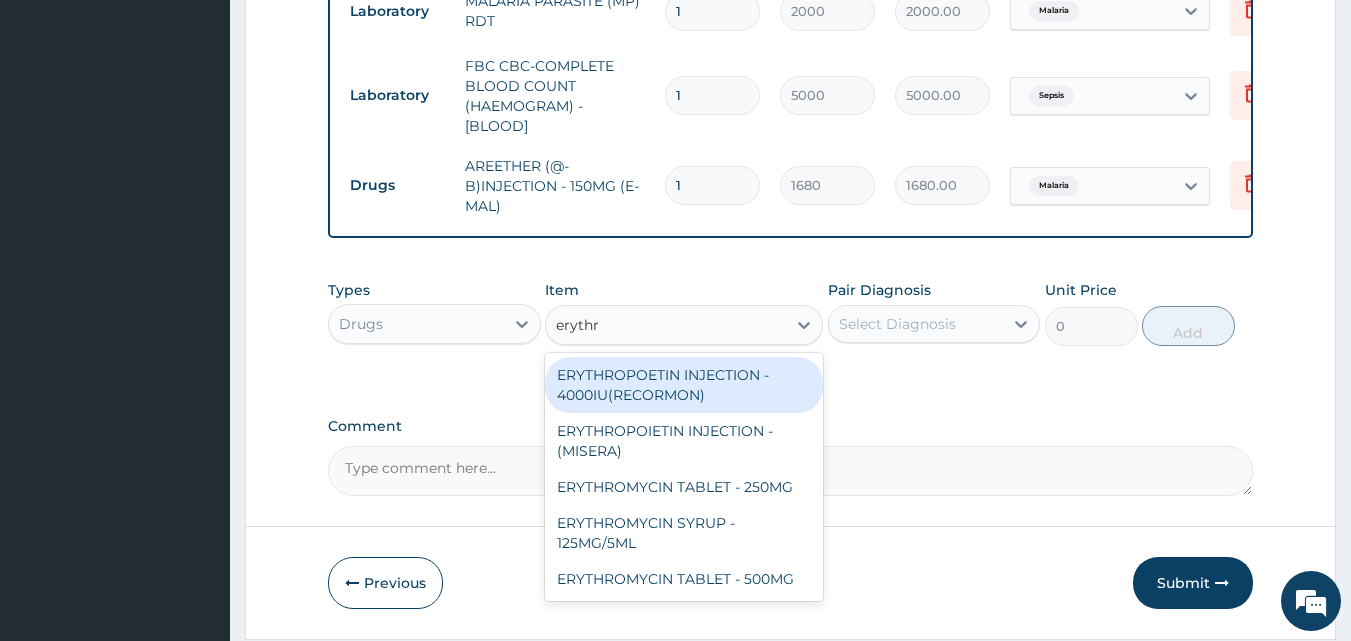 type on "erythro" 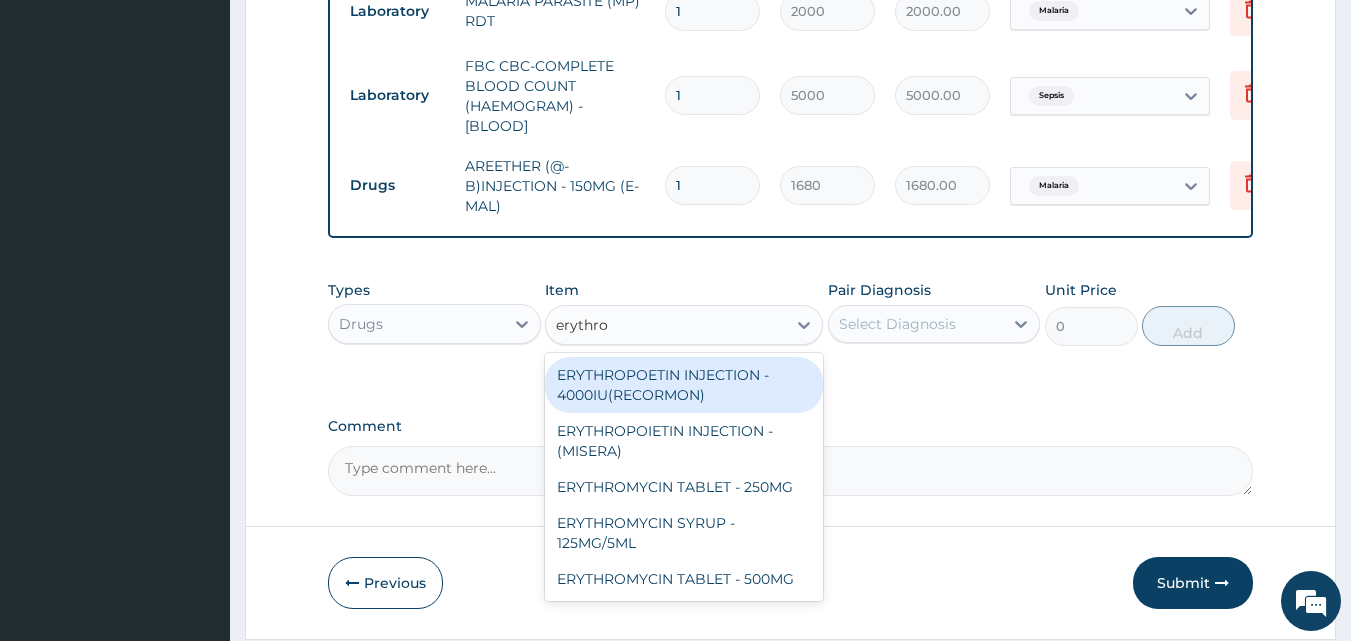 scroll, scrollTop: 901, scrollLeft: 0, axis: vertical 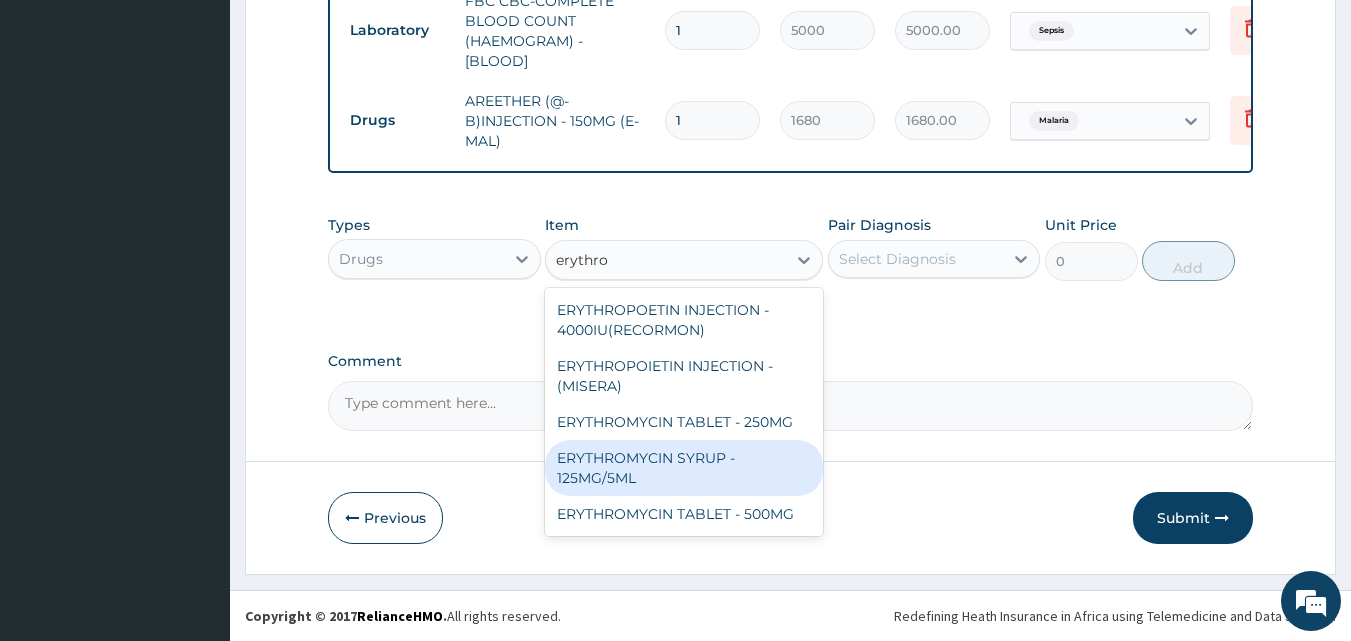 drag, startPoint x: 705, startPoint y: 463, endPoint x: 695, endPoint y: 441, distance: 24.166092 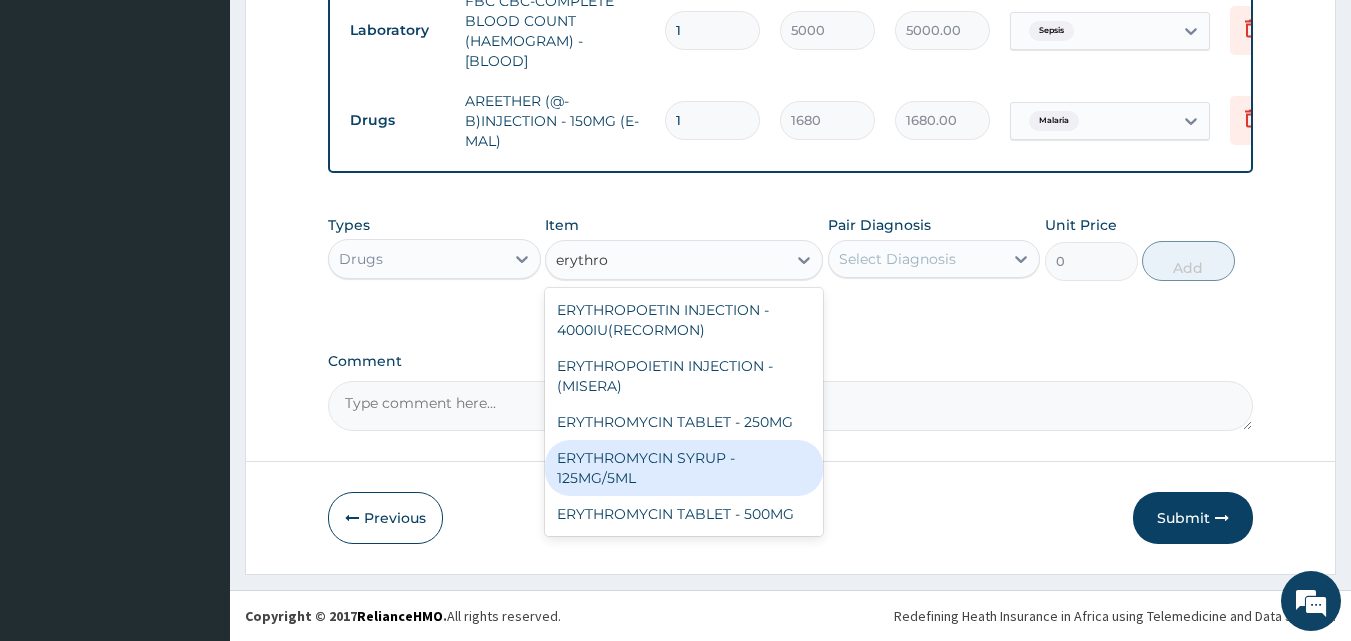 click on "ERYTHROMYCIN SYRUP - 125MG/5ML" at bounding box center (684, 468) 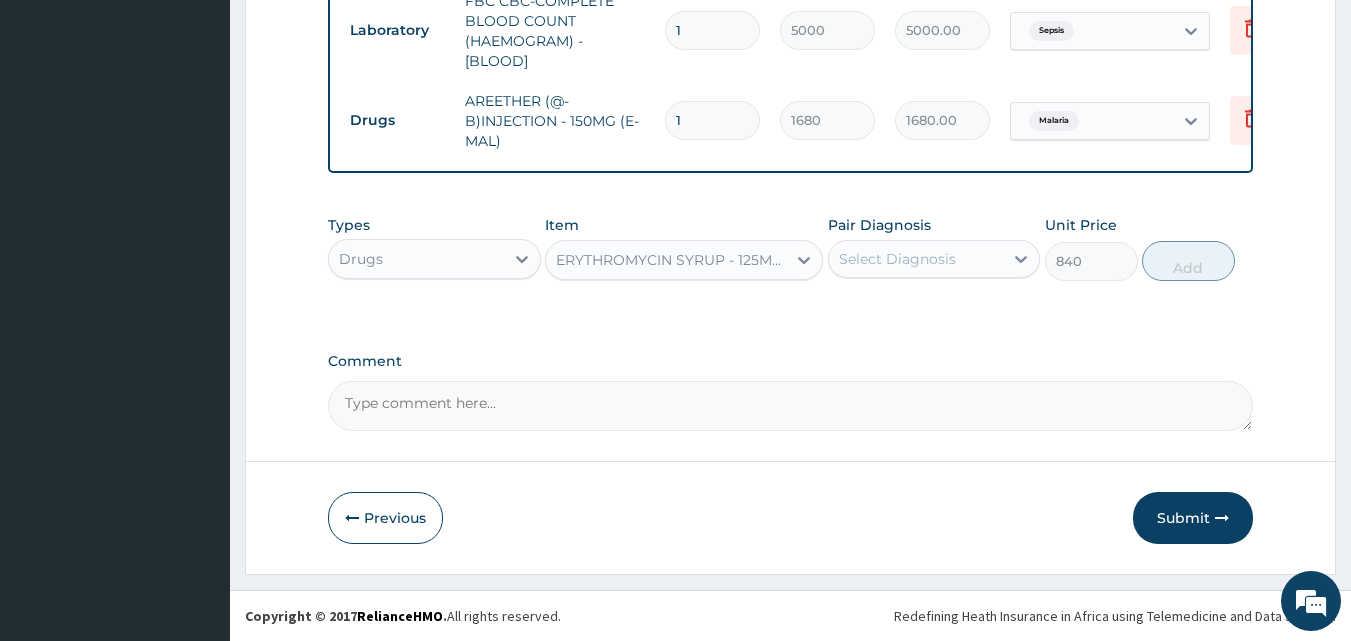 click on "Select Diagnosis" at bounding box center [916, 259] 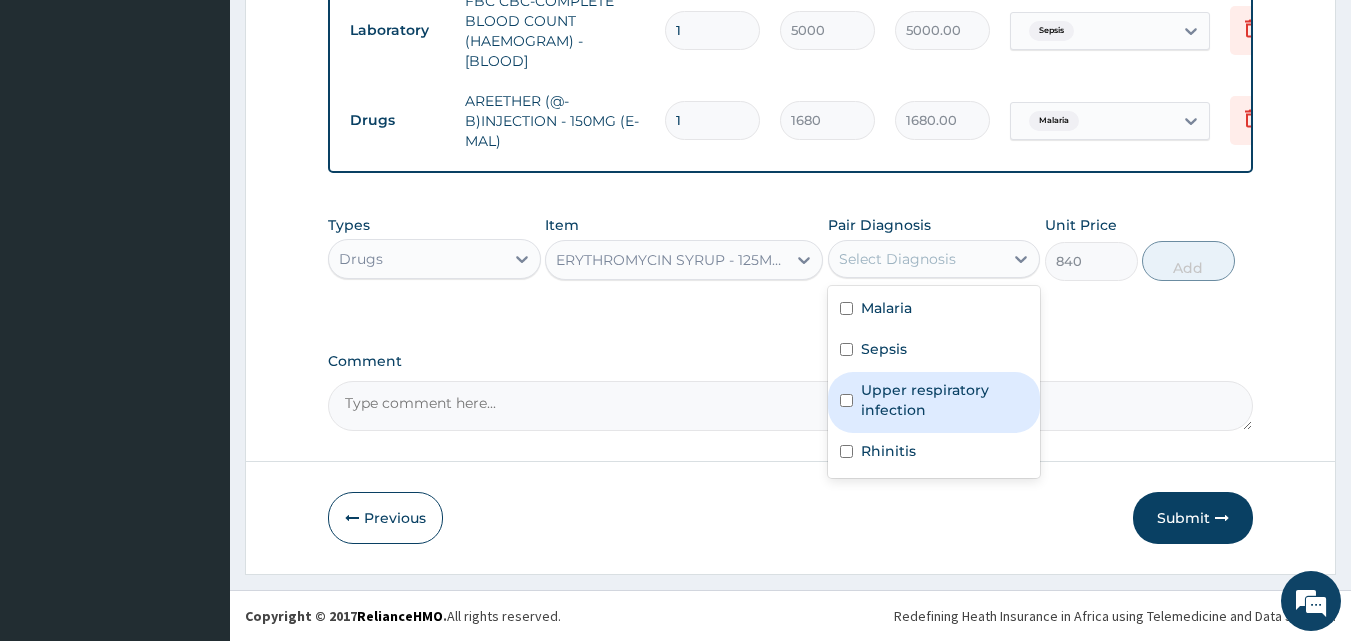 drag, startPoint x: 908, startPoint y: 403, endPoint x: 1072, endPoint y: 340, distance: 175.68437 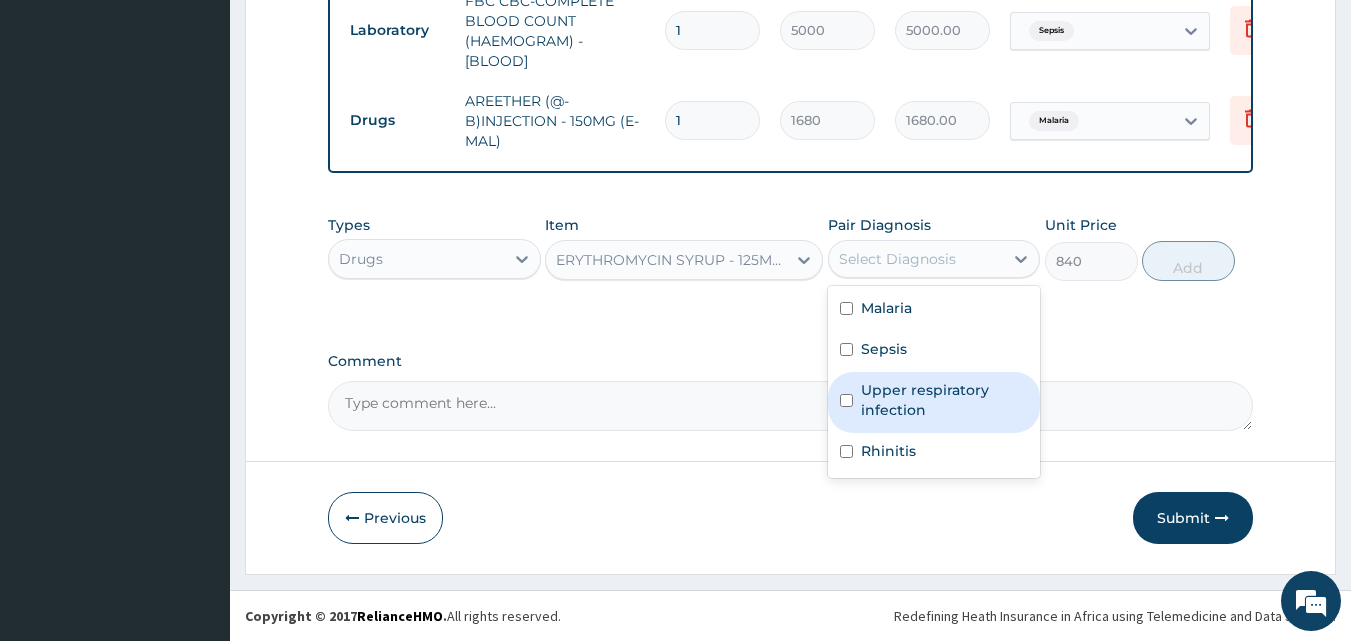 click on "Upper respiratory infection" at bounding box center [945, 400] 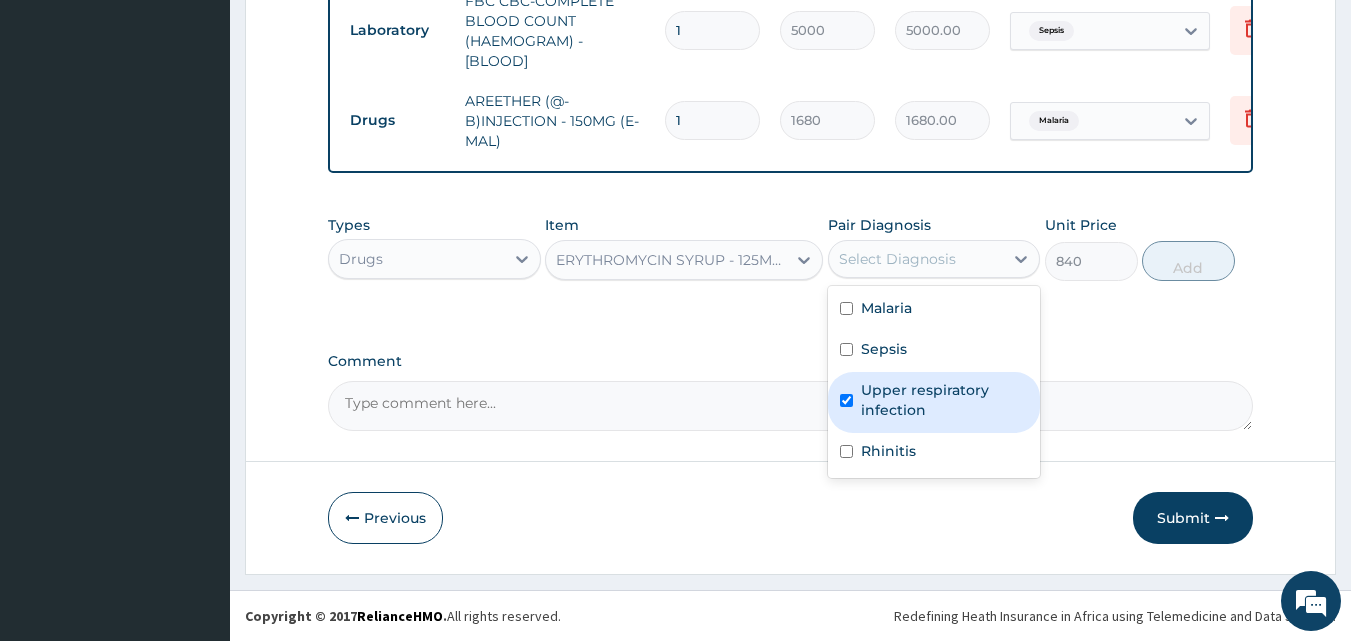 checkbox on "true" 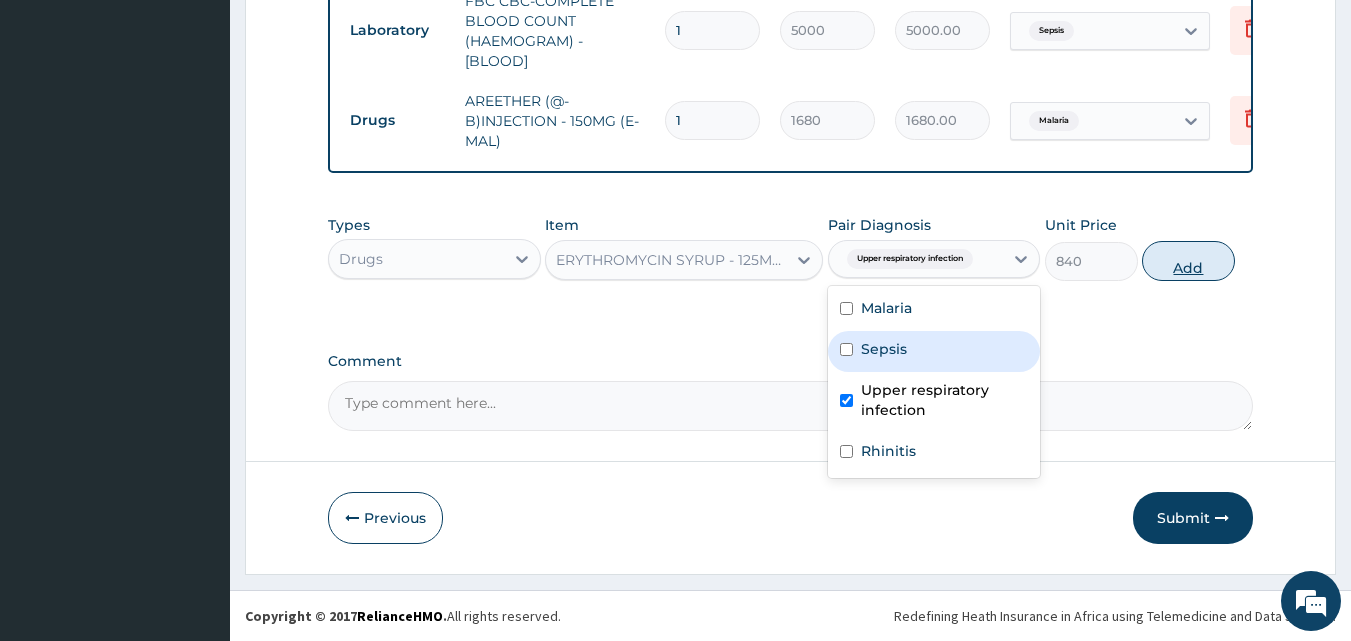 drag, startPoint x: 1181, startPoint y: 264, endPoint x: 1158, endPoint y: 253, distance: 25.495098 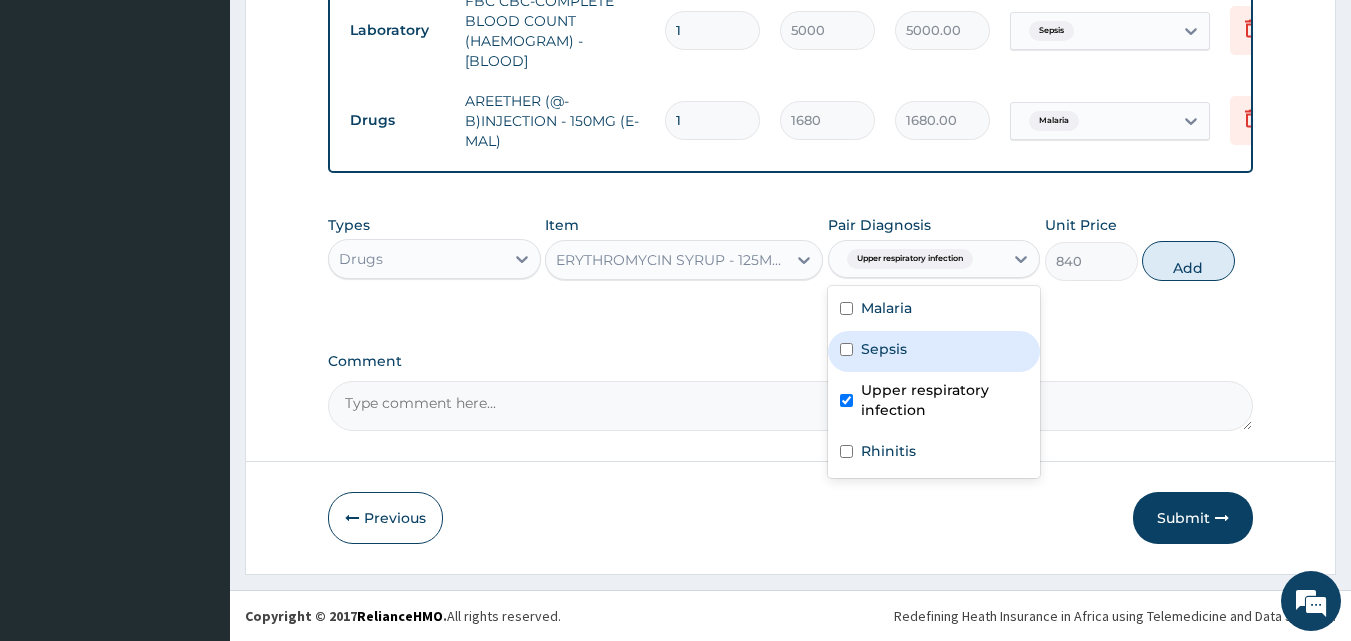 click on "Add" at bounding box center (1188, 261) 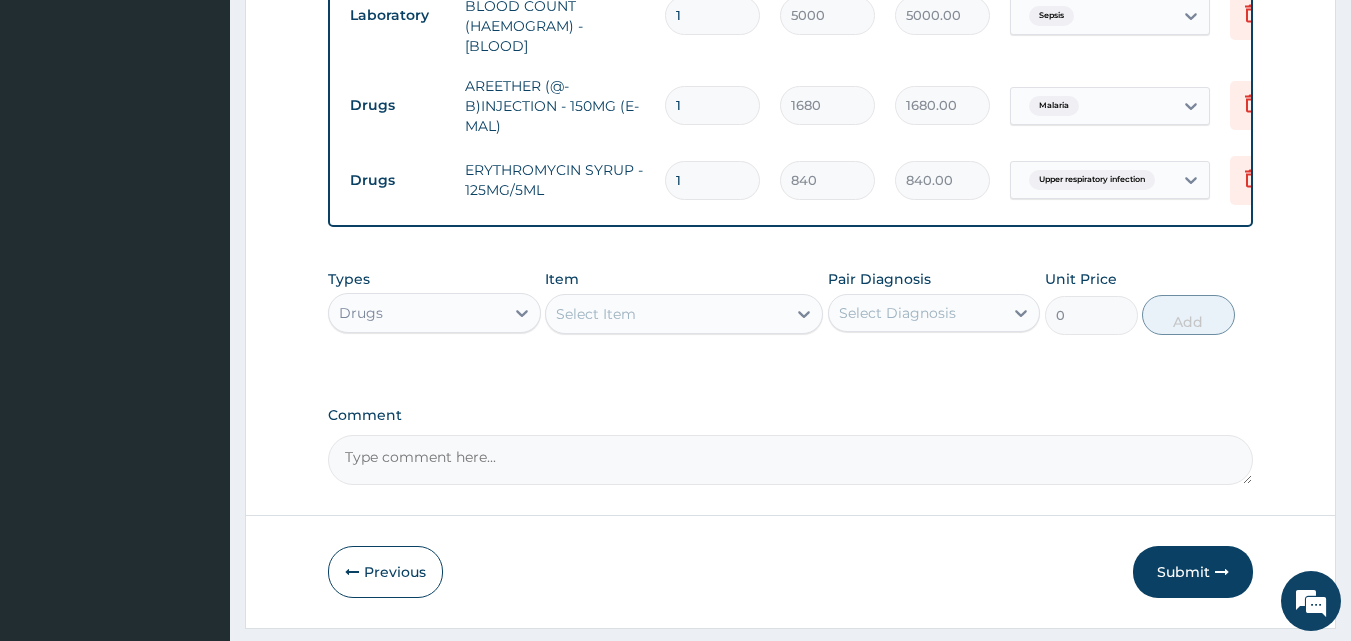 click on "Select Item" at bounding box center (666, 314) 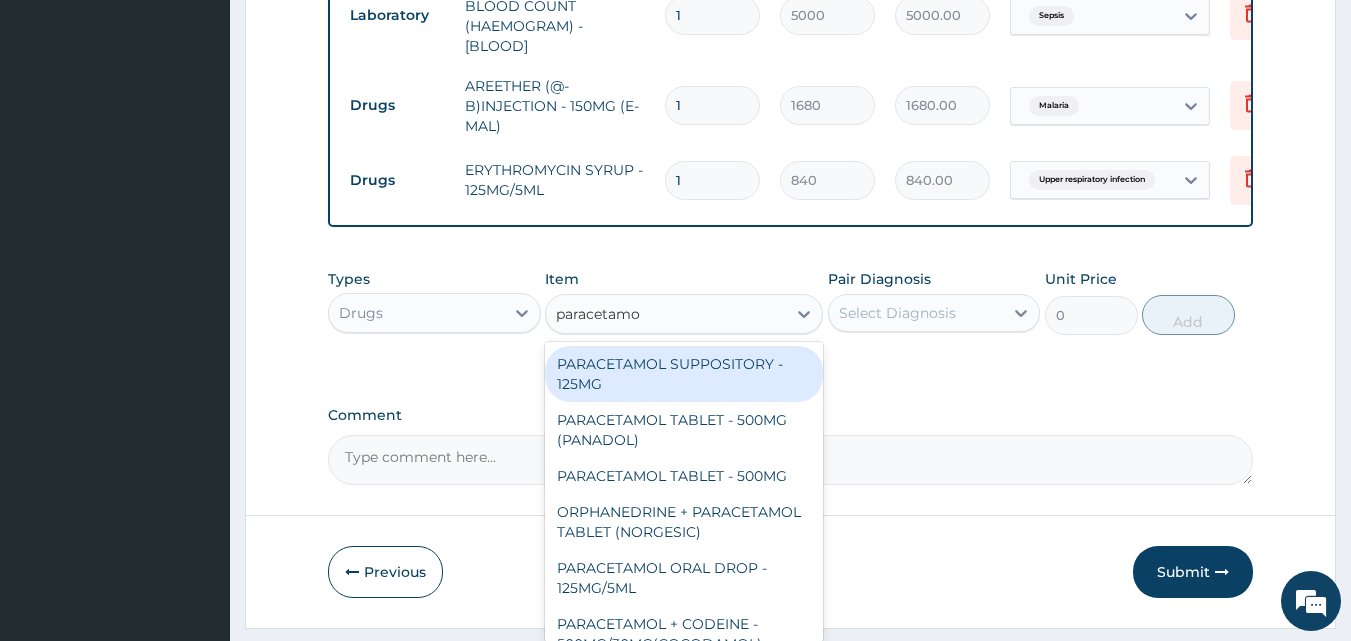 type on "paracetamol" 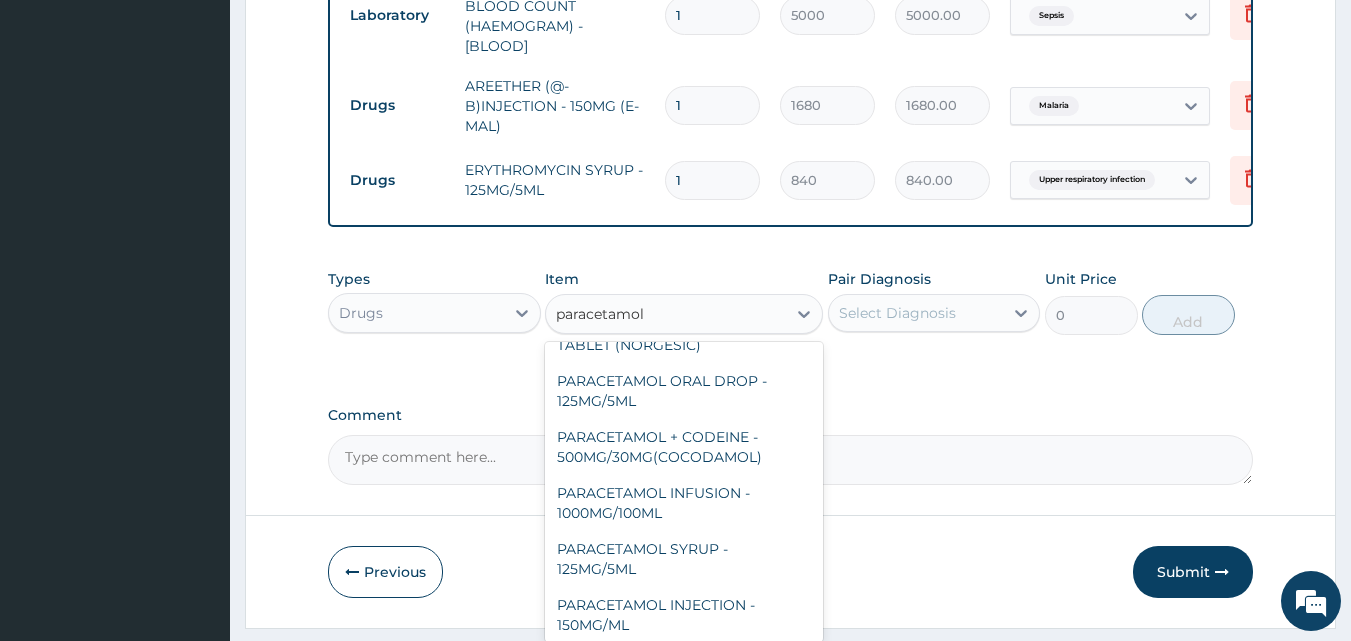 scroll, scrollTop: 212, scrollLeft: 0, axis: vertical 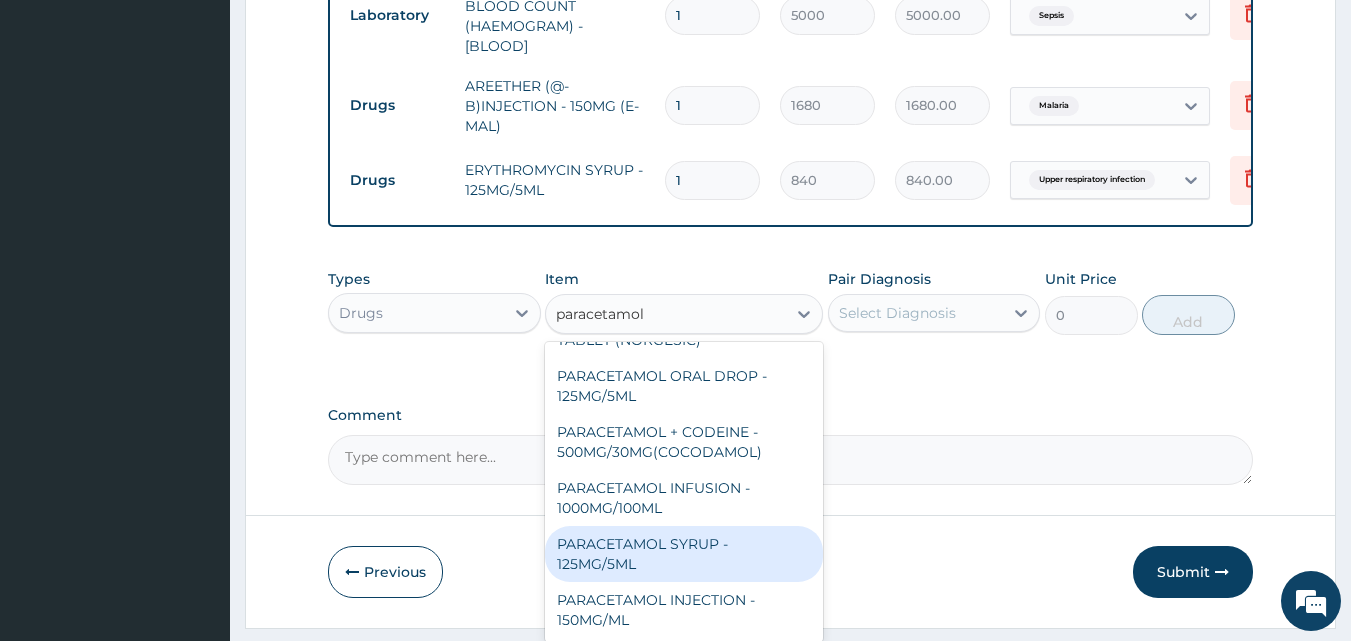 drag, startPoint x: 691, startPoint y: 554, endPoint x: 732, endPoint y: 518, distance: 54.56189 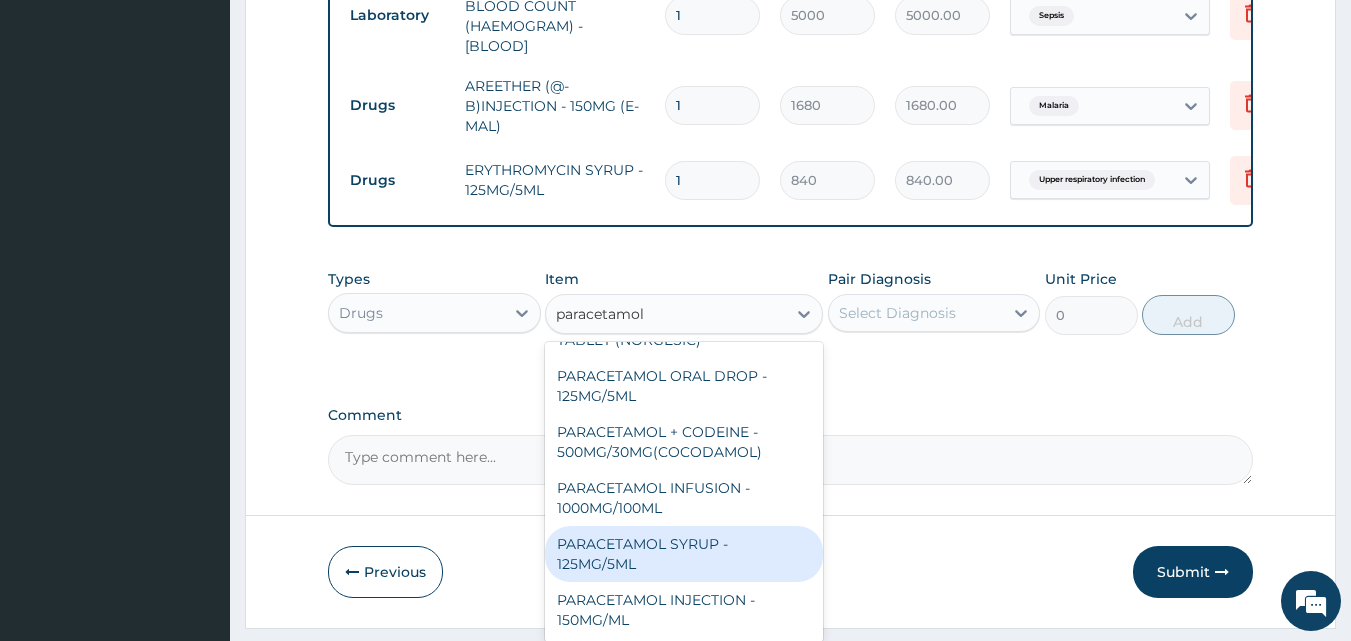 click on "PARACETAMOL SYRUP - 125MG/5ML" at bounding box center (684, 554) 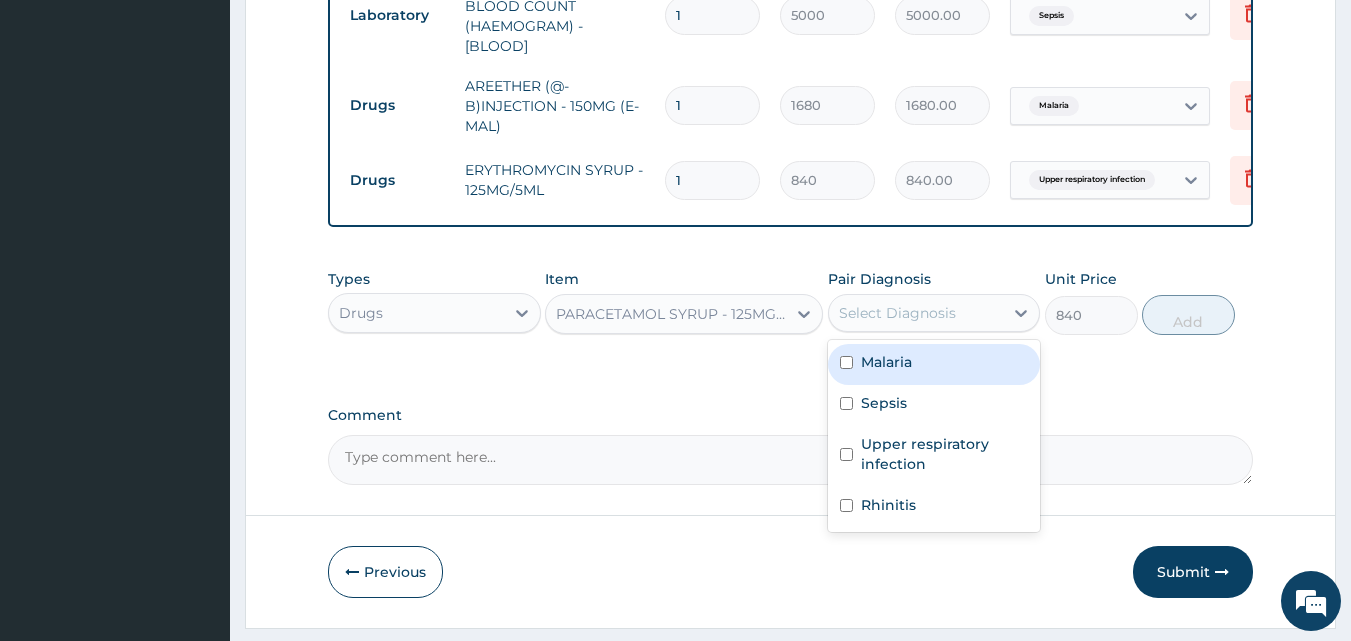 click on "Select Diagnosis" at bounding box center [897, 313] 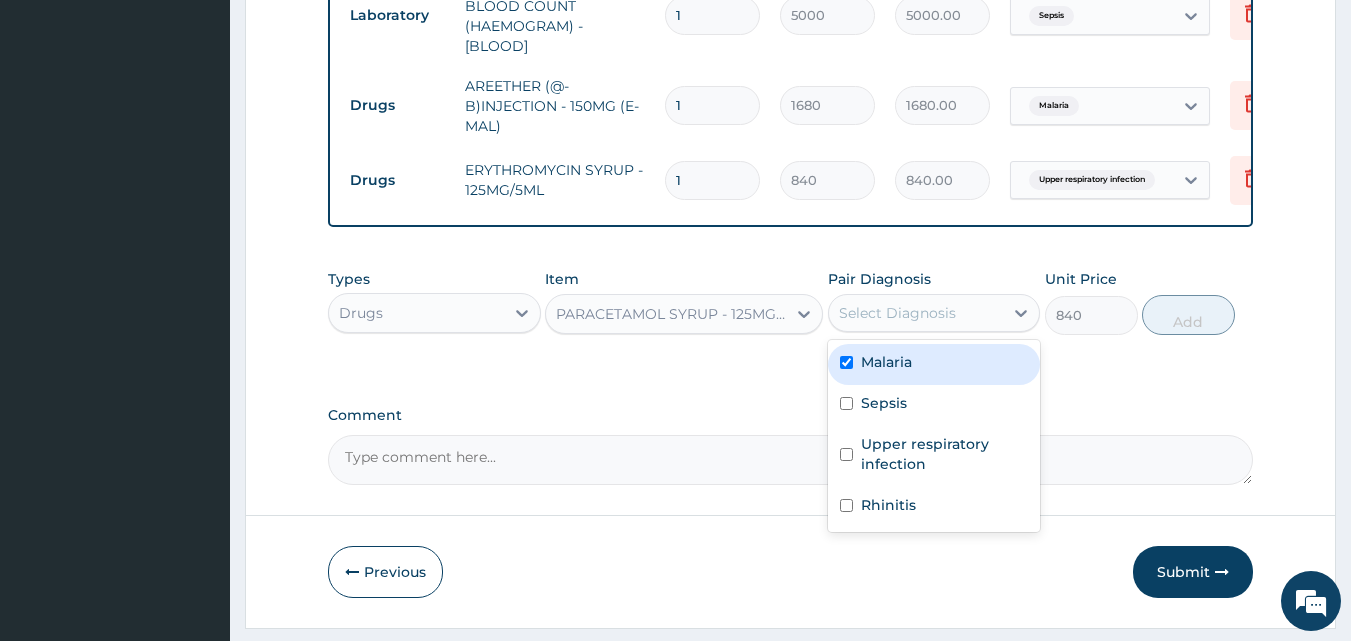 checkbox on "true" 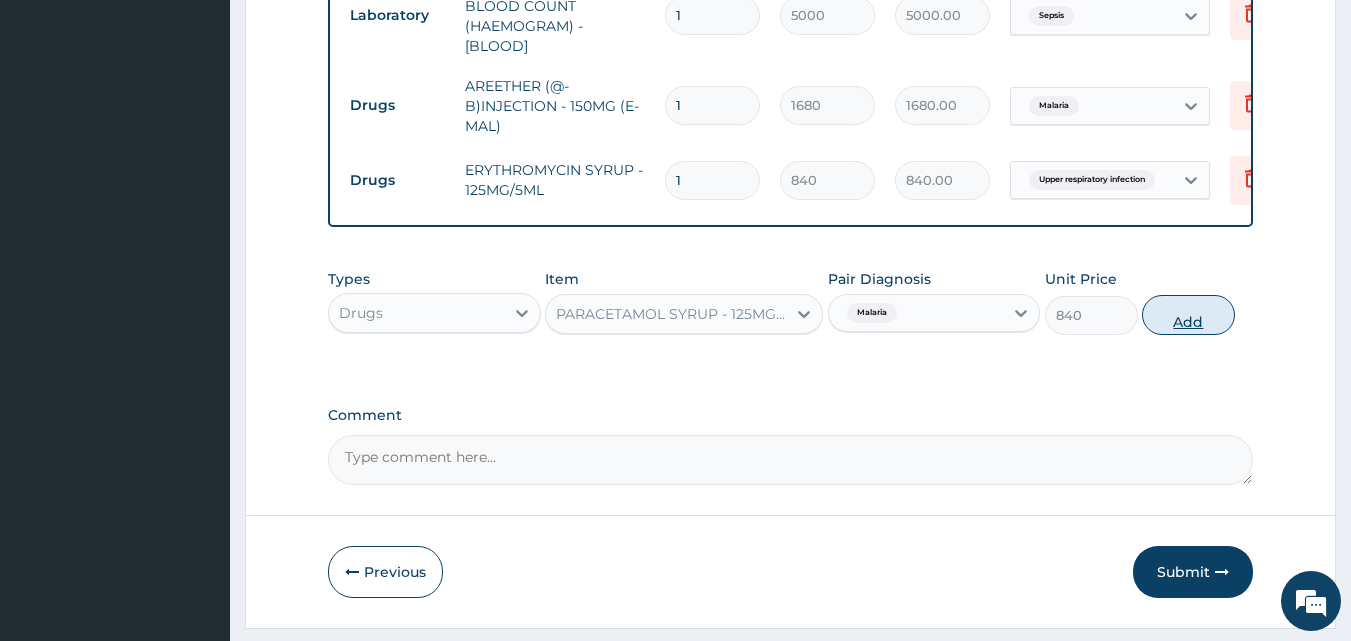 click on "Add" at bounding box center (1188, 315) 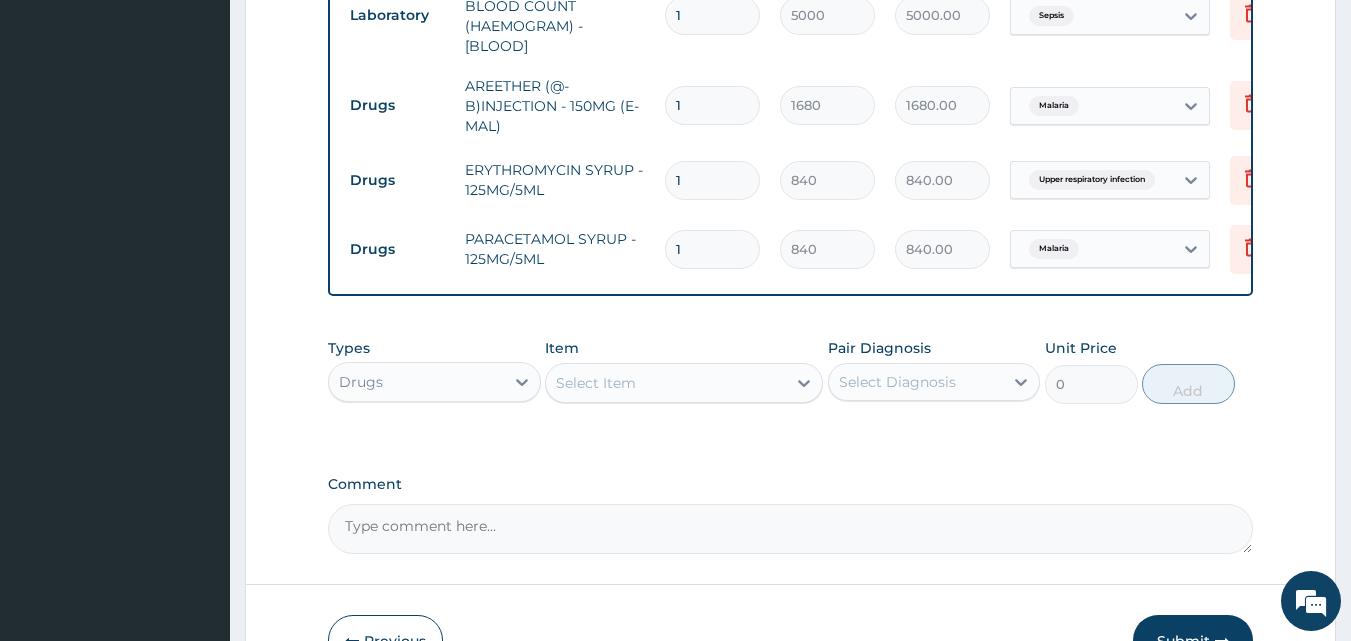 click on "Select Item" at bounding box center [684, 383] 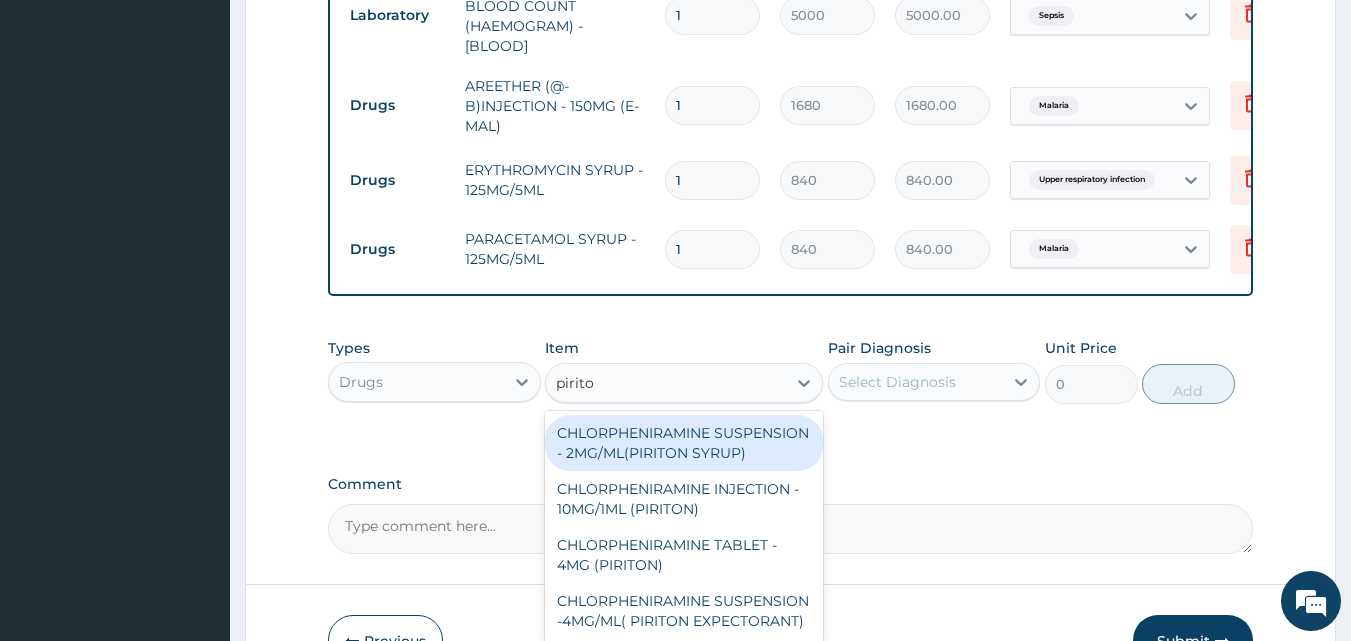 type on "piriton" 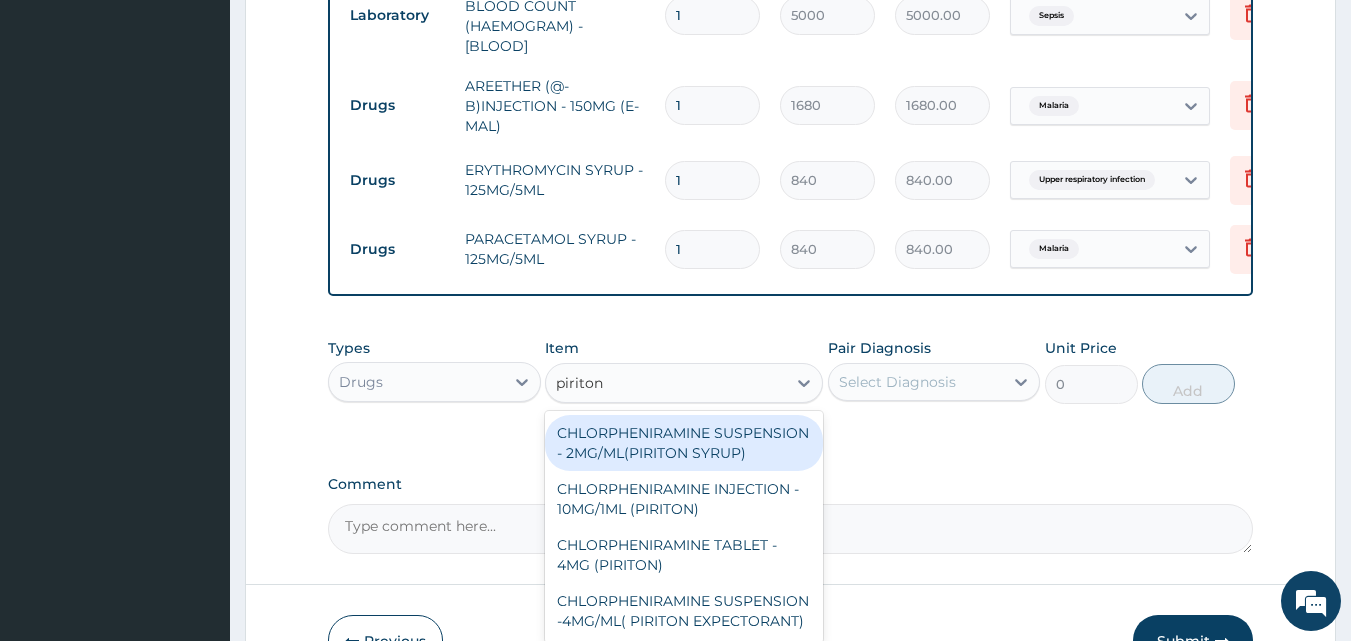 drag, startPoint x: 675, startPoint y: 462, endPoint x: 715, endPoint y: 450, distance: 41.761227 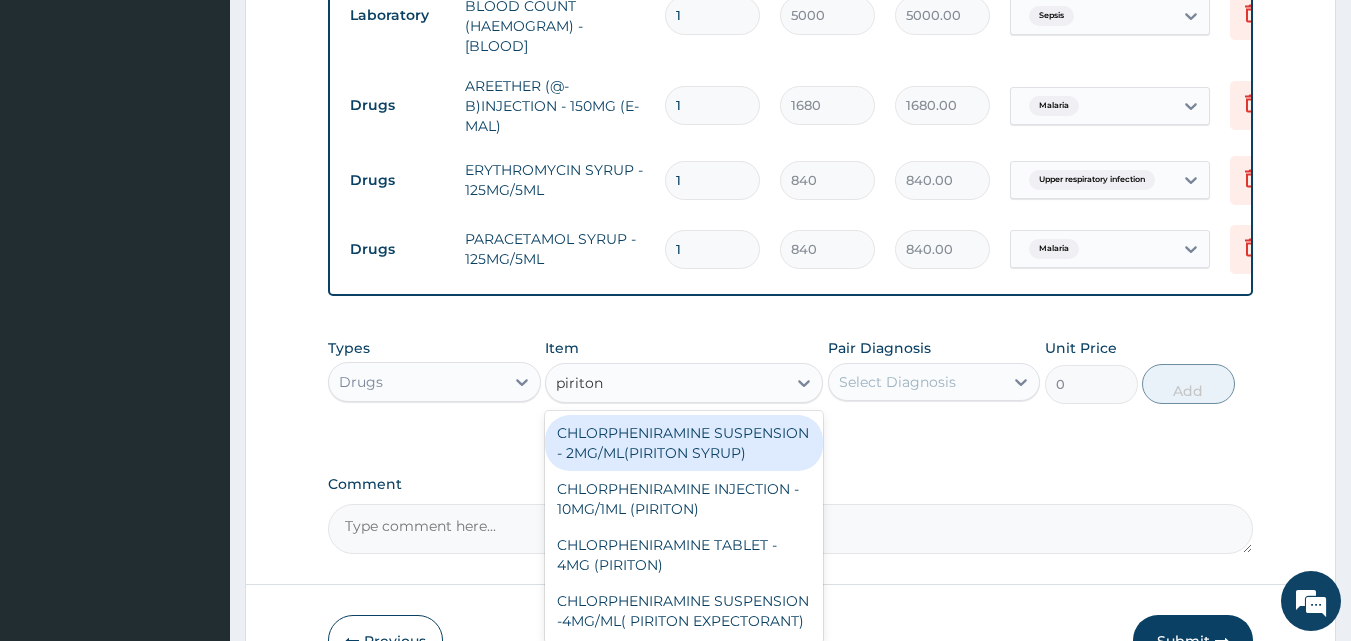 click on "CHLORPHENIRAMINE SUSPENSION - 2MG/ML(PIRITON SYRUP)" at bounding box center (684, 443) 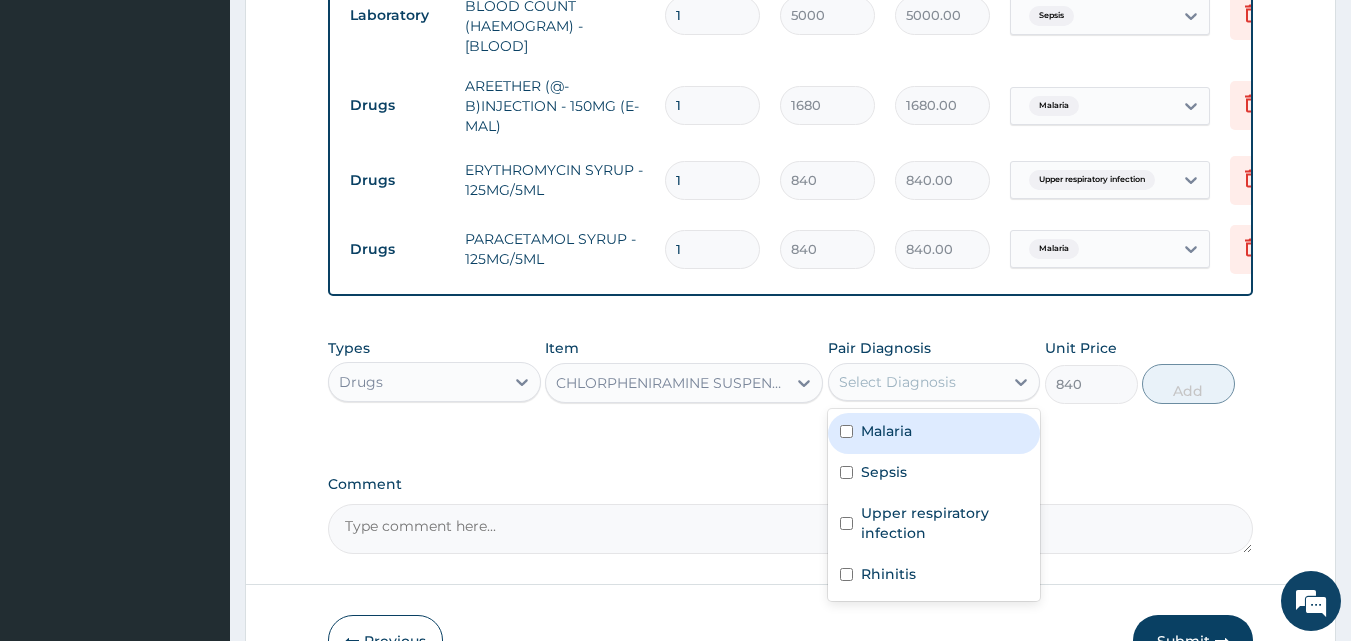 click on "Select Diagnosis" at bounding box center (897, 382) 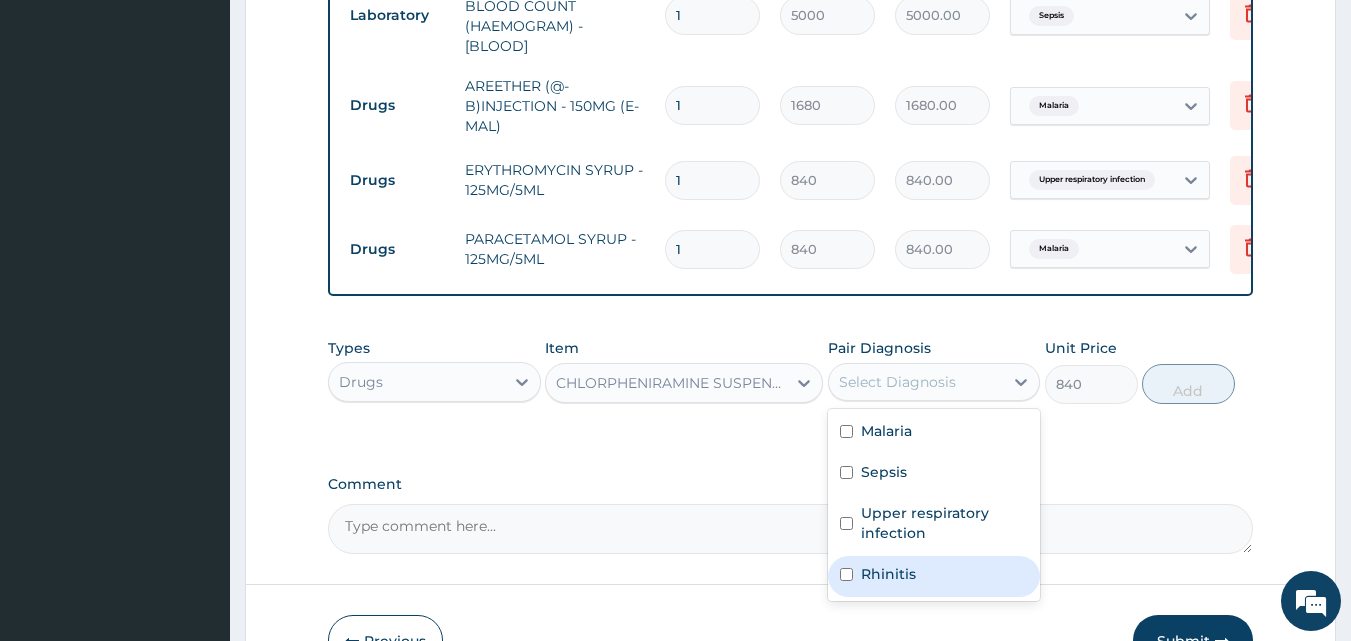 drag, startPoint x: 905, startPoint y: 587, endPoint x: 1010, endPoint y: 495, distance: 139.60301 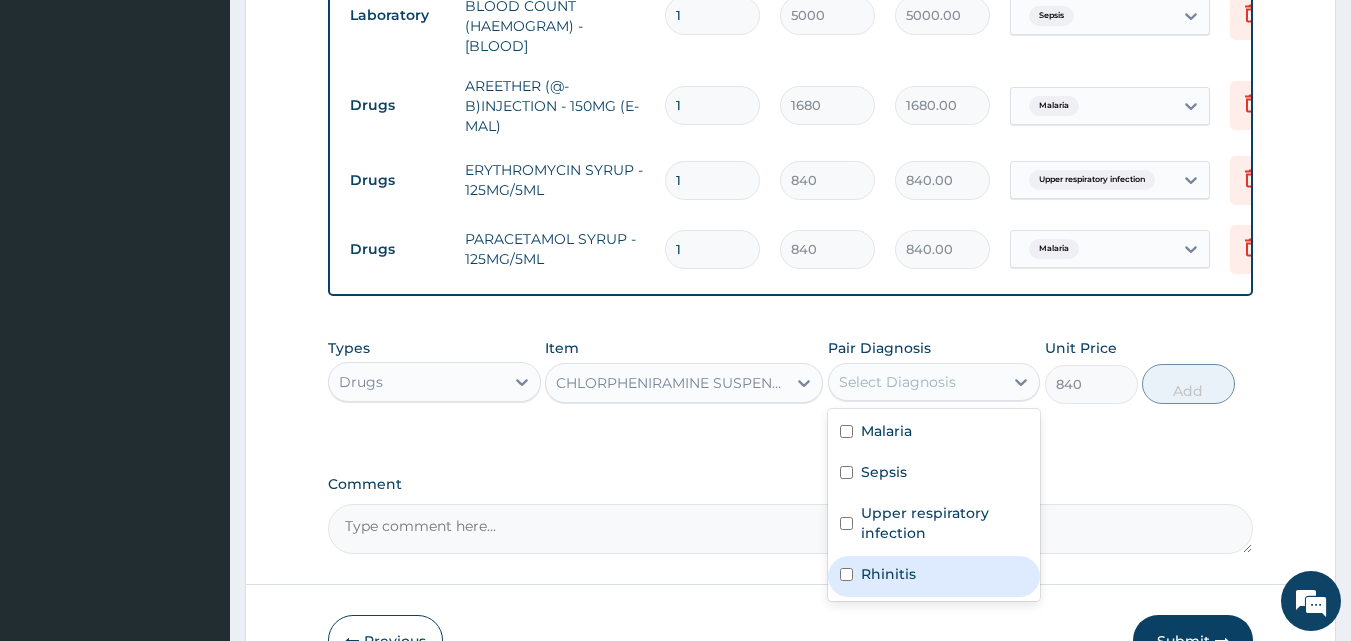 click on "Rhinitis" at bounding box center (934, 576) 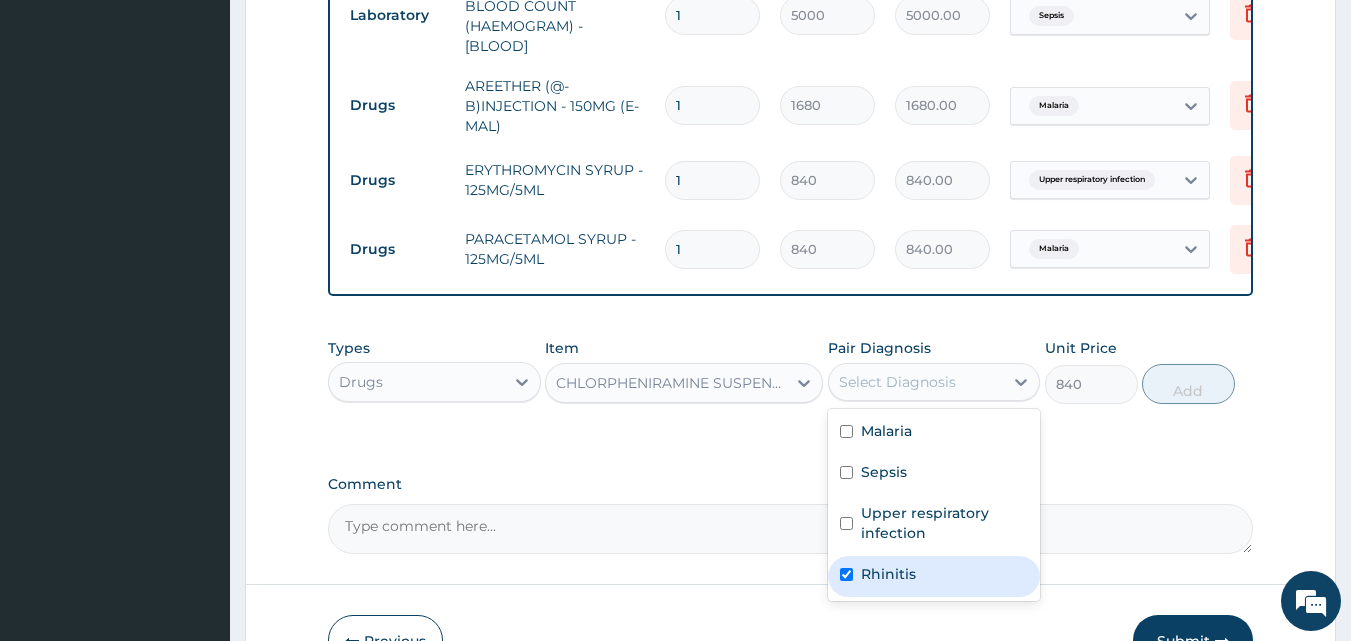 checkbox on "true" 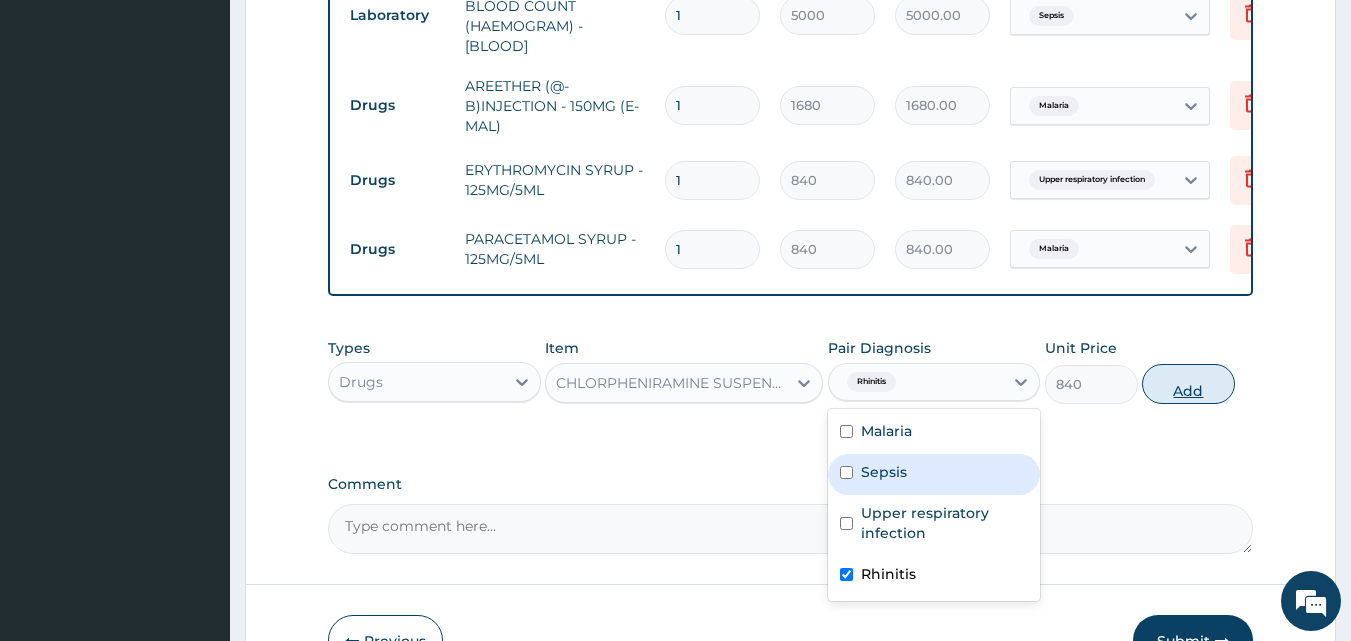 drag, startPoint x: 1179, startPoint y: 399, endPoint x: 949, endPoint y: 452, distance: 236.02754 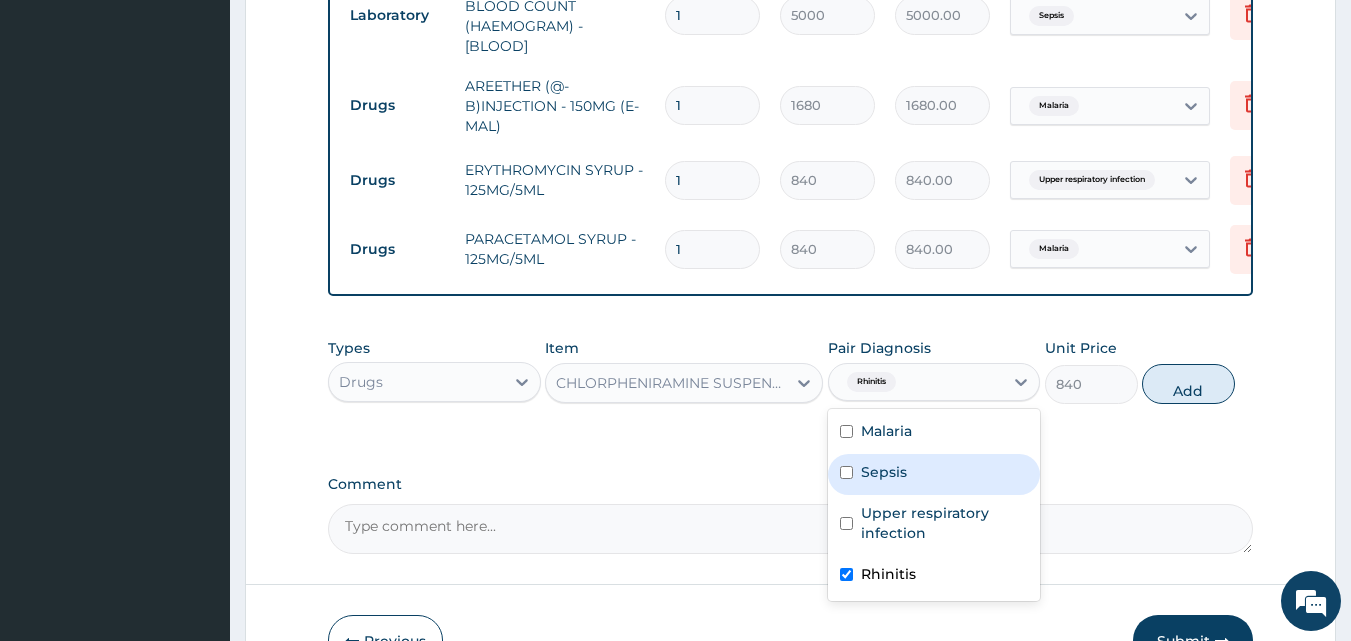 click on "Add" at bounding box center (1188, 384) 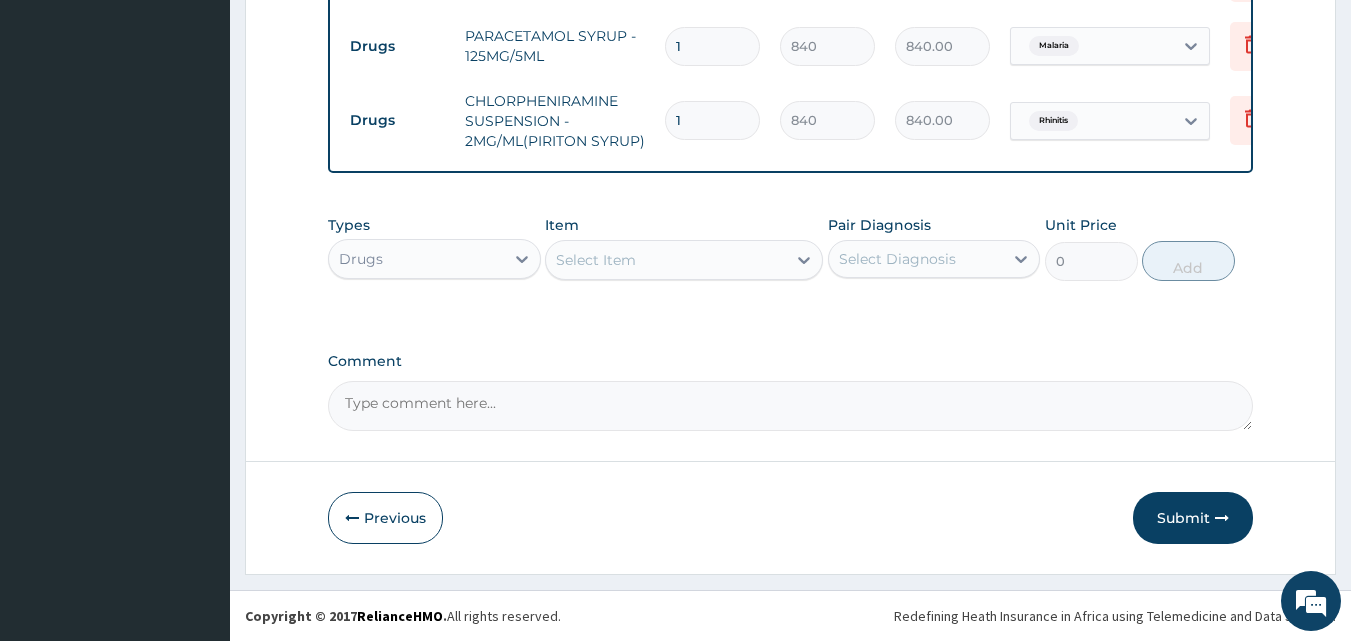 scroll, scrollTop: 1119, scrollLeft: 0, axis: vertical 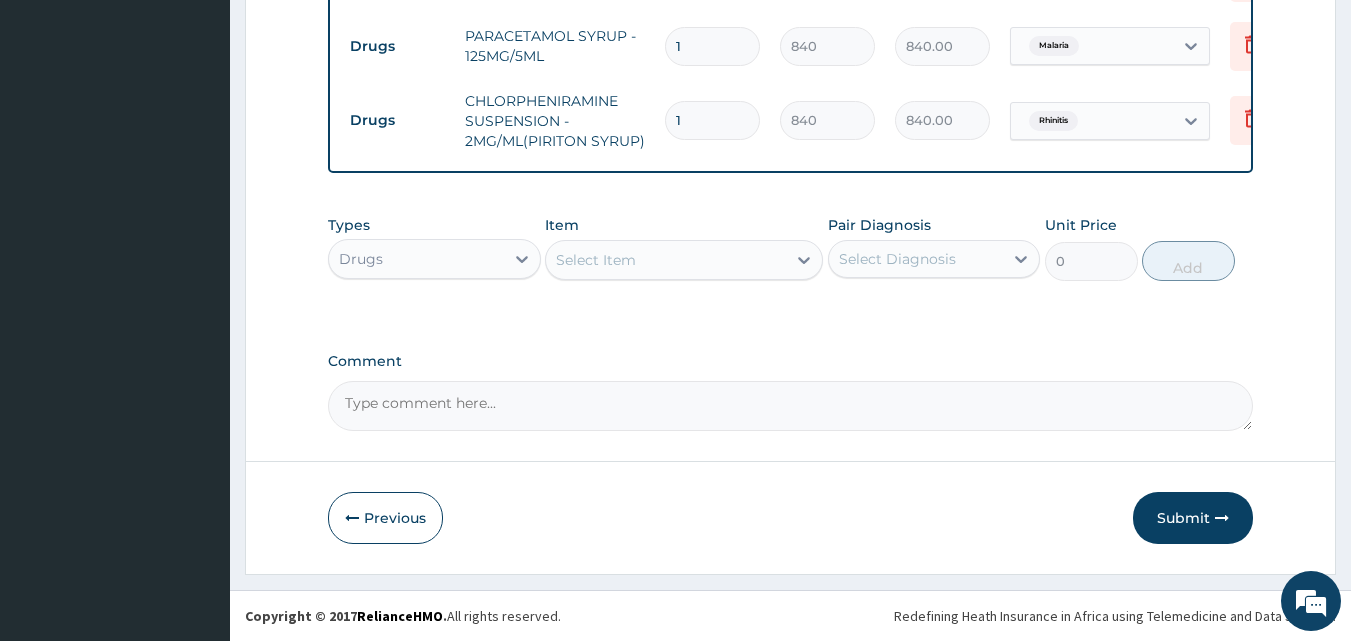 click on "Select Item" at bounding box center [666, 260] 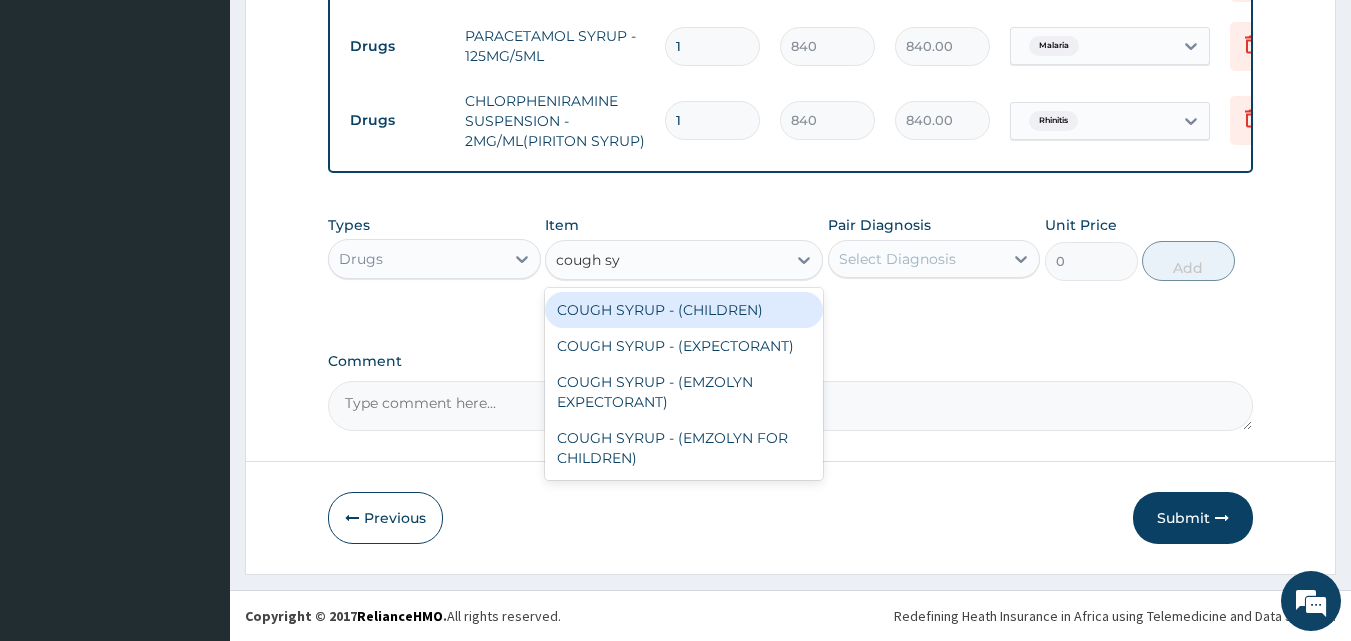 type on "cough syr" 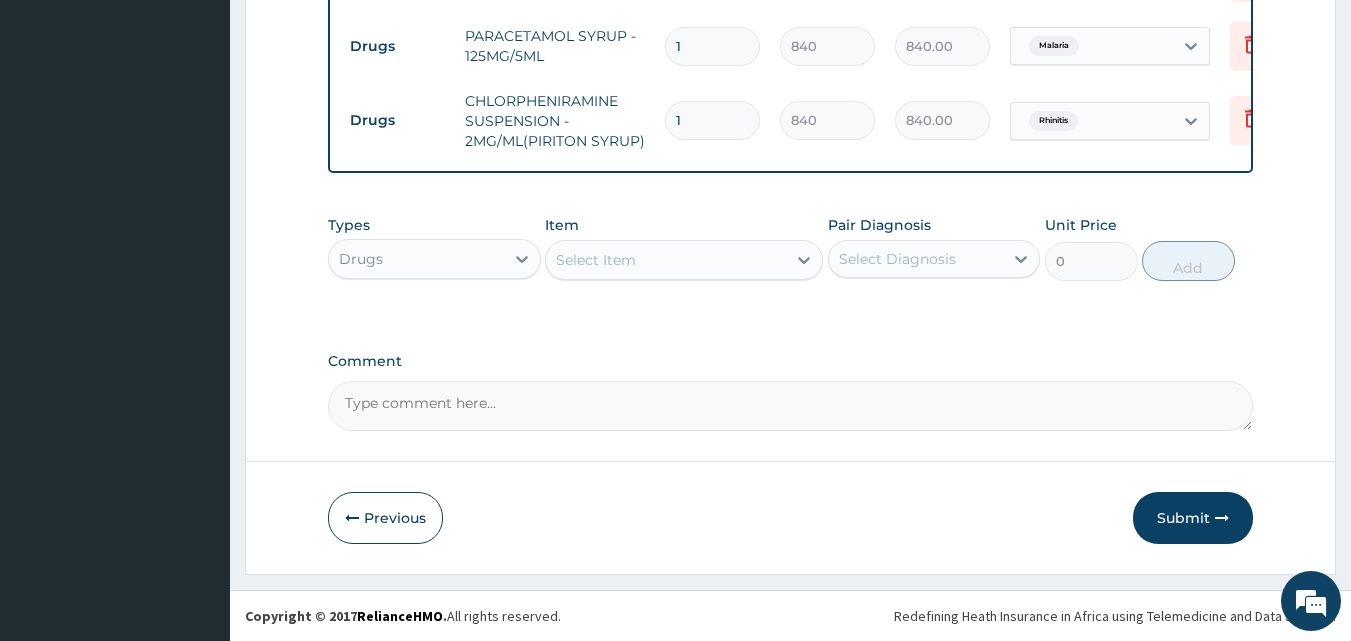 click on "Types Drugs Item option CHLORPHENIRAMINE SUSPENSION - 2MG/ML(PIRITON SYRUP), selected.   Select is focused ,type to refine list, press Down to open the menu,  Select Item Pair Diagnosis Select Diagnosis Unit Price 0 Add" at bounding box center (791, 248) 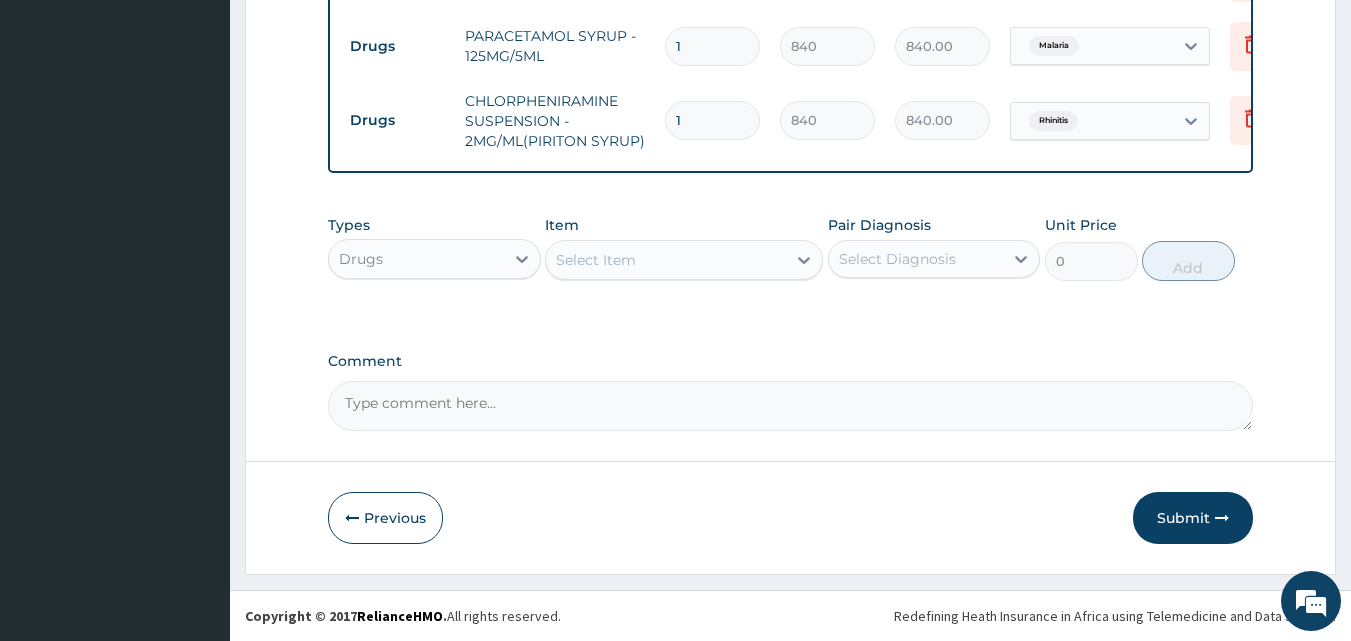 click on "Select Item" at bounding box center [596, 260] 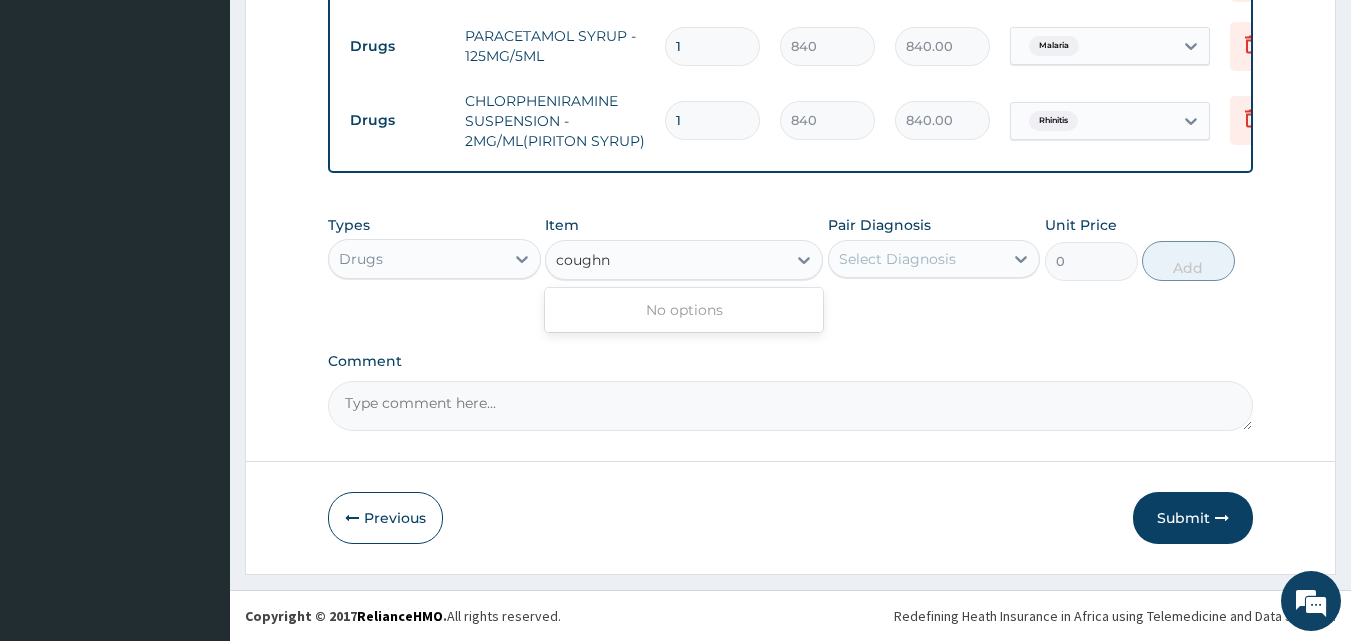type on "cough" 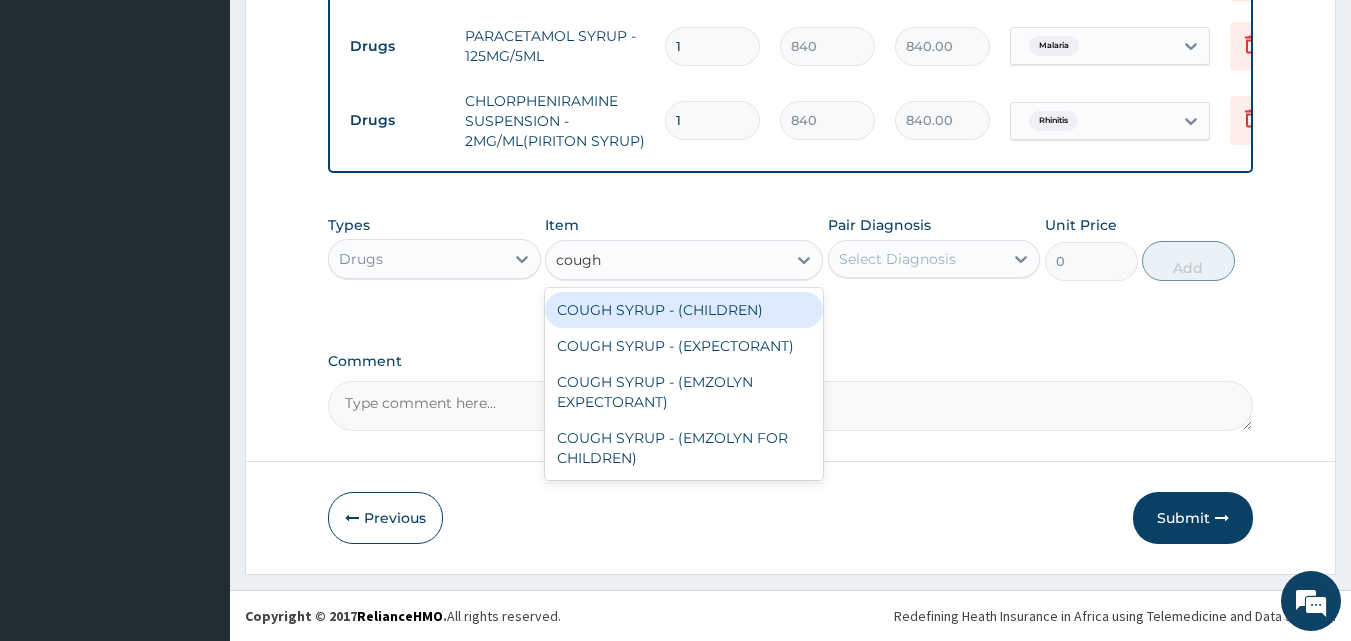 drag, startPoint x: 656, startPoint y: 311, endPoint x: 694, endPoint y: 294, distance: 41.62932 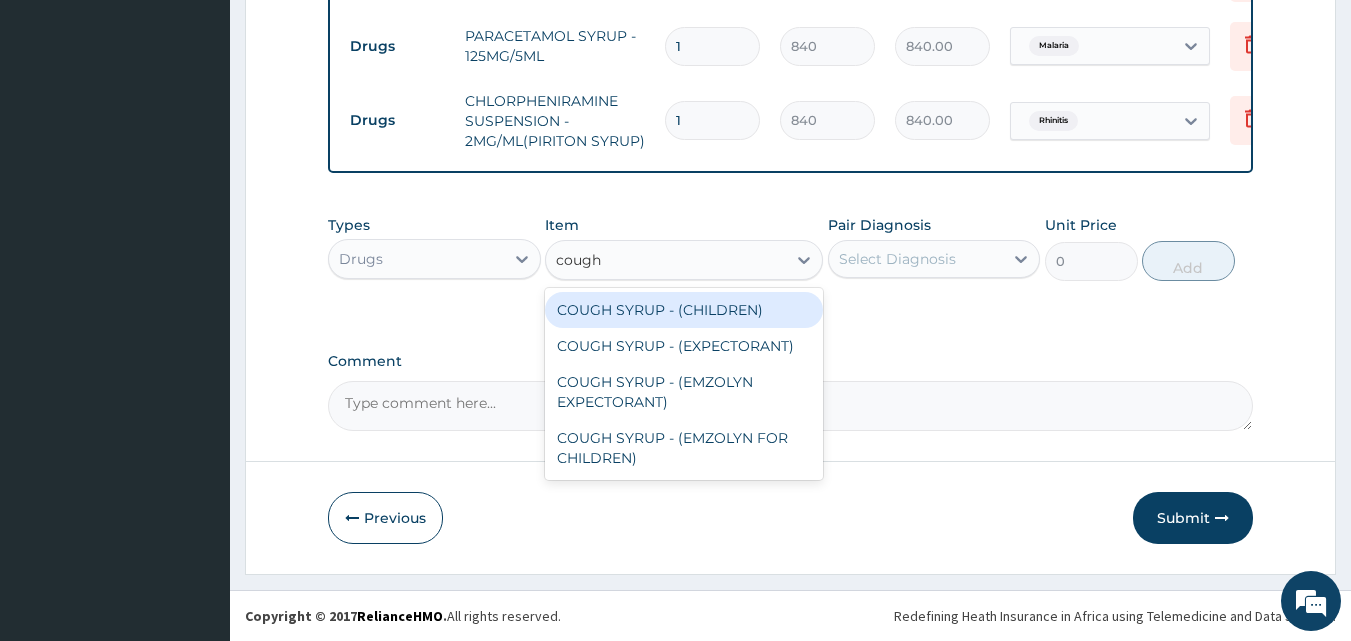 click on "COUGH SYRUP - (CHILDREN)" at bounding box center (684, 310) 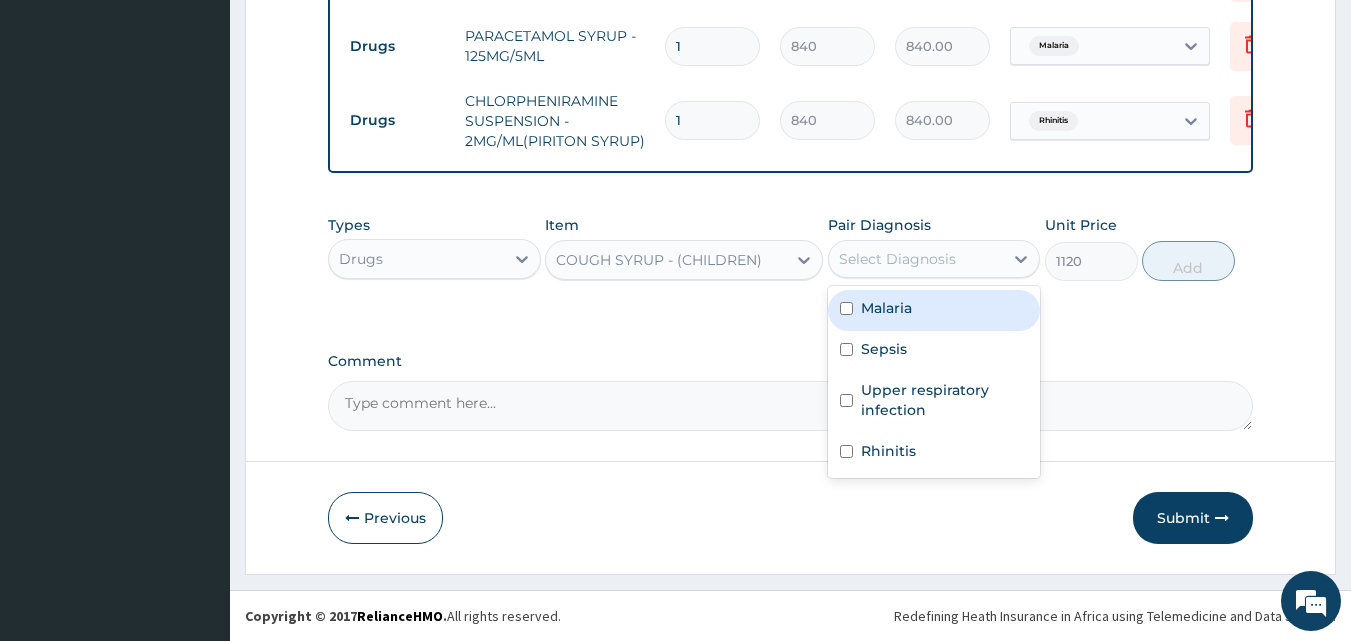 click on "Select Diagnosis" at bounding box center (916, 259) 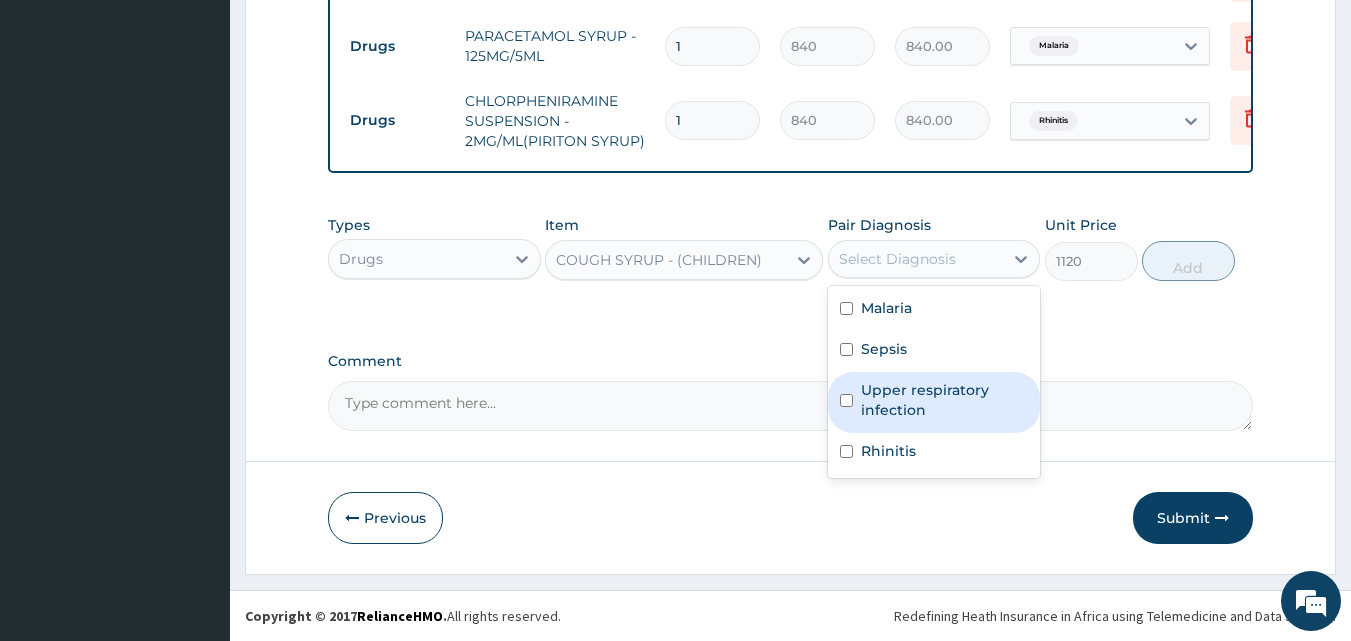 click on "Upper respiratory infection" at bounding box center [945, 400] 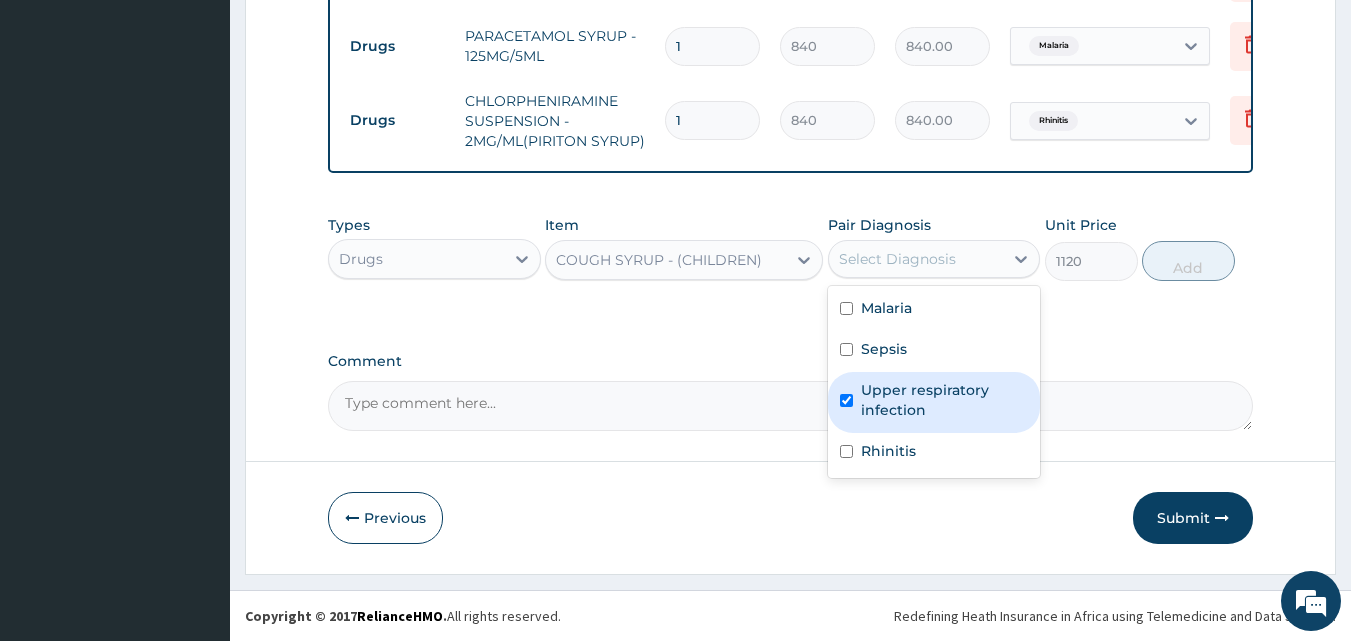 checkbox on "true" 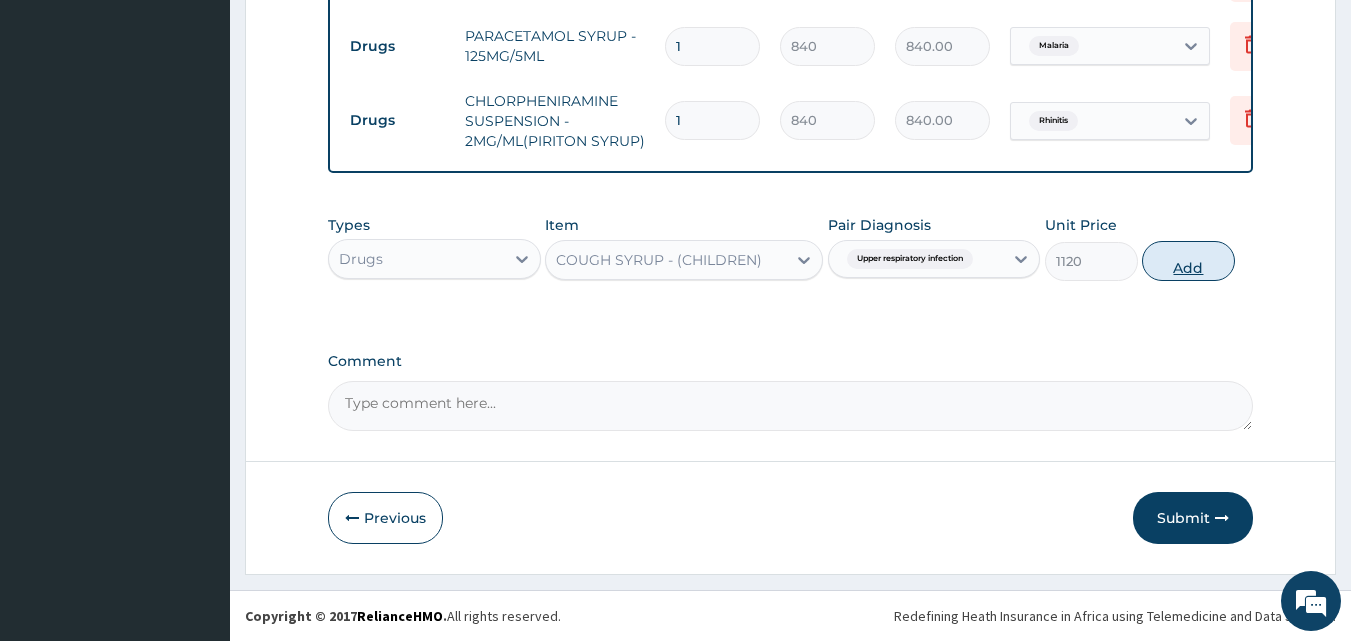 click on "Add" at bounding box center (1188, 261) 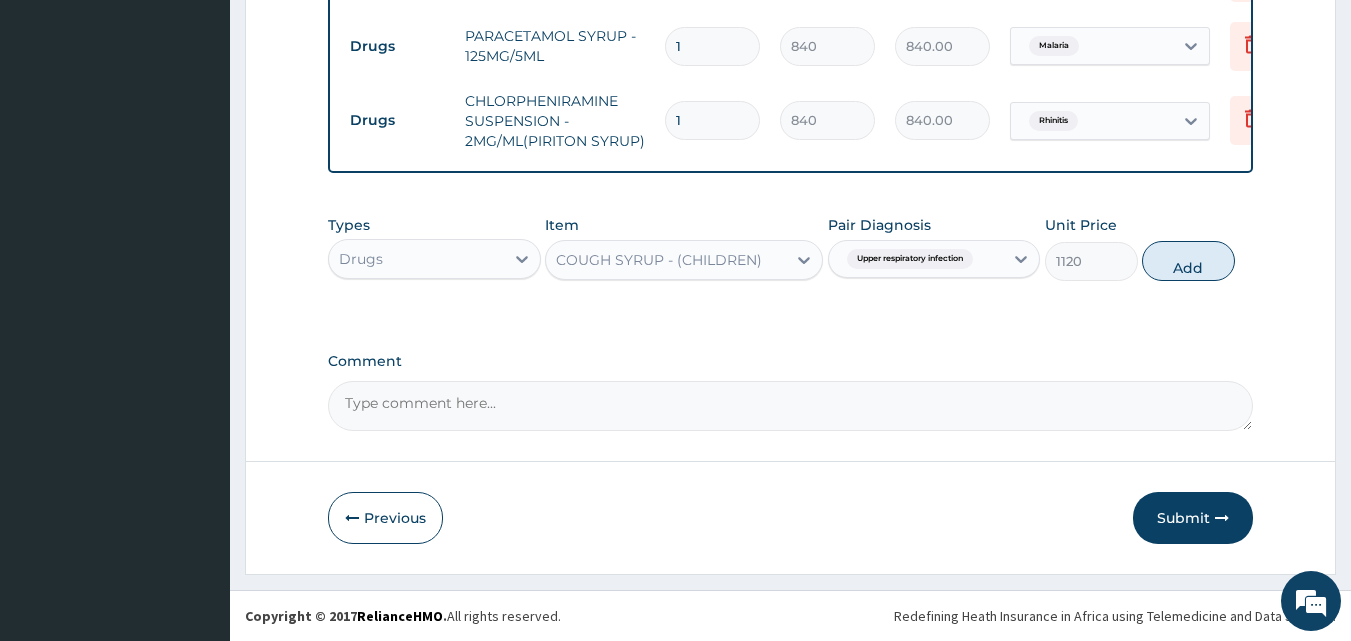 type on "0" 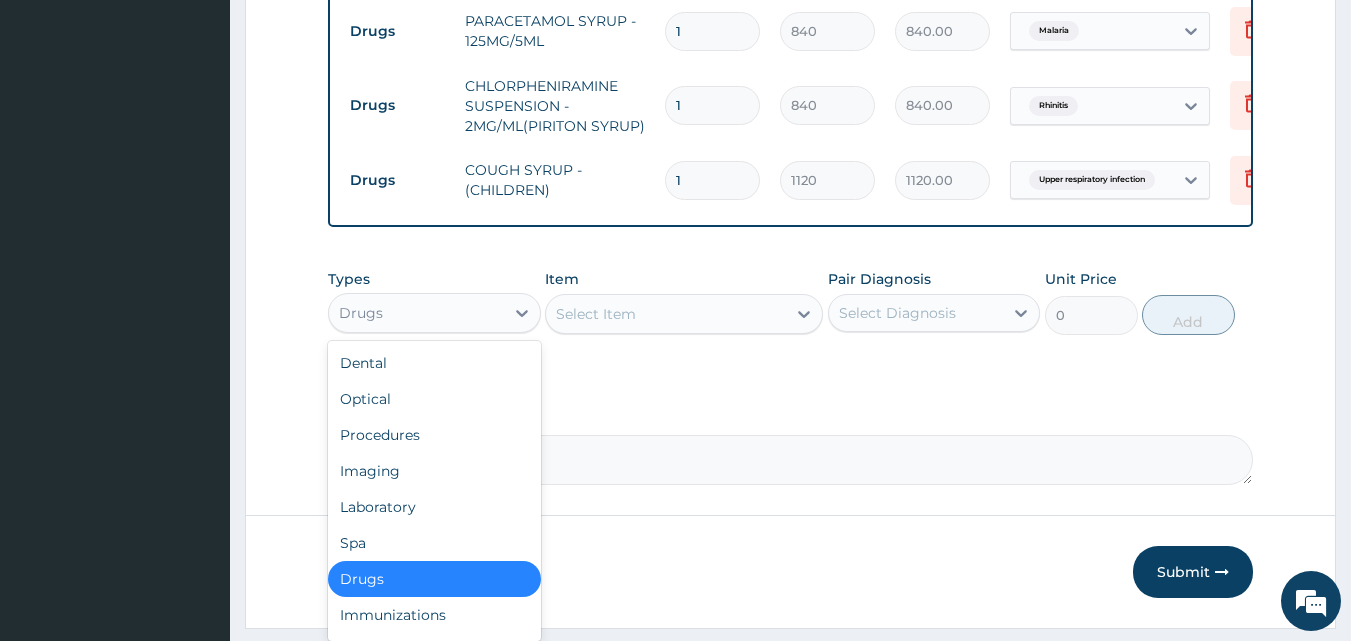 drag, startPoint x: 457, startPoint y: 320, endPoint x: 419, endPoint y: 377, distance: 68.50548 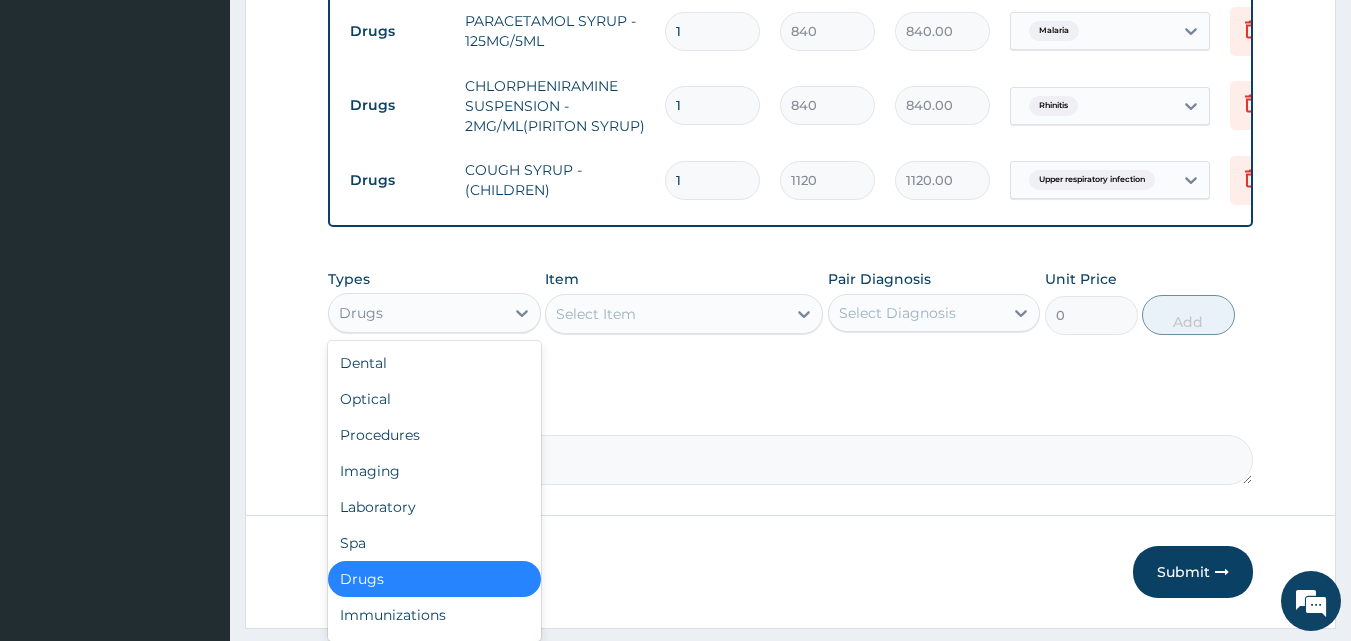 click on "Drugs" at bounding box center [416, 313] 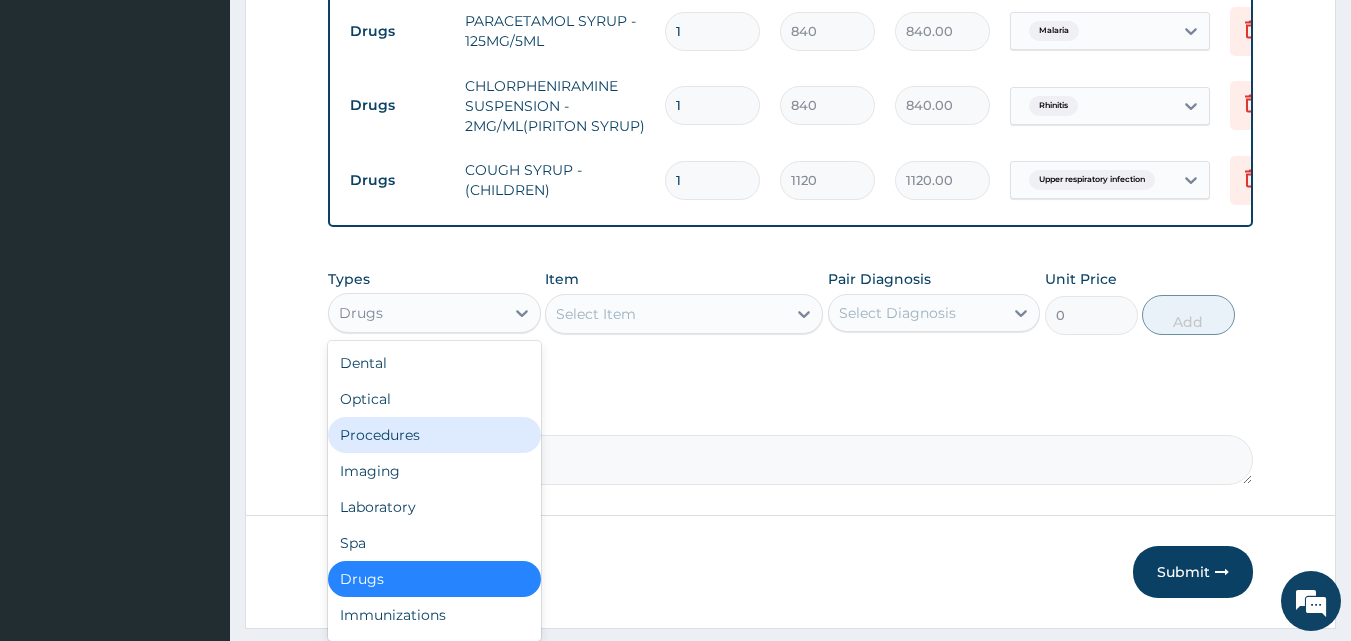 click on "Procedures" at bounding box center (434, 435) 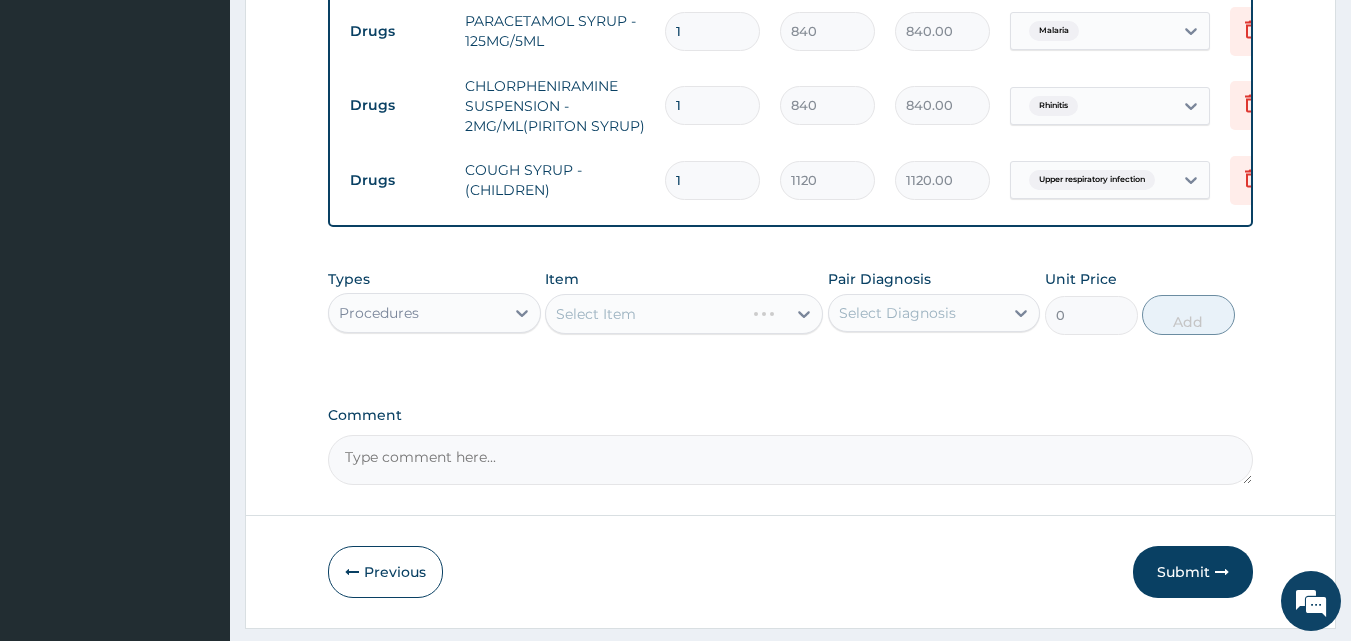 click on "Select Item" at bounding box center (684, 314) 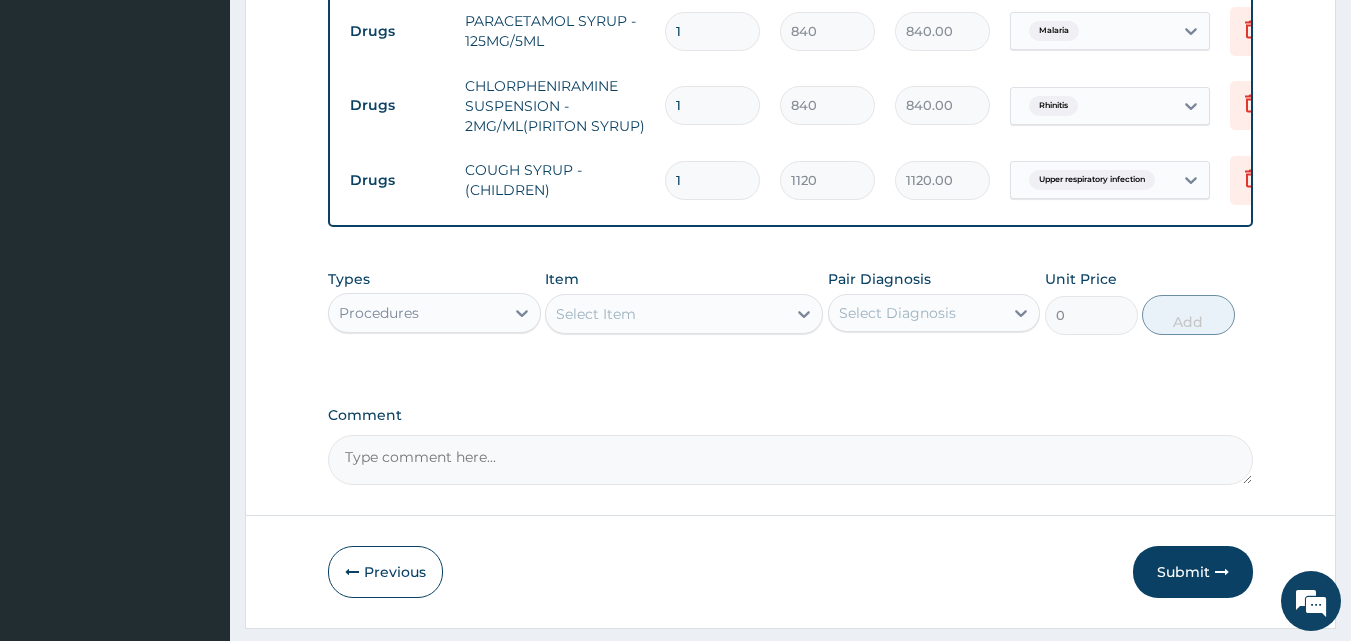 click on "Select Item" at bounding box center [666, 314] 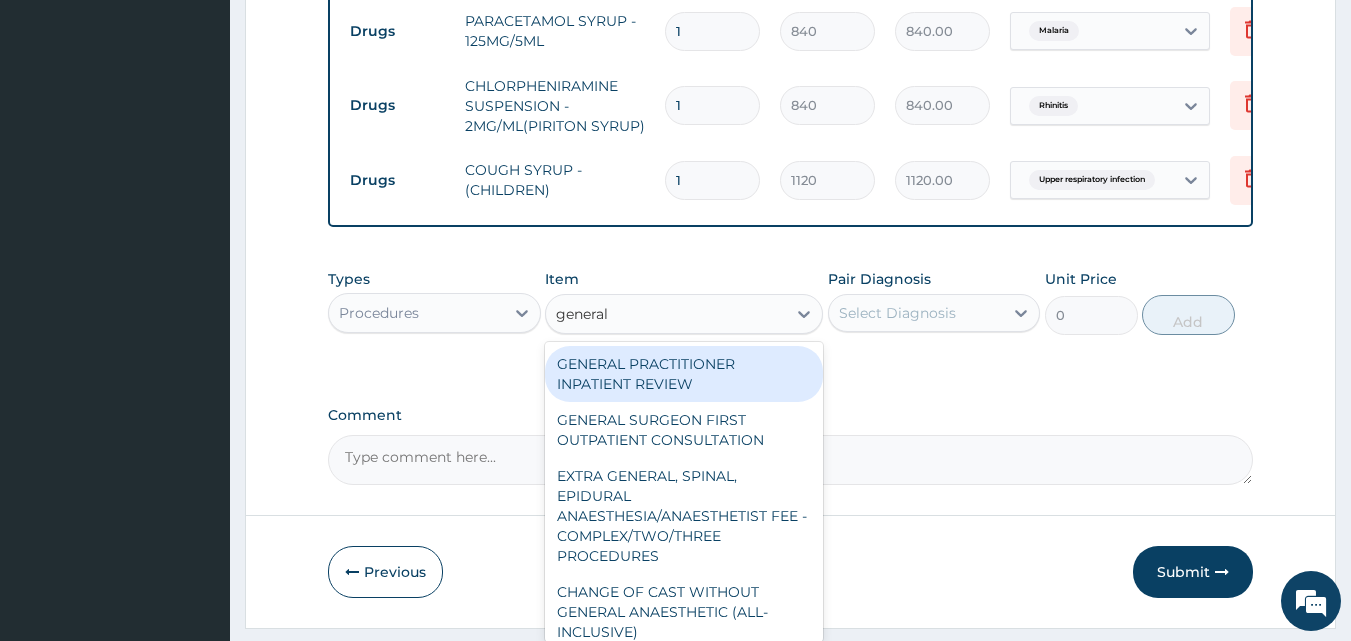 type on "general p" 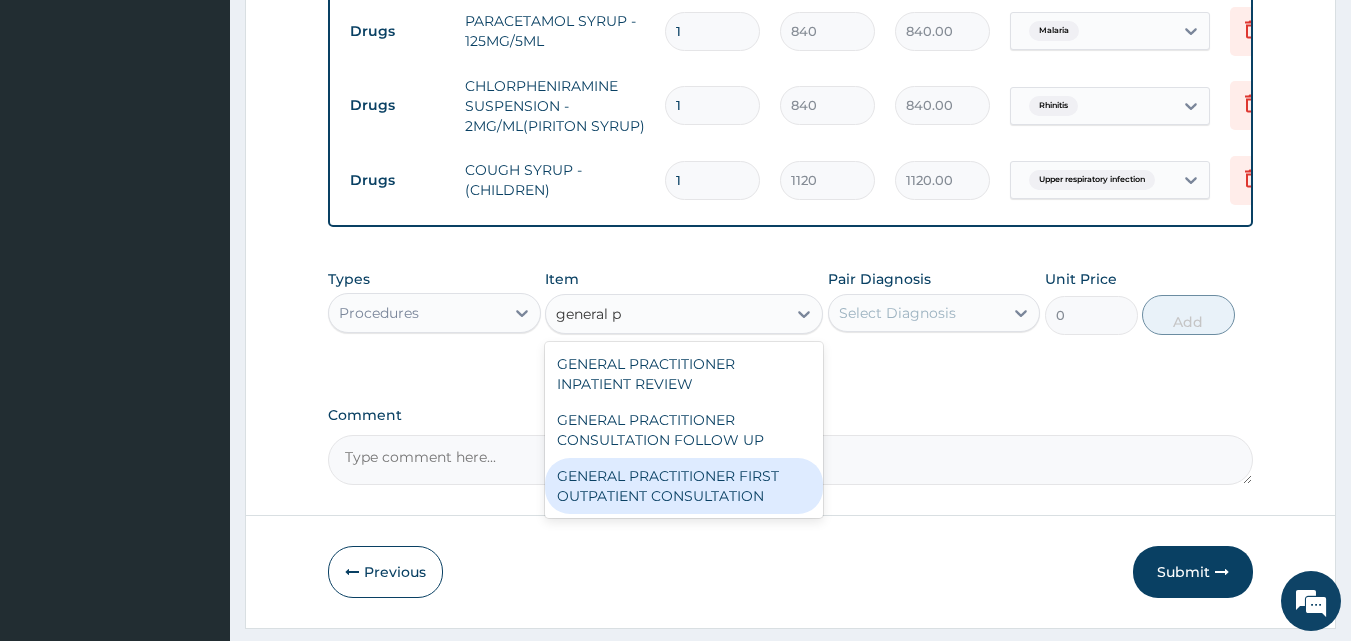 drag, startPoint x: 676, startPoint y: 500, endPoint x: 720, endPoint y: 444, distance: 71.21797 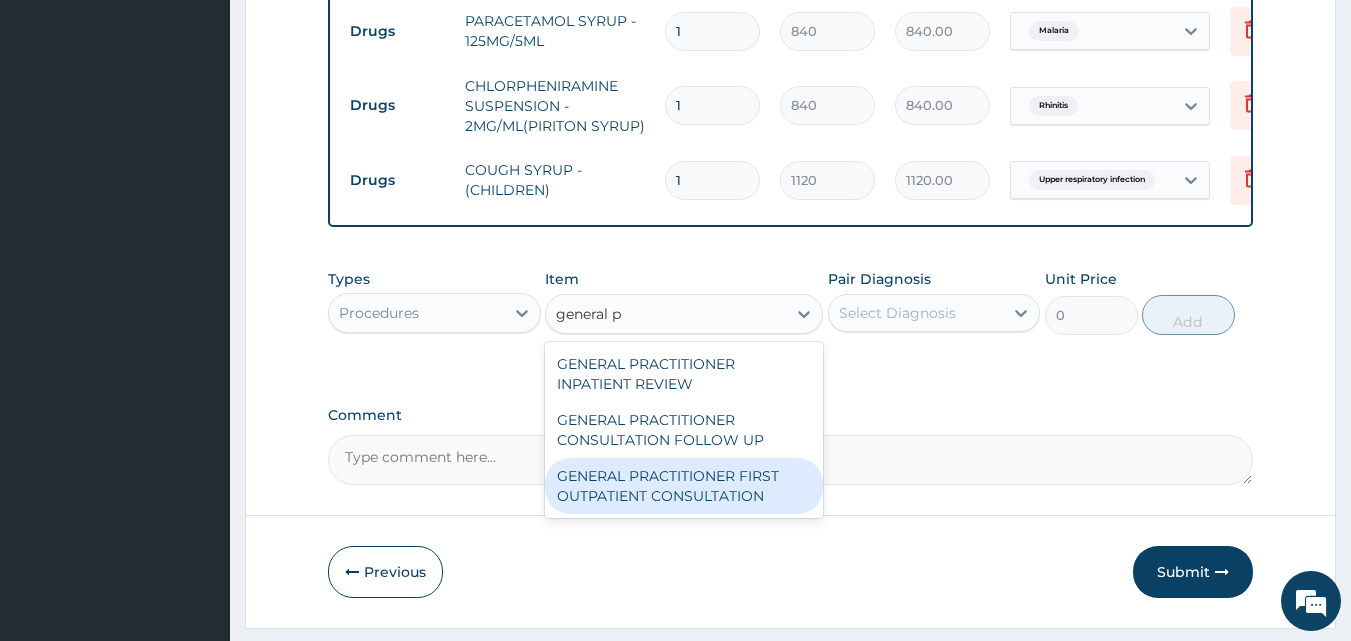 click on "GENERAL PRACTITIONER FIRST OUTPATIENT CONSULTATION" at bounding box center [684, 486] 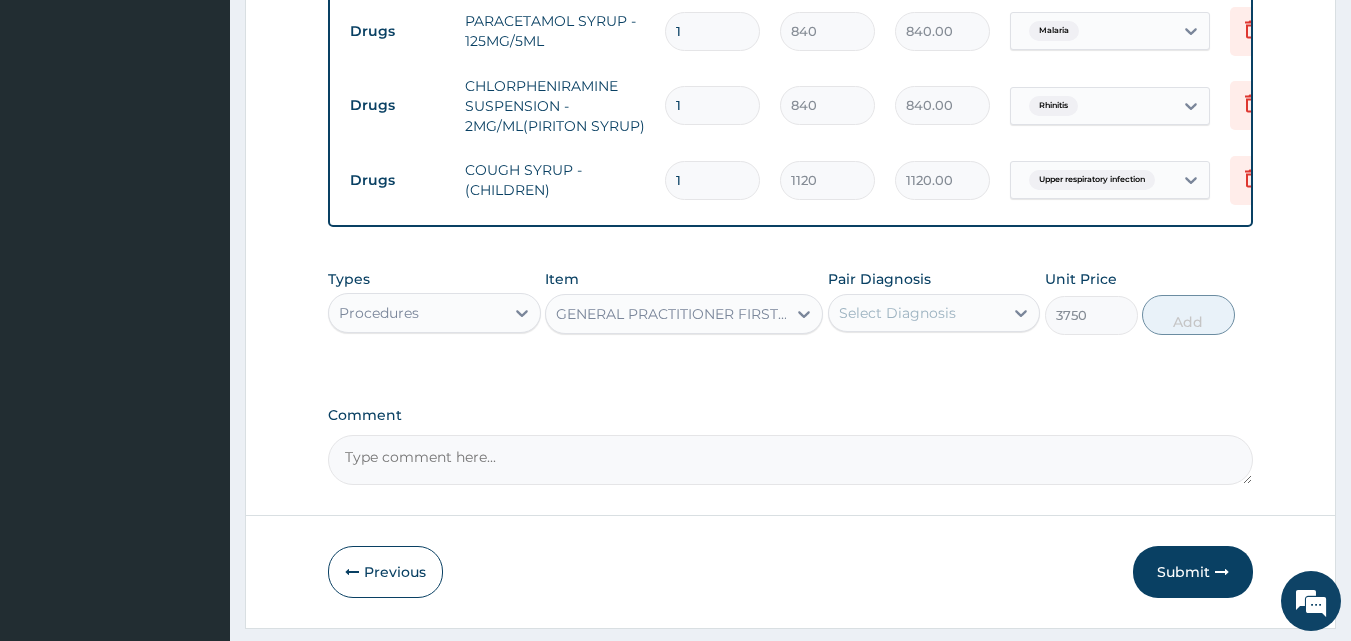drag, startPoint x: 937, startPoint y: 322, endPoint x: 923, endPoint y: 348, distance: 29.529646 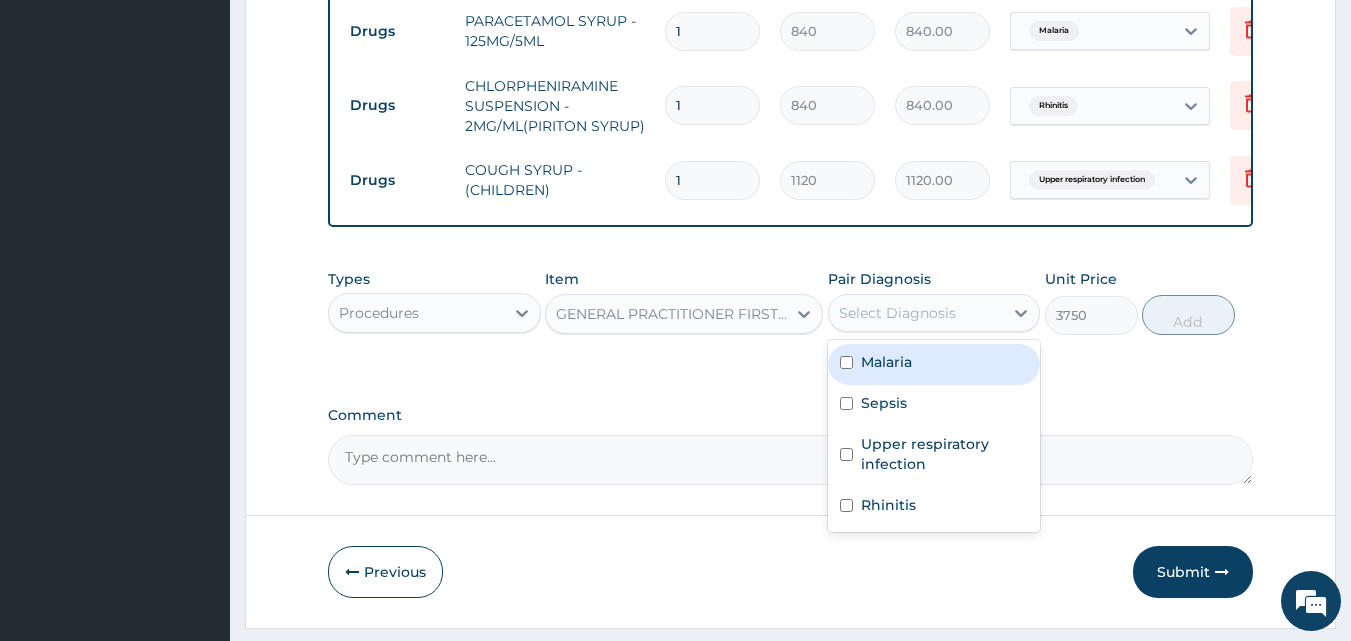 drag, startPoint x: 910, startPoint y: 383, endPoint x: 1089, endPoint y: 378, distance: 179.06982 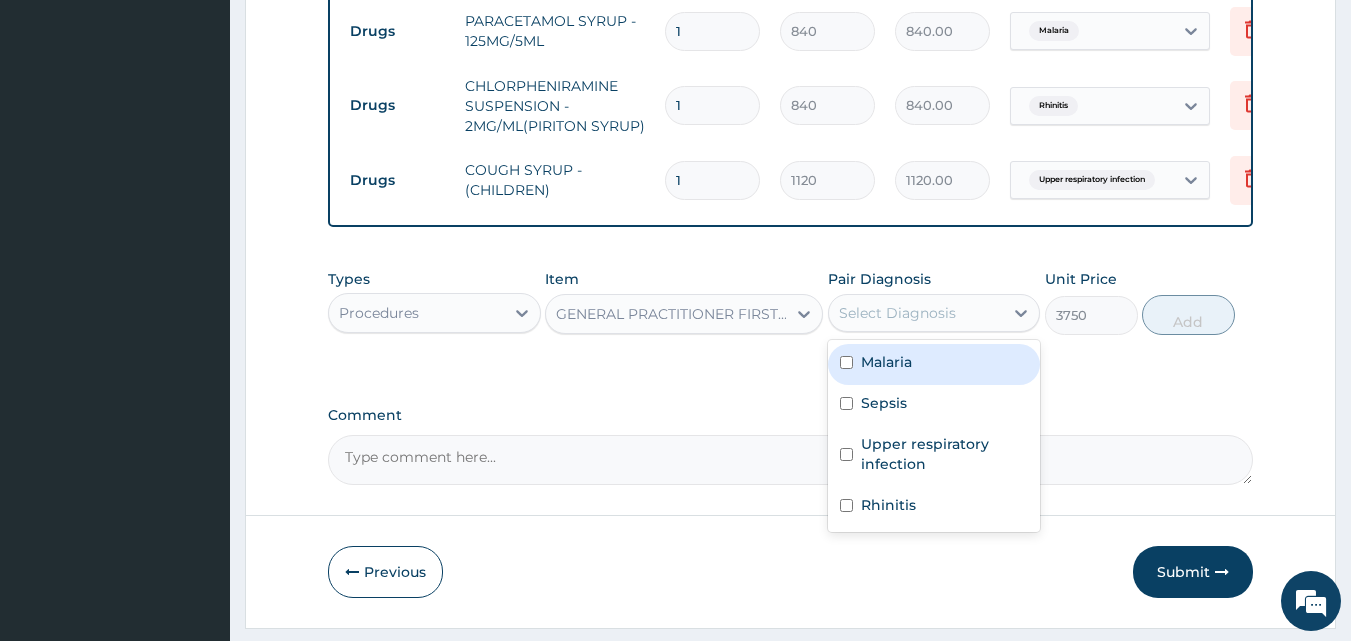 click on "Malaria" at bounding box center [934, 364] 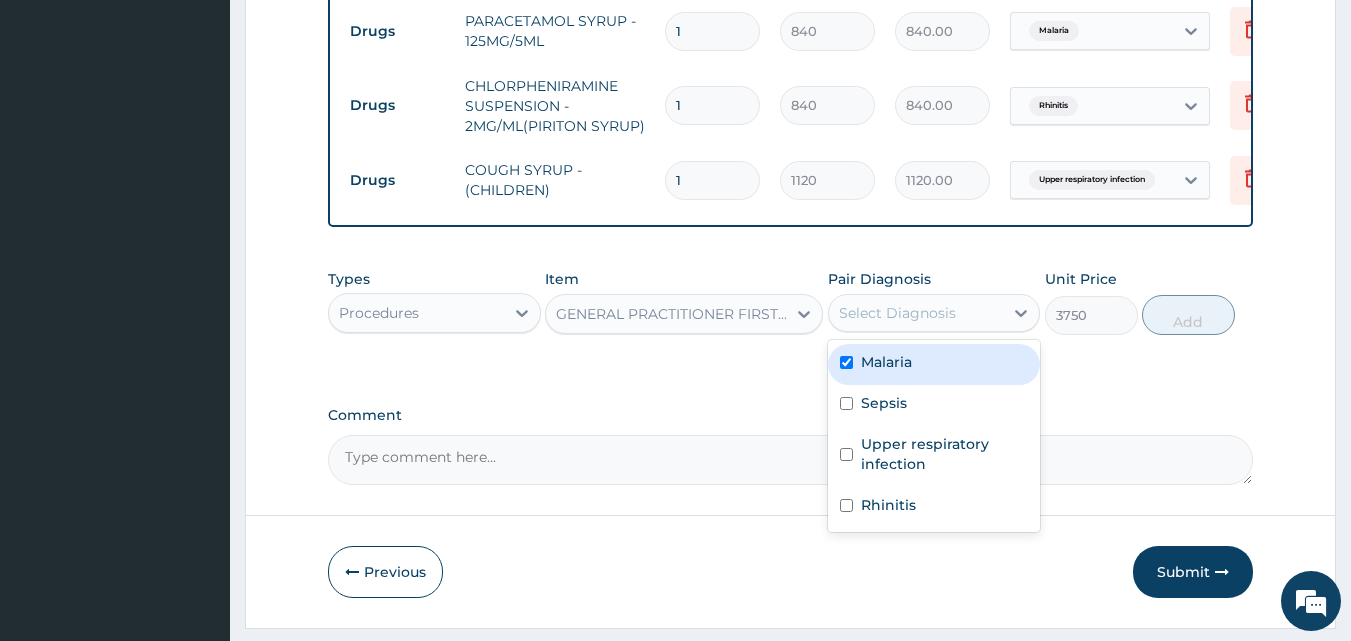 checkbox on "true" 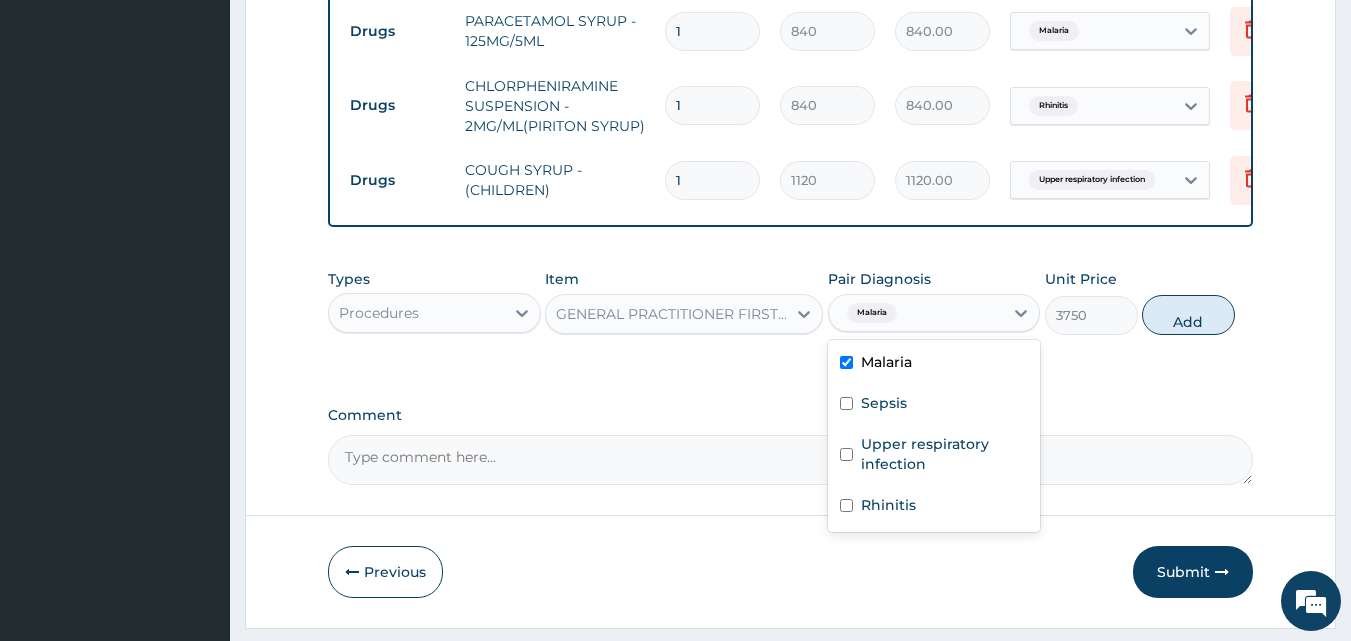 drag, startPoint x: 1198, startPoint y: 328, endPoint x: 1162, endPoint y: 403, distance: 83.19255 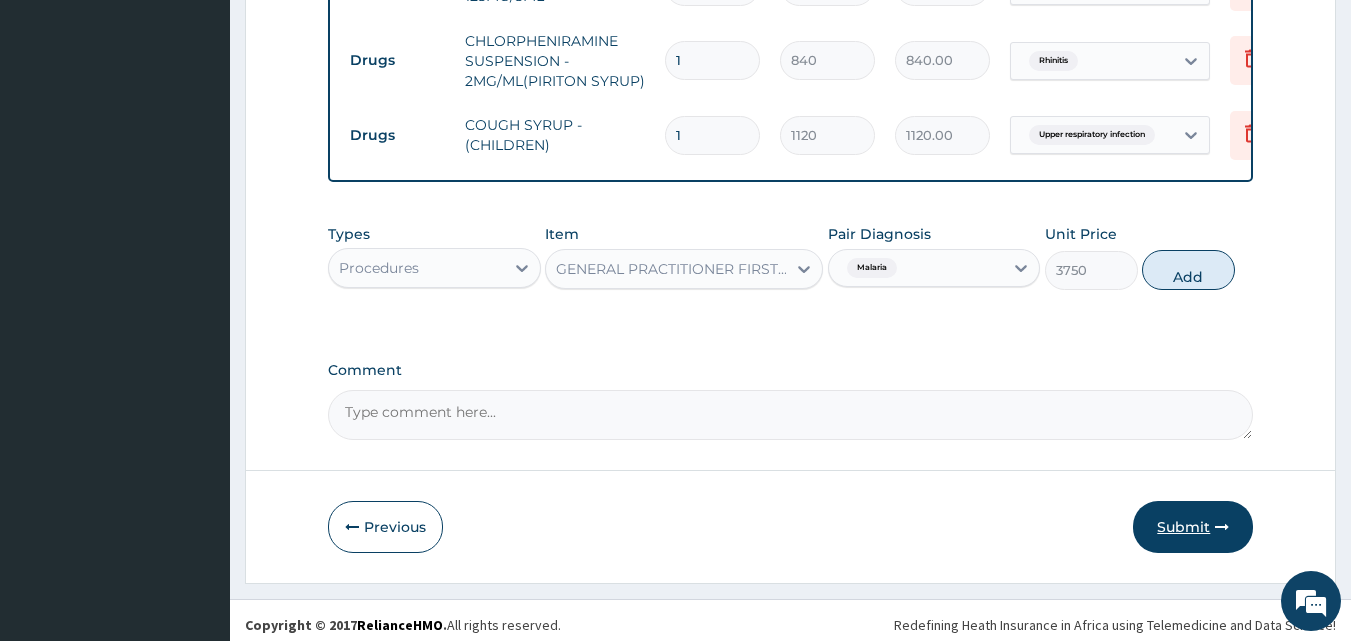scroll, scrollTop: 1188, scrollLeft: 0, axis: vertical 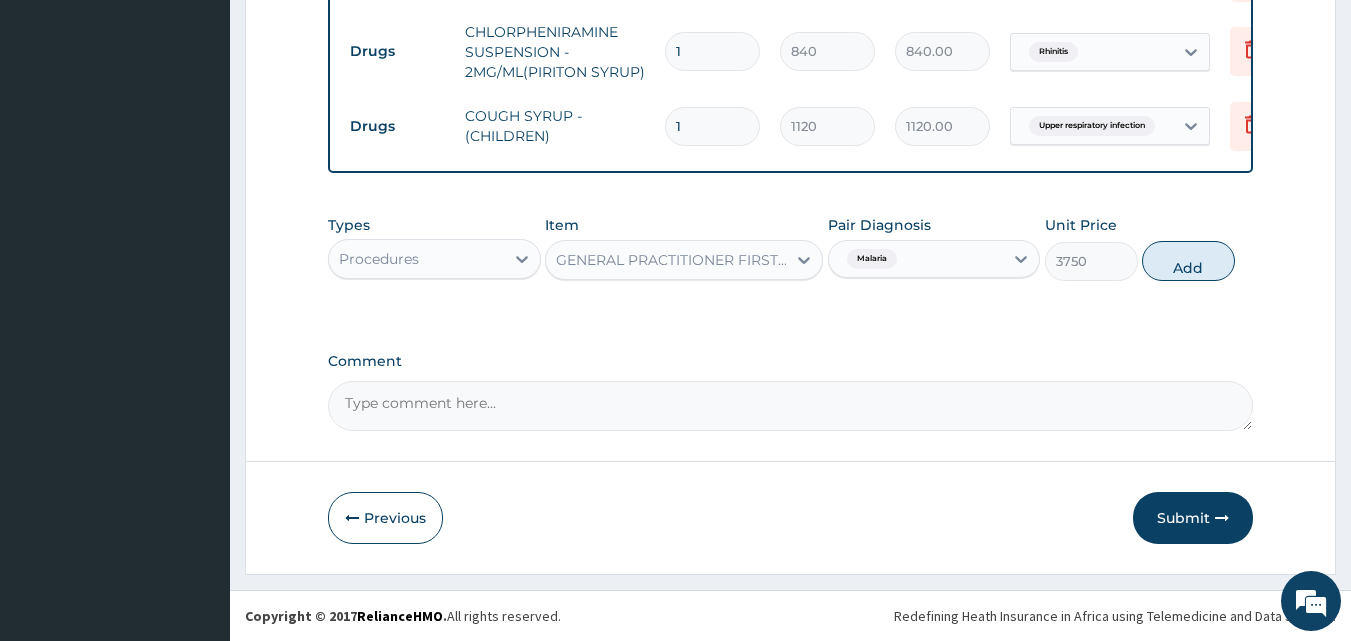click on "Add" at bounding box center (1188, 261) 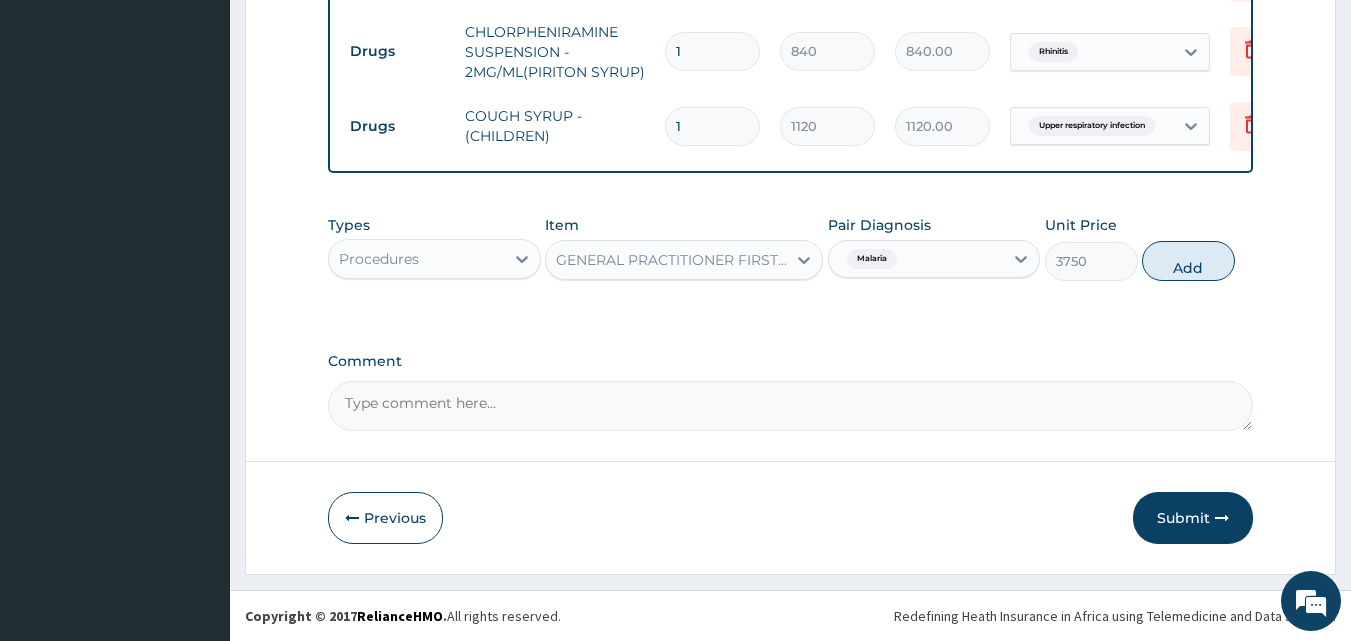 type on "0" 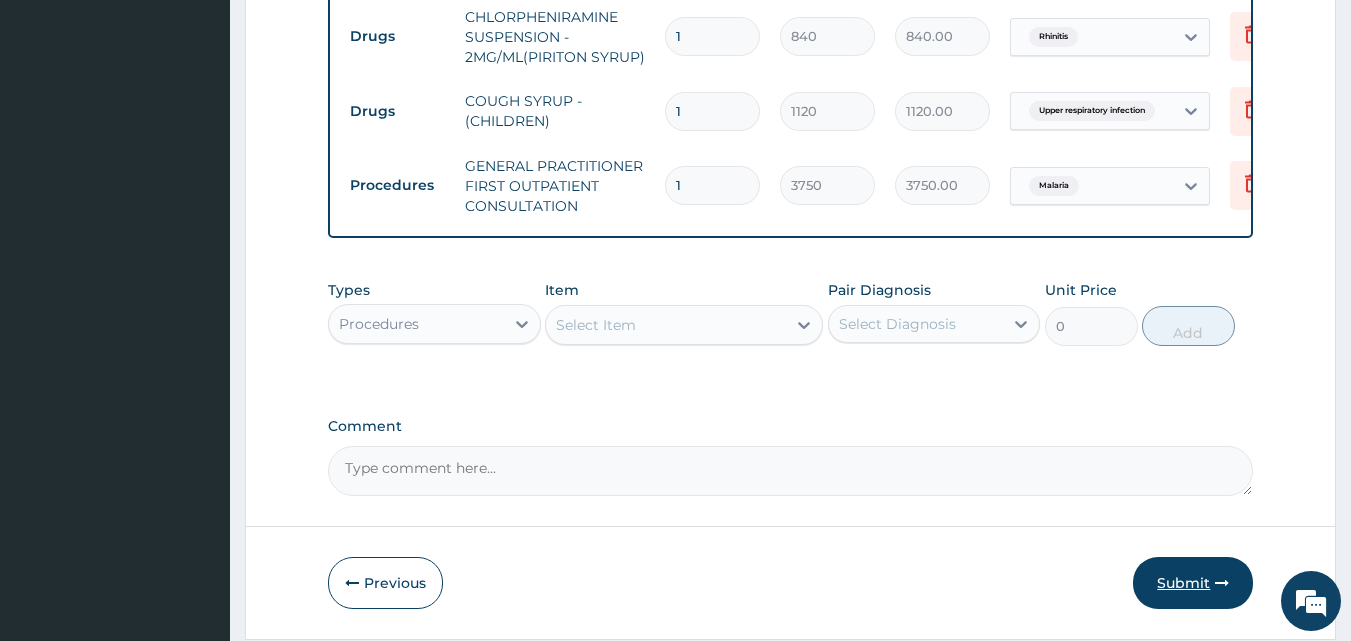 click on "Submit" at bounding box center (1193, 583) 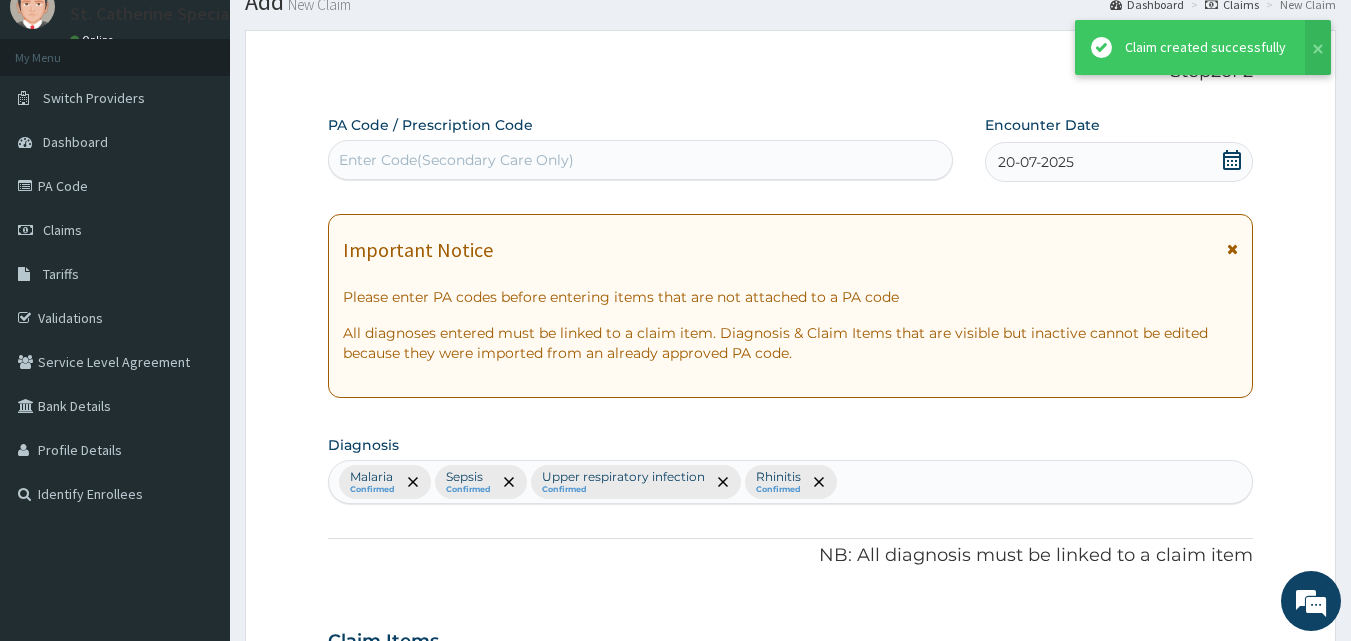 scroll, scrollTop: 1188, scrollLeft: 0, axis: vertical 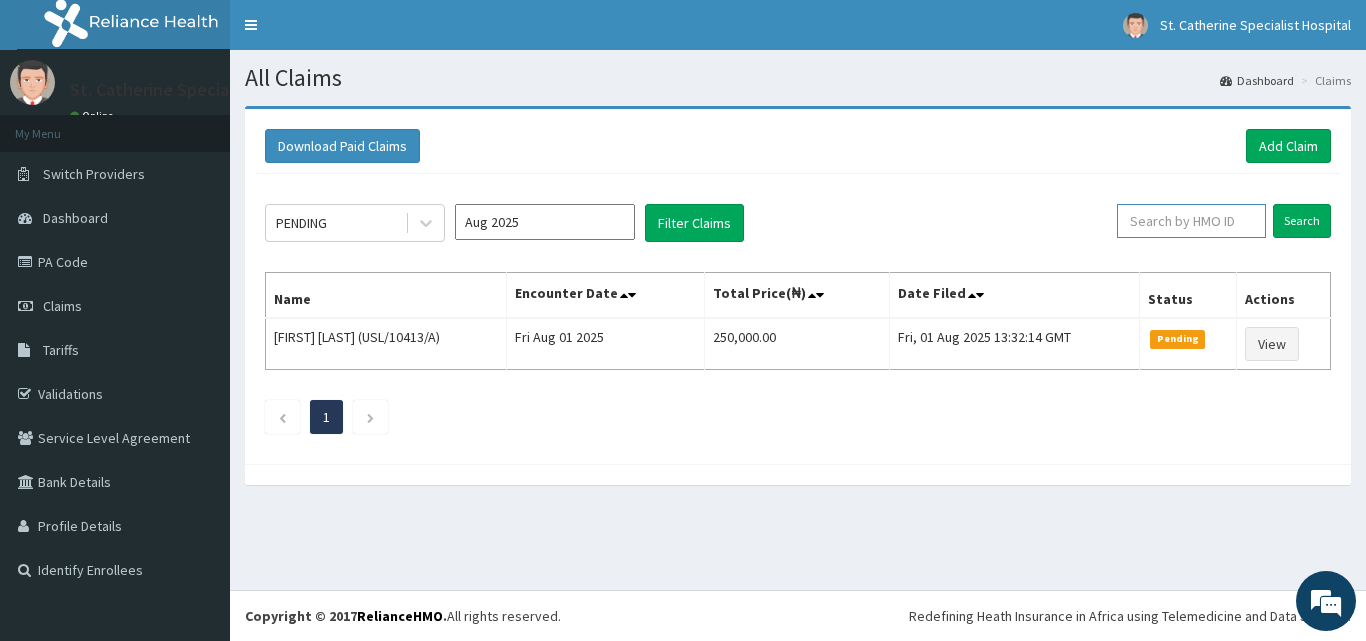 click at bounding box center (1191, 221) 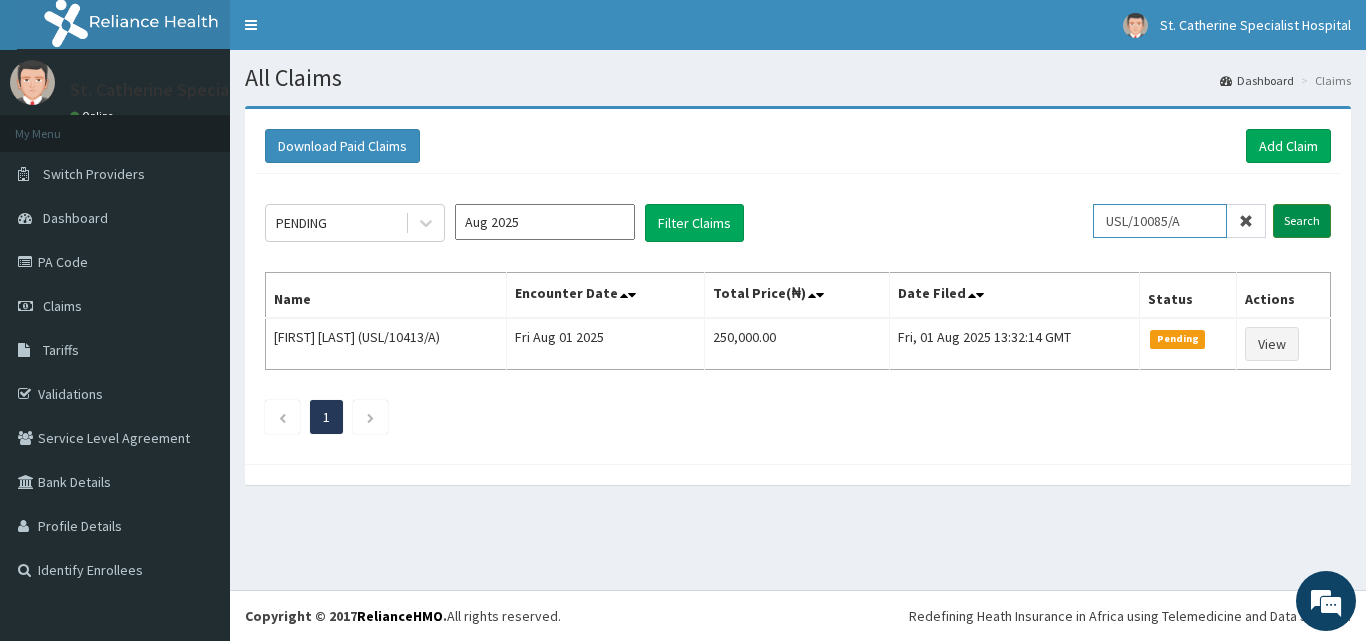 type on "USL/10085/A" 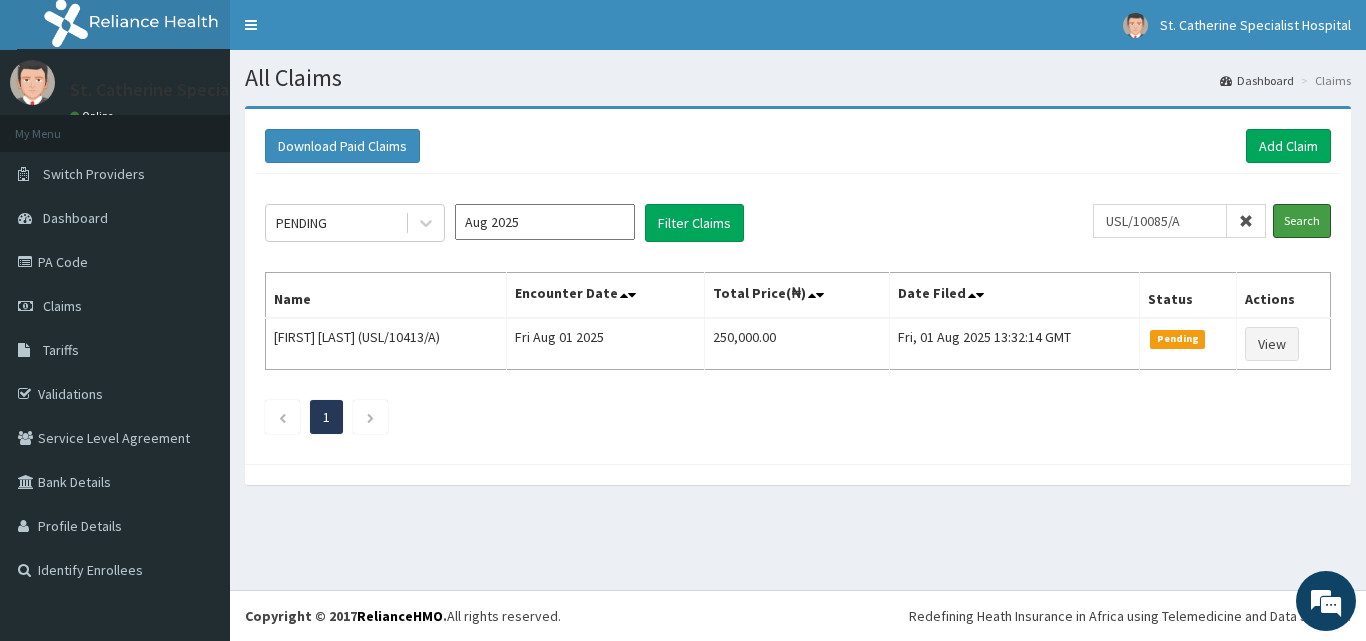 drag, startPoint x: 1295, startPoint y: 226, endPoint x: 1264, endPoint y: 242, distance: 34.88553 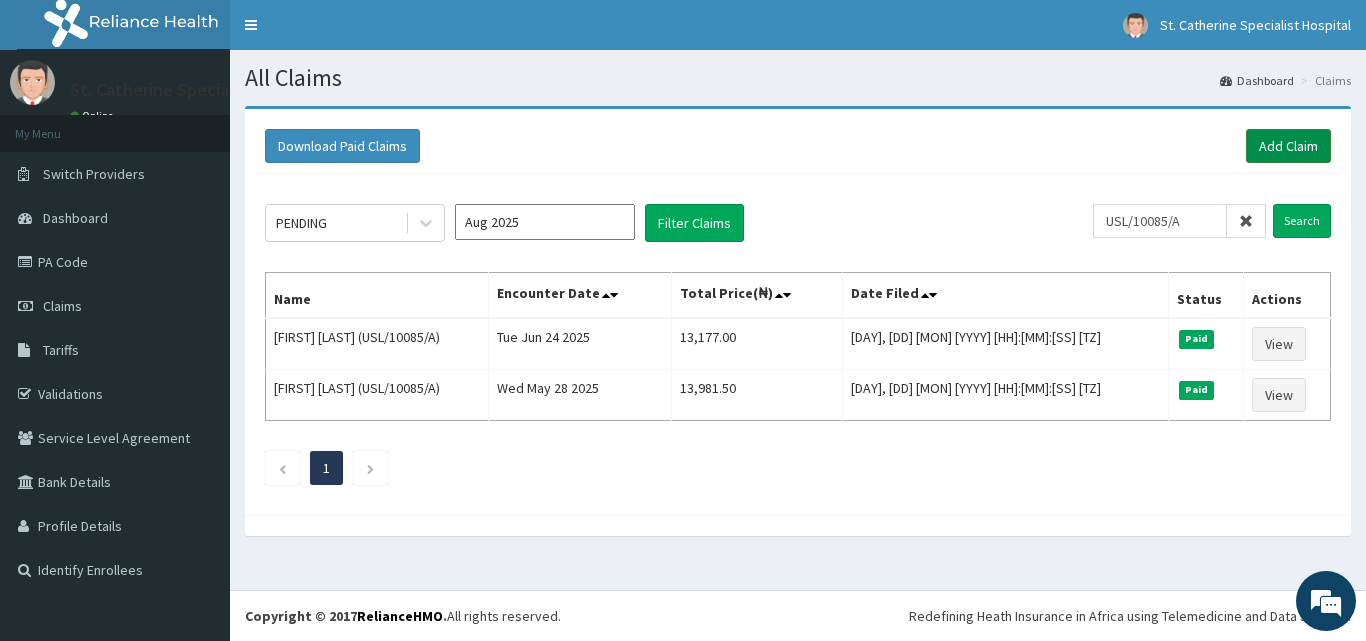 click on "Add Claim" at bounding box center (1288, 146) 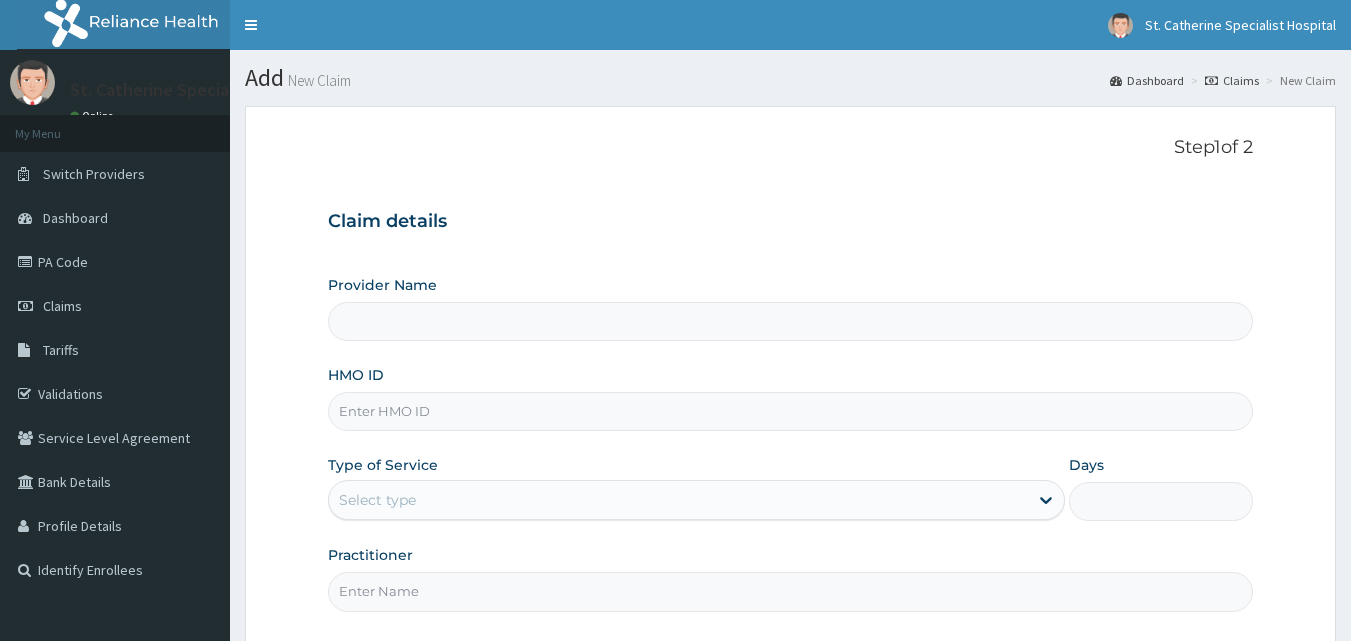scroll, scrollTop: 0, scrollLeft: 0, axis: both 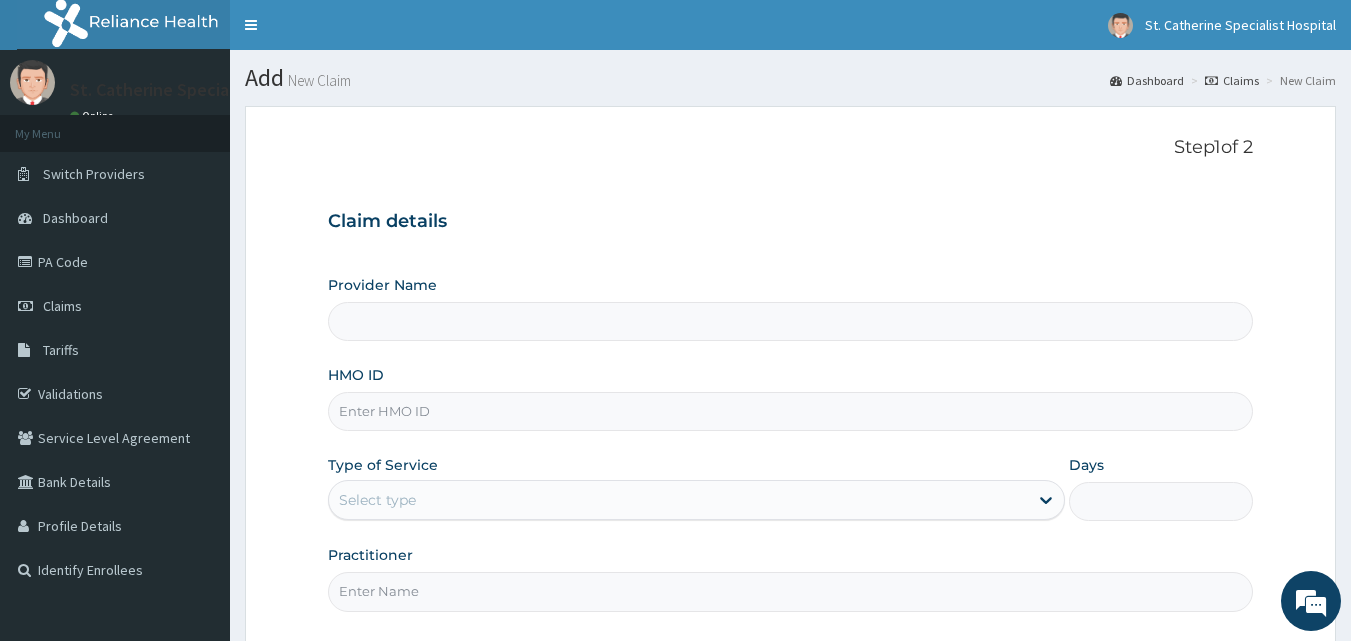 click on "HMO ID" at bounding box center [791, 411] 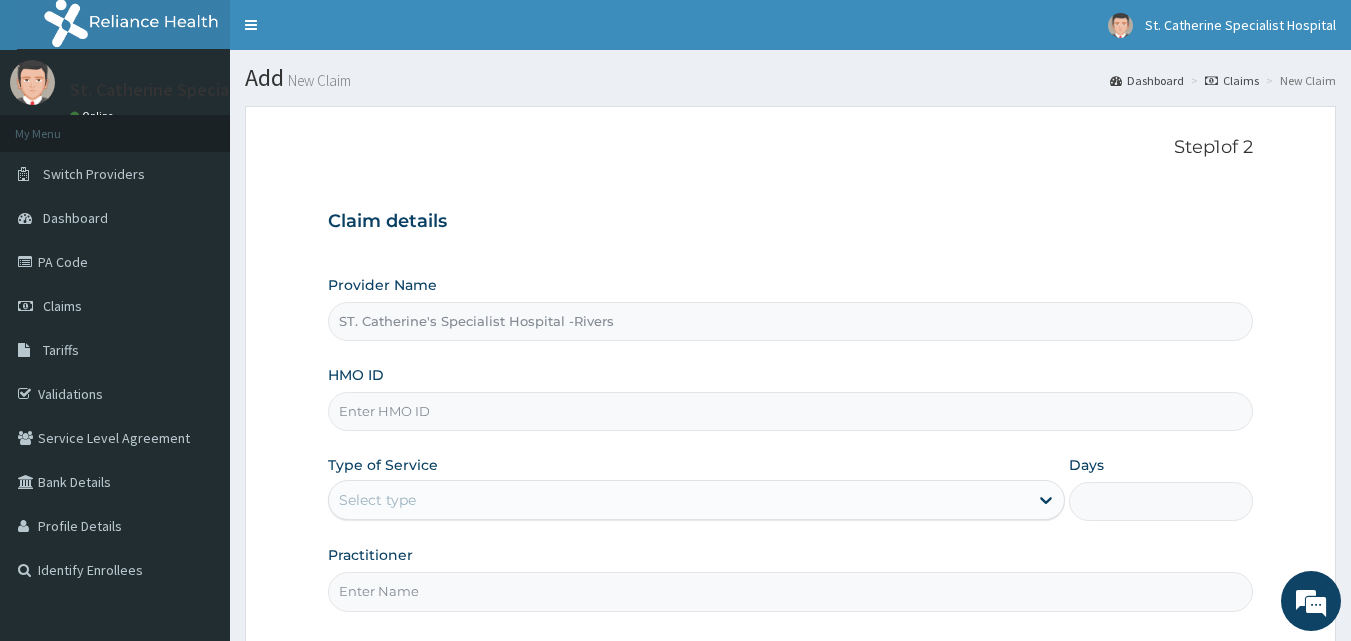 paste on "USL/10085/A" 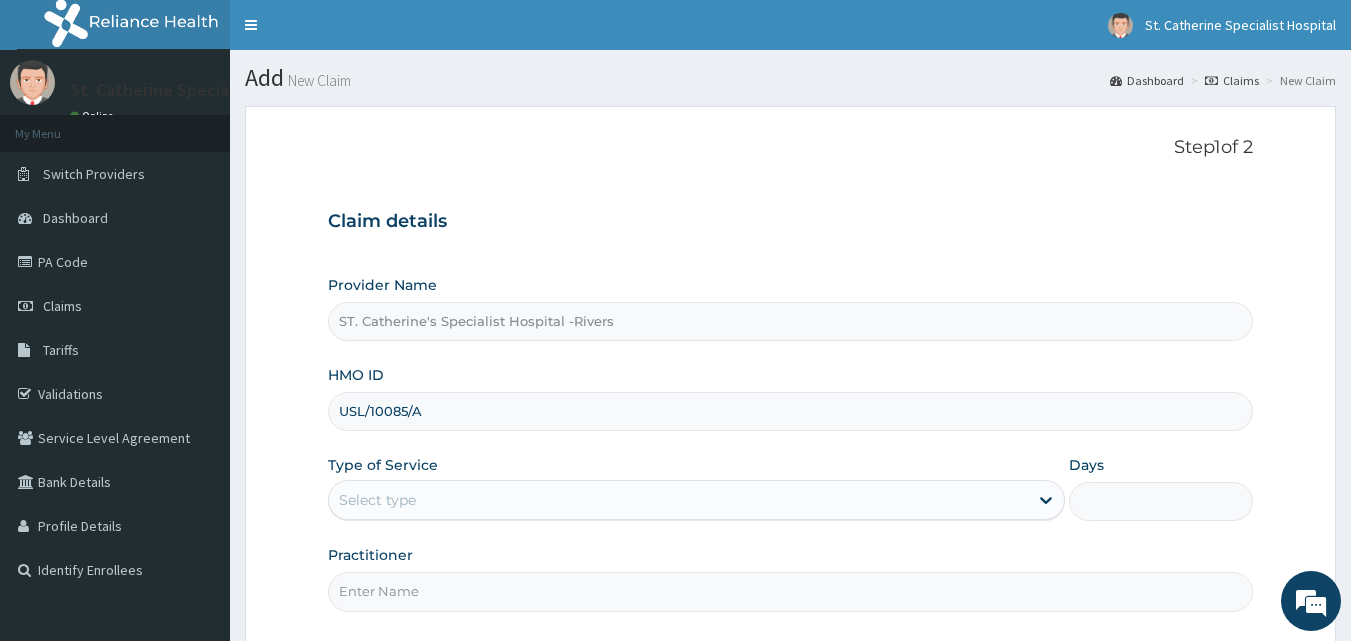 type on "USL/10085/A" 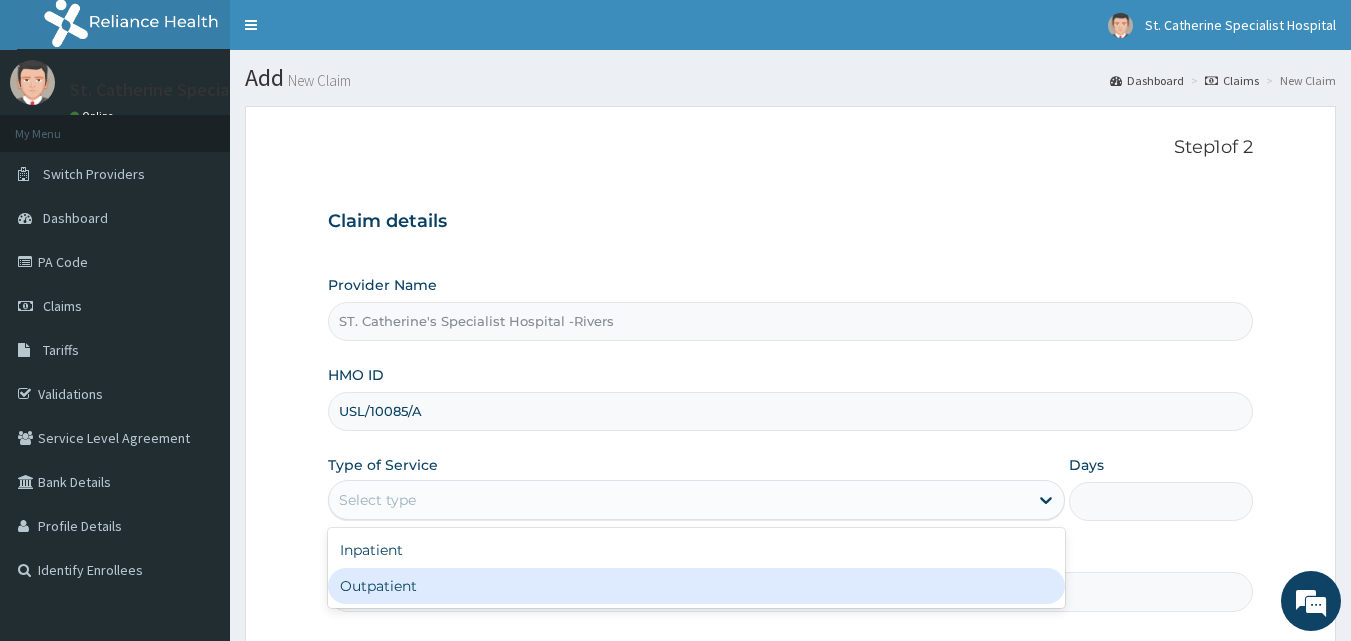 drag, startPoint x: 448, startPoint y: 585, endPoint x: 442, endPoint y: 568, distance: 18.027756 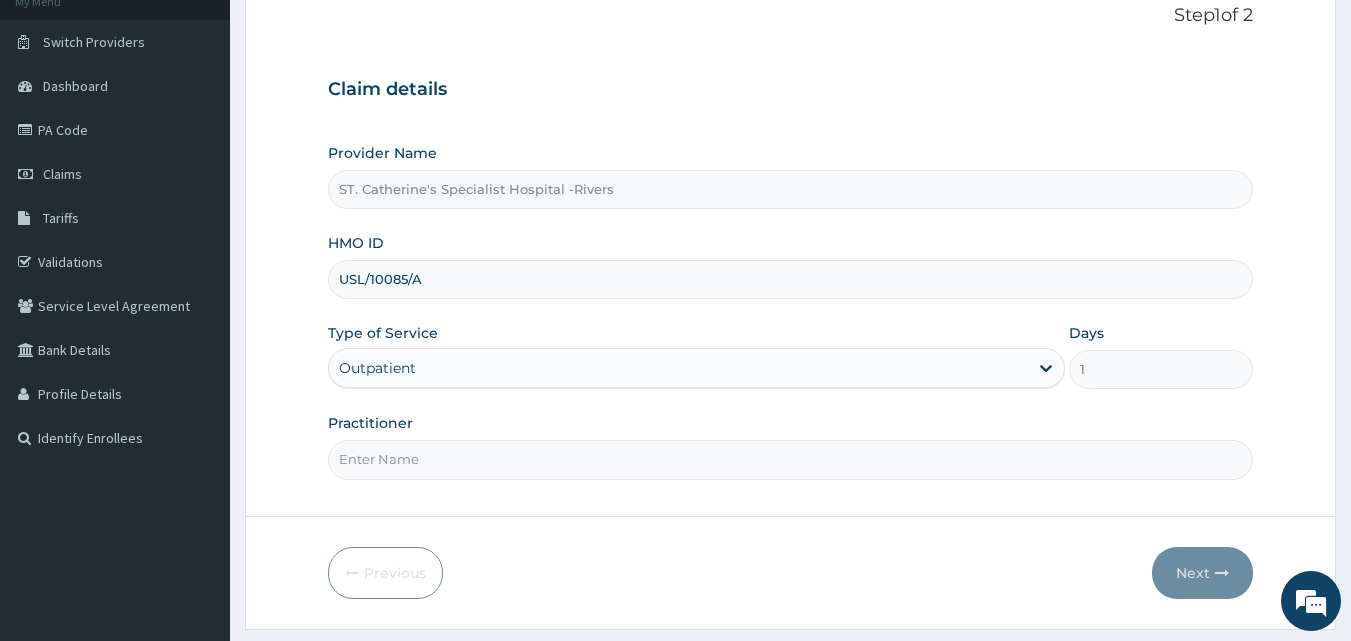 scroll, scrollTop: 187, scrollLeft: 0, axis: vertical 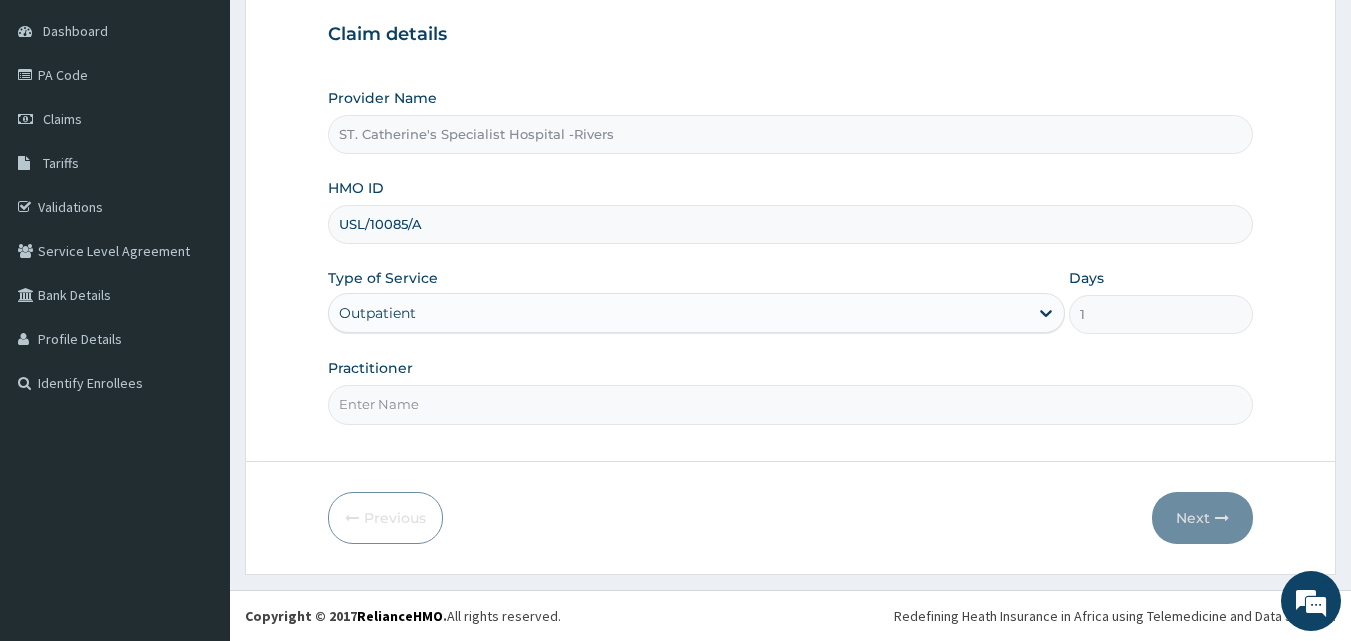 click on "Practitioner" at bounding box center (791, 404) 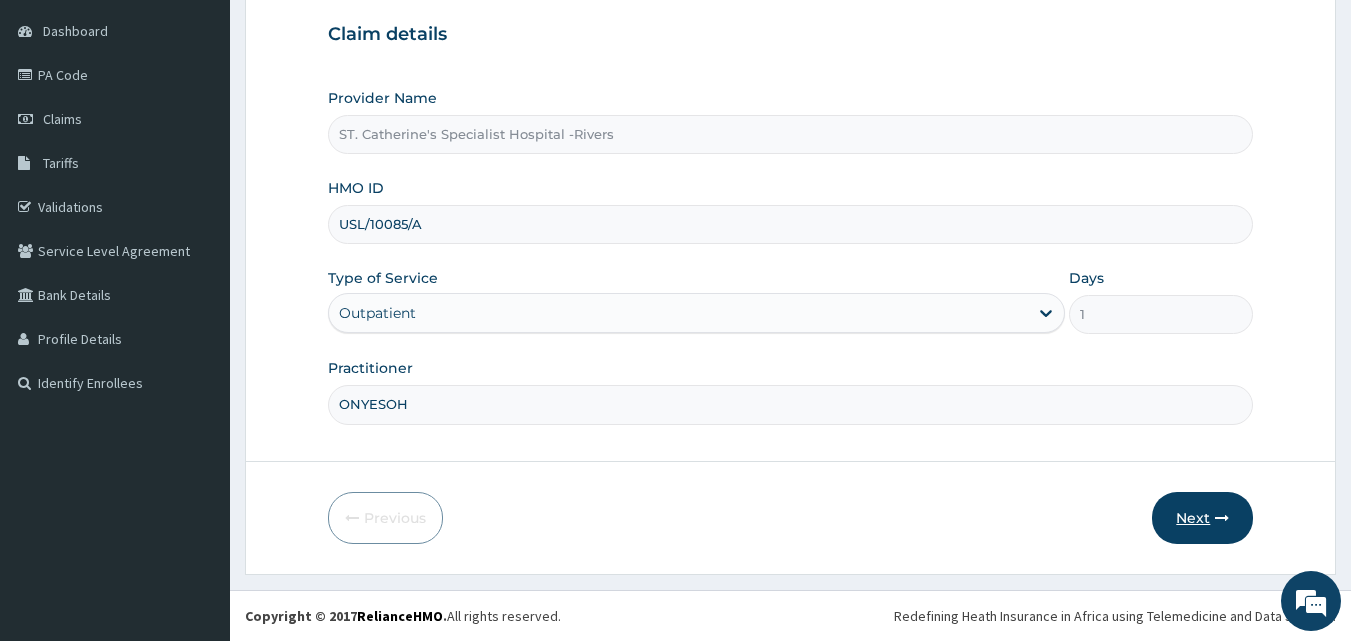 click on "Next" at bounding box center [1202, 518] 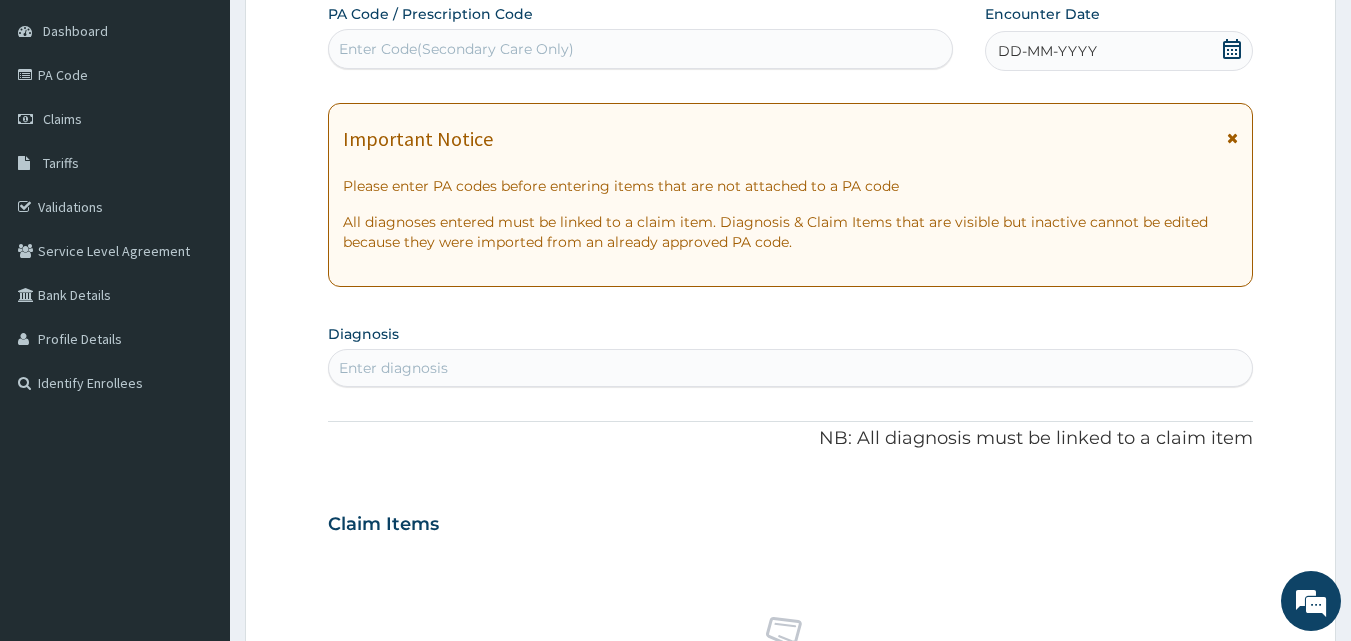 drag, startPoint x: 1229, startPoint y: 44, endPoint x: 1215, endPoint y: 75, distance: 34.0147 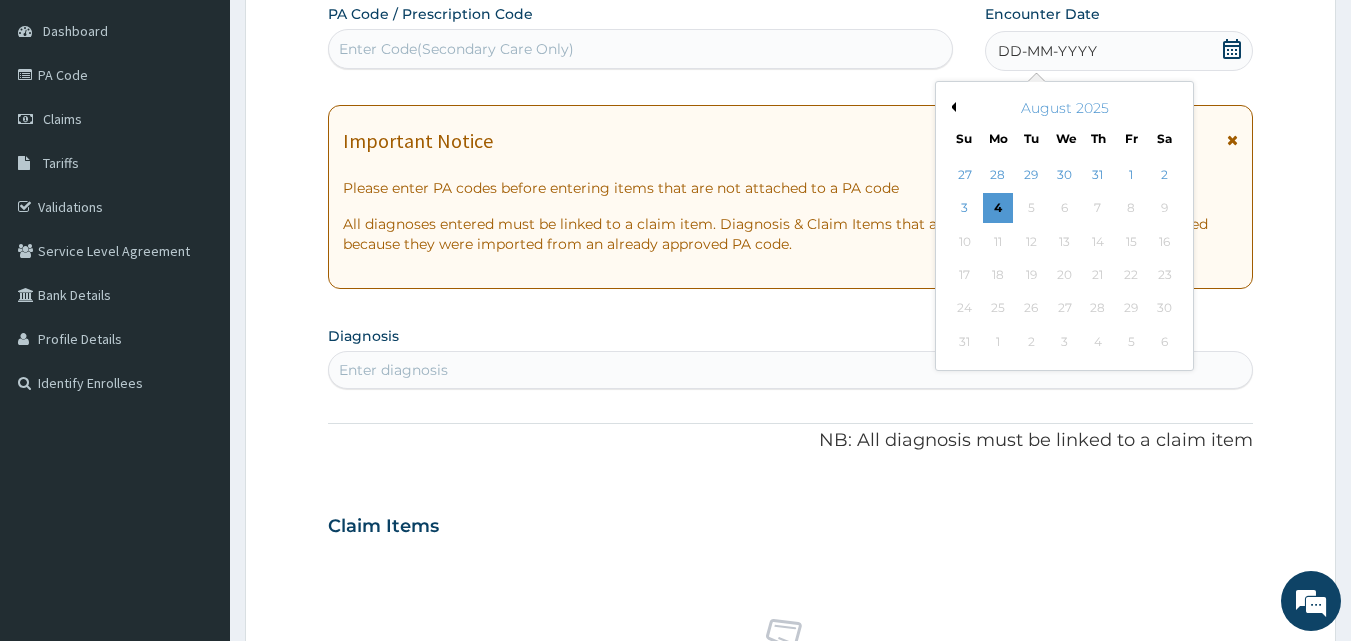 click on "Previous Month" at bounding box center [951, 107] 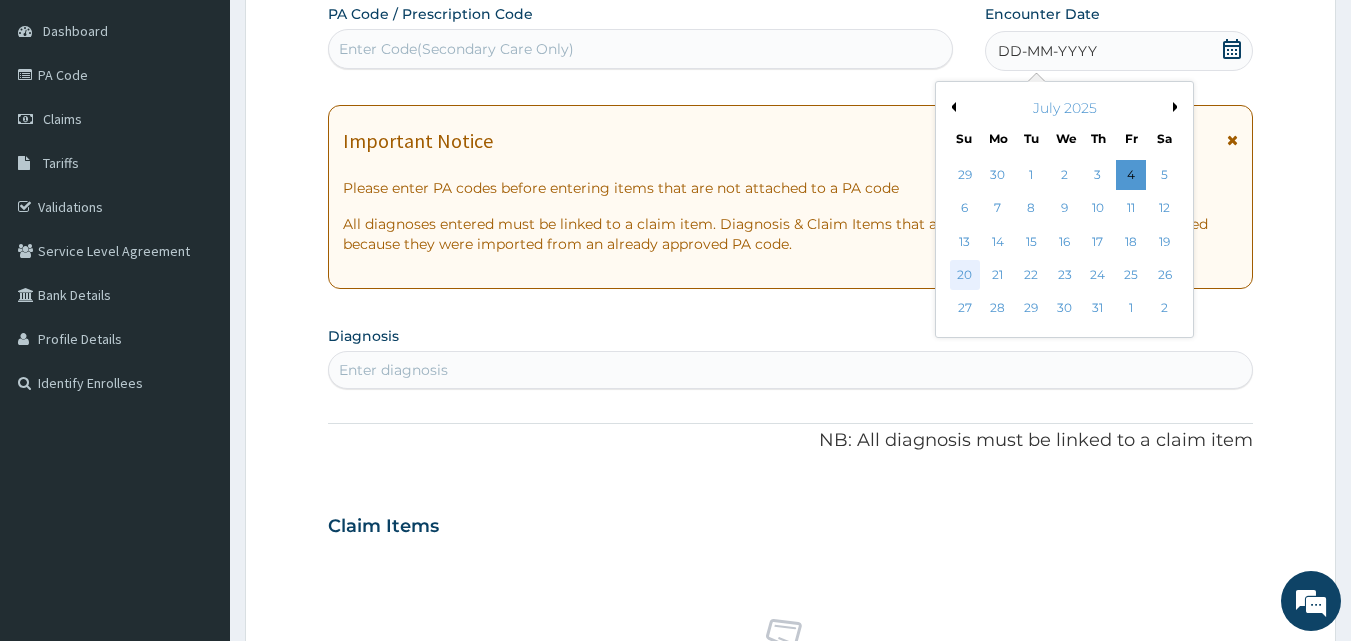 click on "20" at bounding box center [965, 275] 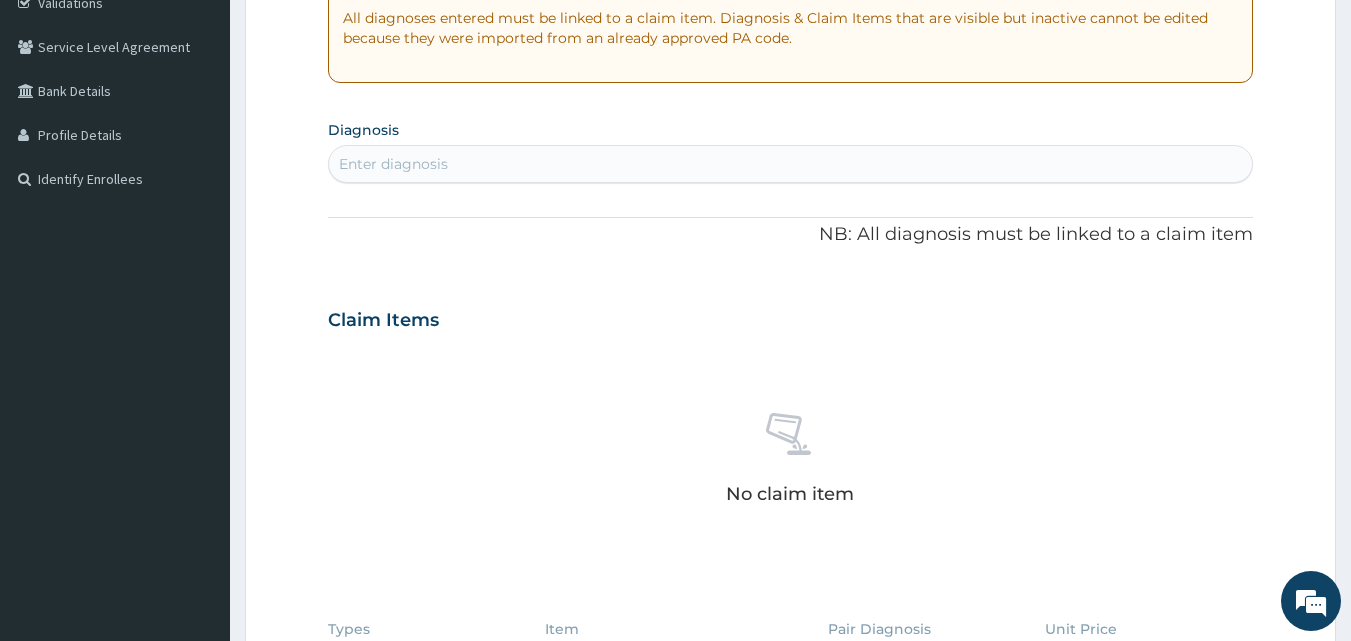 scroll, scrollTop: 487, scrollLeft: 0, axis: vertical 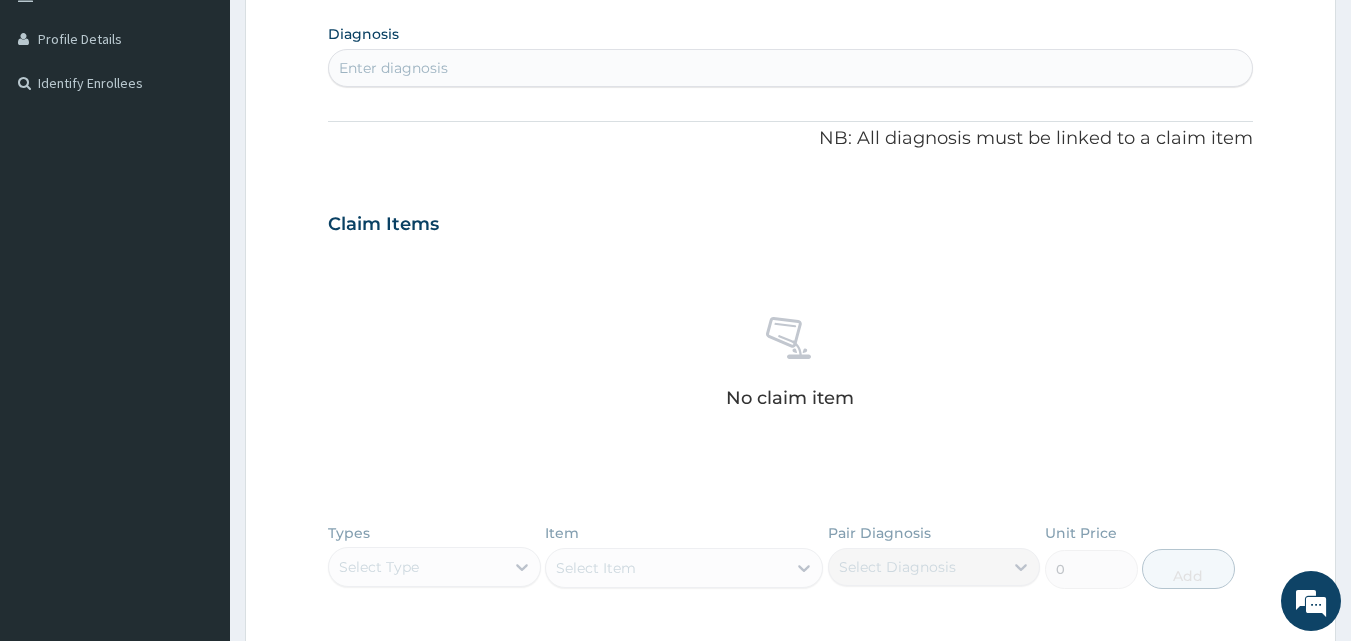 click on "Diagnosis Enter diagnosis" at bounding box center [791, 53] 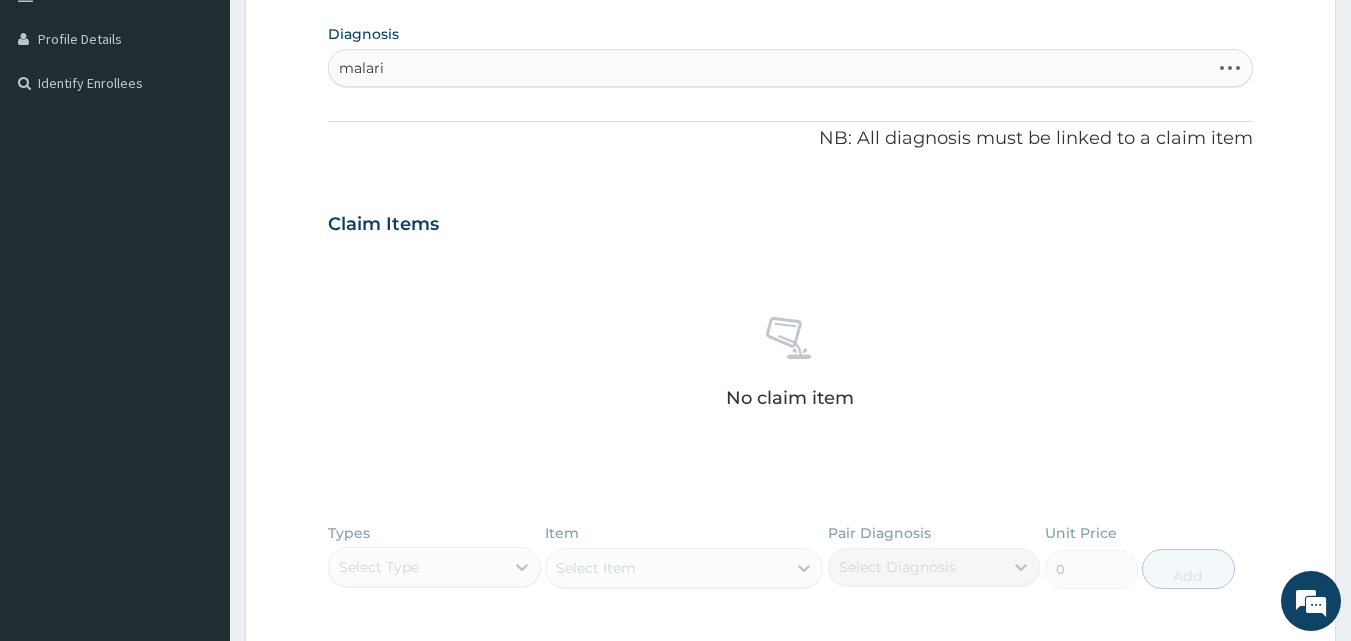 type on "malaria" 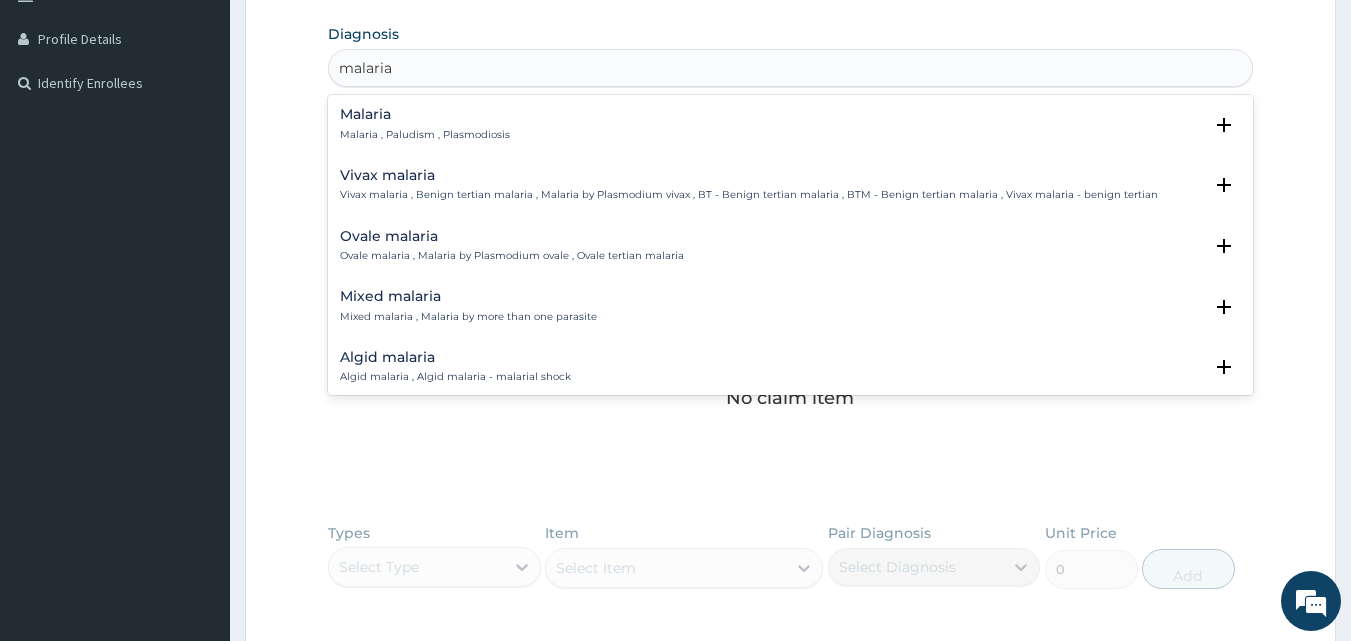 click on "Malaria , Paludism , Plasmodiosis" at bounding box center [425, 135] 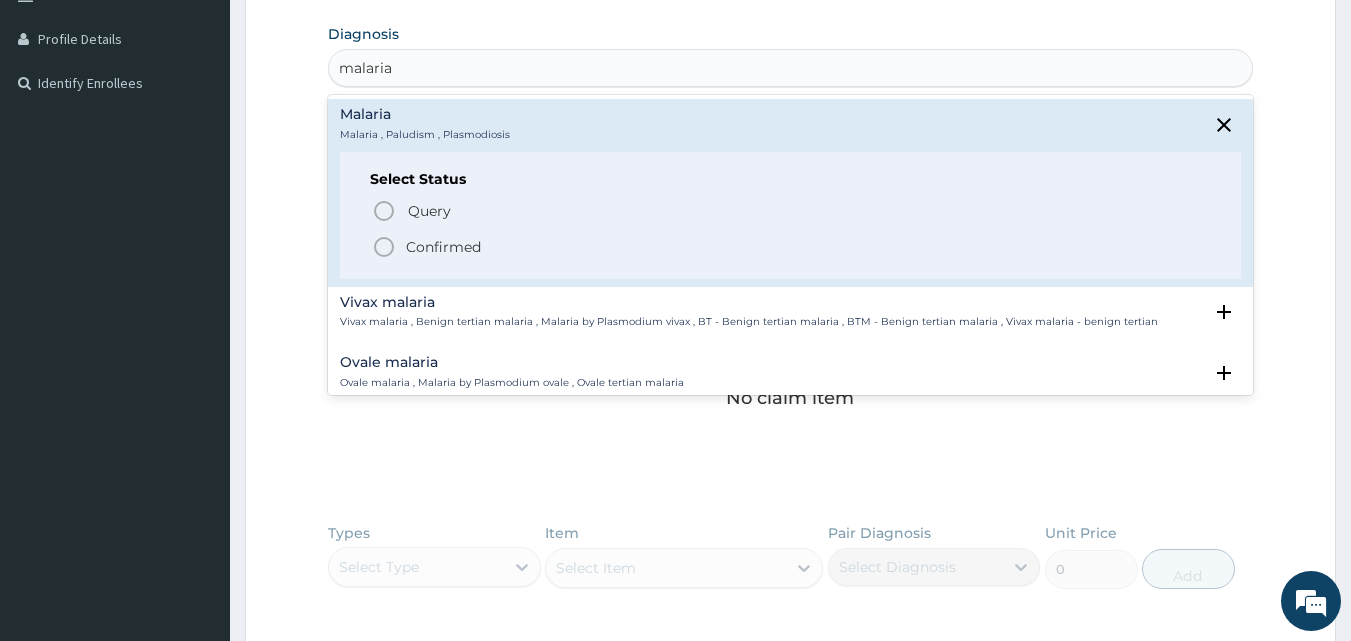 click on "Confirmed" at bounding box center (443, 247) 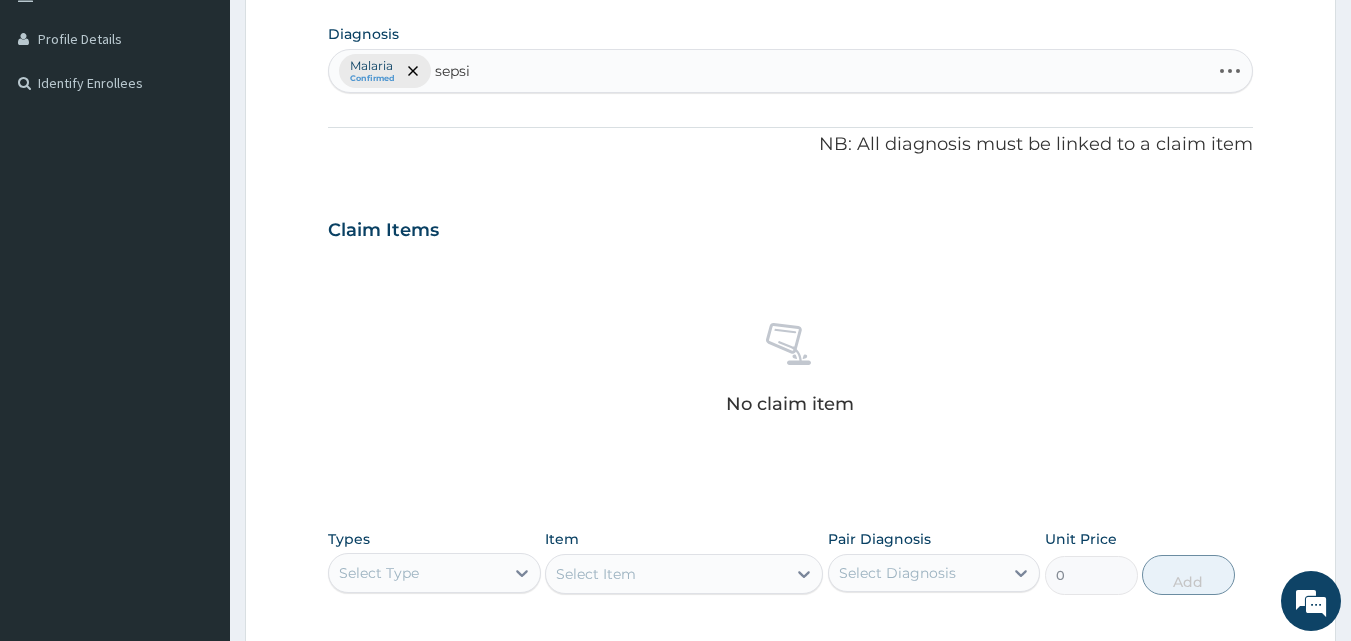 type on "sepsis" 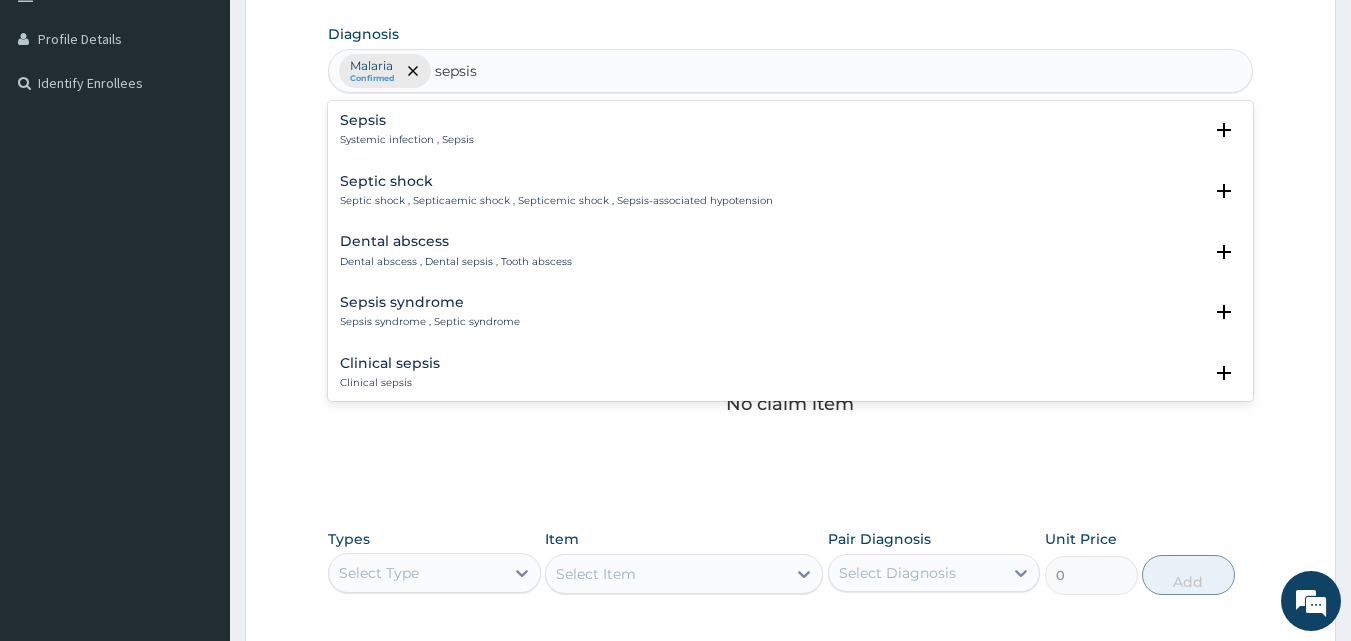 click on "Sepsis Systemic infection , Sepsis" at bounding box center [407, 130] 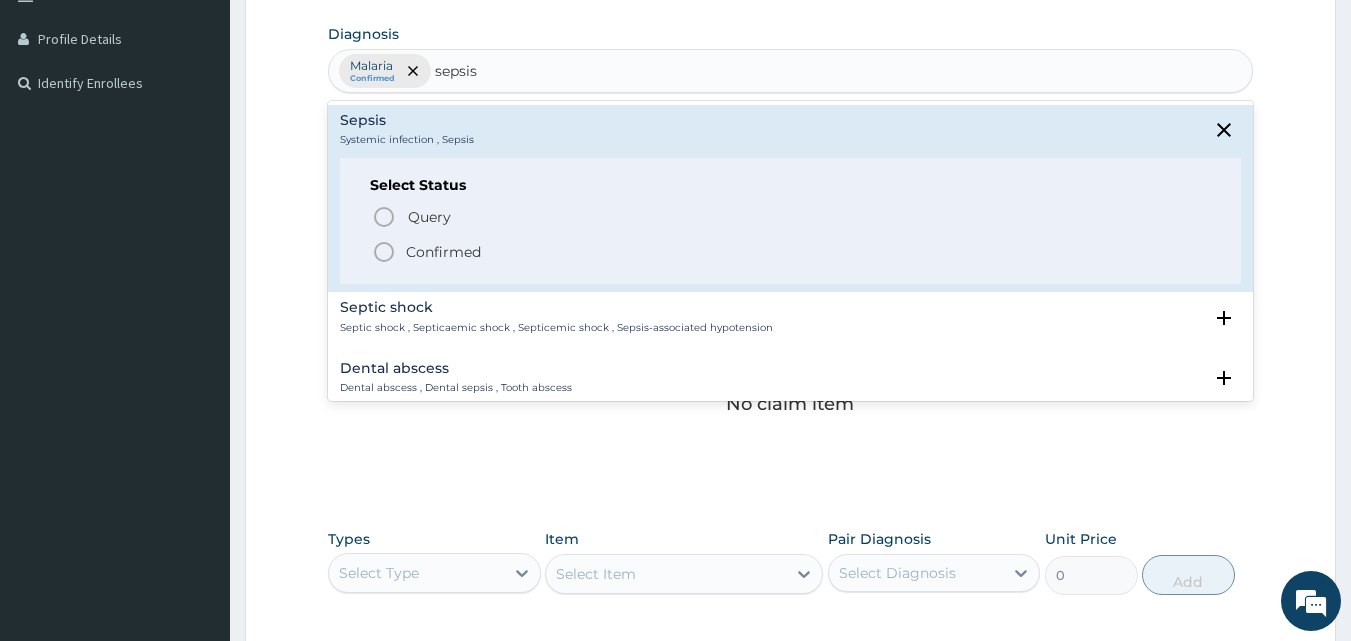 click on "Confirmed" at bounding box center [443, 252] 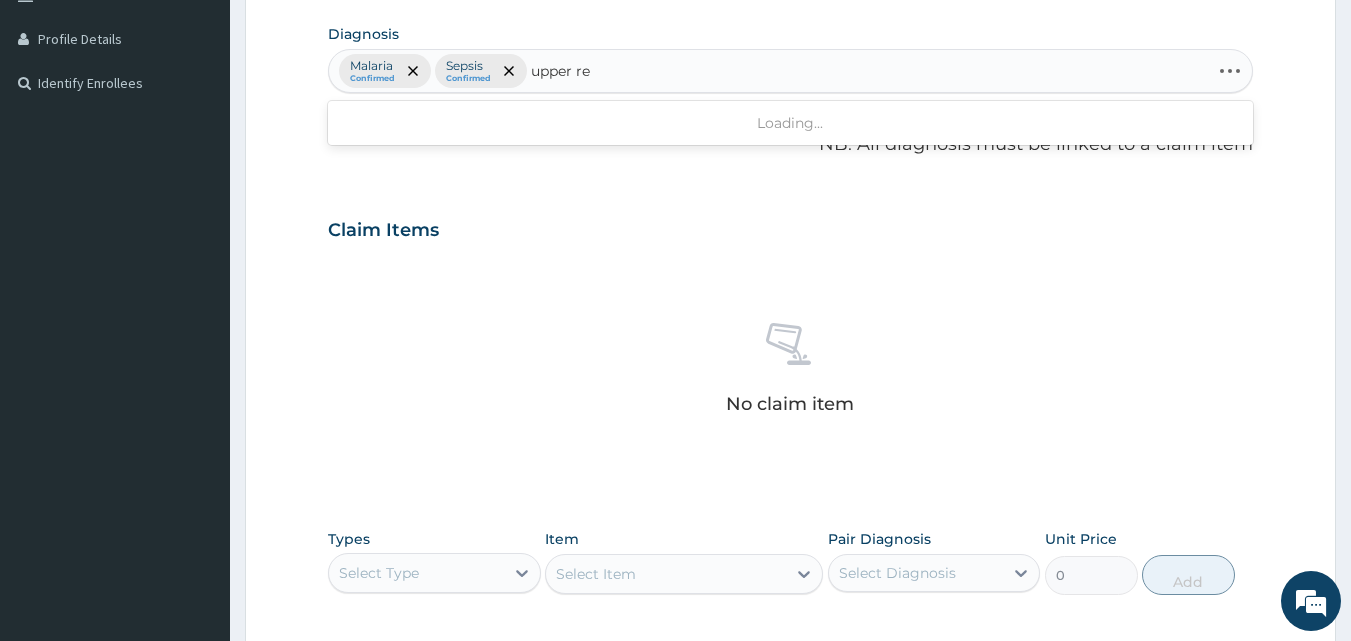 type on "upper res" 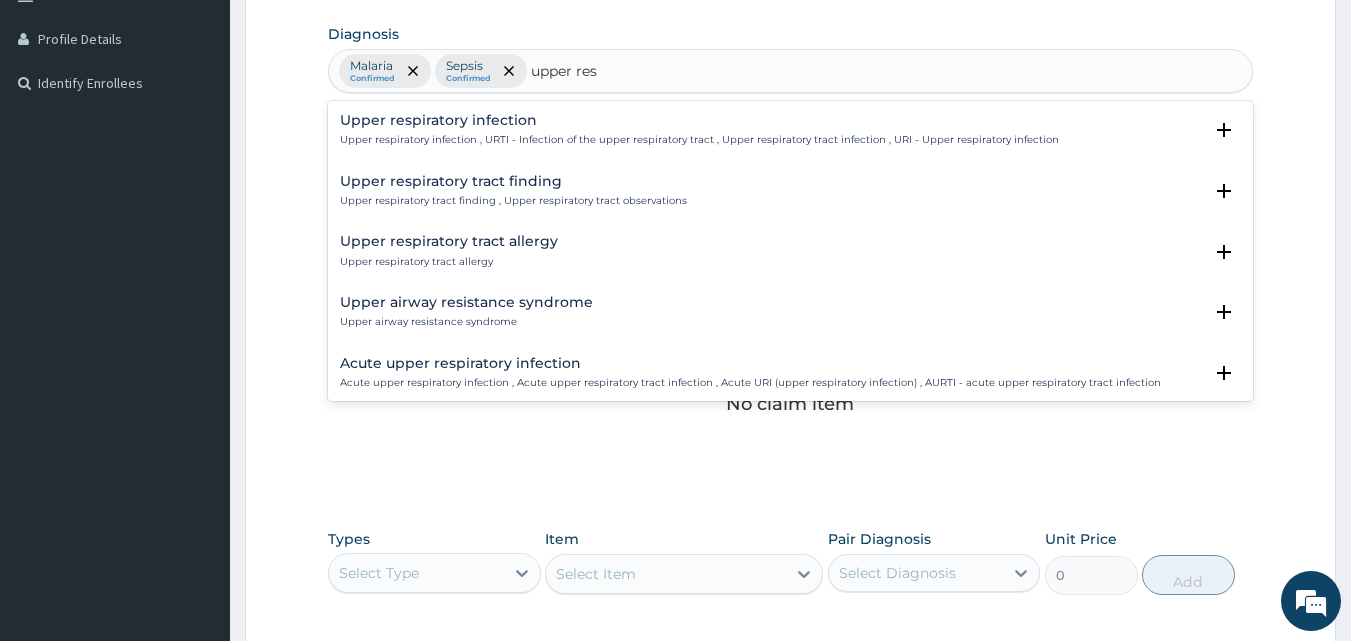 click on "Upper respiratory infection Upper respiratory infection , URTI - Infection of the upper respiratory tract , Upper respiratory tract infection , URI - Upper respiratory infection" at bounding box center (699, 130) 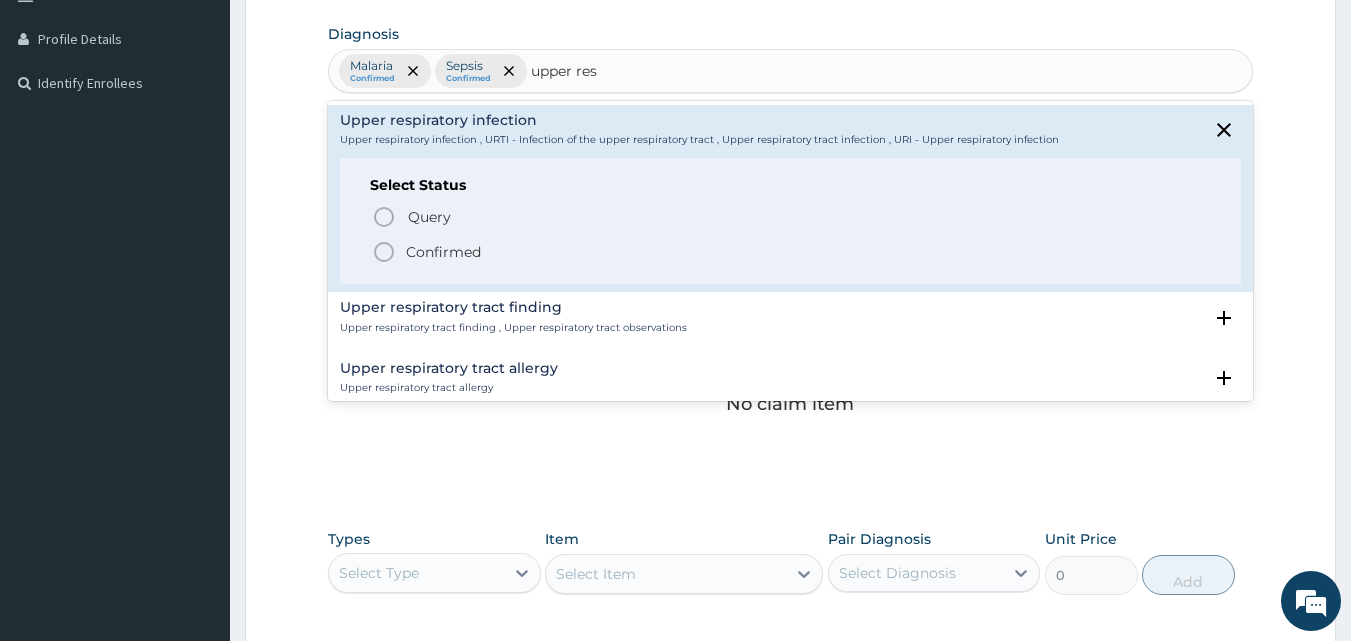 click on "Confirmed" at bounding box center [443, 252] 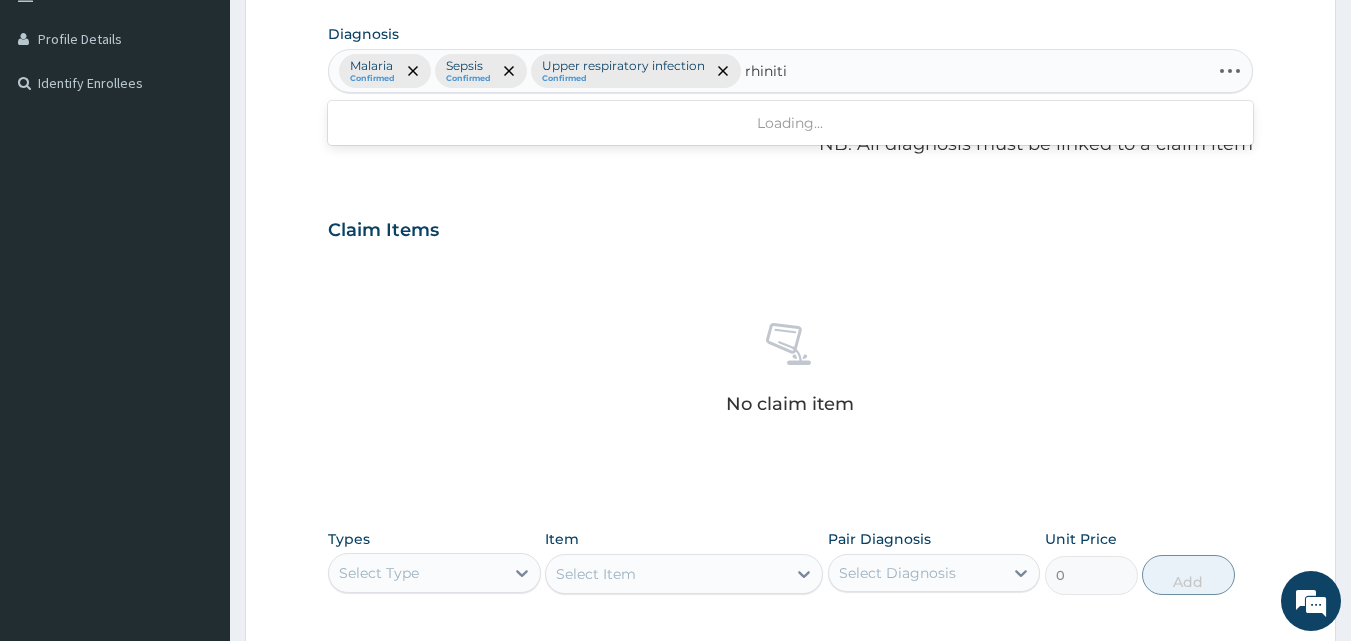 type on "rhinitis" 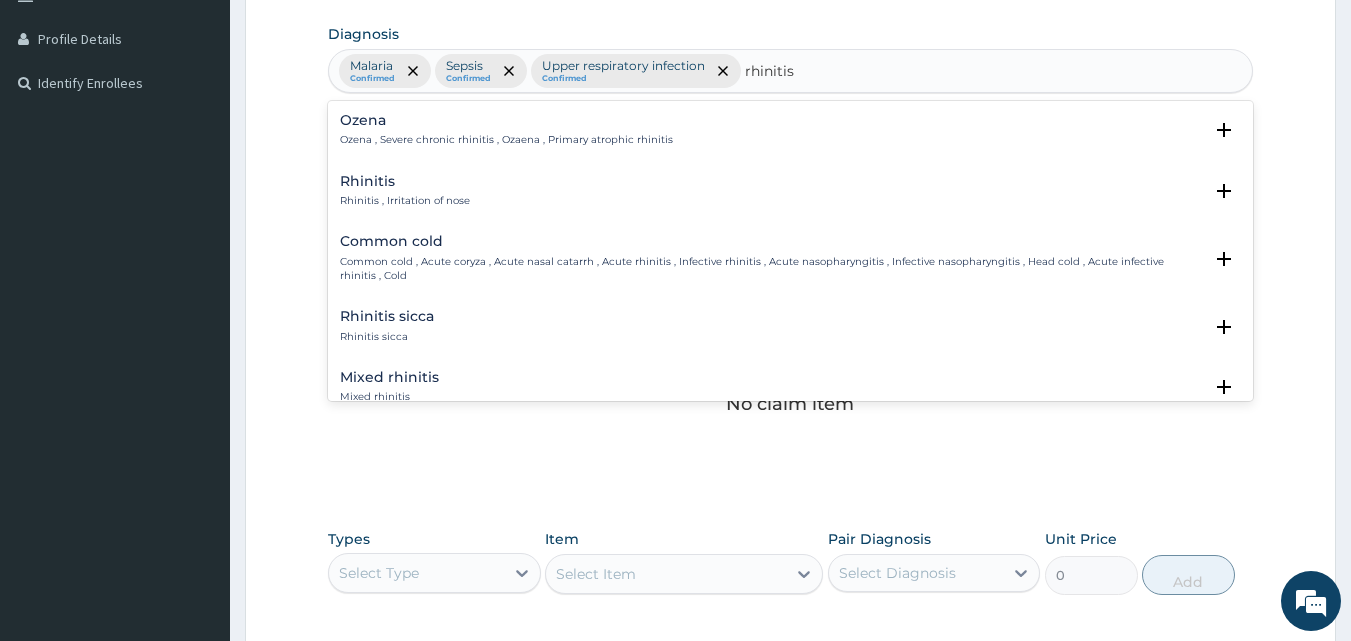 click on "Rhinitis" at bounding box center (405, 181) 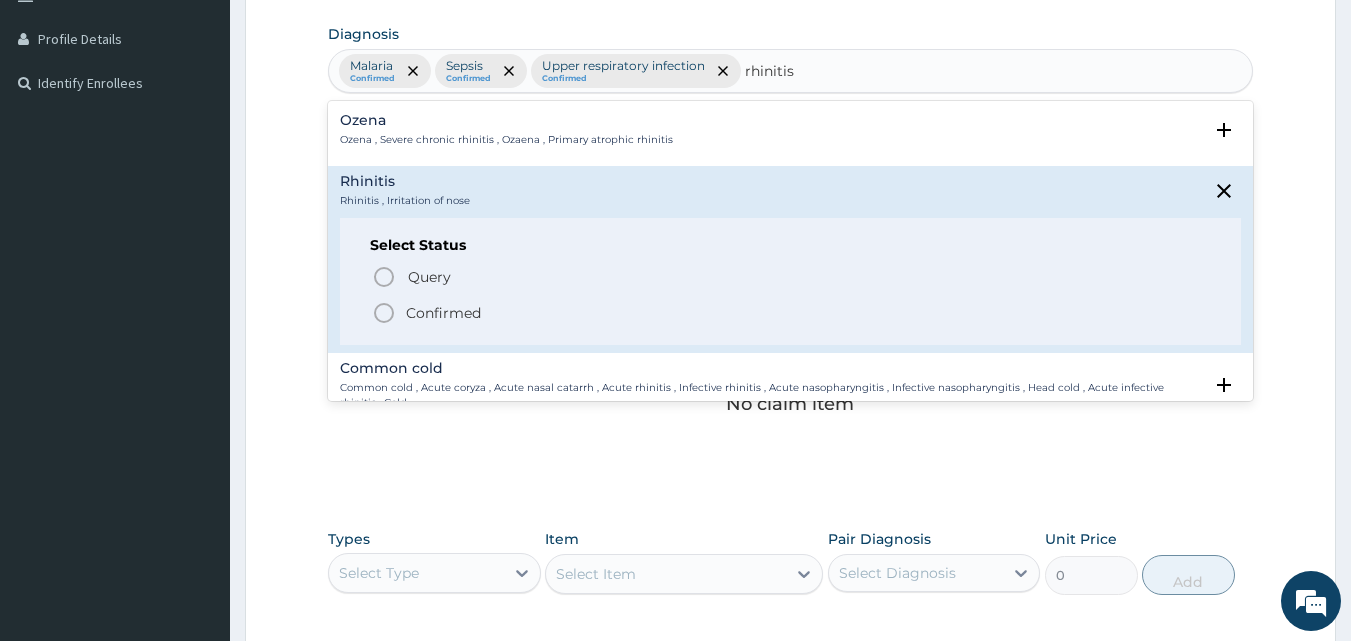 click on "Confirmed" at bounding box center (443, 313) 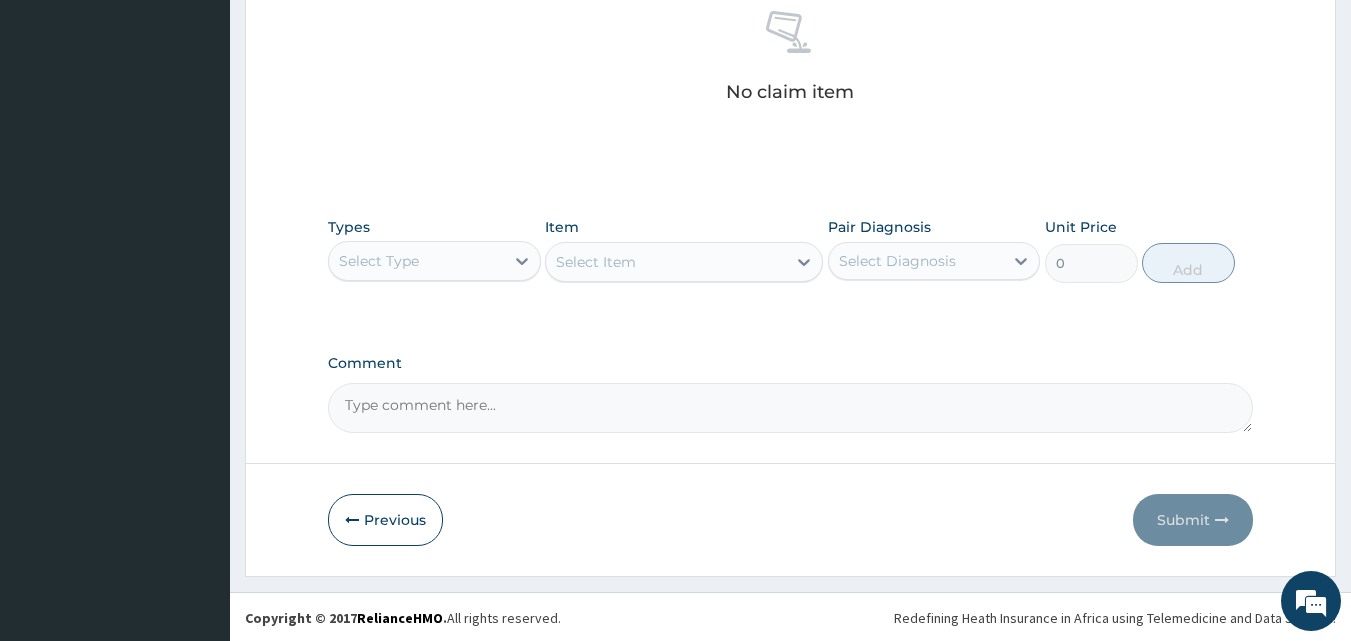 scroll, scrollTop: 801, scrollLeft: 0, axis: vertical 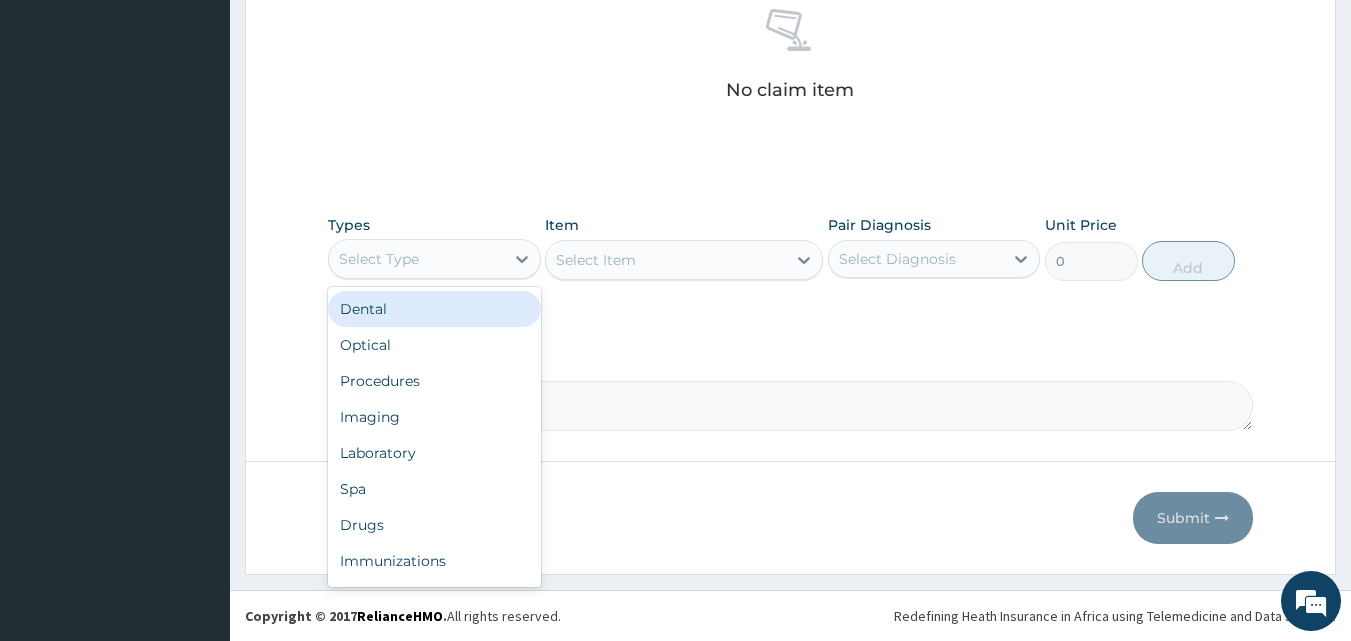 click on "Select Type" at bounding box center (416, 259) 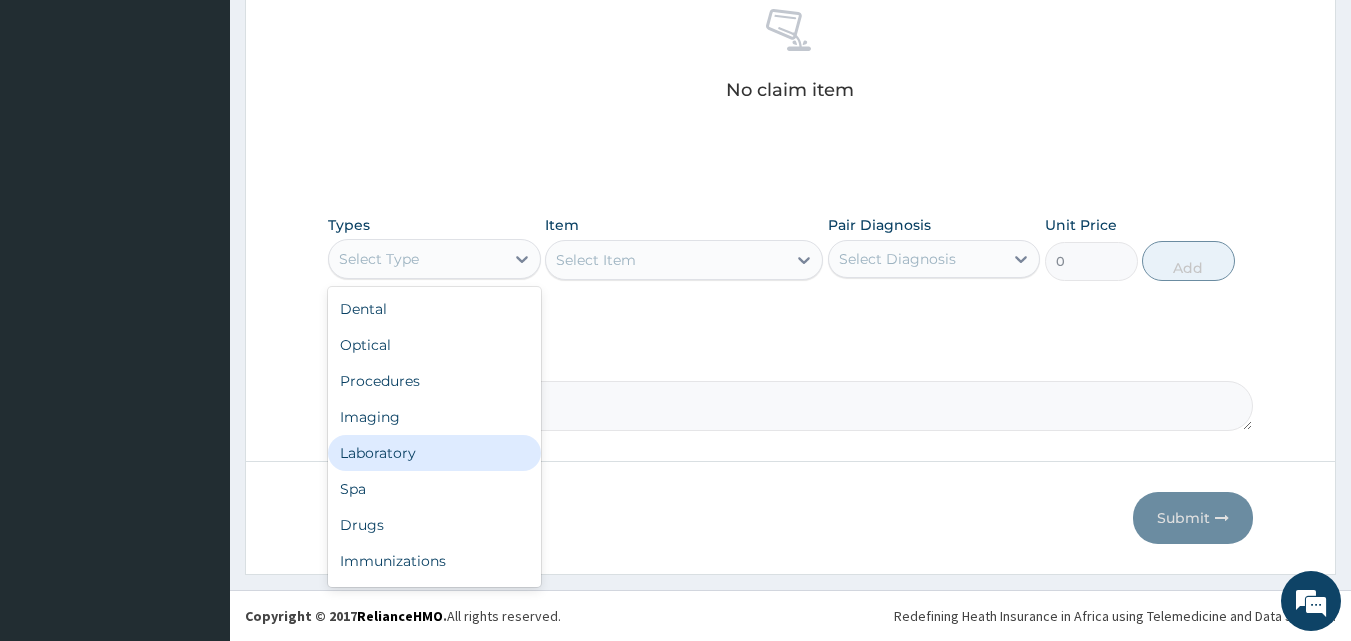 click on "Laboratory" at bounding box center (434, 453) 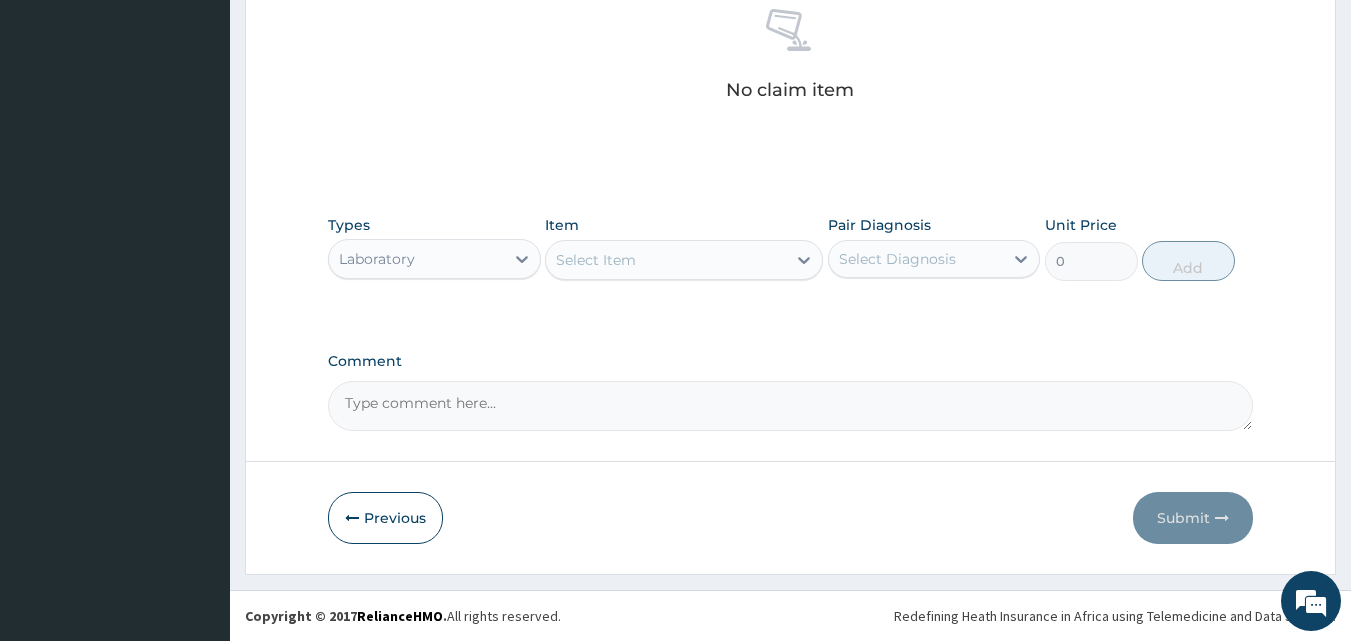 click on "Select Item" at bounding box center [666, 260] 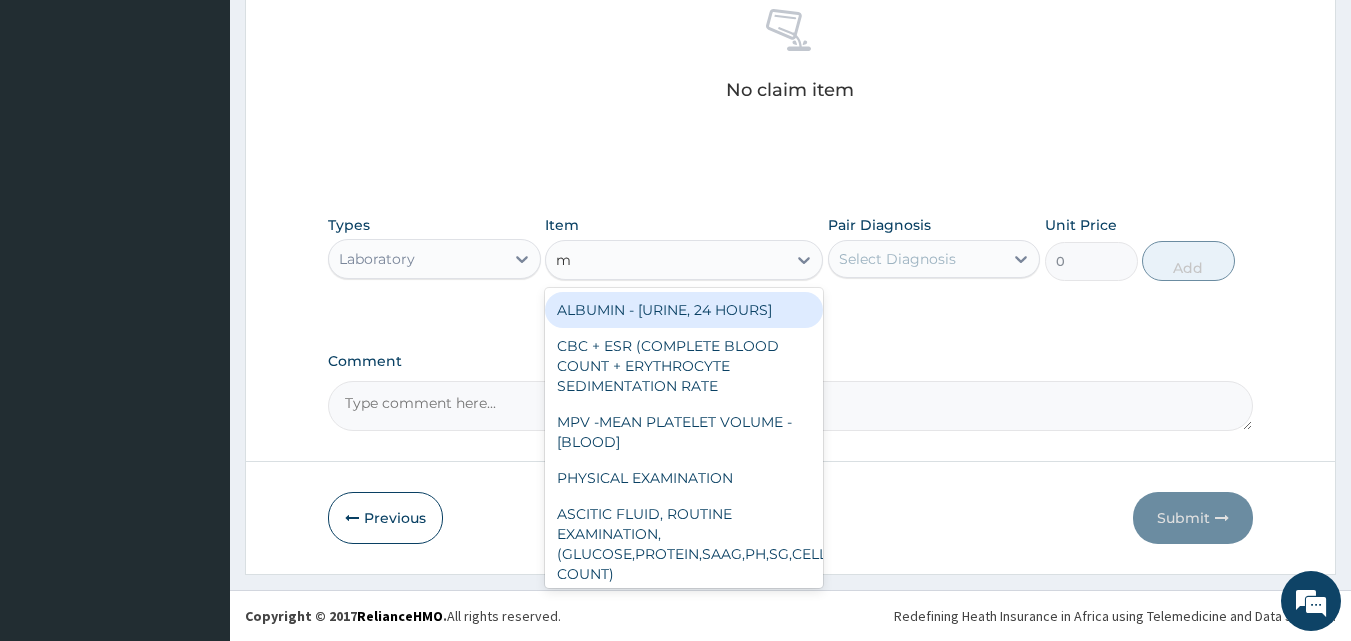 type on "mp" 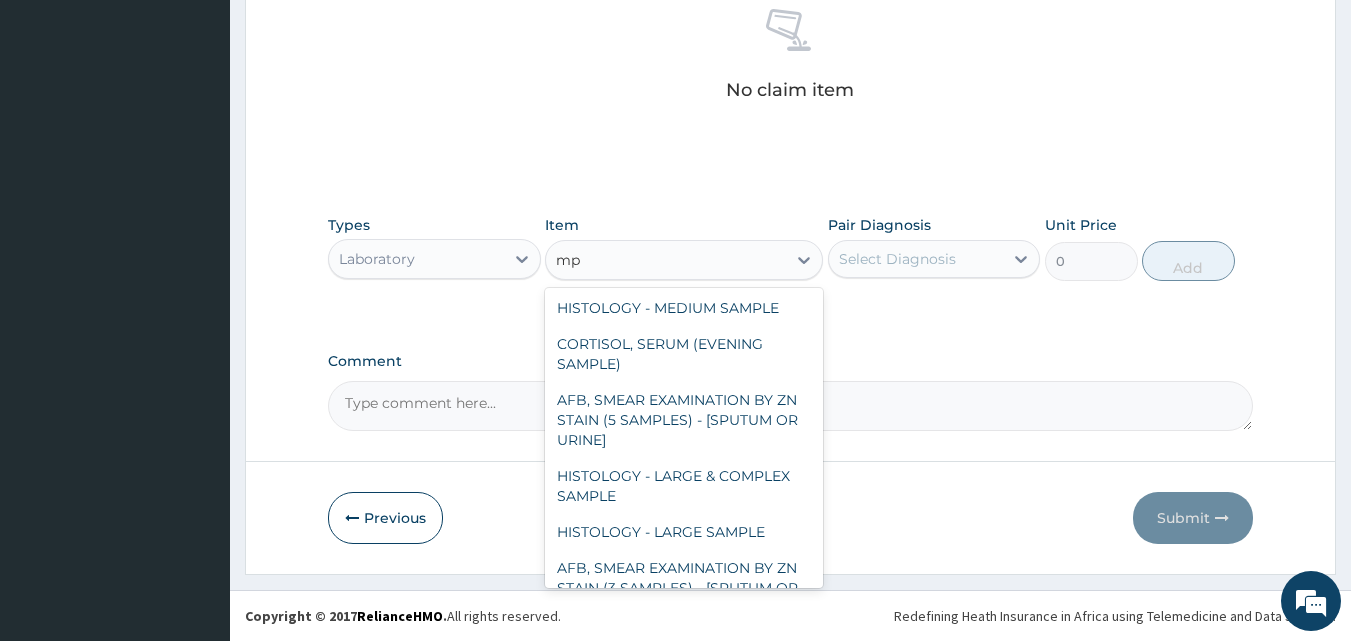scroll, scrollTop: 436, scrollLeft: 0, axis: vertical 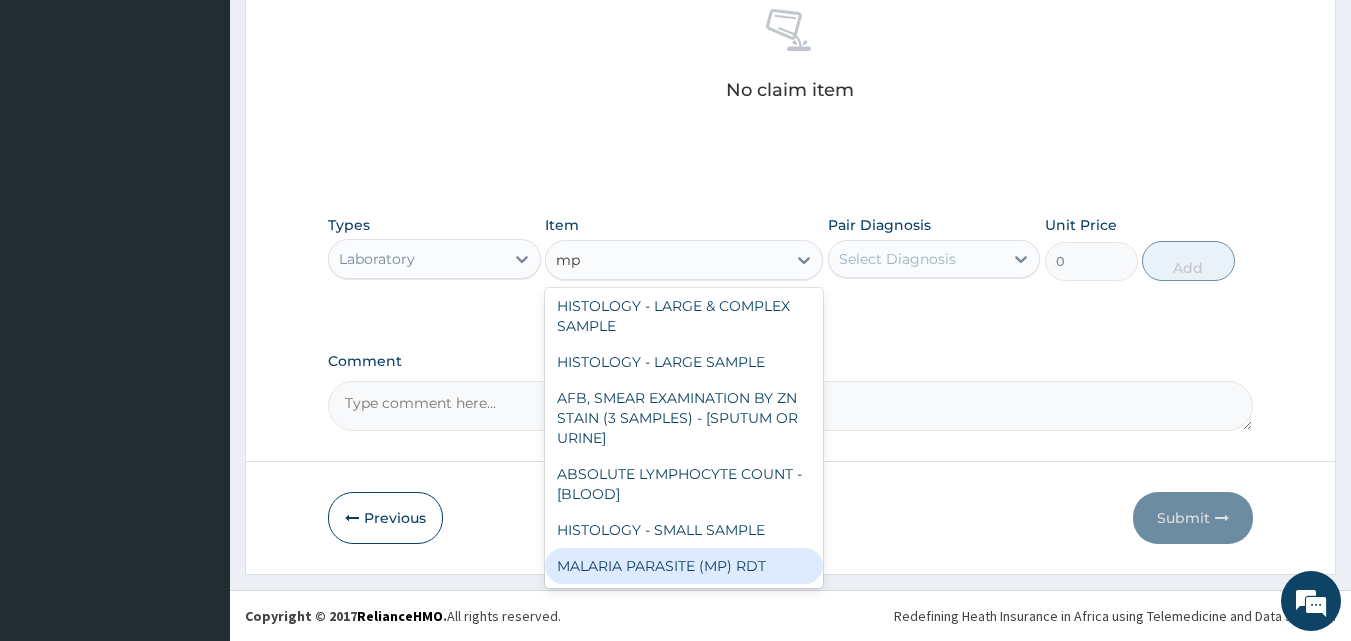 drag, startPoint x: 735, startPoint y: 568, endPoint x: 746, endPoint y: 487, distance: 81.7435 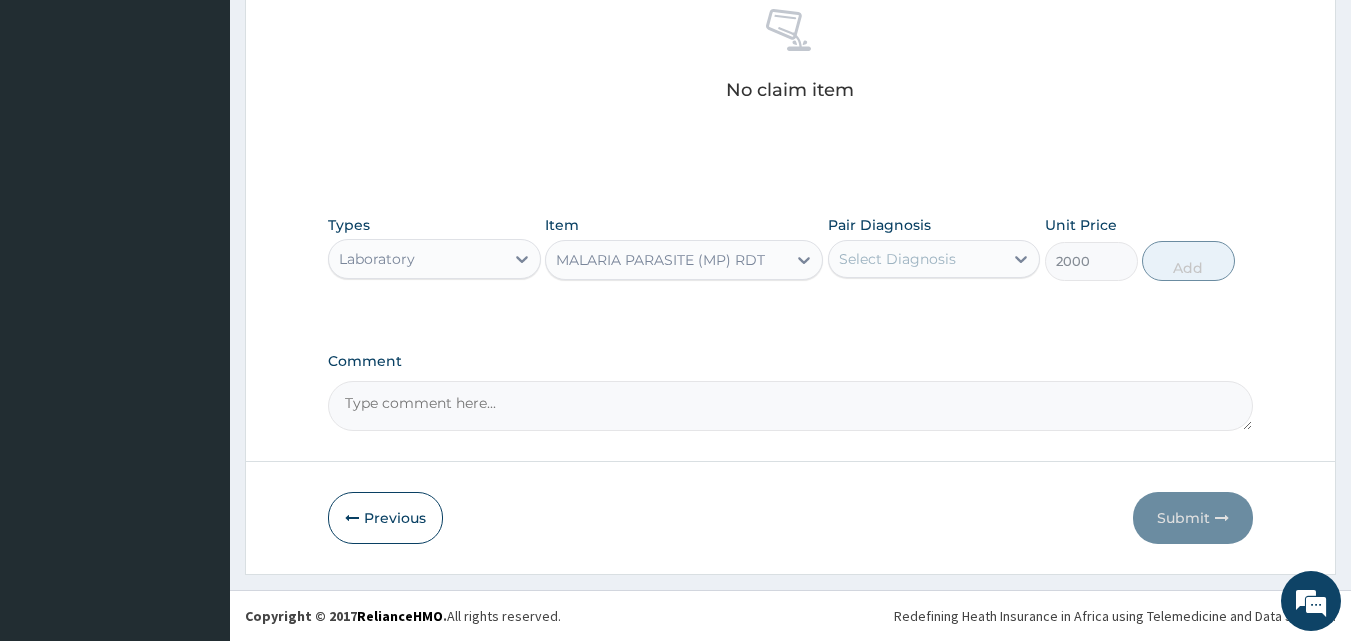 drag, startPoint x: 908, startPoint y: 255, endPoint x: 908, endPoint y: 277, distance: 22 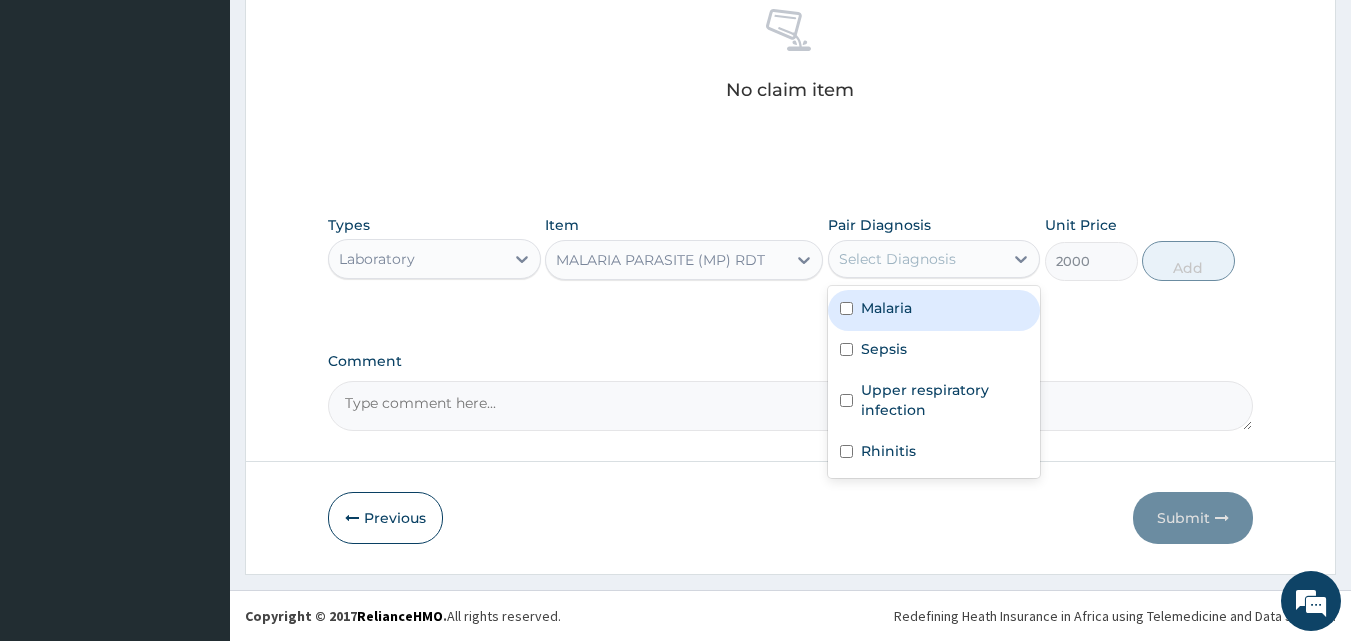 click on "Malaria" at bounding box center [886, 308] 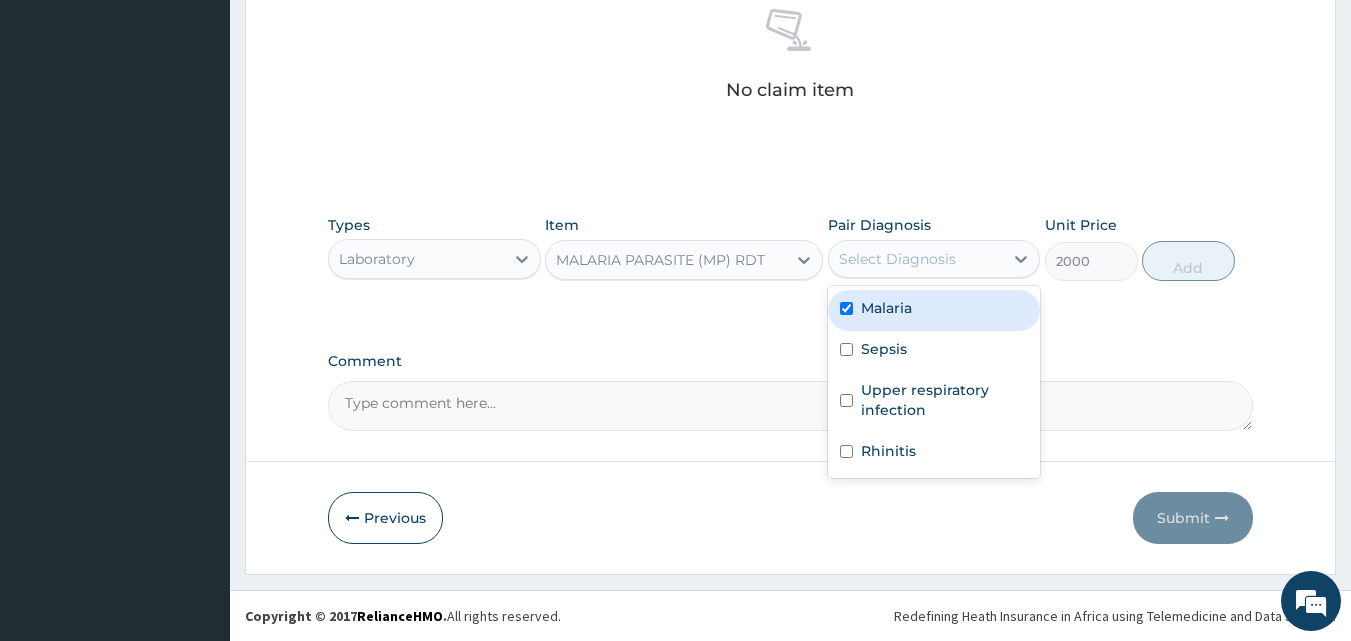 checkbox on "true" 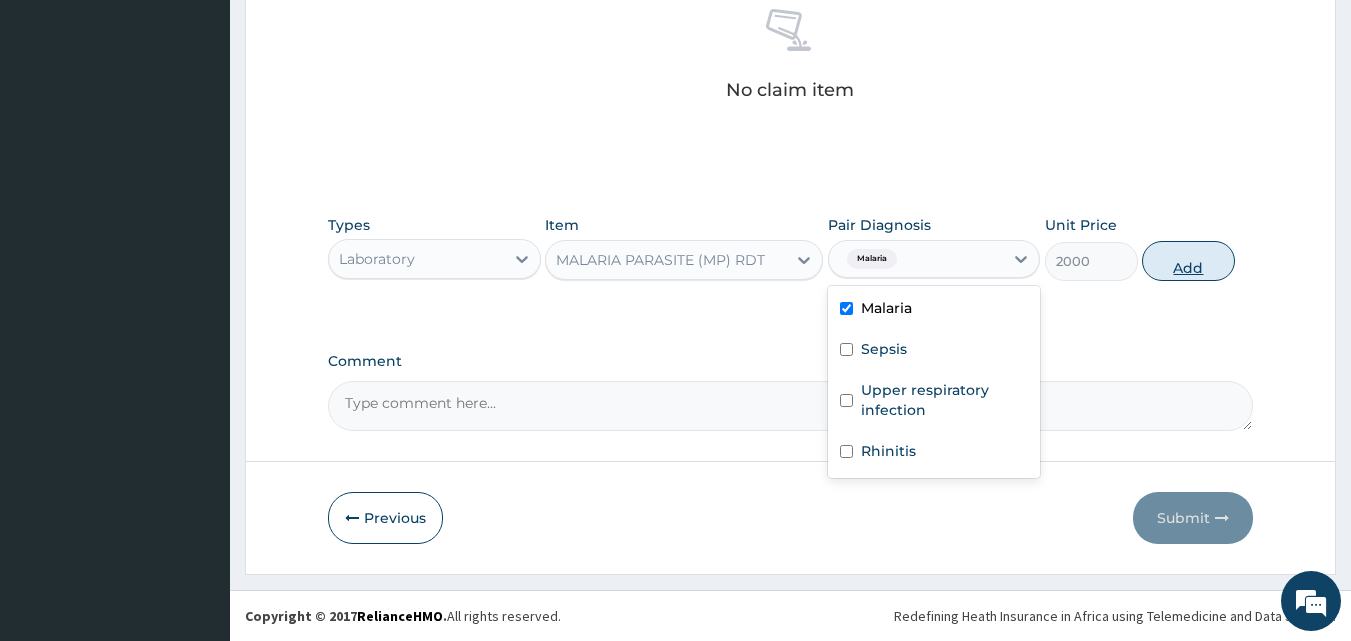 drag, startPoint x: 1180, startPoint y: 249, endPoint x: 1145, endPoint y: 270, distance: 40.81666 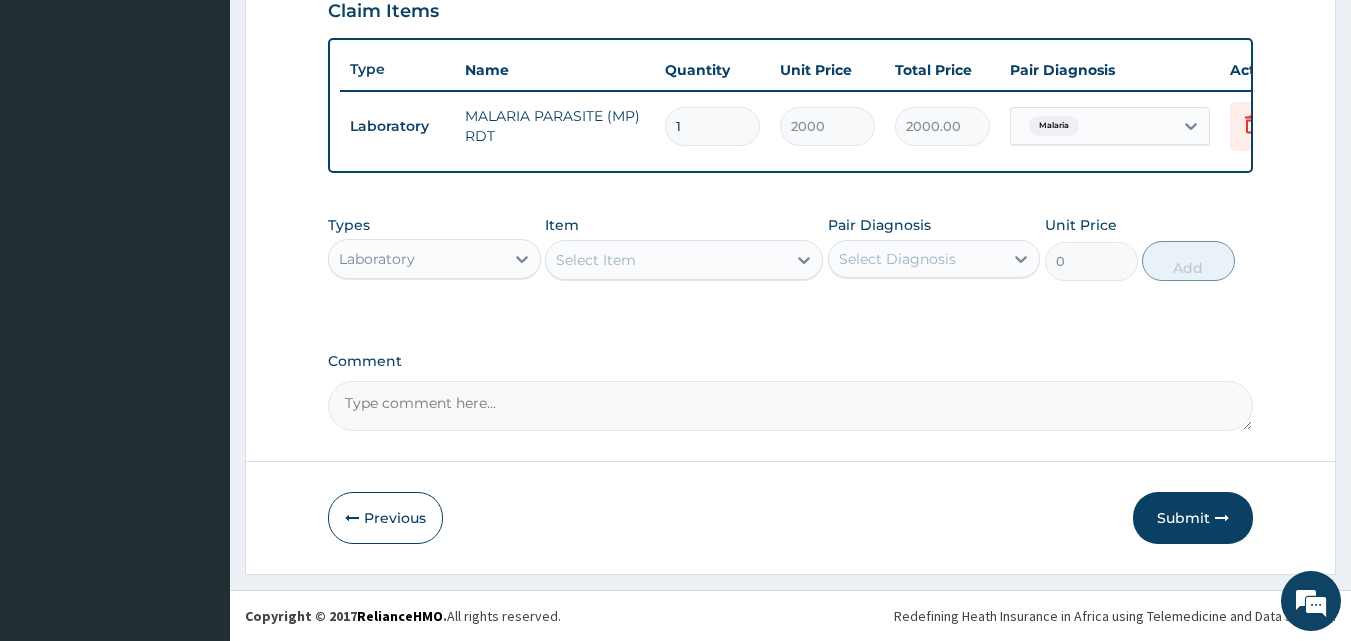 scroll, scrollTop: 721, scrollLeft: 0, axis: vertical 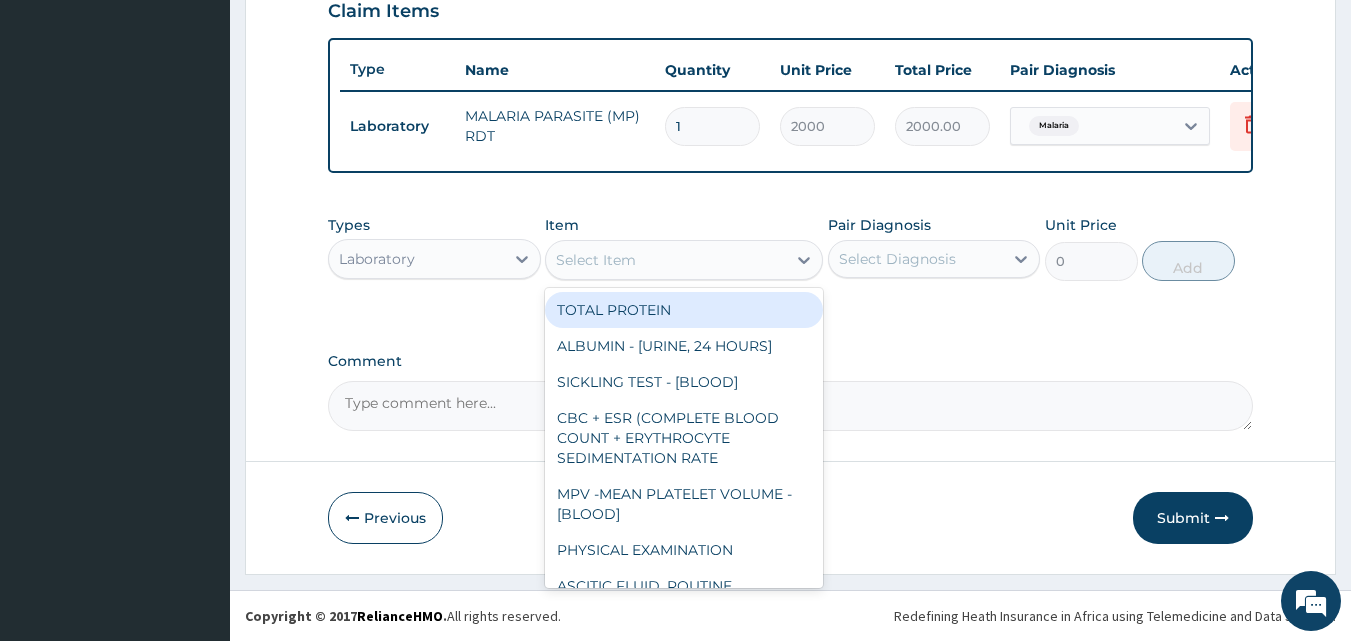 click on "Select Item" at bounding box center (666, 260) 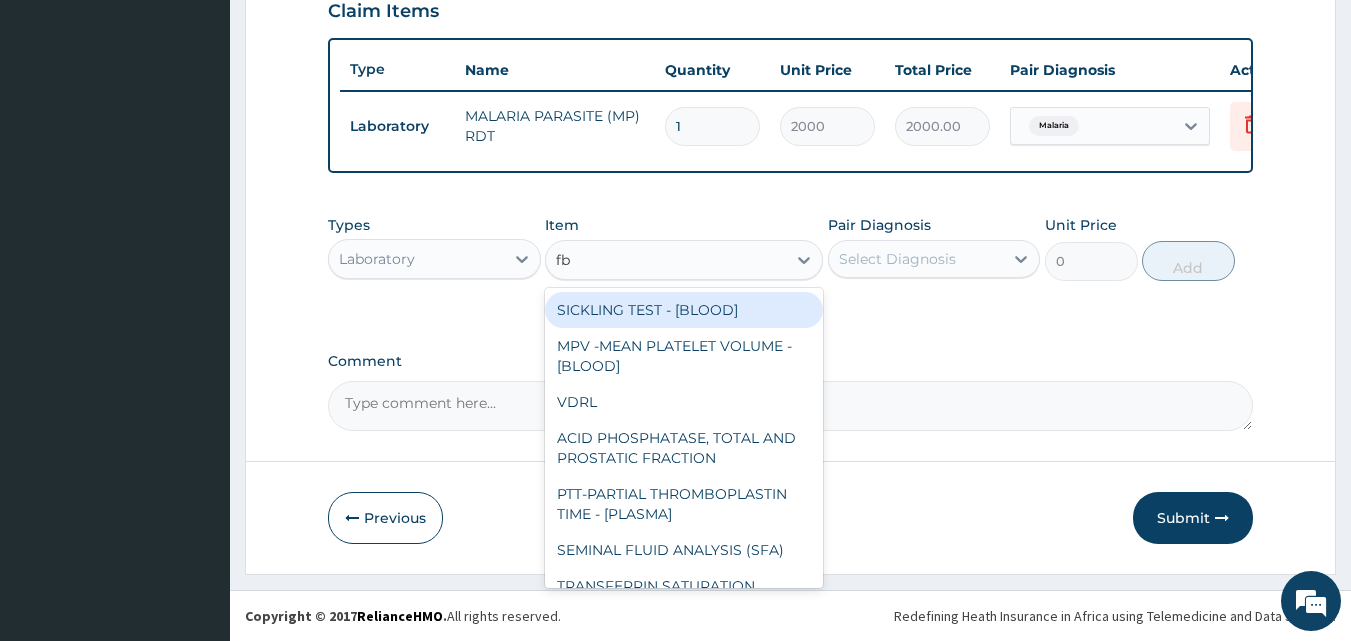 type on "fbc" 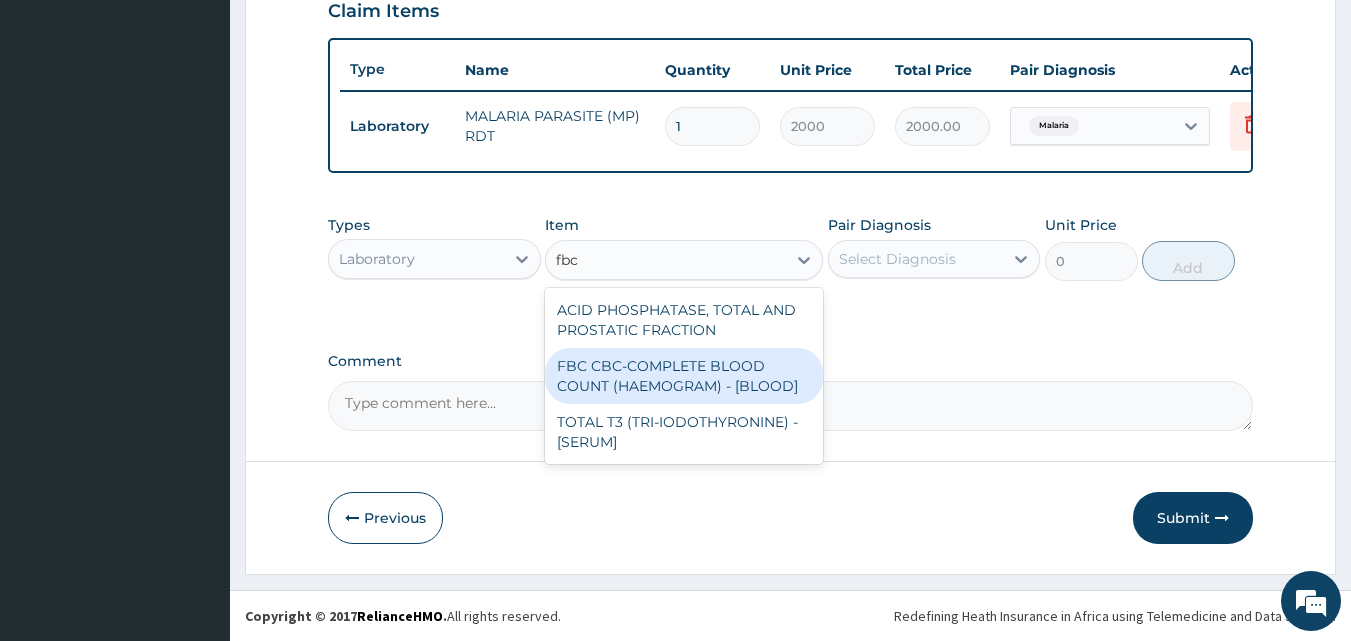 drag, startPoint x: 673, startPoint y: 383, endPoint x: 726, endPoint y: 330, distance: 74.953316 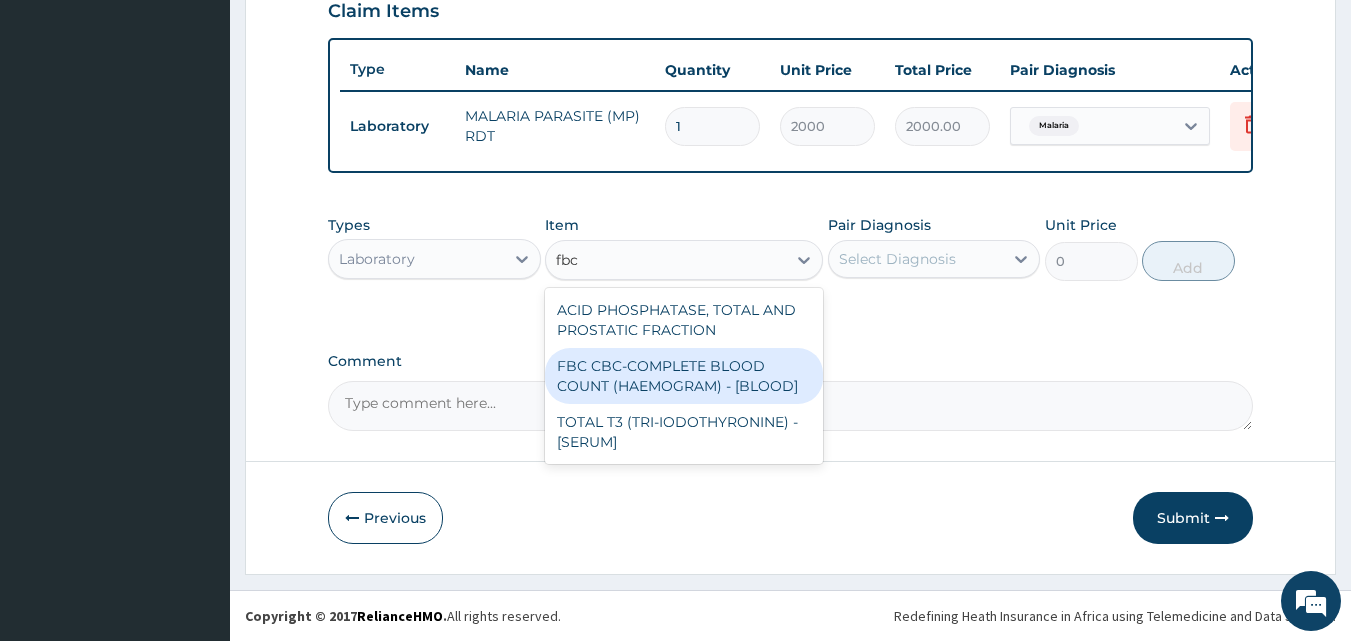 click on "FBC CBC-COMPLETE BLOOD COUNT (HAEMOGRAM) - [BLOOD]" at bounding box center (684, 376) 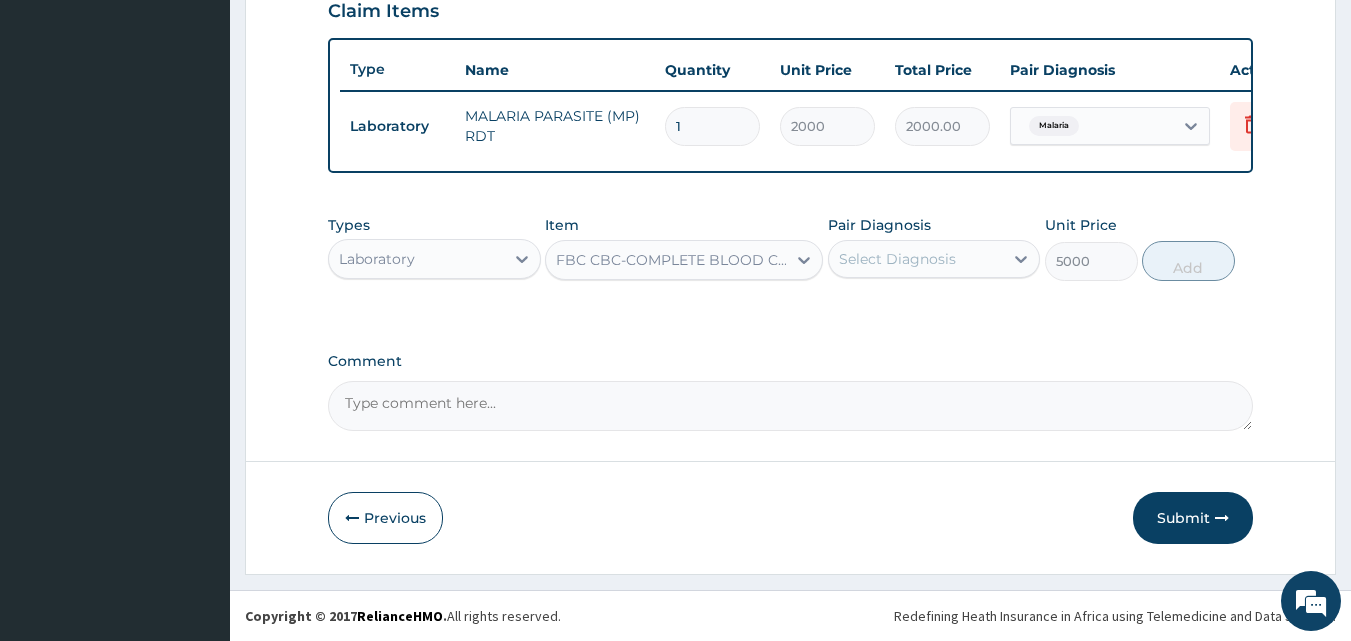 drag, startPoint x: 879, startPoint y: 260, endPoint x: 881, endPoint y: 279, distance: 19.104973 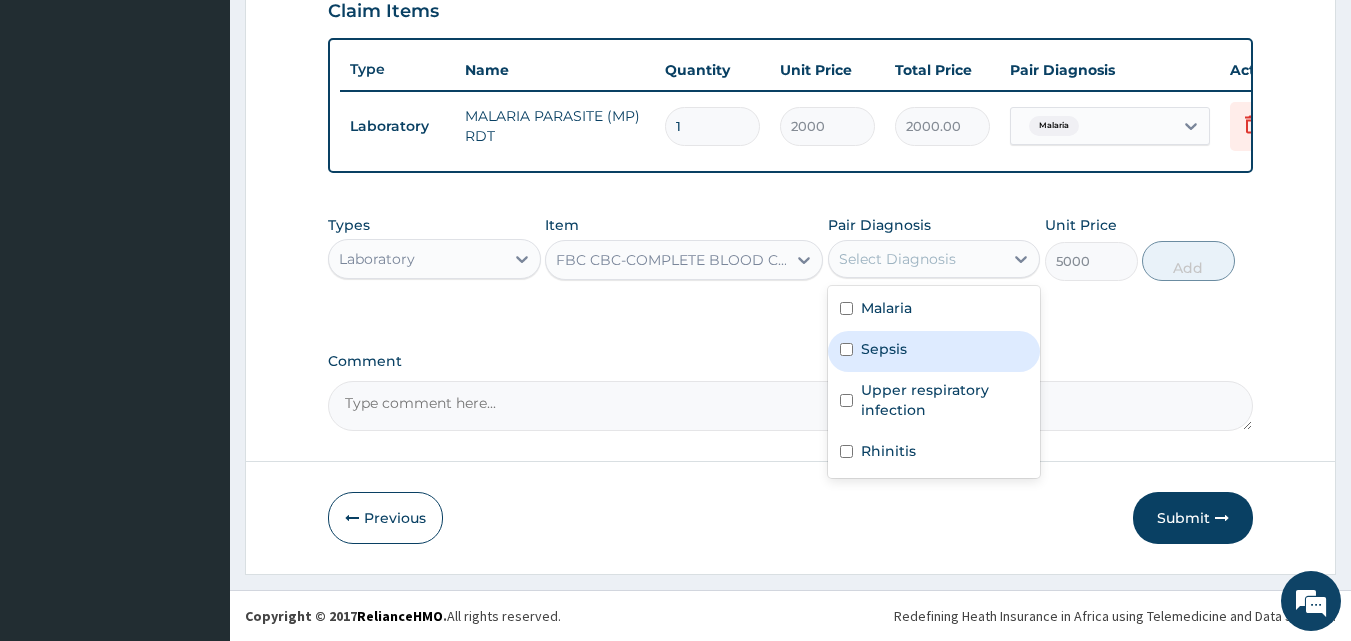 drag, startPoint x: 903, startPoint y: 351, endPoint x: 963, endPoint y: 341, distance: 60.827625 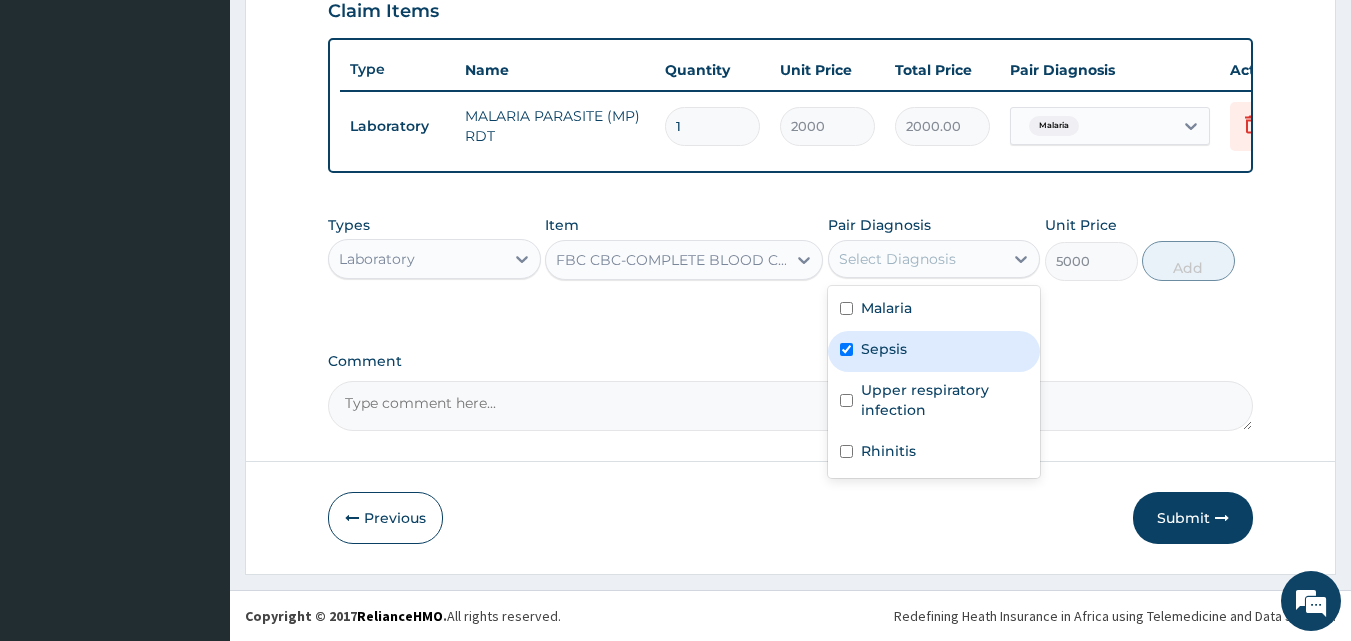 checkbox on "true" 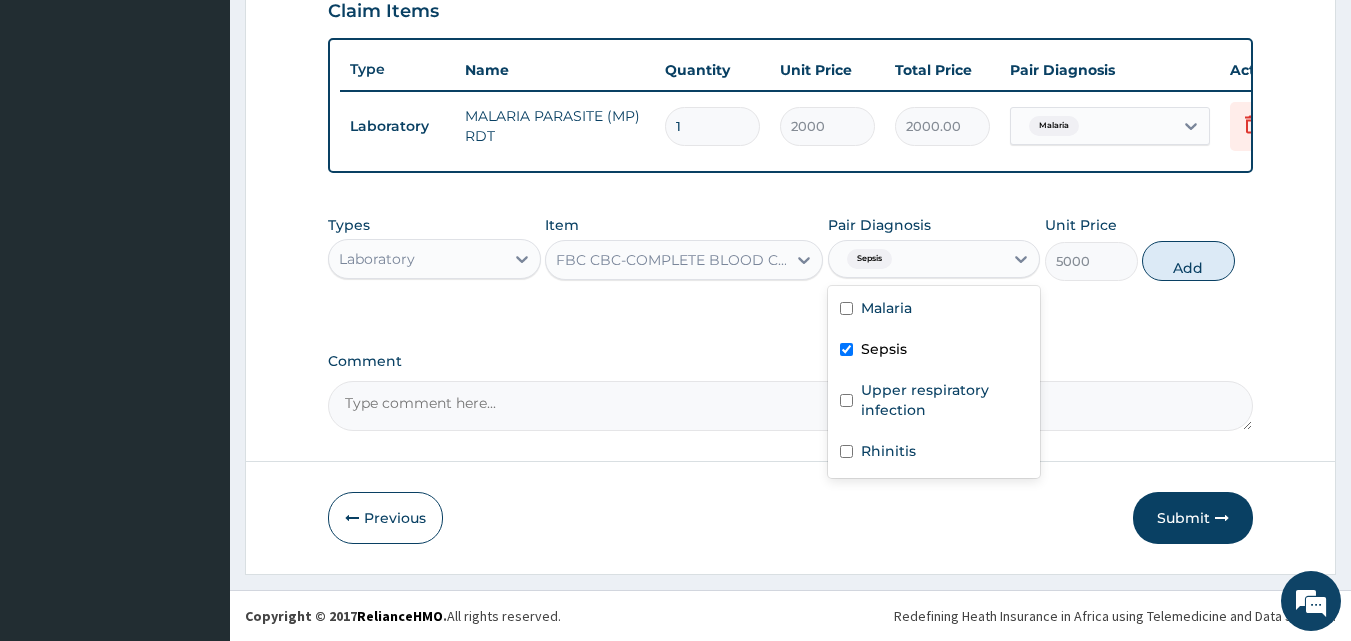 drag, startPoint x: 1211, startPoint y: 258, endPoint x: 1164, endPoint y: 277, distance: 50.695168 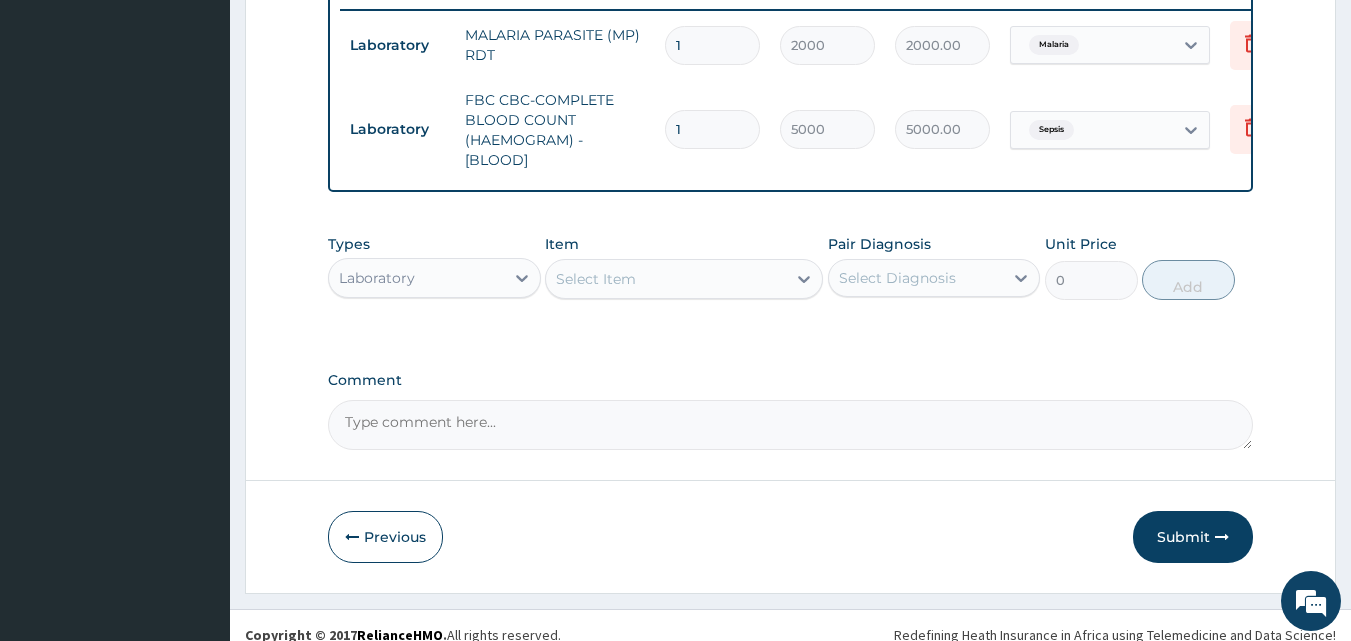 scroll, scrollTop: 821, scrollLeft: 0, axis: vertical 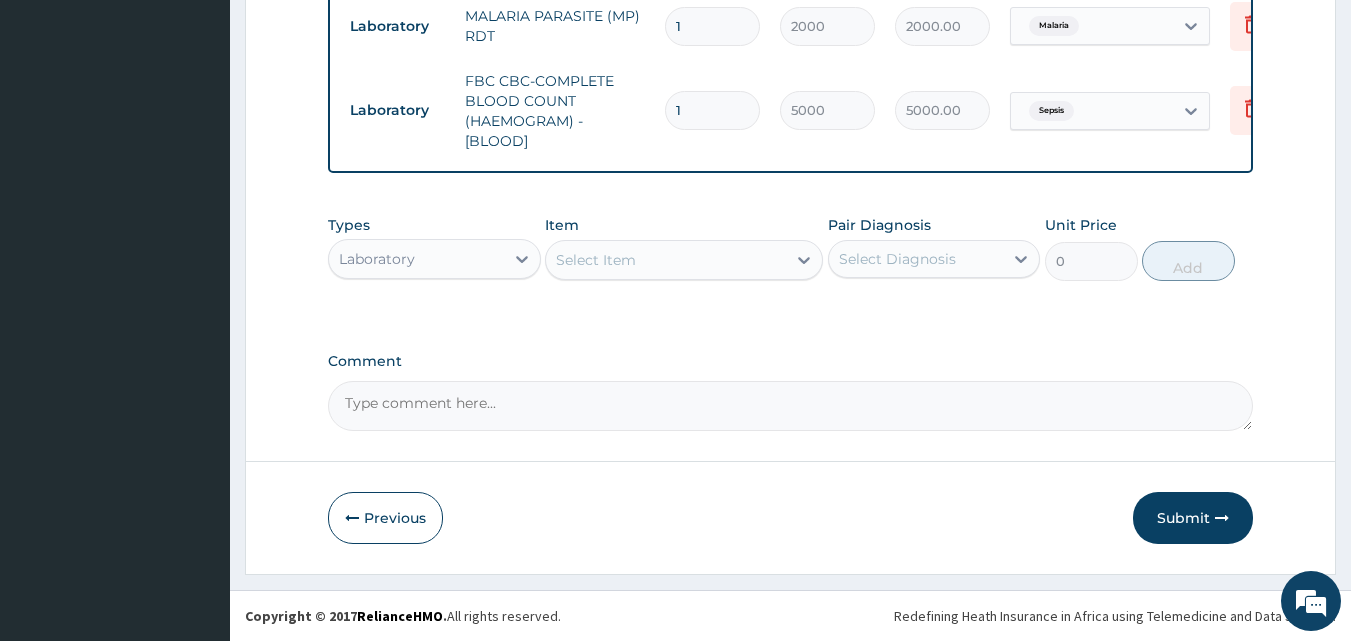 click on "Laboratory" at bounding box center [416, 259] 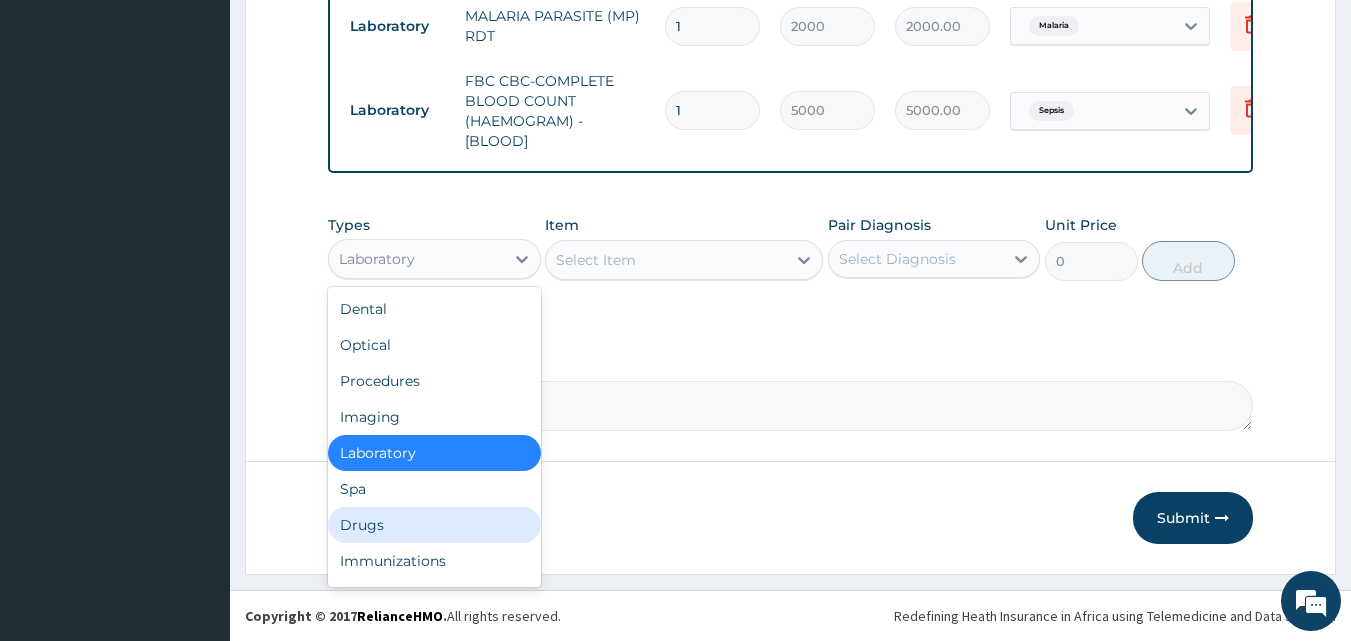 click on "Drugs" at bounding box center (434, 525) 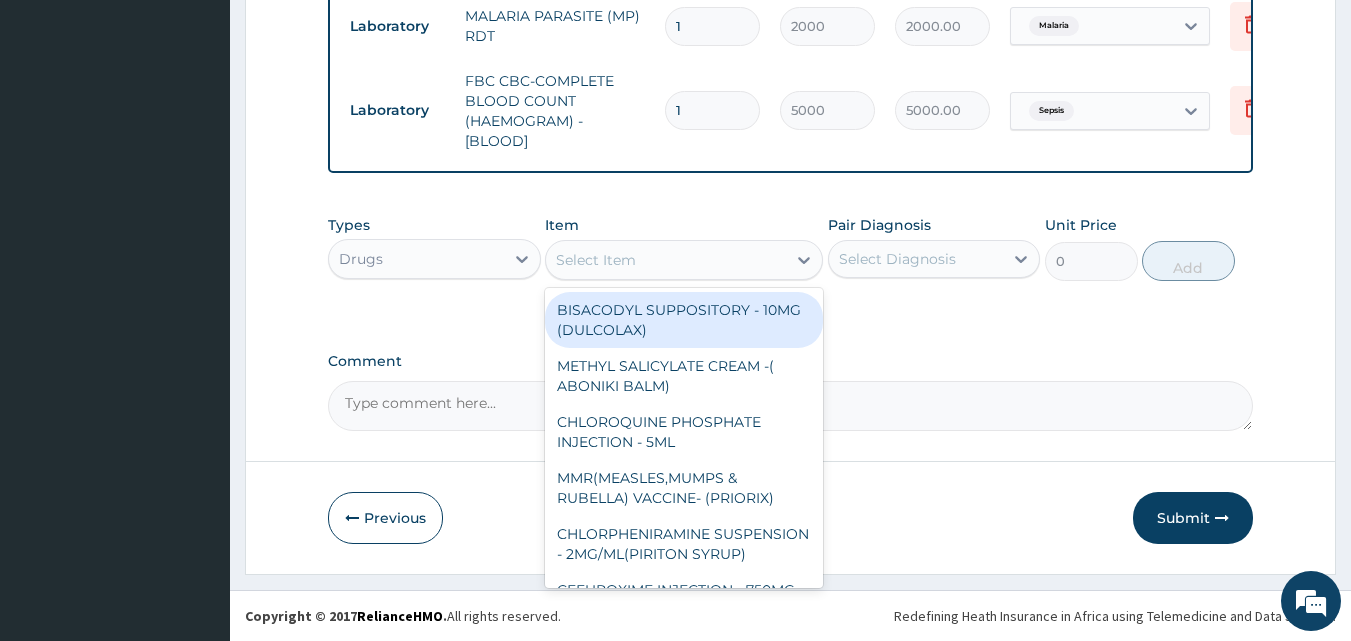 click on "Select Item" at bounding box center [596, 260] 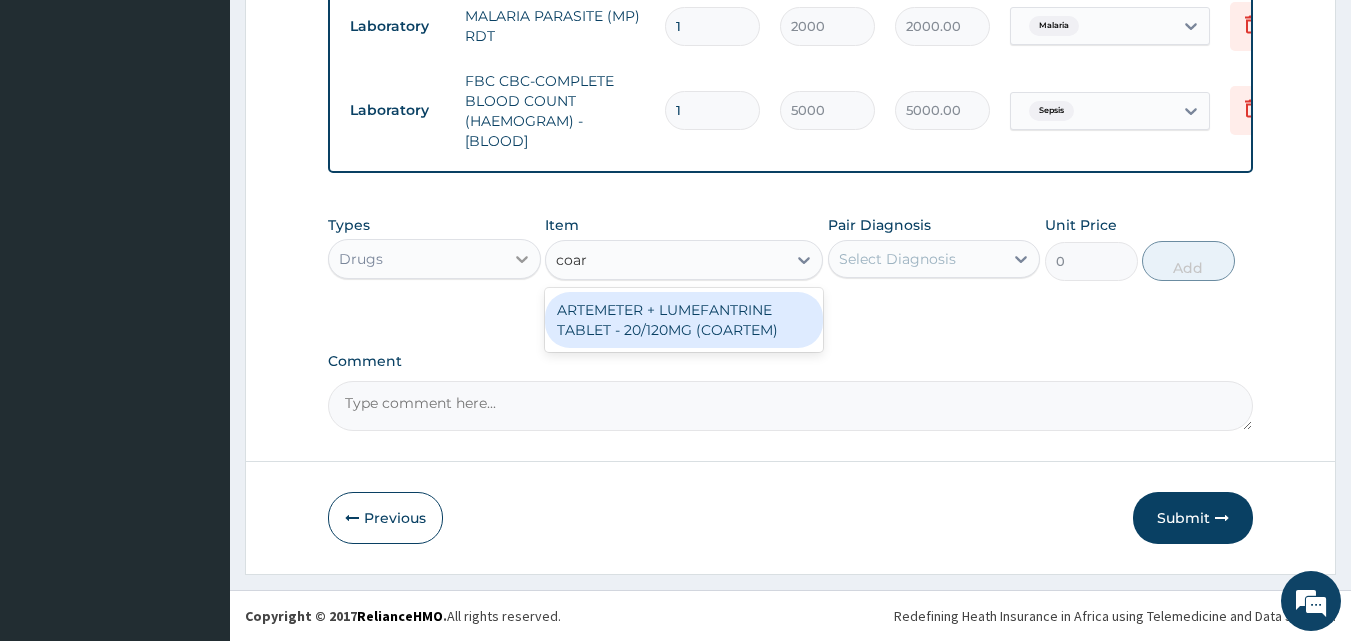type on "coart" 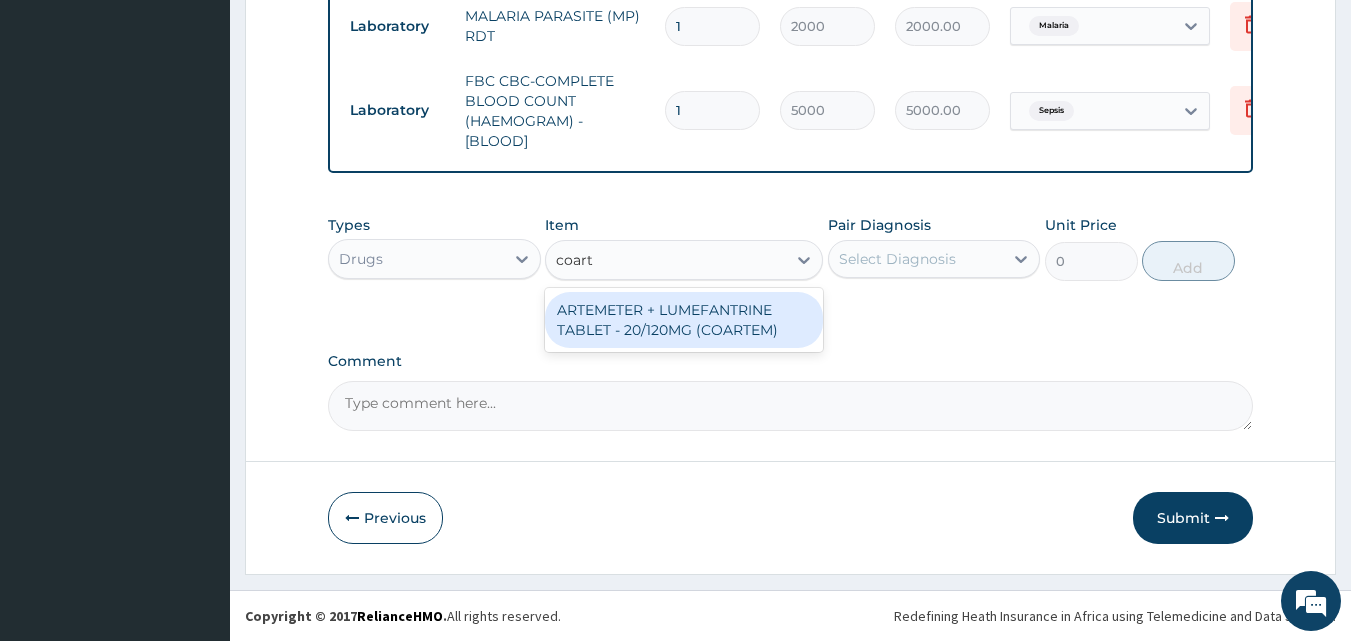 click on "ARTEMETER + LUMEFANTRINE TABLET - 20/120MG (COARTEM)" at bounding box center [684, 320] 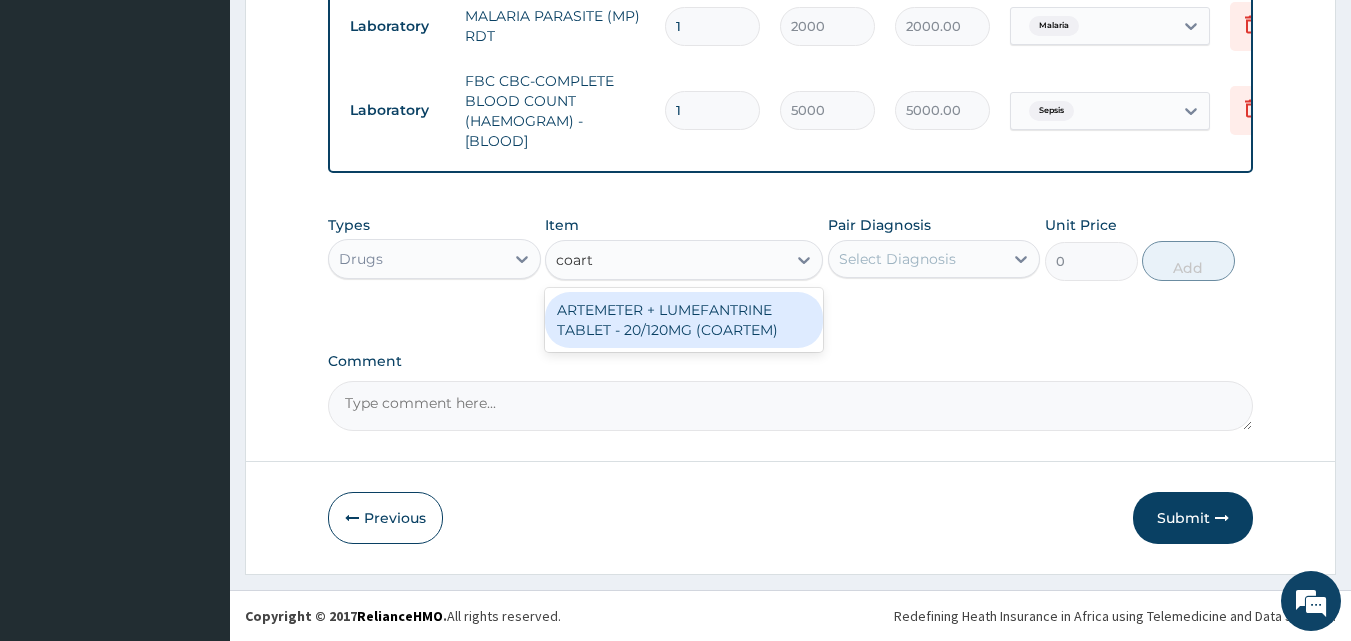 type 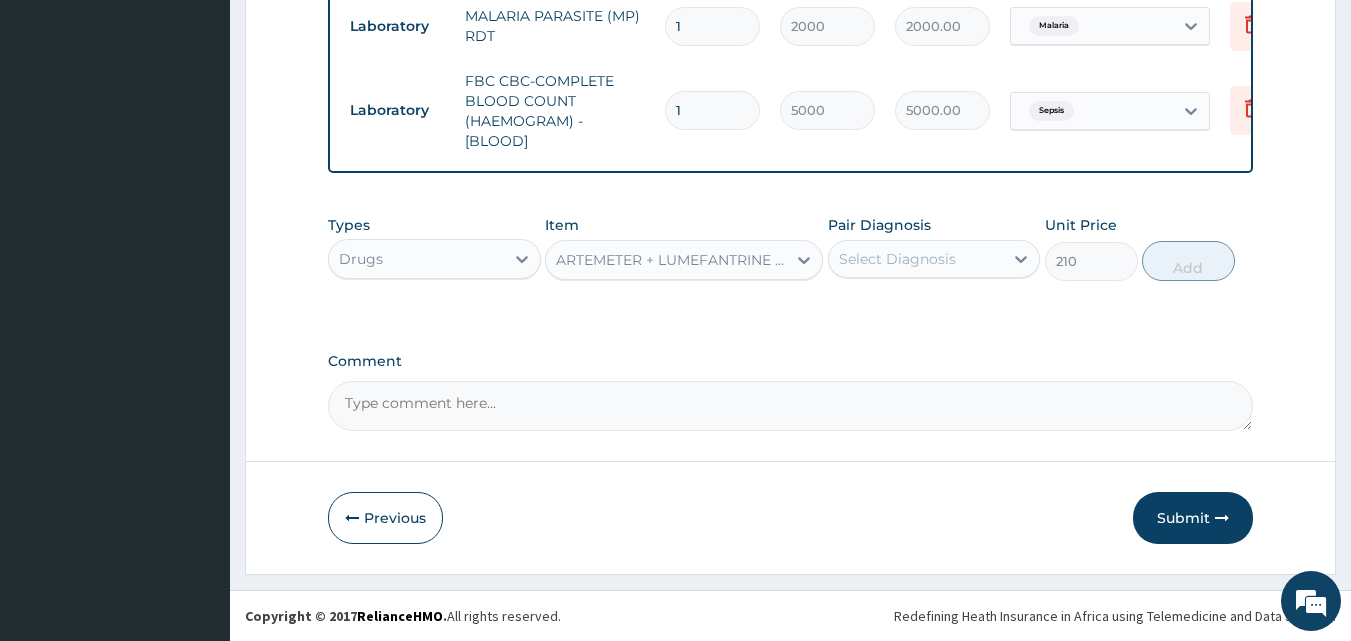 drag, startPoint x: 885, startPoint y: 259, endPoint x: 894, endPoint y: 280, distance: 22.847319 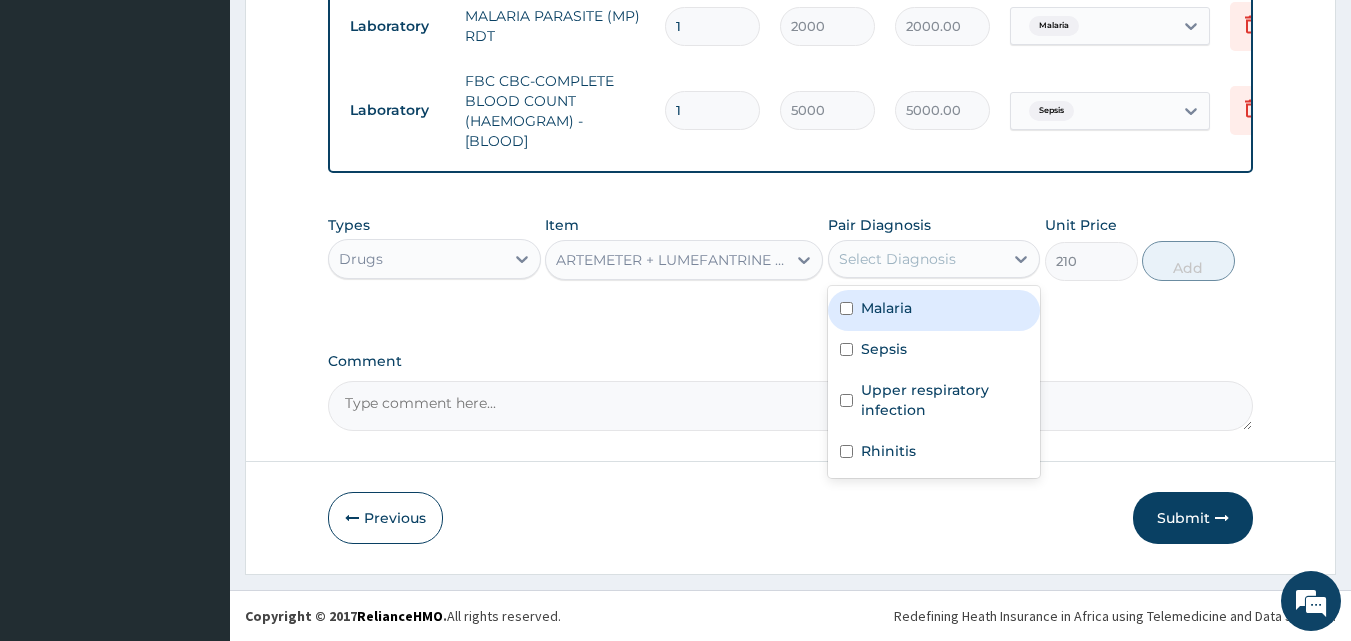 click on "Malaria" at bounding box center (886, 308) 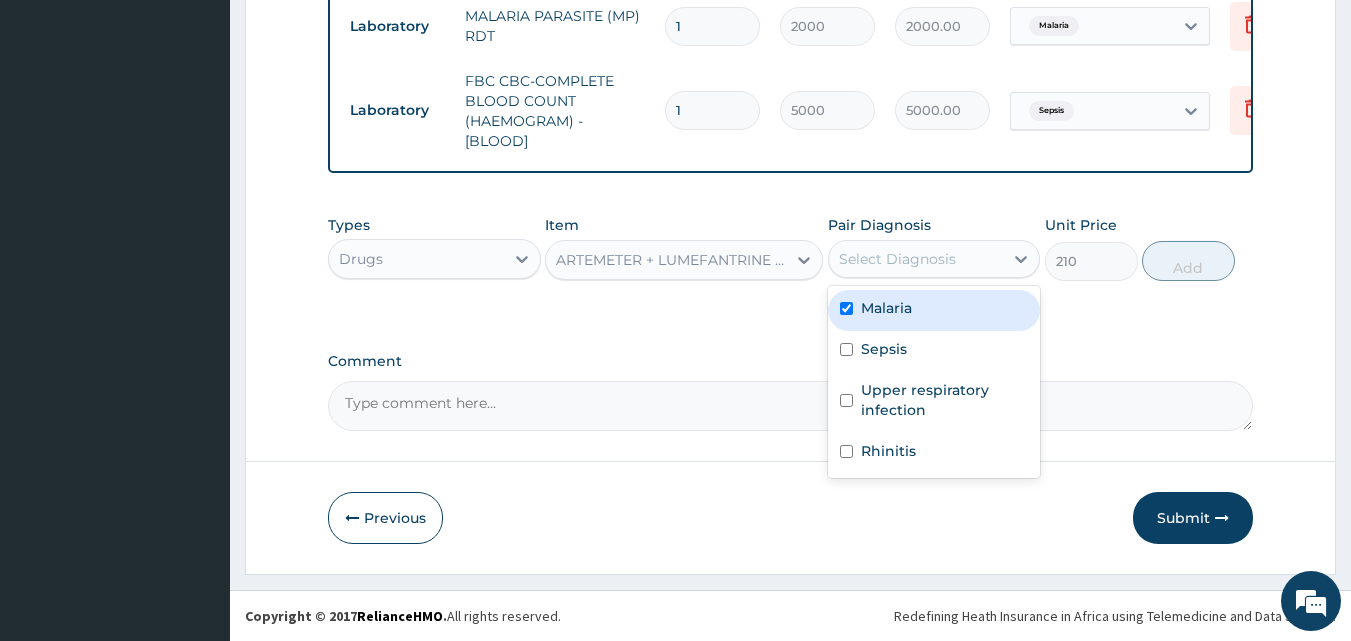 checkbox on "true" 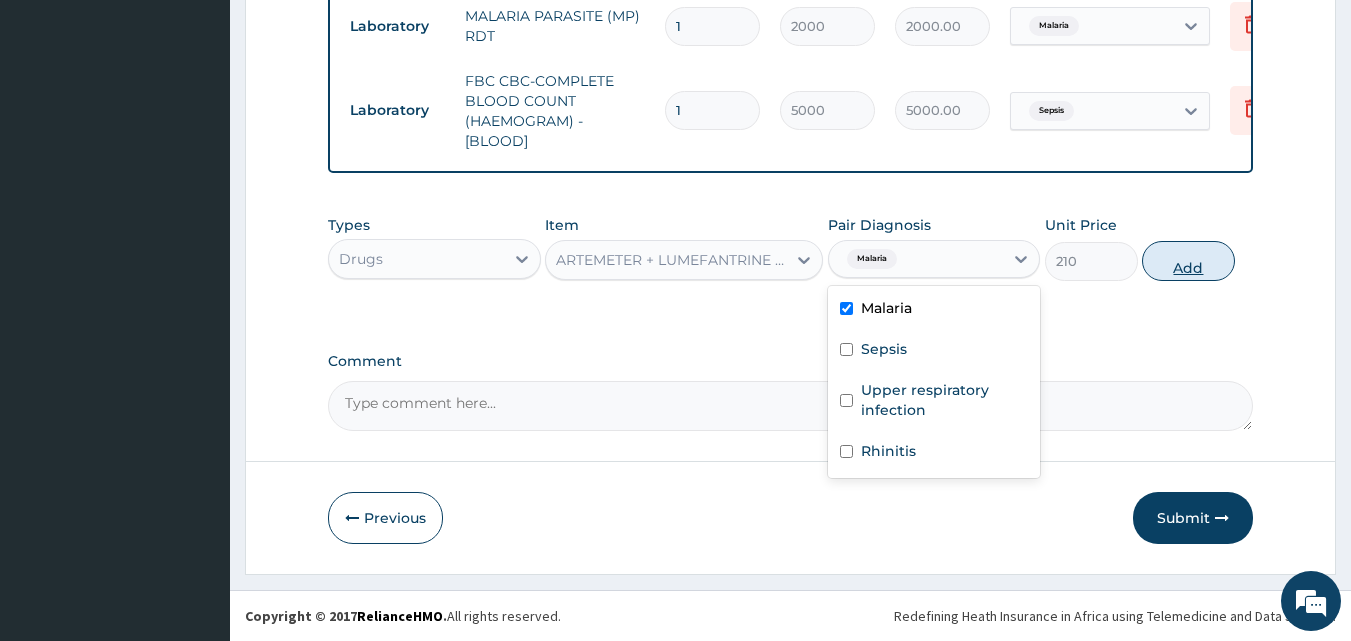click on "Add" at bounding box center [1188, 261] 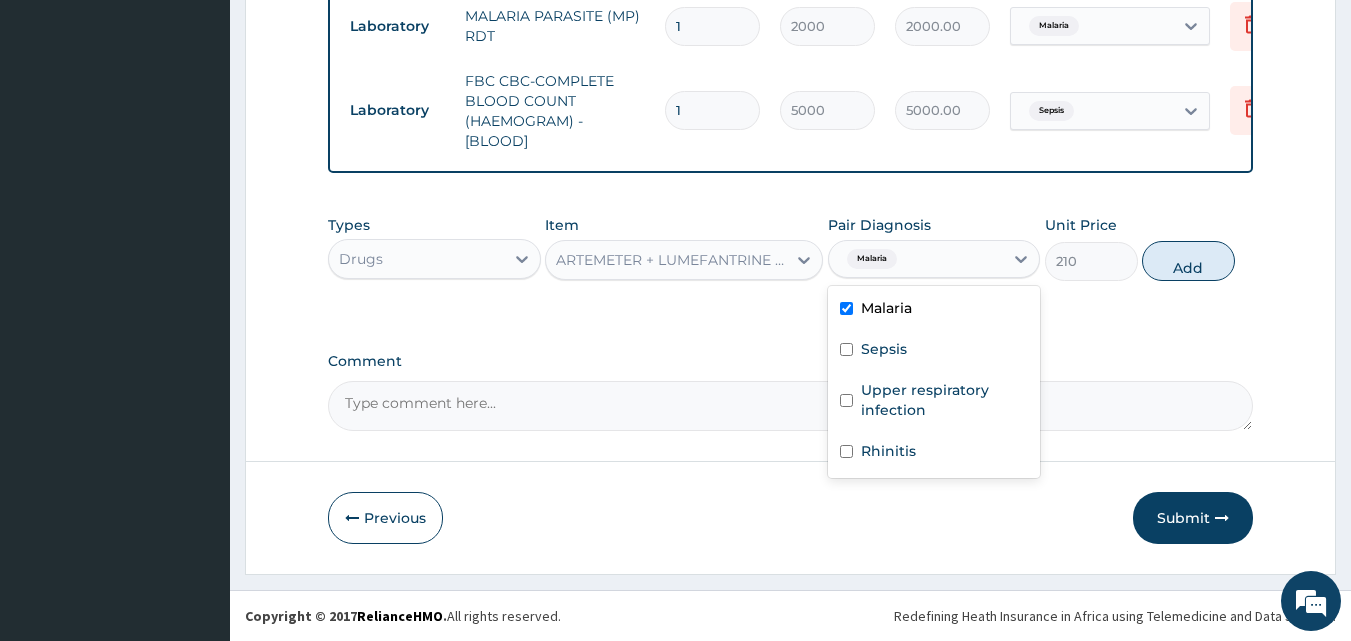 type on "0" 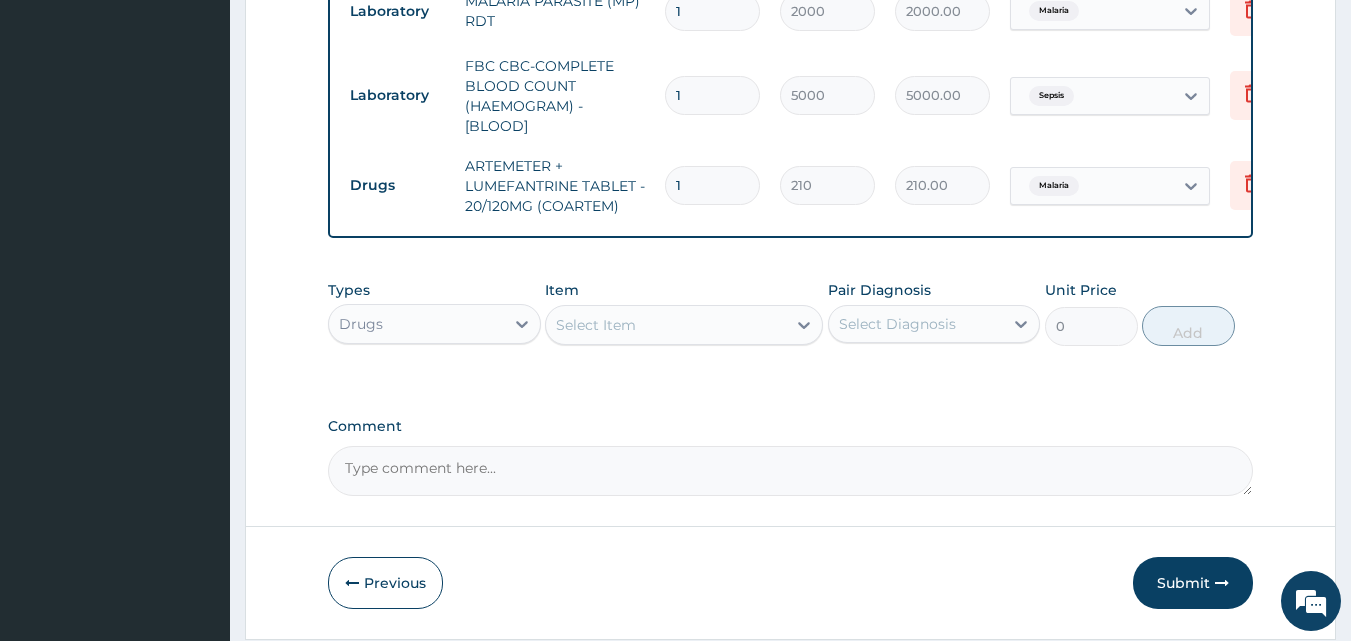 type on "12" 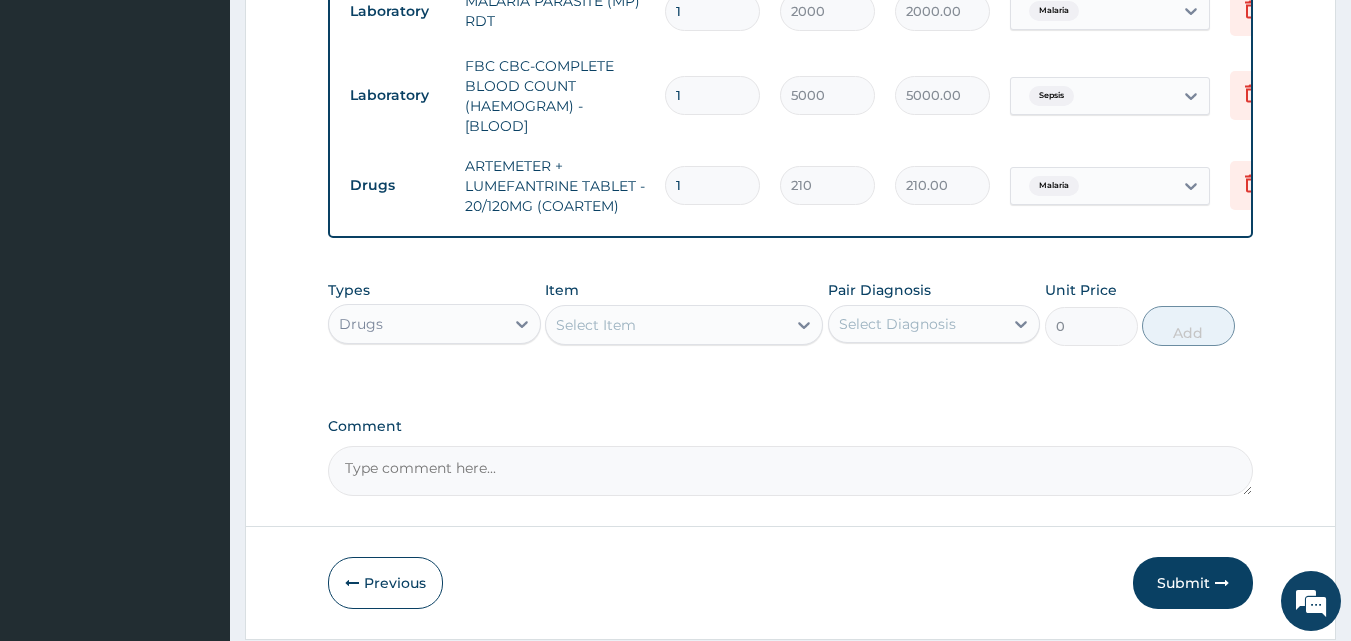 type on "2520.00" 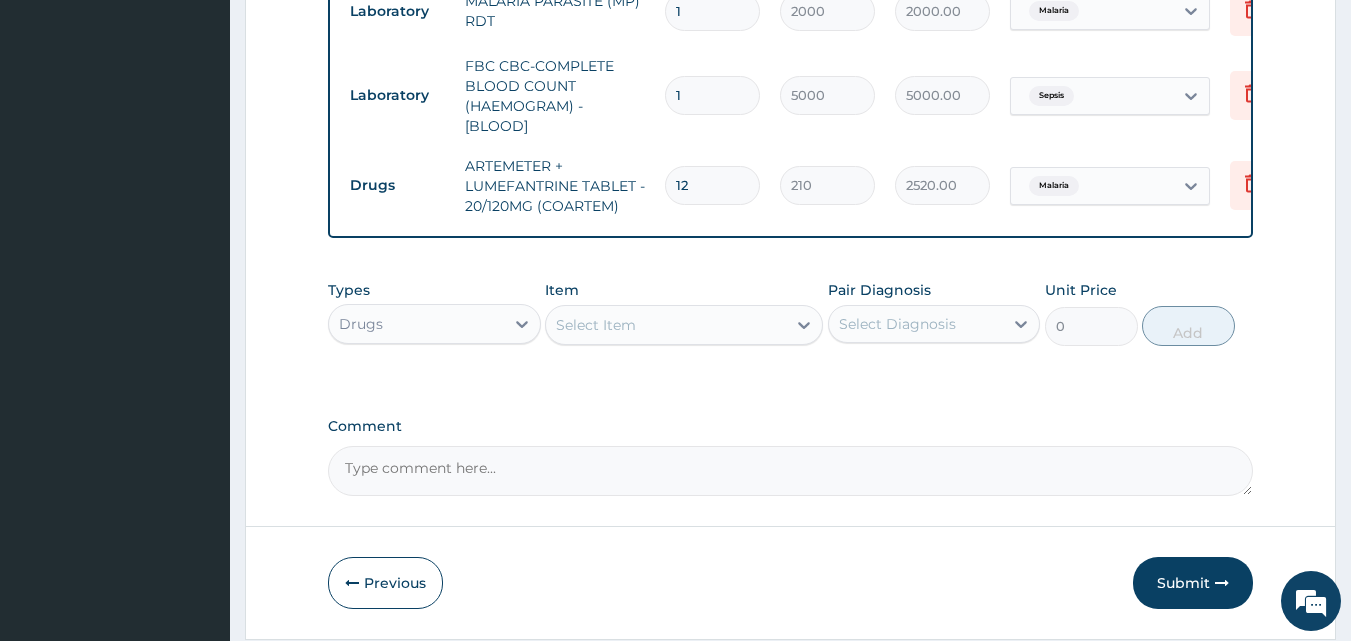 type on "12" 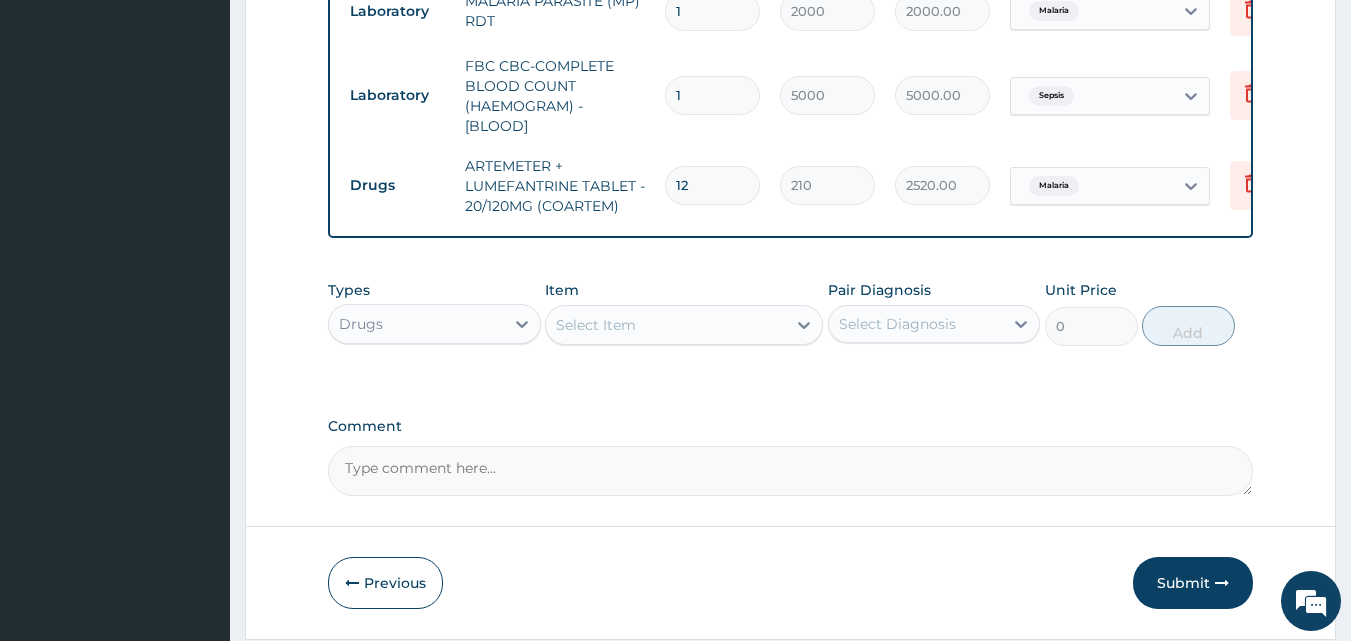 click on "Select Item" at bounding box center (596, 325) 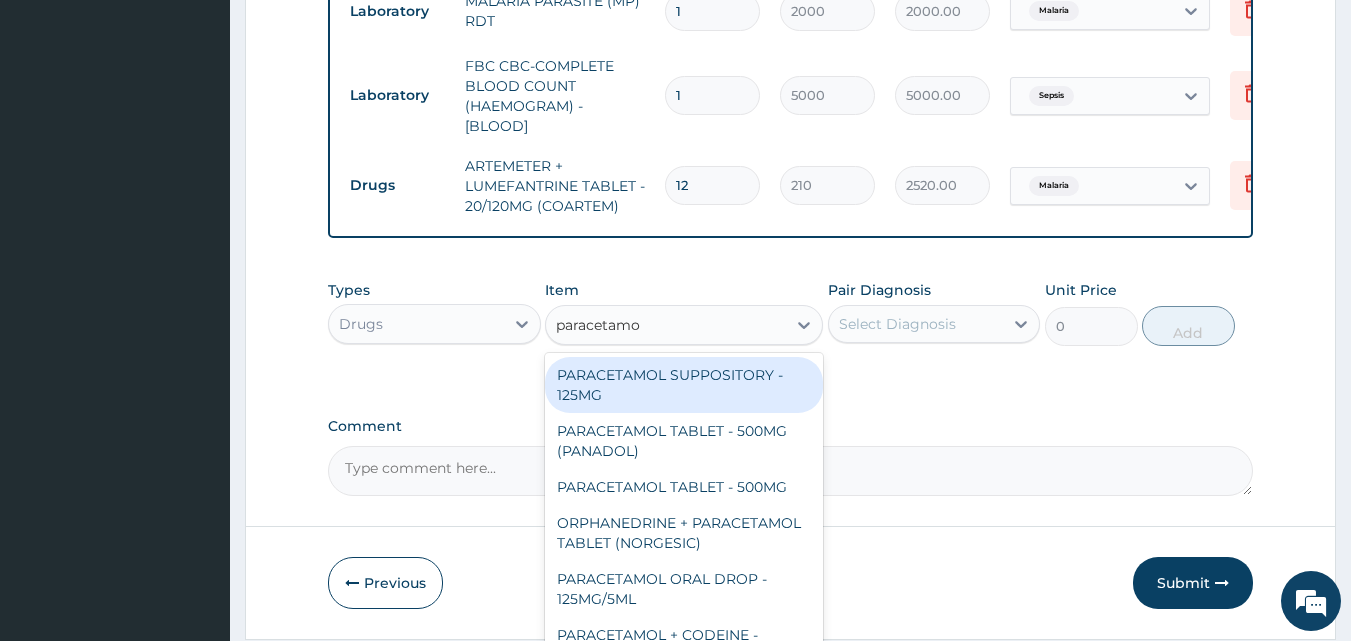 type on "paracetamol" 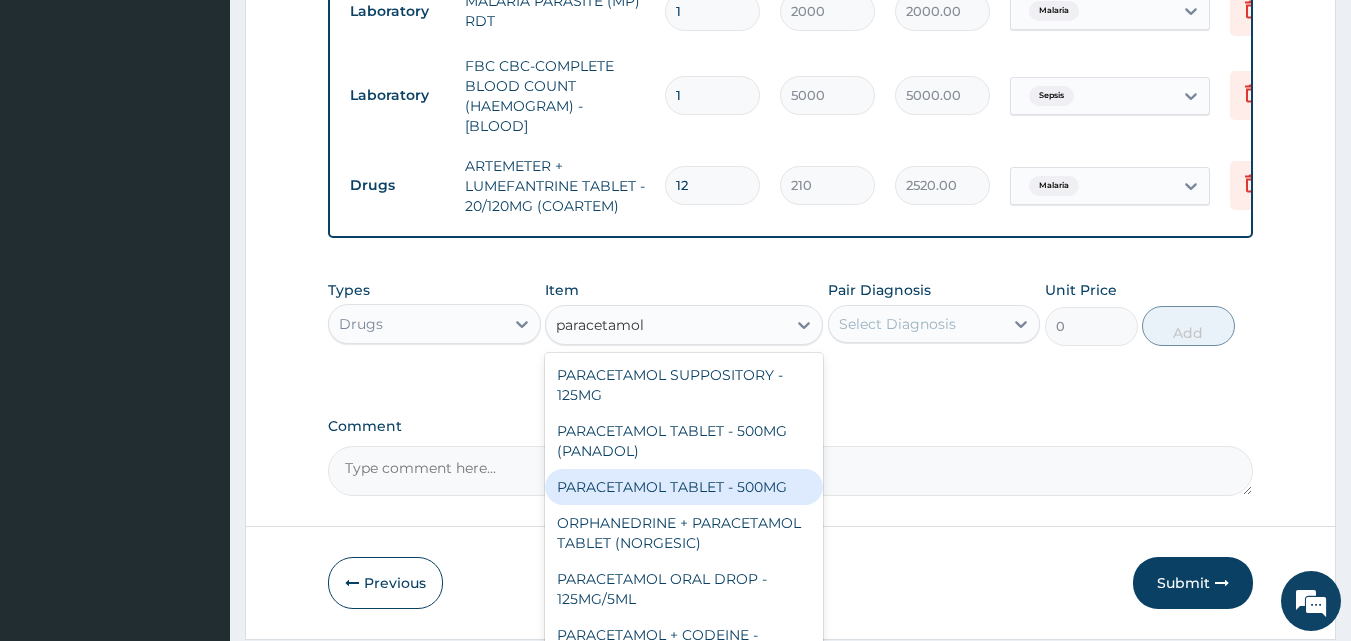 click on "PARACETAMOL TABLET - 500MG" at bounding box center (684, 487) 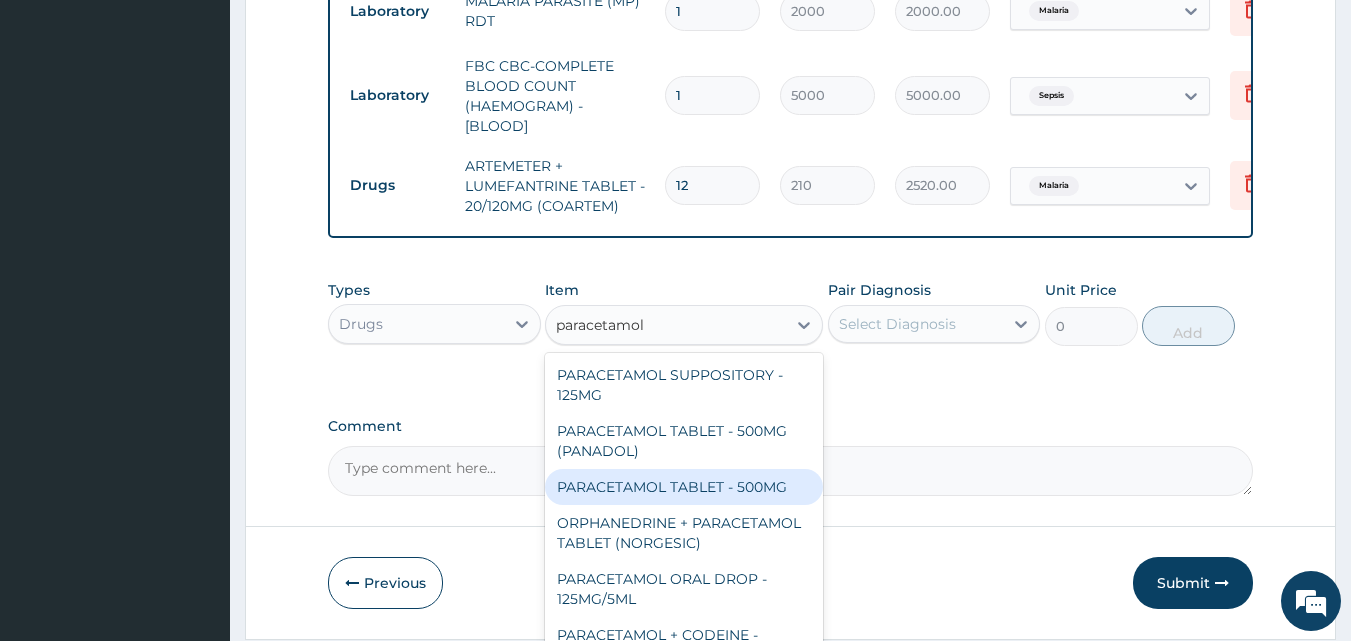 type 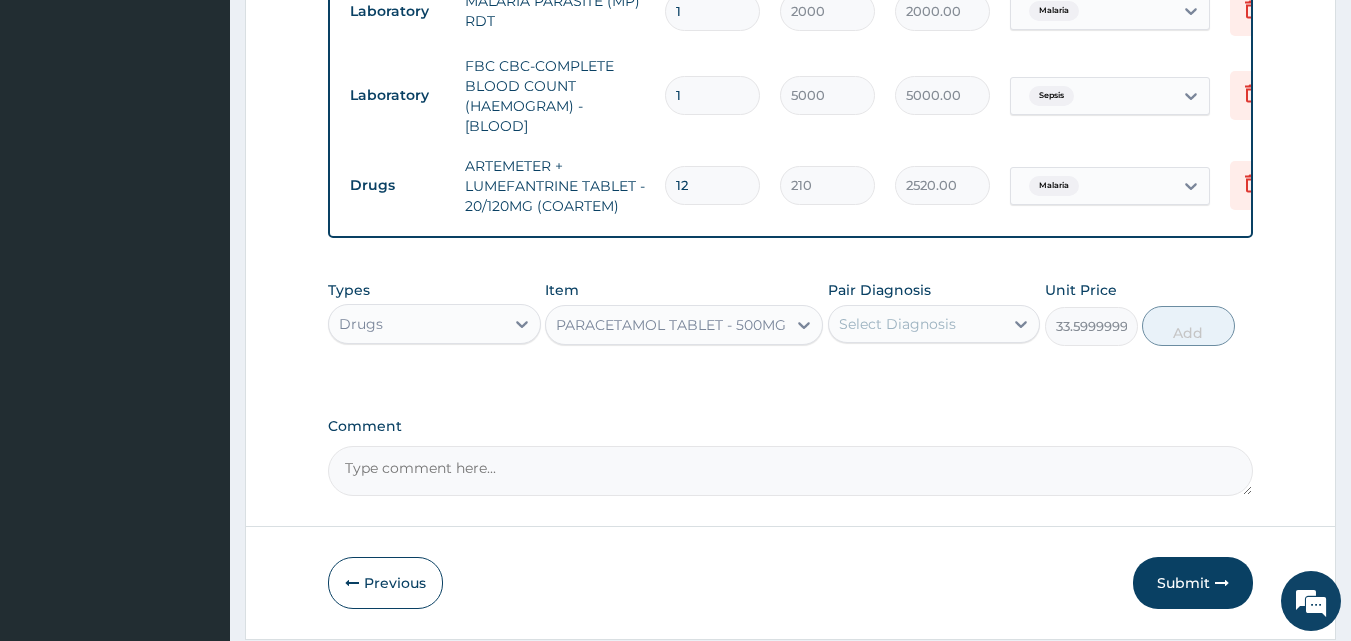 drag, startPoint x: 875, startPoint y: 323, endPoint x: 889, endPoint y: 356, distance: 35.846897 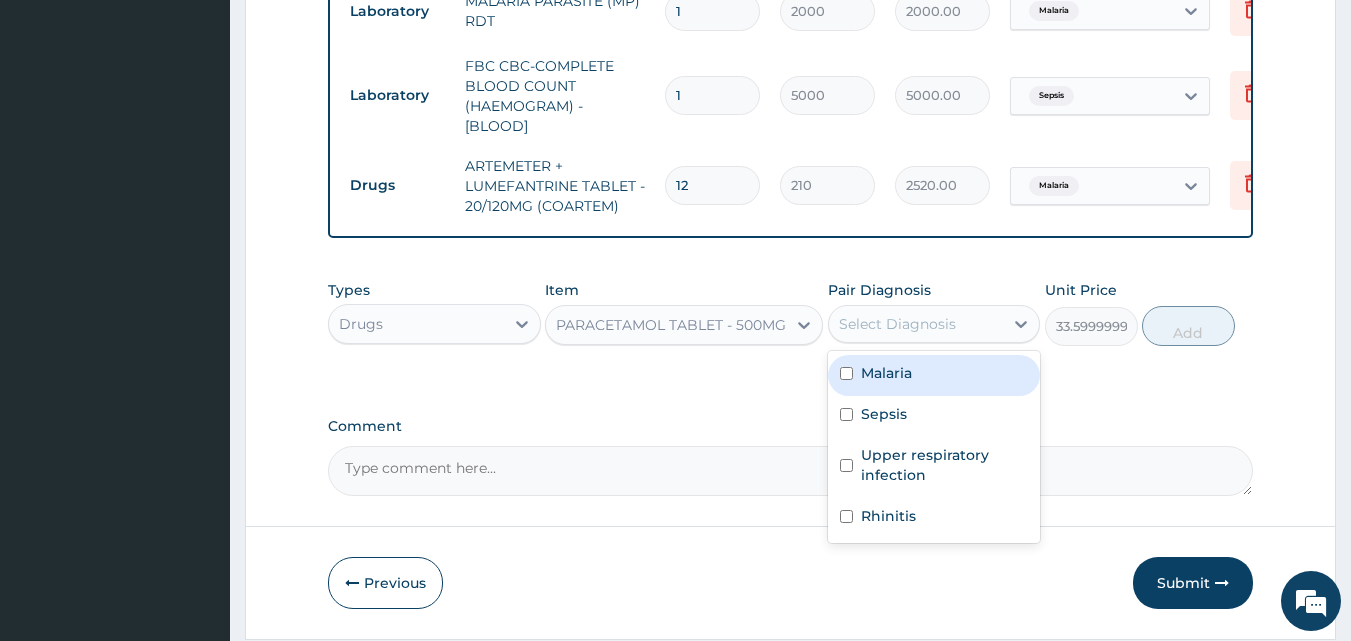click on "Malaria" at bounding box center [886, 373] 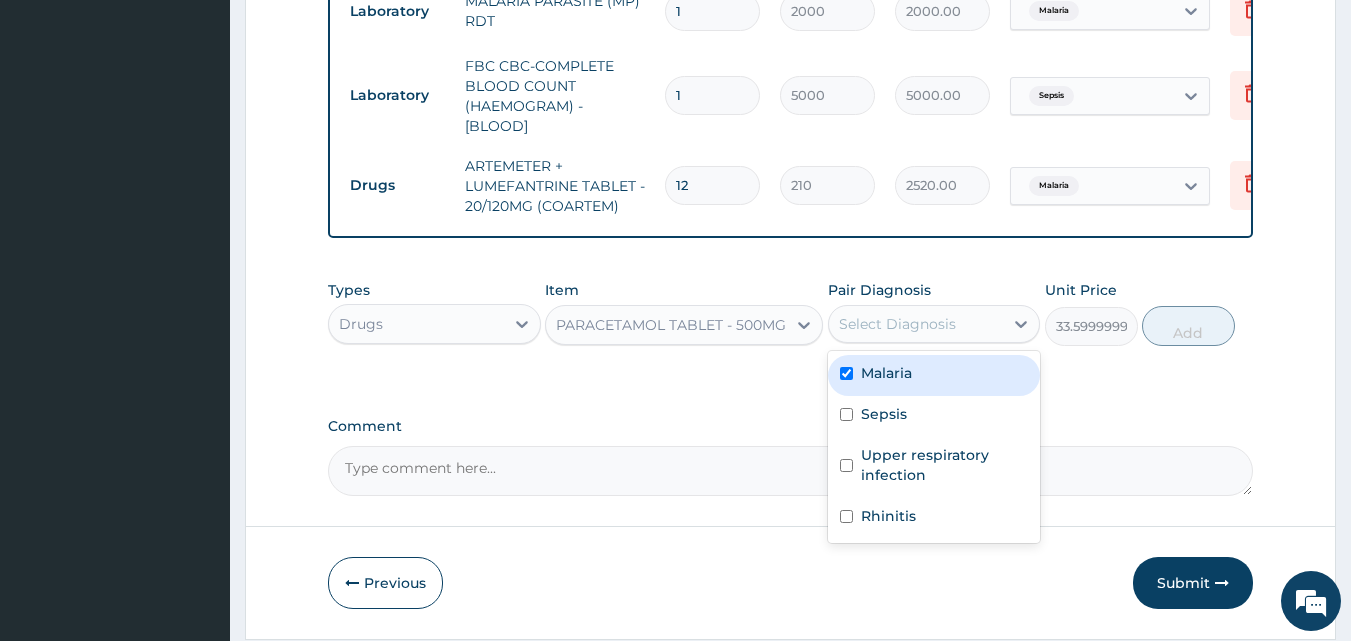 checkbox on "true" 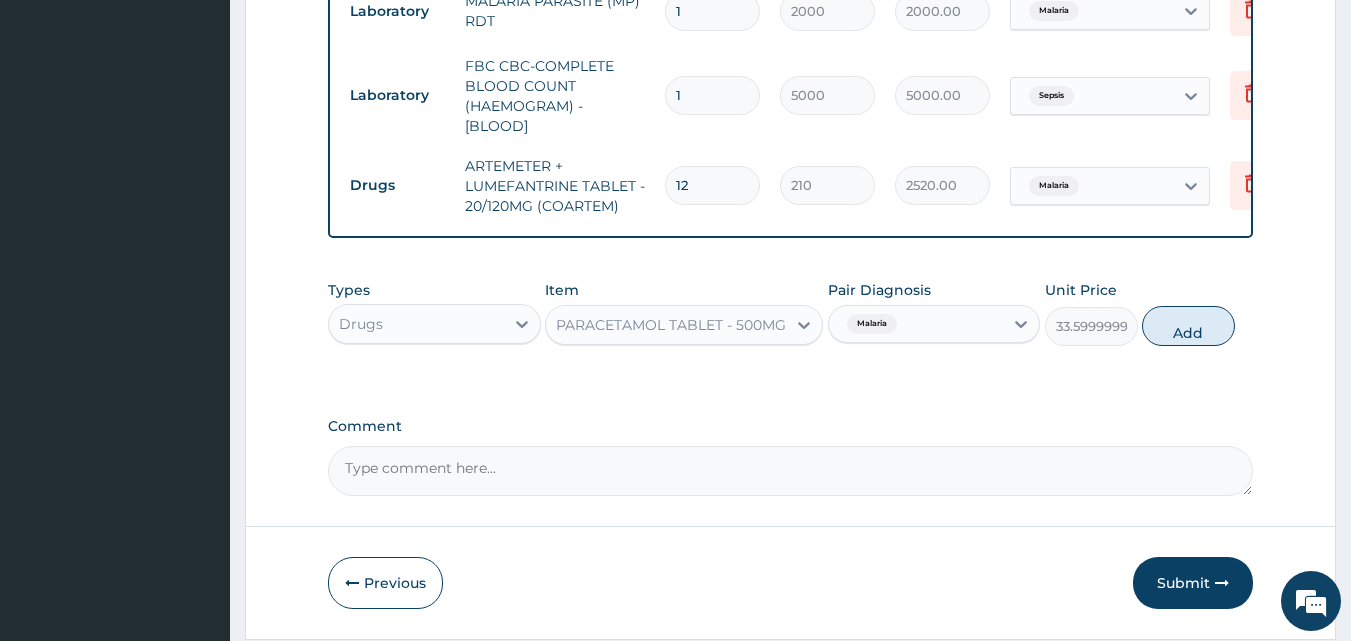 drag, startPoint x: 1198, startPoint y: 343, endPoint x: 1085, endPoint y: 341, distance: 113.0177 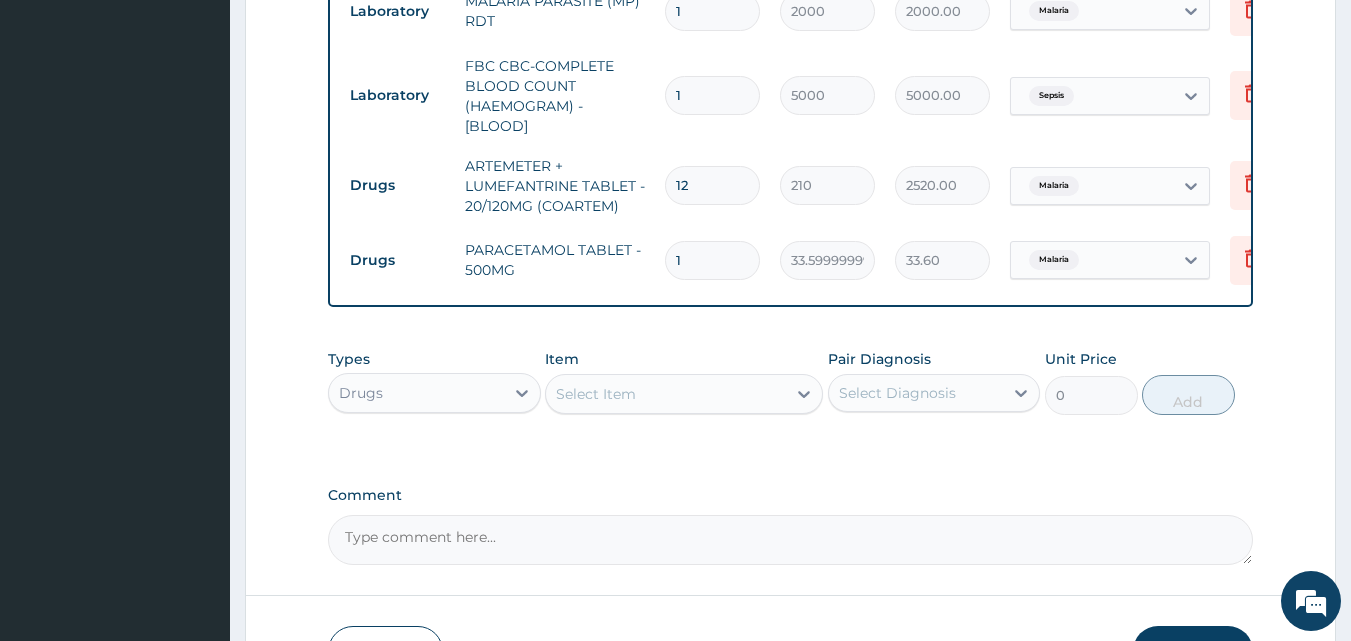 drag, startPoint x: 682, startPoint y: 259, endPoint x: 615, endPoint y: 257, distance: 67.02985 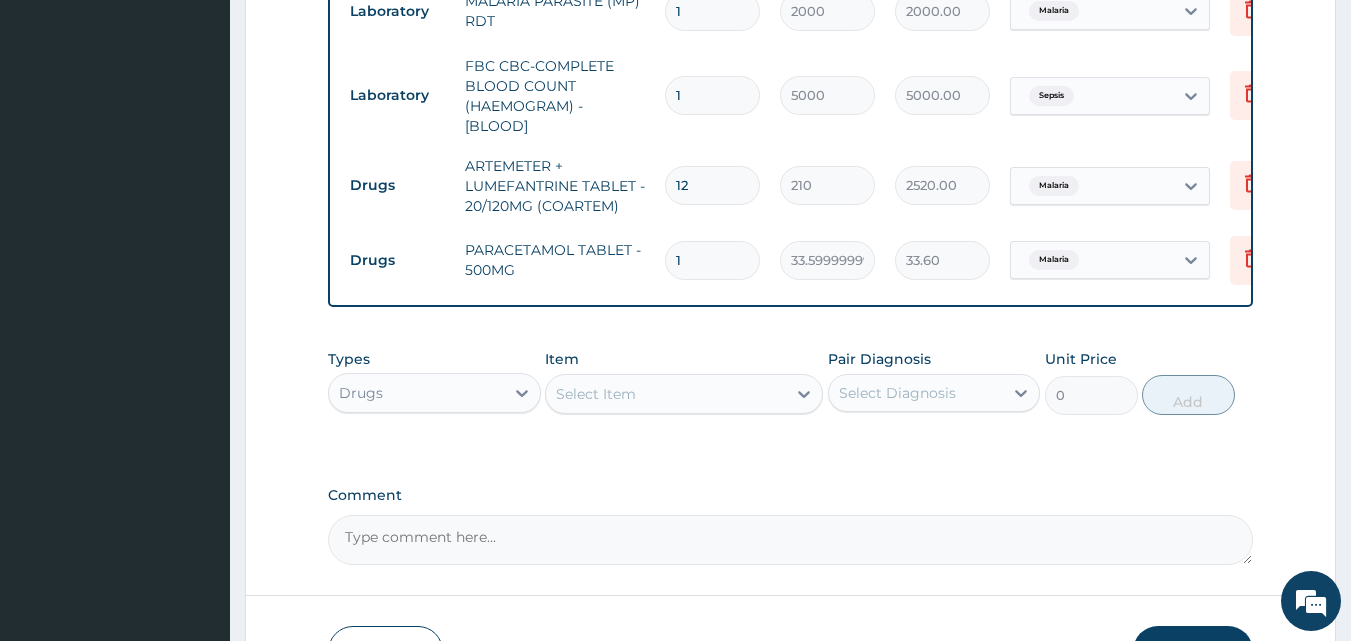 click on "Drugs PARACETAMOL TABLET - 500MG 1 33.599999999999994 33.60 Malaria Delete" at bounding box center (830, 260) 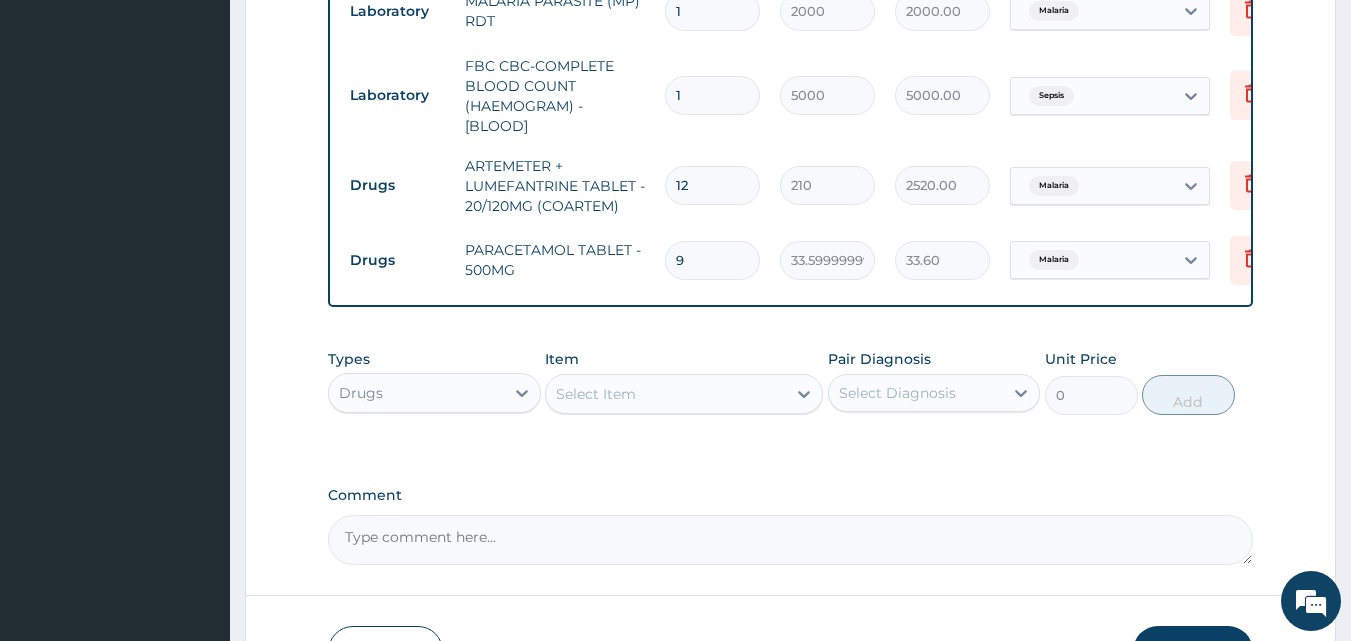type on "302.40" 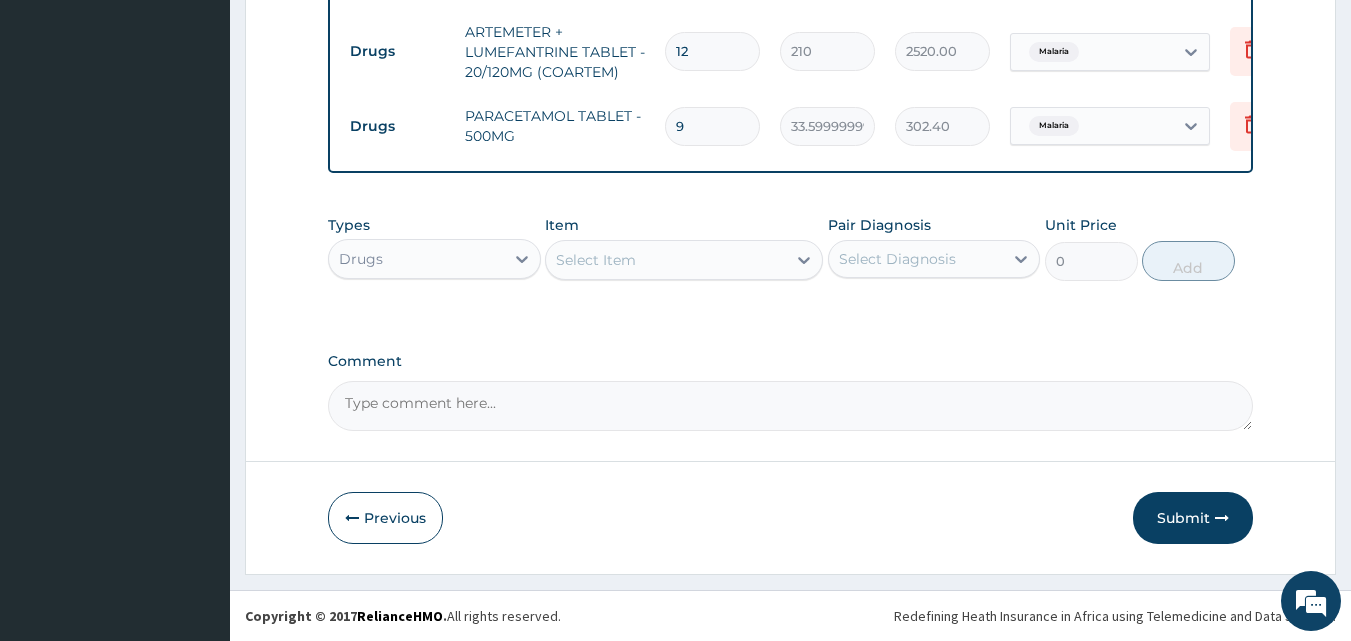 scroll, scrollTop: 970, scrollLeft: 0, axis: vertical 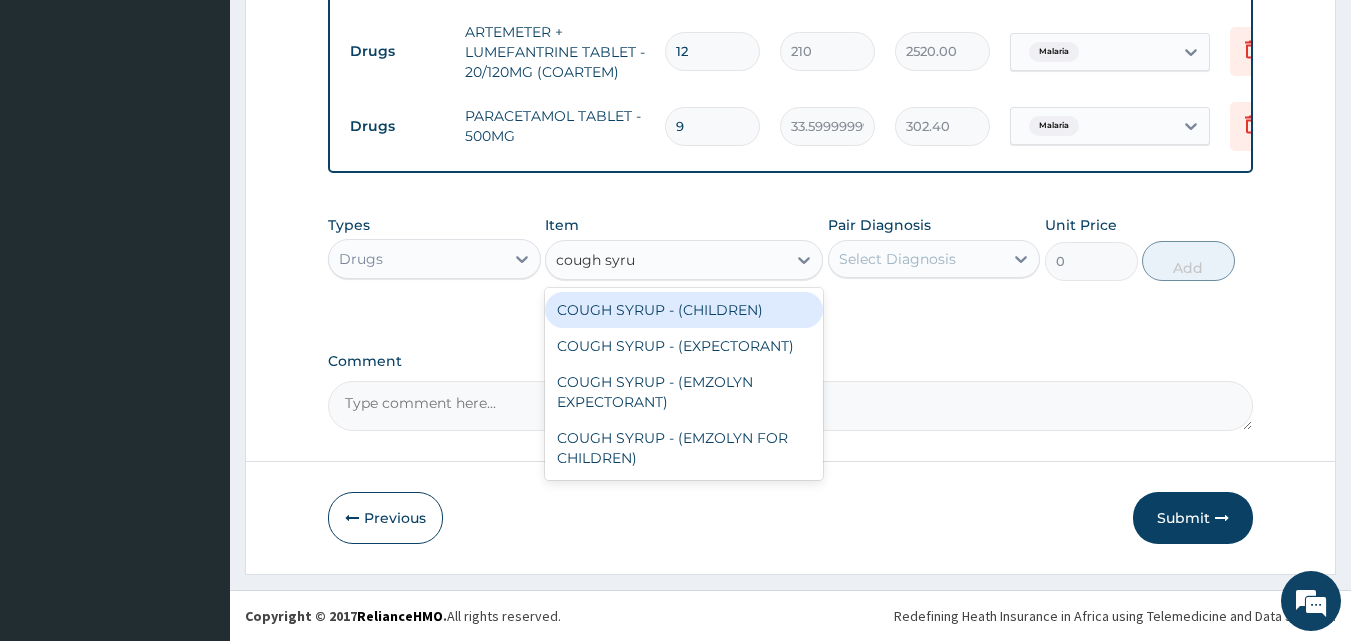 type on "cough syrup" 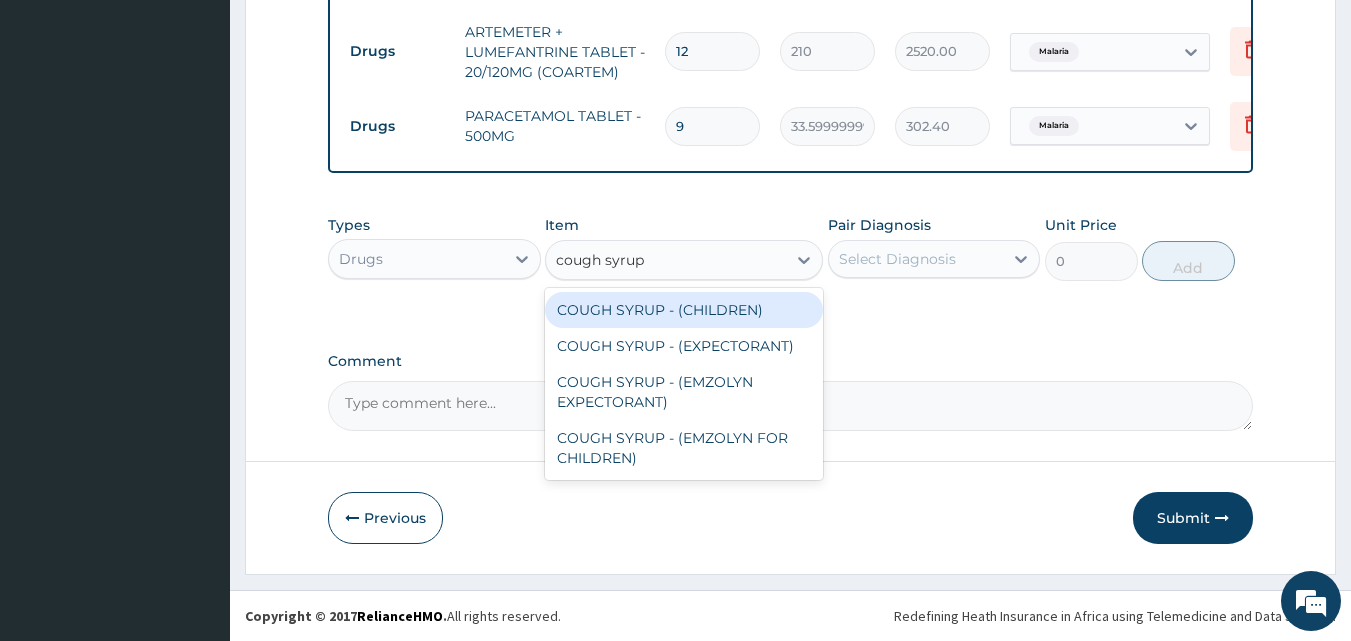 drag, startPoint x: 608, startPoint y: 317, endPoint x: 779, endPoint y: 291, distance: 172.96532 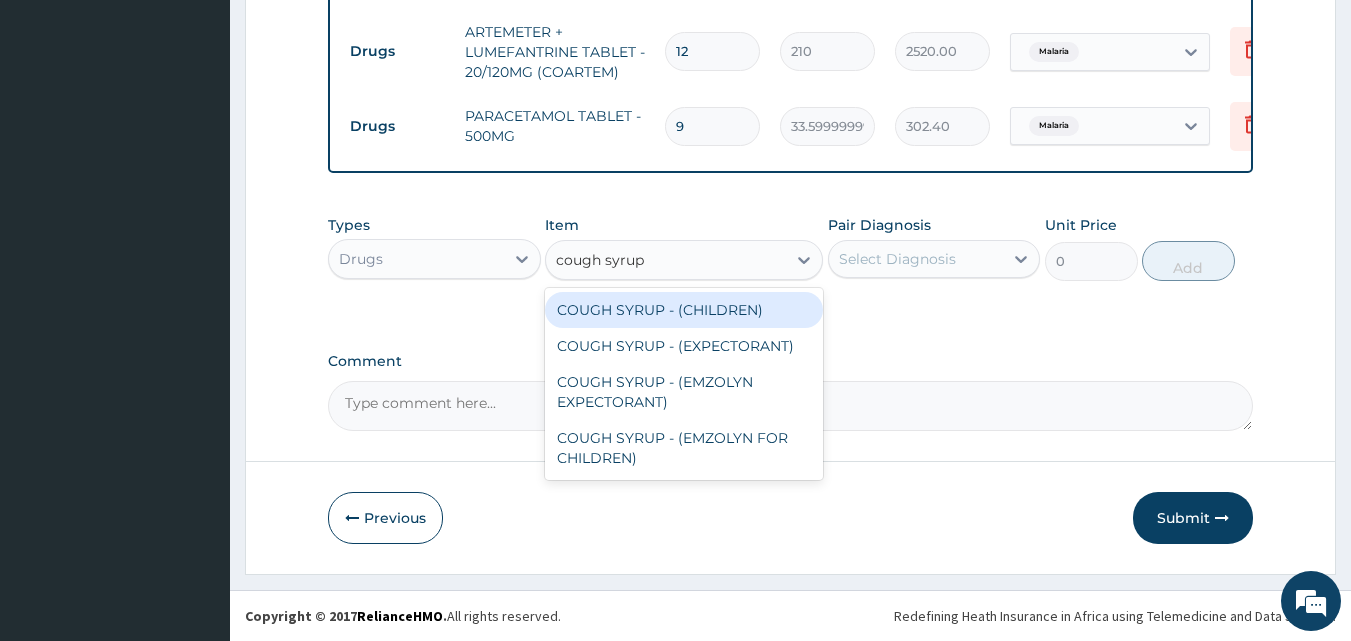 click on "COUGH SYRUP - (CHILDREN)" at bounding box center [684, 310] 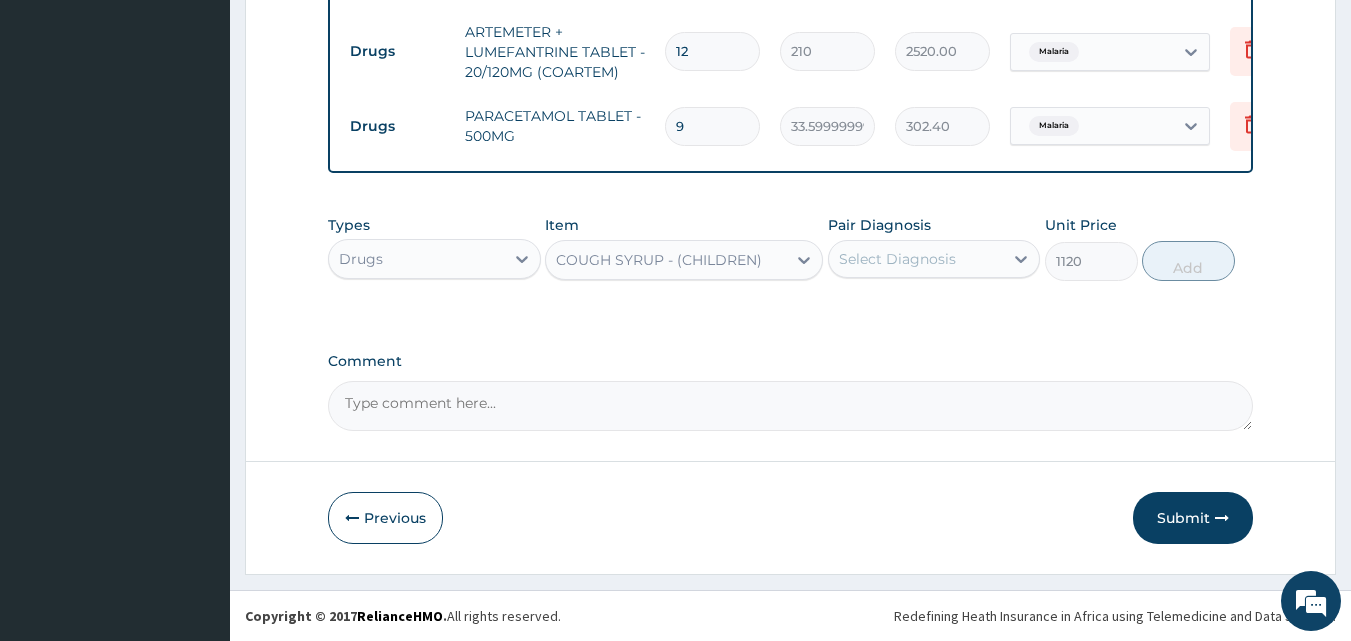 click on "Select Diagnosis" at bounding box center [897, 259] 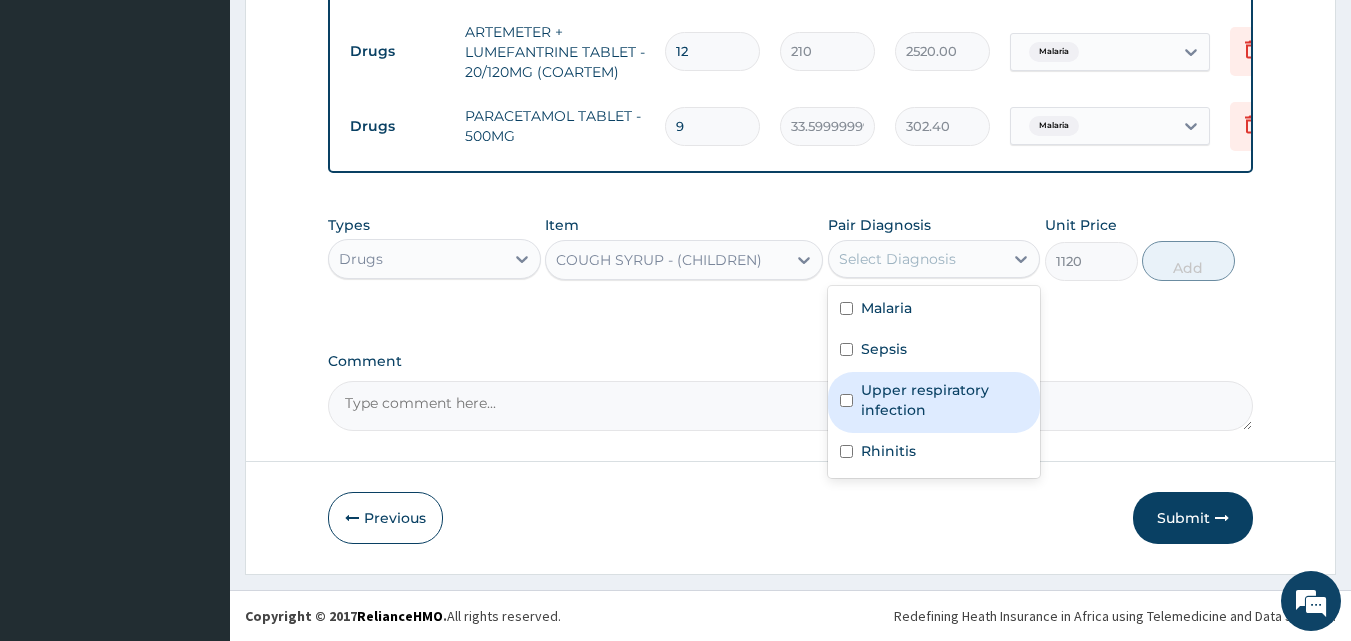 drag, startPoint x: 929, startPoint y: 393, endPoint x: 1006, endPoint y: 306, distance: 116.18089 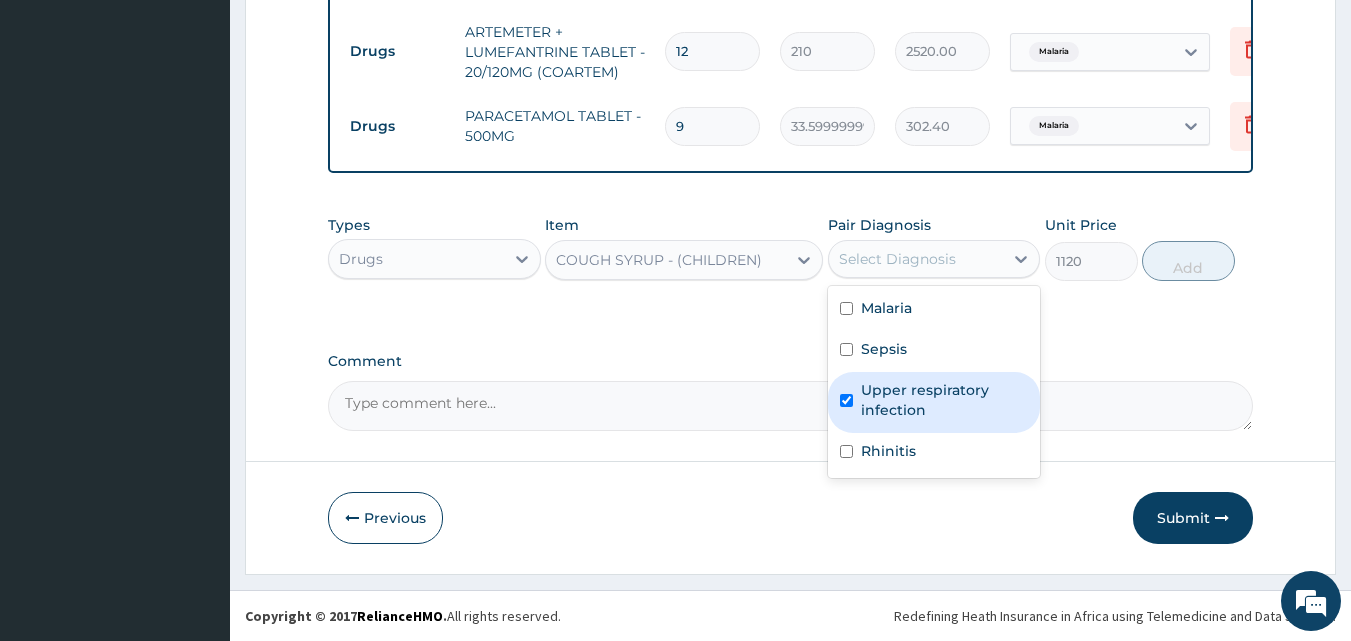 checkbox on "true" 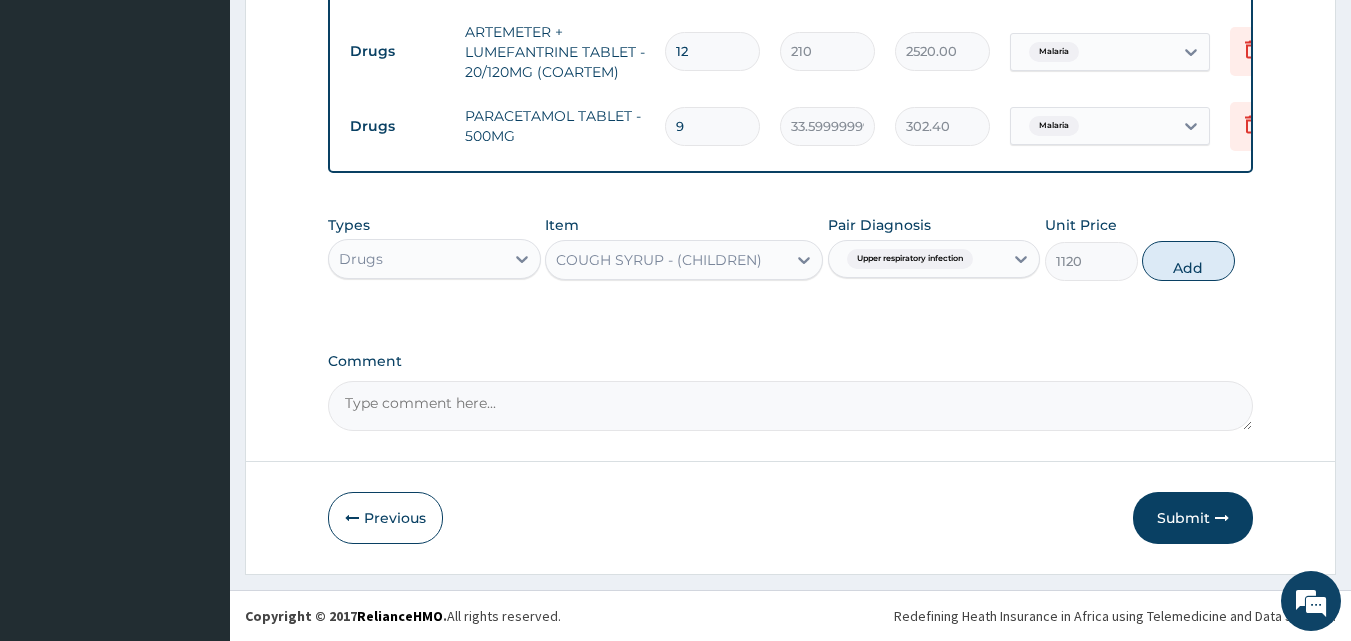 drag, startPoint x: 1167, startPoint y: 261, endPoint x: 1012, endPoint y: 297, distance: 159.12573 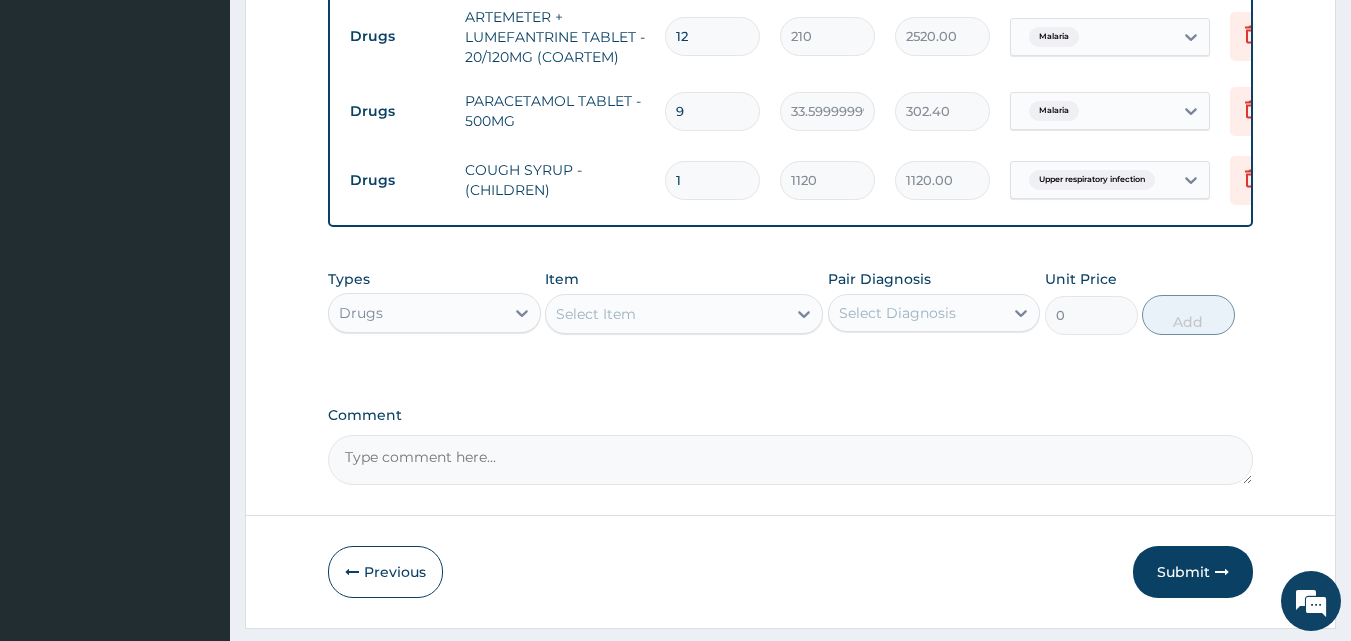 click on "Item Select Item" at bounding box center [684, 302] 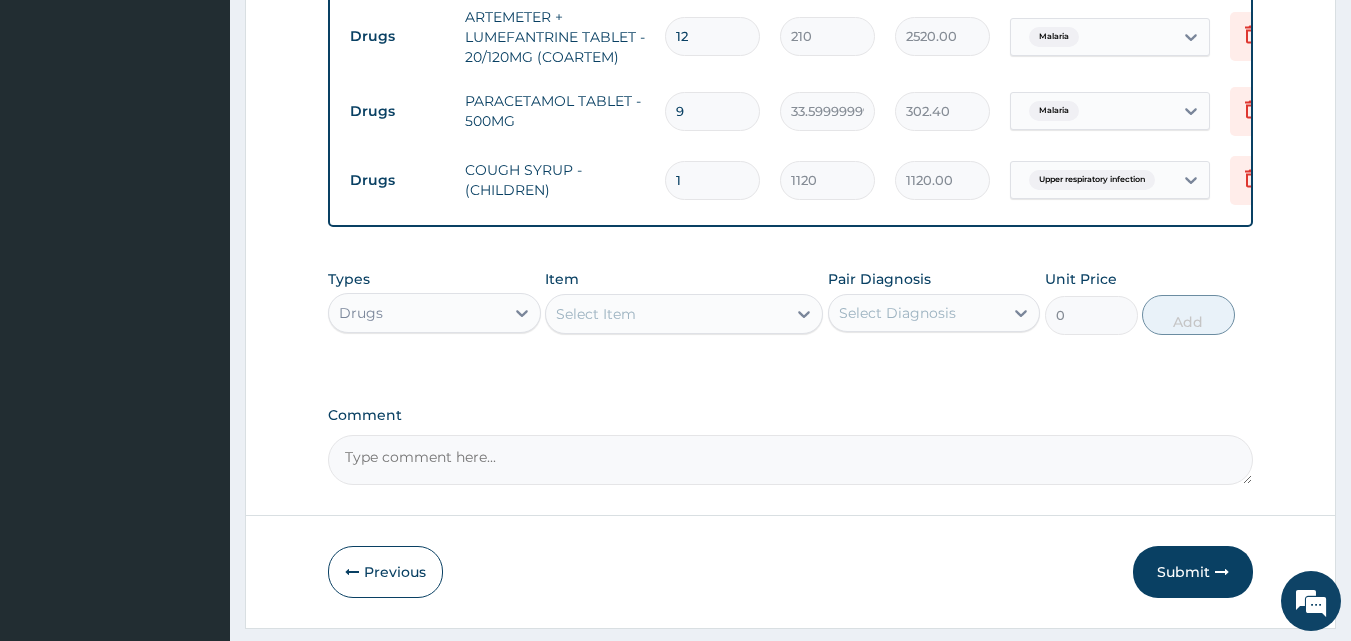click on "Select Item" at bounding box center [666, 314] 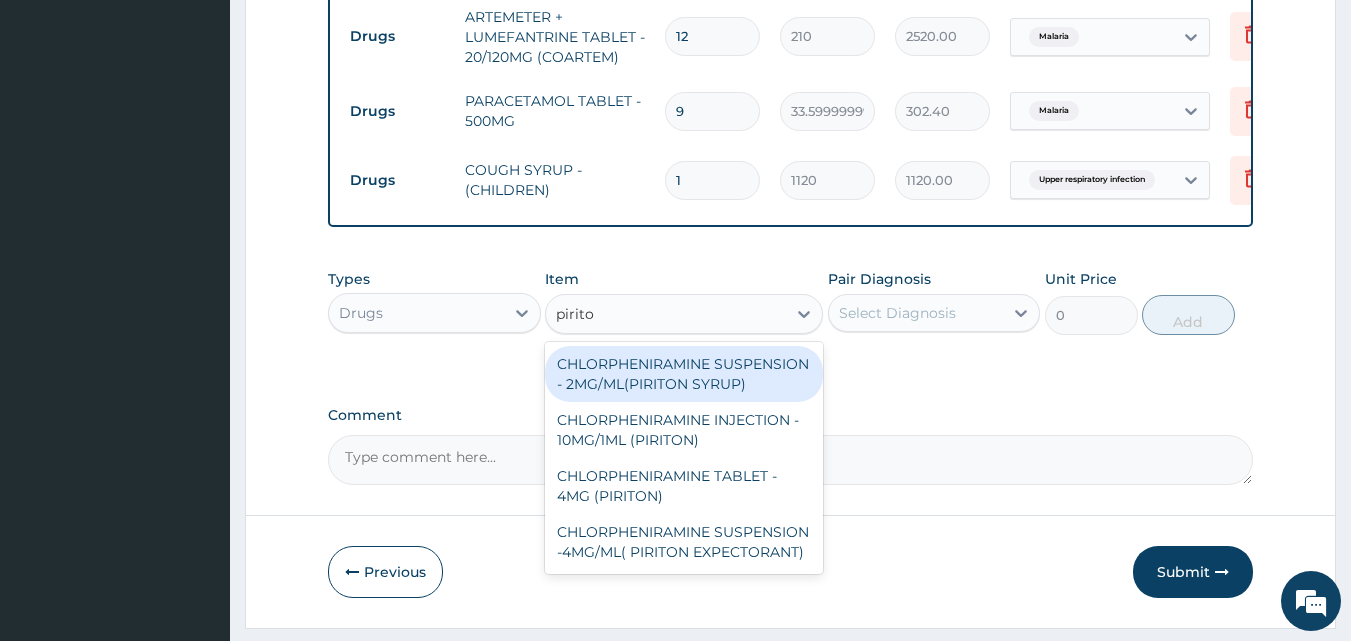 type on "piriton" 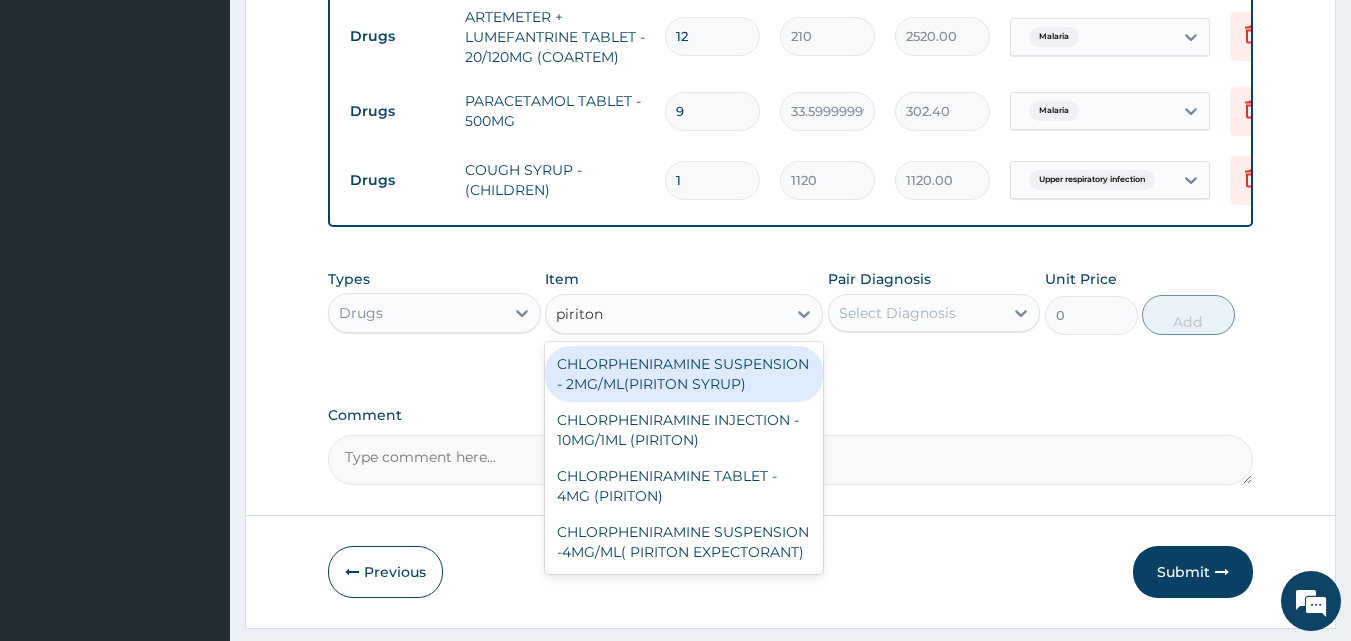 click on "CHLORPHENIRAMINE SUSPENSION - 2MG/ML(PIRITON SYRUP)" at bounding box center (684, 374) 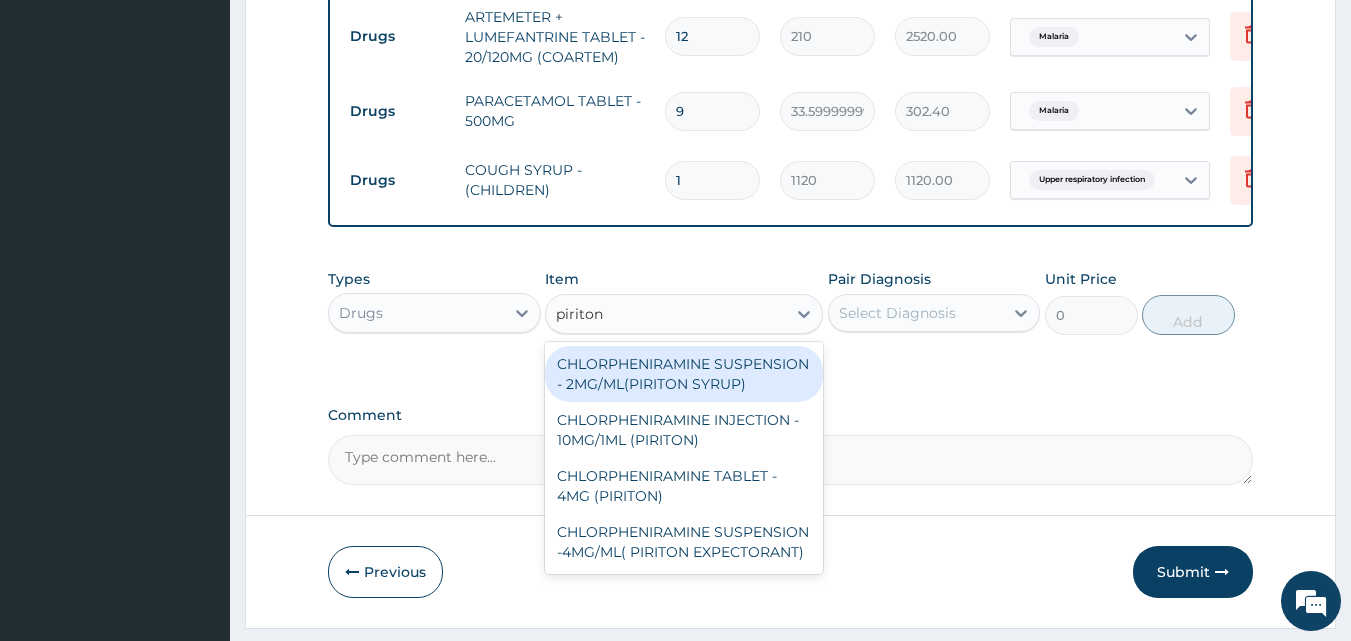 type 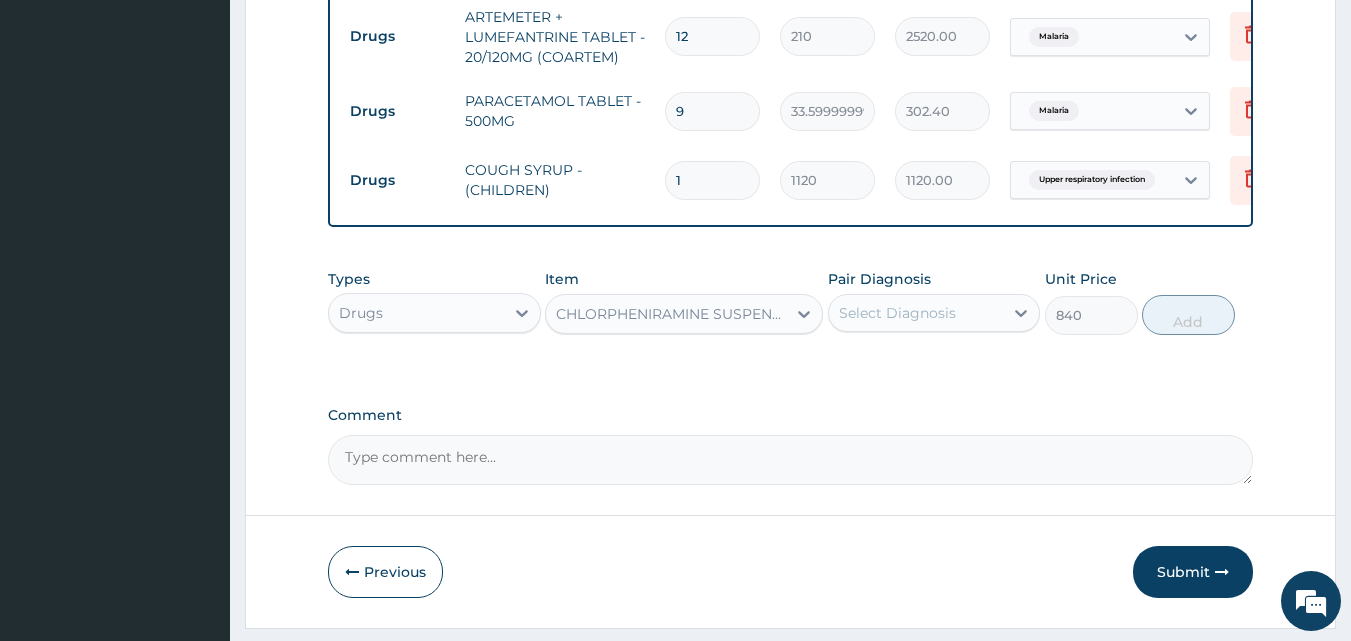 drag, startPoint x: 897, startPoint y: 319, endPoint x: 906, endPoint y: 332, distance: 15.811388 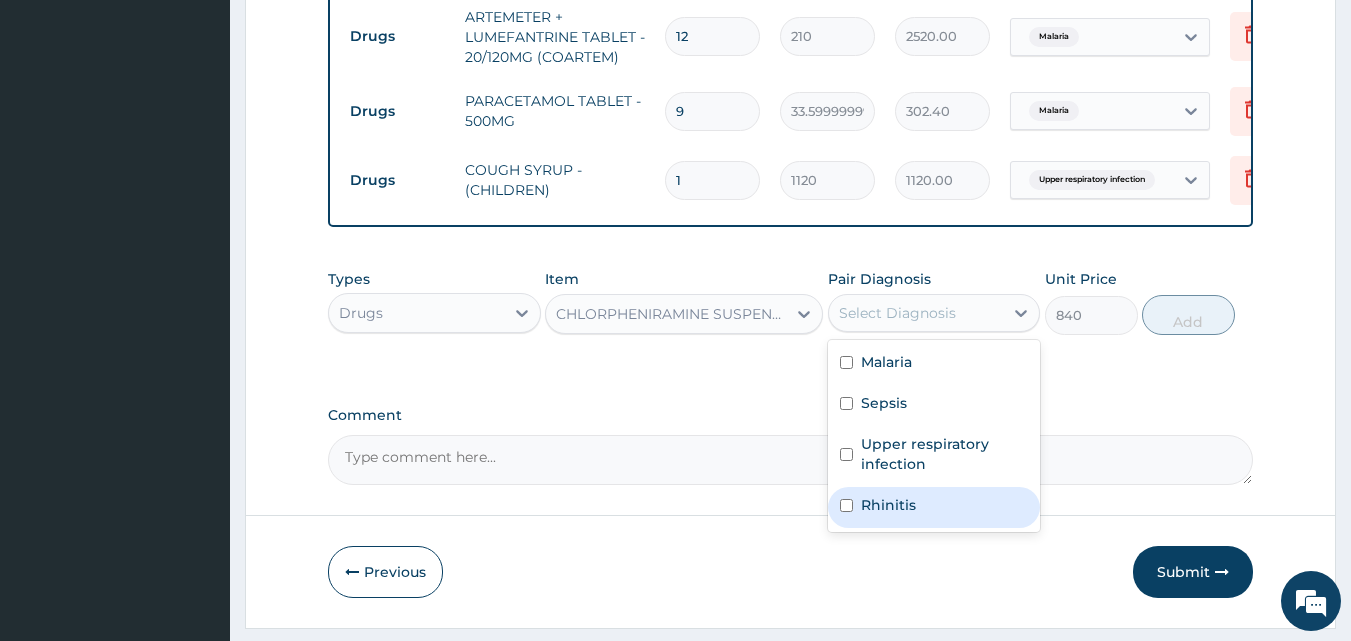 click on "Rhinitis" at bounding box center [888, 505] 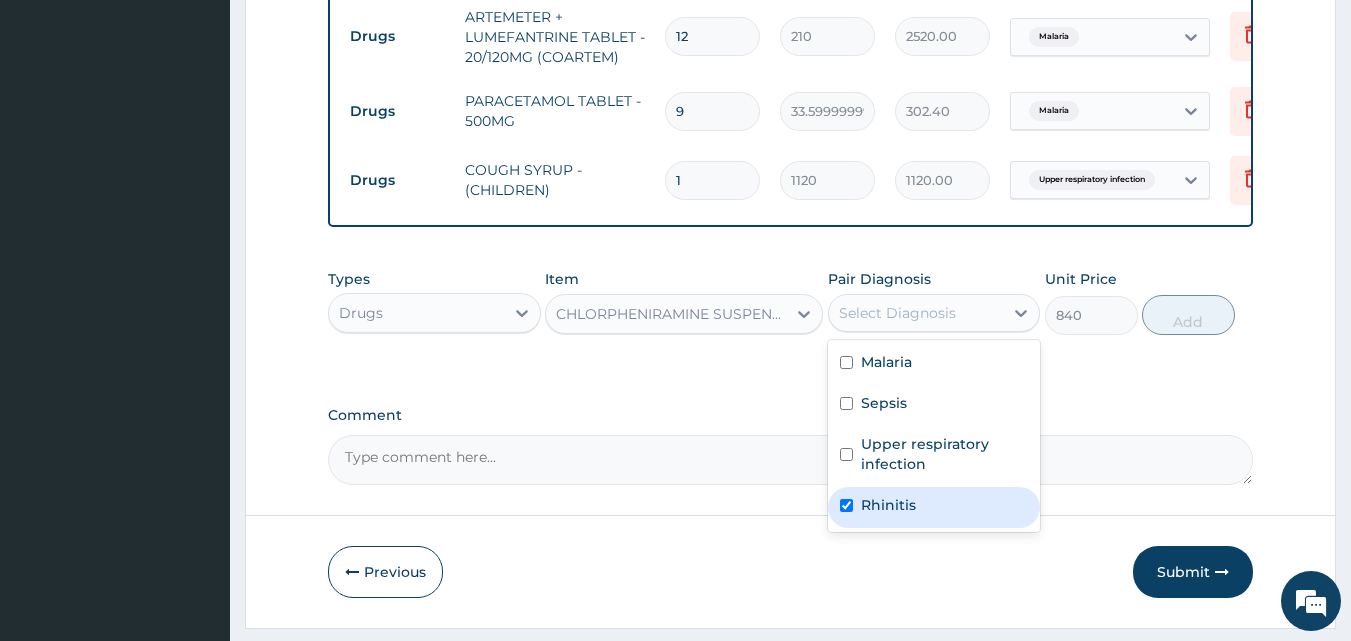 checkbox on "true" 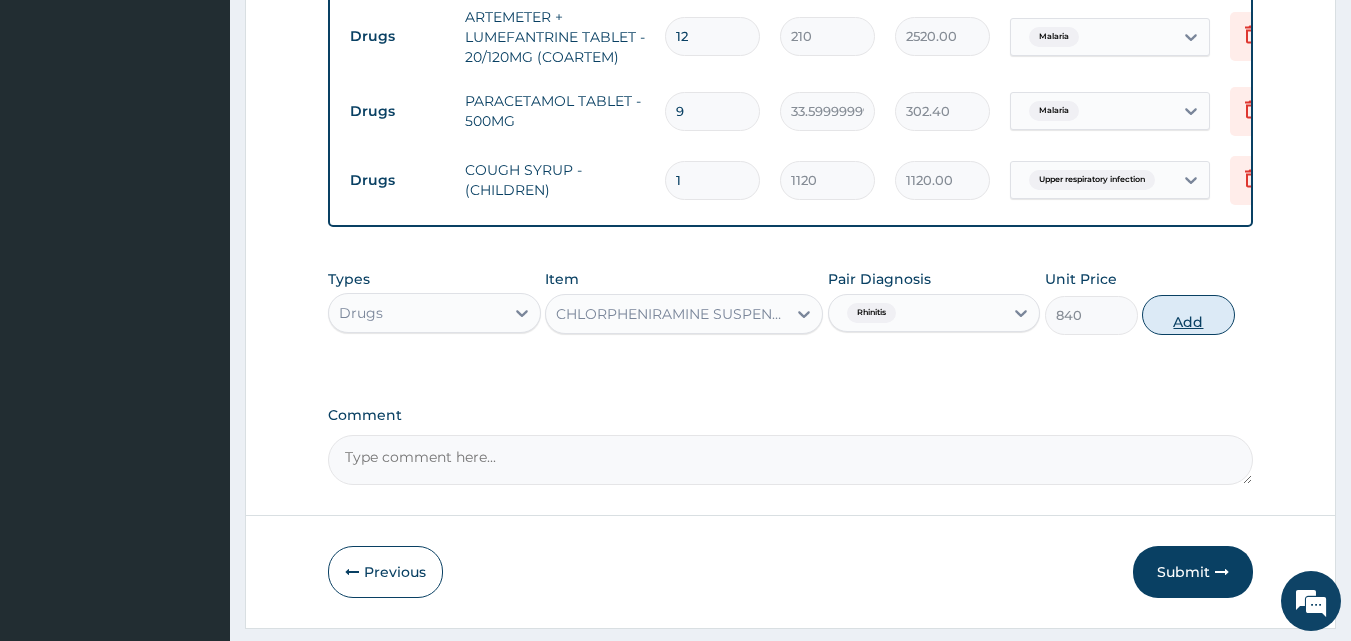 click on "Add" at bounding box center [1188, 315] 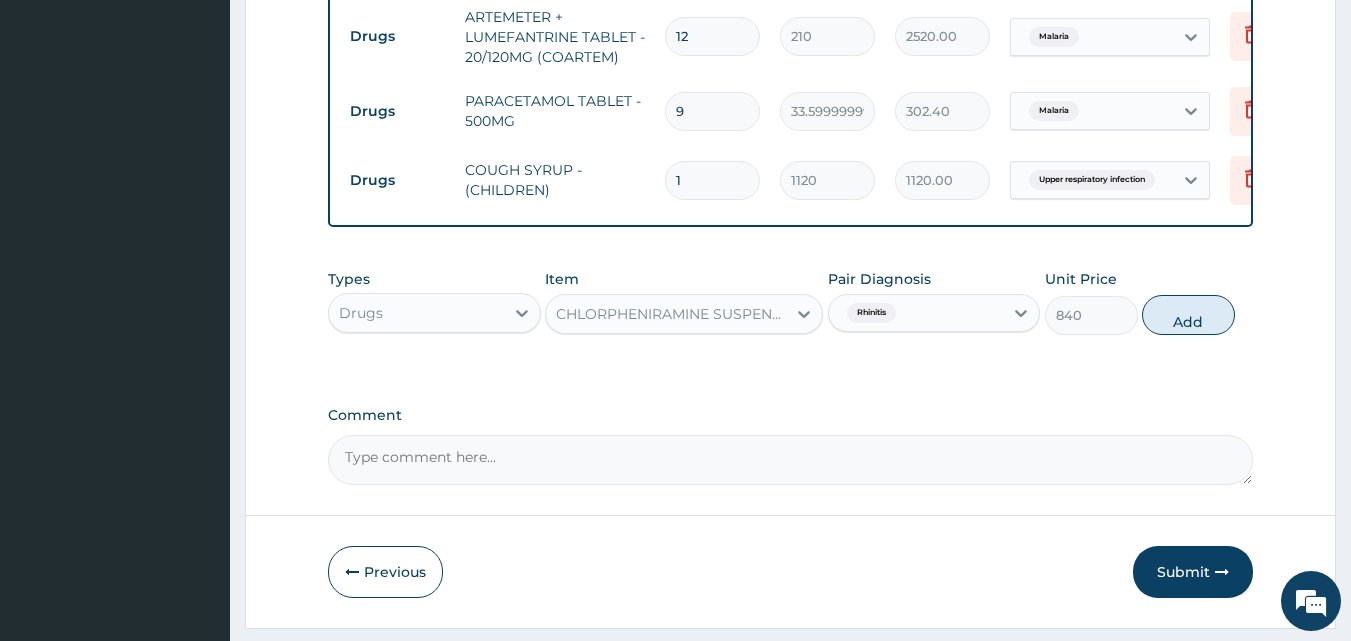 type on "0" 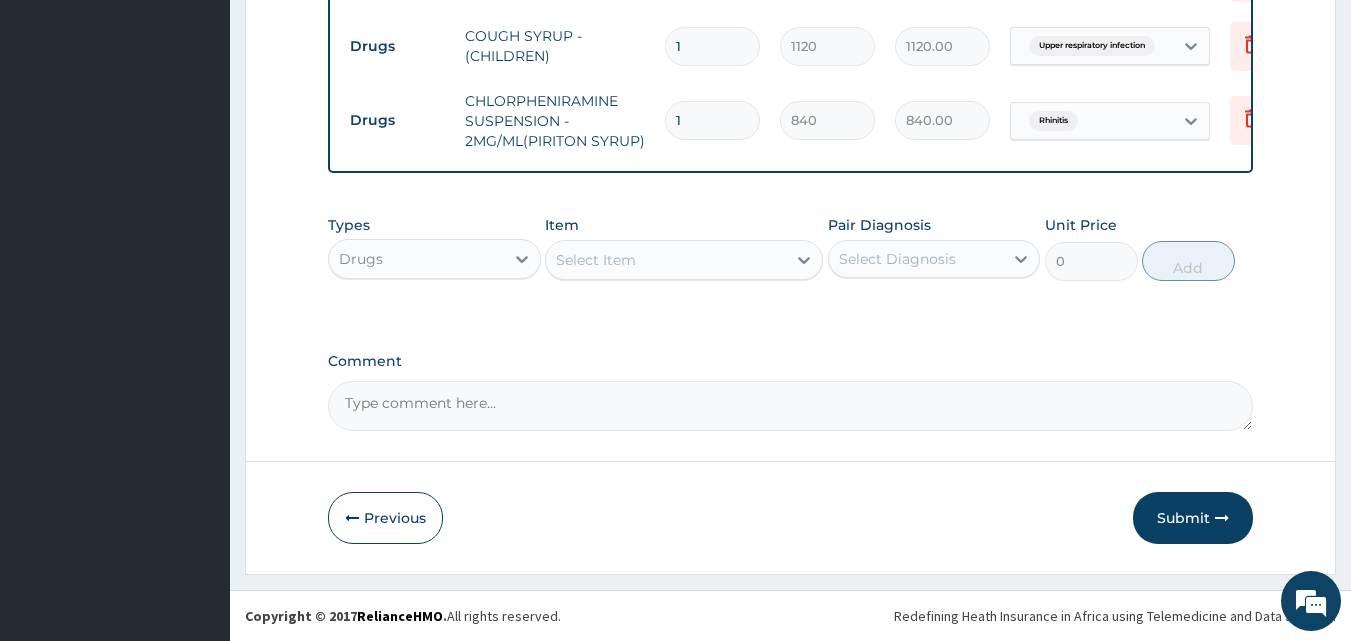 scroll, scrollTop: 1119, scrollLeft: 0, axis: vertical 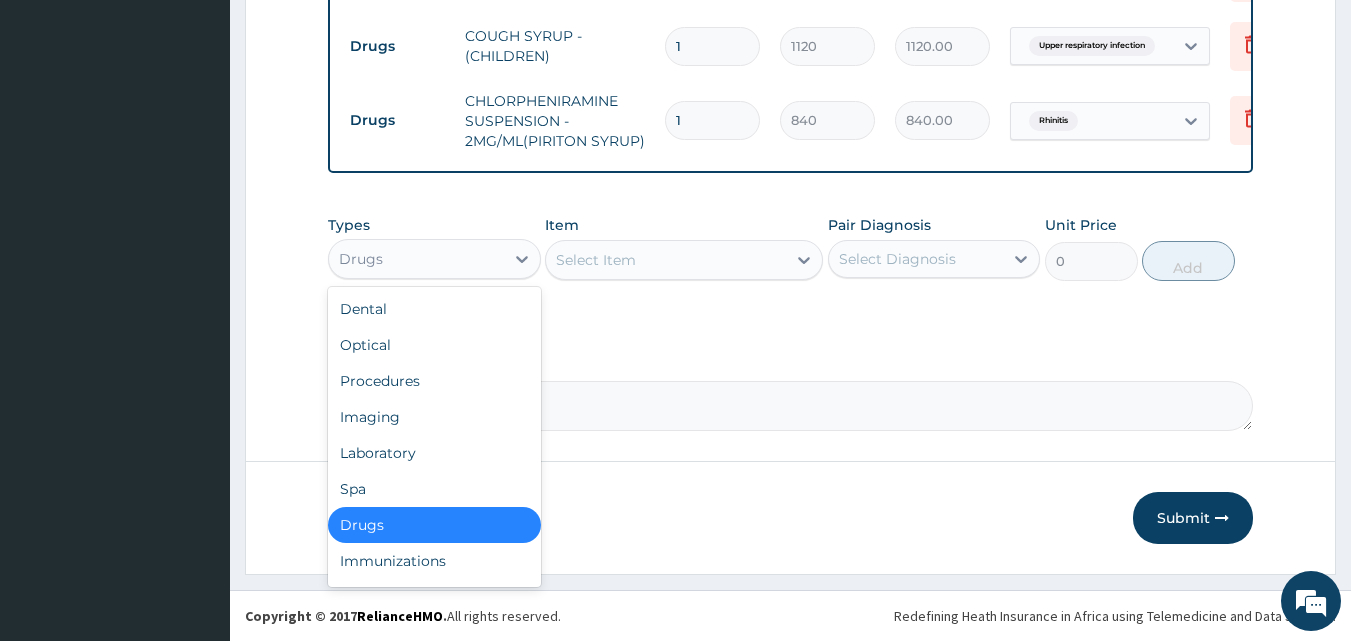 click on "Drugs" at bounding box center (416, 259) 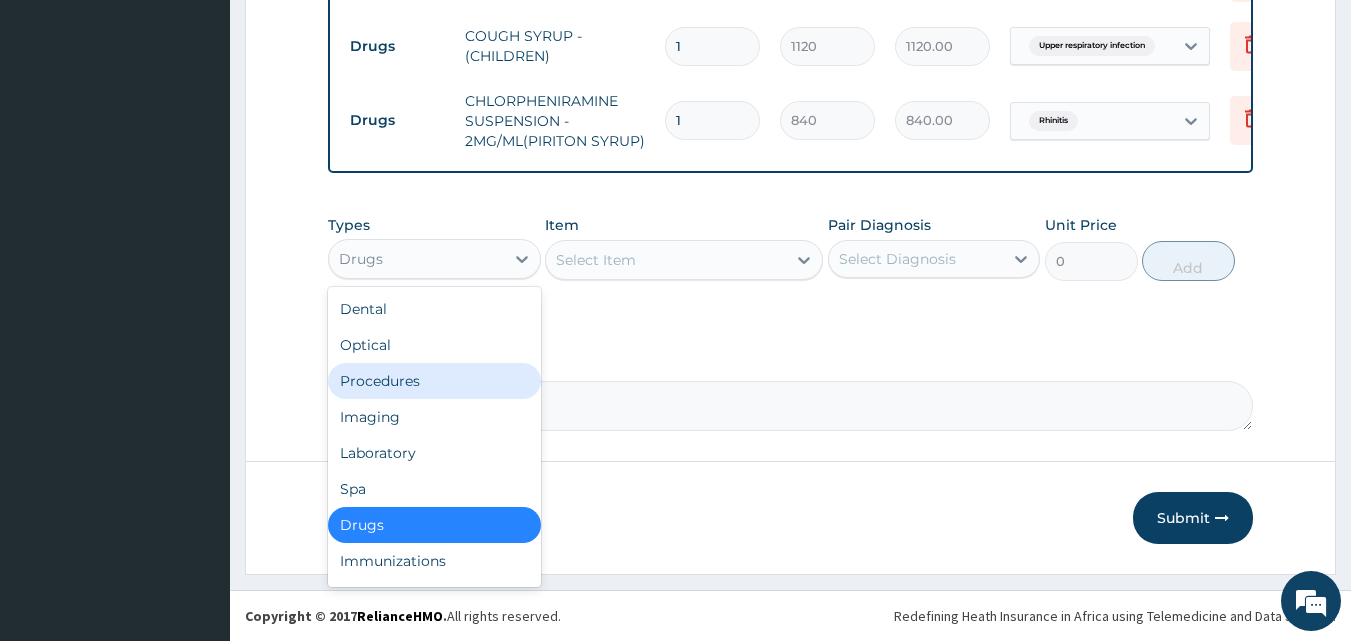 click on "Procedures" at bounding box center [434, 381] 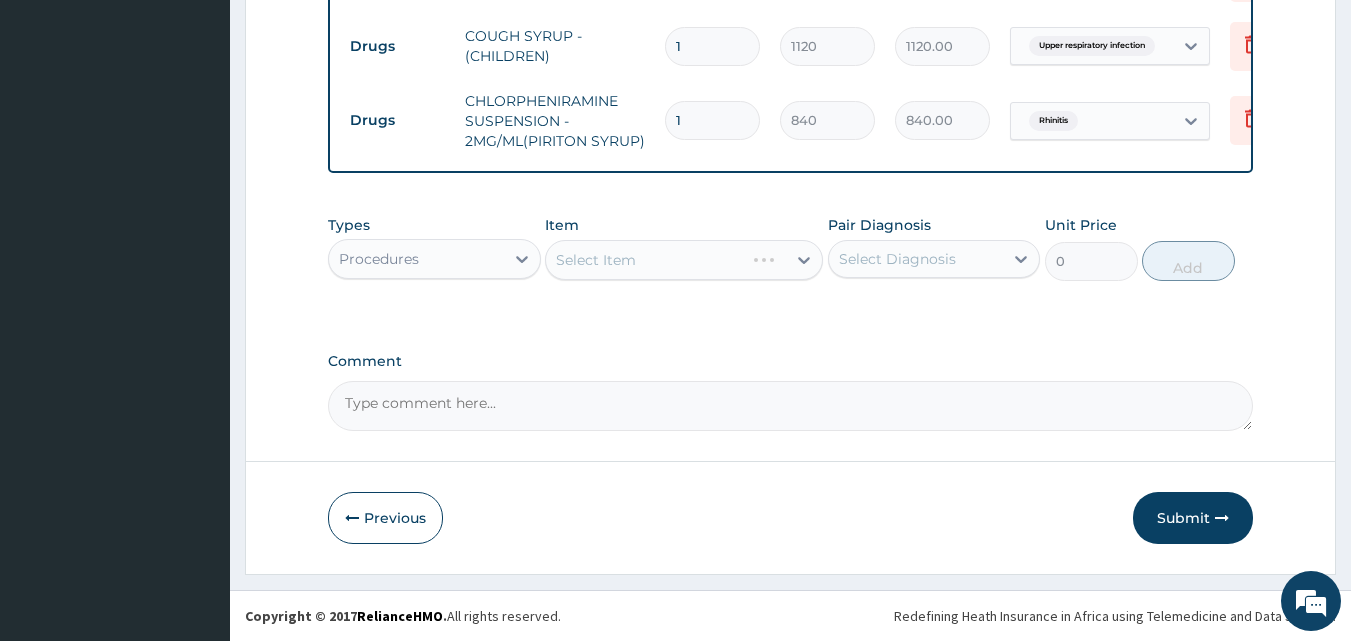 click on "Select Item" at bounding box center (684, 260) 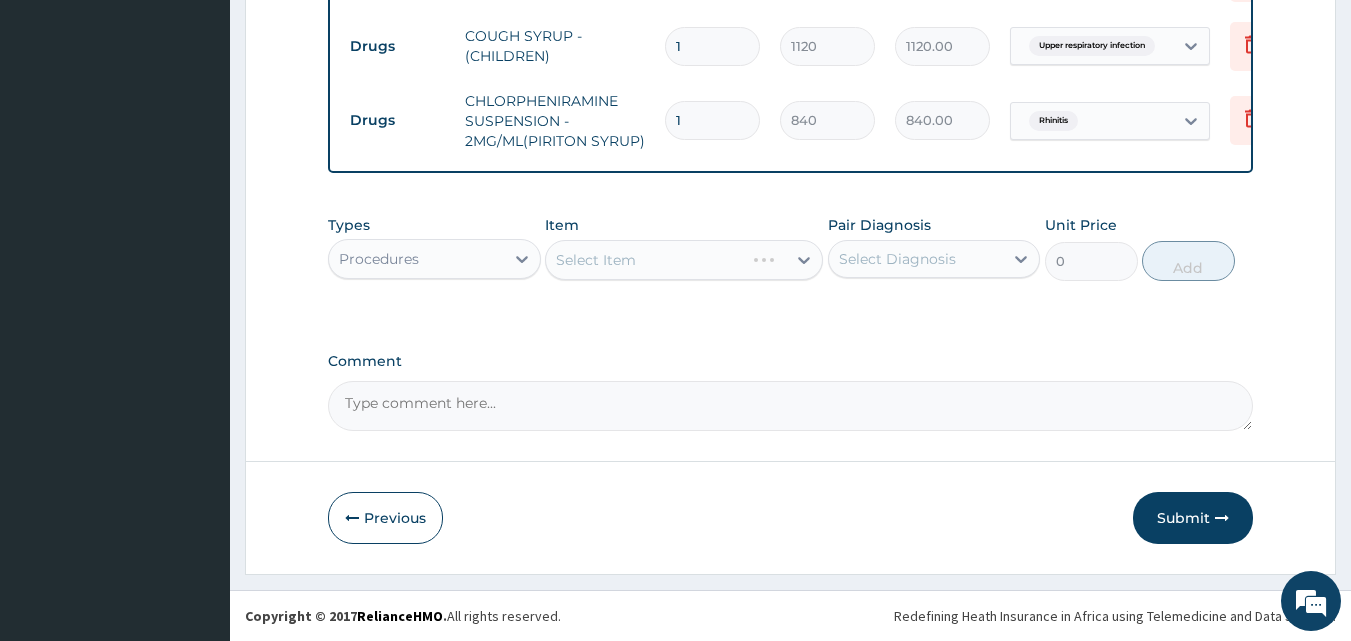 click on "Select Item" at bounding box center [684, 260] 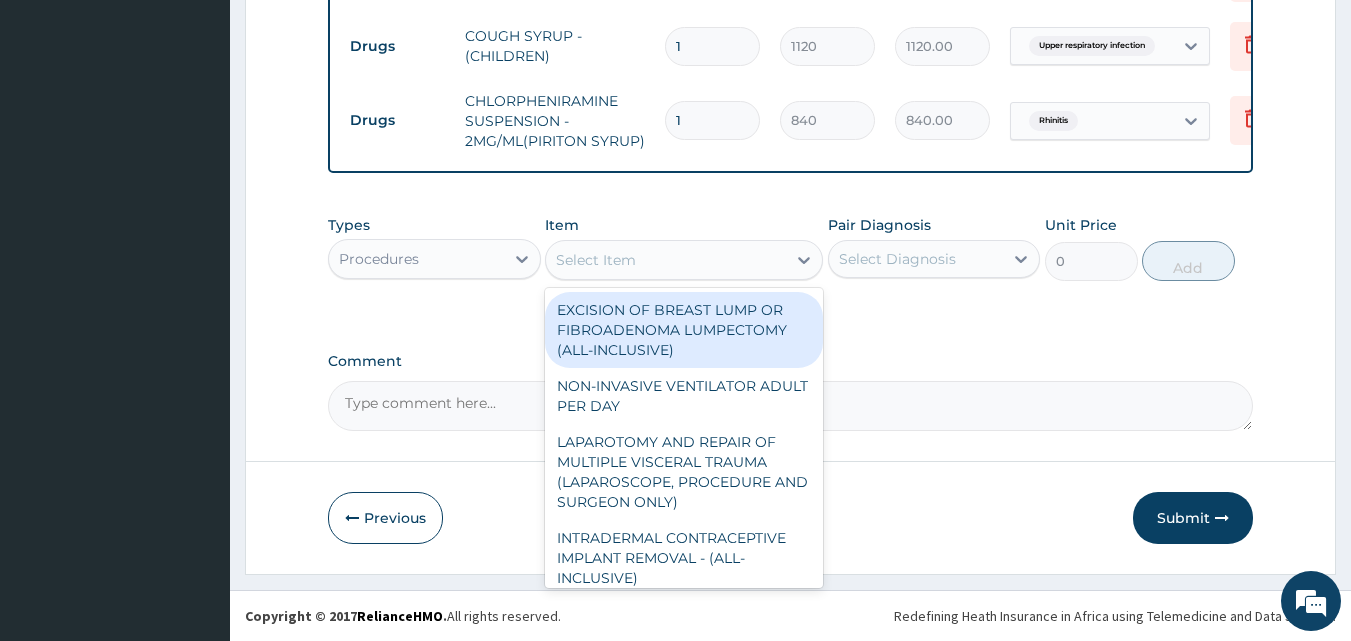 click on "Select Item" at bounding box center [666, 260] 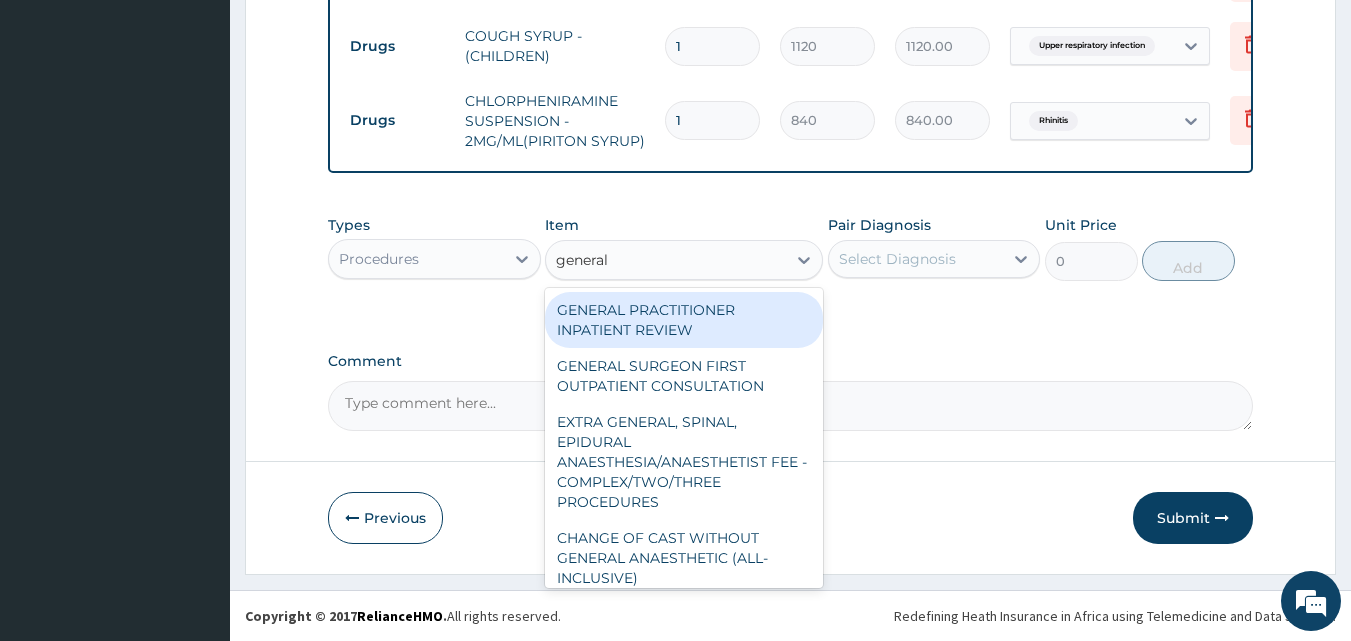 type on "general p" 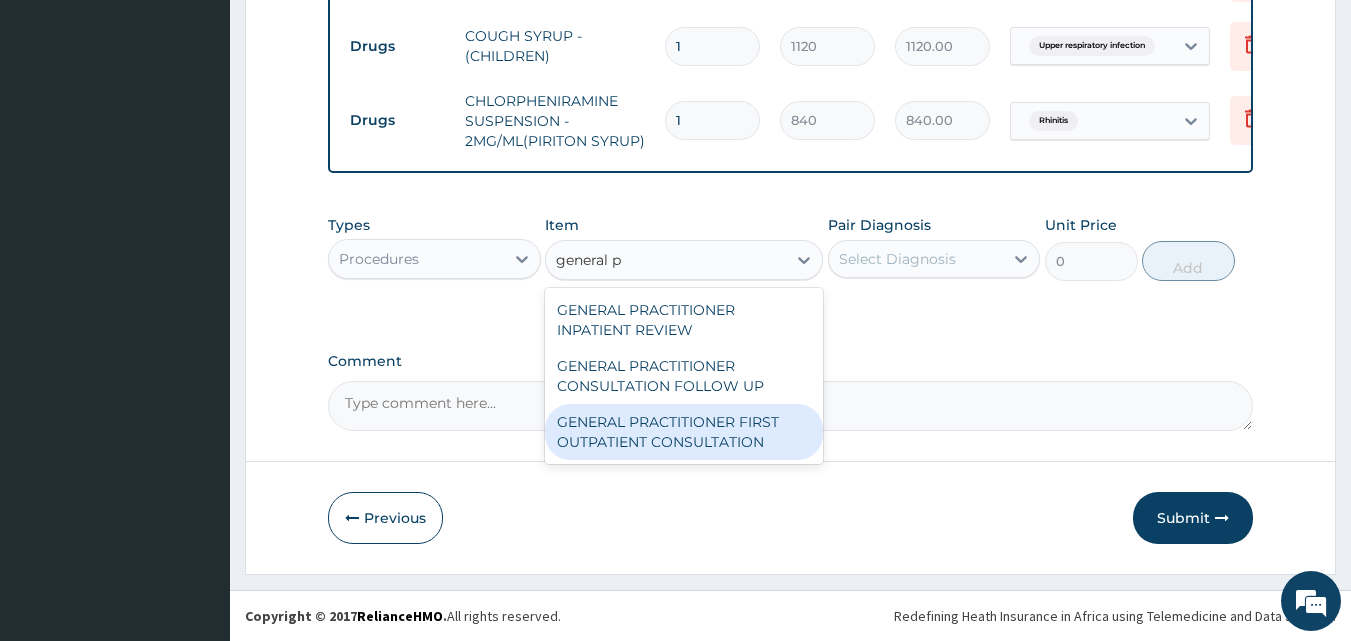 click on "GENERAL PRACTITIONER FIRST OUTPATIENT CONSULTATION" at bounding box center (684, 432) 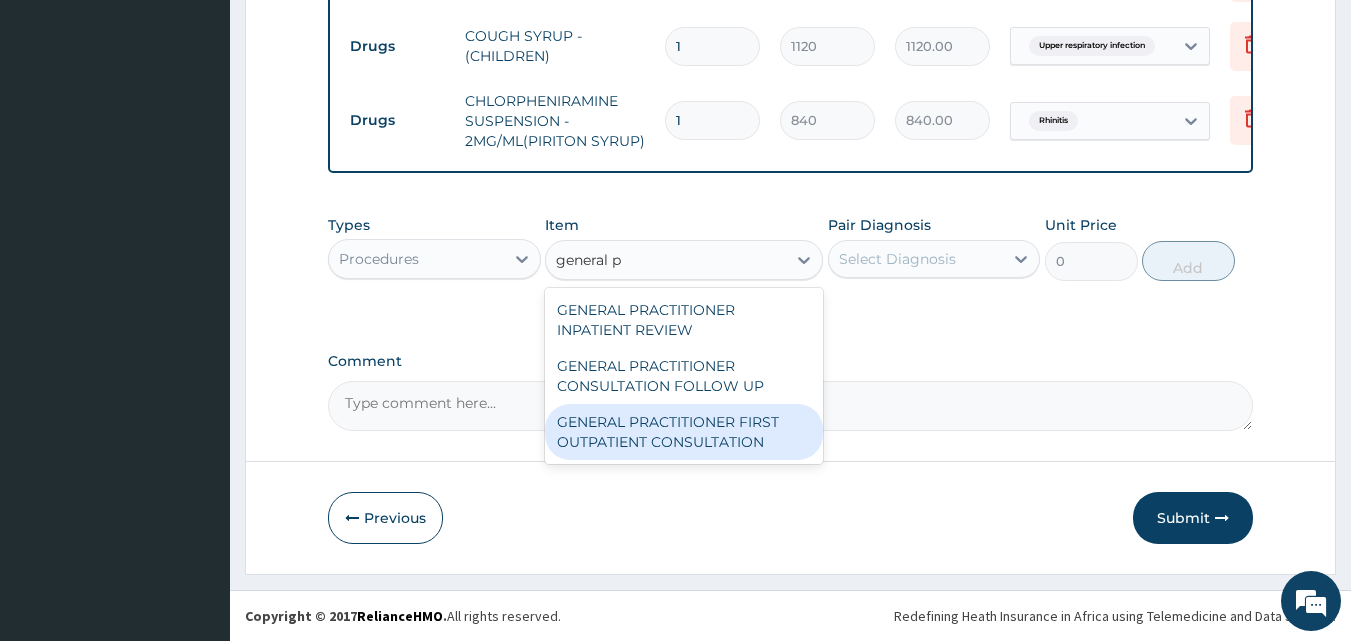 type 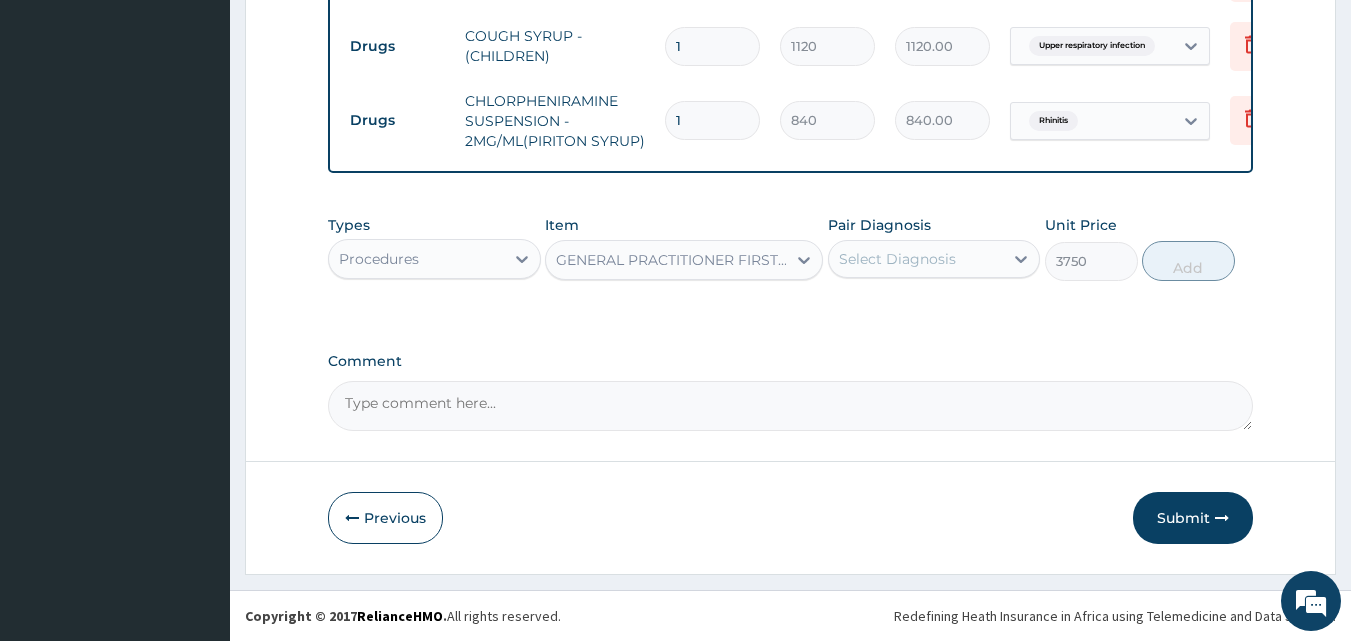 click on "Select Diagnosis" at bounding box center (897, 259) 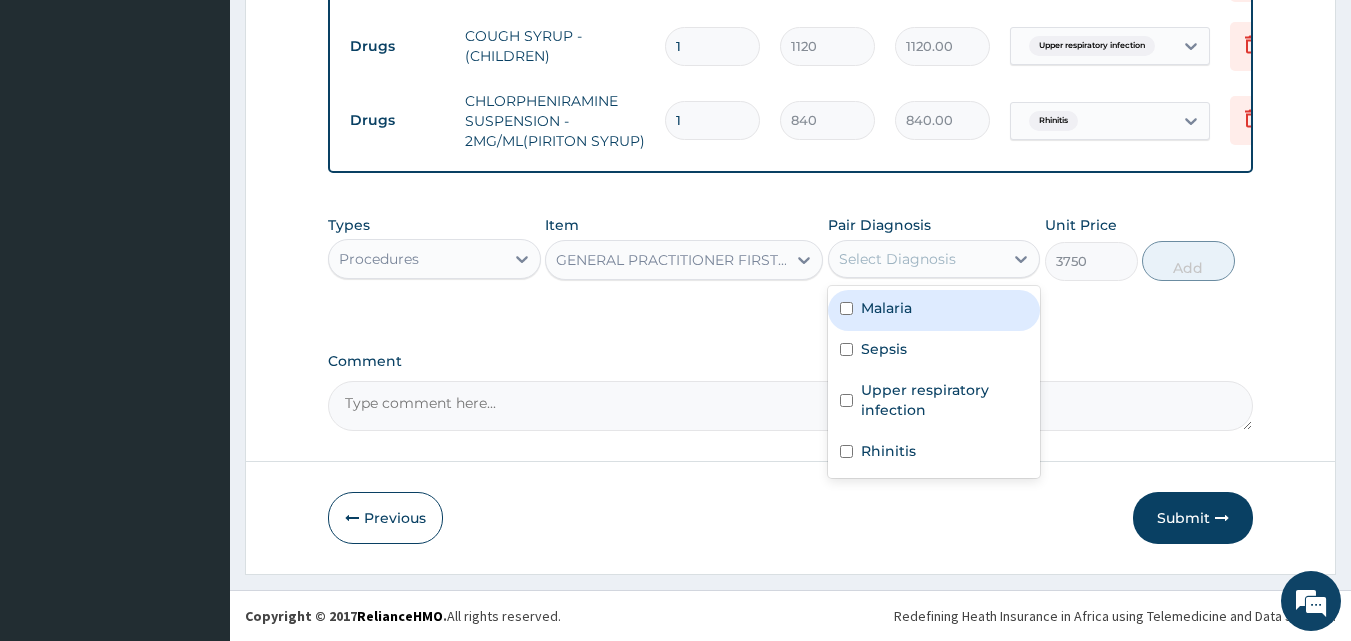click on "Malaria" at bounding box center (934, 310) 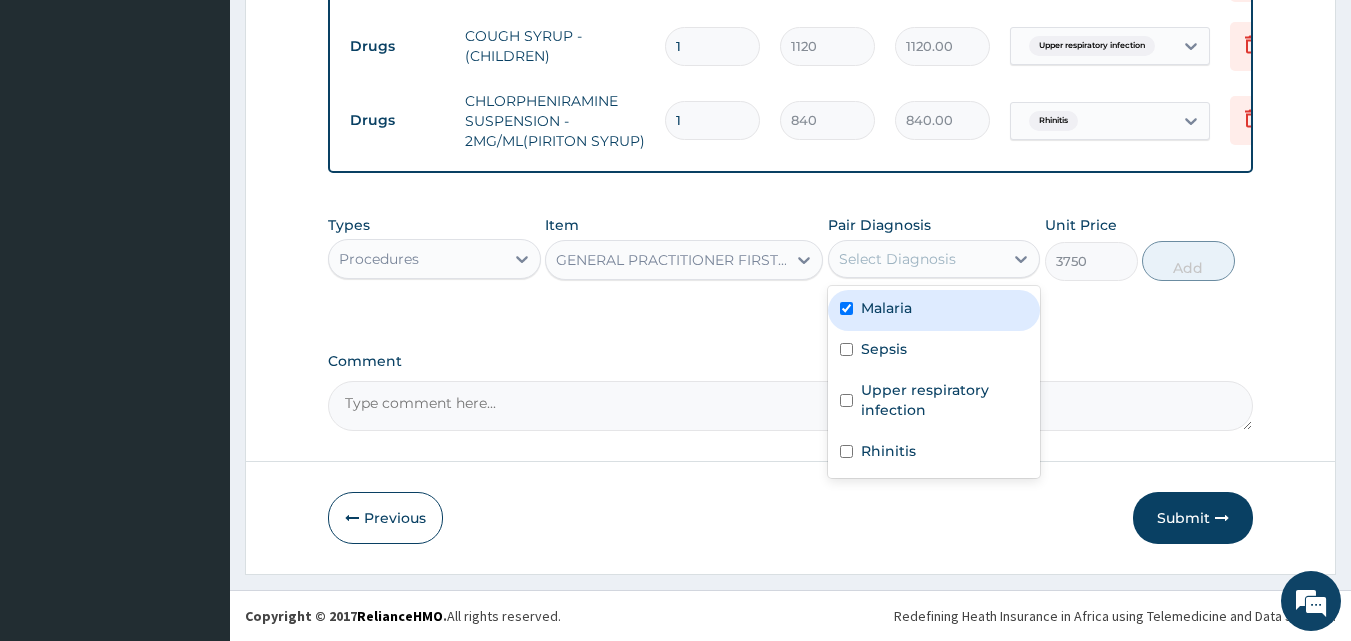 checkbox on "true" 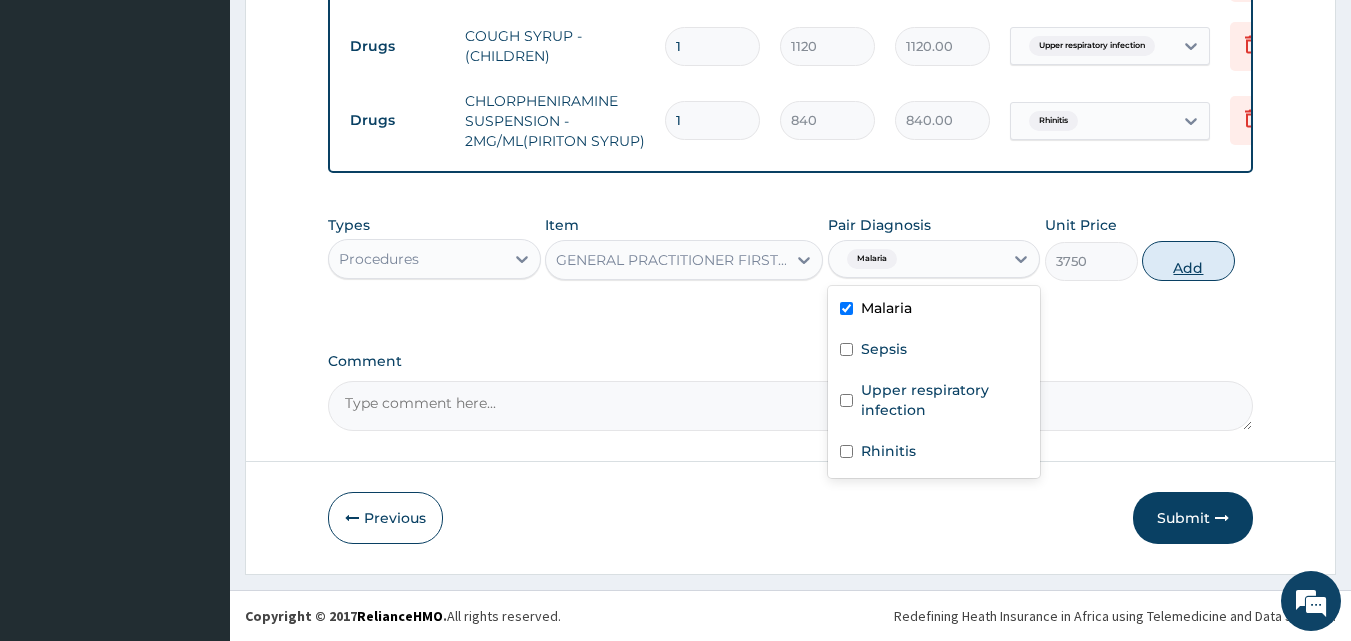 drag, startPoint x: 1196, startPoint y: 257, endPoint x: 1205, endPoint y: 335, distance: 78.51752 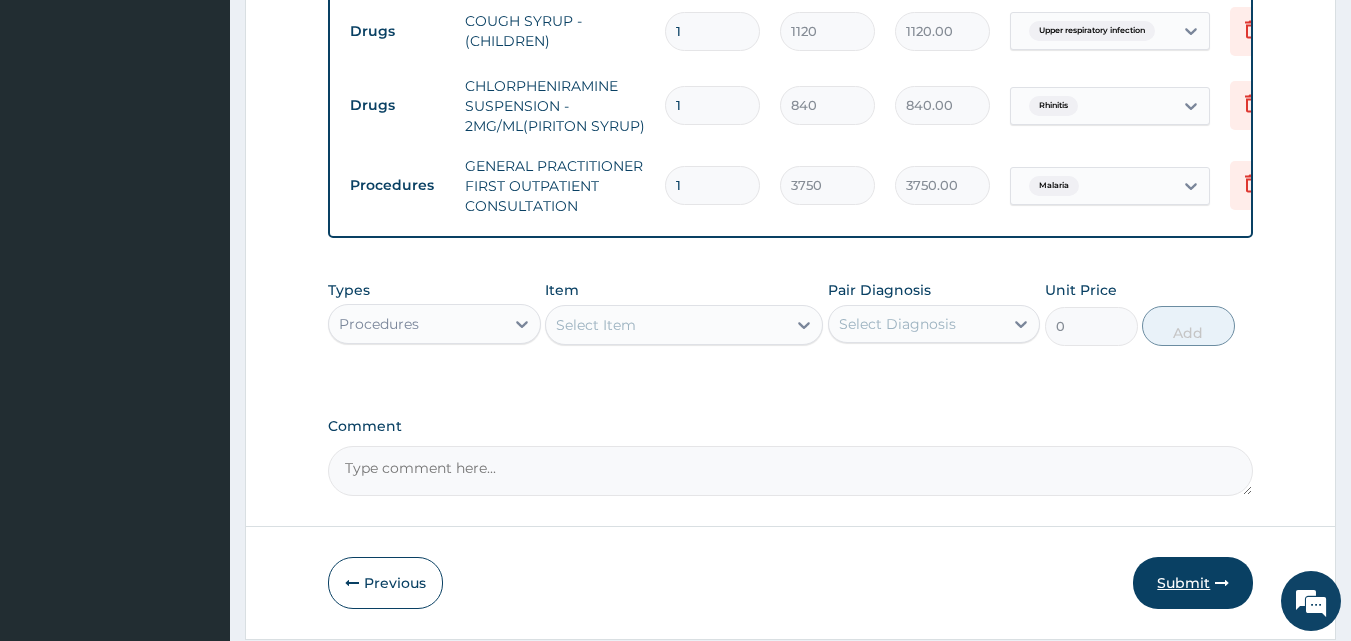 click on "Submit" at bounding box center (1193, 583) 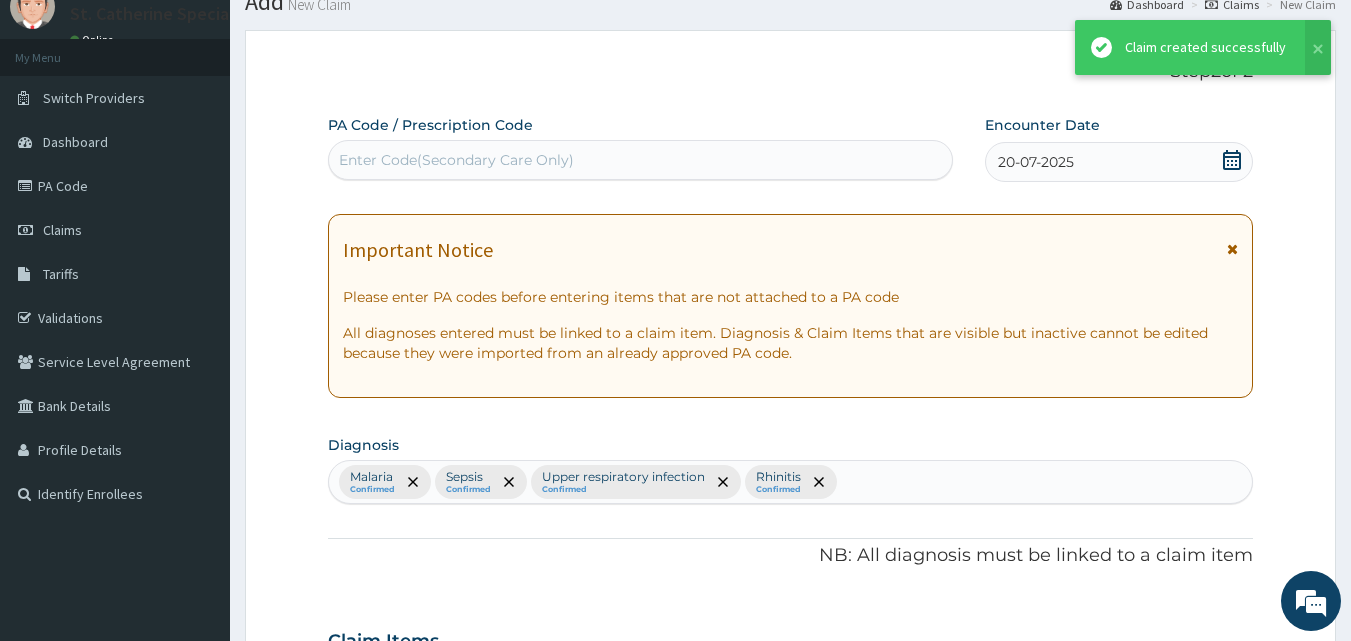 scroll, scrollTop: 1119, scrollLeft: 0, axis: vertical 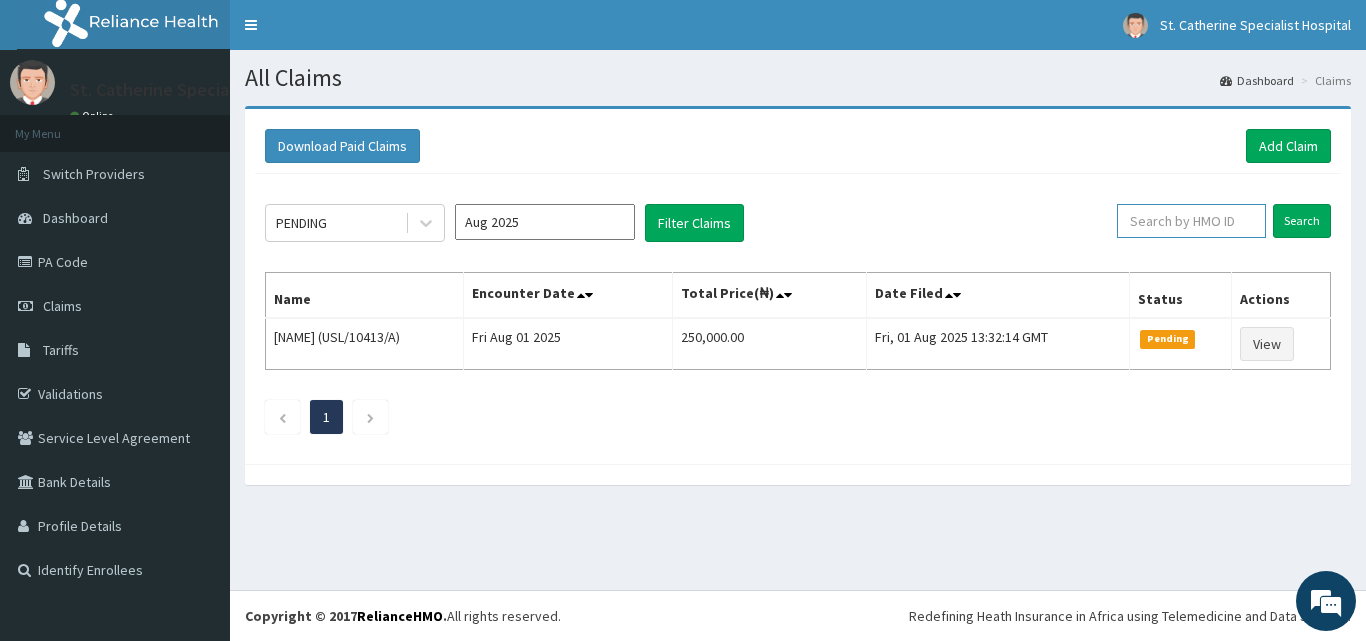 click at bounding box center (1191, 221) 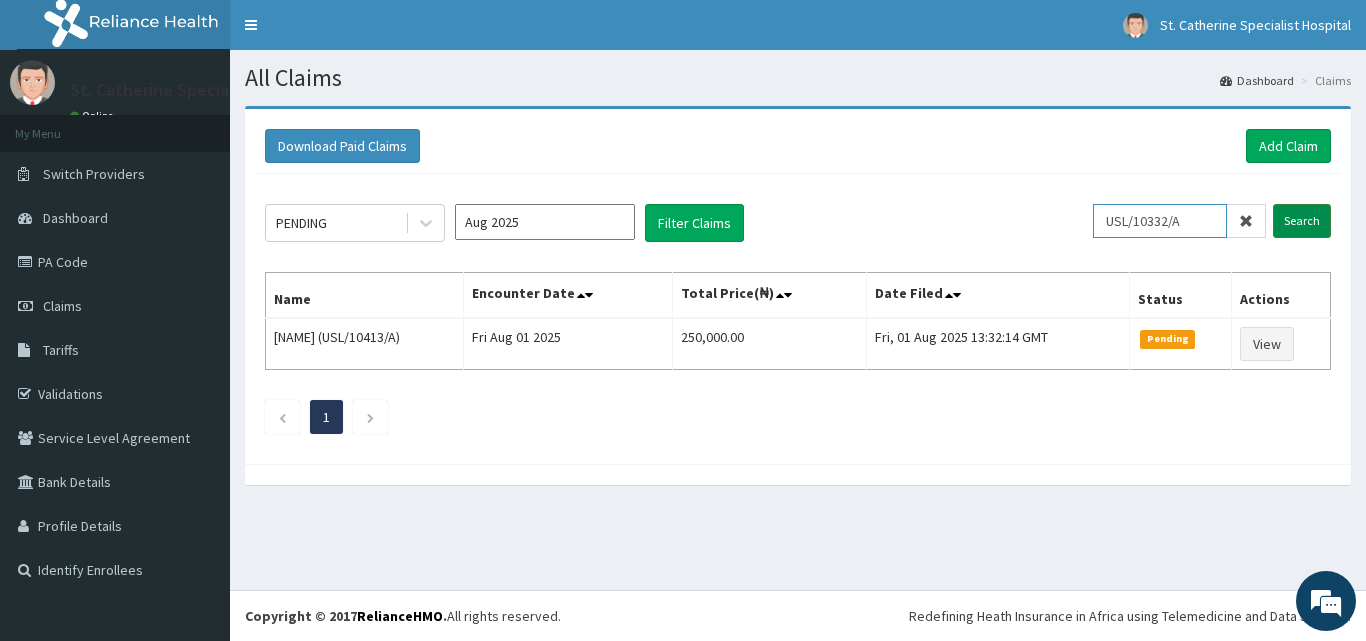 type on "USL/10332/A" 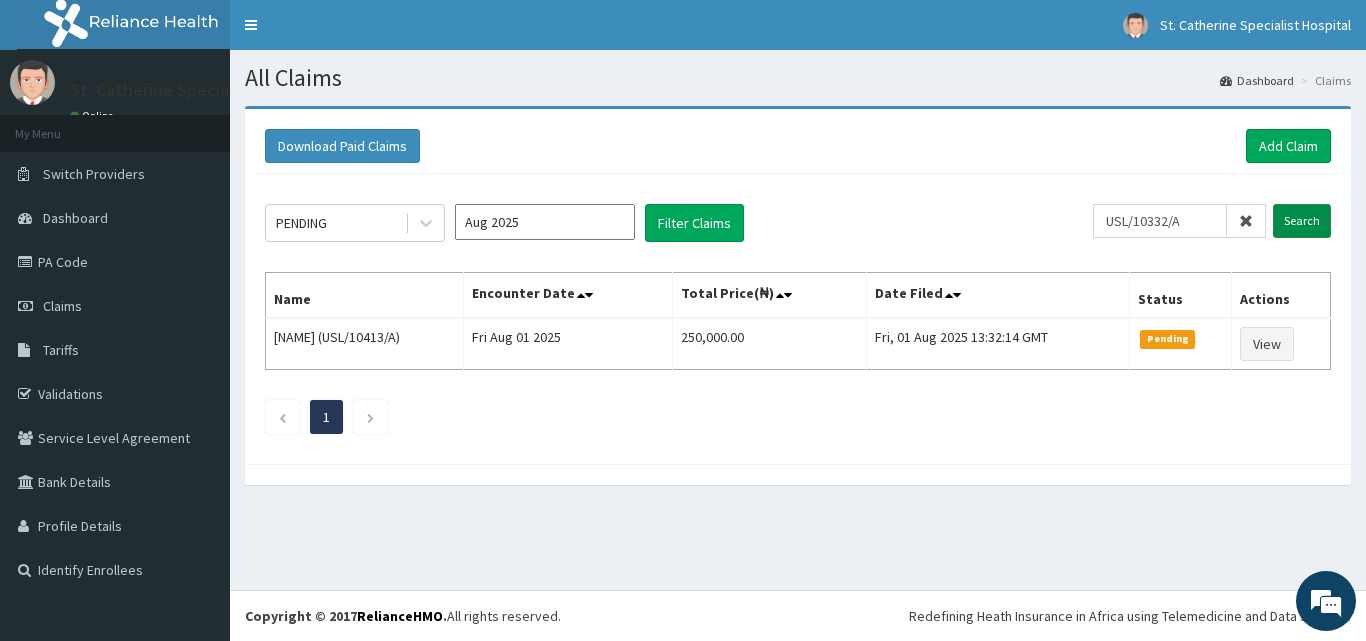 click on "Search" at bounding box center (1302, 221) 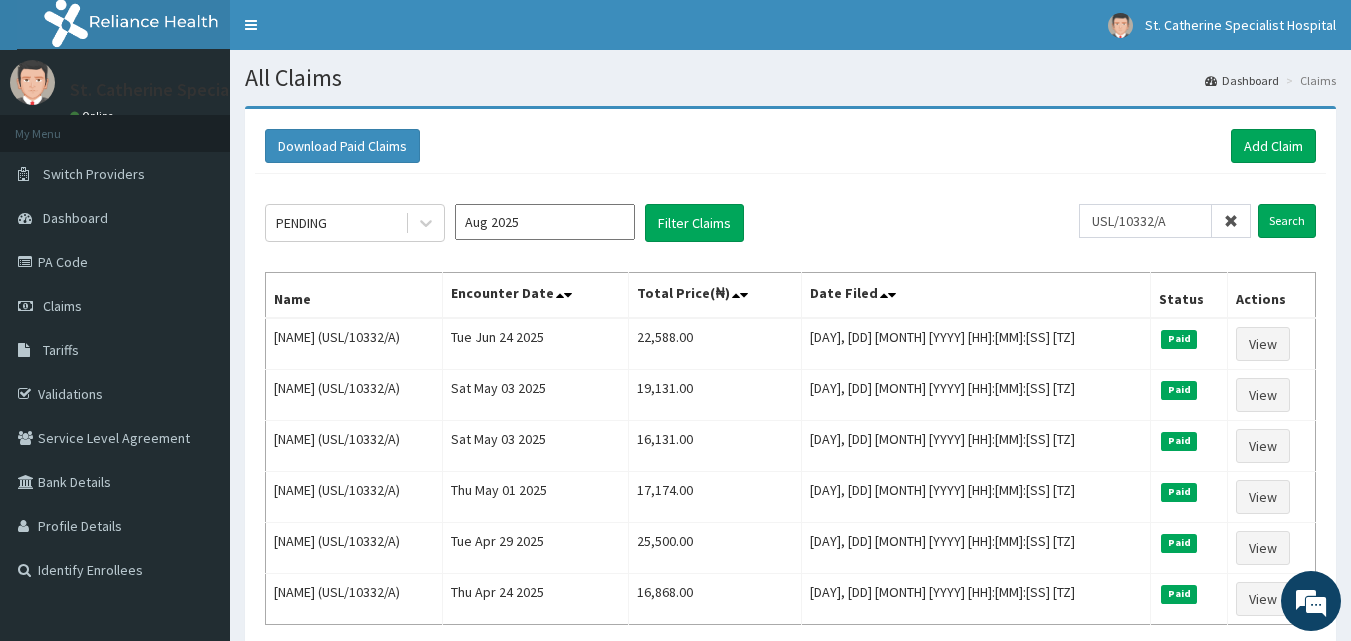 click on "Download Paid Claims Add Claim" at bounding box center [790, 146] 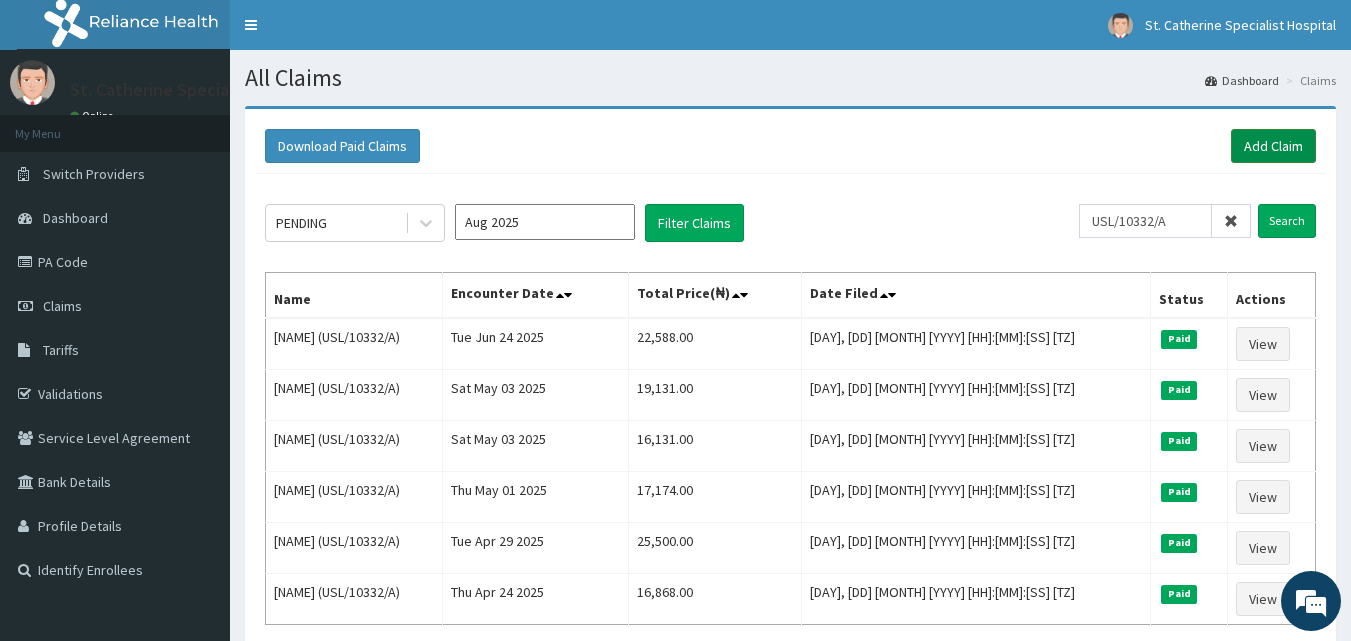 click on "Add Claim" at bounding box center (1273, 146) 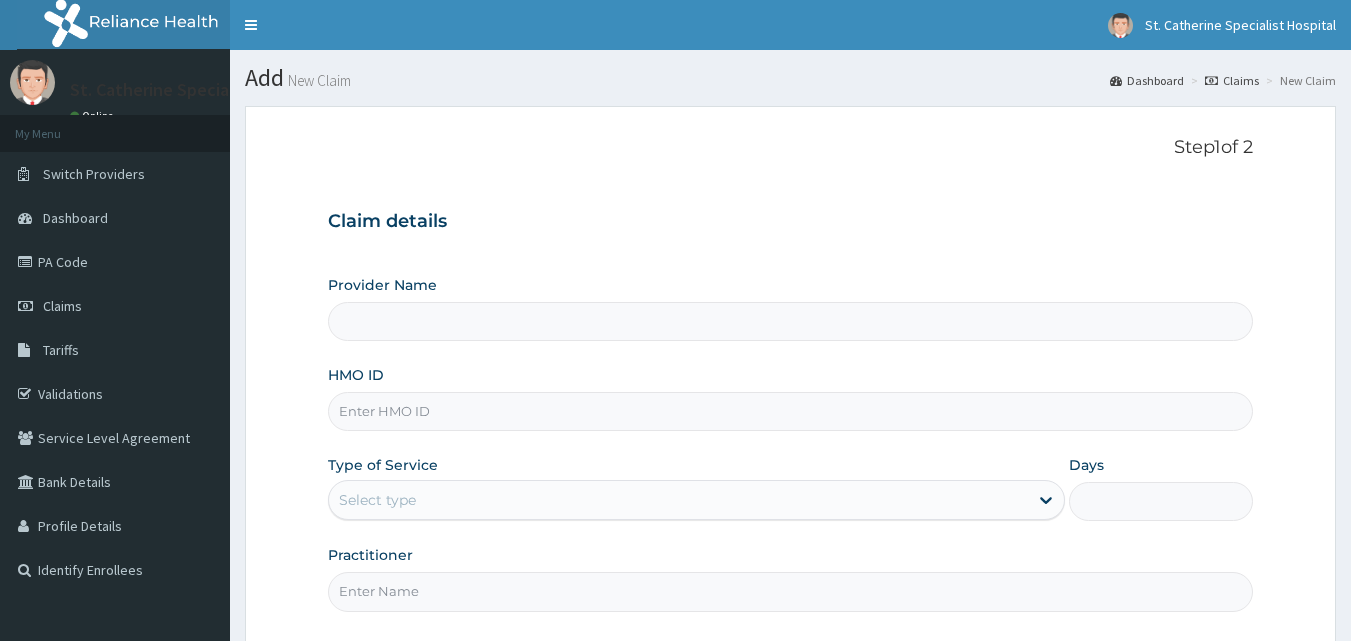 scroll, scrollTop: 0, scrollLeft: 0, axis: both 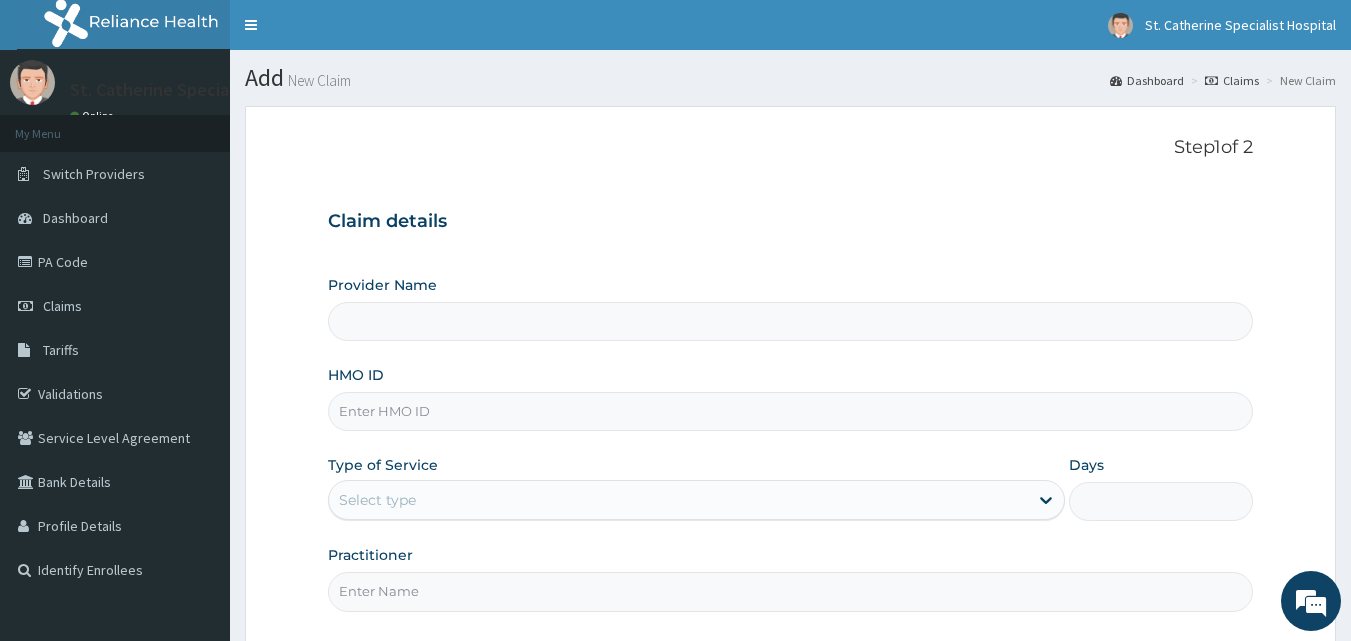 paste on "USL/10332/A" 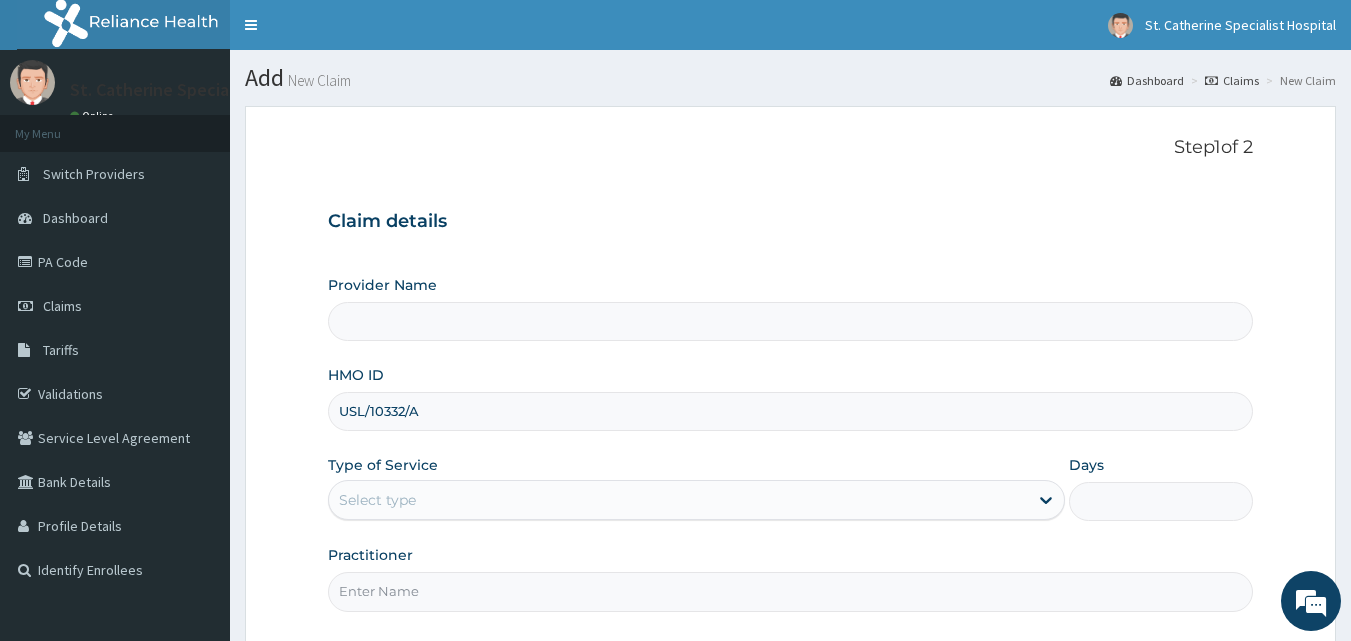 type on "ST. Catherine's Specialist Hospital -Rivers" 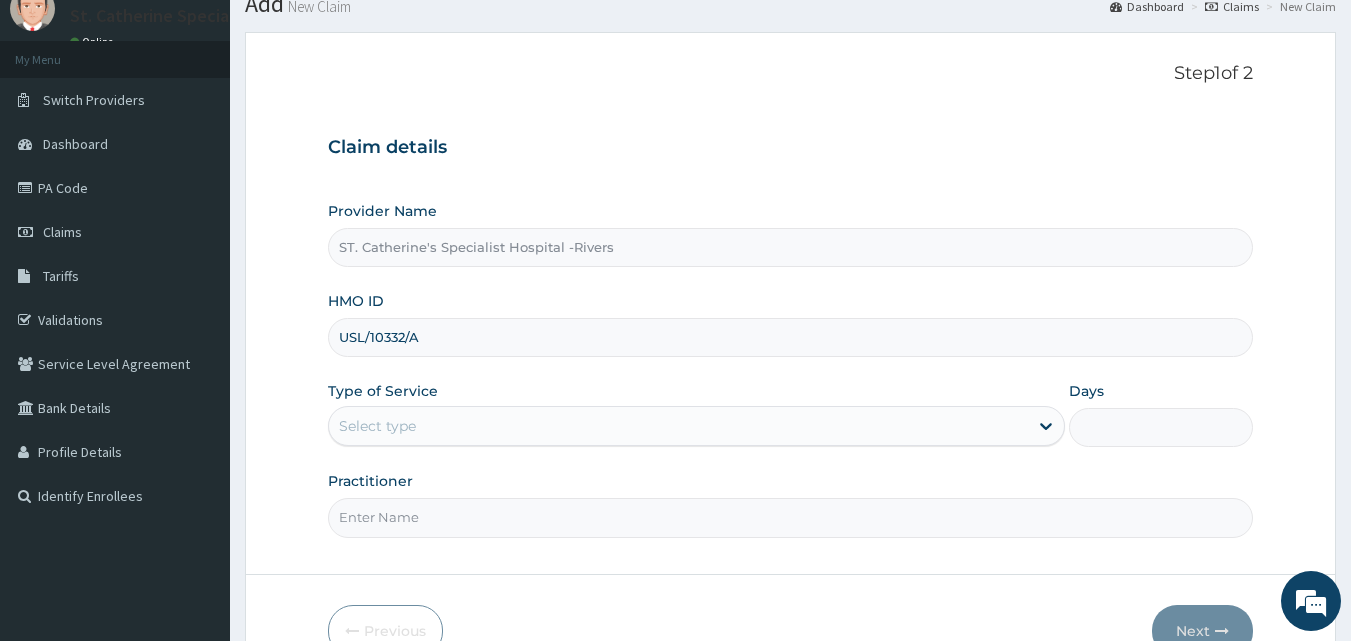scroll, scrollTop: 187, scrollLeft: 0, axis: vertical 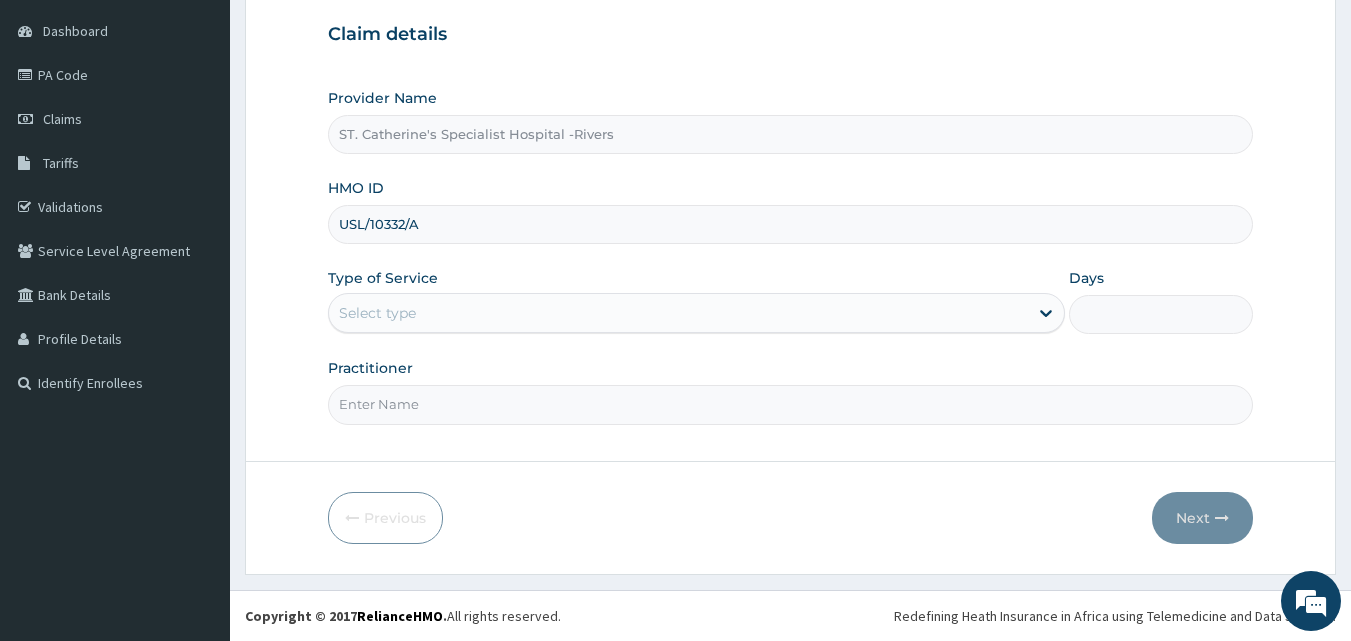 type on "USL/10332/A" 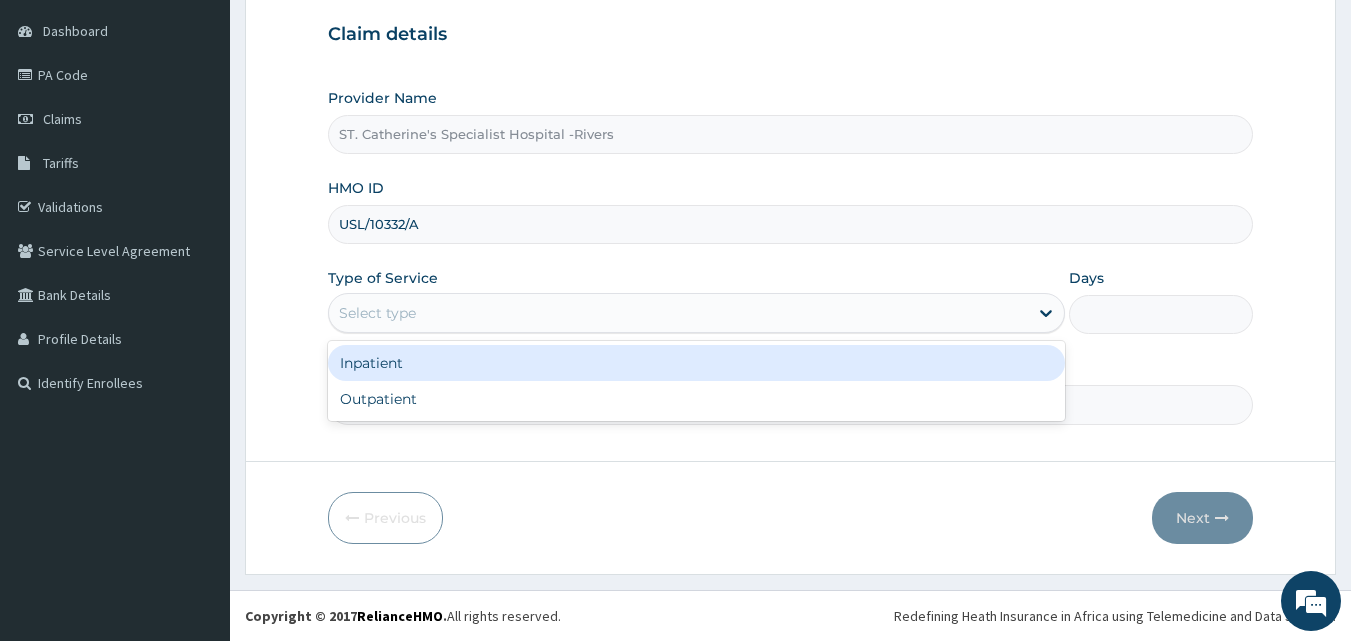 drag, startPoint x: 502, startPoint y: 312, endPoint x: 488, endPoint y: 322, distance: 17.20465 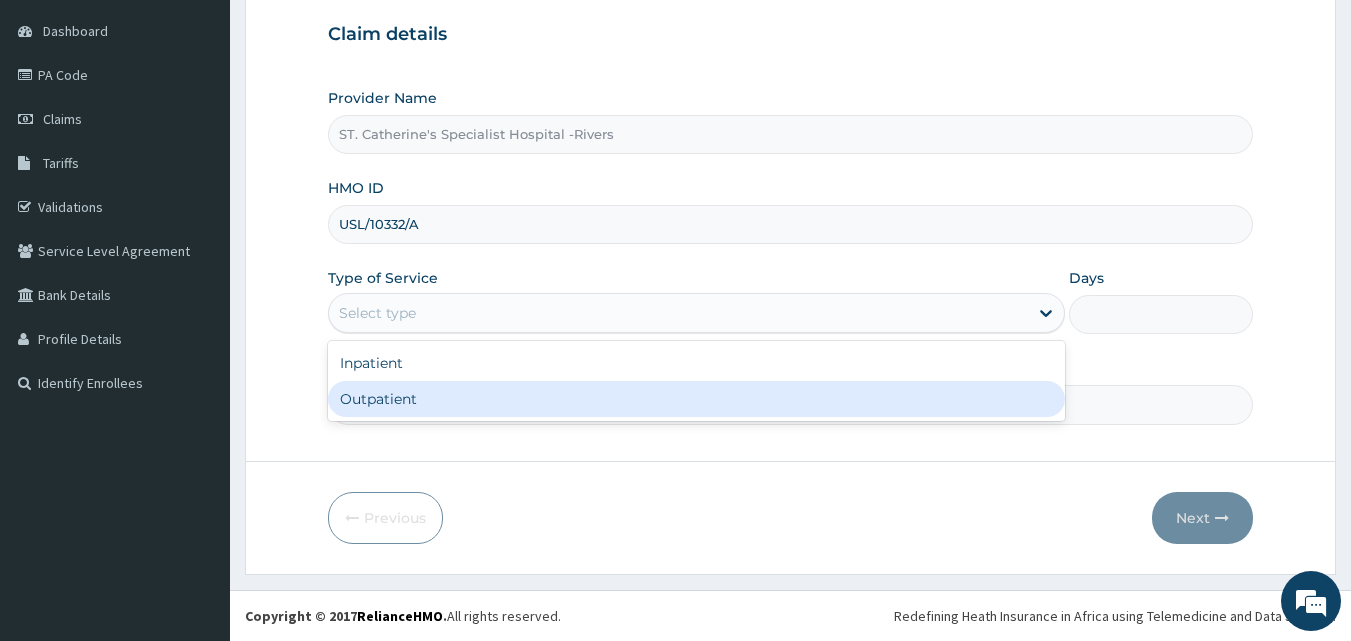 click on "Outpatient" at bounding box center (696, 399) 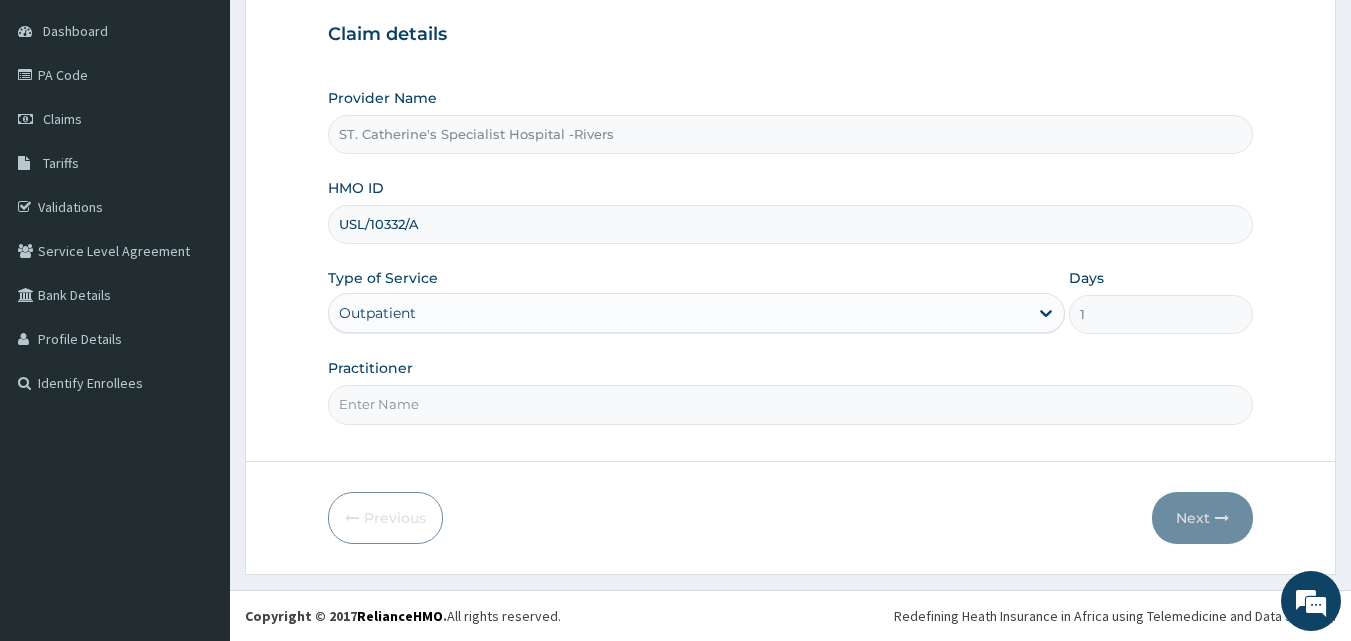 click on "Practitioner" at bounding box center (791, 404) 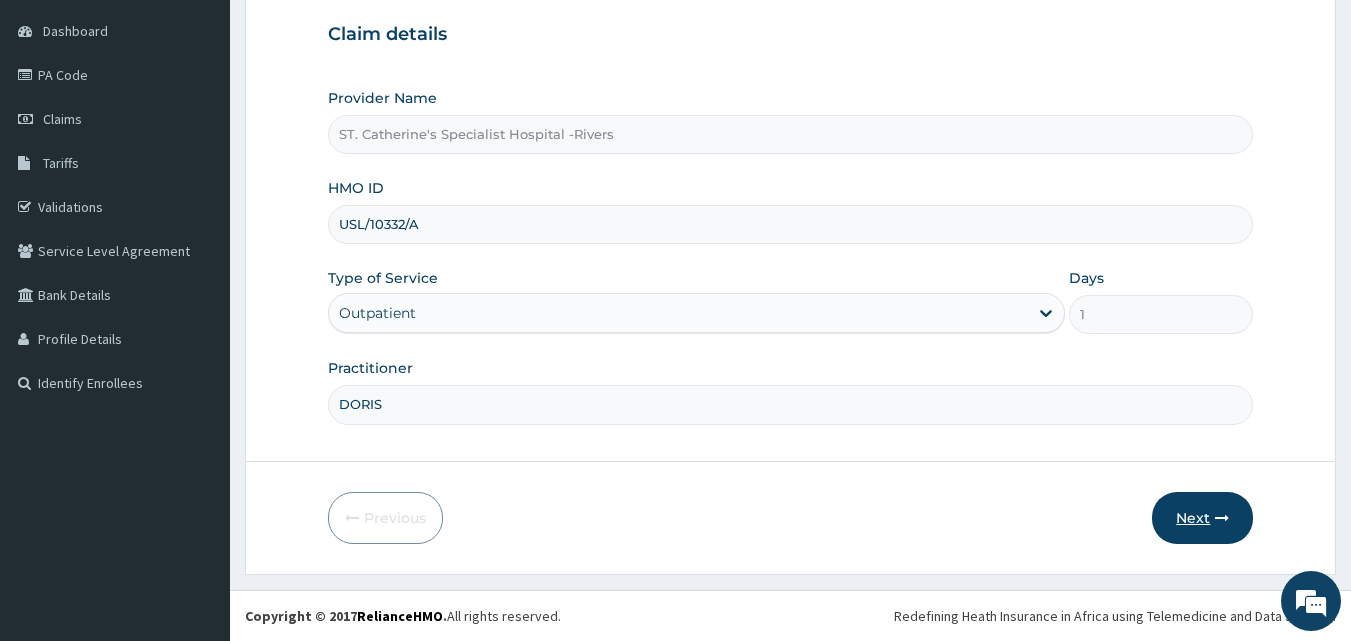 click on "Next" at bounding box center [1202, 518] 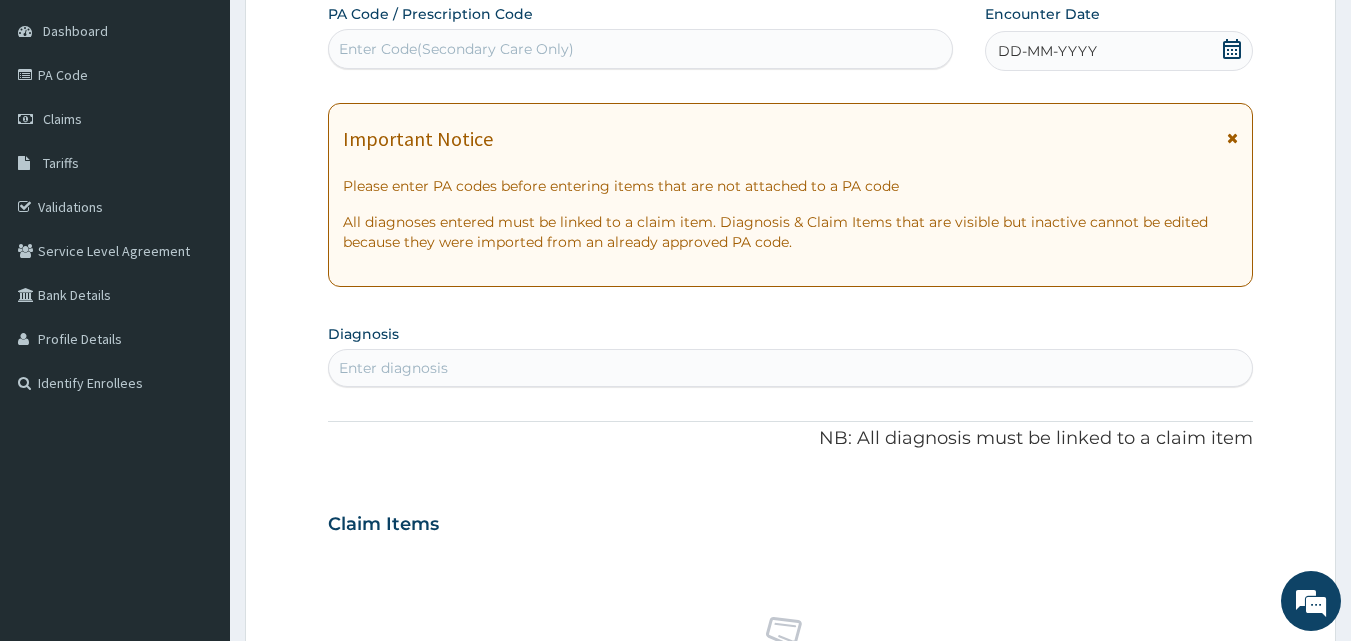 click 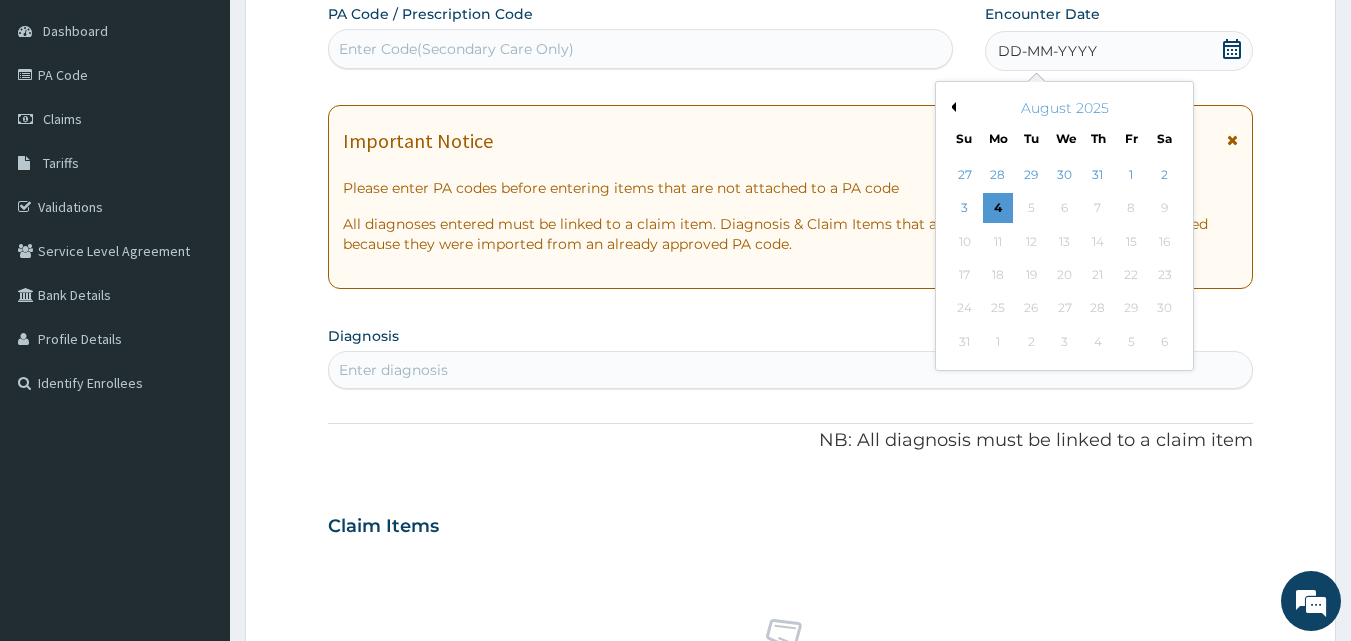drag, startPoint x: 951, startPoint y: 105, endPoint x: 953, endPoint y: 126, distance: 21.095022 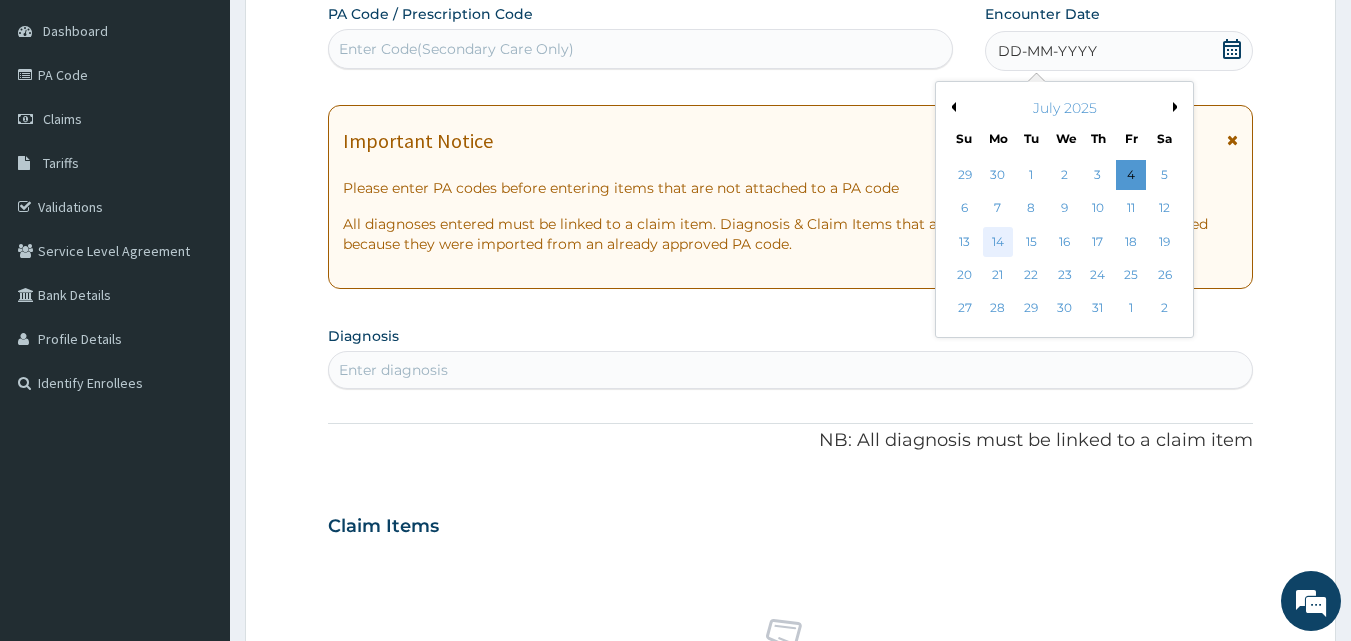 scroll, scrollTop: 0, scrollLeft: 0, axis: both 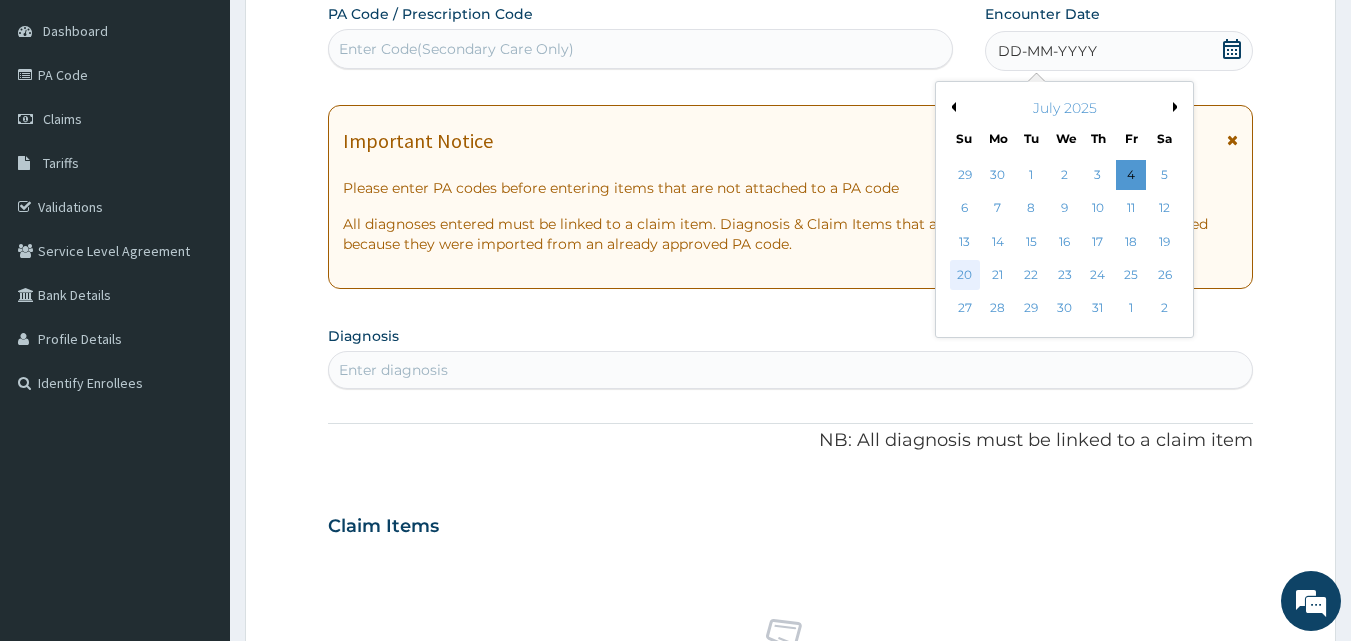 drag, startPoint x: 968, startPoint y: 270, endPoint x: 953, endPoint y: 271, distance: 15.033297 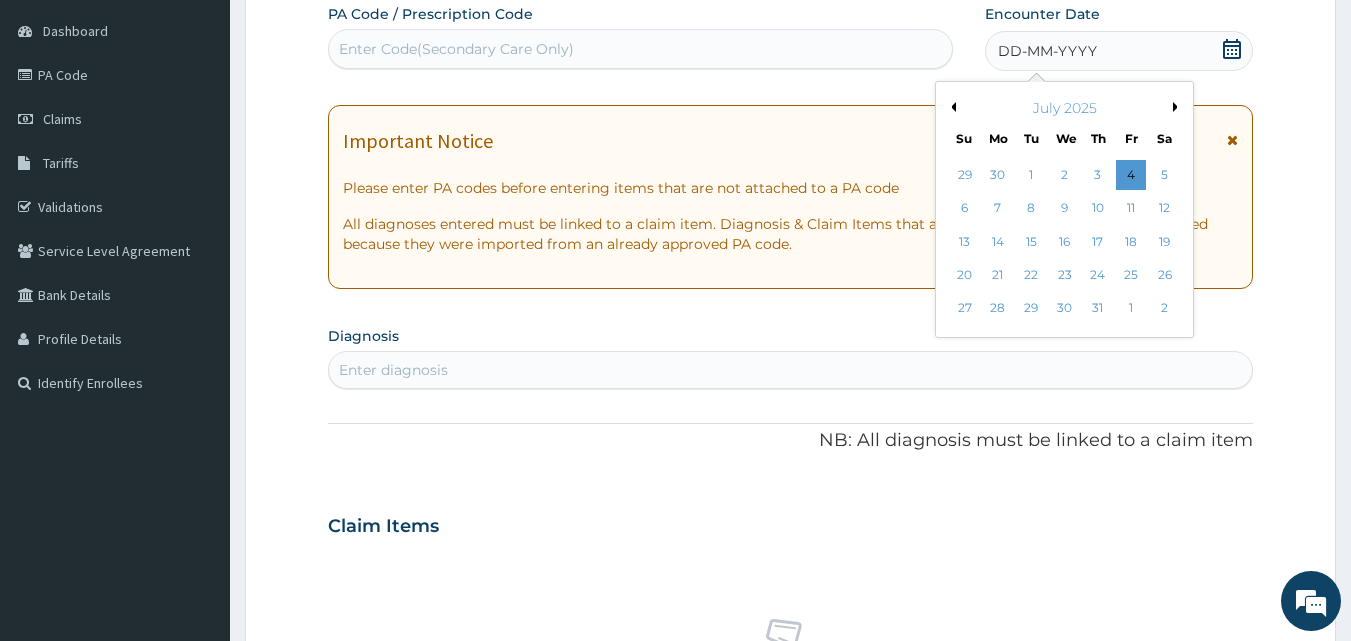 click on "20" at bounding box center [965, 275] 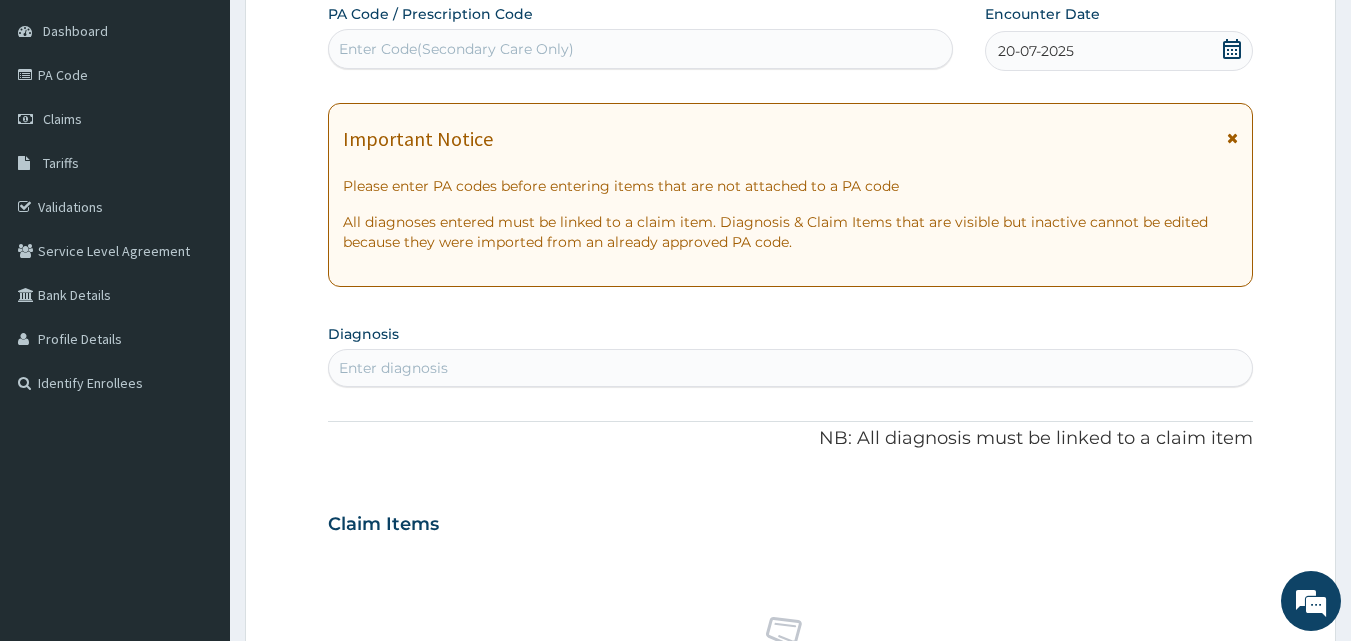 click on "Enter diagnosis" at bounding box center (791, 368) 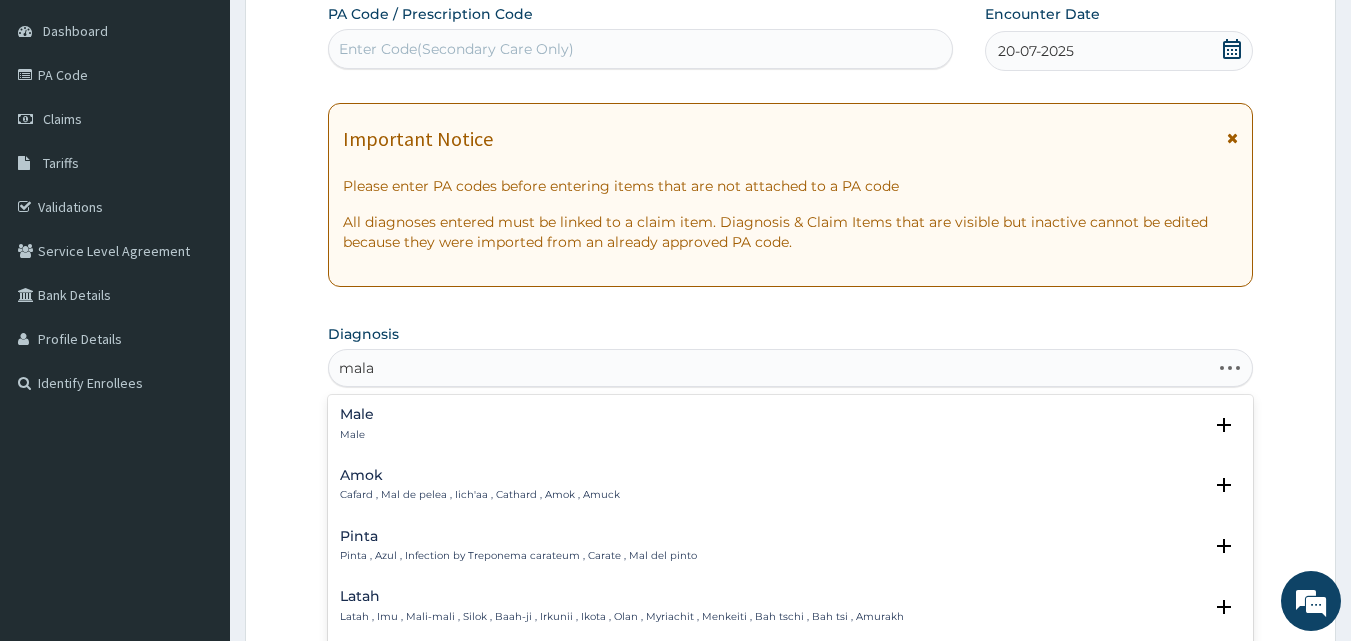 type on "malar" 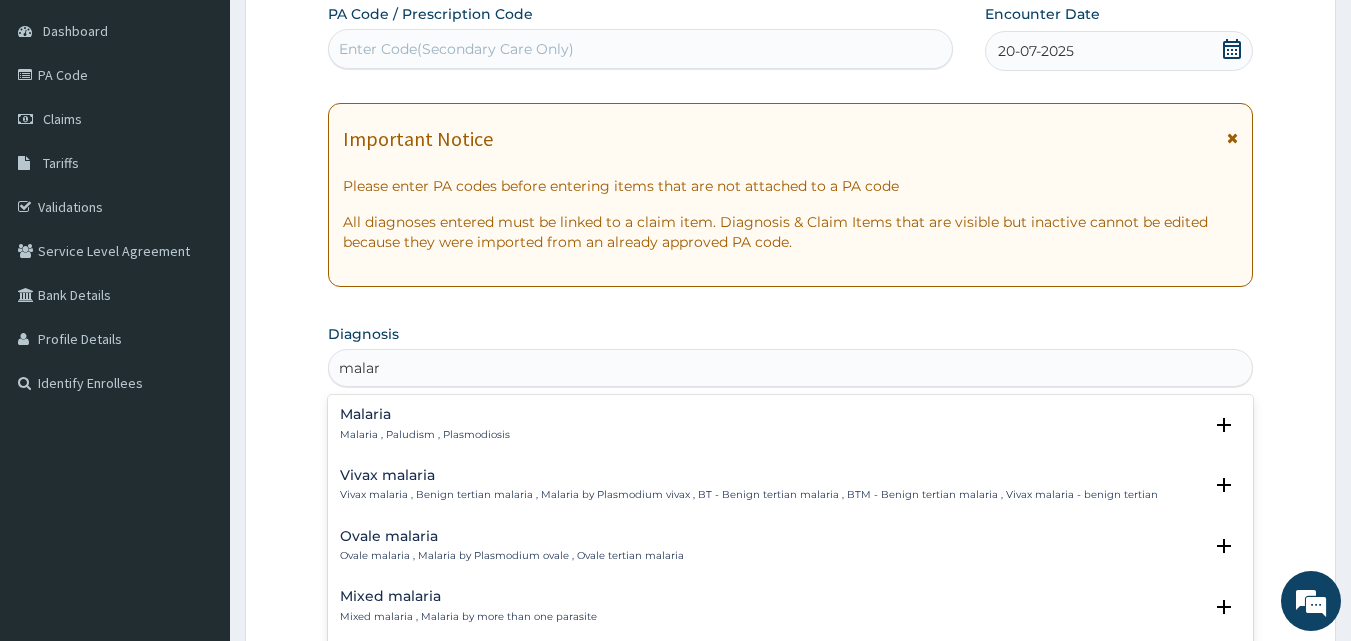 click on "Malaria Malaria , Paludism , Plasmodiosis" at bounding box center (425, 424) 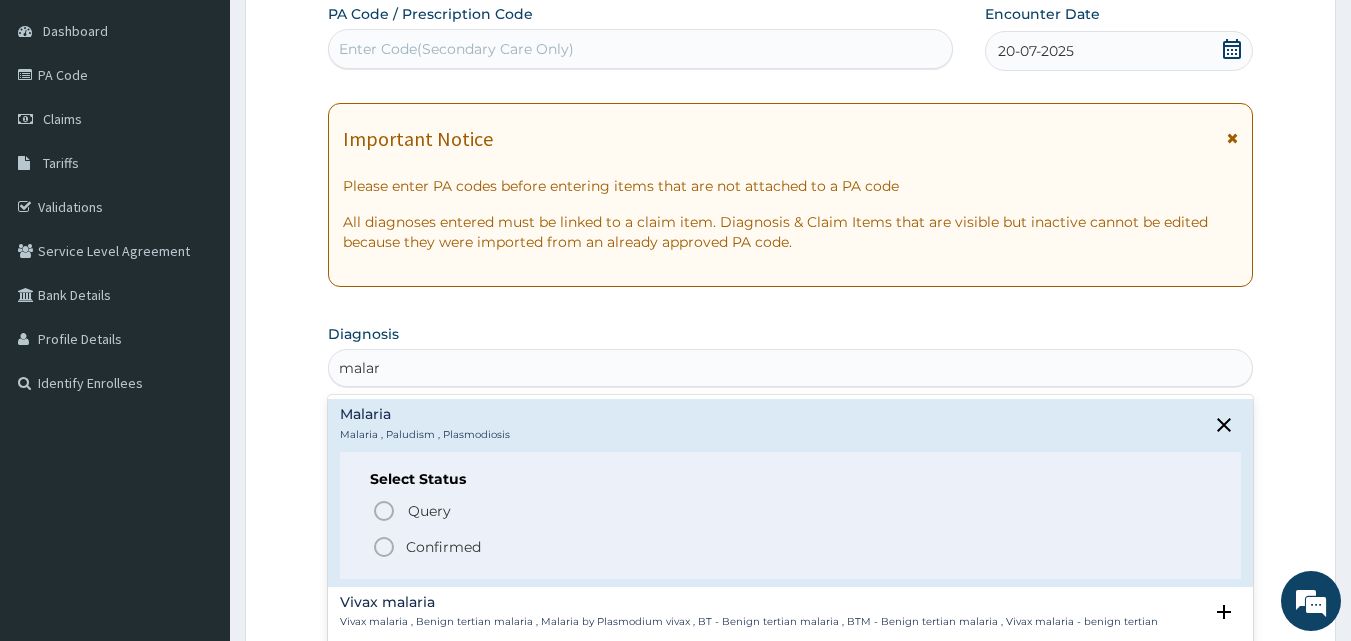 click on "Confirmed" at bounding box center [443, 547] 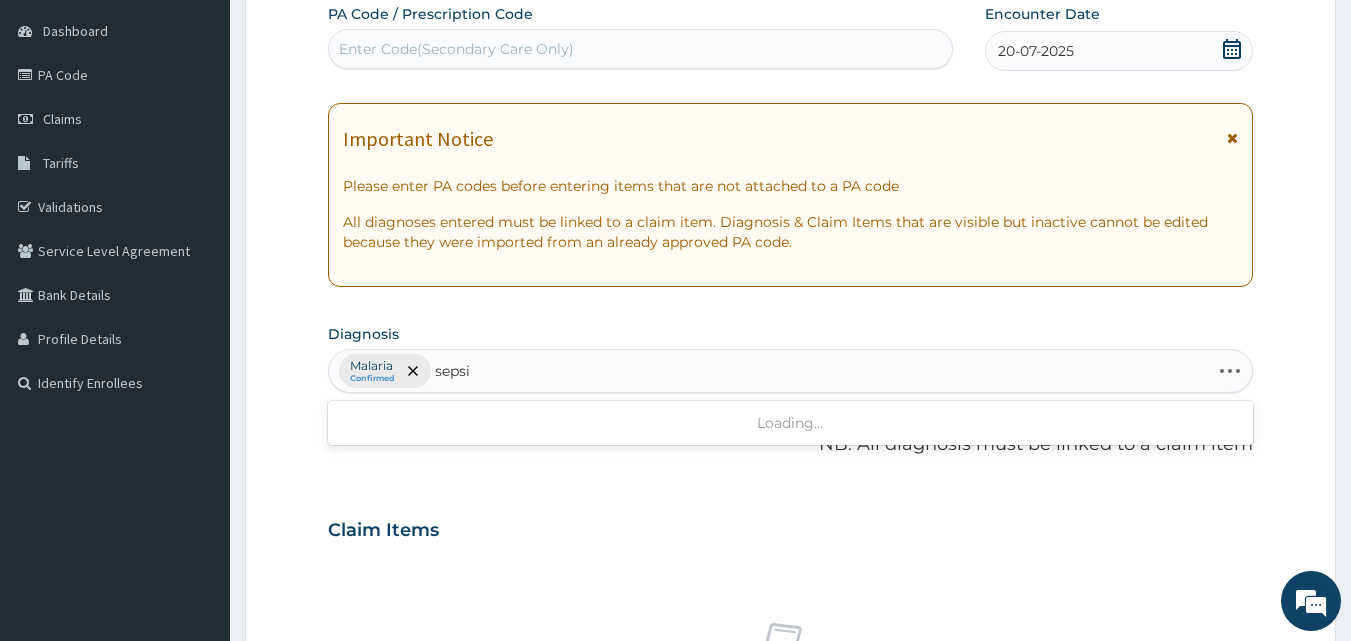 type on "sepsis" 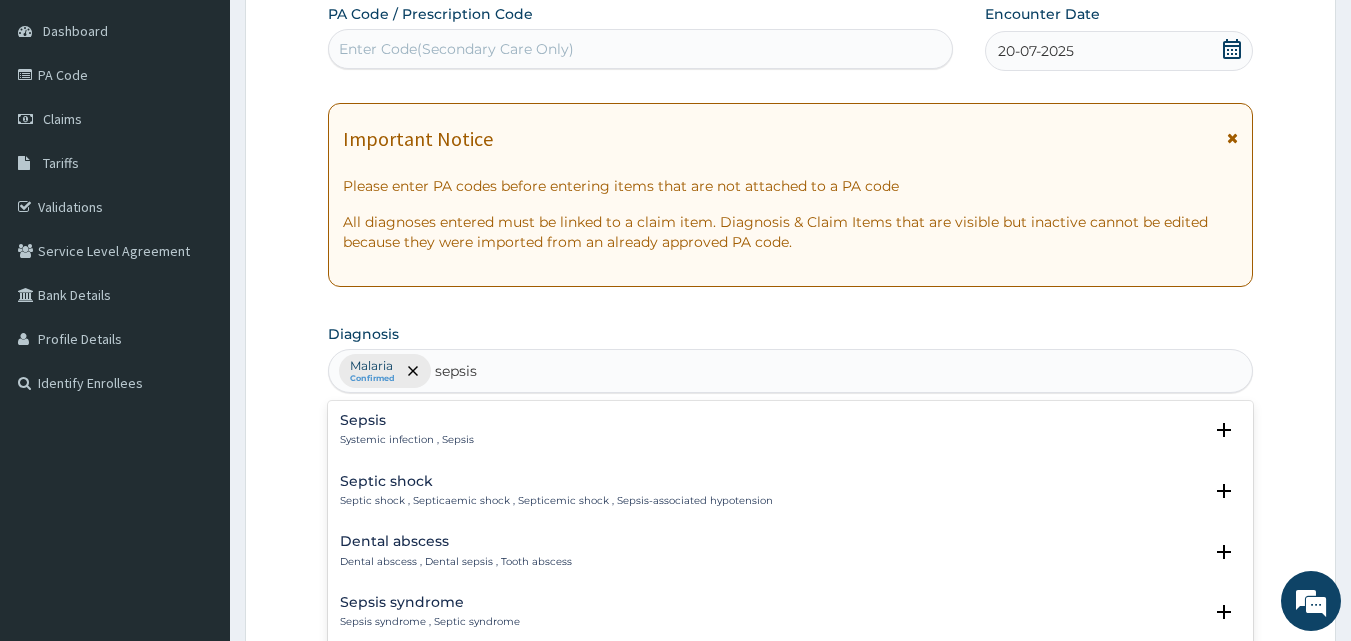 click on "Sepsis" at bounding box center [407, 420] 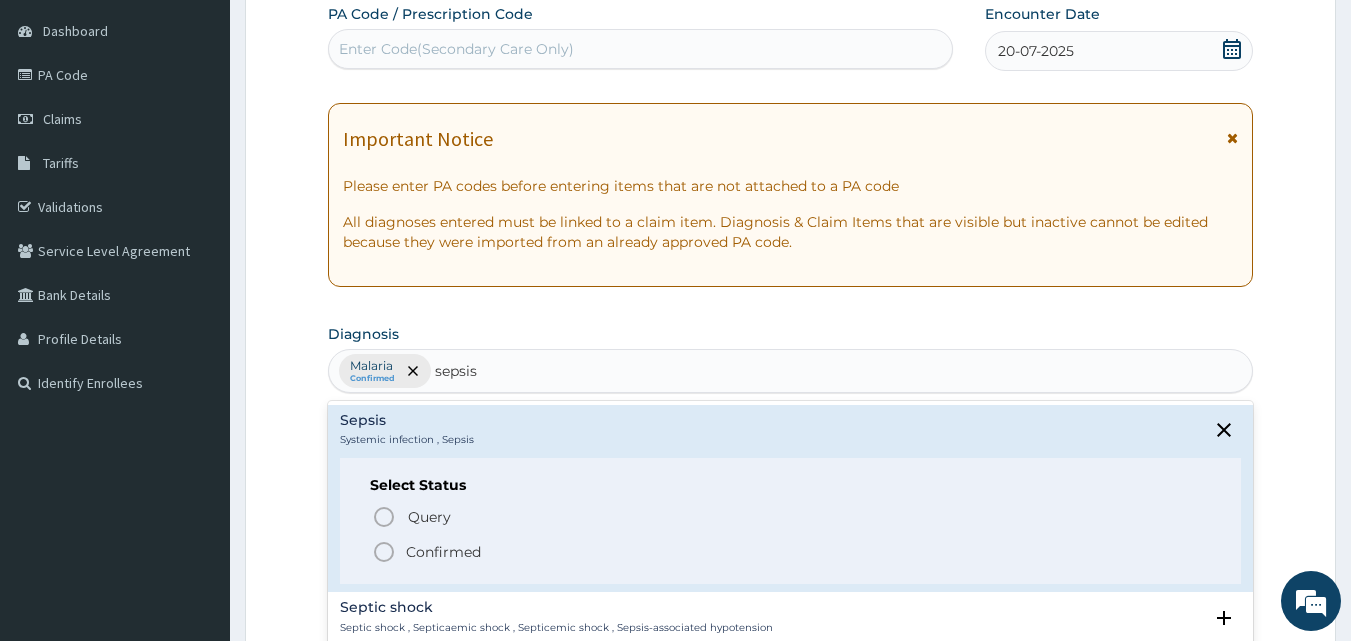 drag, startPoint x: 453, startPoint y: 550, endPoint x: 458, endPoint y: 534, distance: 16.763054 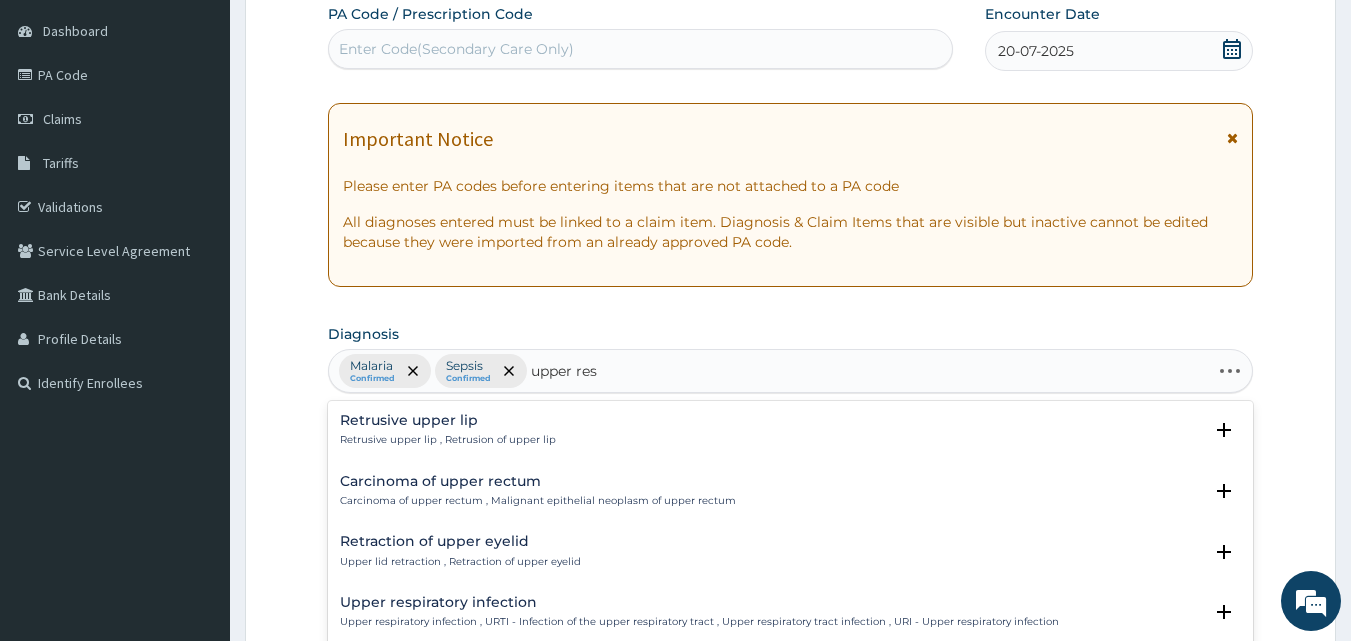 type on "upper resp" 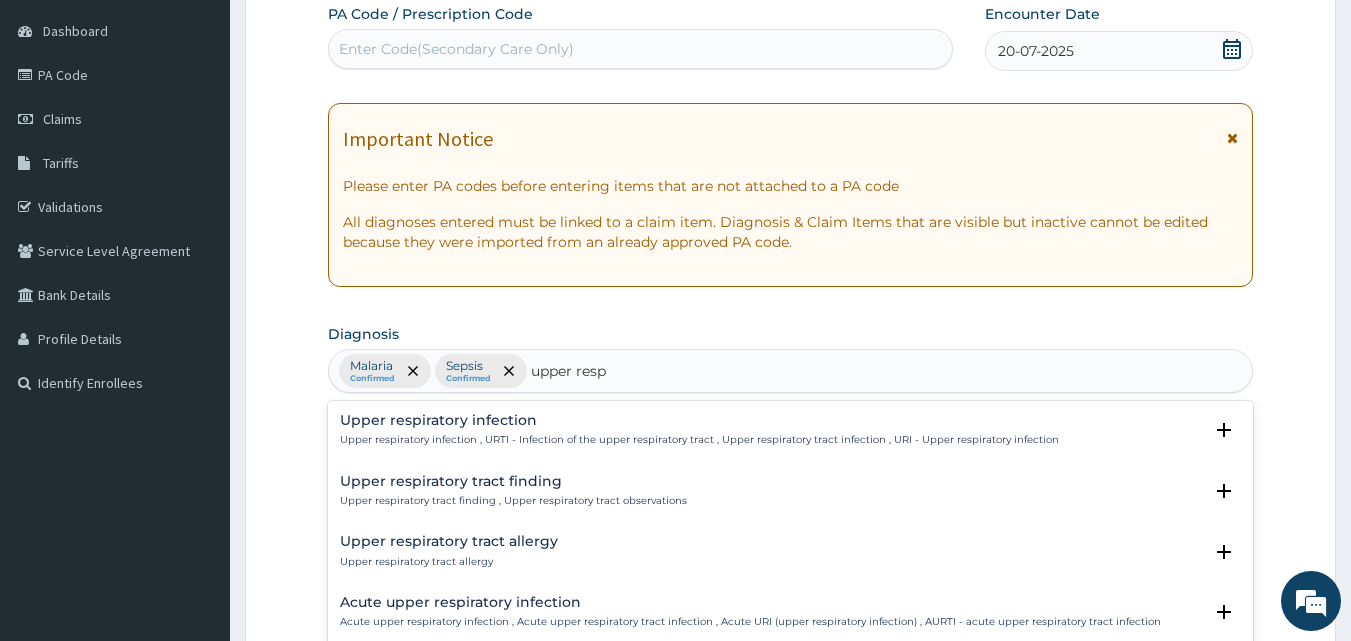 click on "Upper respiratory infection" at bounding box center [699, 420] 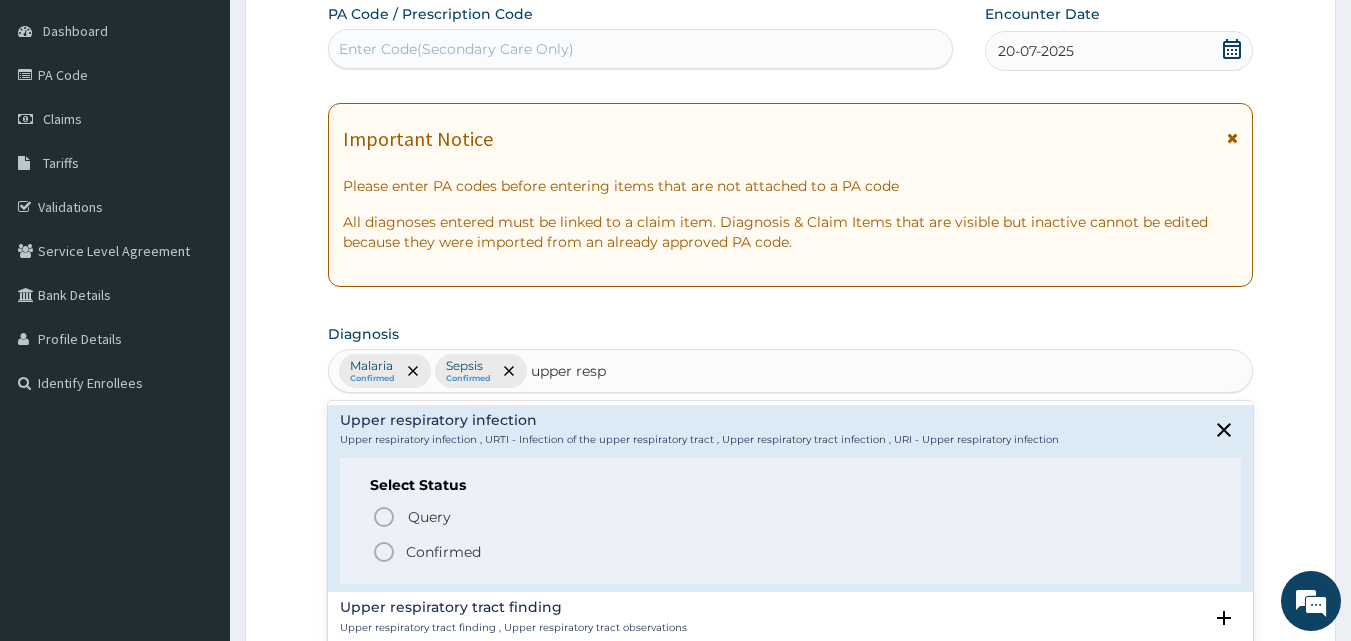 click on "Confirmed" at bounding box center [443, 552] 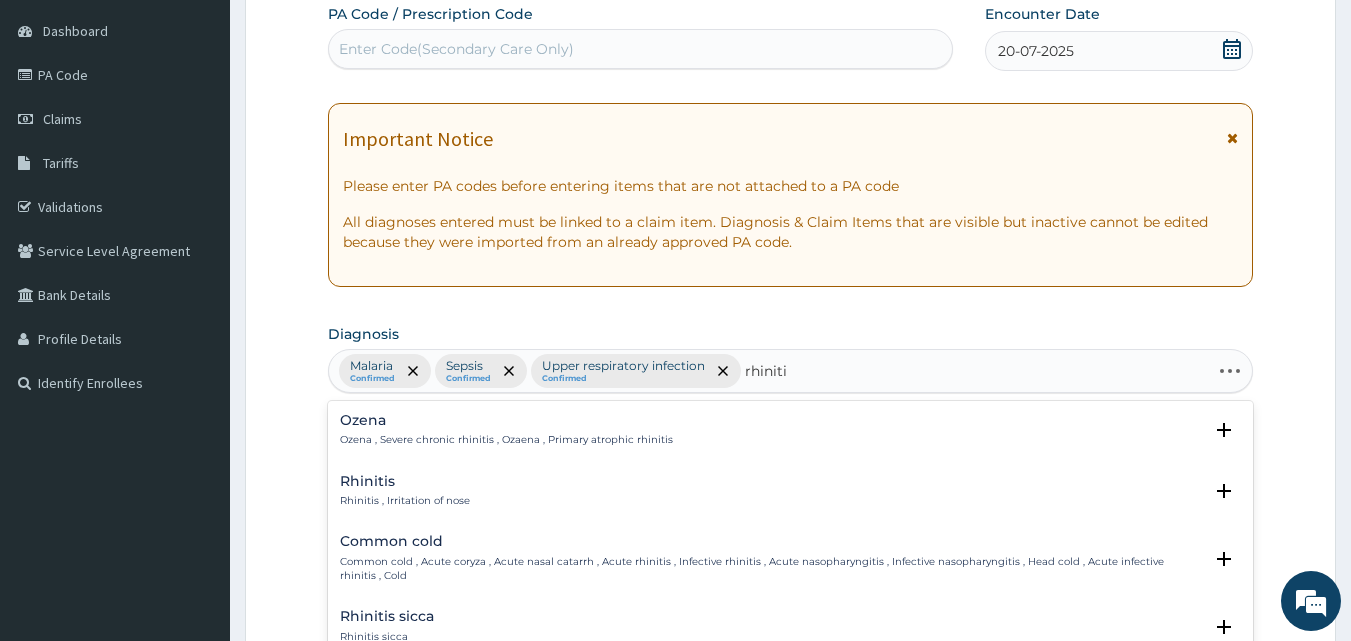 type on "rhinitis" 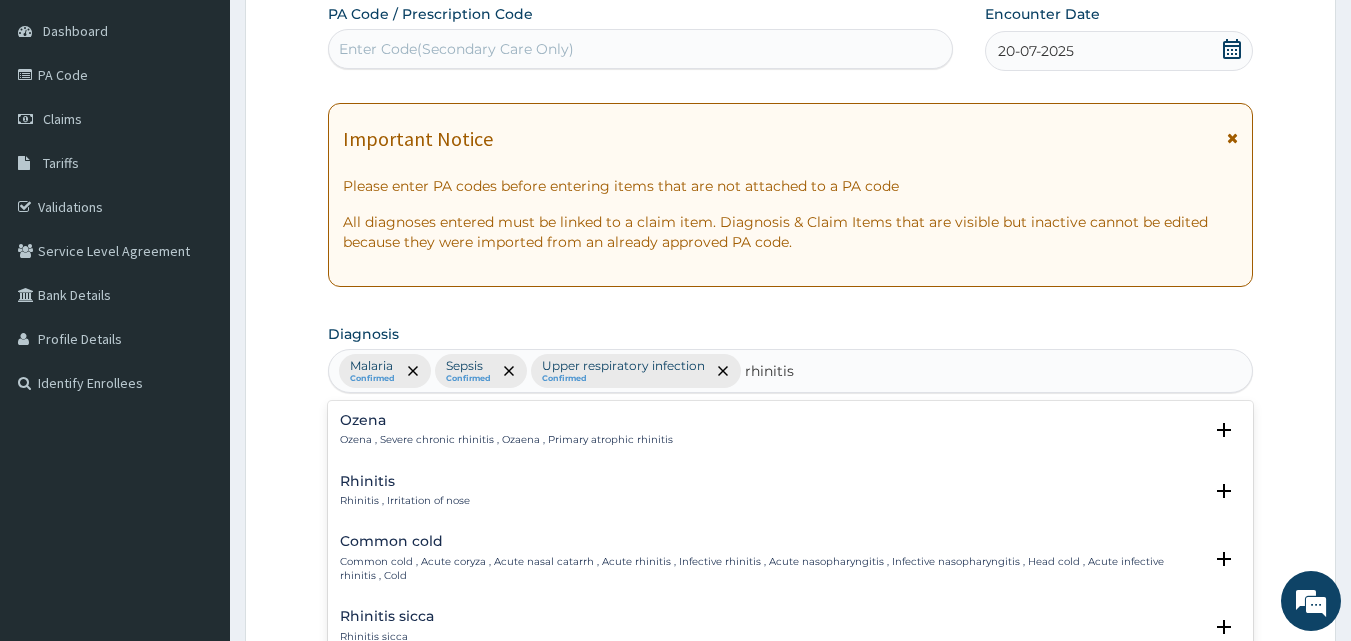 click on "Rhinitis" at bounding box center [405, 481] 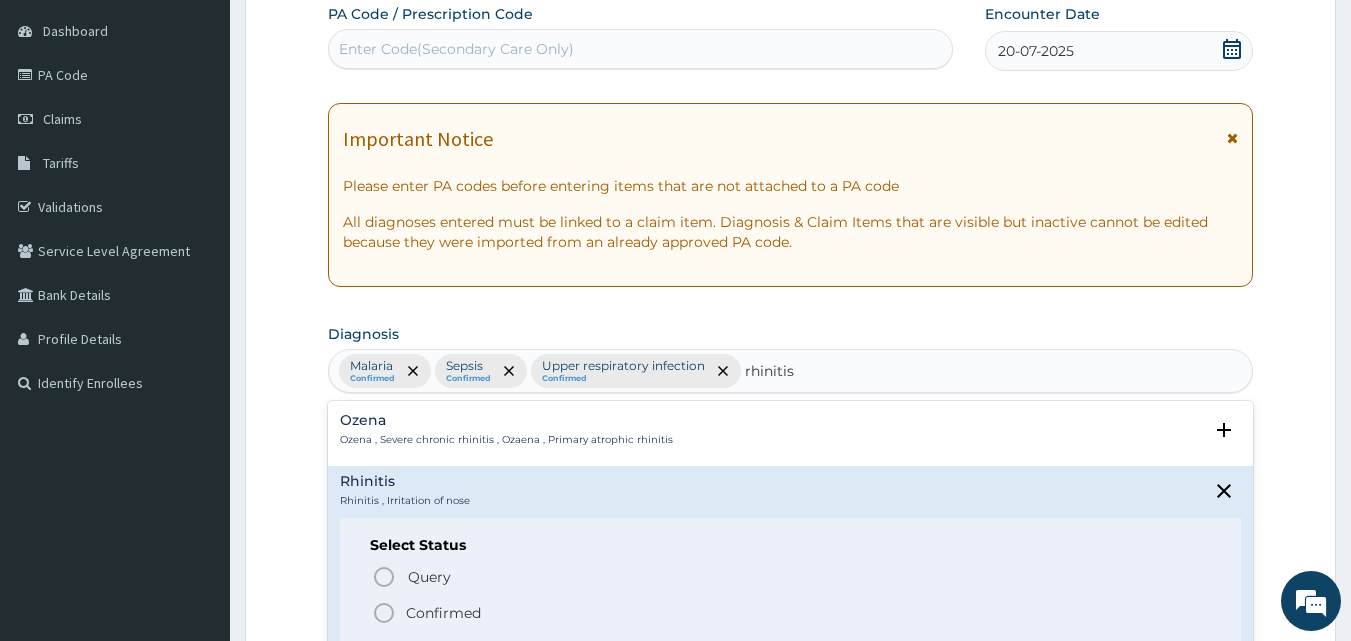 click on "Confirmed" at bounding box center [792, 613] 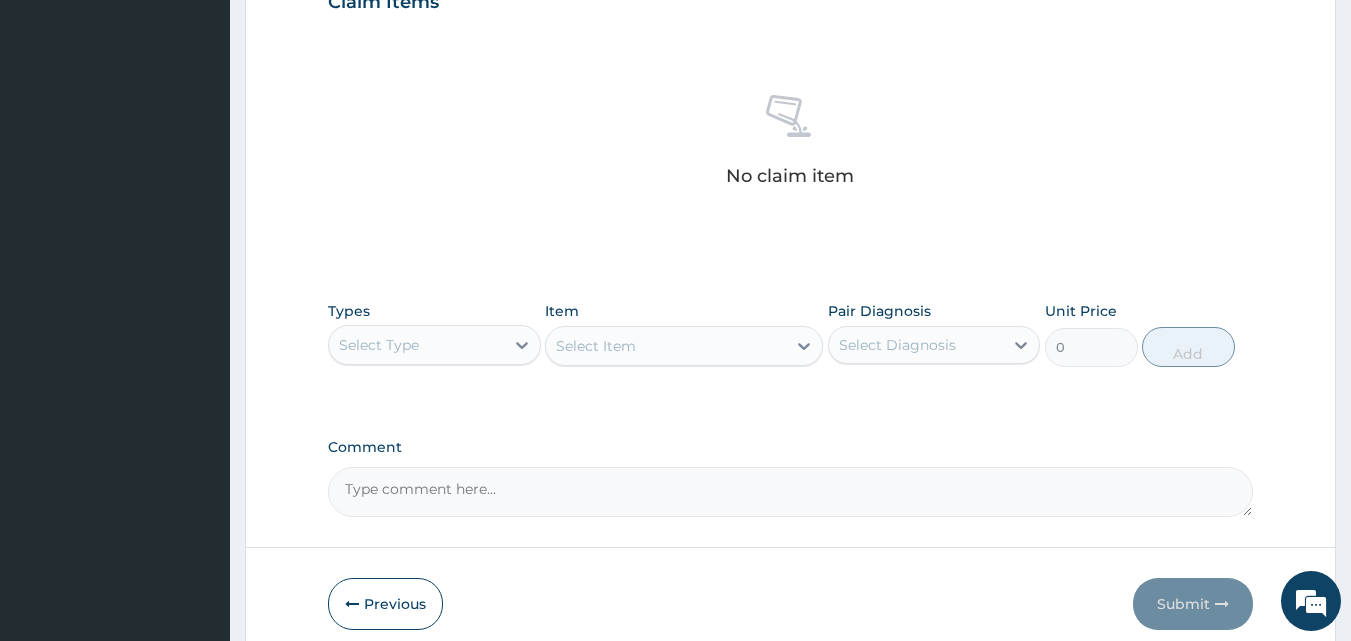scroll, scrollTop: 801, scrollLeft: 0, axis: vertical 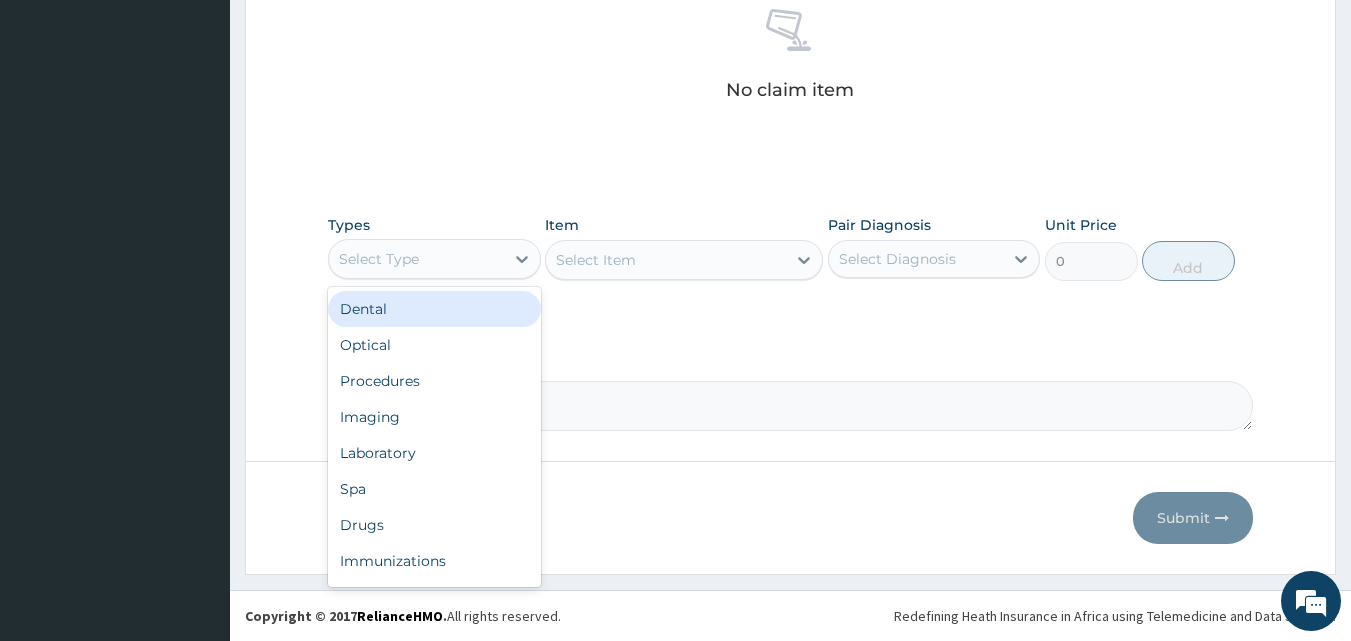 click on "Select Type" at bounding box center (416, 259) 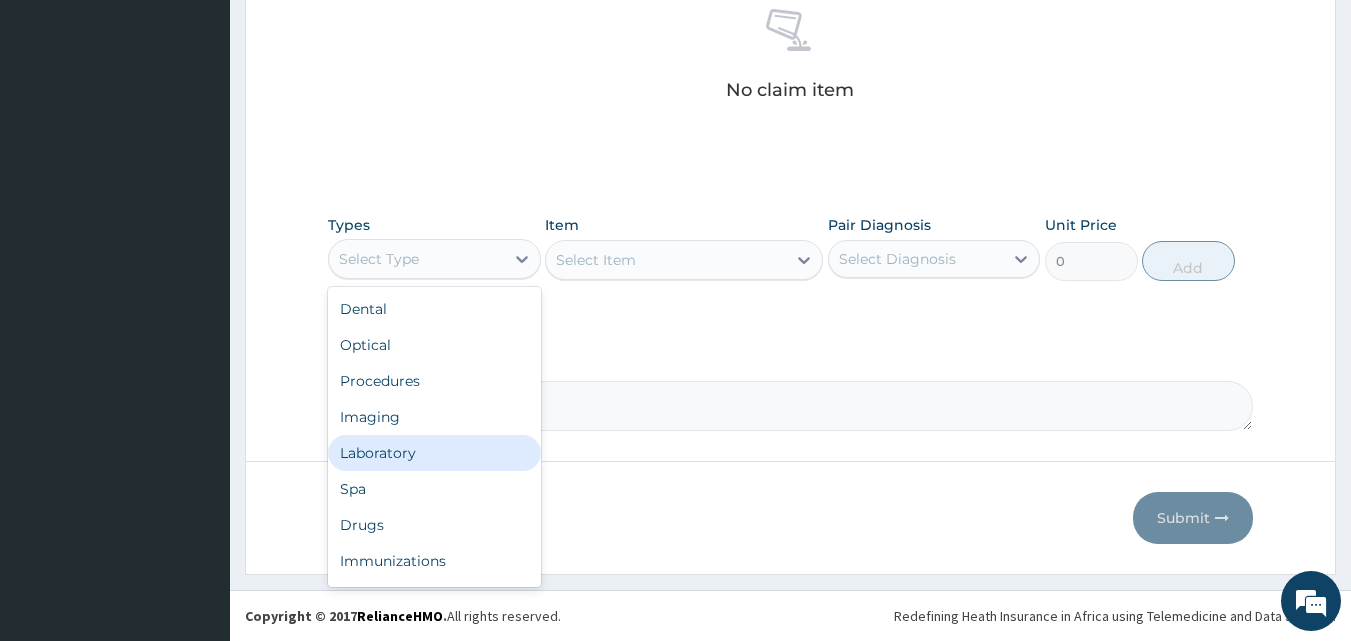 click on "Laboratory" at bounding box center (434, 453) 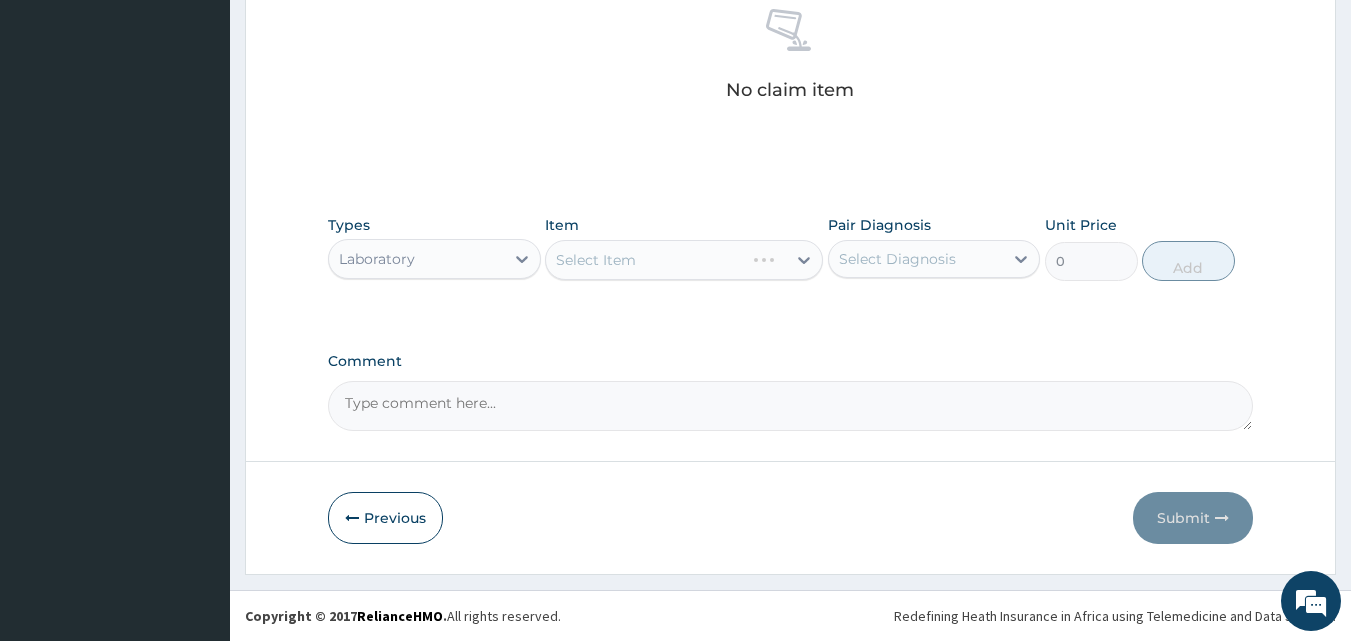 click on "Select Item" at bounding box center [684, 260] 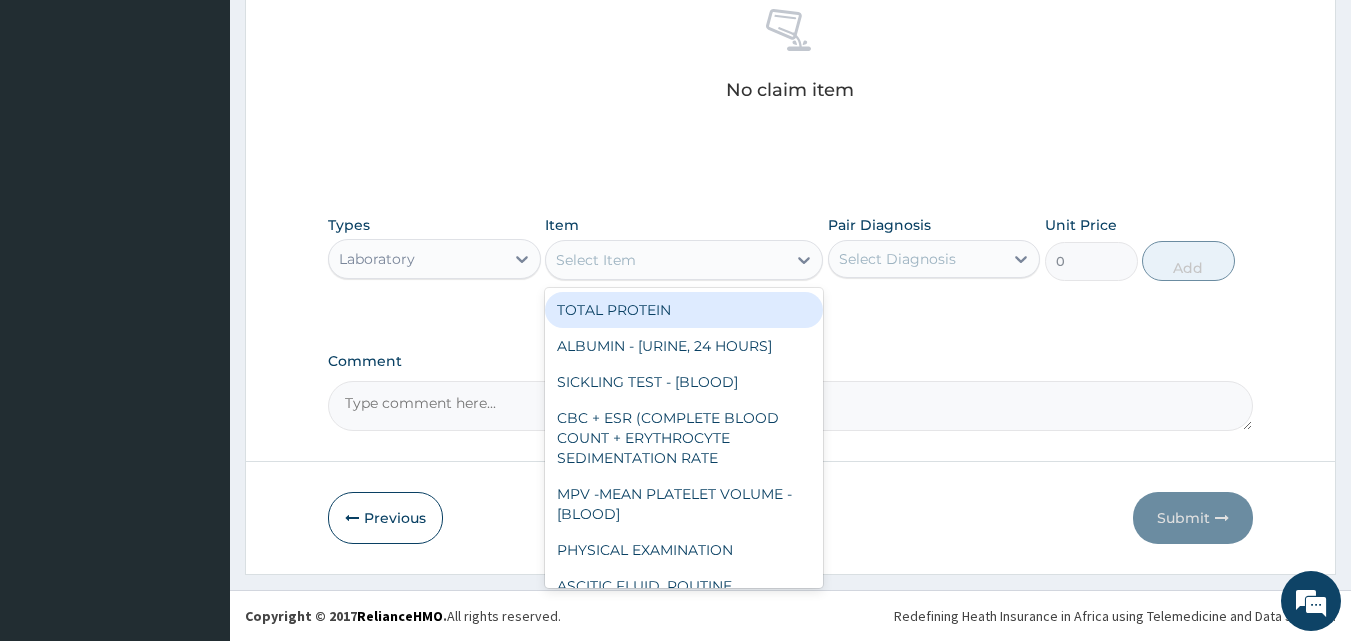 click on "Select Item" at bounding box center (666, 260) 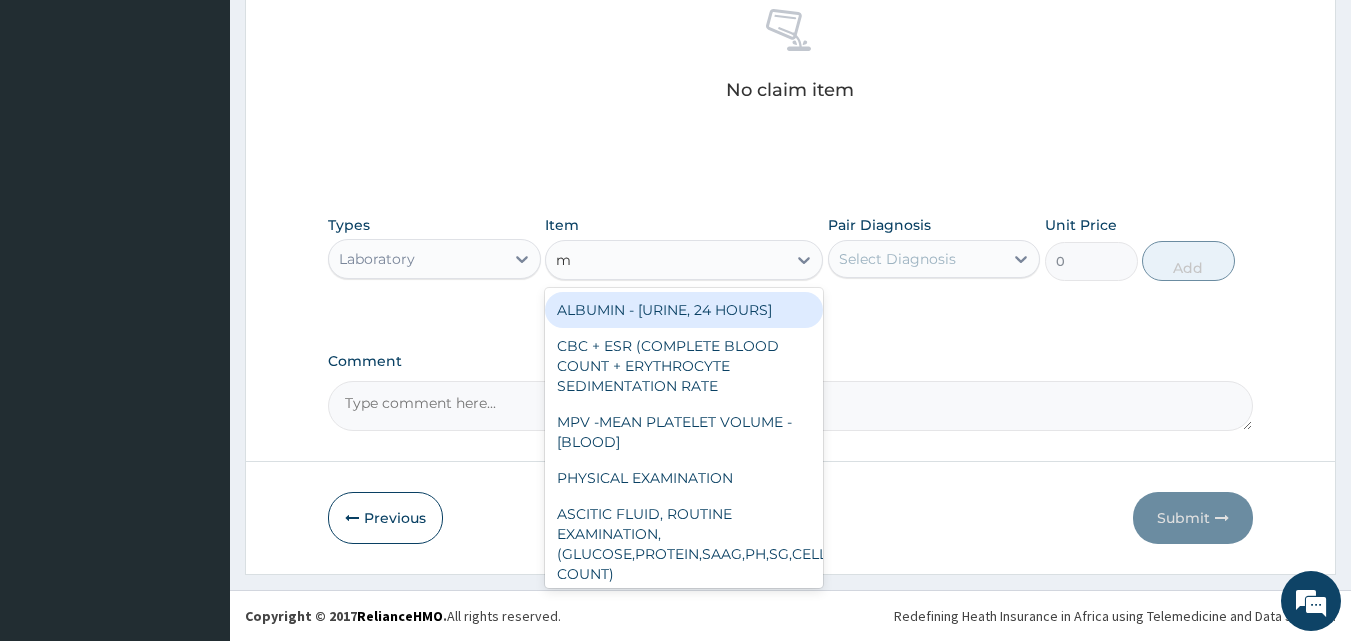 type on "mp" 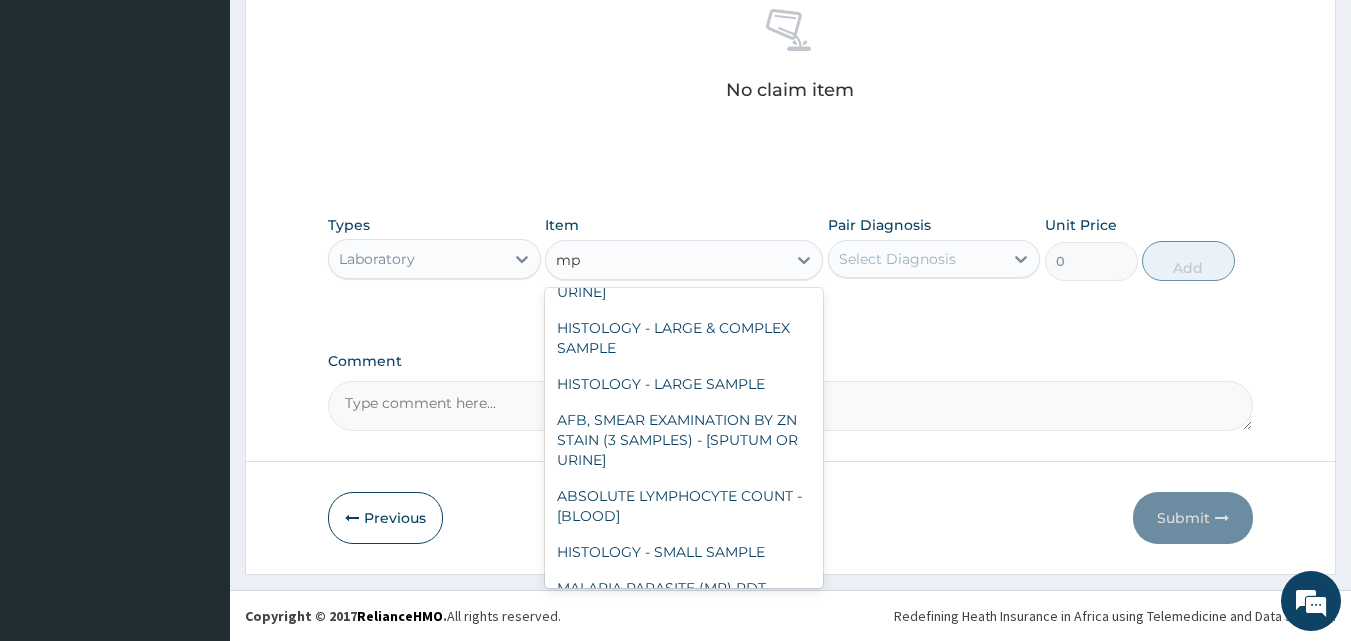 scroll, scrollTop: 436, scrollLeft: 0, axis: vertical 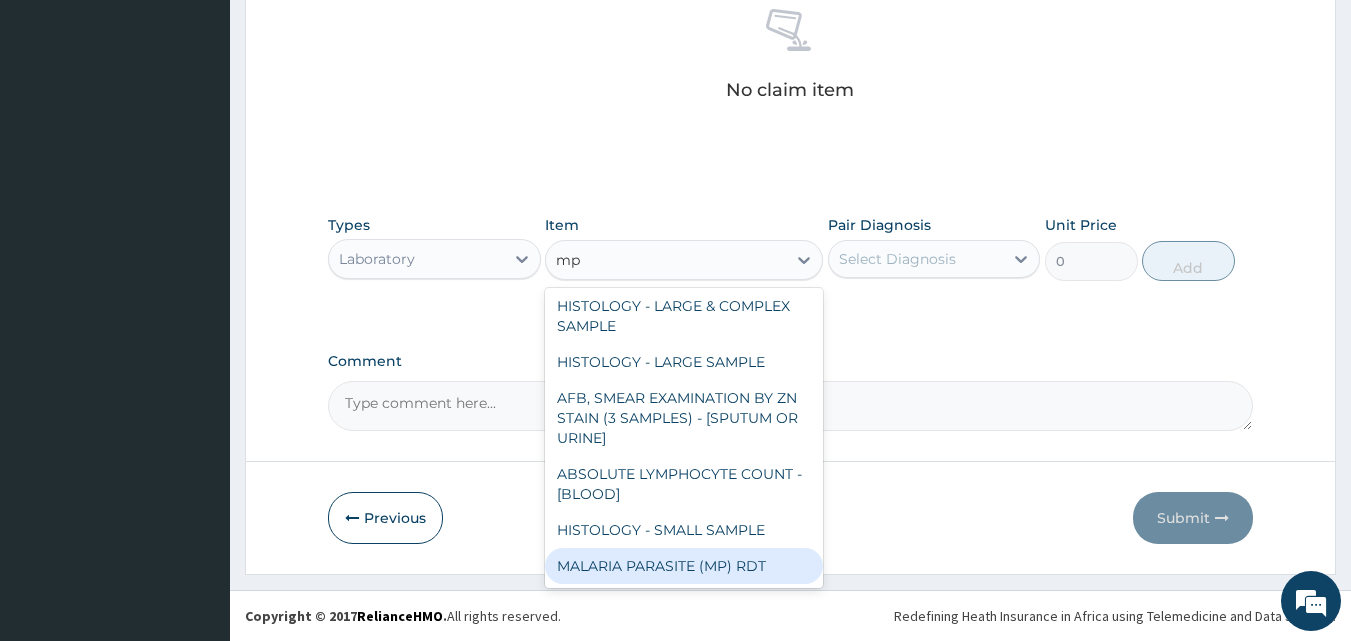 drag, startPoint x: 737, startPoint y: 567, endPoint x: 727, endPoint y: 542, distance: 26.925823 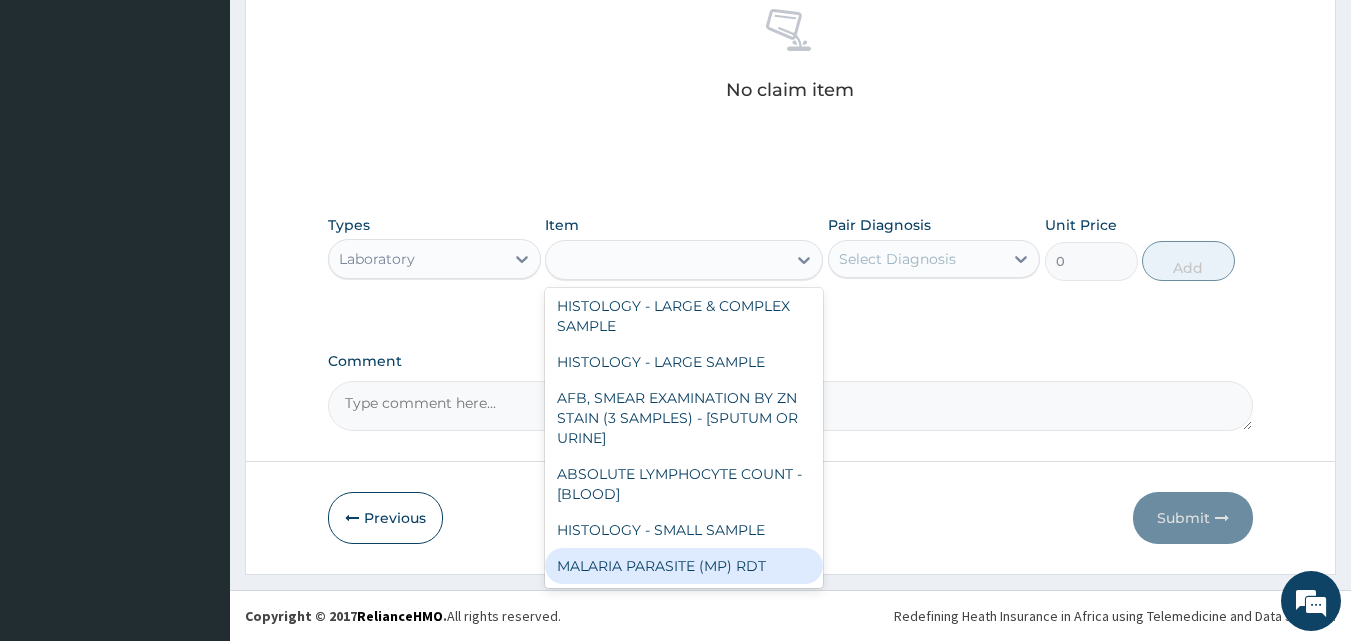 type on "2000" 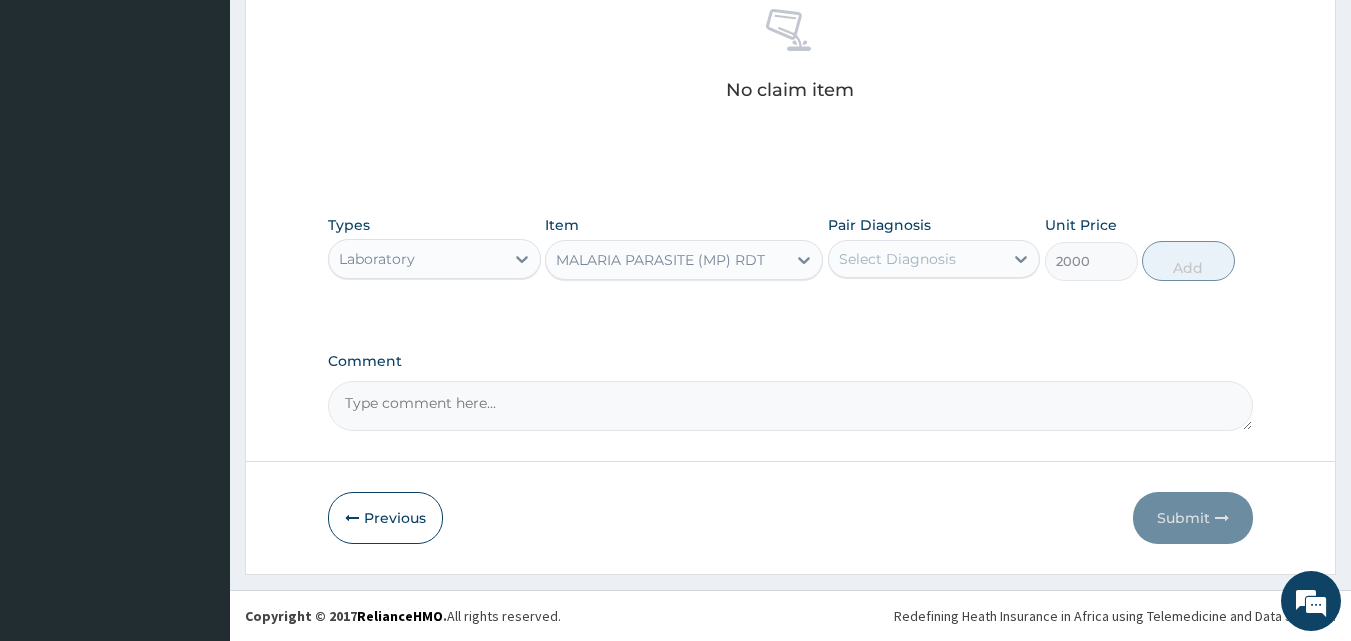 drag, startPoint x: 932, startPoint y: 261, endPoint x: 934, endPoint y: 280, distance: 19.104973 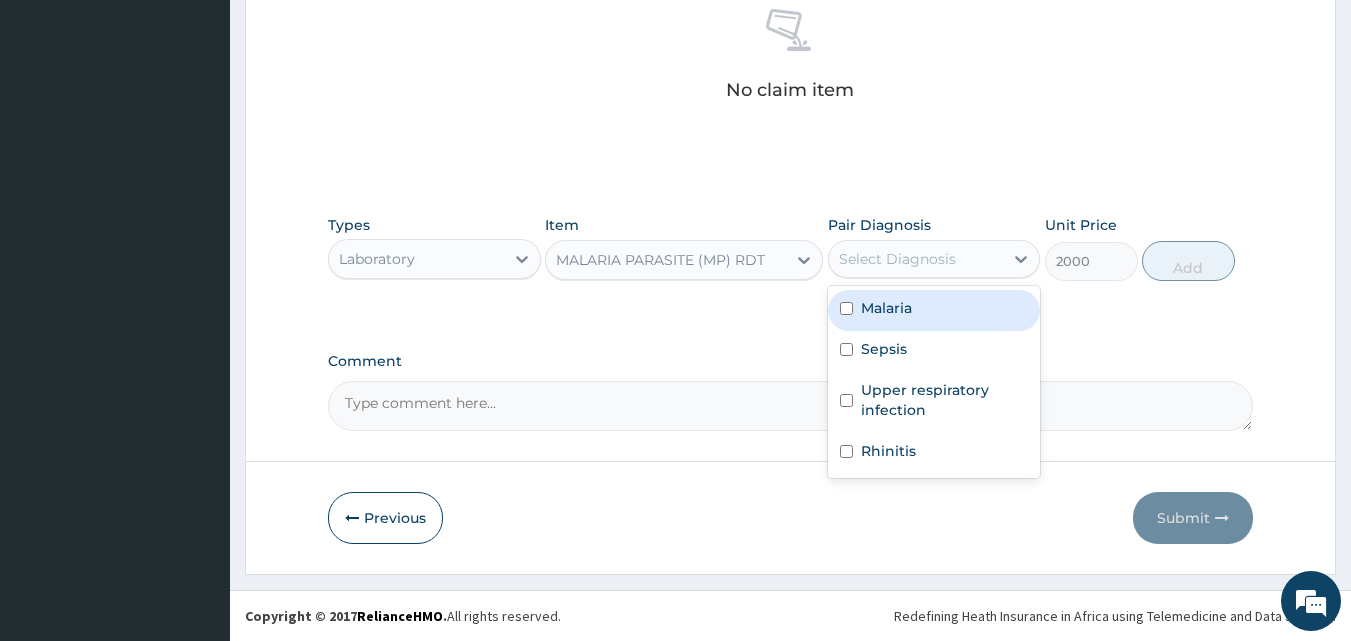 drag, startPoint x: 934, startPoint y: 315, endPoint x: 963, endPoint y: 299, distance: 33.12099 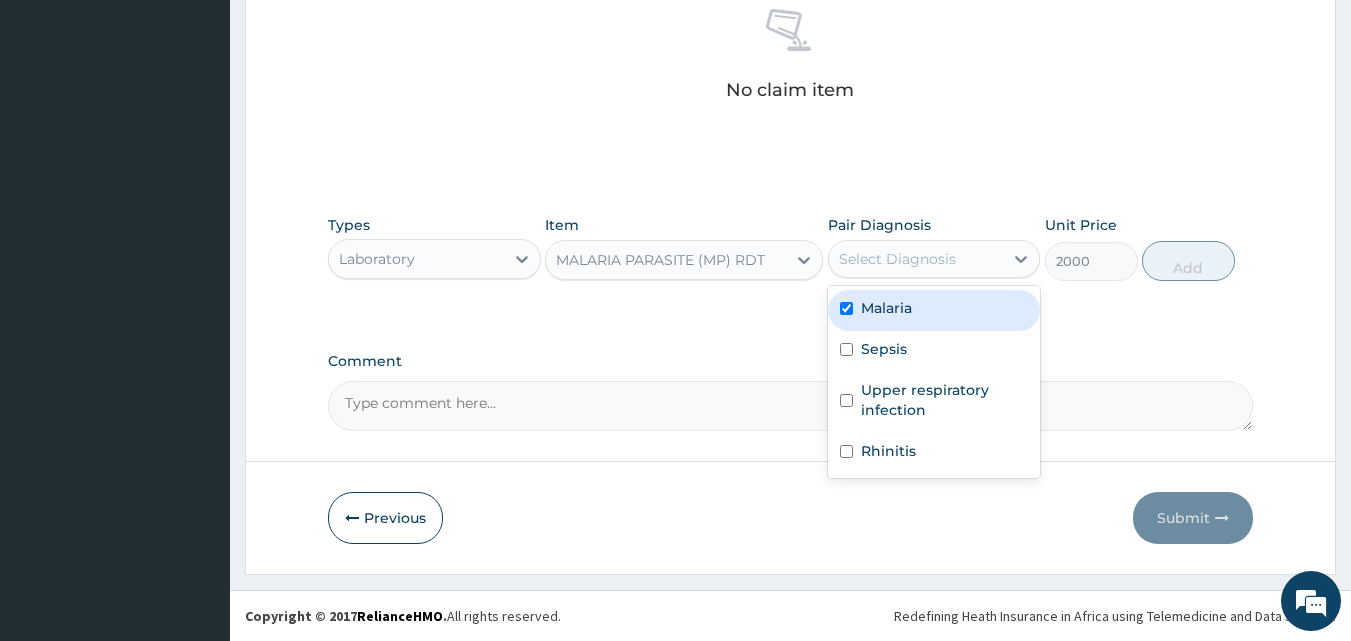 checkbox on "true" 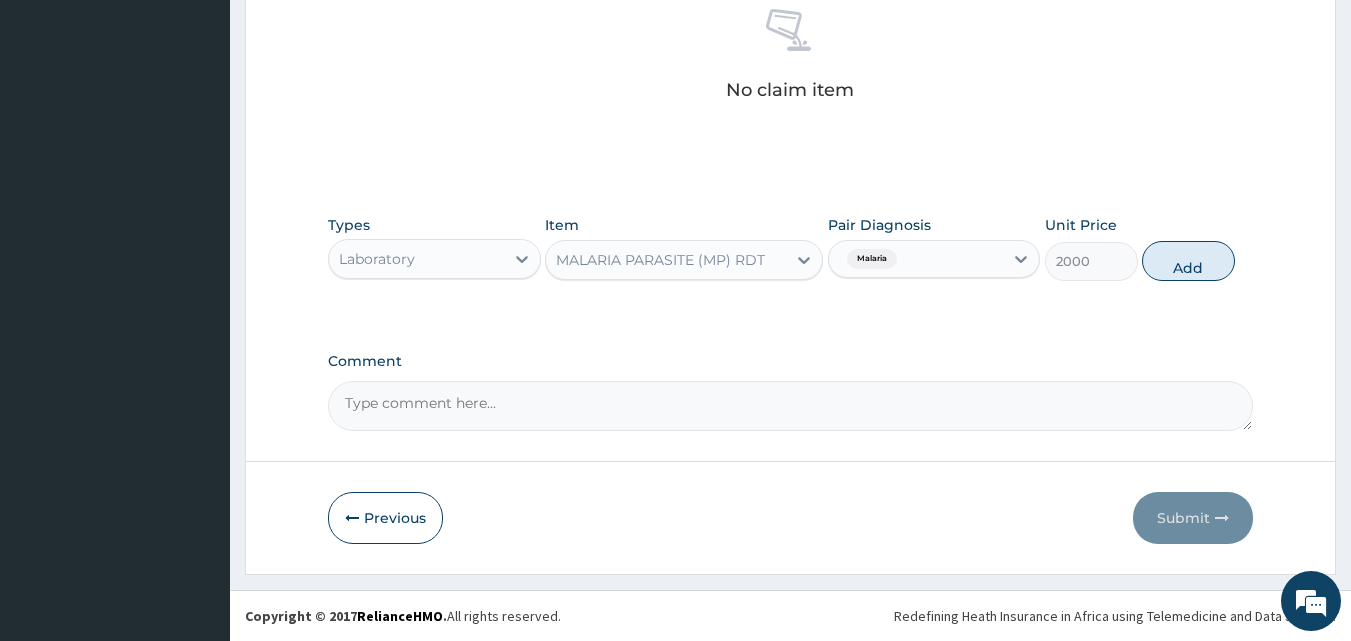 click on "Types Laboratory Item MALARIA PARASITE (MP) RDT Pair Diagnosis Malaria Unit Price 2000 Add" at bounding box center [791, 248] 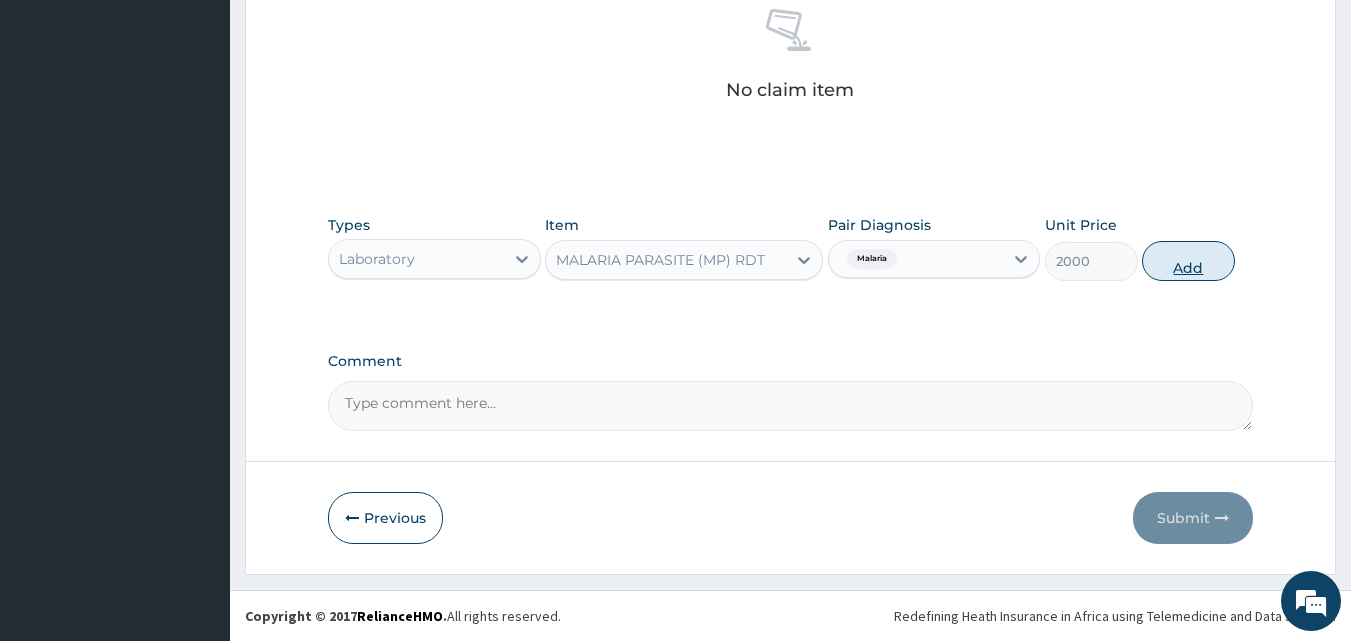 drag, startPoint x: 1175, startPoint y: 258, endPoint x: 1030, endPoint y: 267, distance: 145.27904 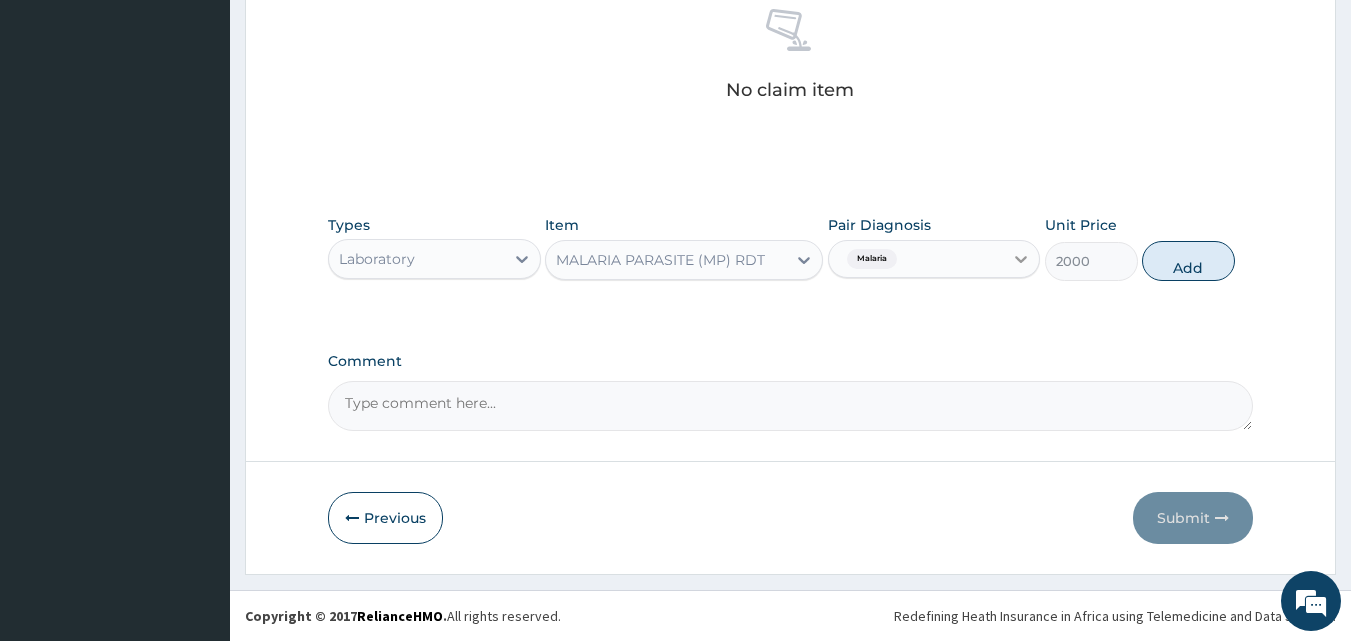 click on "Add" at bounding box center (1188, 261) 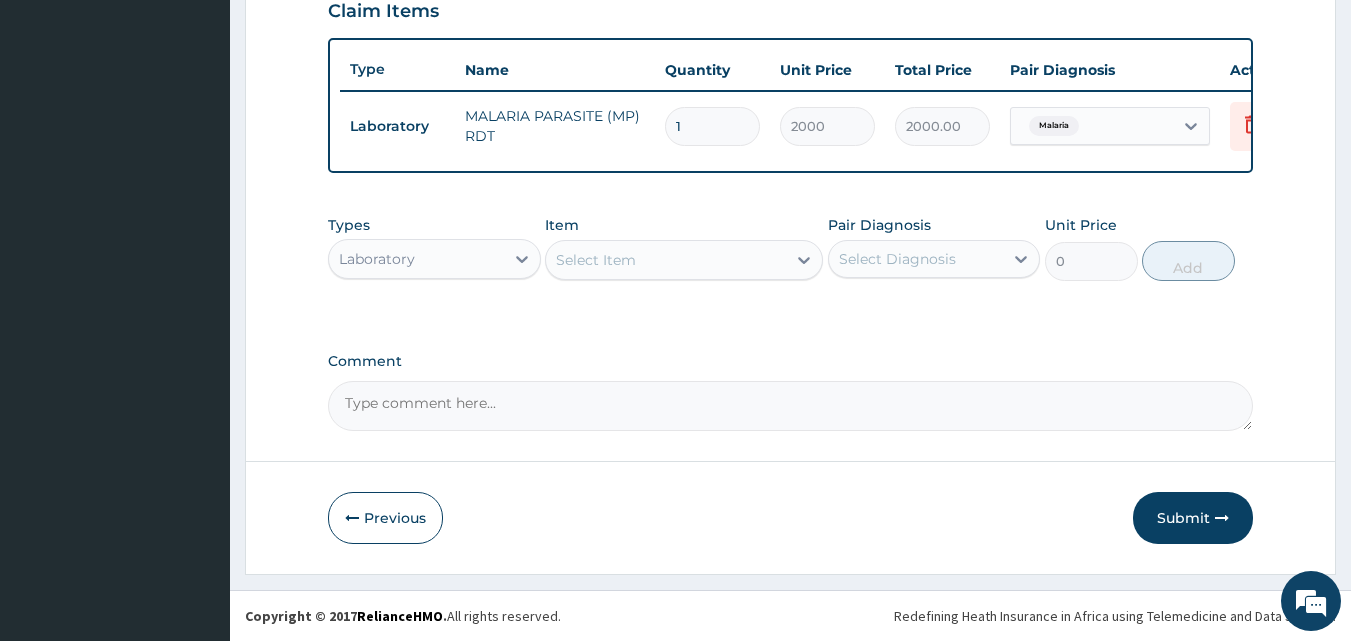 scroll, scrollTop: 721, scrollLeft: 0, axis: vertical 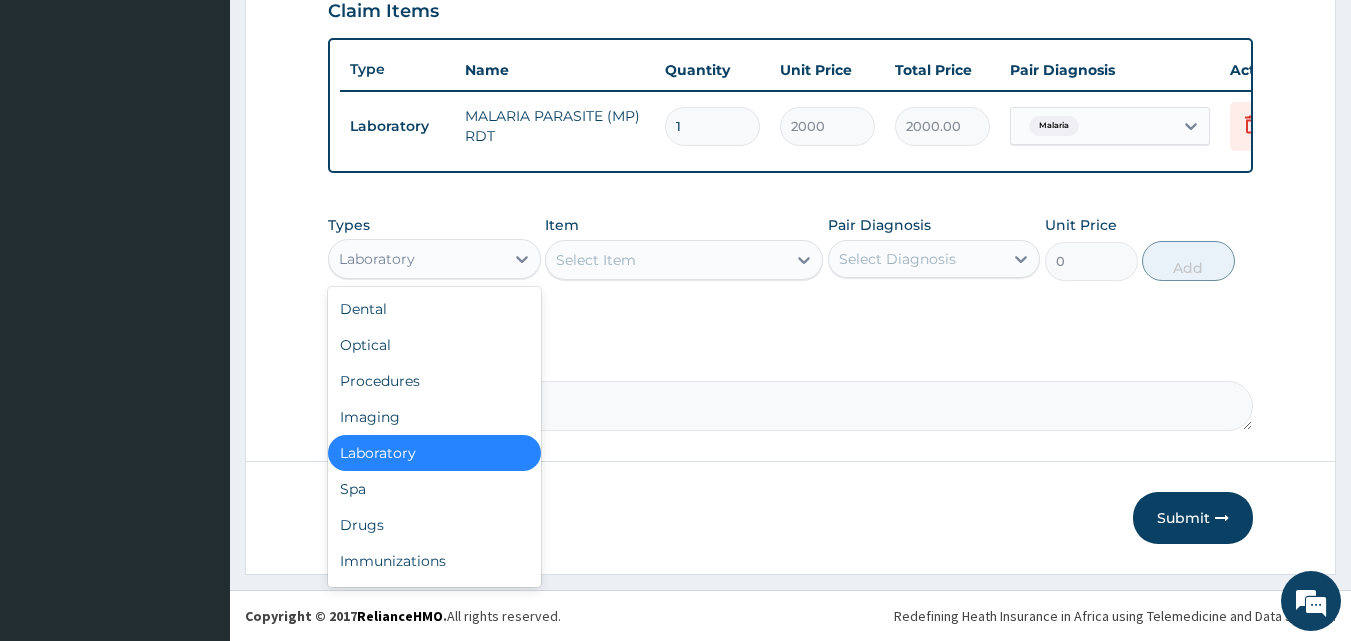 click on "Laboratory" at bounding box center [434, 259] 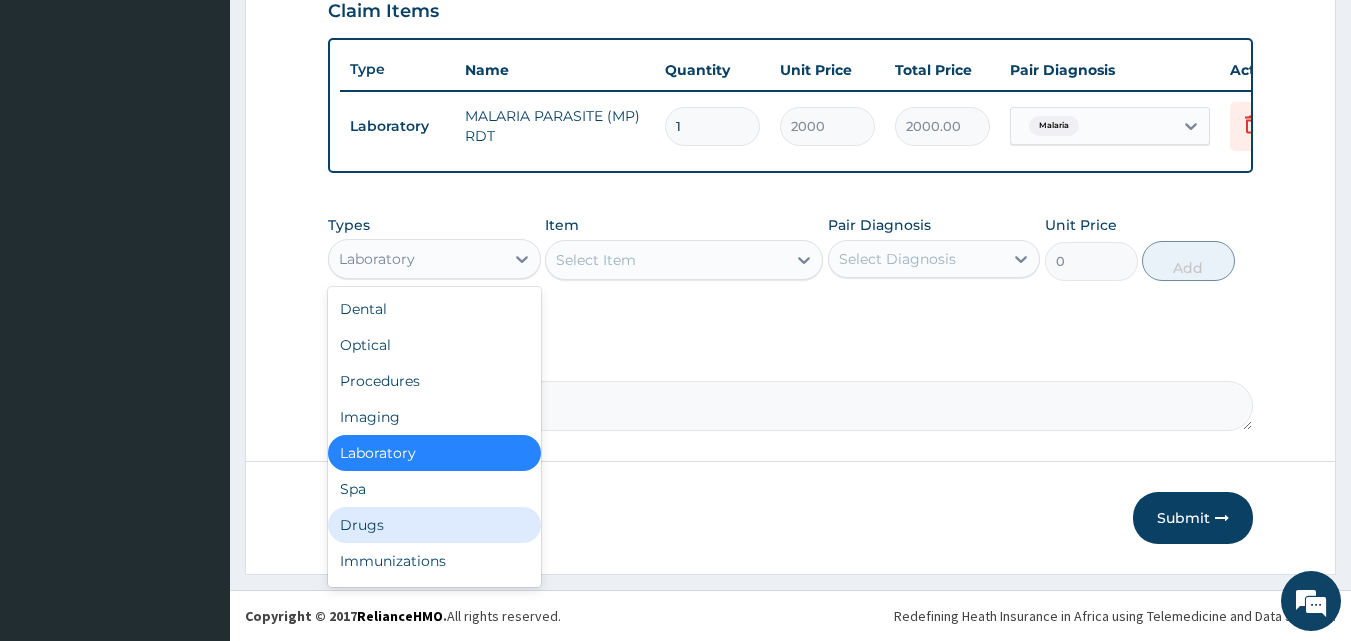 drag, startPoint x: 389, startPoint y: 527, endPoint x: 380, endPoint y: 491, distance: 37.107952 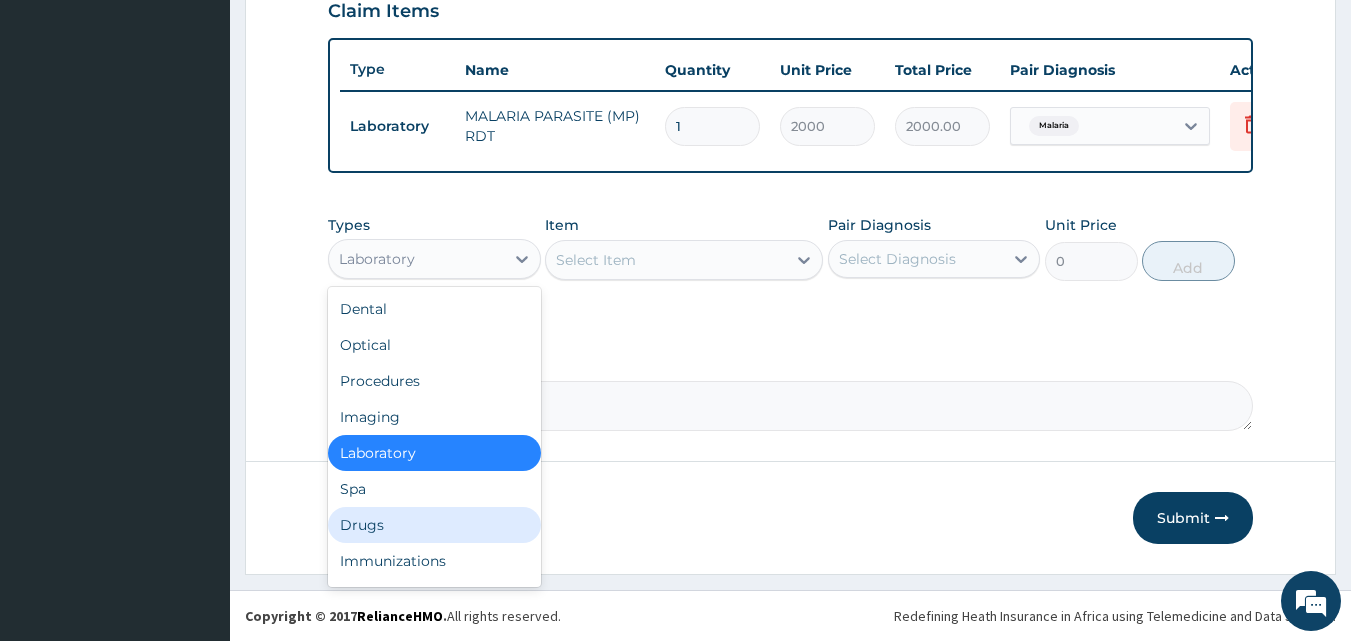 click on "Drugs" at bounding box center [434, 525] 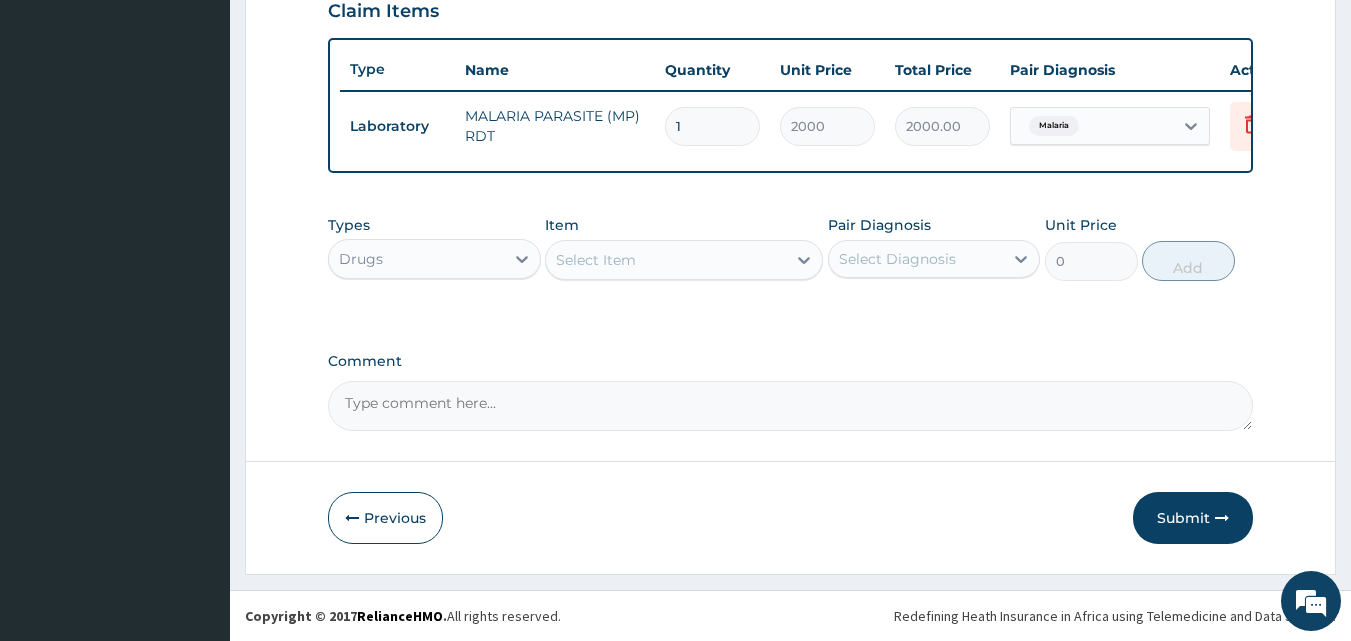 click on "Select Item" at bounding box center [596, 260] 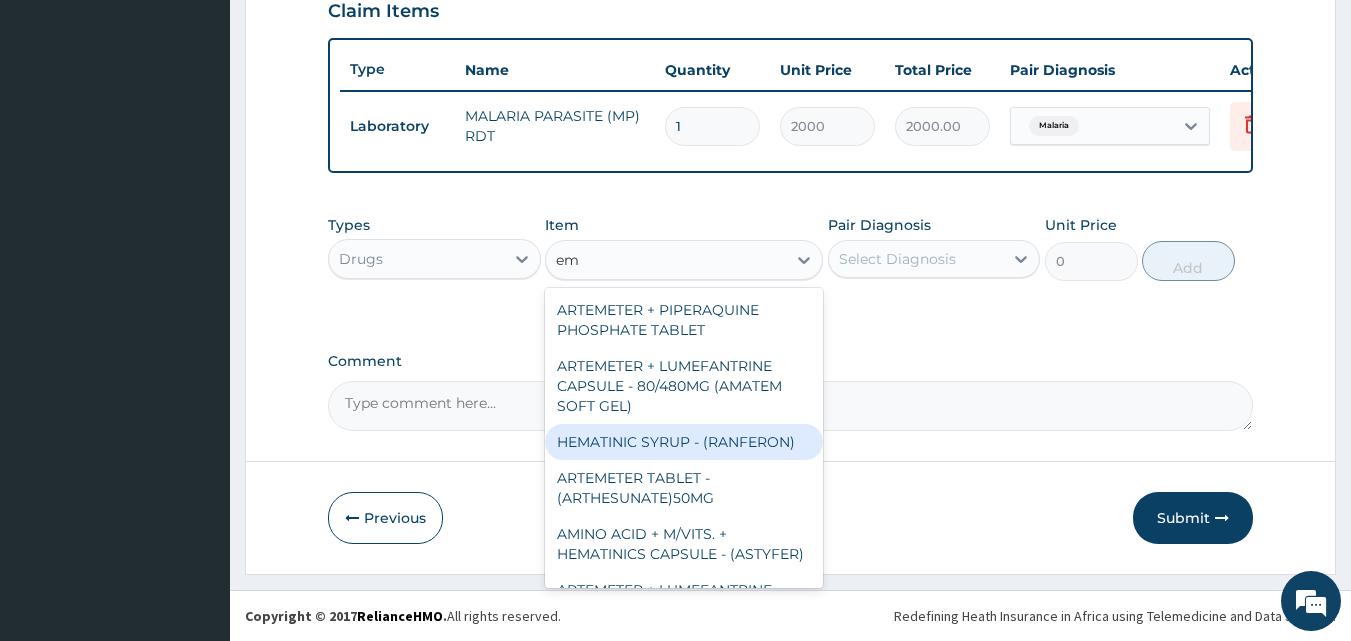 type on "e" 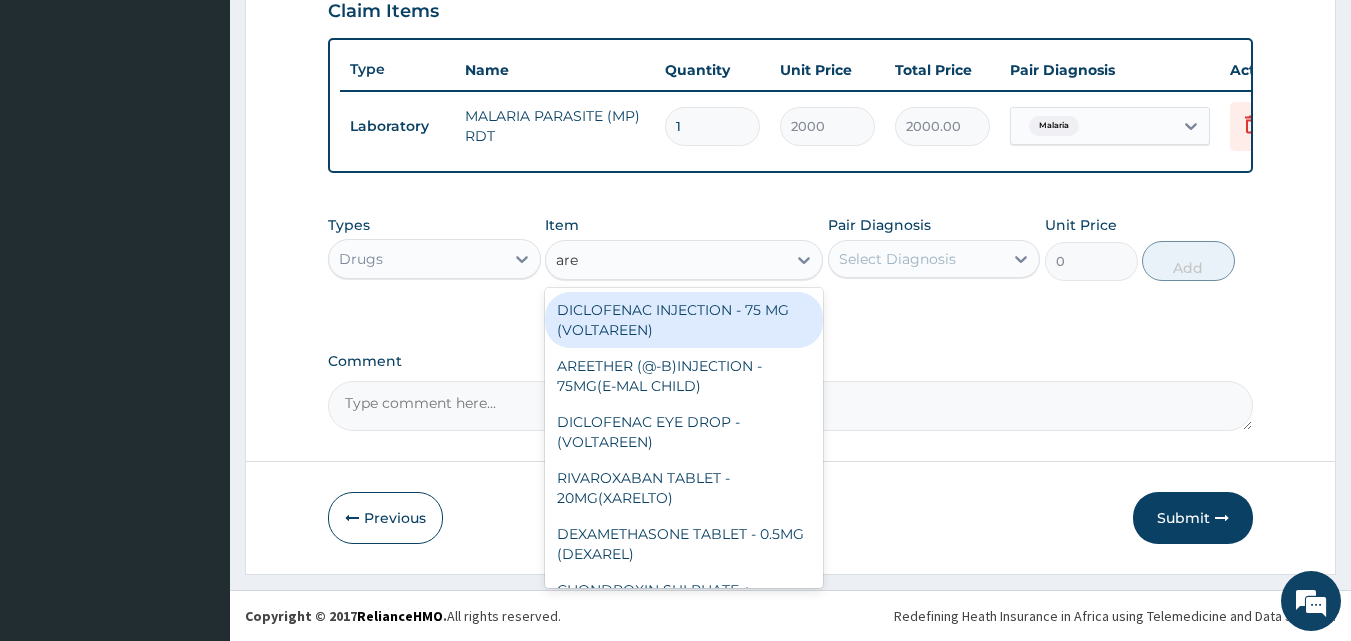 type on "aree" 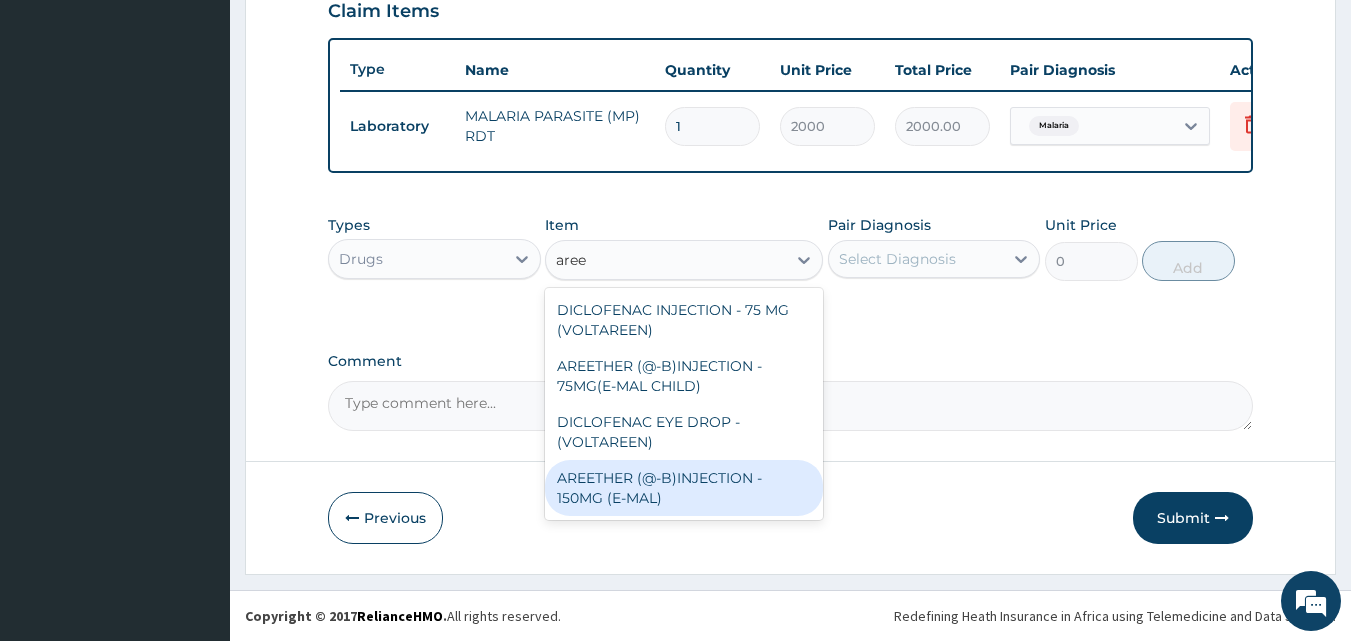 click on "AREETHER (@-B)INJECTION - 150MG (E-MAL)" at bounding box center (684, 488) 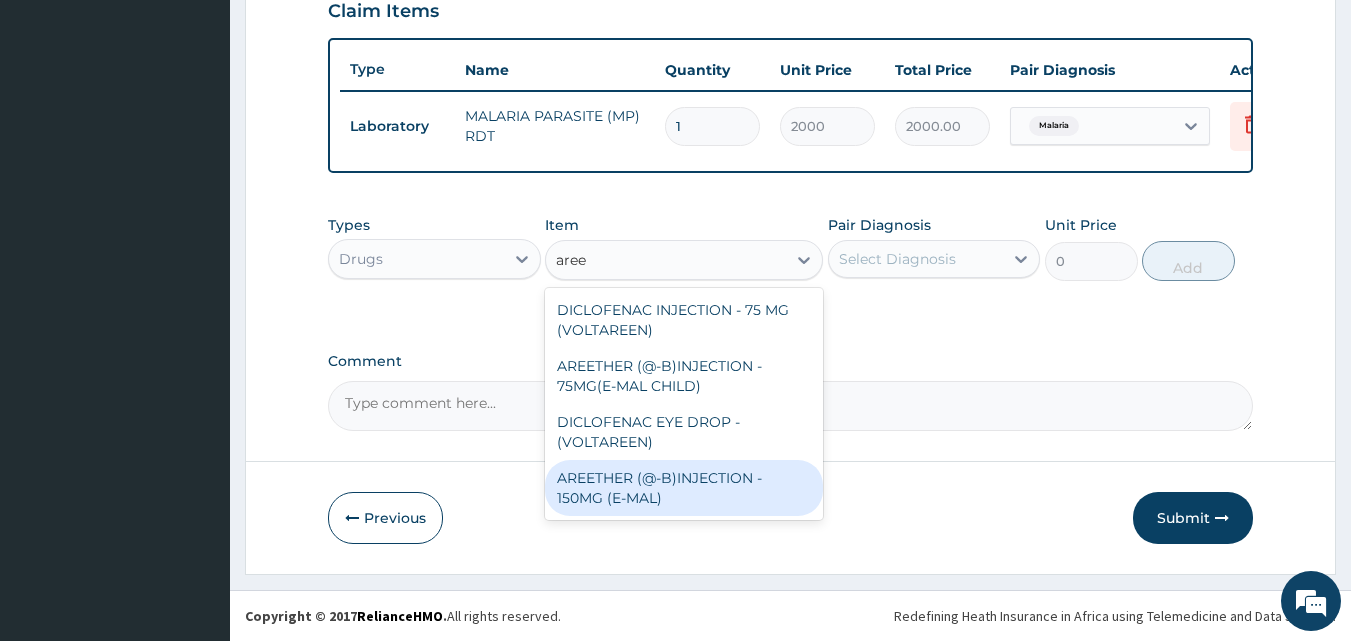 type 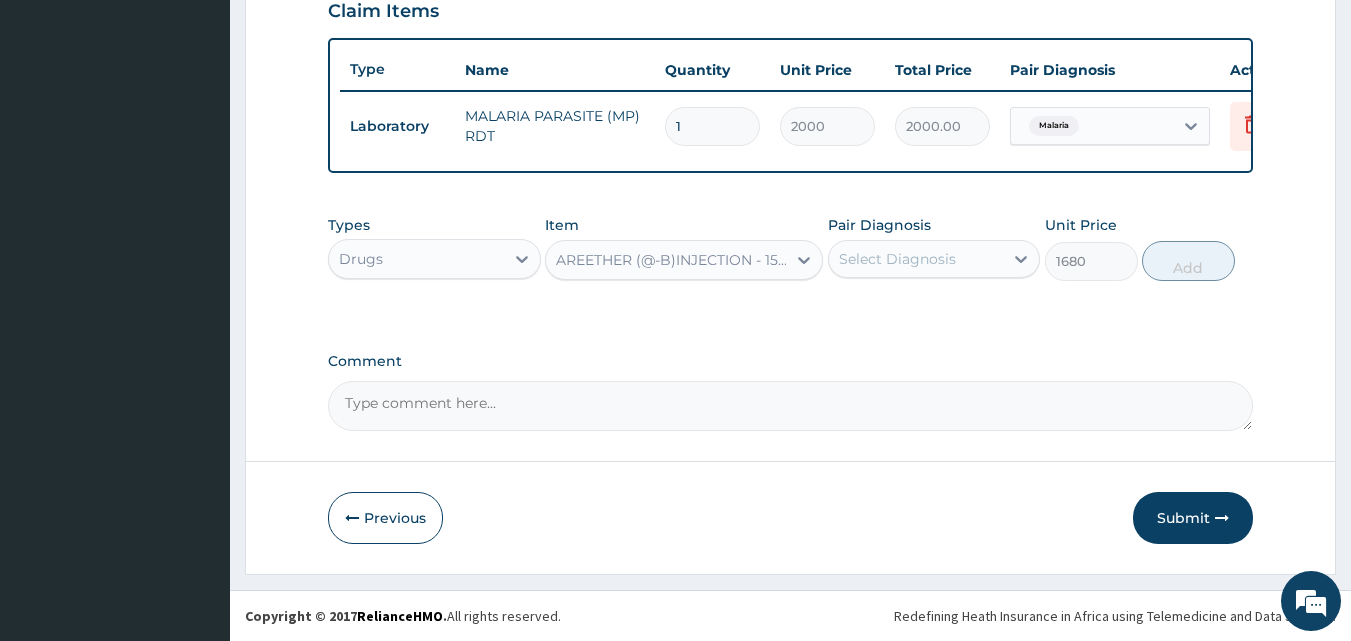 click on "Select Diagnosis" at bounding box center (897, 259) 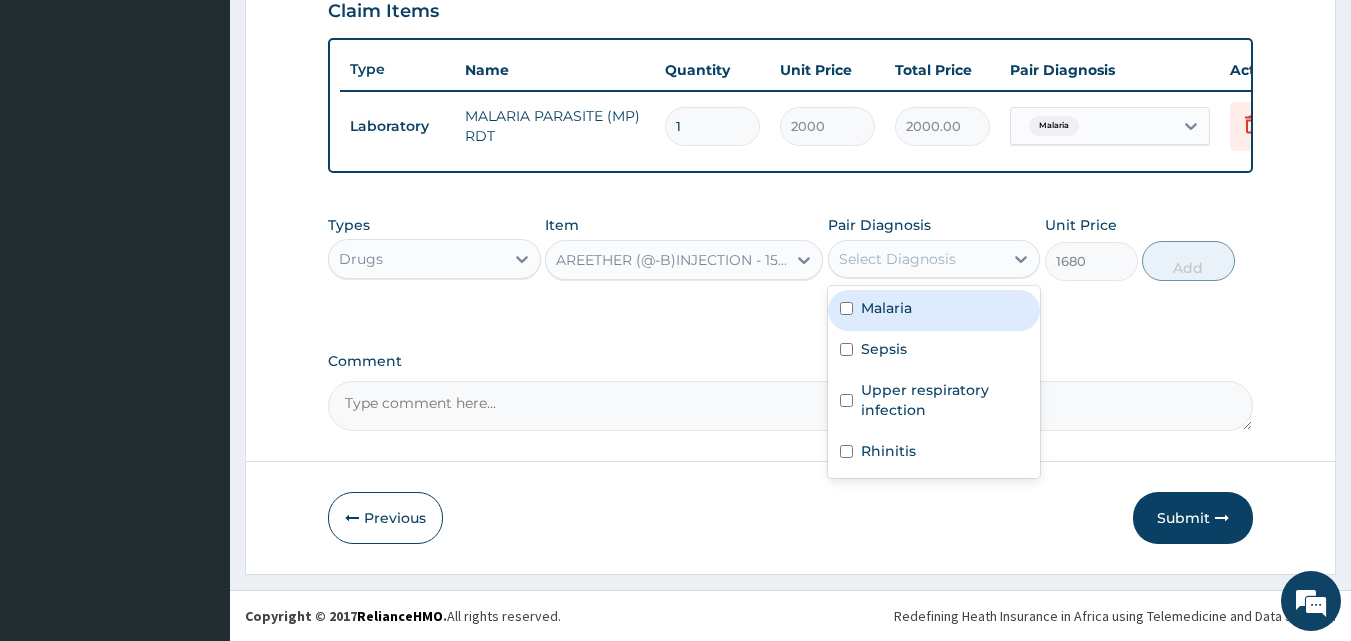 drag, startPoint x: 902, startPoint y: 320, endPoint x: 960, endPoint y: 286, distance: 67.23094 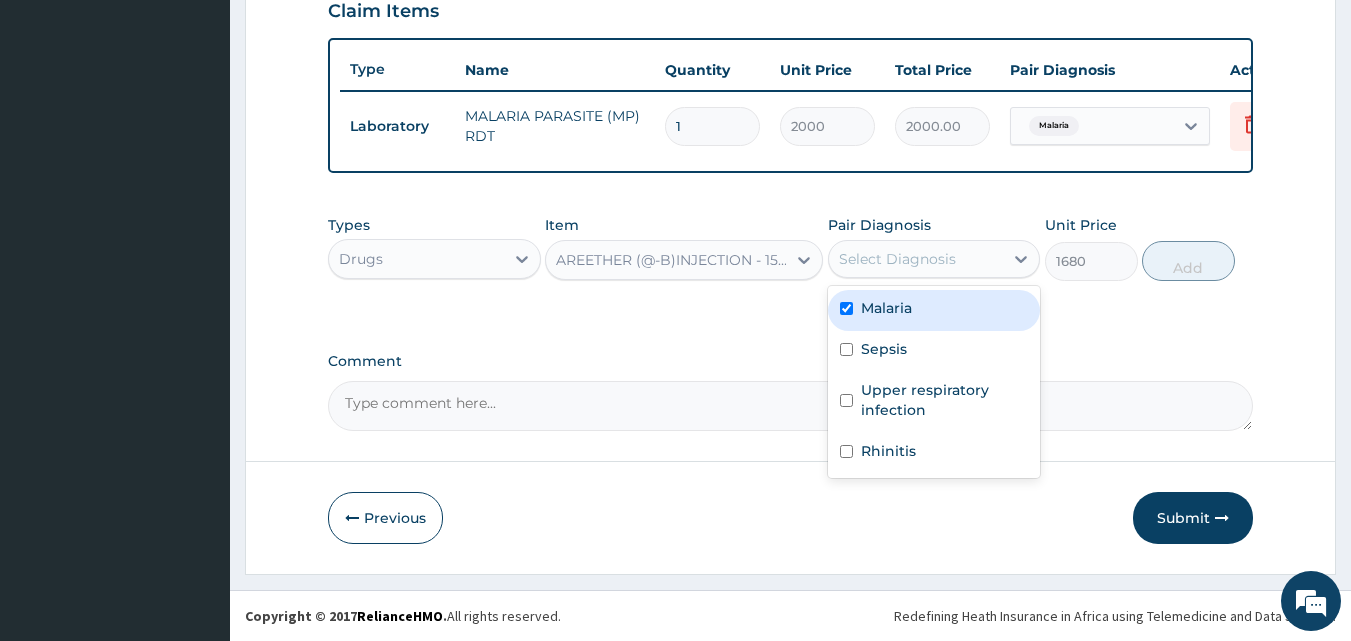 checkbox on "true" 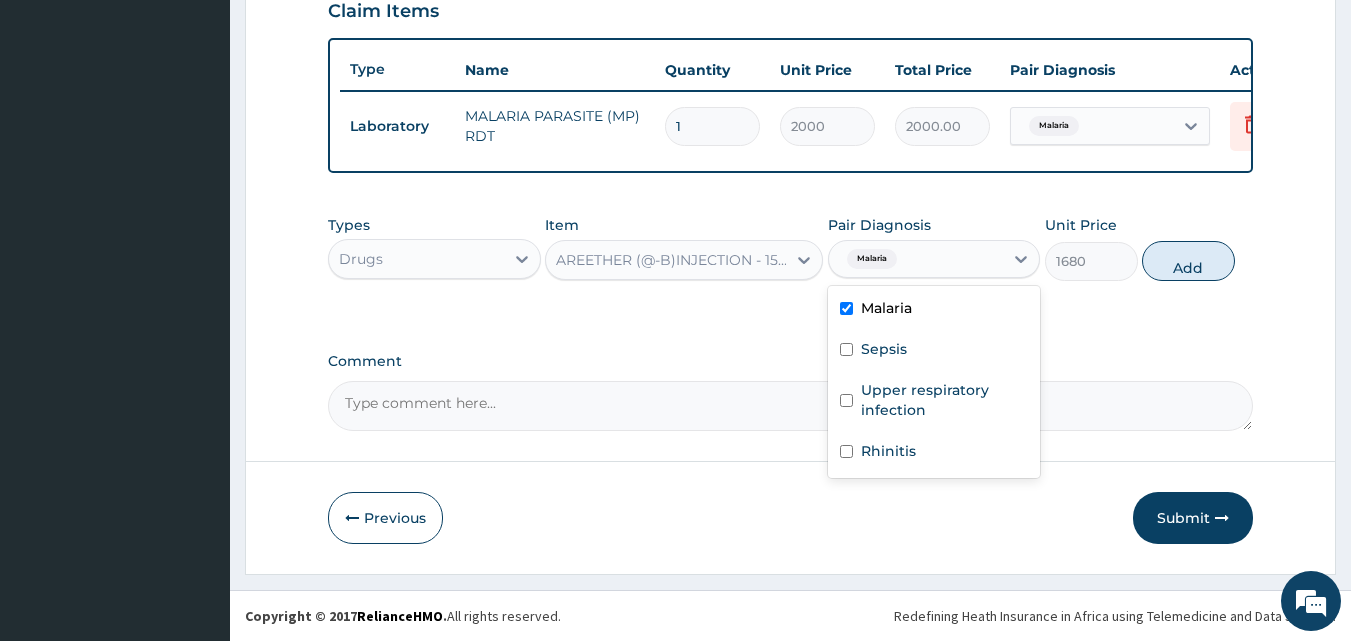 drag, startPoint x: 1165, startPoint y: 243, endPoint x: 1172, endPoint y: 251, distance: 10.630146 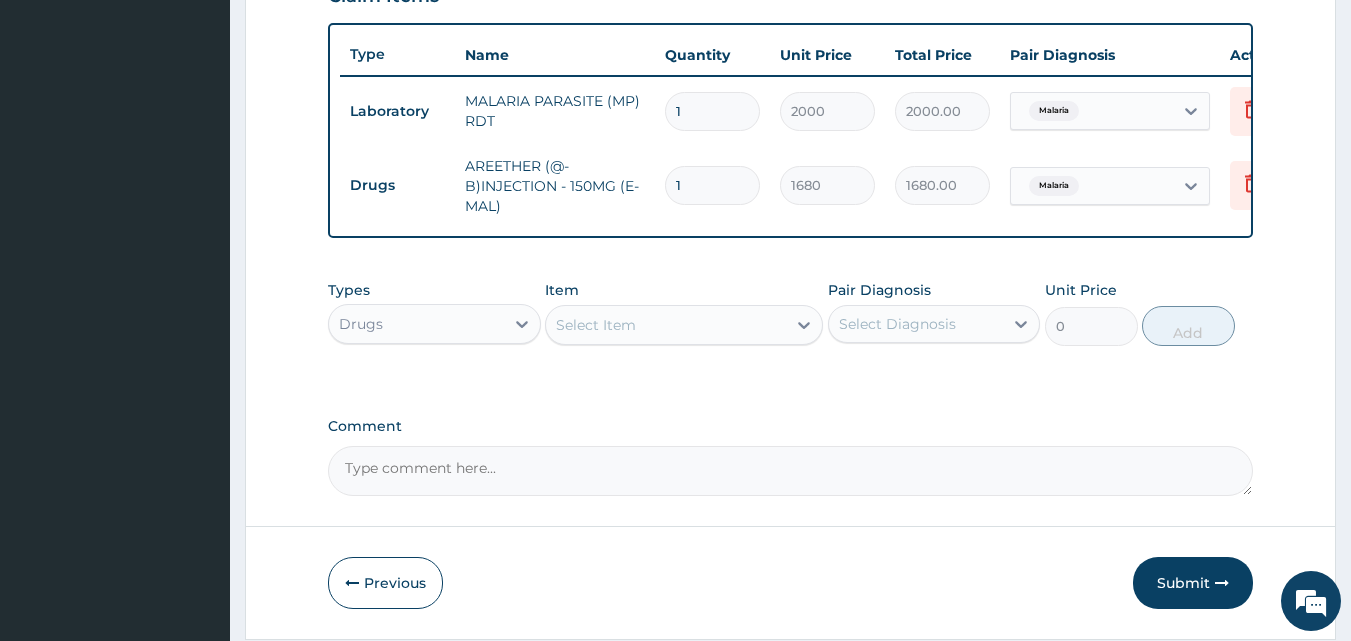 drag, startPoint x: 662, startPoint y: 191, endPoint x: 629, endPoint y: 215, distance: 40.804413 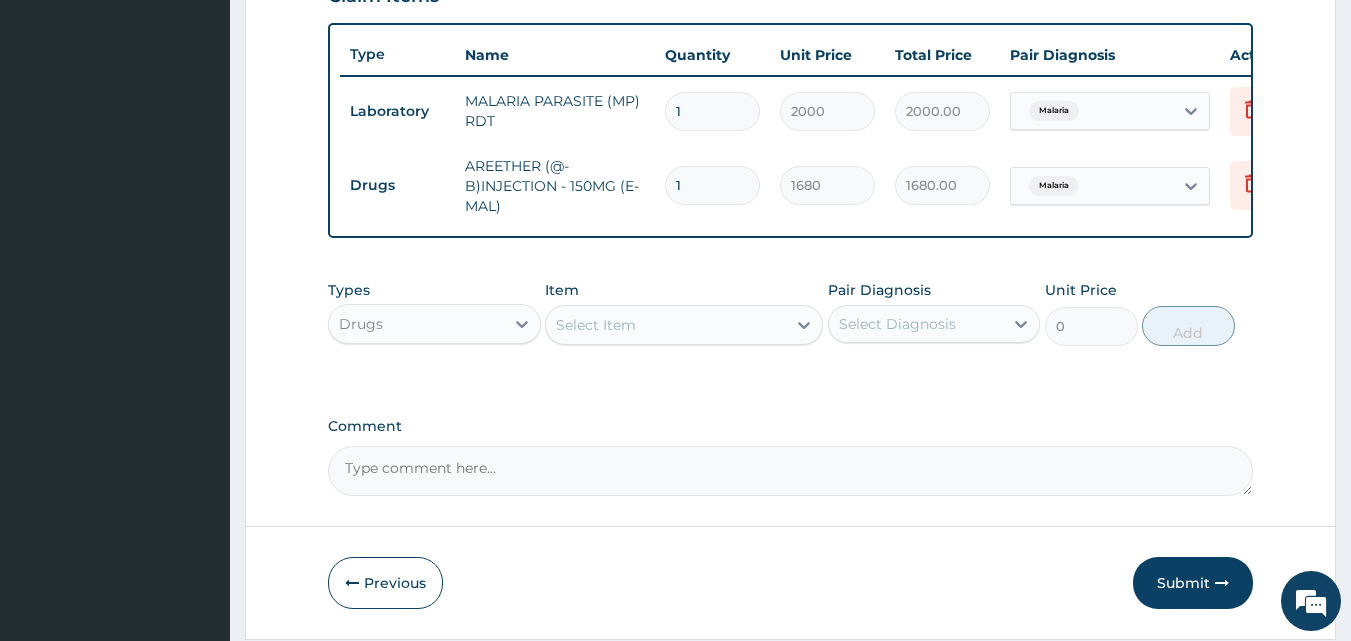 click on "Drugs AREETHER (@-B)INJECTION - 150MG (E-MAL) 1 1680 1680.00 Malaria Delete" at bounding box center (830, 186) 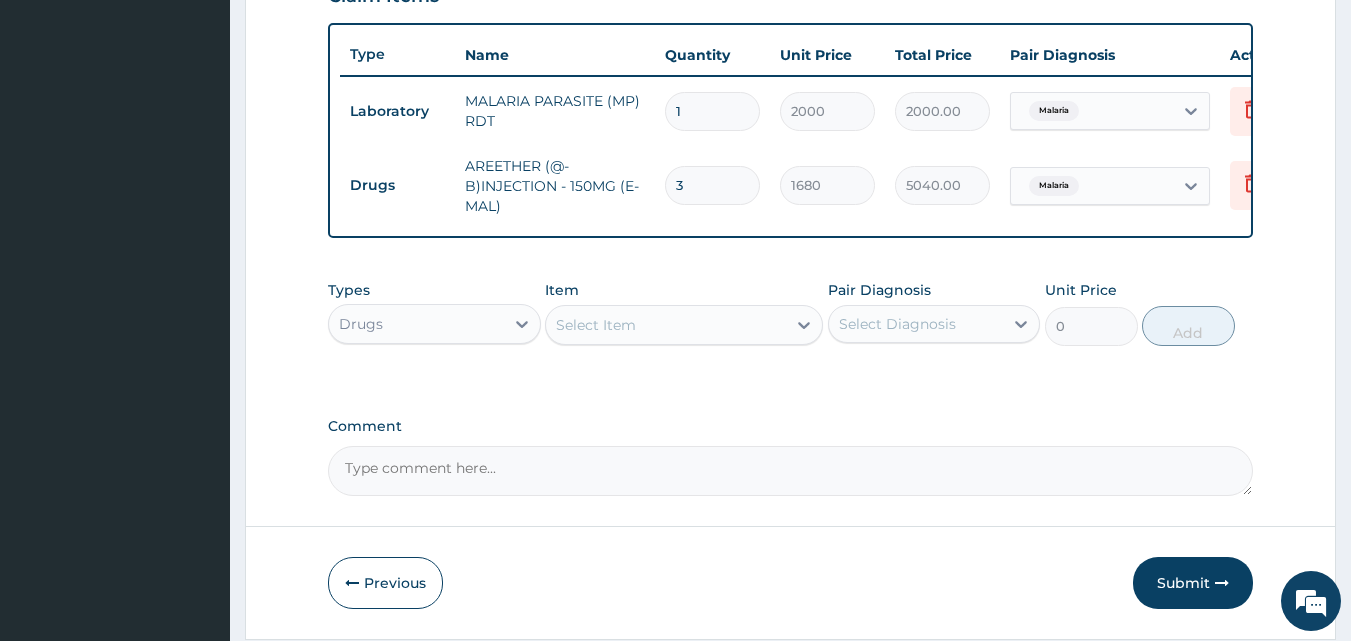 scroll, scrollTop: 801, scrollLeft: 0, axis: vertical 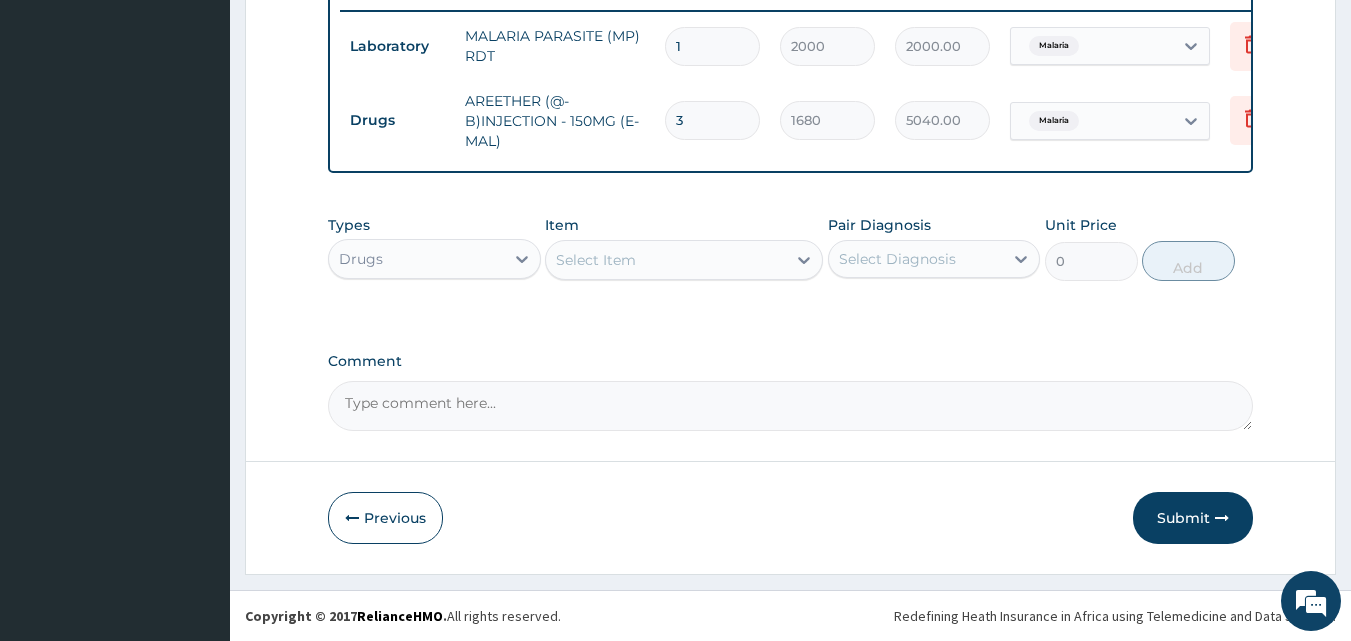 type on "3" 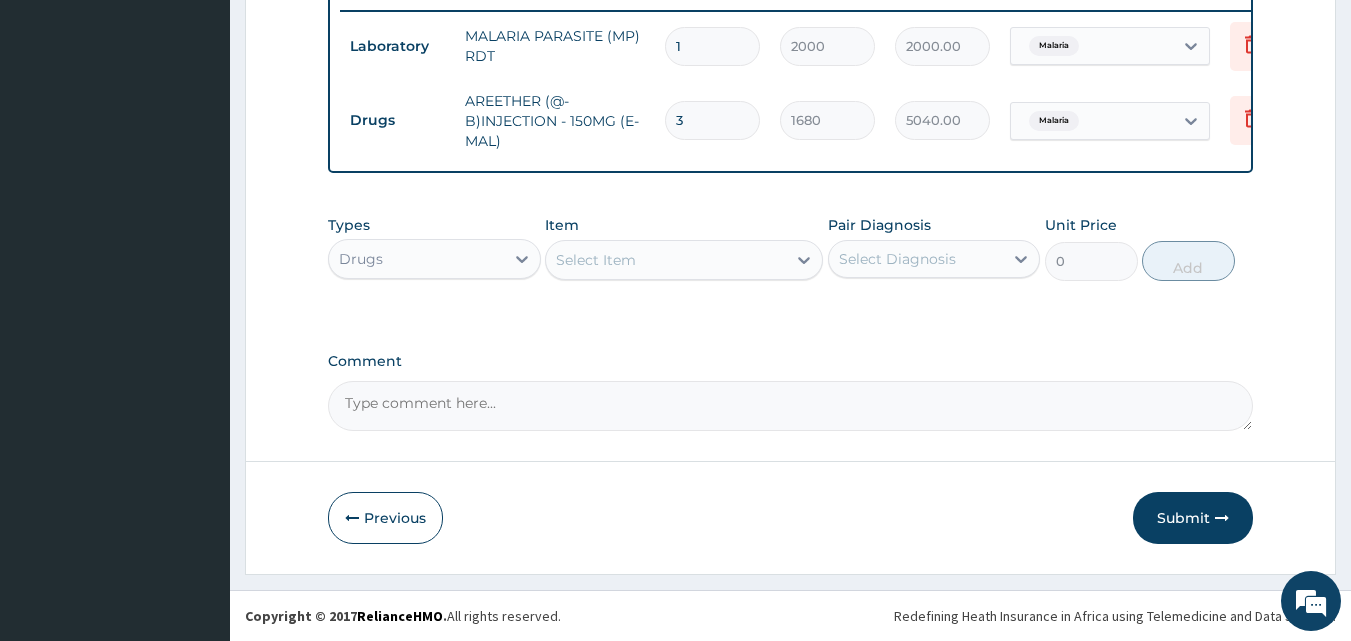 click on "Select Item" at bounding box center (666, 260) 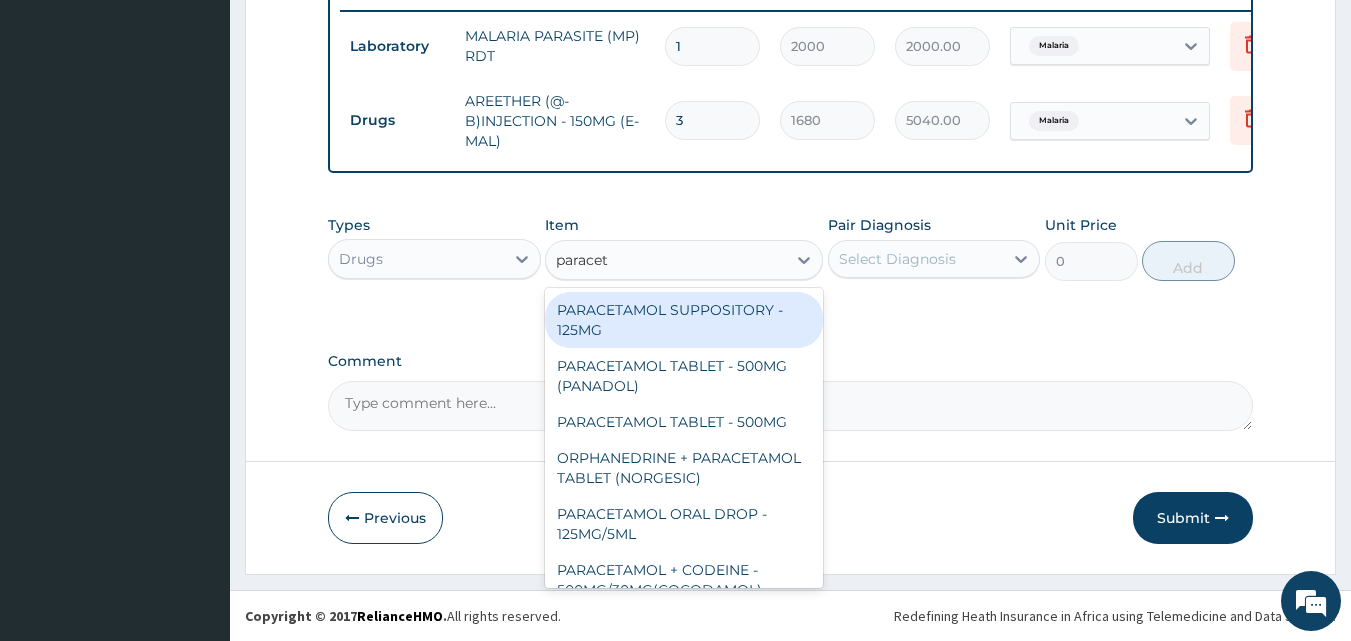 type on "paraceta" 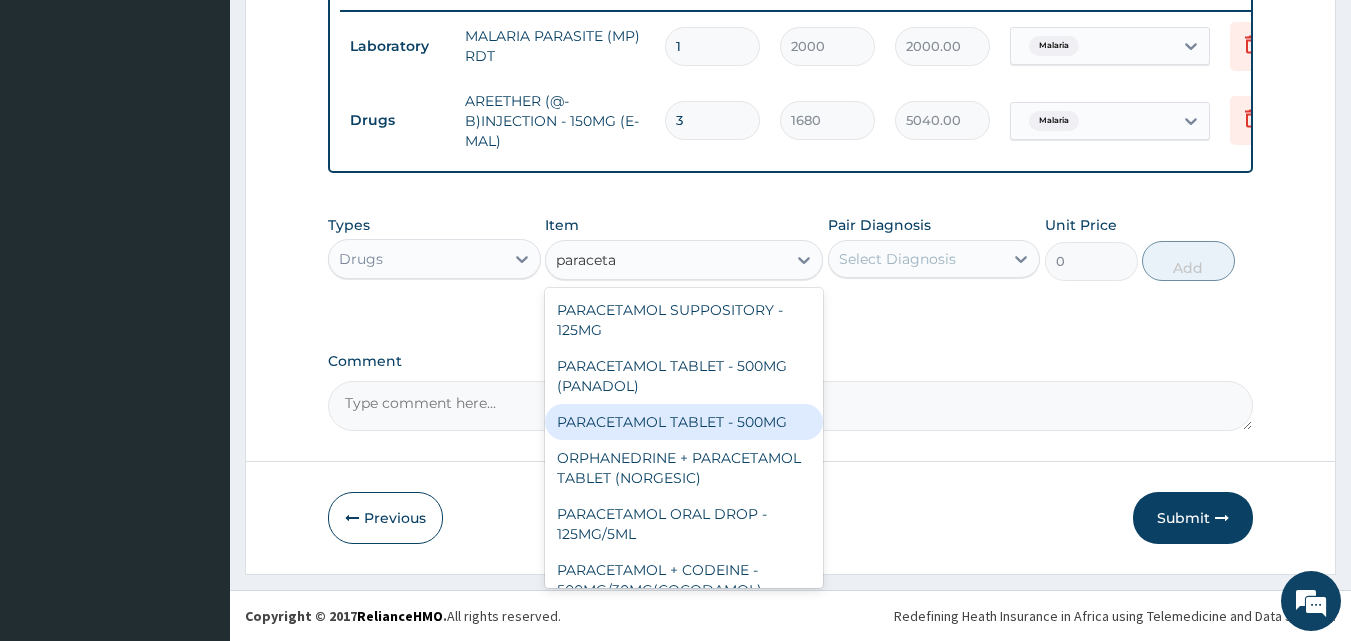 drag, startPoint x: 744, startPoint y: 426, endPoint x: 774, endPoint y: 373, distance: 60.90156 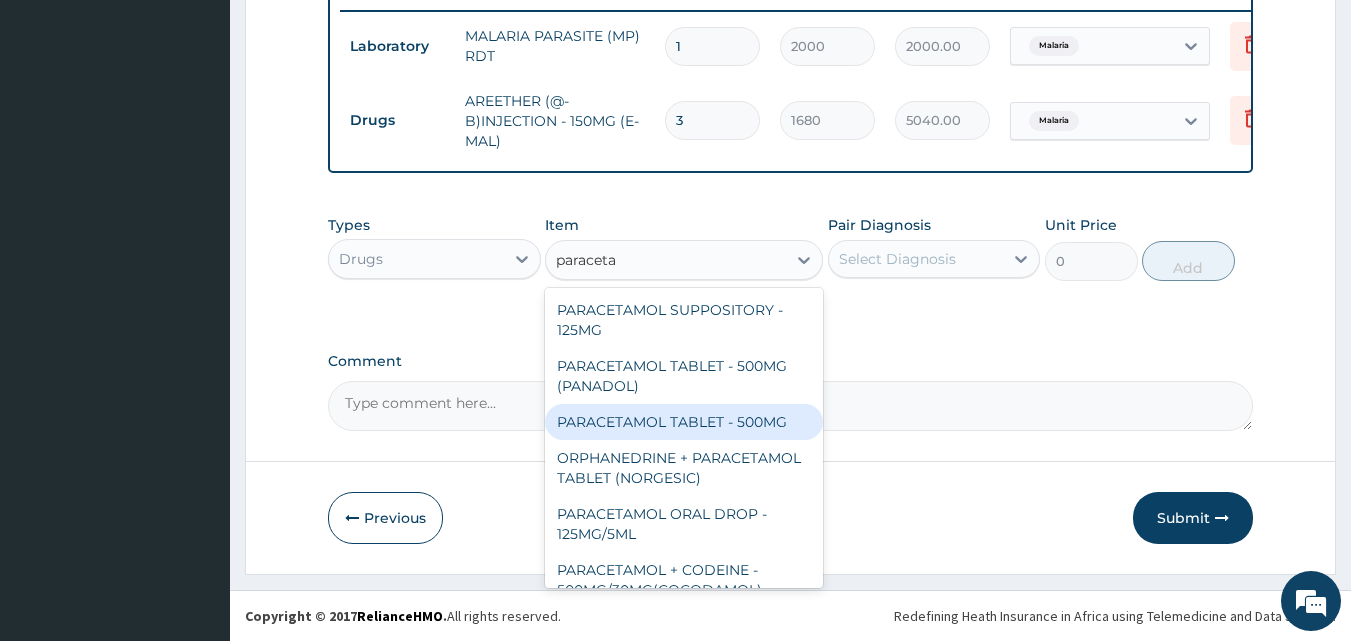 click on "PARACETAMOL TABLET - 500MG" at bounding box center (684, 422) 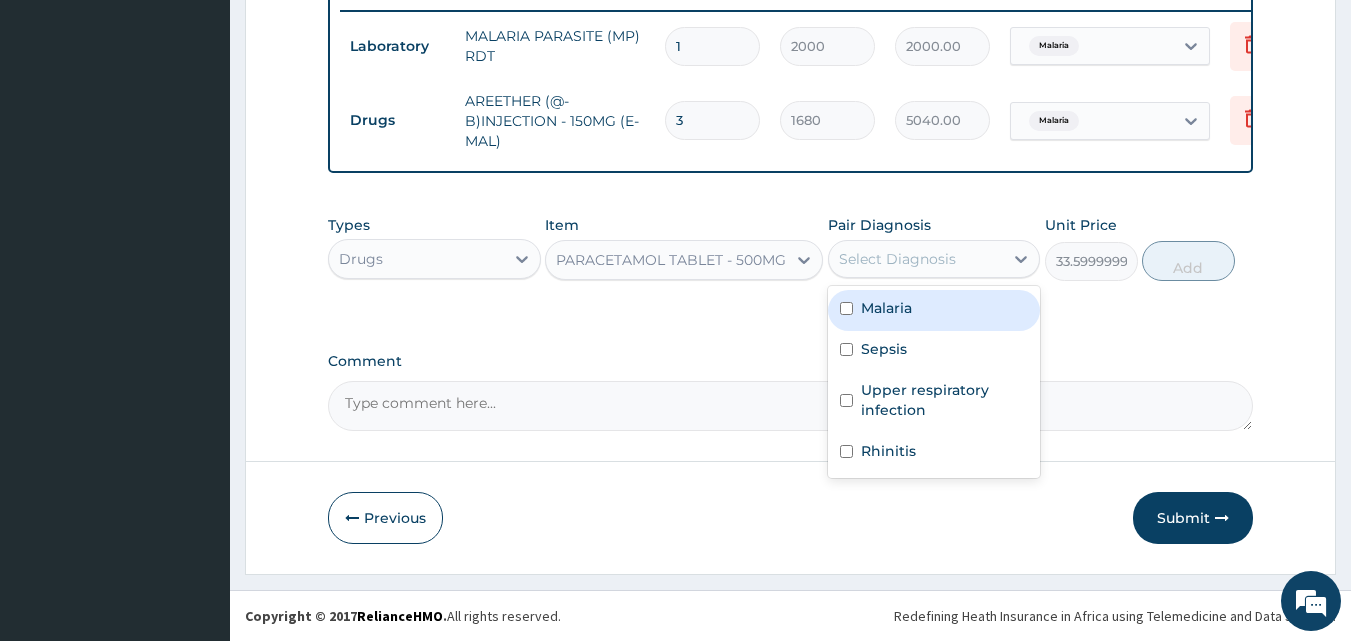 click on "Select Diagnosis" at bounding box center [897, 259] 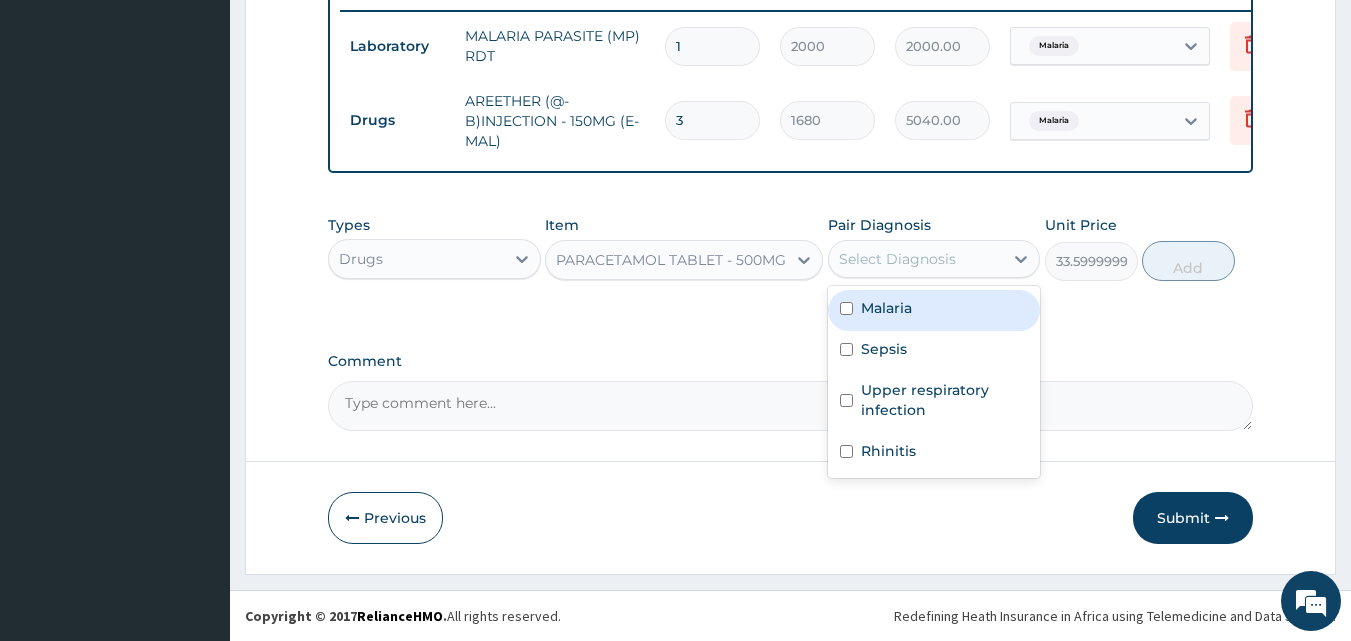 drag, startPoint x: 924, startPoint y: 320, endPoint x: 1028, endPoint y: 281, distance: 111.07205 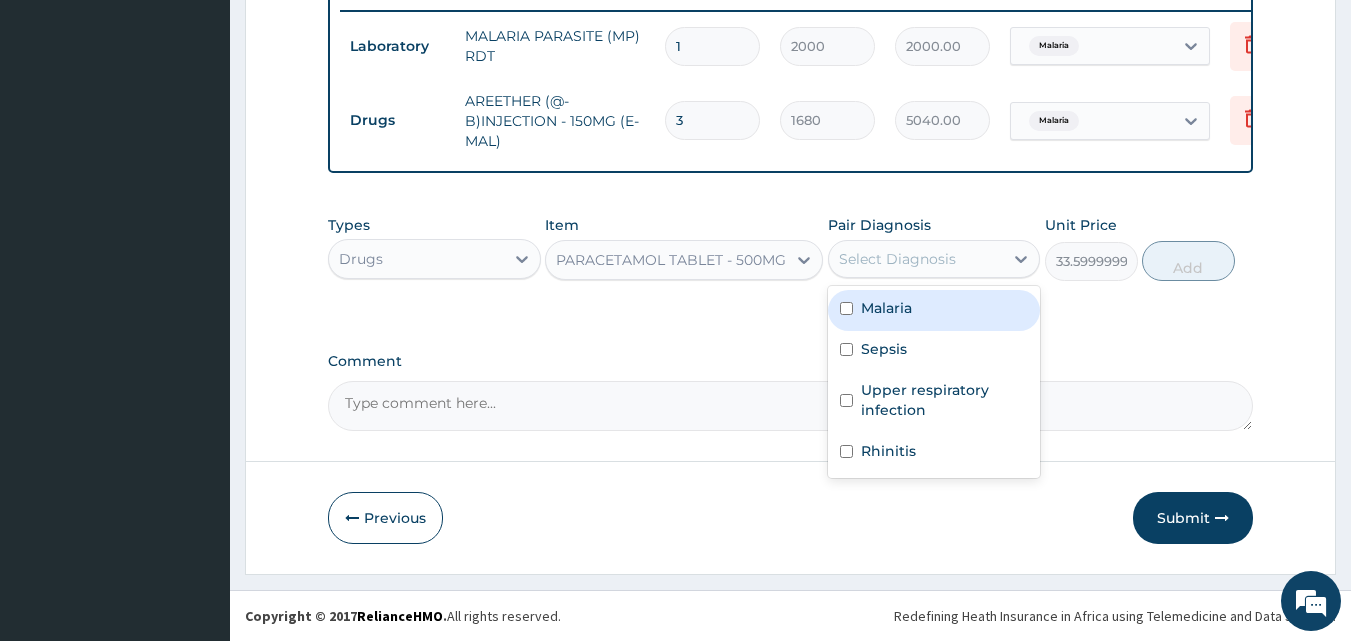 click on "Malaria" at bounding box center (934, 310) 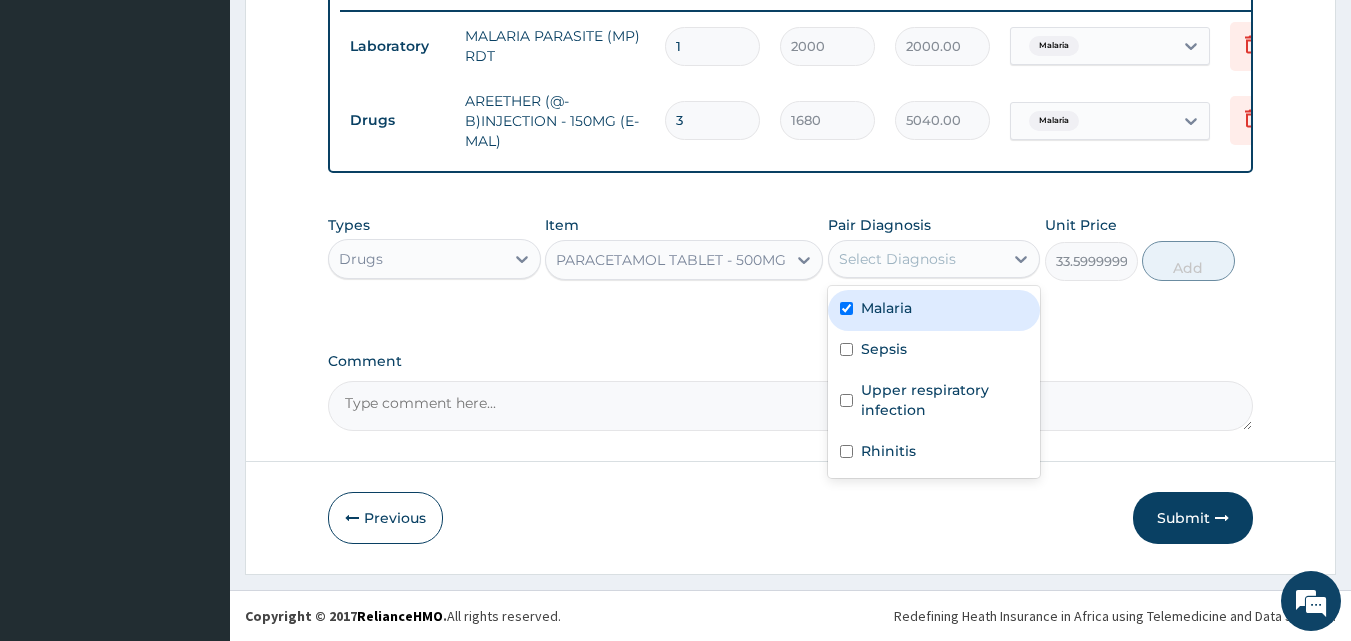 checkbox on "true" 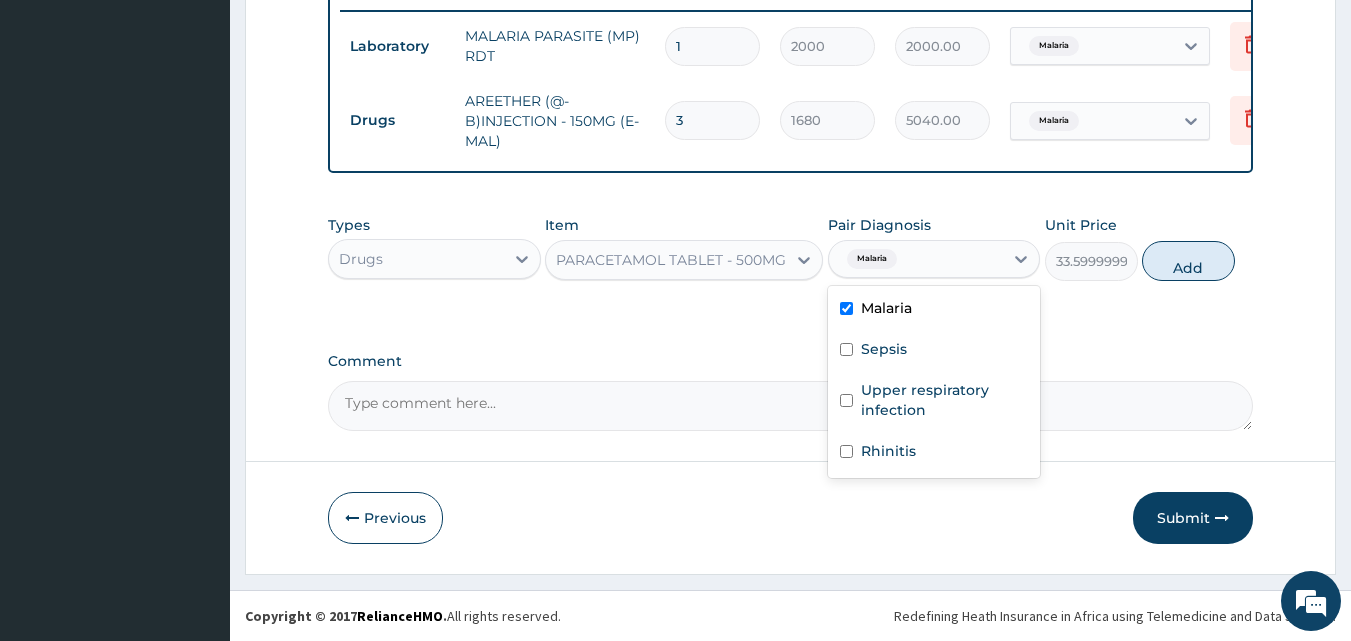 drag, startPoint x: 1168, startPoint y: 265, endPoint x: 1089, endPoint y: 265, distance: 79 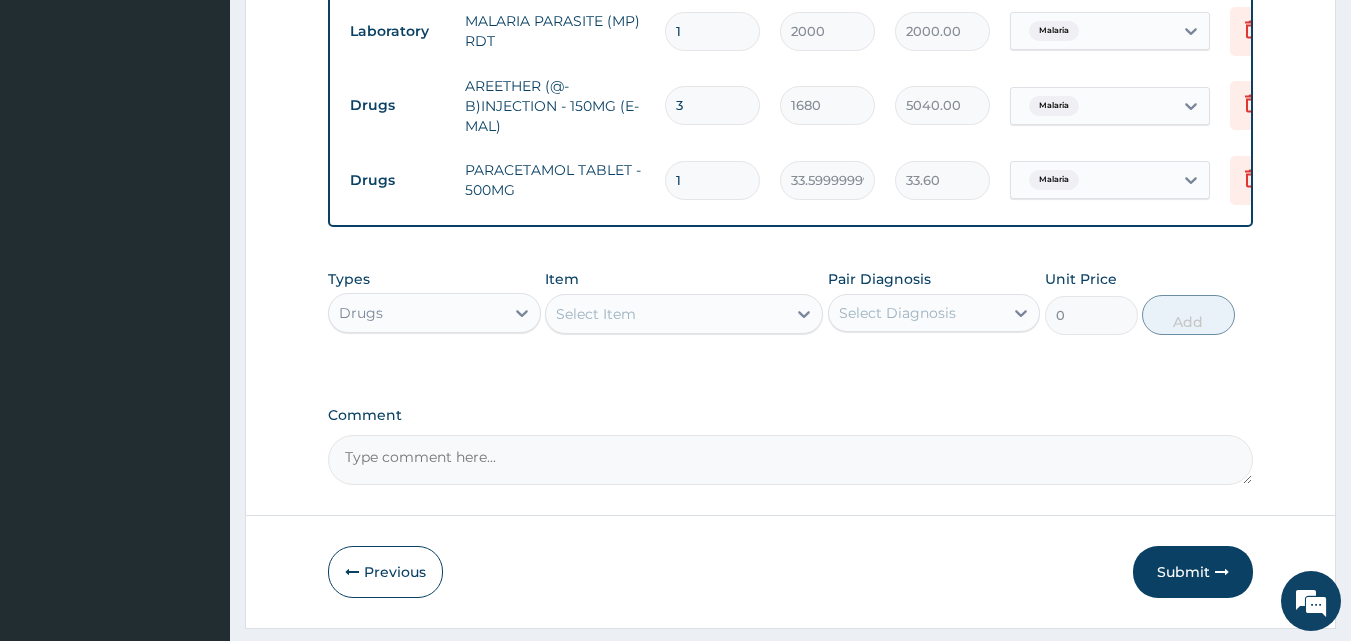 type on "18" 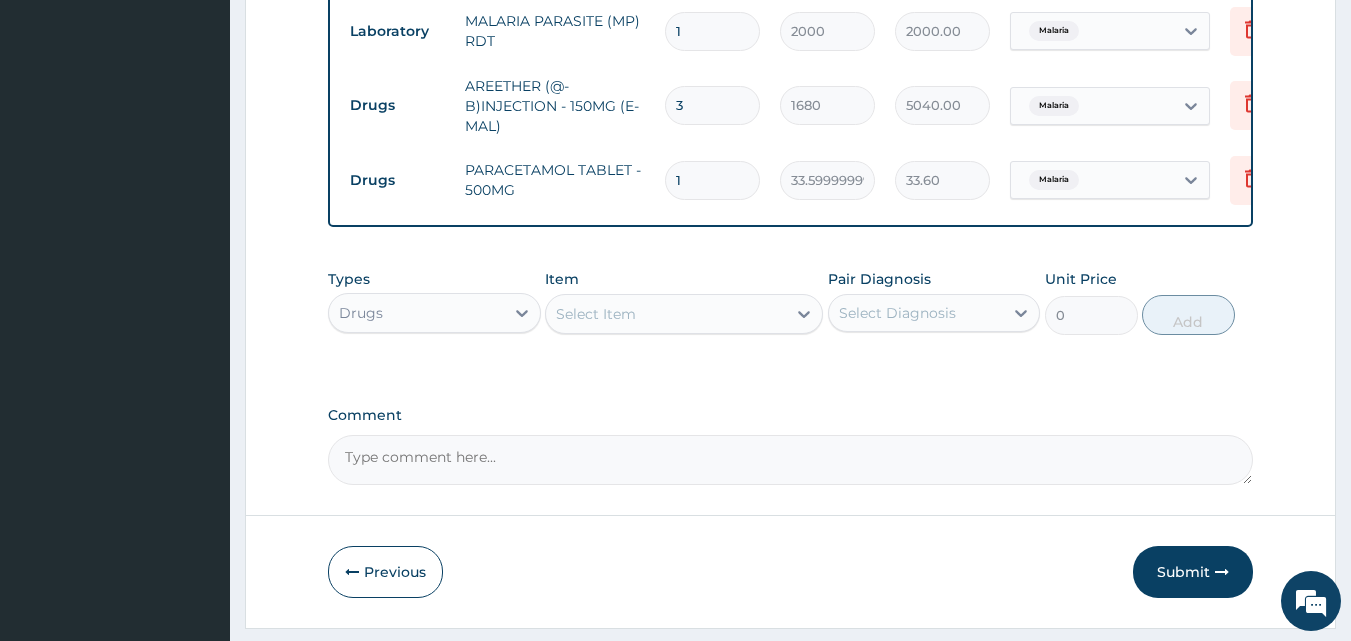 type on "604.80" 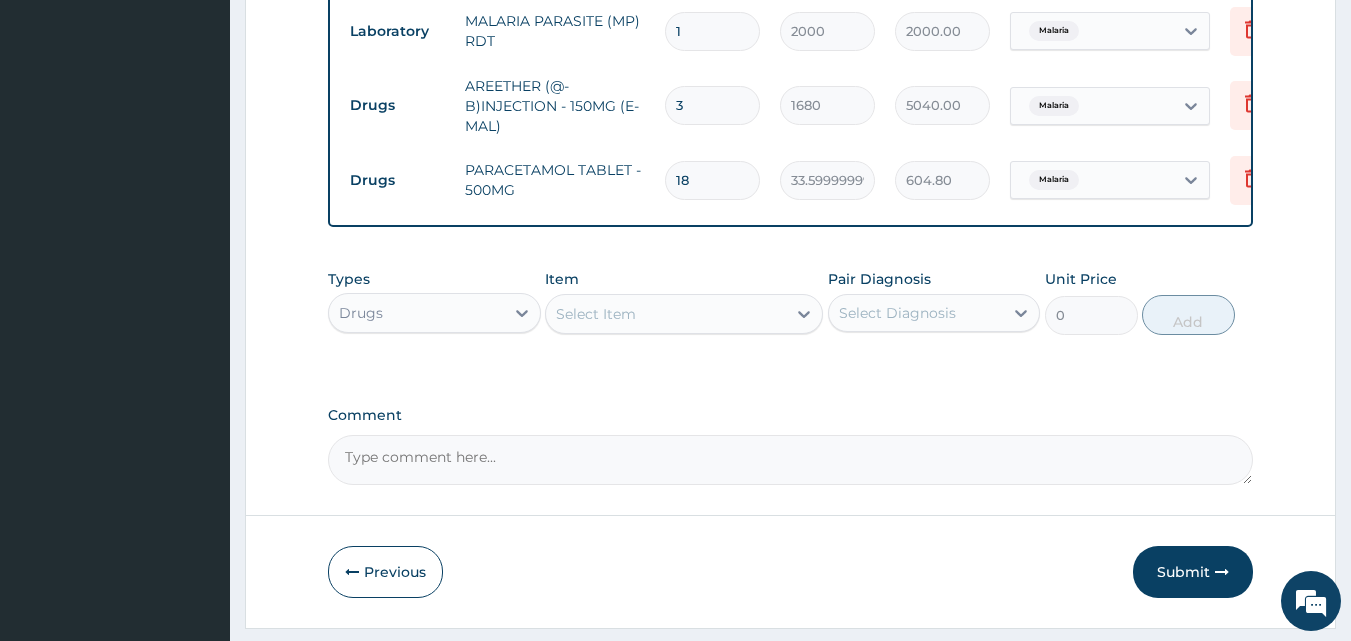 type on "18" 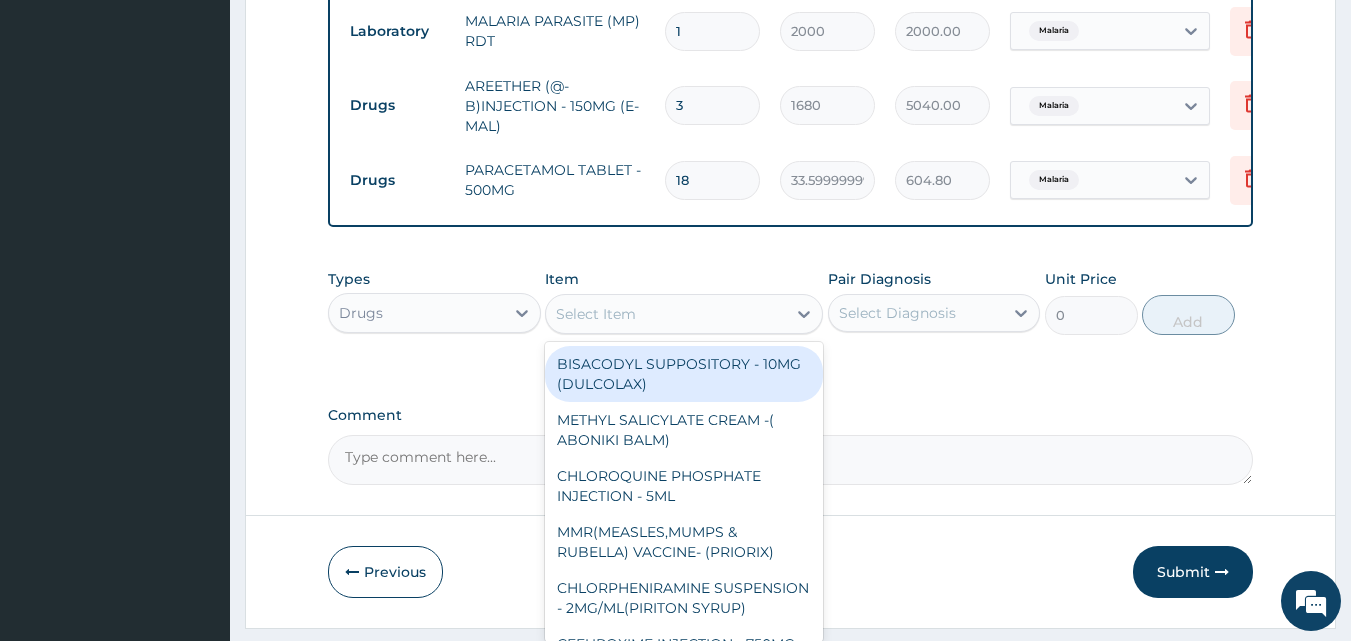 scroll, scrollTop: 870, scrollLeft: 0, axis: vertical 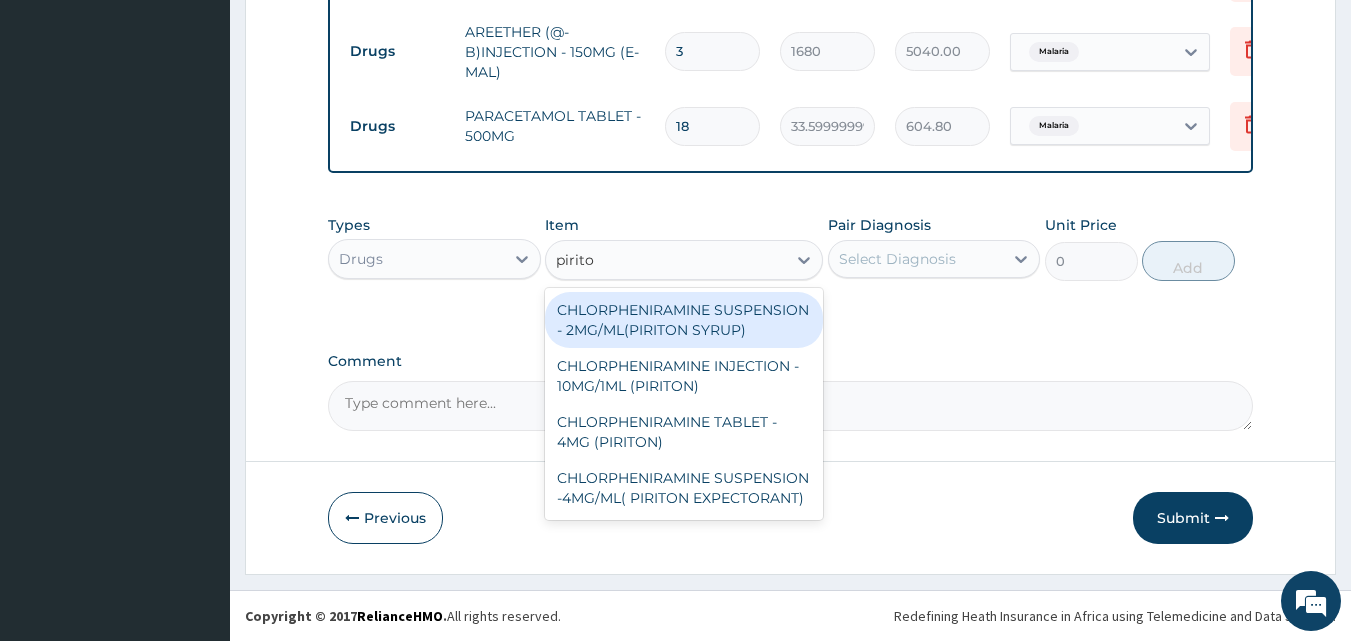 type on "piriton" 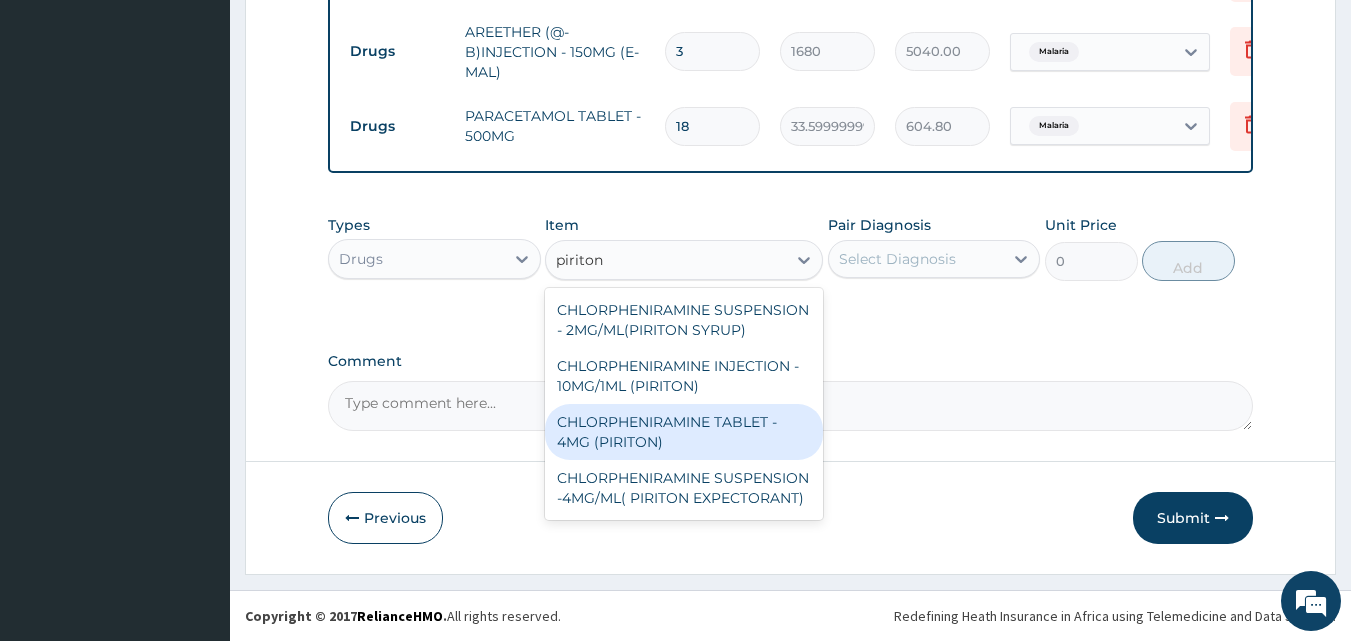click on "CHLORPHENIRAMINE TABLET - 4MG (PIRITON)" at bounding box center (684, 432) 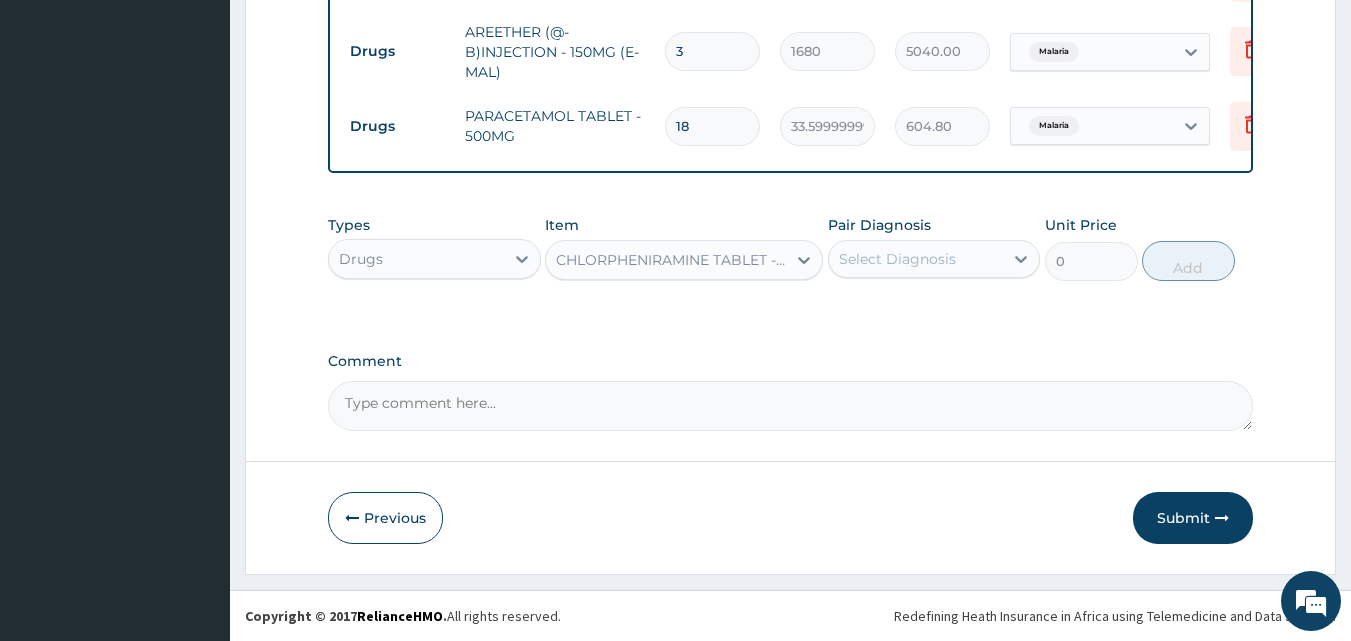 type 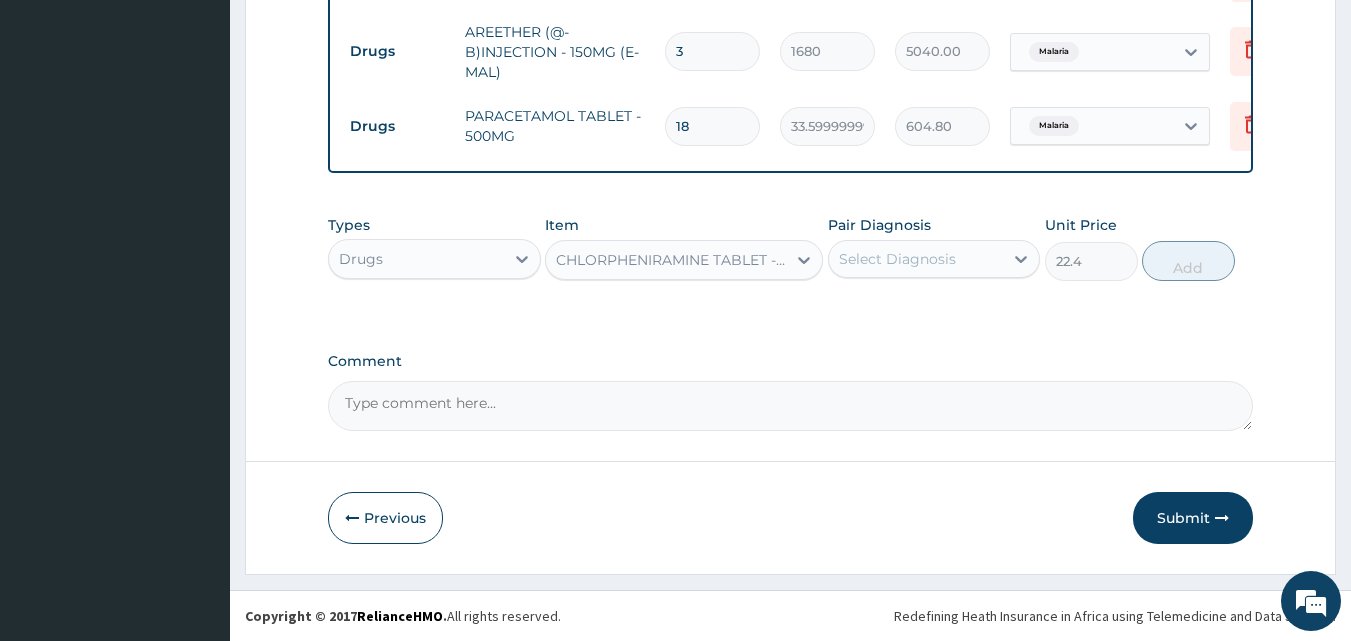 click on "Select Diagnosis" at bounding box center (897, 259) 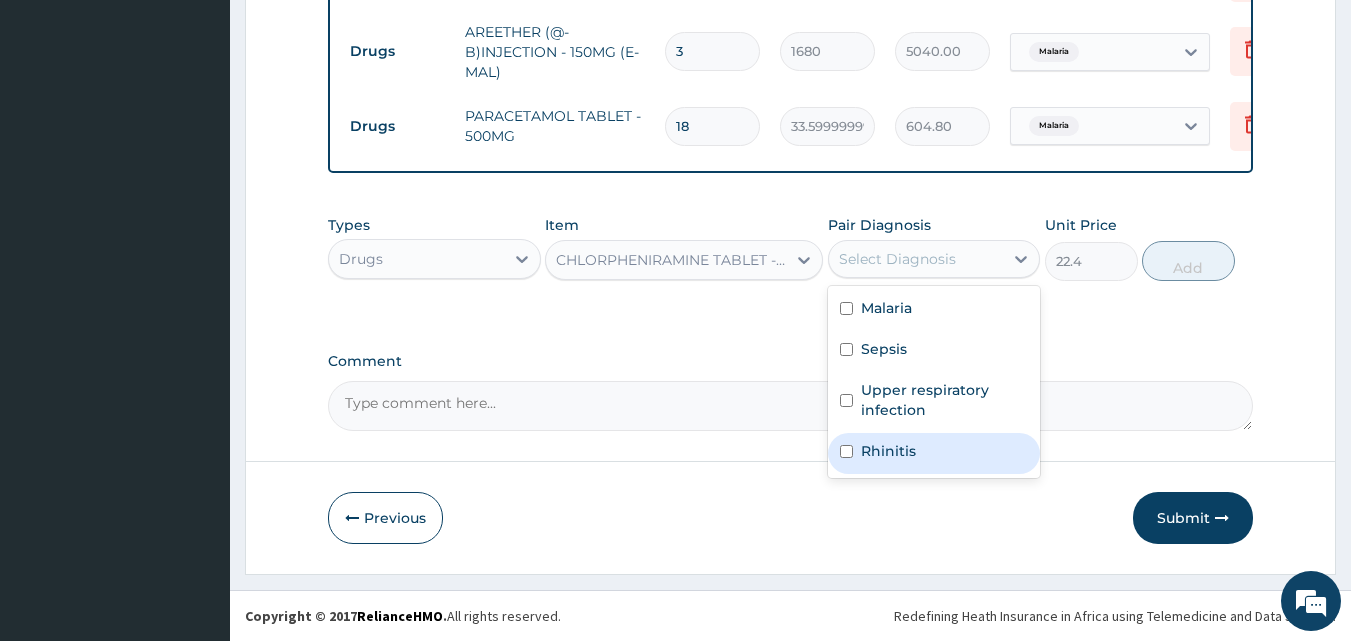 drag, startPoint x: 890, startPoint y: 445, endPoint x: 957, endPoint y: 383, distance: 91.28527 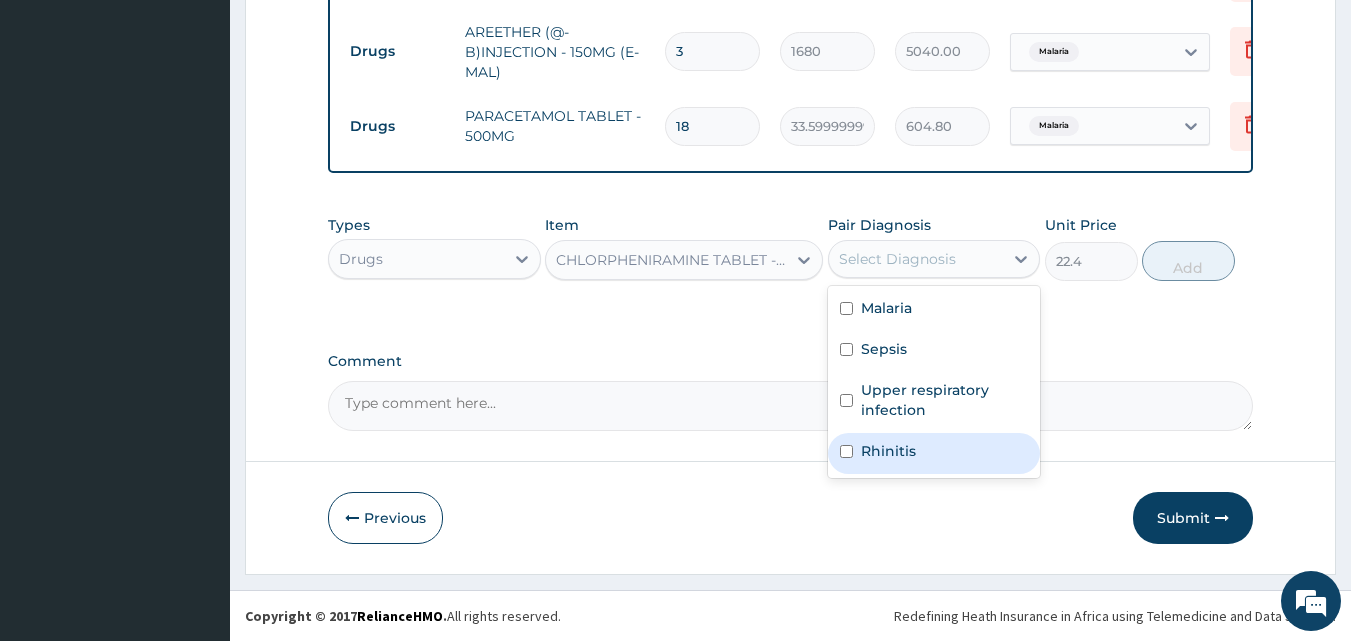 click on "Rhinitis" at bounding box center (888, 451) 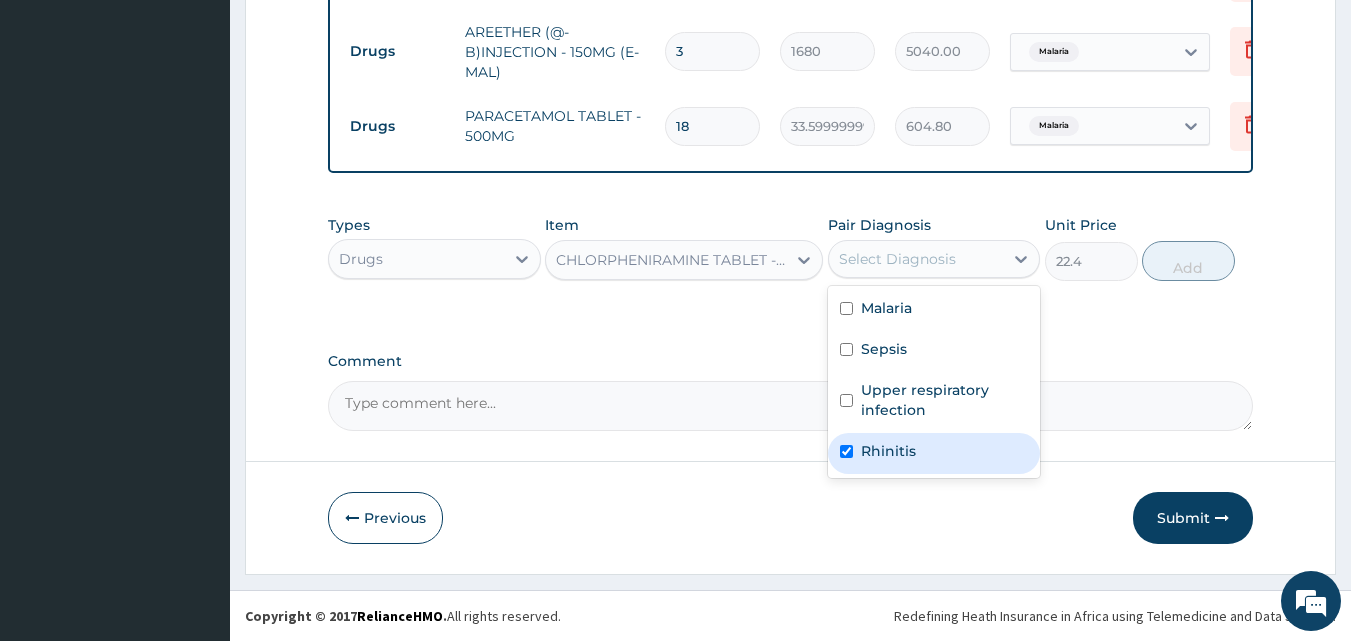 checkbox on "true" 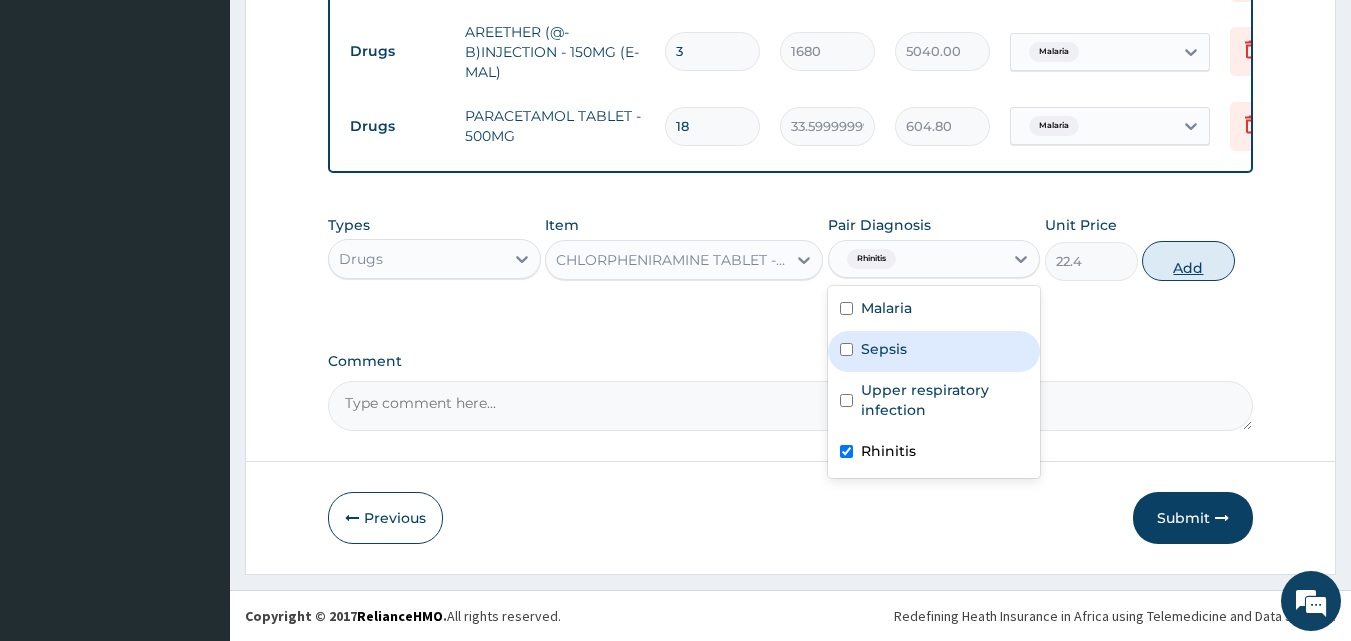click on "Add" at bounding box center (1188, 261) 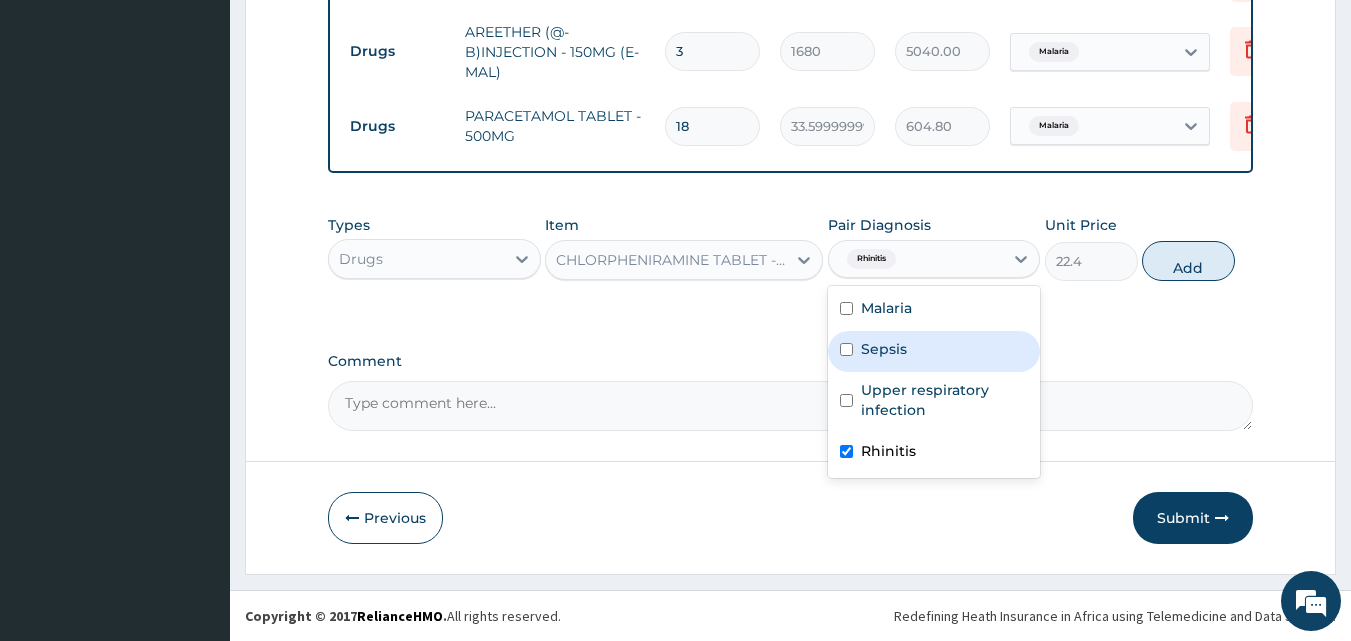 type on "0" 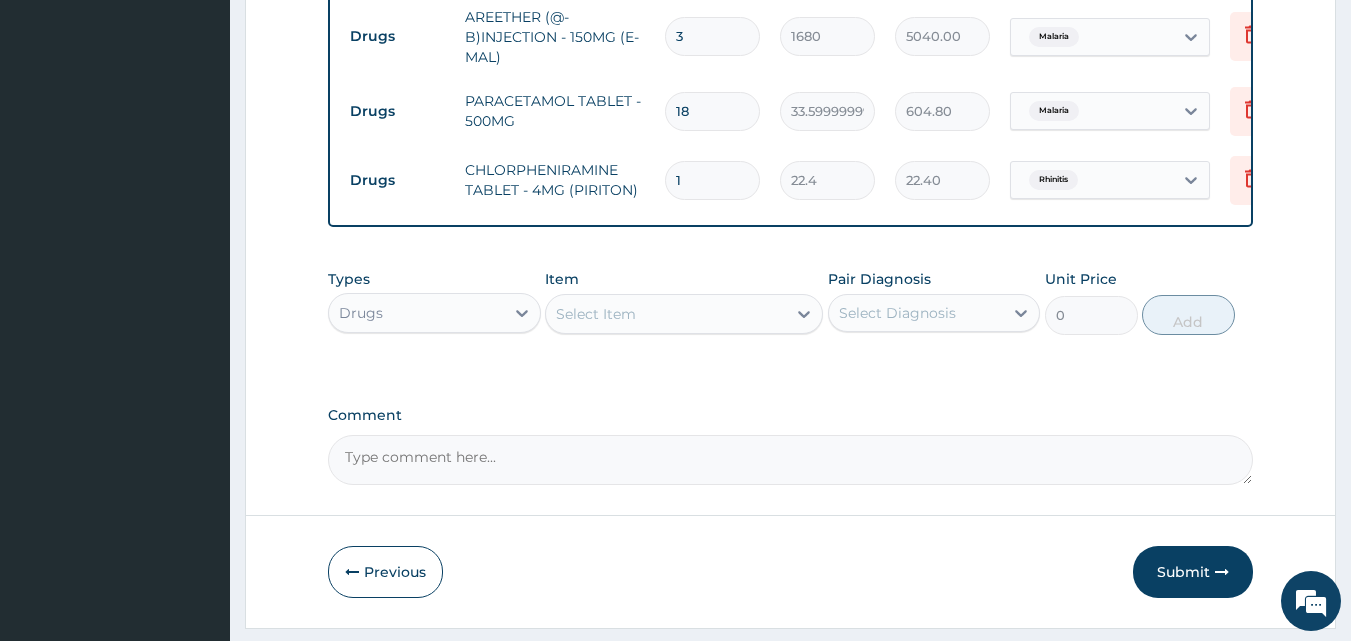 type on "10" 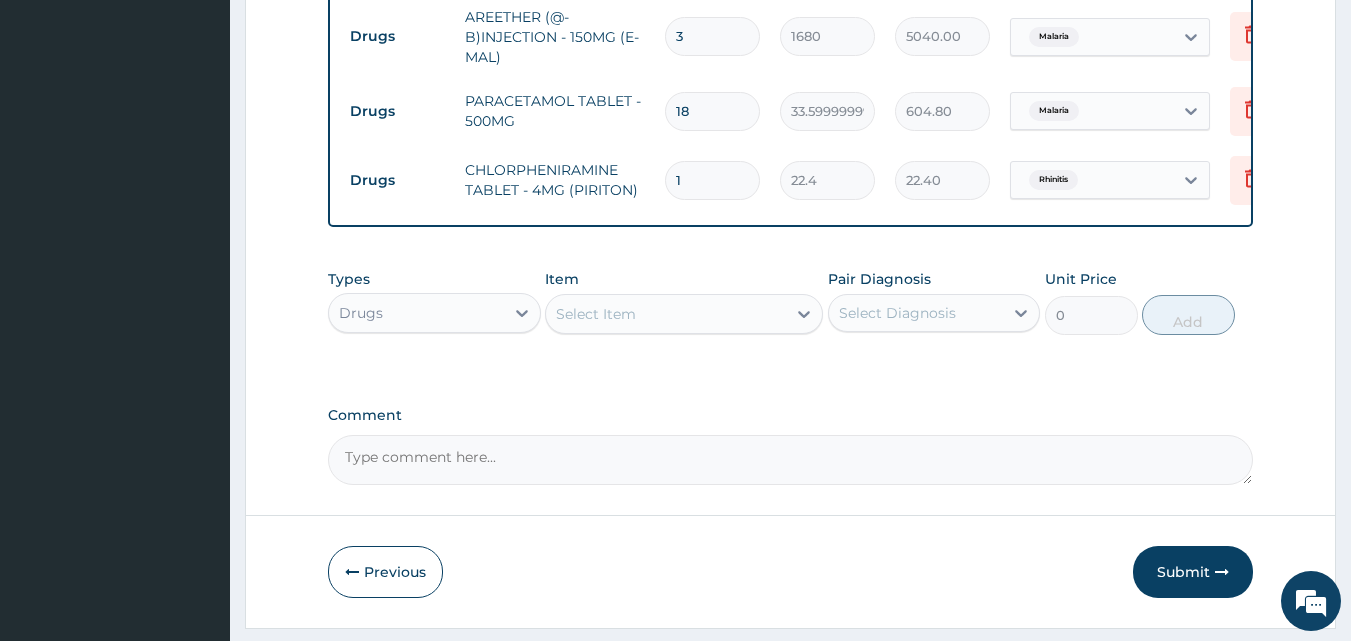 type on "224.00" 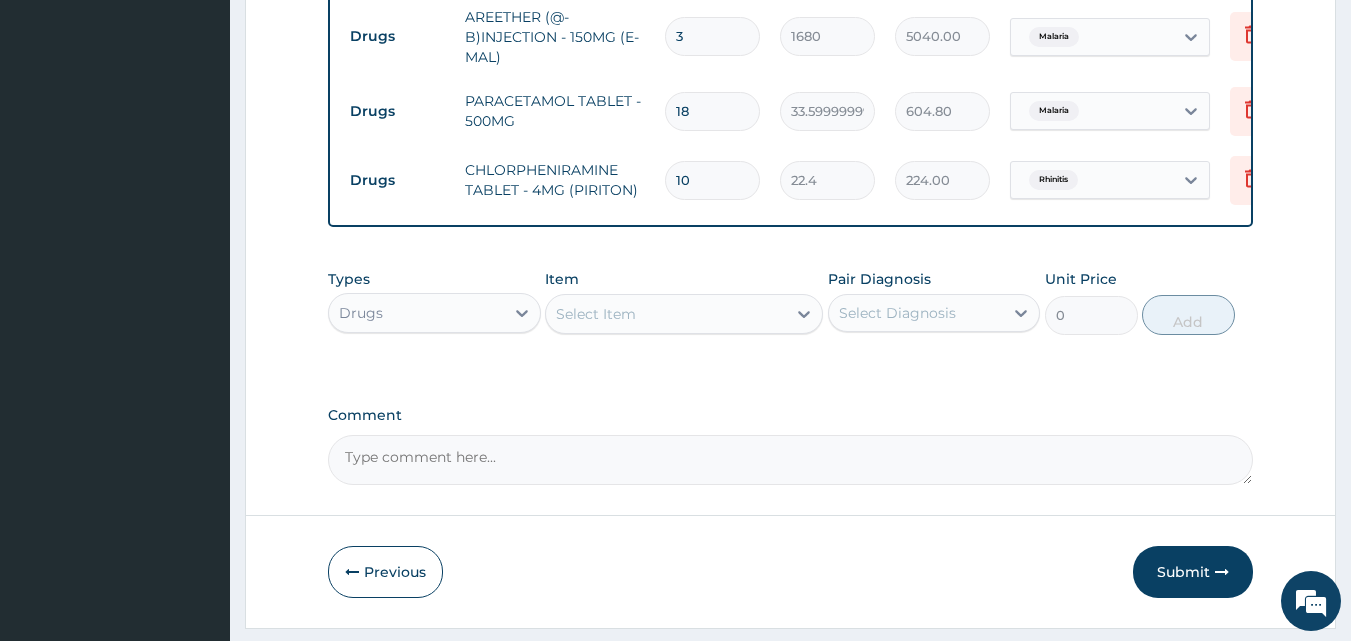 scroll, scrollTop: 939, scrollLeft: 0, axis: vertical 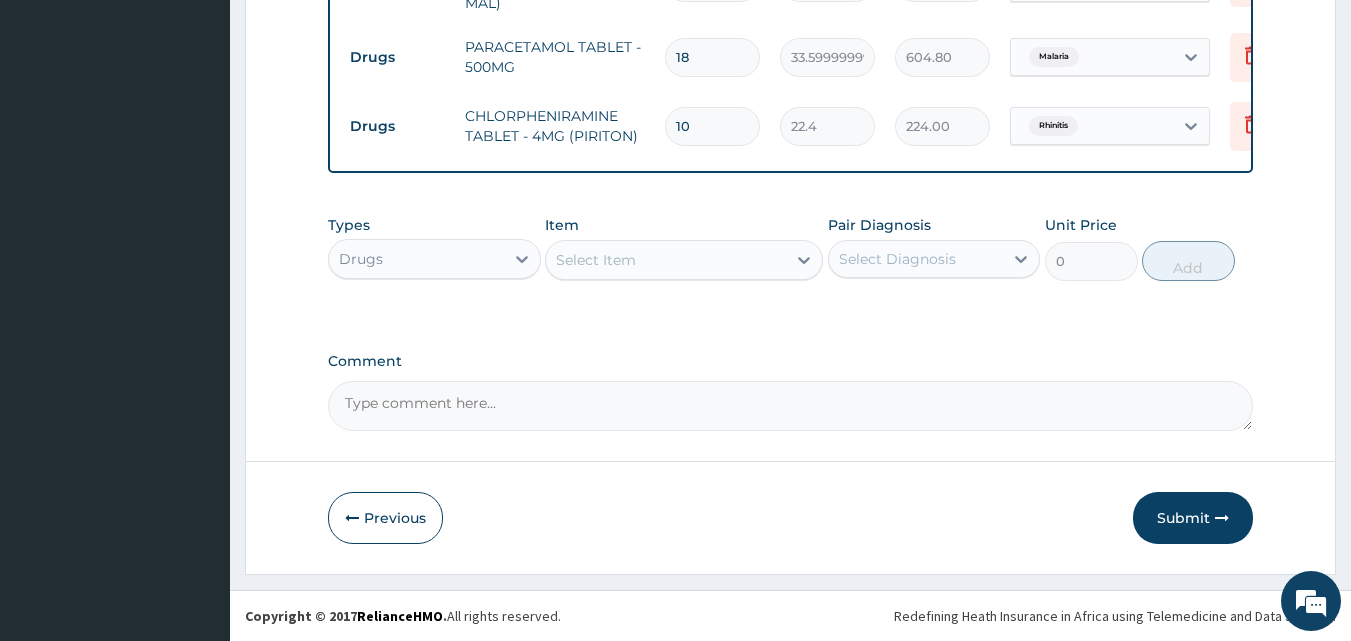 type on "10" 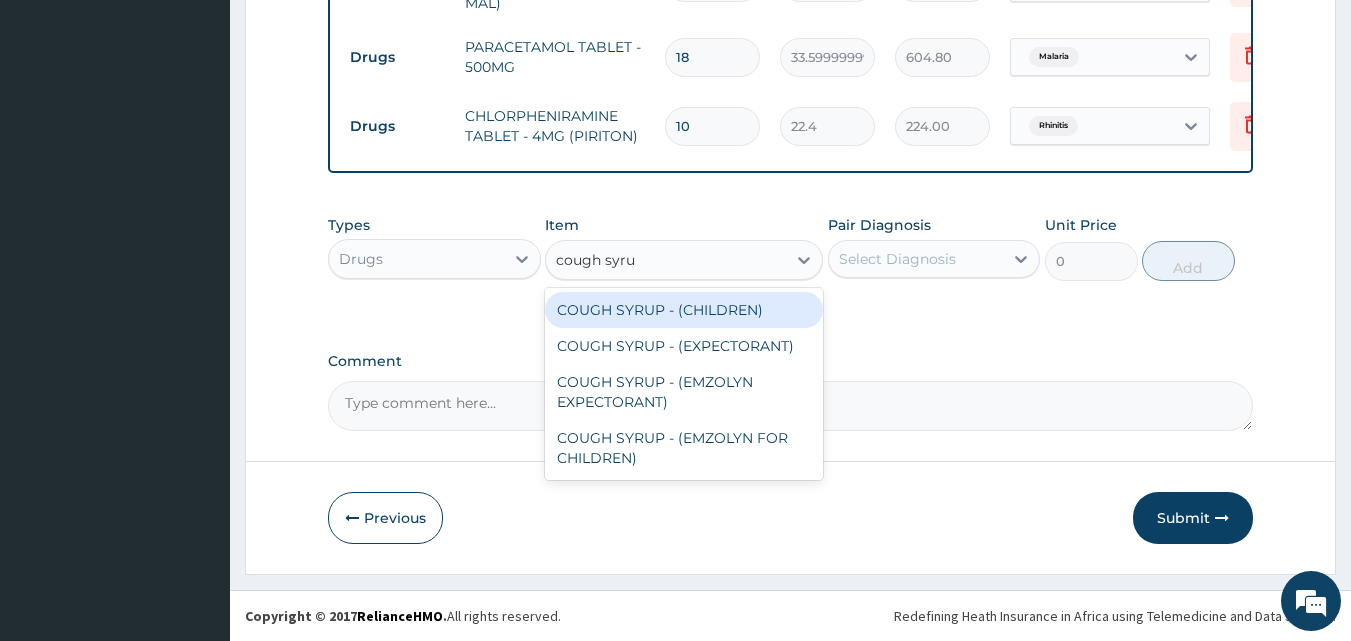type on "cough syrup" 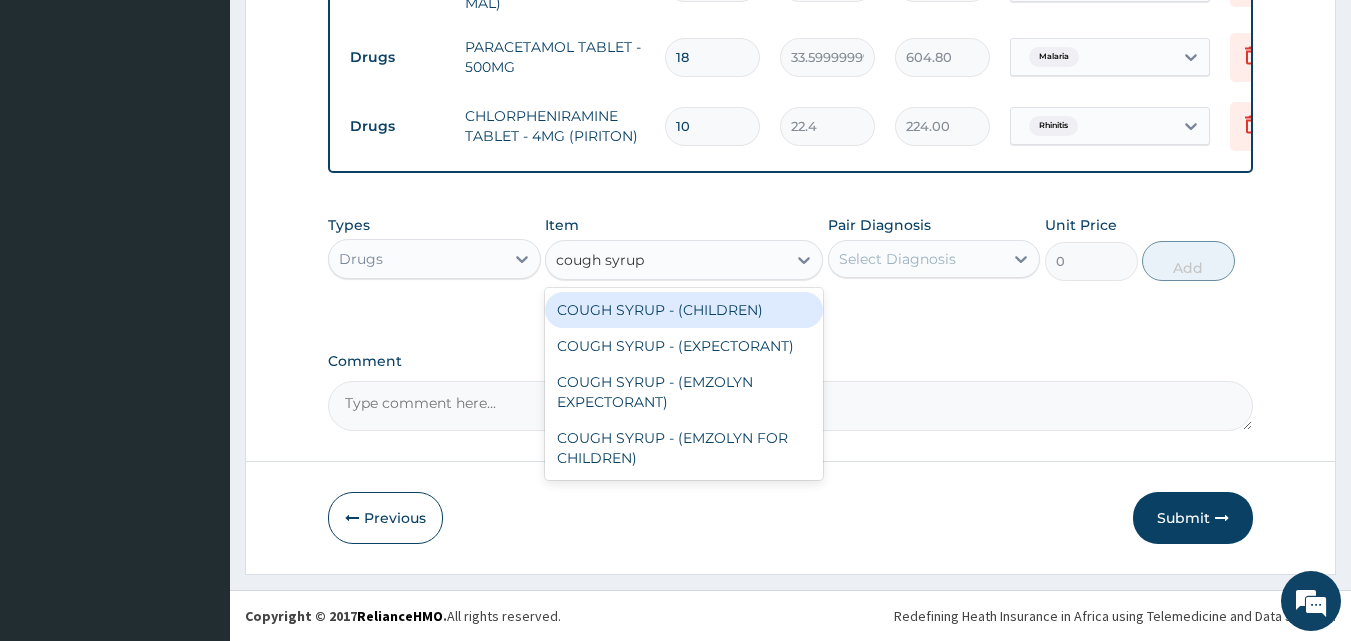 drag, startPoint x: 586, startPoint y: 319, endPoint x: 639, endPoint y: 299, distance: 56.648037 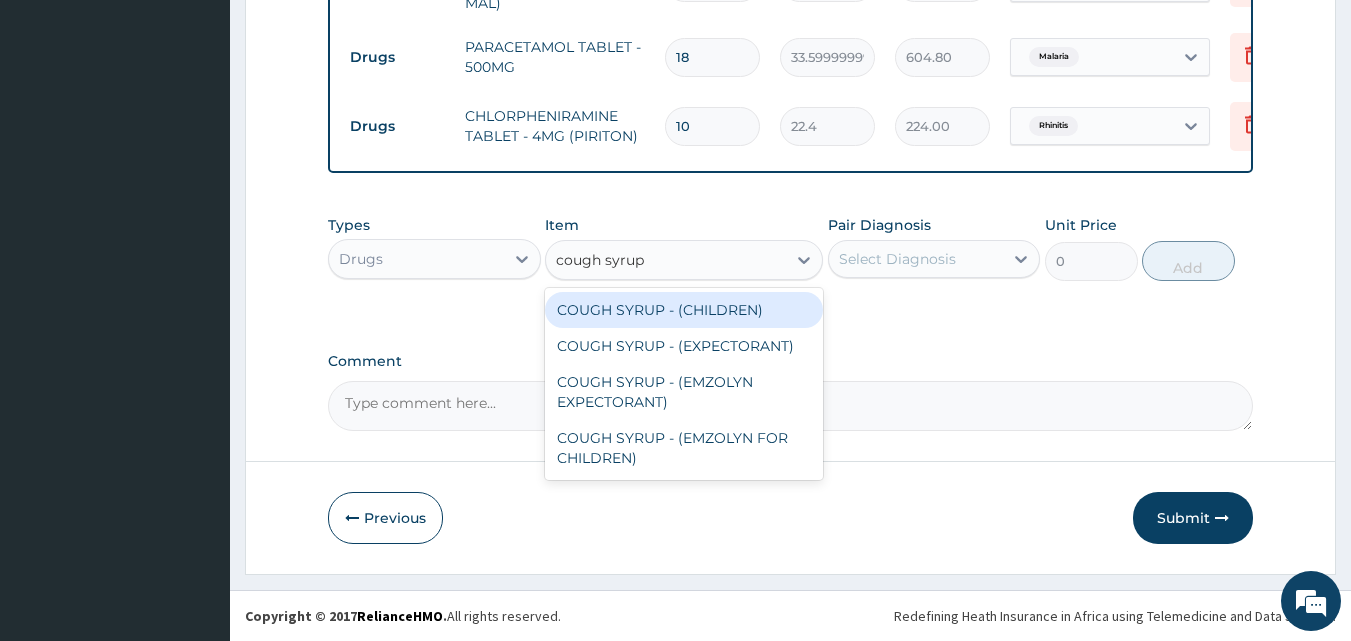 click on "COUGH SYRUP - (CHILDREN)" at bounding box center (684, 310) 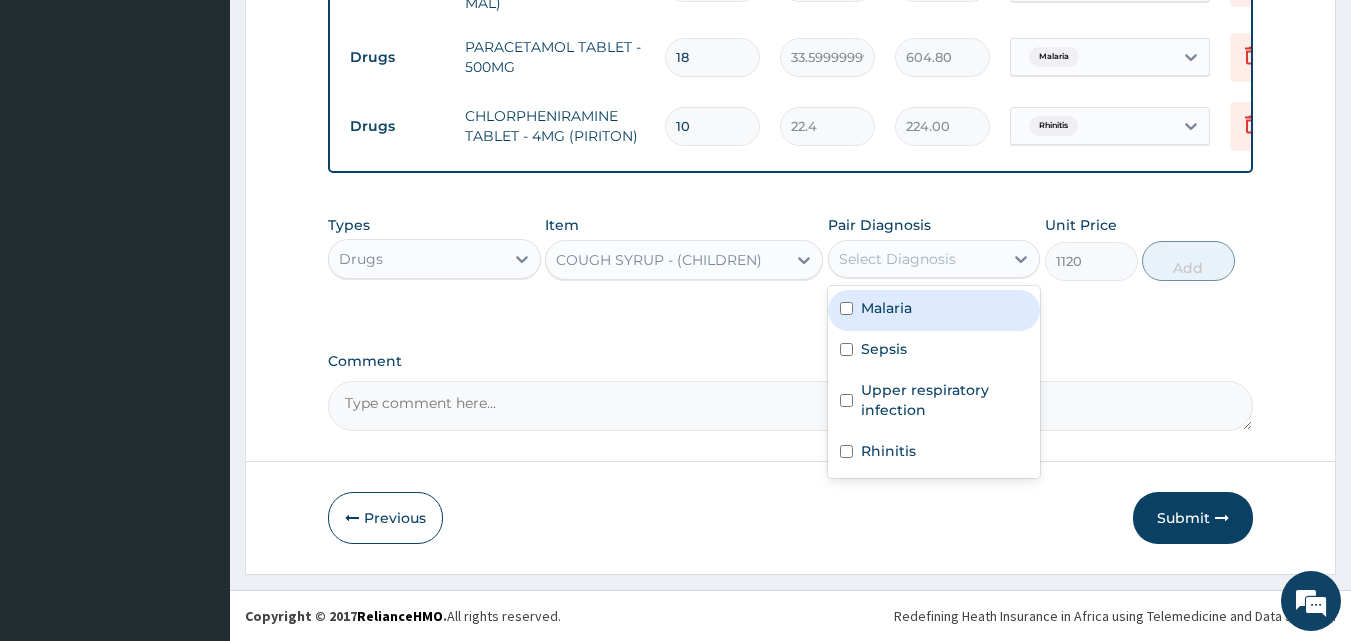 click on "Select Diagnosis" at bounding box center [897, 259] 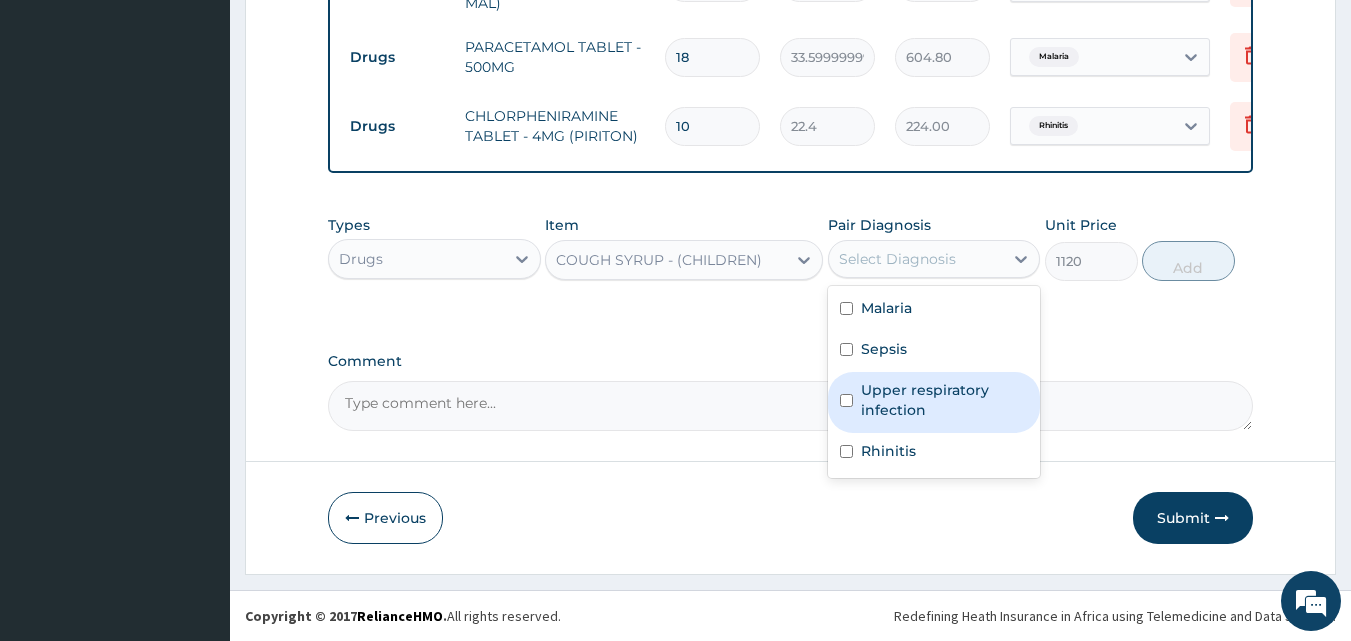 click on "Upper respiratory infection" at bounding box center (945, 400) 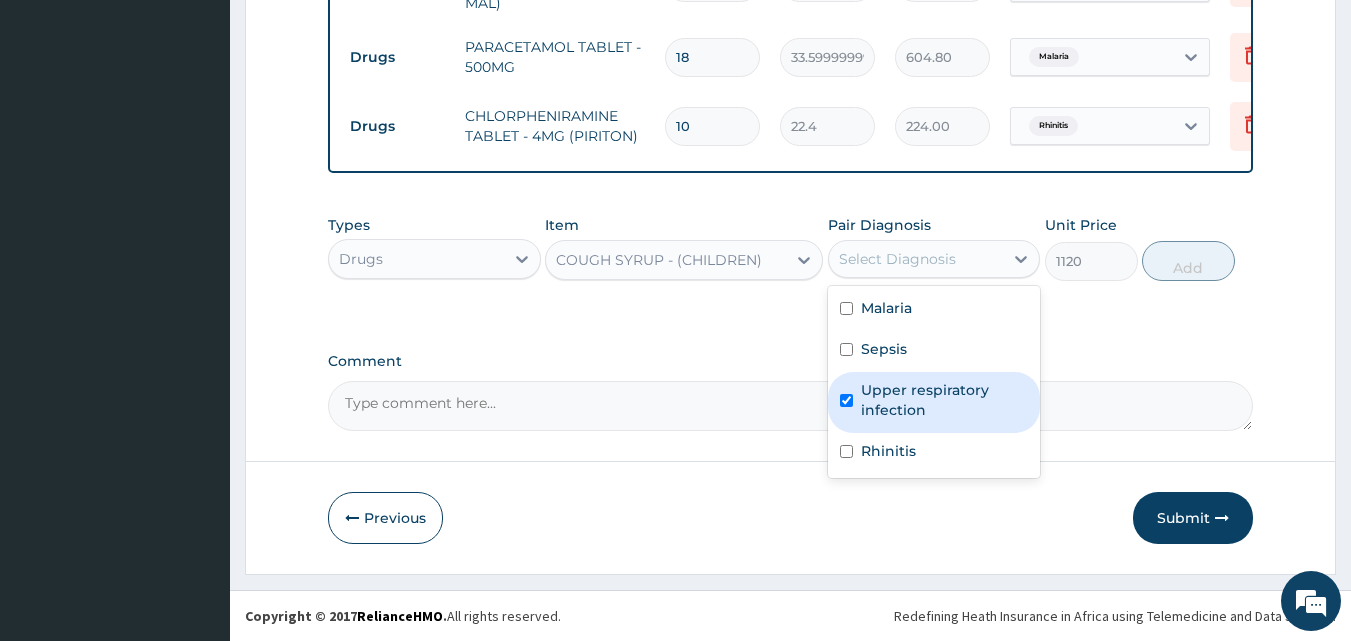 checkbox on "true" 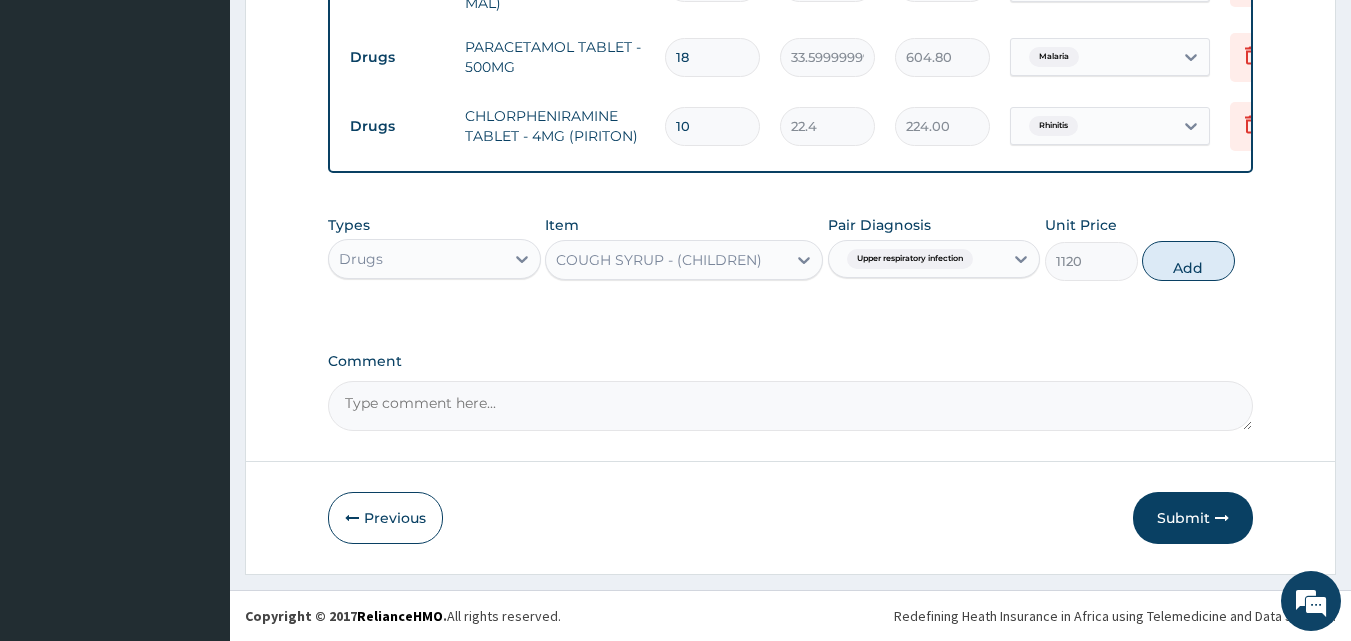 click on "Add" at bounding box center [1188, 261] 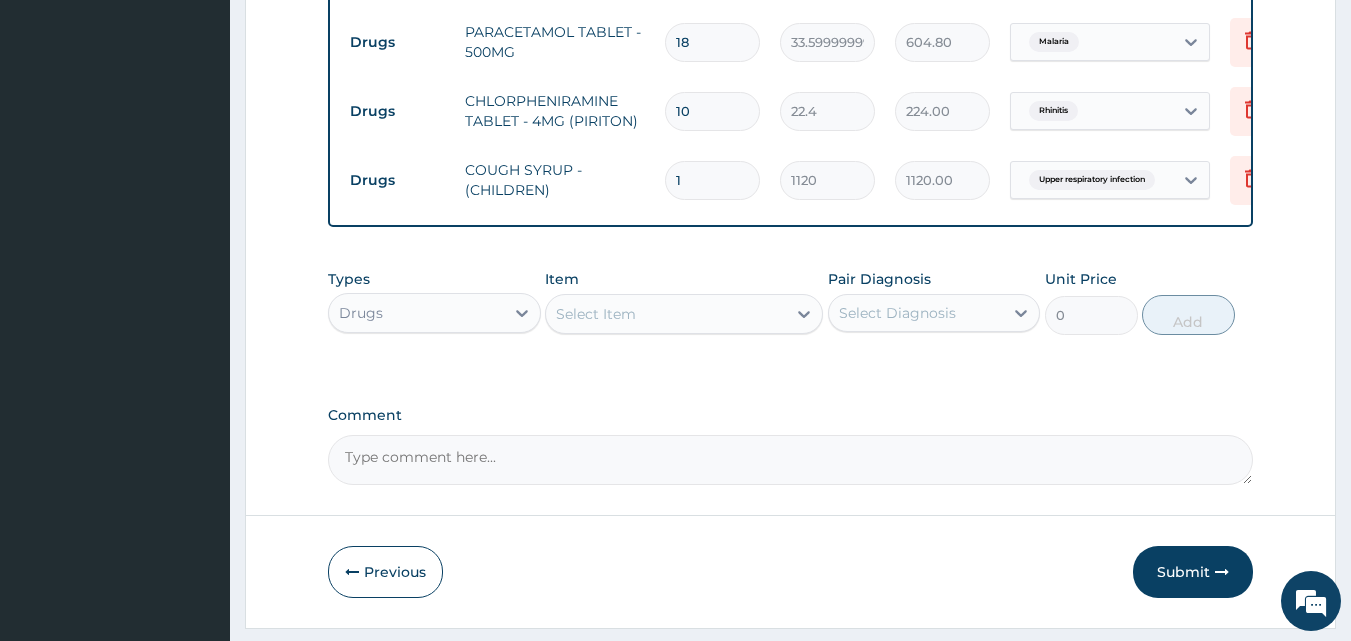 scroll, scrollTop: 1008, scrollLeft: 0, axis: vertical 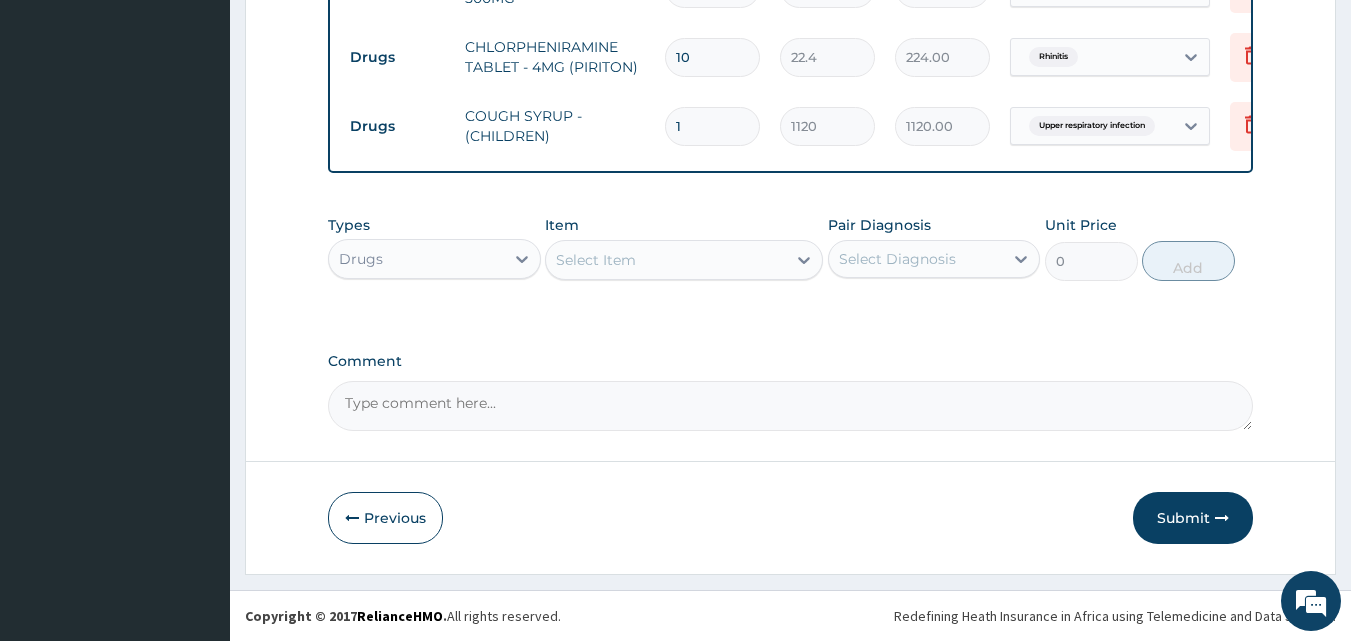 click on "Select Item" at bounding box center (596, 260) 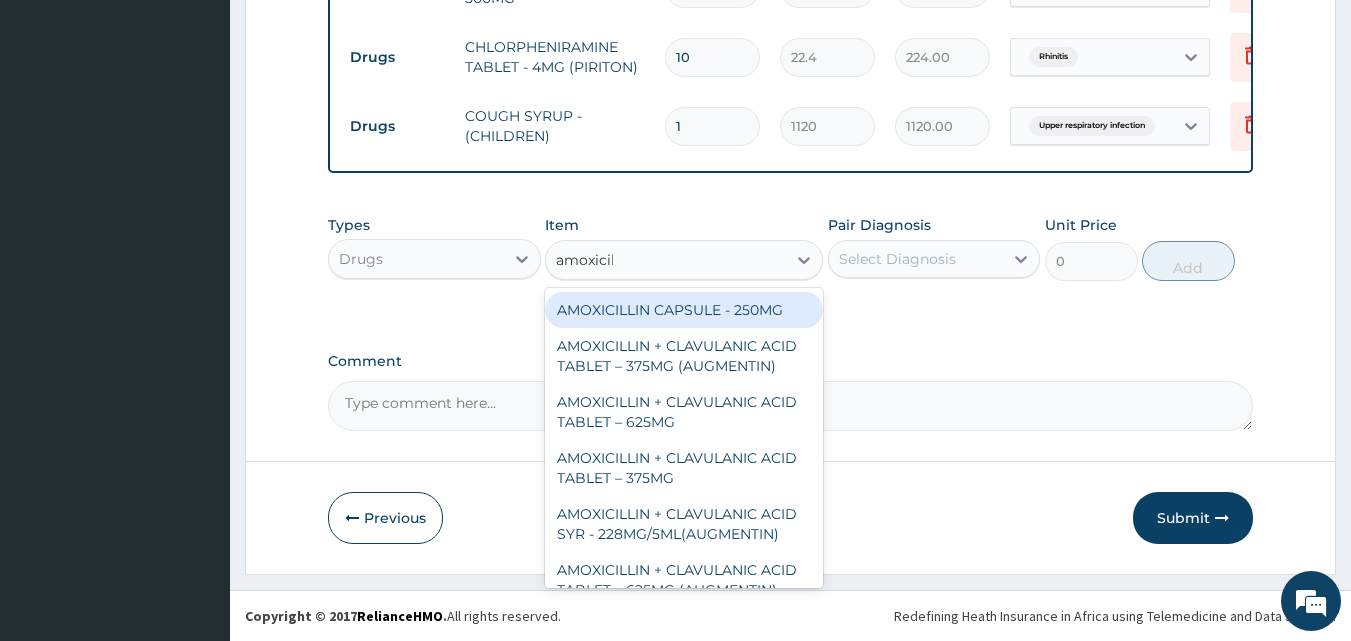 type on "amoxicill" 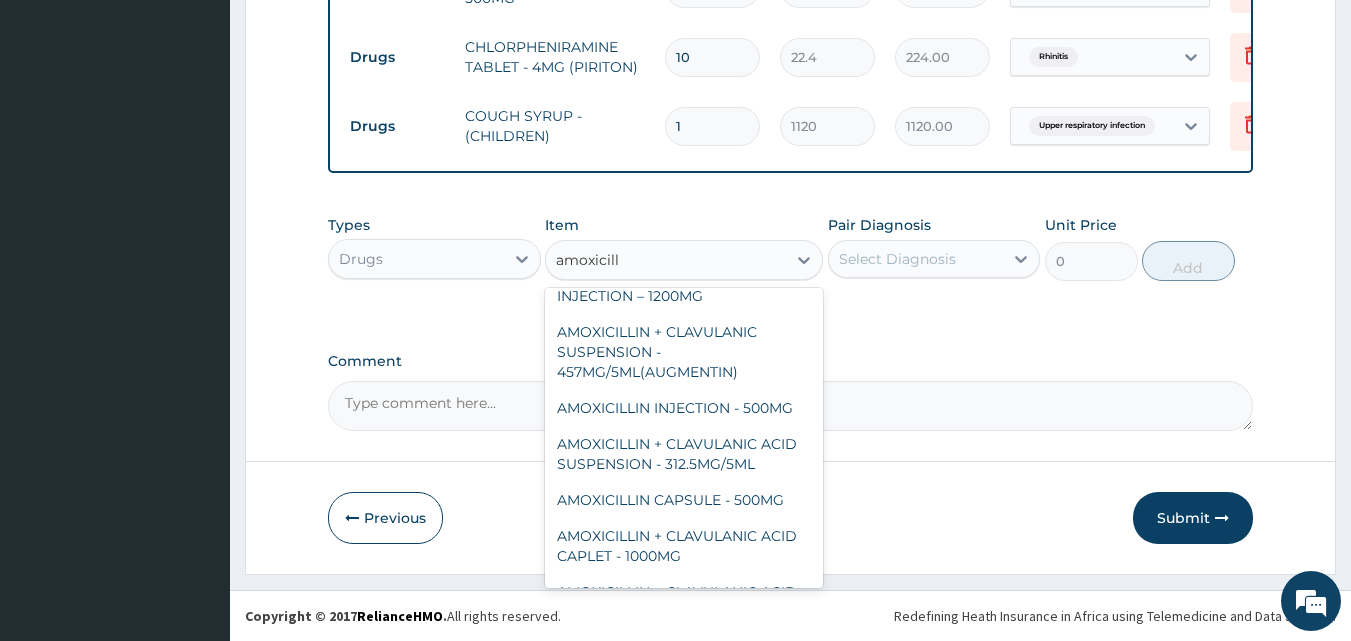 scroll, scrollTop: 409, scrollLeft: 0, axis: vertical 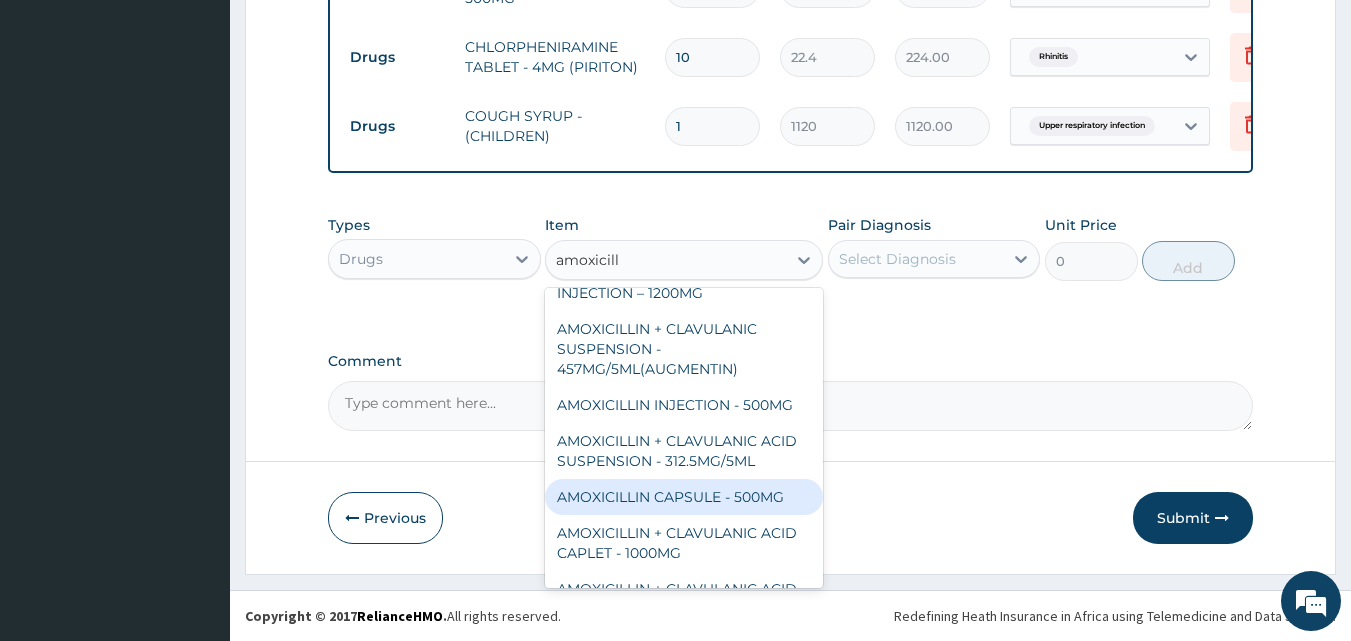 drag, startPoint x: 708, startPoint y: 555, endPoint x: 728, endPoint y: 432, distance: 124.61541 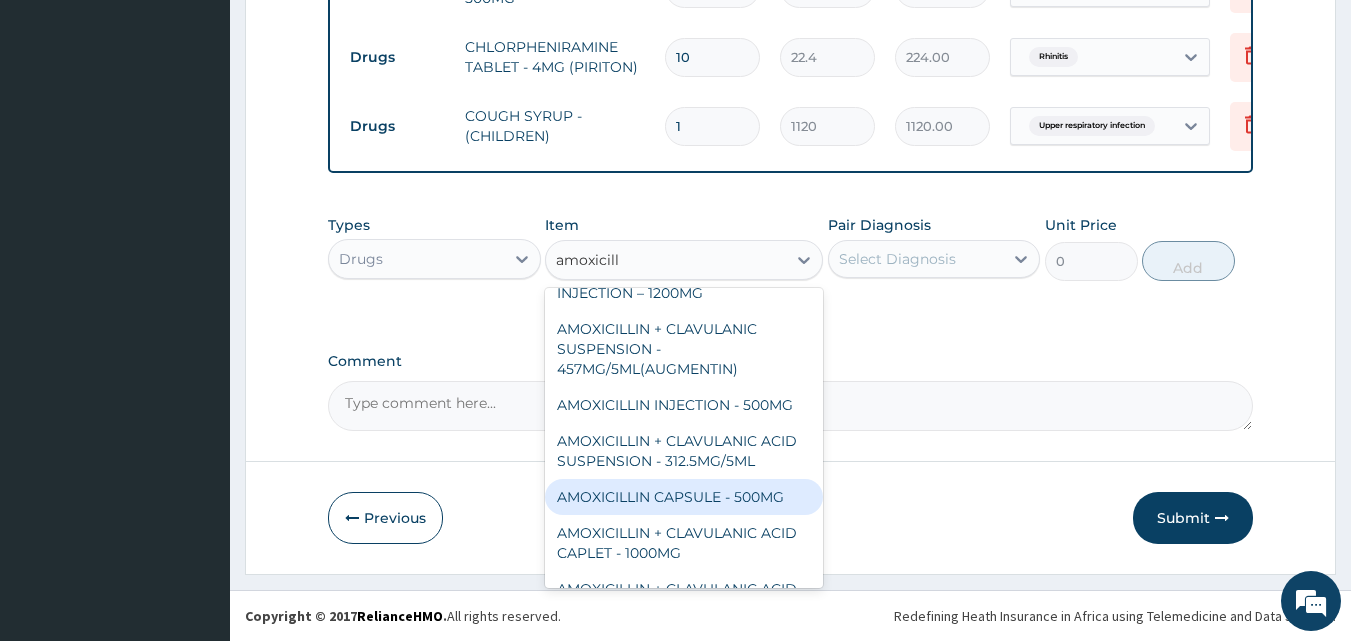 click on "AMOXICILLIN CAPSULE - 250MG AMOXICILLIN + CLAVULANIC ACID TABLET – 375MG (AUGMENTIN) AMOXICILLIN + CLAVULANIC ACID TABLET – 625MG AMOXICILLIN + CLAVULANIC ACID TABLET – 375MG AMOXICILLIN + CLAVULANIC ACID SYR  - 228MG/5ML(AUGMENTIN) AMOXICILLIN + CLAVULANIC ACID TABLET – 625MG (AUGMENTIN) AMOXICILLIN + CLAVULANIC ACID SUSPENSION - 228MG/5ML AMOXICILLIN + CLAVULANIC ACID INJECTION – 1200MG AMOXICILLIN + CLAVULANIC SUSPENSION - 457MG/5ML(AUGMENTIN) AMOXICILLIN INJECTION - 500MG AMOXICILLIN + CLAVULANIC ACID SUSPENSION - 312.5MG/5ML AMOXICILLIN CAPSULE - 500MG AMOXICILLIN + CLAVULANIC ACID CAPLET - 1000MG AMOXICILLIN + CLAVULANIC ACID INJECTION - 1200MG (AUGMENTIN)" at bounding box center (684, 438) 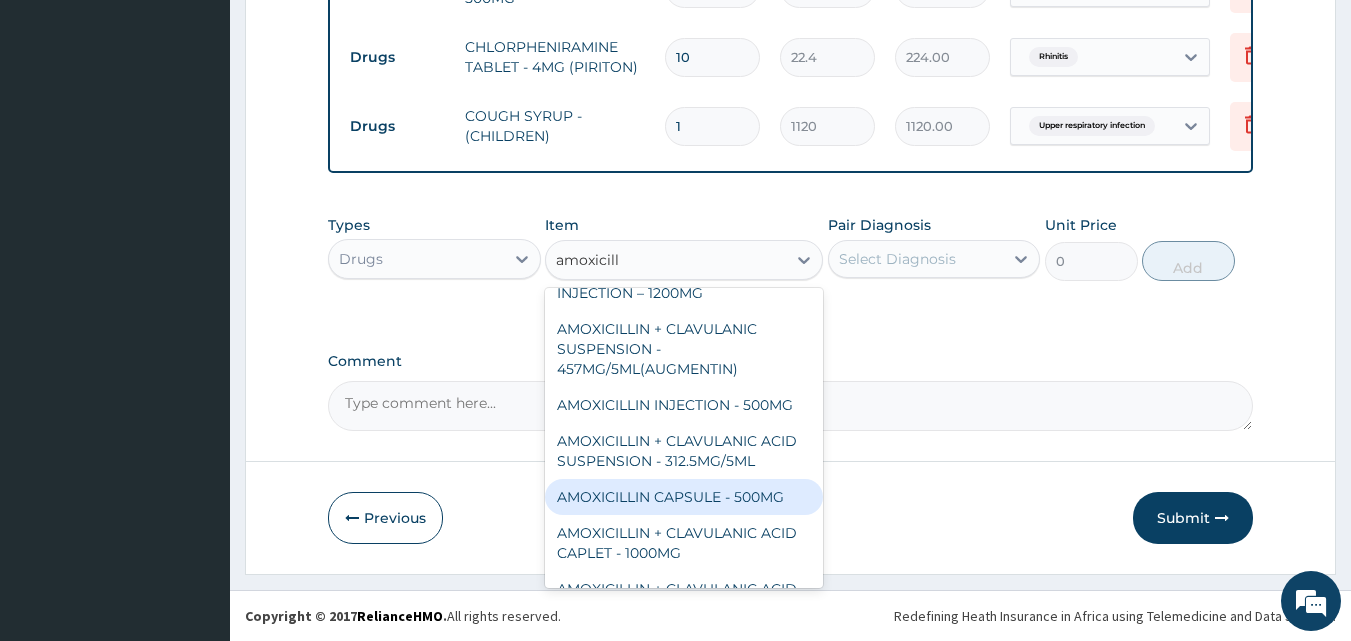 click on "AMOXICILLIN CAPSULE - 500MG" at bounding box center [684, 497] 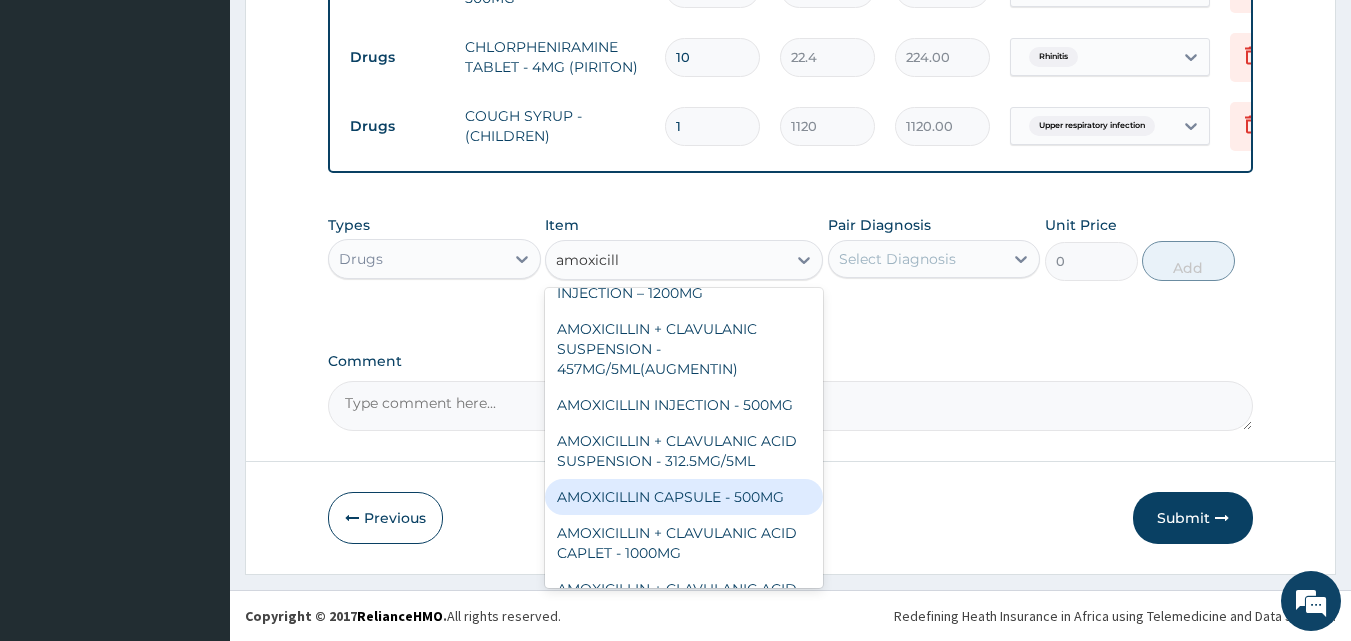 type 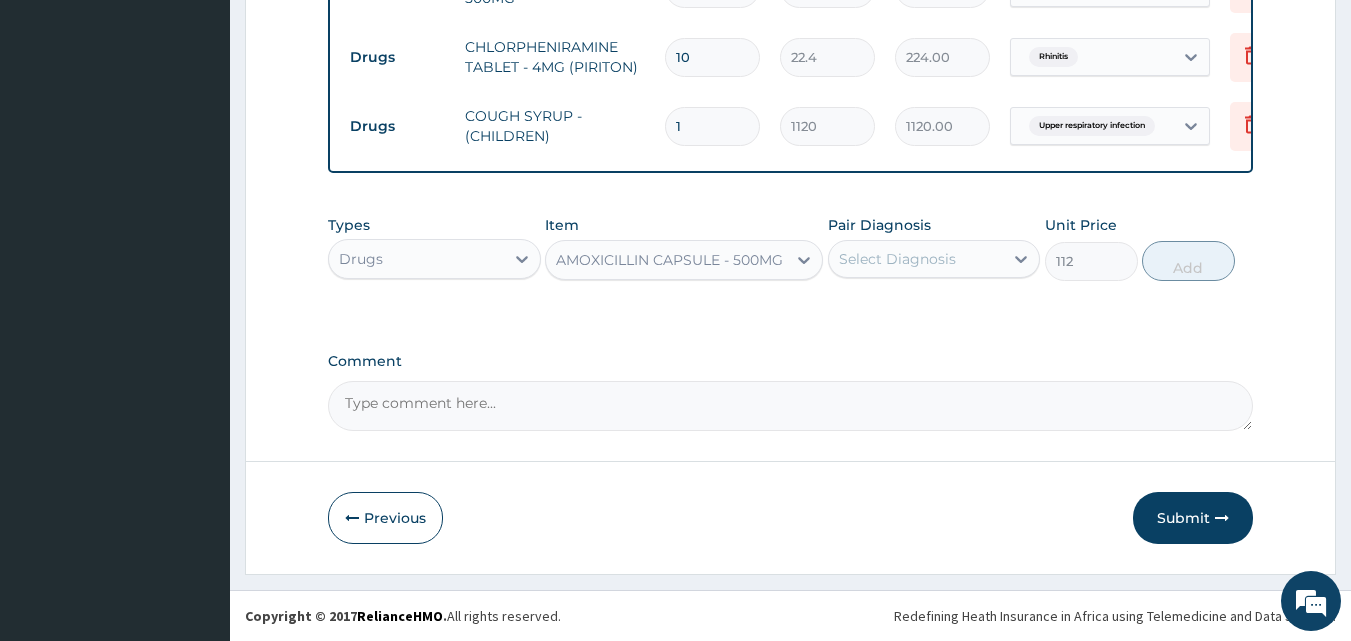click on "Select Diagnosis" at bounding box center [897, 259] 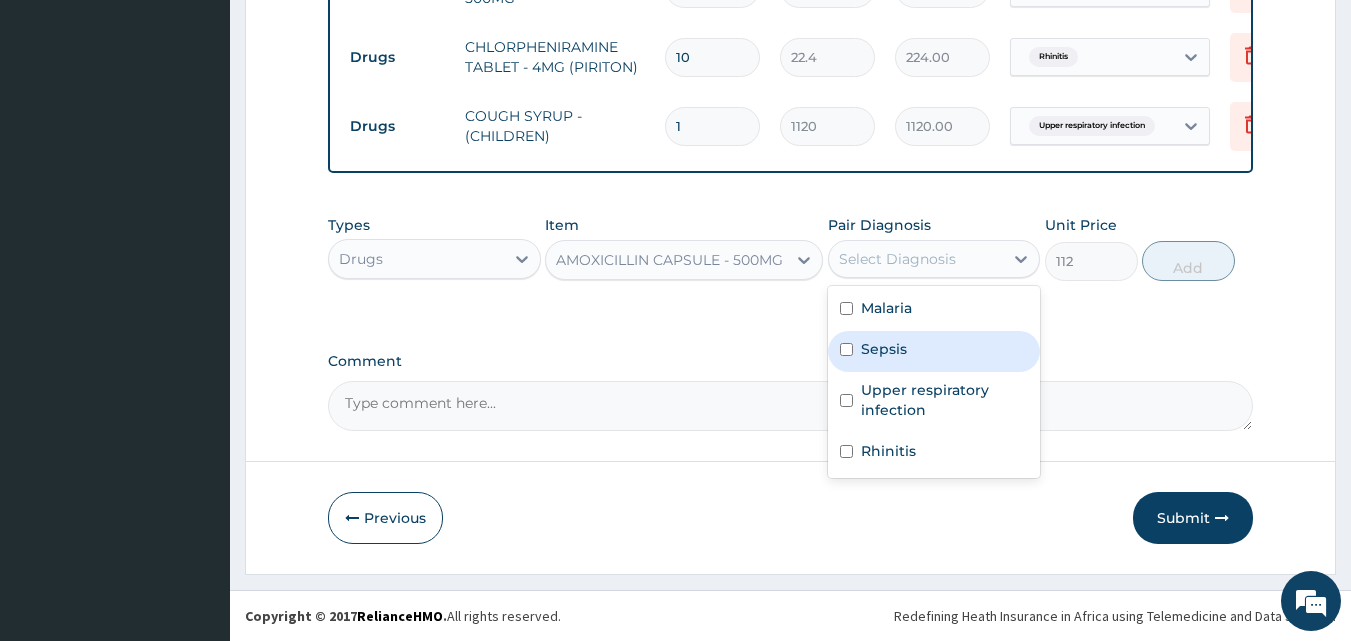 drag, startPoint x: 897, startPoint y: 349, endPoint x: 989, endPoint y: 311, distance: 99.53894 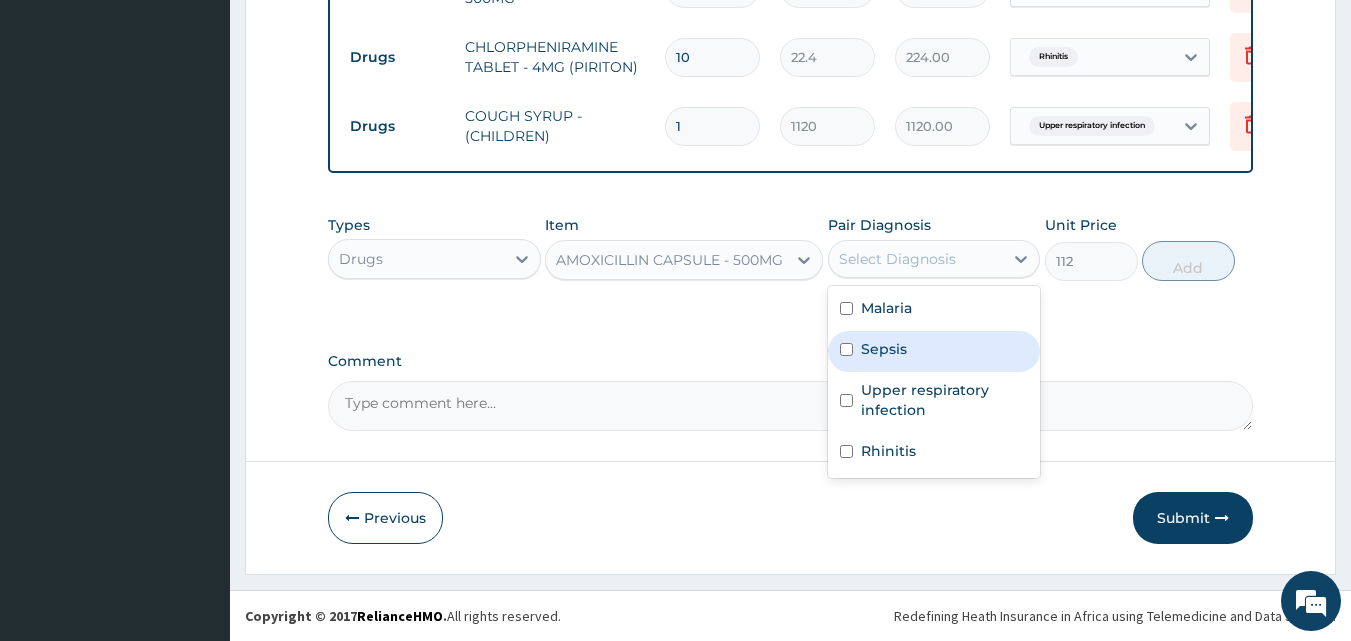 click on "Sepsis" at bounding box center [884, 349] 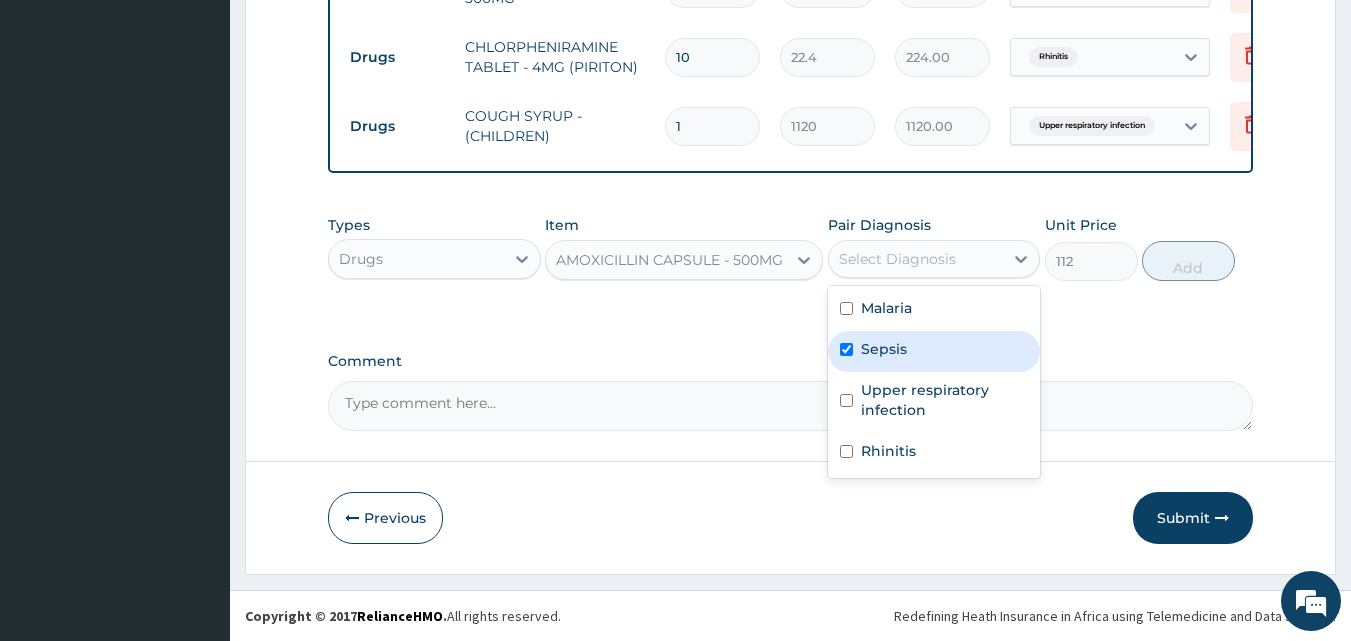 checkbox on "true" 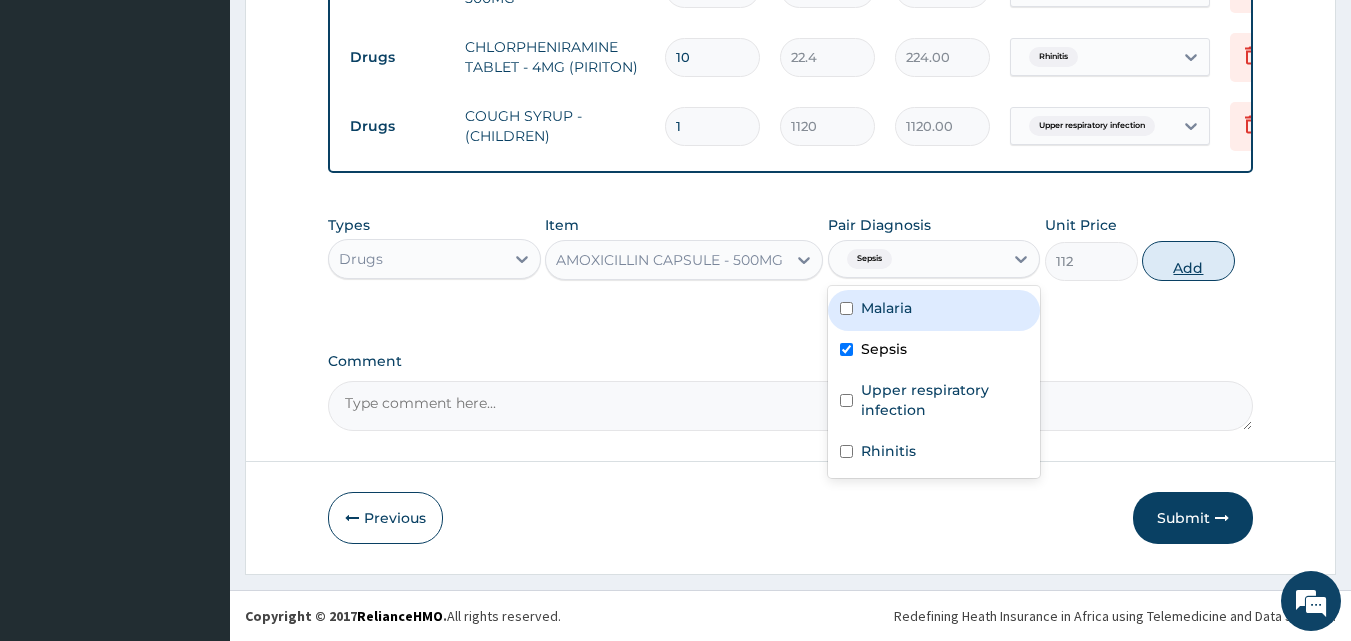 click on "Add" at bounding box center (1188, 261) 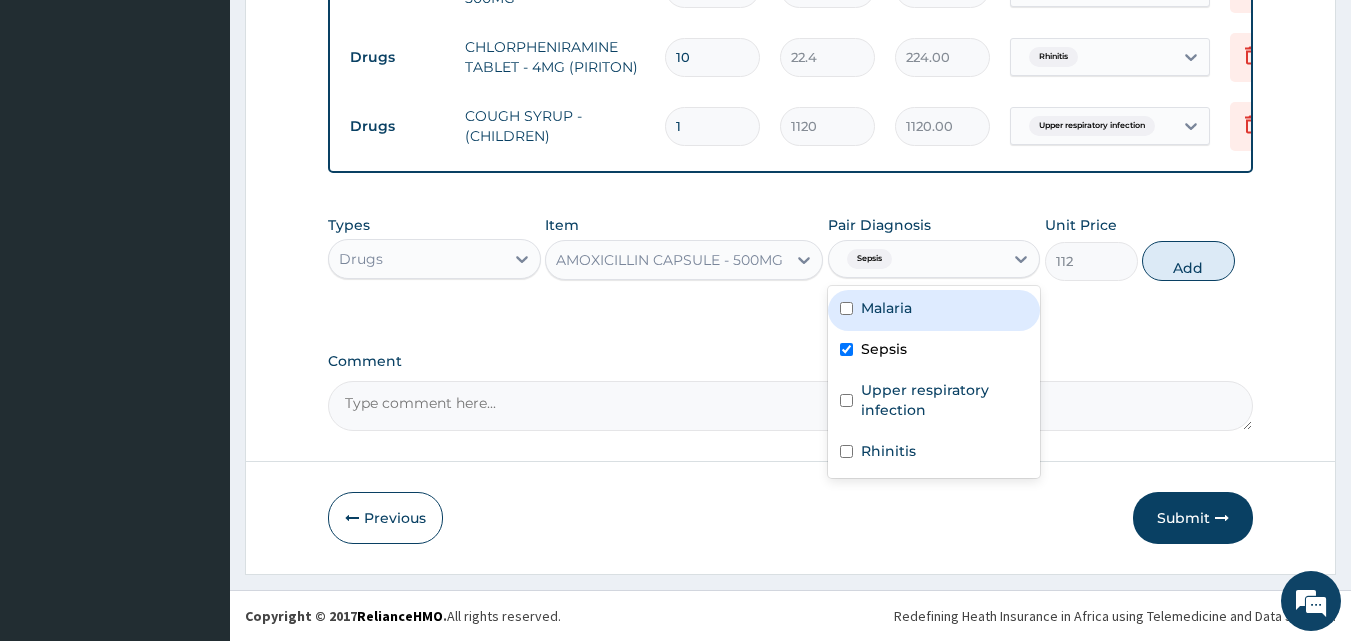 type on "0" 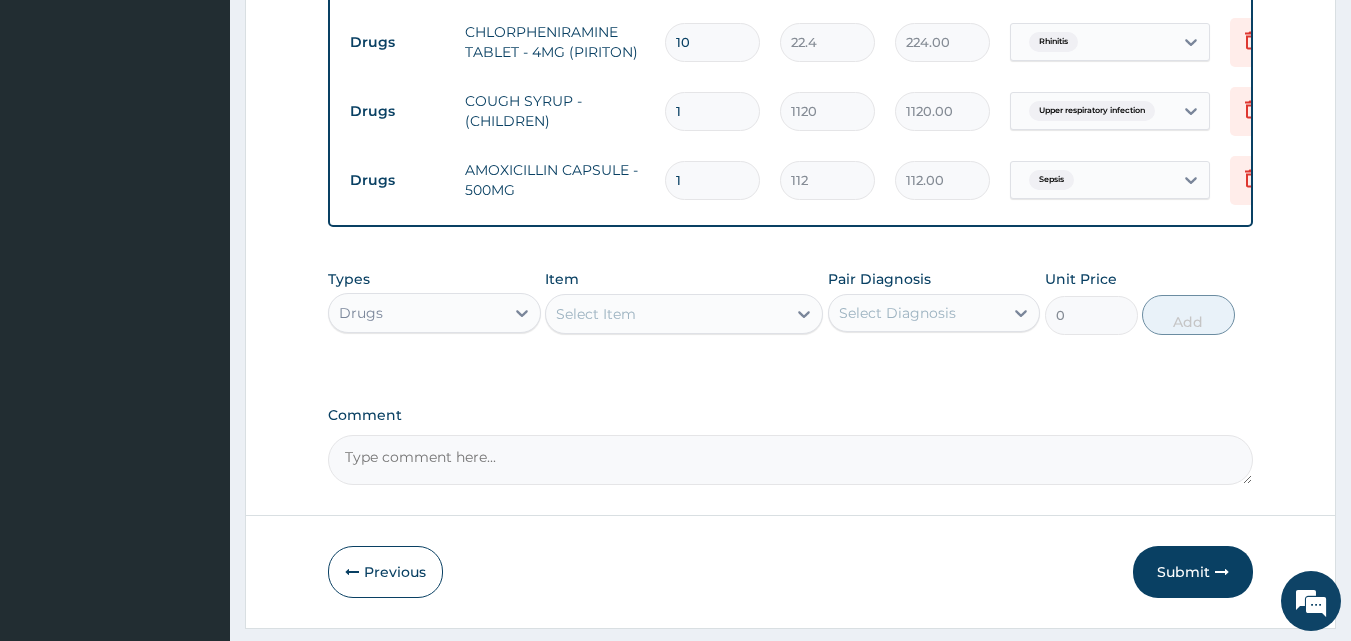 type on "15" 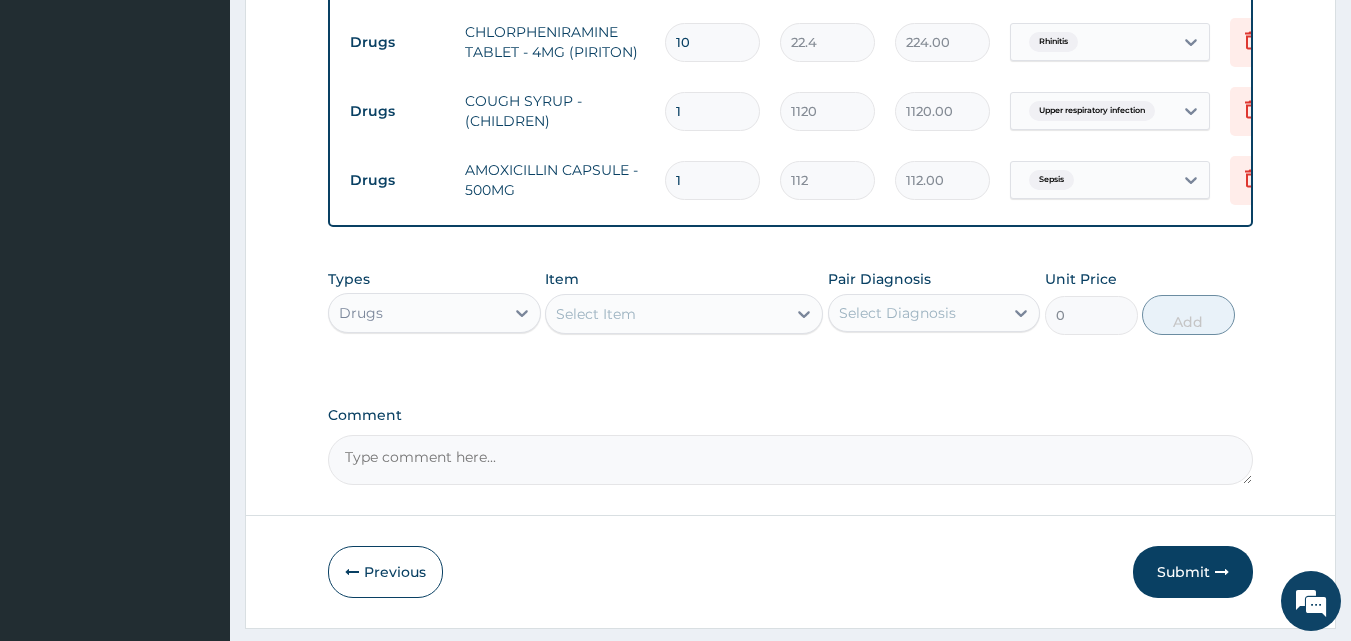 type on "1680.00" 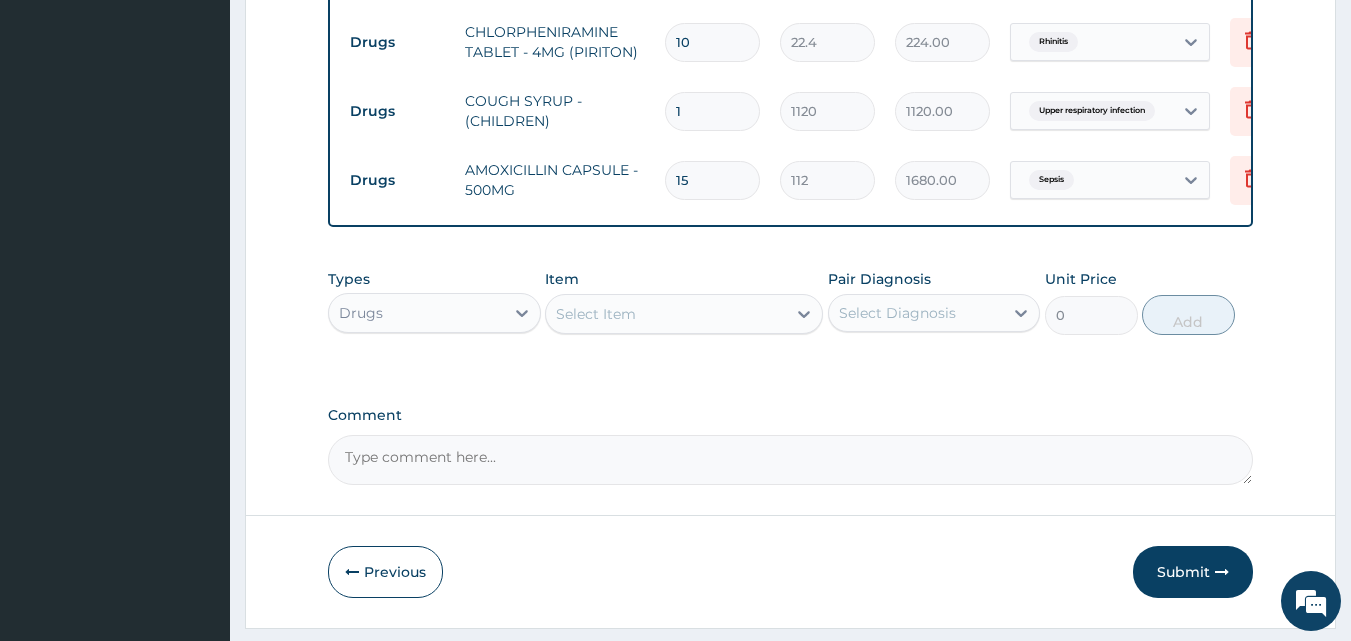 type on "15" 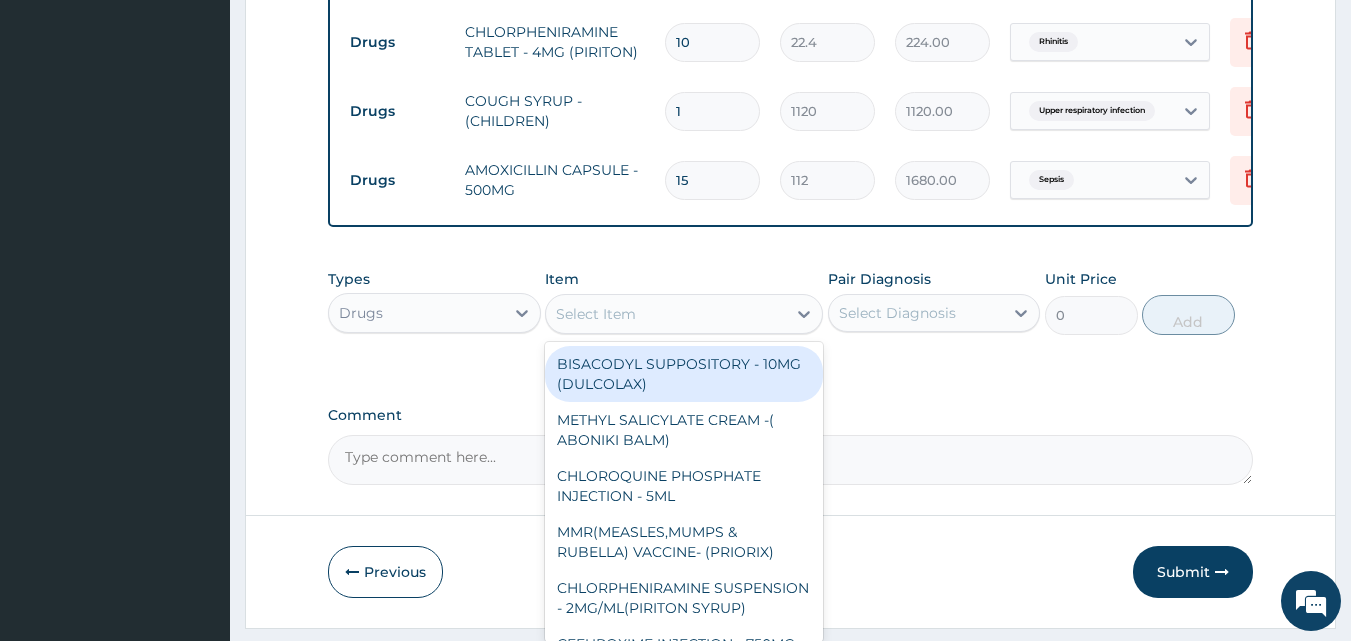 click on "Select Item" at bounding box center (596, 314) 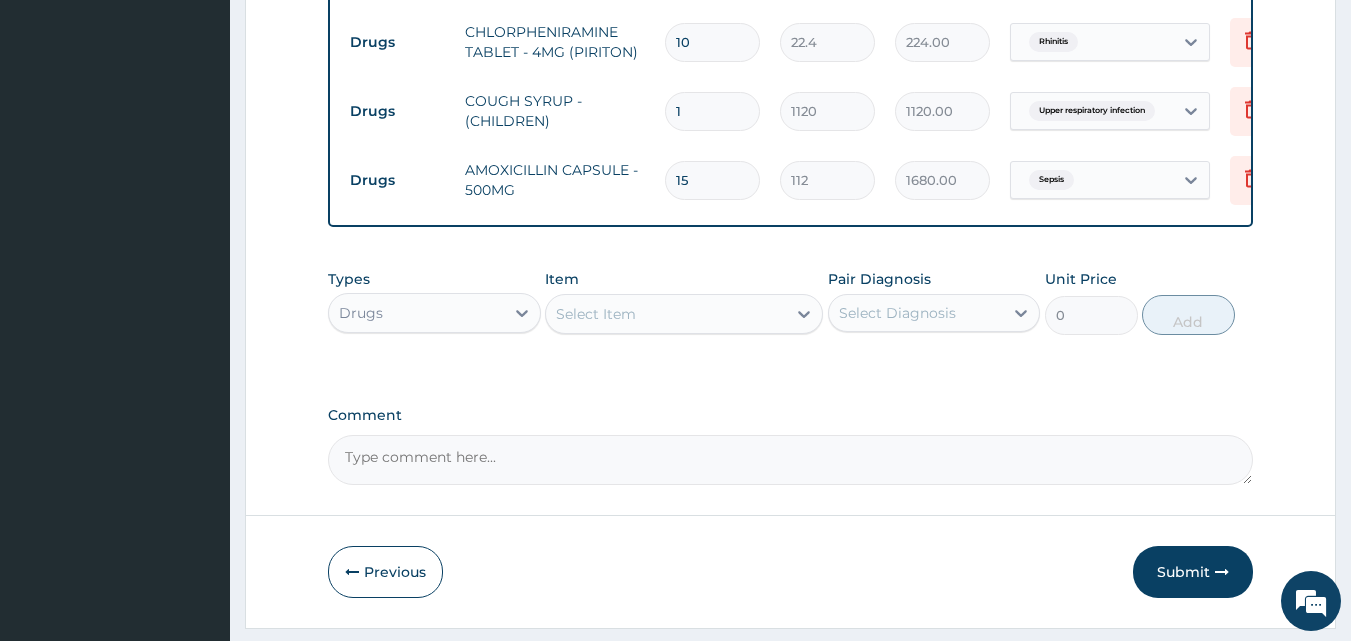 click on "Select Item" at bounding box center [596, 314] 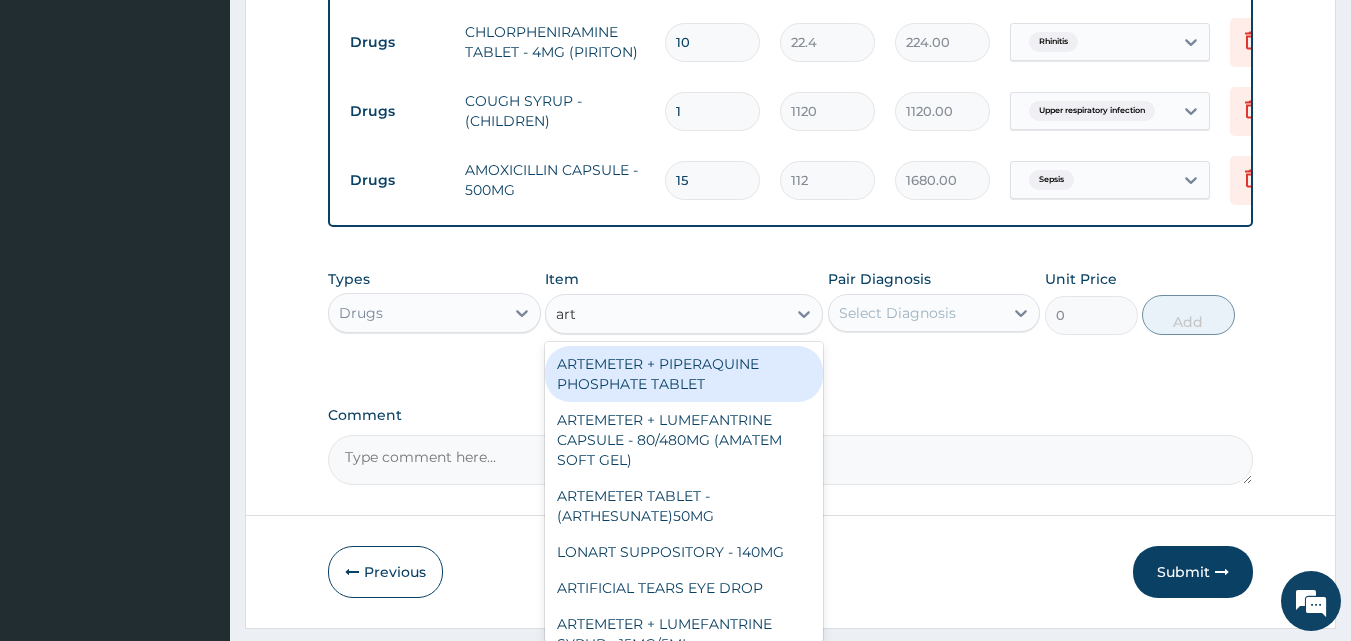 type on "arte" 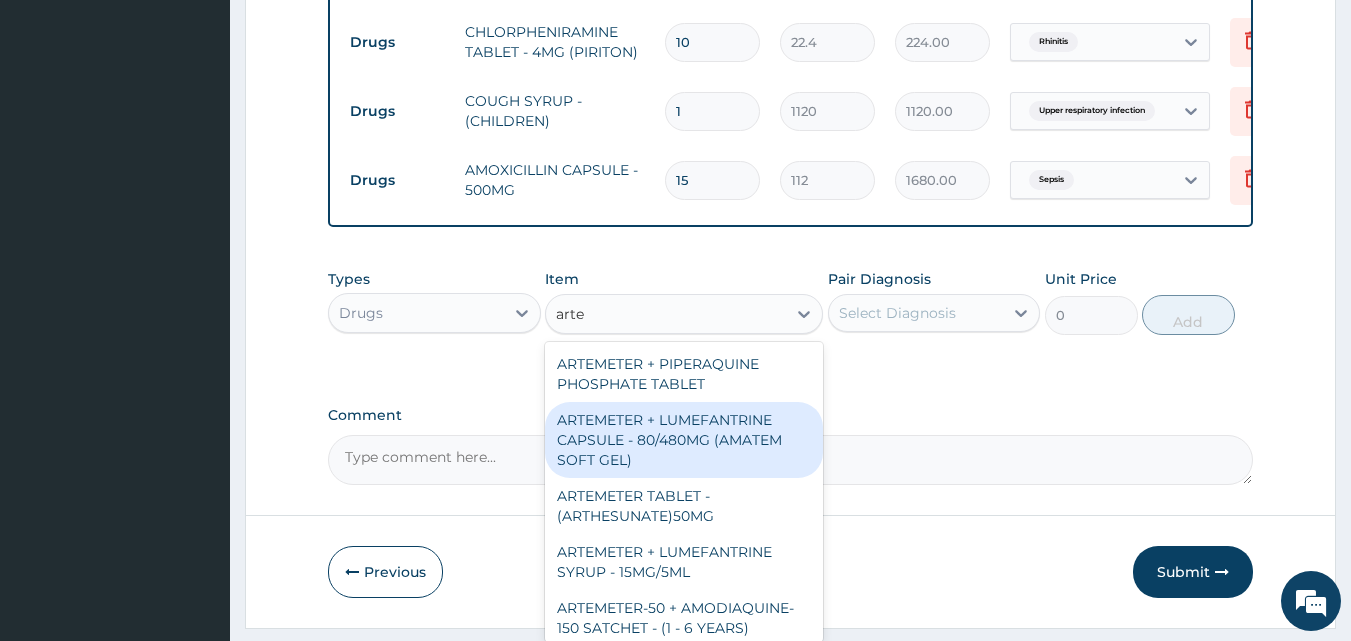 click on "ARTEMETER + LUMEFANTRINE CAPSULE -  80/480MG (AMATEM SOFT GEL)" at bounding box center [684, 440] 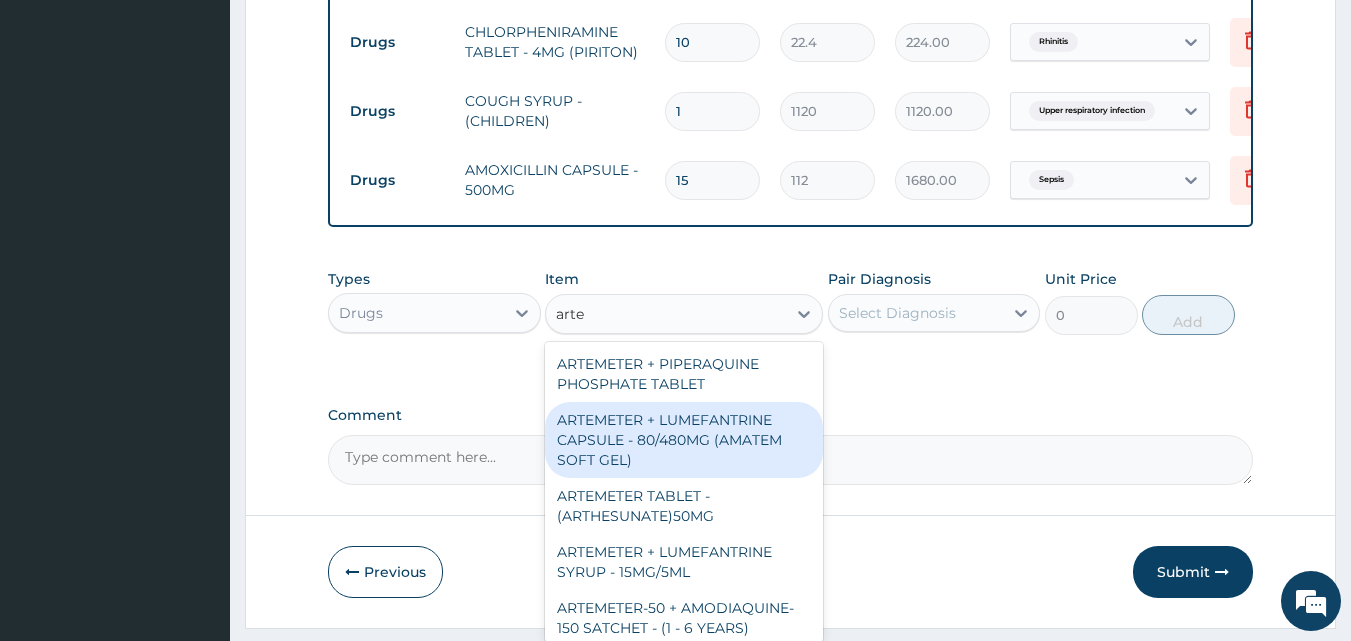 type 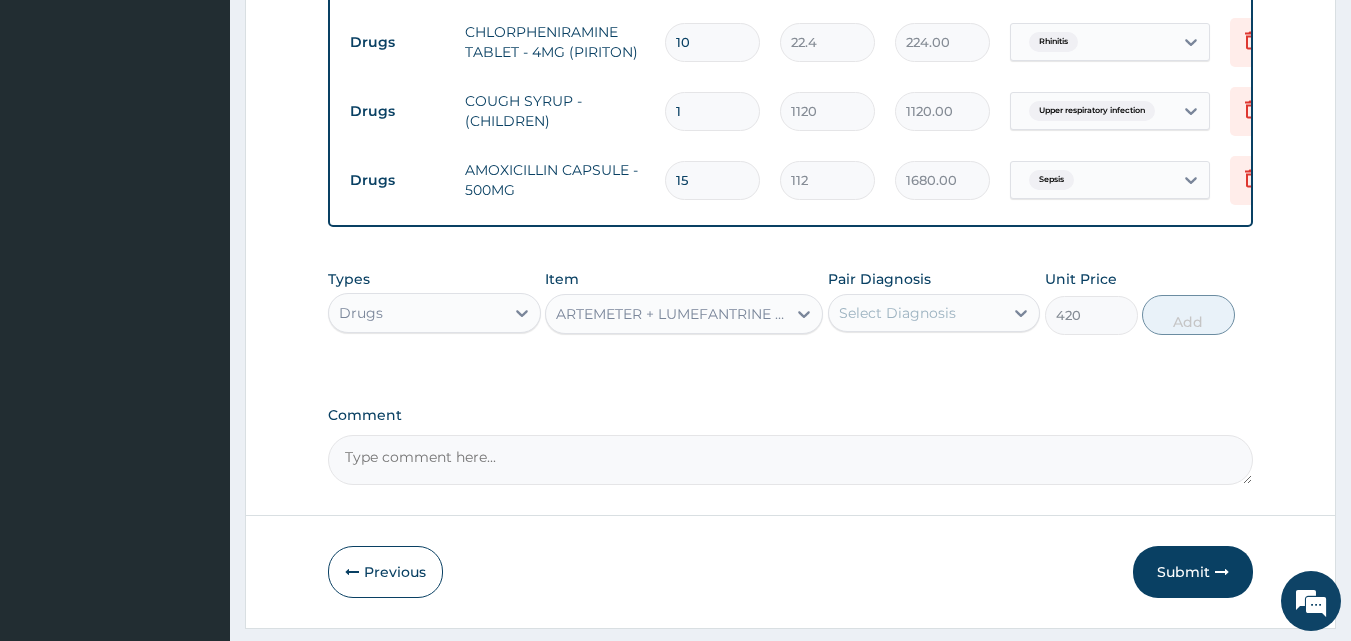 drag, startPoint x: 846, startPoint y: 330, endPoint x: 878, endPoint y: 350, distance: 37.735924 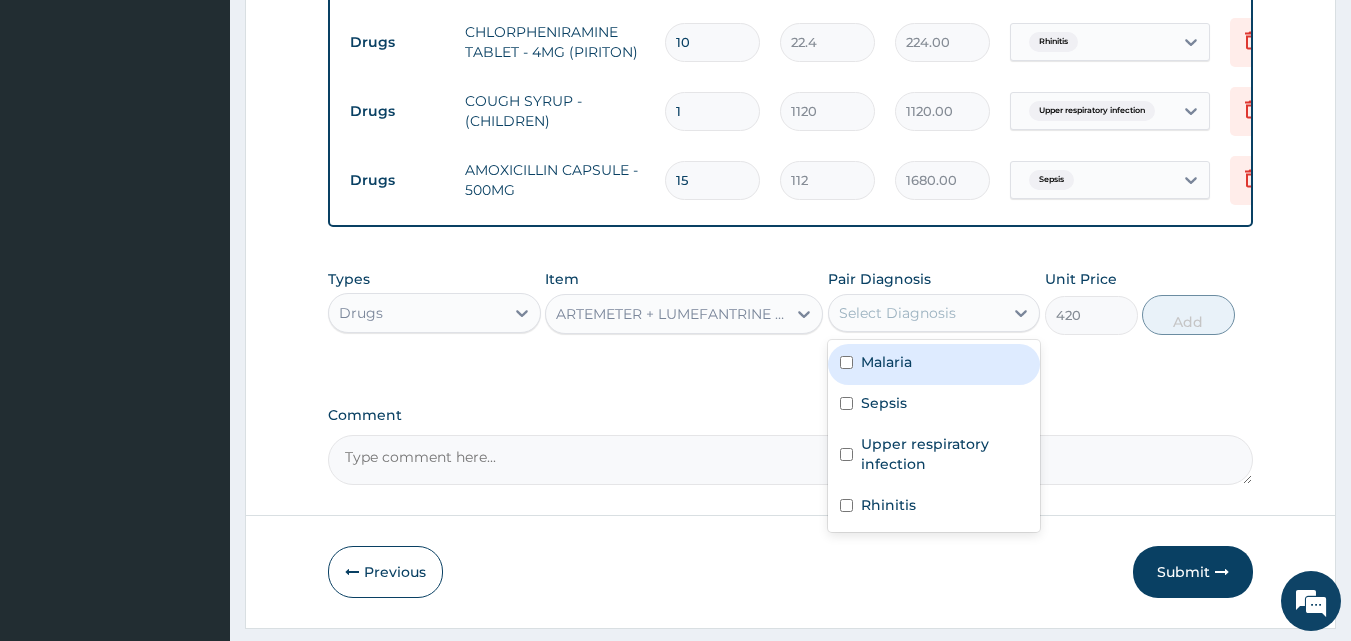 click on "Malaria" at bounding box center (886, 362) 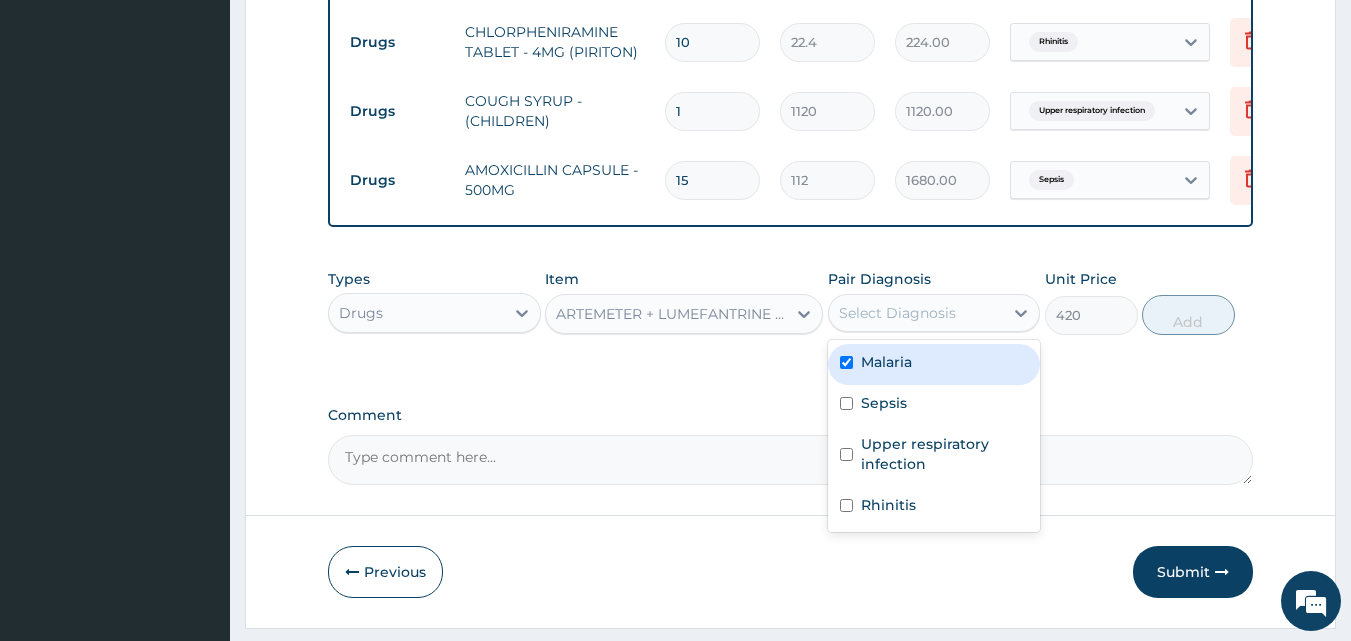 checkbox on "true" 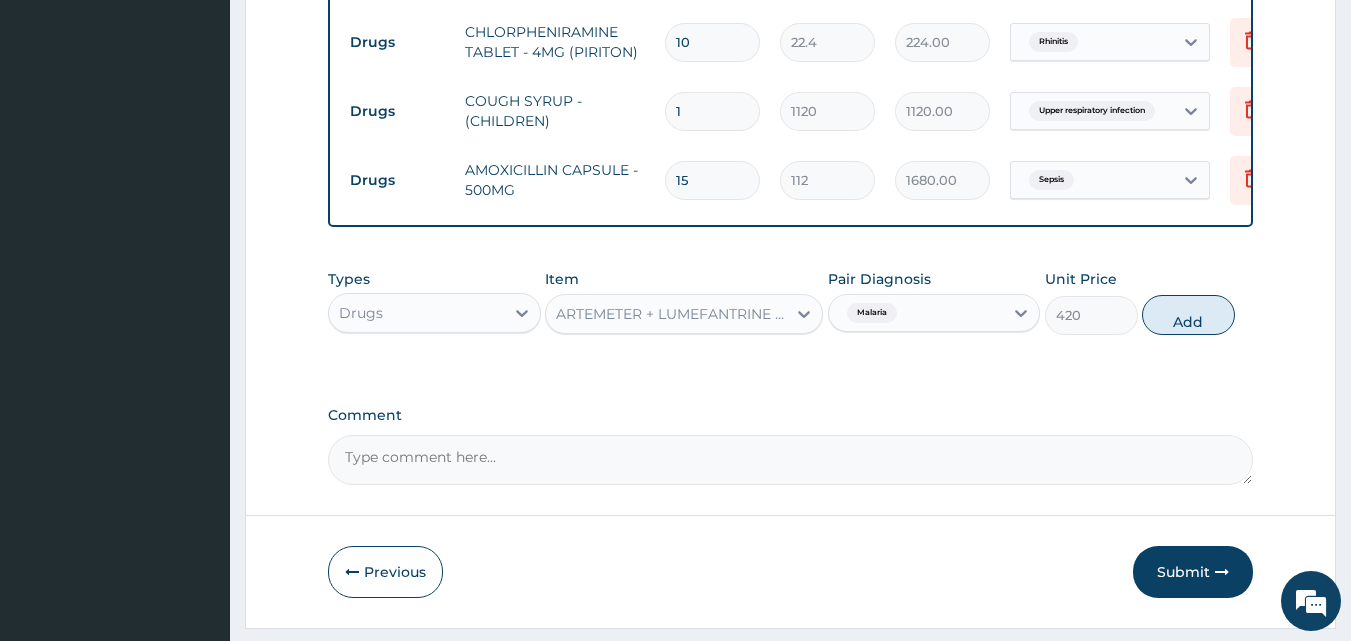 drag, startPoint x: 1176, startPoint y: 329, endPoint x: 1043, endPoint y: 318, distance: 133.45412 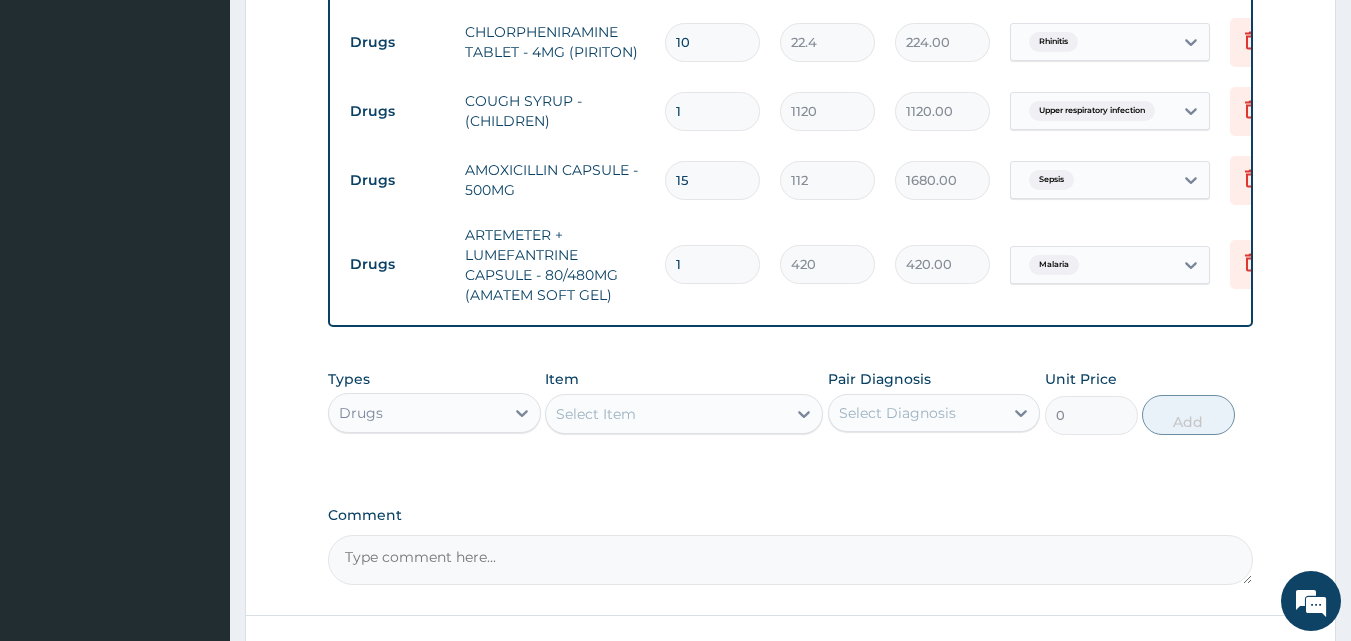 drag, startPoint x: 724, startPoint y: 275, endPoint x: 647, endPoint y: 270, distance: 77.16217 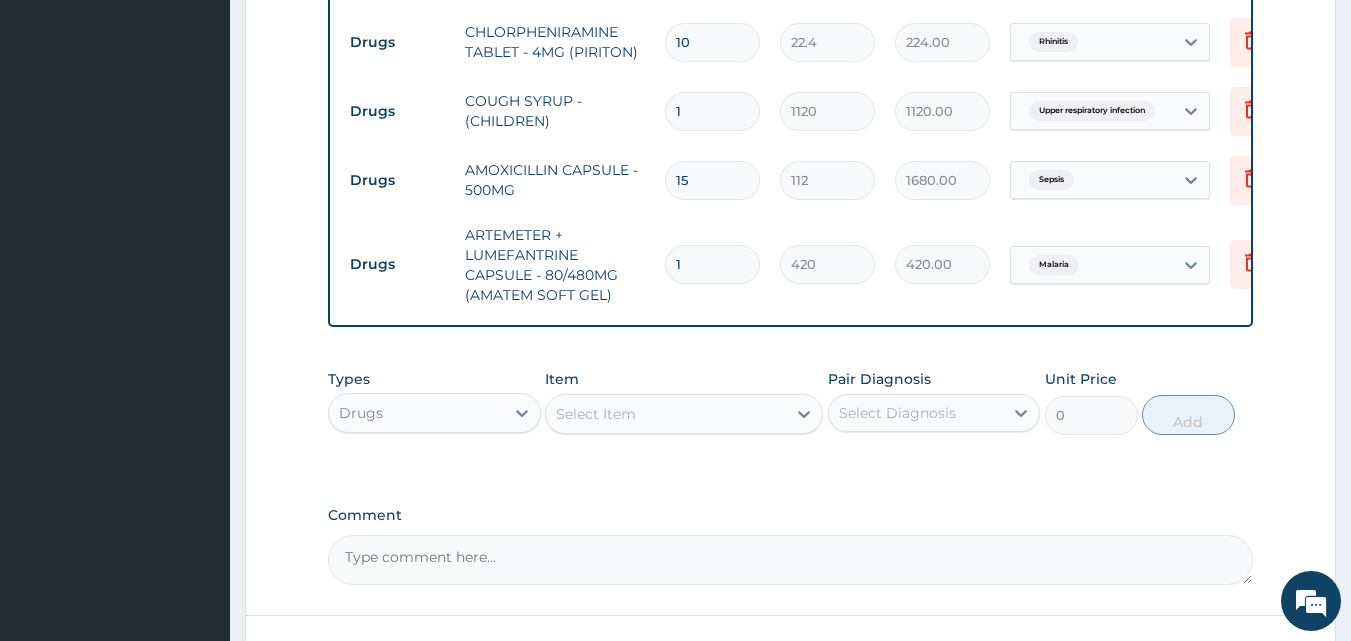 click on "Drugs ARTEMETER + LUMEFANTRINE CAPSULE -  80/480MG (AMATEM SOFT GEL) 1 420 420.00 Malaria Delete" at bounding box center (830, 265) 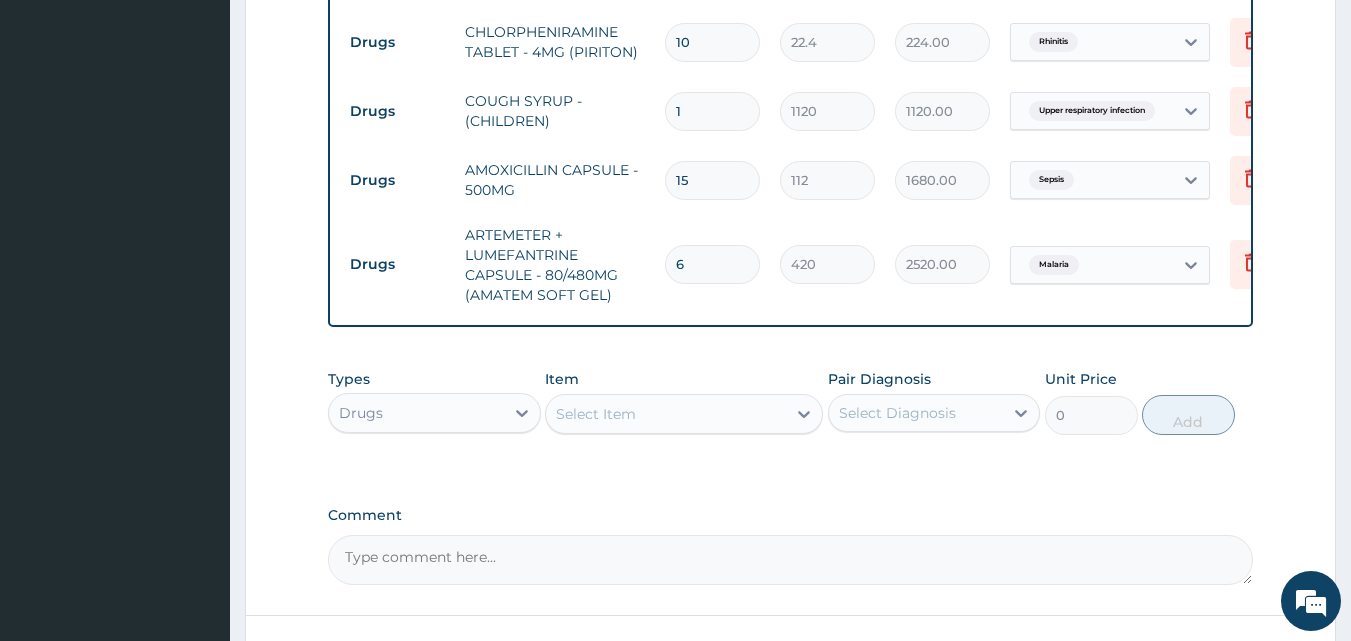 type on "6" 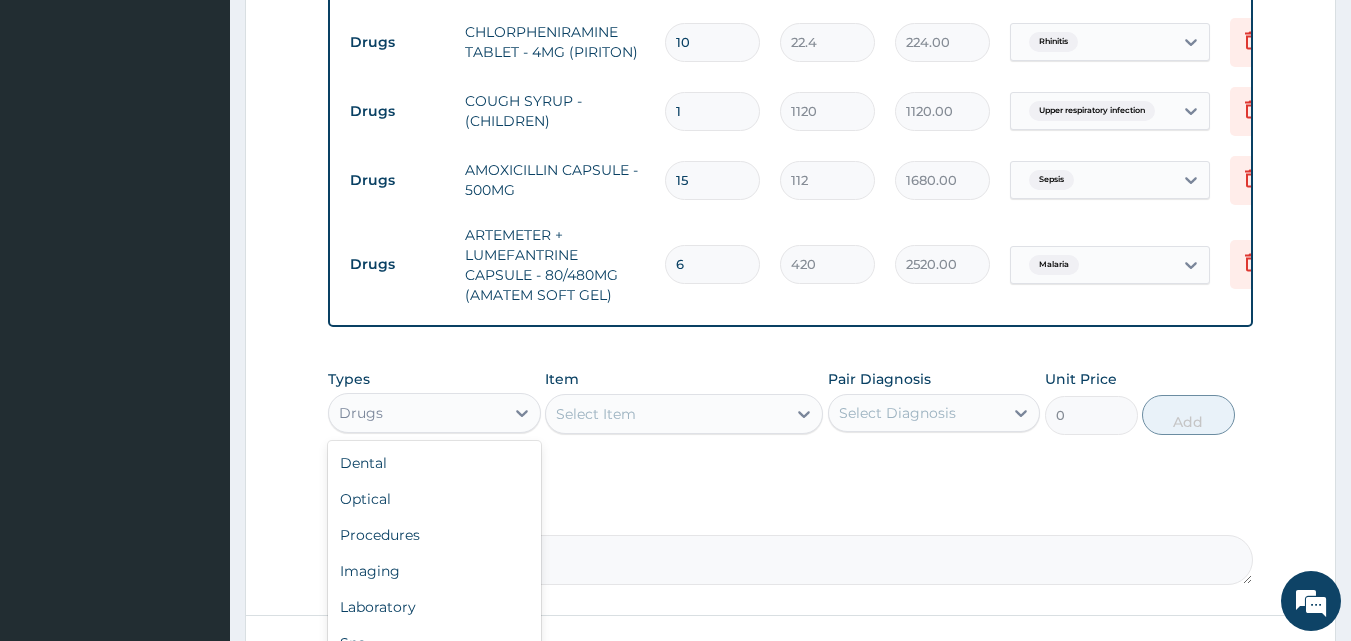 drag, startPoint x: 438, startPoint y: 429, endPoint x: 443, endPoint y: 454, distance: 25.495098 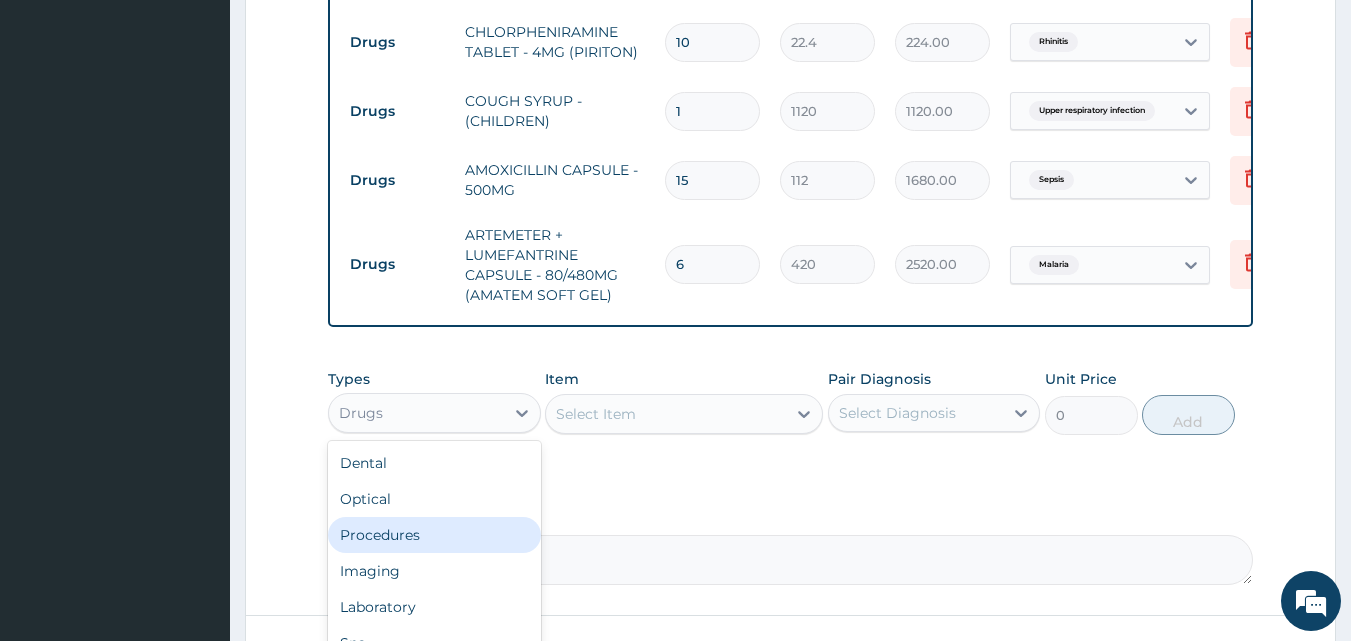 click on "Procedures" at bounding box center (434, 535) 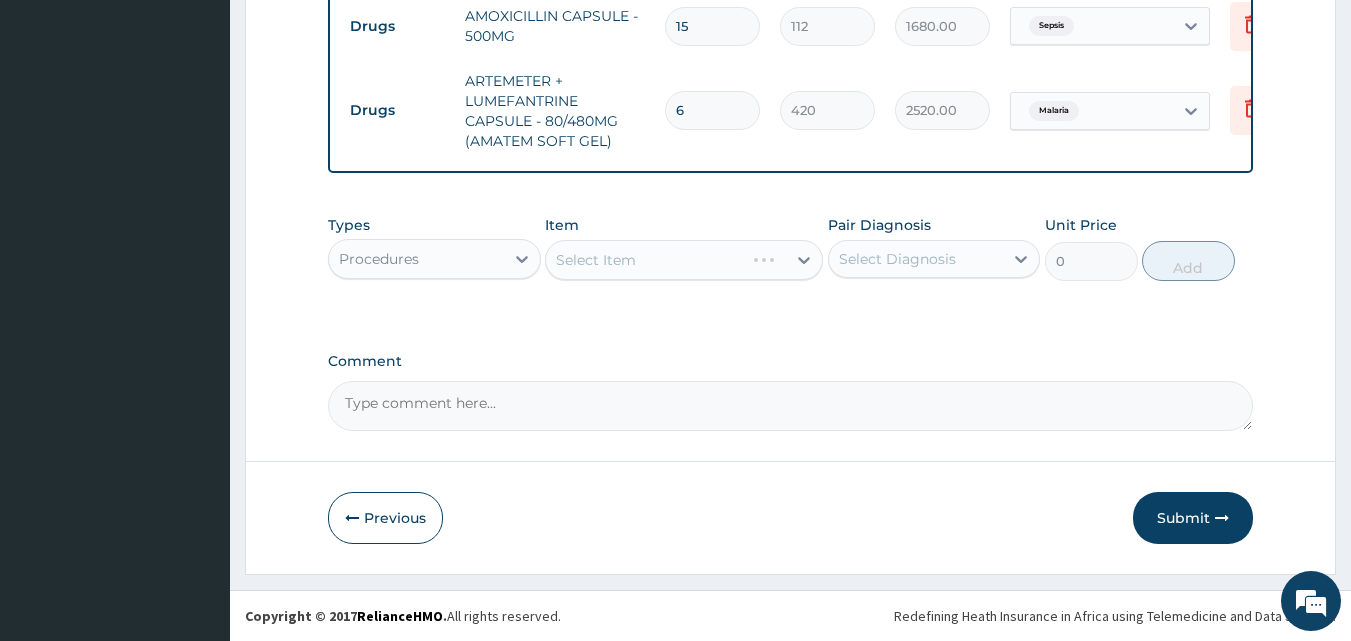 scroll, scrollTop: 1177, scrollLeft: 0, axis: vertical 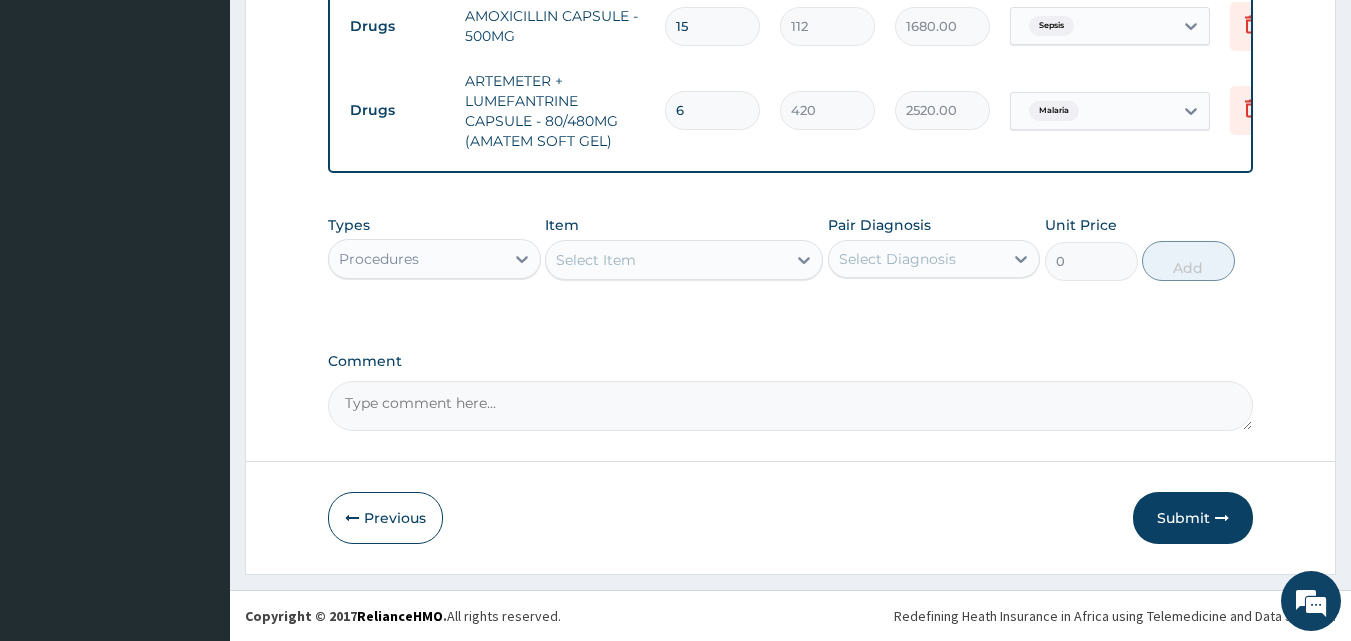 click on "Select Item" at bounding box center (666, 260) 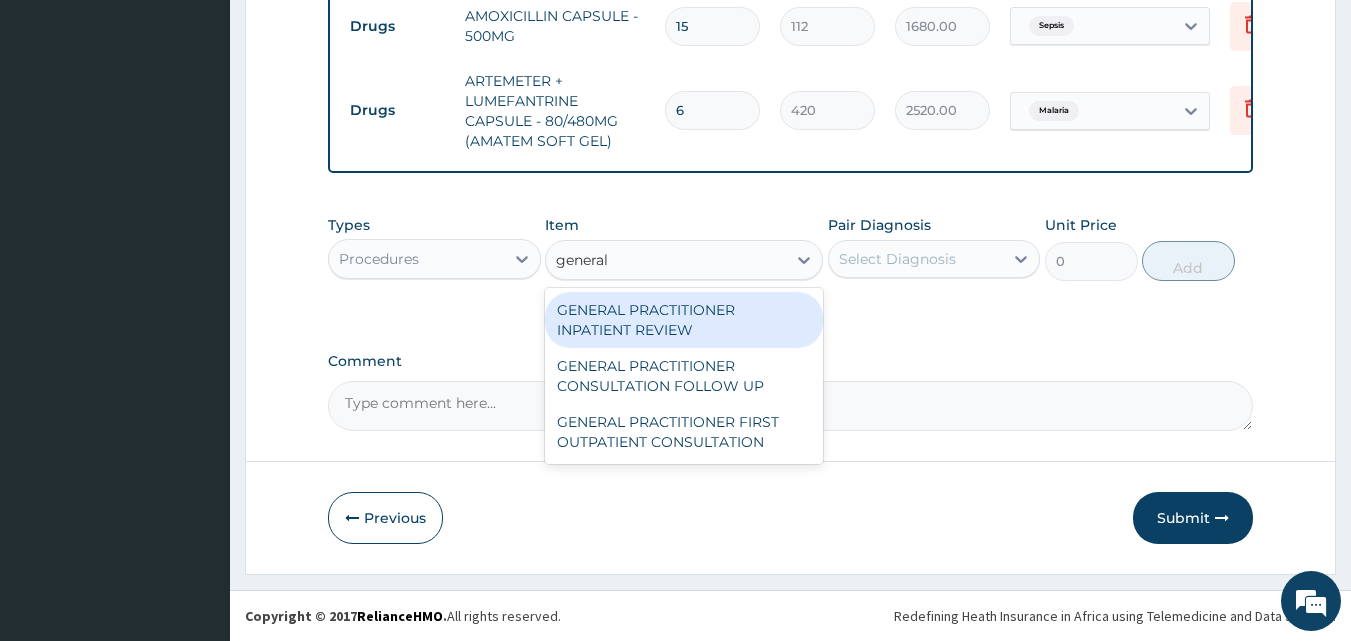 type on "general p" 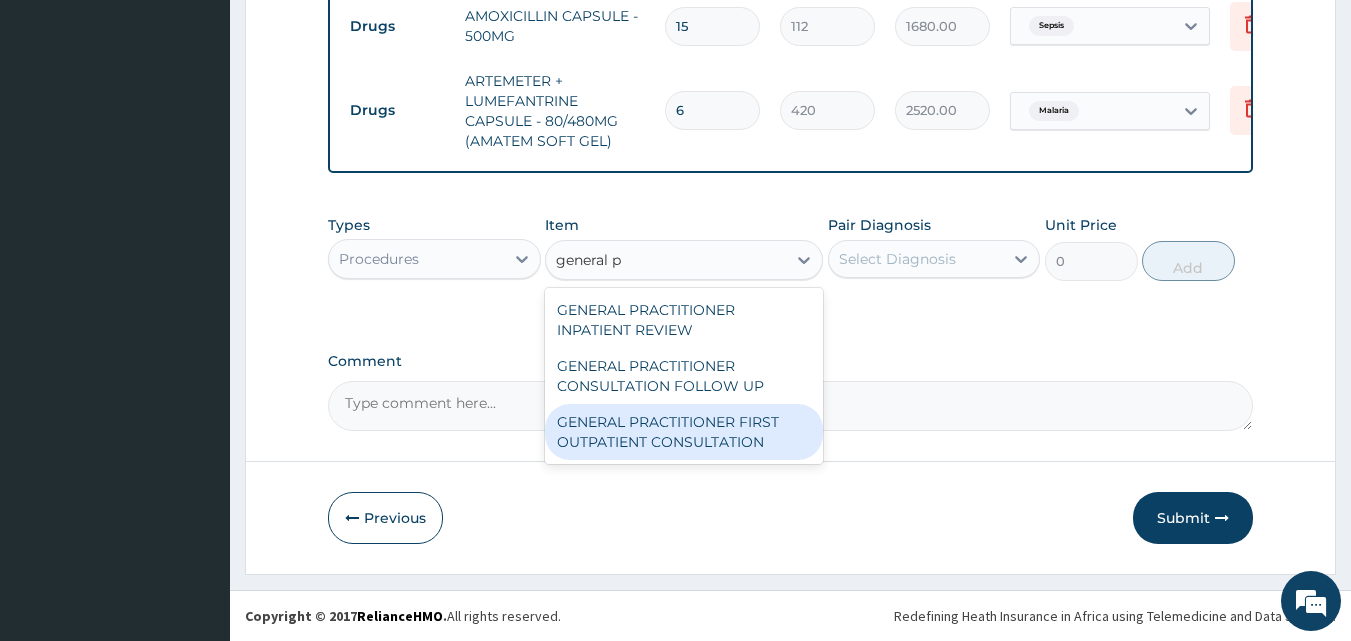 click on "GENERAL PRACTITIONER FIRST OUTPATIENT CONSULTATION" at bounding box center [684, 432] 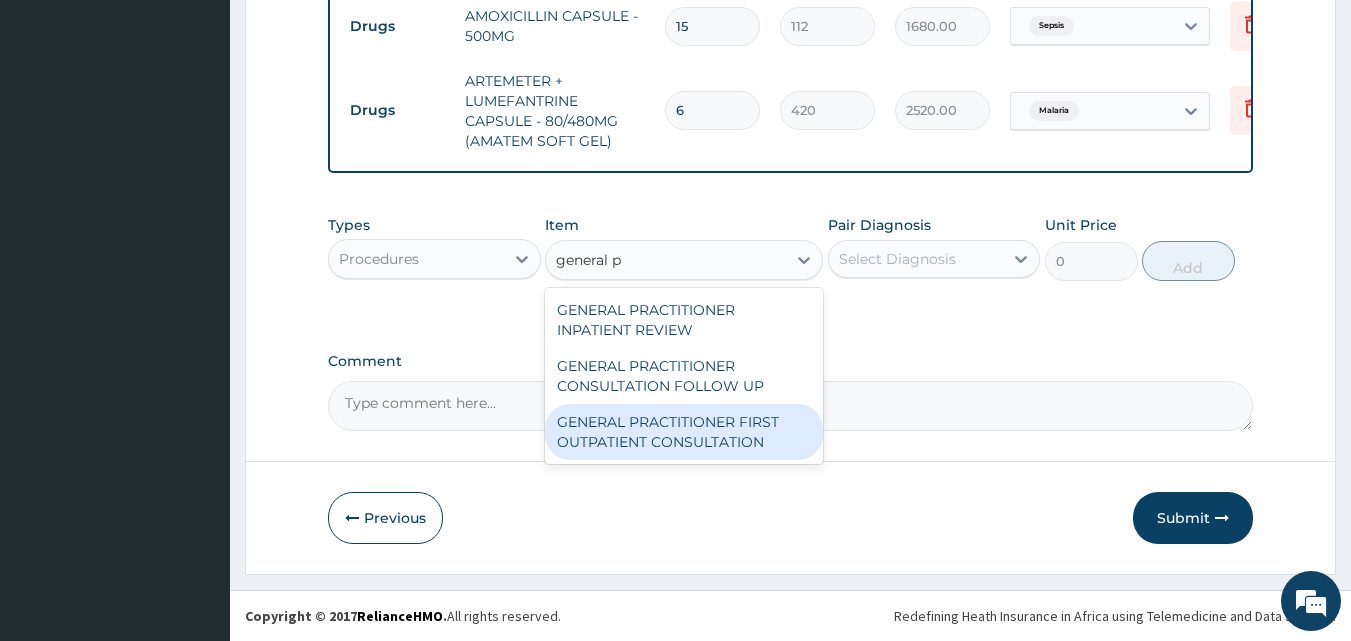 type 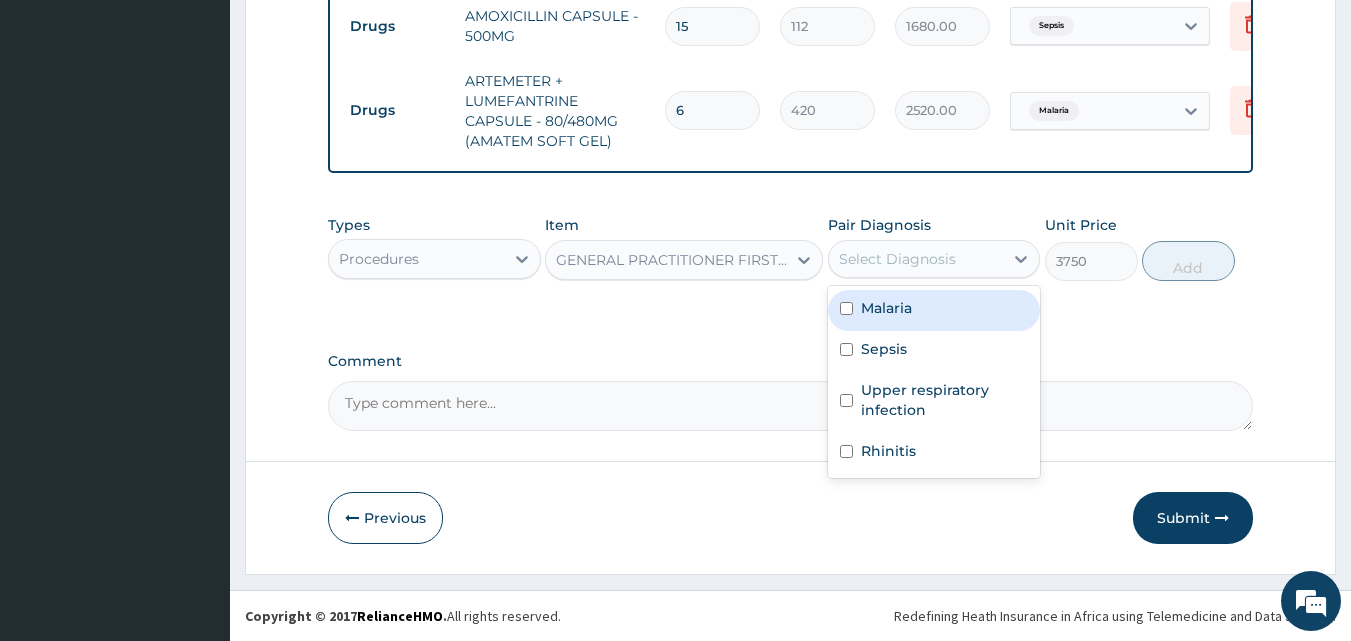 click on "Select Diagnosis" at bounding box center (897, 259) 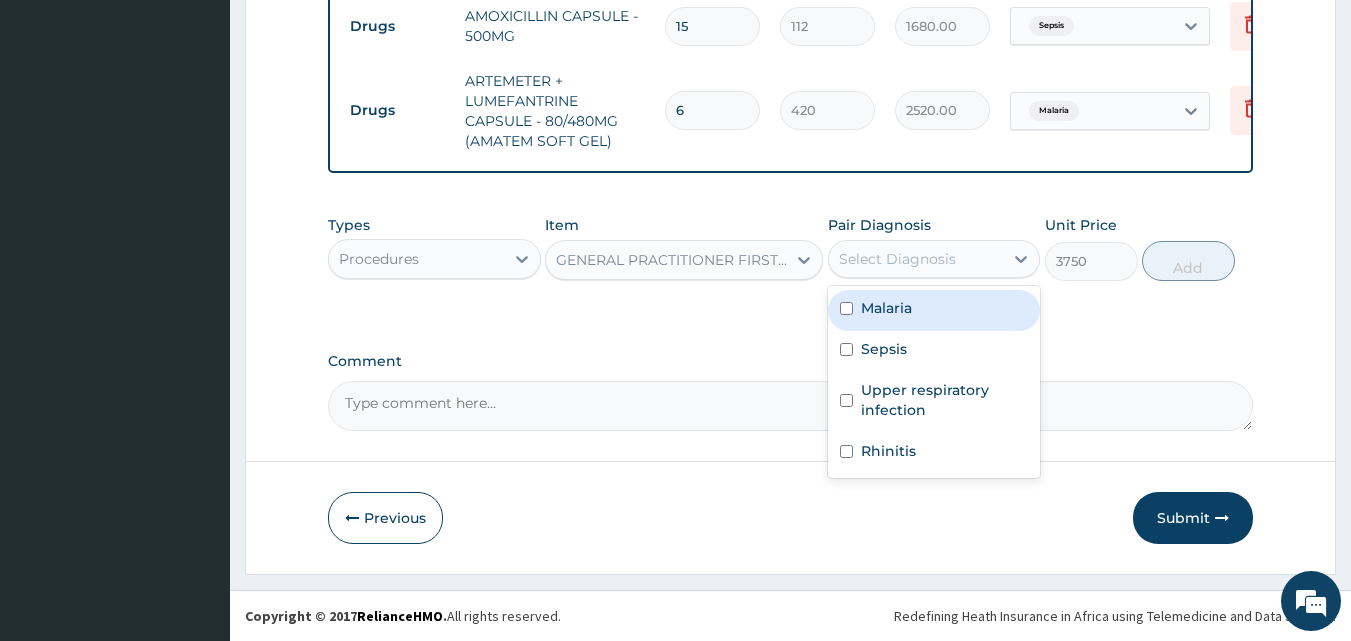 click on "Malaria" at bounding box center [934, 310] 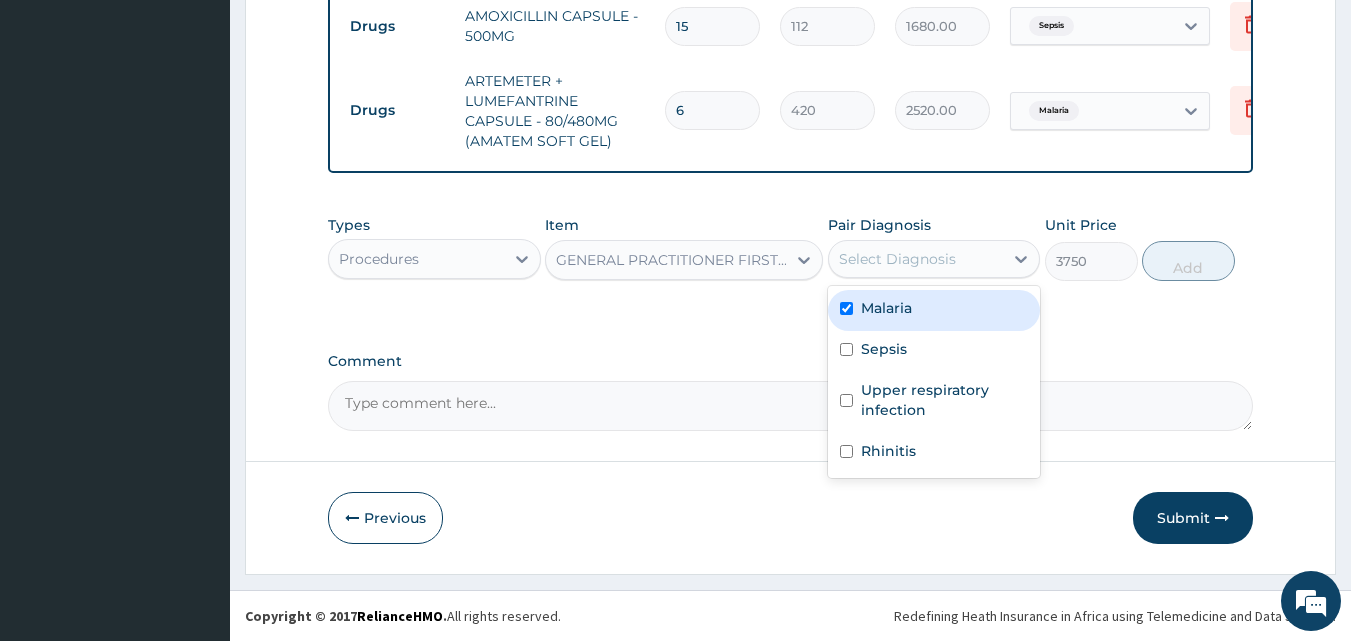 checkbox on "true" 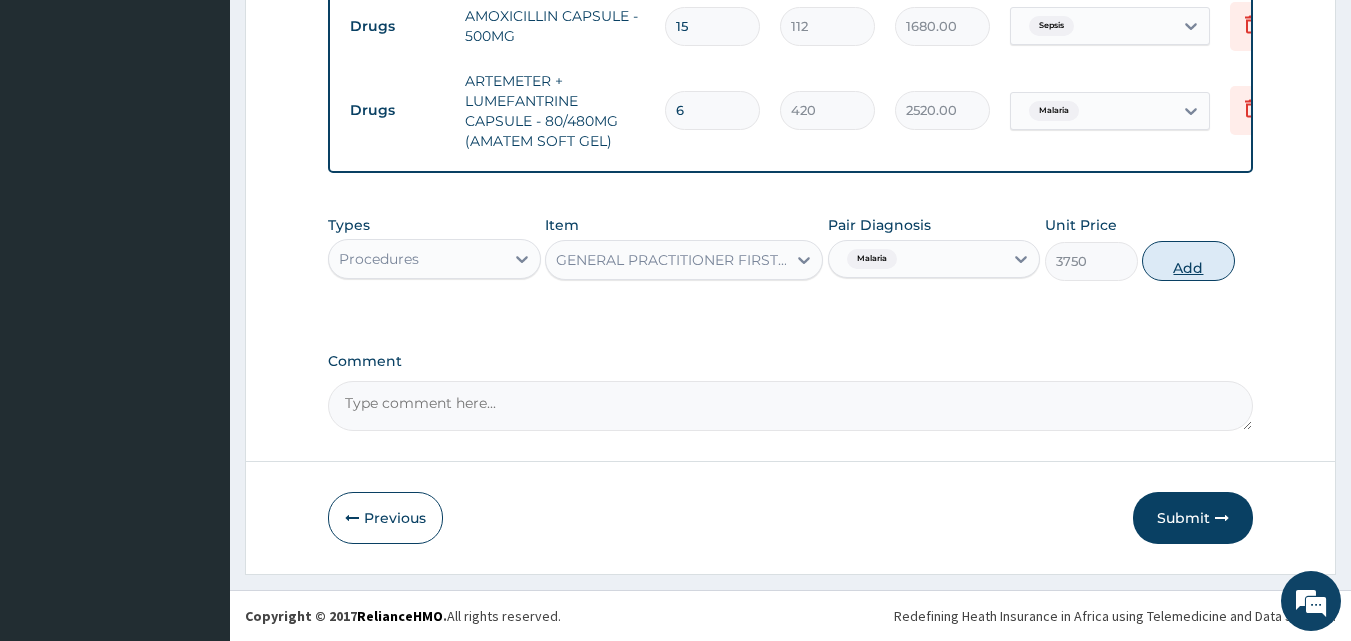 click on "Add" at bounding box center (1188, 261) 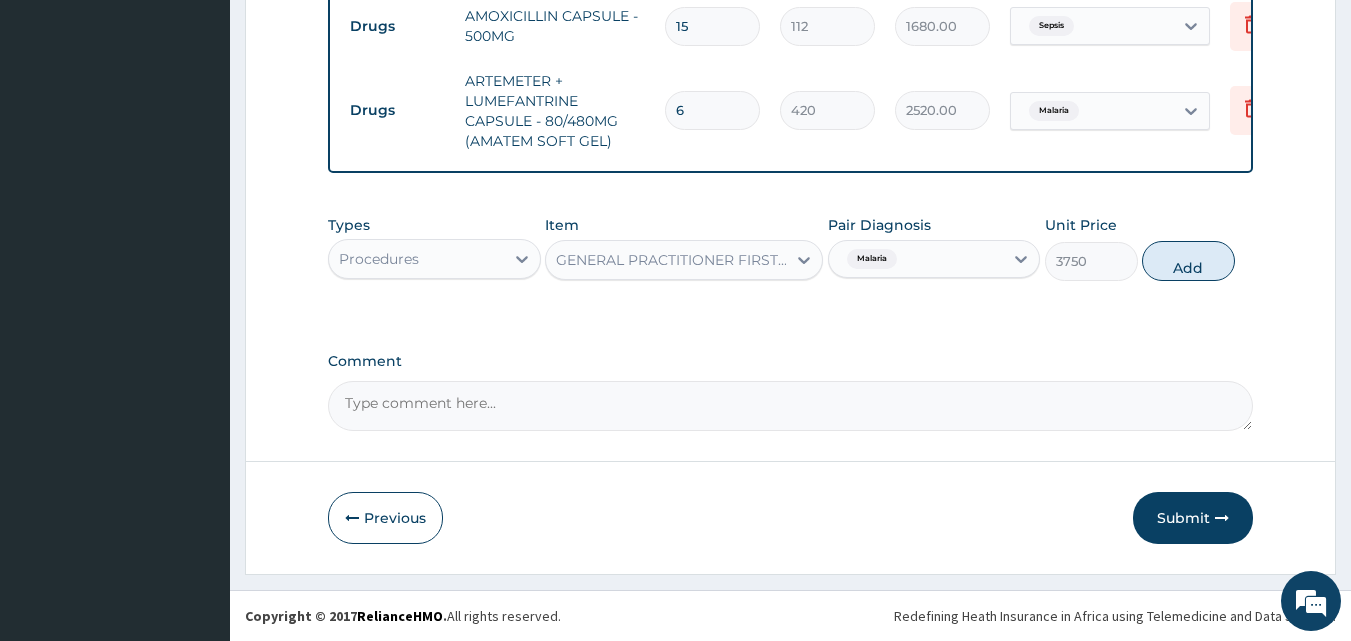 type on "0" 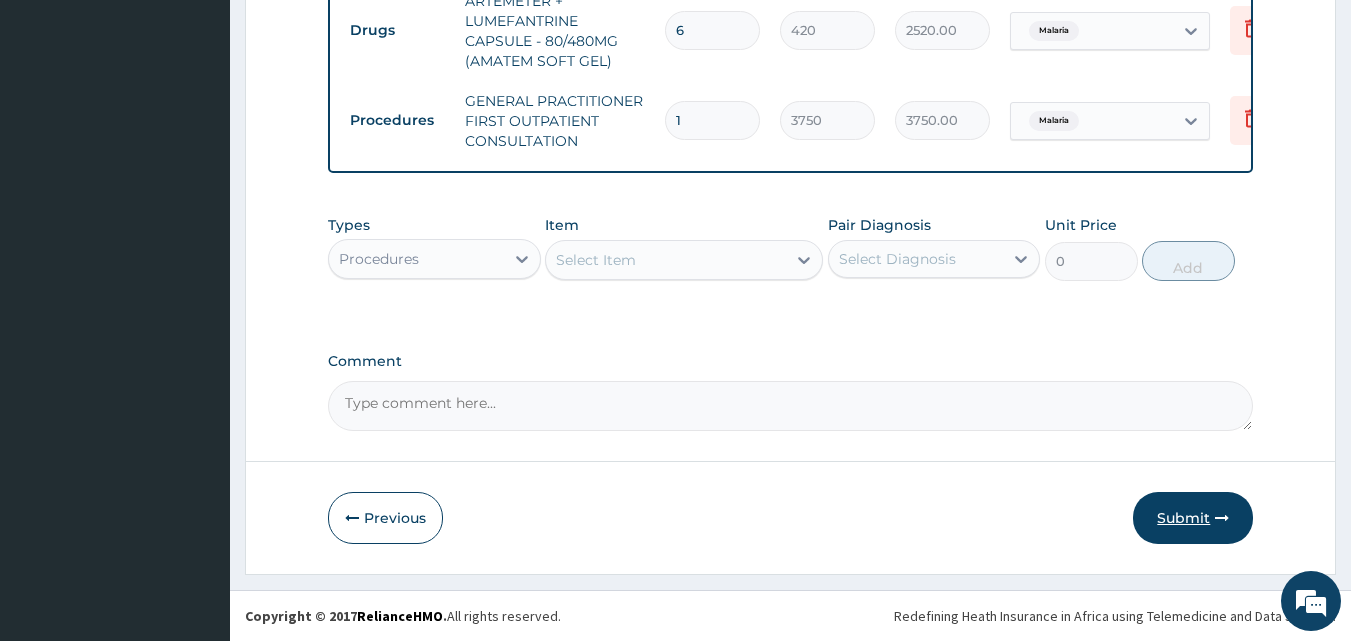 click on "Submit" at bounding box center [1193, 518] 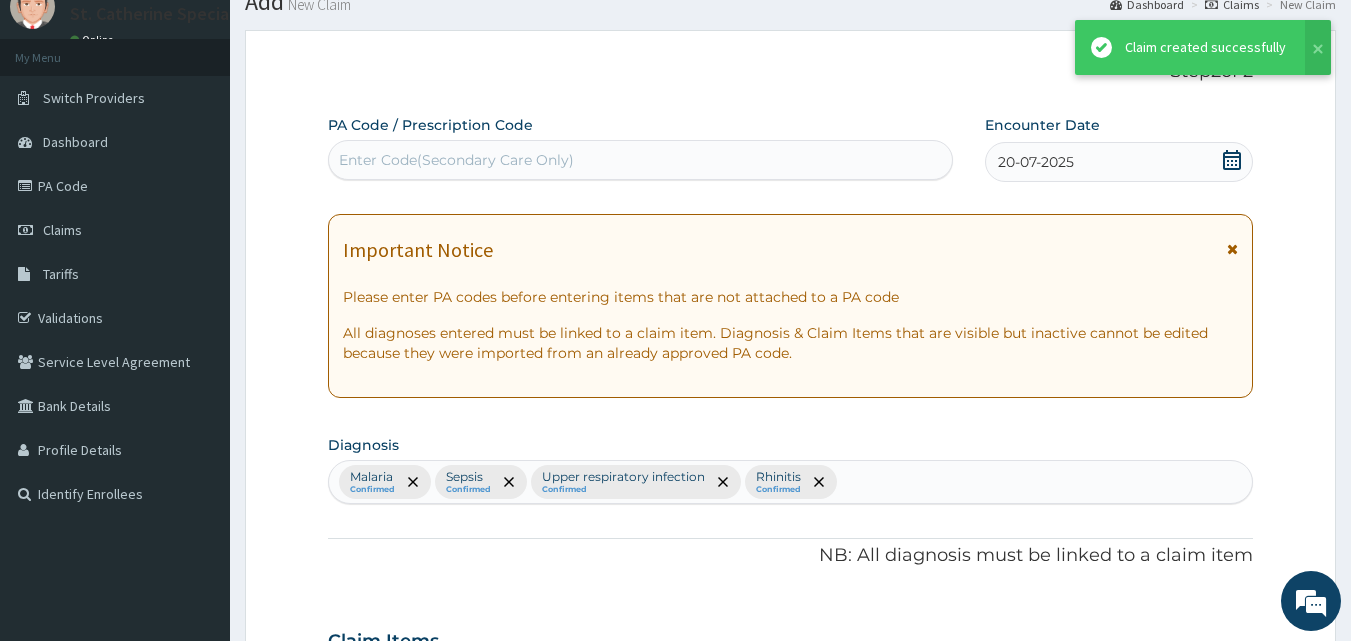 scroll, scrollTop: 1257, scrollLeft: 0, axis: vertical 